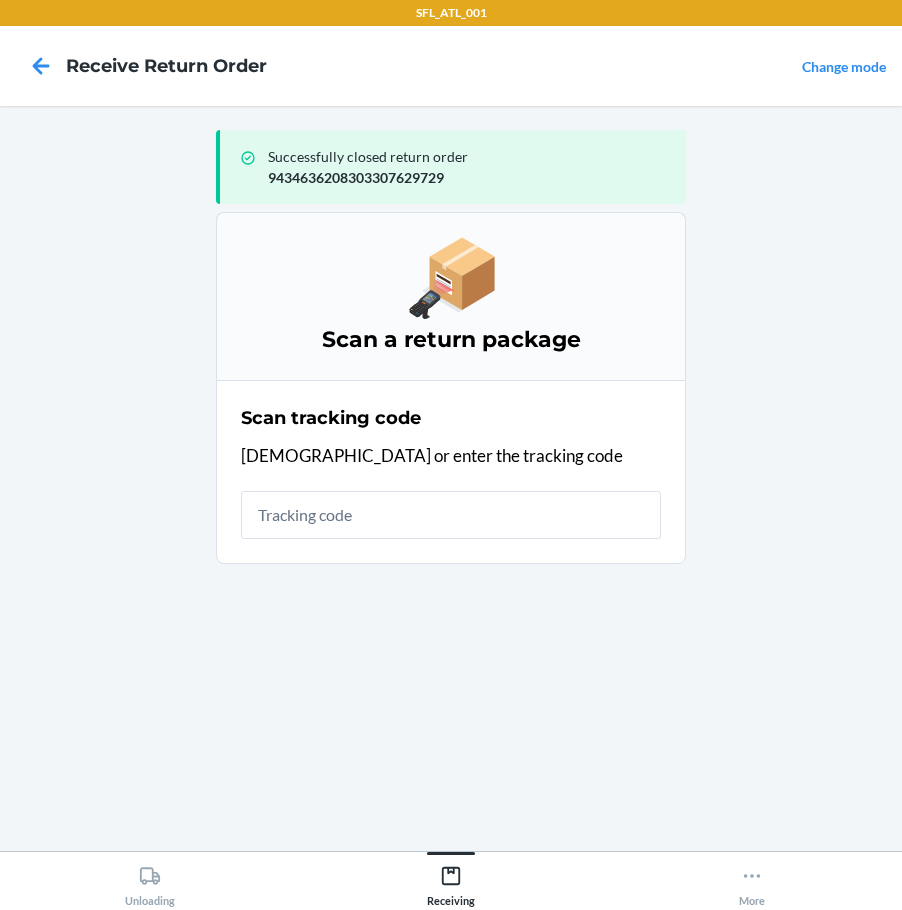 scroll, scrollTop: 0, scrollLeft: 0, axis: both 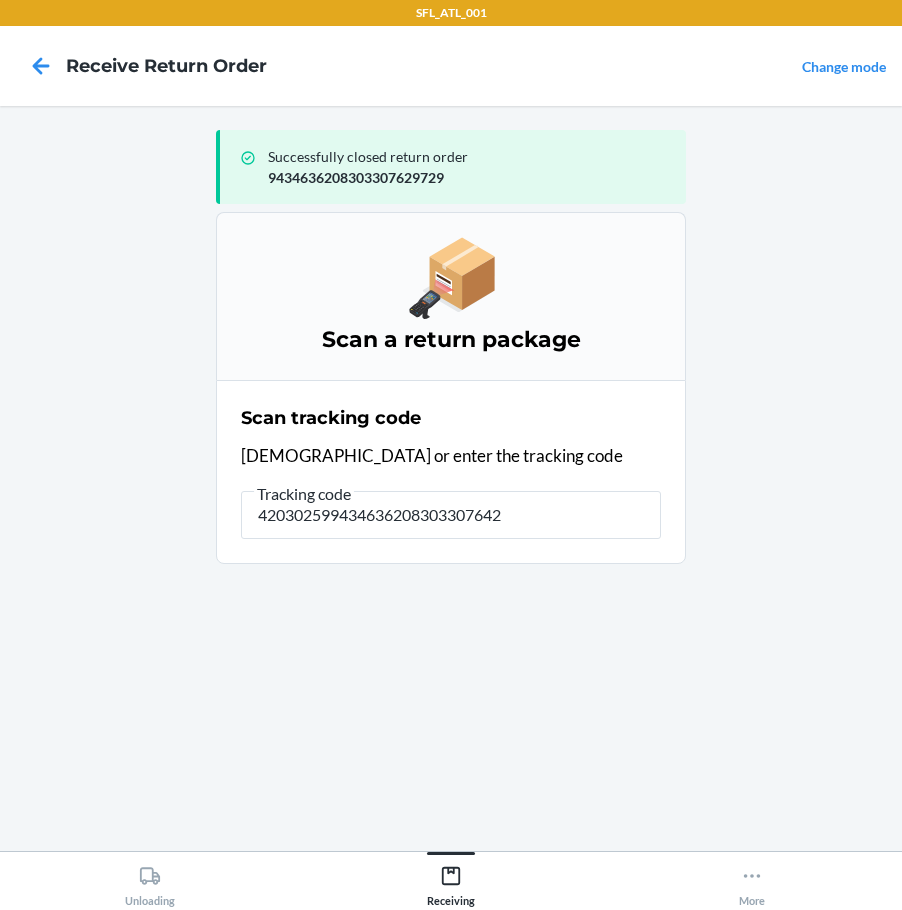 type on "4203025994346362083033076428" 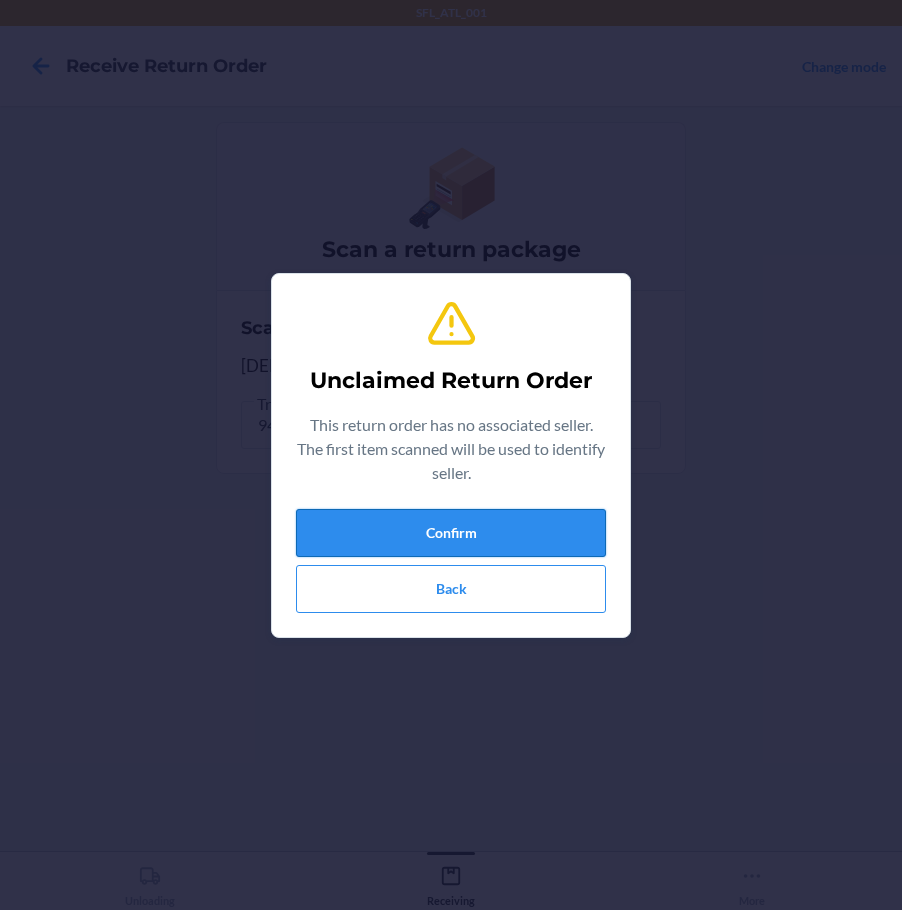 click on "Confirm" at bounding box center [451, 533] 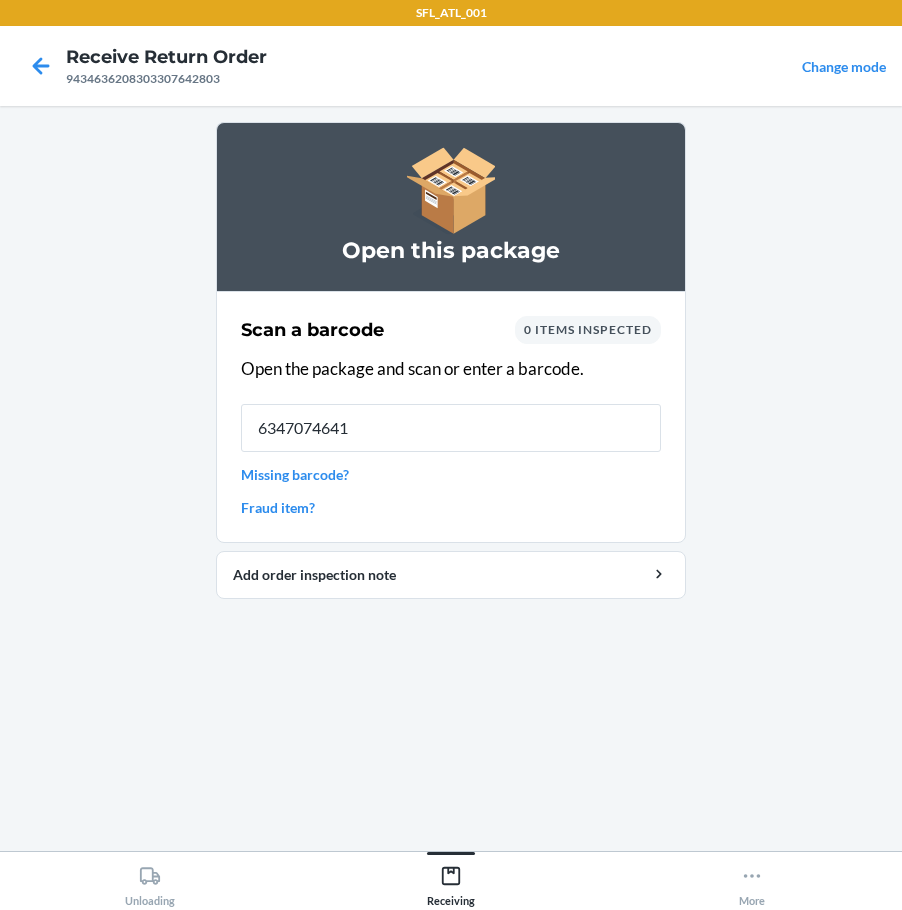 type on "63470746419" 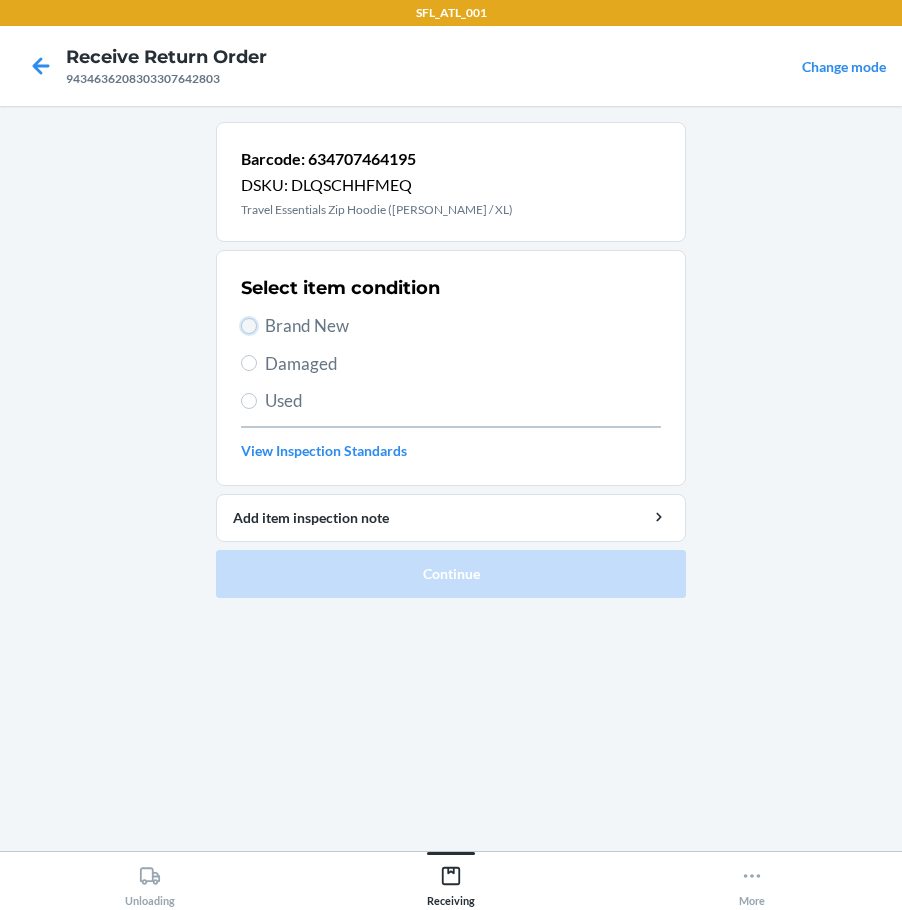 click on "Brand New" at bounding box center (249, 326) 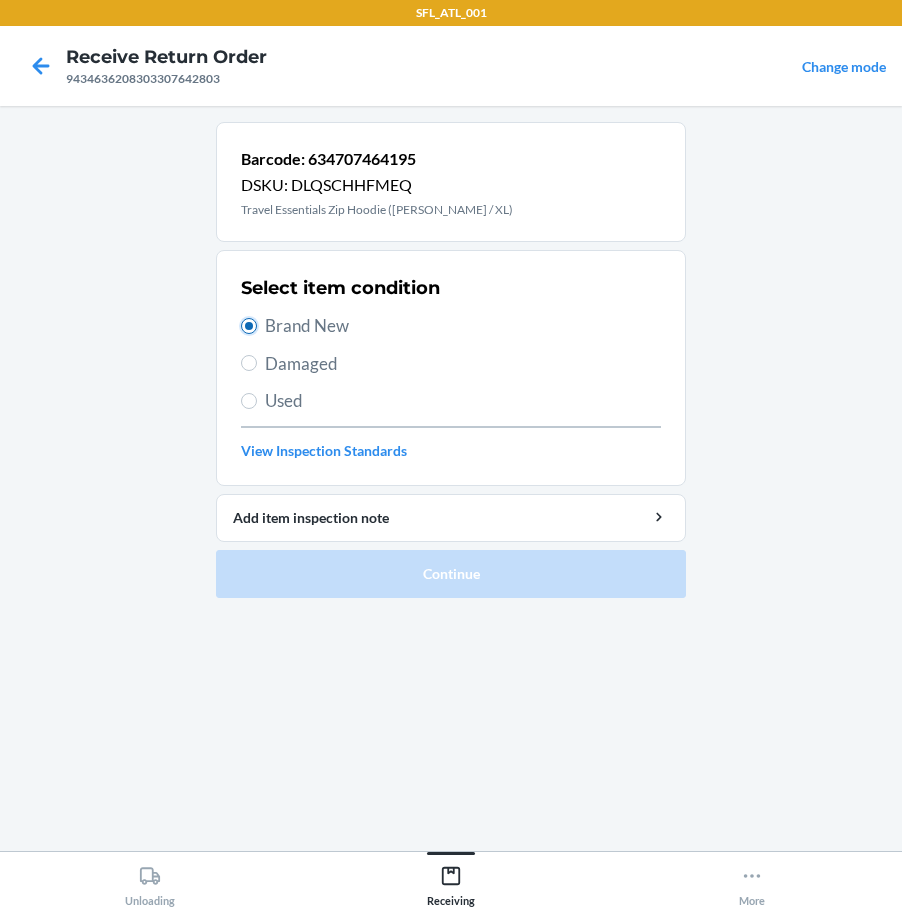 radio on "true" 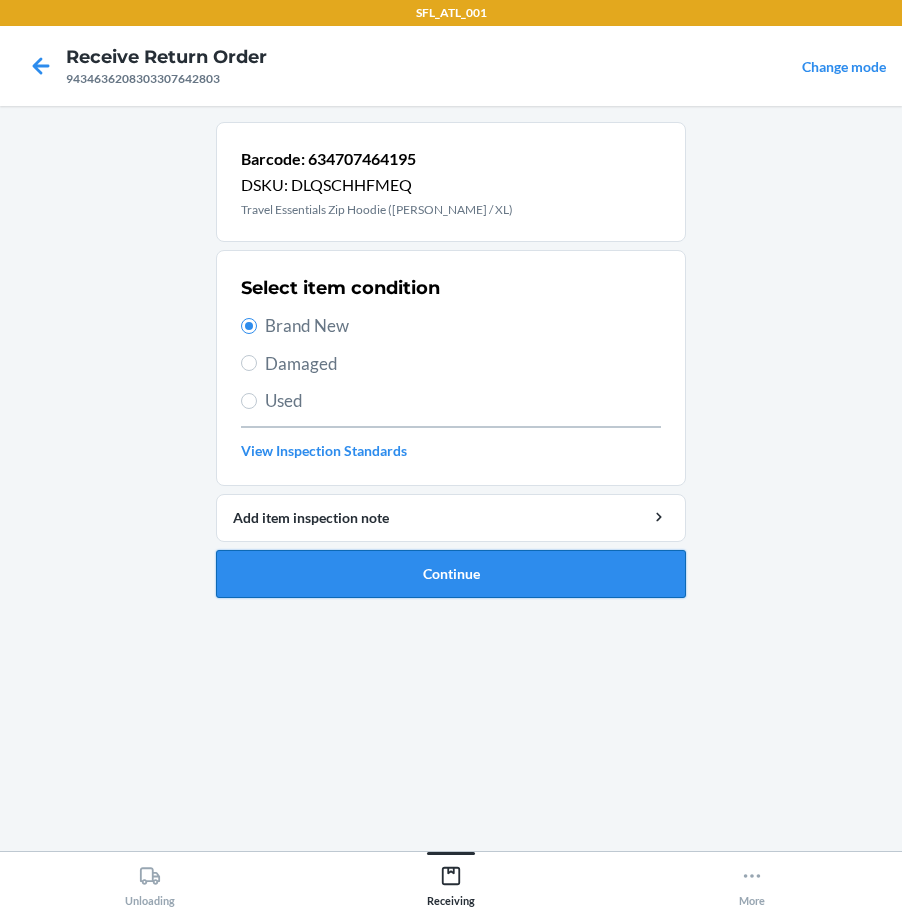 click on "Continue" at bounding box center [451, 574] 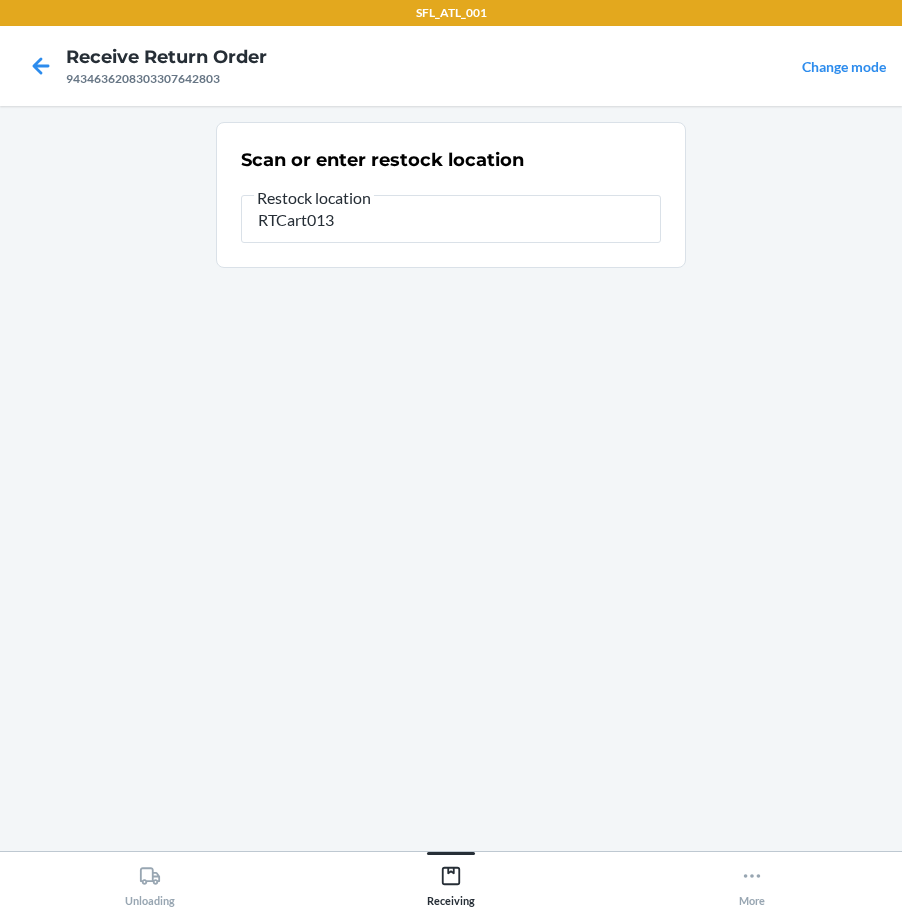 type on "RTCart013" 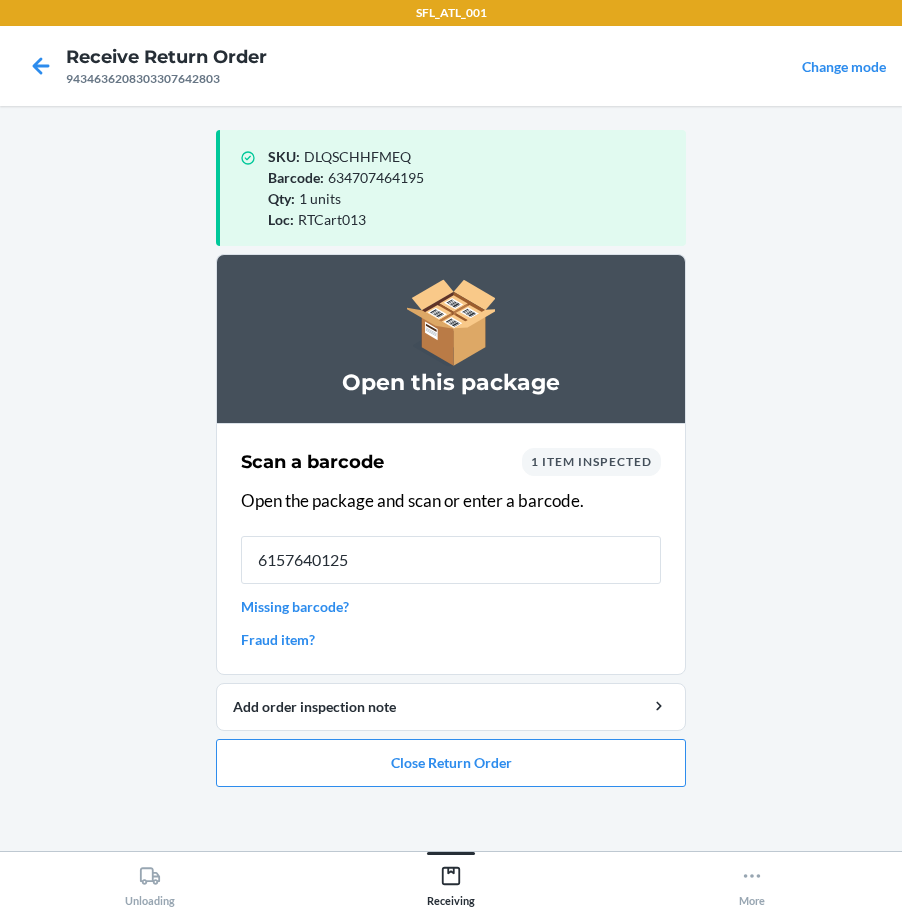 type on "61576401257" 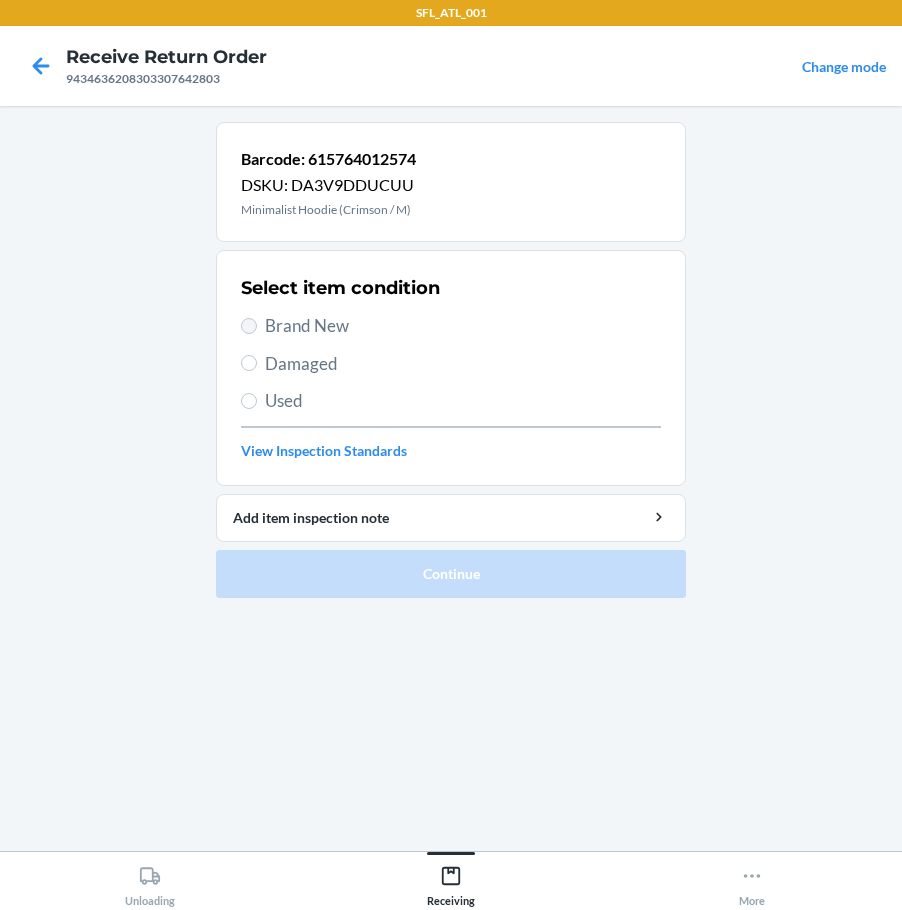 drag, startPoint x: 243, startPoint y: 315, endPoint x: 248, endPoint y: 330, distance: 15.811388 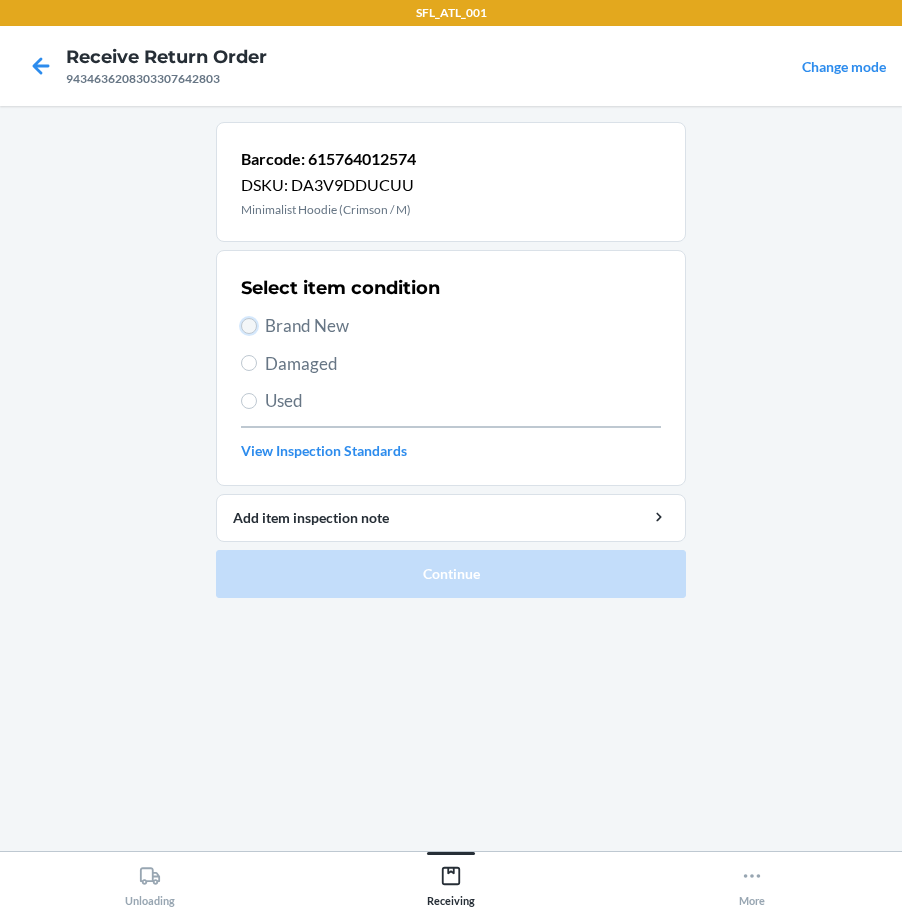 click on "Brand New" at bounding box center [249, 326] 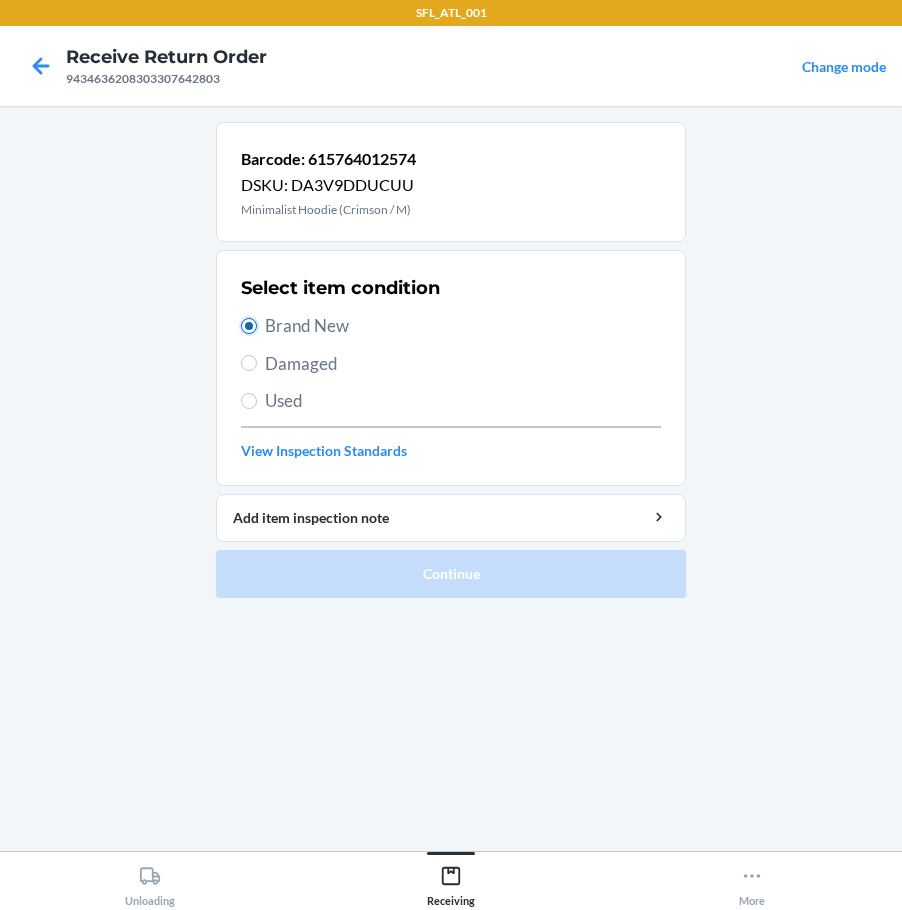 radio on "true" 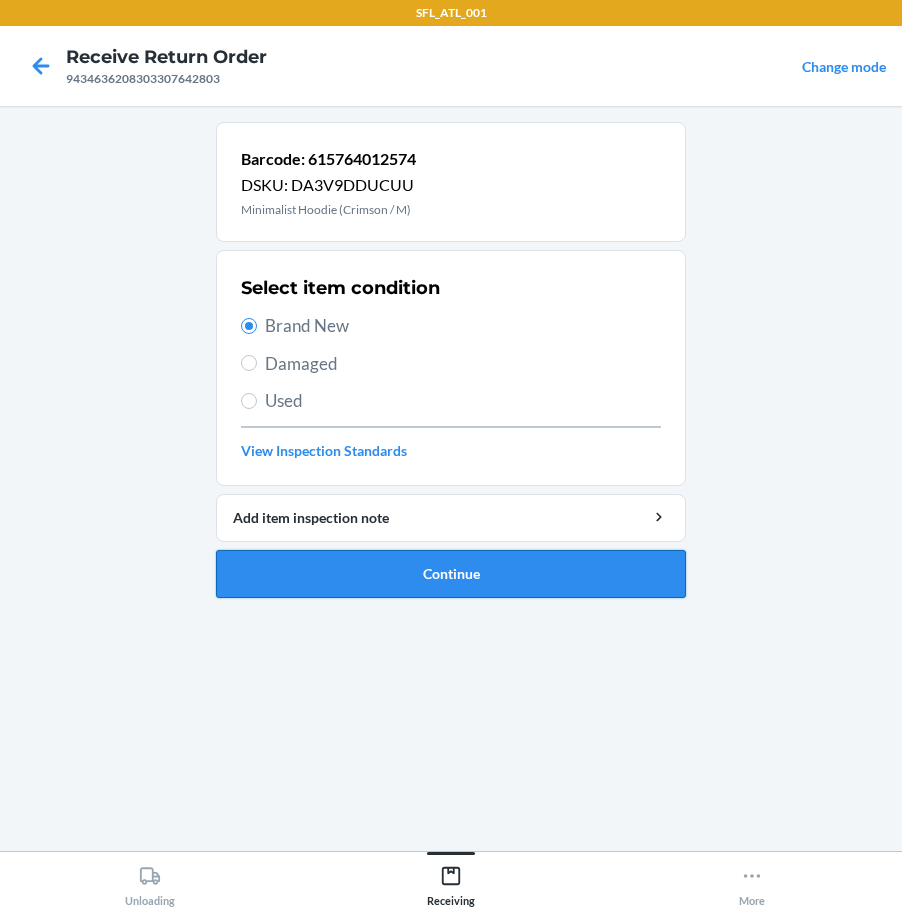 click on "Continue" at bounding box center [451, 574] 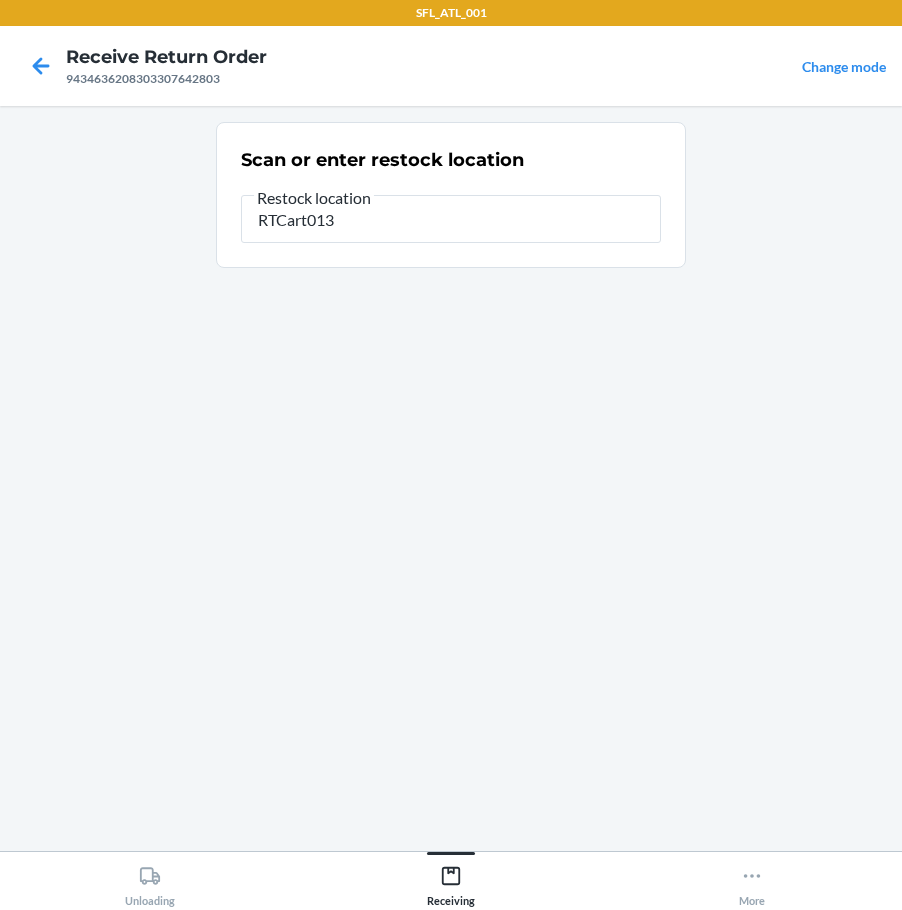 type on "RTCart013" 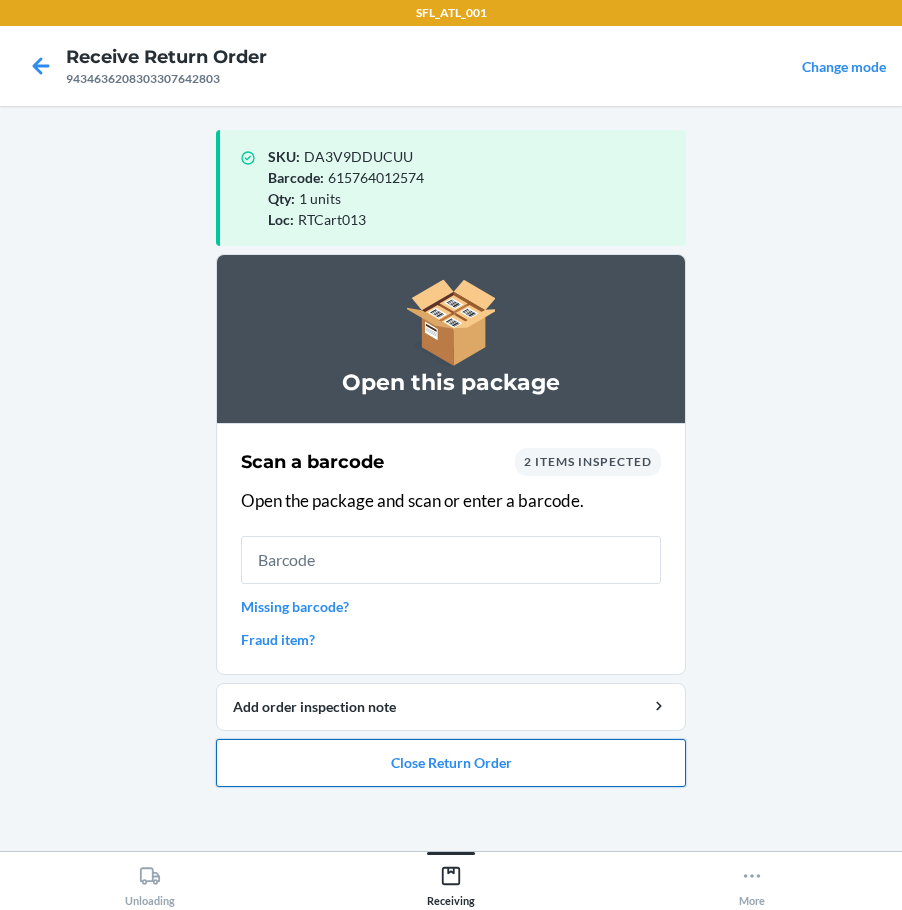 click on "Close Return Order" at bounding box center (451, 763) 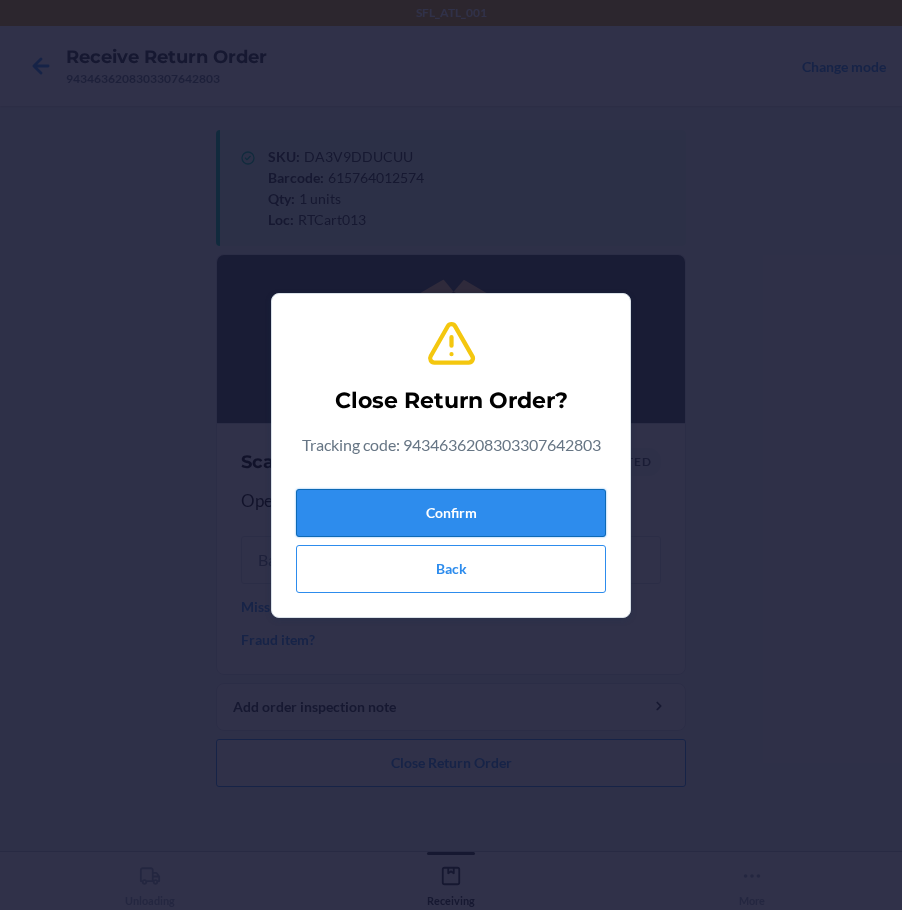 click on "Confirm" at bounding box center [451, 513] 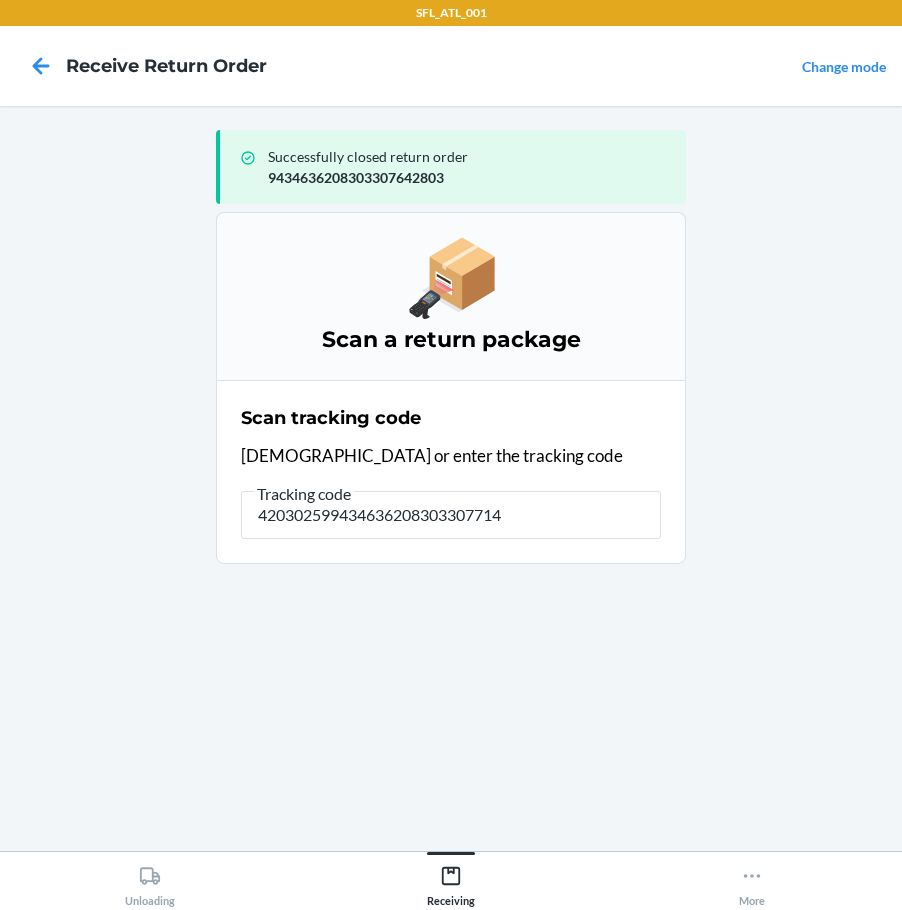type on "4203025994346362083033077149" 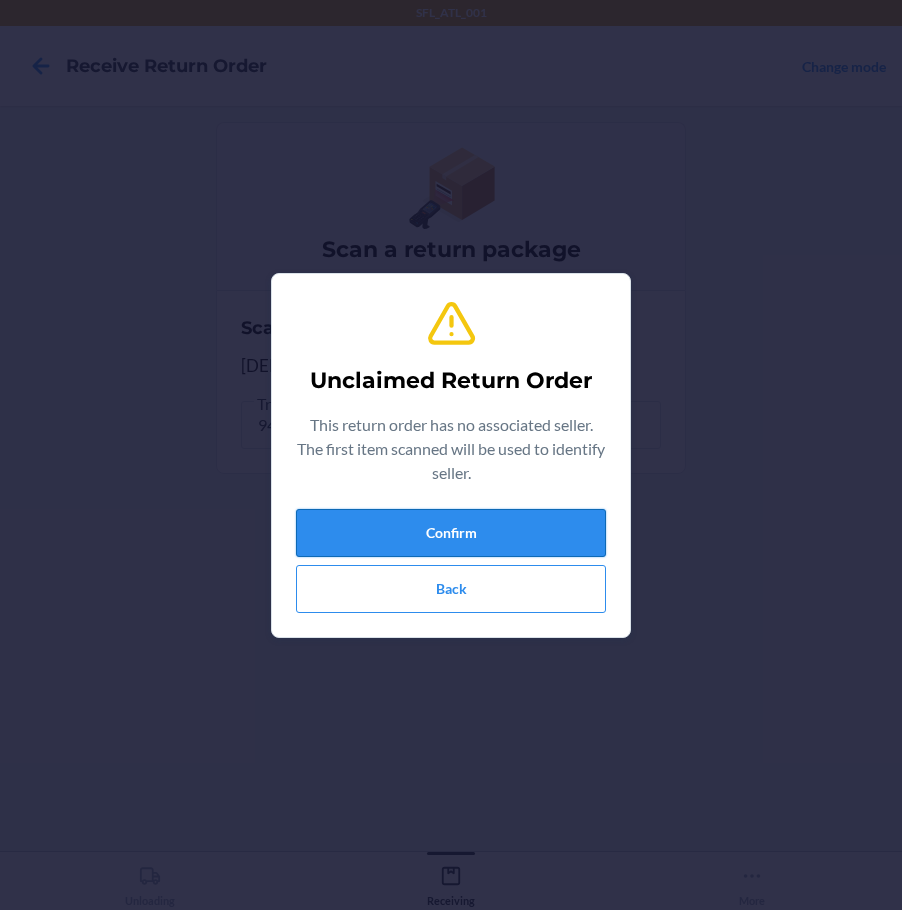 click on "Confirm" at bounding box center [451, 533] 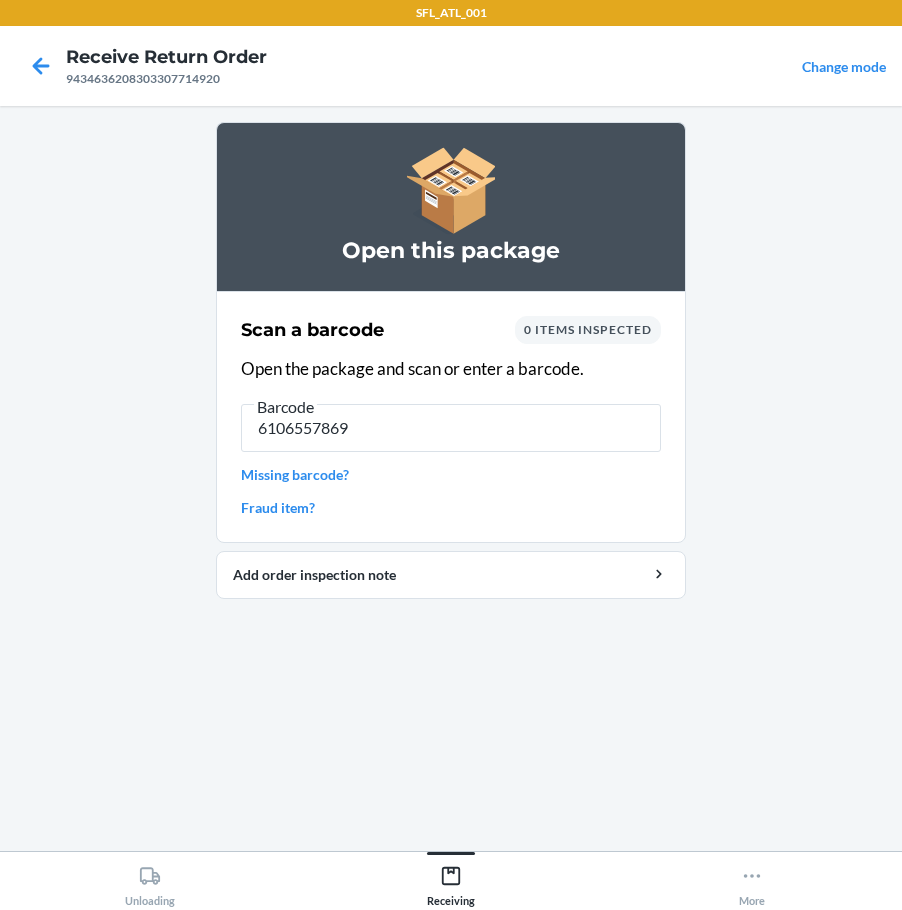 type on "61065578690" 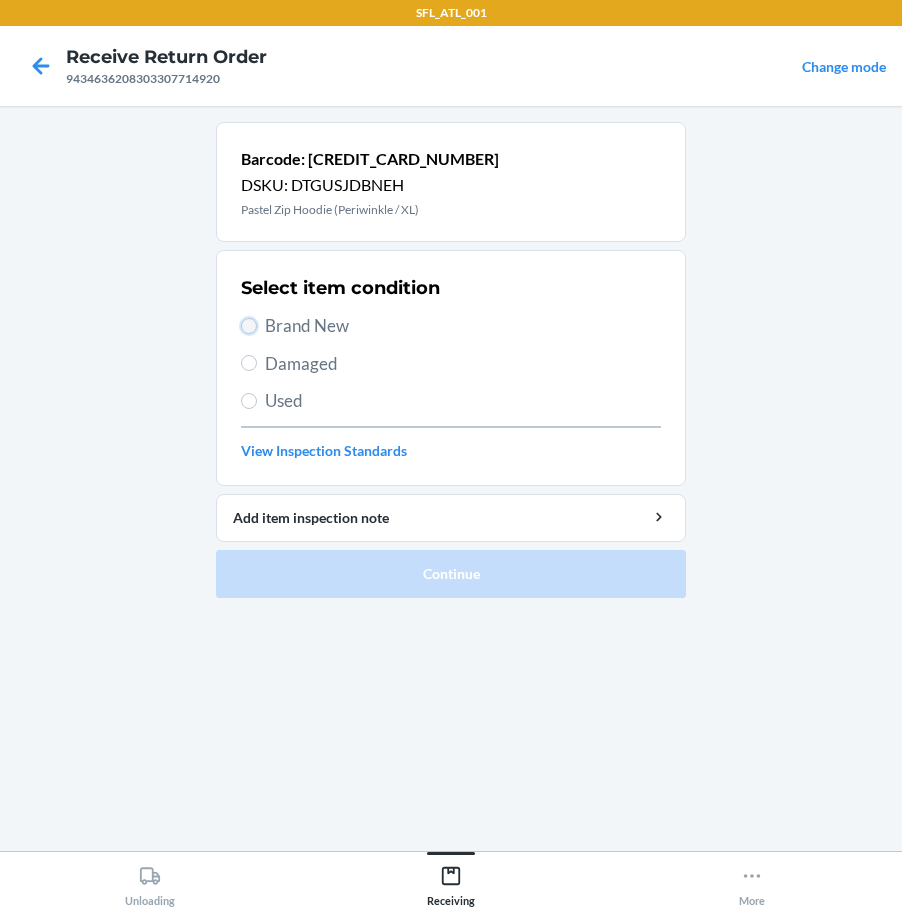 click on "Brand New" at bounding box center [249, 326] 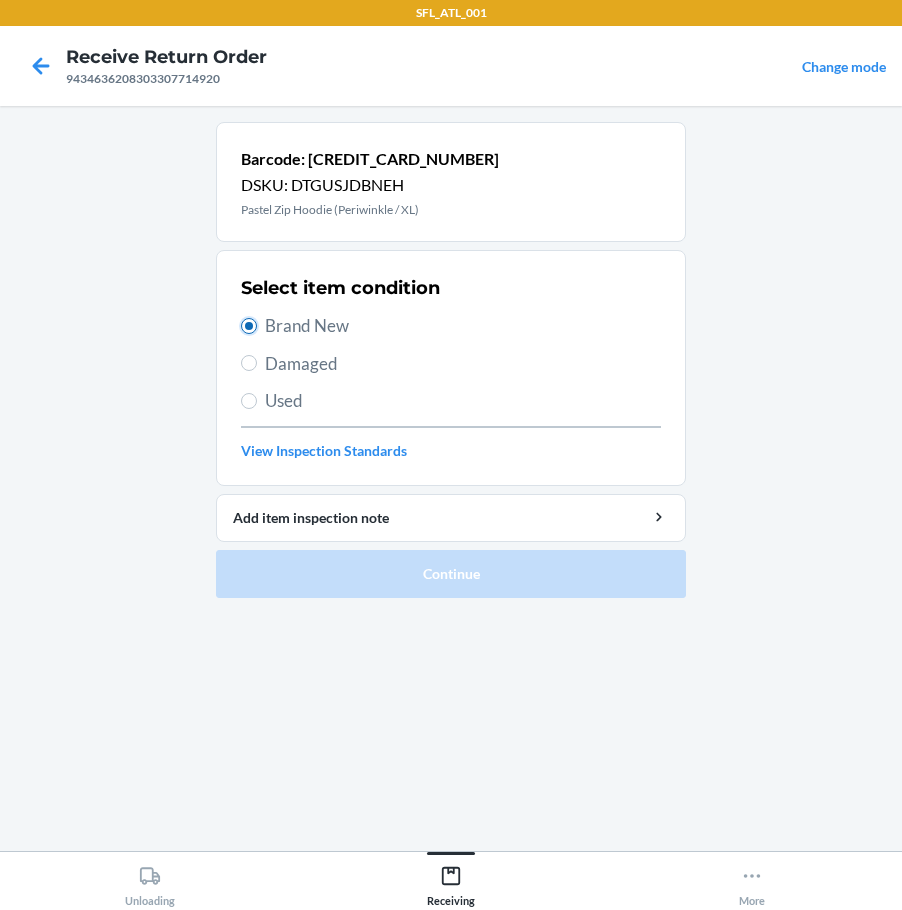 radio on "true" 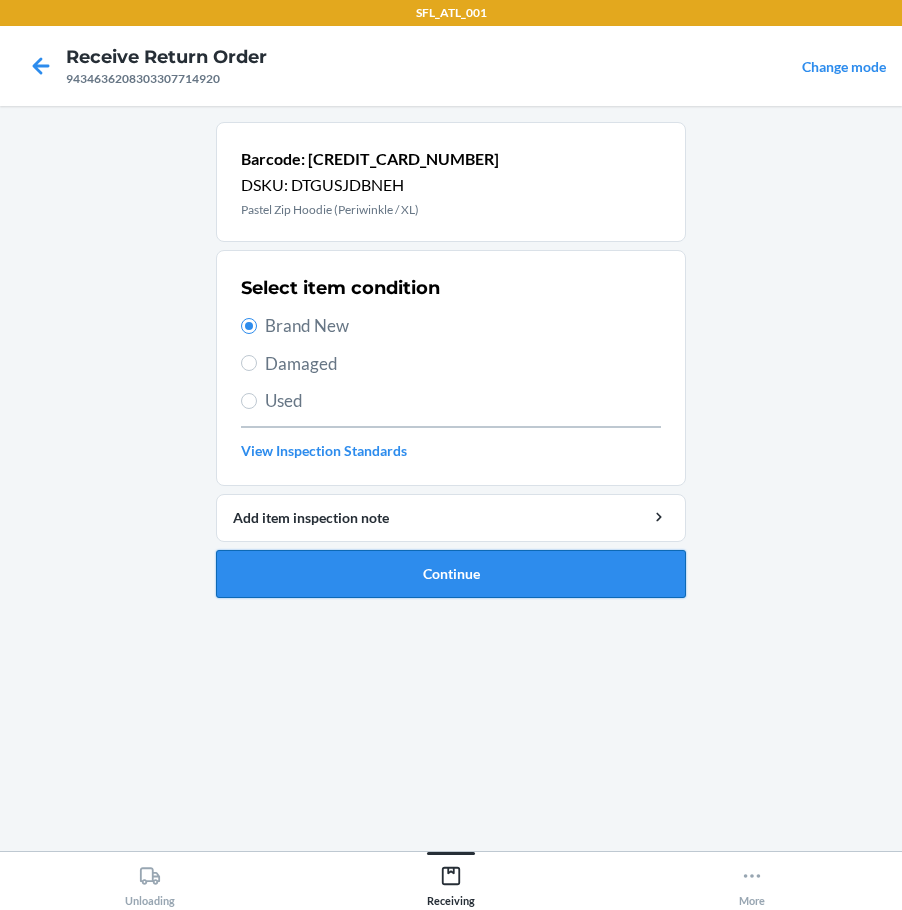 click on "Continue" at bounding box center [451, 574] 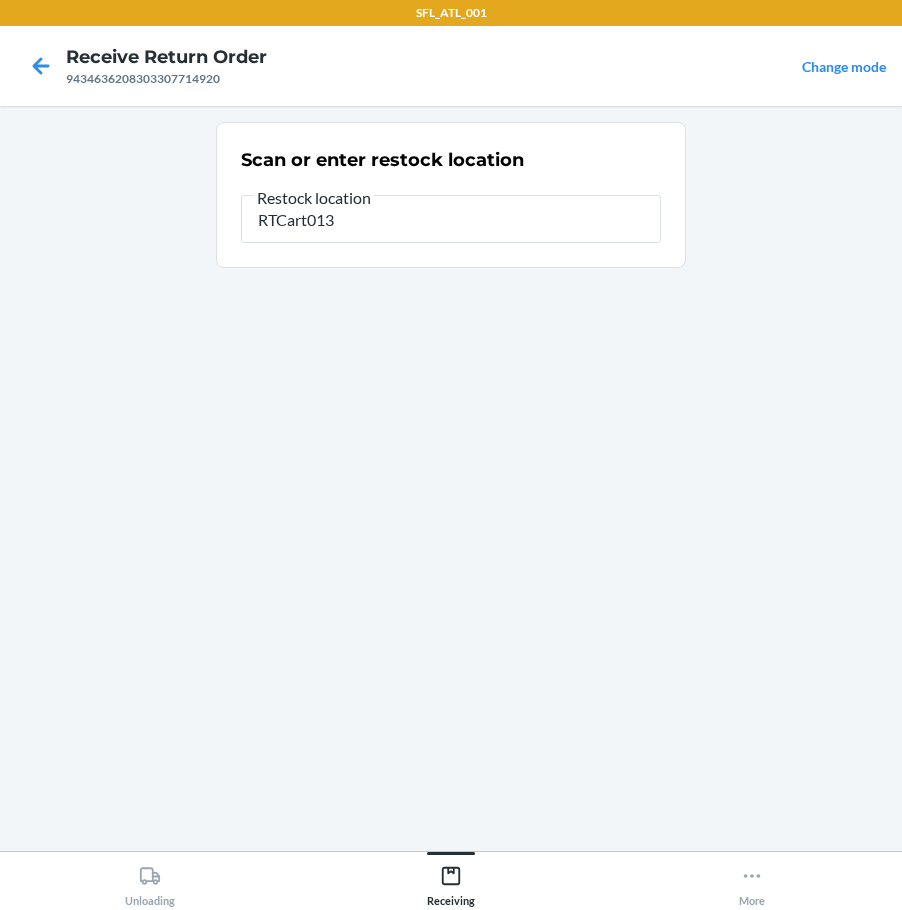 type on "RTCart013" 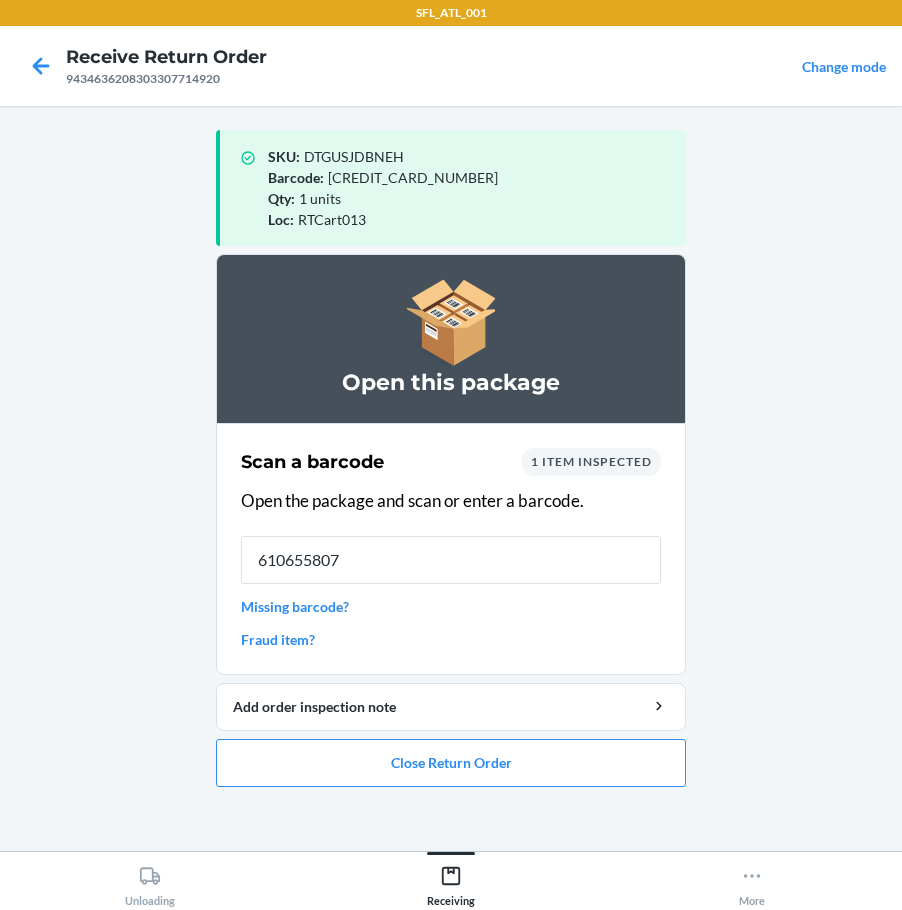 type on "6106558076" 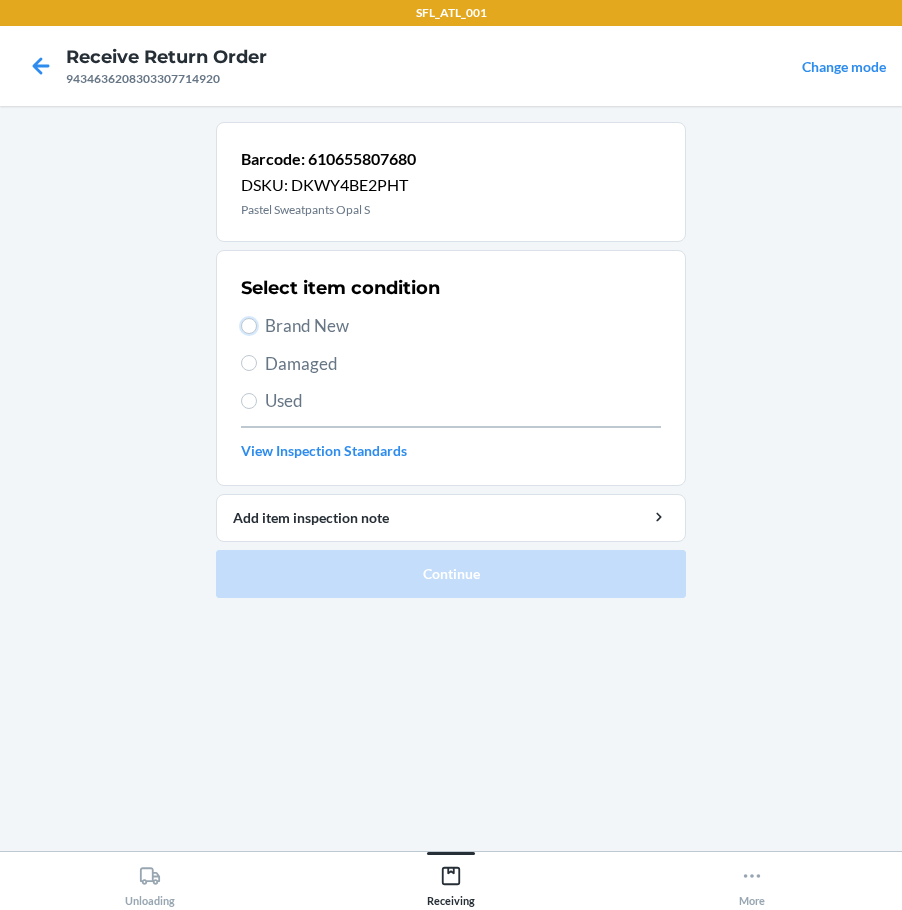 drag, startPoint x: 253, startPoint y: 324, endPoint x: 266, endPoint y: 354, distance: 32.695564 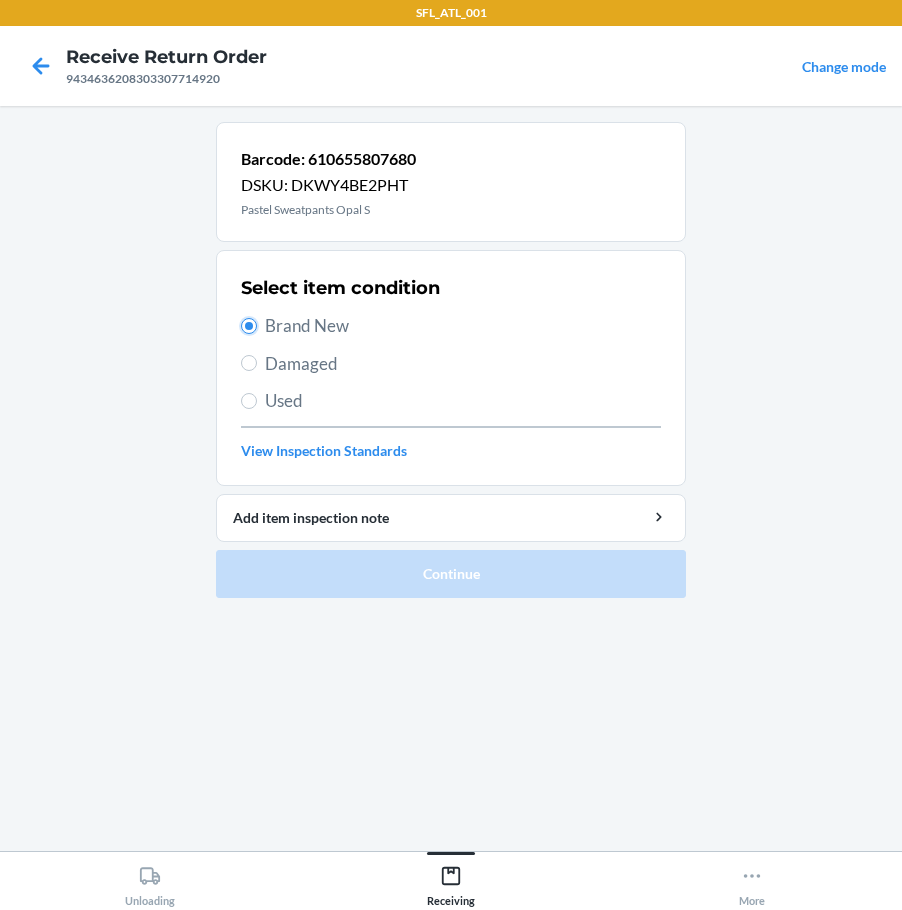 radio on "true" 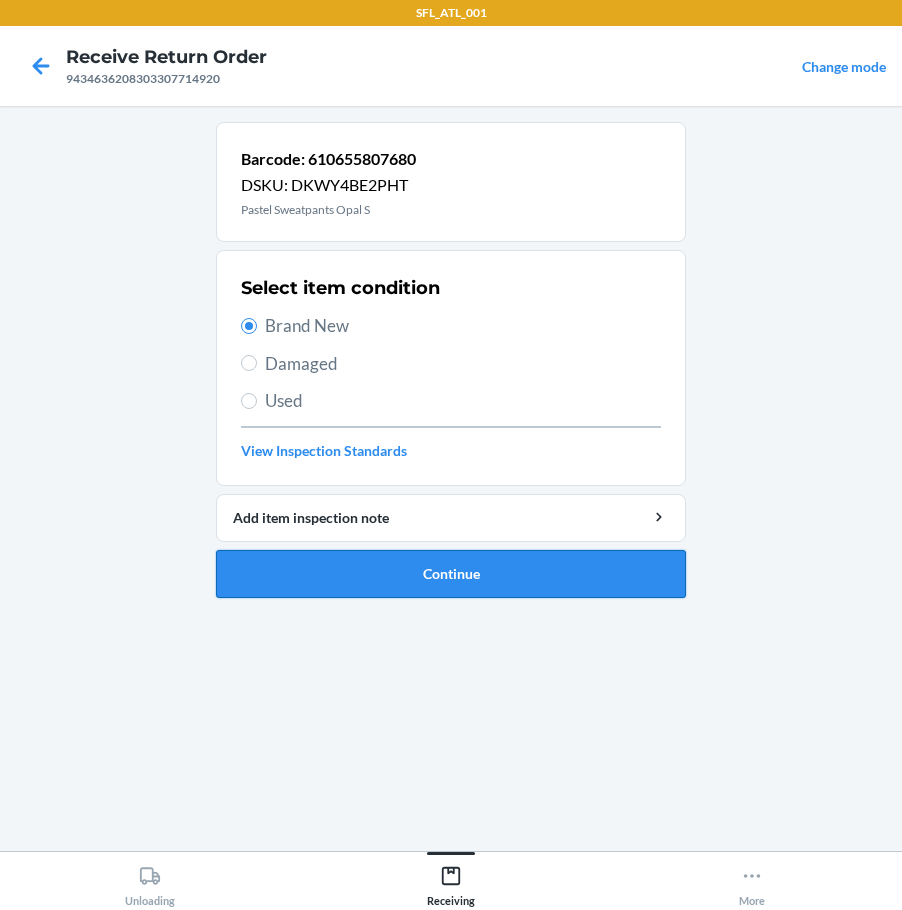 click on "Continue" at bounding box center (451, 574) 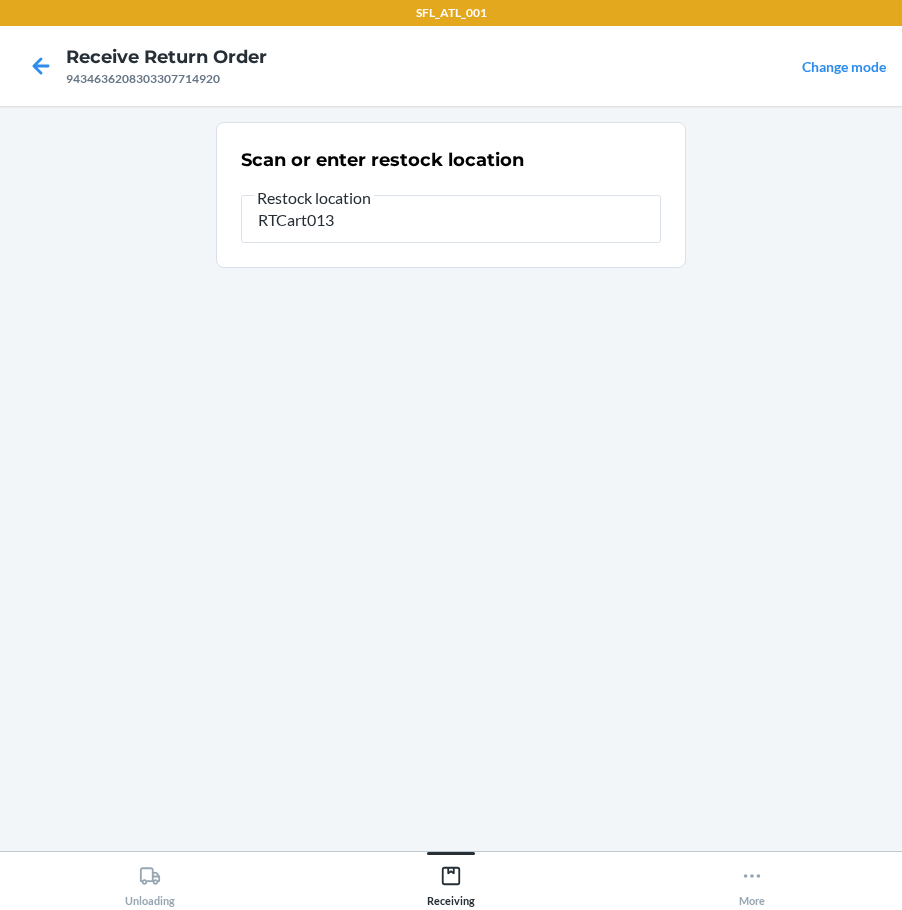 type on "RTCart013" 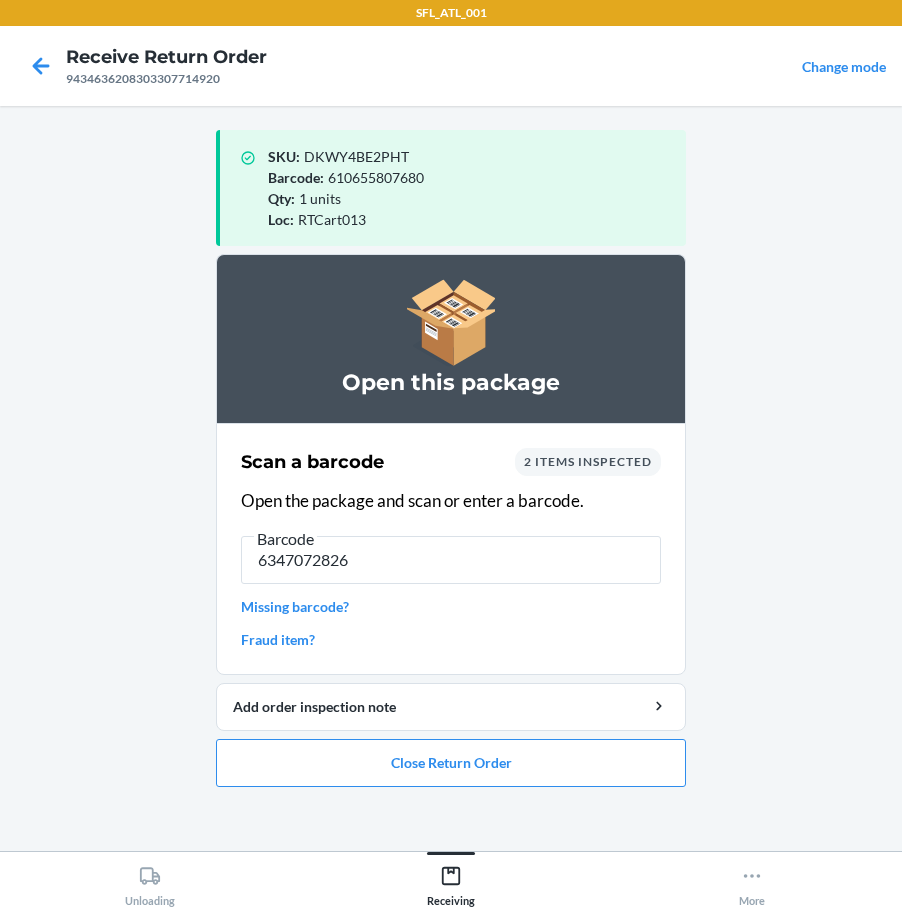 type on "63470728265" 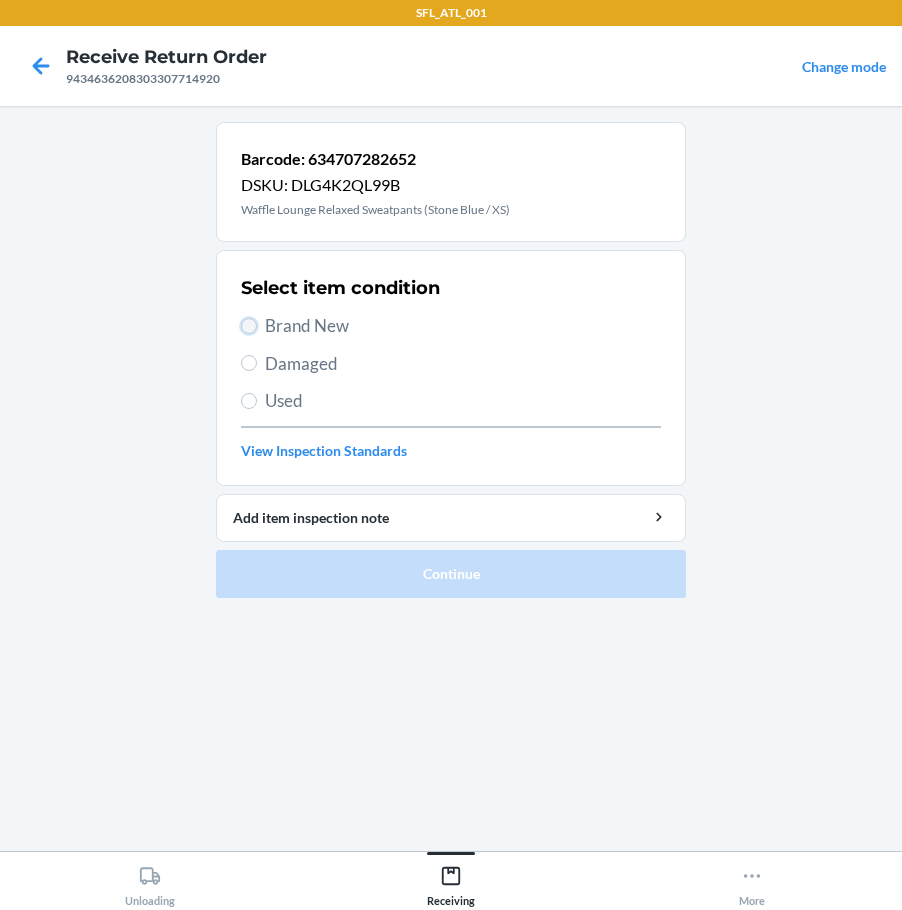 click on "Brand New" at bounding box center (249, 326) 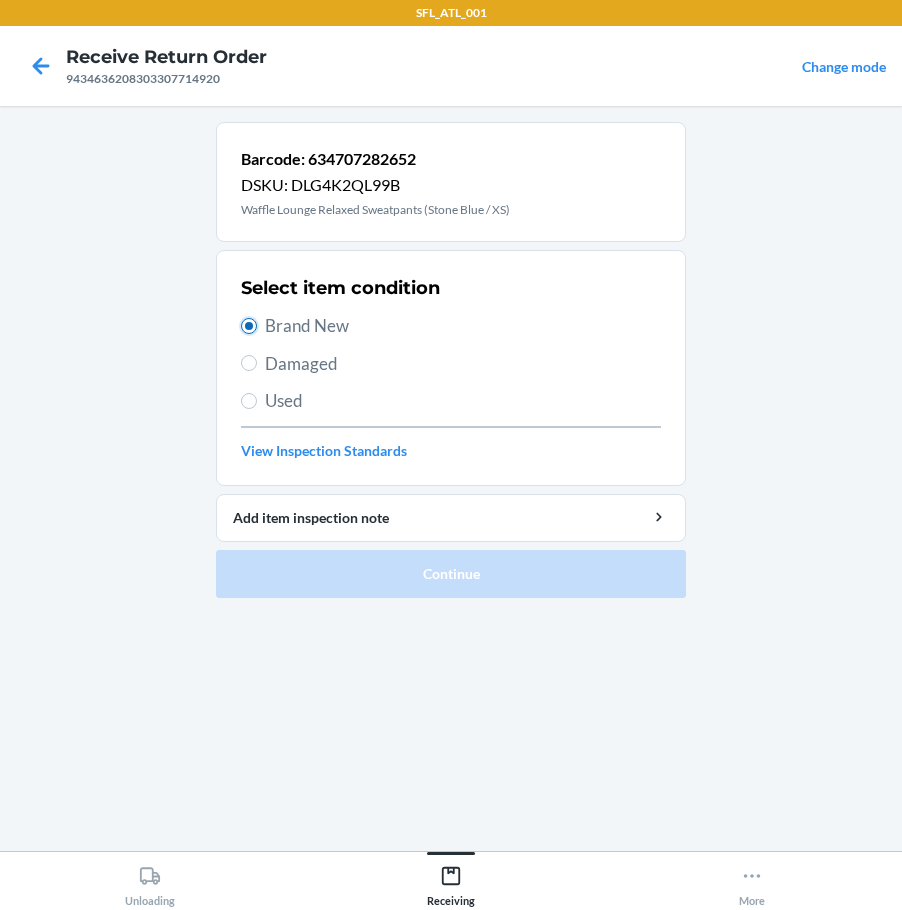 radio on "true" 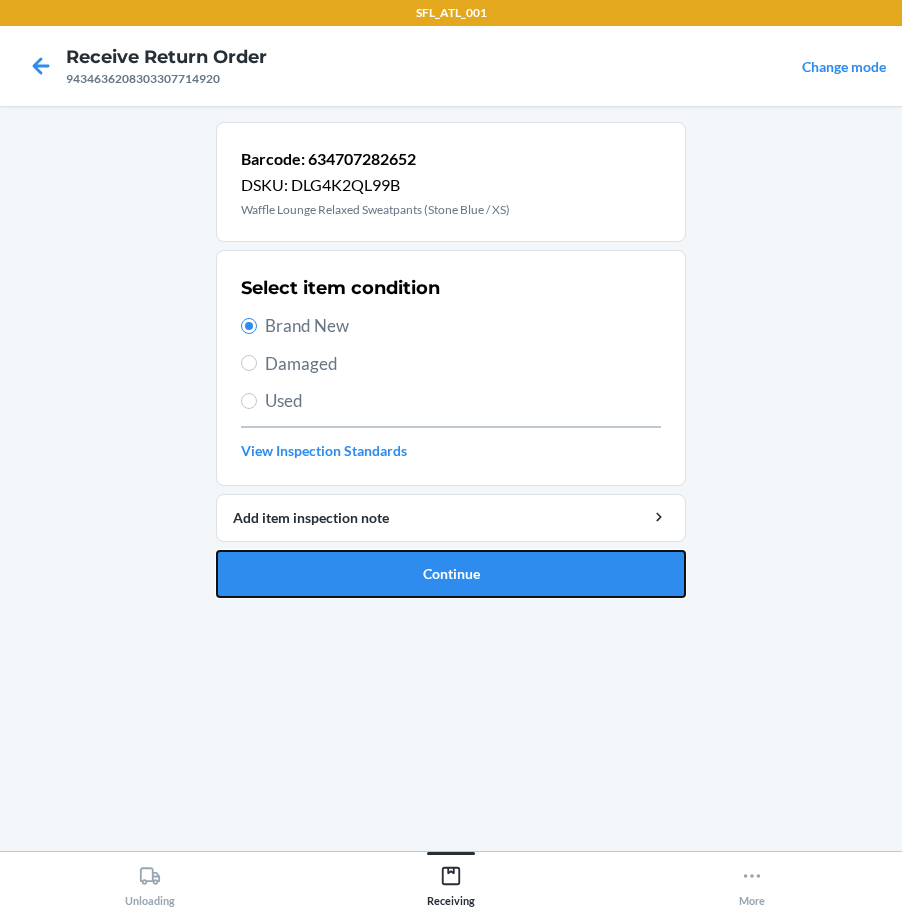 click on "Continue" at bounding box center (451, 574) 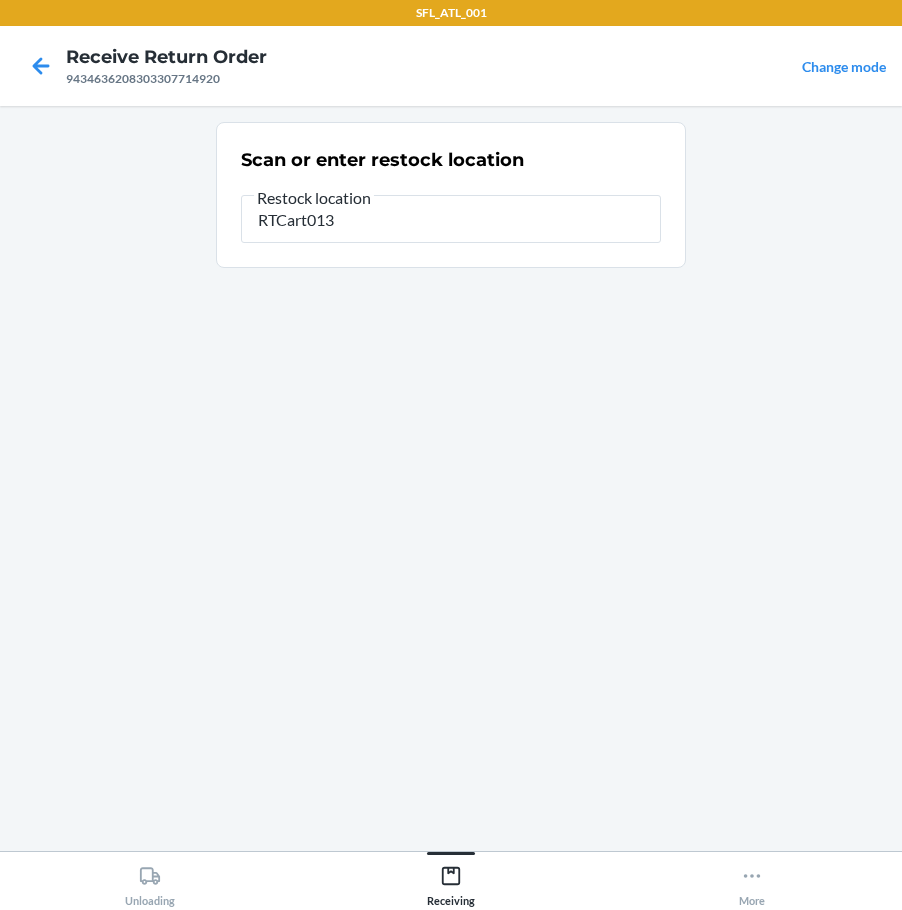 type on "RTCart013" 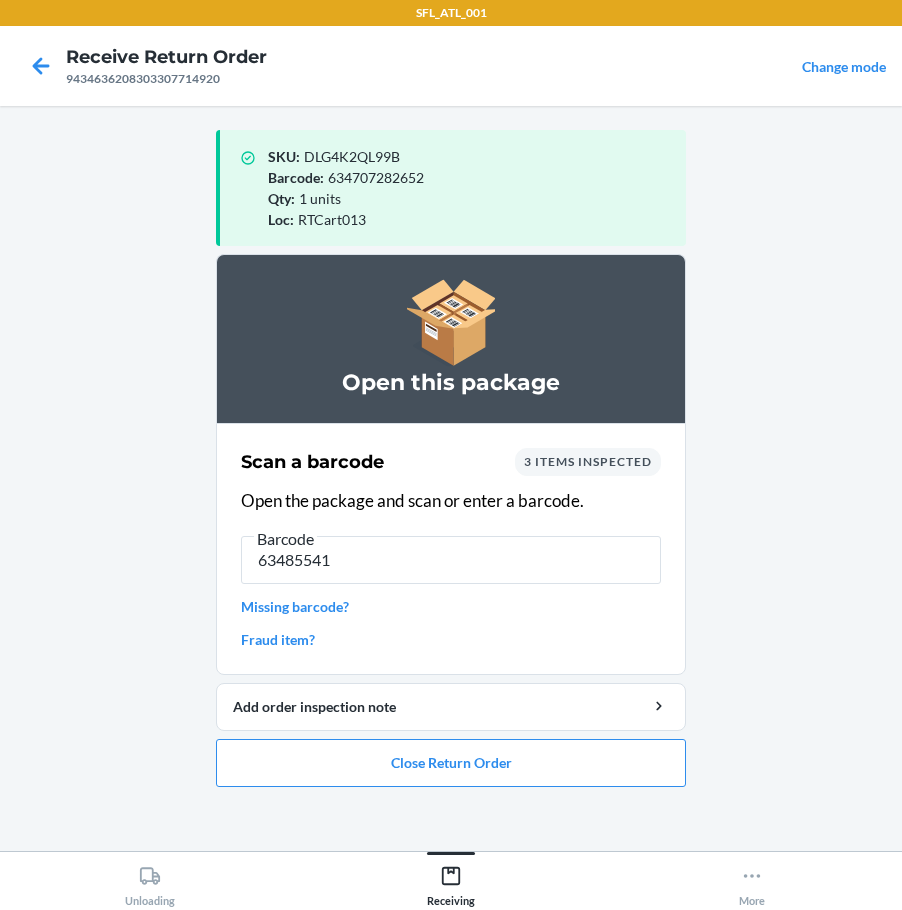 type on "634855415" 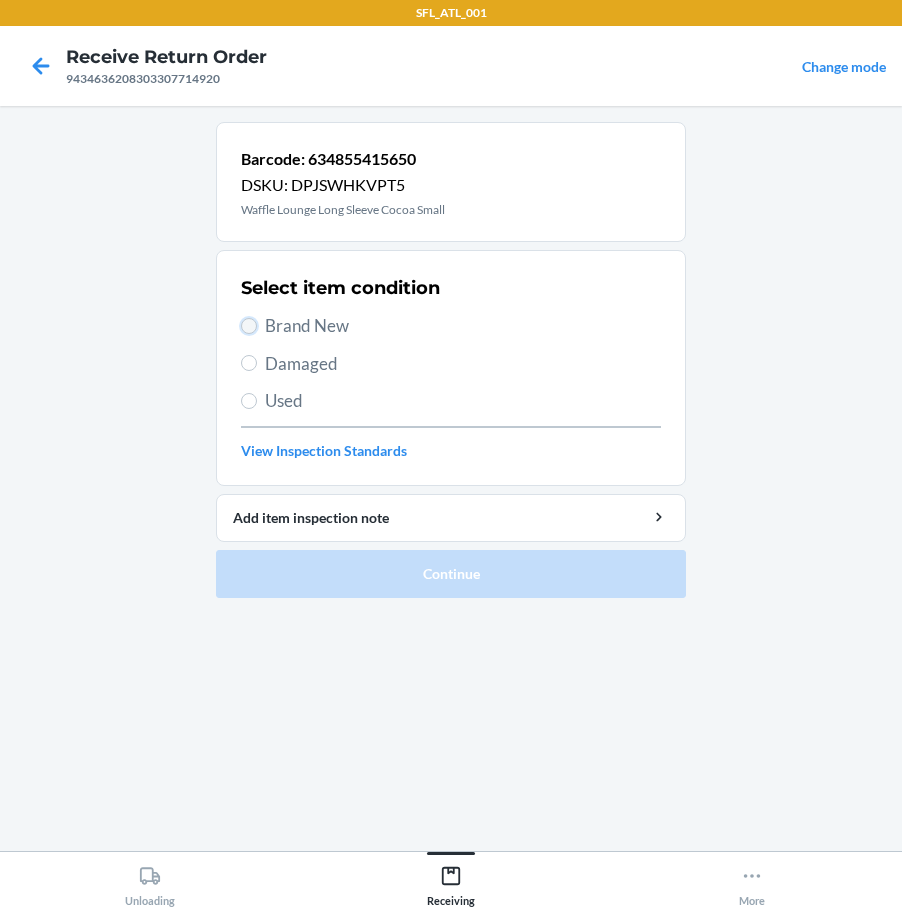 click on "Brand New" at bounding box center [249, 326] 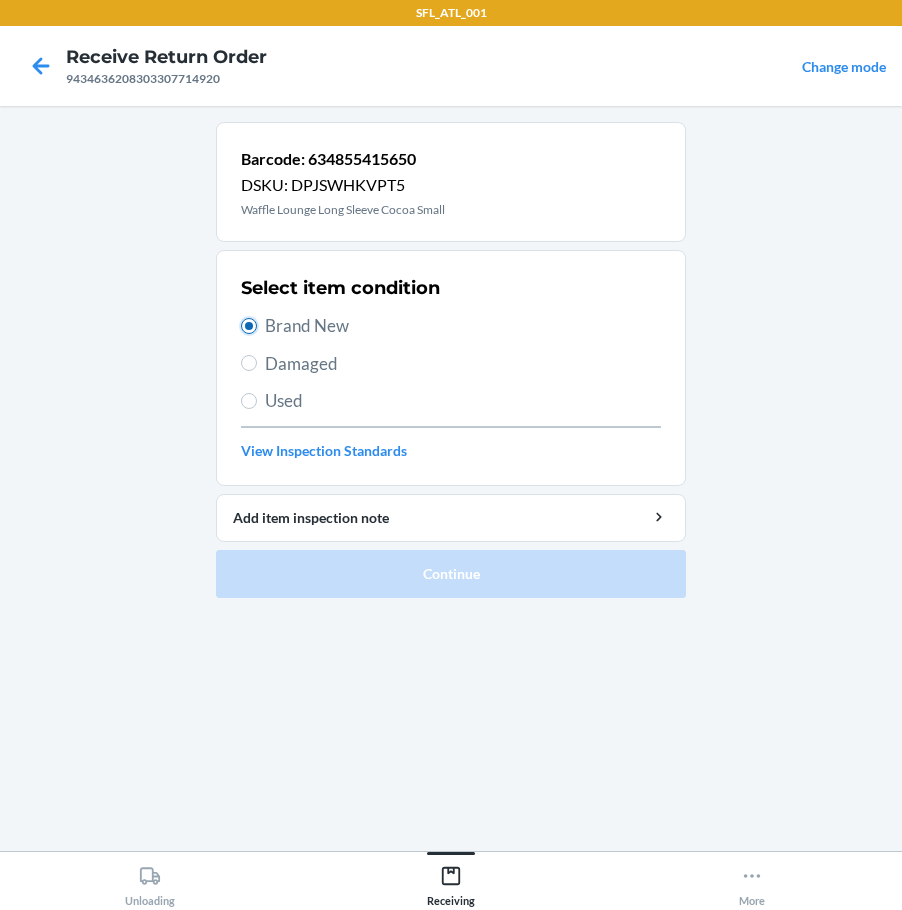 radio on "true" 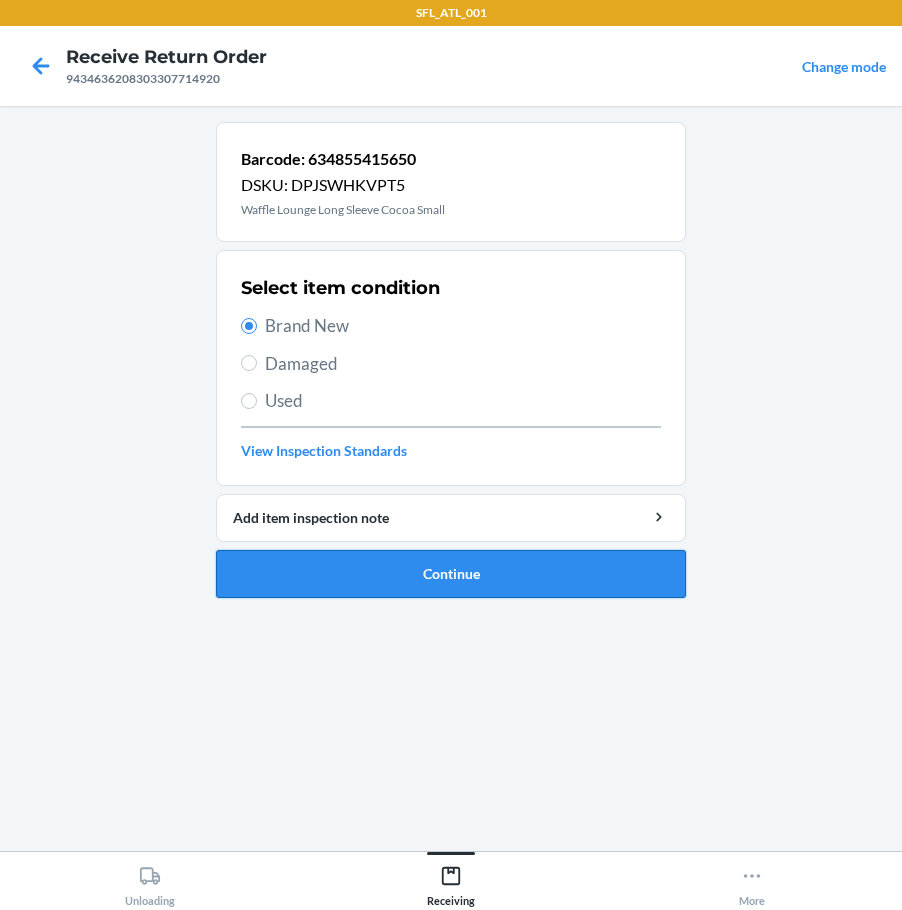click on "Continue" at bounding box center [451, 574] 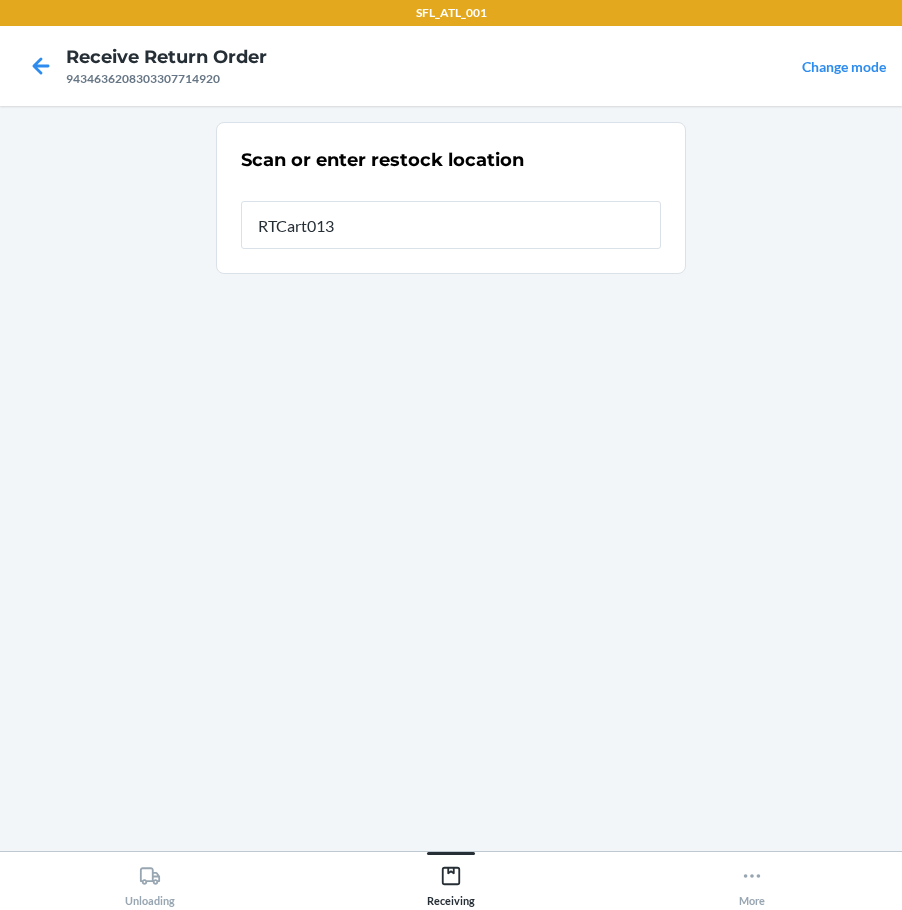 type on "RTCart013" 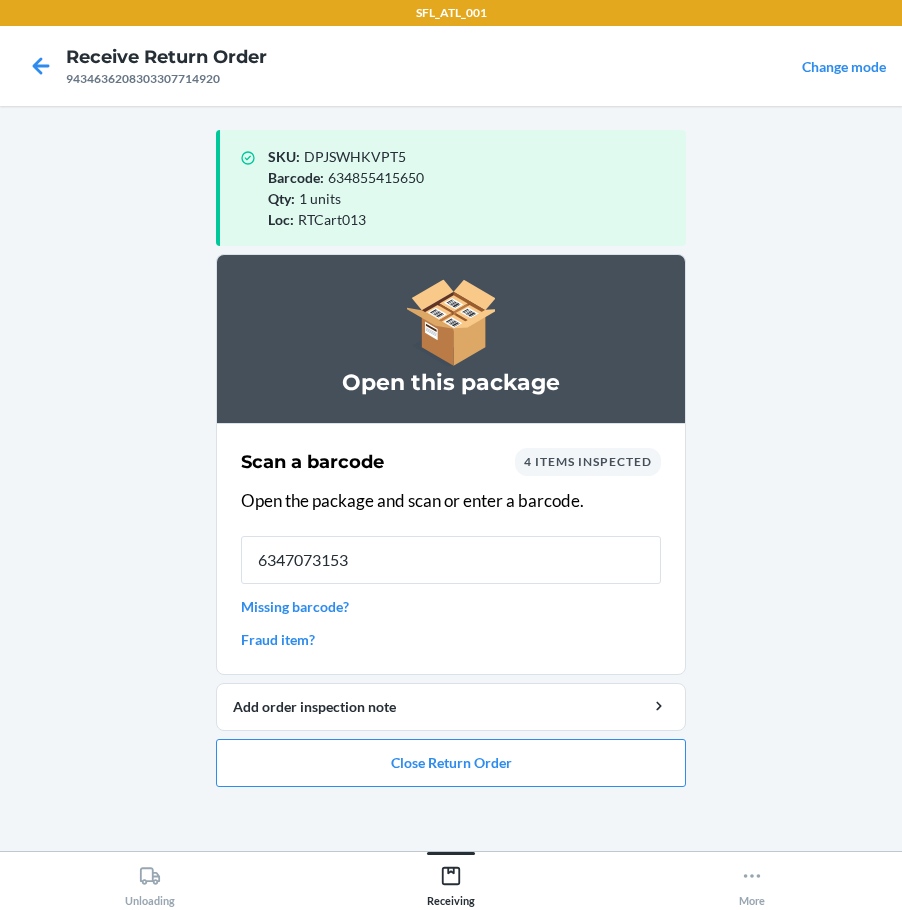 type on "63470731533" 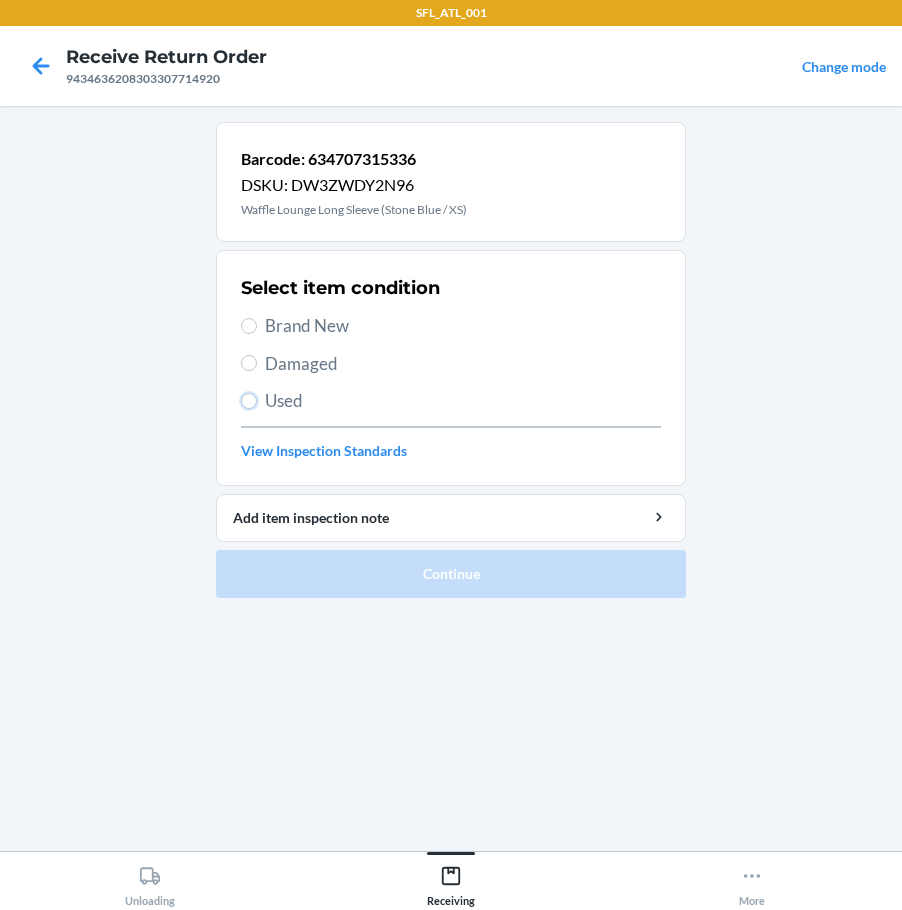 drag, startPoint x: 251, startPoint y: 398, endPoint x: 302, endPoint y: 435, distance: 63.007935 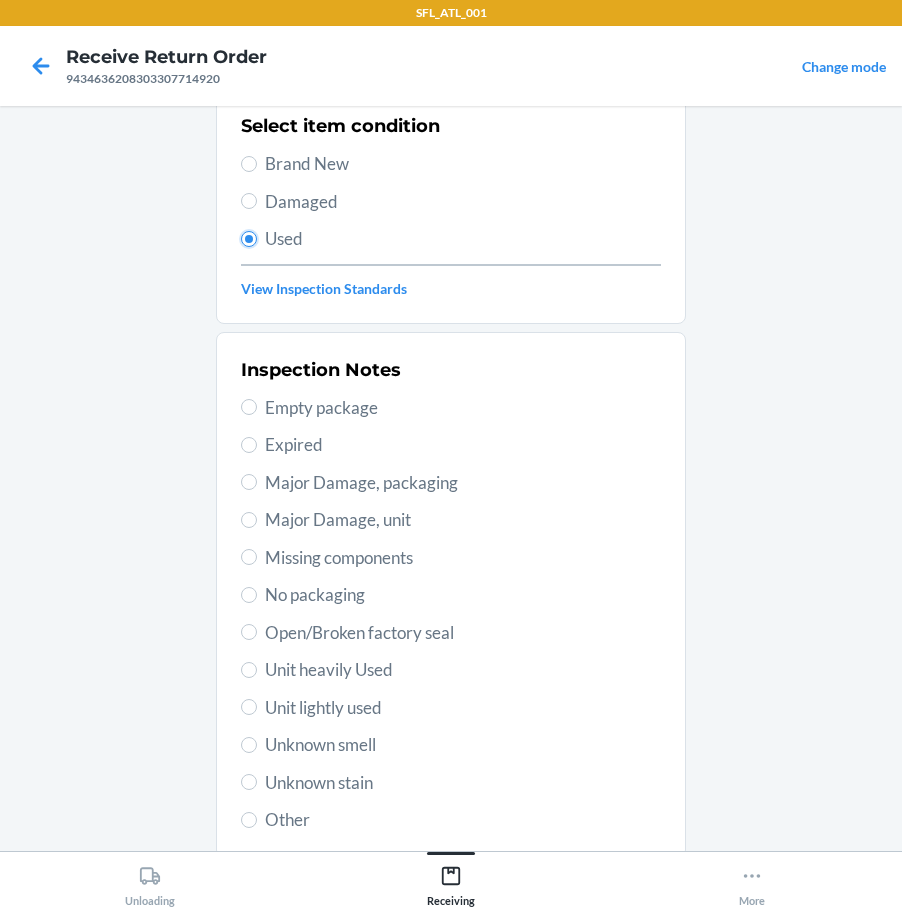 scroll, scrollTop: 297, scrollLeft: 0, axis: vertical 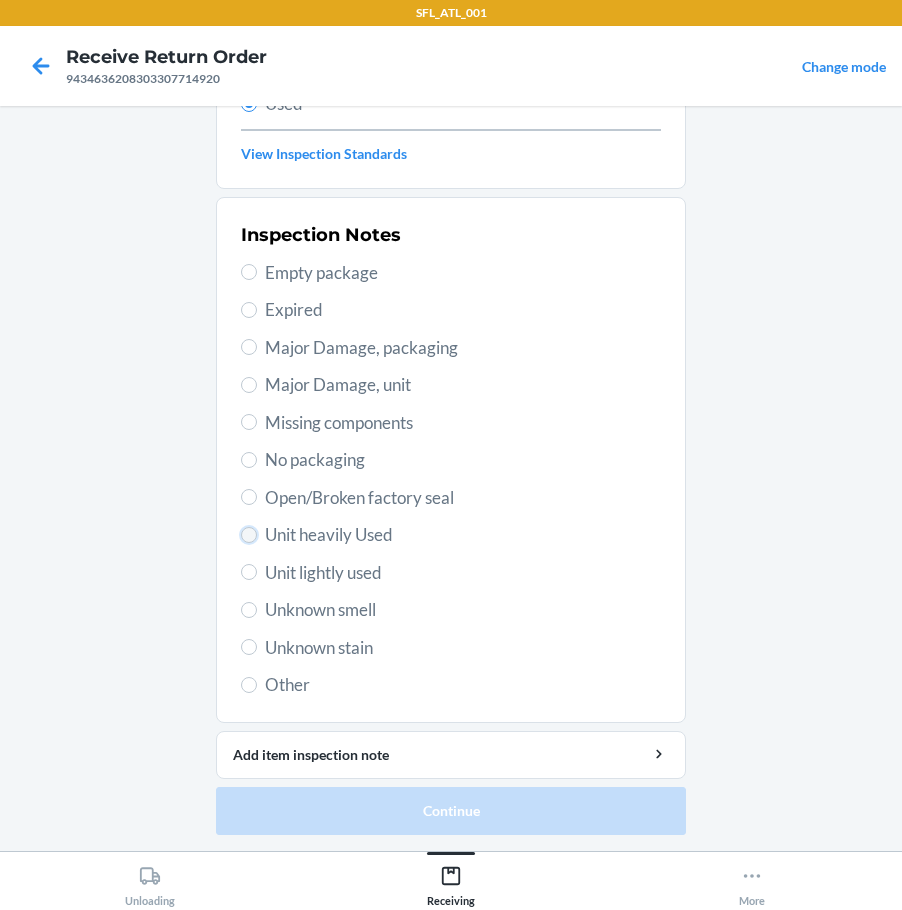 click on "Unit heavily Used" at bounding box center [249, 535] 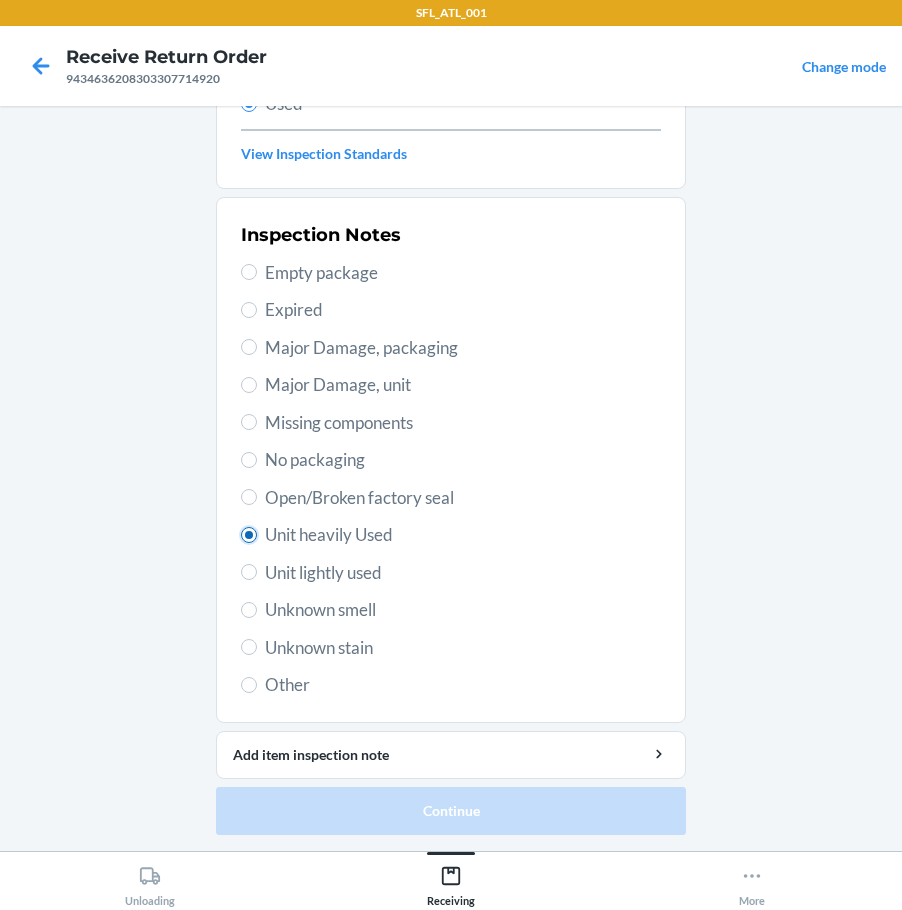 radio on "true" 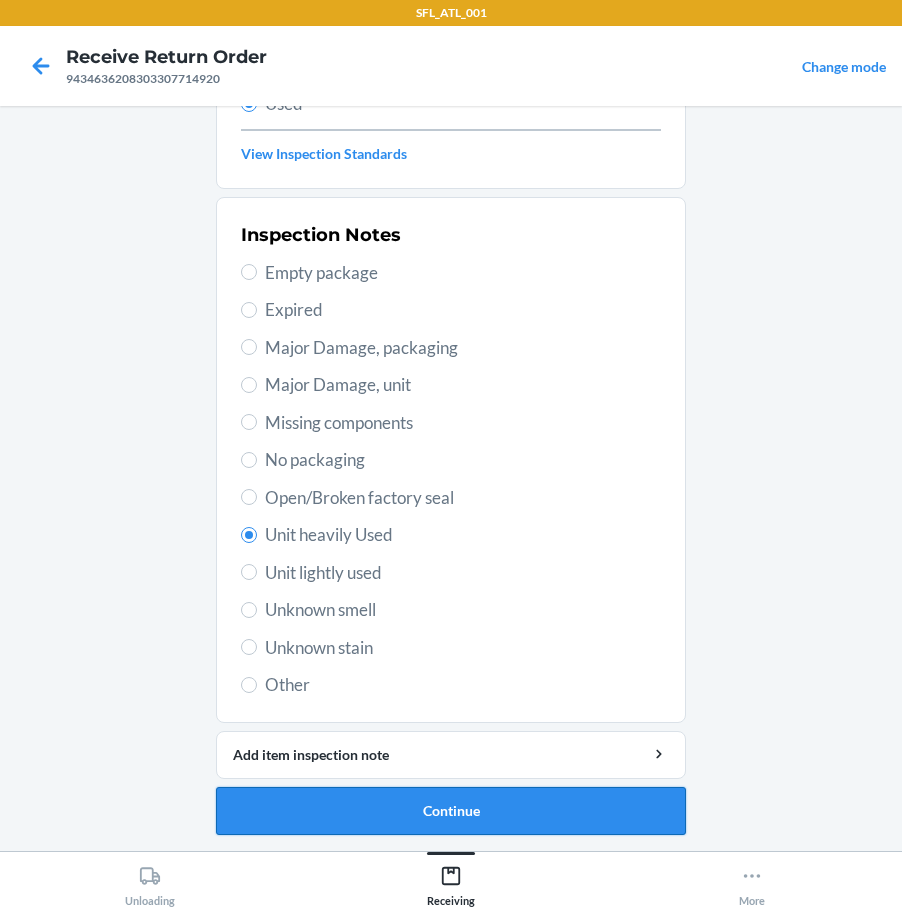click on "Continue" at bounding box center [451, 811] 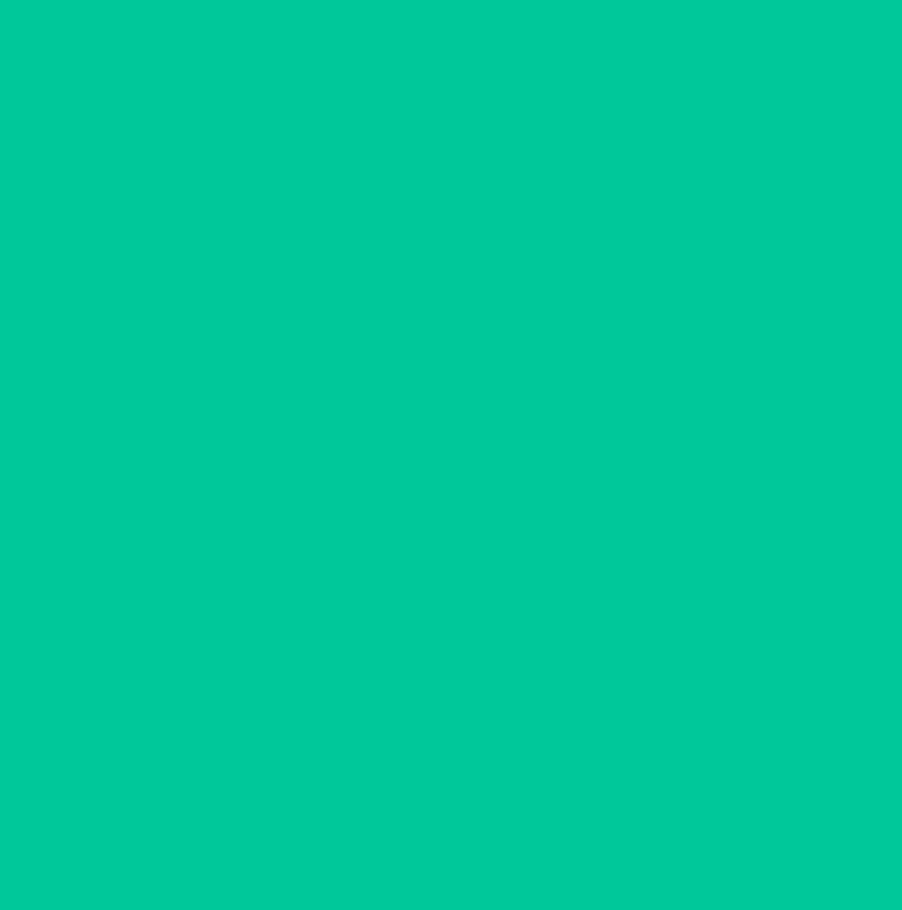 scroll, scrollTop: 0, scrollLeft: 0, axis: both 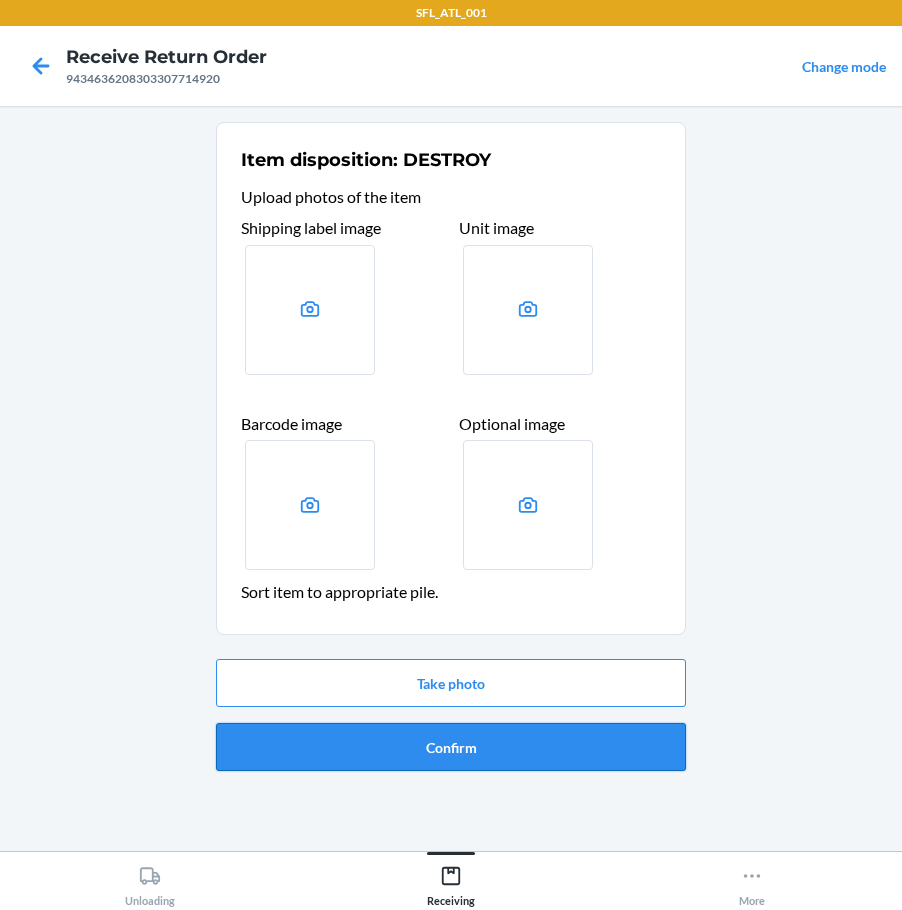 click on "Confirm" at bounding box center [451, 747] 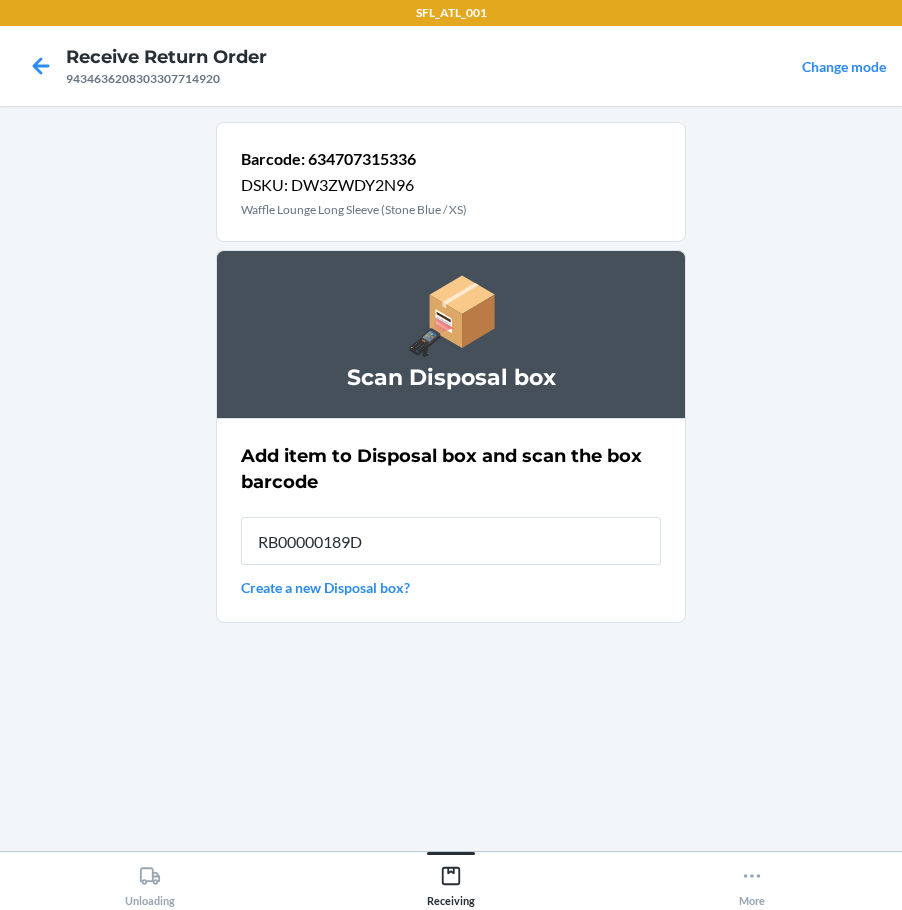 type on "RB00000189D" 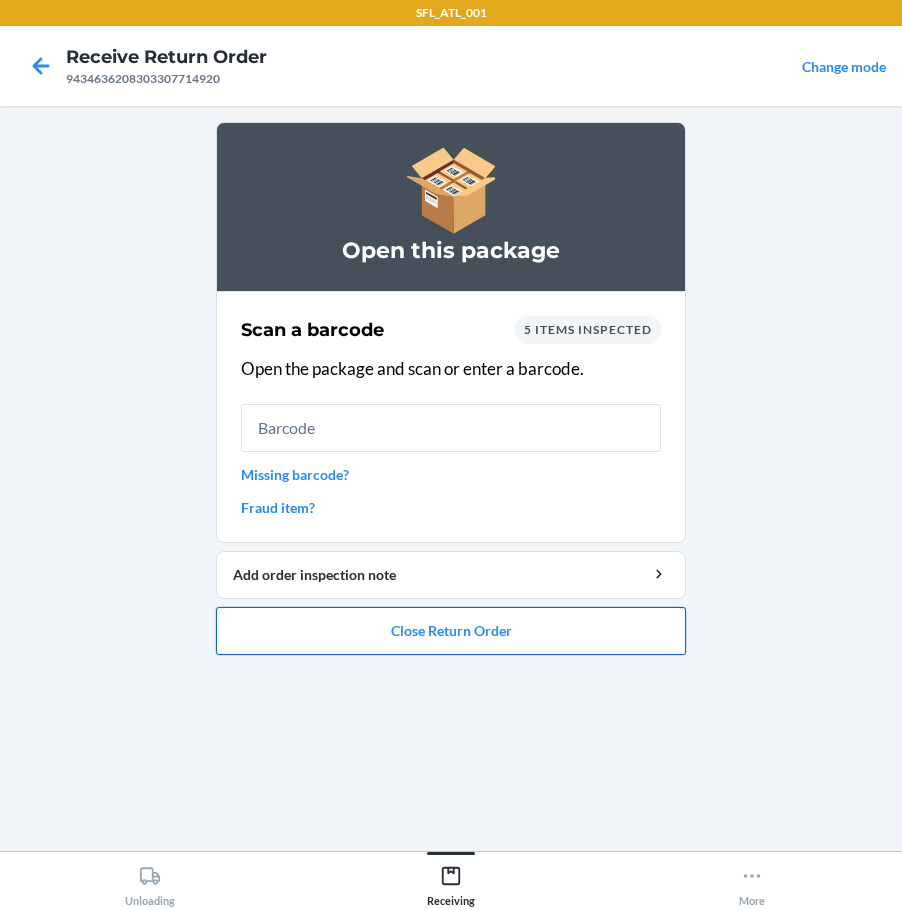 click on "Close Return Order" at bounding box center [451, 631] 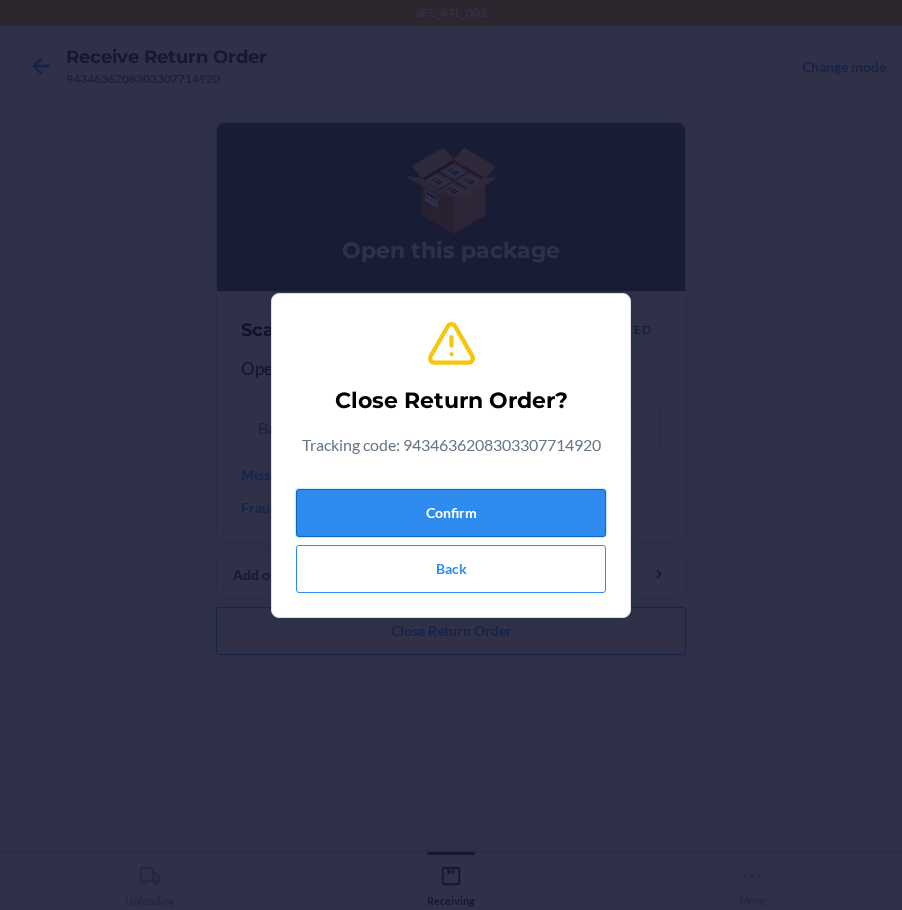 click on "Confirm" at bounding box center (451, 513) 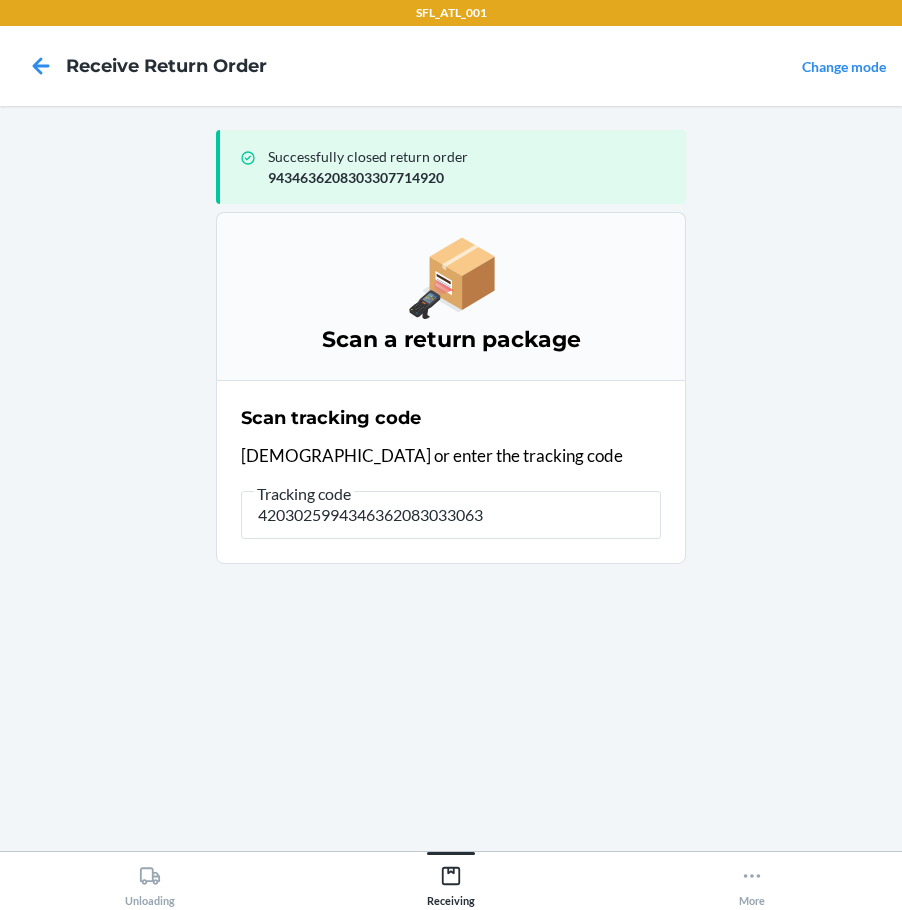 type on "42030259943463620830330636" 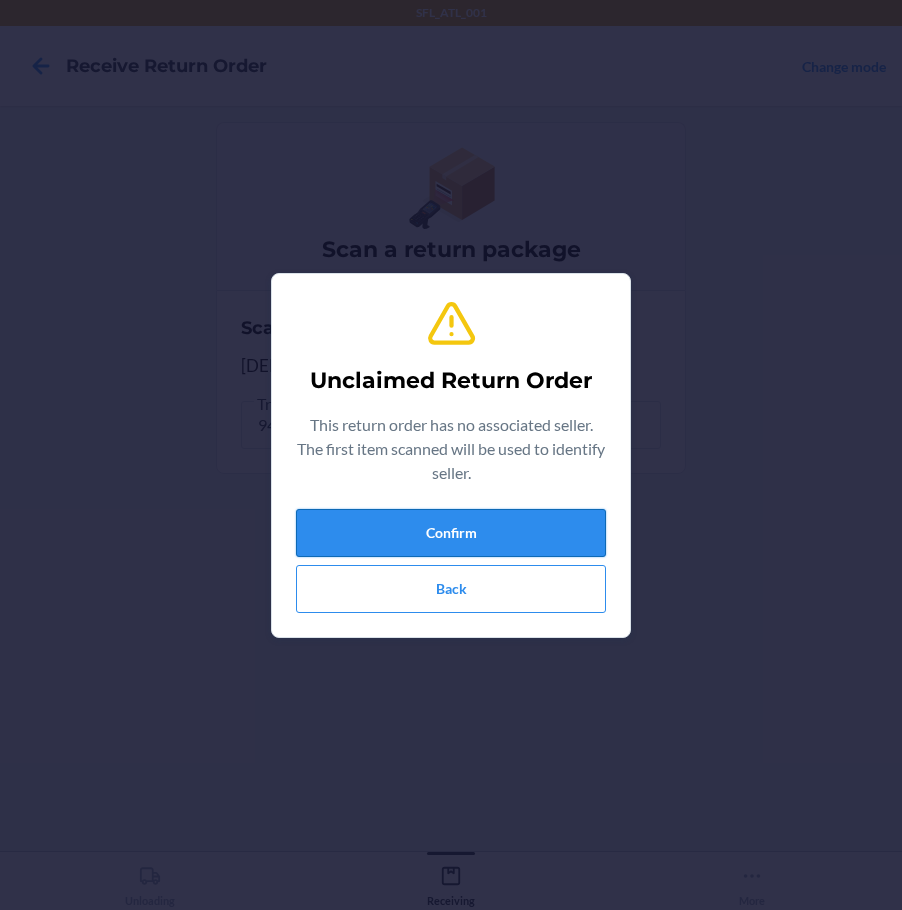 click on "Confirm" at bounding box center (451, 533) 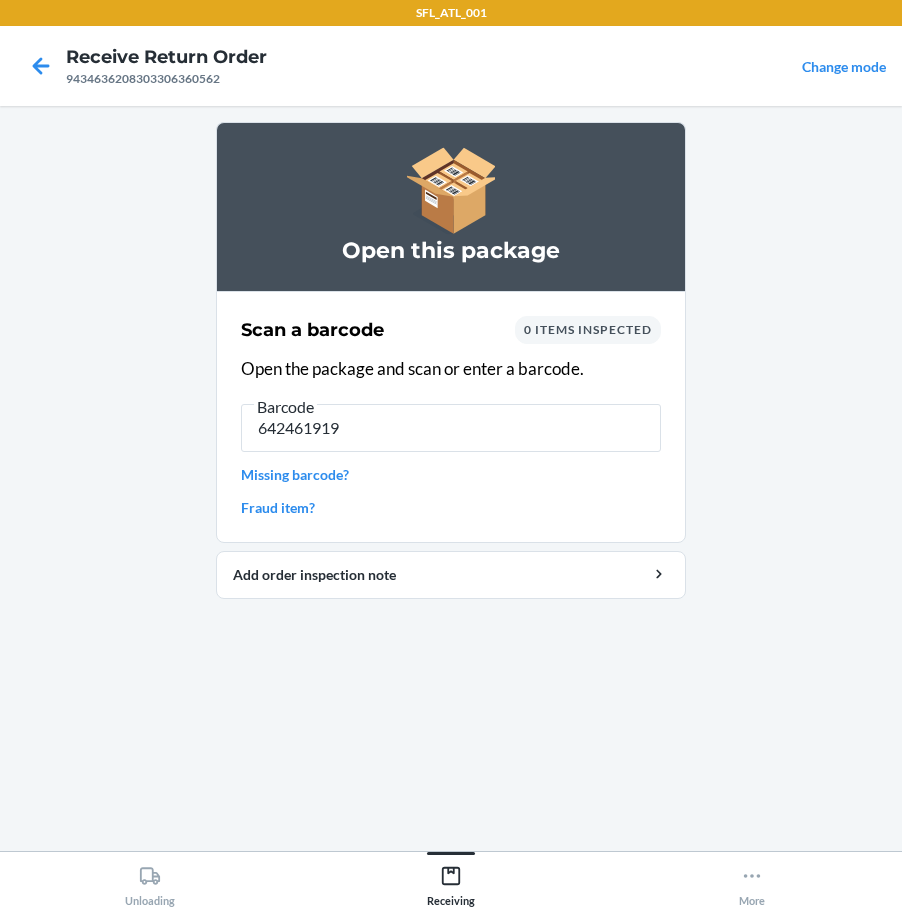 type on "6424619191" 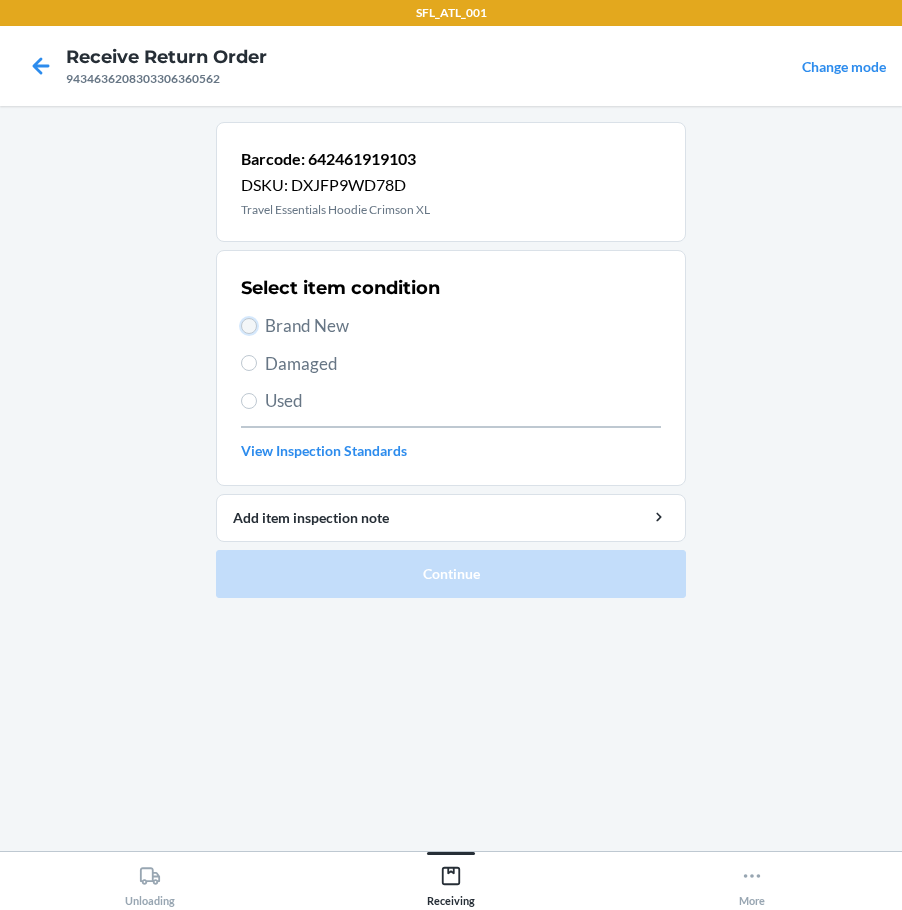 click on "Brand New" at bounding box center [249, 326] 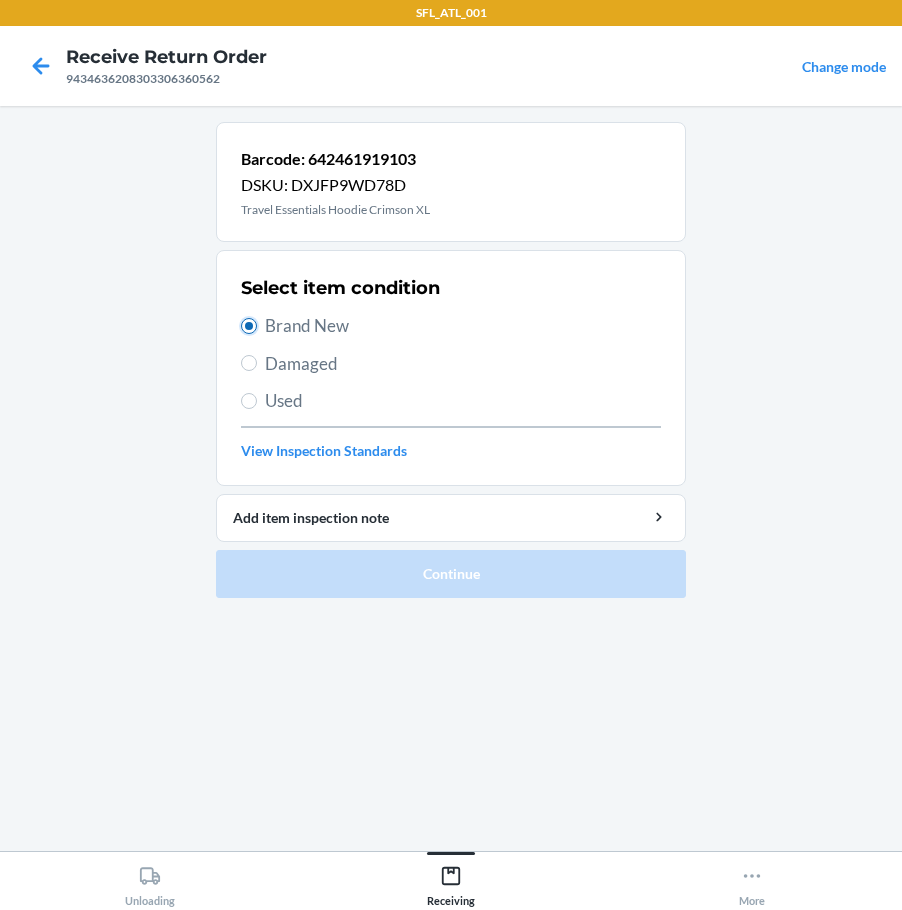 radio on "true" 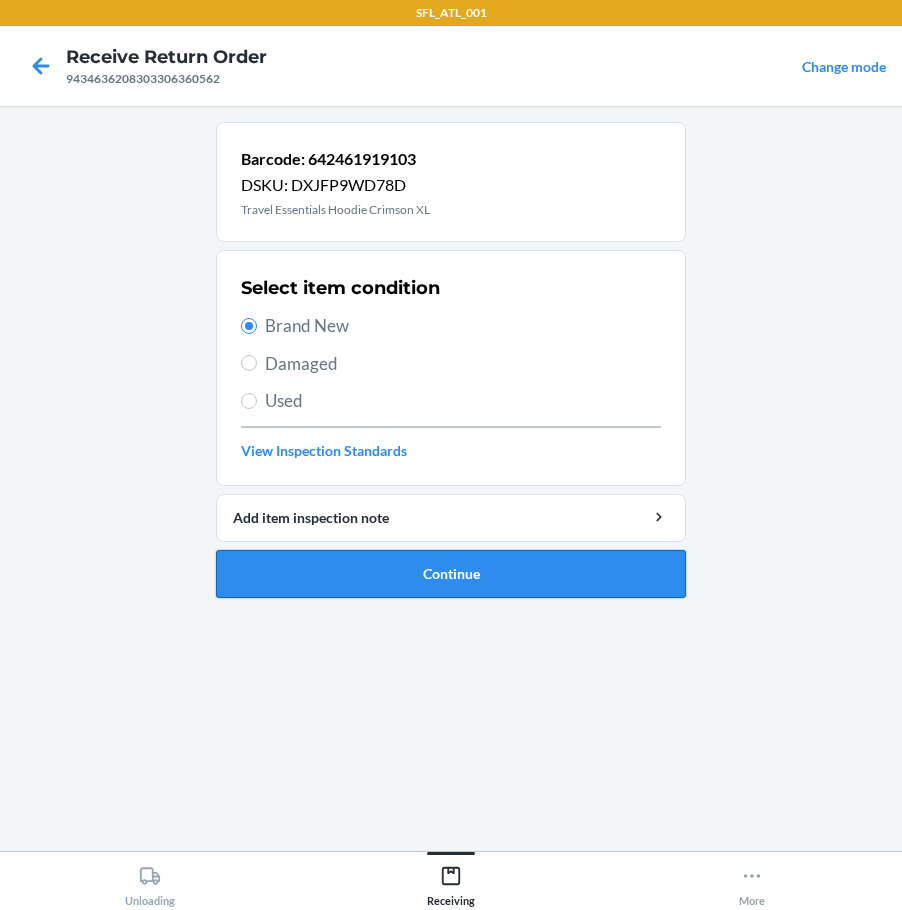 click on "Continue" at bounding box center (451, 574) 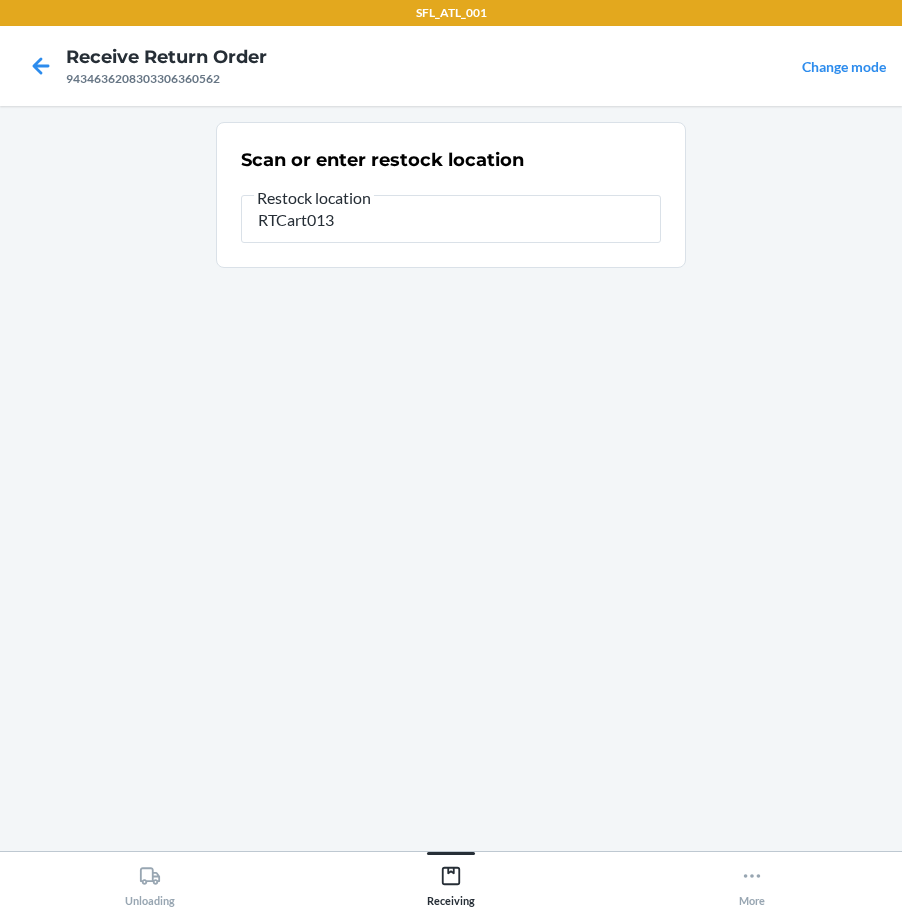type on "RTCart013" 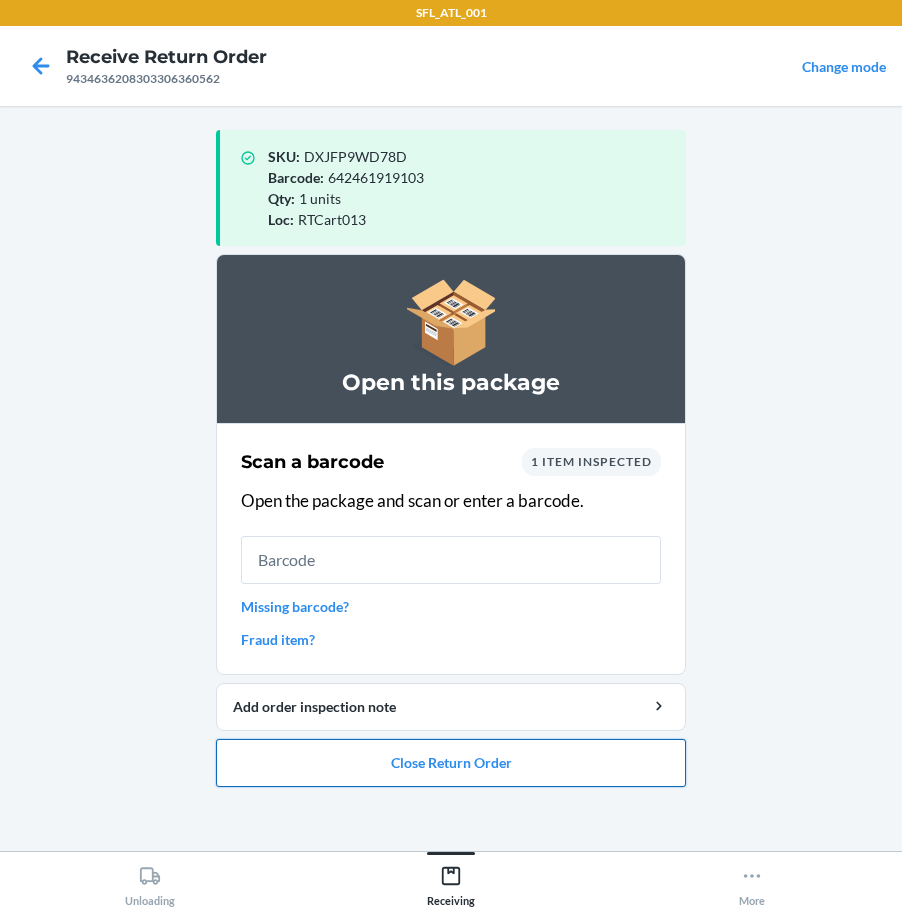click on "Close Return Order" at bounding box center [451, 763] 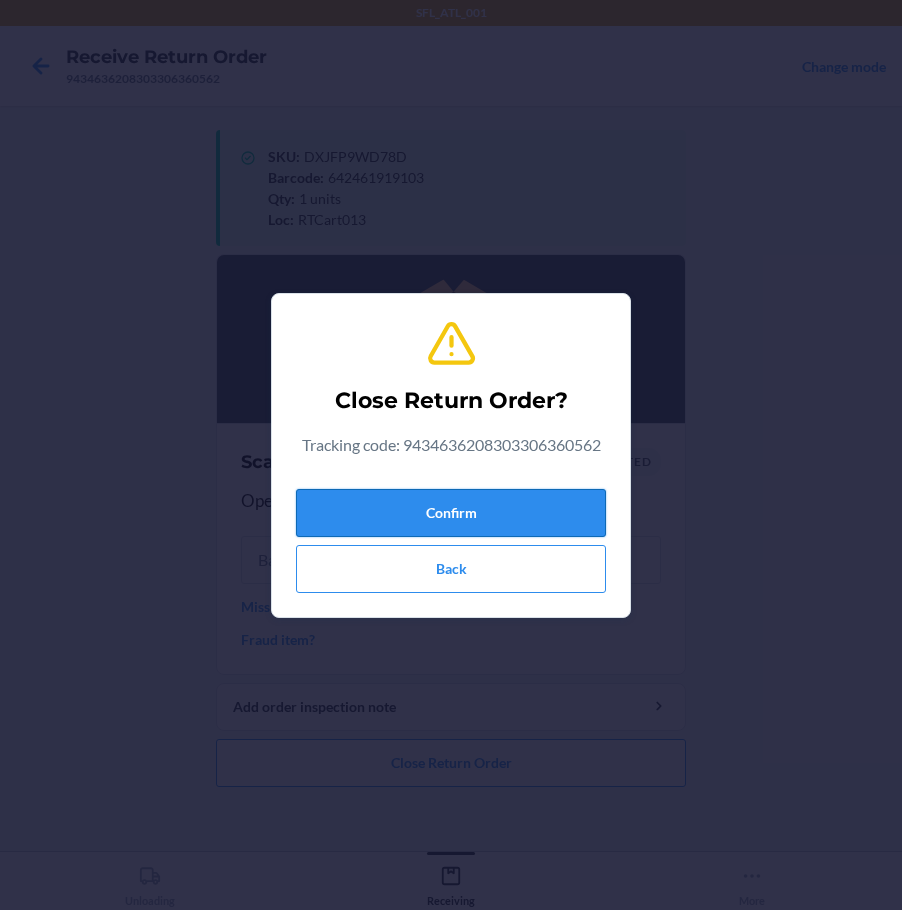 click on "Confirm" at bounding box center (451, 513) 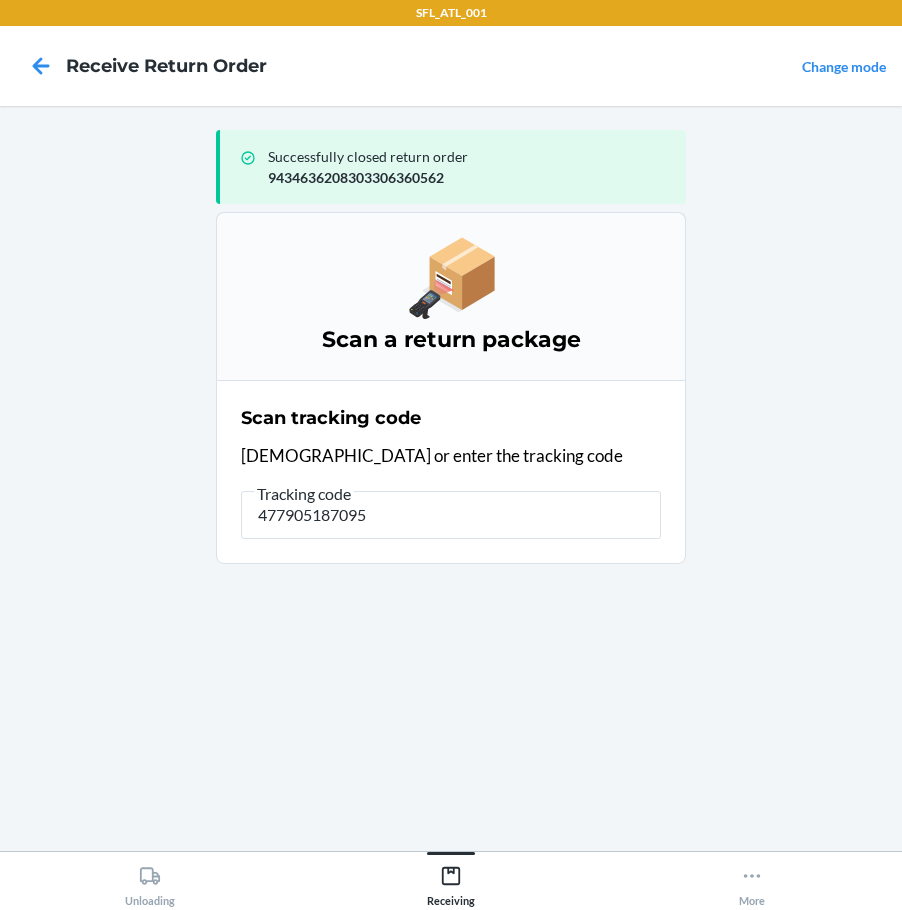 type on "4779051870950" 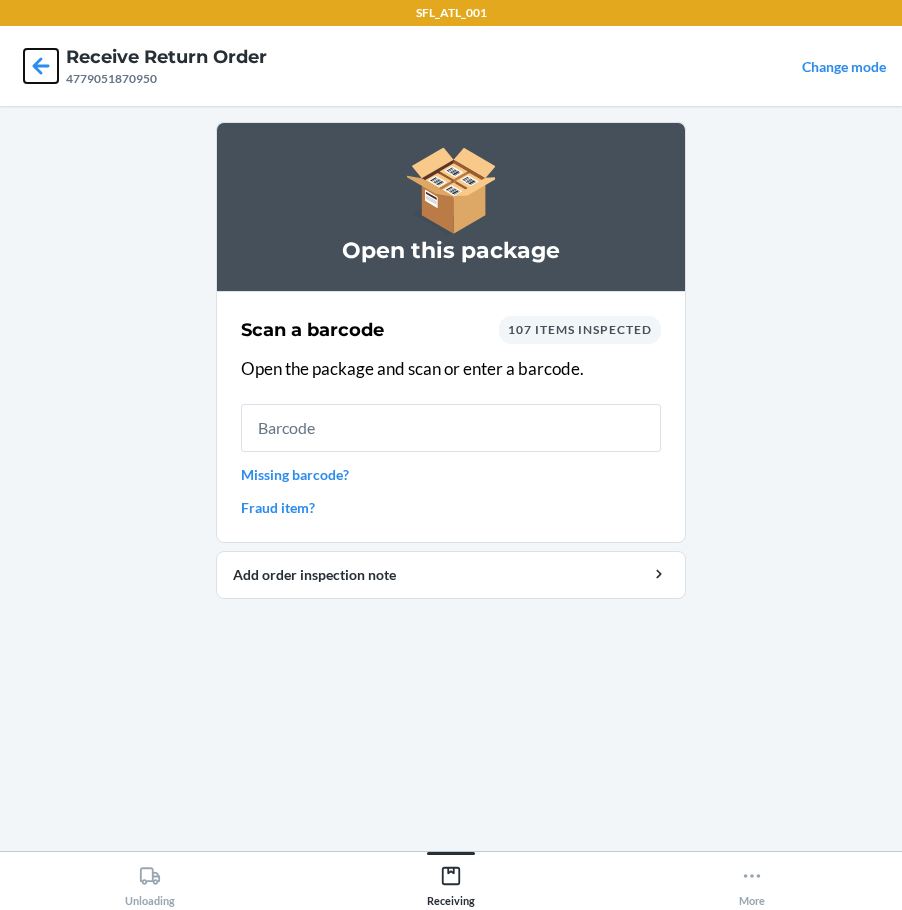 click 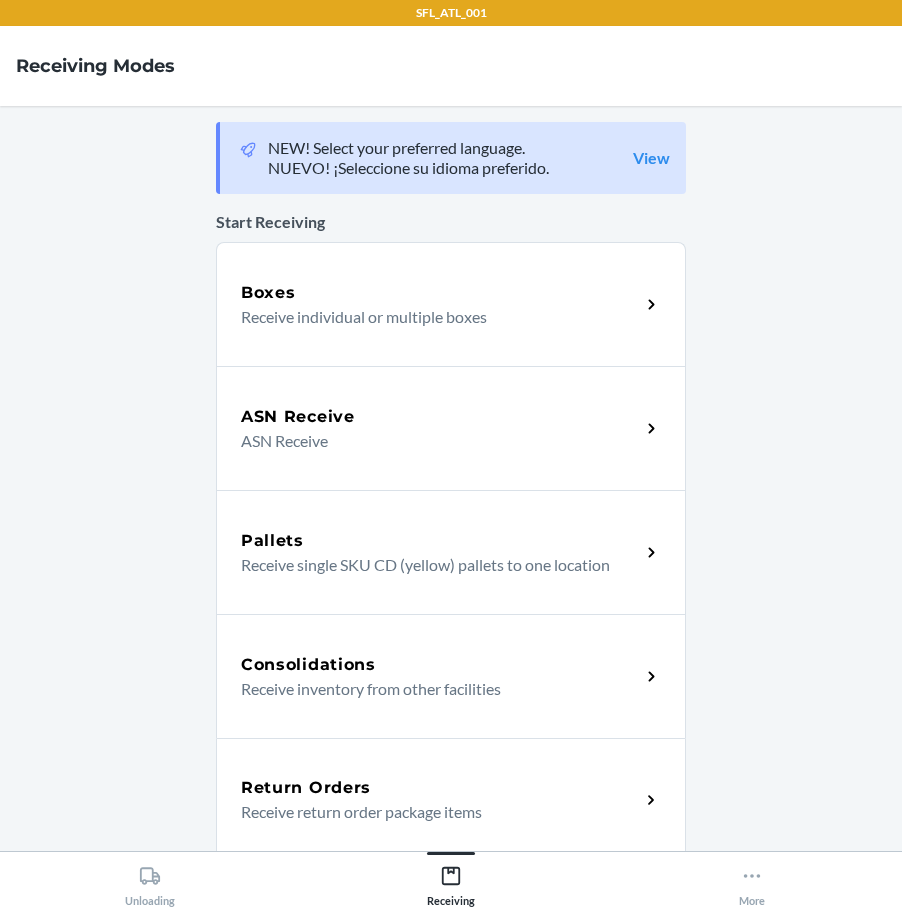 click on "Receive return order package items" at bounding box center [432, 812] 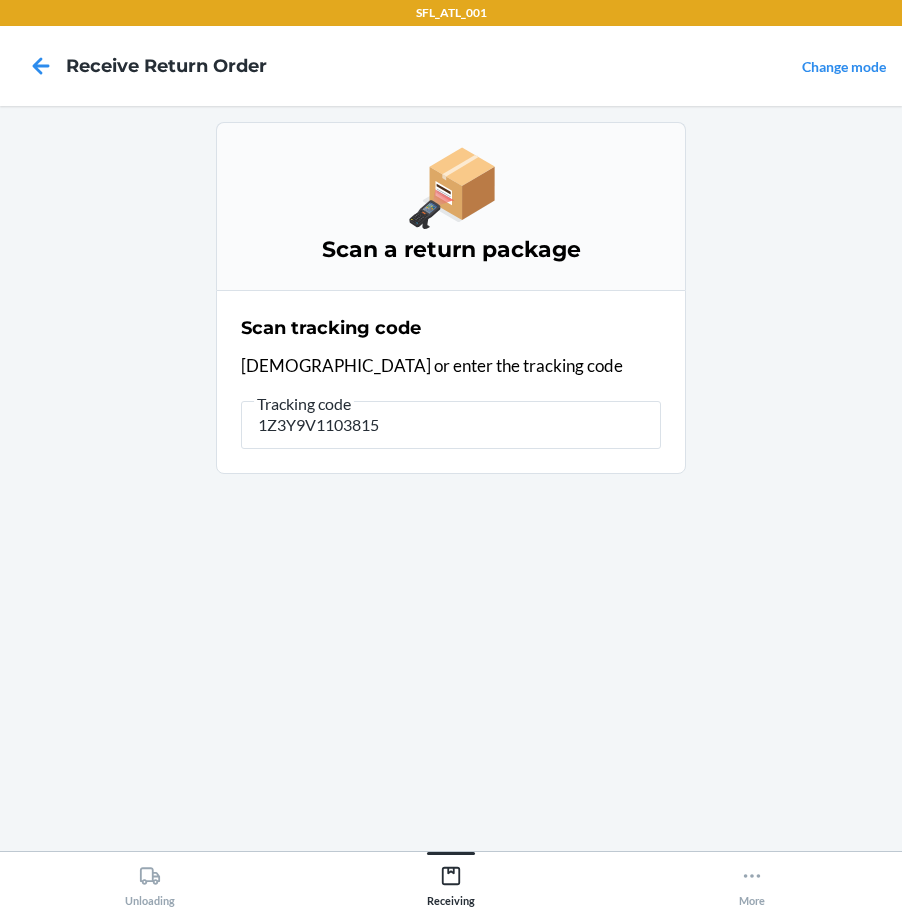 type on "1Z3Y9V11038152" 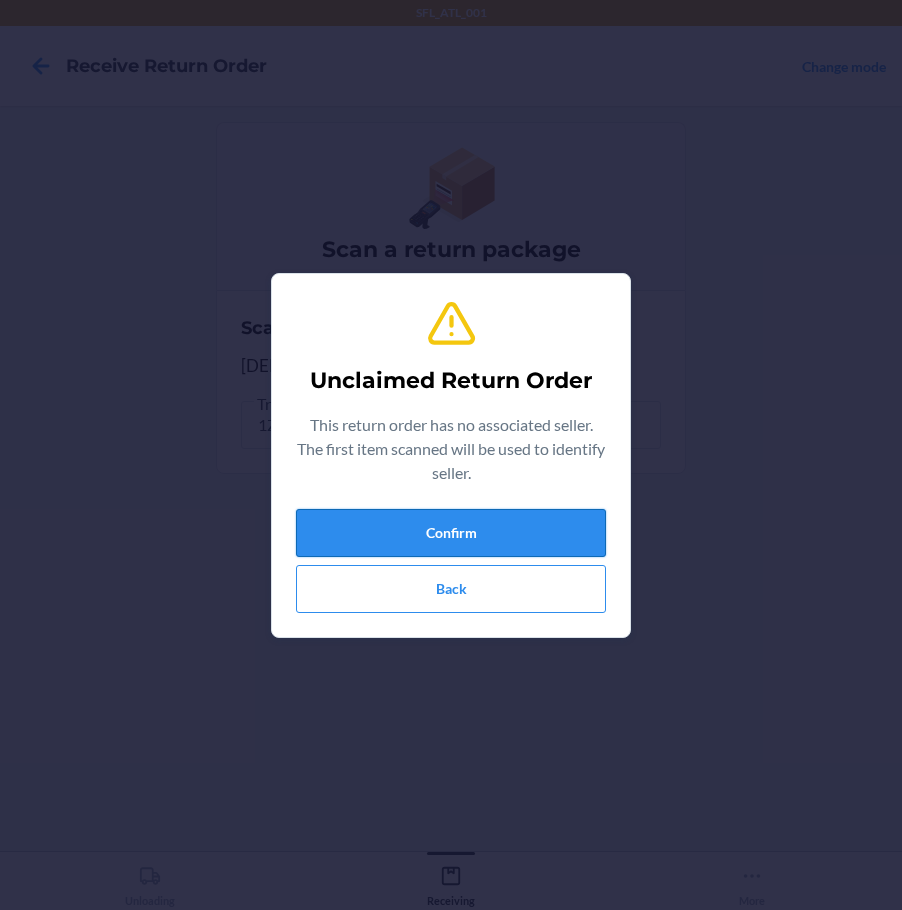 click on "Confirm" at bounding box center (451, 533) 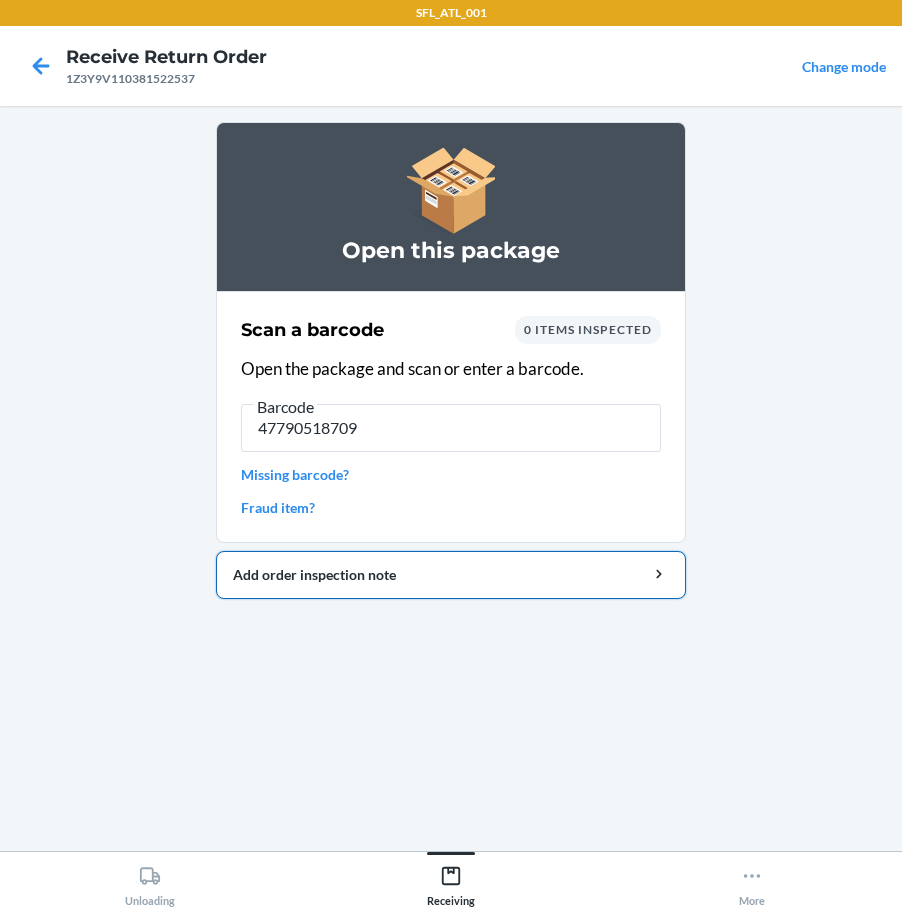 type on "477905187095" 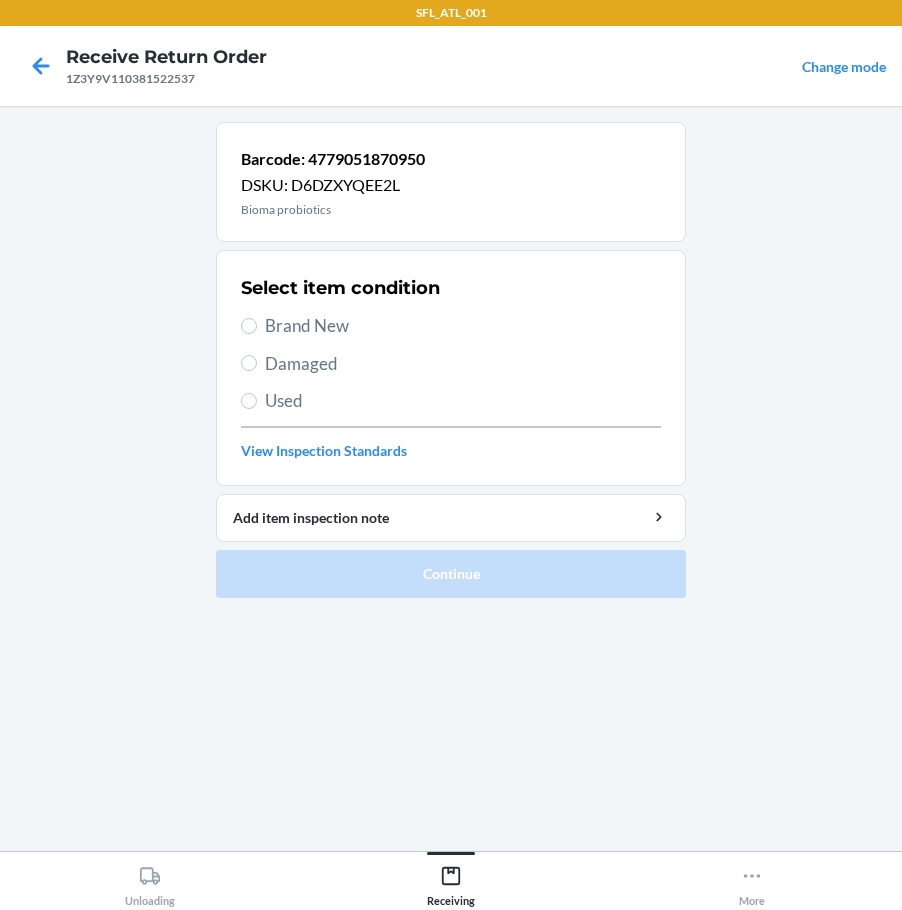 drag, startPoint x: 251, startPoint y: 316, endPoint x: 260, endPoint y: 347, distance: 32.280025 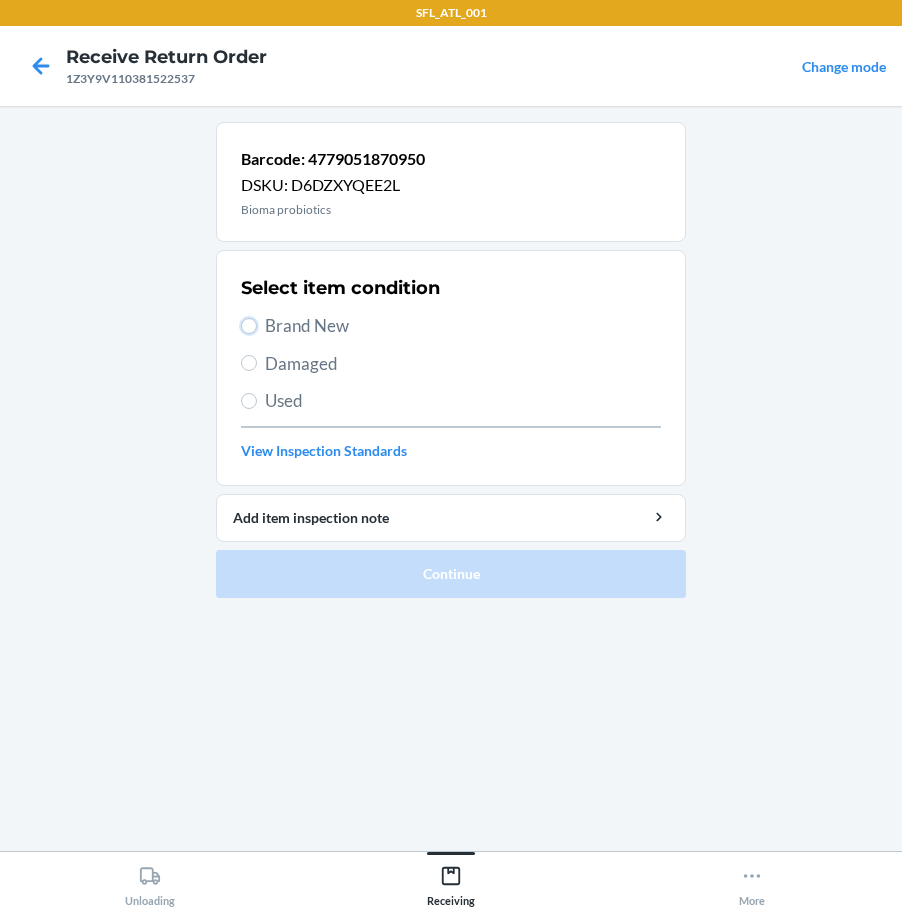 click on "Brand New" at bounding box center [249, 326] 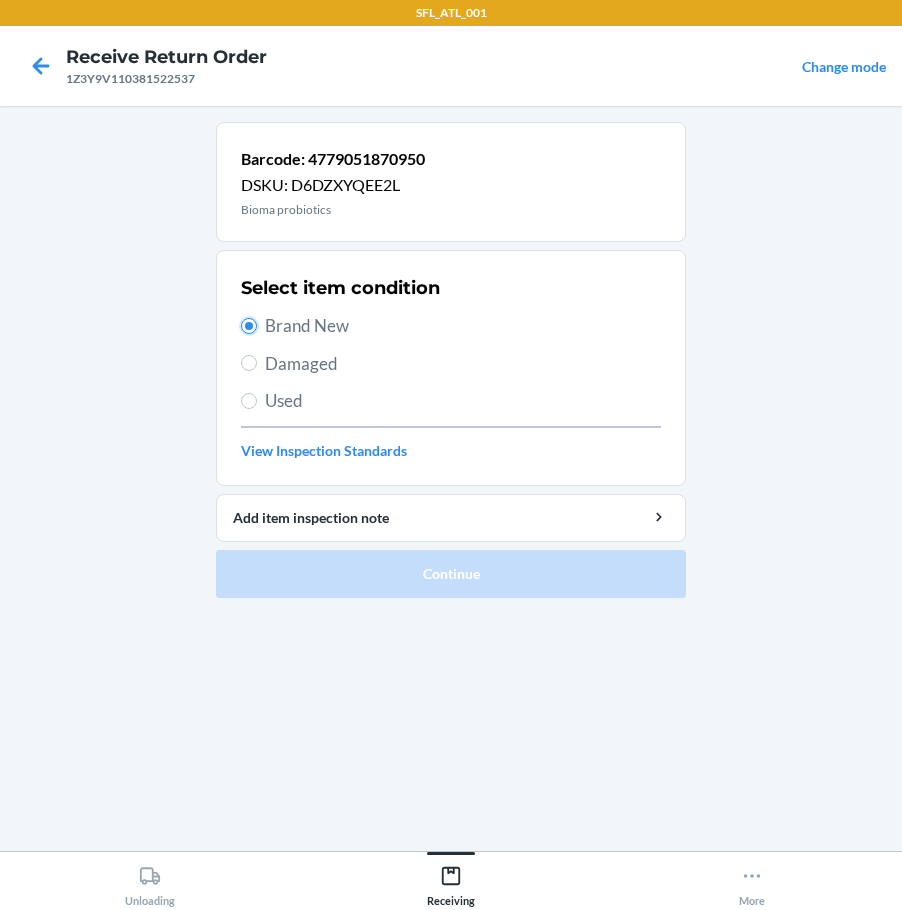 radio on "true" 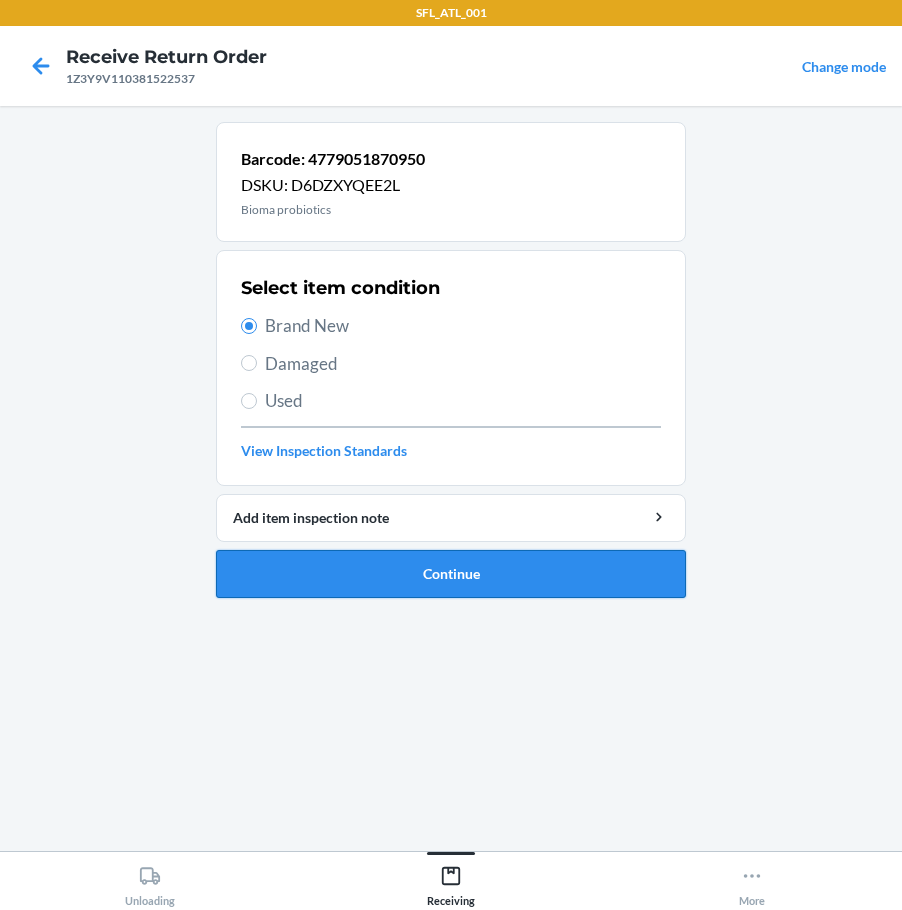 click on "Continue" at bounding box center [451, 574] 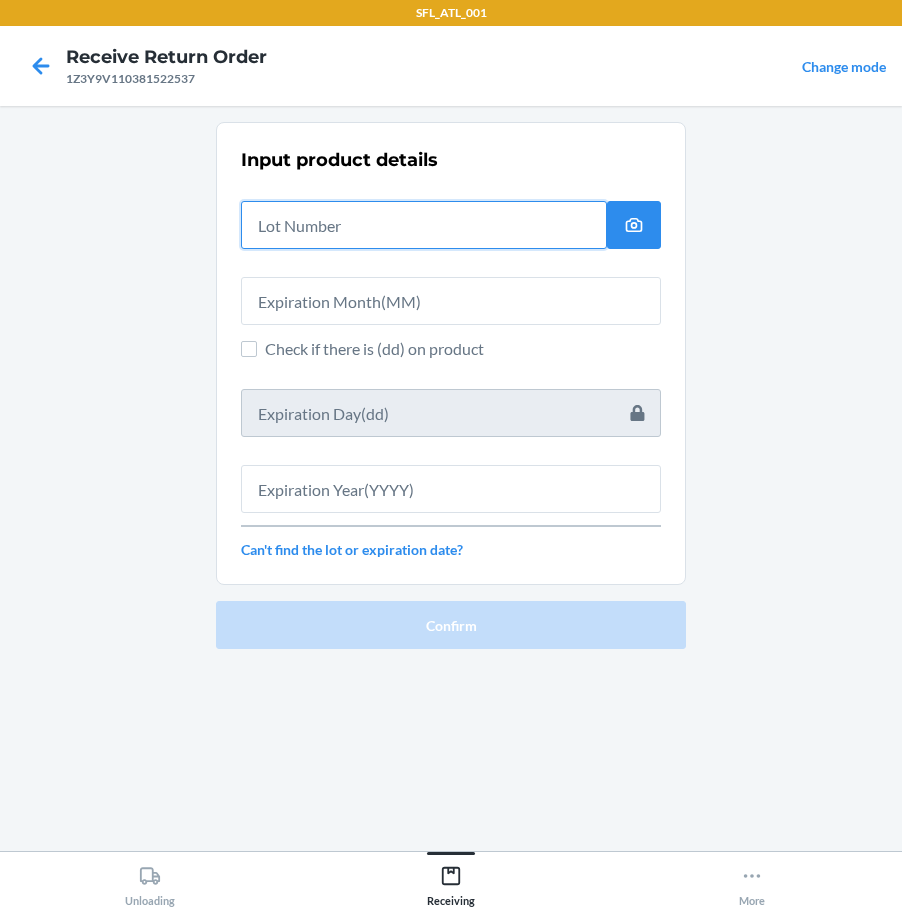 click at bounding box center [424, 225] 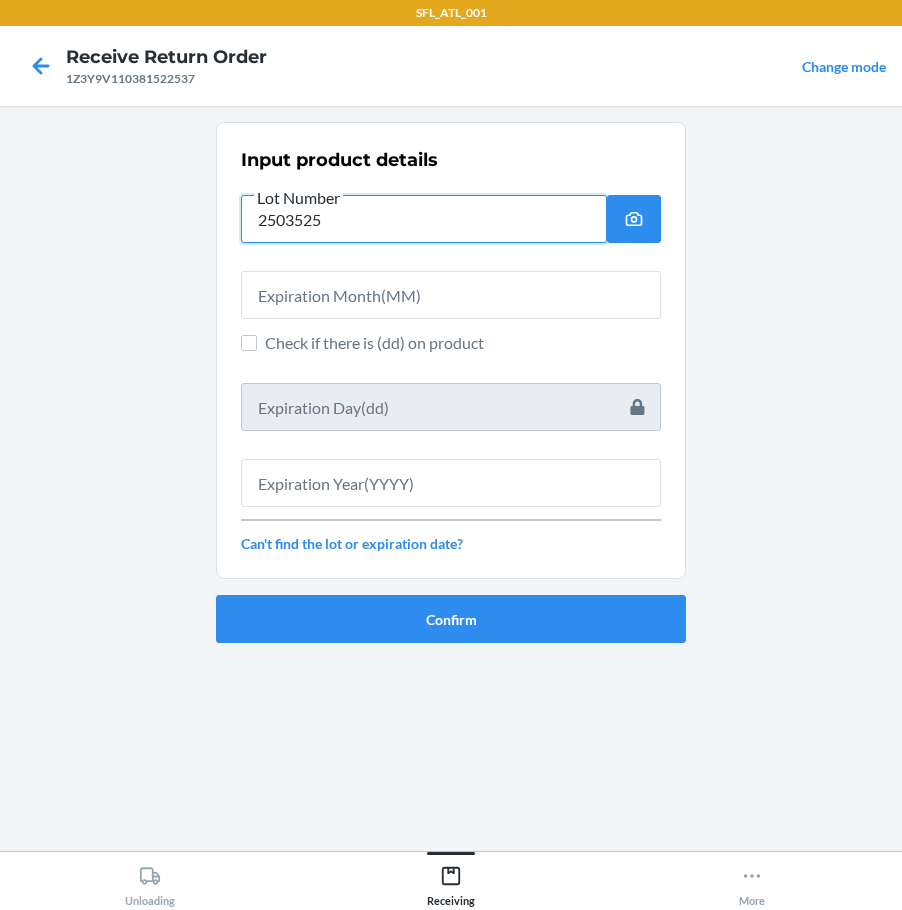 type on "2503525" 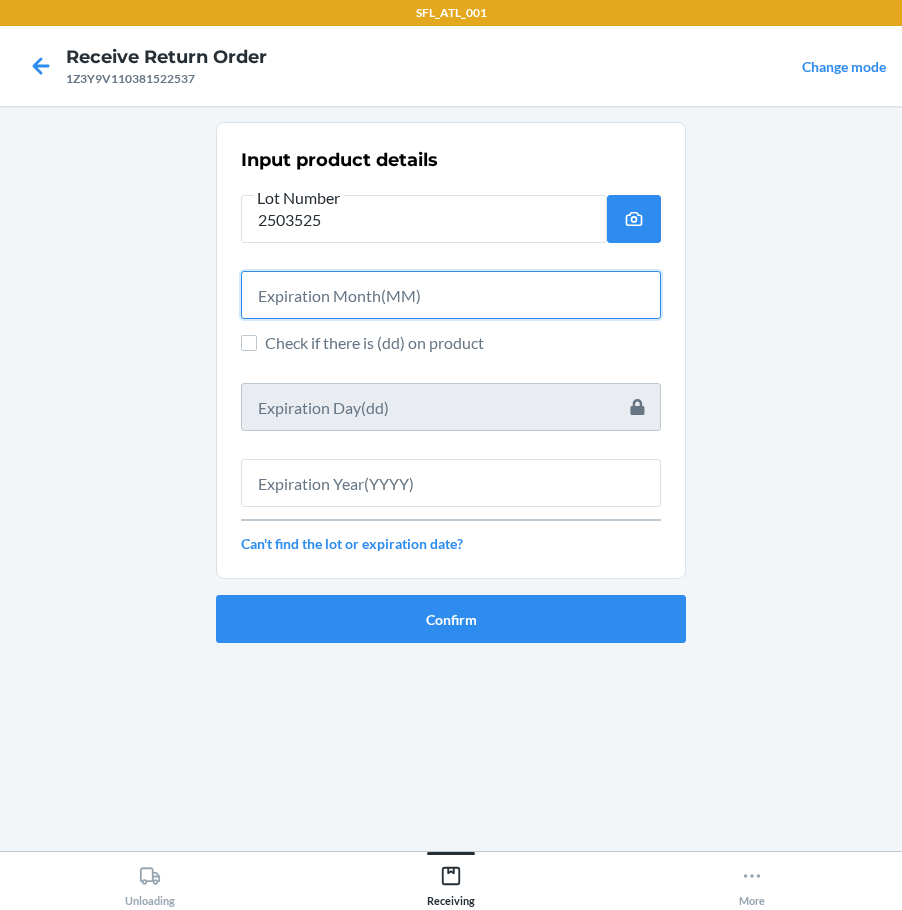 click at bounding box center (451, 295) 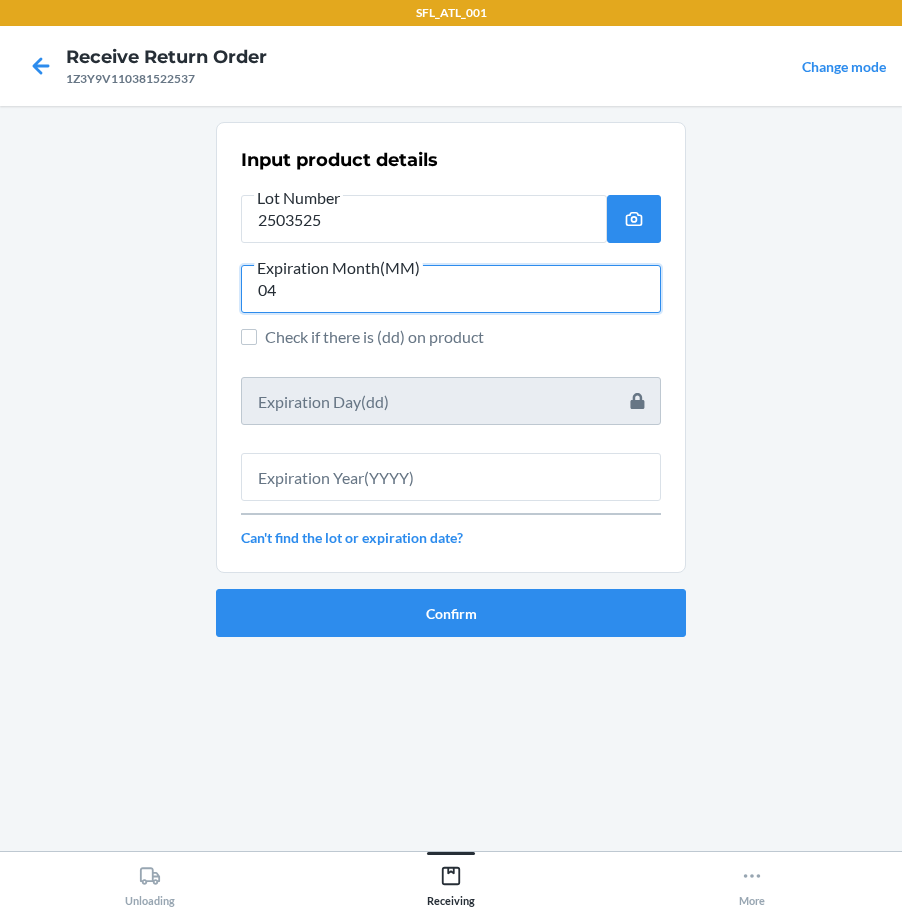 type on "04" 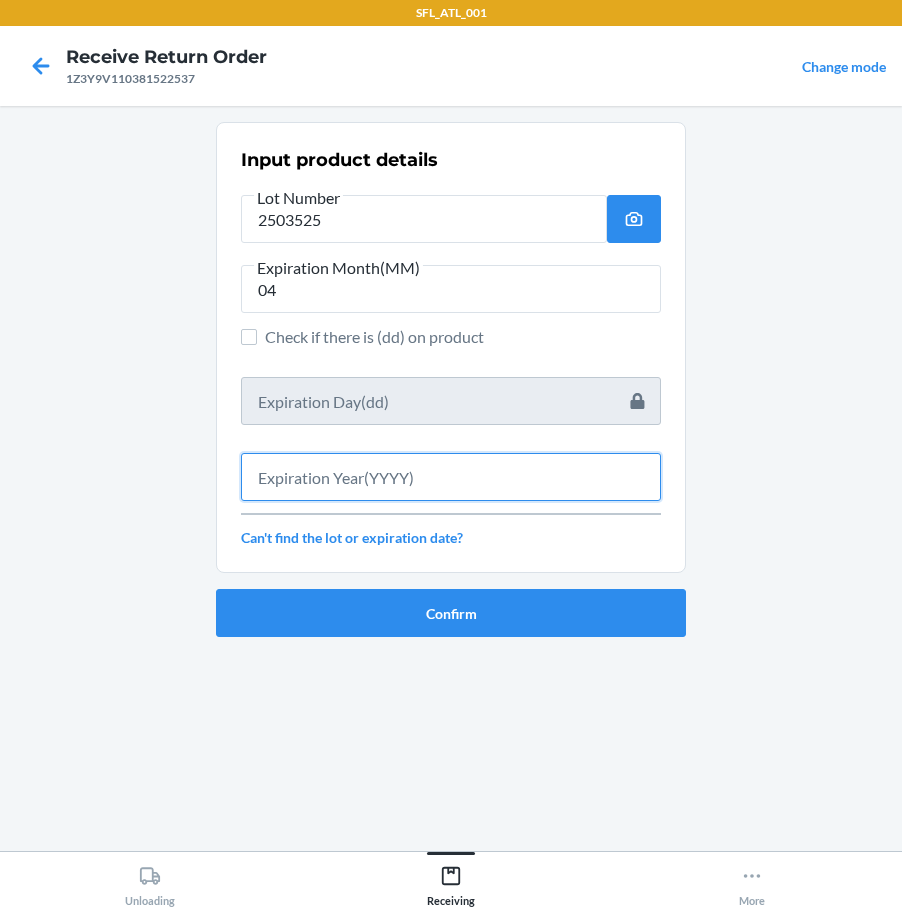 click at bounding box center (451, 477) 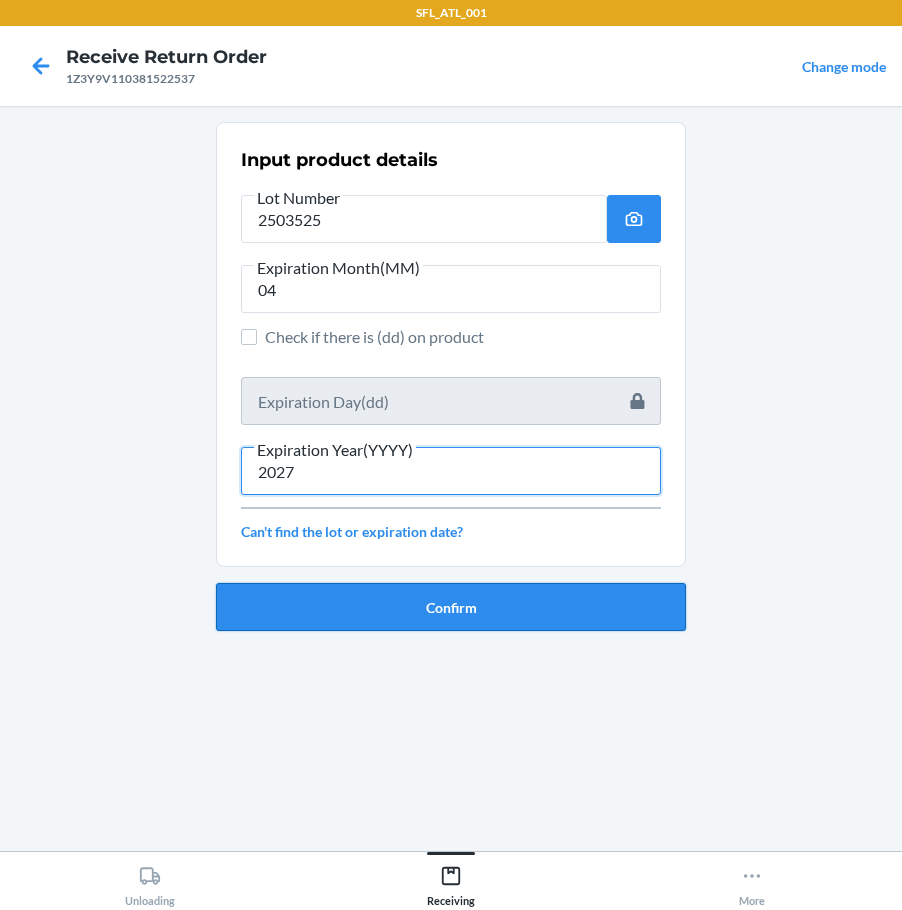 type on "2027" 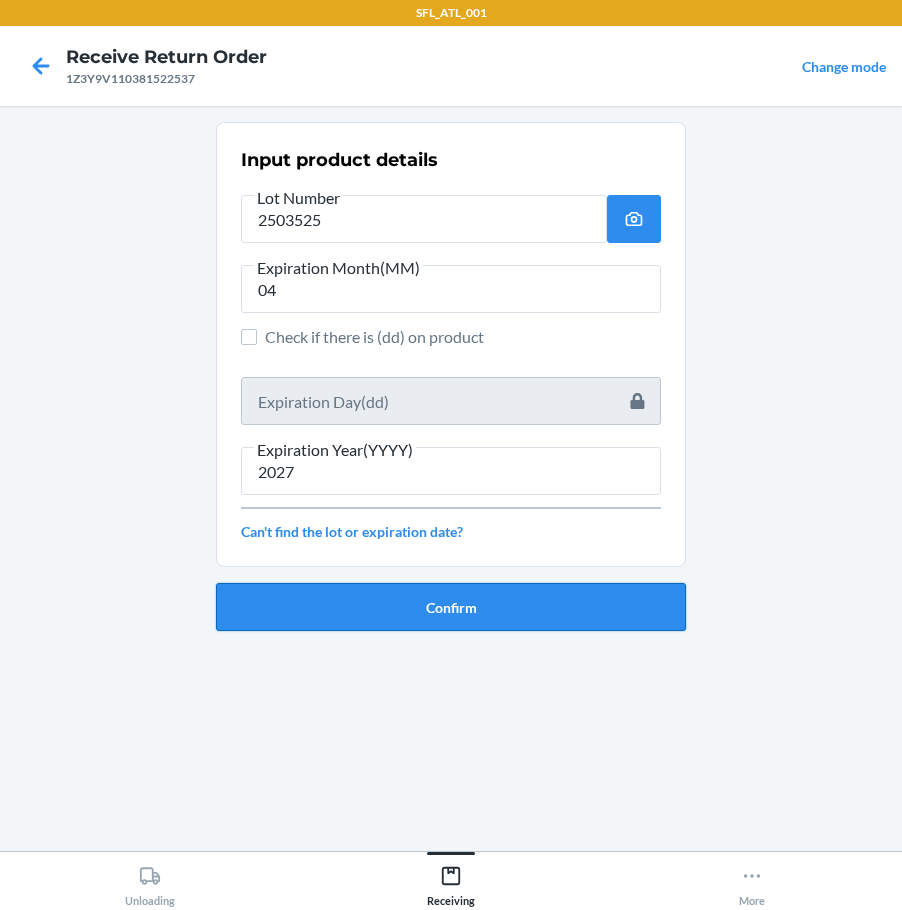 click on "Confirm" at bounding box center (451, 607) 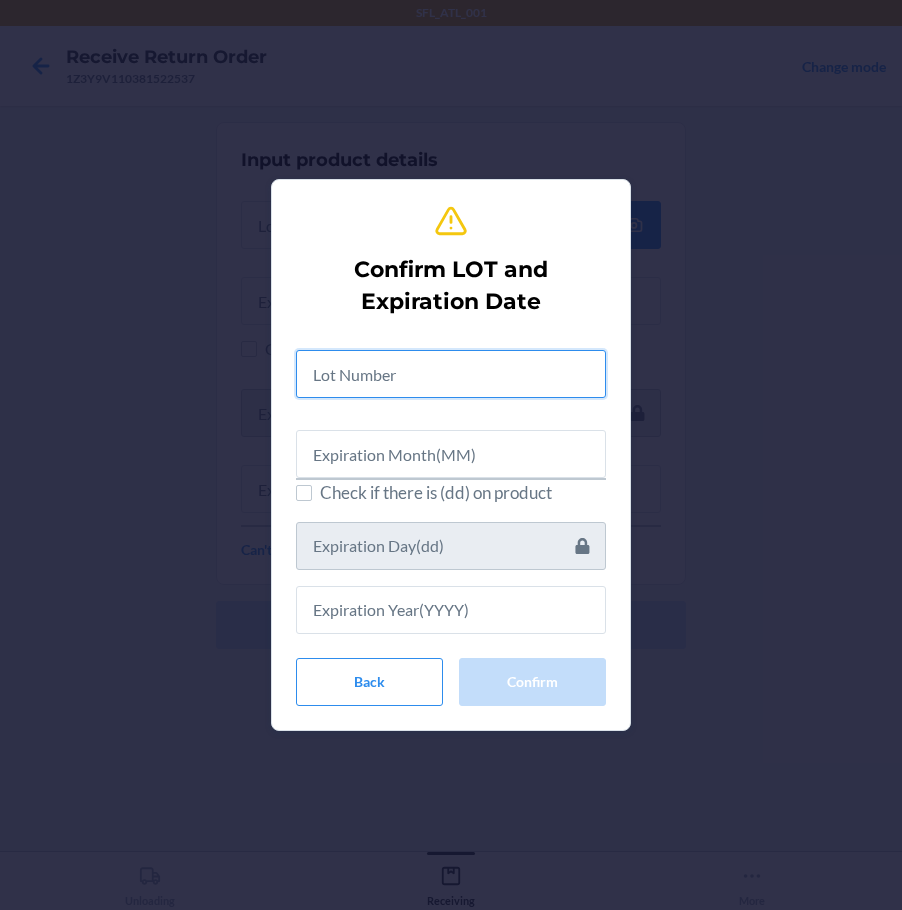 click at bounding box center [451, 374] 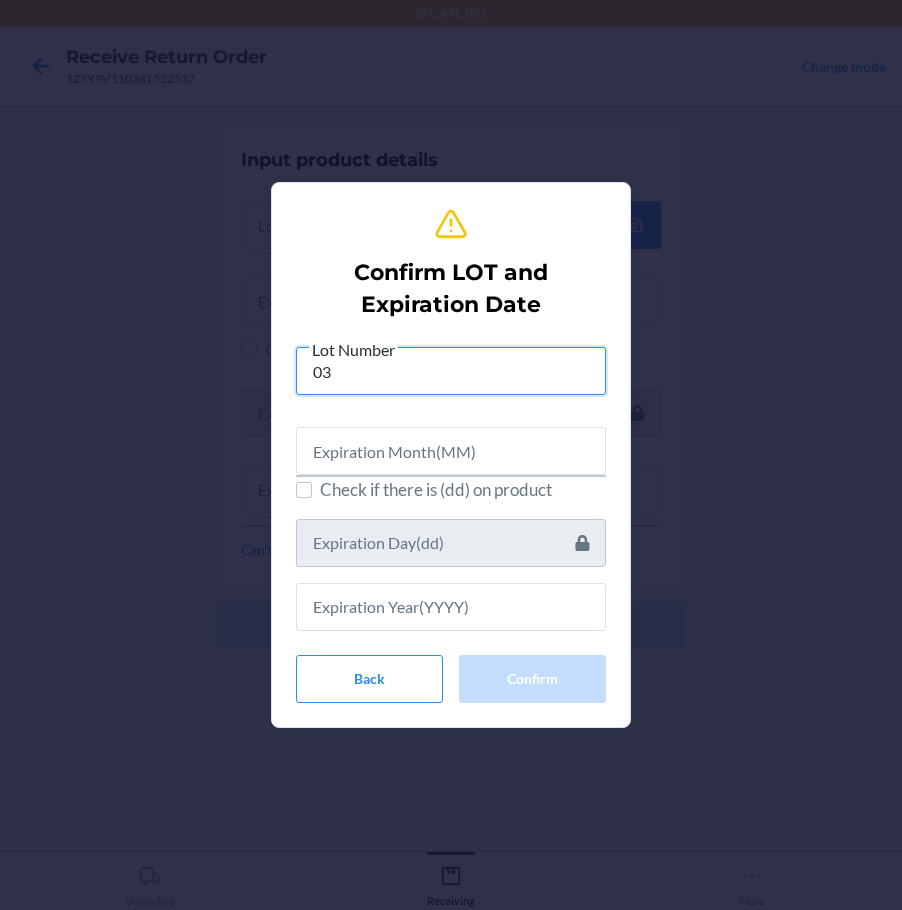 type on "0" 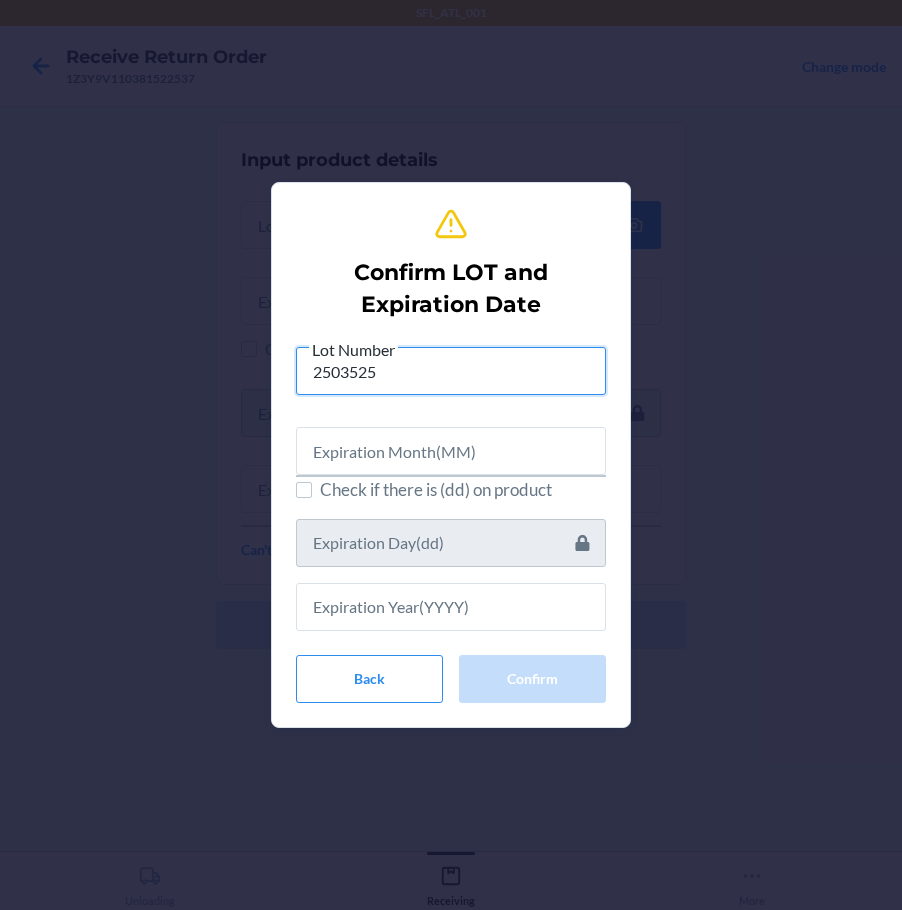 type on "2503525" 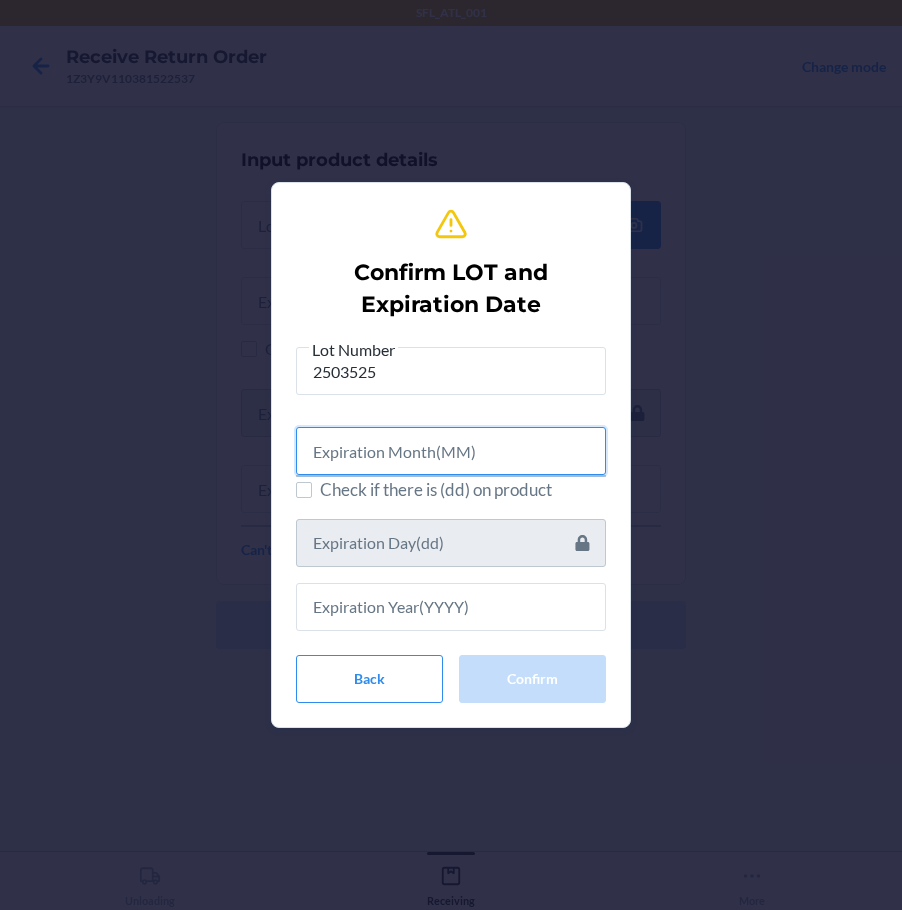 click at bounding box center [451, 451] 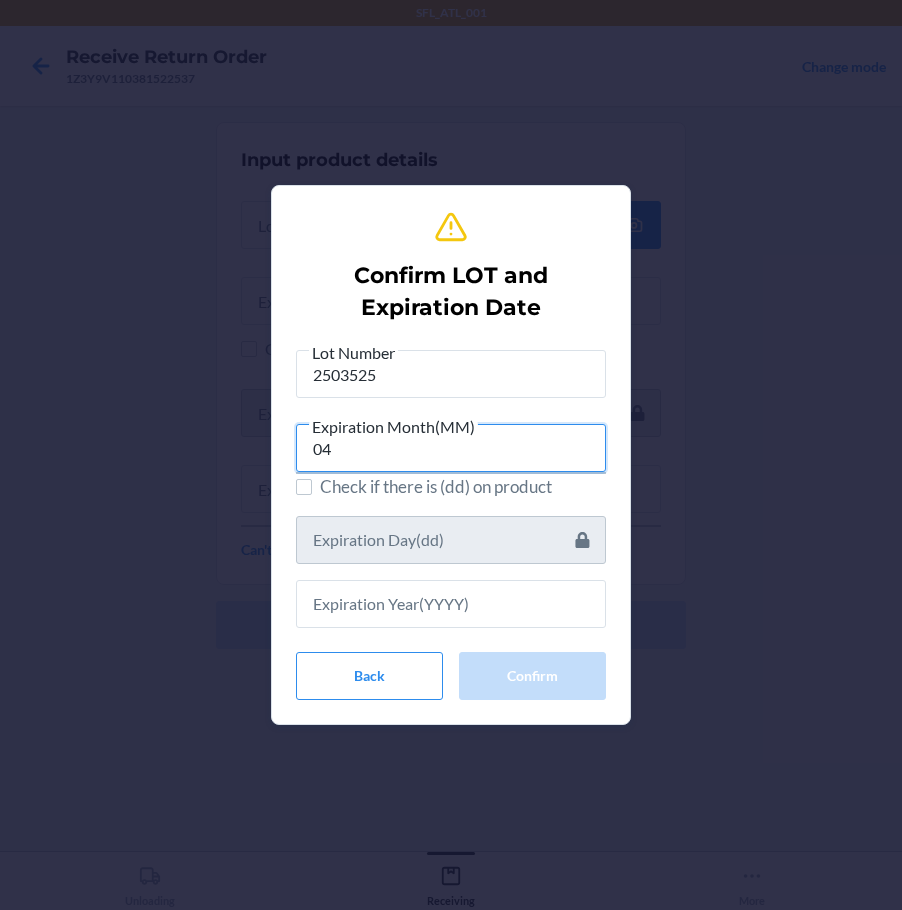 type on "04" 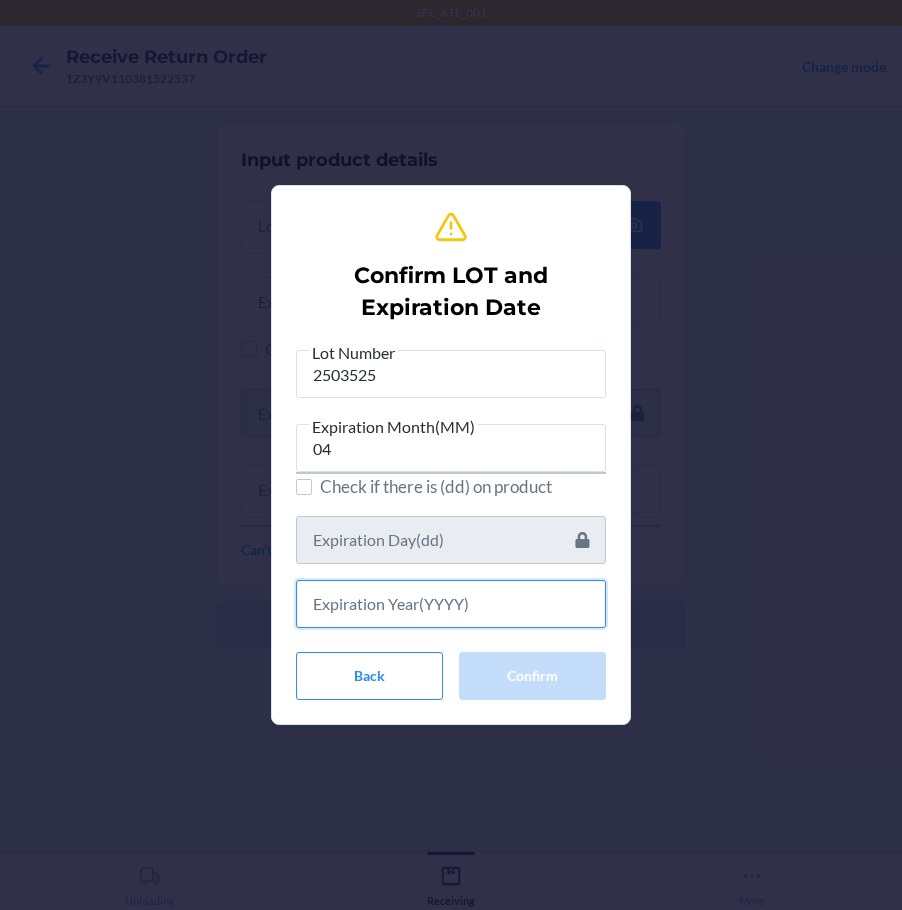 click at bounding box center [451, 604] 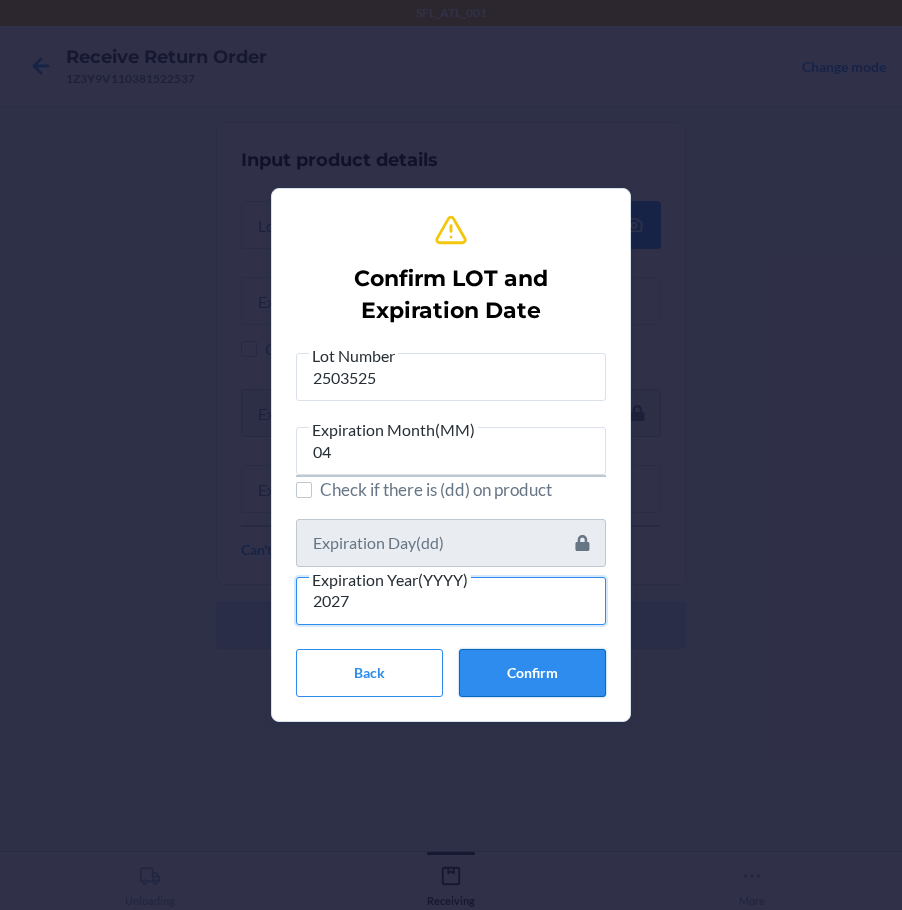 type on "2027" 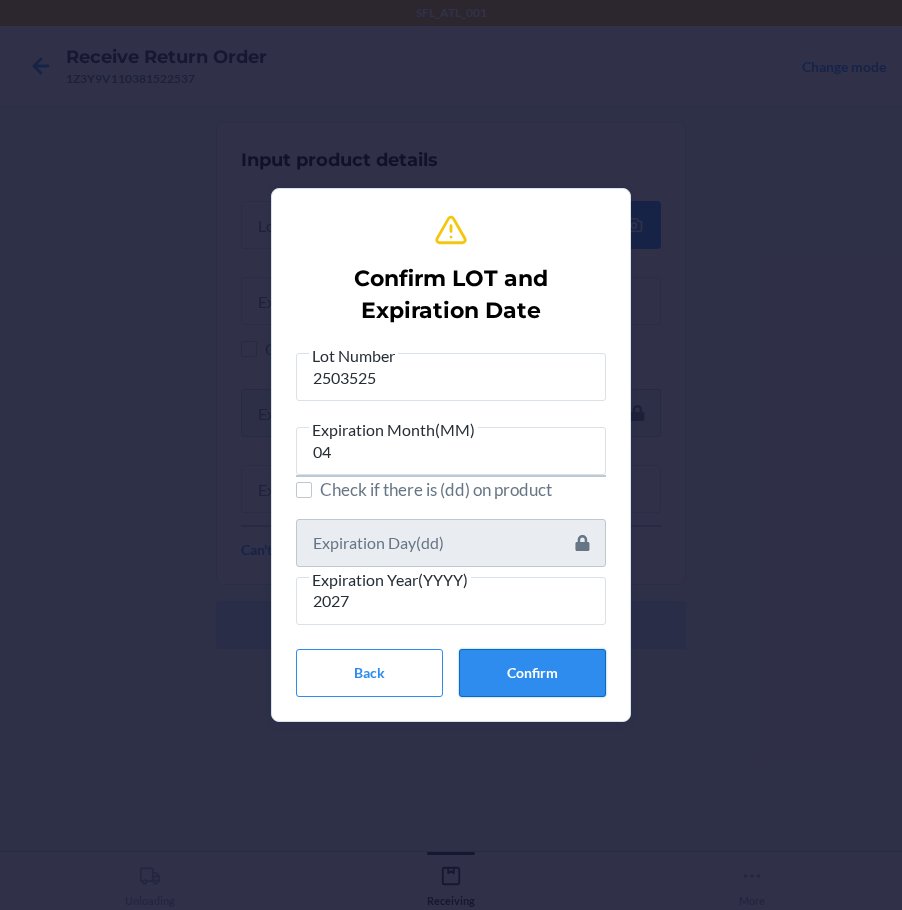 click on "Confirm" at bounding box center (532, 673) 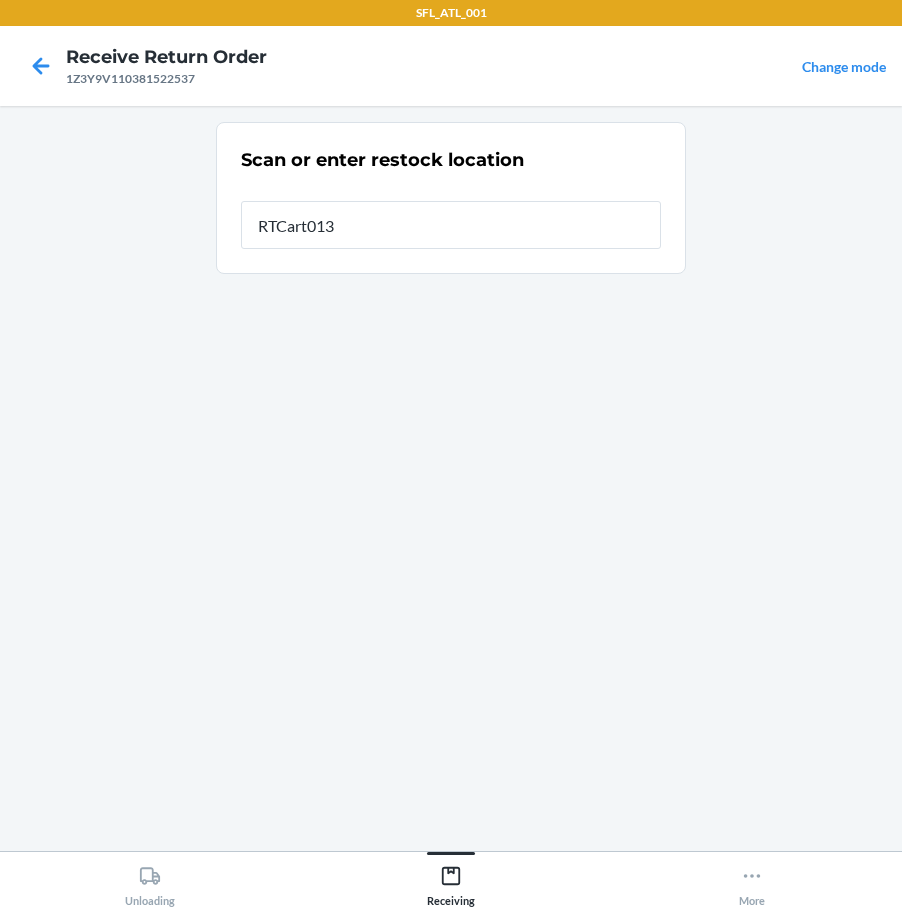 type on "RTCart013" 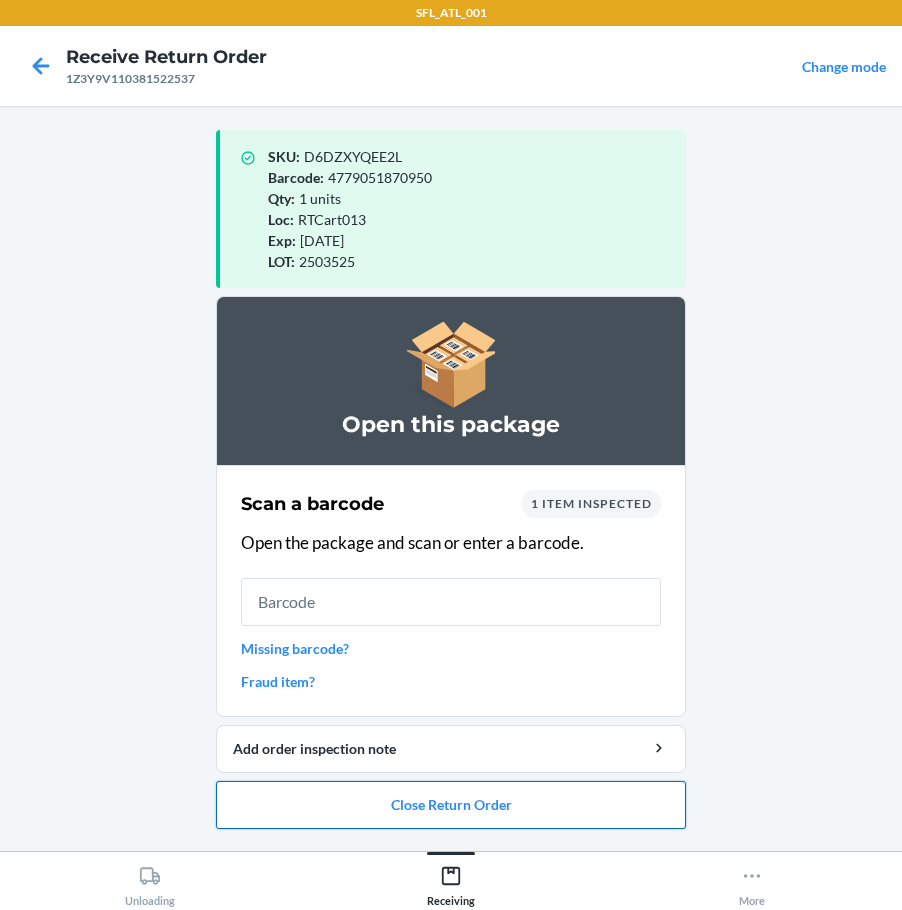 click on "Close Return Order" at bounding box center [451, 805] 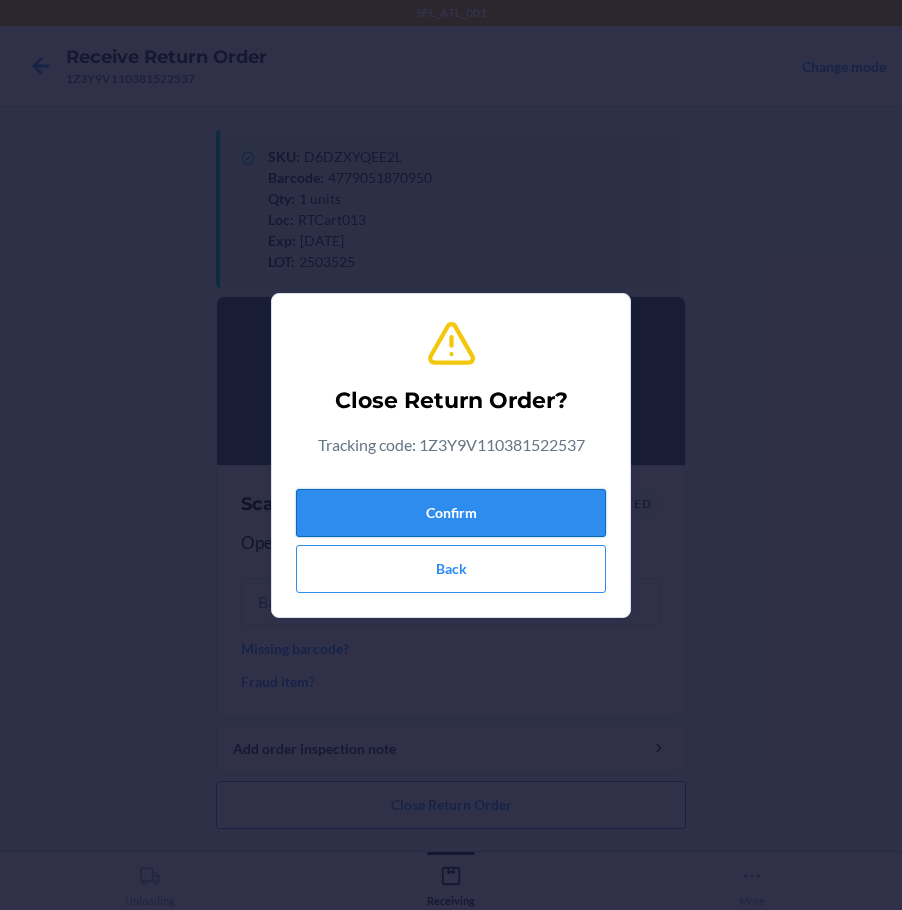 click on "Confirm" at bounding box center (451, 513) 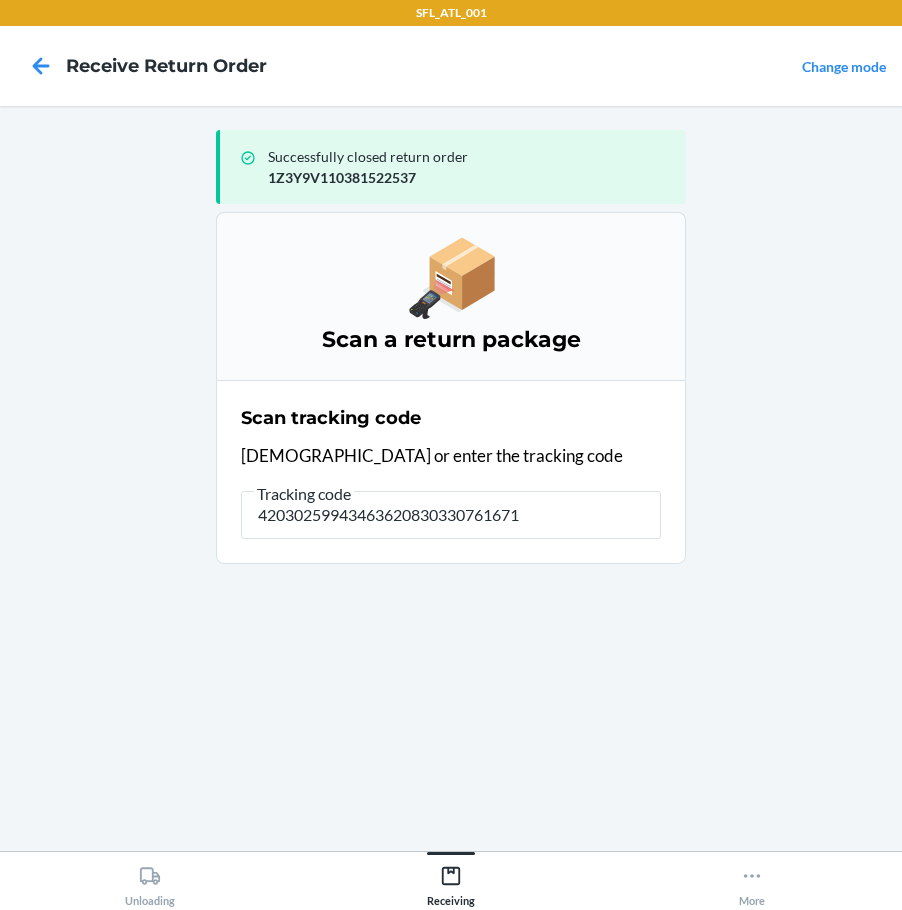 type on "420302599434636208303307616712" 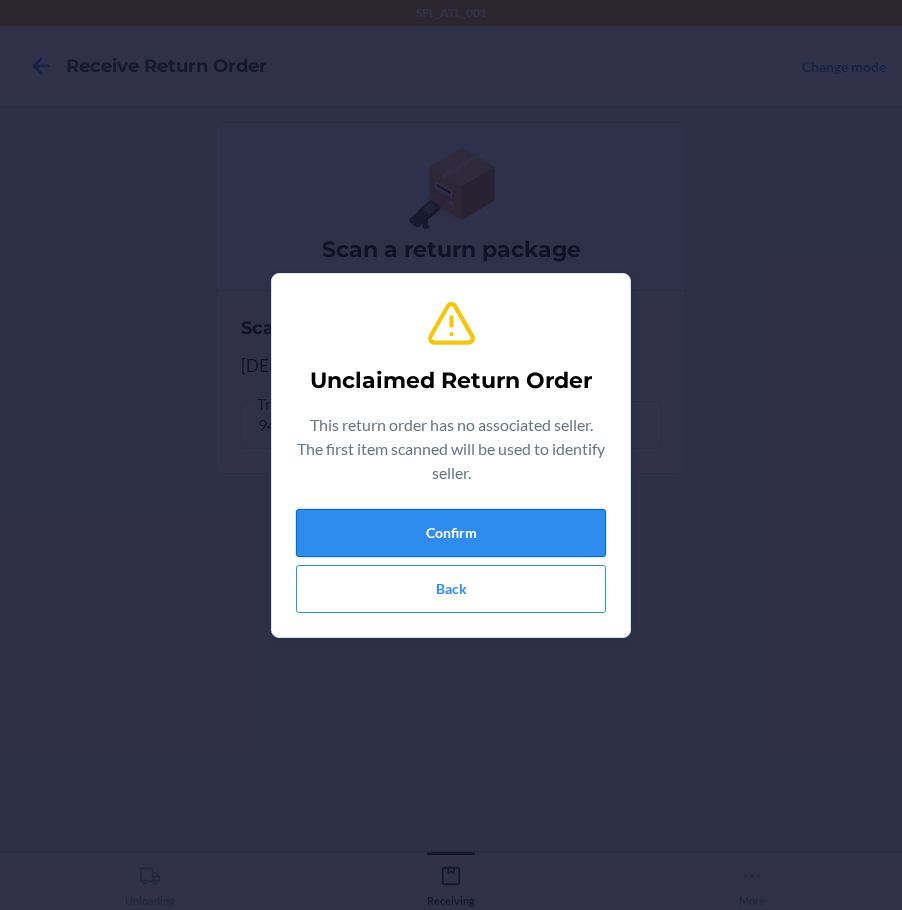 click on "Confirm" at bounding box center [451, 533] 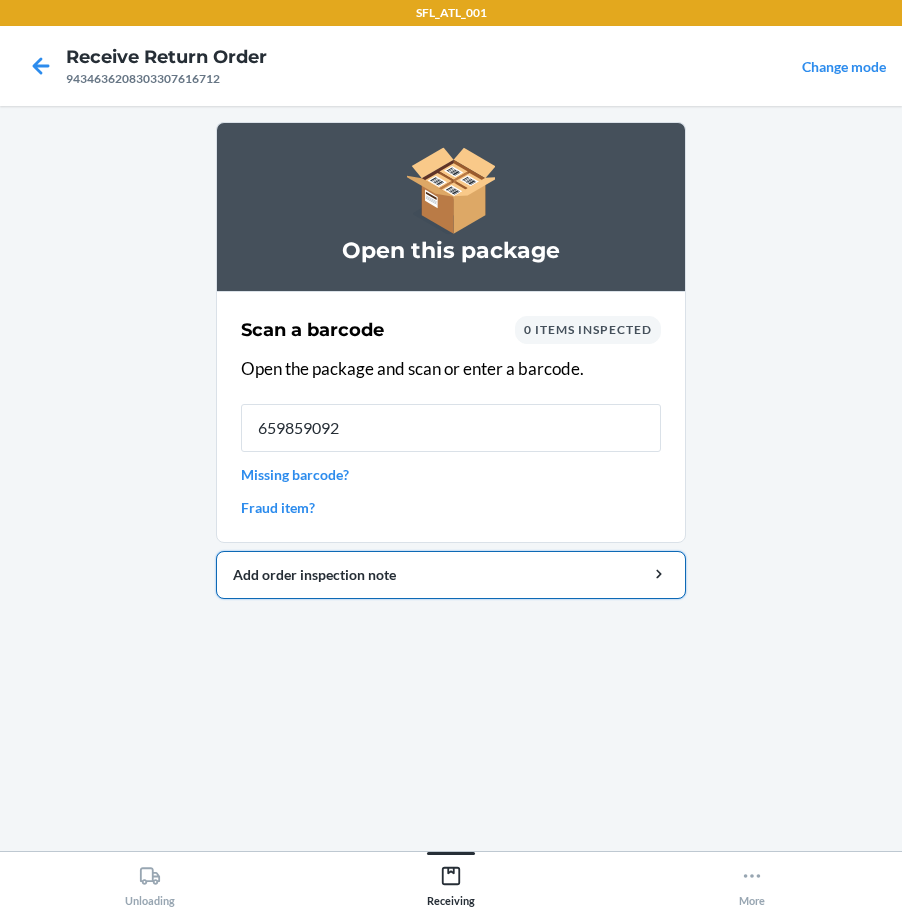 type on "6598590928" 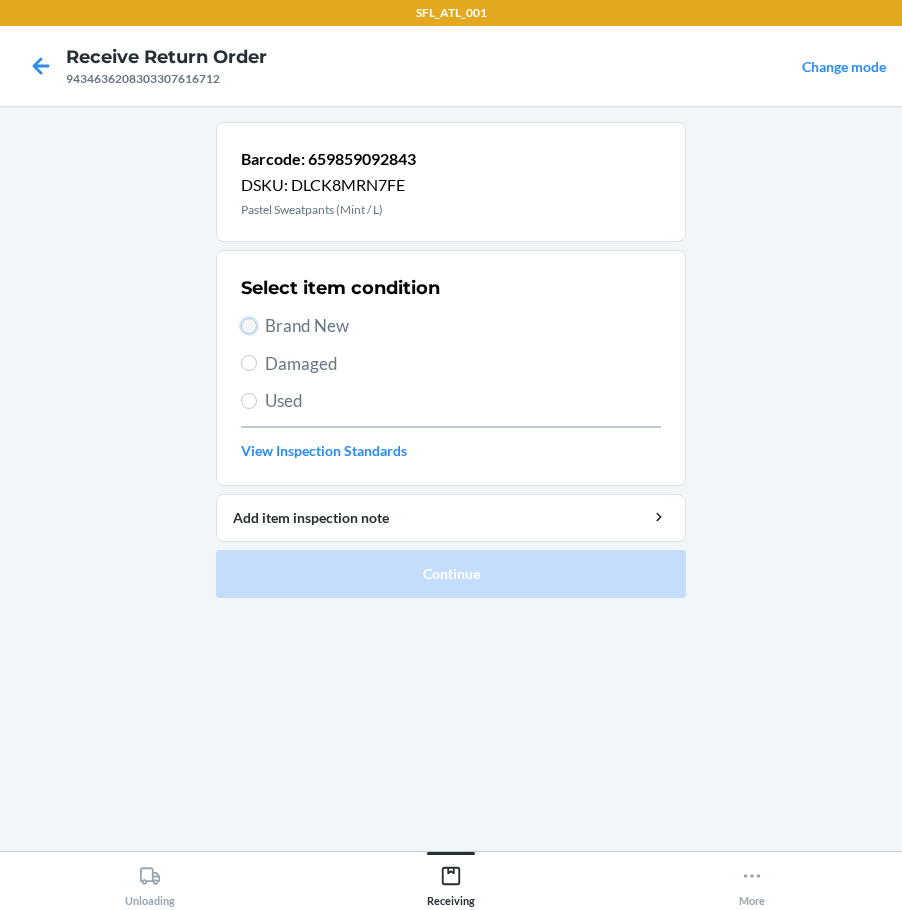 click on "Brand New" at bounding box center (249, 326) 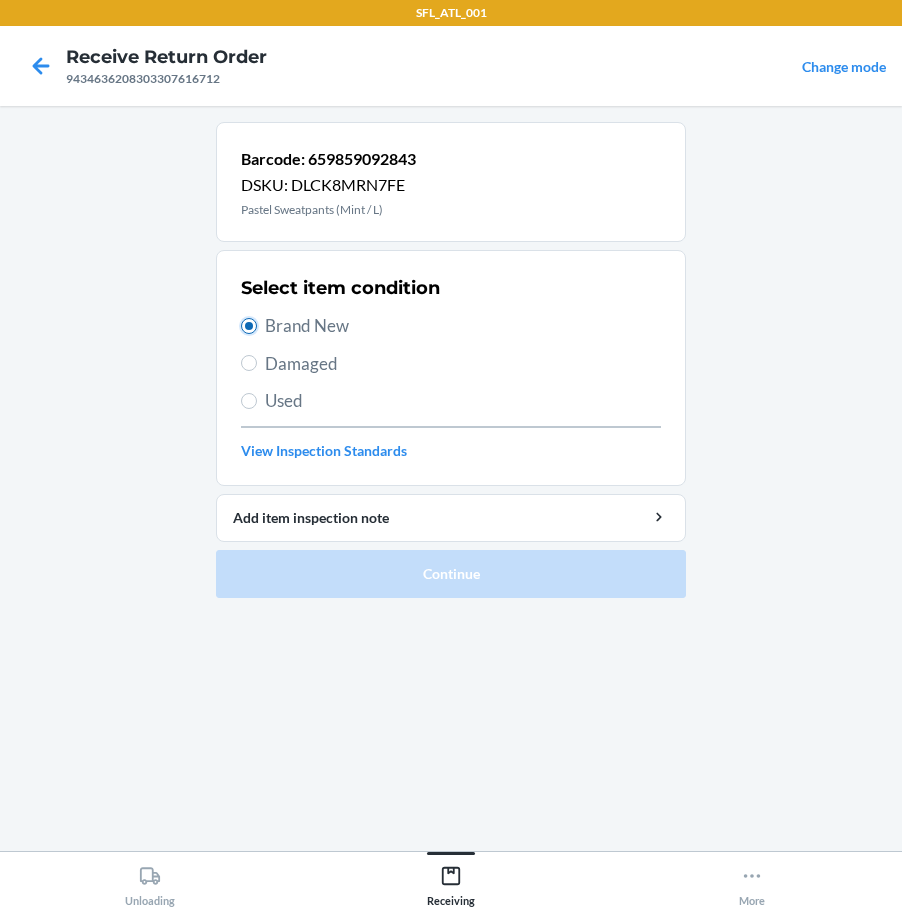 radio on "true" 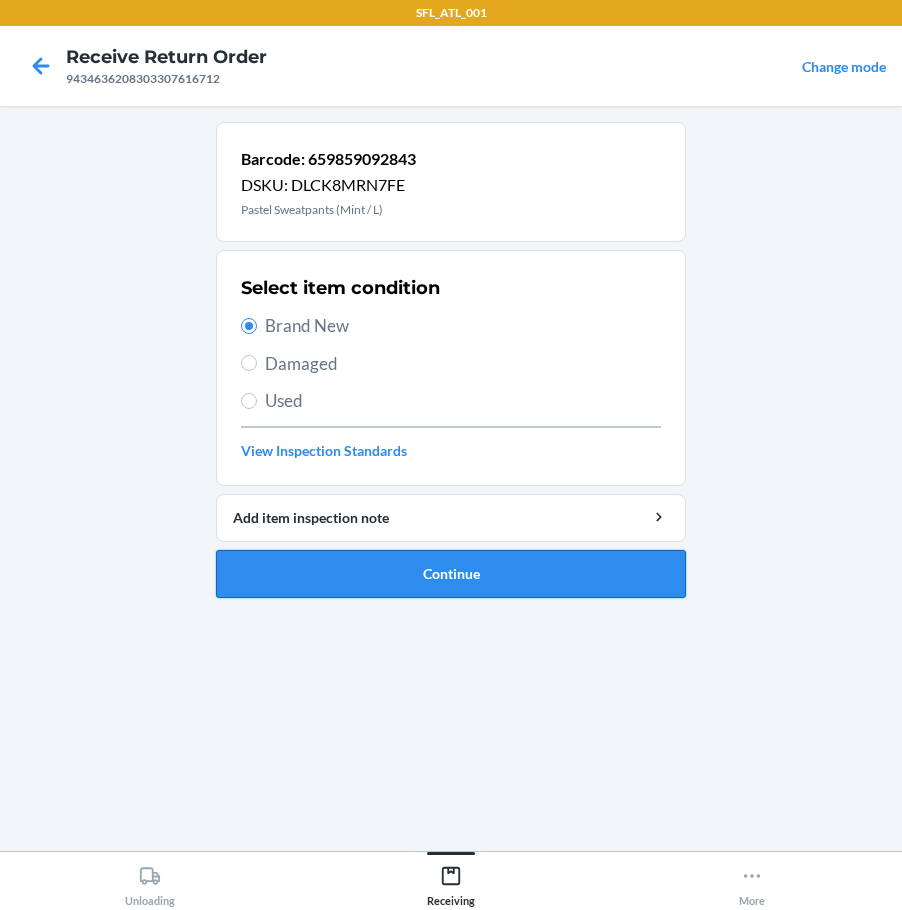 click on "Continue" at bounding box center [451, 574] 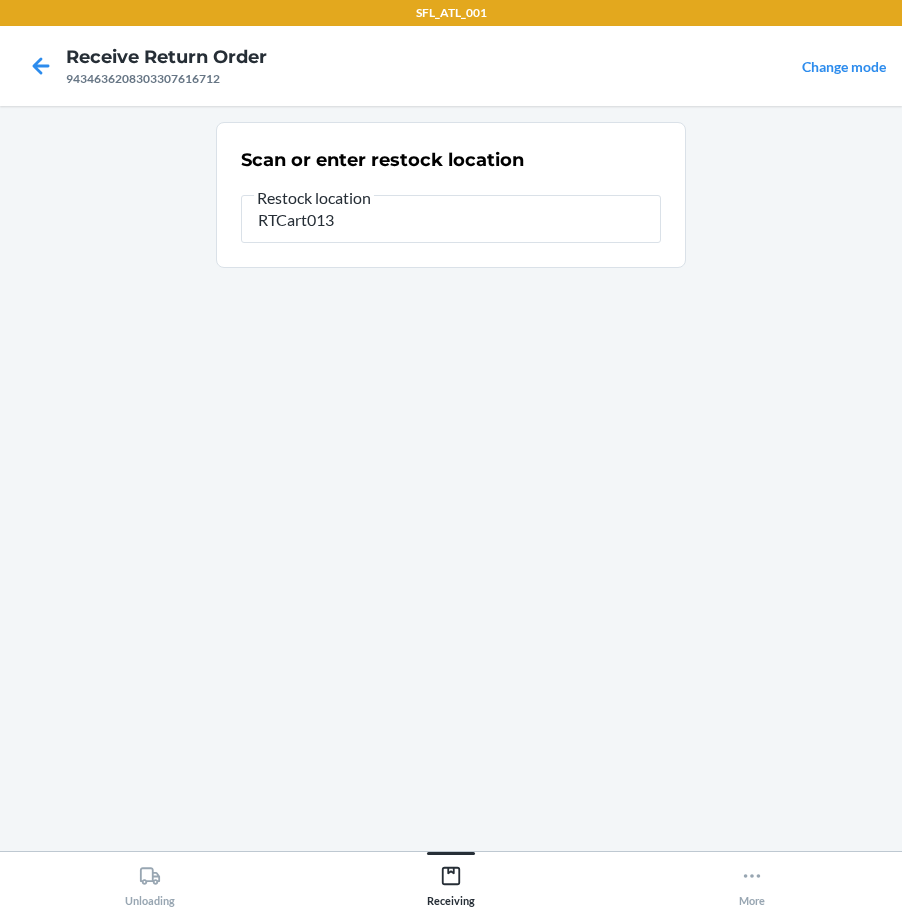 type on "RTCart013" 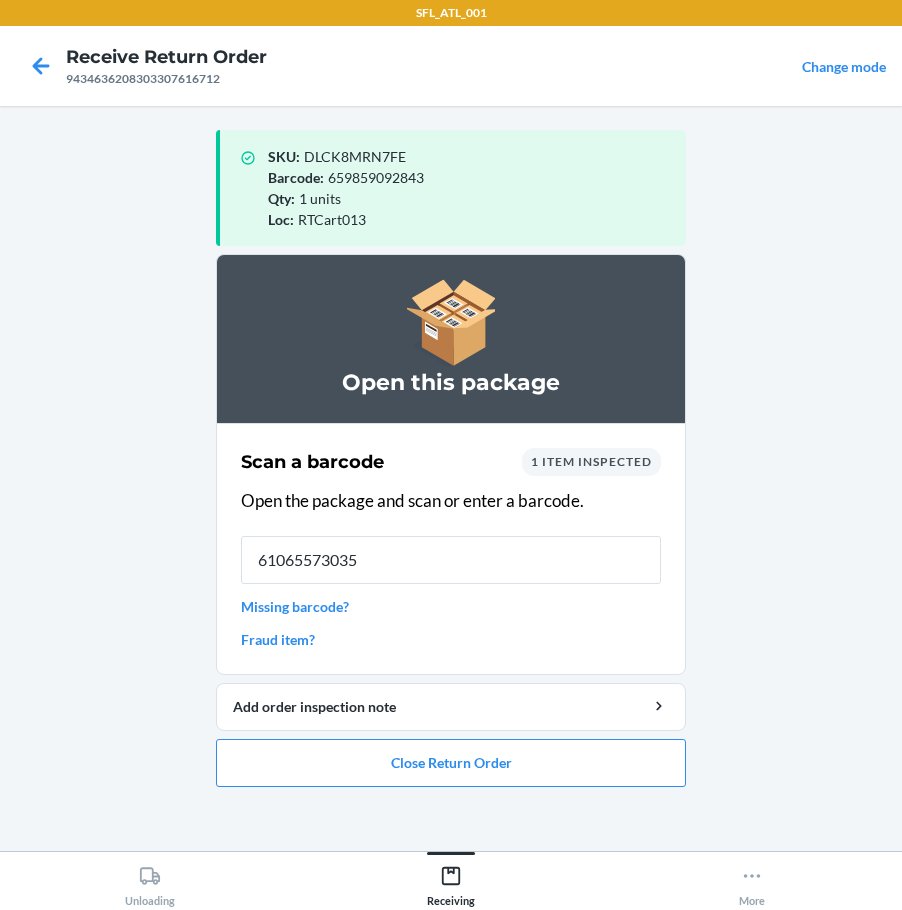 type on "610655730353" 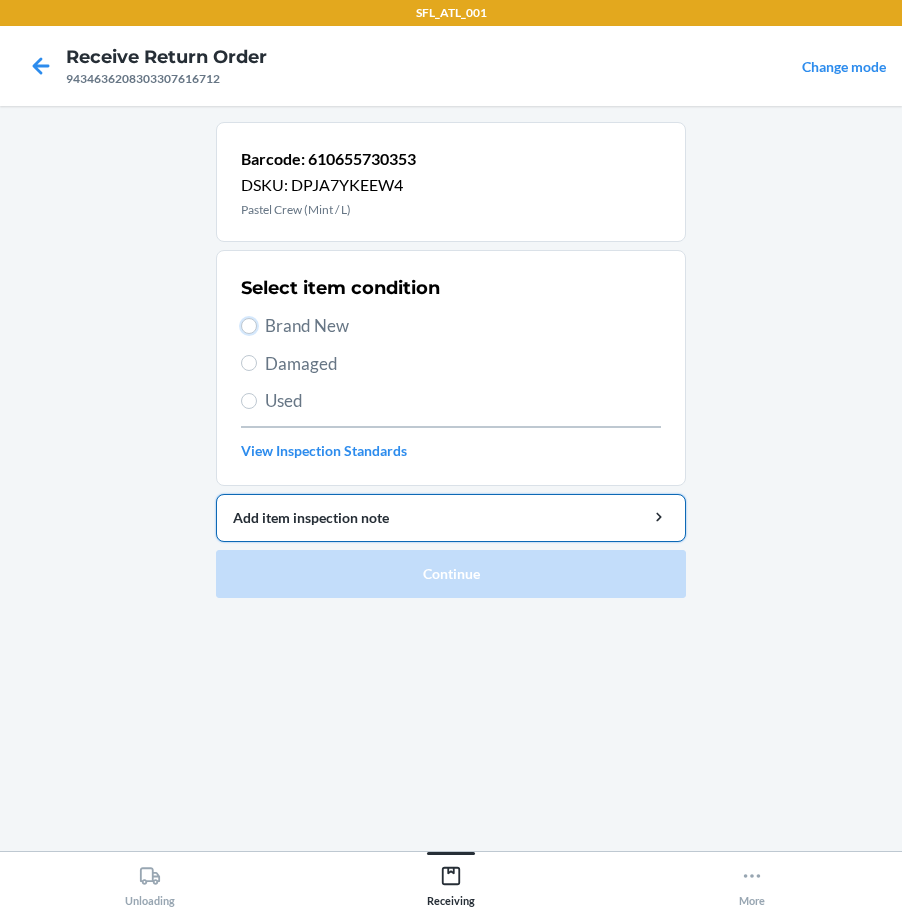 drag, startPoint x: 249, startPoint y: 326, endPoint x: 275, endPoint y: 496, distance: 171.97675 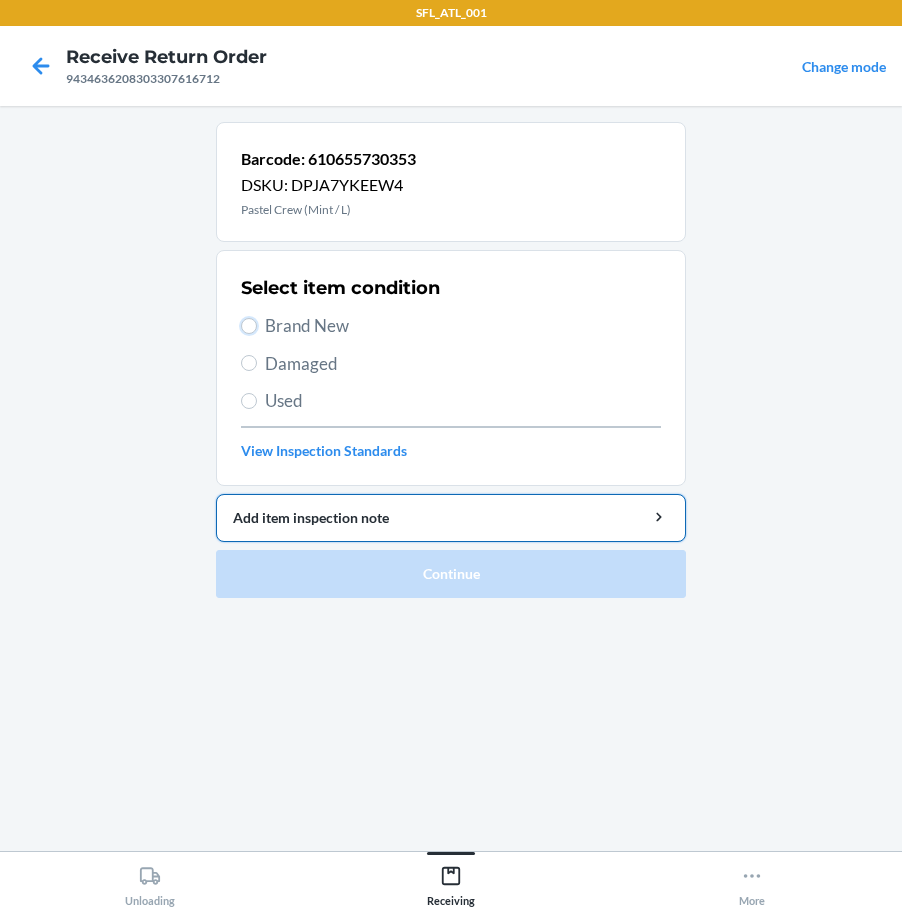 click on "Brand New" at bounding box center (249, 326) 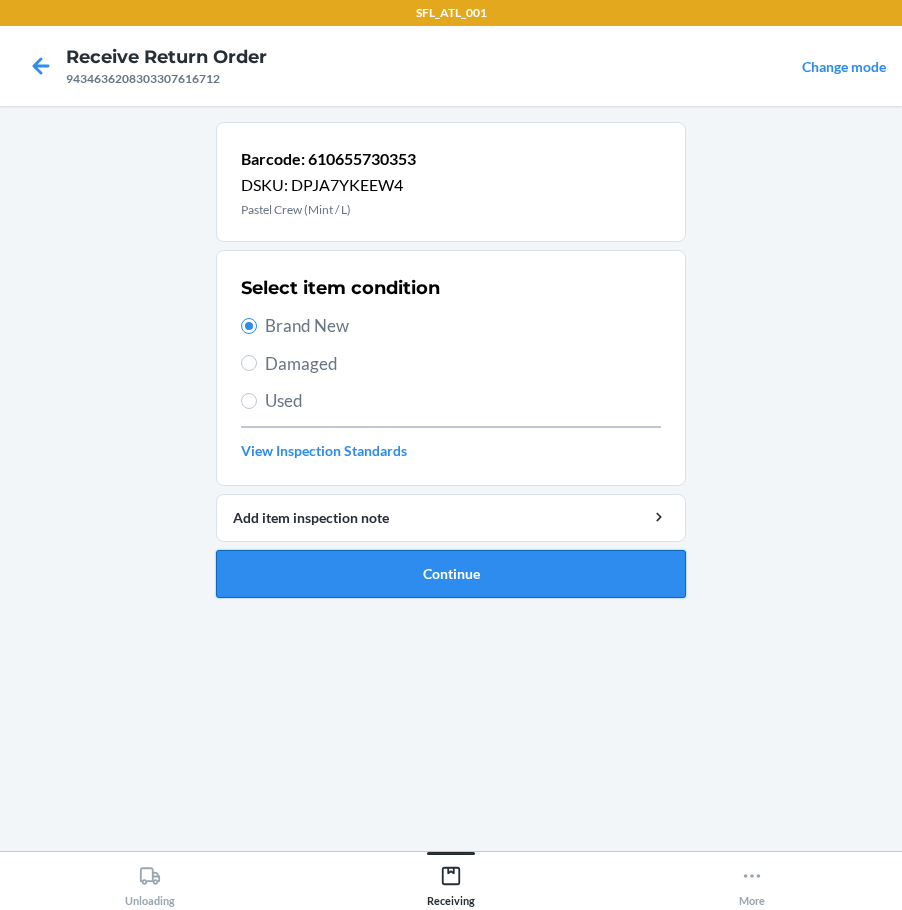 click on "Continue" at bounding box center (451, 574) 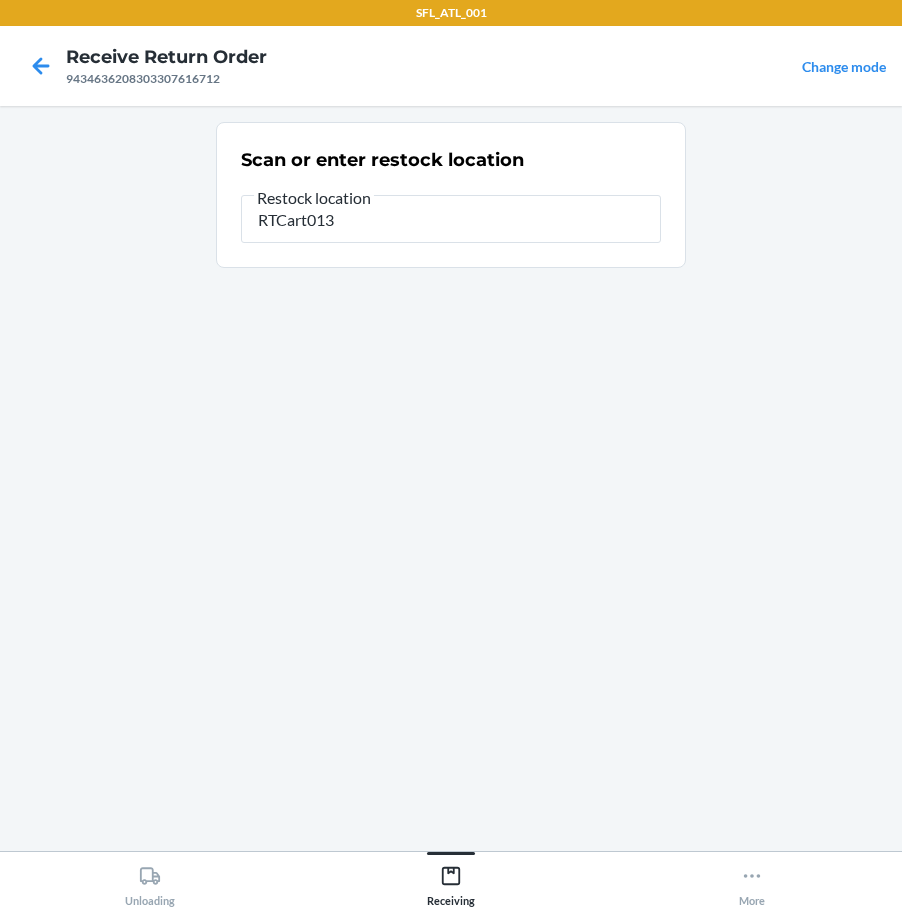 type on "RTCart013" 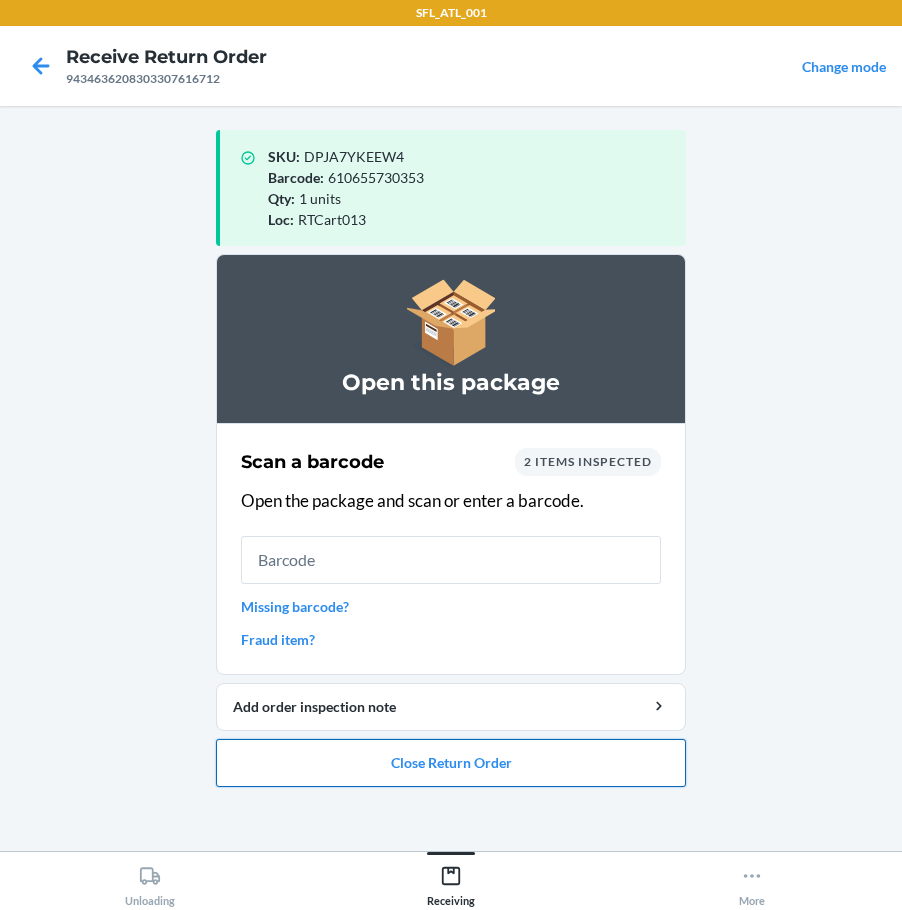 click on "Close Return Order" at bounding box center [451, 763] 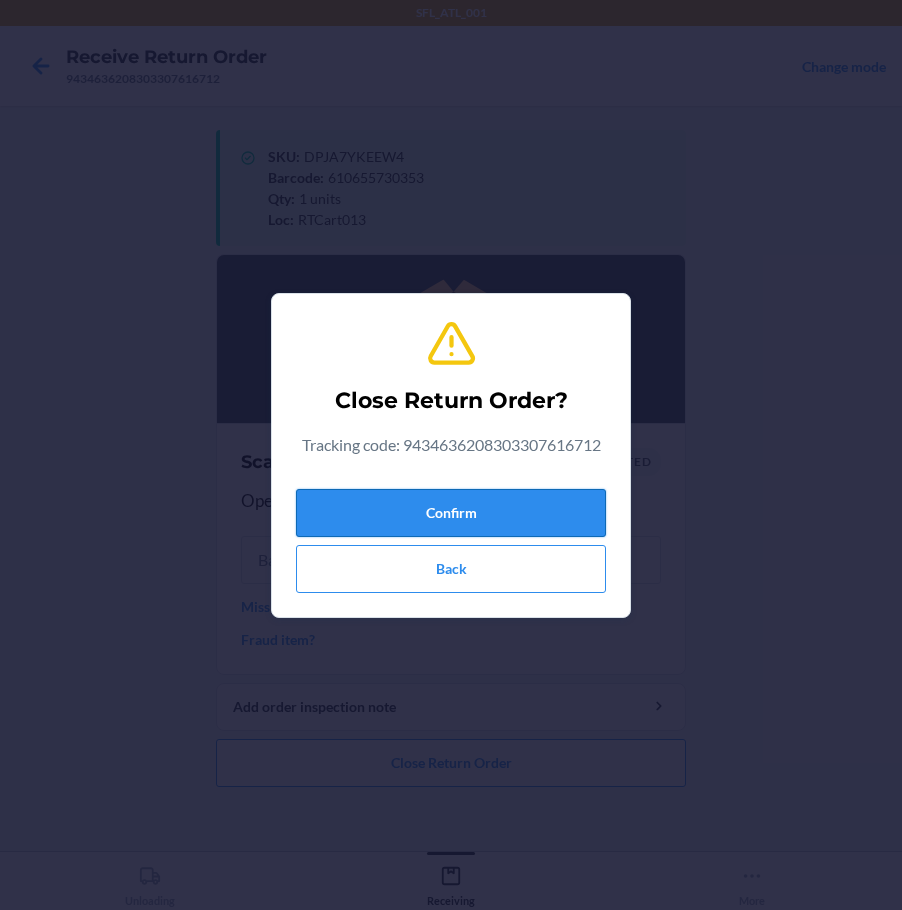 drag, startPoint x: 557, startPoint y: 503, endPoint x: 594, endPoint y: 524, distance: 42.544094 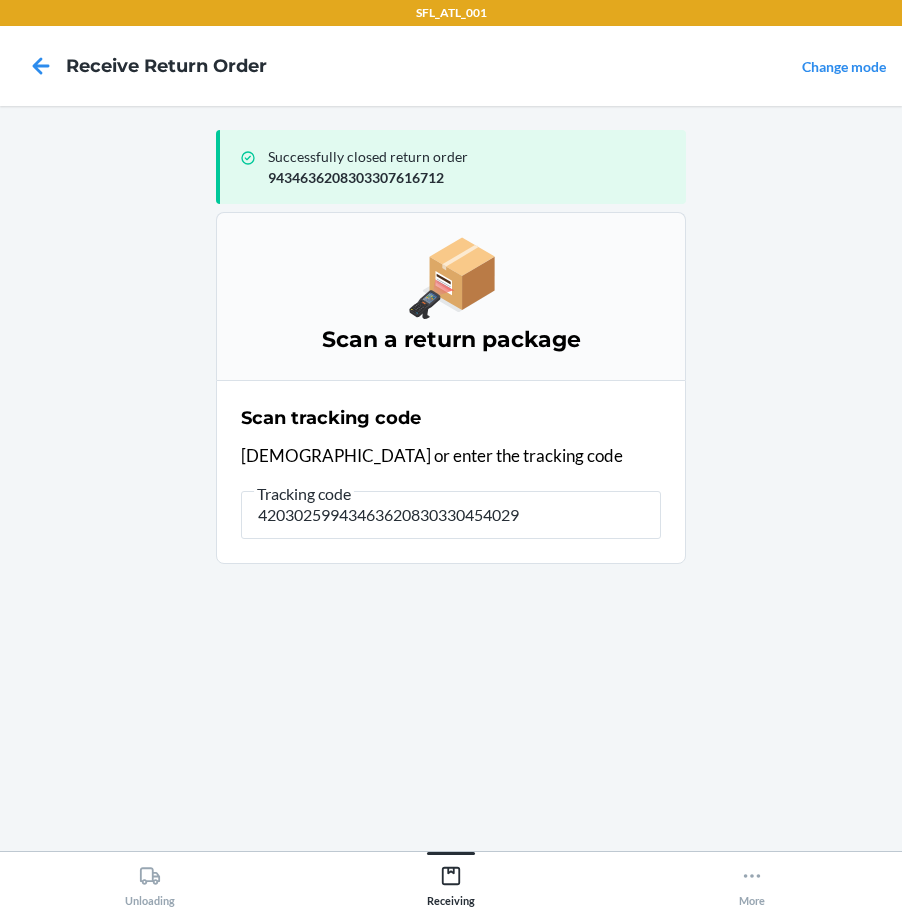type on "420302599434636208303304540294" 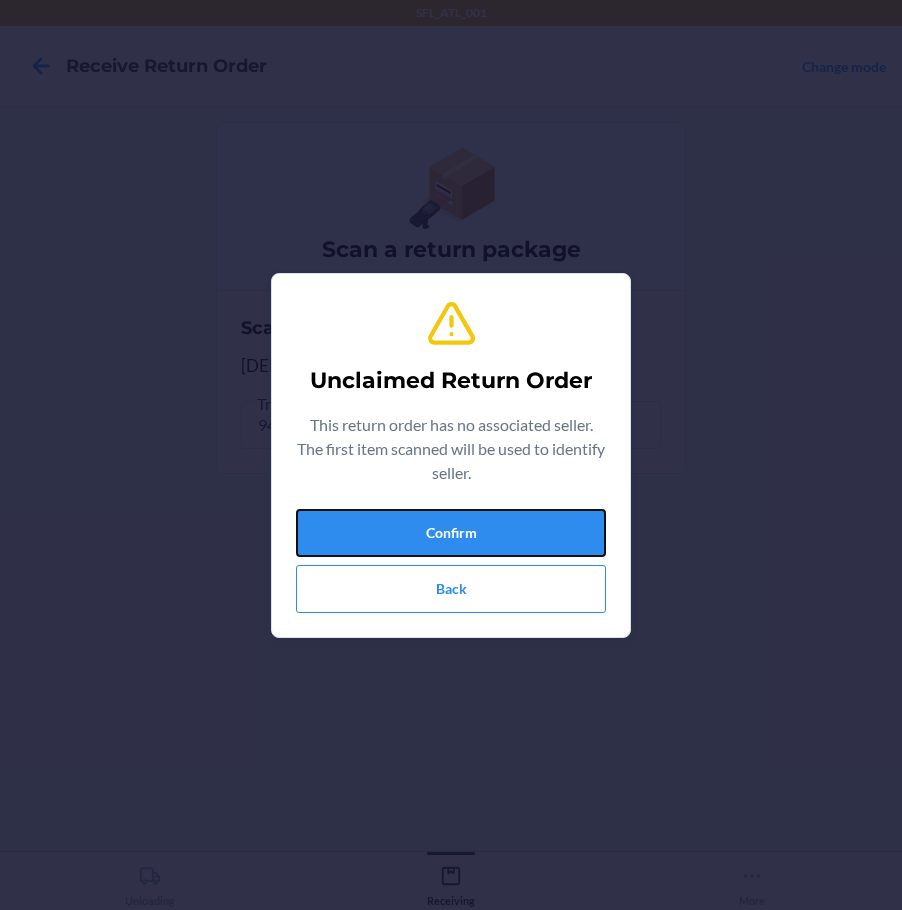 drag, startPoint x: 533, startPoint y: 519, endPoint x: 710, endPoint y: 576, distance: 185.9516 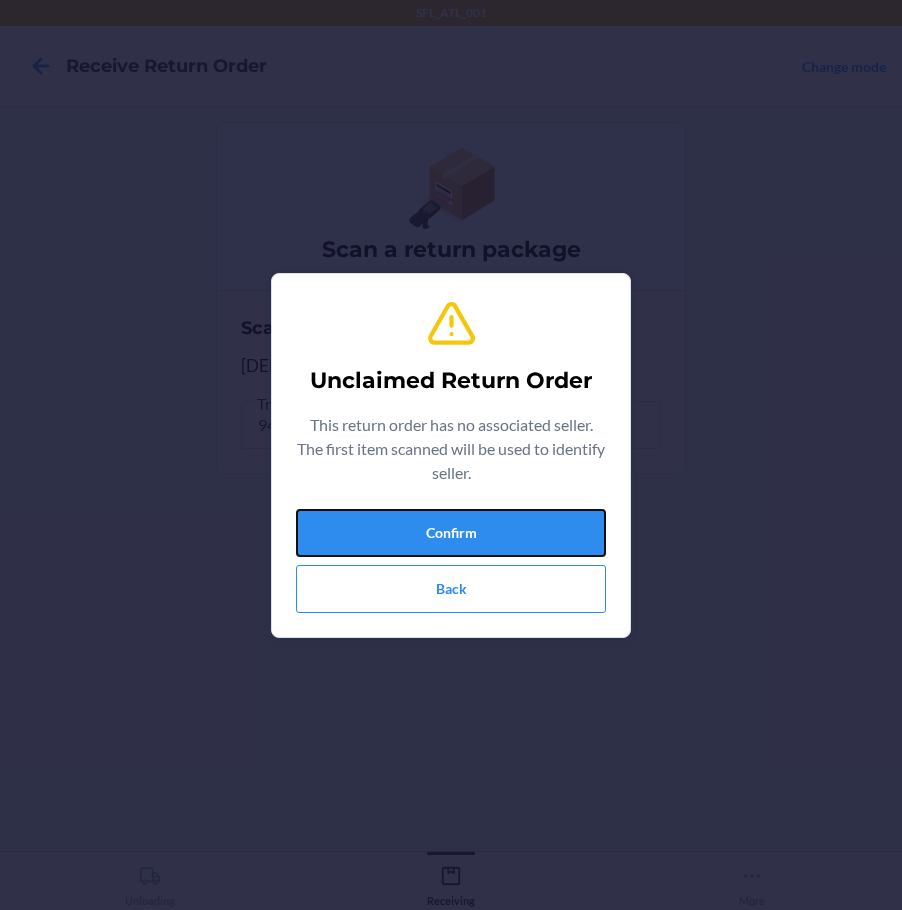 click on "Confirm" at bounding box center [451, 533] 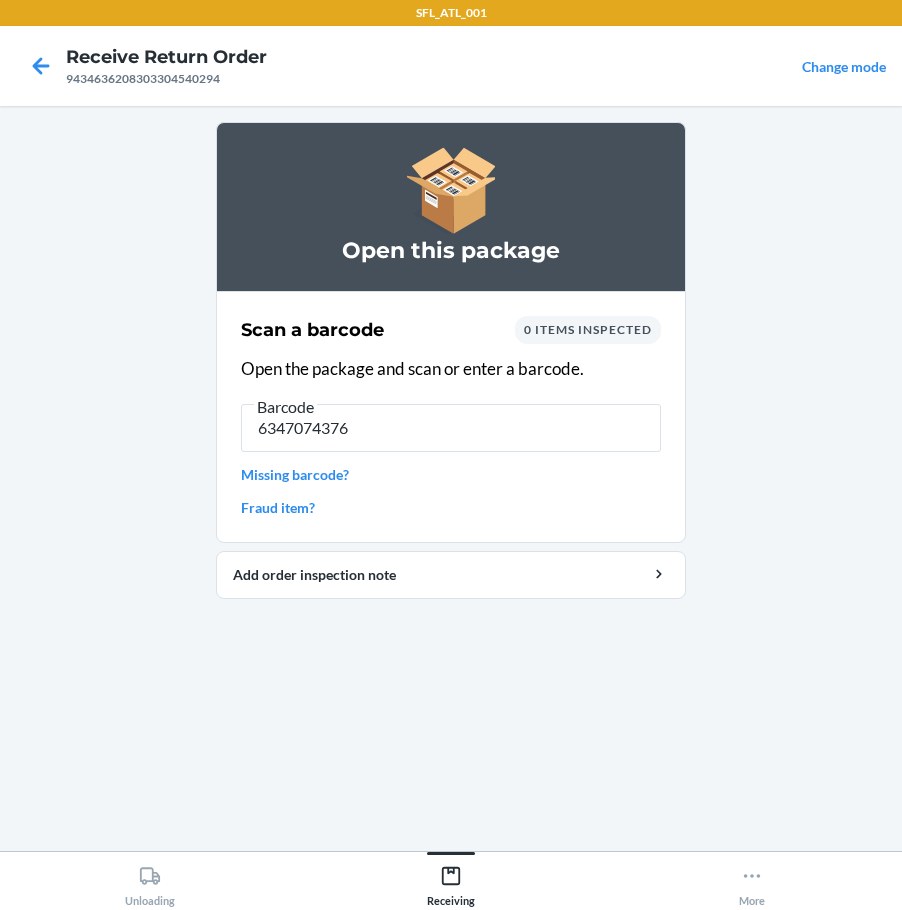 type on "63470743762" 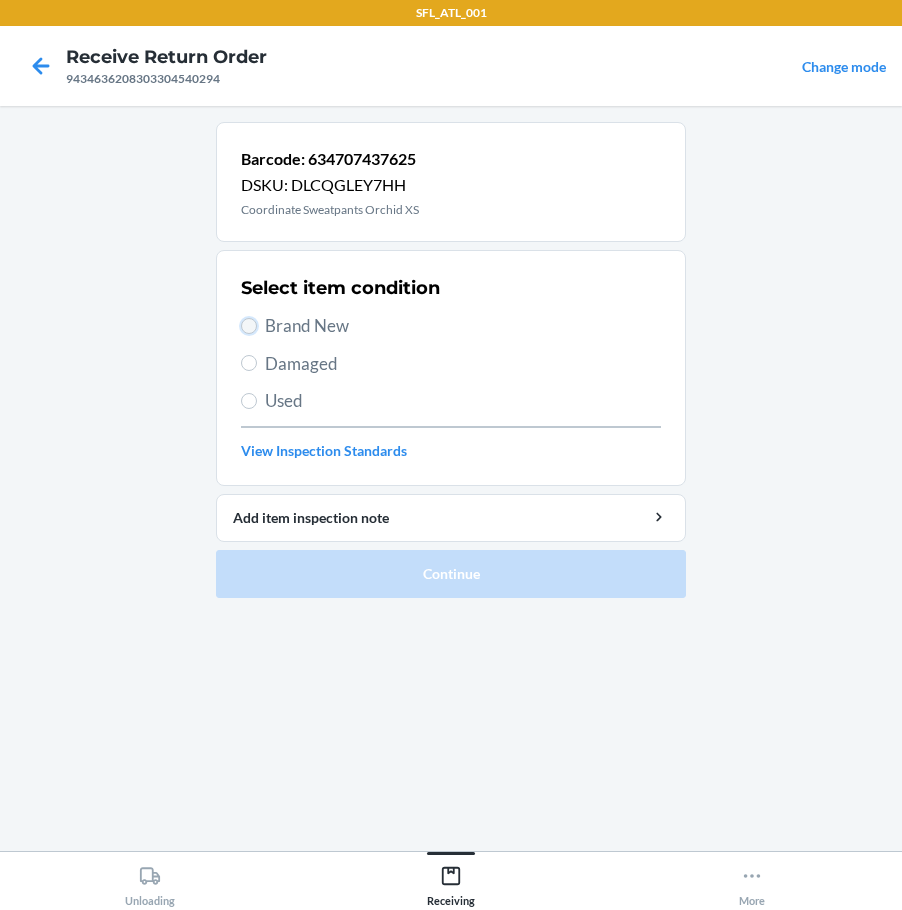 click on "Brand New" at bounding box center [249, 326] 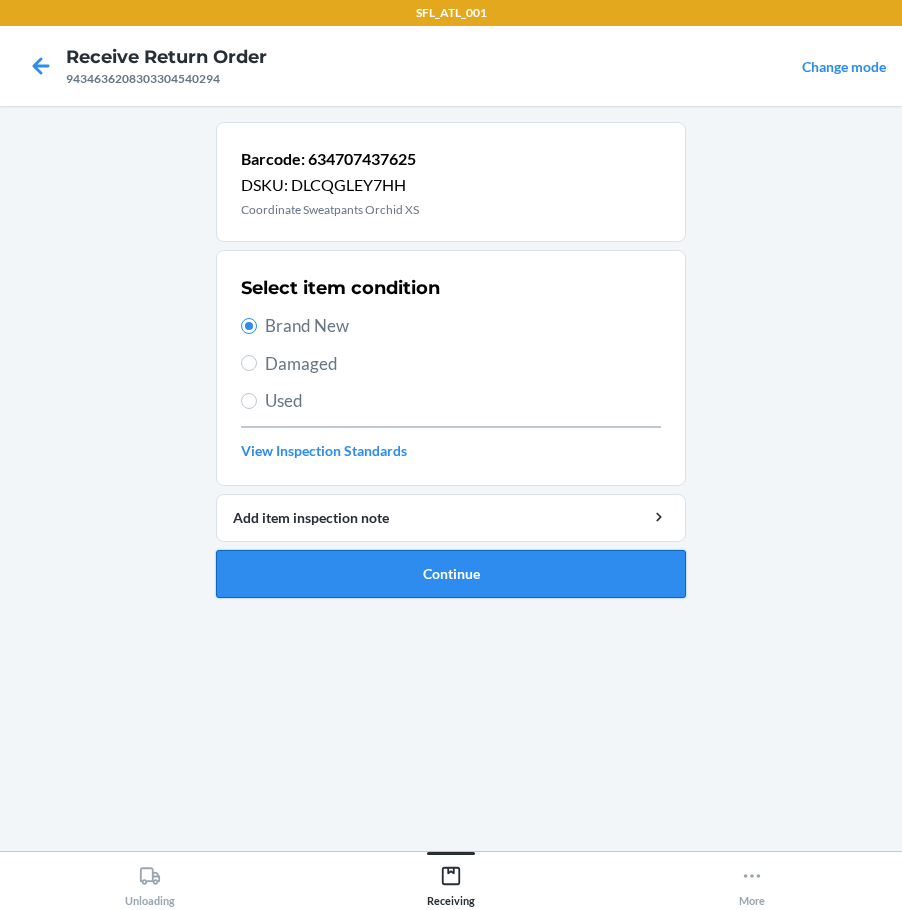 click on "Continue" at bounding box center [451, 574] 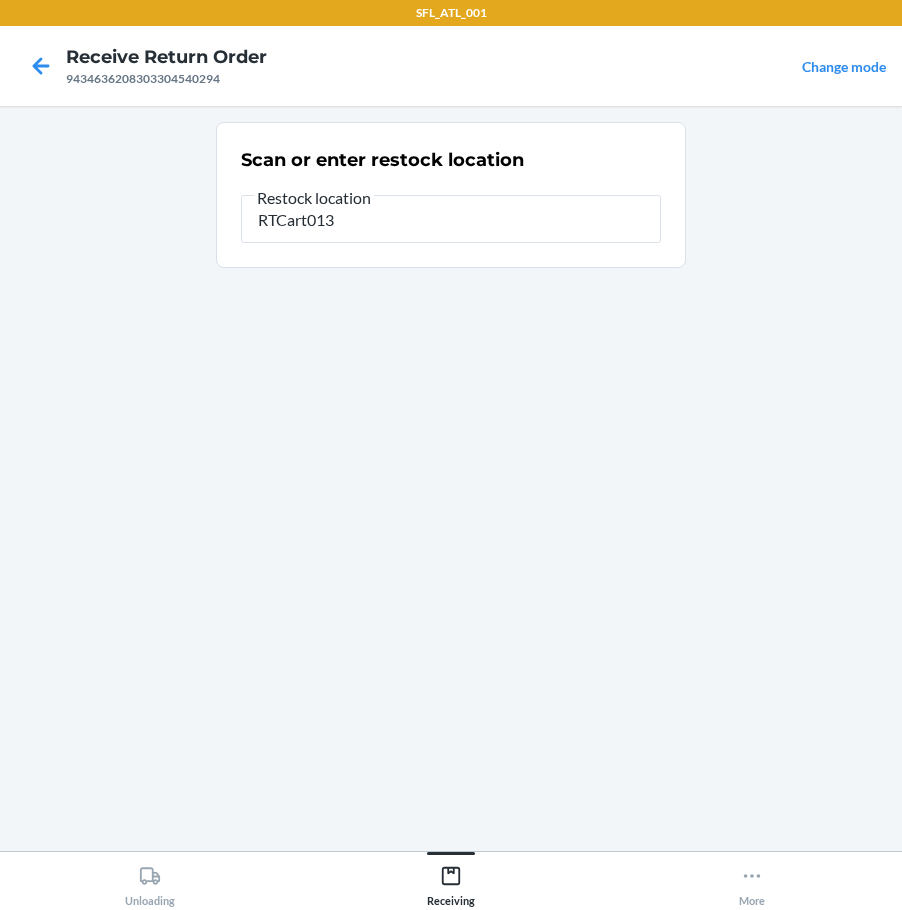 type on "RTCart013" 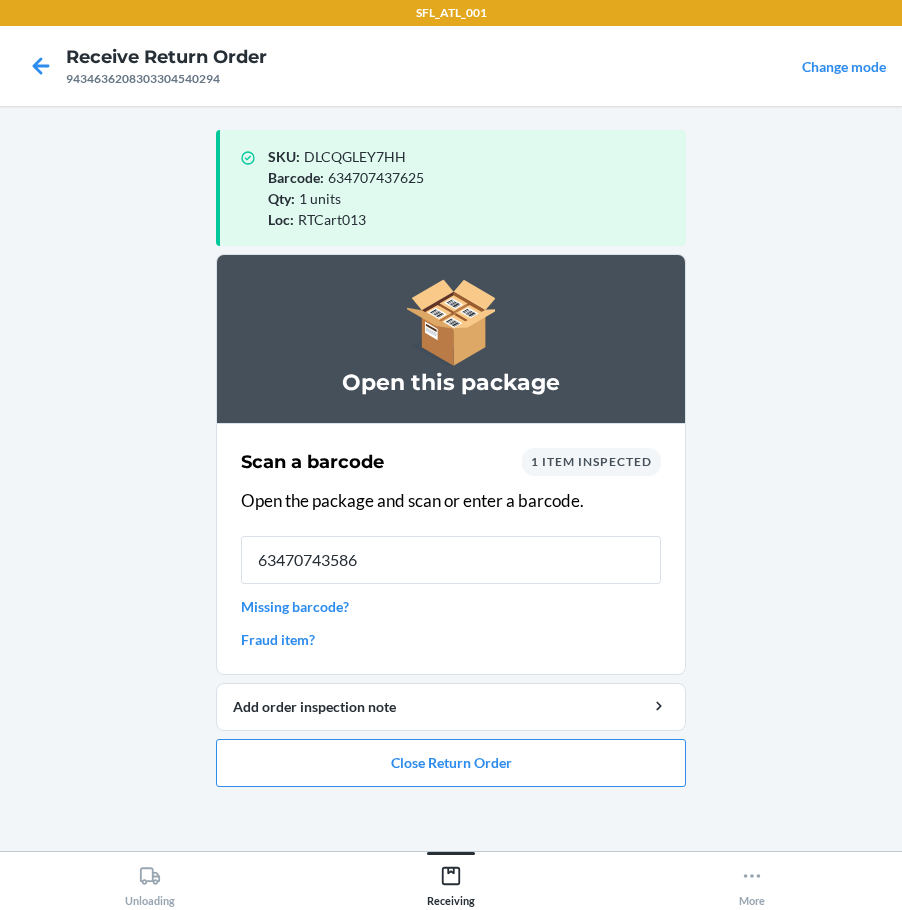 type on "634707435867" 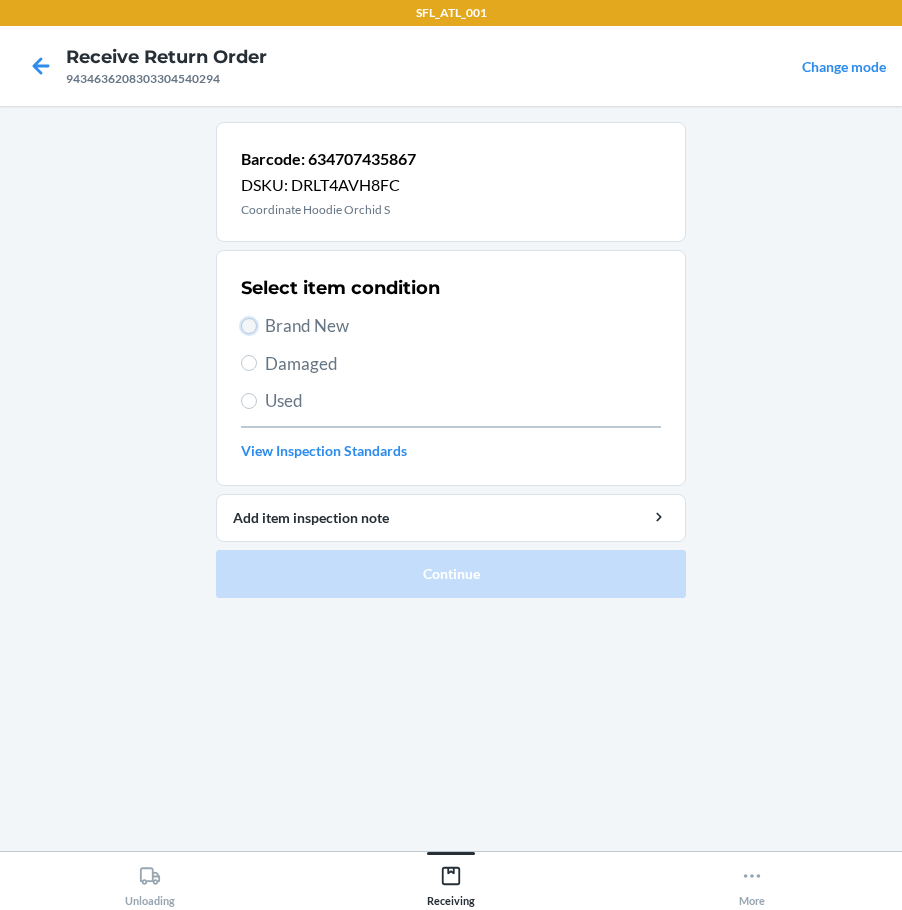 click on "Brand New" at bounding box center (249, 326) 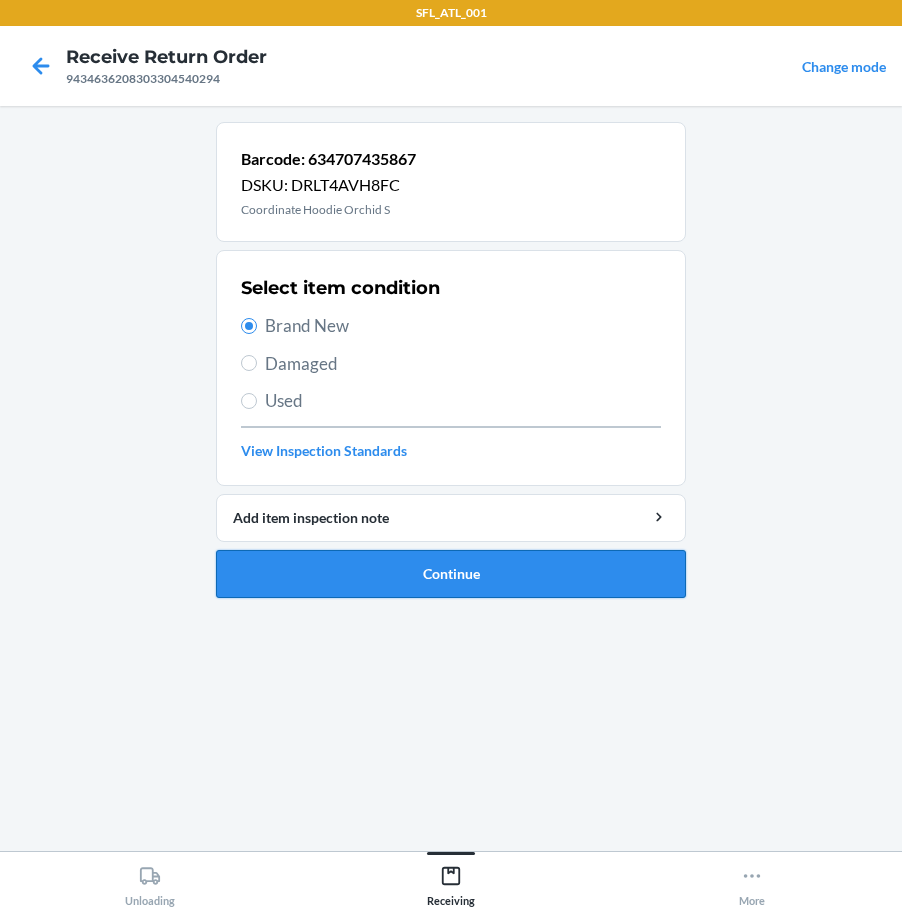 click on "Continue" at bounding box center [451, 574] 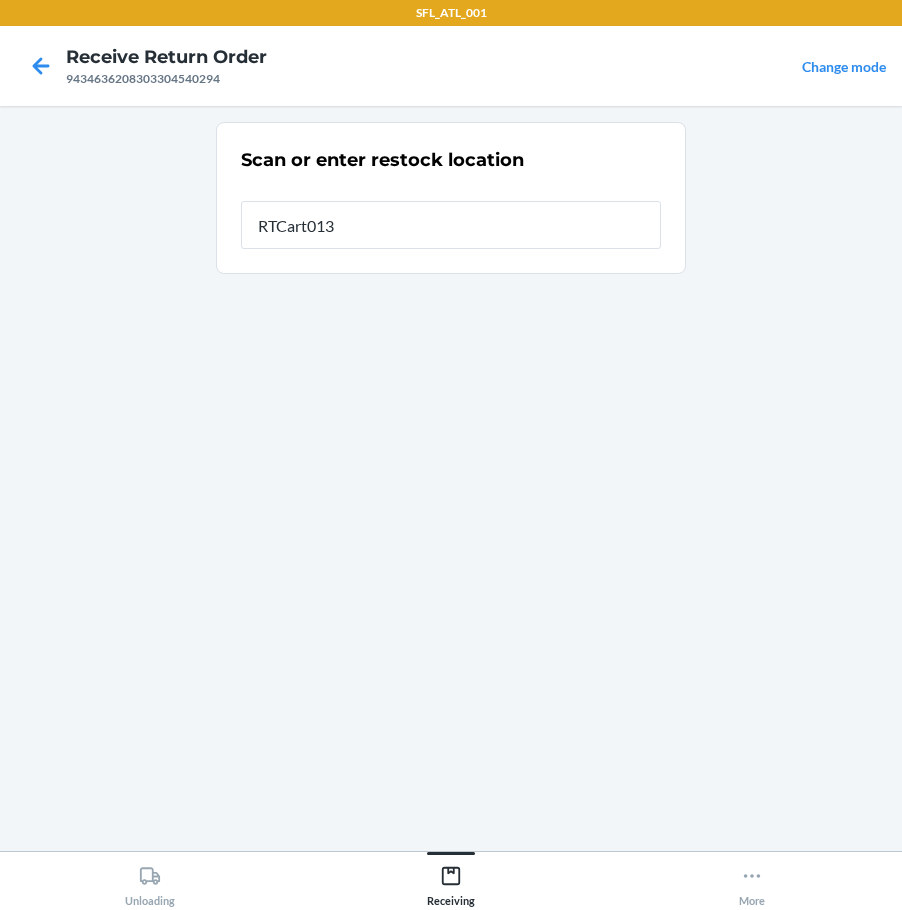 type on "RTCart013" 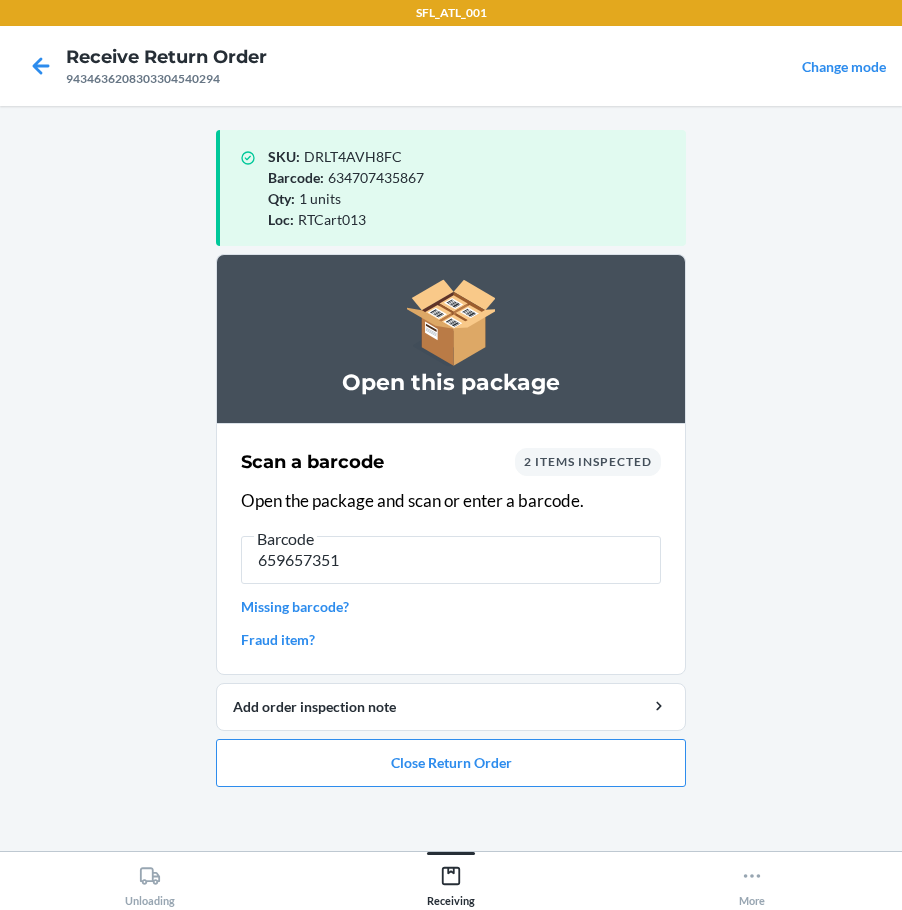 type on "6596573513" 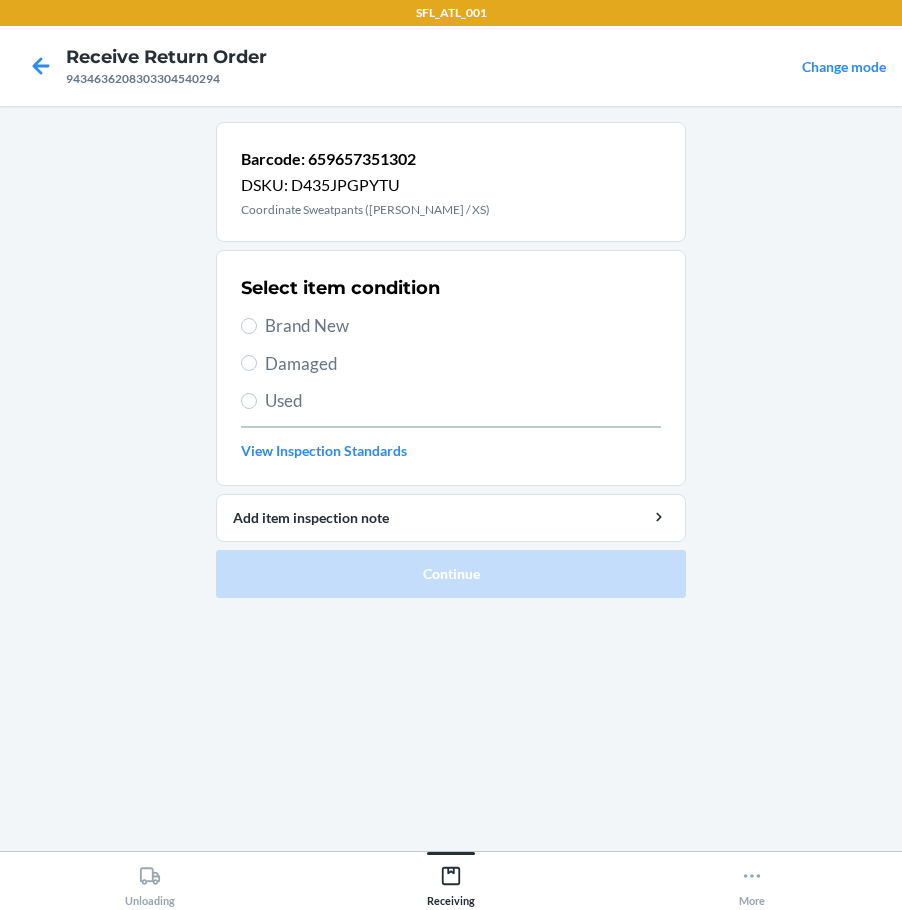 drag, startPoint x: 253, startPoint y: 318, endPoint x: 297, endPoint y: 423, distance: 113.84639 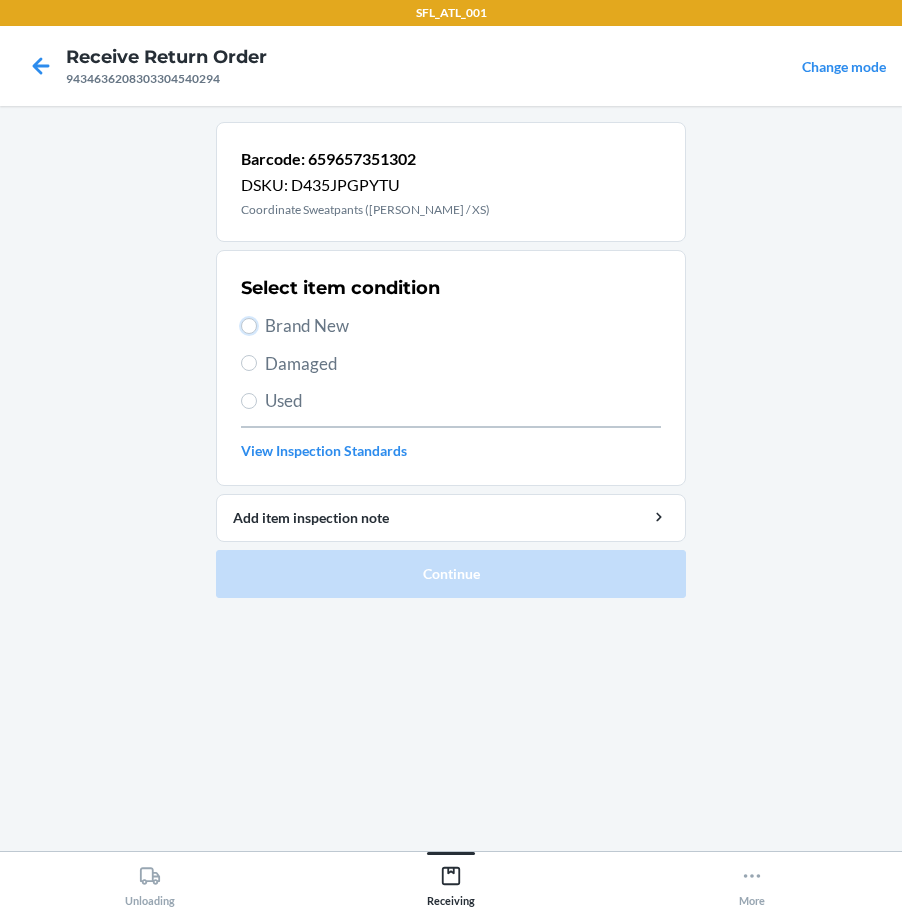 click on "Brand New" at bounding box center [249, 326] 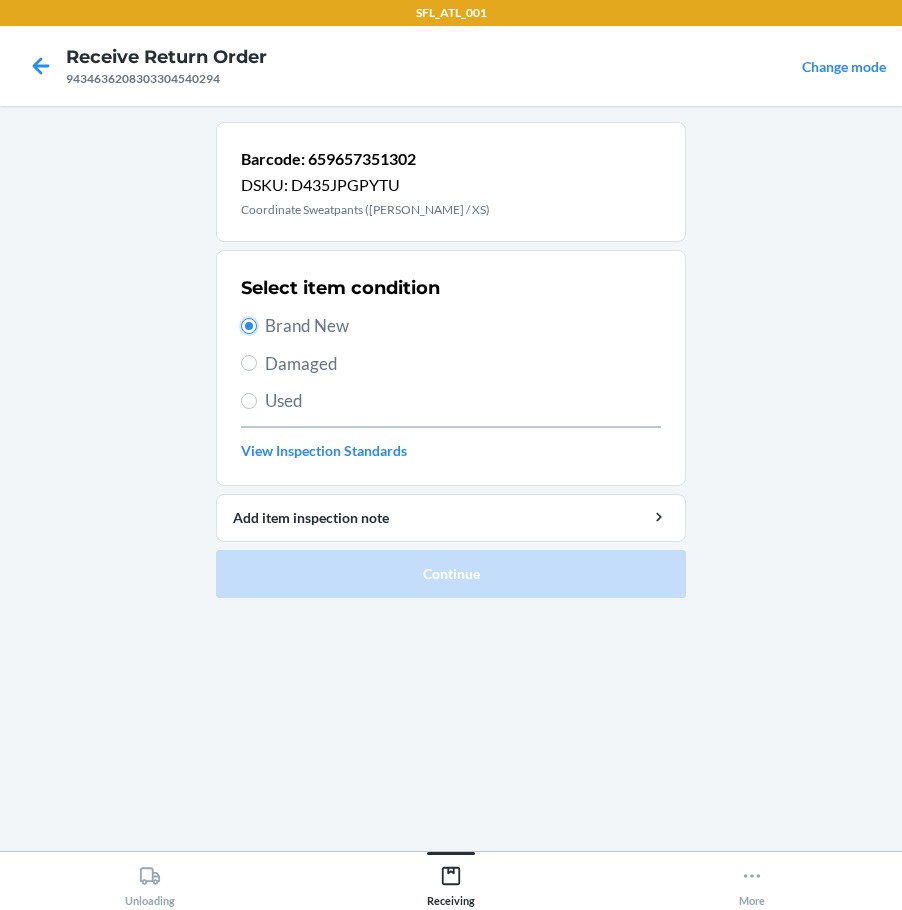radio on "true" 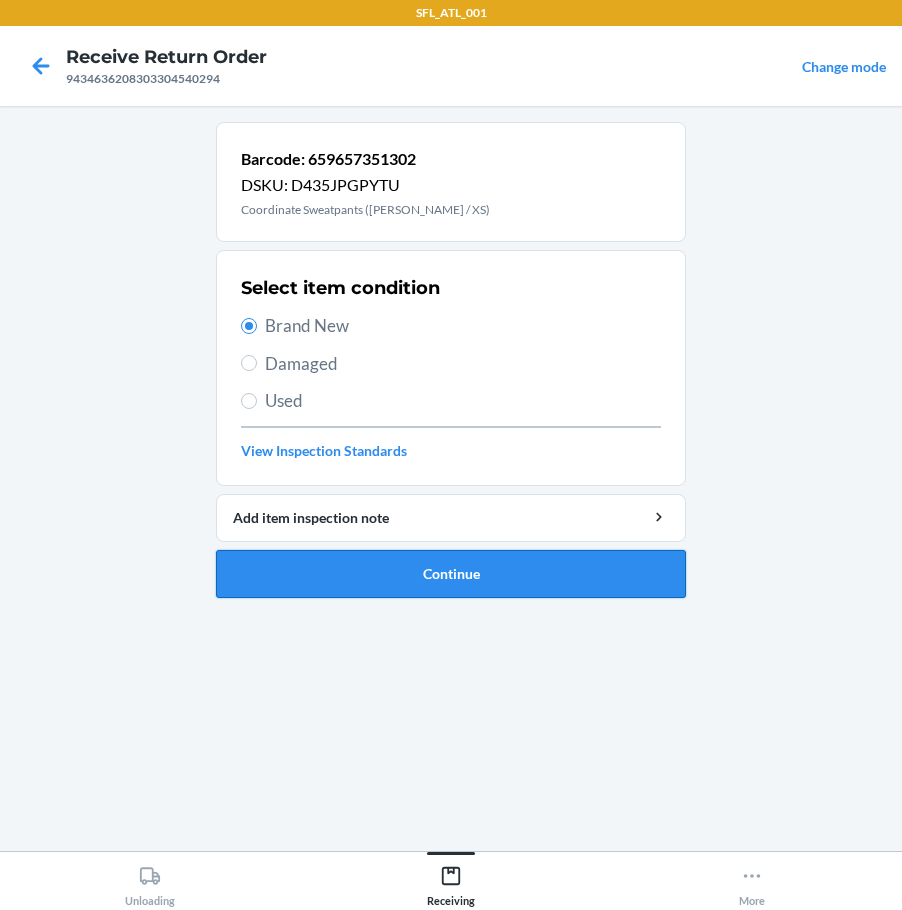 click on "Continue" at bounding box center [451, 574] 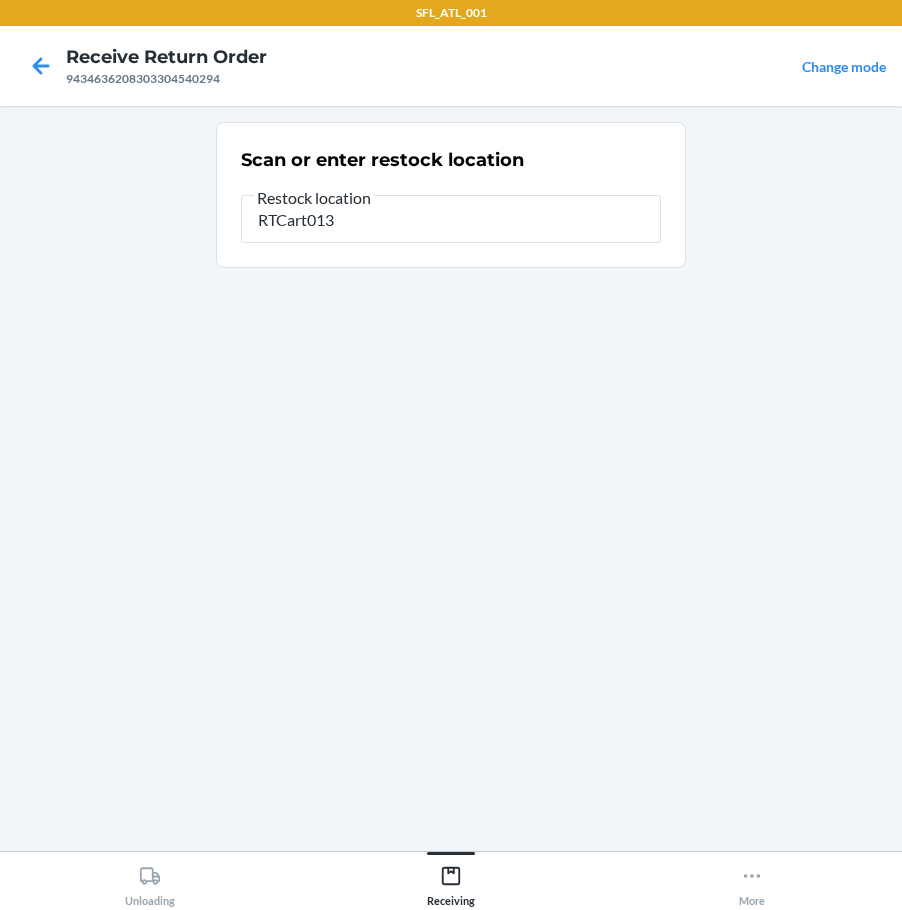 type on "RTCart013" 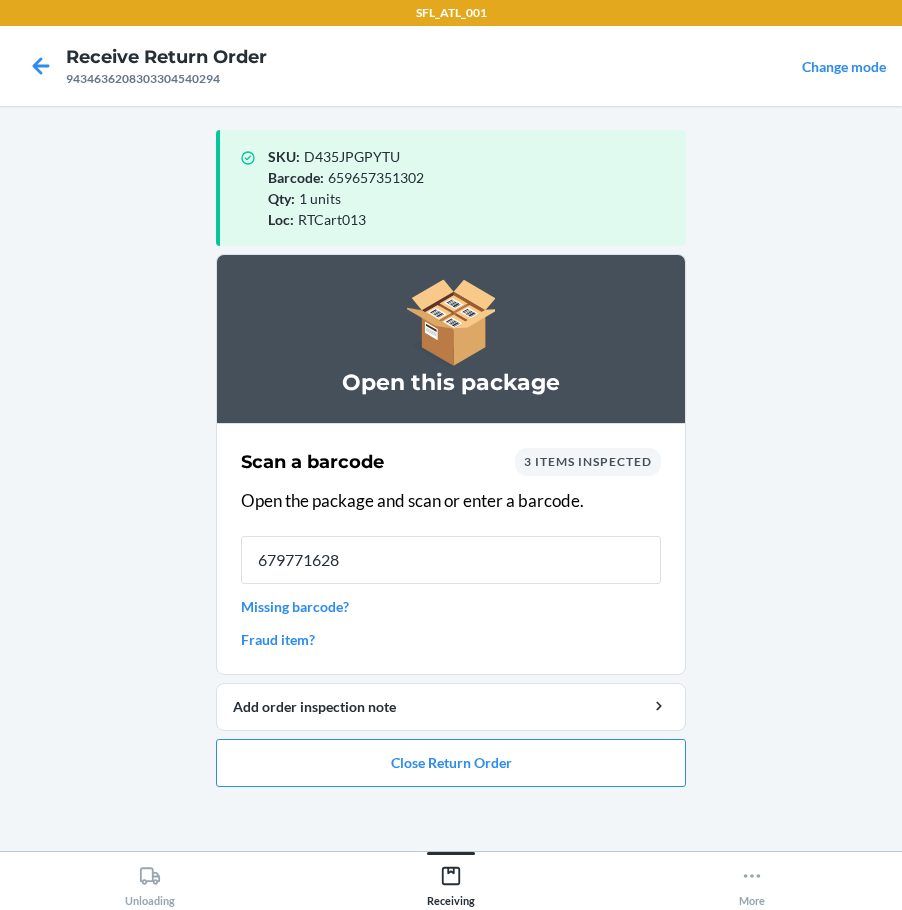 type on "6797716289" 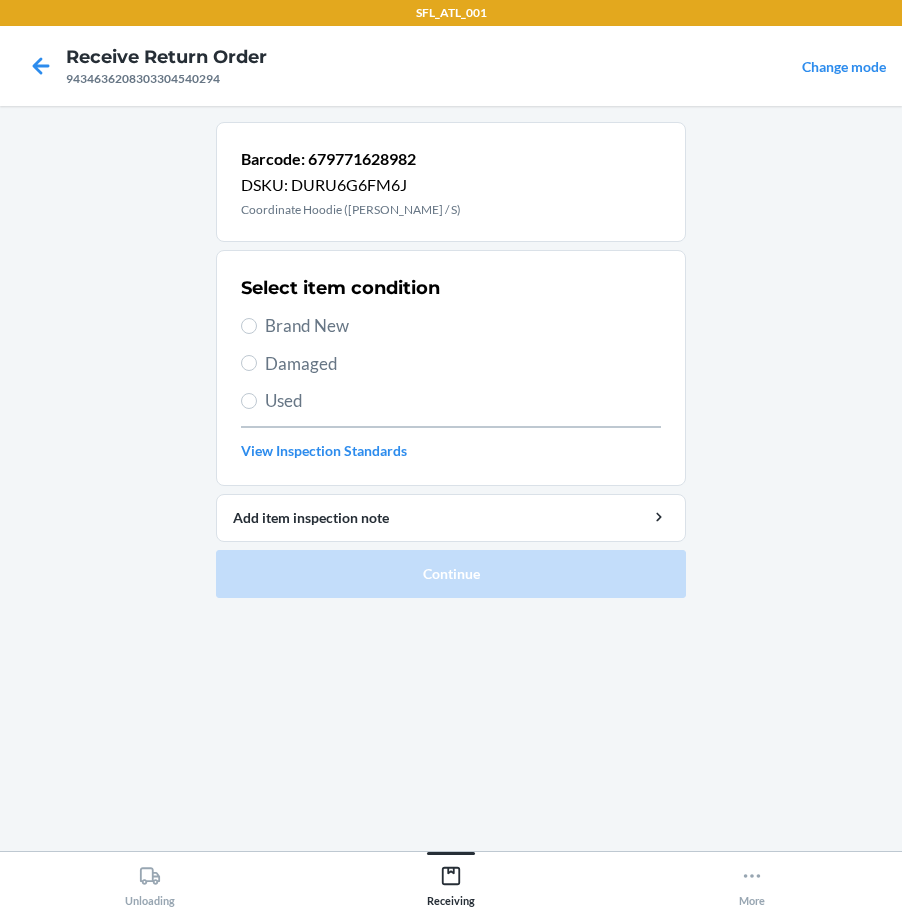 click on "Brand New" at bounding box center [451, 326] 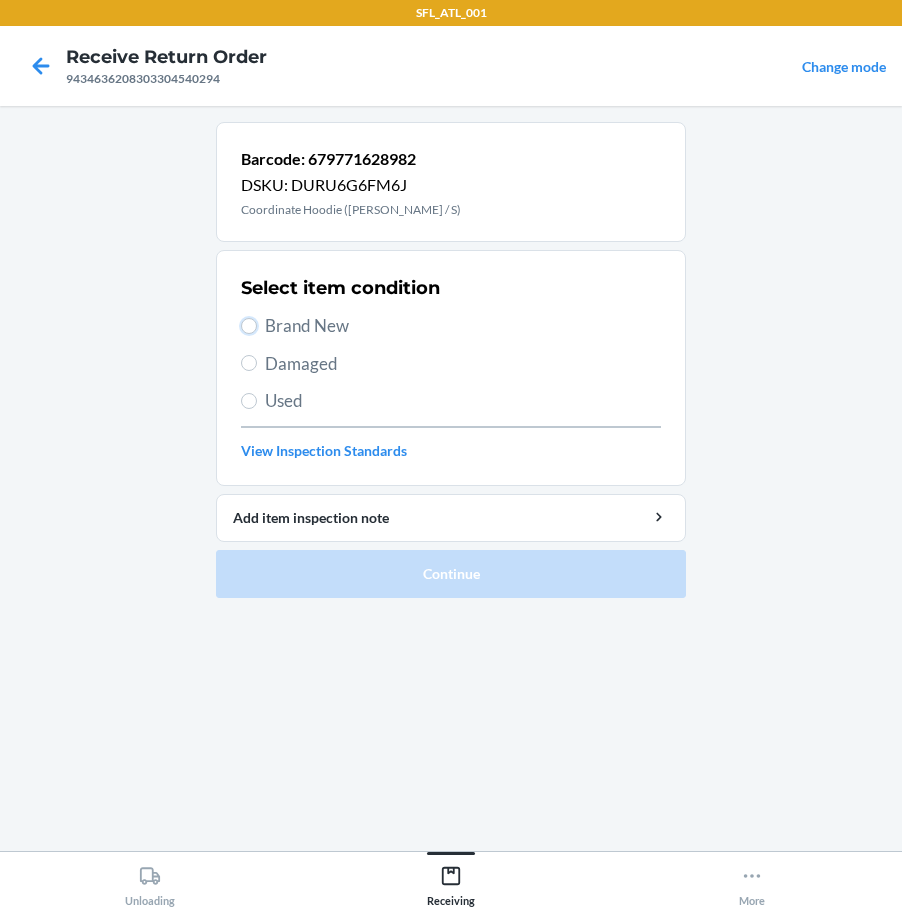 click on "Brand New" at bounding box center [249, 326] 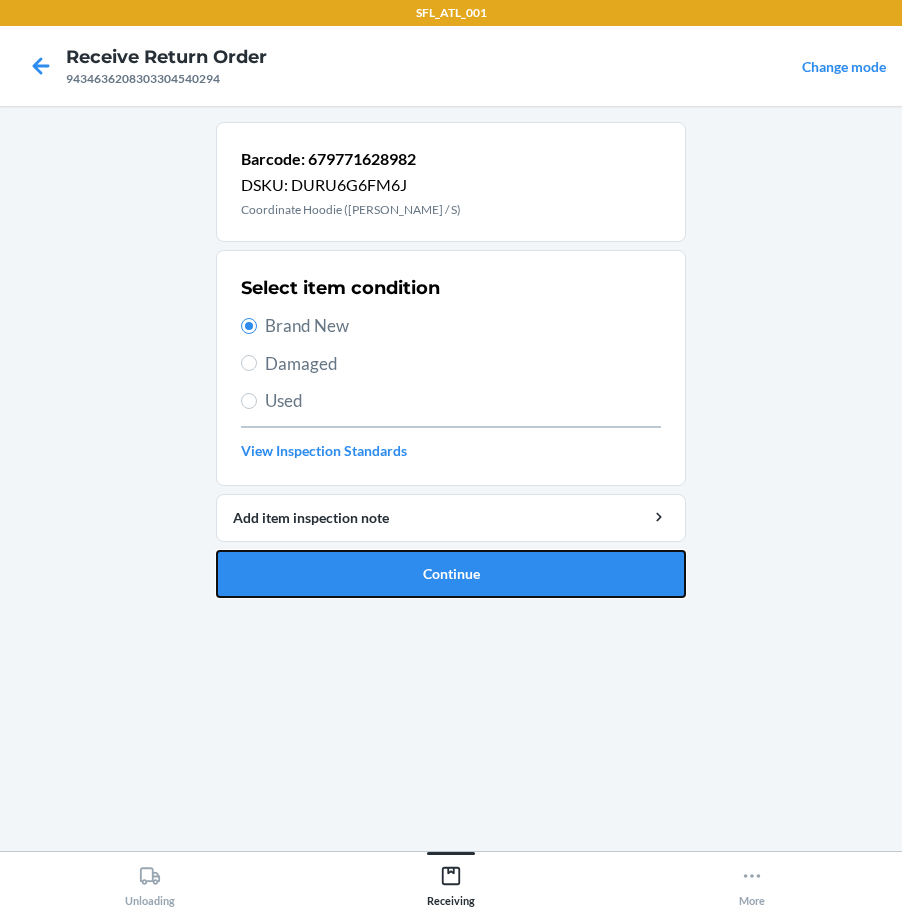drag, startPoint x: 458, startPoint y: 580, endPoint x: 549, endPoint y: 592, distance: 91.787796 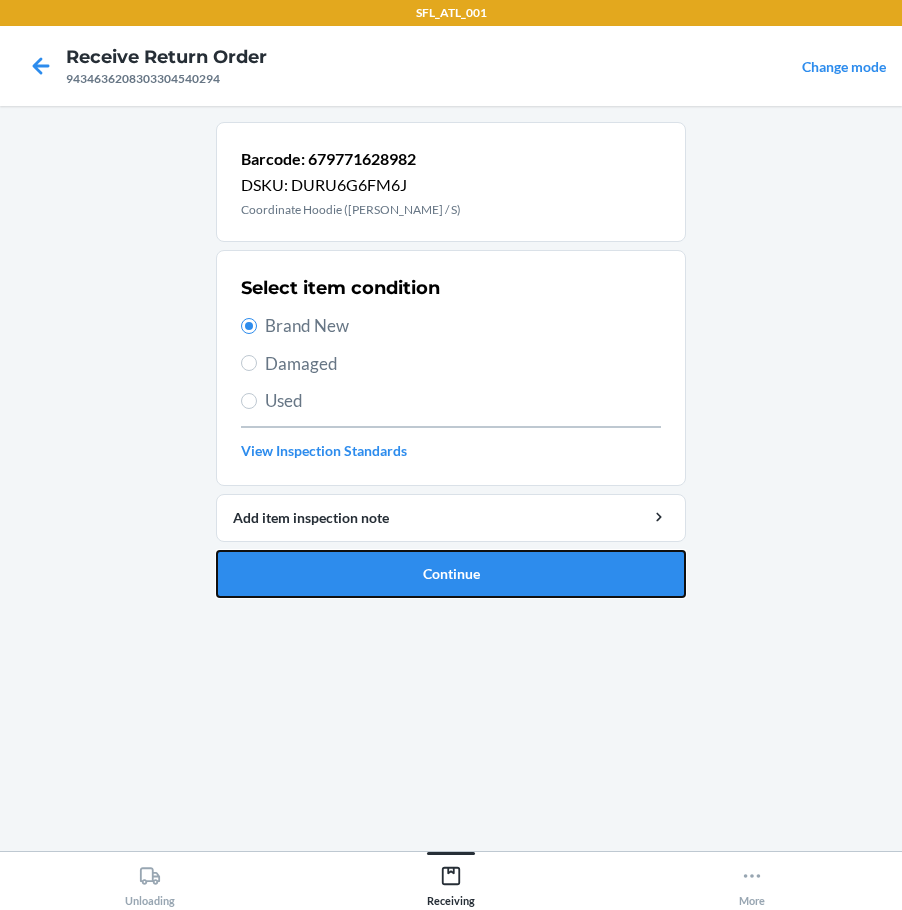 click on "Continue" at bounding box center [451, 574] 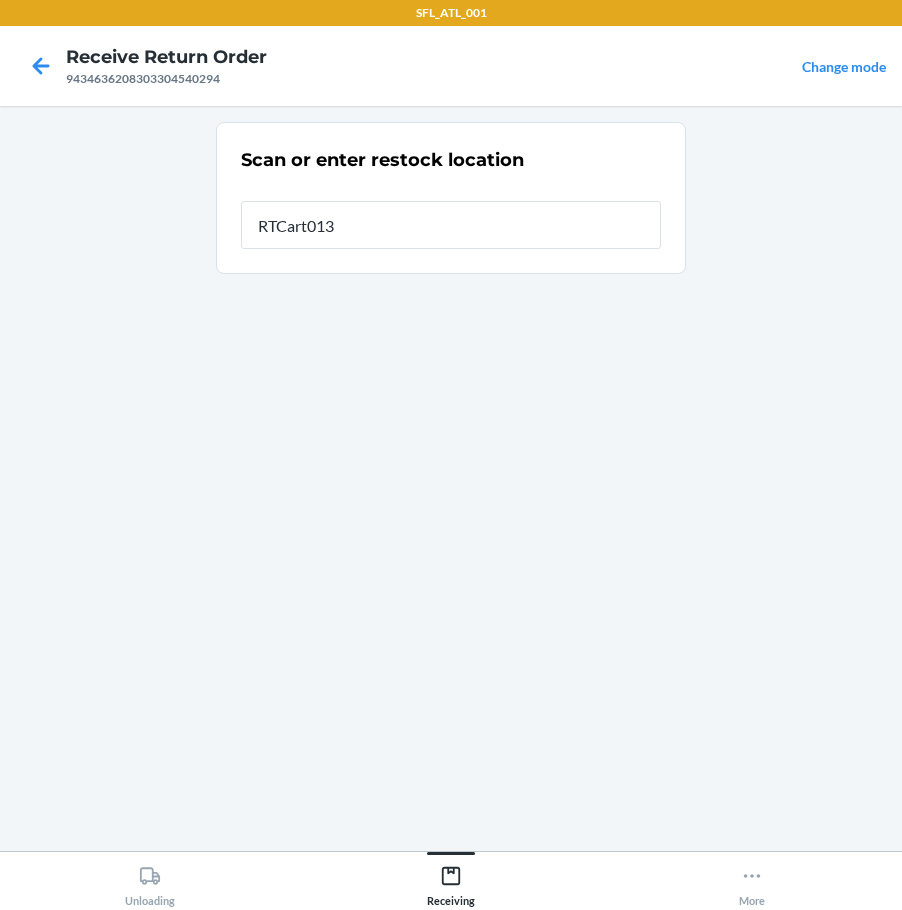 type on "RTCart013" 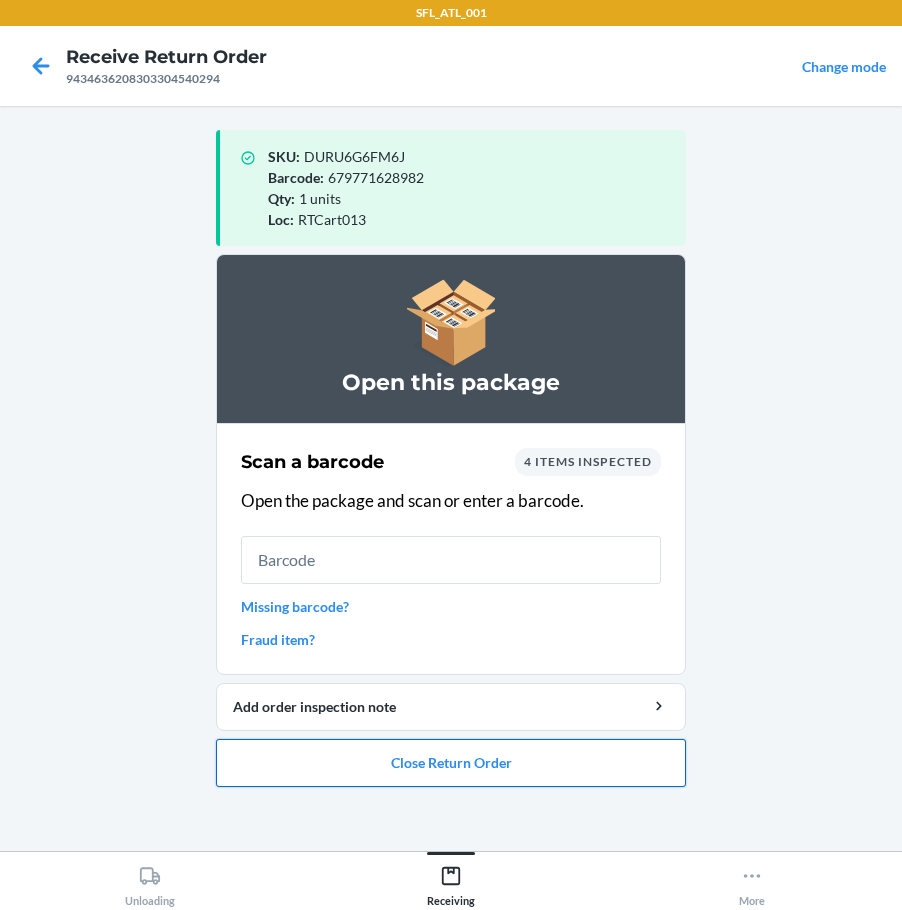 click on "Close Return Order" at bounding box center (451, 763) 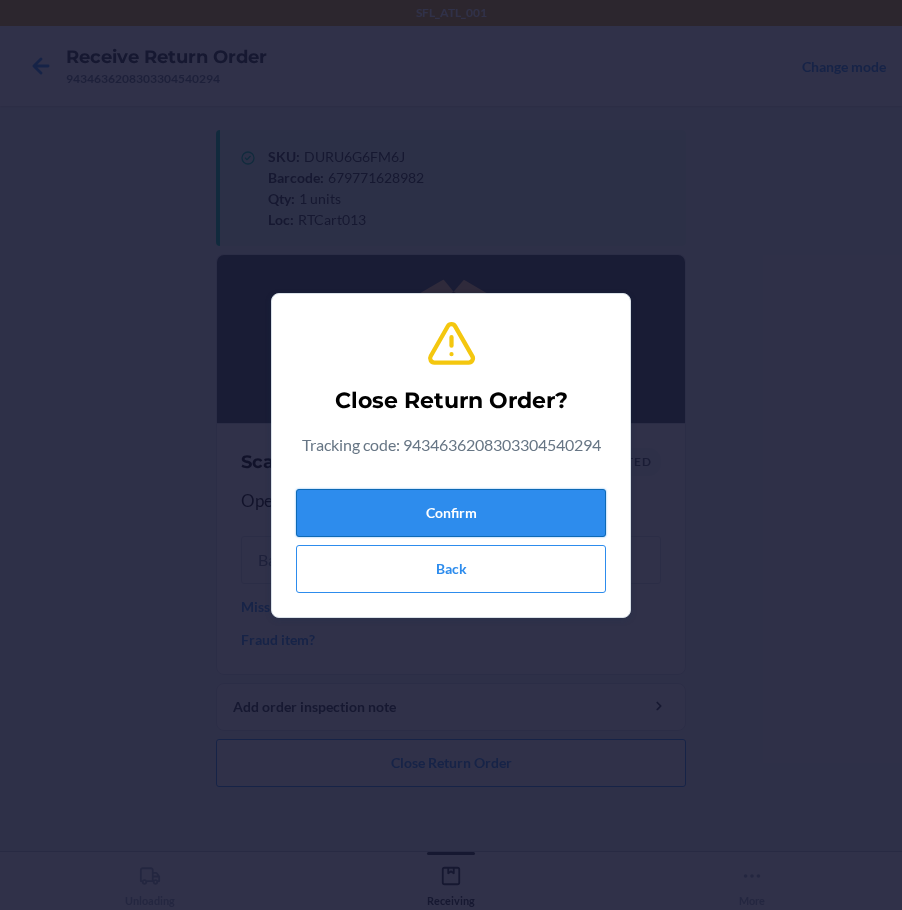 click on "Confirm" at bounding box center (451, 513) 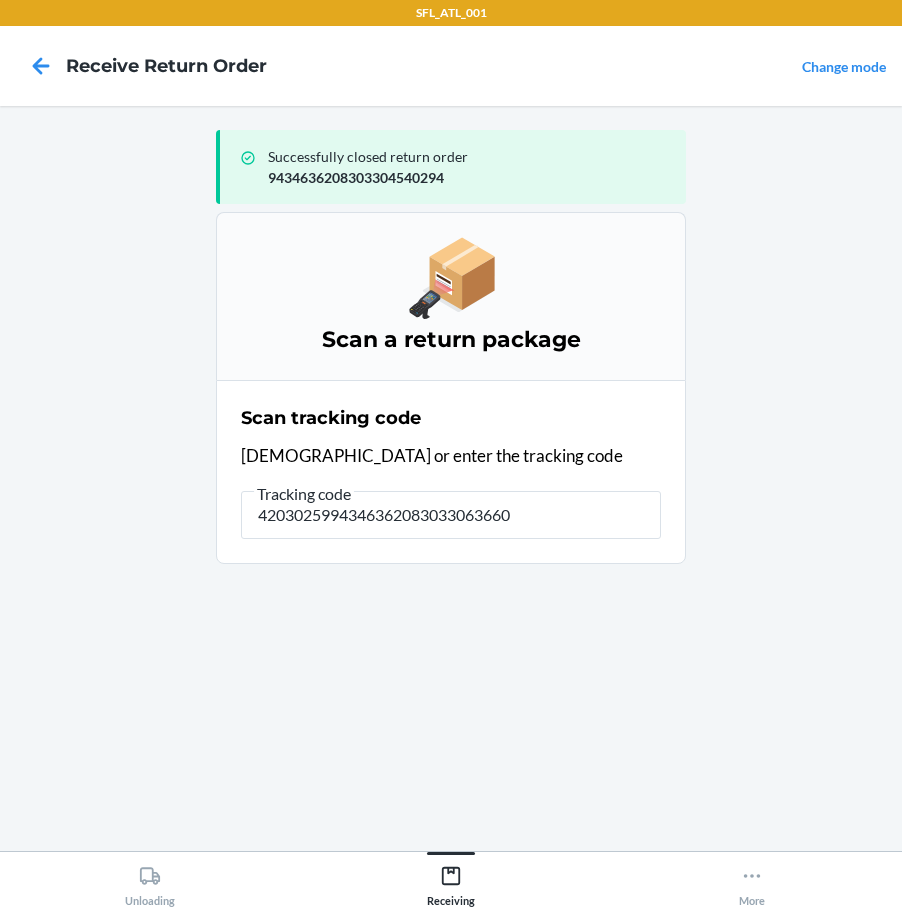 type on "42030259943463620830330636601" 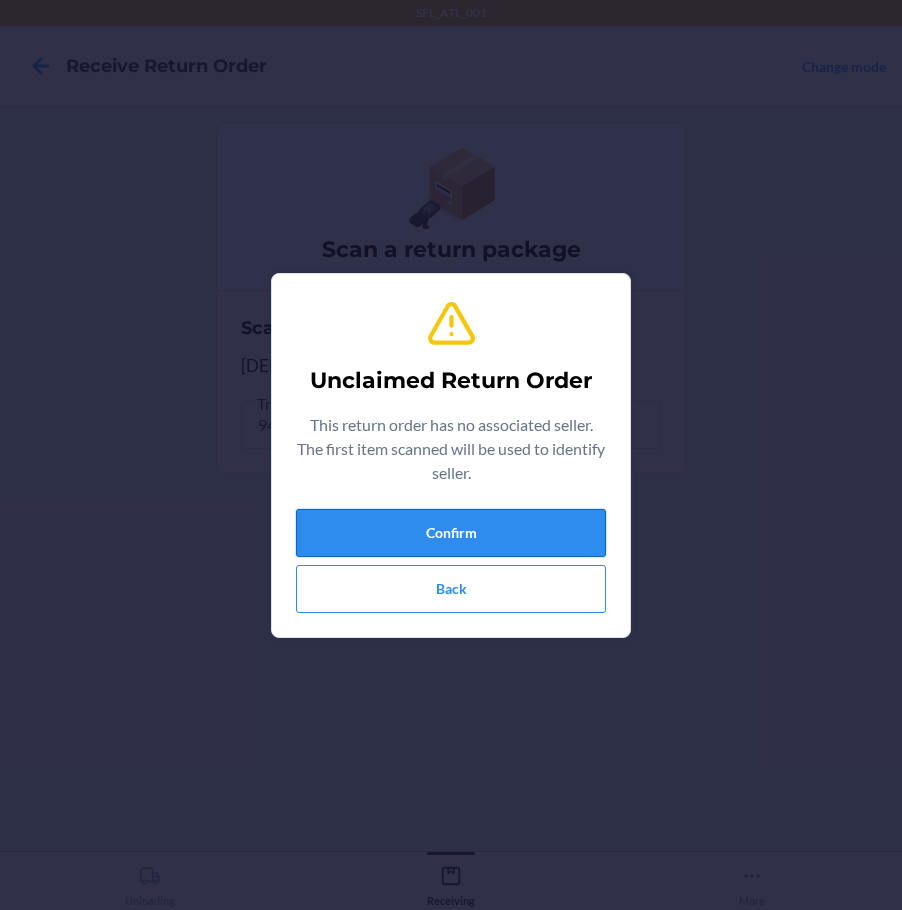 drag, startPoint x: 405, startPoint y: 553, endPoint x: 421, endPoint y: 538, distance: 21.931713 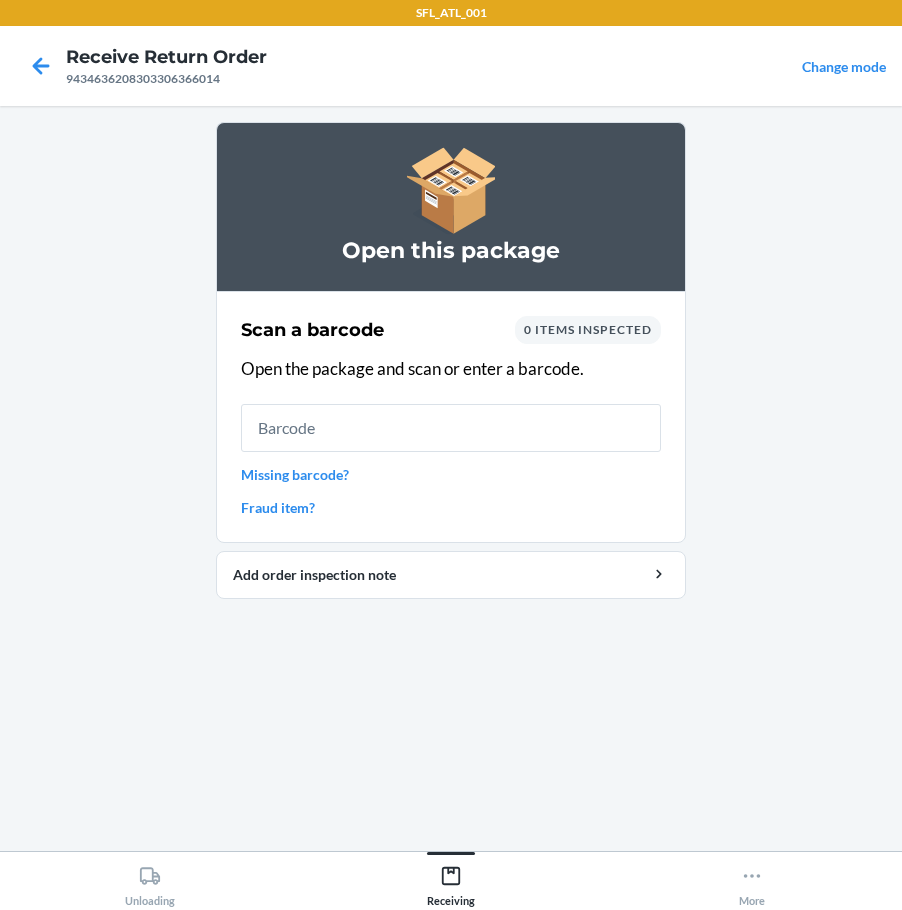 click on "Missing barcode?" at bounding box center [451, 474] 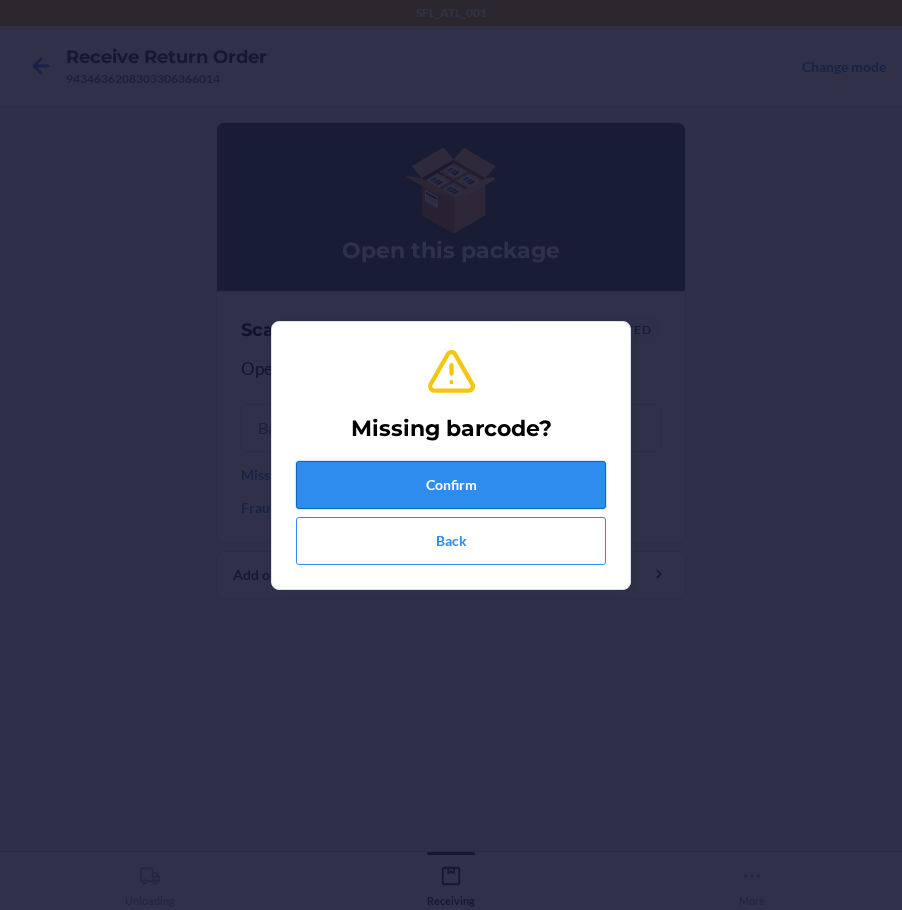 click on "Confirm" at bounding box center (451, 485) 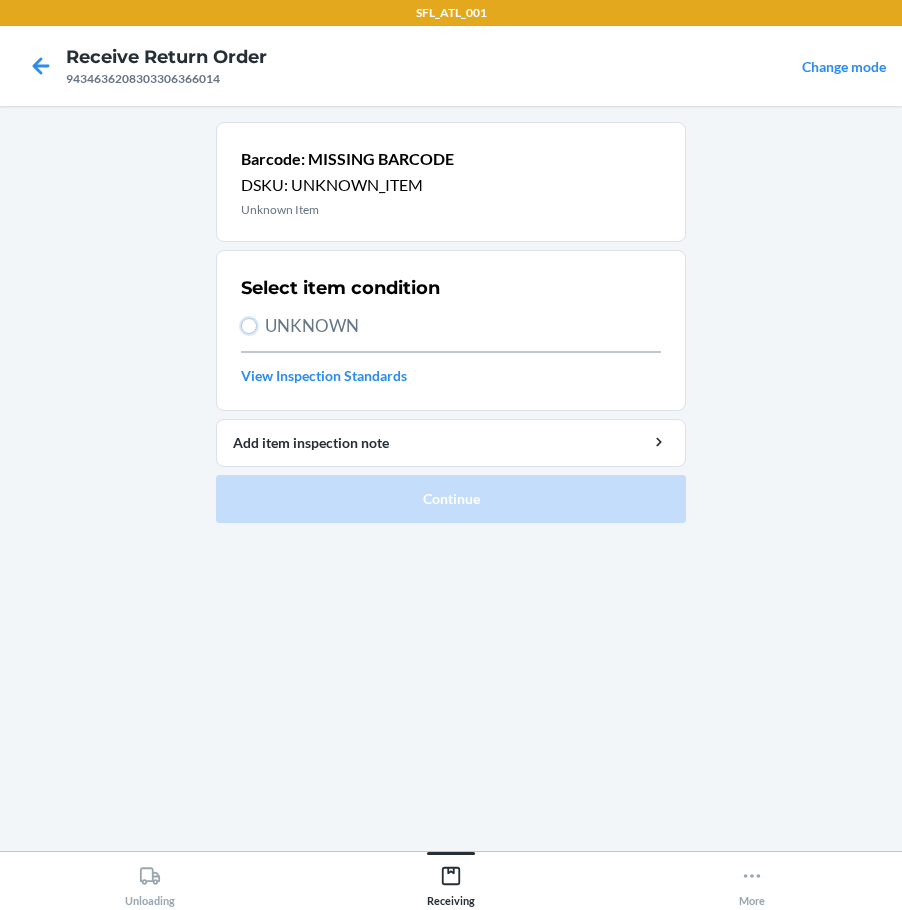 drag, startPoint x: 250, startPoint y: 325, endPoint x: 270, endPoint y: 340, distance: 25 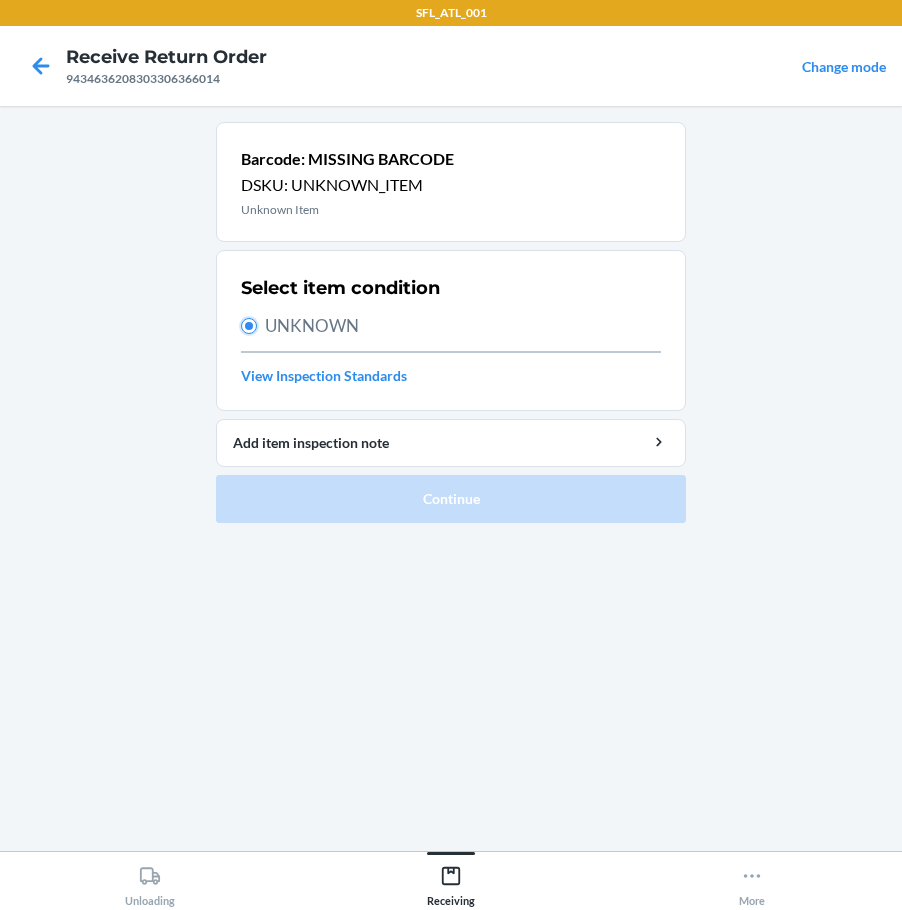 radio on "true" 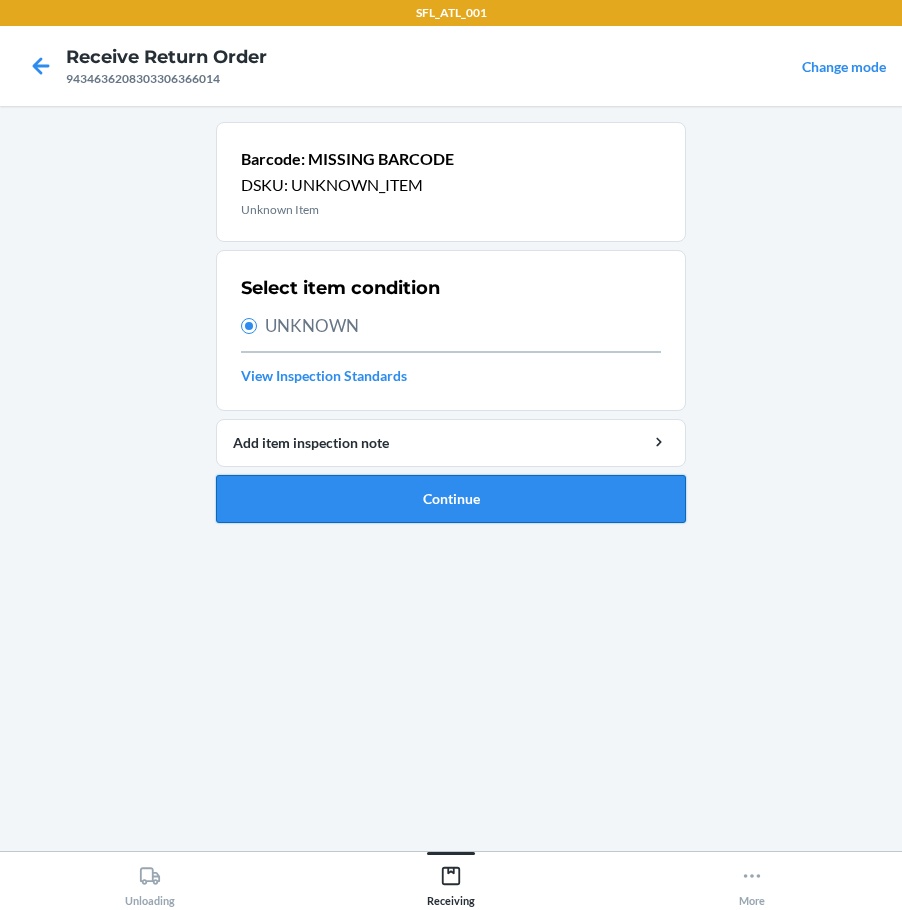 drag, startPoint x: 392, startPoint y: 495, endPoint x: 397, endPoint y: 504, distance: 10.29563 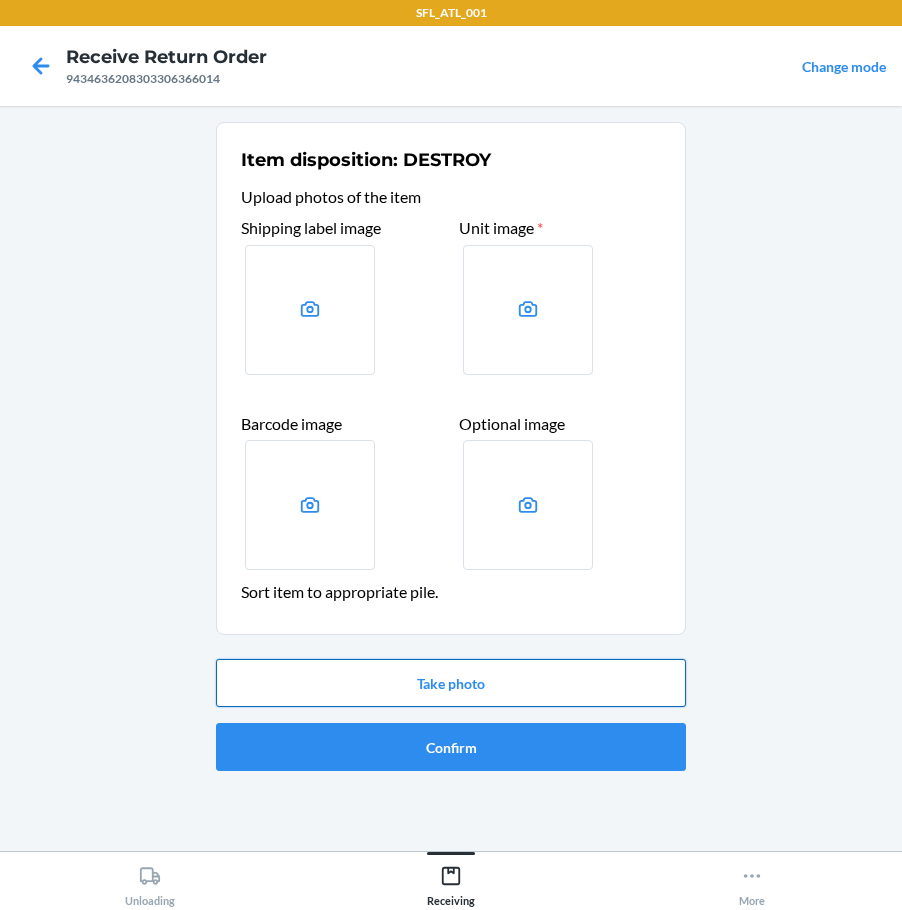 click on "Take photo" at bounding box center (451, 683) 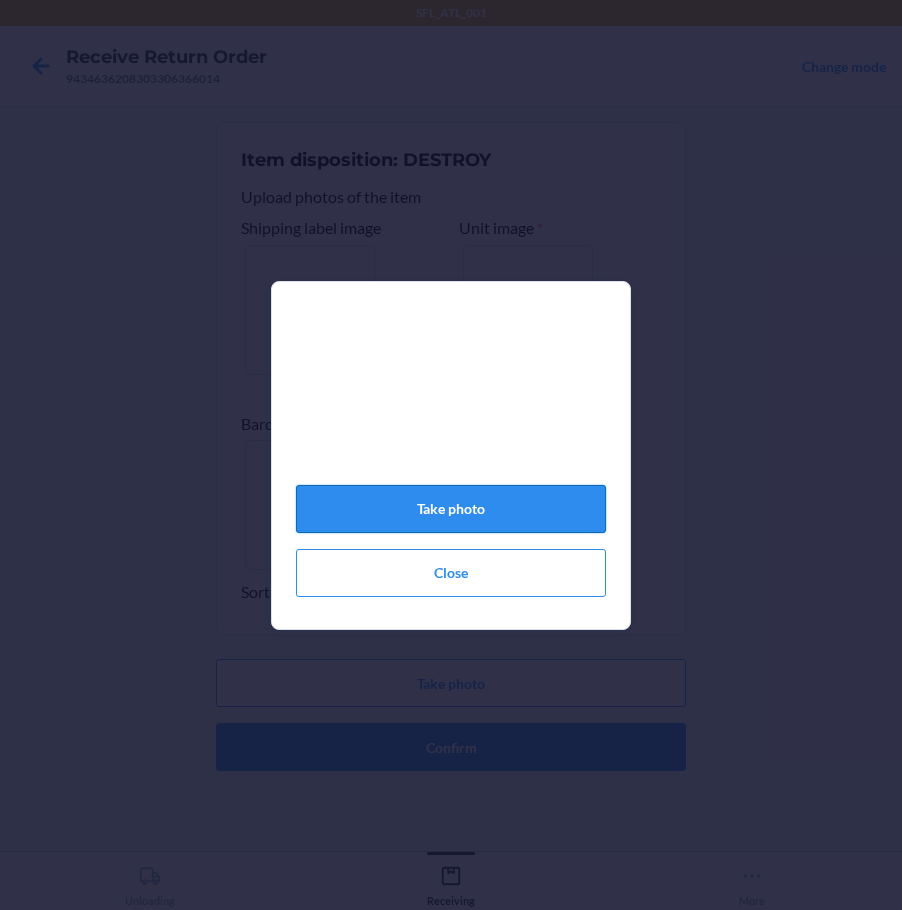 click on "Take photo" 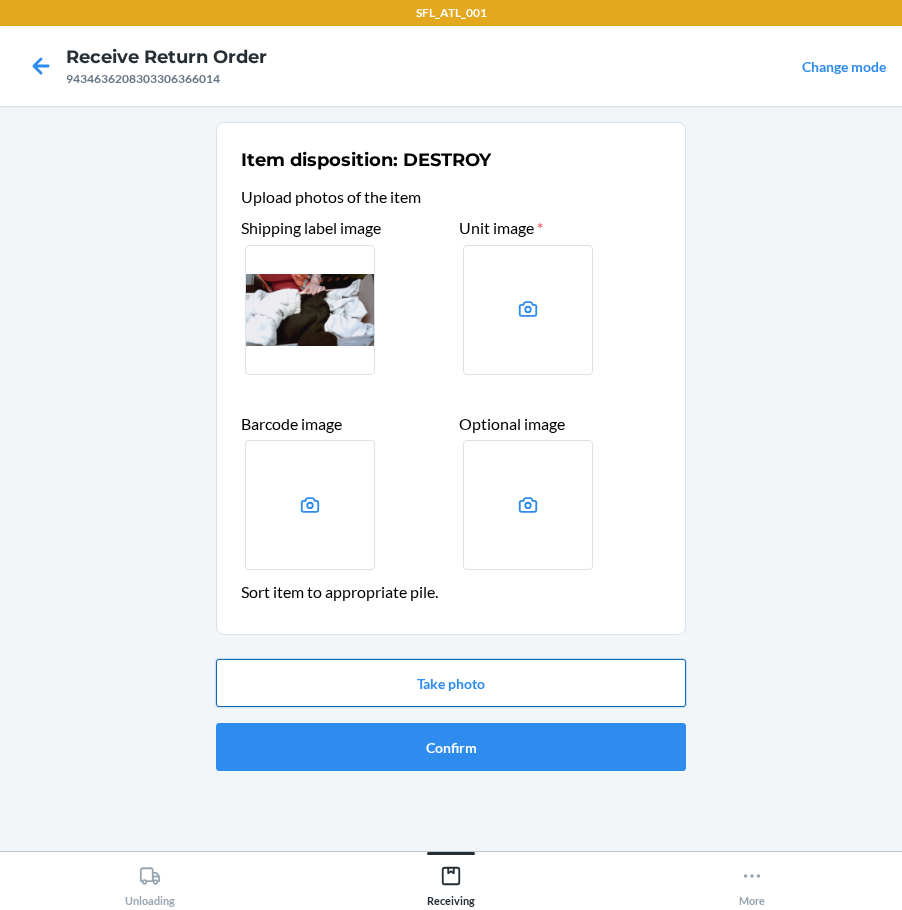 click on "Take photo" at bounding box center [451, 683] 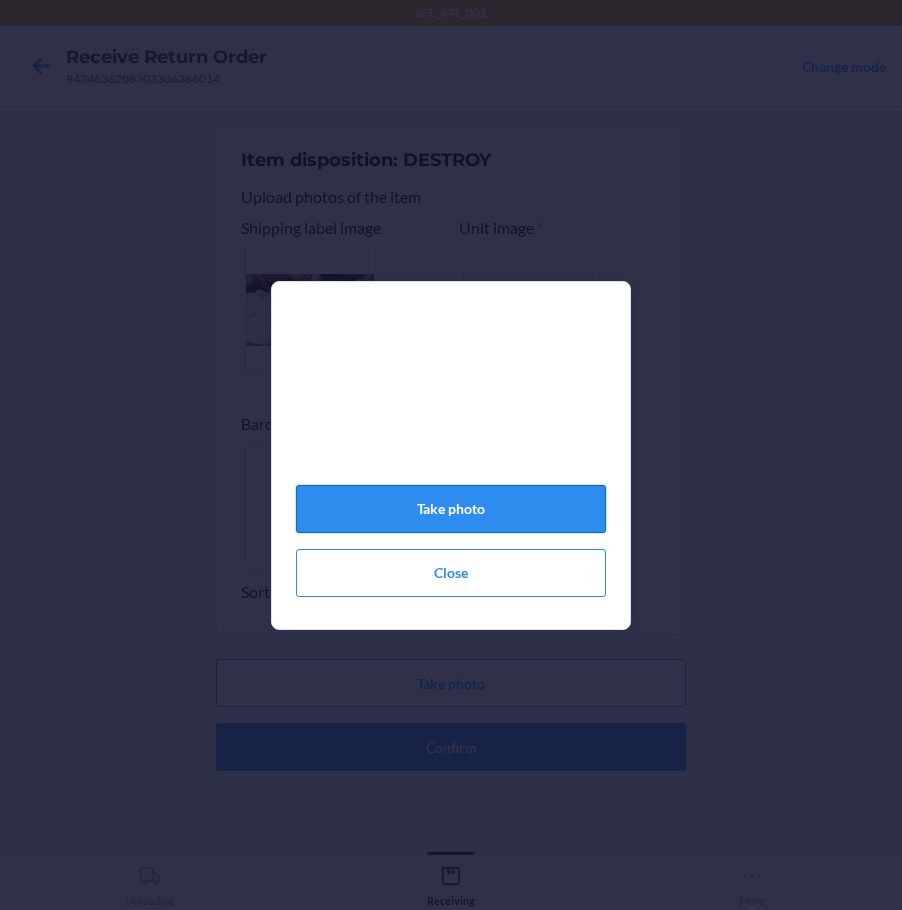 click on "Take photo" 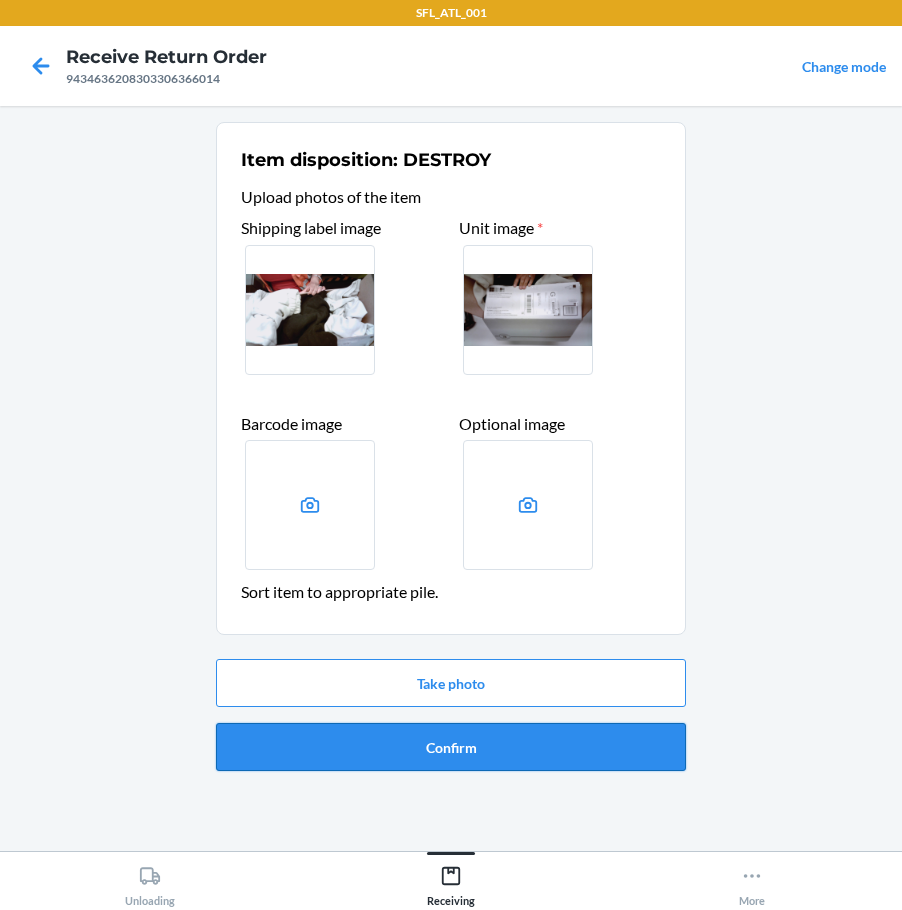 click on "Confirm" at bounding box center [451, 747] 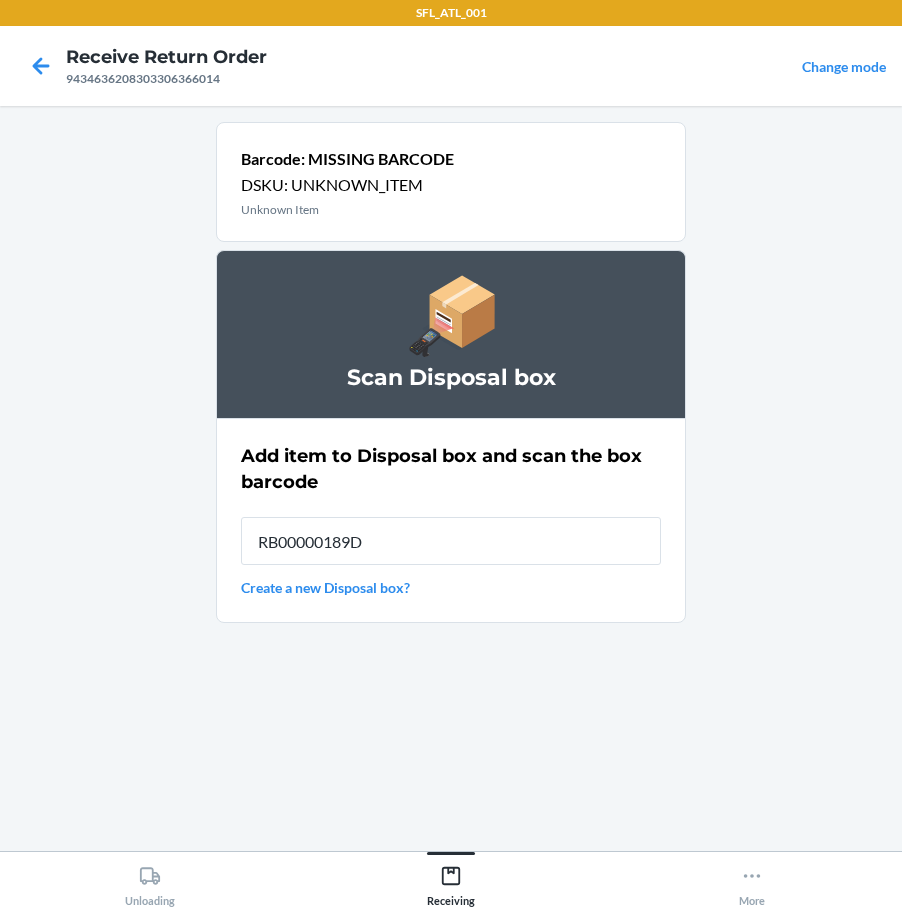 type on "RB00000189D" 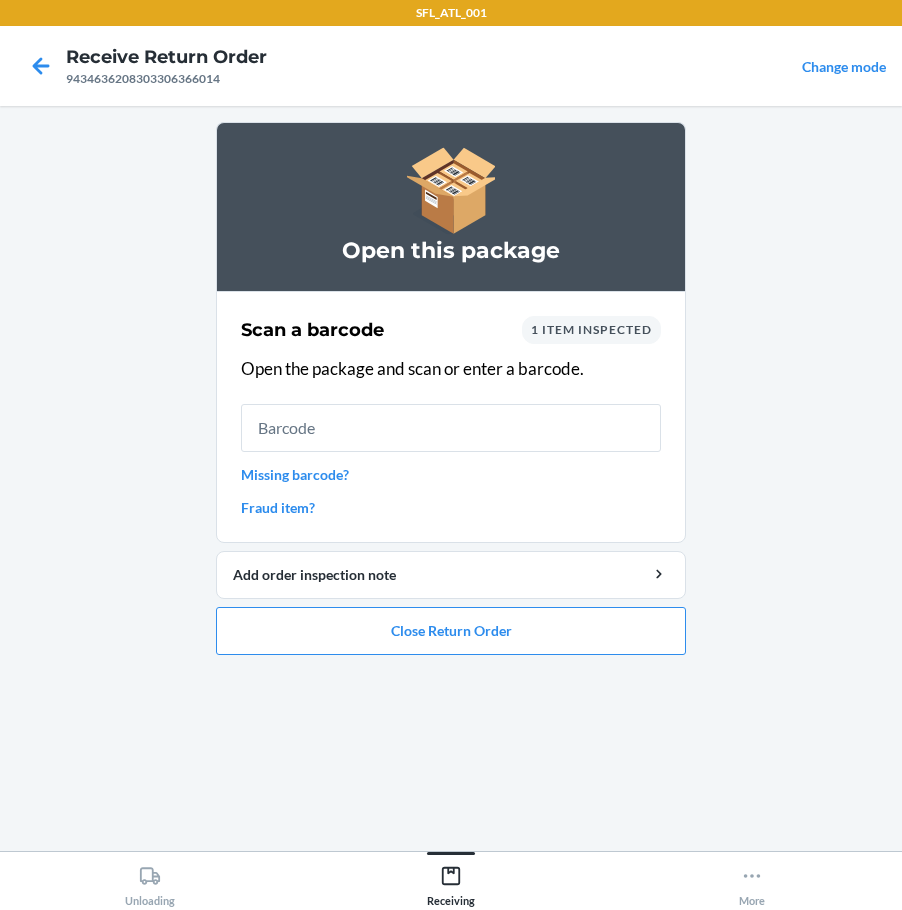 click on "Missing barcode?" at bounding box center [451, 474] 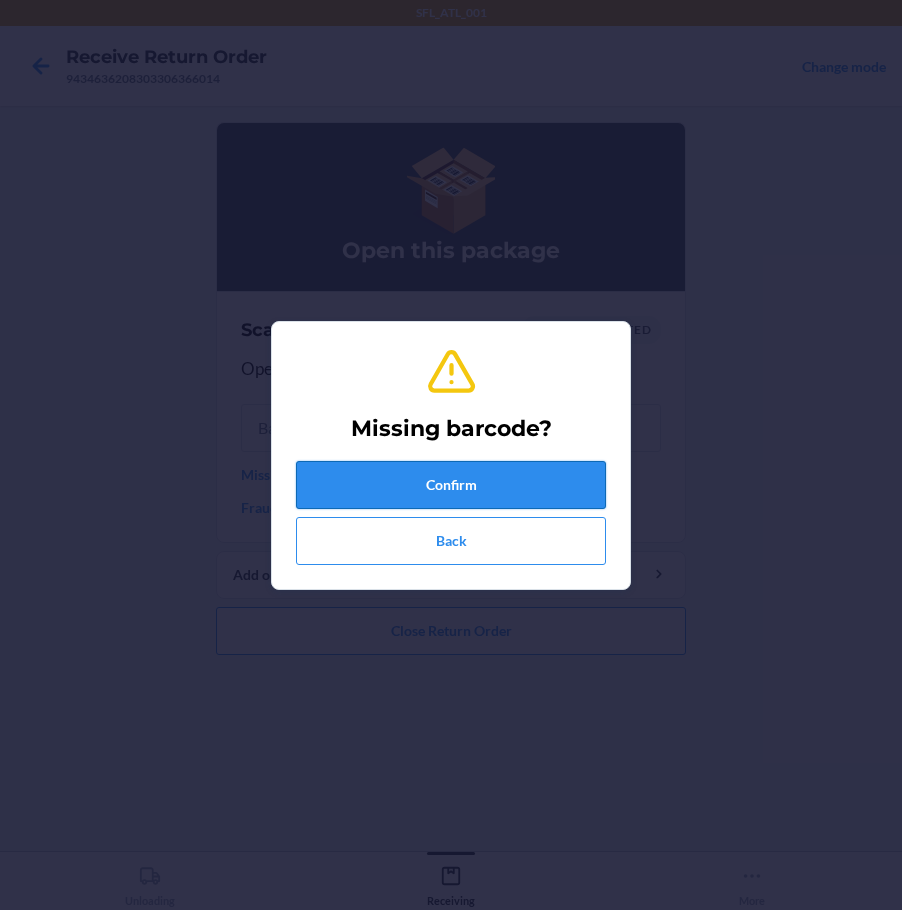 click on "Confirm" at bounding box center [451, 485] 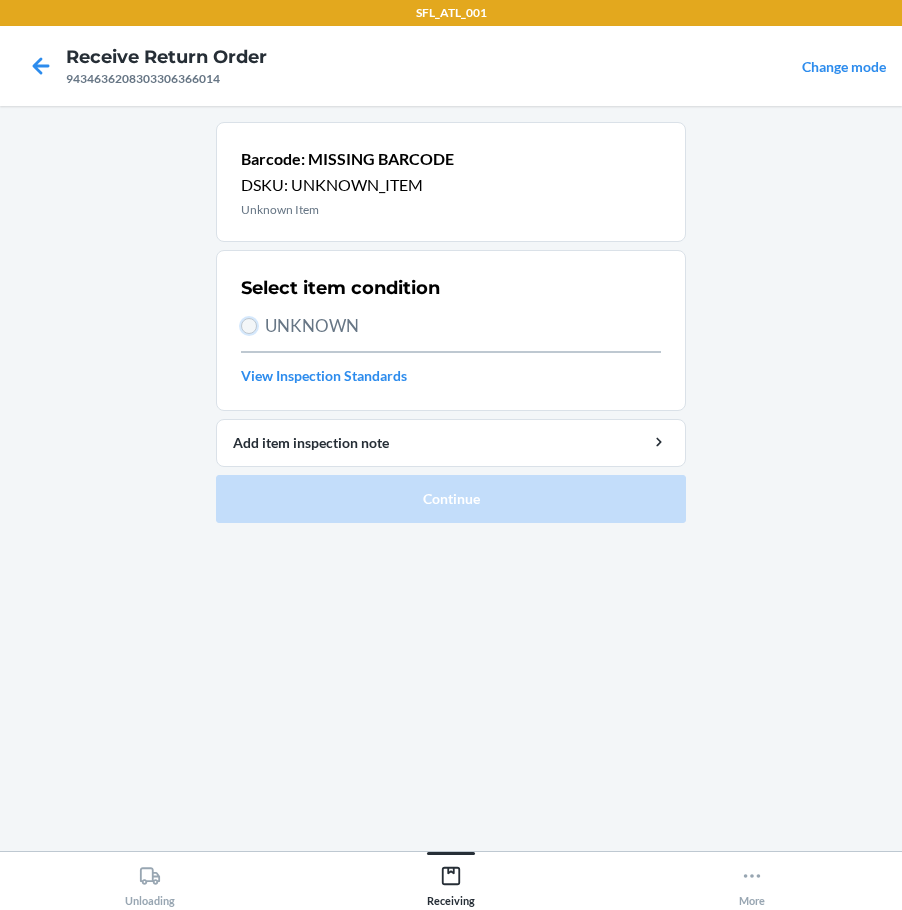 click on "UNKNOWN" at bounding box center [249, 326] 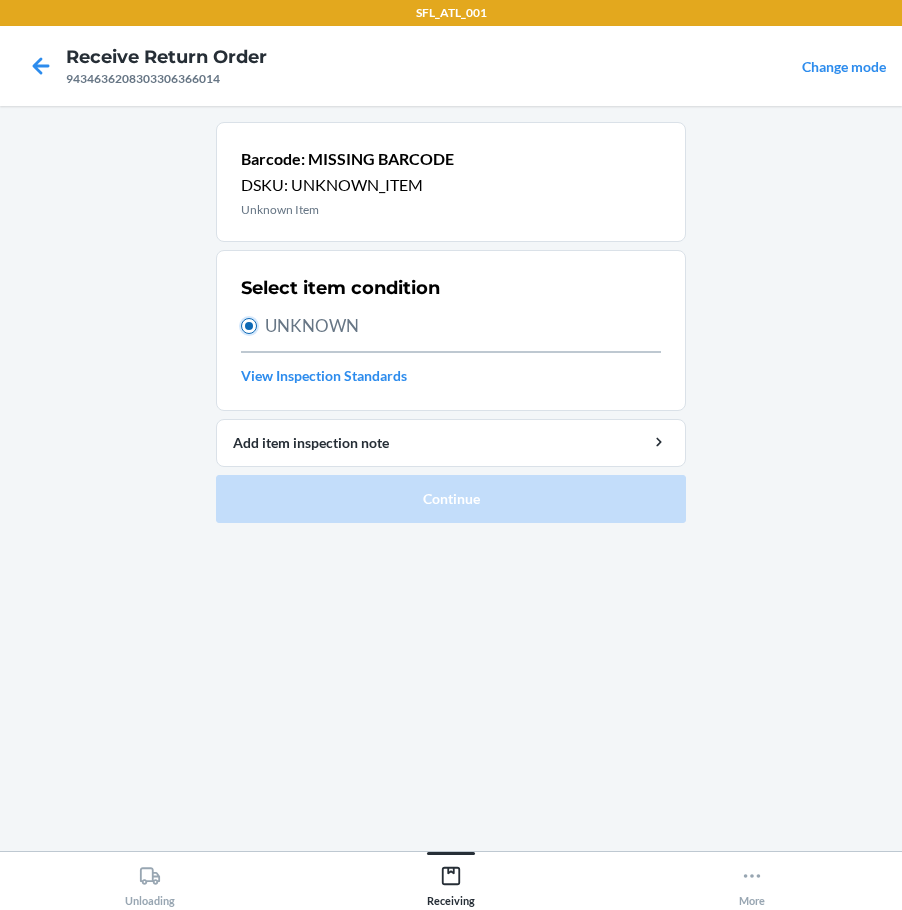 radio on "true" 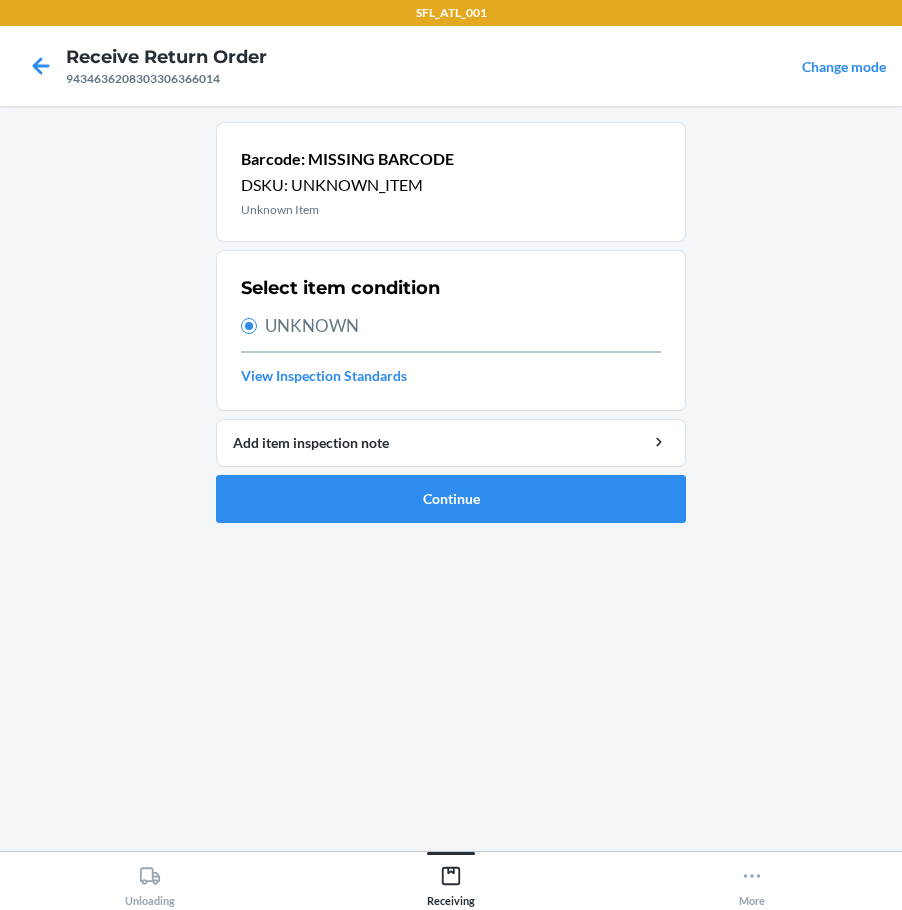 click on "Barcode: MISSING BARCODE DSKU: UNKNOWN_ITEM Unknown Item Select item condition UNKNOWN View Inspection Standards Add item inspection note Continue" at bounding box center (451, 330) 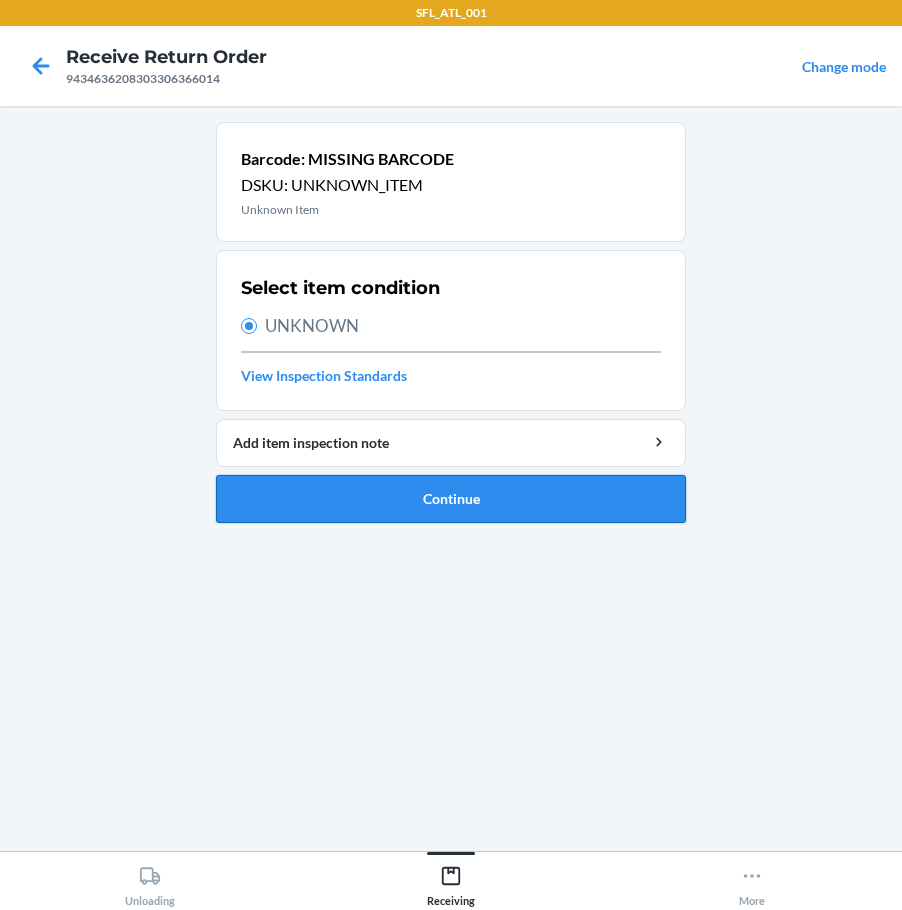 click on "Continue" at bounding box center [451, 499] 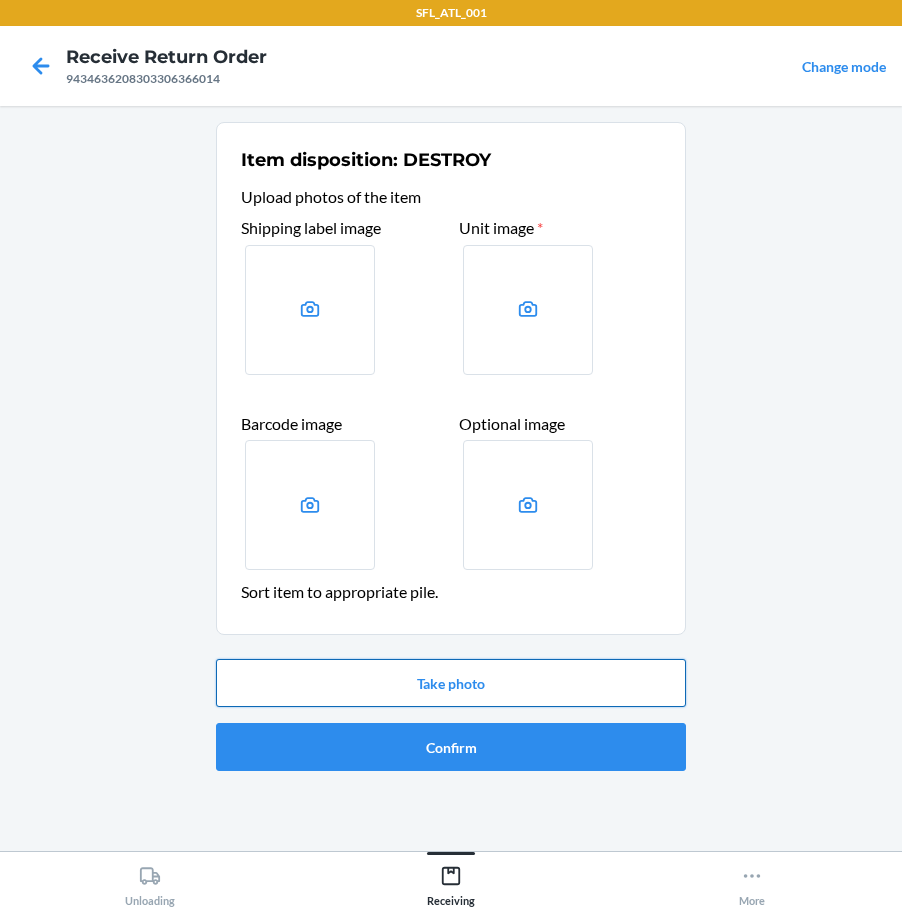 click on "Take photo" at bounding box center [451, 683] 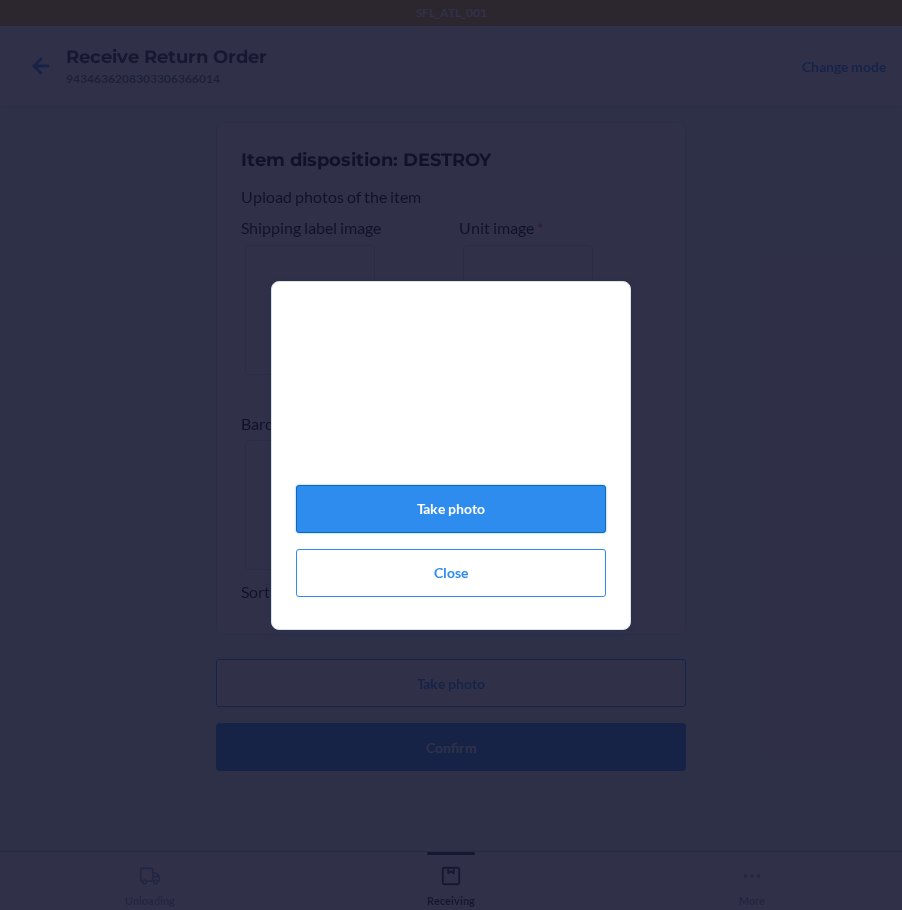 click on "Take photo" 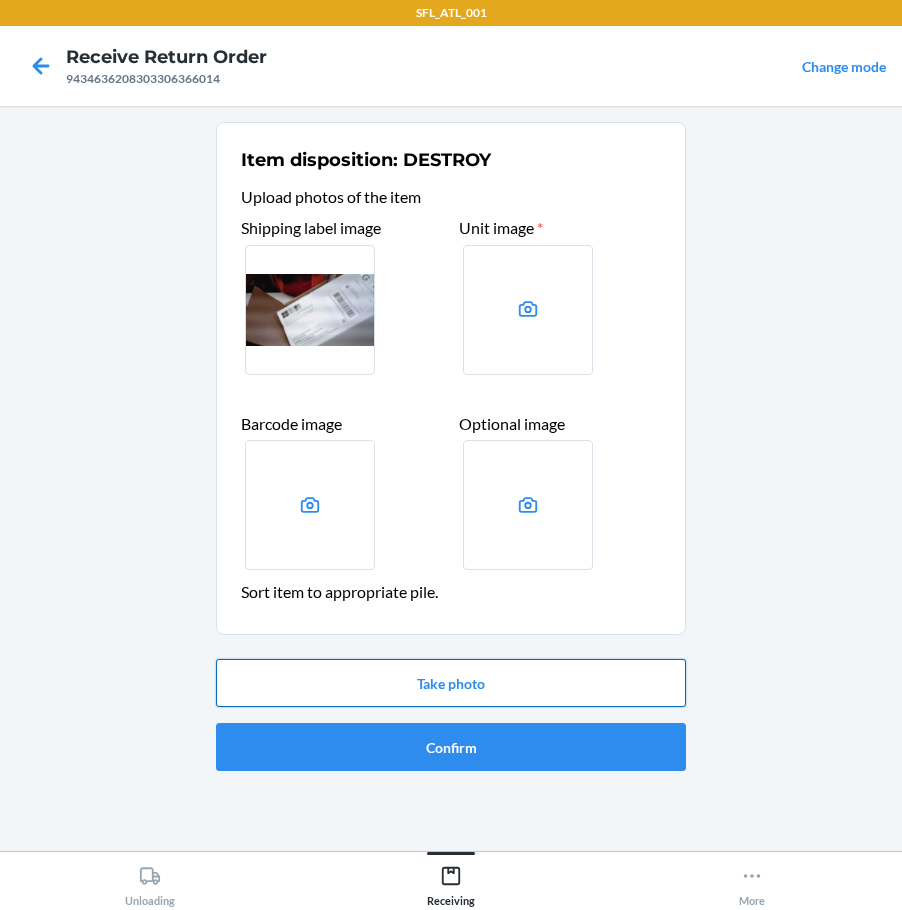 drag, startPoint x: 450, startPoint y: 677, endPoint x: 456, endPoint y: 695, distance: 18.973665 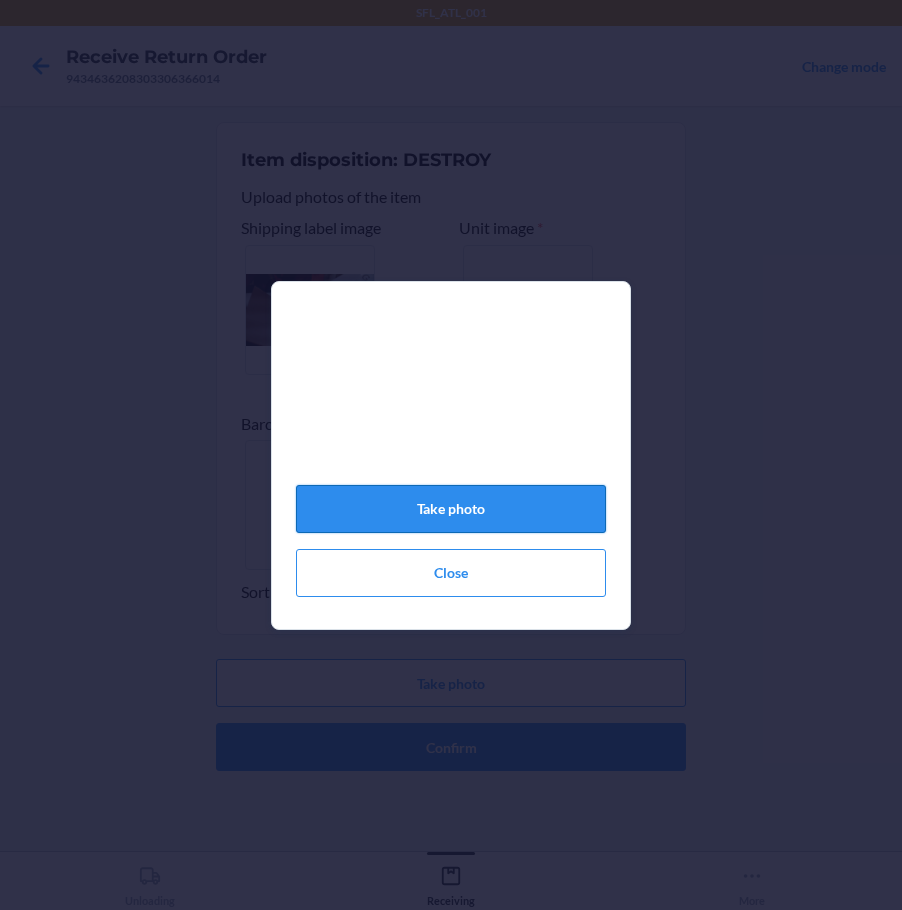 click on "Take photo" 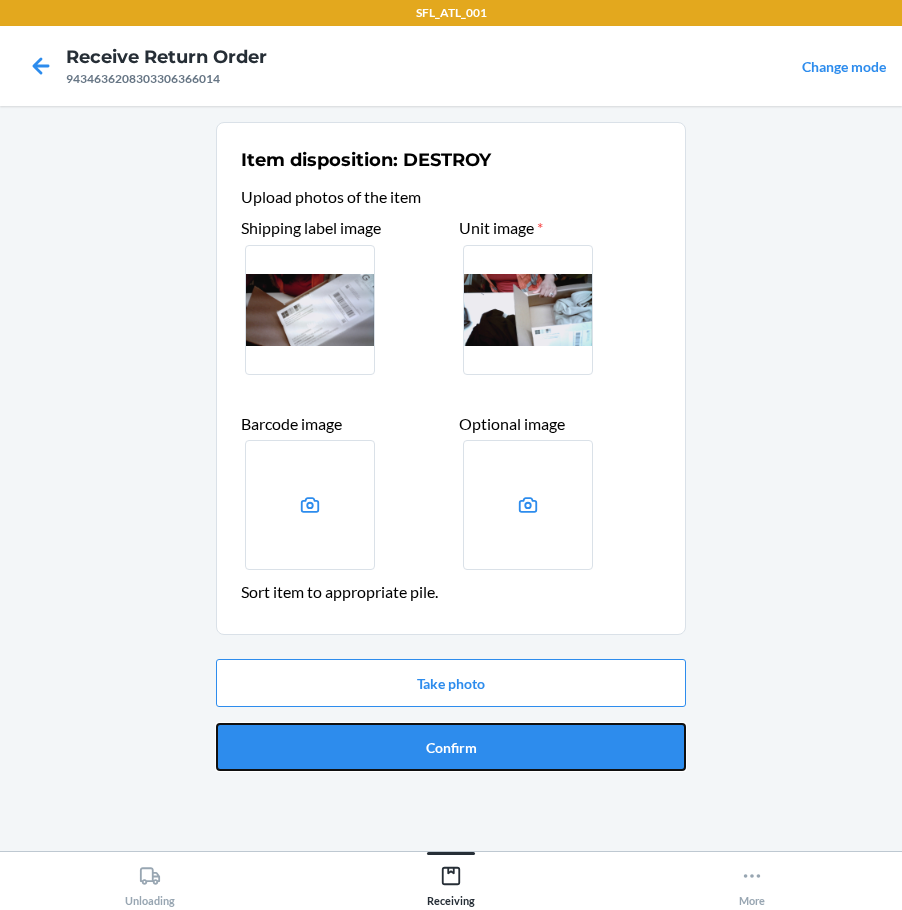 click on "Confirm" at bounding box center (451, 747) 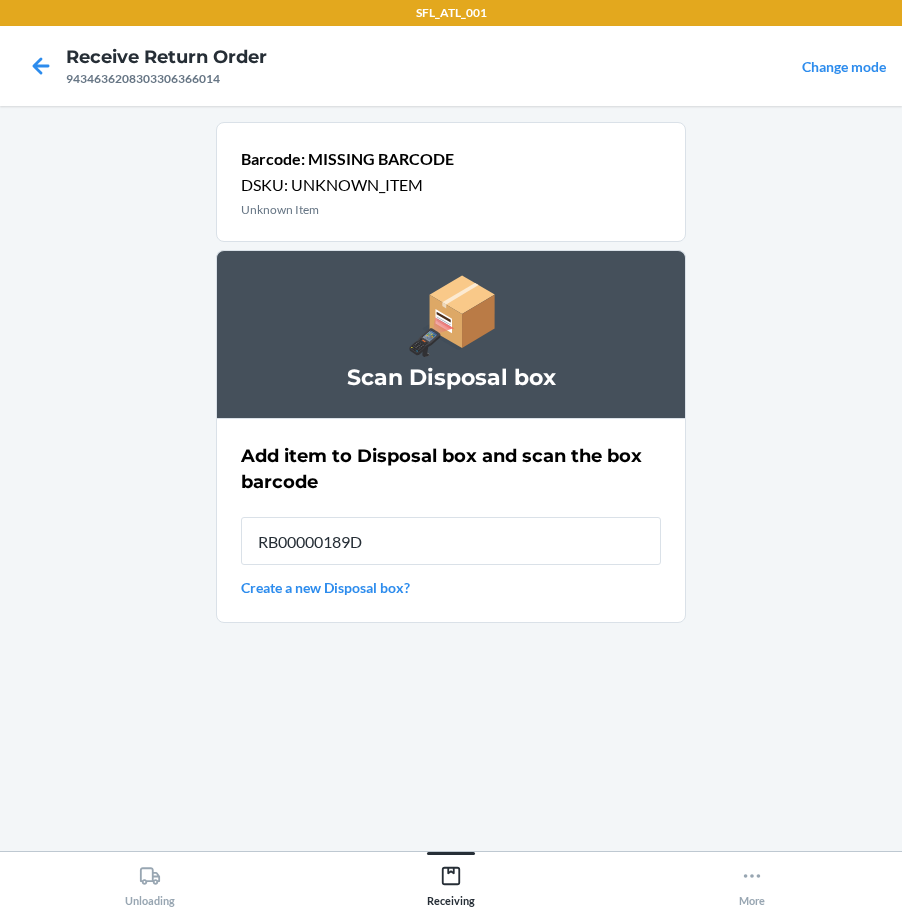 type on "RB00000189D" 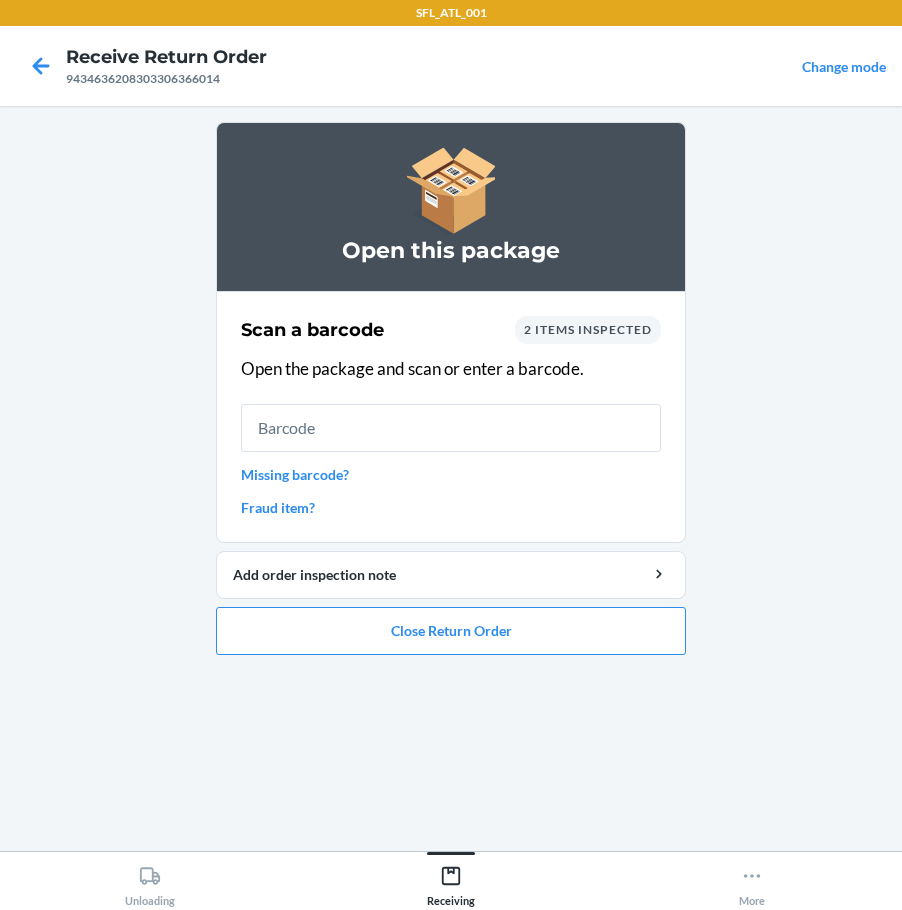 click on "Missing barcode?" at bounding box center [451, 474] 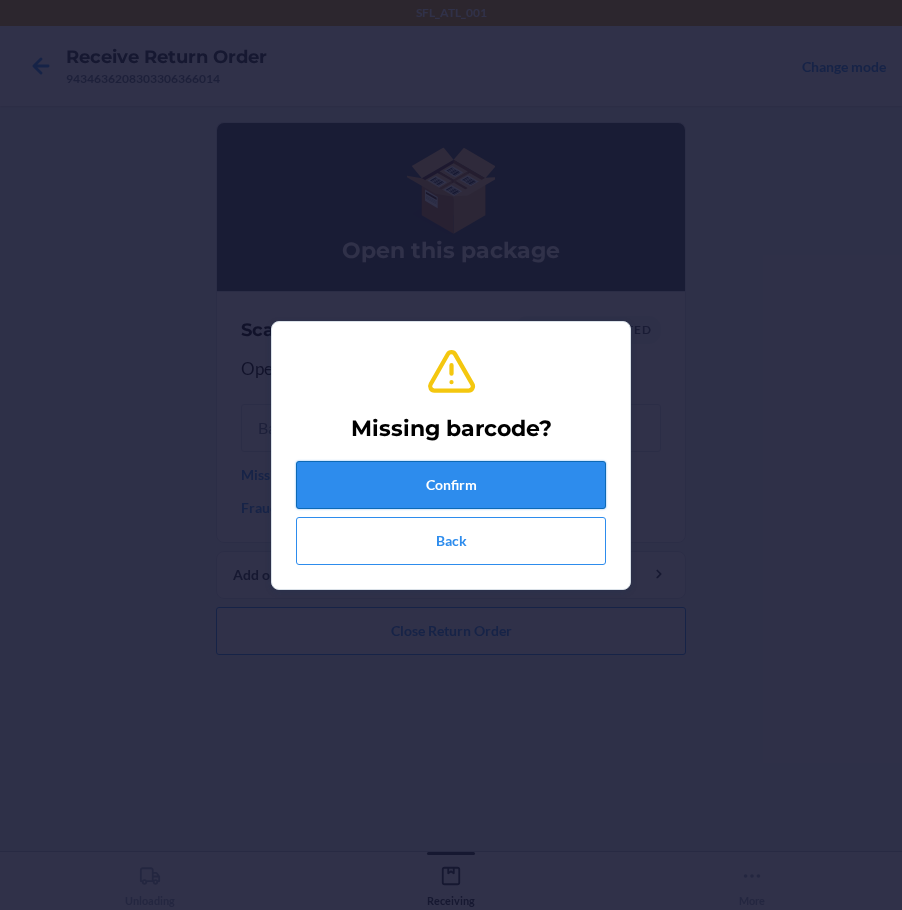 click on "Confirm" at bounding box center (451, 485) 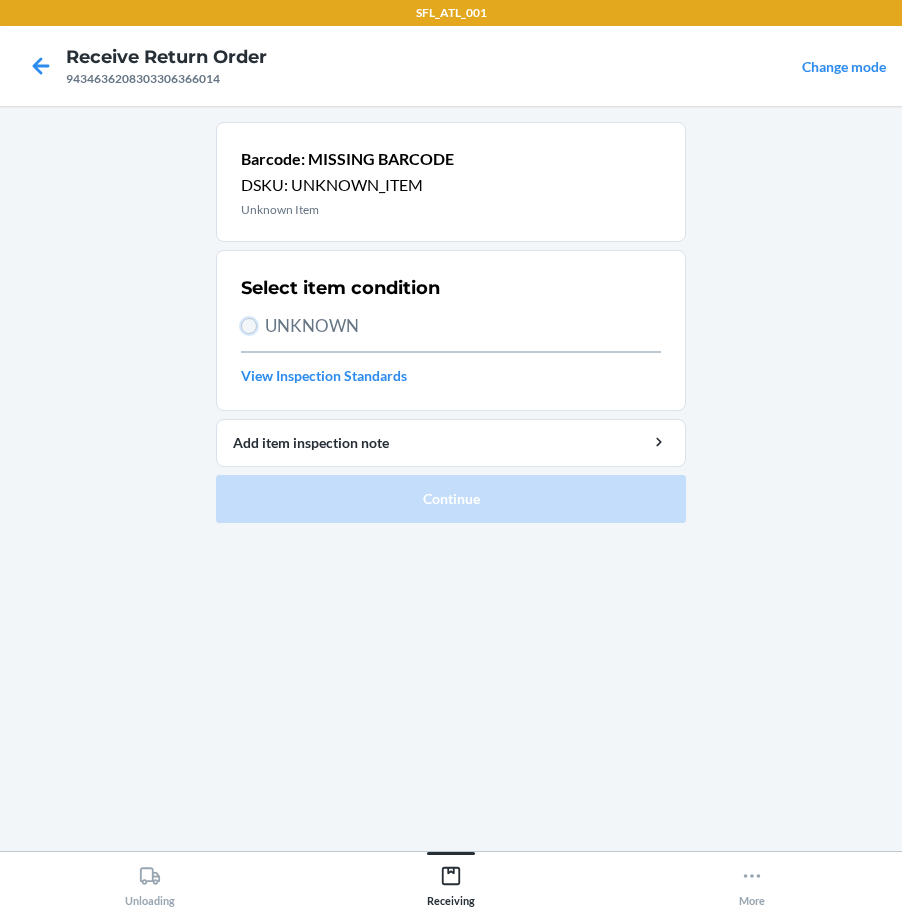 click on "UNKNOWN" at bounding box center (249, 326) 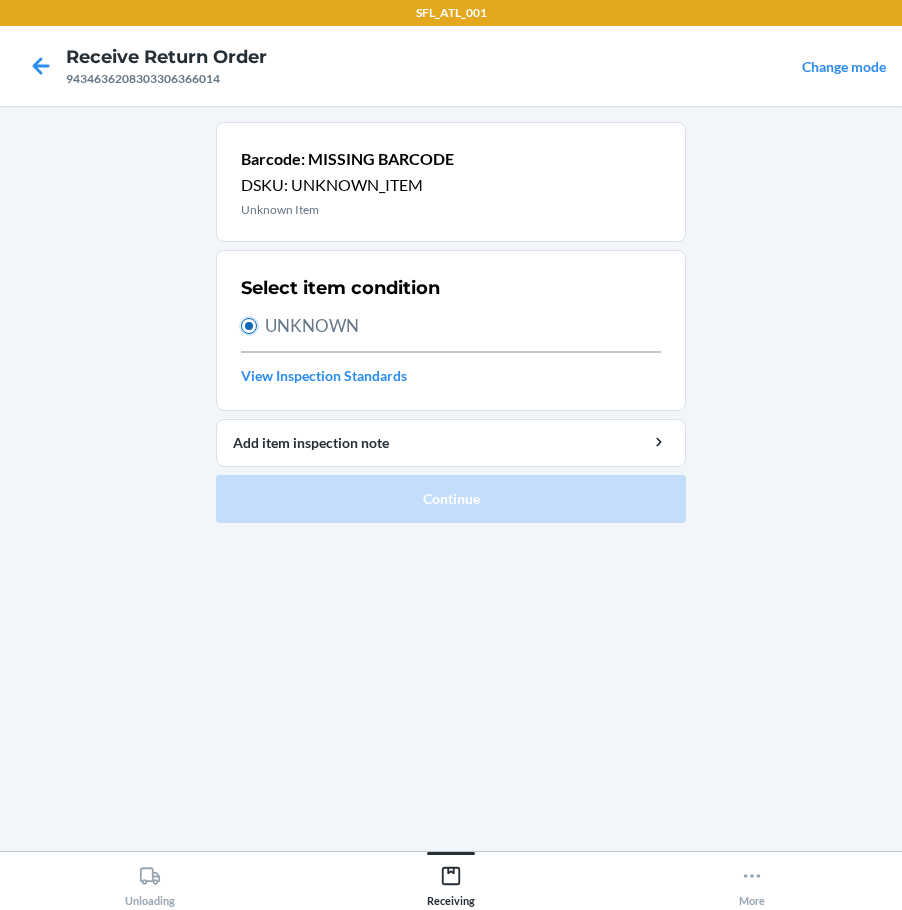 radio on "true" 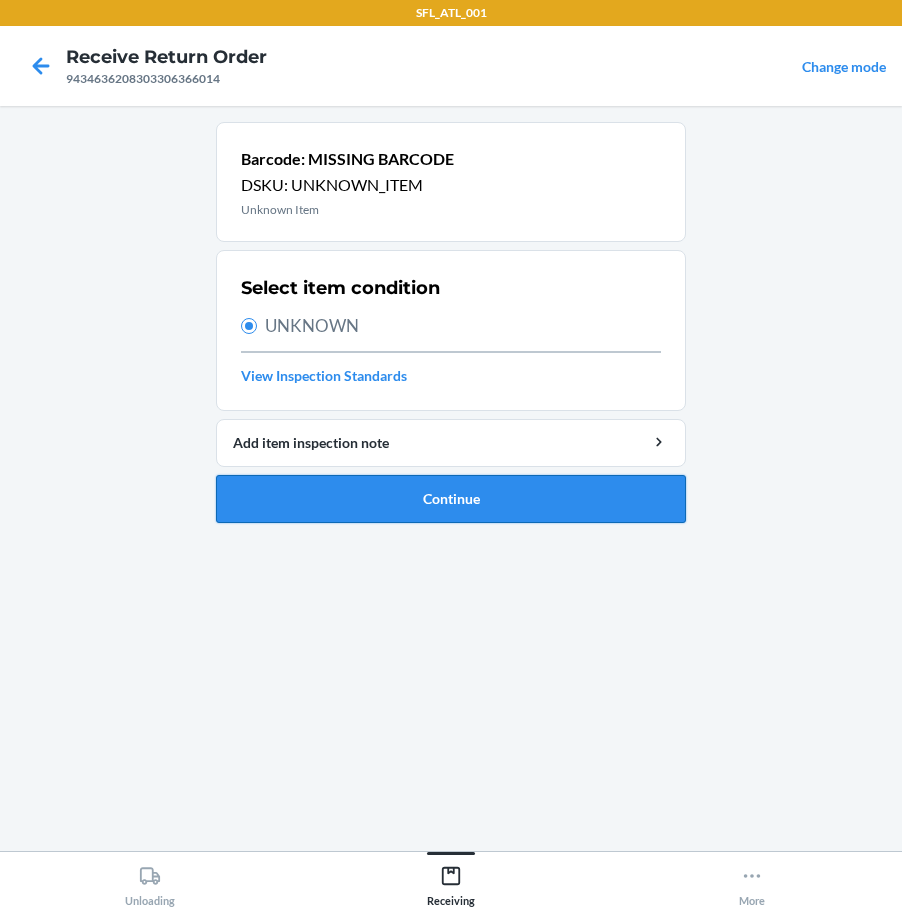 click on "Continue" at bounding box center [451, 499] 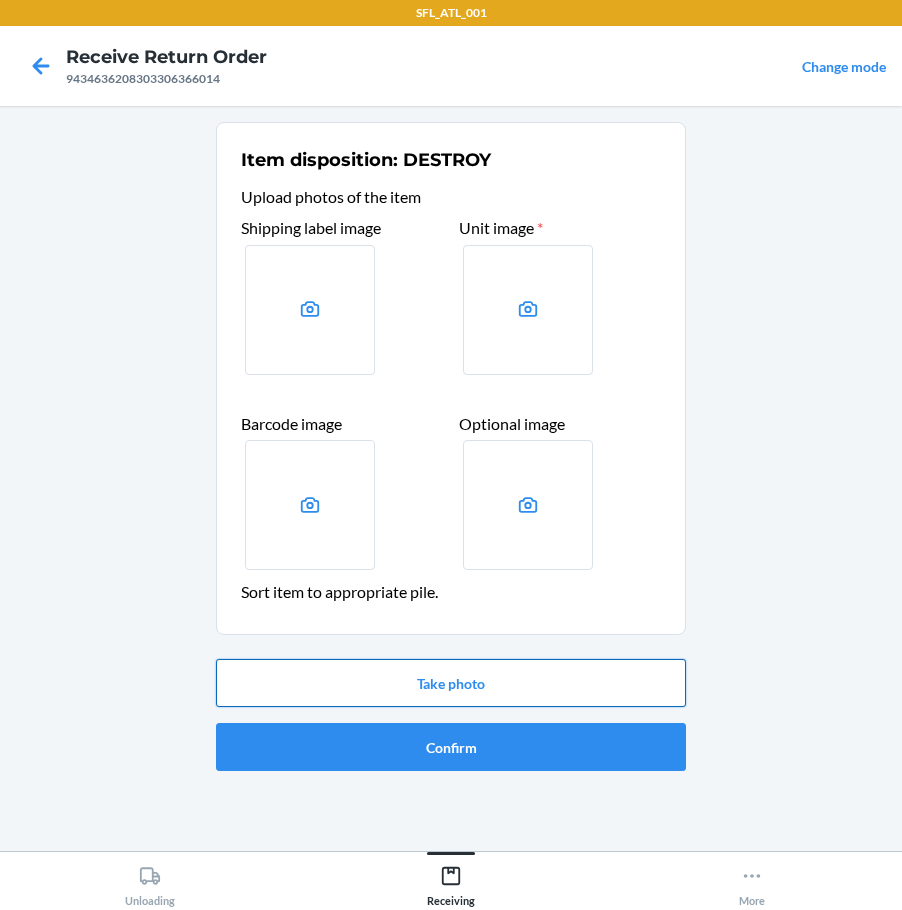 click on "Take photo" at bounding box center (451, 683) 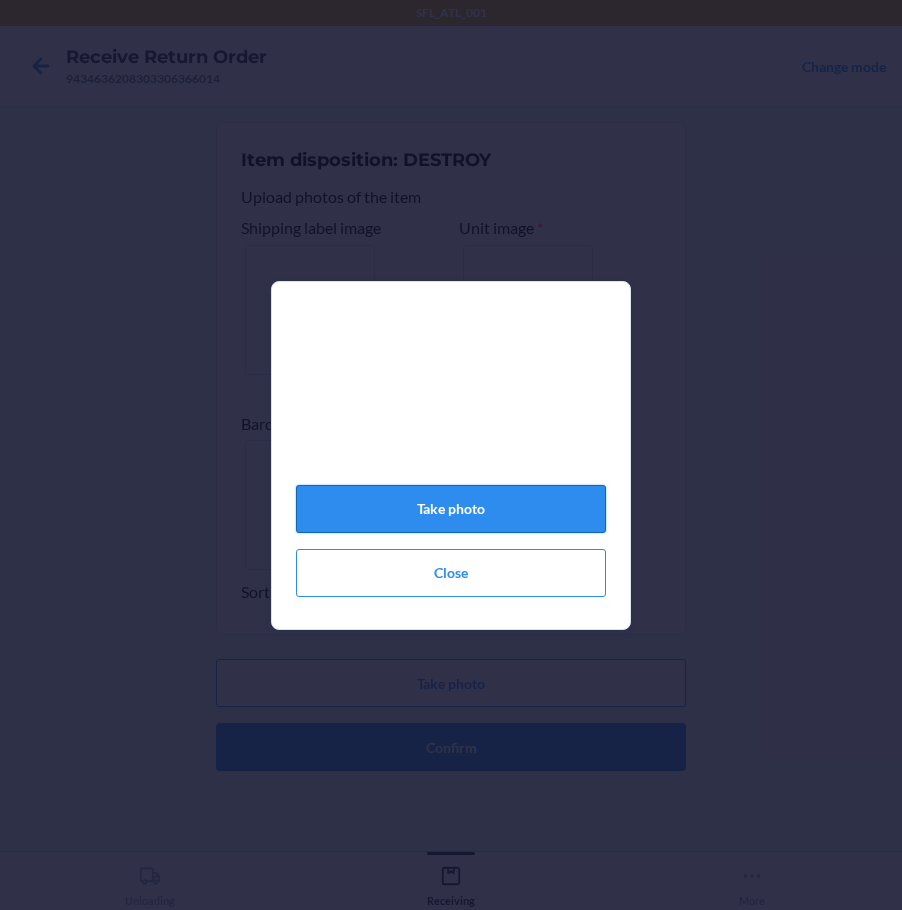 click on "Take photo" 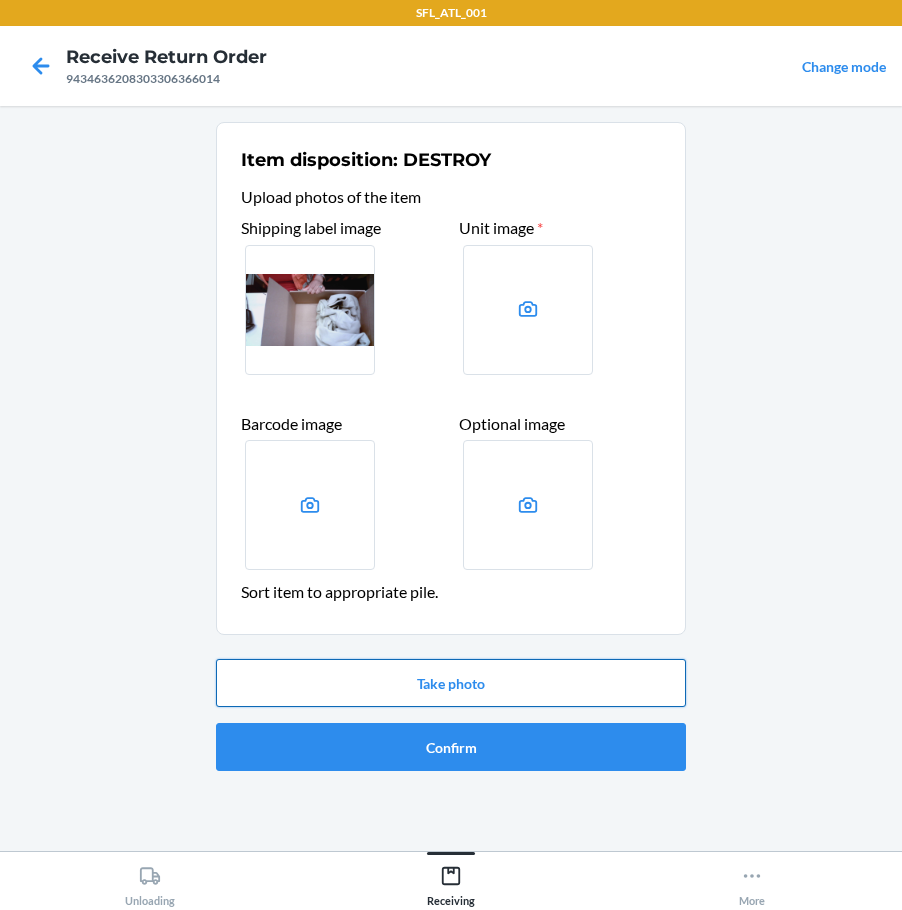 click on "Take photo" at bounding box center (451, 683) 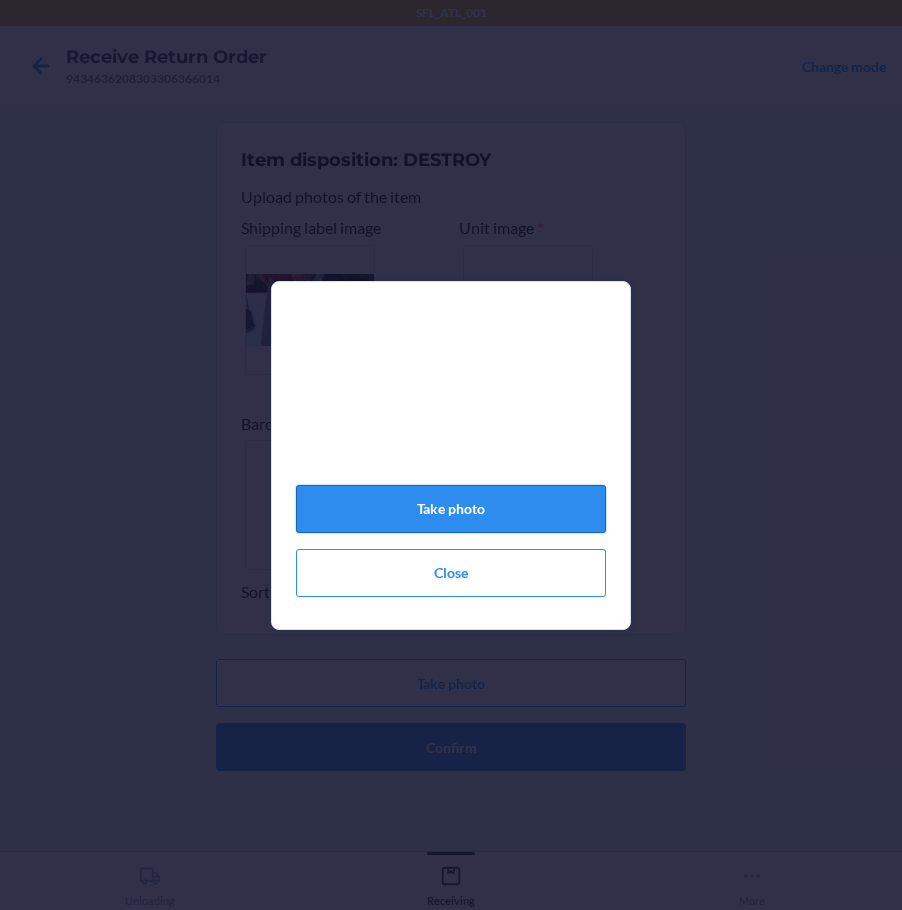 click on "Take photo" 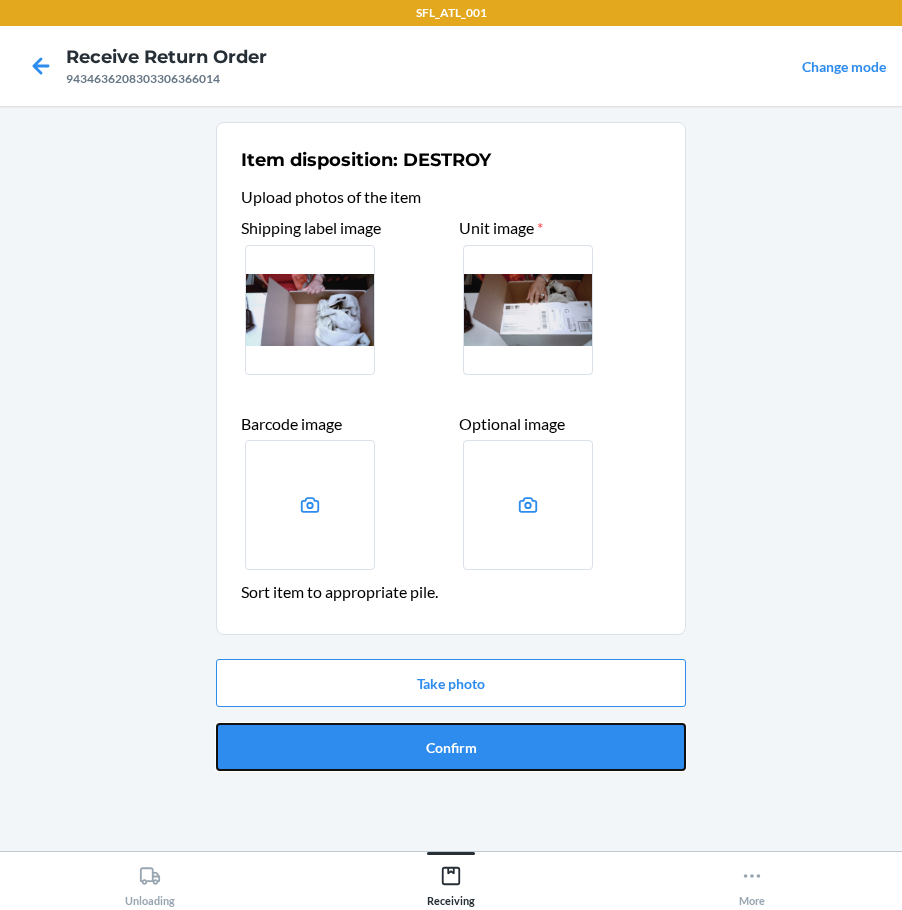 click on "Confirm" at bounding box center [451, 747] 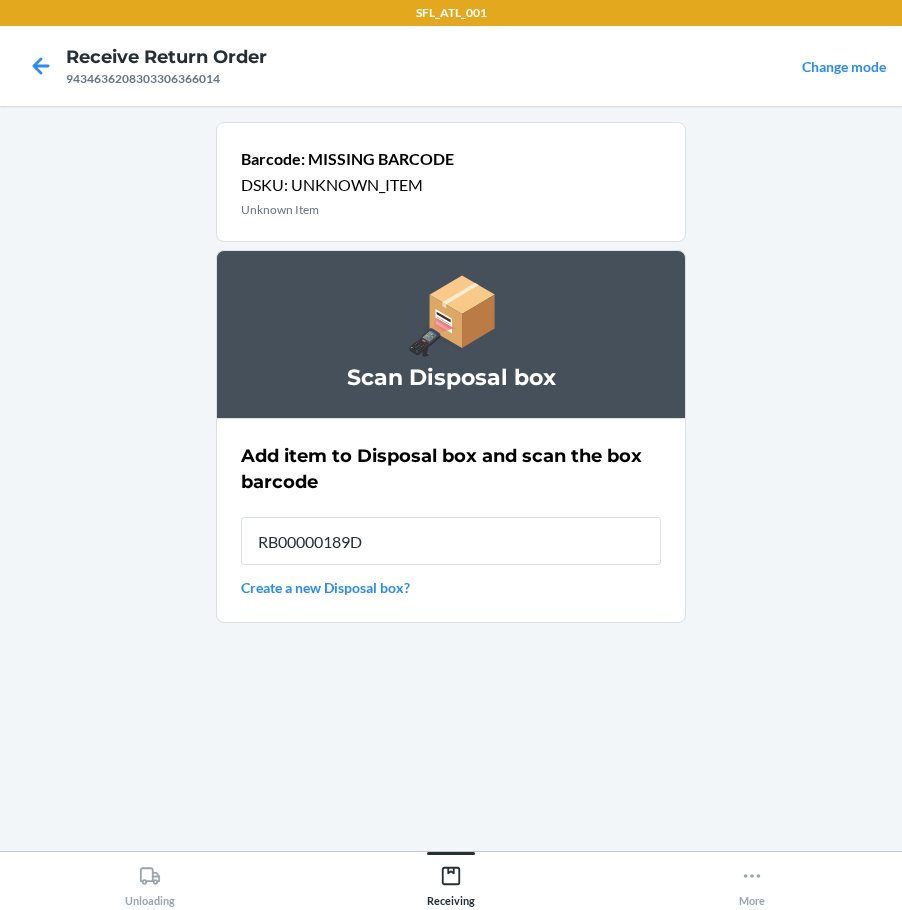 type on "RB00000189D" 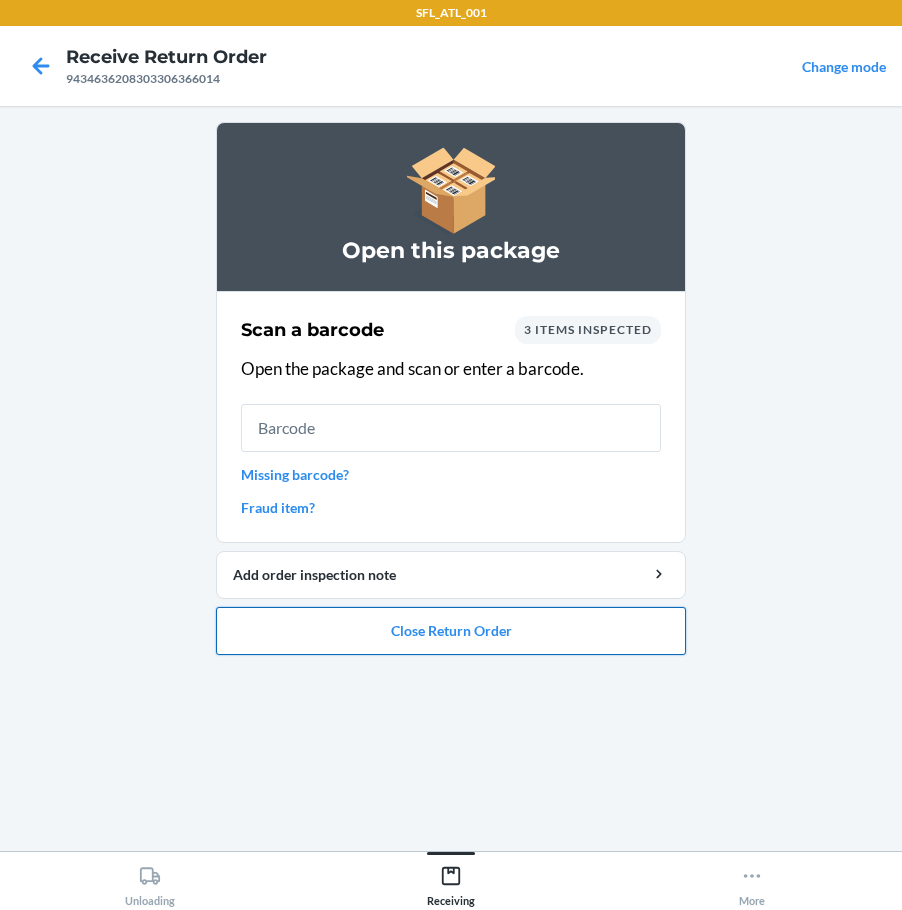 click on "Close Return Order" at bounding box center [451, 631] 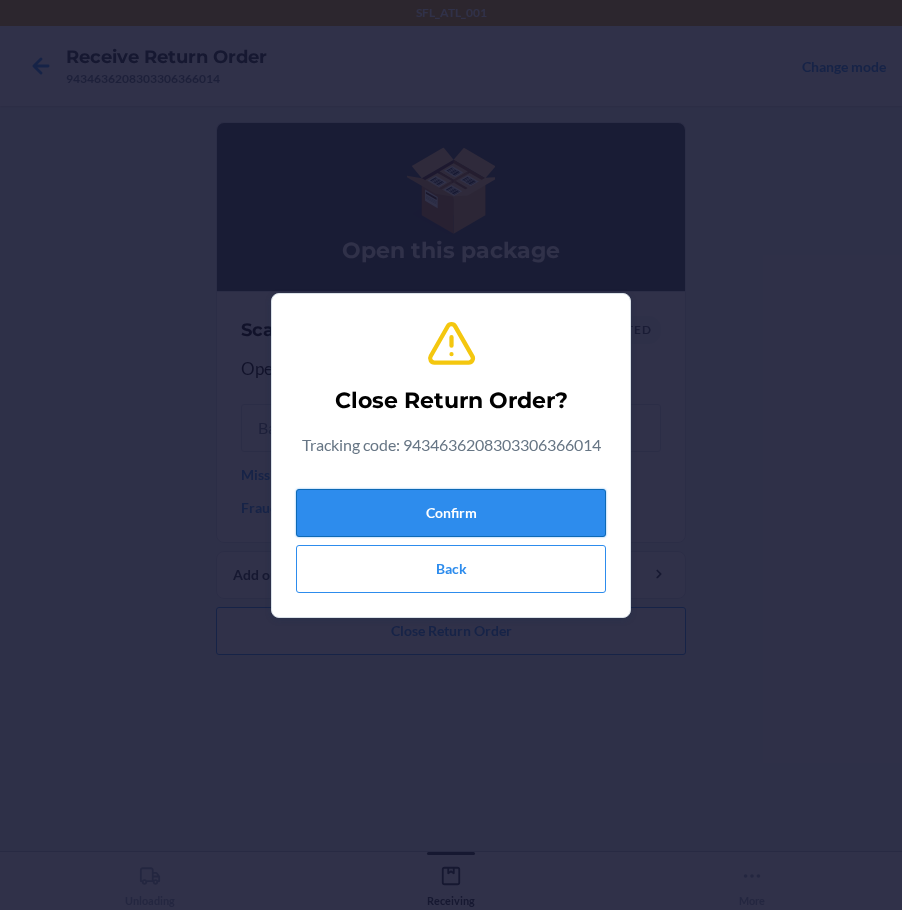 click on "Confirm" at bounding box center (451, 513) 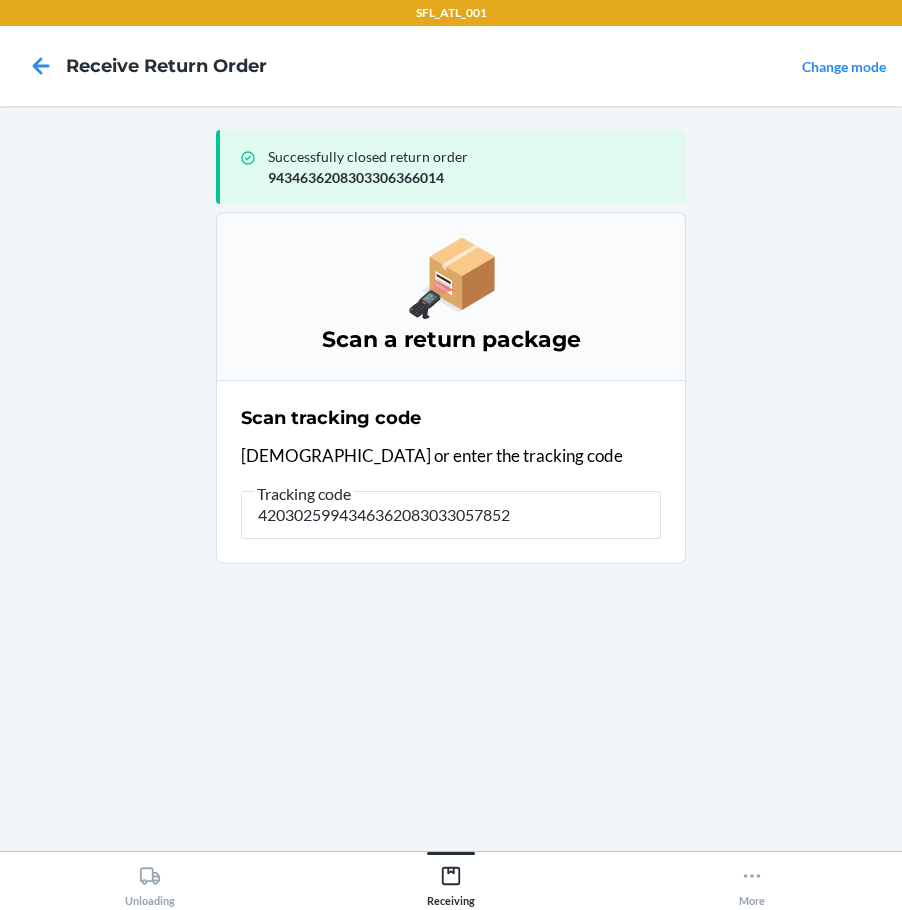 type on "42030259943463620830330578521" 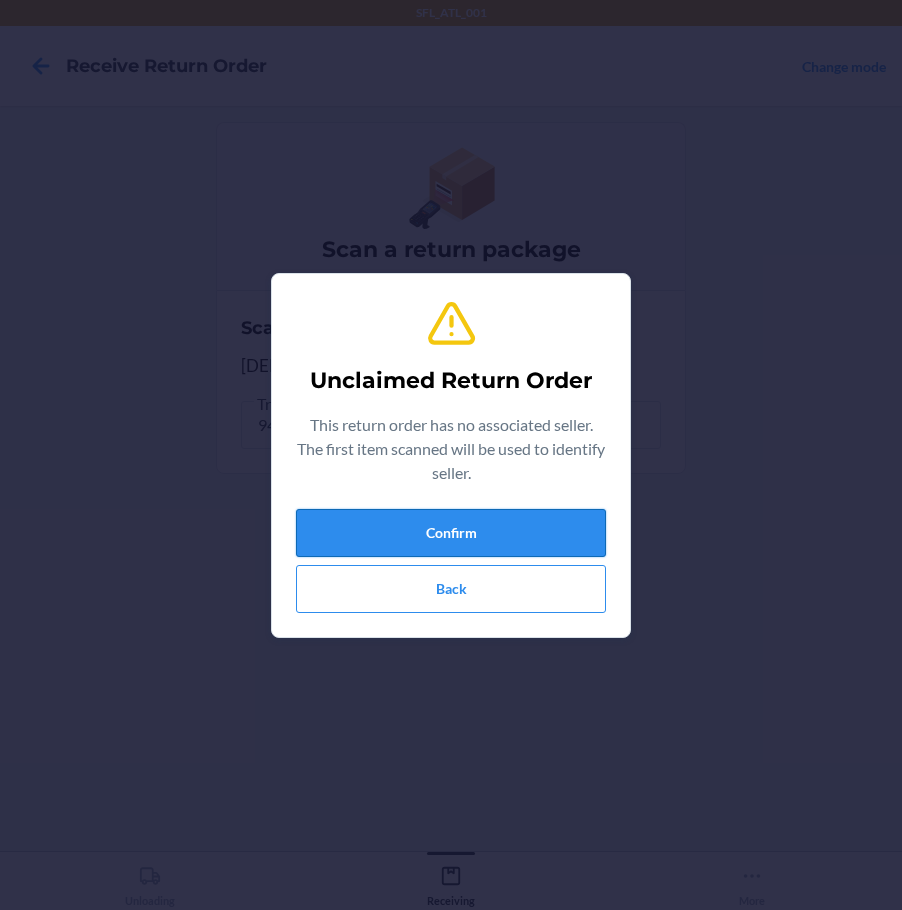 click on "Confirm" at bounding box center (451, 533) 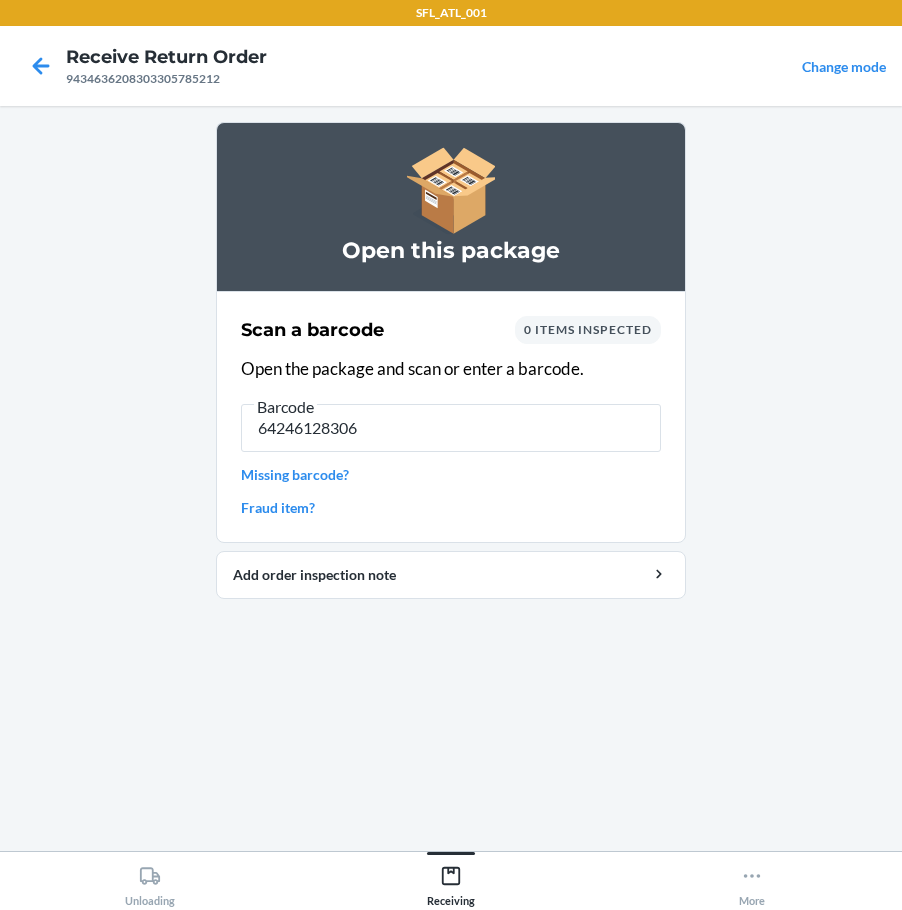 type on "642461283068" 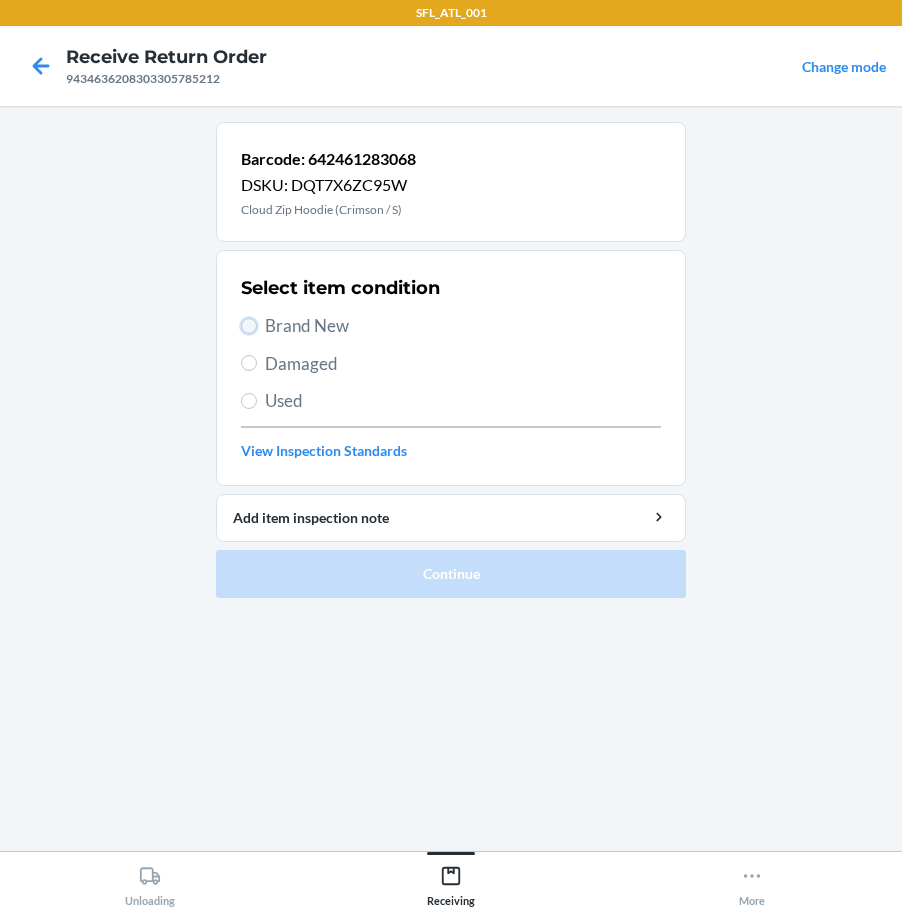 click on "Brand New" at bounding box center (249, 326) 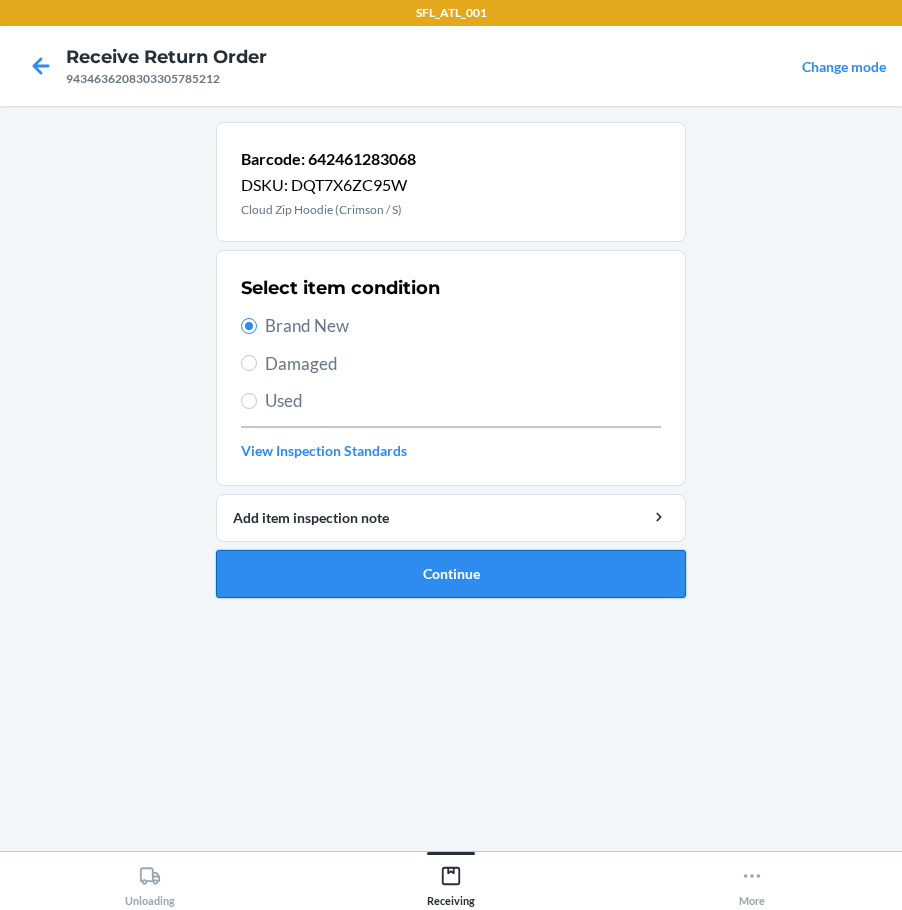 click on "Continue" at bounding box center (451, 574) 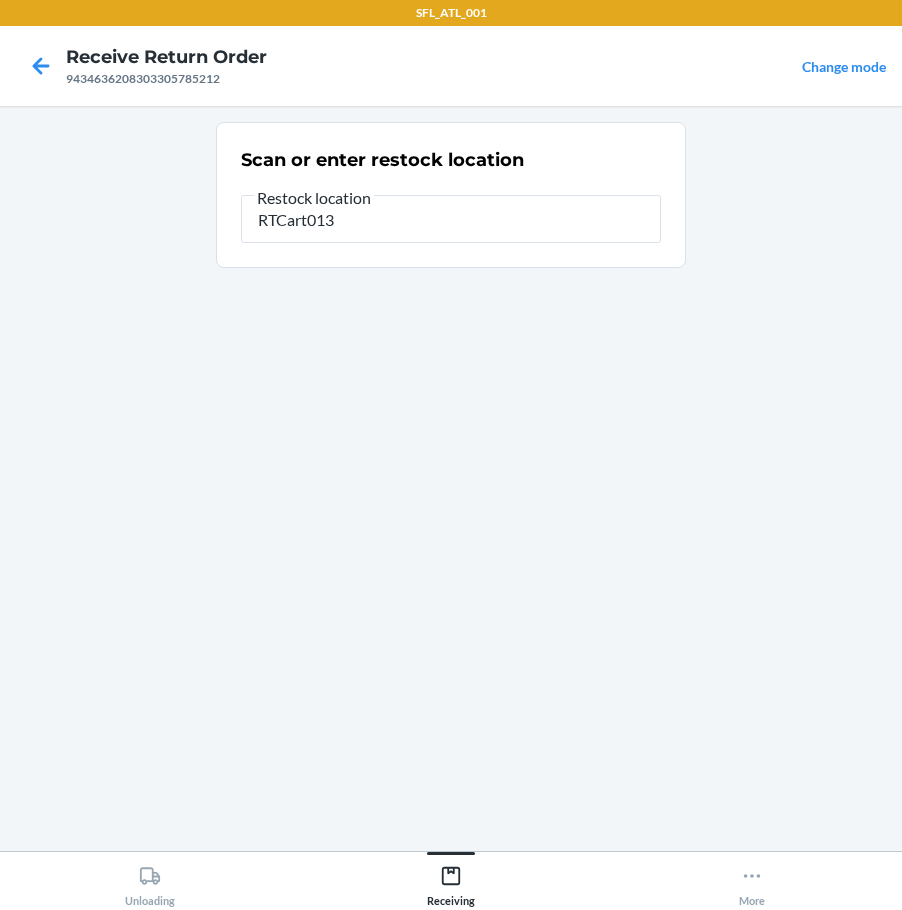 type on "RTCart013" 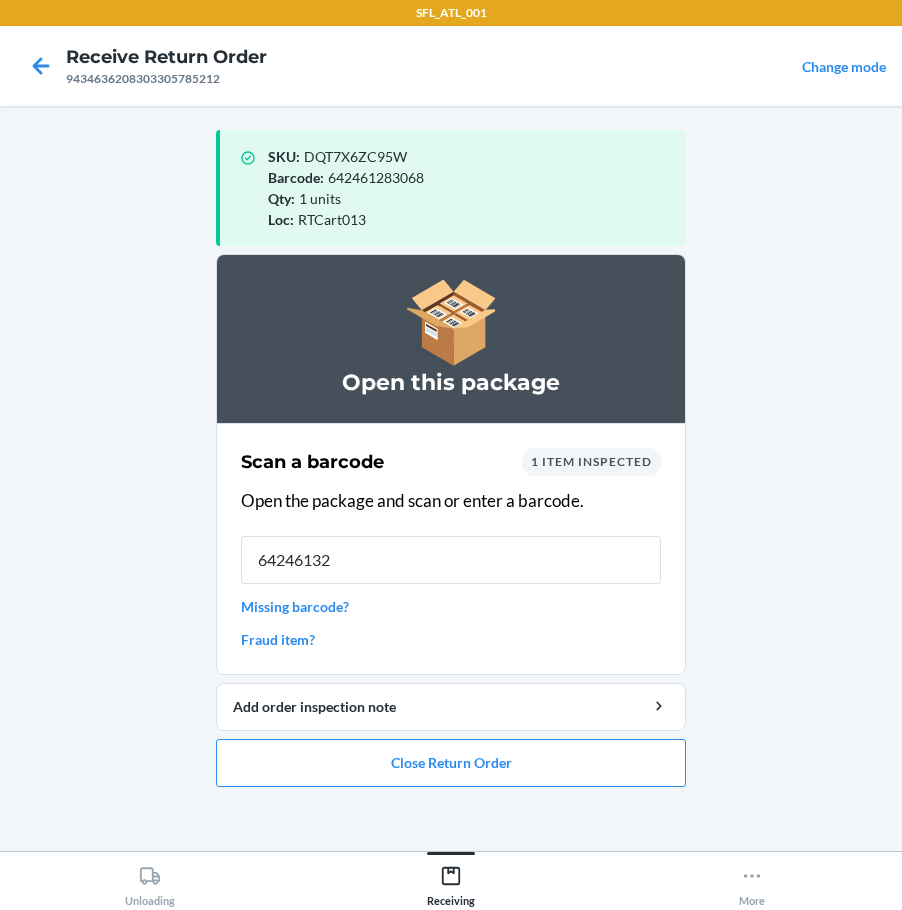 type on "642461323" 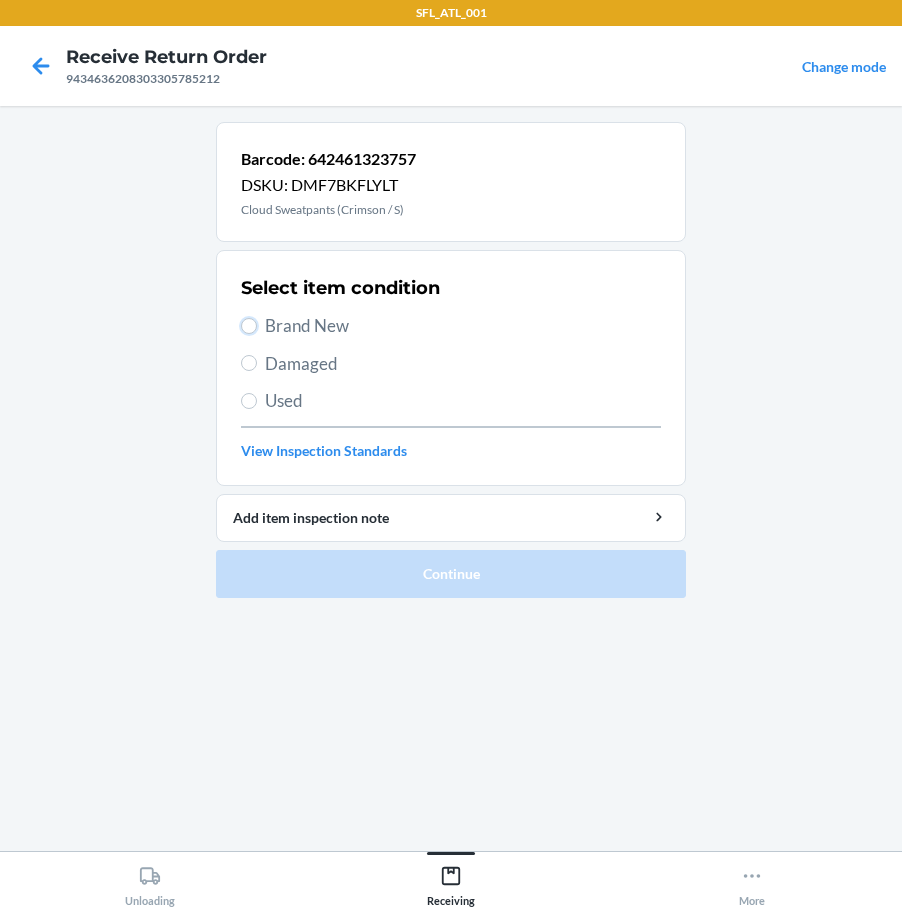 drag, startPoint x: 247, startPoint y: 323, endPoint x: 269, endPoint y: 346, distance: 31.827662 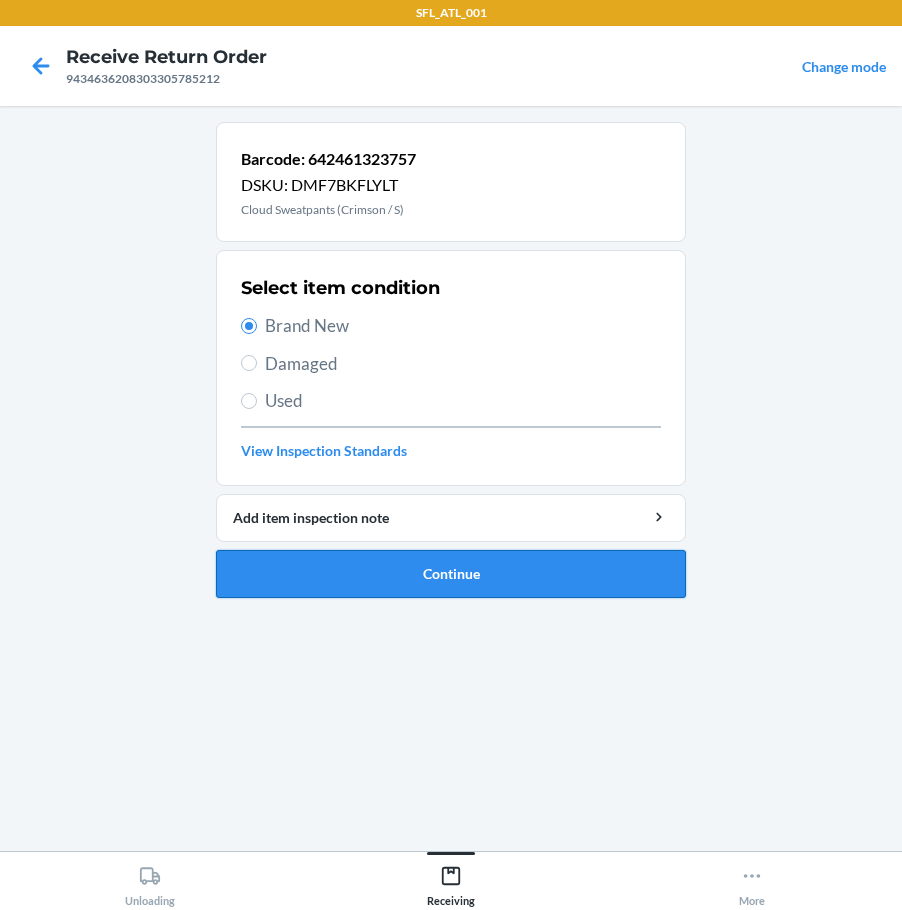 click on "Continue" at bounding box center [451, 574] 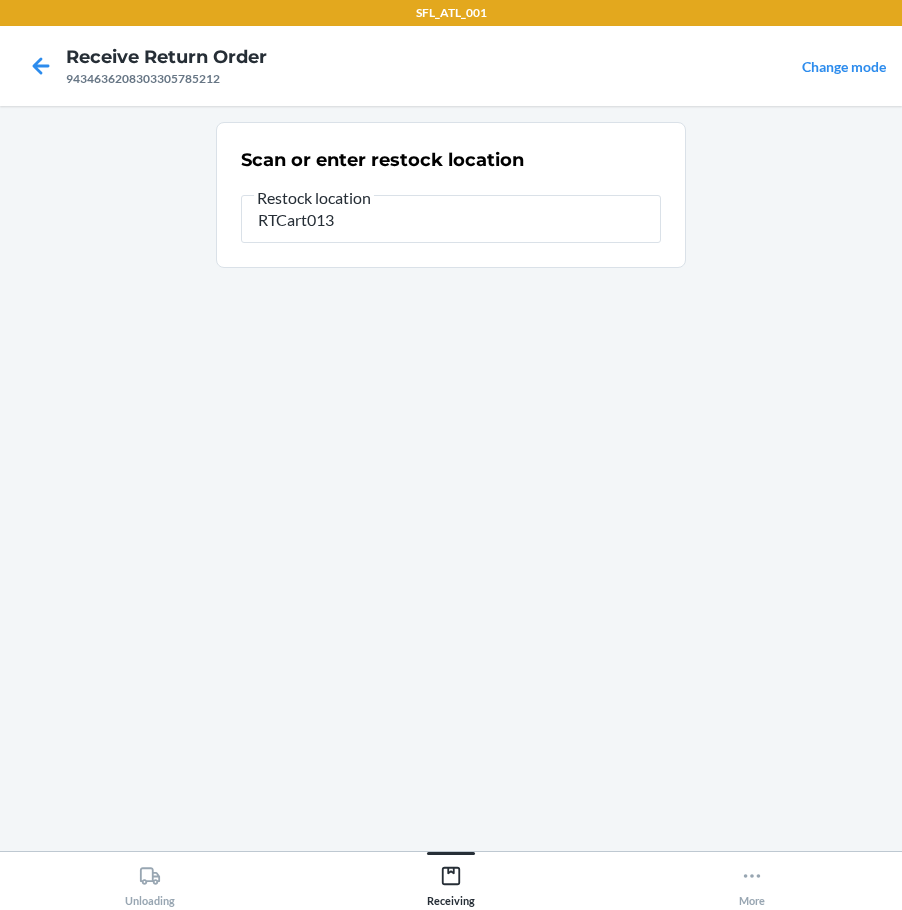 type on "RTCart013" 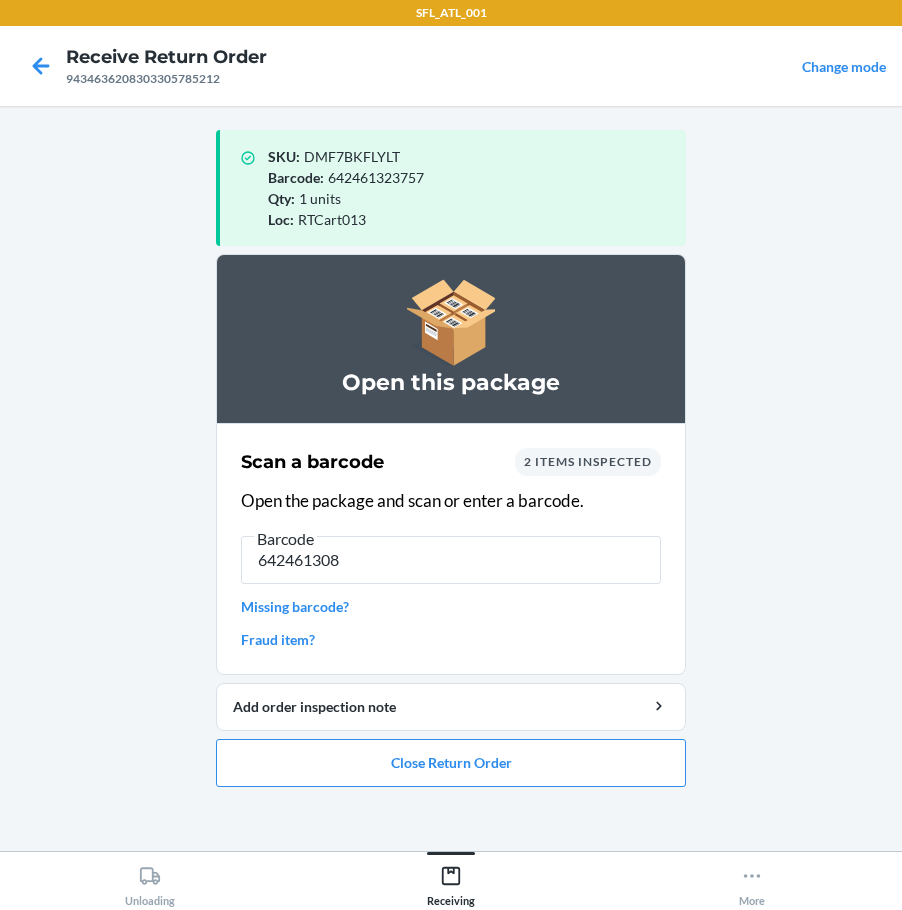 type on "6424613085" 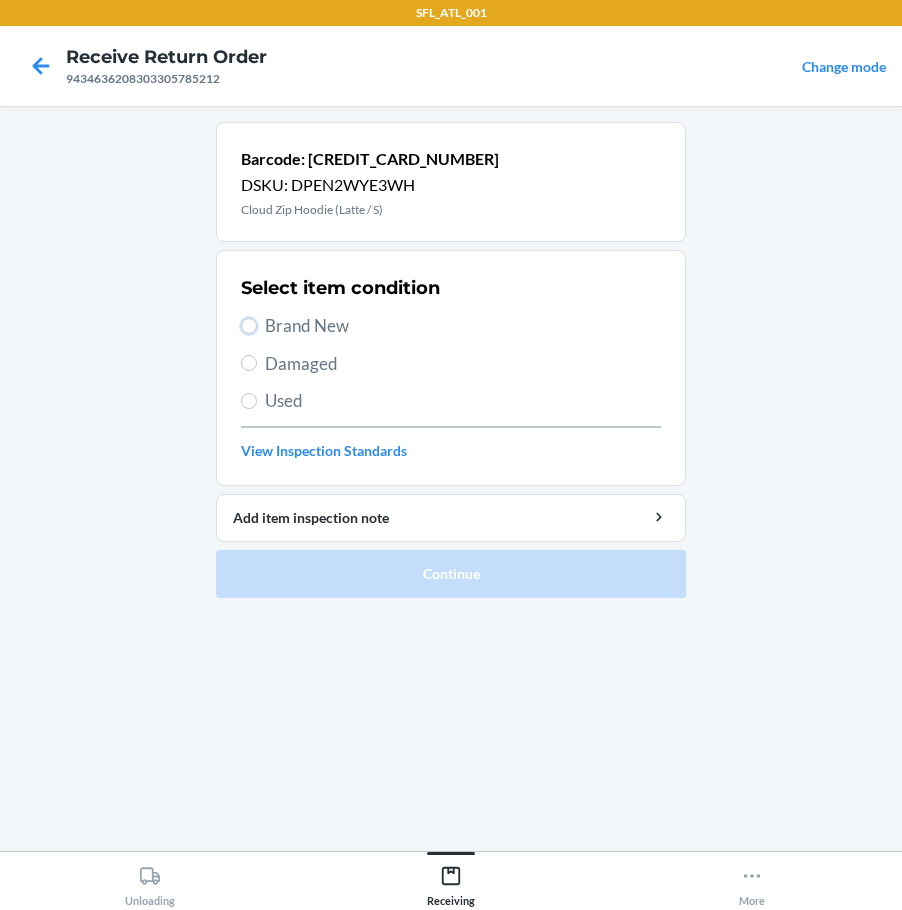 drag, startPoint x: 244, startPoint y: 326, endPoint x: 304, endPoint y: 430, distance: 120.06665 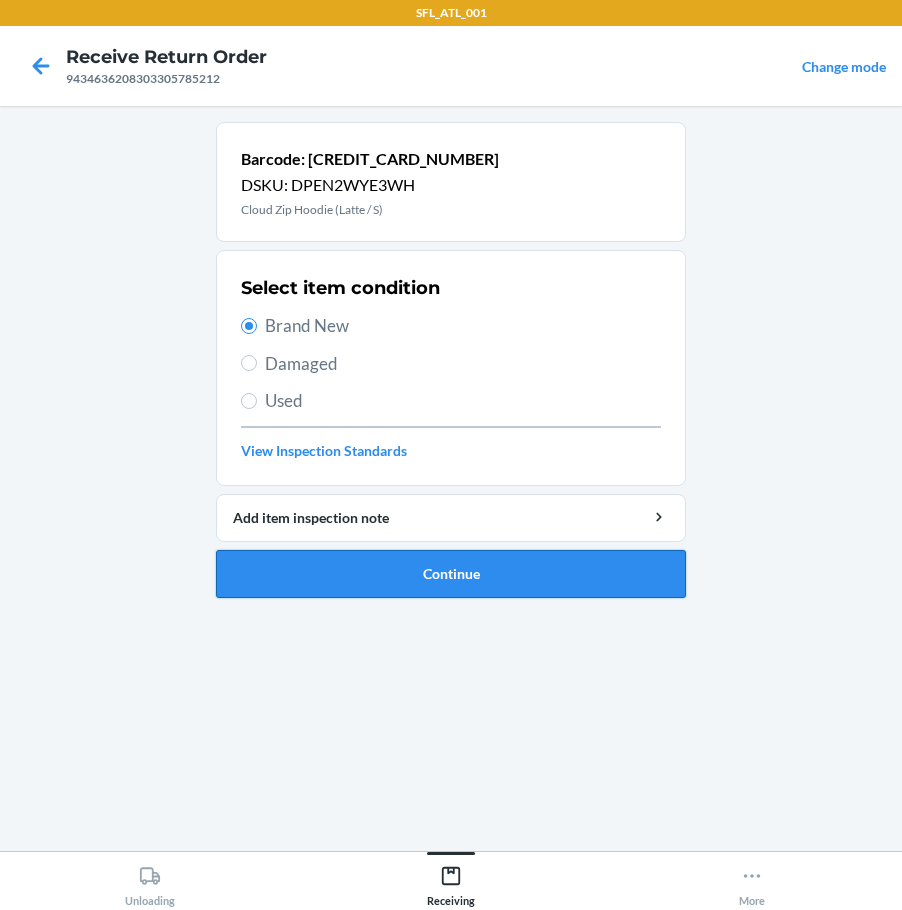 click on "Continue" at bounding box center [451, 574] 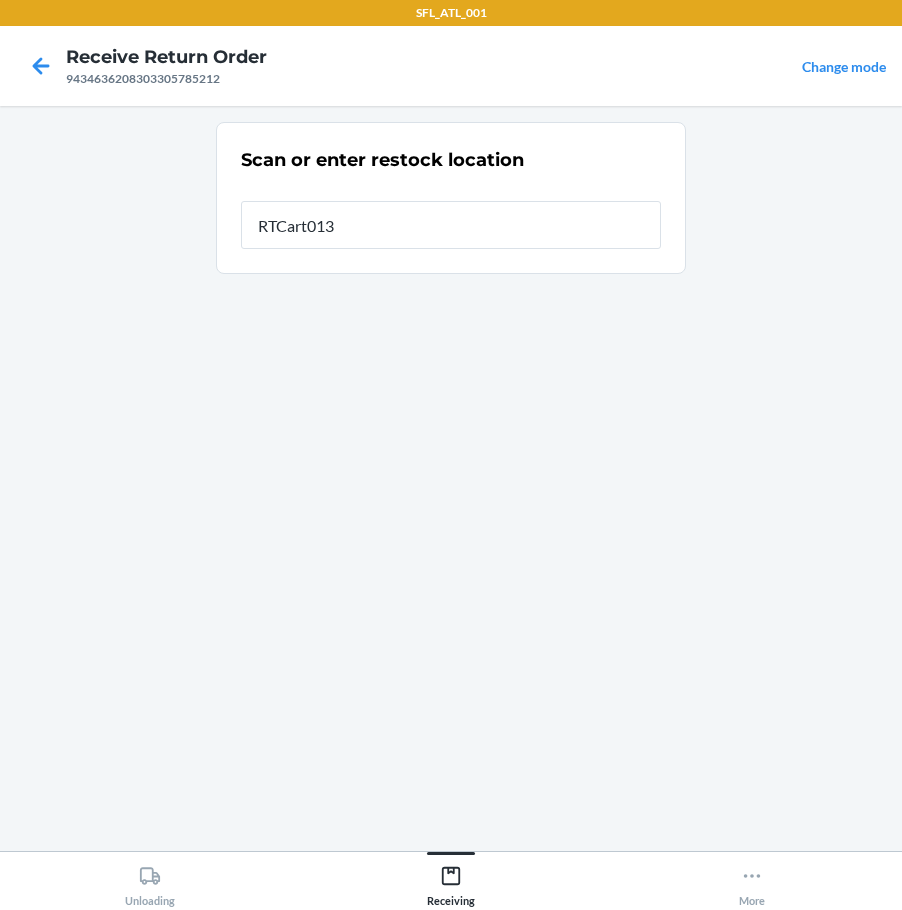type on "RTCart013" 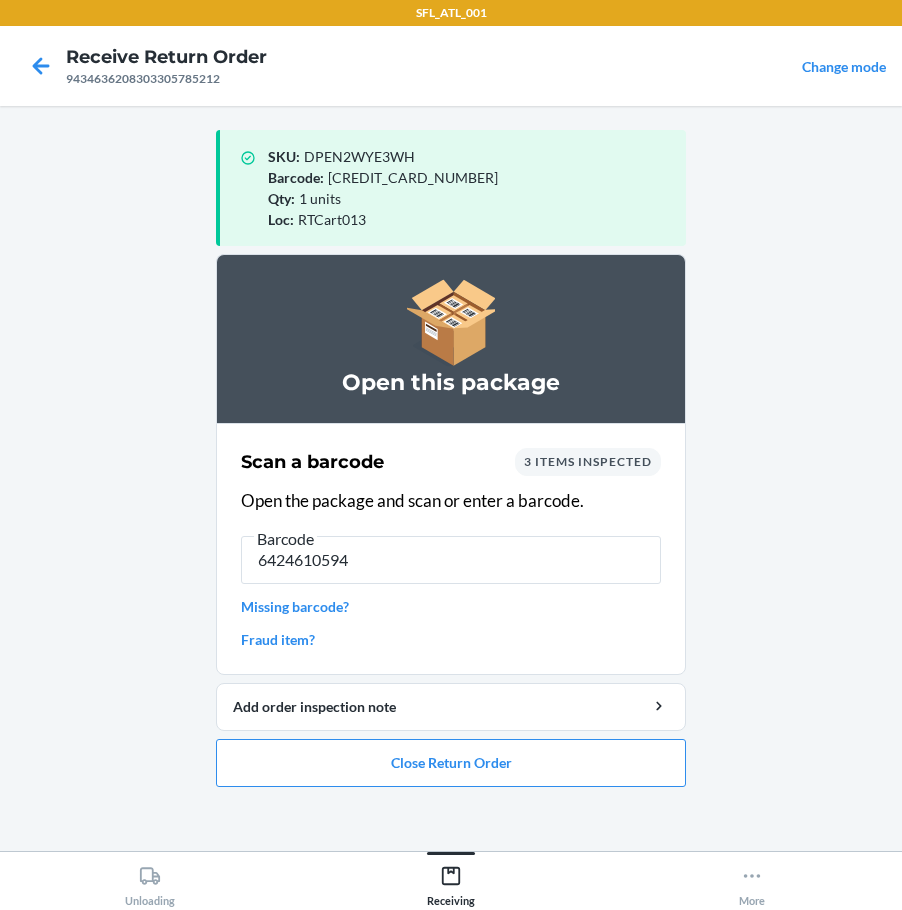 type on "64246105948" 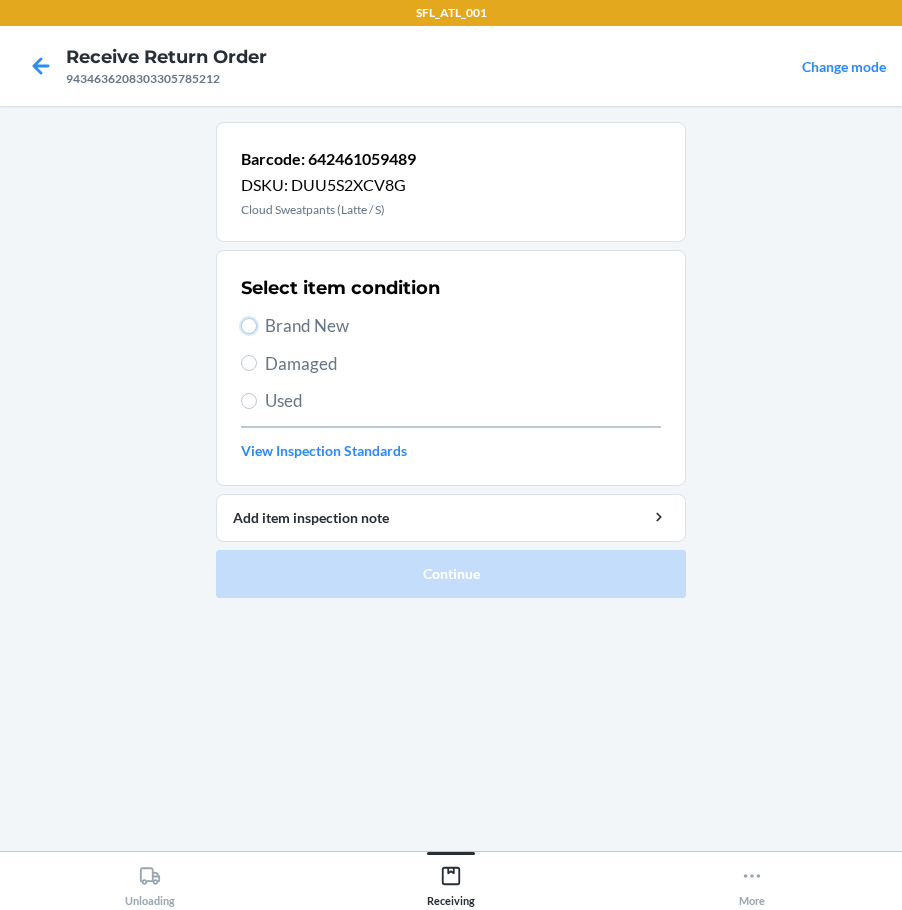 drag, startPoint x: 251, startPoint y: 328, endPoint x: 260, endPoint y: 352, distance: 25.632011 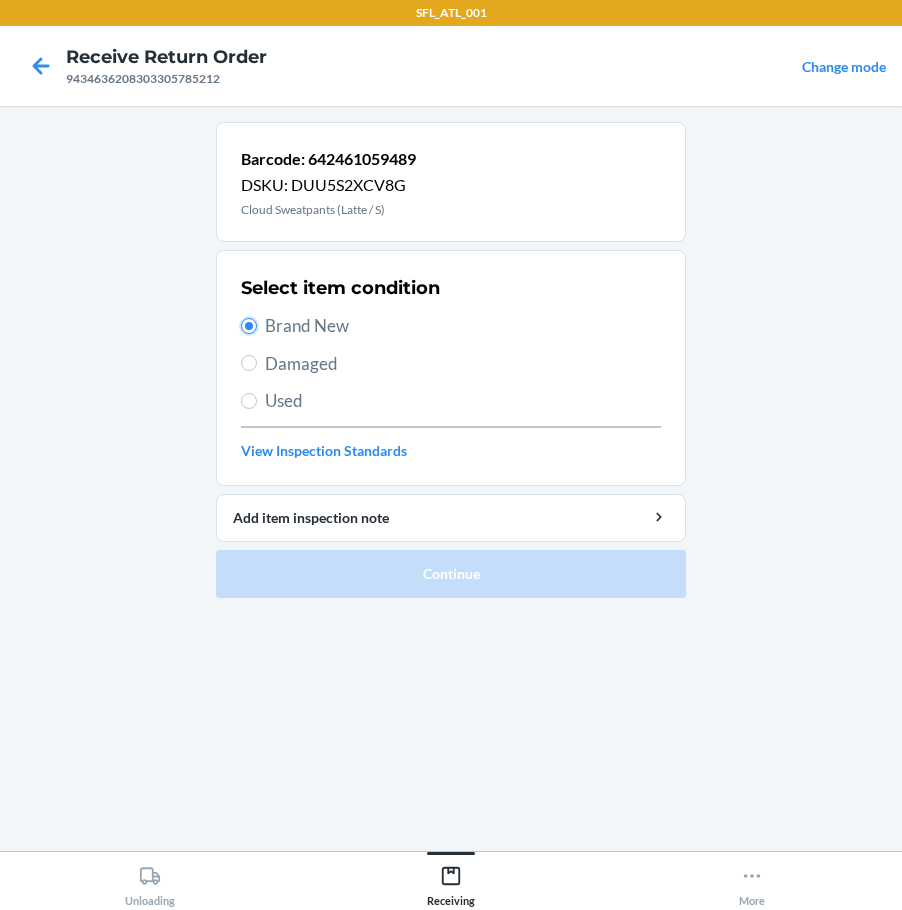 radio on "true" 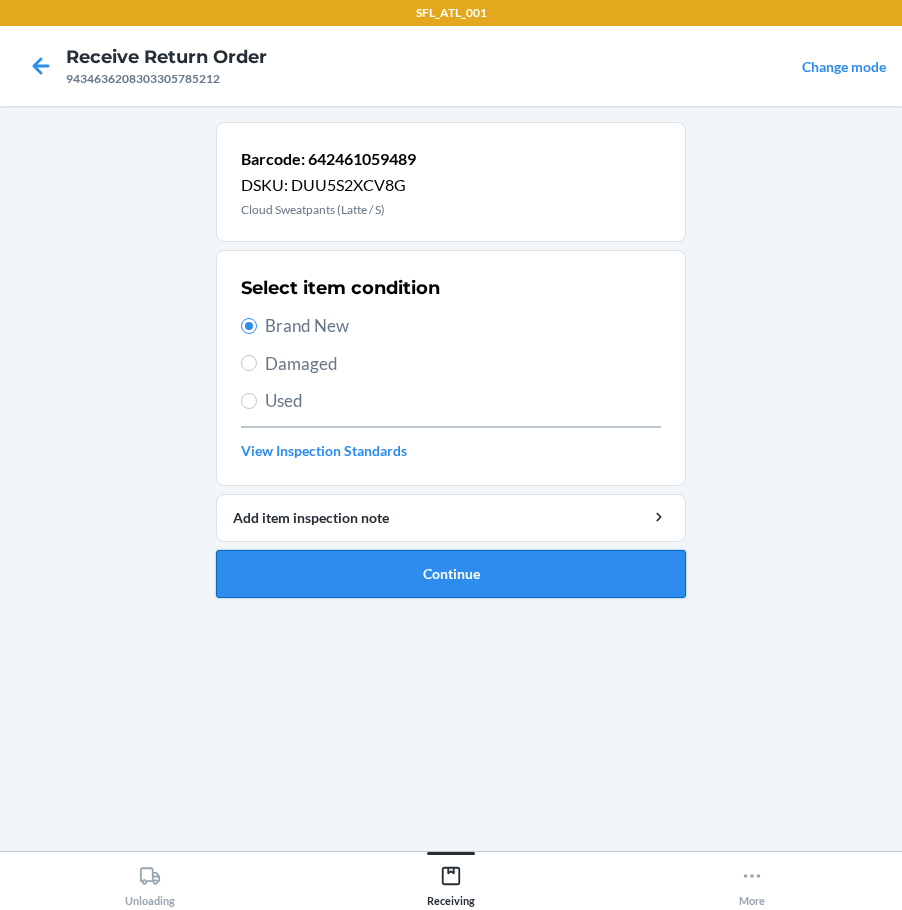 click on "Continue" at bounding box center (451, 574) 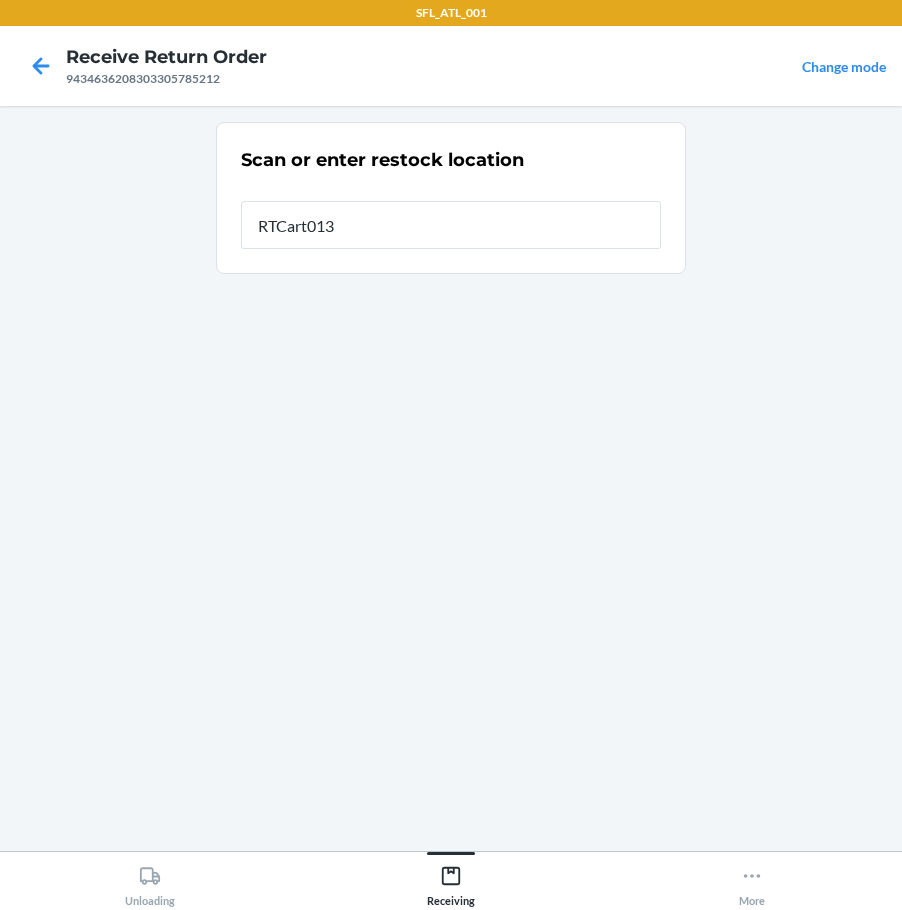 type on "RTCart013" 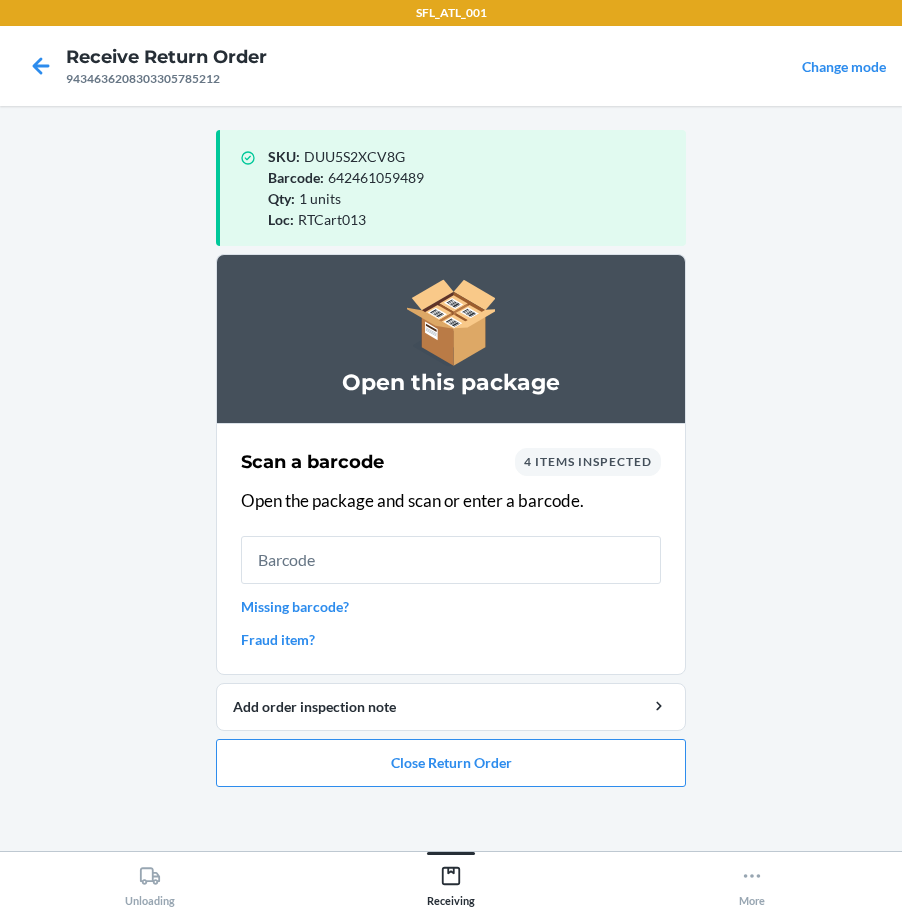 drag, startPoint x: 514, startPoint y: 591, endPoint x: 497, endPoint y: 629, distance: 41.62932 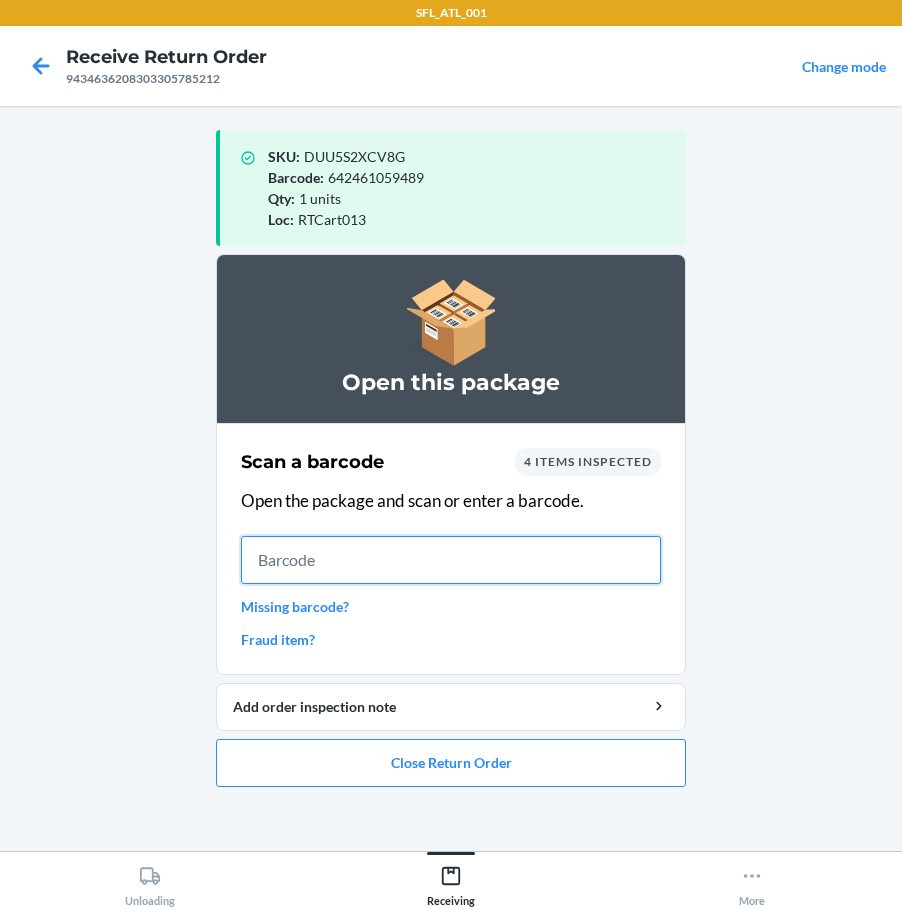 click on "Scan a barcode 4 items inspected Open the package and scan or enter a barcode. Missing barcode? Fraud item?" at bounding box center (451, 549) 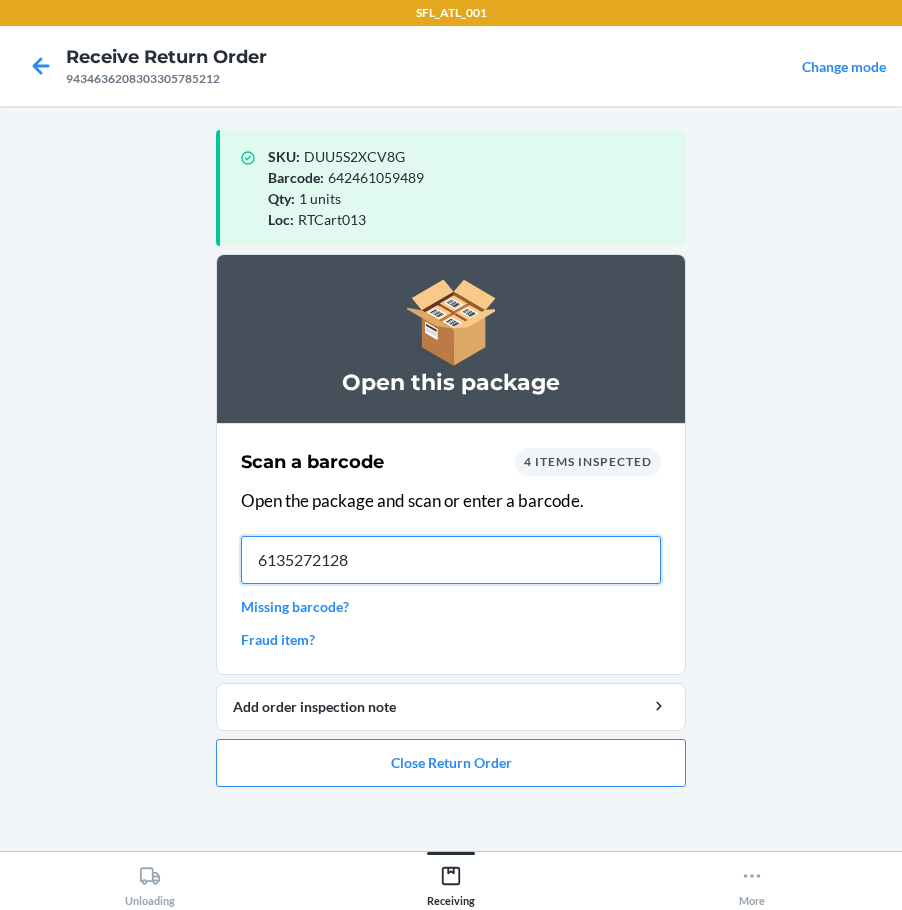 type on "61352721286" 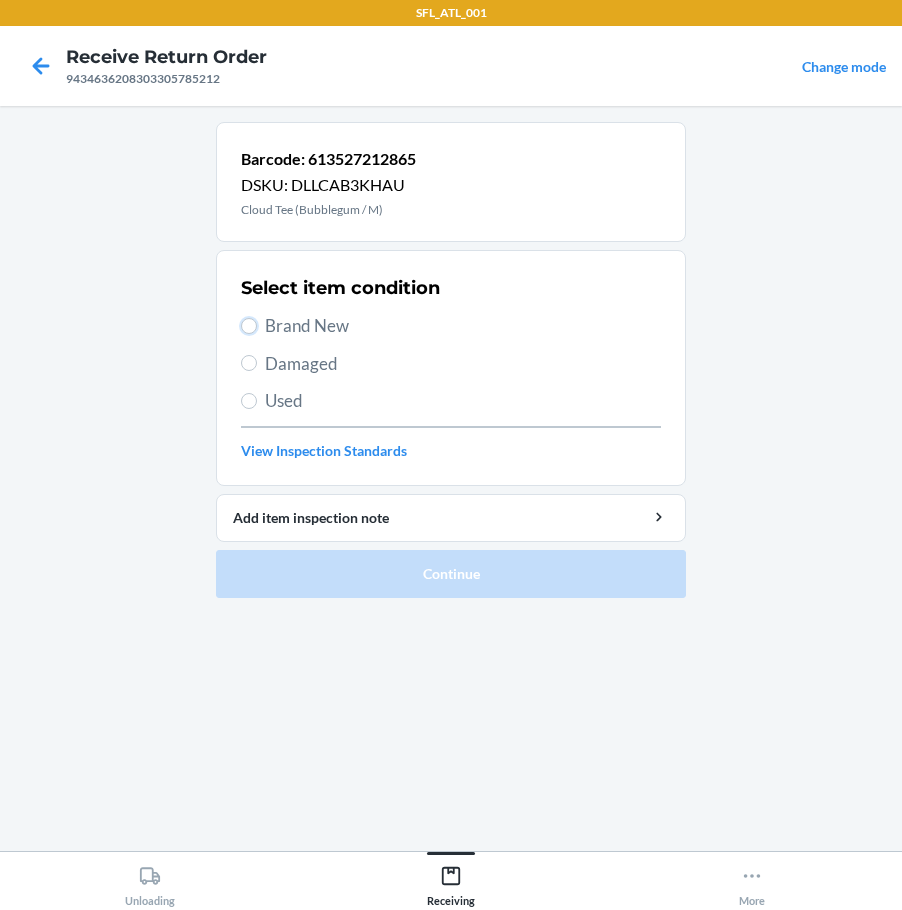 click on "Brand New" at bounding box center [451, 326] 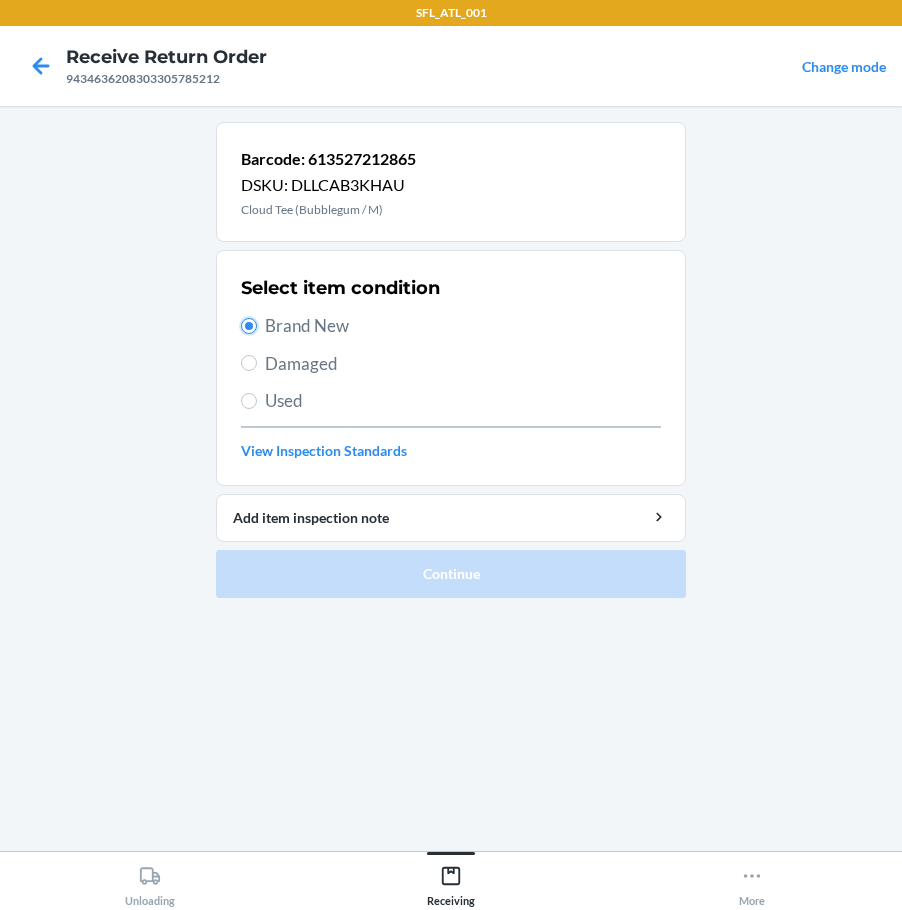 radio on "true" 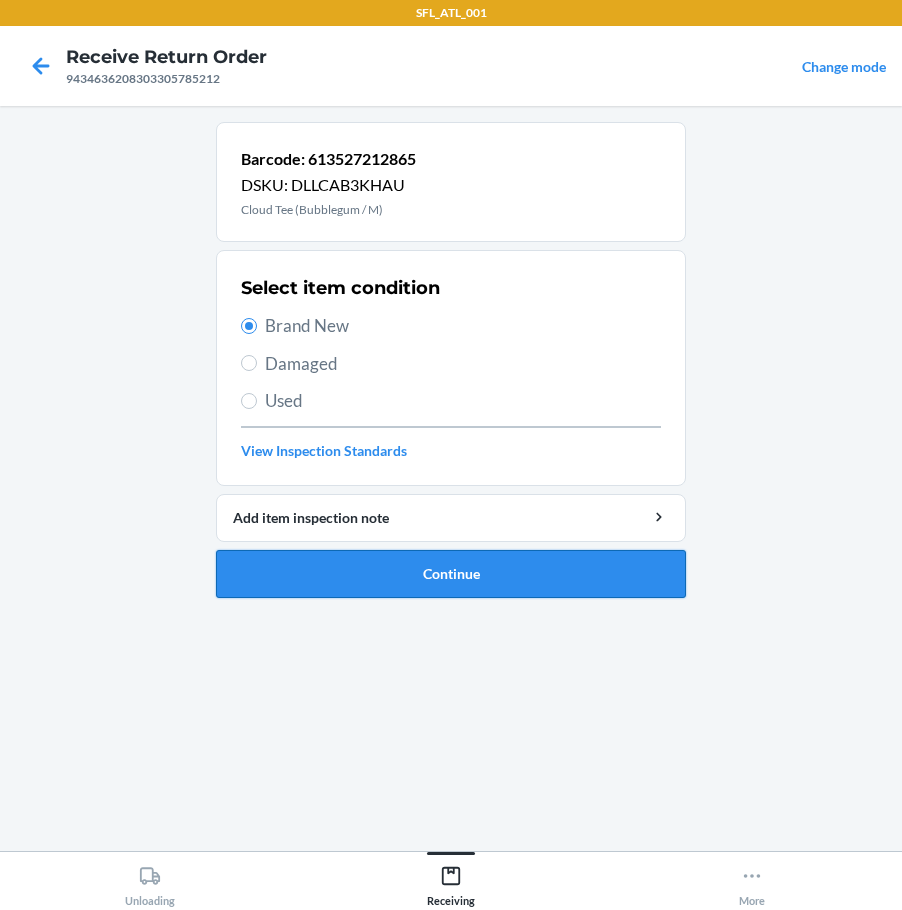 click on "Continue" at bounding box center (451, 574) 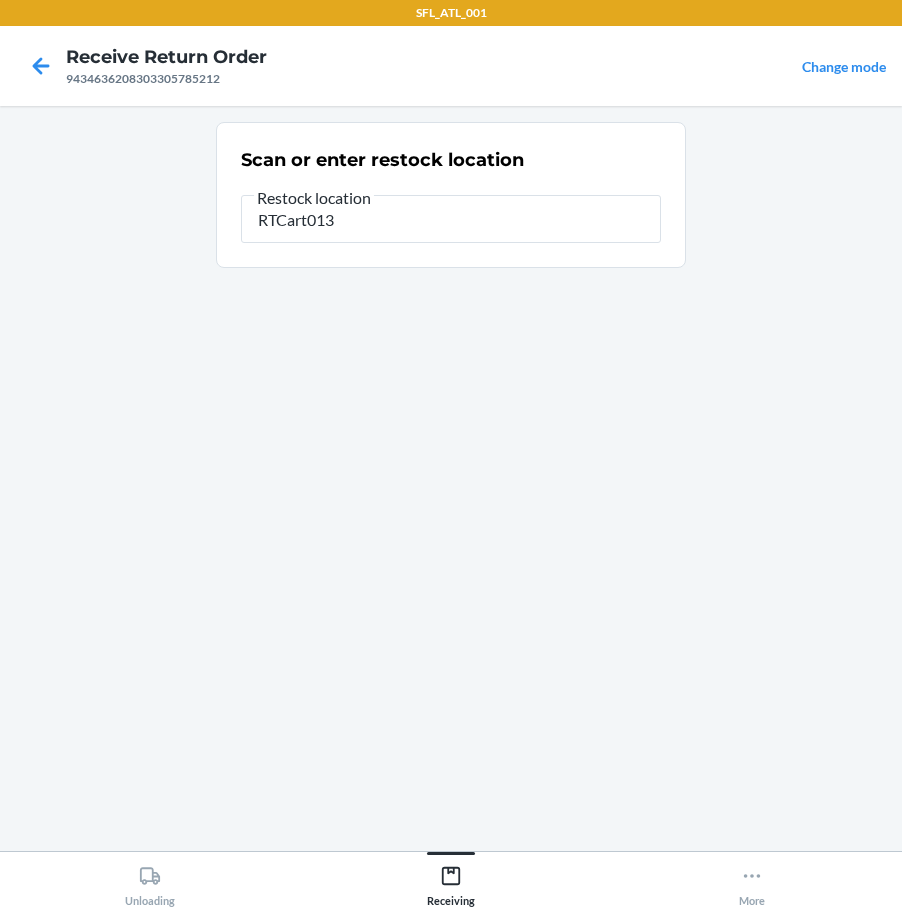 type on "RTCart013" 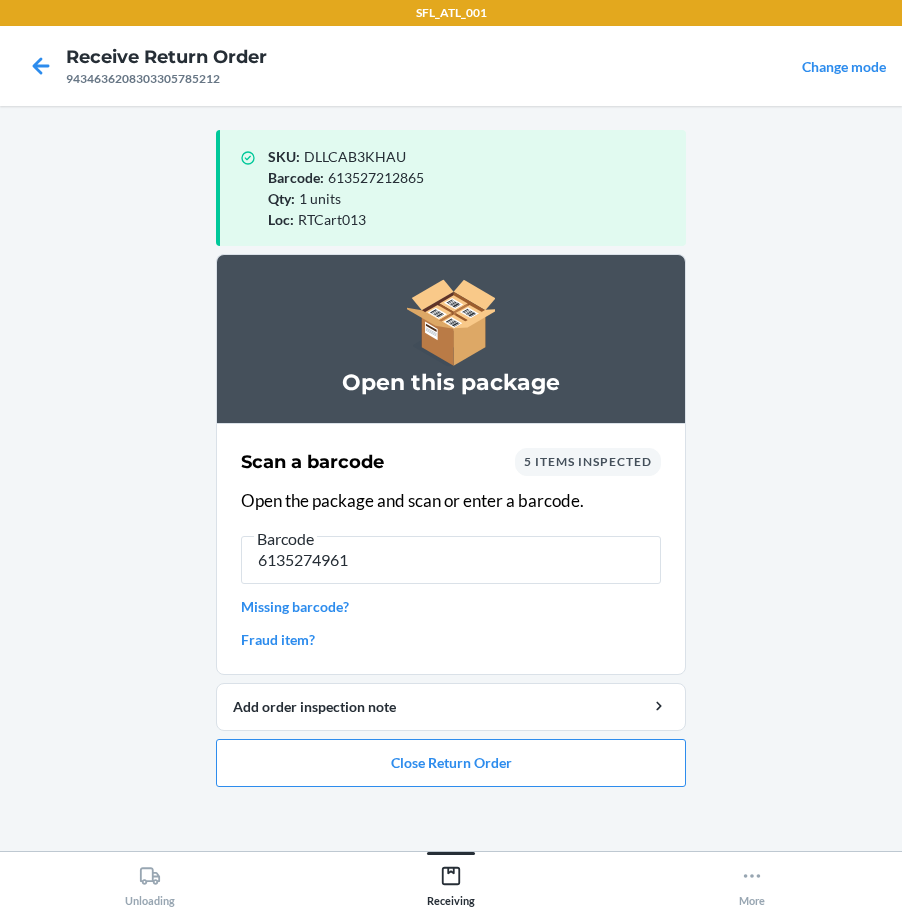 type on "61352749616" 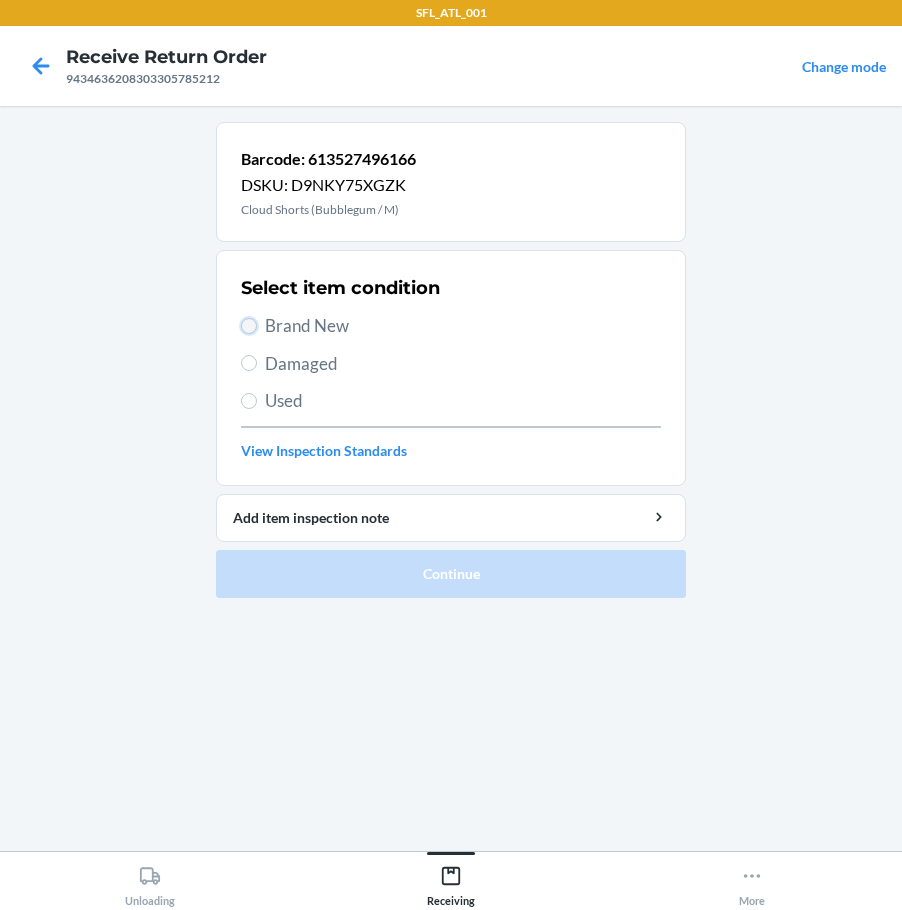 click on "Brand New" at bounding box center (249, 326) 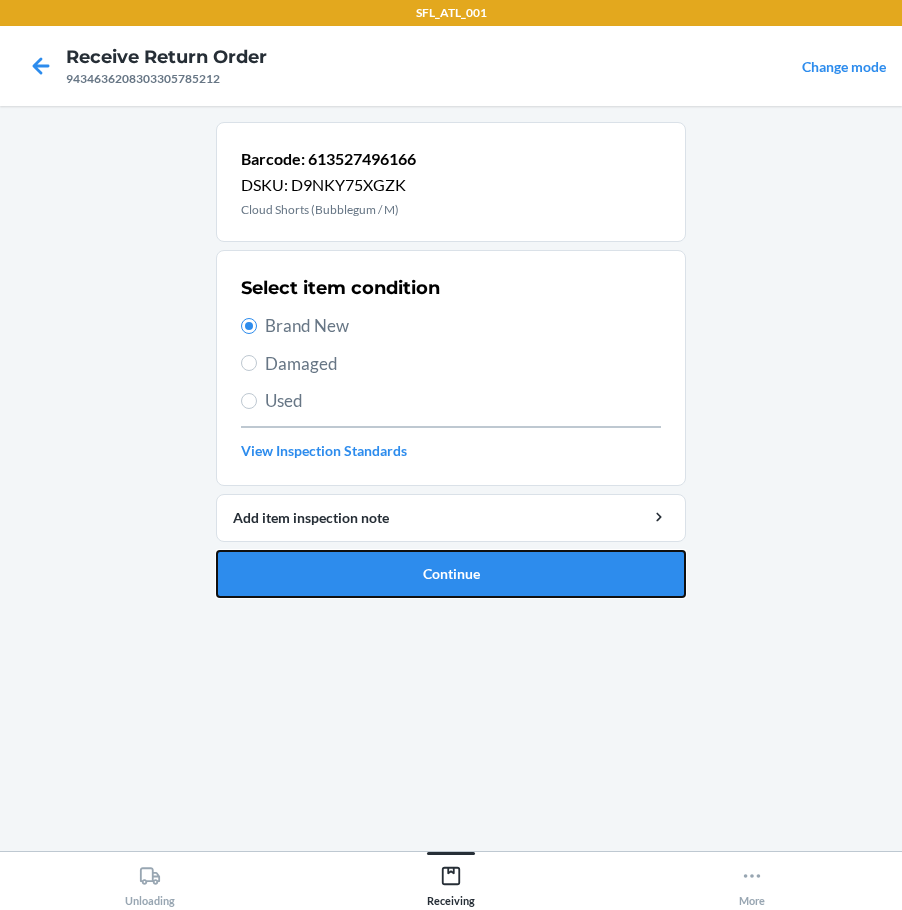 drag, startPoint x: 403, startPoint y: 560, endPoint x: 435, endPoint y: 583, distance: 39.40812 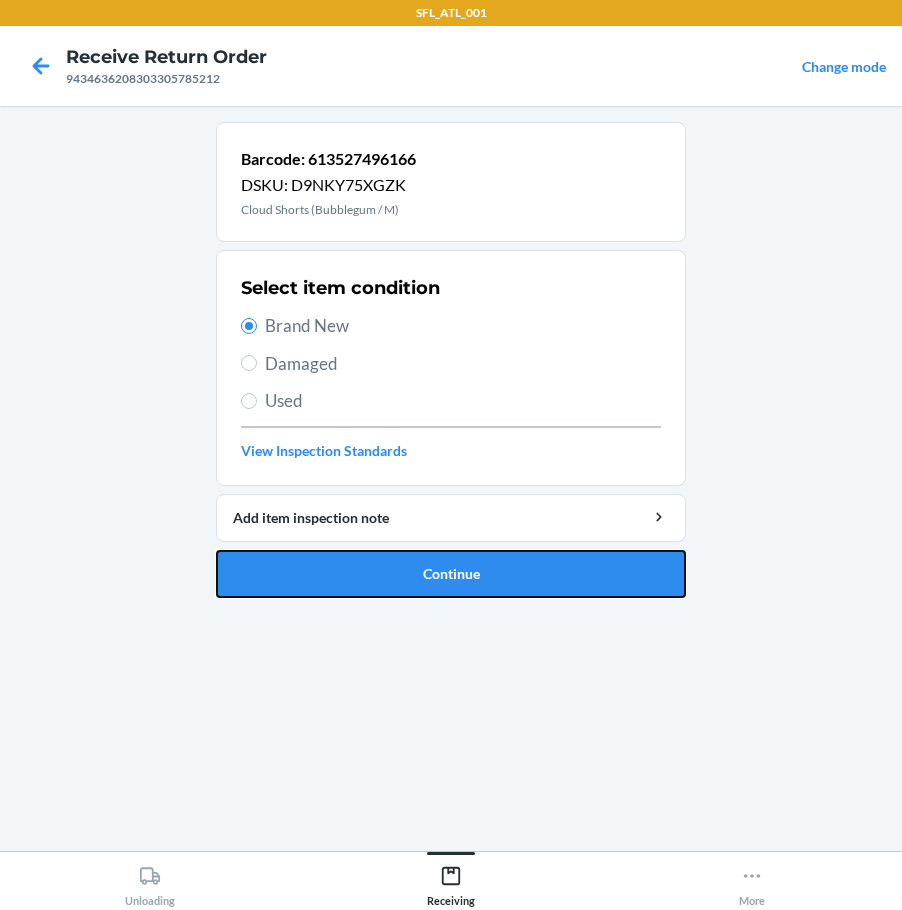 click on "Continue" at bounding box center (451, 574) 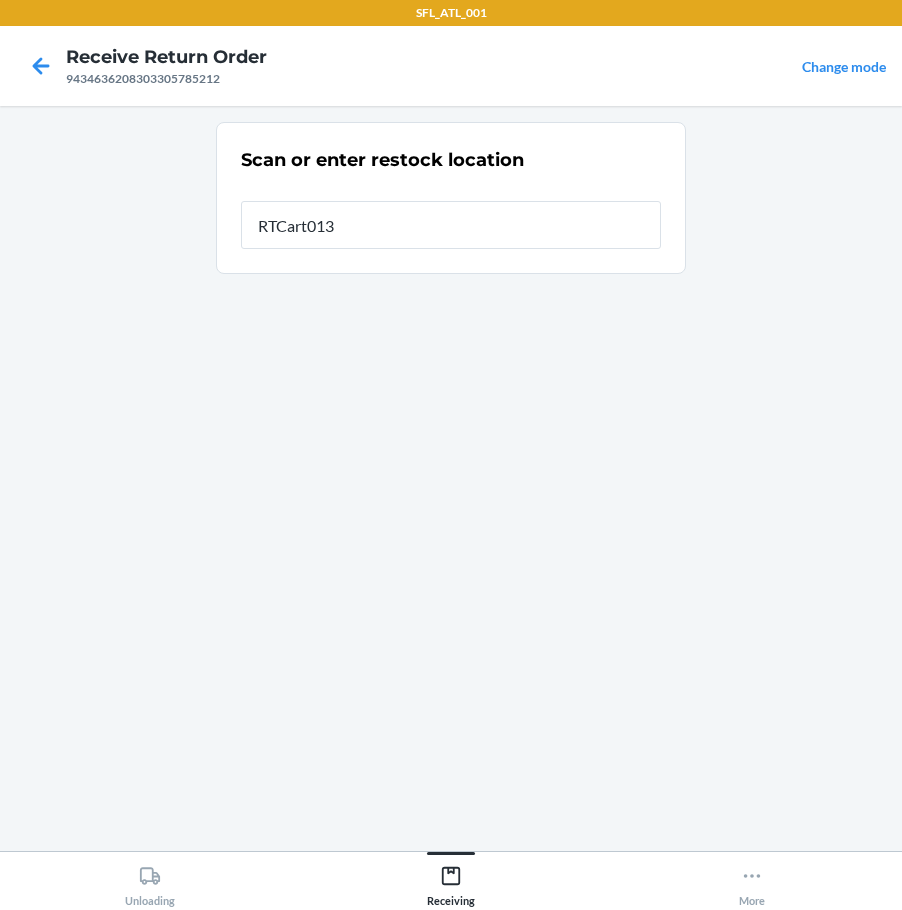 type on "RTCart013" 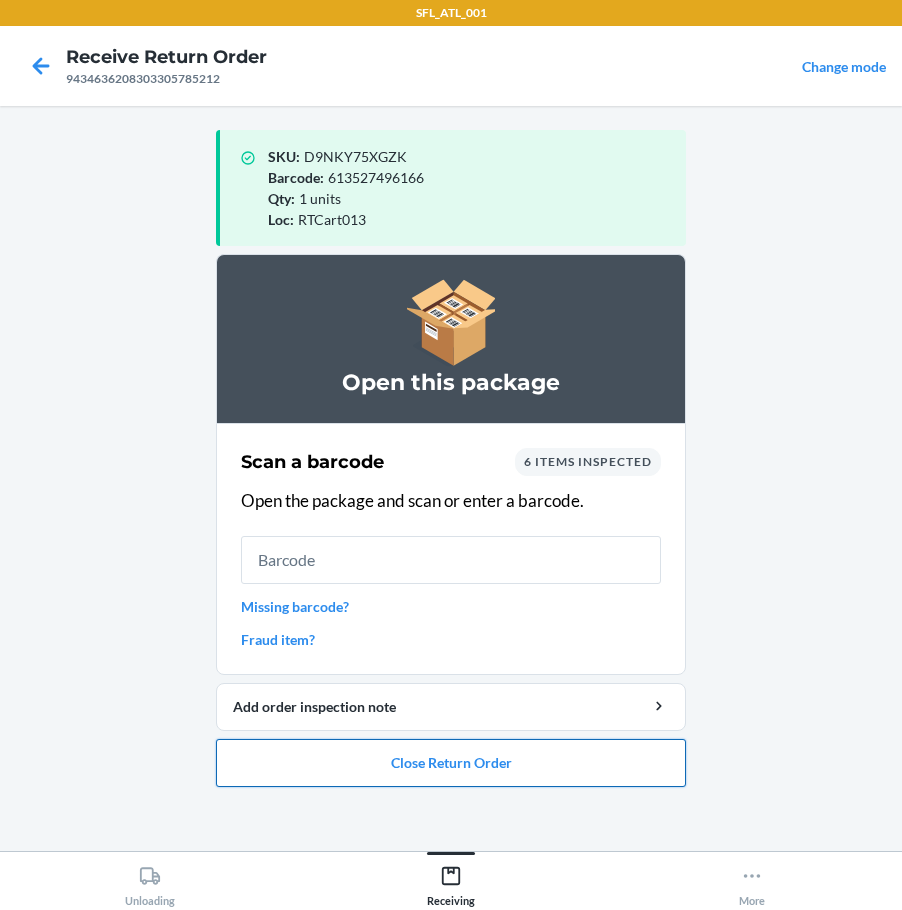 click on "Close Return Order" at bounding box center (451, 763) 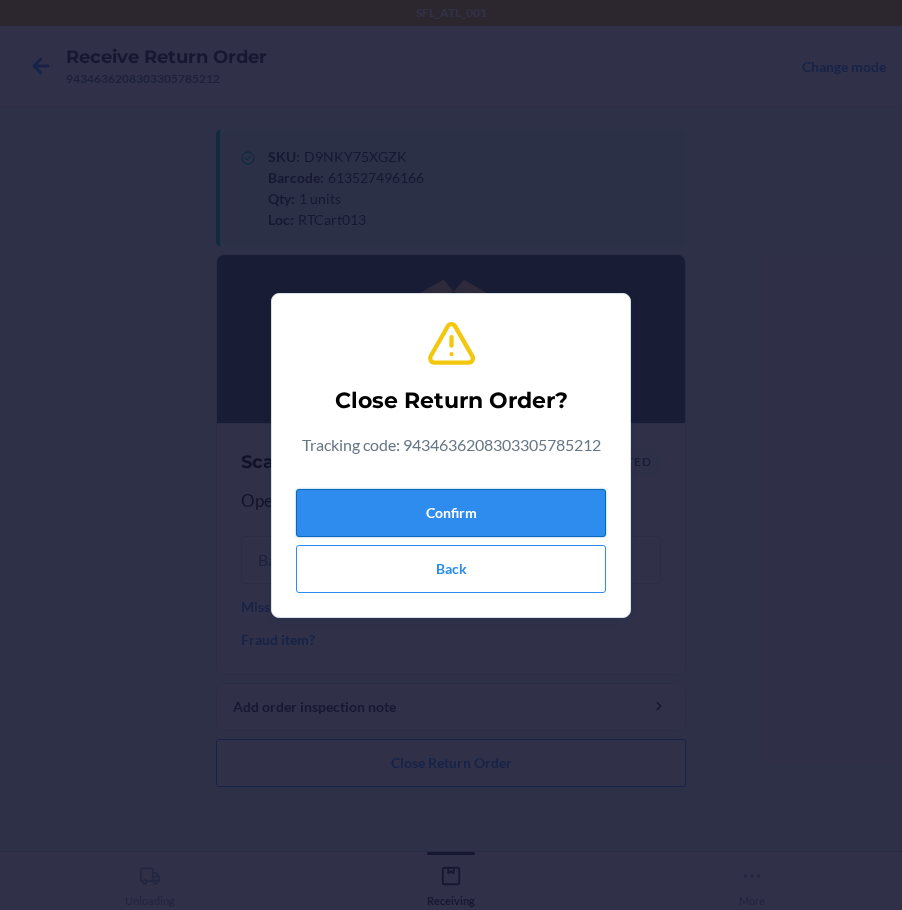 click on "Confirm" at bounding box center (451, 513) 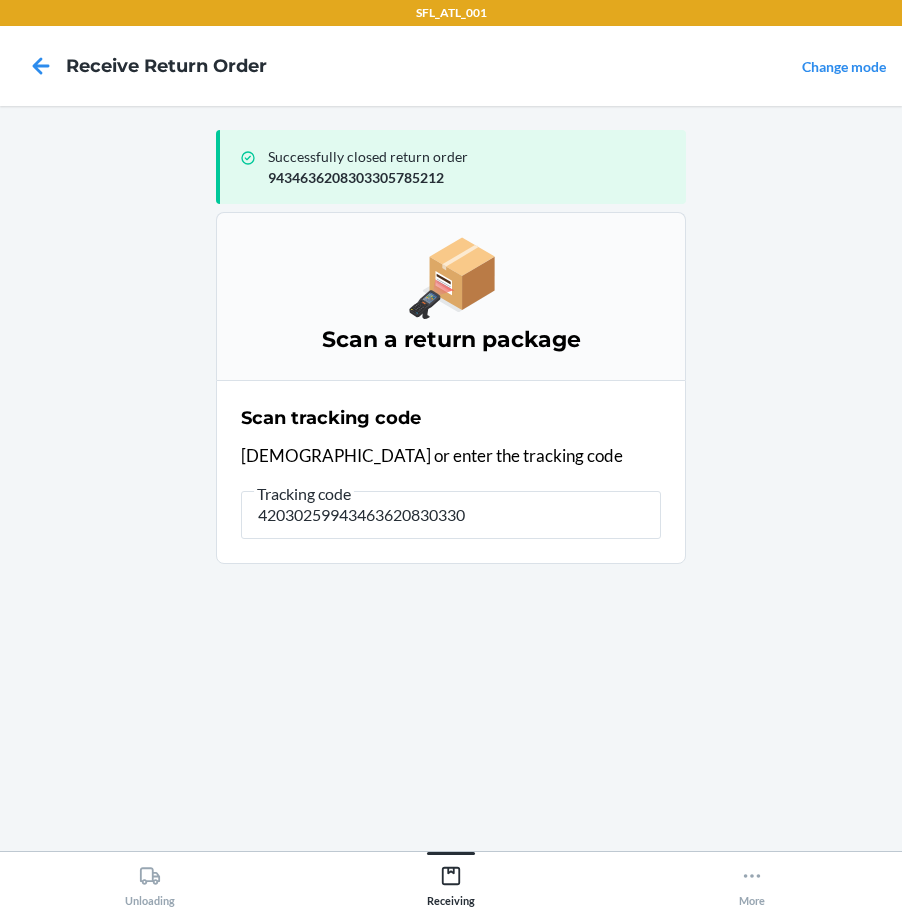 type on "420302599434636208303306" 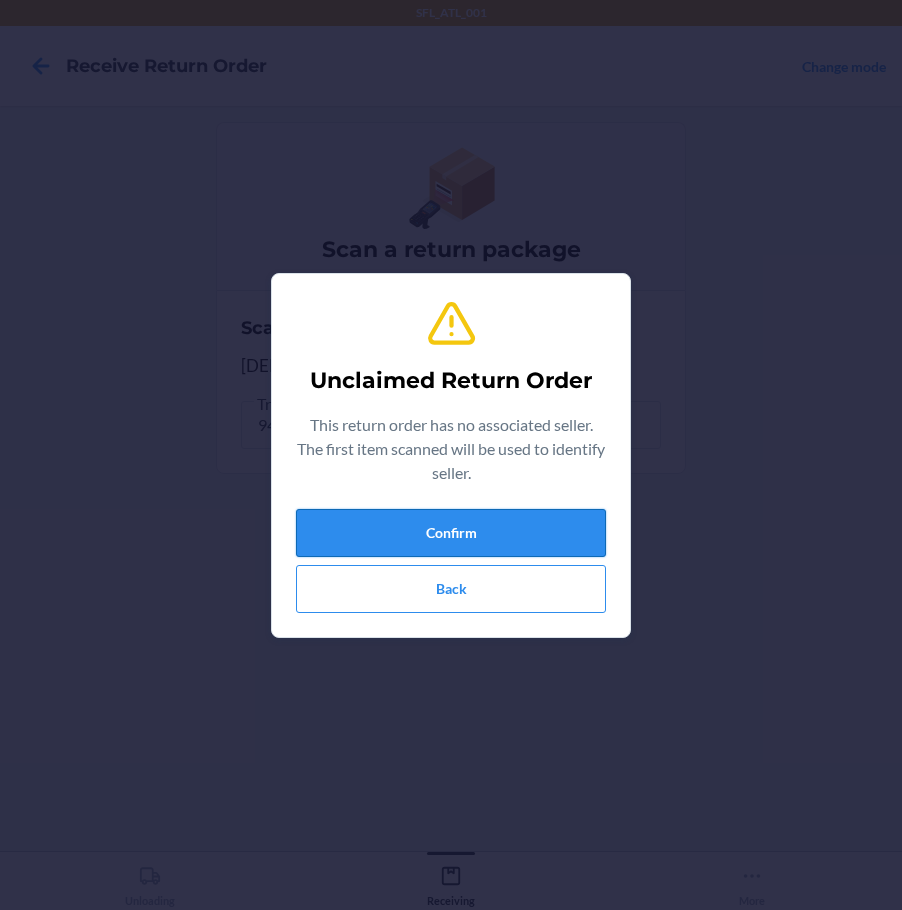 drag, startPoint x: 459, startPoint y: 531, endPoint x: 482, endPoint y: 520, distance: 25.495098 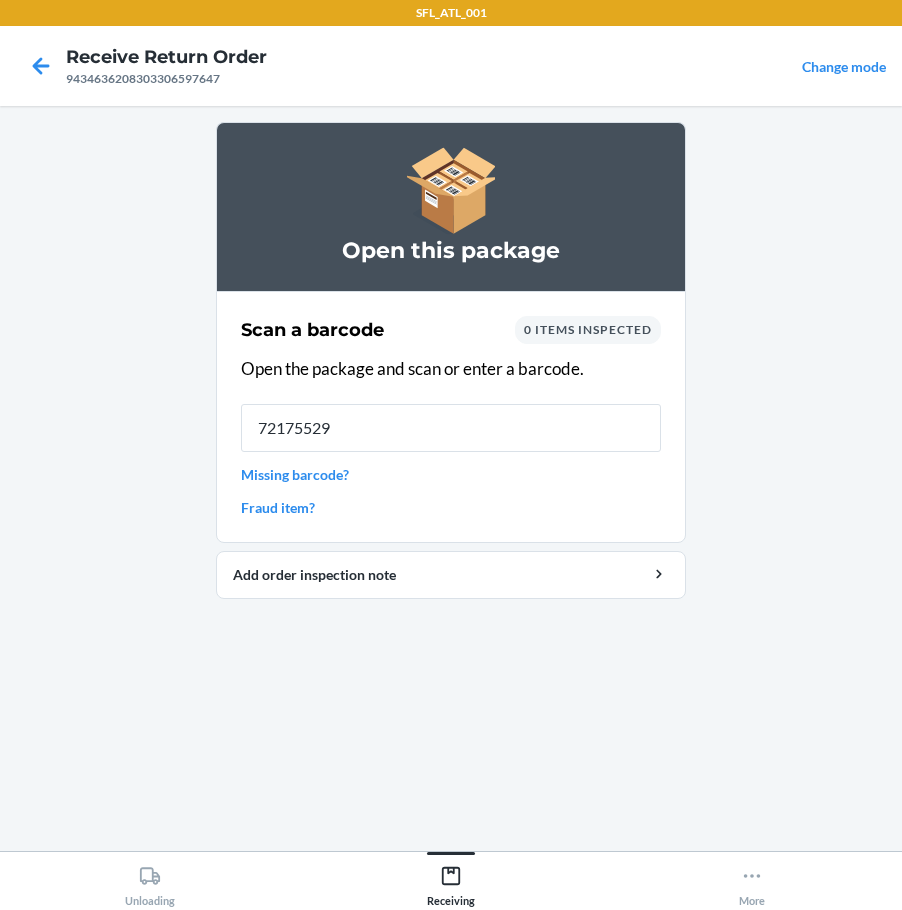 type on "721755290" 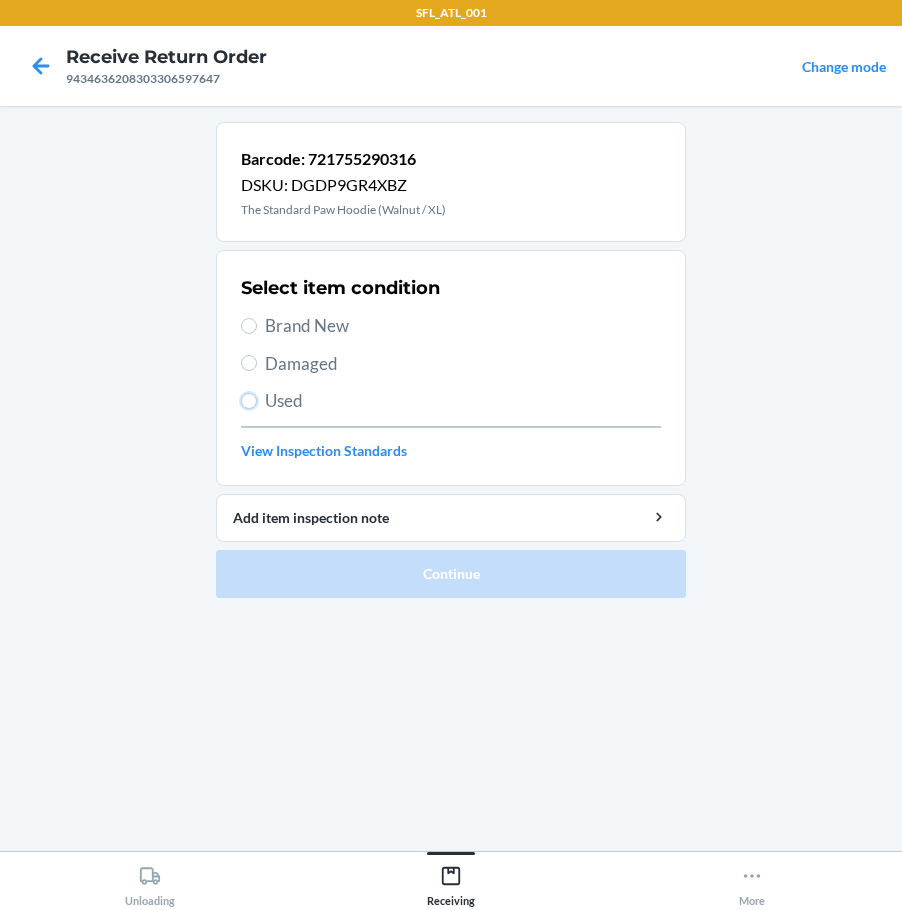 drag, startPoint x: 245, startPoint y: 402, endPoint x: 270, endPoint y: 474, distance: 76.2168 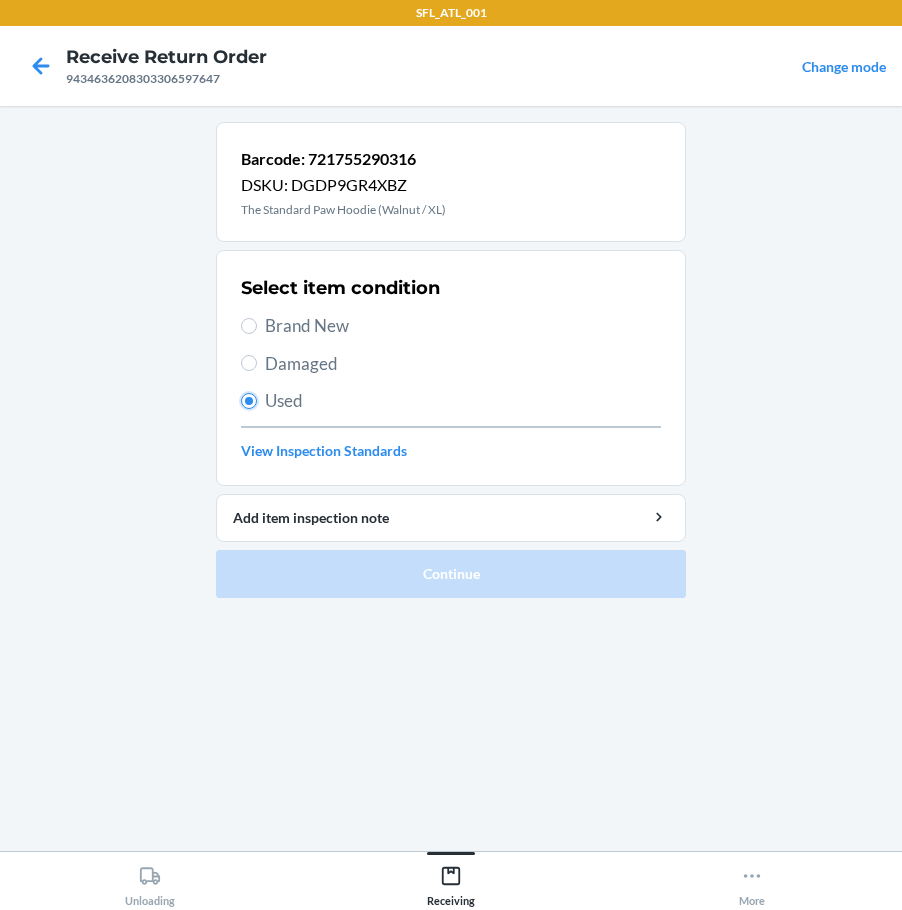 radio on "true" 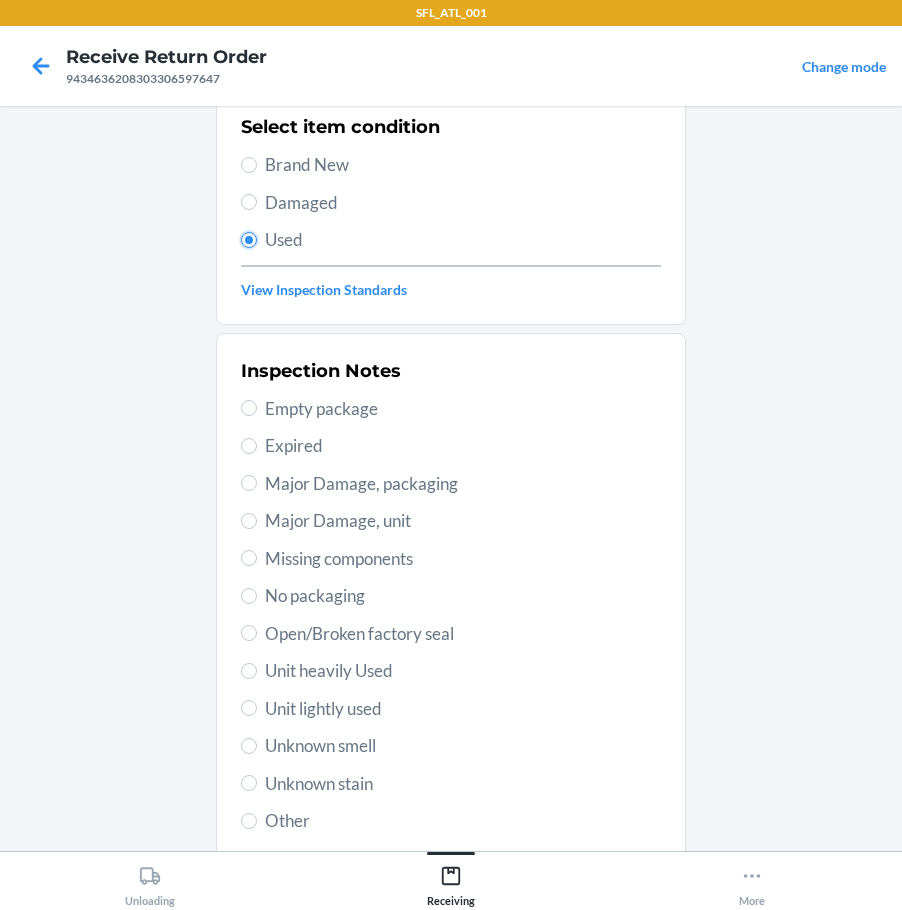 scroll, scrollTop: 297, scrollLeft: 0, axis: vertical 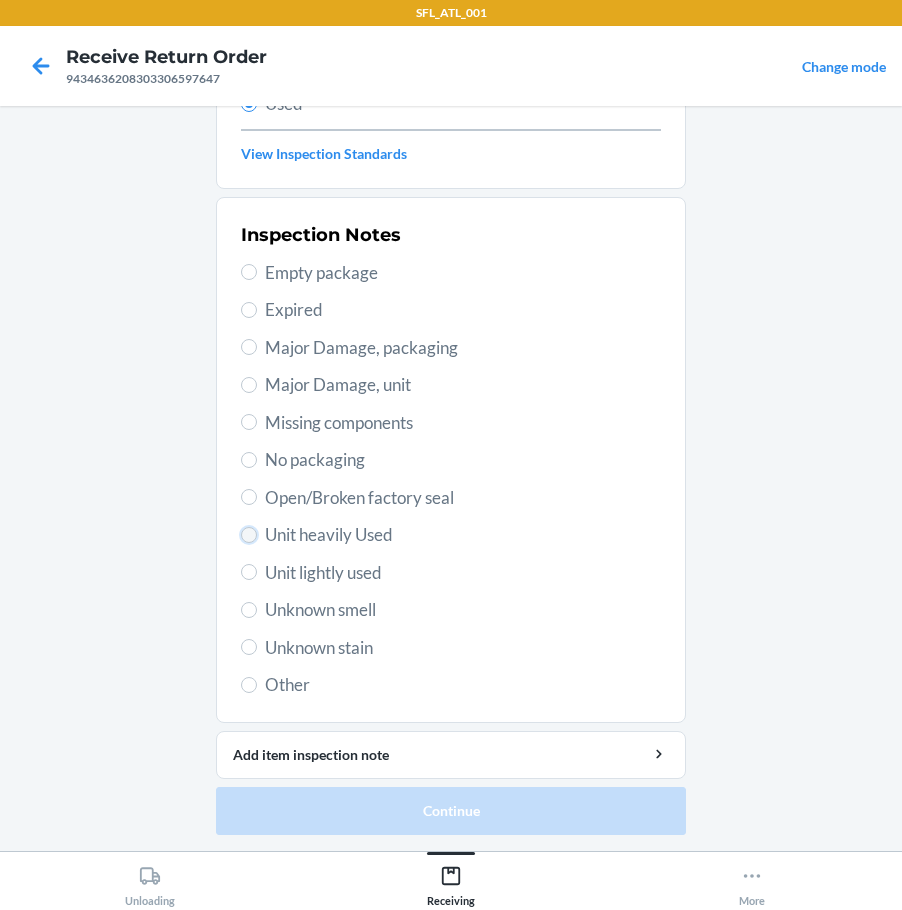 drag, startPoint x: 243, startPoint y: 539, endPoint x: 268, endPoint y: 603, distance: 68.70953 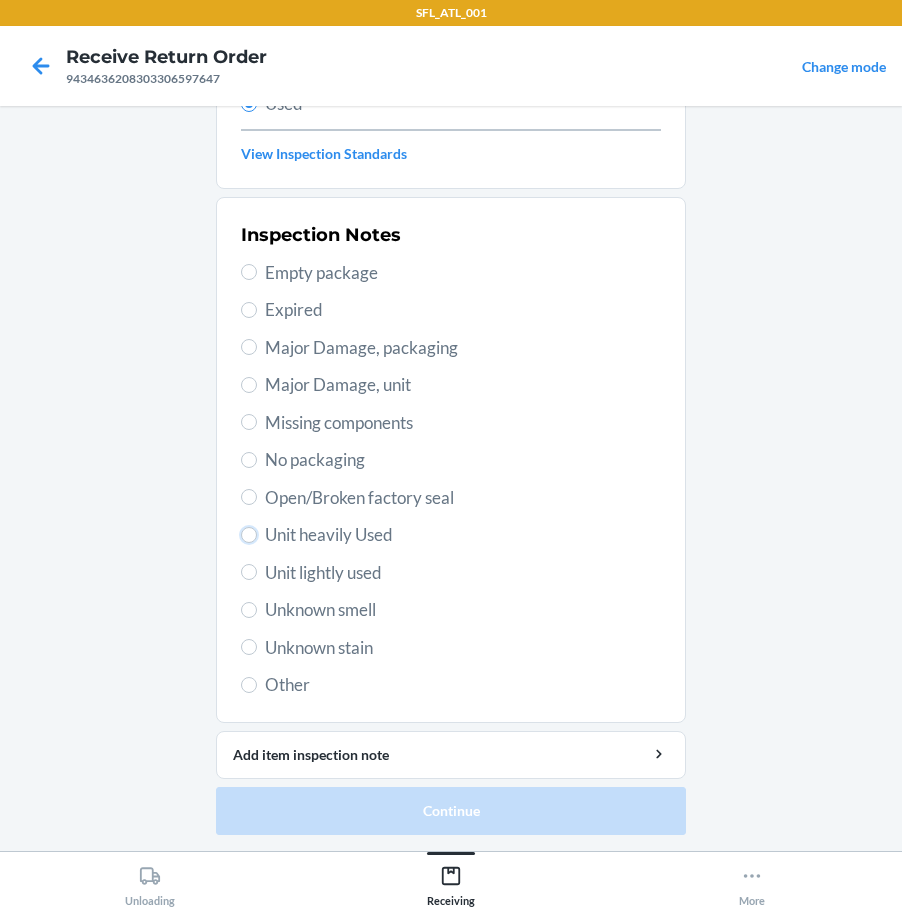 click on "Unit heavily Used" at bounding box center (249, 535) 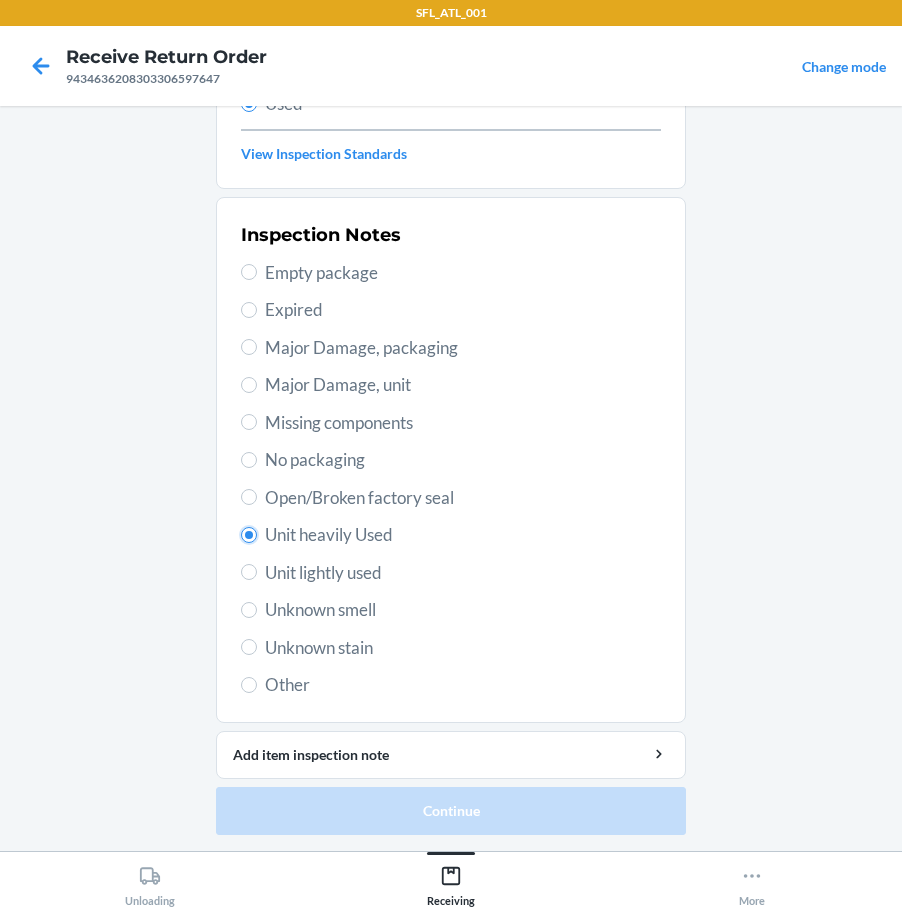 radio on "true" 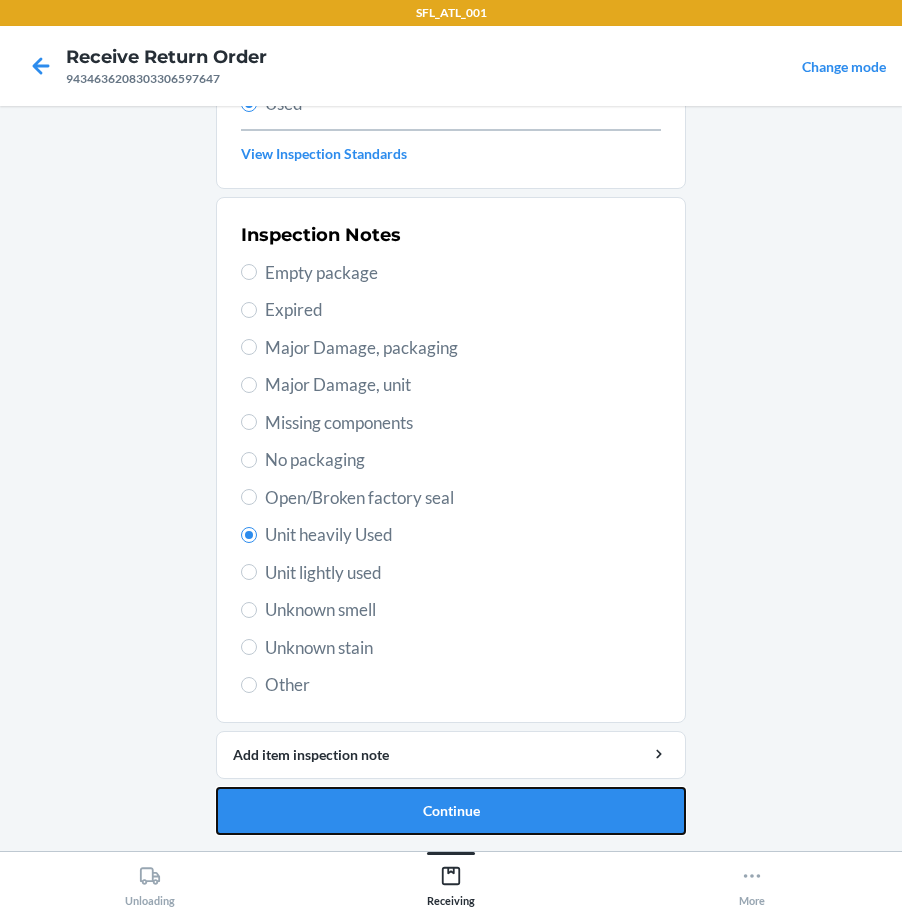 drag, startPoint x: 357, startPoint y: 822, endPoint x: 395, endPoint y: 790, distance: 49.67897 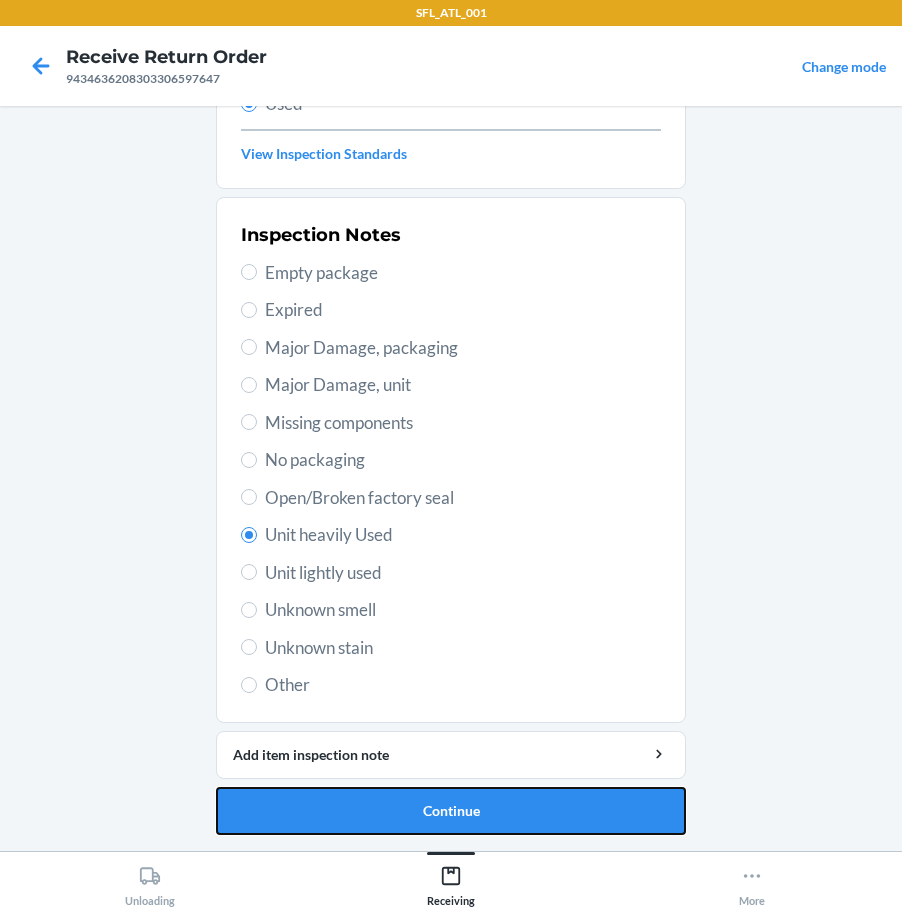 click on "Continue" at bounding box center [451, 811] 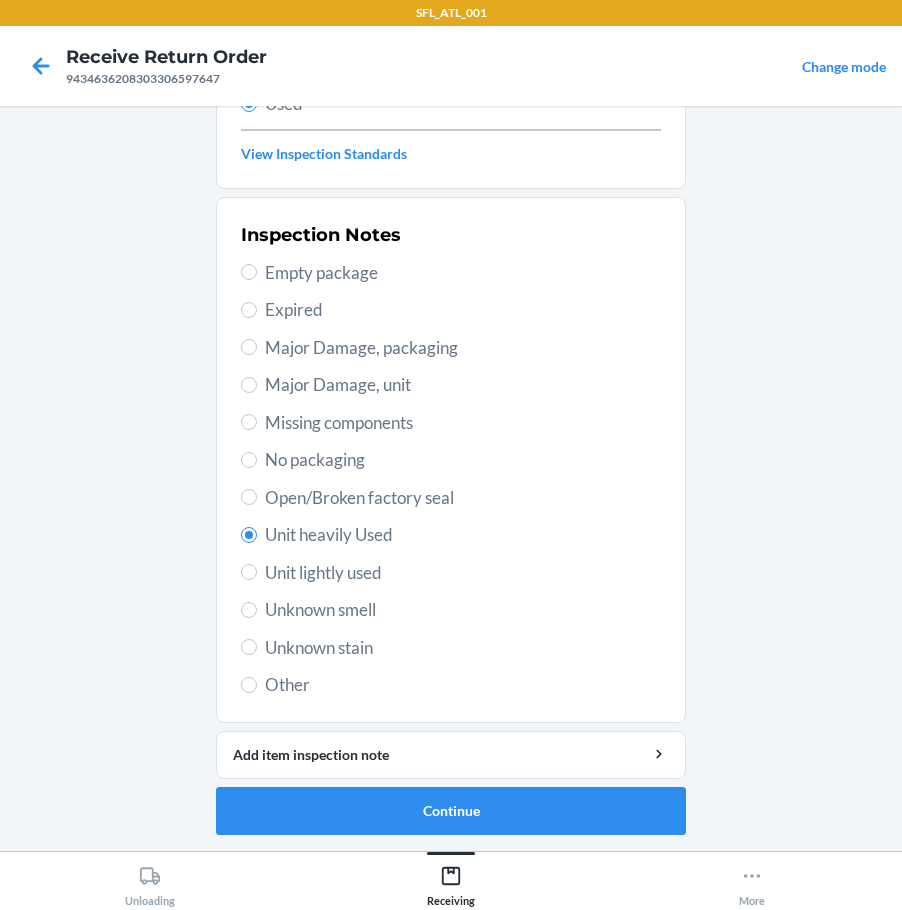 scroll, scrollTop: 0, scrollLeft: 0, axis: both 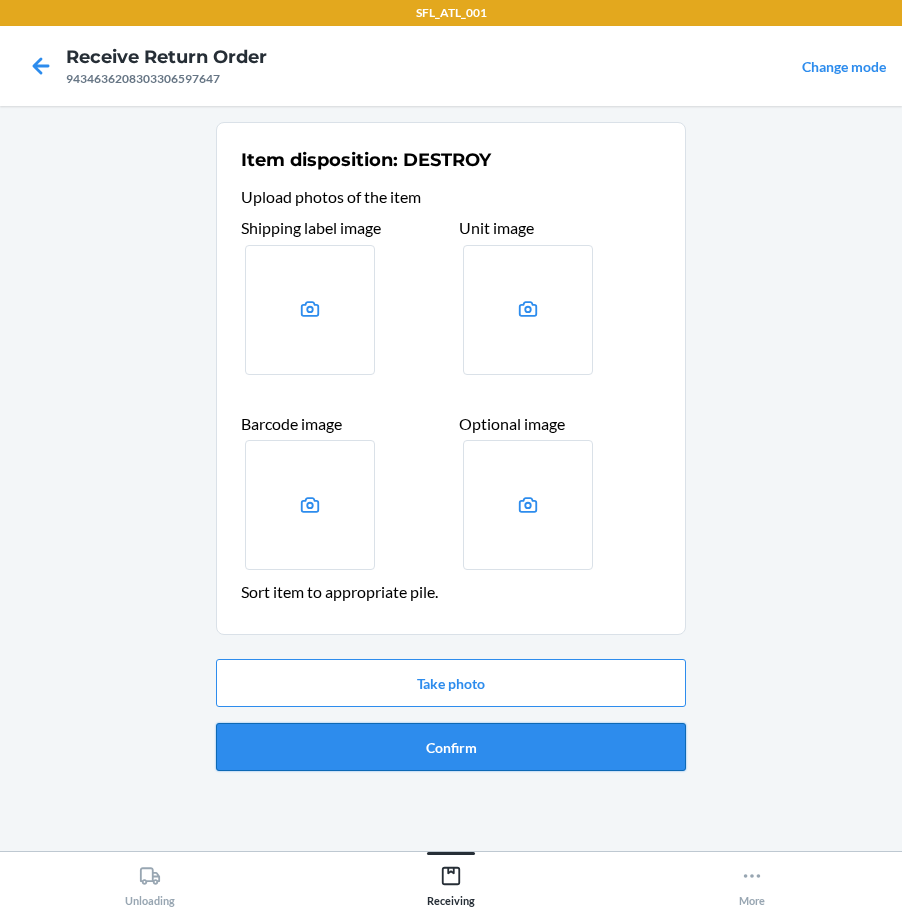 click on "Confirm" at bounding box center [451, 747] 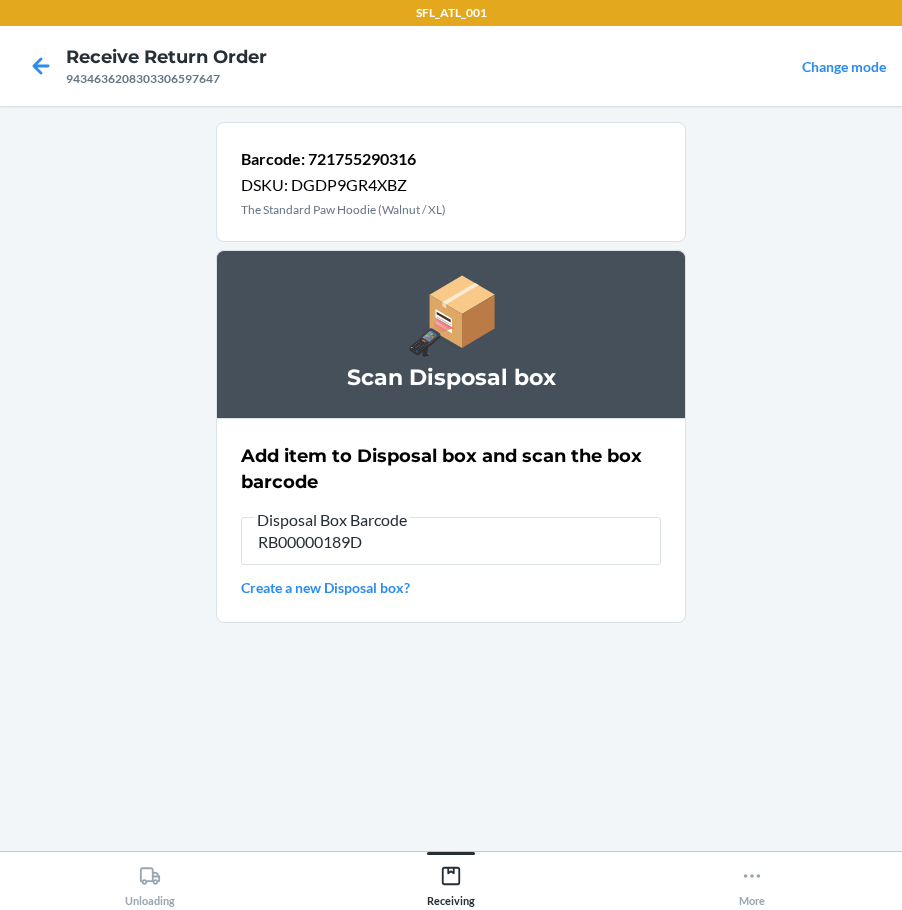 type on "RB00000189D" 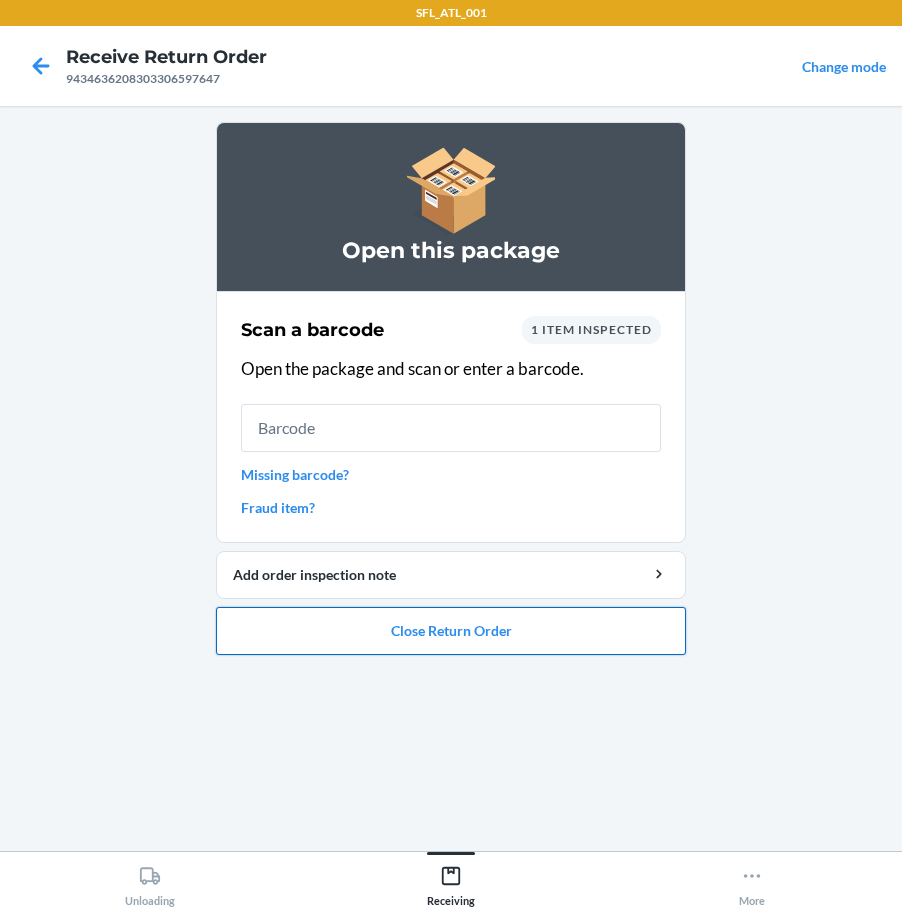 click on "Close Return Order" at bounding box center [451, 631] 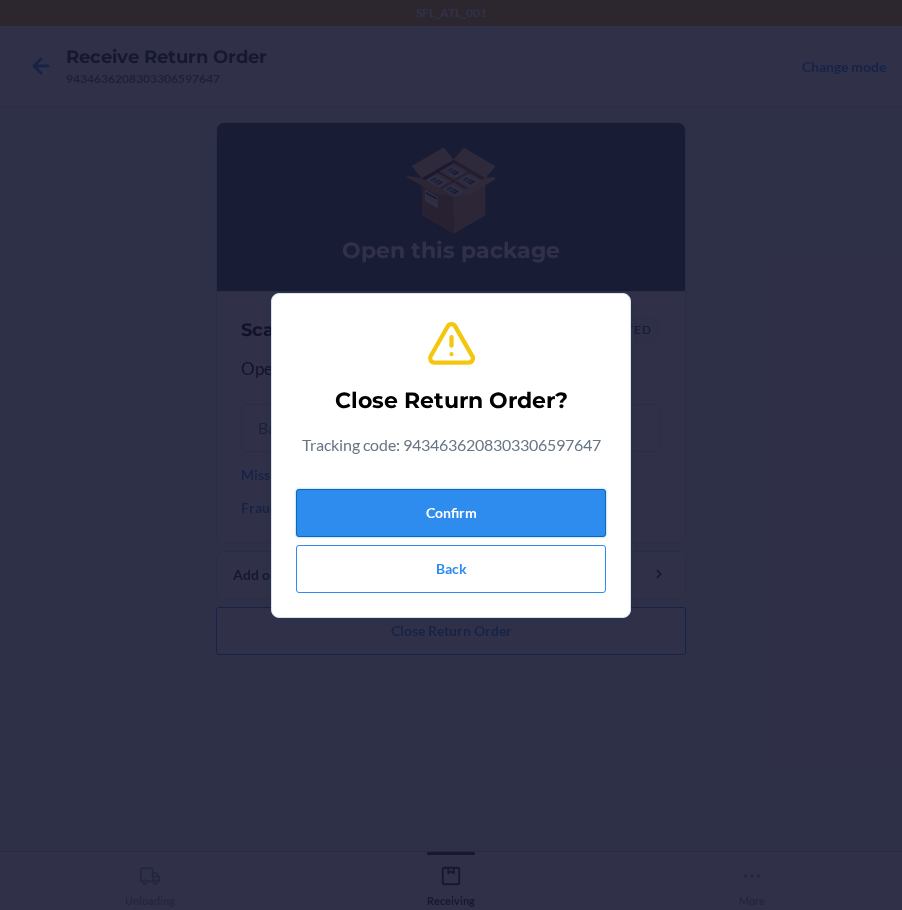 click on "Confirm" at bounding box center (451, 513) 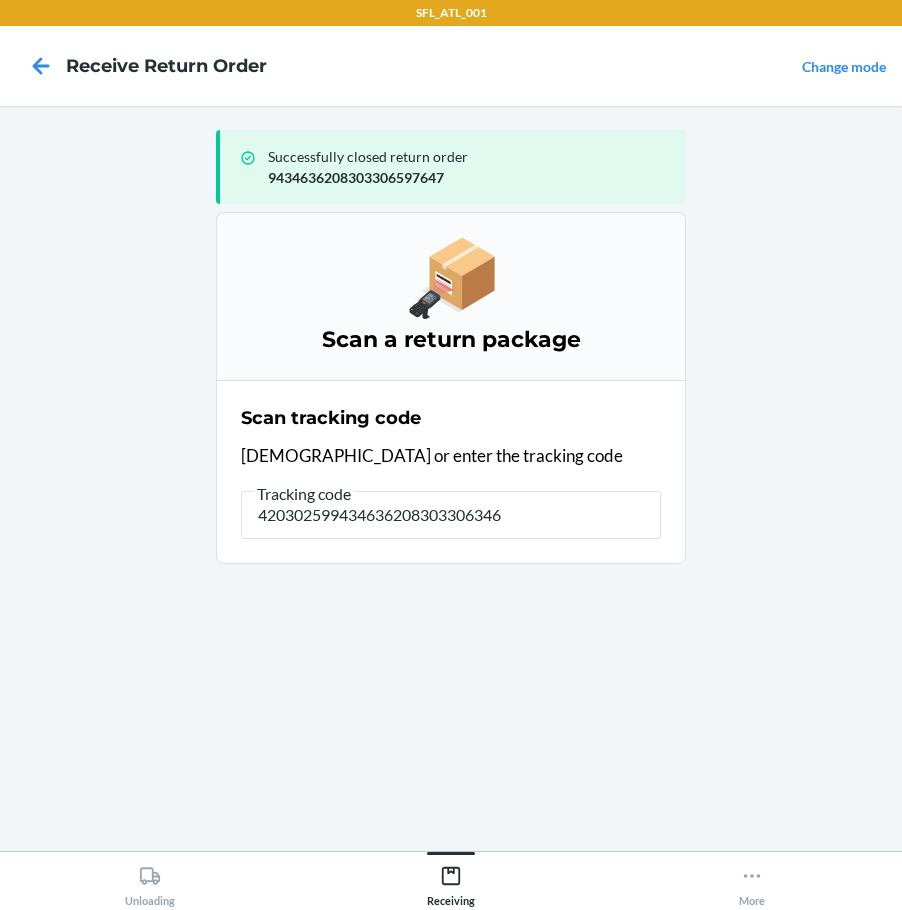 type on "4203025994346362083033063465" 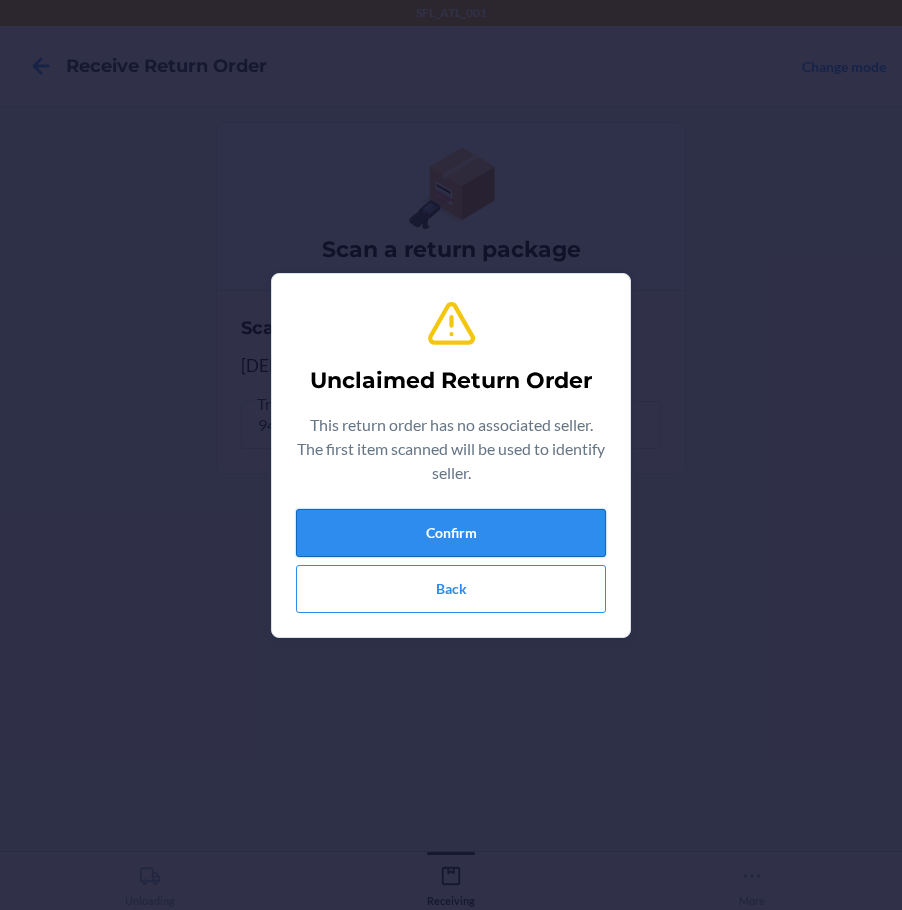 click on "Confirm" at bounding box center [451, 533] 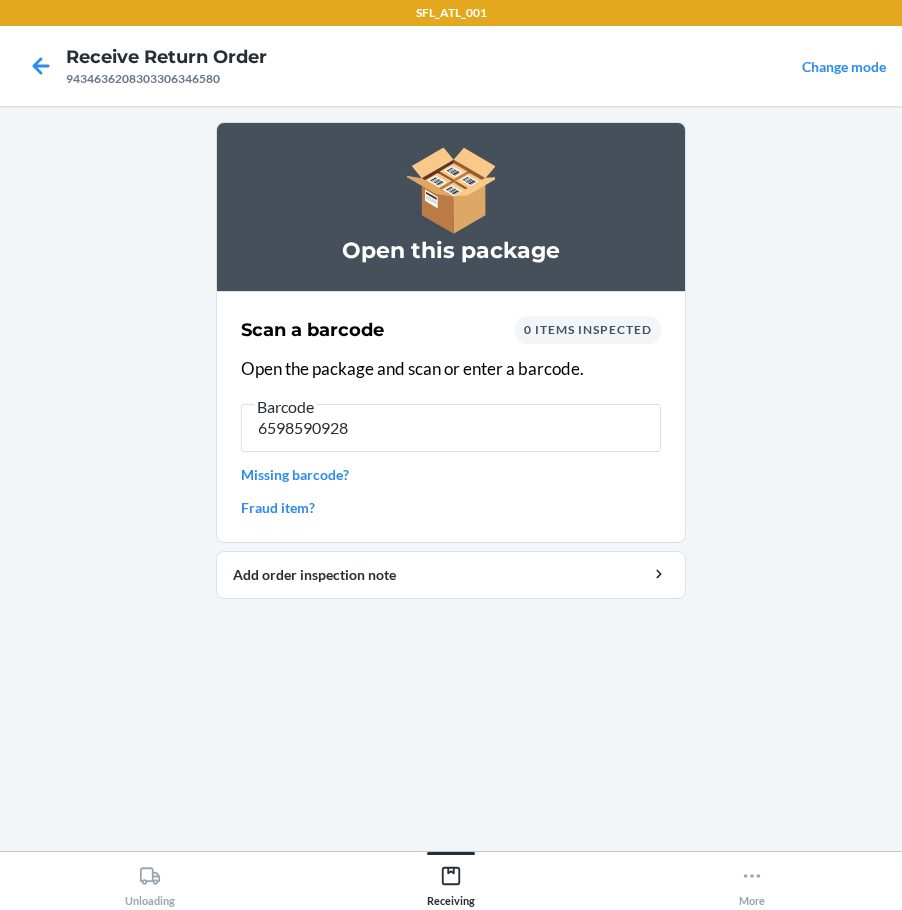 type on "65985909284" 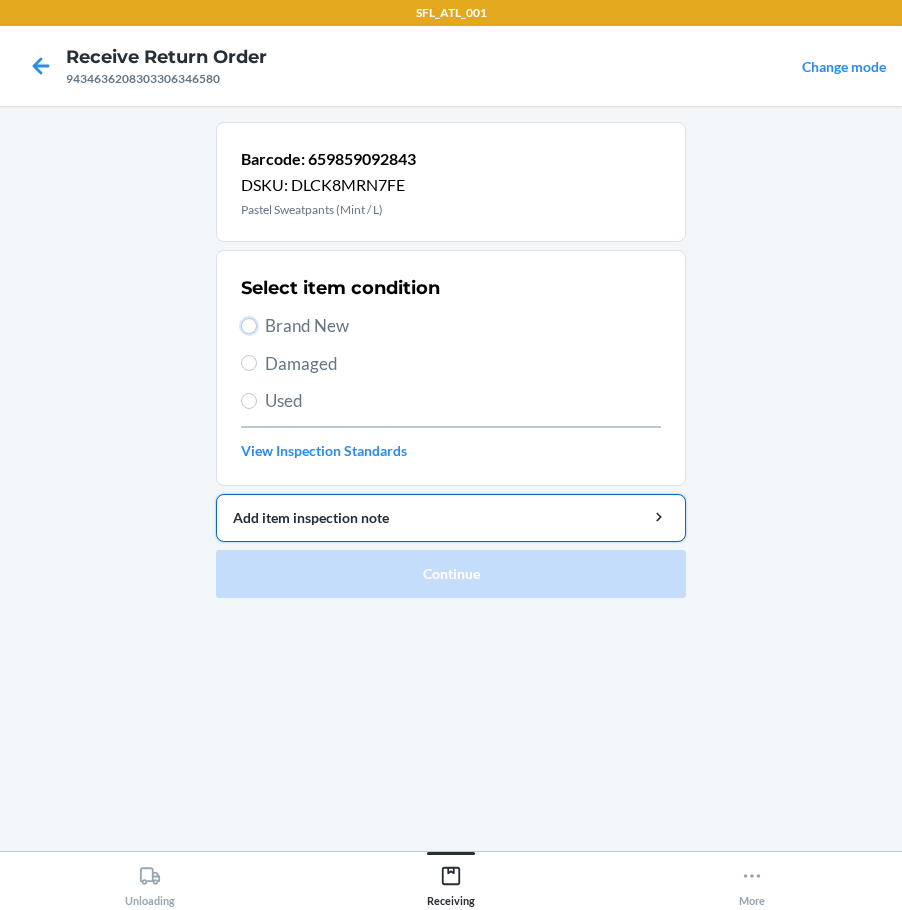 drag, startPoint x: 248, startPoint y: 319, endPoint x: 218, endPoint y: 514, distance: 197.29419 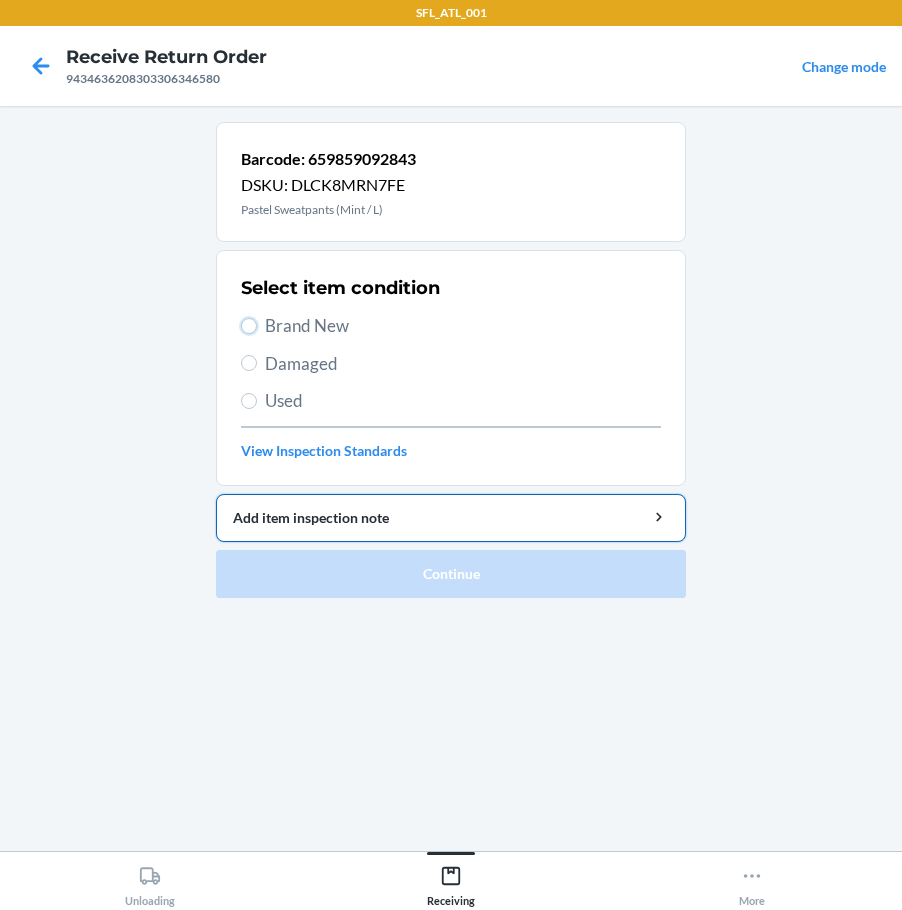 click on "Select item condition Brand New Damaged Used View Inspection Standards" at bounding box center [451, 368] 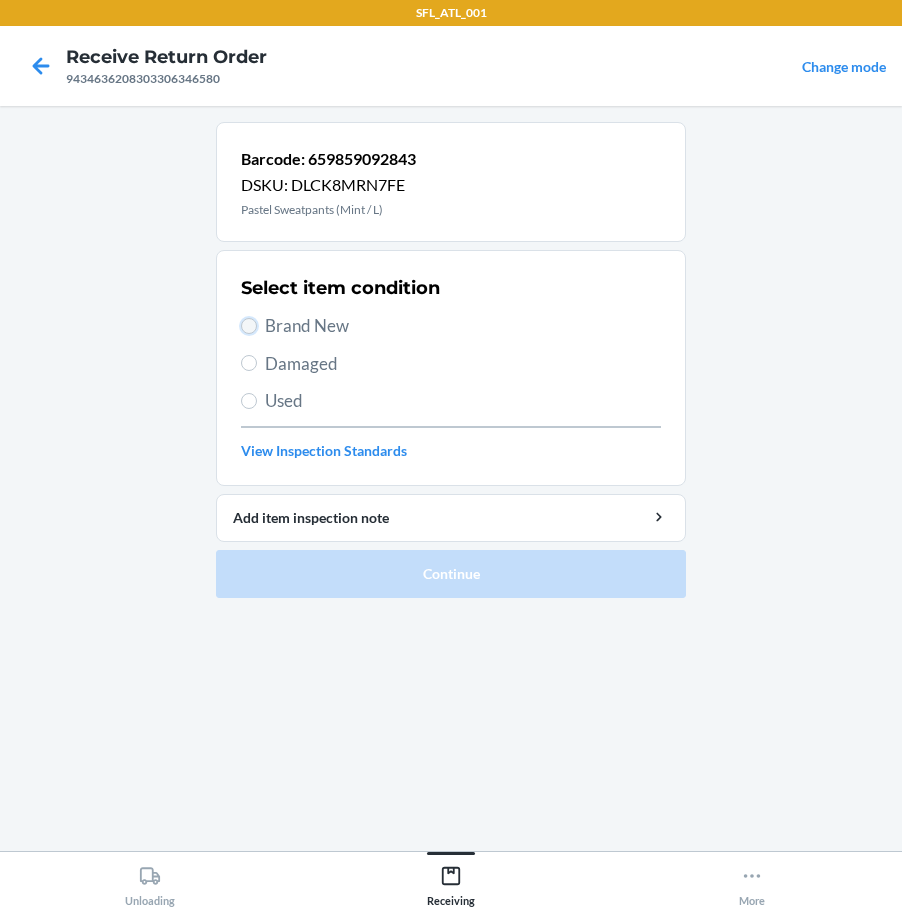 click on "Brand New" at bounding box center (249, 326) 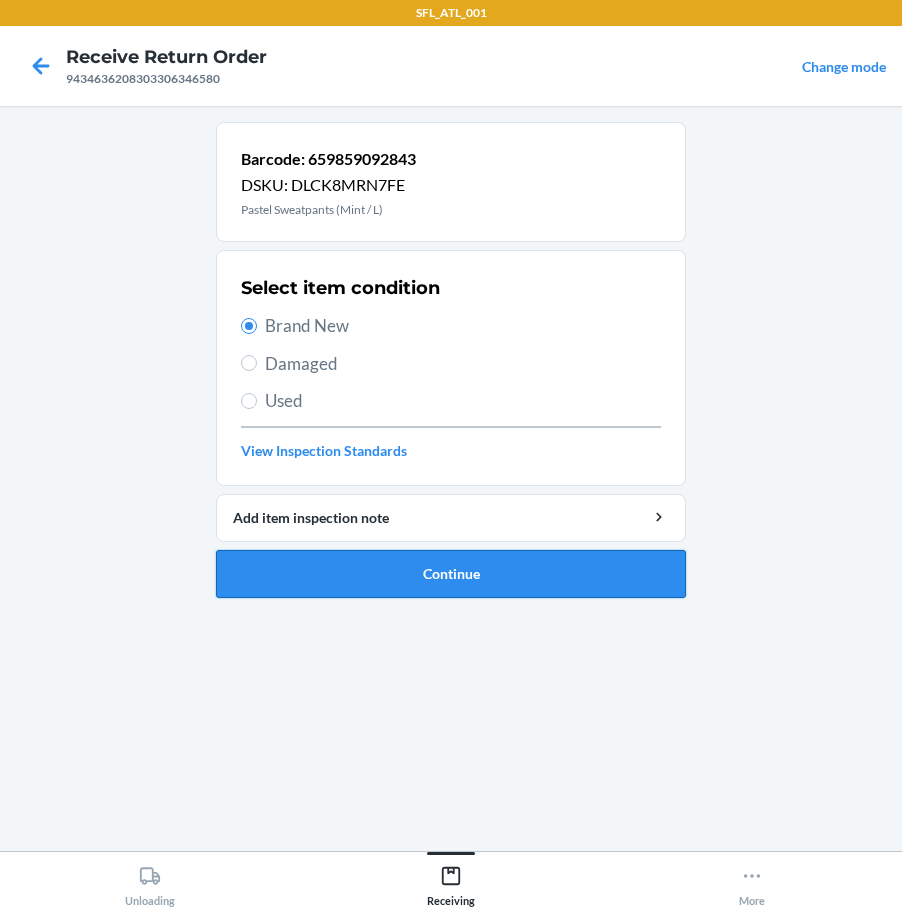 click on "Continue" at bounding box center [451, 574] 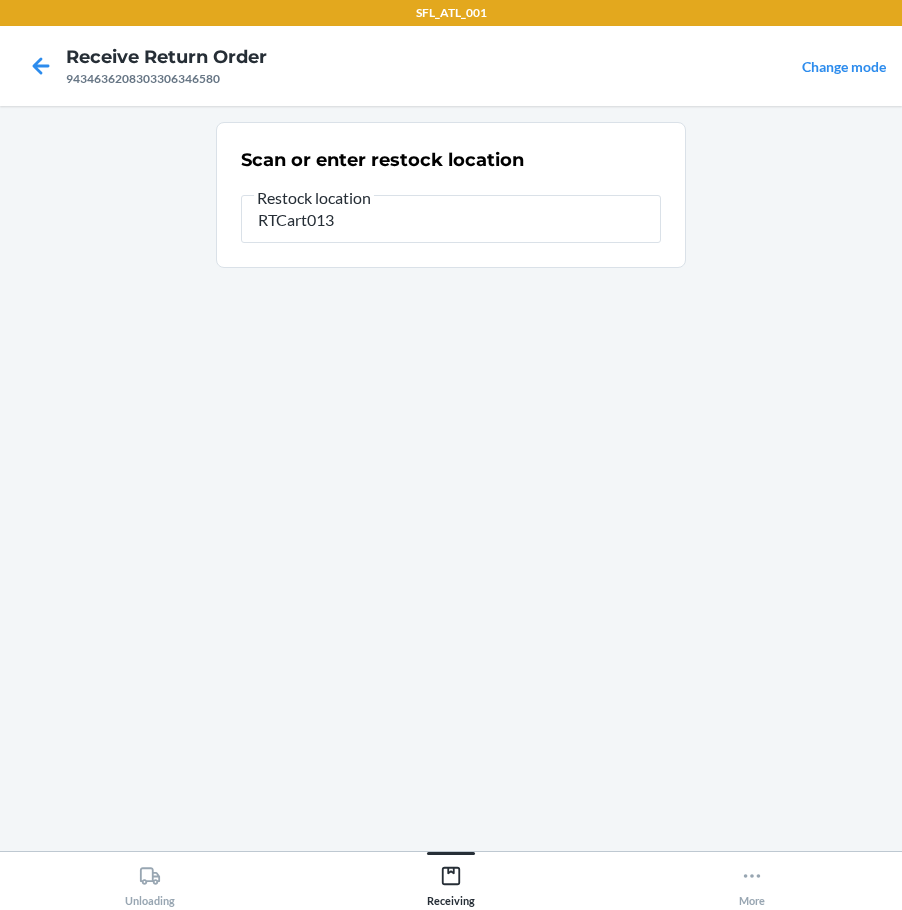 type on "RTCart013" 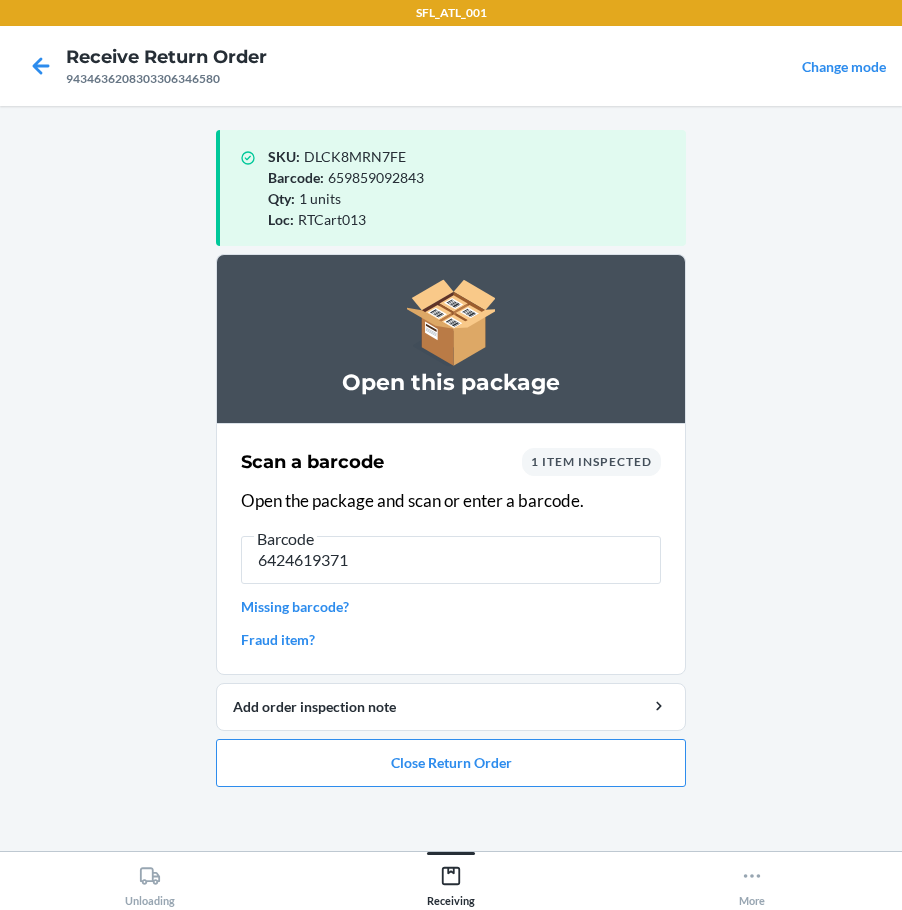 type on "64246193710" 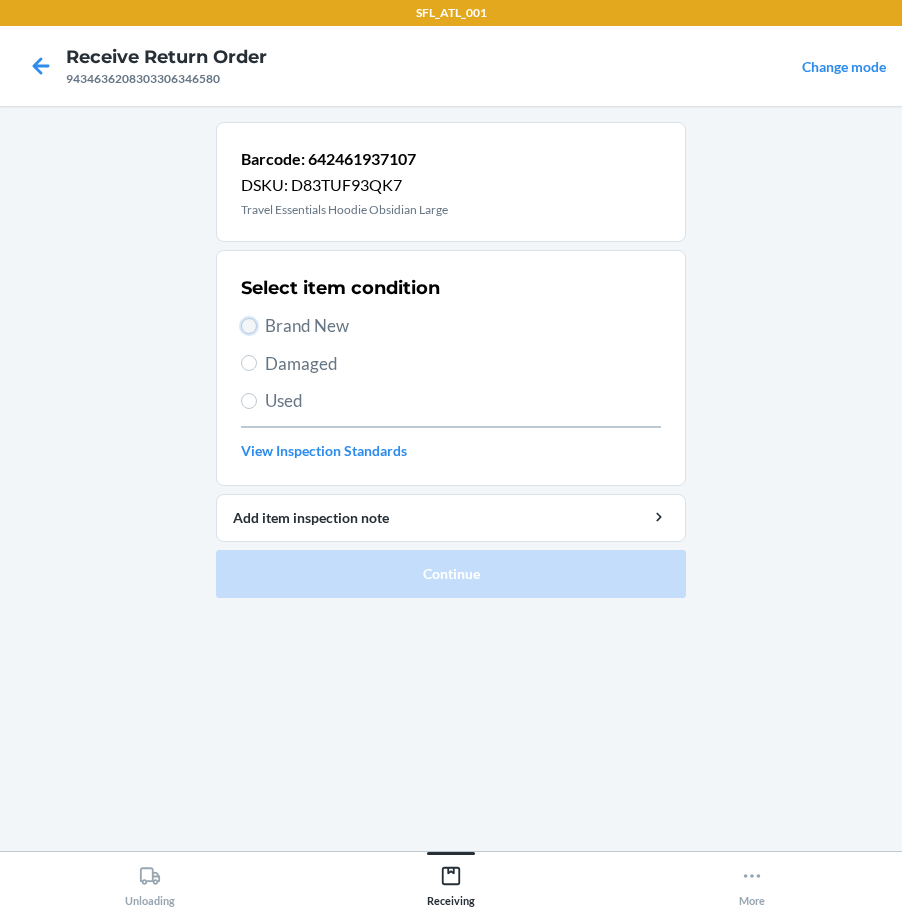 click on "Brand New" at bounding box center (249, 326) 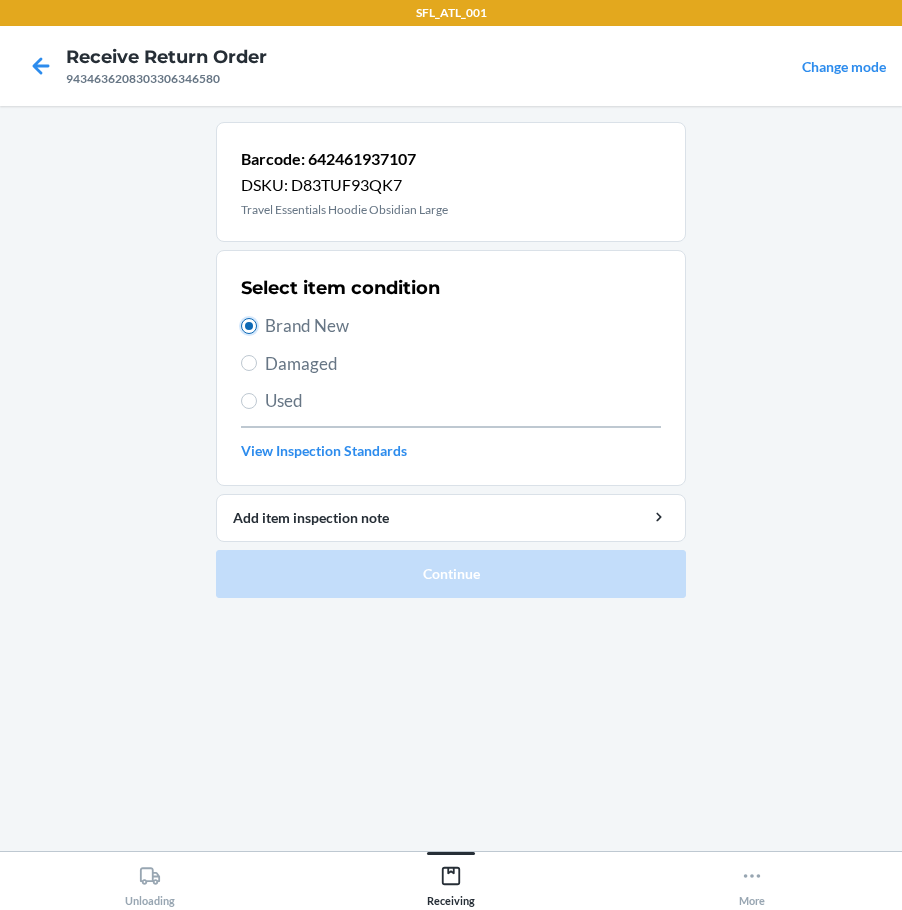 radio on "true" 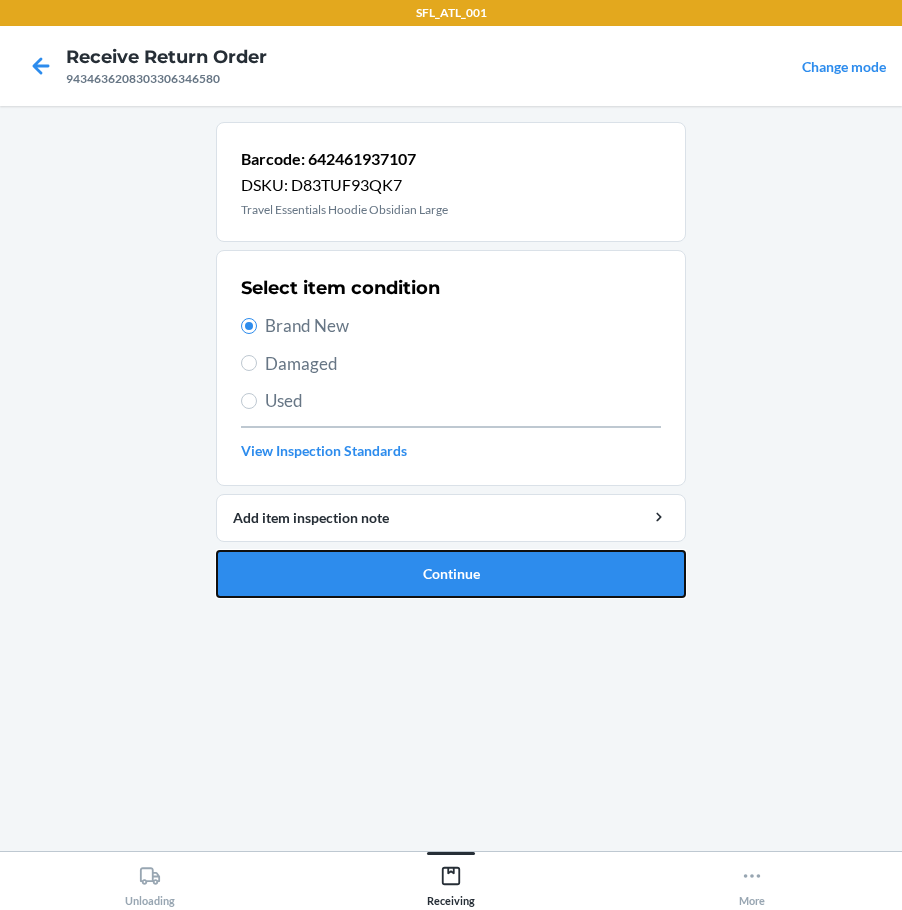 drag, startPoint x: 378, startPoint y: 588, endPoint x: 383, endPoint y: 573, distance: 15.811388 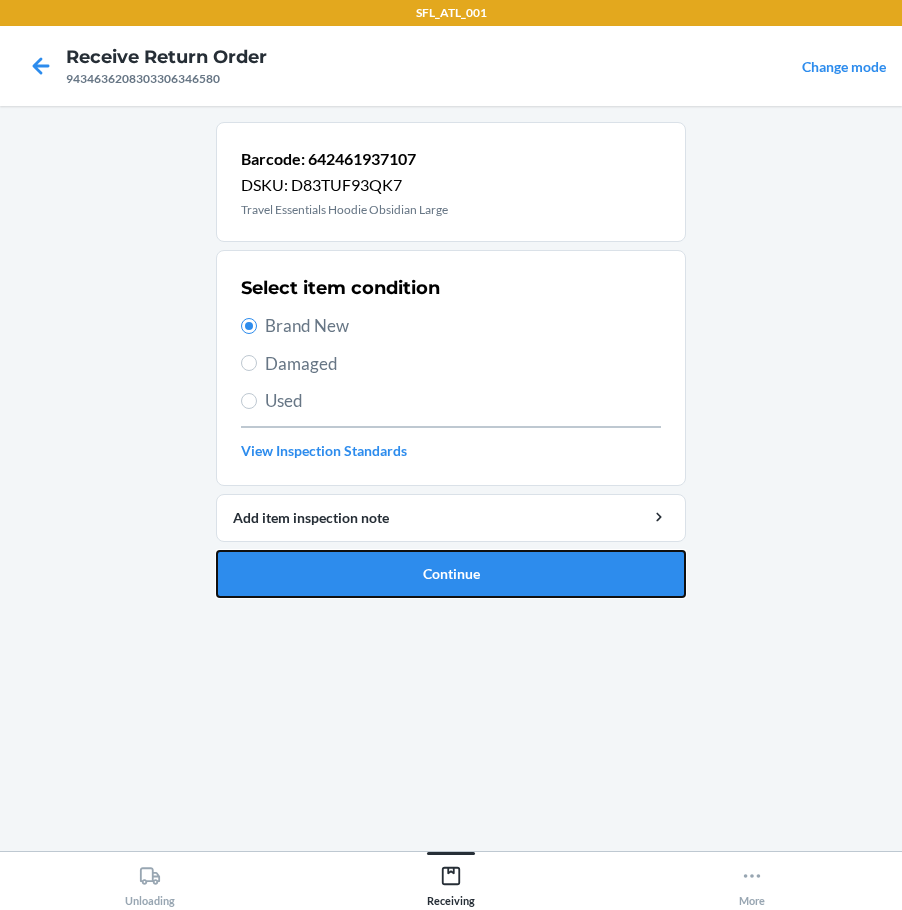 click on "Continue" at bounding box center [451, 574] 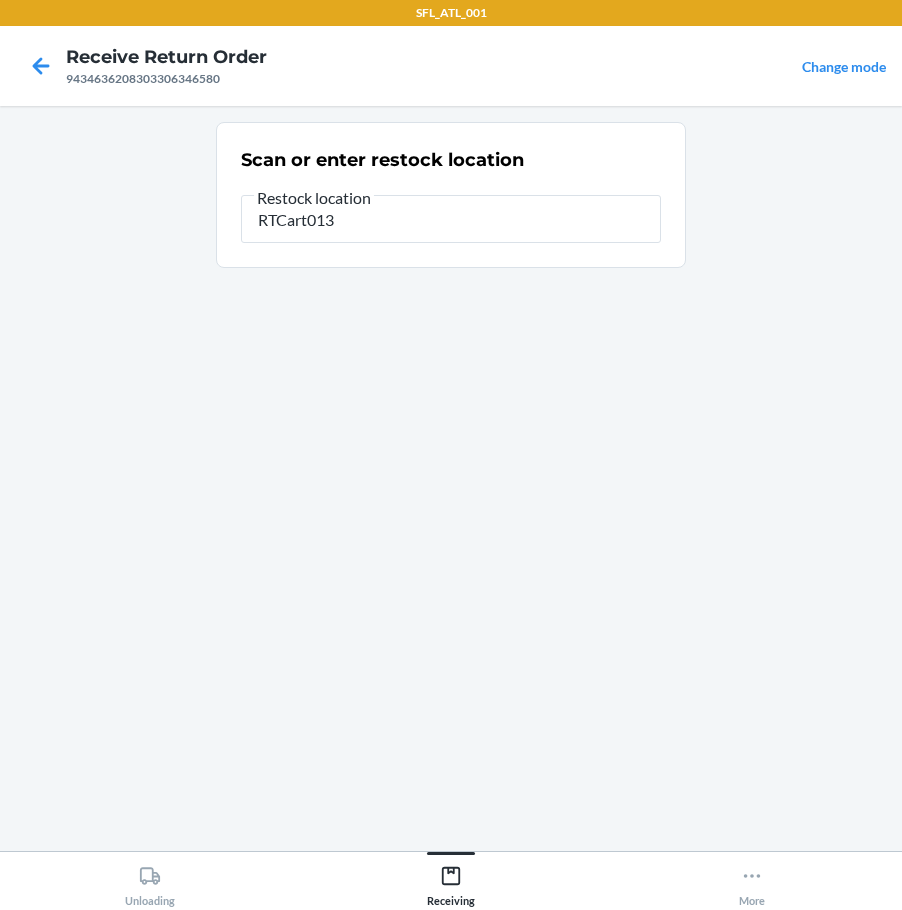 type on "RTCart013" 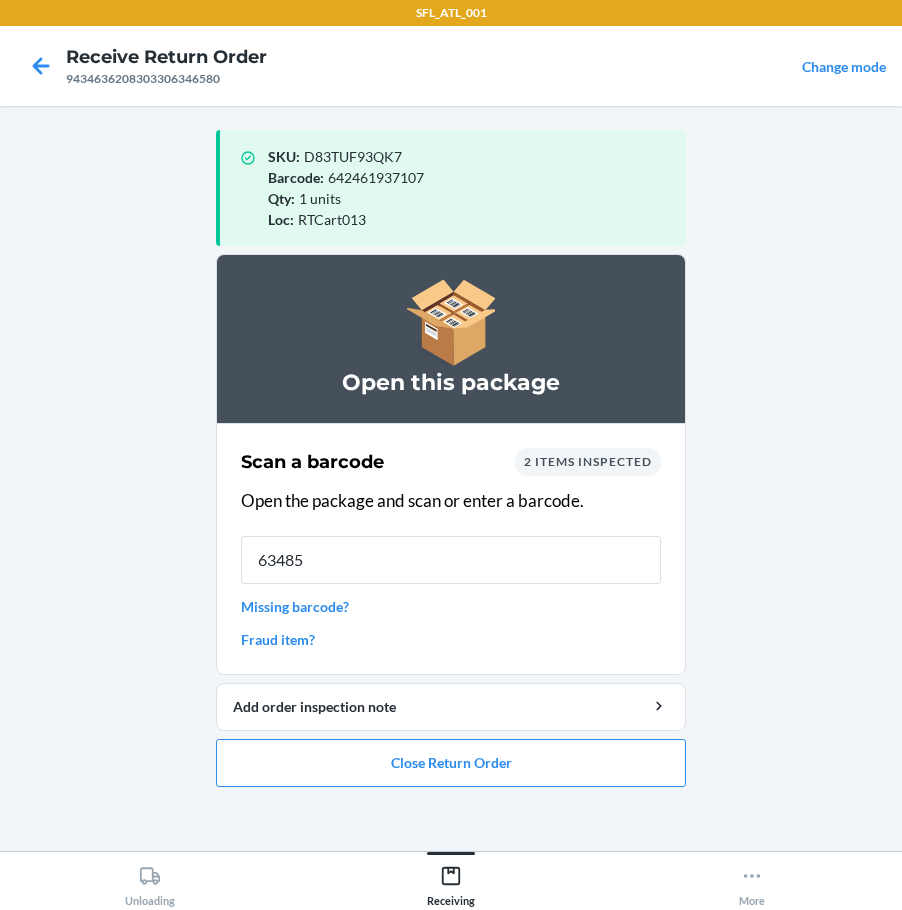 type on "634855" 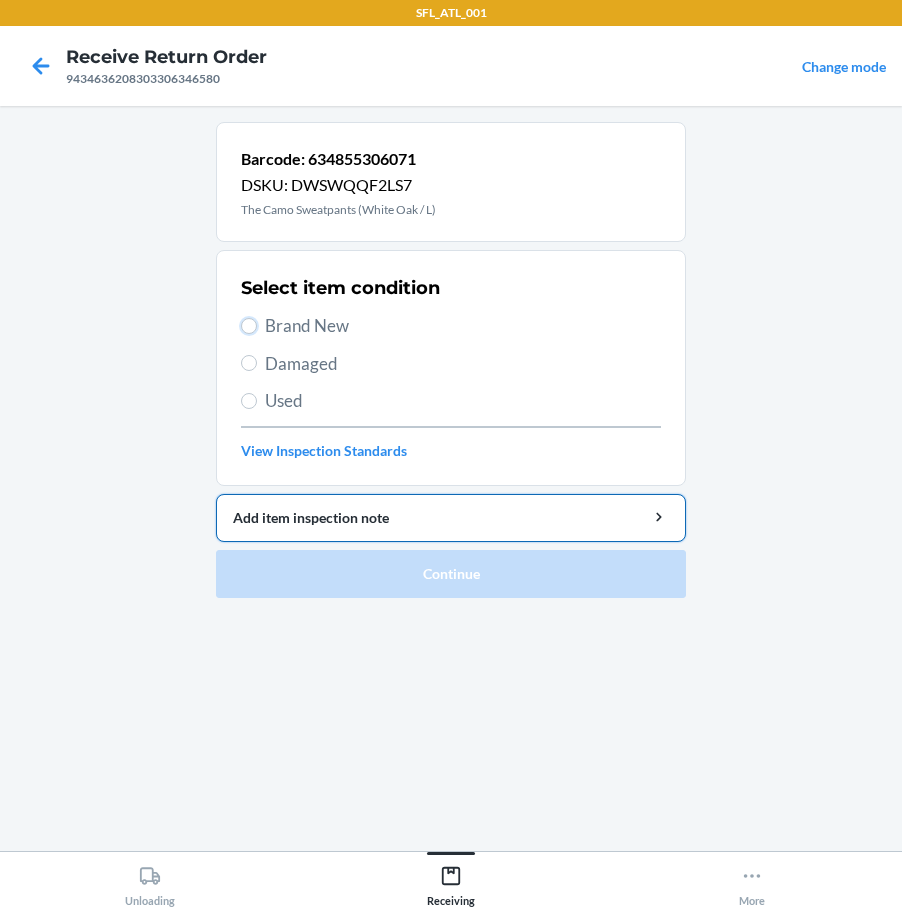 drag, startPoint x: 254, startPoint y: 320, endPoint x: 283, endPoint y: 502, distance: 184.29596 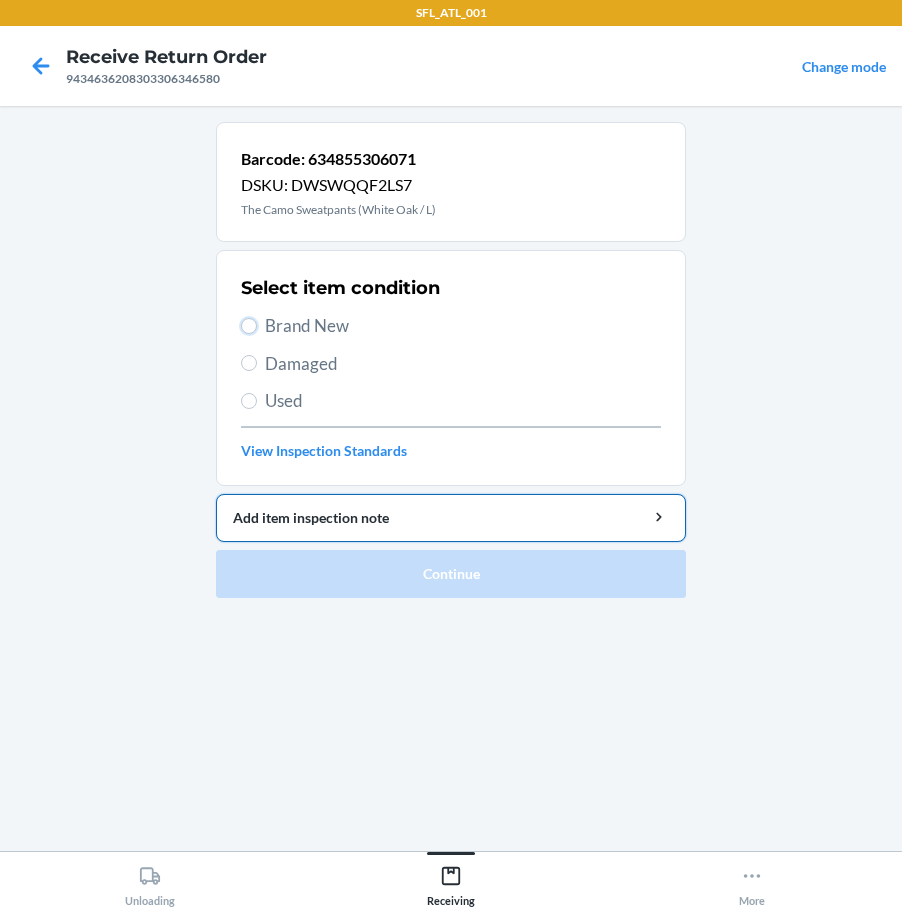 click on "Brand New" at bounding box center [249, 326] 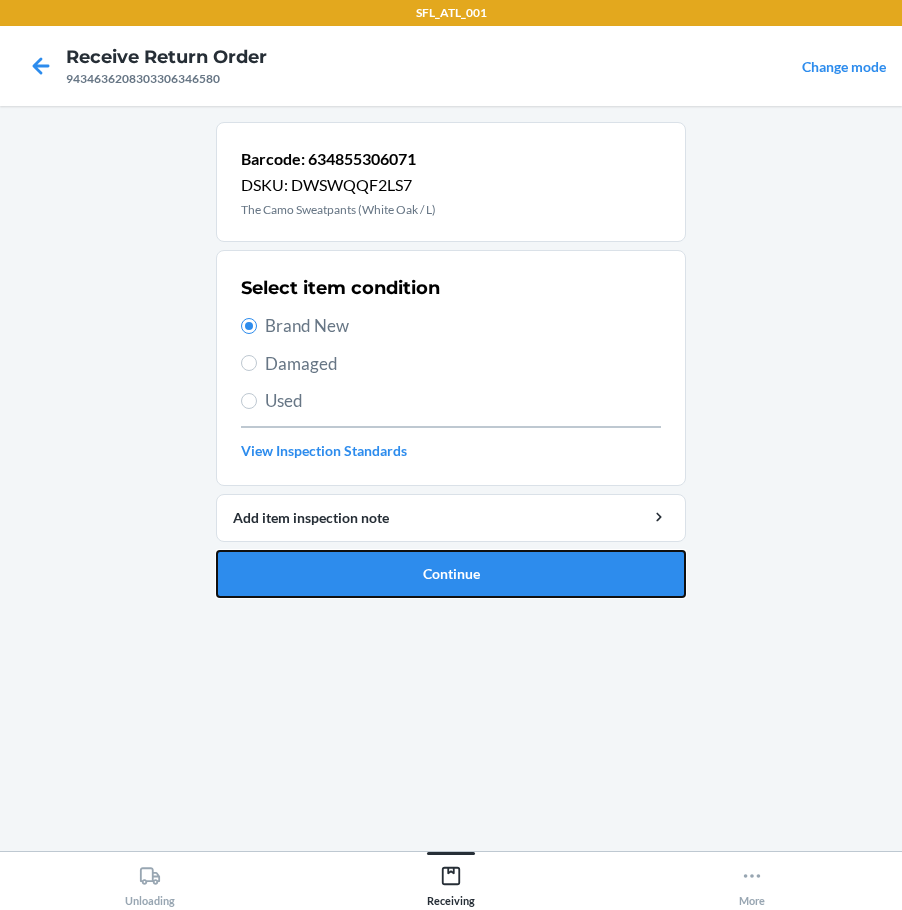 drag, startPoint x: 322, startPoint y: 580, endPoint x: 343, endPoint y: 595, distance: 25.806976 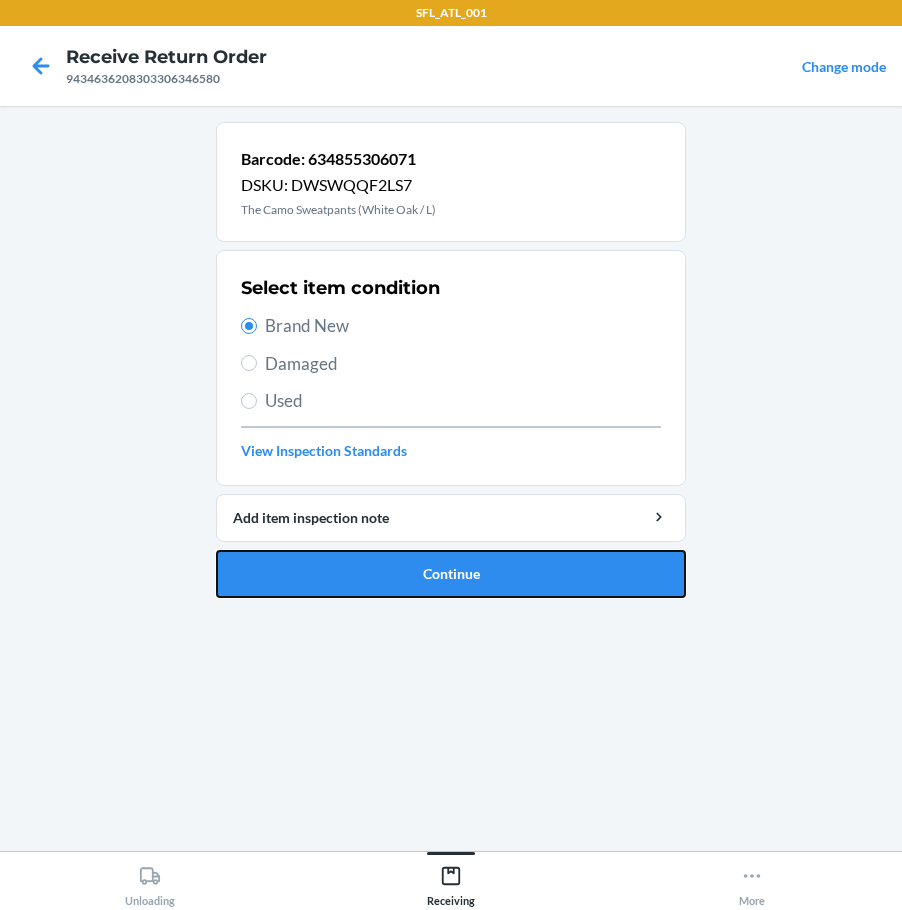 click on "Continue" at bounding box center [451, 574] 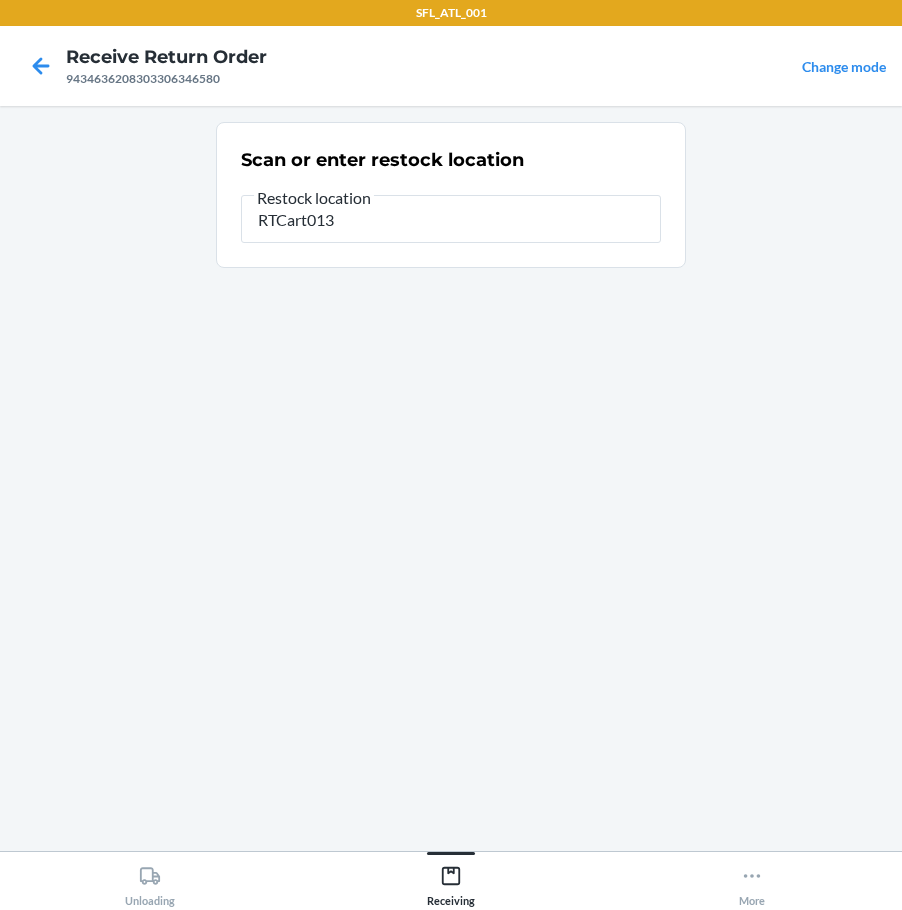 type on "RTCart013" 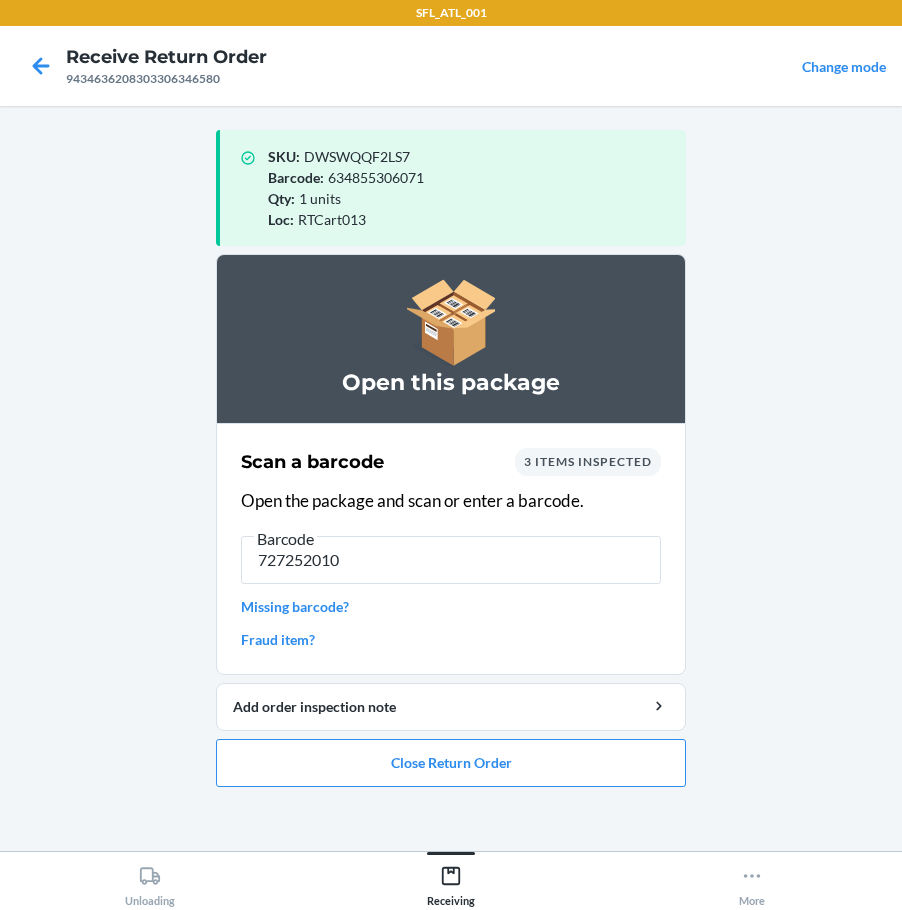 type on "7272520108" 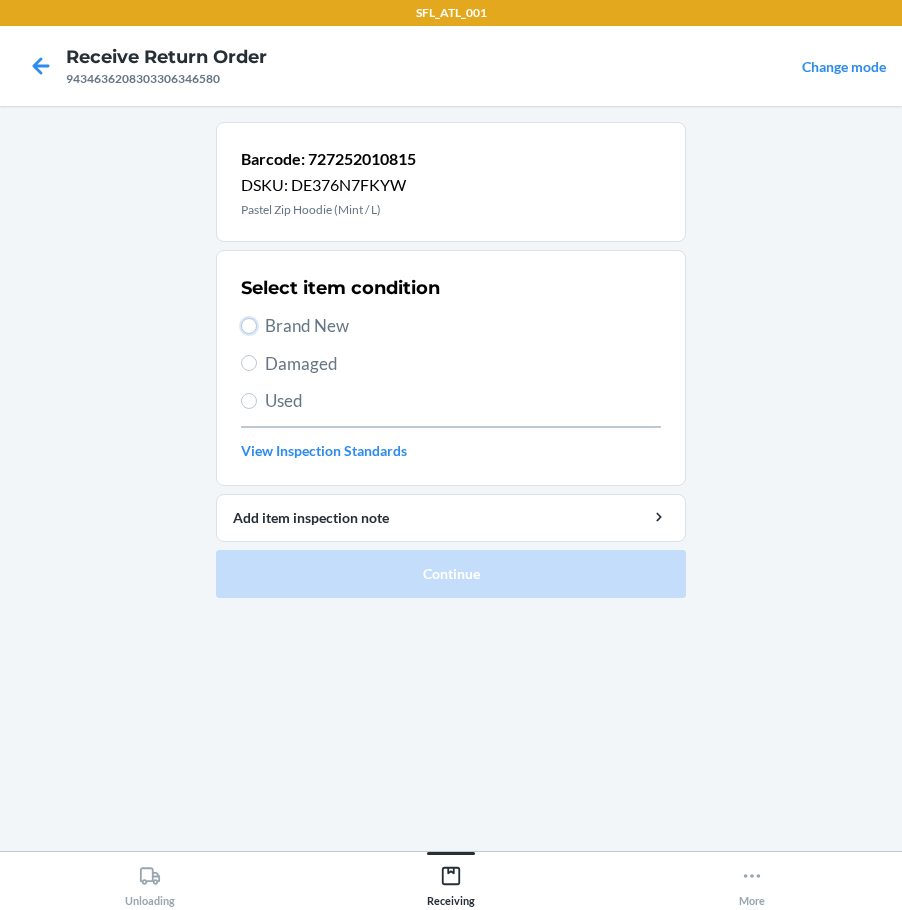 drag, startPoint x: 243, startPoint y: 320, endPoint x: 270, endPoint y: 440, distance: 123 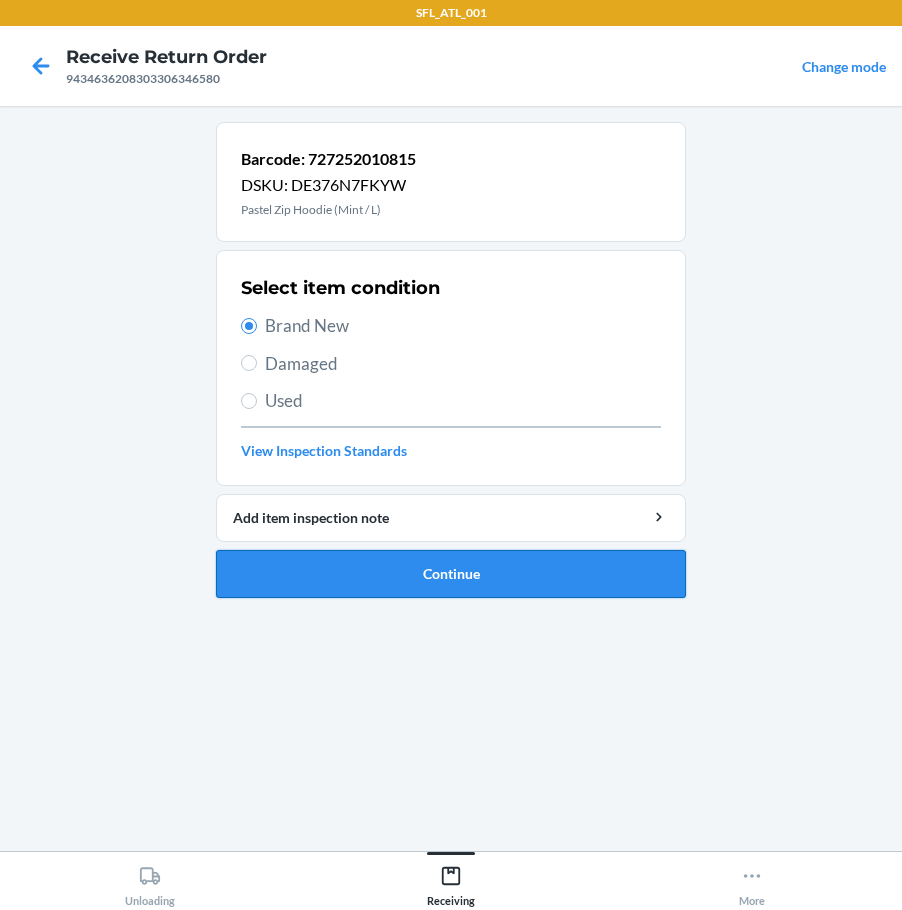 click on "Continue" at bounding box center [451, 574] 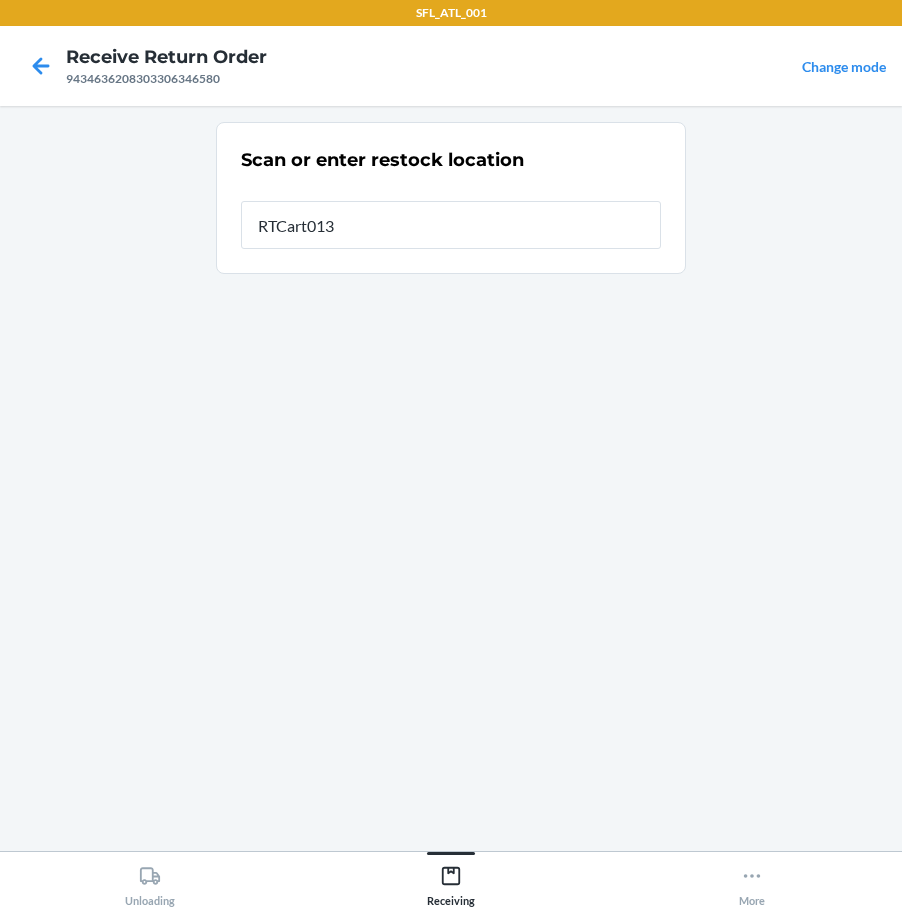 type on "RTCart013" 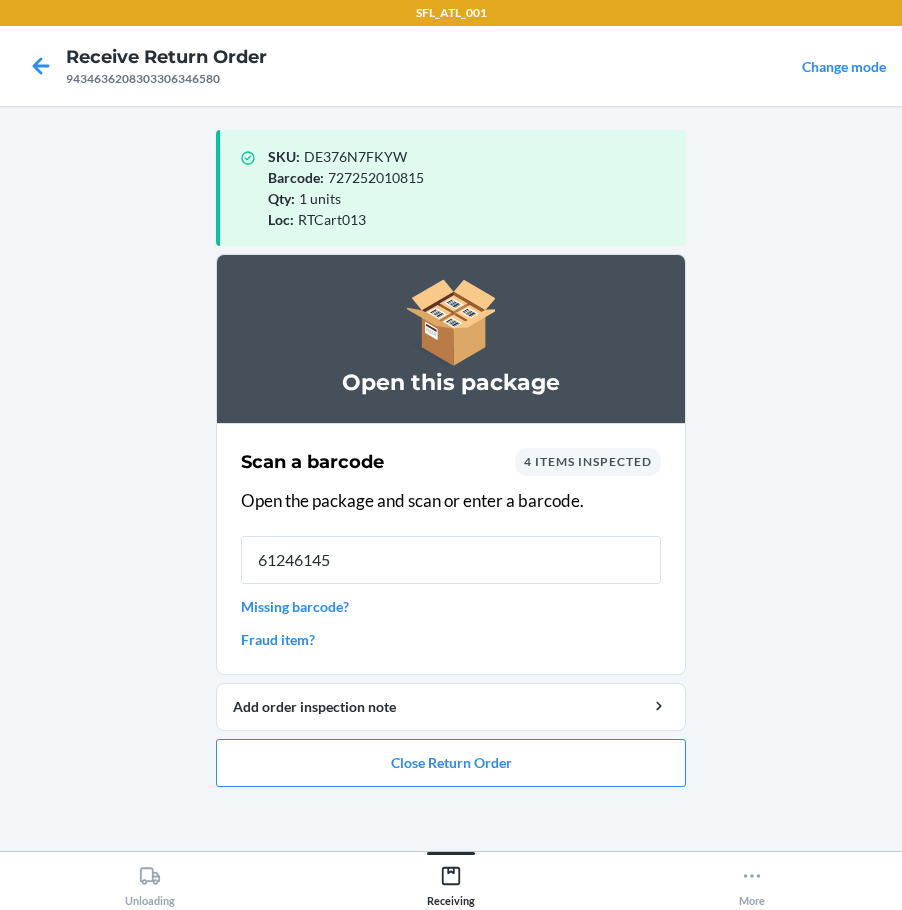 type on "612461451" 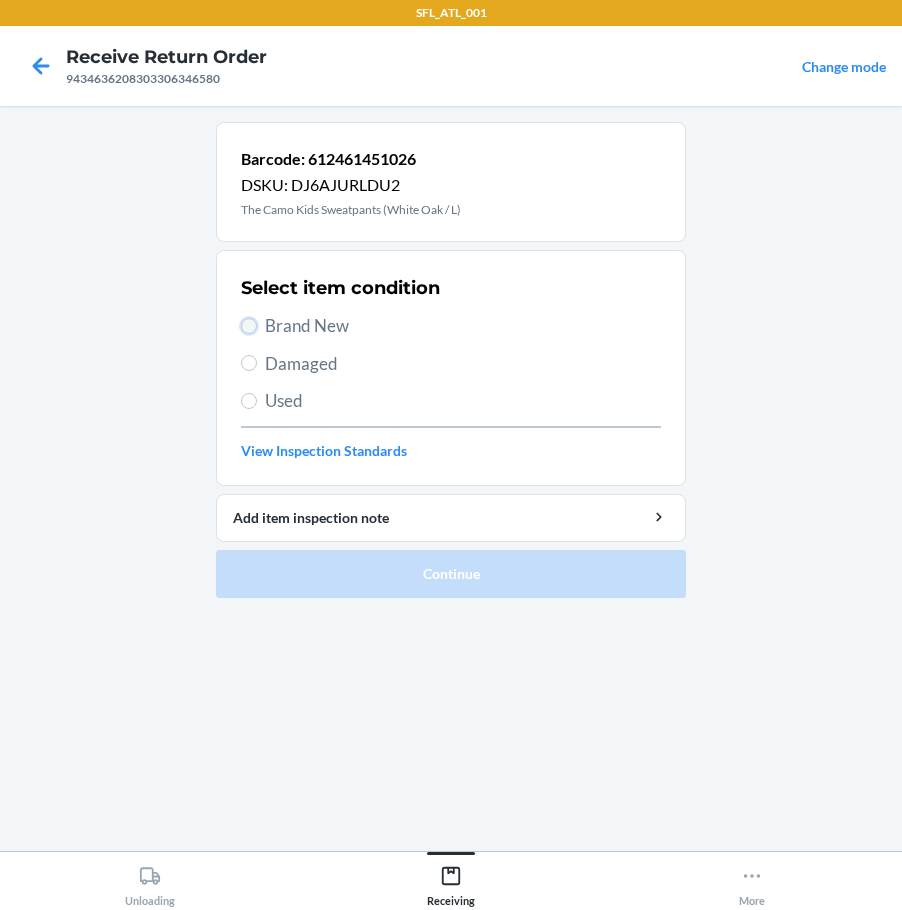 click on "Brand New" at bounding box center [249, 326] 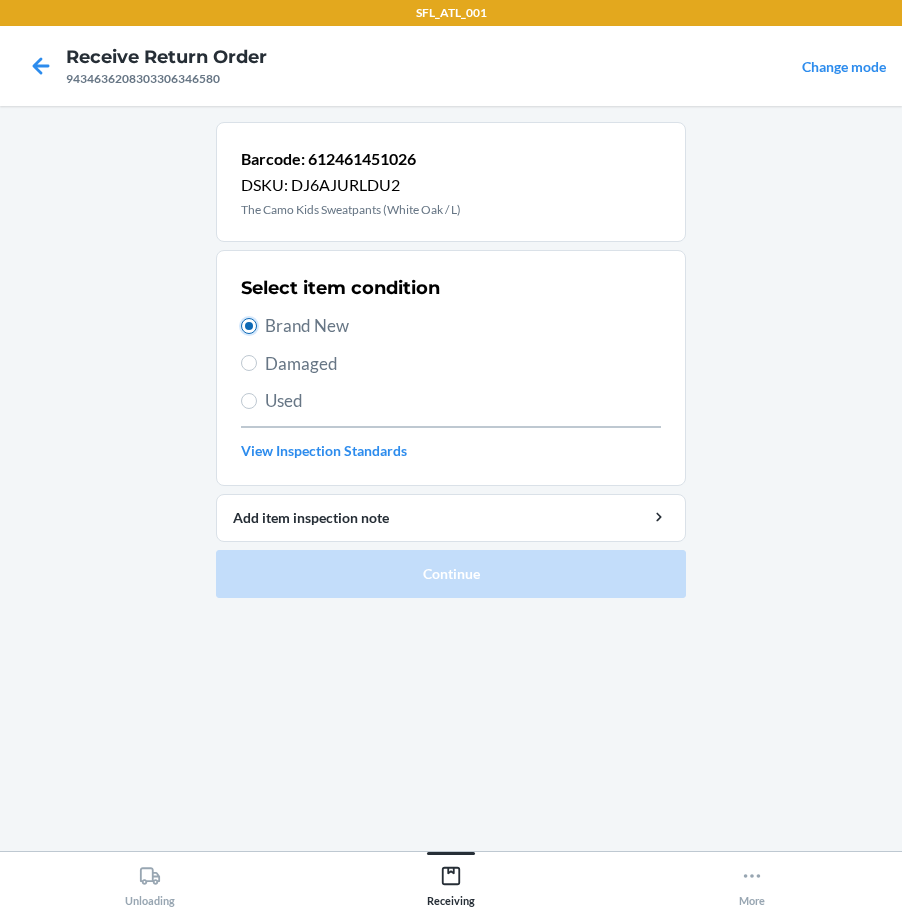 radio on "true" 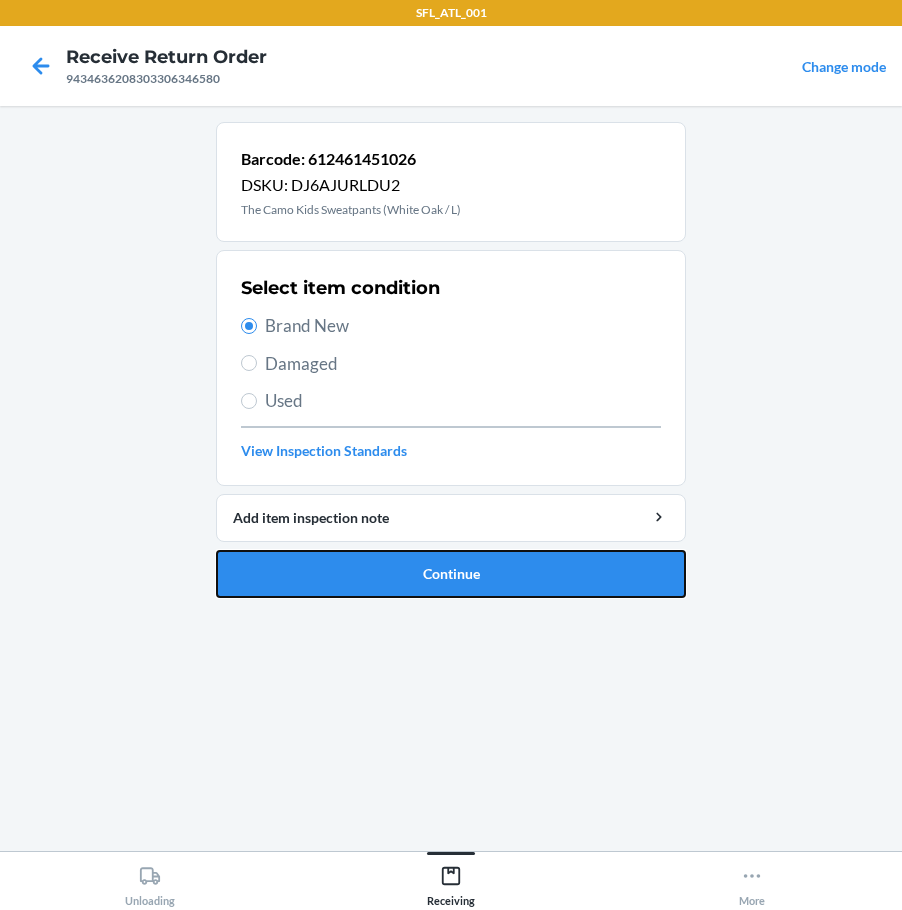 click on "Continue" at bounding box center [451, 574] 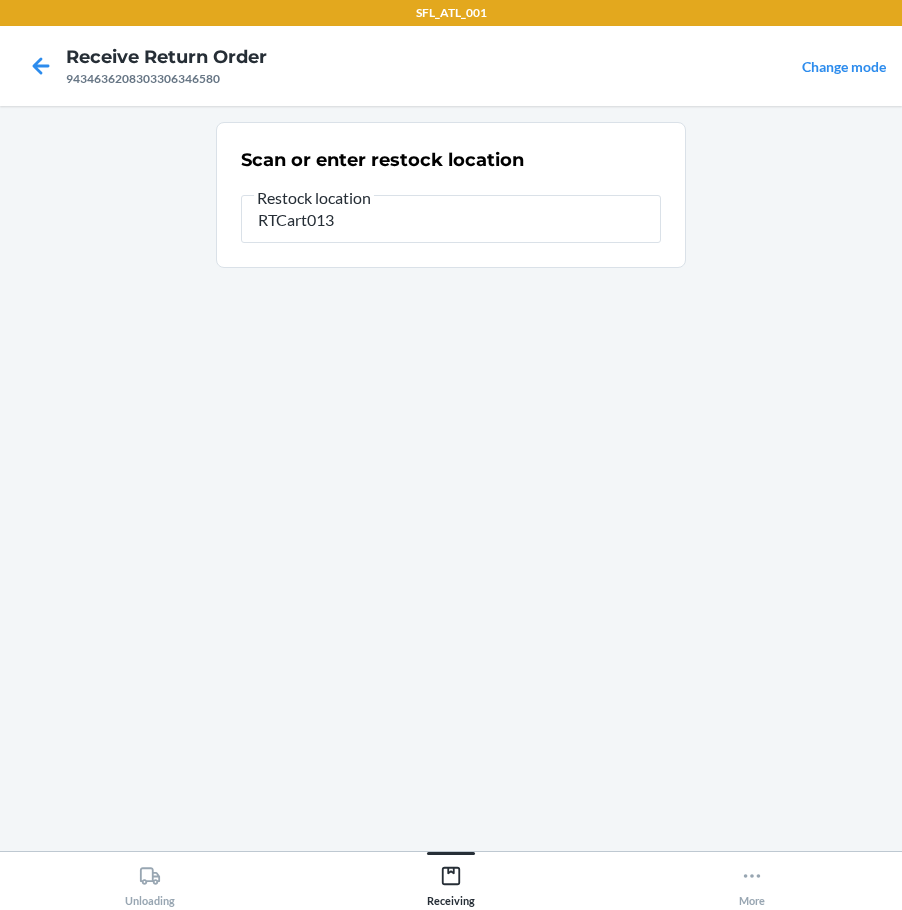 type on "RTCart013" 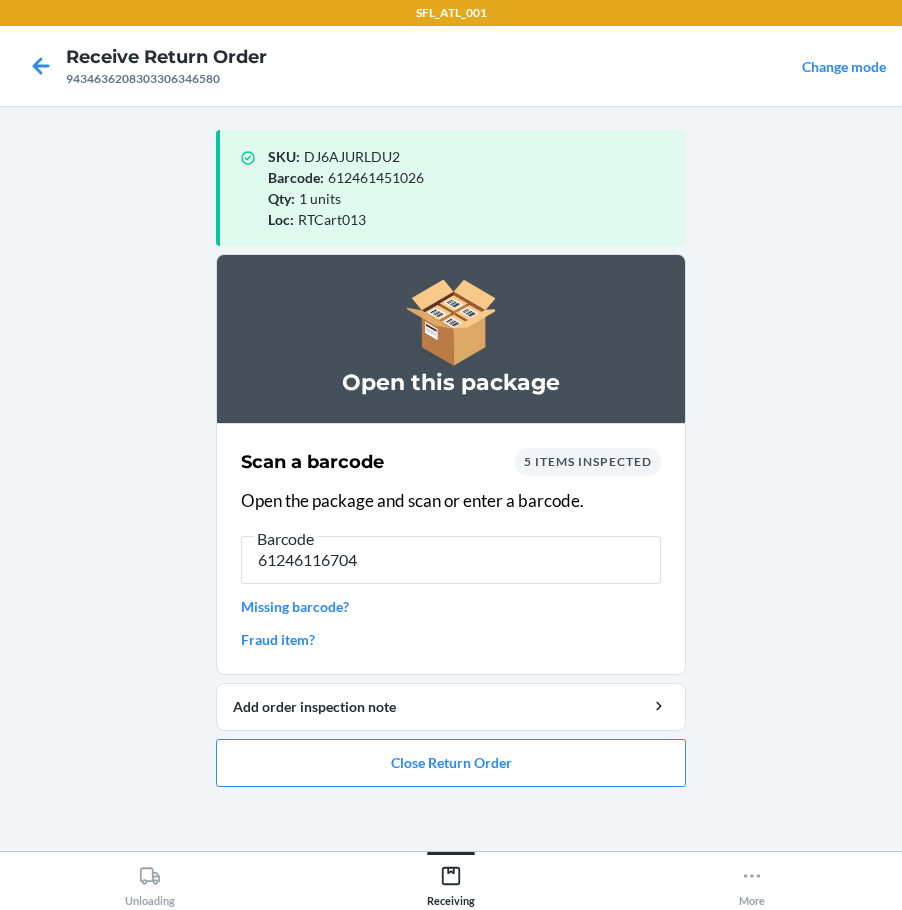 type on "612461167040" 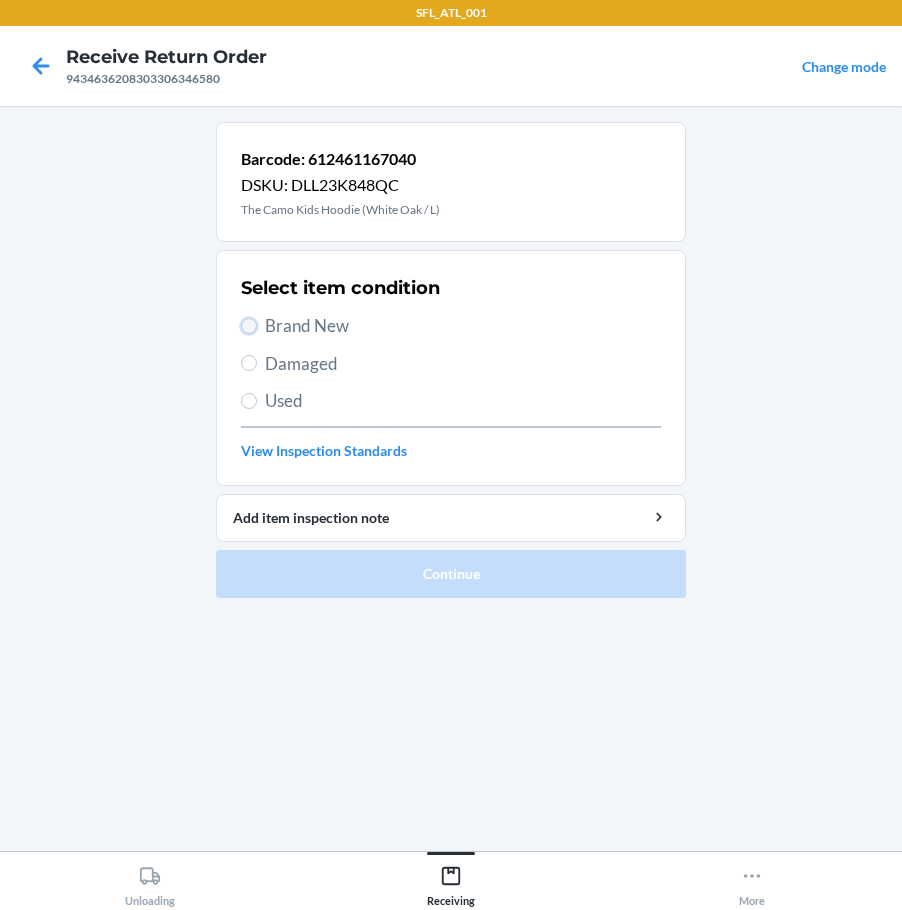 click on "Brand New" at bounding box center (249, 326) 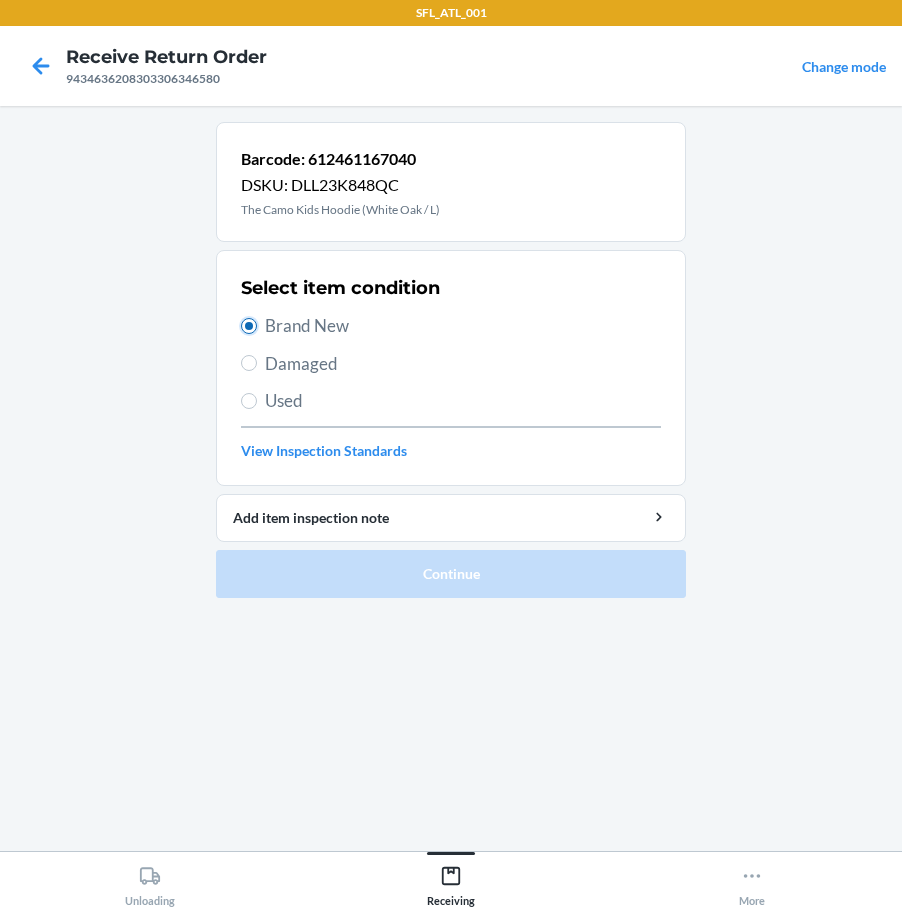 radio on "true" 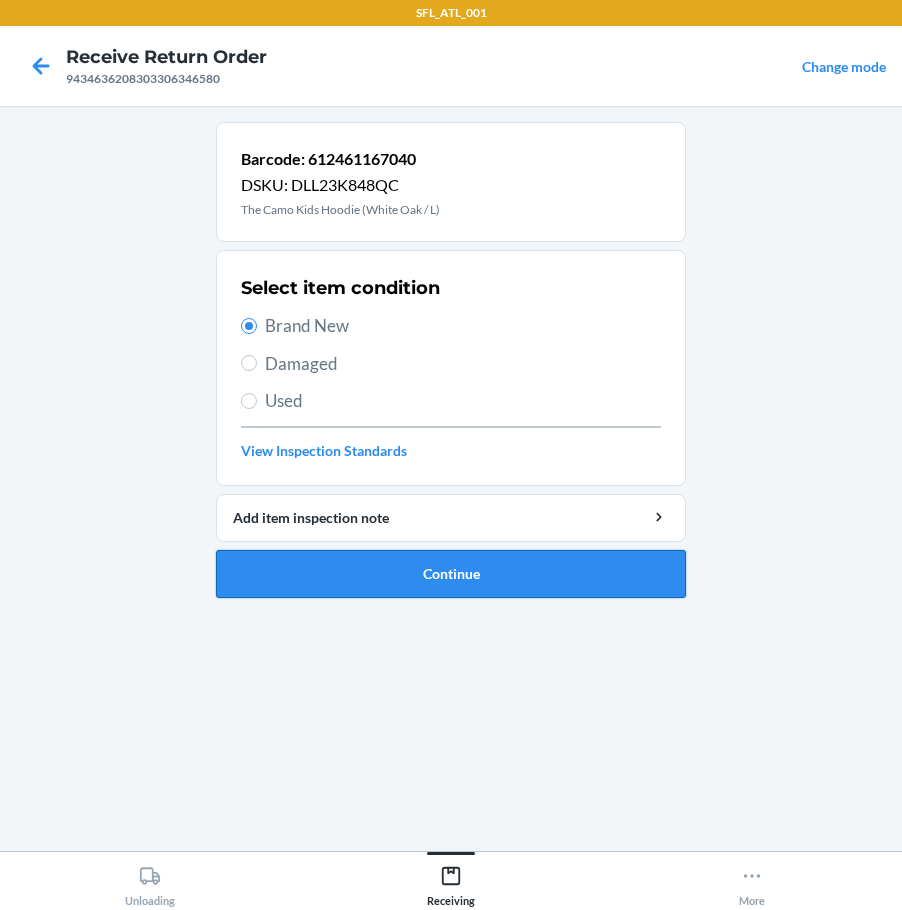 click on "Continue" at bounding box center [451, 574] 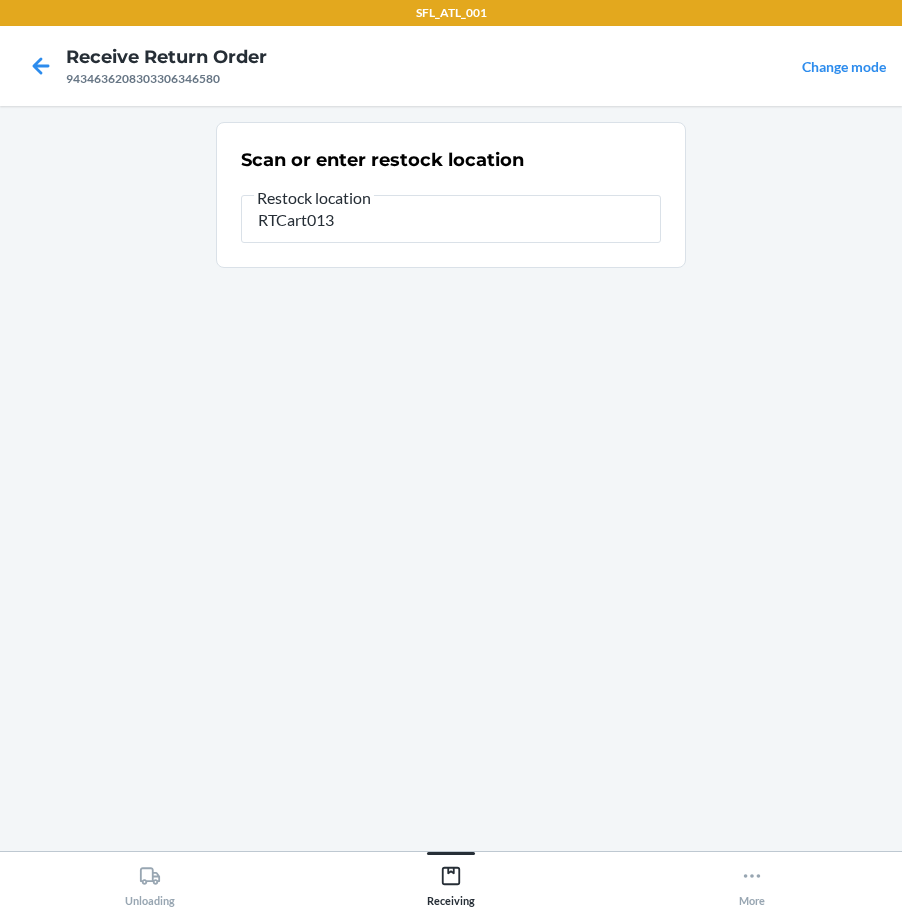 type on "RTCart013" 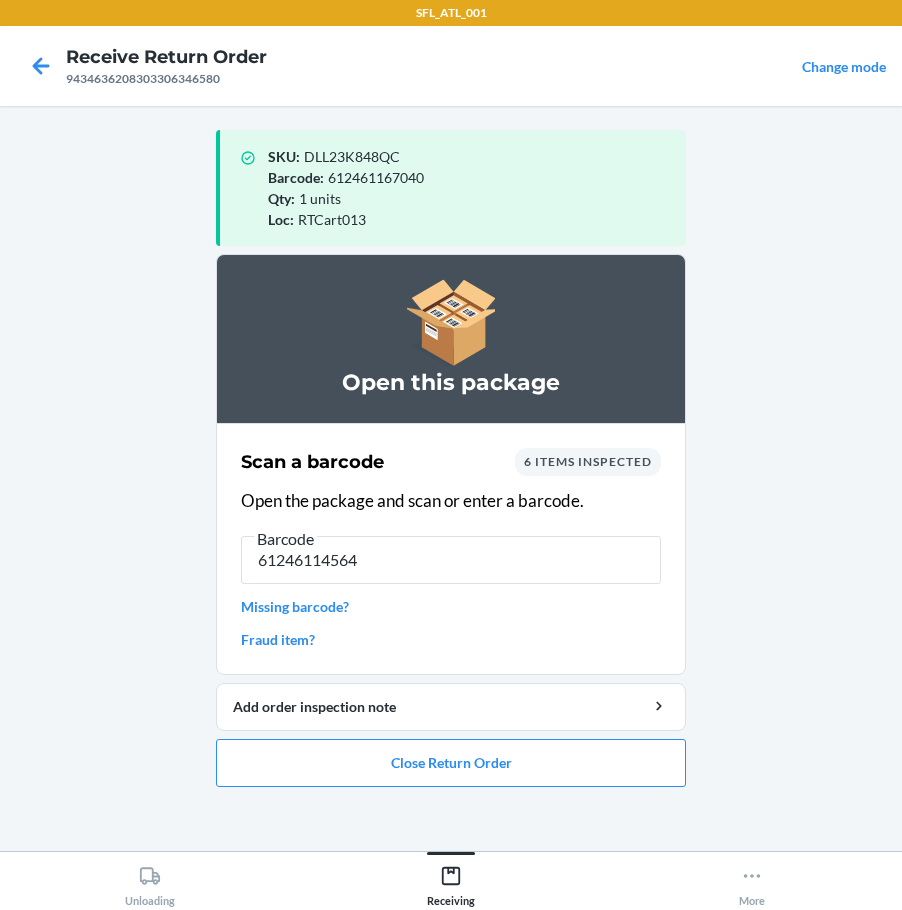 type on "612461145642" 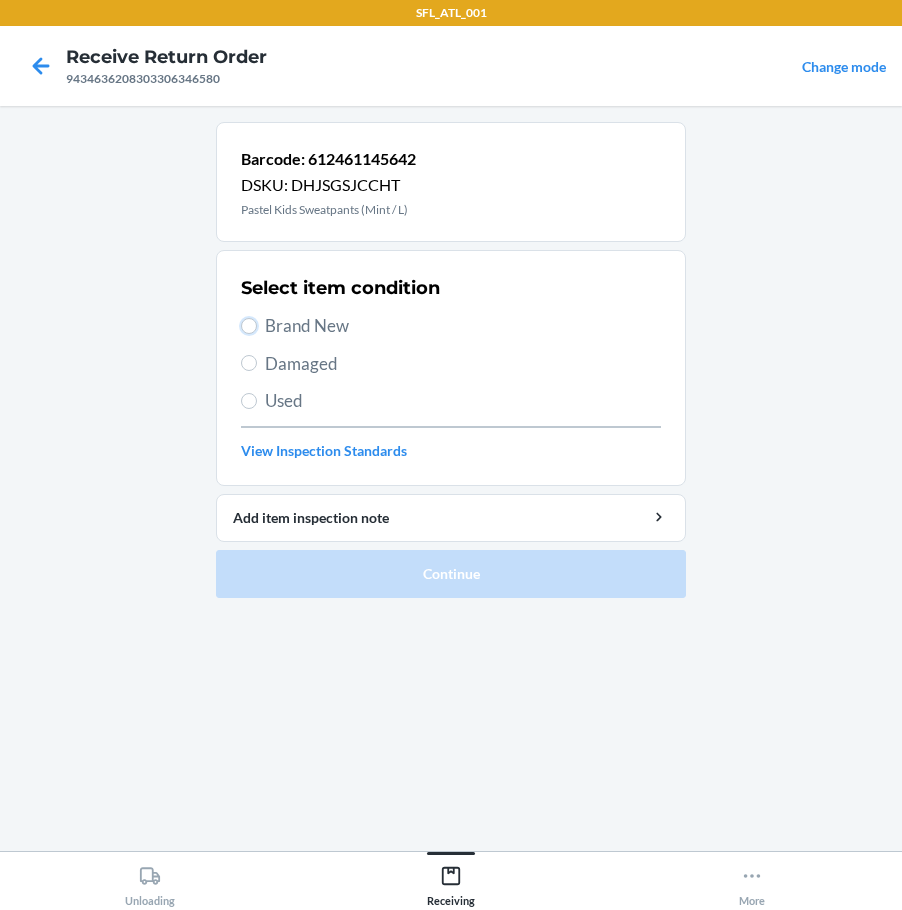 drag, startPoint x: 243, startPoint y: 328, endPoint x: 293, endPoint y: 395, distance: 83.60024 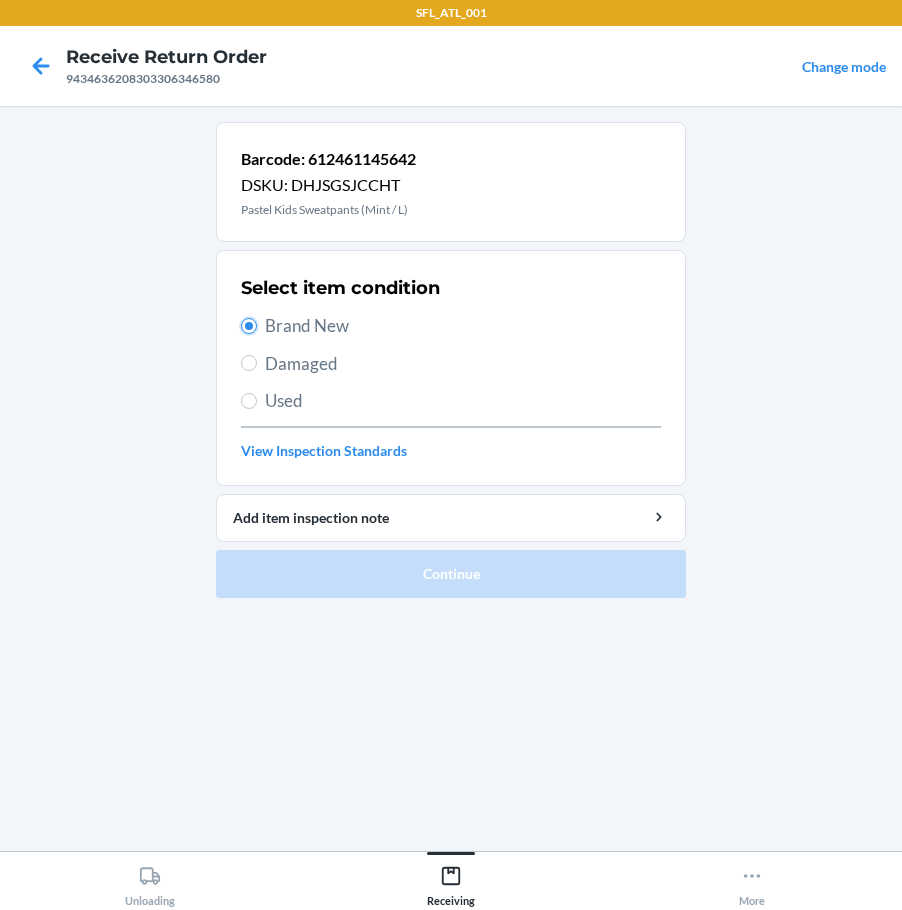 radio on "true" 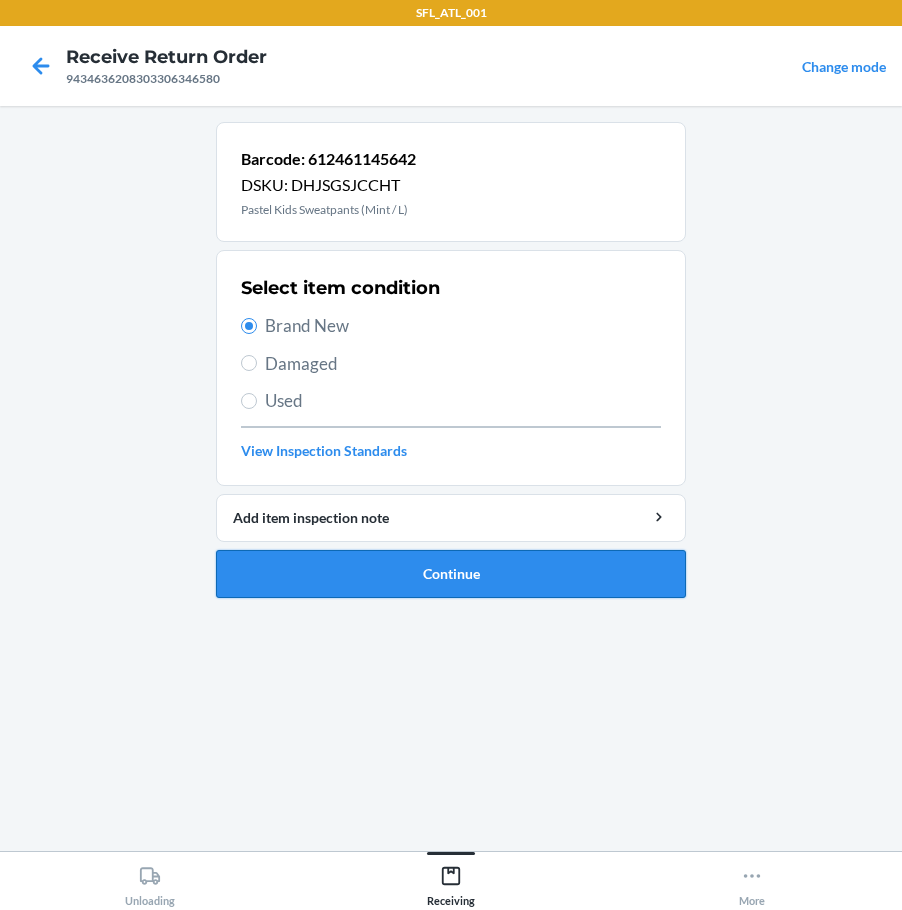 click on "Continue" at bounding box center (451, 574) 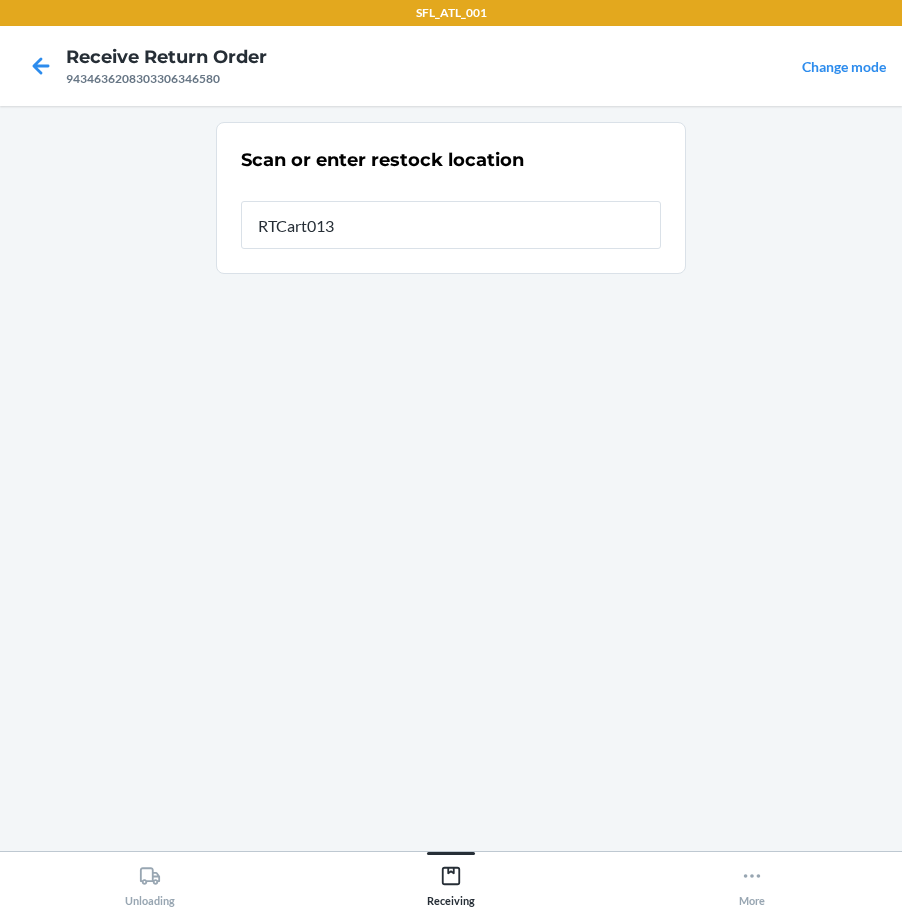 type on "RTCart013" 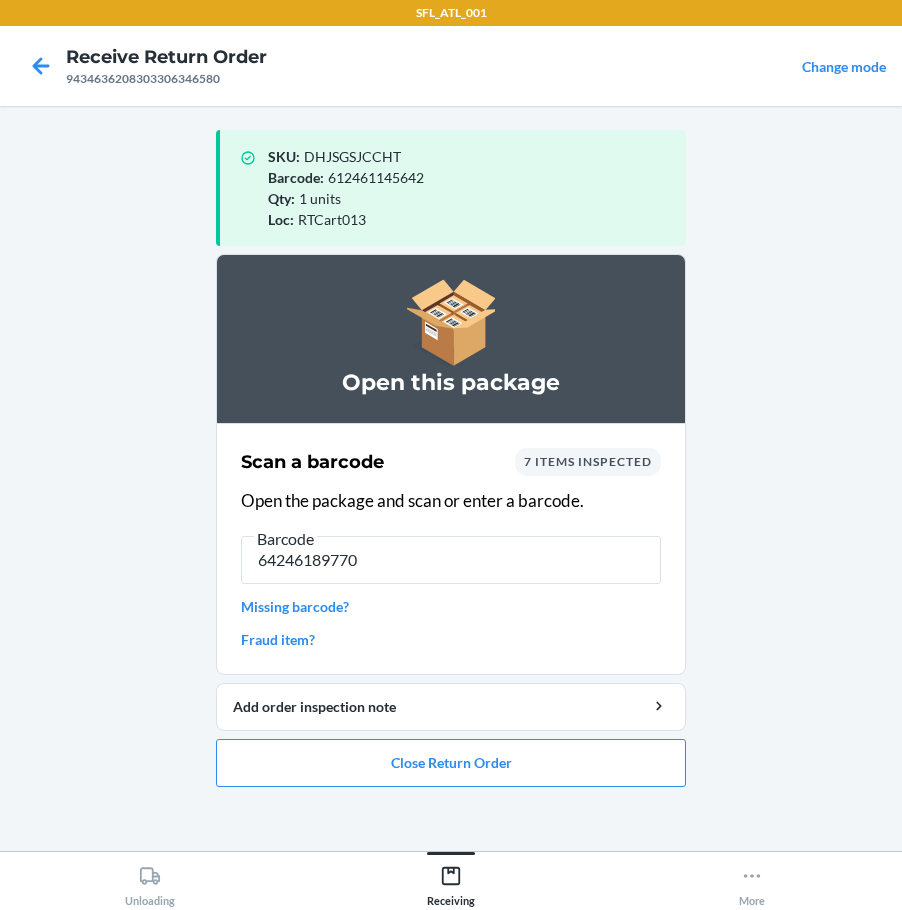 type on "642461897708" 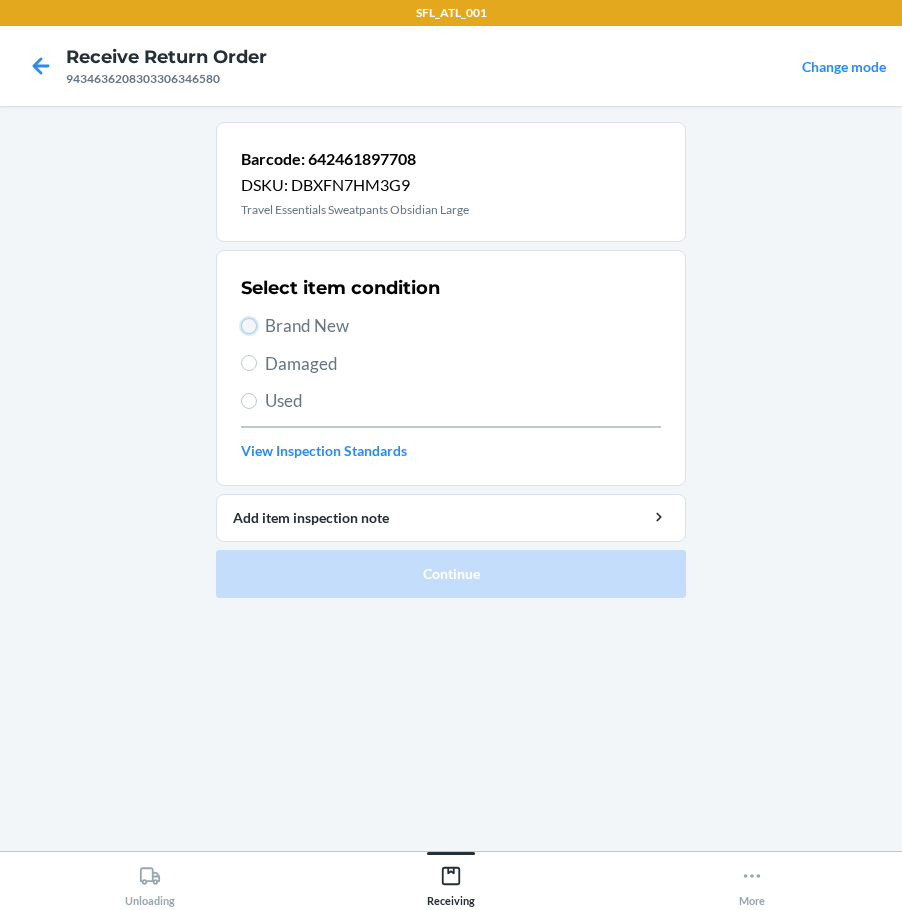 click on "Brand New" at bounding box center [249, 326] 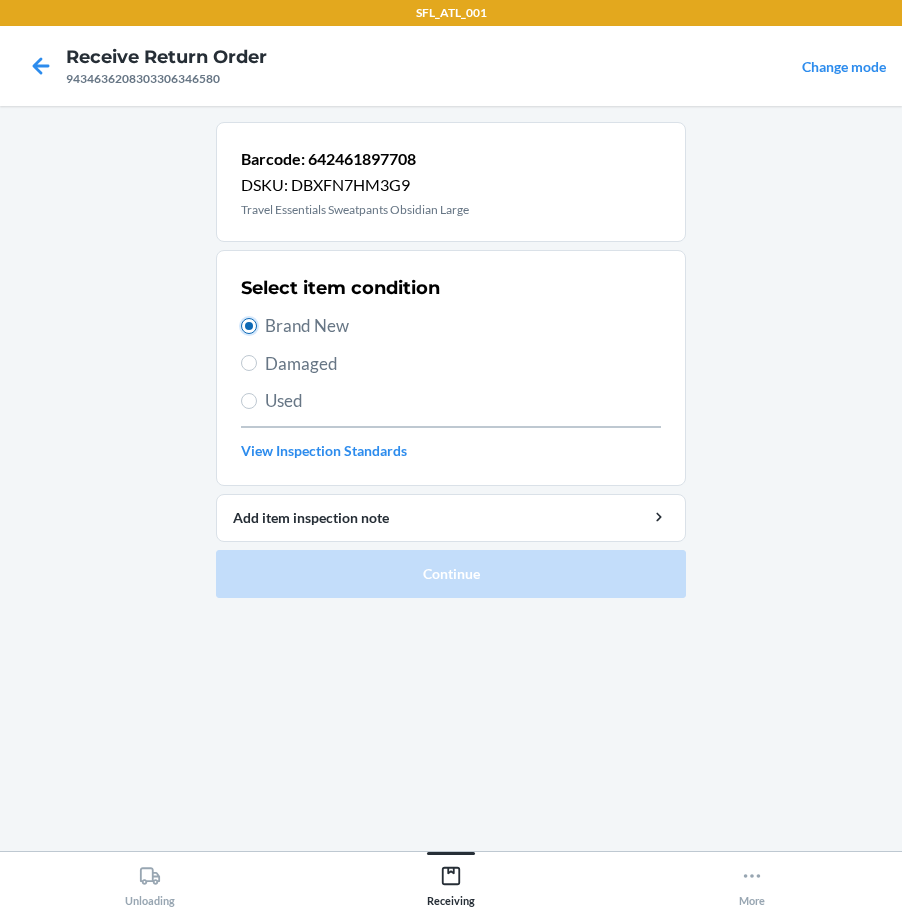 radio on "true" 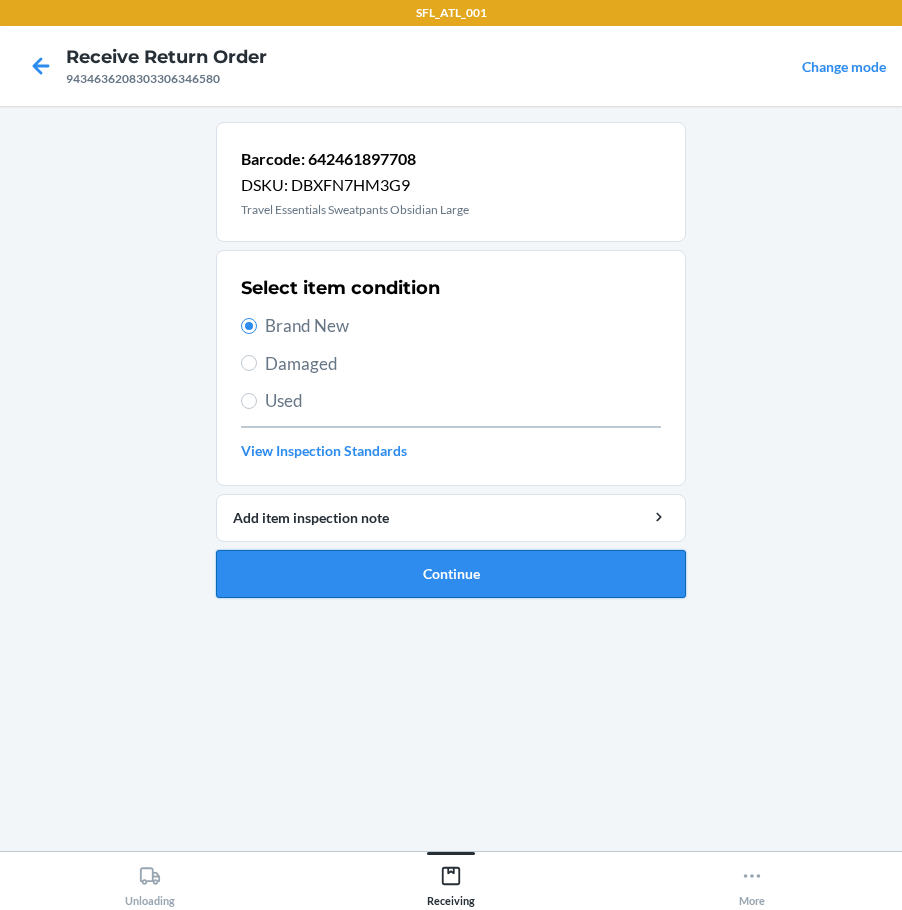 click on "Continue" at bounding box center (451, 574) 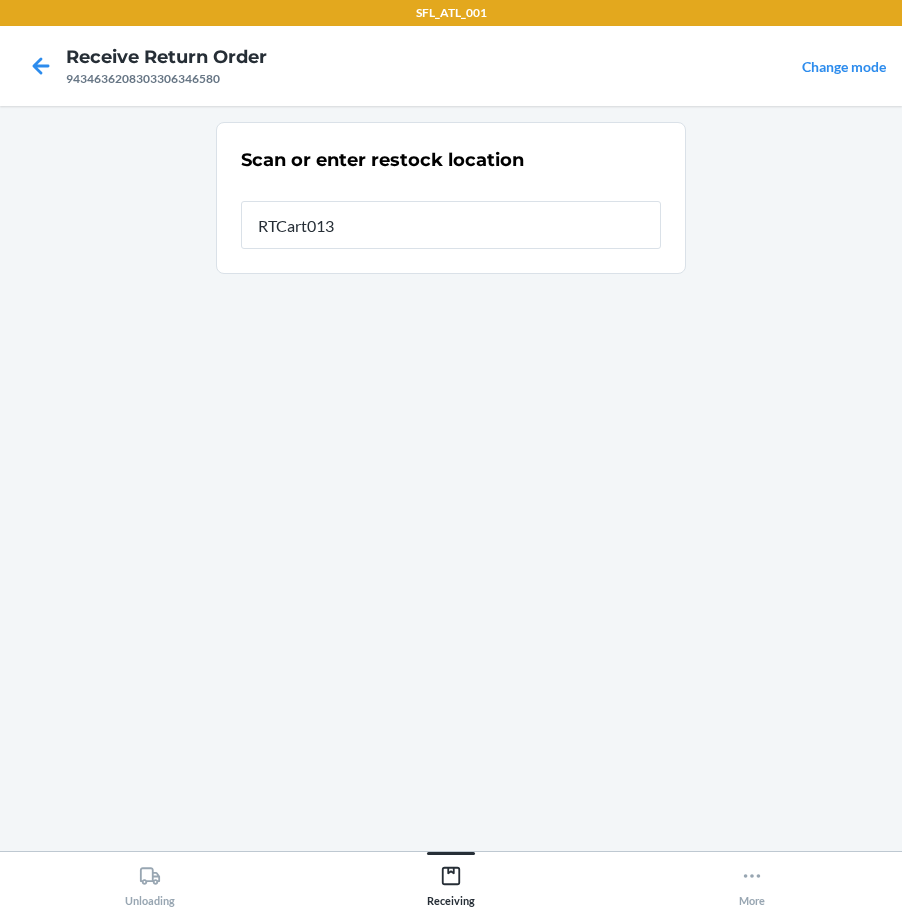 type on "RTCart013" 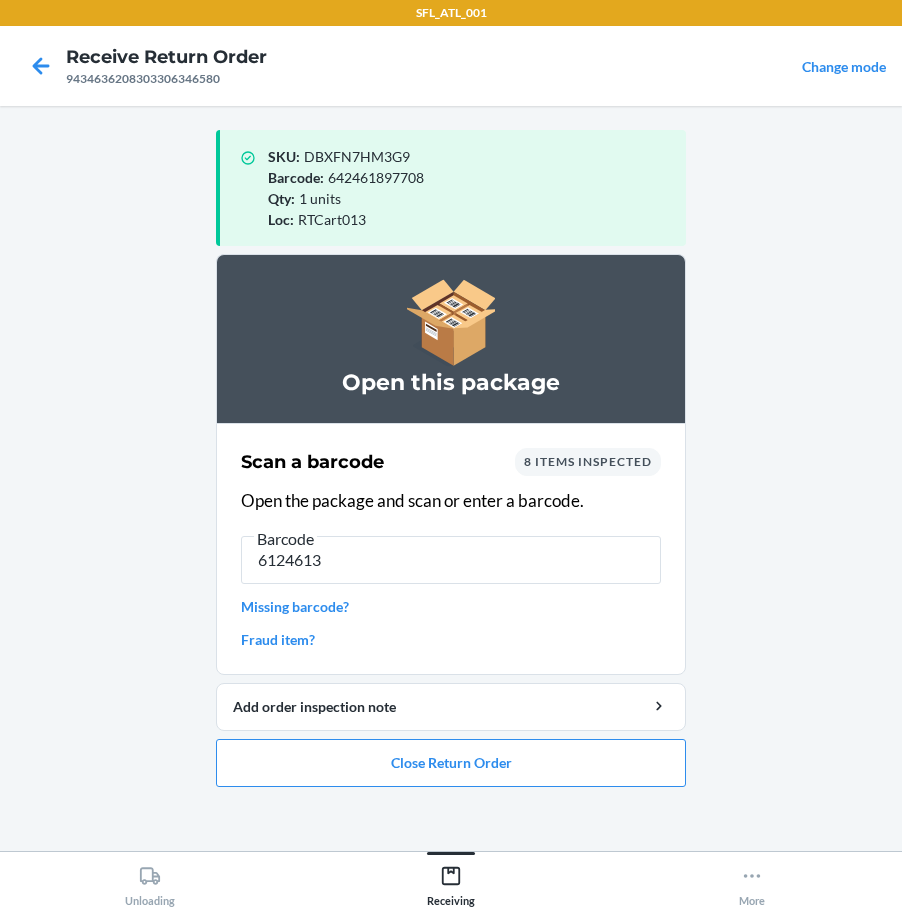 type on "61246136" 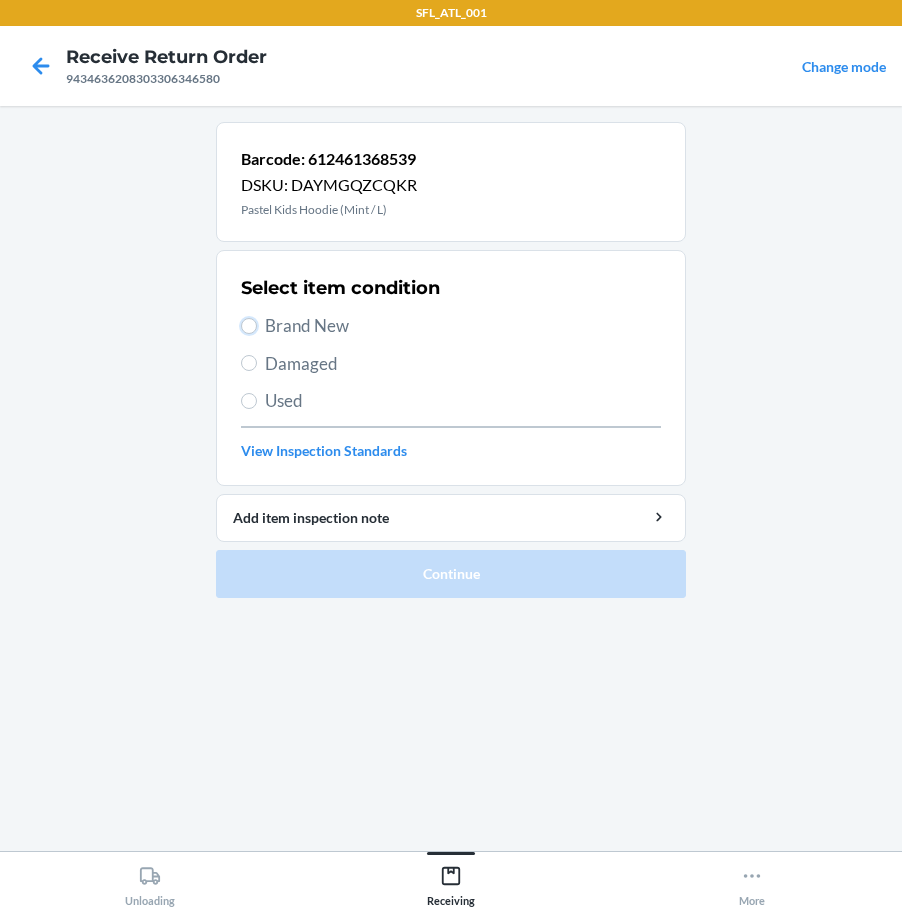 drag, startPoint x: 245, startPoint y: 323, endPoint x: 282, endPoint y: 440, distance: 122.711044 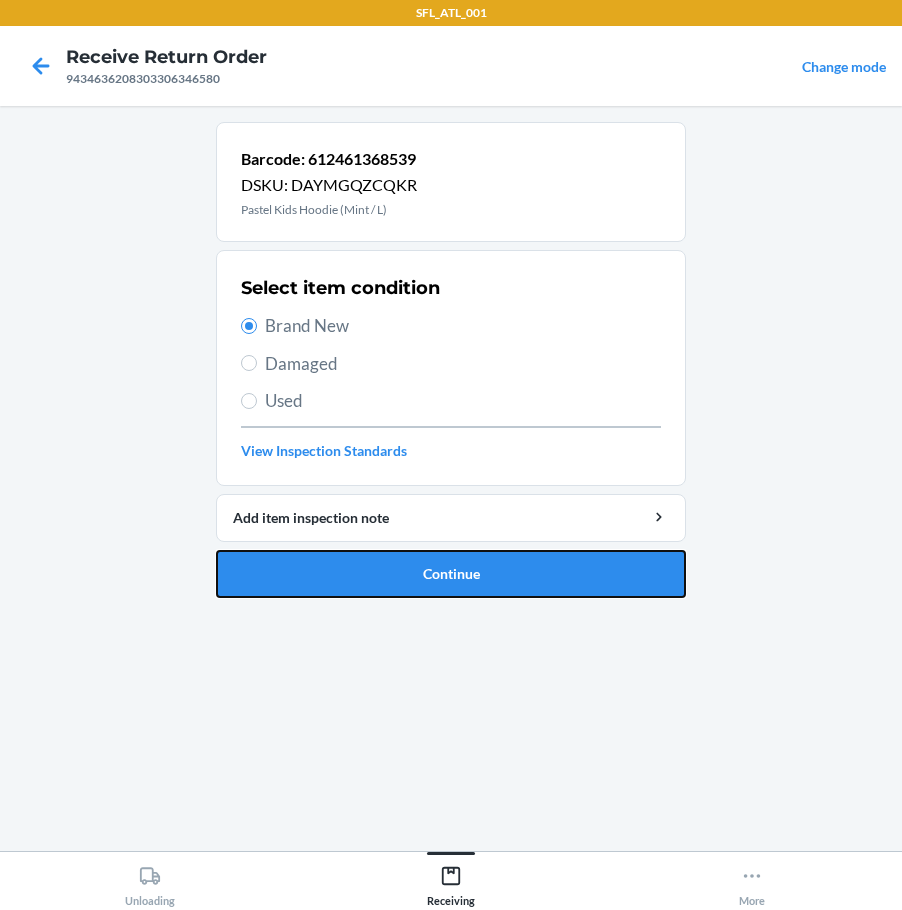 click on "Continue" at bounding box center [451, 574] 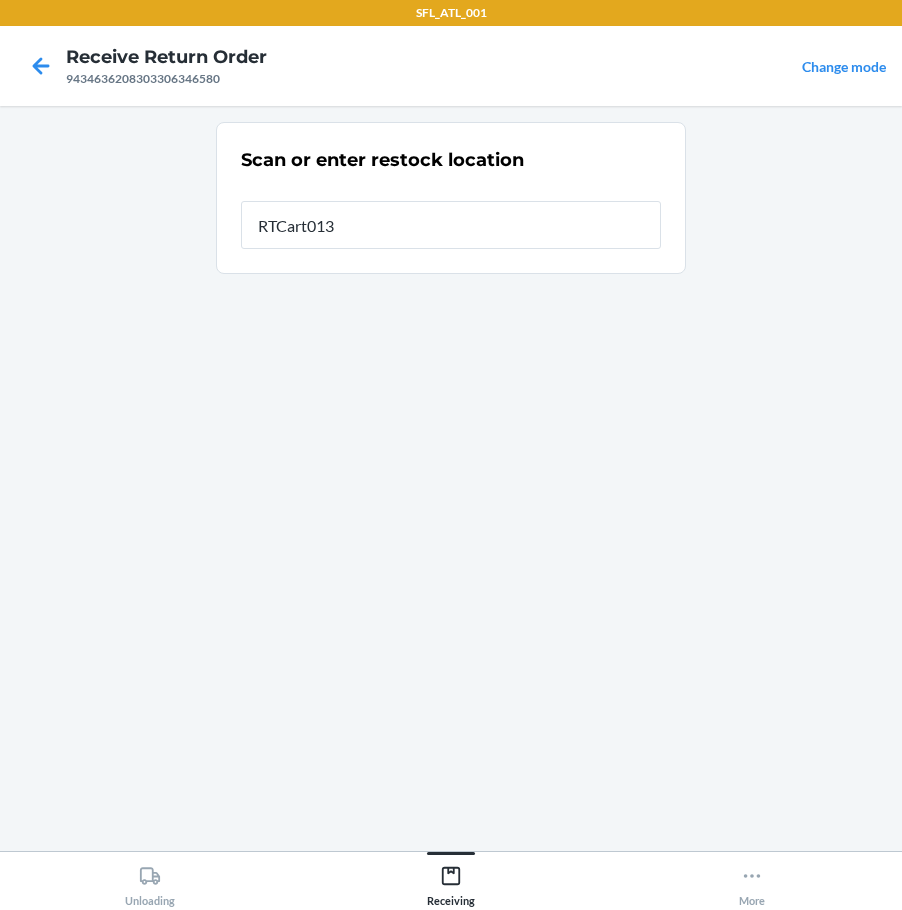 type on "RTCart013" 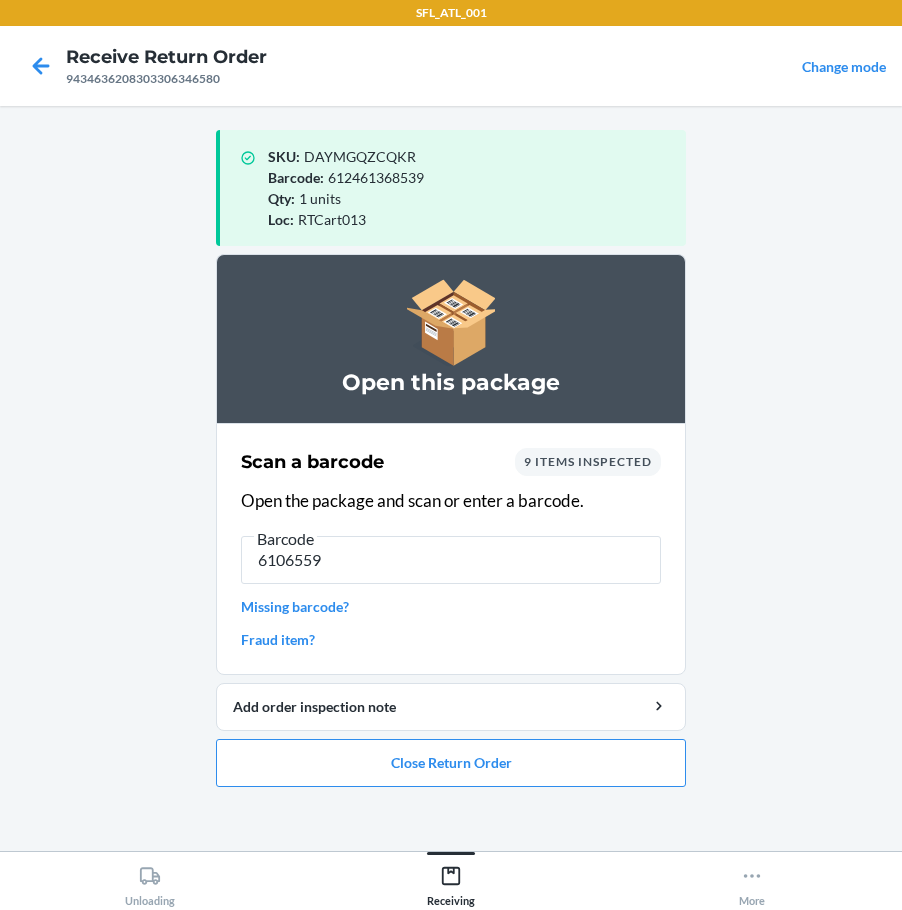 type on "61065592" 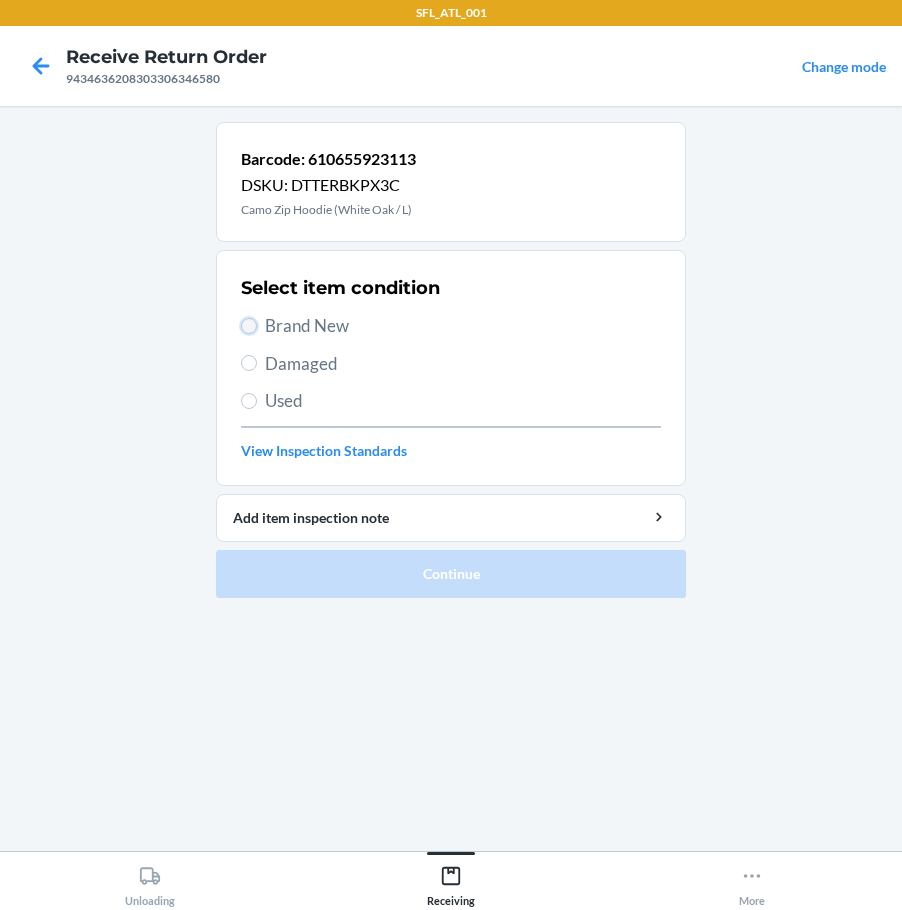 drag, startPoint x: 255, startPoint y: 323, endPoint x: 303, endPoint y: 431, distance: 118.186295 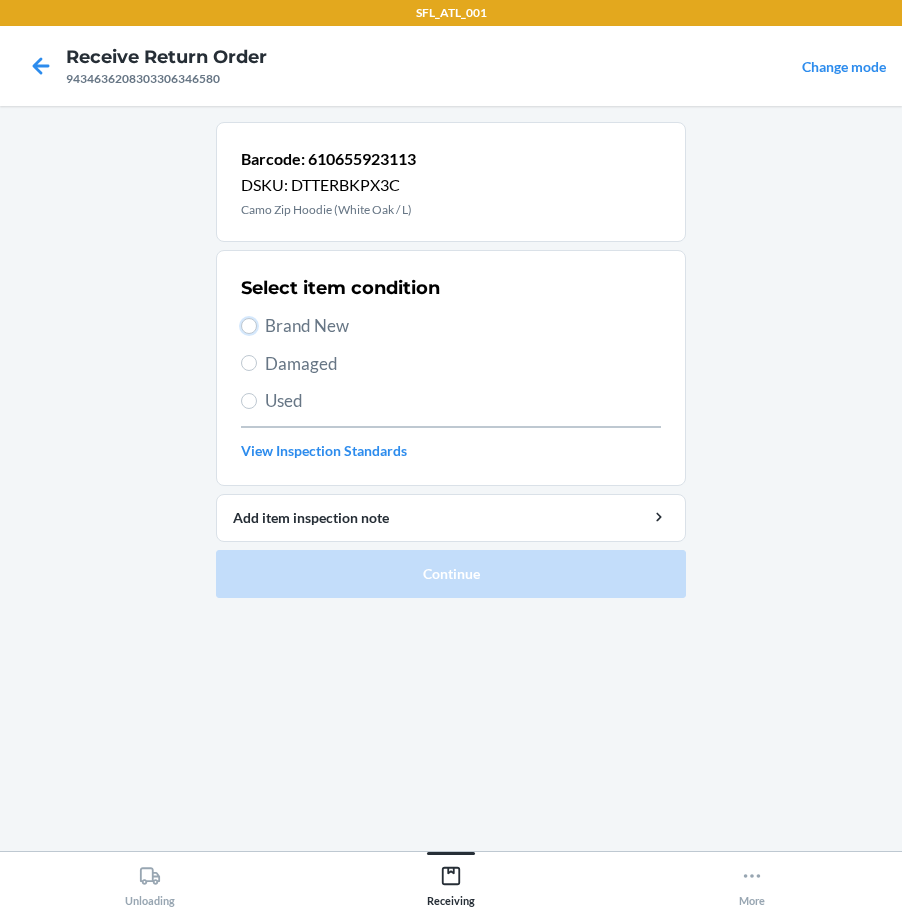 click on "Brand New" at bounding box center (249, 326) 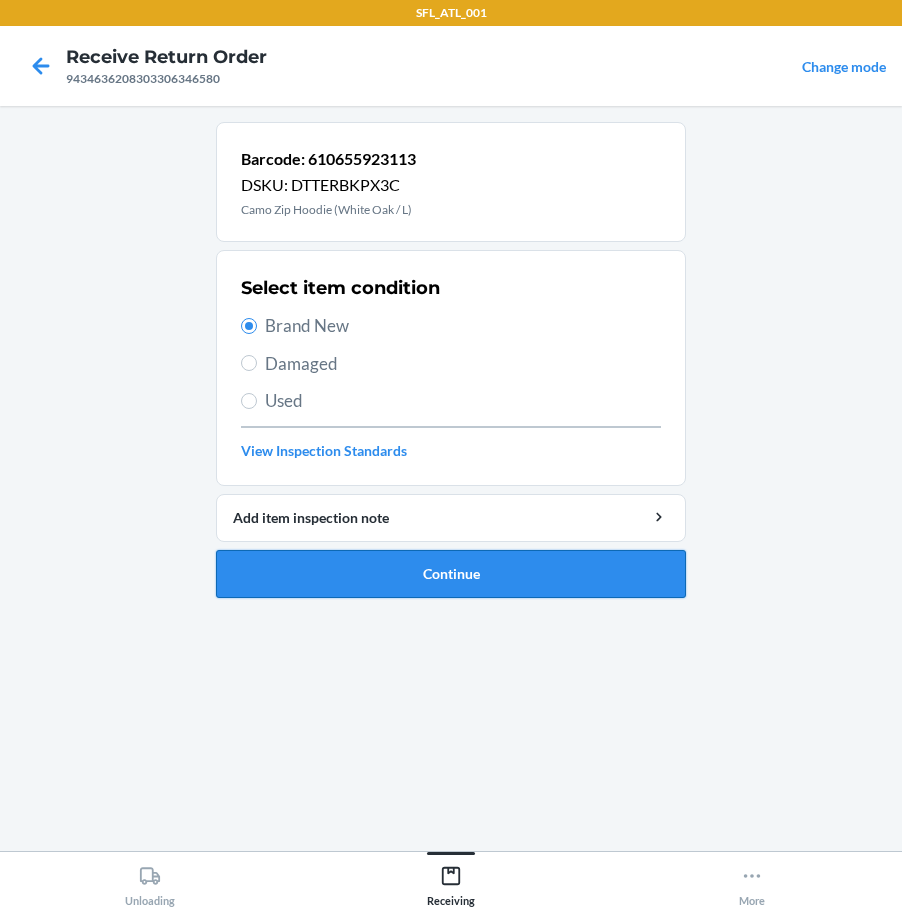 click on "Continue" at bounding box center (451, 574) 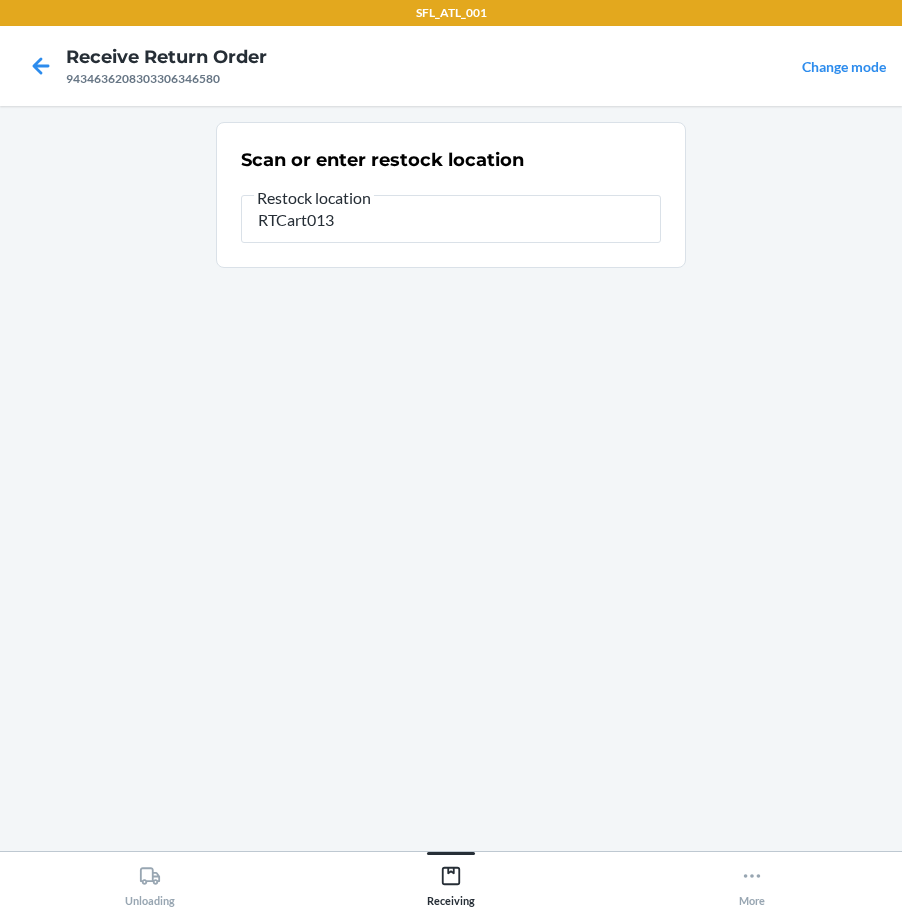 type on "RTCart013" 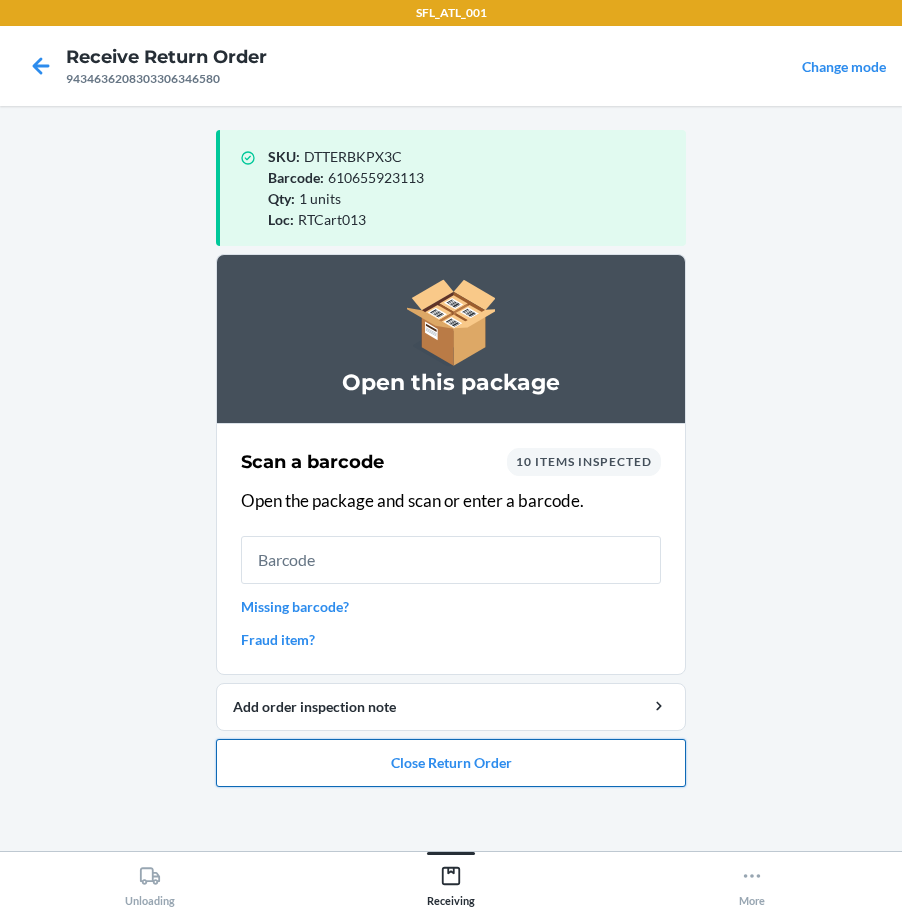 click on "Close Return Order" at bounding box center [451, 763] 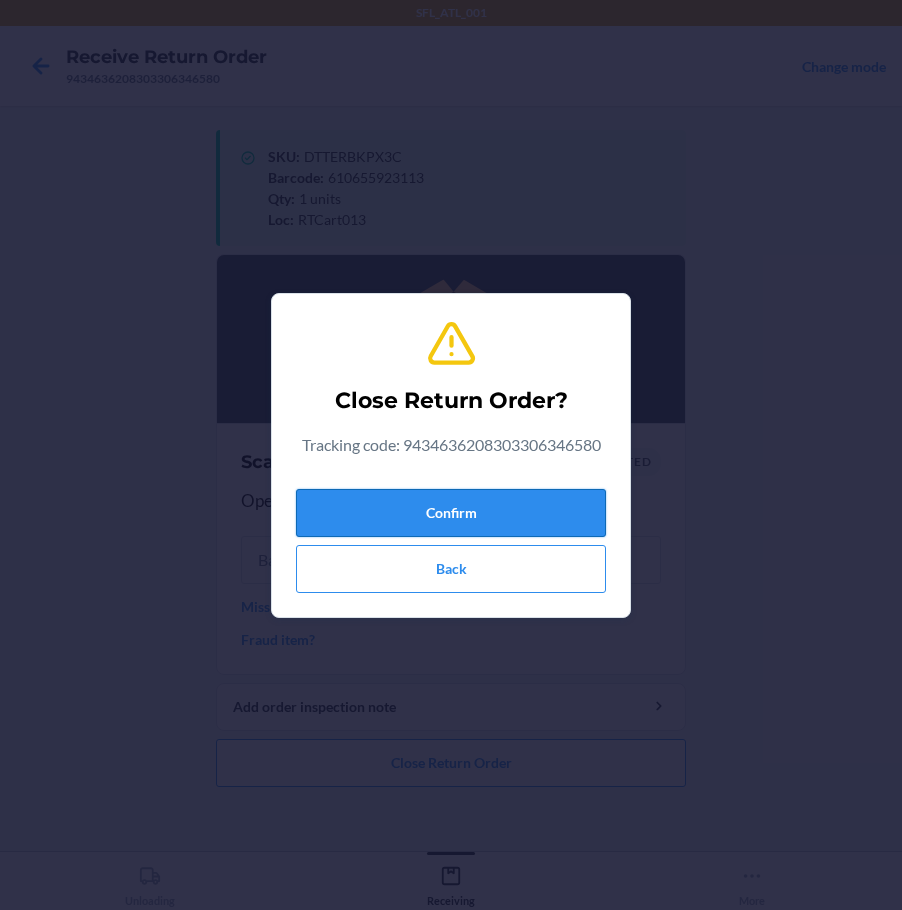 click on "Confirm" at bounding box center (451, 513) 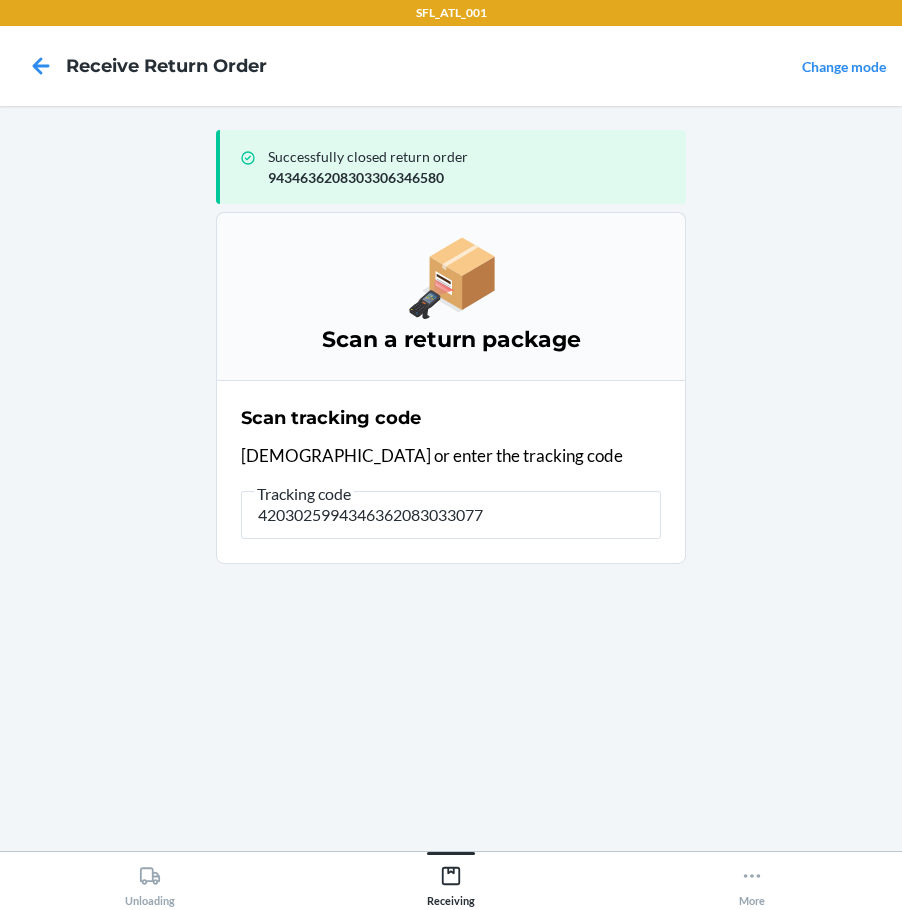 type on "42030259943463620830330771" 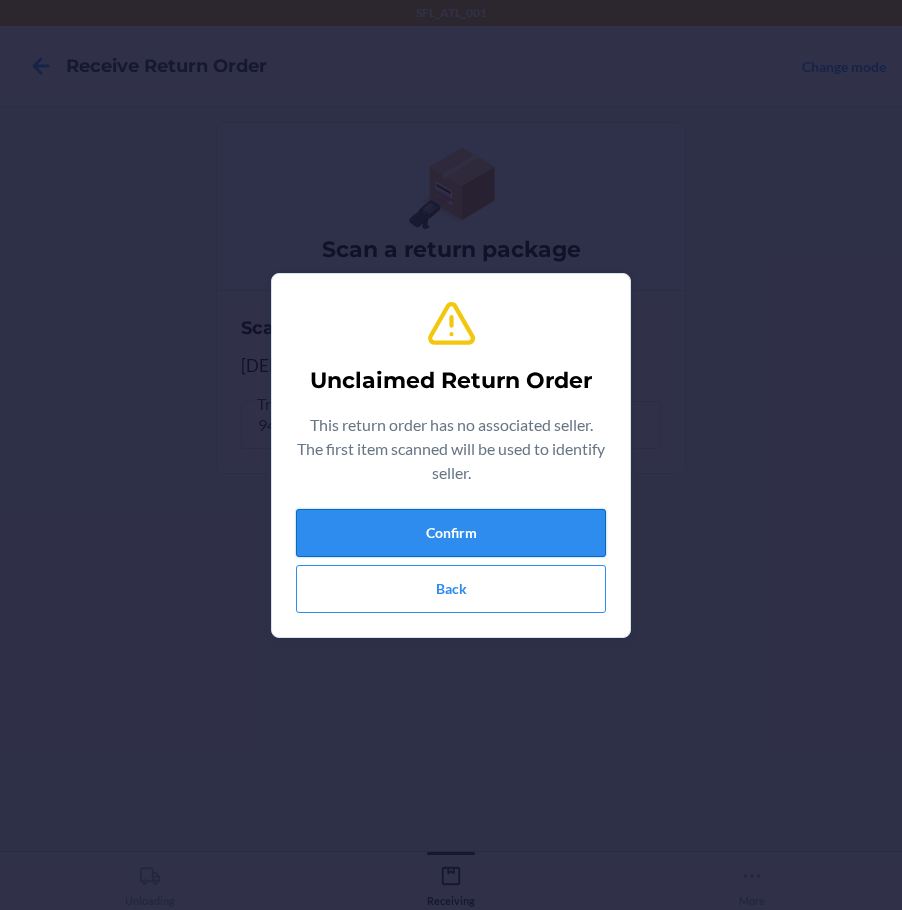 click on "Confirm" at bounding box center [451, 533] 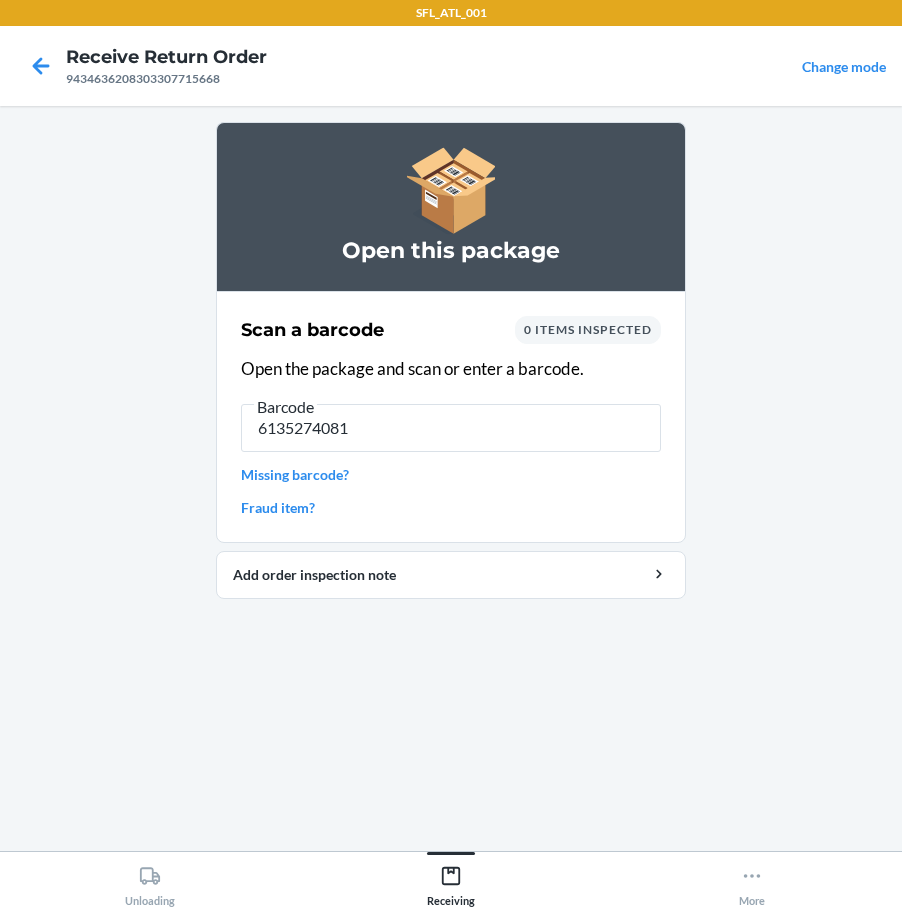 type on "61352740815" 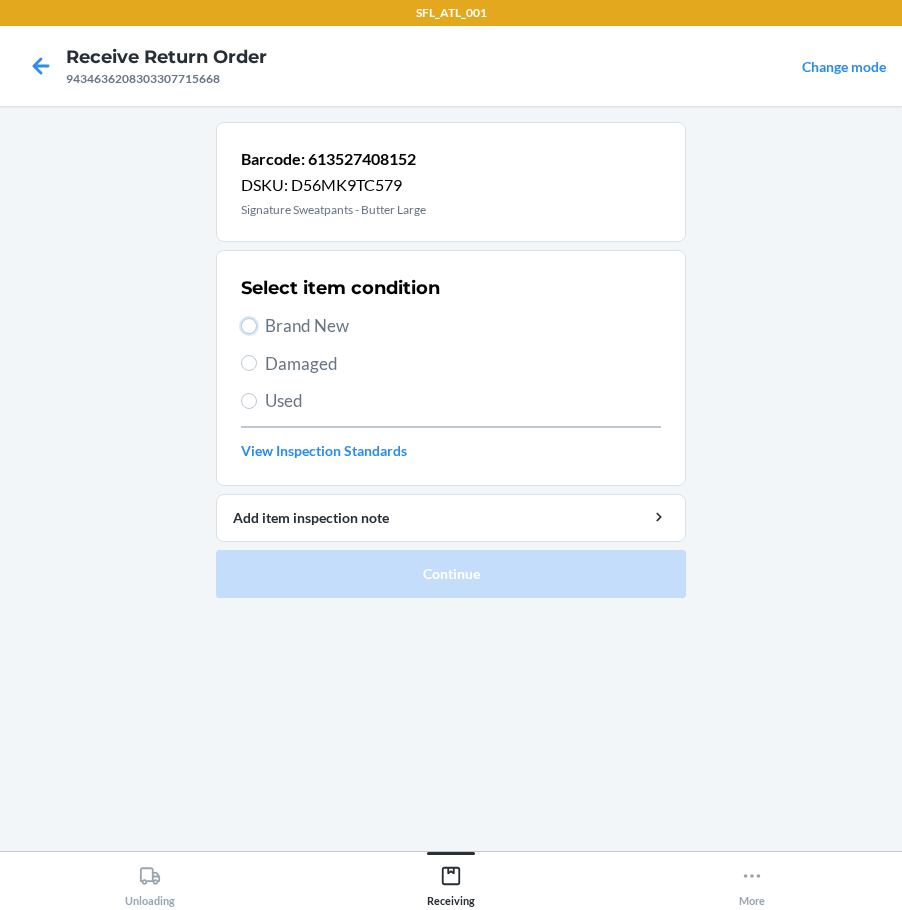 drag, startPoint x: 250, startPoint y: 329, endPoint x: 287, endPoint y: 429, distance: 106.62551 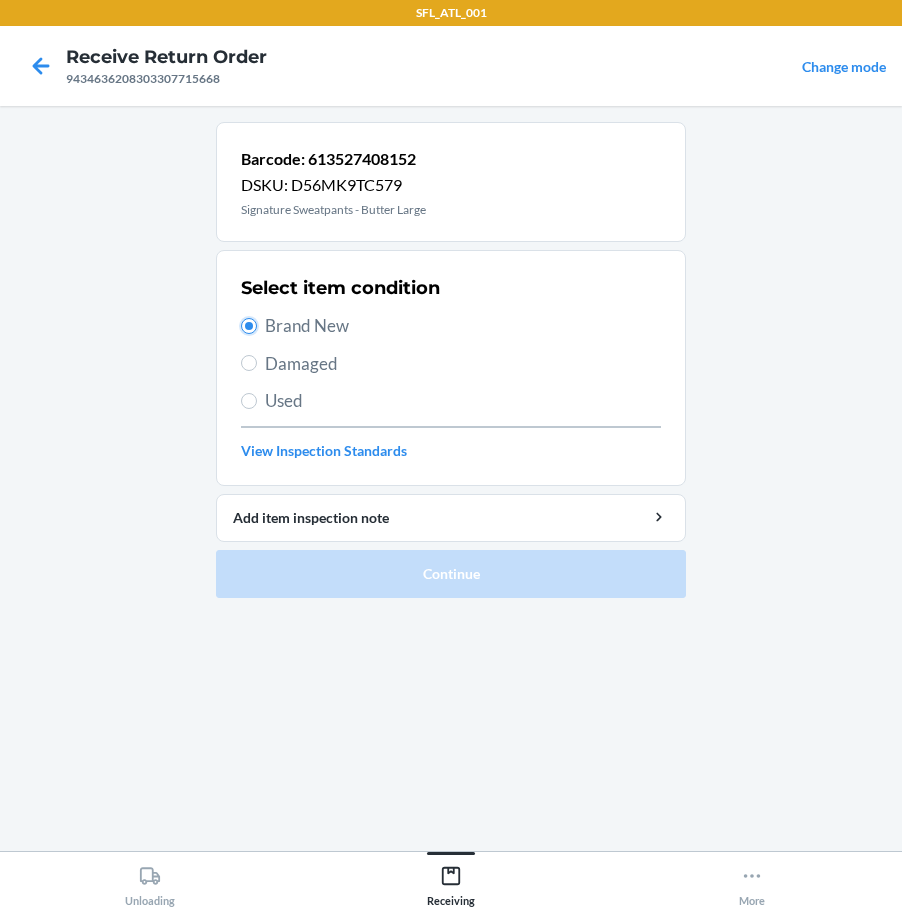 radio on "true" 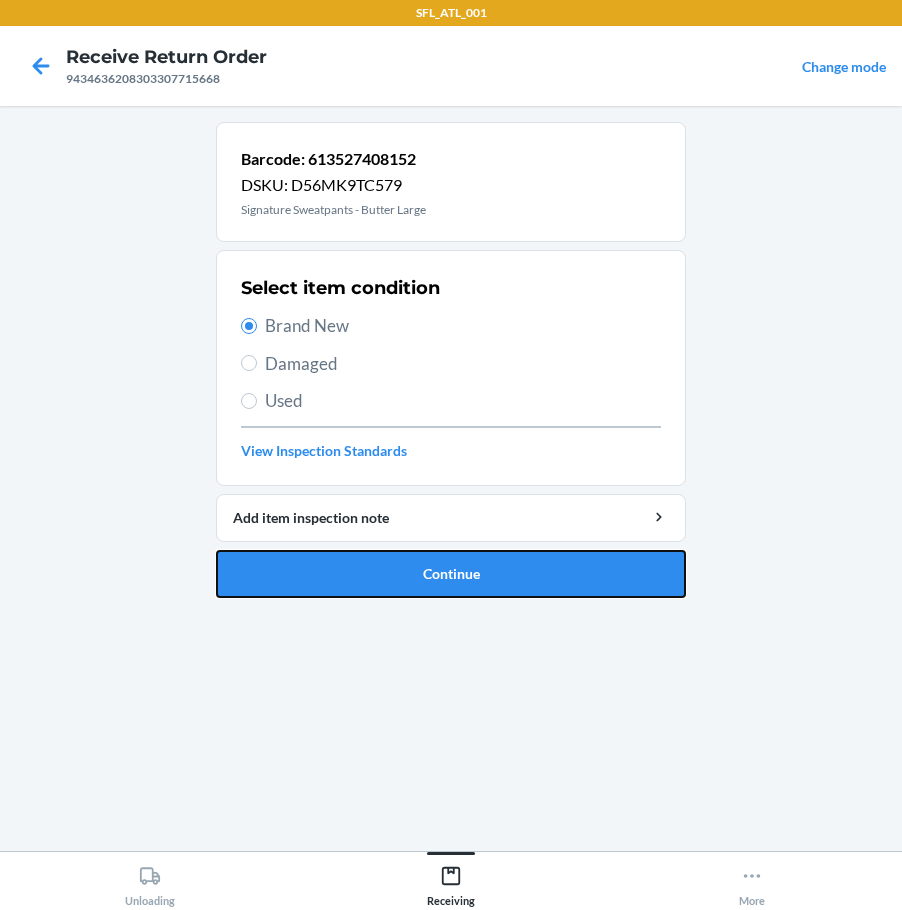 drag, startPoint x: 426, startPoint y: 582, endPoint x: 436, endPoint y: 537, distance: 46.09772 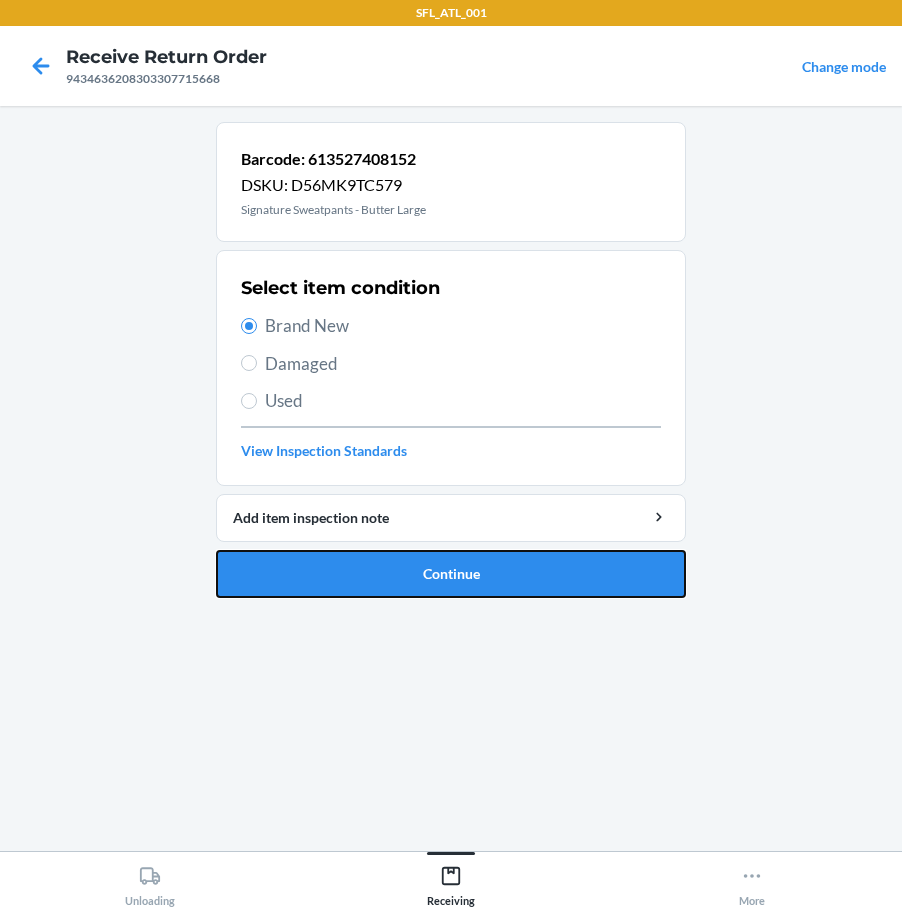 click on "Continue" at bounding box center (451, 574) 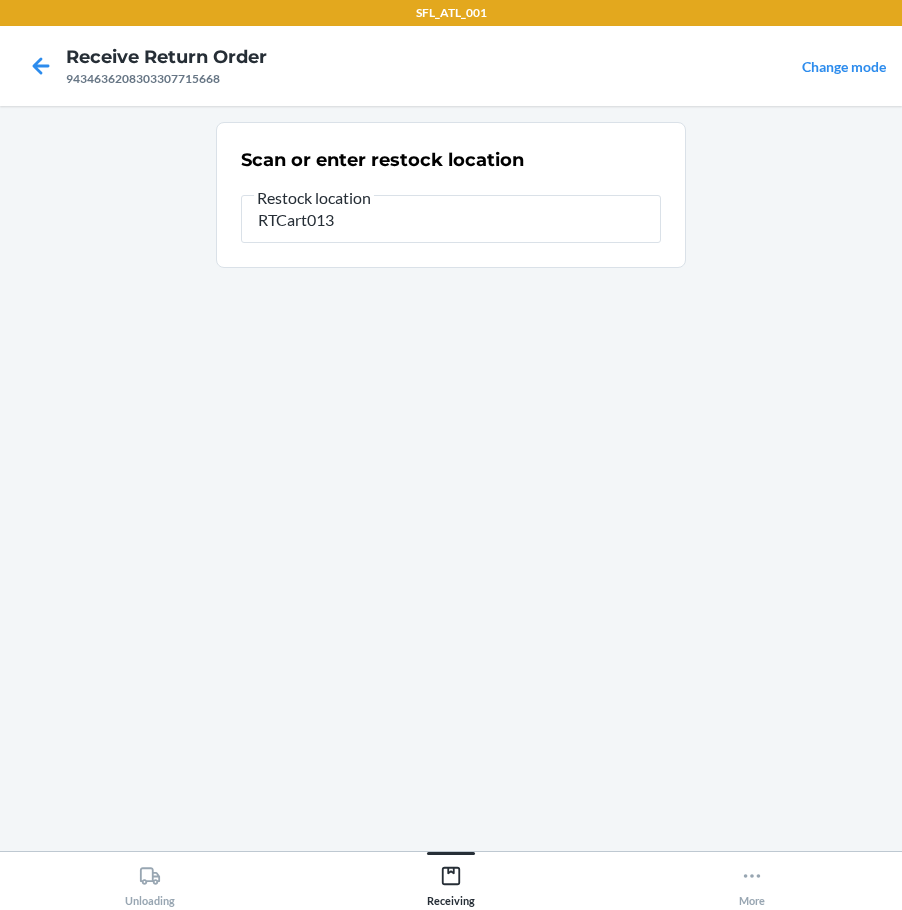 type on "RTCart013" 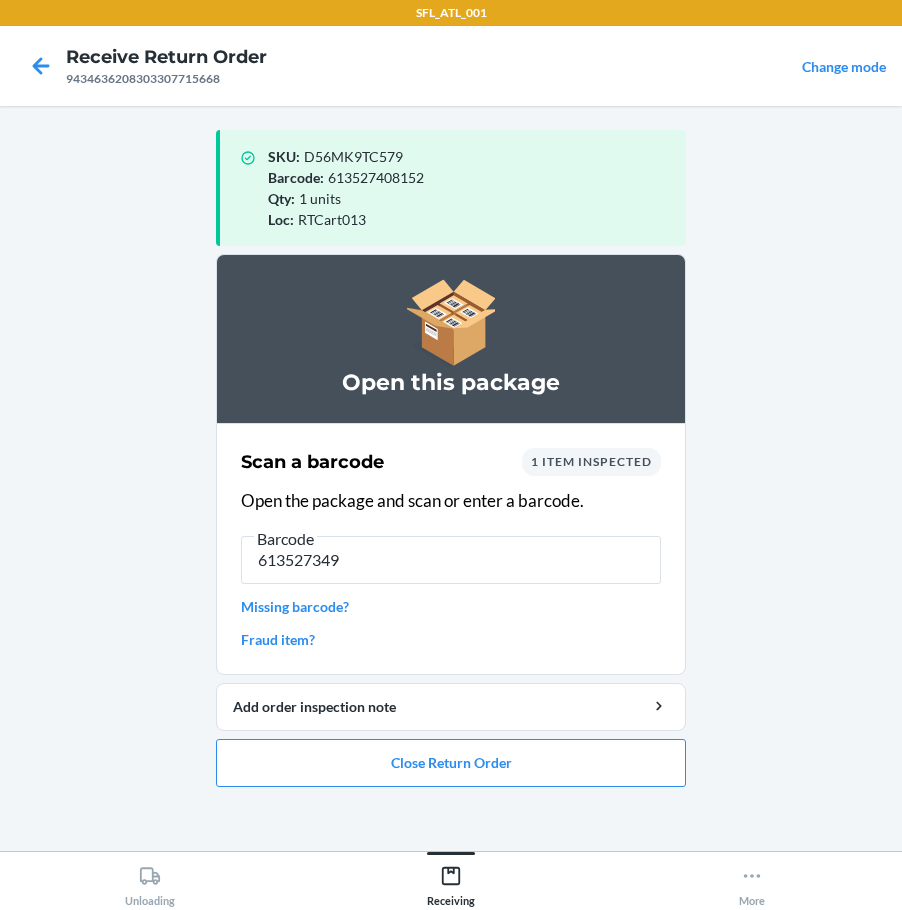 type on "6135273498" 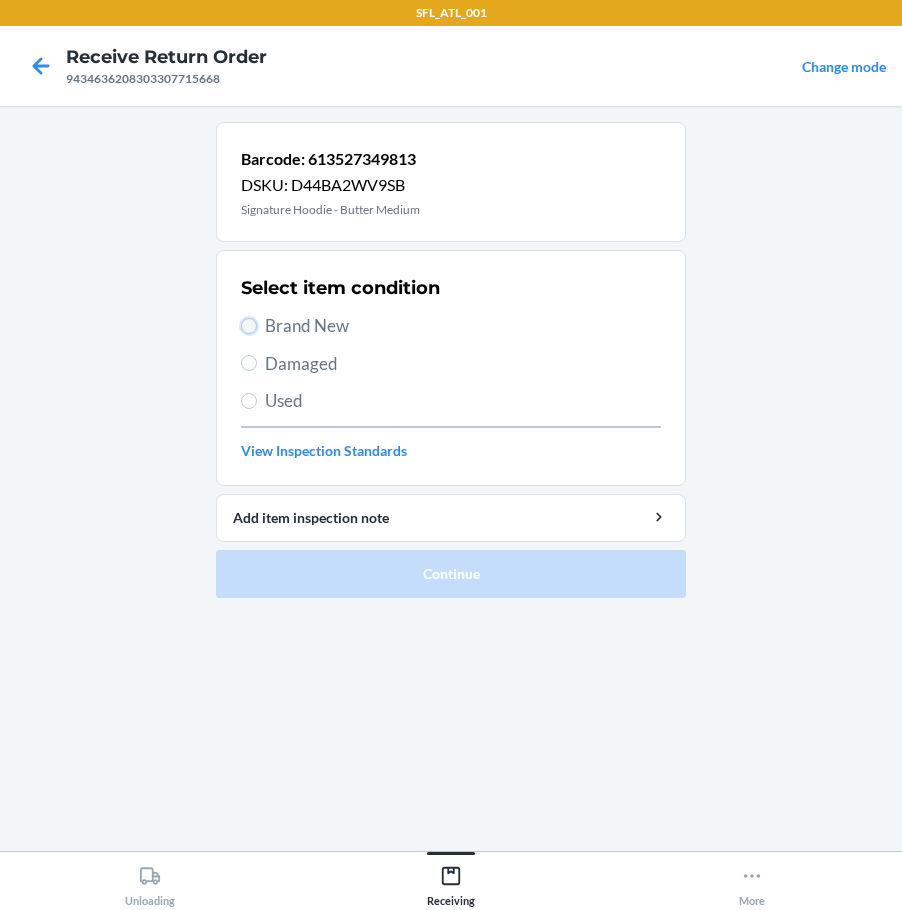 click on "Brand New" at bounding box center [249, 326] 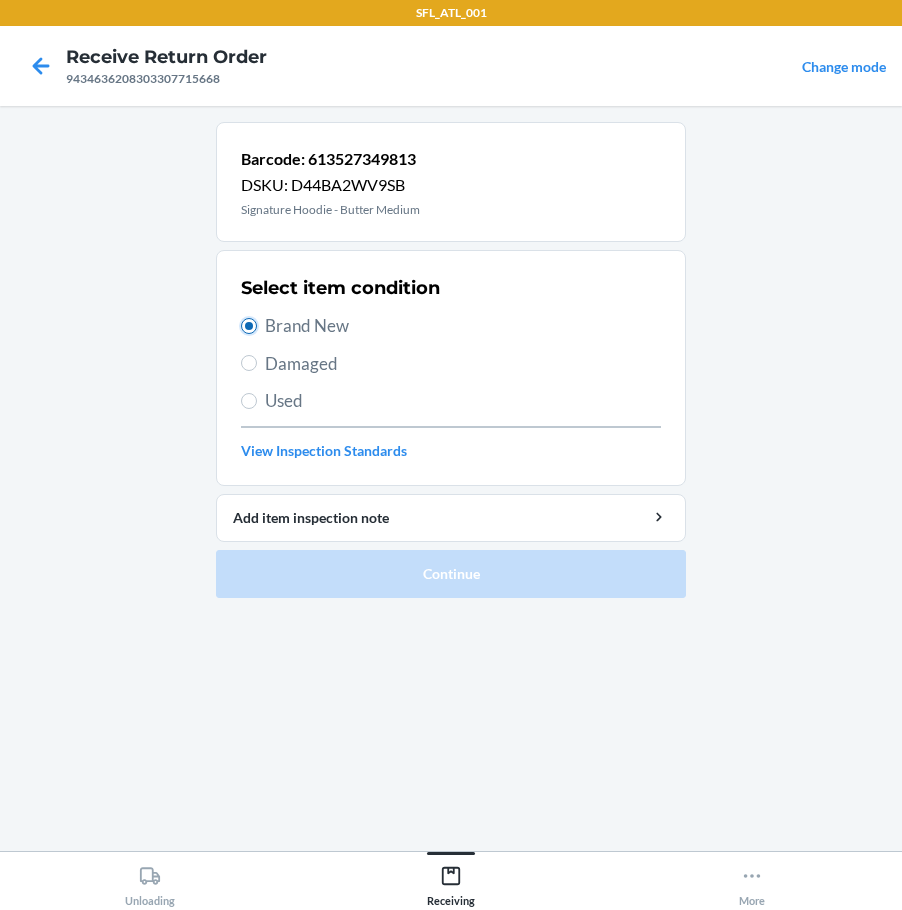 radio on "true" 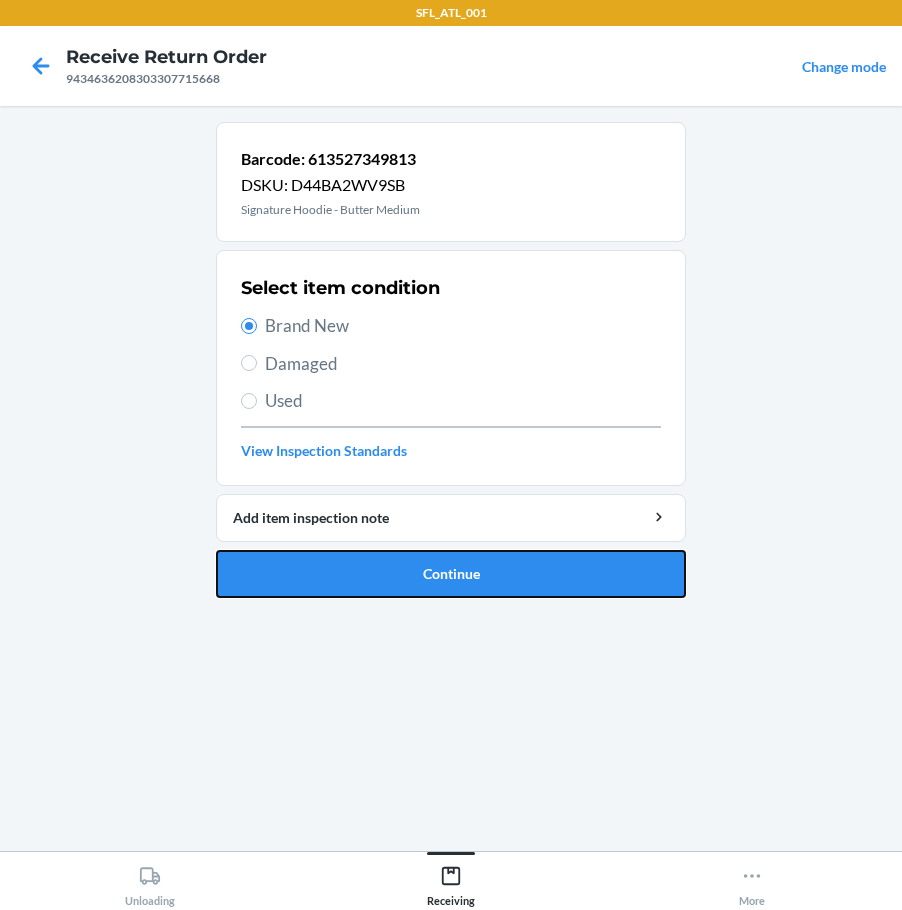 drag, startPoint x: 408, startPoint y: 568, endPoint x: 458, endPoint y: 566, distance: 50.039986 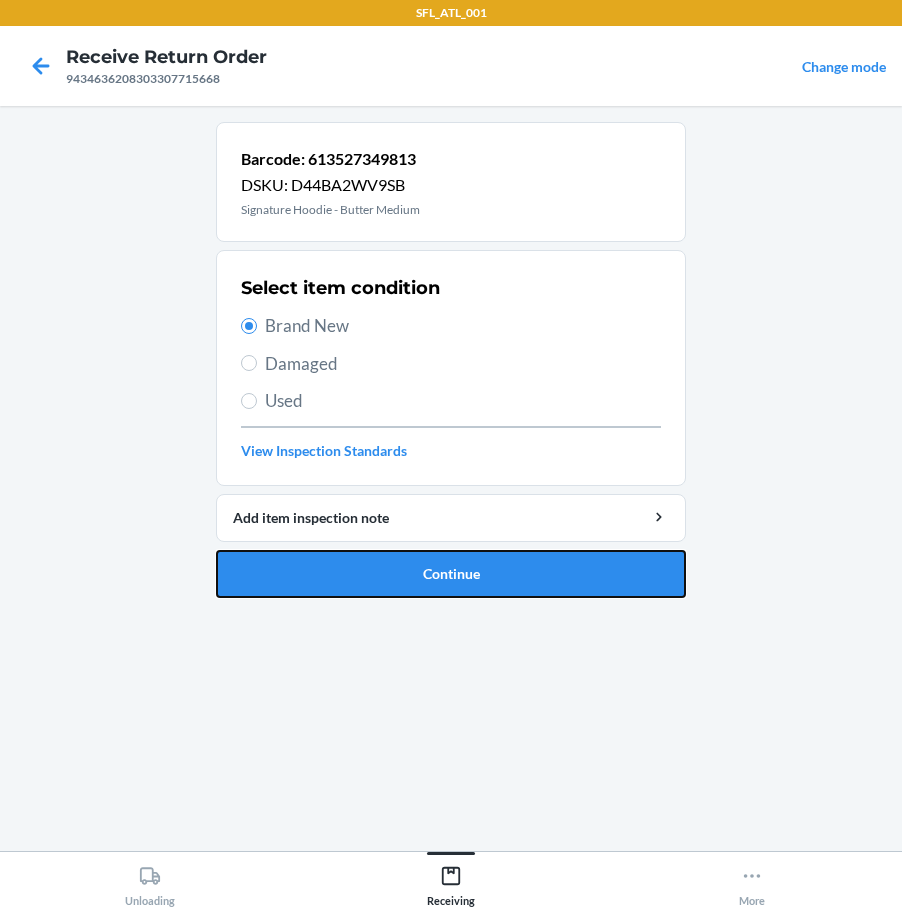click on "Continue" at bounding box center (451, 574) 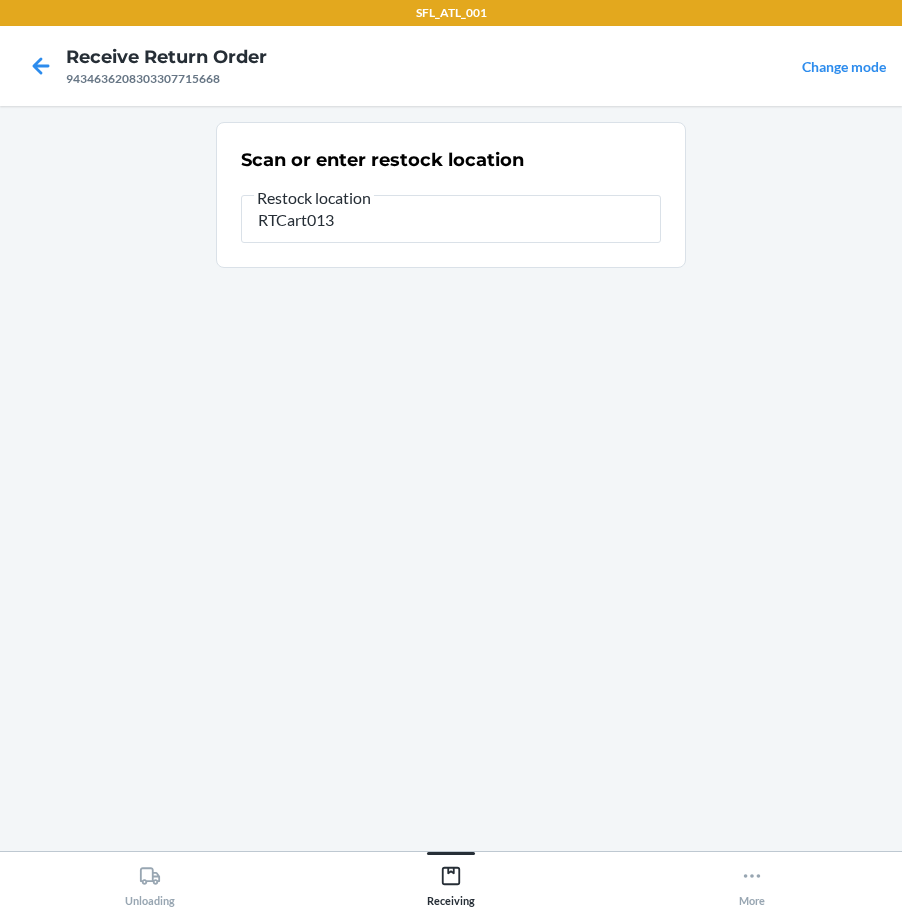 type on "RTCart013" 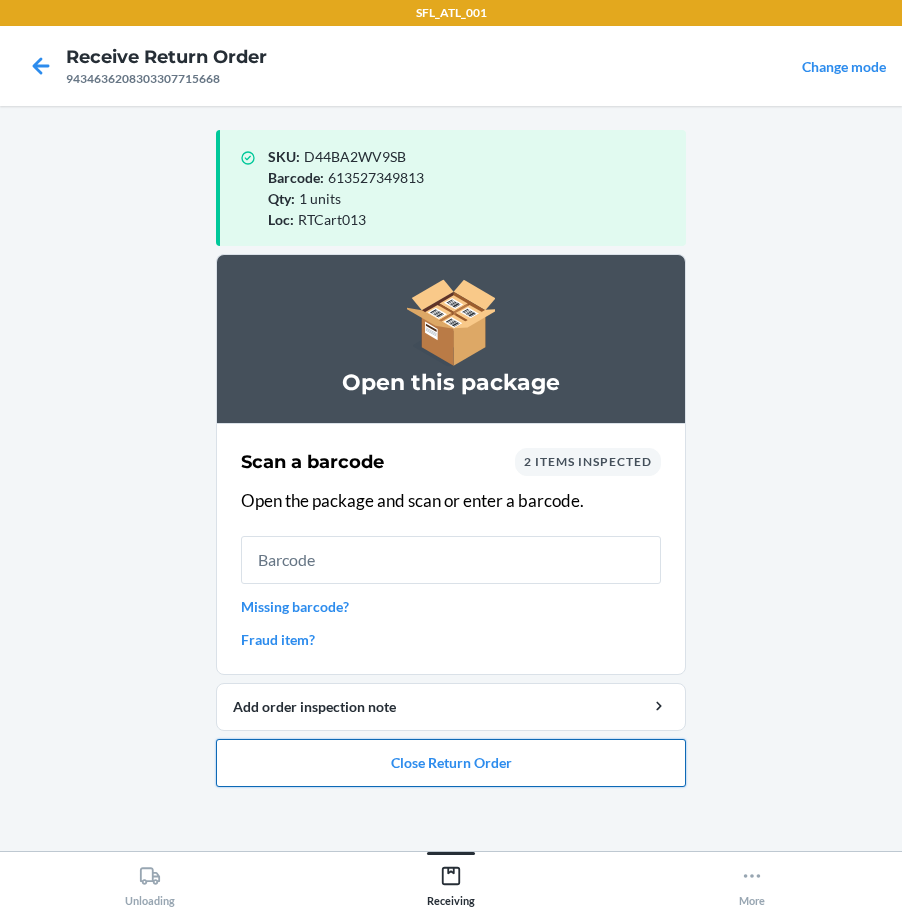 click on "Close Return Order" at bounding box center [451, 763] 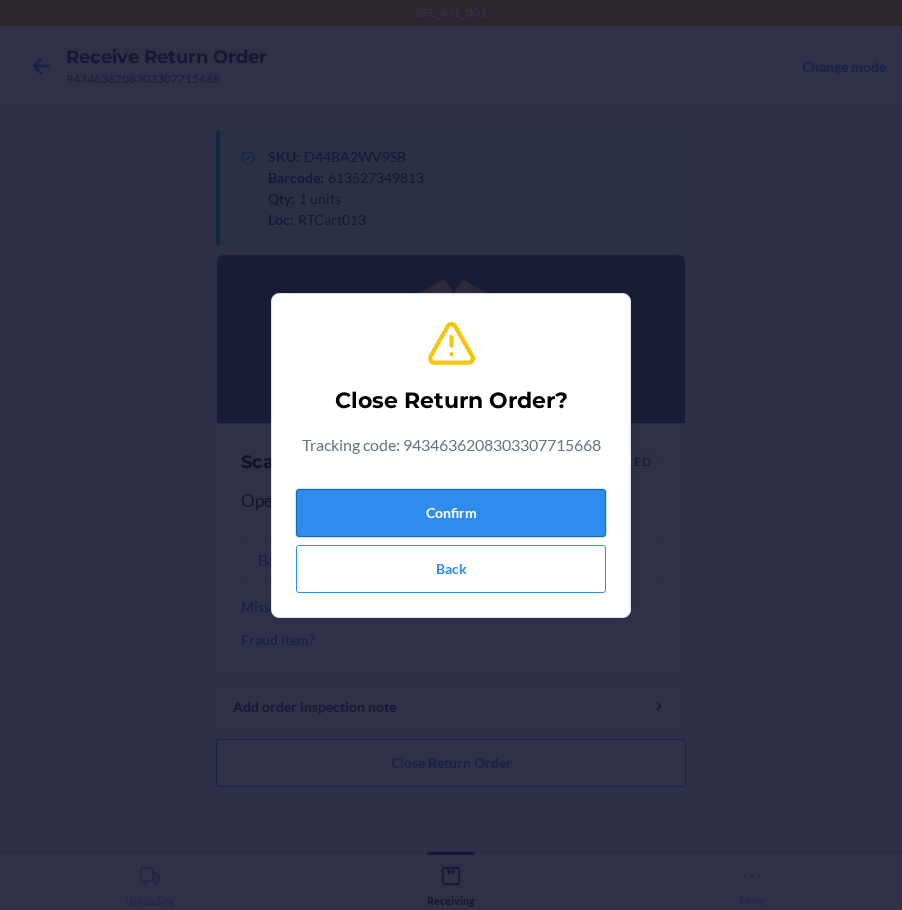 drag, startPoint x: 497, startPoint y: 491, endPoint x: 501, endPoint y: 510, distance: 19.416489 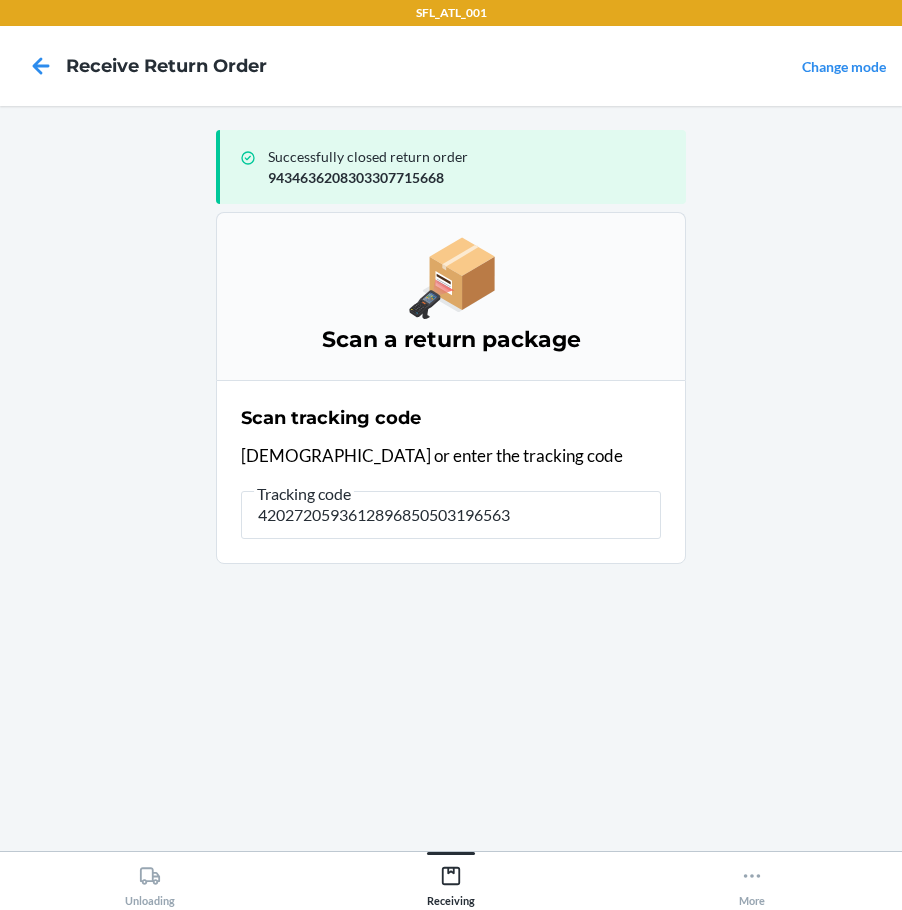 type on "42027205936128968505031965637" 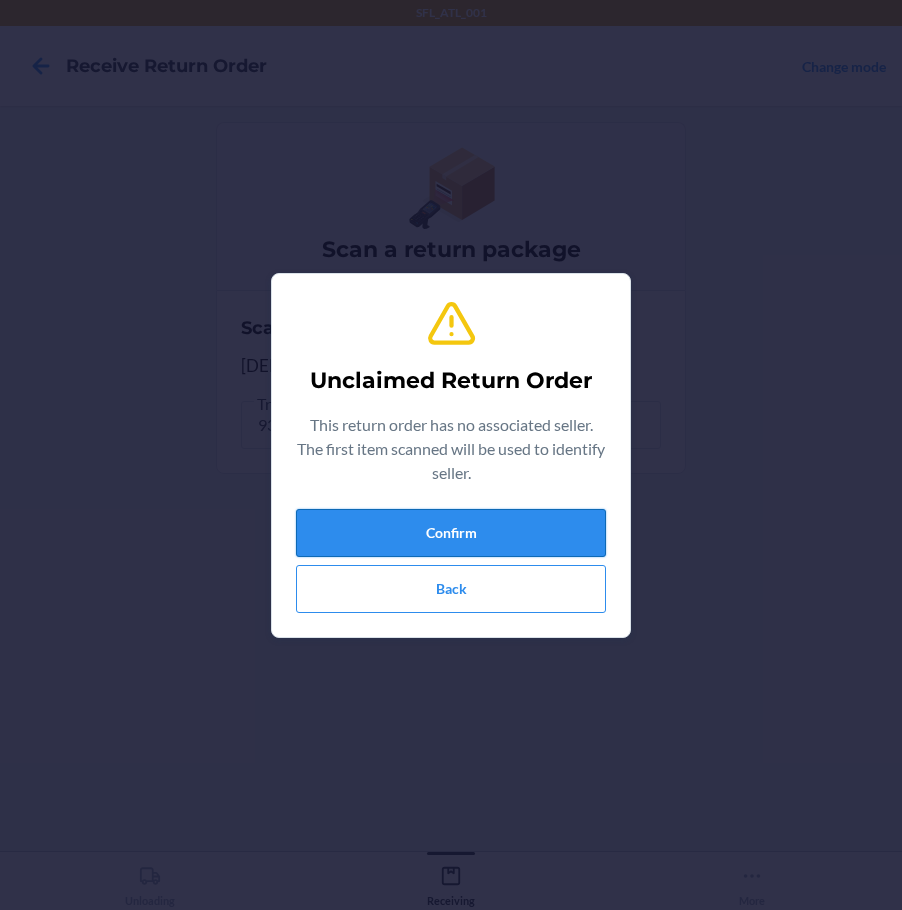 click on "Confirm" at bounding box center [451, 533] 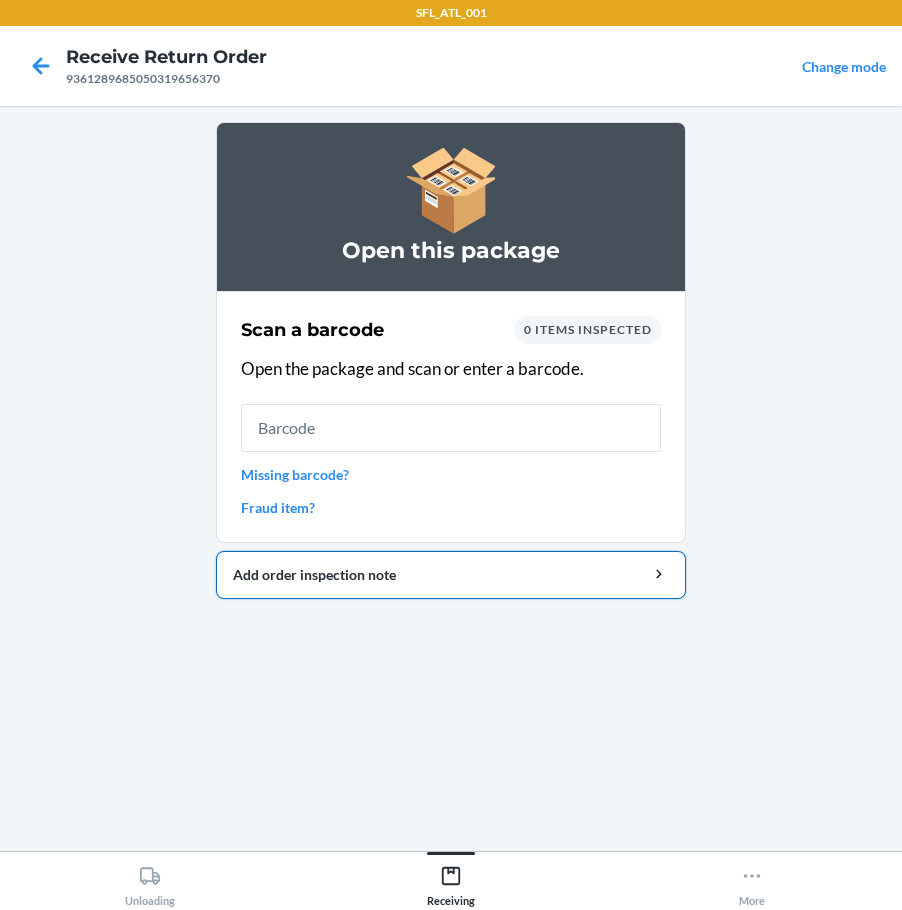 click on "Add order inspection note" at bounding box center [451, 575] 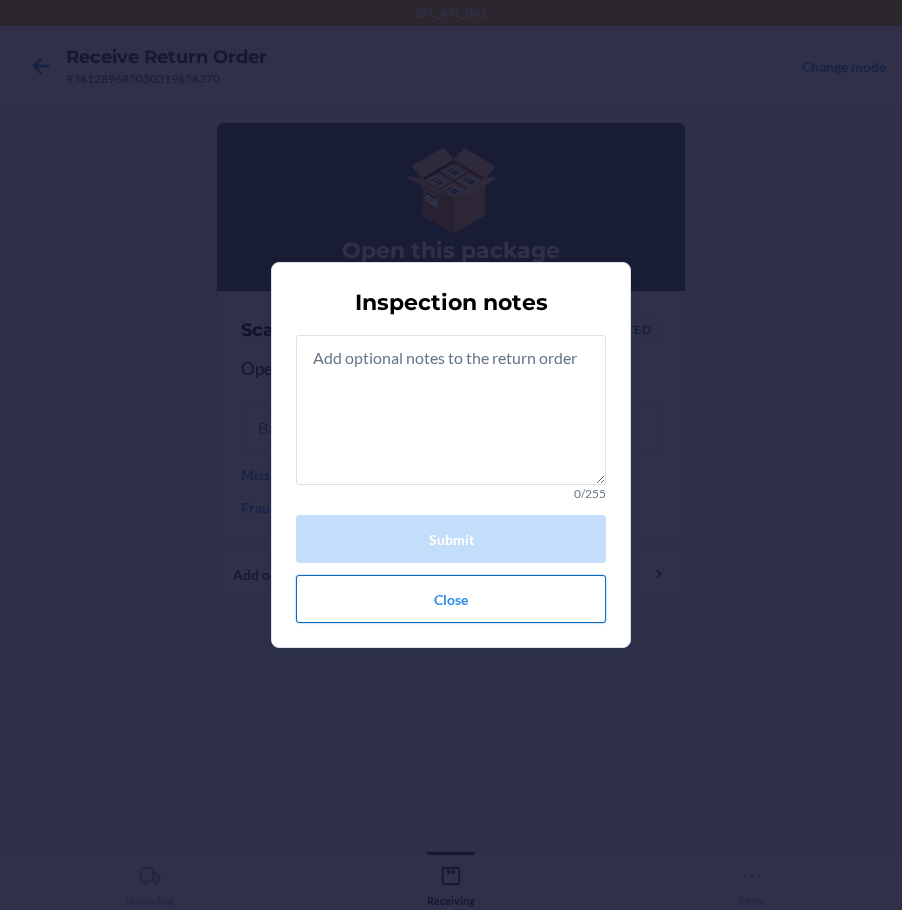 click on "Close" at bounding box center (451, 599) 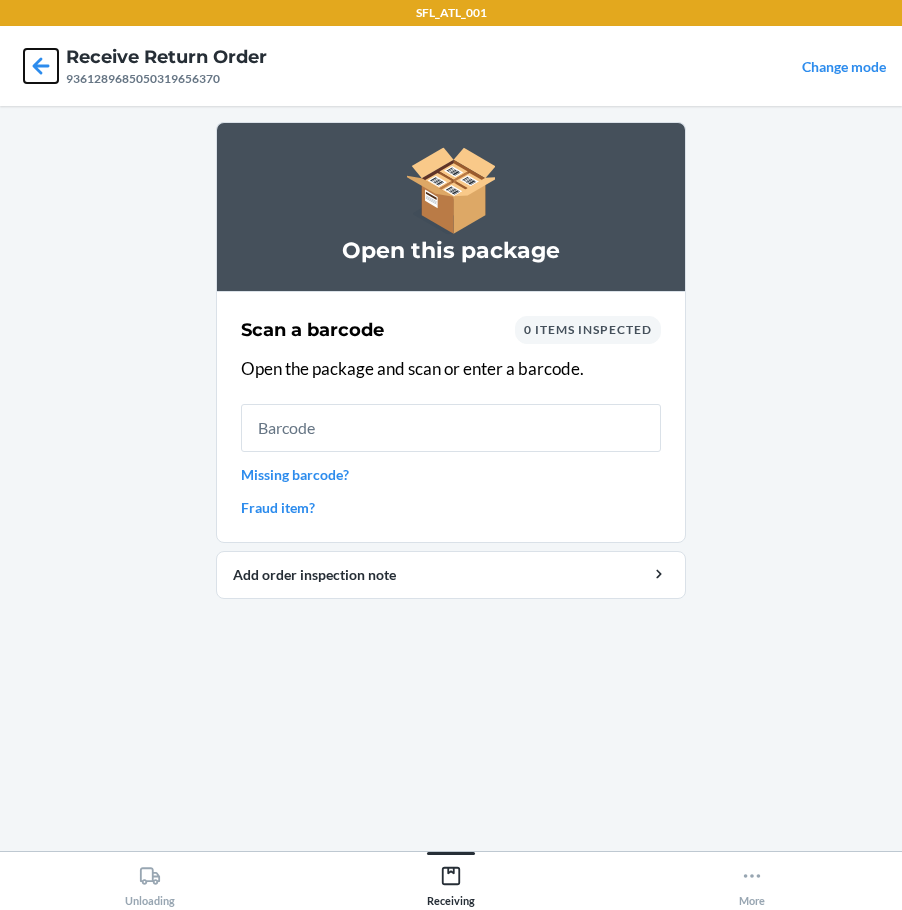 click 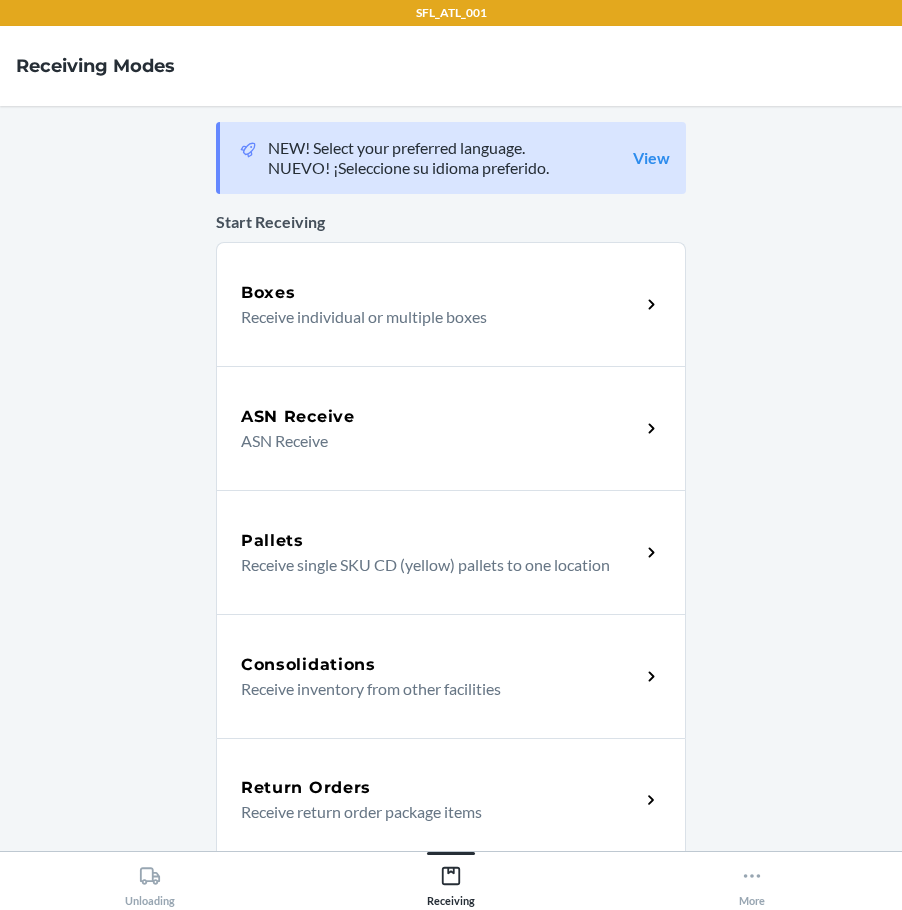 click on "Receive return order package items" at bounding box center [432, 812] 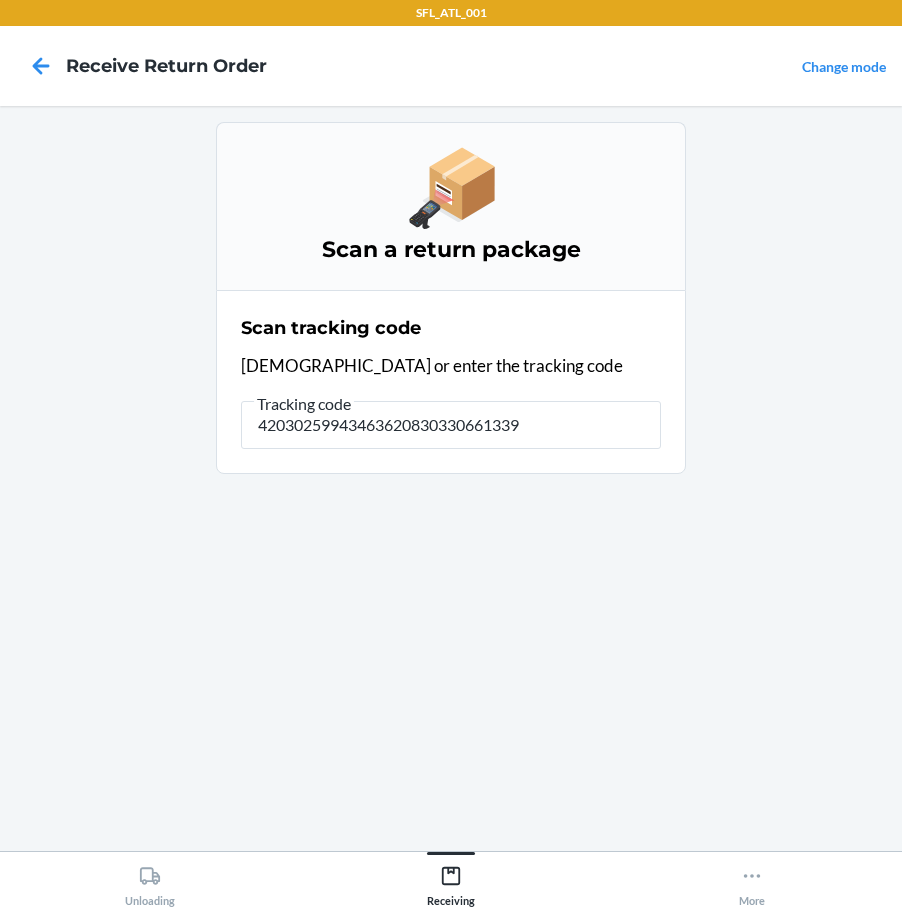 type on "420302599434636208303306613392" 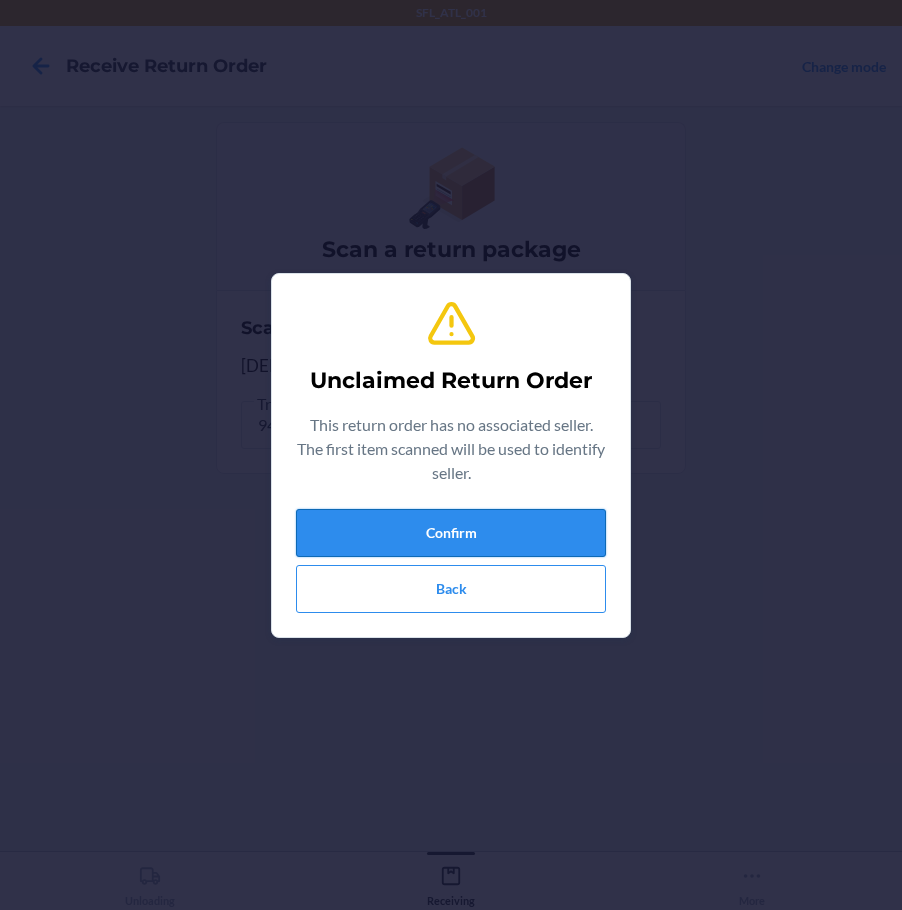 drag, startPoint x: 515, startPoint y: 512, endPoint x: 512, endPoint y: 524, distance: 12.369317 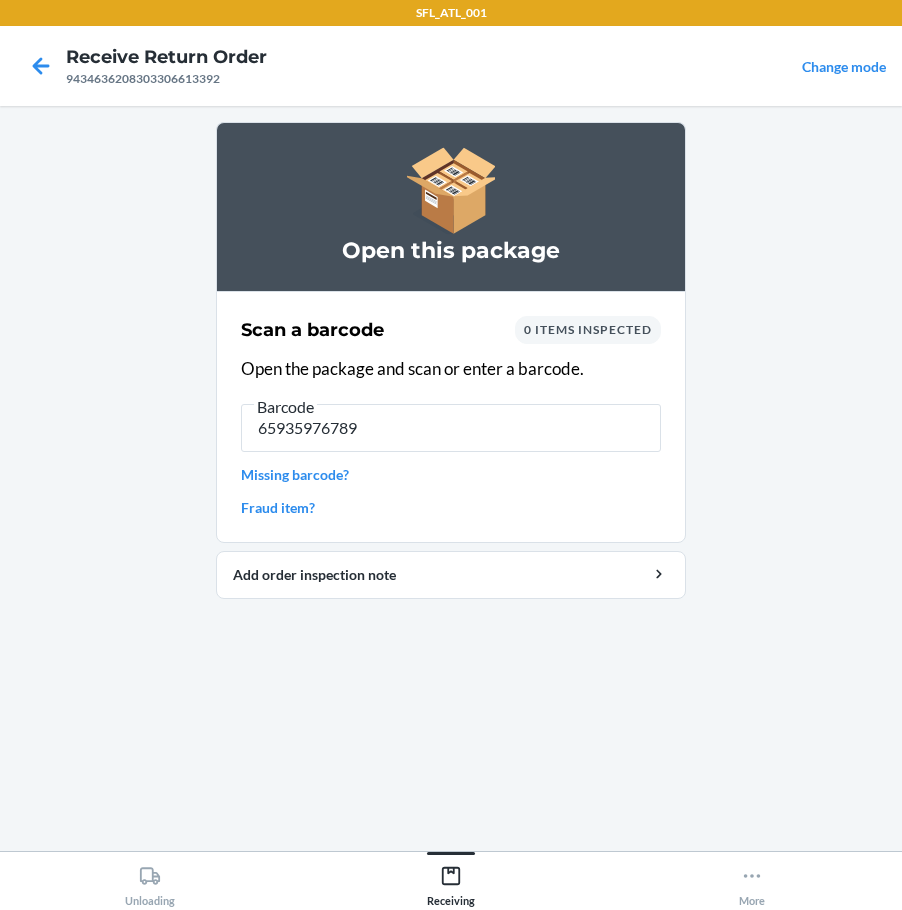 type on "659359767890" 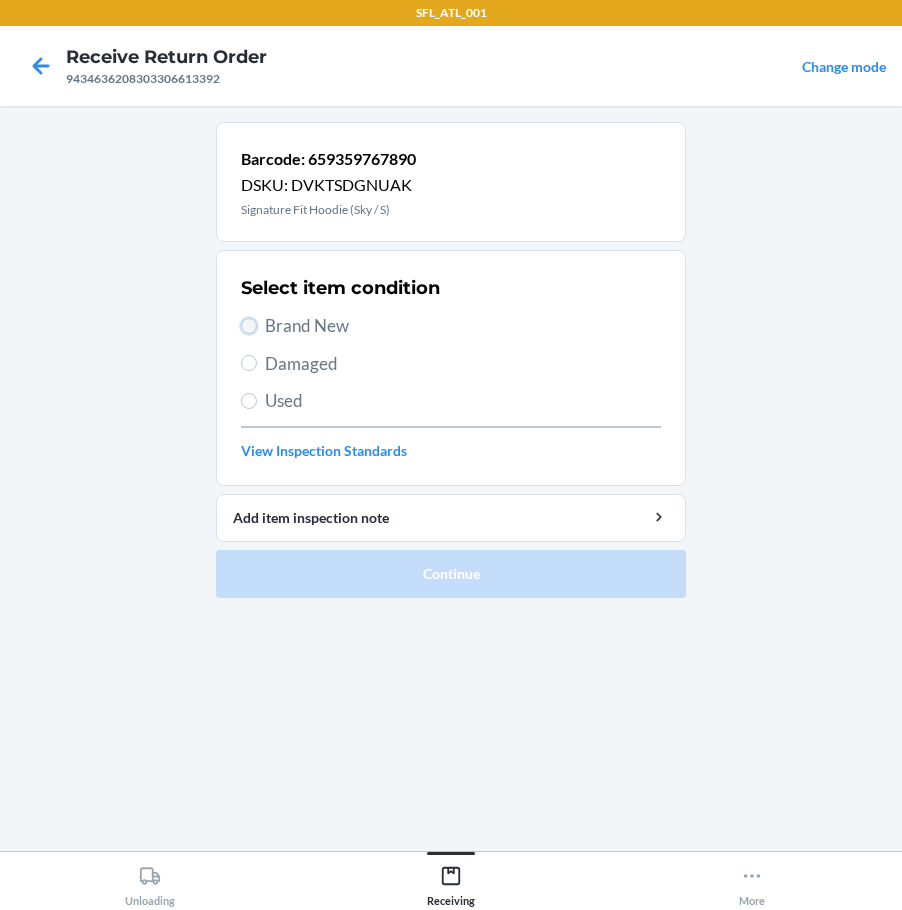 click on "Brand New" at bounding box center [249, 326] 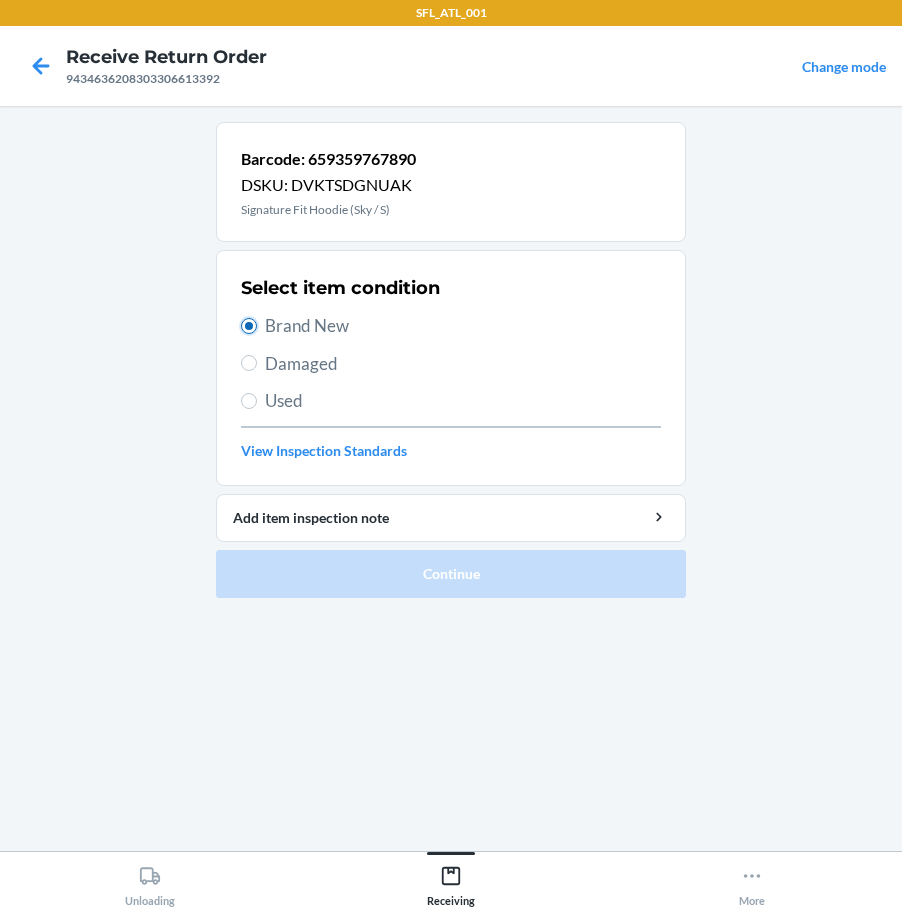 radio on "true" 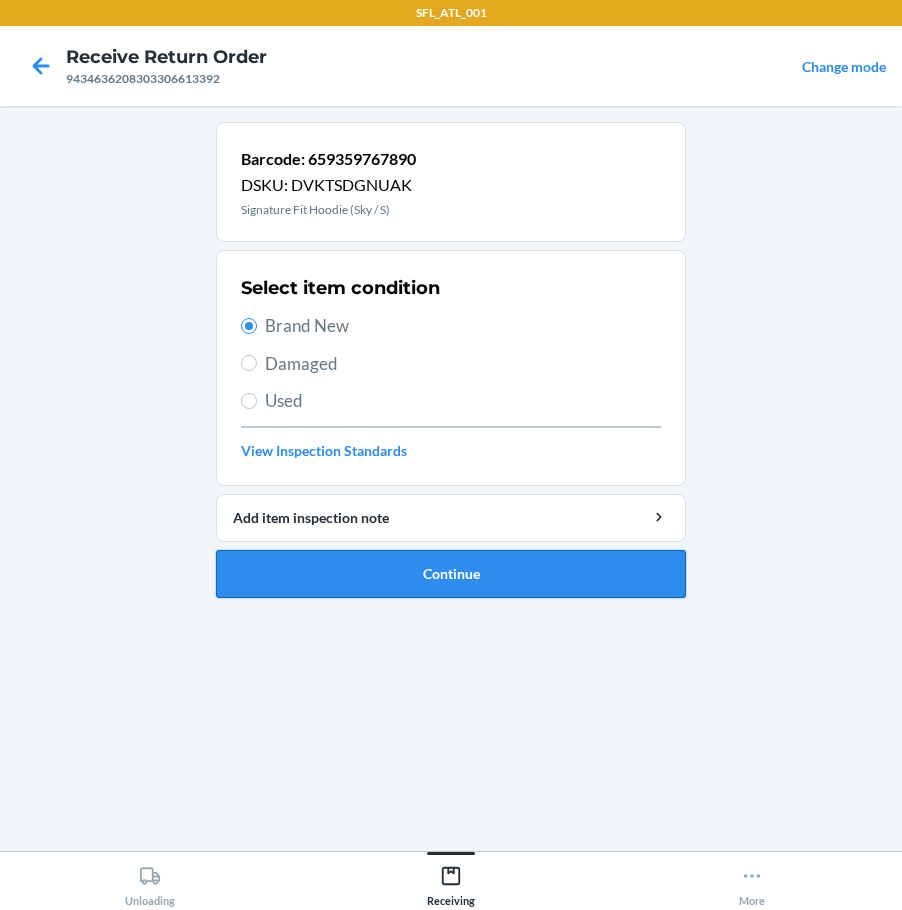 click on "Continue" at bounding box center (451, 574) 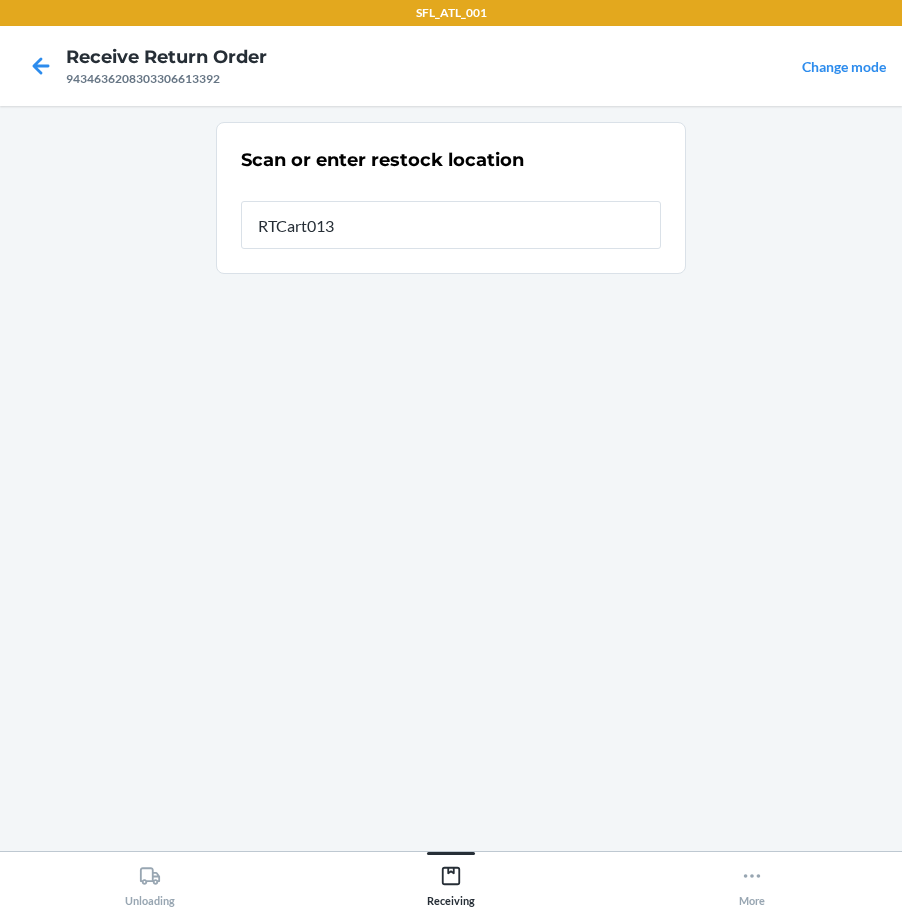 type on "RTCart013" 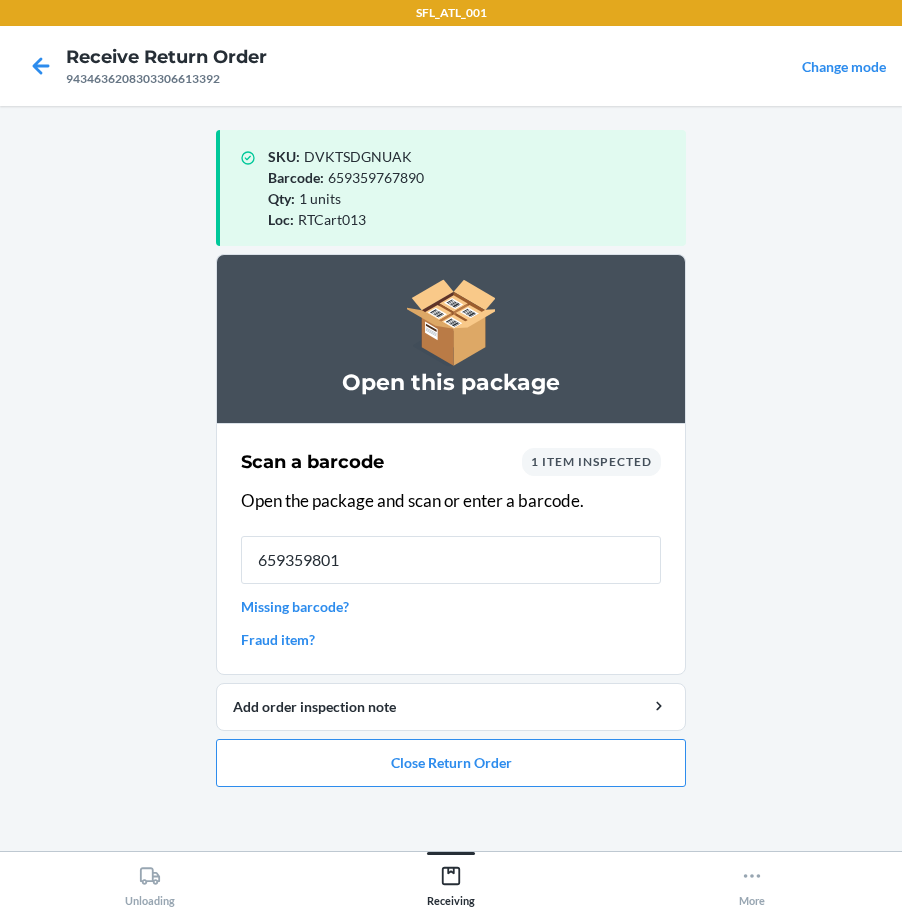 type on "6593598011" 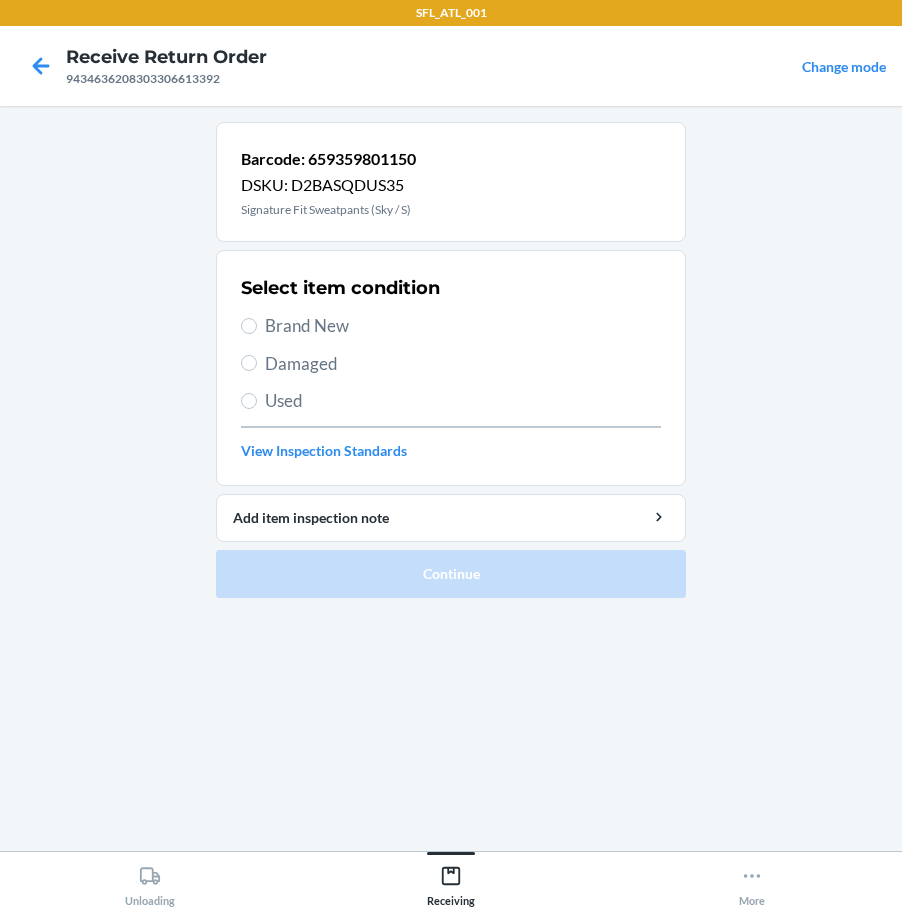 drag, startPoint x: 253, startPoint y: 314, endPoint x: 258, endPoint y: 345, distance: 31.400637 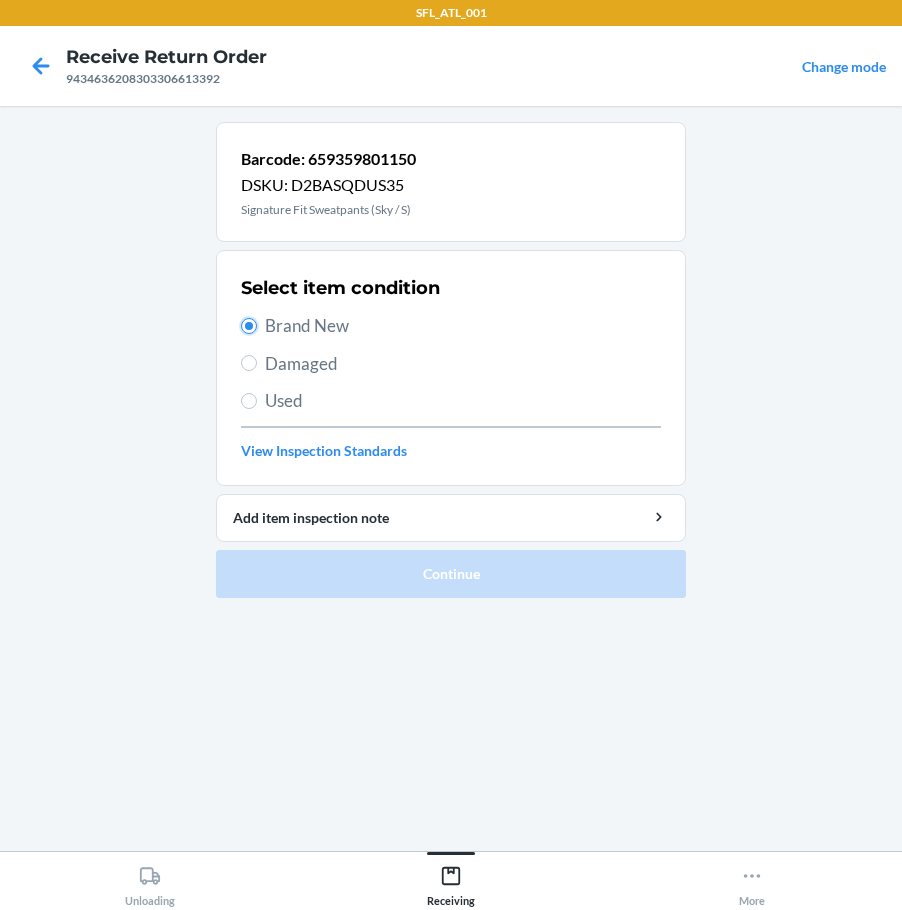 radio on "true" 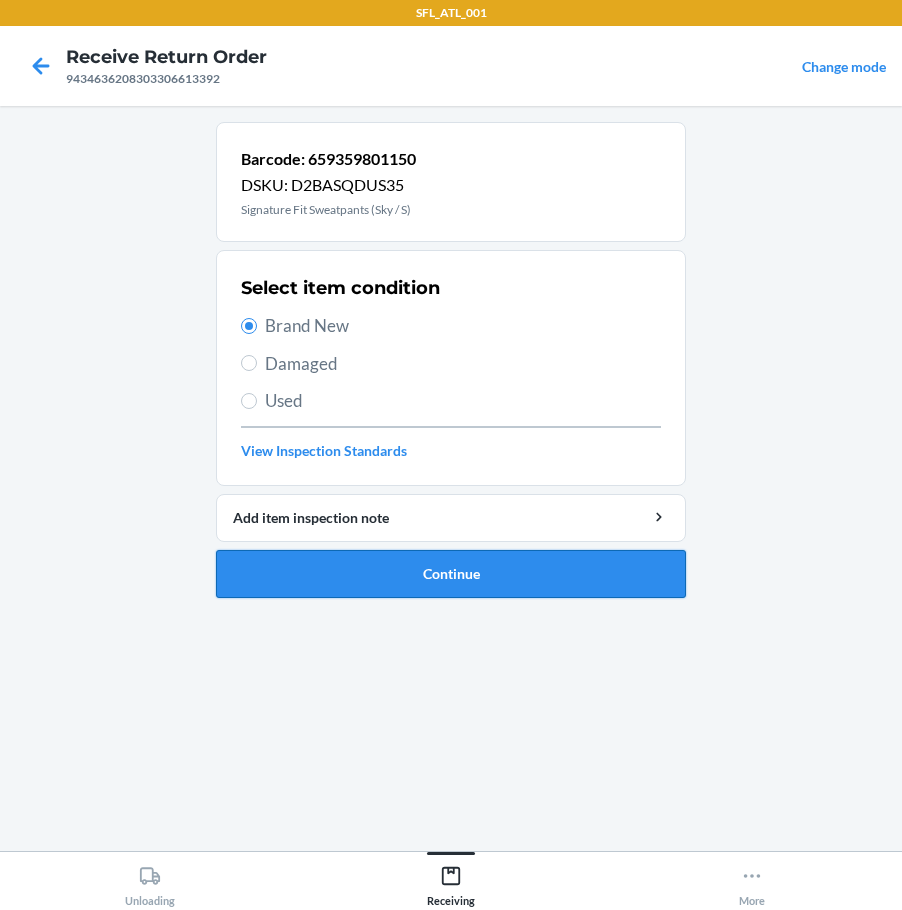 click on "Continue" at bounding box center (451, 574) 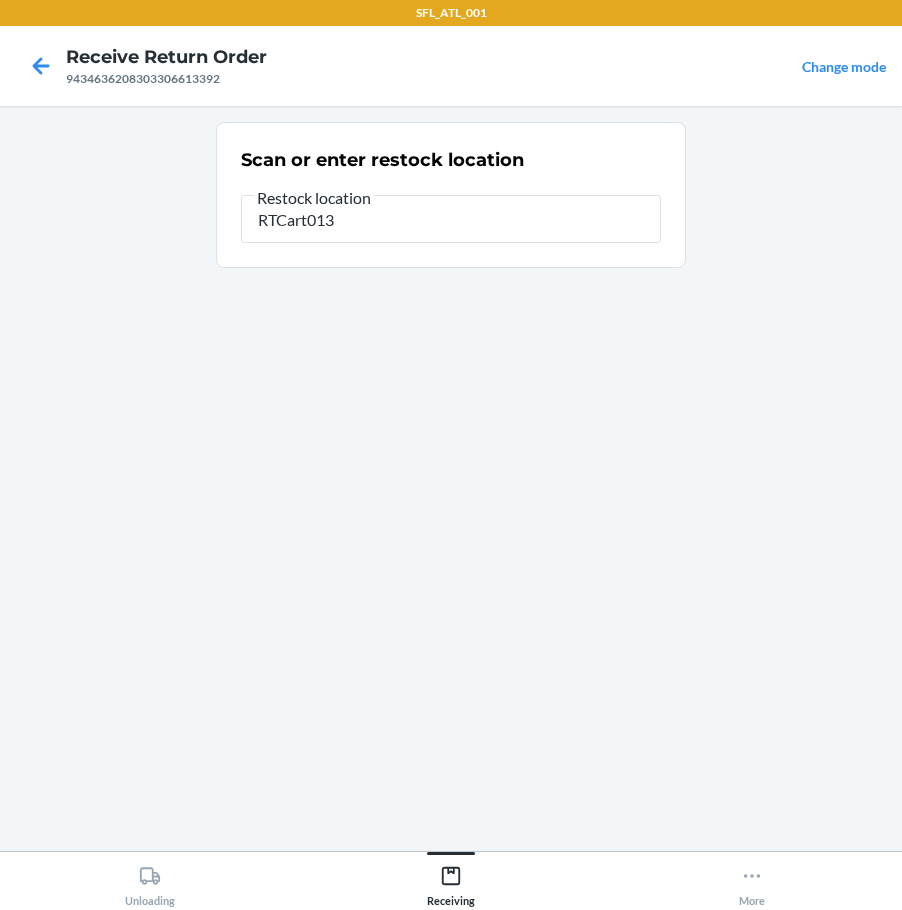 type on "RTCart013" 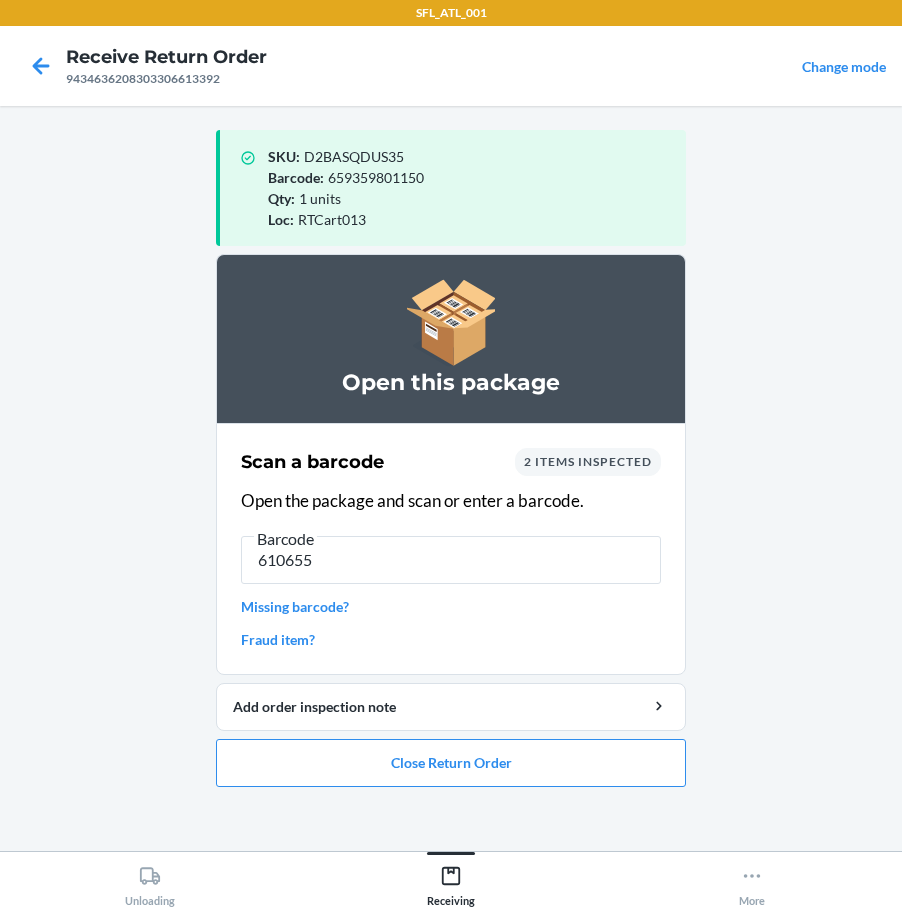 type on "6106551" 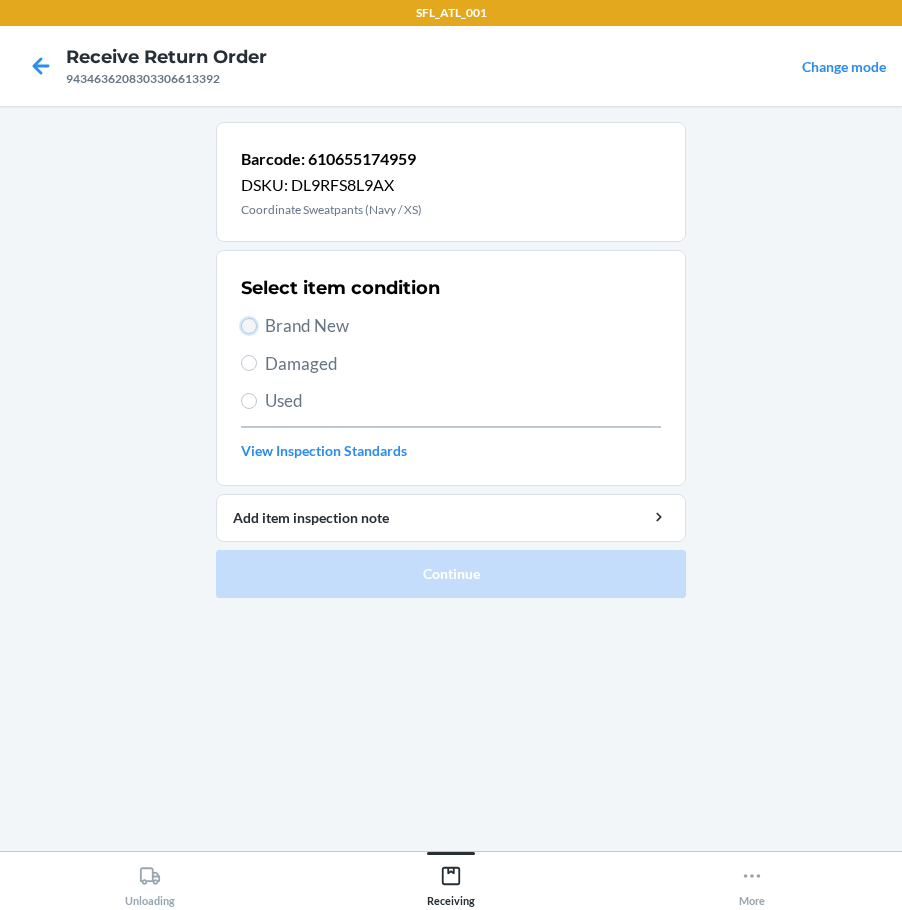 click on "Brand New" at bounding box center [249, 326] 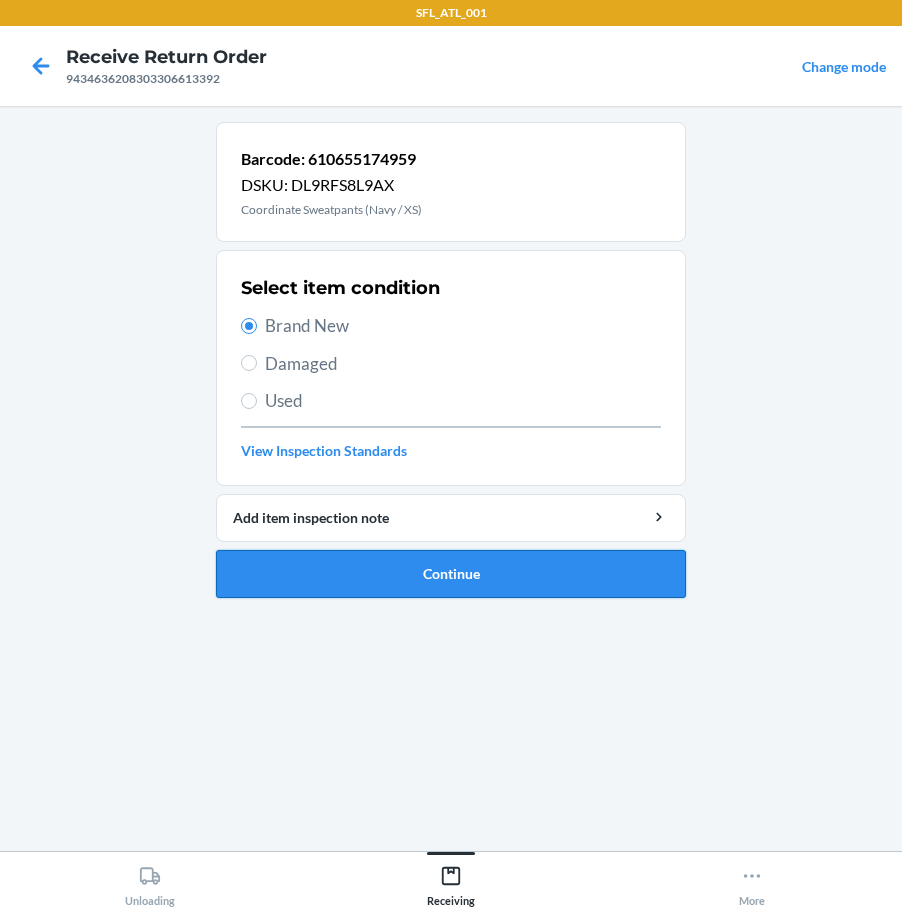 click on "Continue" at bounding box center [451, 574] 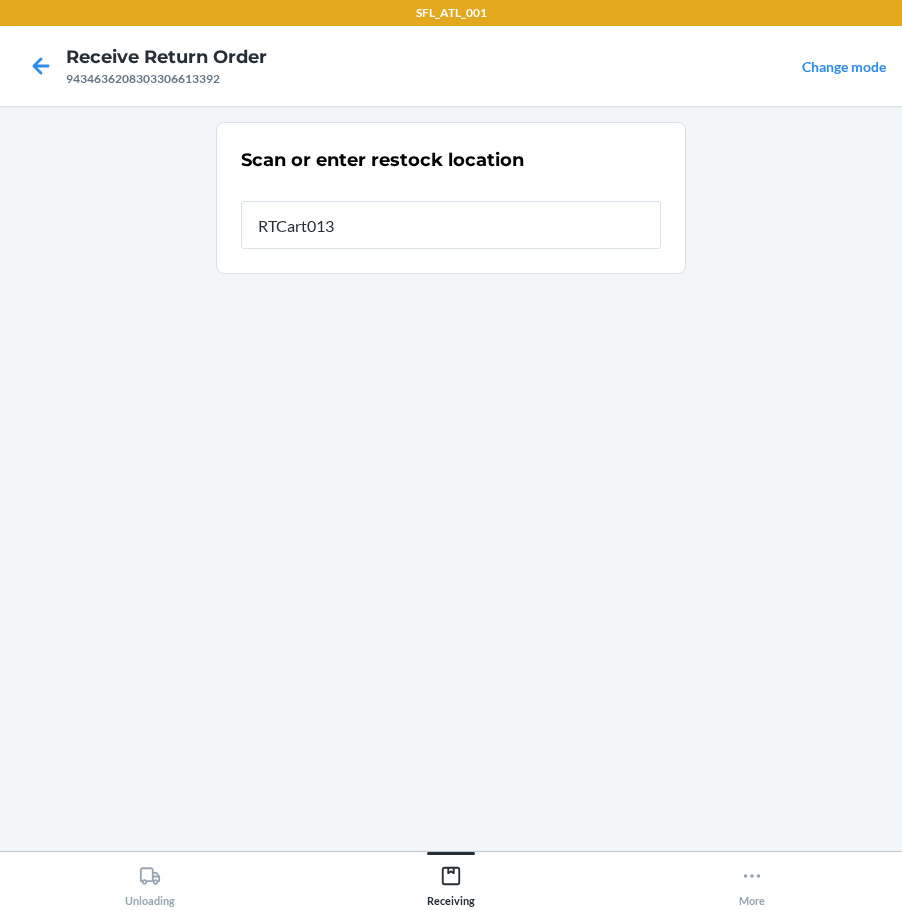 type on "RTCart013" 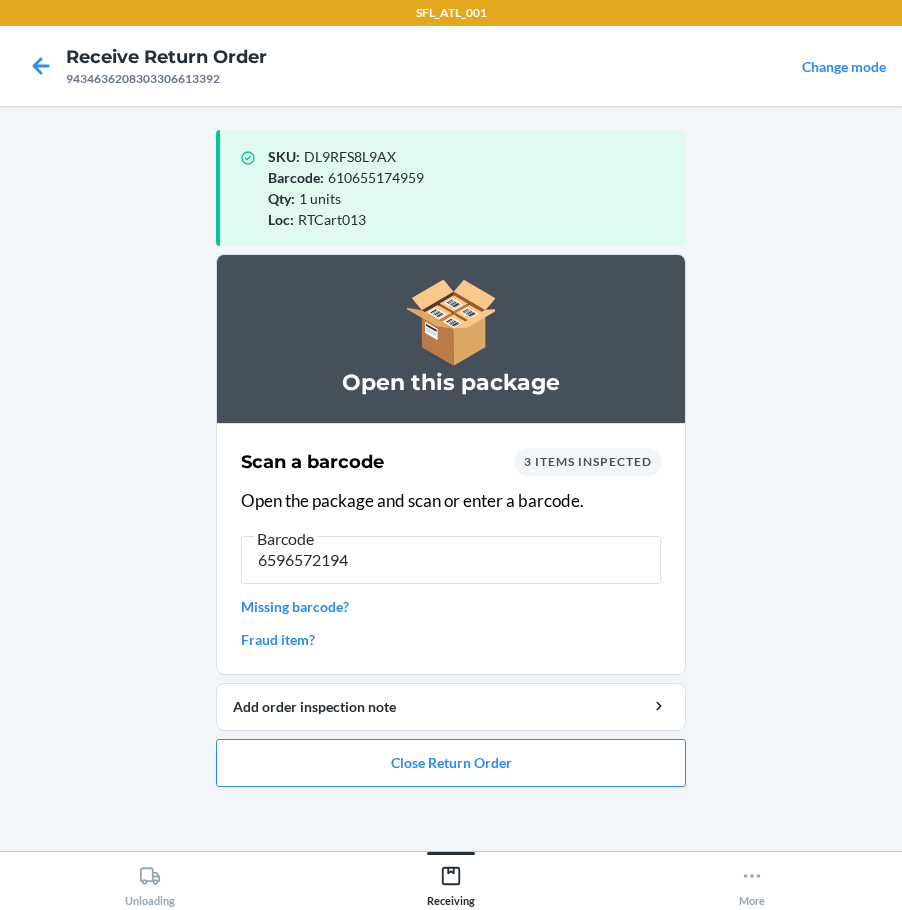 type on "65965721944" 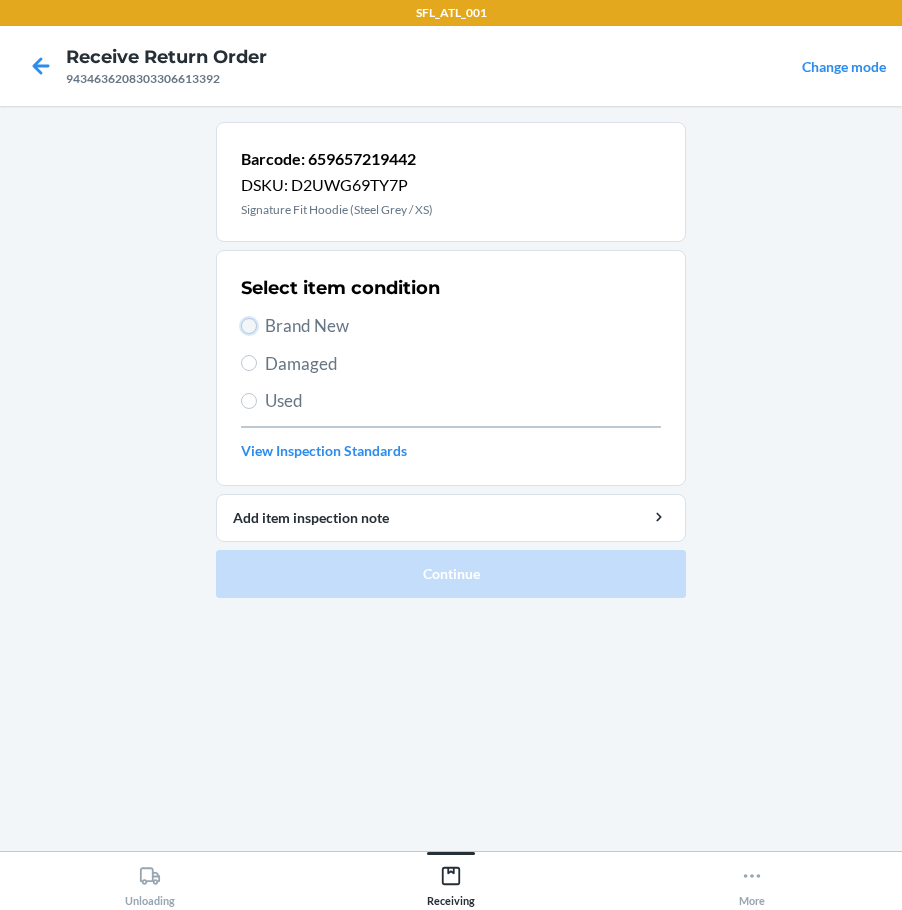 click on "Brand New" at bounding box center (249, 326) 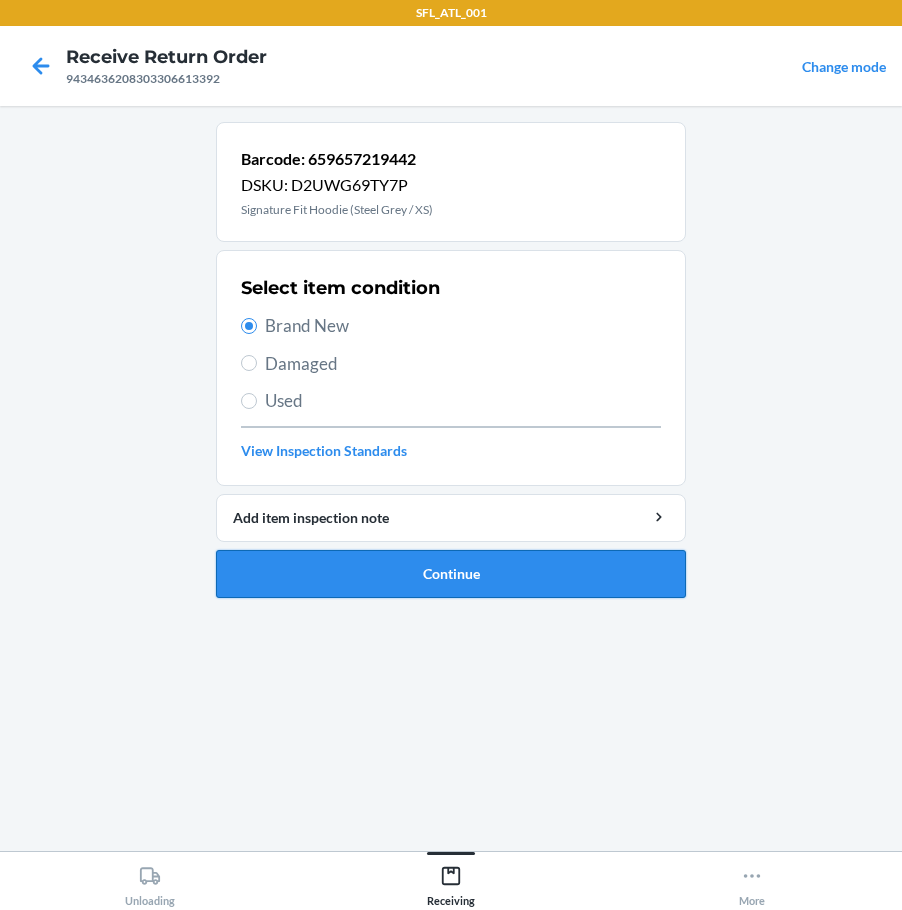 click on "Continue" at bounding box center (451, 574) 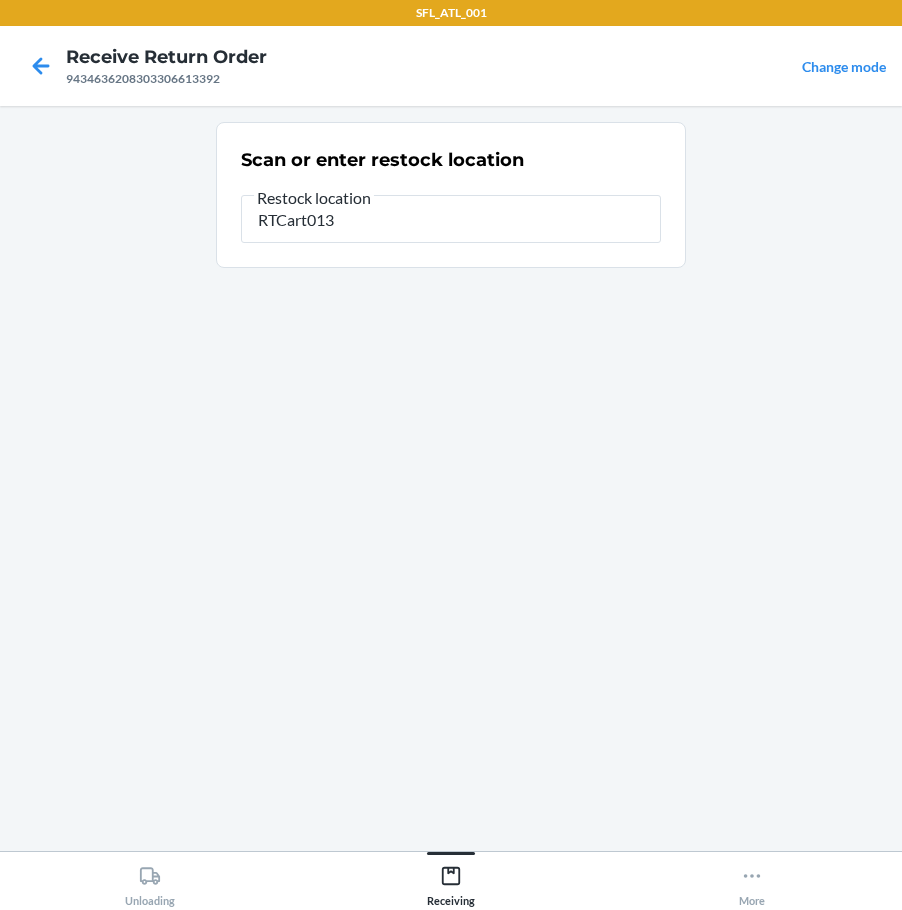 type on "RTCart013" 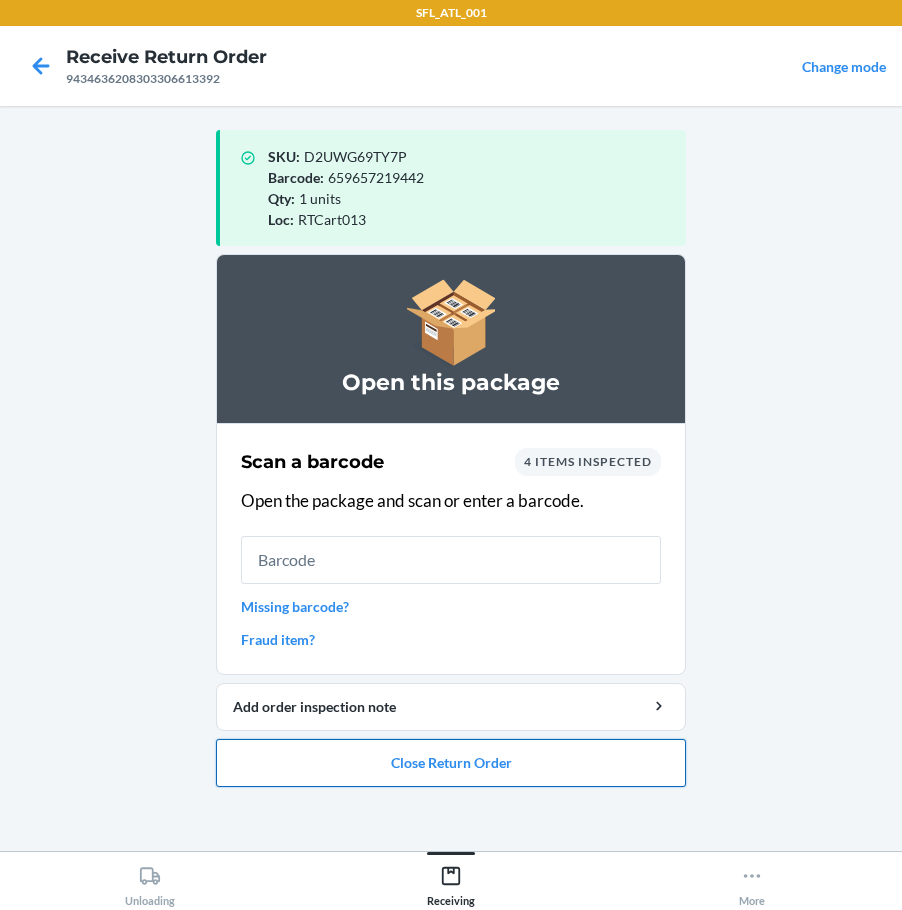 click on "Close Return Order" at bounding box center (451, 763) 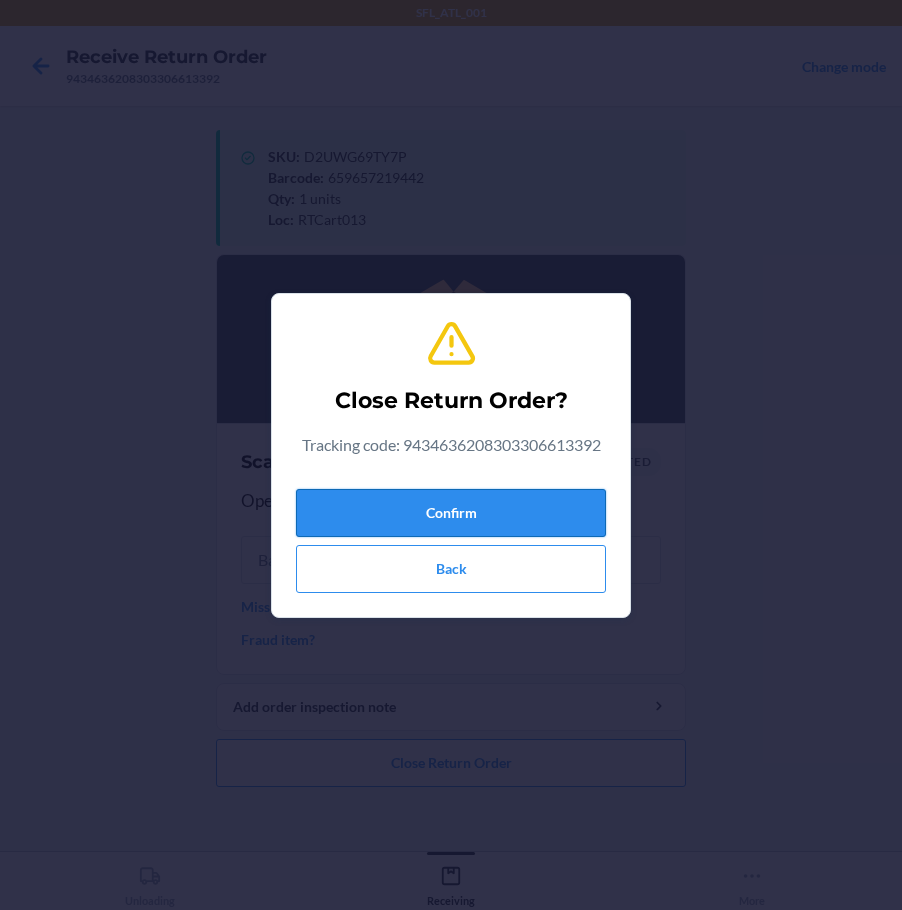 click on "Confirm" at bounding box center (451, 513) 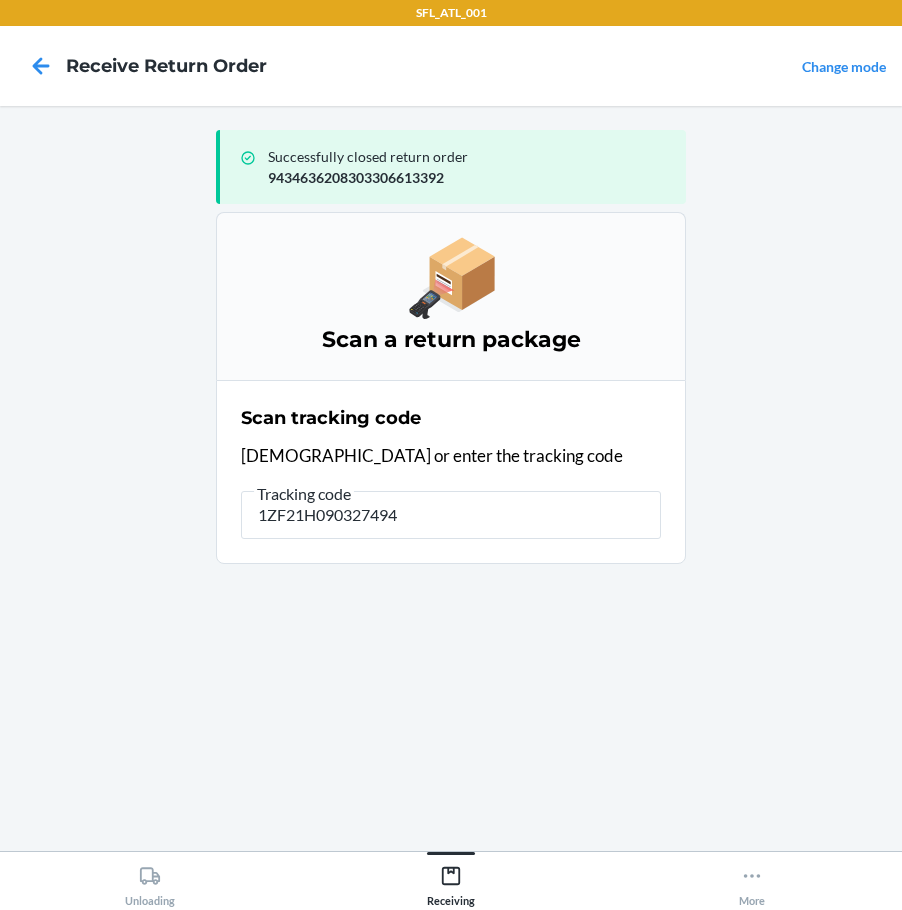 type on "1ZF21H0903274942" 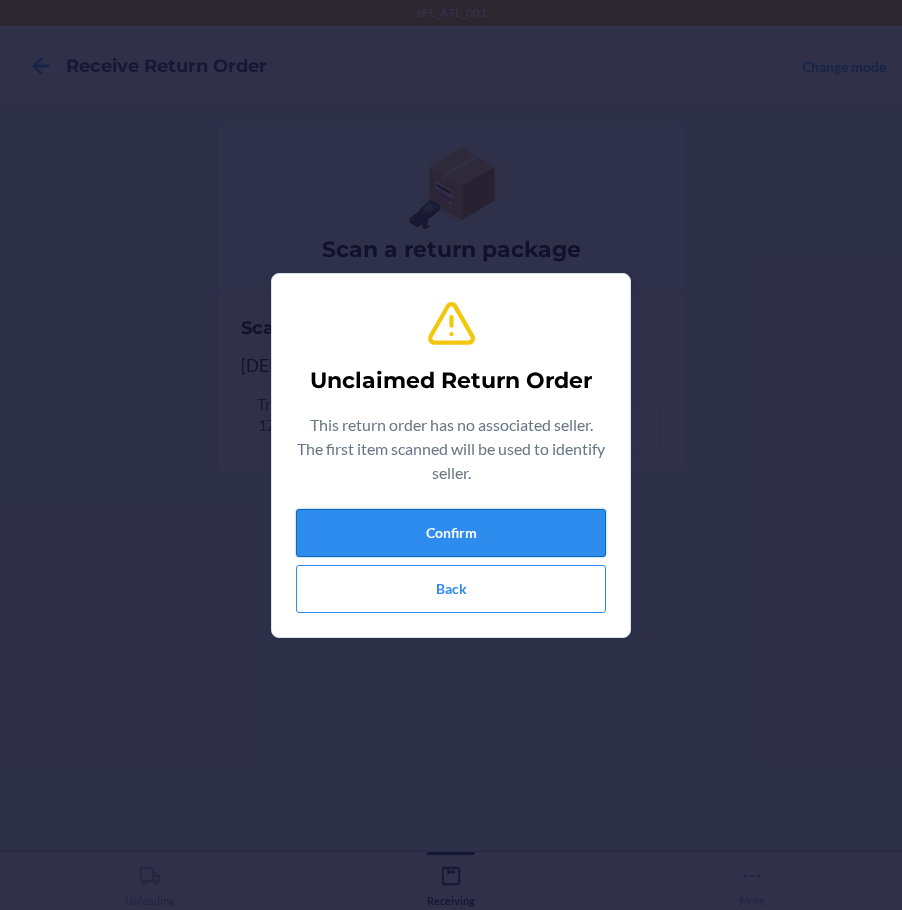 click on "Confirm" at bounding box center [451, 533] 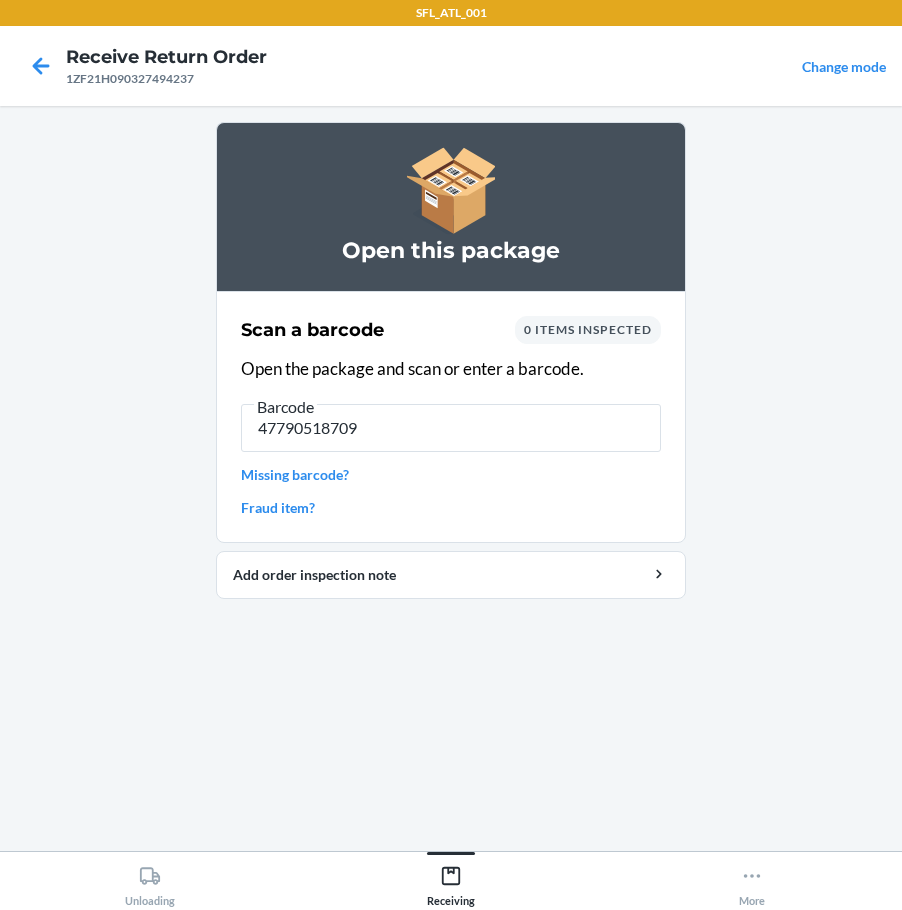 type on "477905187095" 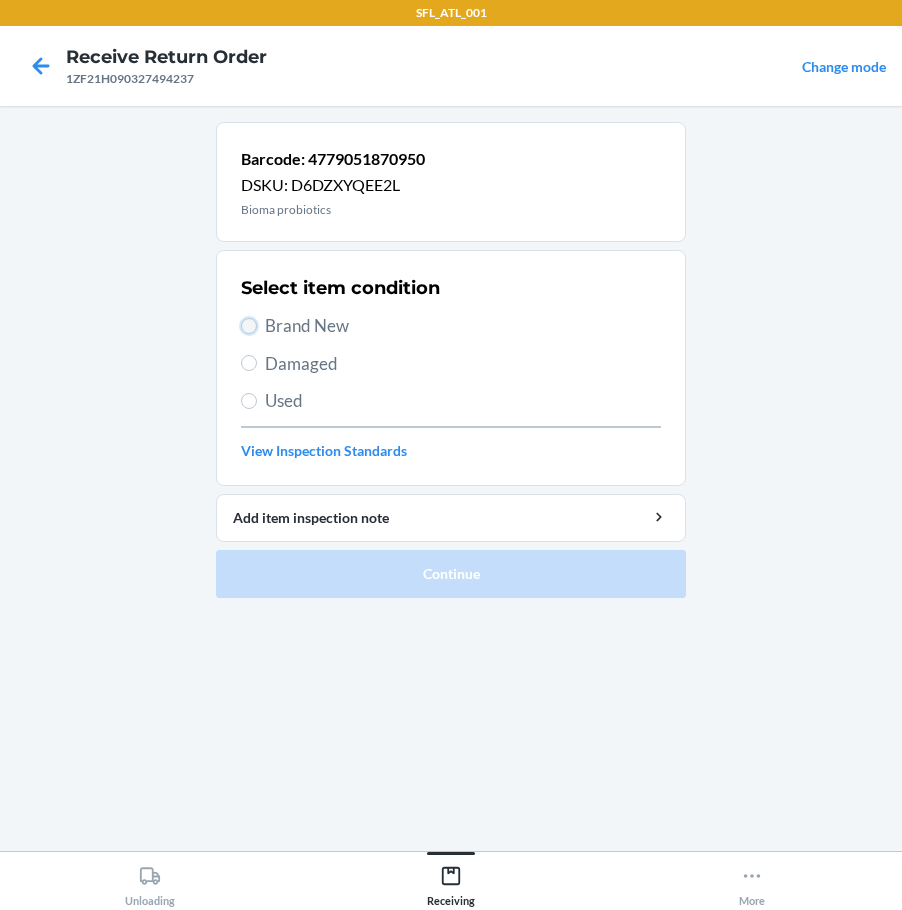 click on "Brand New" at bounding box center (249, 326) 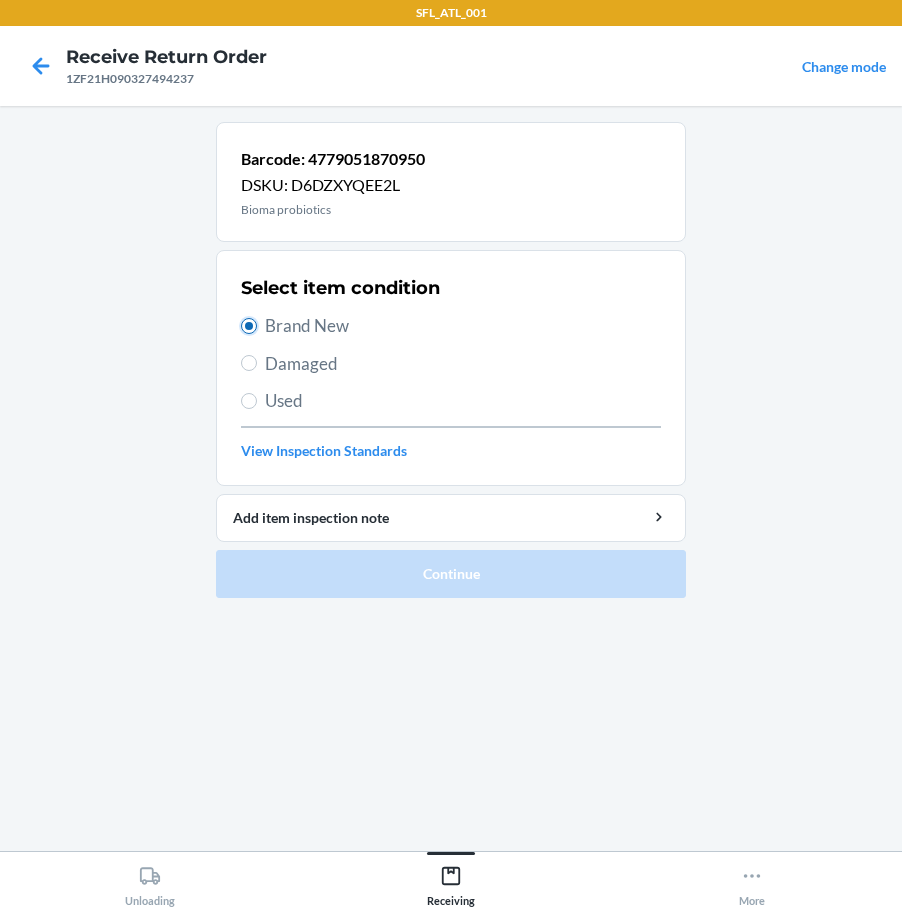radio on "true" 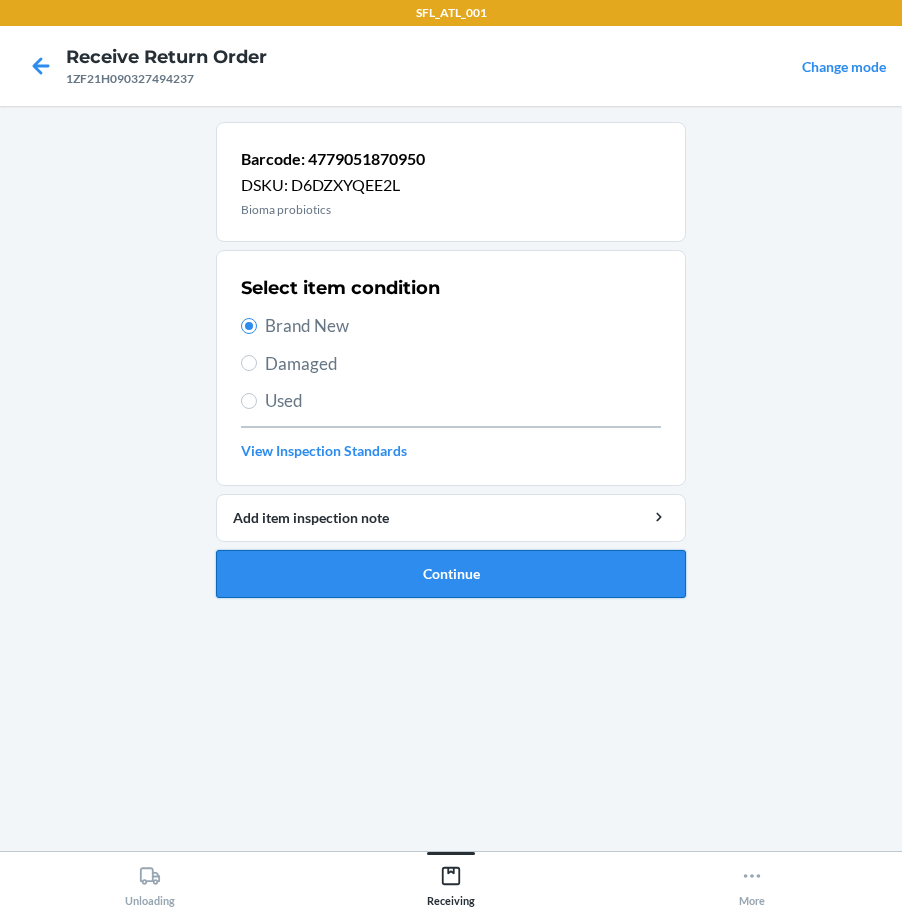 click on "Continue" at bounding box center [451, 574] 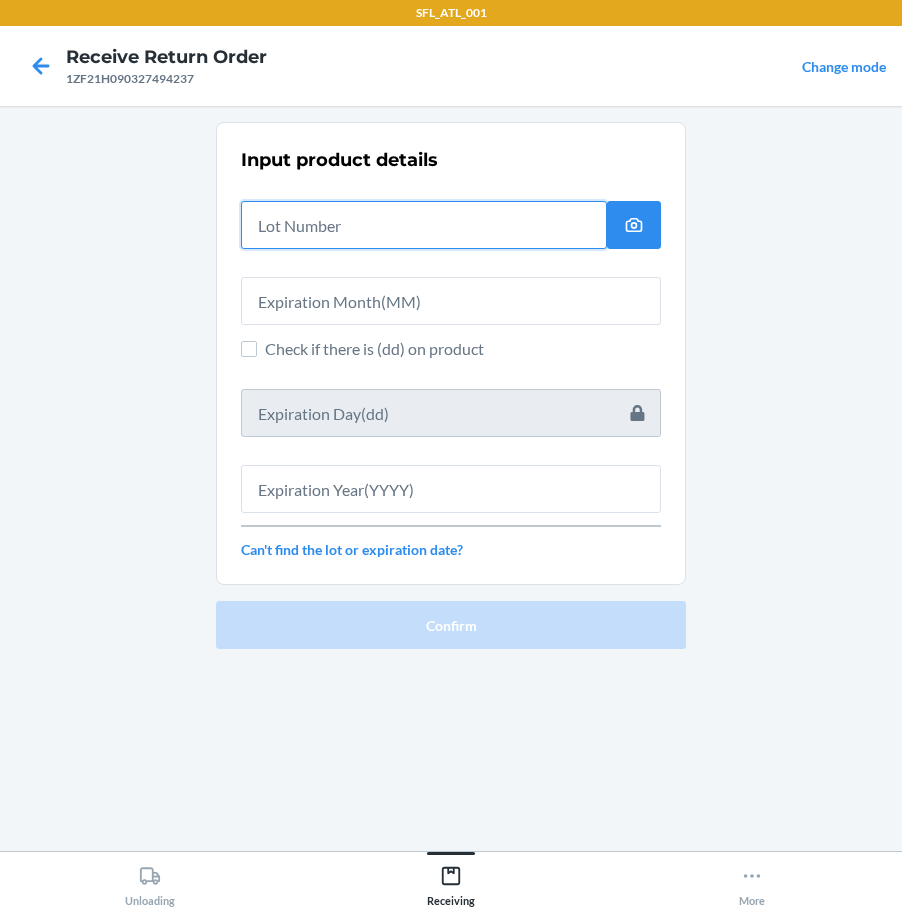 click at bounding box center (424, 225) 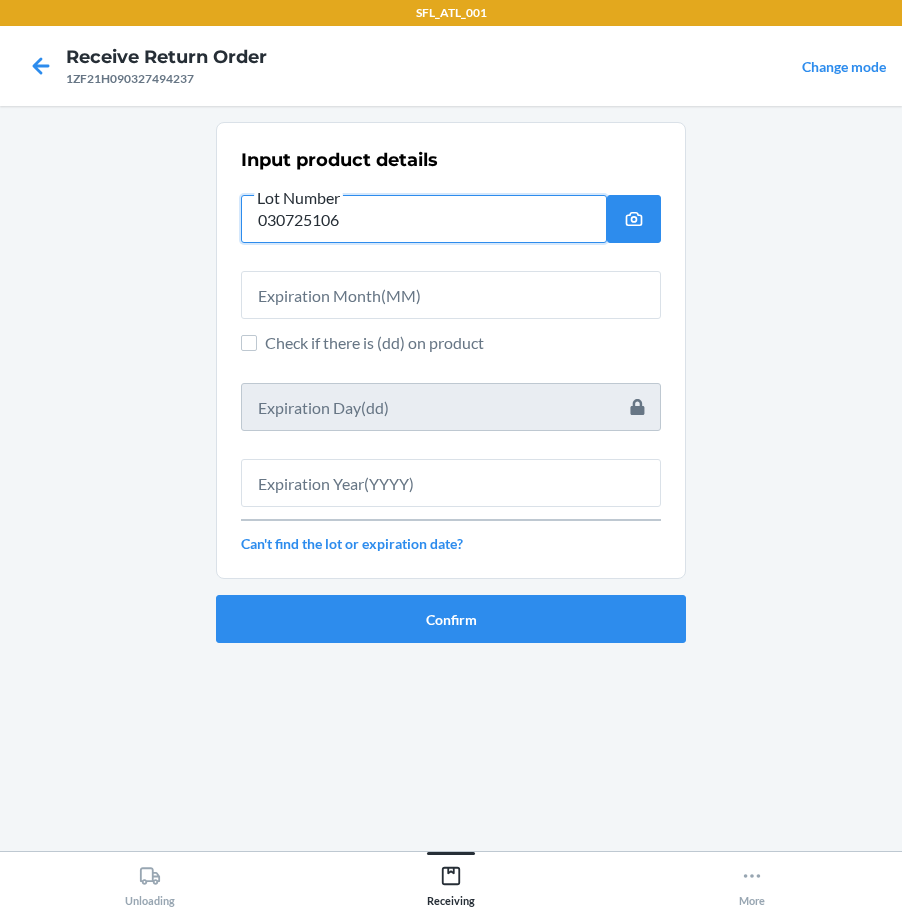 type on "030725106" 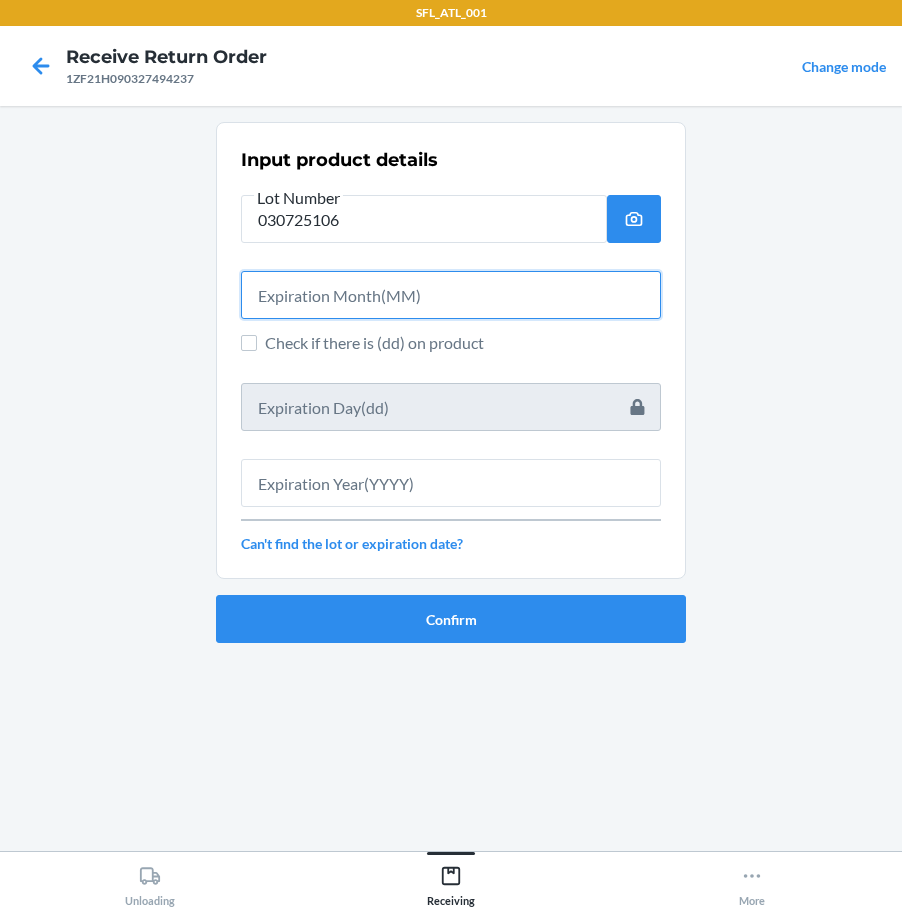 click at bounding box center [451, 295] 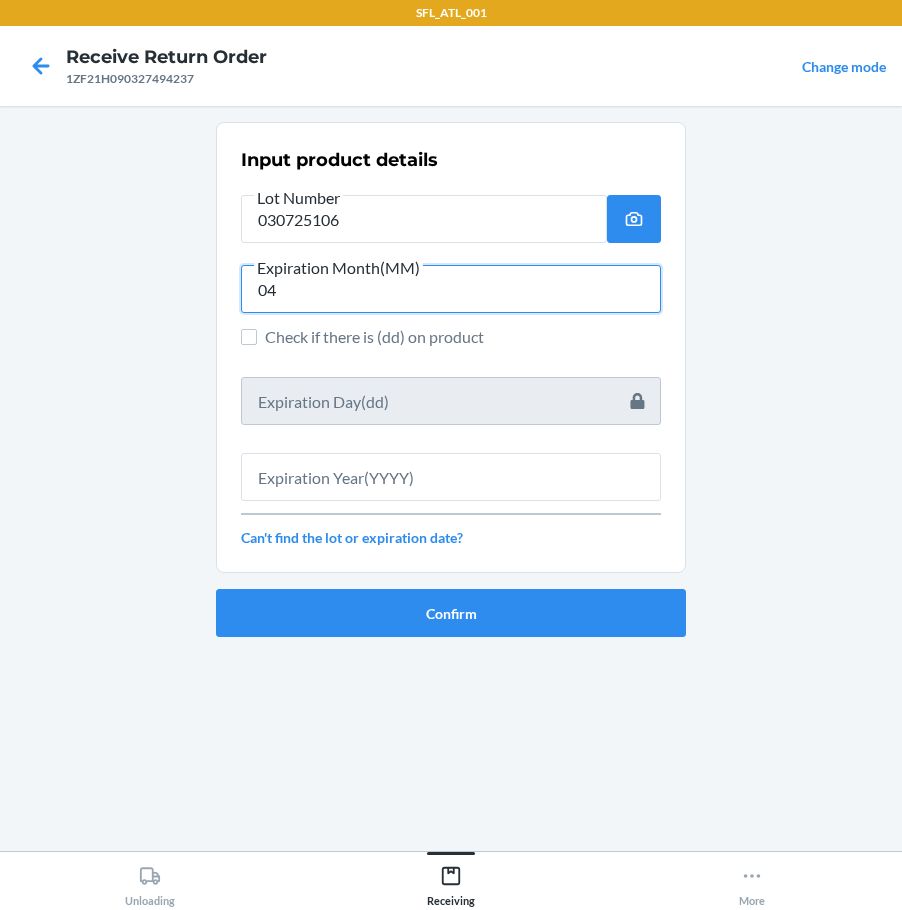 type on "04" 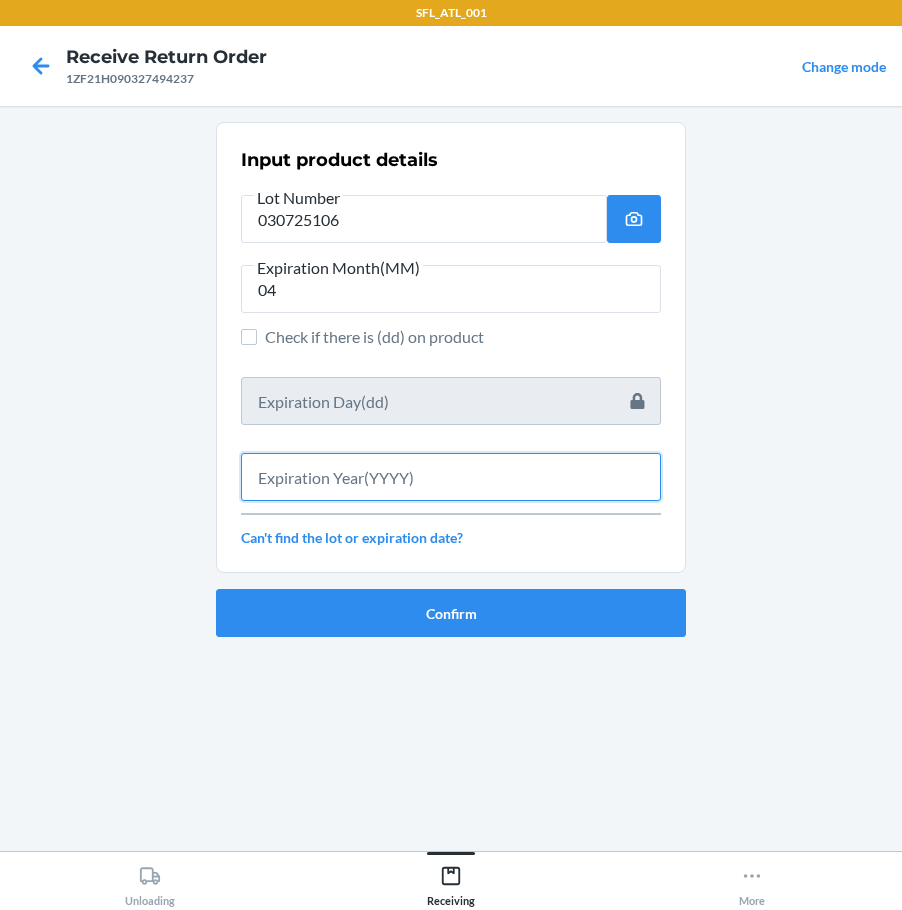 click at bounding box center [451, 477] 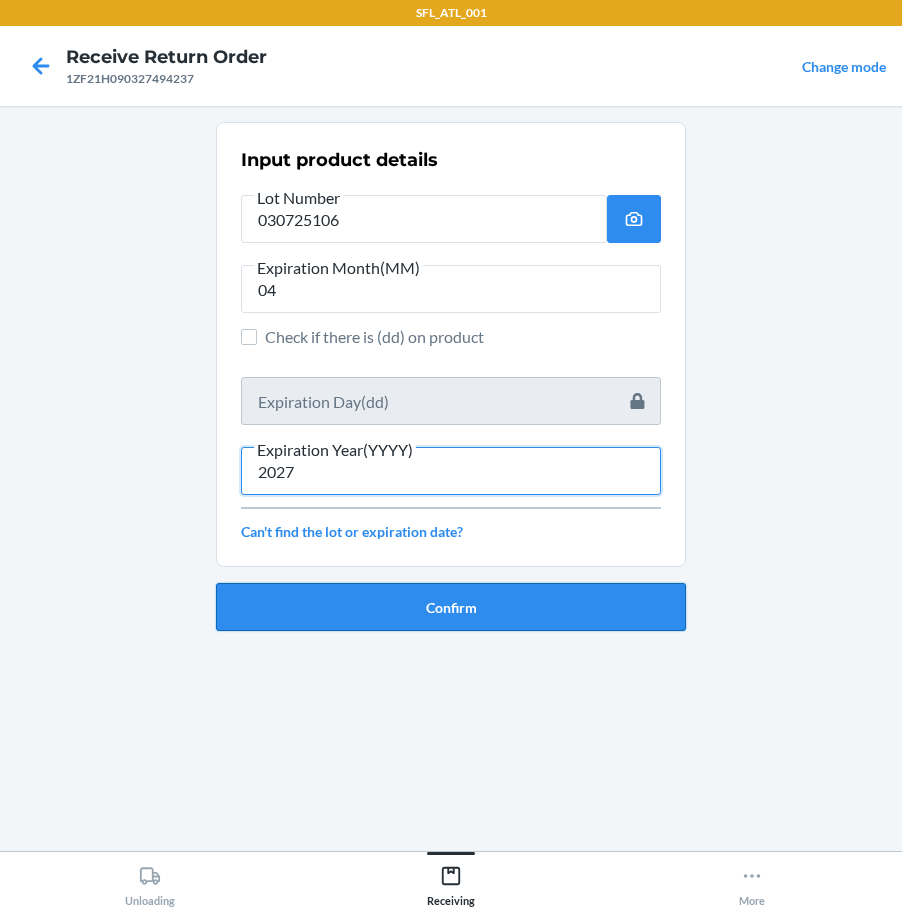 type on "2027" 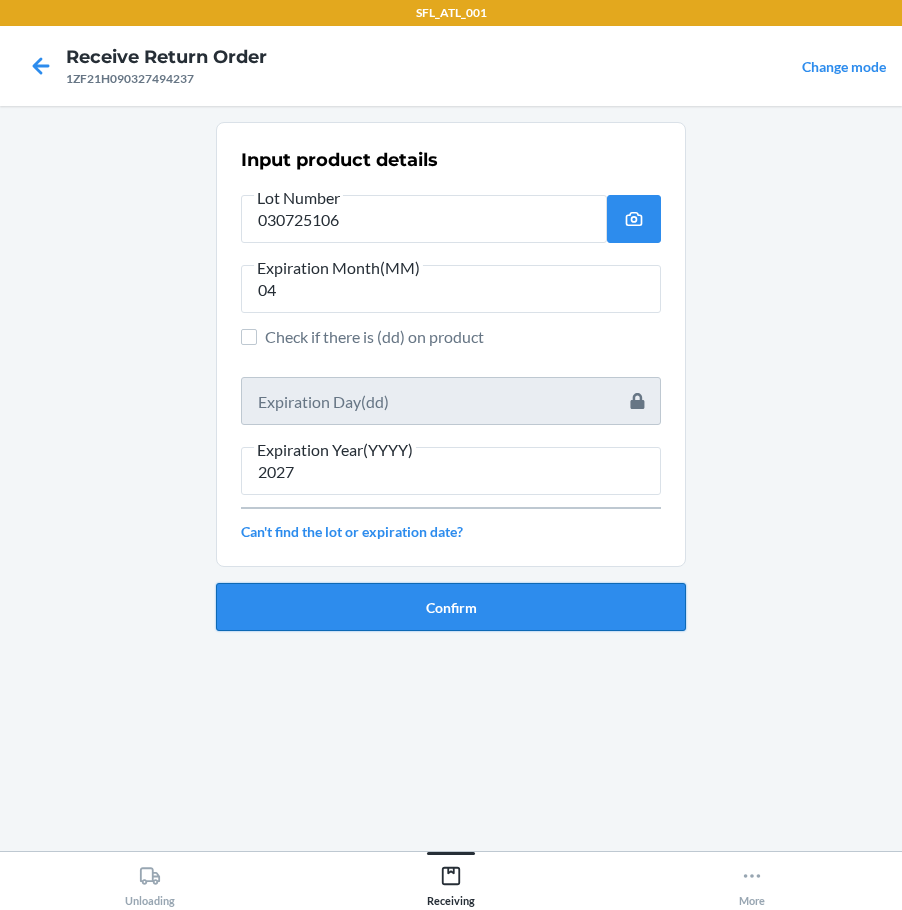 drag, startPoint x: 531, startPoint y: 622, endPoint x: 542, endPoint y: 616, distance: 12.529964 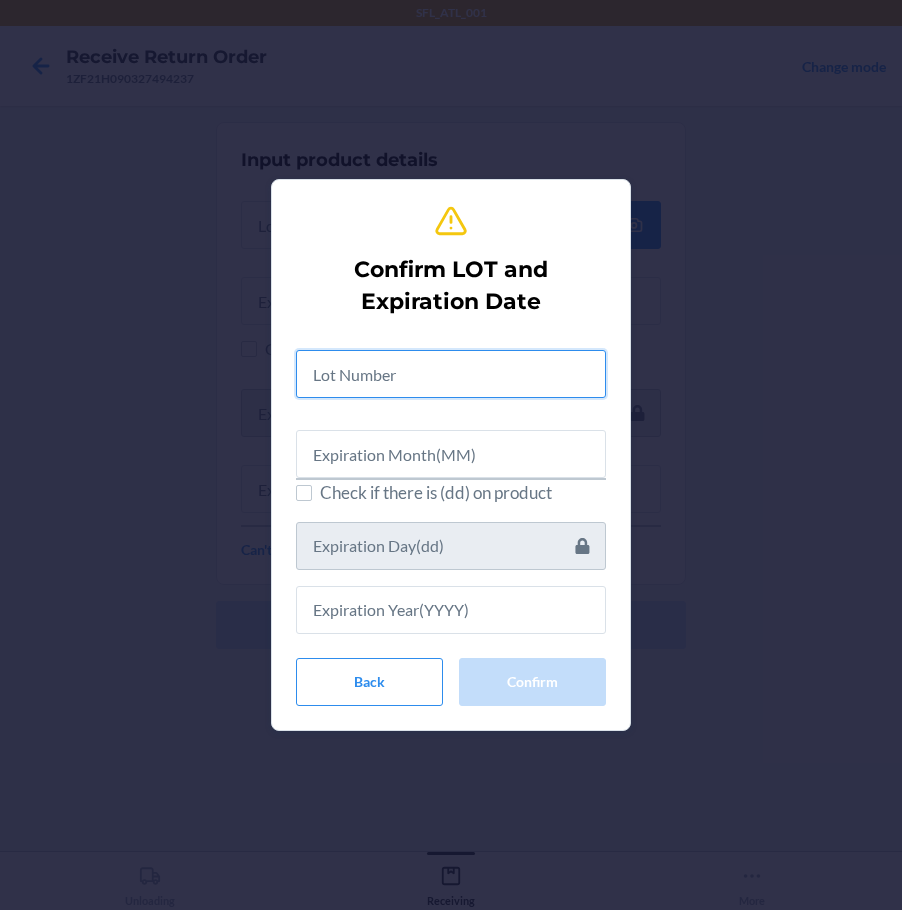 click at bounding box center [451, 374] 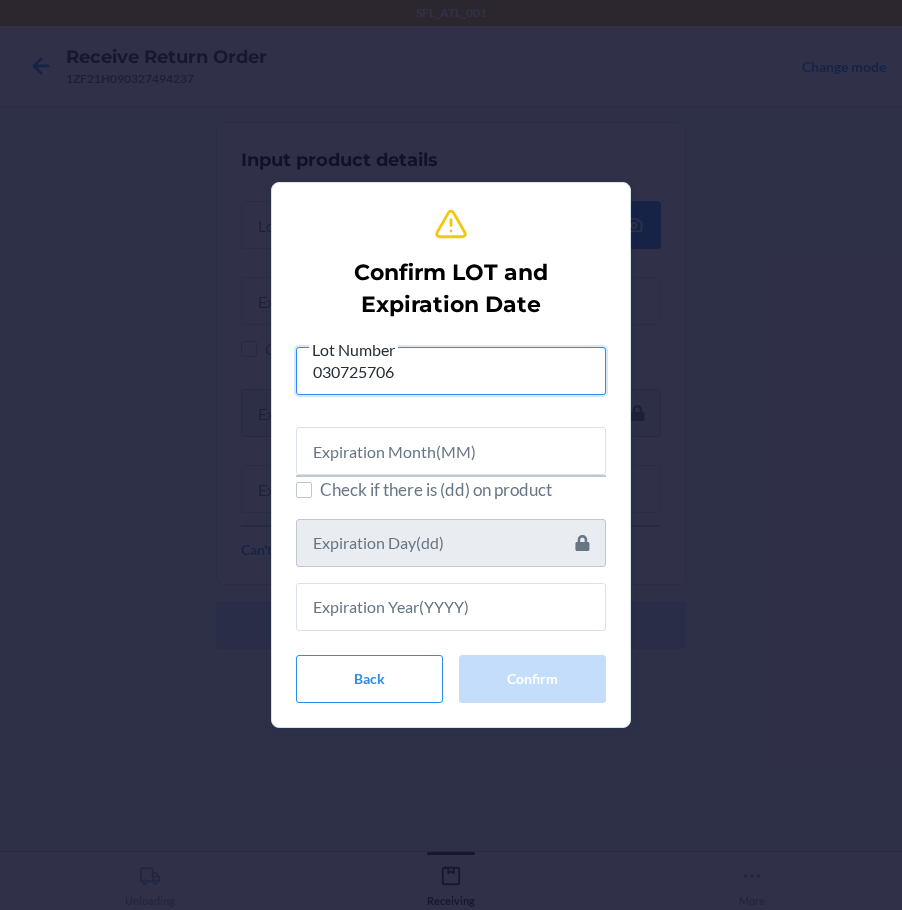 type on "030725706" 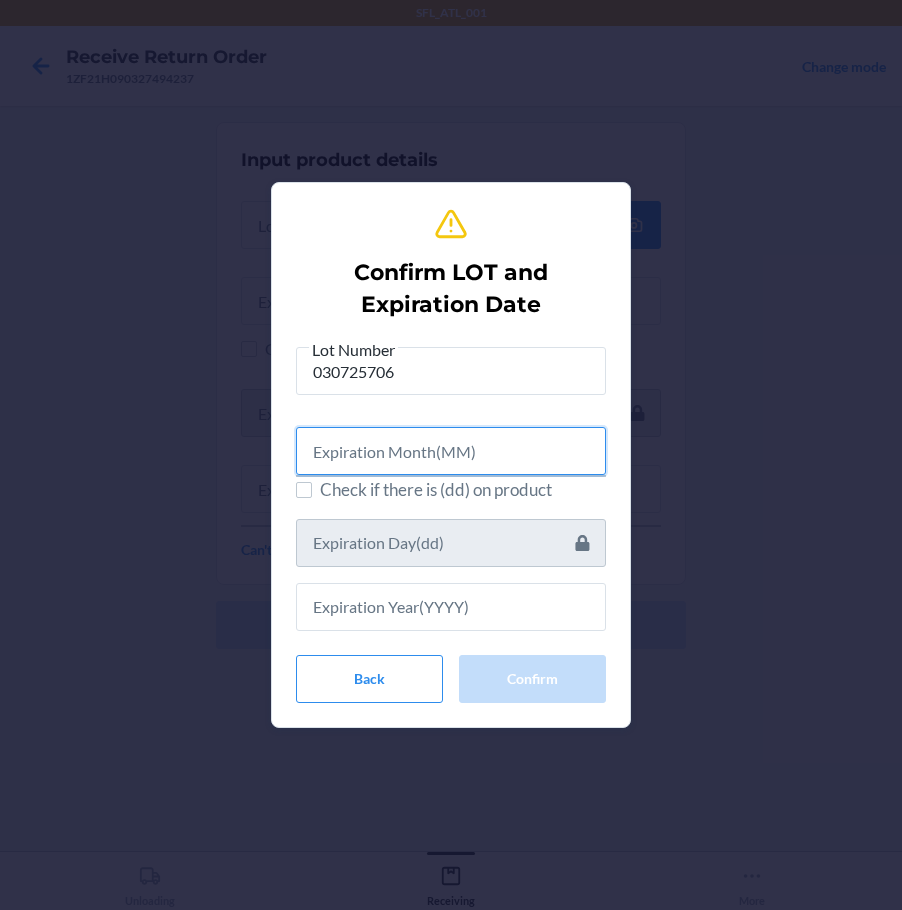 click at bounding box center (451, 451) 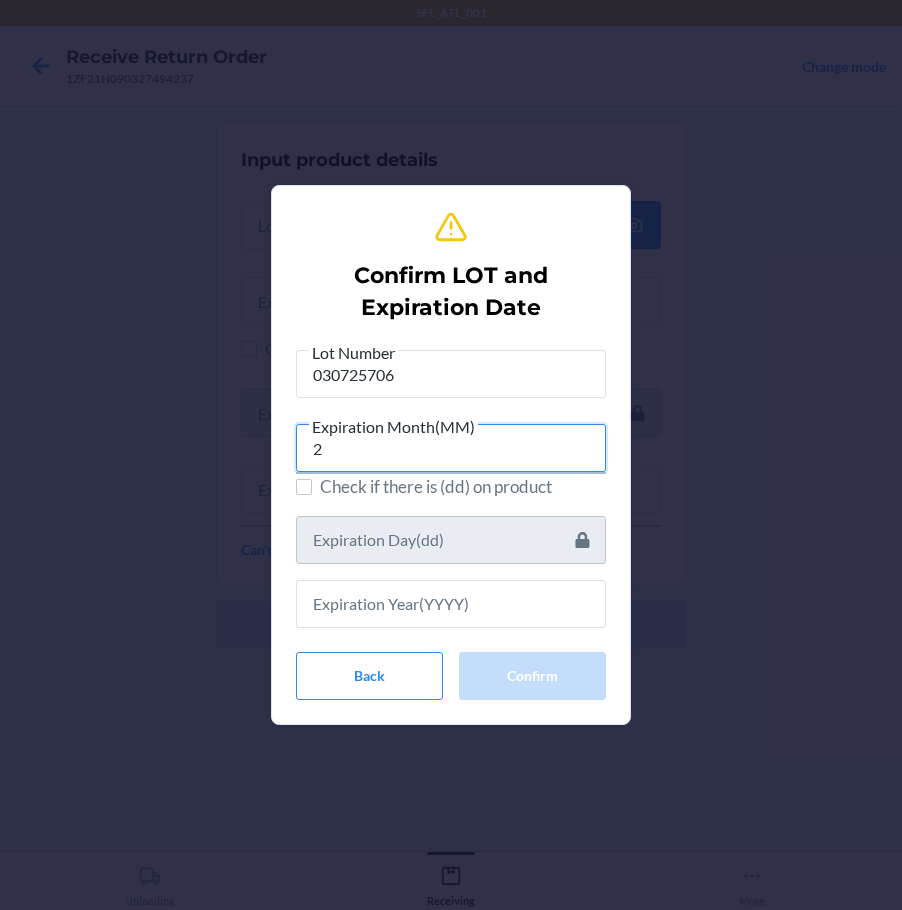type on "2" 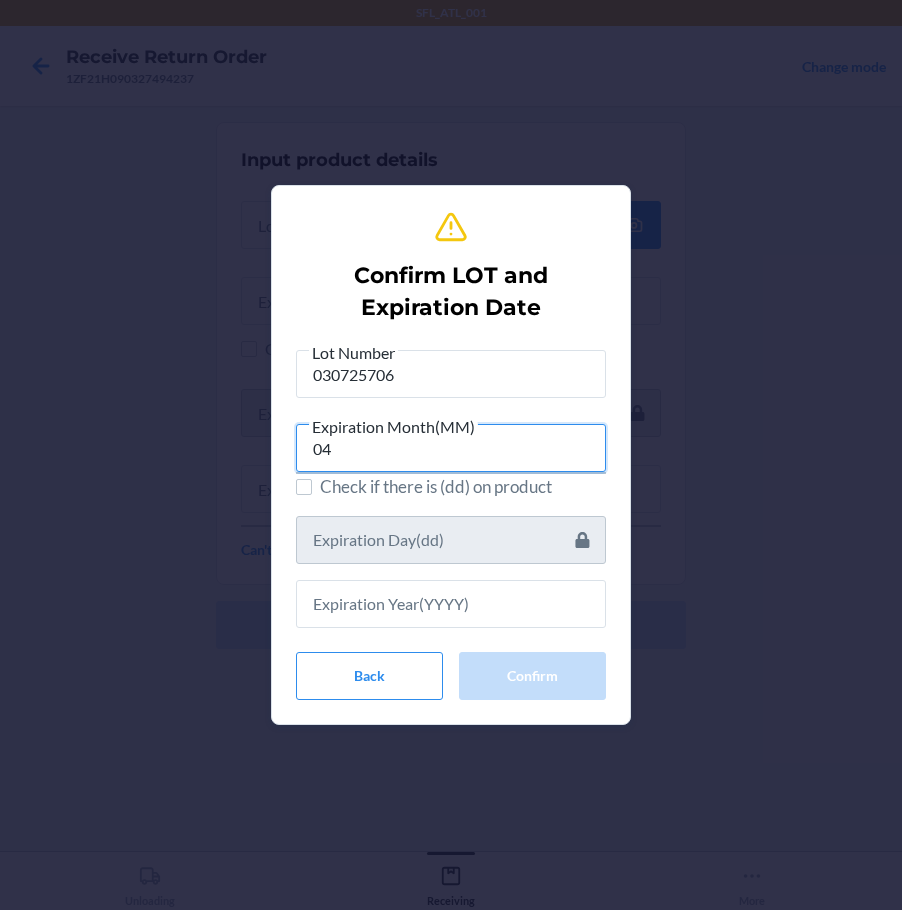 type on "04" 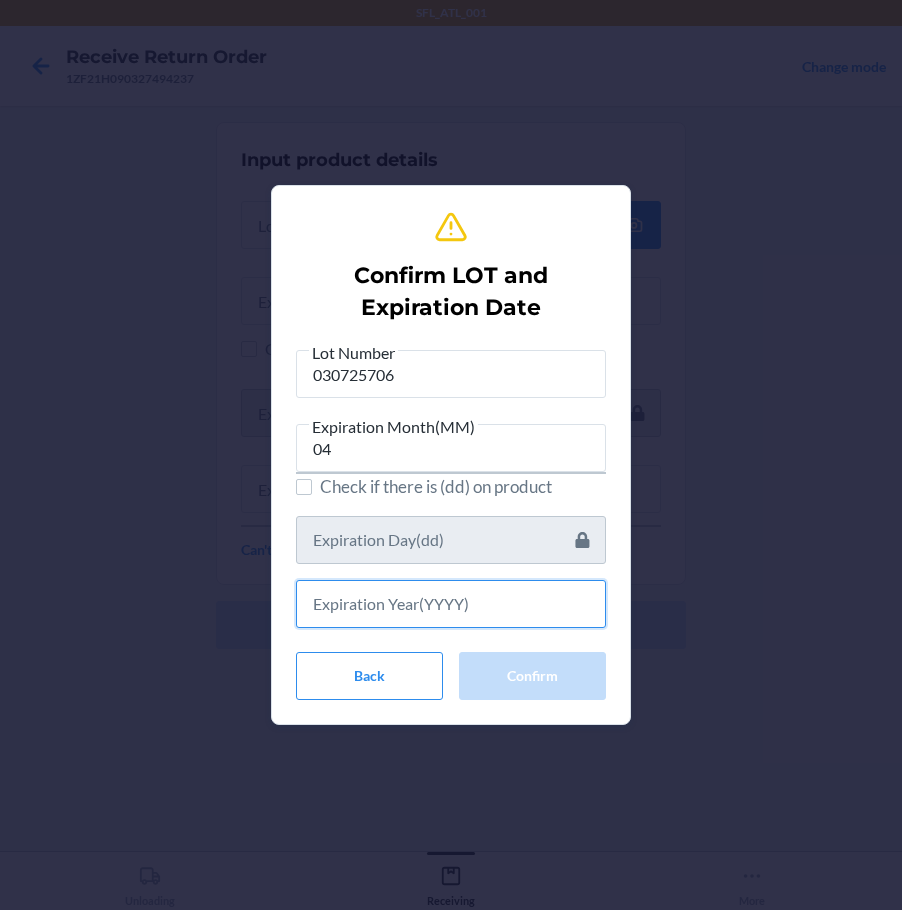 click at bounding box center [451, 604] 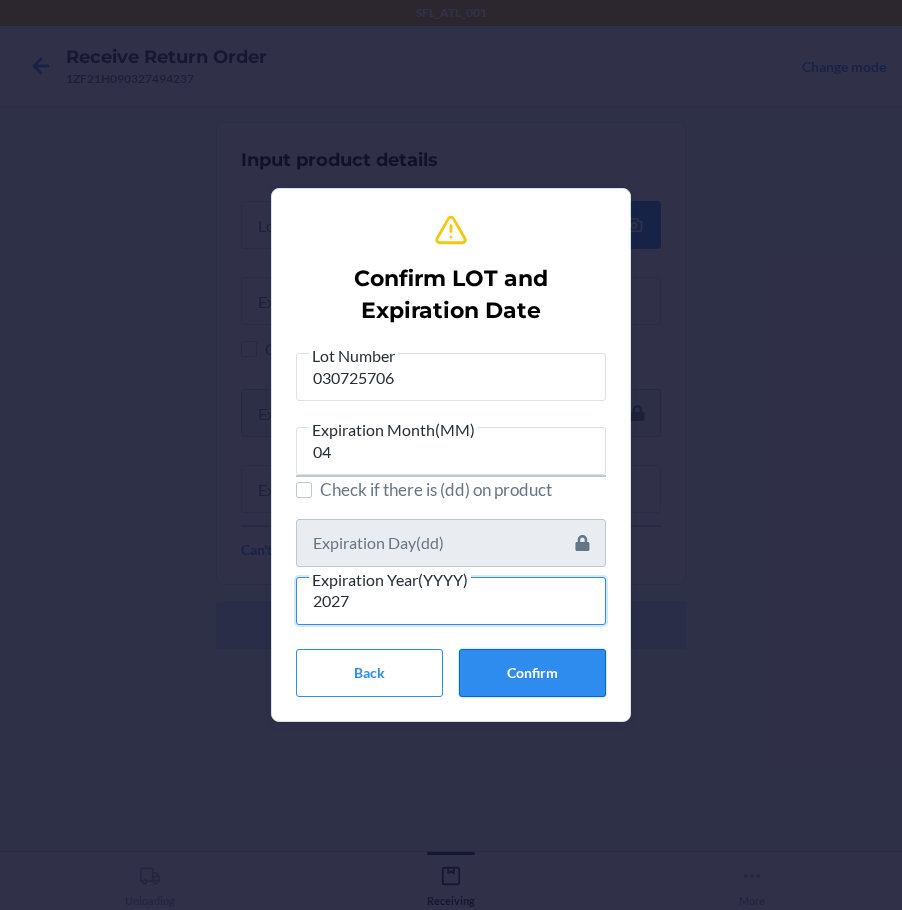 type on "2027" 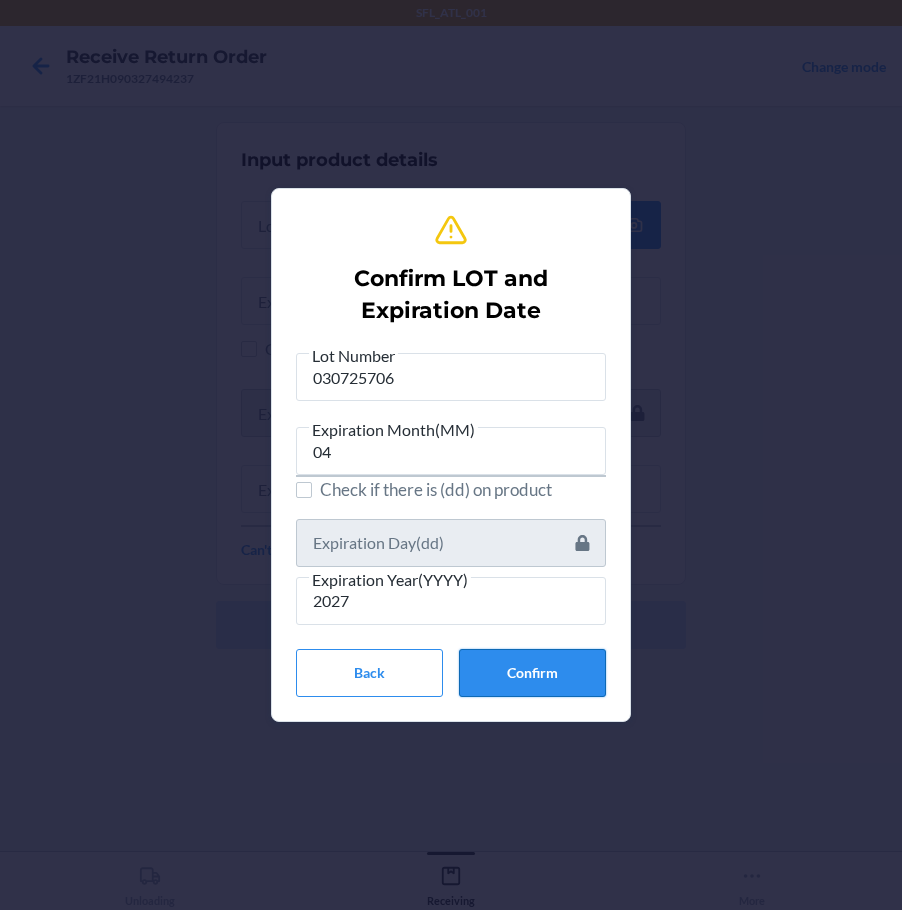 click on "Confirm" at bounding box center (532, 673) 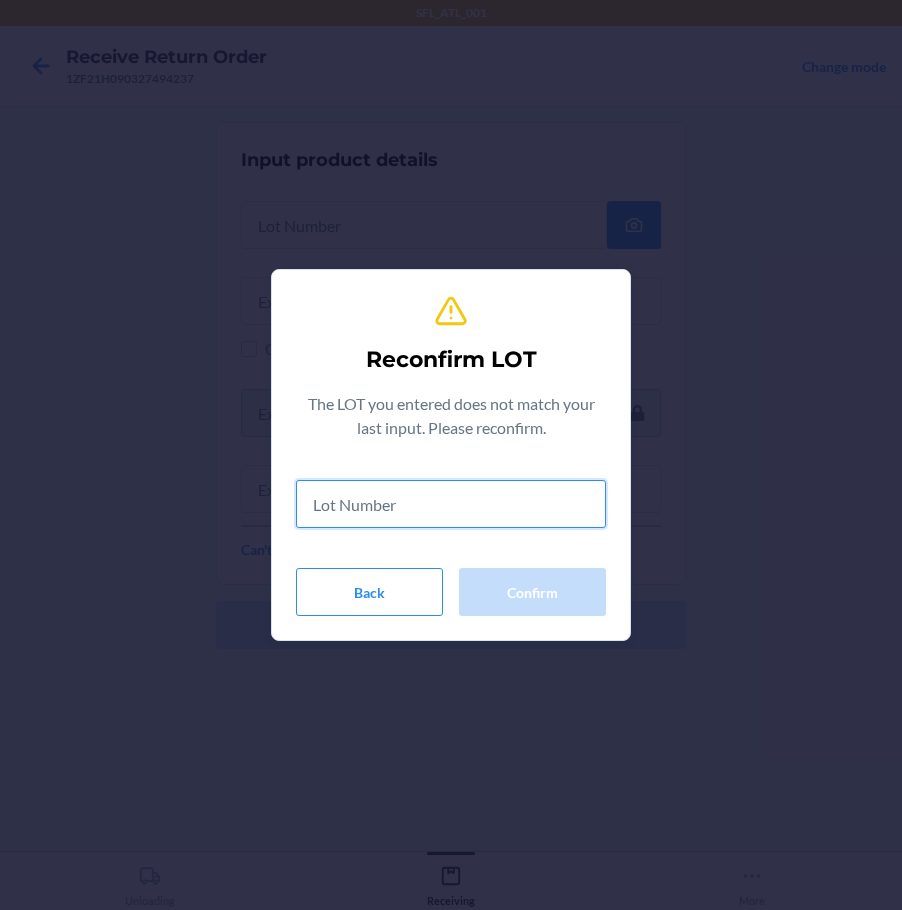 click at bounding box center (451, 504) 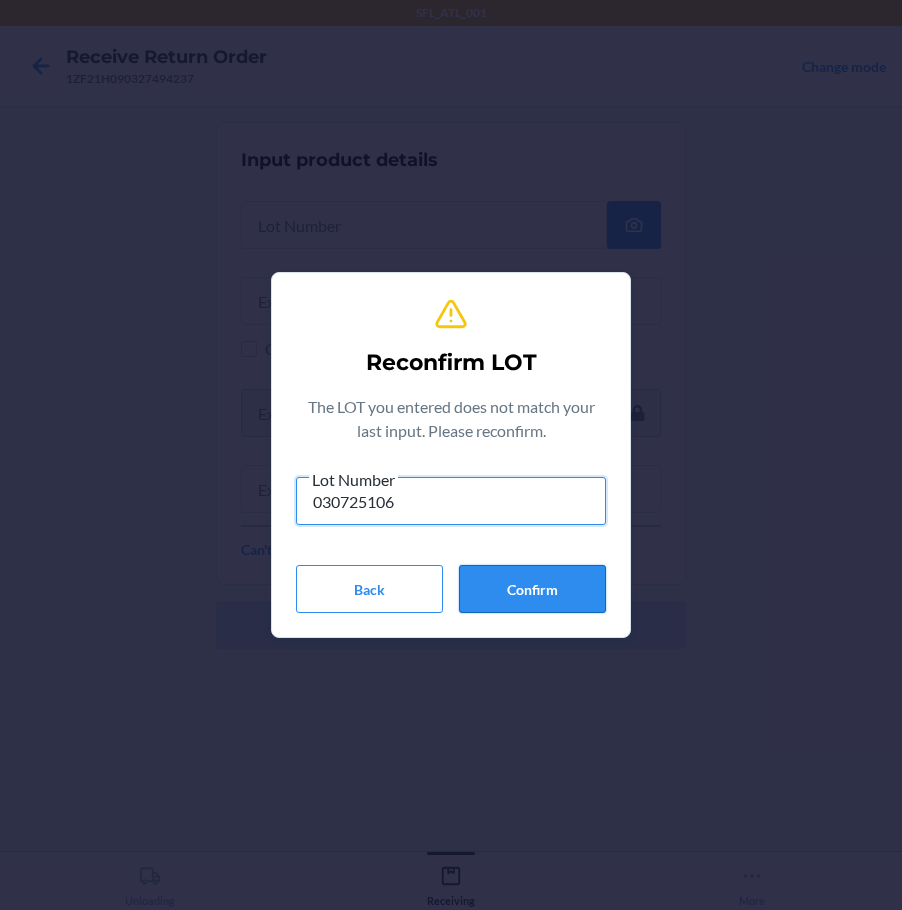 type on "030725106" 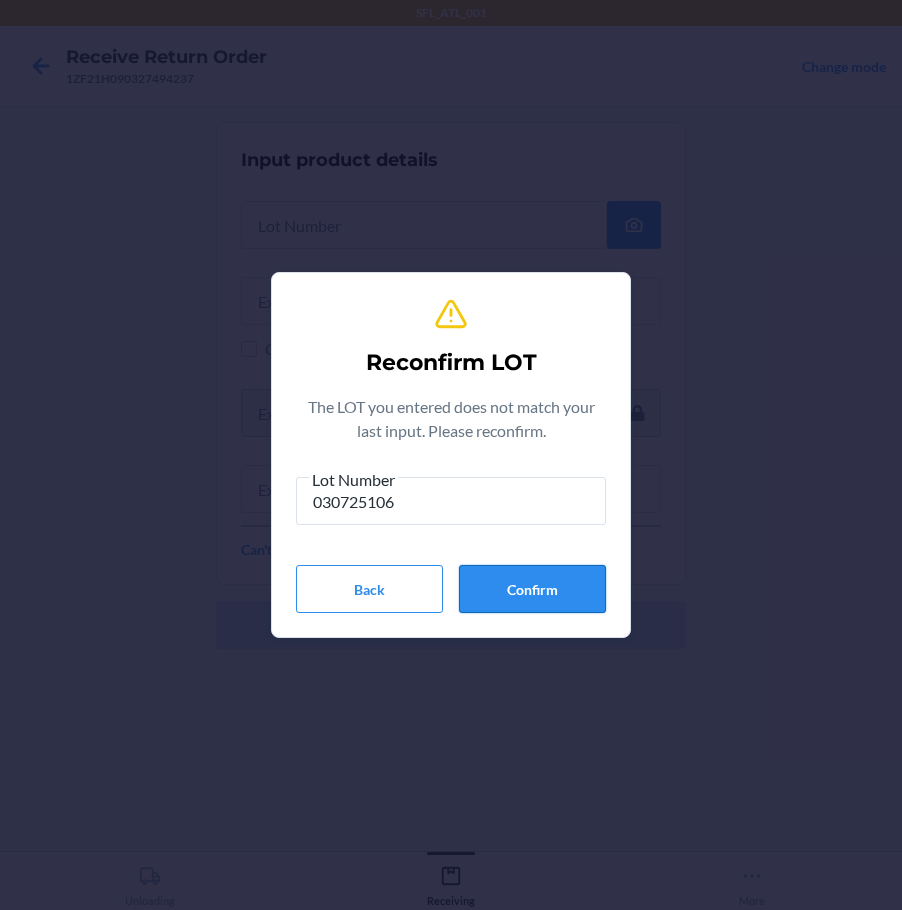 click on "Confirm" at bounding box center (532, 589) 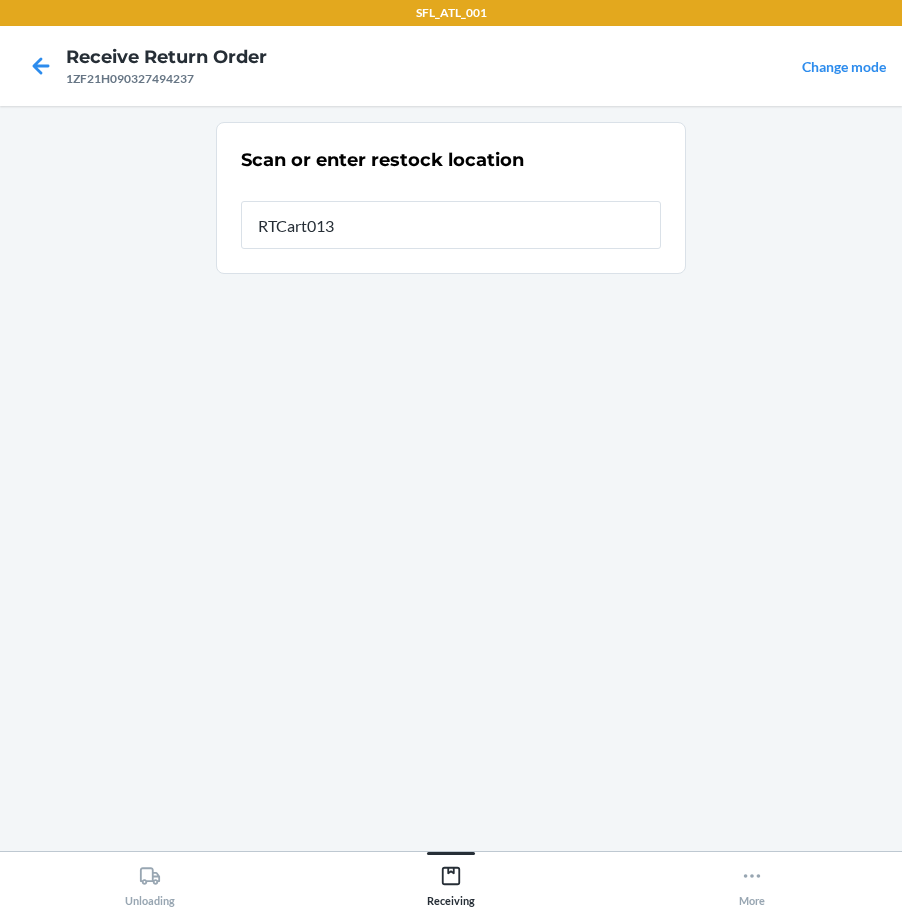 type on "RTCart013" 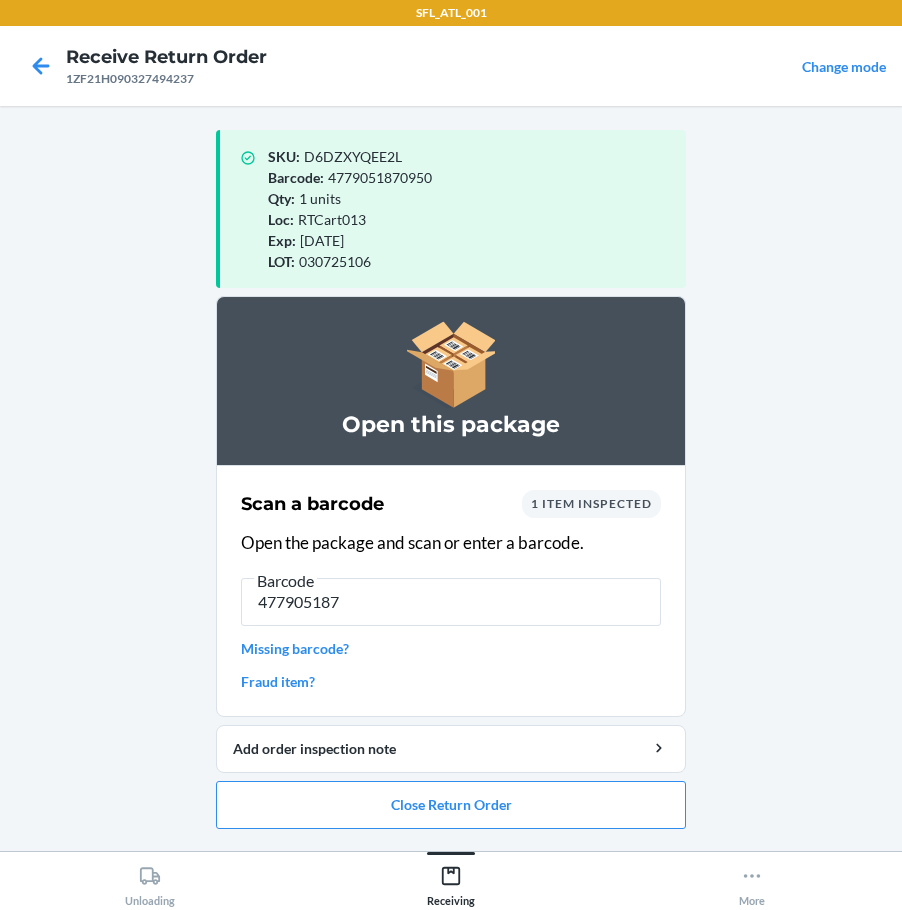 type on "4779051870" 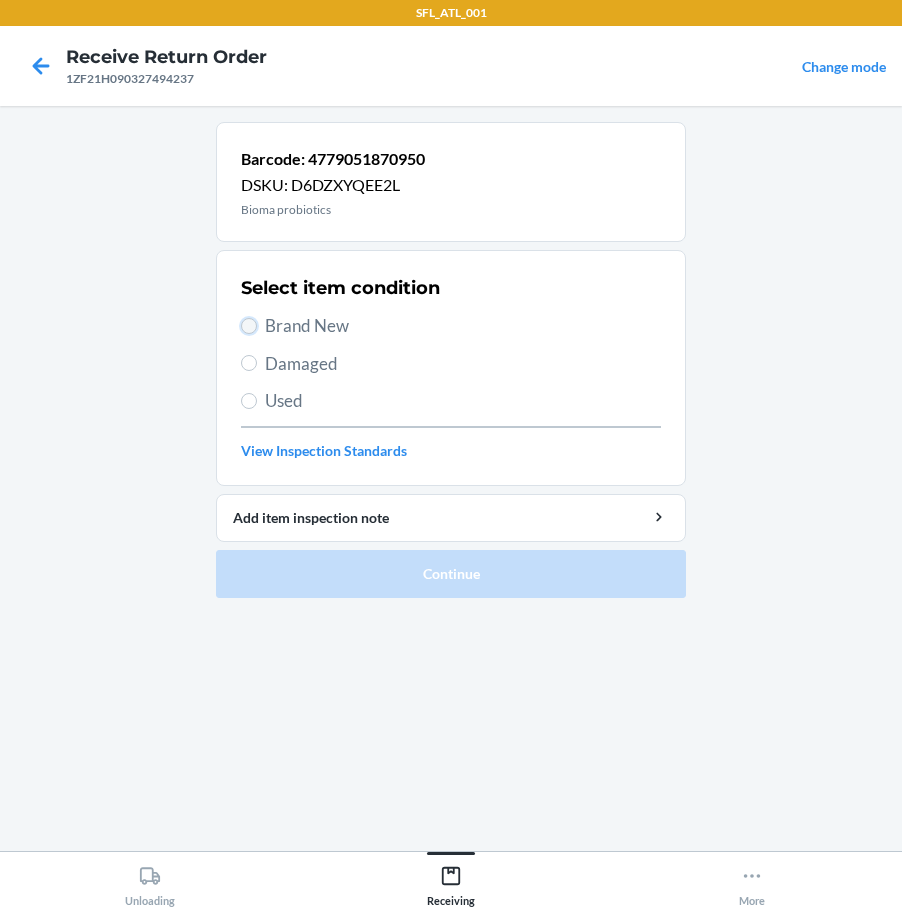 click on "Brand New" at bounding box center (249, 326) 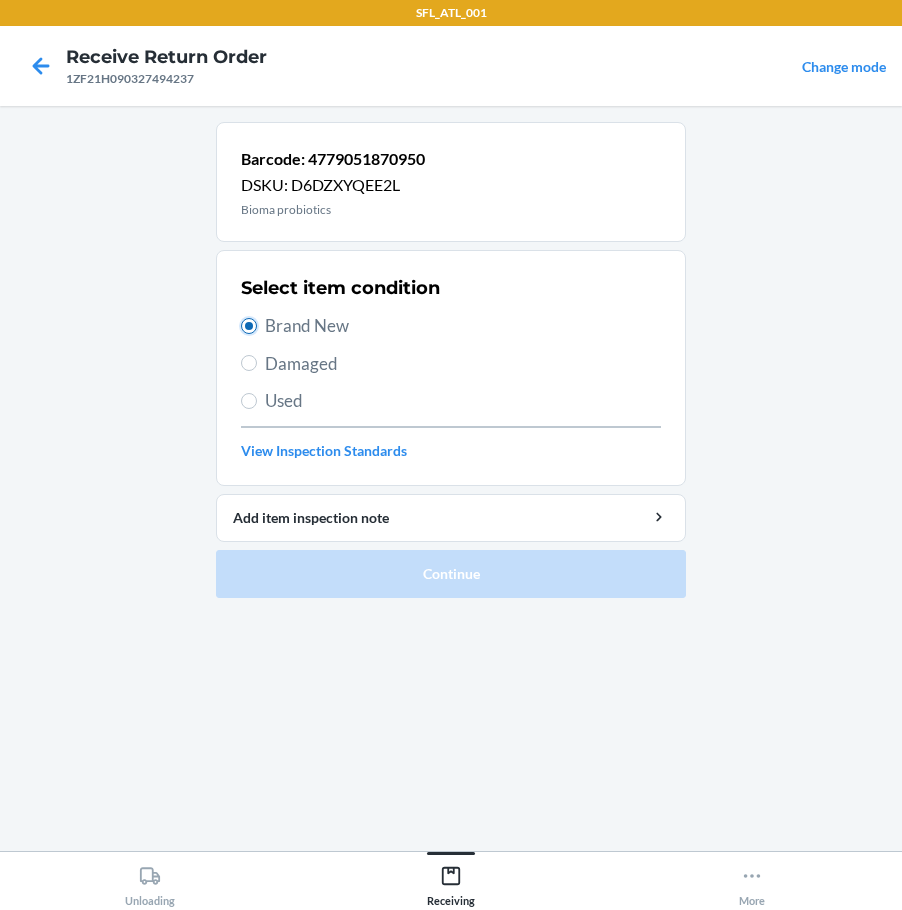 radio on "true" 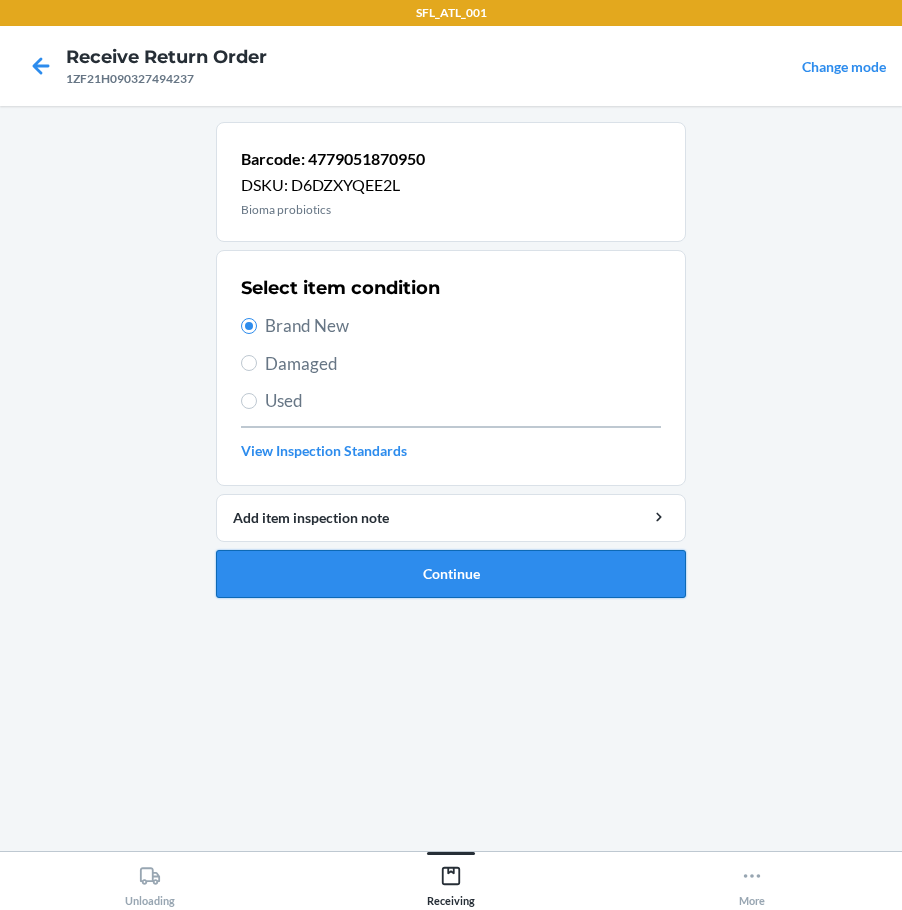click on "Continue" at bounding box center (451, 574) 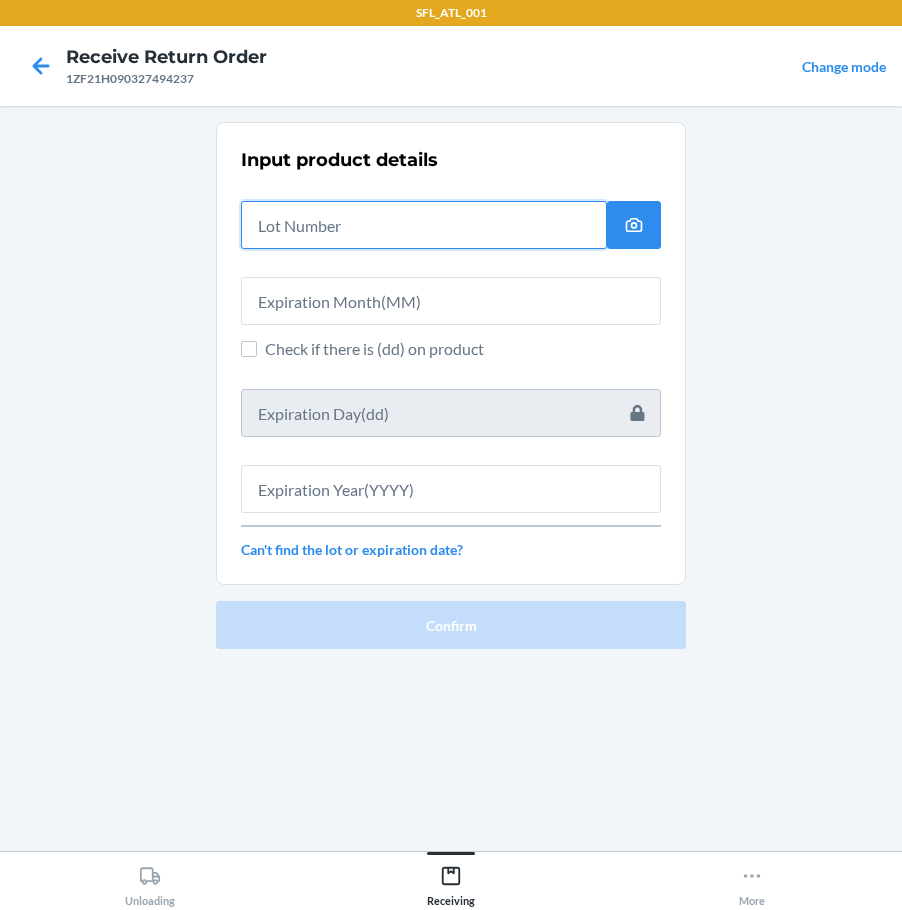 click at bounding box center (424, 225) 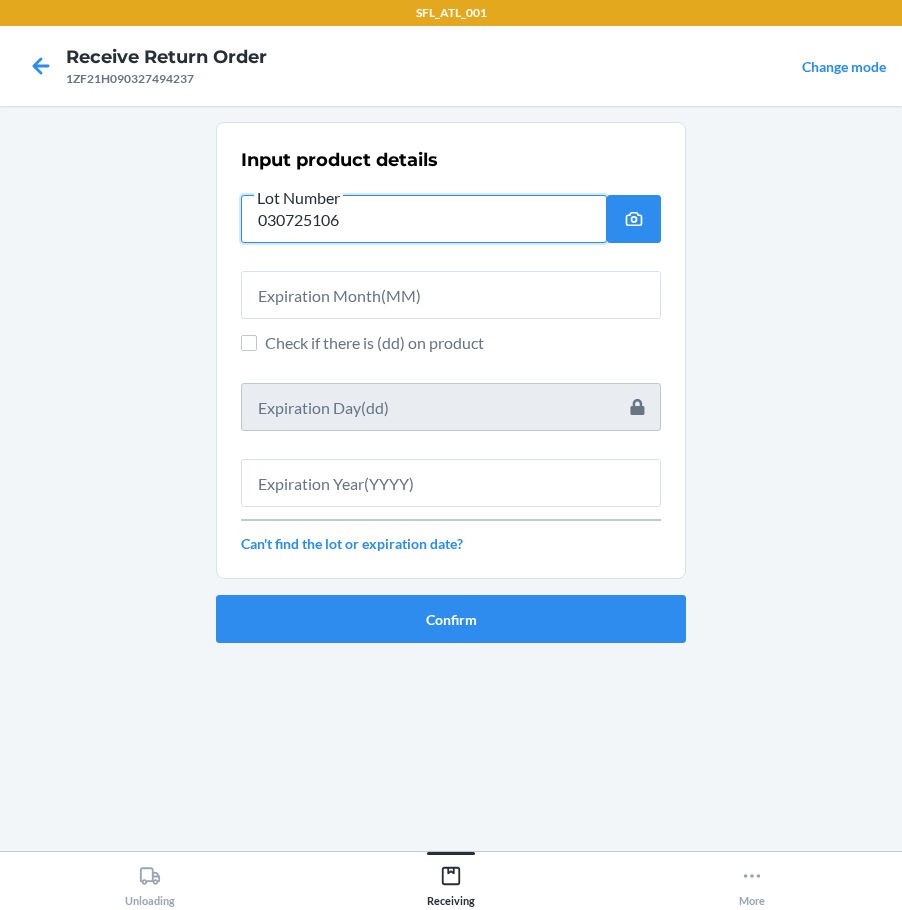 type on "030725106" 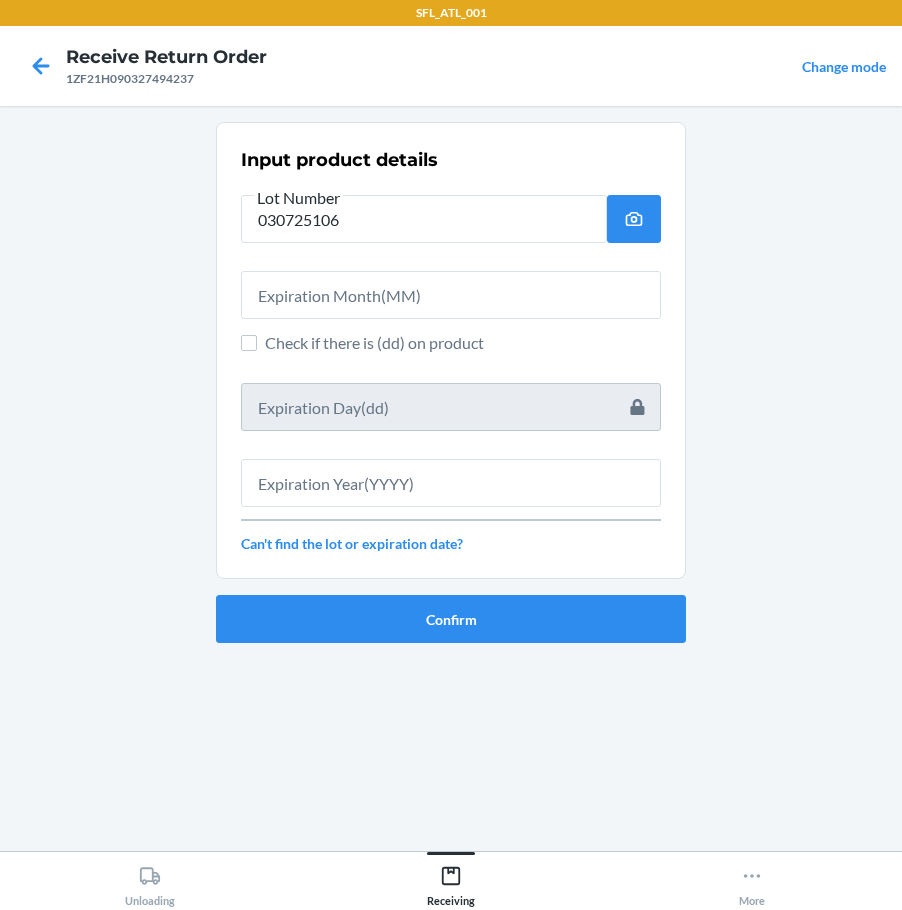 click on "Check if there is (dd) on product" at bounding box center (463, 343) 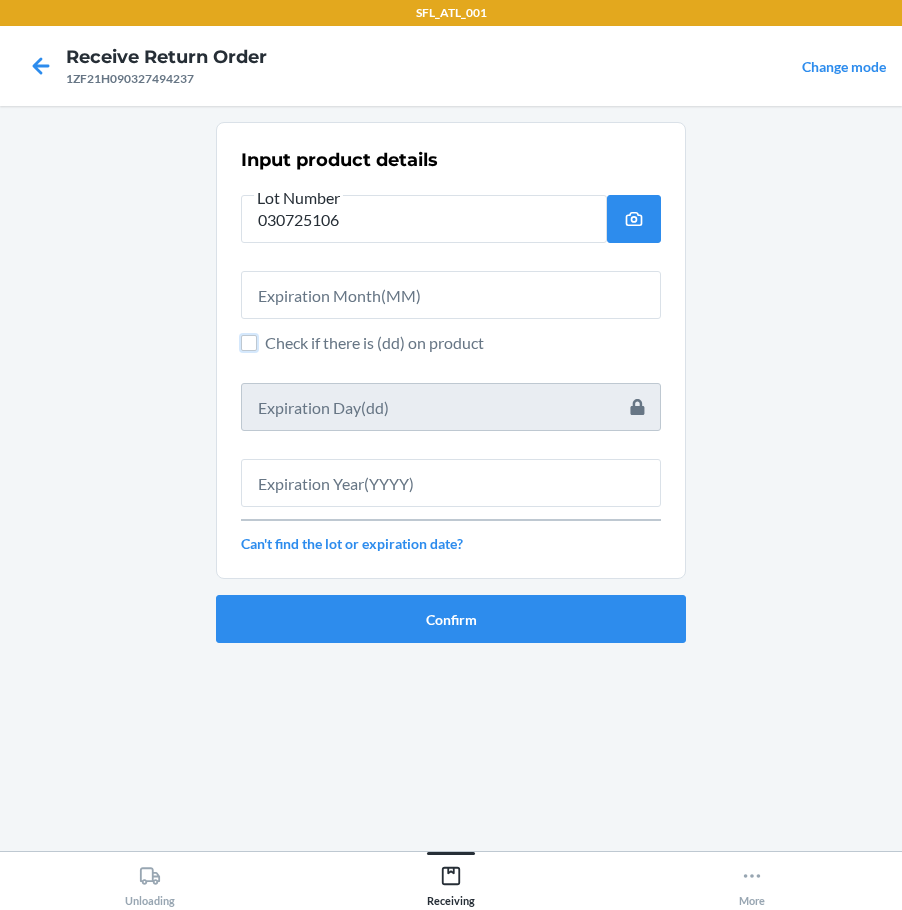 click on "Check if there is (dd) on product" at bounding box center [249, 343] 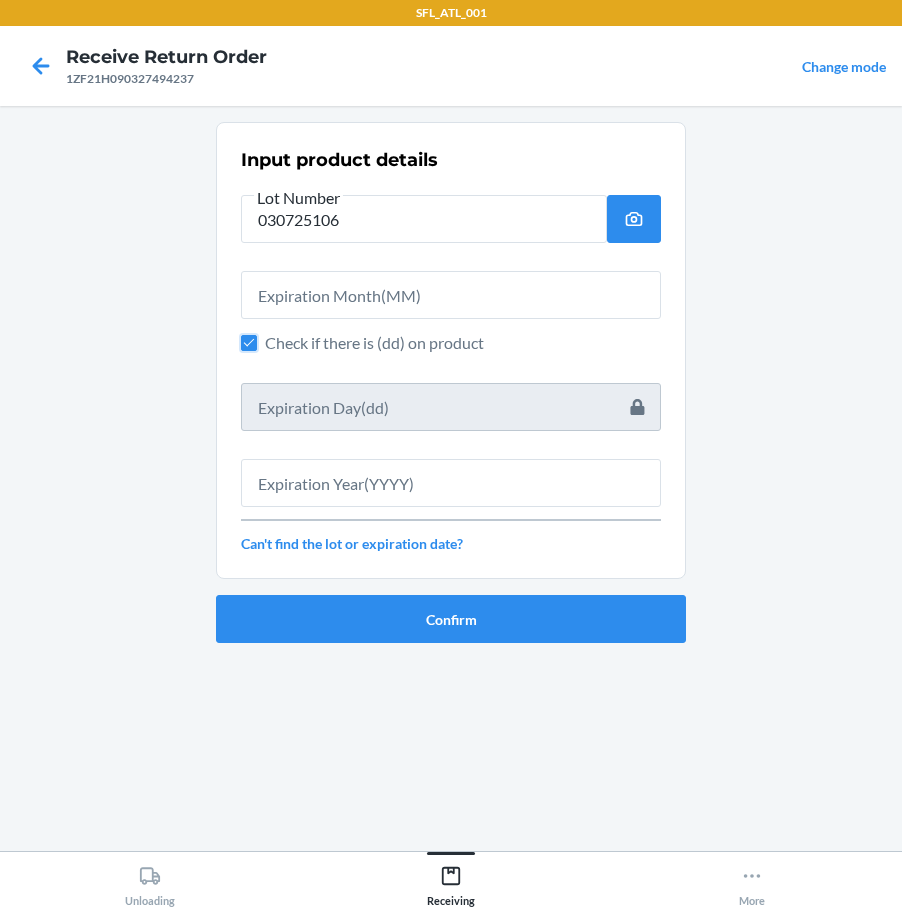 checkbox on "true" 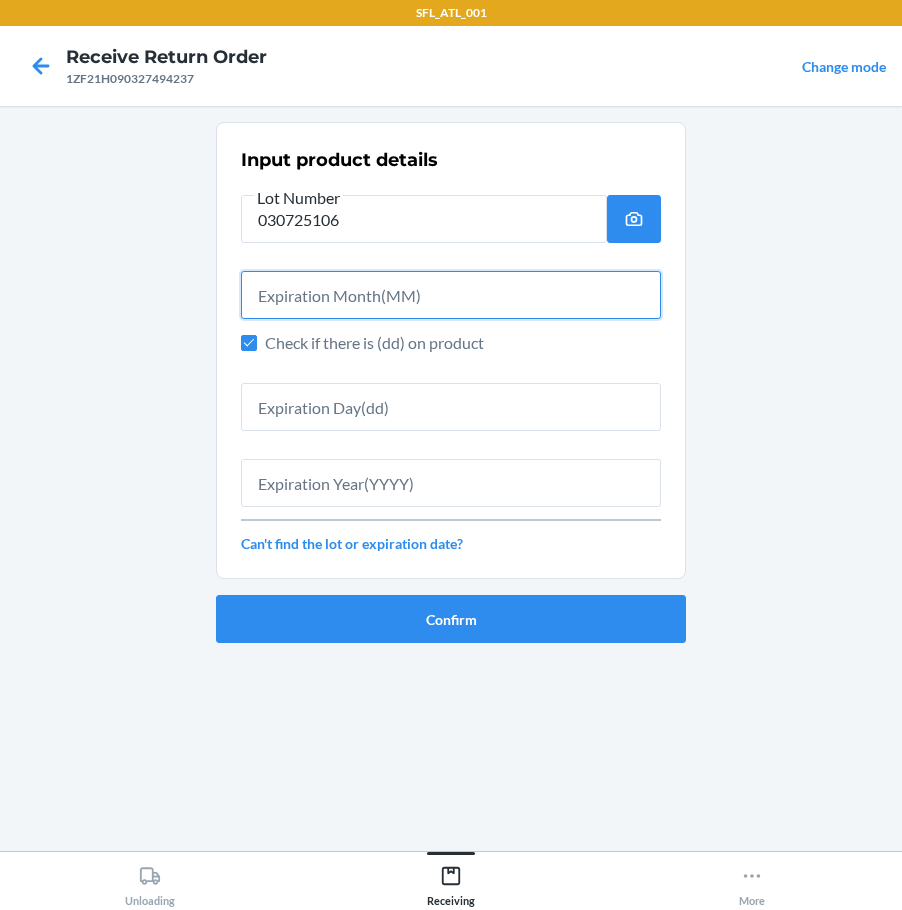 click at bounding box center [451, 295] 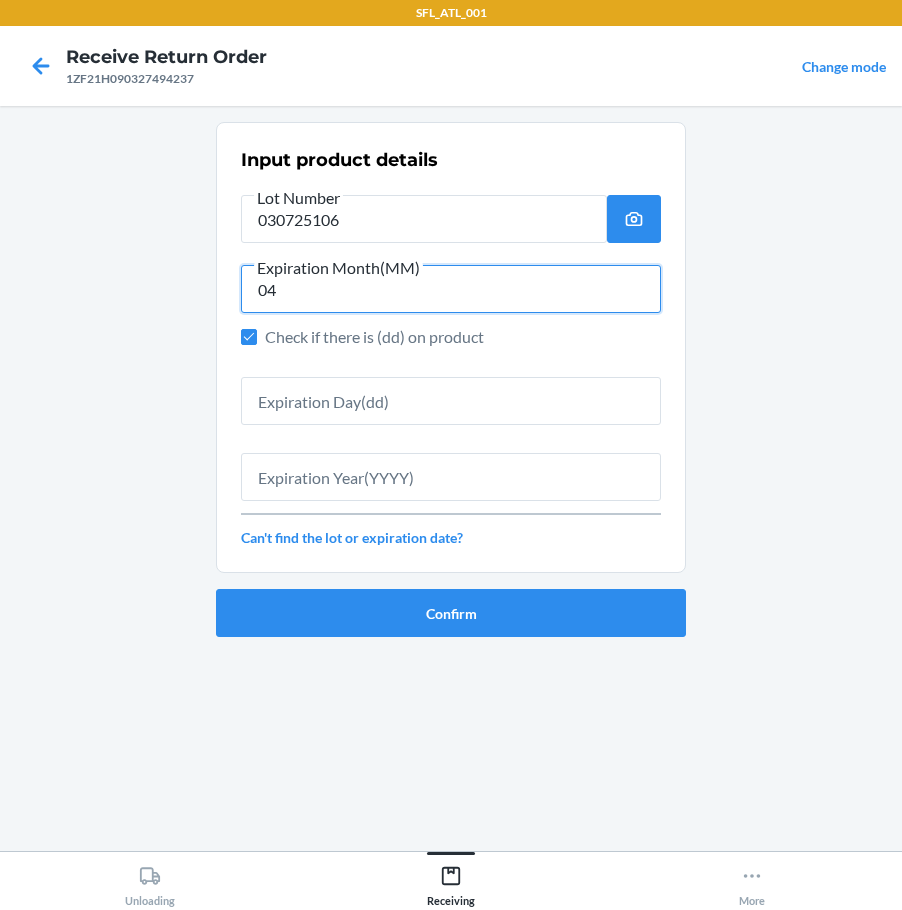 type on "04" 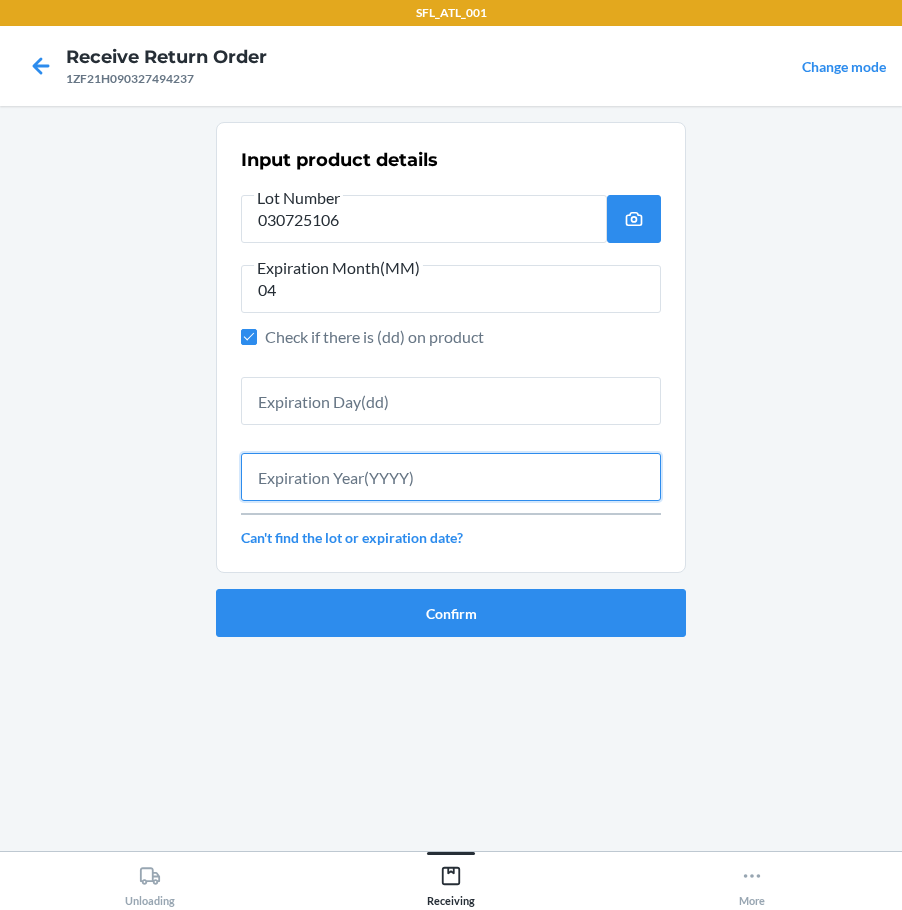 click at bounding box center [451, 477] 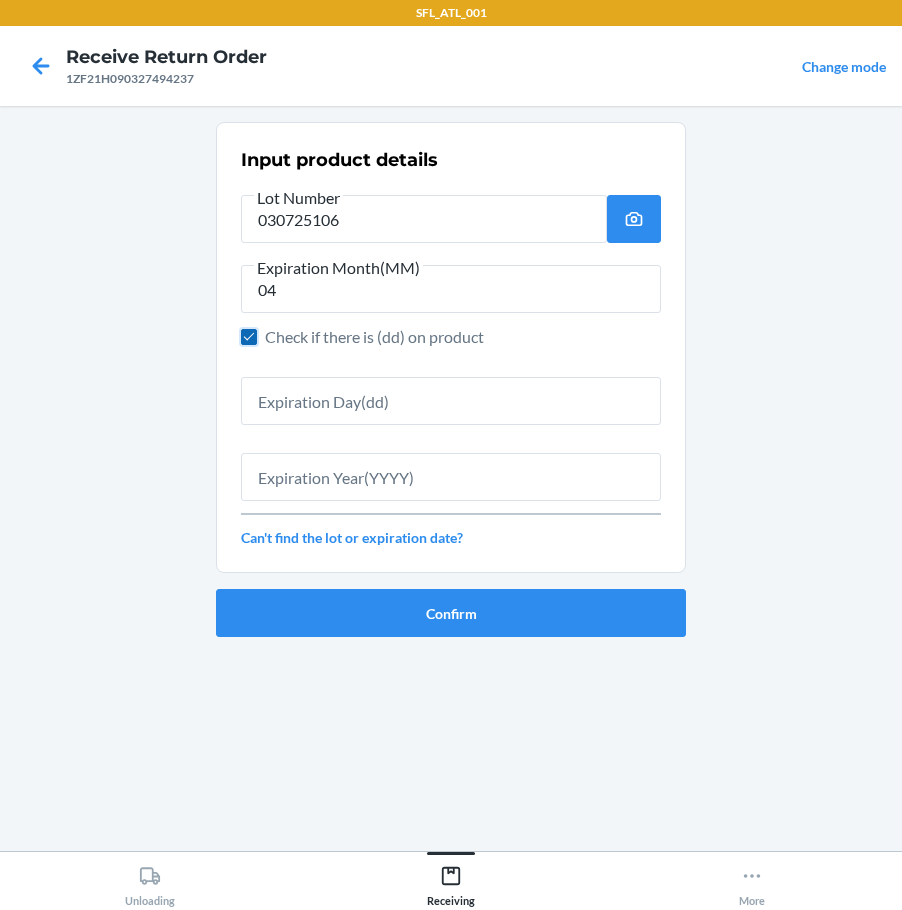 click on "Check if there is (dd) on product" at bounding box center [249, 337] 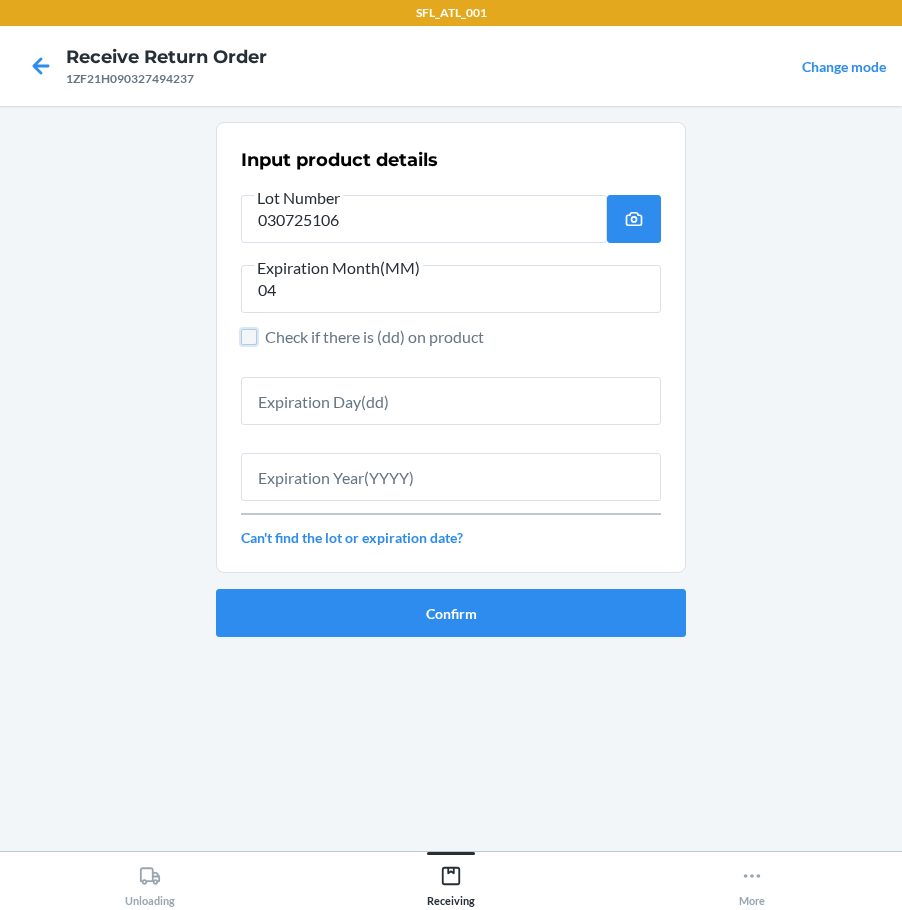 checkbox on "false" 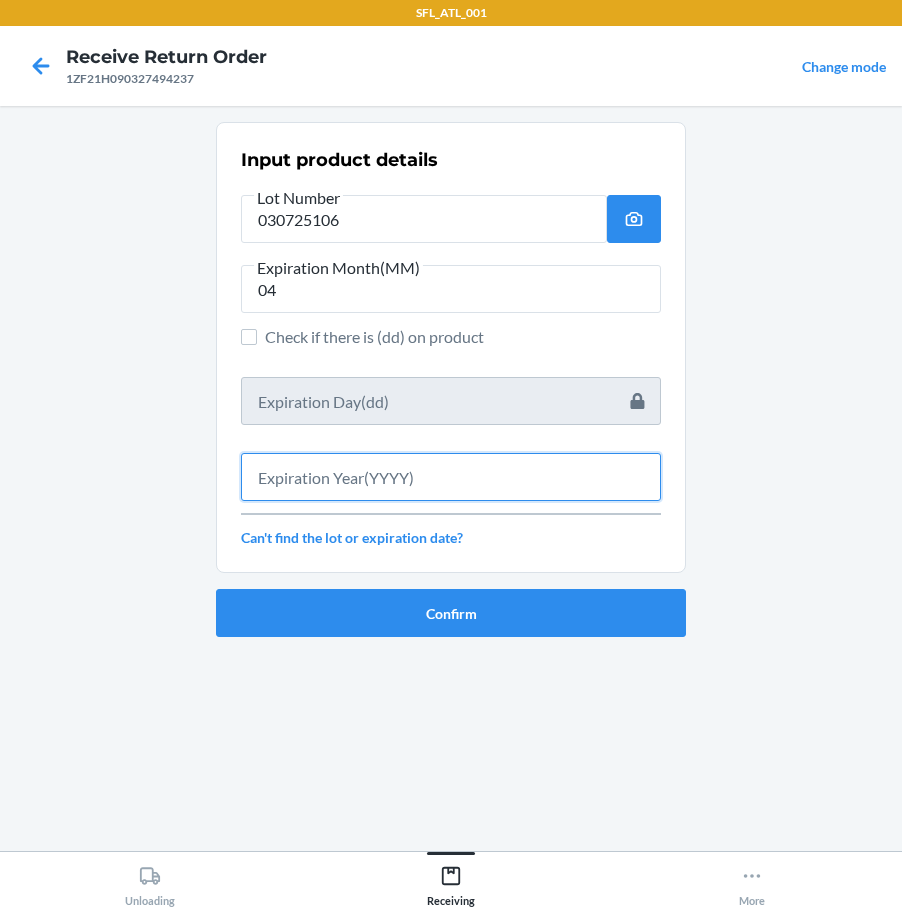 click at bounding box center [451, 477] 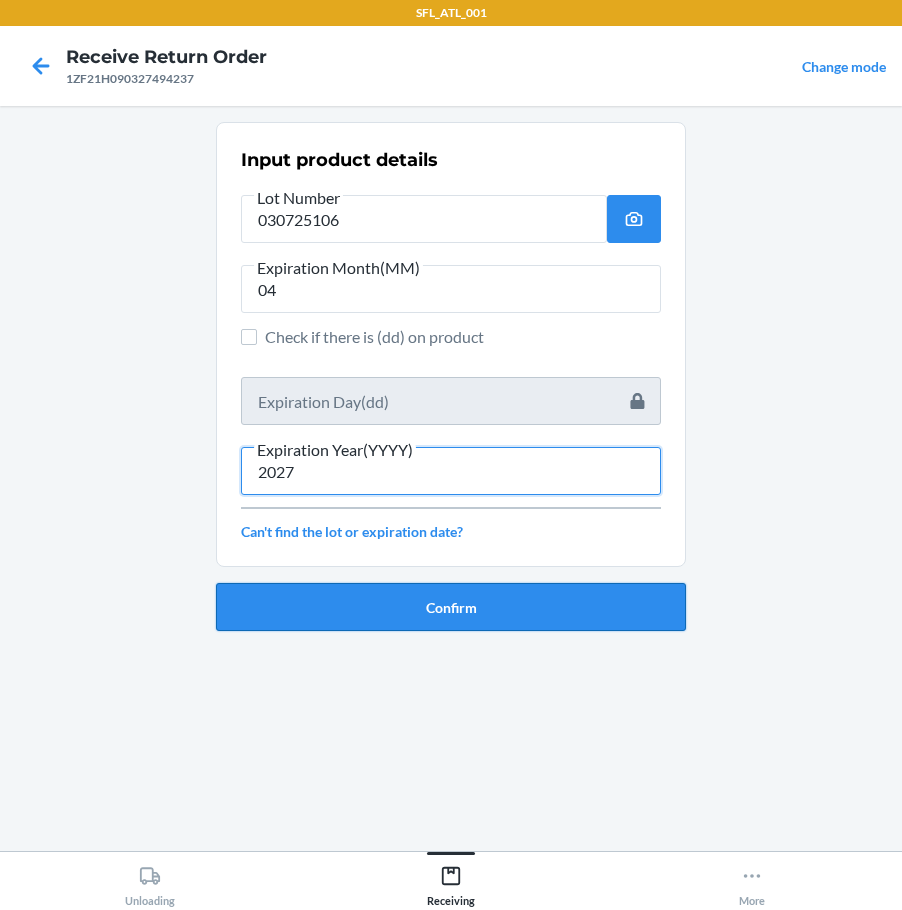 type on "2027" 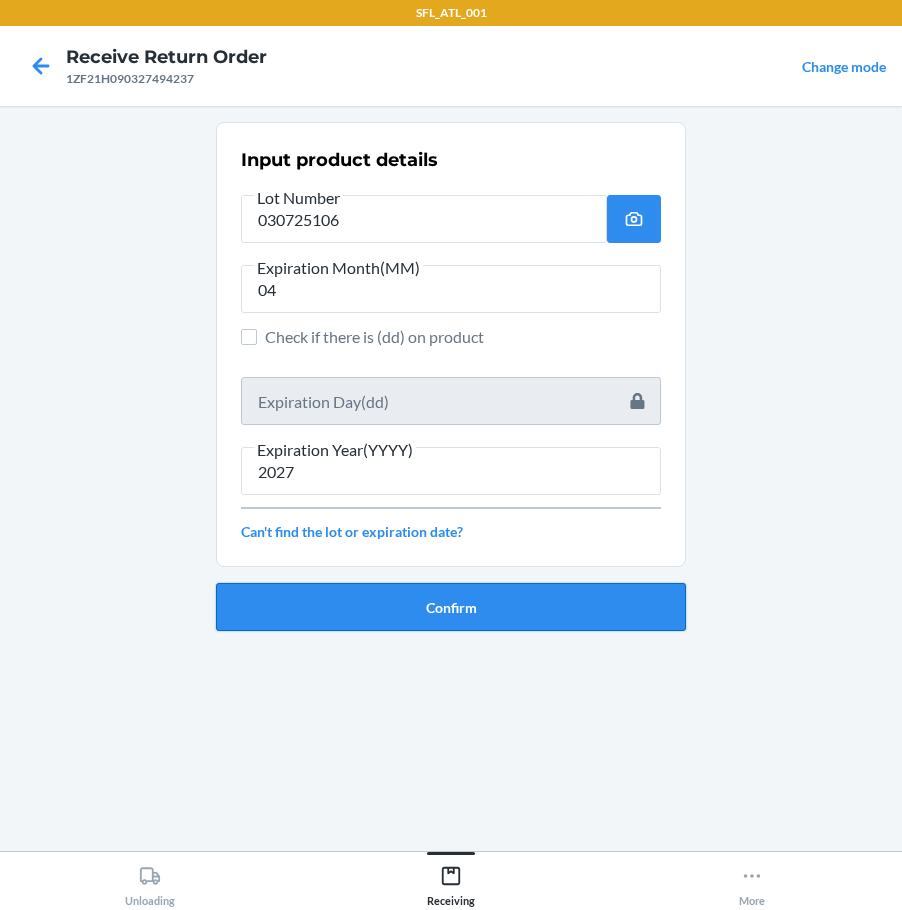 click on "Confirm" at bounding box center [451, 607] 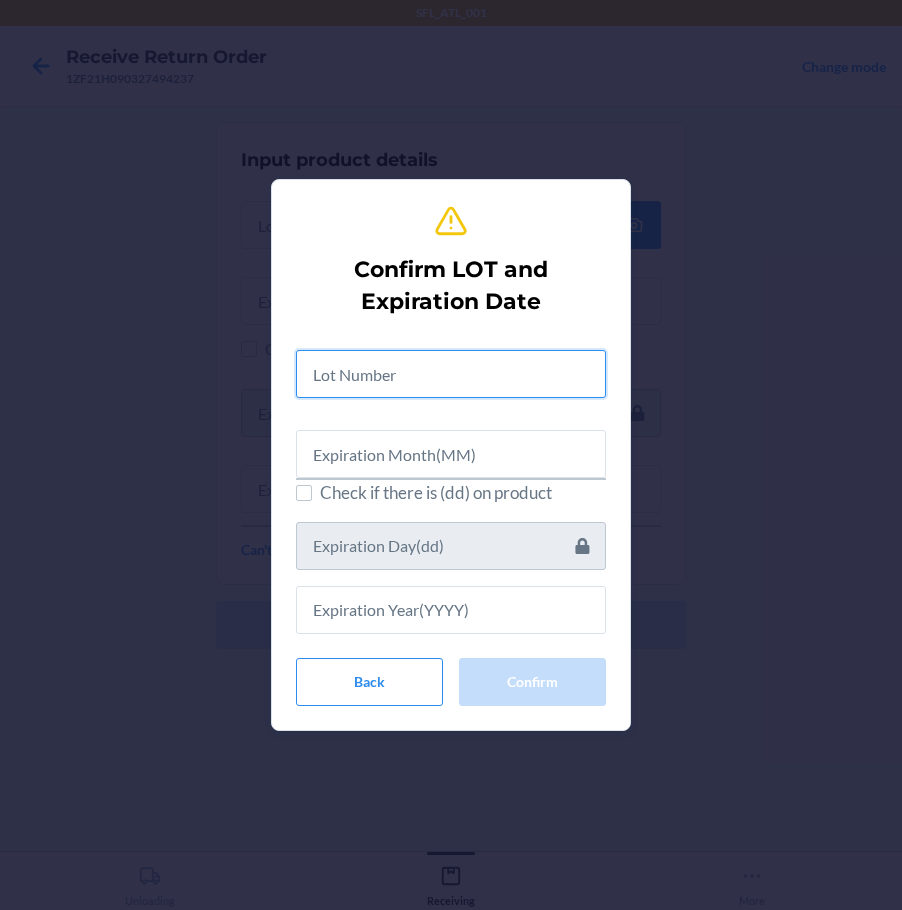 click at bounding box center (451, 374) 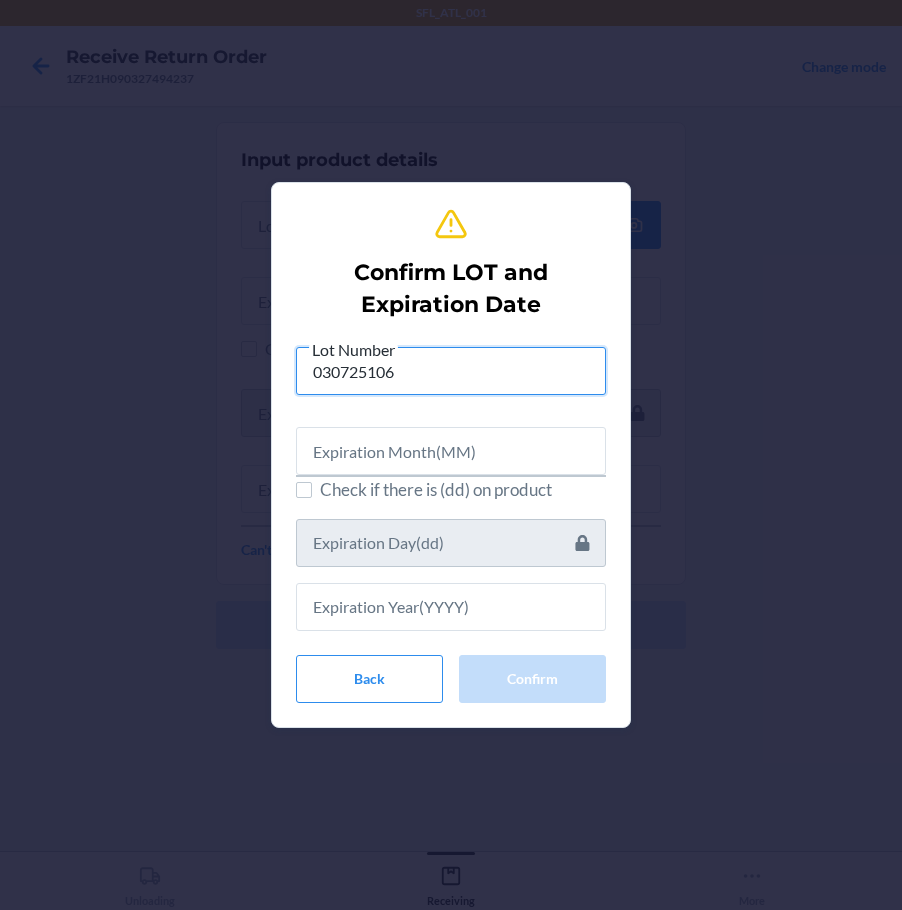 type on "030725106" 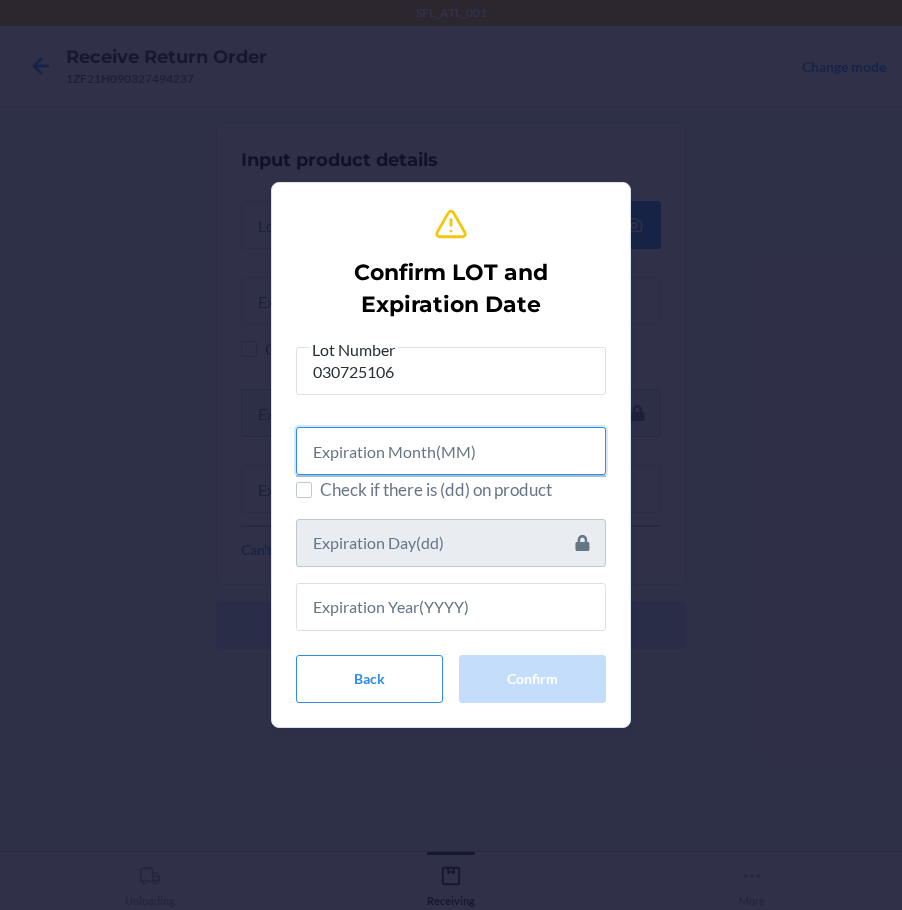 click at bounding box center [451, 451] 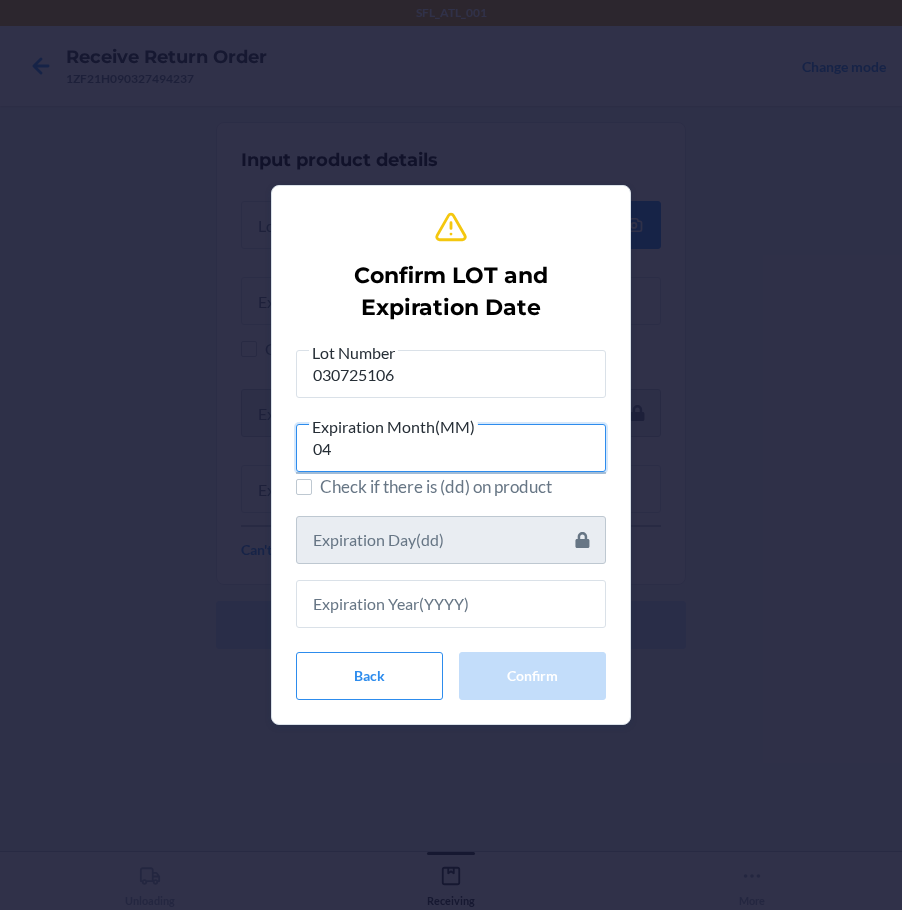 type on "04" 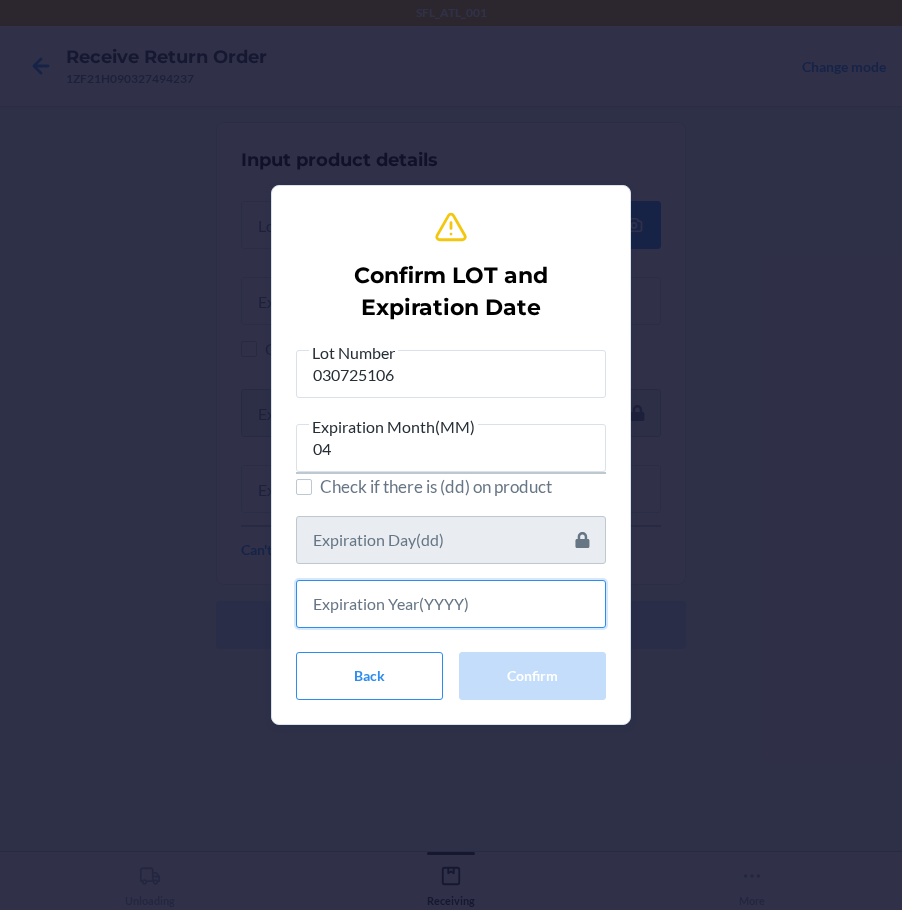 click at bounding box center (451, 604) 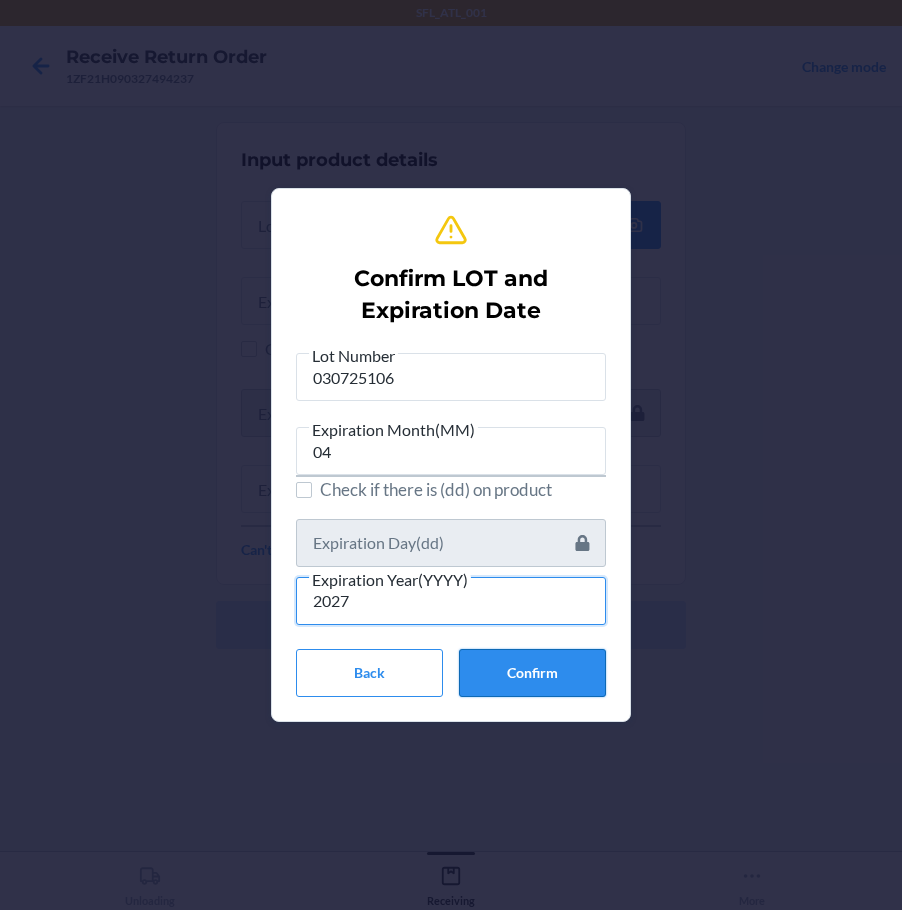type on "2027" 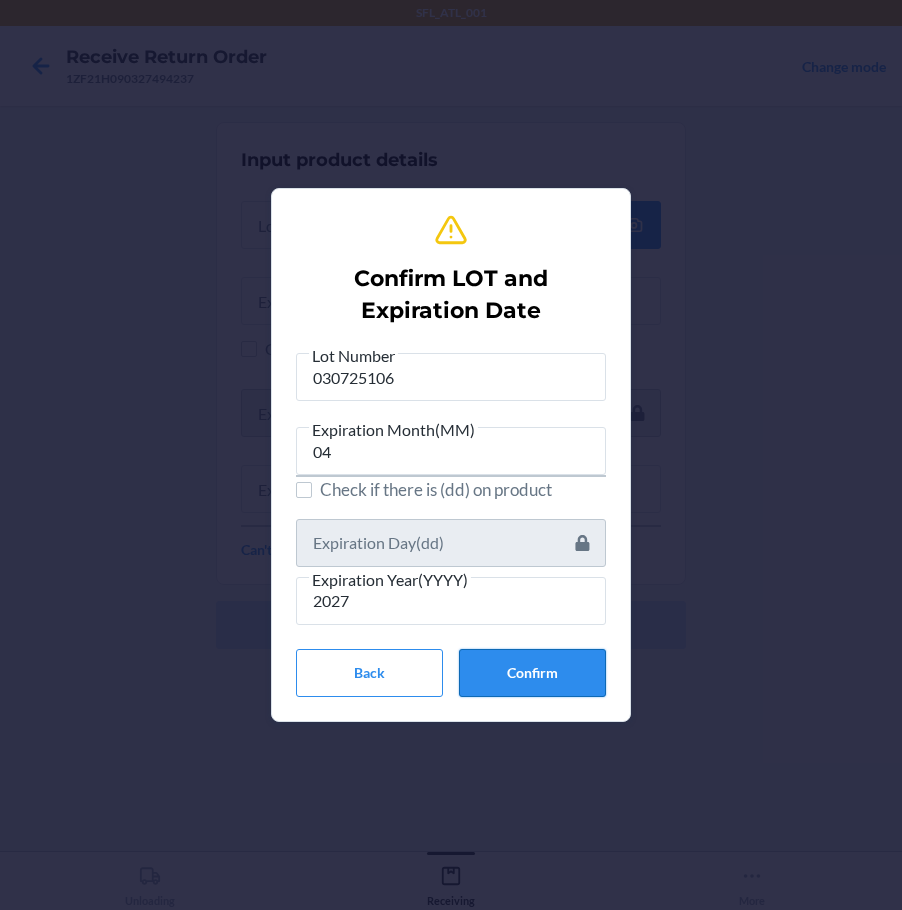 click on "Confirm" at bounding box center (532, 673) 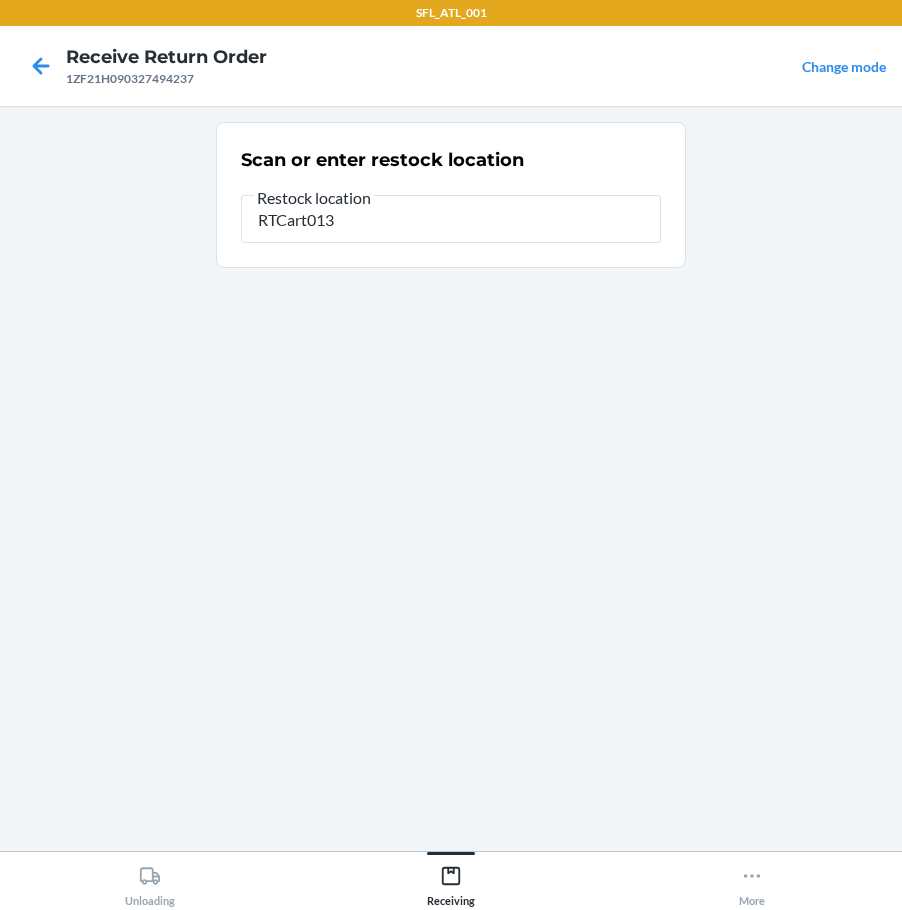type on "RTCart013" 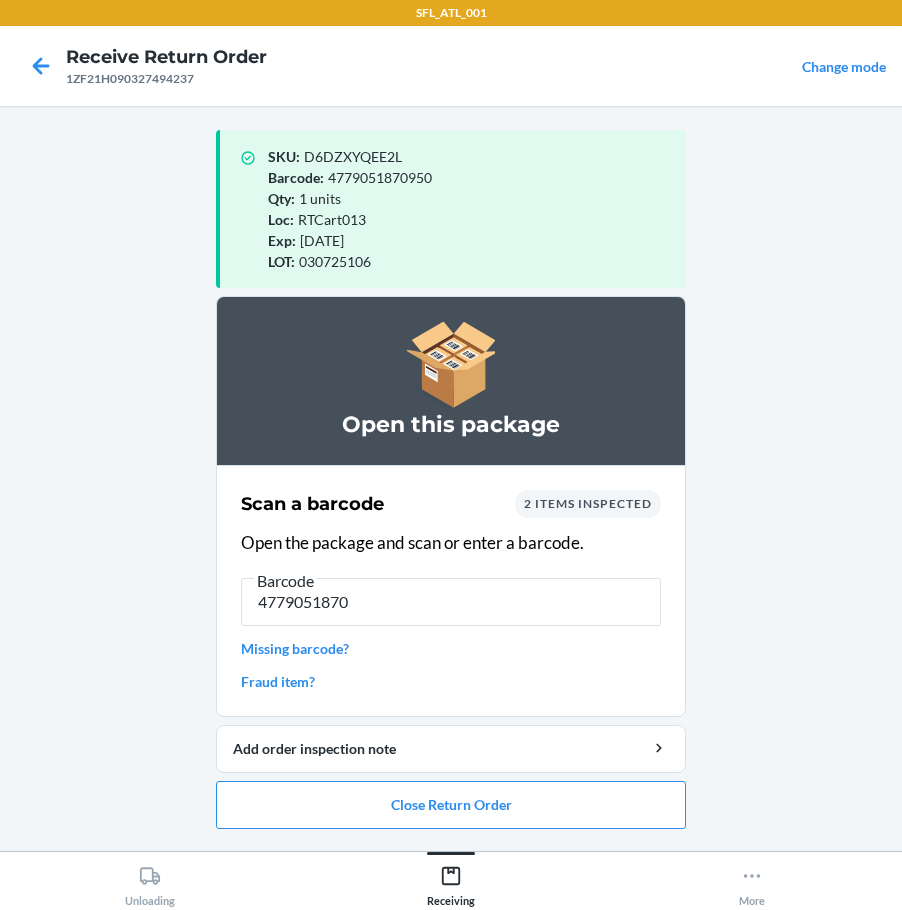 type on "47790518709" 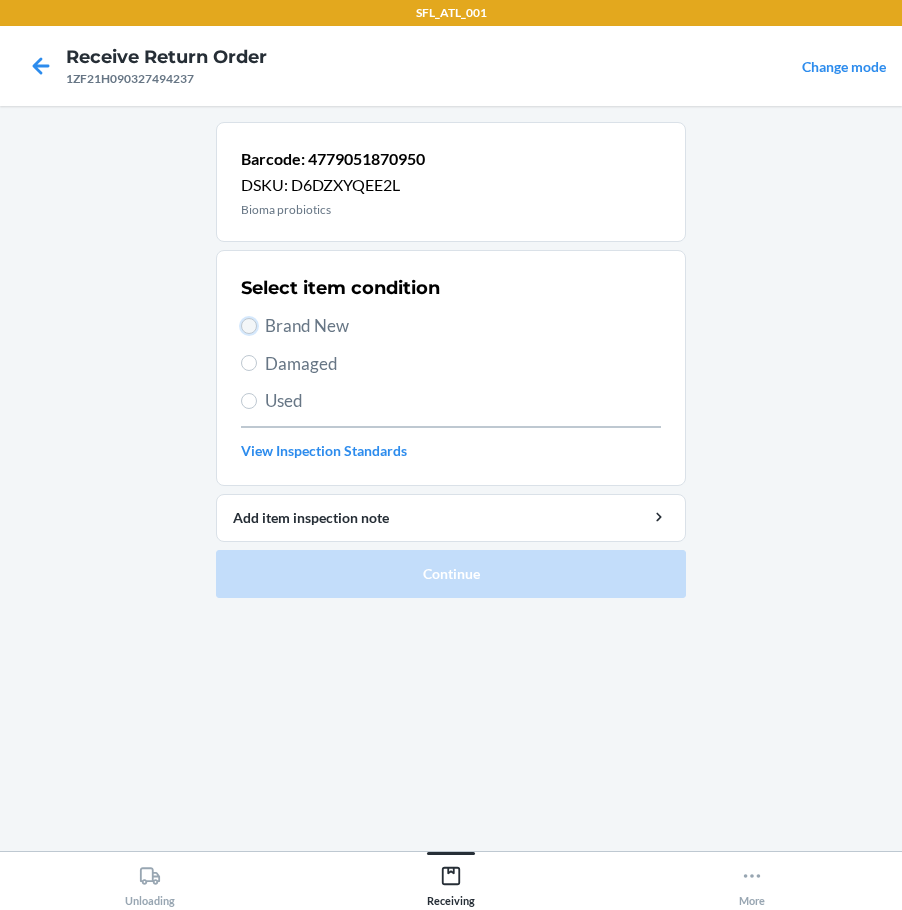 click on "Brand New" at bounding box center (249, 326) 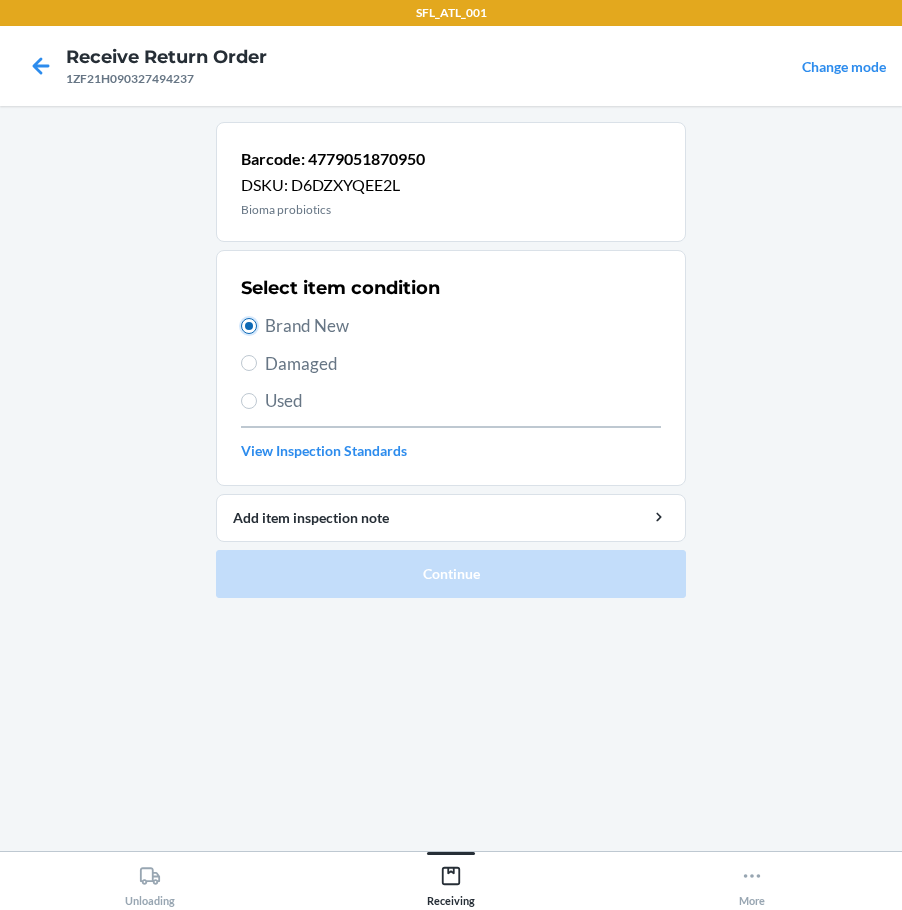 radio on "true" 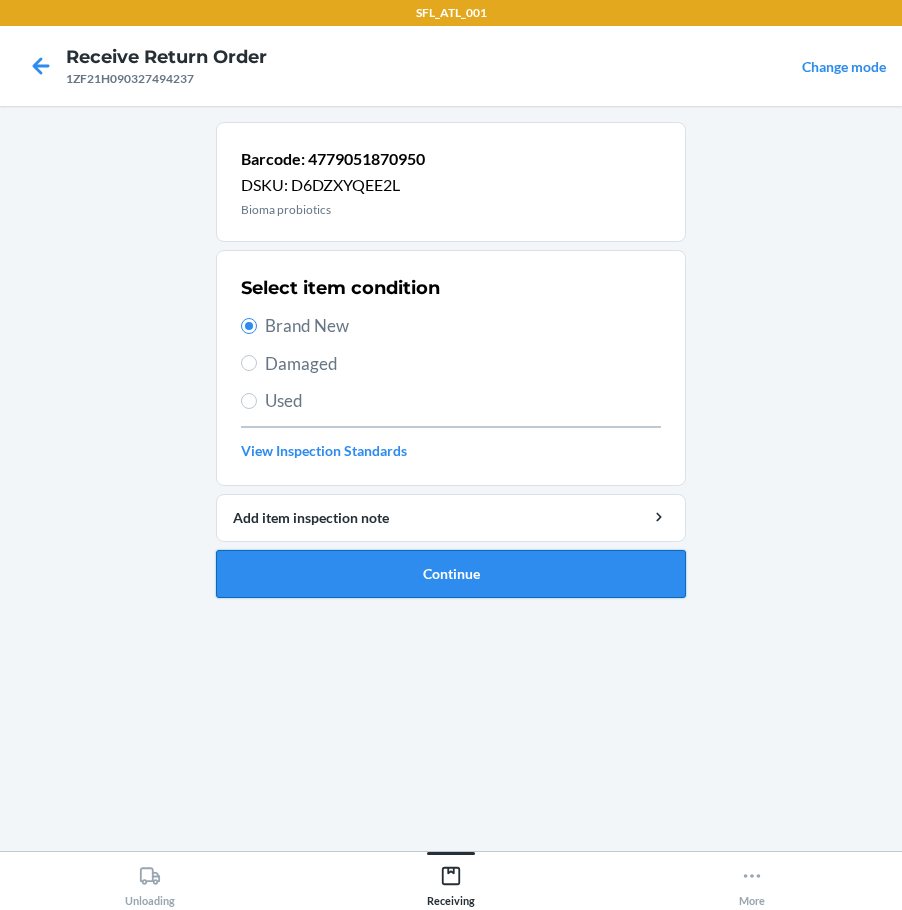 click on "Continue" at bounding box center (451, 574) 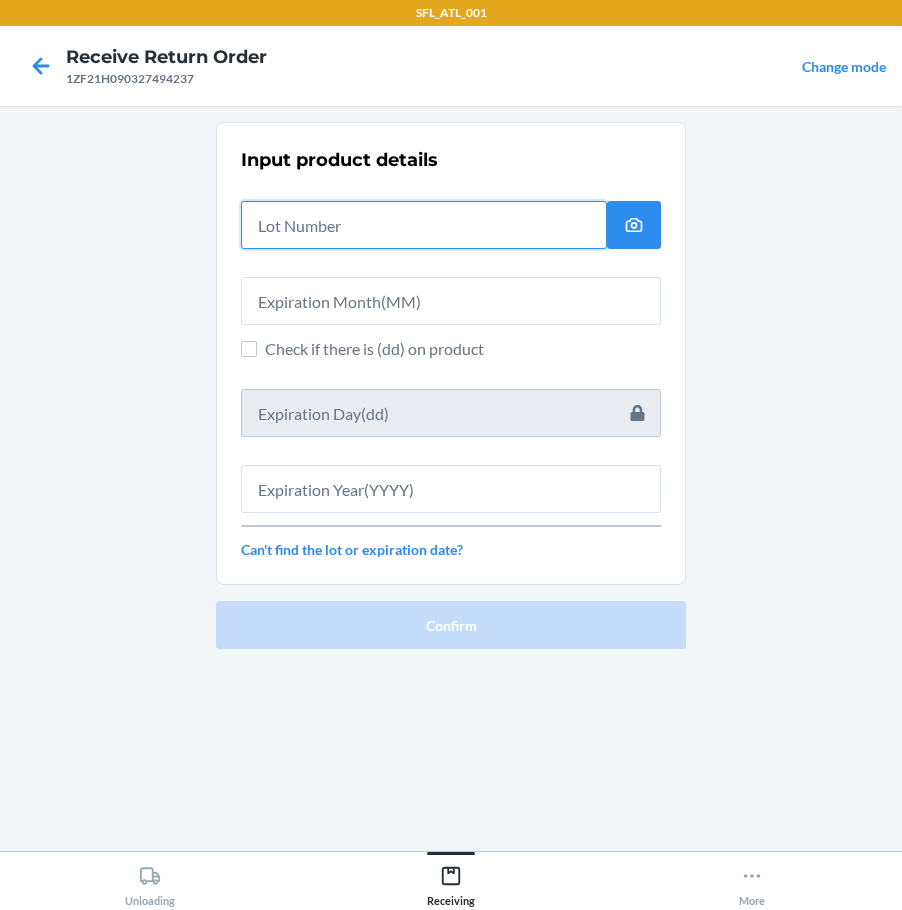 click at bounding box center (424, 225) 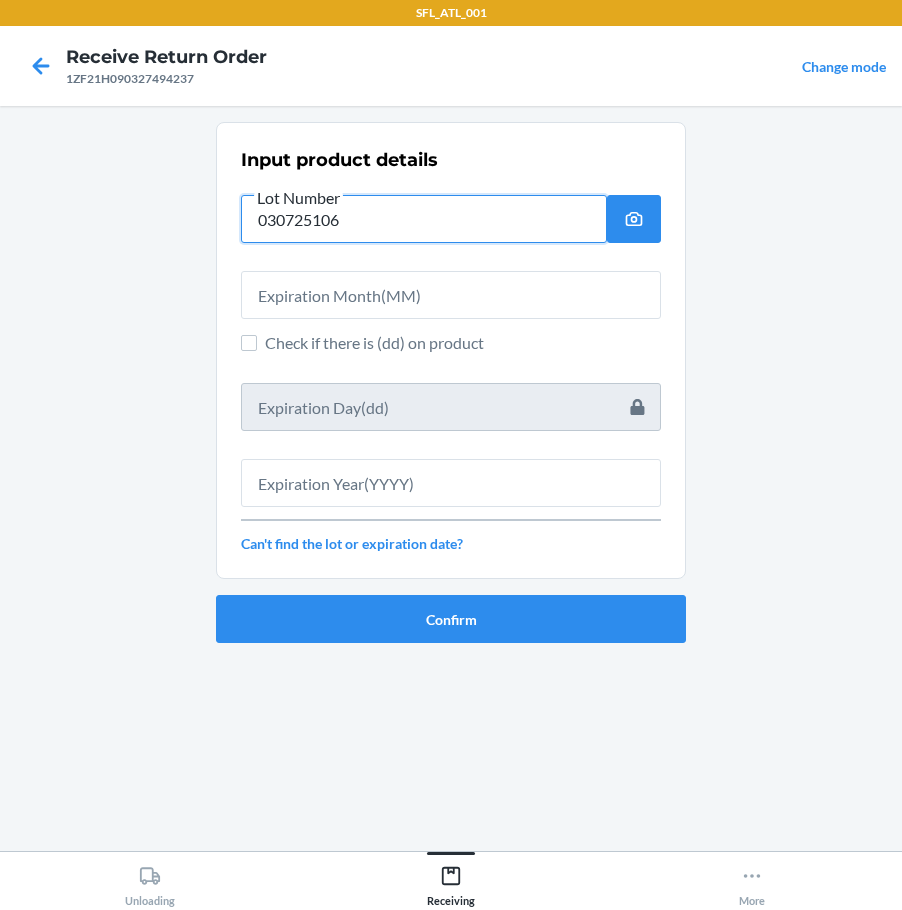type on "030725106" 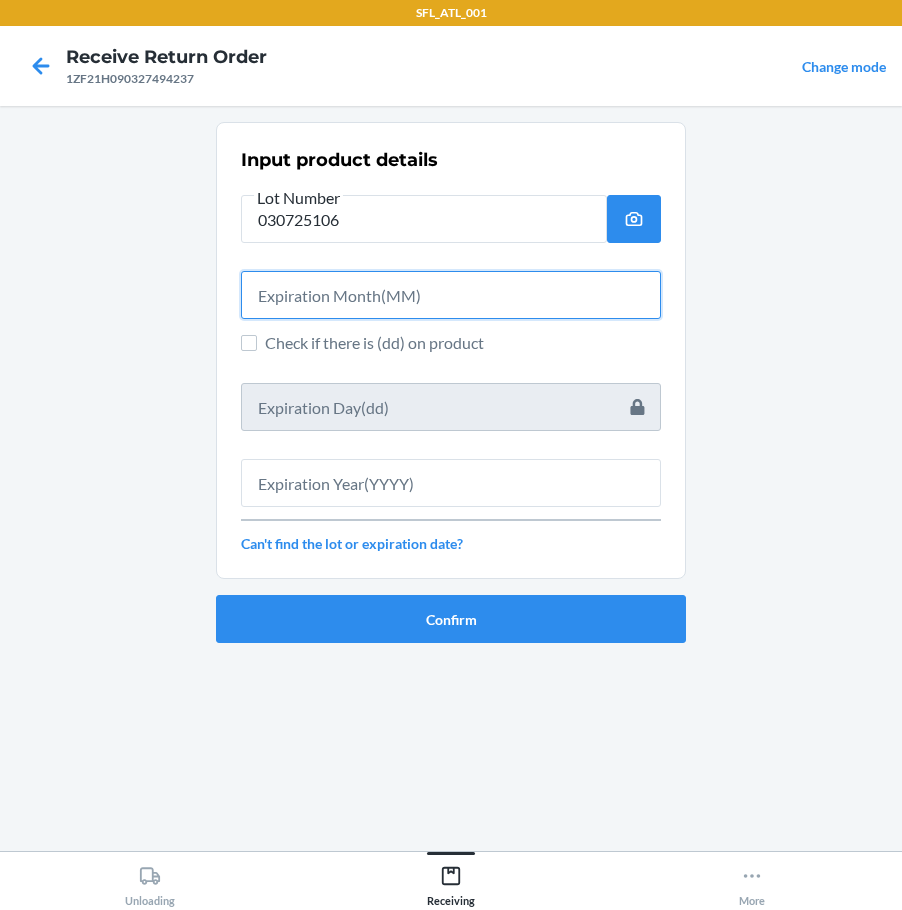 click at bounding box center (451, 295) 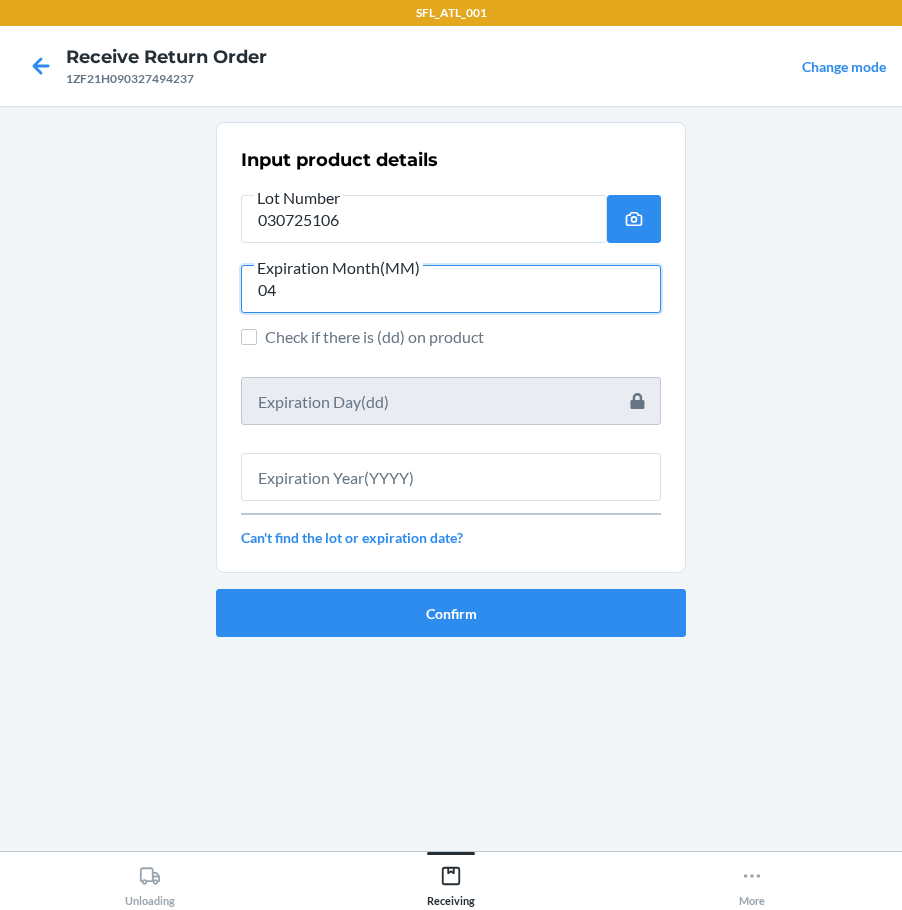 type on "04" 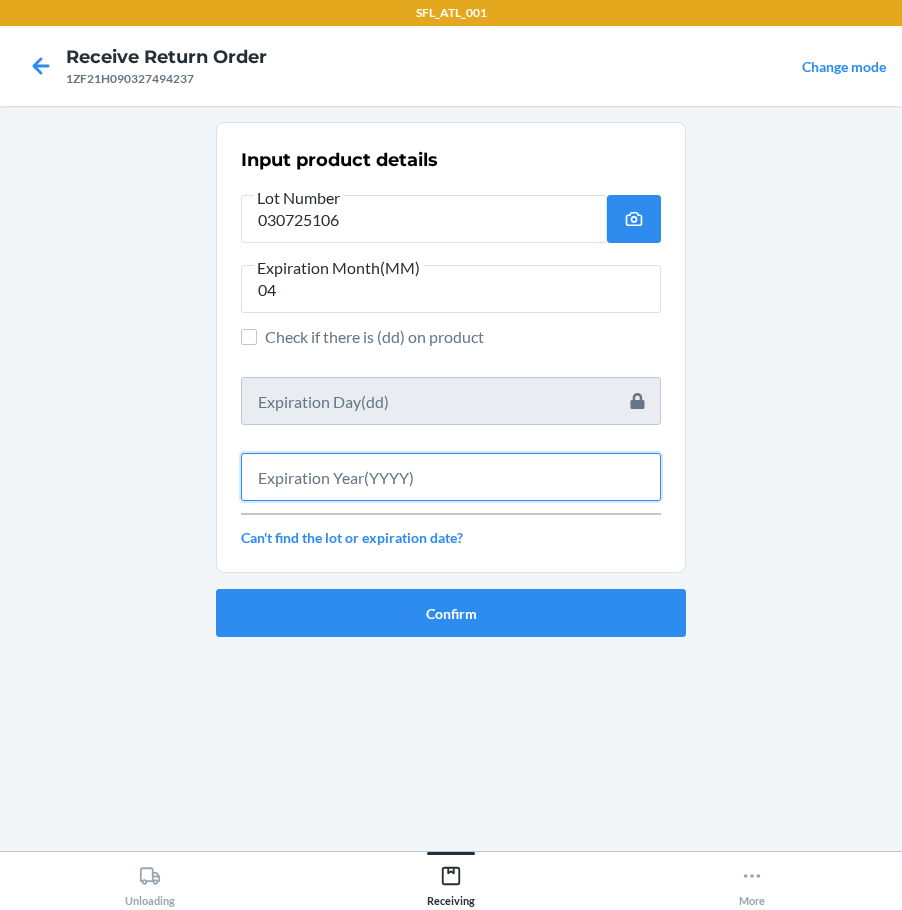 click at bounding box center [451, 477] 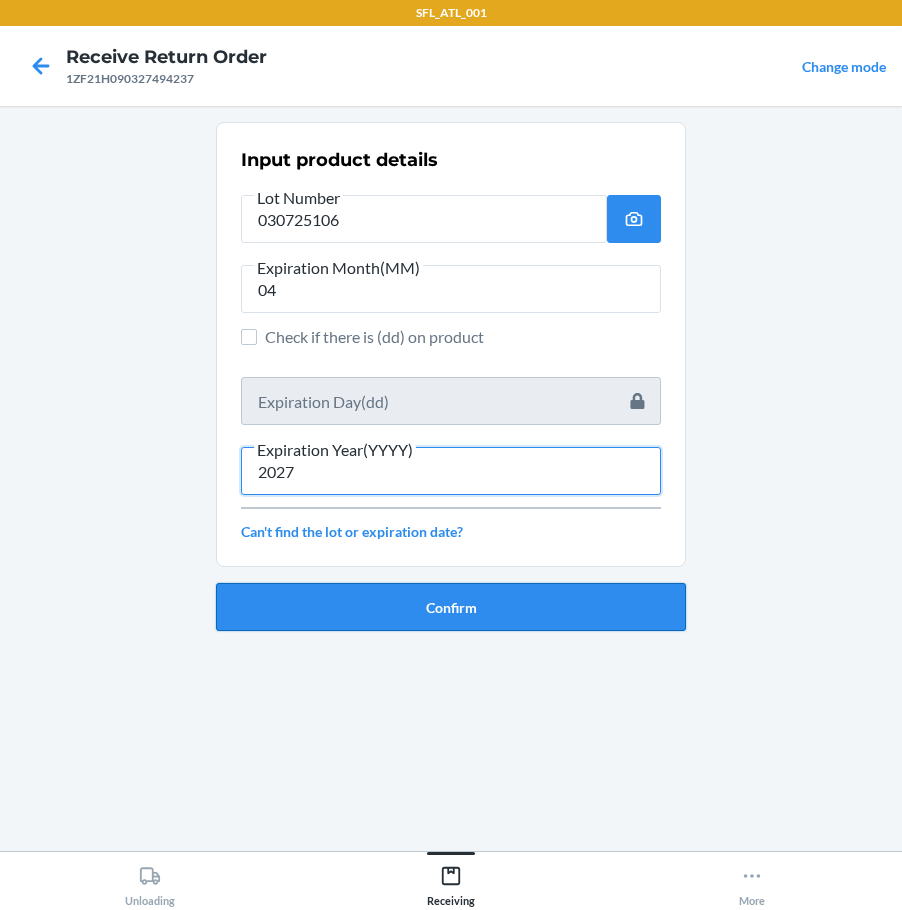 type on "2027" 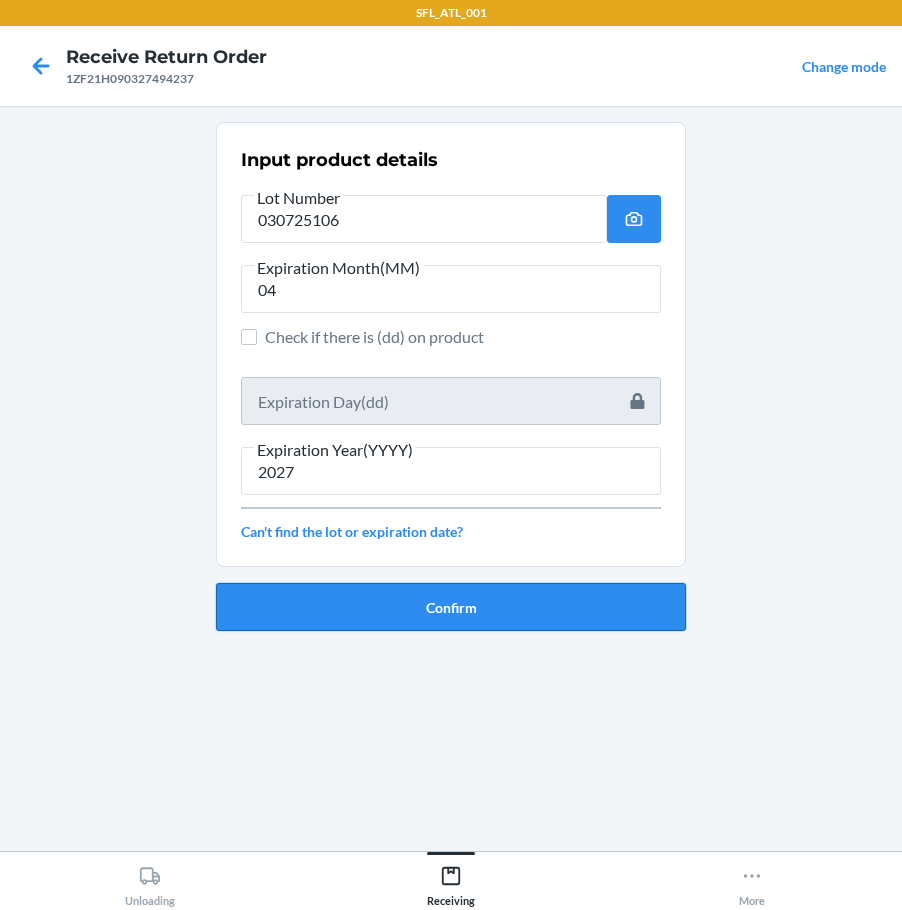 click on "Confirm" at bounding box center (451, 607) 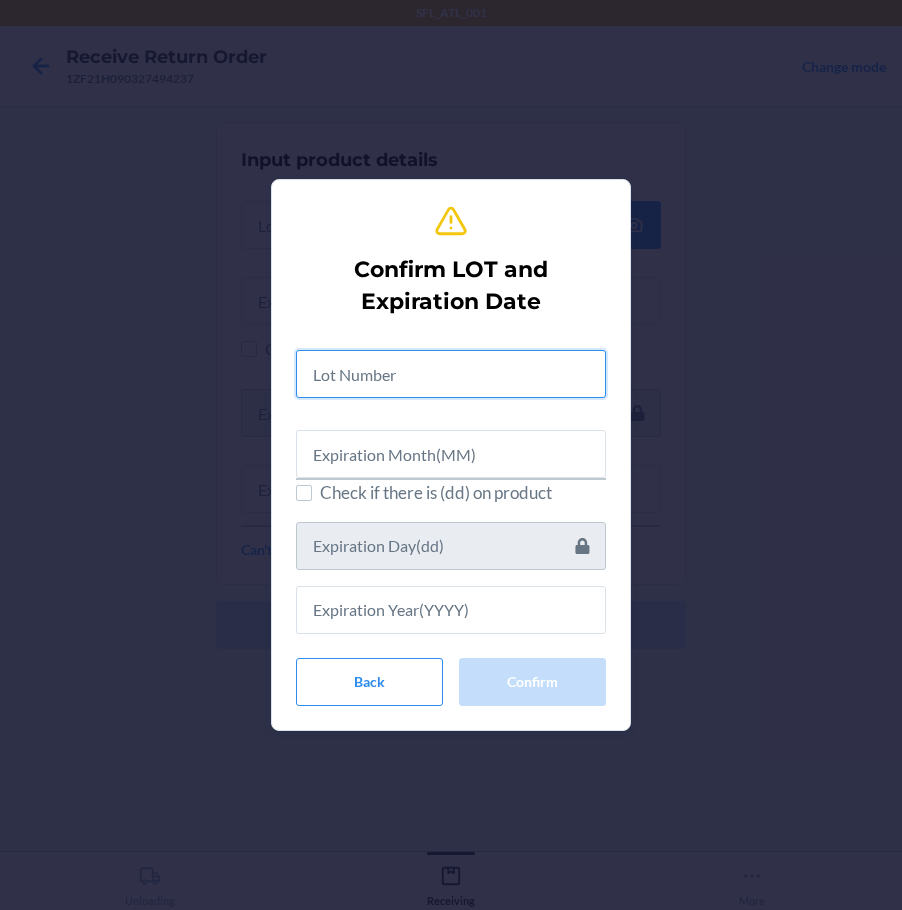 click at bounding box center (451, 374) 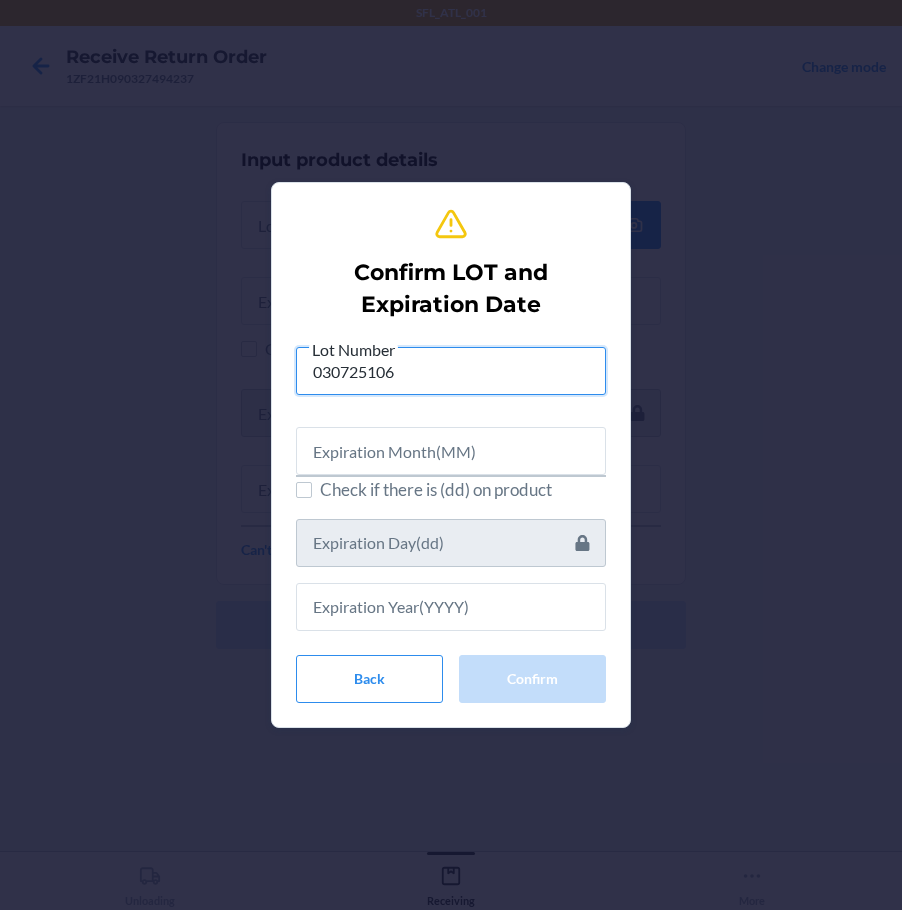 type on "030725106" 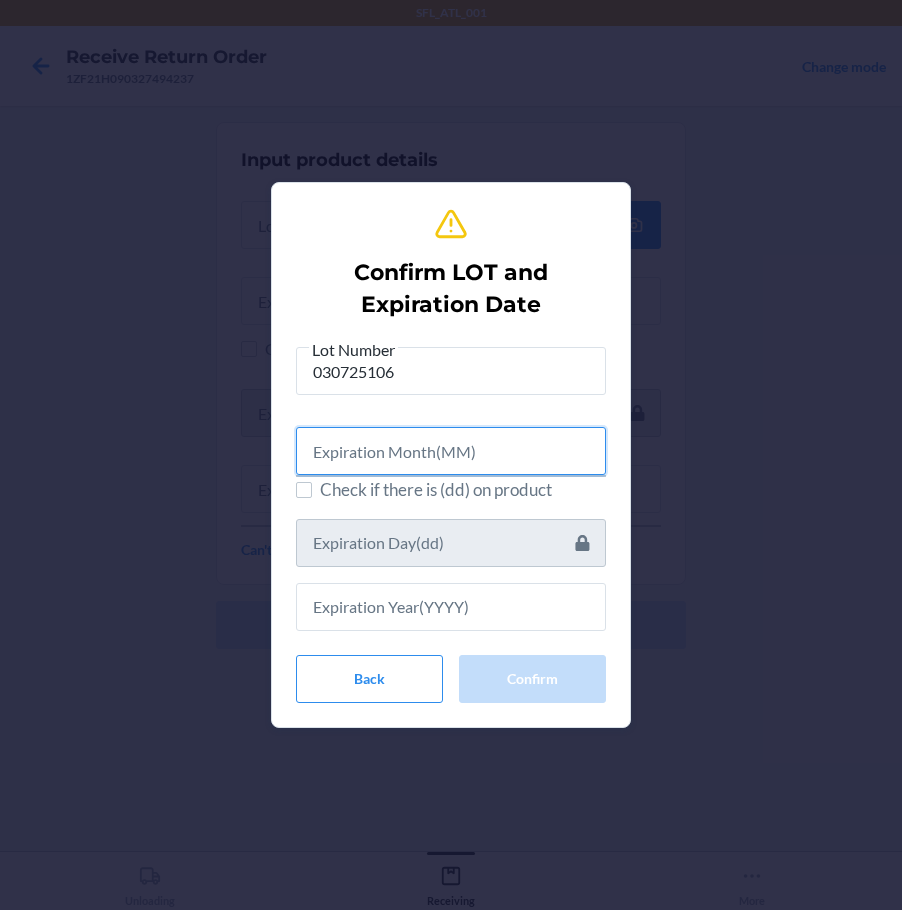click at bounding box center (451, 451) 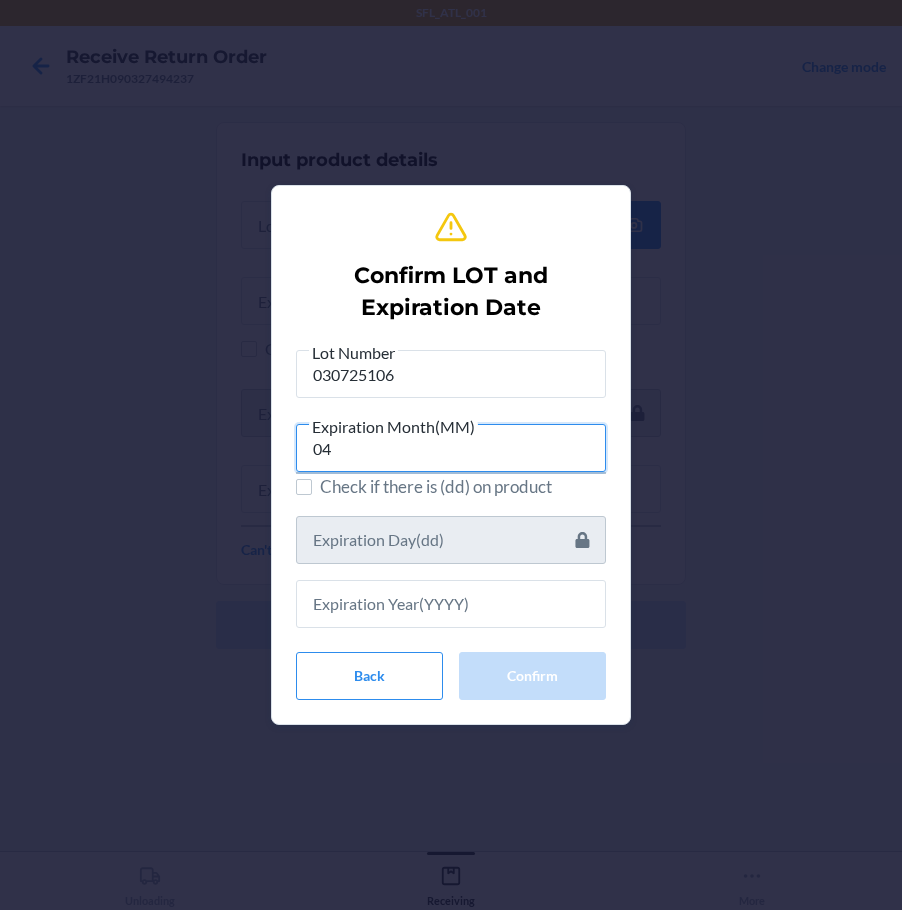 type on "04" 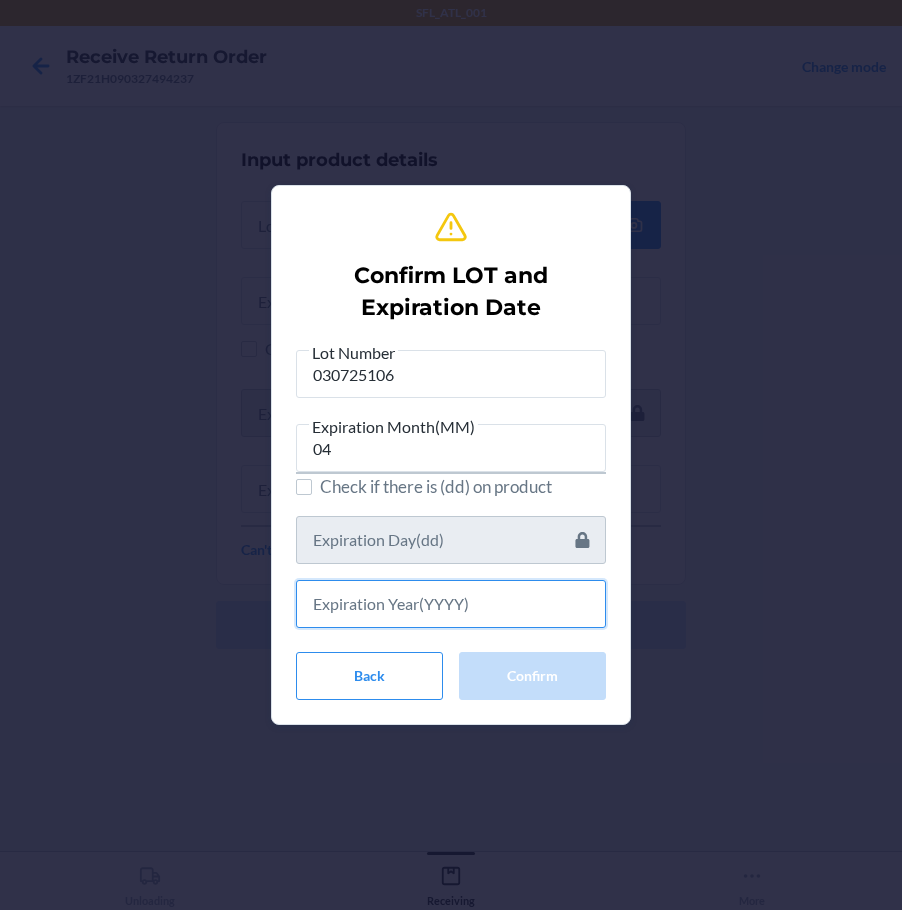 click at bounding box center (451, 604) 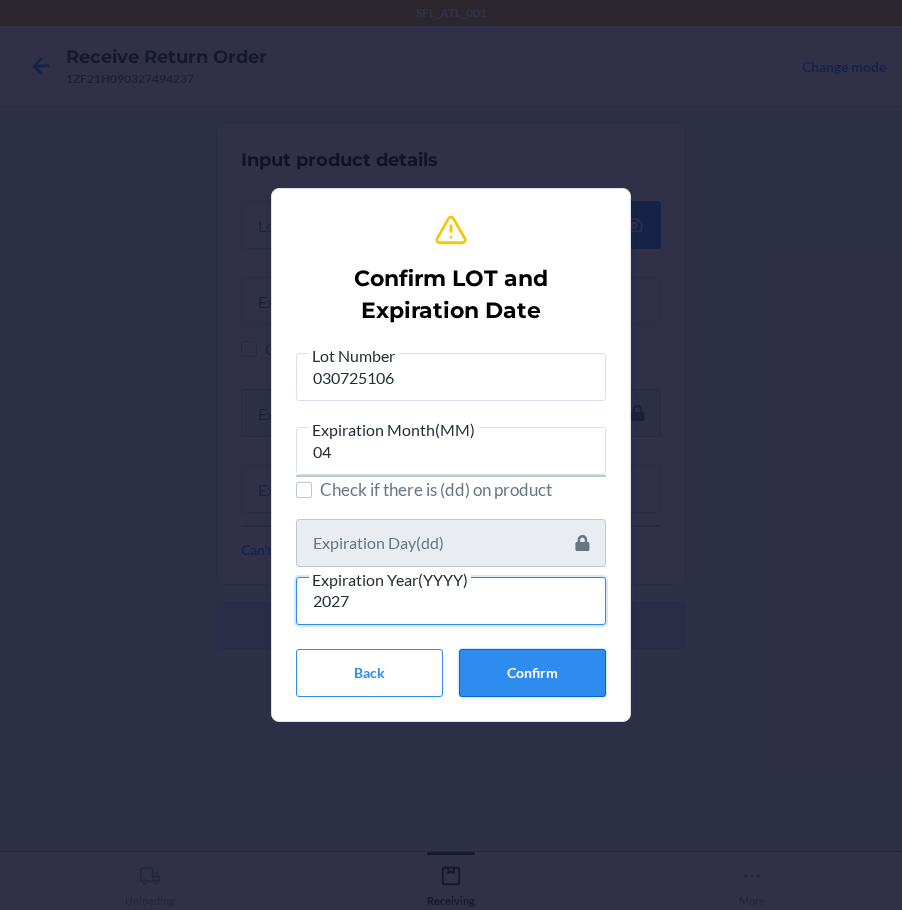 type on "2027" 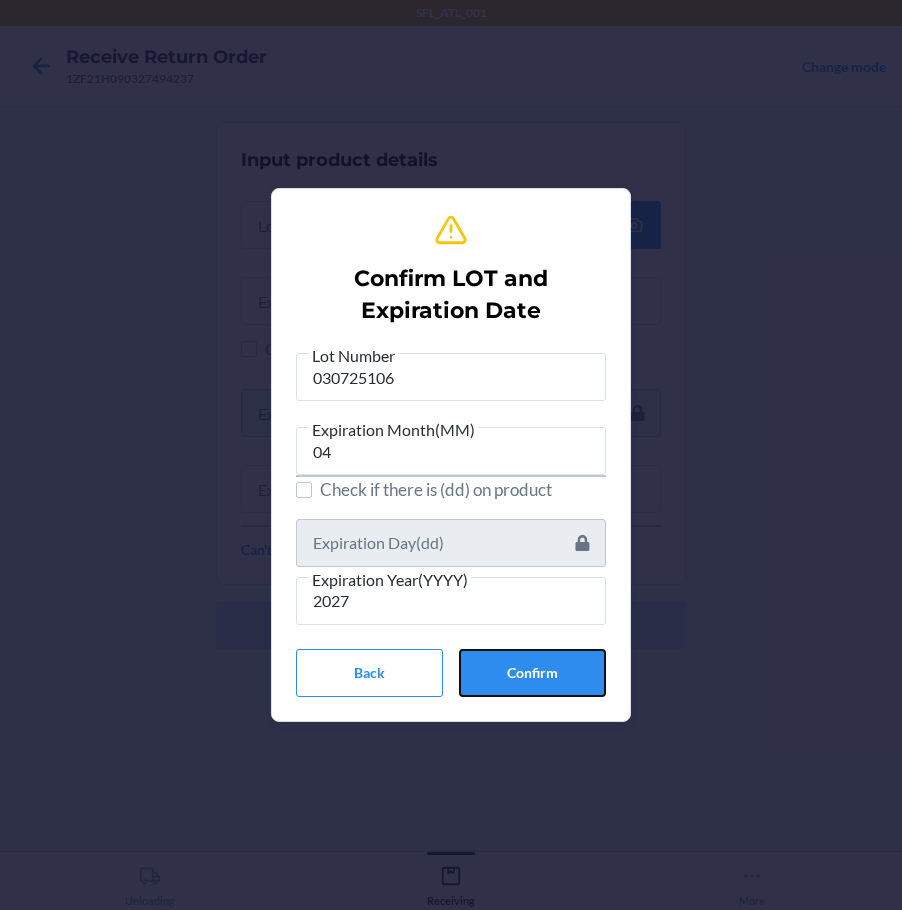 click on "Confirm" at bounding box center [532, 673] 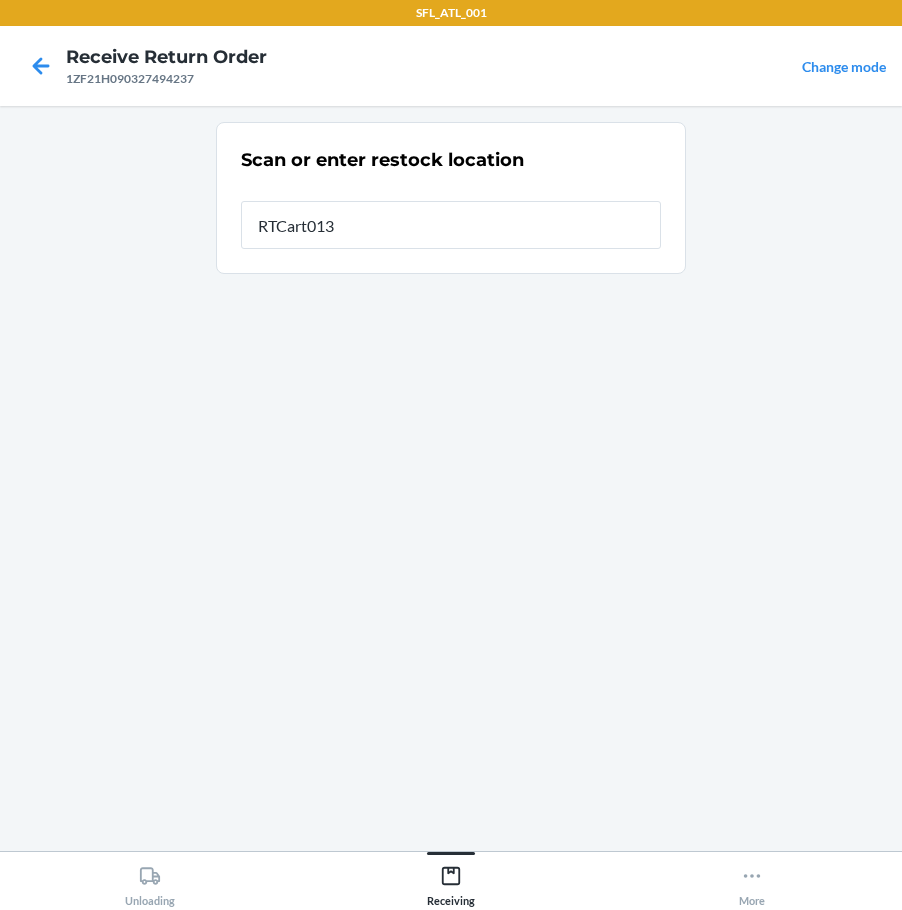 type on "RTCart013" 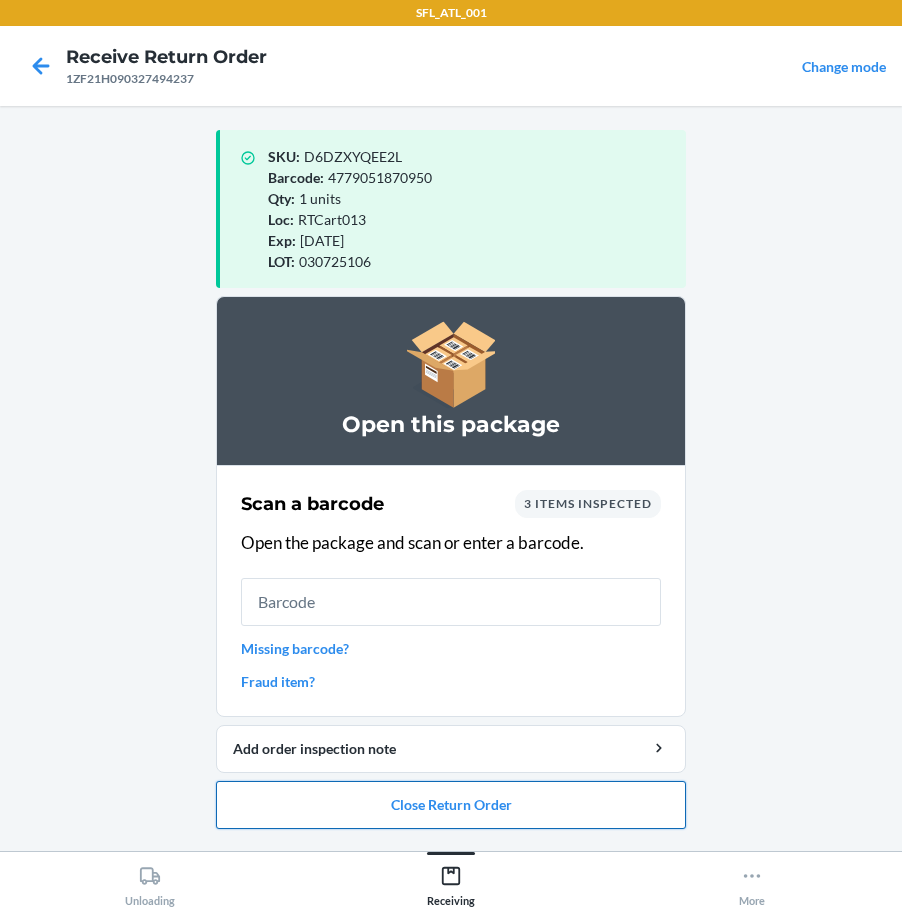 click on "Close Return Order" at bounding box center [451, 805] 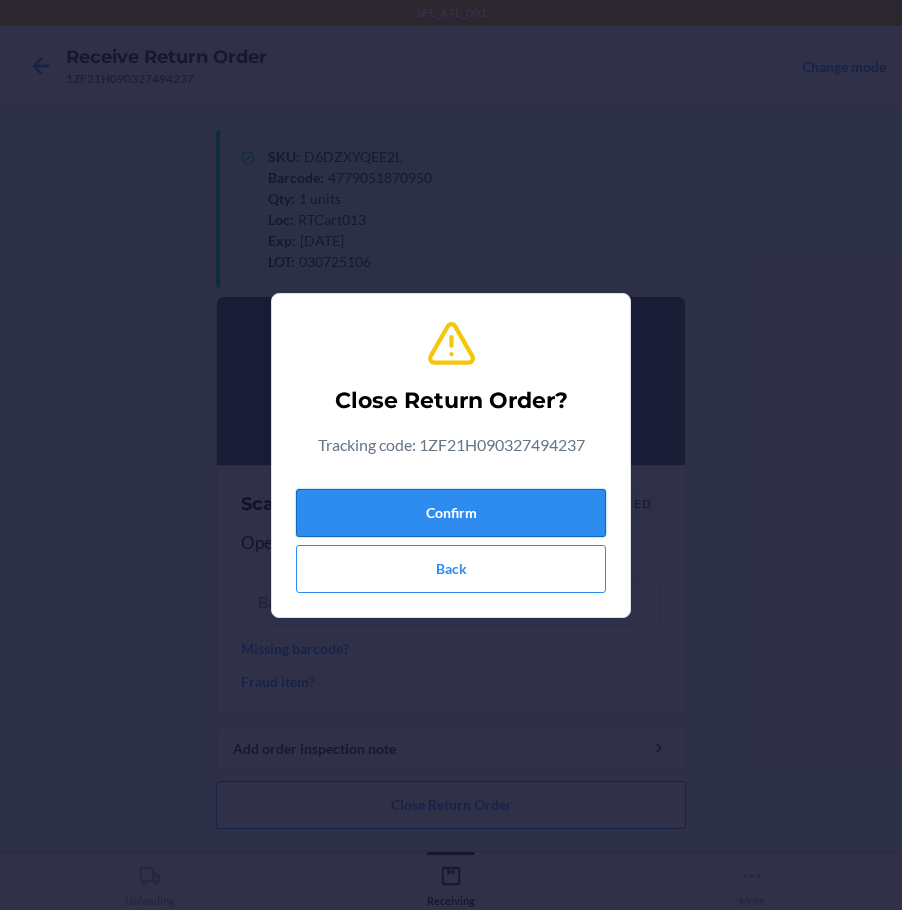 click on "Confirm" at bounding box center [451, 513] 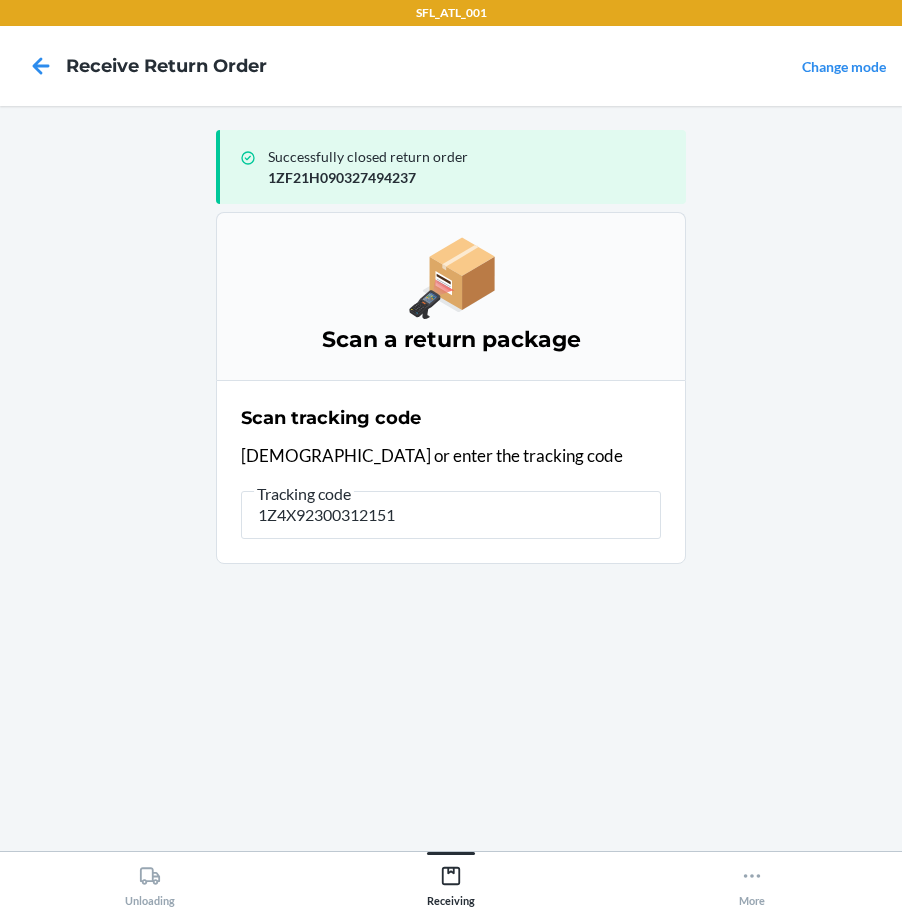 type on "1Z4X923003121515" 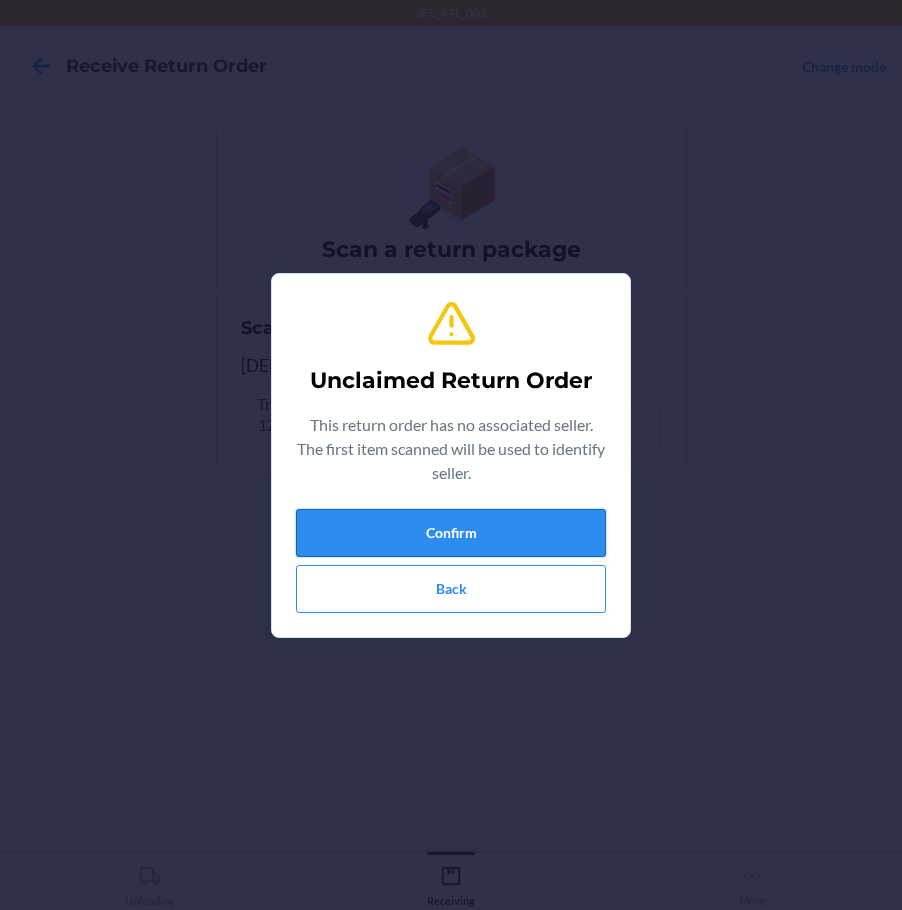 drag, startPoint x: 363, startPoint y: 529, endPoint x: 380, endPoint y: 530, distance: 17.029387 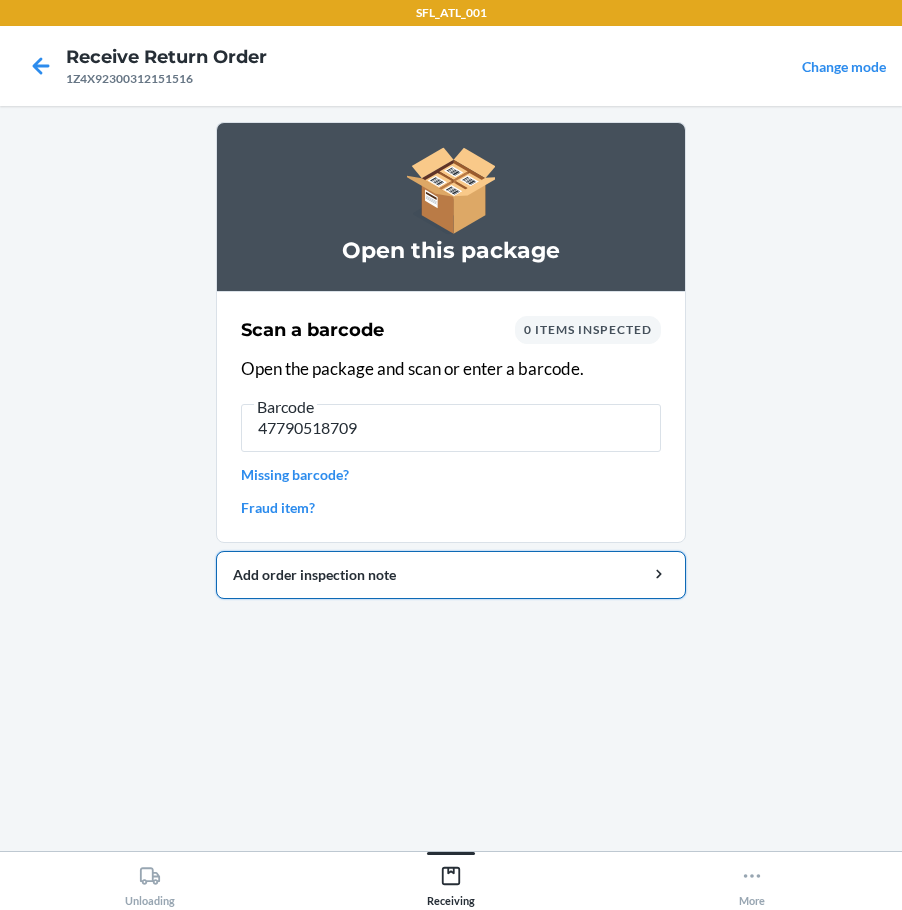 type on "477905187095" 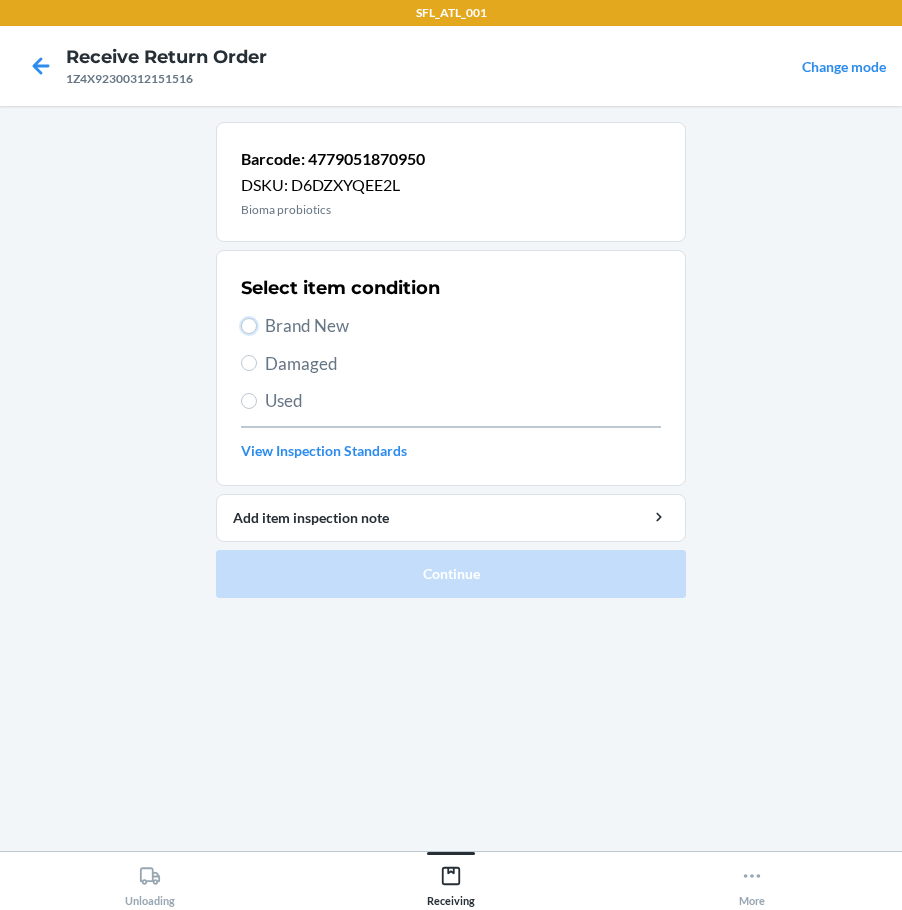 click on "Brand New" at bounding box center [249, 326] 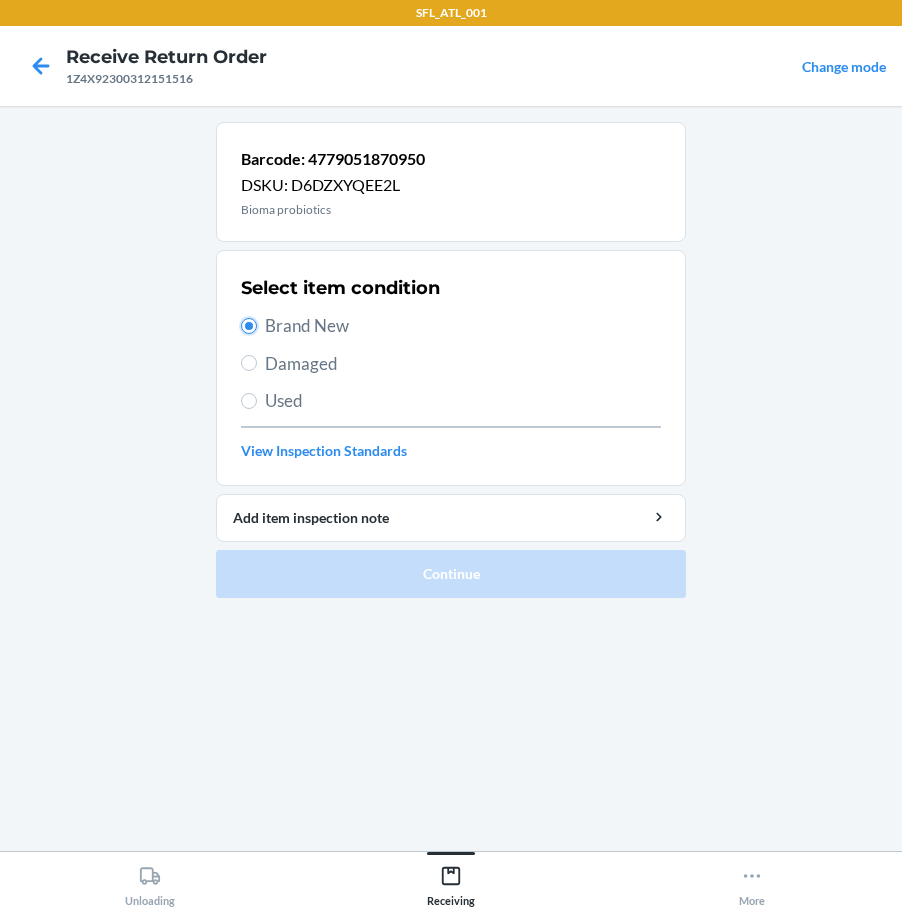 radio on "true" 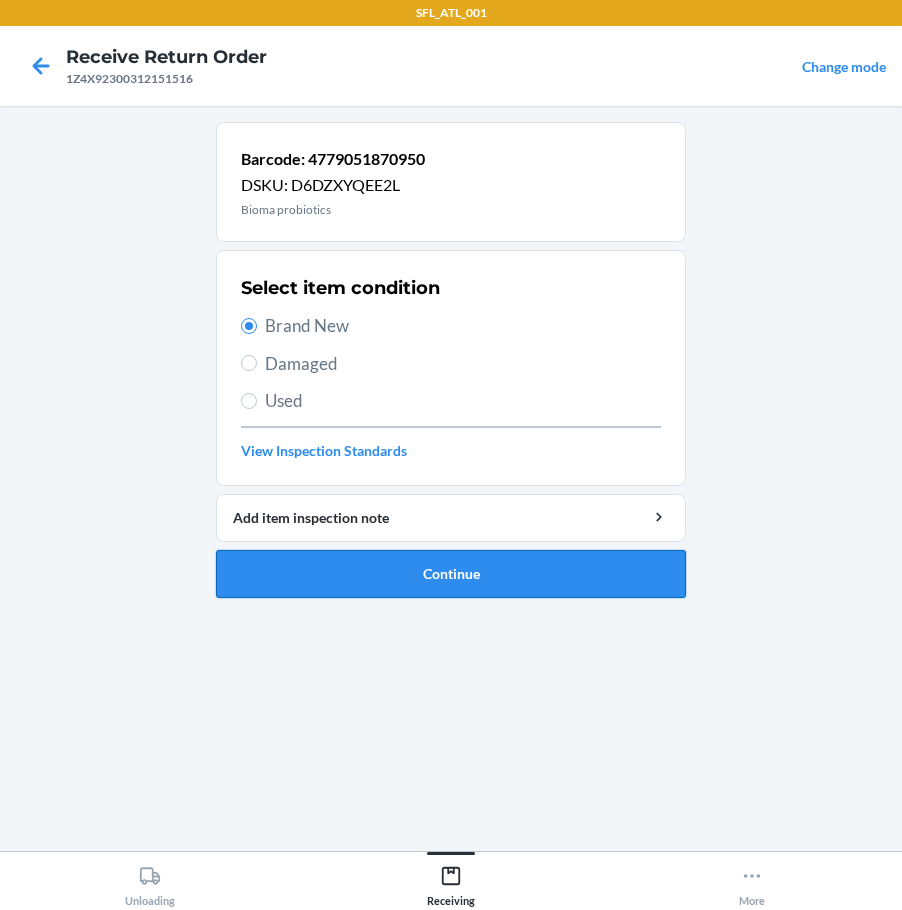 click on "Continue" at bounding box center [451, 574] 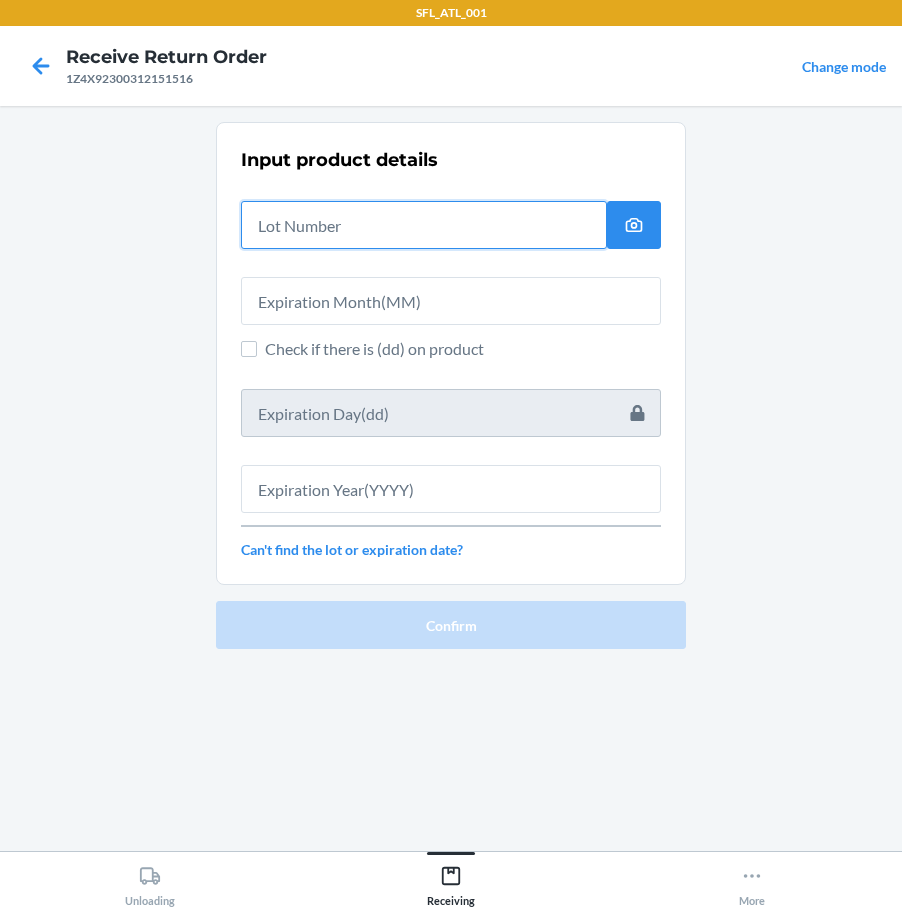 click at bounding box center [424, 225] 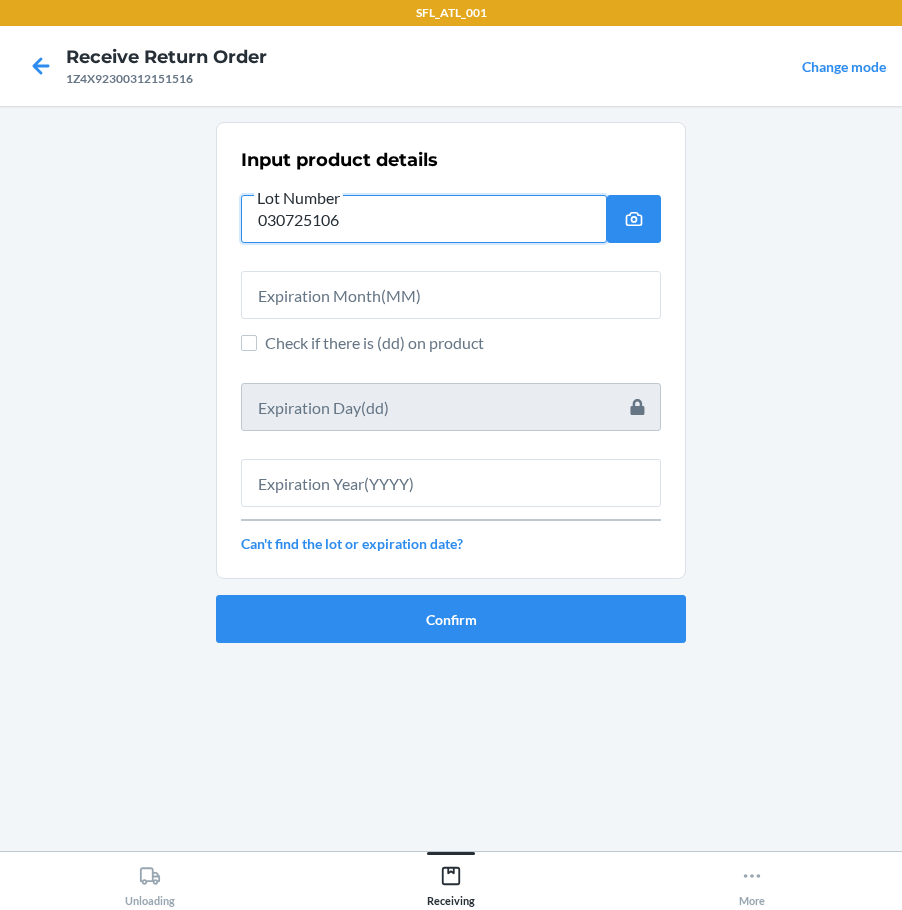 type on "030725106" 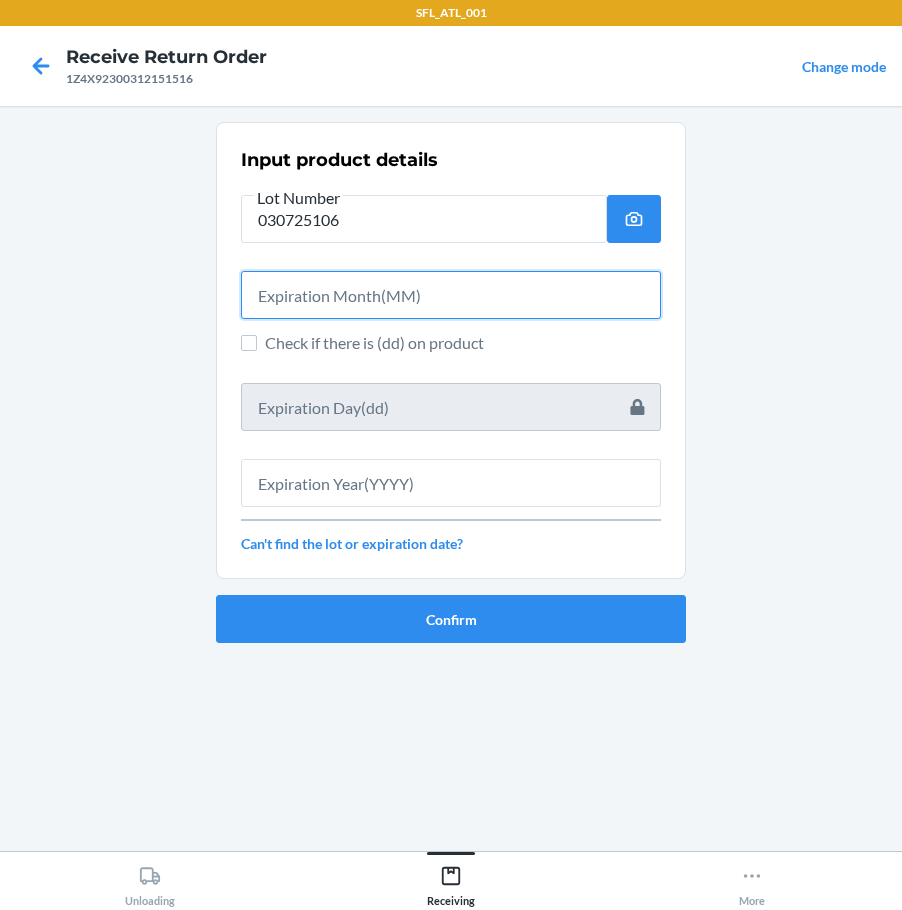 click at bounding box center [451, 295] 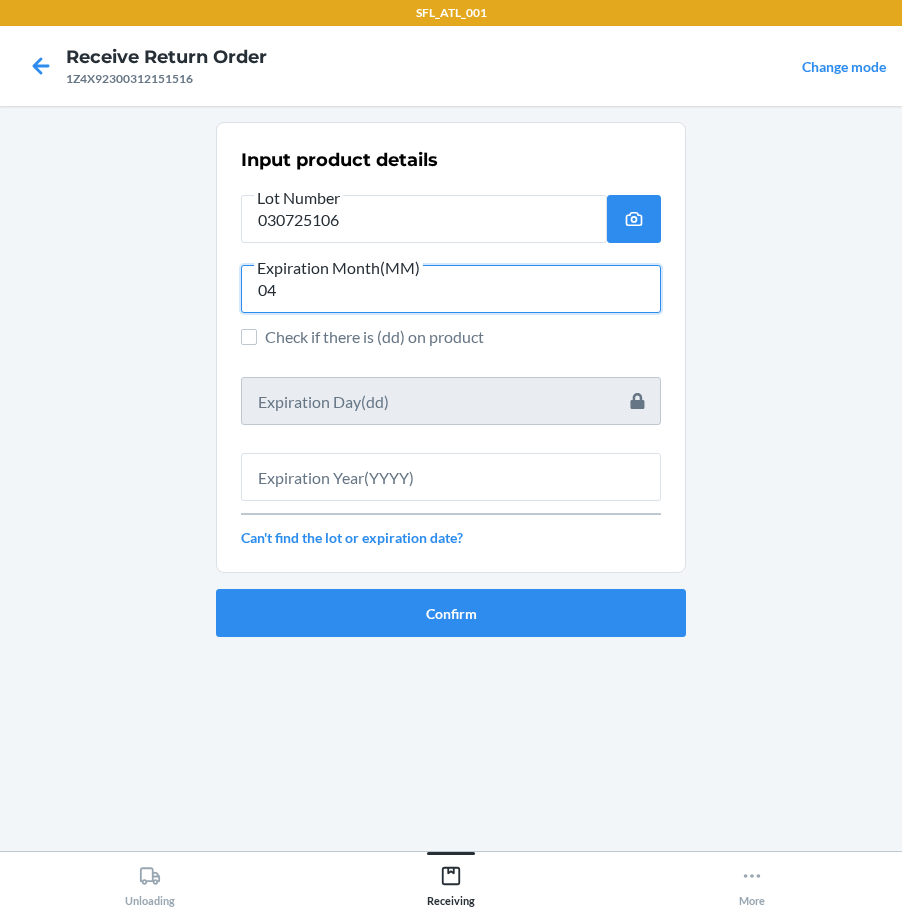 type on "04" 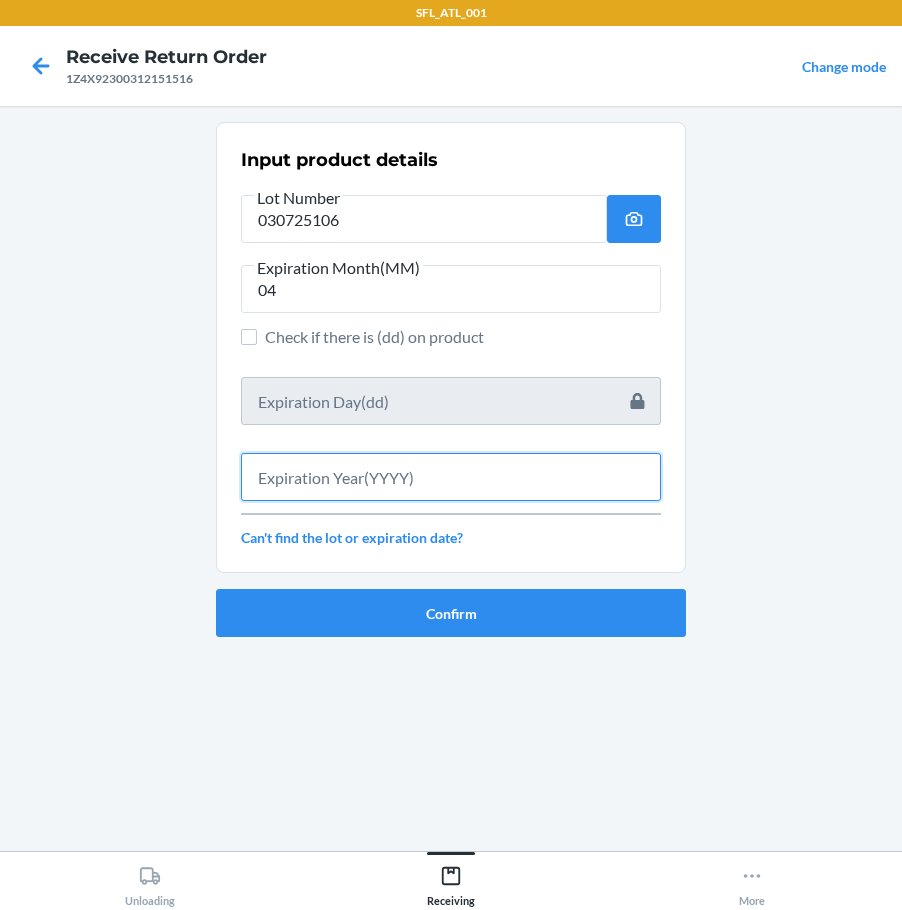 click at bounding box center (451, 477) 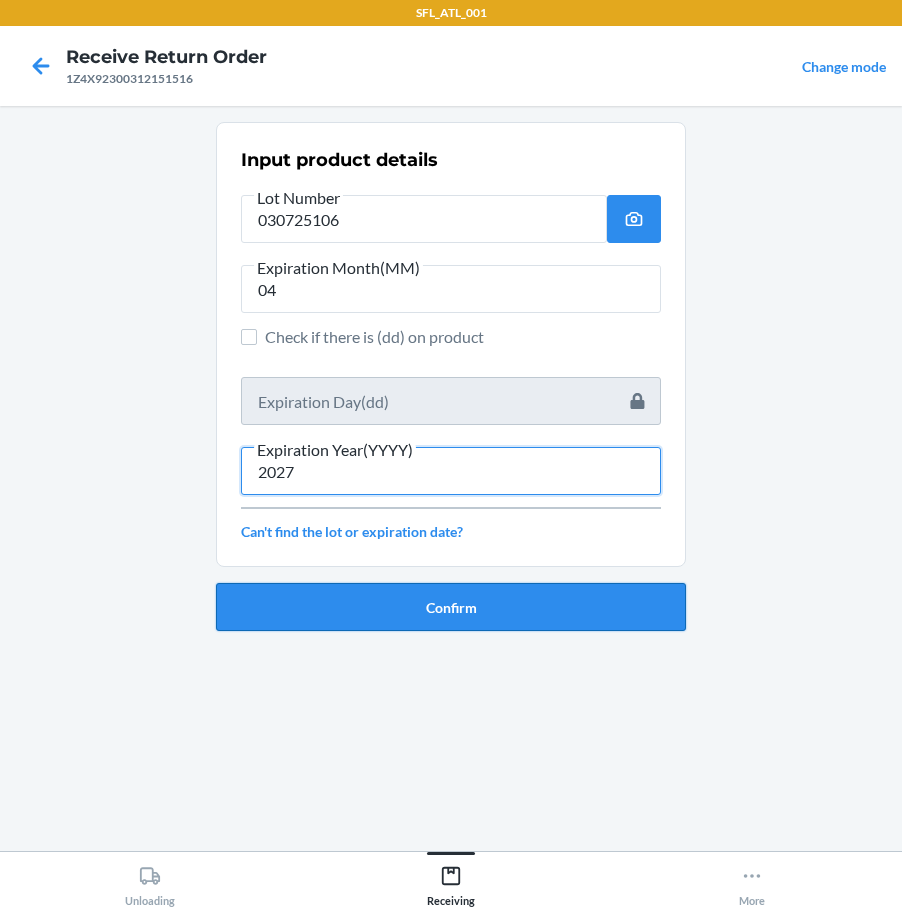 type on "2027" 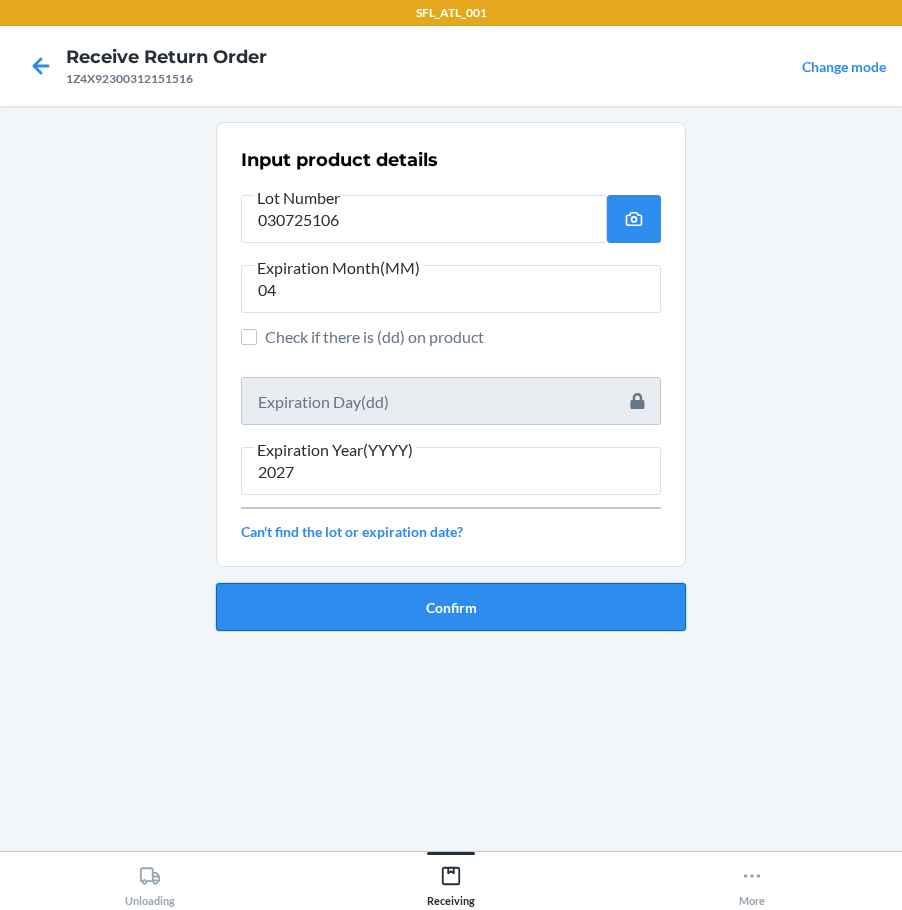 click on "Confirm" at bounding box center [451, 607] 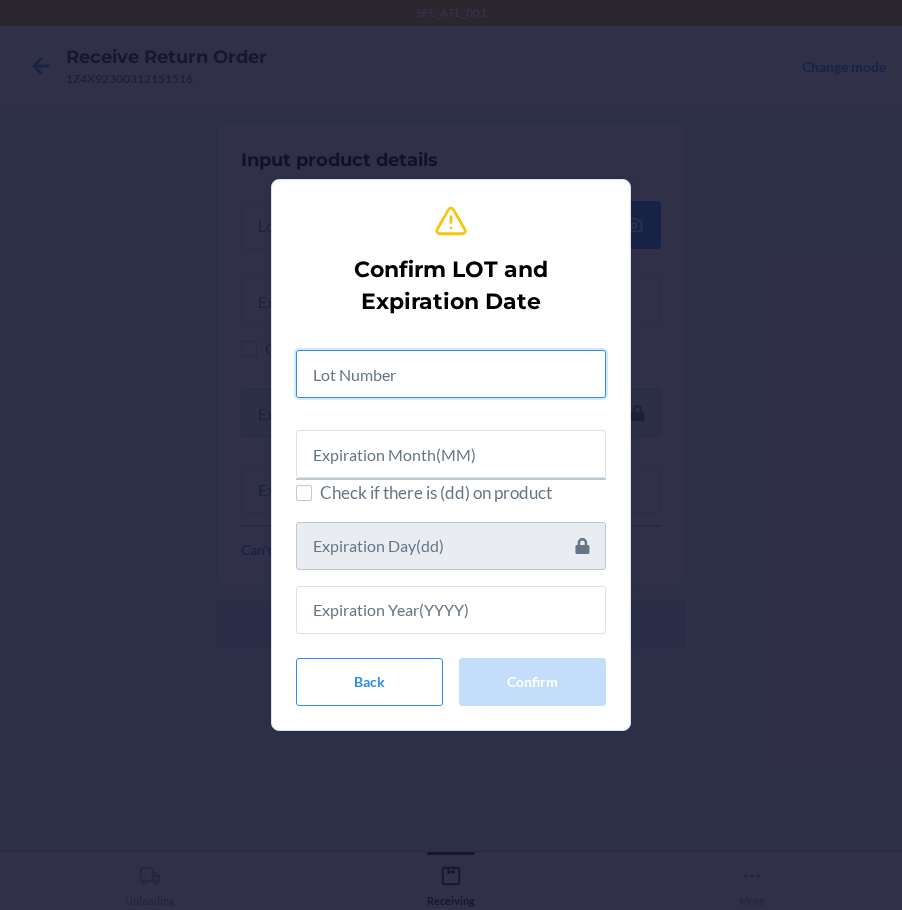 click at bounding box center (451, 374) 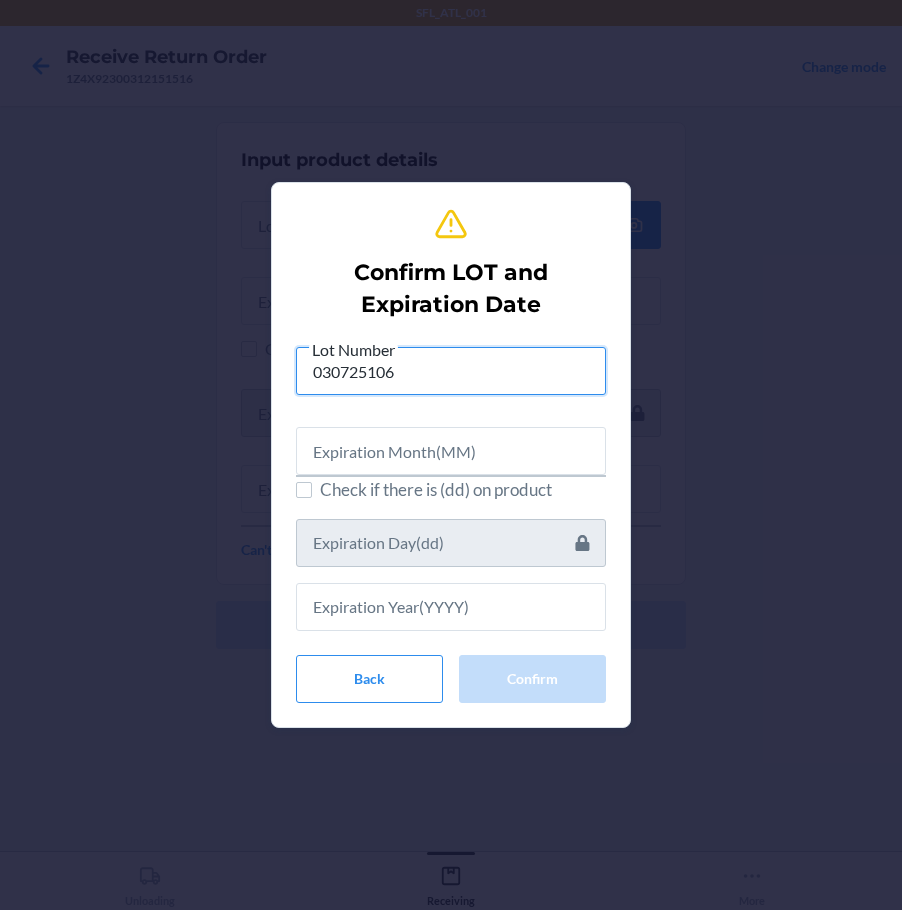 type on "030725106" 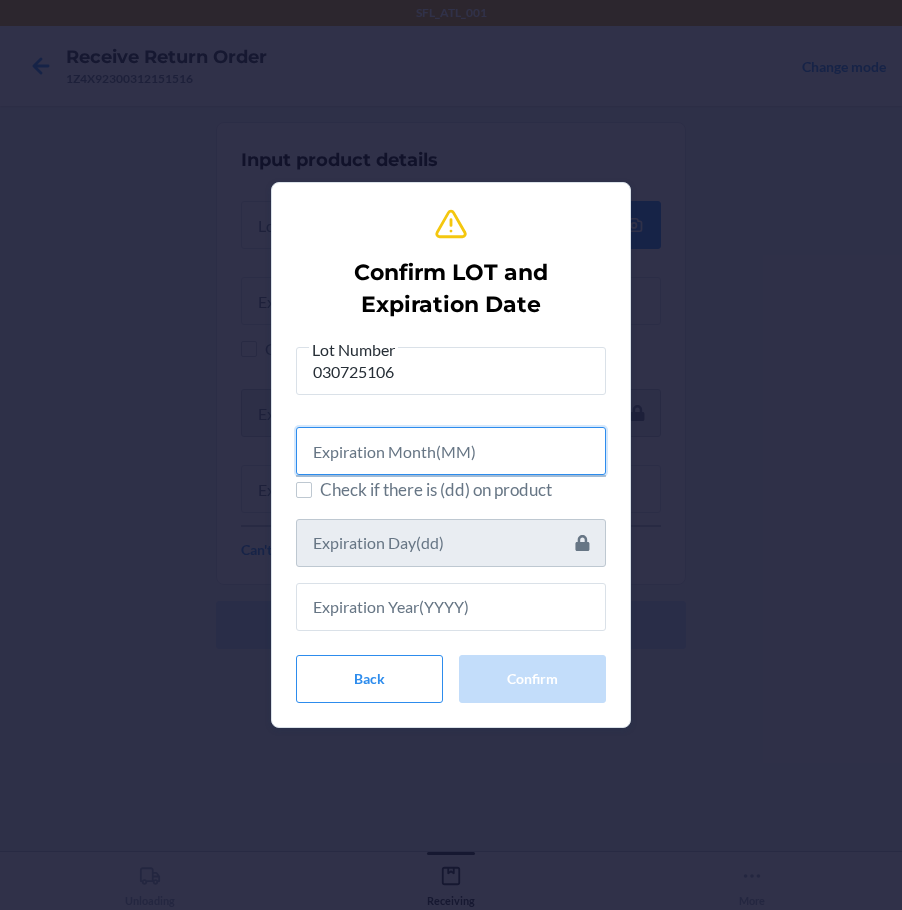 click at bounding box center [451, 451] 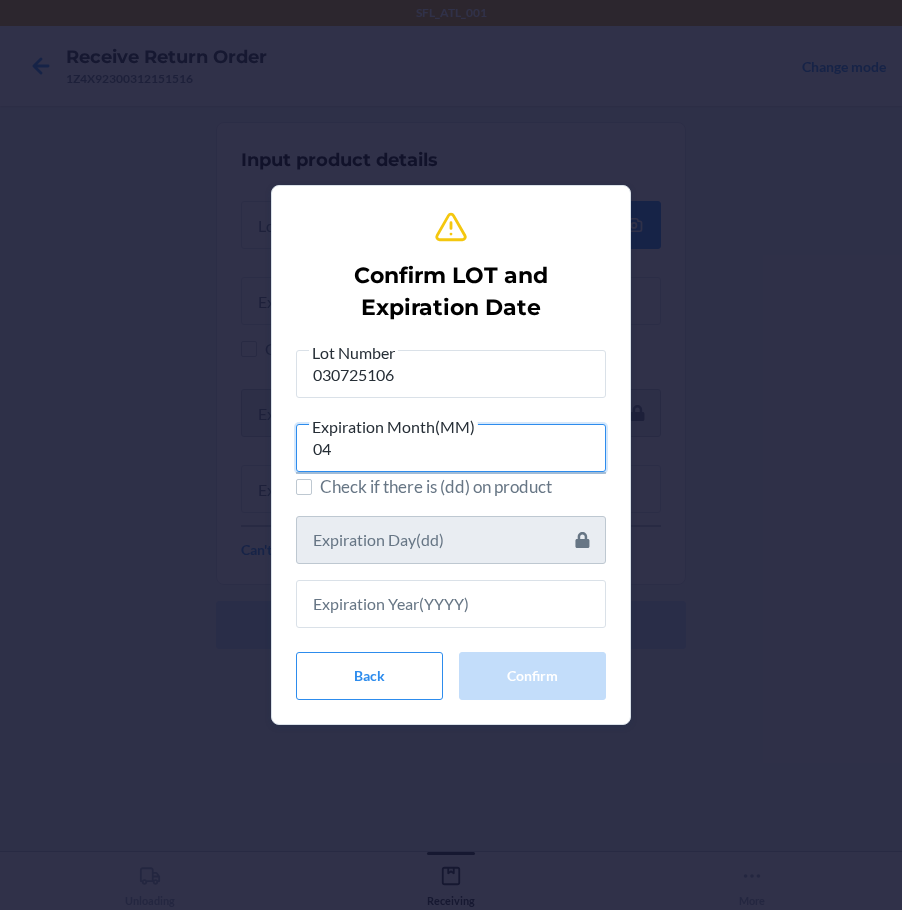 type on "04" 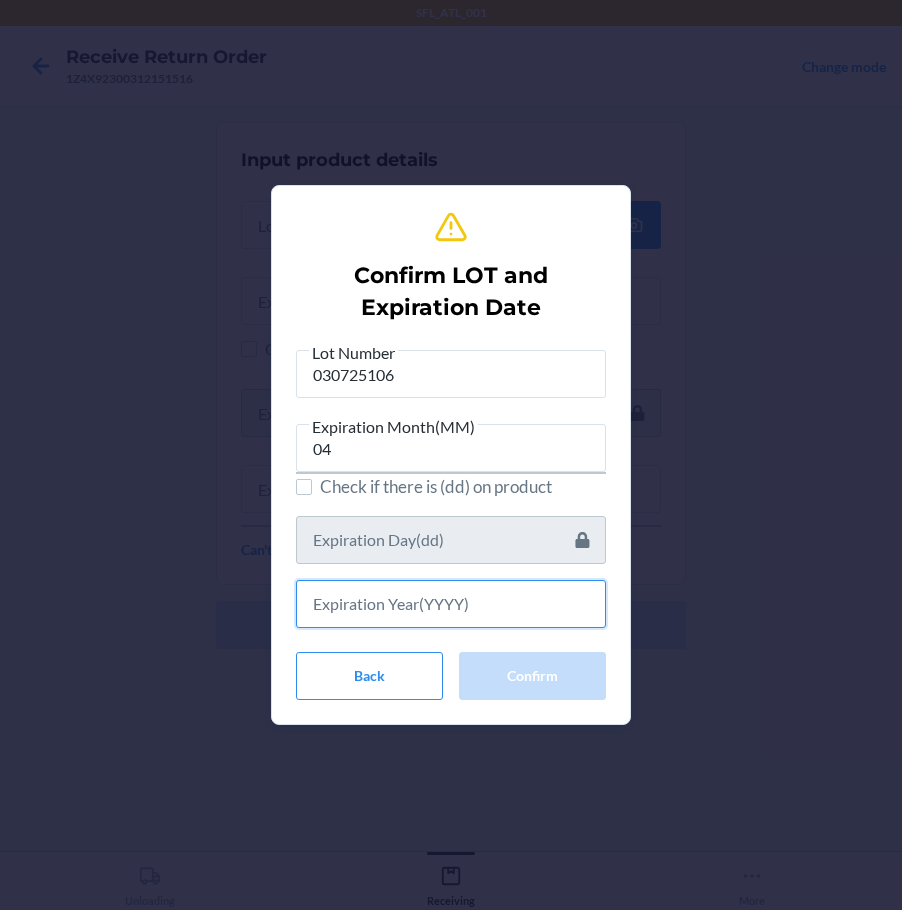 click at bounding box center (451, 604) 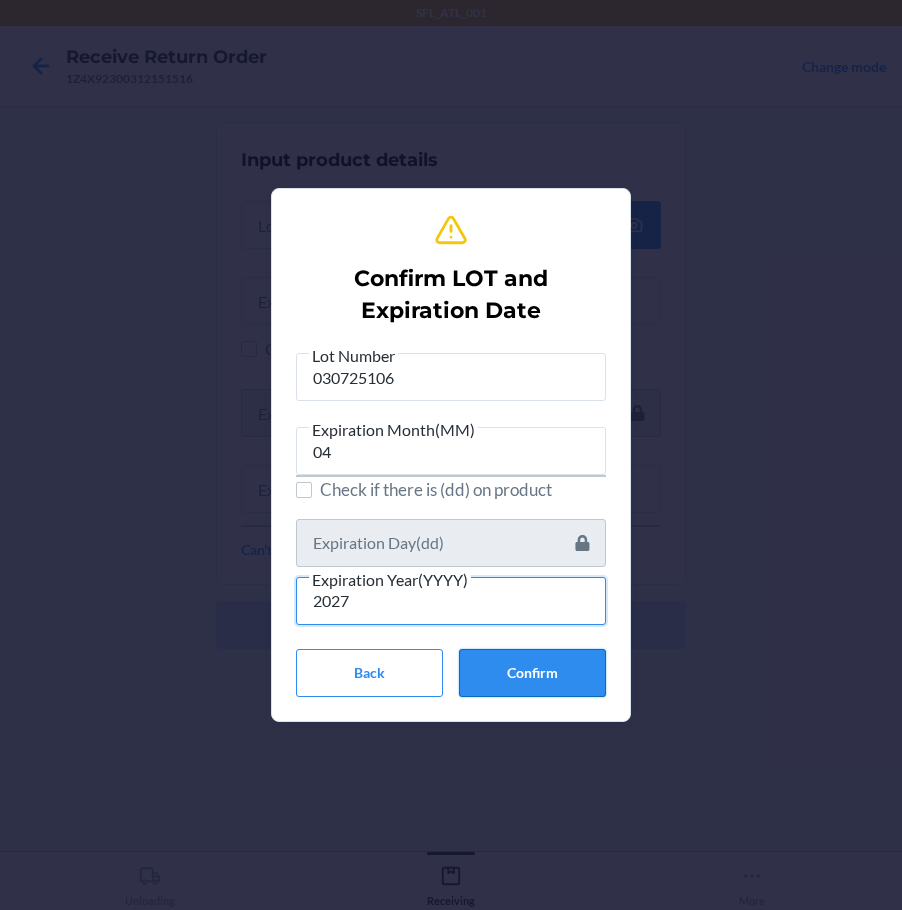 type on "2027" 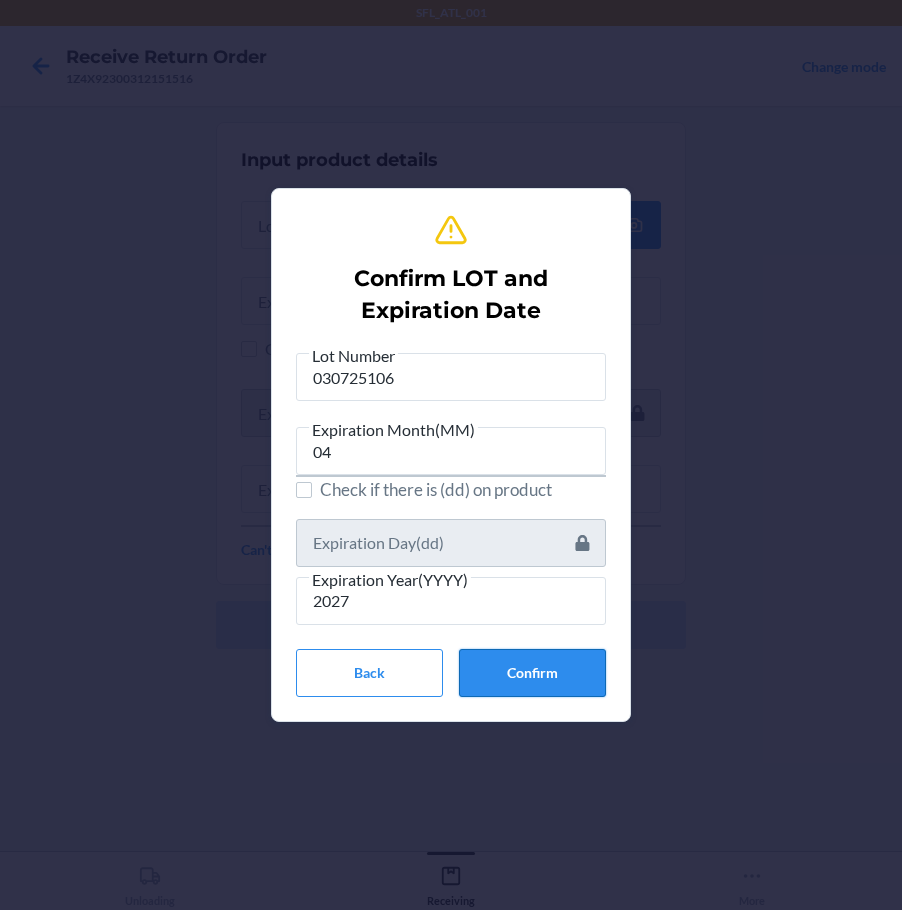 click on "Confirm" at bounding box center [532, 673] 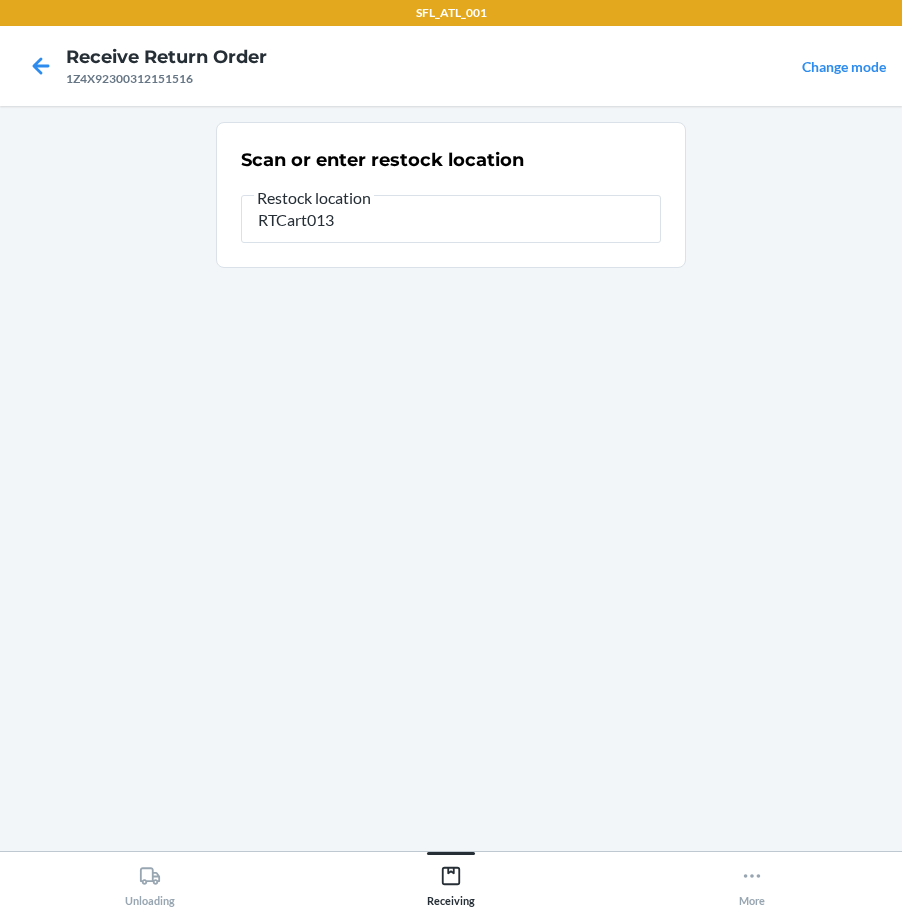 type on "RTCart013" 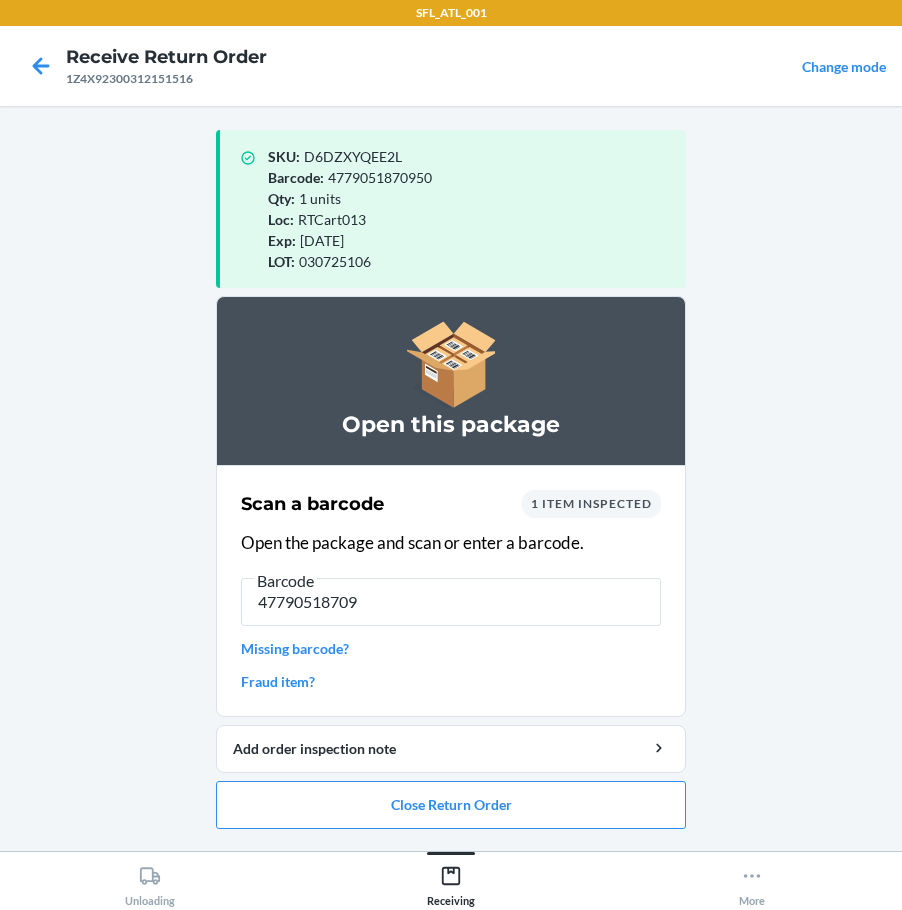 type 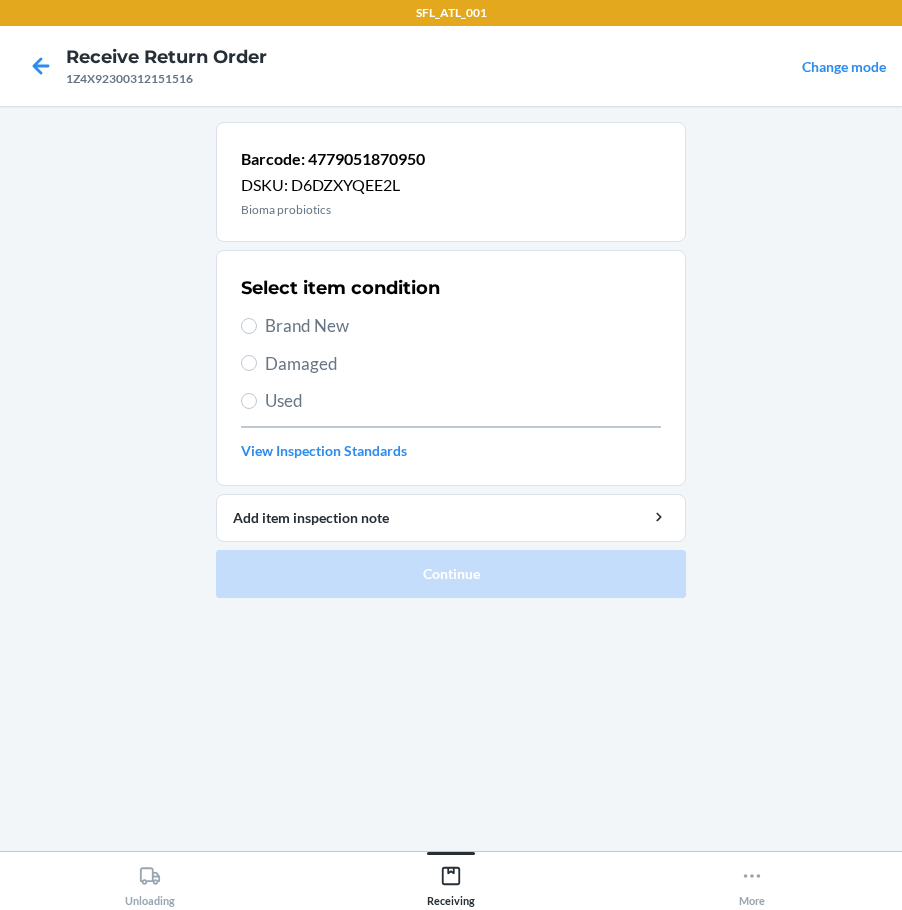 click on "Brand New" at bounding box center [451, 326] 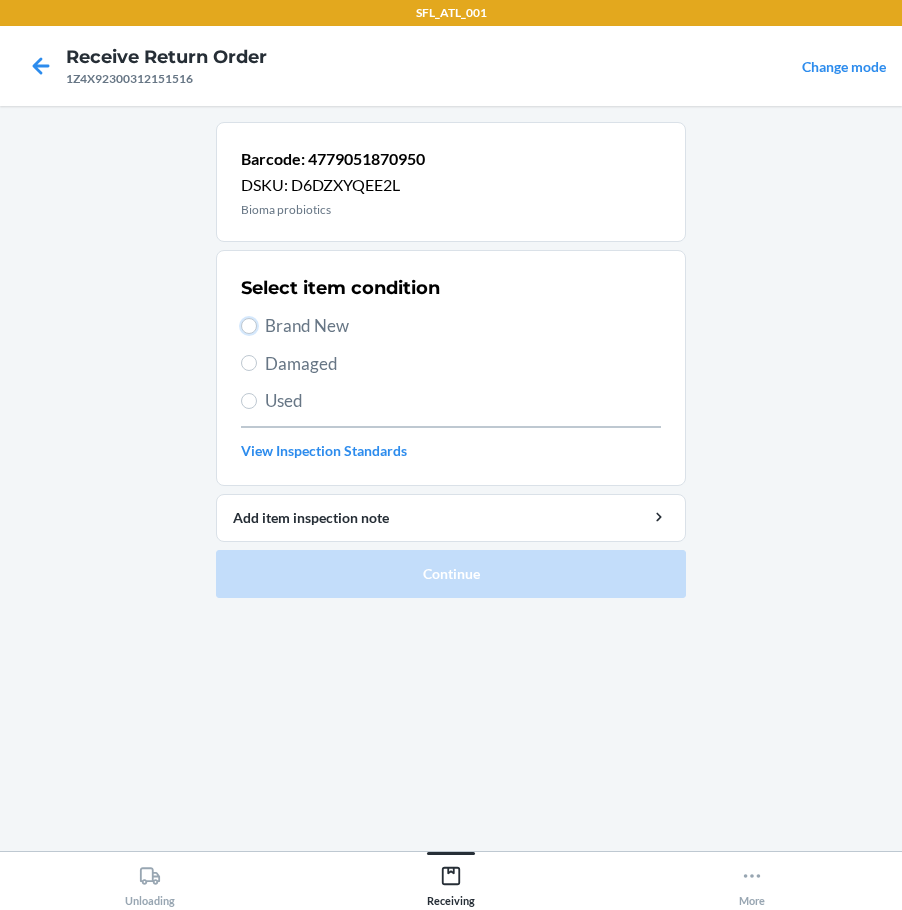 click on "Brand New" at bounding box center (249, 326) 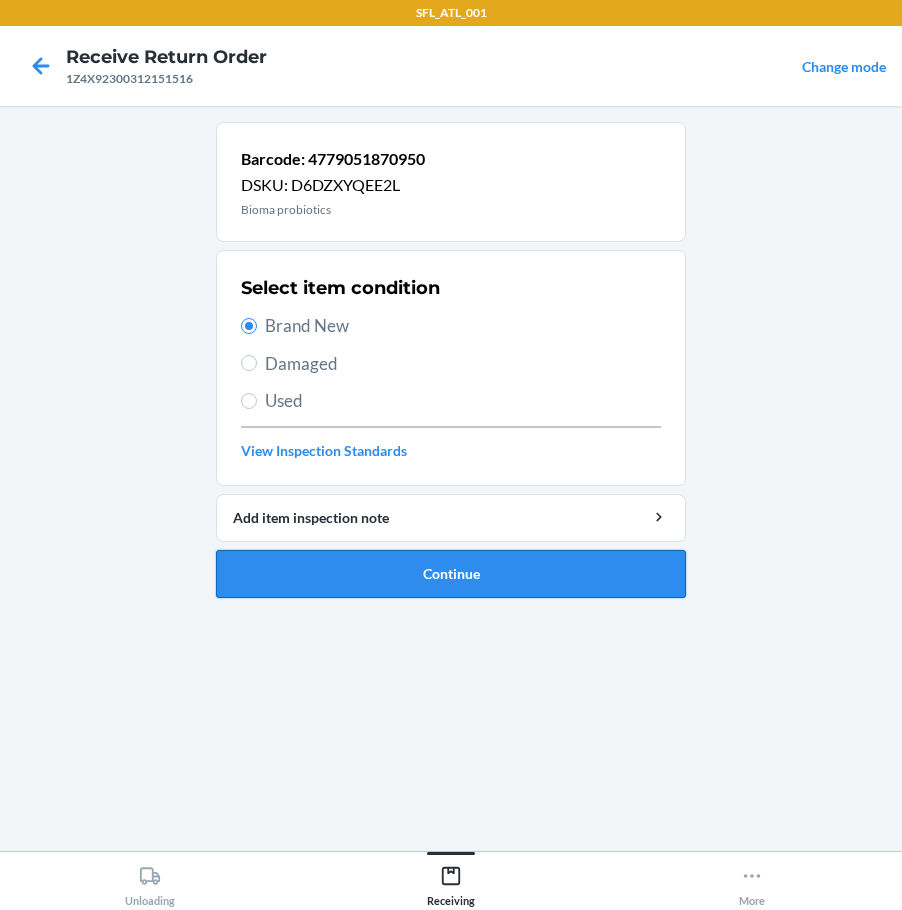 click on "Continue" at bounding box center [451, 574] 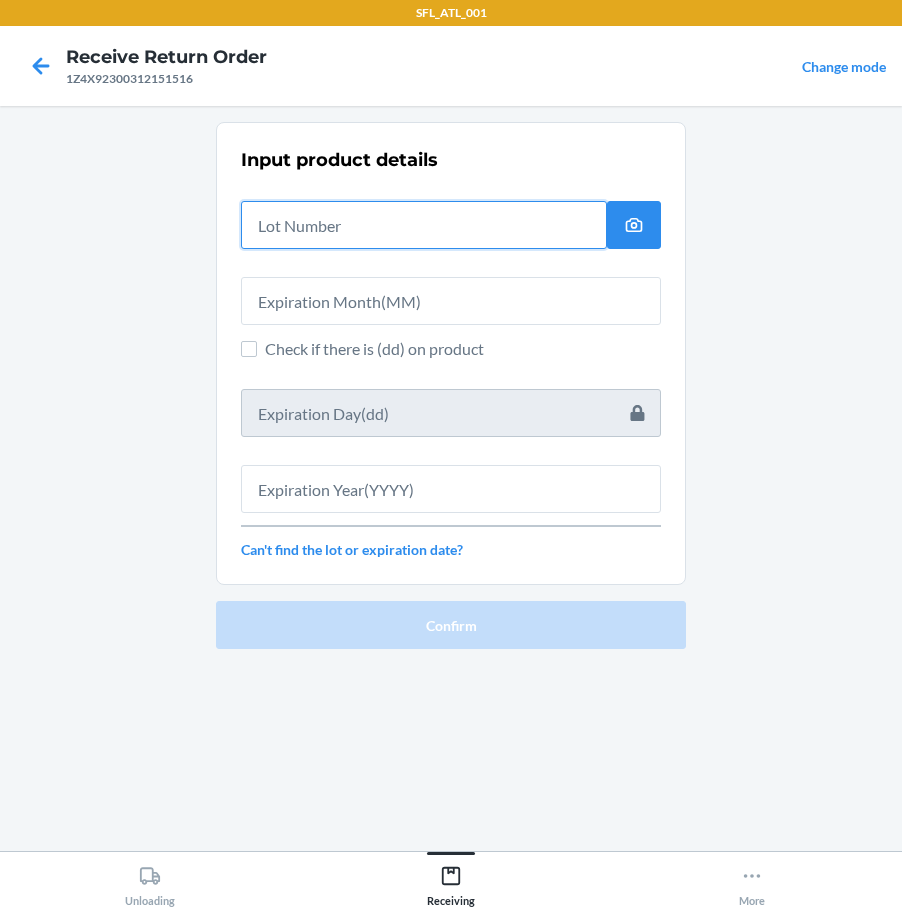 click at bounding box center [424, 225] 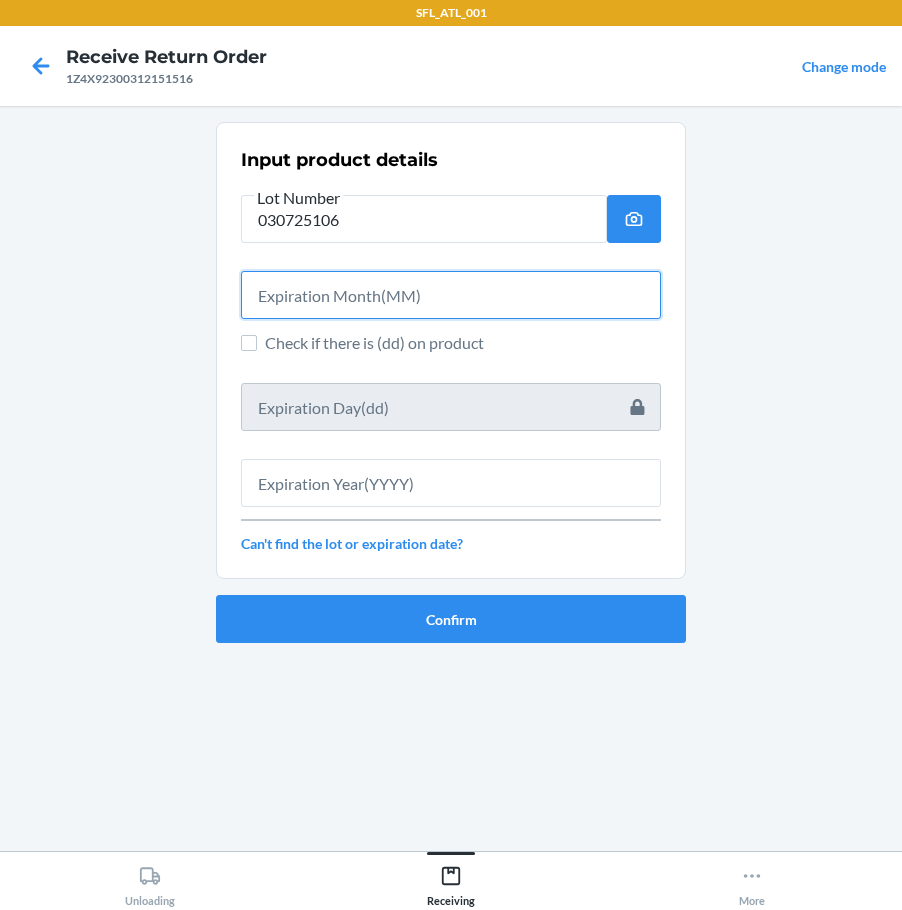 click at bounding box center [451, 295] 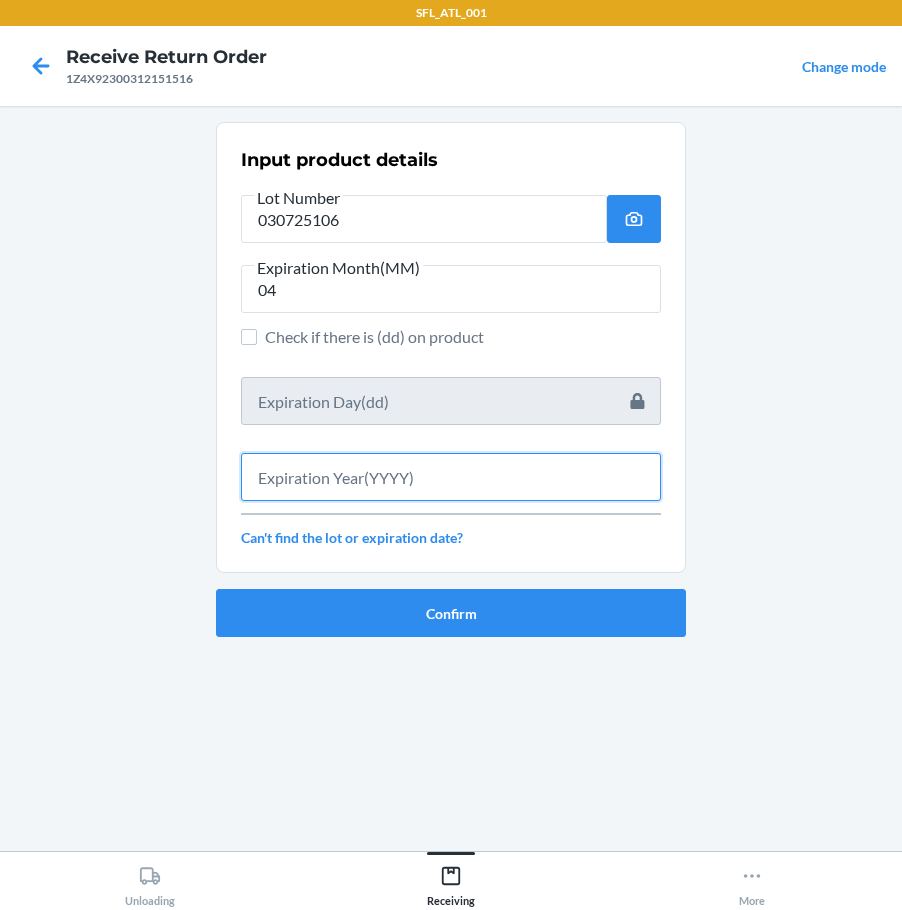 click at bounding box center (451, 477) 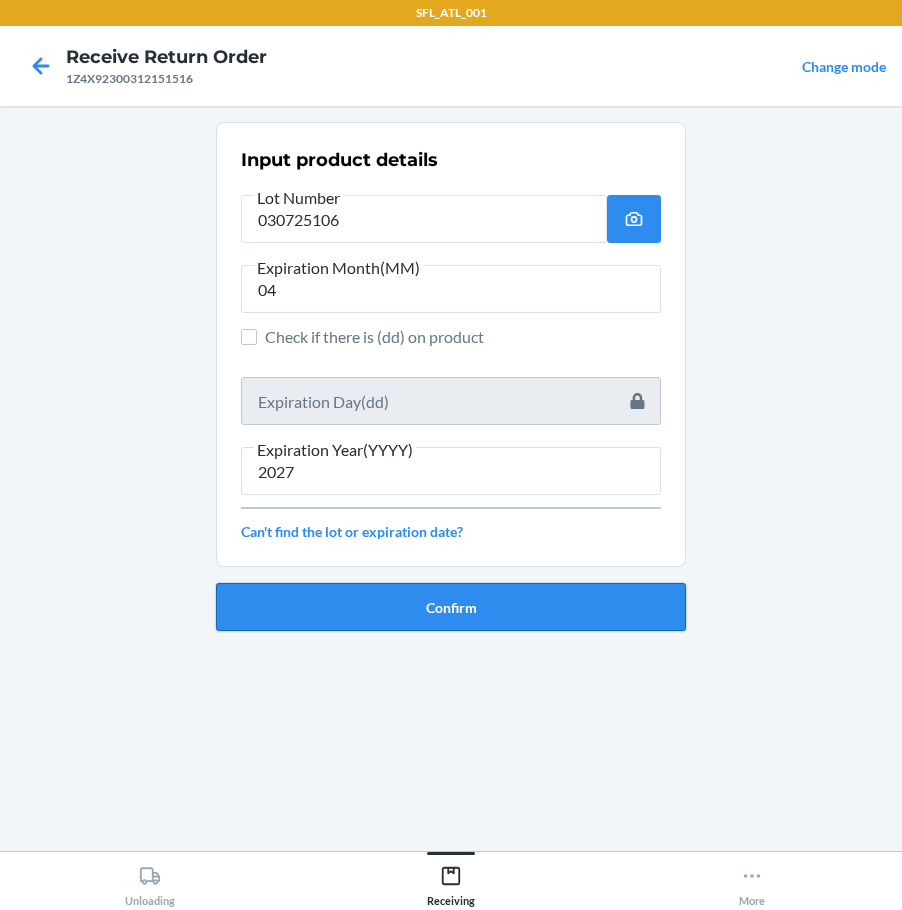drag, startPoint x: 422, startPoint y: 609, endPoint x: 430, endPoint y: 600, distance: 12.0415945 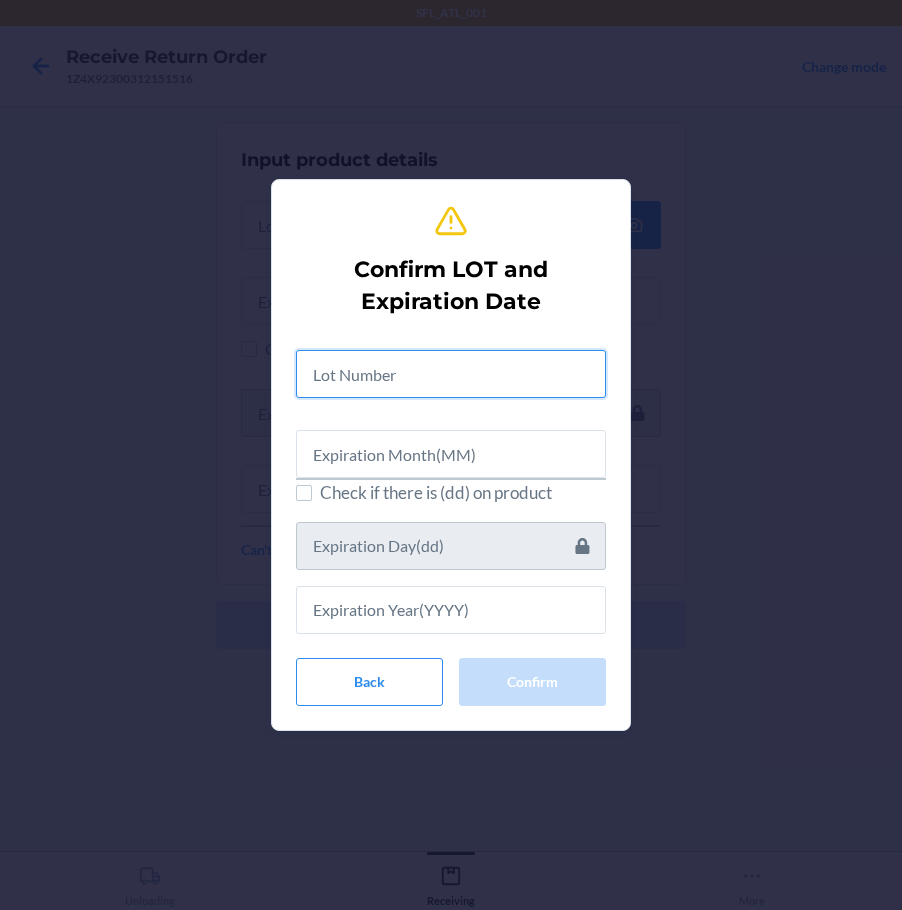 click at bounding box center [451, 374] 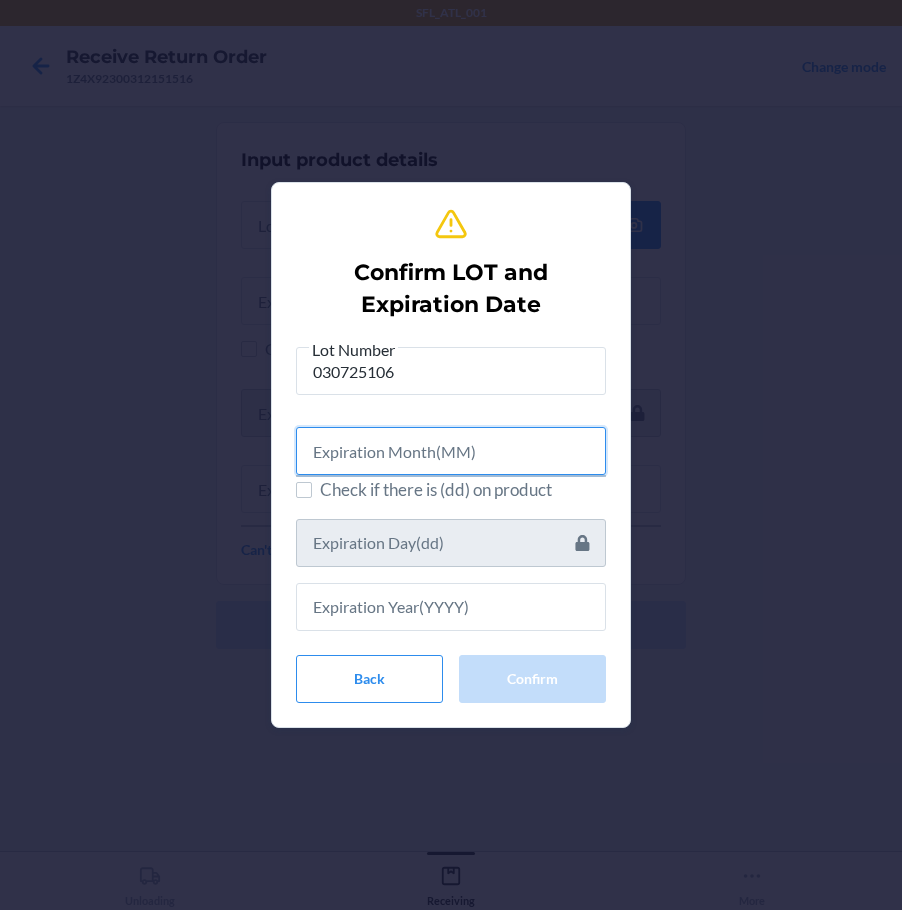 click at bounding box center [451, 451] 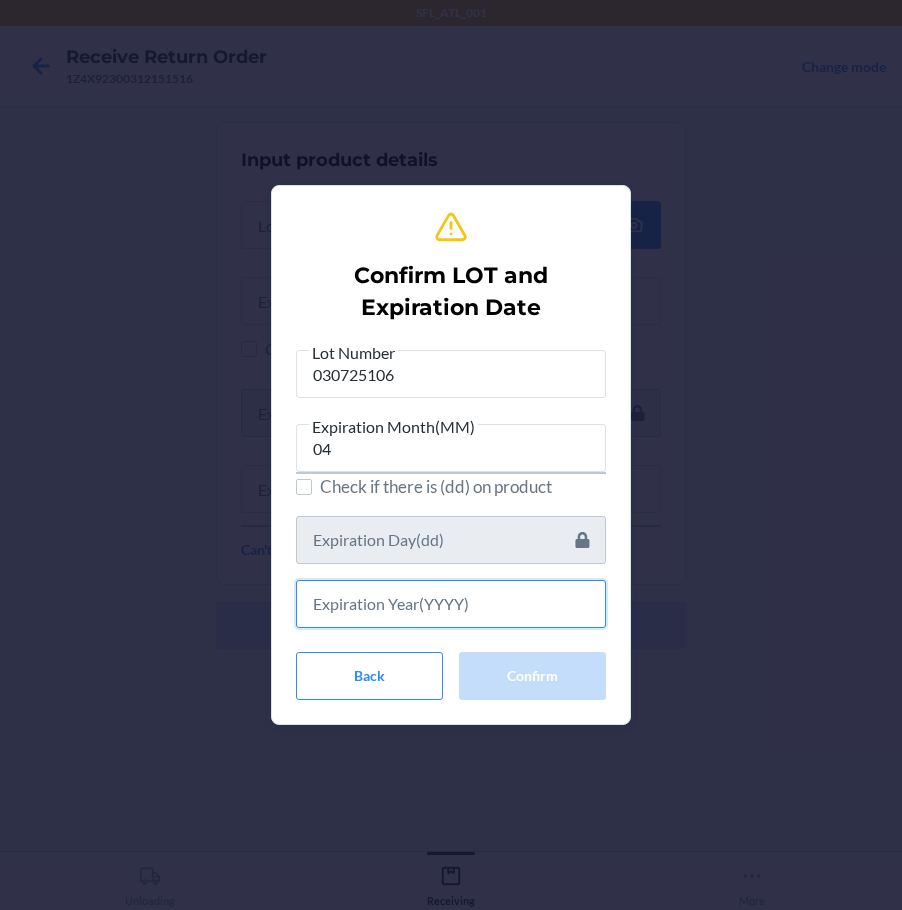 click at bounding box center [451, 604] 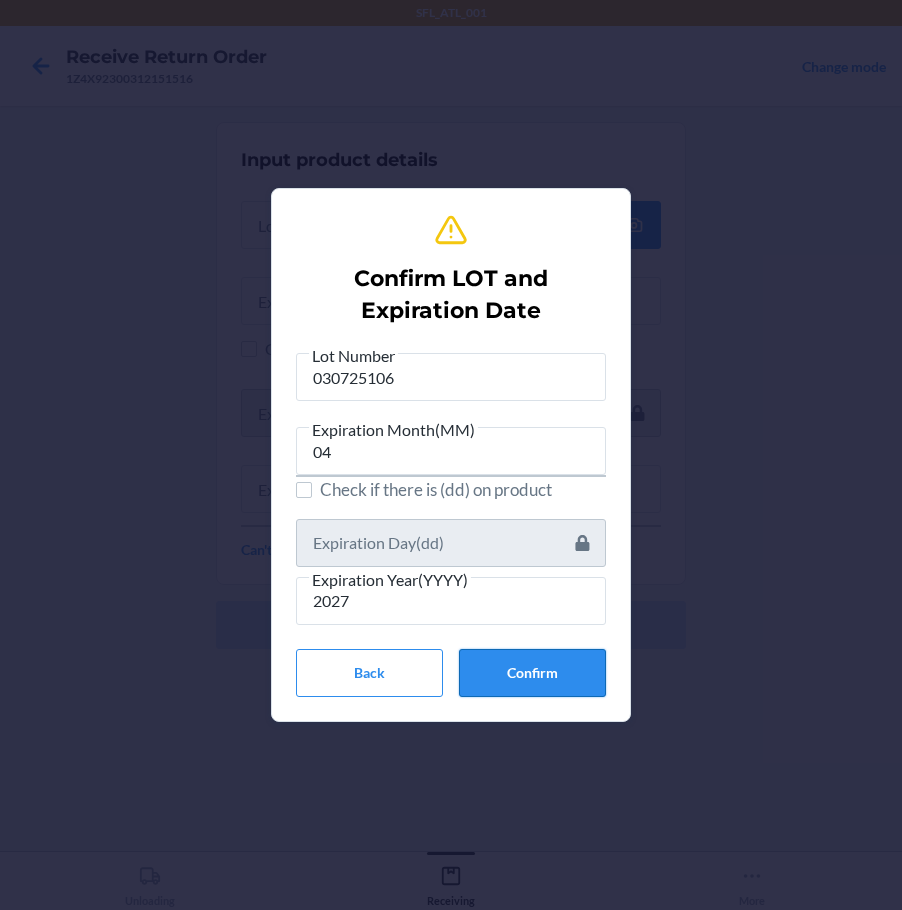click on "Confirm" at bounding box center [532, 673] 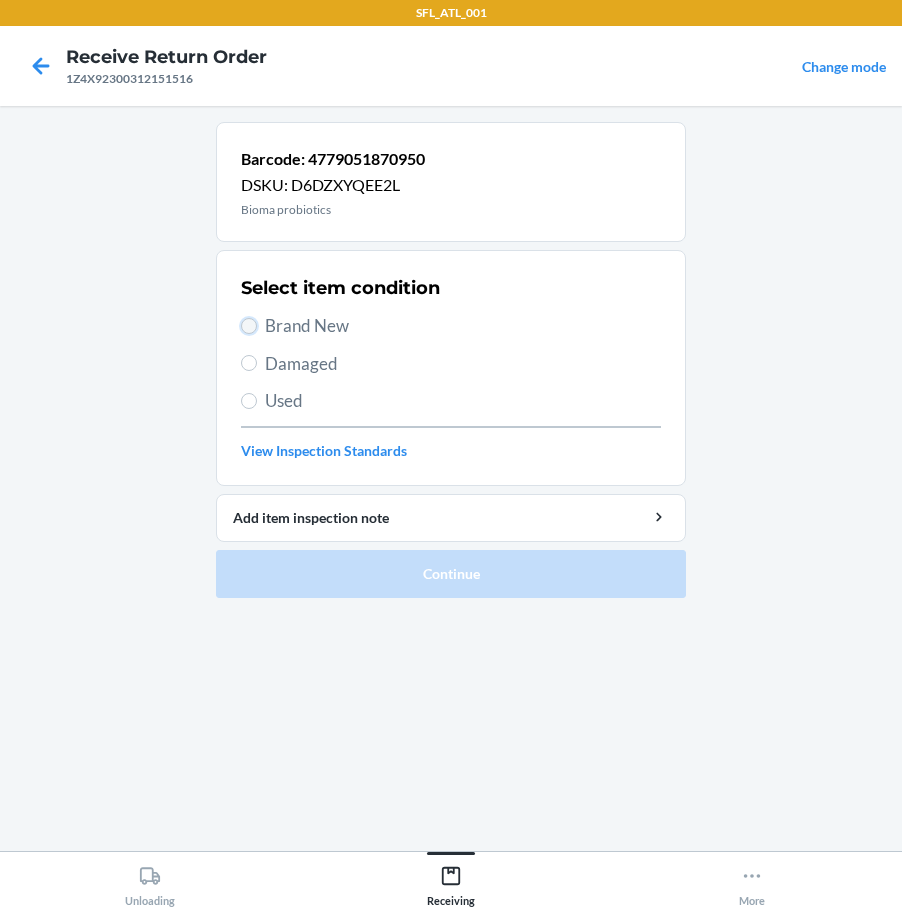 click on "Brand New" at bounding box center (249, 326) 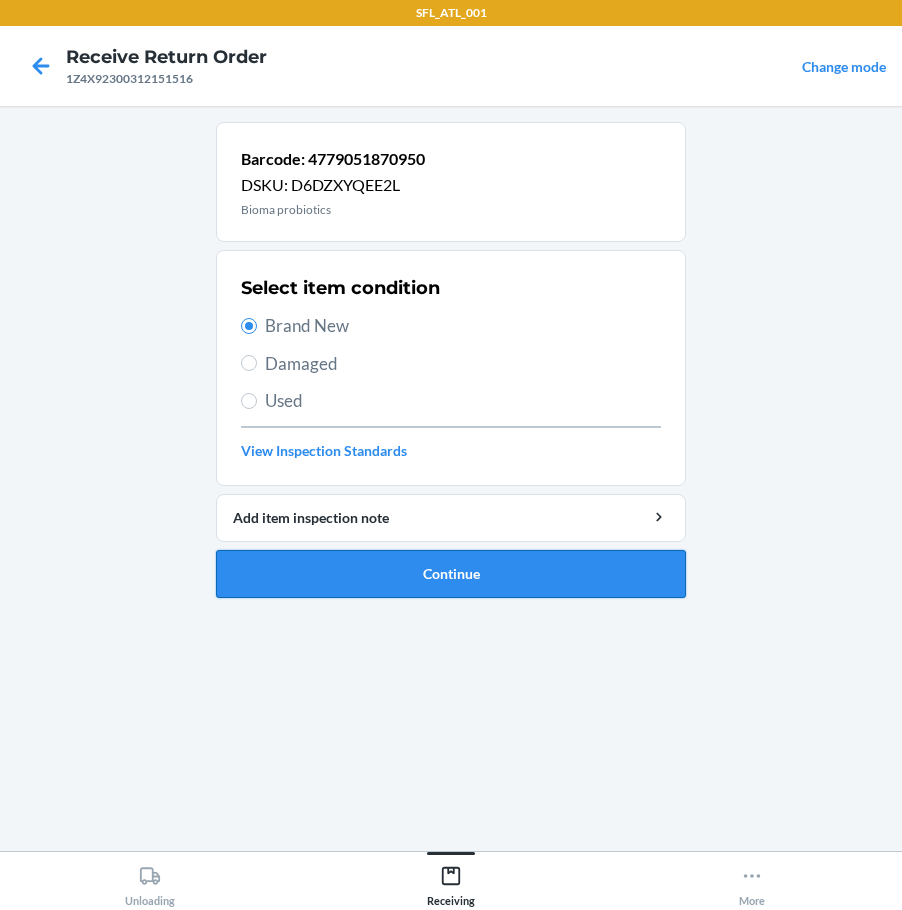 click on "Continue" at bounding box center (451, 574) 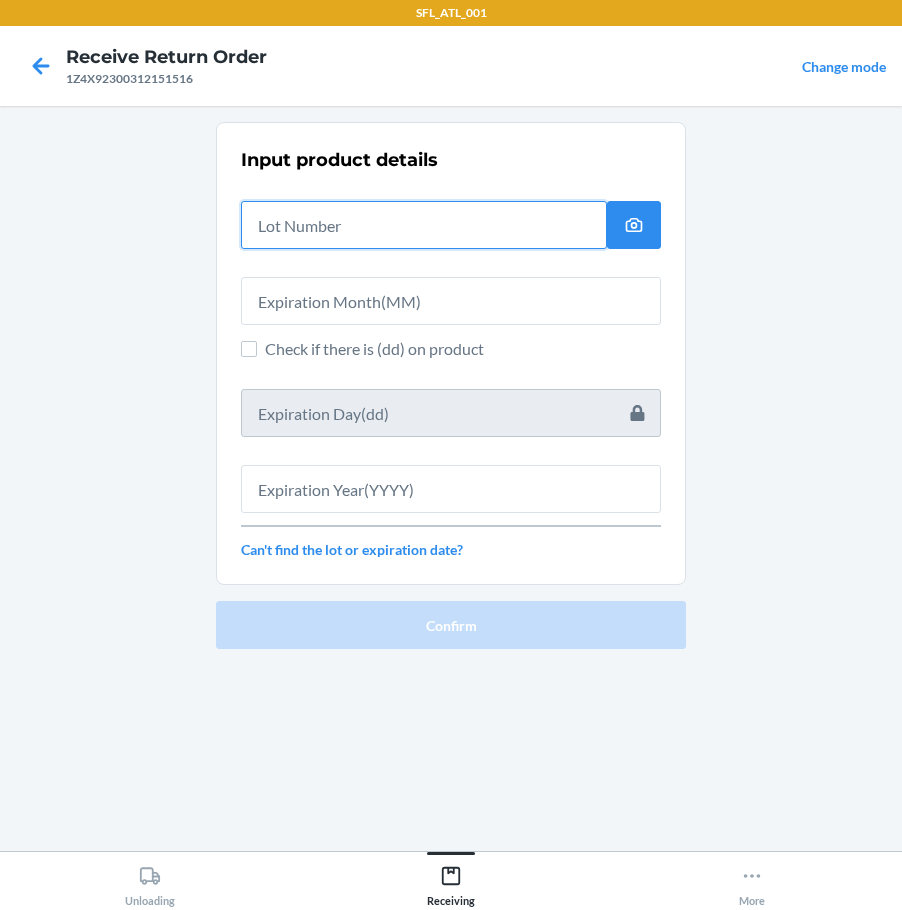 click at bounding box center [424, 225] 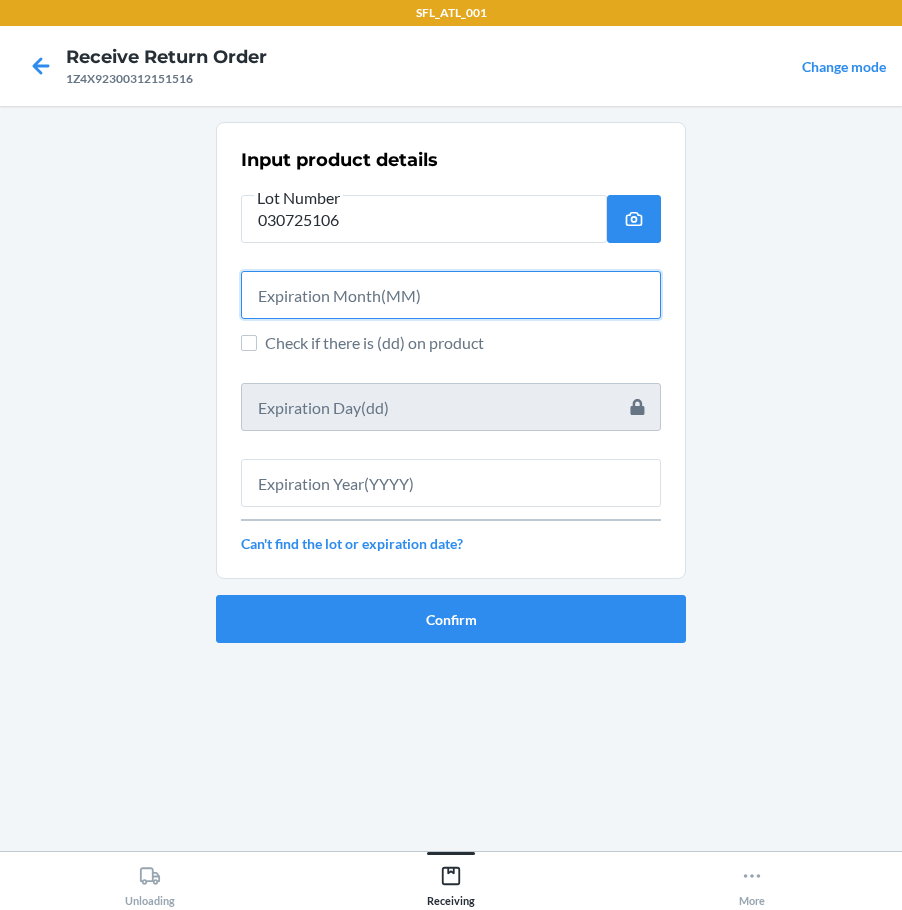 click at bounding box center (451, 295) 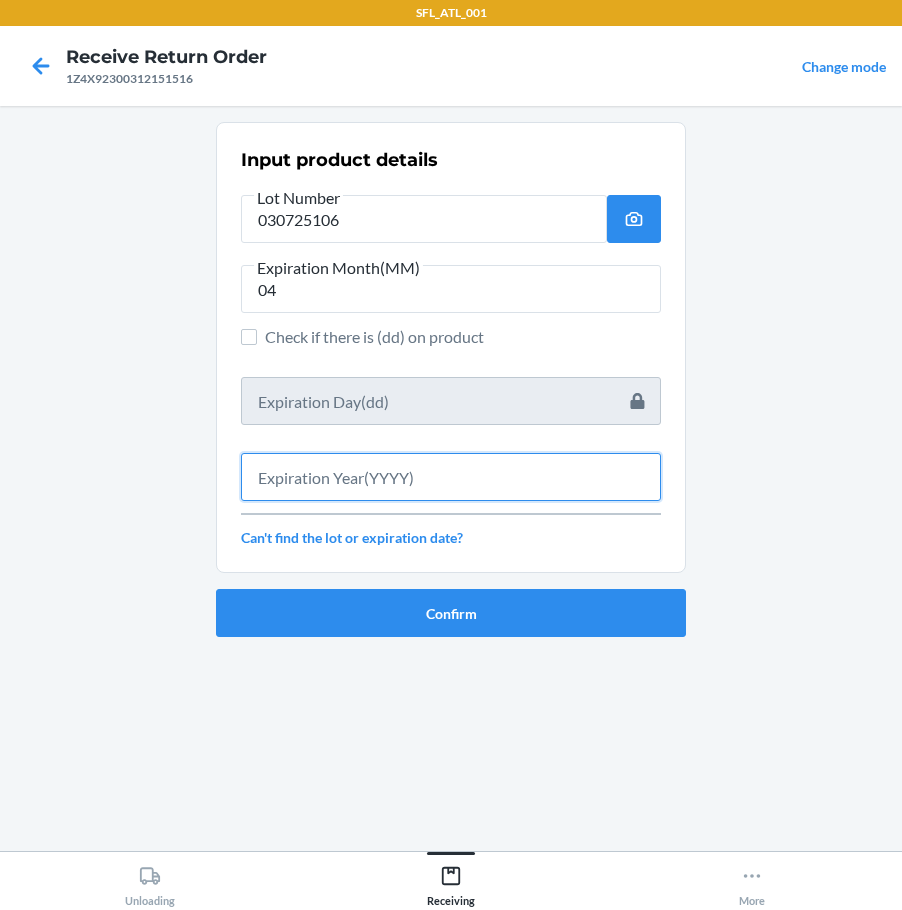 click at bounding box center [451, 477] 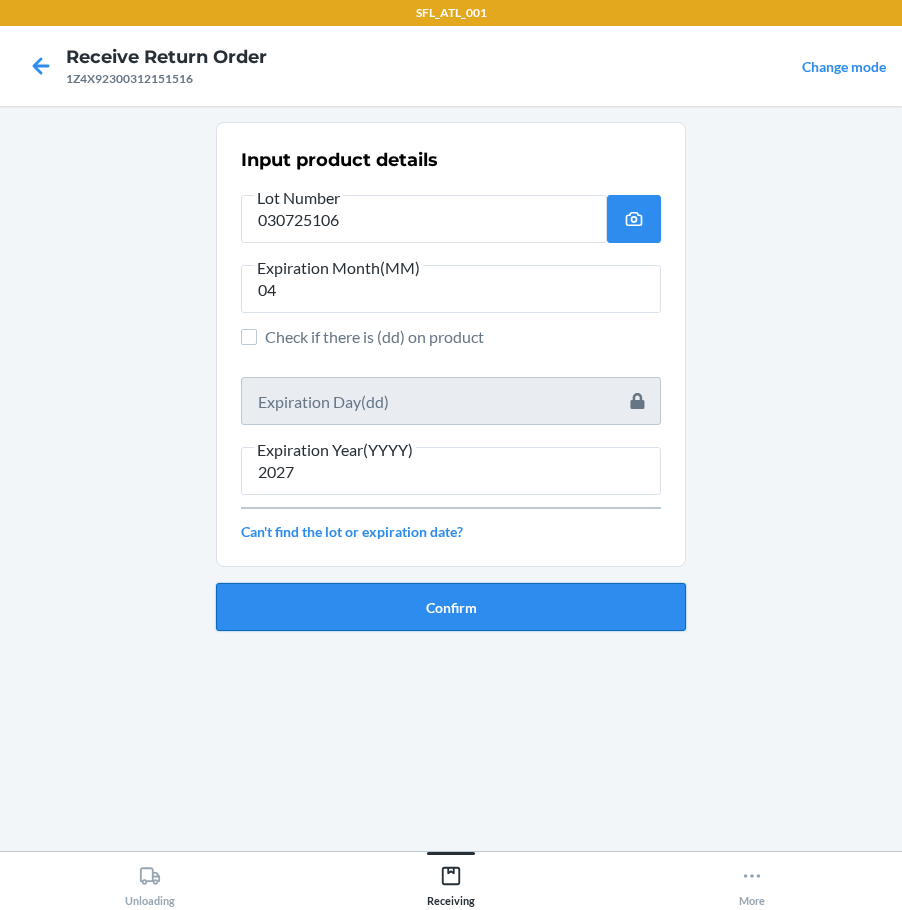 click on "Confirm" at bounding box center (451, 607) 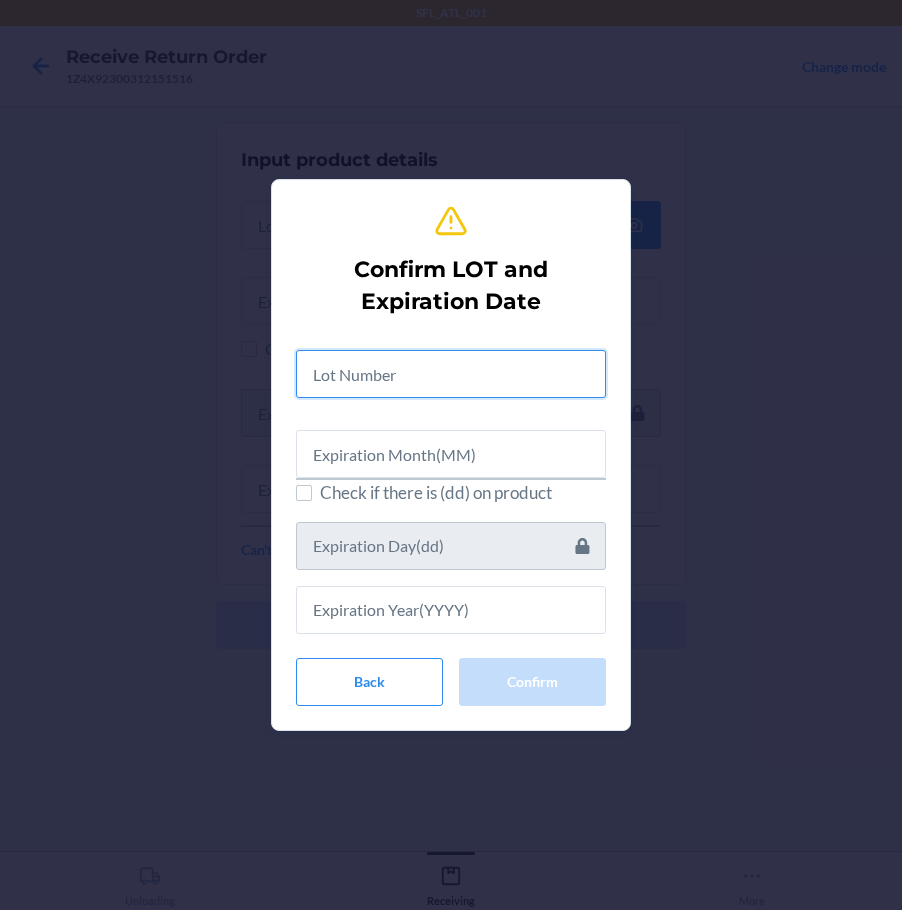click at bounding box center (451, 374) 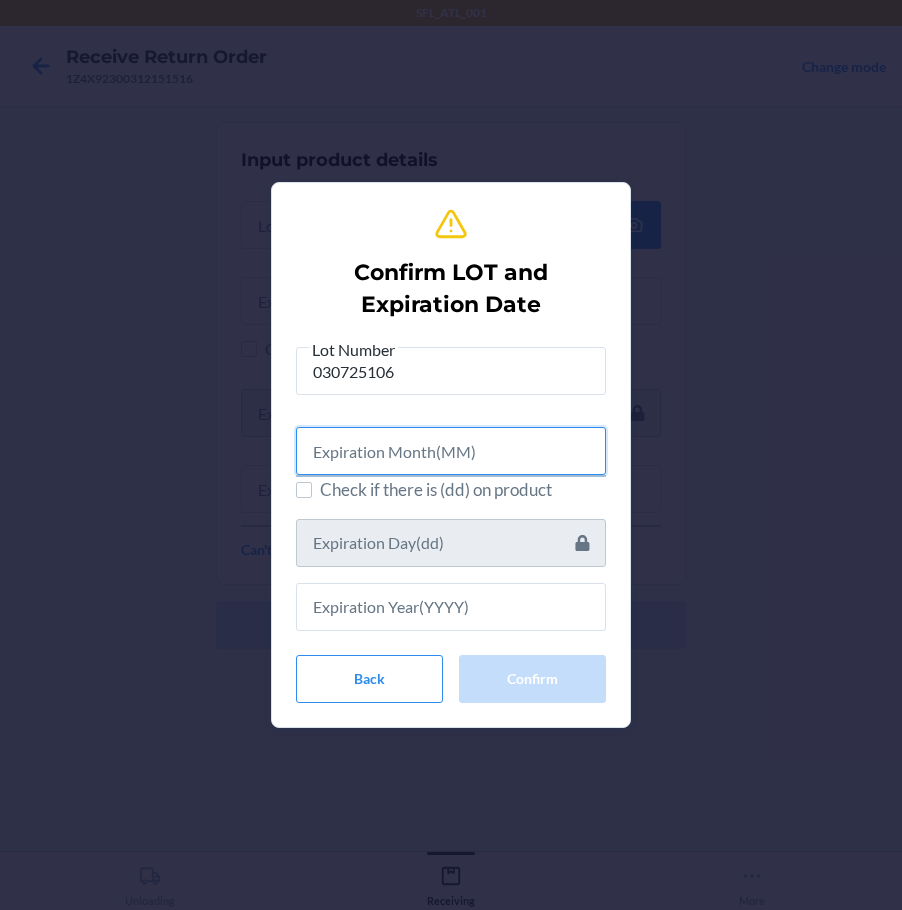 click at bounding box center [451, 451] 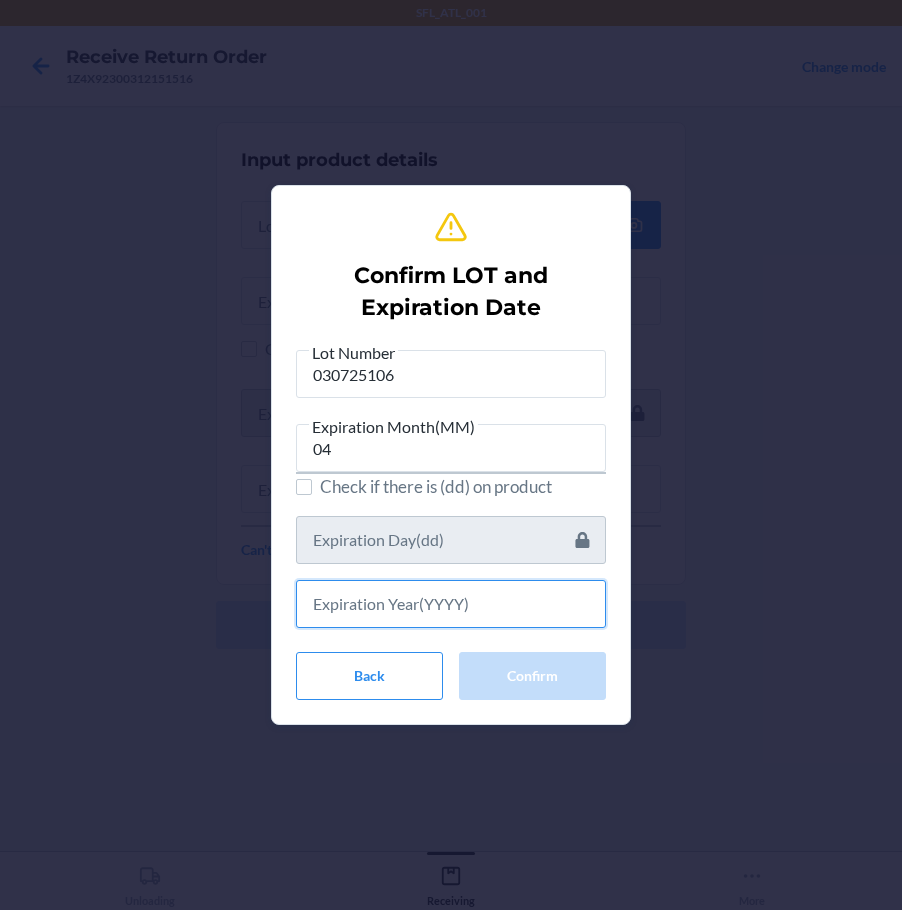 click at bounding box center (451, 604) 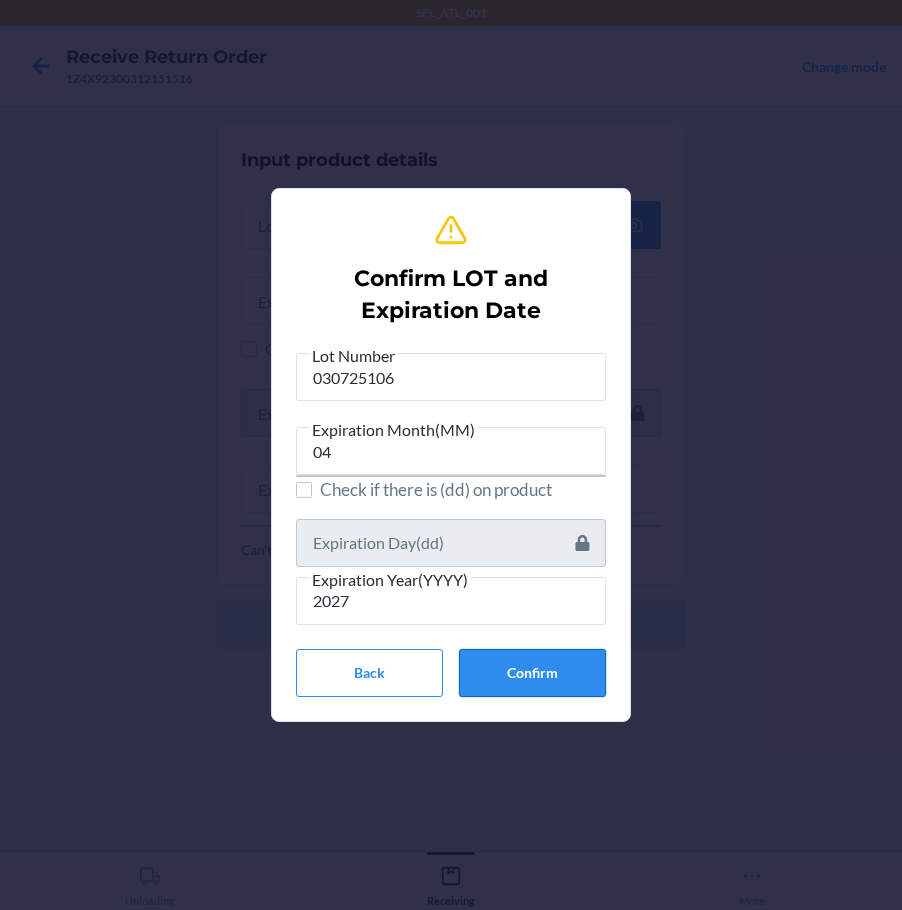 click on "Confirm" at bounding box center (532, 673) 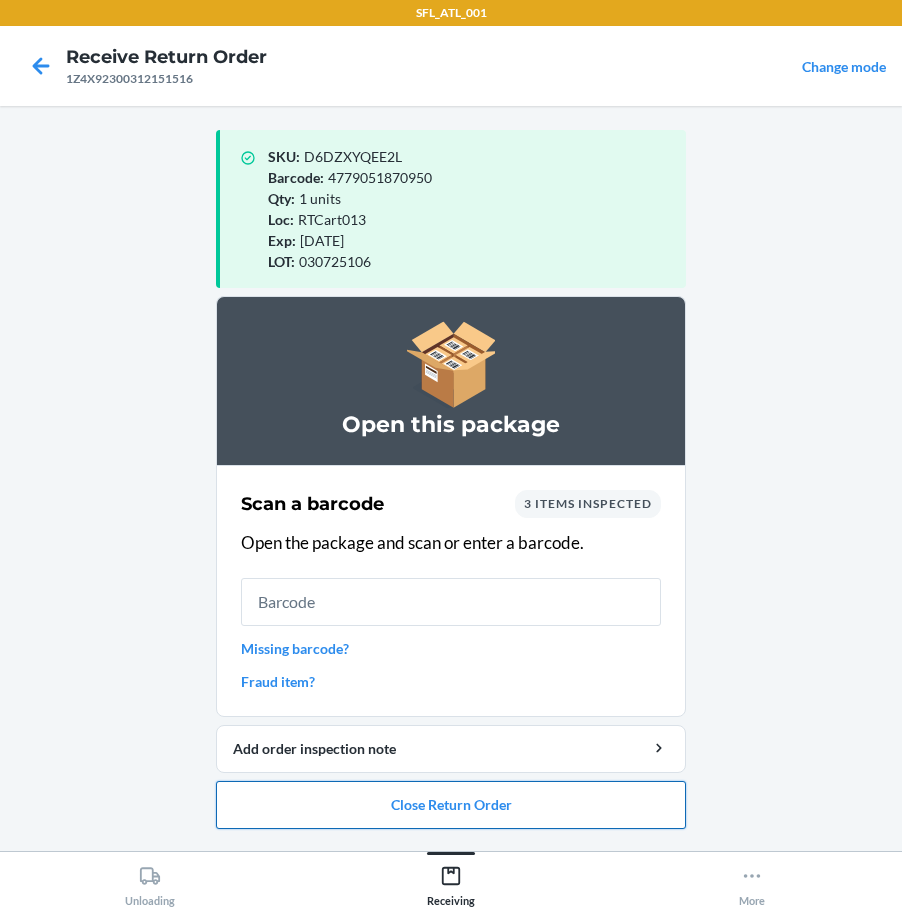 click on "Close Return Order" at bounding box center (451, 805) 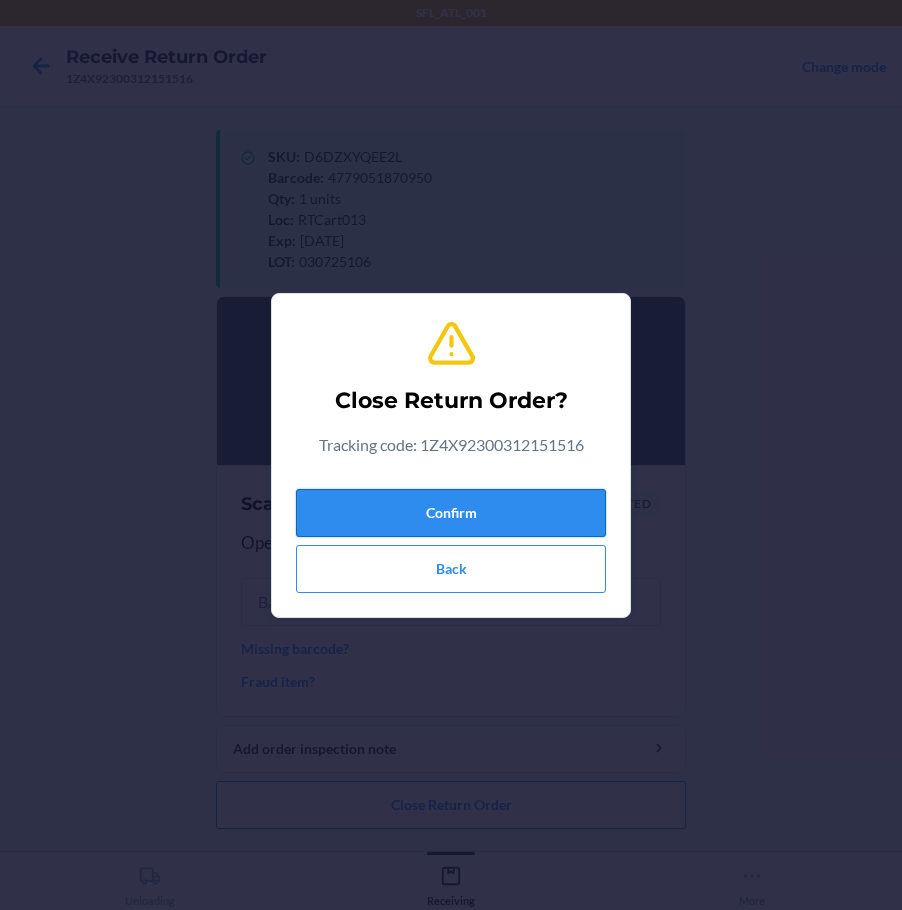 click on "Confirm" at bounding box center (451, 513) 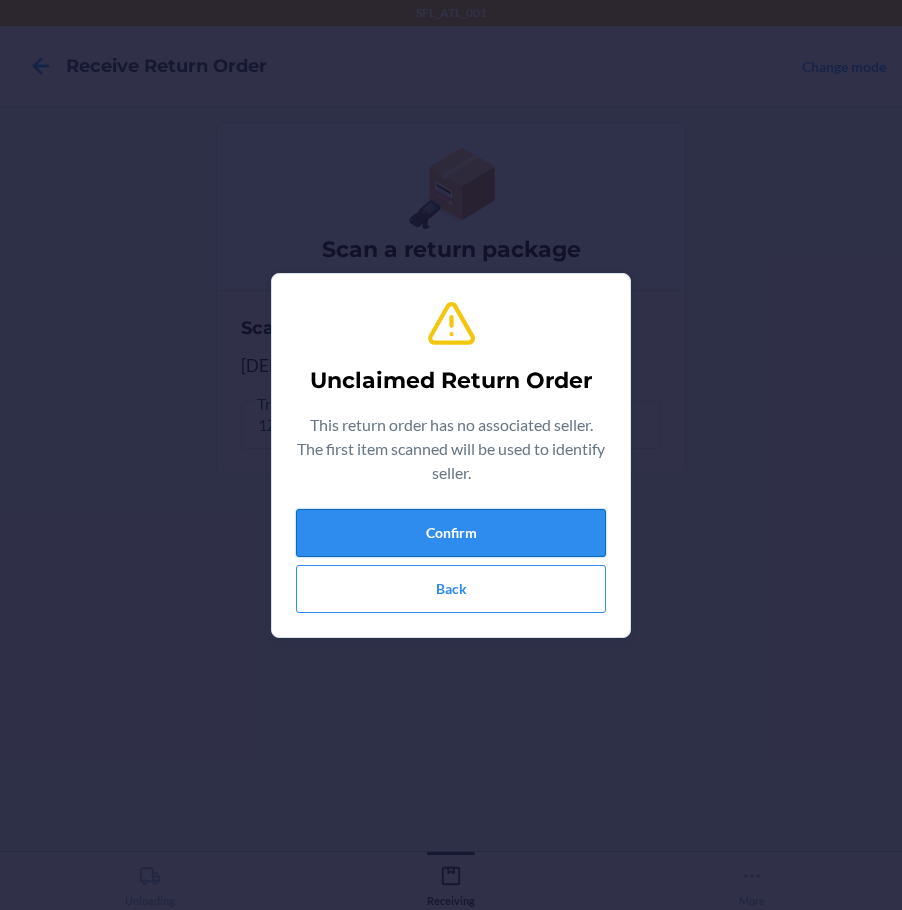 click on "Confirm" at bounding box center [451, 533] 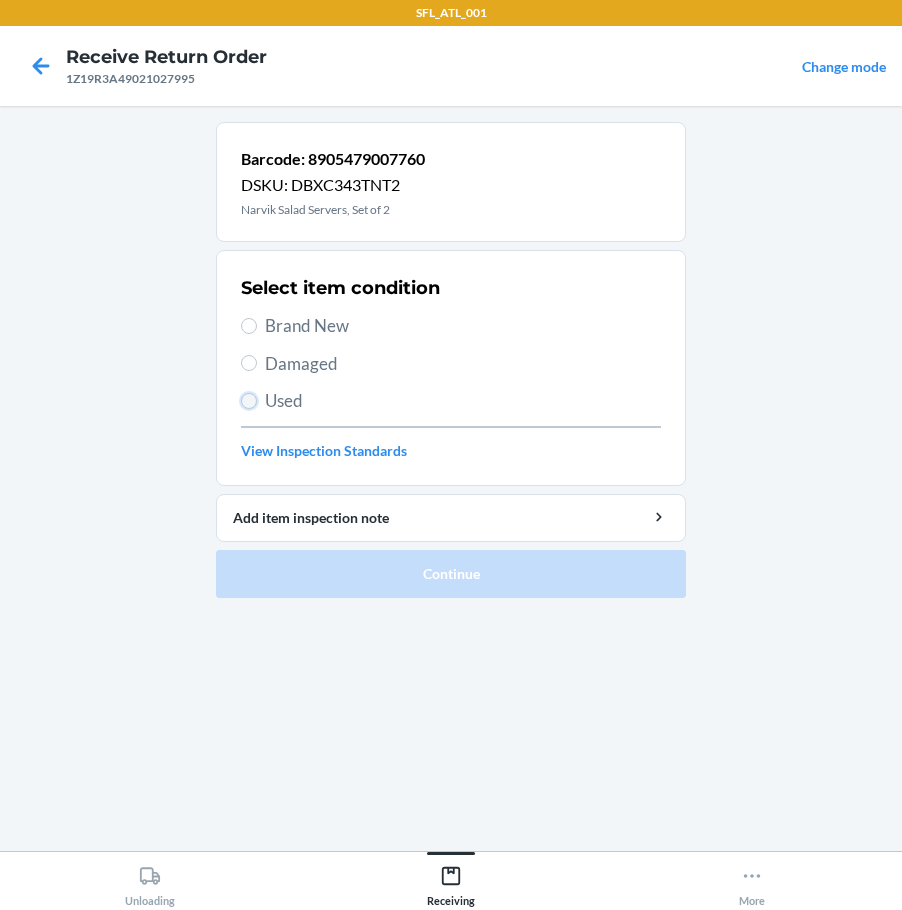 click on "Used" at bounding box center [249, 401] 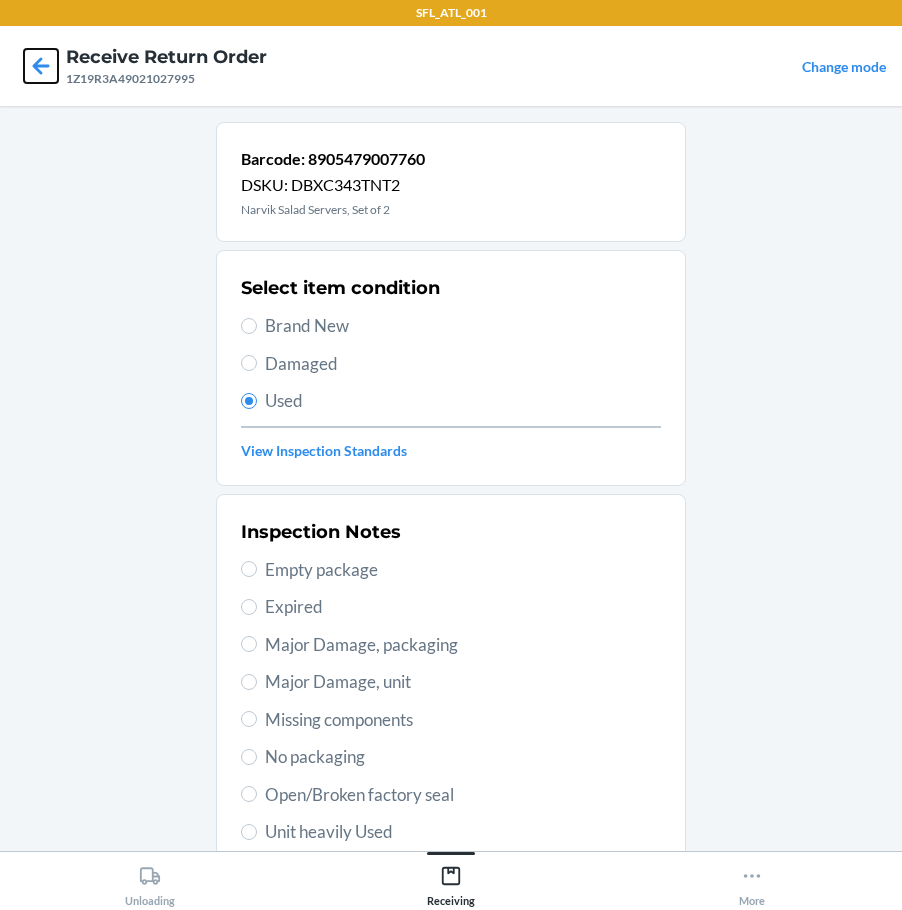 click 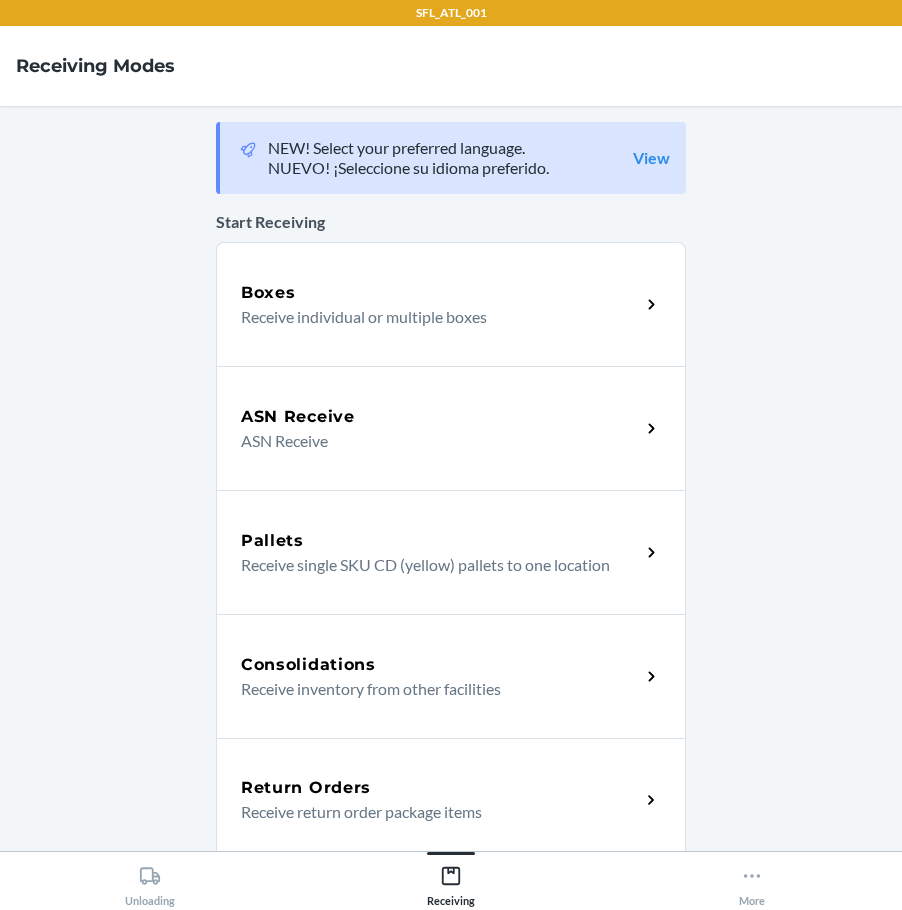 click on "Return Orders Receive return order package items" at bounding box center (451, 800) 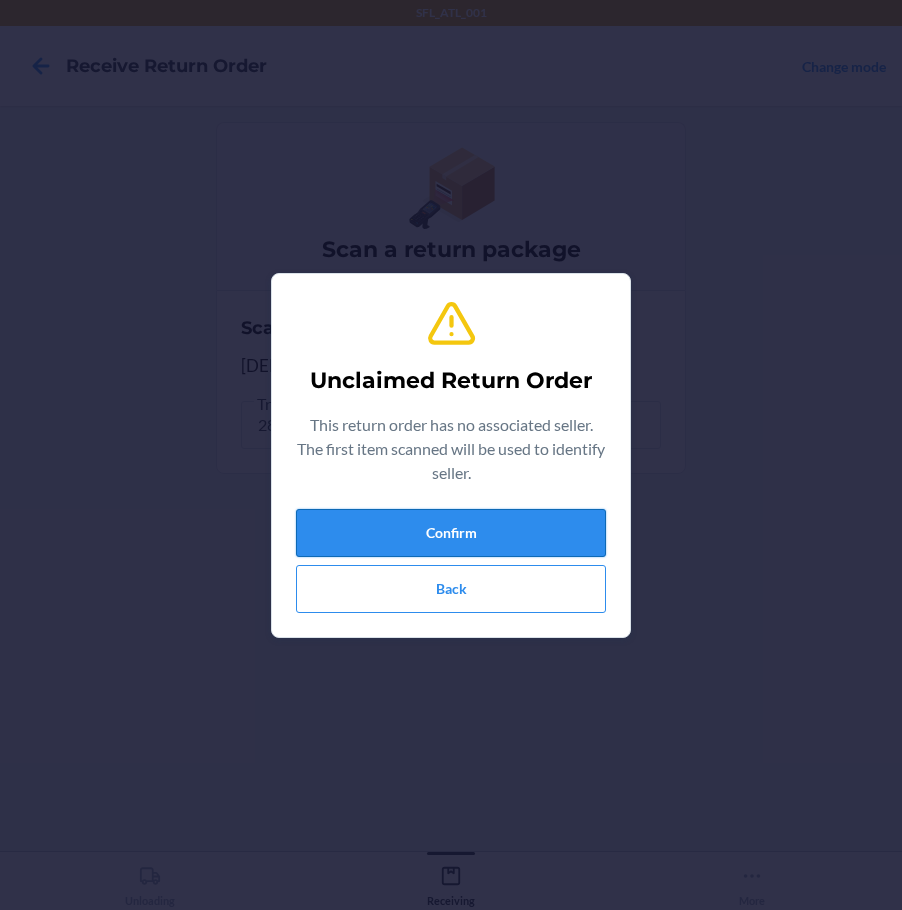 click on "Confirm" at bounding box center [451, 533] 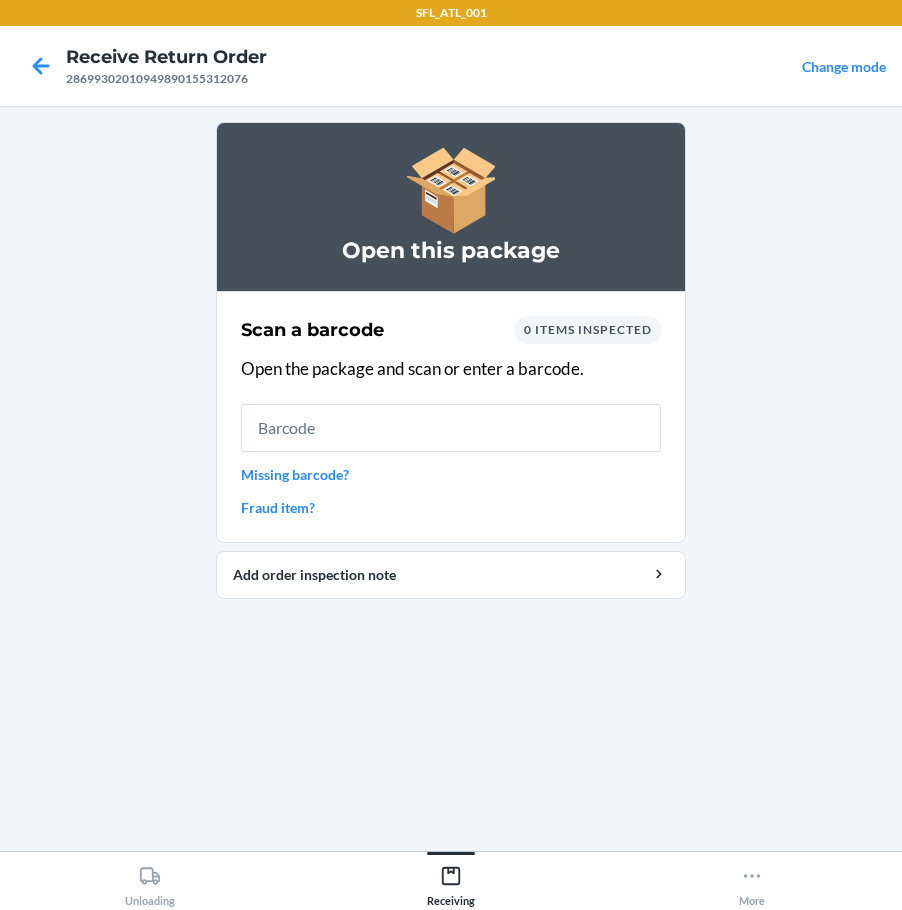 click on "Missing barcode?" at bounding box center (451, 474) 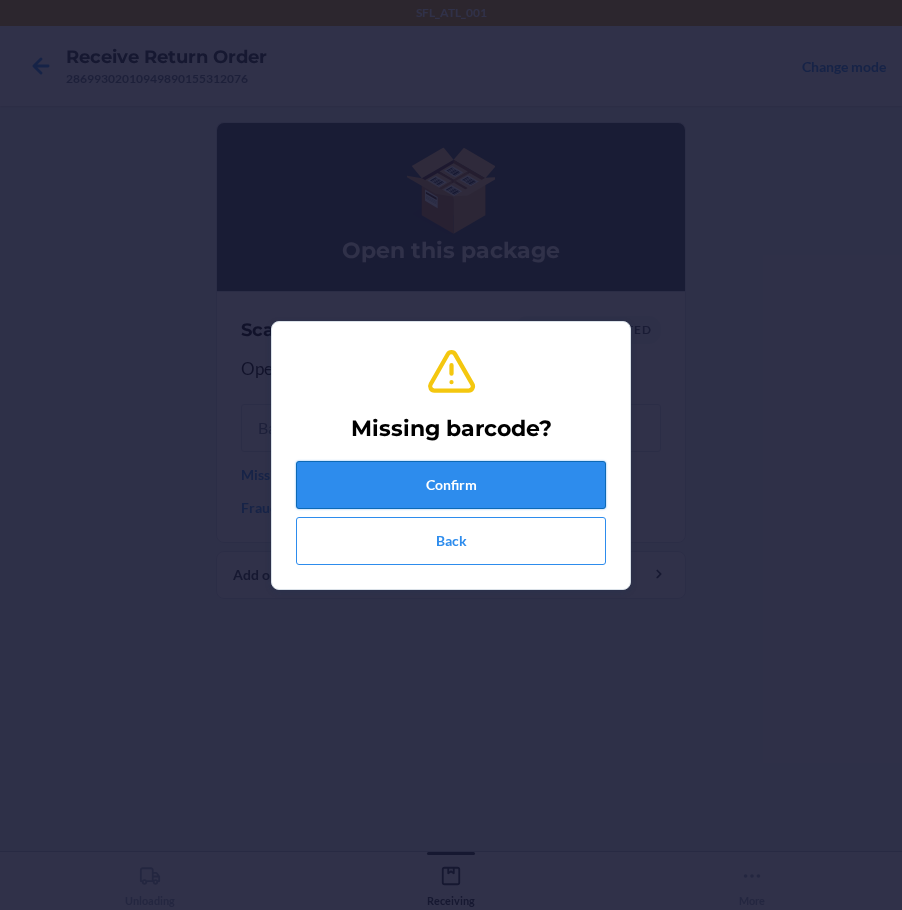 click on "Confirm" at bounding box center [451, 485] 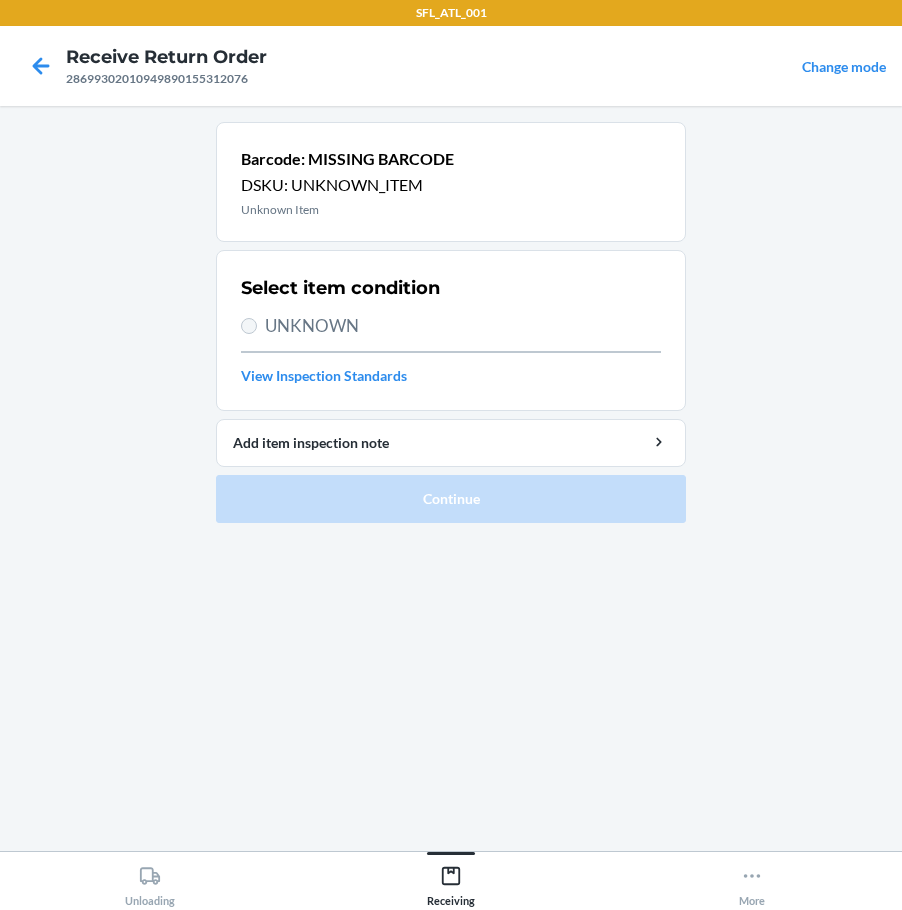 click on "UNKNOWN" at bounding box center (451, 326) 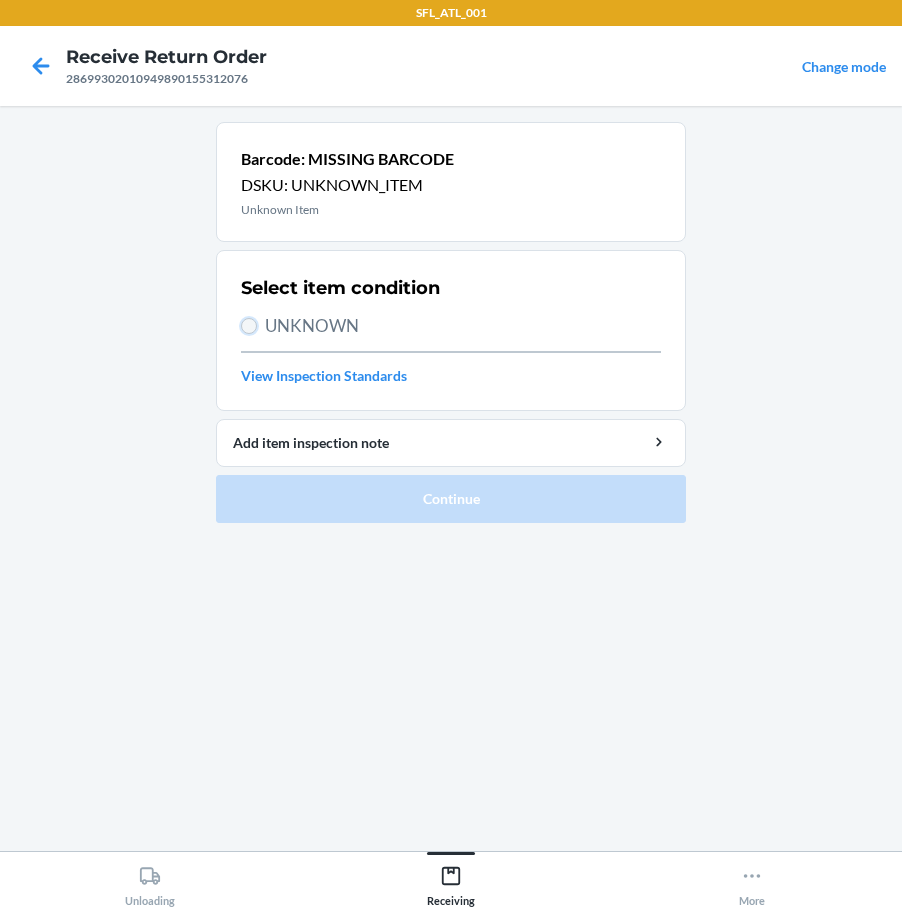 click on "UNKNOWN" at bounding box center [249, 326] 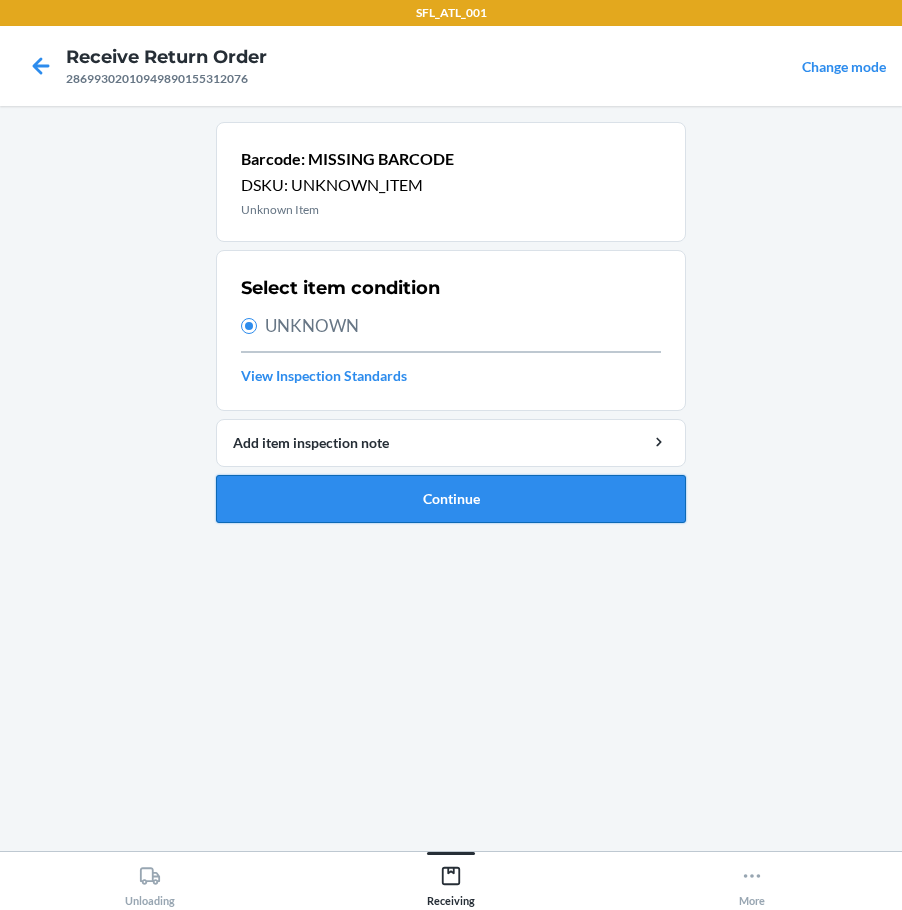 click on "Continue" at bounding box center [451, 499] 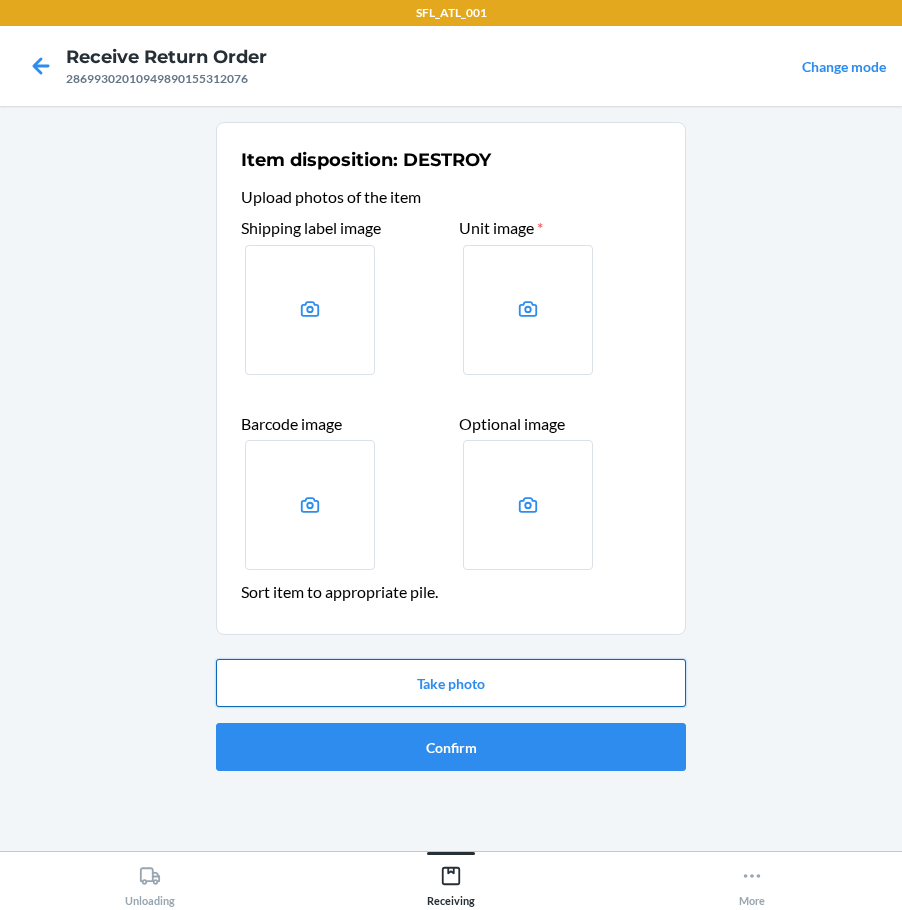 click on "Take photo" at bounding box center [451, 683] 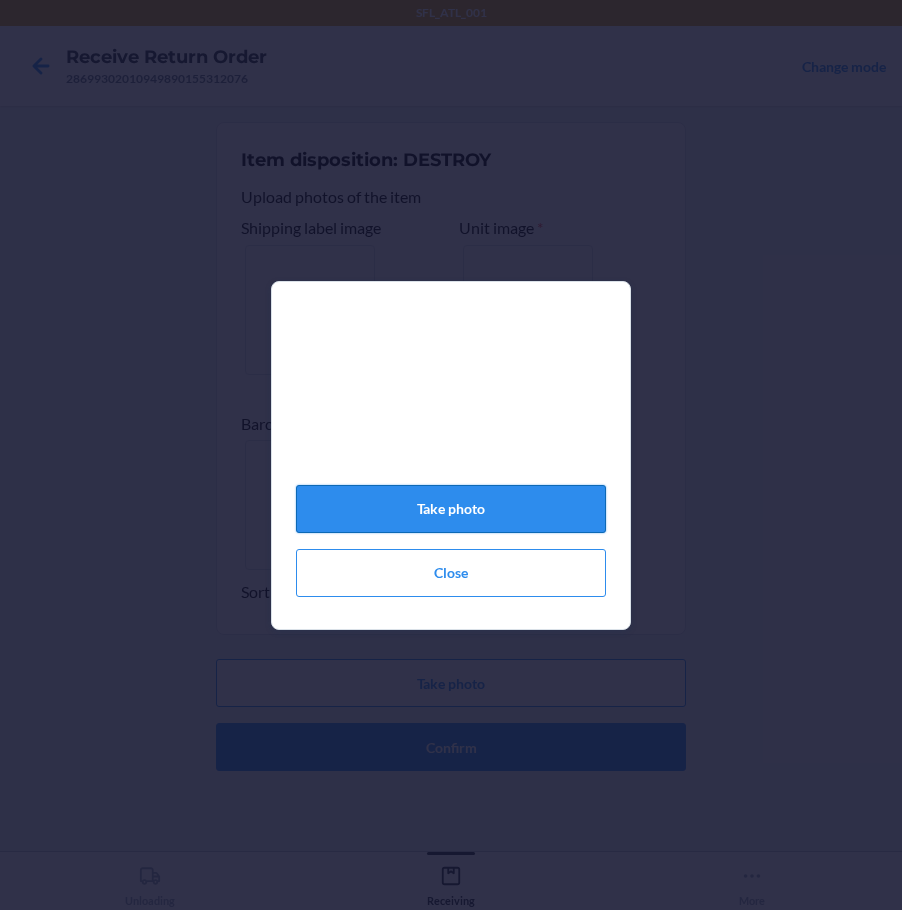 click on "Take photo" 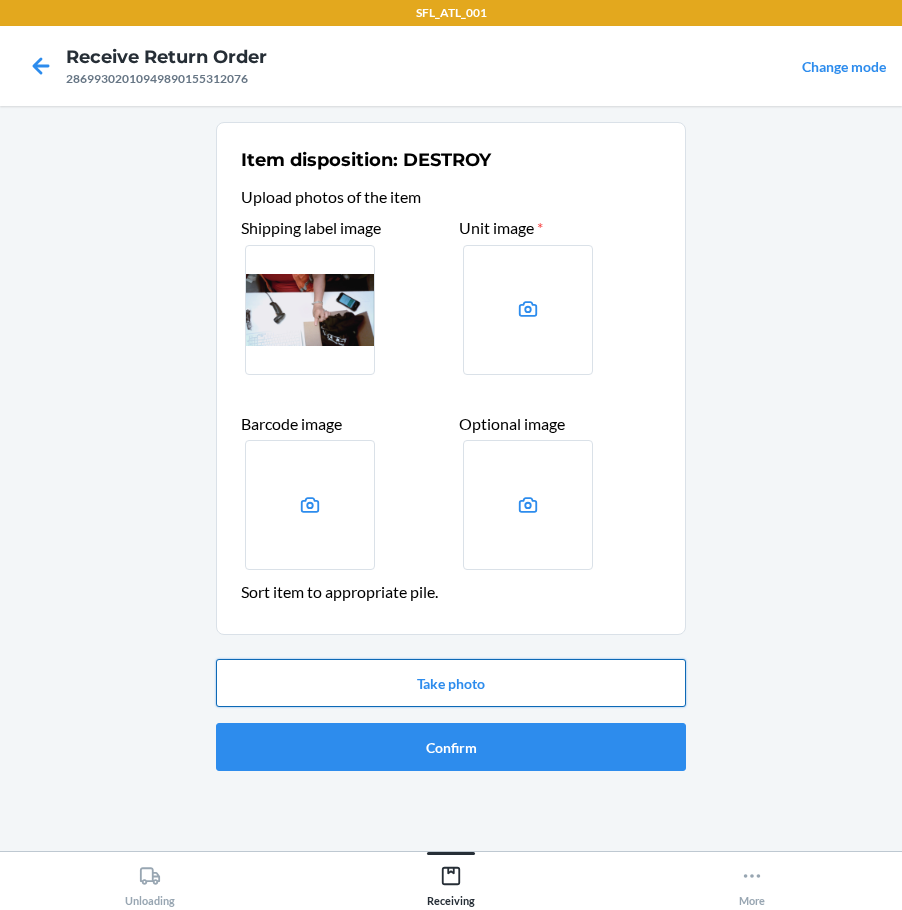 click on "Take photo" at bounding box center [451, 683] 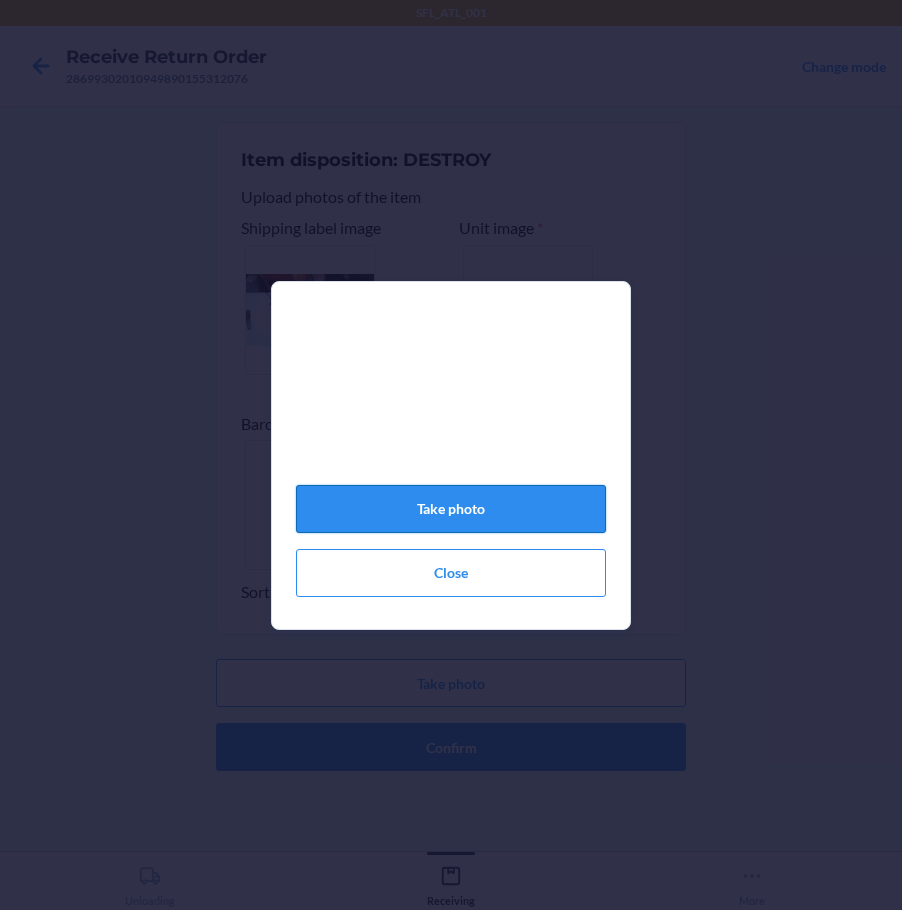 click on "Take photo" 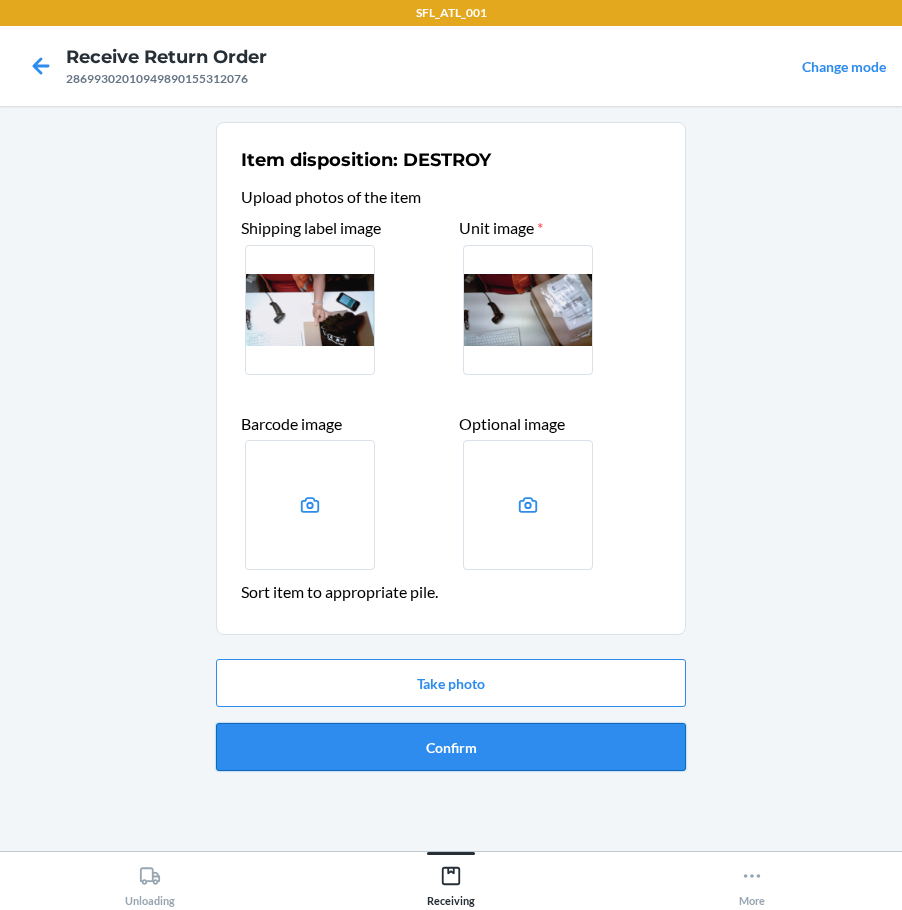 click on "Confirm" at bounding box center (451, 747) 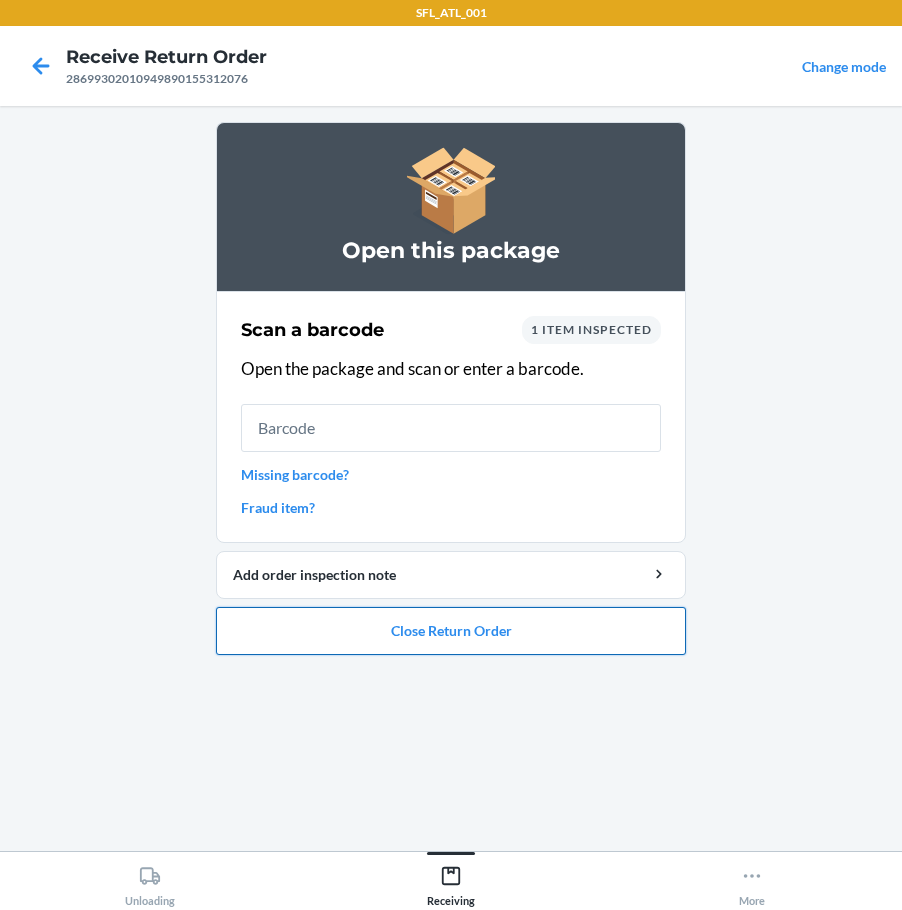 click on "Close Return Order" at bounding box center (451, 631) 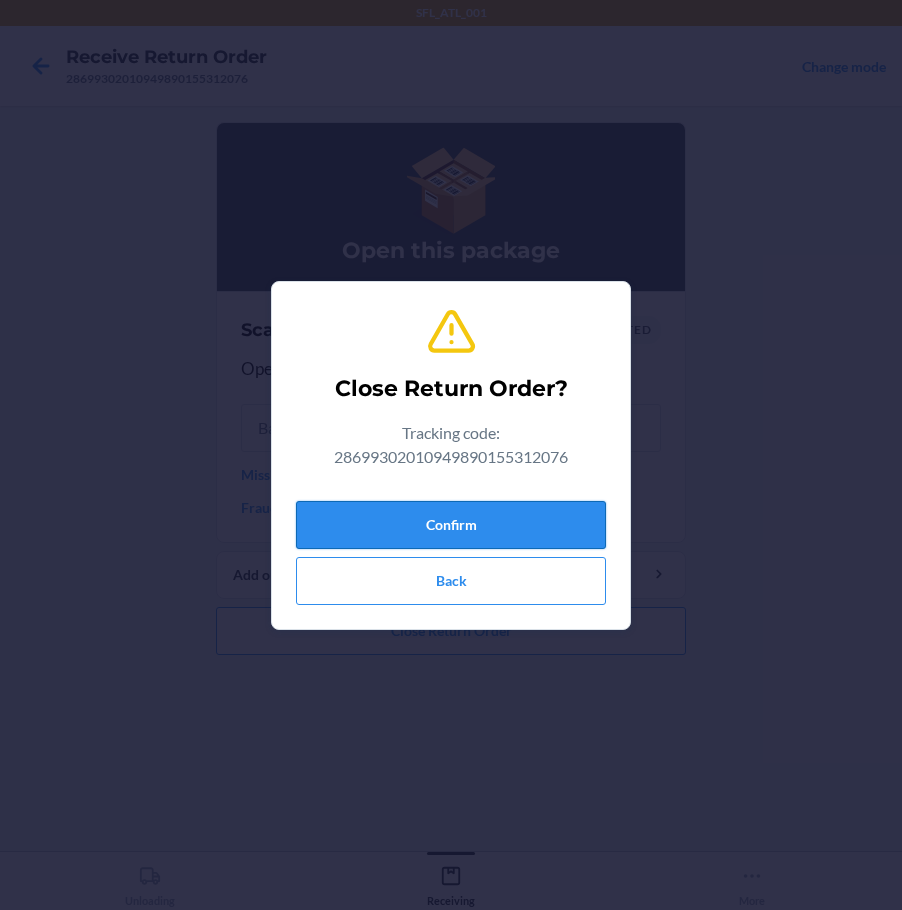 drag, startPoint x: 498, startPoint y: 532, endPoint x: 509, endPoint y: 532, distance: 11 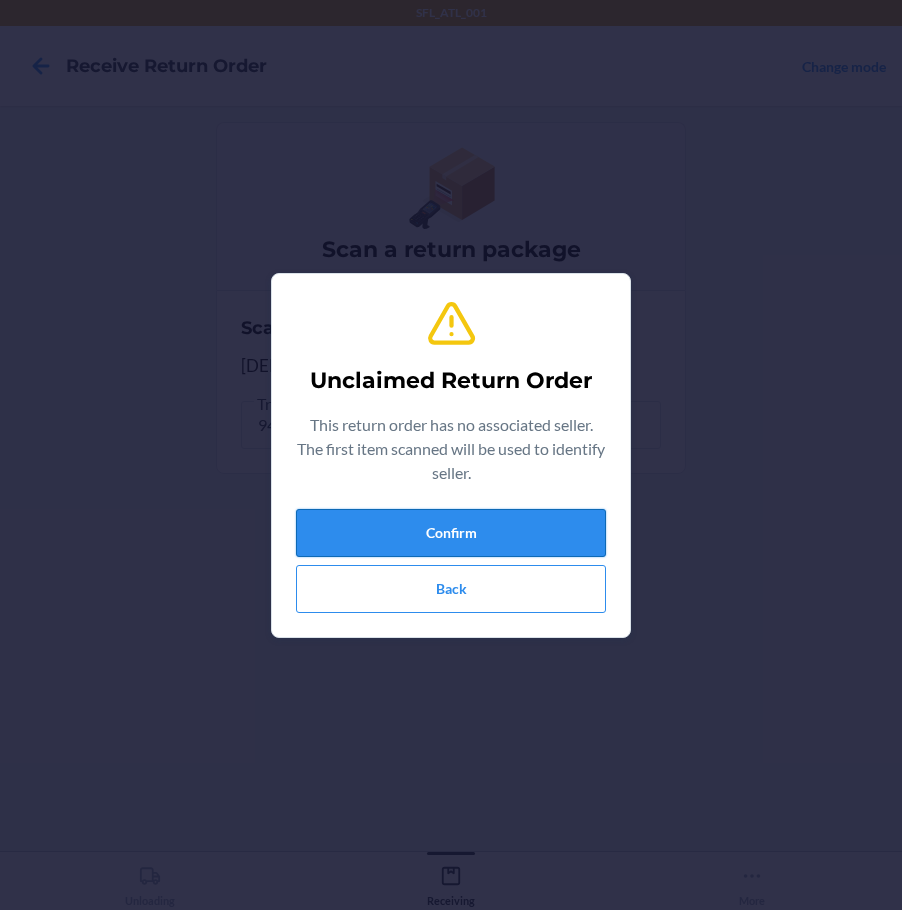 click on "Confirm" at bounding box center (451, 533) 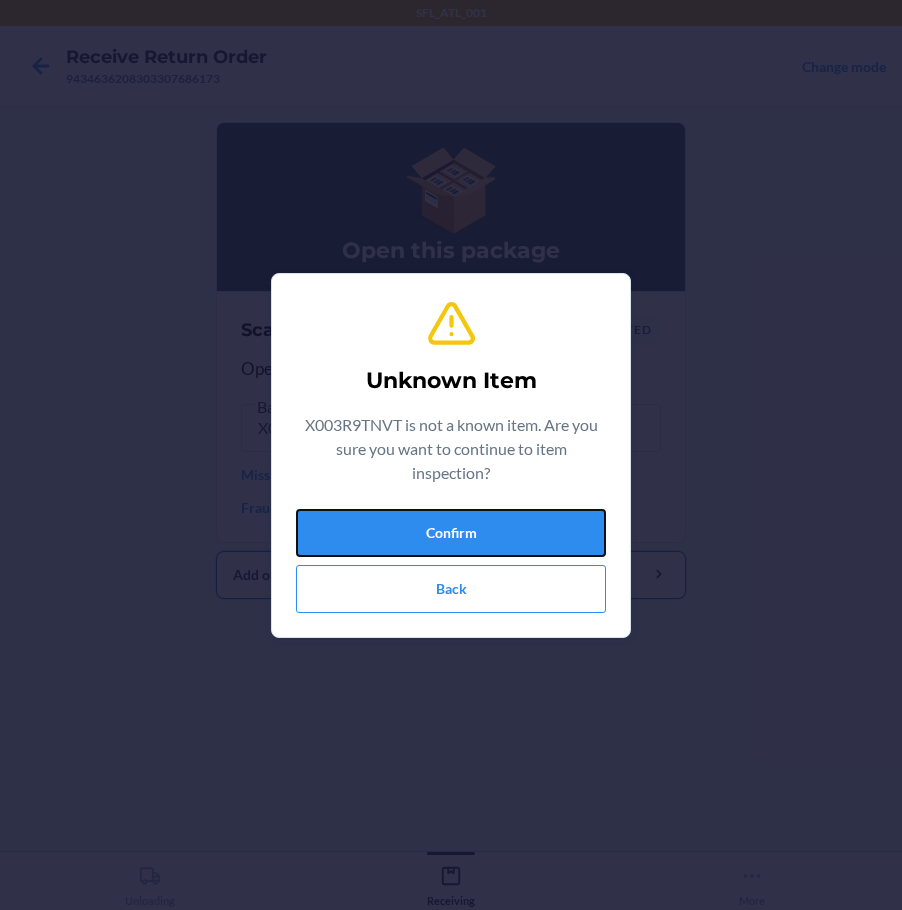 click on "Confirm" at bounding box center [451, 533] 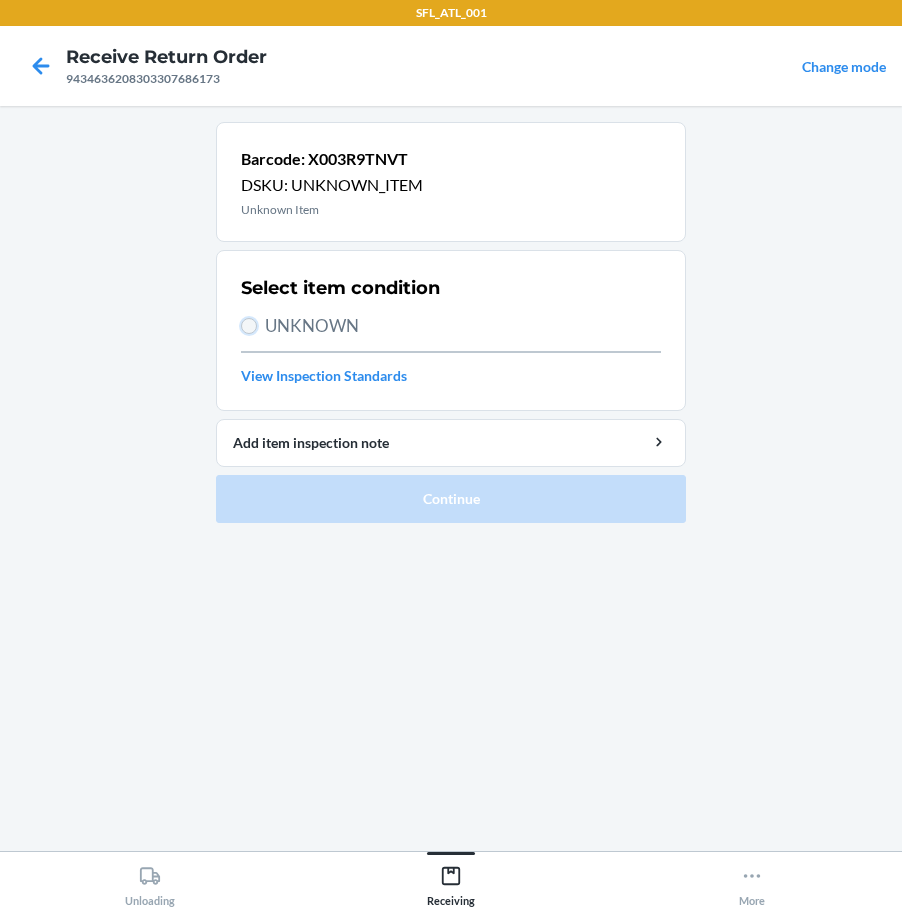 click on "UNKNOWN" at bounding box center [249, 326] 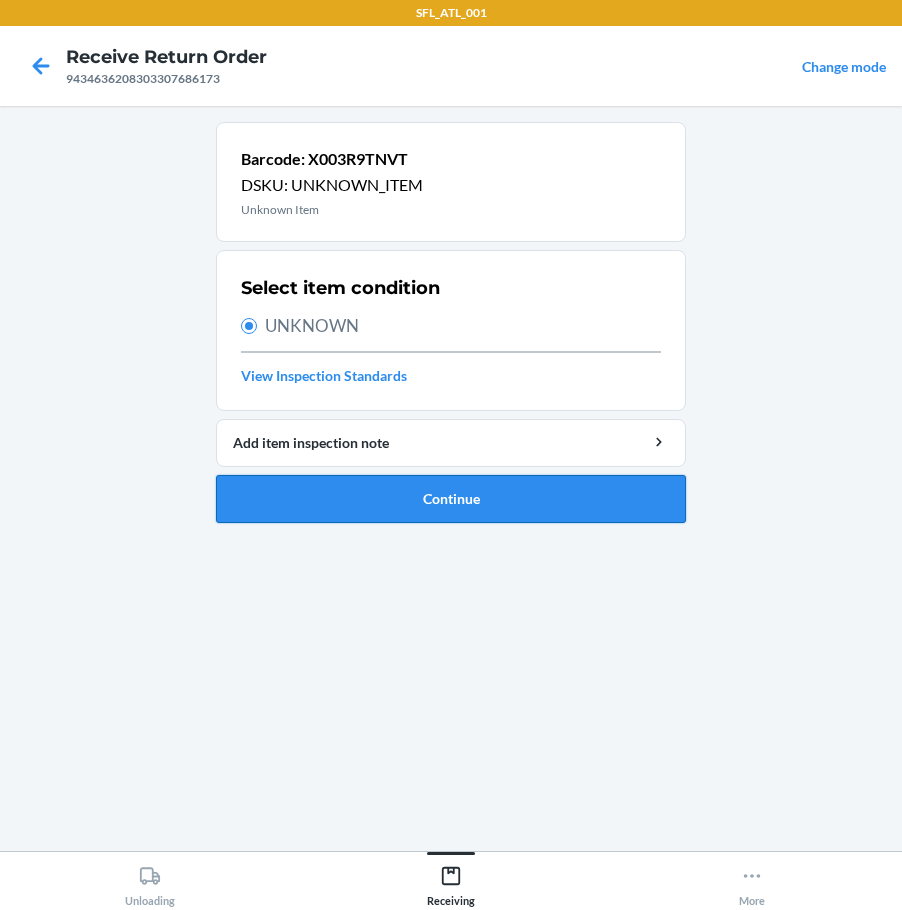 click on "Continue" at bounding box center [451, 499] 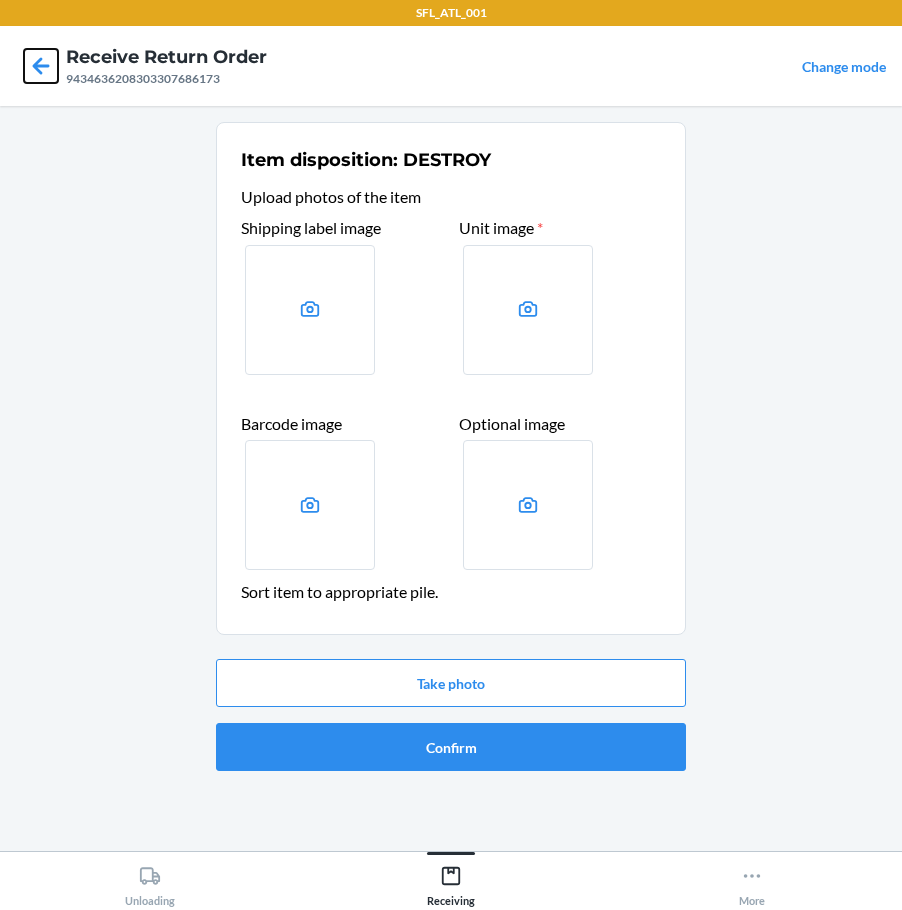 drag, startPoint x: 46, startPoint y: 63, endPoint x: 108, endPoint y: 136, distance: 95.77578 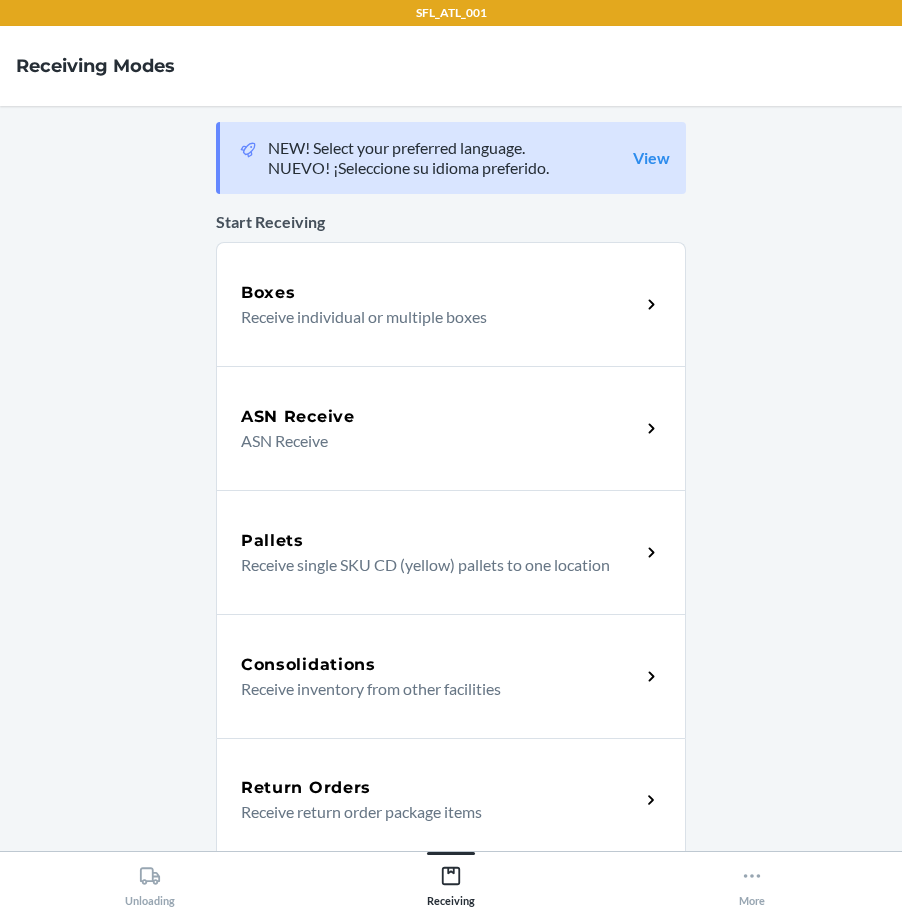 click on "Return Orders Receive return order package items" at bounding box center (451, 800) 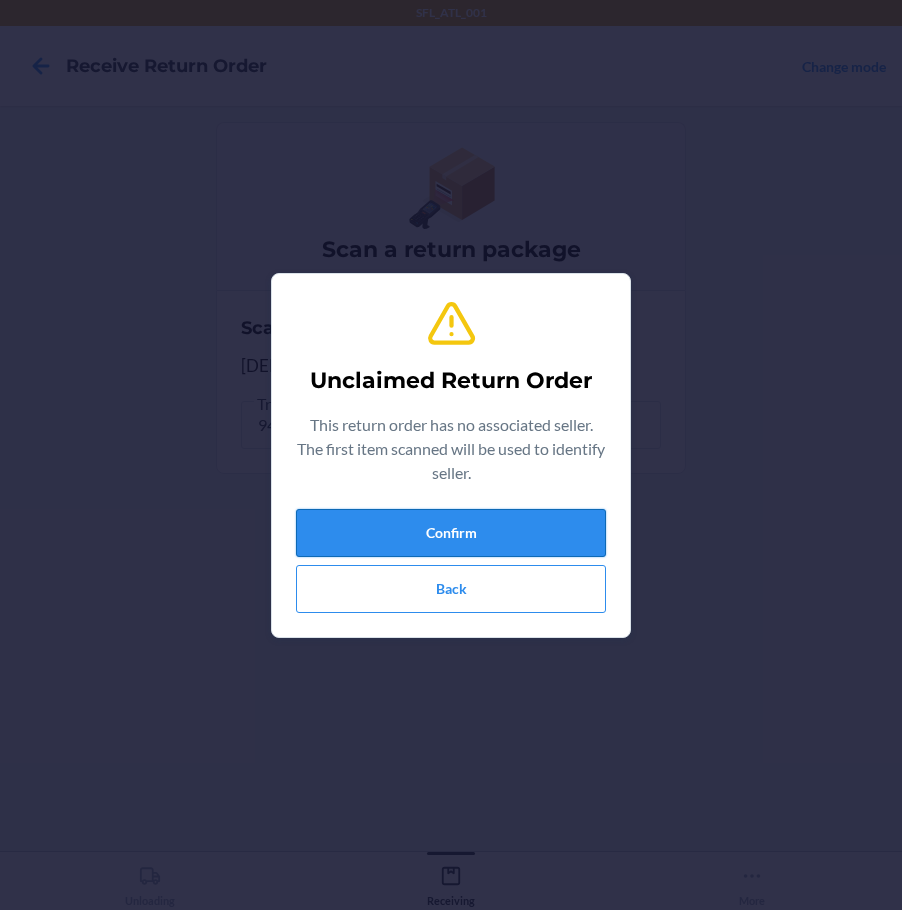 click on "Confirm" at bounding box center [451, 533] 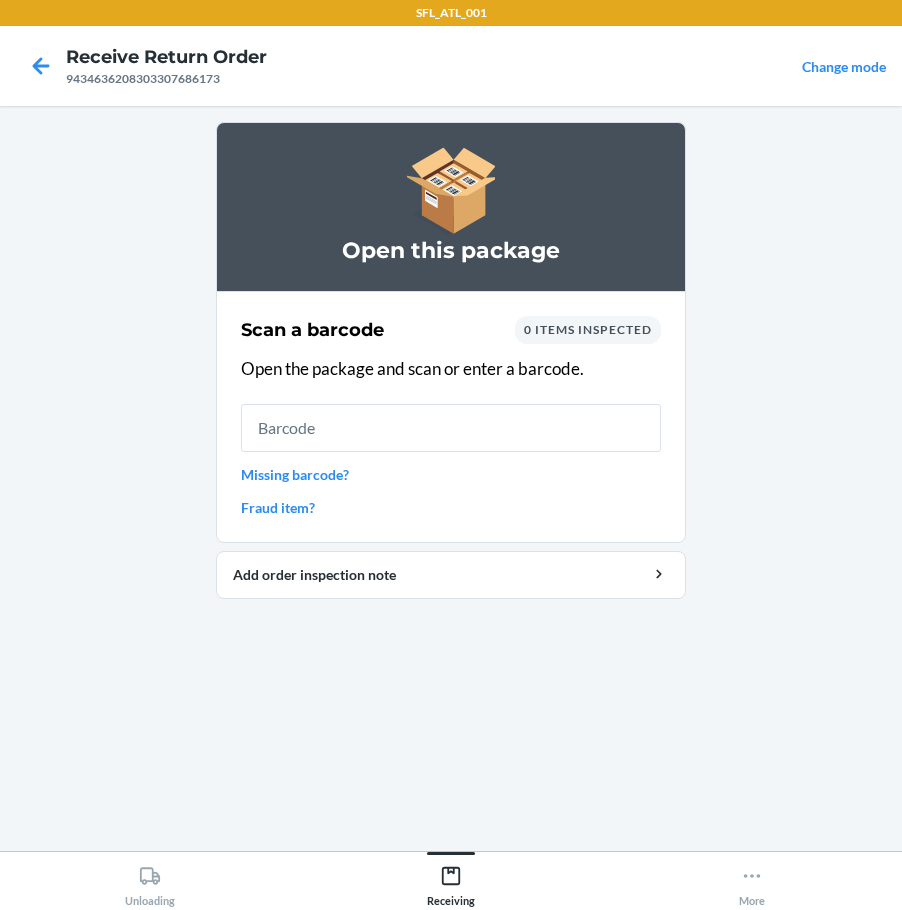 click on "Missing barcode?" at bounding box center (451, 474) 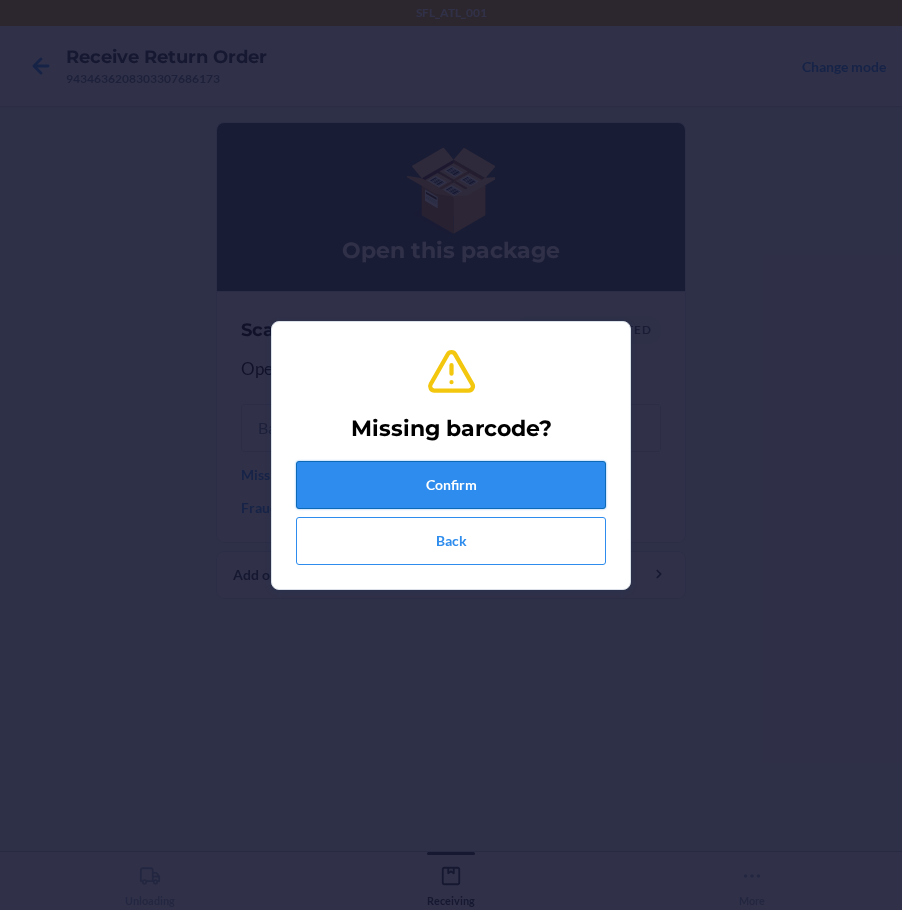 click on "Confirm" at bounding box center (451, 485) 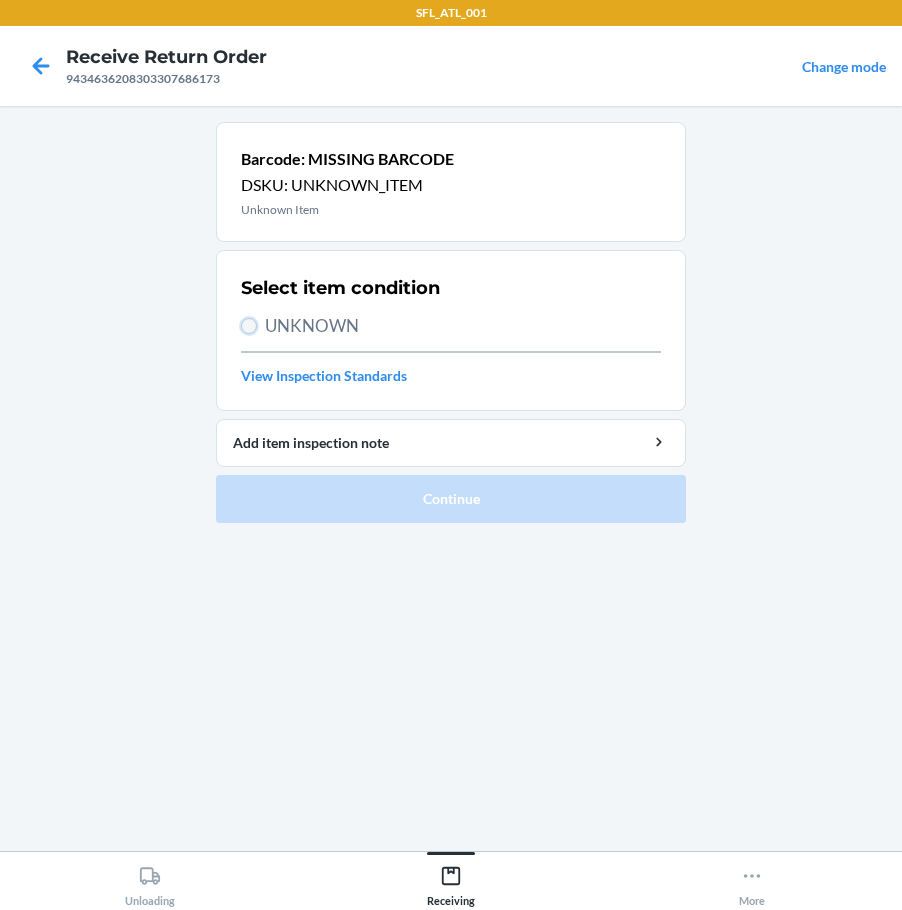 click on "UNKNOWN" at bounding box center [249, 326] 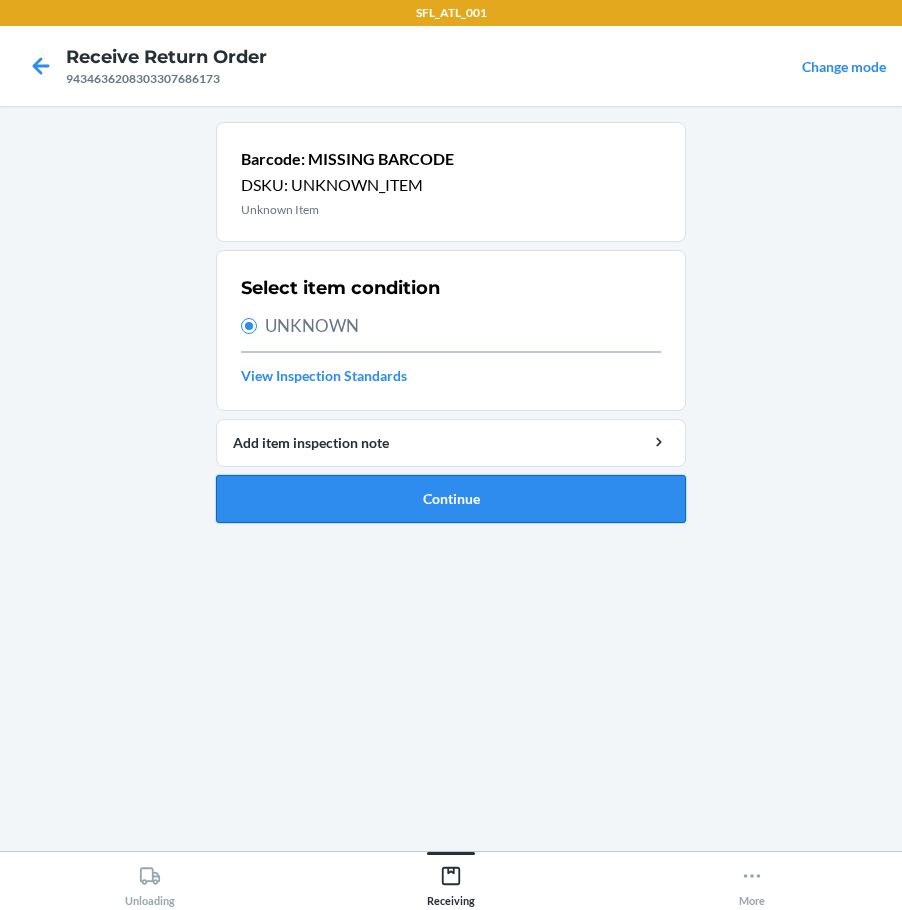 click on "Continue" at bounding box center [451, 499] 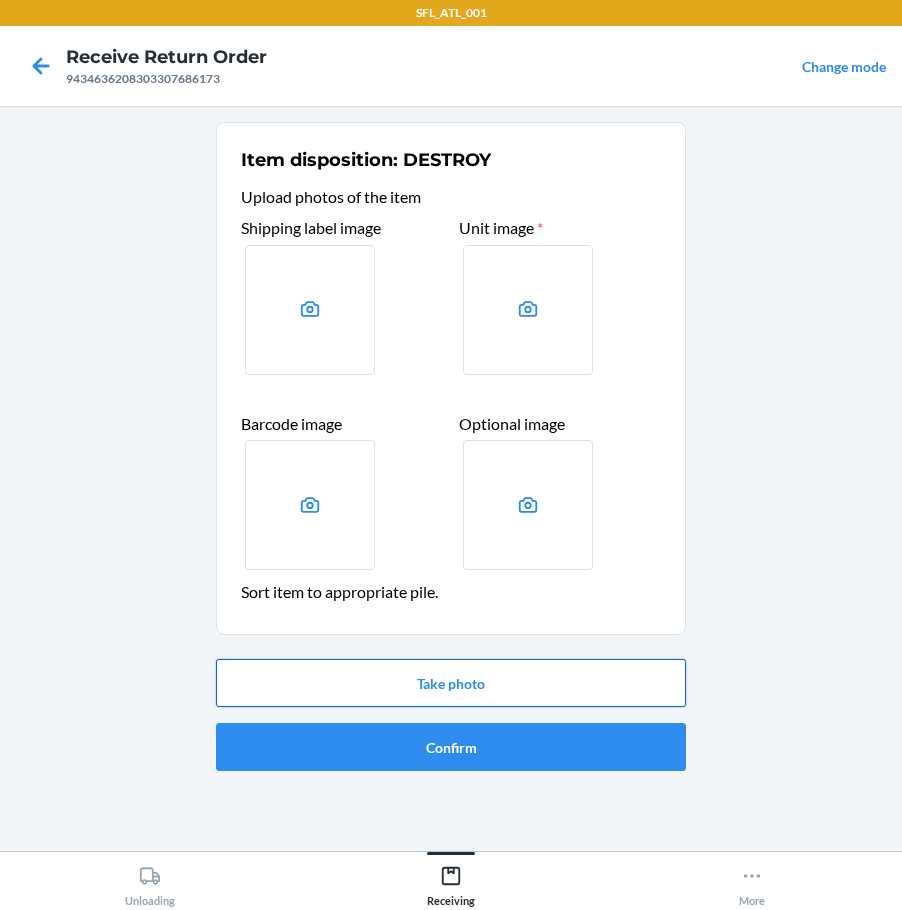 click on "Take photo" at bounding box center (451, 683) 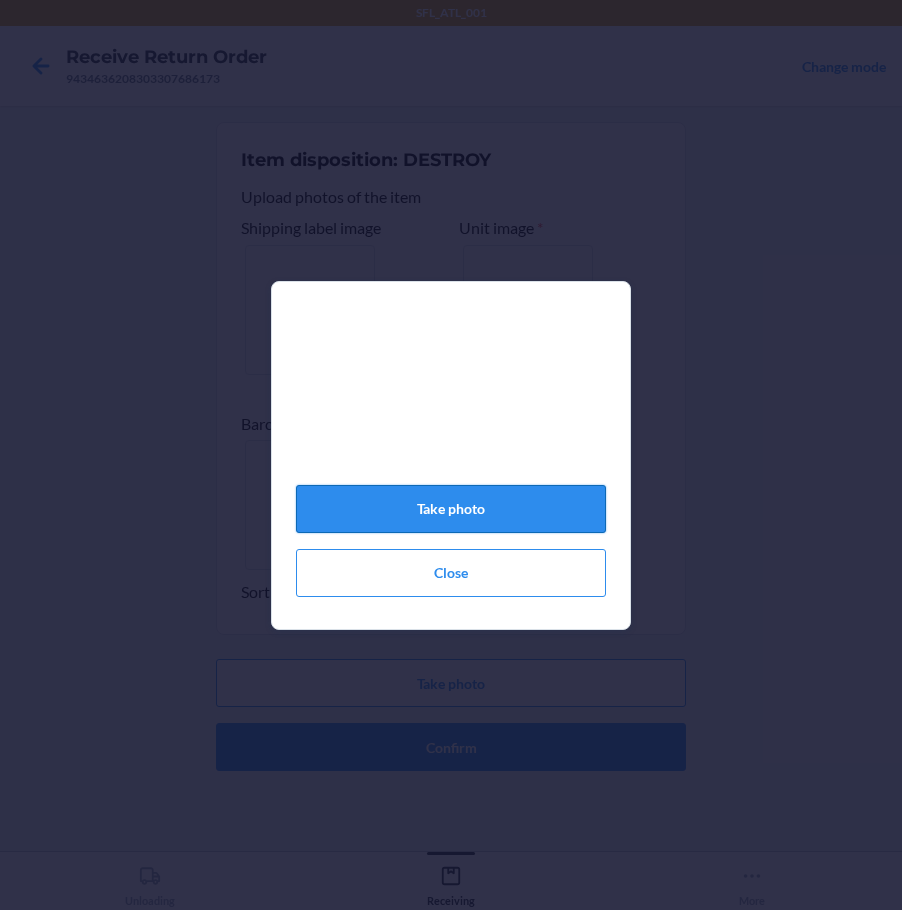 click on "Take photo" 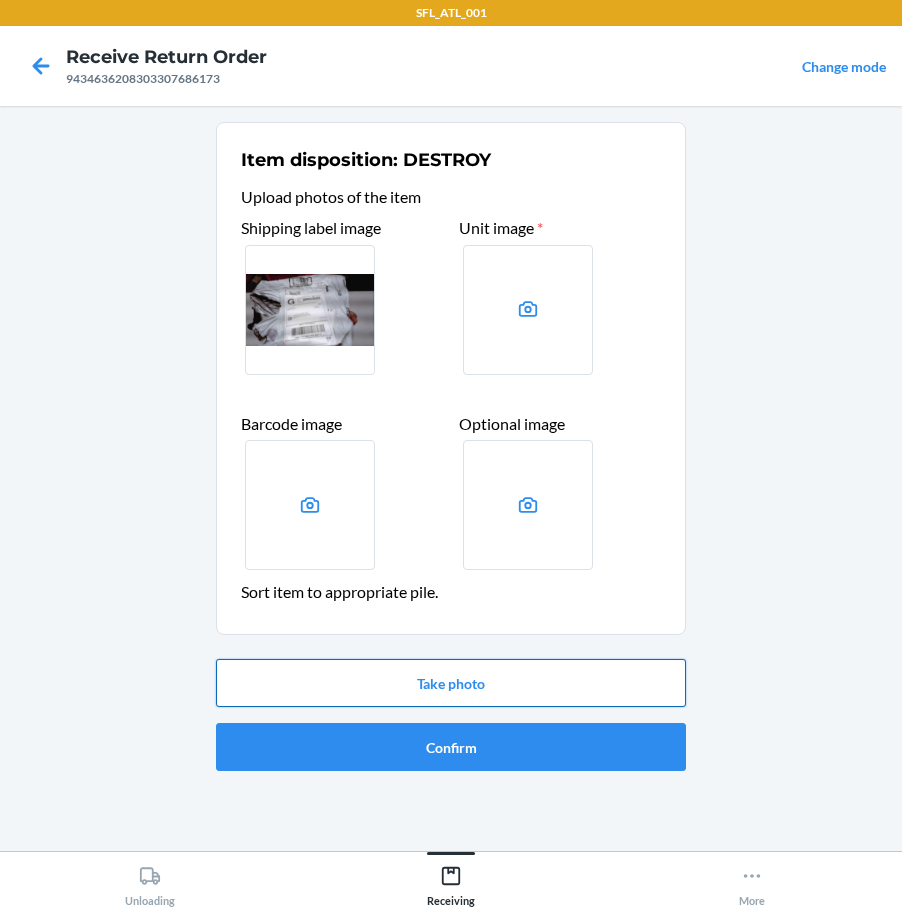 click on "Take photo" at bounding box center (451, 683) 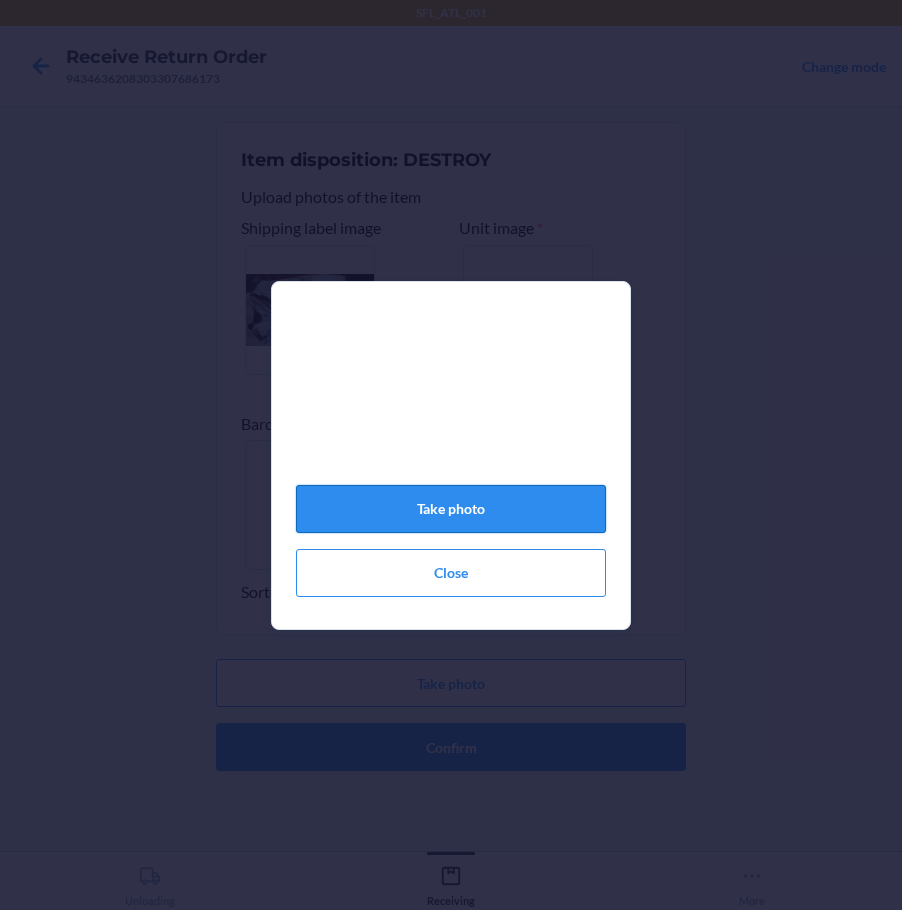 click on "Take photo" 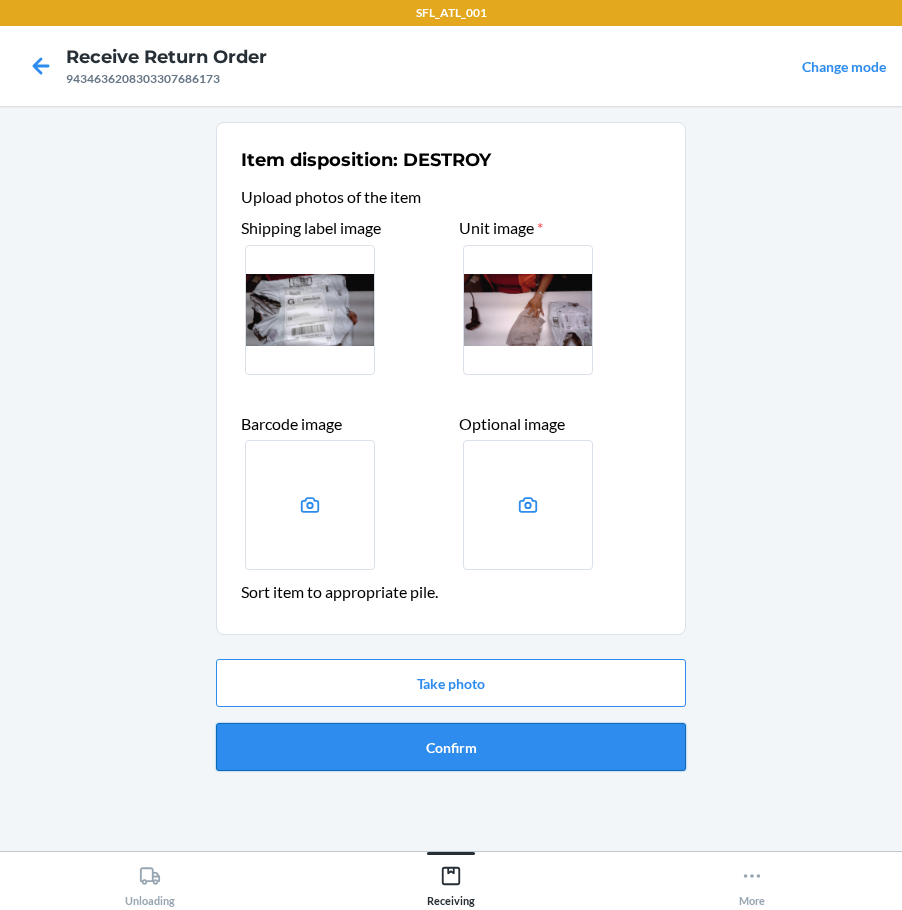 click on "Confirm" at bounding box center (451, 747) 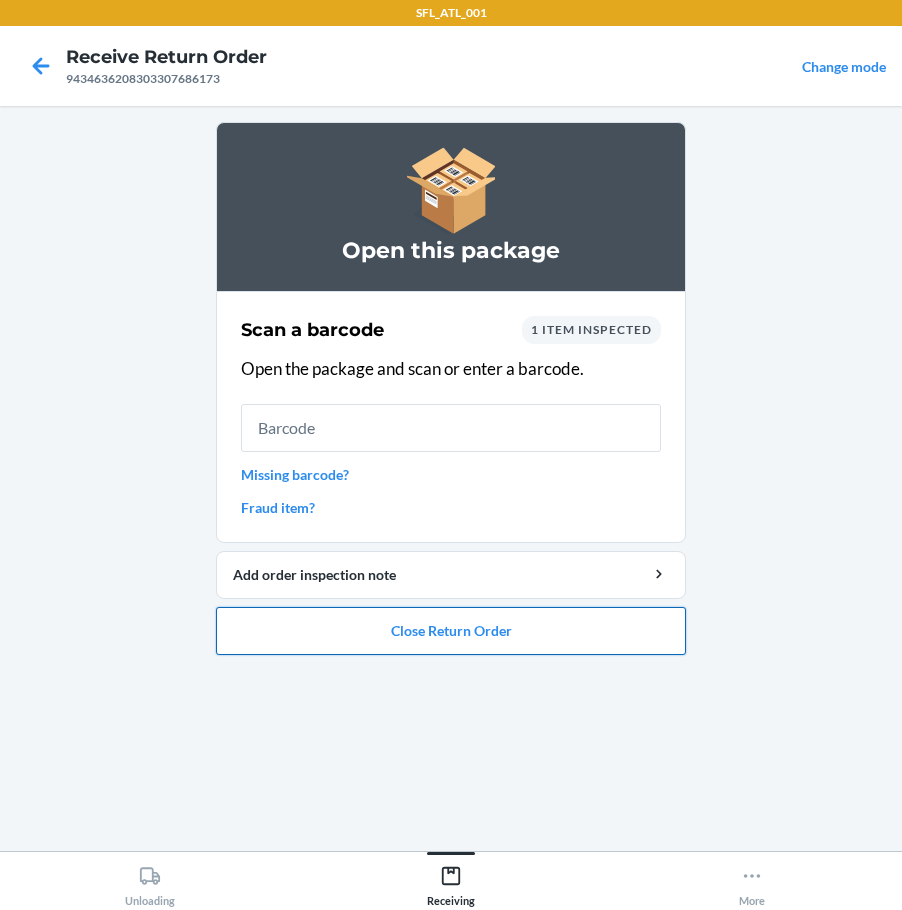 click on "Close Return Order" at bounding box center [451, 631] 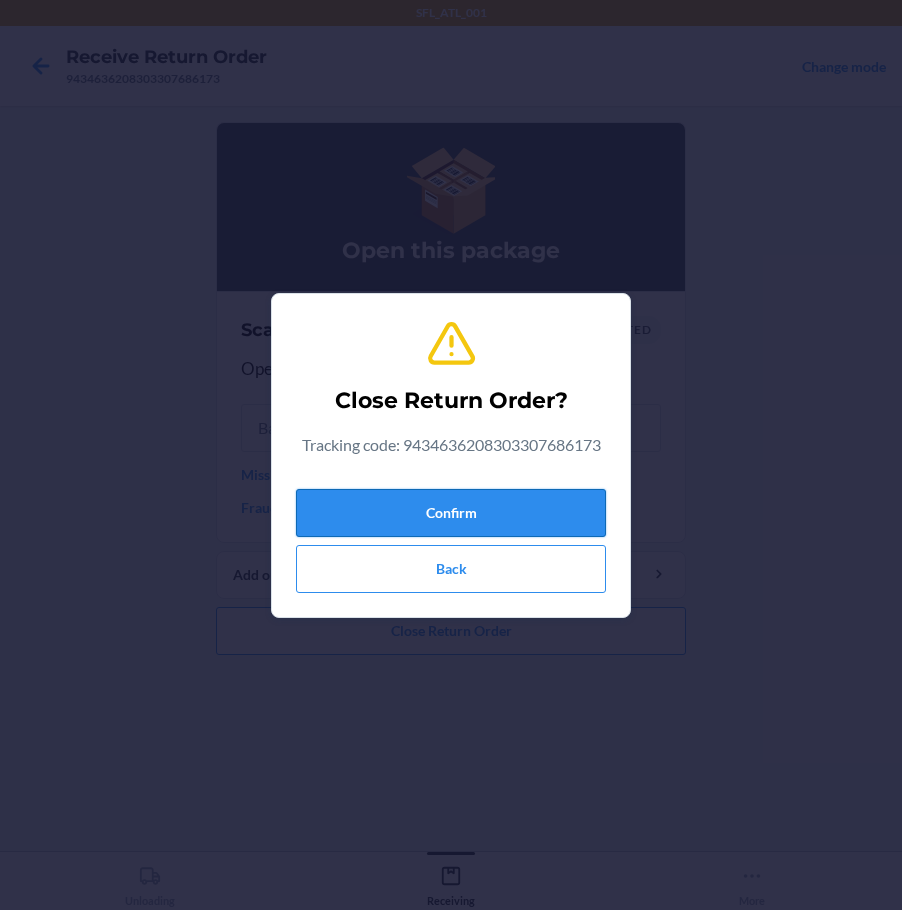 click on "Confirm" at bounding box center (451, 513) 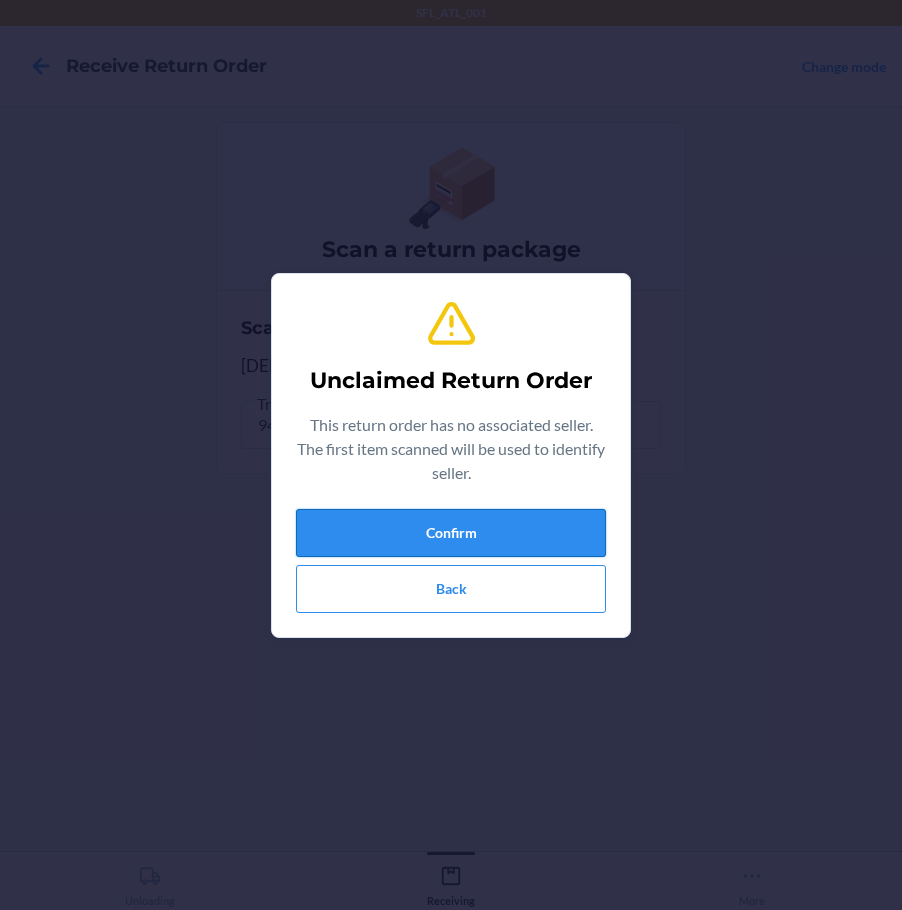 click on "Confirm" at bounding box center (451, 533) 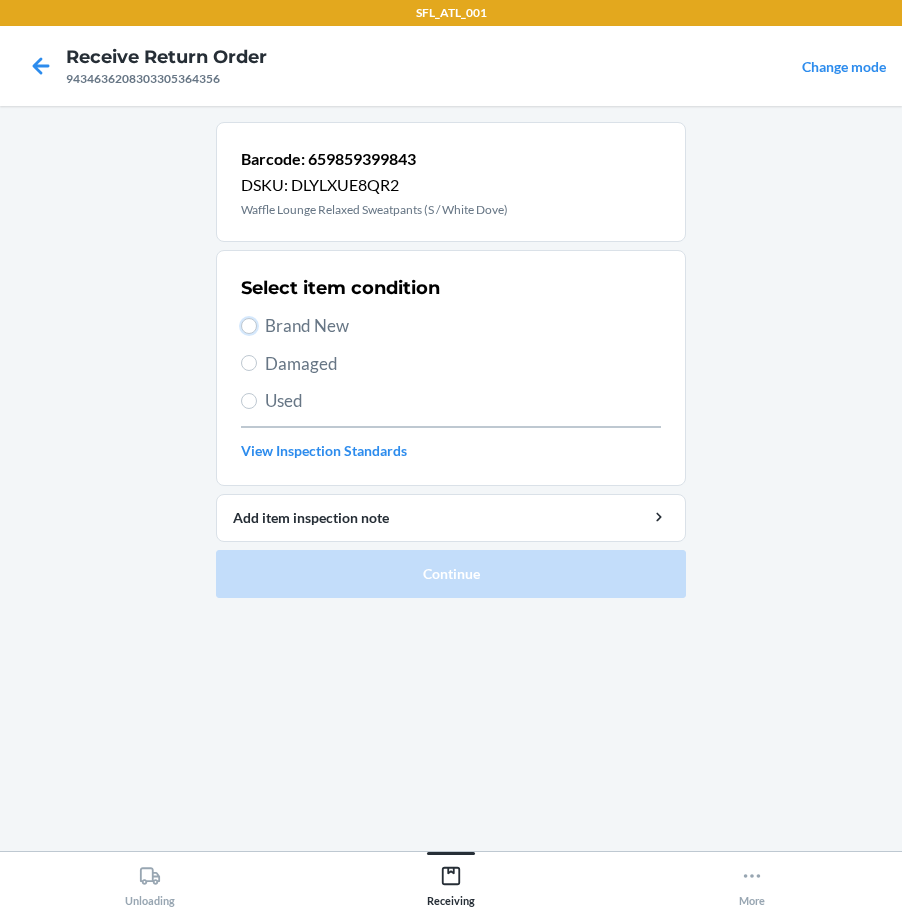 drag, startPoint x: 243, startPoint y: 321, endPoint x: 289, endPoint y: 399, distance: 90.55385 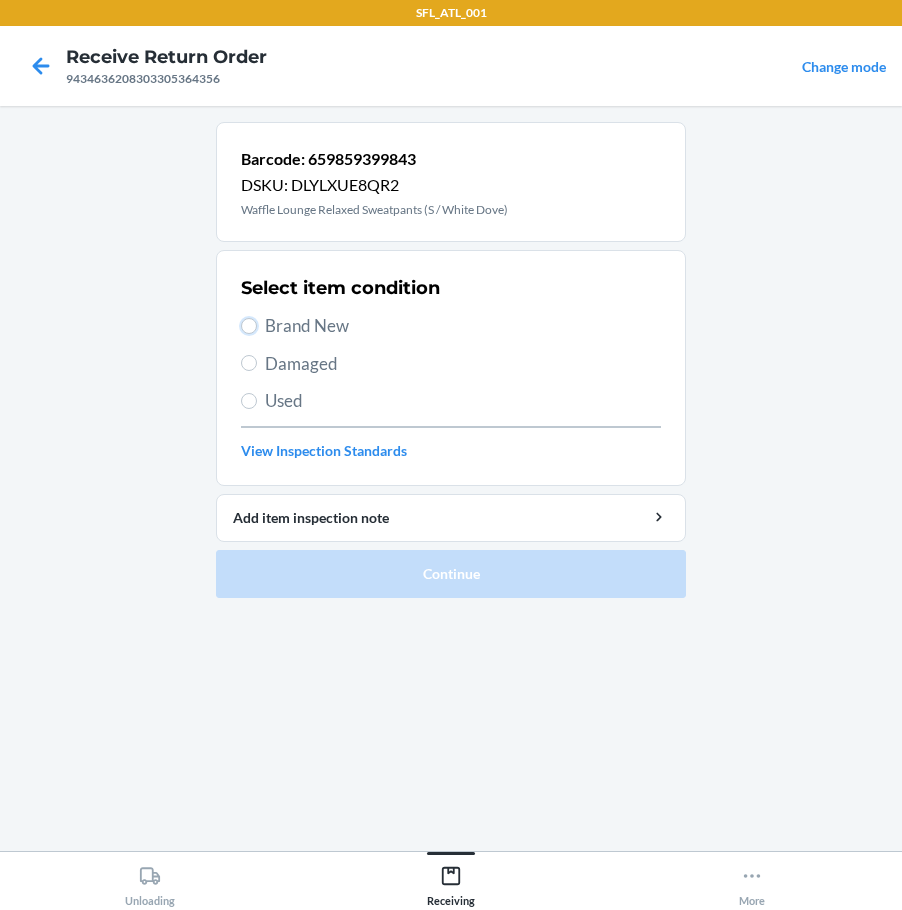 click on "Select item condition Brand New Damaged Used View Inspection Standards" at bounding box center (451, 368) 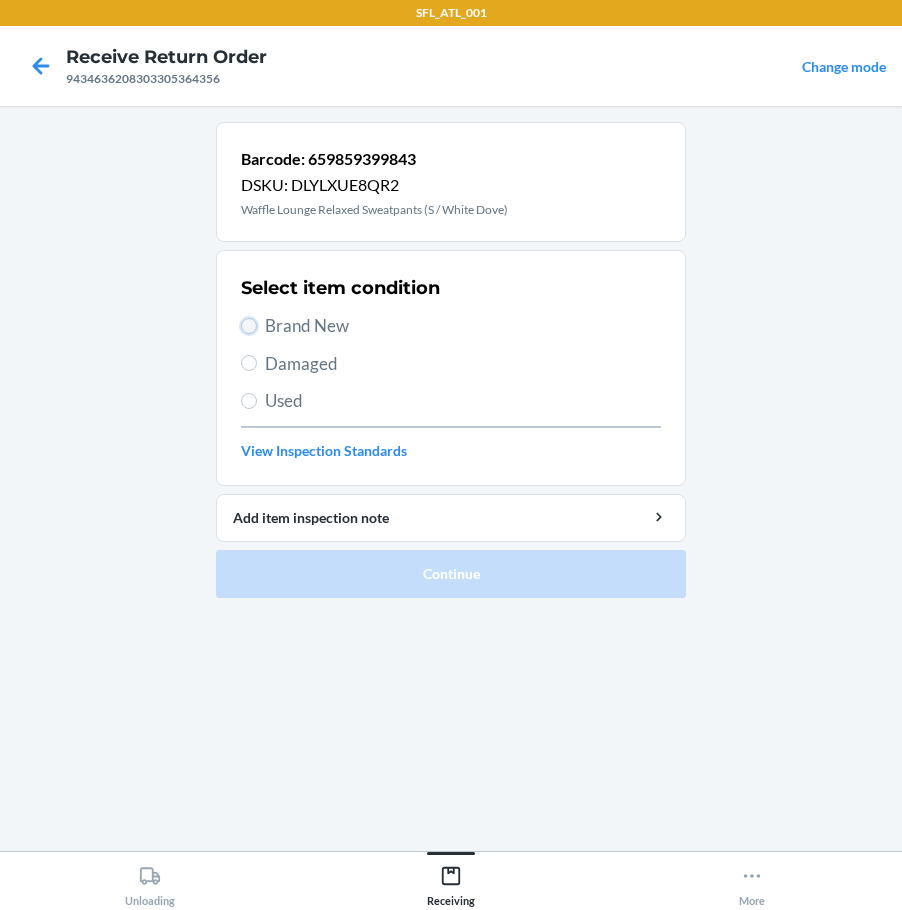 click on "Brand New" at bounding box center [249, 326] 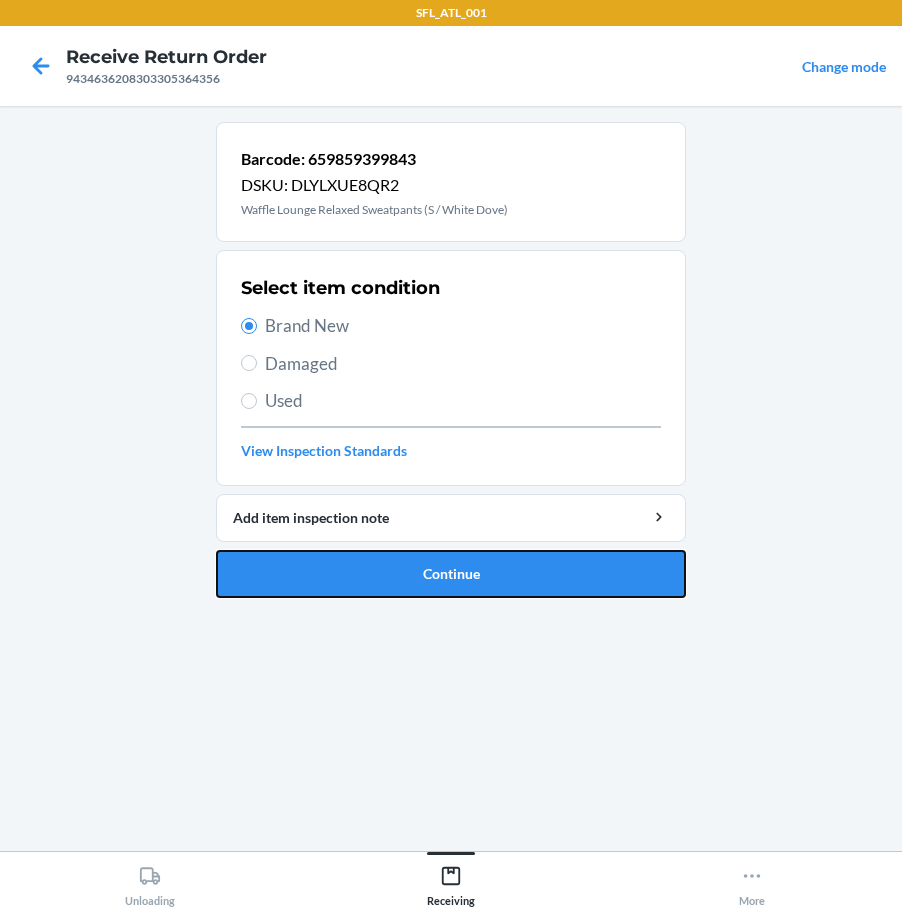 drag, startPoint x: 348, startPoint y: 568, endPoint x: 383, endPoint y: 556, distance: 37 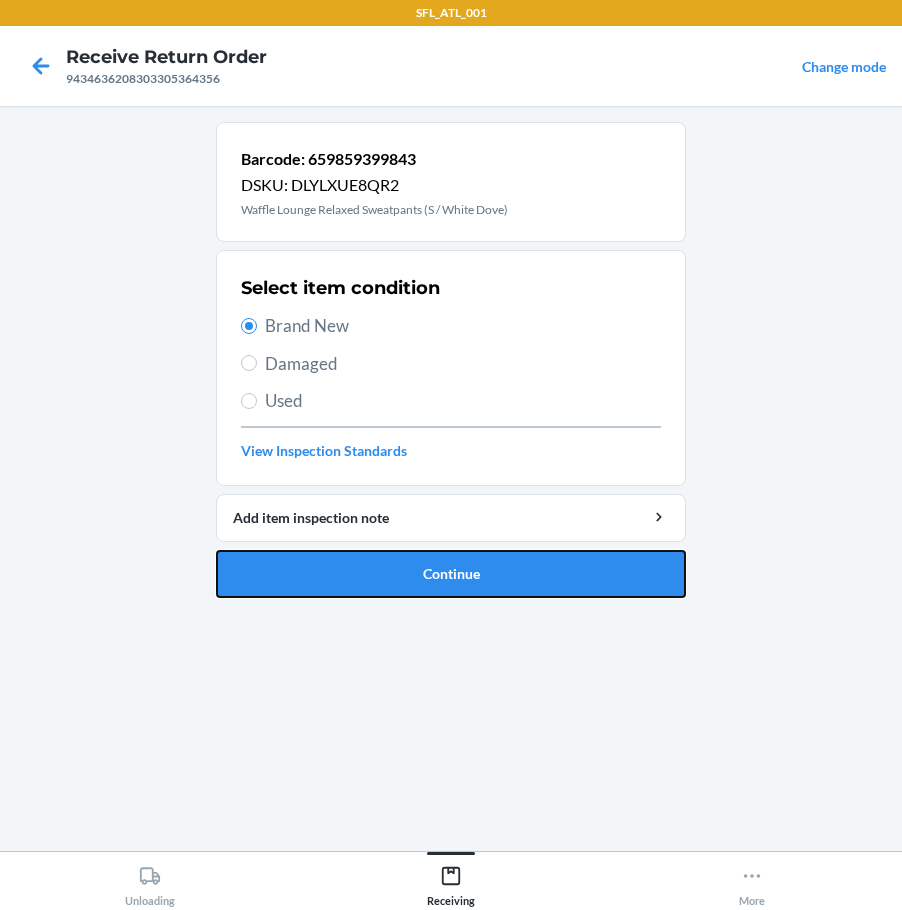 click on "Continue" at bounding box center (451, 574) 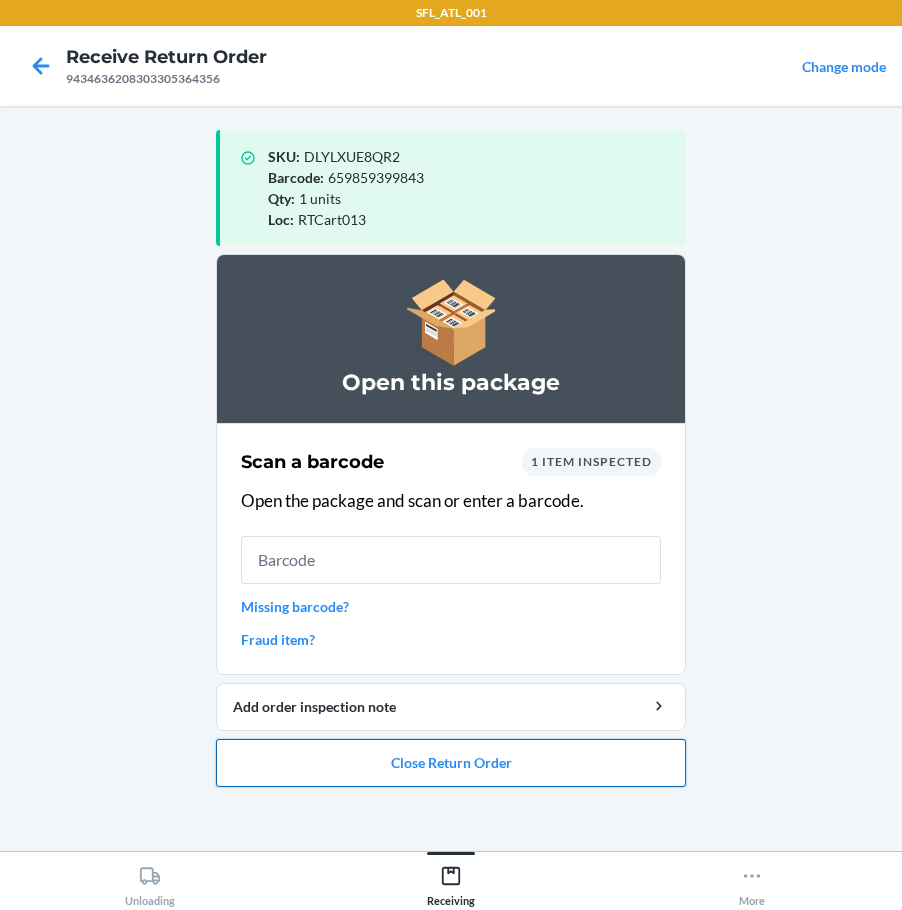 click on "Close Return Order" at bounding box center (451, 763) 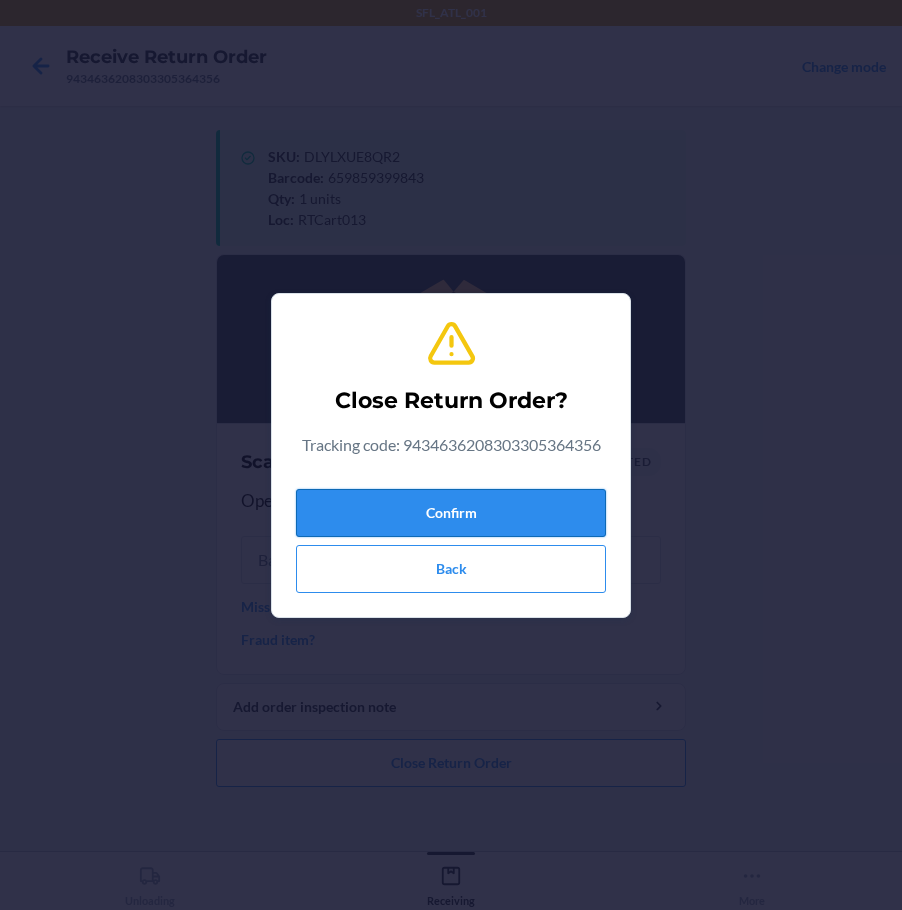 drag, startPoint x: 499, startPoint y: 512, endPoint x: 524, endPoint y: 517, distance: 25.495098 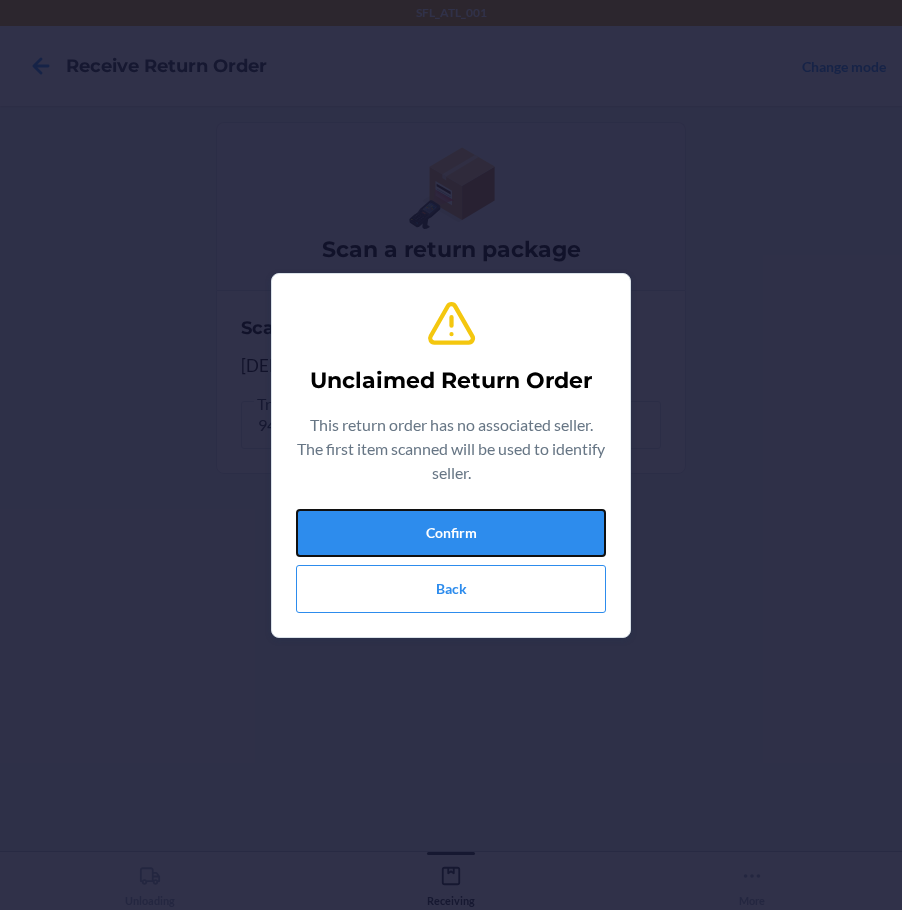 click on "Confirm" at bounding box center (451, 533) 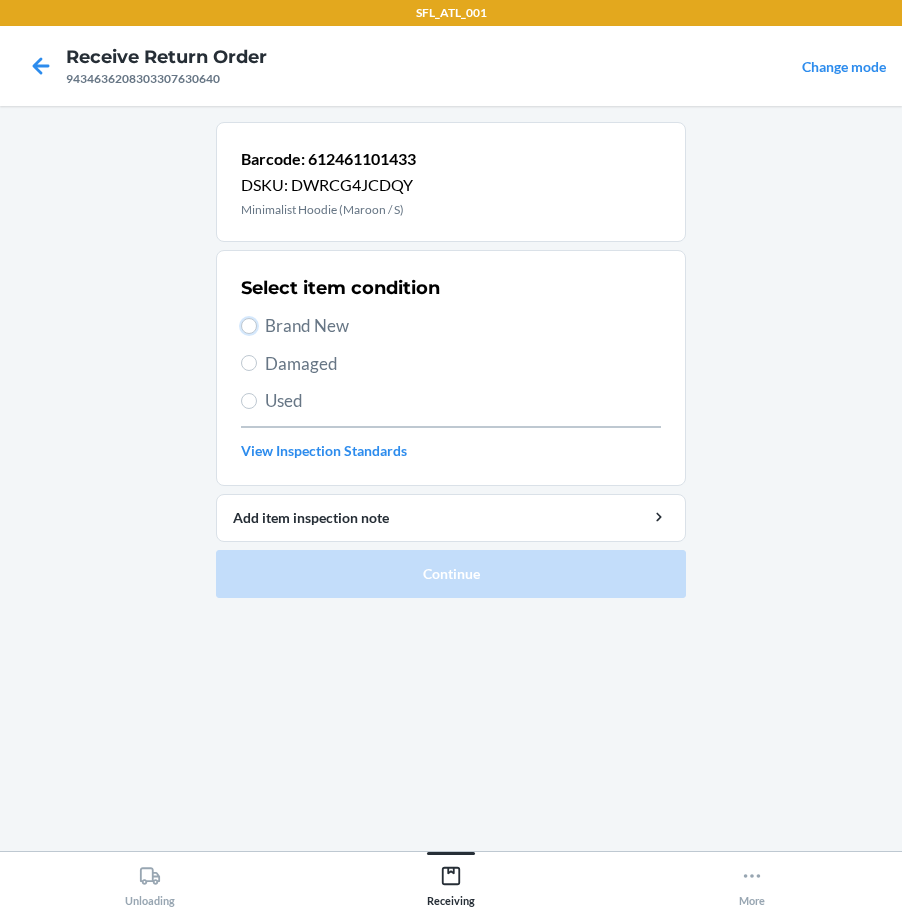 drag, startPoint x: 256, startPoint y: 326, endPoint x: 308, endPoint y: 403, distance: 92.91394 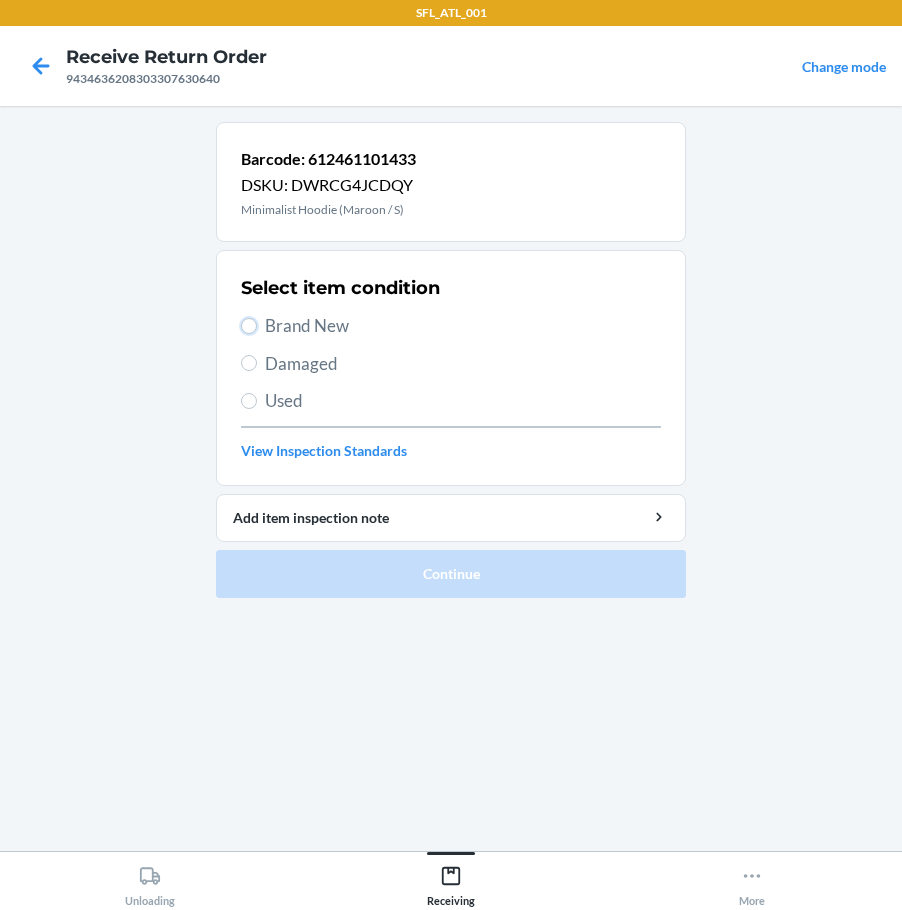 click on "Select item condition Brand New Damaged Used View Inspection Standards" at bounding box center [451, 368] 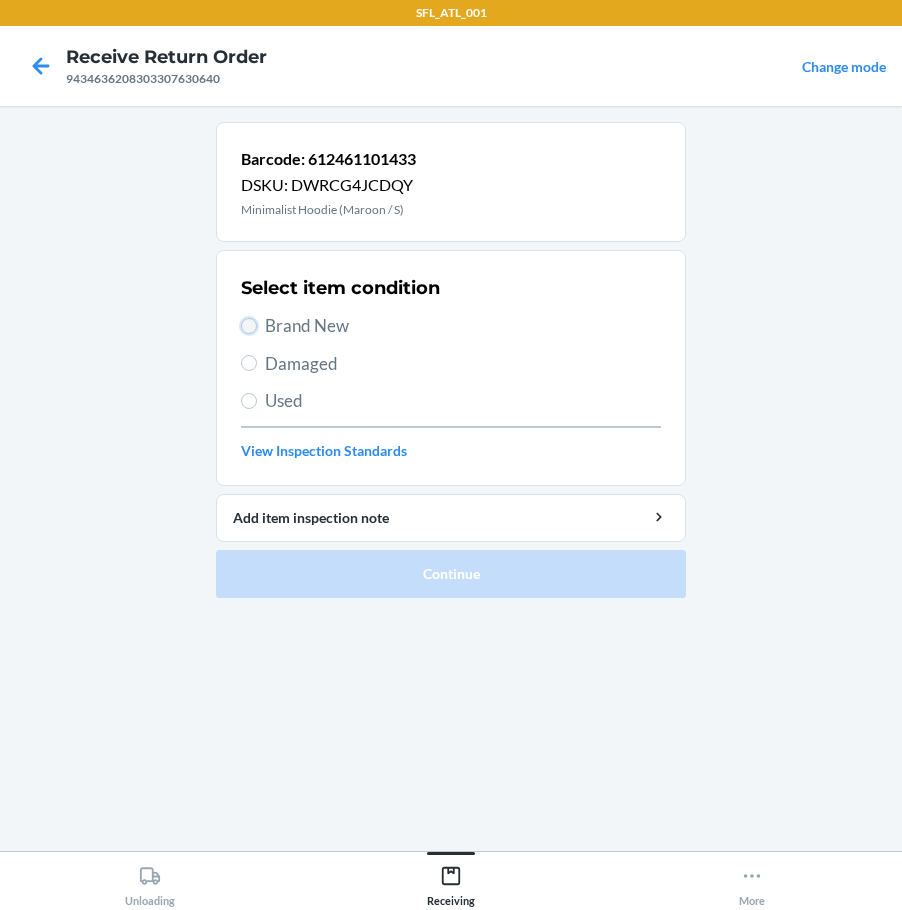 click on "Brand New" at bounding box center (249, 326) 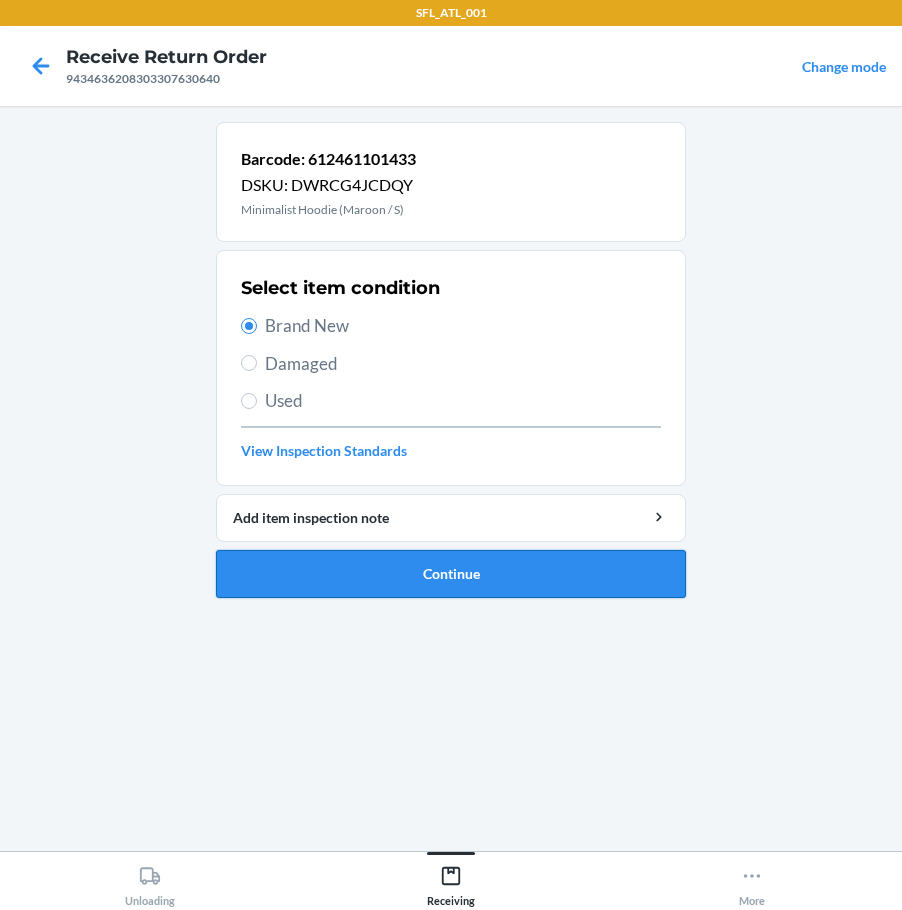drag, startPoint x: 430, startPoint y: 566, endPoint x: 439, endPoint y: 576, distance: 13.453624 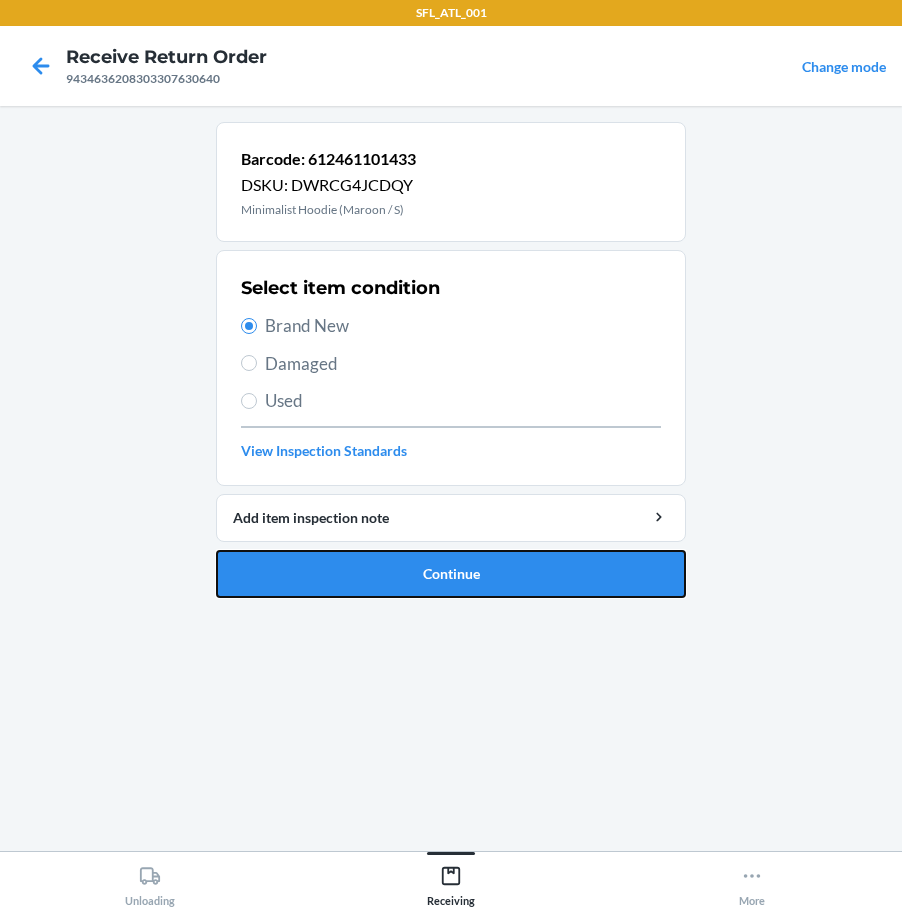 click on "Continue" at bounding box center (451, 574) 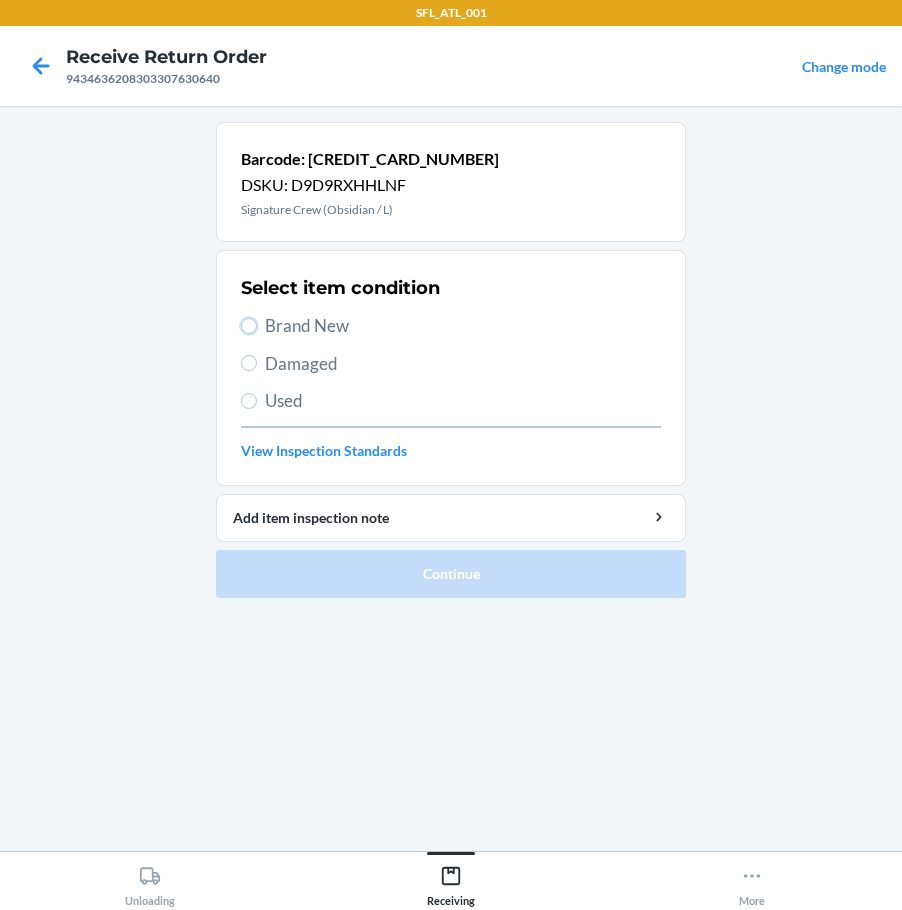 drag, startPoint x: 253, startPoint y: 325, endPoint x: 267, endPoint y: 346, distance: 25.23886 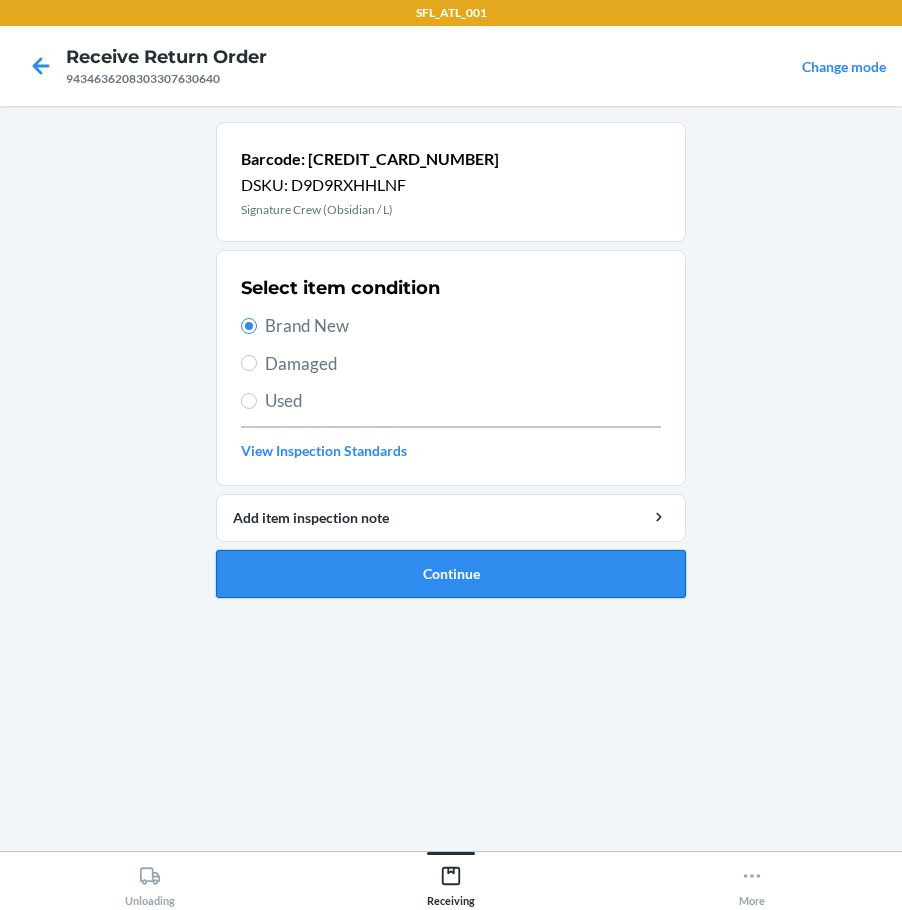 click on "Continue" at bounding box center [451, 574] 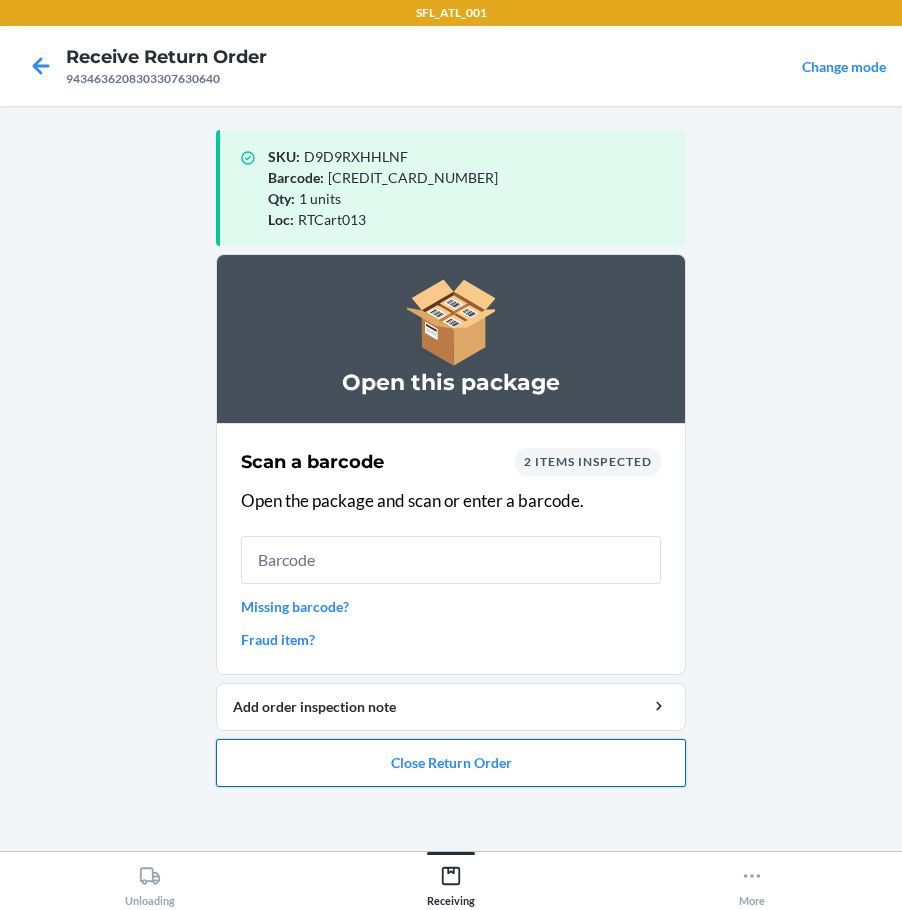 click on "Close Return Order" at bounding box center [451, 763] 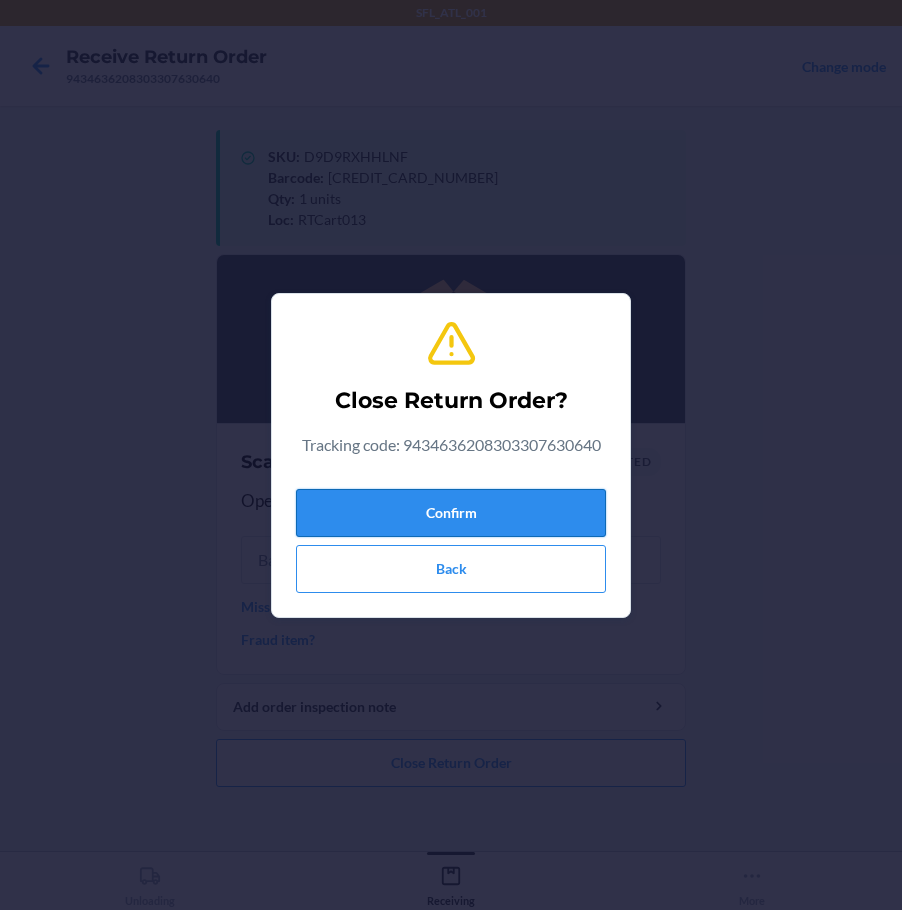 click on "Confirm" at bounding box center [451, 513] 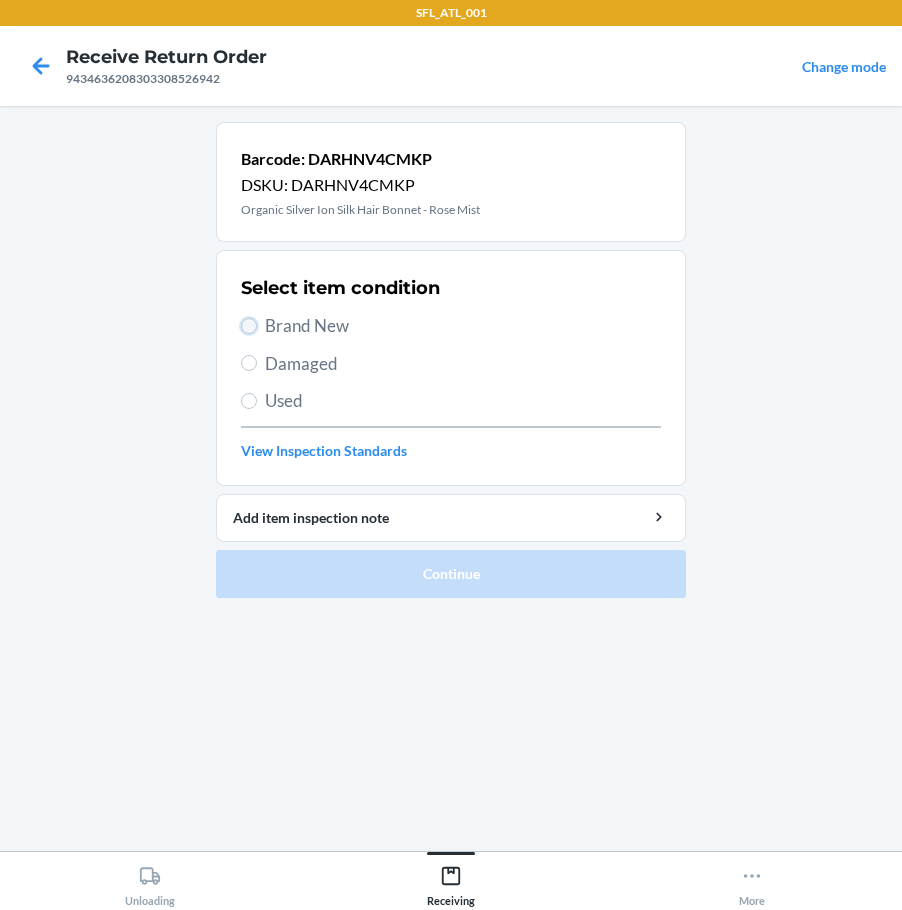 drag, startPoint x: 250, startPoint y: 319, endPoint x: 290, endPoint y: 323, distance: 40.1995 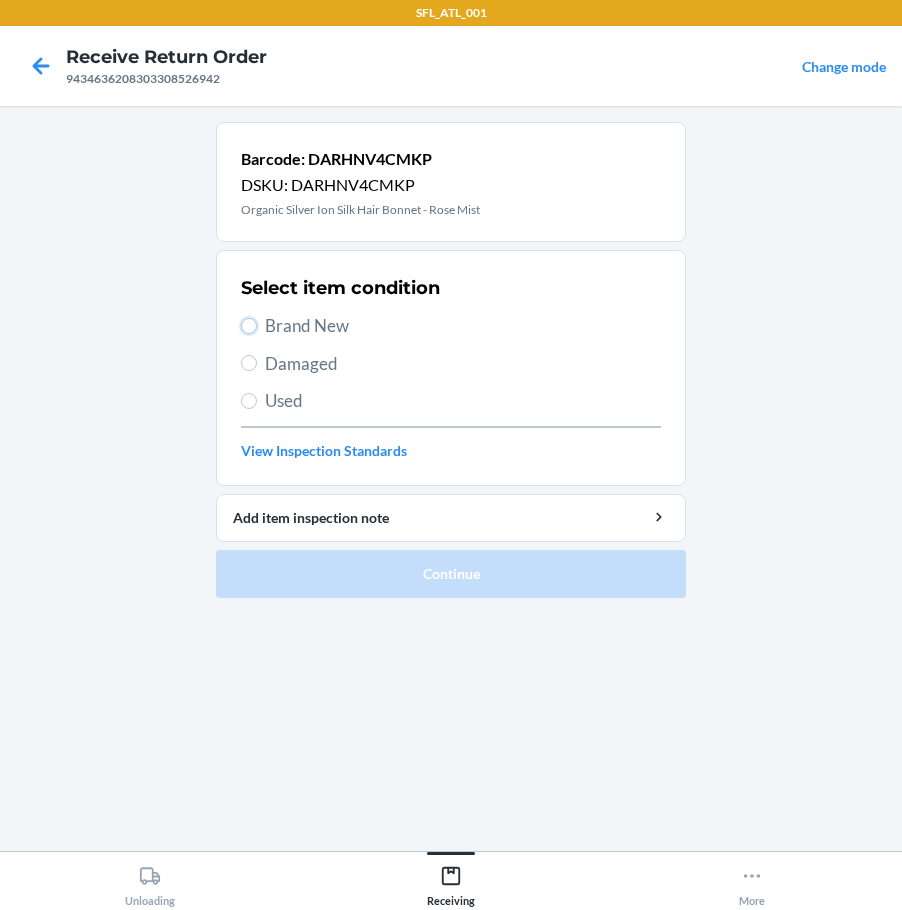 click on "Brand New" at bounding box center [249, 326] 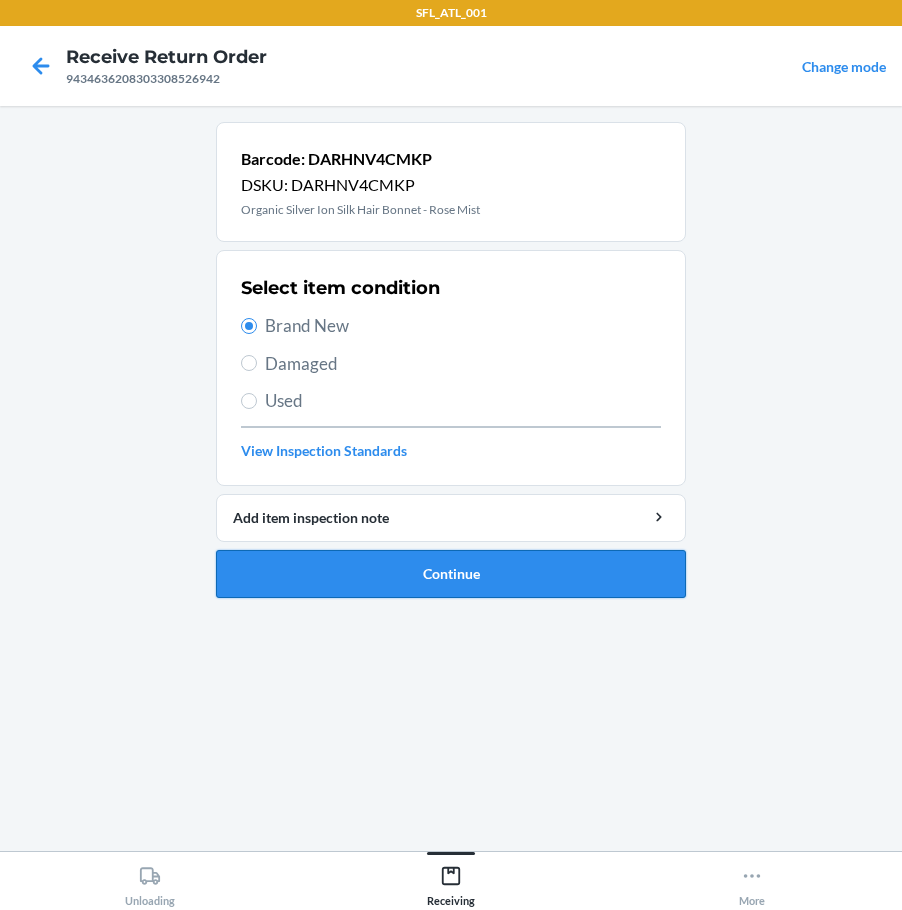 click on "Continue" at bounding box center [451, 574] 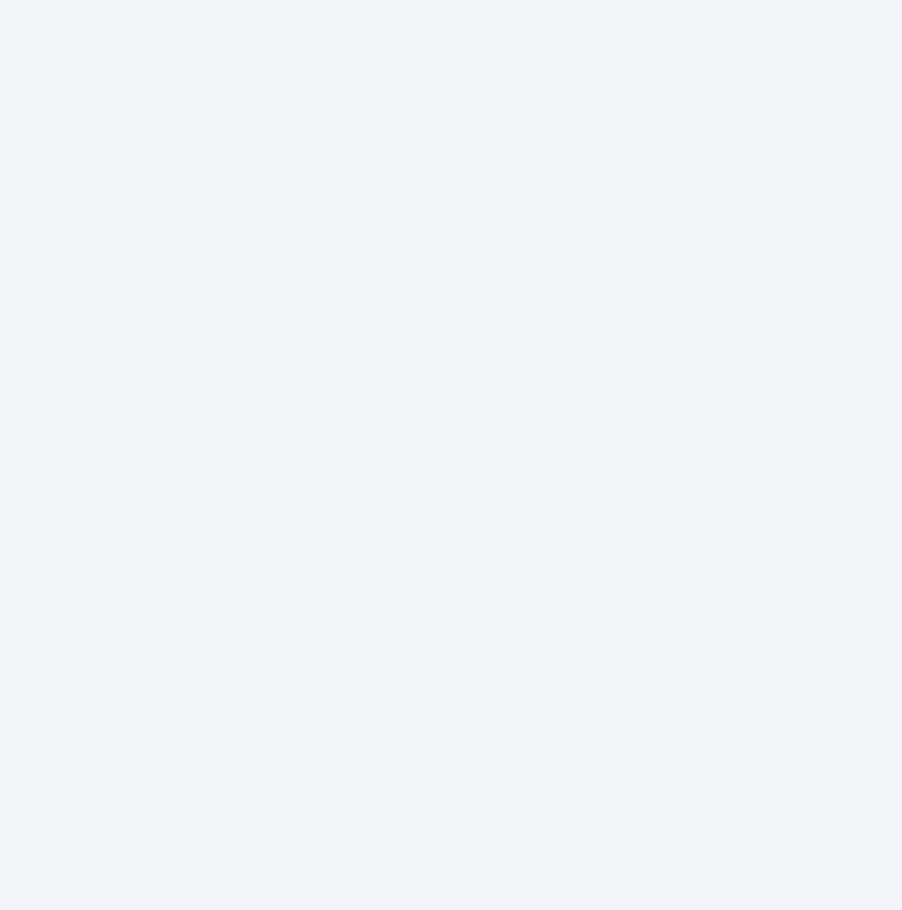 click at bounding box center (451, 455) 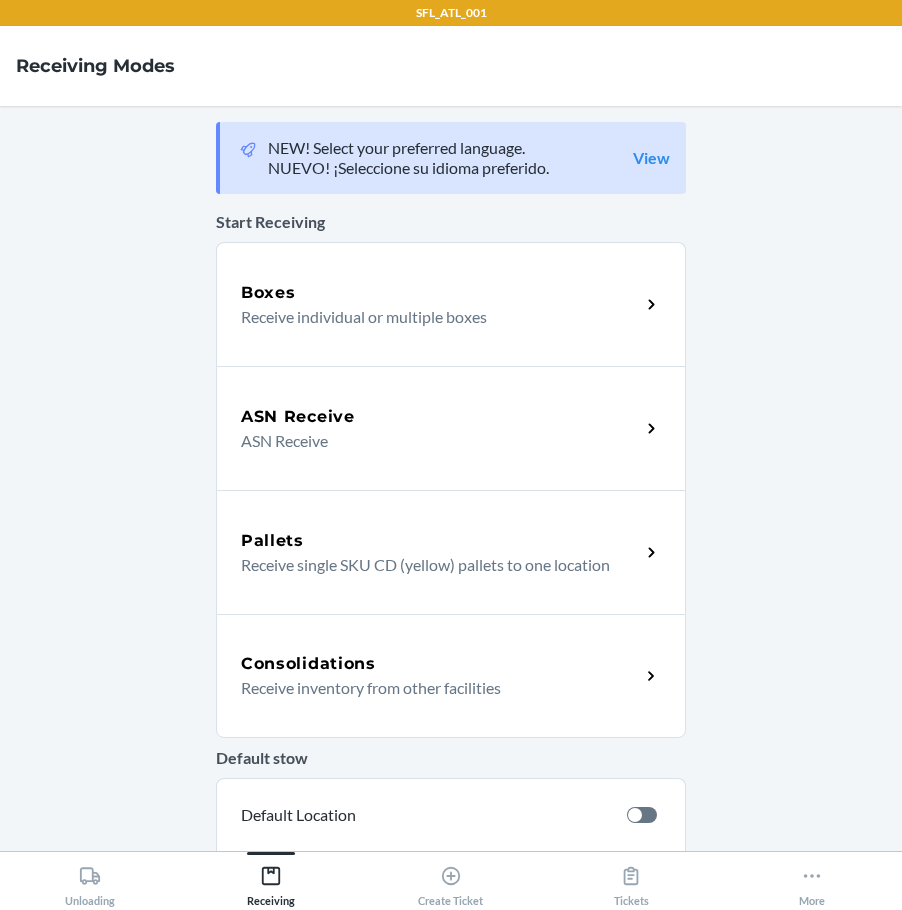 scroll, scrollTop: 0, scrollLeft: 0, axis: both 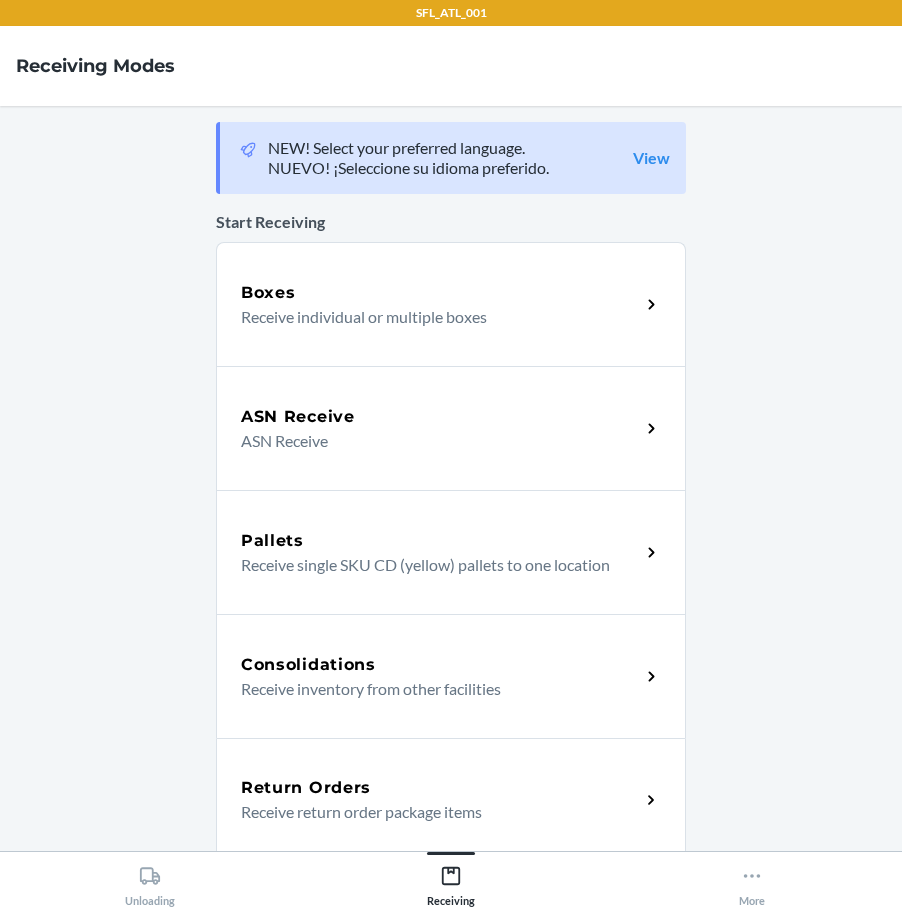 click on "Return Orders" at bounding box center (440, 788) 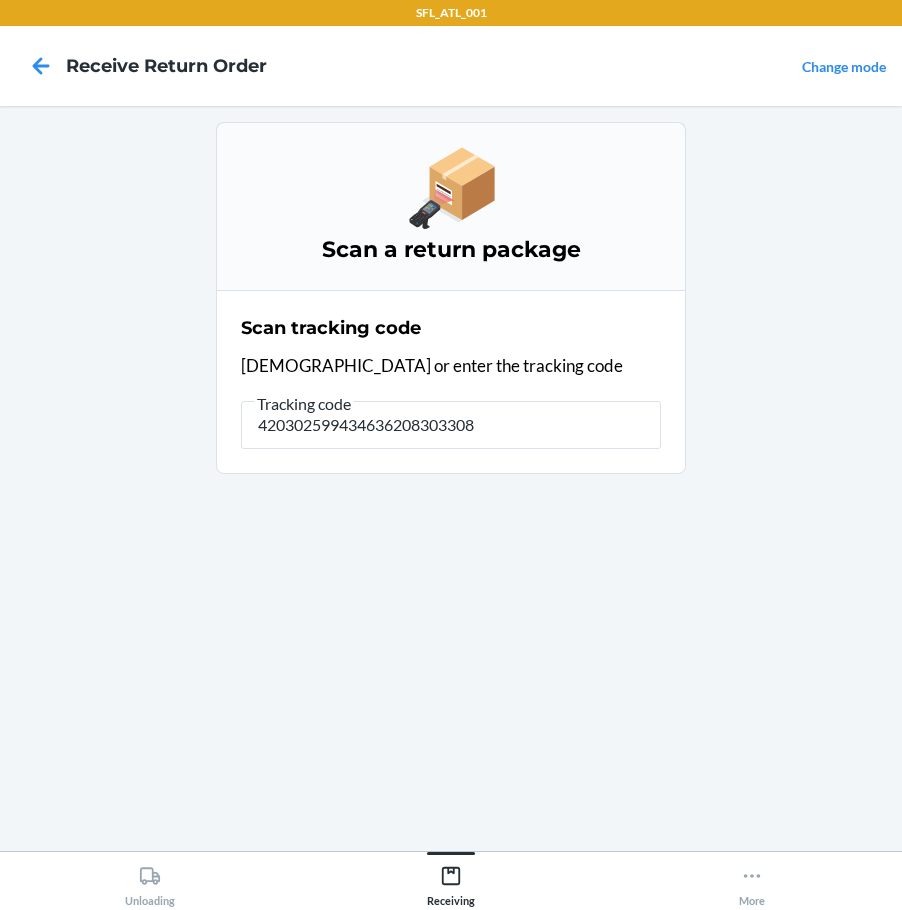 type on "4203025994346362083033085" 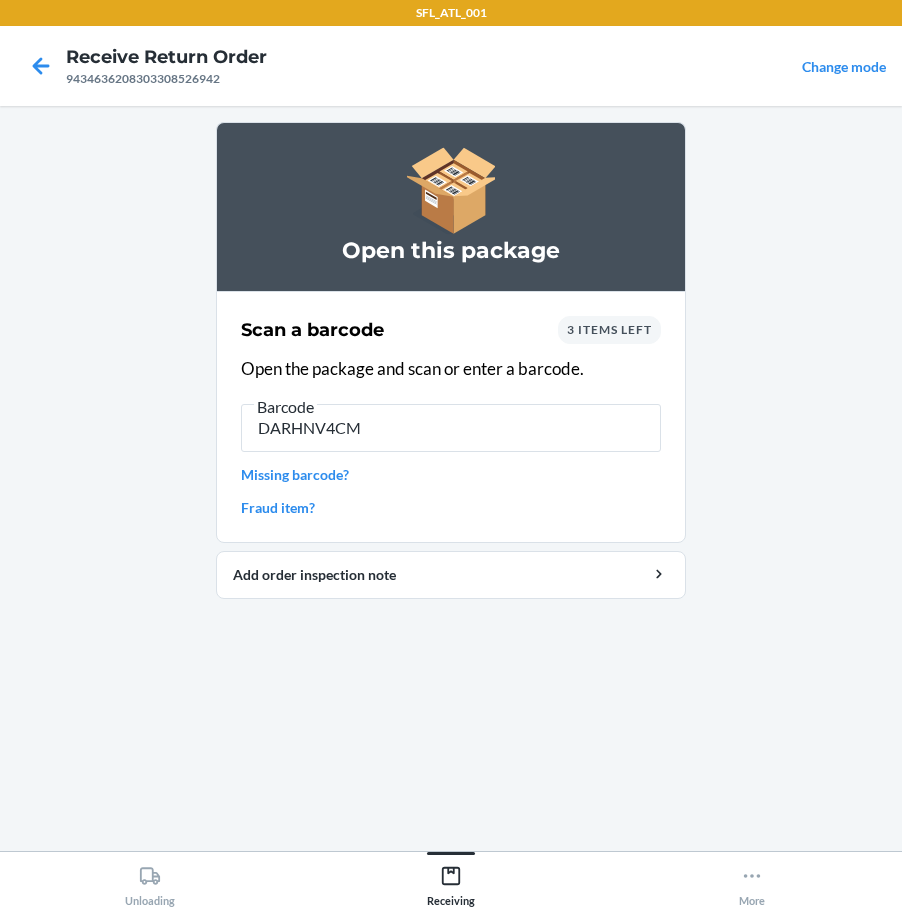 type on "DARHNV4CMK" 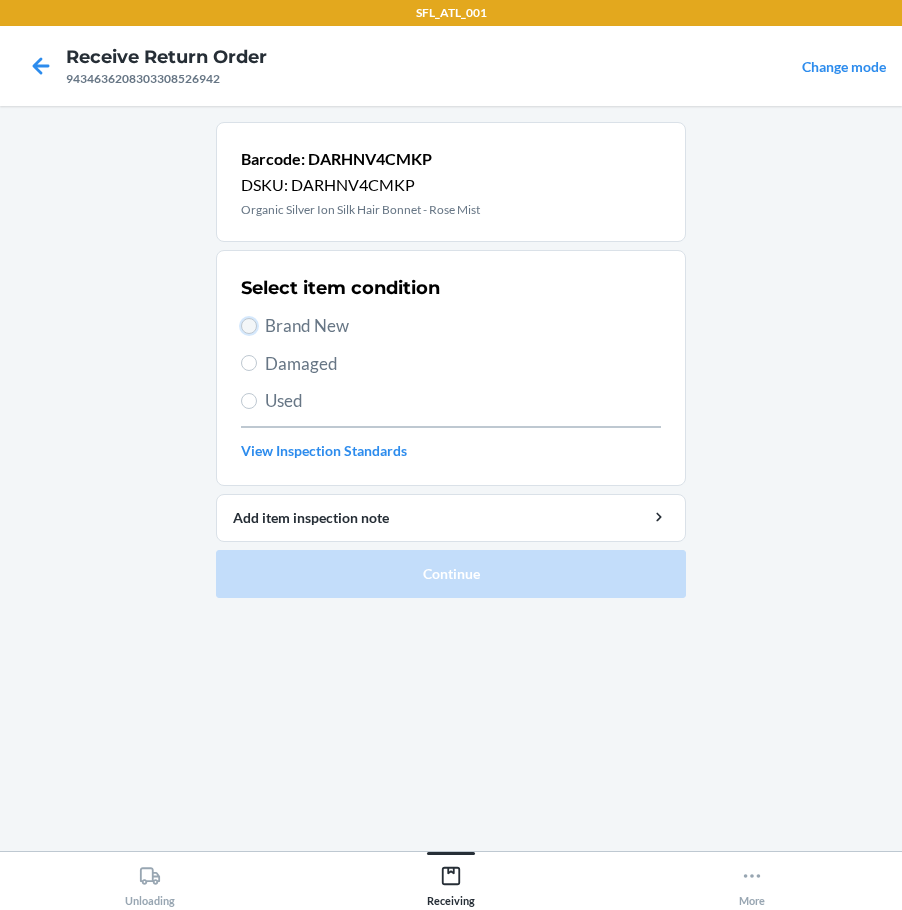 click on "Brand New" at bounding box center (249, 326) 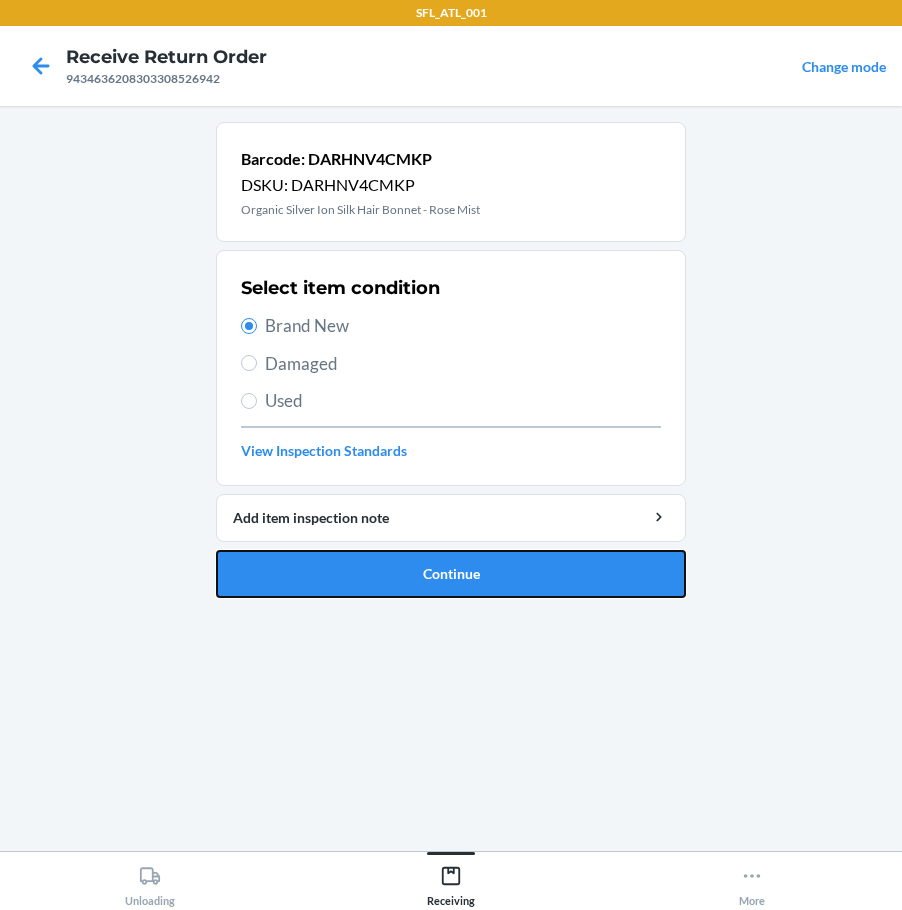 drag, startPoint x: 338, startPoint y: 555, endPoint x: 341, endPoint y: 566, distance: 11.401754 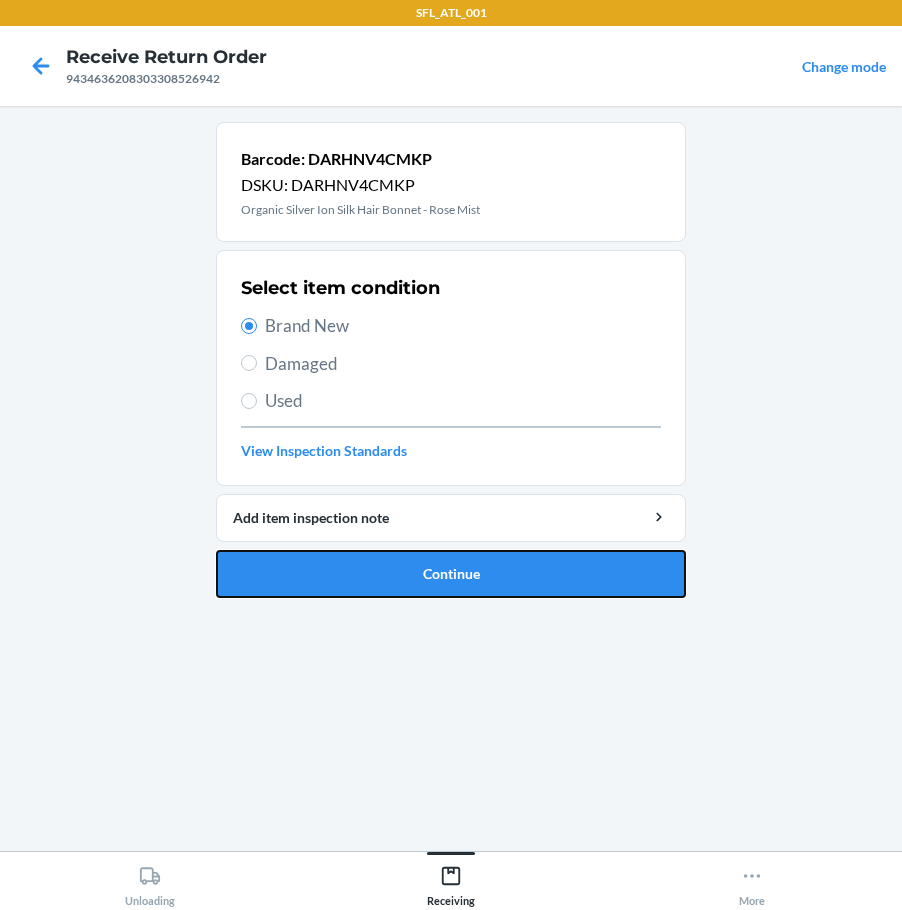 click on "Continue" at bounding box center (451, 574) 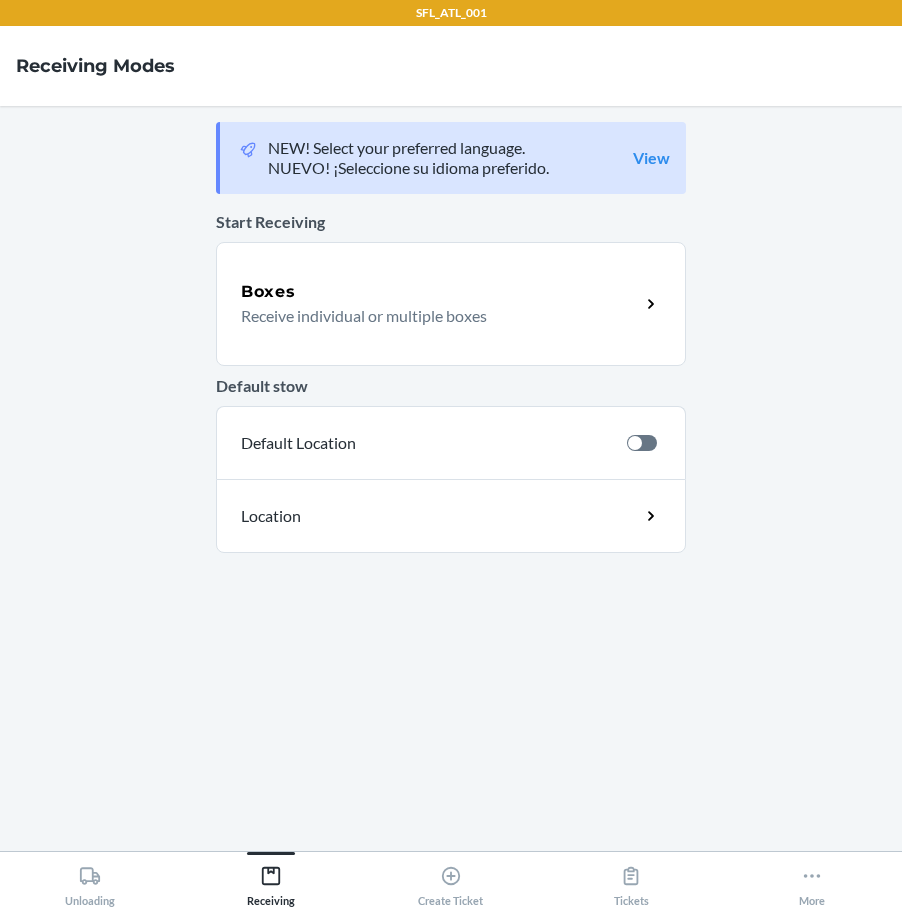 scroll, scrollTop: 0, scrollLeft: 0, axis: both 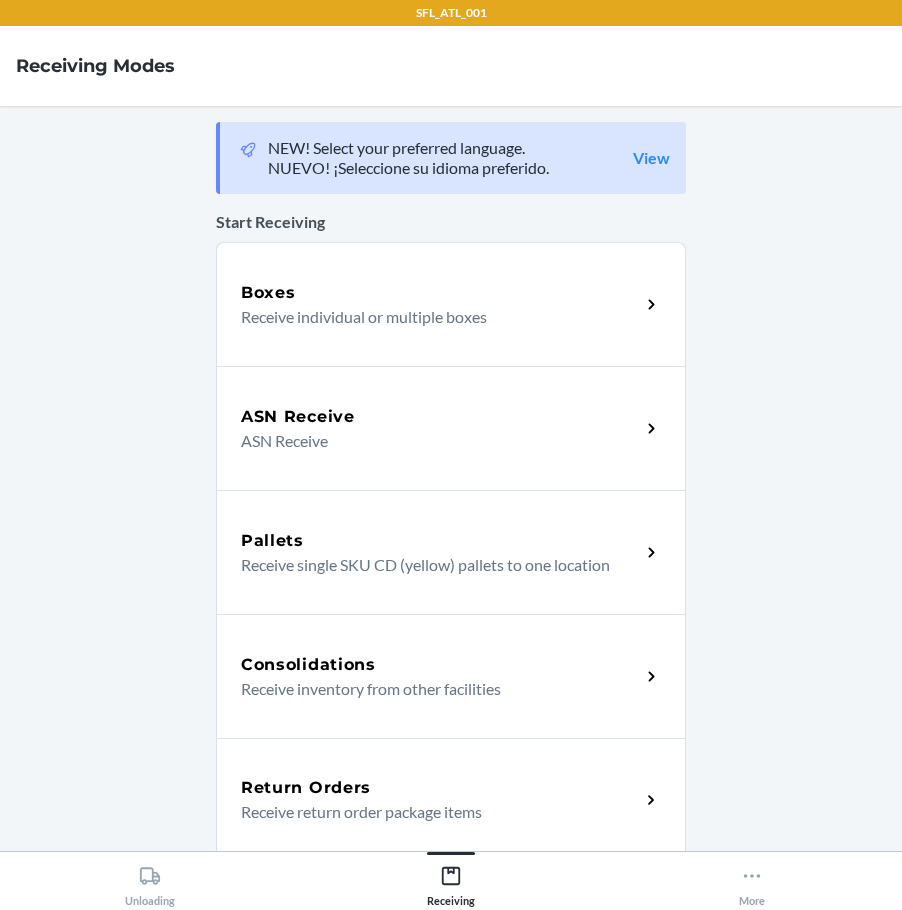 click on "Return Orders Receive return order package items" at bounding box center (451, 800) 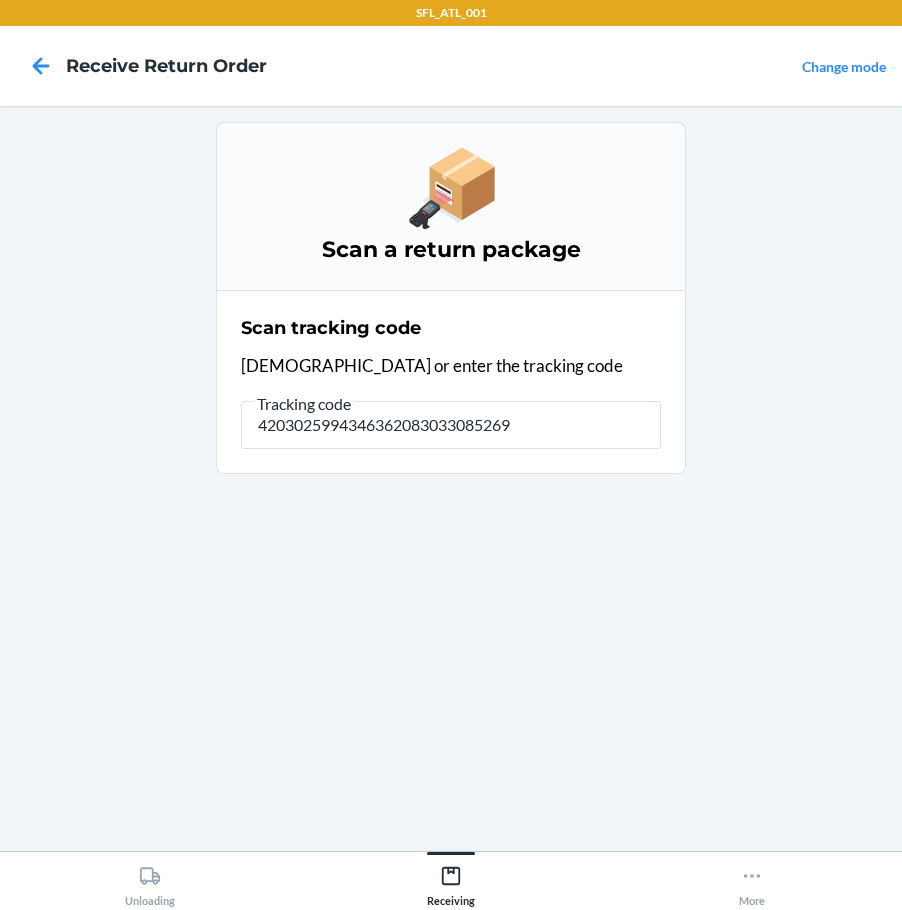 type on "42030259943463620830330852694" 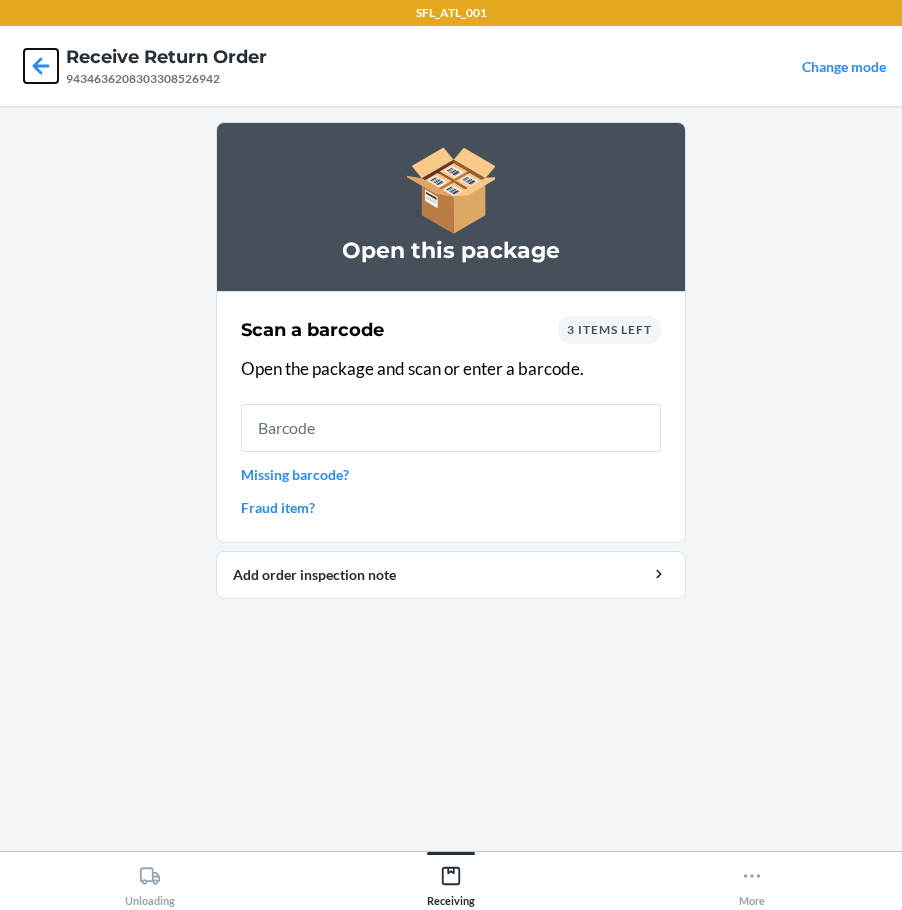 click 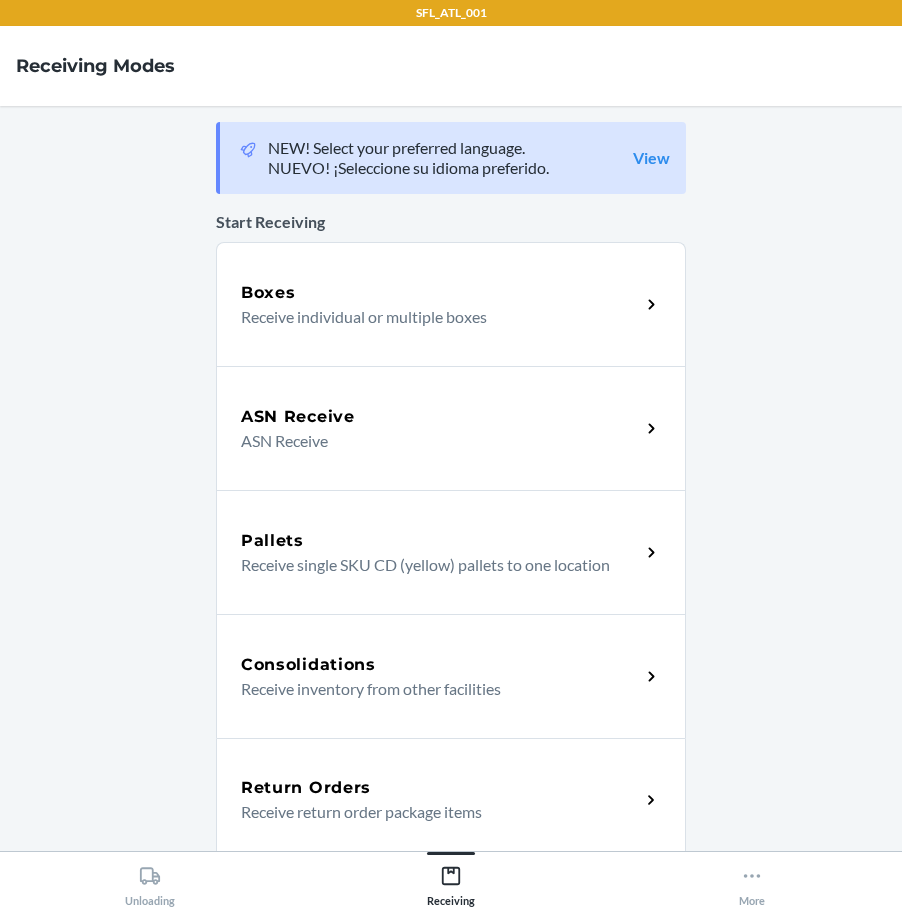 click on "Return Orders Receive return order package items" at bounding box center [451, 800] 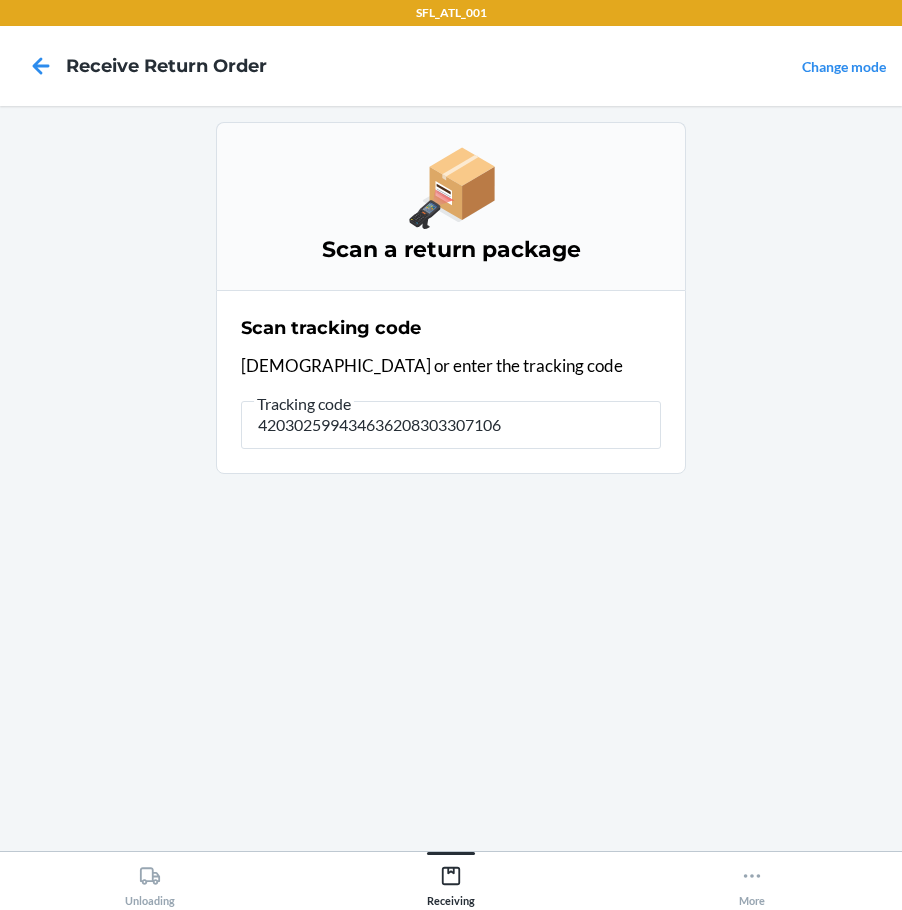 type on "4203025994346362083033071065" 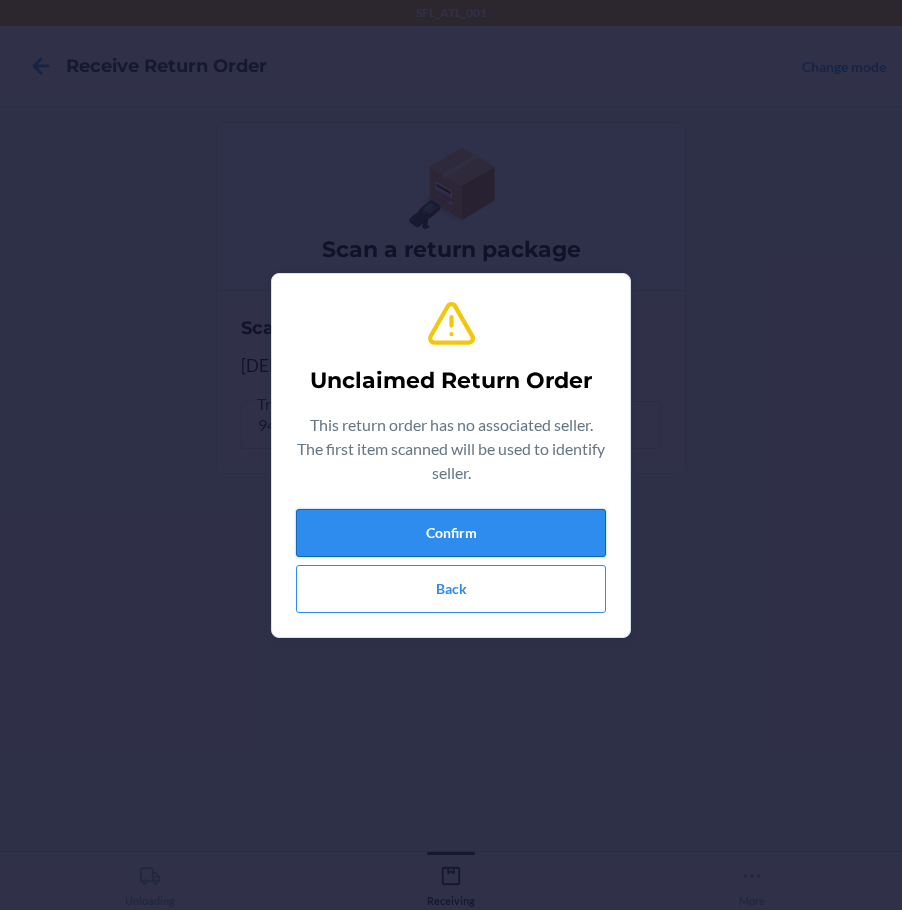 click on "Confirm" at bounding box center [451, 533] 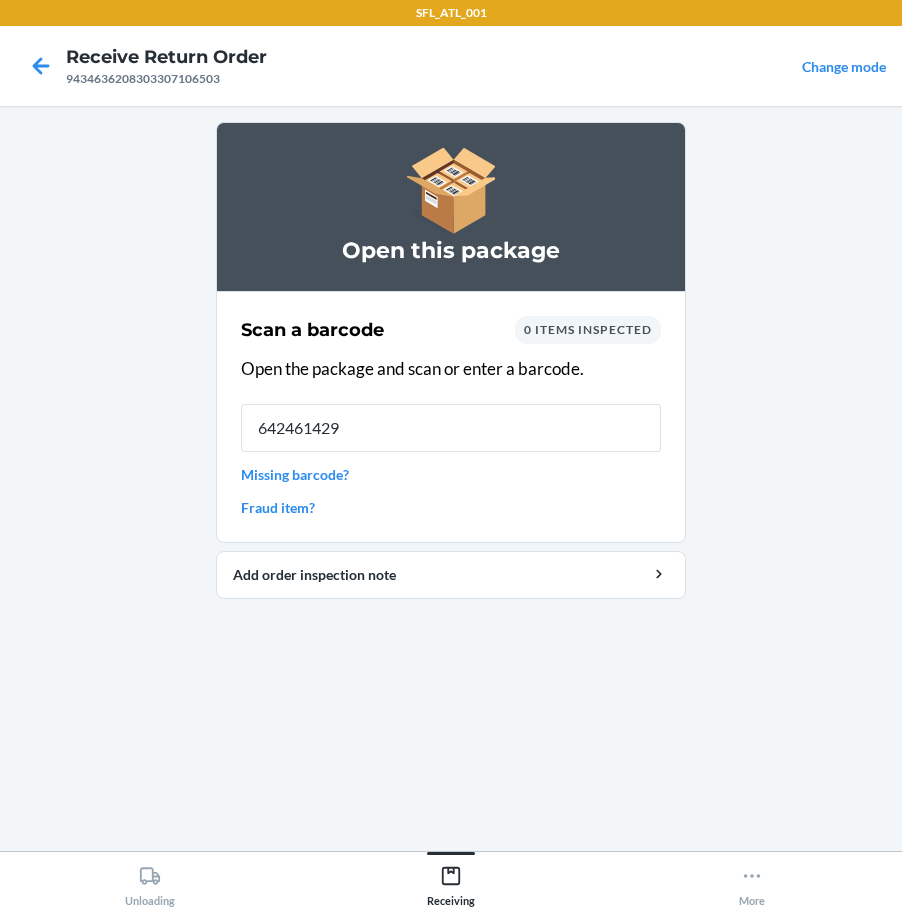 type on "6424614299" 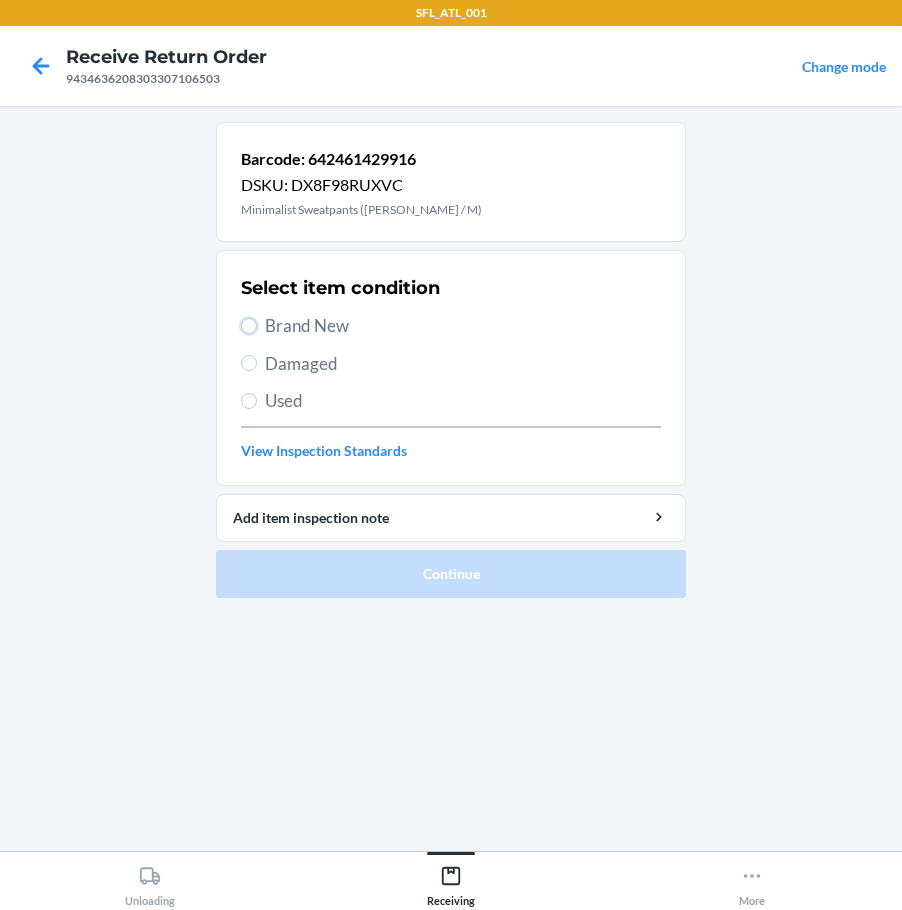 drag, startPoint x: 247, startPoint y: 325, endPoint x: 263, endPoint y: 343, distance: 24.083189 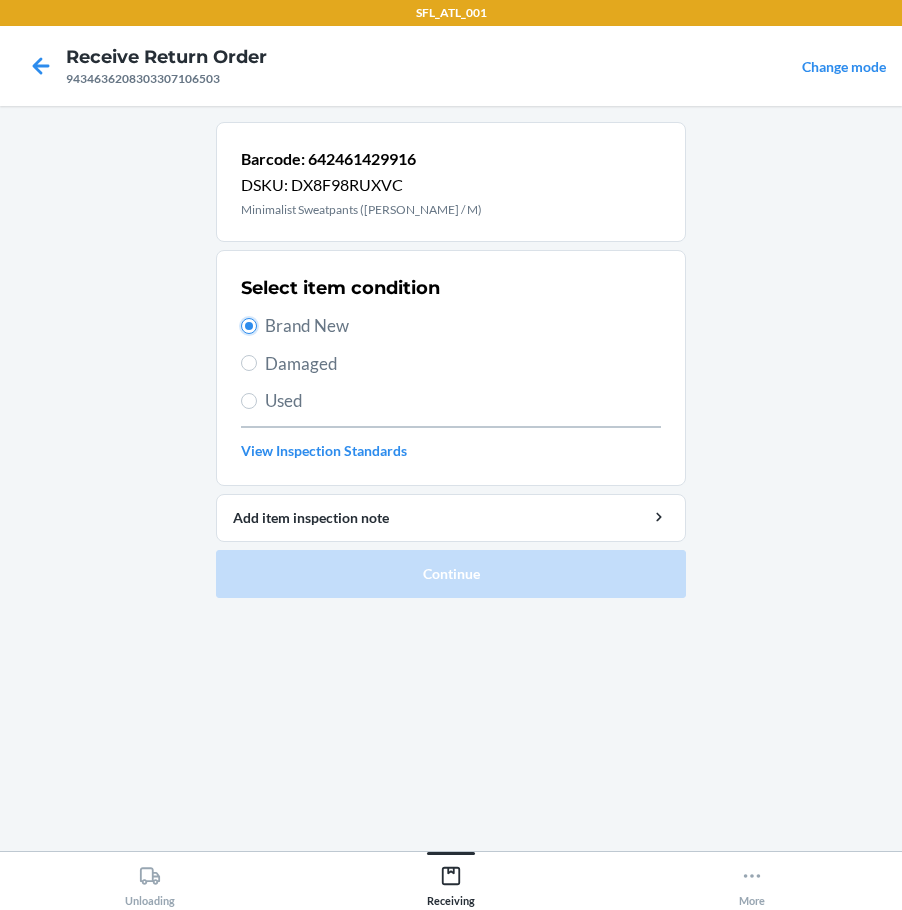 radio on "true" 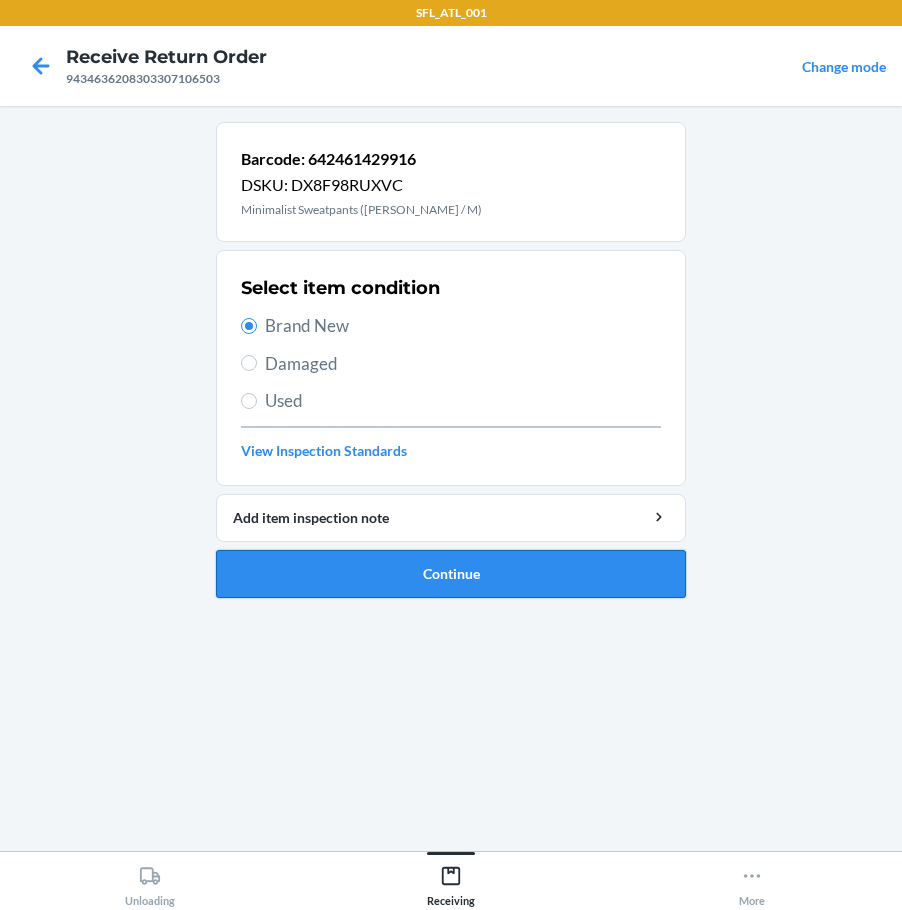 click on "Continue" at bounding box center (451, 574) 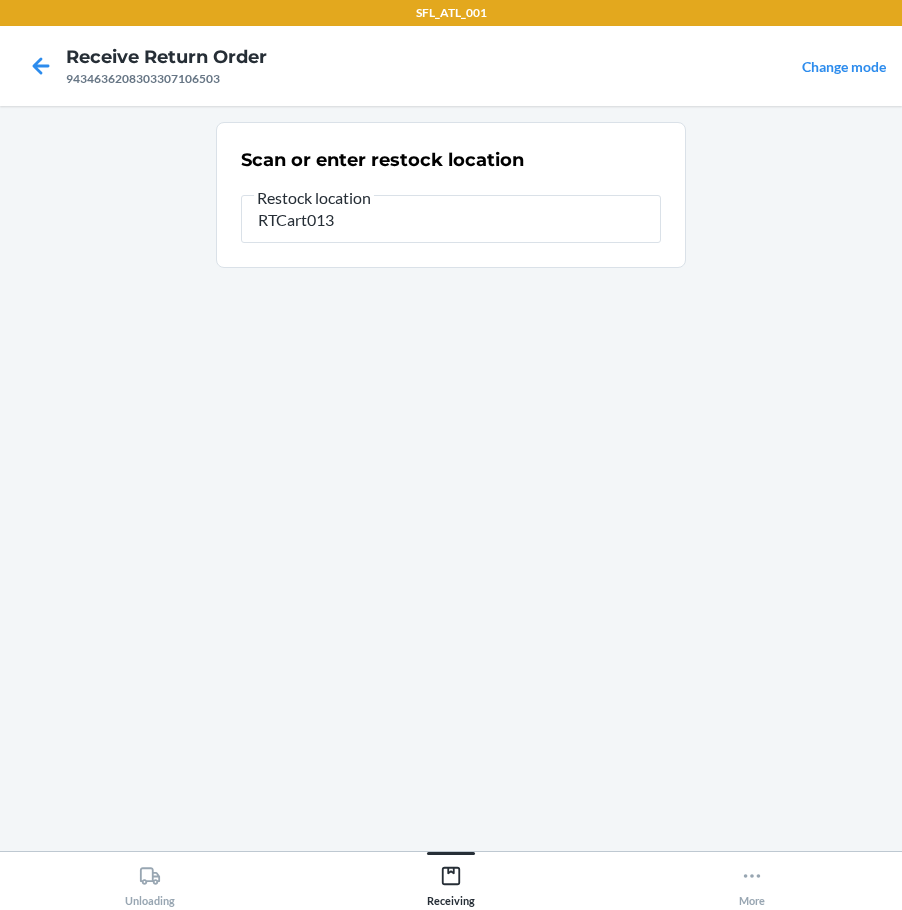 type on "RTCart013" 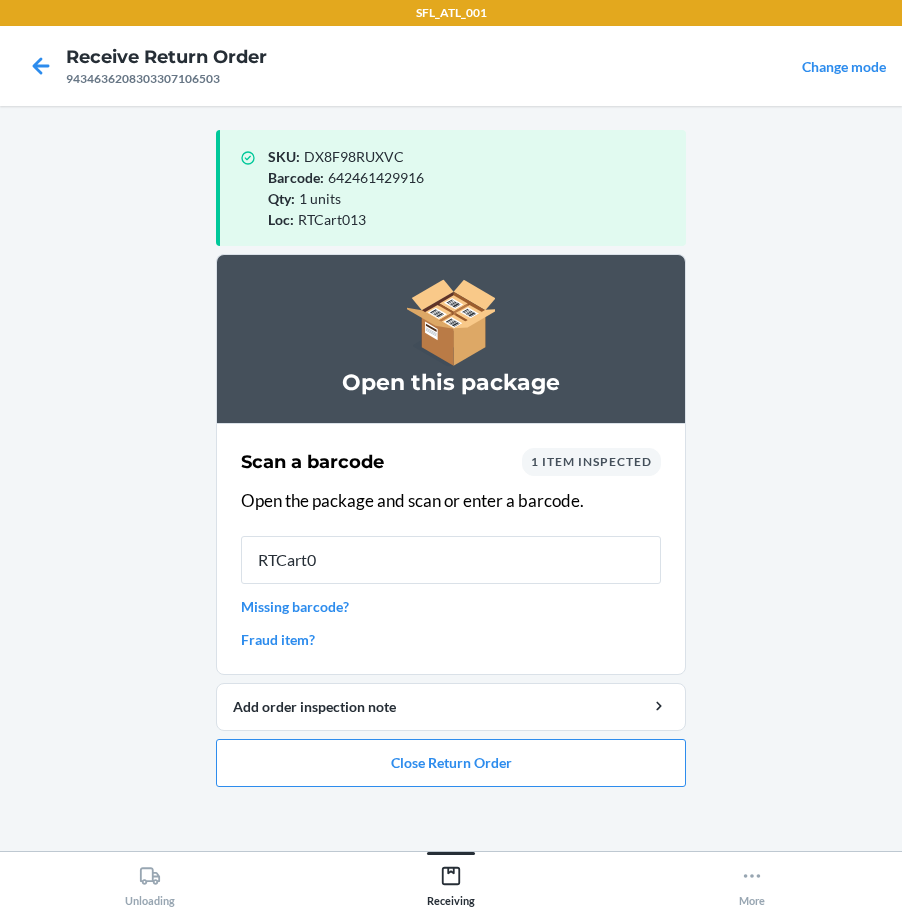 type on "RTCart01" 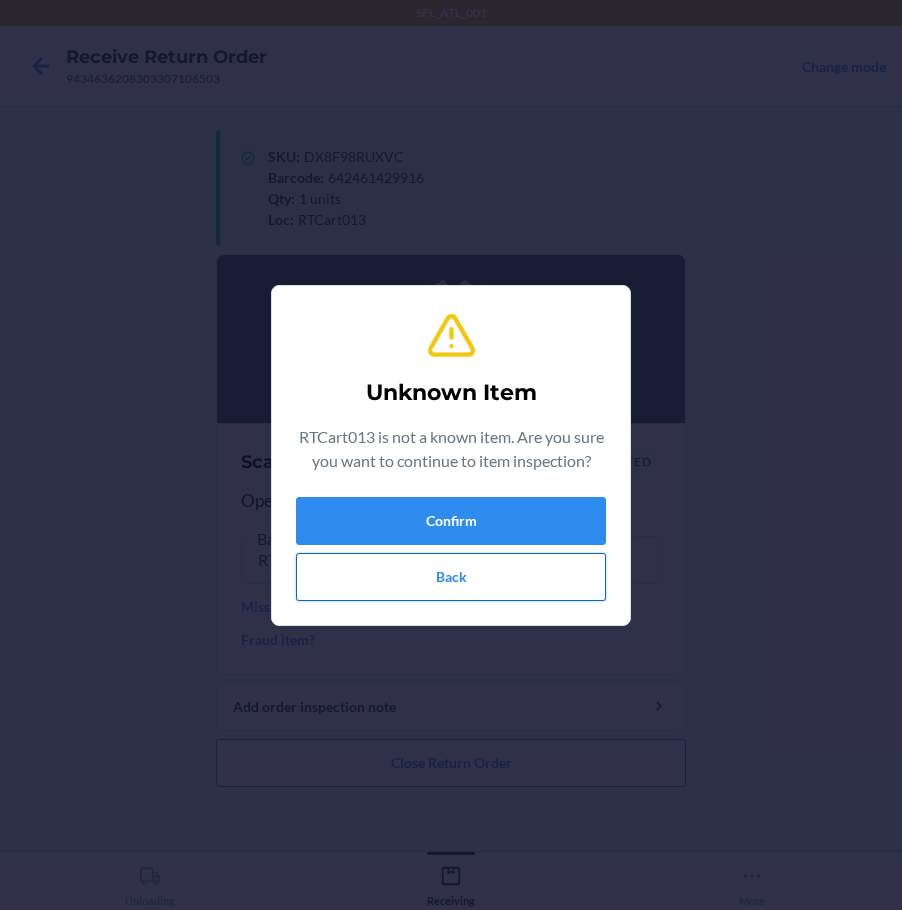 click on "Back" at bounding box center [451, 577] 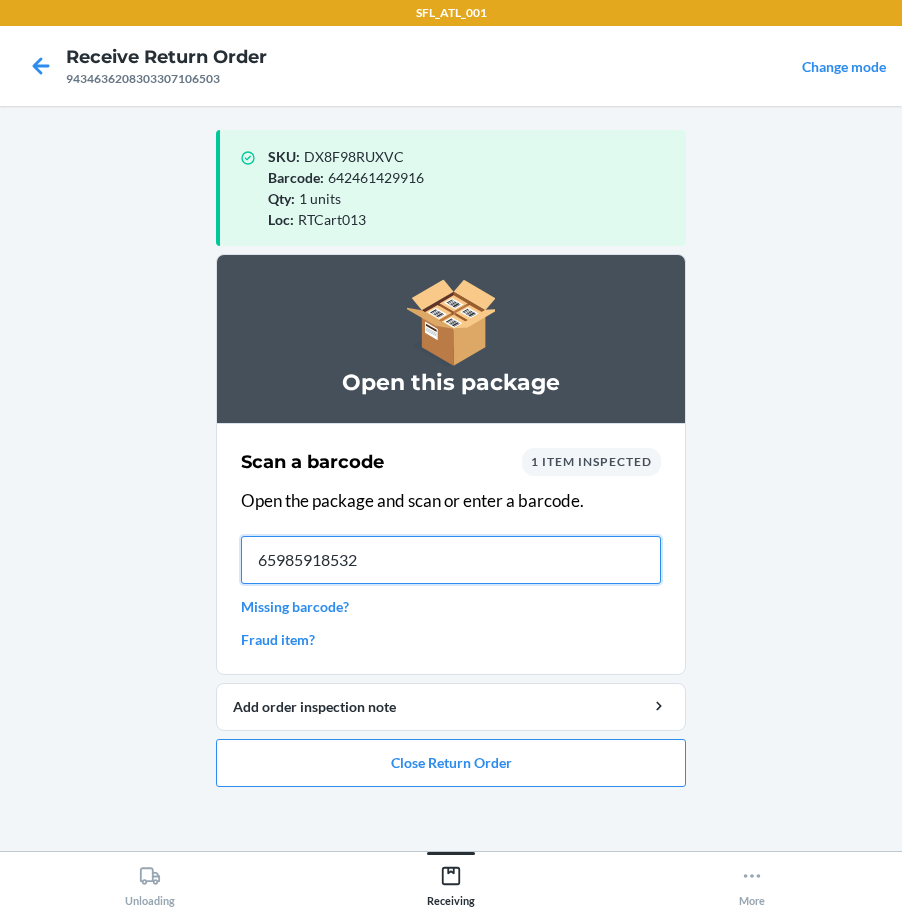 type on "659859185323" 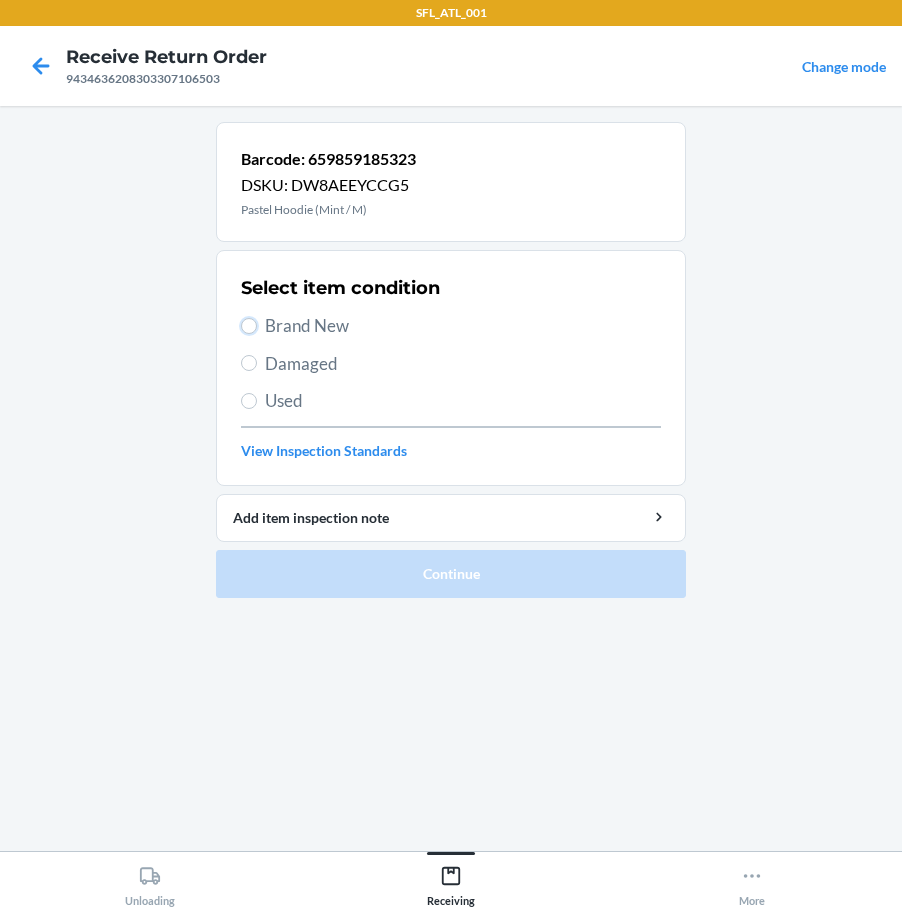 drag, startPoint x: 253, startPoint y: 322, endPoint x: 285, endPoint y: 352, distance: 43.863426 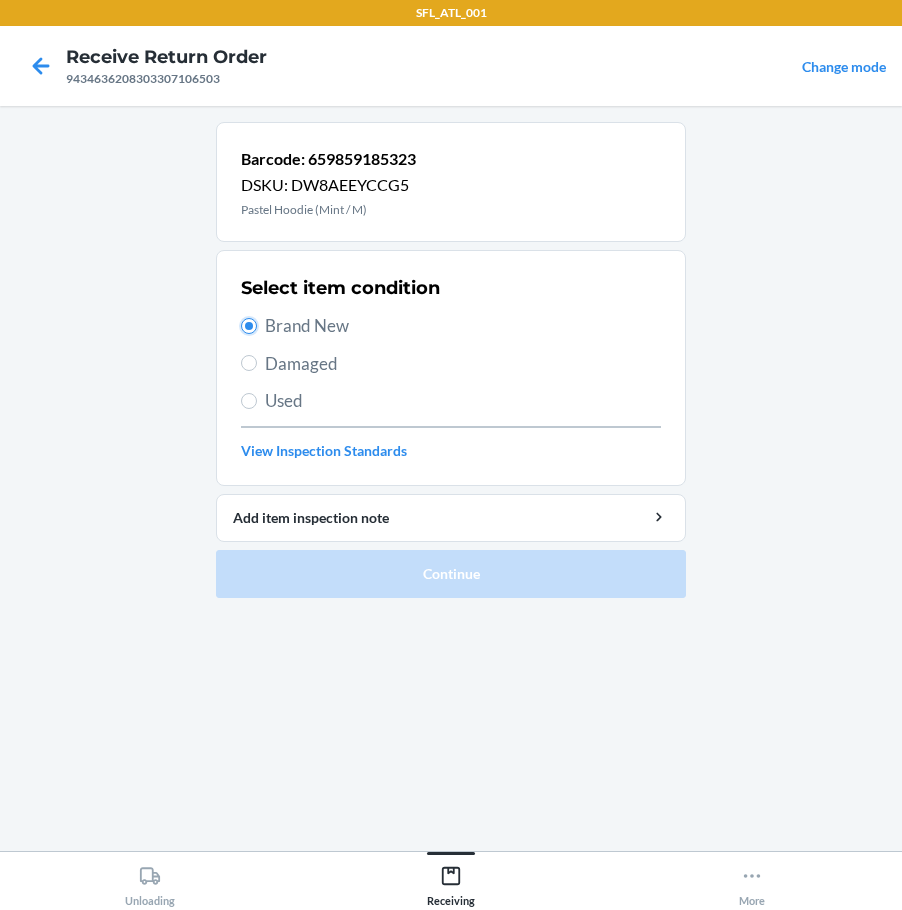 radio on "true" 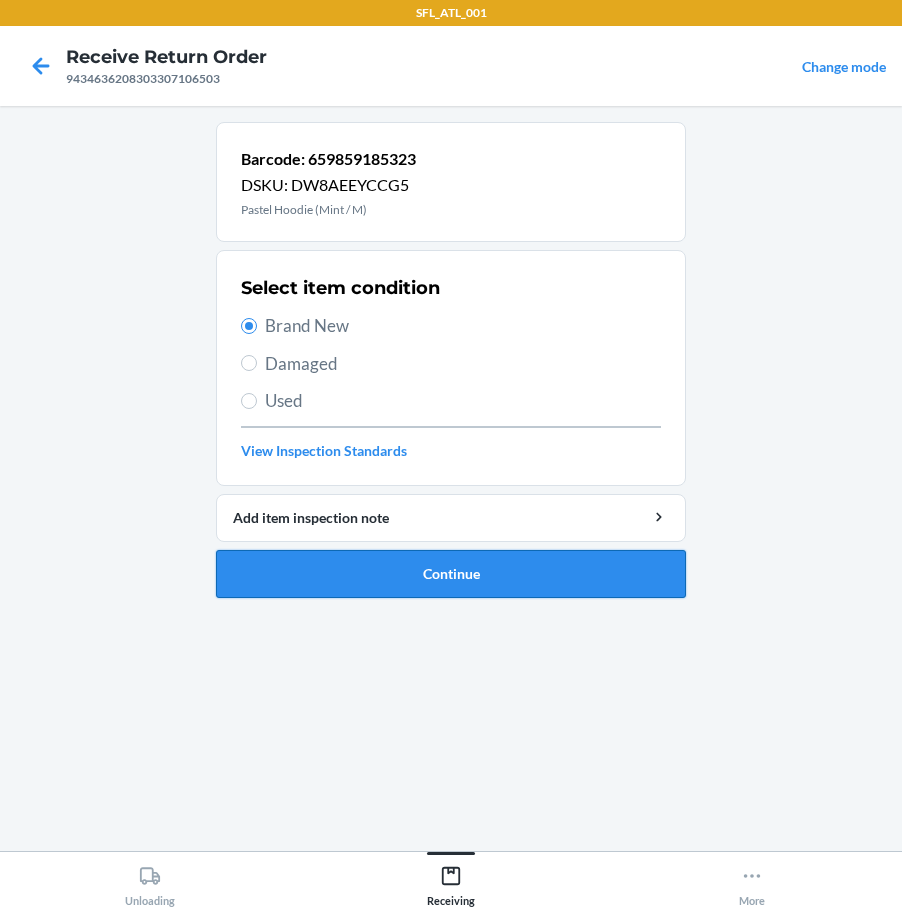 click on "Continue" at bounding box center (451, 574) 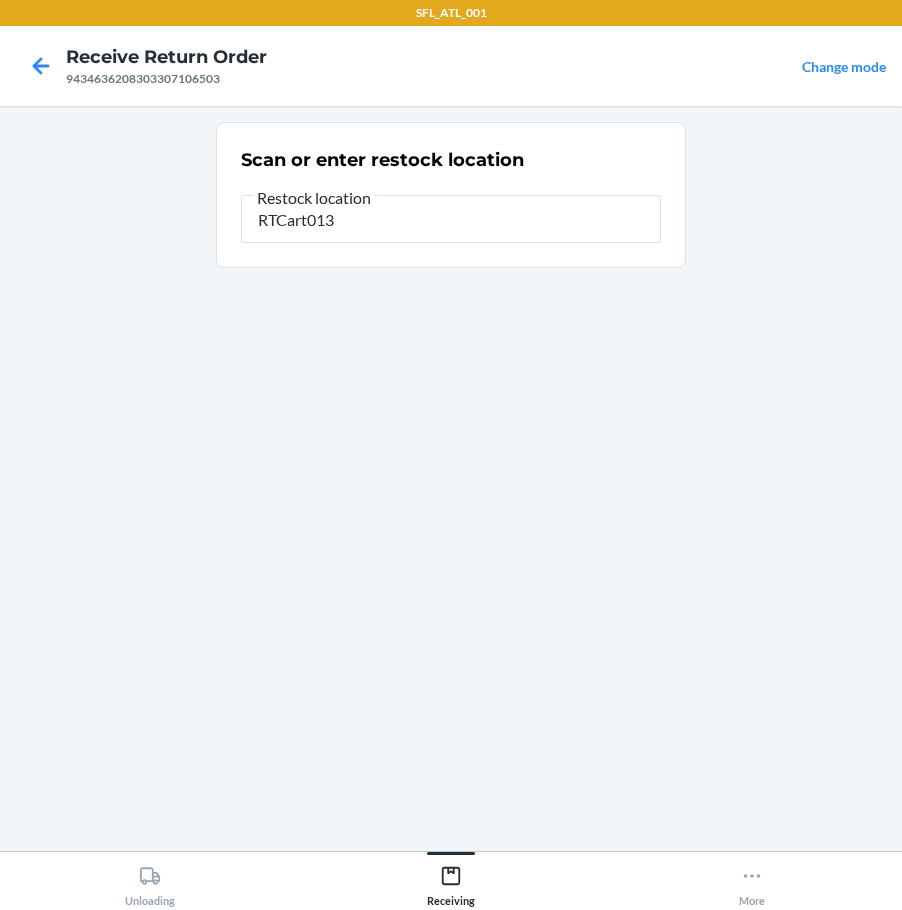 type on "RTCart013" 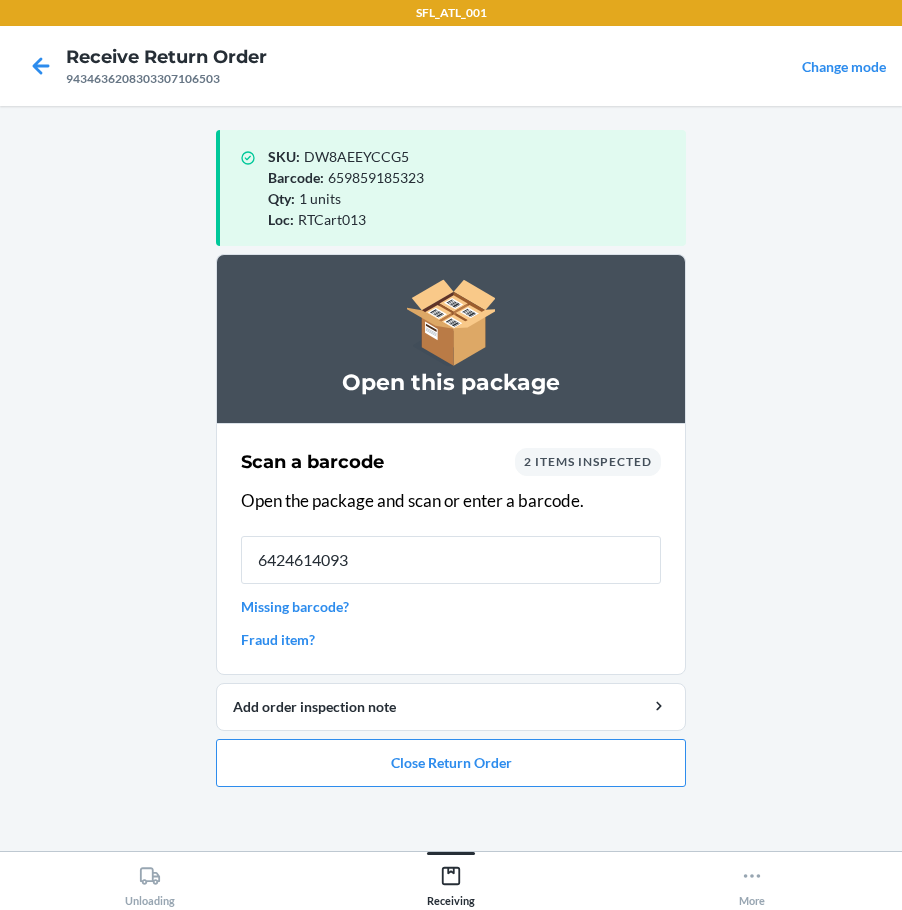type on "64246140932" 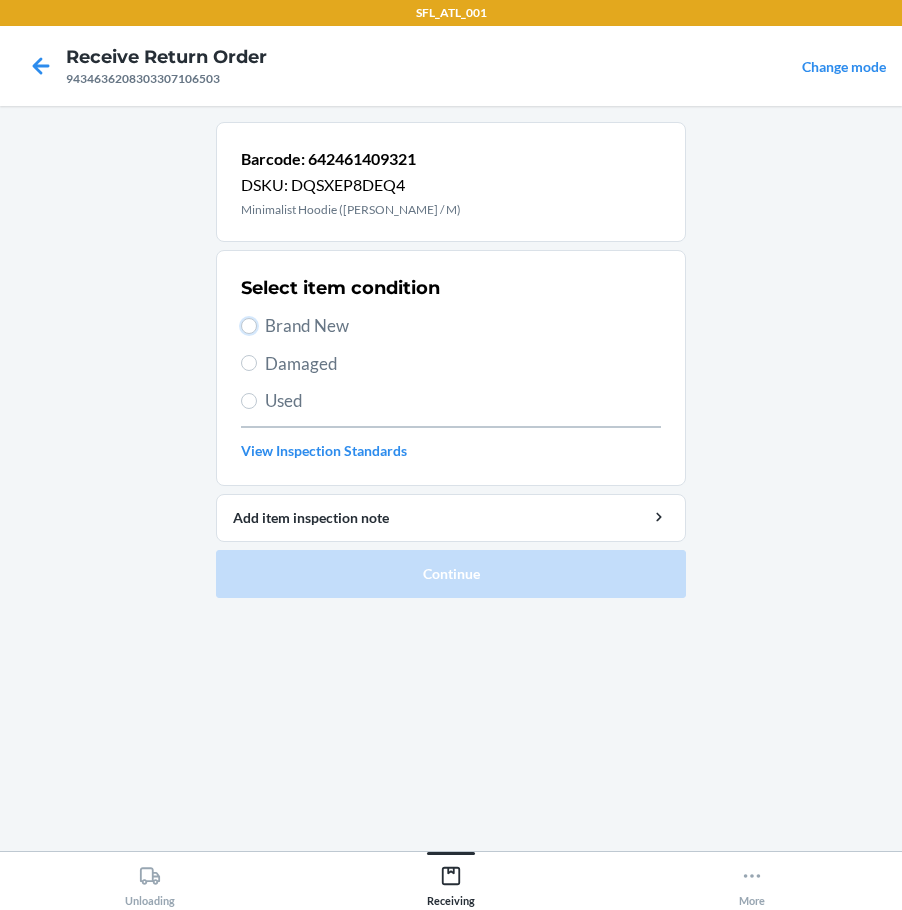 drag, startPoint x: 250, startPoint y: 326, endPoint x: 311, endPoint y: 361, distance: 70.327805 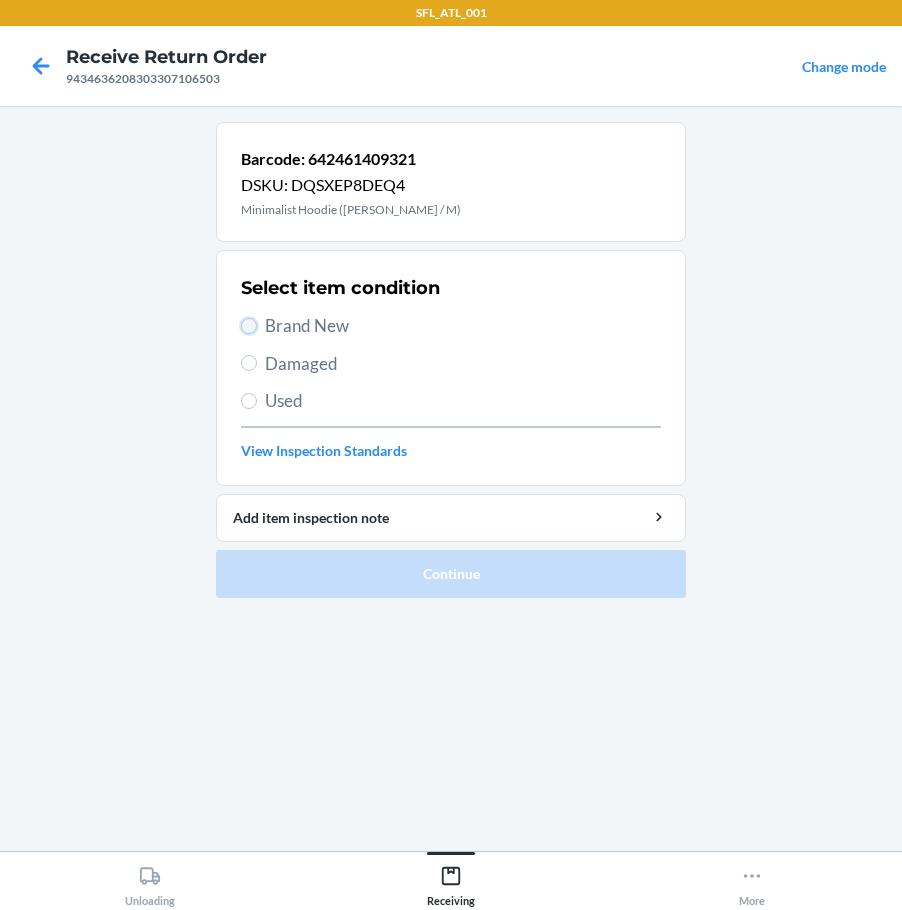 click on "Brand New" at bounding box center [249, 326] 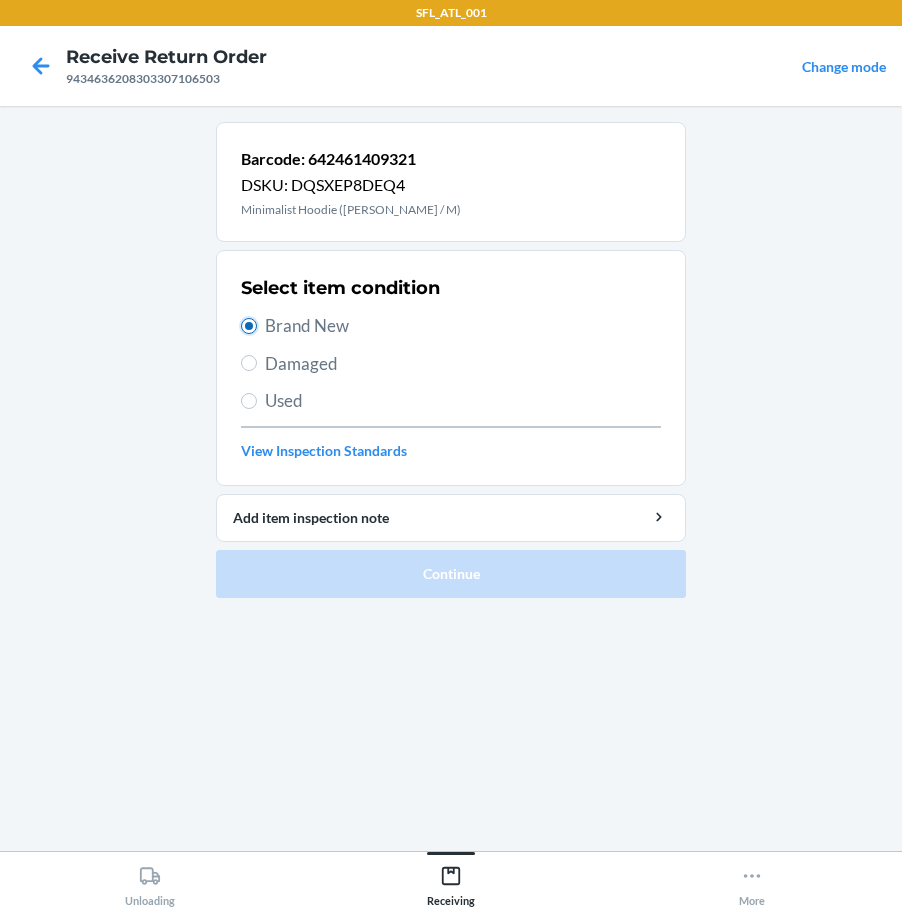 radio on "true" 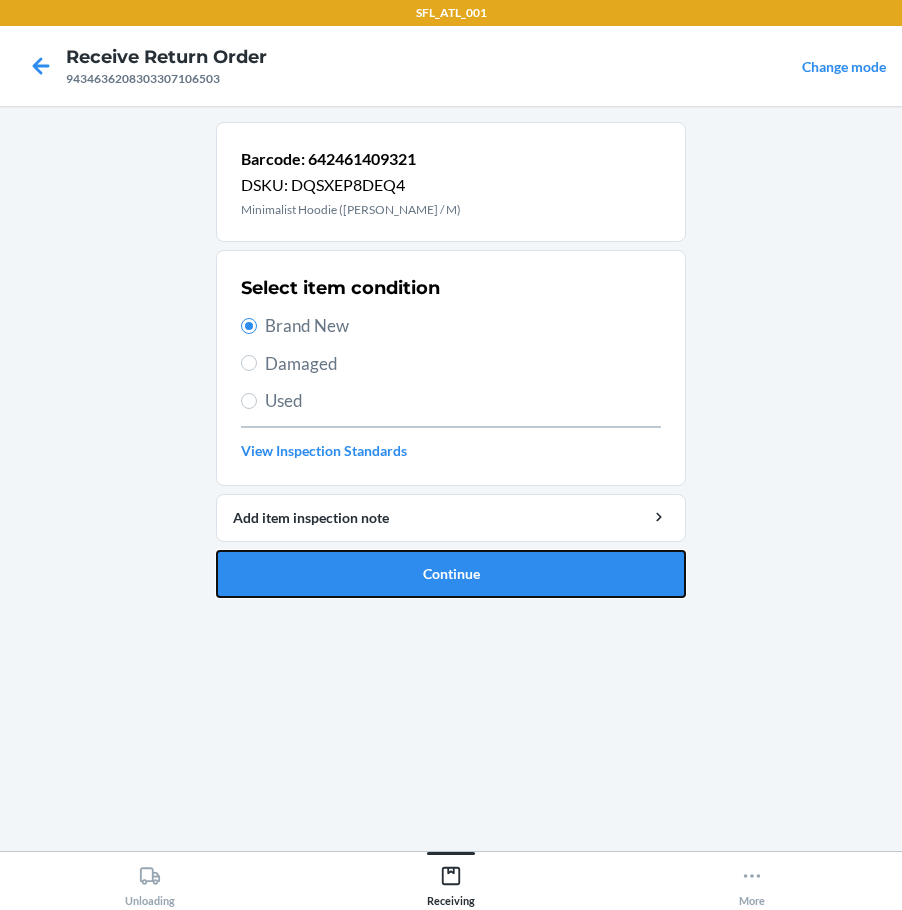drag, startPoint x: 343, startPoint y: 552, endPoint x: 373, endPoint y: 558, distance: 30.594116 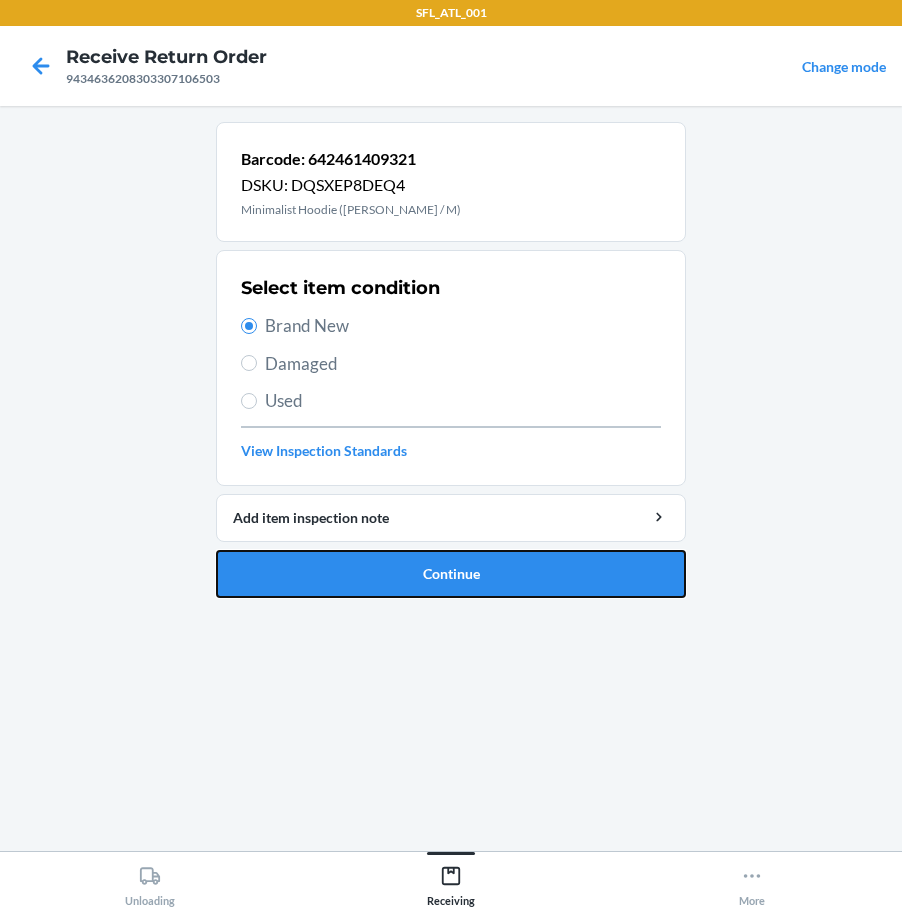 click on "Continue" at bounding box center [451, 574] 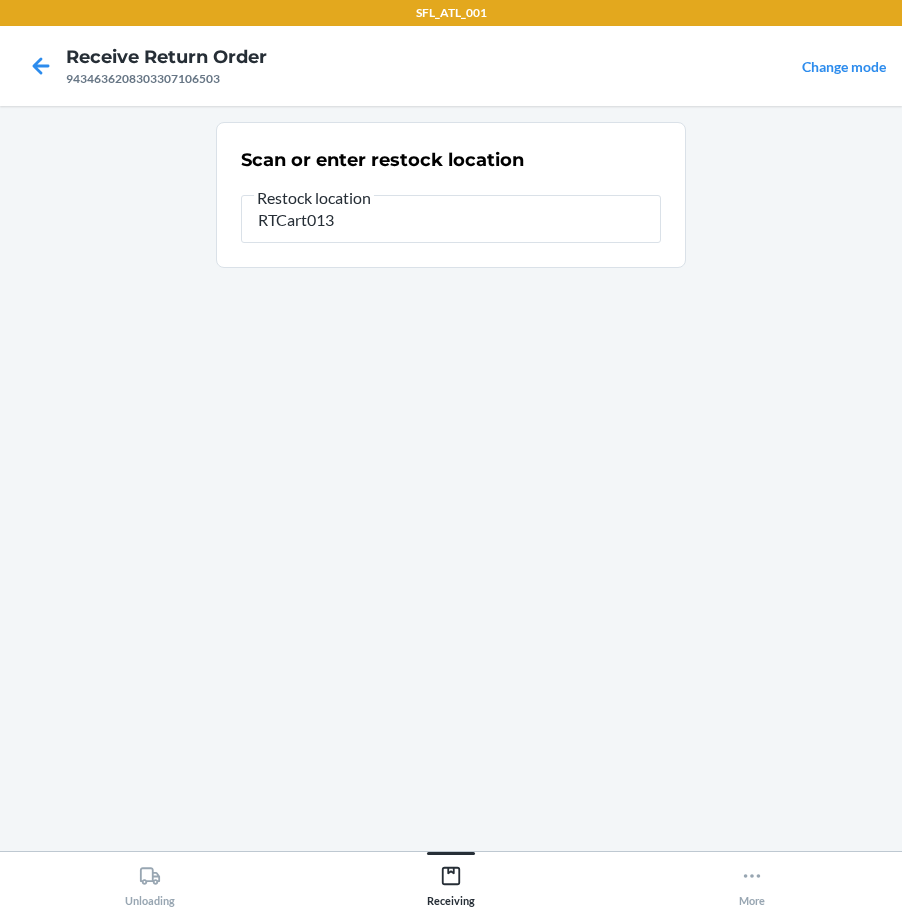 type on "RTCart013" 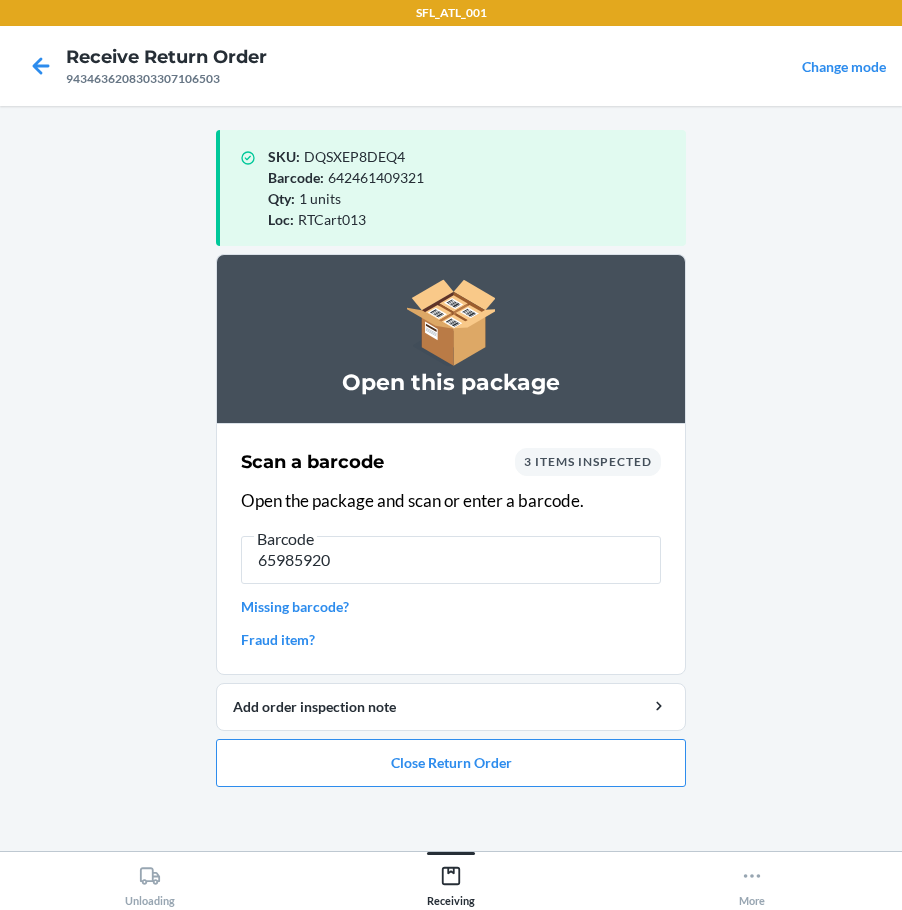type on "659859209" 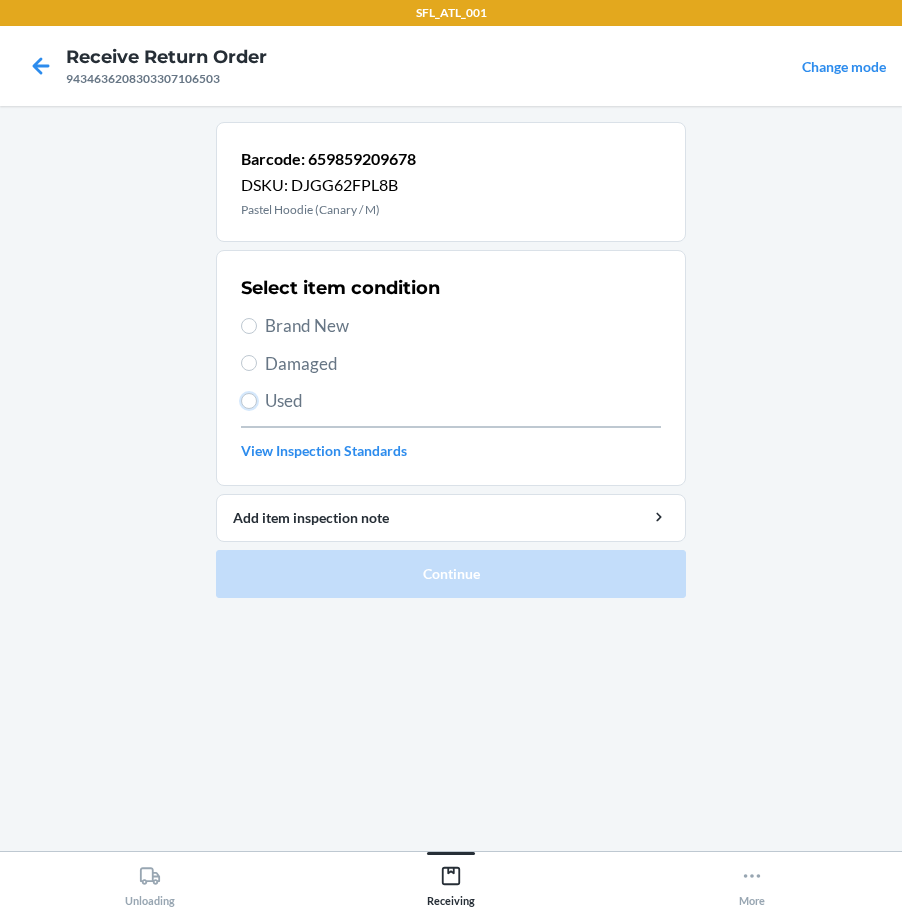 click on "Used" at bounding box center (249, 401) 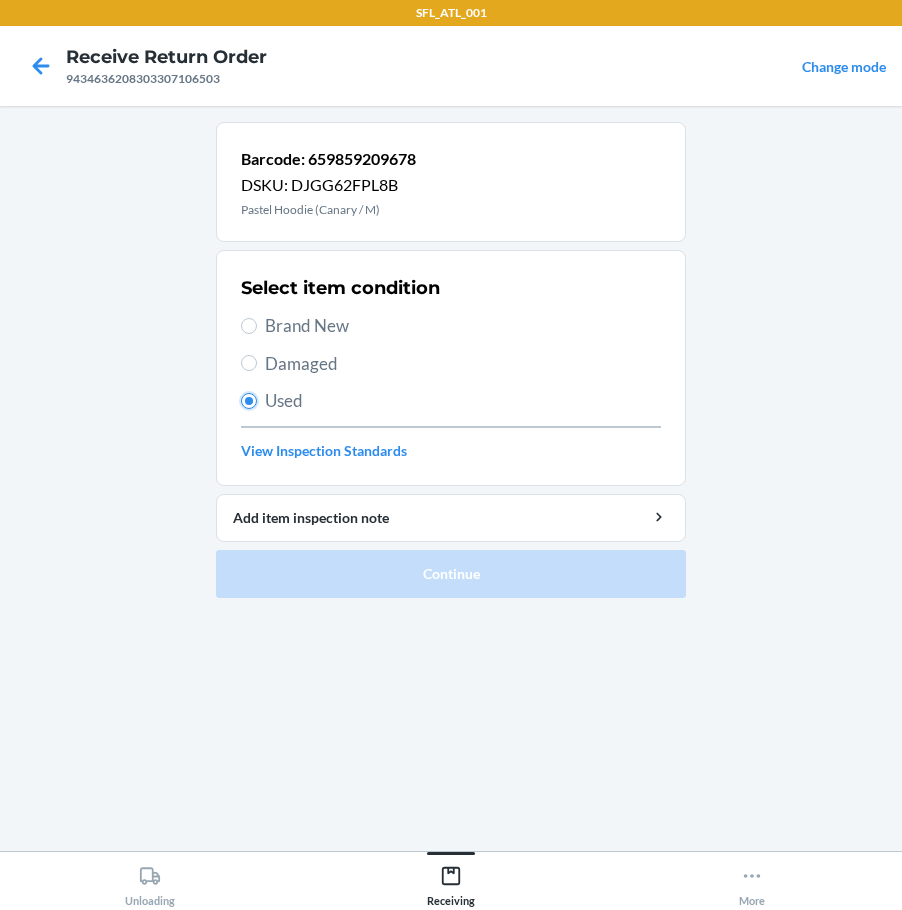 radio on "true" 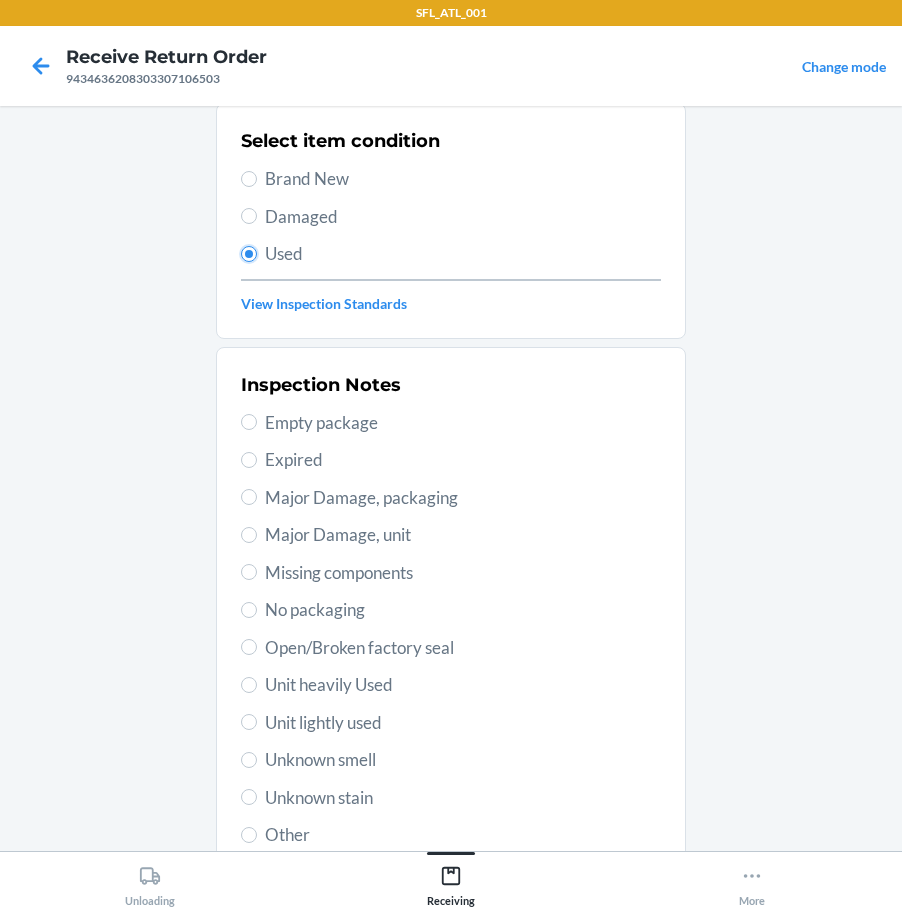 scroll, scrollTop: 297, scrollLeft: 0, axis: vertical 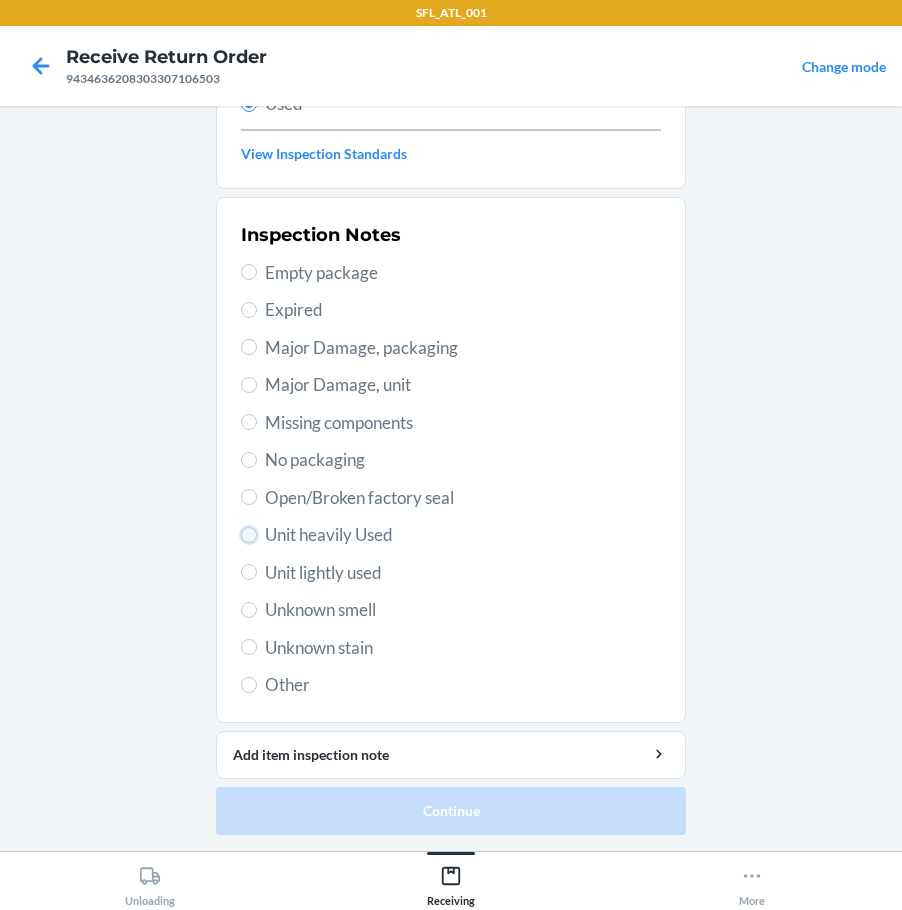 click on "Unit heavily Used" at bounding box center [249, 535] 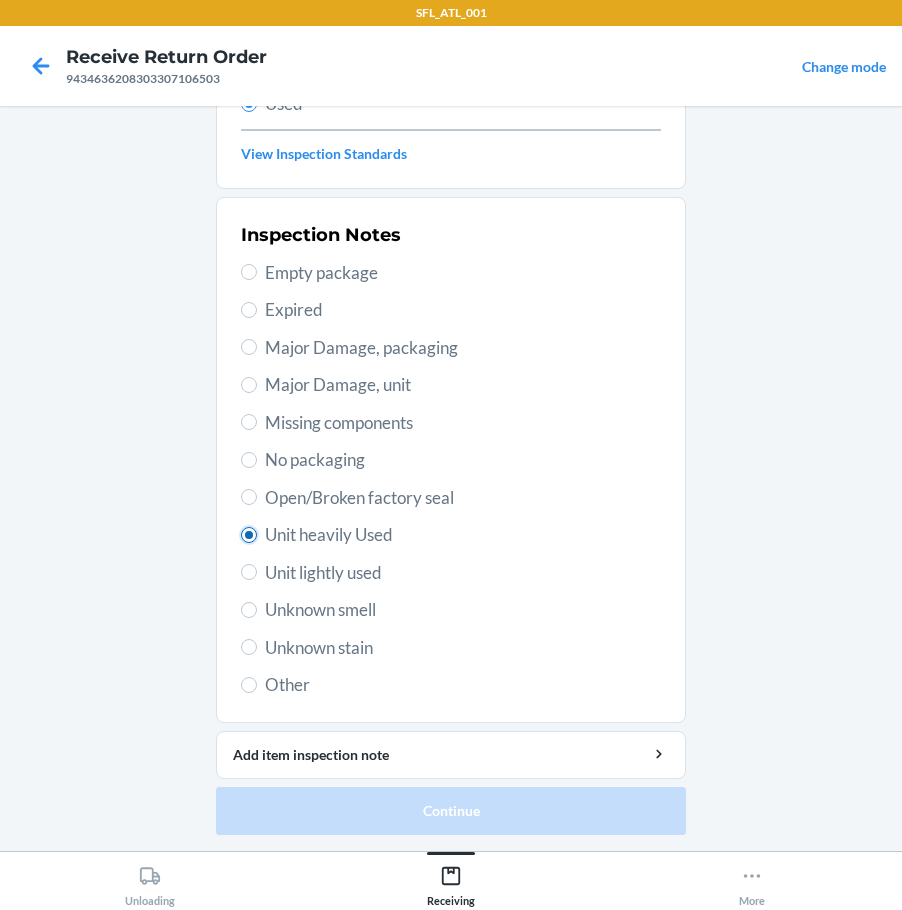 radio on "true" 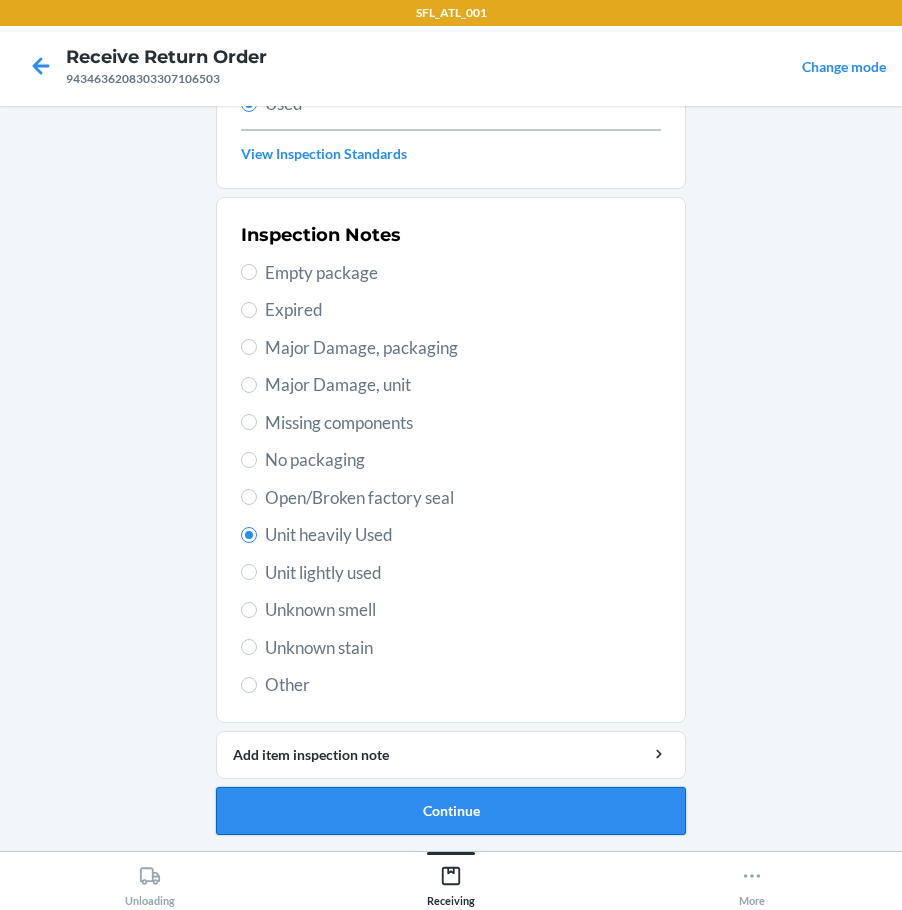 click on "Continue" at bounding box center (451, 811) 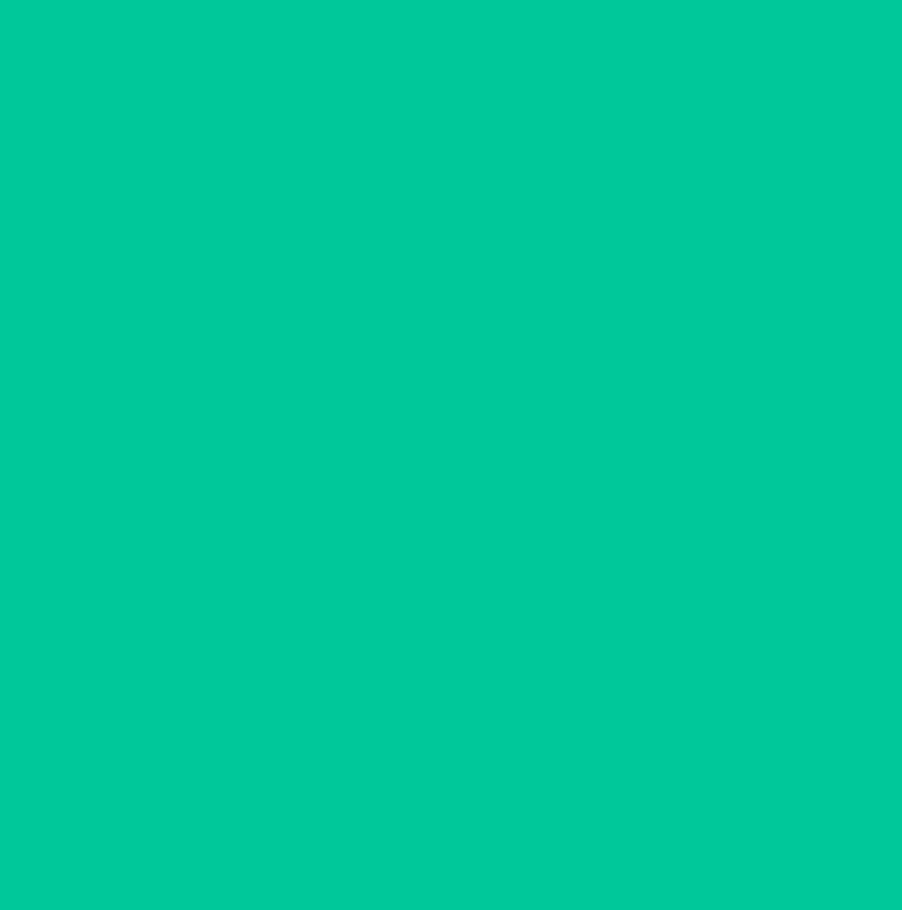 scroll, scrollTop: 0, scrollLeft: 0, axis: both 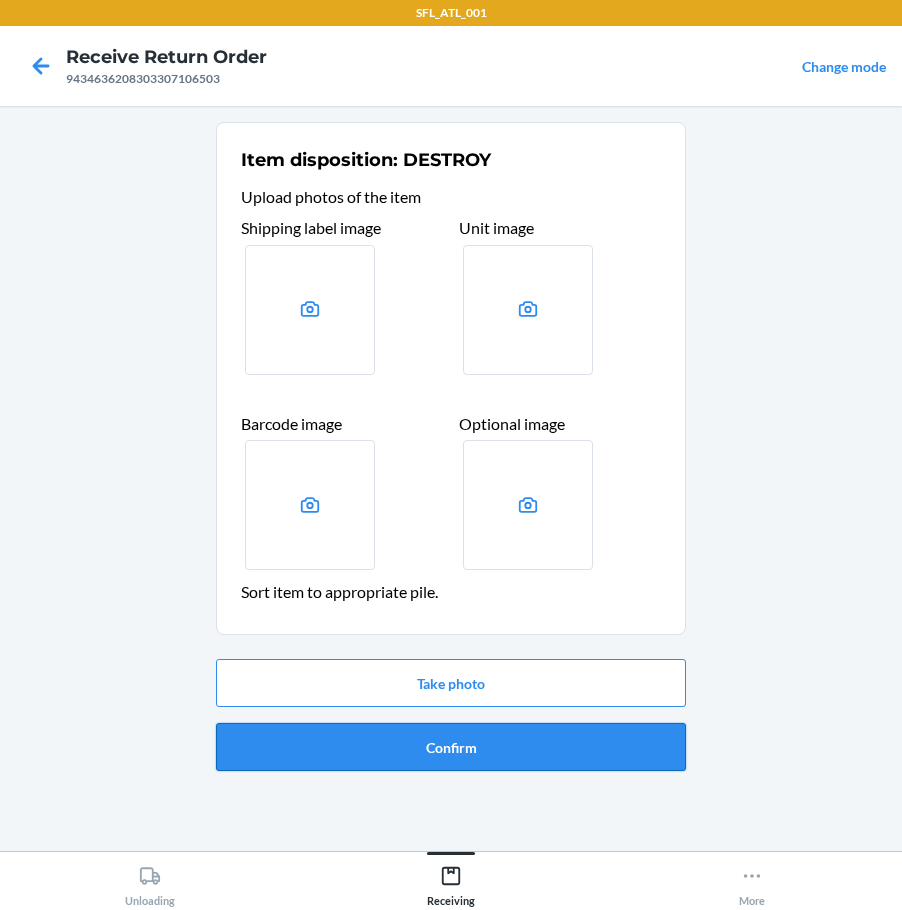 click on "Confirm" at bounding box center [451, 747] 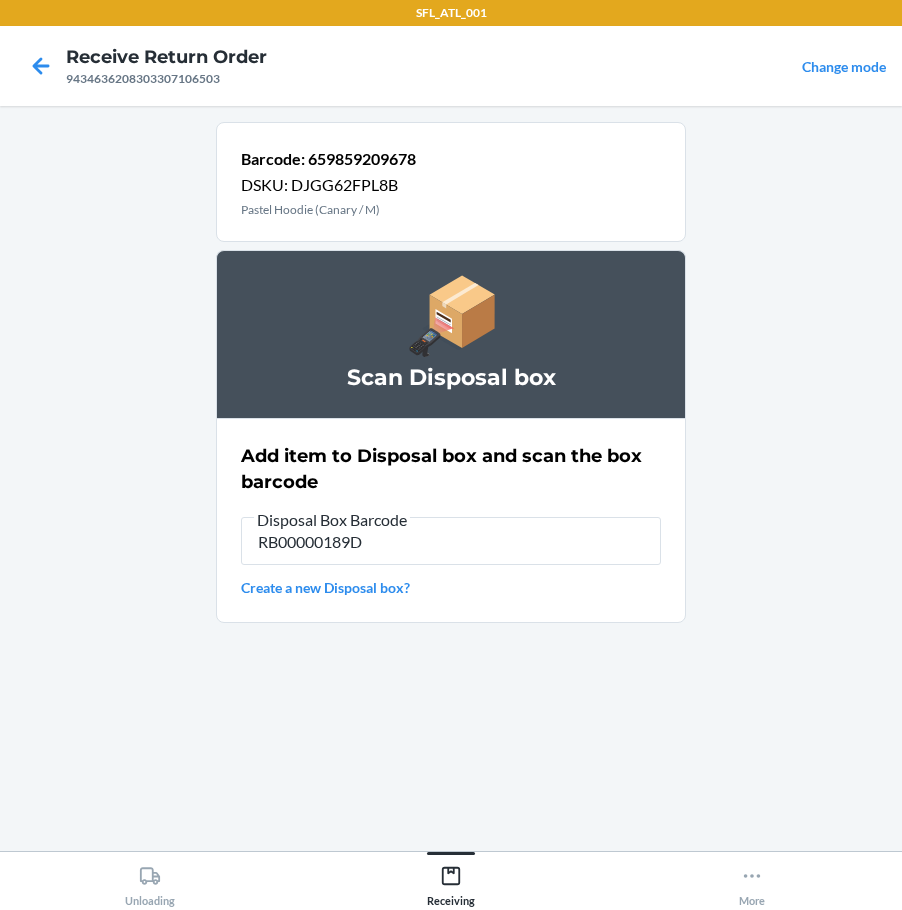 type on "RB00000189D" 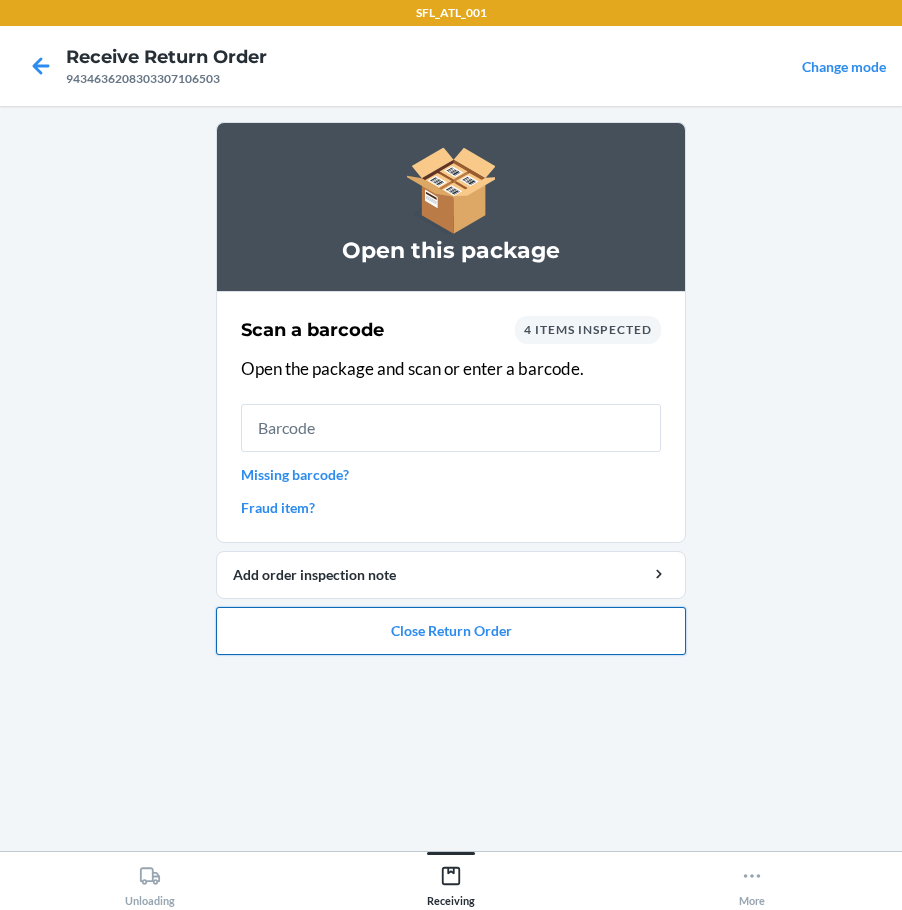 click on "Close Return Order" at bounding box center [451, 631] 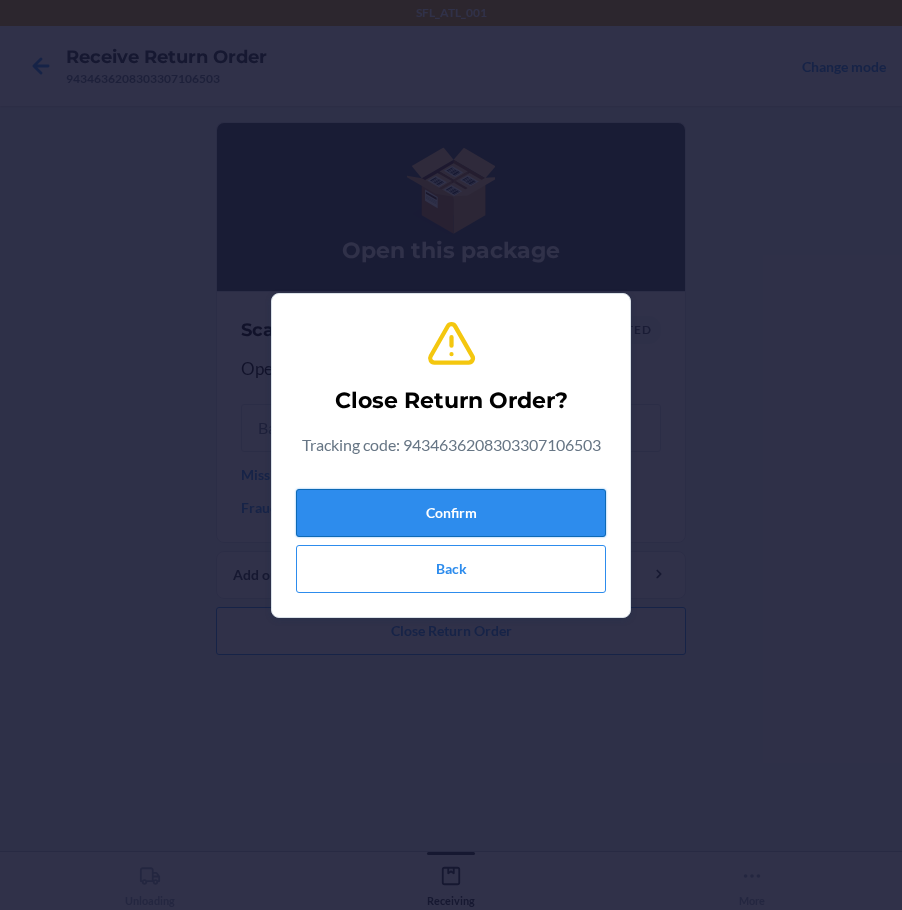 click on "Confirm" at bounding box center (451, 513) 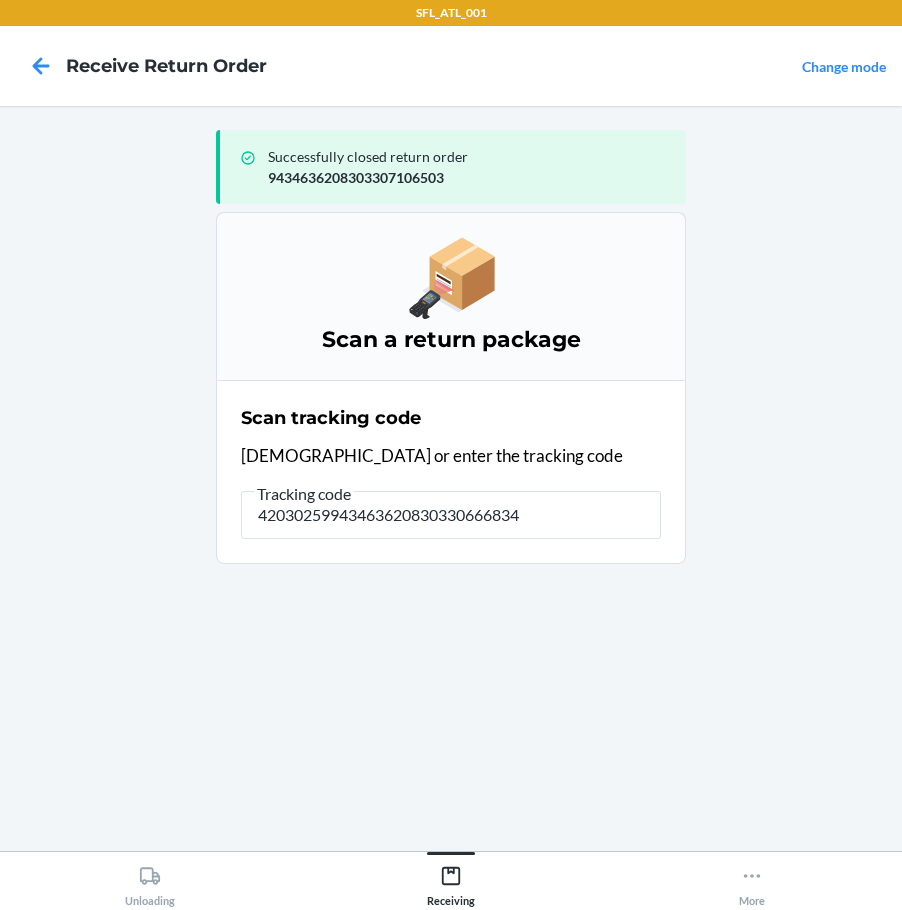 type on "420302599434636208303306668347" 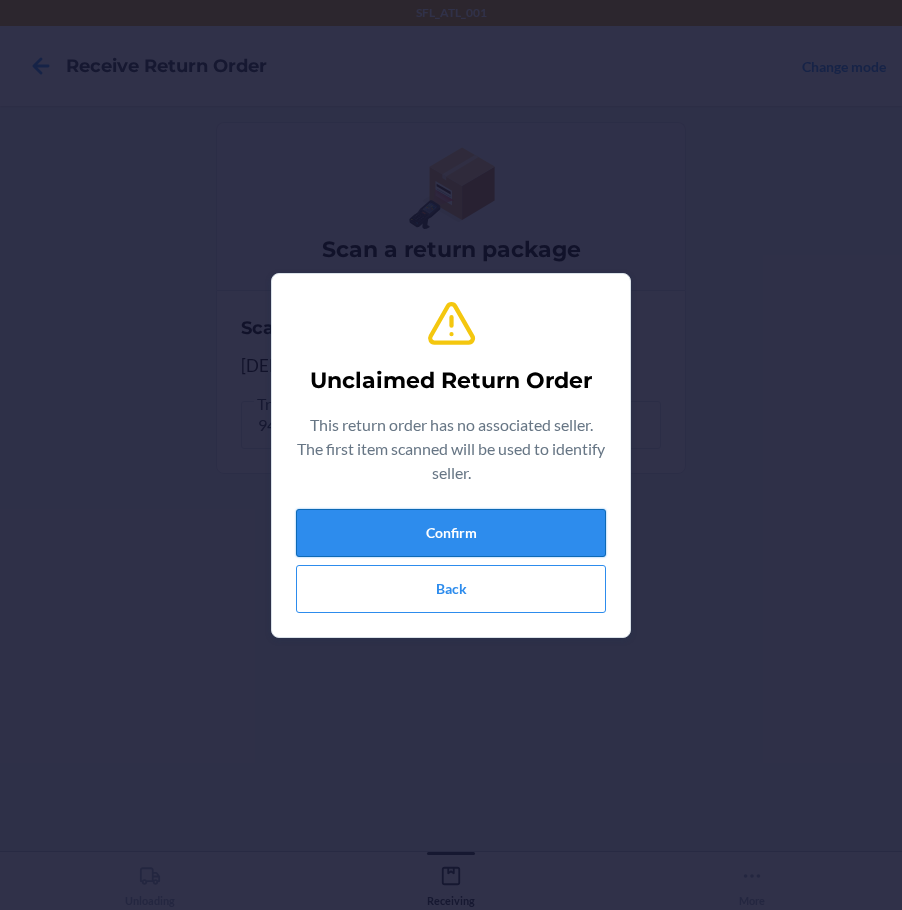 click on "Confirm" at bounding box center (451, 533) 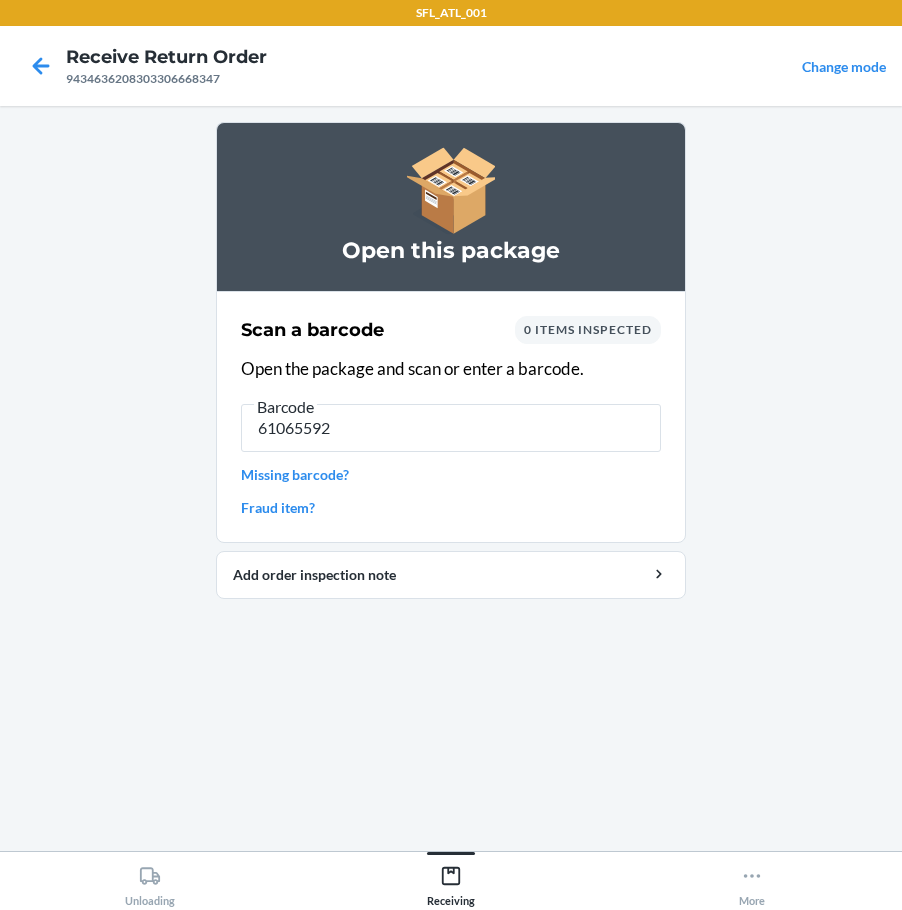 type on "610655924" 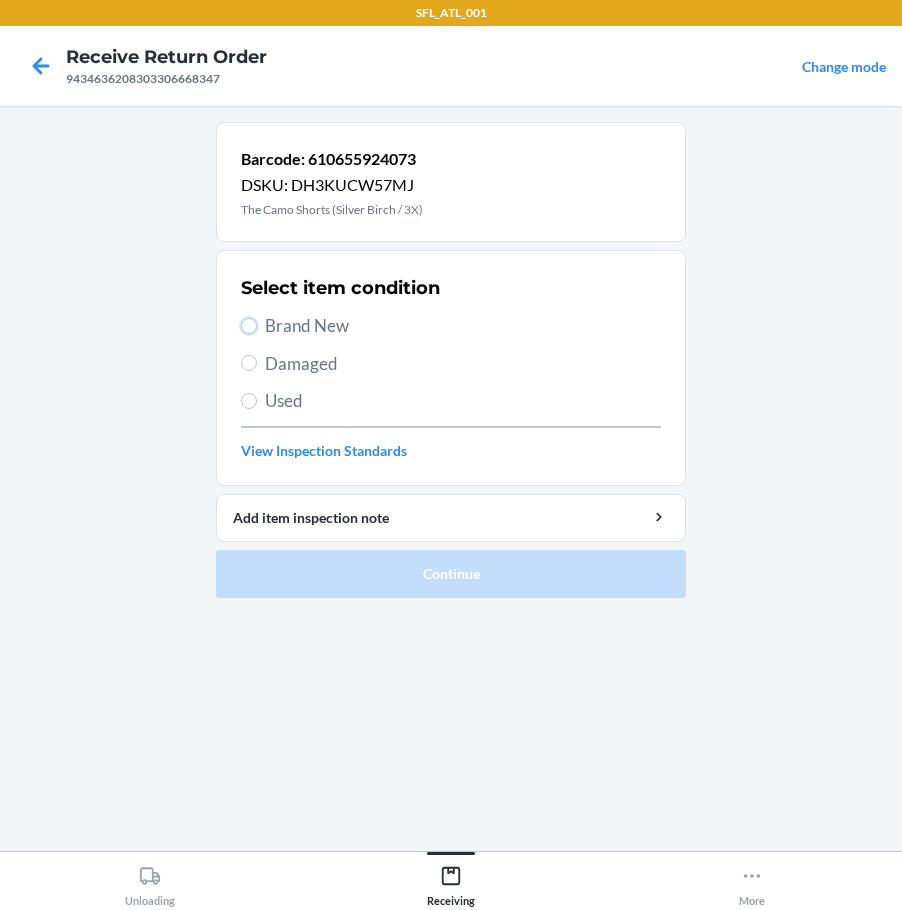drag, startPoint x: 241, startPoint y: 325, endPoint x: 275, endPoint y: 336, distance: 35.735138 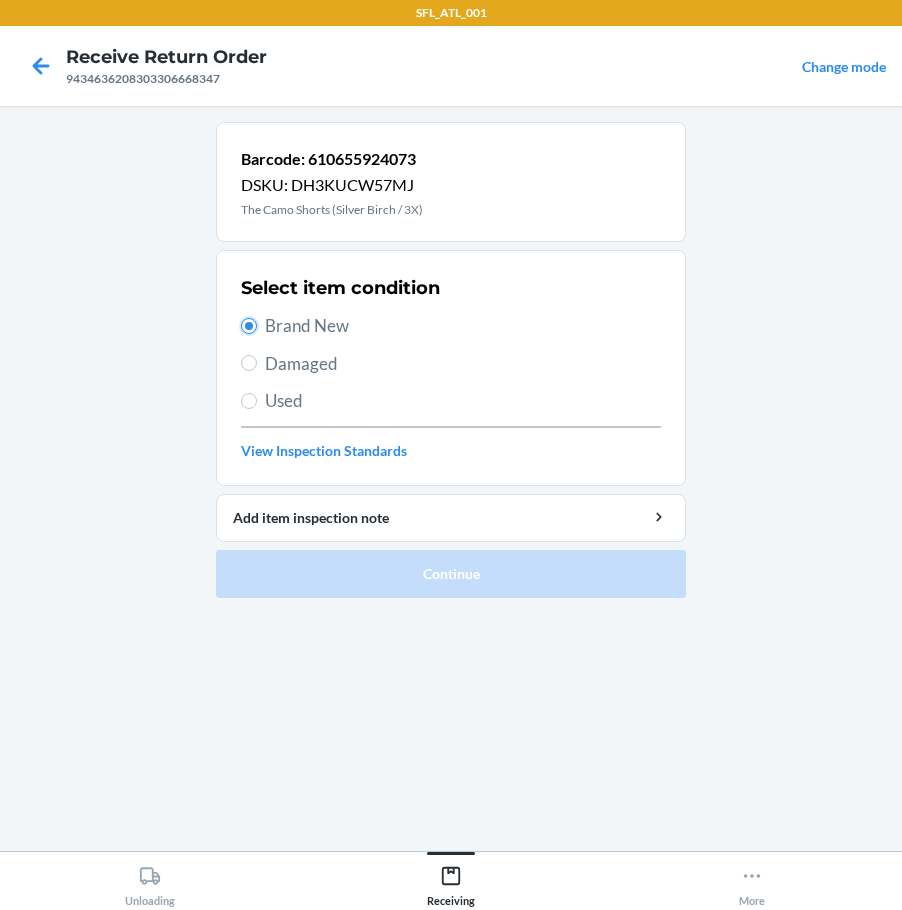 radio on "true" 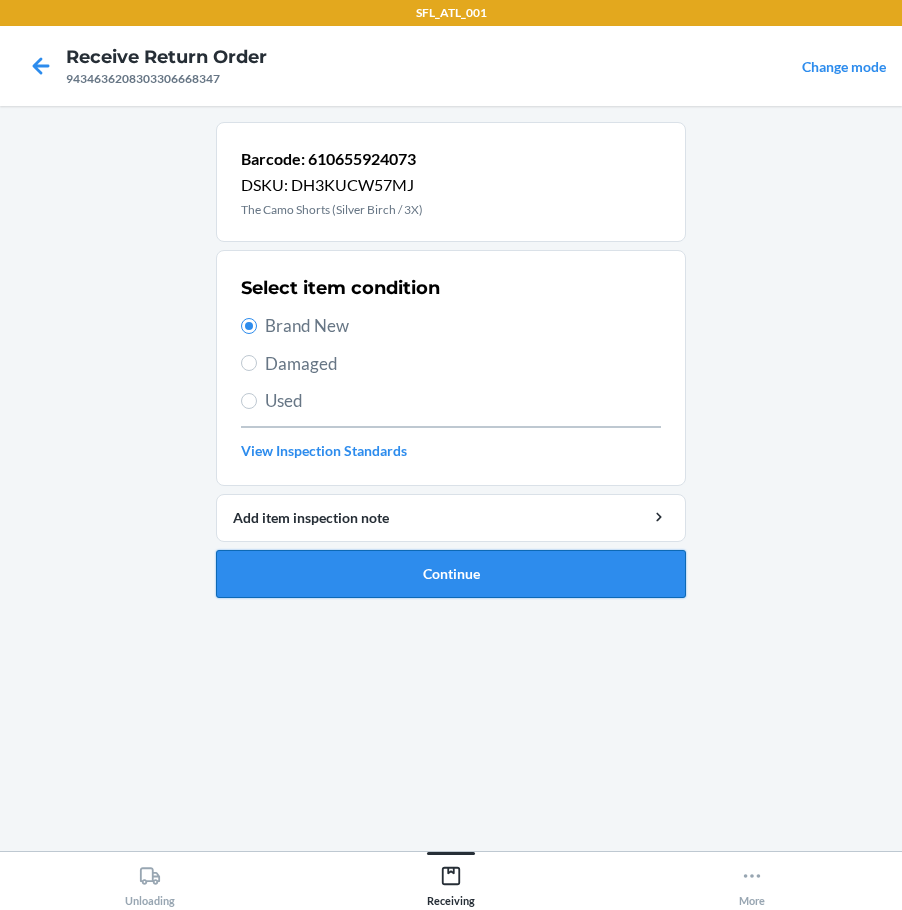 click on "Continue" at bounding box center (451, 574) 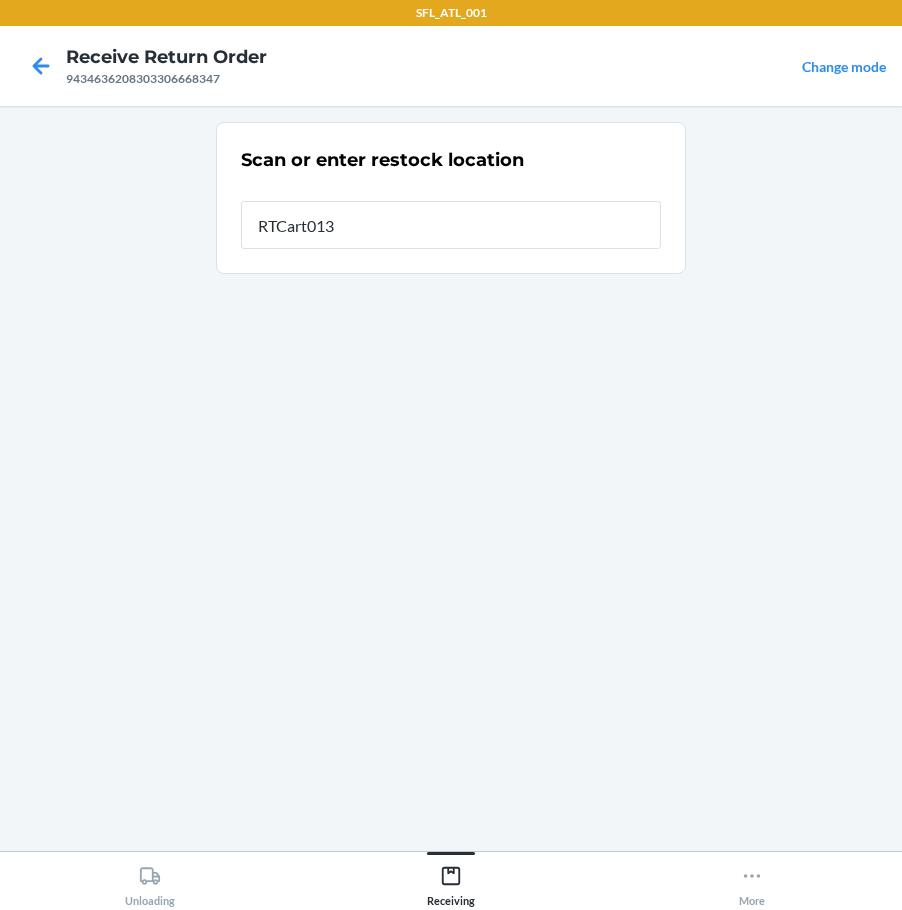 type on "RTCart013" 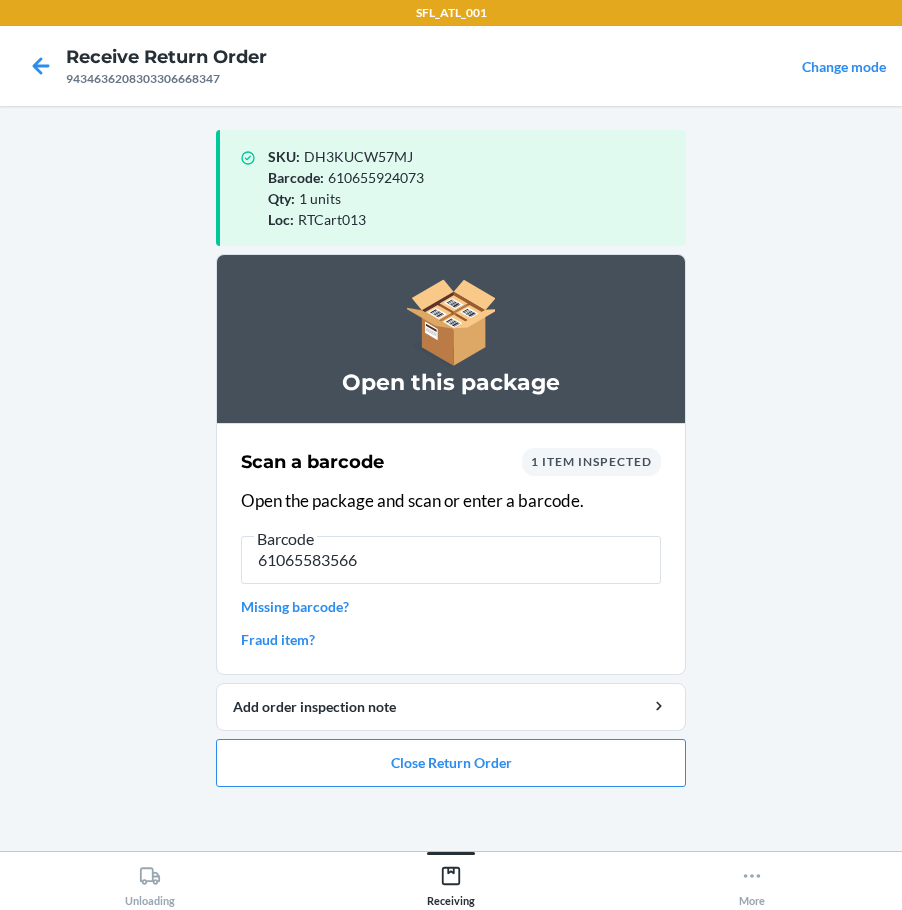 type on "610655835669" 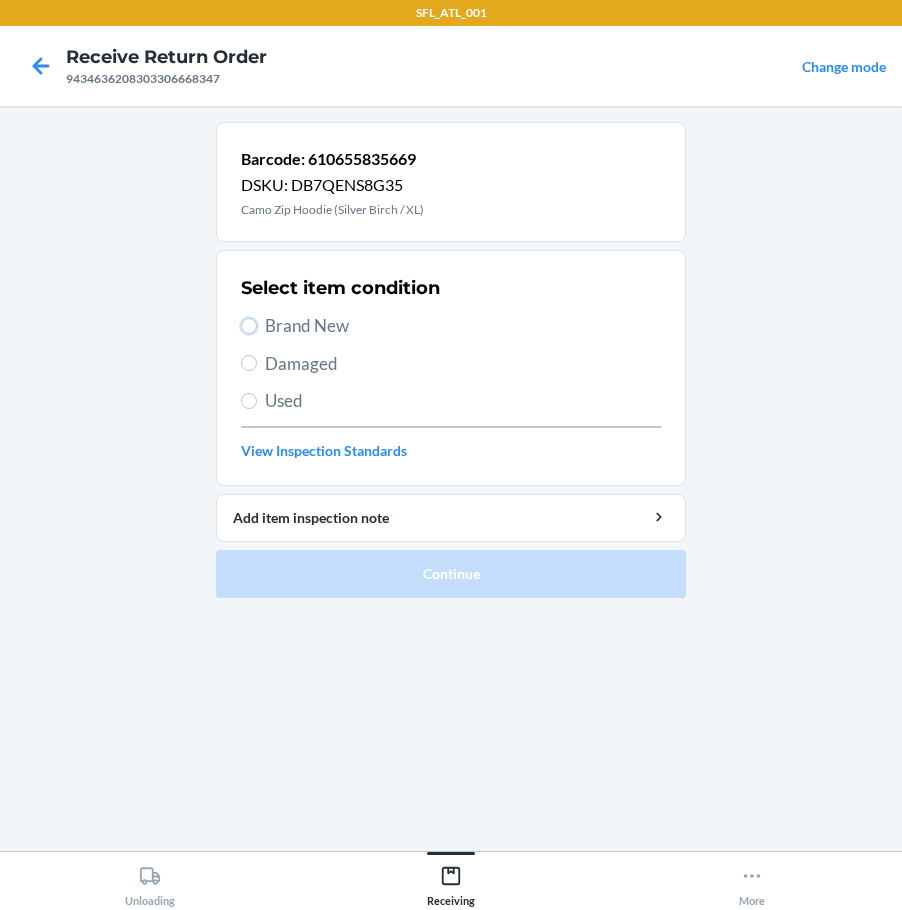 drag, startPoint x: 249, startPoint y: 329, endPoint x: 325, endPoint y: 459, distance: 150.58553 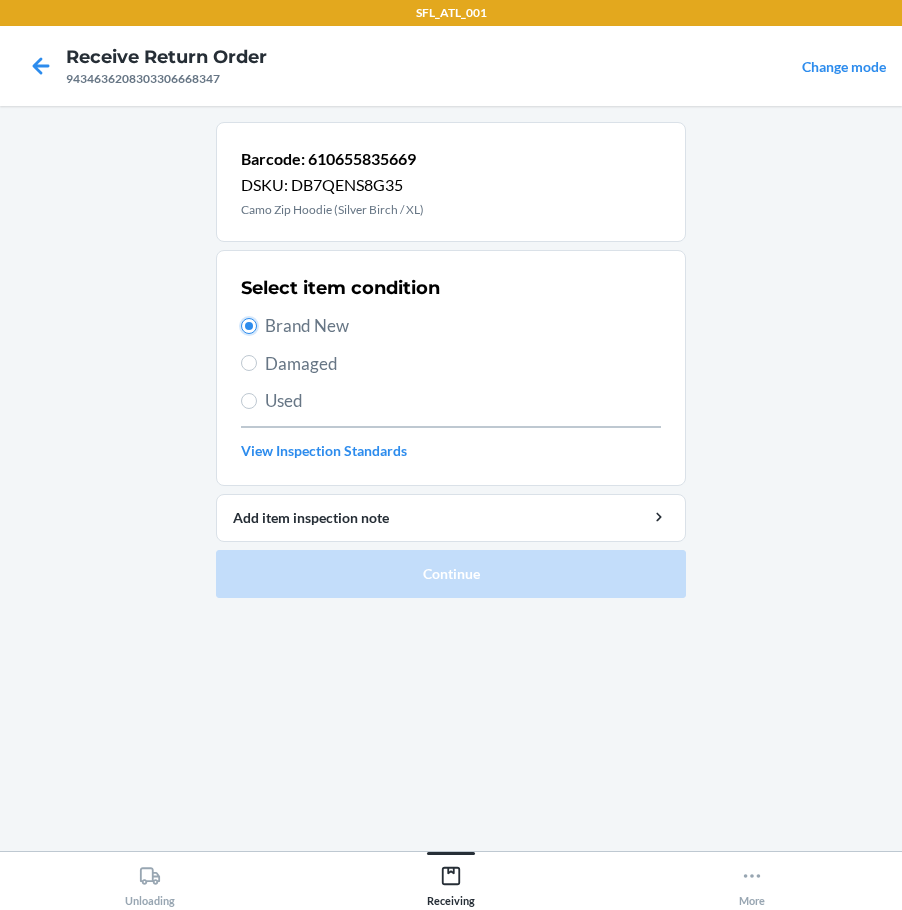 radio on "true" 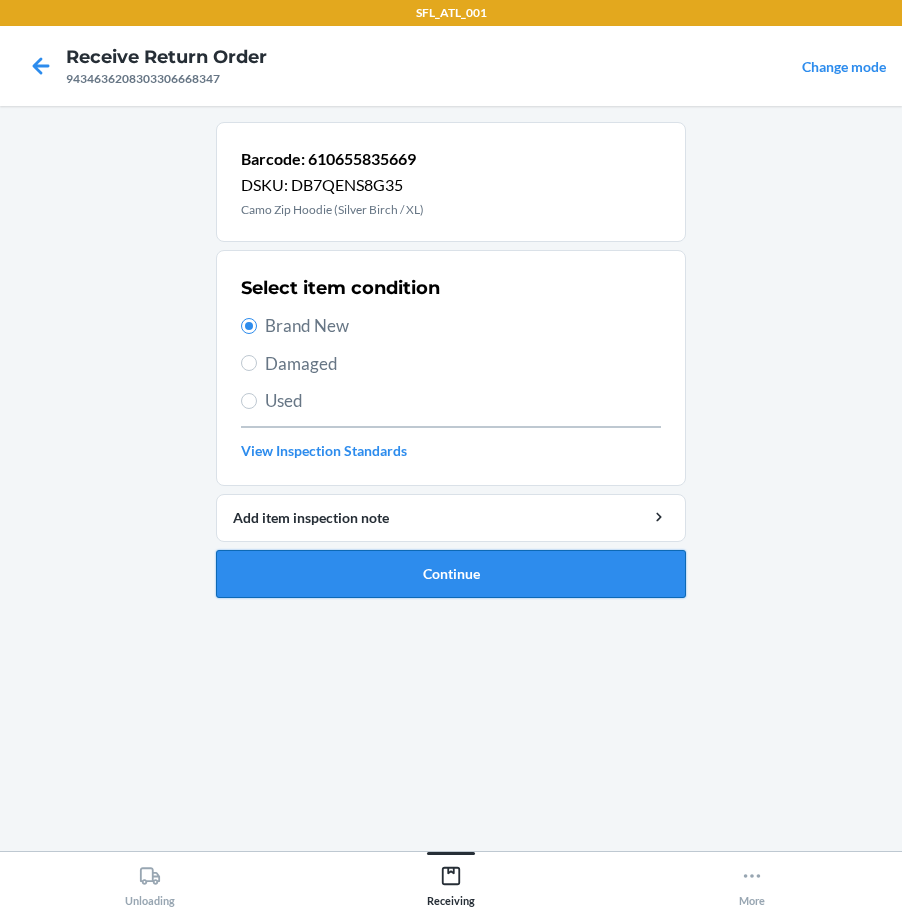 drag, startPoint x: 385, startPoint y: 568, endPoint x: 434, endPoint y: 575, distance: 49.497475 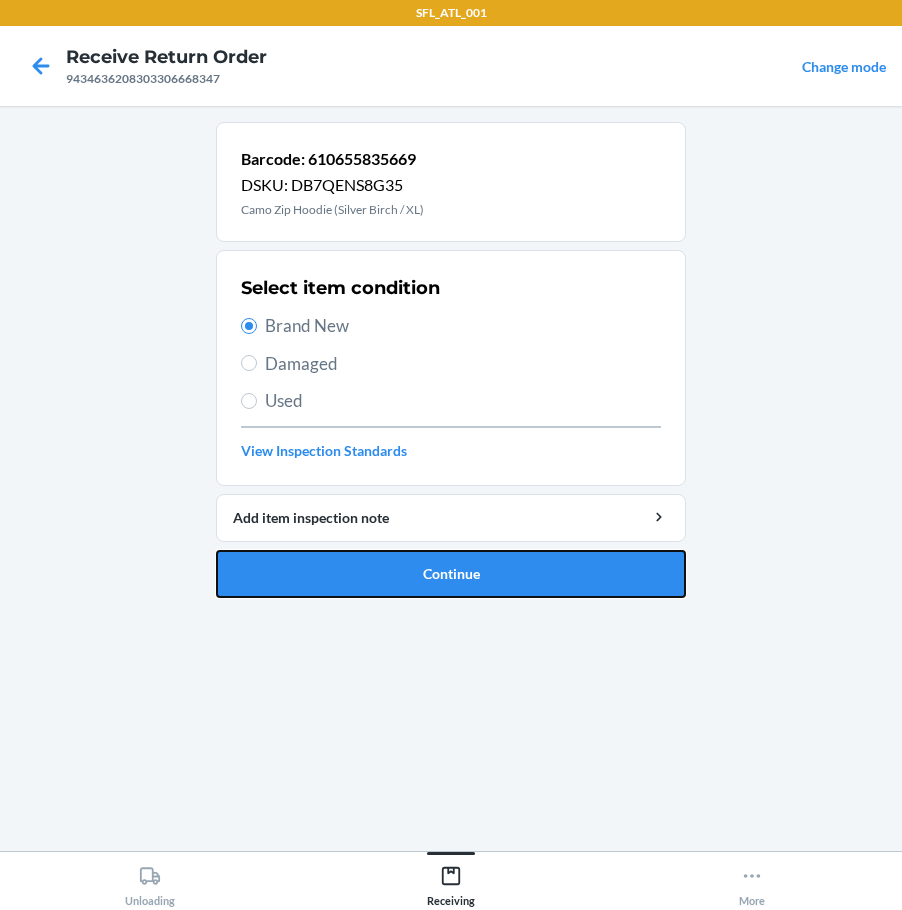 click on "Continue" at bounding box center (451, 574) 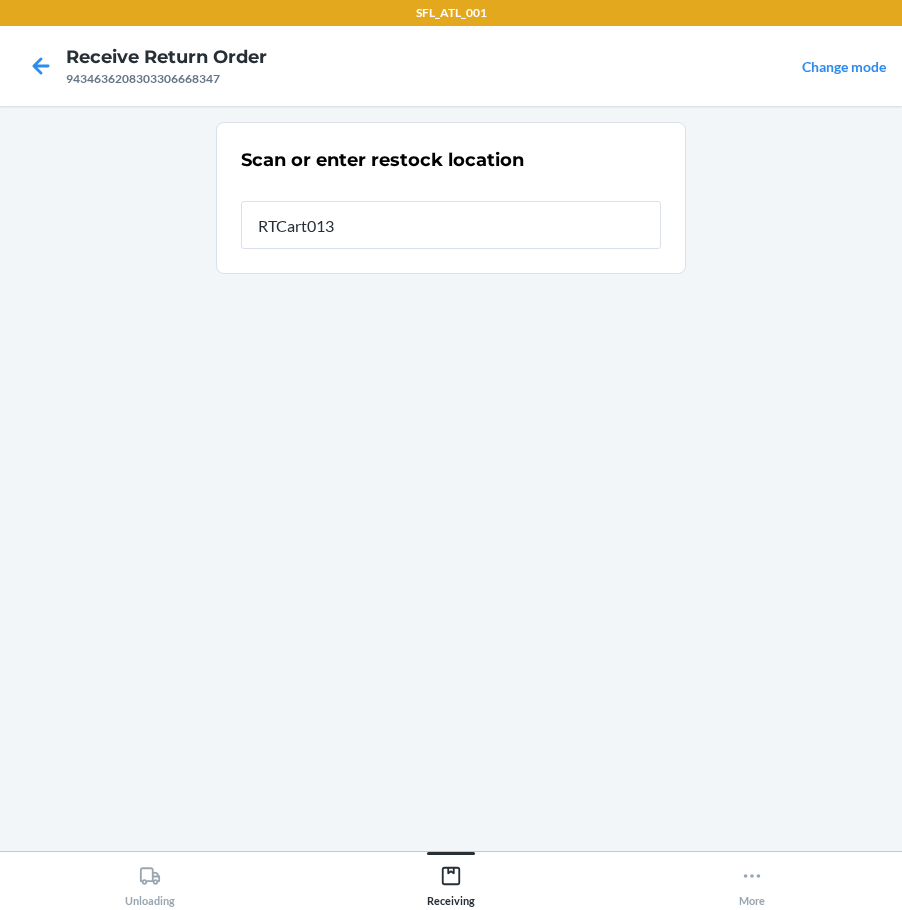 type on "RTCart013" 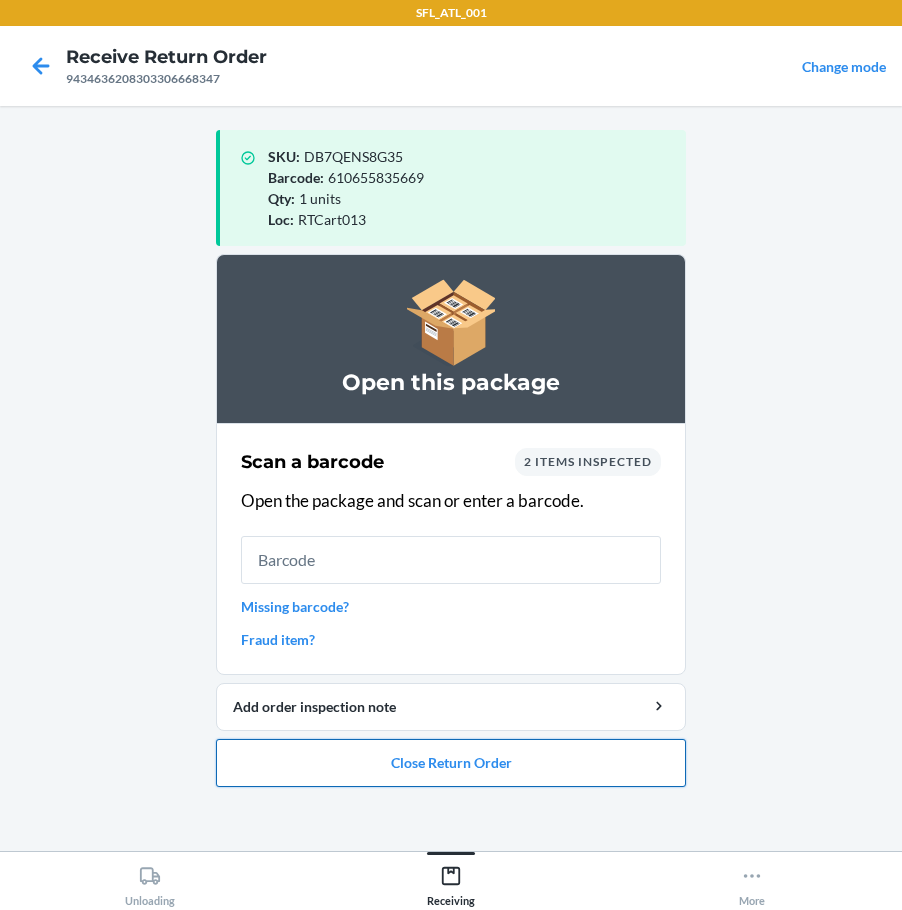 click on "Close Return Order" at bounding box center (451, 763) 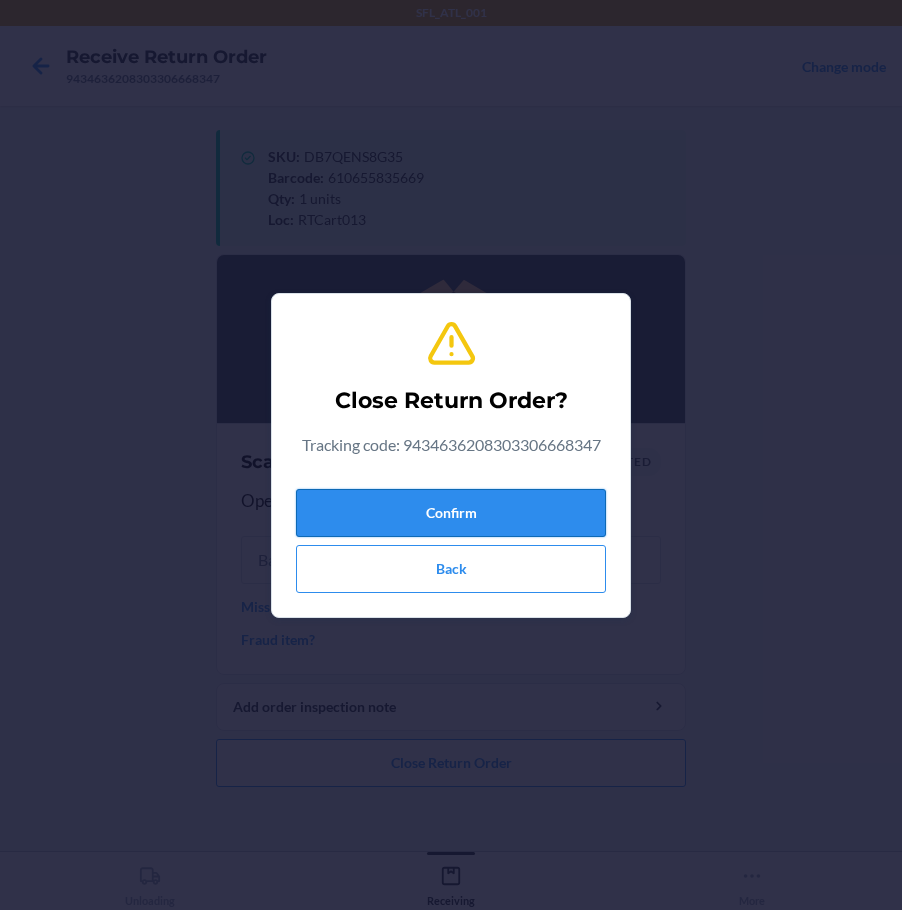 click on "Confirm" at bounding box center [451, 513] 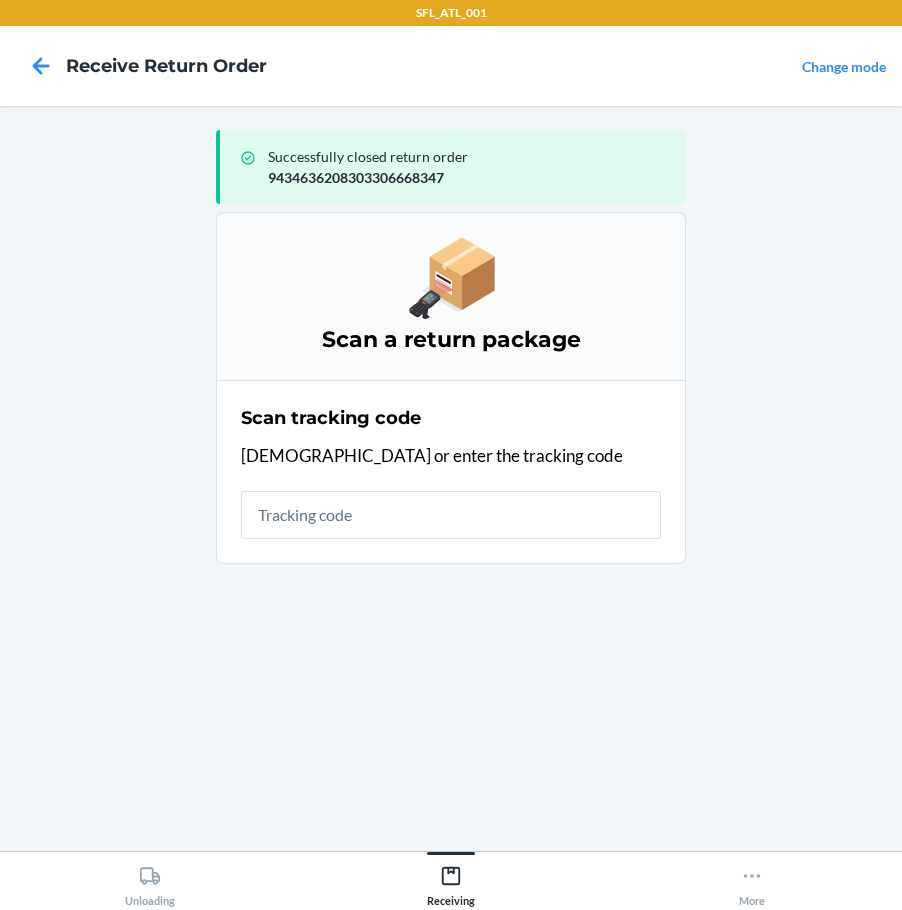 click at bounding box center (451, 515) 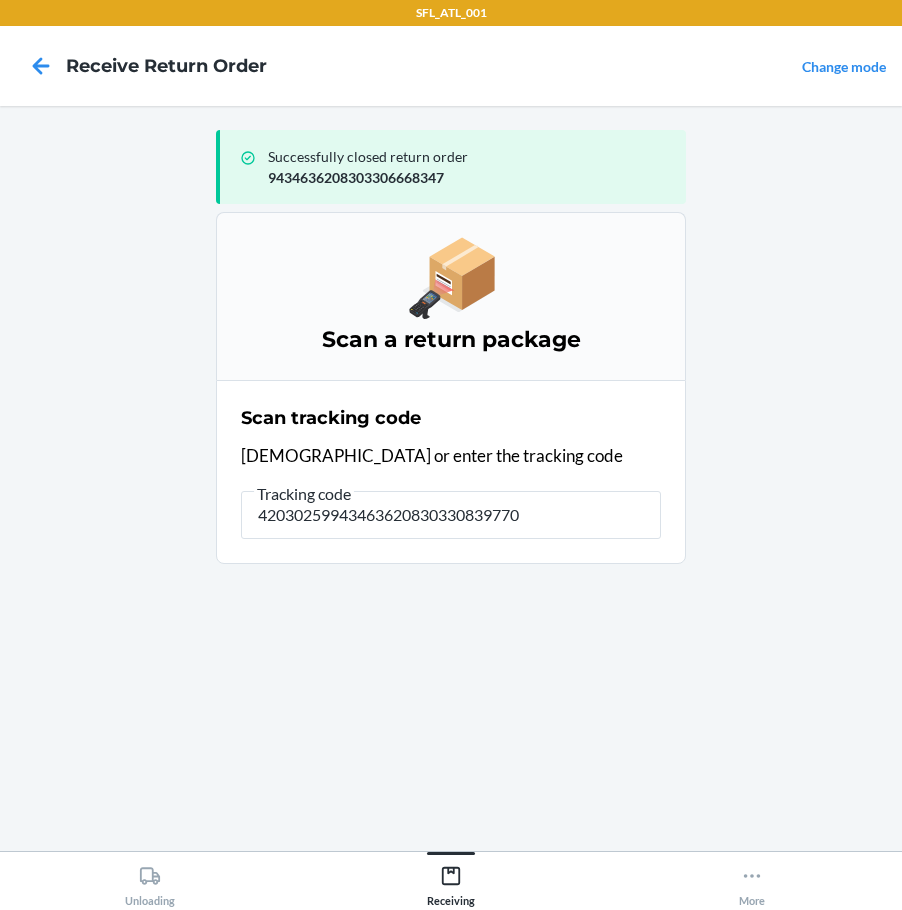 type on "420302599434636208303308397702" 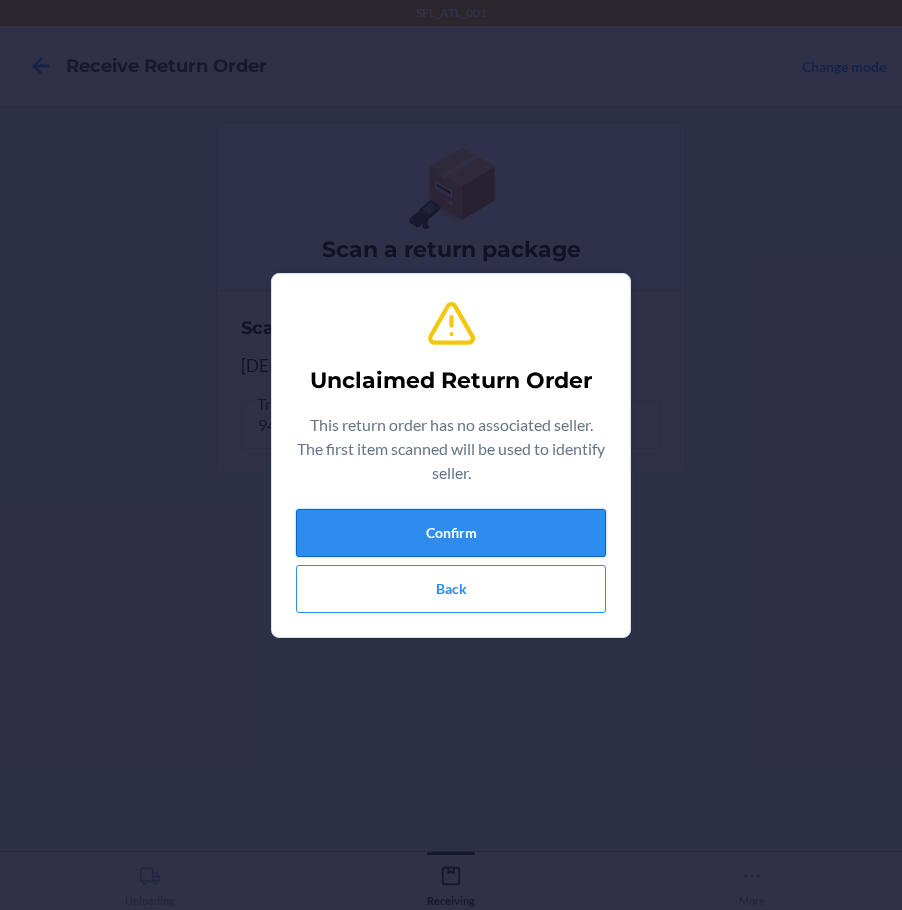 click on "Confirm" at bounding box center [451, 533] 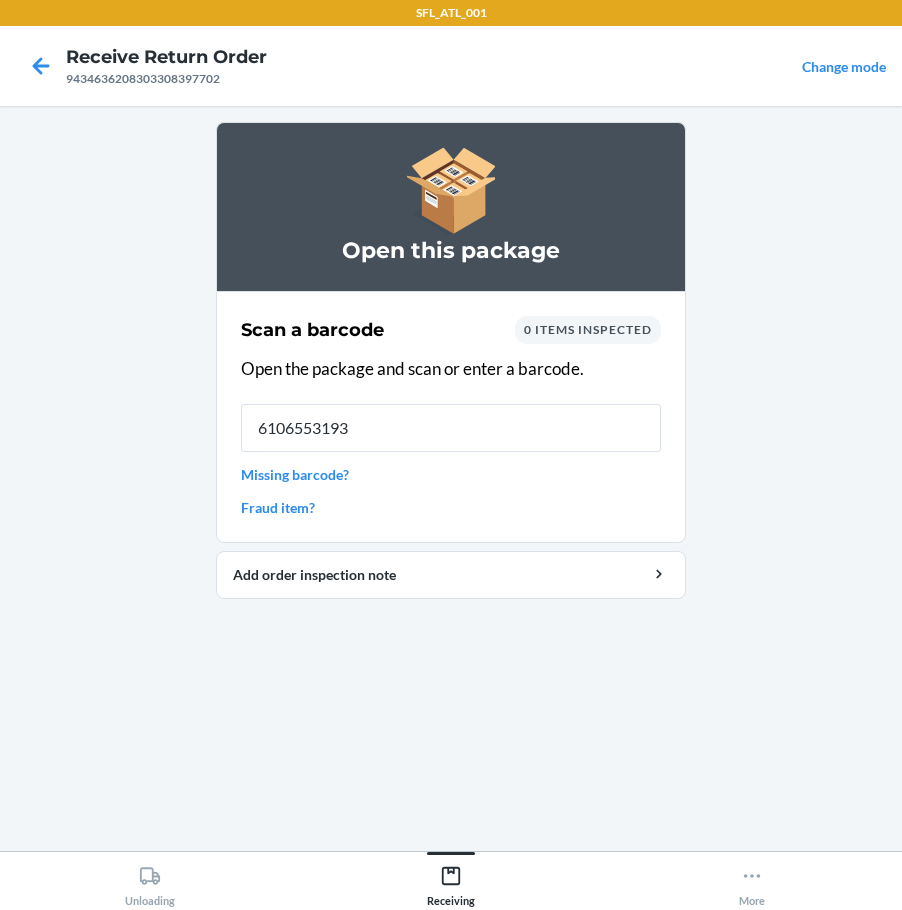 type on "61065531936" 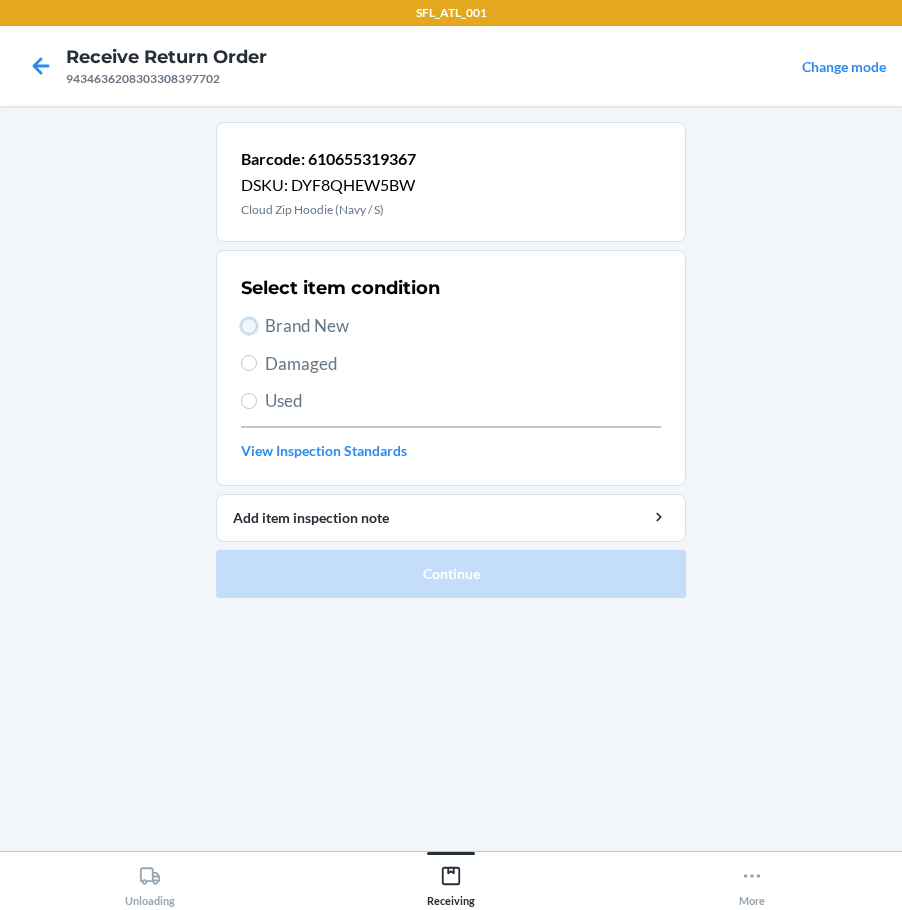 click on "Brand New" at bounding box center (249, 326) 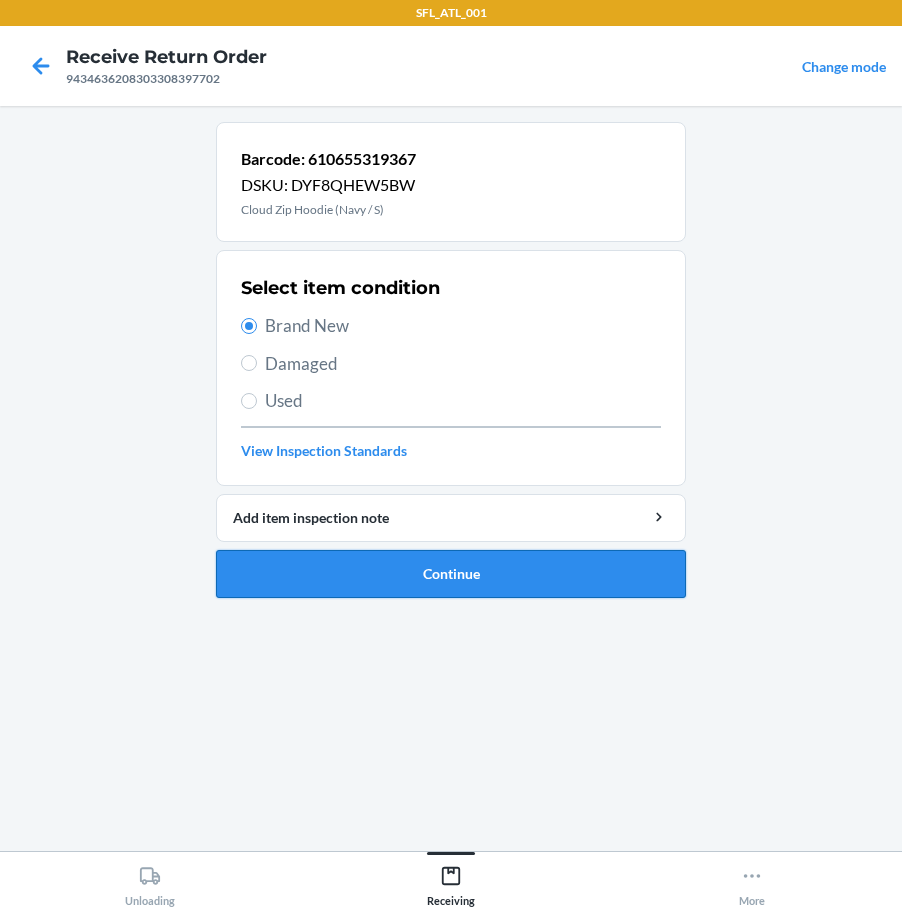 click on "Continue" at bounding box center (451, 574) 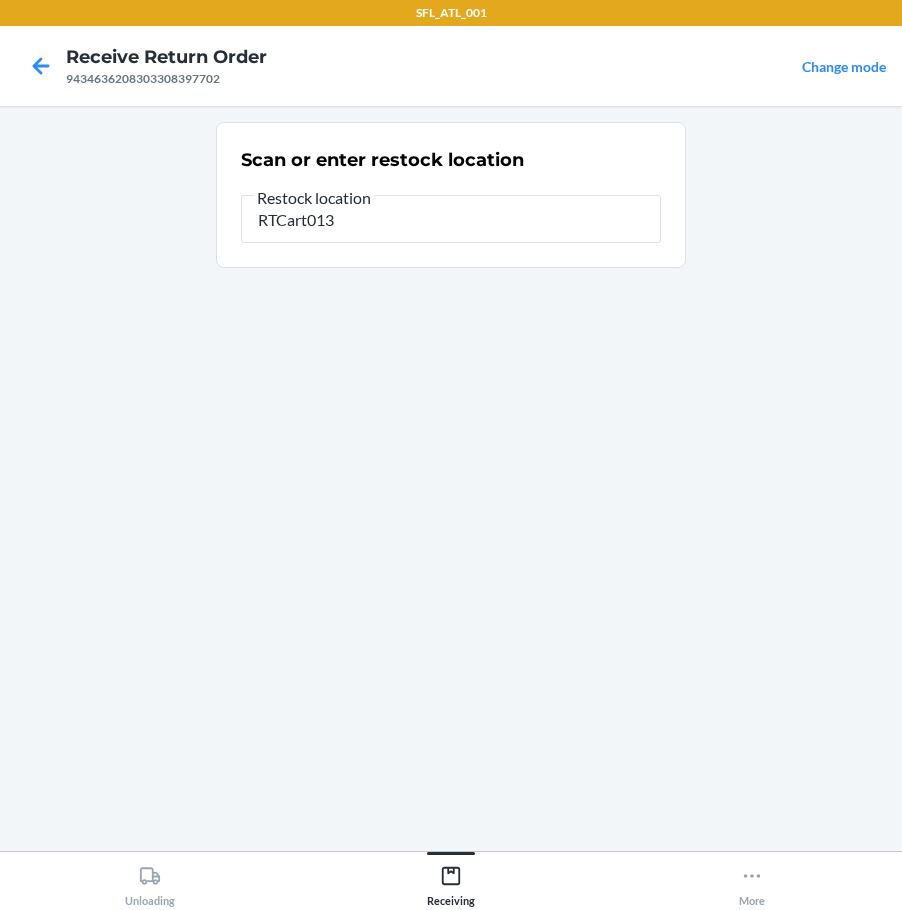 type on "RTCart013" 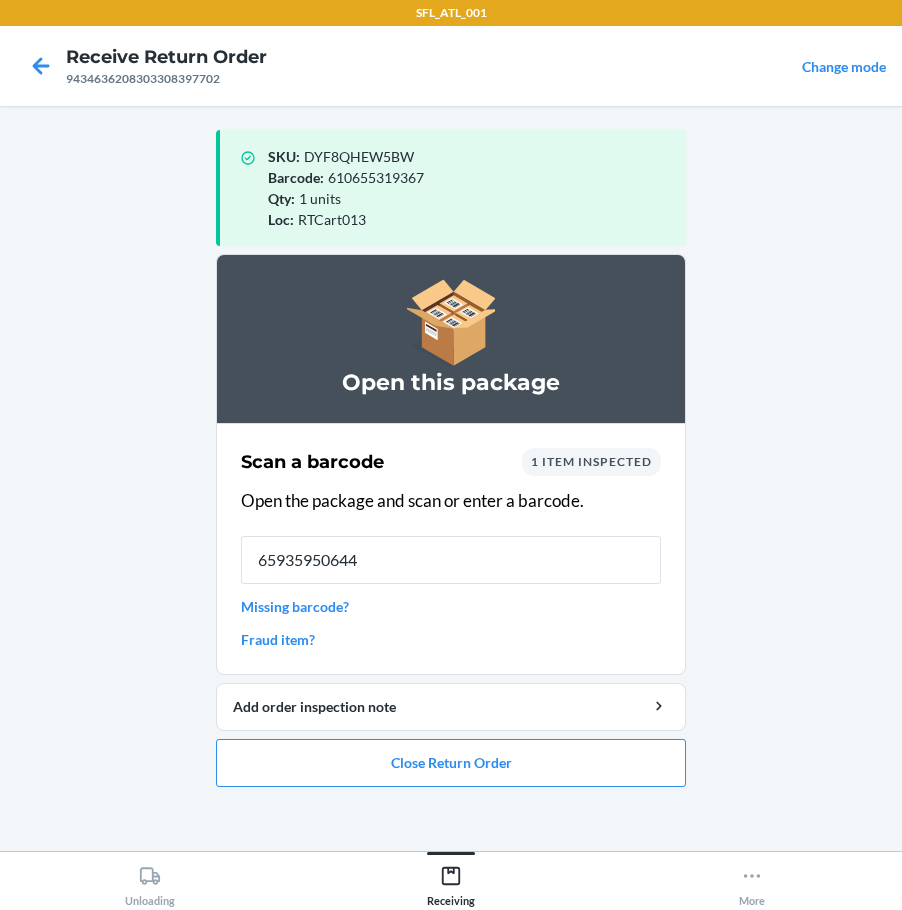 type on "[CREDIT_CARD_NUMBER]" 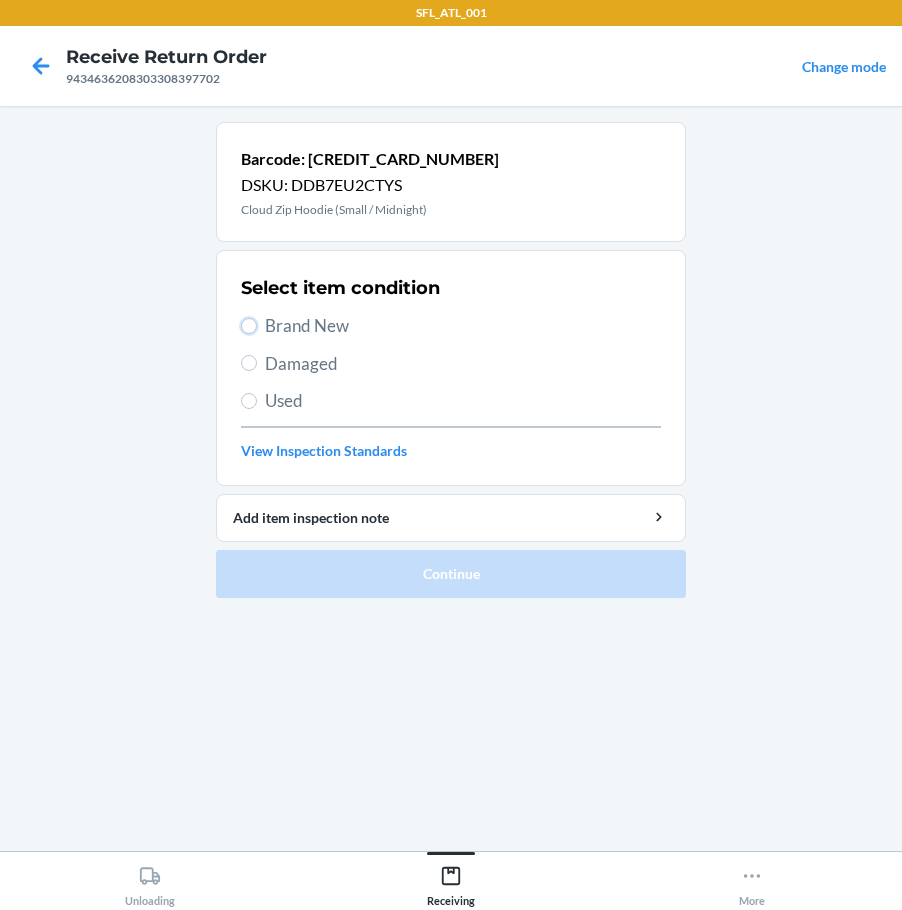 drag, startPoint x: 245, startPoint y: 323, endPoint x: 283, endPoint y: 486, distance: 167.37085 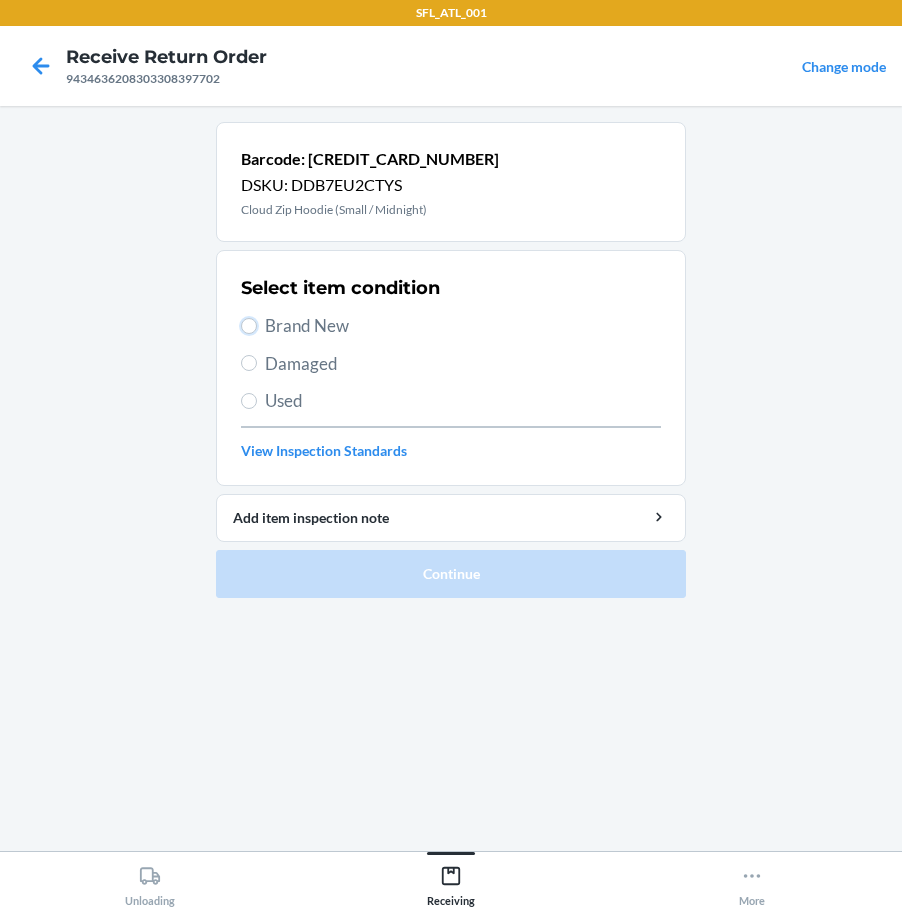 click on "Brand New" at bounding box center [451, 326] 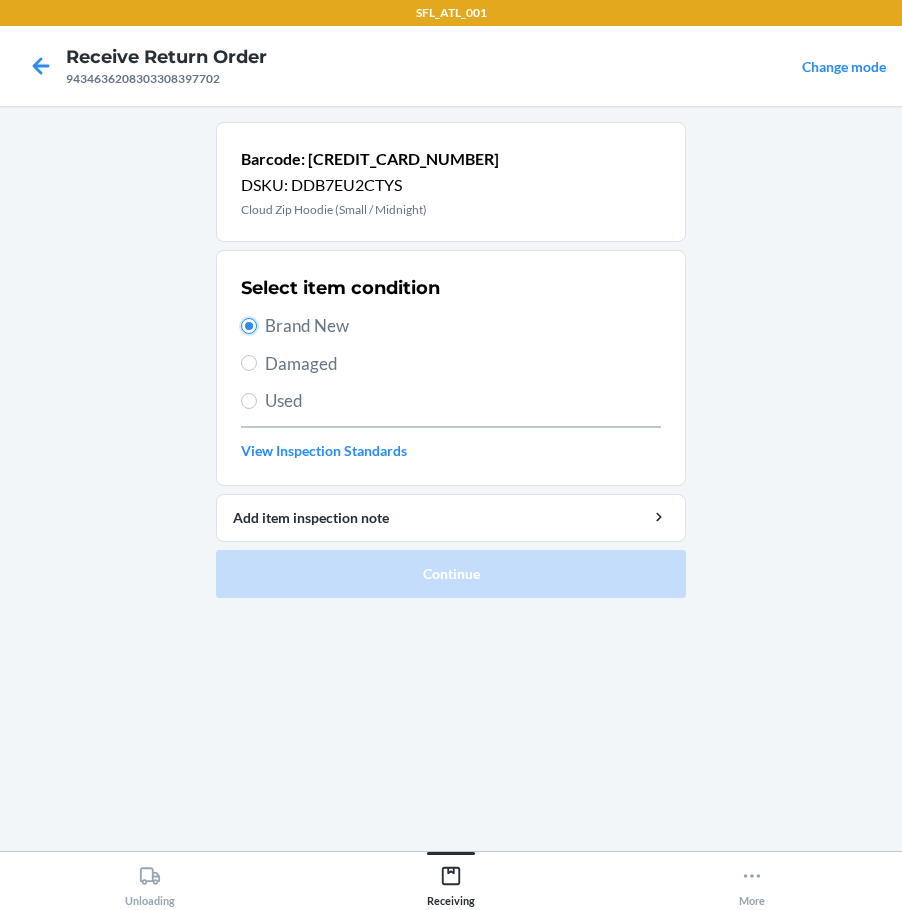 radio on "true" 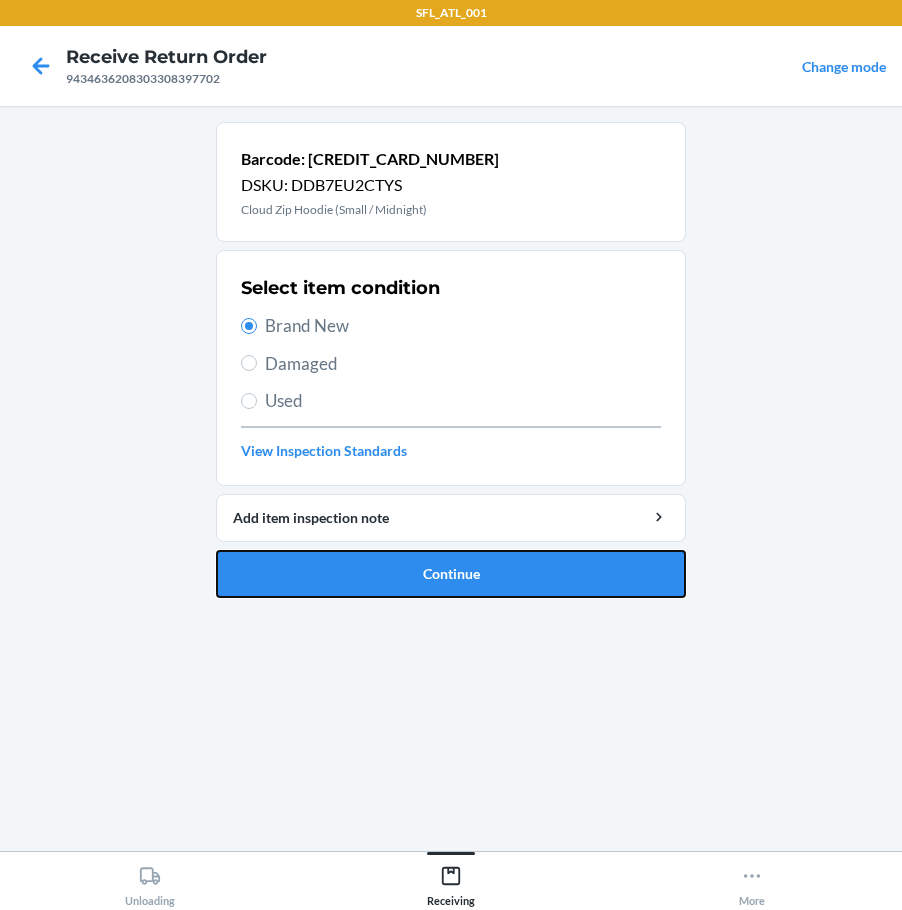 drag, startPoint x: 345, startPoint y: 564, endPoint x: 372, endPoint y: 543, distance: 34.20526 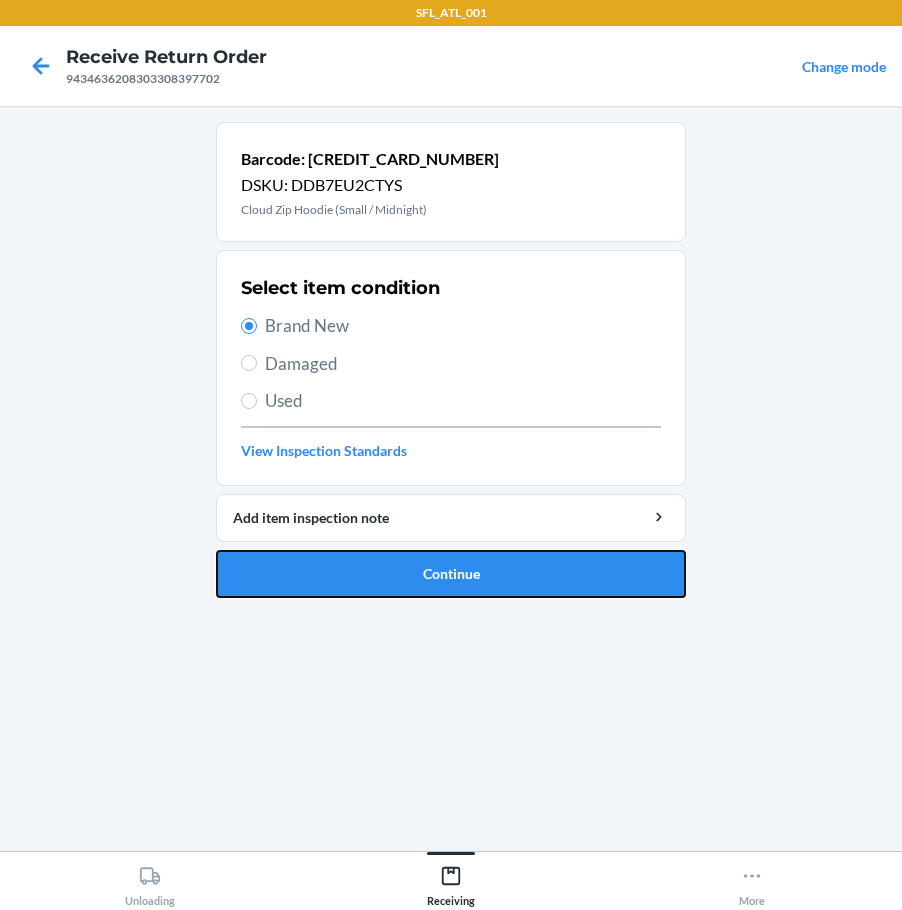 click on "Continue" at bounding box center (451, 574) 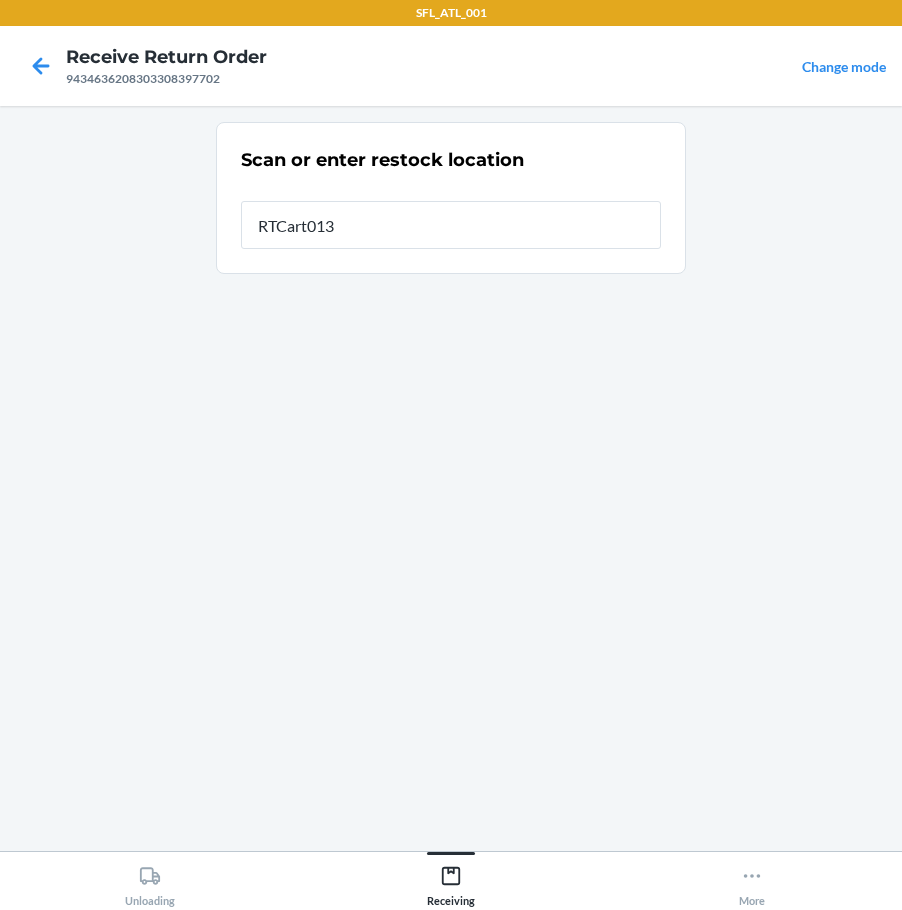 type on "RTCart013" 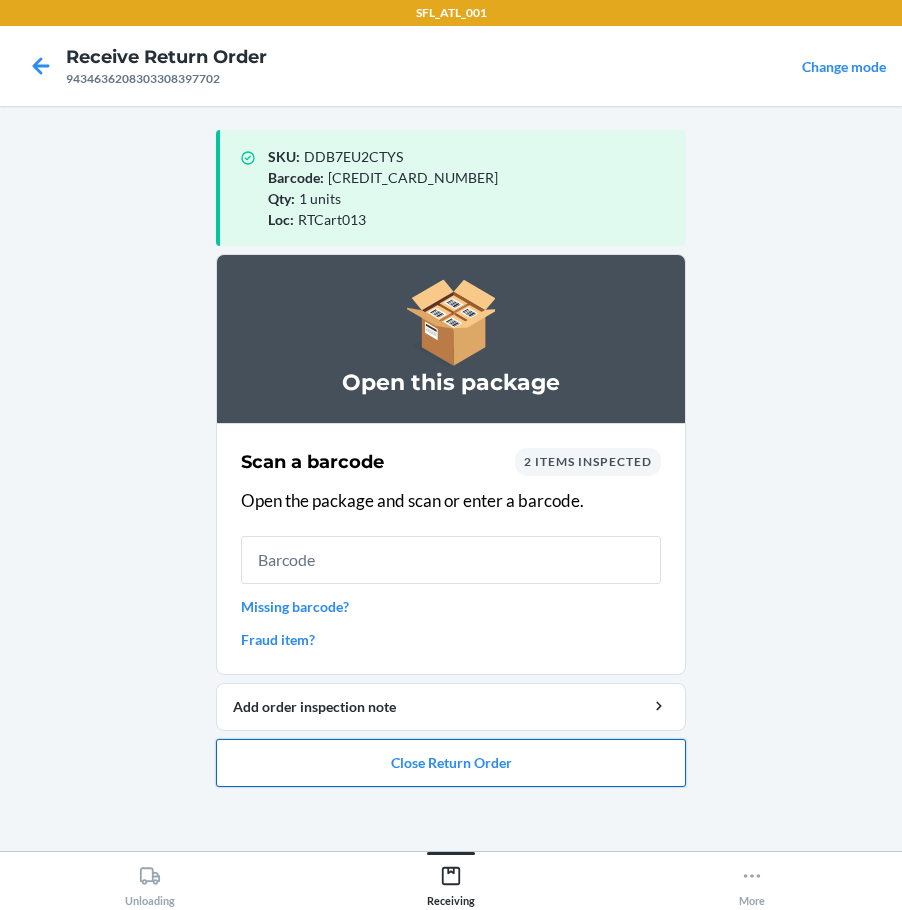 click on "Close Return Order" at bounding box center (451, 763) 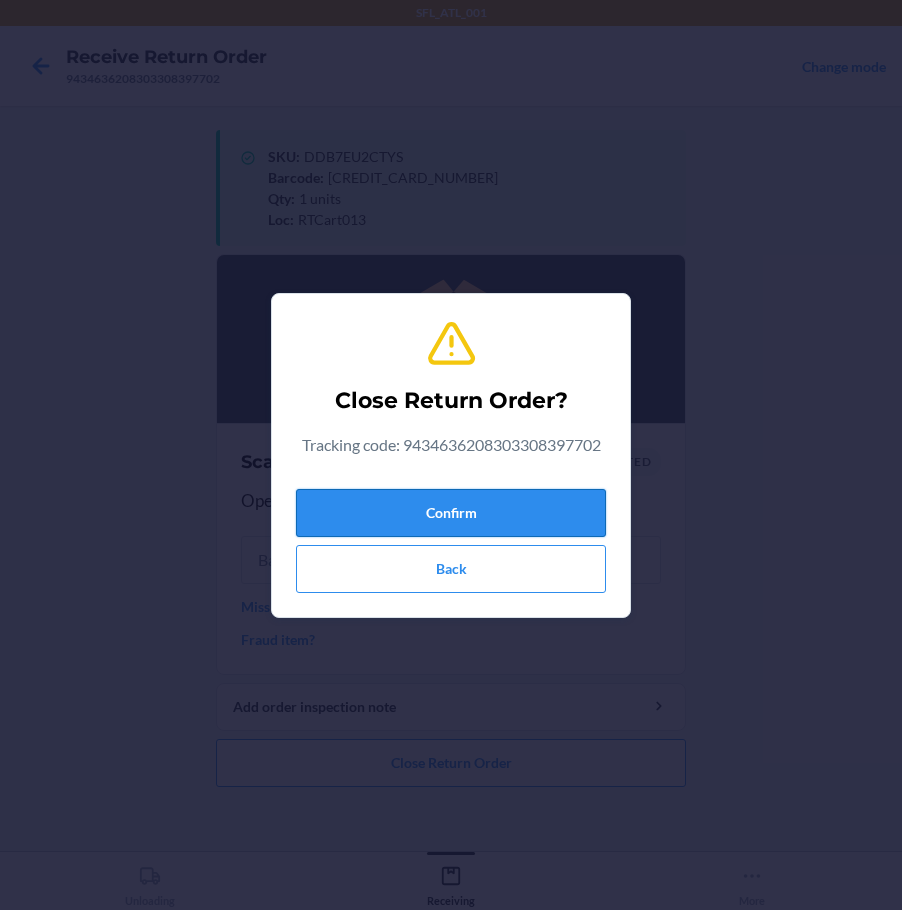 click on "Confirm" at bounding box center (451, 513) 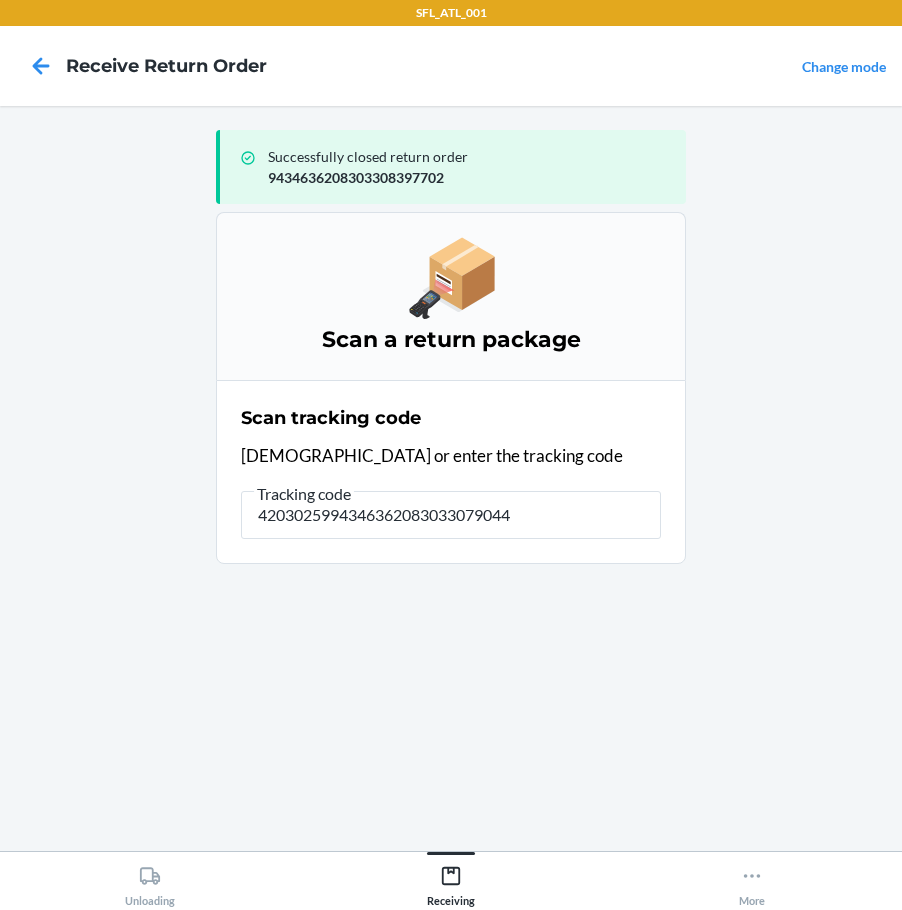 type on "42030259943463620830330790441" 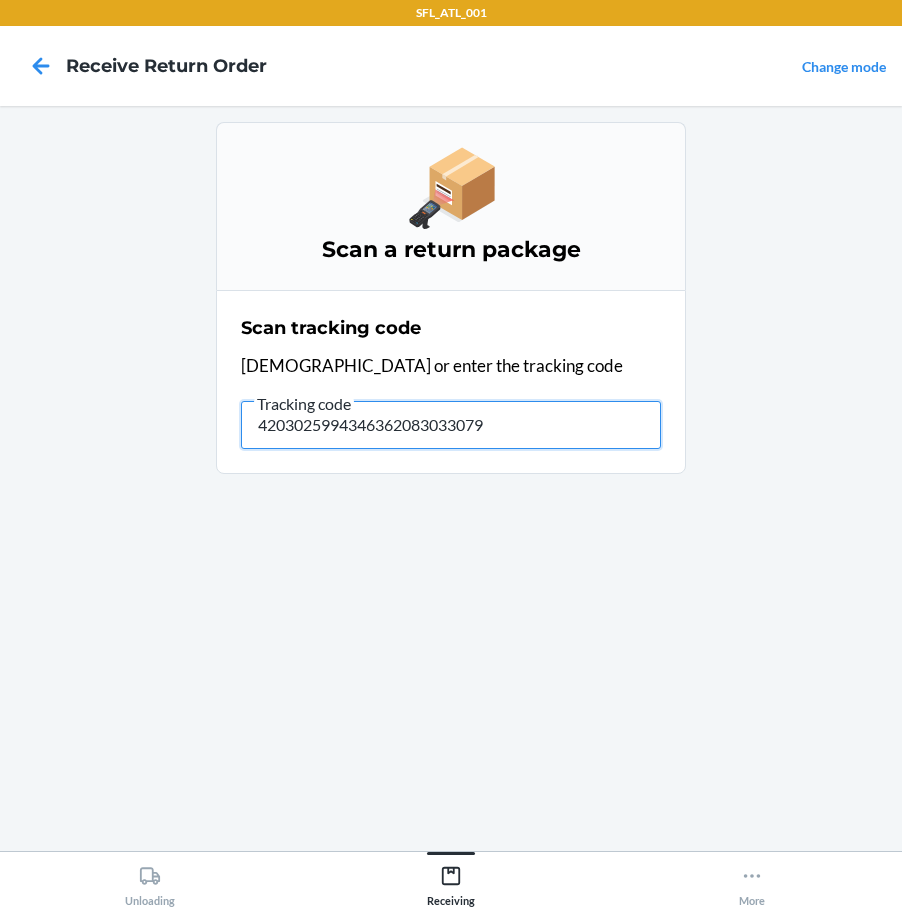 type on "42030259943463620830330790" 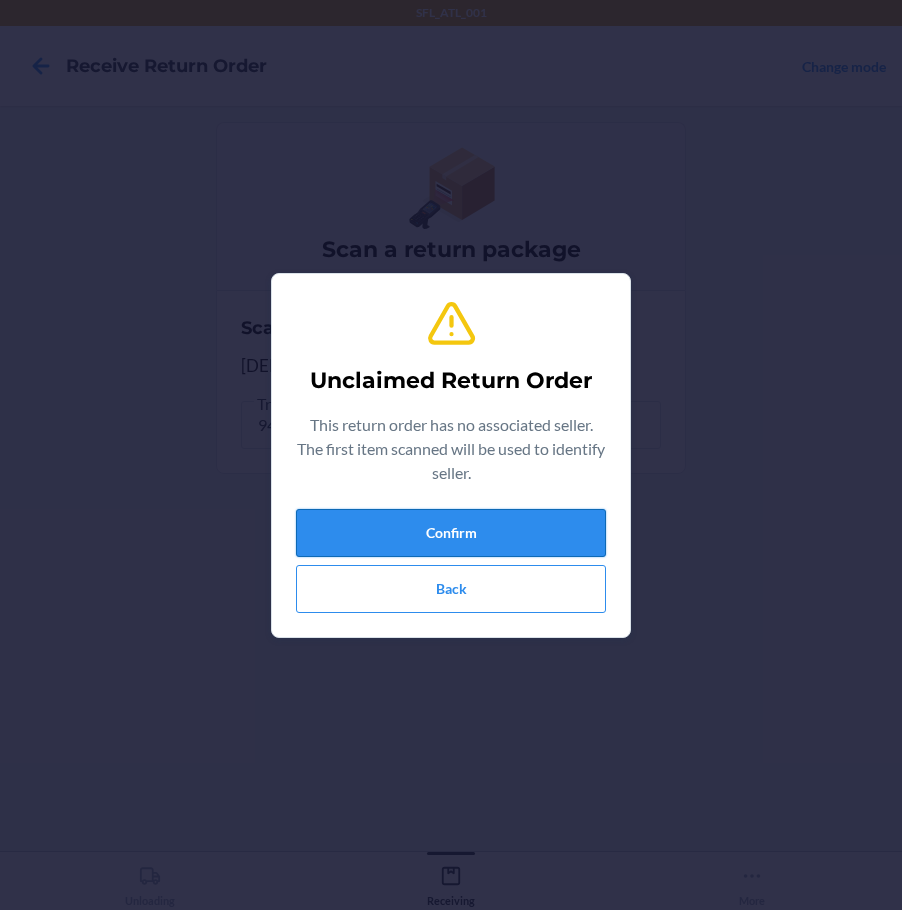 click on "Confirm" at bounding box center (451, 533) 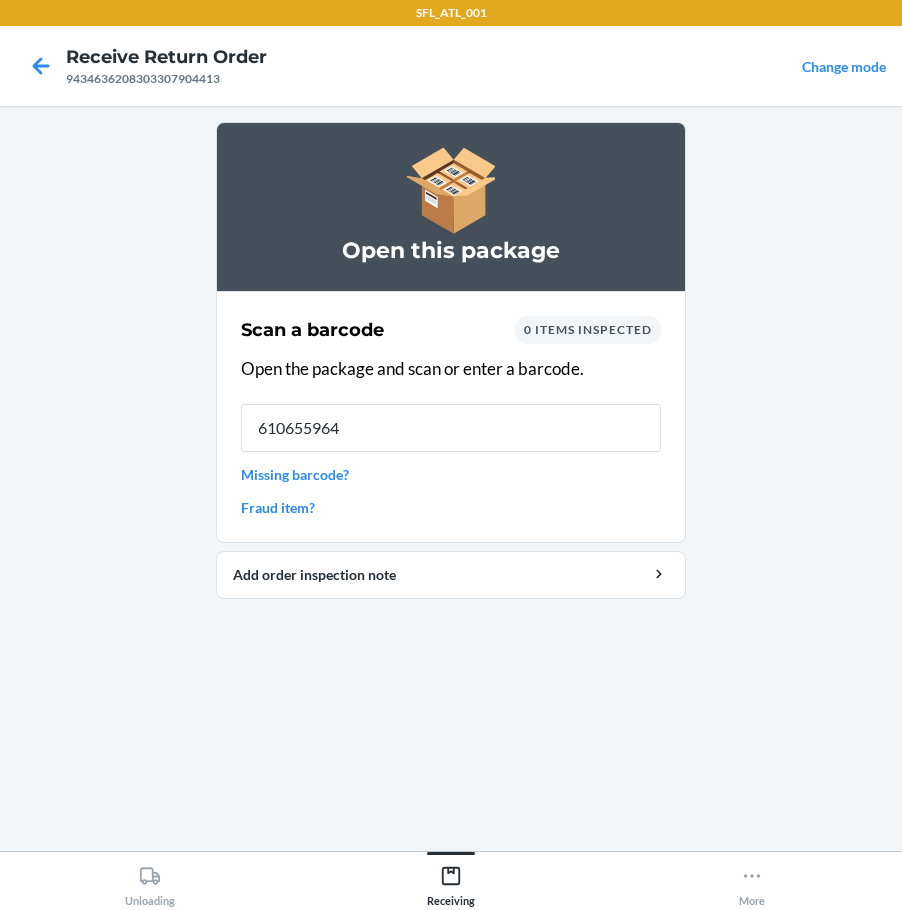 type on "6106559647" 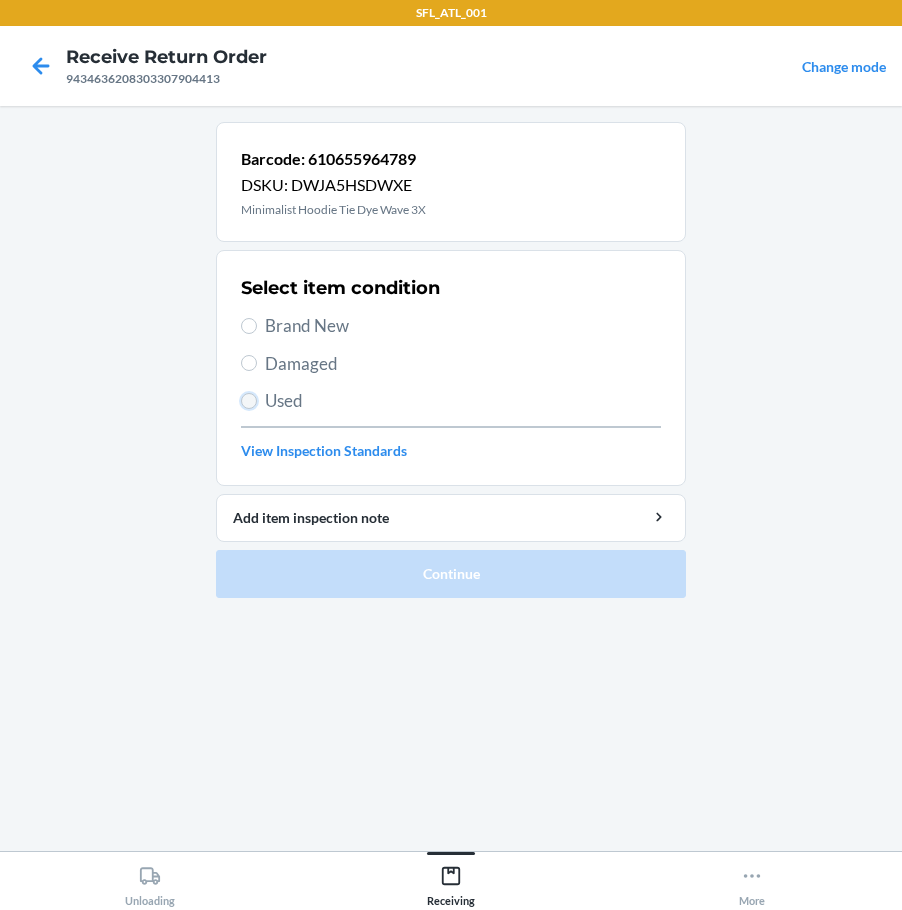 click on "Used" at bounding box center [249, 401] 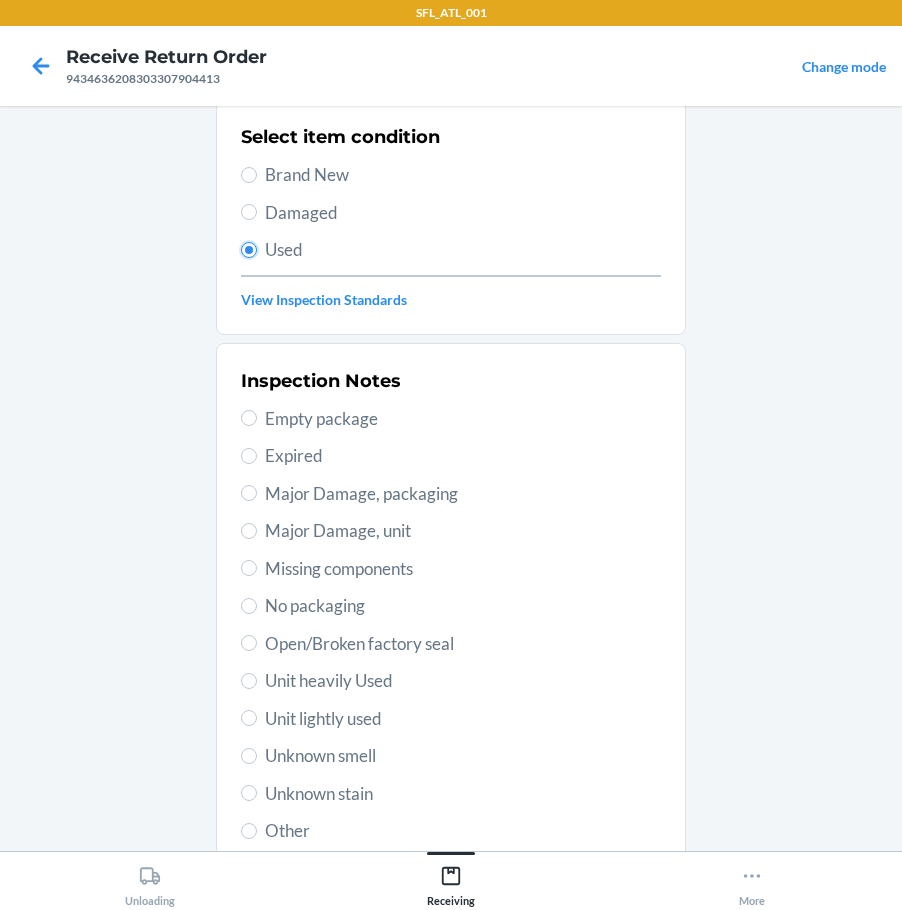 scroll, scrollTop: 297, scrollLeft: 0, axis: vertical 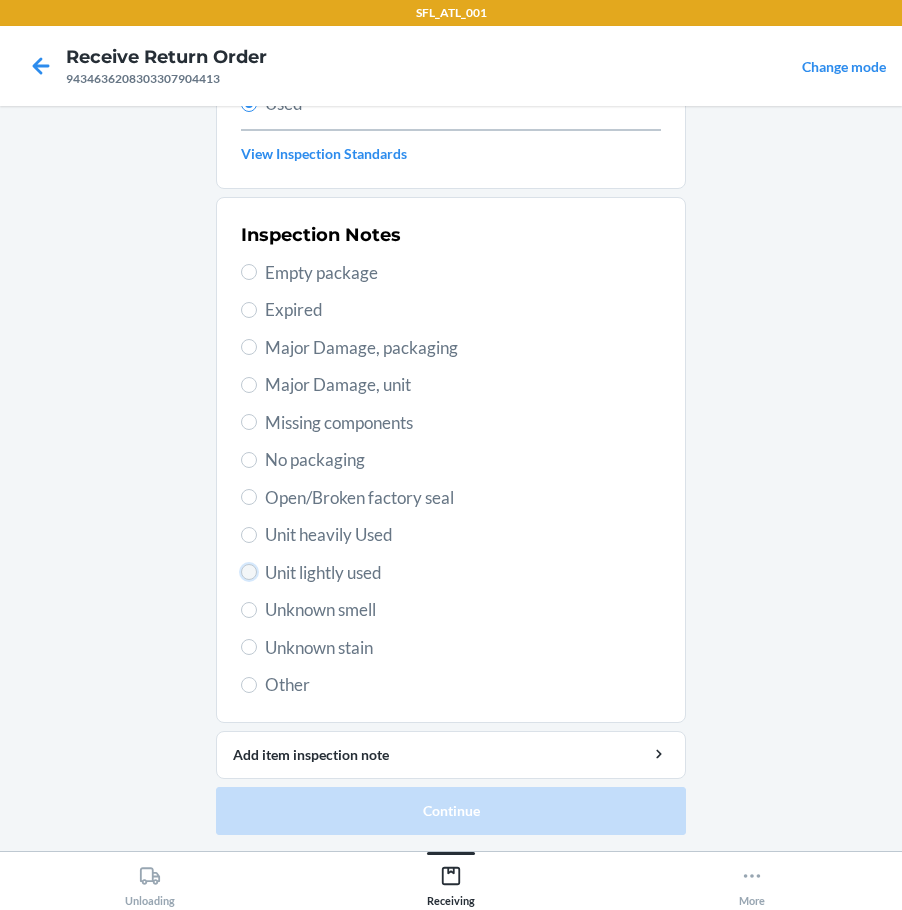 click on "Unit lightly used" at bounding box center (249, 572) 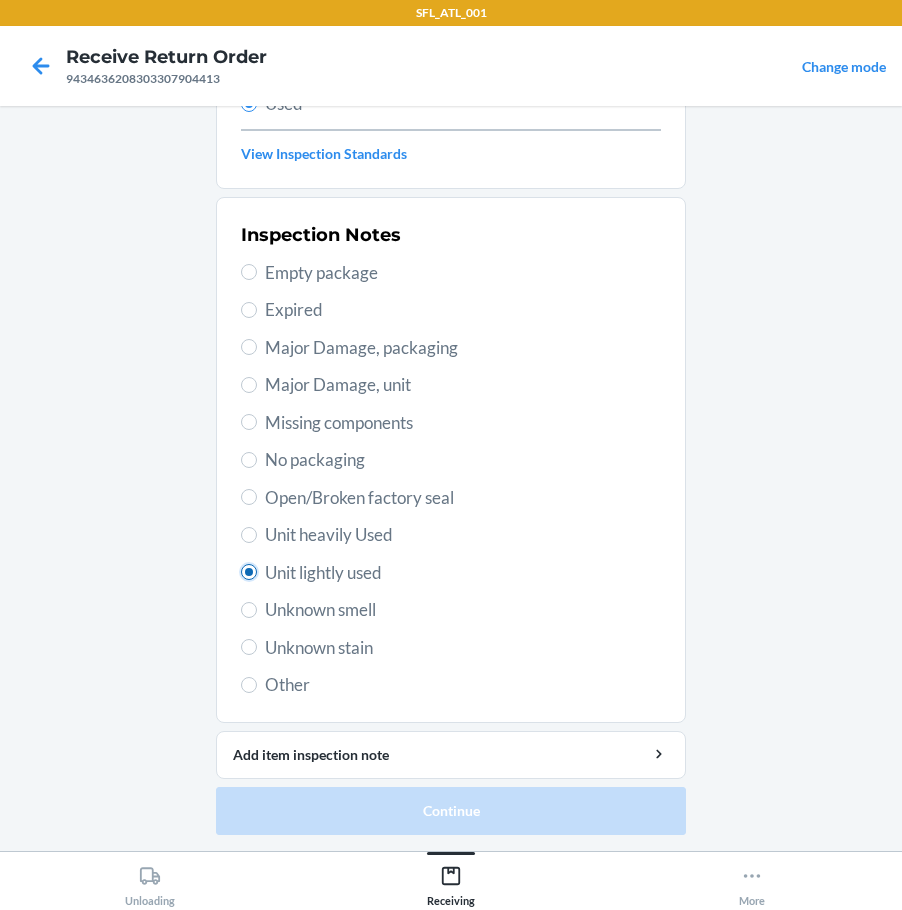 radio on "true" 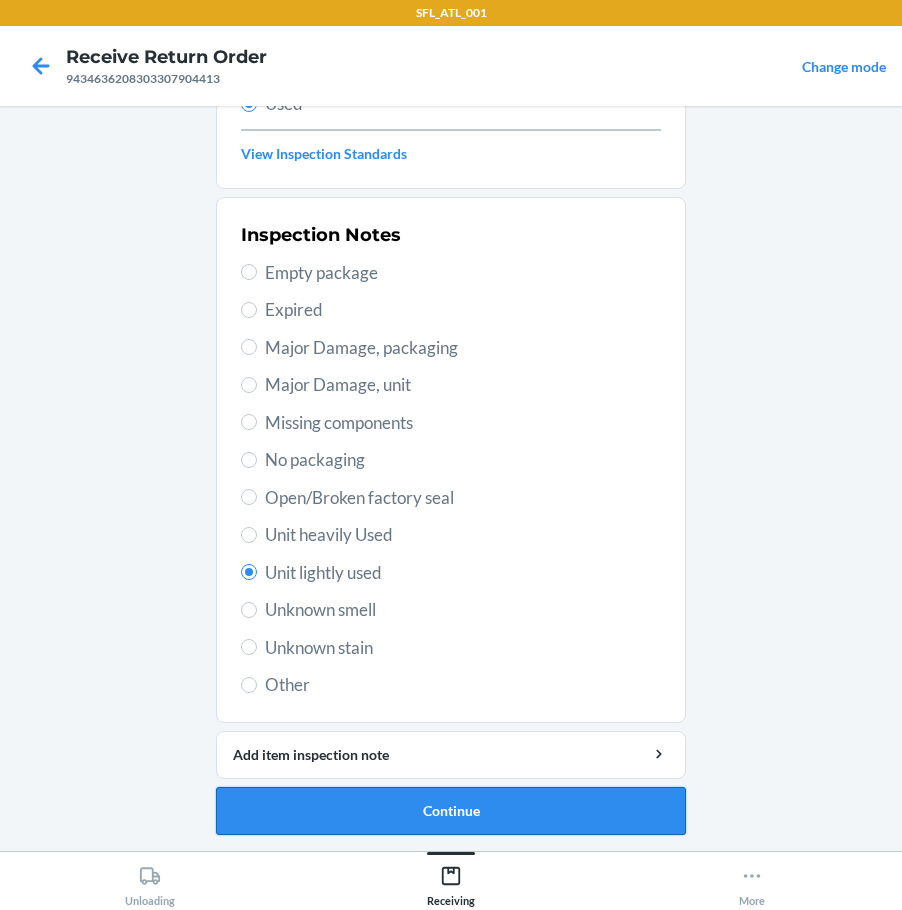 drag, startPoint x: 361, startPoint y: 815, endPoint x: 383, endPoint y: 793, distance: 31.112698 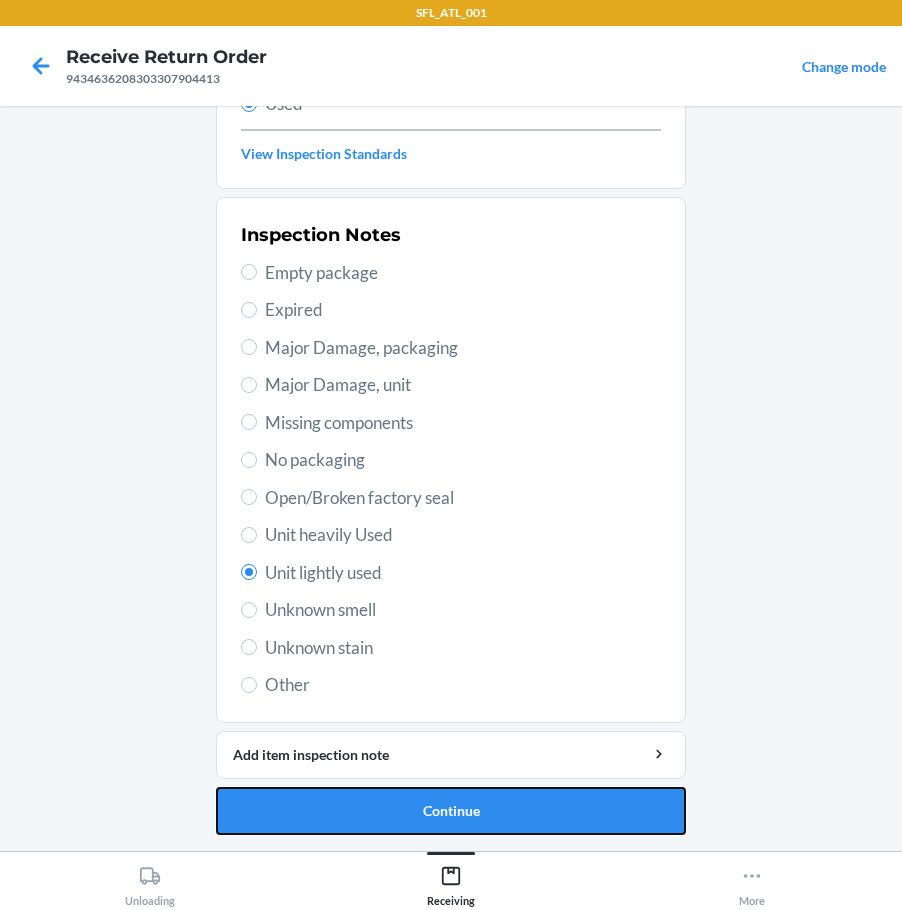 click on "Continue" at bounding box center (451, 811) 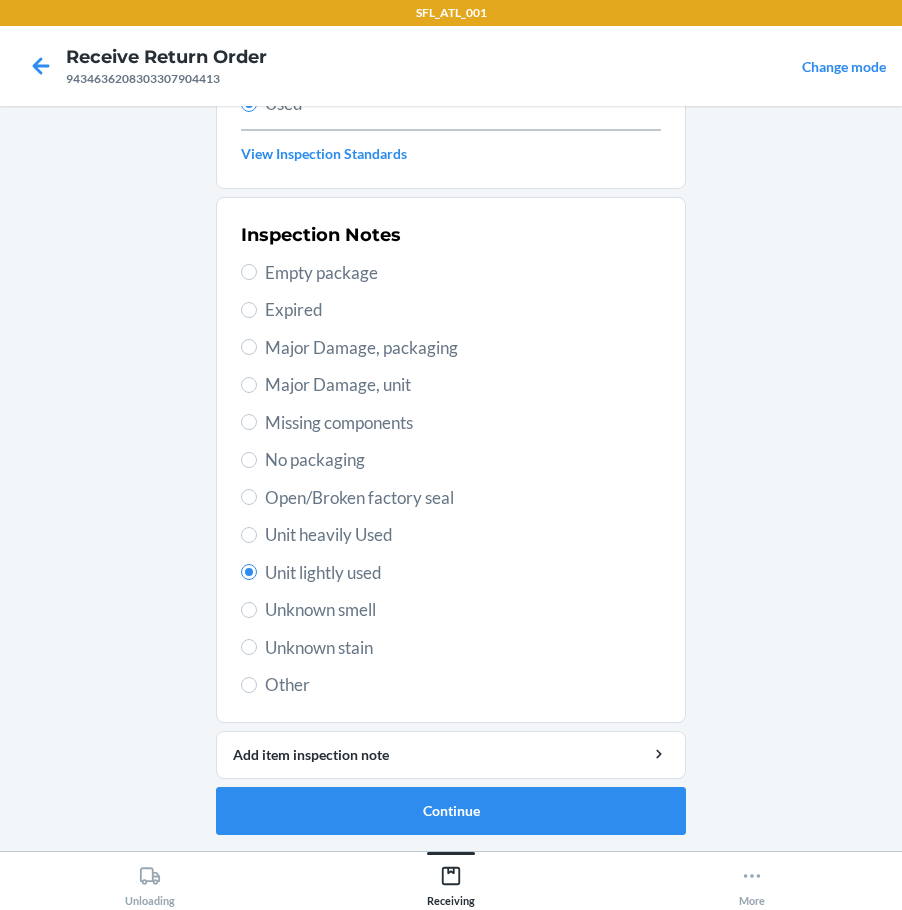 scroll, scrollTop: 0, scrollLeft: 0, axis: both 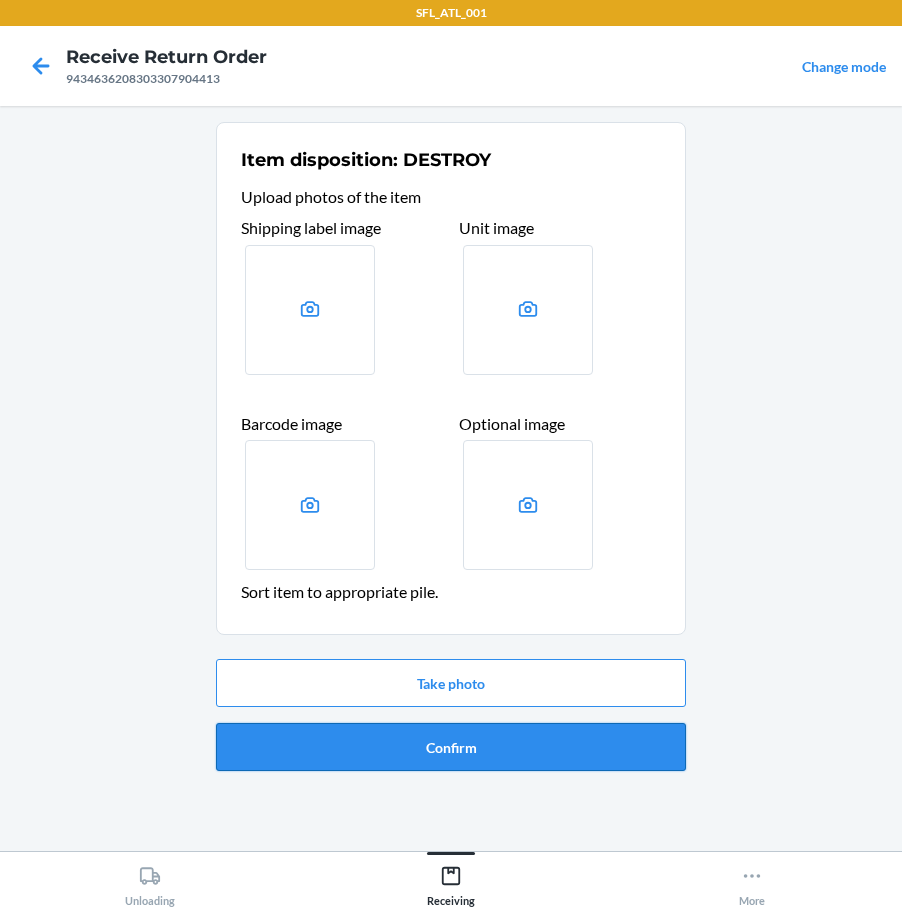 click on "Confirm" at bounding box center (451, 747) 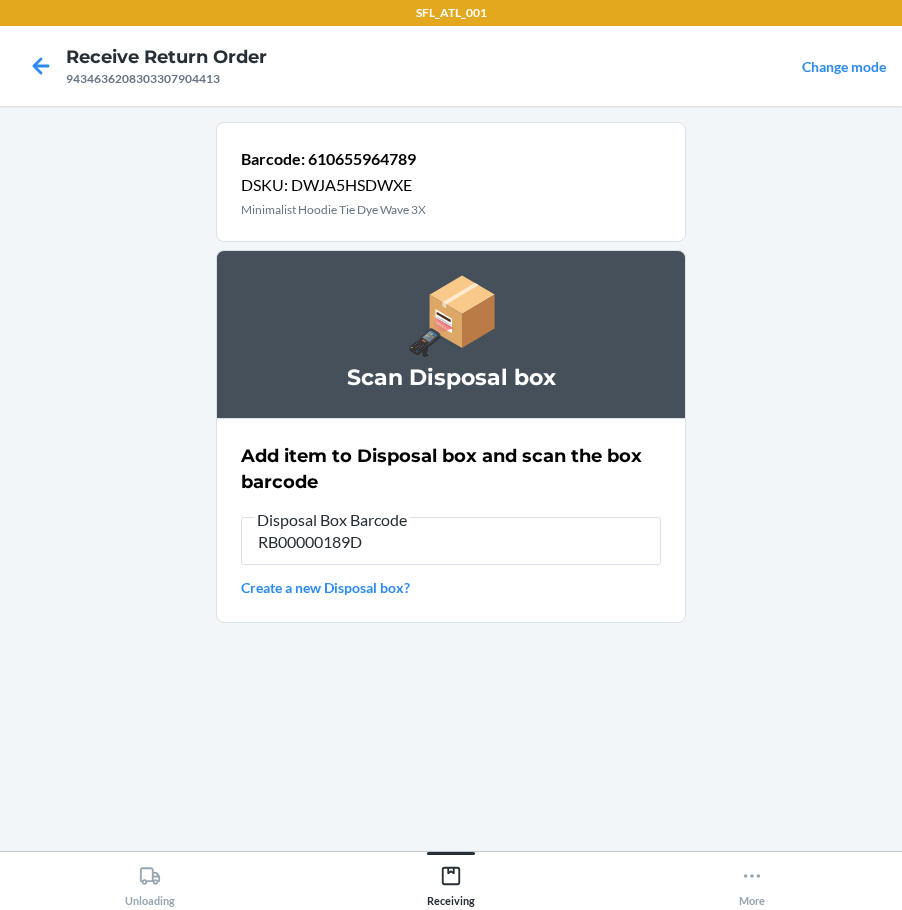 type on "RB00000189D" 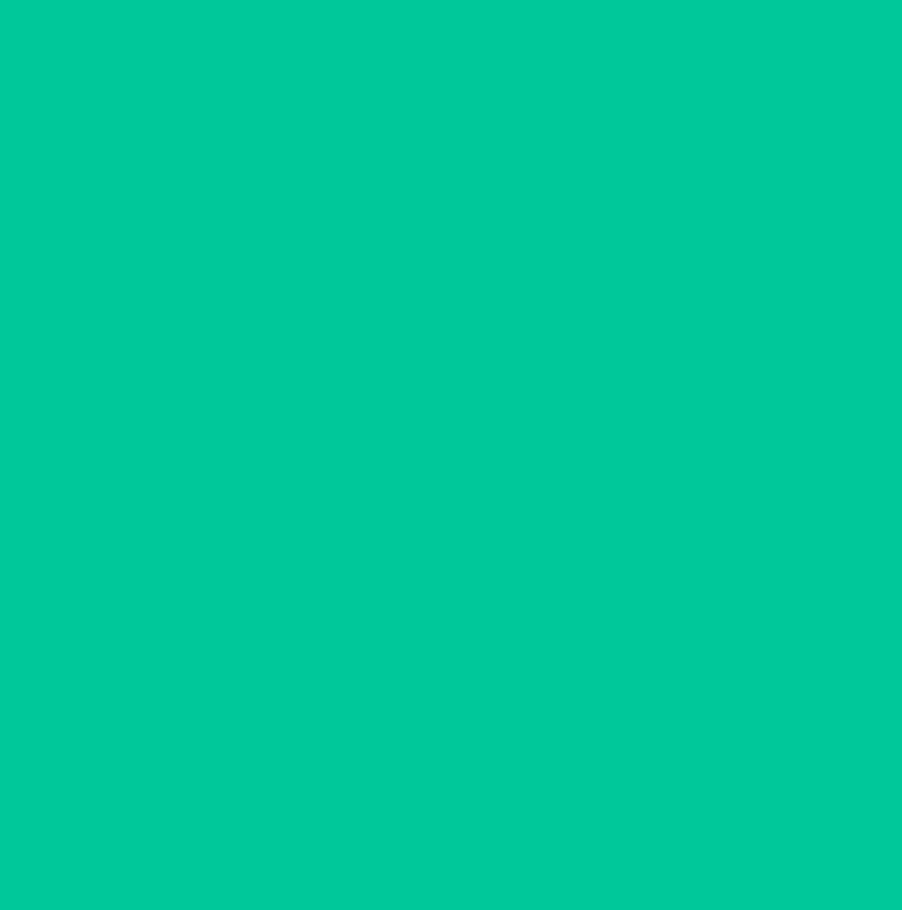 type 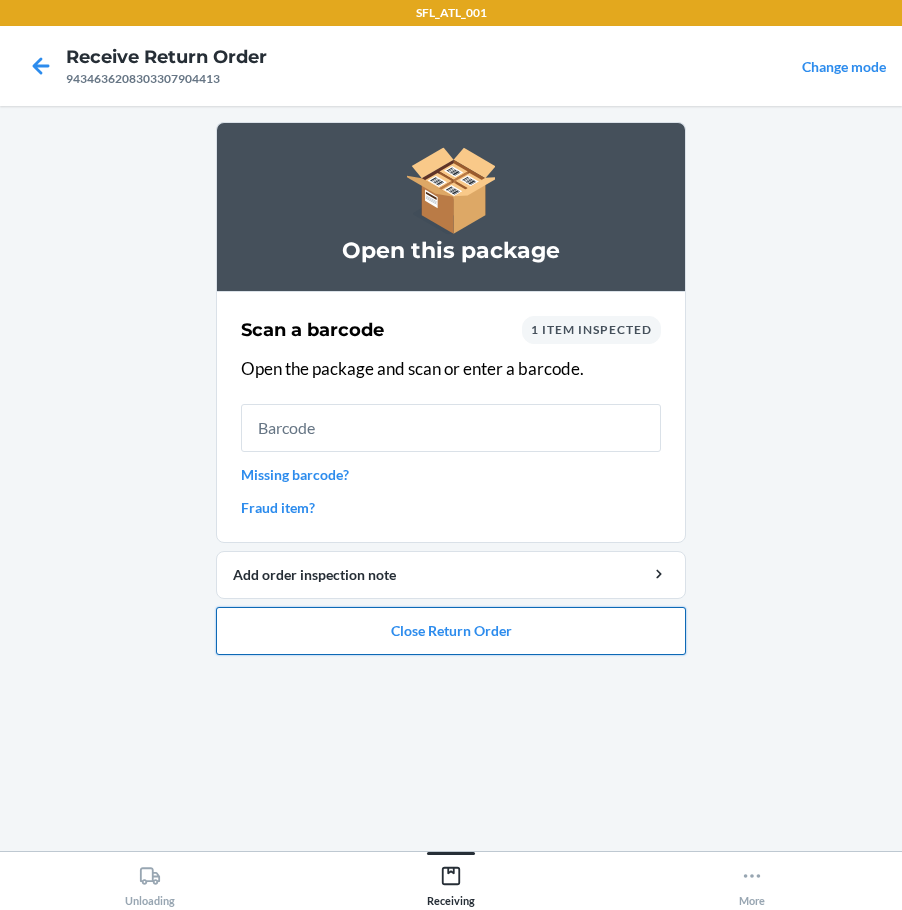 click on "Close Return Order" at bounding box center [451, 631] 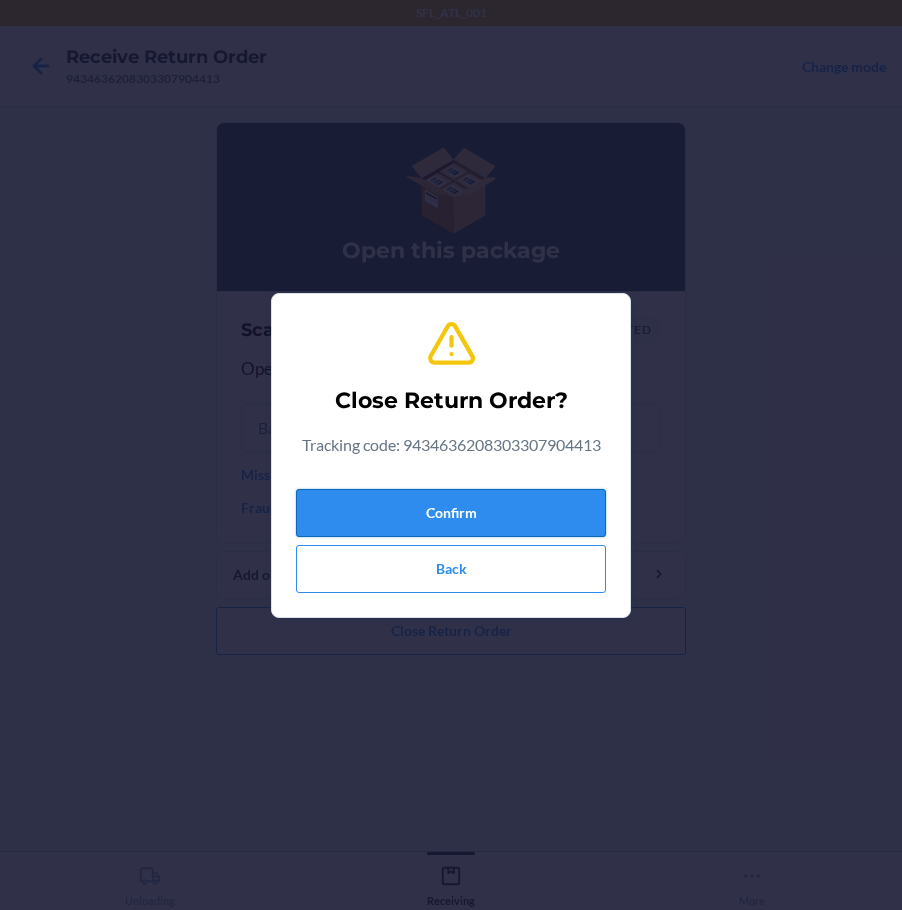 click on "Confirm" at bounding box center (451, 513) 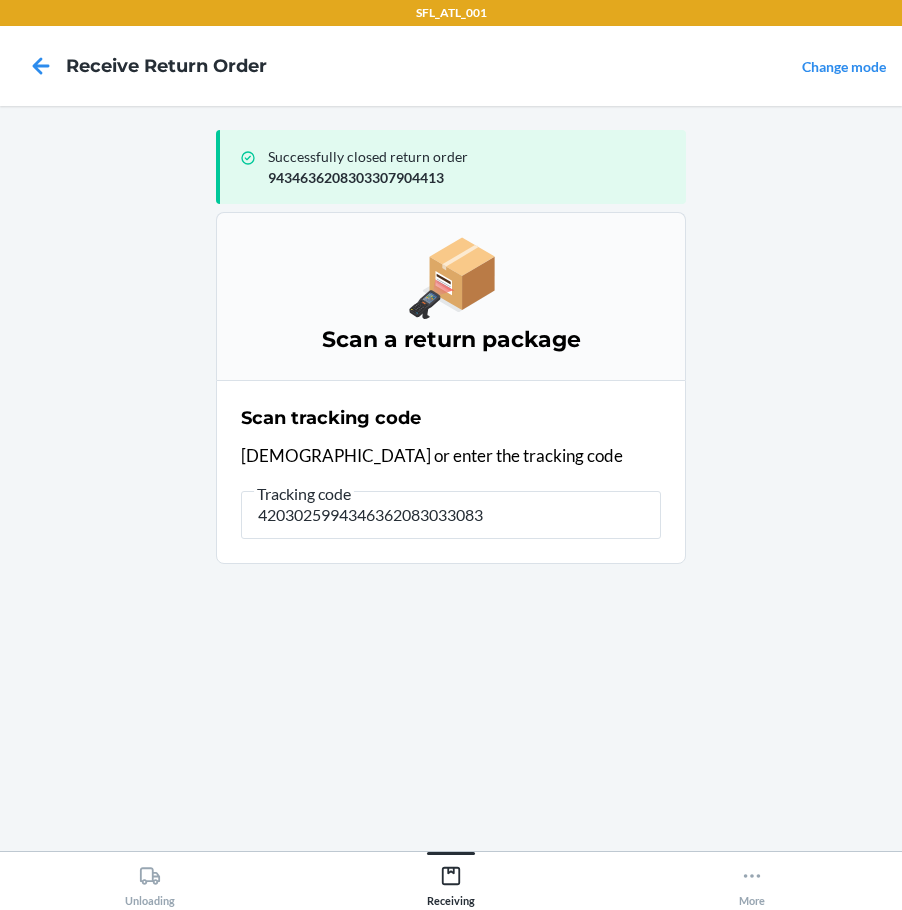 type on "42030259943463620830330835" 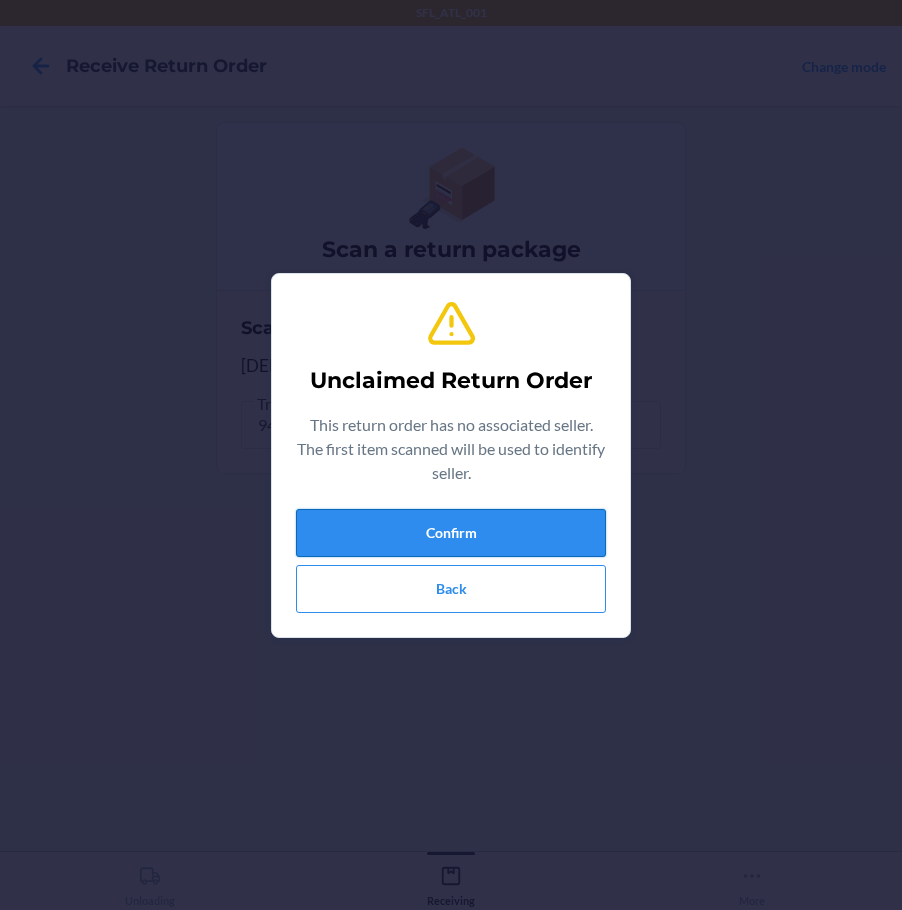 click on "Confirm" at bounding box center (451, 533) 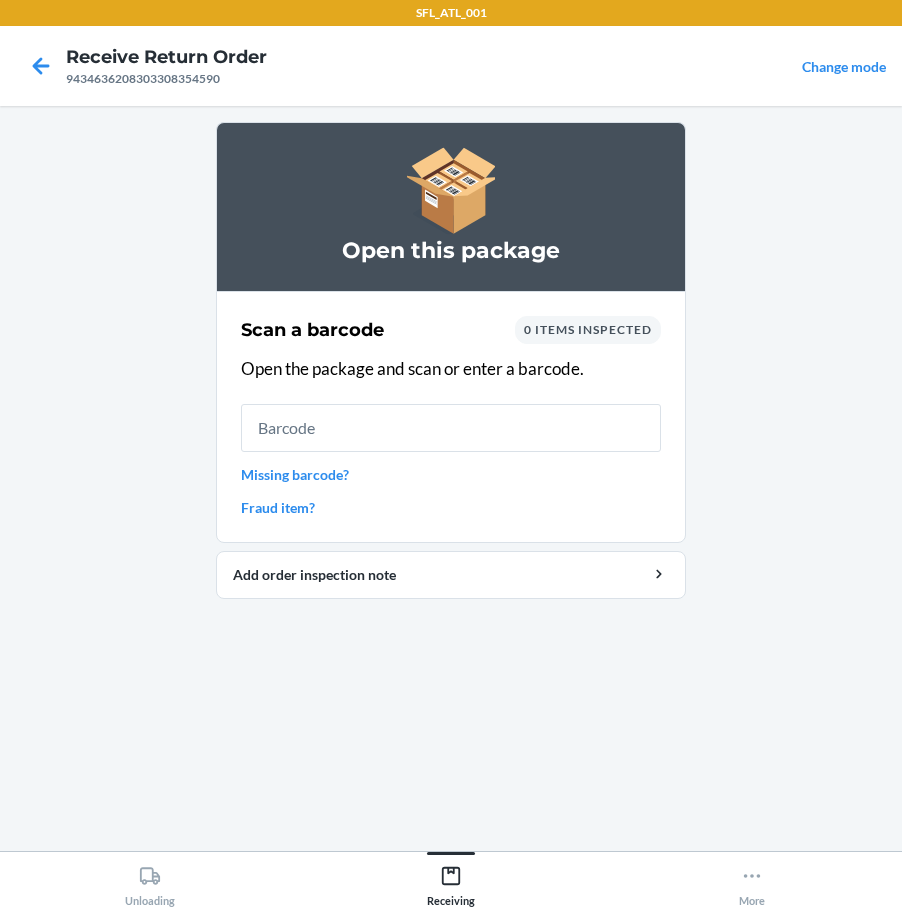 click on "Fraud item?" at bounding box center [451, 507] 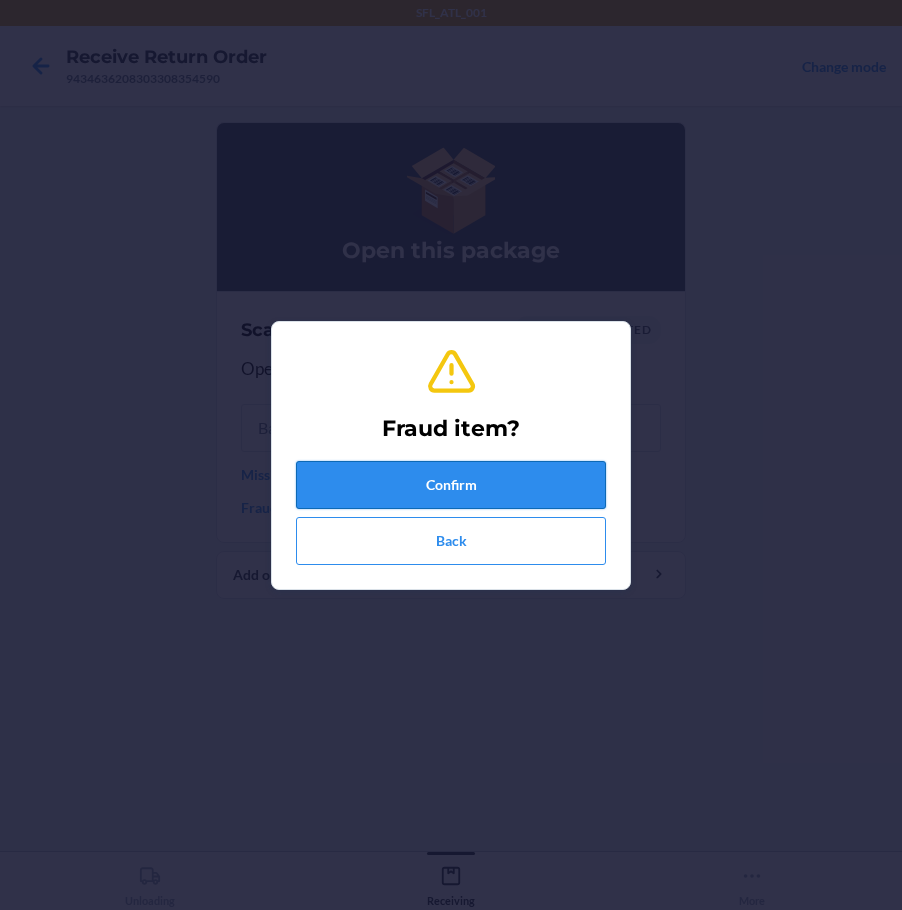 click on "Confirm" at bounding box center (451, 485) 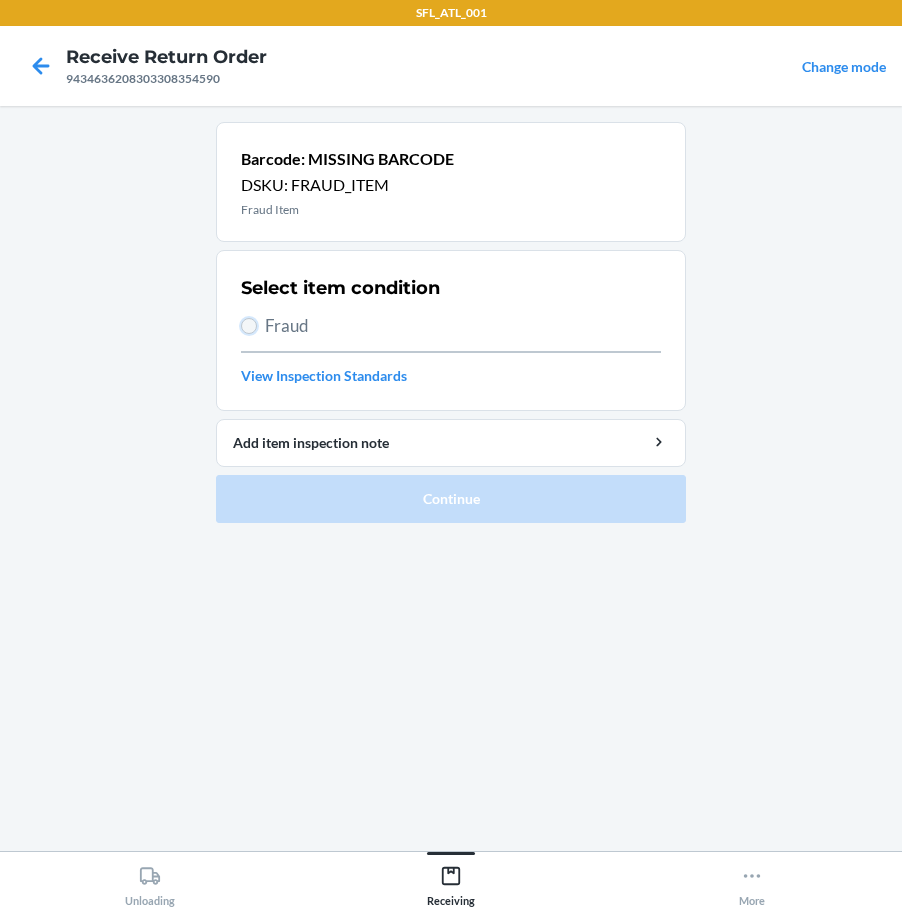 click on "Fraud" at bounding box center [249, 326] 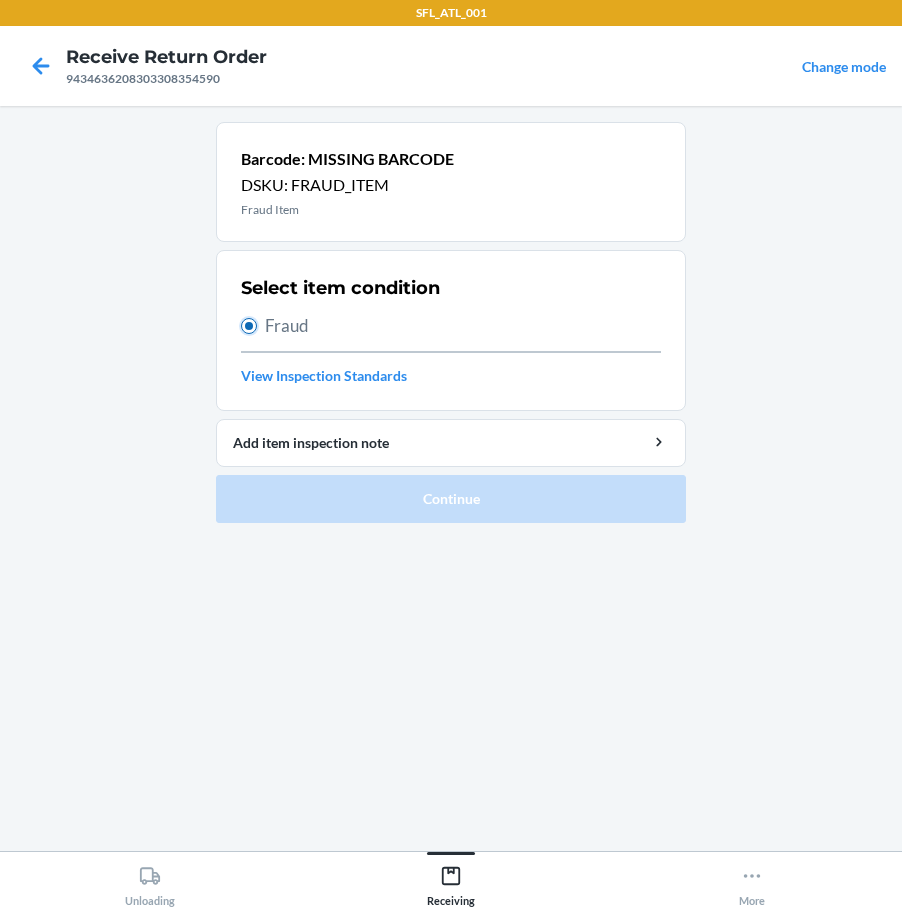 radio on "true" 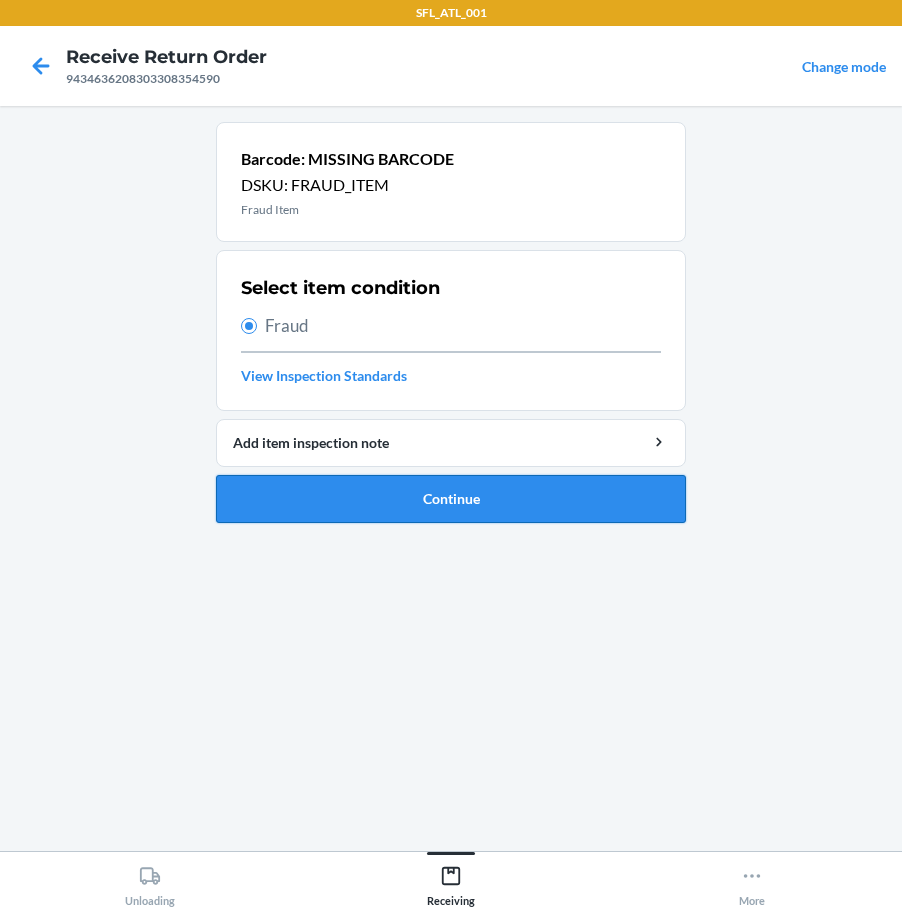 click on "Continue" at bounding box center [451, 499] 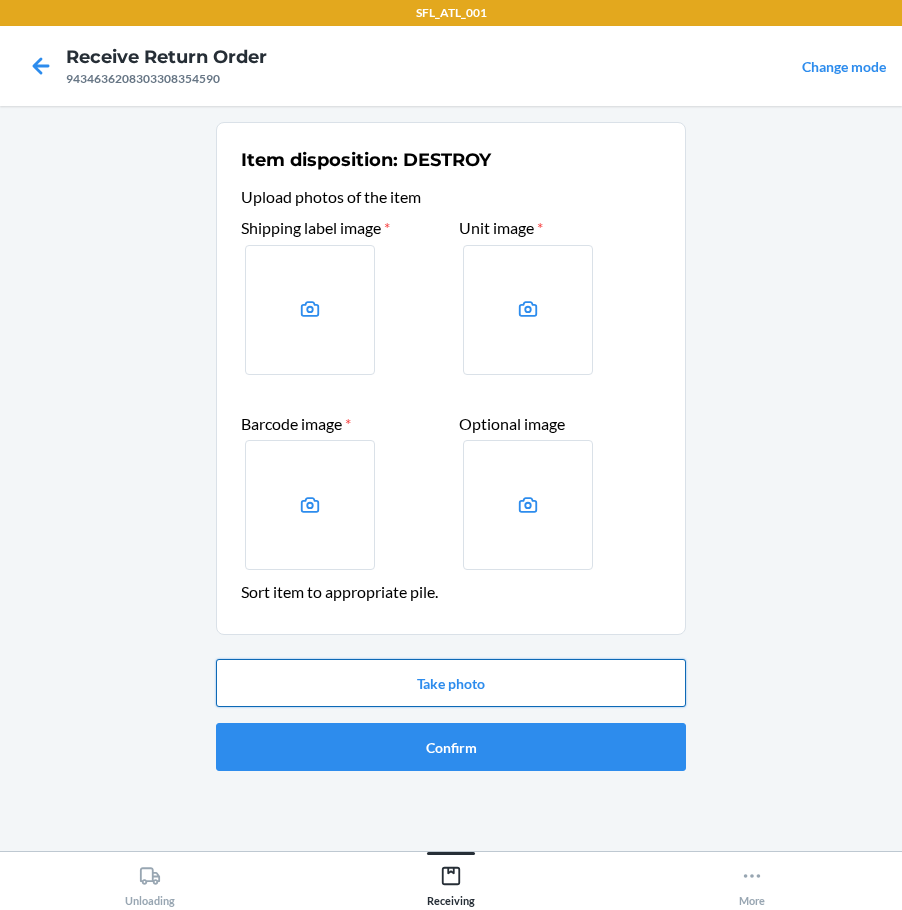 click on "Take photo" at bounding box center (451, 683) 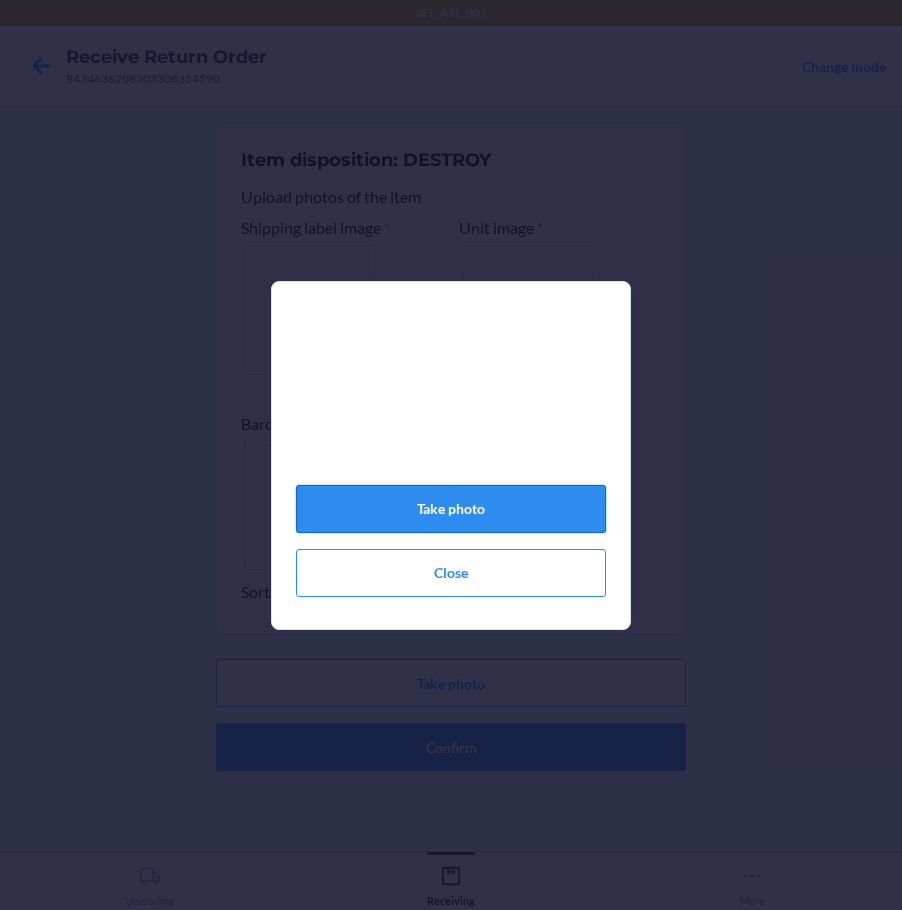 click on "Take photo" 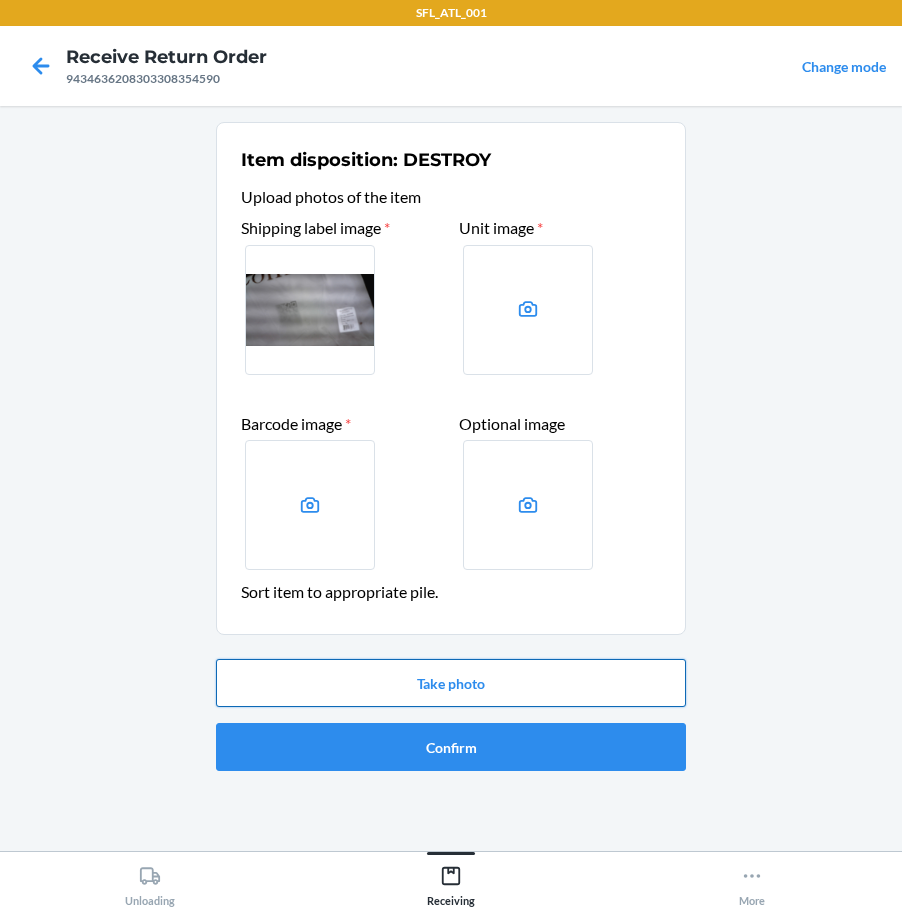 click on "Take photo" at bounding box center [451, 683] 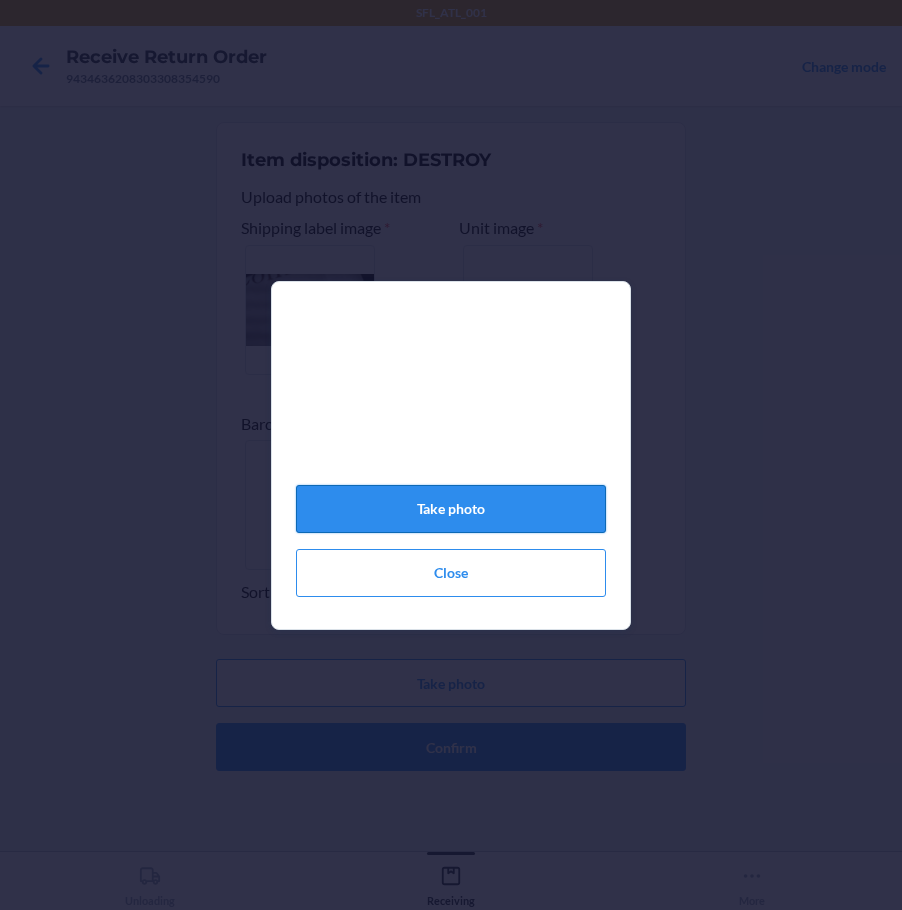 click on "Take photo" 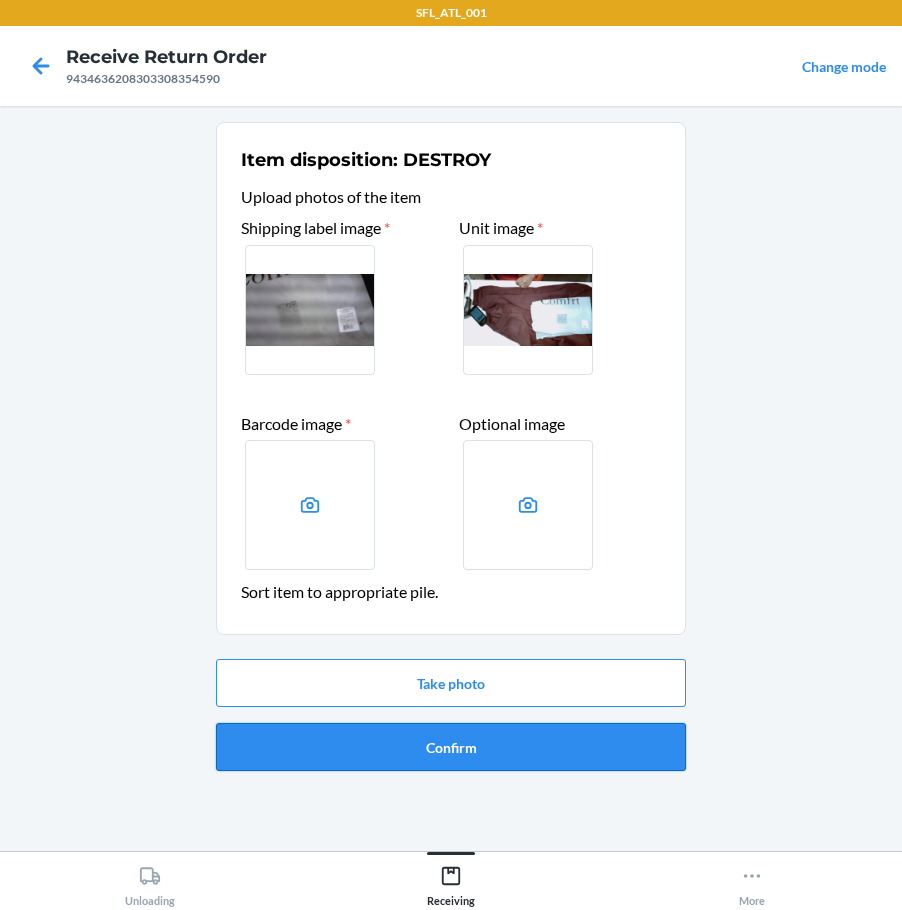 click on "Confirm" at bounding box center (451, 747) 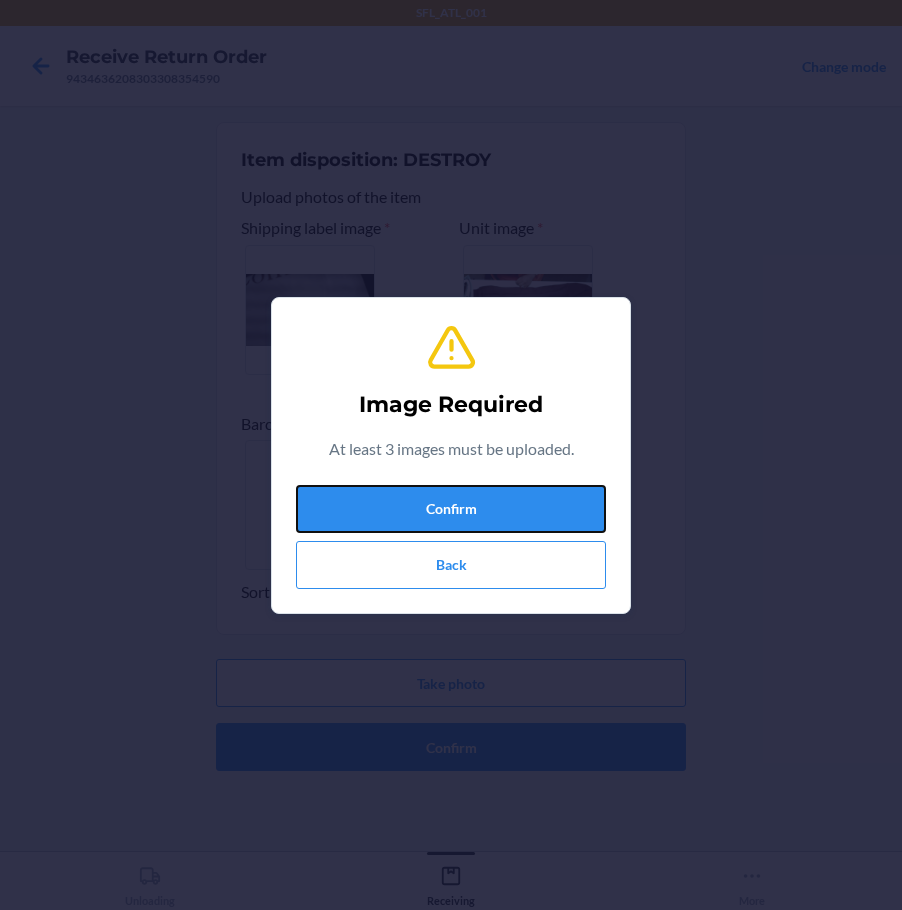 click on "Confirm" at bounding box center [451, 509] 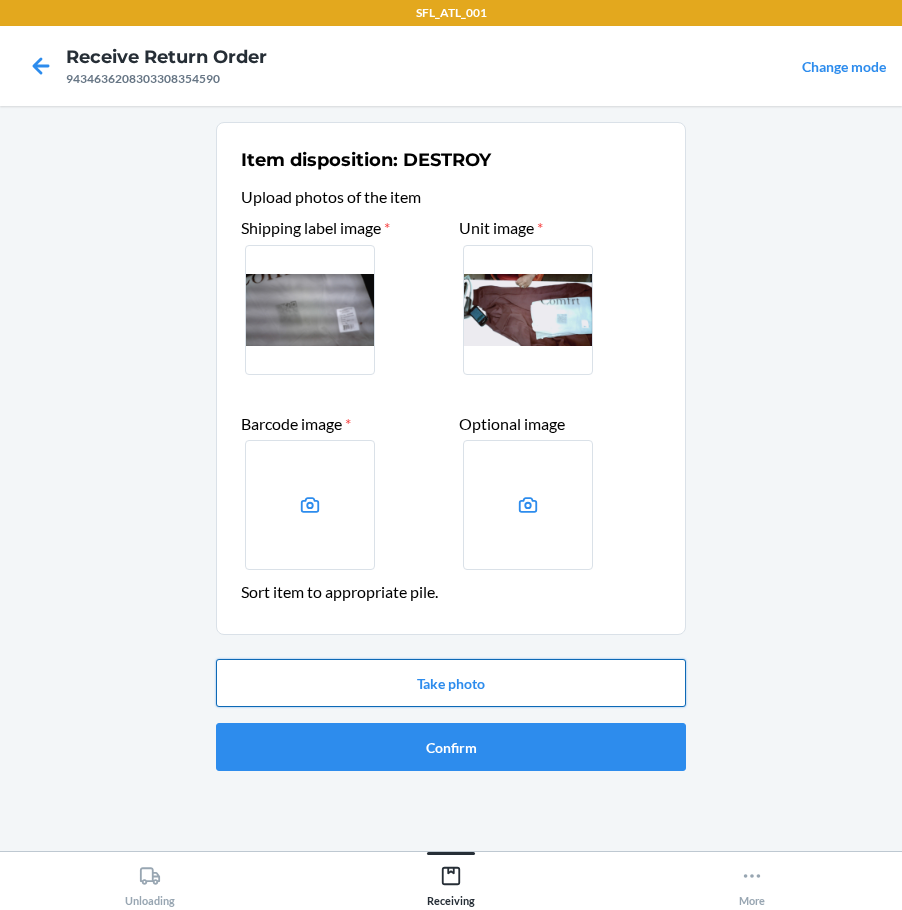 click on "Take photo" at bounding box center (451, 683) 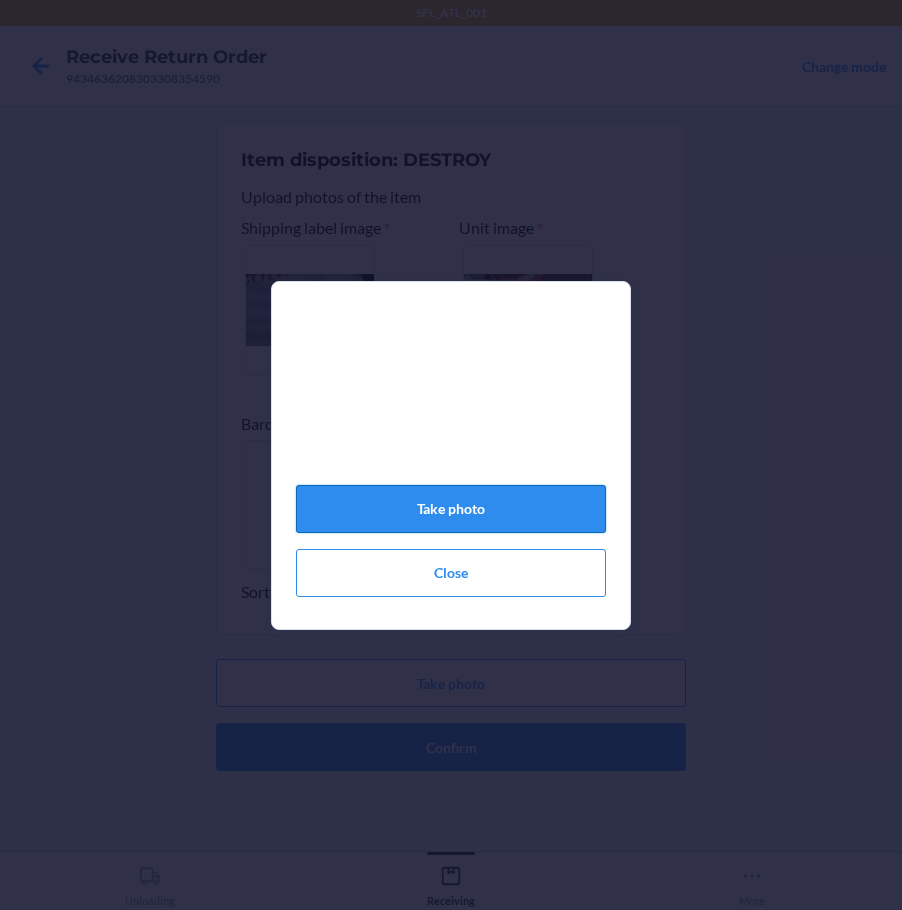 click on "Take photo" 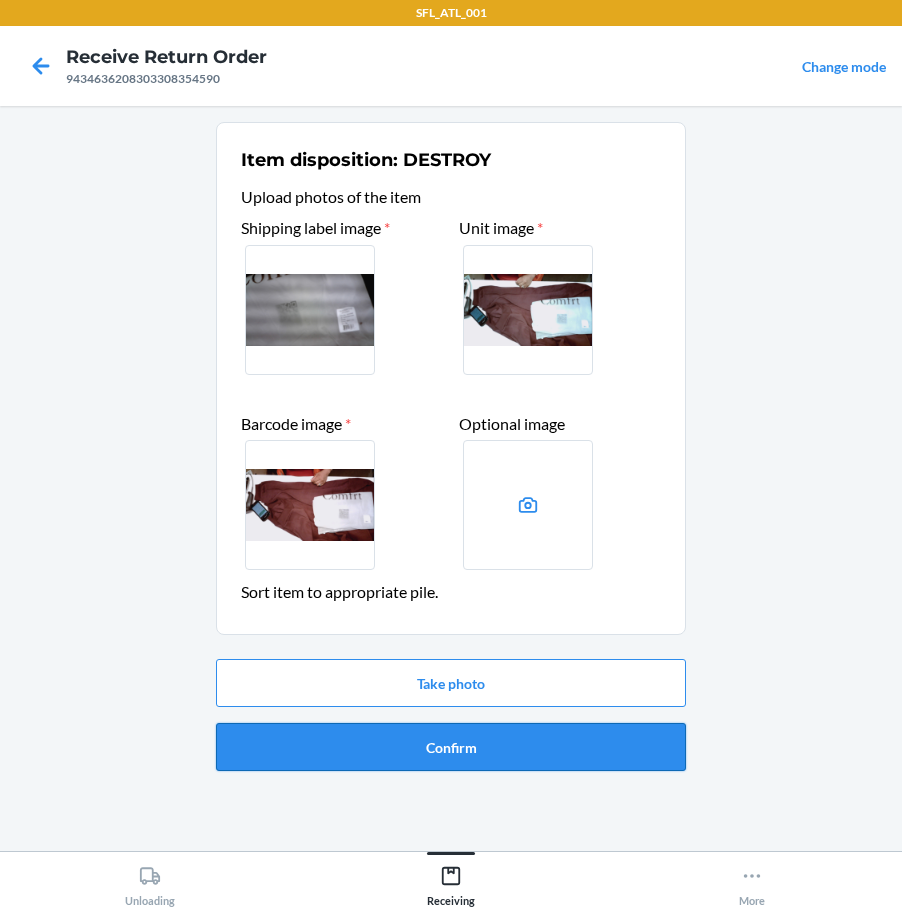 click on "Confirm" at bounding box center (451, 747) 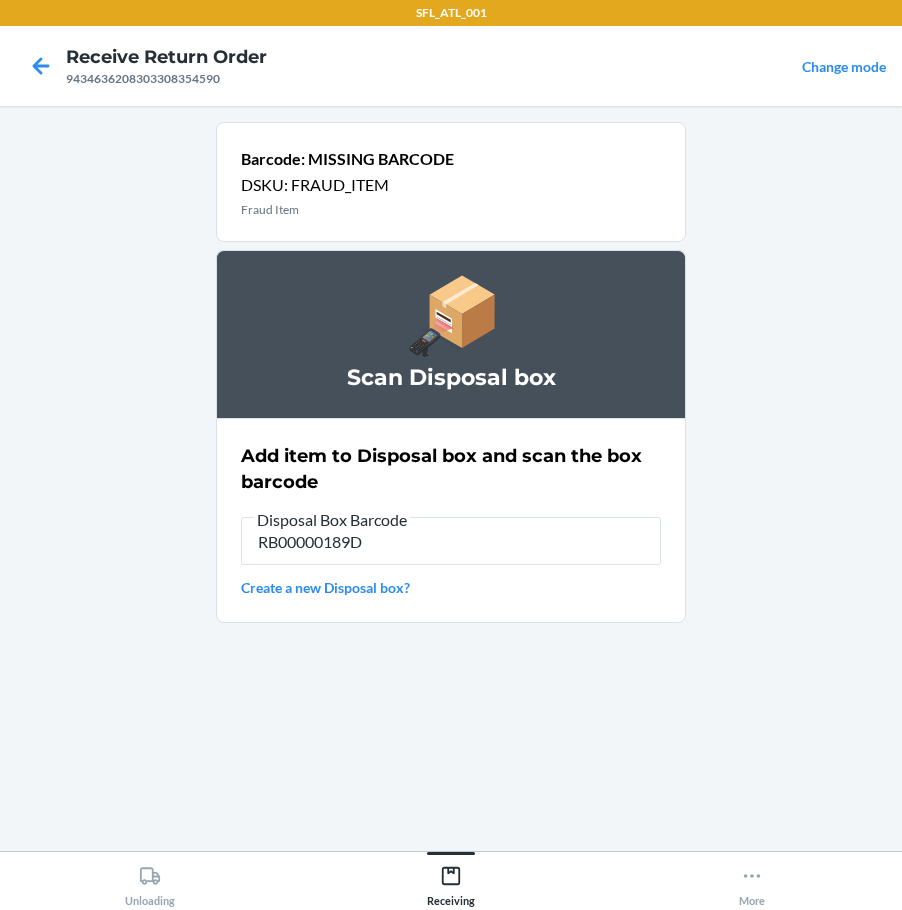 type on "RB00000189D" 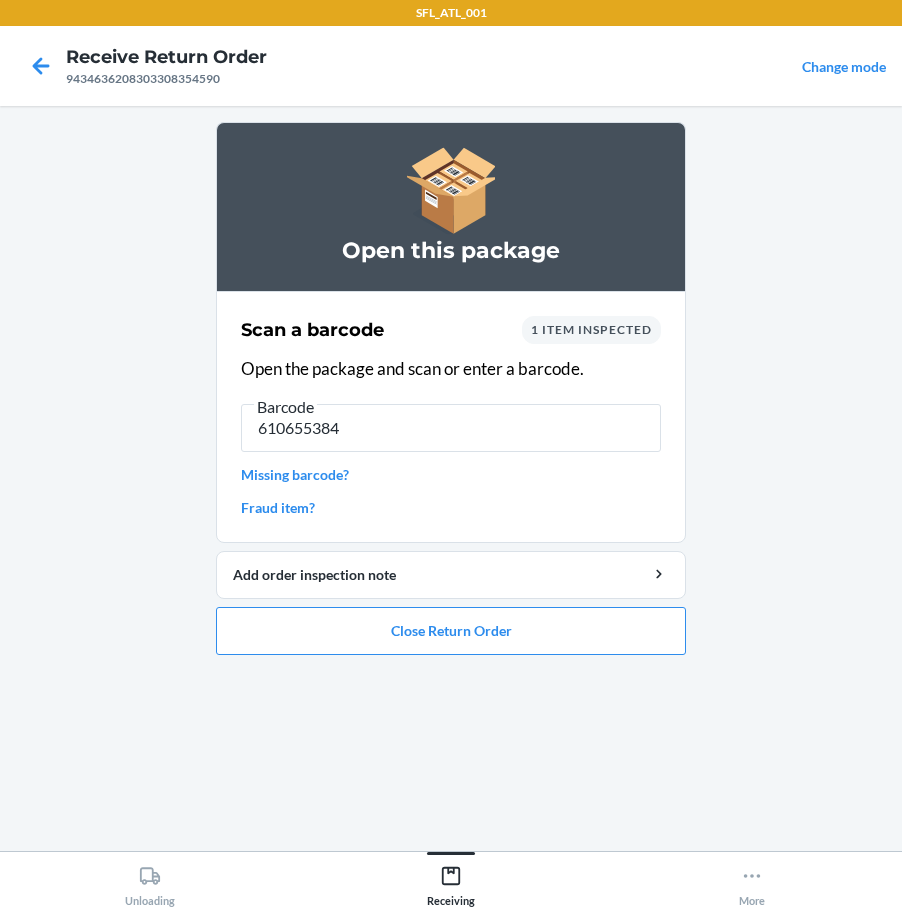 type on "6106553840" 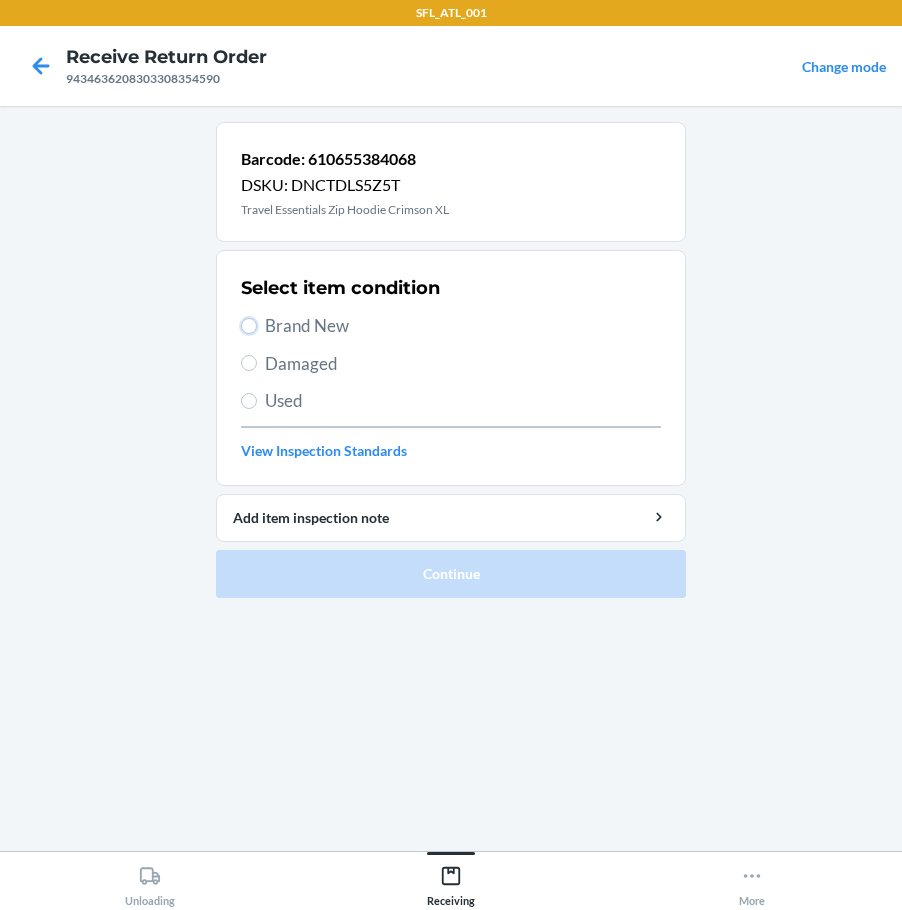 drag, startPoint x: 243, startPoint y: 322, endPoint x: 306, endPoint y: 393, distance: 94.92102 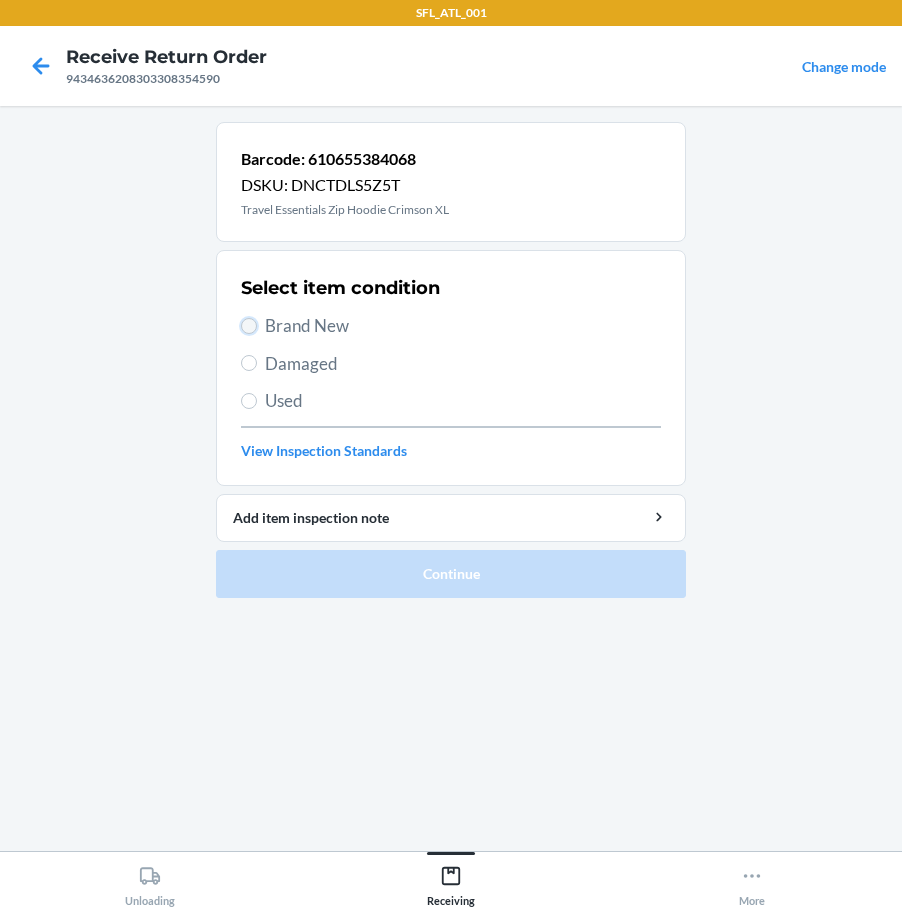 click on "Brand New" at bounding box center [249, 326] 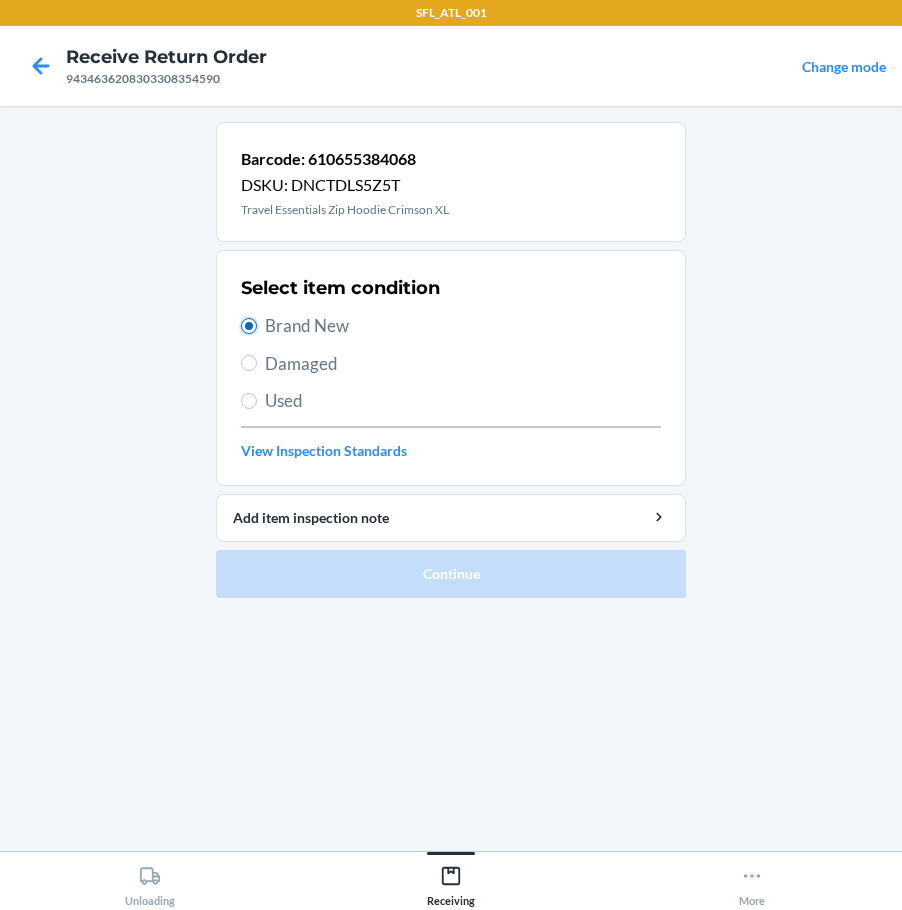 radio on "true" 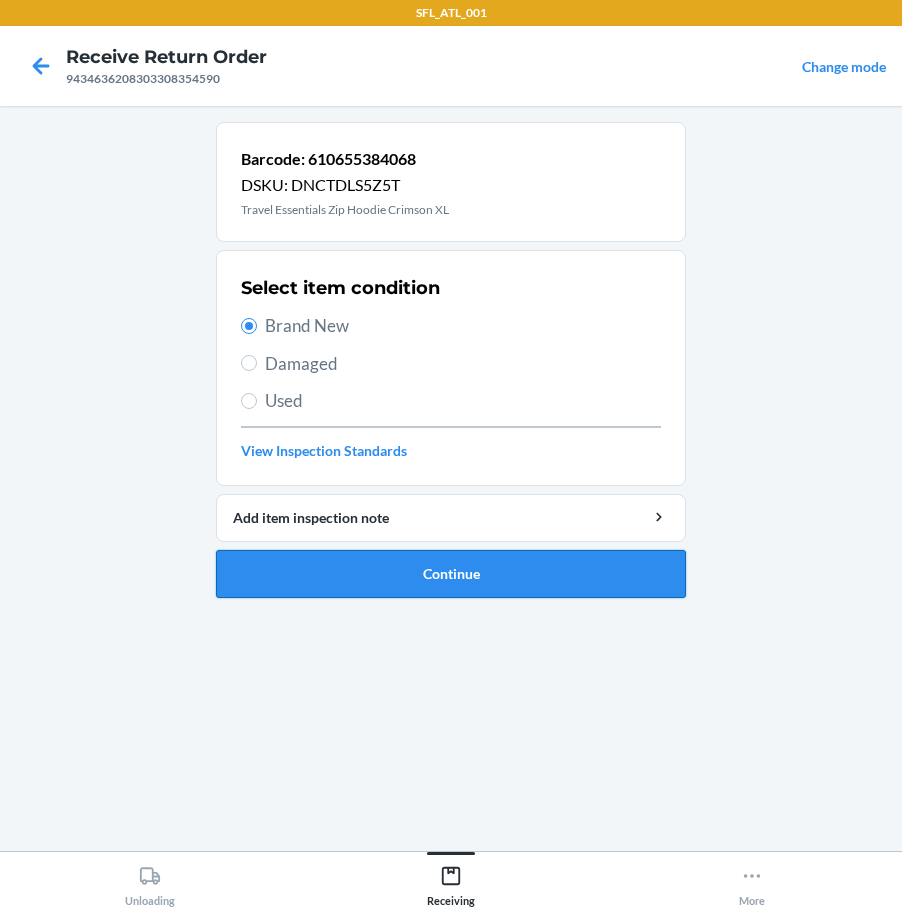 click on "Continue" at bounding box center (451, 574) 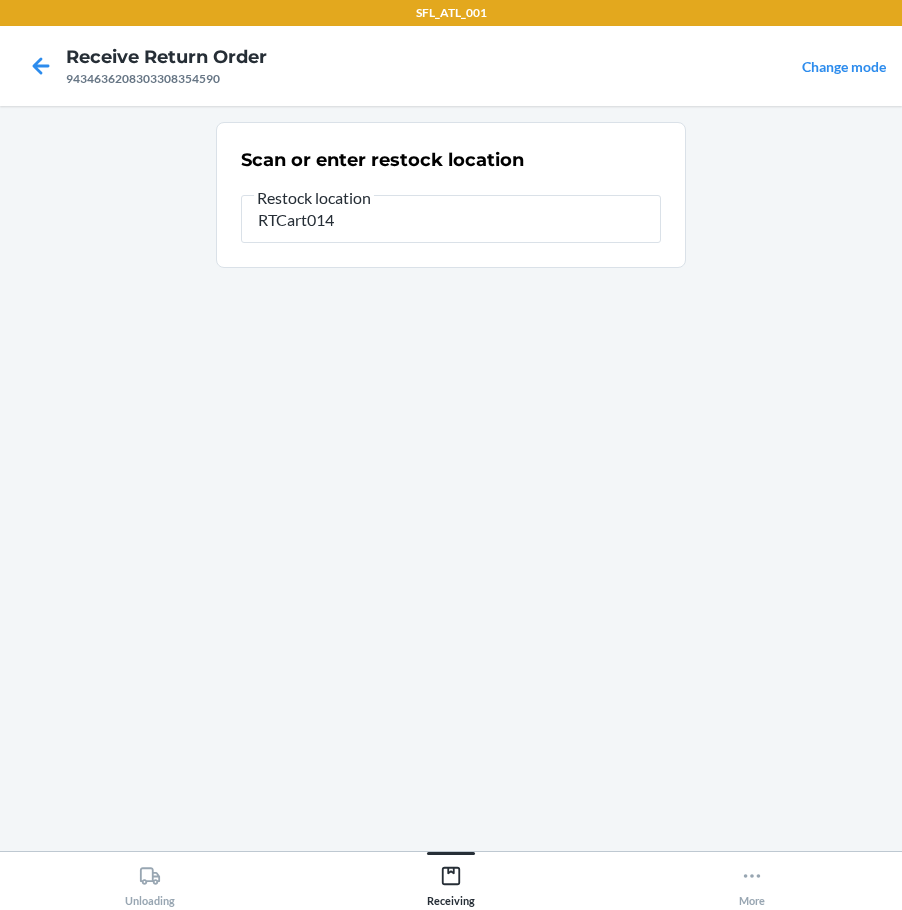 type on "RTCart014" 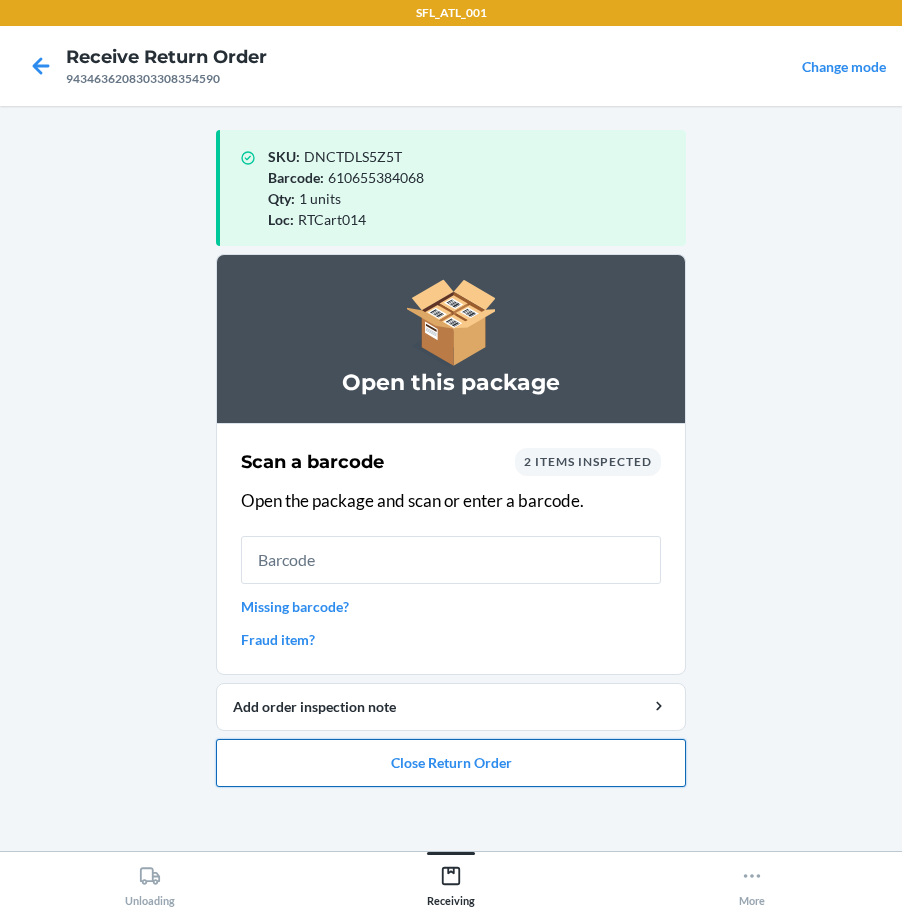 click on "Close Return Order" at bounding box center (451, 763) 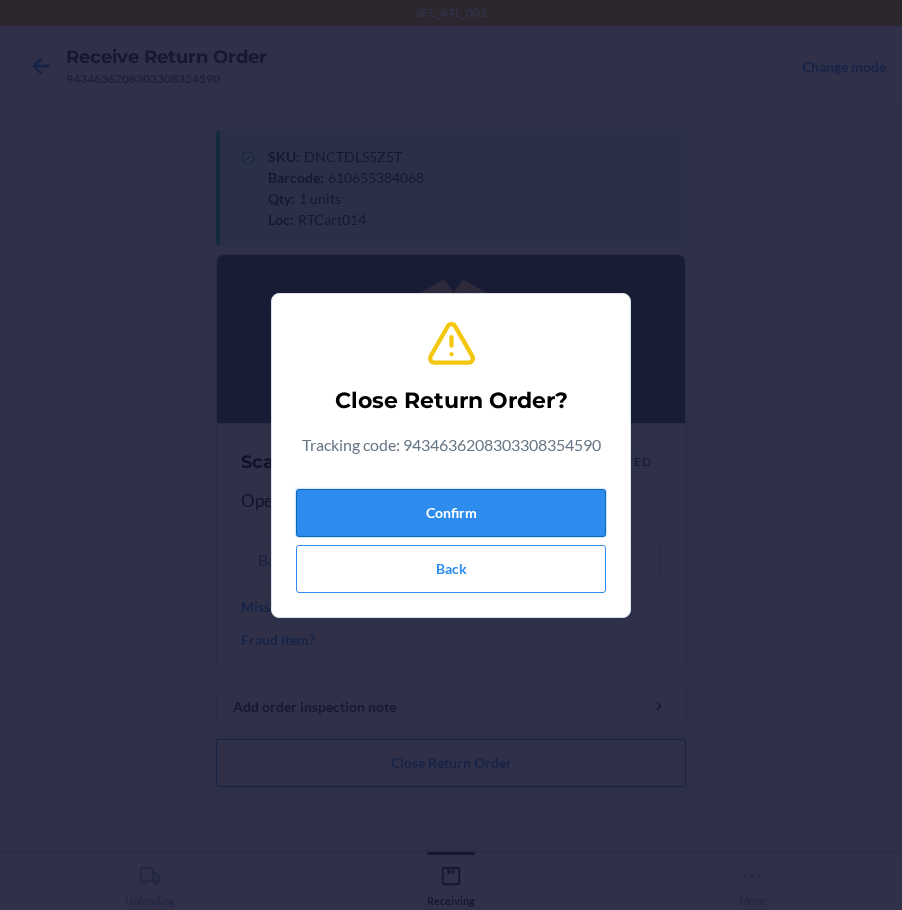 drag, startPoint x: 399, startPoint y: 482, endPoint x: 412, endPoint y: 498, distance: 20.615528 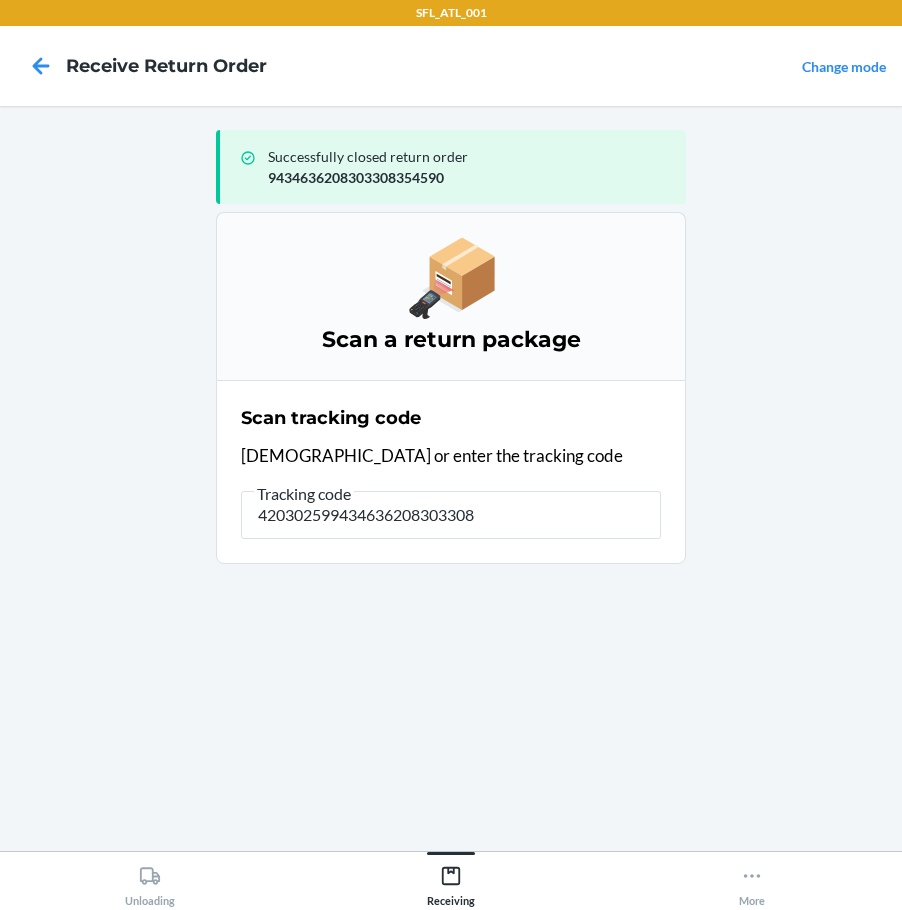 type on "4203025994346362083033086" 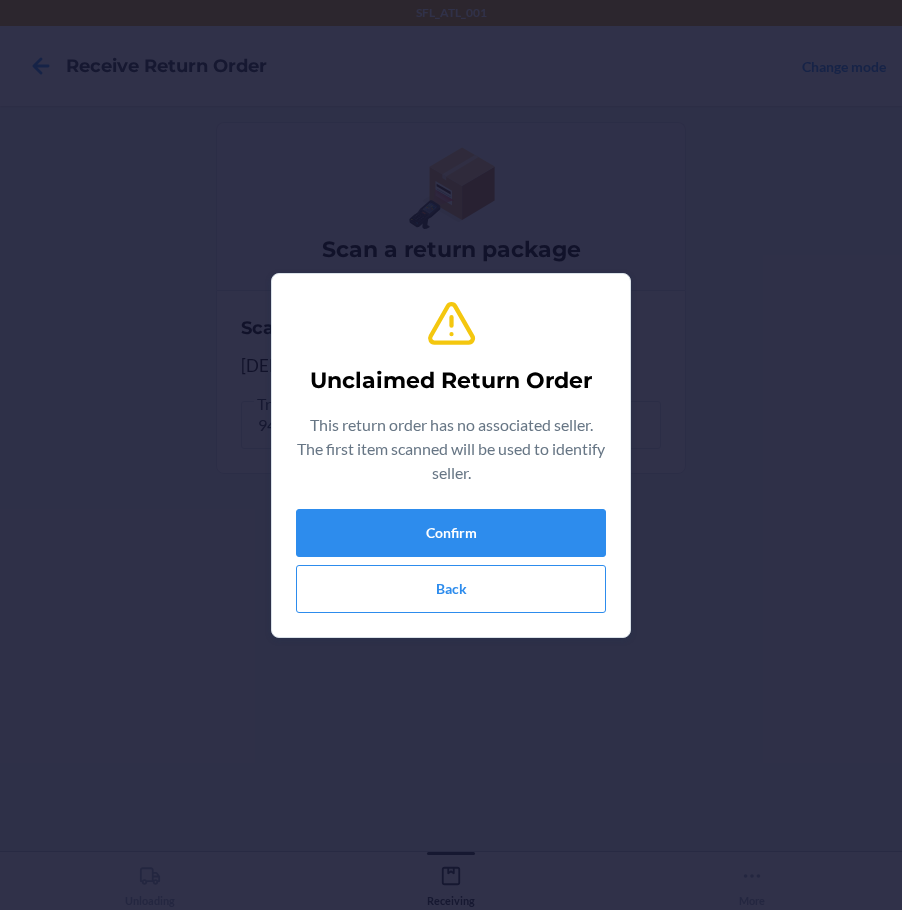 type on "642461409321" 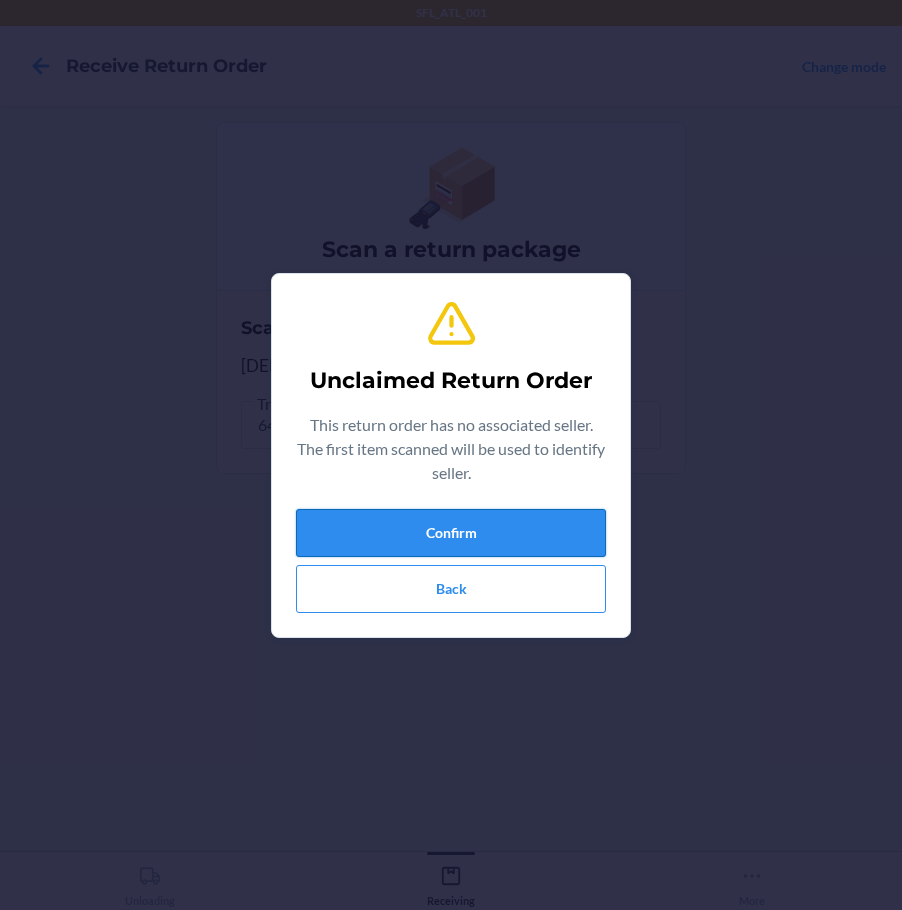 click on "Confirm" at bounding box center [451, 533] 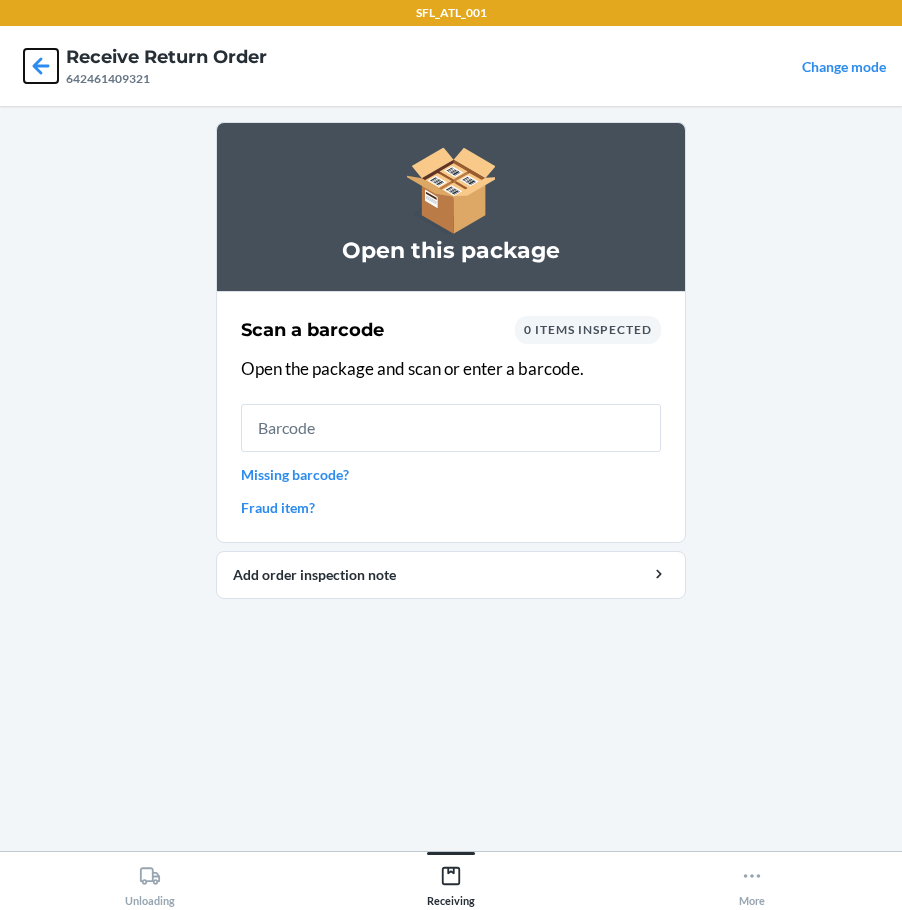 drag, startPoint x: 47, startPoint y: 56, endPoint x: 140, endPoint y: 149, distance: 131.52187 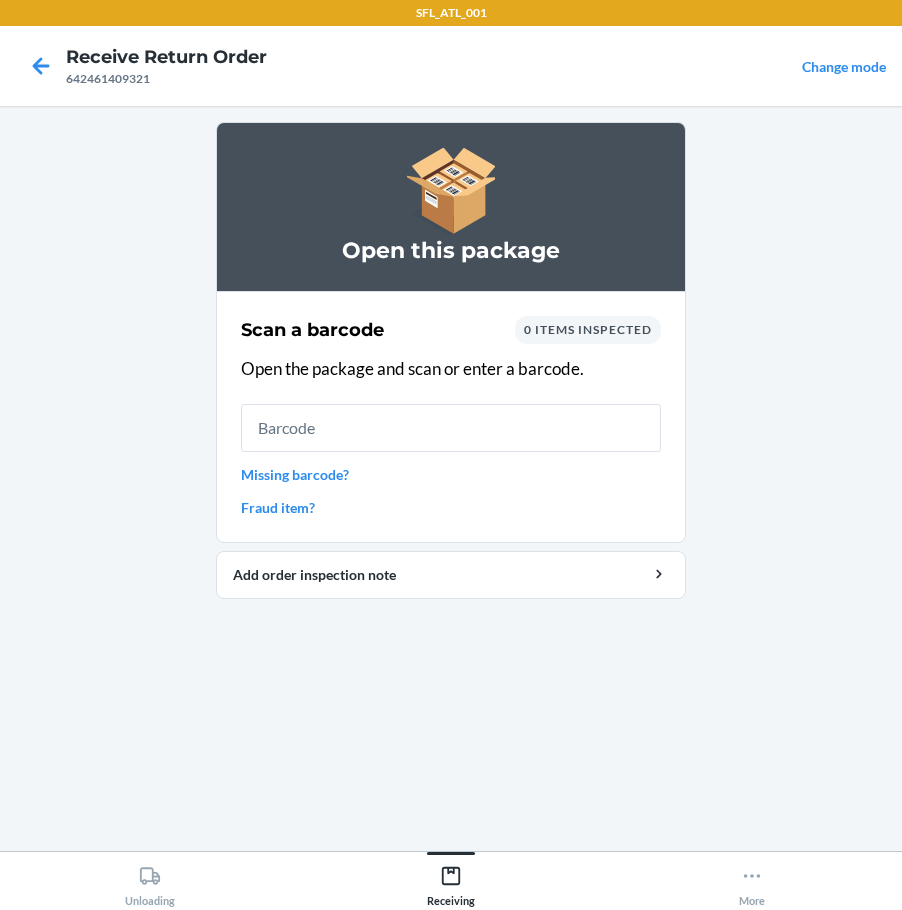 click at bounding box center [41, 66] 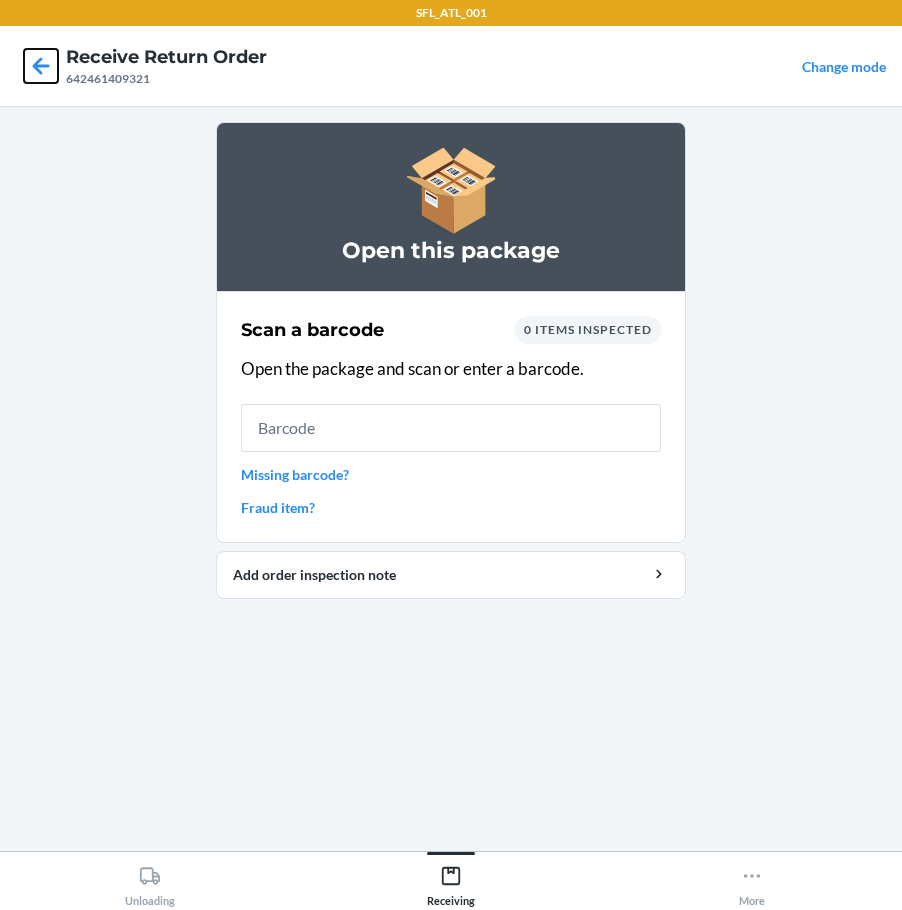click 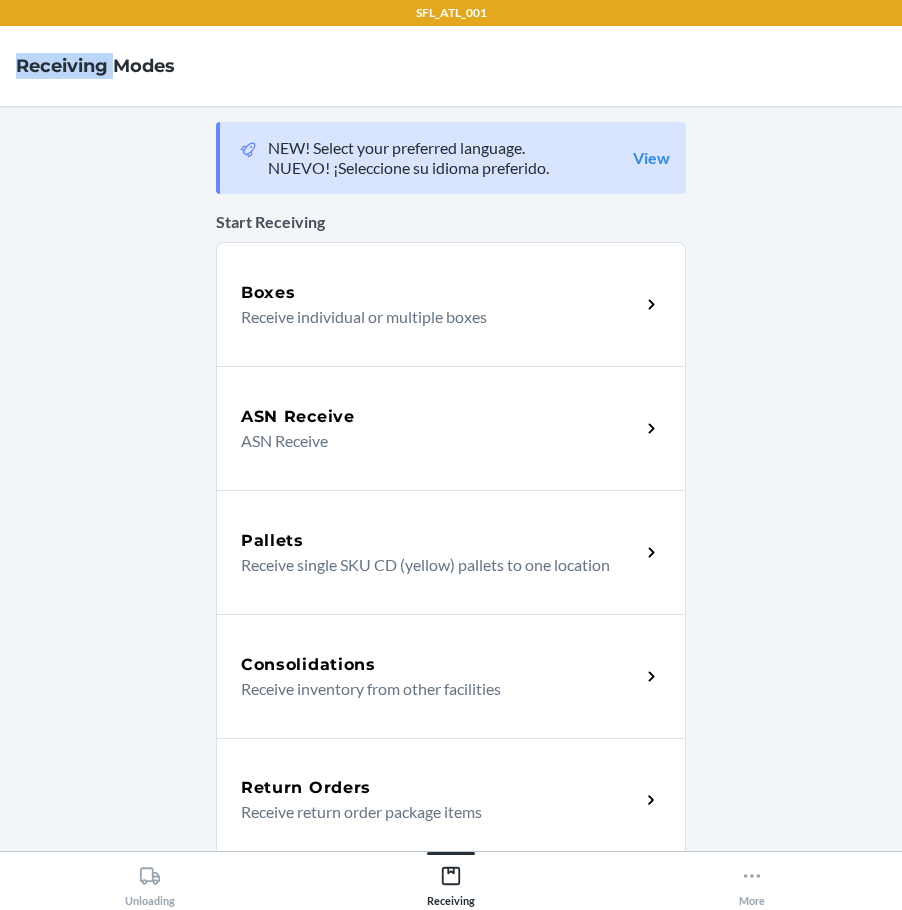 click on "Receiving Modes" at bounding box center [95, 66] 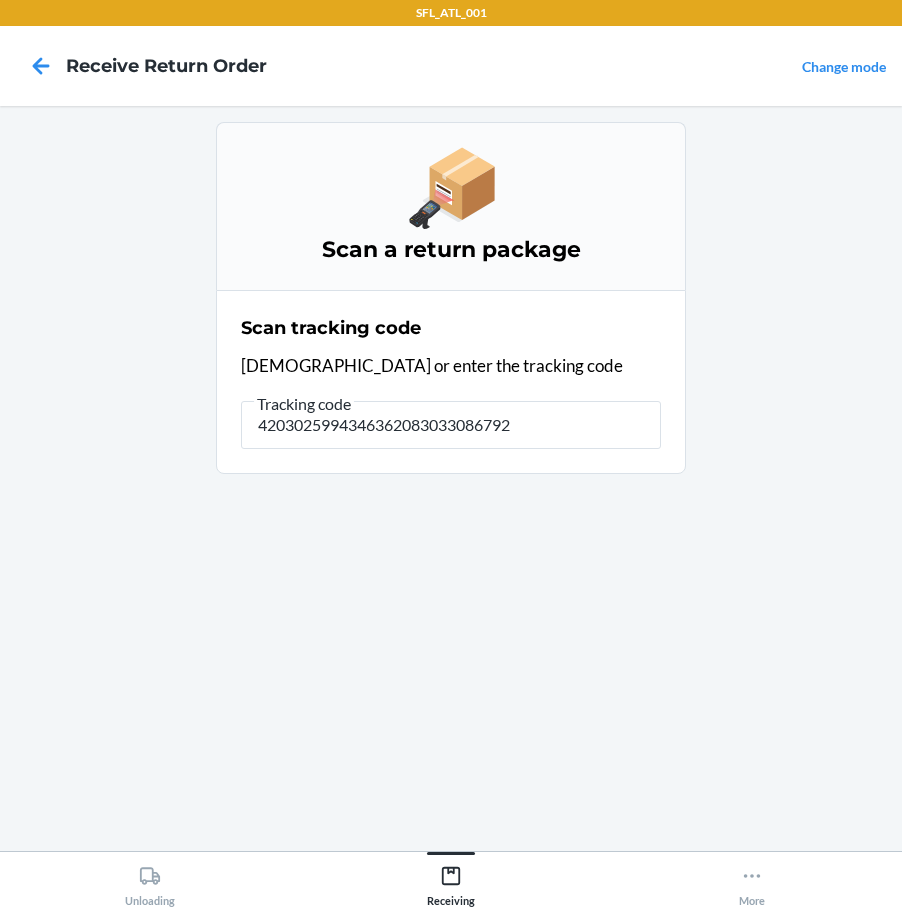 type on "42030259943463620830330867929" 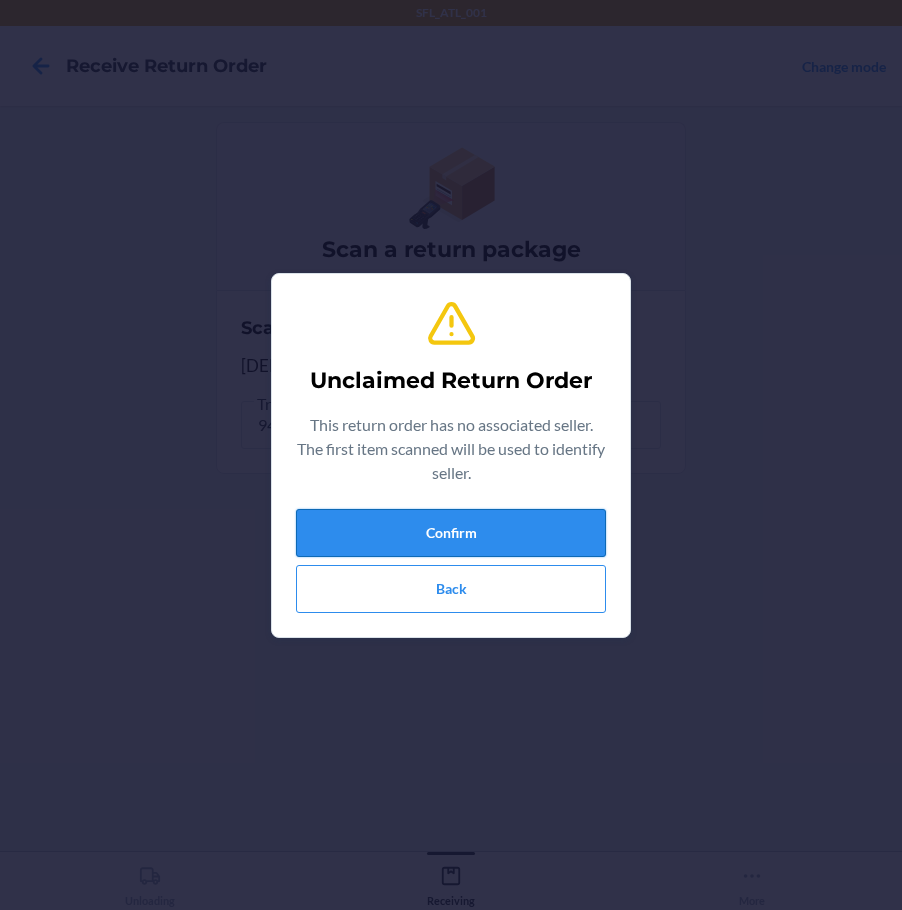 click on "Confirm" at bounding box center [451, 533] 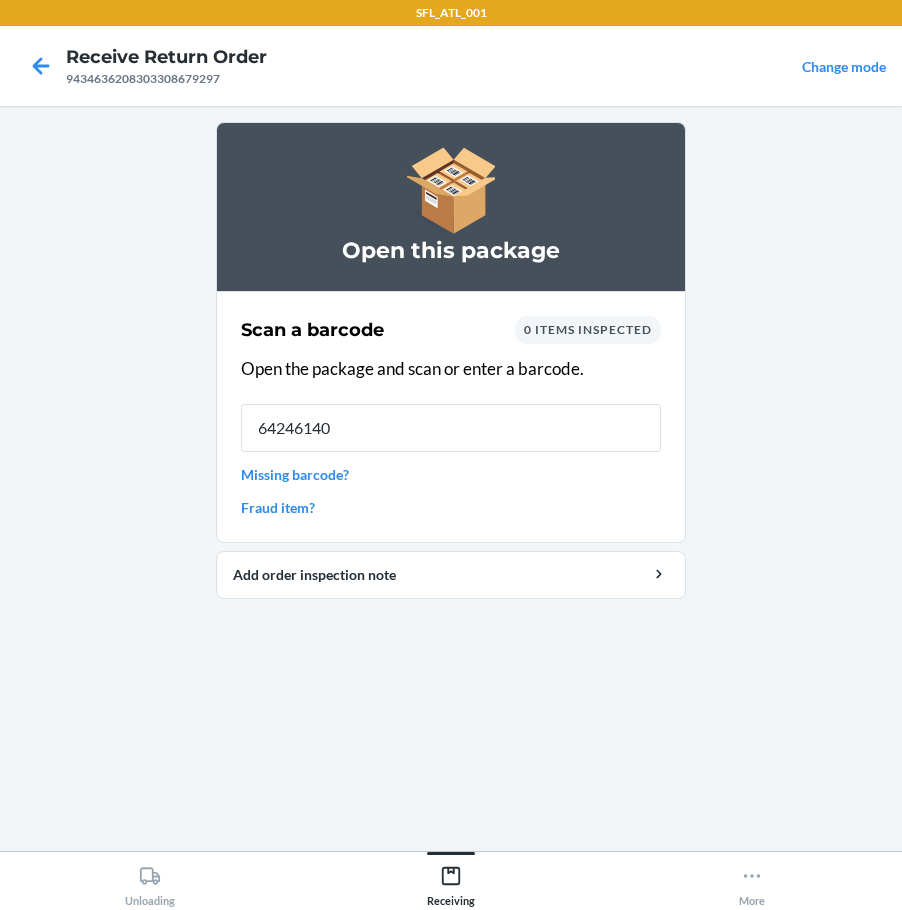 type on "642461409" 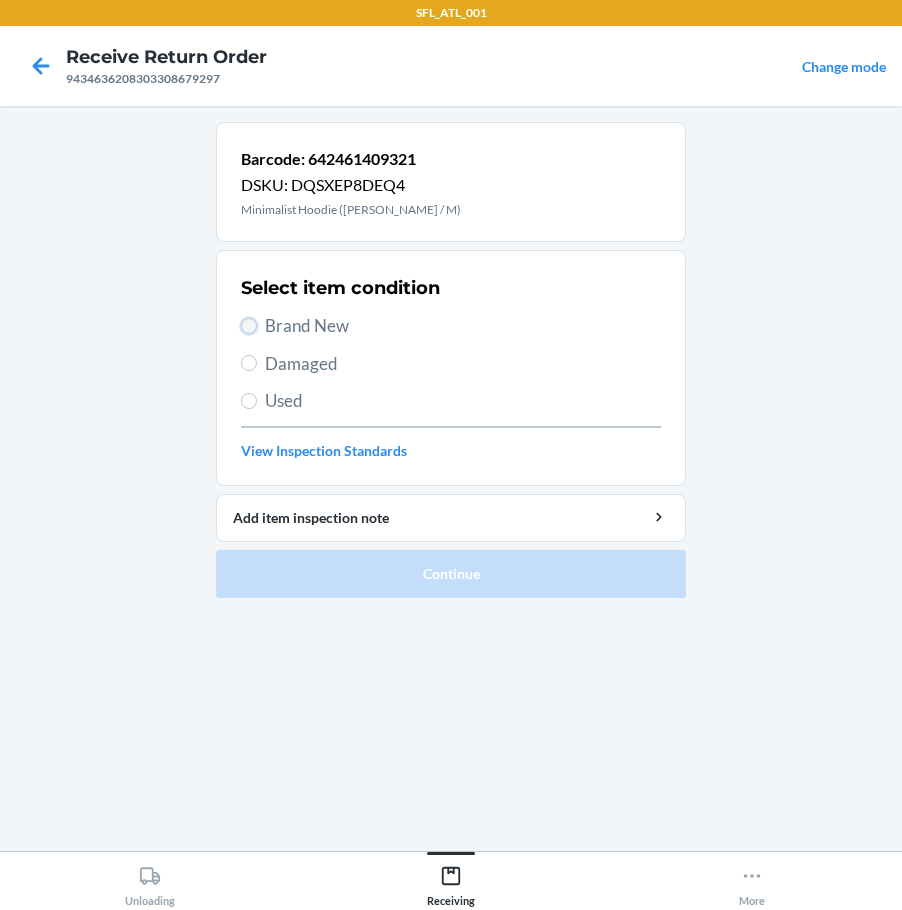 click on "Brand New" at bounding box center (249, 326) 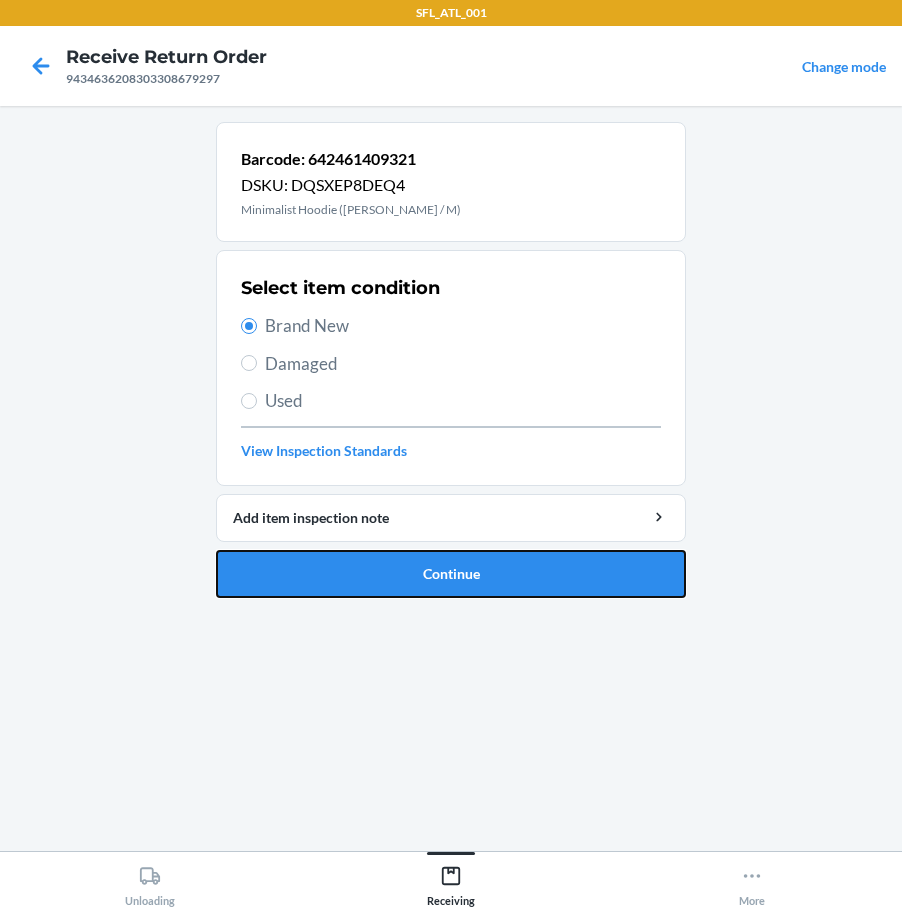 drag, startPoint x: 333, startPoint y: 560, endPoint x: 362, endPoint y: 553, distance: 29.832869 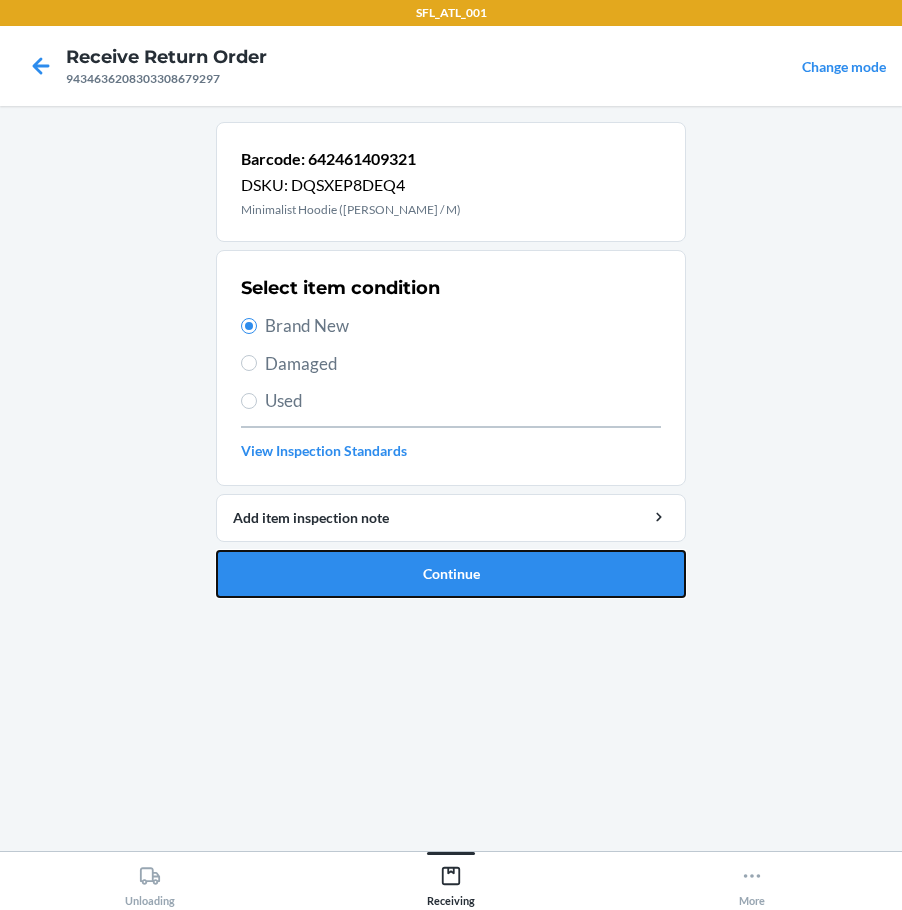 click on "Continue" at bounding box center (451, 574) 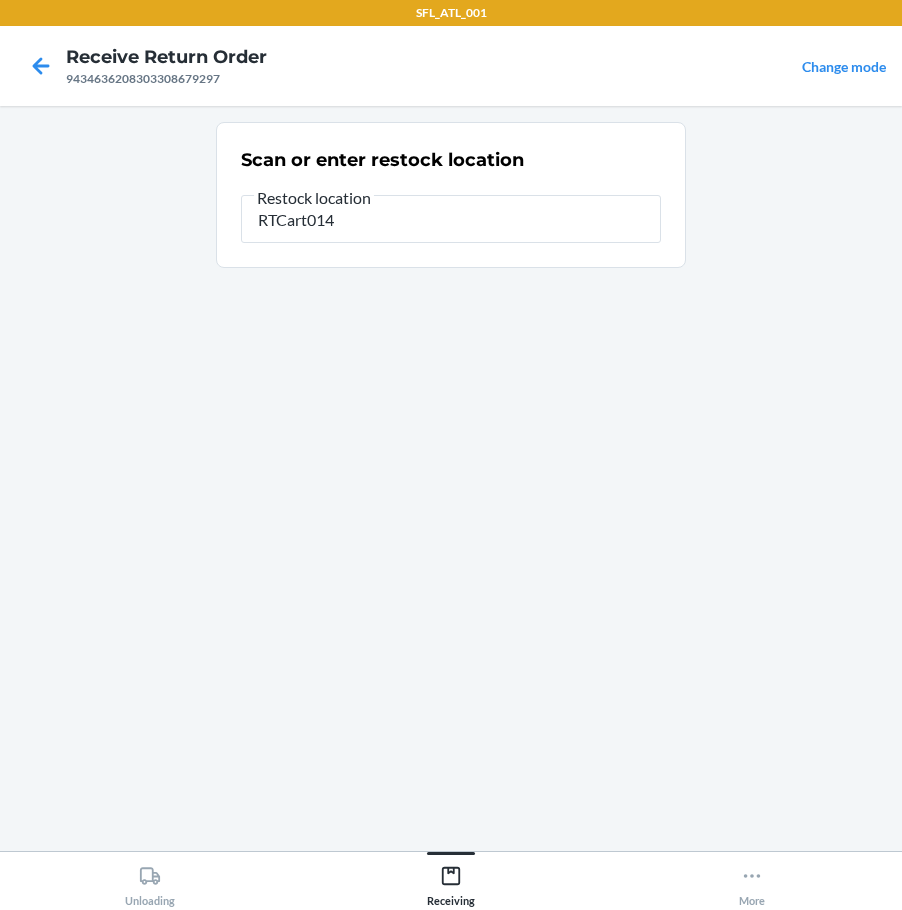 type on "RTCart014" 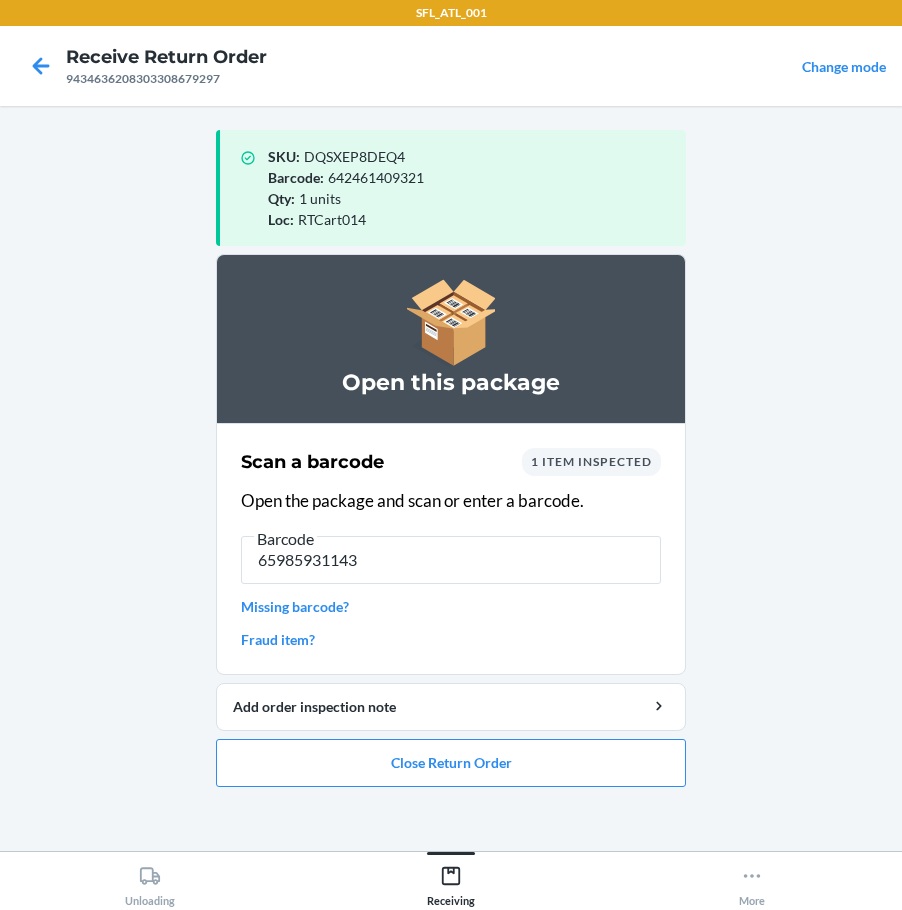 type on "659859311432" 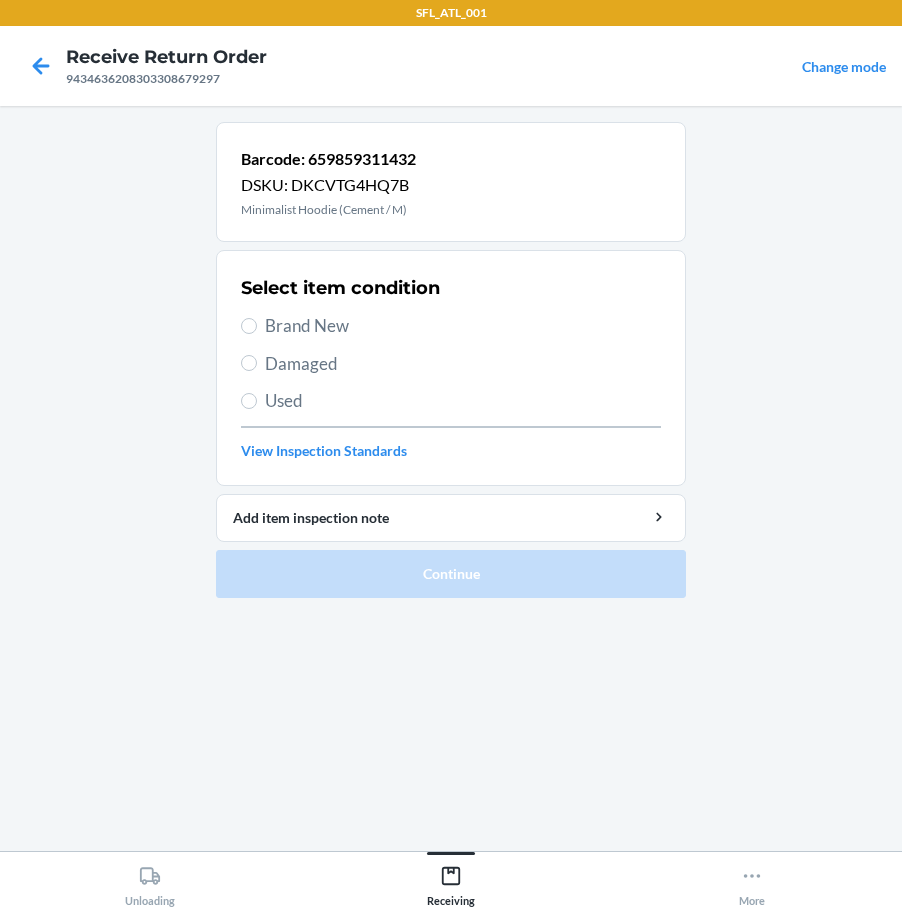 click on "Brand New" at bounding box center [451, 326] 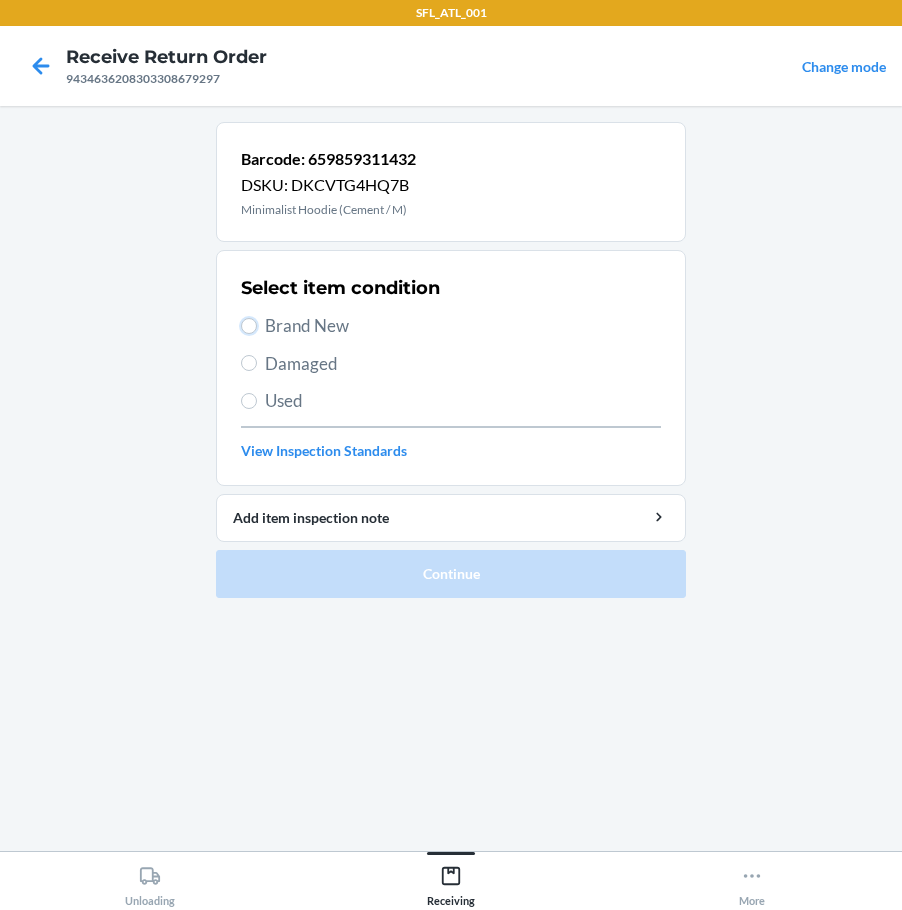 click on "Brand New" at bounding box center (249, 326) 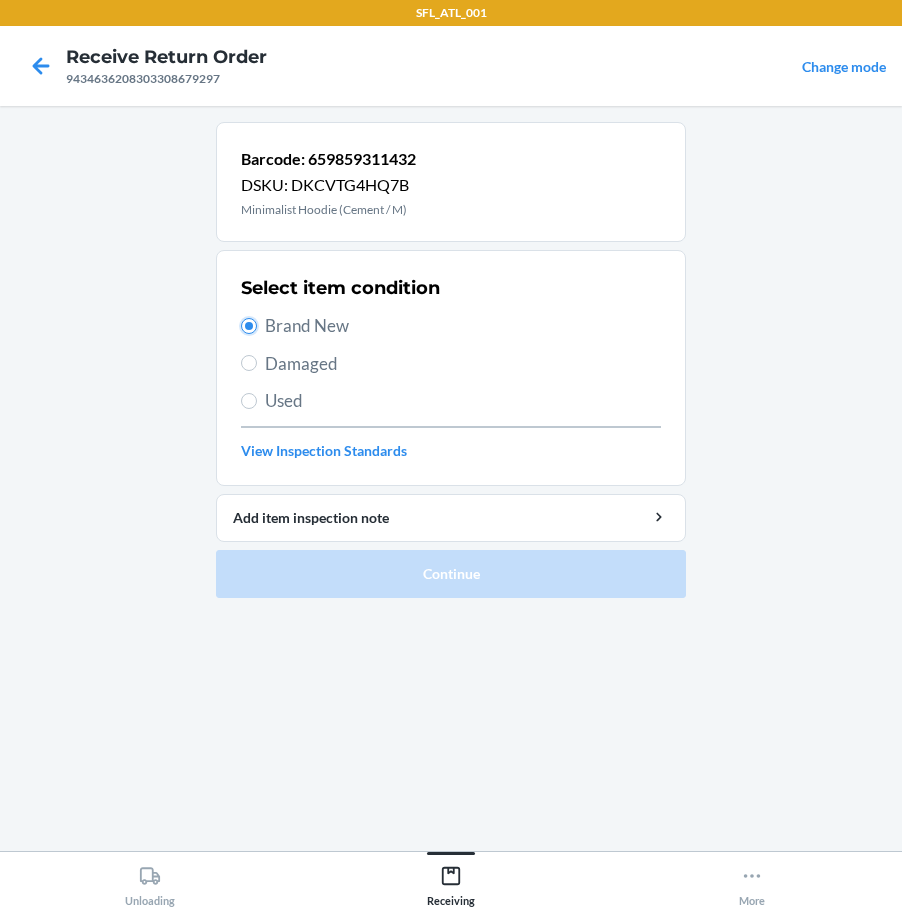 radio on "true" 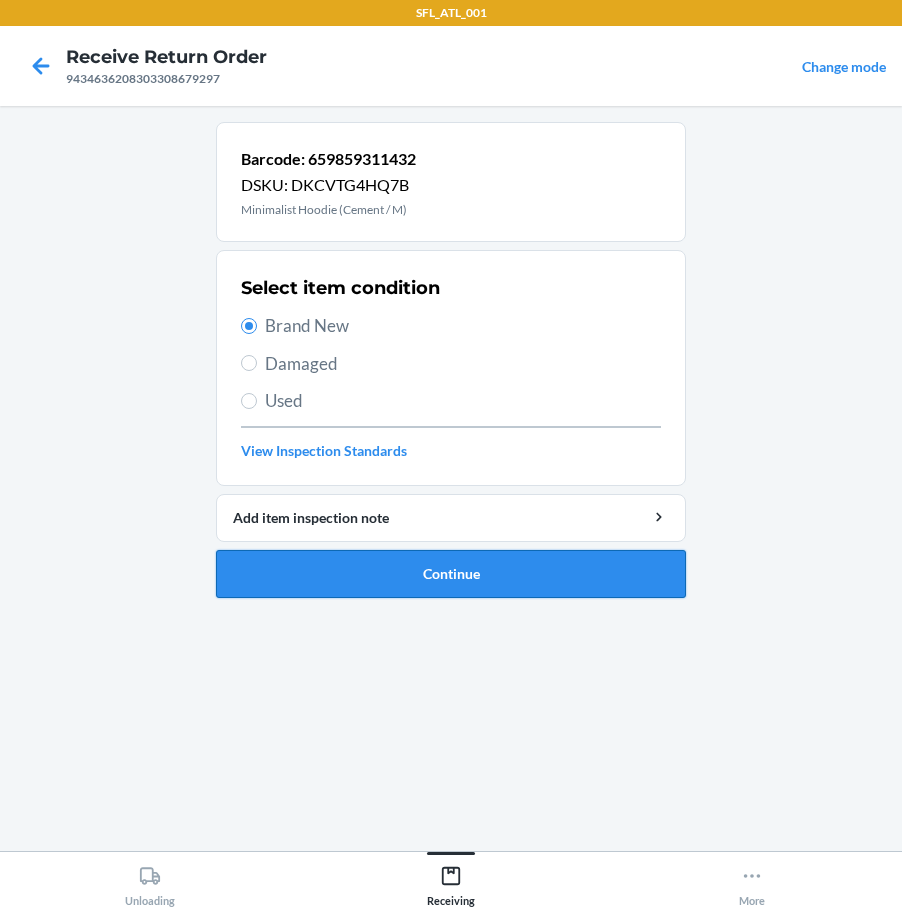 drag, startPoint x: 372, startPoint y: 553, endPoint x: 383, endPoint y: 552, distance: 11.045361 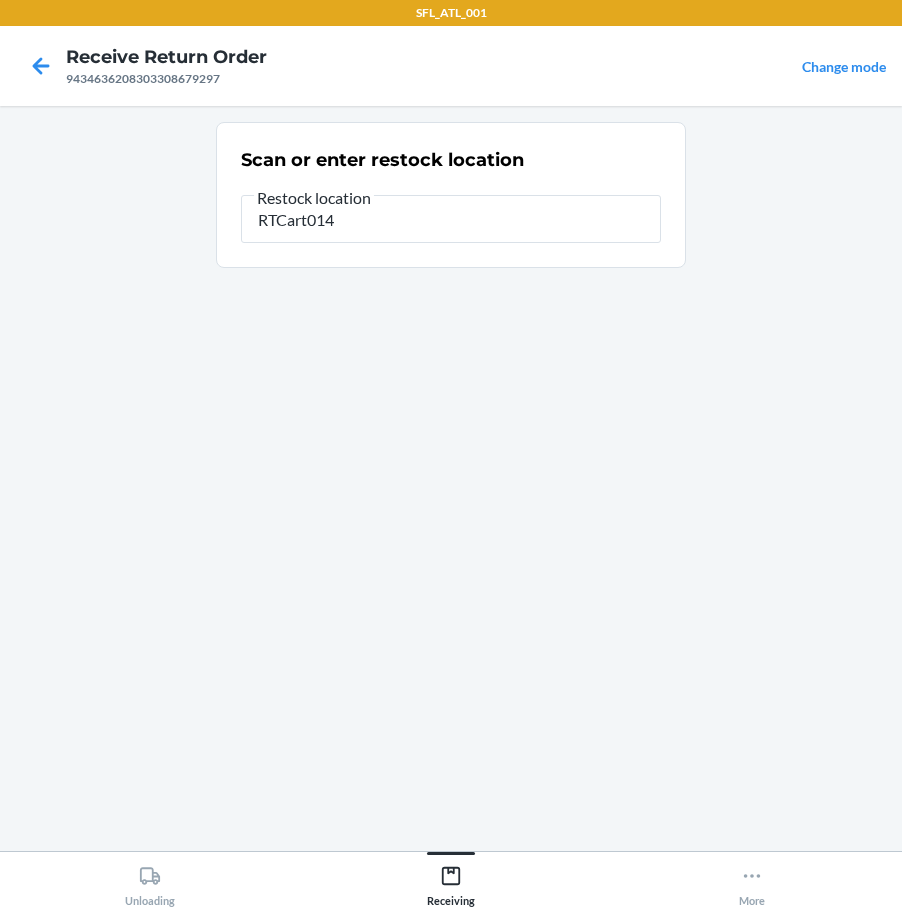type on "RTCart014" 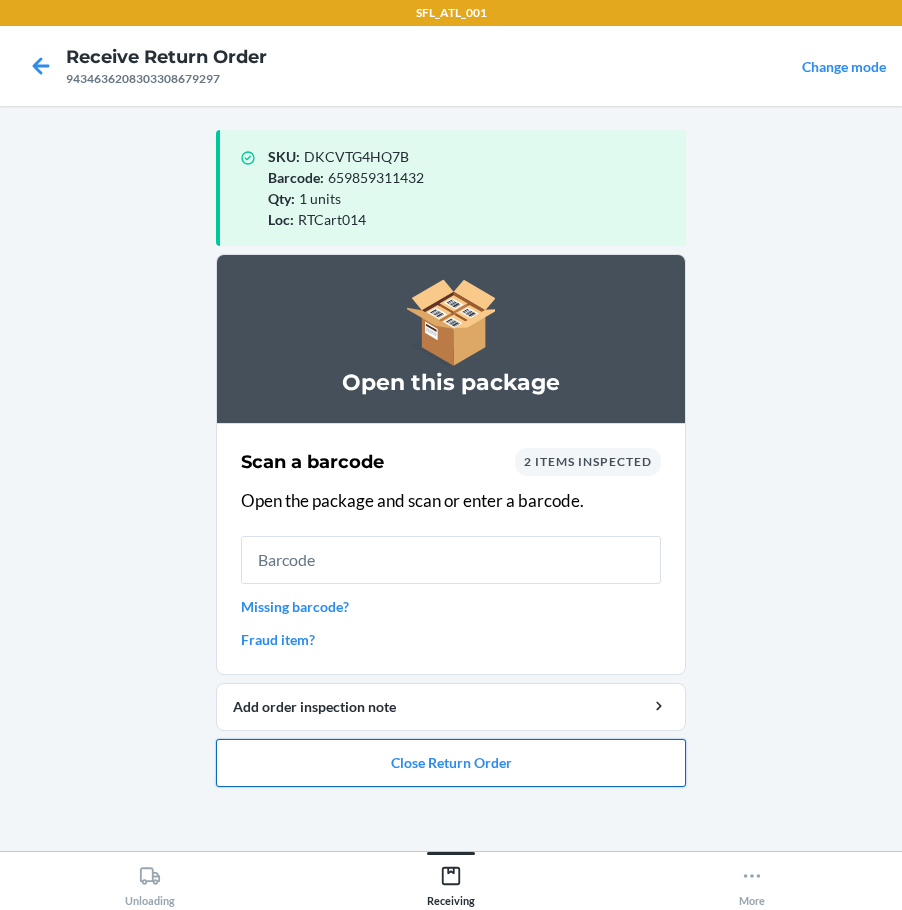 click on "Close Return Order" at bounding box center (451, 763) 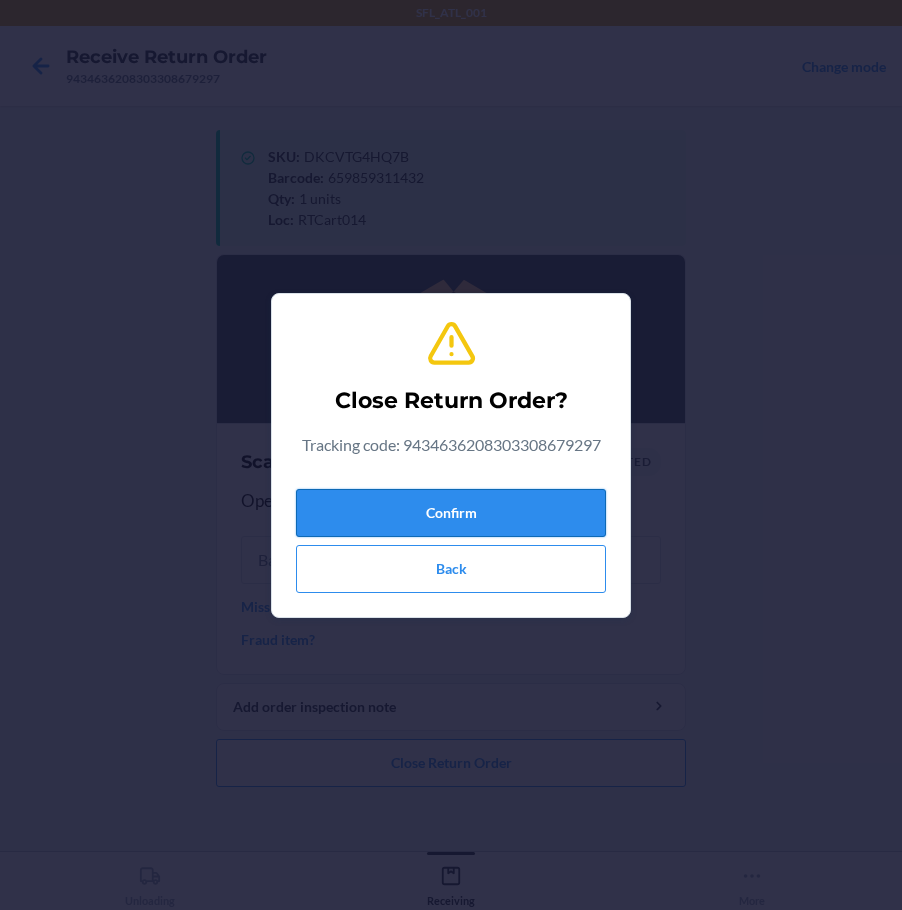 click on "Confirm" at bounding box center [451, 513] 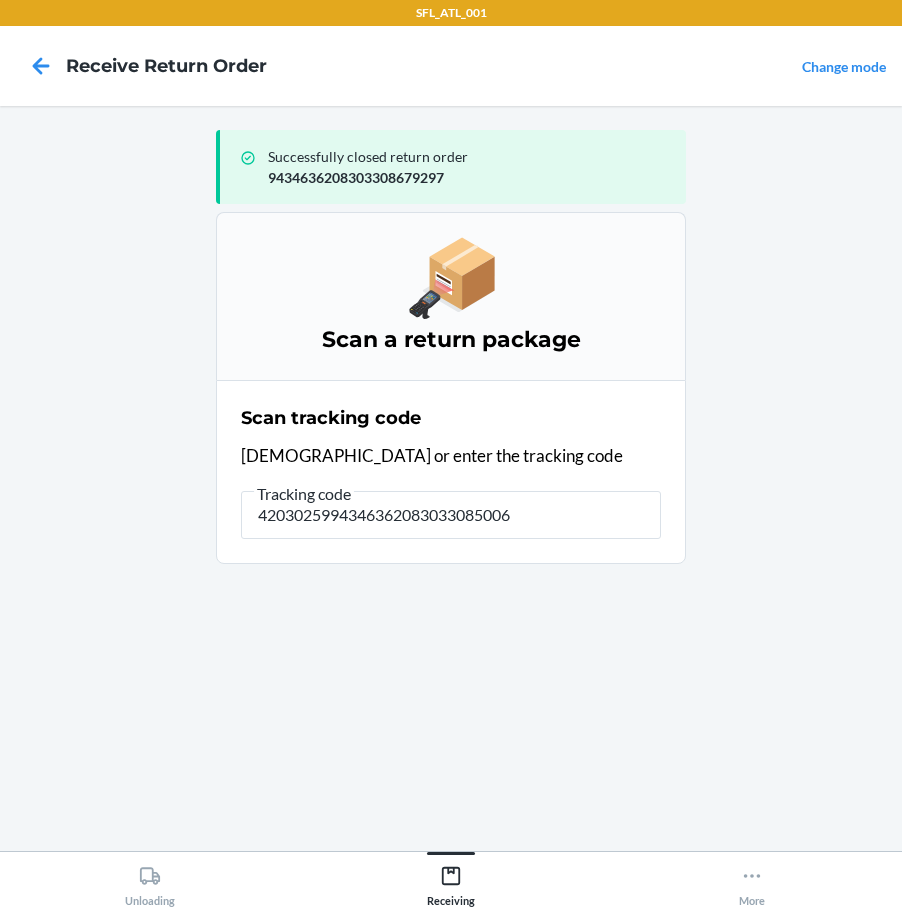 type on "42030259943463620830330850067" 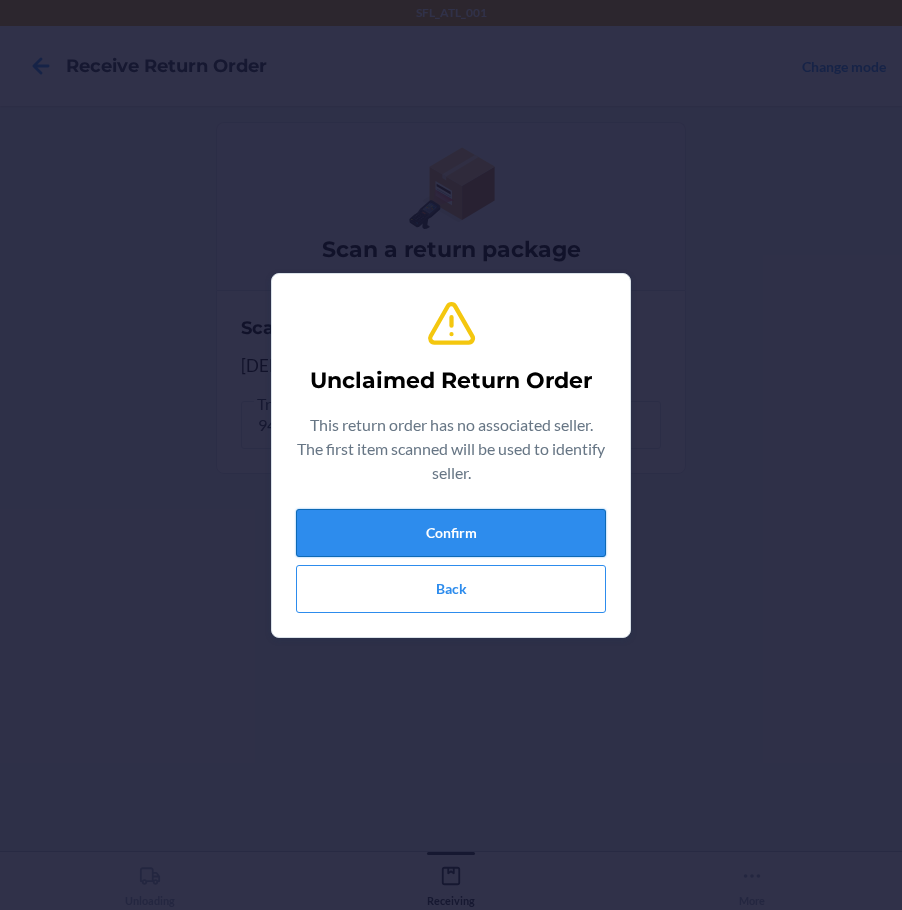 click on "Confirm" at bounding box center [451, 533] 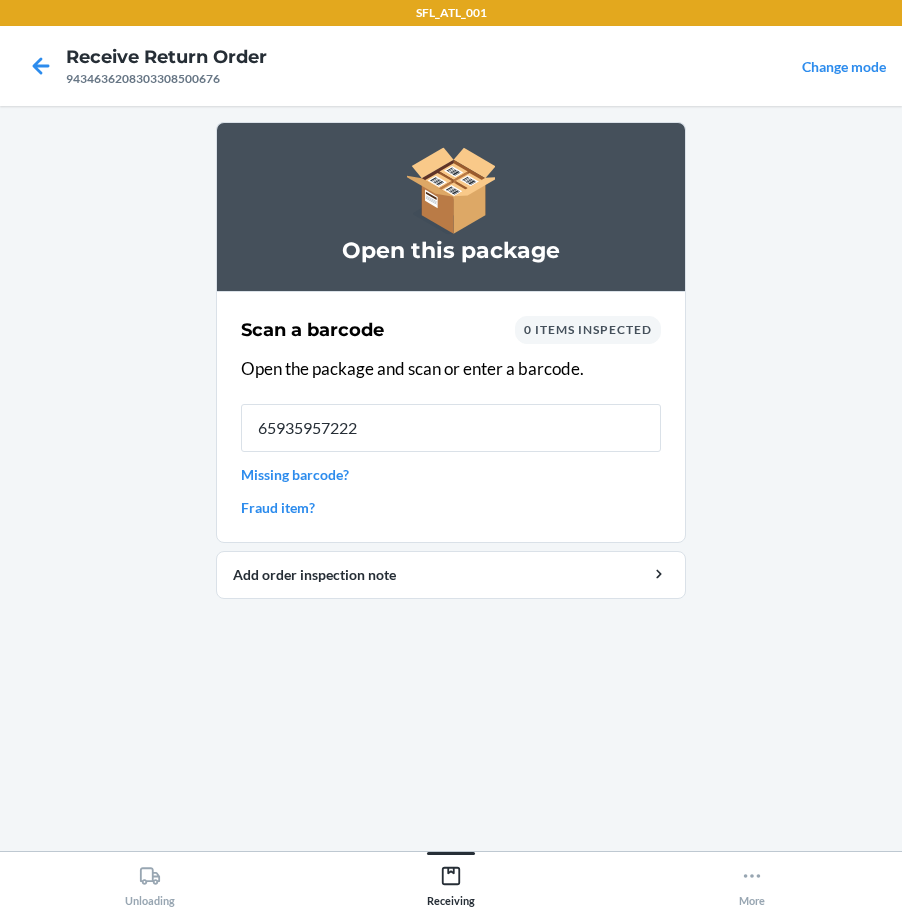 type on "659359572227" 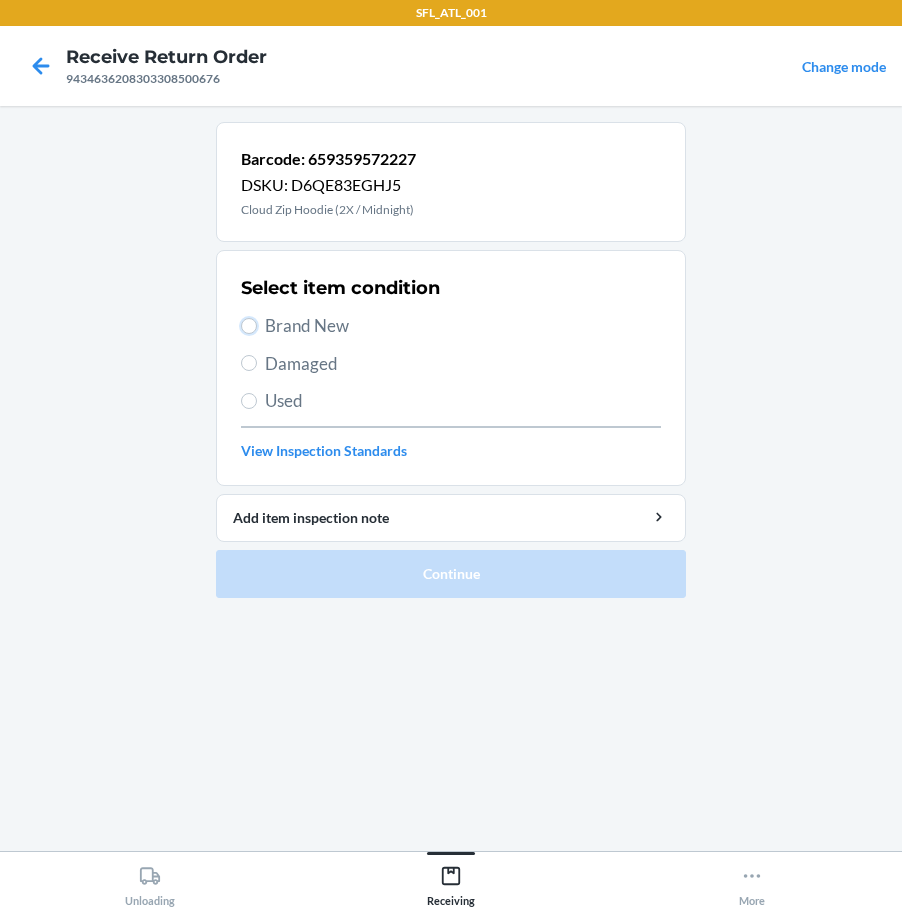 drag, startPoint x: 247, startPoint y: 325, endPoint x: 297, endPoint y: 372, distance: 68.622154 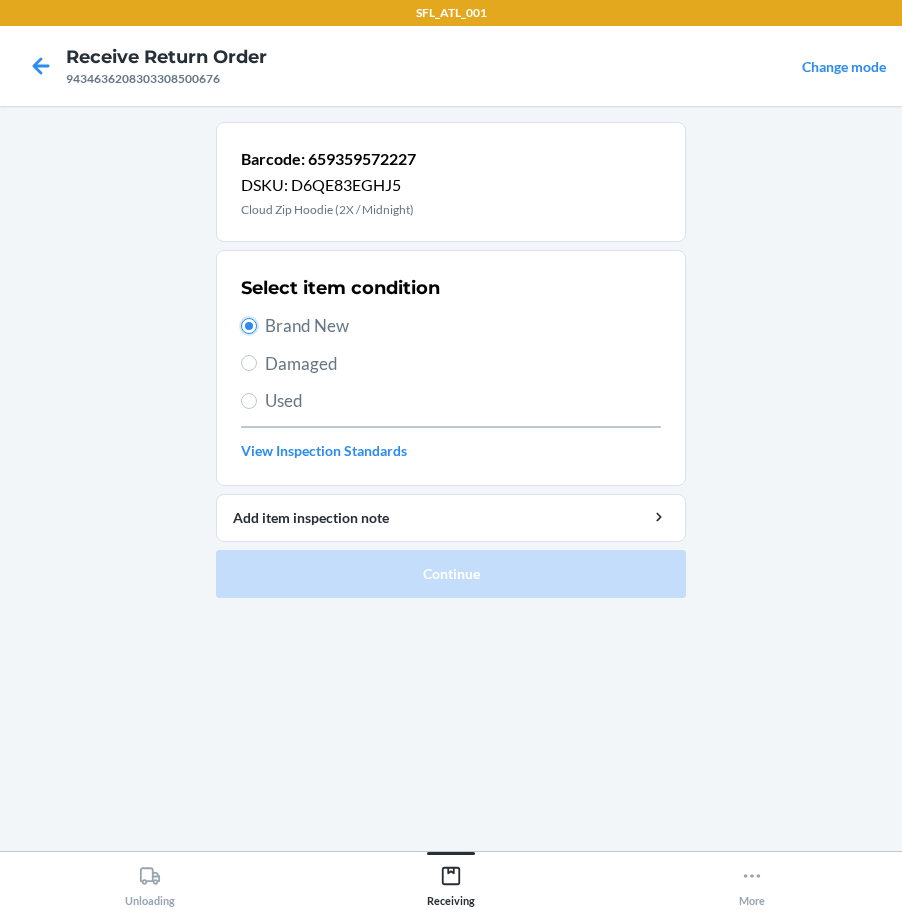 radio on "true" 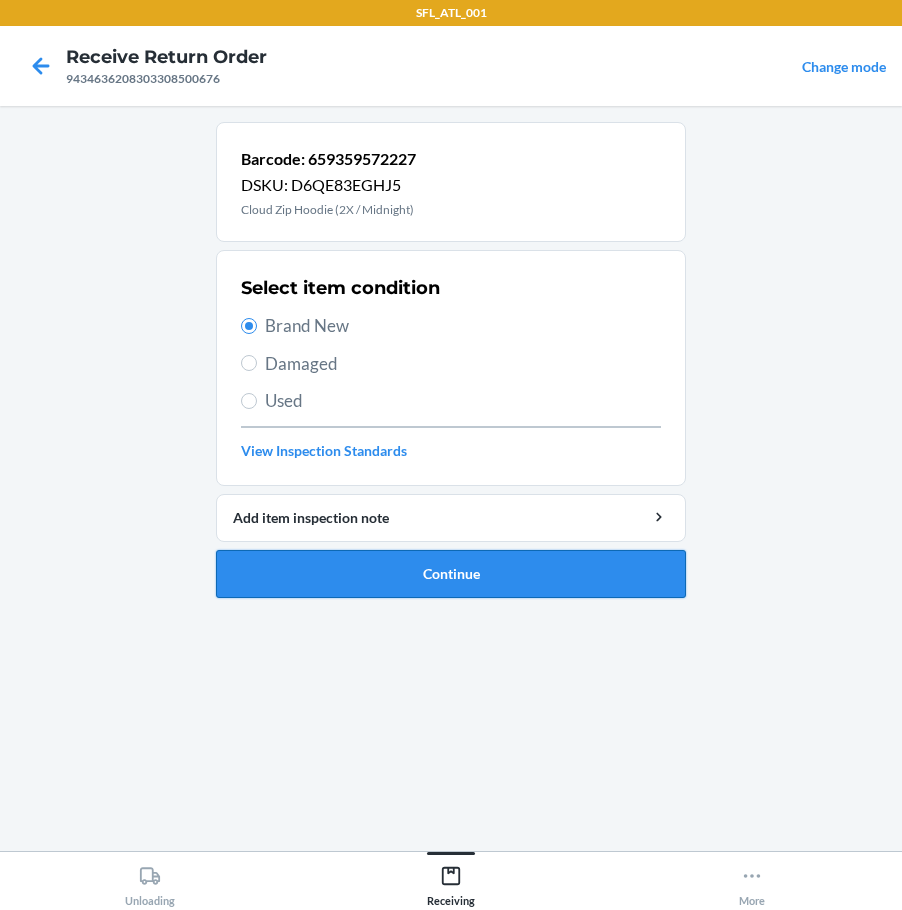 click on "Continue" at bounding box center [451, 574] 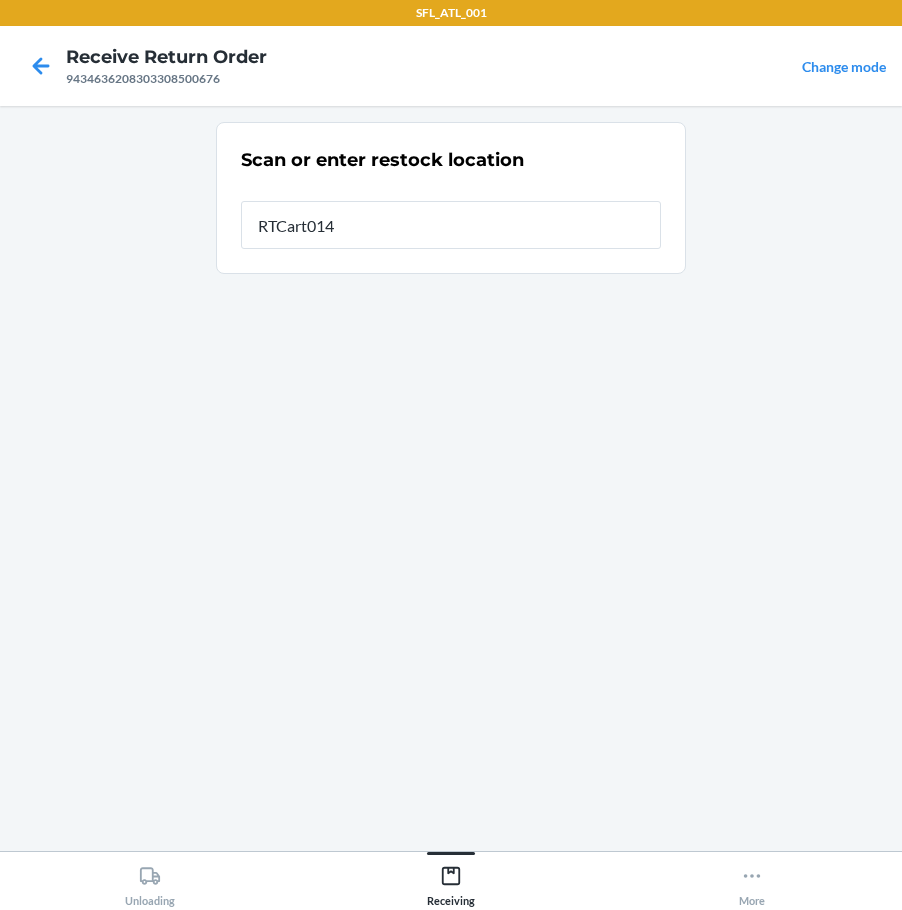 type on "RTCart014" 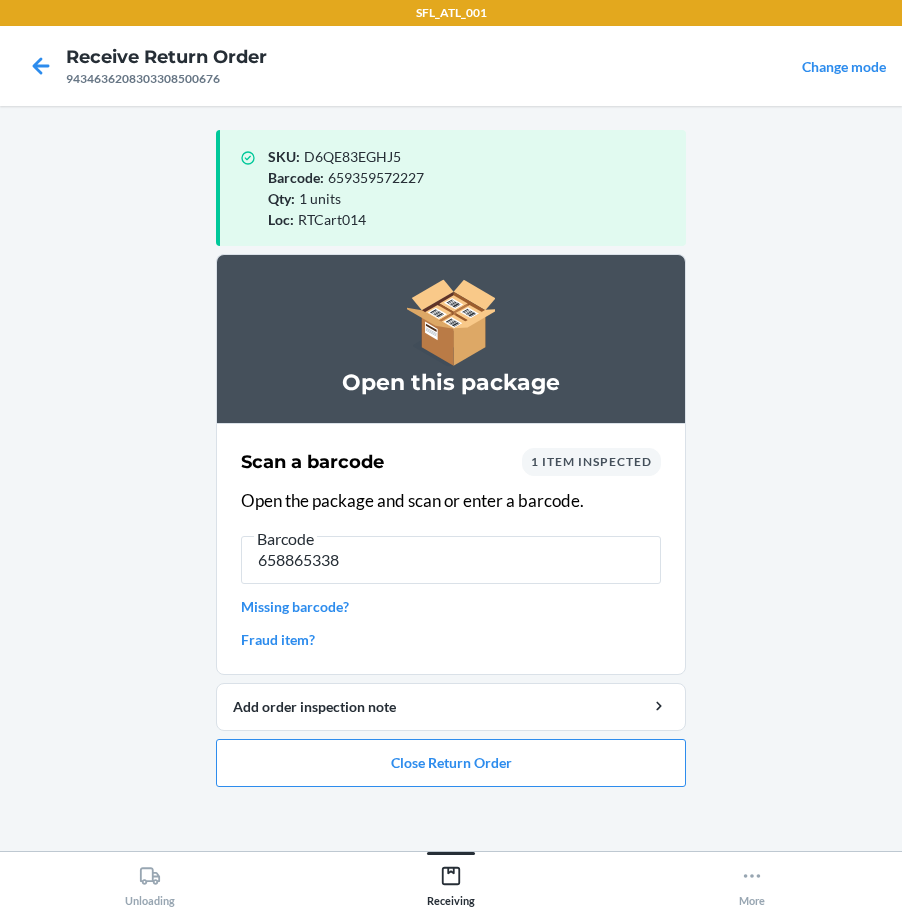 type on "6588653384" 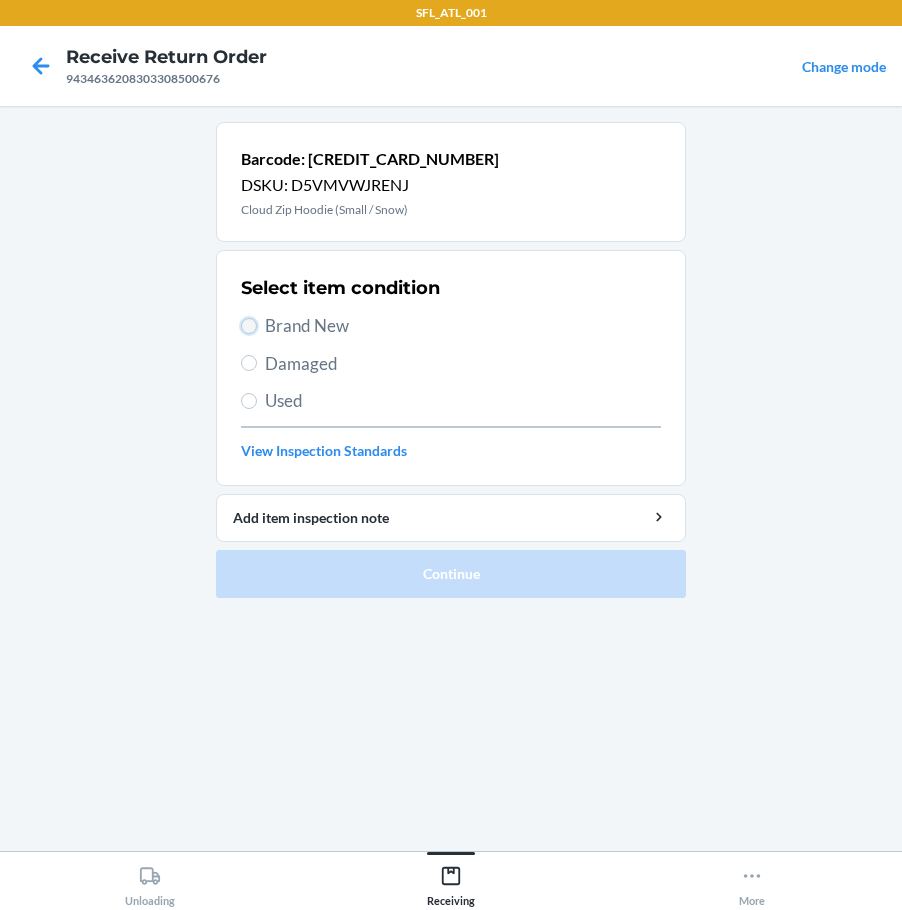 click on "Brand New" at bounding box center (249, 326) 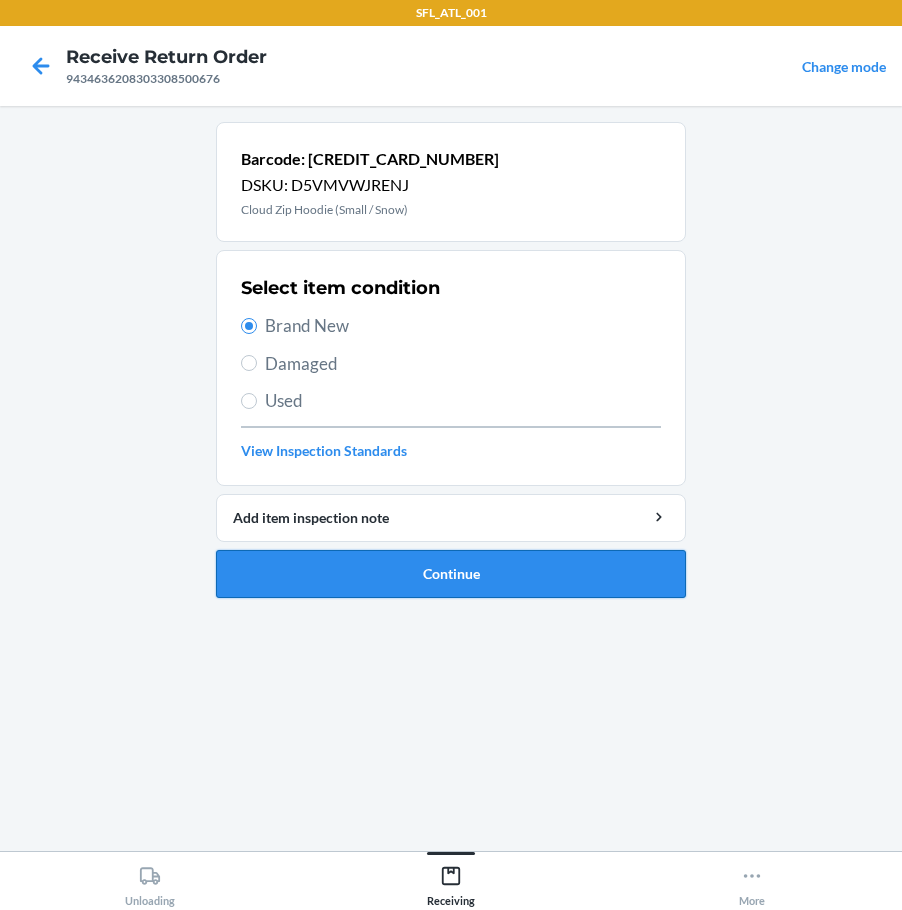 click on "Continue" at bounding box center (451, 574) 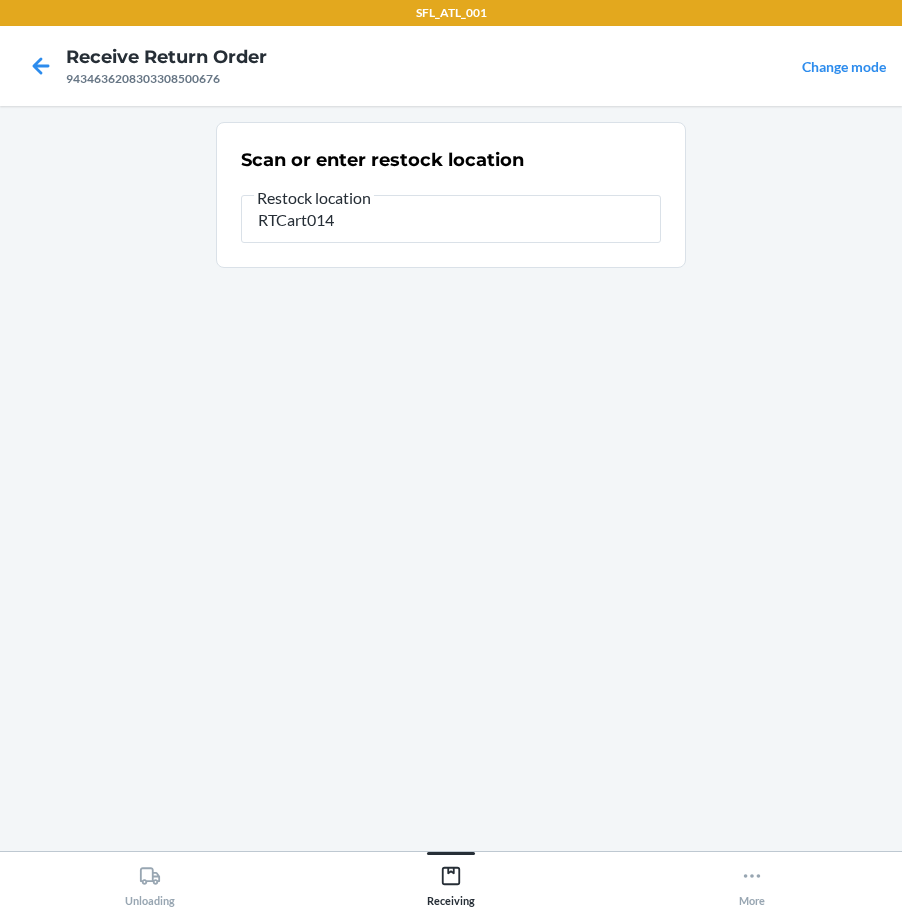 type on "RTCart014" 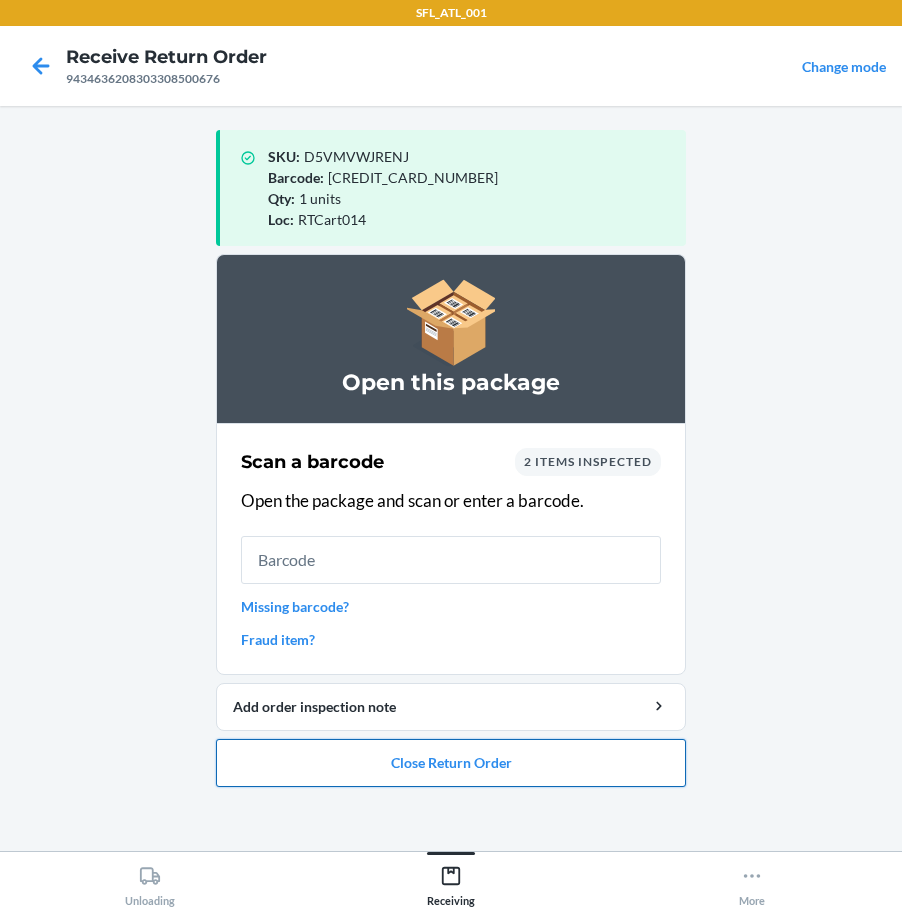 click on "Close Return Order" at bounding box center (451, 763) 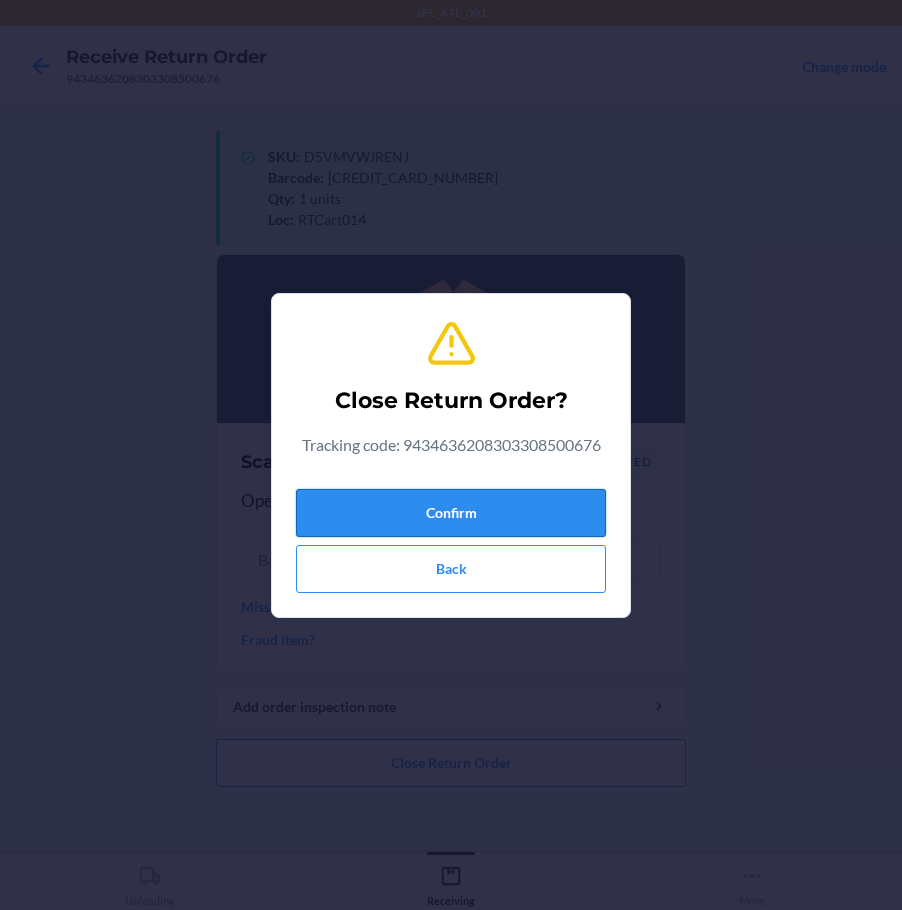 click on "Confirm" at bounding box center [451, 513] 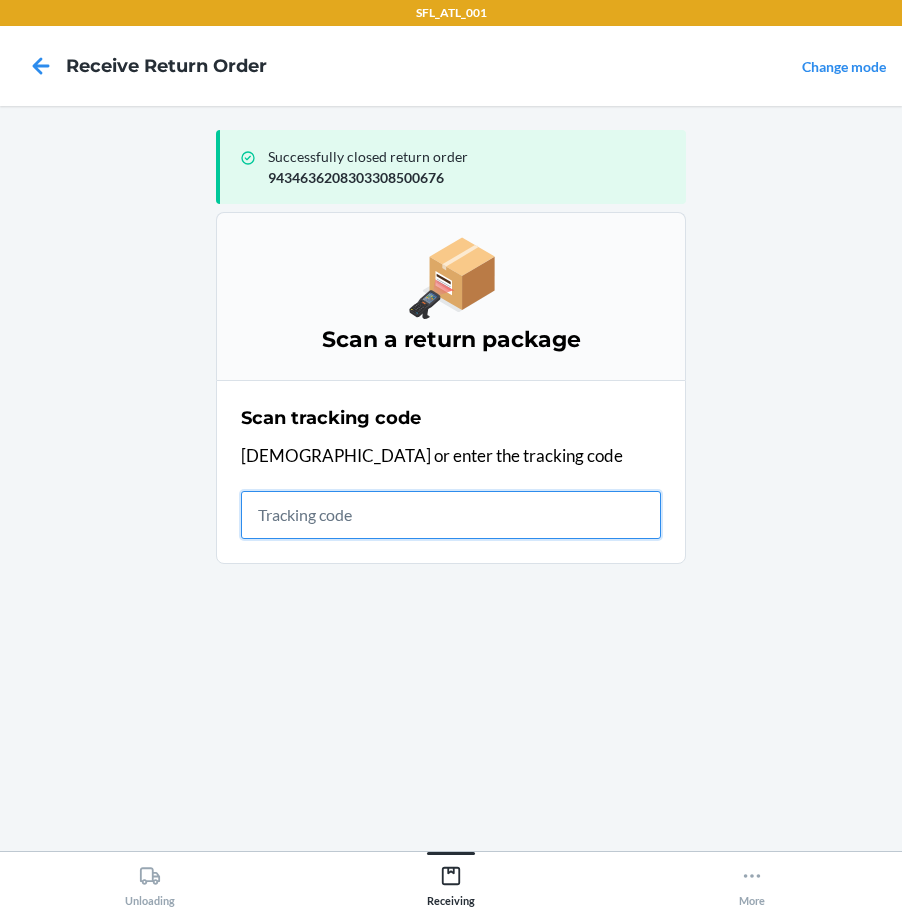 drag, startPoint x: 426, startPoint y: 522, endPoint x: 451, endPoint y: 518, distance: 25.317978 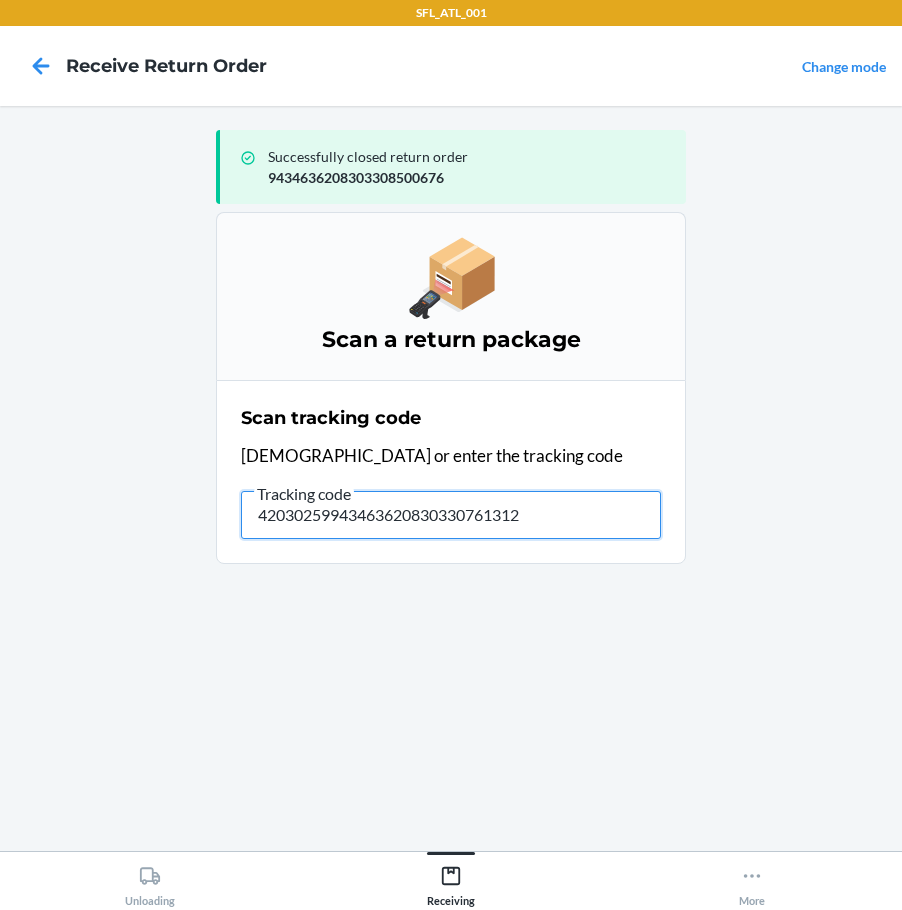 type on "420302599434636208303307613124" 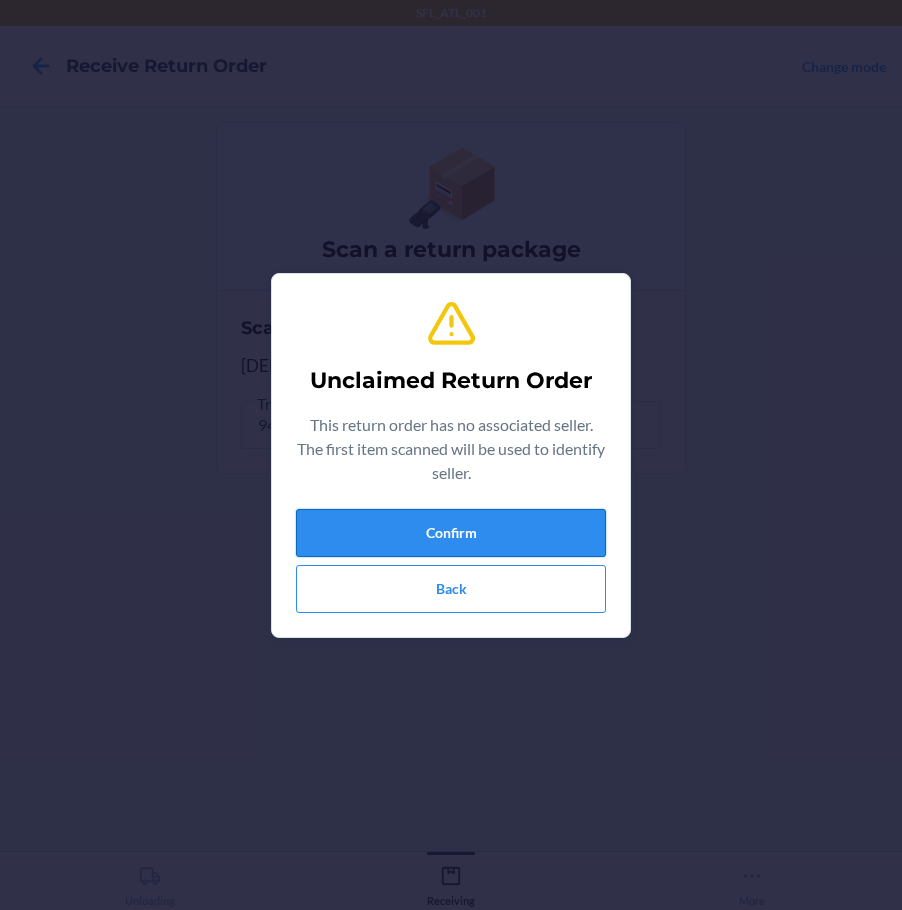 click on "Confirm" at bounding box center (451, 533) 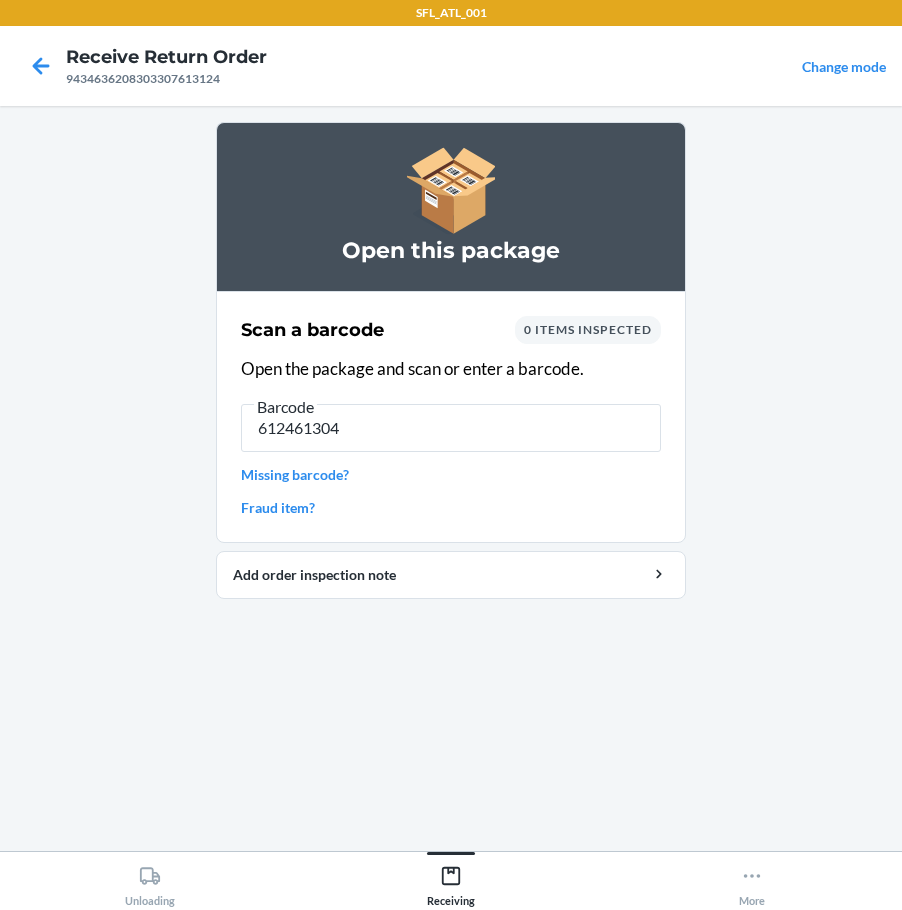 type on "6124613041" 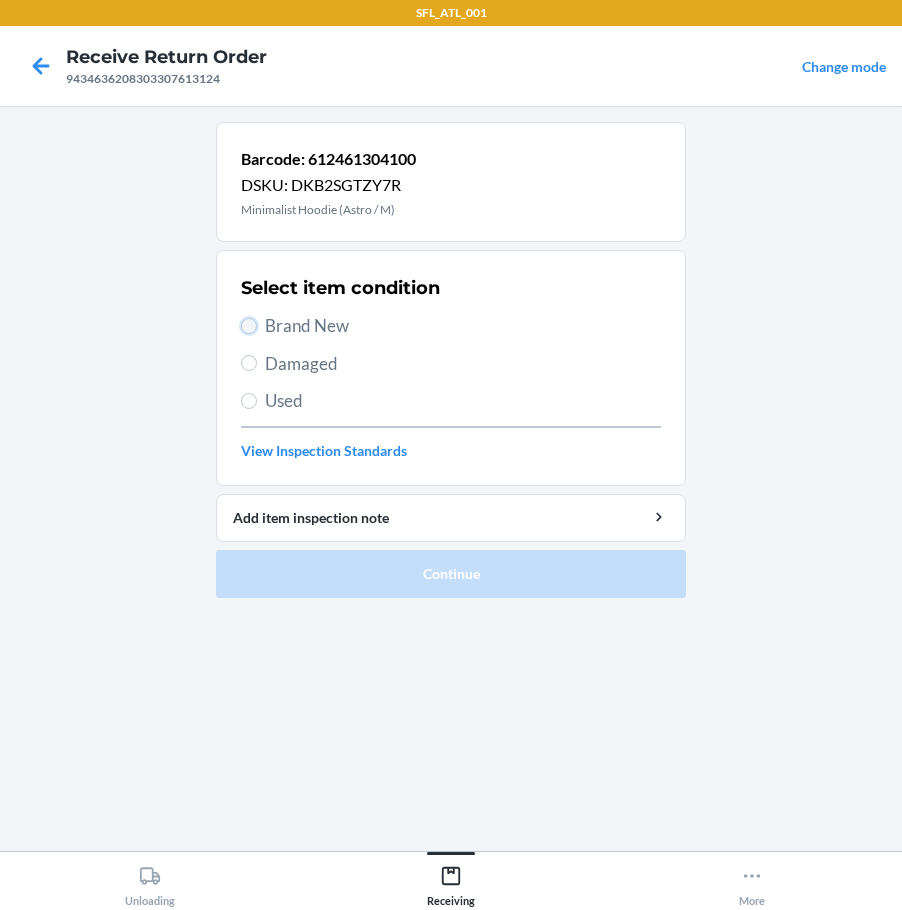 click on "Brand New" at bounding box center [249, 326] 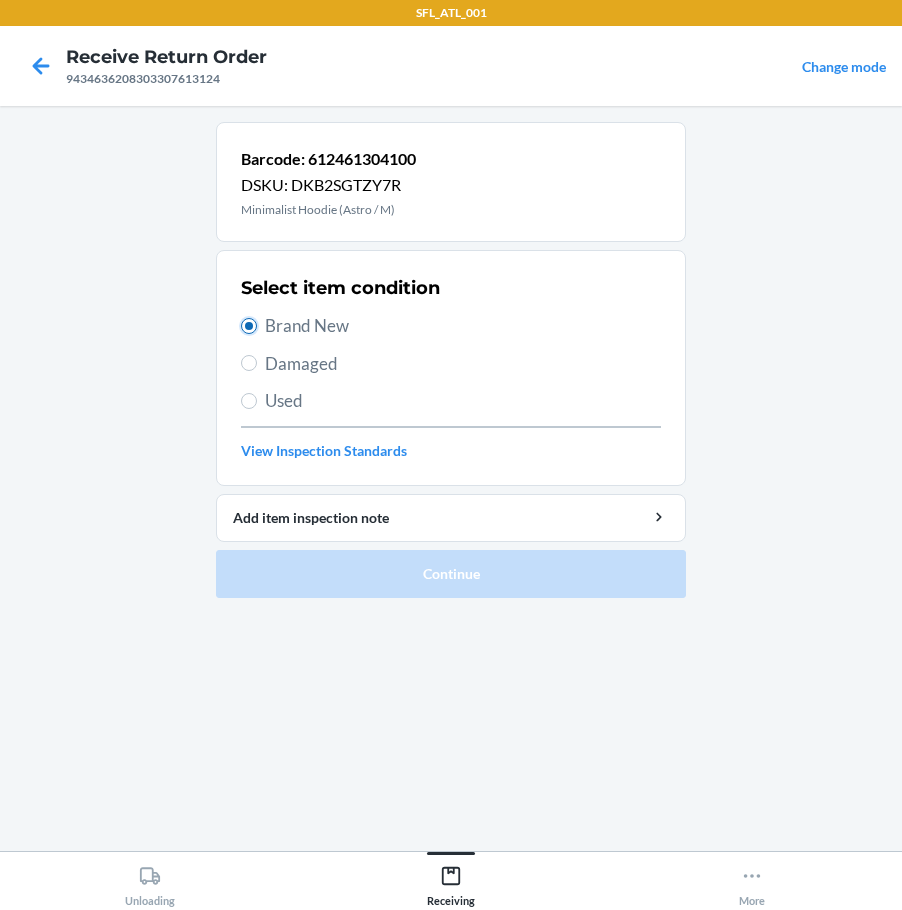 radio on "true" 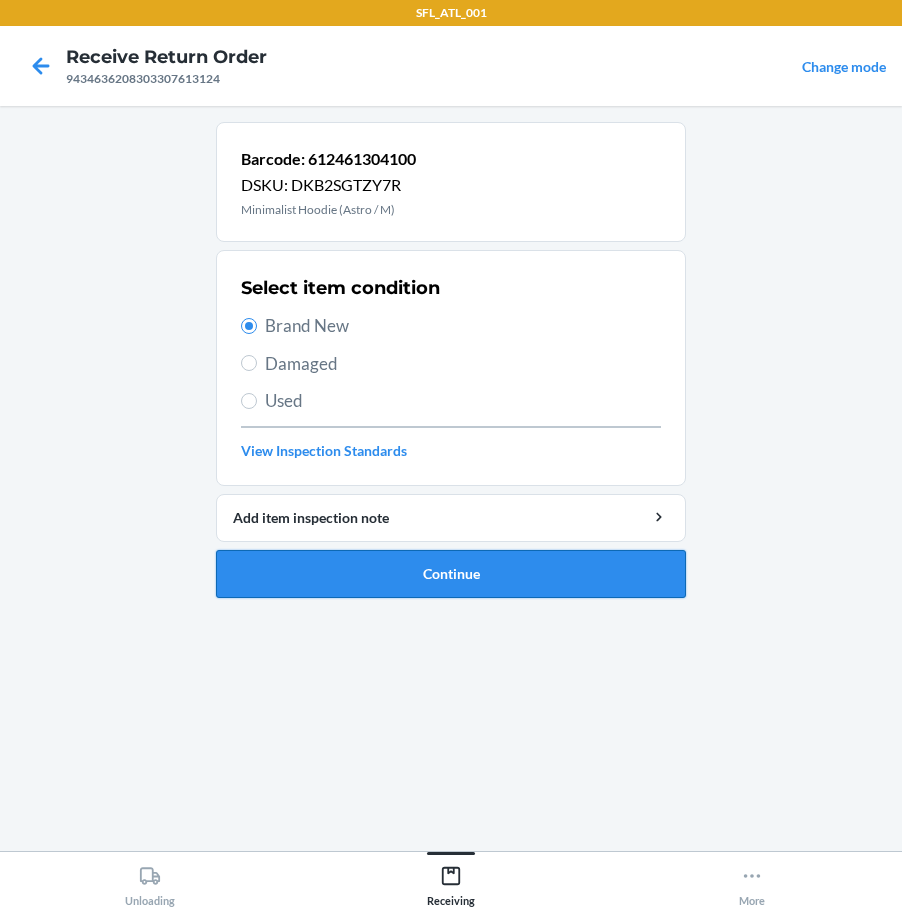 drag, startPoint x: 378, startPoint y: 569, endPoint x: 405, endPoint y: 577, distance: 28.160255 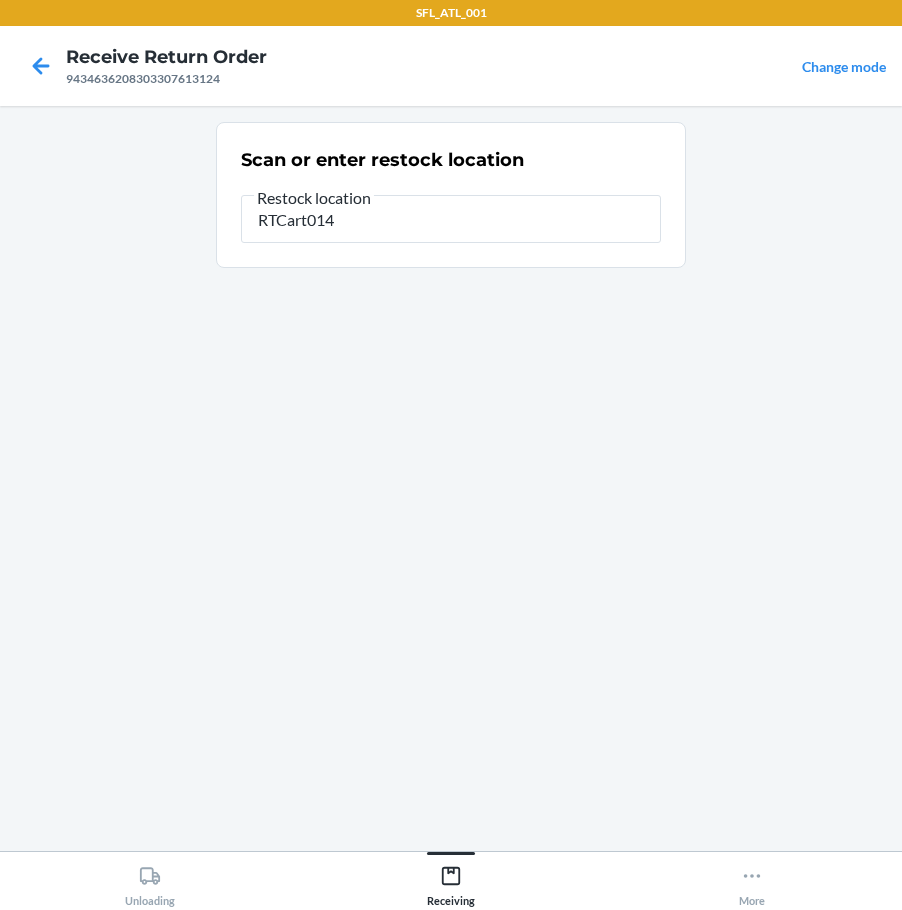 type on "RTCart014" 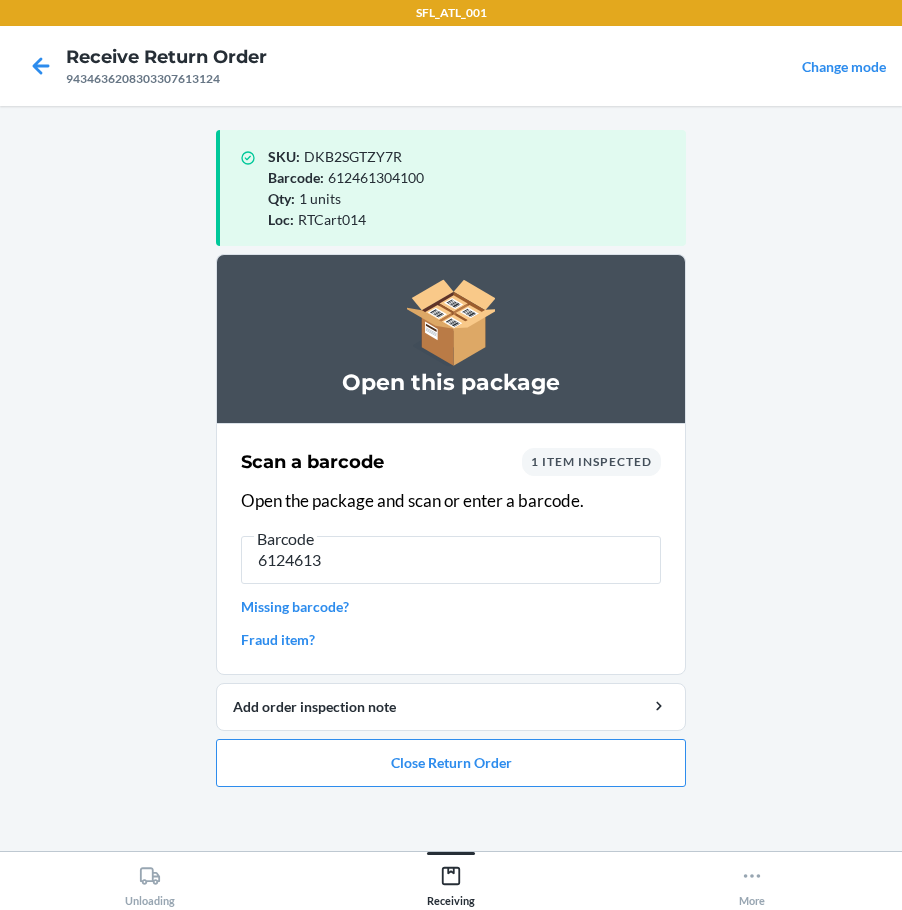 type on "61246137" 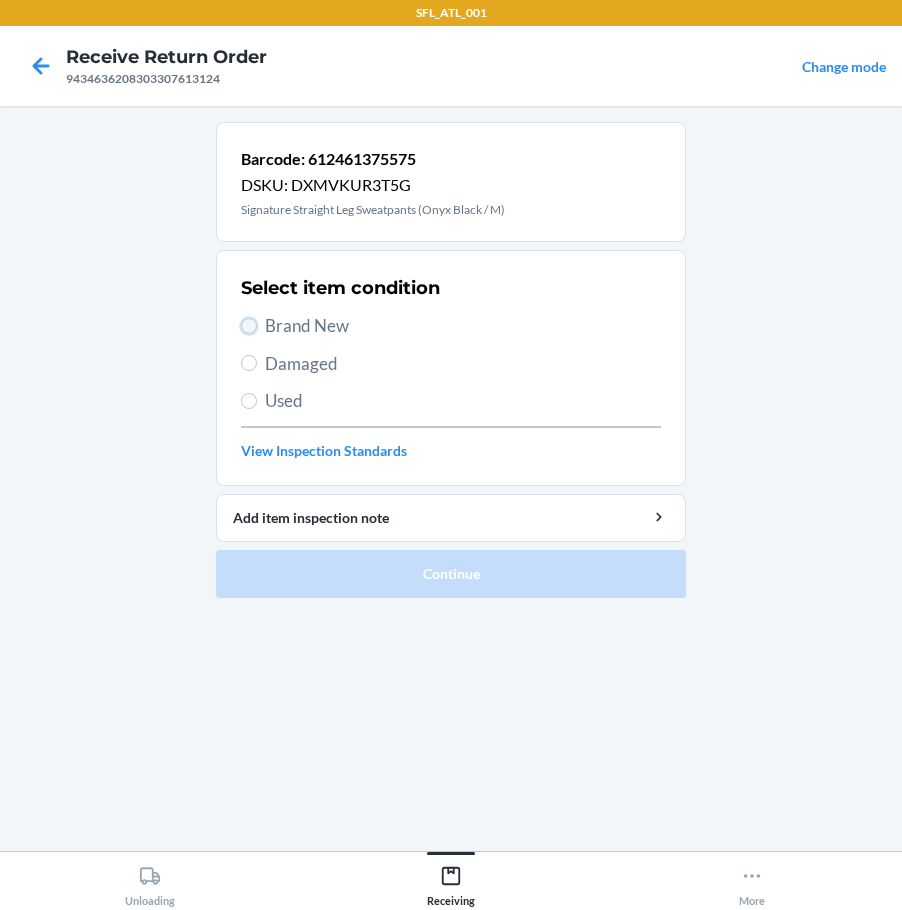 click on "Brand New" at bounding box center [249, 326] 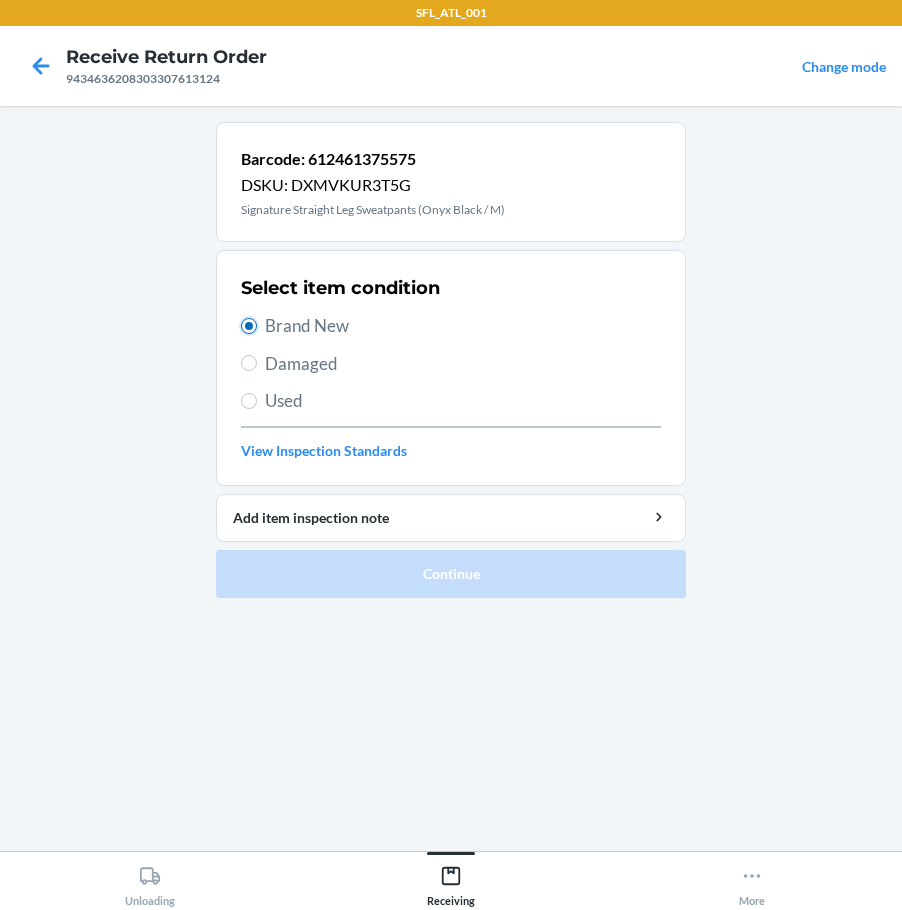 radio on "true" 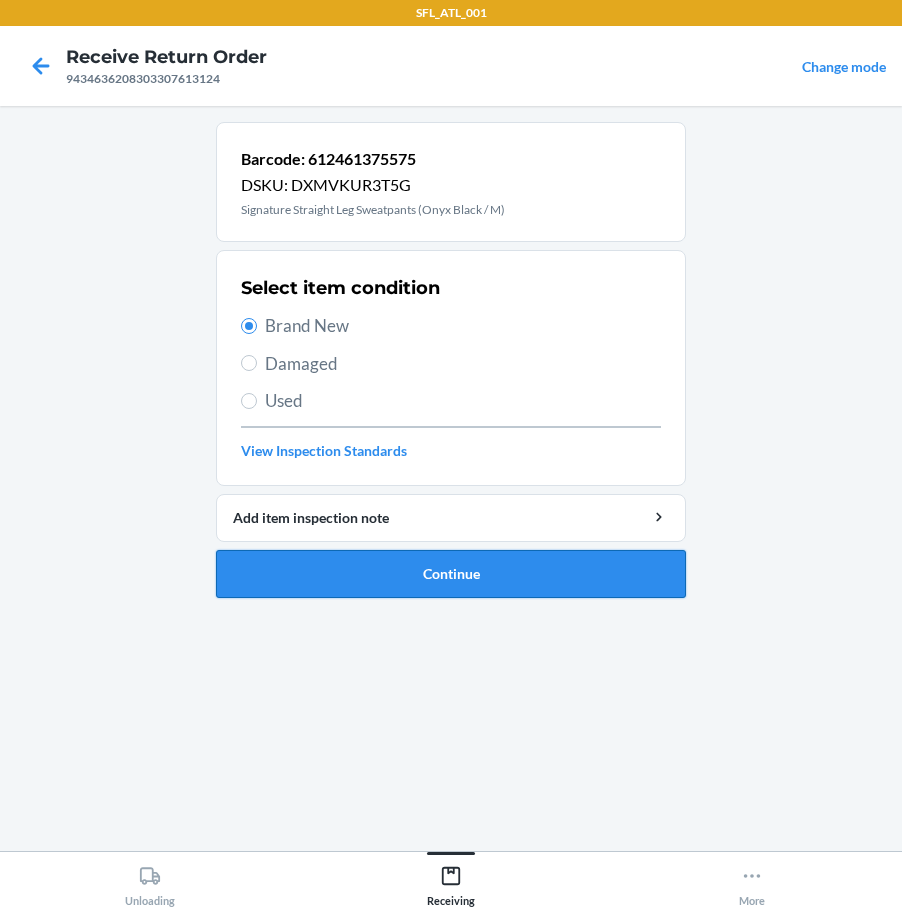 click on "Continue" at bounding box center (451, 574) 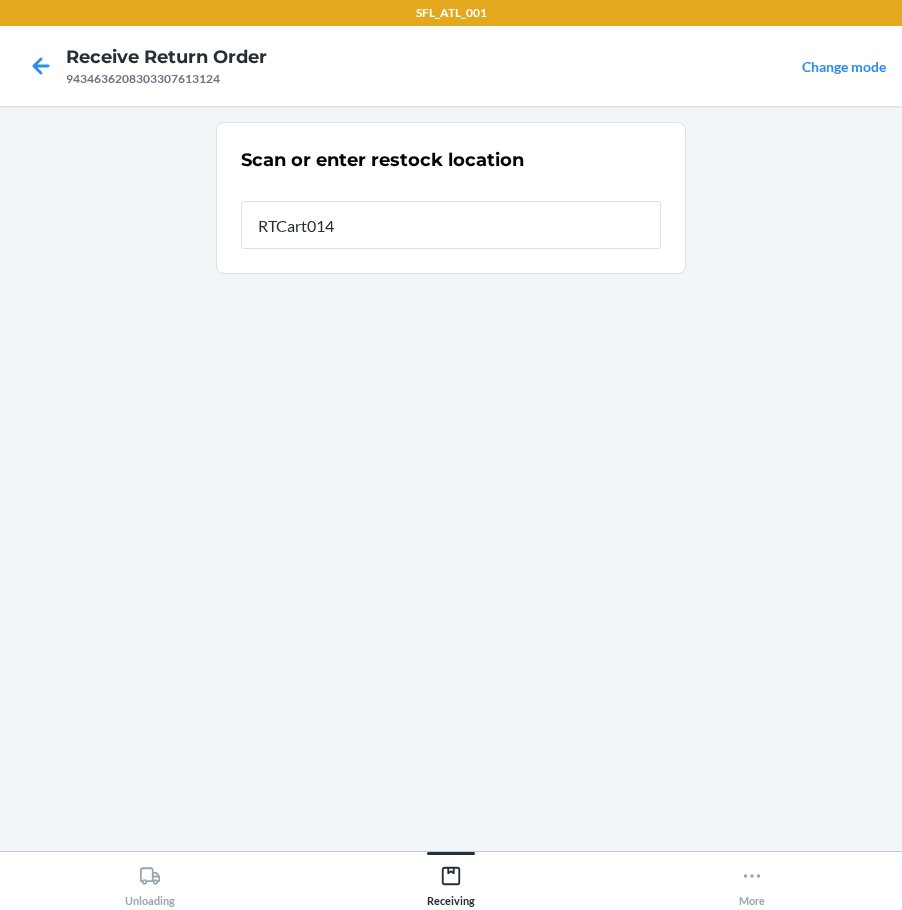 type on "RTCart014" 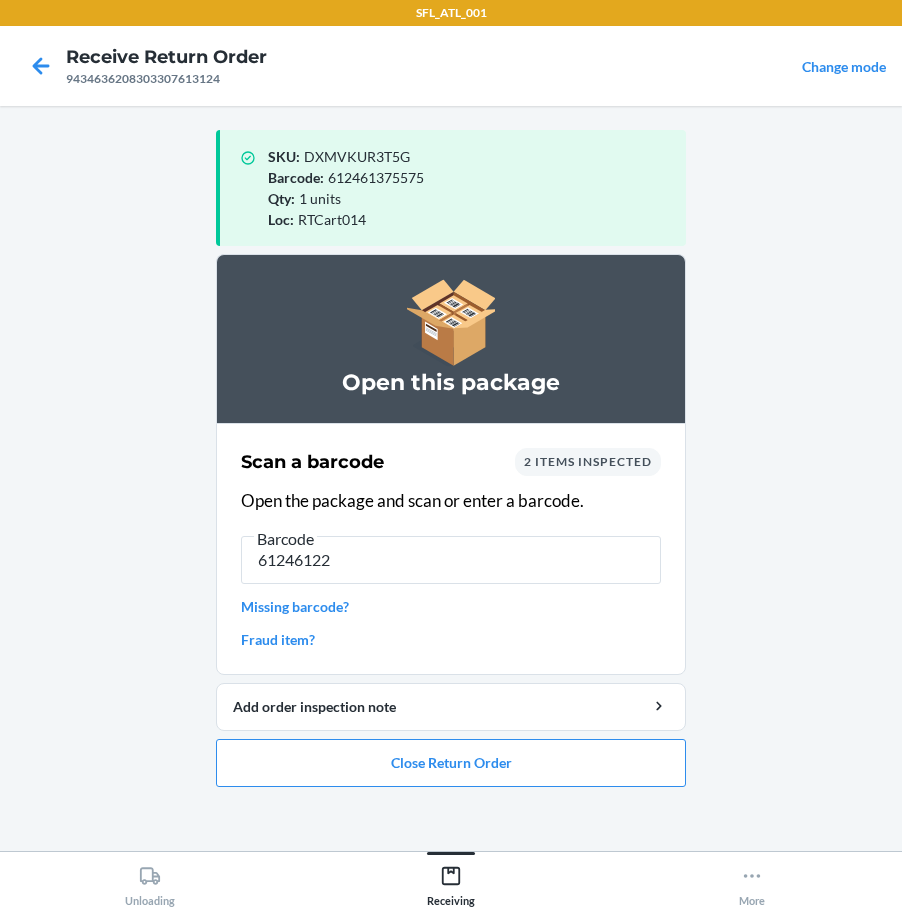 type on "612461225" 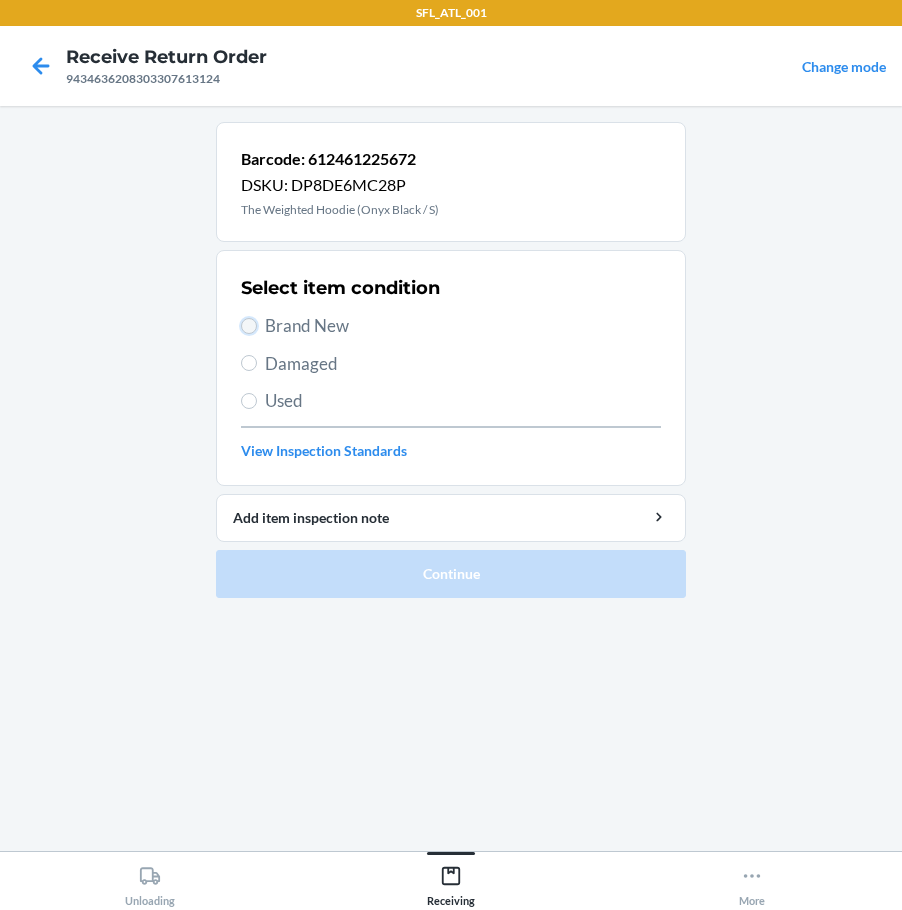 click on "Brand New" at bounding box center [249, 326] 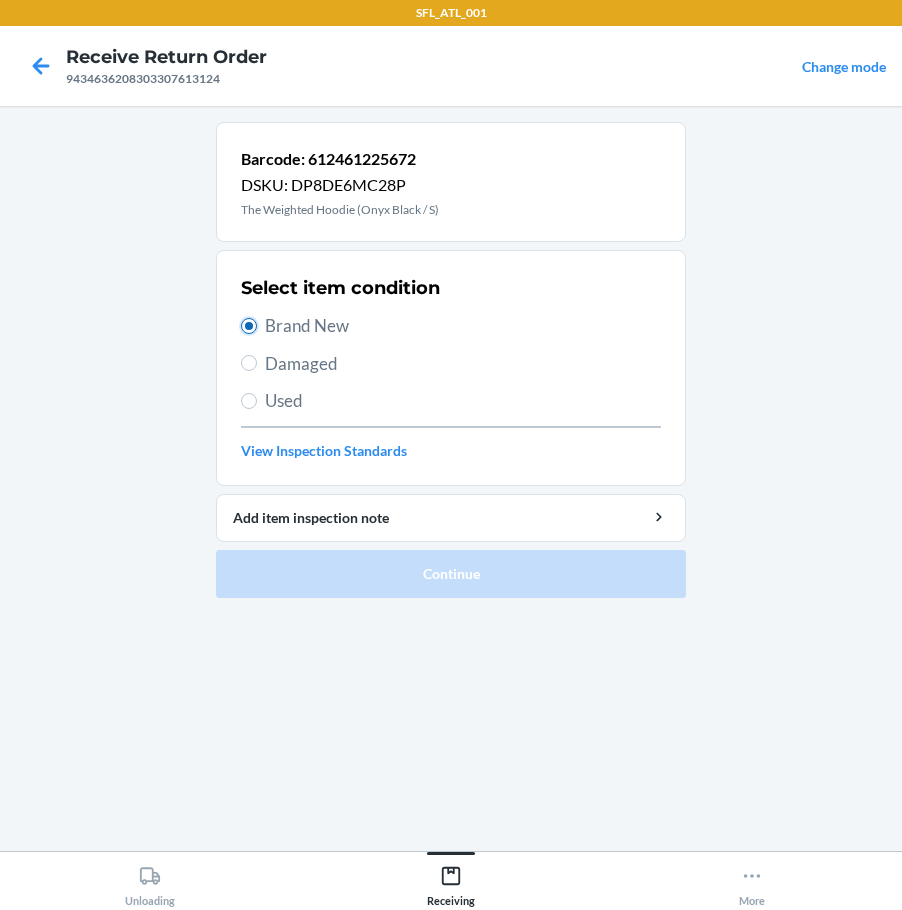 radio on "true" 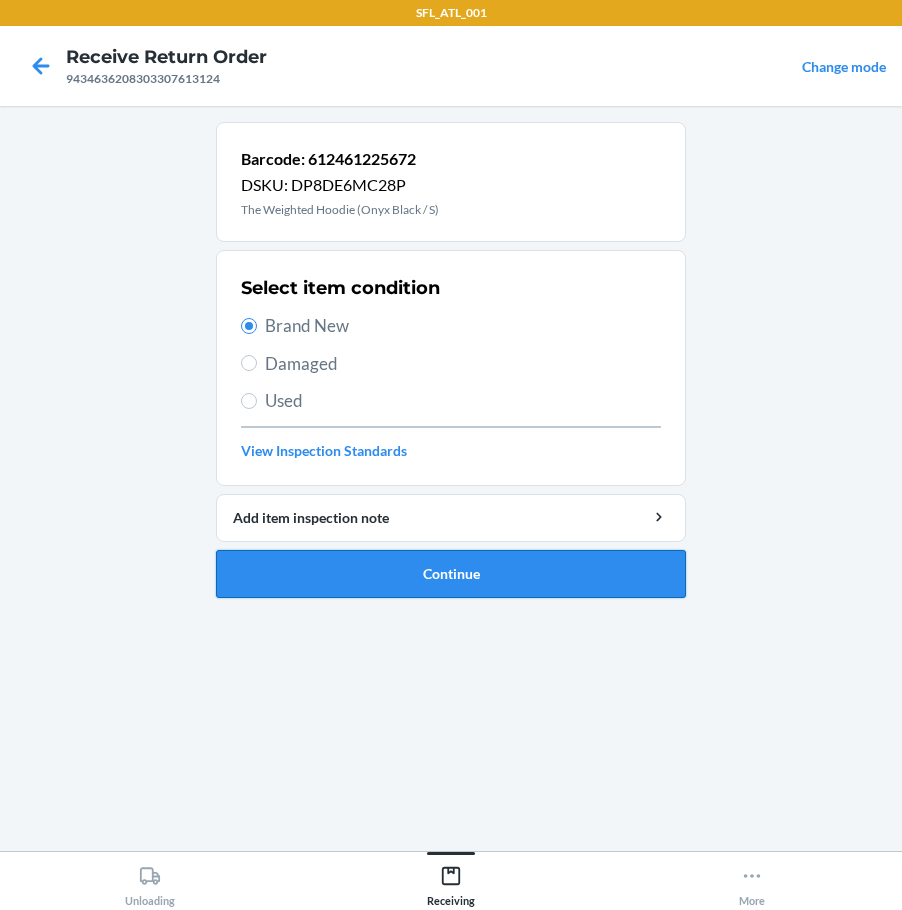 click on "Continue" at bounding box center [451, 574] 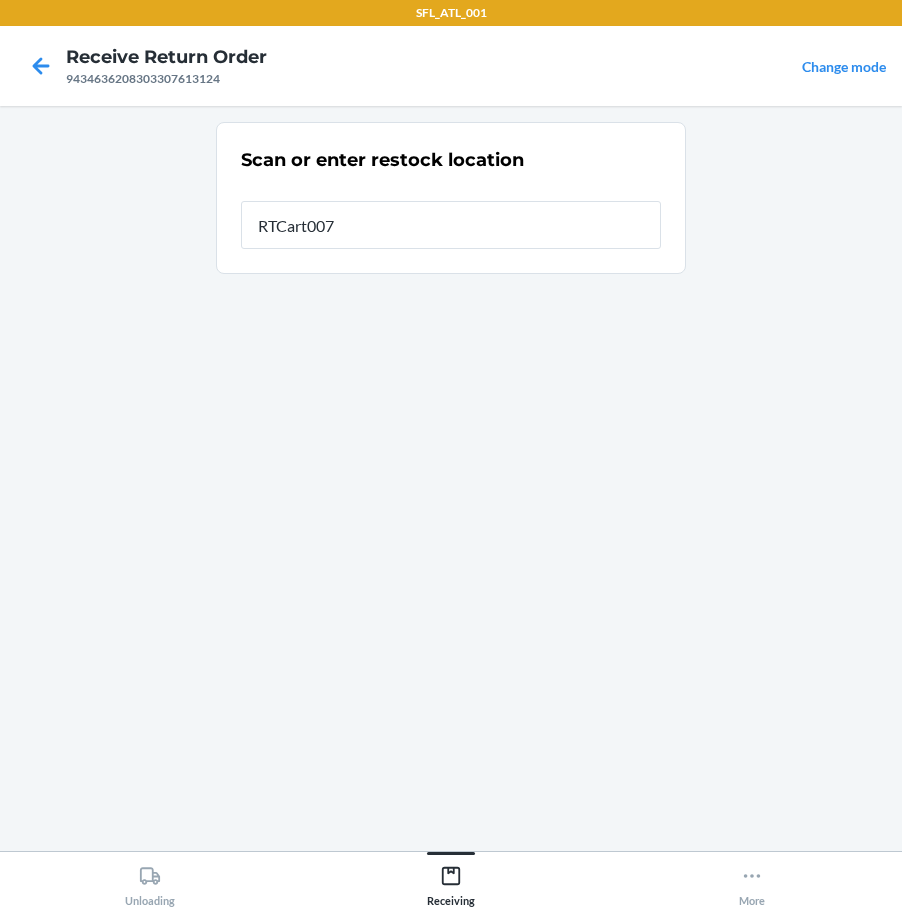 type on "RTCart007" 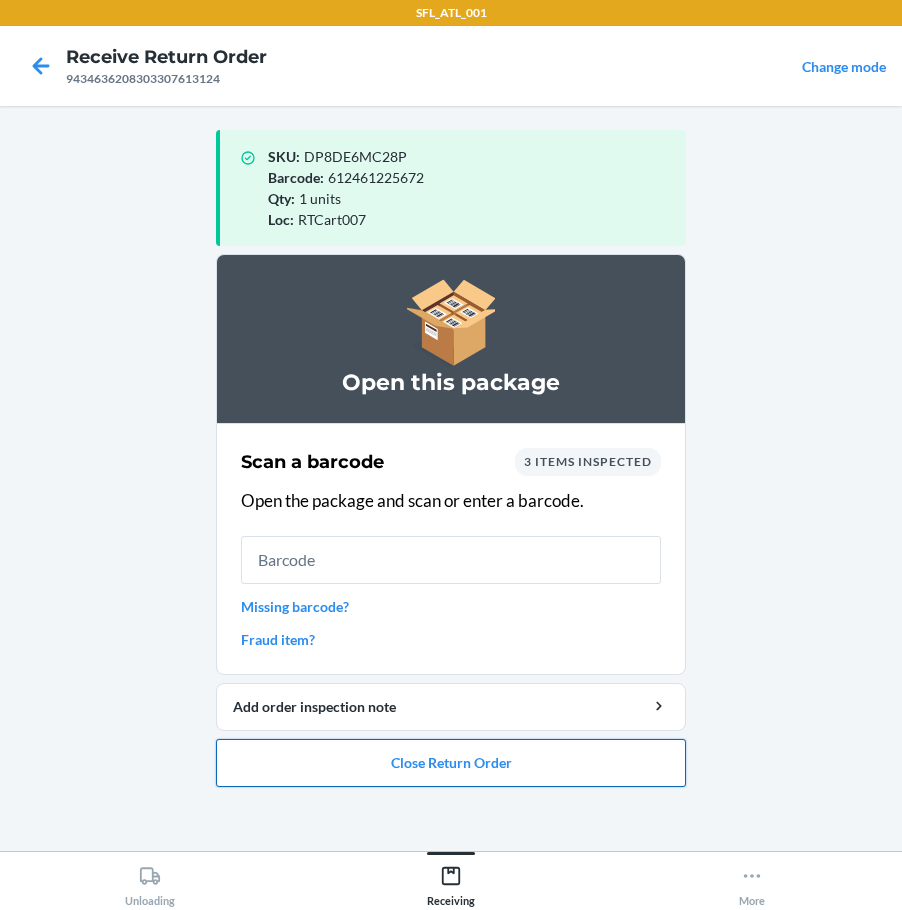drag, startPoint x: 498, startPoint y: 775, endPoint x: 505, endPoint y: 766, distance: 11.401754 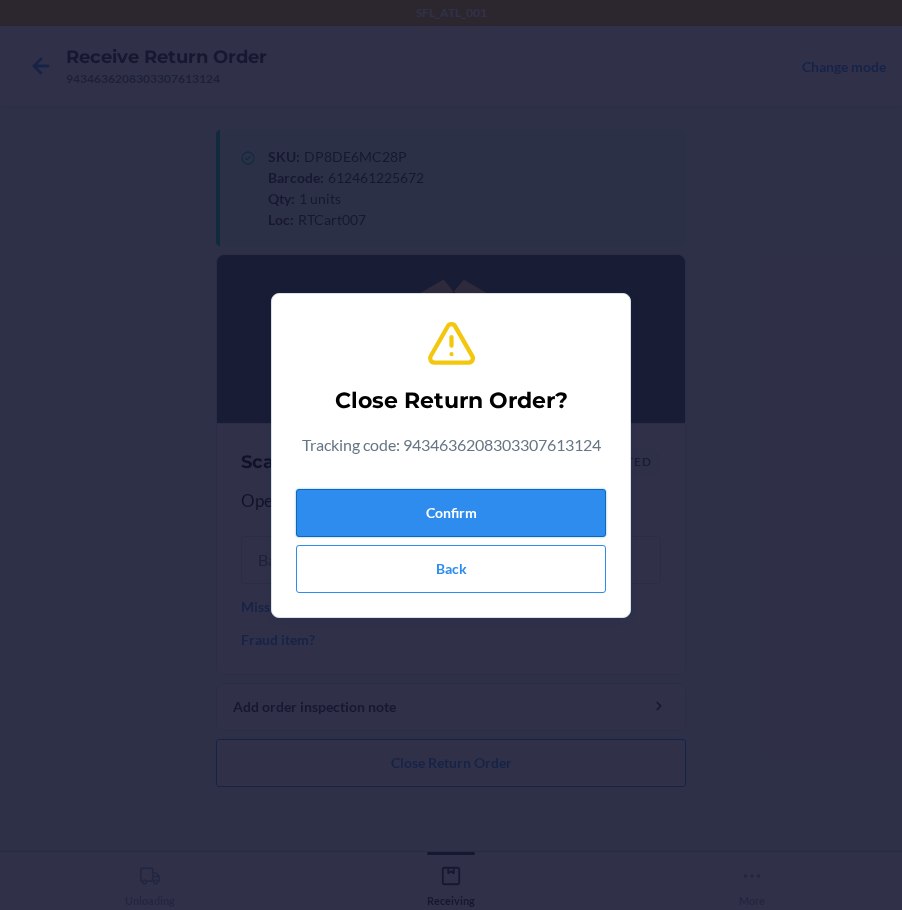 click on "Confirm" at bounding box center [451, 513] 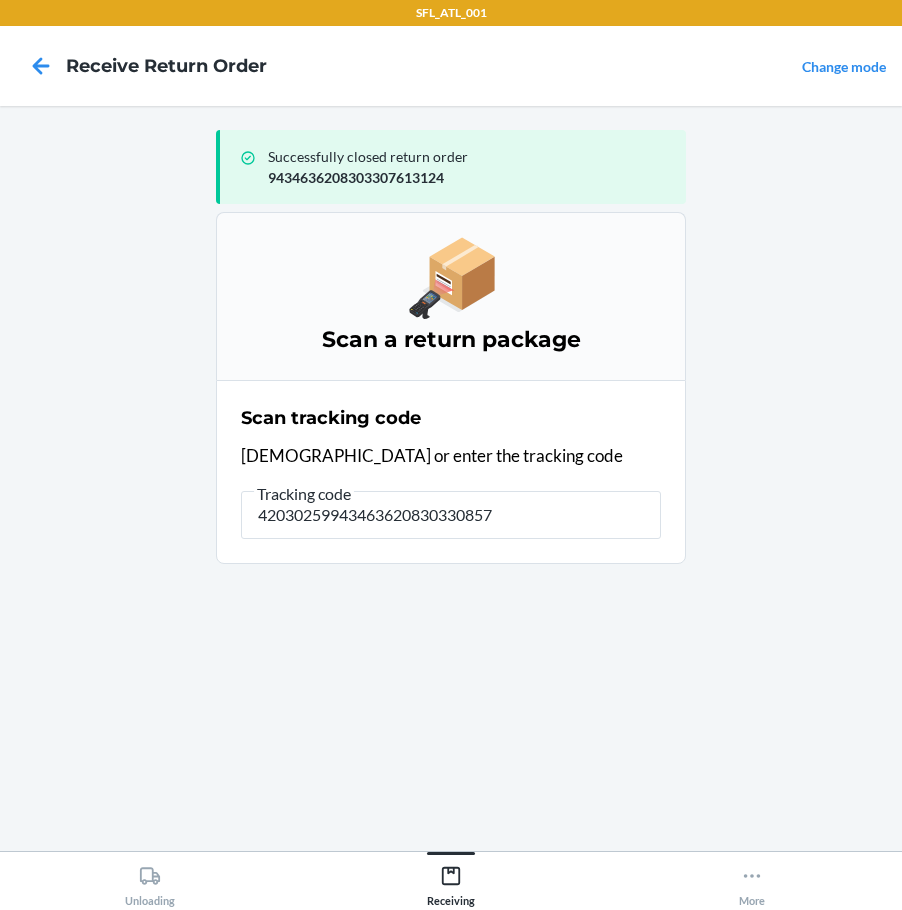 type on "420302599434636208303308576" 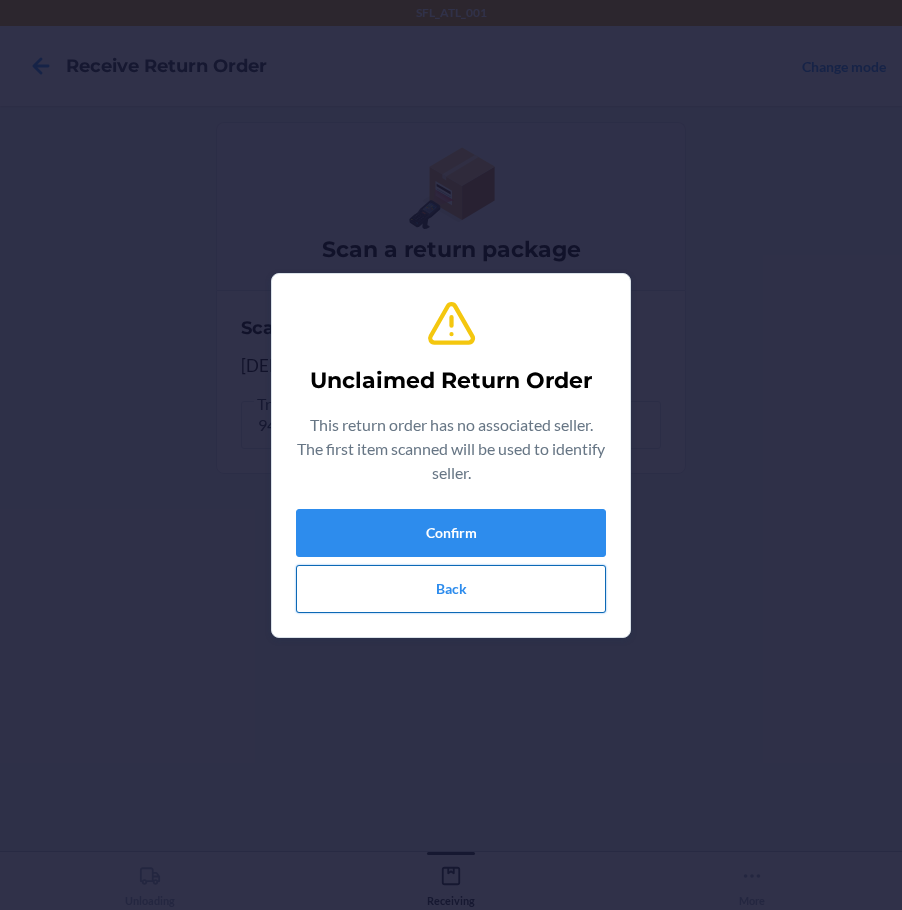 click on "Back" at bounding box center (451, 589) 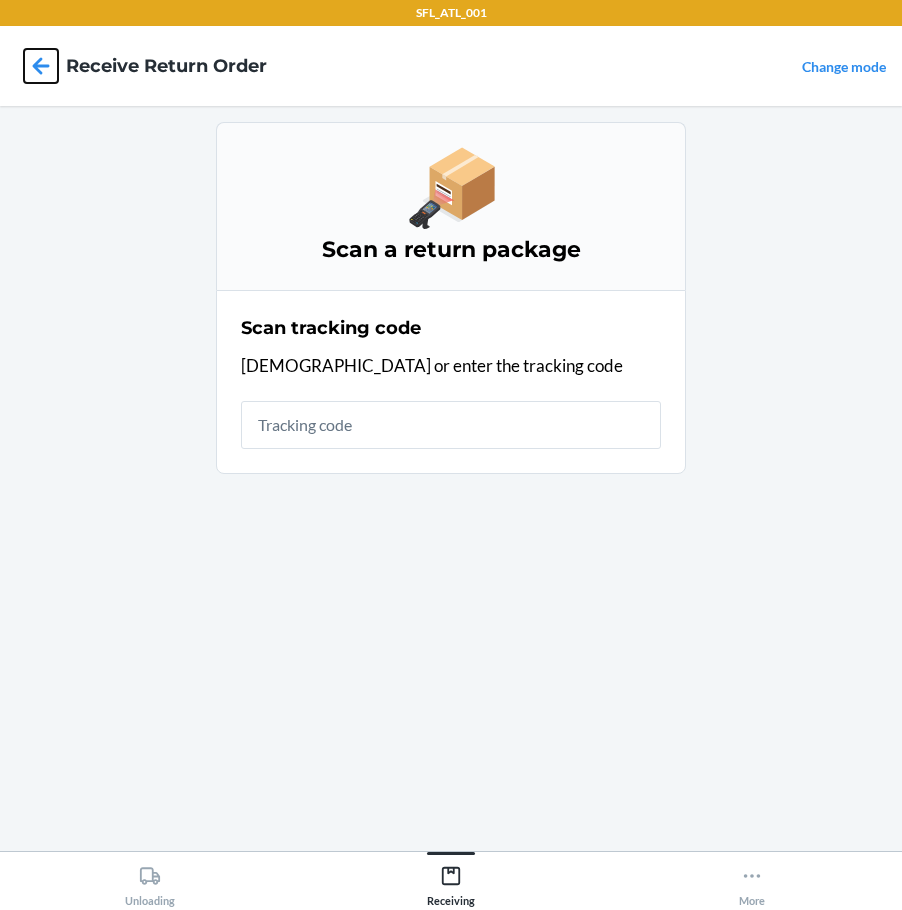 click 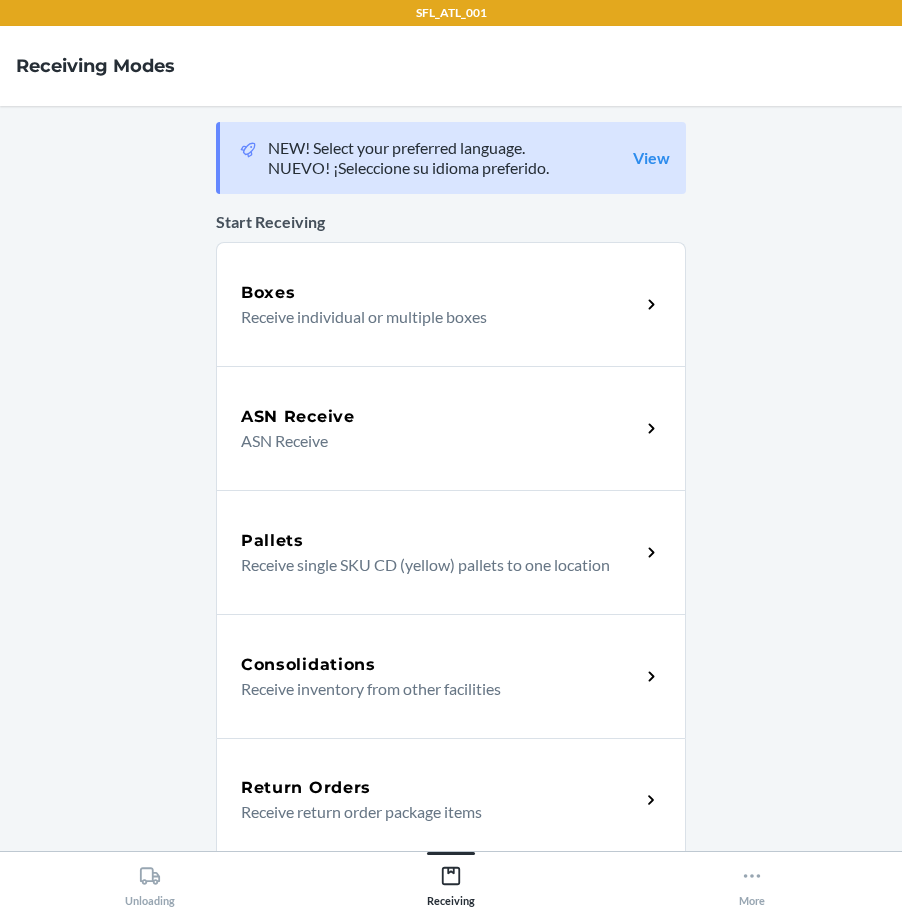 click on "Return Orders Receive return order package items" at bounding box center (440, 800) 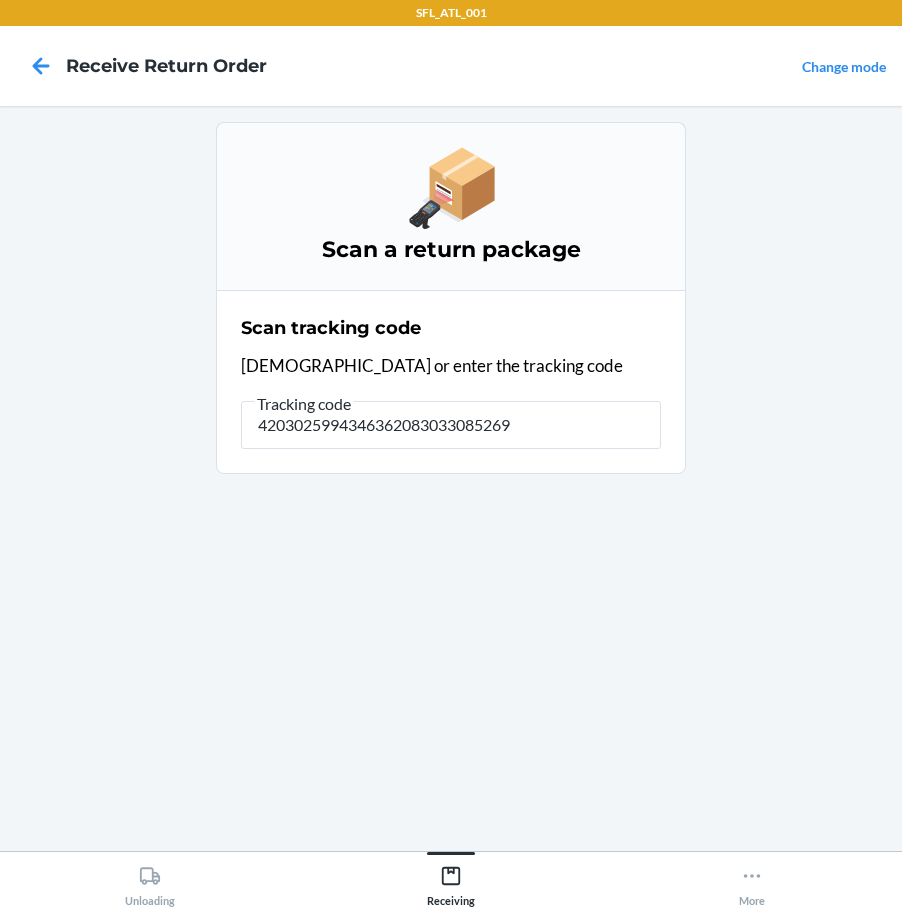 type on "42030259943463620830330852694" 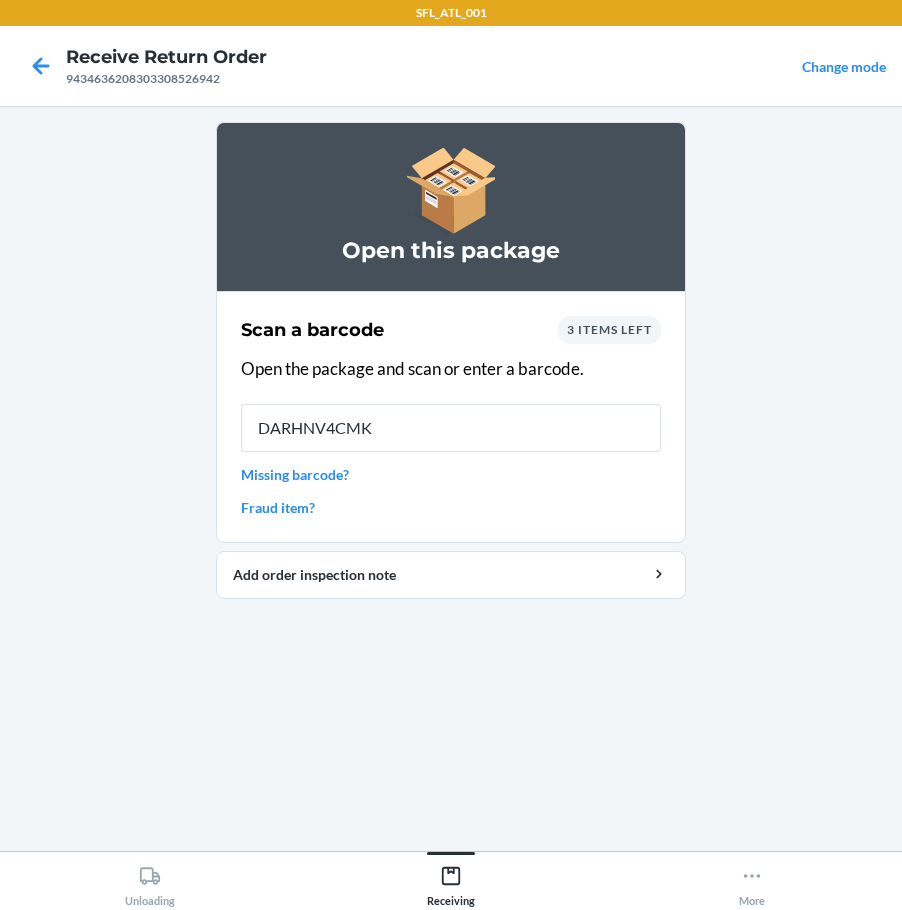 type on "DARHNV4CMKP" 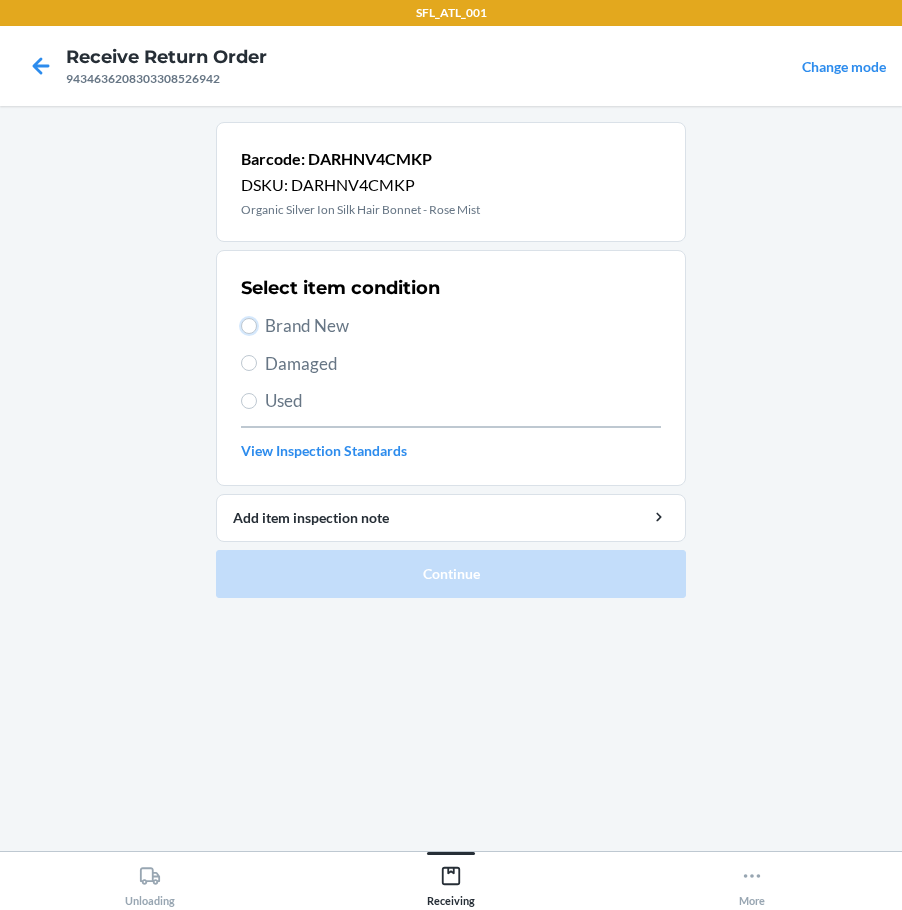 drag, startPoint x: 248, startPoint y: 326, endPoint x: 273, endPoint y: 387, distance: 65.9242 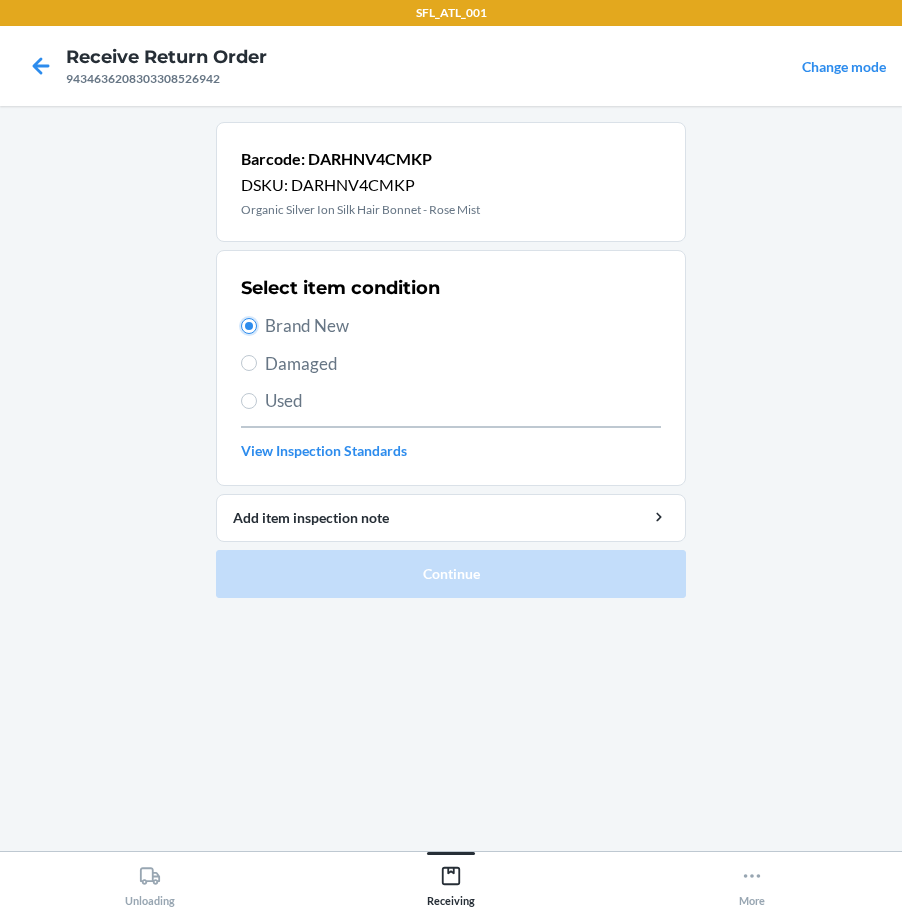 radio on "true" 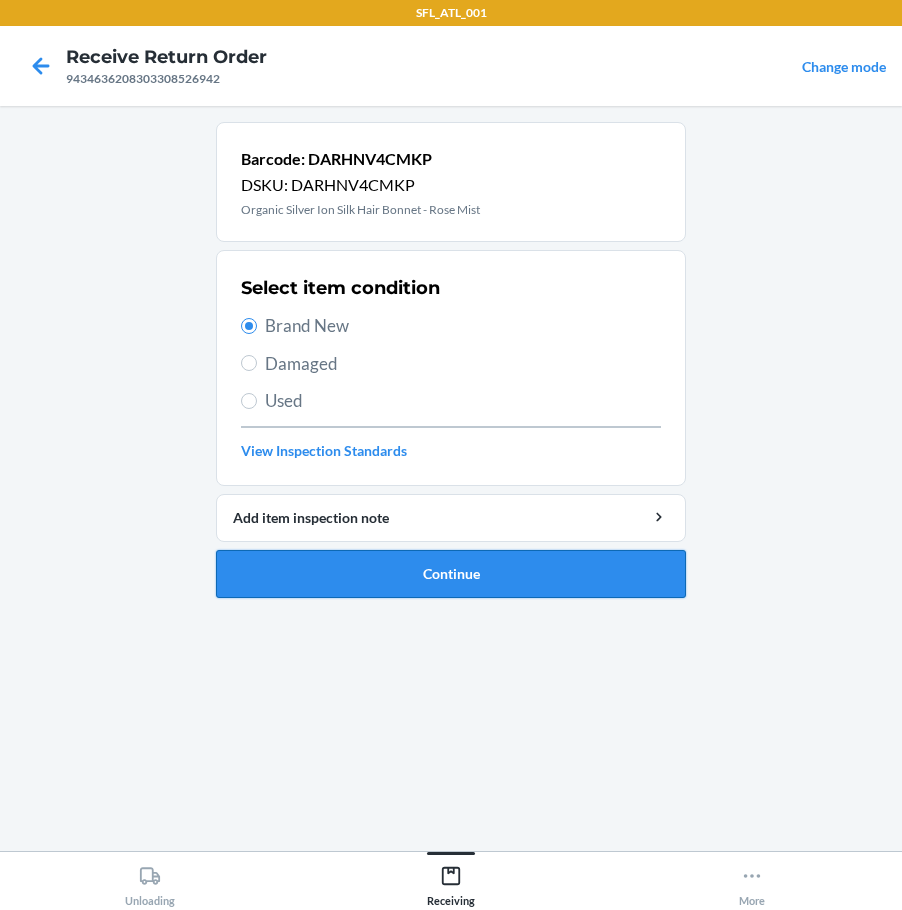 click on "Continue" at bounding box center (451, 574) 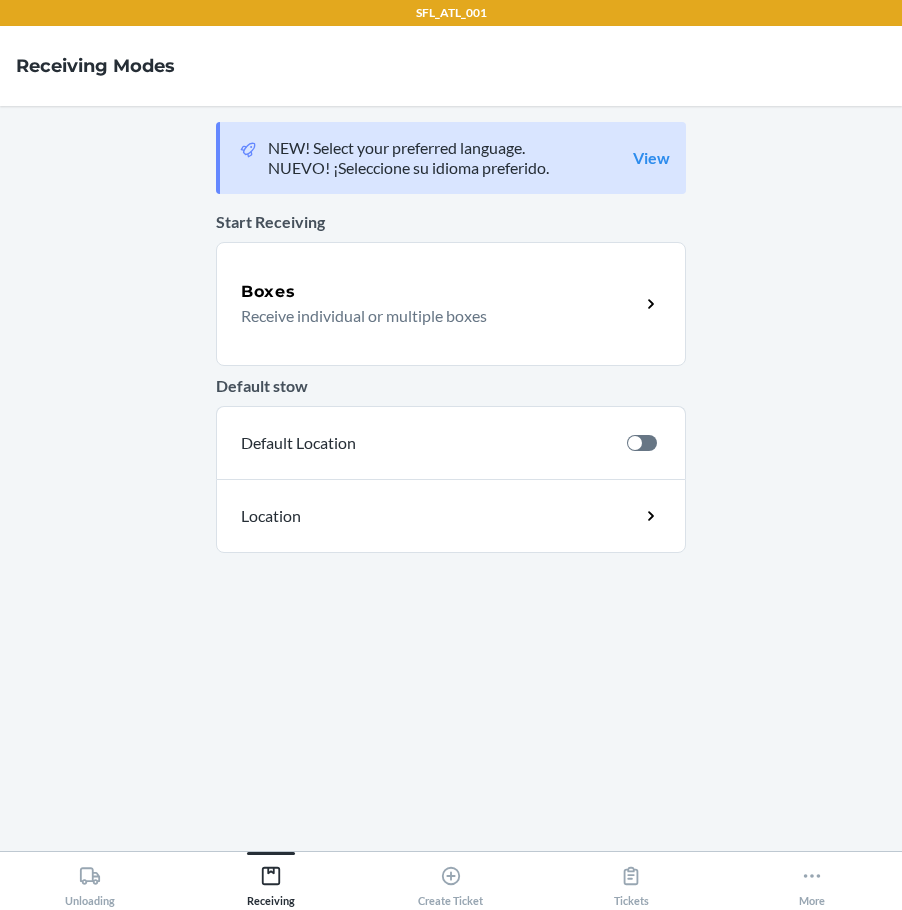 scroll, scrollTop: 0, scrollLeft: 0, axis: both 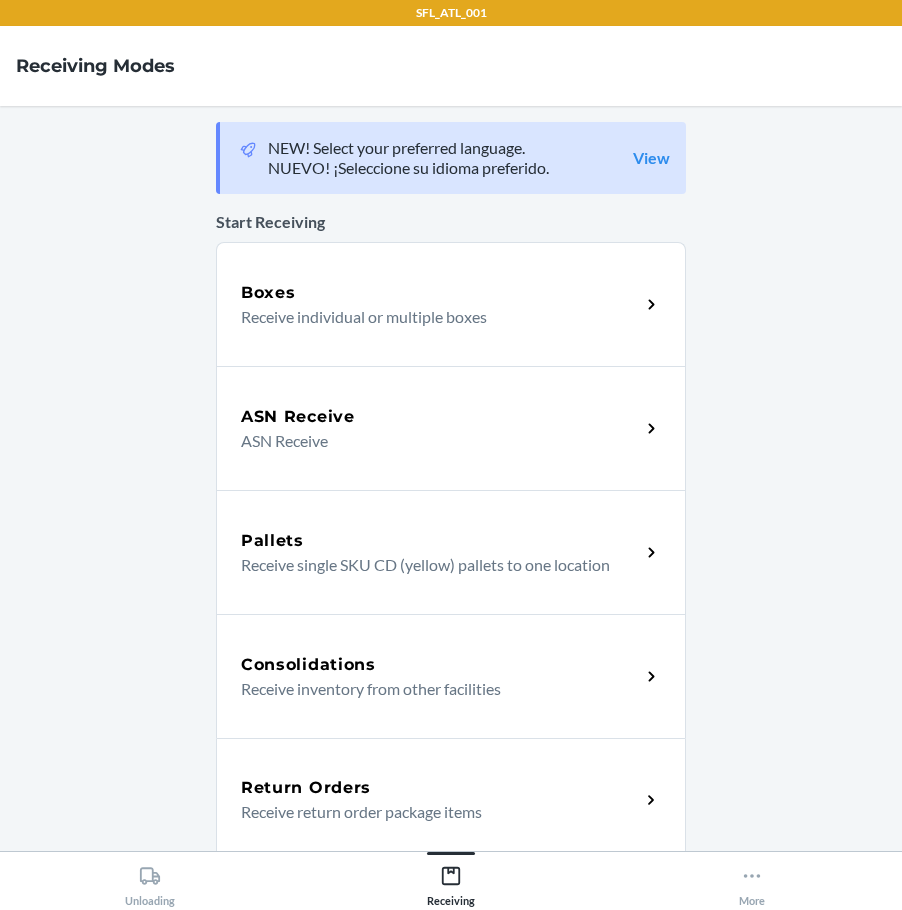 click on "Receive return order package items" at bounding box center (432, 812) 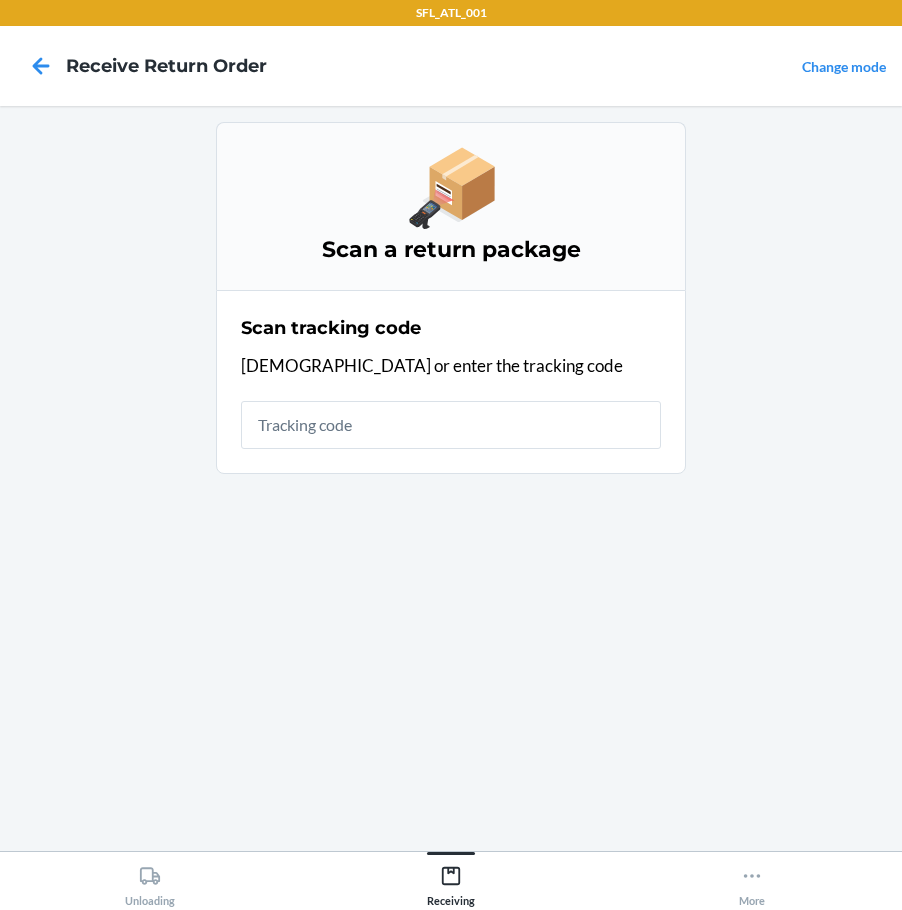 click at bounding box center [451, 425] 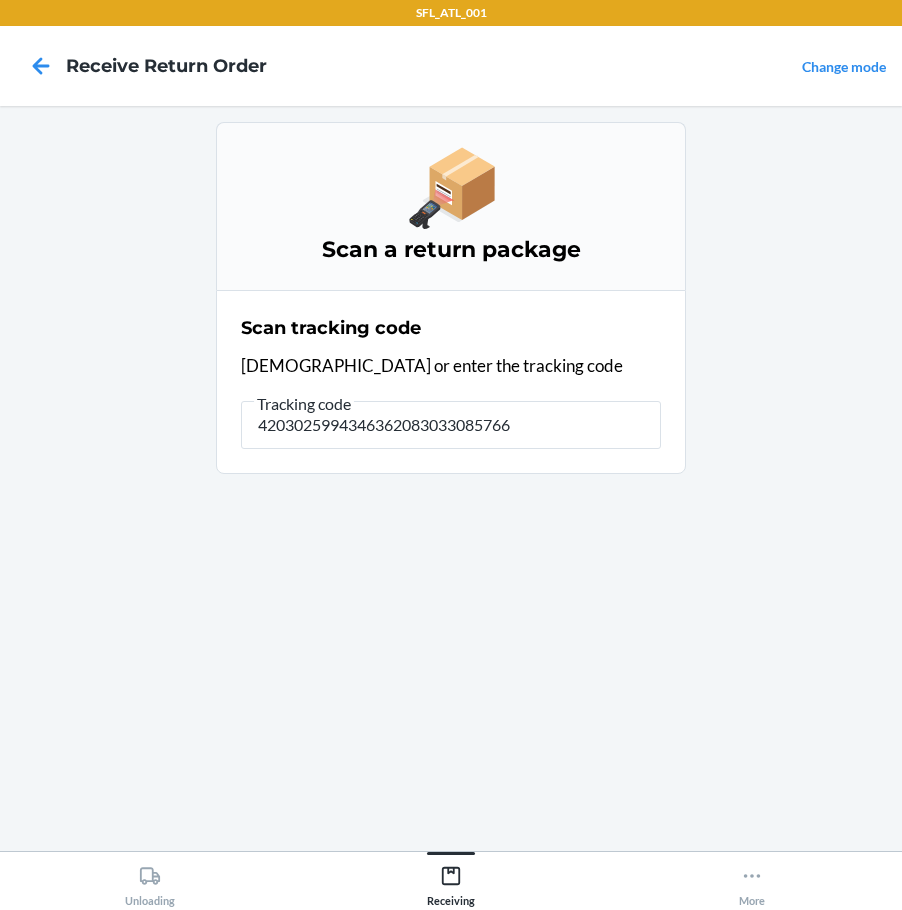 type on "42030259943463620830330857666" 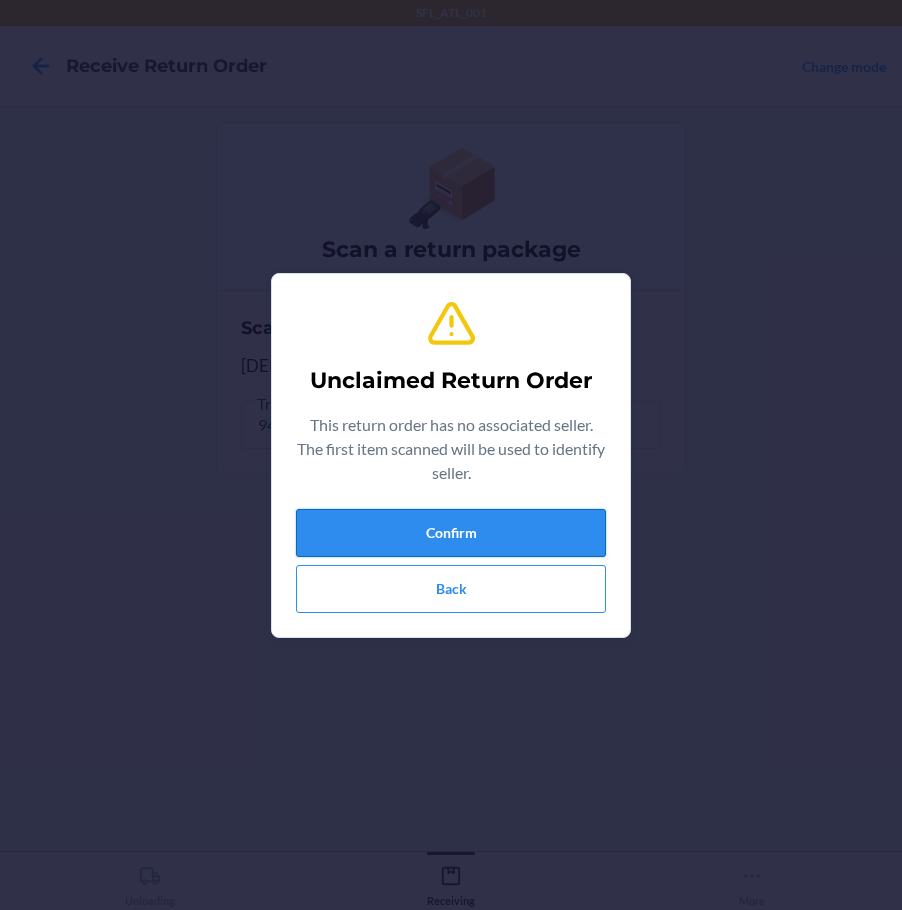 click on "Confirm" at bounding box center [451, 533] 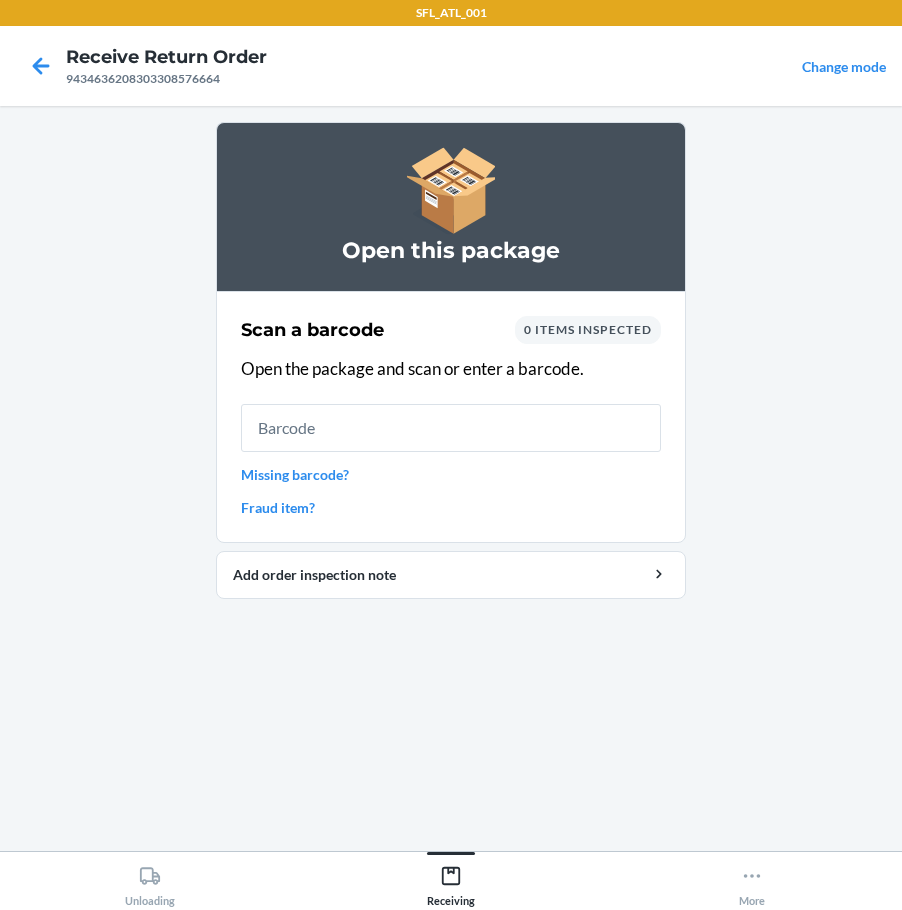 click at bounding box center [451, 428] 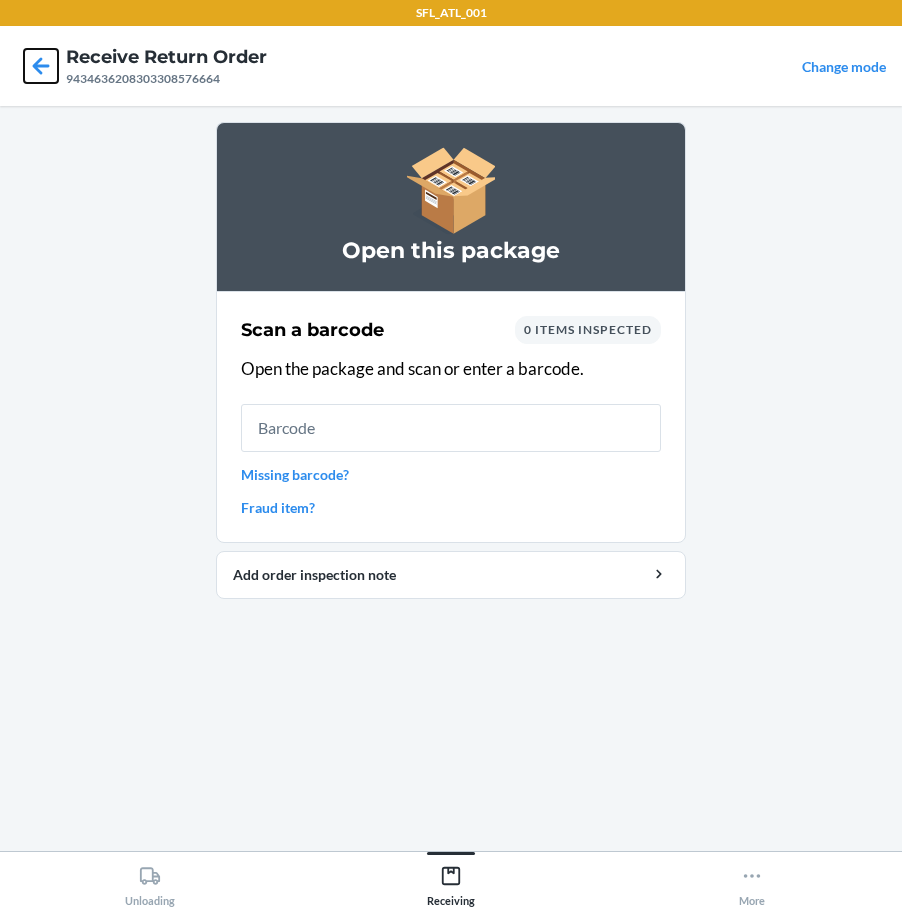 click 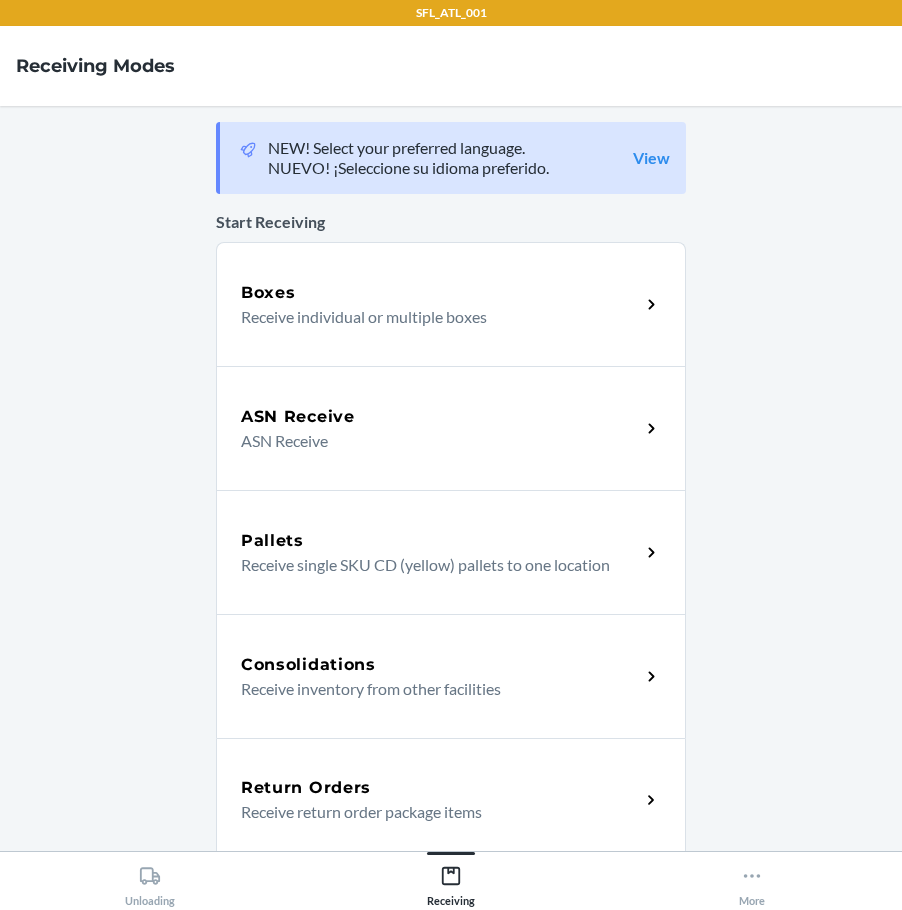 click on "Return Orders Receive return order package items" at bounding box center [451, 800] 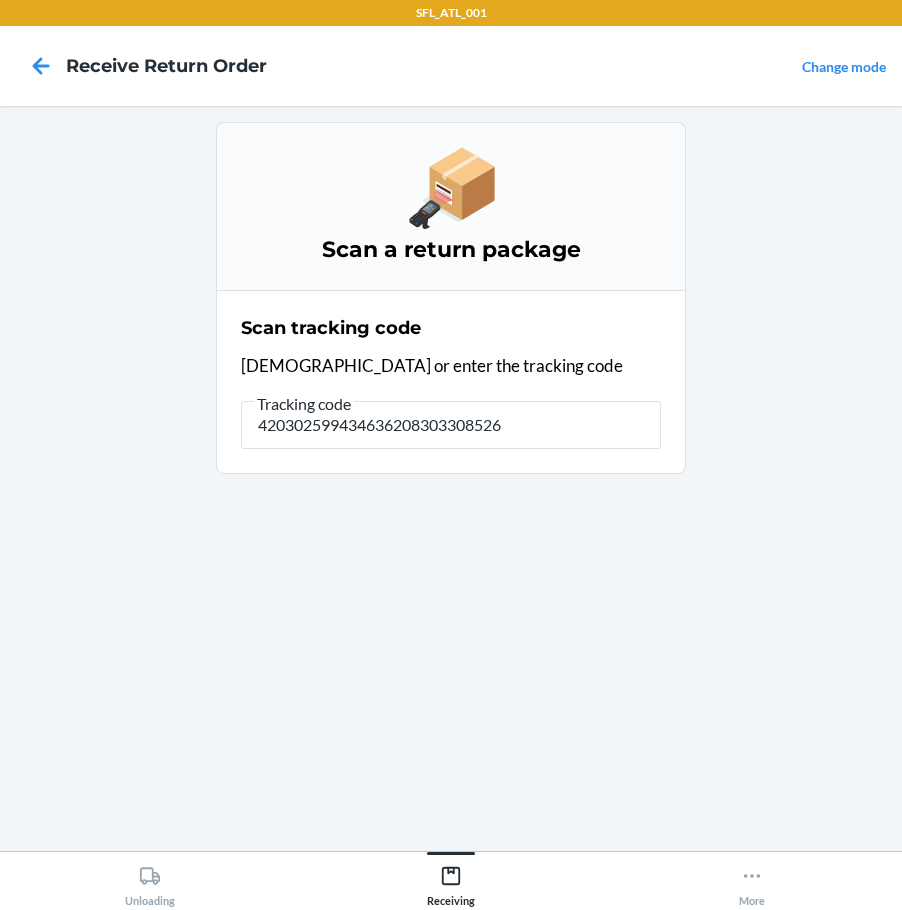 type on "4203025994346362083033085269" 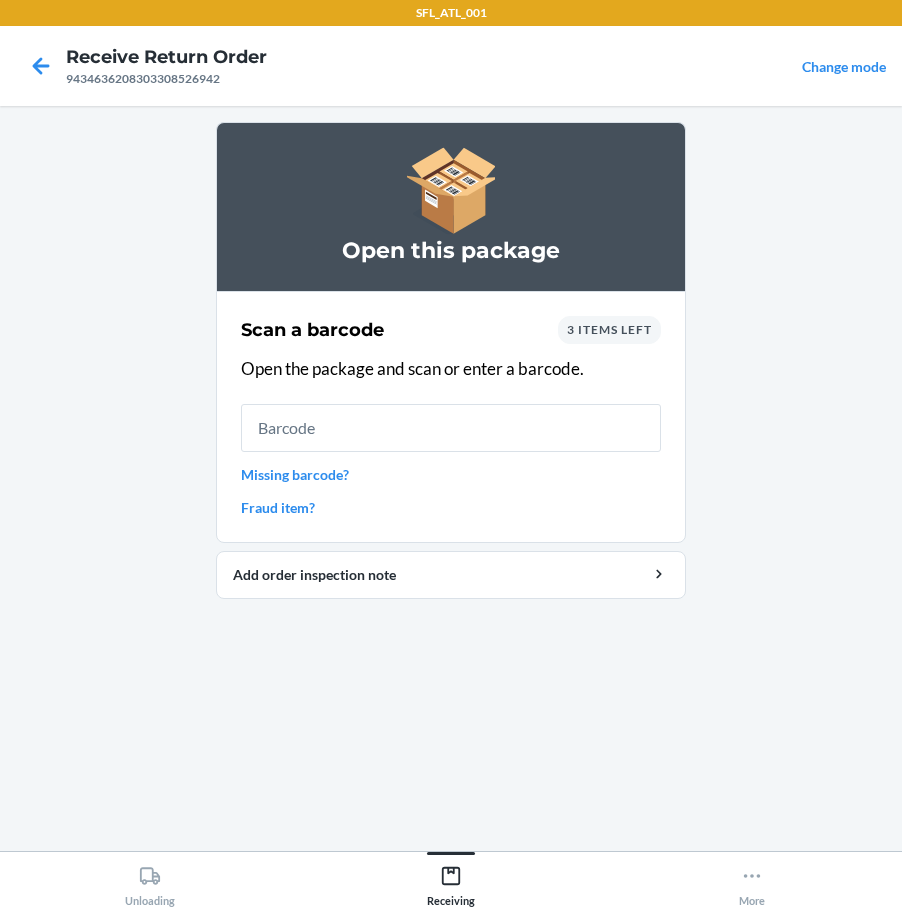 click on "3 items left" at bounding box center (609, 329) 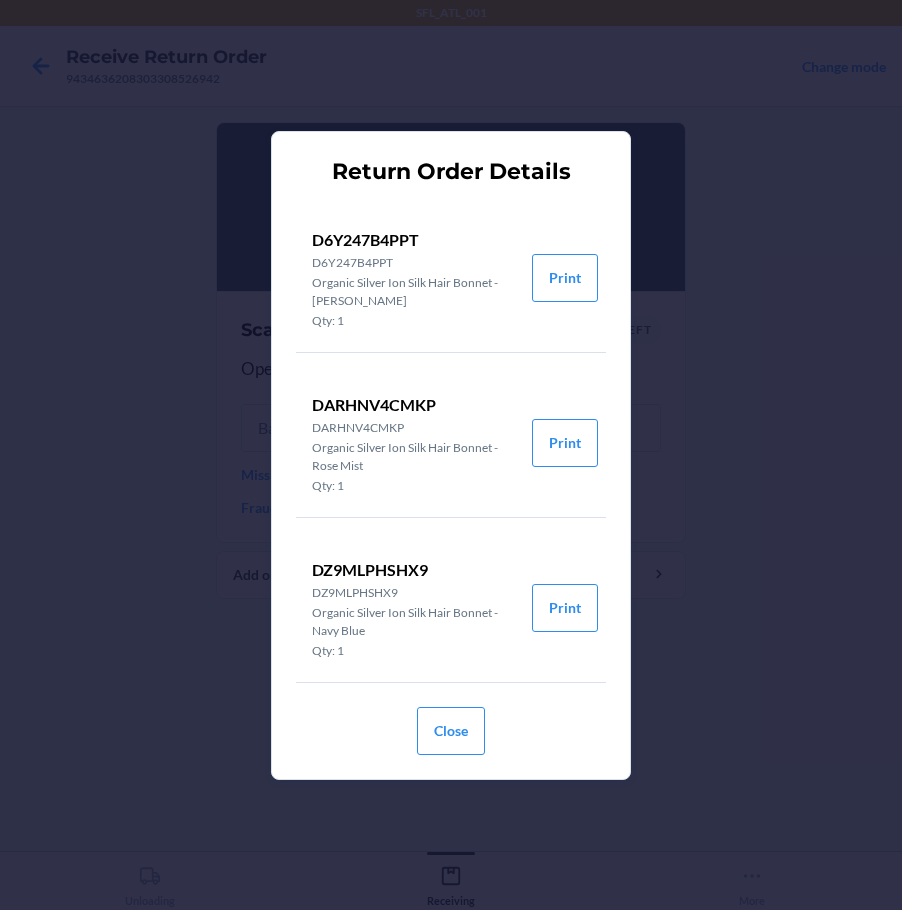 drag, startPoint x: 421, startPoint y: 236, endPoint x: 232, endPoint y: 261, distance: 190.64627 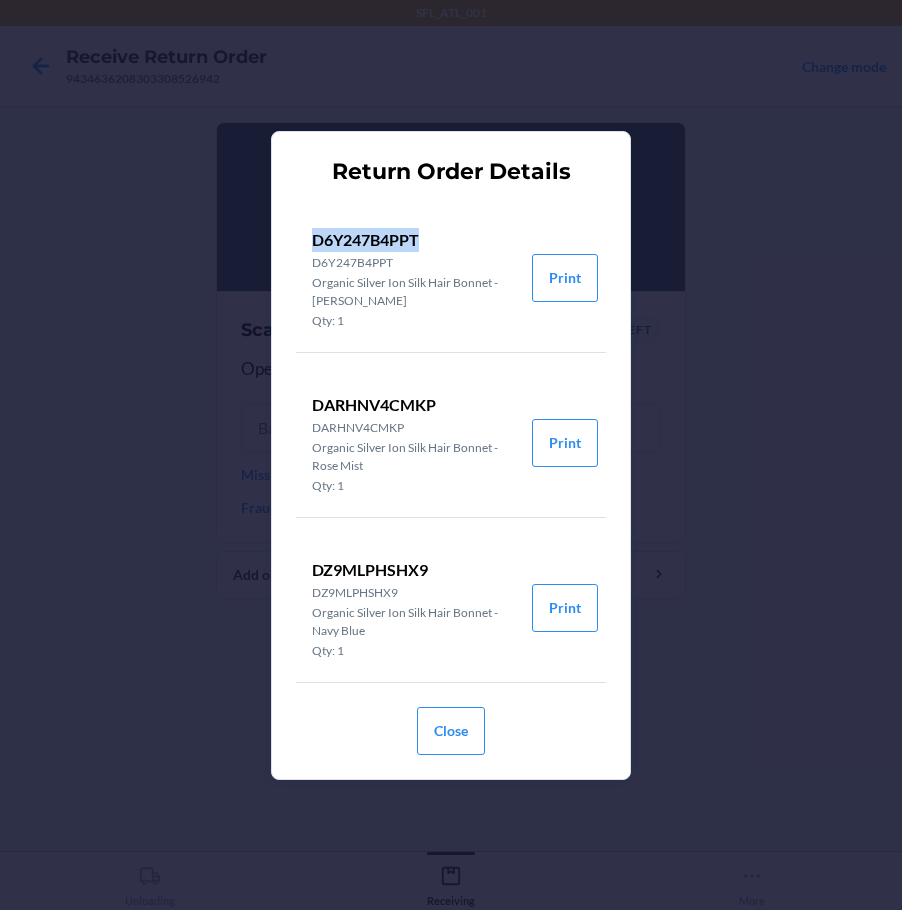 drag, startPoint x: 314, startPoint y: 240, endPoint x: 388, endPoint y: 322, distance: 110.45361 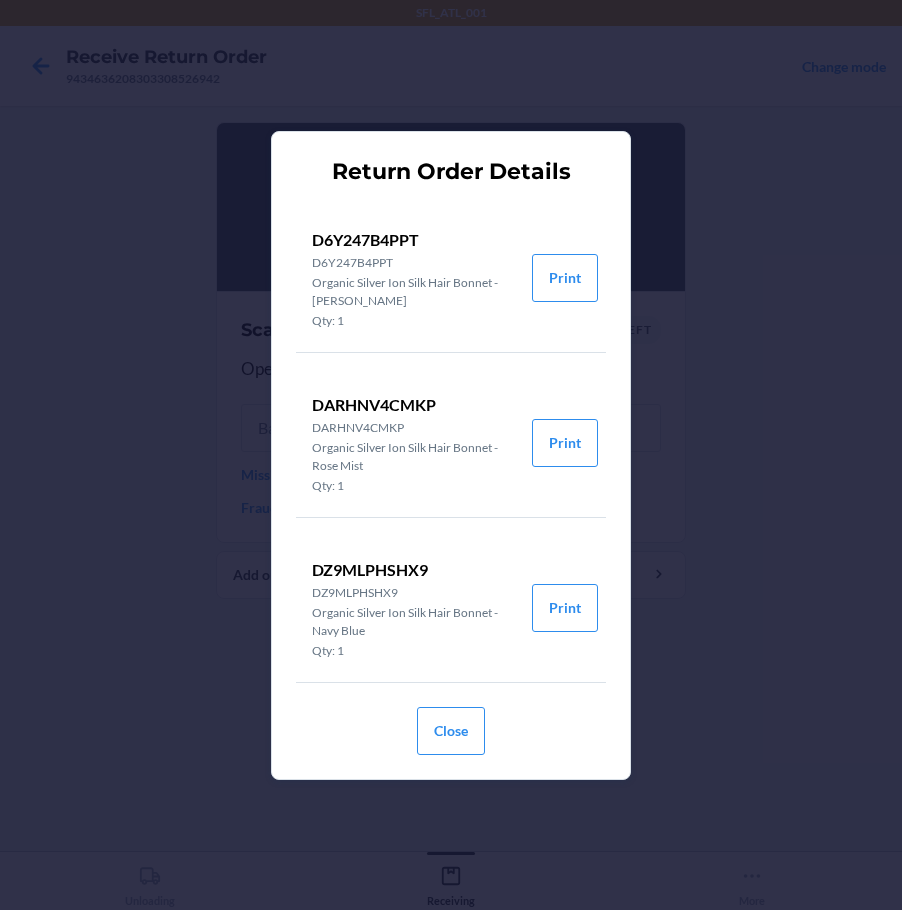 drag, startPoint x: 302, startPoint y: 559, endPoint x: 304, endPoint y: 569, distance: 10.198039 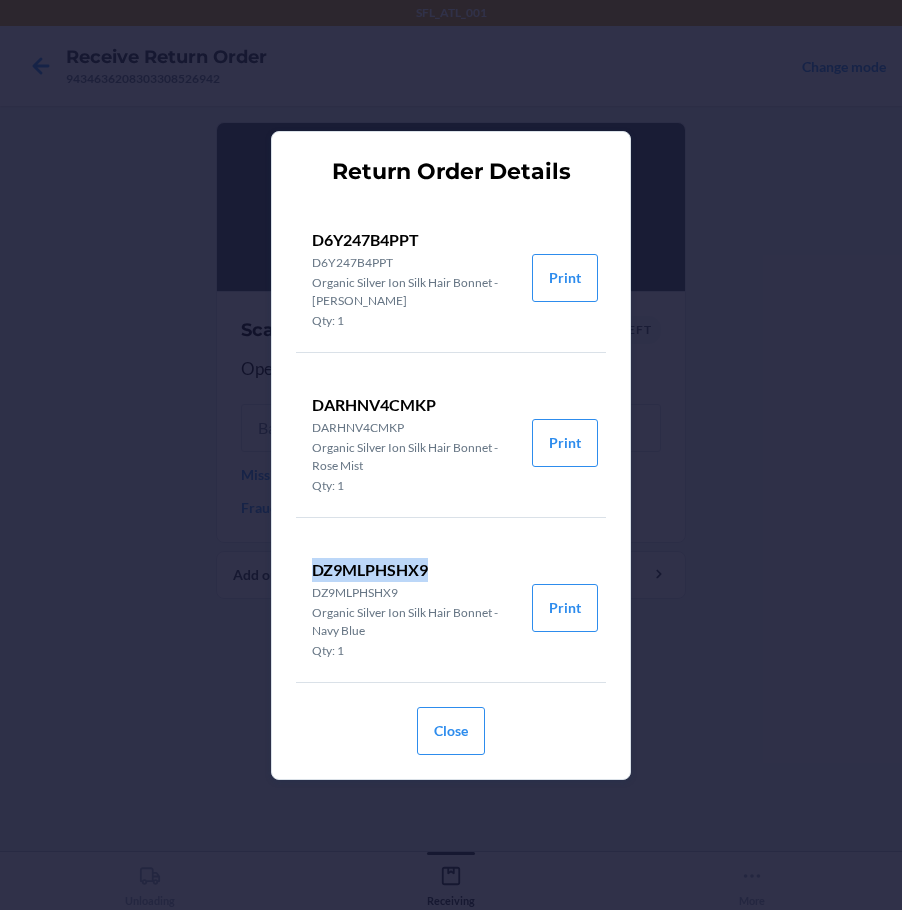 drag, startPoint x: 315, startPoint y: 571, endPoint x: 383, endPoint y: 577, distance: 68.26419 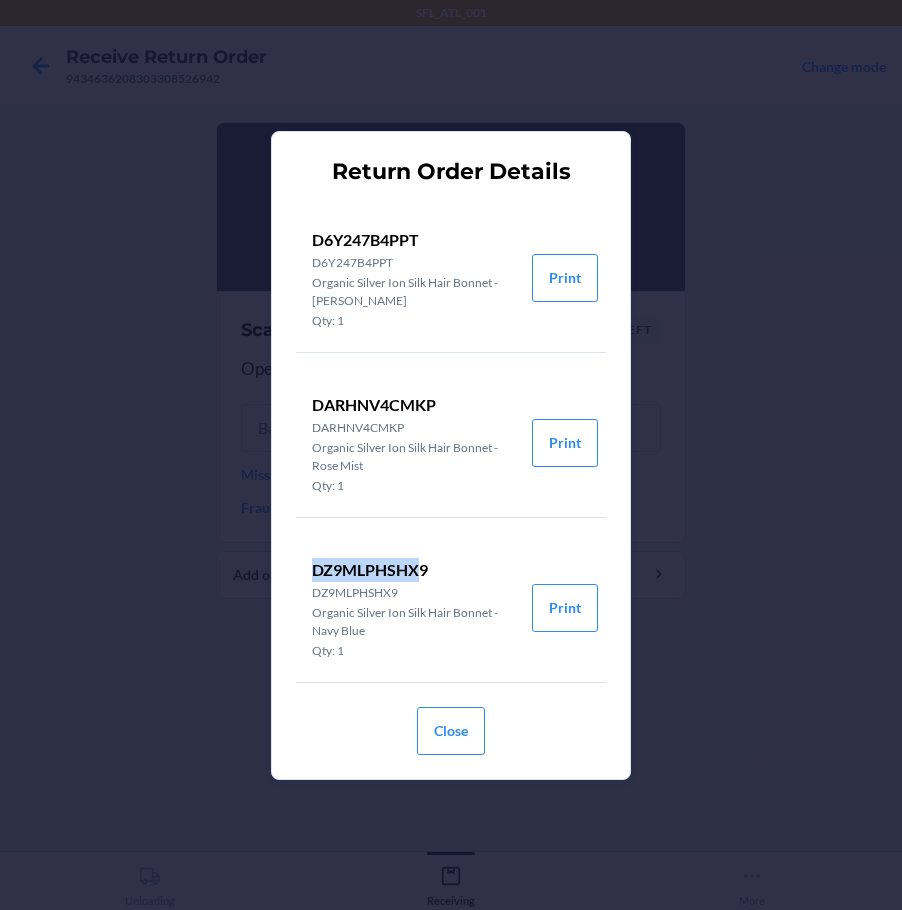 click on "DZ9MLPHSHX9 DZ9MLPHSHX9 Organic Silver Ion Silk Hair Bonnet - Navy Blue Qty: 1" at bounding box center (414, 608) 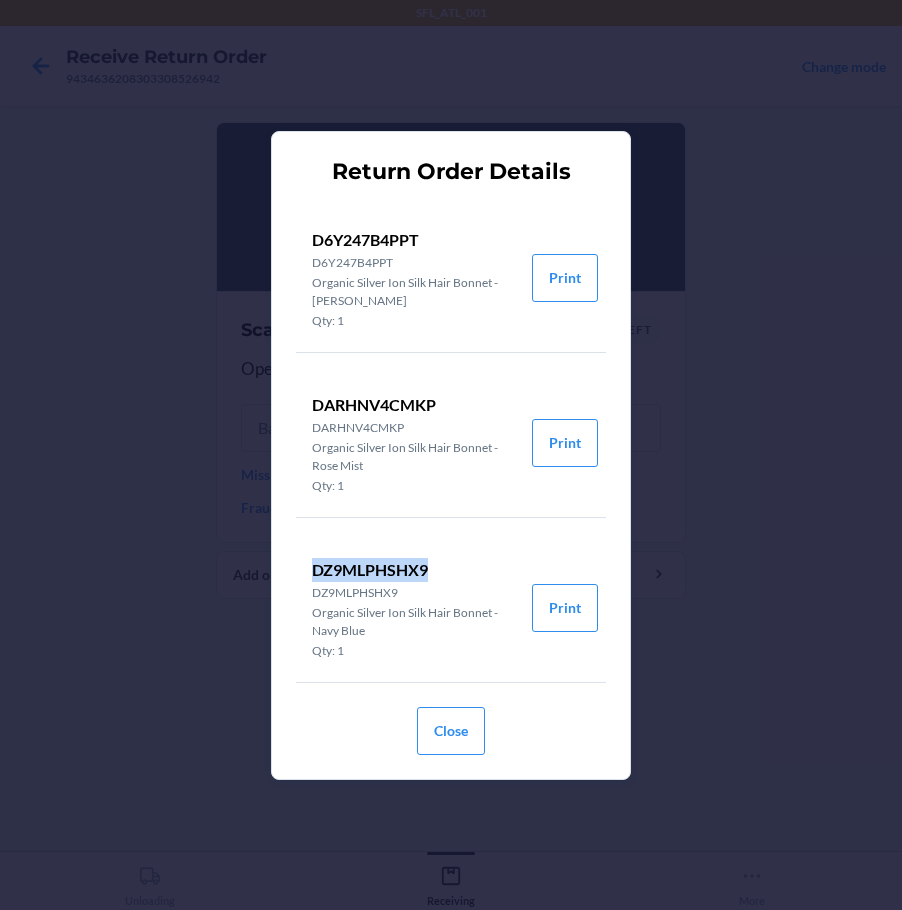 drag, startPoint x: 316, startPoint y: 576, endPoint x: 466, endPoint y: 571, distance: 150.08331 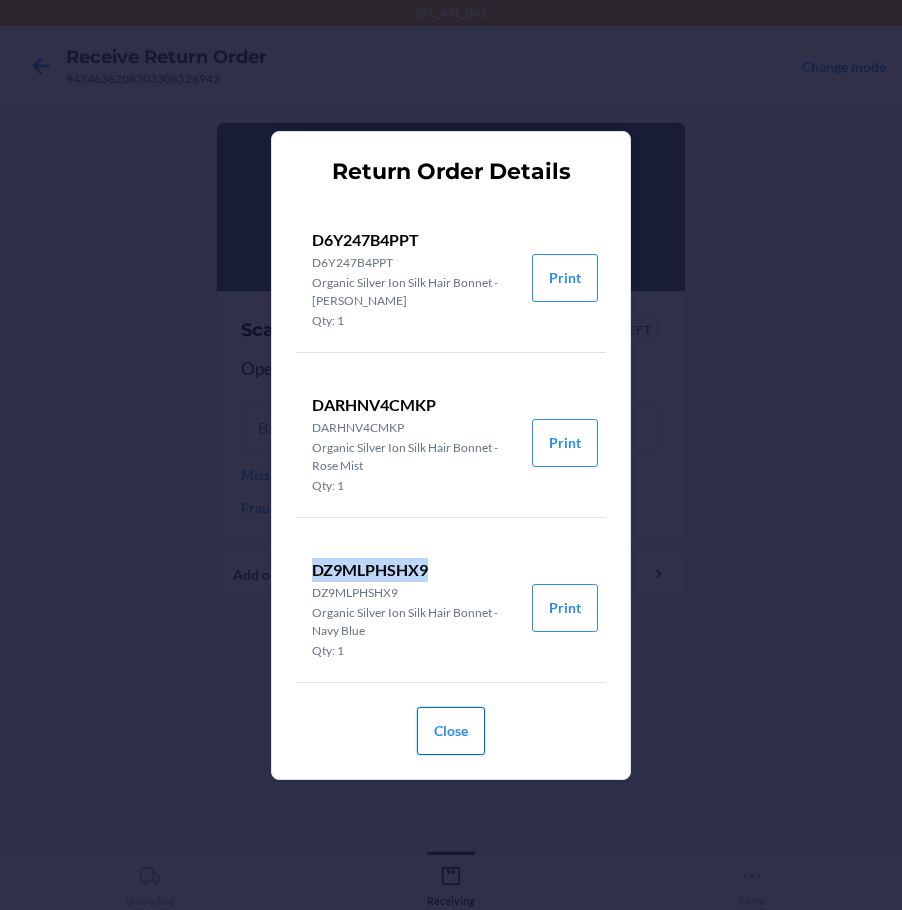 click on "Close" at bounding box center (451, 731) 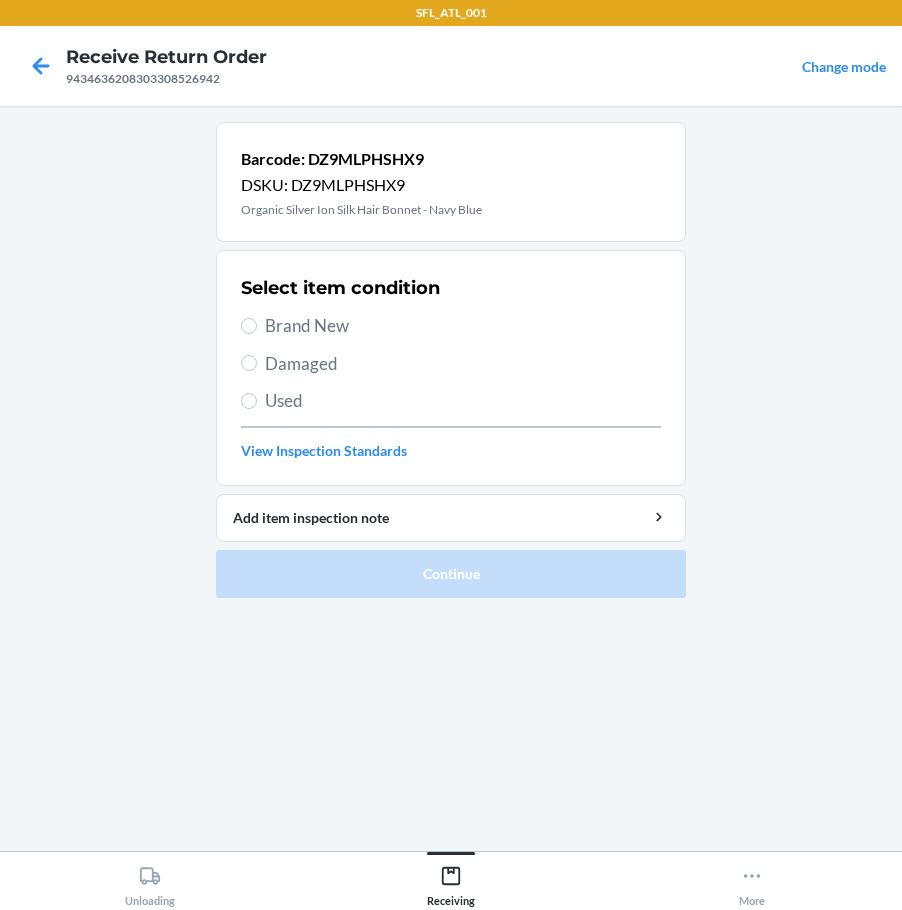 click on "Brand New" at bounding box center [463, 326] 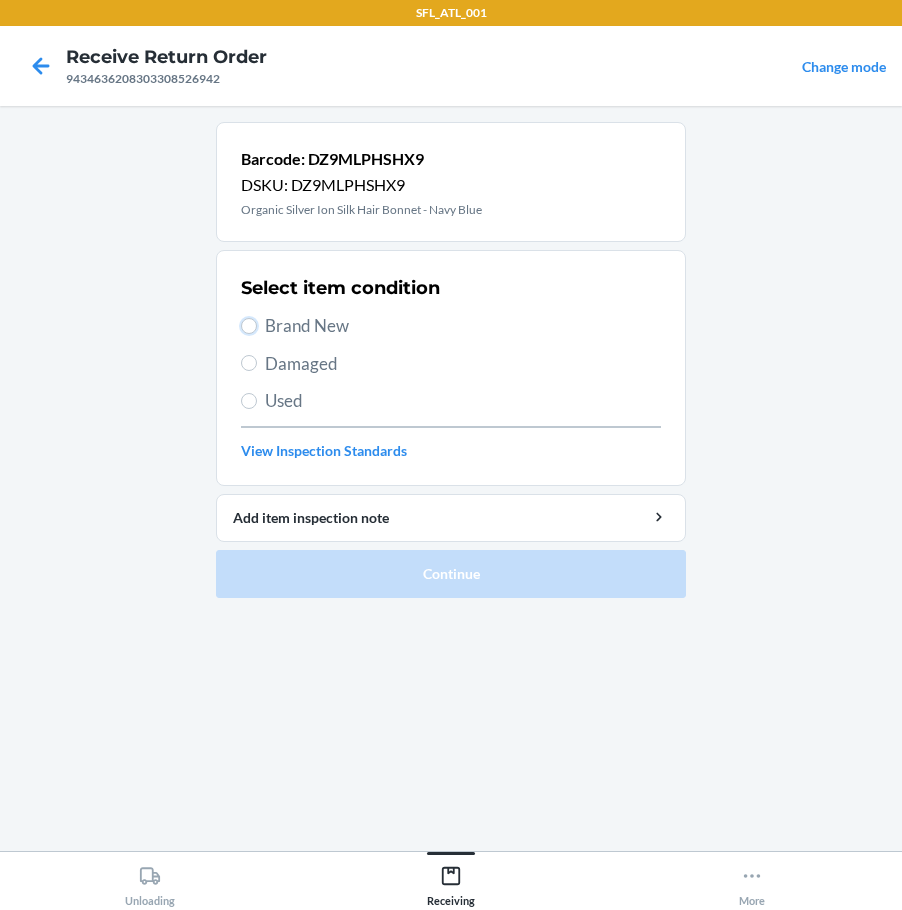 click on "Brand New" at bounding box center [249, 326] 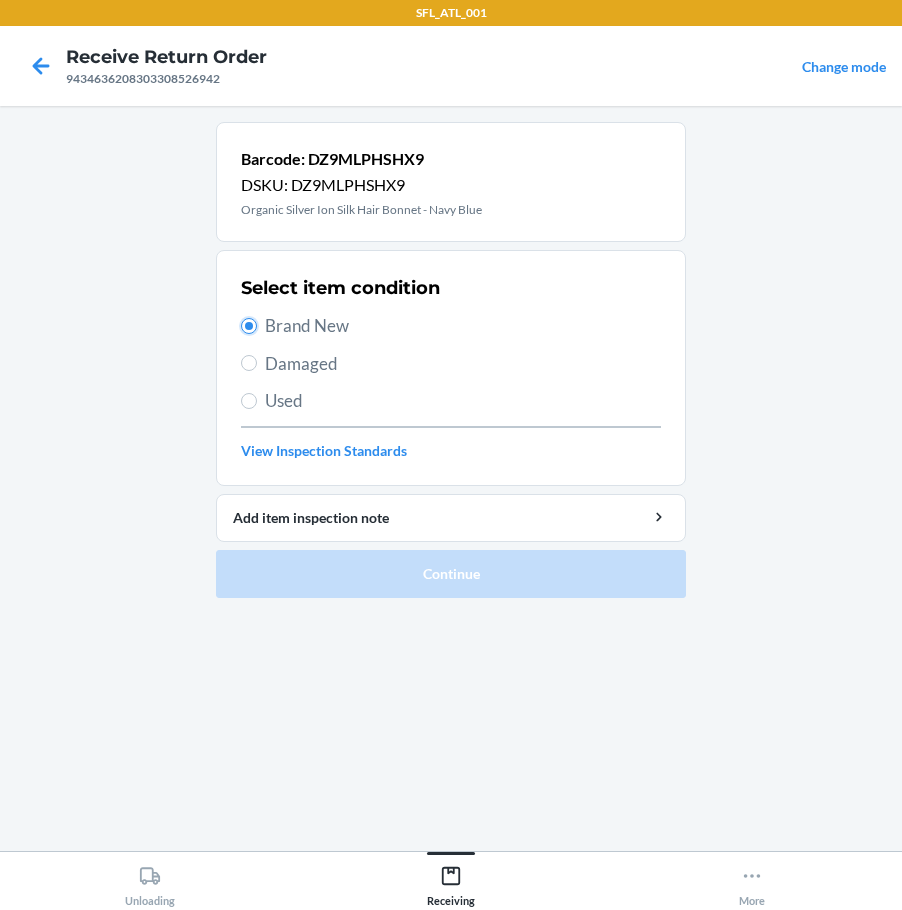 radio on "true" 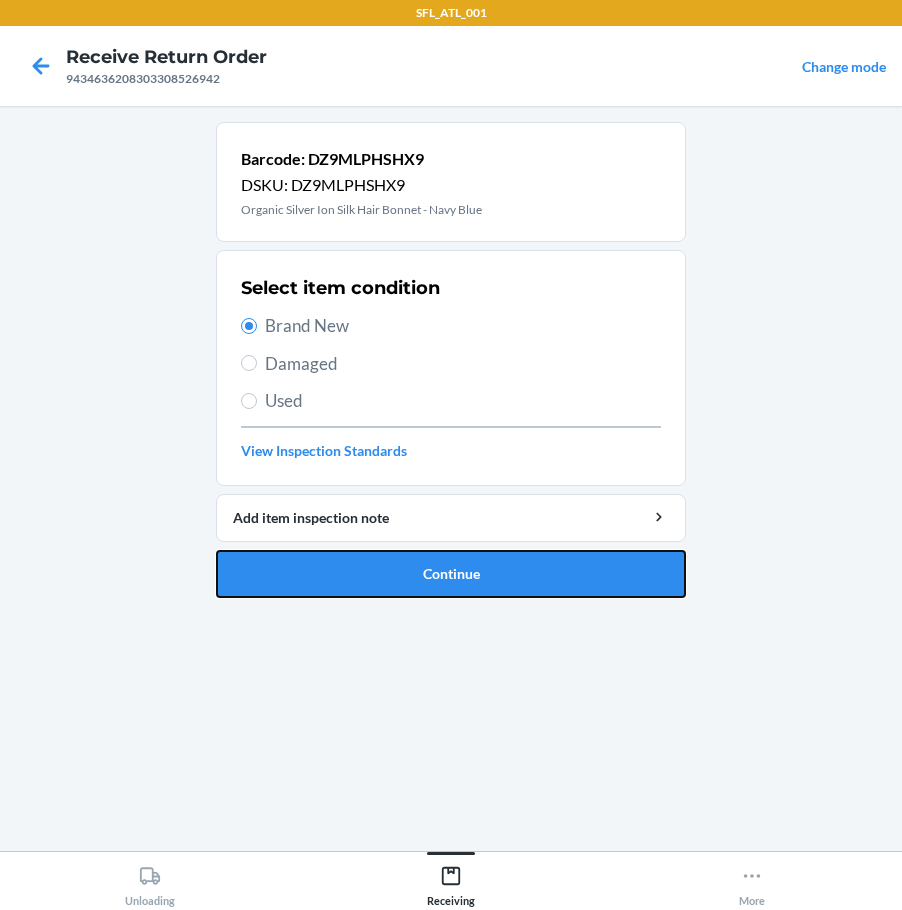 click on "Continue" at bounding box center [451, 574] 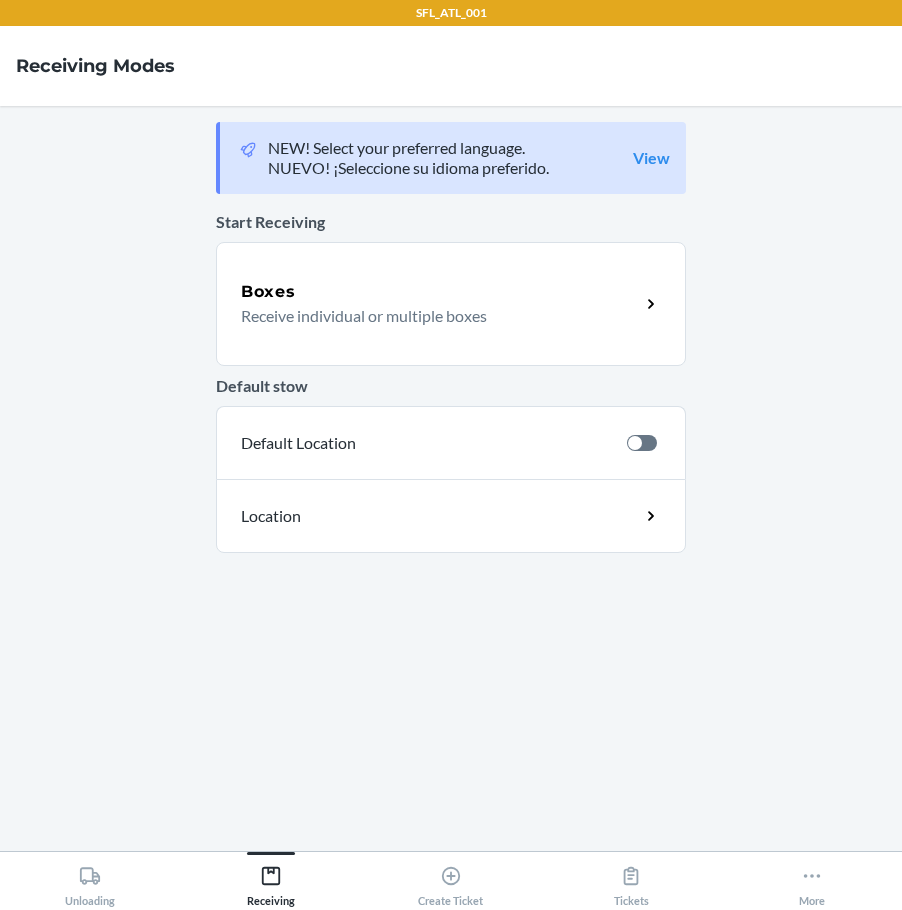 scroll, scrollTop: 0, scrollLeft: 0, axis: both 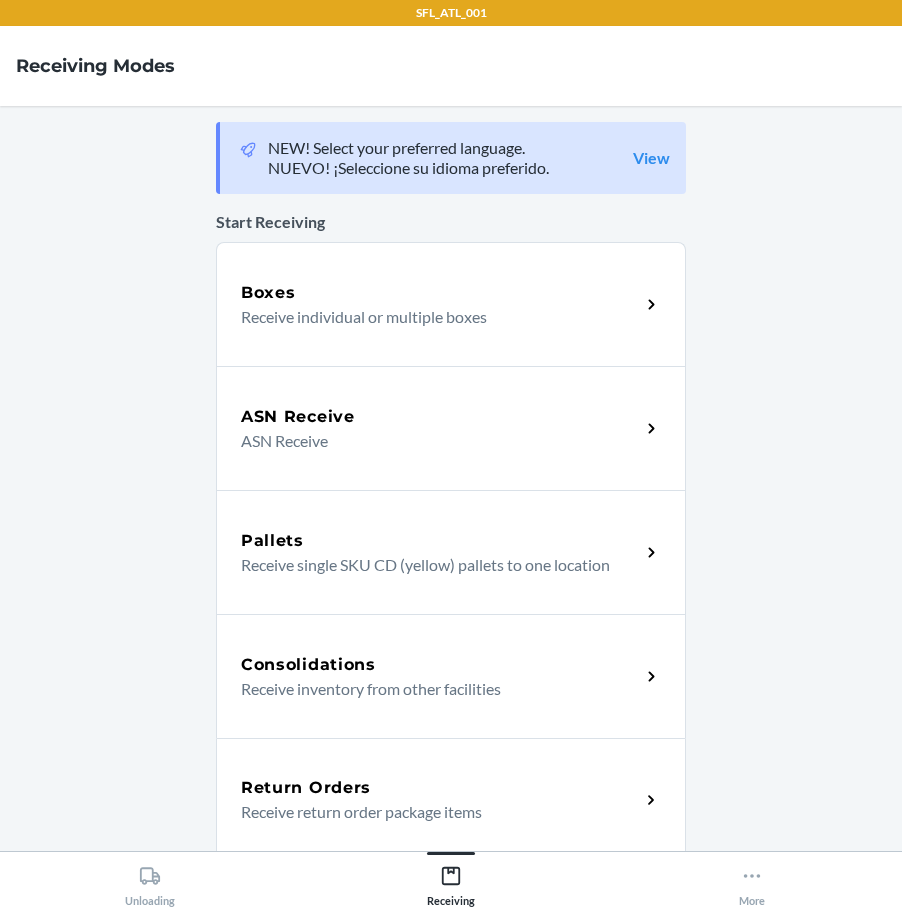 click on "Receive return order package items" at bounding box center (432, 812) 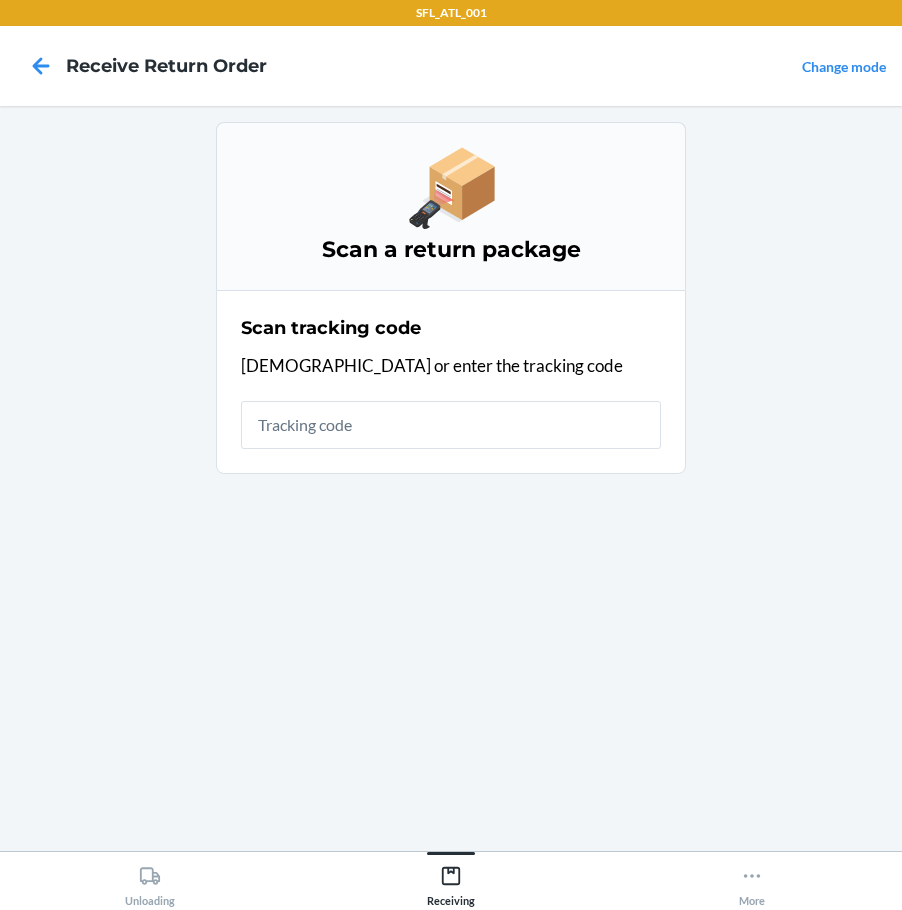 drag, startPoint x: 384, startPoint y: 436, endPoint x: 401, endPoint y: 423, distance: 21.400934 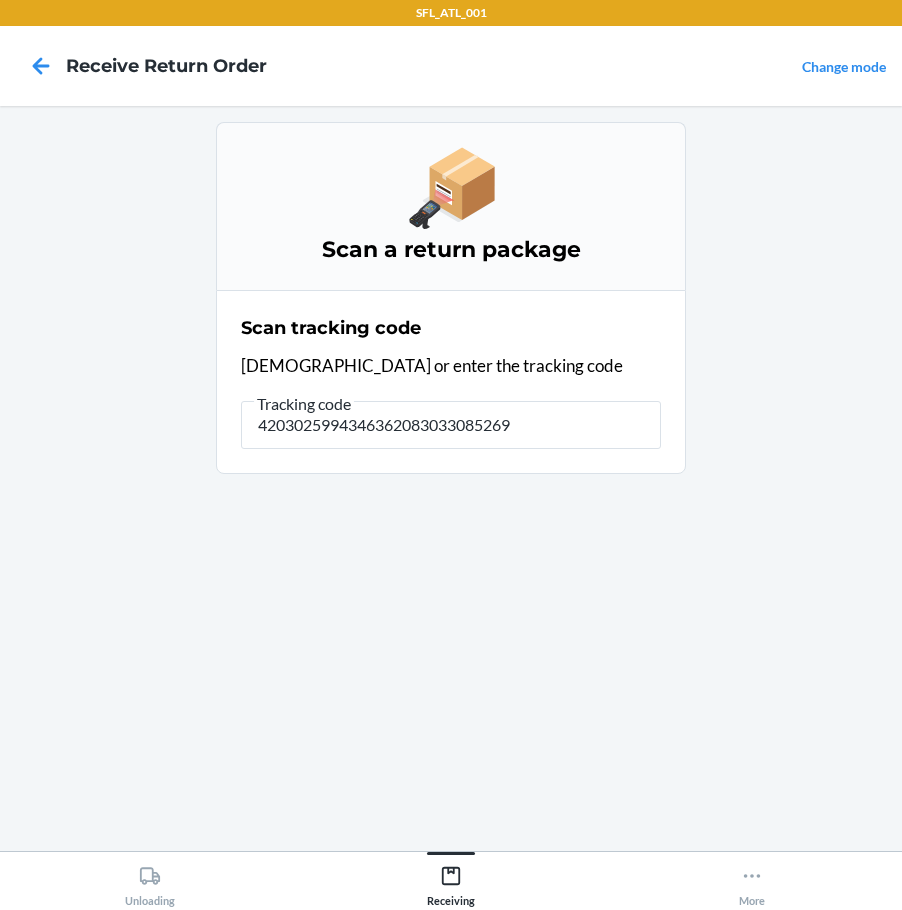 type on "42030259943463620830330852694" 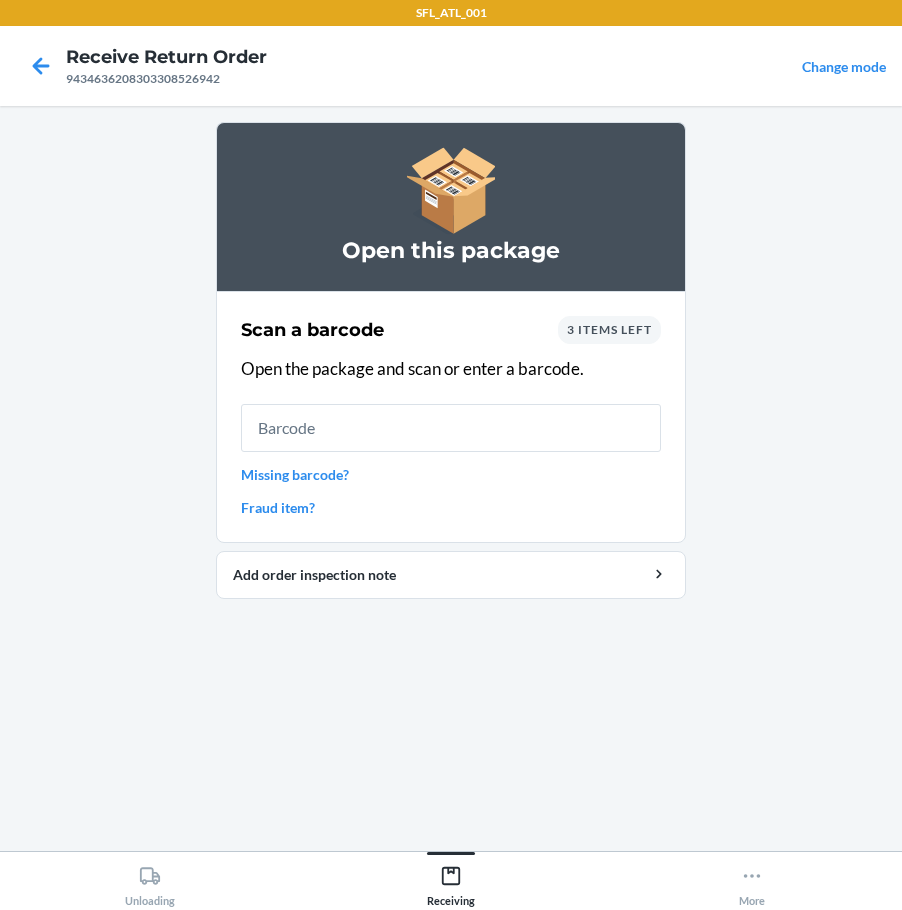 click on "3 items left" at bounding box center (609, 329) 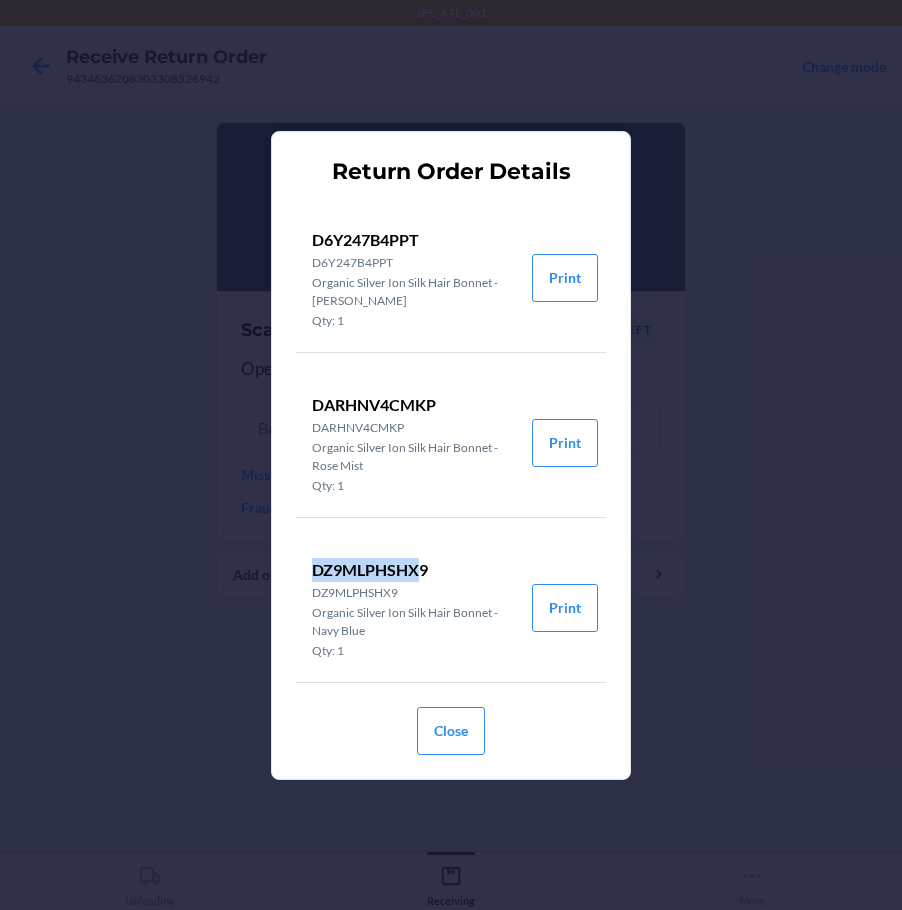 drag, startPoint x: 423, startPoint y: 570, endPoint x: 318, endPoint y: 555, distance: 106.06602 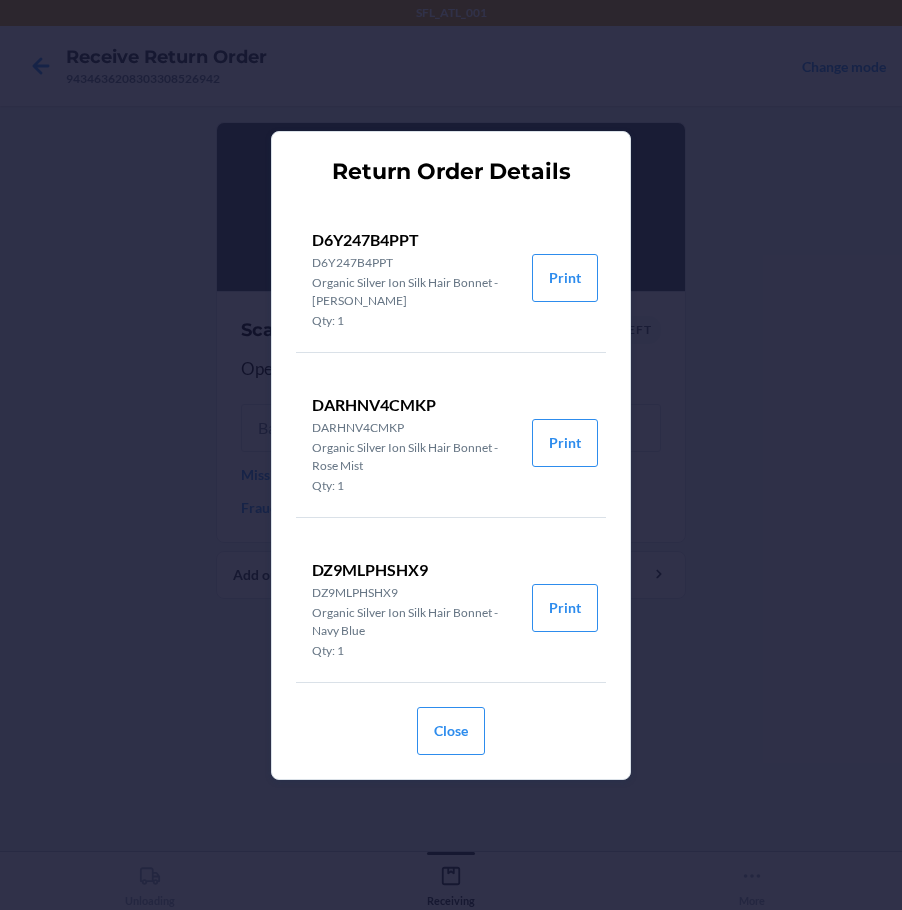 drag, startPoint x: 231, startPoint y: 598, endPoint x: 269, endPoint y: 592, distance: 38.470768 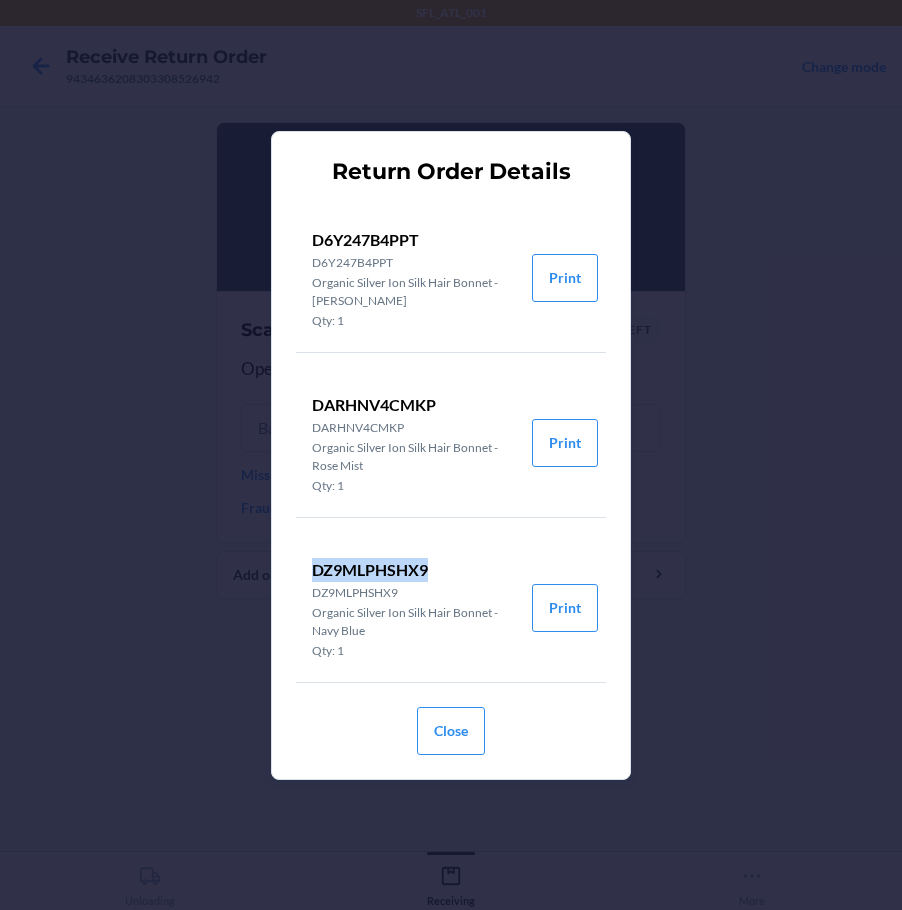 drag, startPoint x: 310, startPoint y: 565, endPoint x: 368, endPoint y: 570, distance: 58.21512 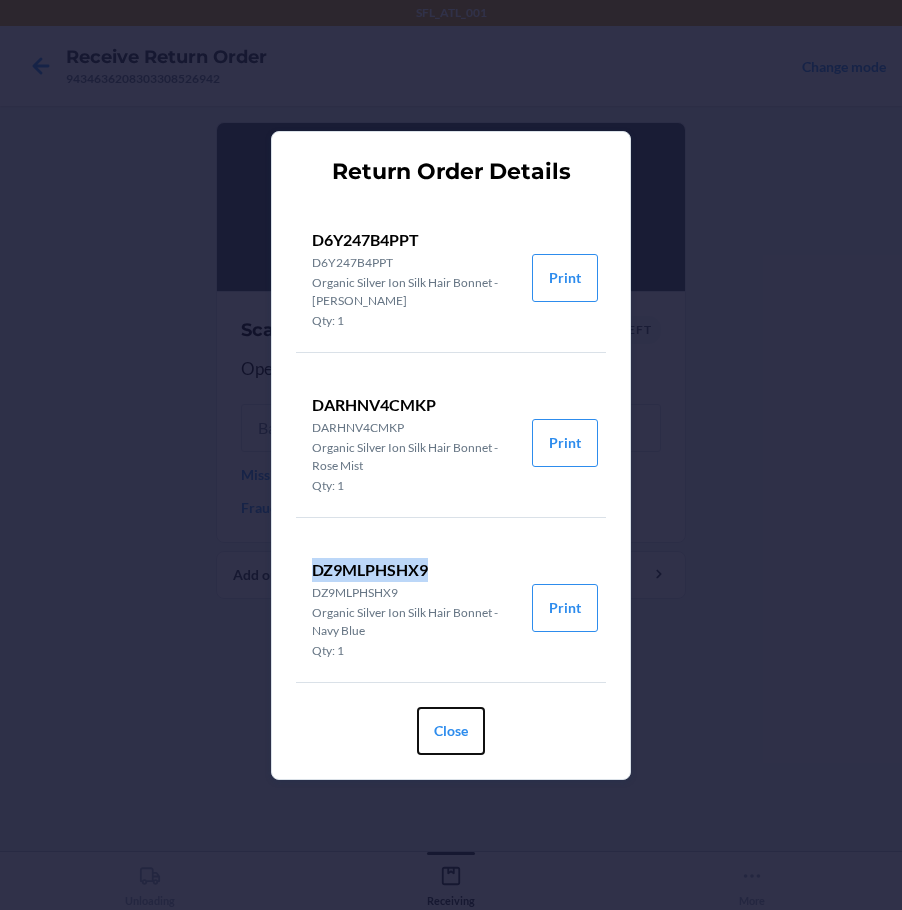 drag, startPoint x: 459, startPoint y: 733, endPoint x: 440, endPoint y: 686, distance: 50.695168 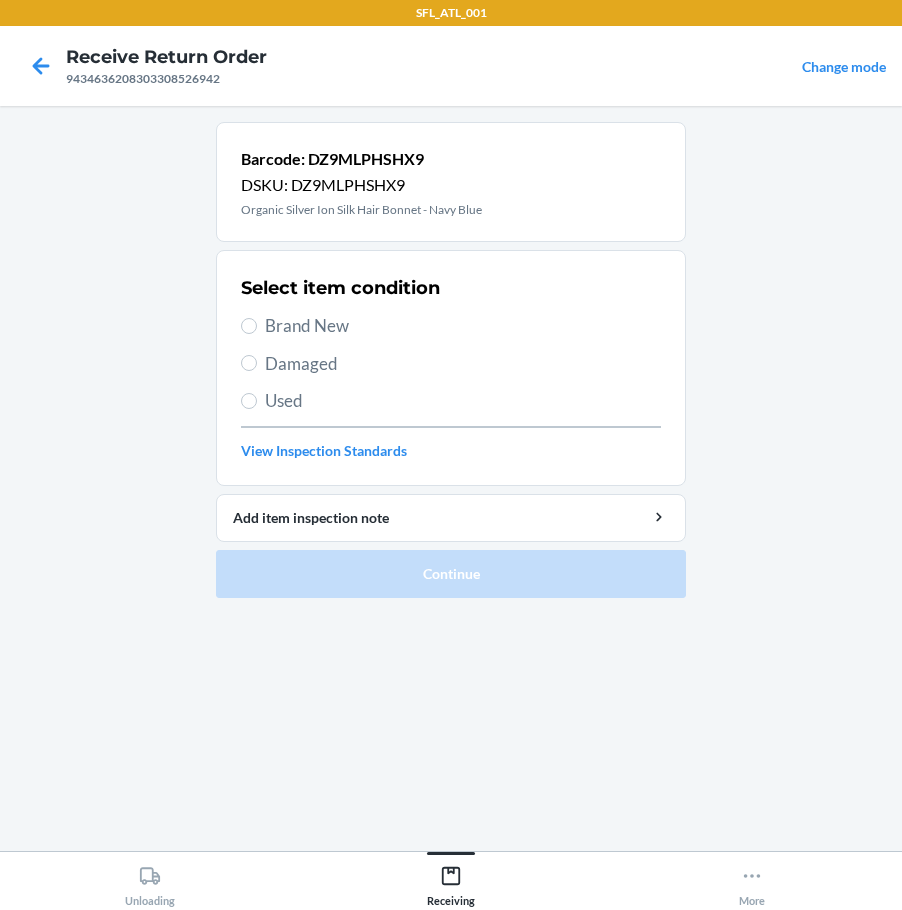 click on "Brand New" at bounding box center [463, 326] 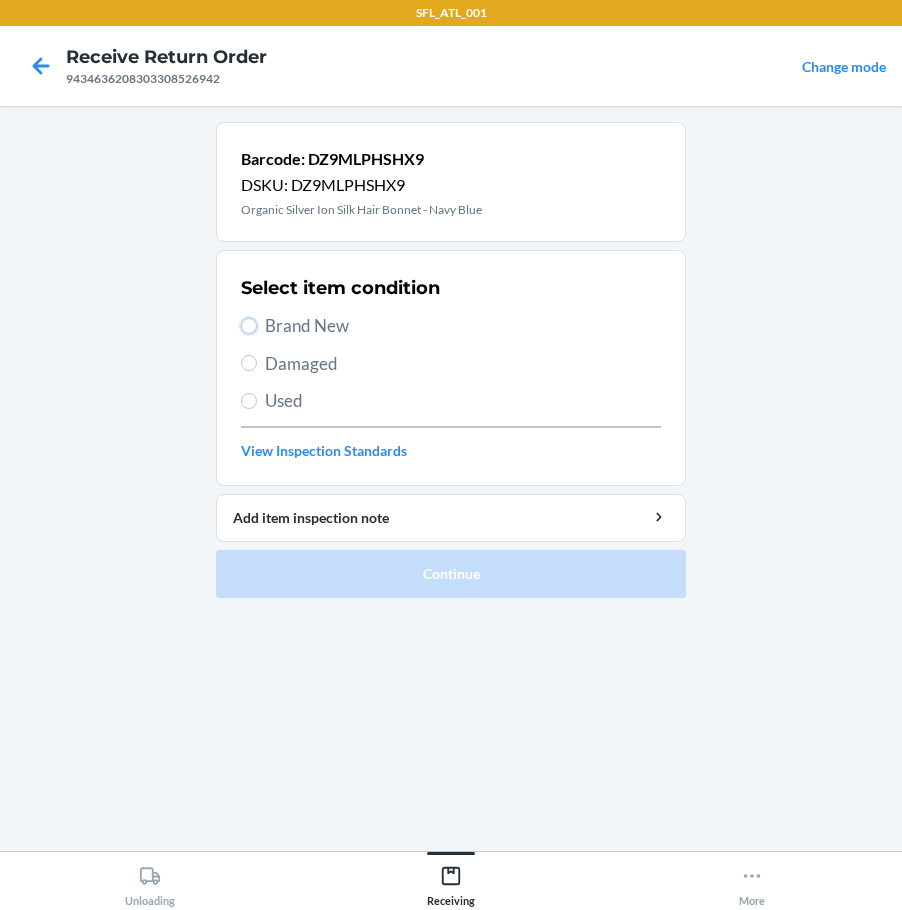 click on "Brand New" at bounding box center (249, 326) 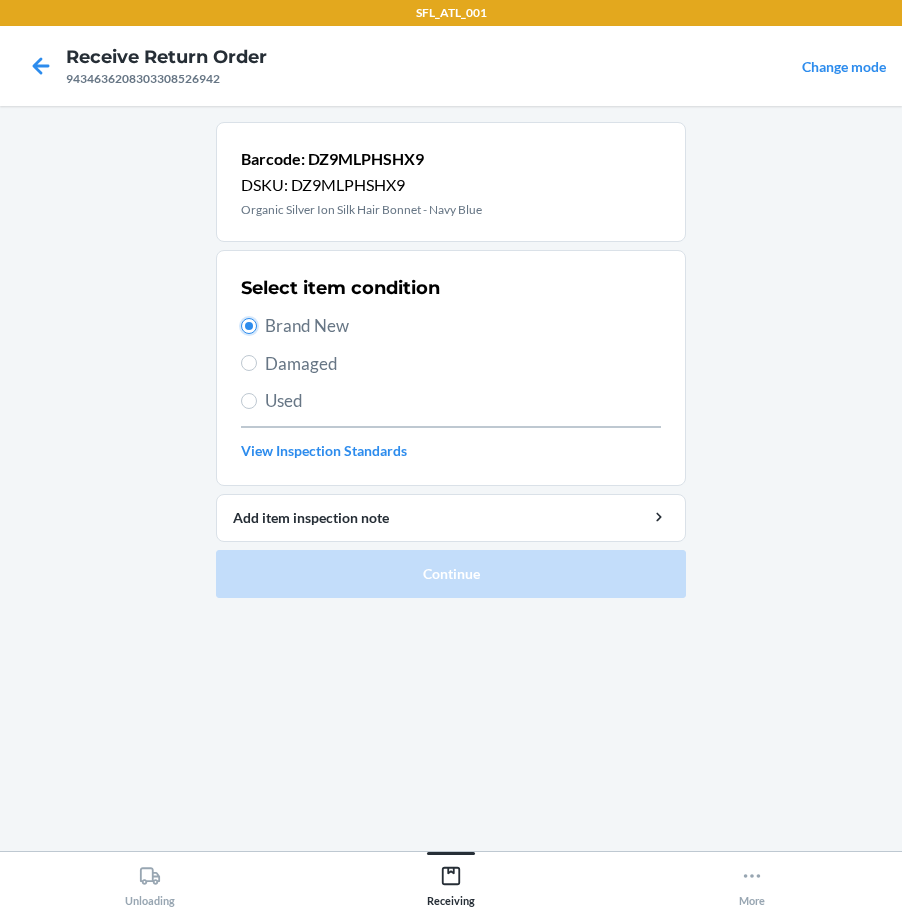 radio on "true" 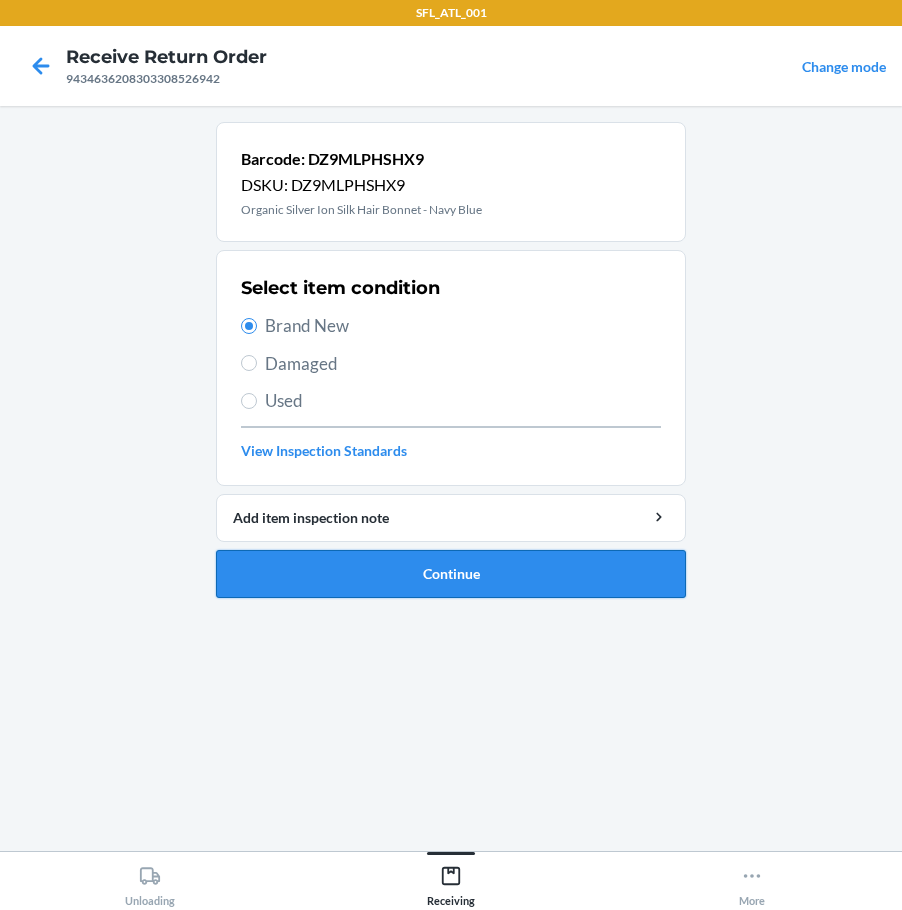 click on "Continue" at bounding box center (451, 574) 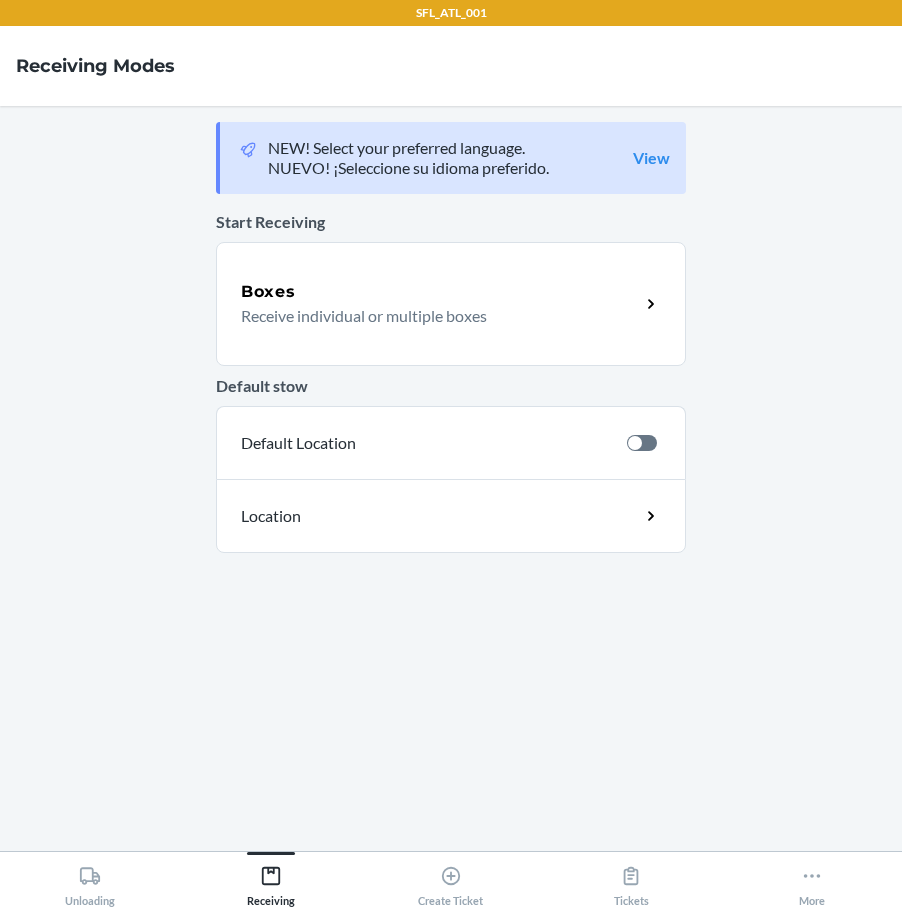 scroll, scrollTop: 0, scrollLeft: 0, axis: both 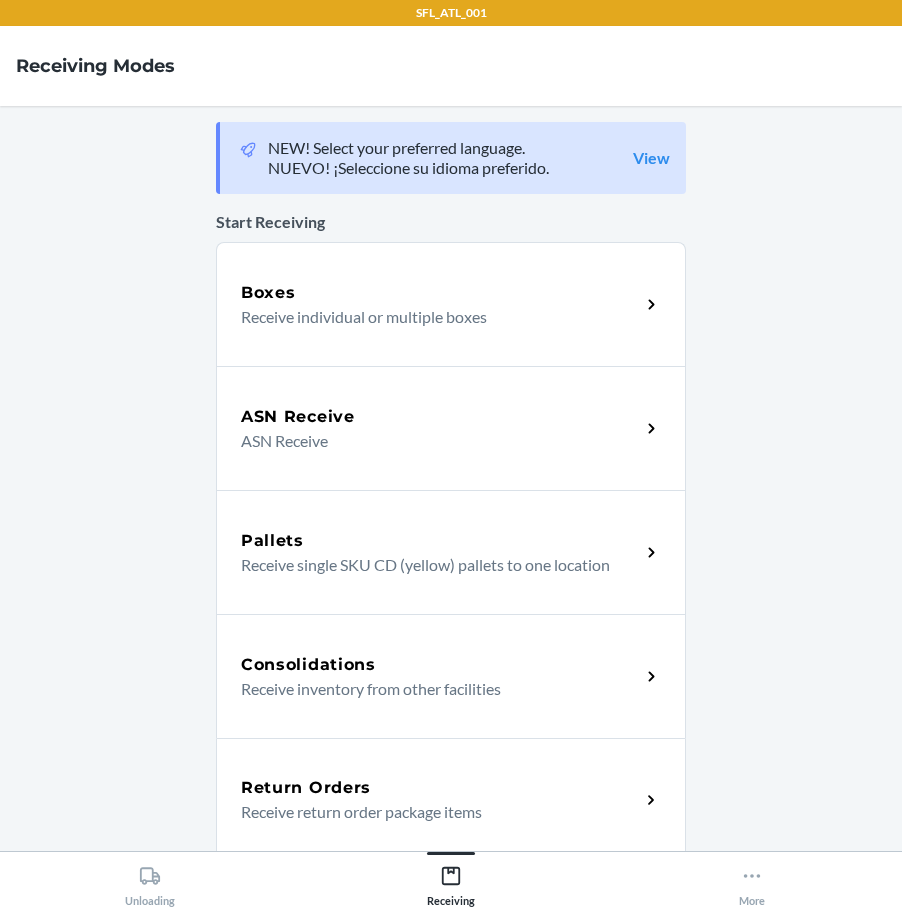 click on "Receive return order package items" at bounding box center (432, 812) 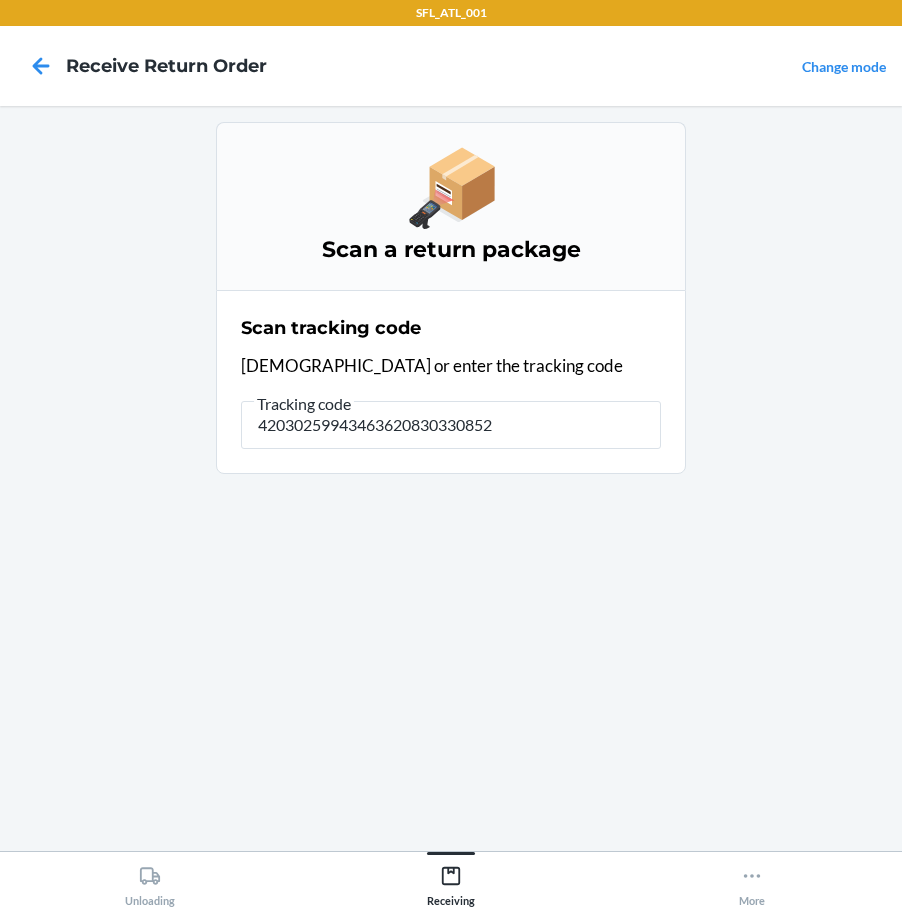type on "420302599434636208303308526" 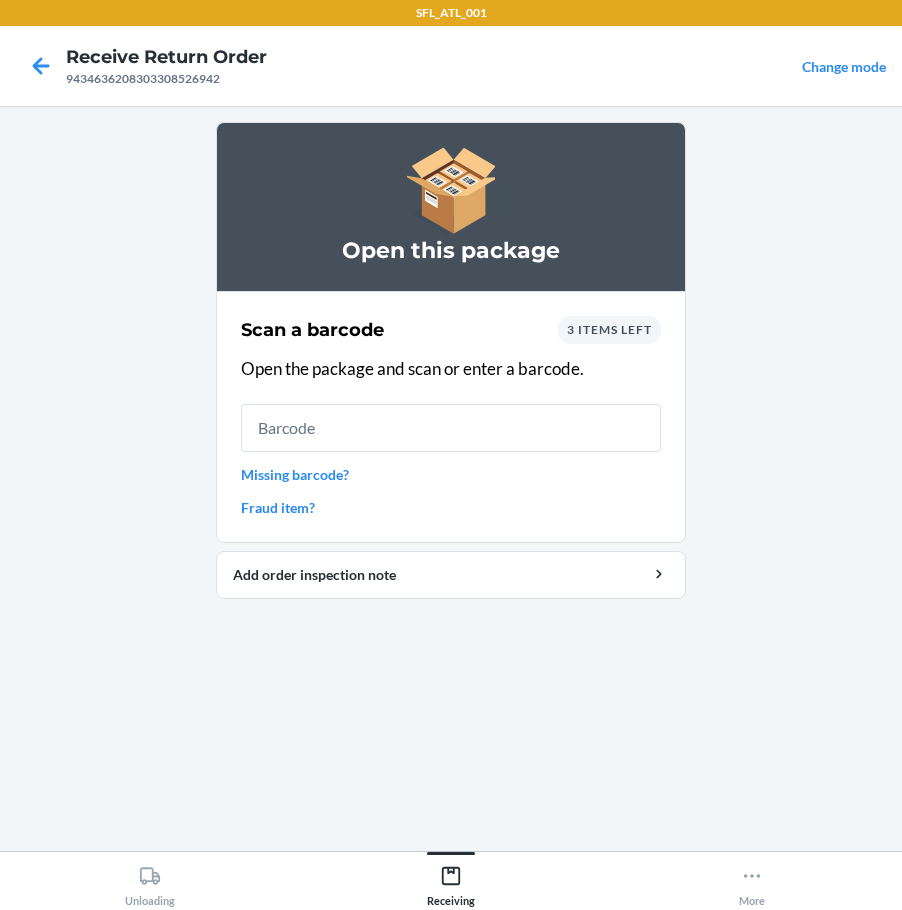 click on "3 items left" at bounding box center [609, 329] 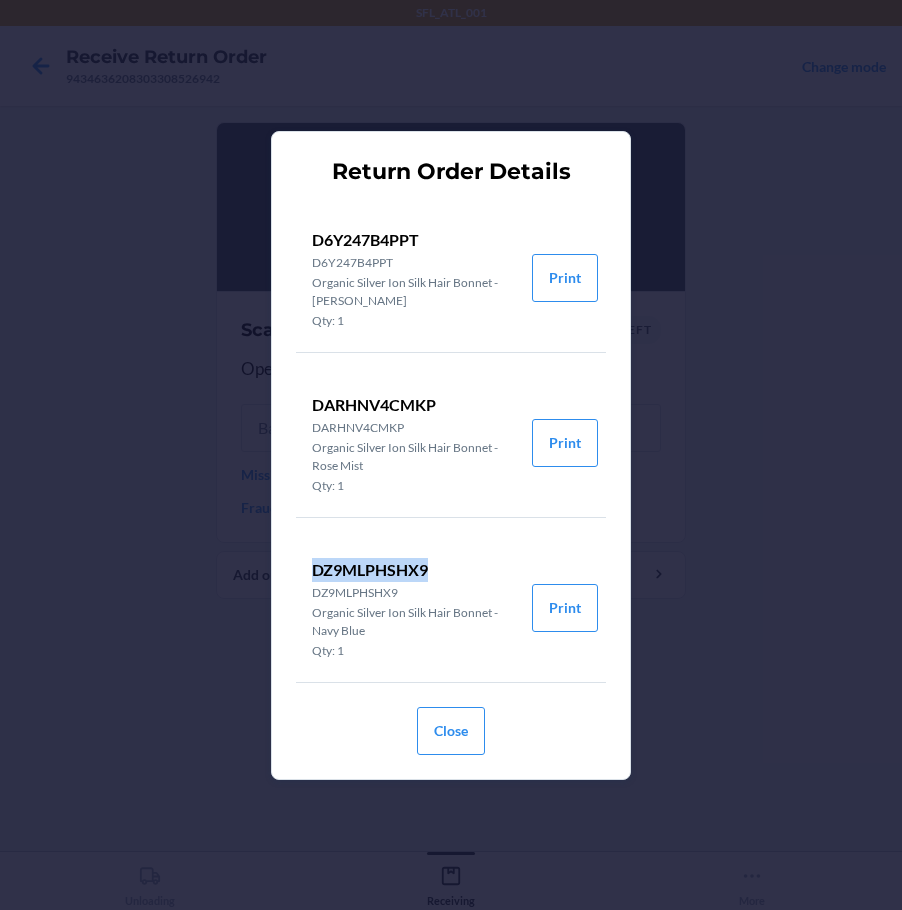drag, startPoint x: 426, startPoint y: 571, endPoint x: 324, endPoint y: 570, distance: 102.0049 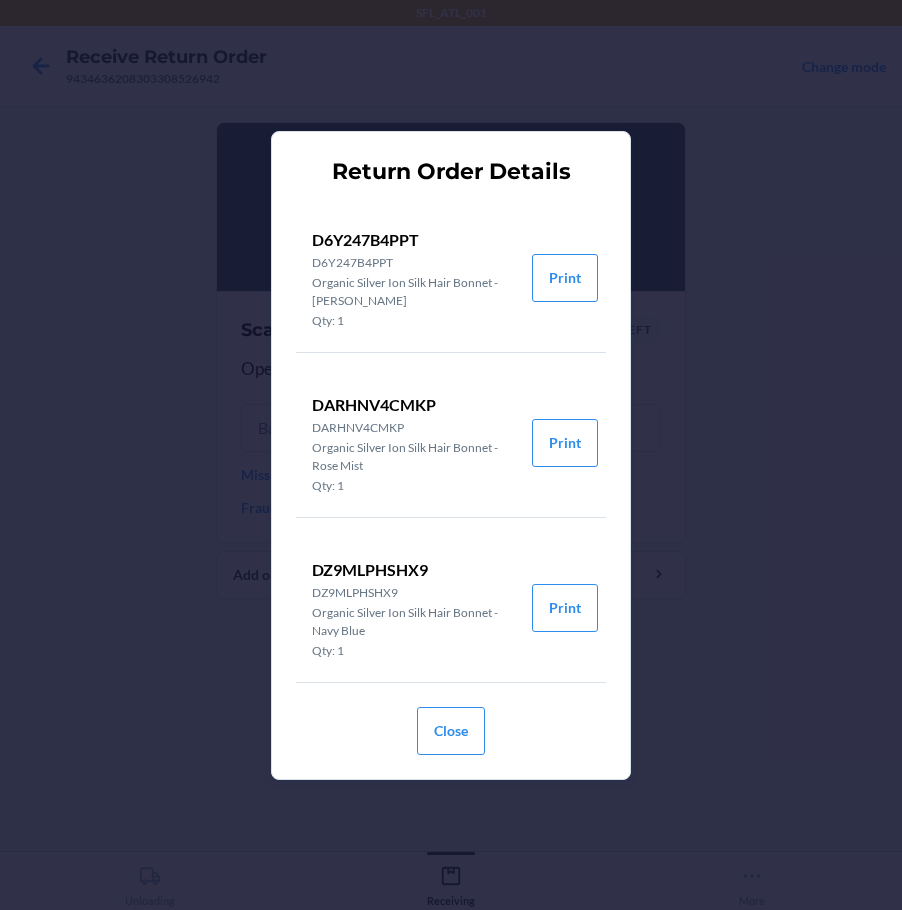 drag, startPoint x: 324, startPoint y: 570, endPoint x: 314, endPoint y: 568, distance: 10.198039 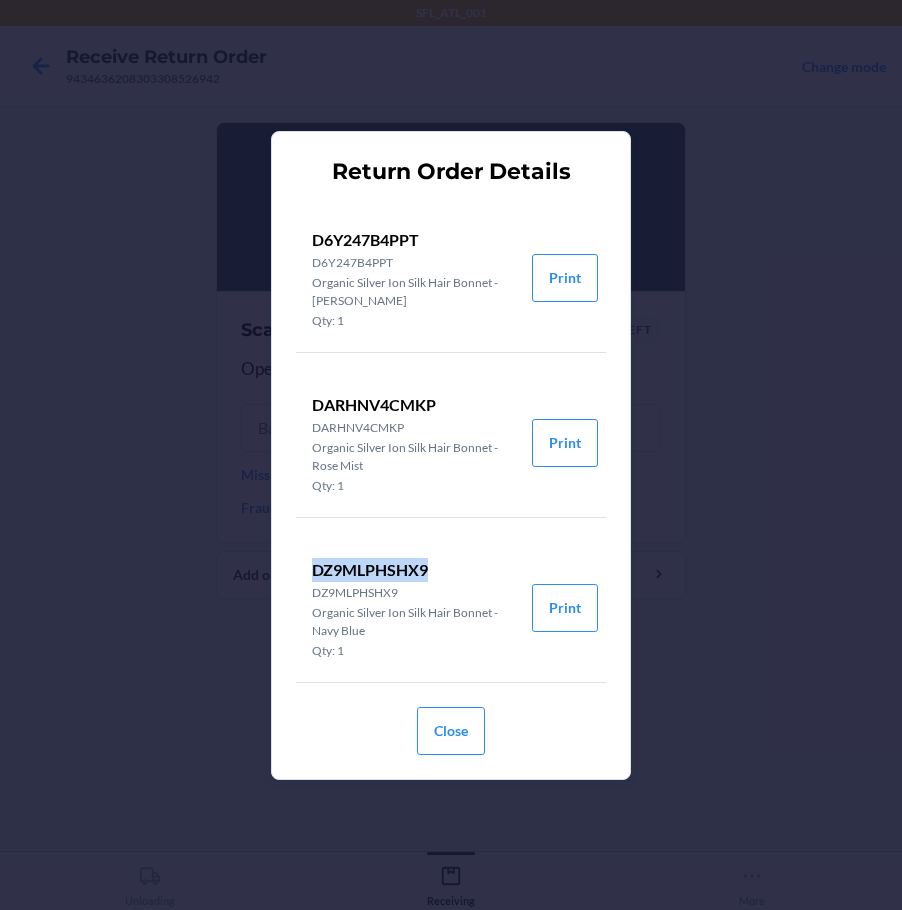 drag, startPoint x: 315, startPoint y: 567, endPoint x: 434, endPoint y: 558, distance: 119.33985 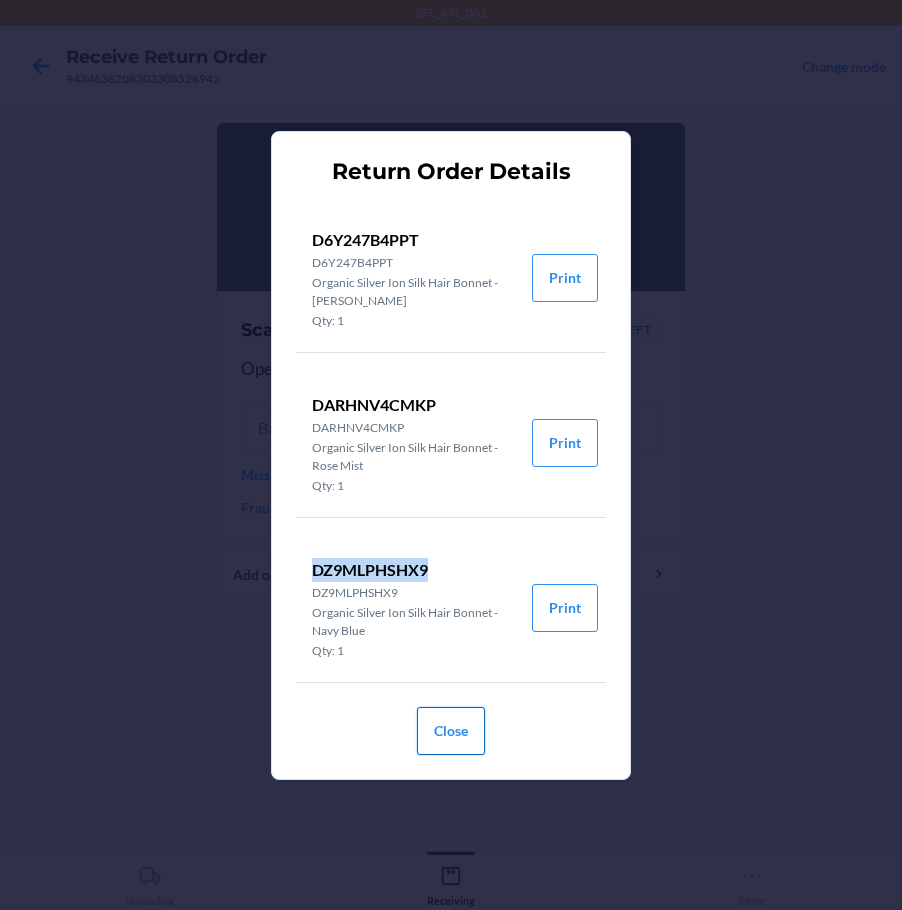 click on "Close" at bounding box center (451, 731) 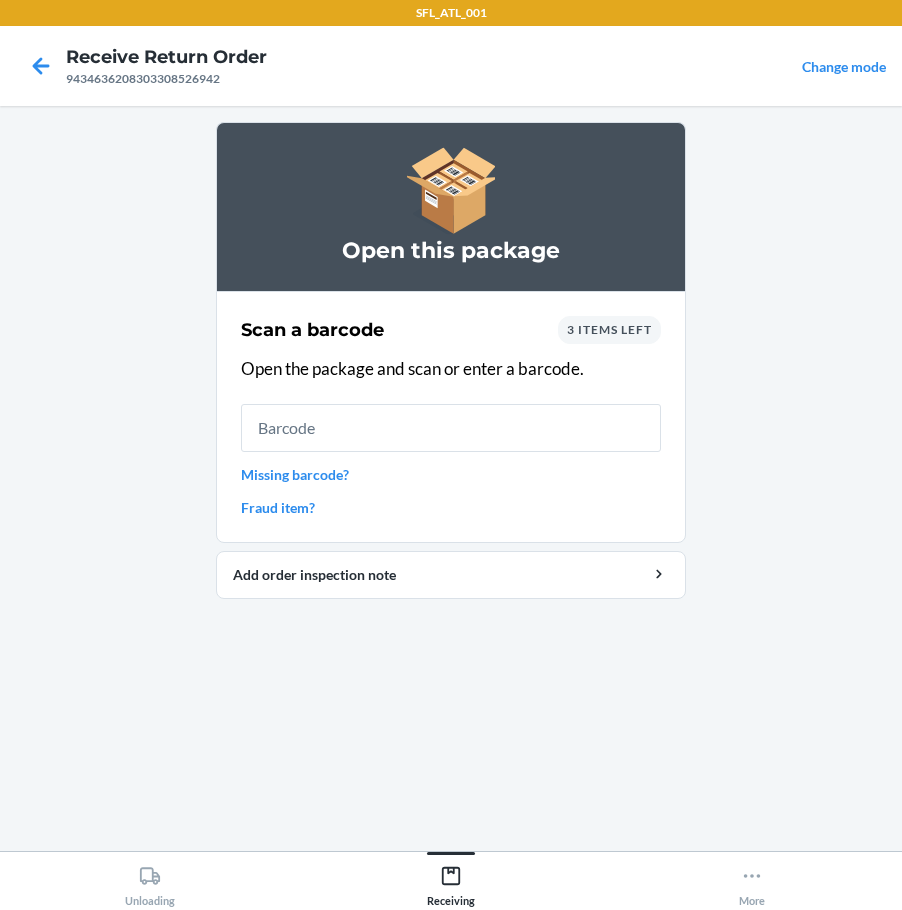 click on "Missing barcode?" at bounding box center [451, 474] 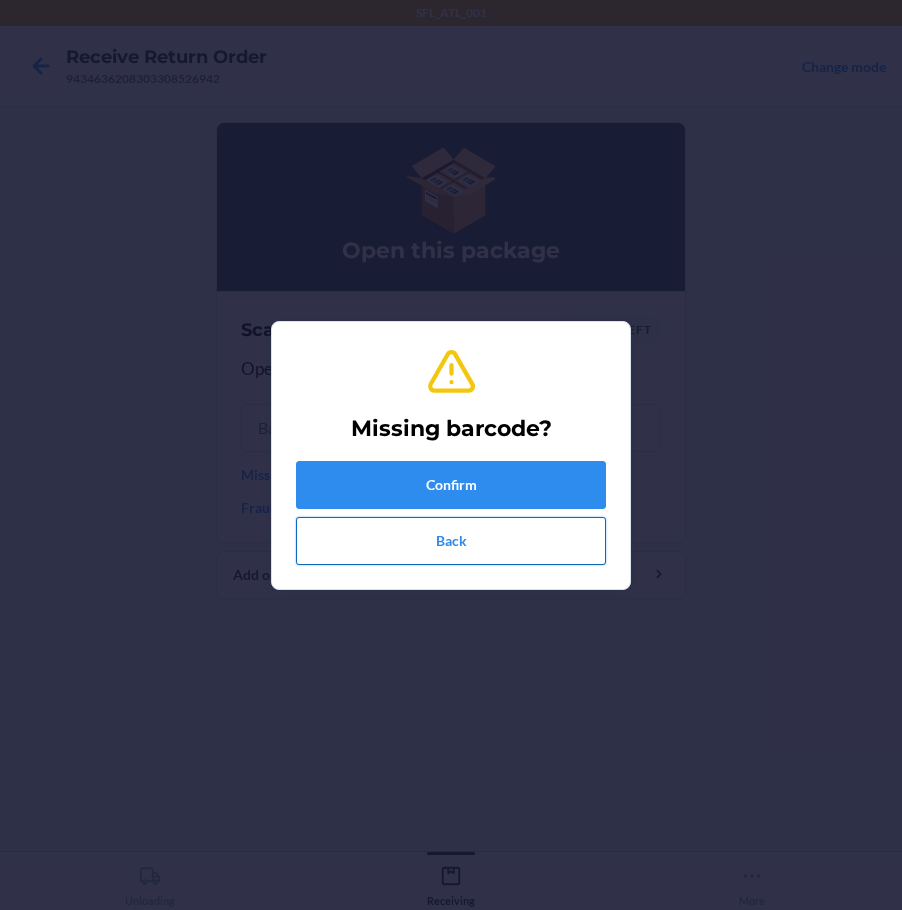 click on "Back" at bounding box center [451, 541] 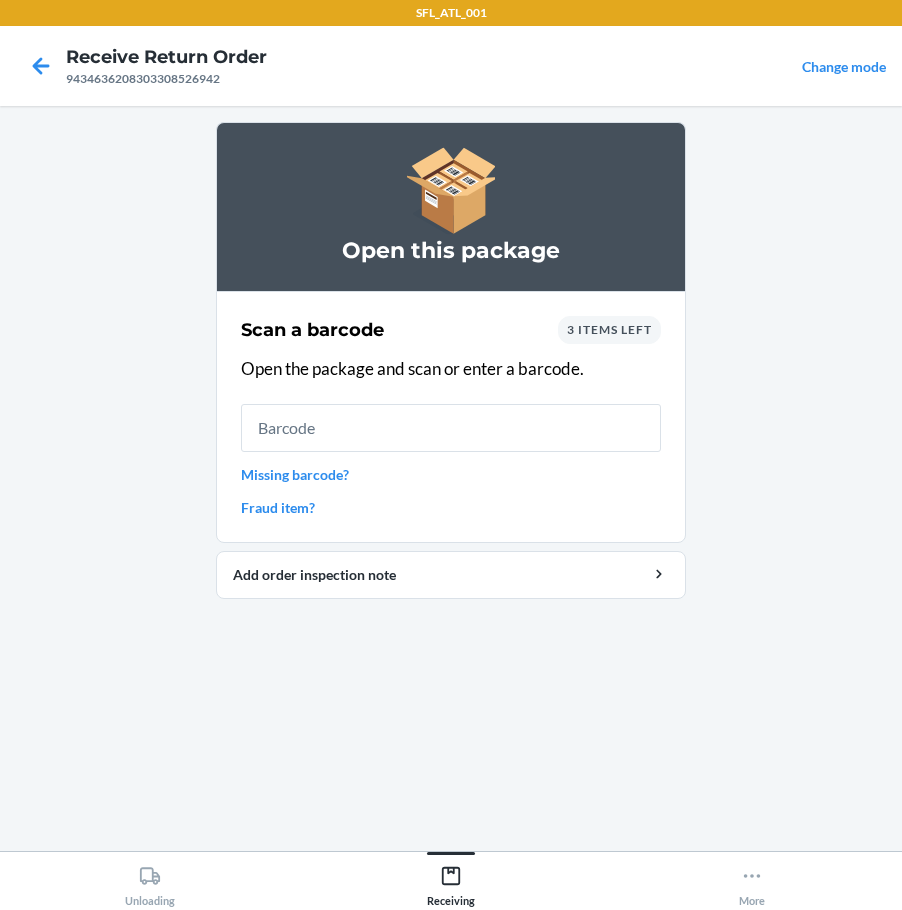 click on "Missing barcode?" at bounding box center [451, 474] 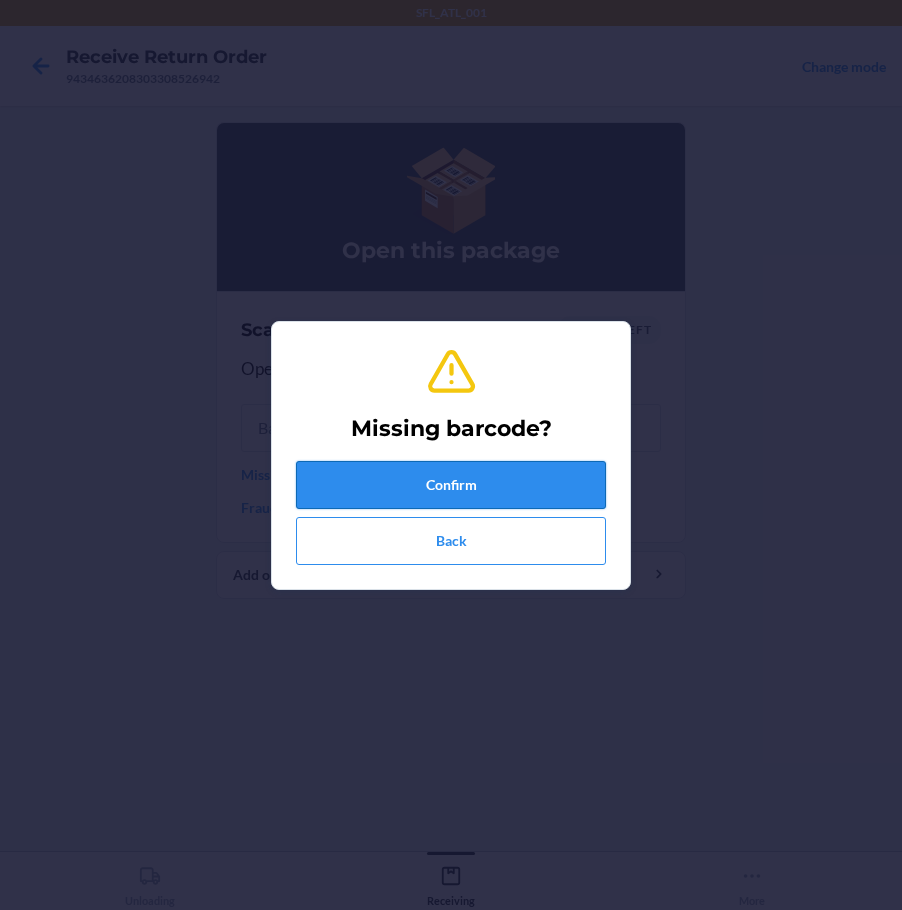 click on "Confirm" at bounding box center [451, 485] 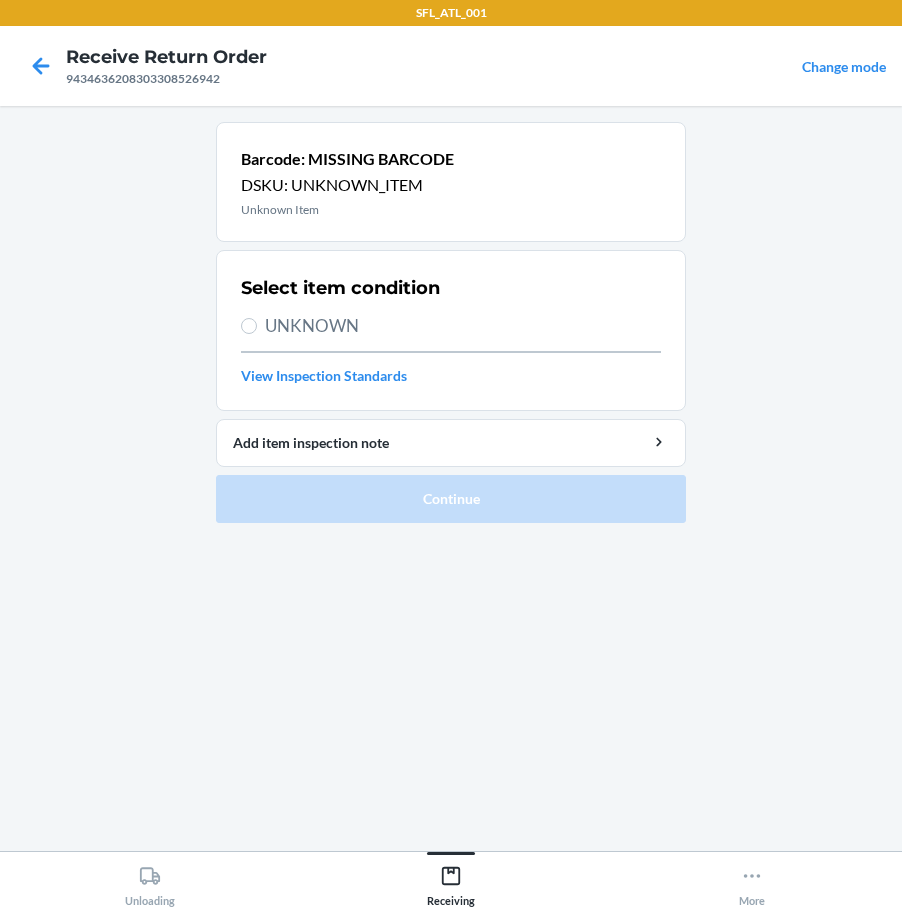 click on "UNKNOWN" at bounding box center [463, 326] 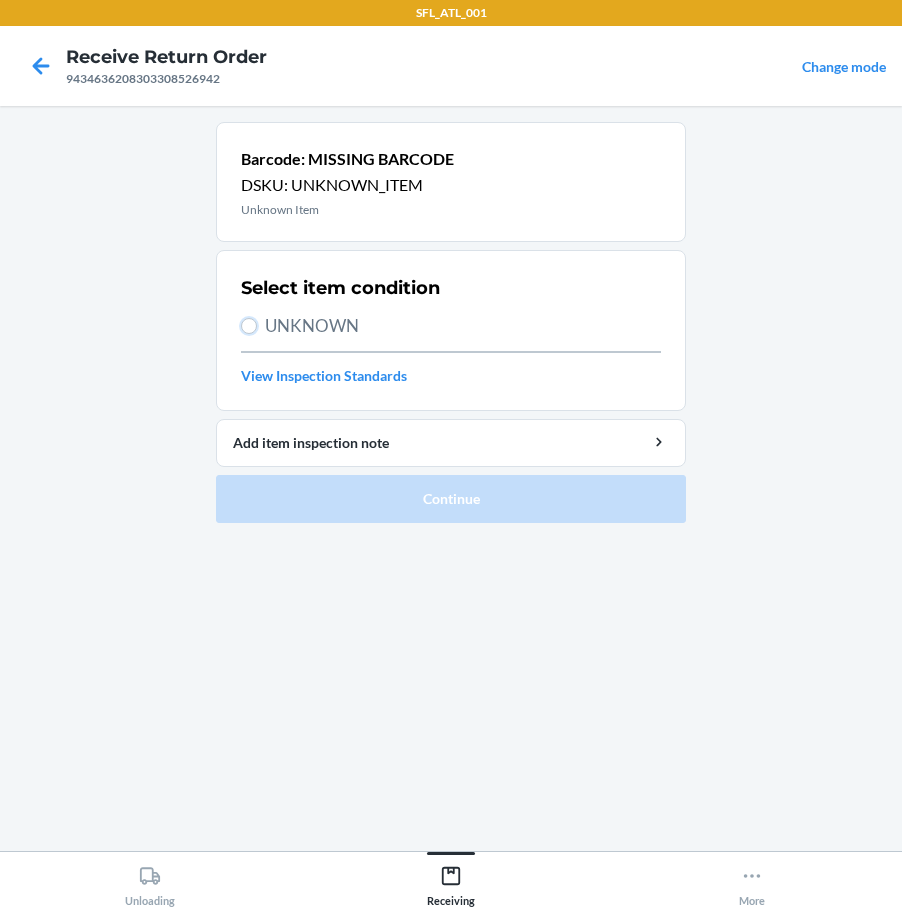 click on "UNKNOWN" at bounding box center [249, 326] 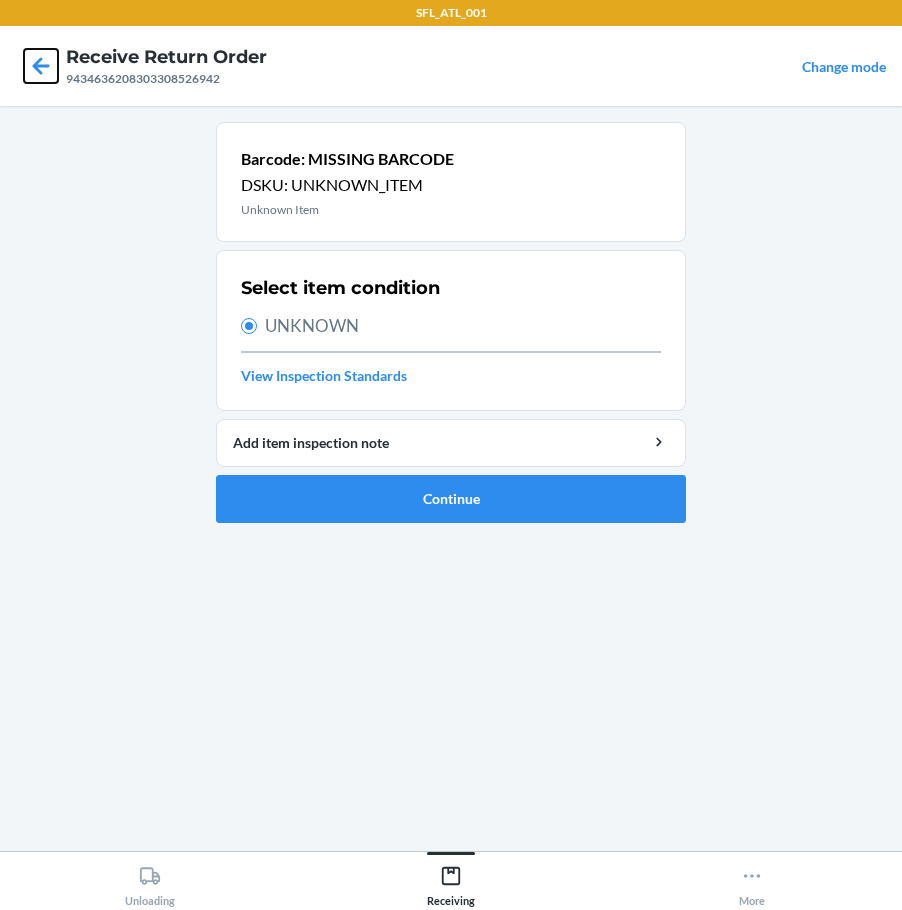 click 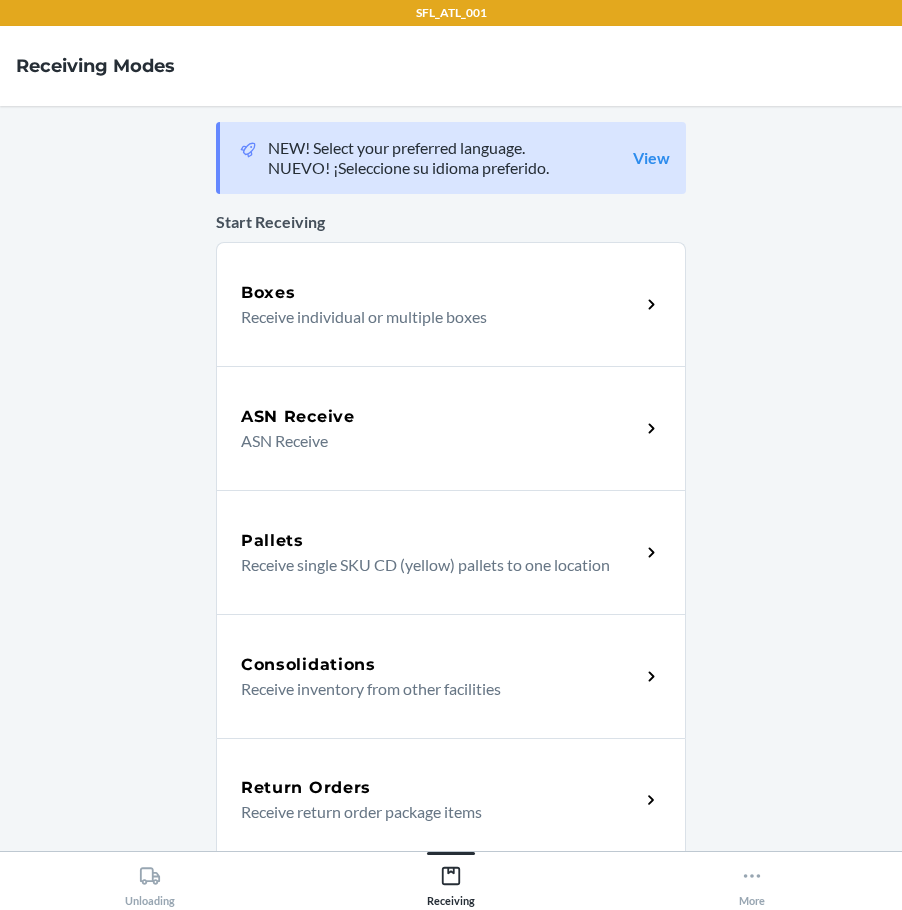 click on "Receive return order package items" at bounding box center [432, 812] 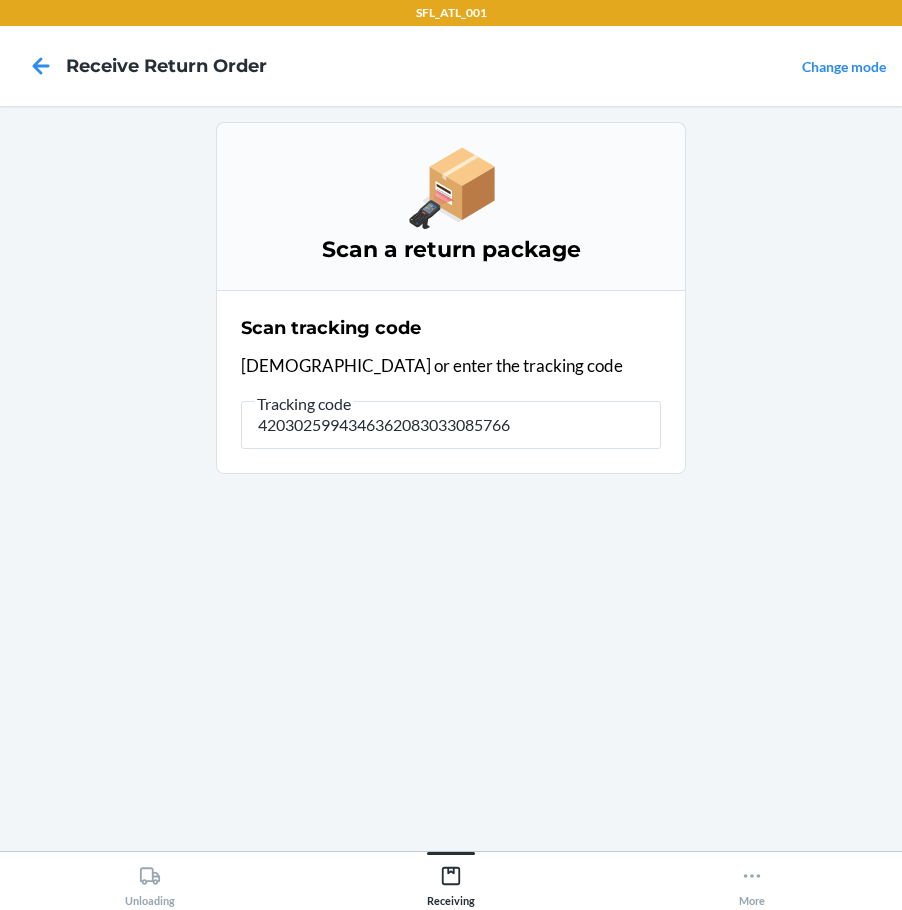 type on "42030259943463620830330857666" 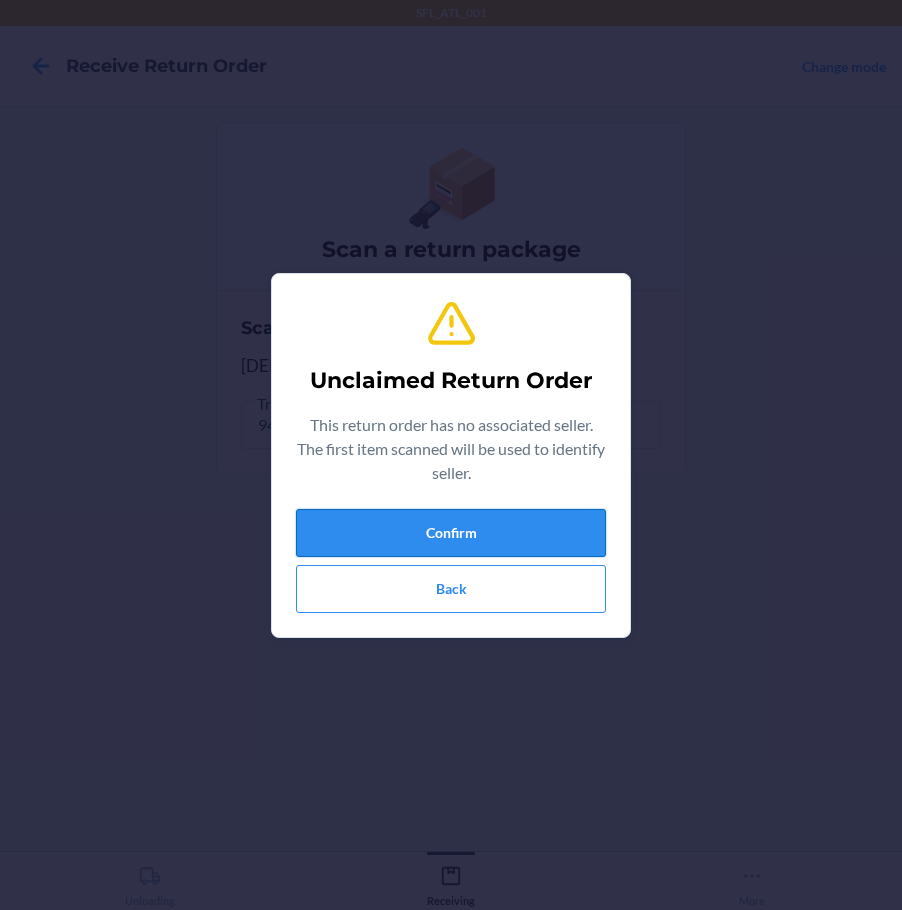click on "Confirm" at bounding box center [451, 533] 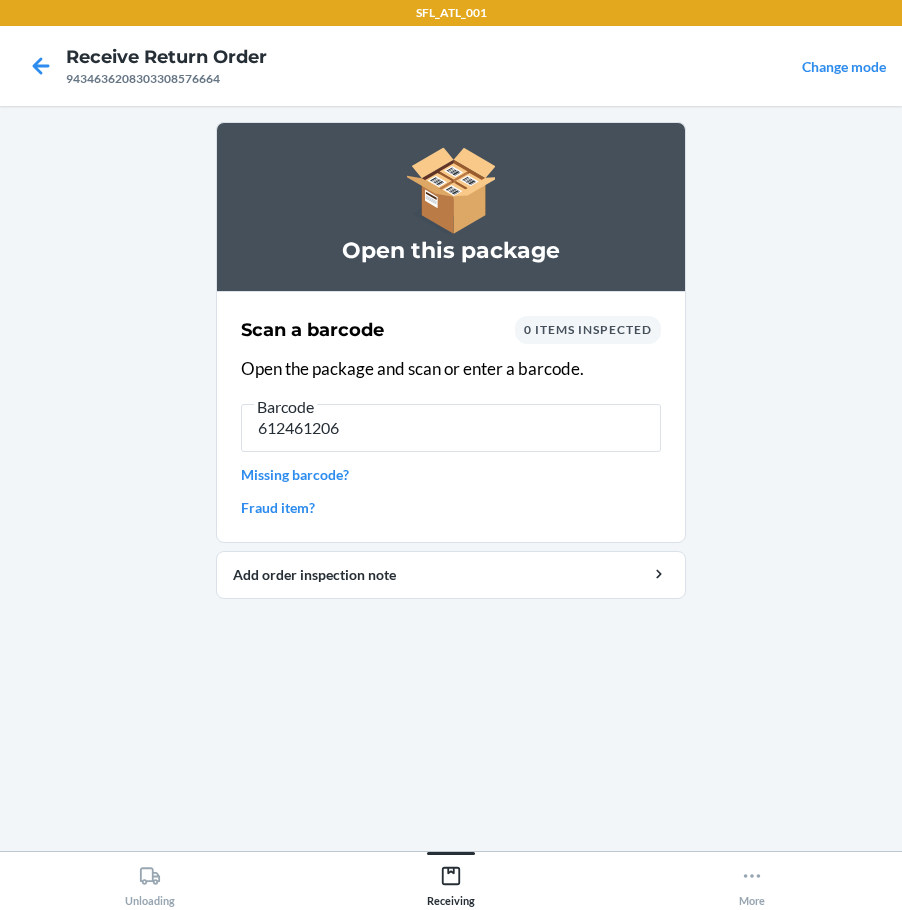 type on "6124612066" 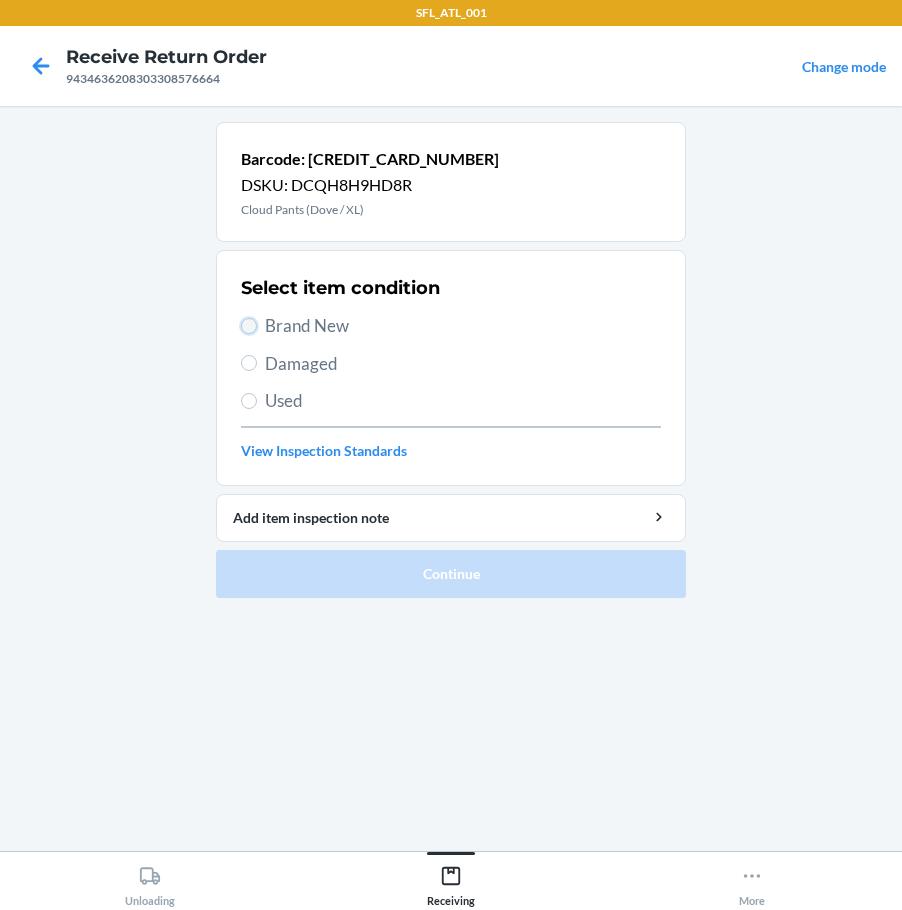 click on "Brand New" at bounding box center [249, 326] 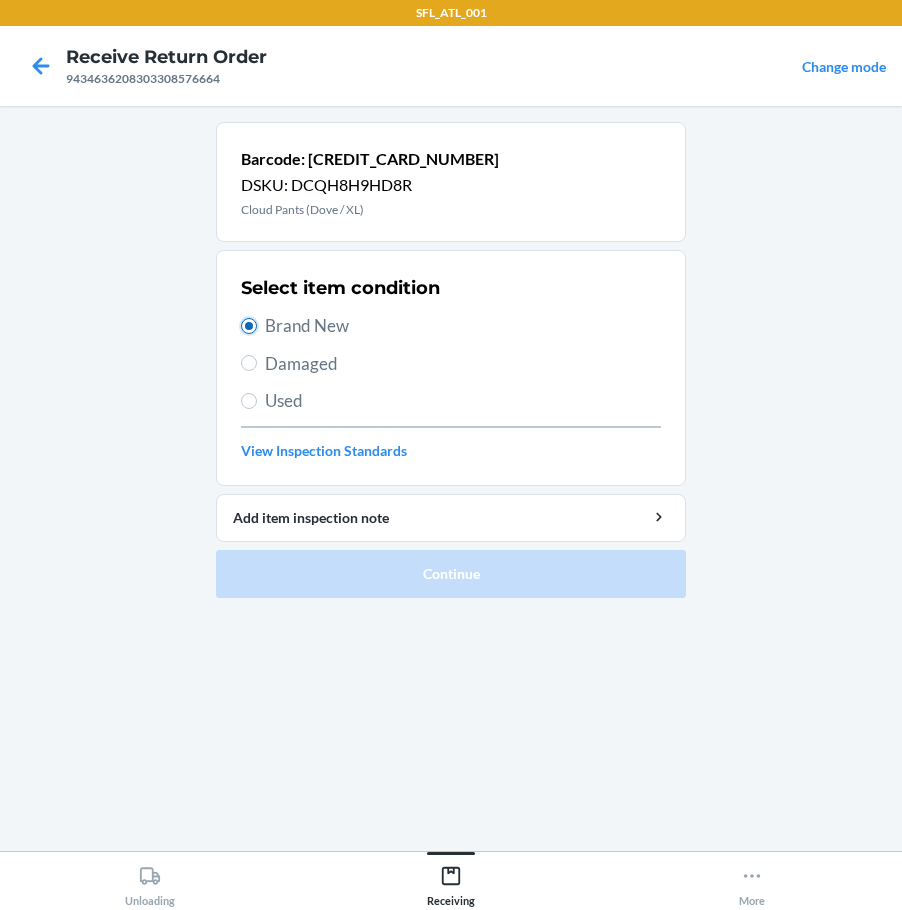 radio on "true" 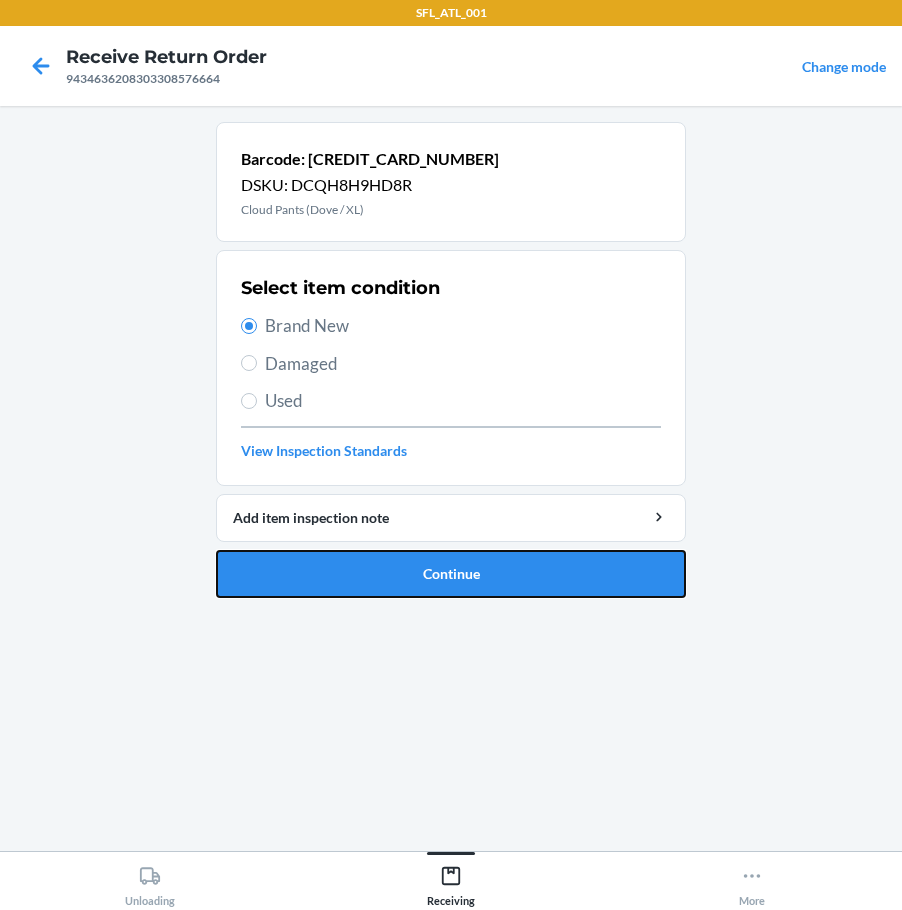 drag, startPoint x: 408, startPoint y: 581, endPoint x: 442, endPoint y: 568, distance: 36.40055 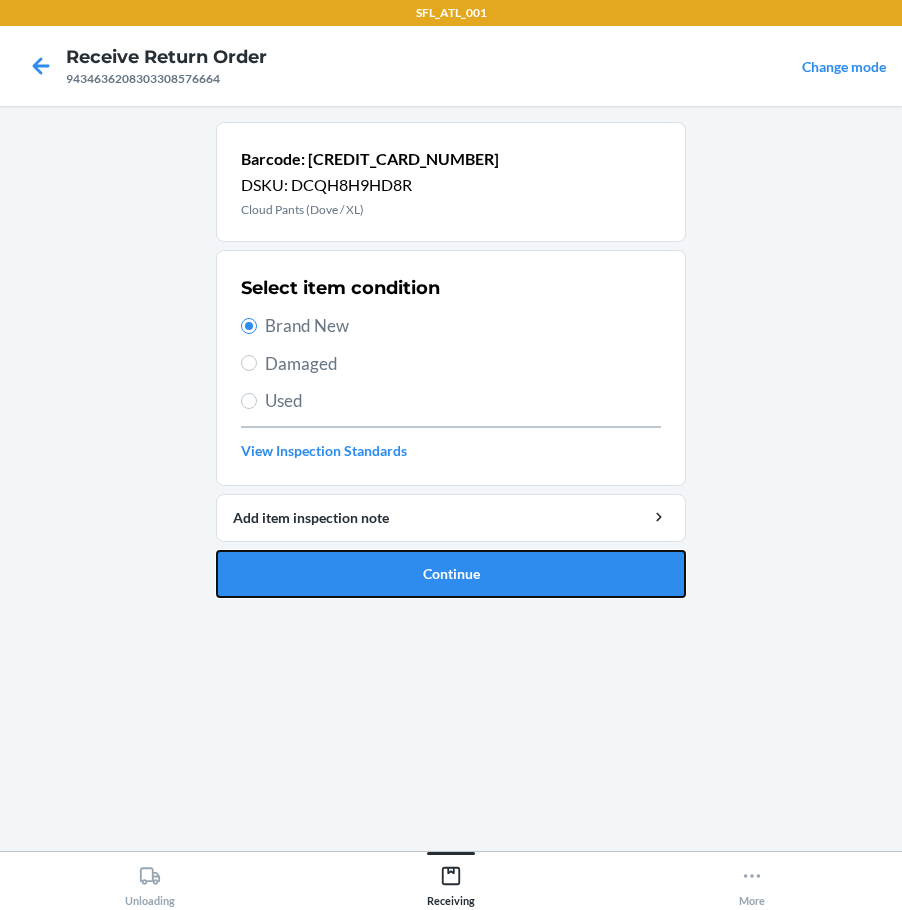 click on "Continue" at bounding box center (451, 574) 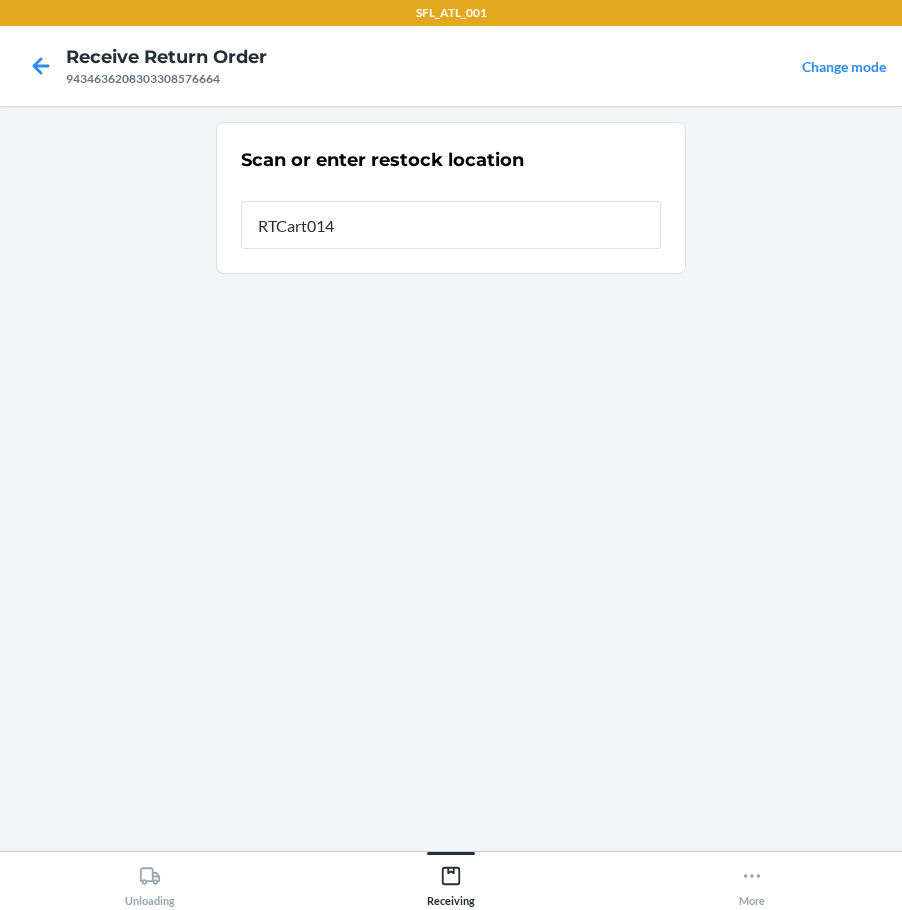 type on "RTCart014" 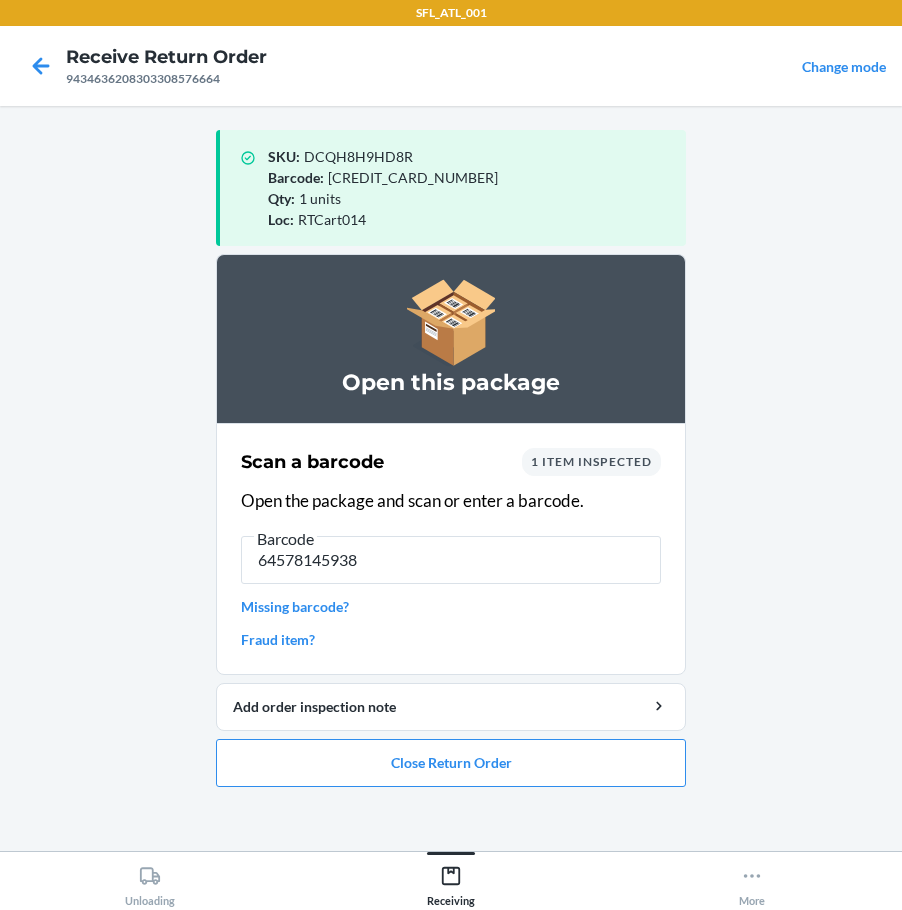 type on "645781459380" 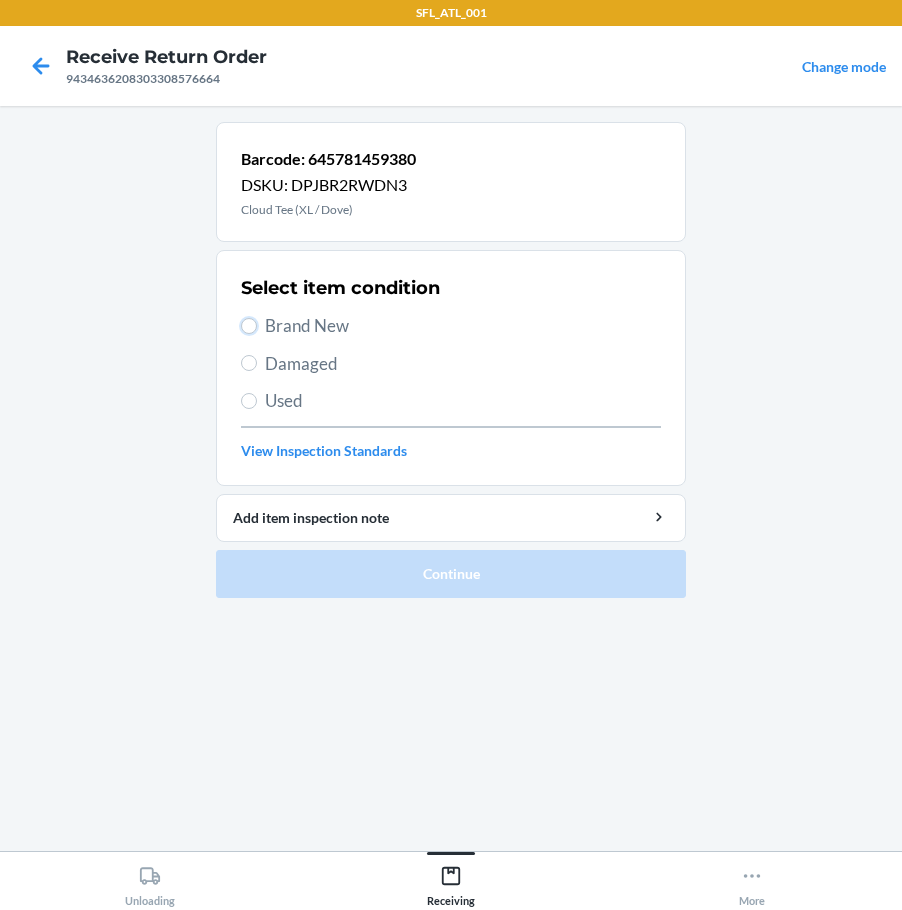 click on "Brand New" at bounding box center [451, 326] 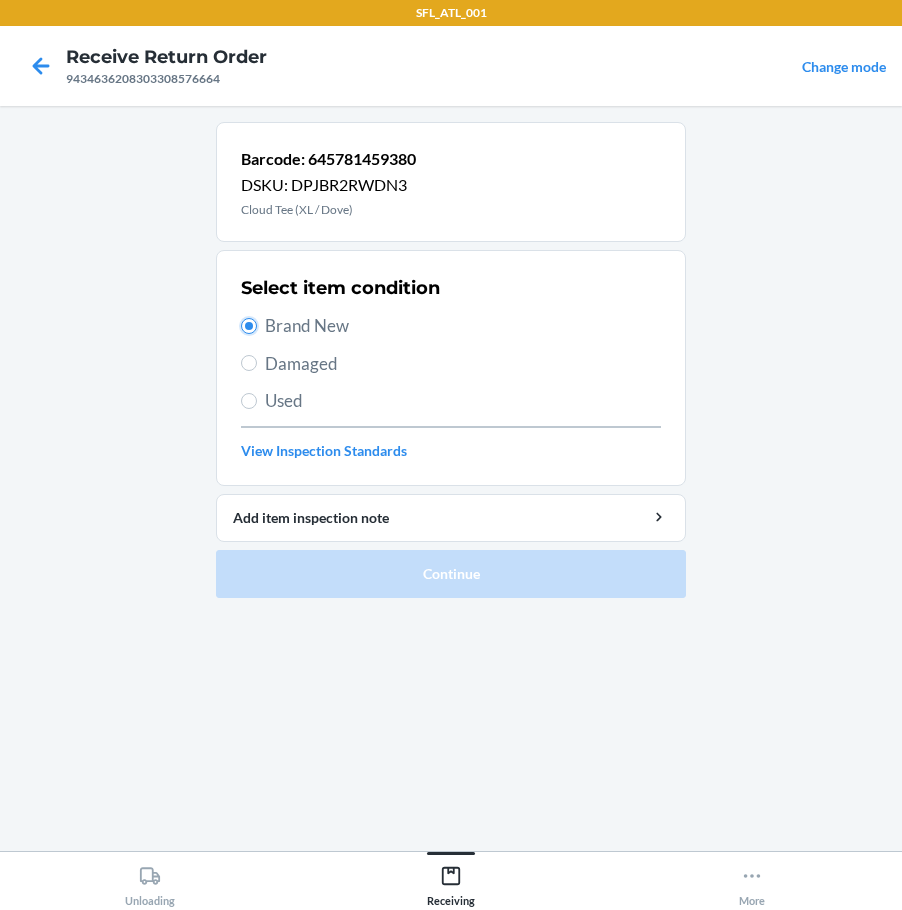 radio on "true" 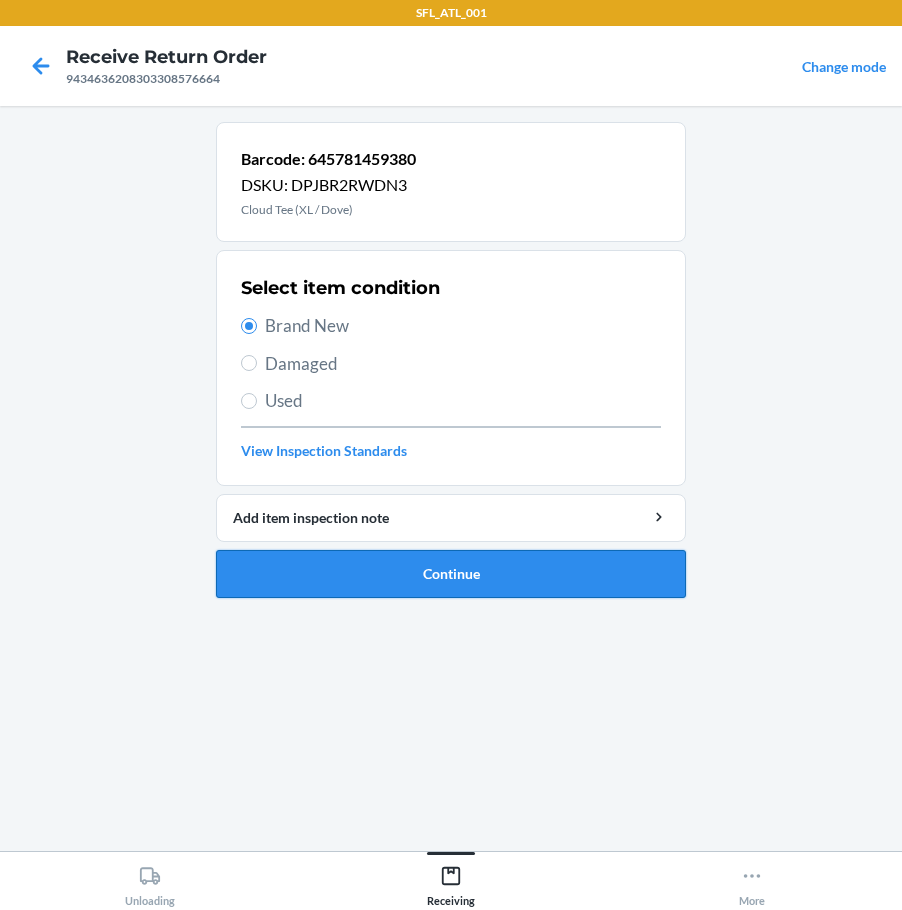 click on "Continue" at bounding box center [451, 574] 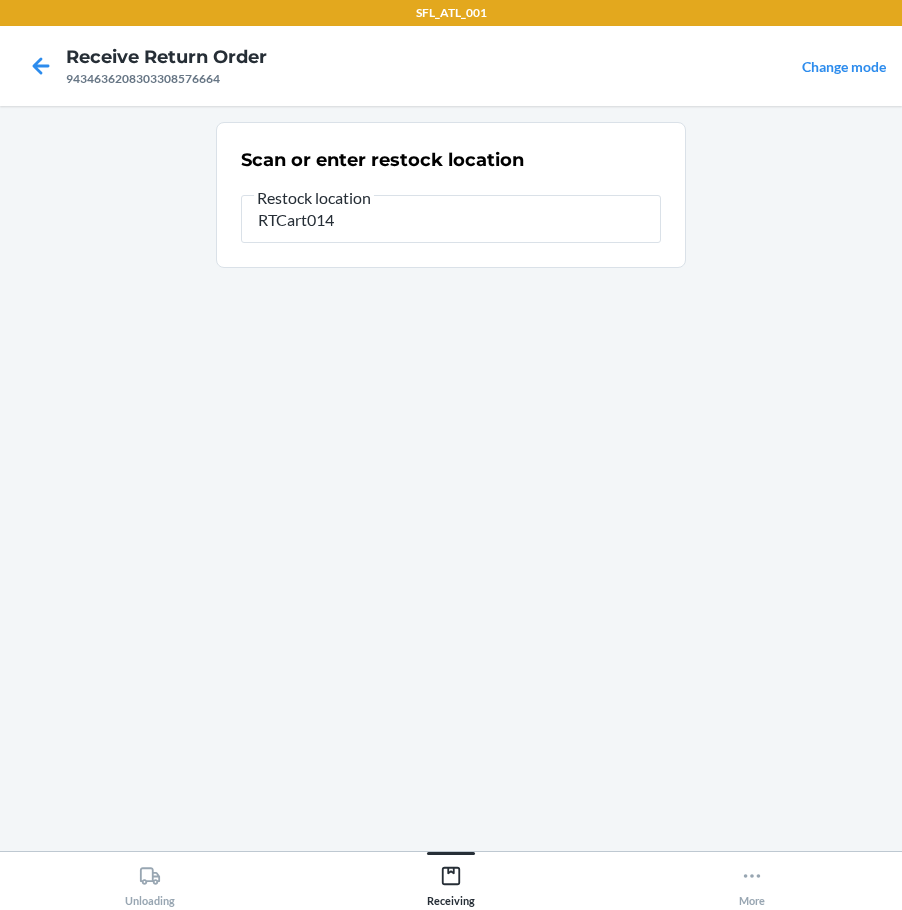 type on "RTCart014" 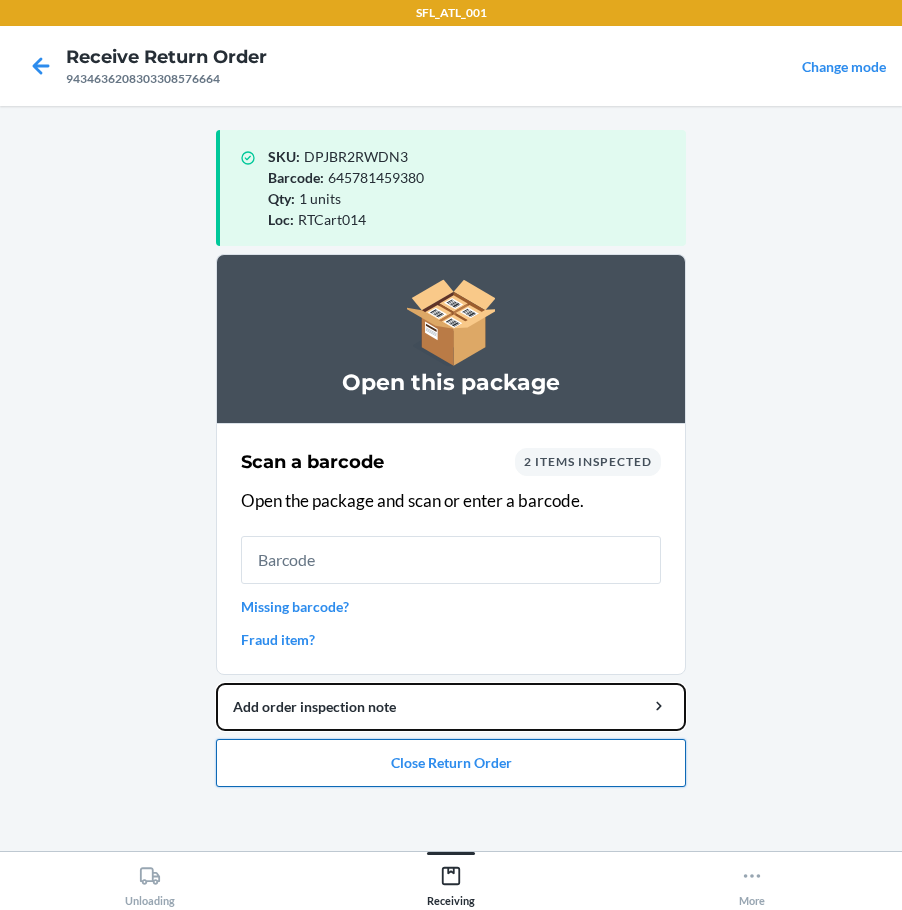 drag, startPoint x: 460, startPoint y: 730, endPoint x: 475, endPoint y: 770, distance: 42.72002 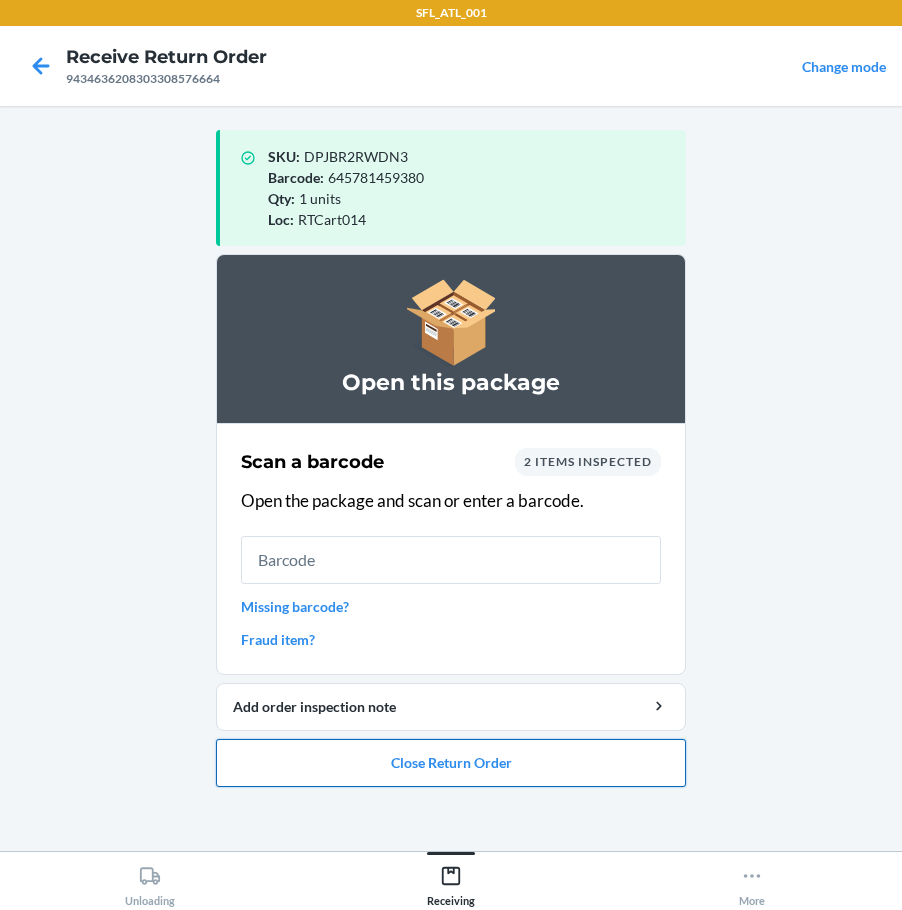 click on "Close Return Order" at bounding box center (451, 763) 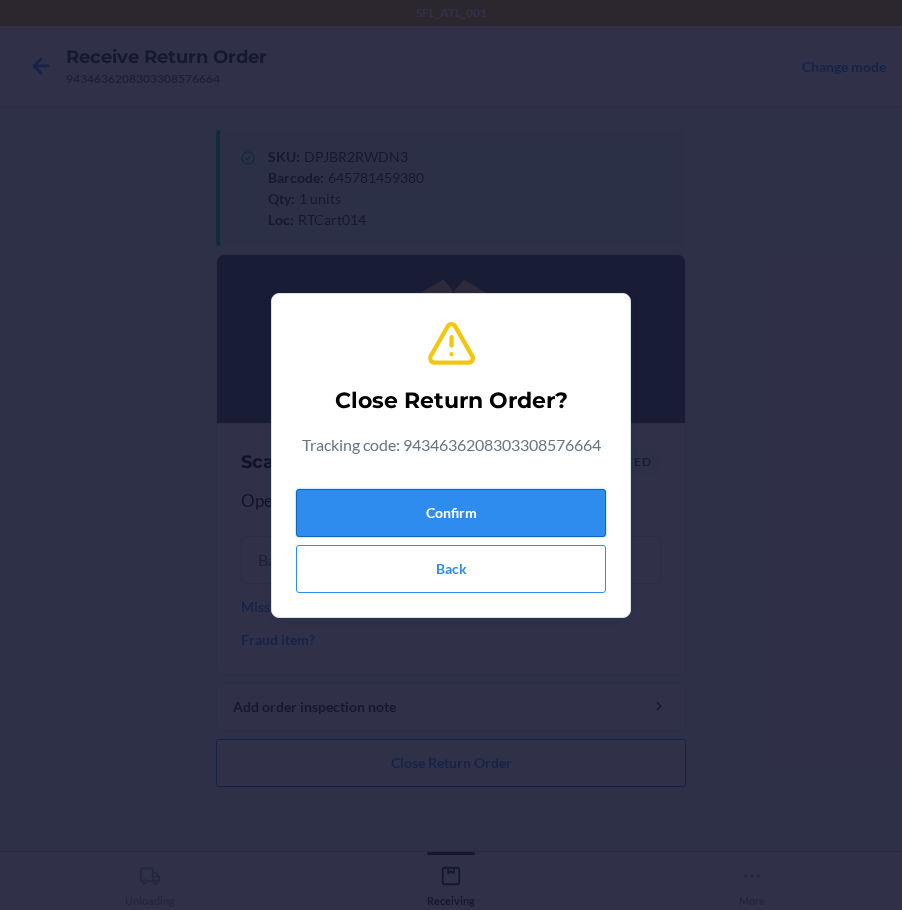 click on "Confirm" at bounding box center [451, 513] 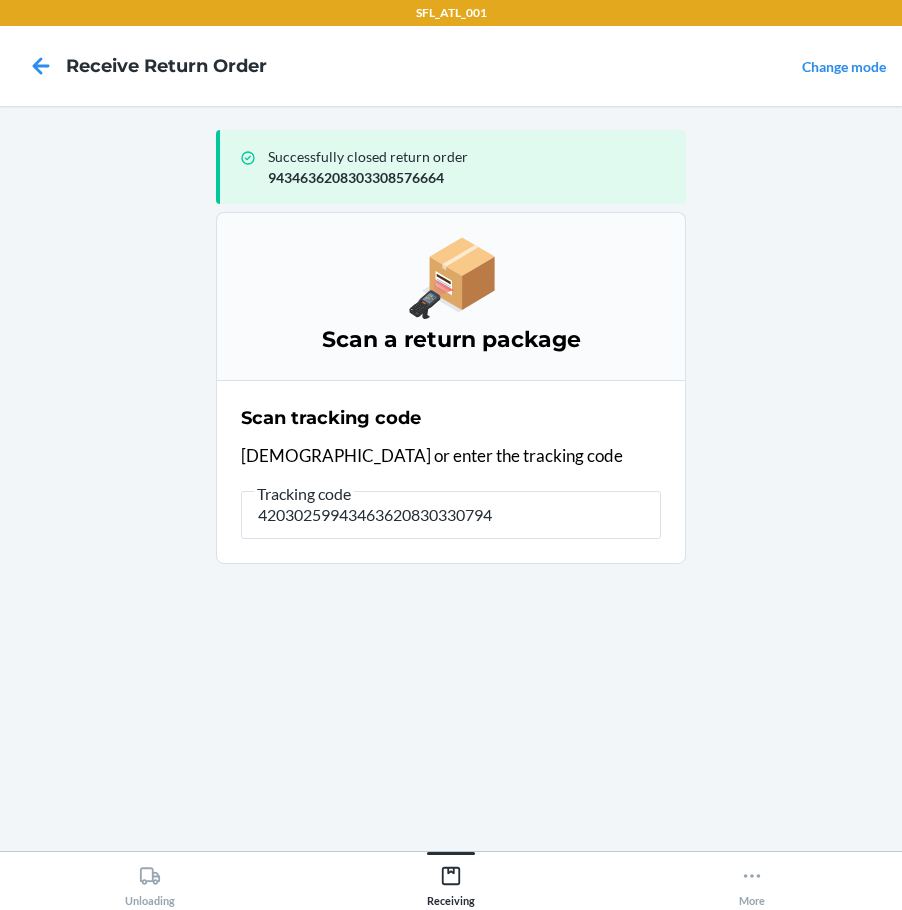 type on "420302599434636208303307947" 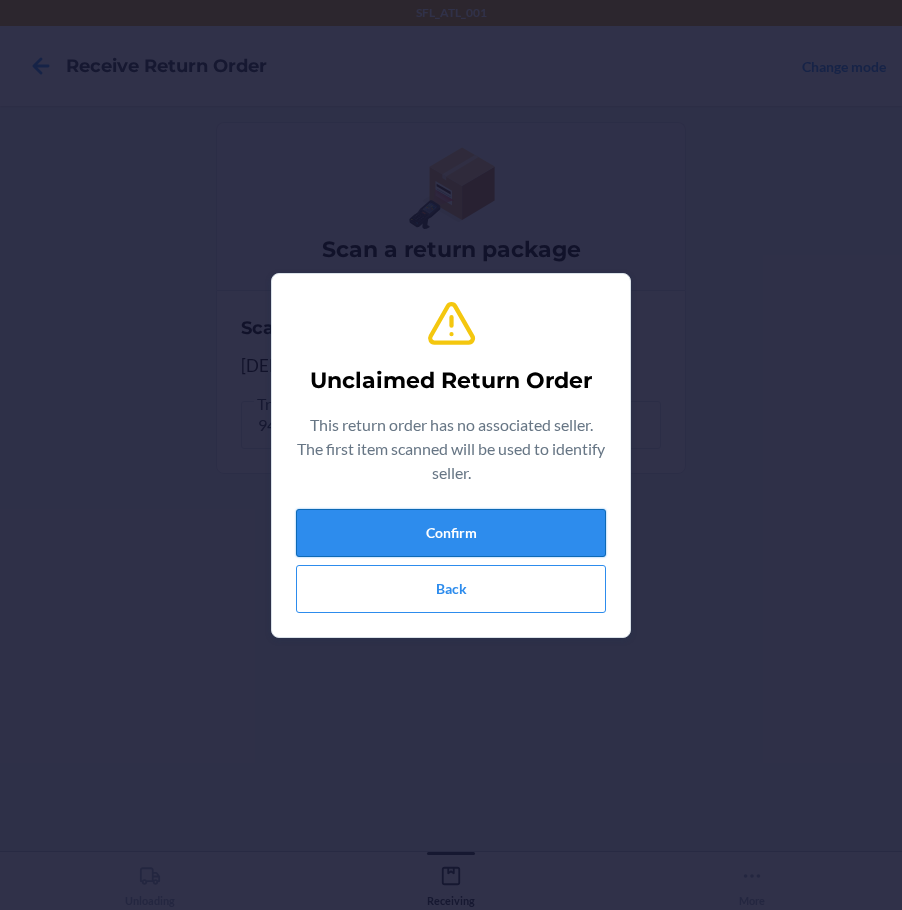 click on "Confirm" at bounding box center [451, 533] 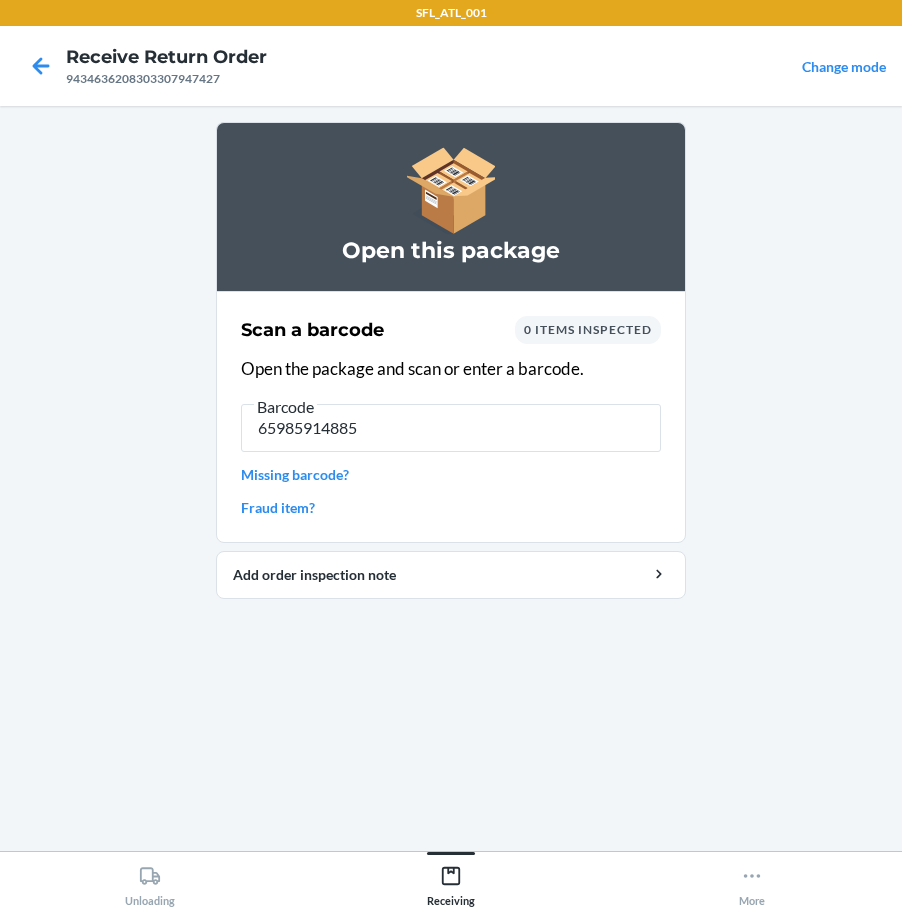 type on "659859148854" 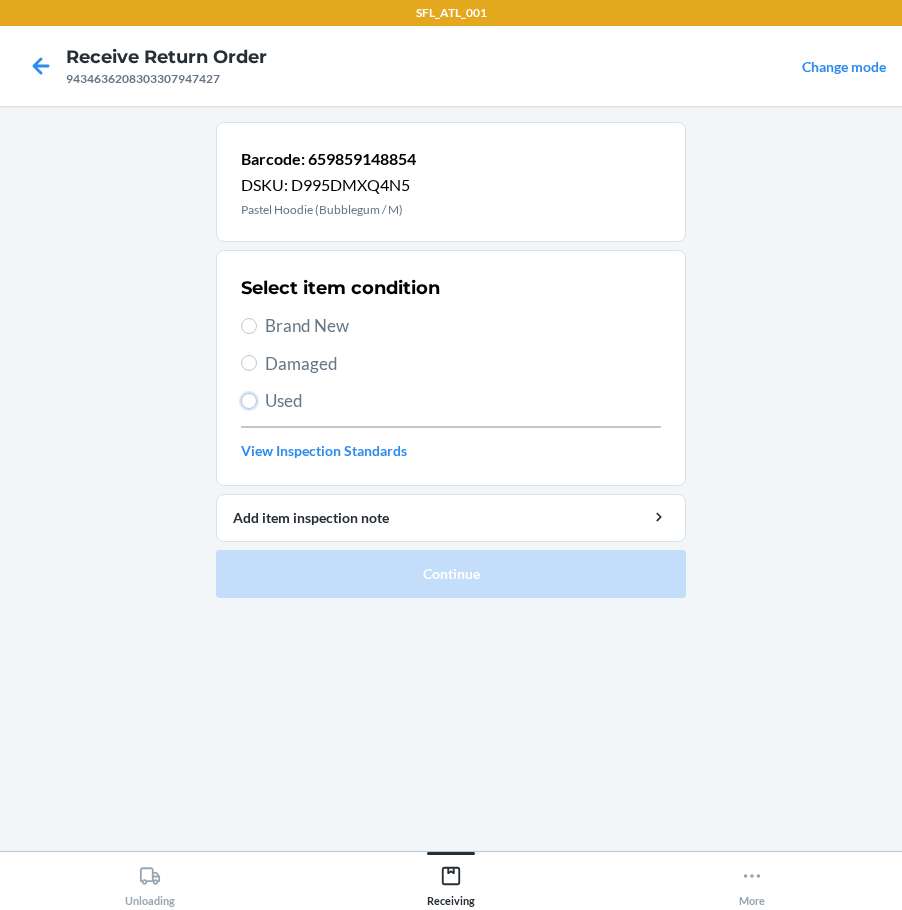 click on "Used" at bounding box center [249, 401] 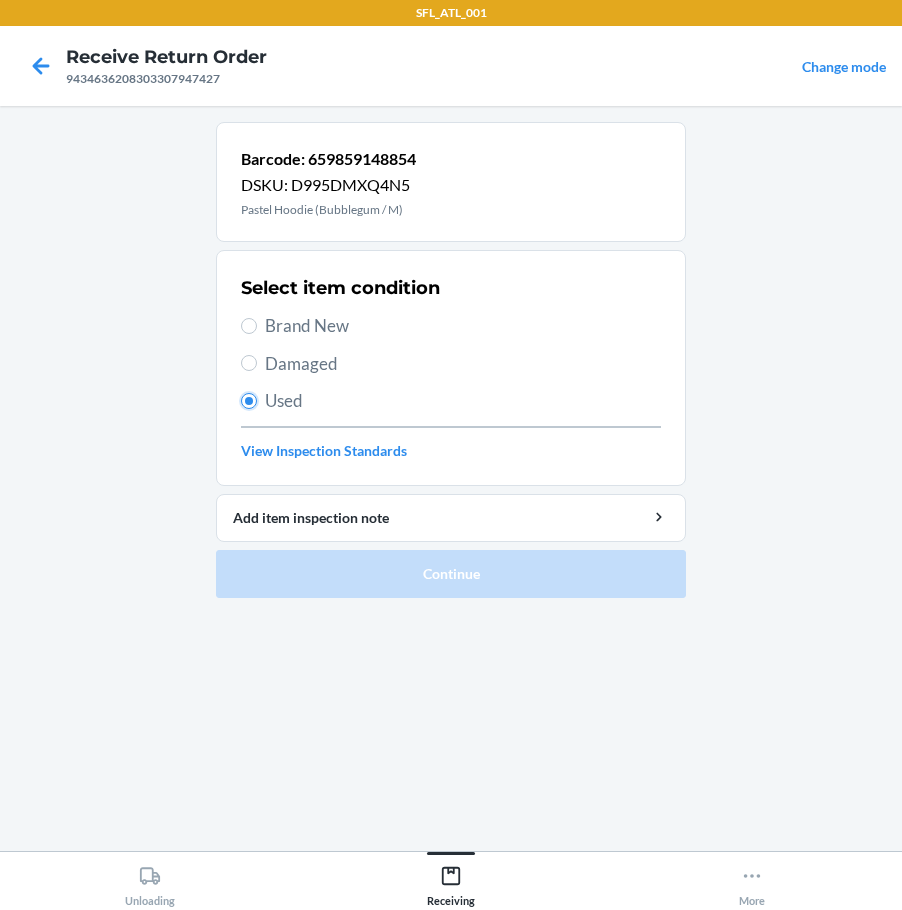 radio on "true" 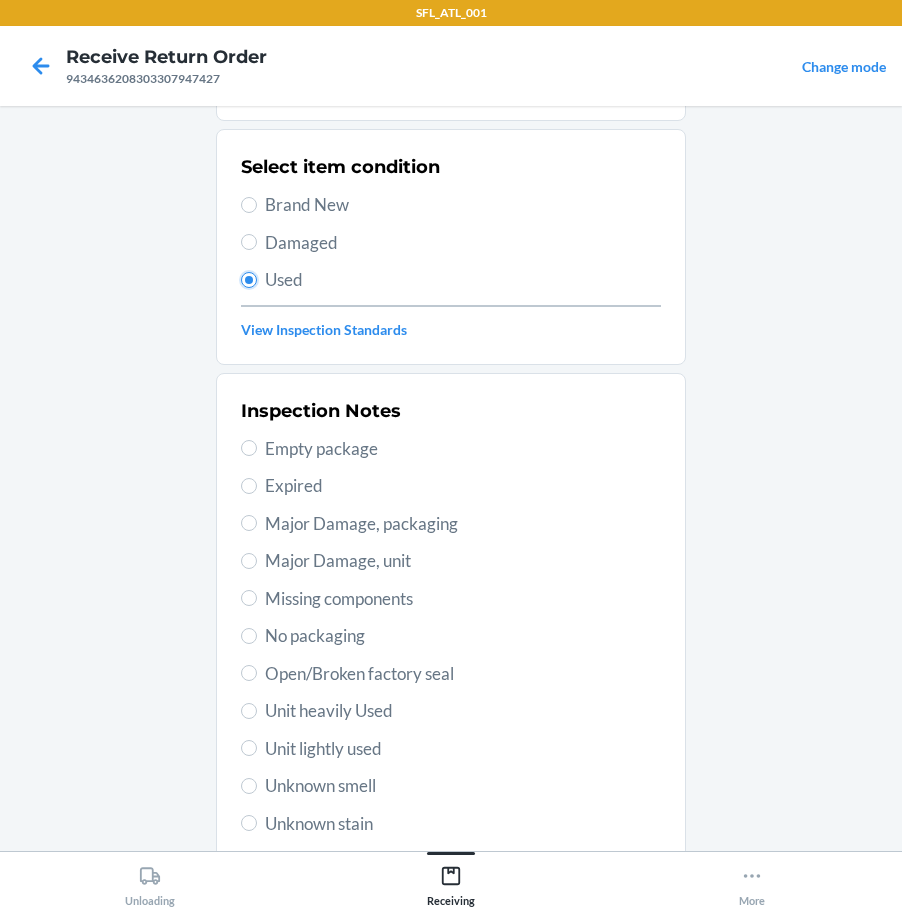 scroll, scrollTop: 297, scrollLeft: 0, axis: vertical 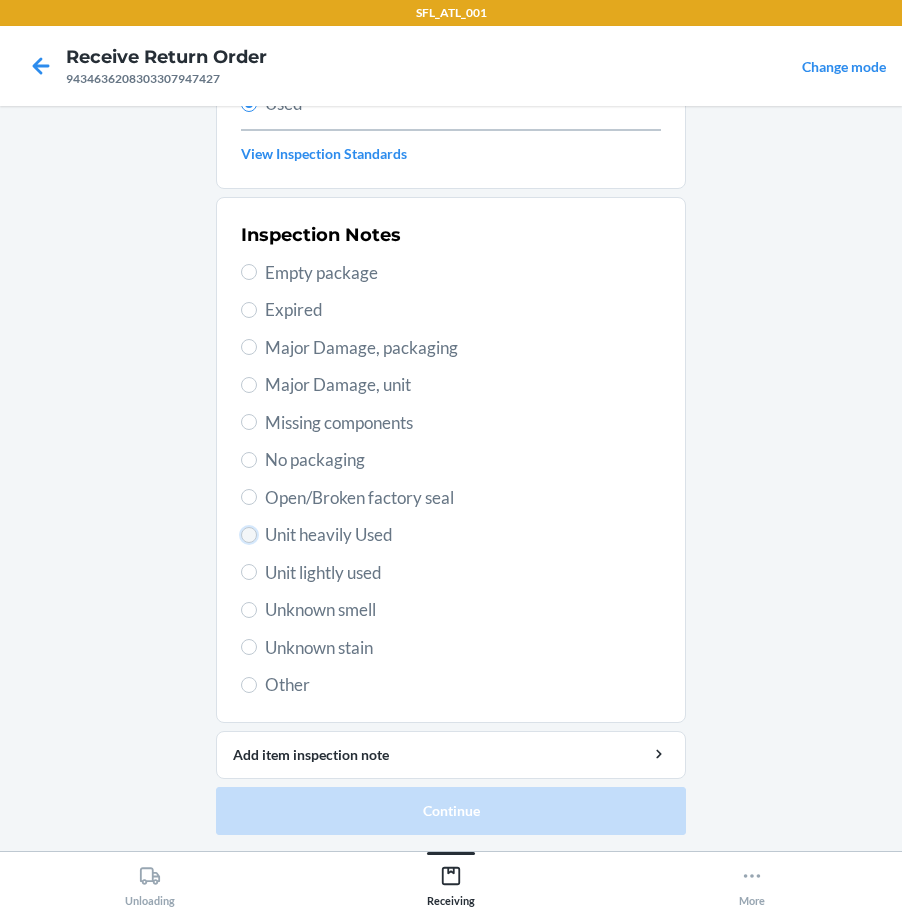 click on "Unit heavily Used" at bounding box center [249, 535] 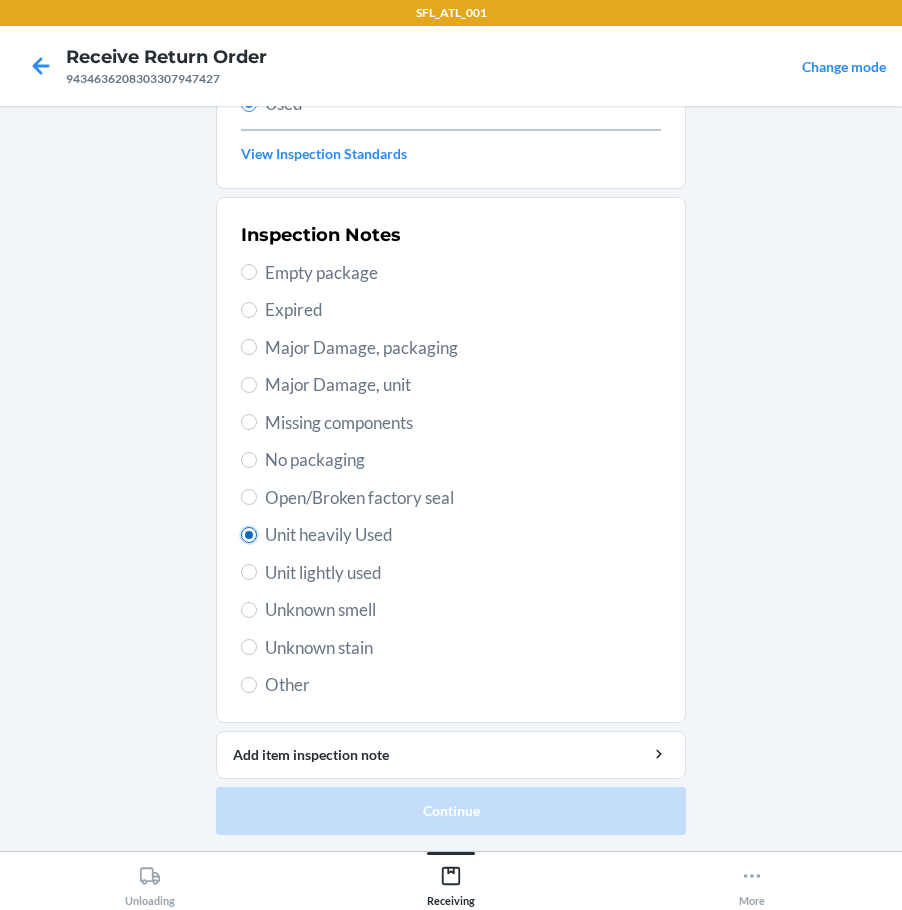 radio on "true" 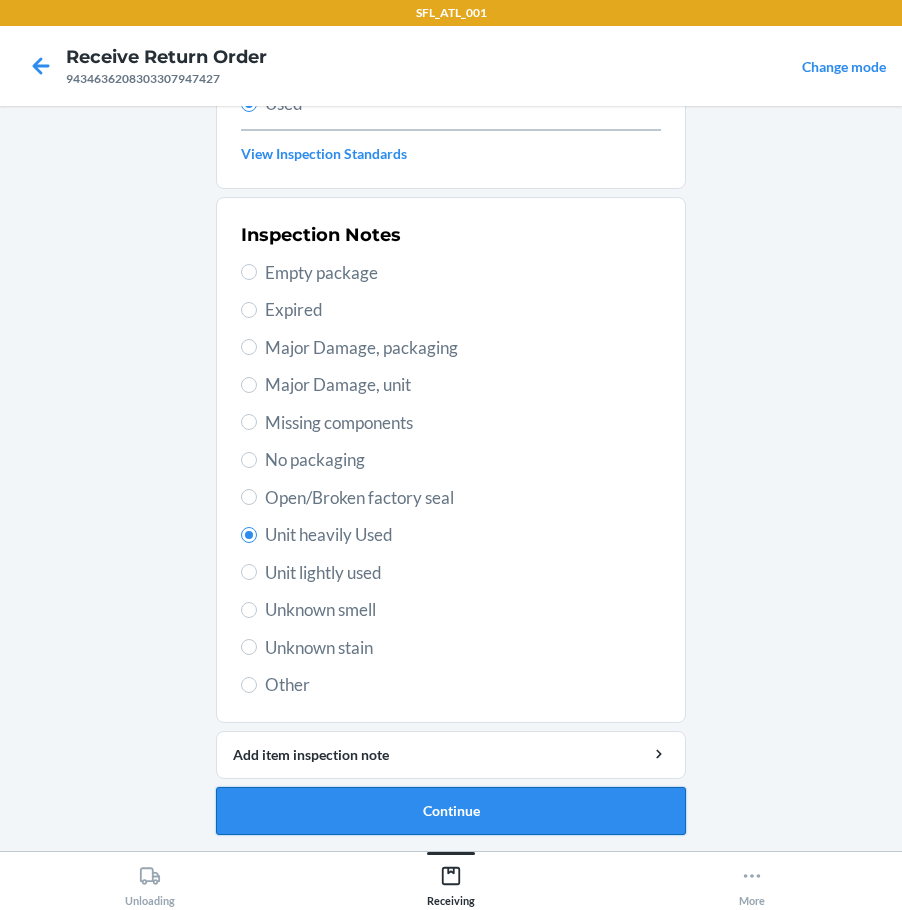click on "Continue" at bounding box center (451, 811) 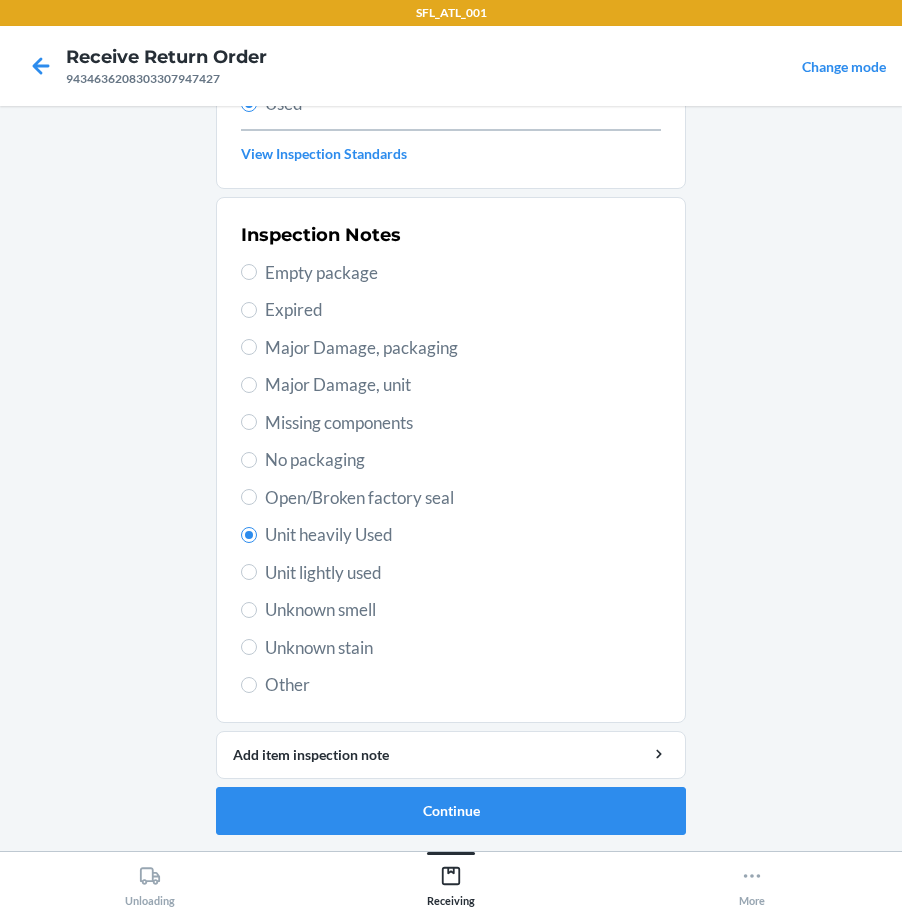 scroll, scrollTop: 0, scrollLeft: 0, axis: both 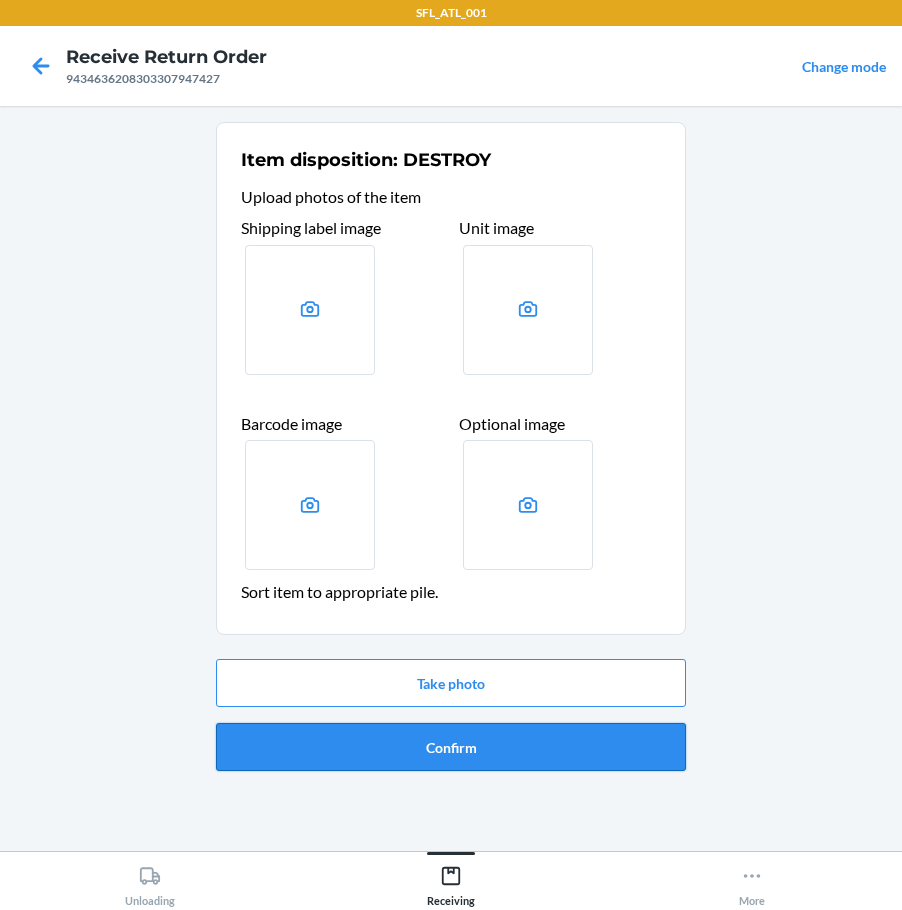 click on "Confirm" at bounding box center (451, 747) 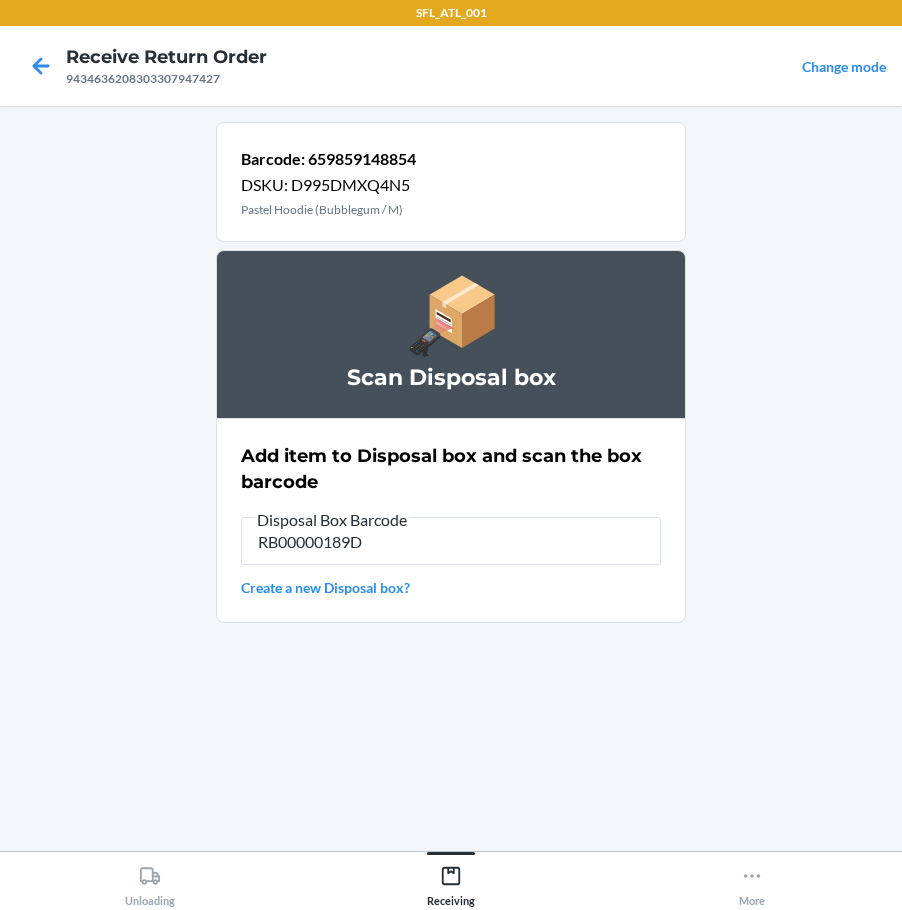 type on "RB00000189D" 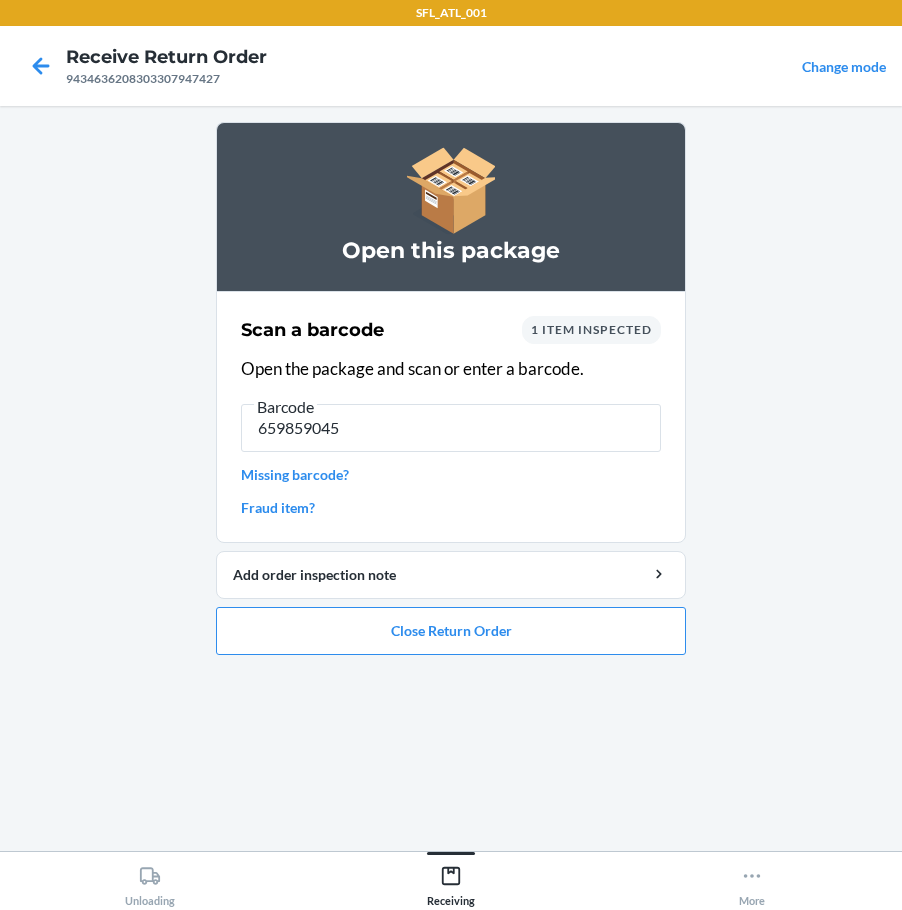 type on "6598590451" 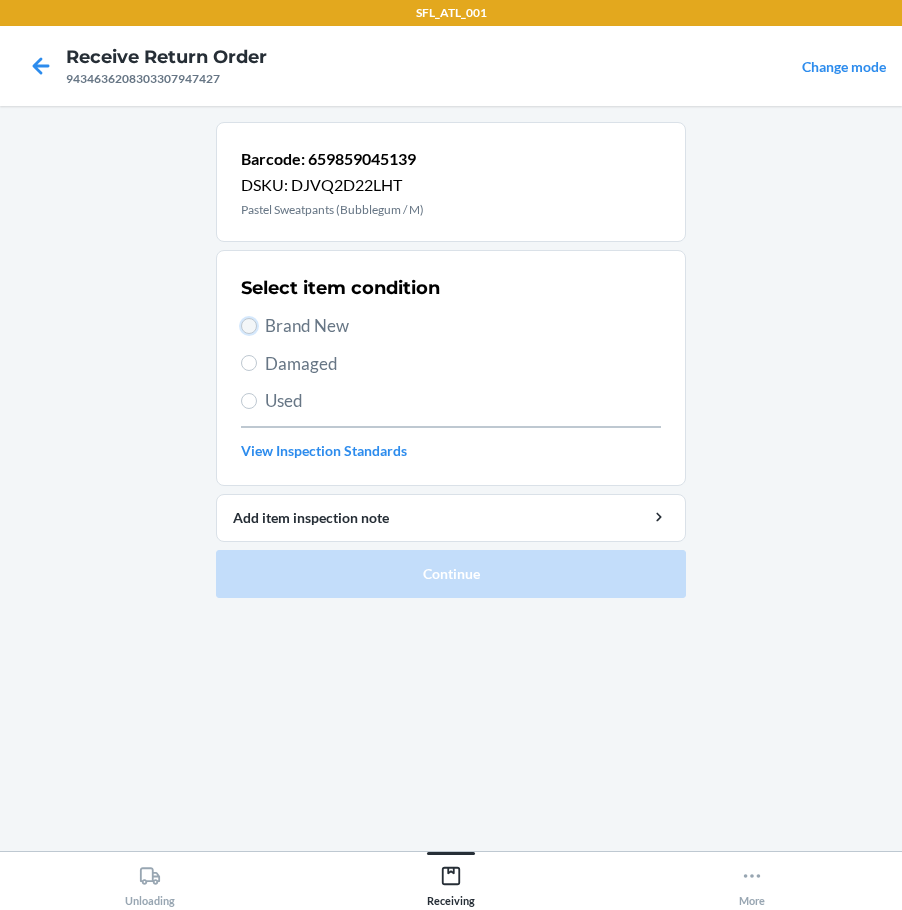 click on "Brand New" at bounding box center (249, 326) 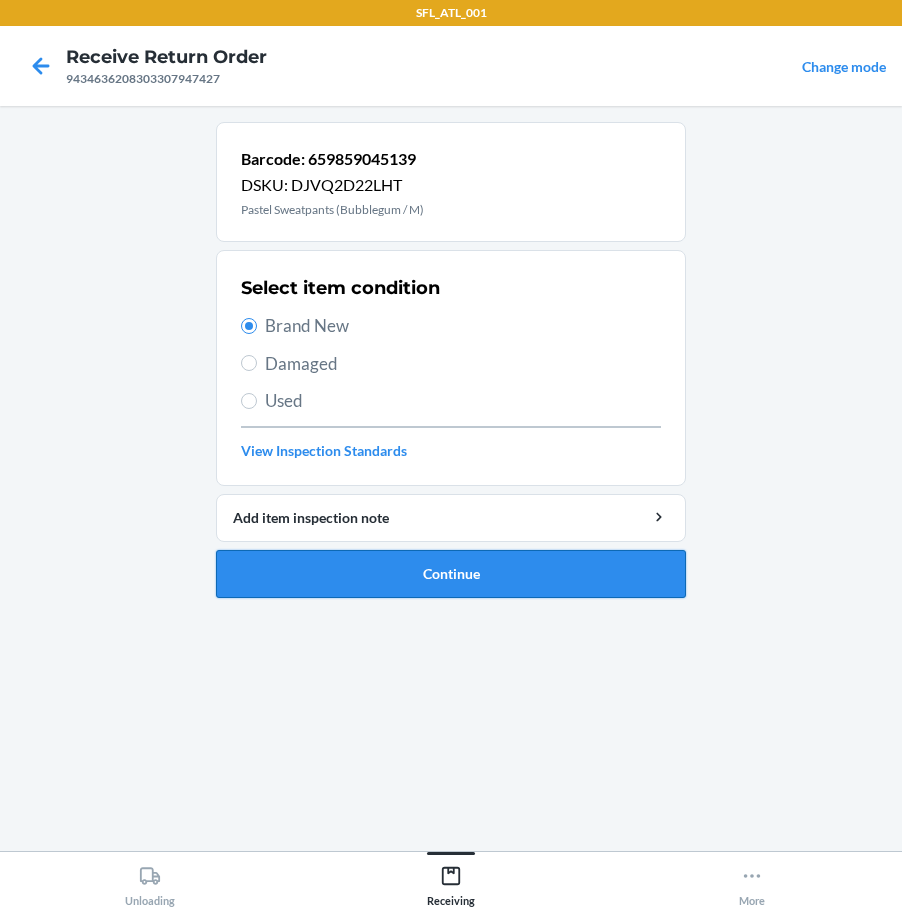 click on "Continue" at bounding box center [451, 574] 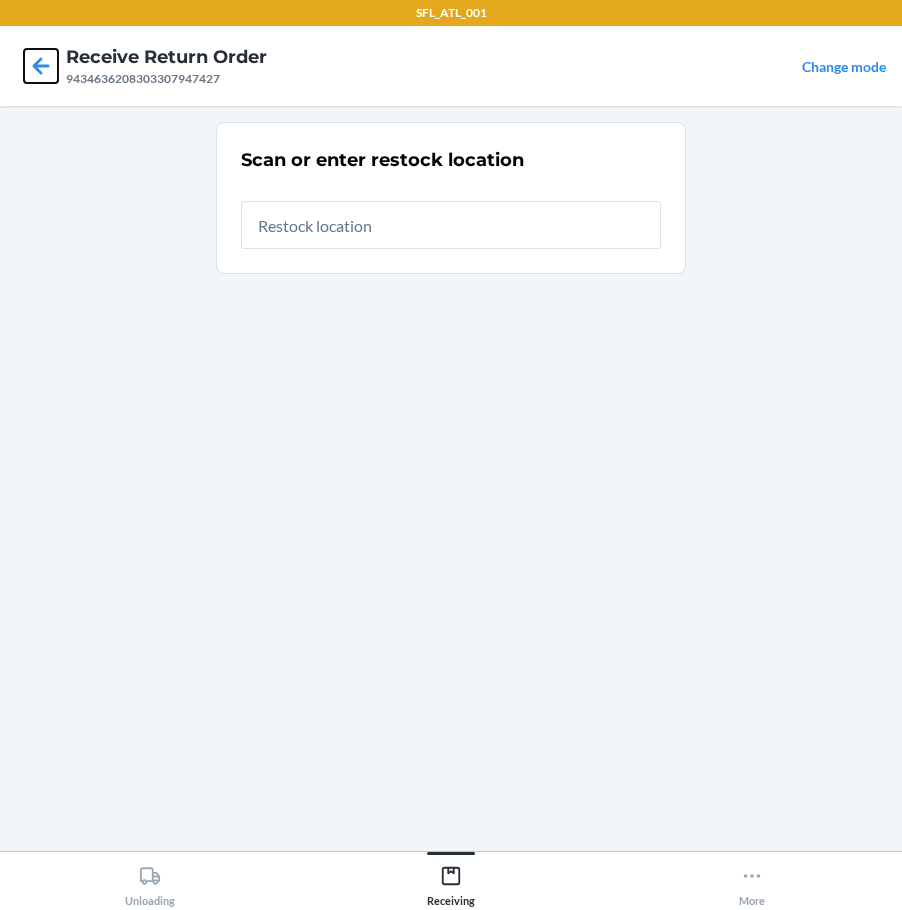 drag, startPoint x: 44, startPoint y: 59, endPoint x: 53, endPoint y: 79, distance: 21.931713 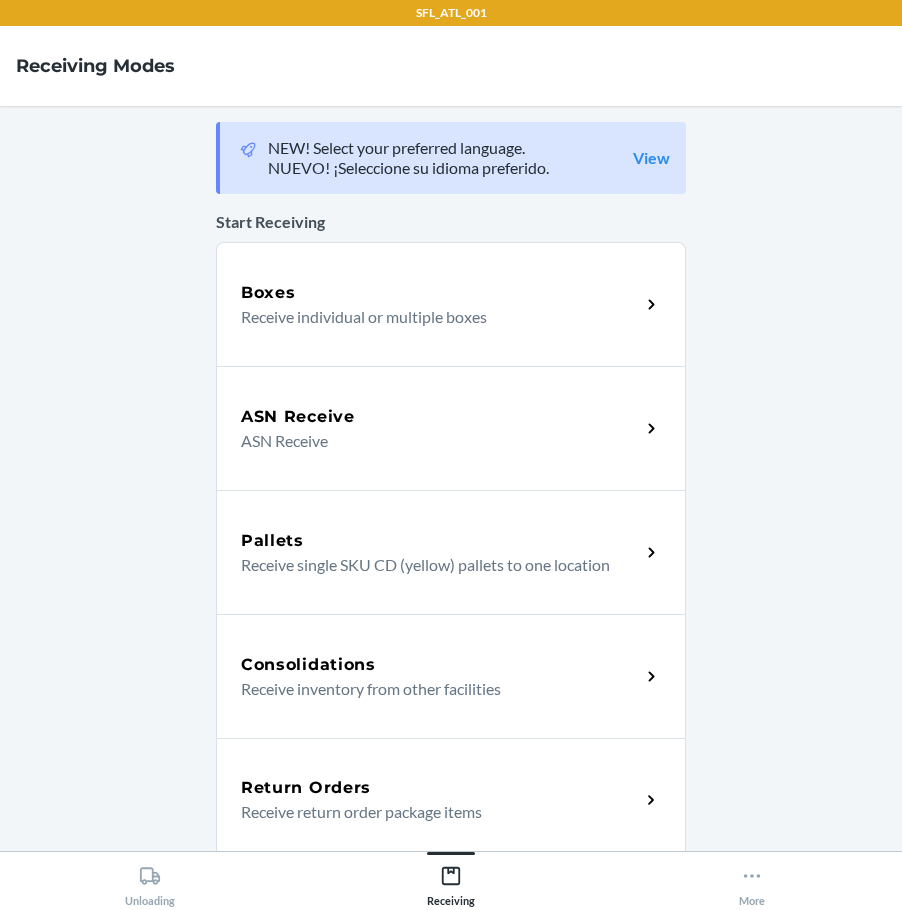 click on "Receive return order package items" at bounding box center [432, 812] 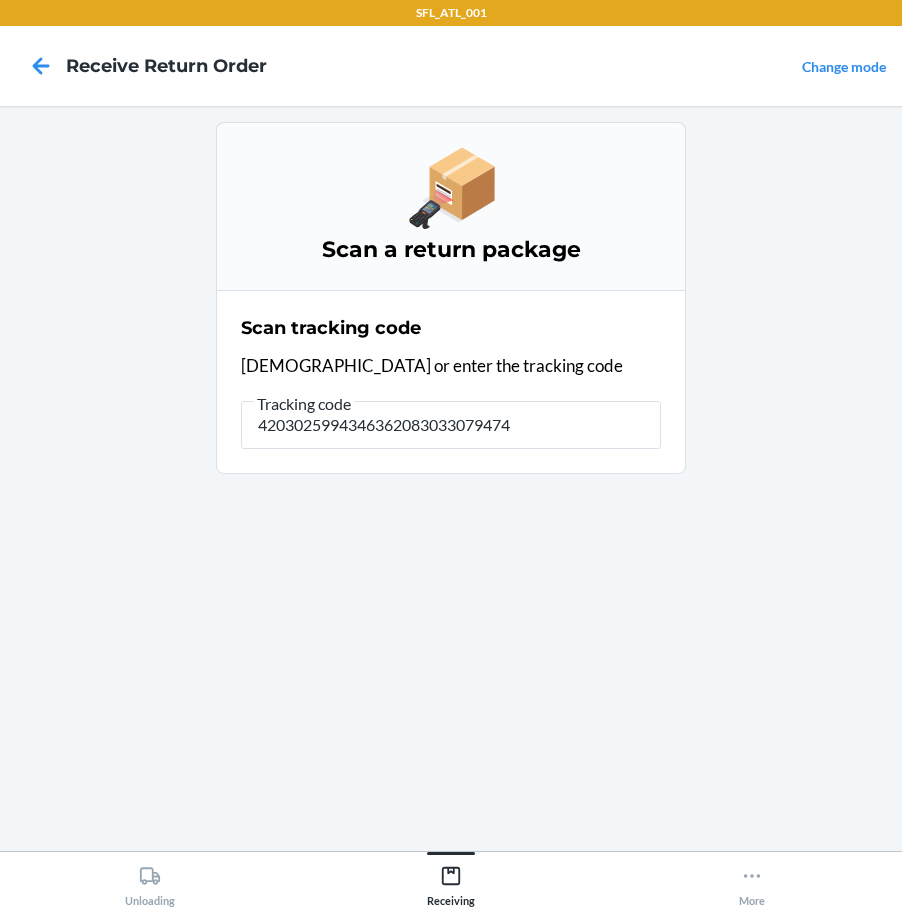 type on "42030259943463620830330794742" 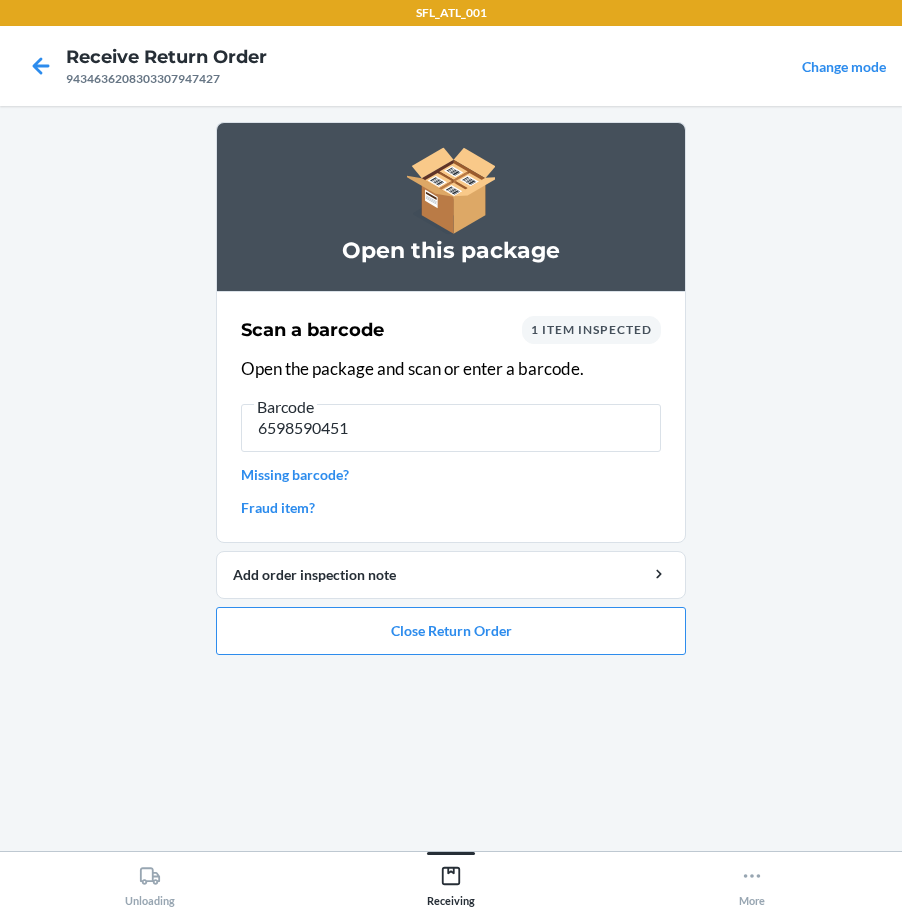 type on "65985904513" 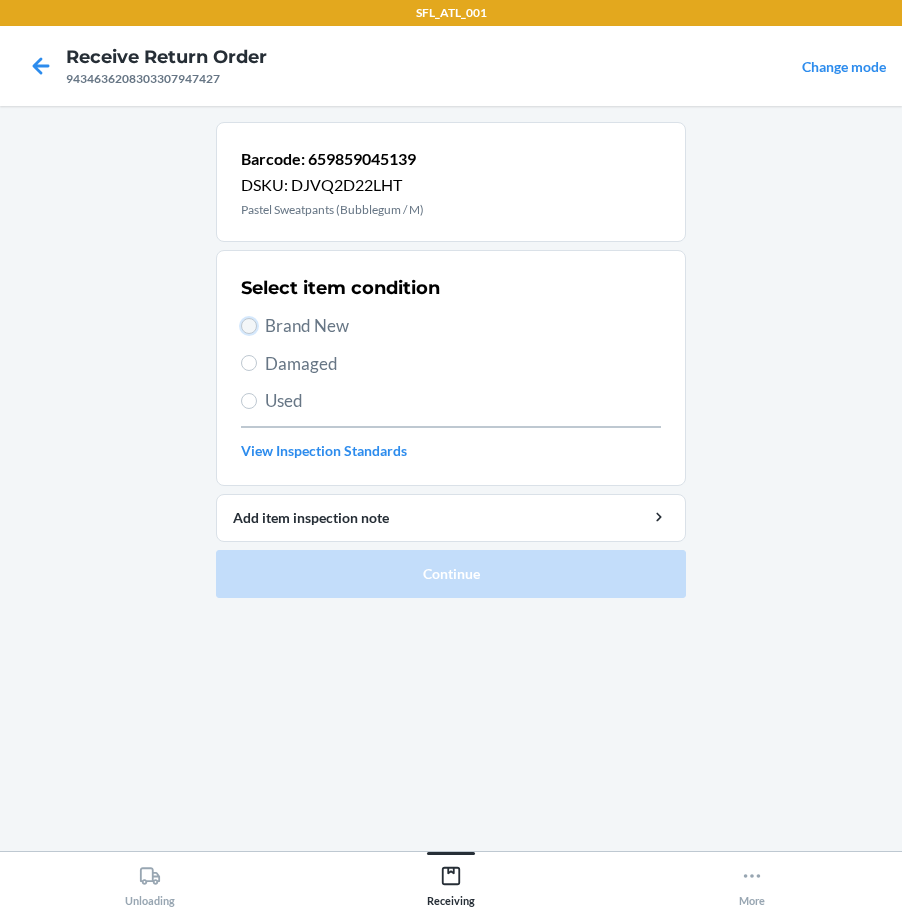 click on "Brand New" at bounding box center [249, 326] 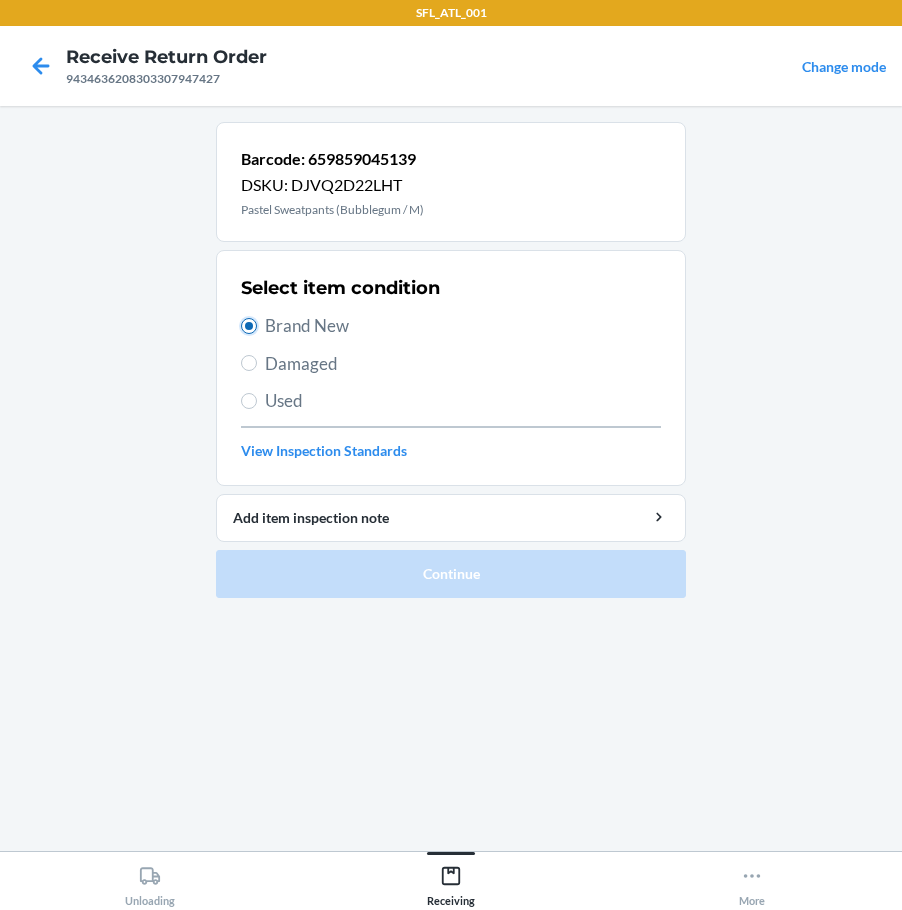 radio on "true" 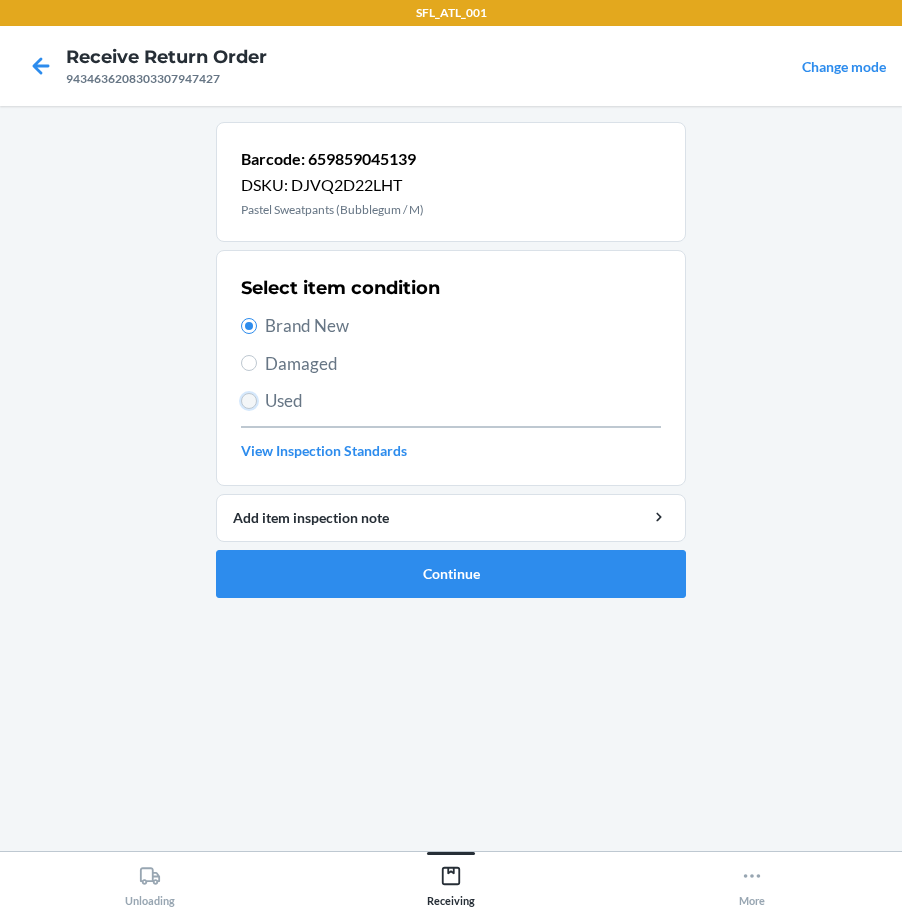 click on "Used" at bounding box center (249, 401) 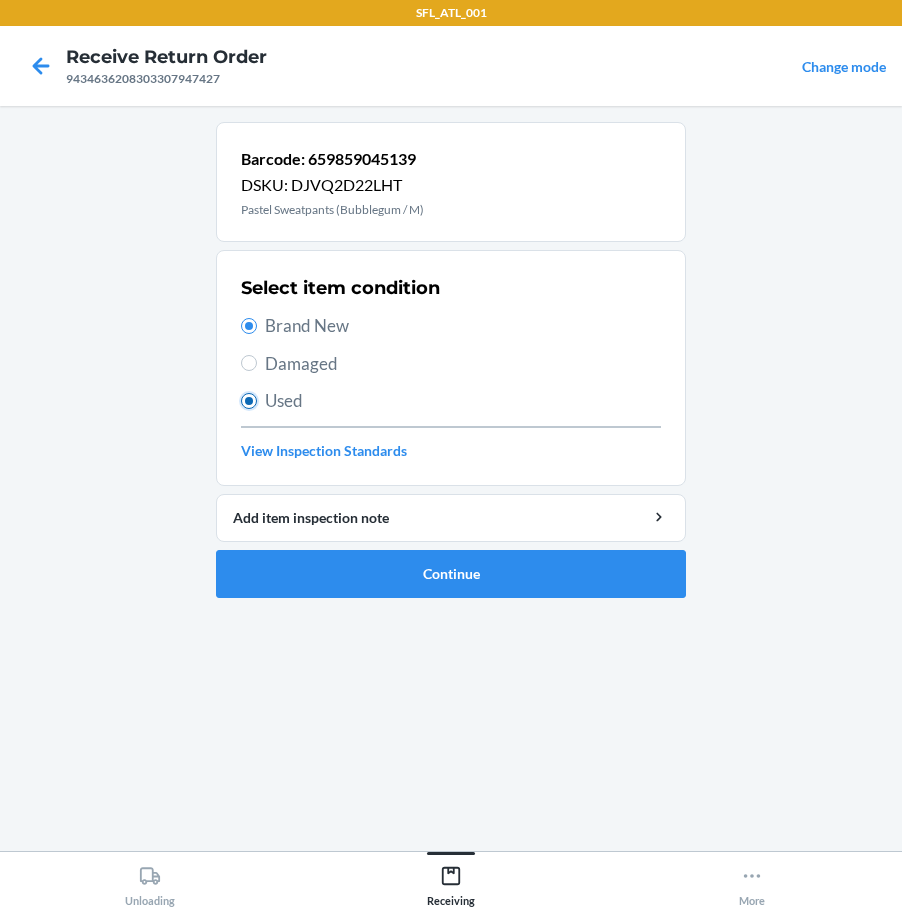 radio on "true" 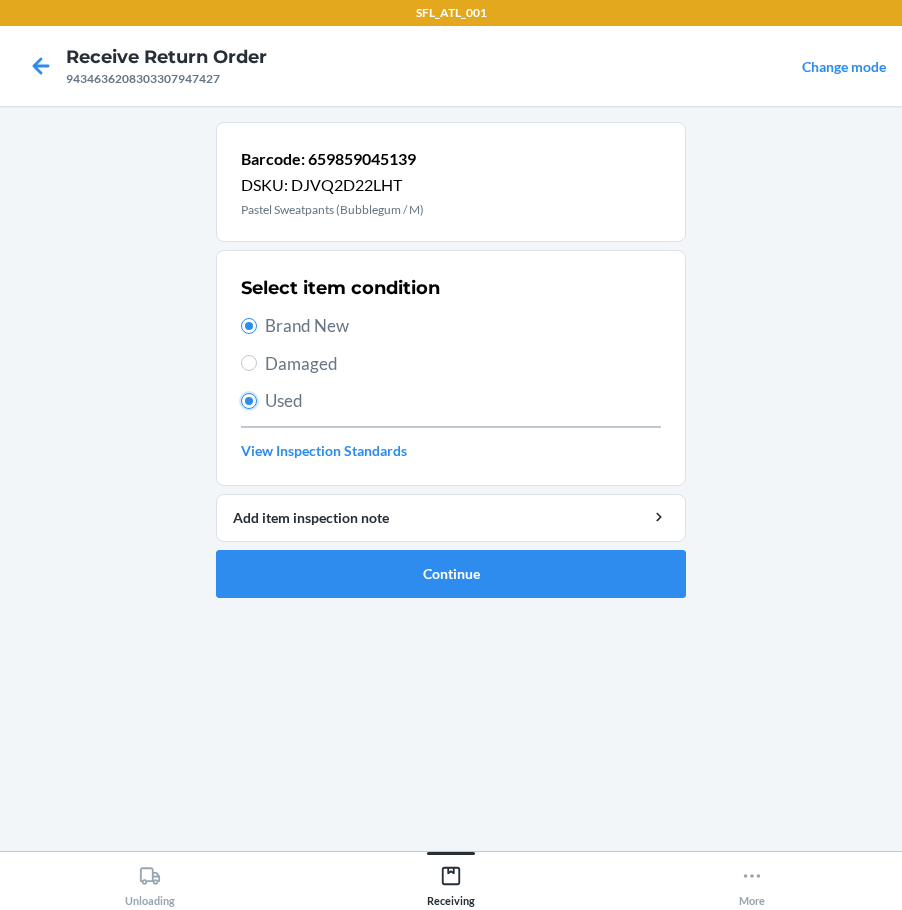 radio on "false" 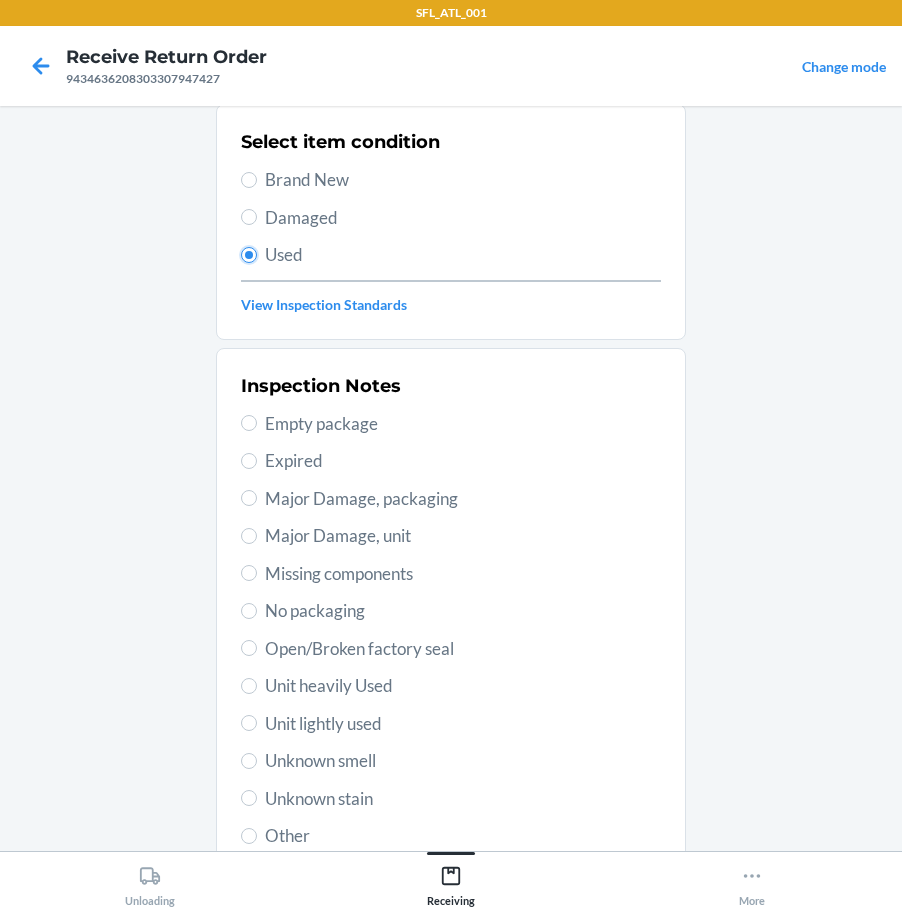 scroll, scrollTop: 297, scrollLeft: 0, axis: vertical 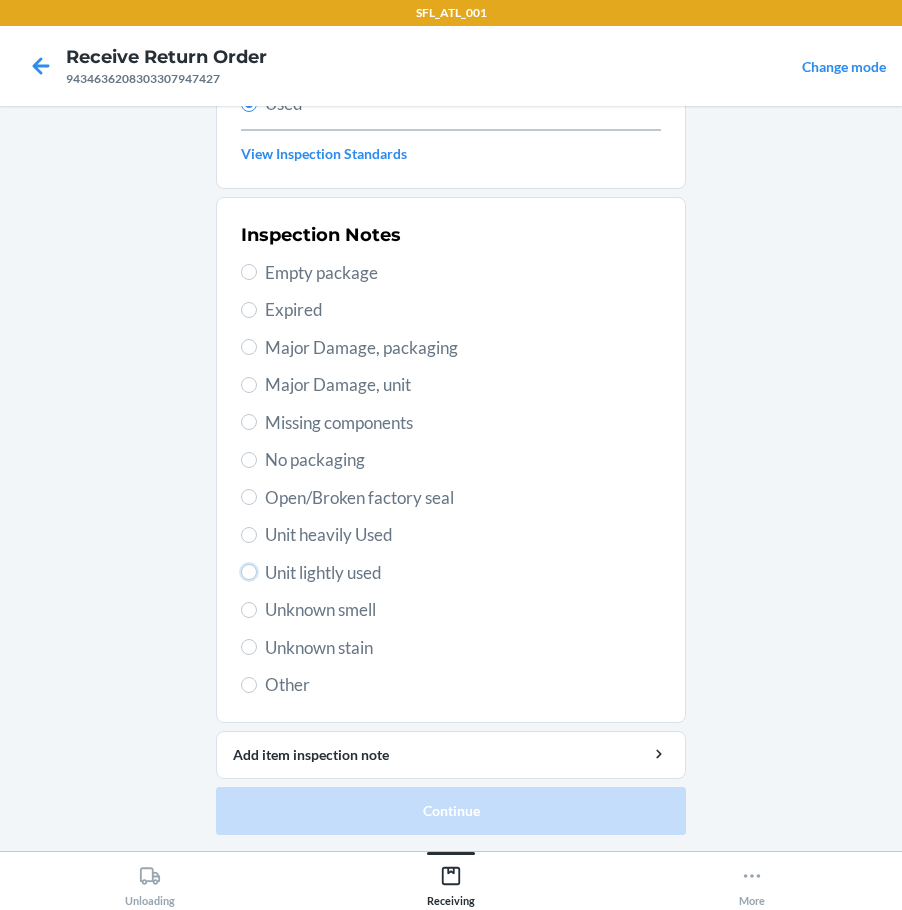 drag, startPoint x: 237, startPoint y: 574, endPoint x: 275, endPoint y: 681, distance: 113.54735 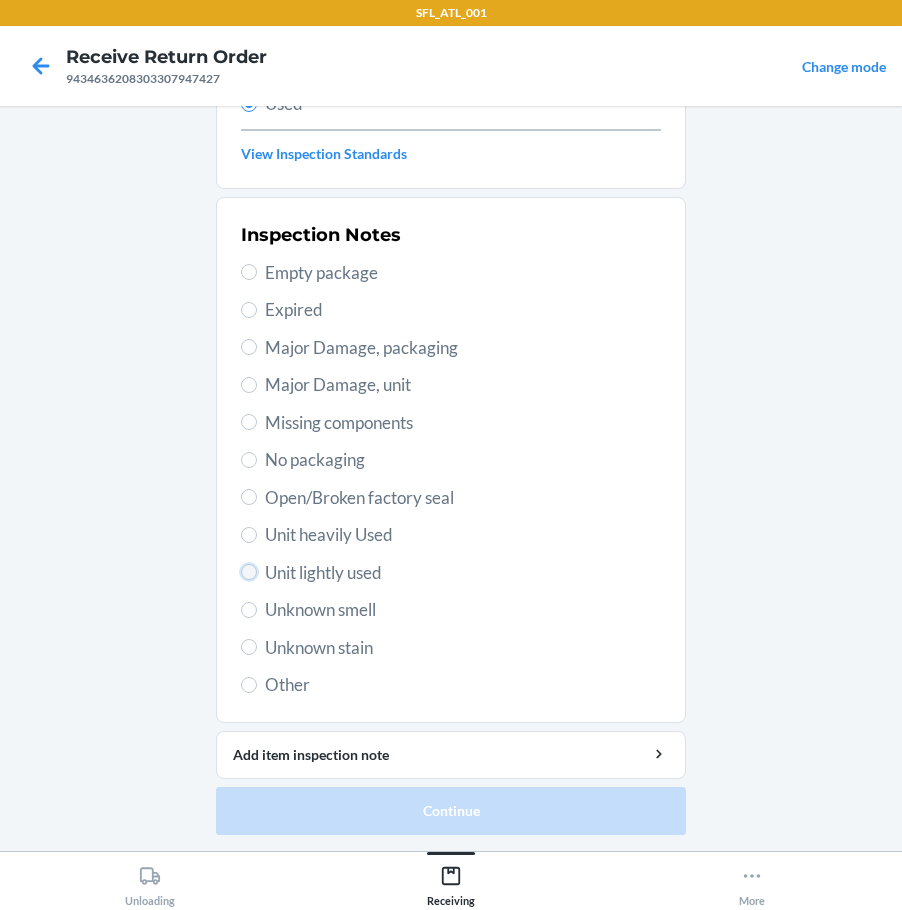 click on "Unit lightly used" at bounding box center (249, 572) 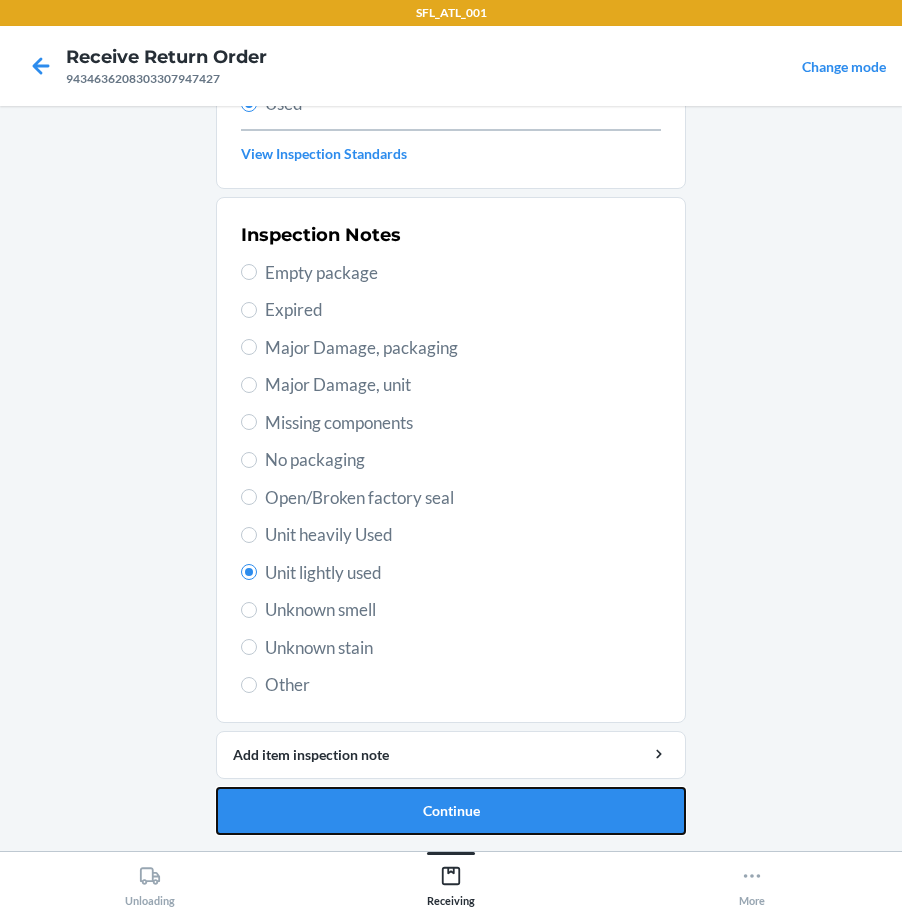 drag, startPoint x: 287, startPoint y: 816, endPoint x: 297, endPoint y: 814, distance: 10.198039 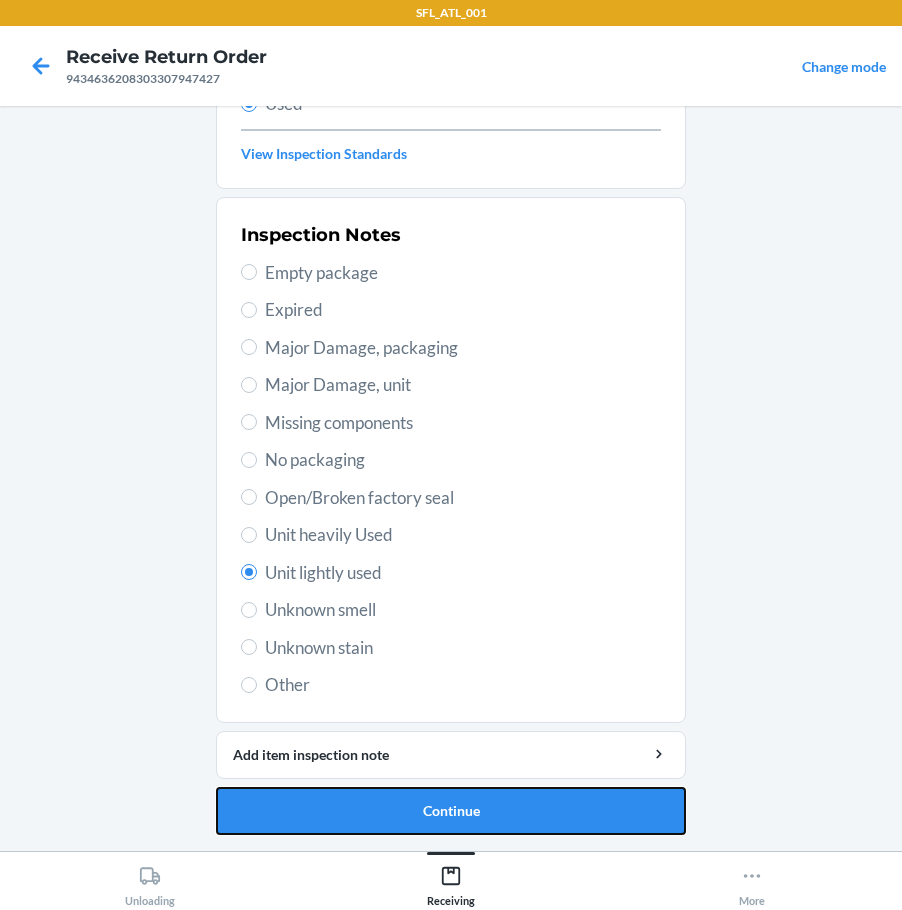 click on "Continue" at bounding box center [451, 811] 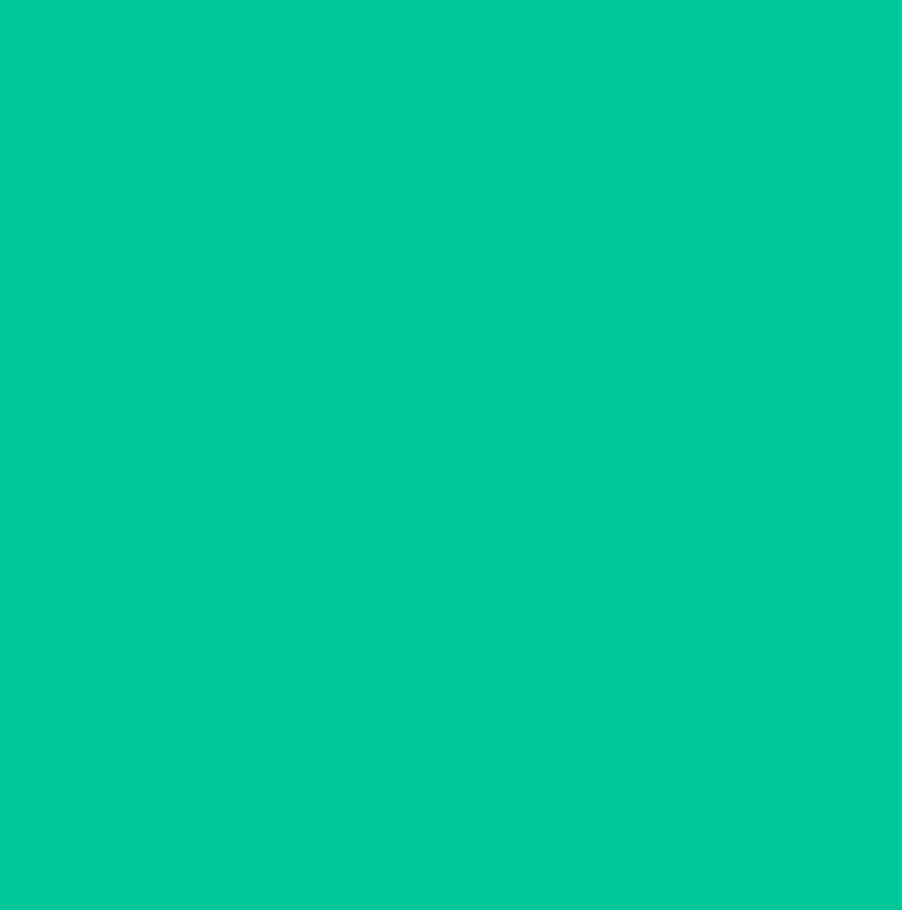 scroll, scrollTop: 0, scrollLeft: 0, axis: both 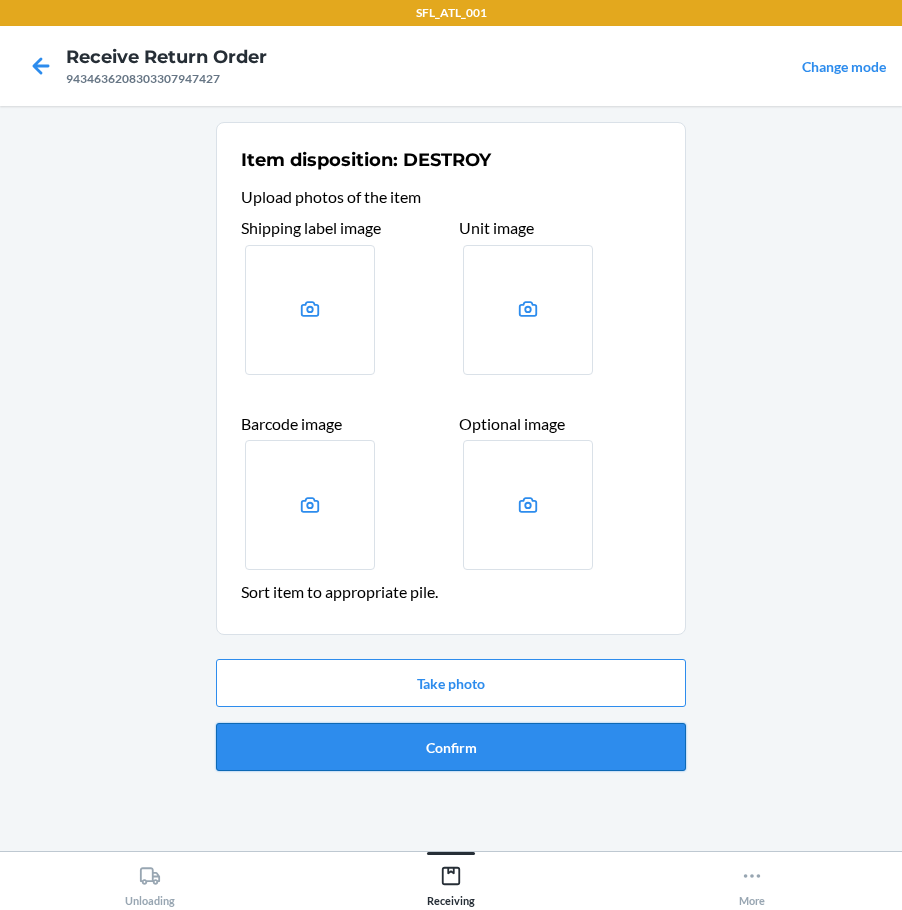 click on "Confirm" at bounding box center (451, 747) 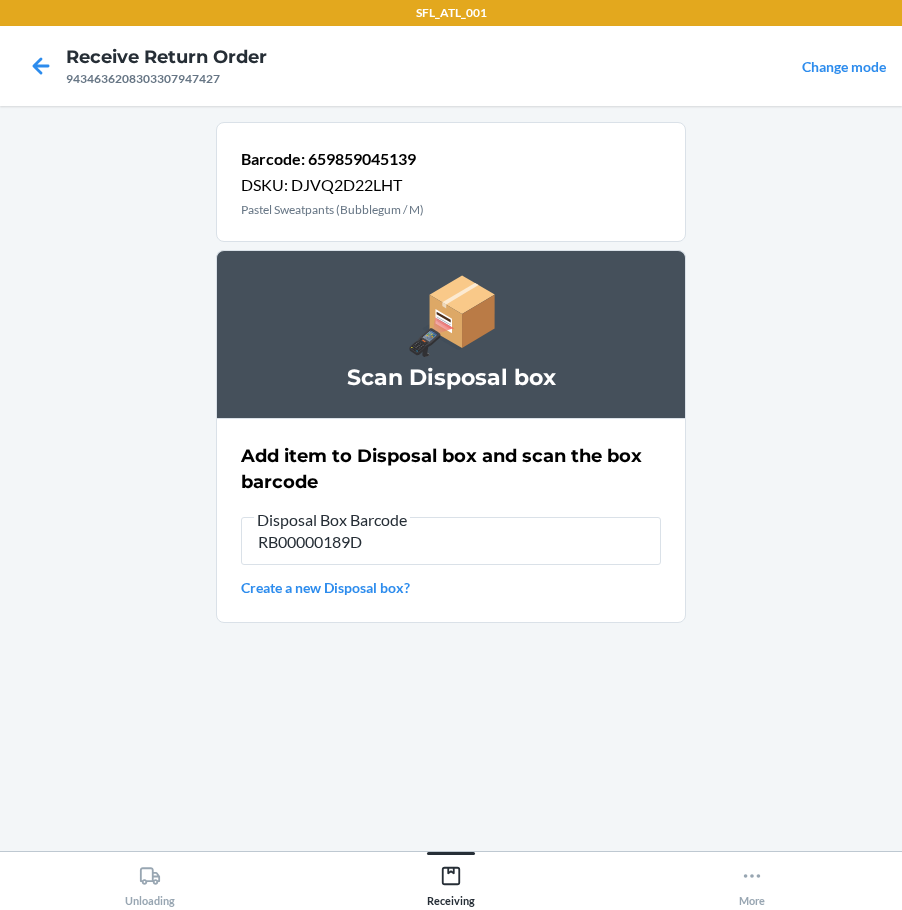 type on "RB00000189D" 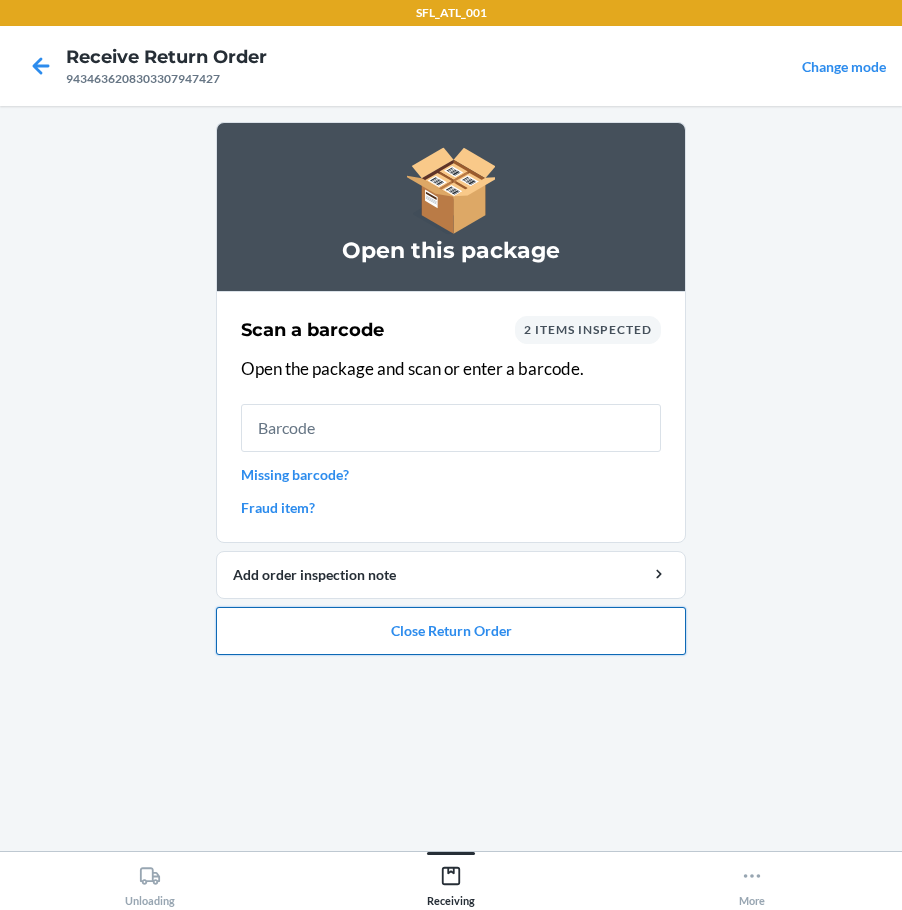 click on "Close Return Order" at bounding box center [451, 631] 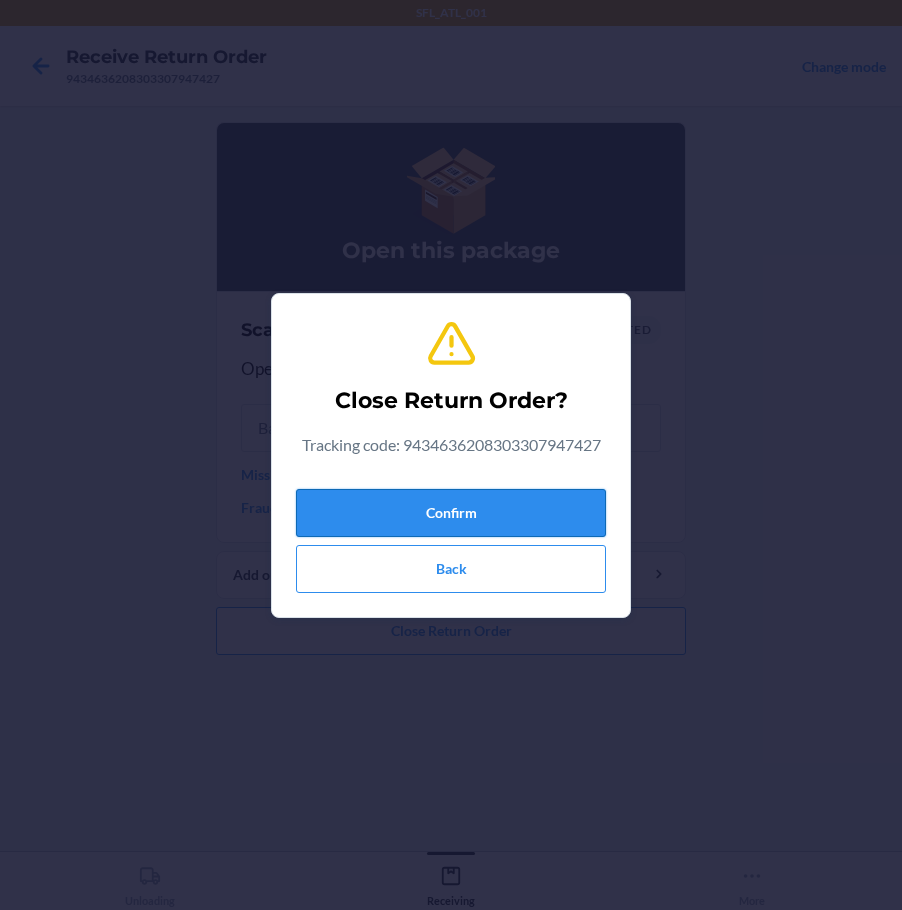click on "Confirm" at bounding box center [451, 513] 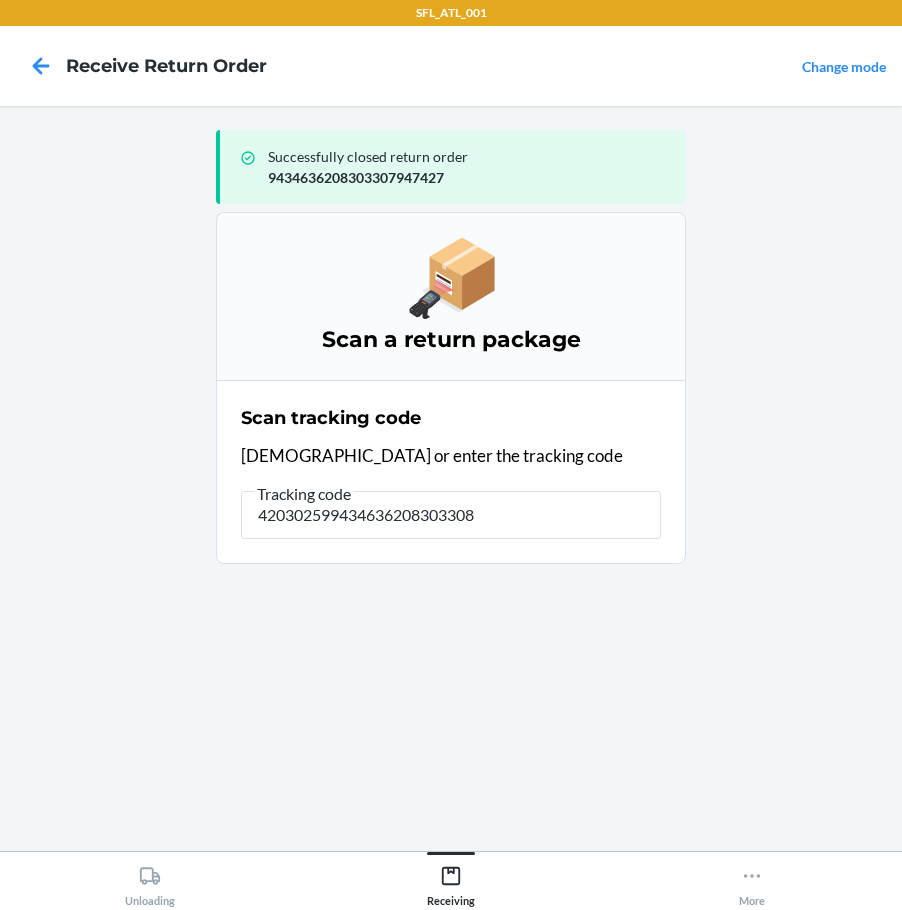 type on "4203025994346362083033082" 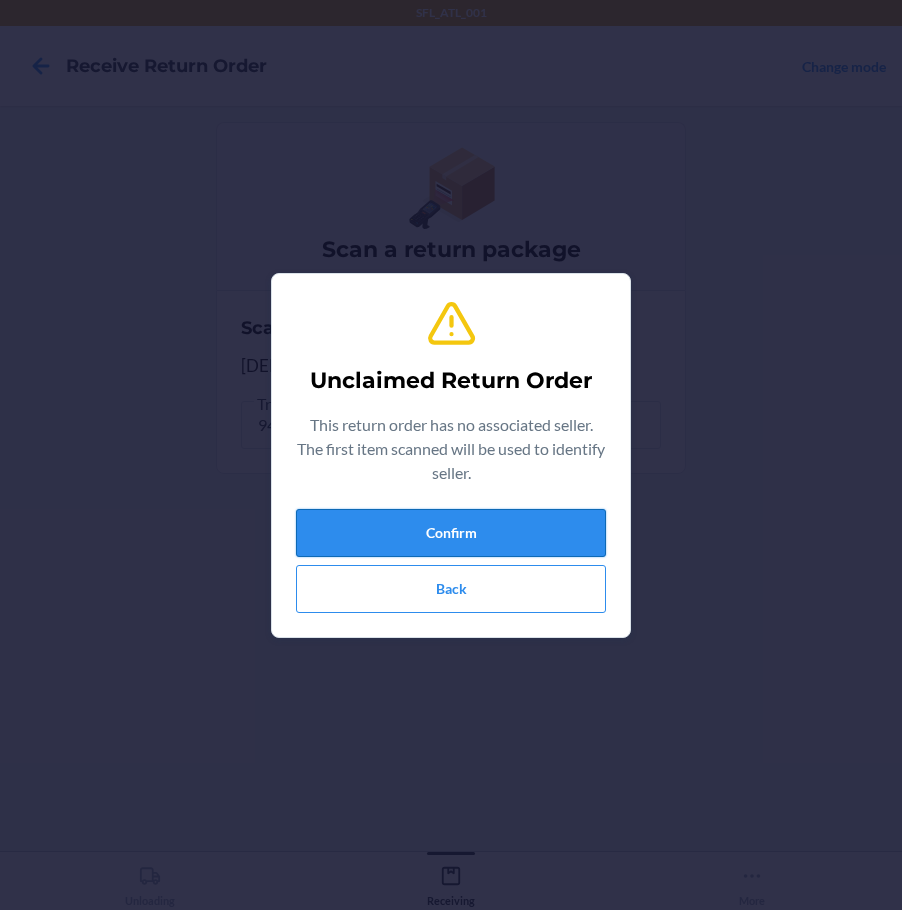 click on "Confirm" at bounding box center [451, 533] 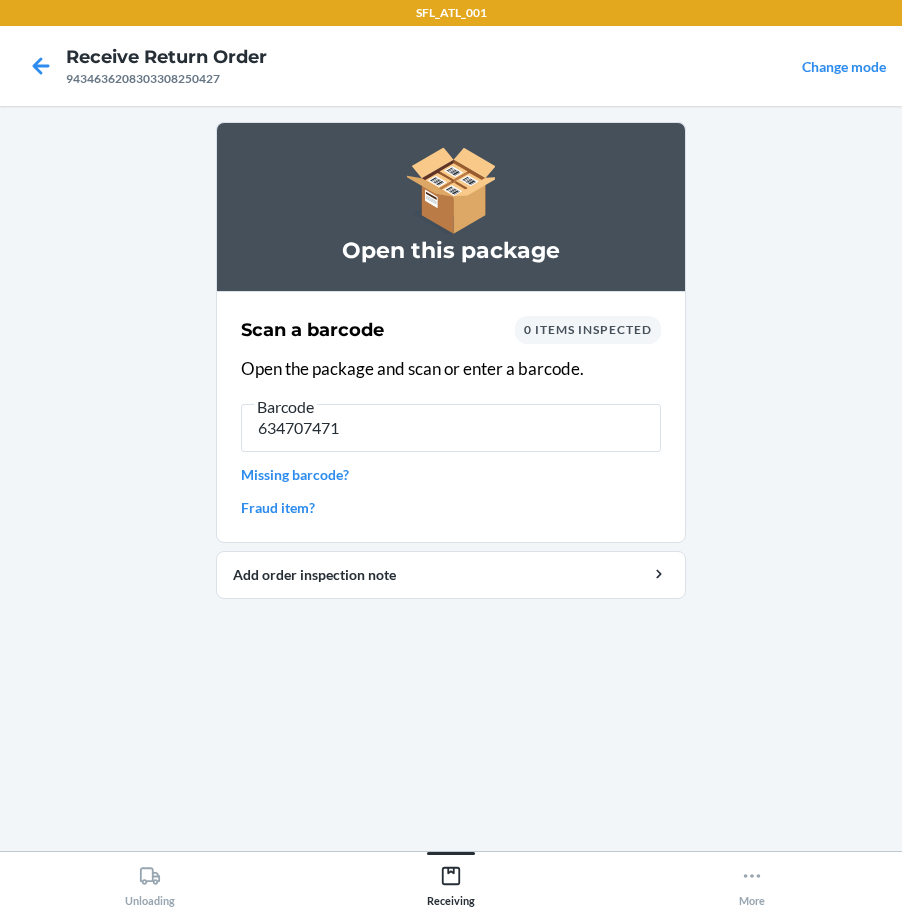 type on "6347074711" 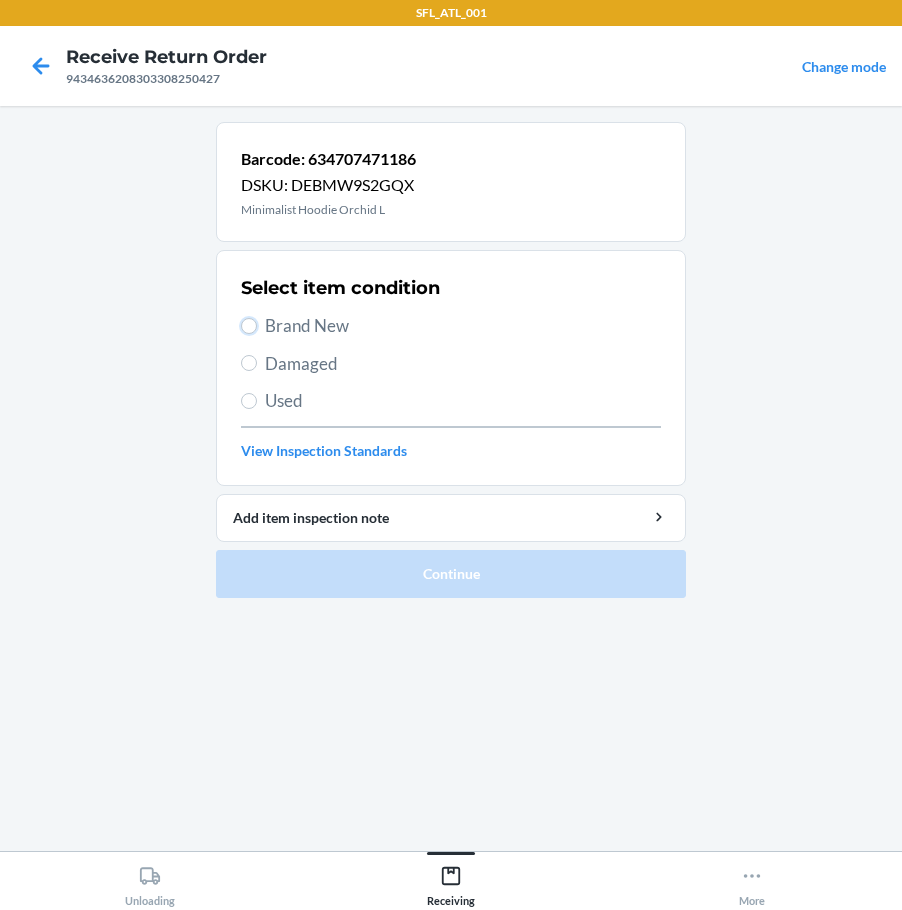 drag, startPoint x: 252, startPoint y: 320, endPoint x: 267, endPoint y: 431, distance: 112.00893 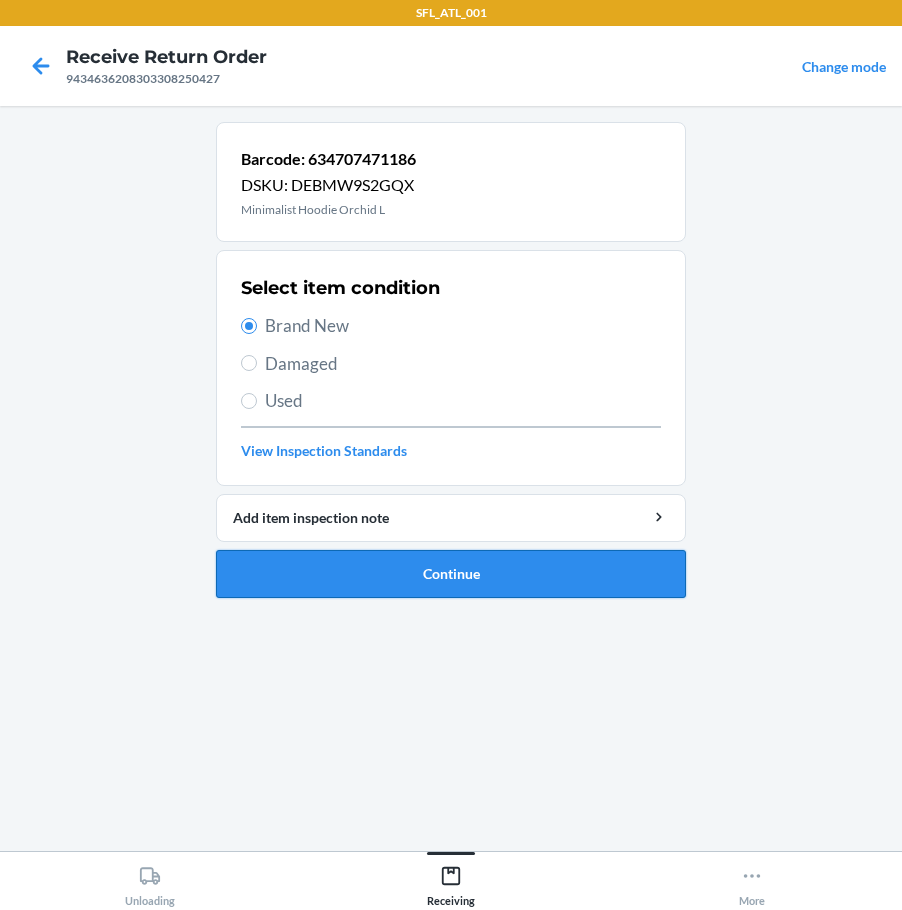 click on "Continue" at bounding box center [451, 574] 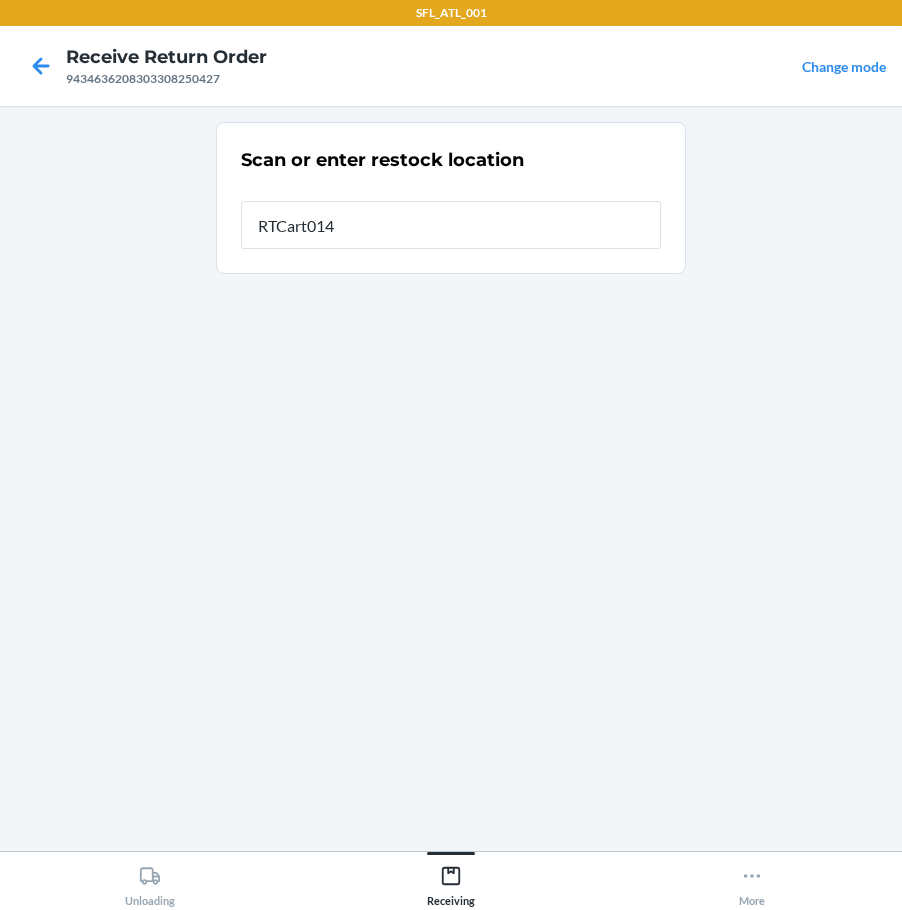 type on "RTCart014" 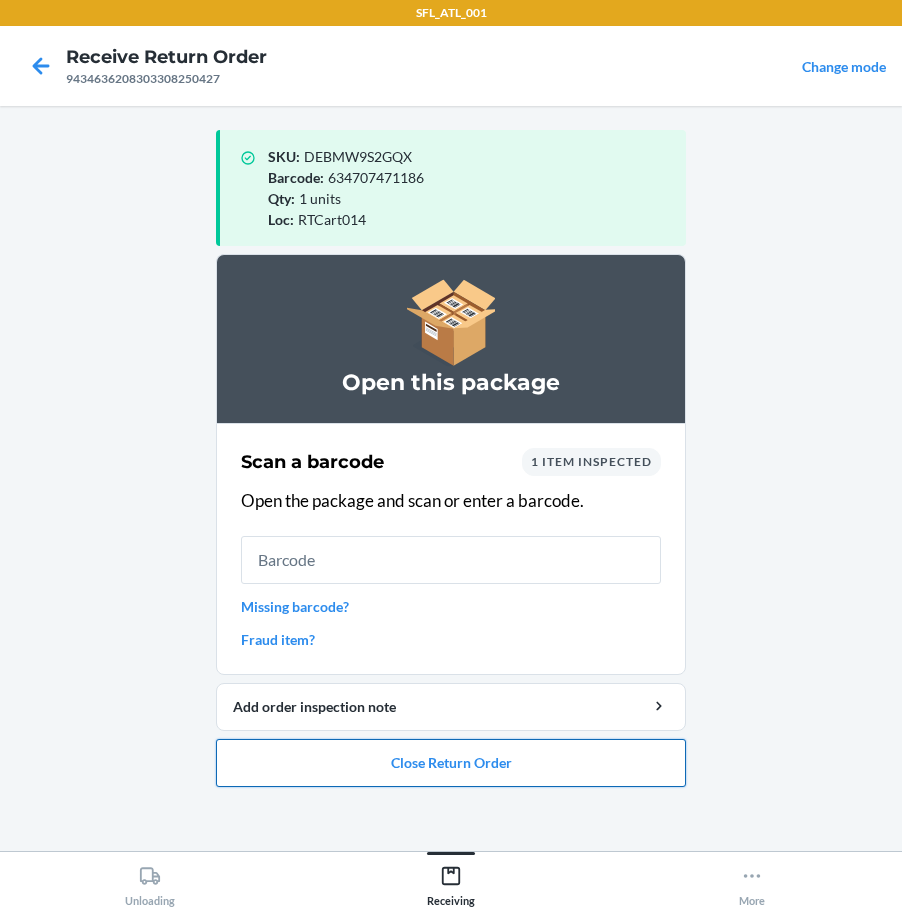 click on "Close Return Order" at bounding box center [451, 763] 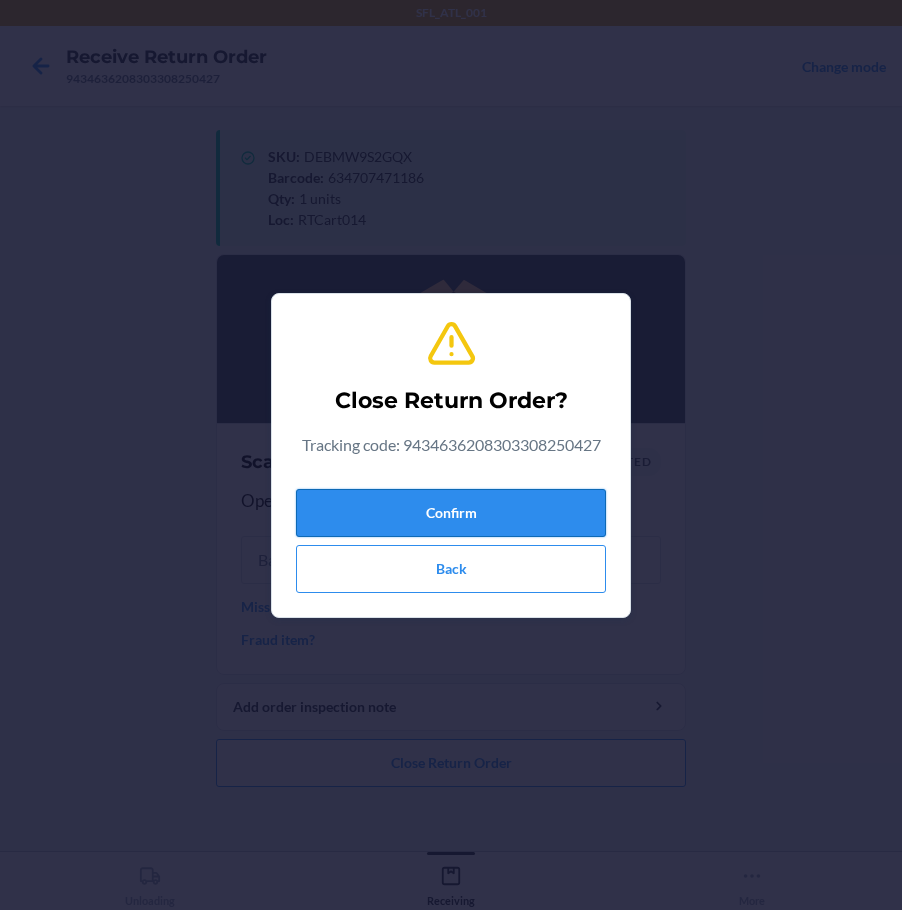 drag, startPoint x: 433, startPoint y: 490, endPoint x: 427, endPoint y: 504, distance: 15.231546 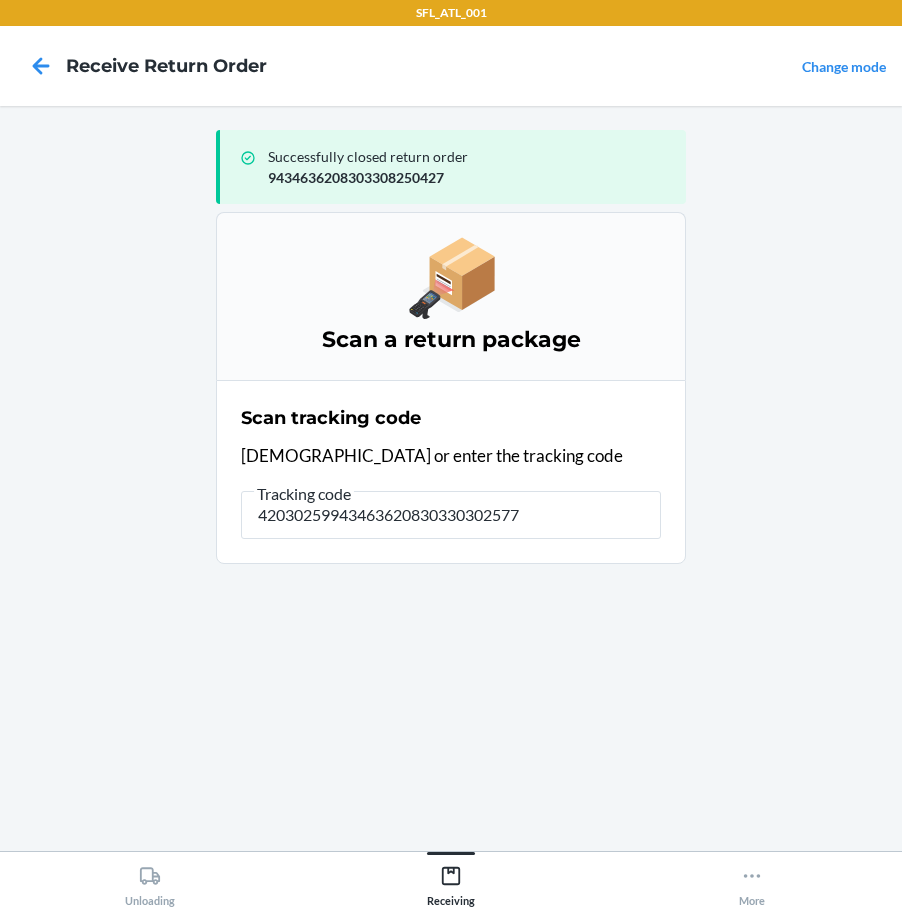 type on "420302599434636208303303025778" 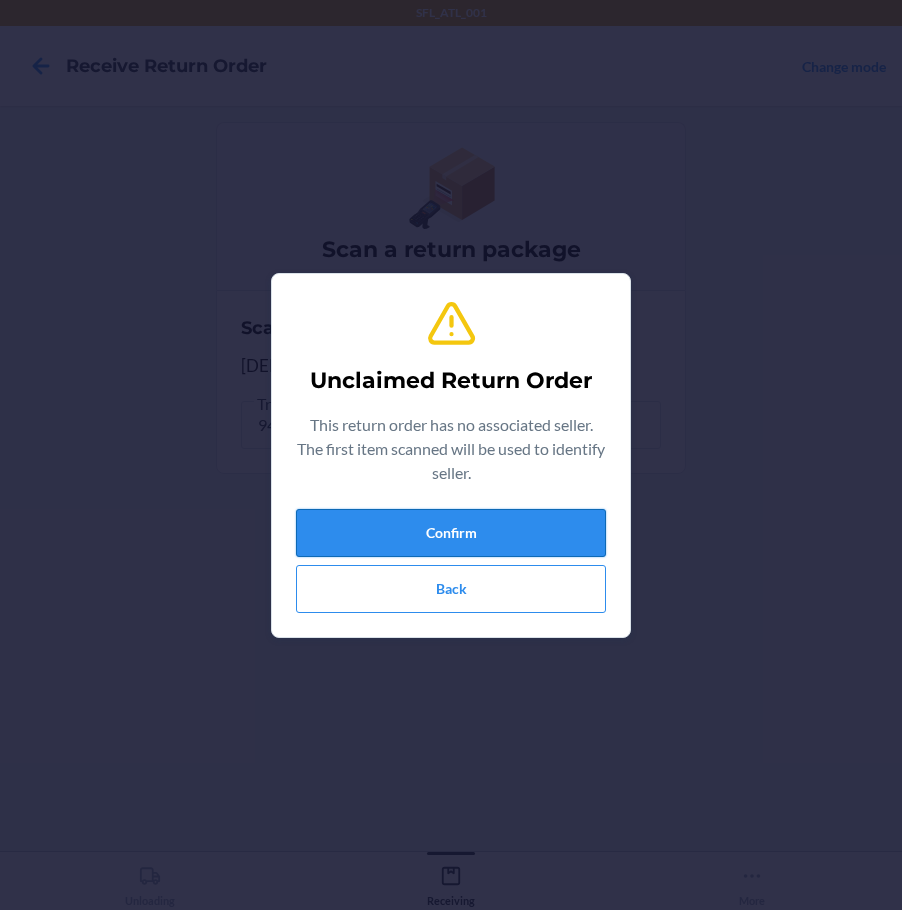 click on "Confirm" at bounding box center (451, 533) 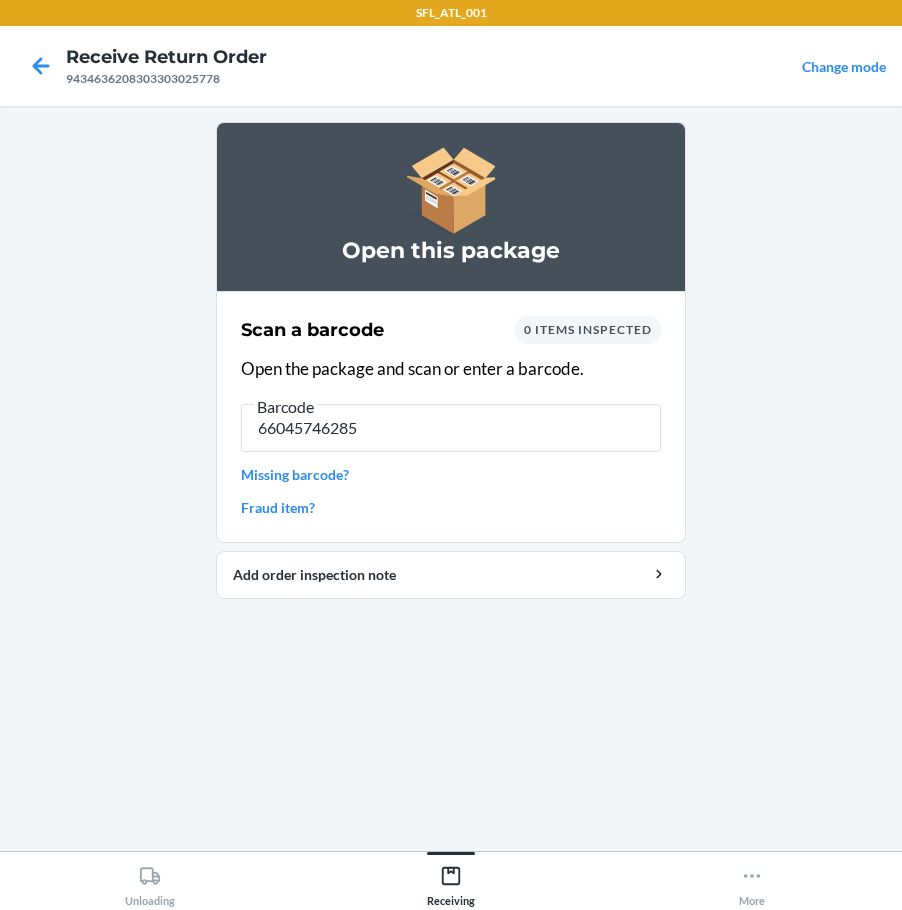 type on "660457462853" 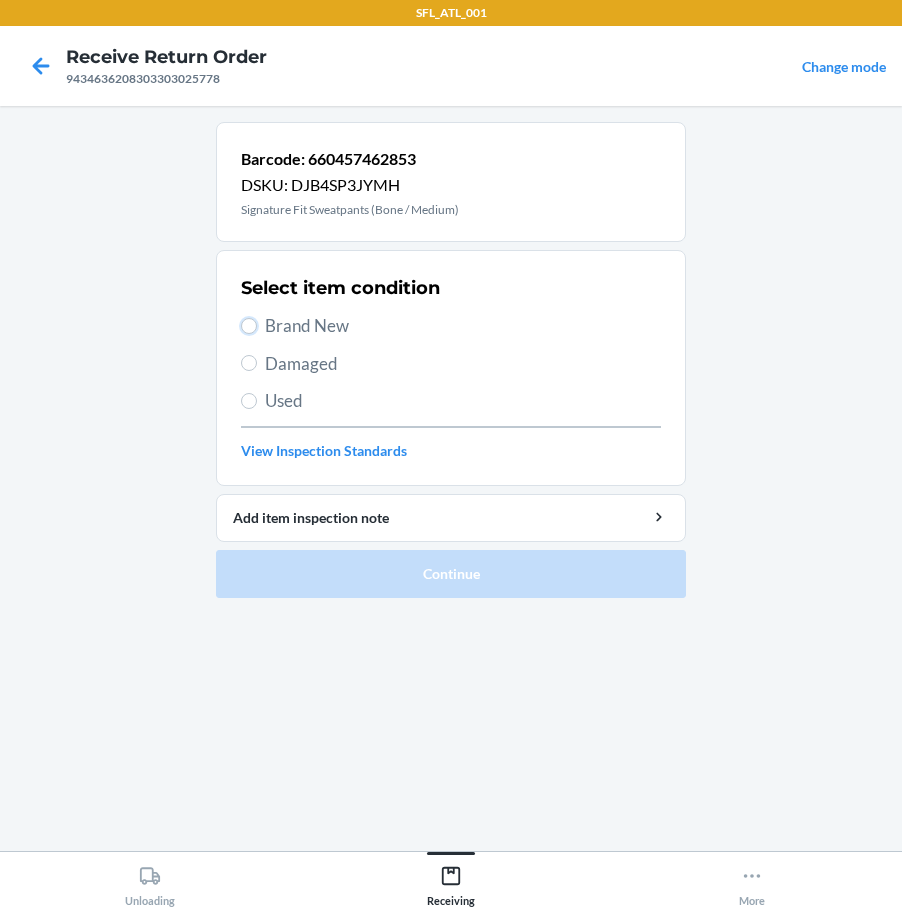 drag, startPoint x: 247, startPoint y: 322, endPoint x: 299, endPoint y: 454, distance: 141.87318 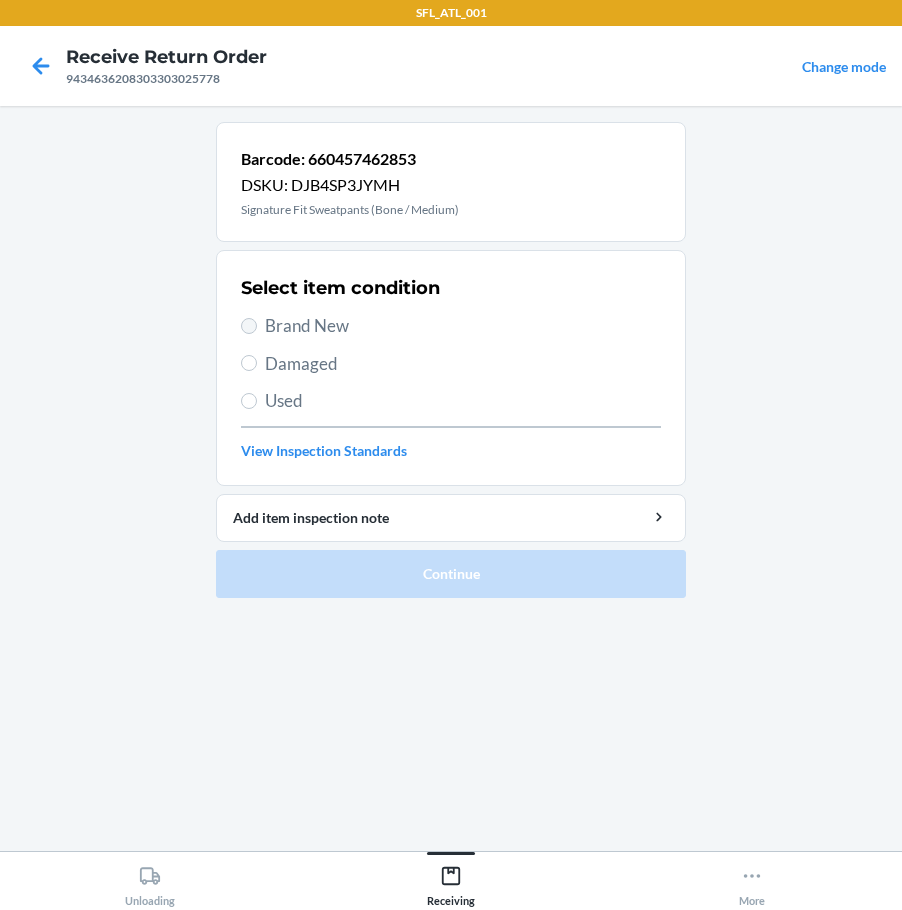 drag, startPoint x: 239, startPoint y: 328, endPoint x: 249, endPoint y: 333, distance: 11.18034 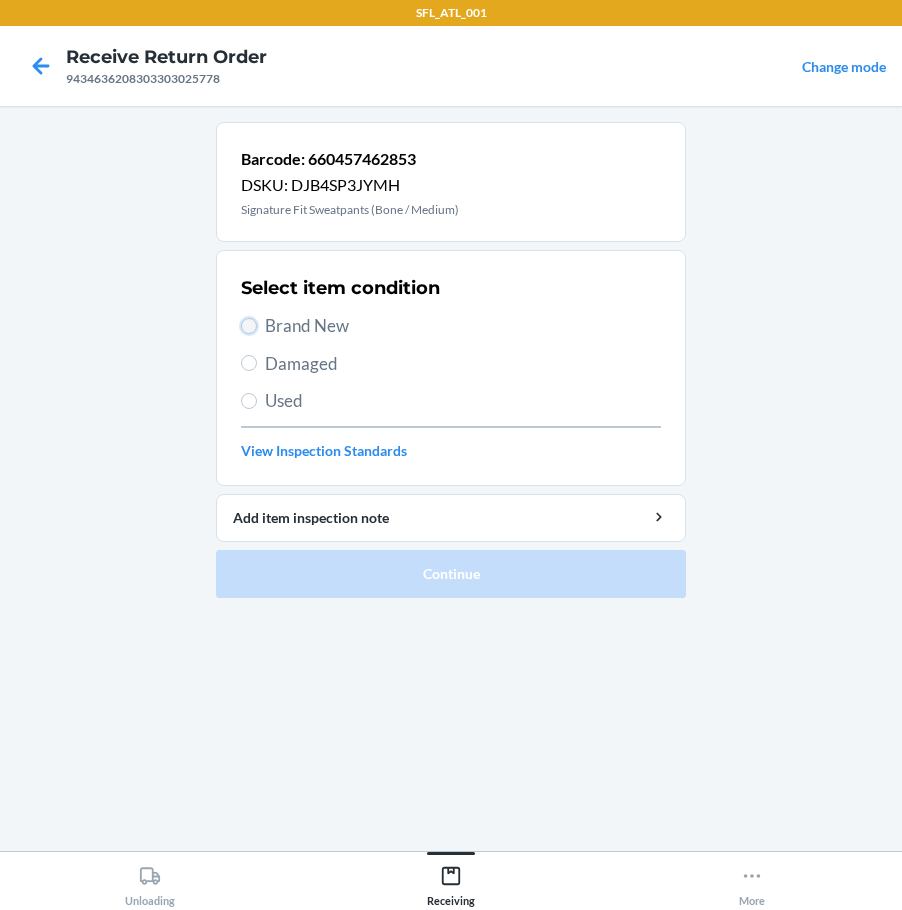 click on "Brand New" at bounding box center (249, 326) 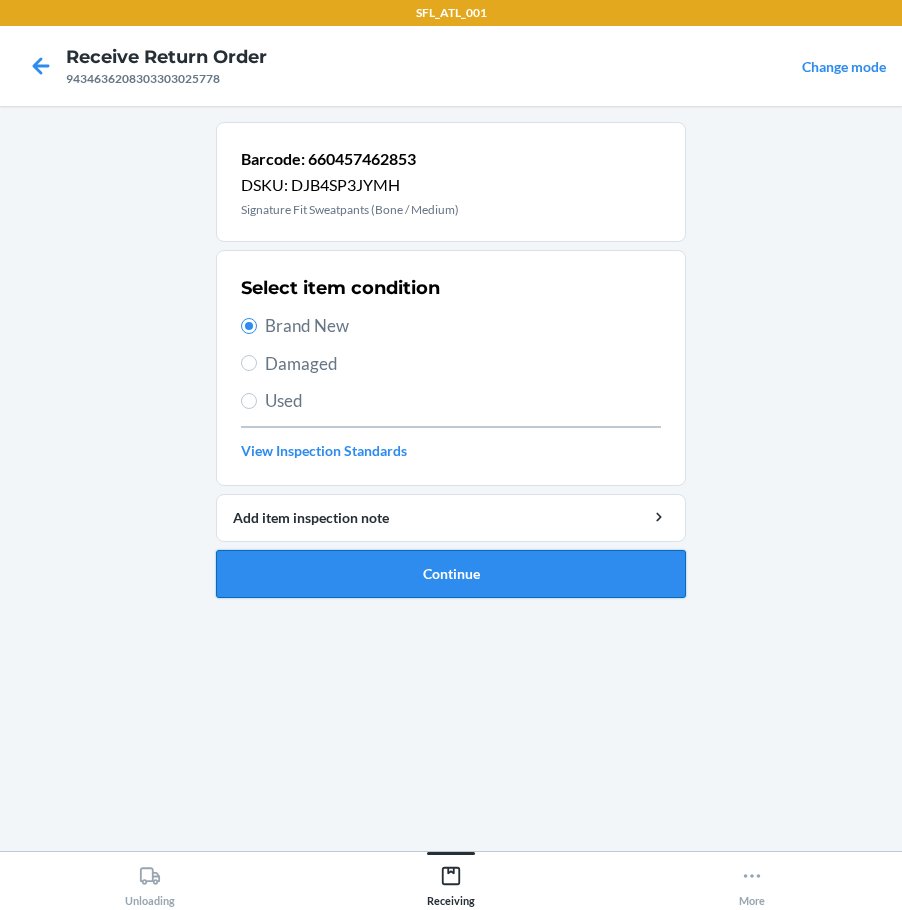 click on "Continue" at bounding box center (451, 574) 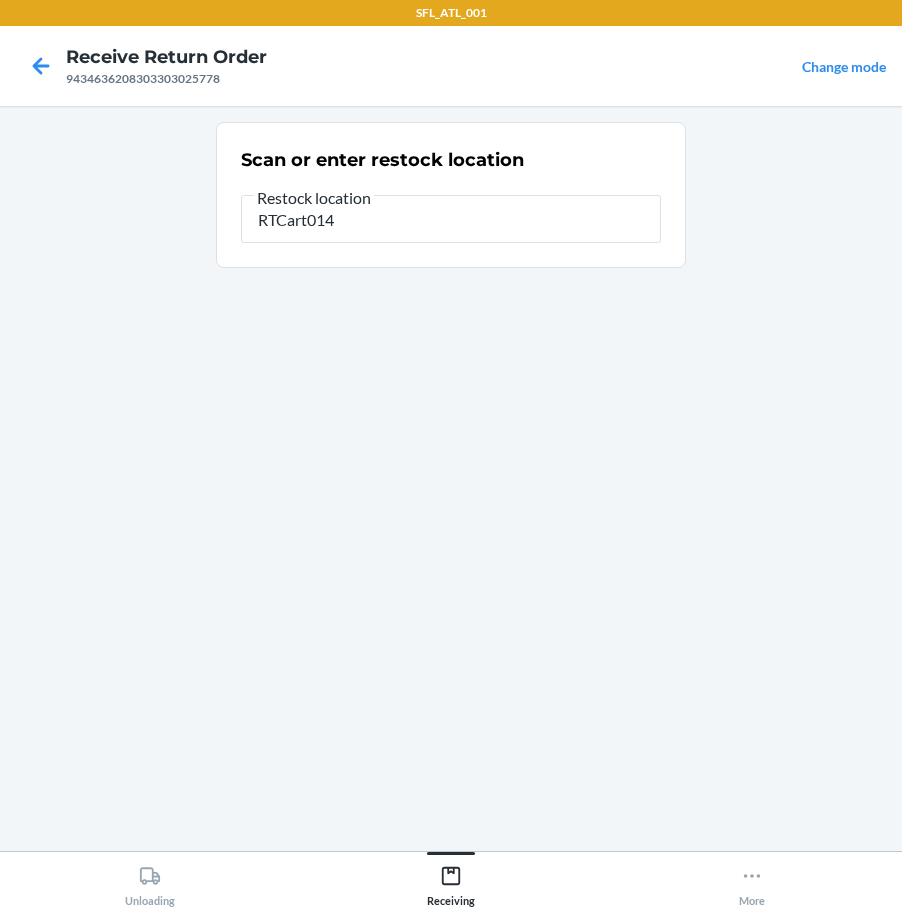 type on "RTCart014" 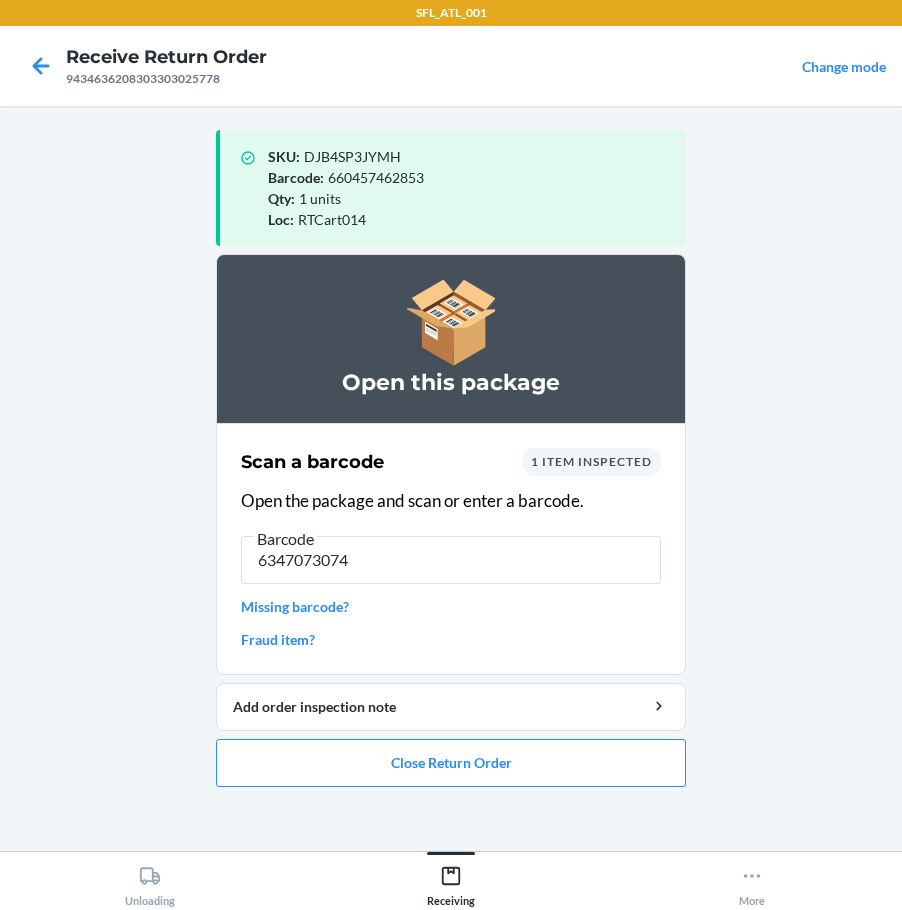 type on "63470730742" 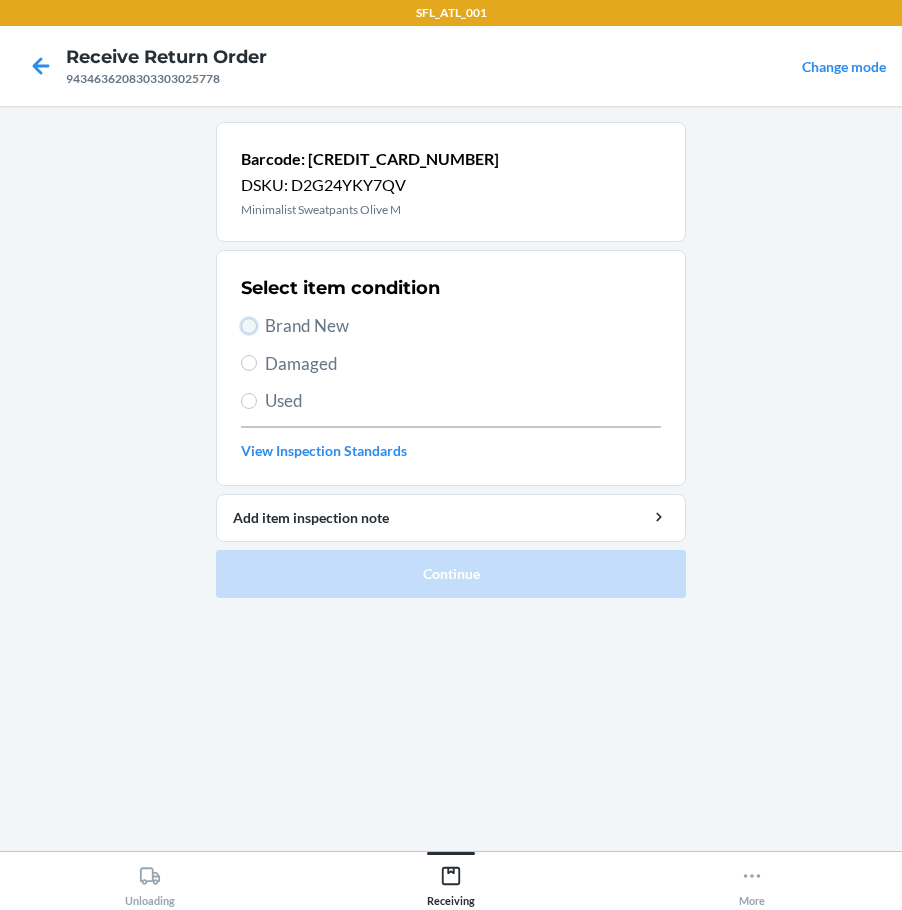click on "Brand New" at bounding box center [249, 326] 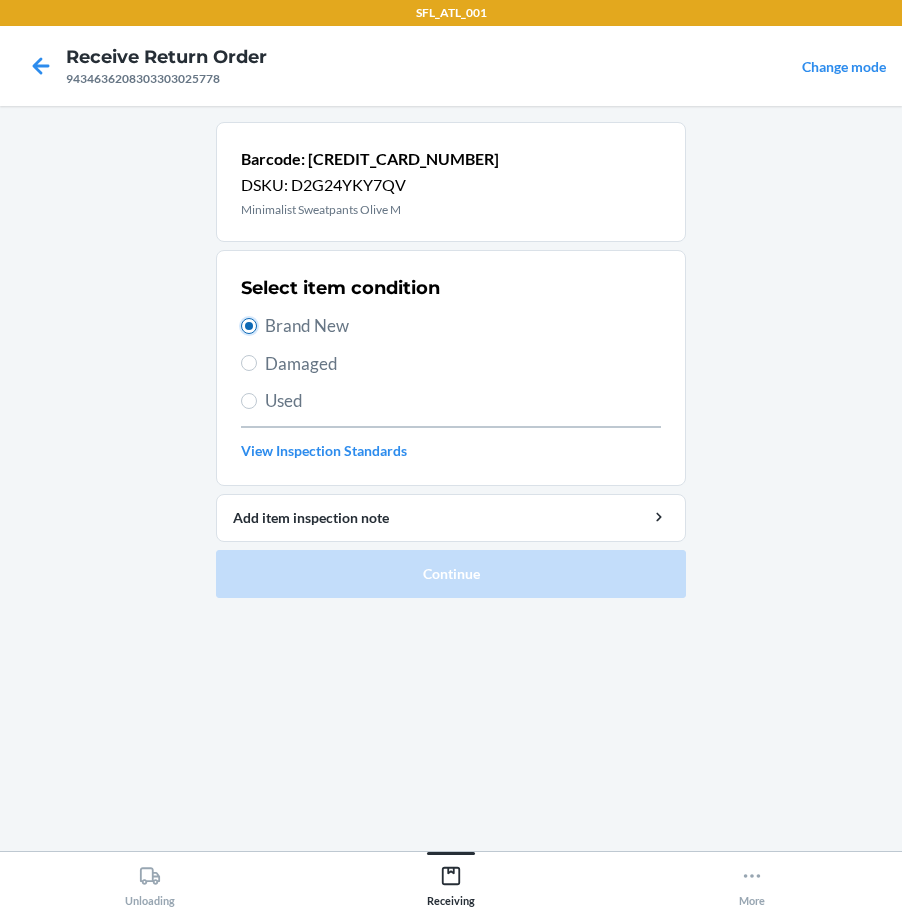 radio on "true" 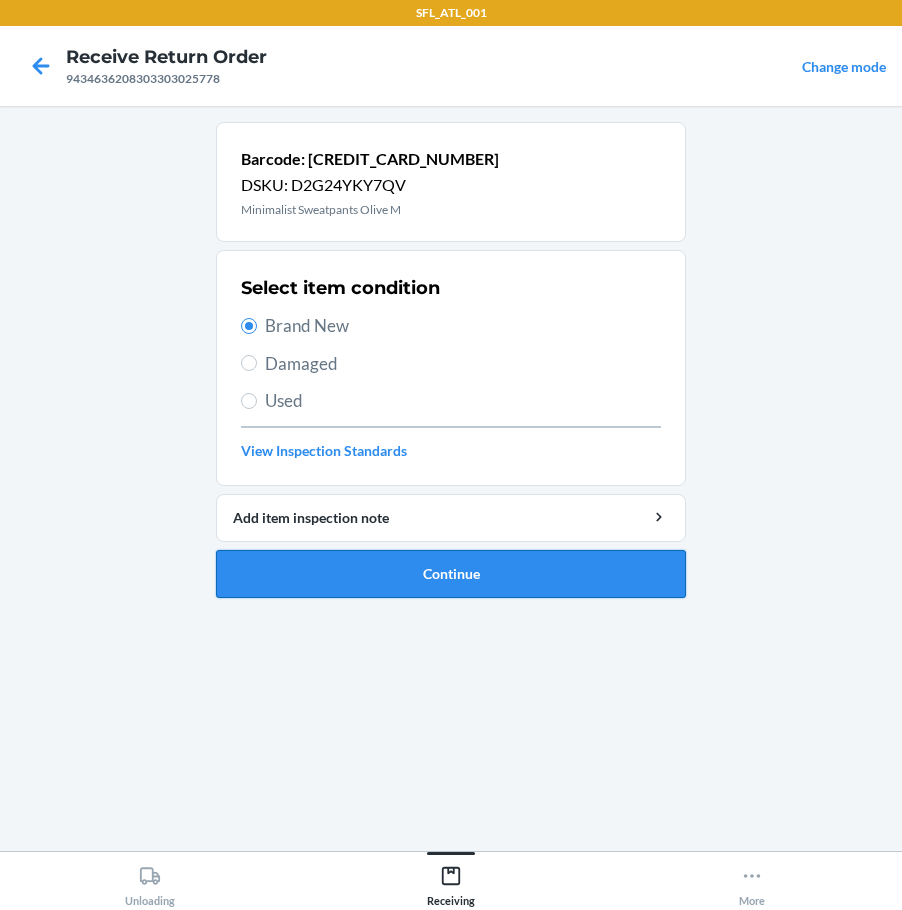 click on "Continue" at bounding box center [451, 574] 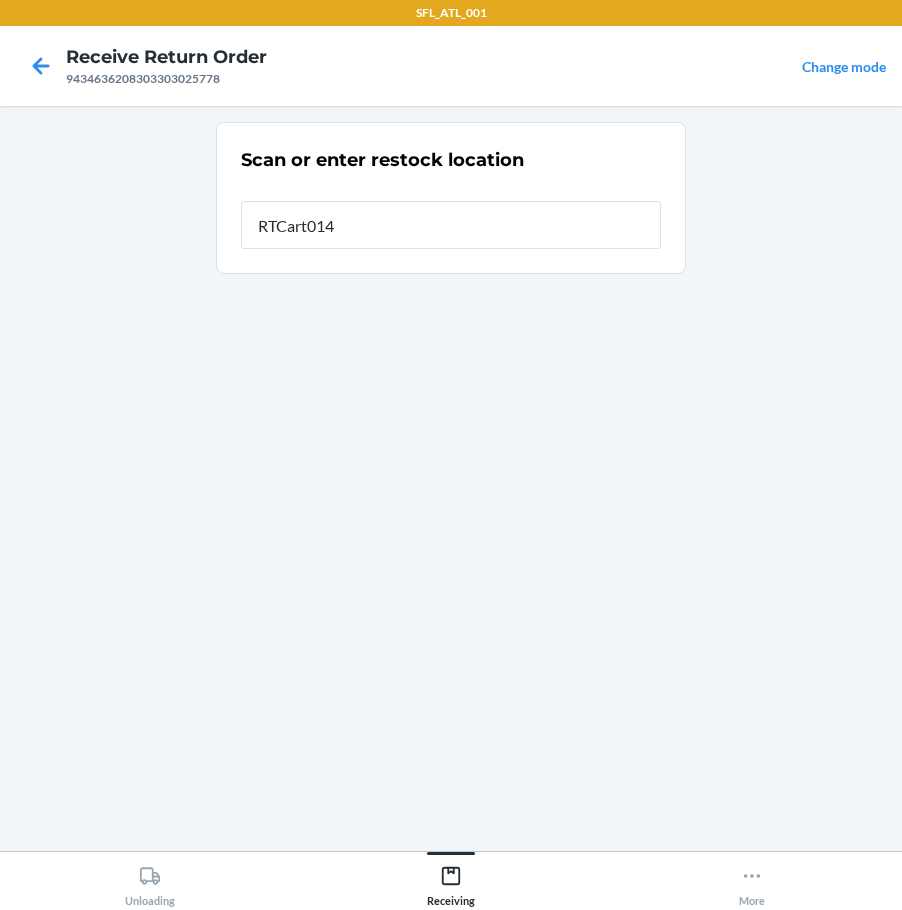type on "RTCart014" 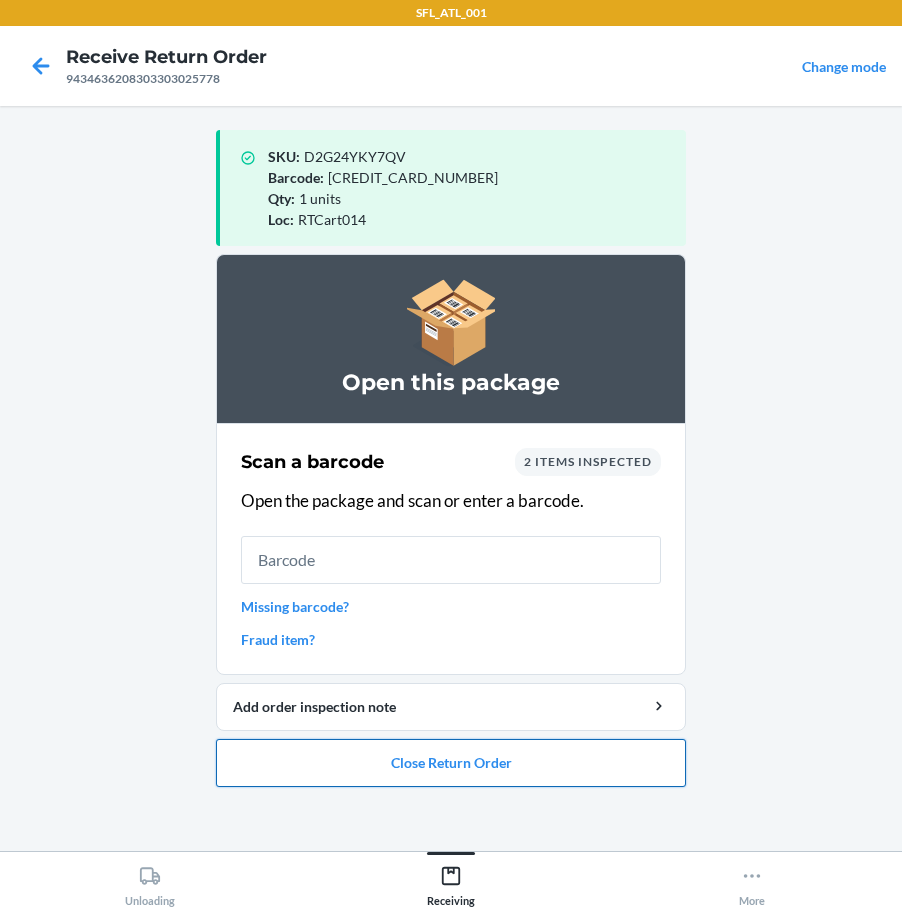 click on "Close Return Order" at bounding box center (451, 763) 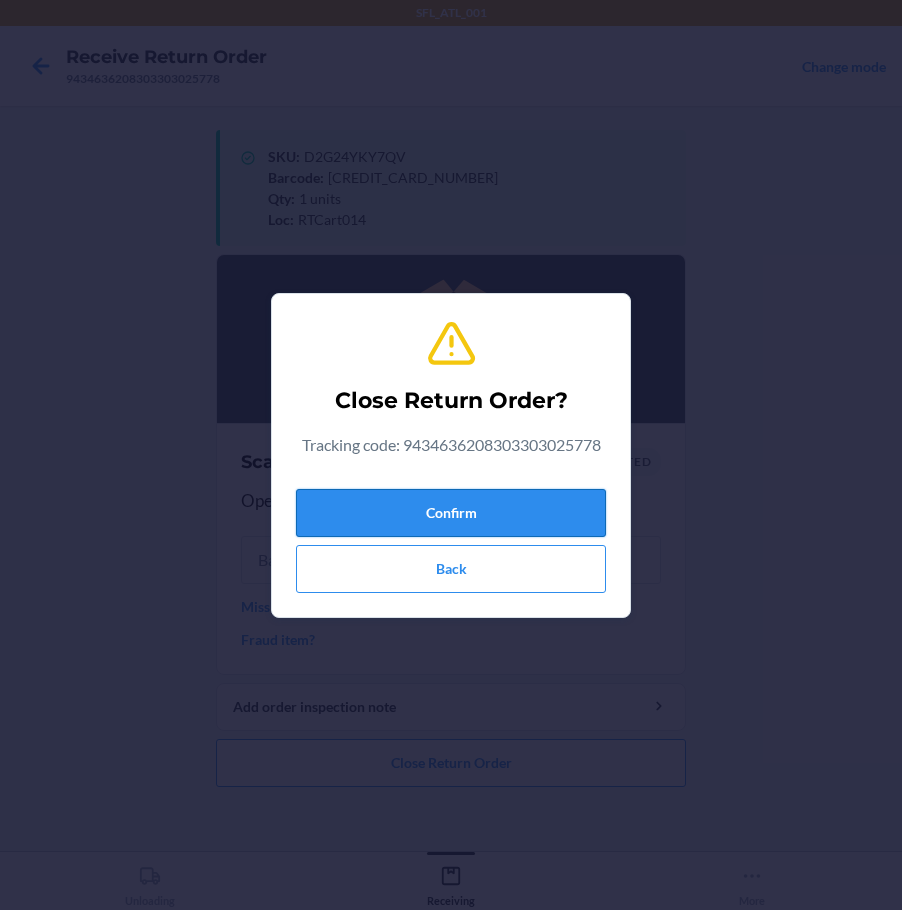 click on "Confirm" at bounding box center [451, 513] 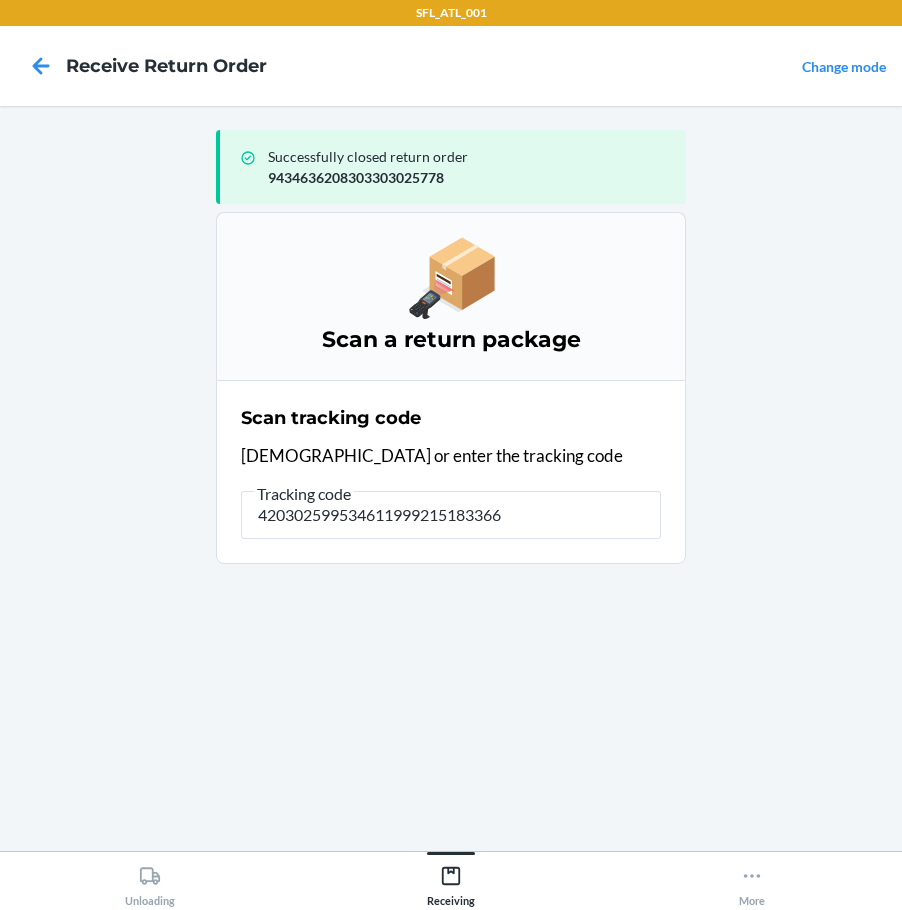 type on "4203025995346119992151833664" 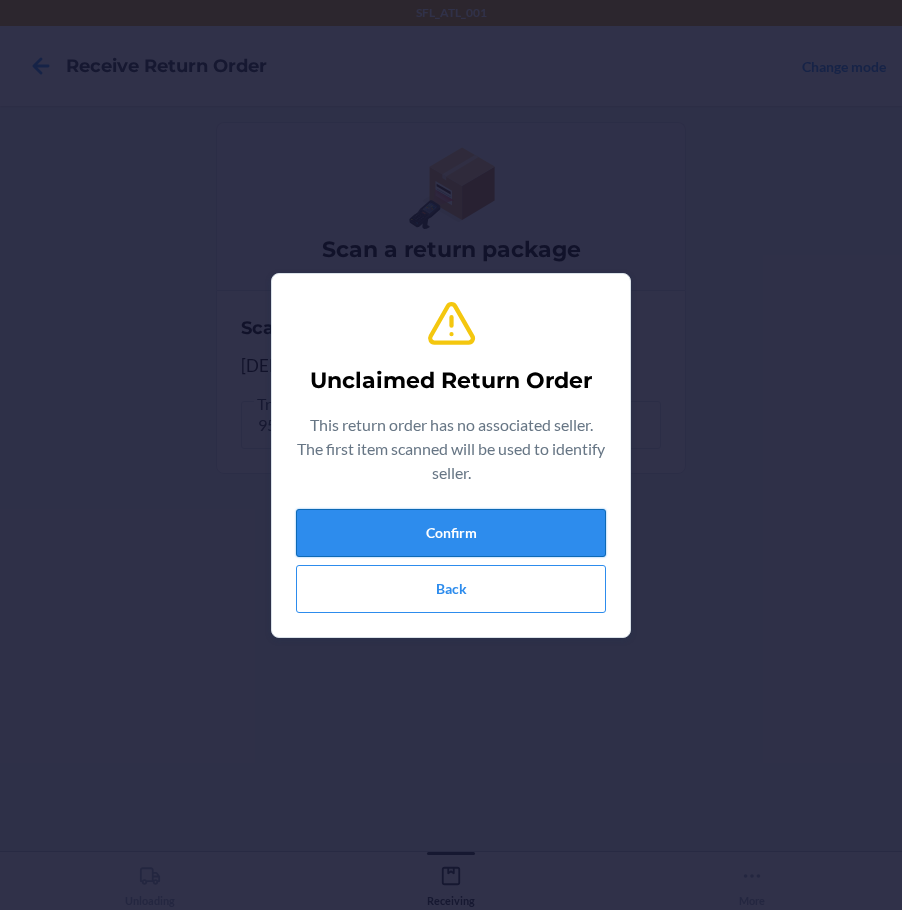 click on "Confirm" at bounding box center [451, 533] 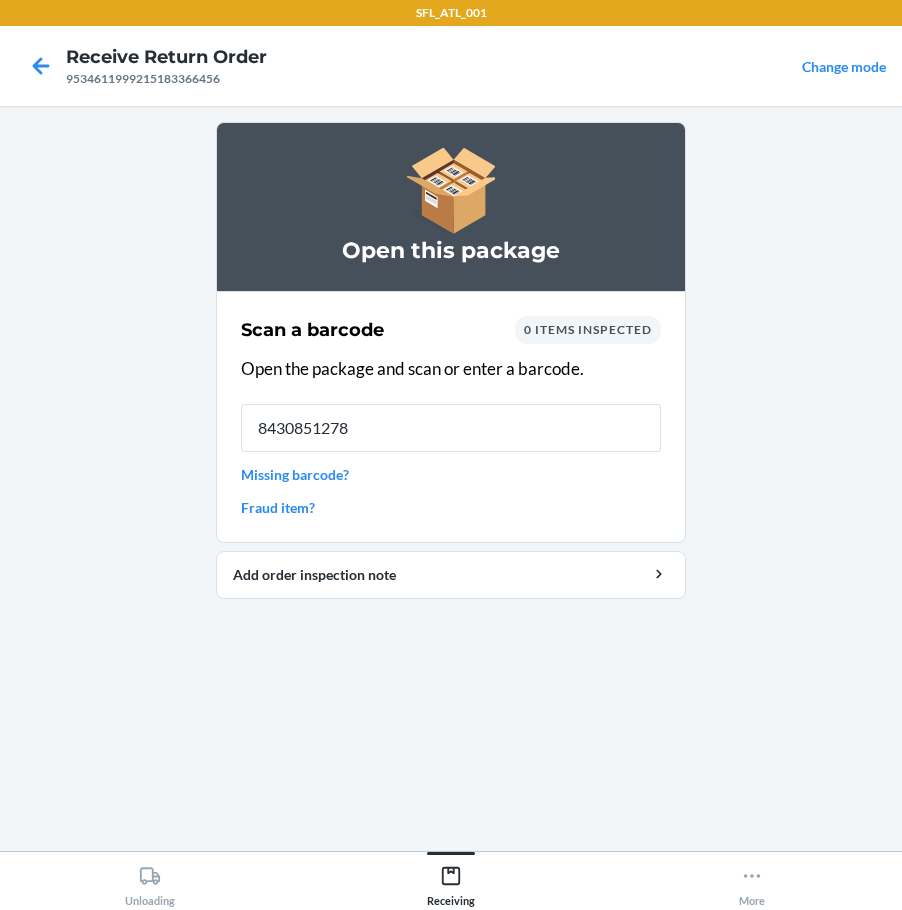 type on "84308512781" 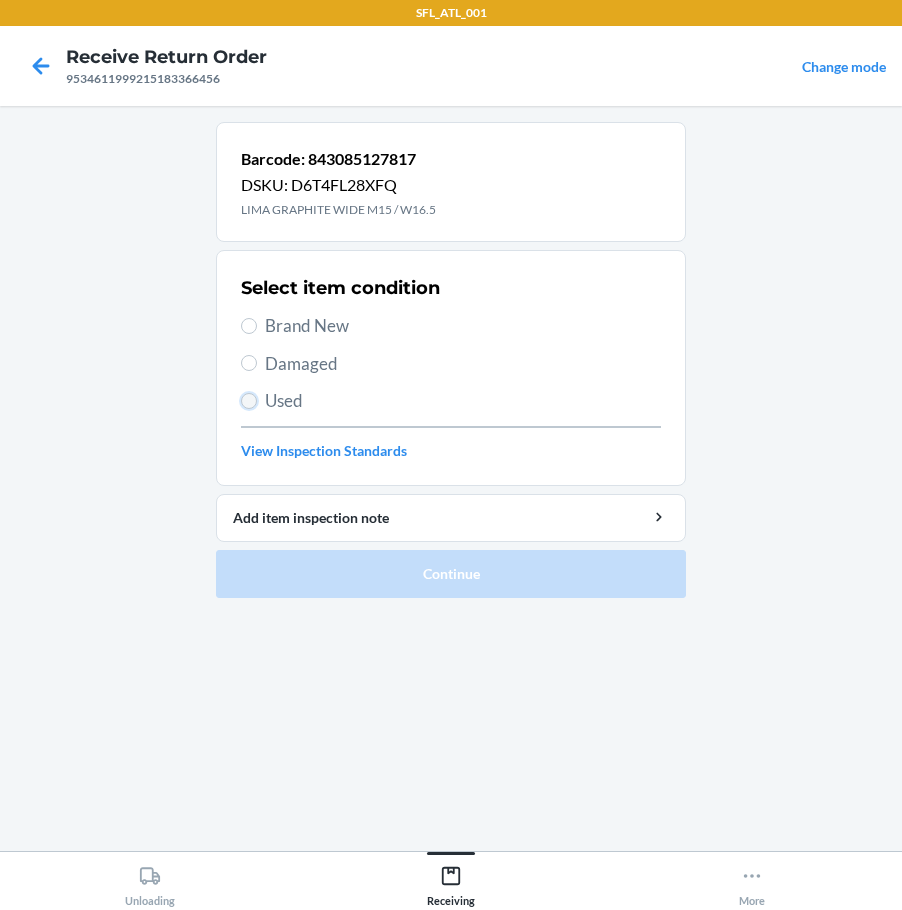 click on "Used" at bounding box center (249, 401) 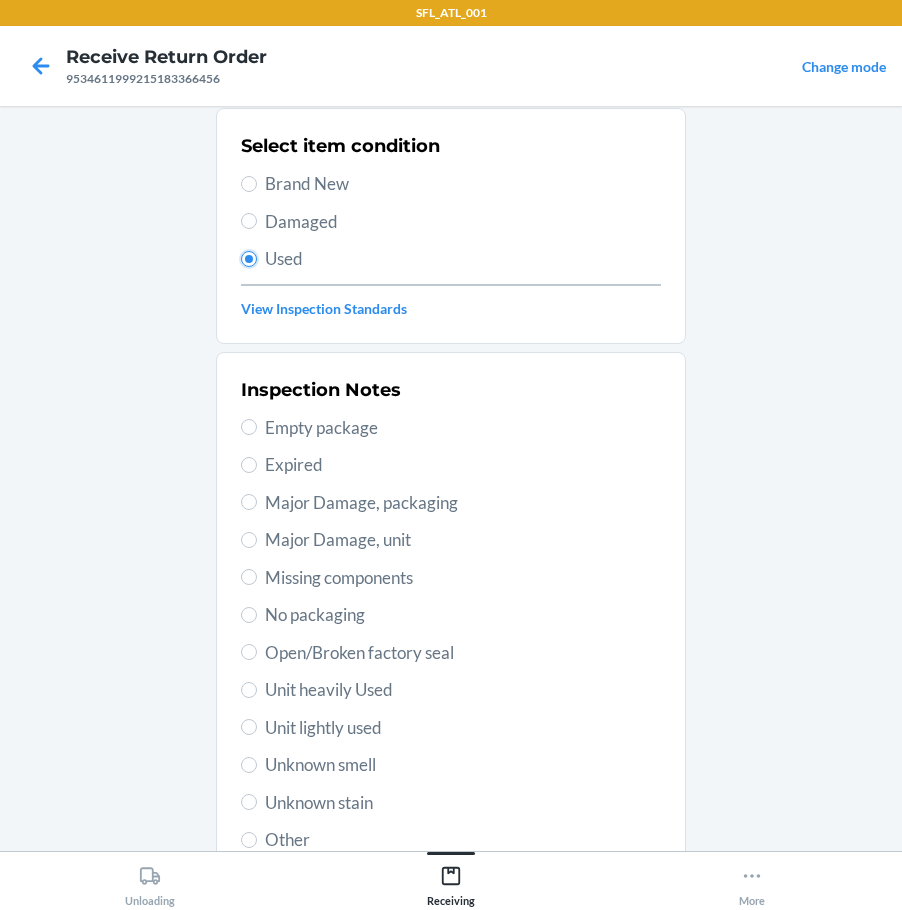 scroll, scrollTop: 297, scrollLeft: 0, axis: vertical 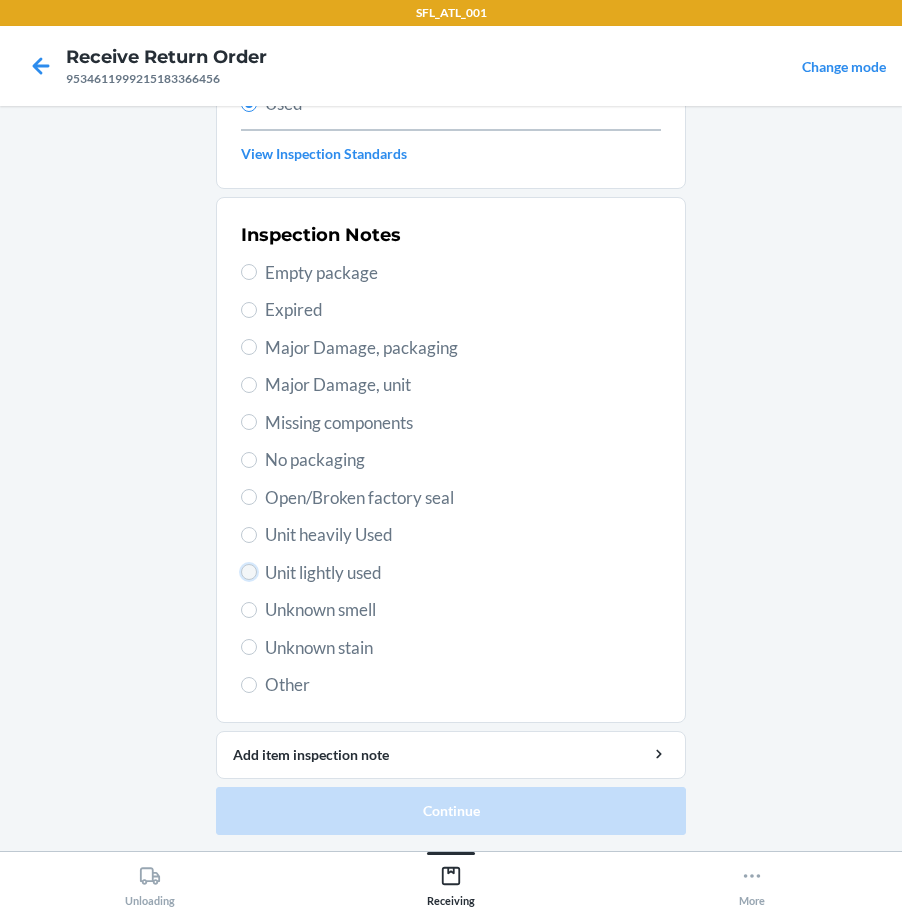 drag, startPoint x: 242, startPoint y: 573, endPoint x: 297, endPoint y: 827, distance: 259.8865 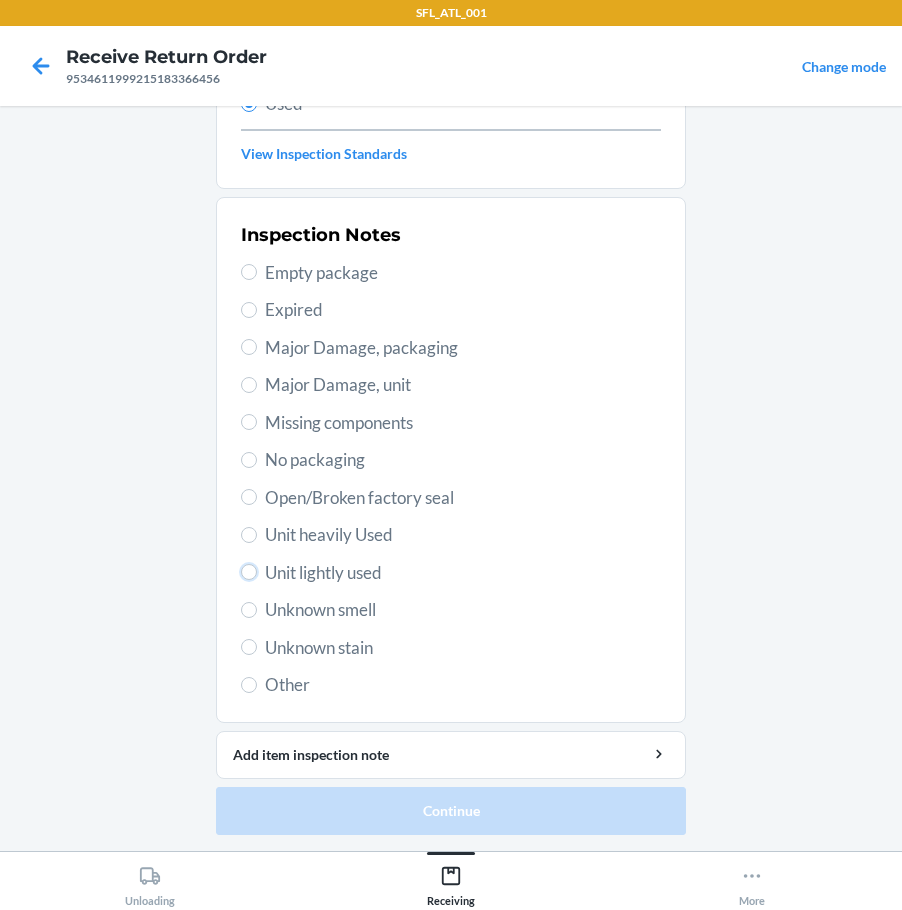 click on "Unit lightly used" at bounding box center [451, 573] 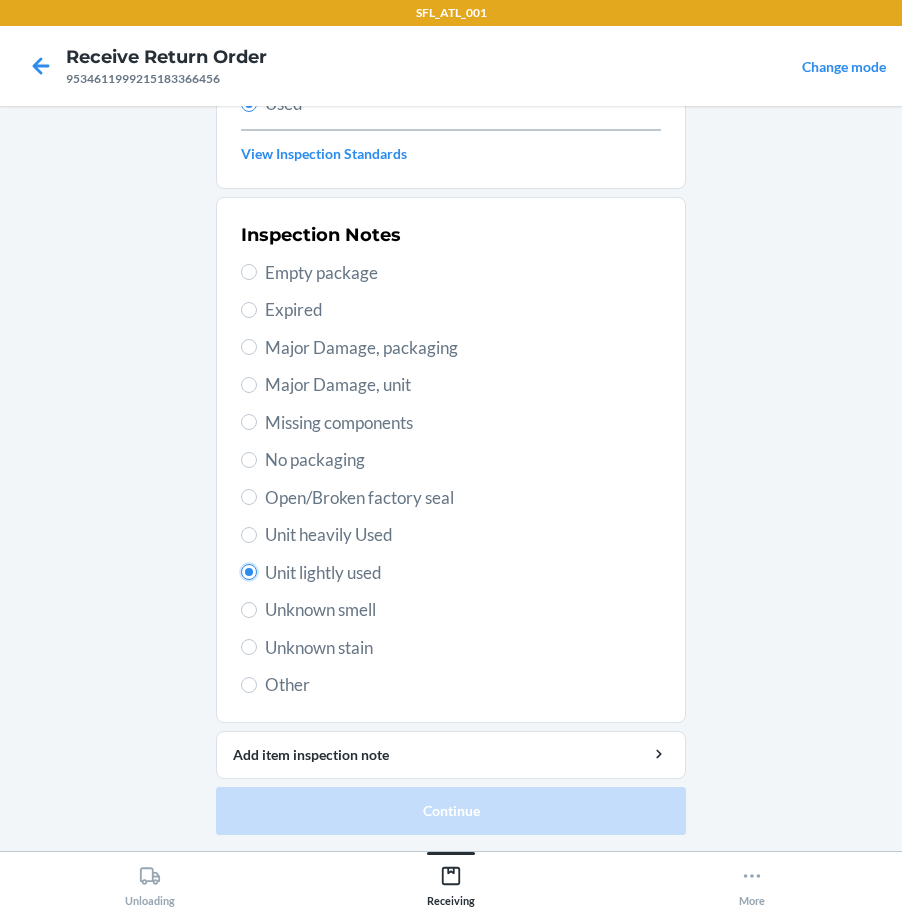 radio on "true" 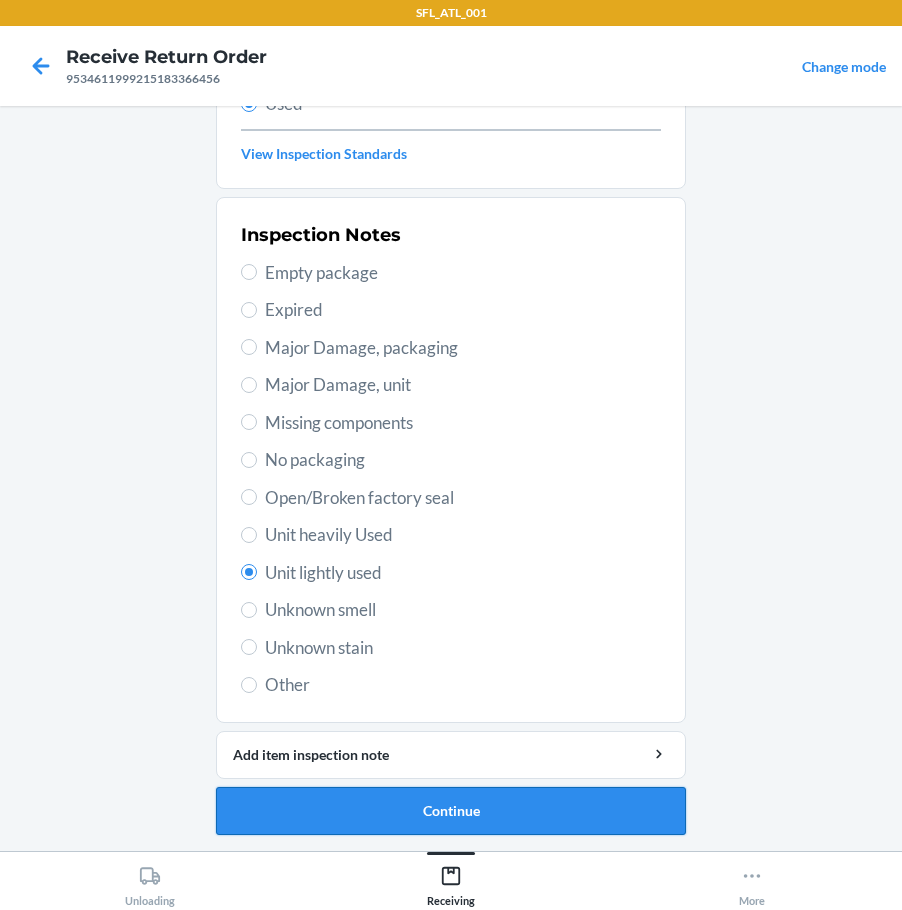 click on "Continue" at bounding box center (451, 811) 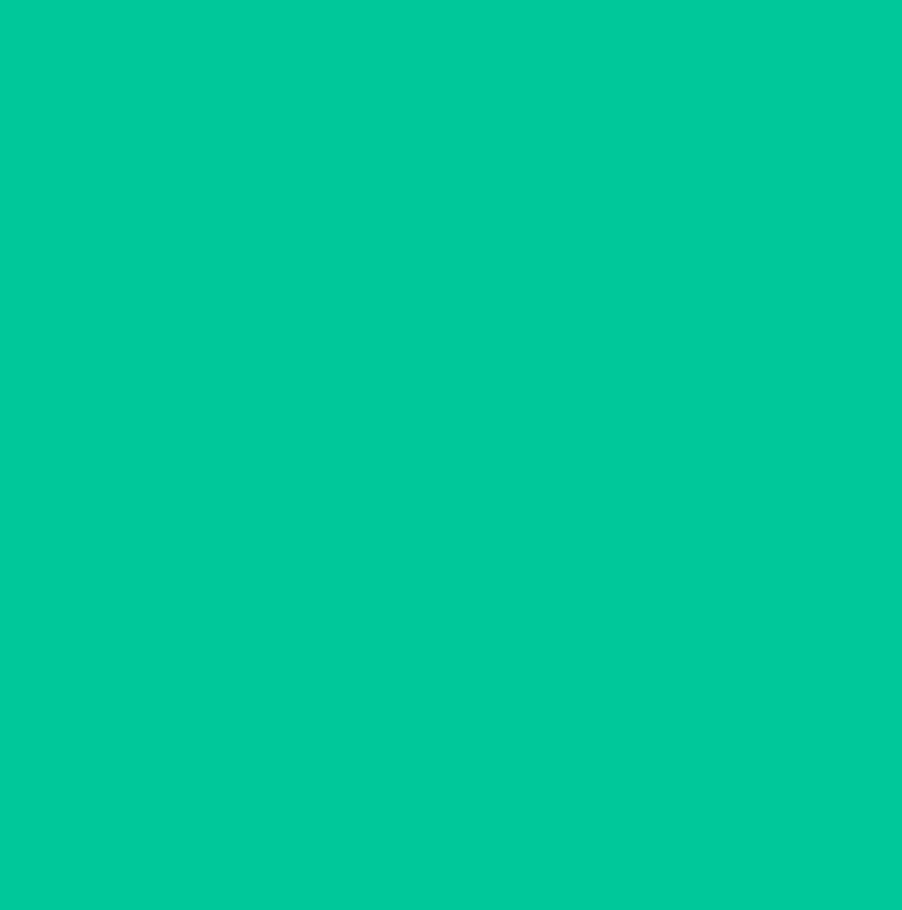 scroll, scrollTop: 0, scrollLeft: 0, axis: both 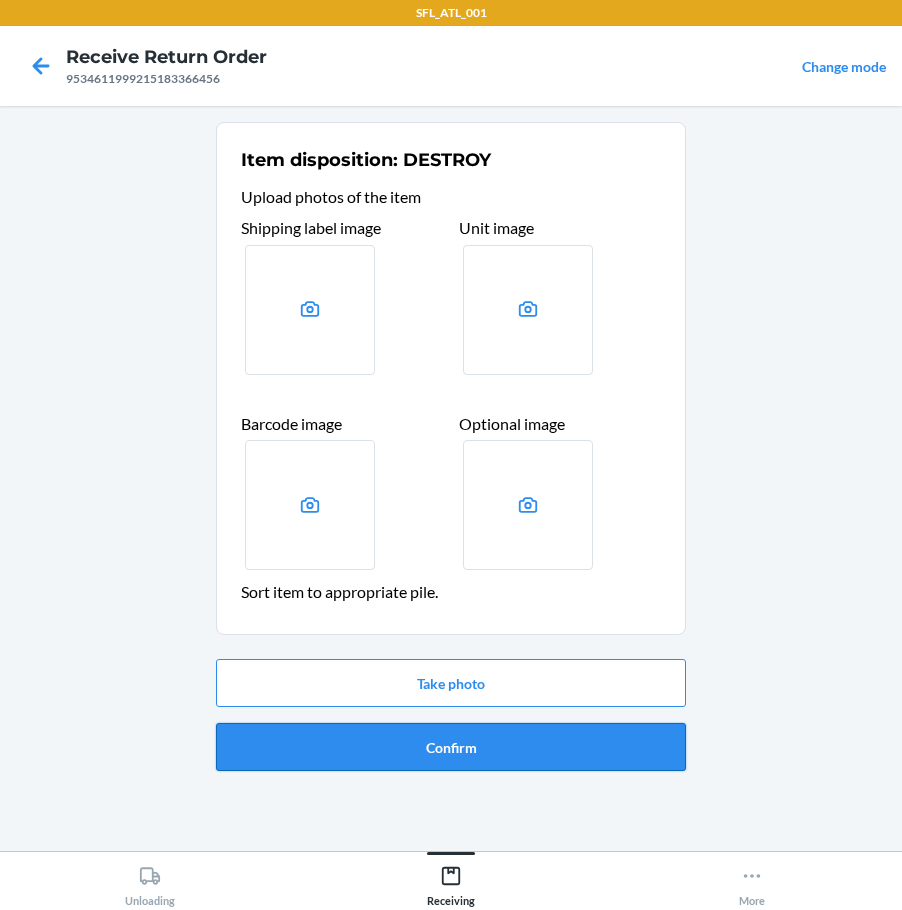 click on "Confirm" at bounding box center [451, 747] 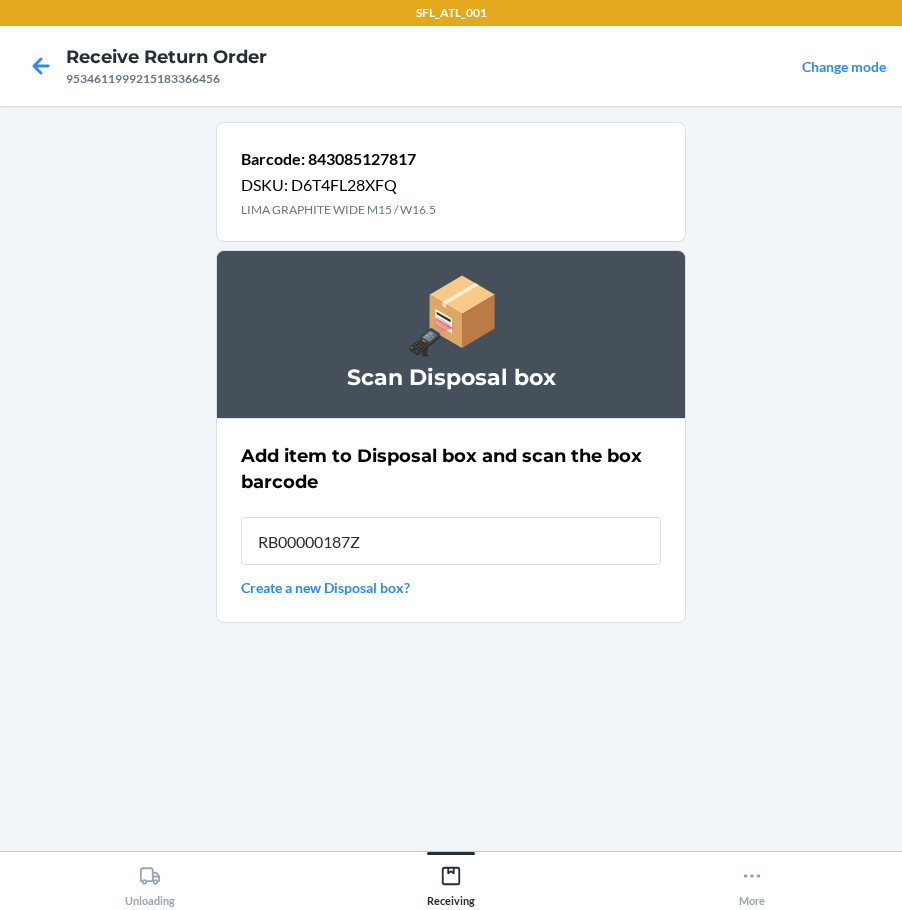 type on "RB00000187Z" 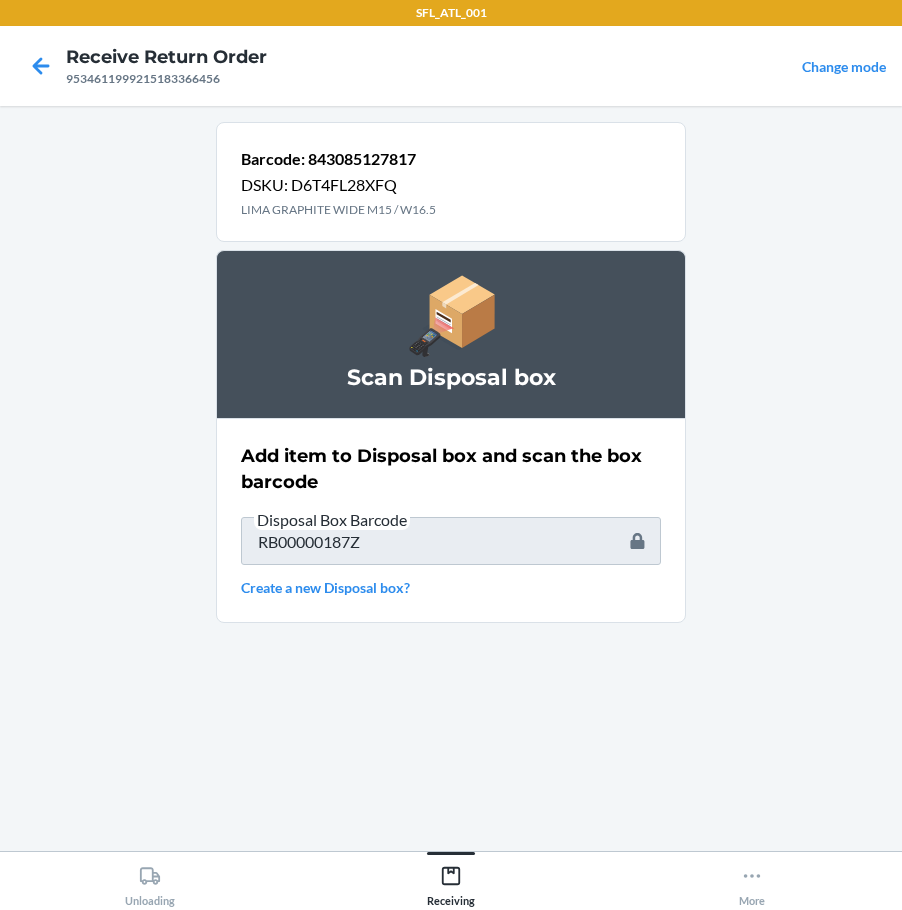 type 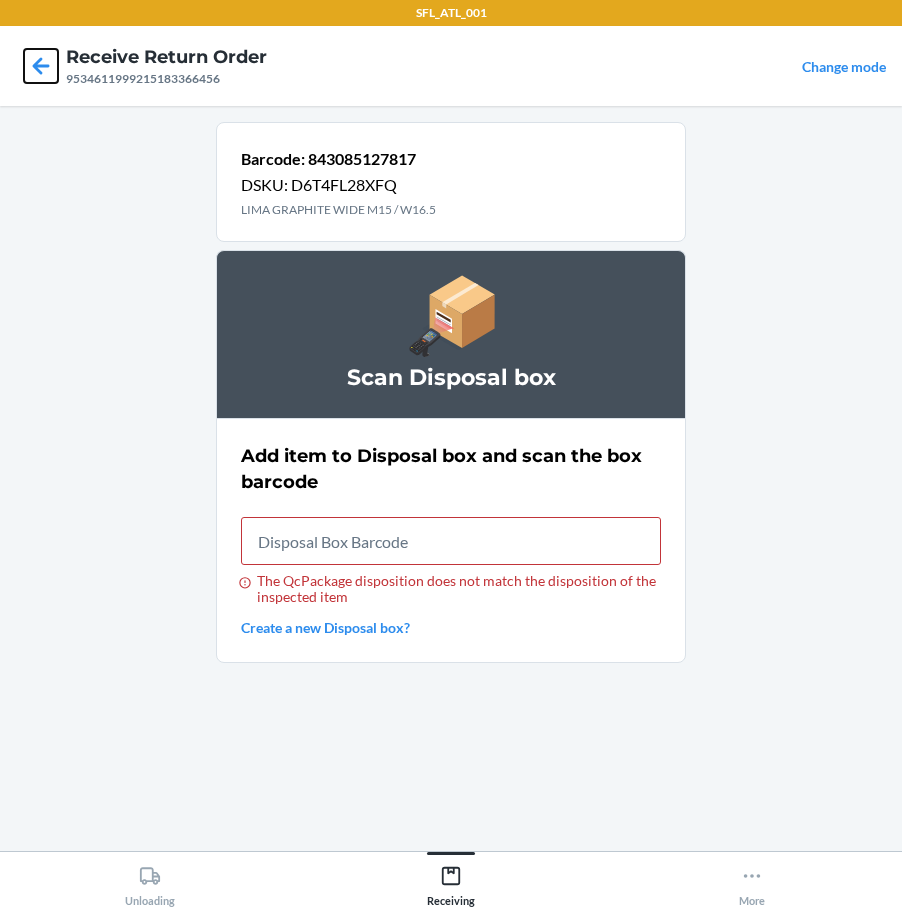 click 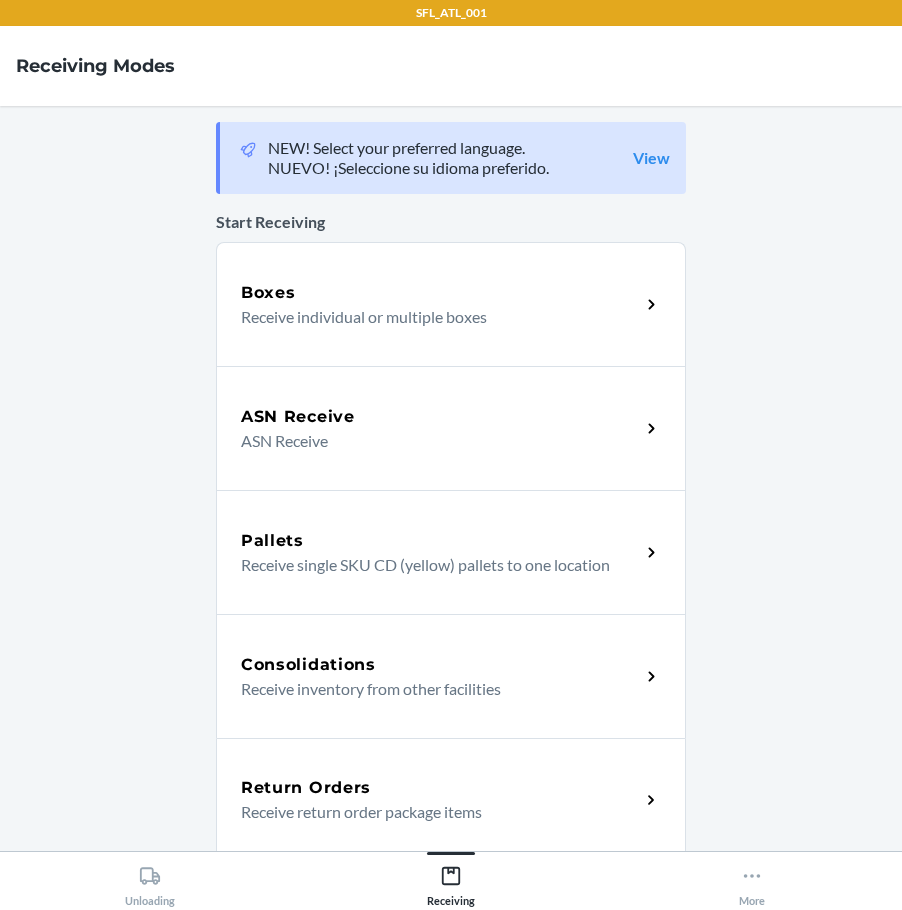 click on "Return Orders" at bounding box center [306, 788] 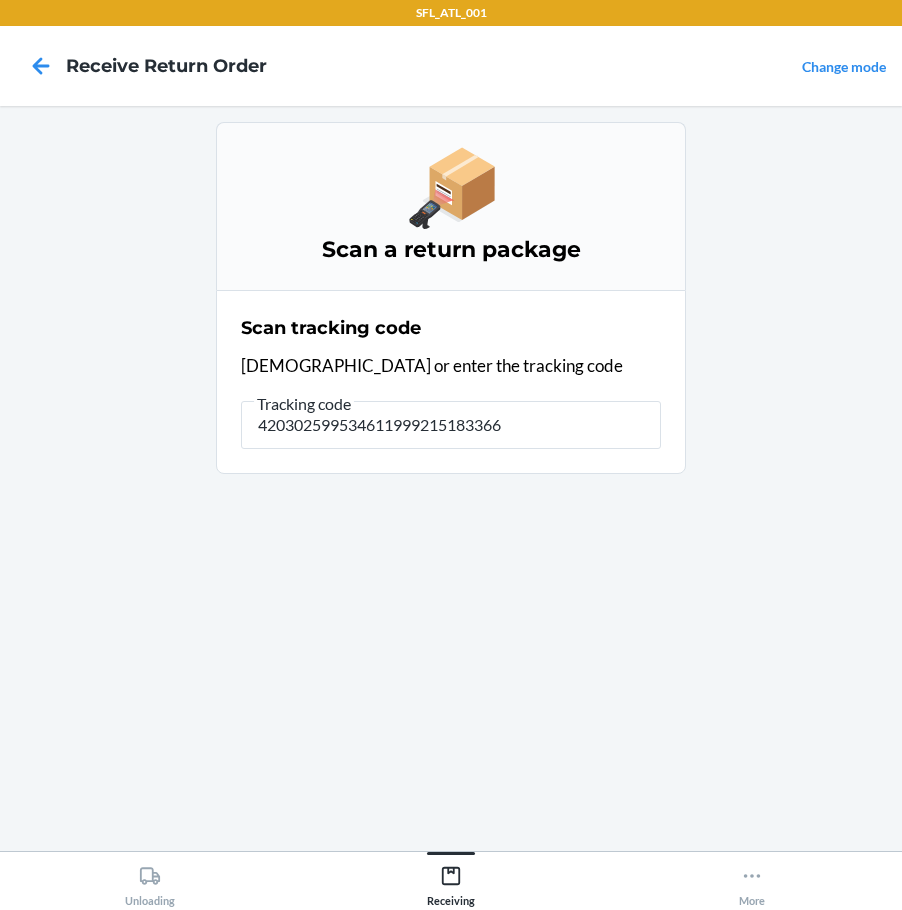 type on "4203025995346119992151833664" 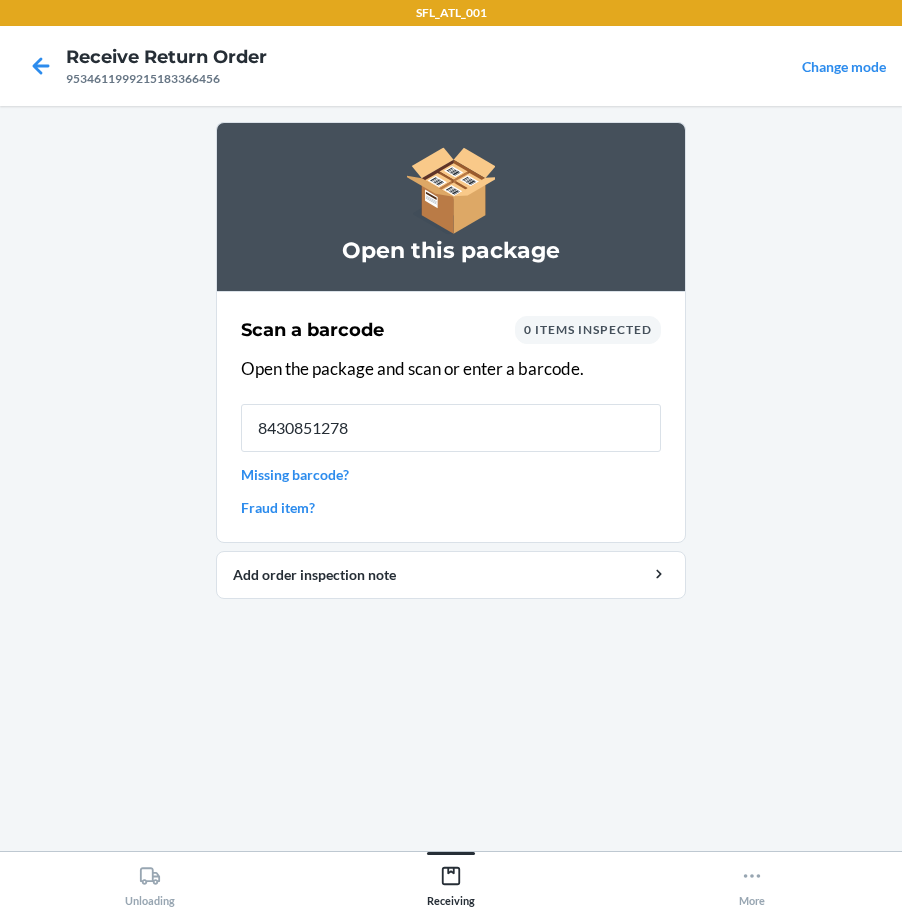 type on "84308512781" 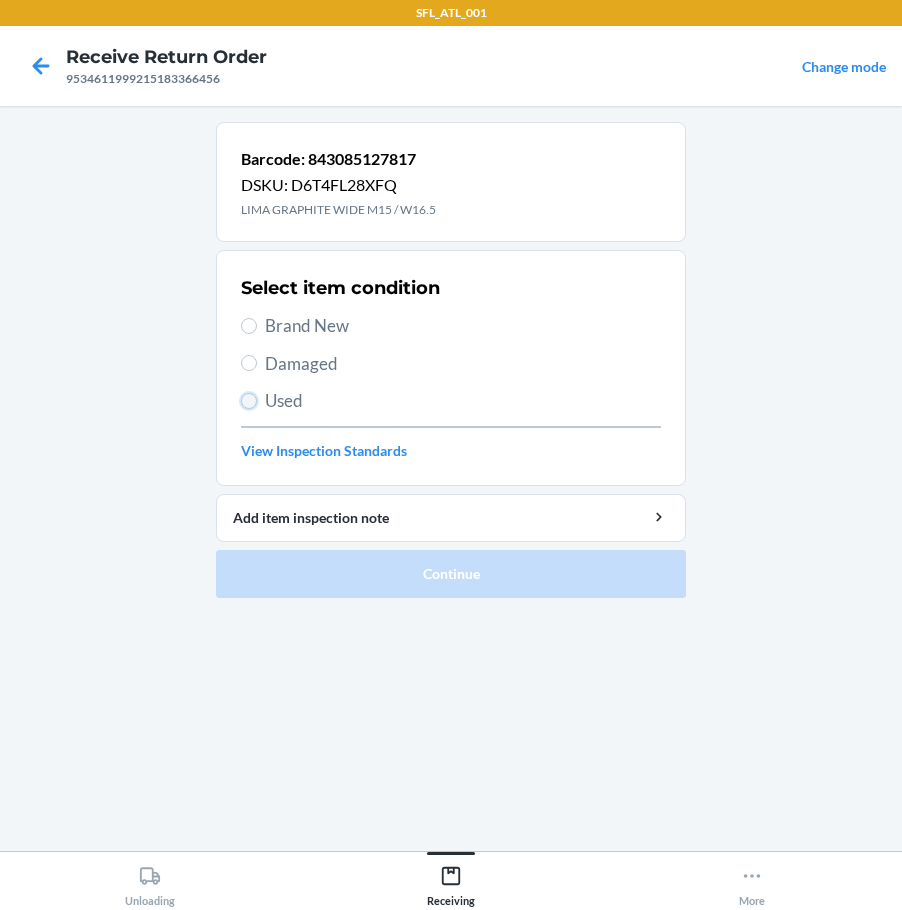 click on "Used" at bounding box center [249, 401] 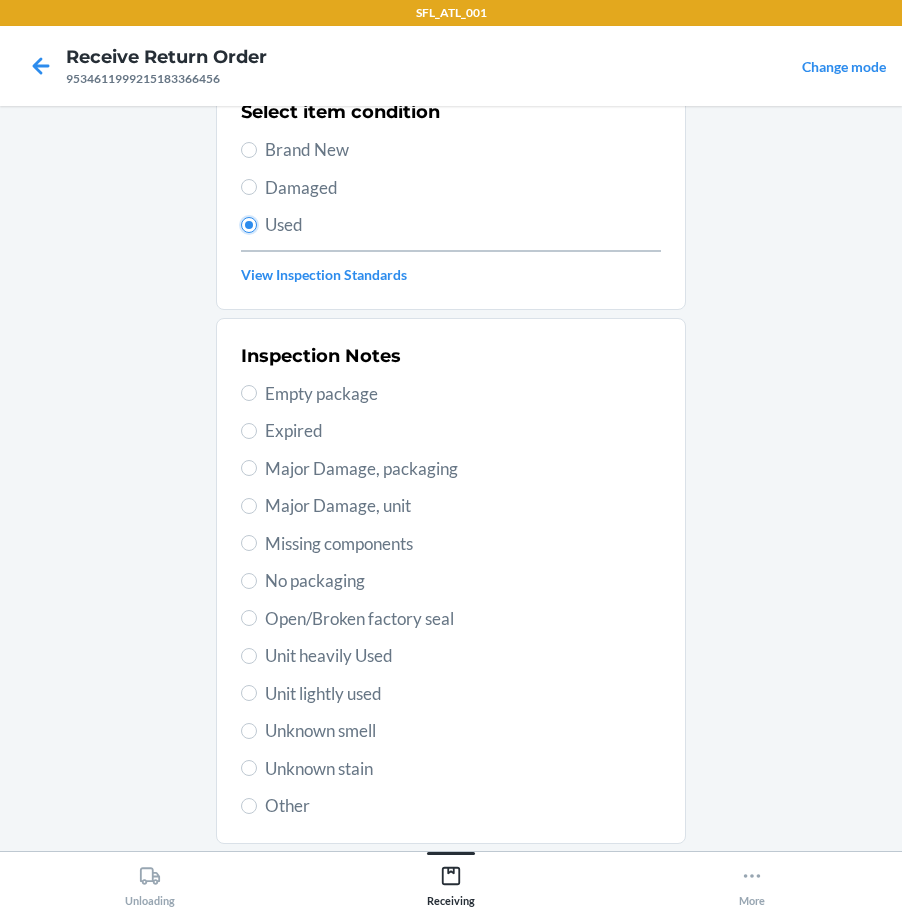 scroll, scrollTop: 297, scrollLeft: 0, axis: vertical 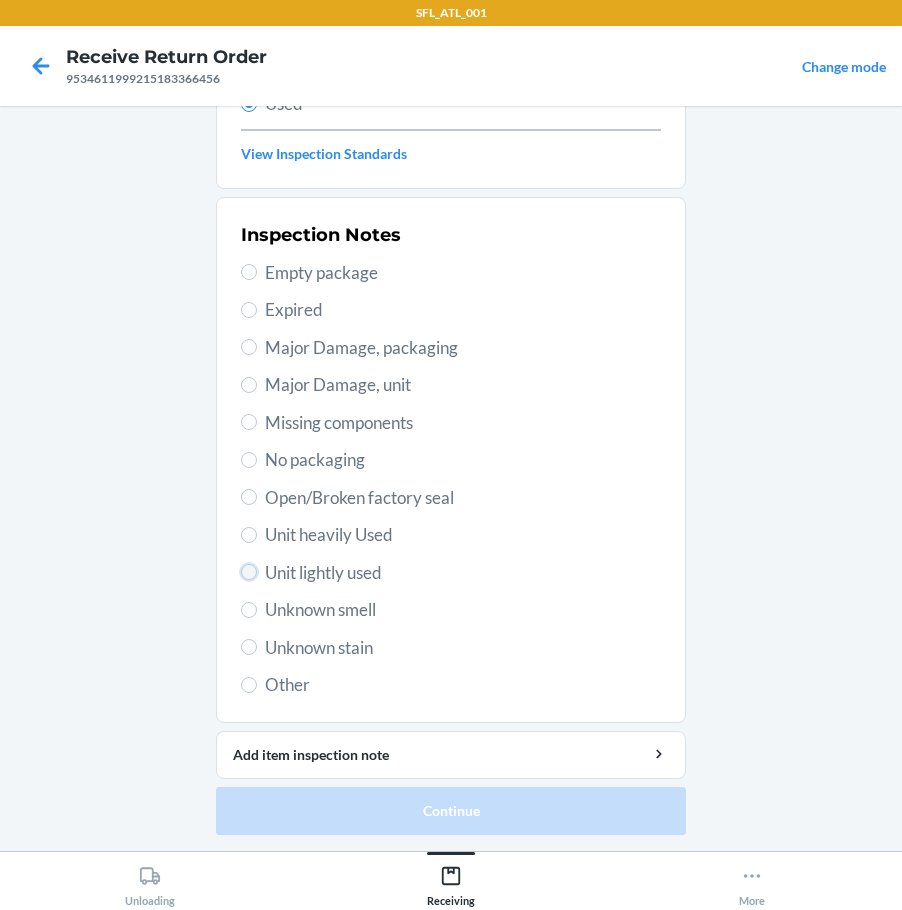 click on "Unit lightly used" at bounding box center (249, 572) 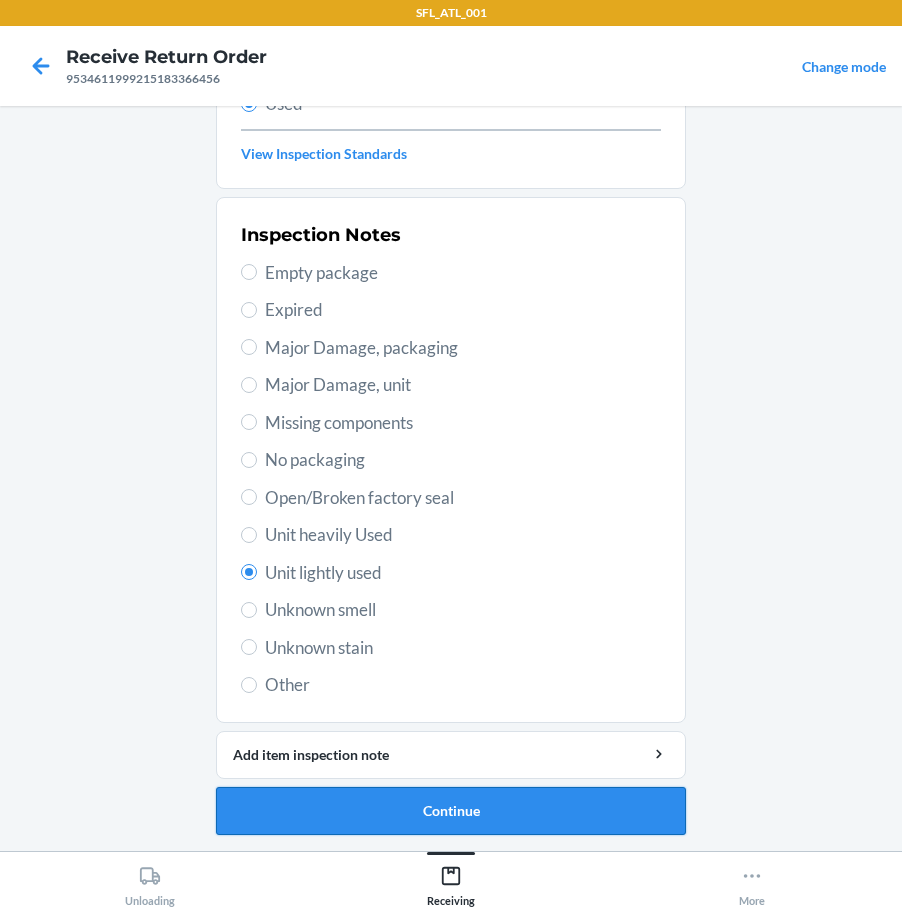 click on "Continue" at bounding box center (451, 811) 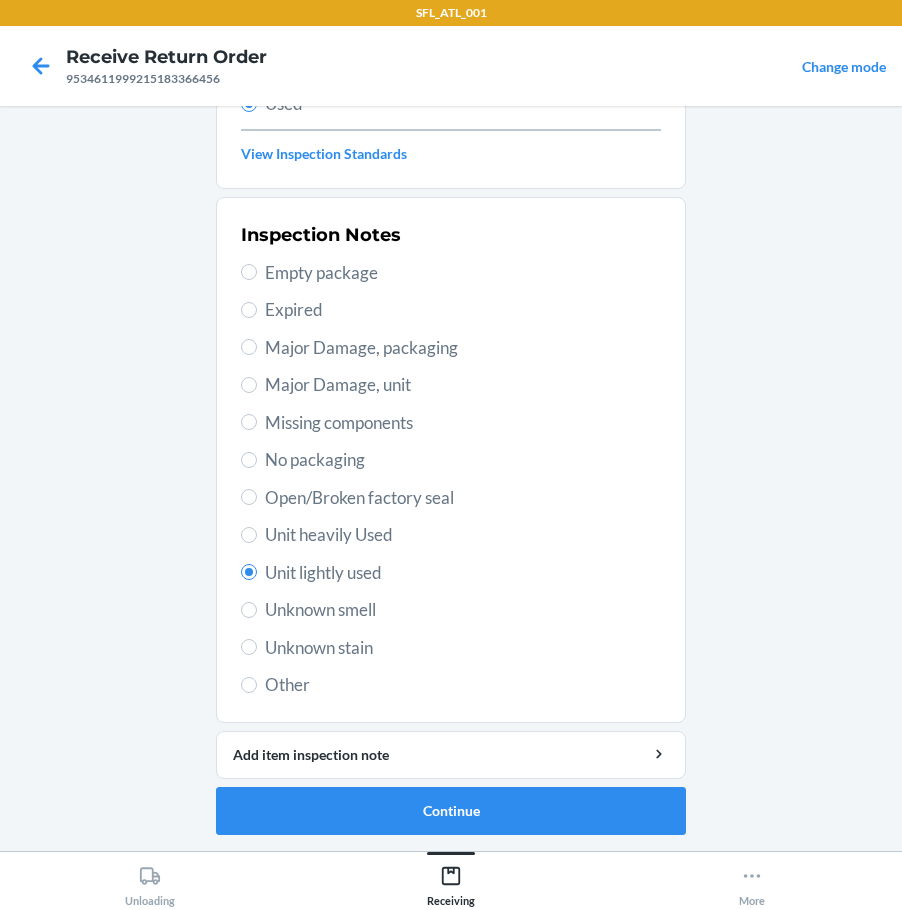 scroll, scrollTop: 0, scrollLeft: 0, axis: both 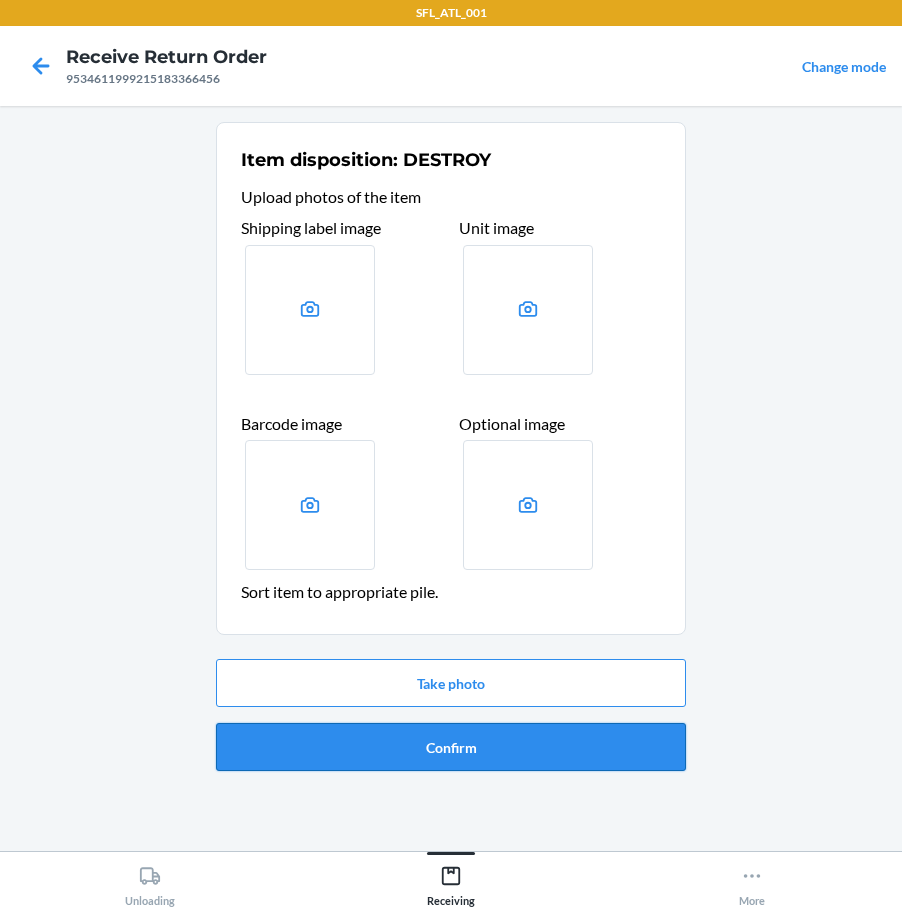 click on "Confirm" at bounding box center [451, 747] 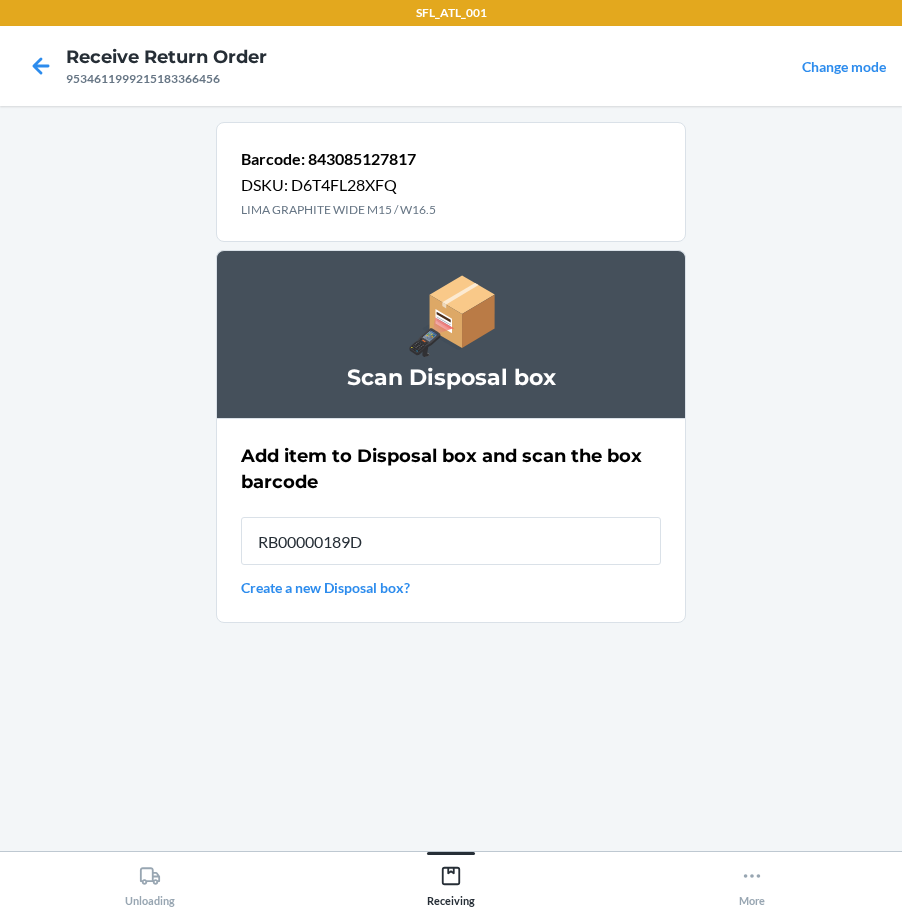 type on "RB00000189D" 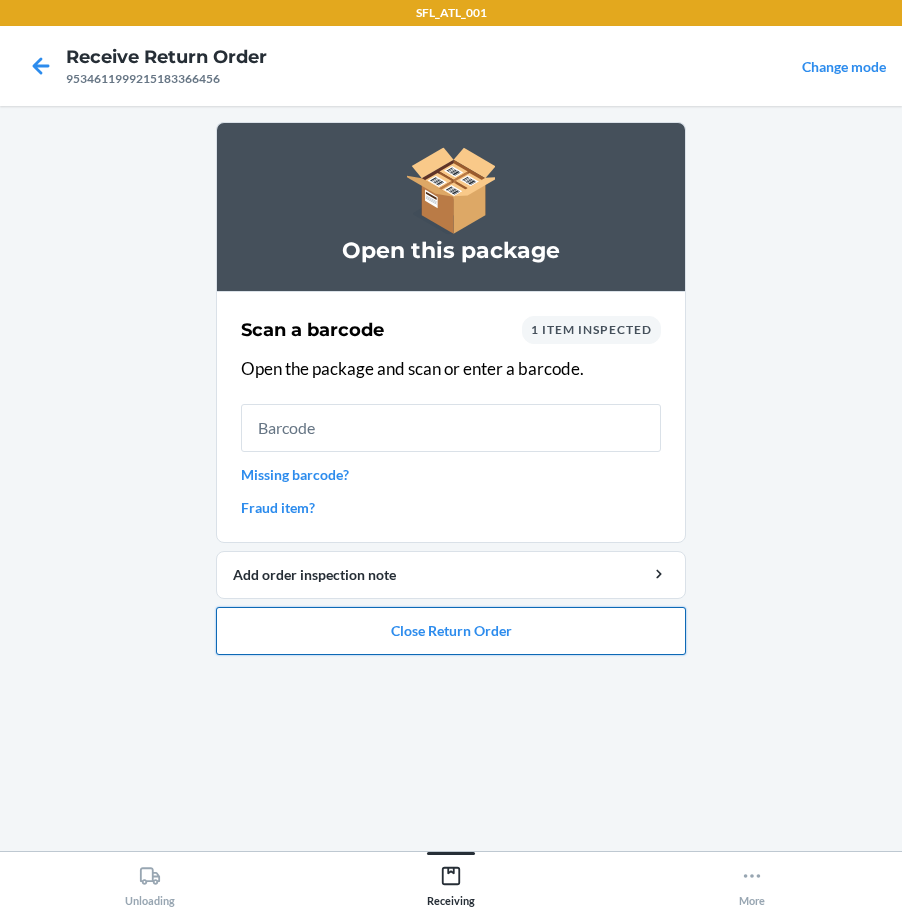 click on "Close Return Order" at bounding box center (451, 631) 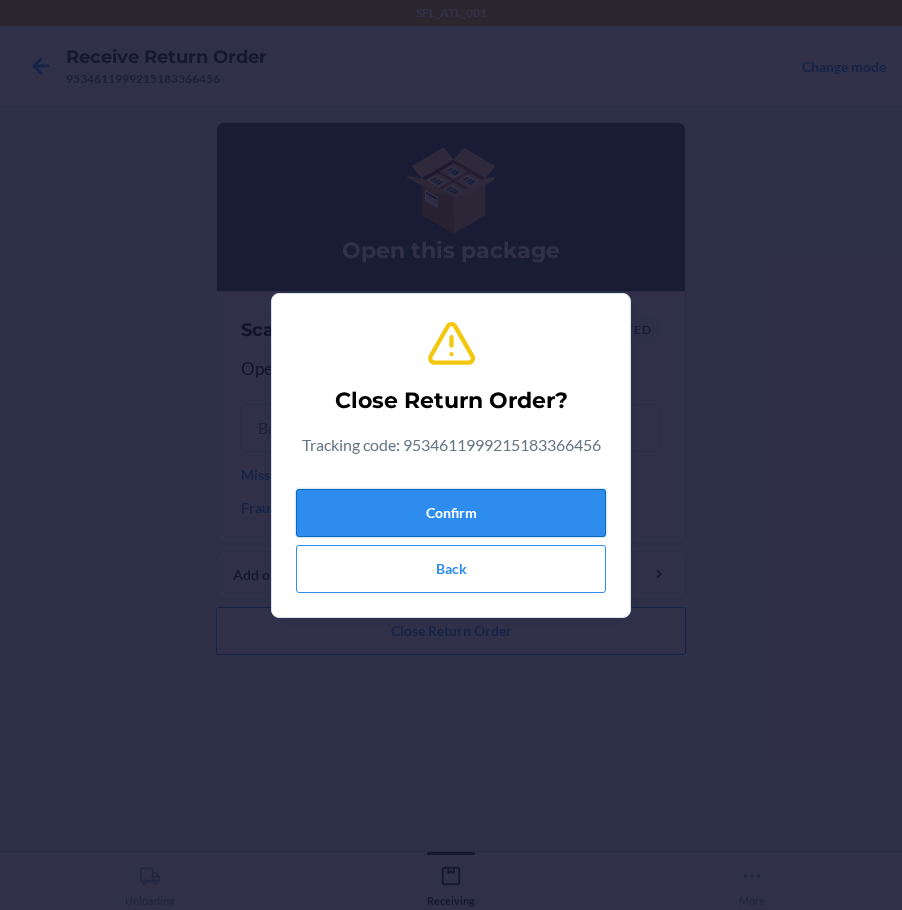 click on "Confirm" at bounding box center (451, 513) 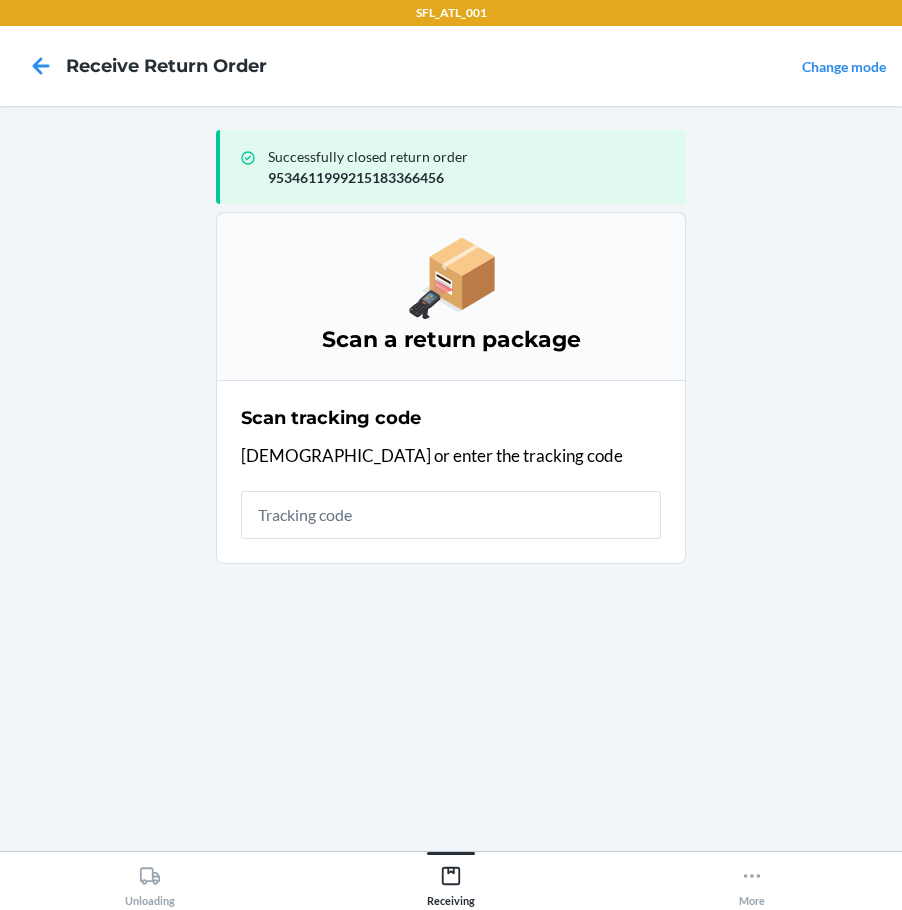 click at bounding box center (451, 515) 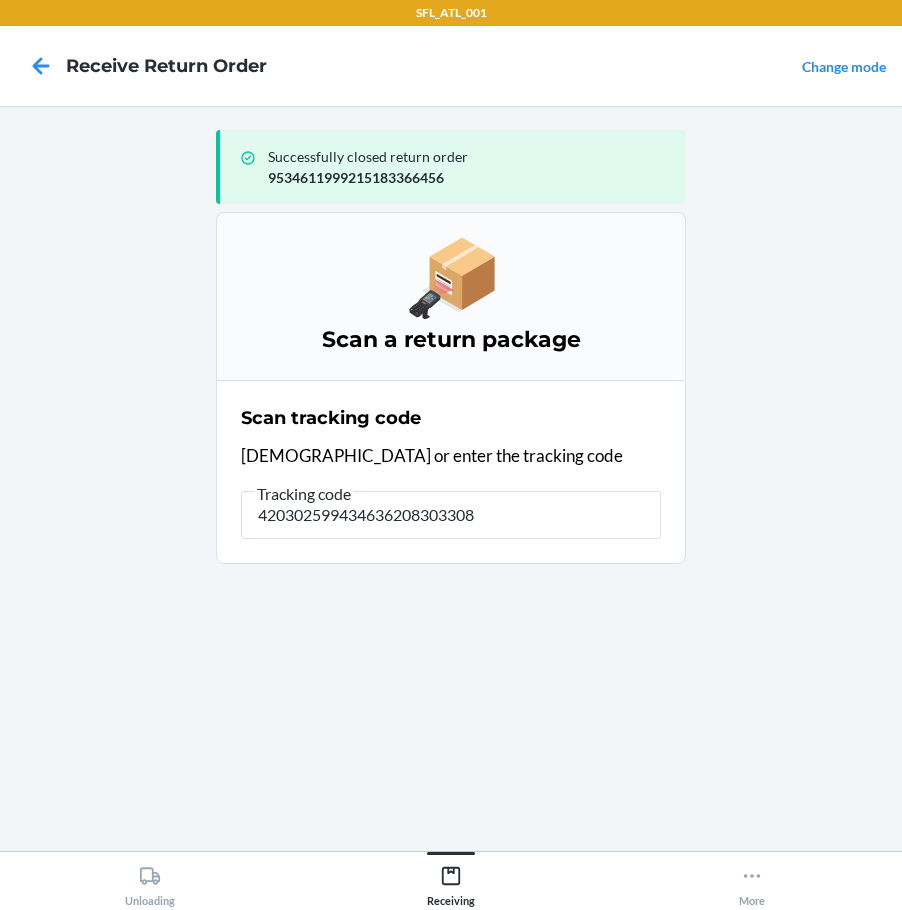 type on "4203025994346362083033086" 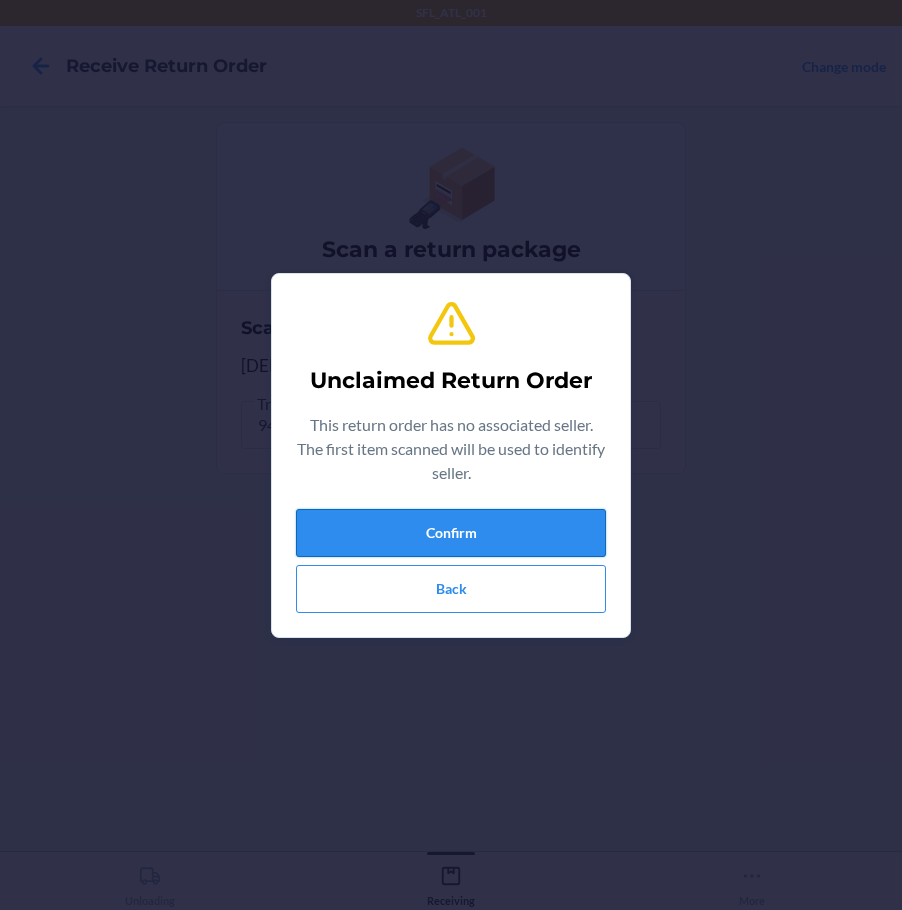 click on "Confirm" at bounding box center (451, 533) 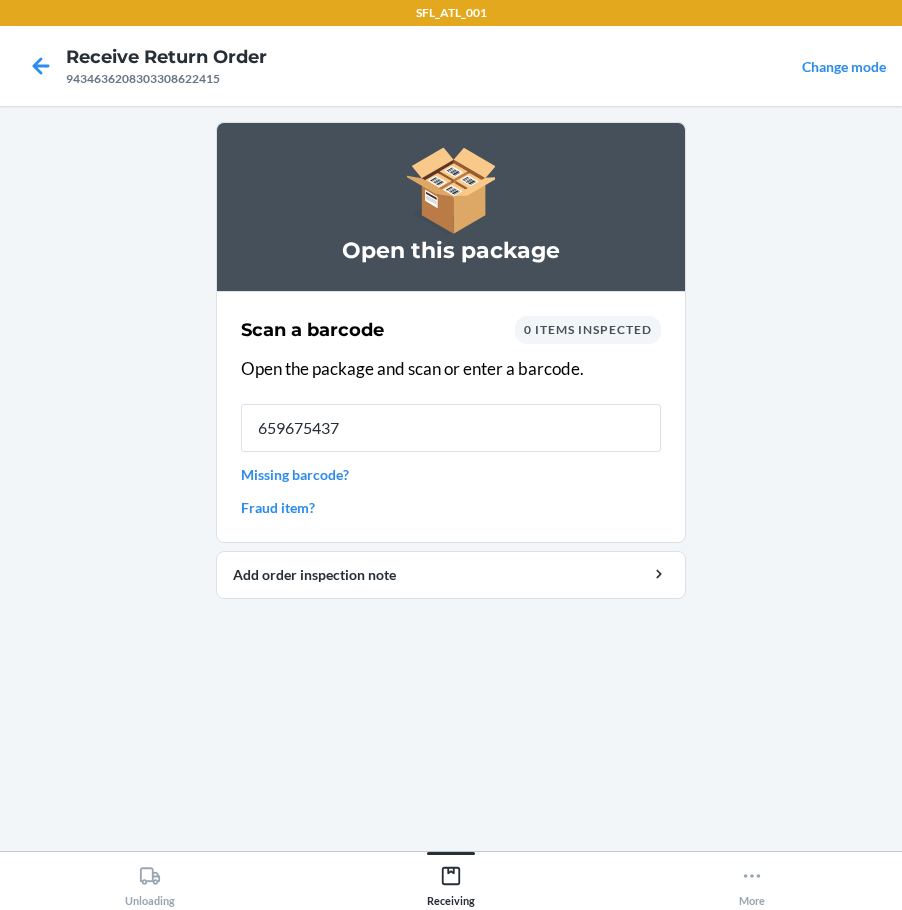 type on "6596754374" 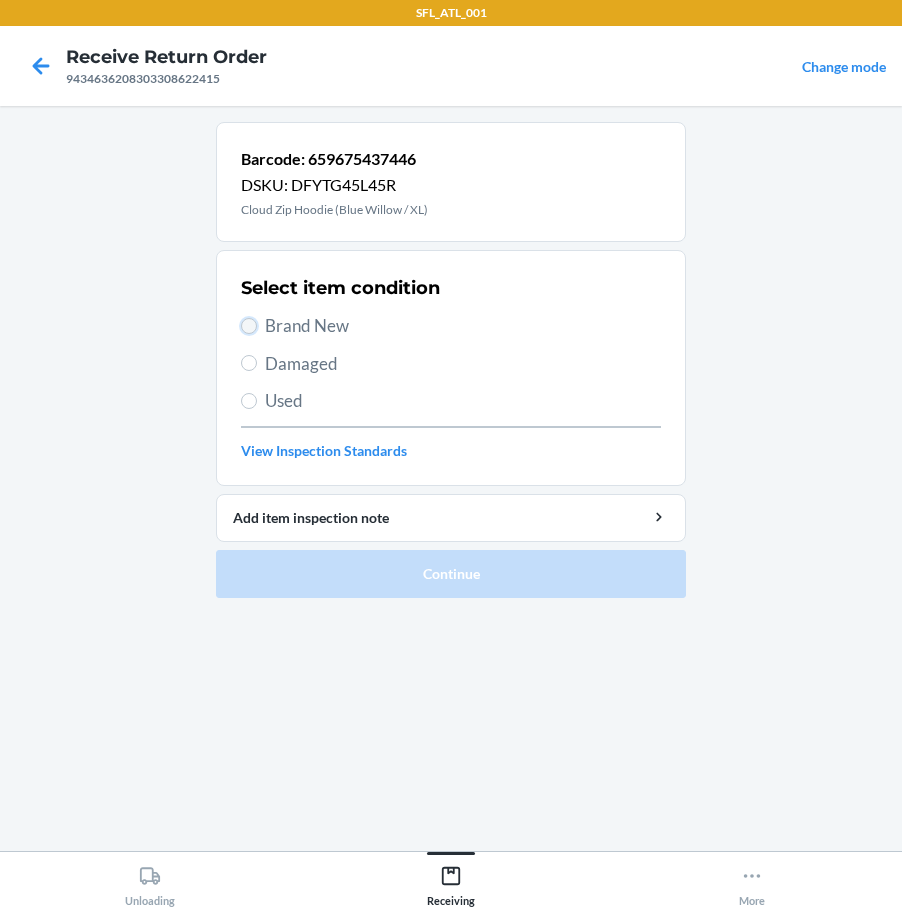 click on "Brand New" at bounding box center [249, 326] 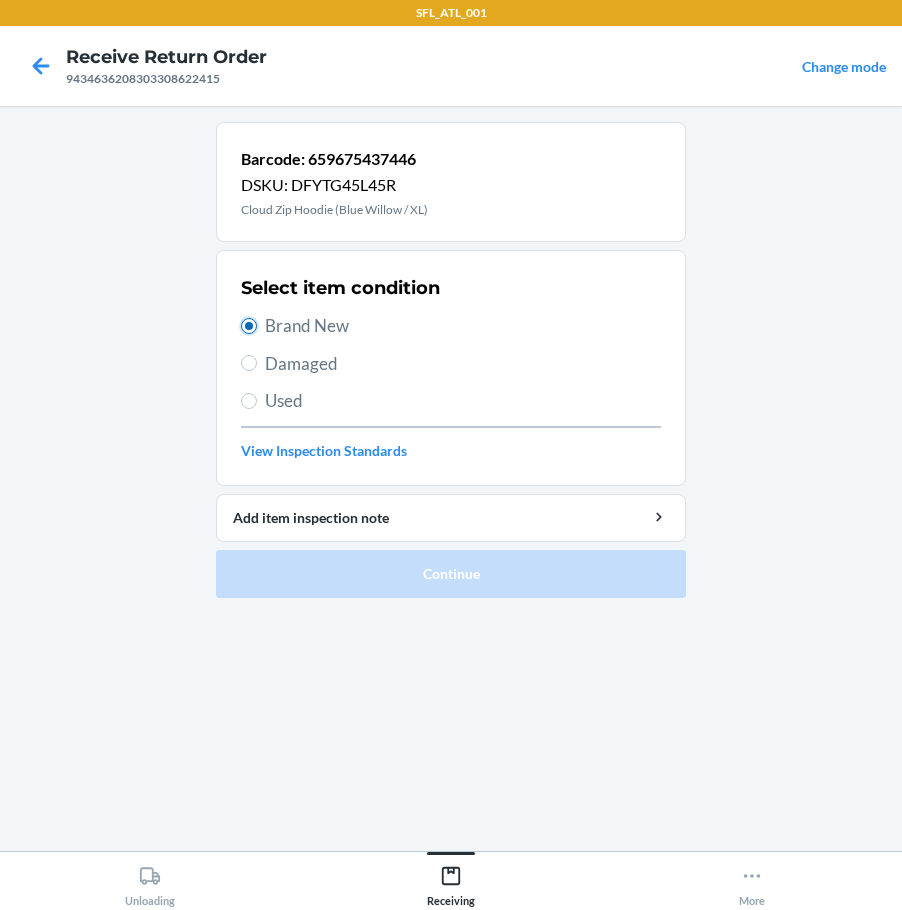 radio on "true" 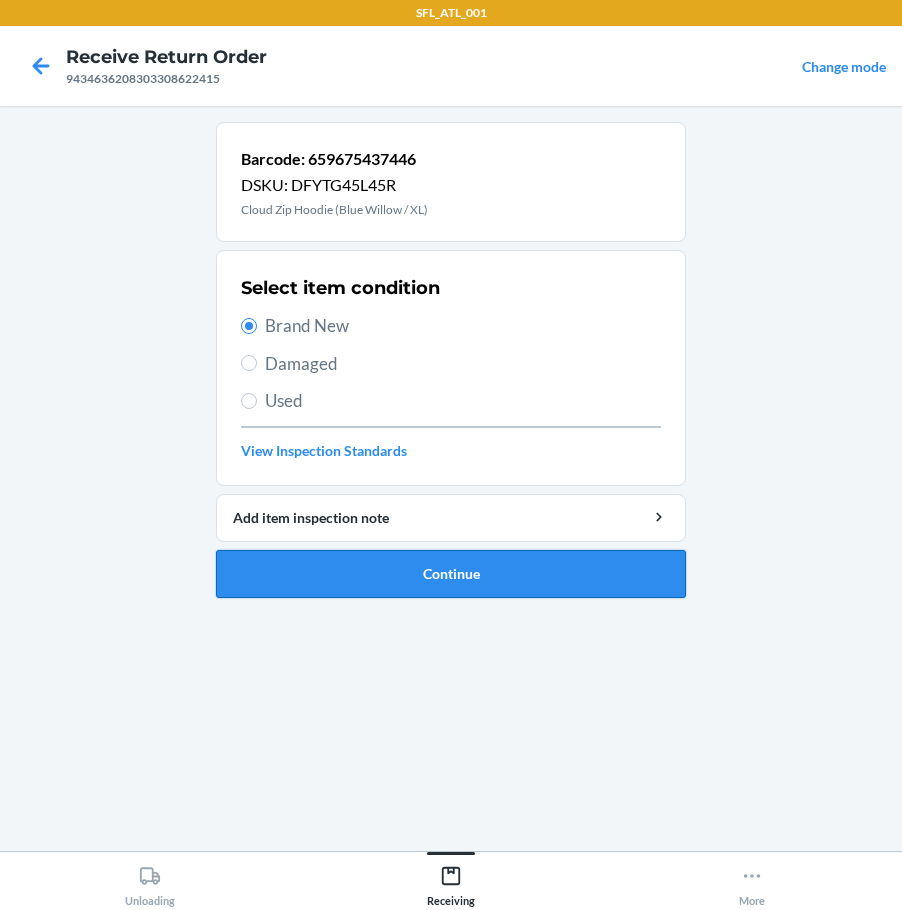 drag, startPoint x: 370, startPoint y: 556, endPoint x: 378, endPoint y: 565, distance: 12.0415945 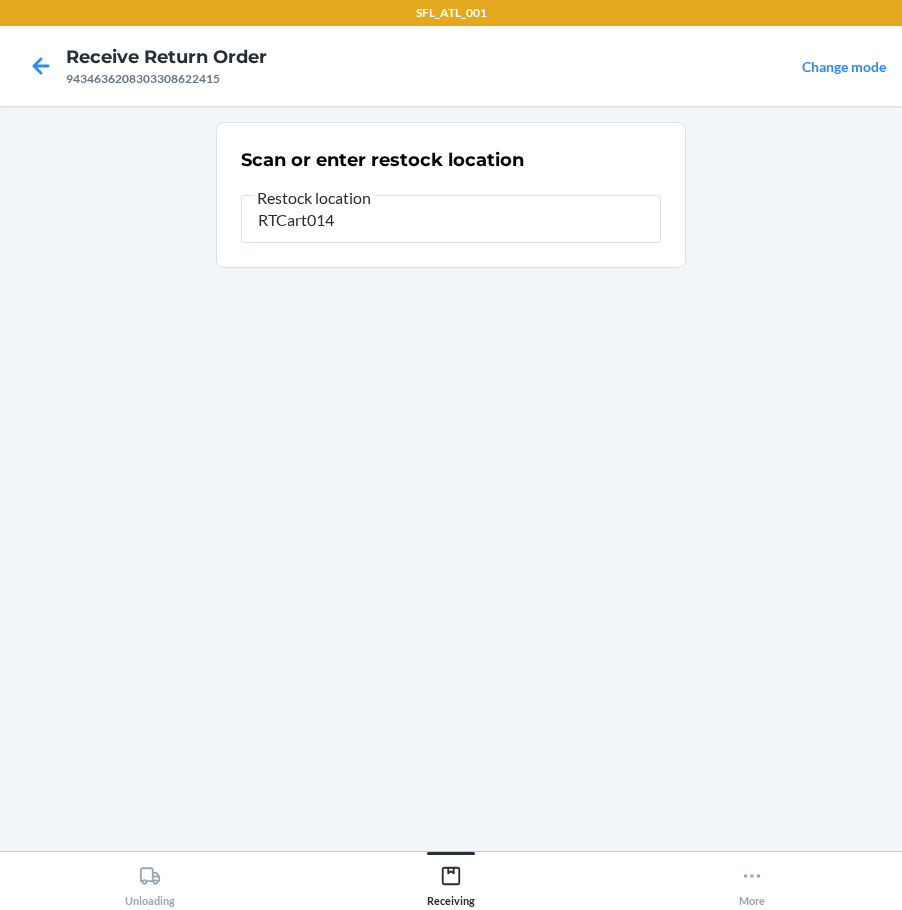 type on "RTCart014" 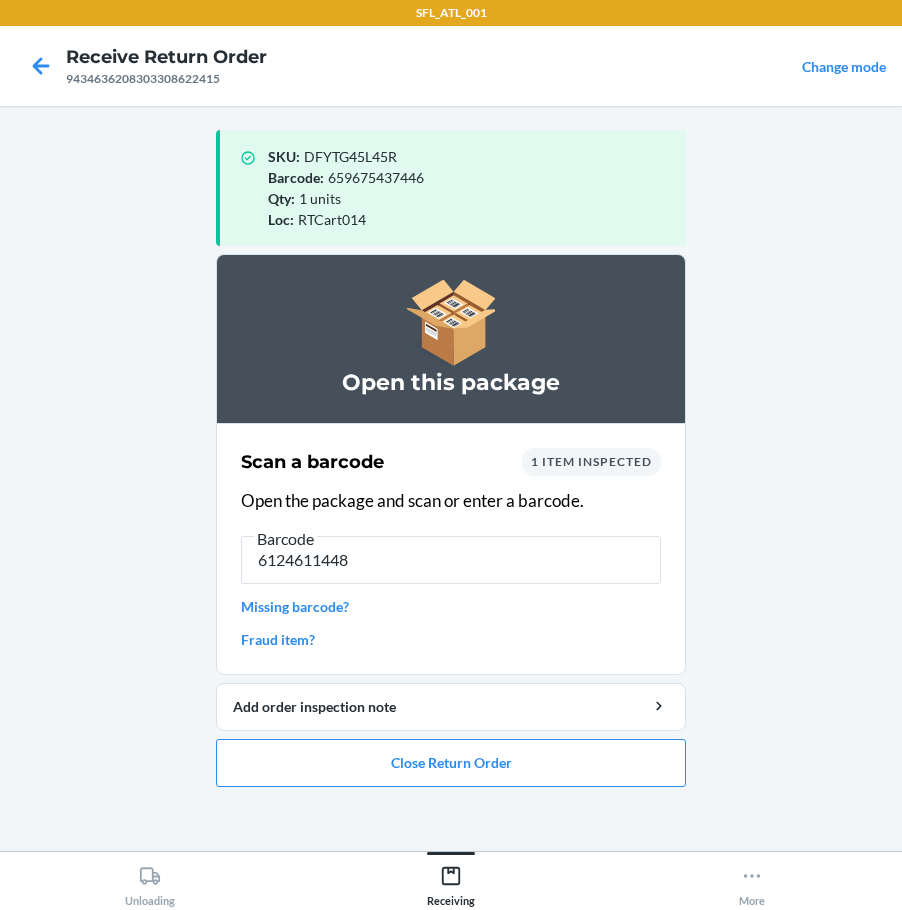 type on "61246114489" 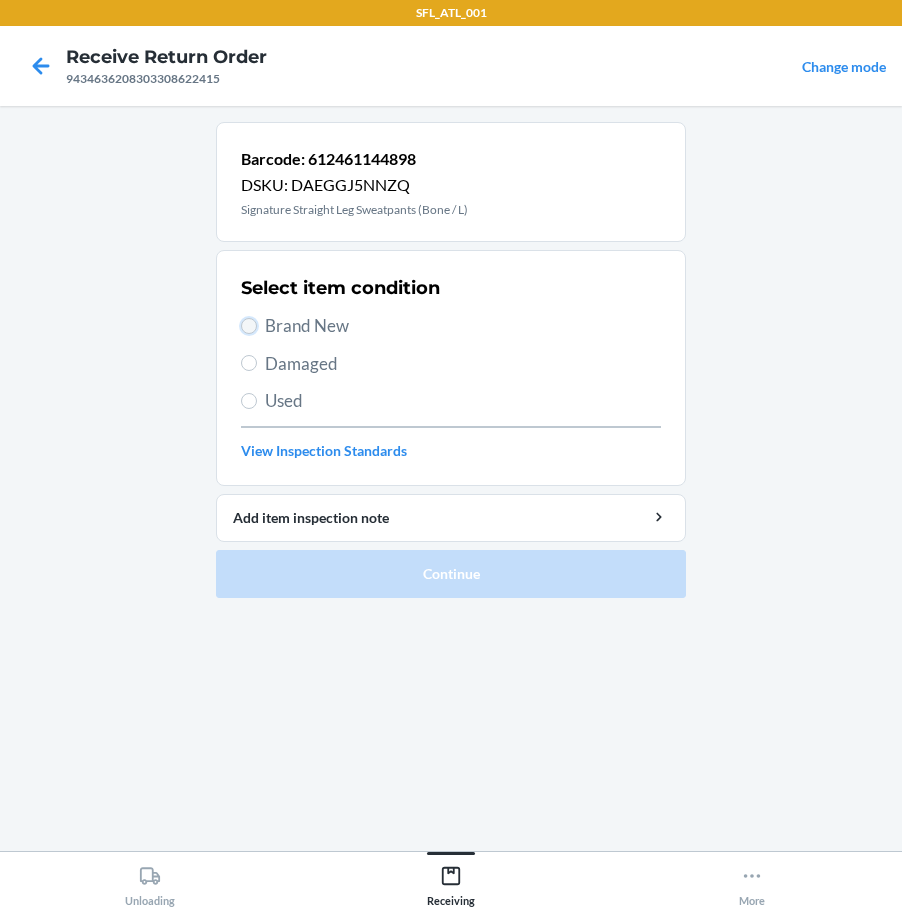 click on "Brand New" at bounding box center [249, 326] 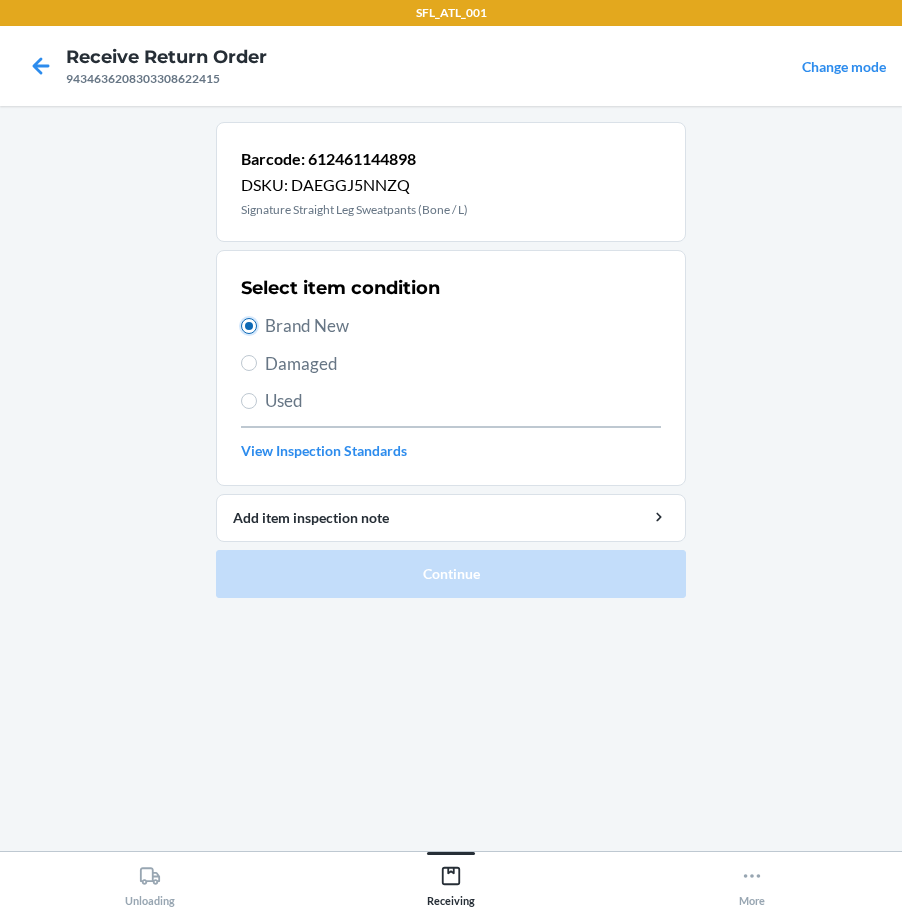 radio on "true" 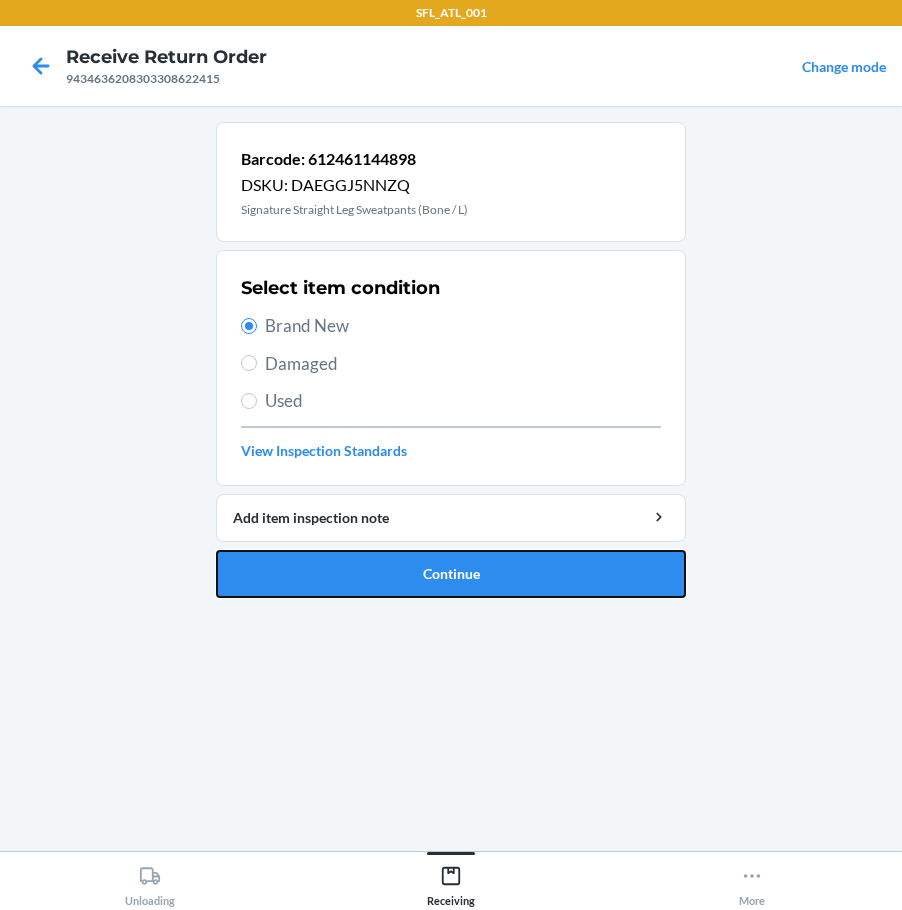 click on "Continue" at bounding box center (451, 574) 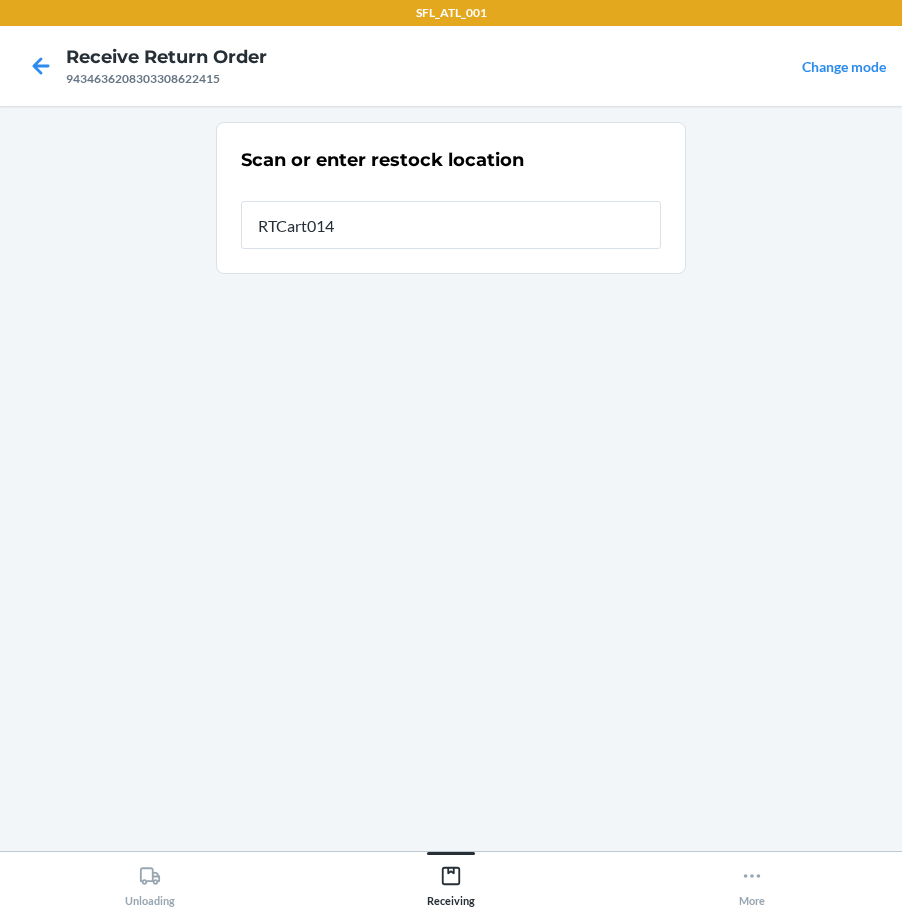 type on "RTCart014" 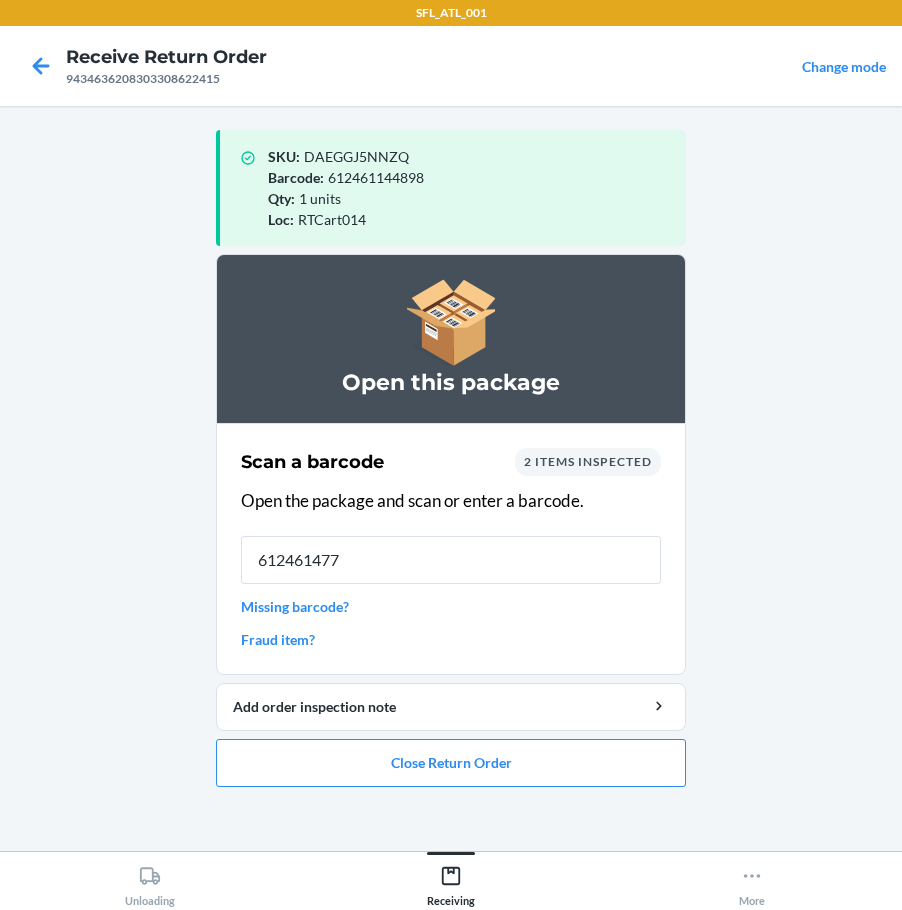 type on "6124614774" 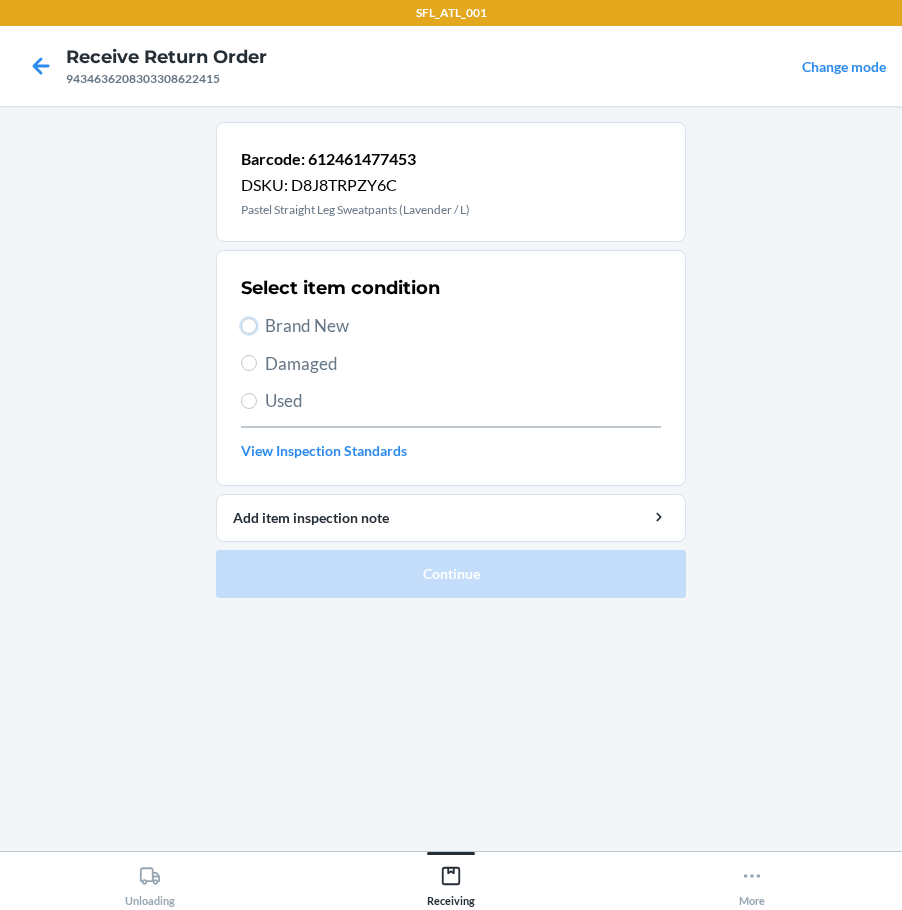 drag, startPoint x: 246, startPoint y: 330, endPoint x: 260, endPoint y: 328, distance: 14.142136 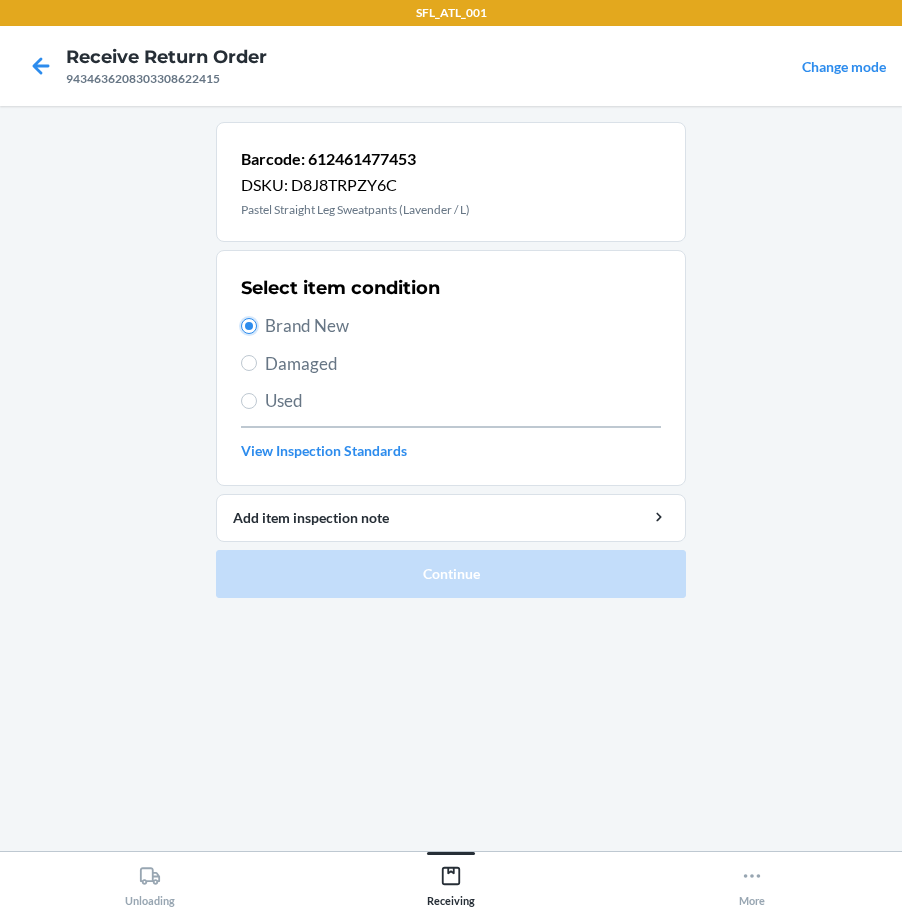 radio on "true" 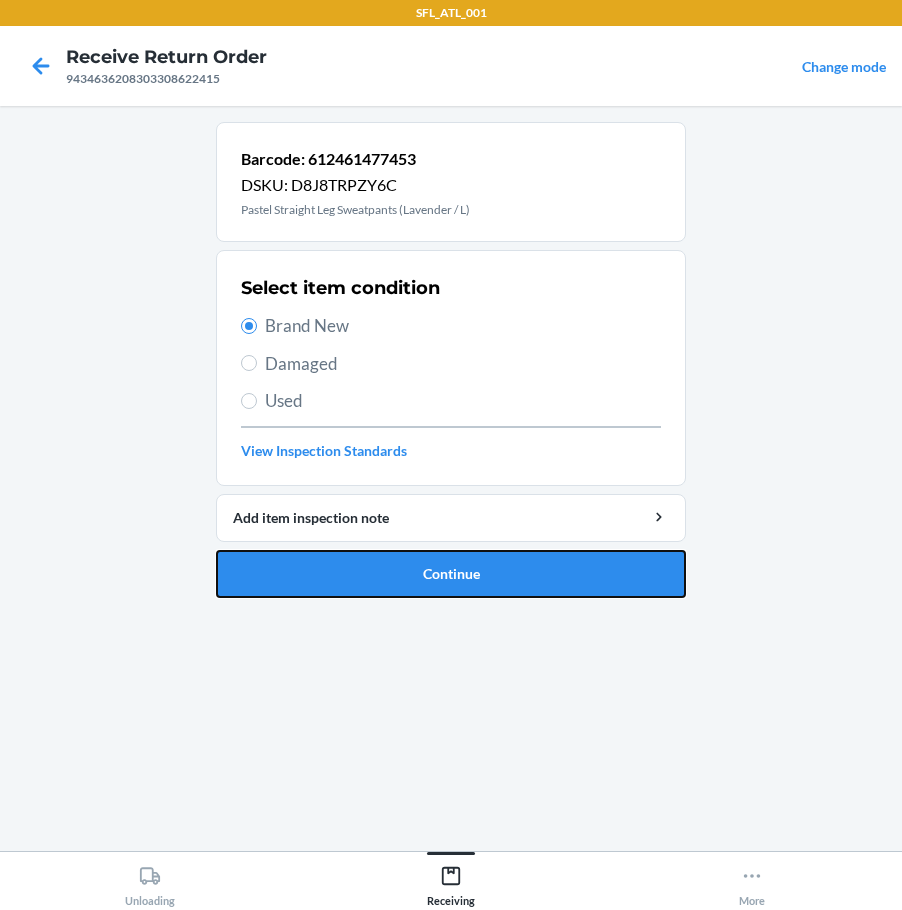 click on "Continue" at bounding box center [451, 574] 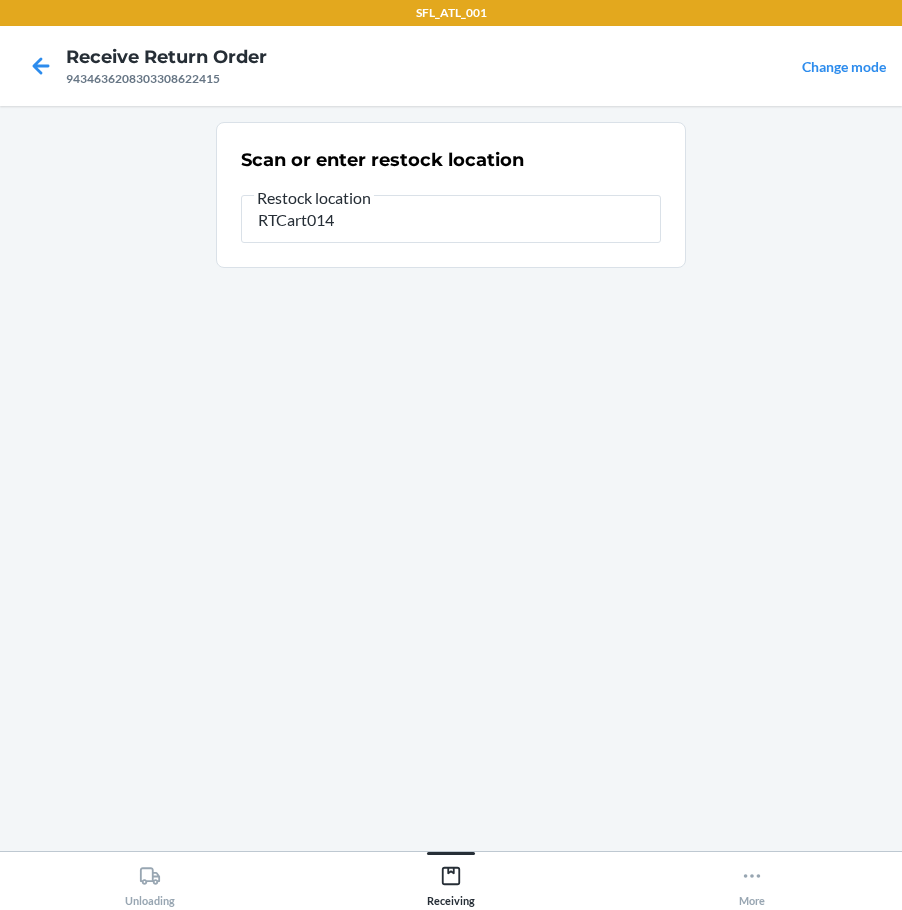 type on "RTCart014" 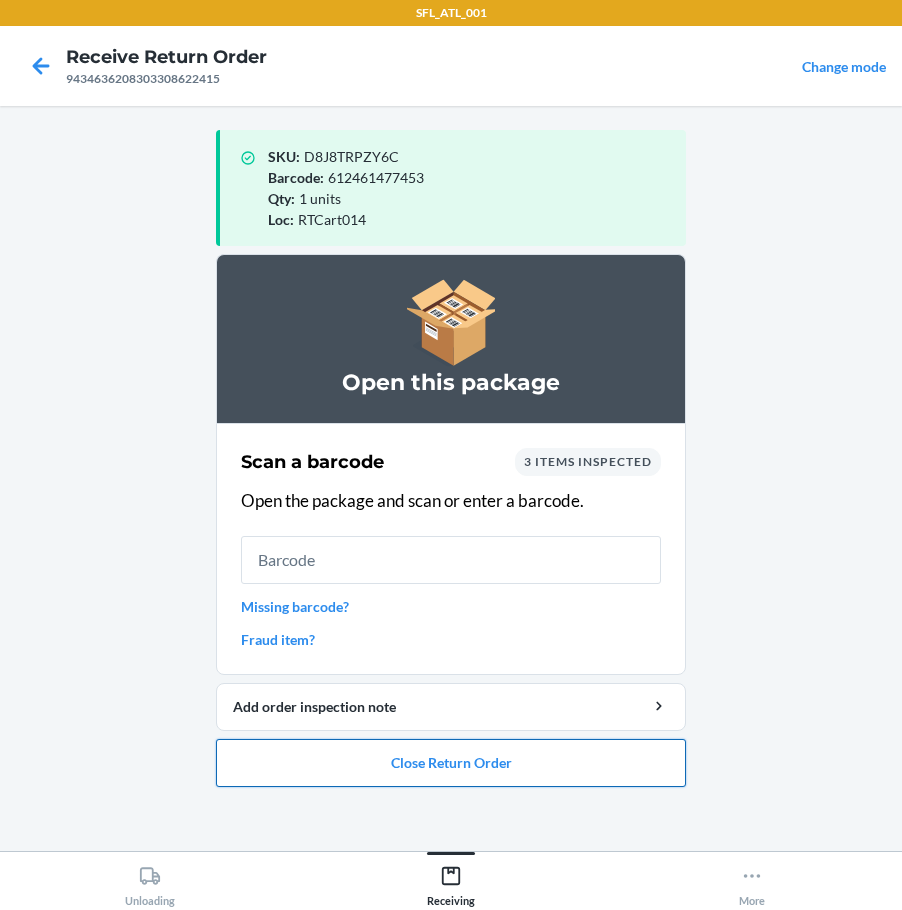 click on "Close Return Order" at bounding box center [451, 763] 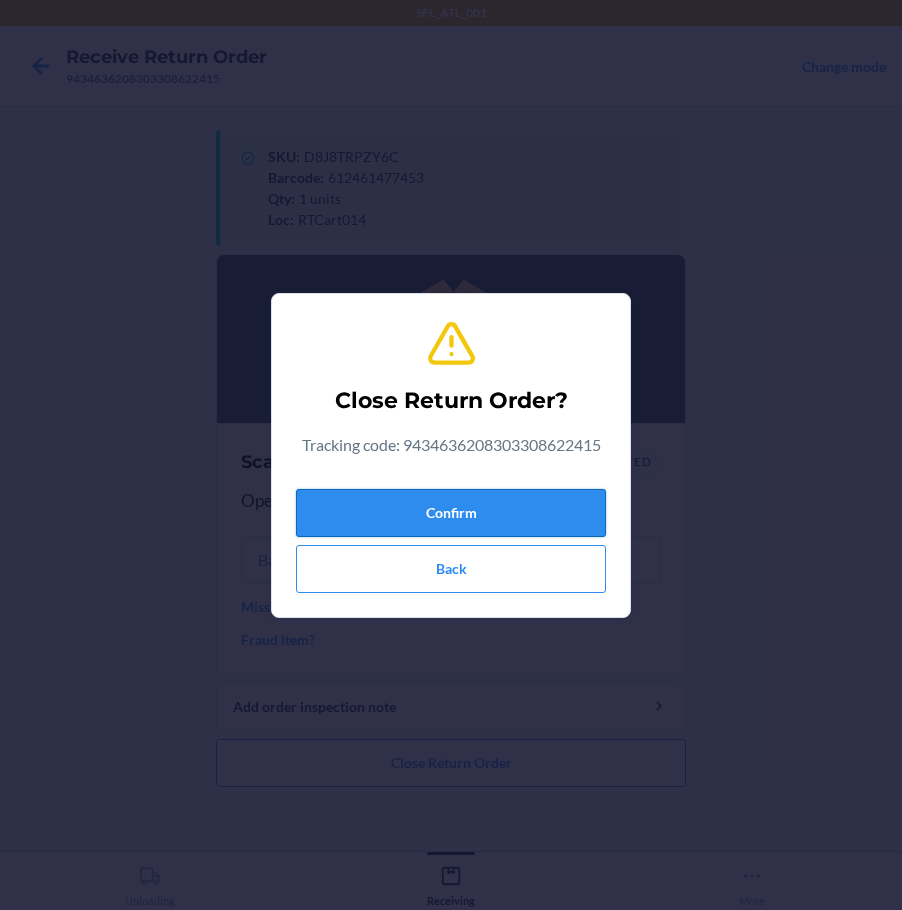 click on "Confirm" at bounding box center (451, 513) 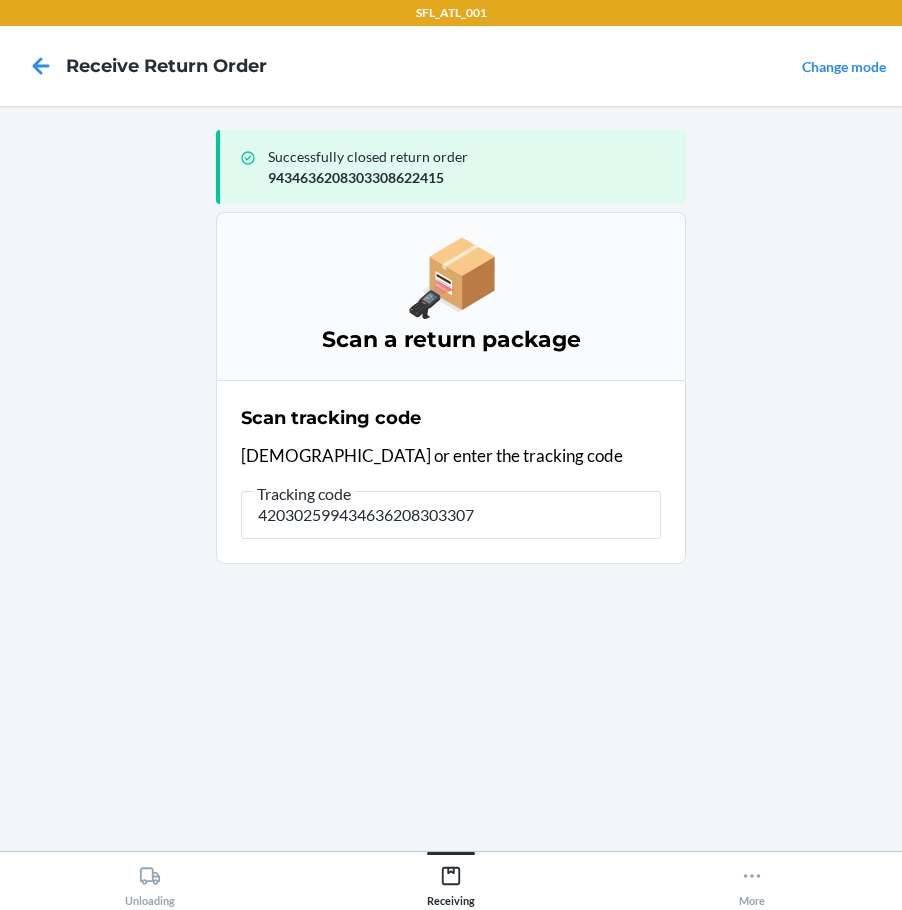 type on "4203025994346362083033079" 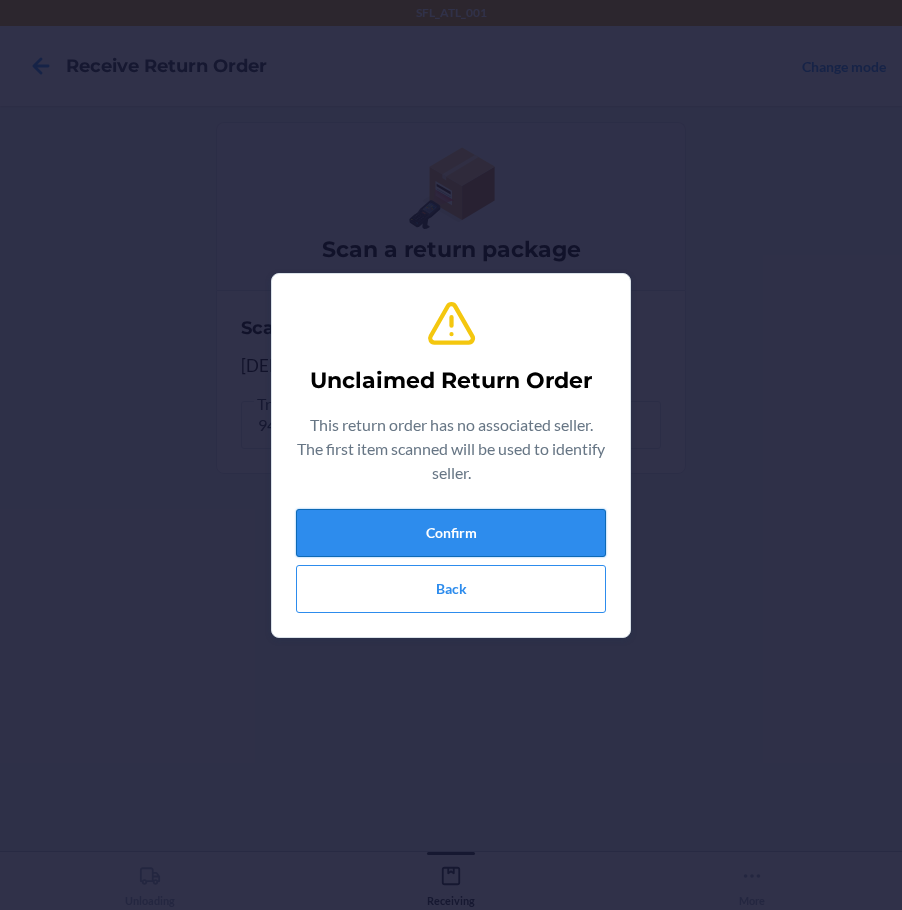 click on "Confirm" at bounding box center [451, 533] 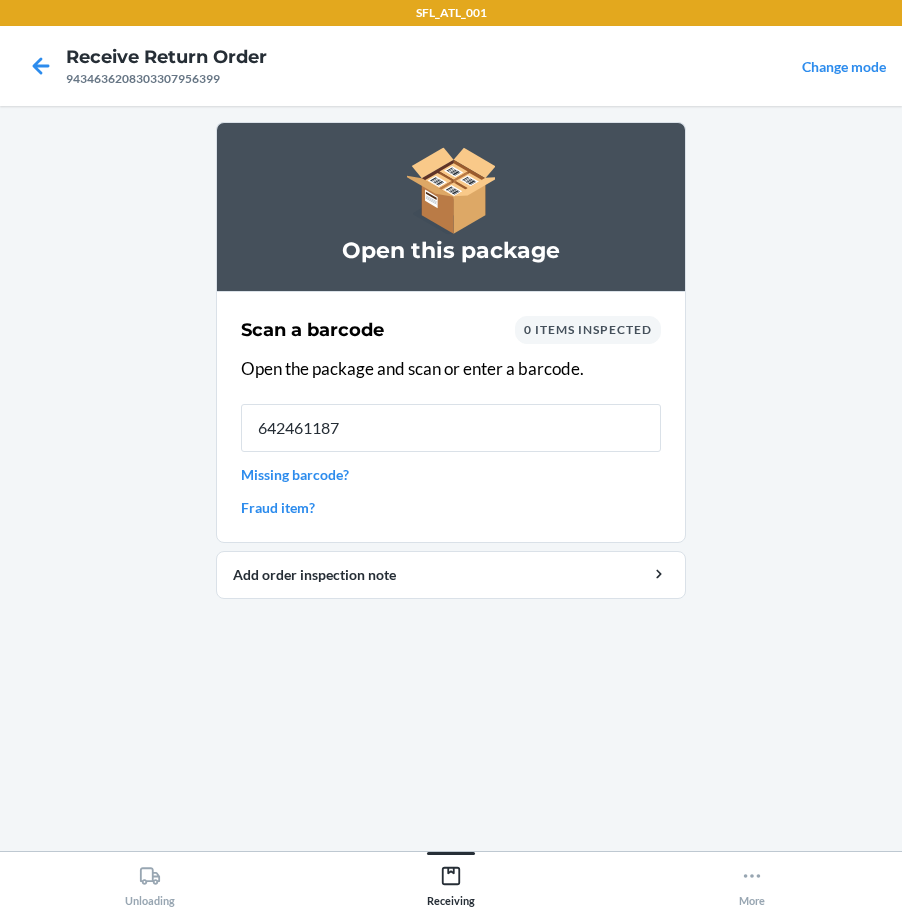 type on "6424611876" 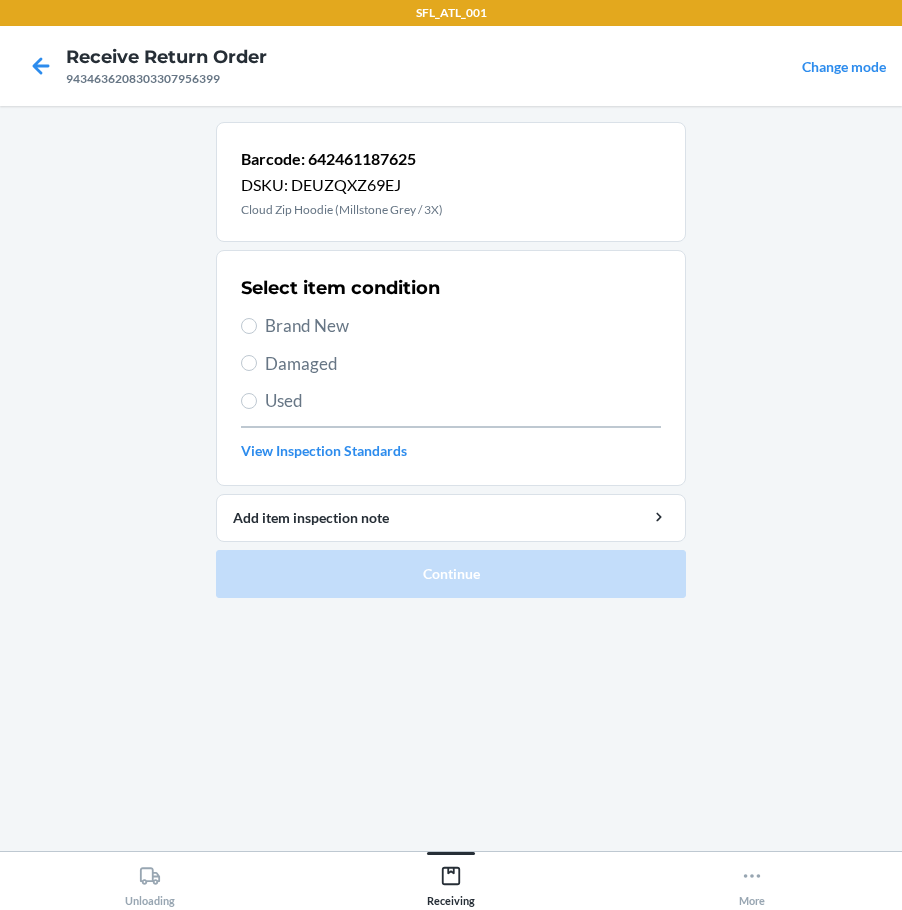 drag, startPoint x: 243, startPoint y: 318, endPoint x: 266, endPoint y: 349, distance: 38.600517 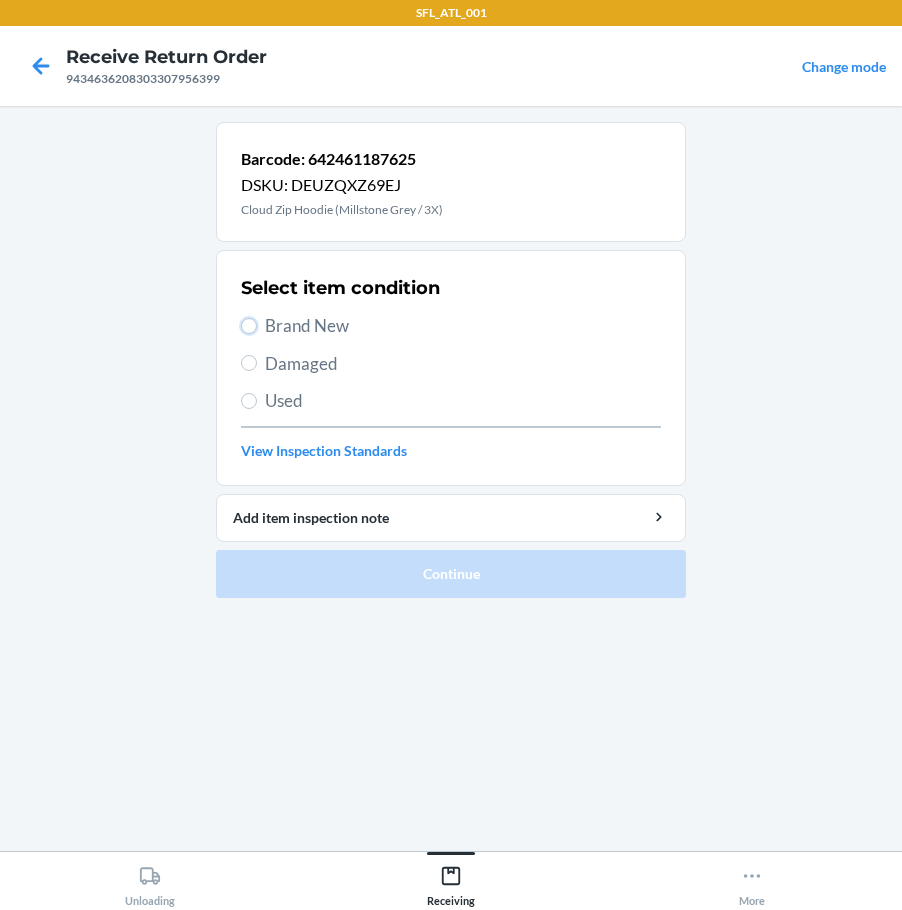 click on "Brand New" at bounding box center (249, 326) 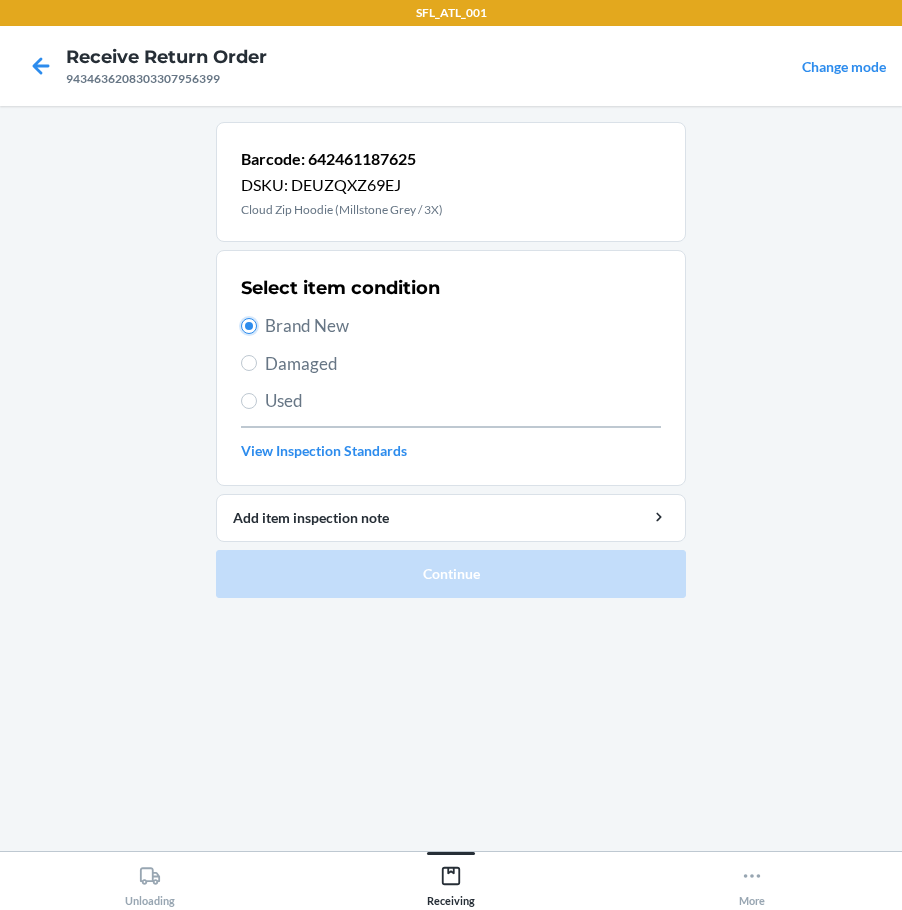 radio on "true" 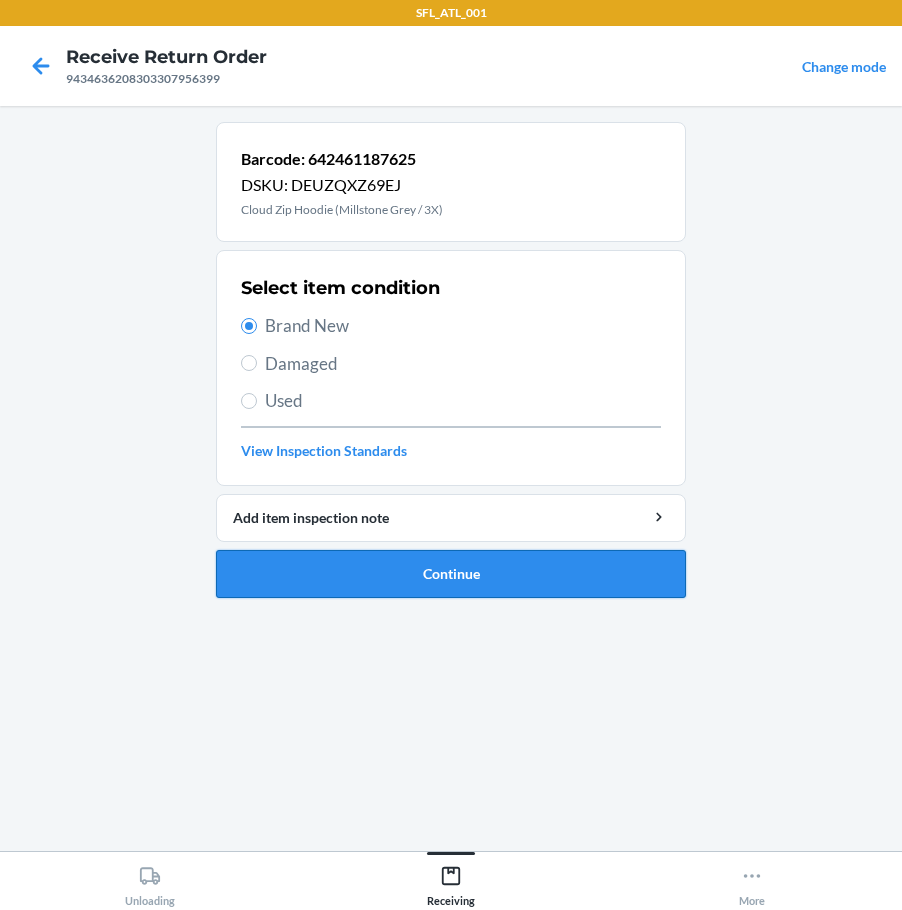 click on "Continue" at bounding box center [451, 574] 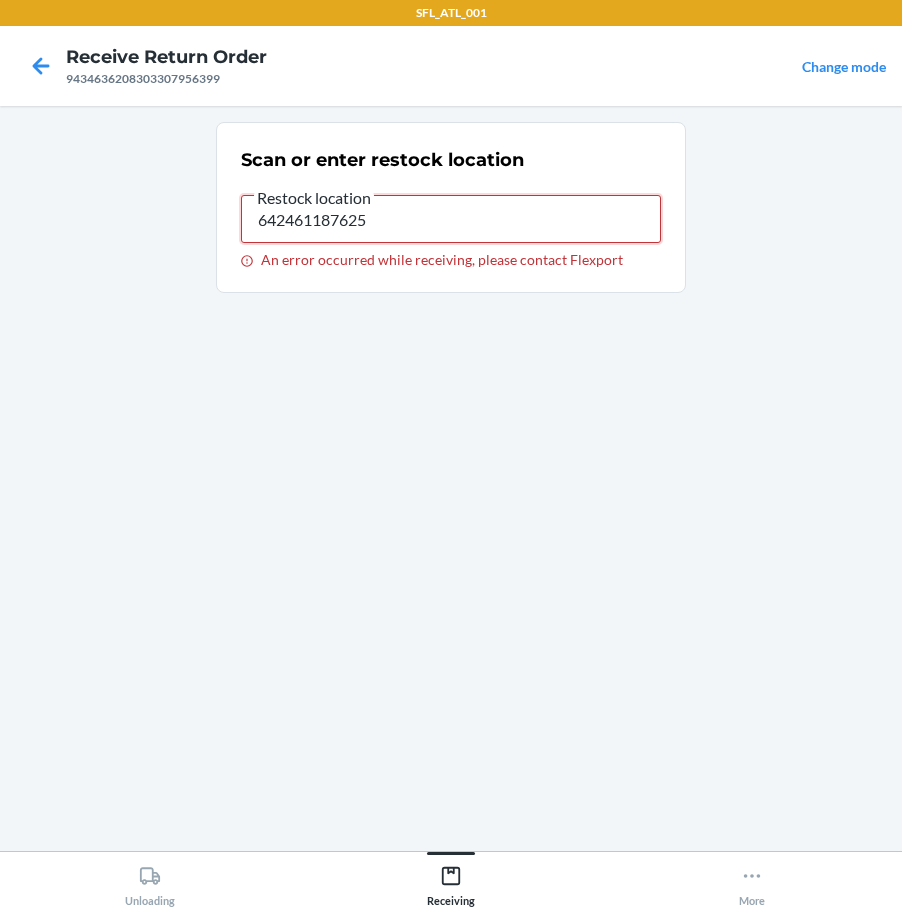 click on "642461187625" at bounding box center [451, 219] 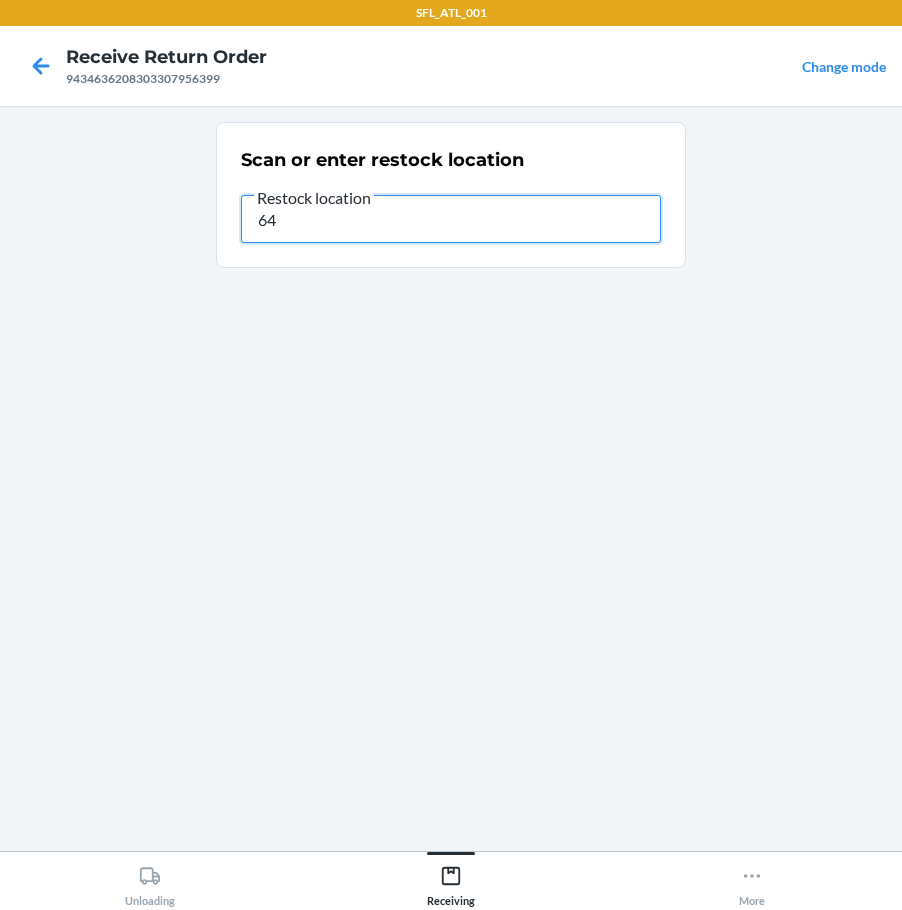 type on "6" 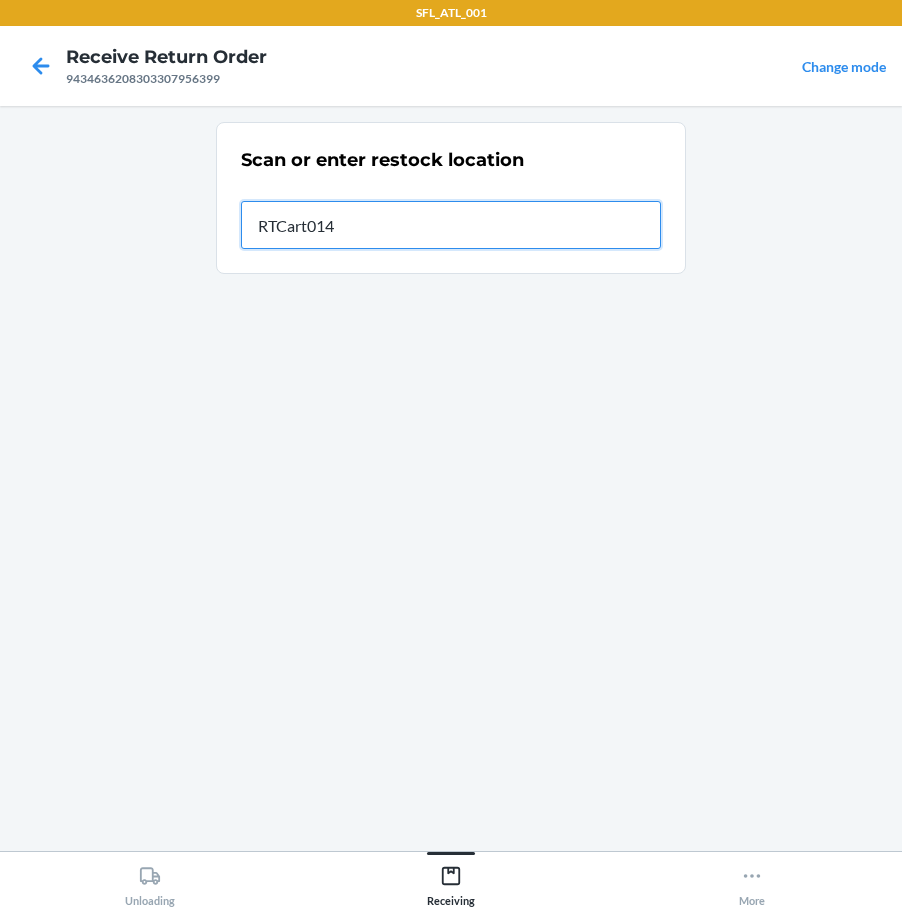 type on "RTCart014" 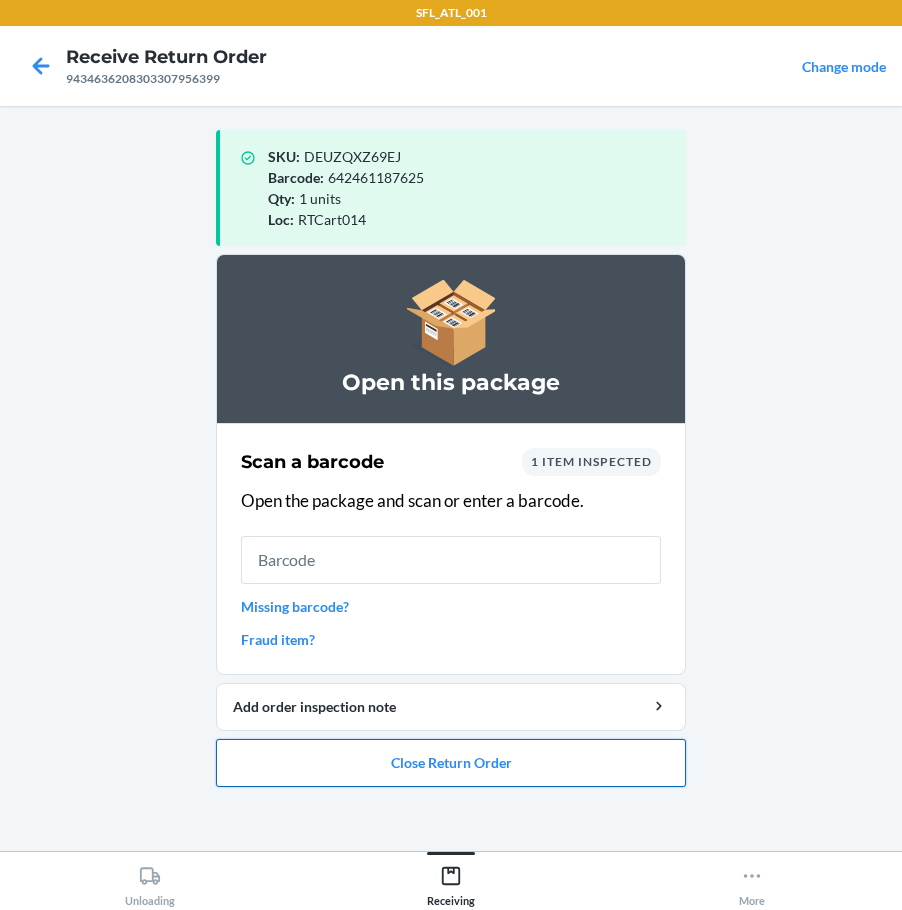 click on "Close Return Order" at bounding box center (451, 763) 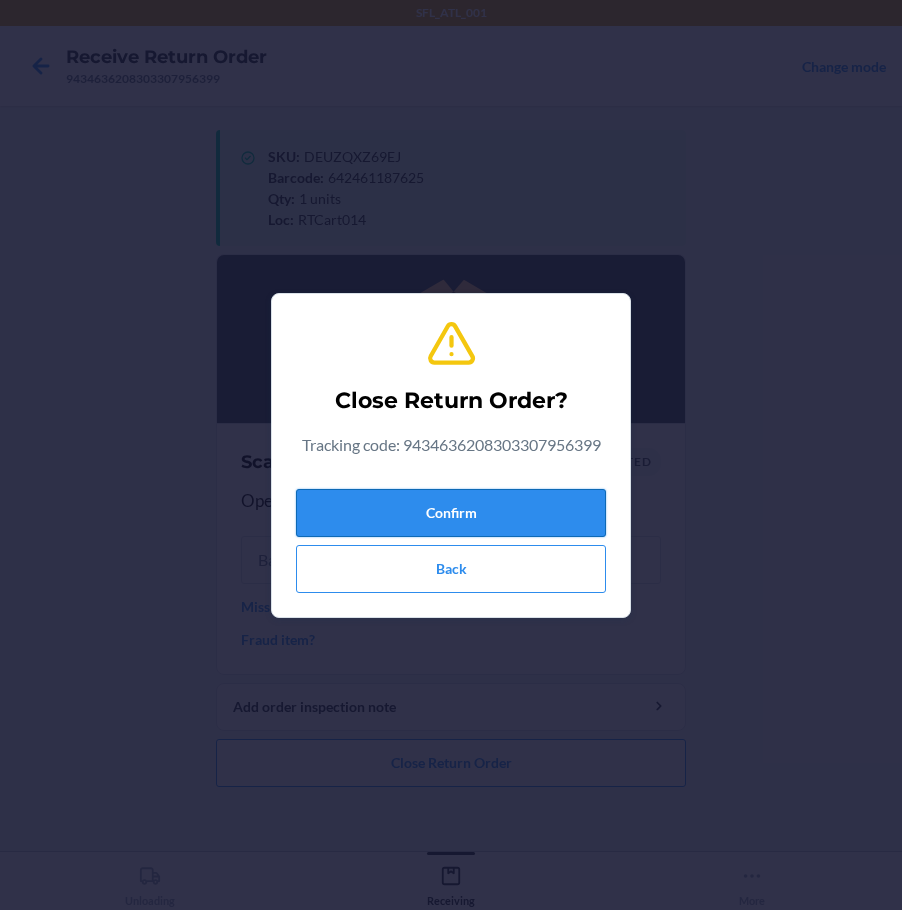 click on "Confirm" at bounding box center (451, 513) 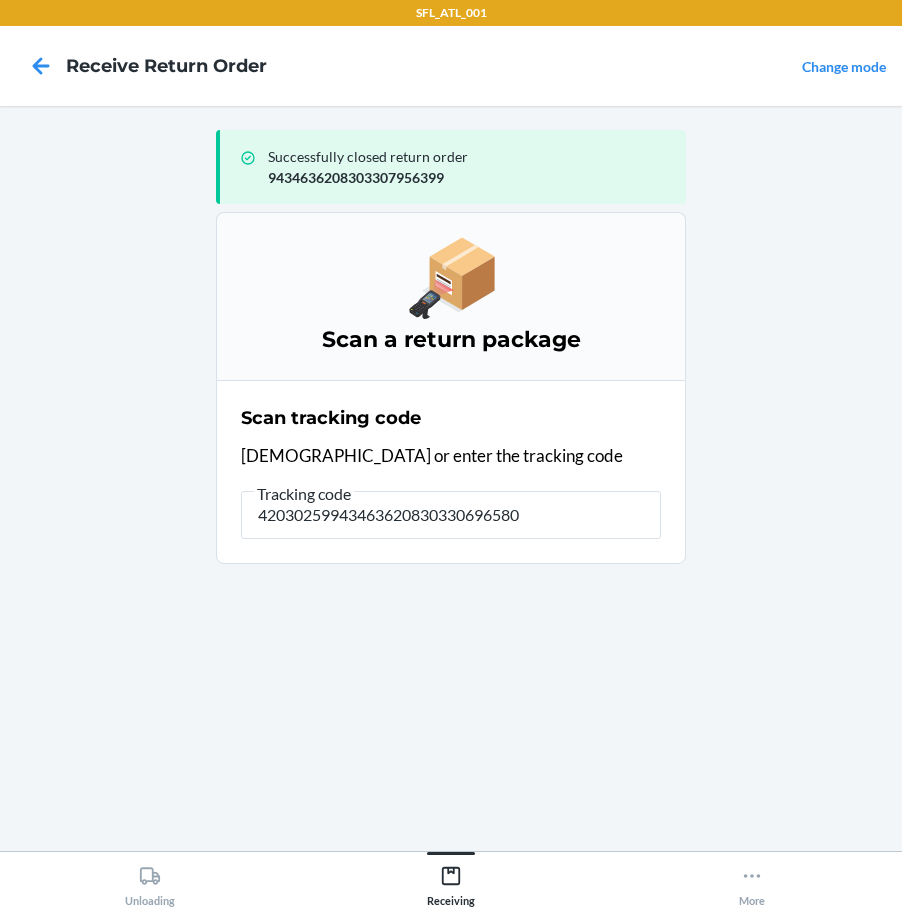 type on "420302599434636208303306965804" 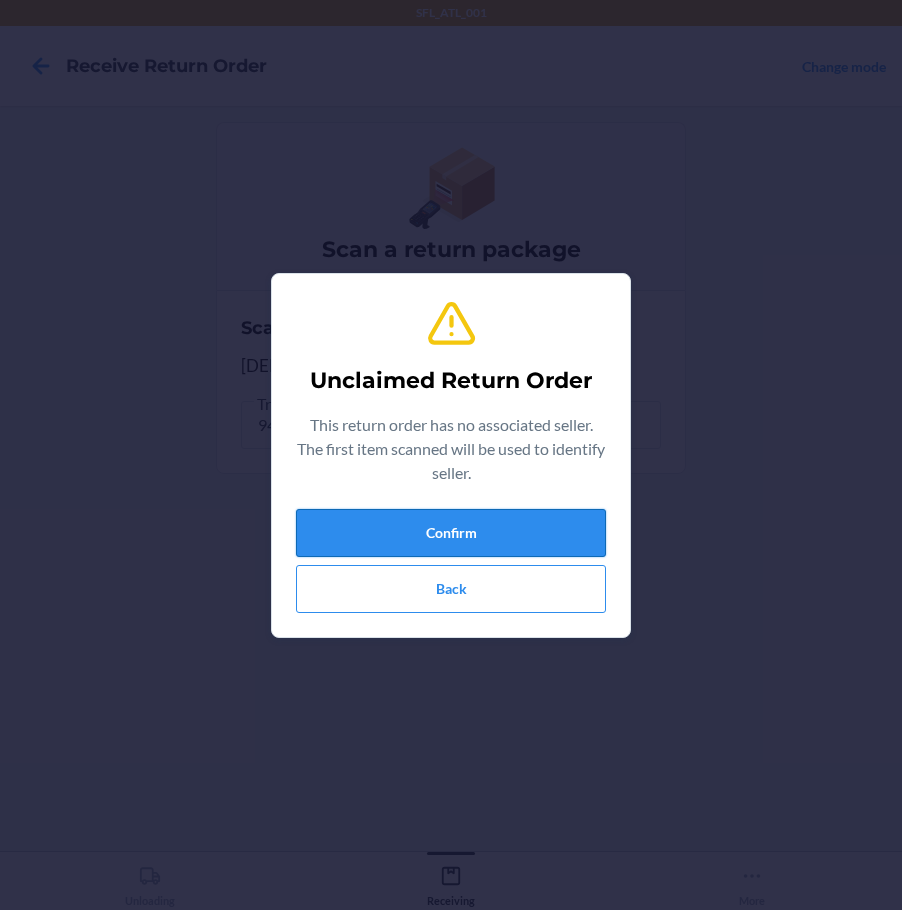 click on "Confirm" at bounding box center (451, 533) 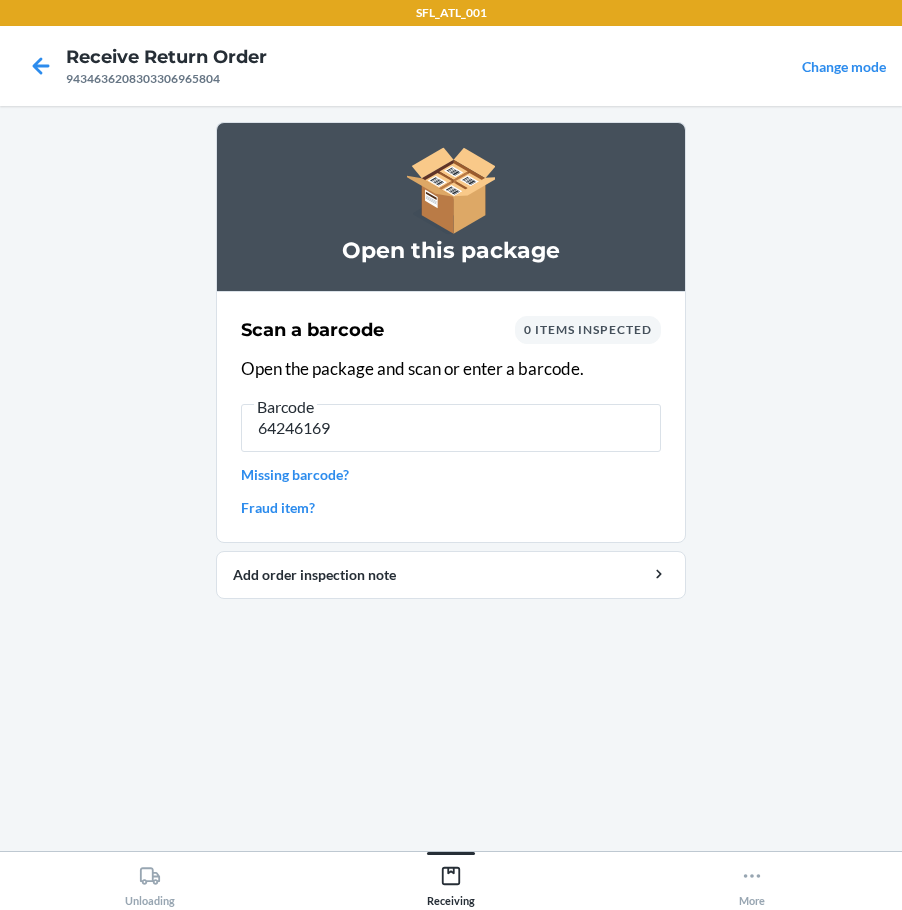 type on "642461690" 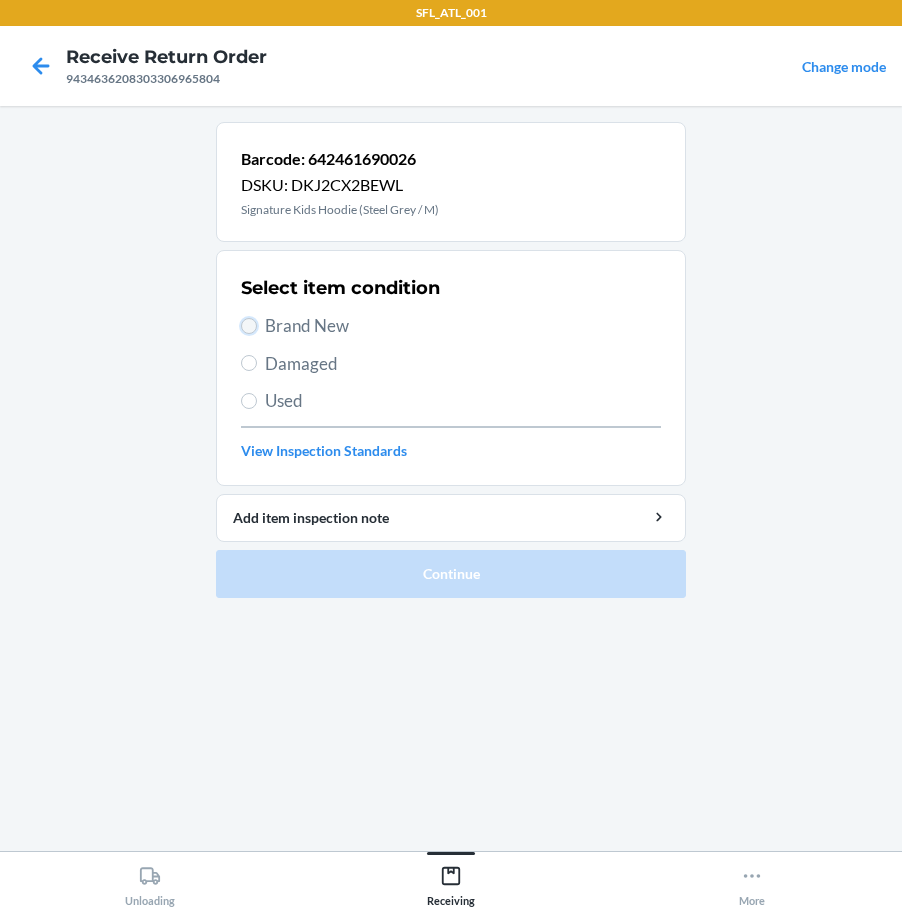 click on "Brand New" at bounding box center (249, 326) 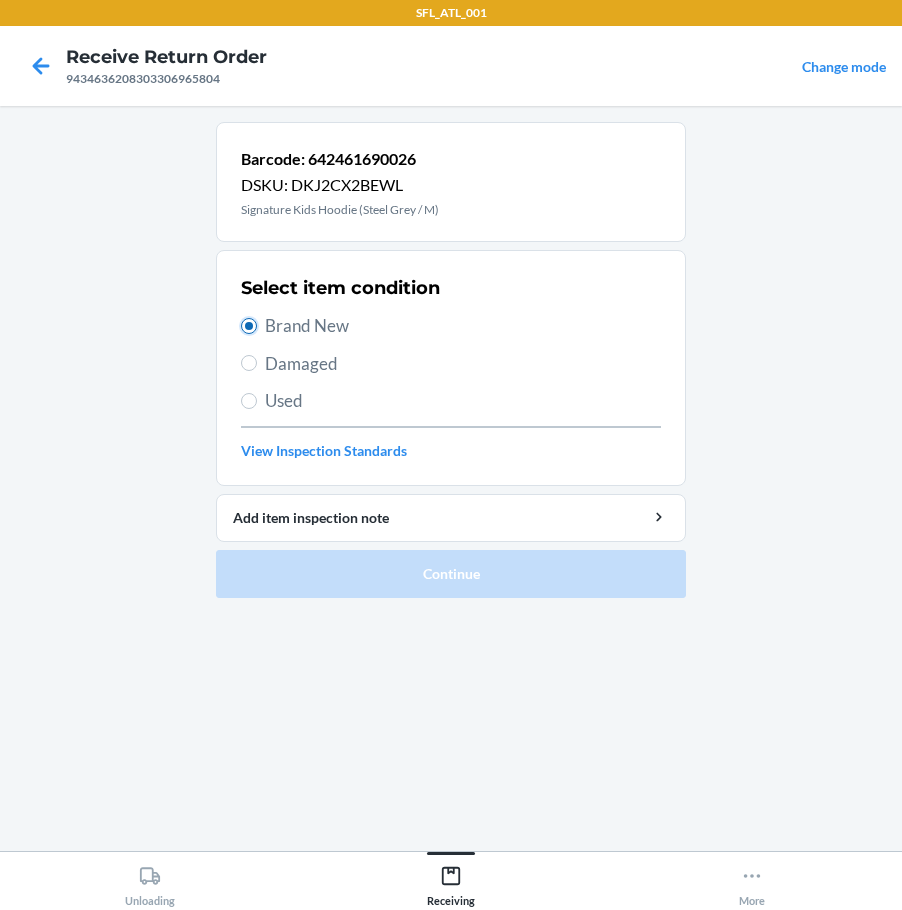 radio on "true" 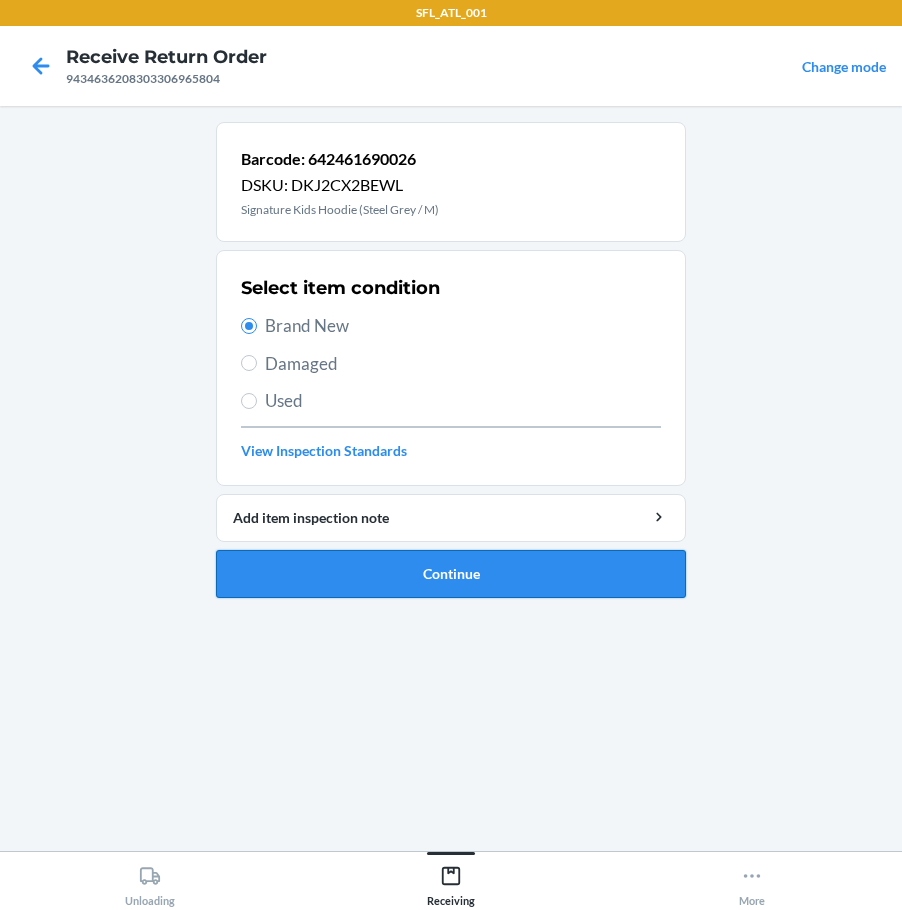 click on "Continue" at bounding box center (451, 574) 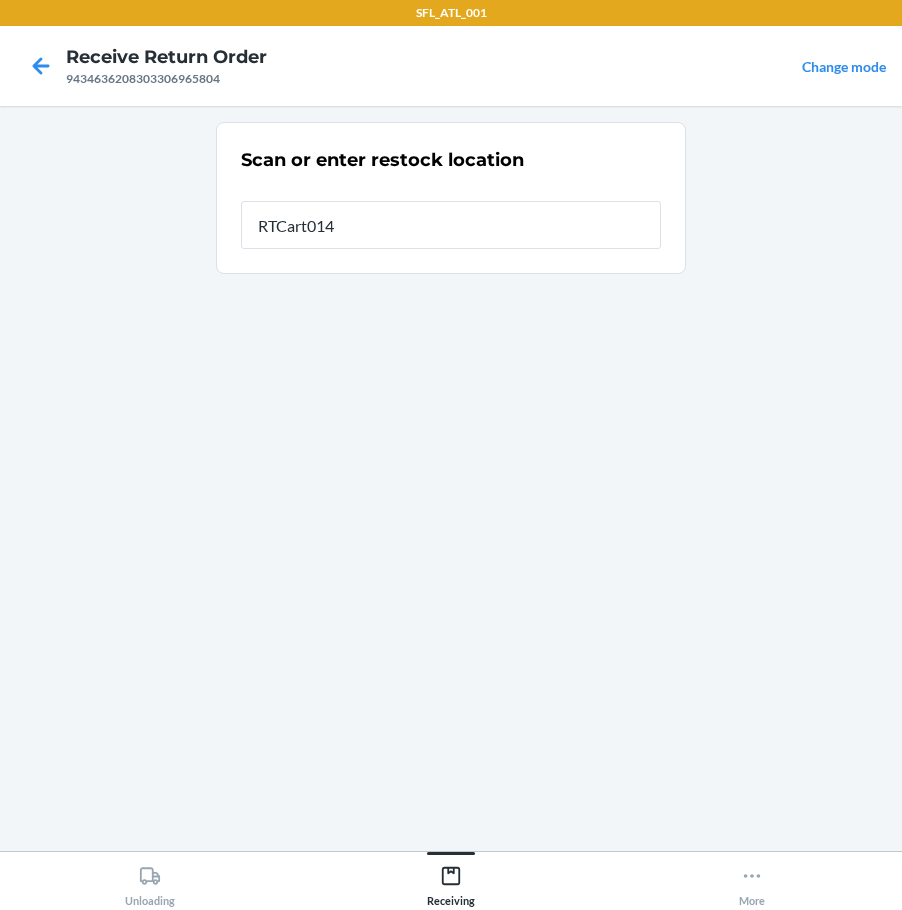 type on "RTCart014" 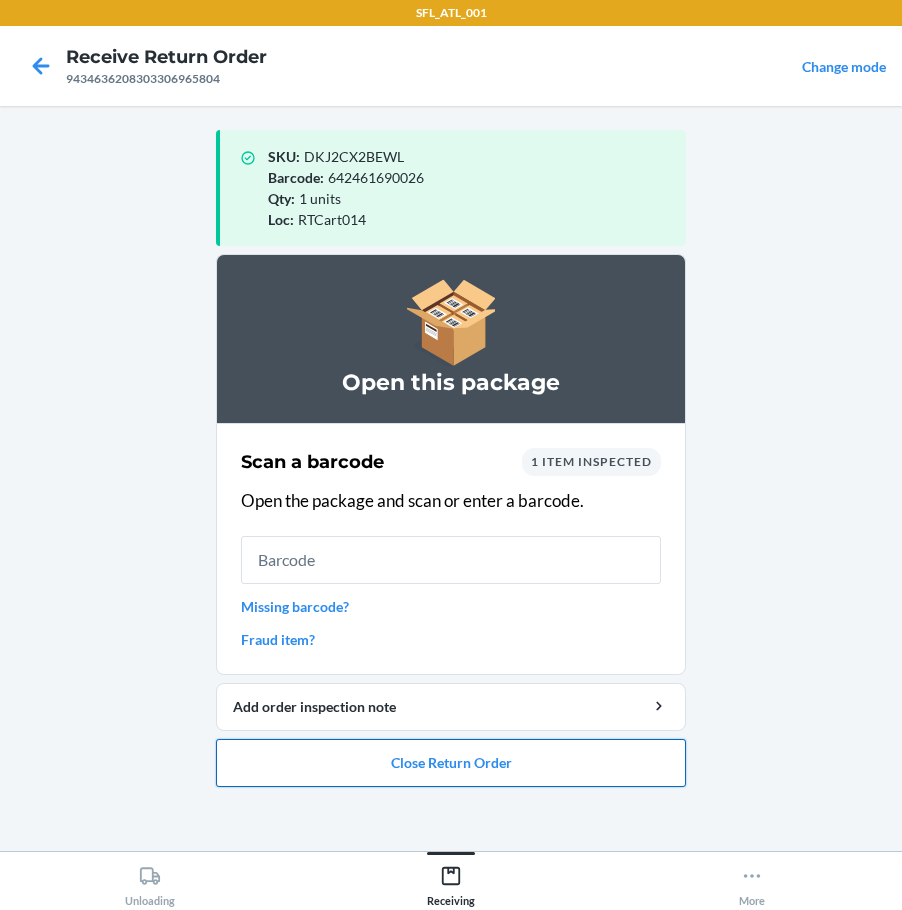 click on "Close Return Order" at bounding box center (451, 763) 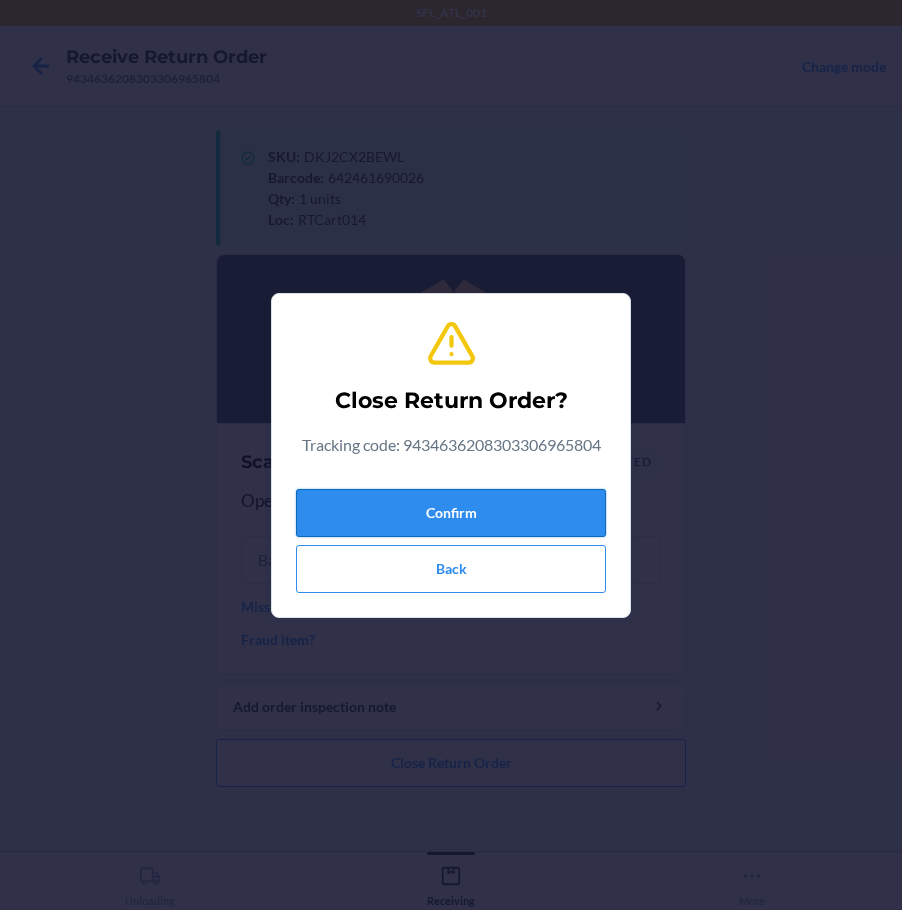 click on "Confirm" at bounding box center [451, 513] 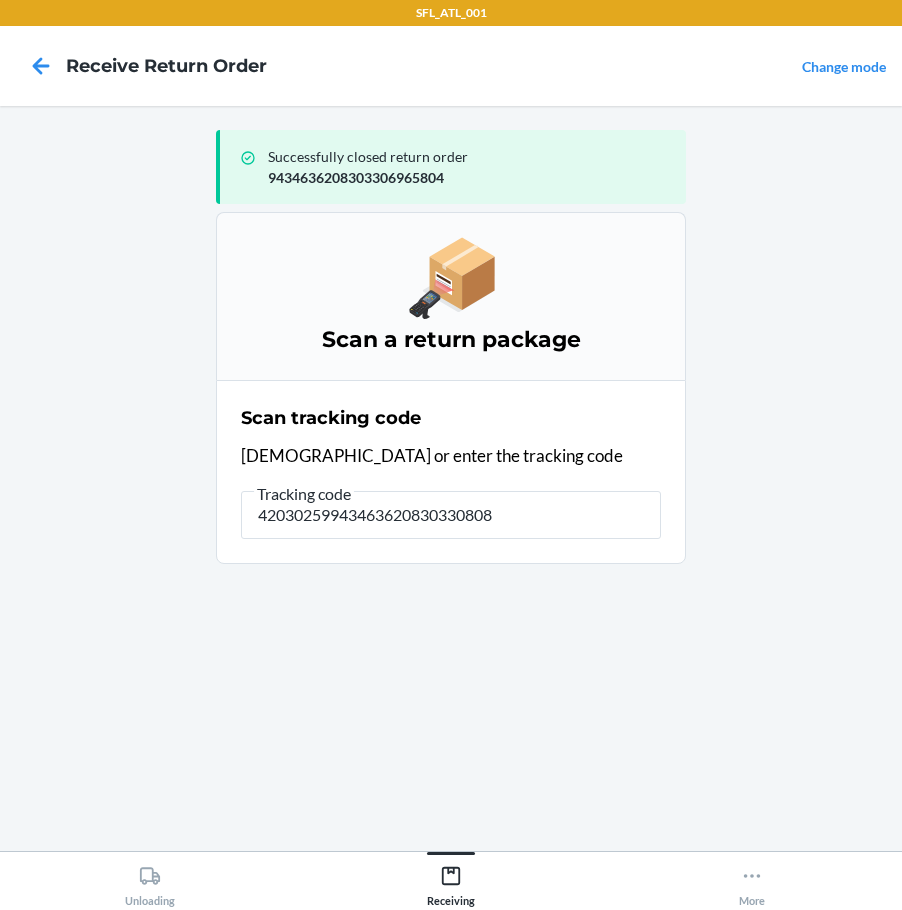 type on "420302599434636208303308083" 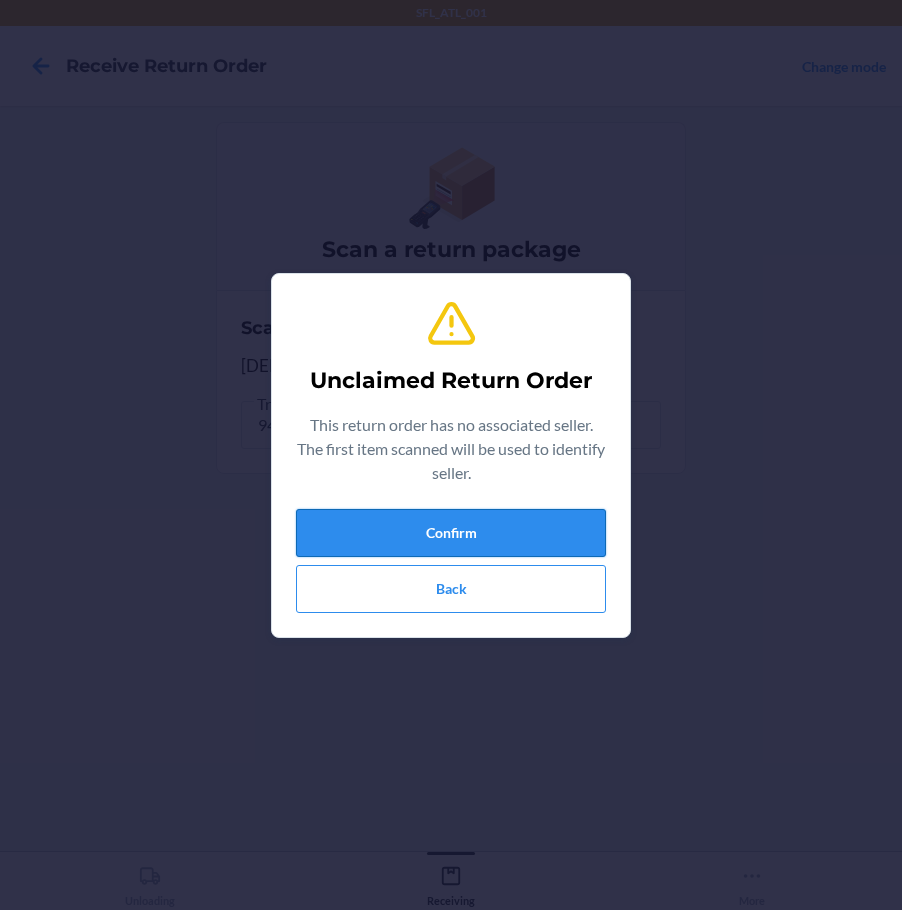 click on "Confirm" at bounding box center [451, 533] 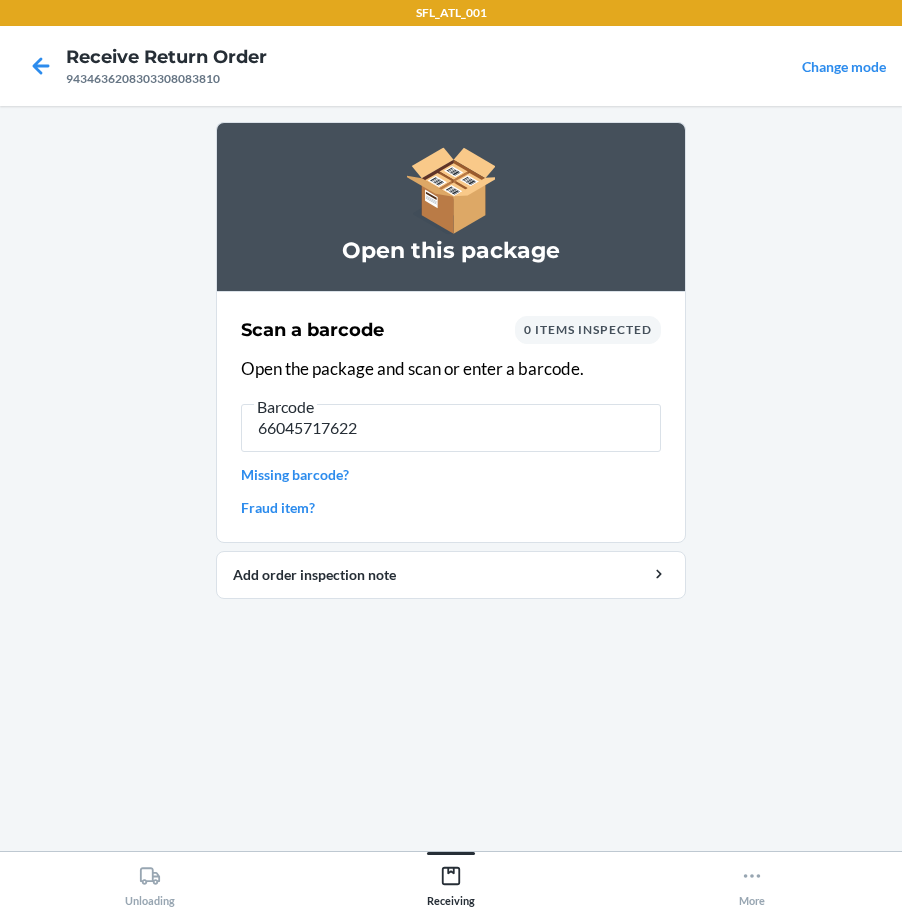 type on "660457176224" 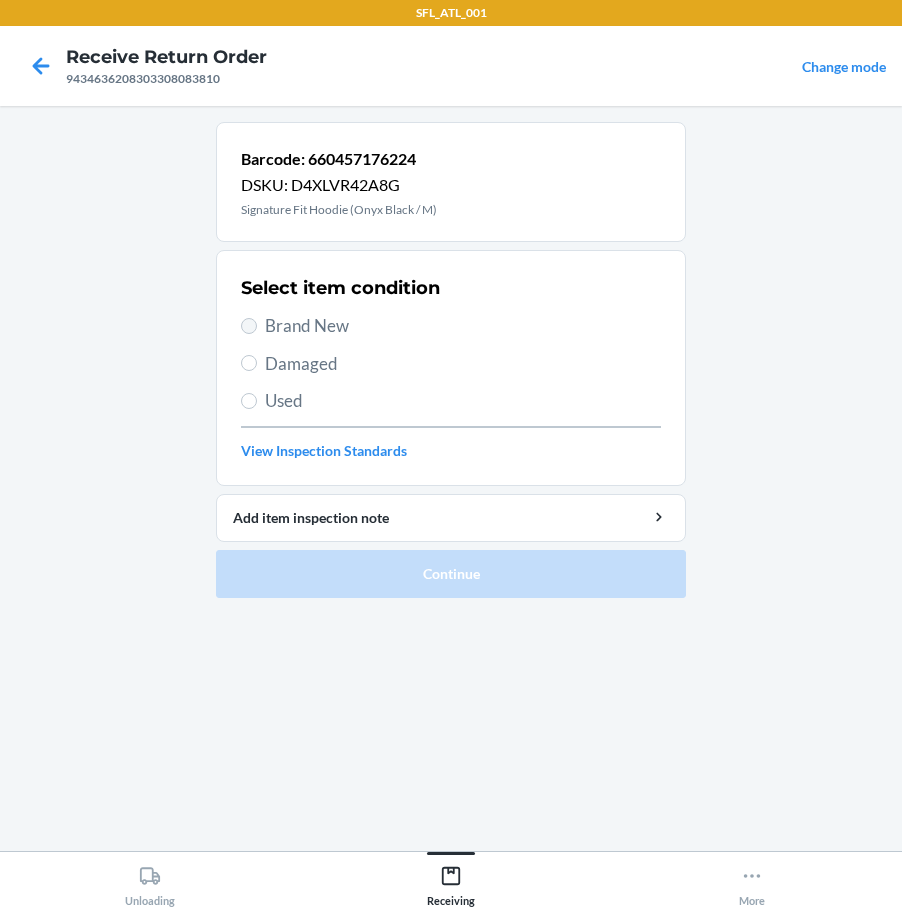 drag, startPoint x: 244, startPoint y: 314, endPoint x: 242, endPoint y: 331, distance: 17.117243 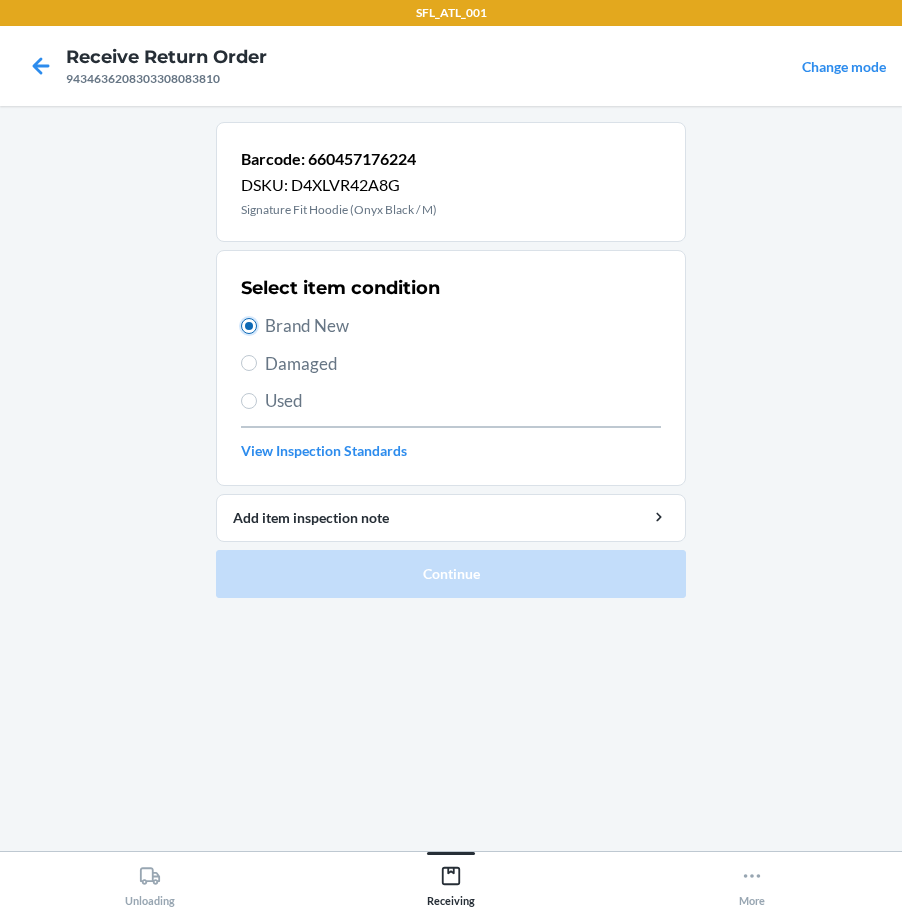 radio on "true" 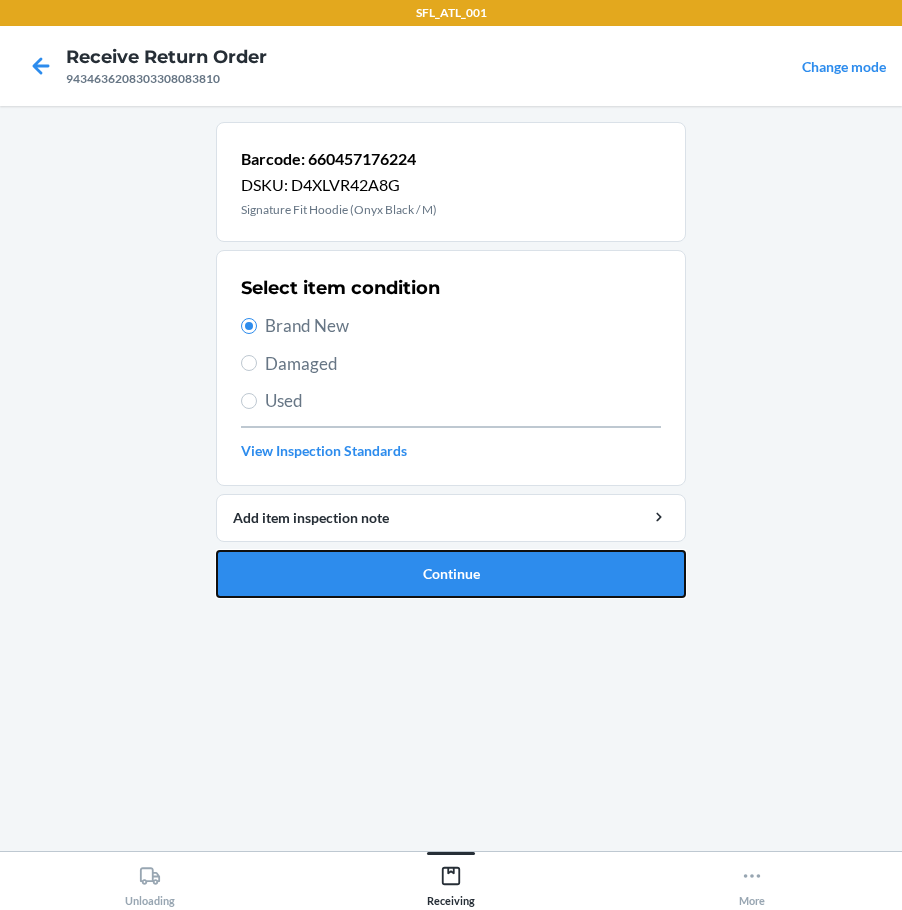 click on "Continue" at bounding box center (451, 574) 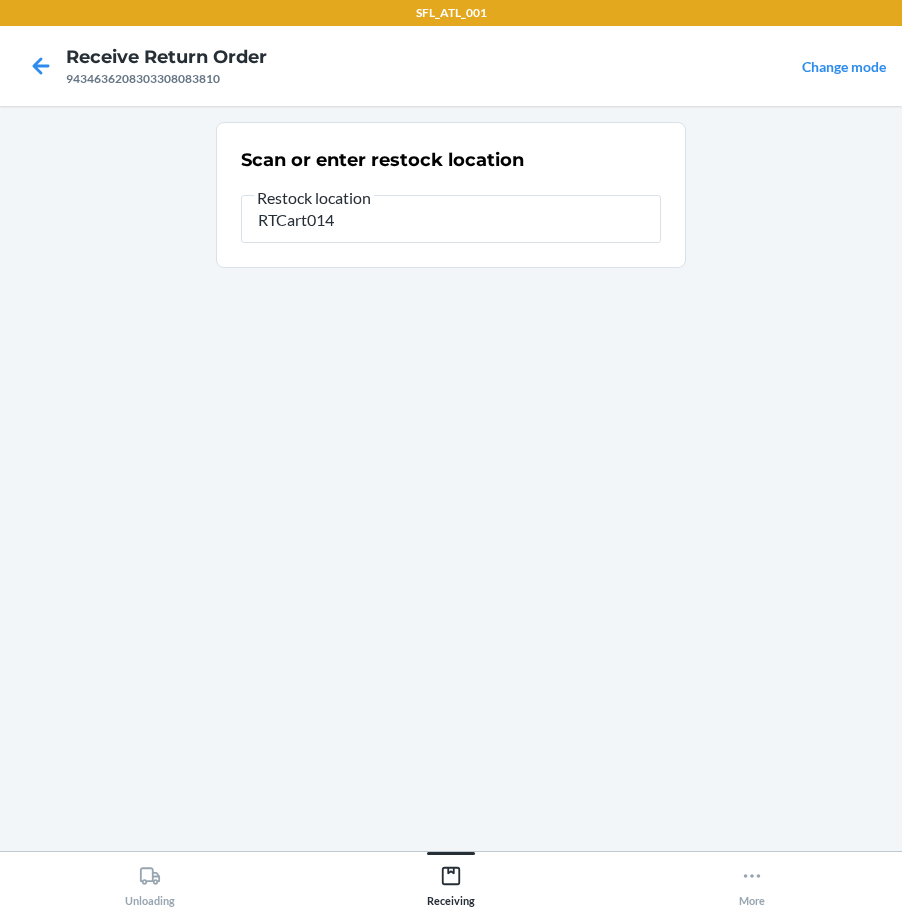 type on "RTCart014" 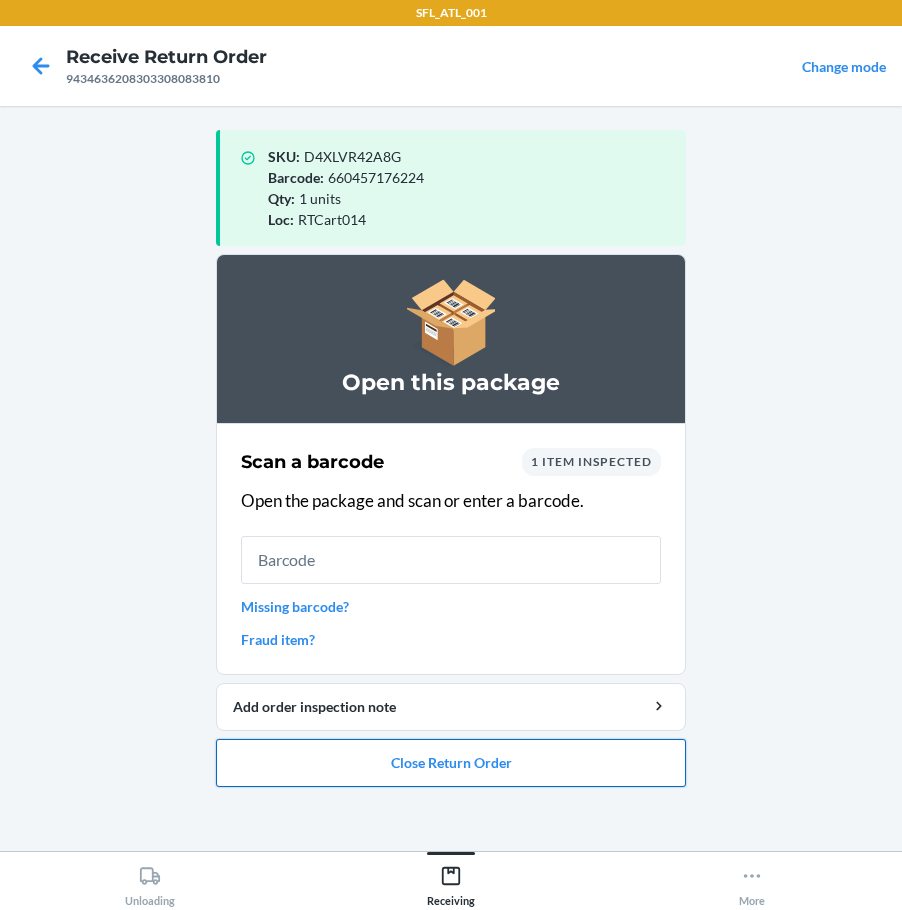 click on "Close Return Order" at bounding box center [451, 763] 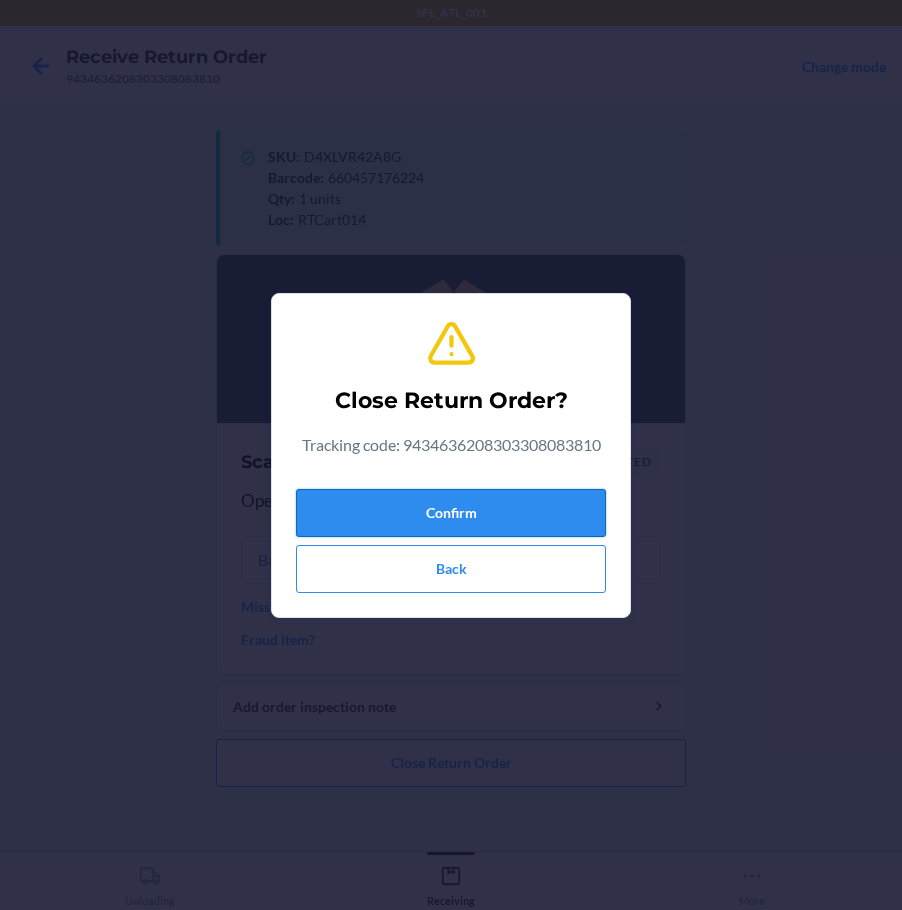 click on "Confirm" at bounding box center [451, 513] 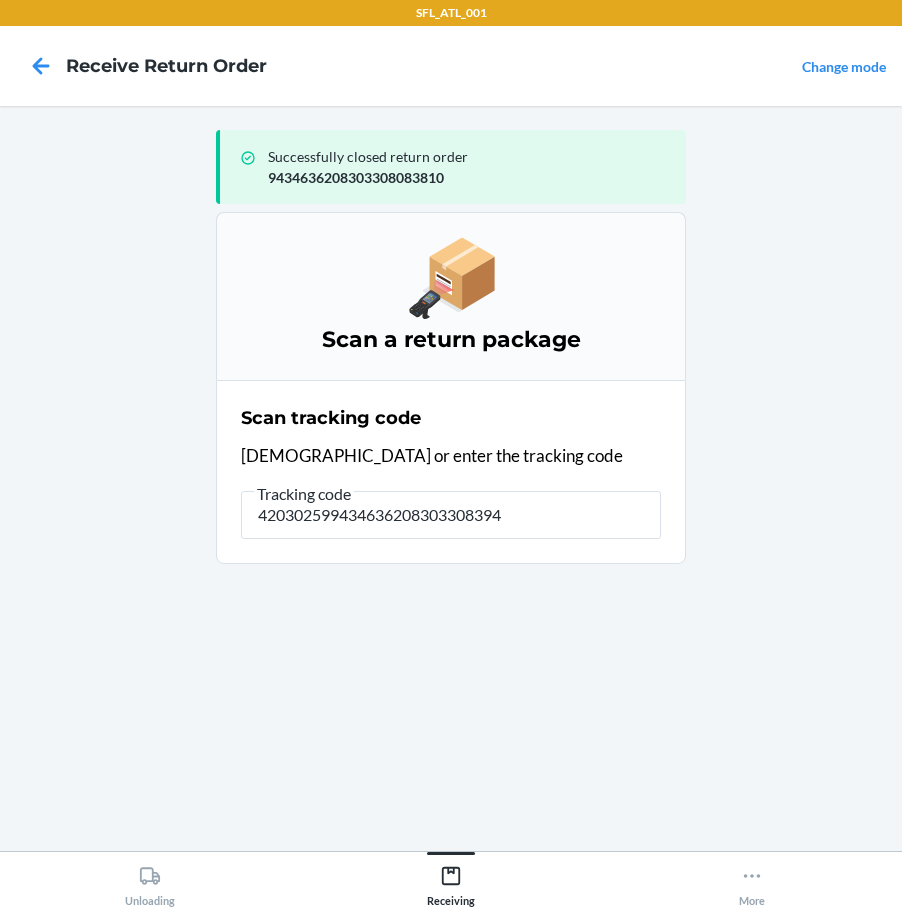 type on "4203025994346362083033083942" 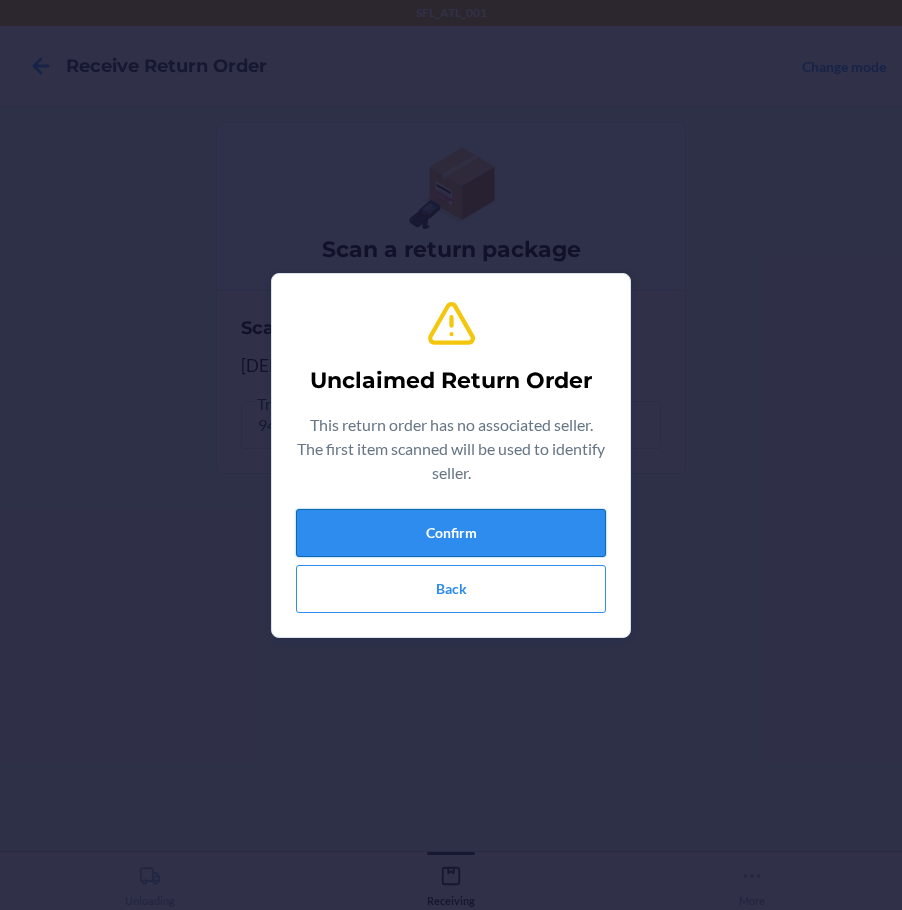 click on "Confirm" at bounding box center [451, 533] 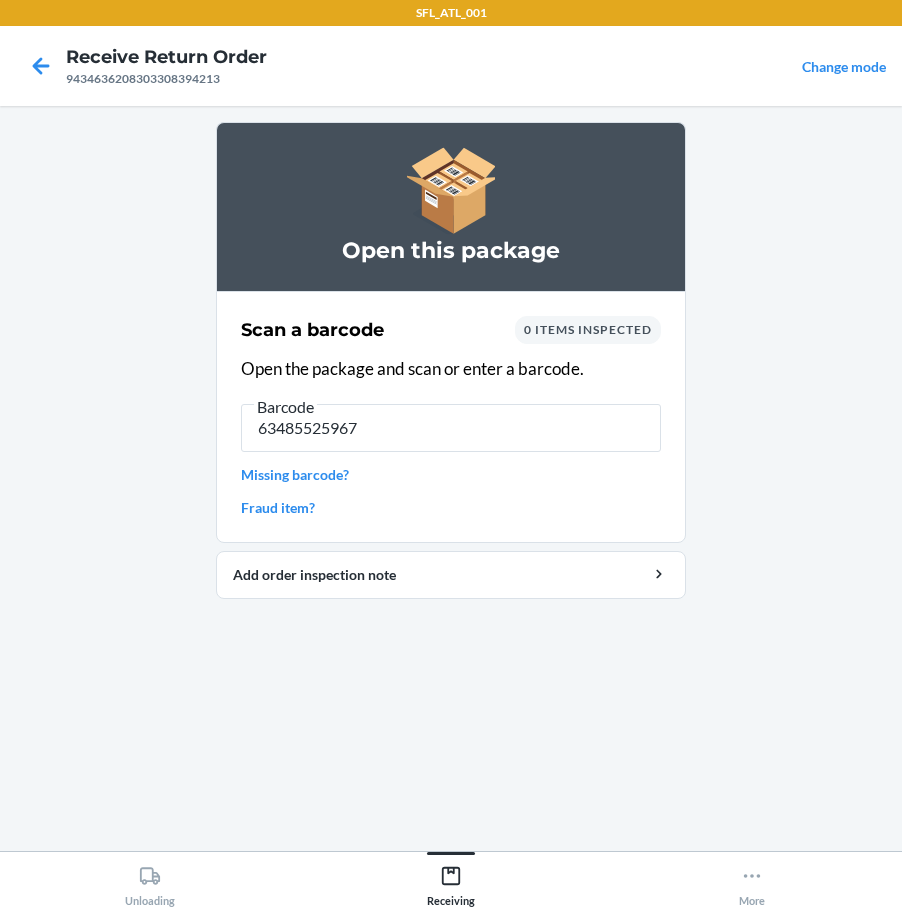 type on "634855259674" 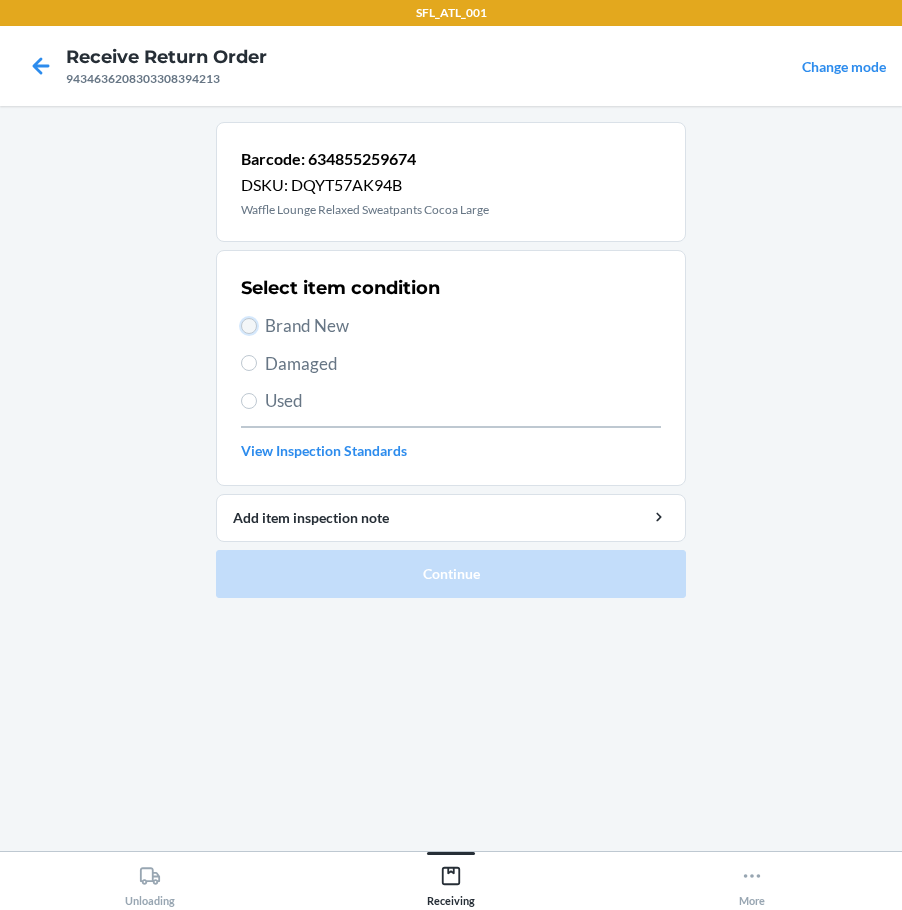 click on "Brand New" at bounding box center [249, 326] 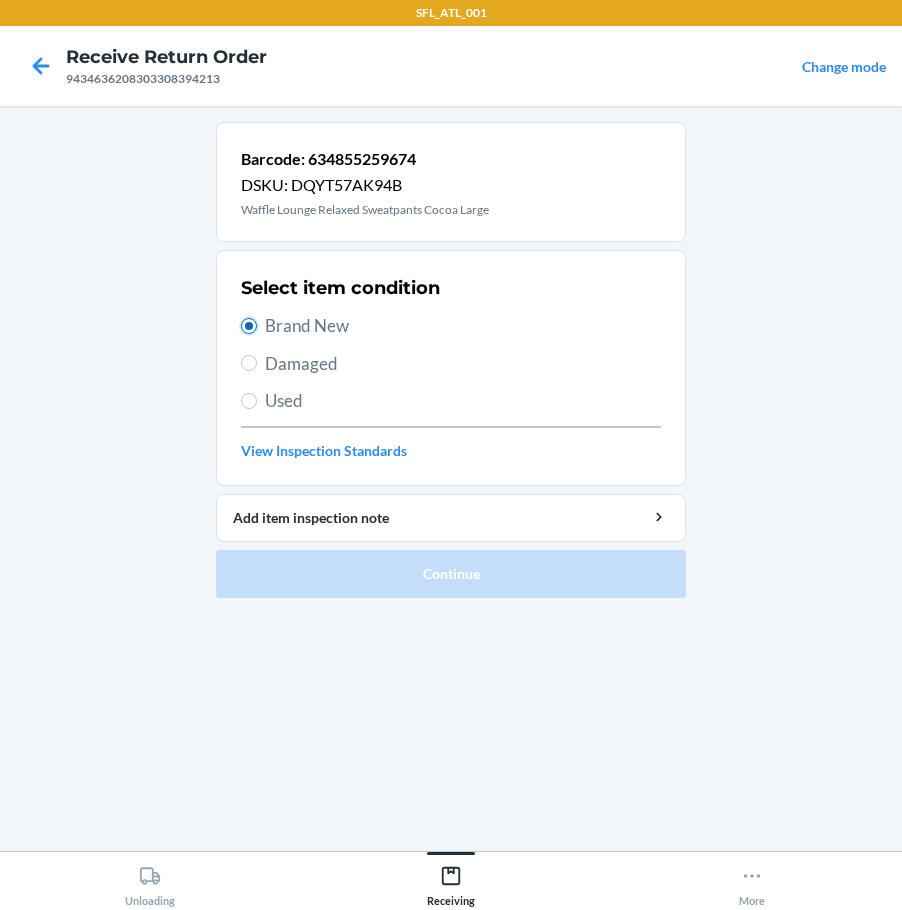 radio on "true" 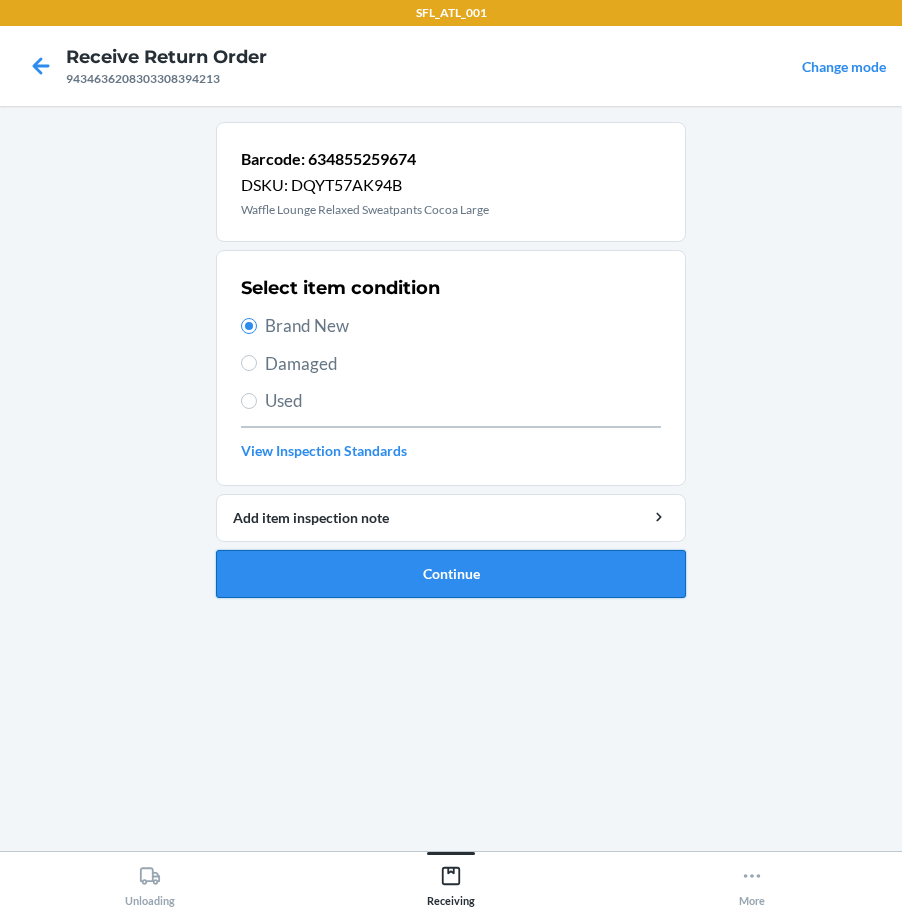 click on "Continue" at bounding box center (451, 574) 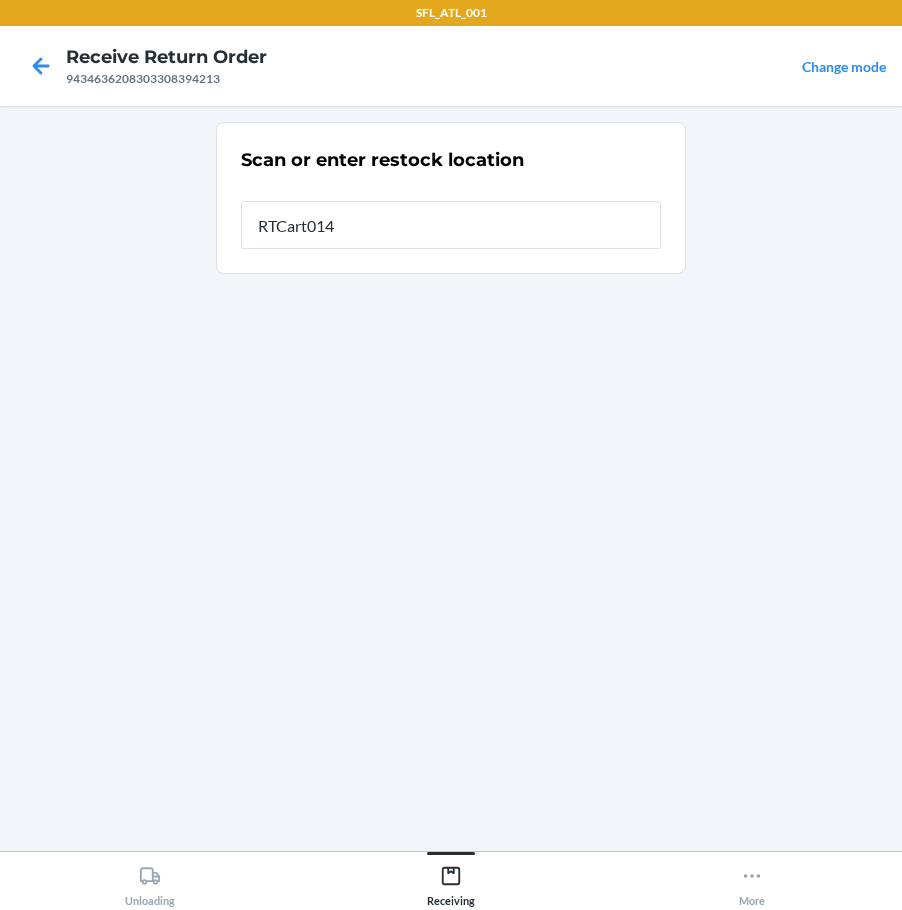 type on "RTCart014" 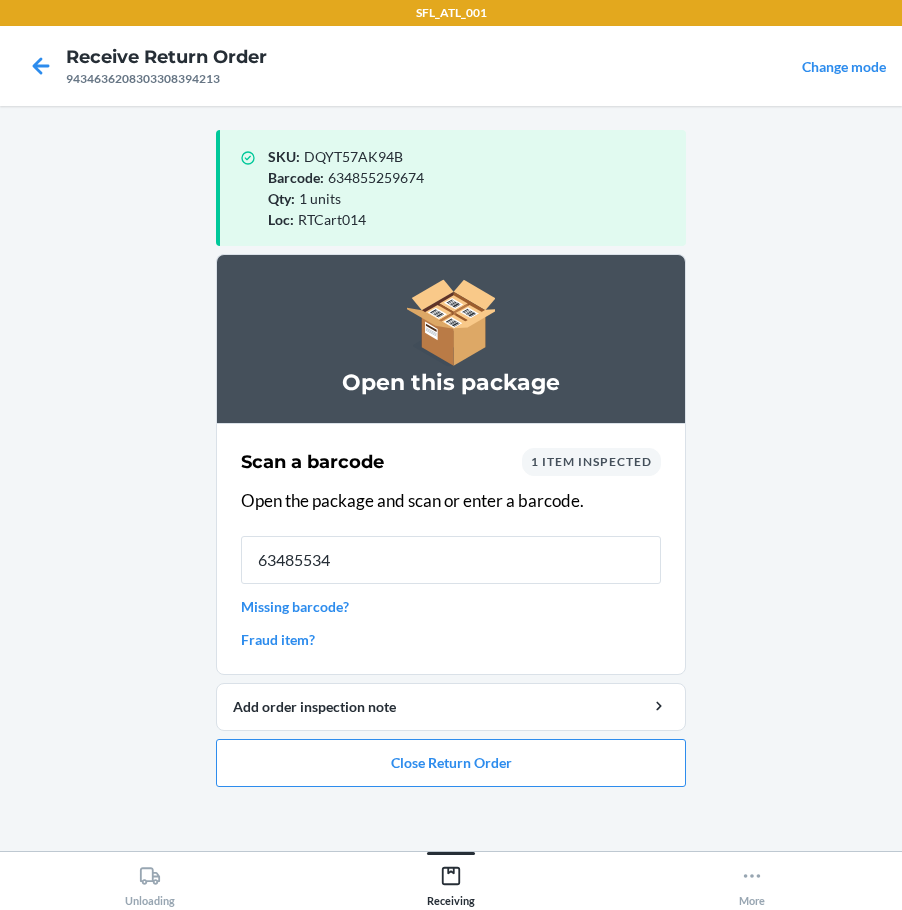 type on "634855341" 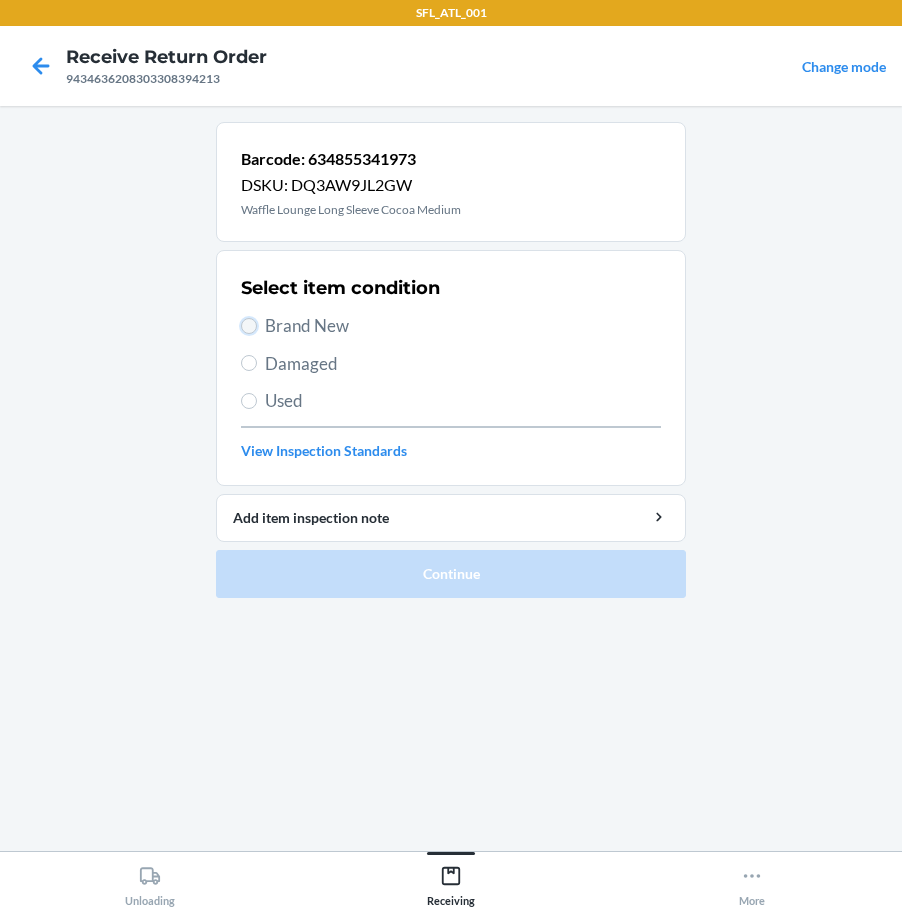 drag, startPoint x: 253, startPoint y: 321, endPoint x: 256, endPoint y: 381, distance: 60.074955 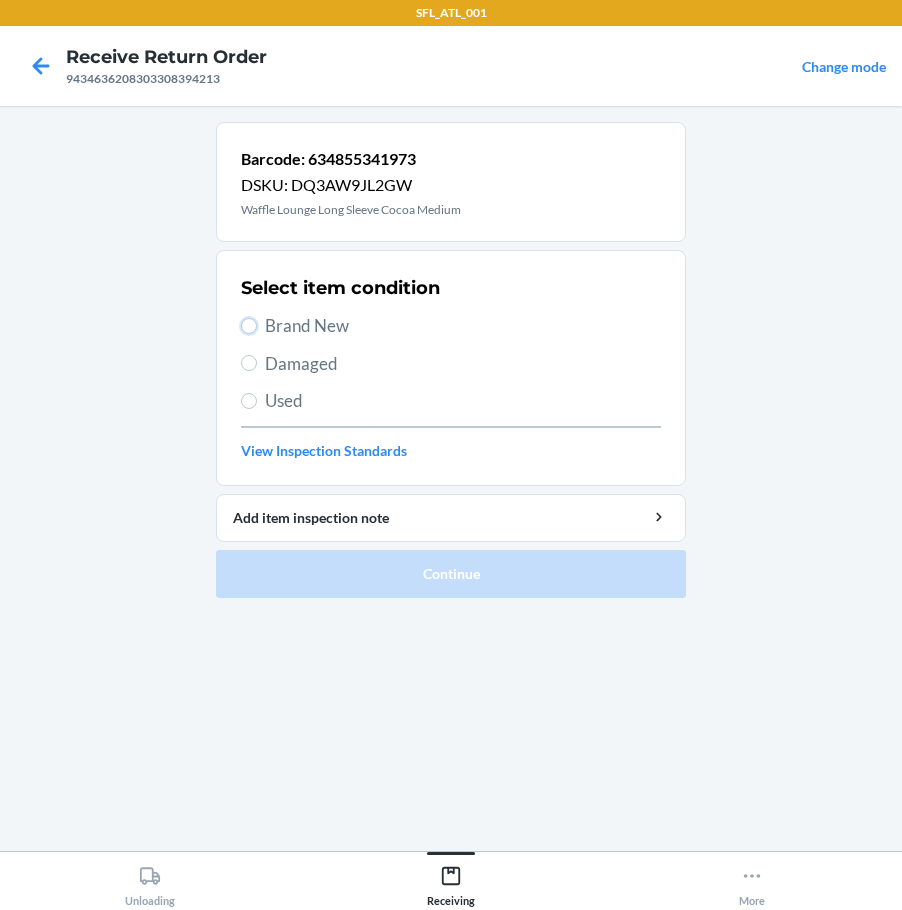 click on "Brand New" at bounding box center [249, 326] 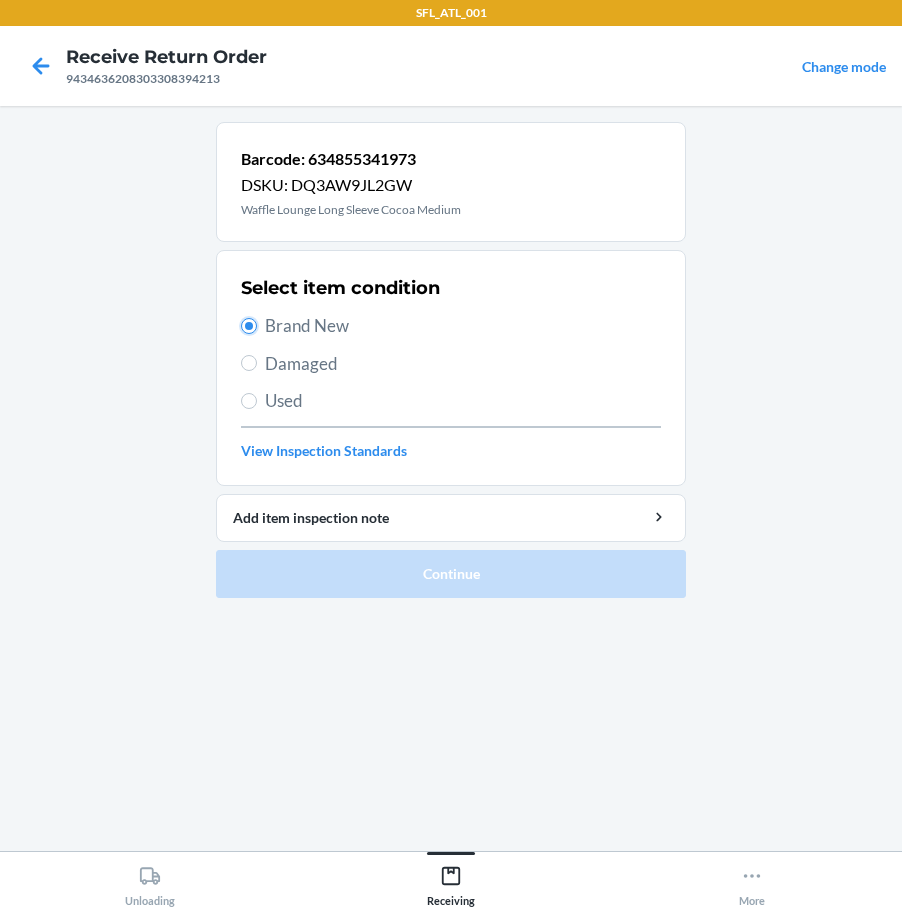 radio on "true" 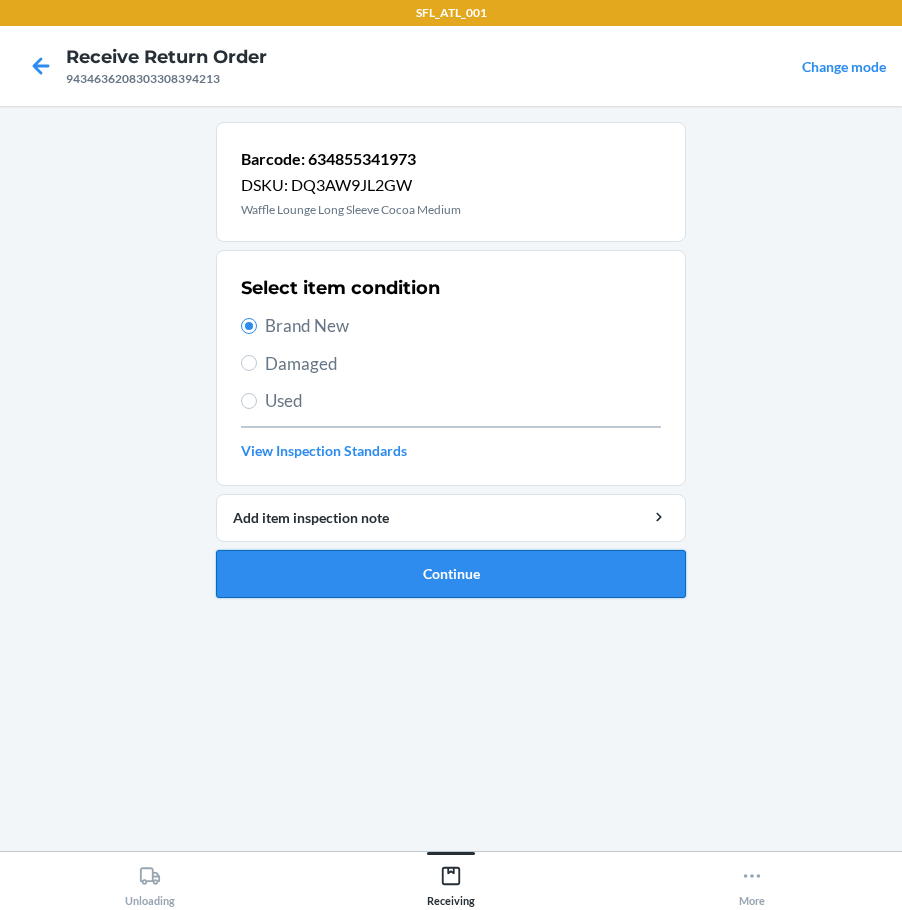 click on "Continue" at bounding box center [451, 574] 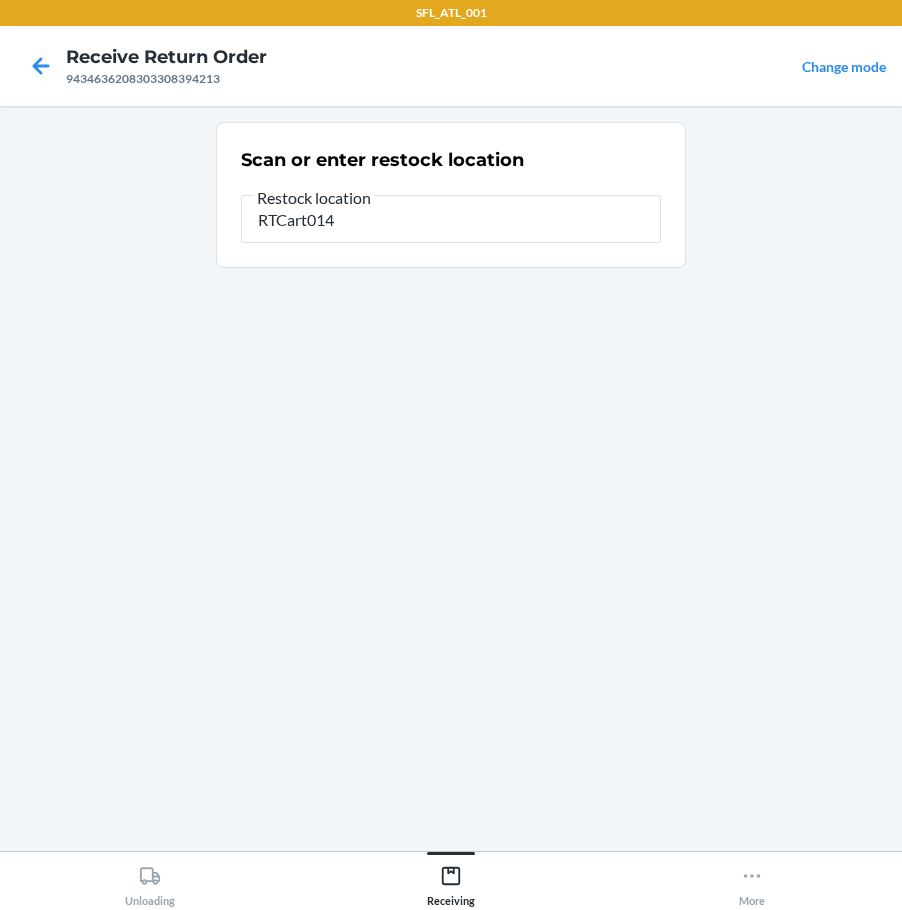 type on "RTCart014" 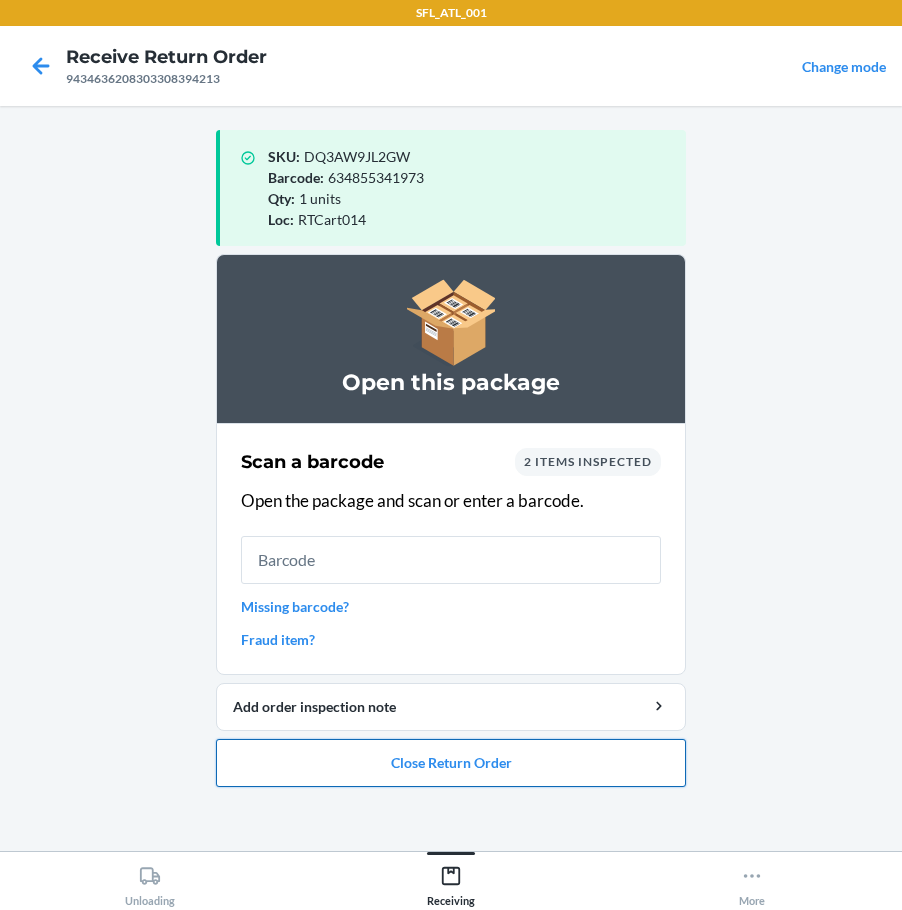click on "Close Return Order" at bounding box center (451, 763) 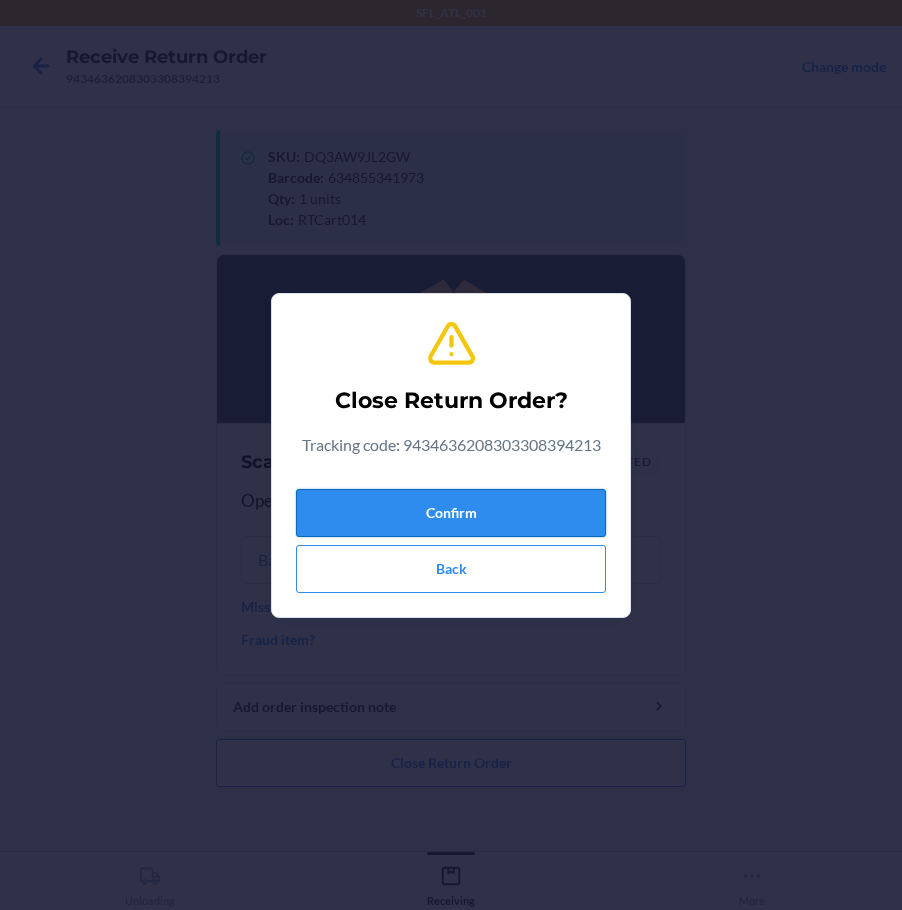 click on "Confirm" at bounding box center [451, 513] 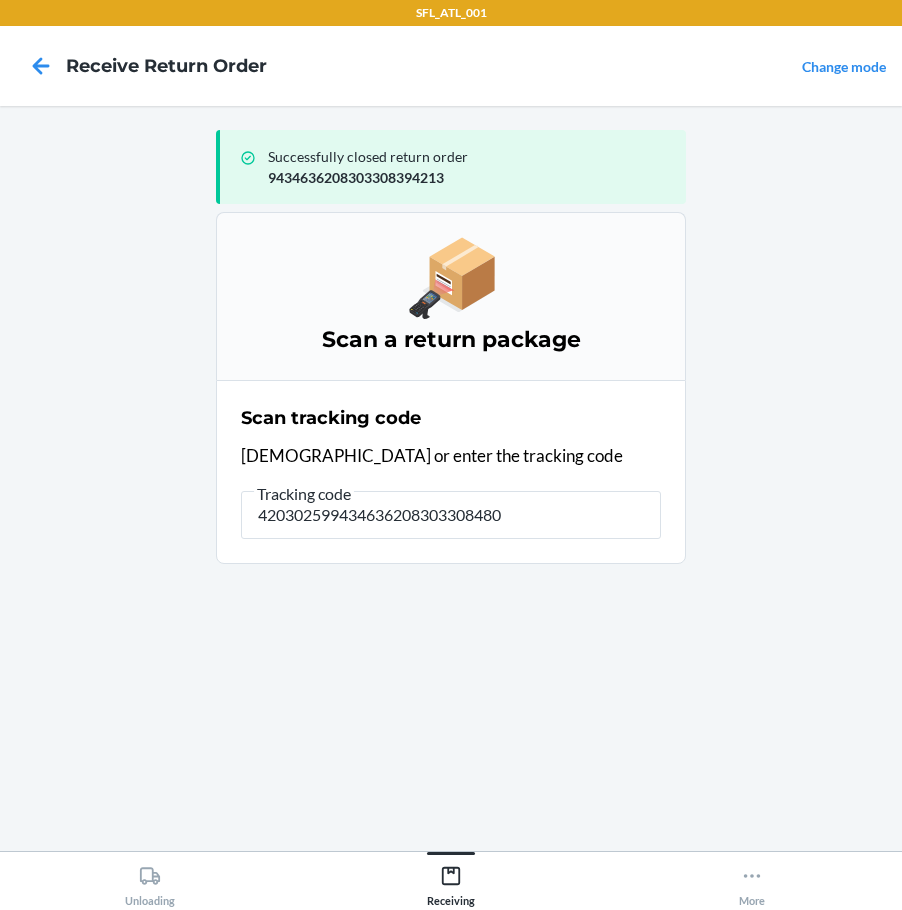 type on "4203025994346362083033084801" 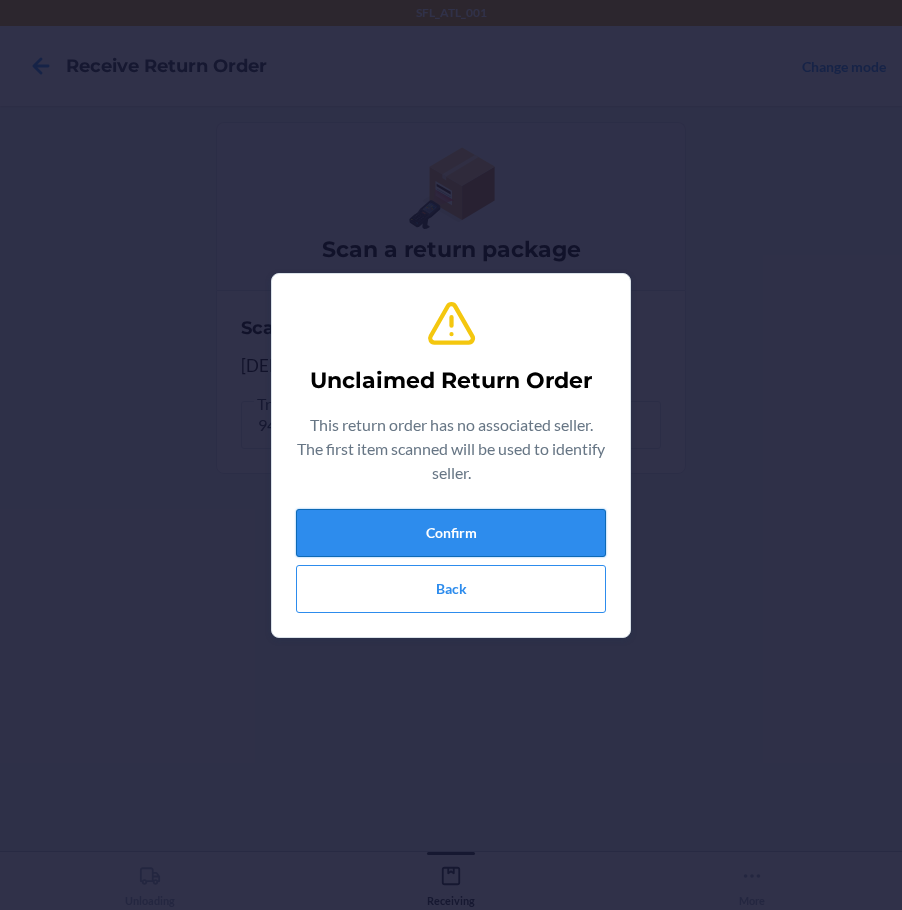 click on "Confirm" at bounding box center [451, 533] 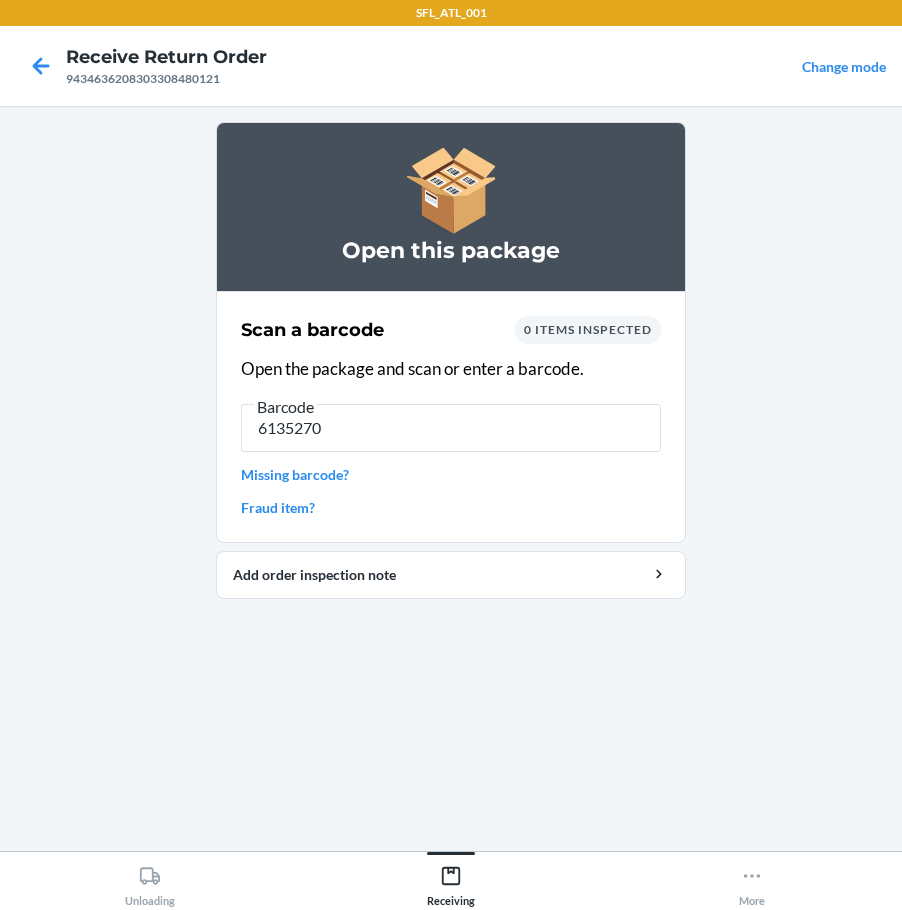 type on "61352701" 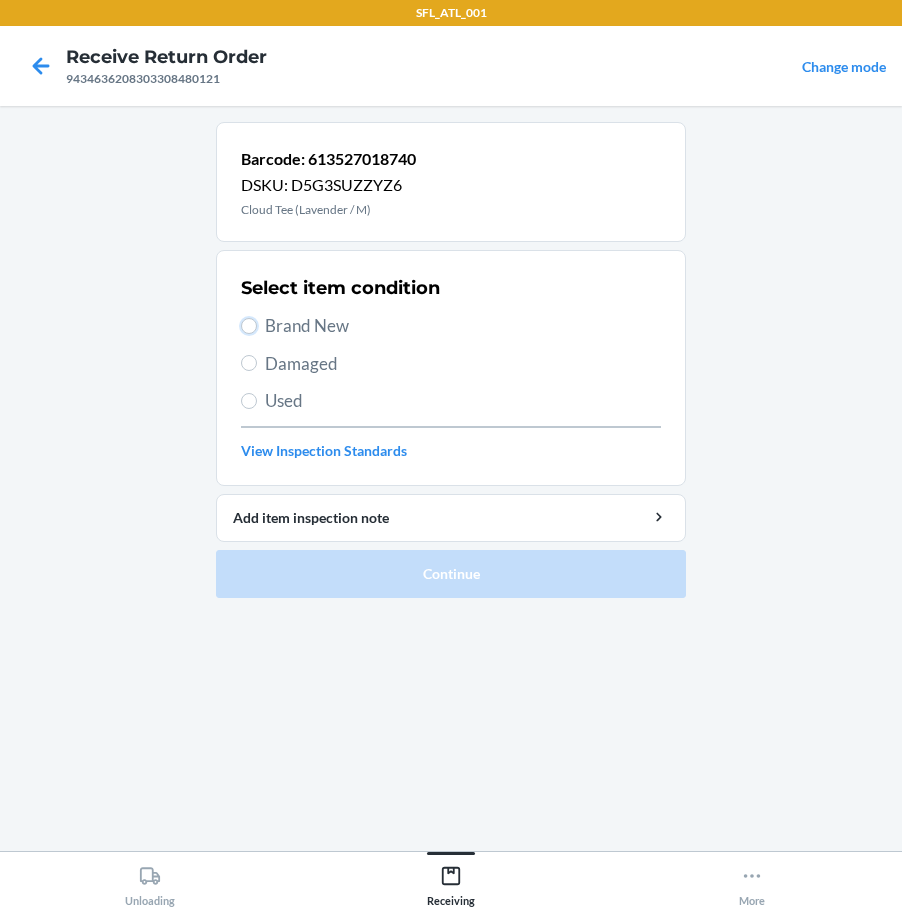 drag, startPoint x: 249, startPoint y: 330, endPoint x: 269, endPoint y: 344, distance: 24.41311 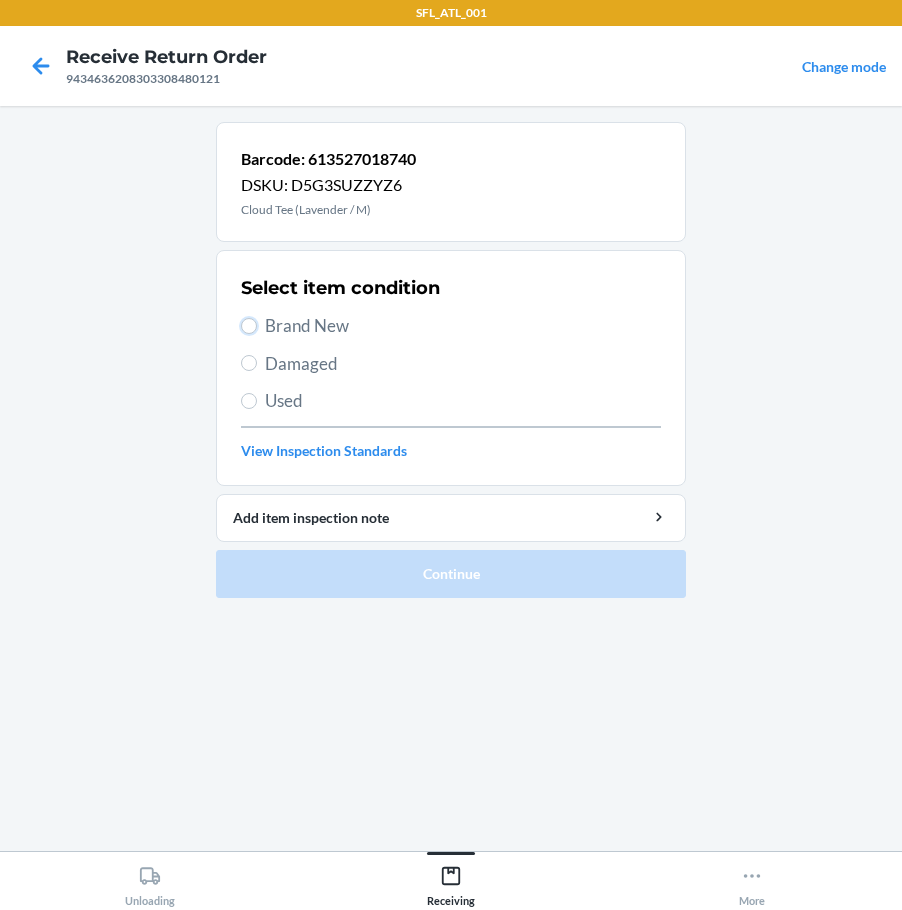 click on "Select item condition Brand New Damaged Used View Inspection Standards" at bounding box center [451, 368] 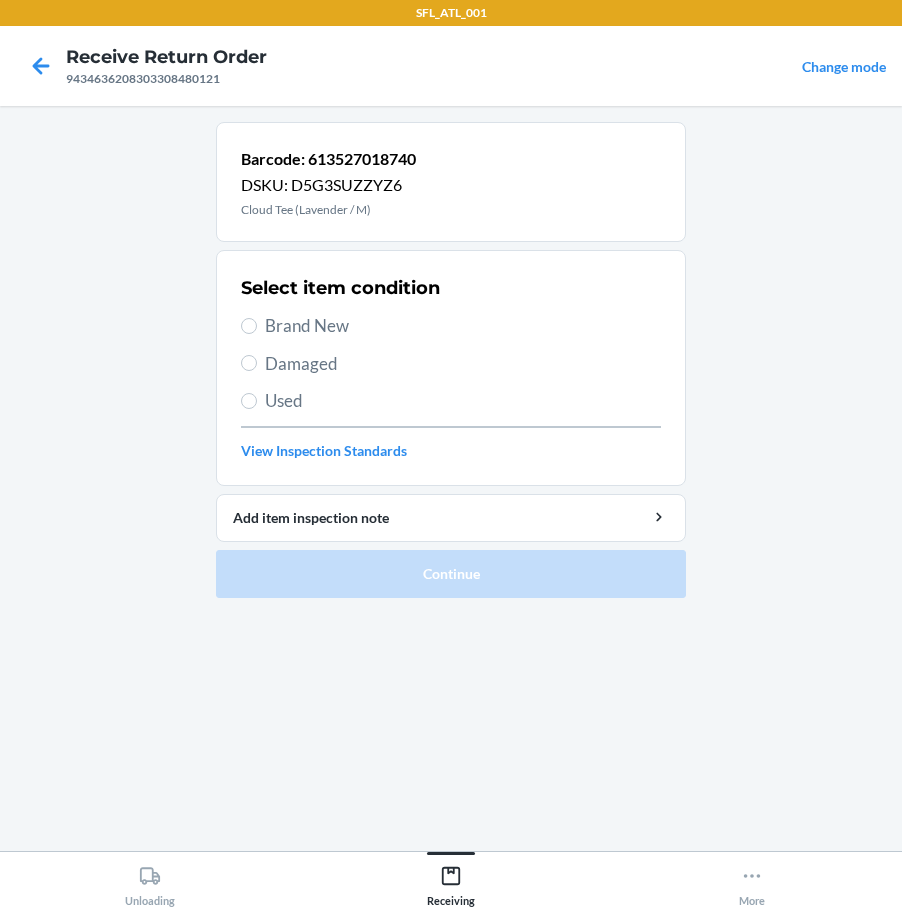 click on "Brand New" at bounding box center (451, 326) 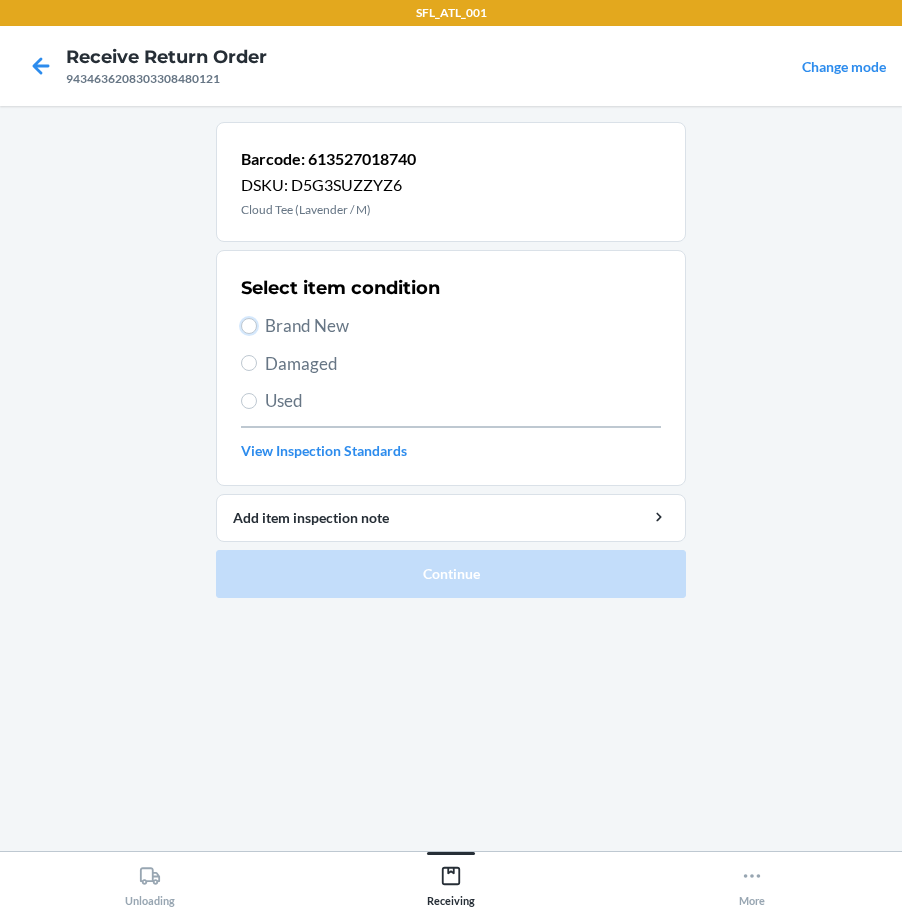 click on "Brand New" at bounding box center [249, 326] 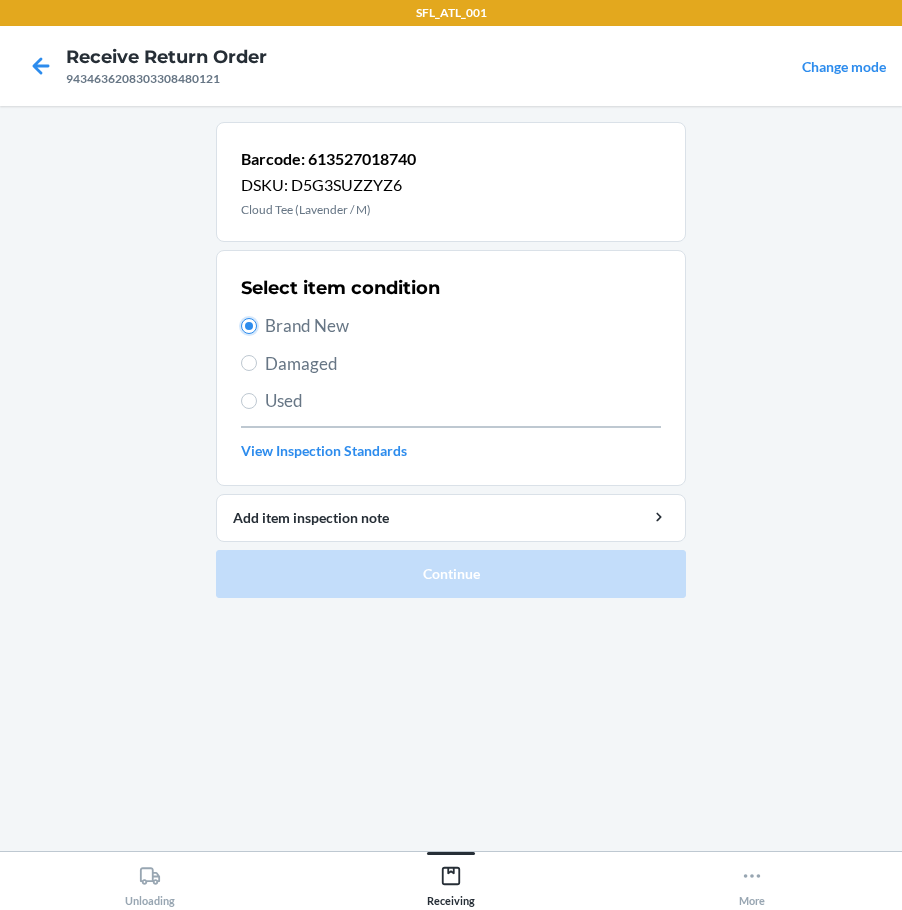 radio on "true" 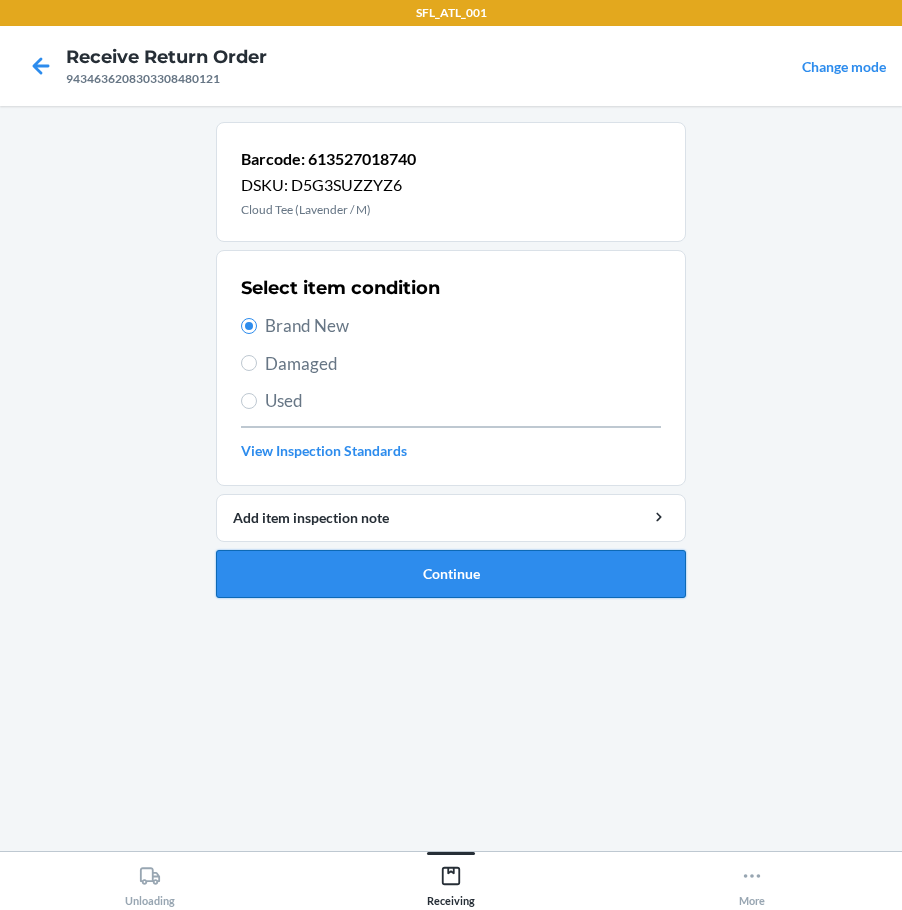 click on "Continue" at bounding box center [451, 574] 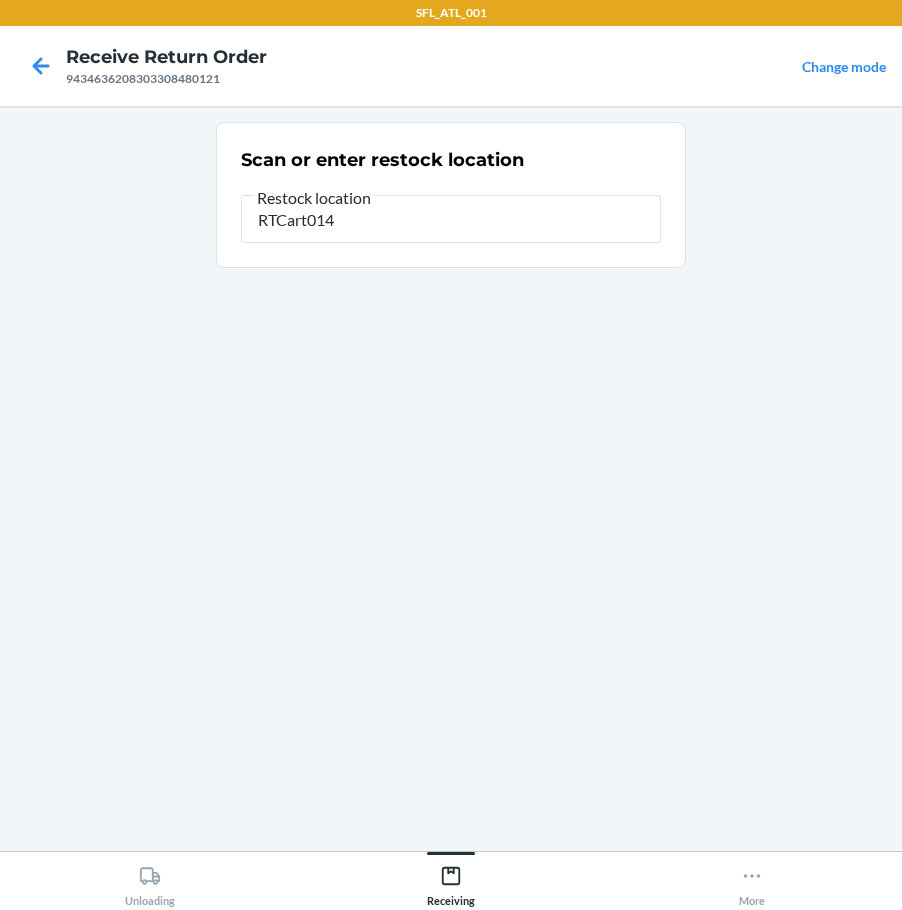 type on "RTCart014" 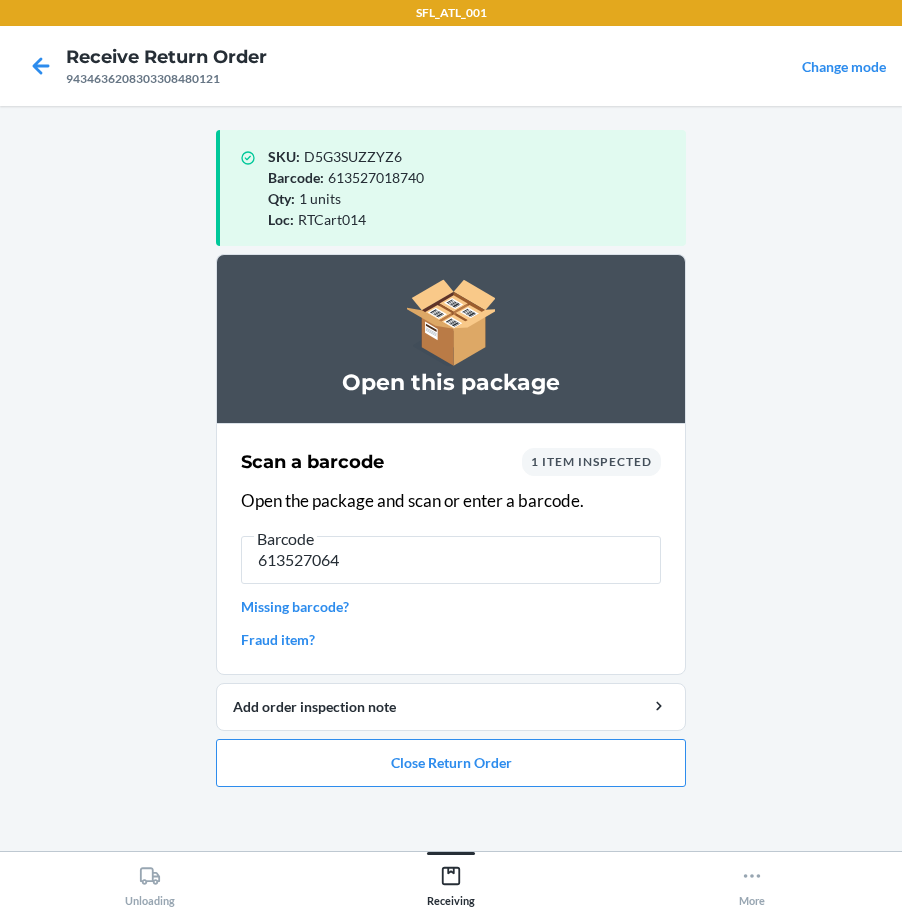 type on "6135270649" 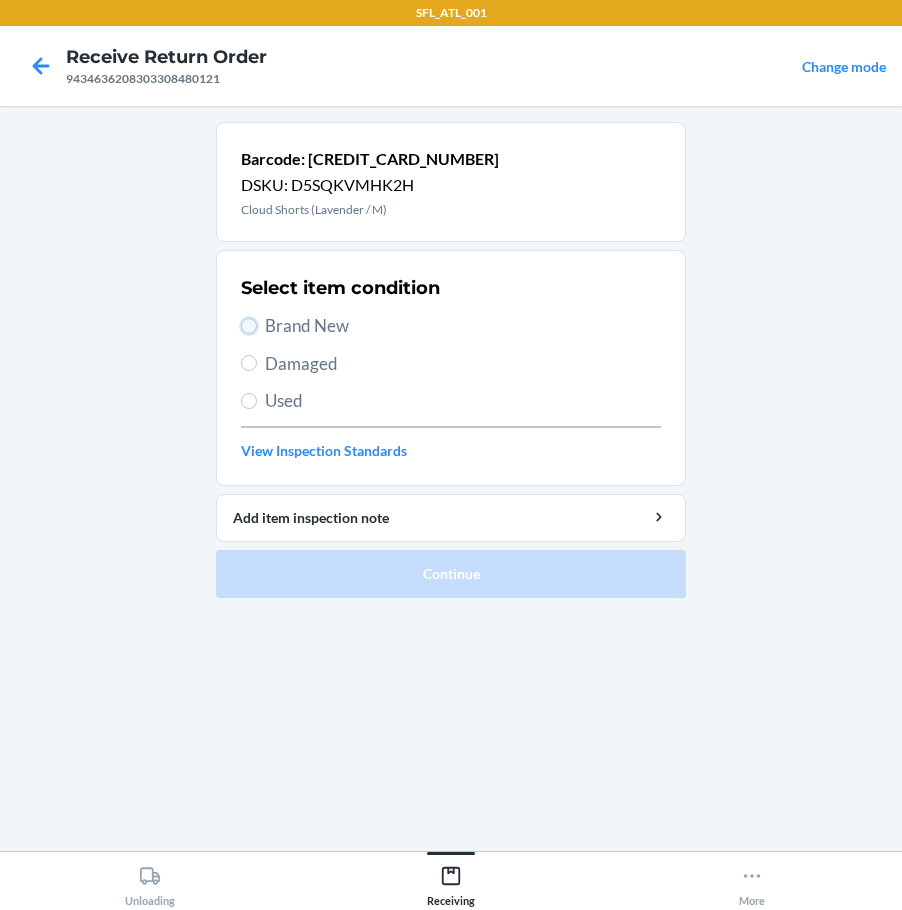 click on "Brand New" at bounding box center (249, 326) 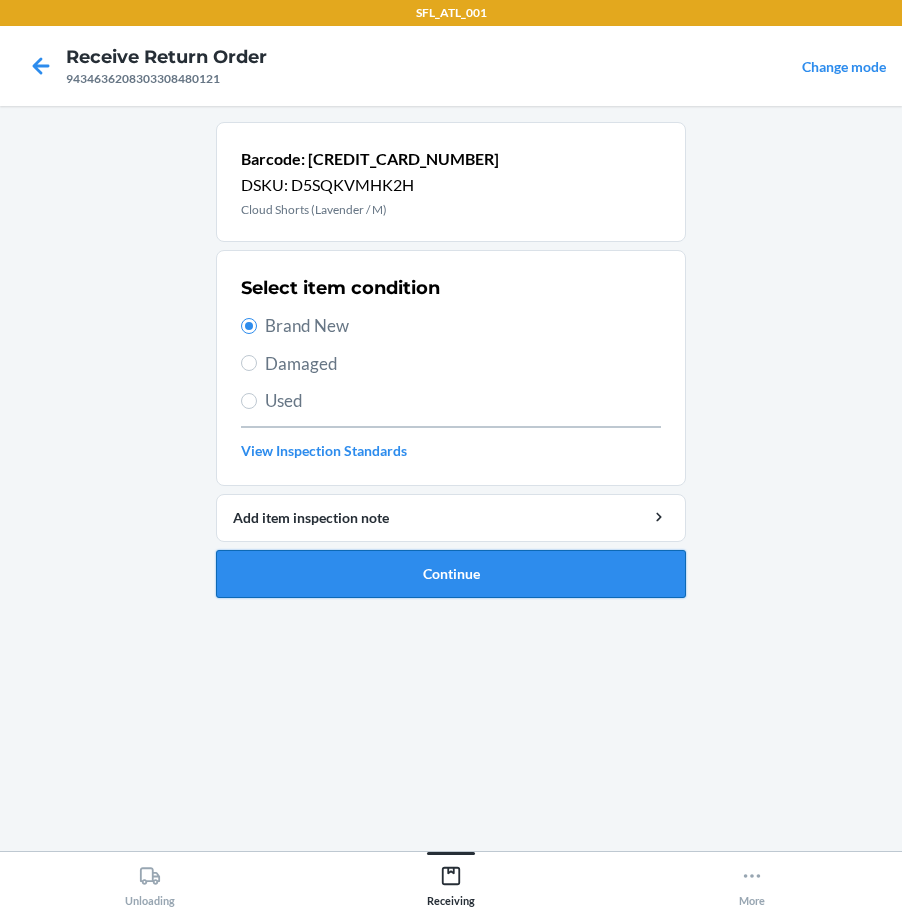 click on "Continue" at bounding box center (451, 574) 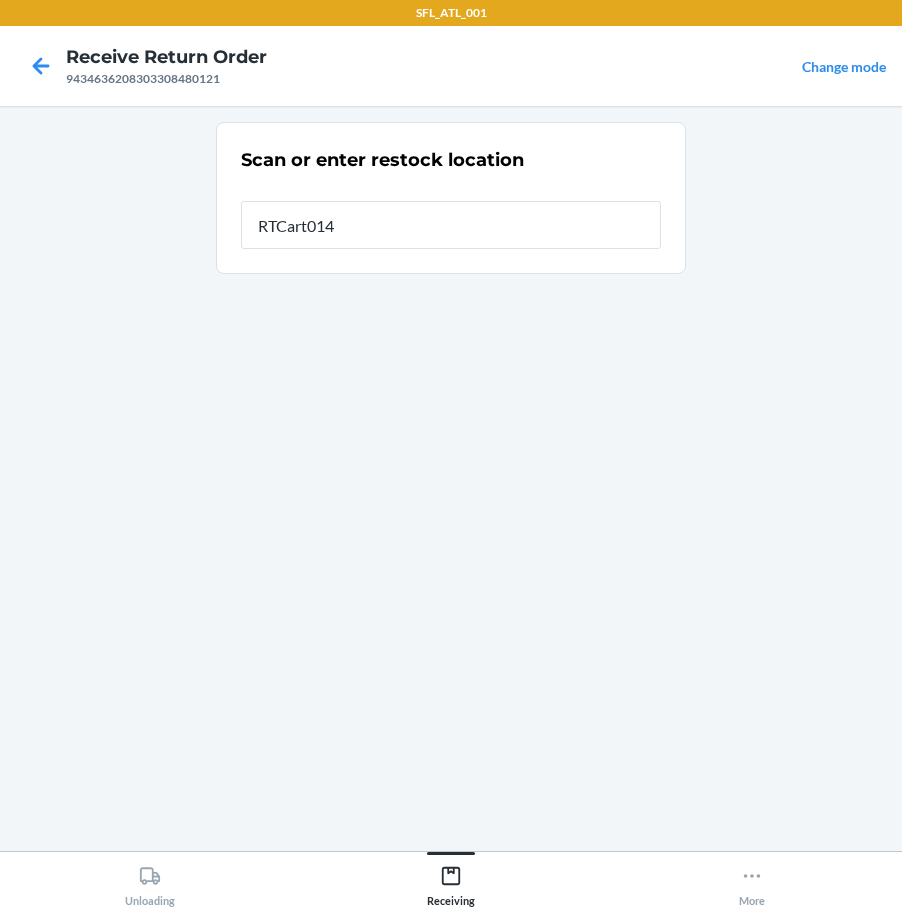 type on "RTCart014" 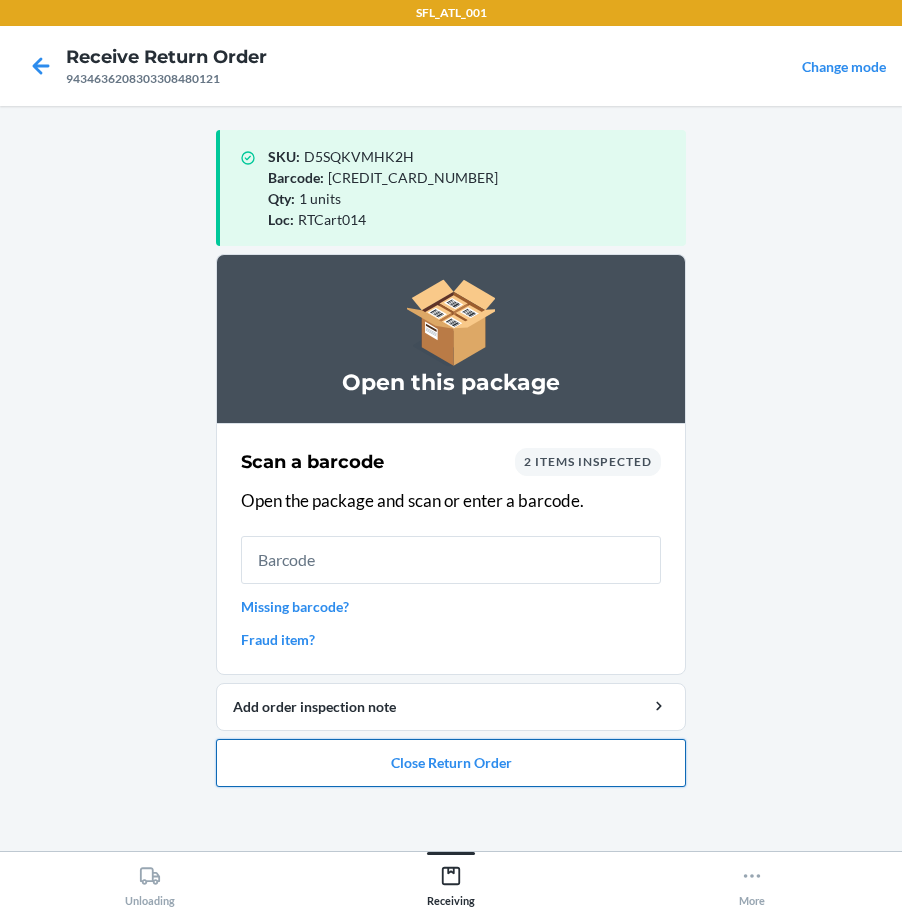 click on "Close Return Order" at bounding box center [451, 763] 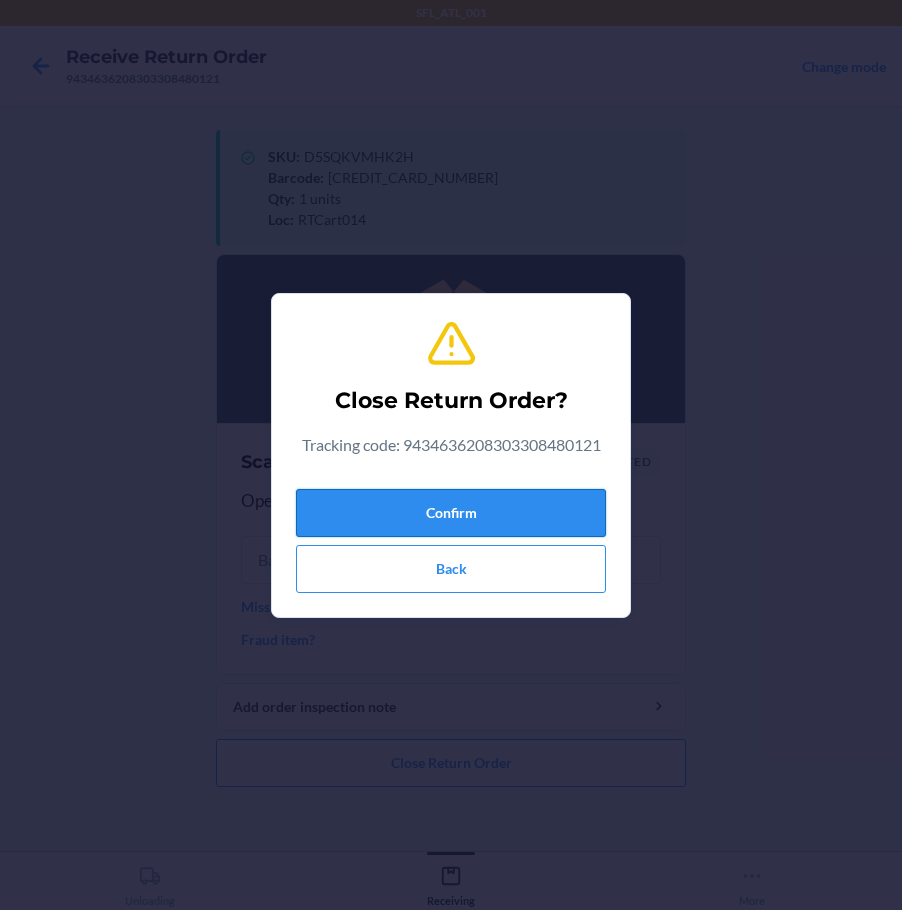 click on "Confirm" at bounding box center [451, 513] 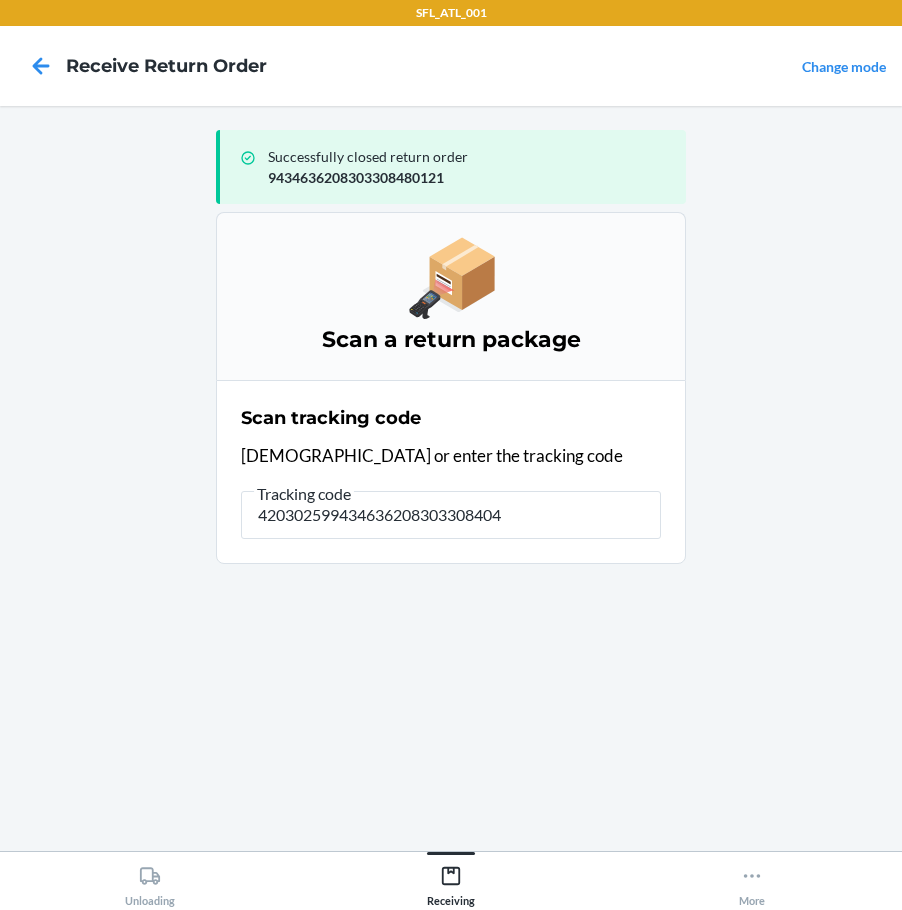 type on "4203025994346362083033084042" 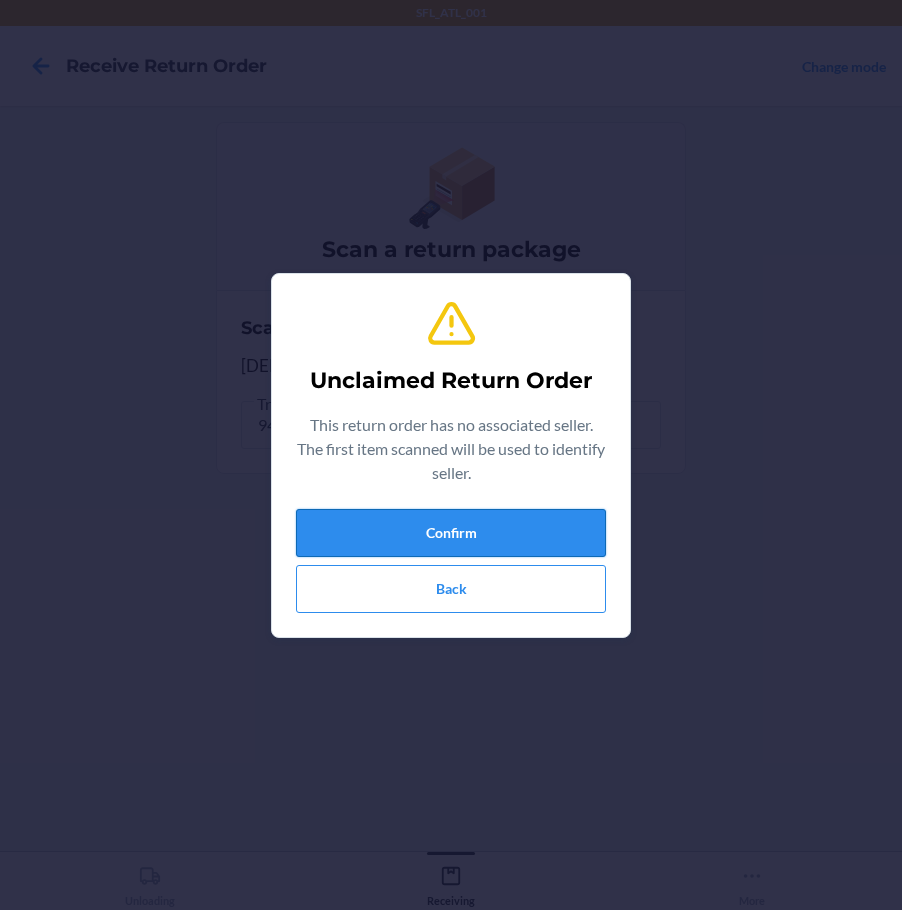 click on "Confirm" at bounding box center [451, 533] 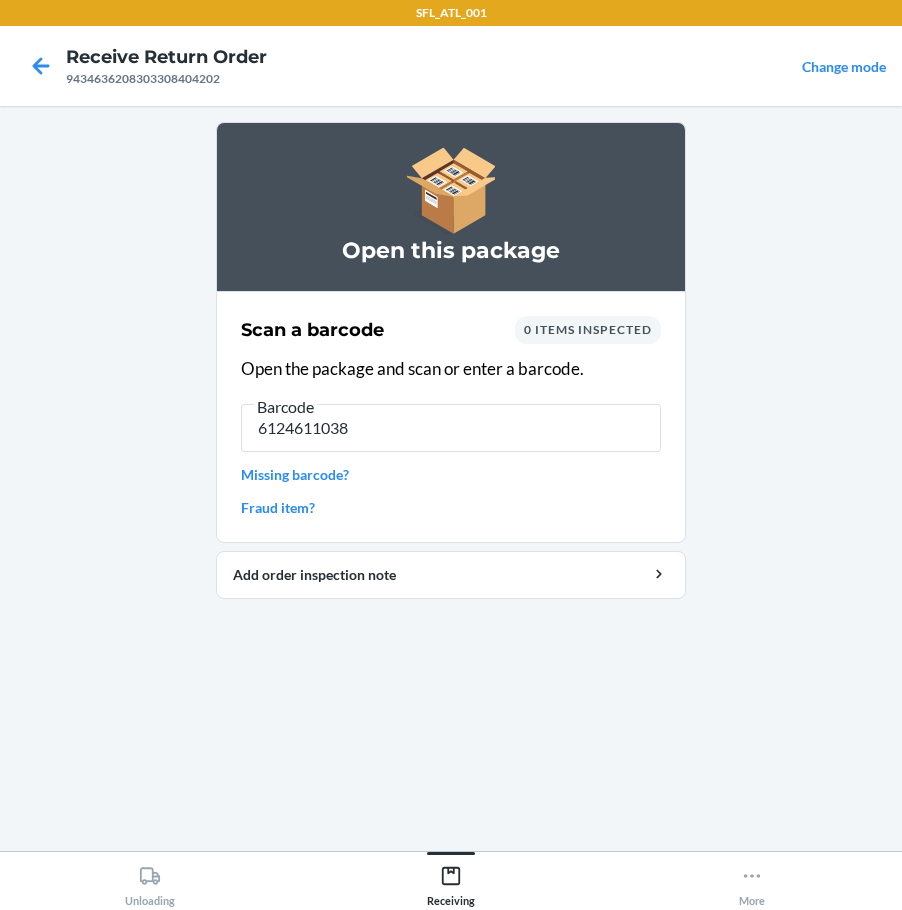 type on "61246110385" 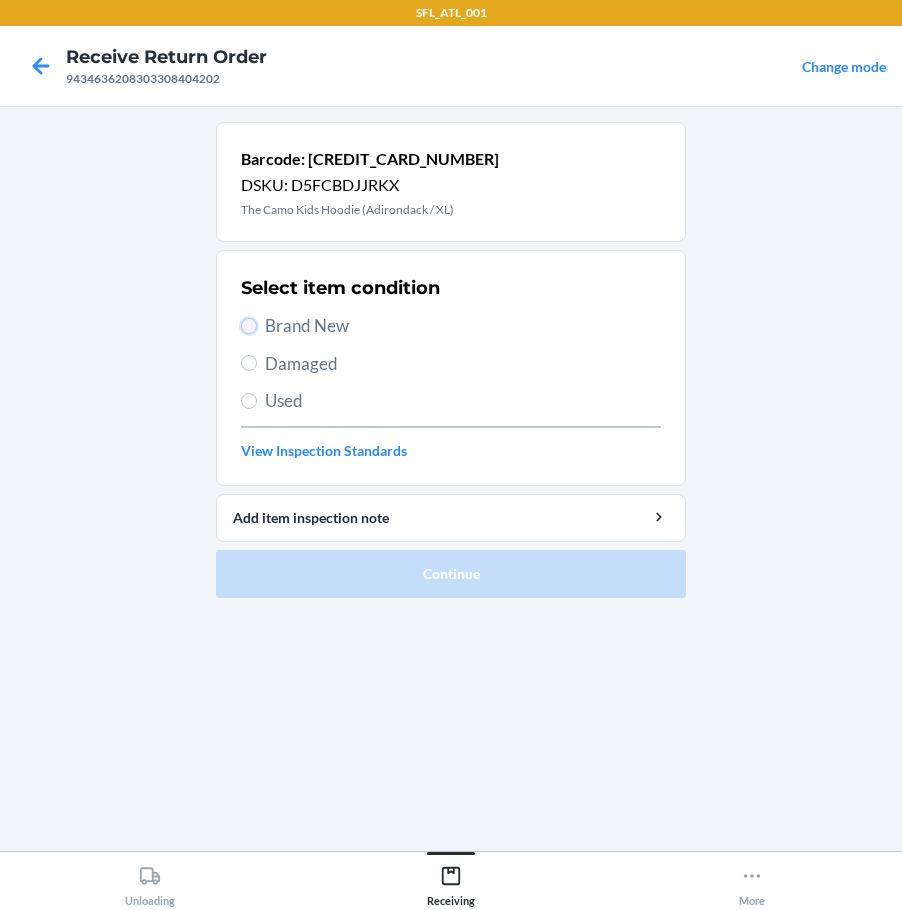 click on "Brand New" at bounding box center (249, 326) 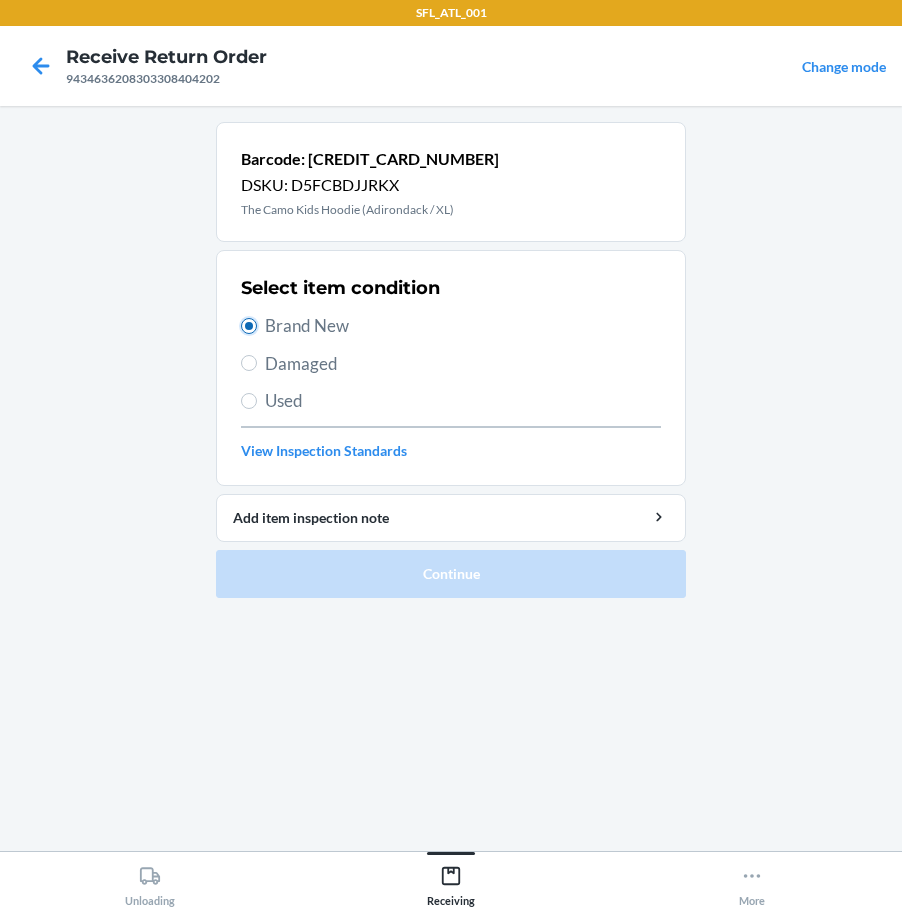 radio on "true" 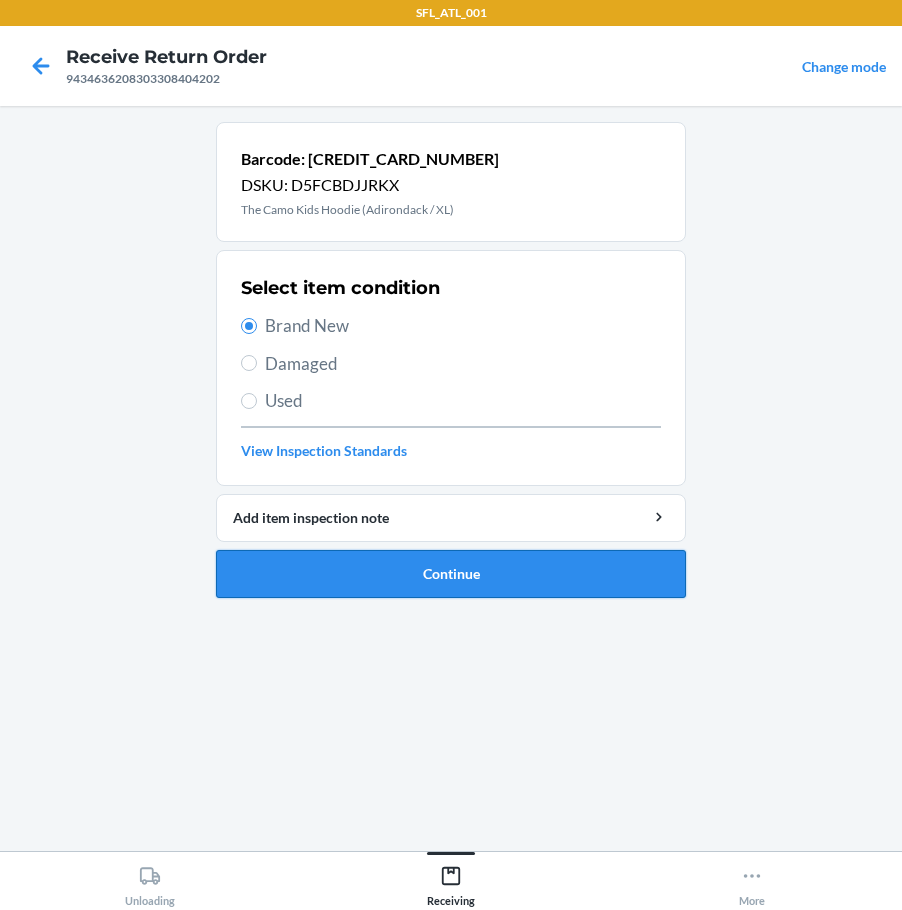 click on "Continue" at bounding box center [451, 574] 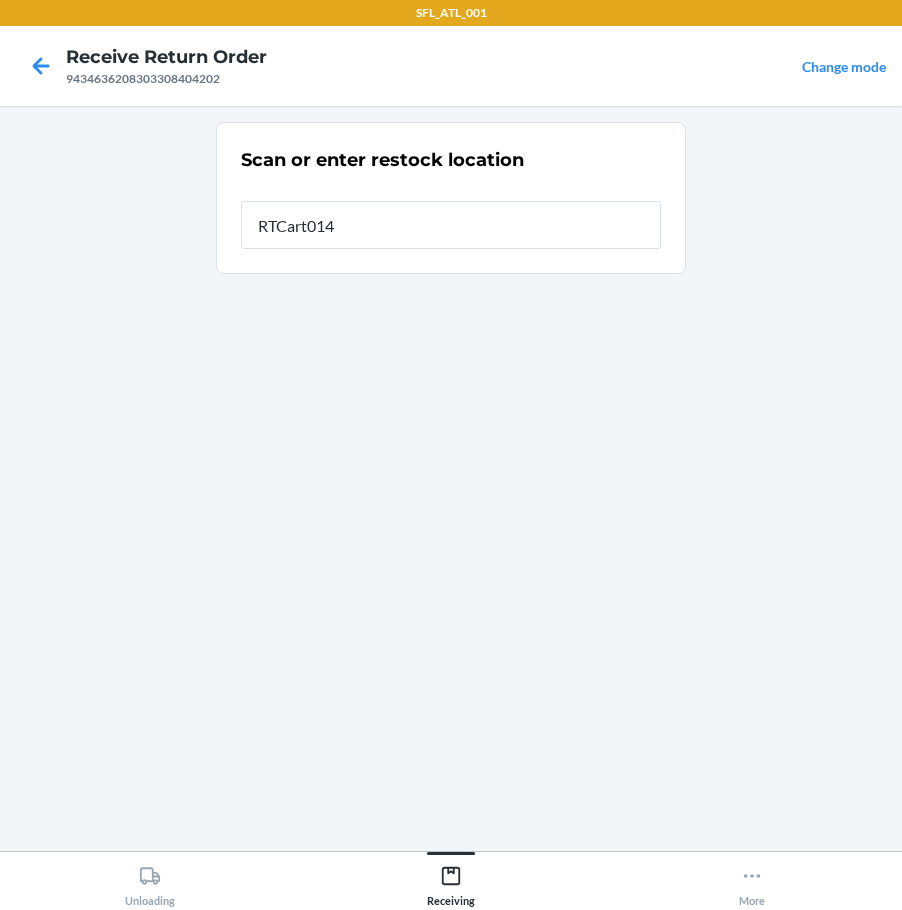 type on "RTCart014" 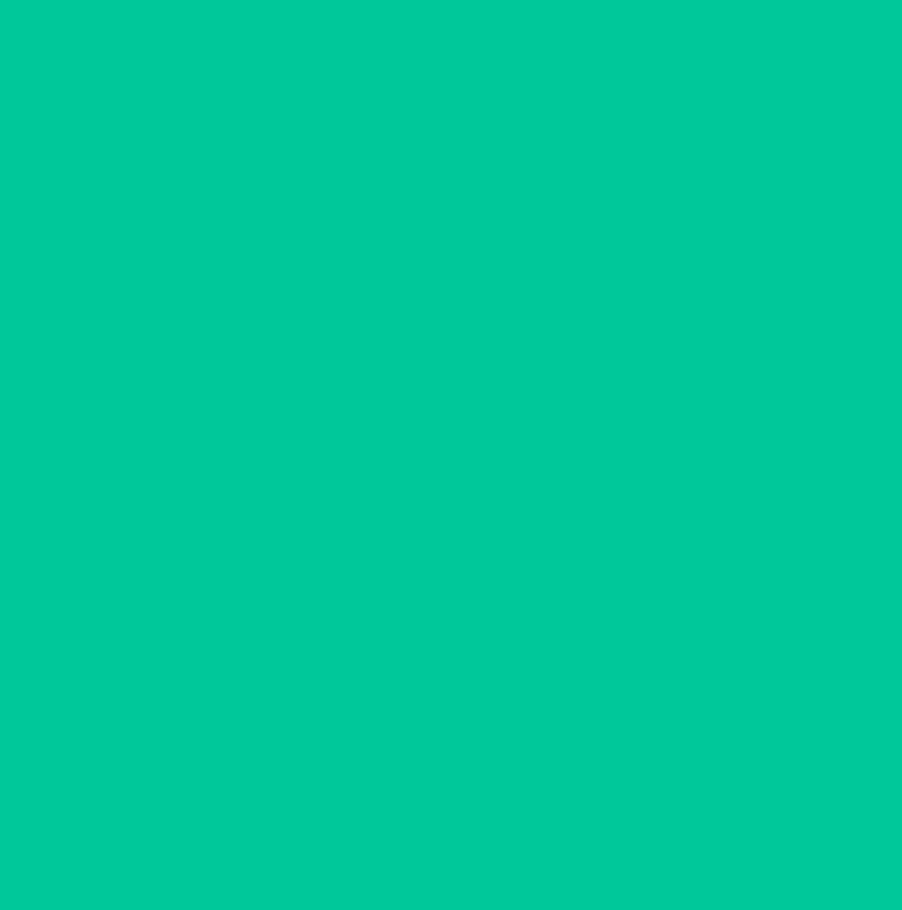 type 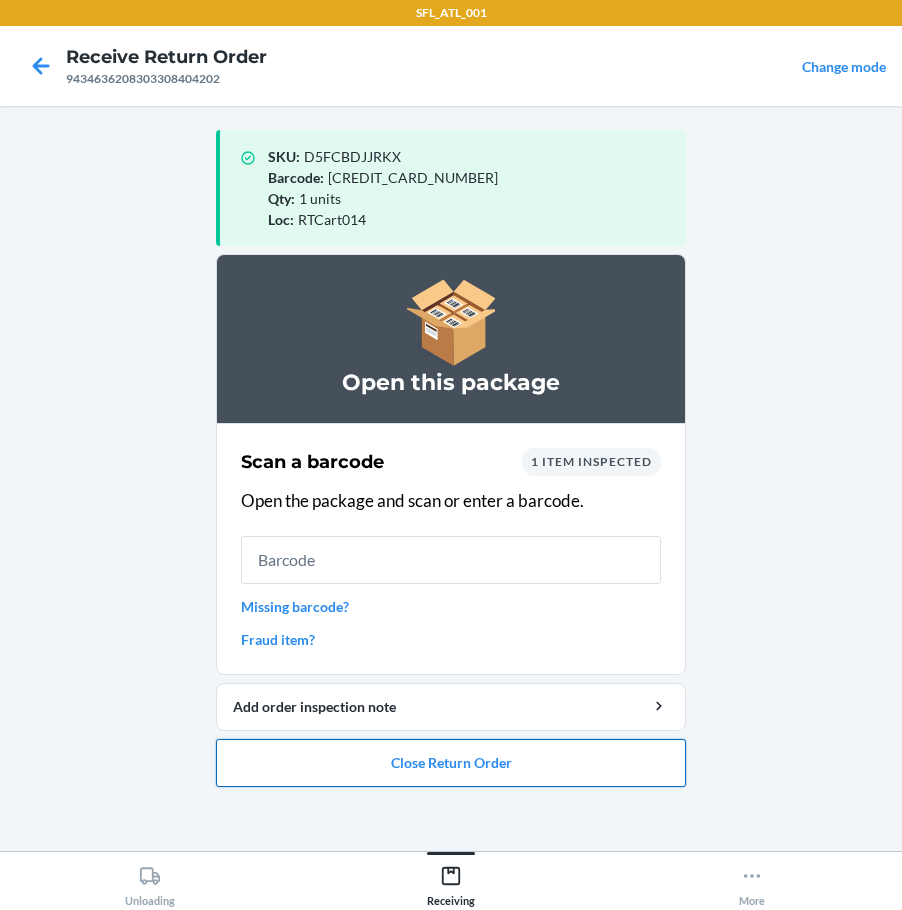 click on "Close Return Order" at bounding box center [451, 763] 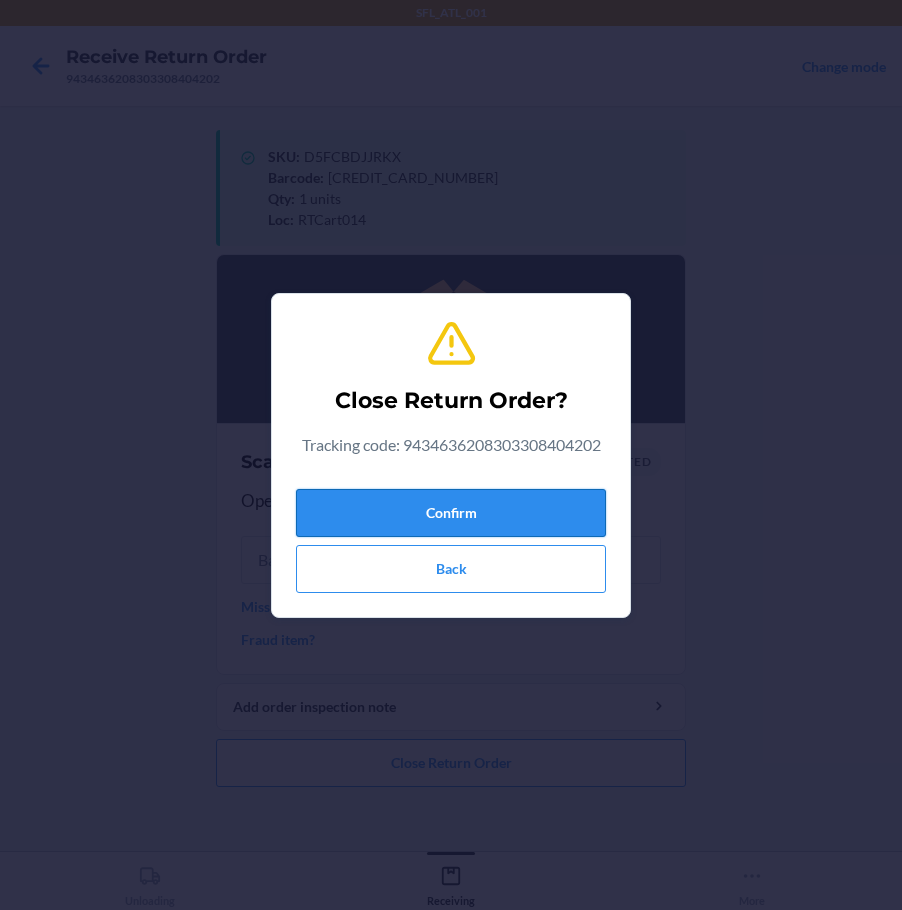 drag, startPoint x: 472, startPoint y: 488, endPoint x: 525, endPoint y: 532, distance: 68.88396 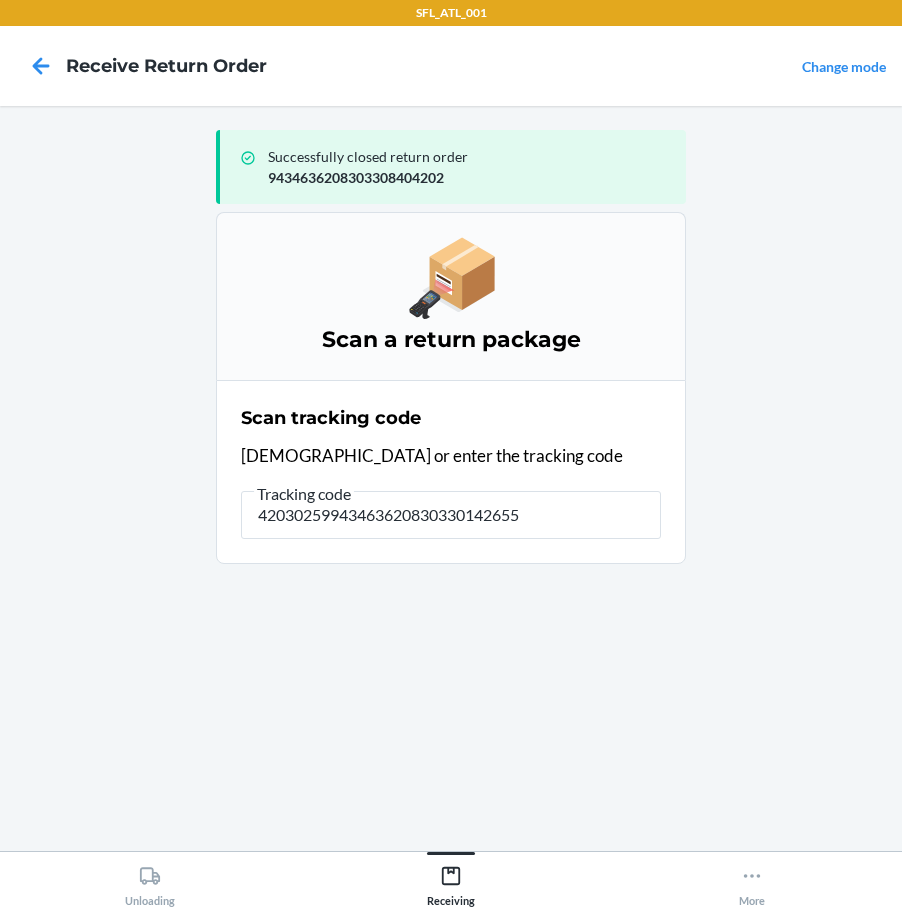 type on "420302599434636208303301426553" 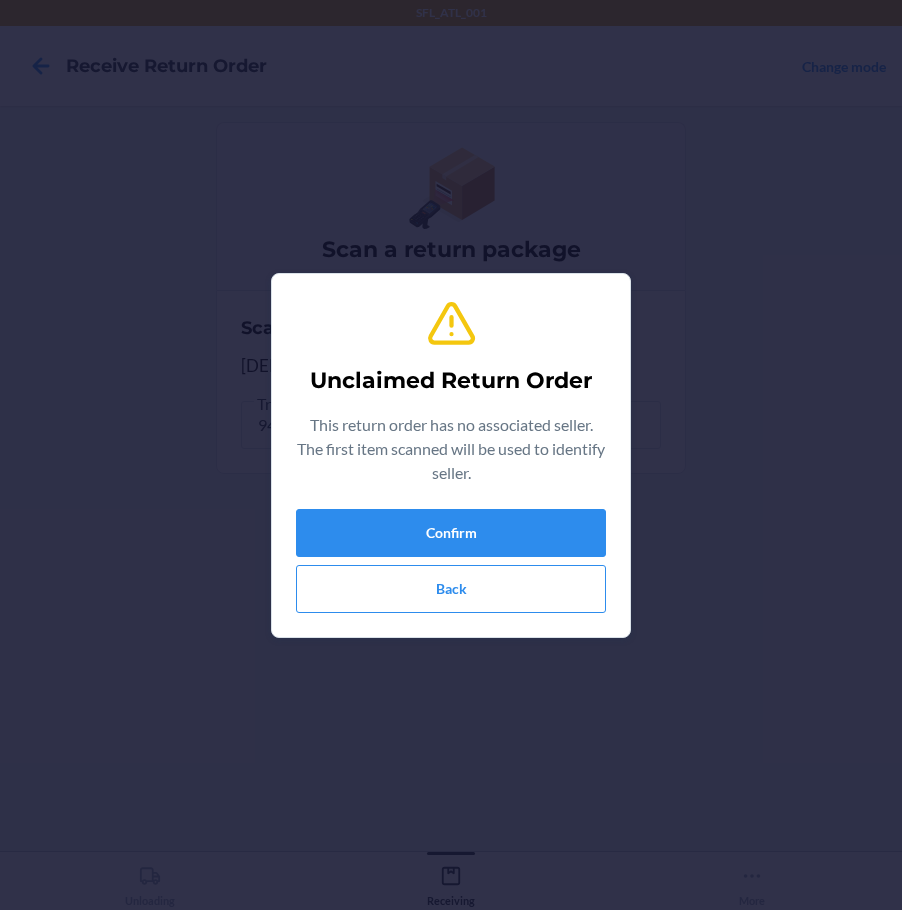 click on "Confirm Back" at bounding box center [451, 561] 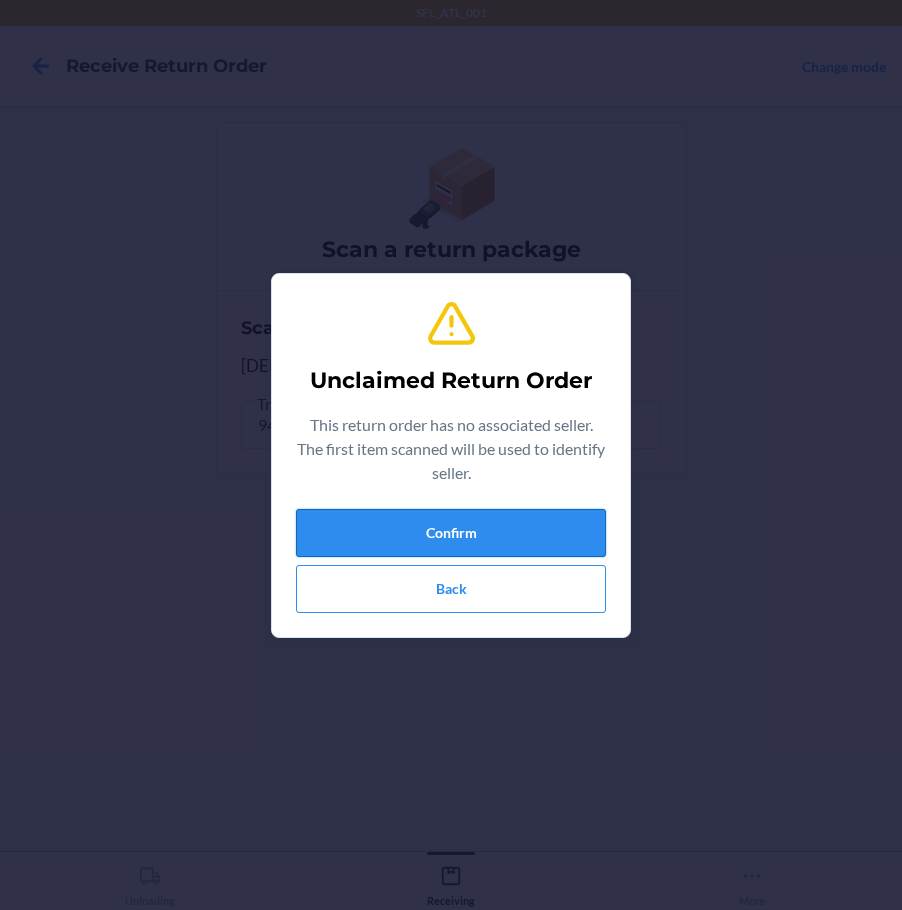 click on "Confirm" at bounding box center [451, 533] 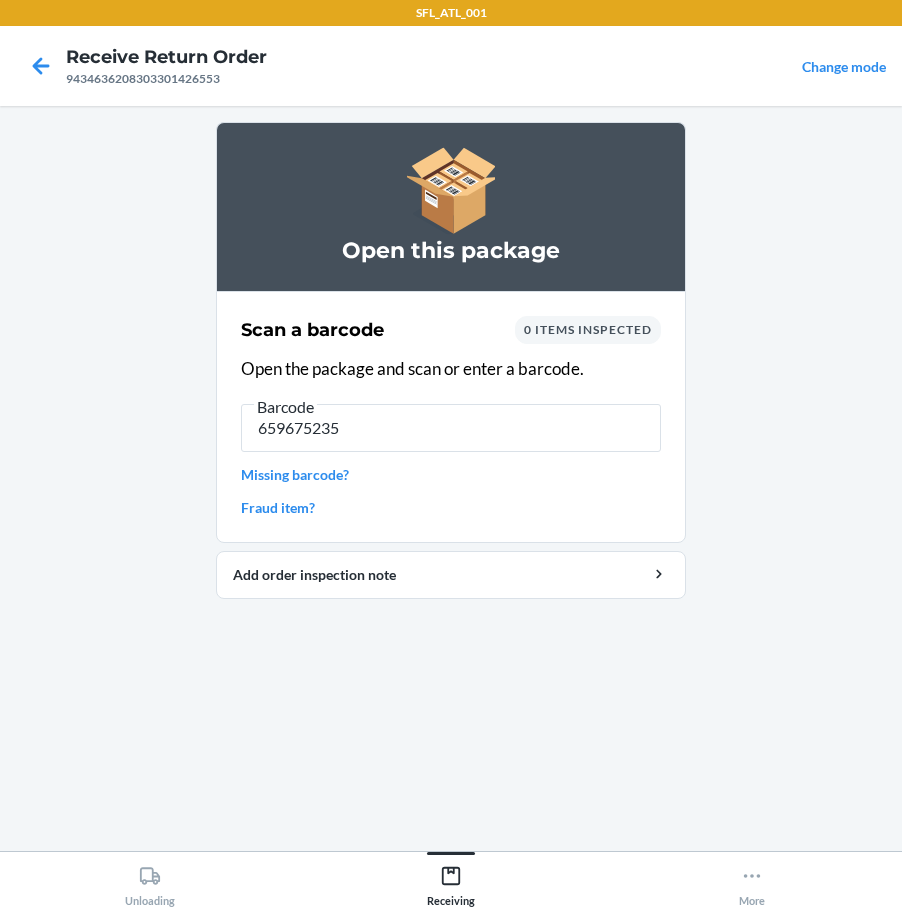 type on "6596752353" 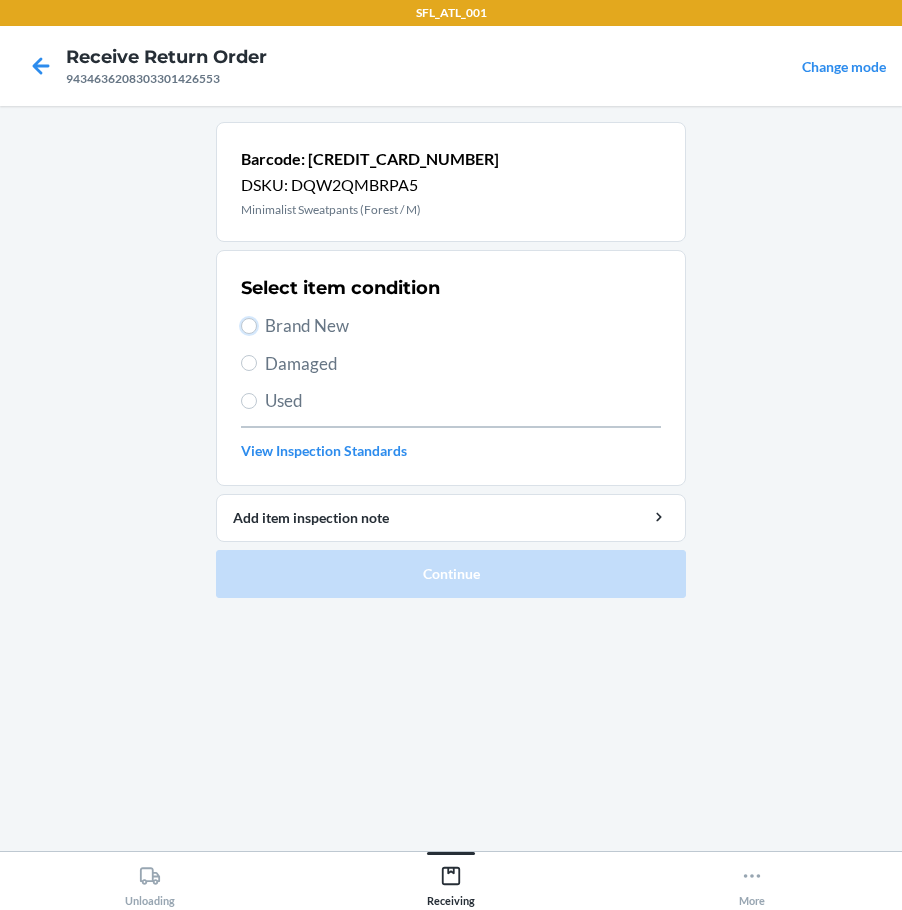 drag, startPoint x: 245, startPoint y: 320, endPoint x: 238, endPoint y: 346, distance: 26.925823 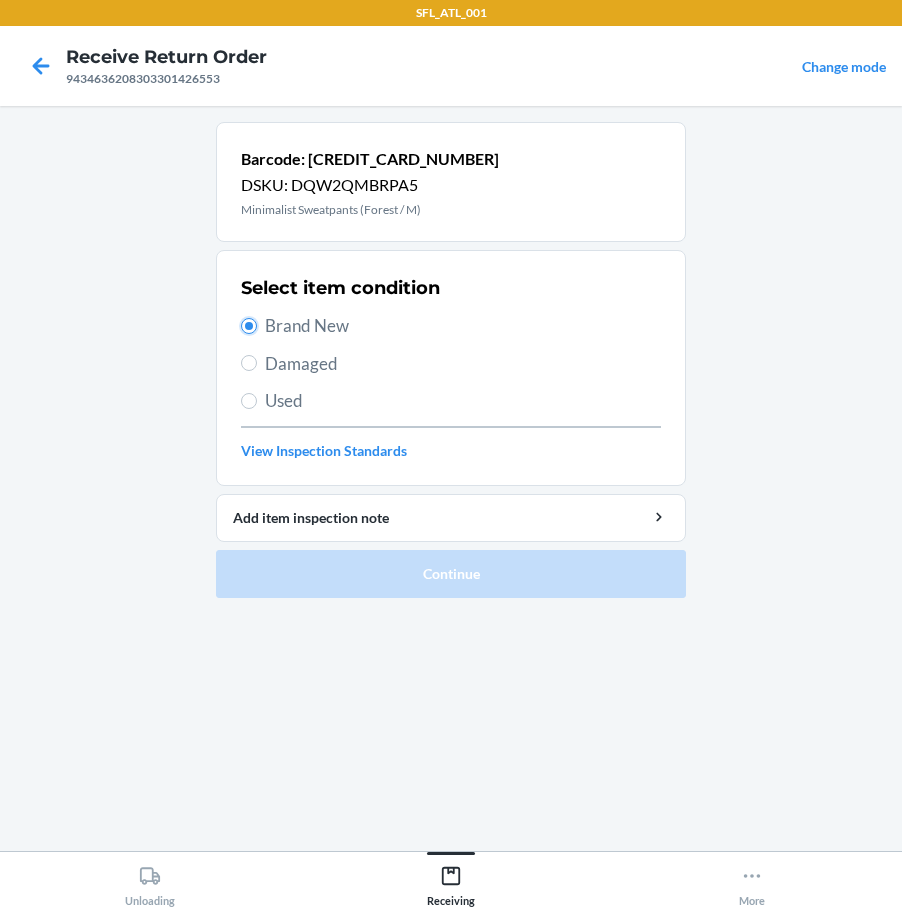 radio on "true" 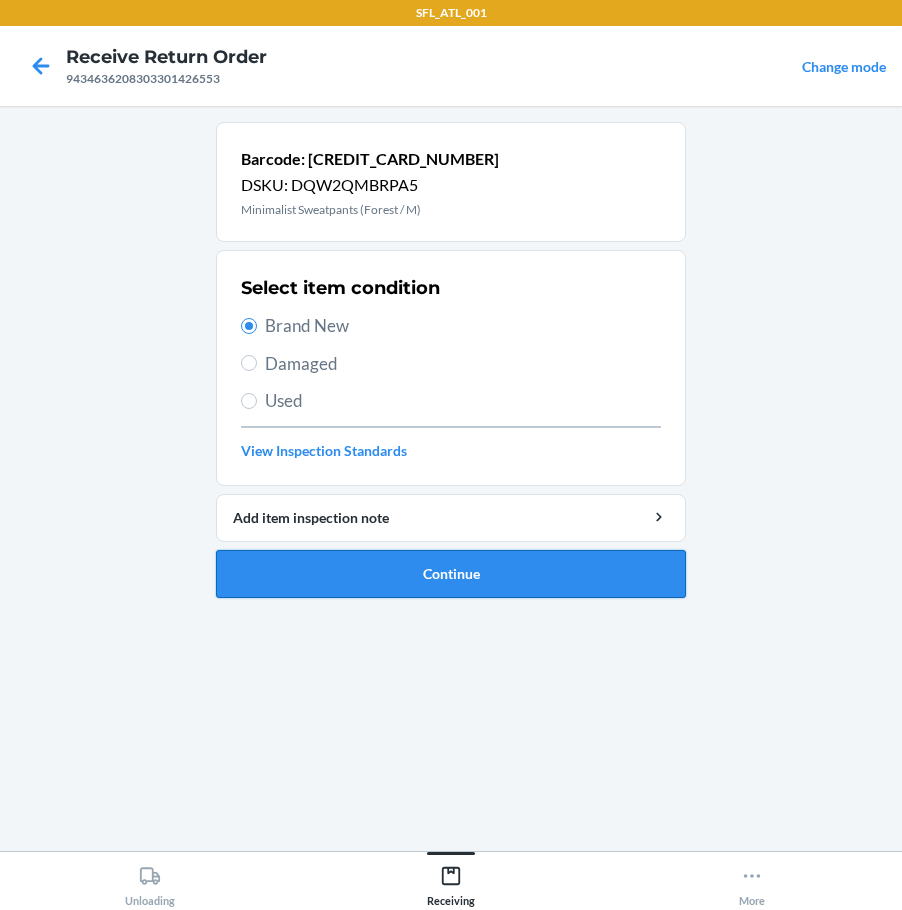 click on "Continue" at bounding box center (451, 574) 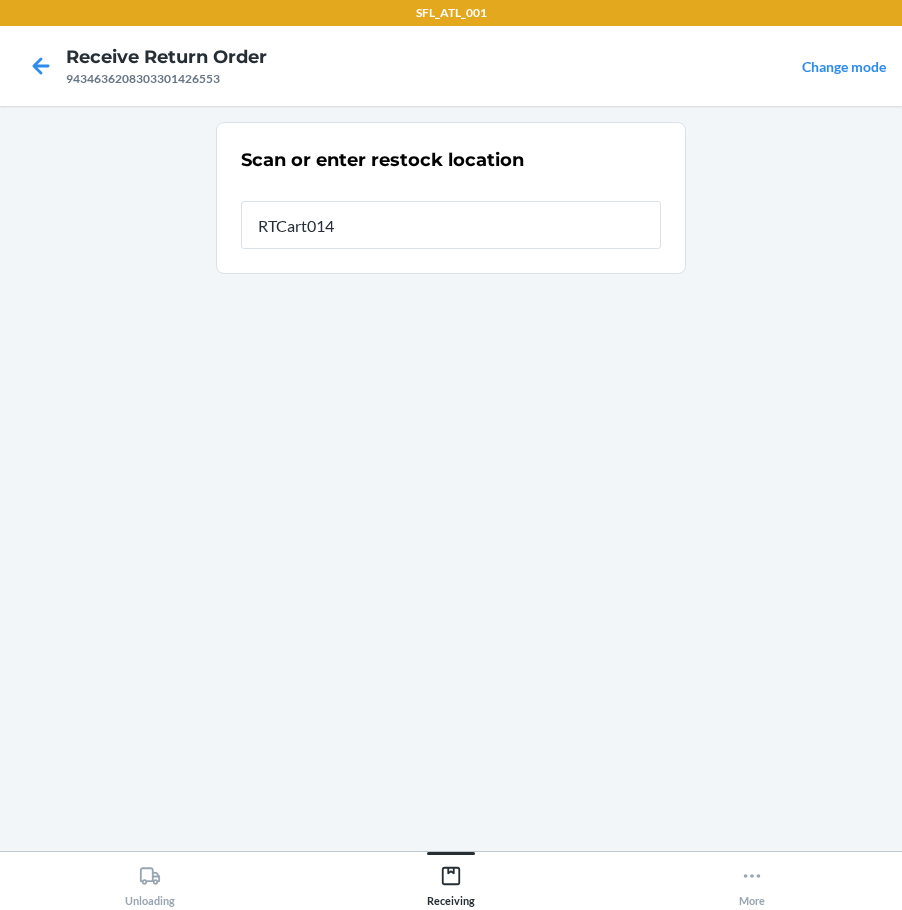 type on "RTCart014" 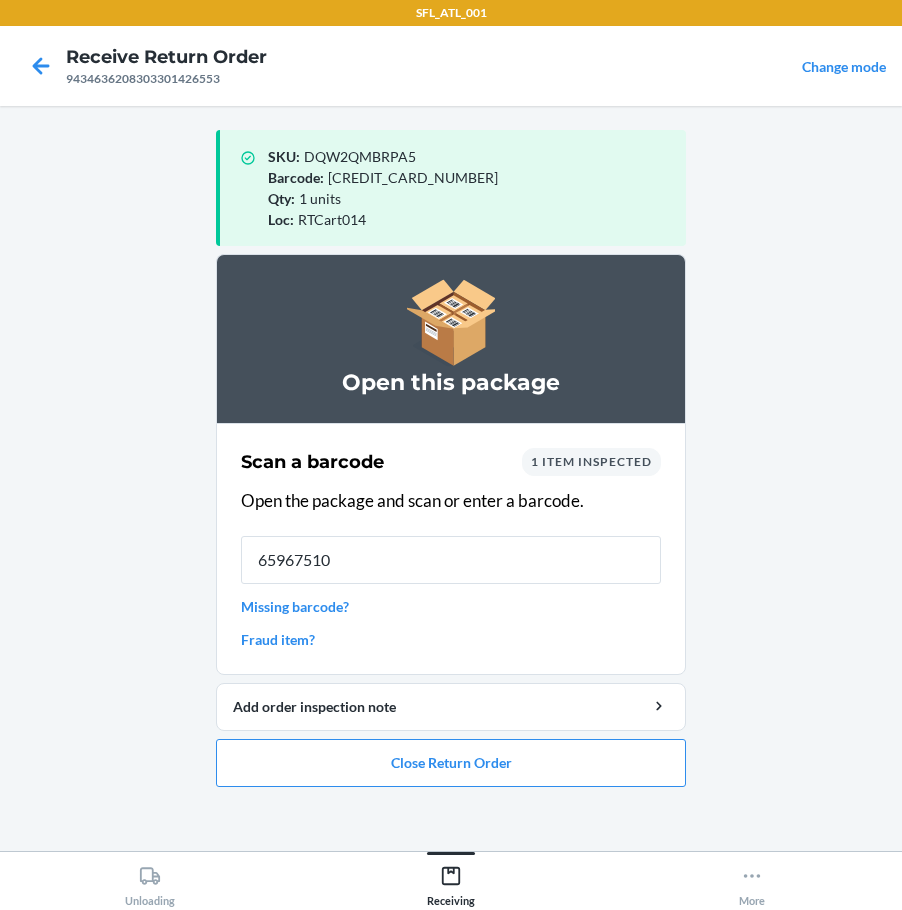 type on "659675107" 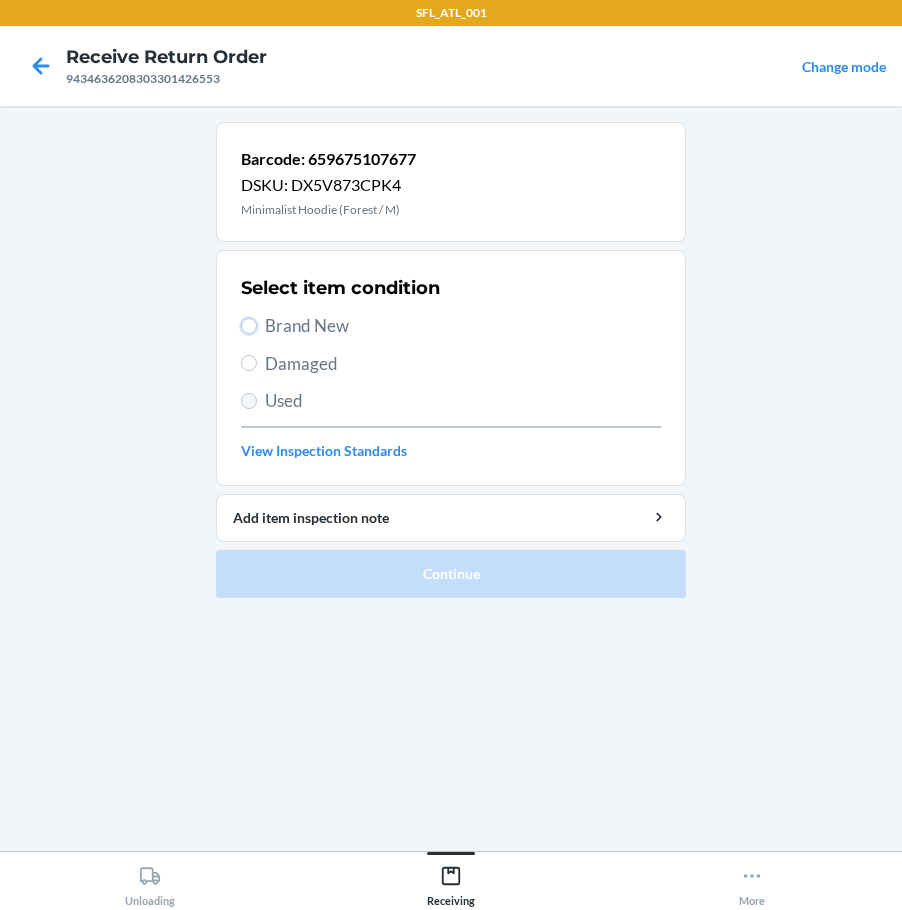 drag, startPoint x: 247, startPoint y: 321, endPoint x: 254, endPoint y: 404, distance: 83.294655 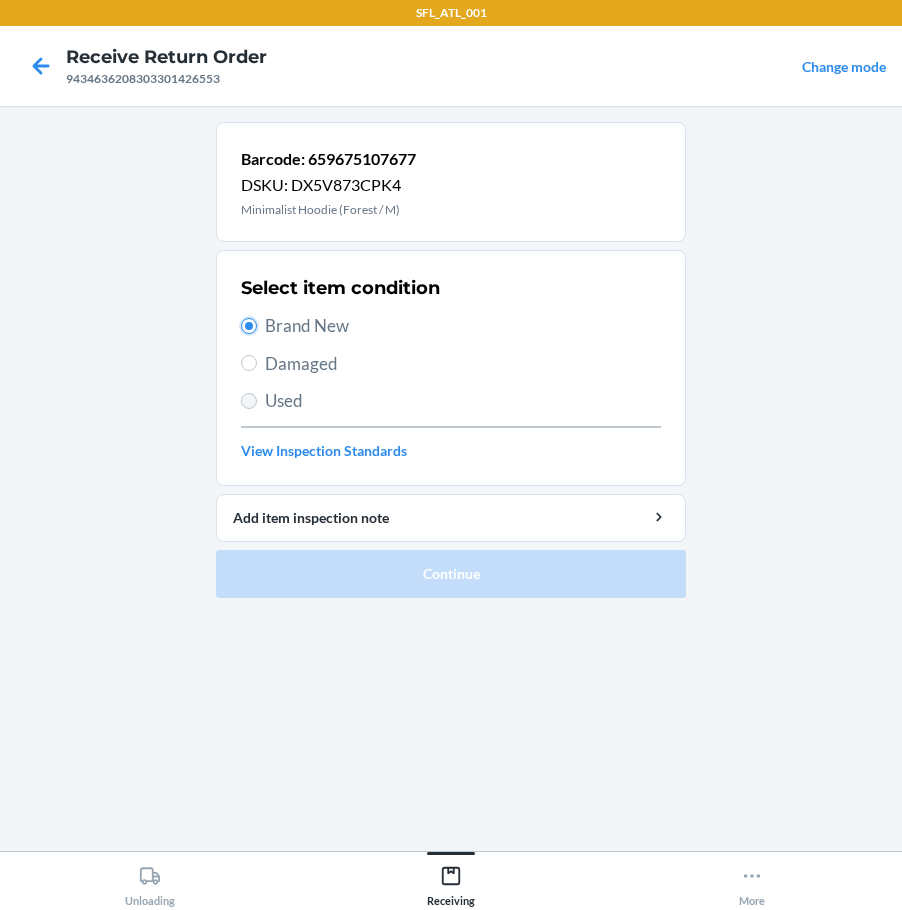 radio on "true" 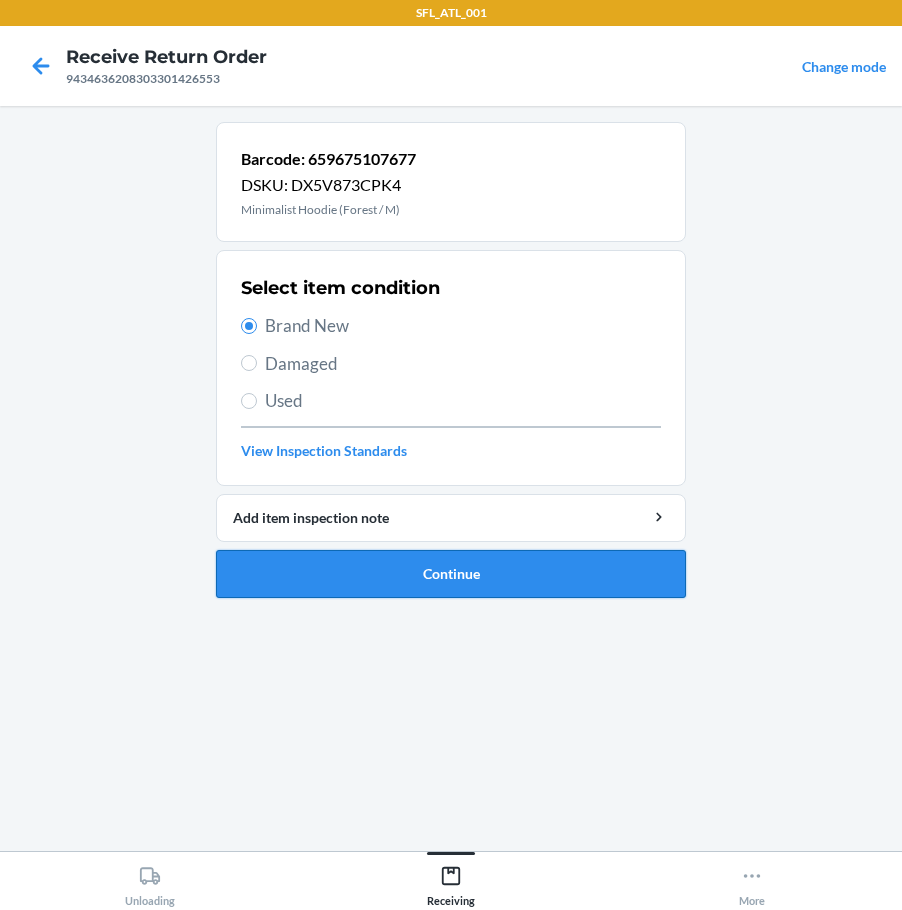 click on "Continue" at bounding box center [451, 574] 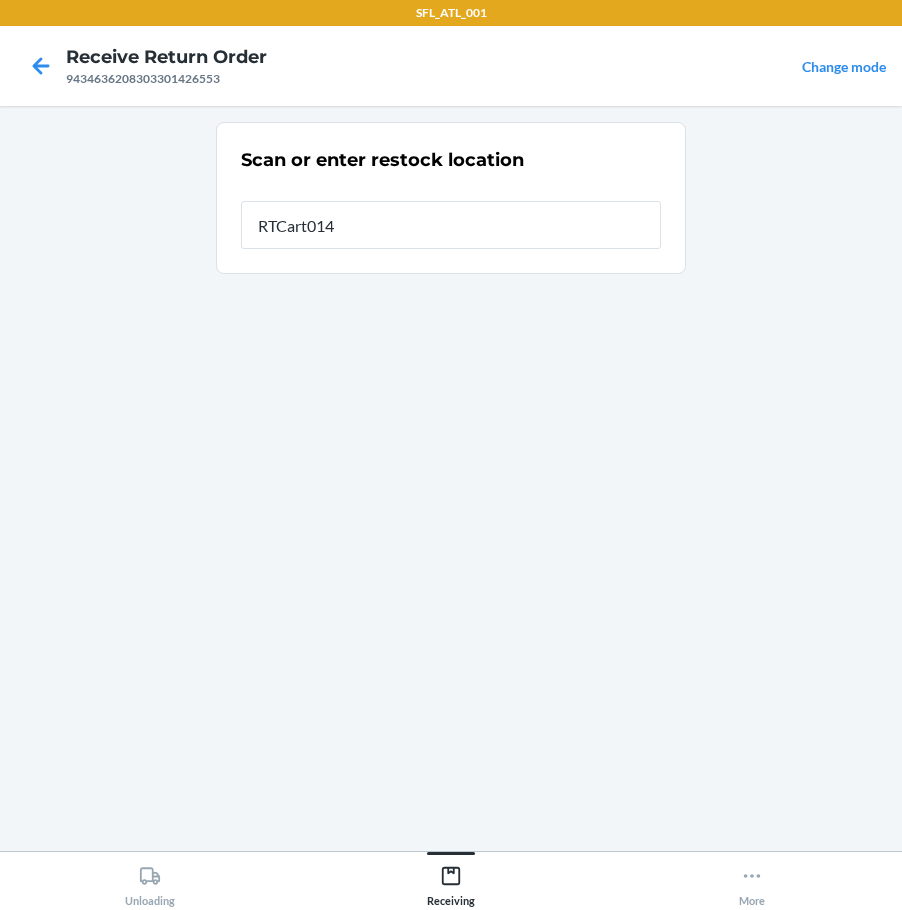 type on "RTCart014" 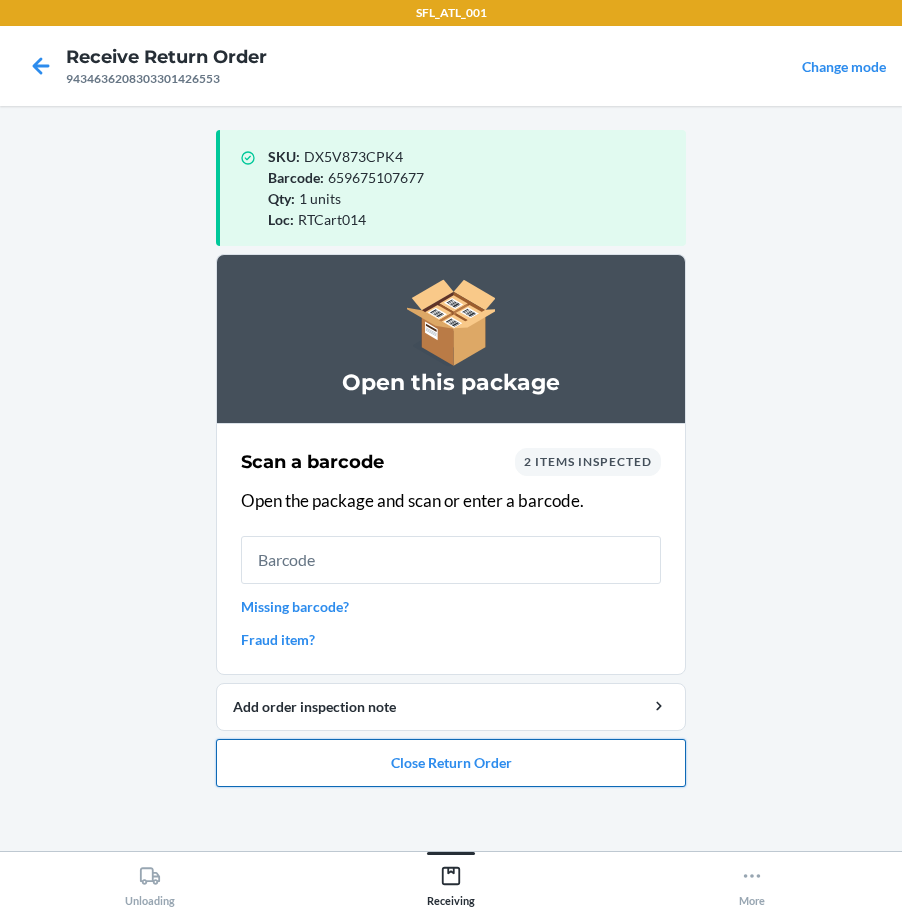 click on "Close Return Order" at bounding box center [451, 763] 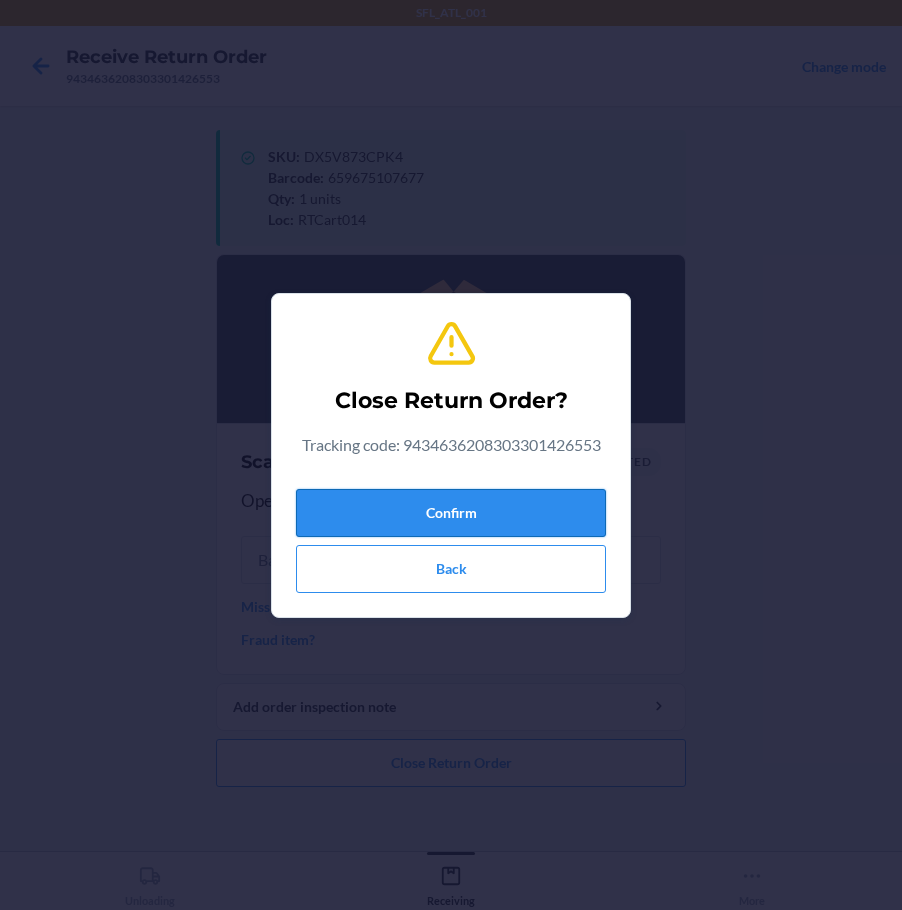 click on "Confirm" at bounding box center (451, 513) 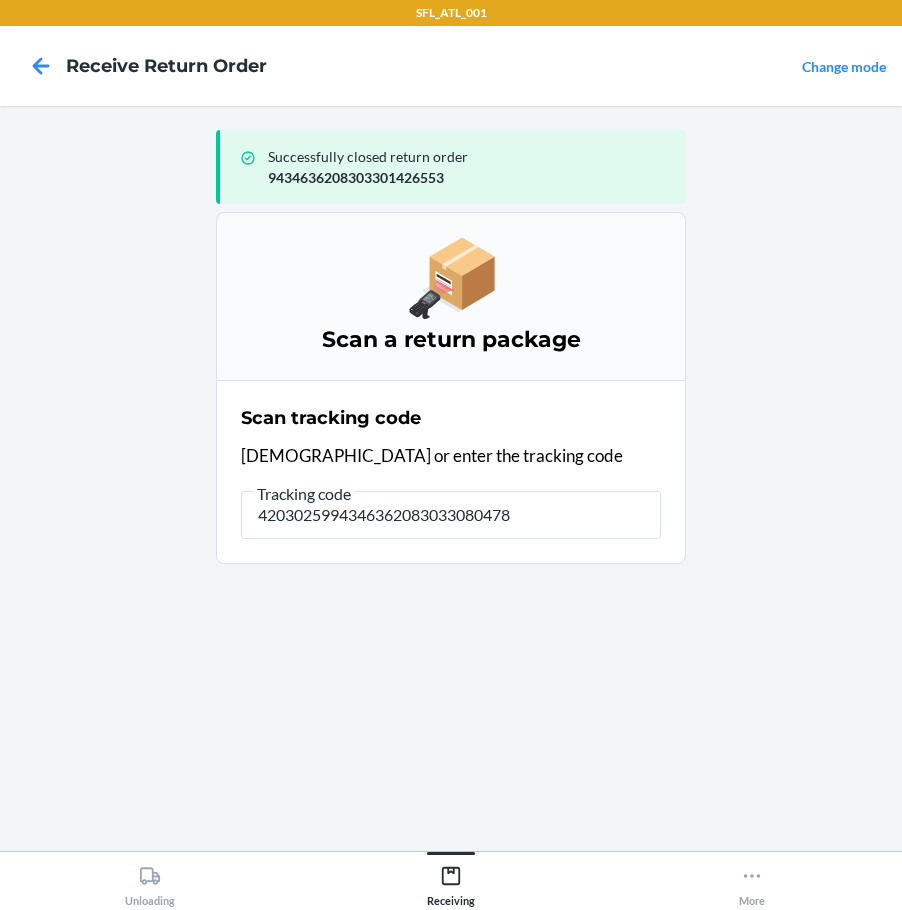 type on "42030259943463620830330804786" 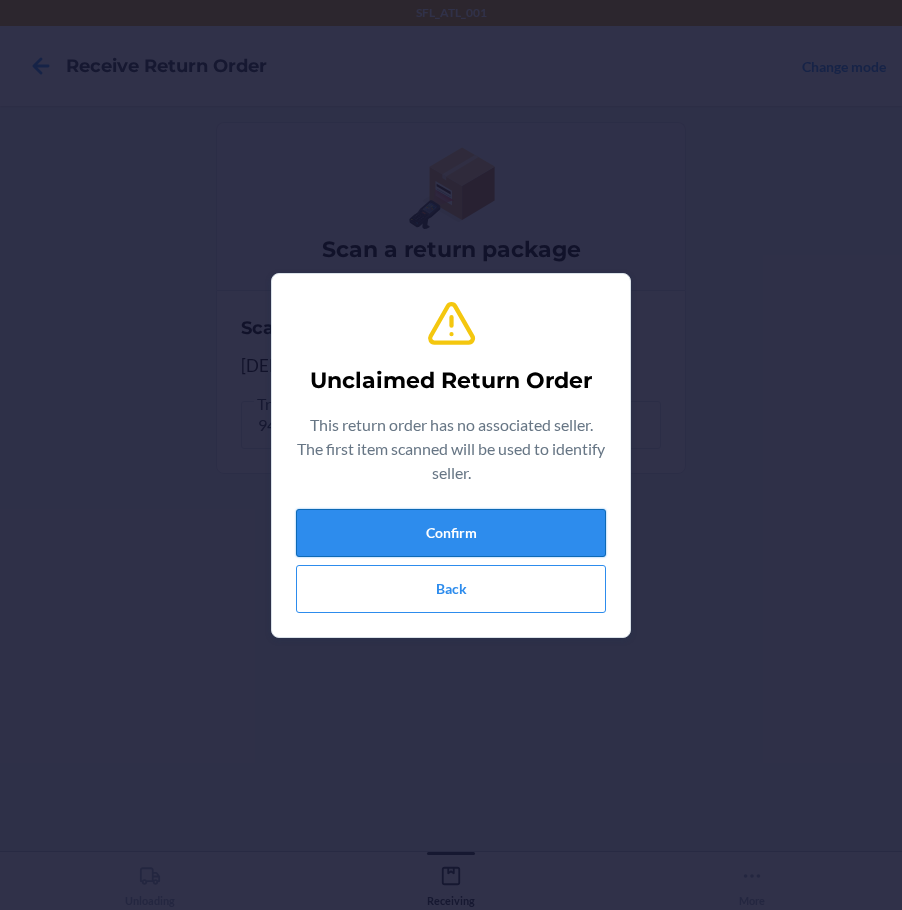 click on "Confirm" at bounding box center (451, 533) 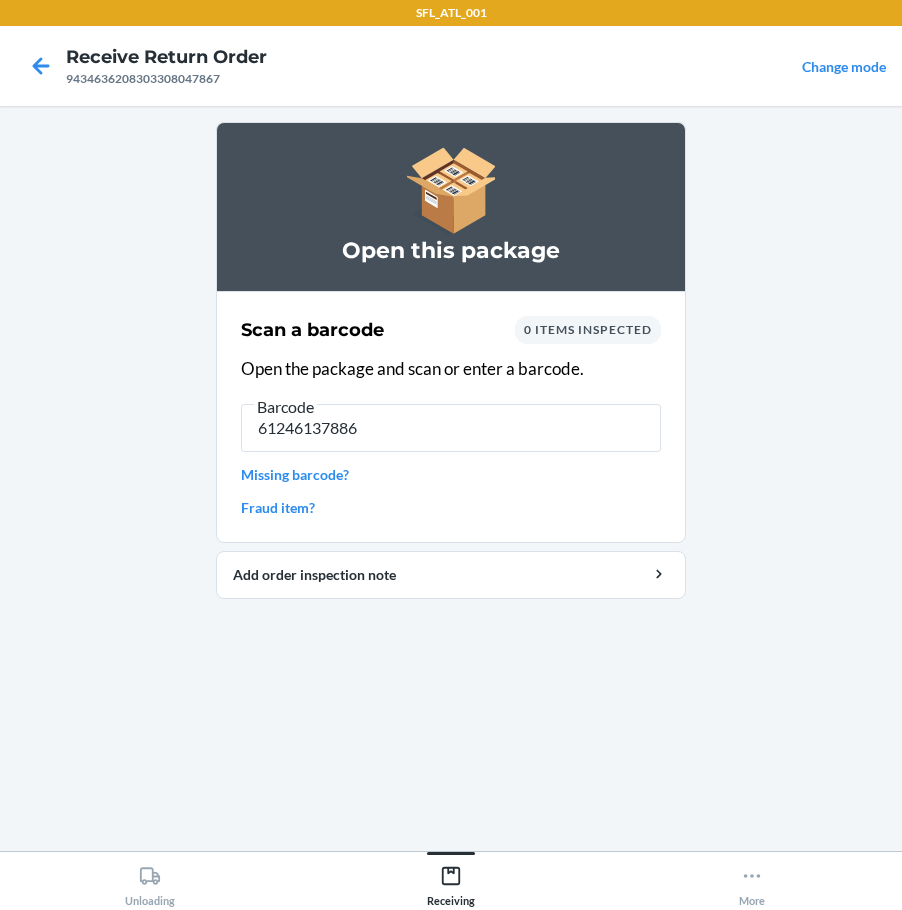 type on "612461378866" 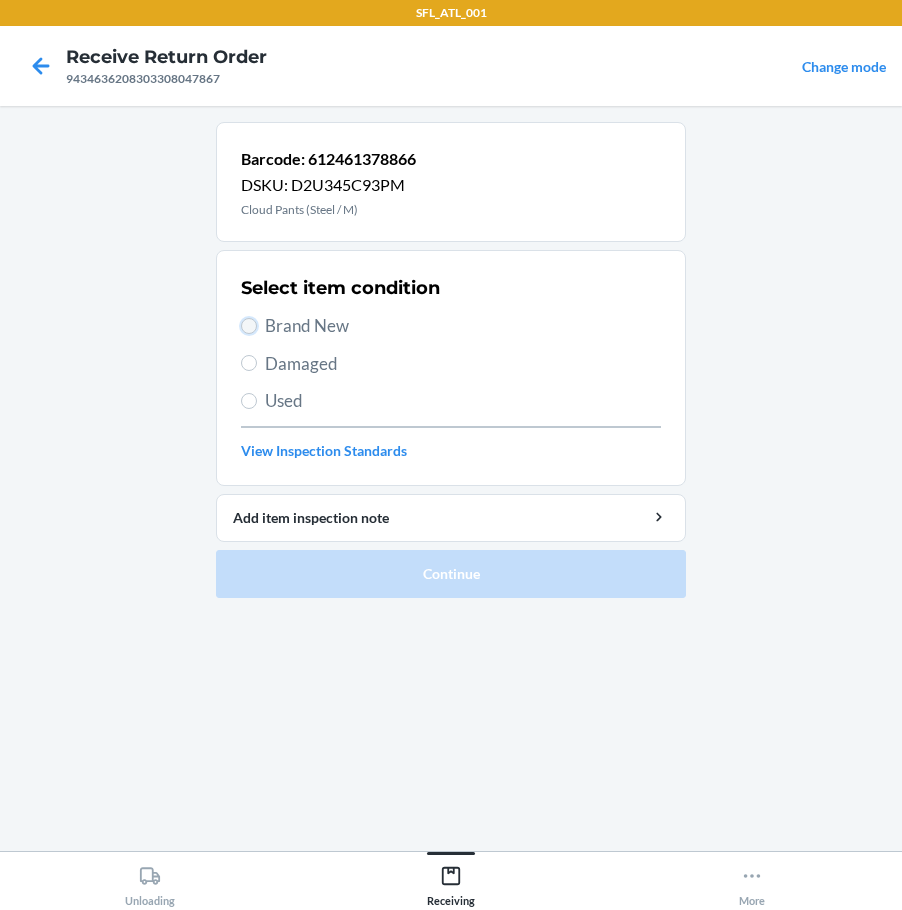 click on "Brand New" at bounding box center (249, 326) 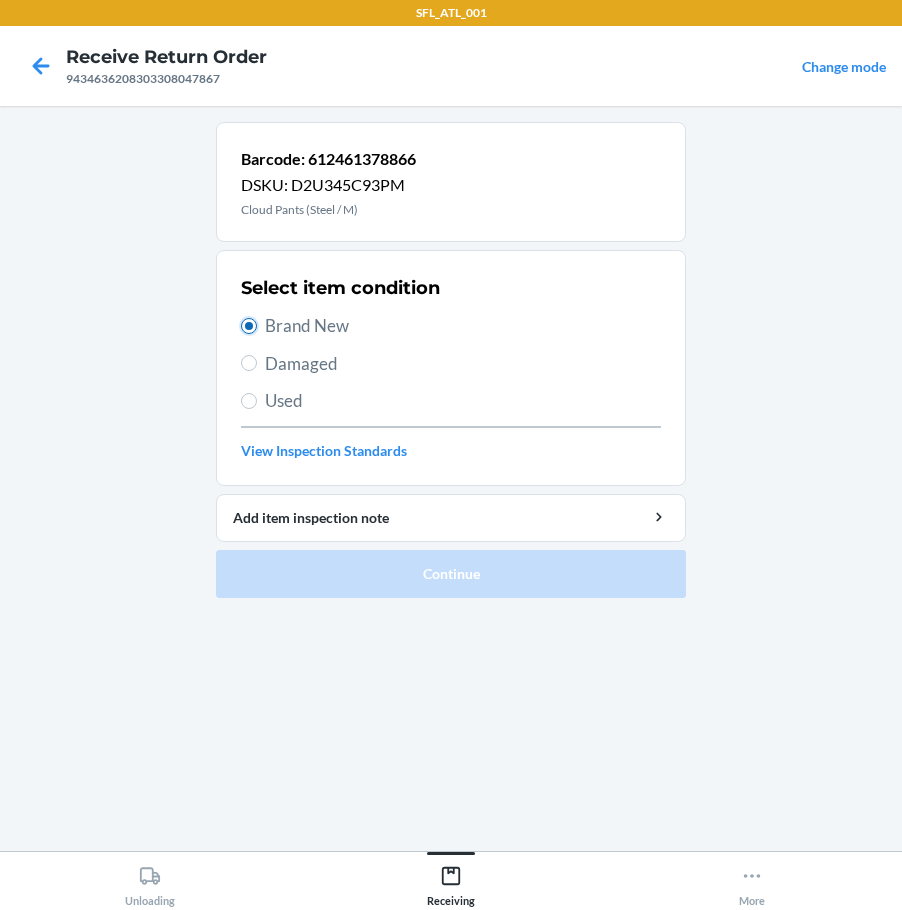 radio on "true" 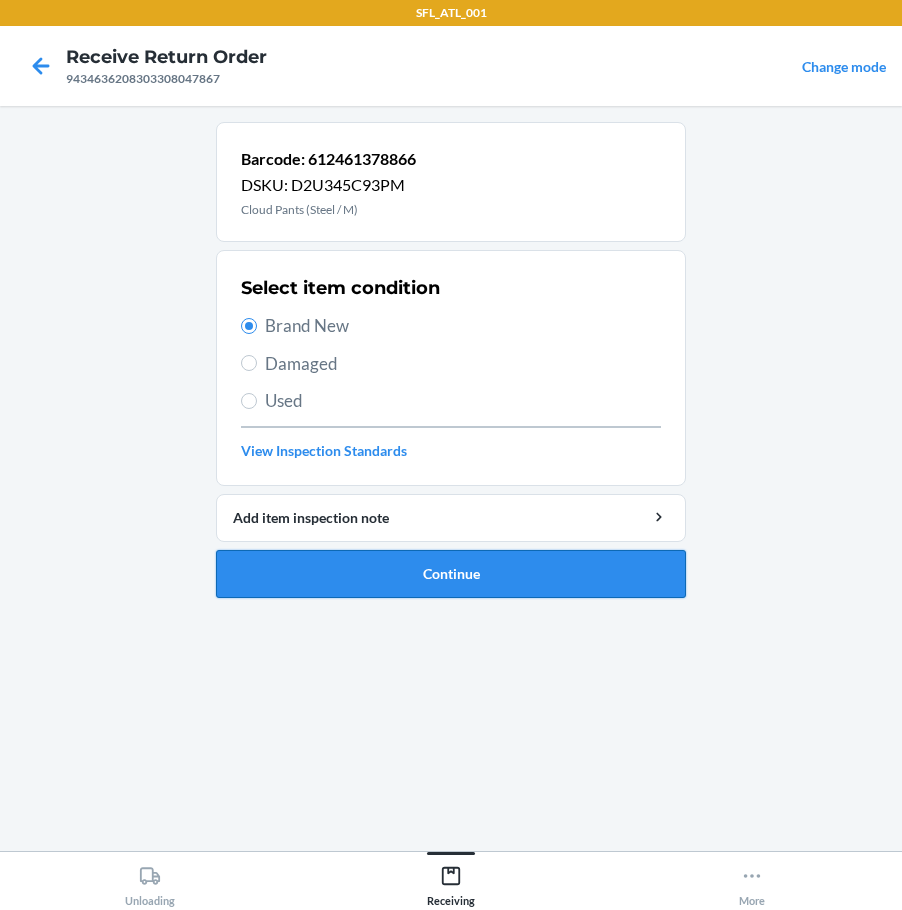 click on "Continue" at bounding box center [451, 574] 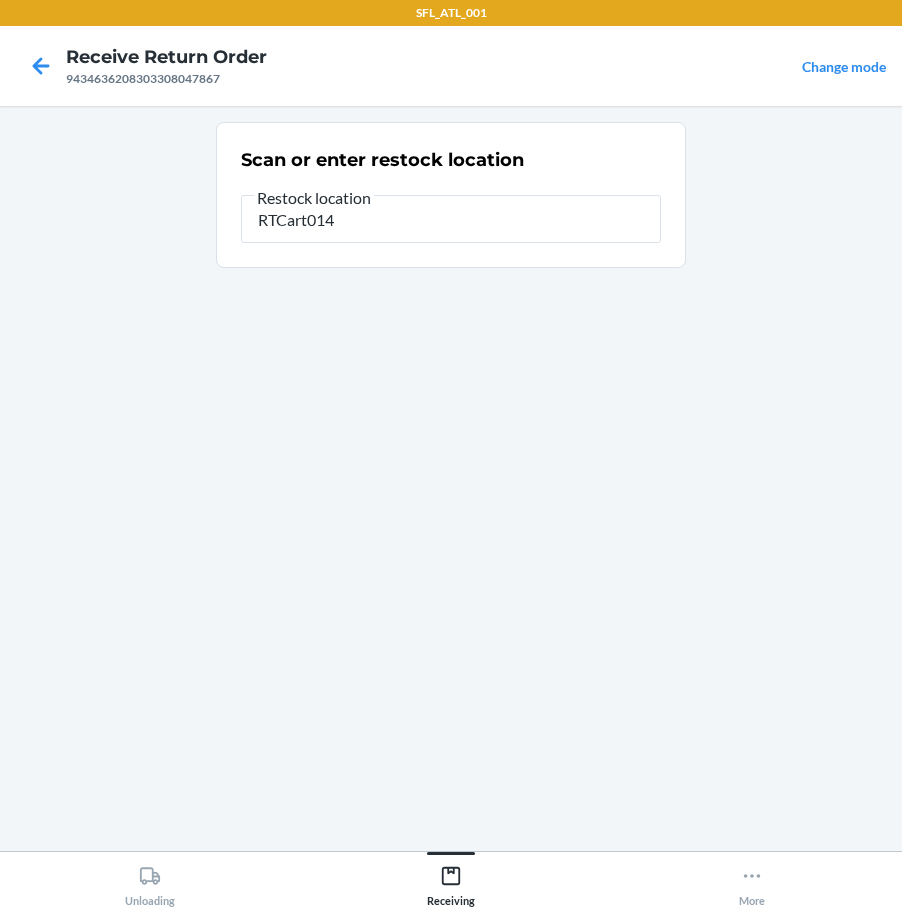 type on "RTCart014" 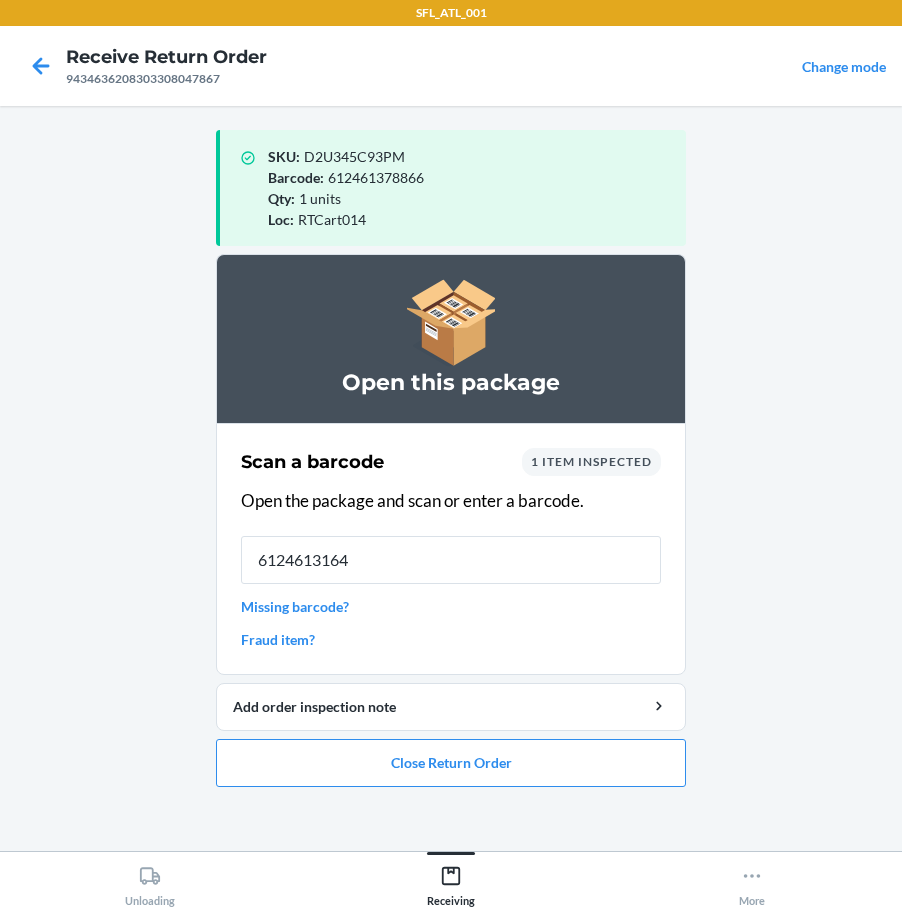 type on "61246131648" 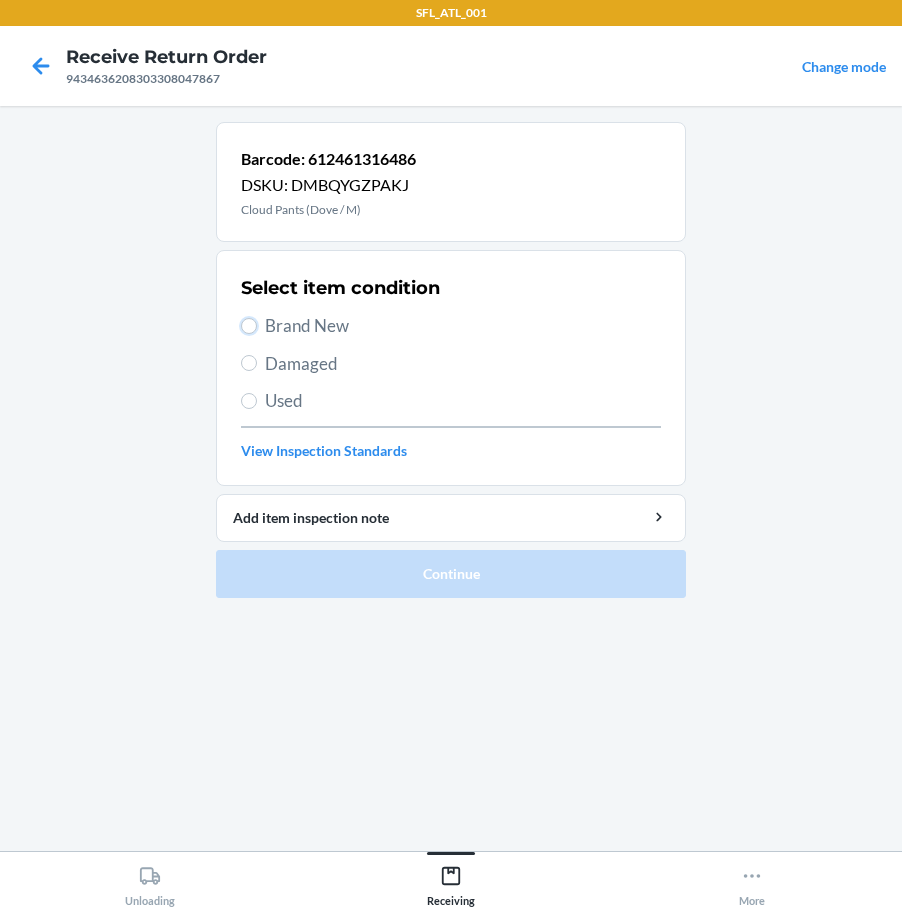 drag, startPoint x: 254, startPoint y: 325, endPoint x: 254, endPoint y: 340, distance: 15 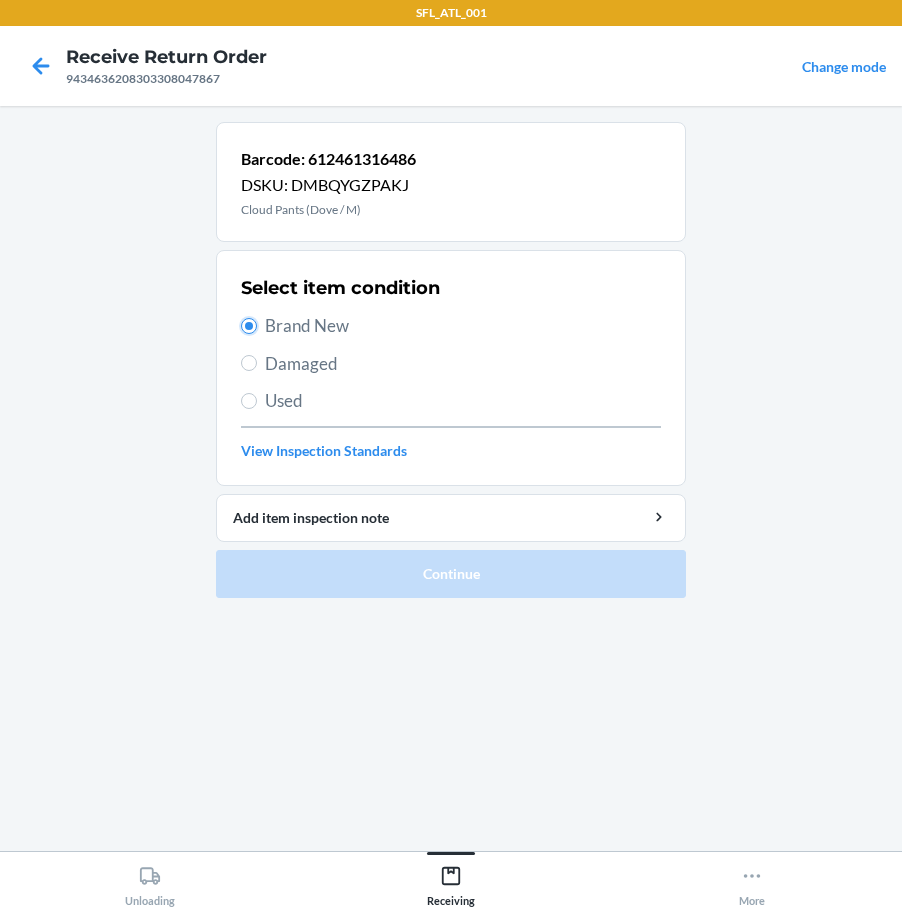 radio on "true" 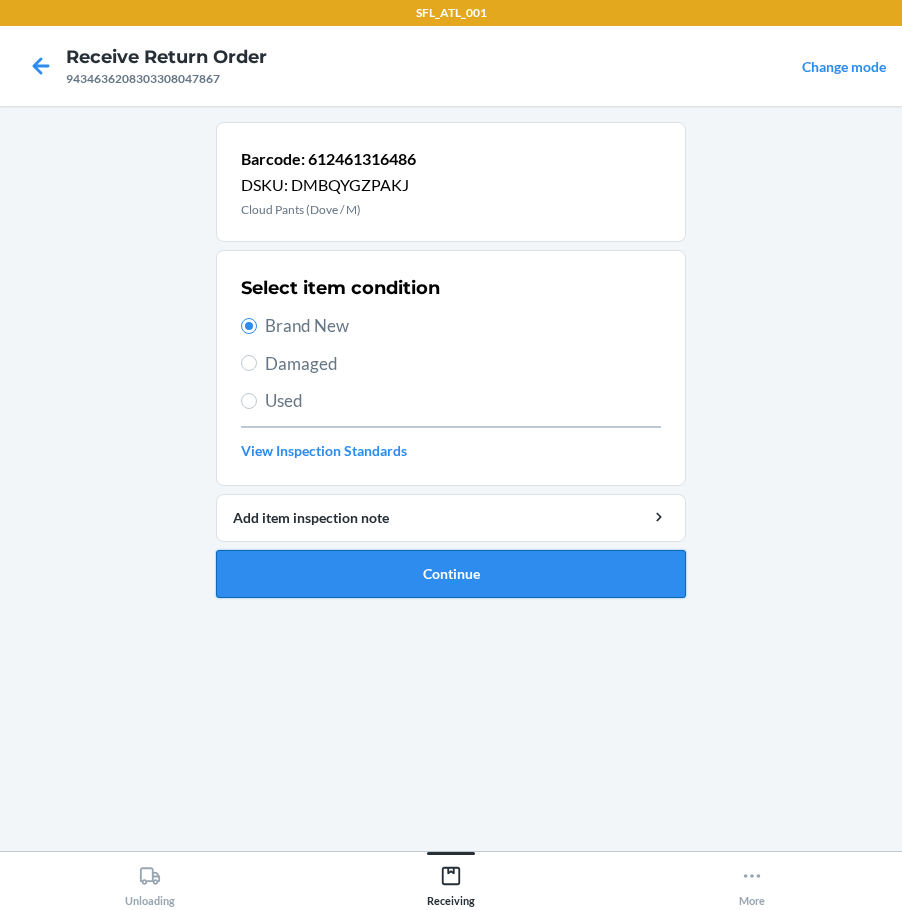 click on "Continue" at bounding box center [451, 574] 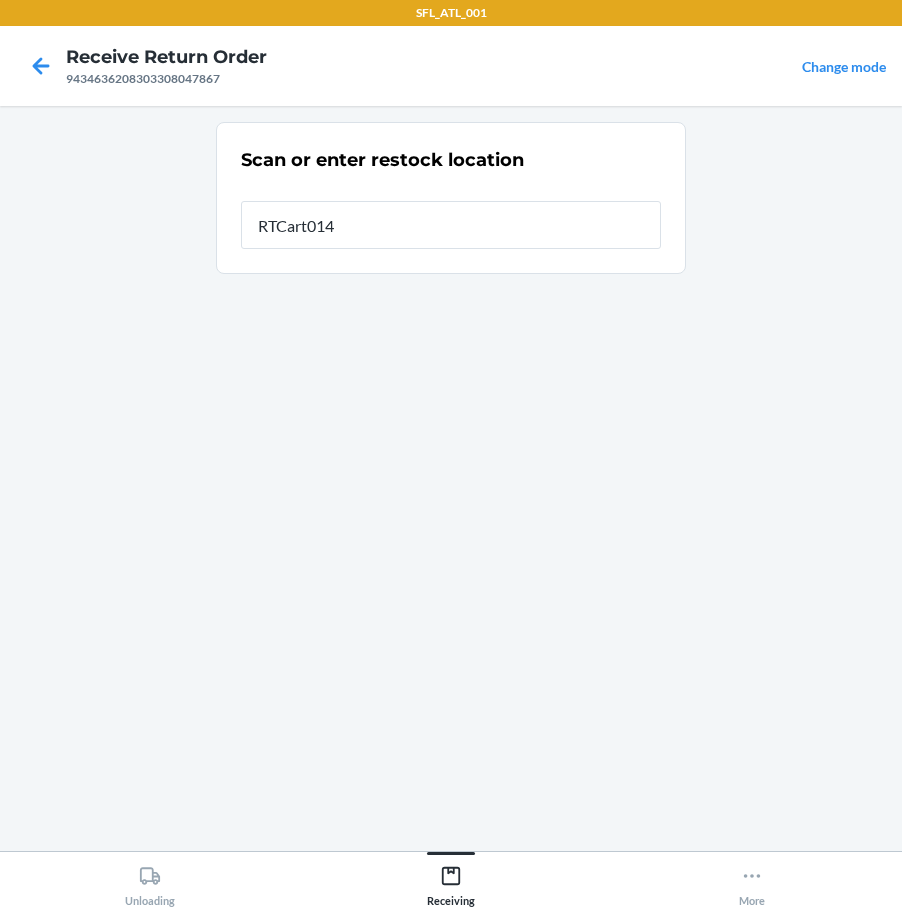 type on "RTCart014" 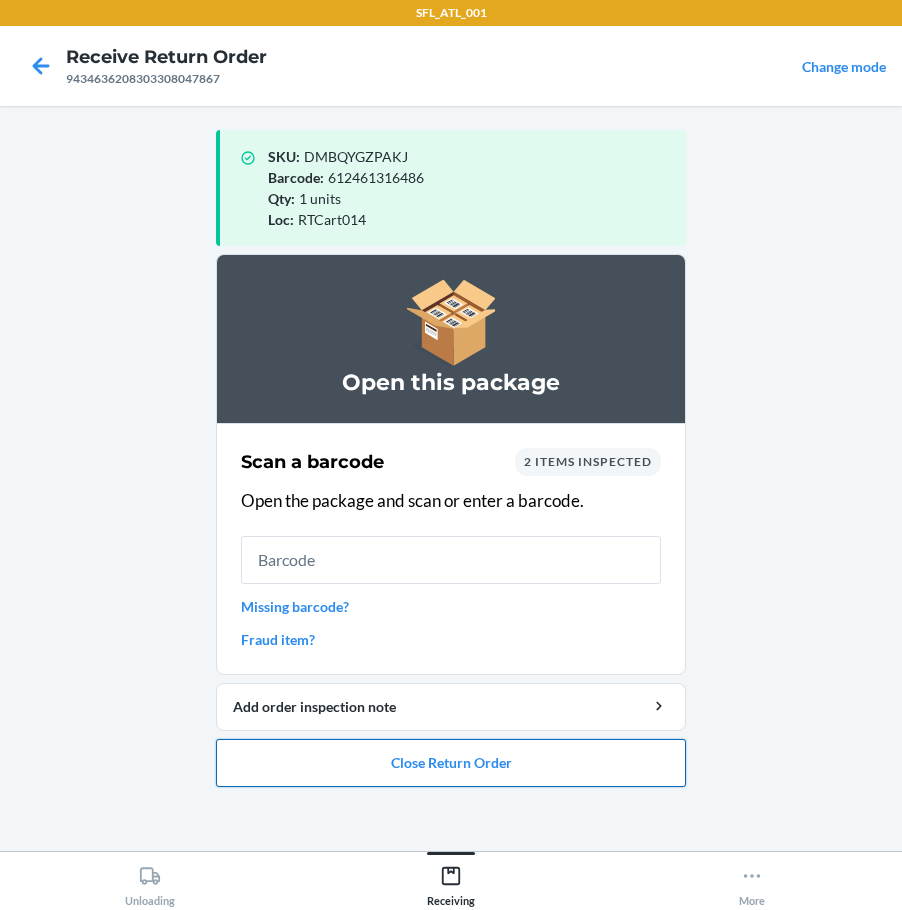 click on "Close Return Order" at bounding box center (451, 763) 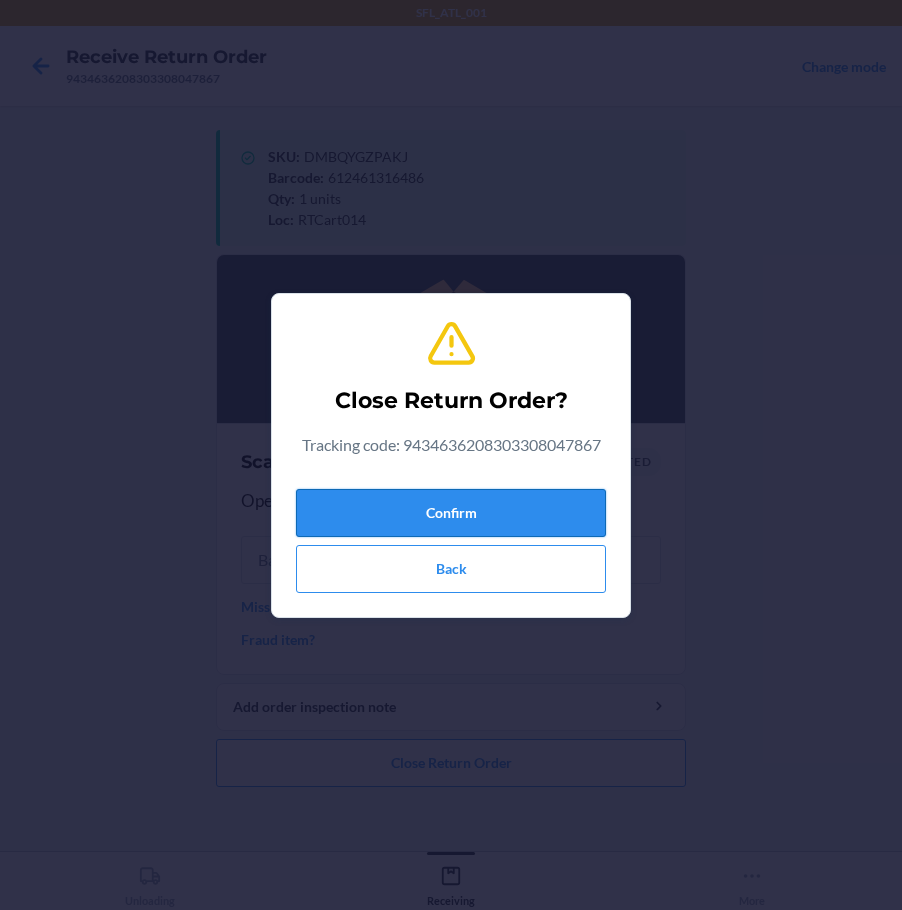 click on "Confirm" at bounding box center [451, 513] 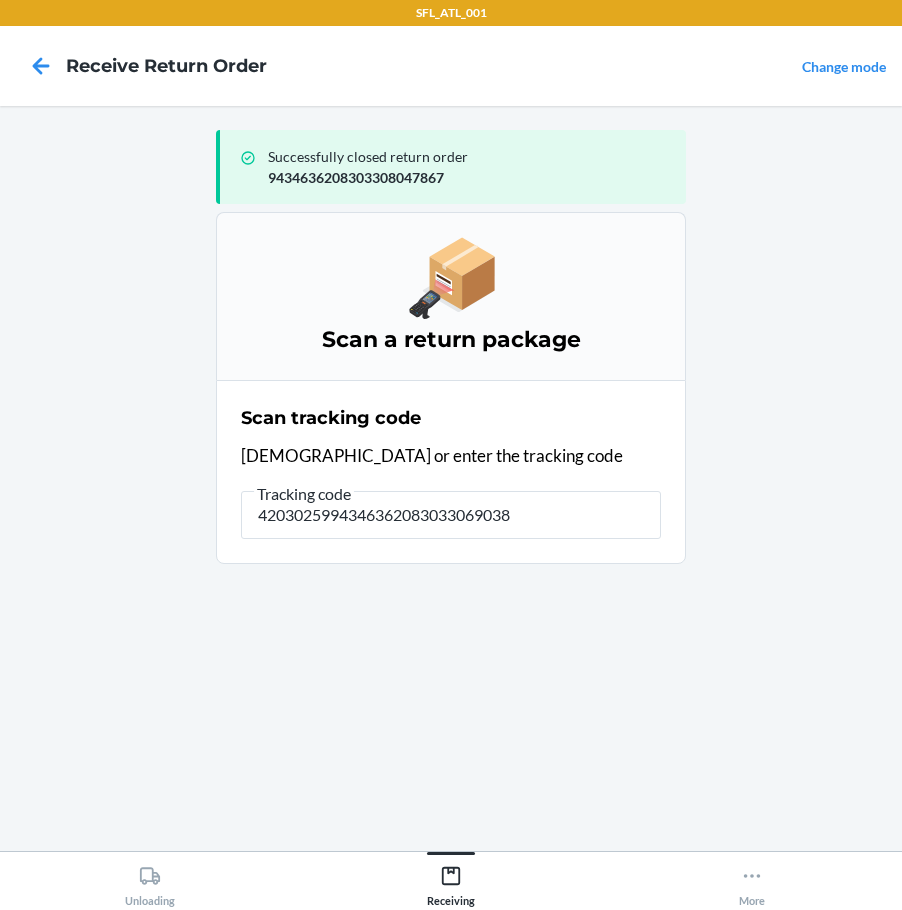 type on "42030259943463620830330690385" 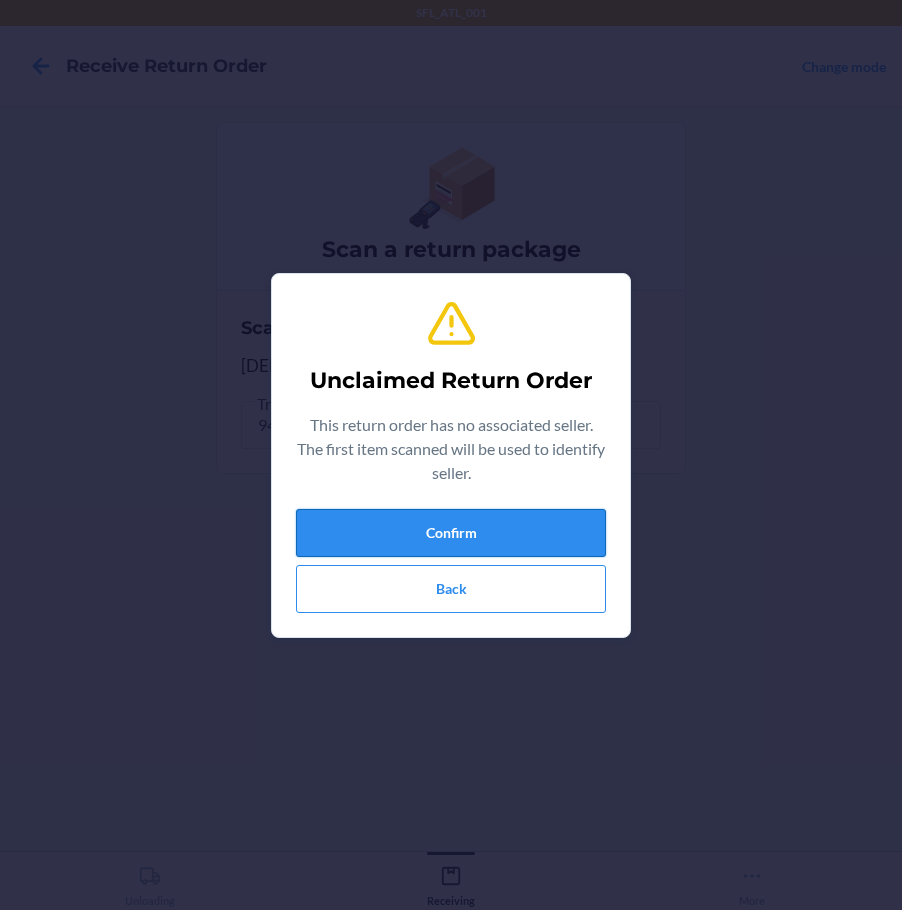 click on "Confirm" at bounding box center [451, 533] 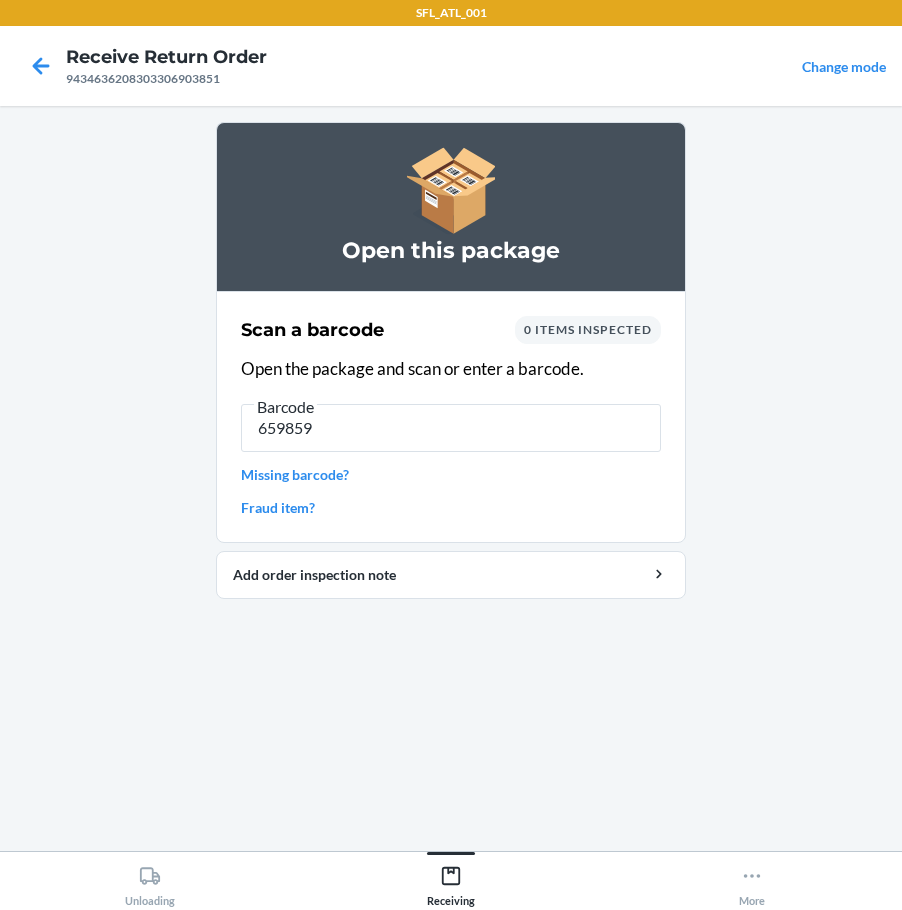 type on "6598590" 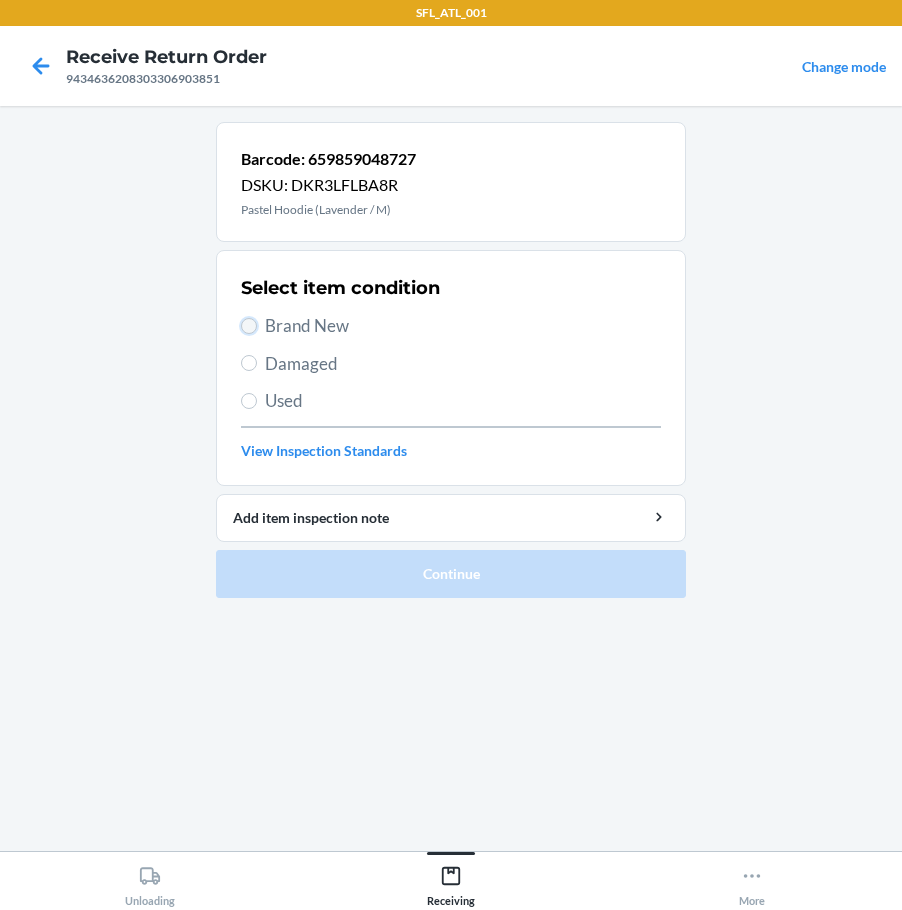 drag, startPoint x: 243, startPoint y: 329, endPoint x: 279, endPoint y: 380, distance: 62.425957 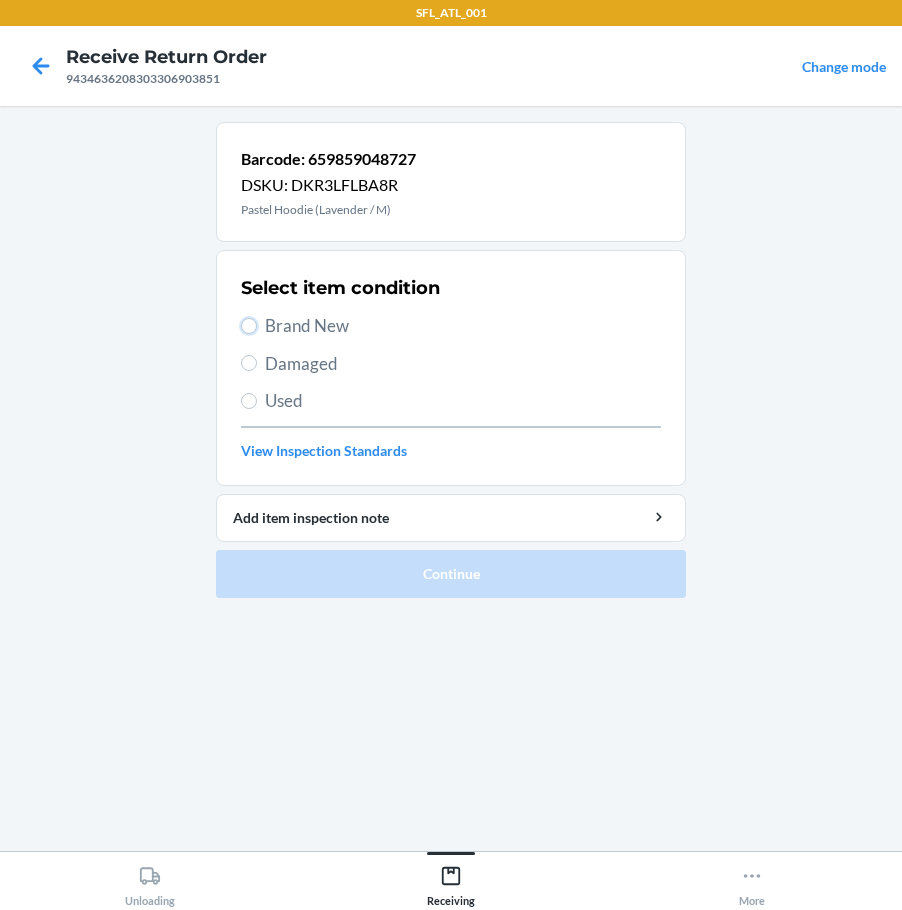 click on "Brand New" at bounding box center [249, 326] 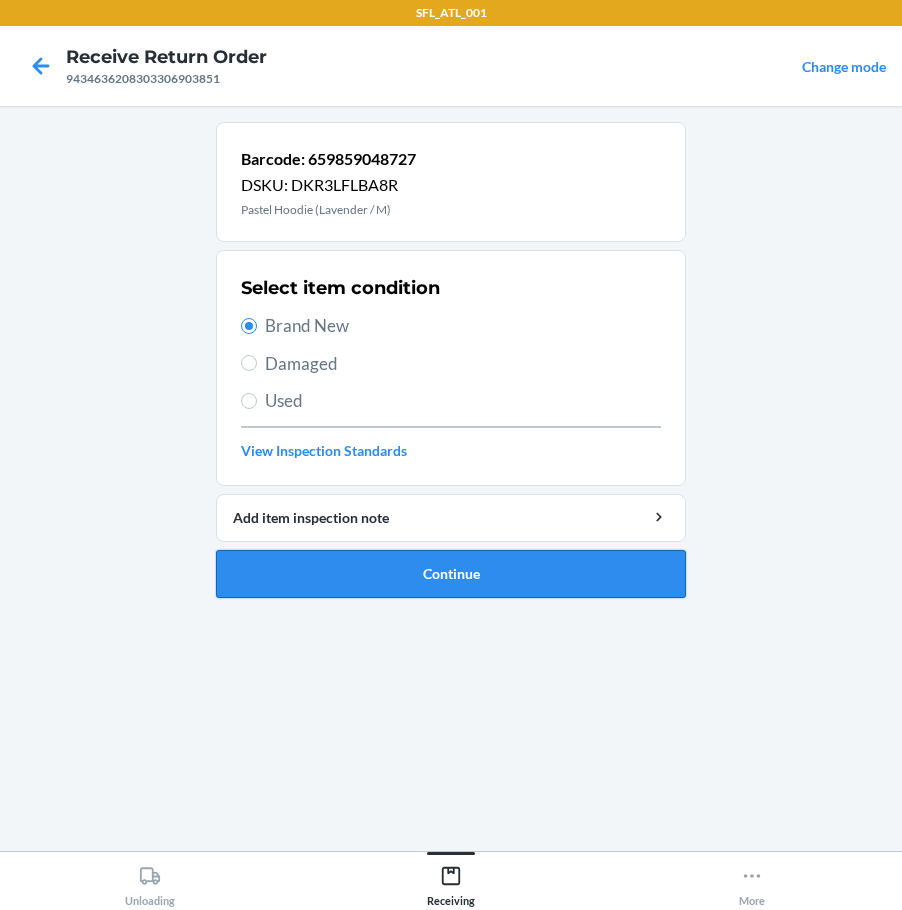 click on "Continue" at bounding box center [451, 574] 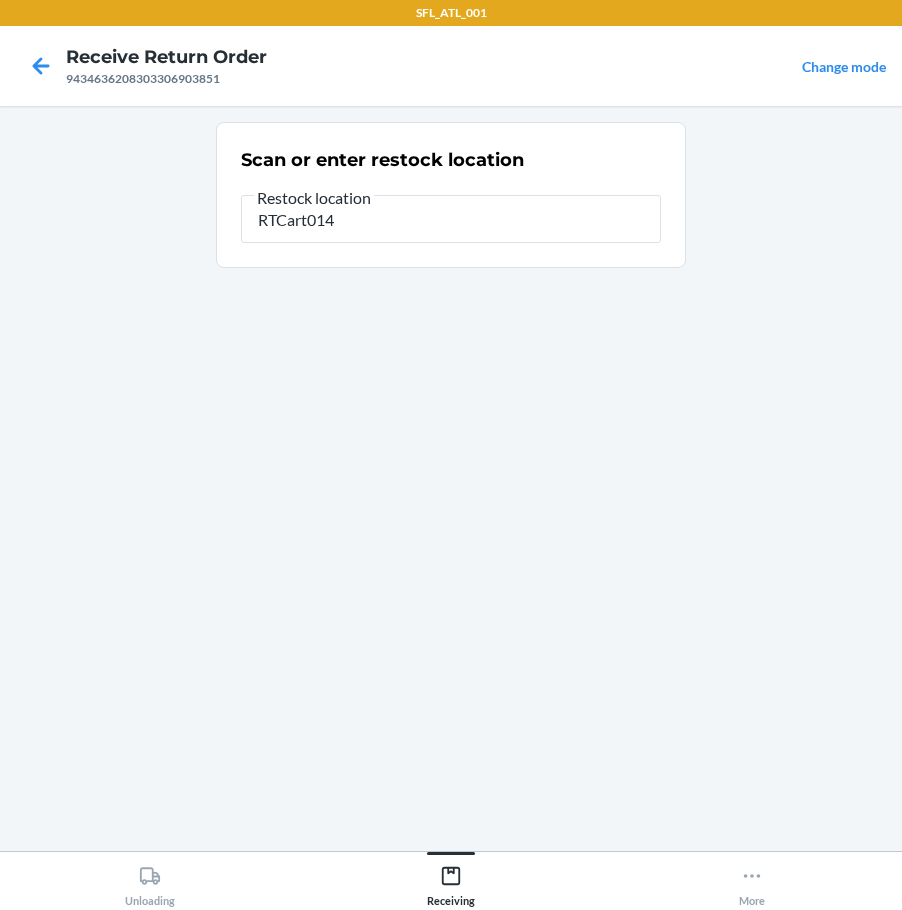 type on "RTCart014" 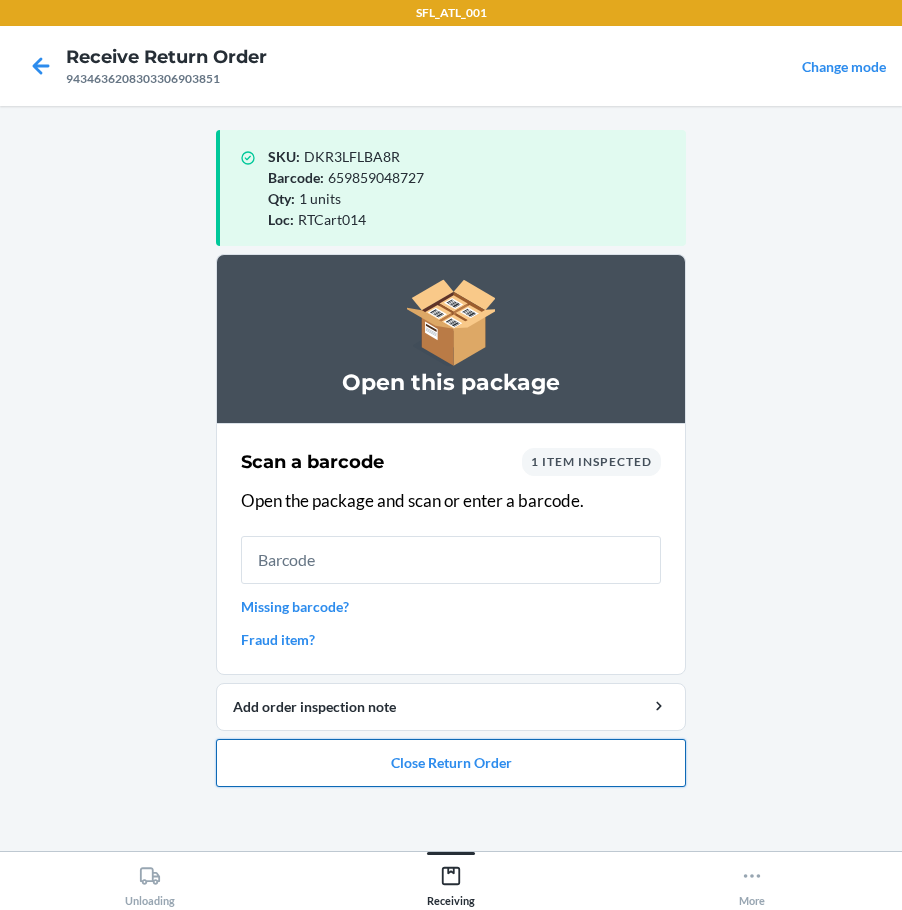 click on "Close Return Order" at bounding box center (451, 763) 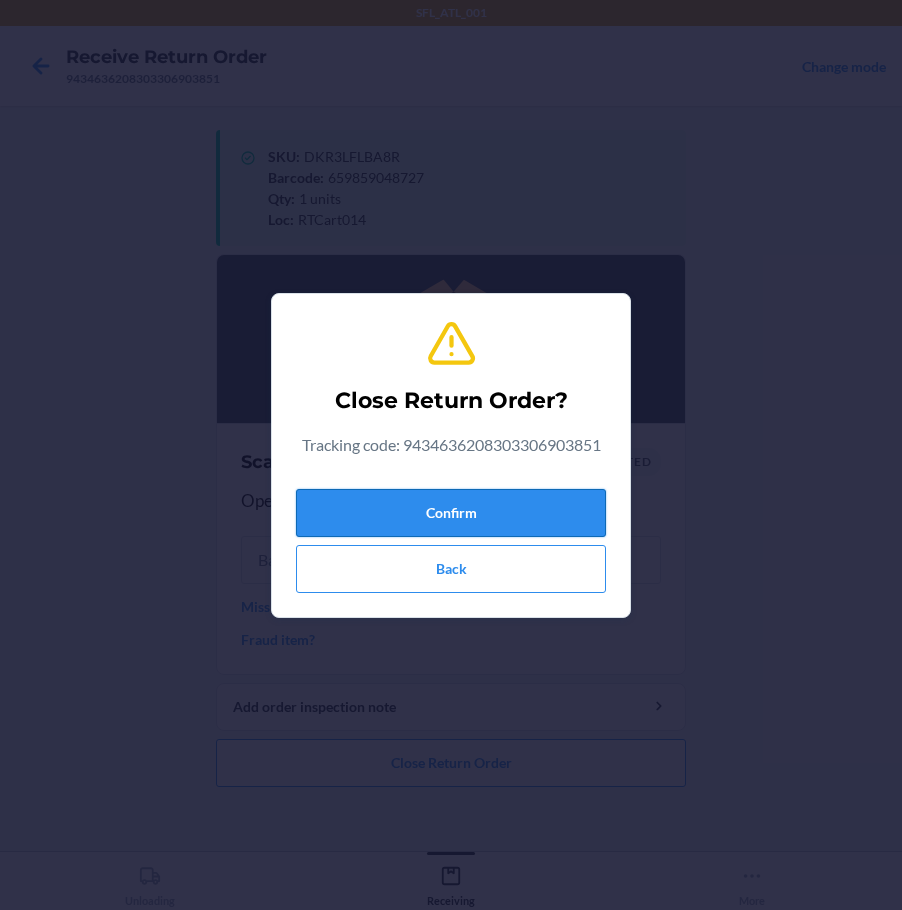 click on "Confirm" at bounding box center [451, 513] 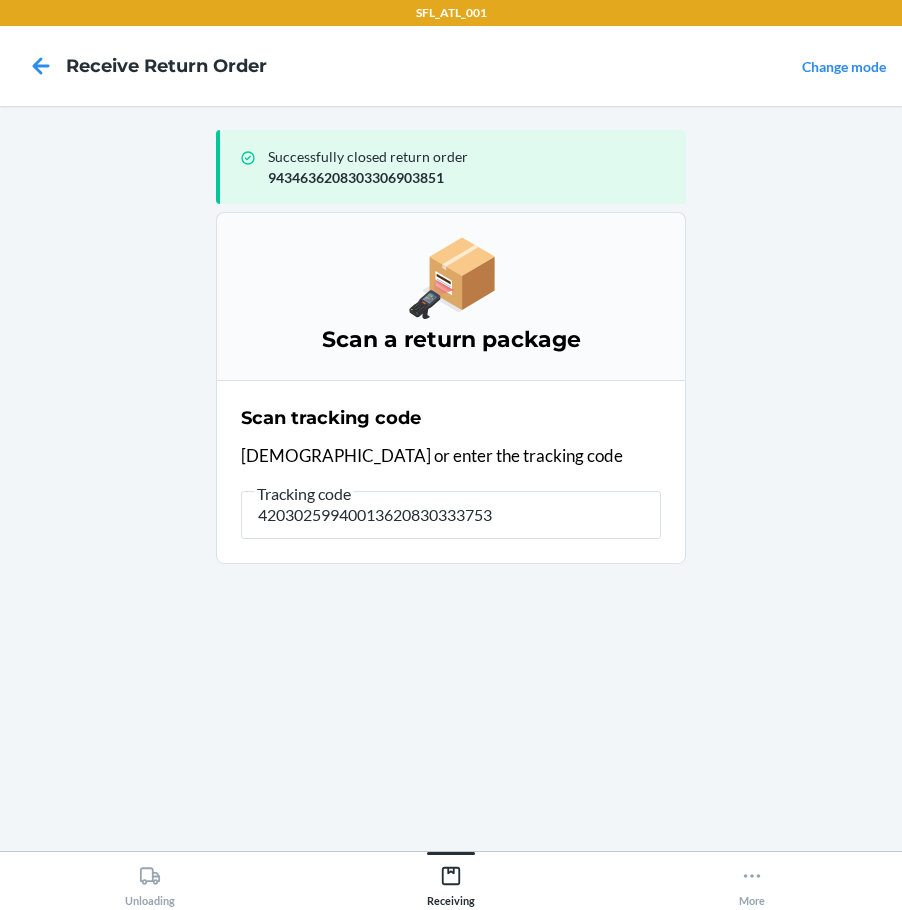 type on "420302599400136208303337539" 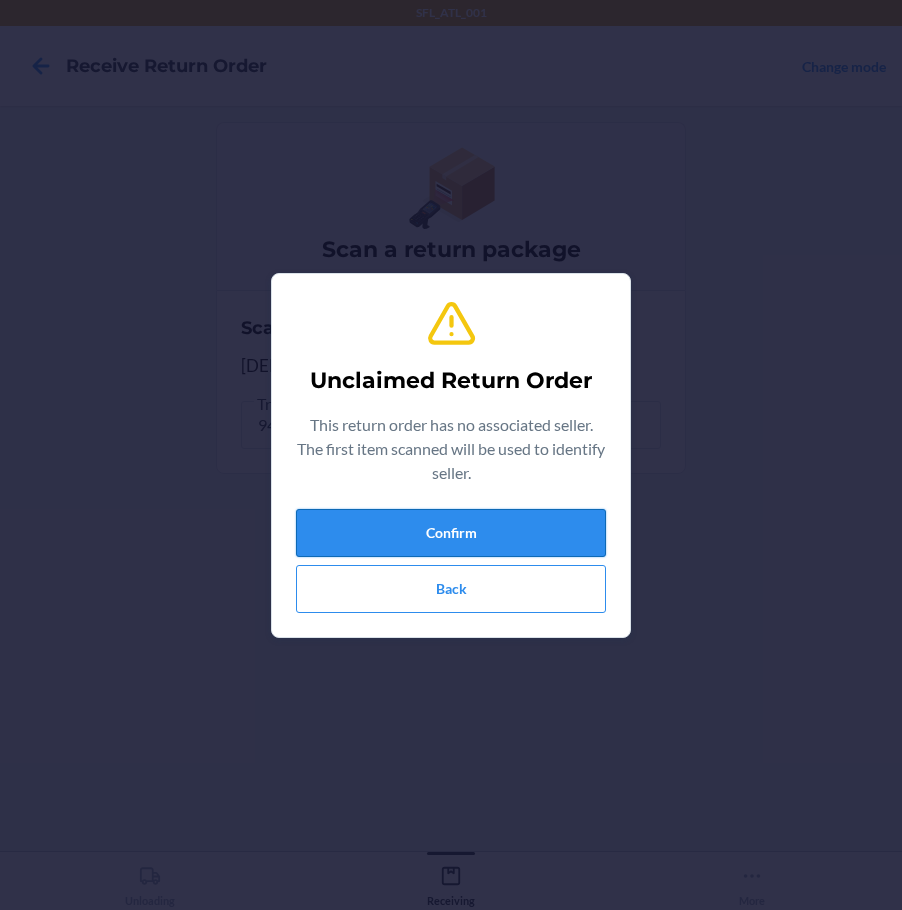 click on "Confirm" at bounding box center [451, 533] 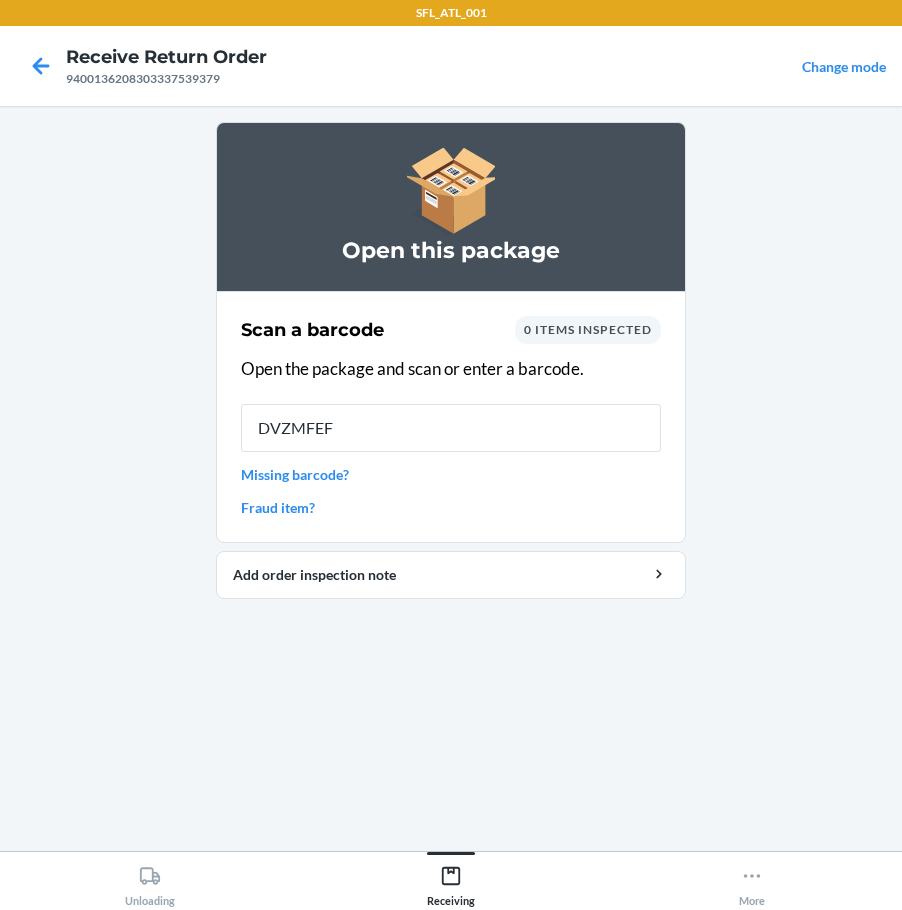 type on "DVZMFEFA" 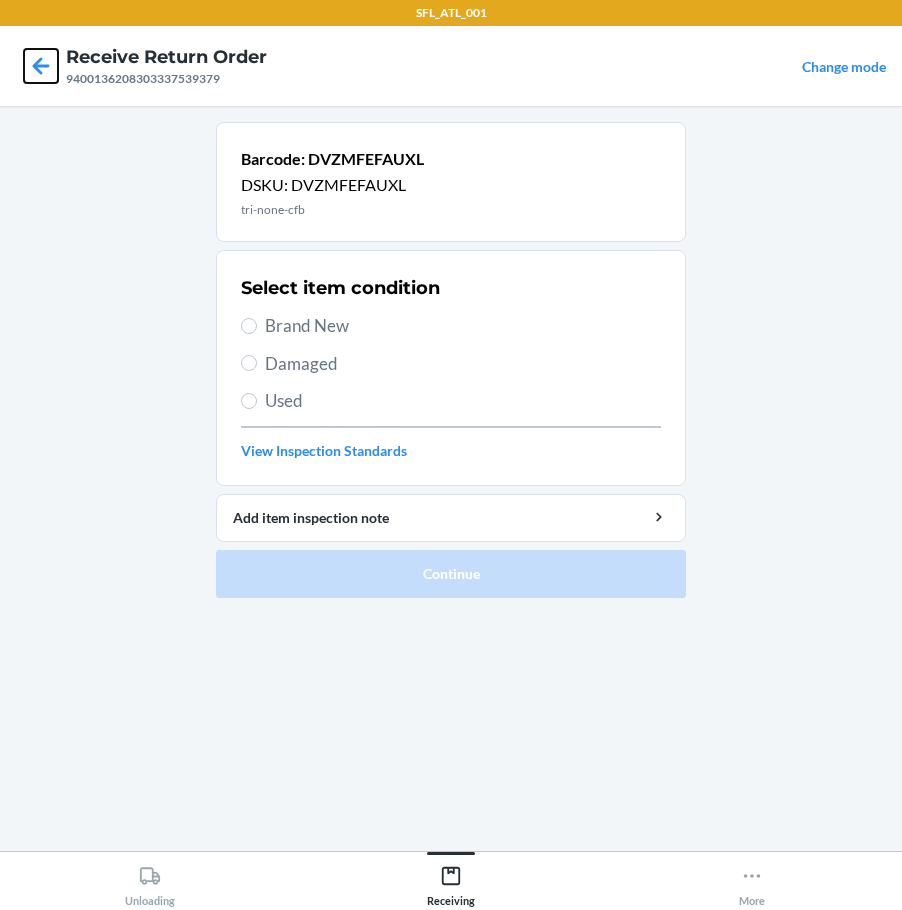 click 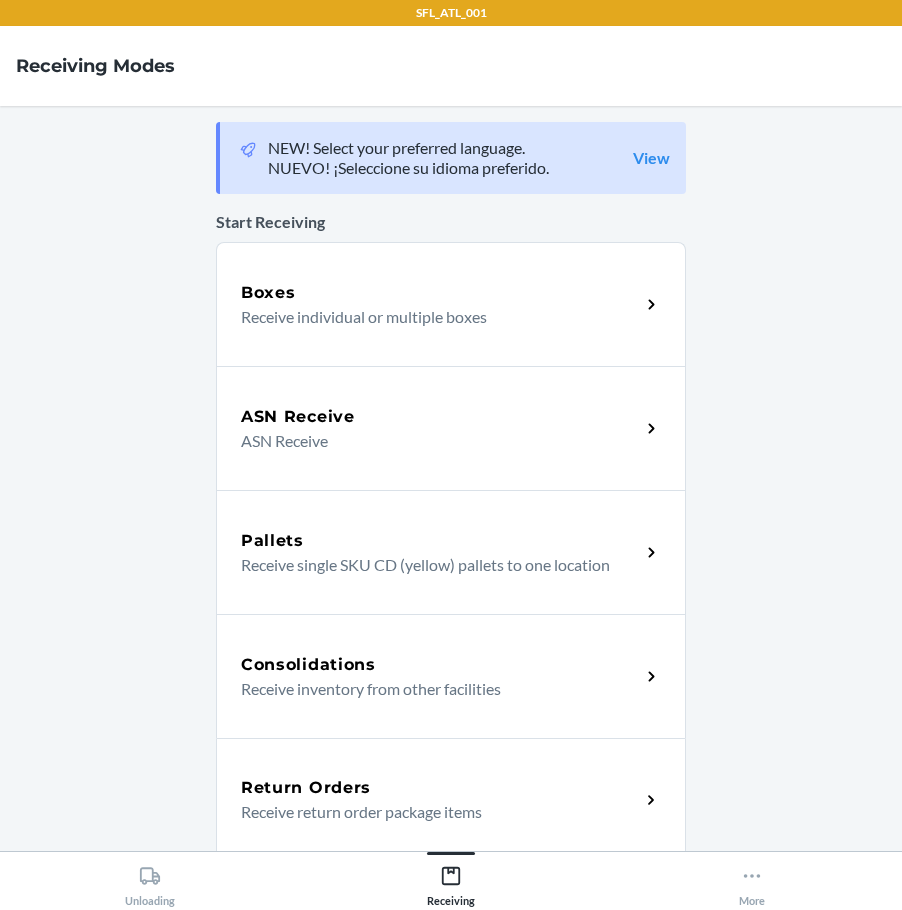 drag, startPoint x: 413, startPoint y: 785, endPoint x: 423, endPoint y: 777, distance: 12.806249 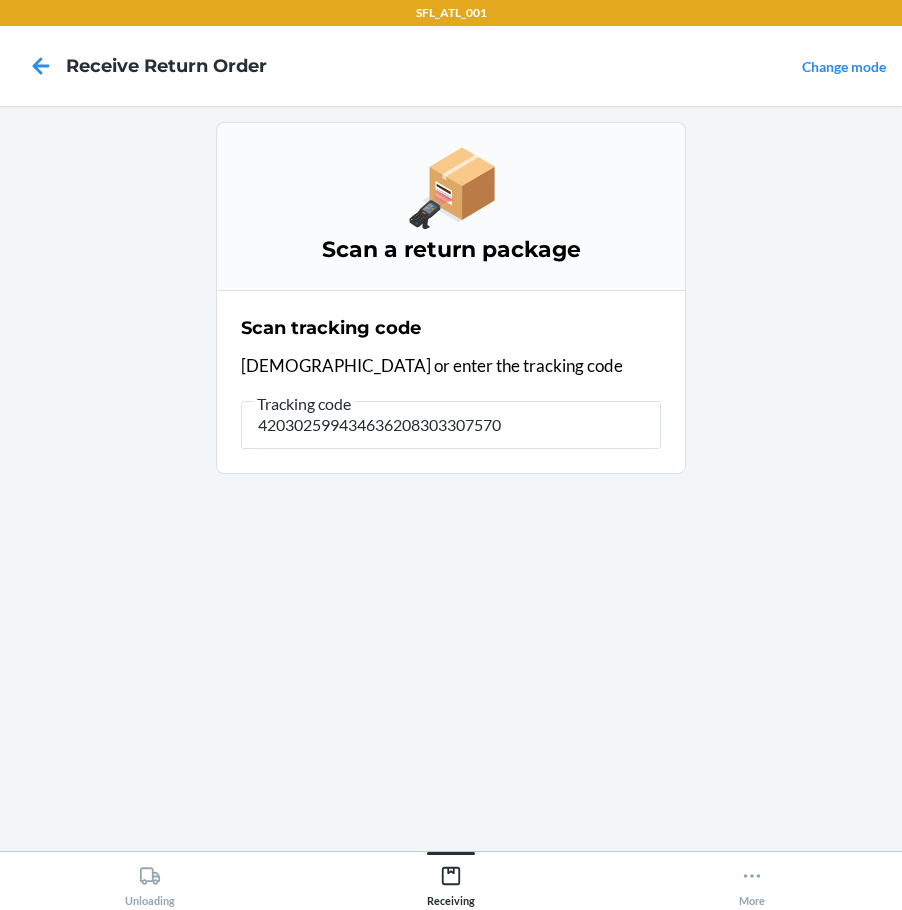 type on "4203025994346362083033075707" 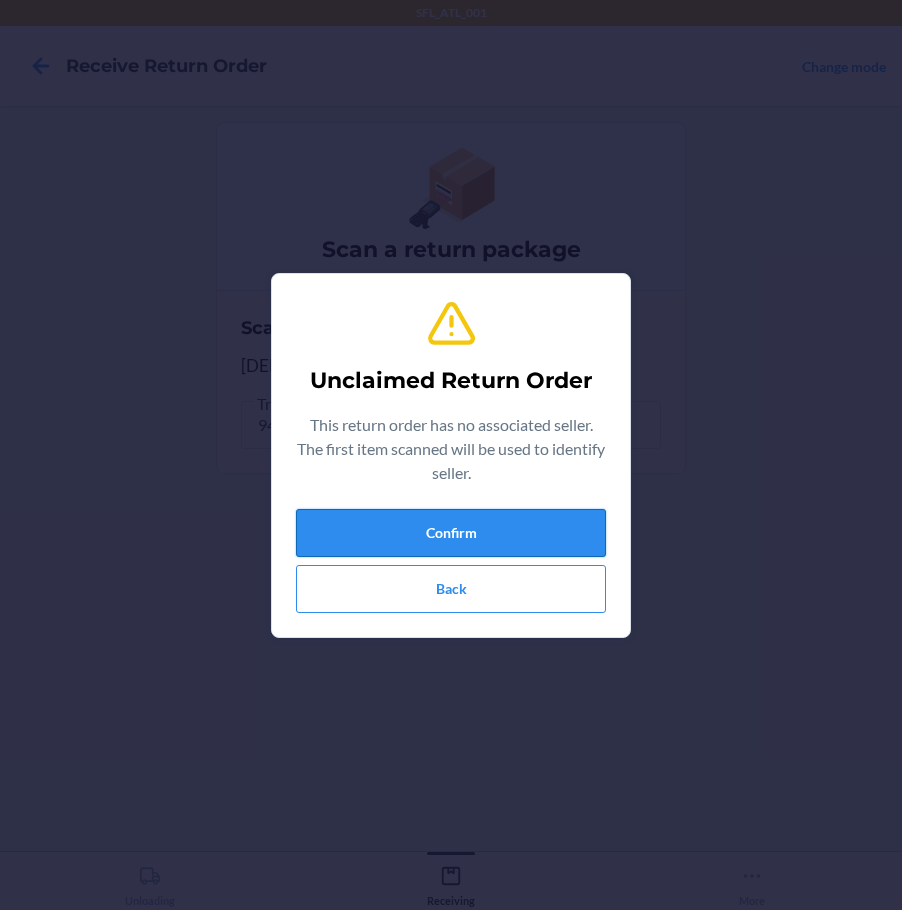 click on "Confirm" at bounding box center (451, 533) 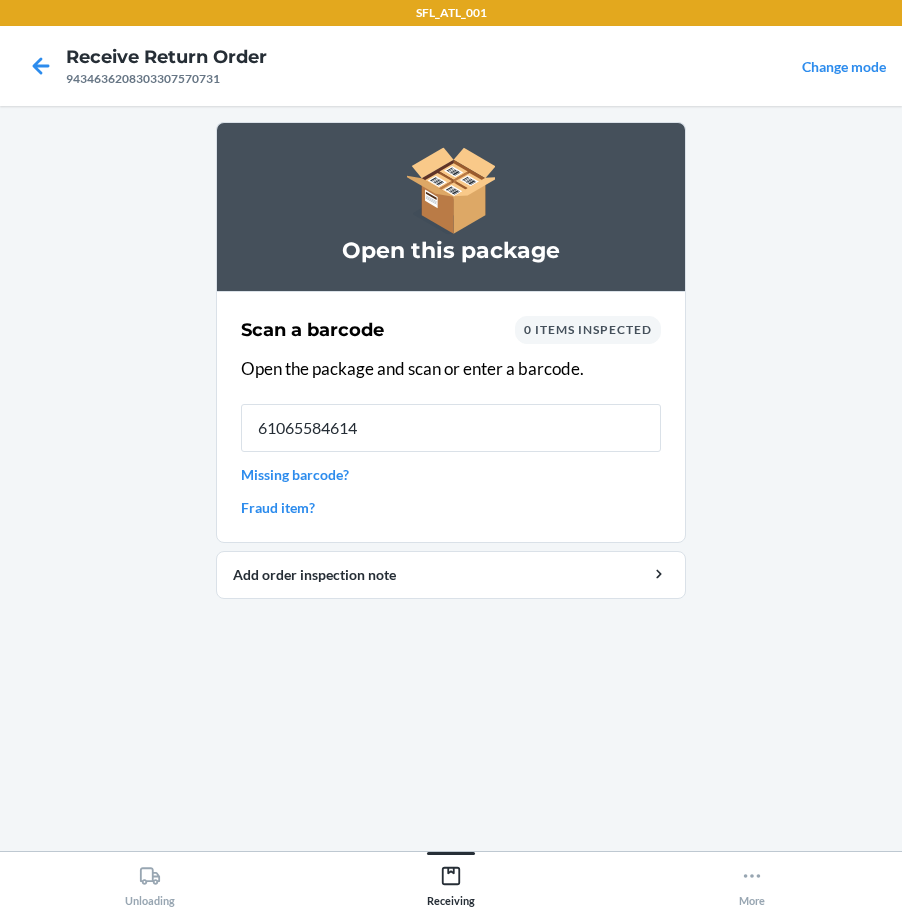 type on "610655846146" 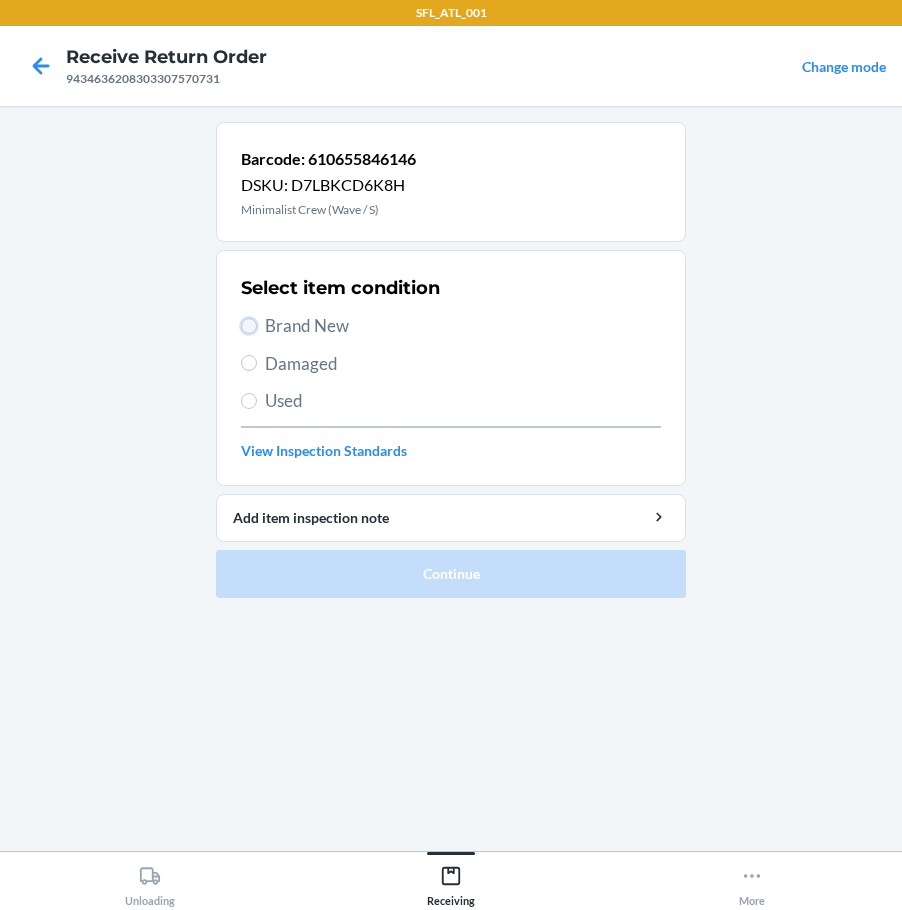 drag, startPoint x: 250, startPoint y: 320, endPoint x: 274, endPoint y: 352, distance: 40 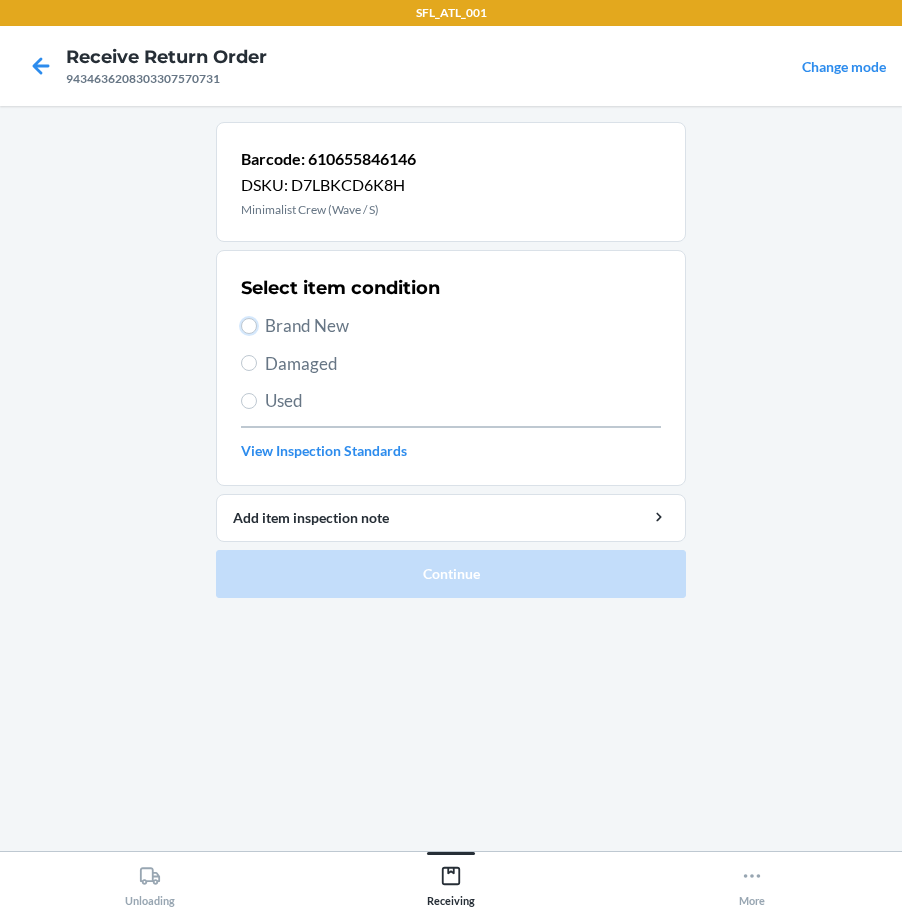 click on "Brand New" at bounding box center (249, 326) 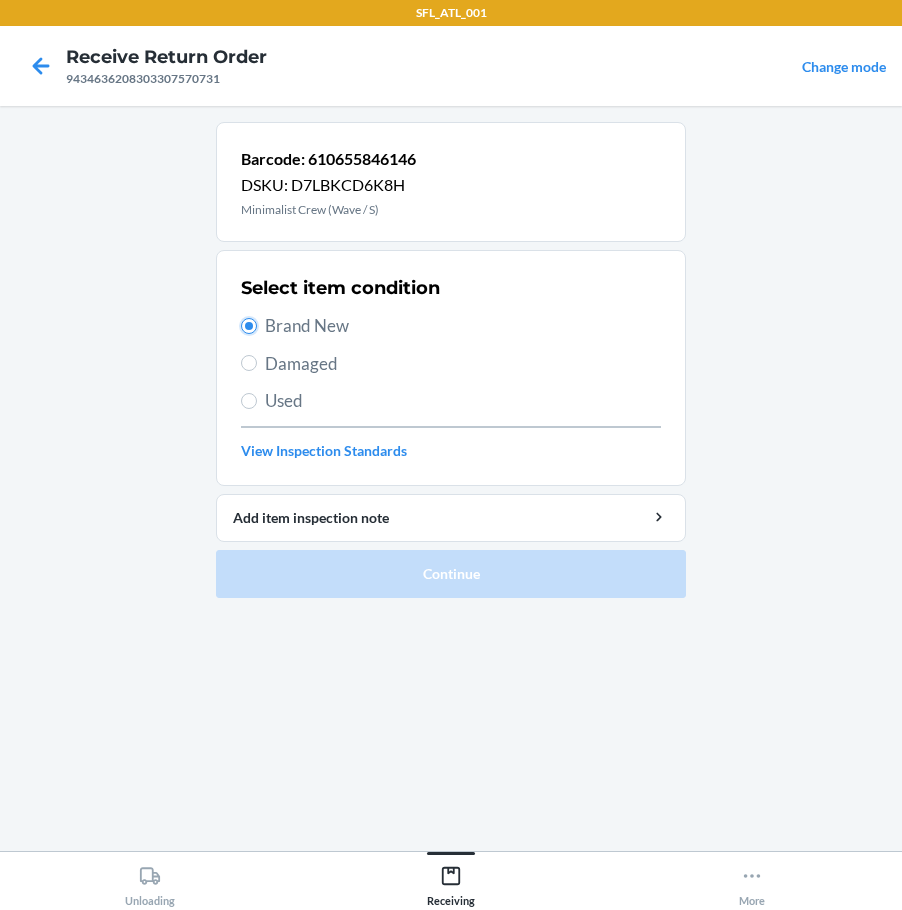 radio on "true" 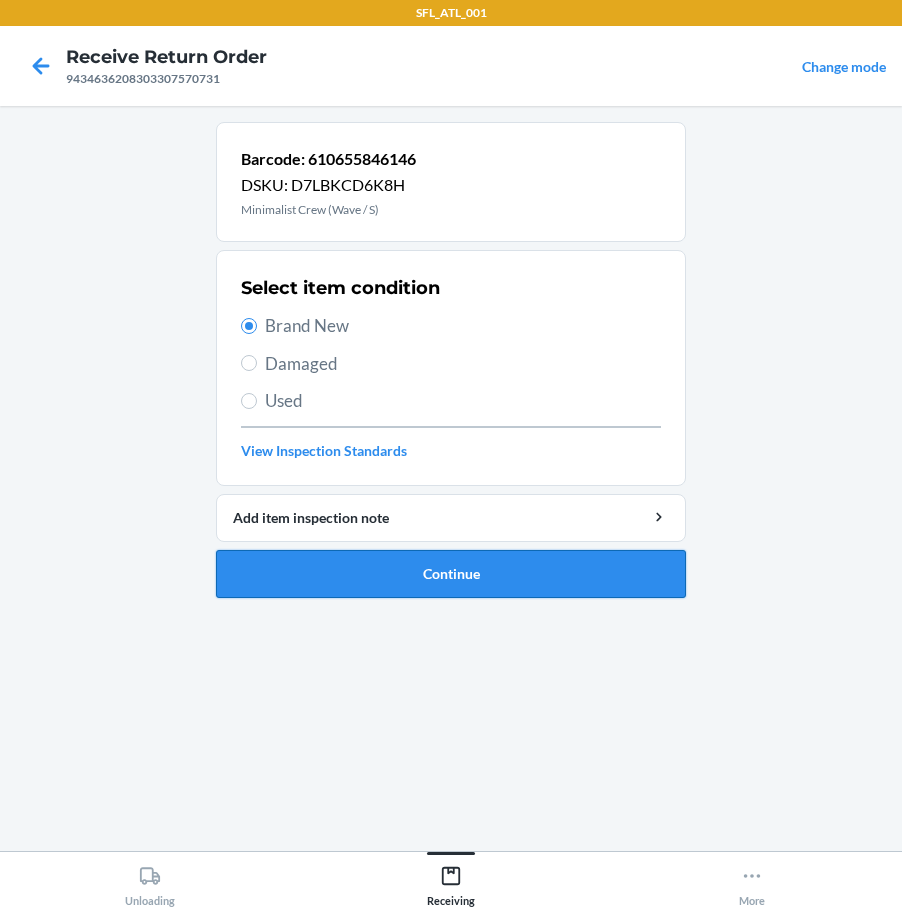 click on "Continue" at bounding box center [451, 574] 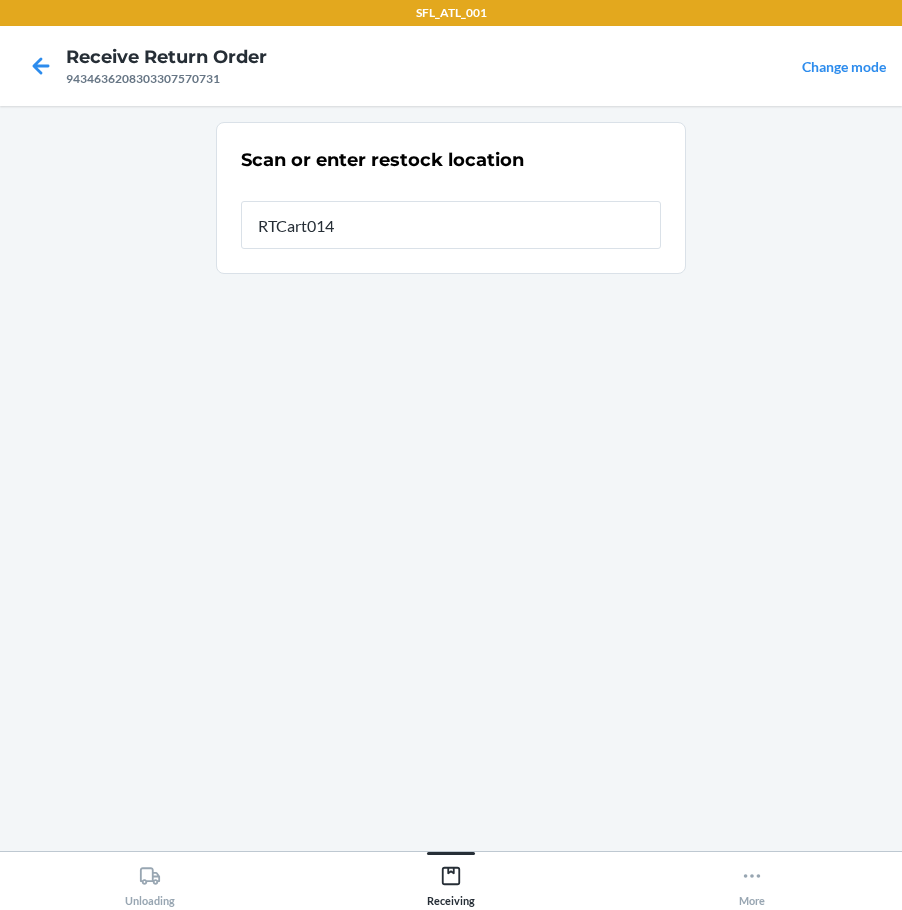 type on "RTCart014" 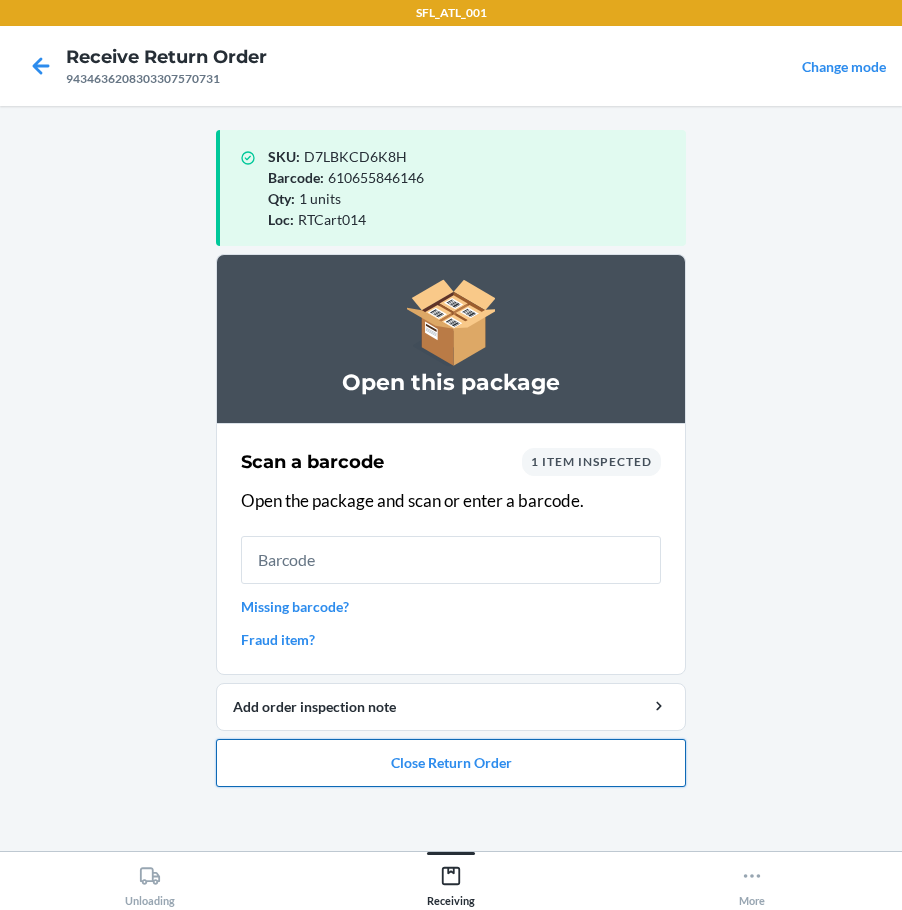 click on "Close Return Order" at bounding box center [451, 763] 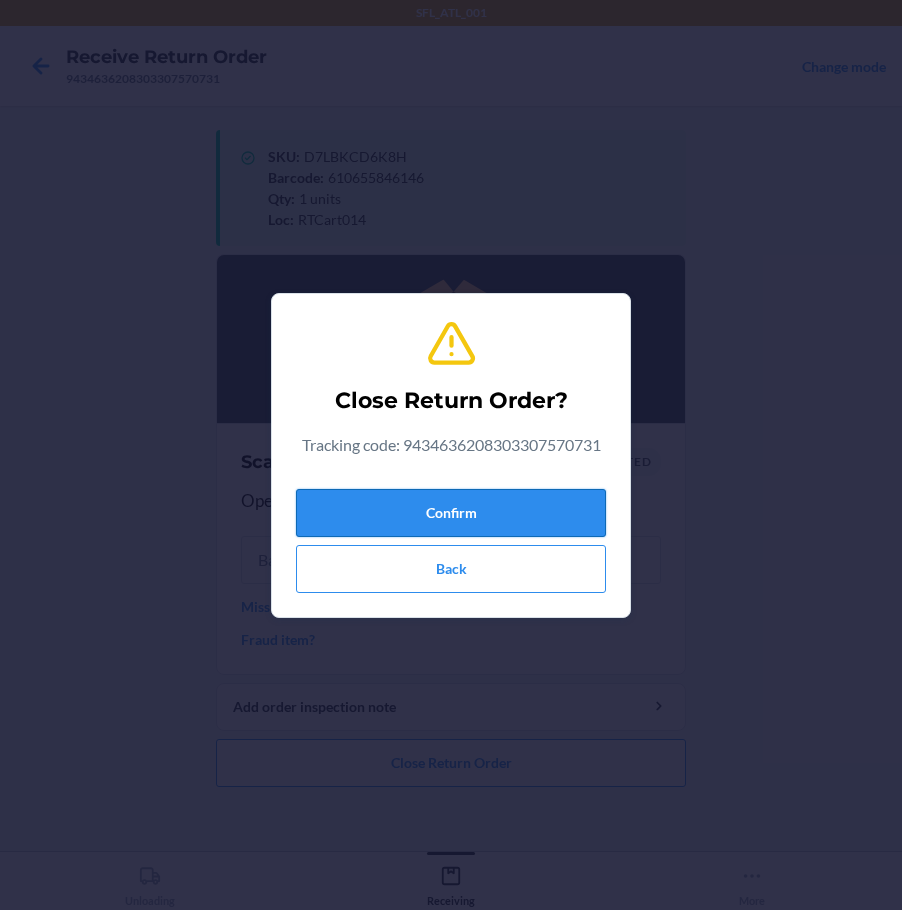 click on "Confirm" at bounding box center (451, 513) 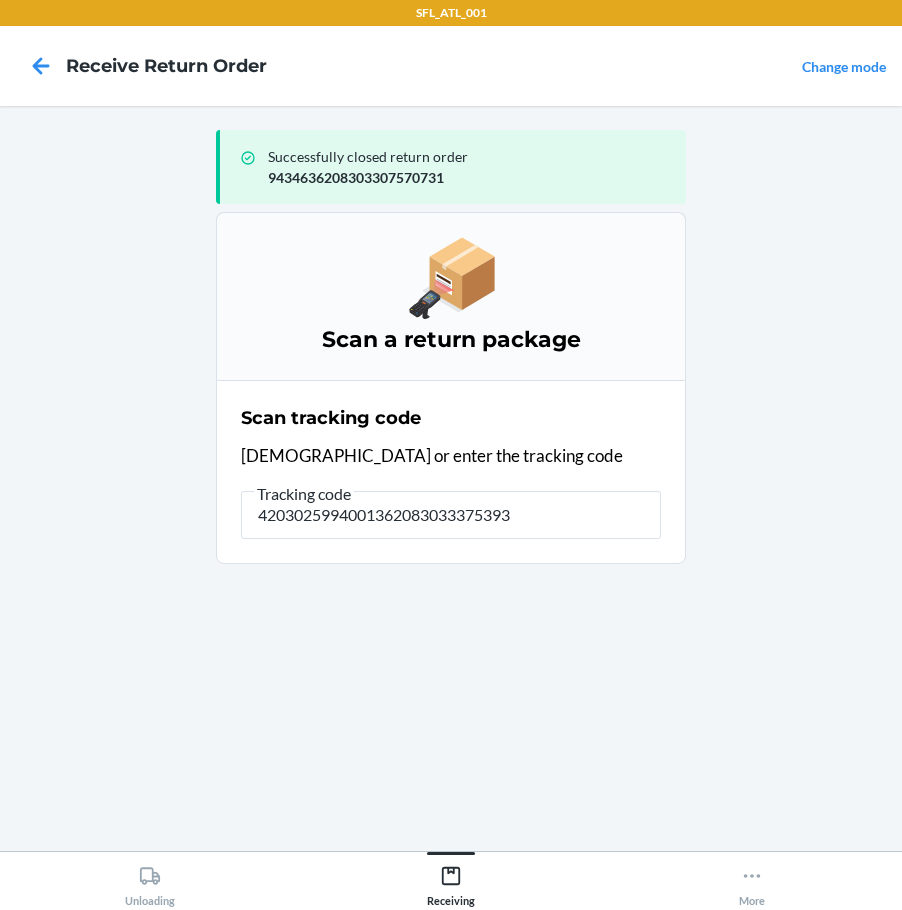 type on "42030259940013620830333753937" 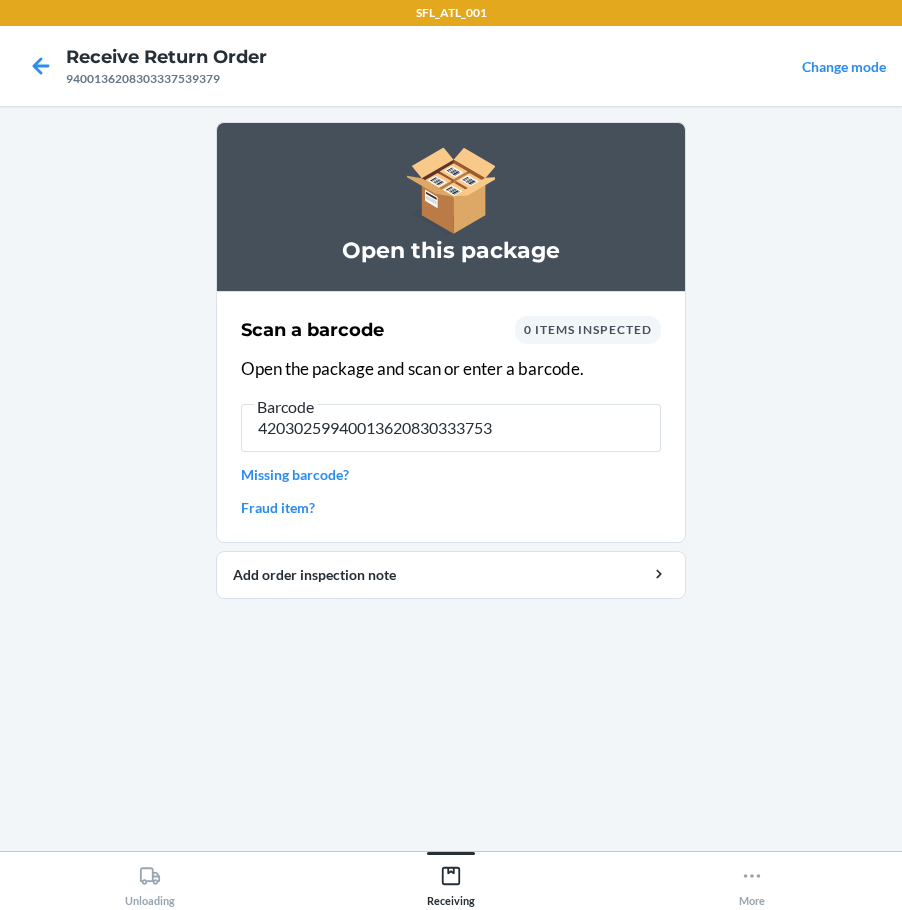 type on "420302599400136208303337539" 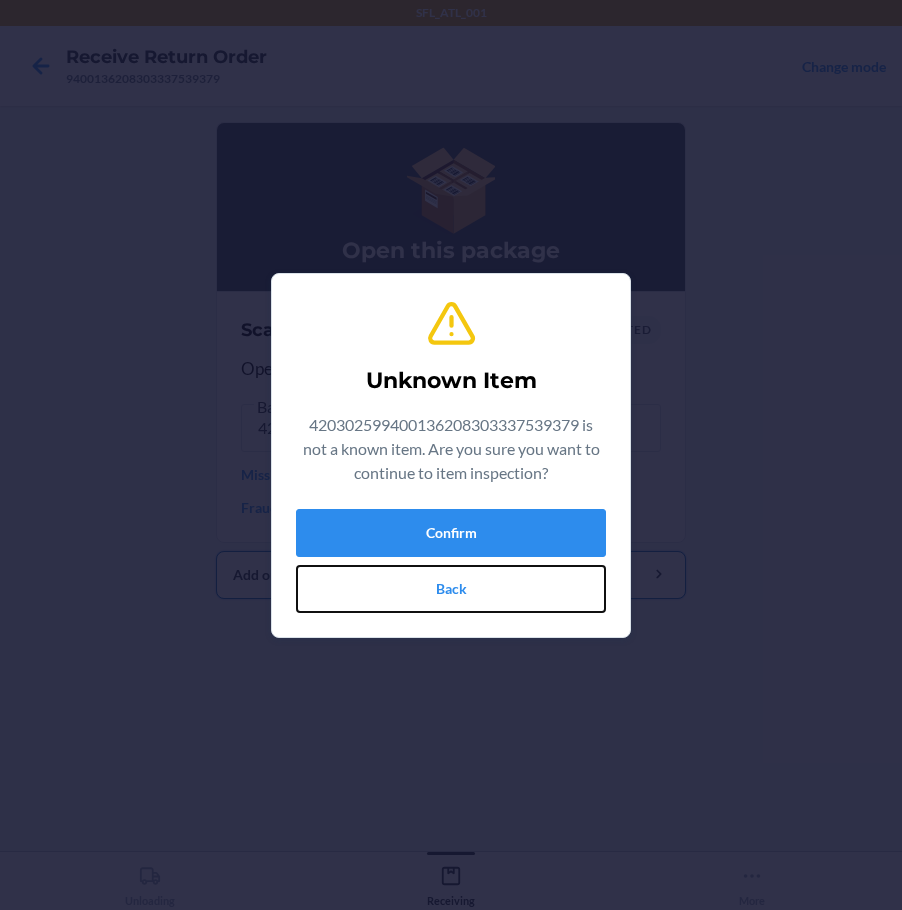 click on "Back" at bounding box center [451, 589] 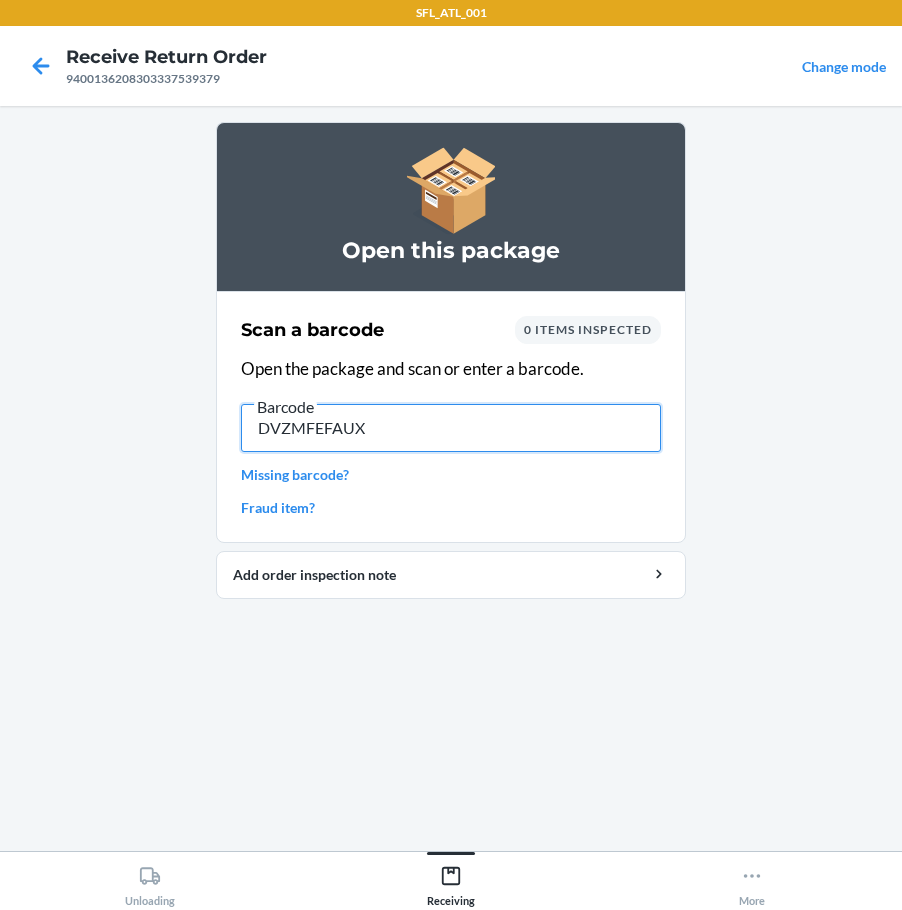 type on "DVZMFEFAUXL" 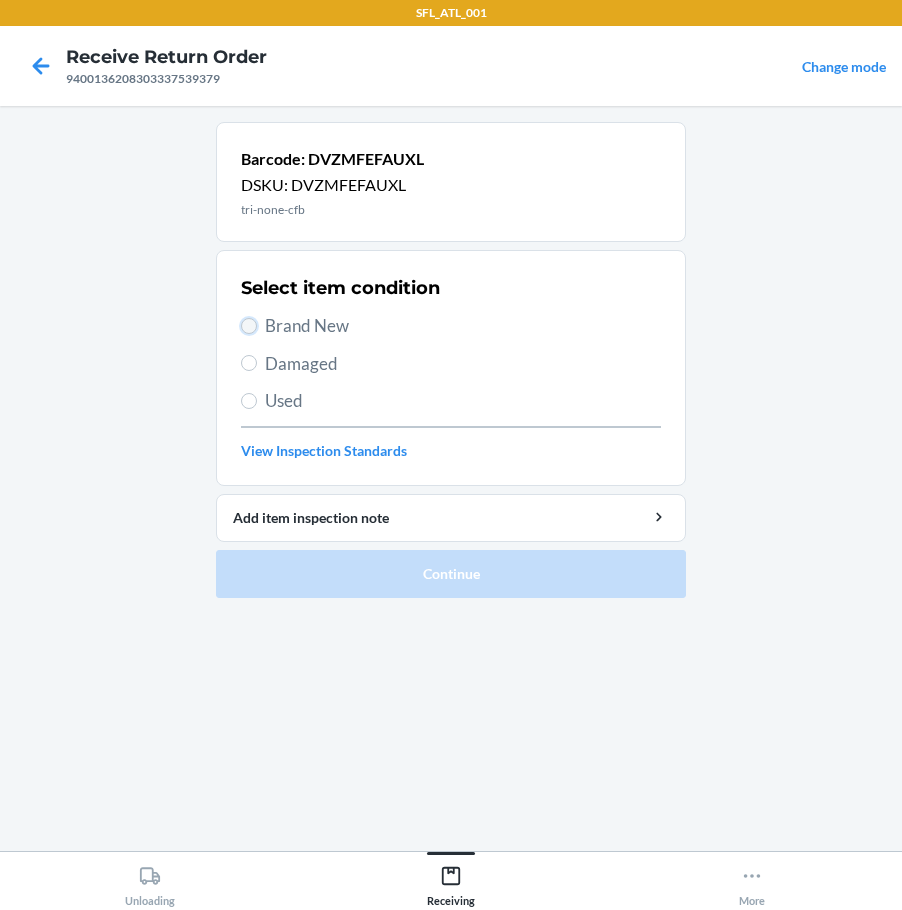 click on "Brand New" at bounding box center [249, 326] 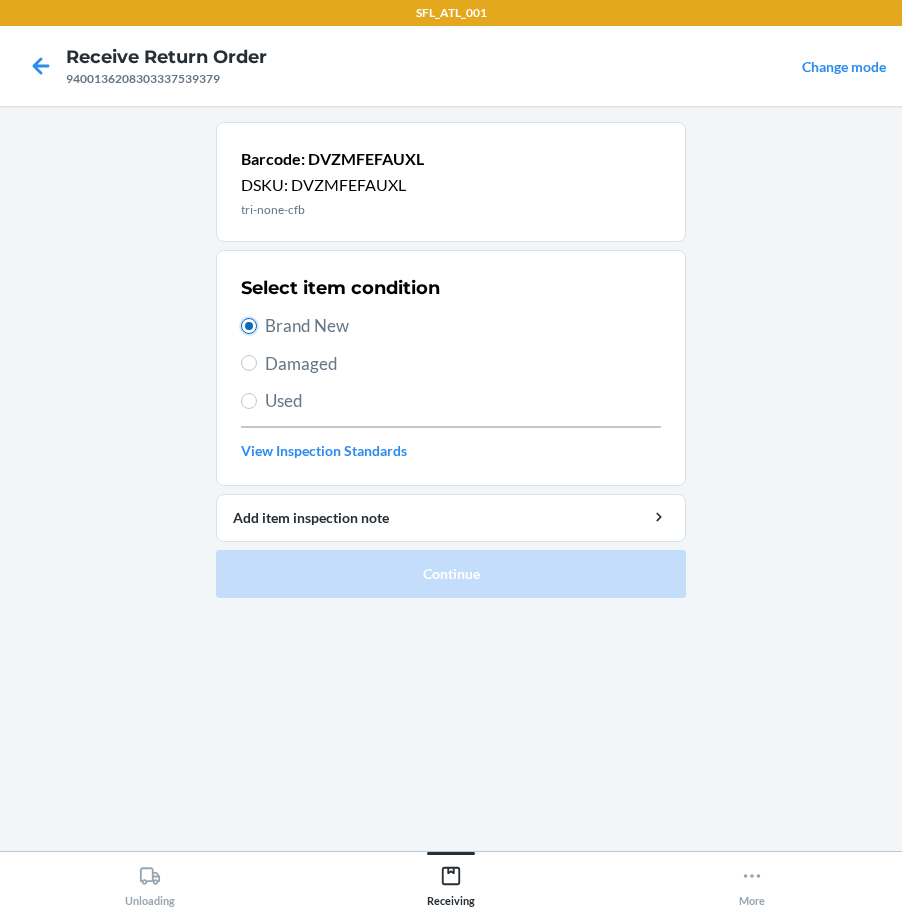 radio on "true" 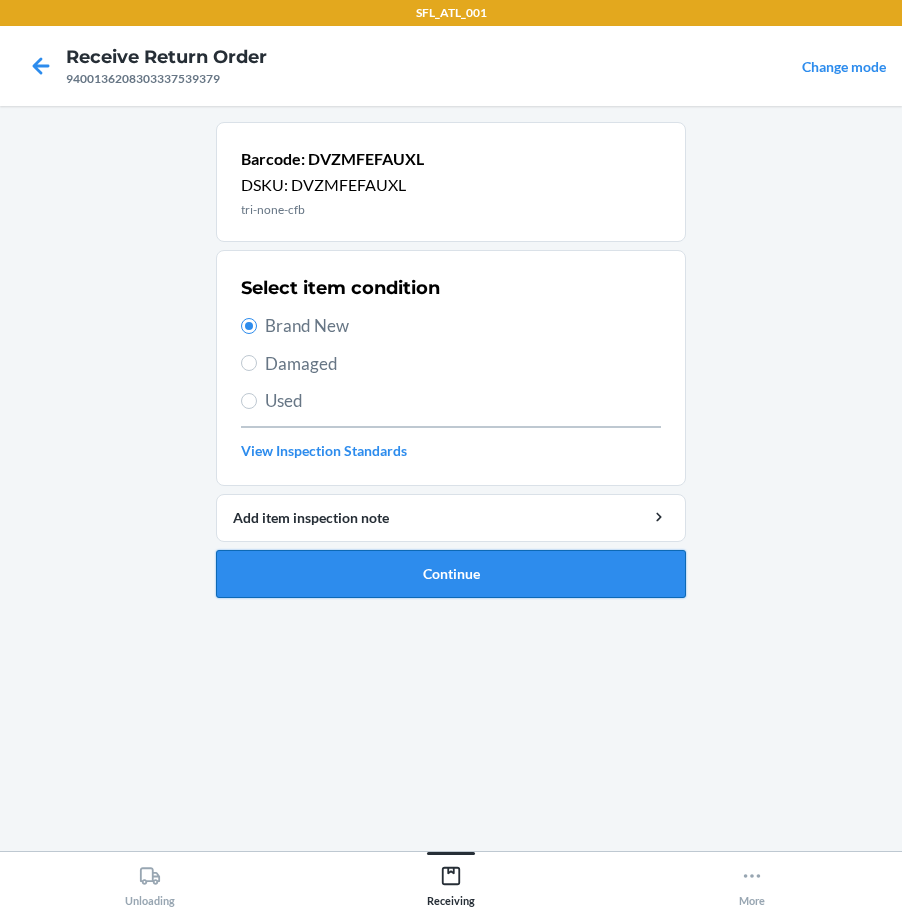 click on "Continue" at bounding box center [451, 574] 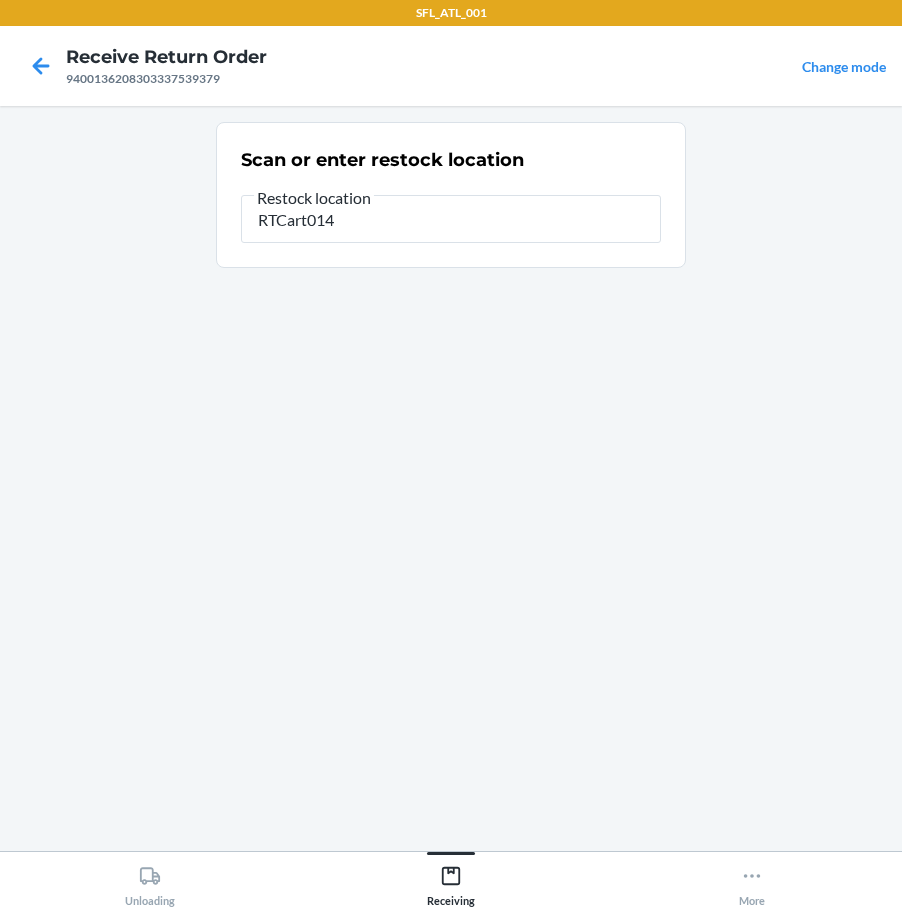 type on "RTCart014" 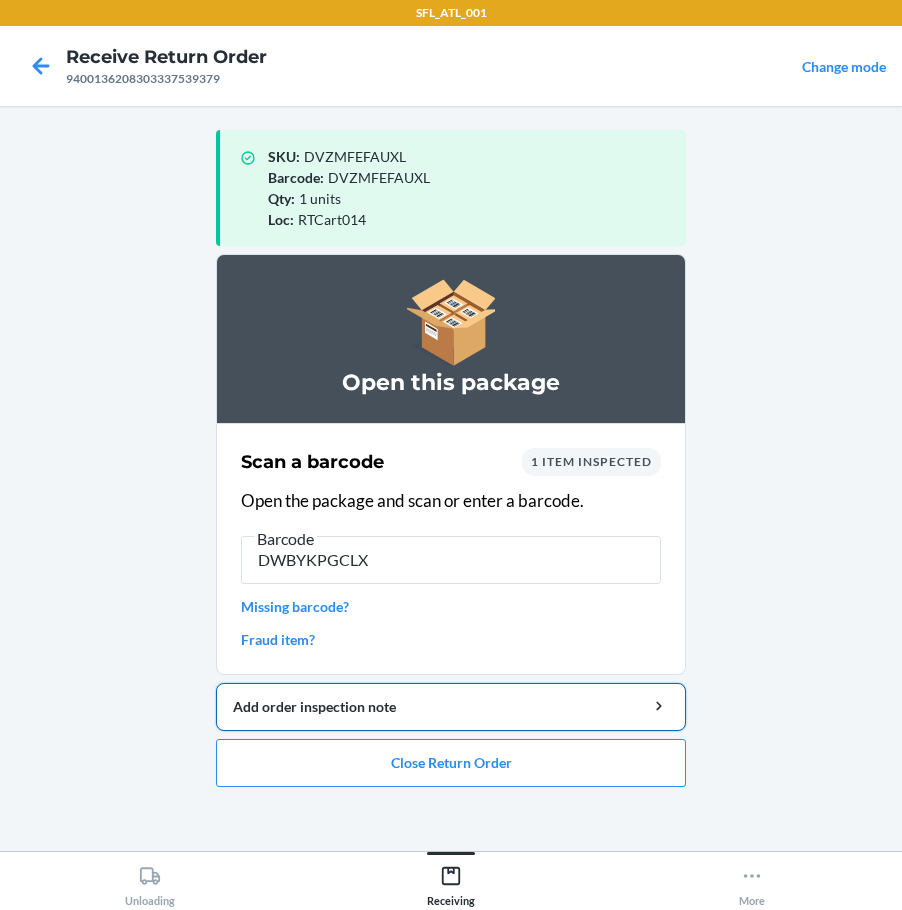 type on "DWBYKPGCLXY" 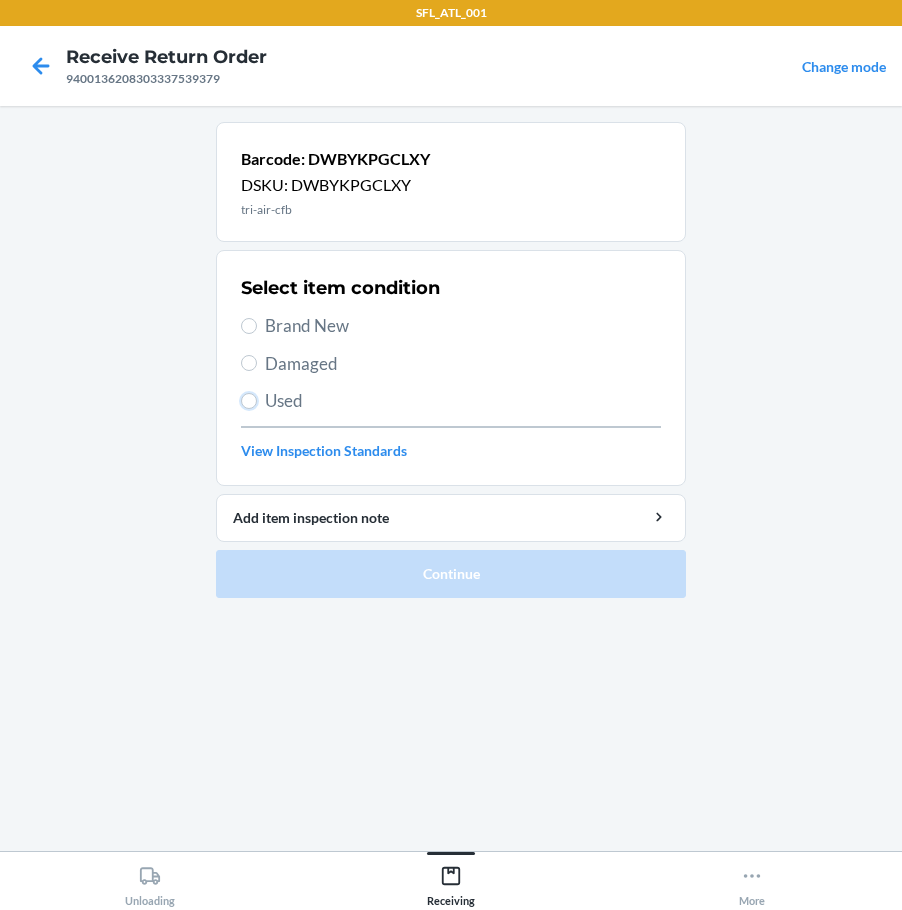 click on "Used" at bounding box center [249, 401] 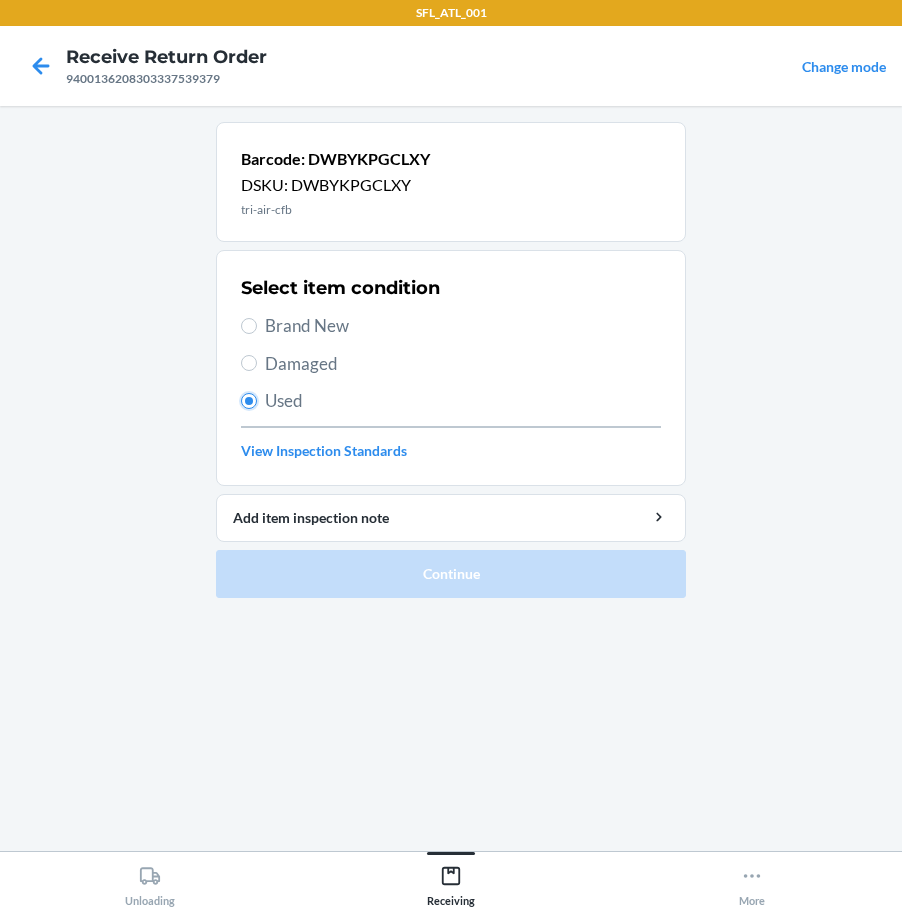 radio on "true" 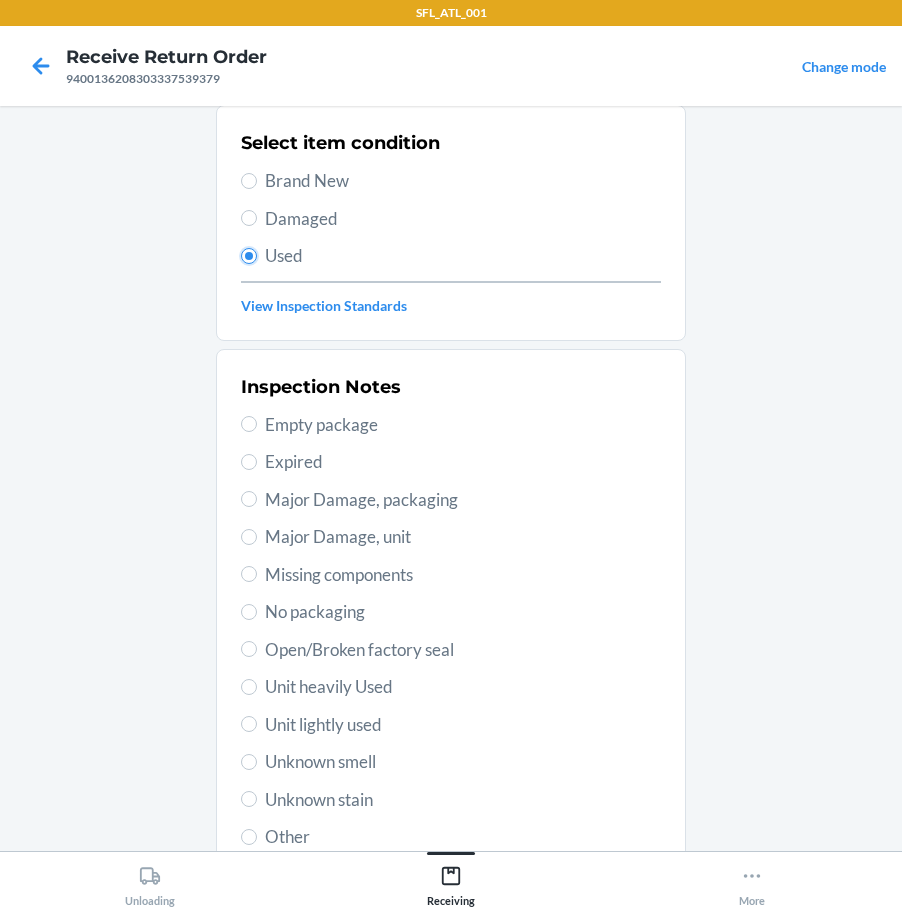 scroll, scrollTop: 297, scrollLeft: 0, axis: vertical 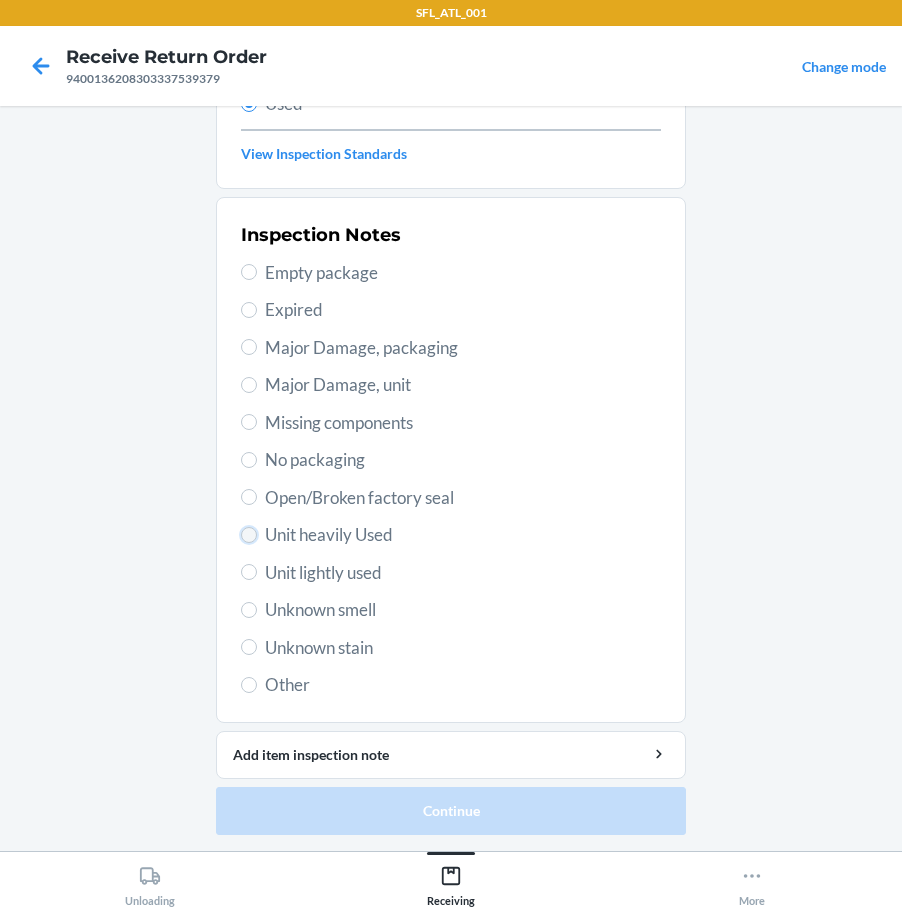 click on "Unit heavily Used" at bounding box center [249, 535] 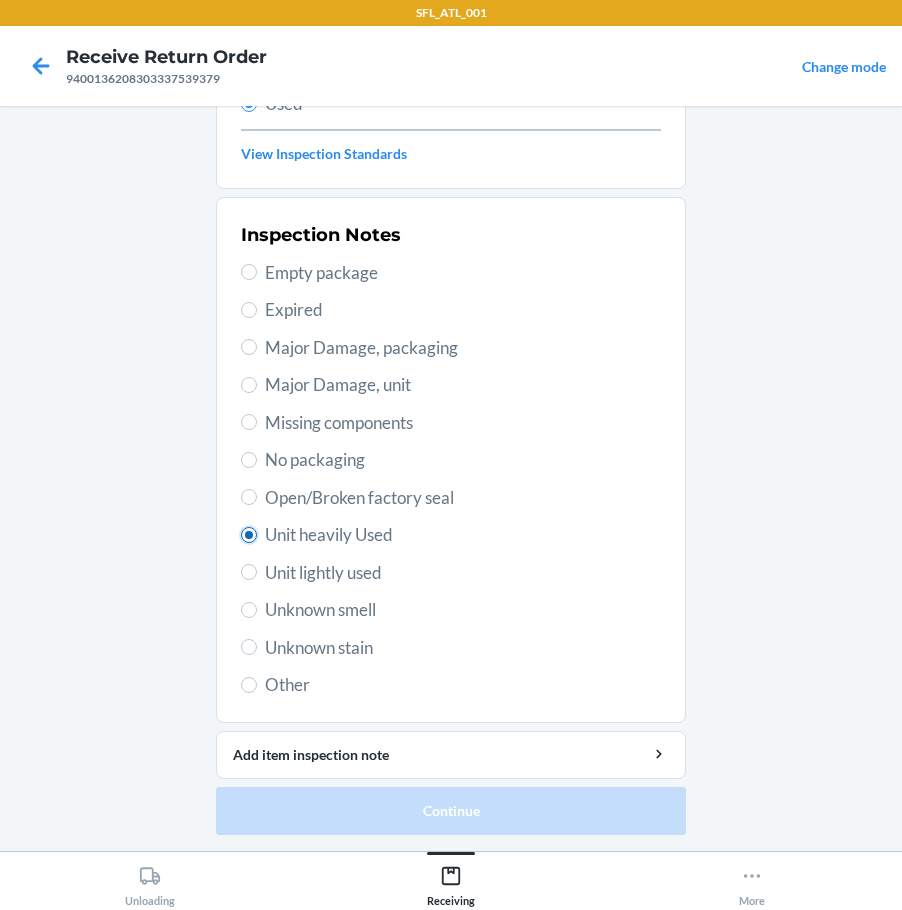 radio on "true" 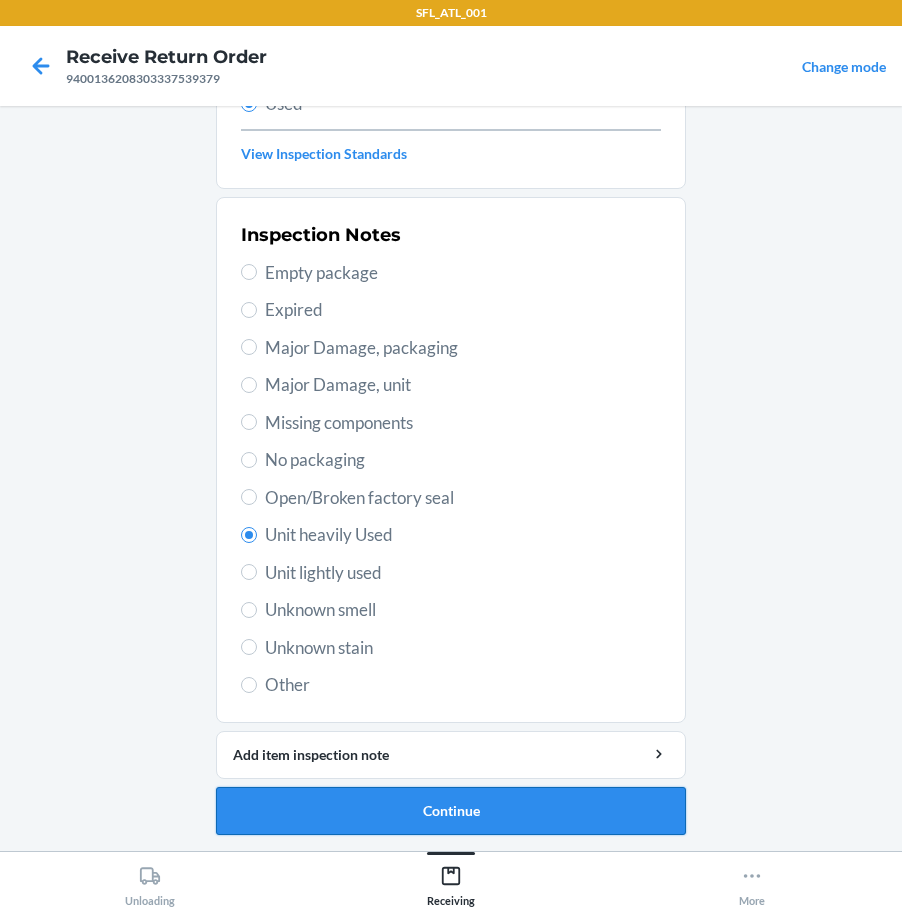 click on "Continue" at bounding box center (451, 811) 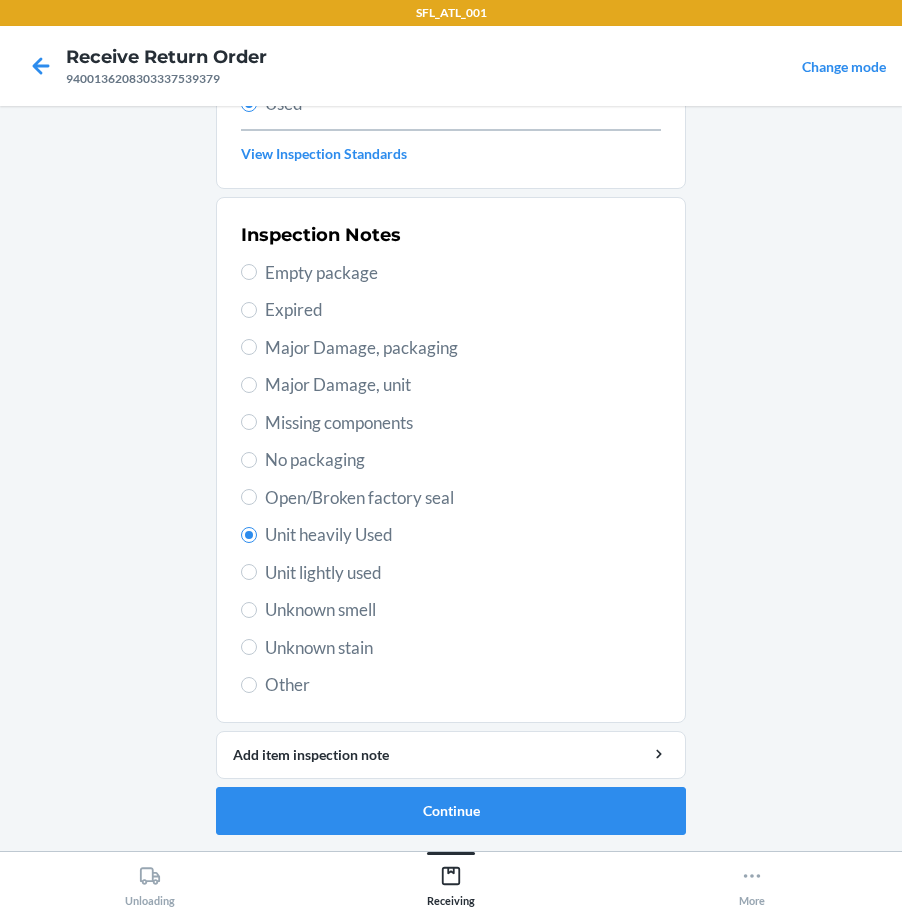scroll, scrollTop: 0, scrollLeft: 0, axis: both 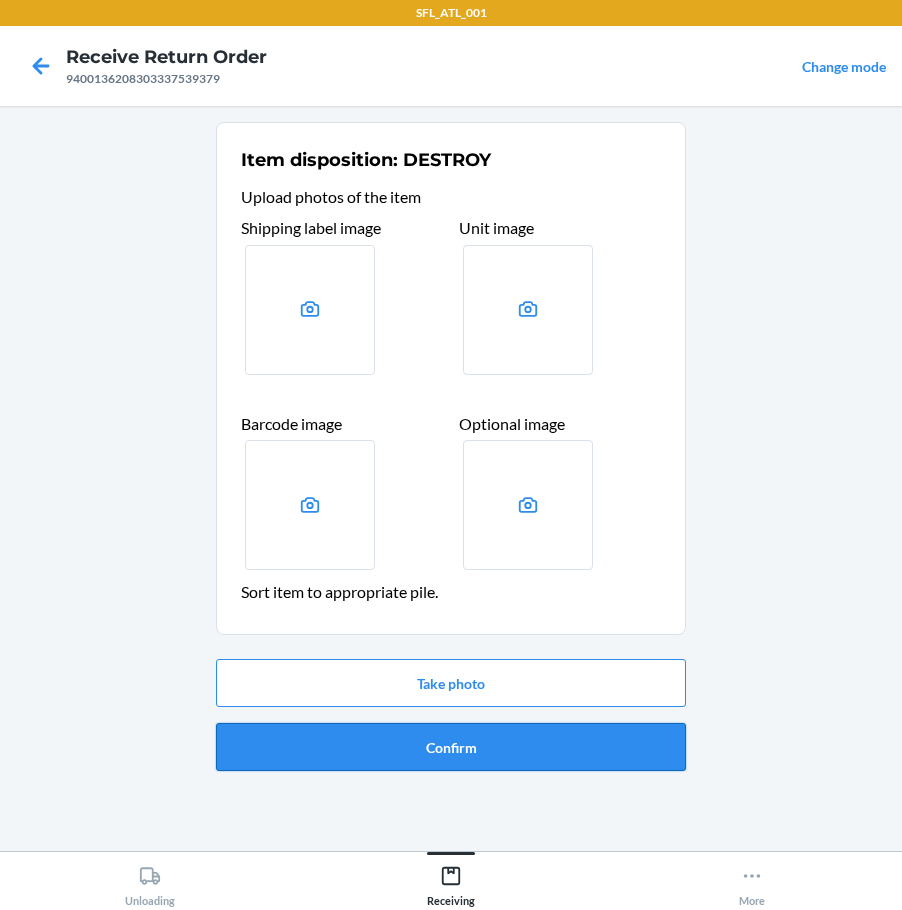 click on "Confirm" at bounding box center [451, 747] 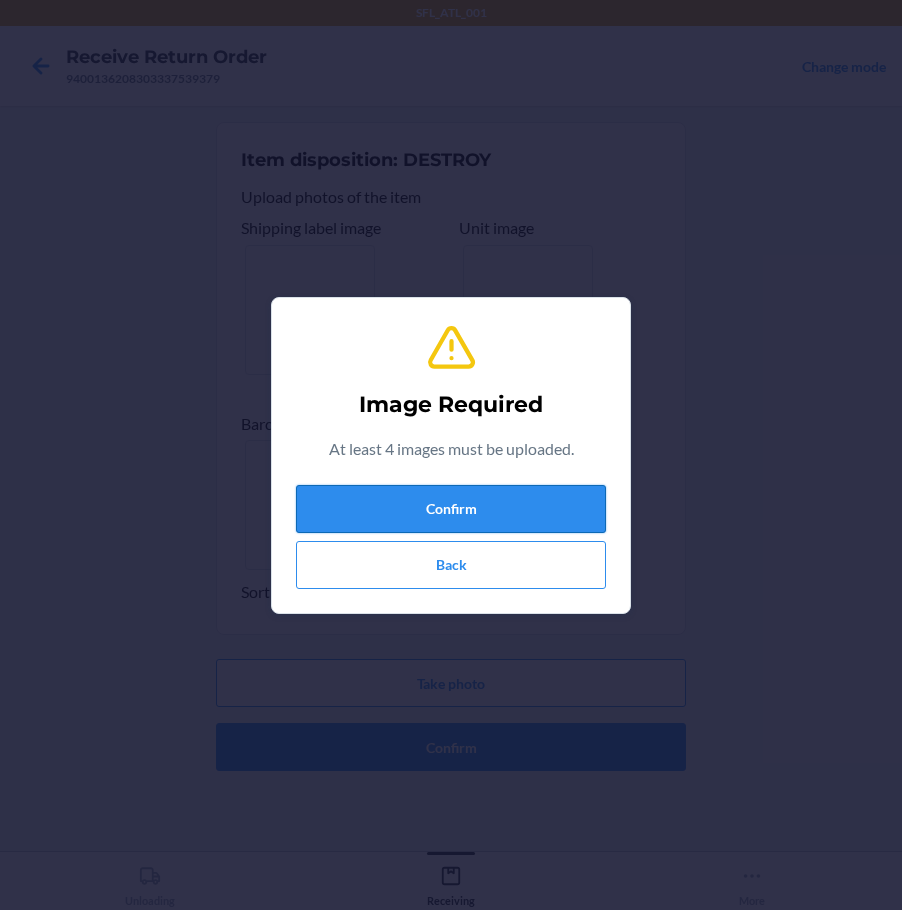 click on "Confirm" at bounding box center (451, 509) 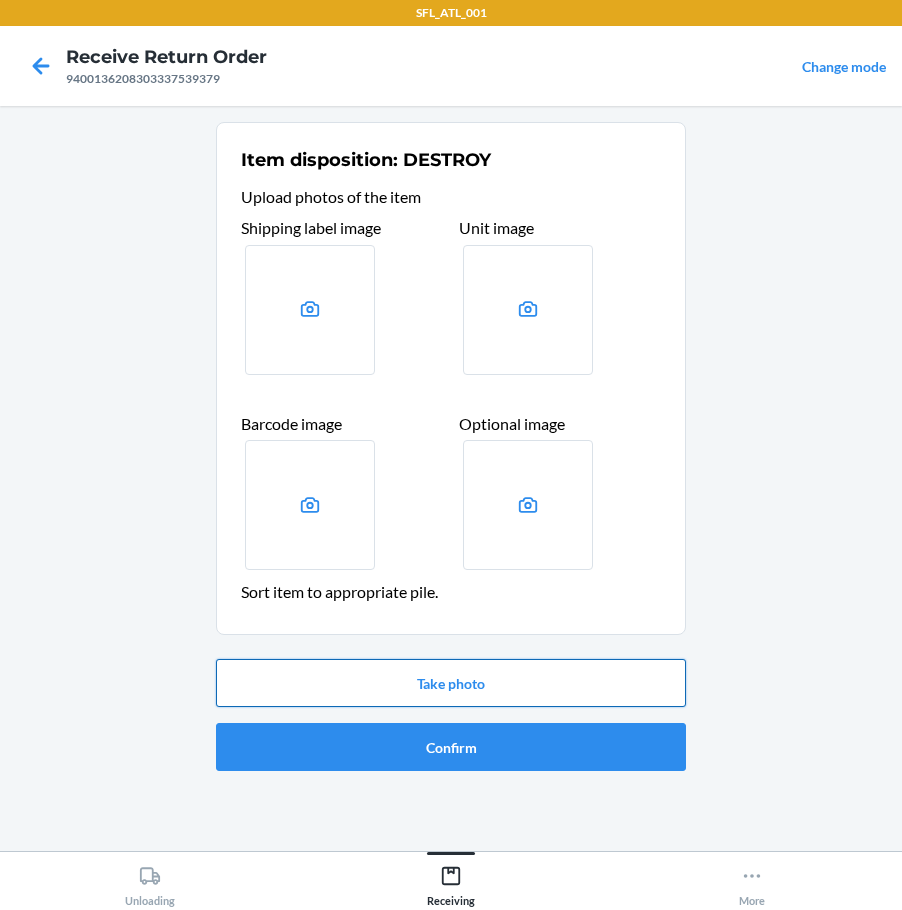 click on "Take photo" at bounding box center [451, 683] 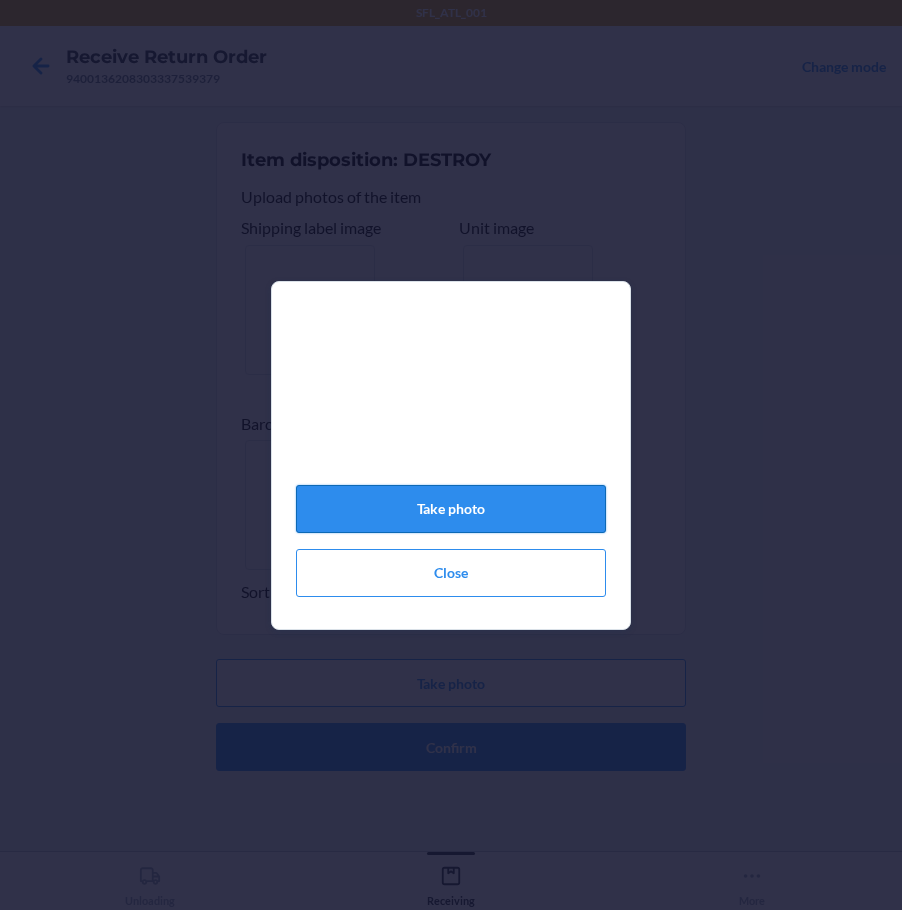 click on "Take photo" 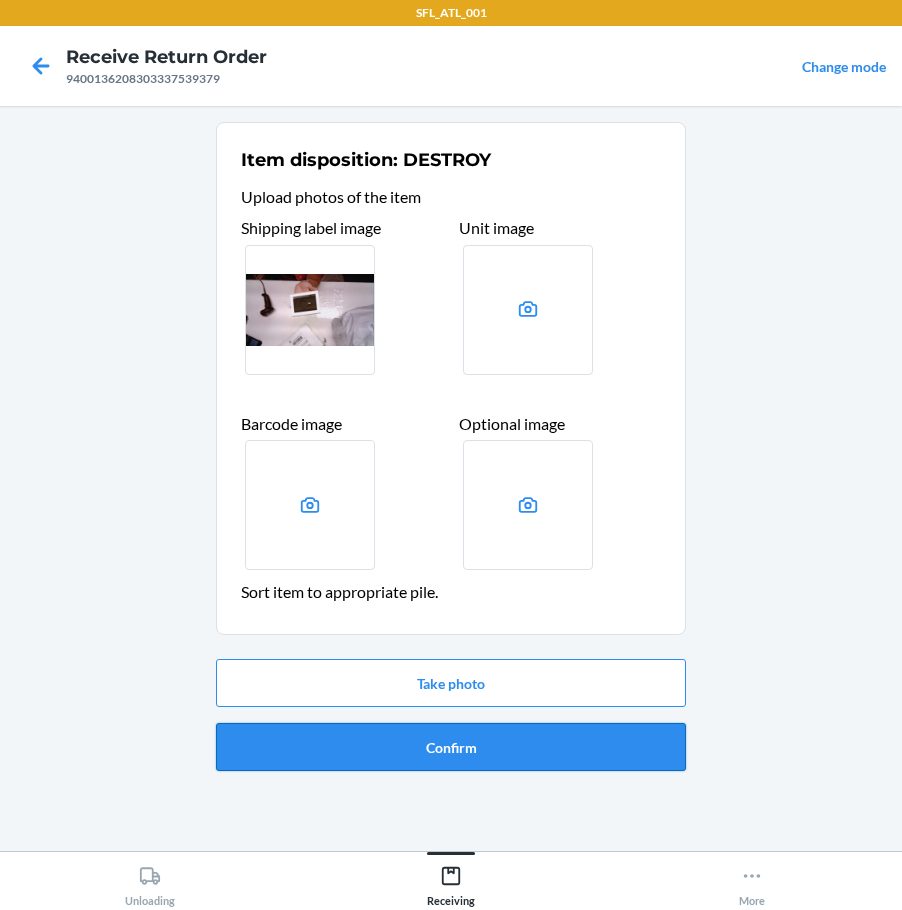 click on "Confirm" at bounding box center (451, 747) 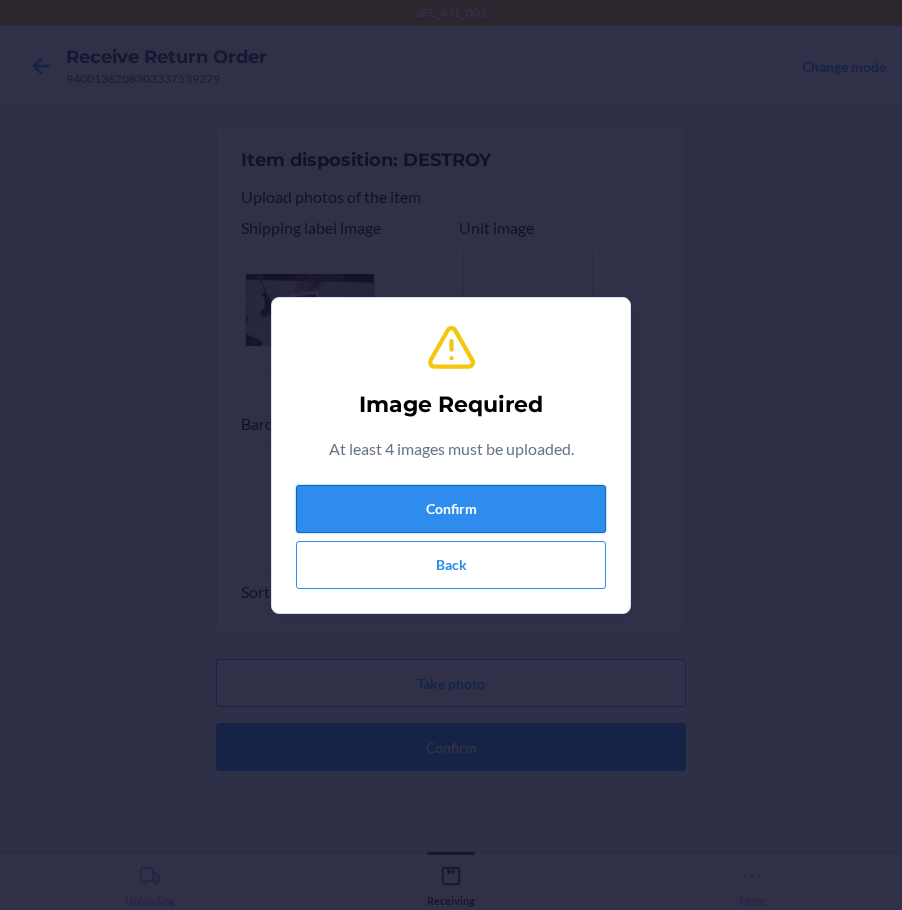 click on "Confirm" at bounding box center [451, 509] 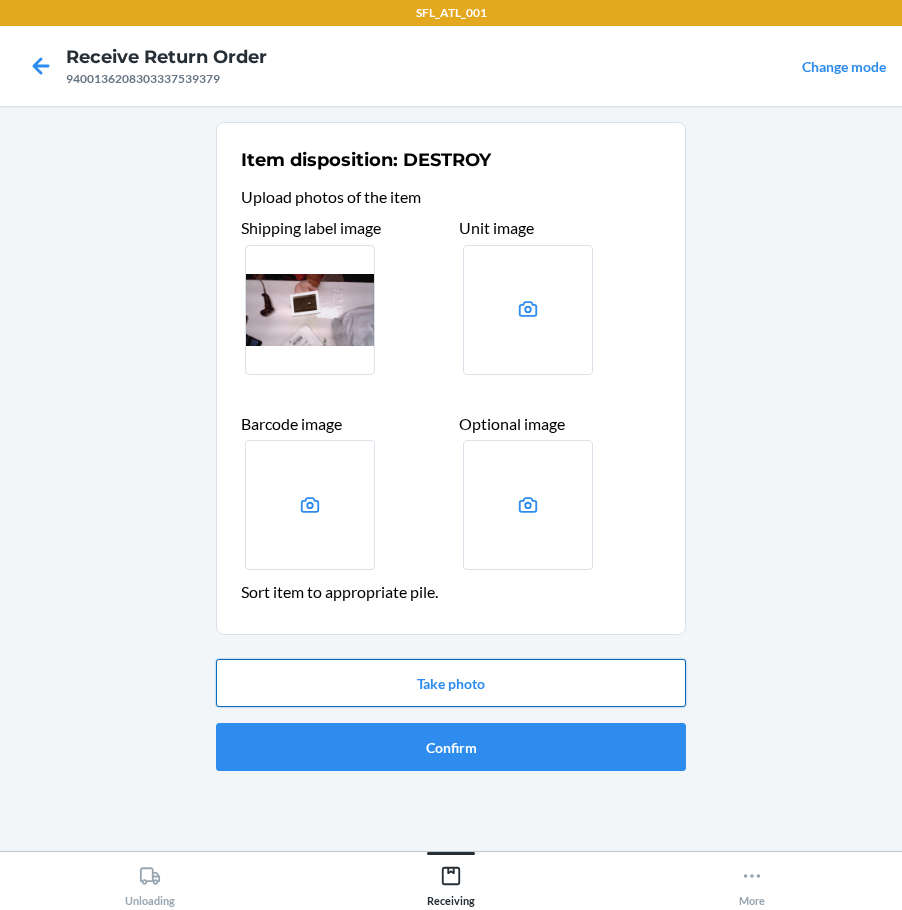 click on "Take photo" at bounding box center (451, 683) 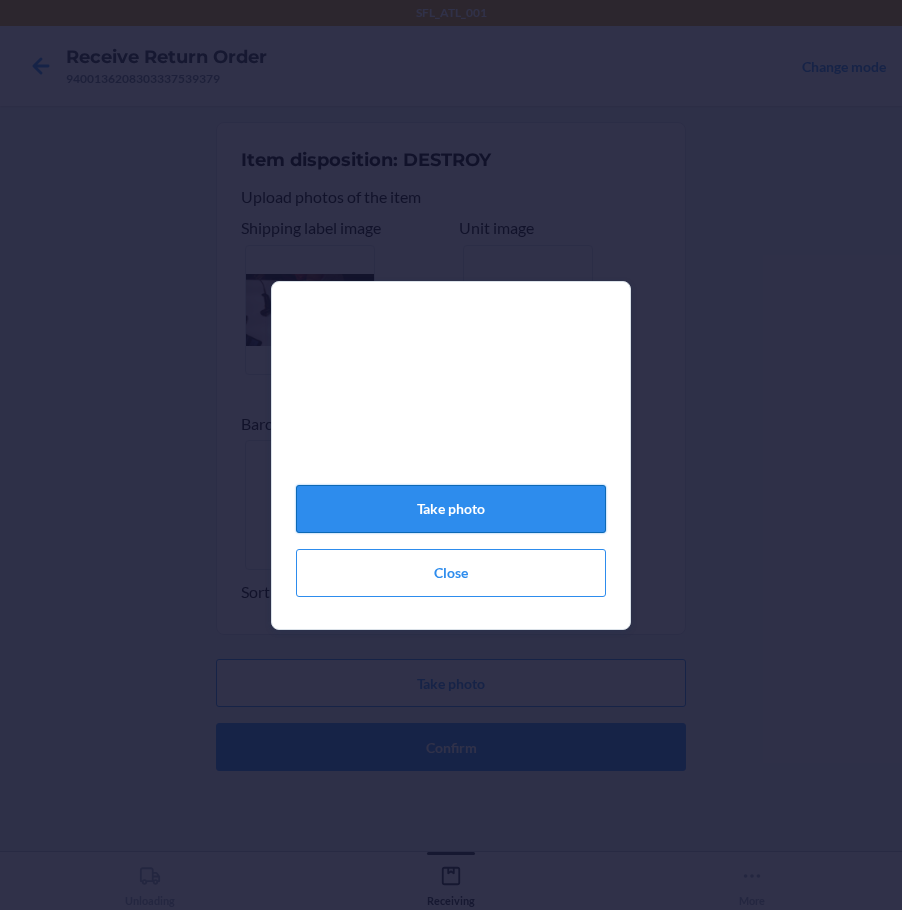click on "Take photo" 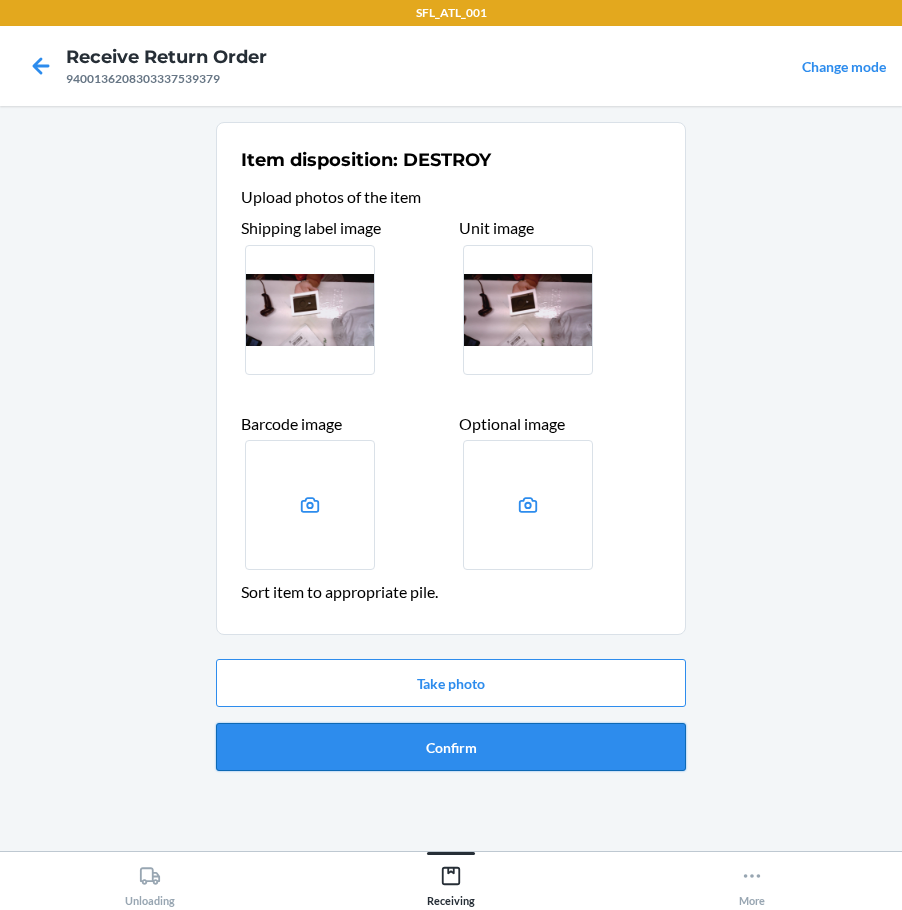 click on "Confirm" at bounding box center (451, 747) 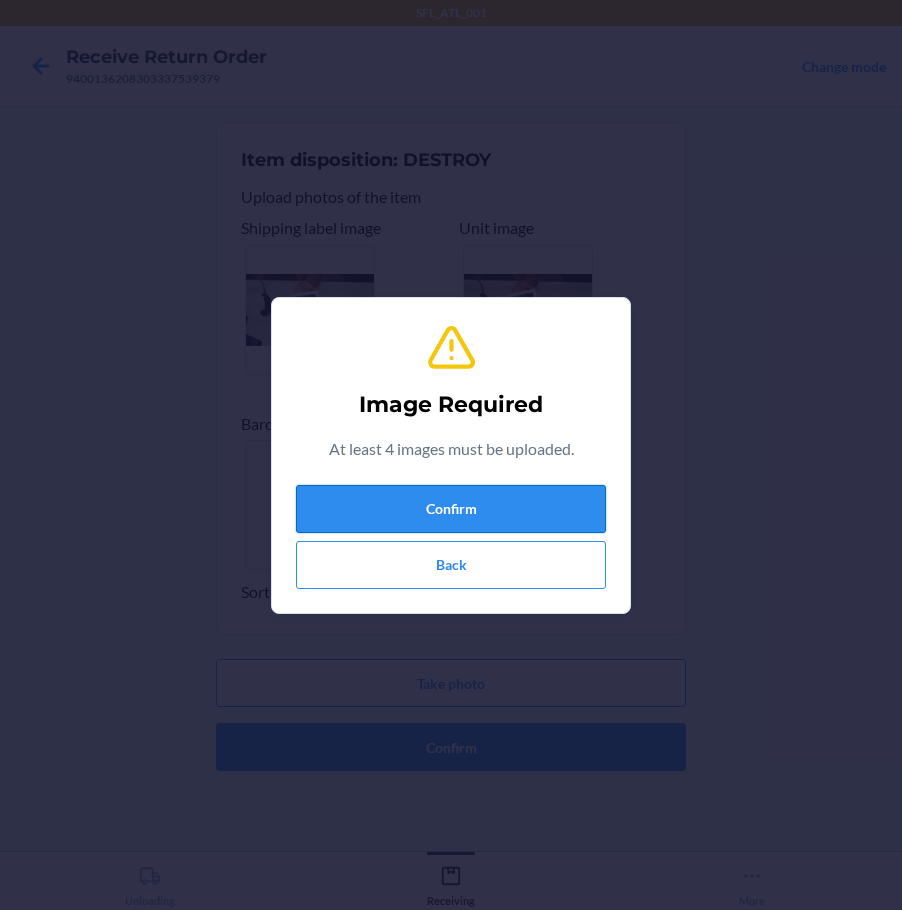 click on "Confirm" at bounding box center [451, 509] 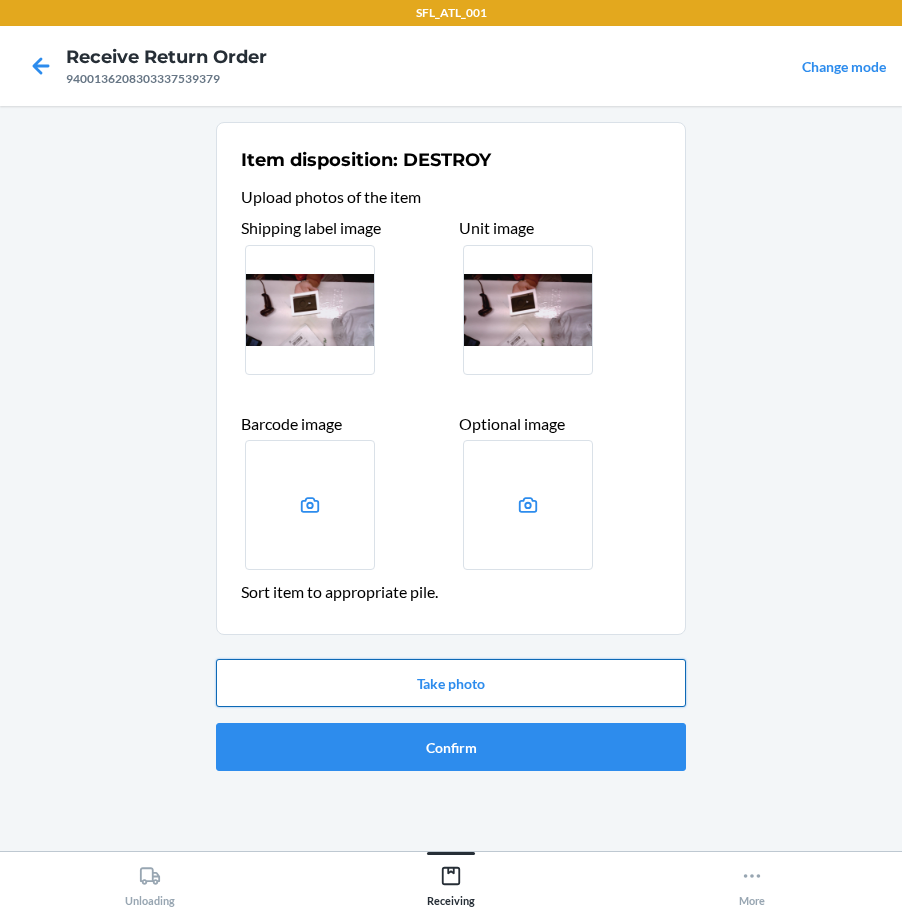click on "Take photo" at bounding box center (451, 683) 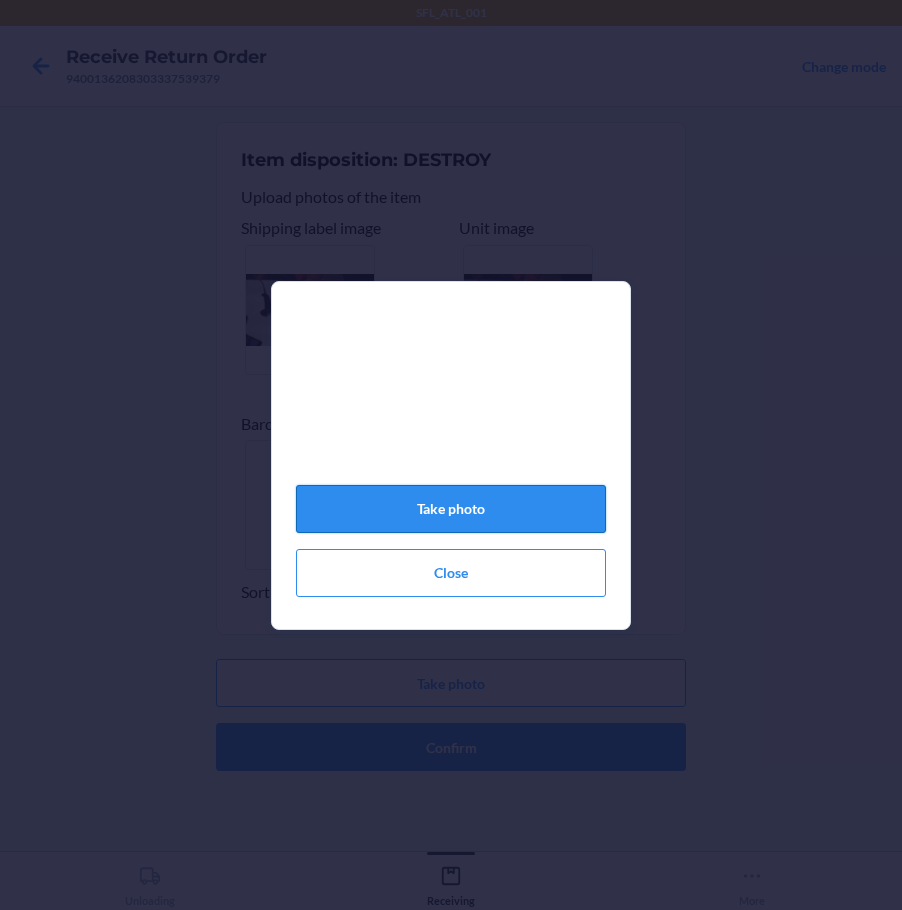 click on "Take photo" 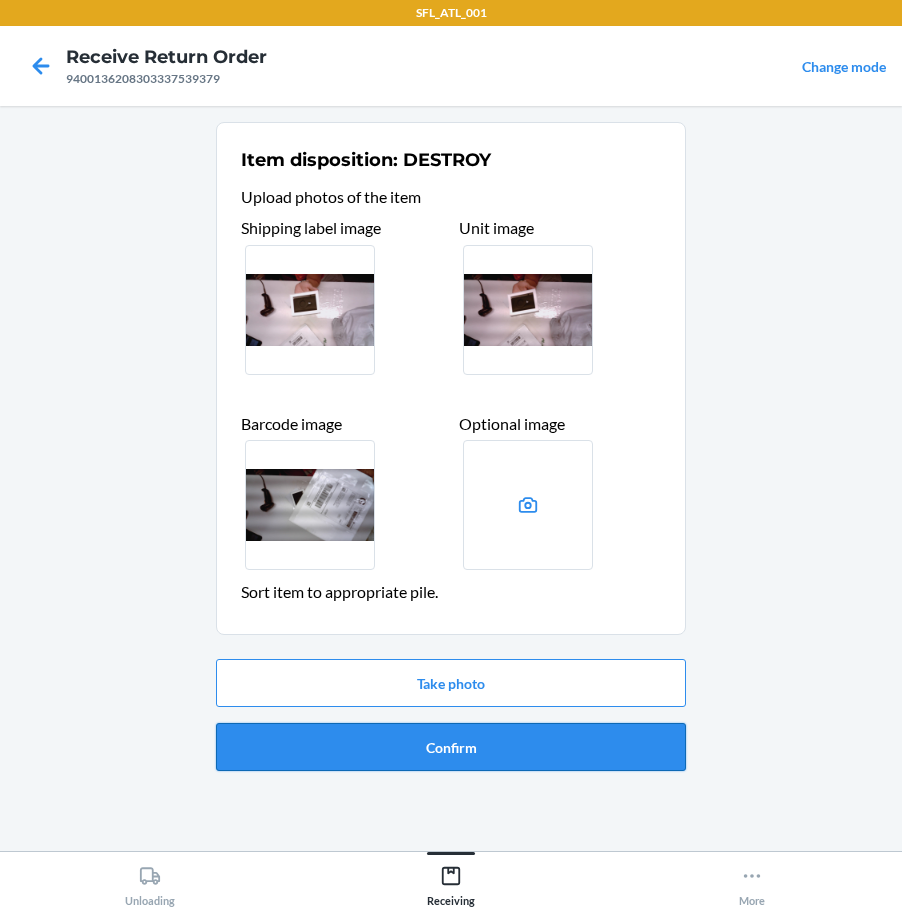 click on "Confirm" at bounding box center [451, 747] 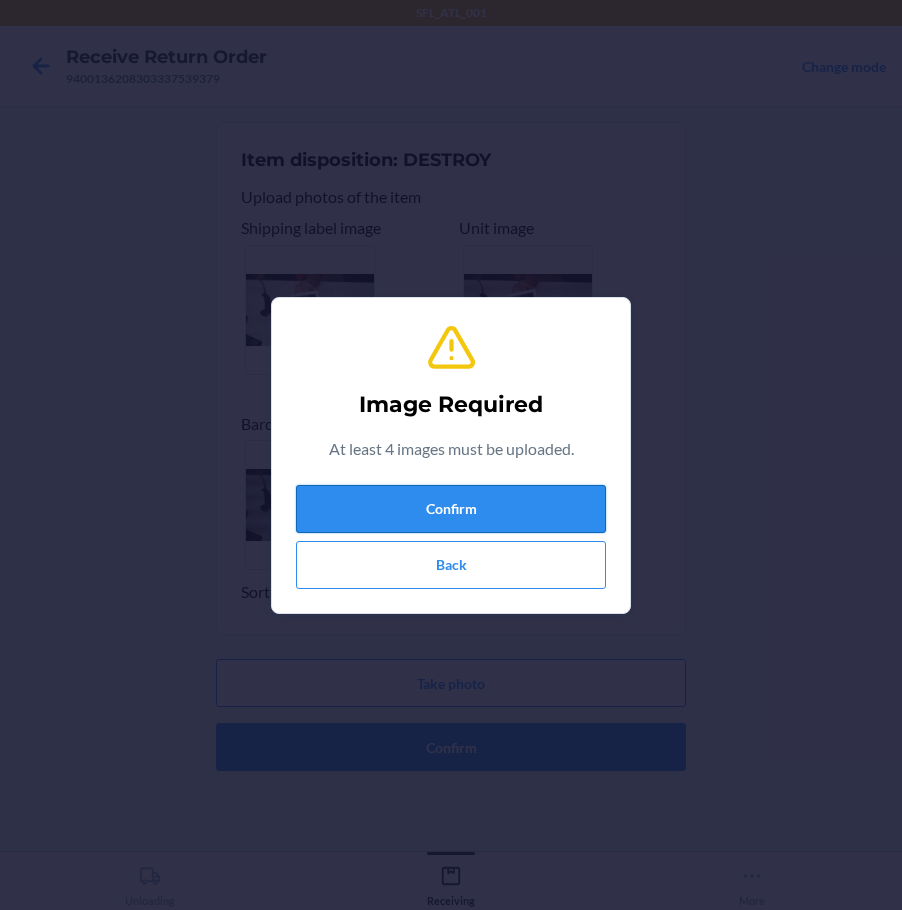 click on "Confirm" at bounding box center (451, 509) 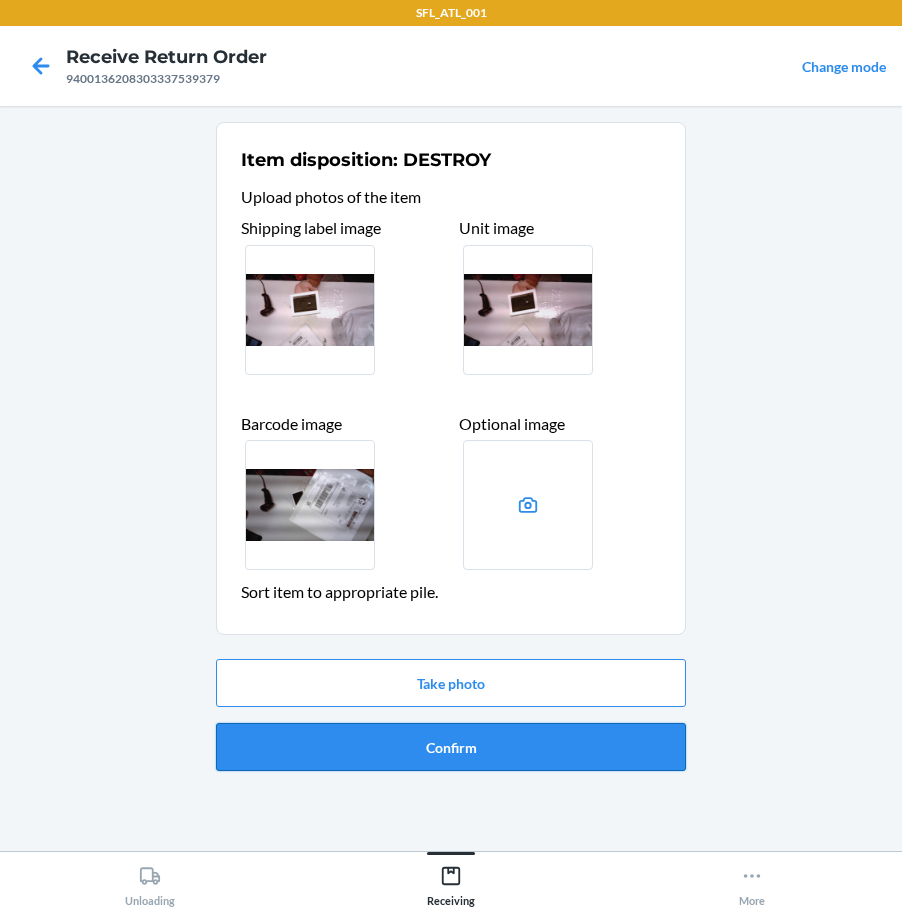 click on "Confirm" at bounding box center [451, 747] 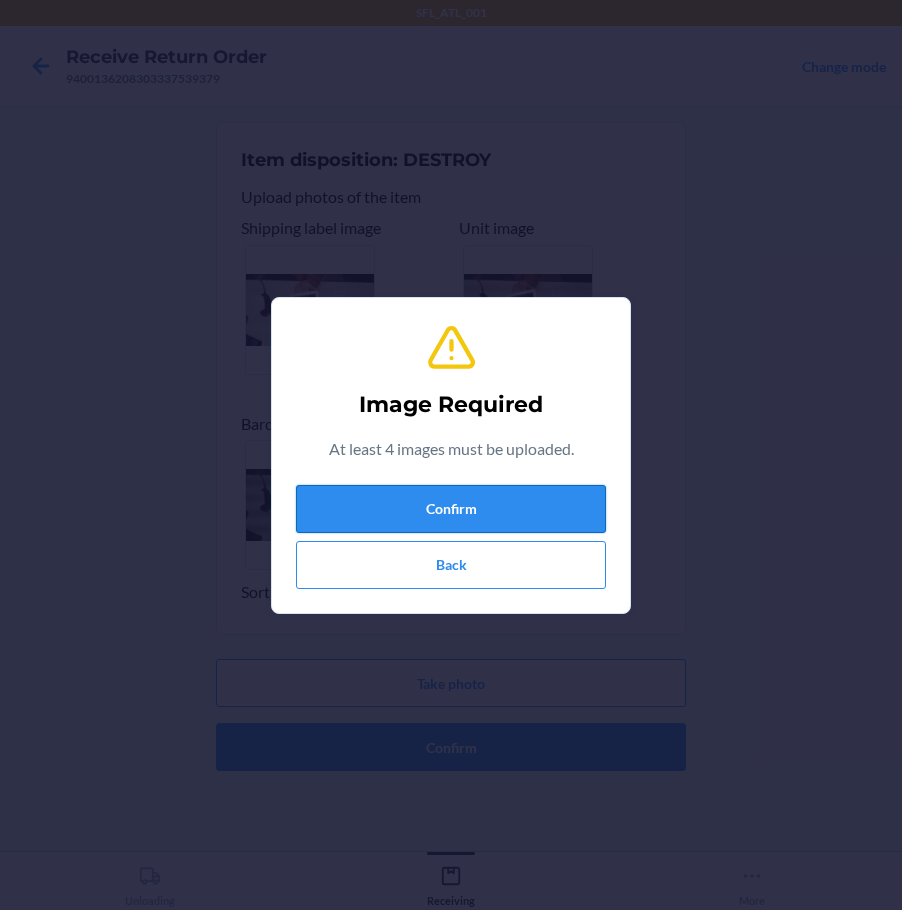 click on "Confirm" at bounding box center (451, 509) 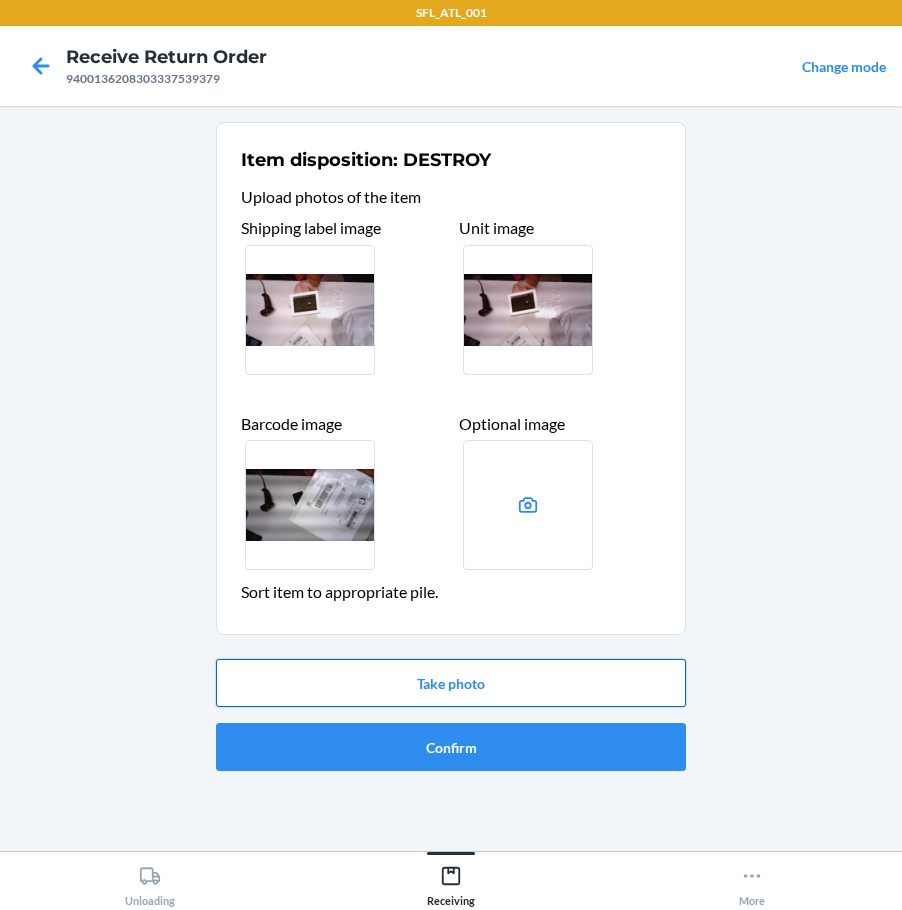 drag, startPoint x: 551, startPoint y: 695, endPoint x: 559, endPoint y: 685, distance: 12.806249 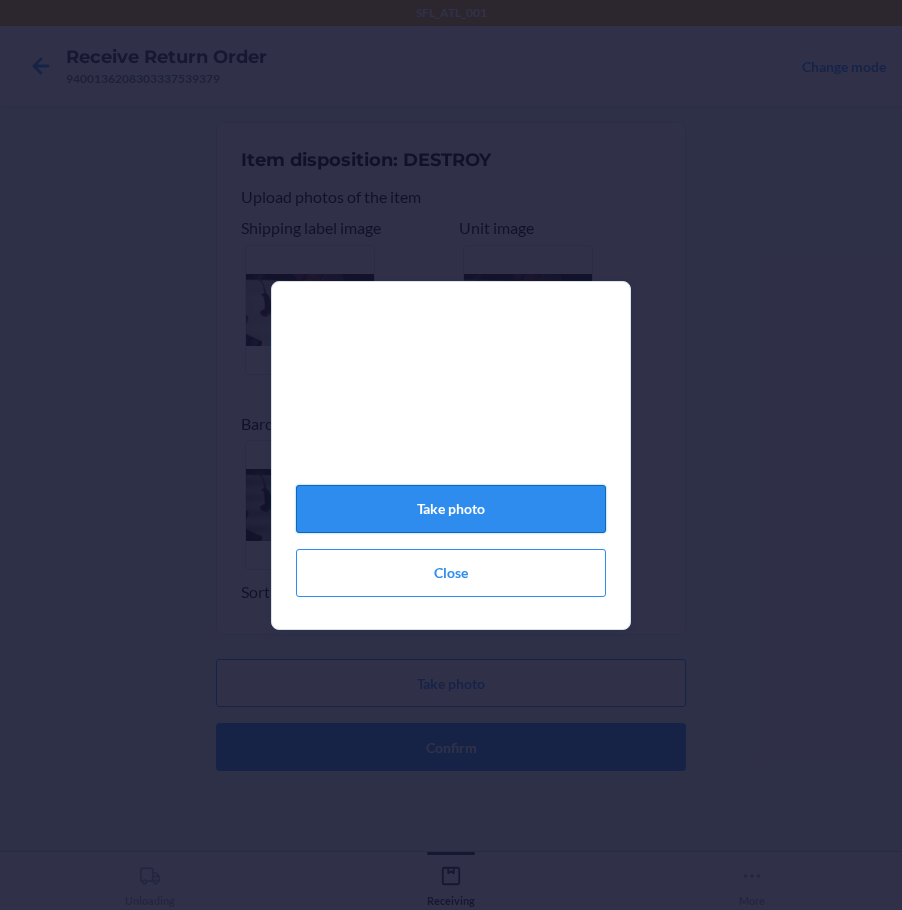 click on "Take photo" 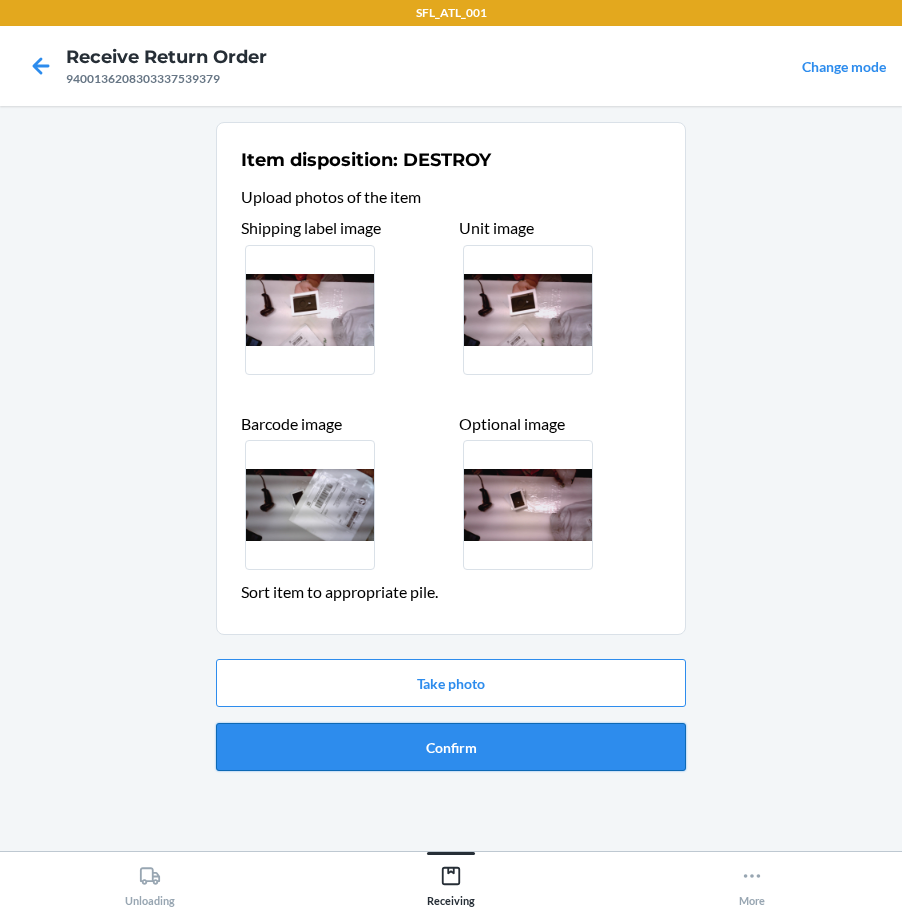 click on "Confirm" at bounding box center [451, 747] 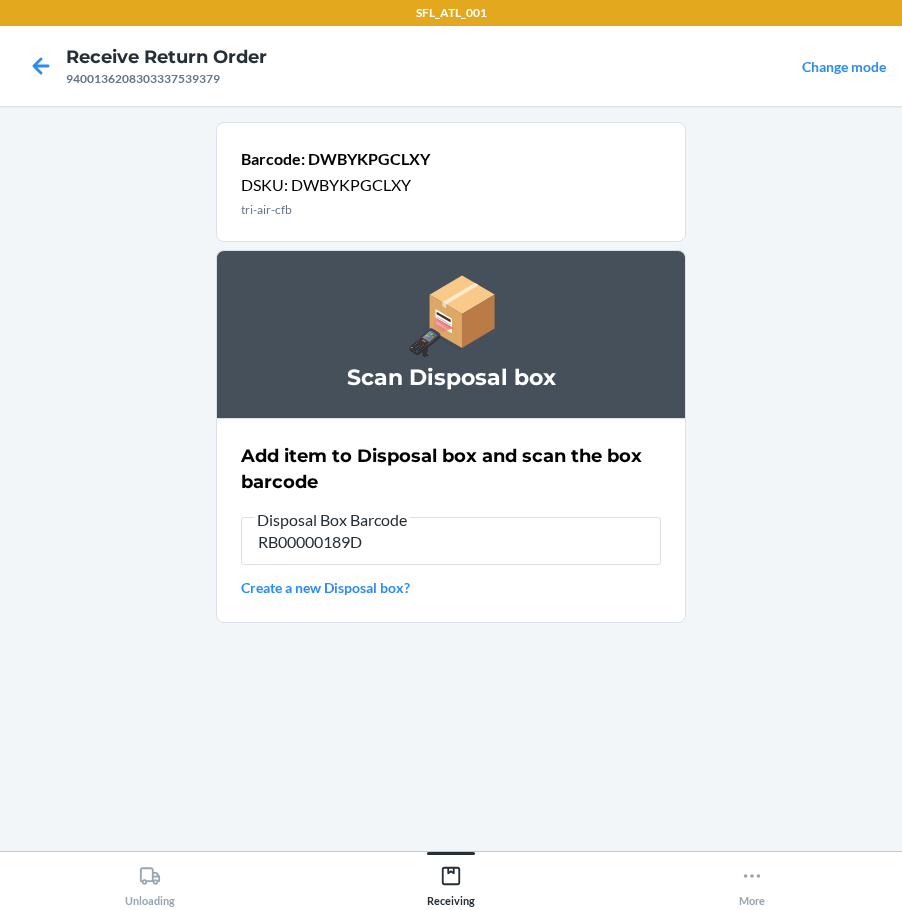 type on "RB00000189D" 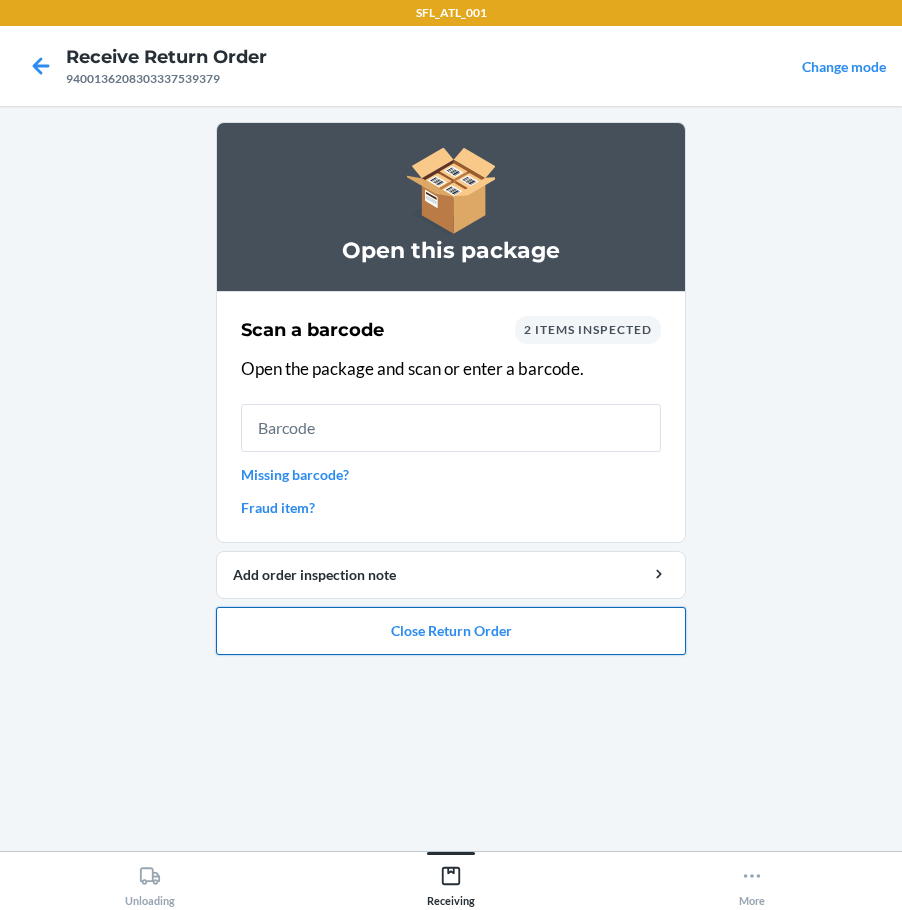 click on "Close Return Order" at bounding box center [451, 631] 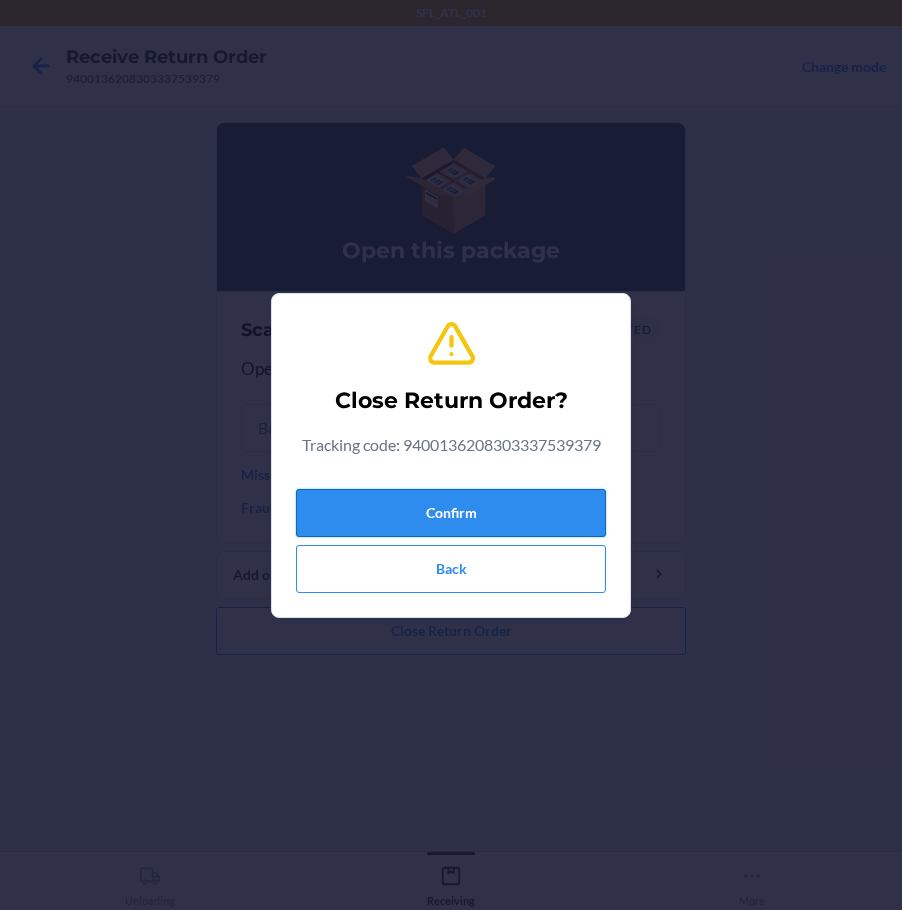 click on "Confirm" at bounding box center [451, 513] 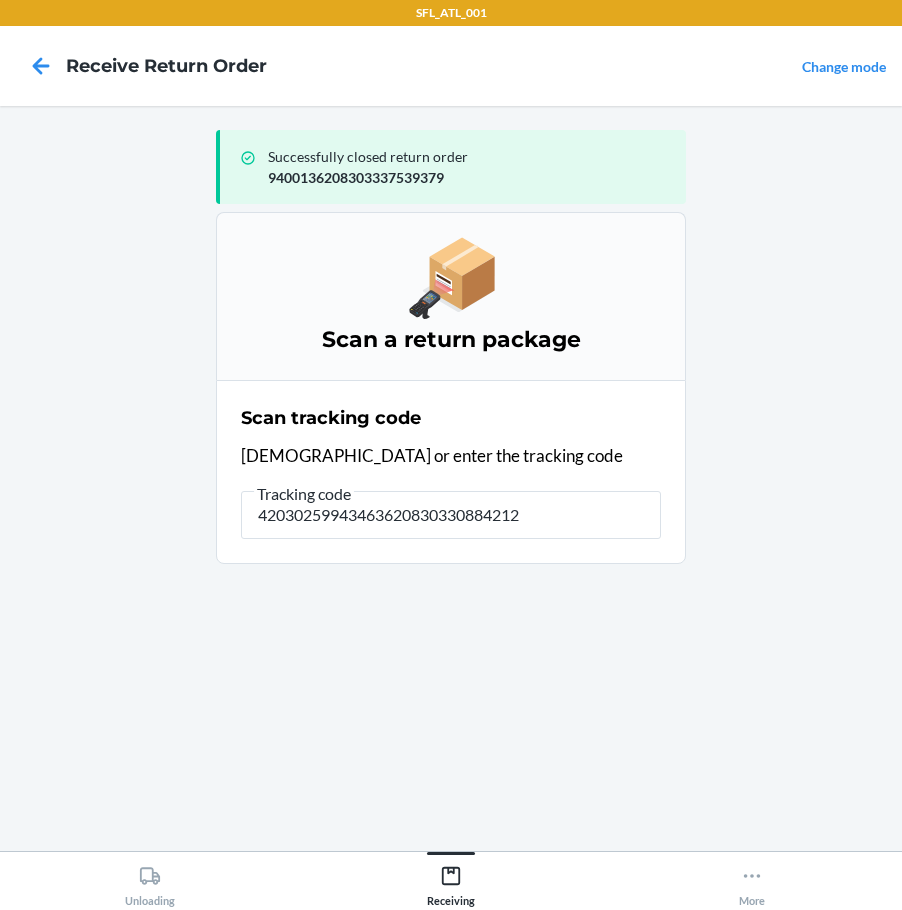 type on "420302599434636208303308842127" 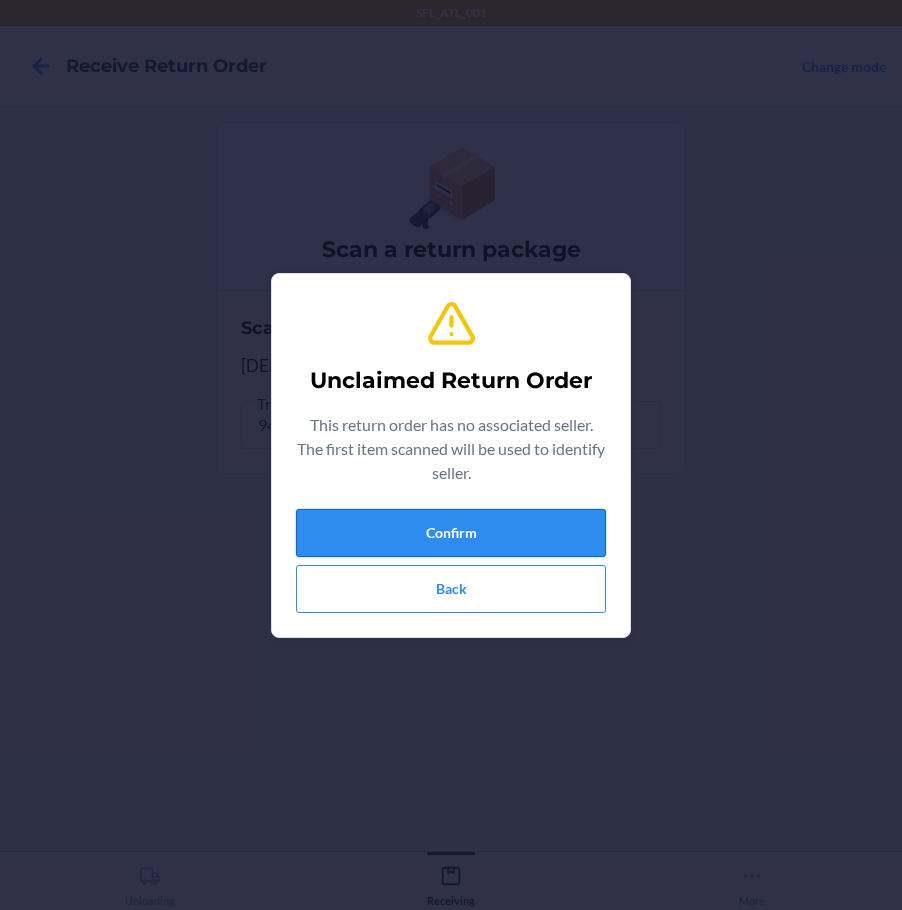 click on "Confirm" at bounding box center (451, 533) 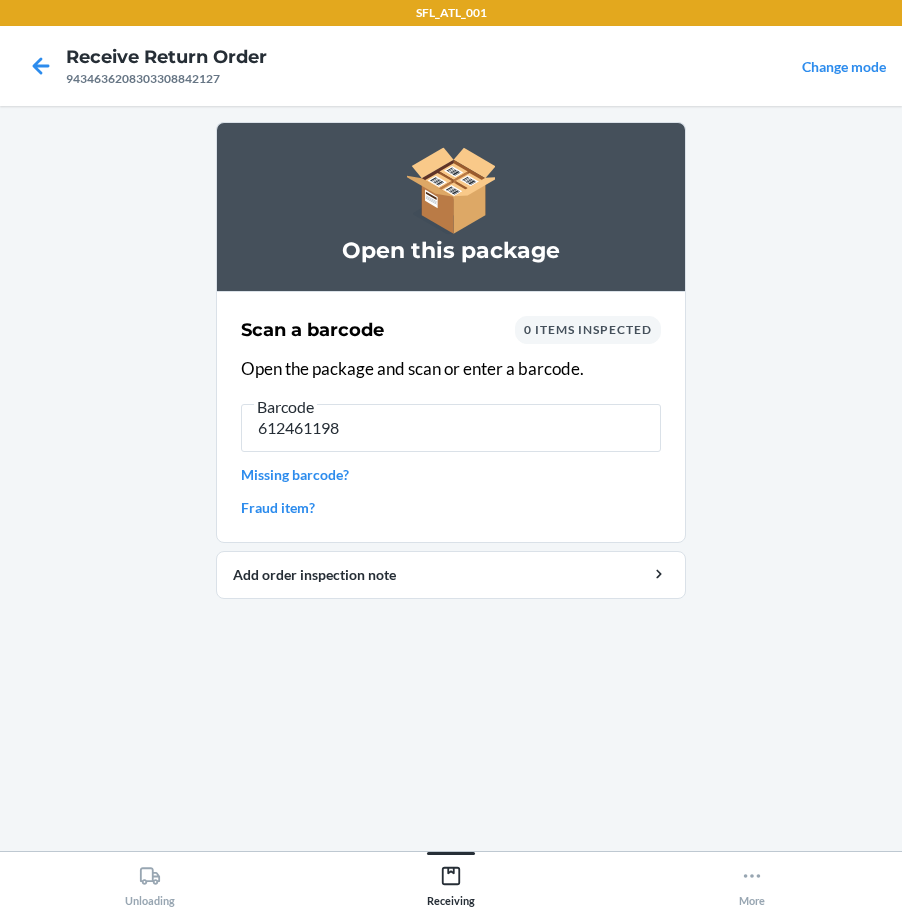 type on "6124611988" 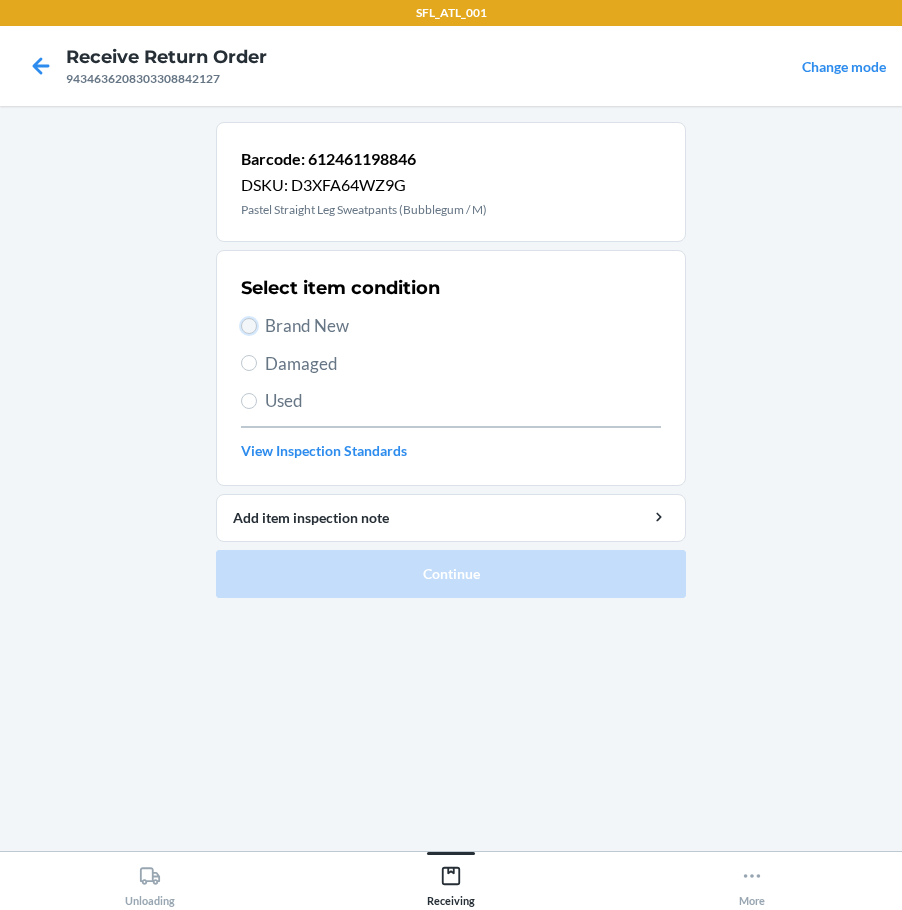 click on "Brand New" at bounding box center [249, 326] 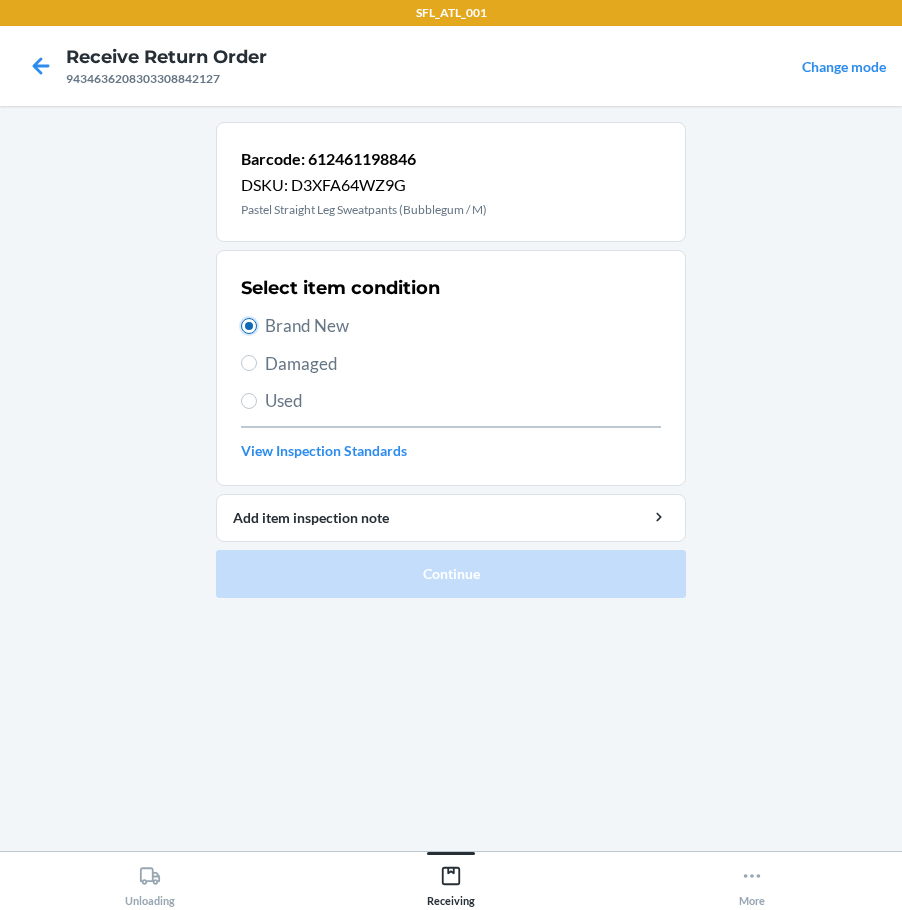 radio on "true" 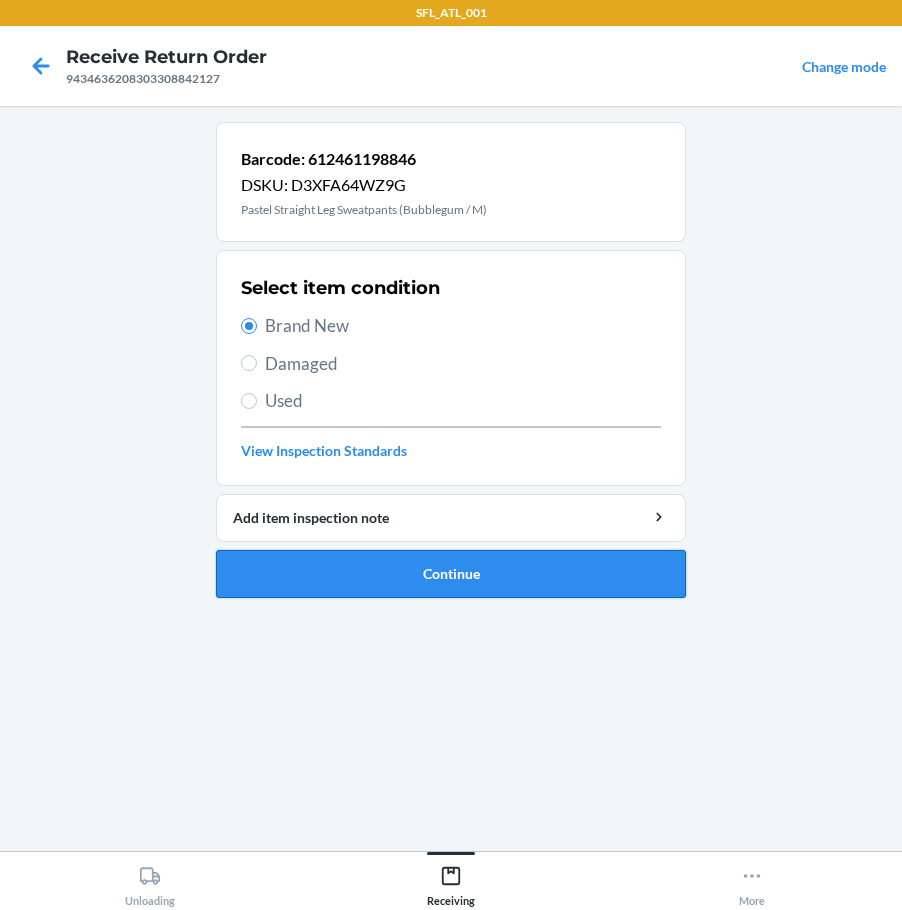 click on "Continue" at bounding box center (451, 574) 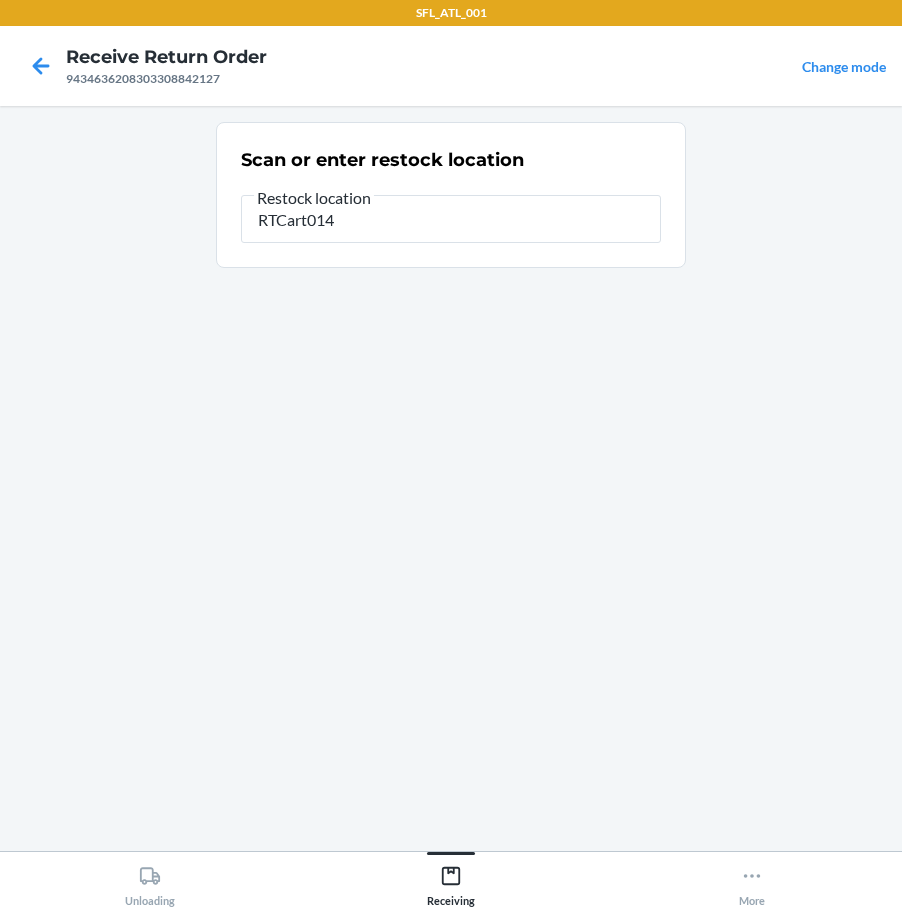 type on "RTCart014" 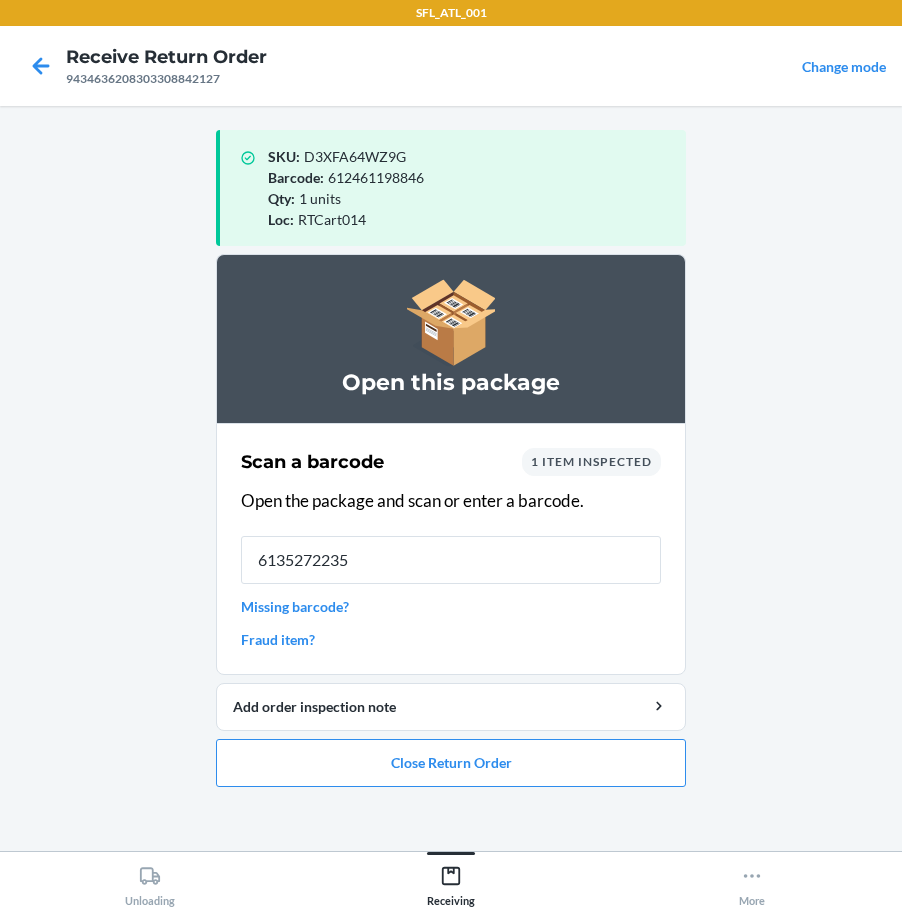 type on "61352722353" 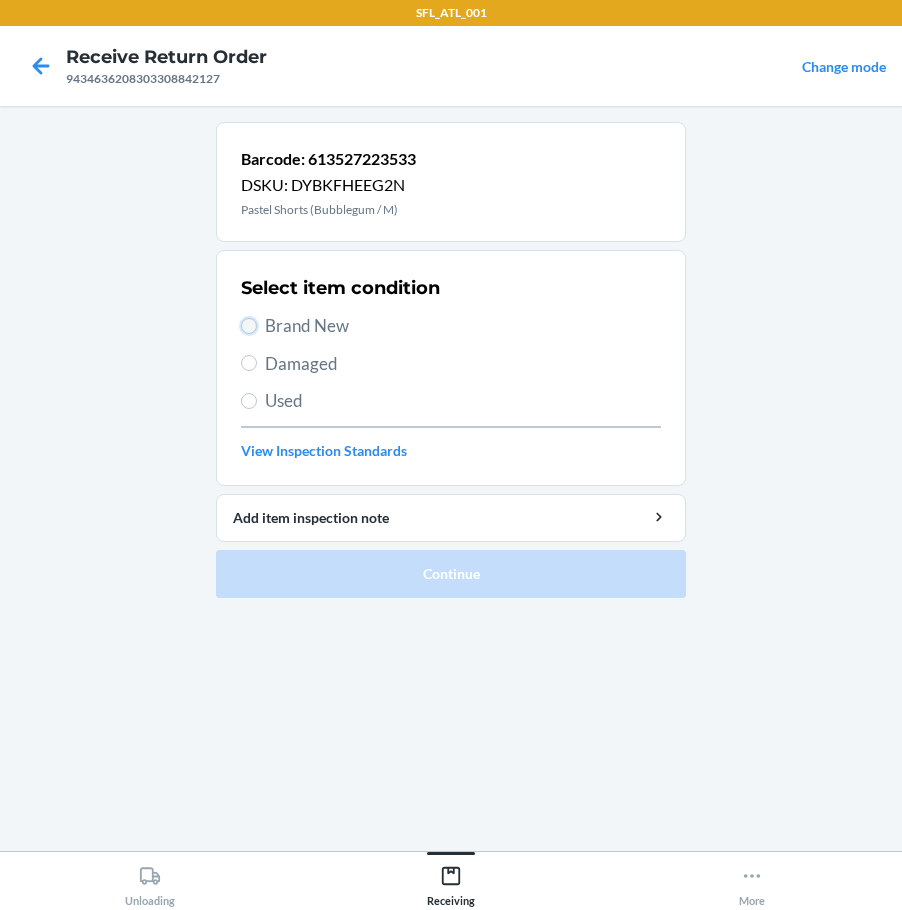 click on "Brand New" at bounding box center (249, 326) 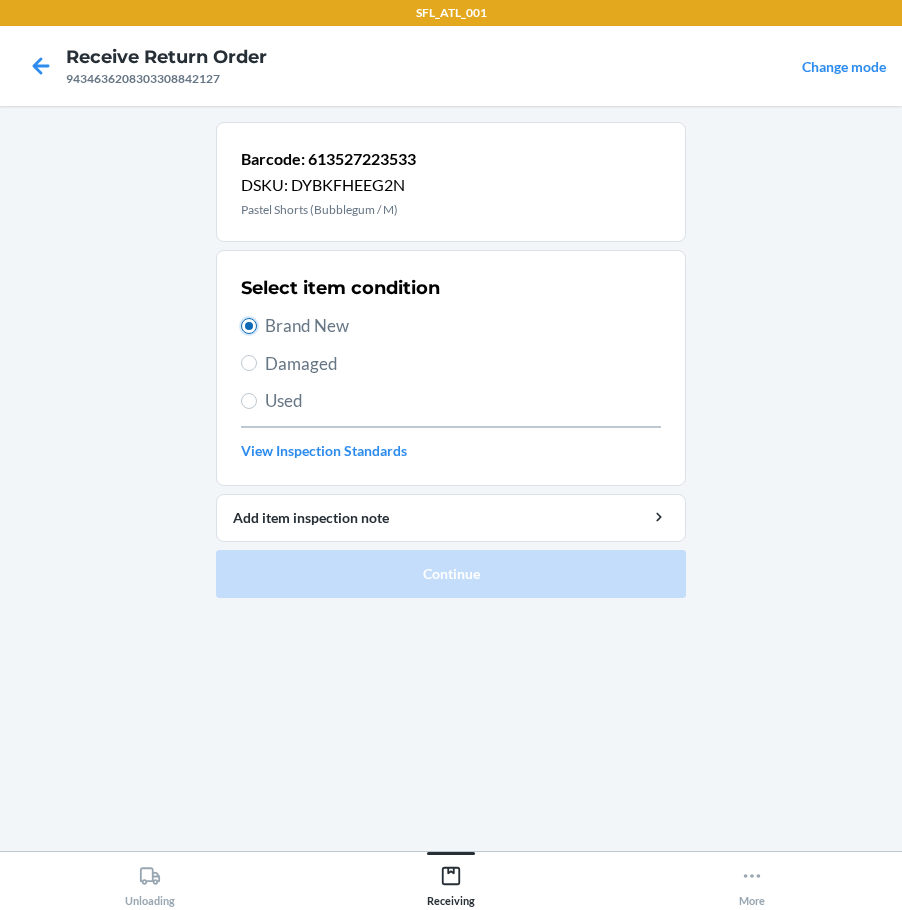 radio on "true" 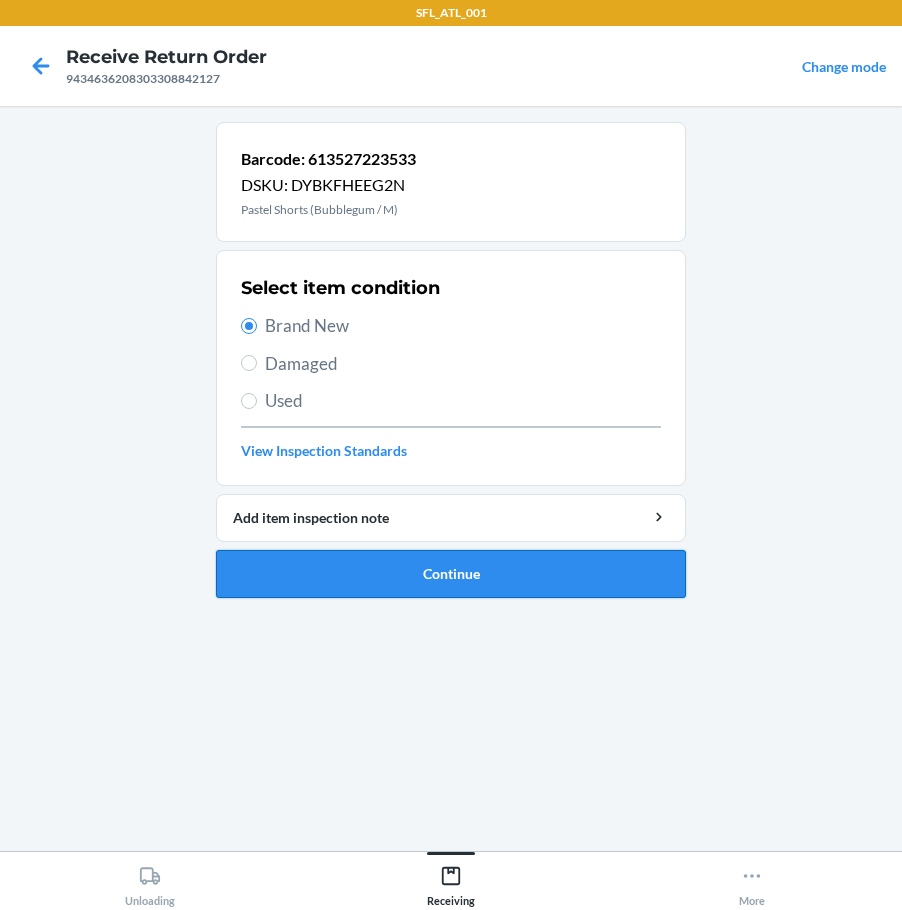 drag, startPoint x: 473, startPoint y: 575, endPoint x: 508, endPoint y: 565, distance: 36.40055 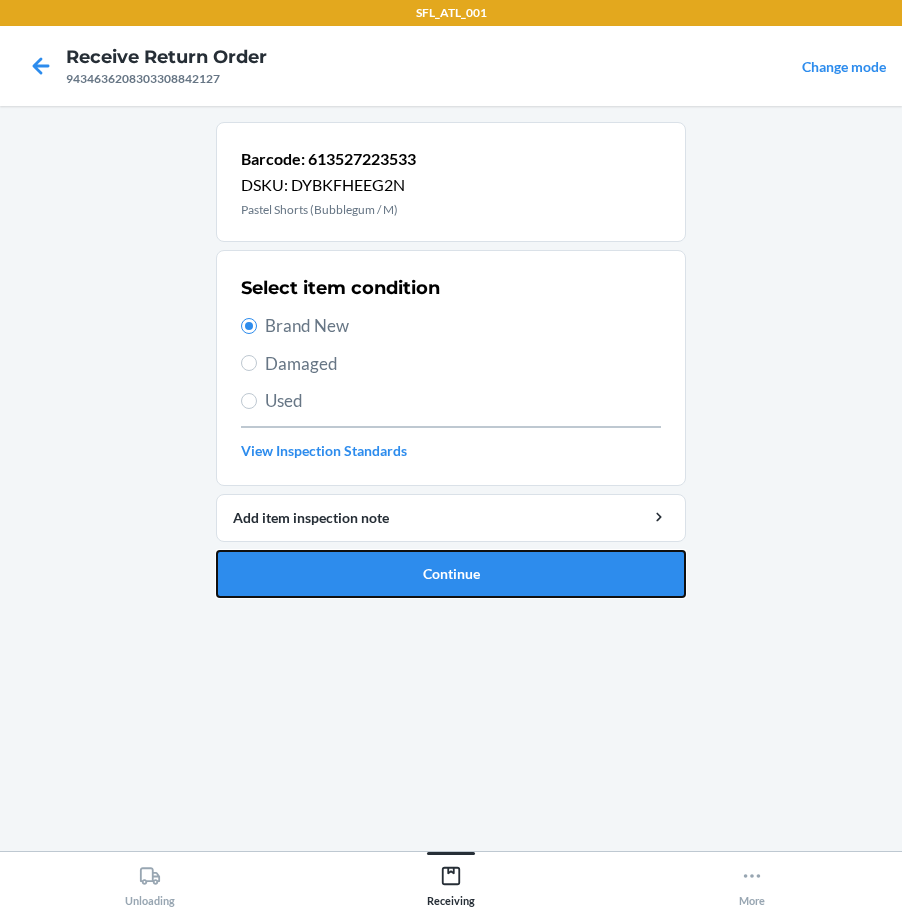 click on "Continue" at bounding box center (451, 574) 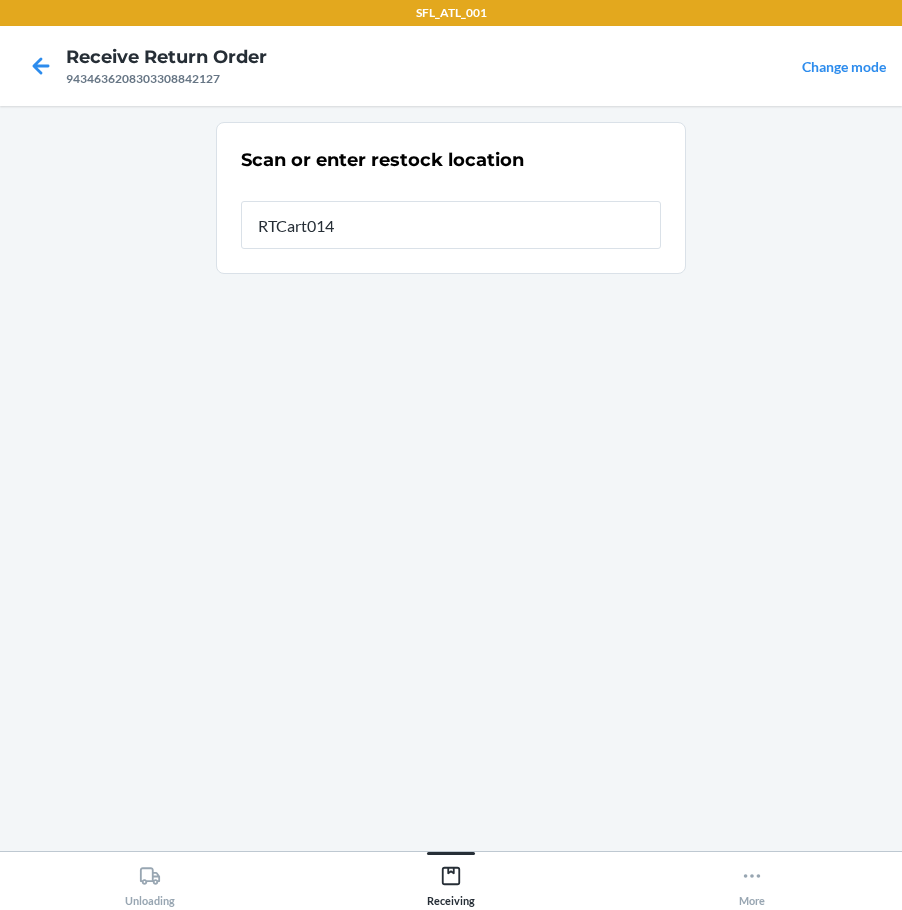 type on "RTCart014" 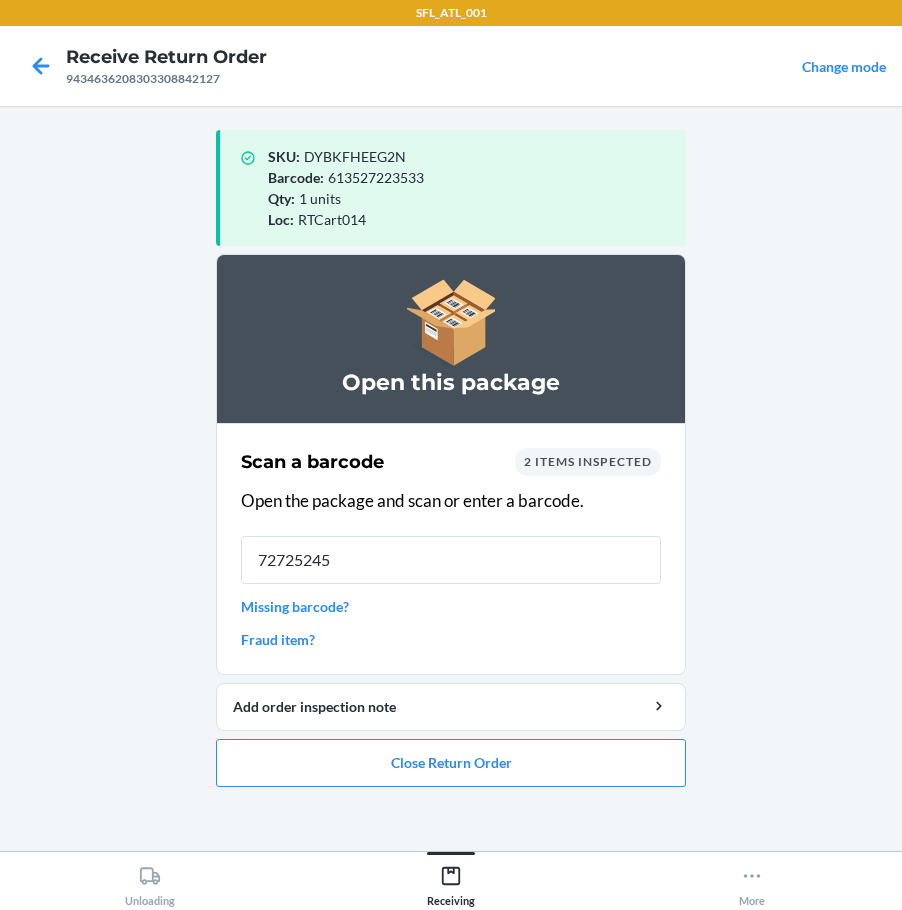 type on "727252456" 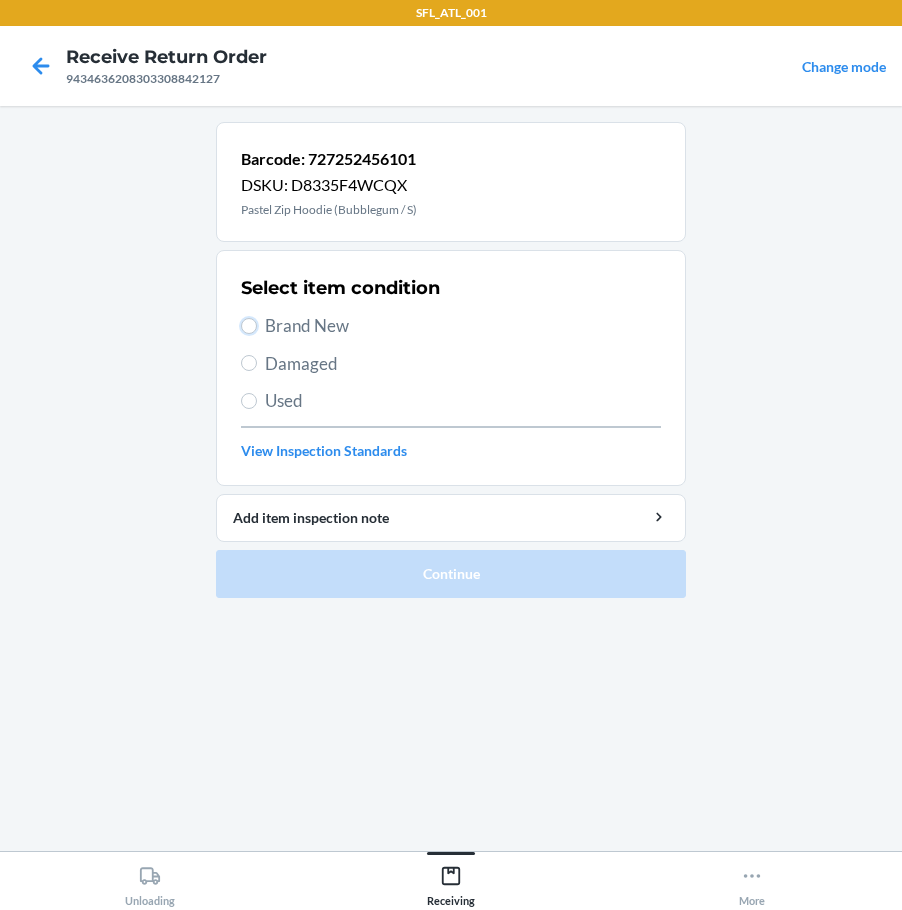 drag, startPoint x: 253, startPoint y: 325, endPoint x: 283, endPoint y: 327, distance: 30.066593 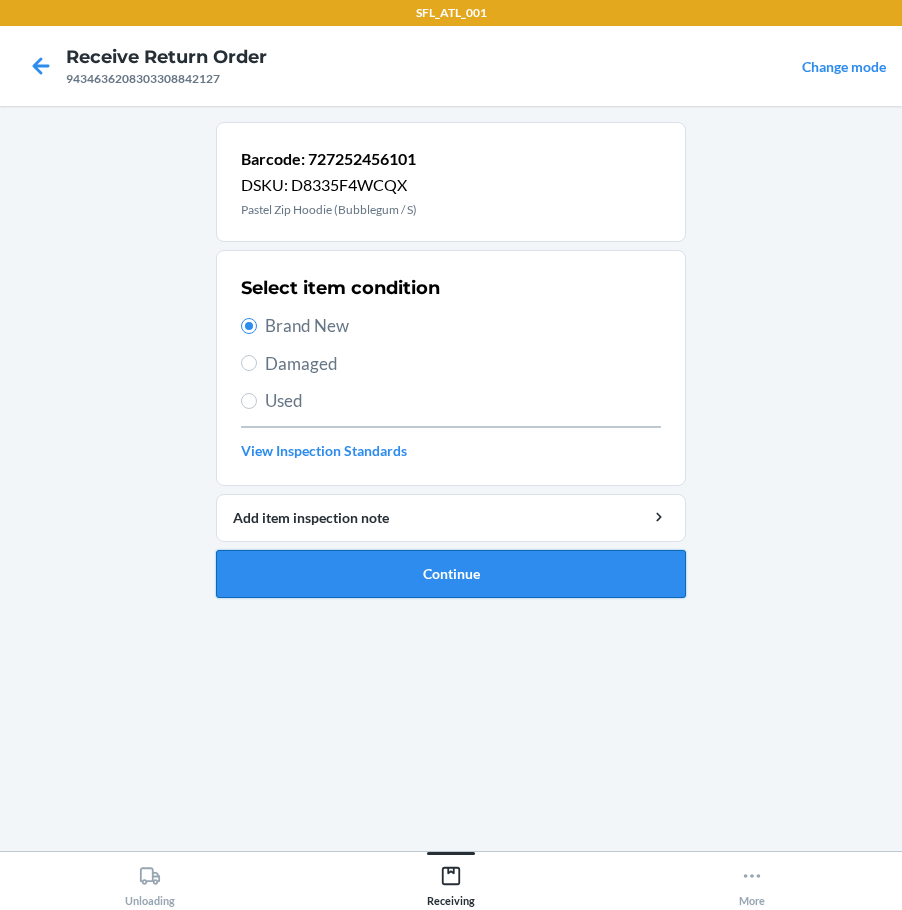 click on "Continue" at bounding box center [451, 574] 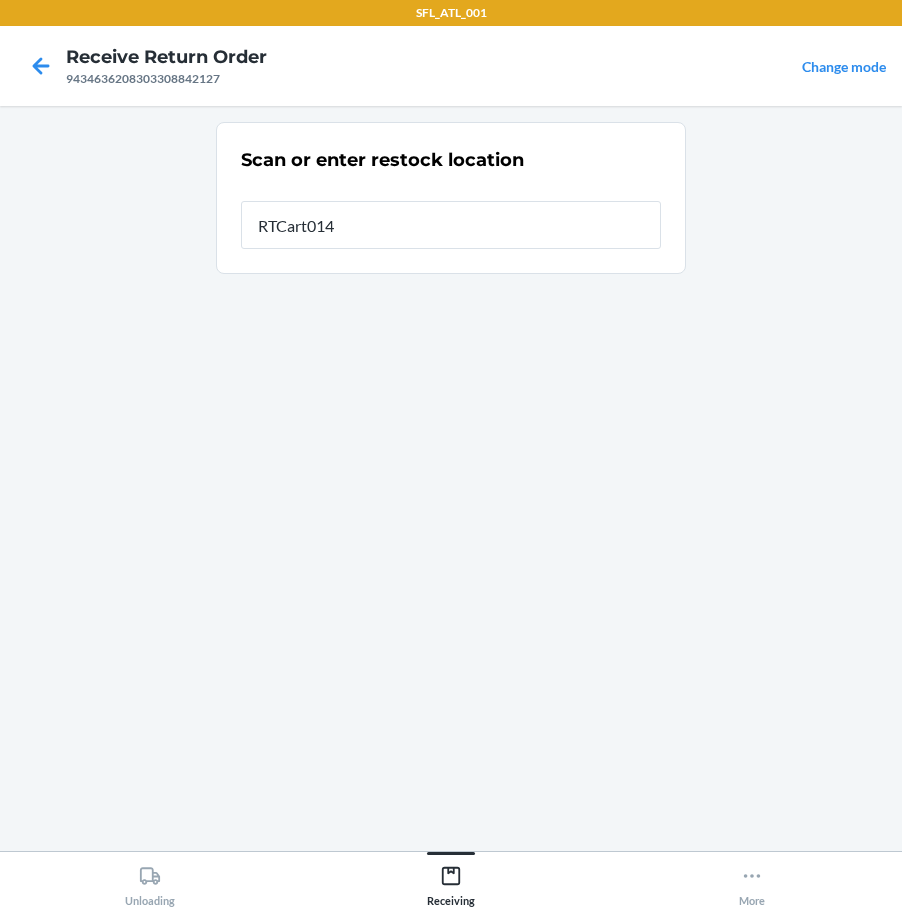 type on "RTCart014" 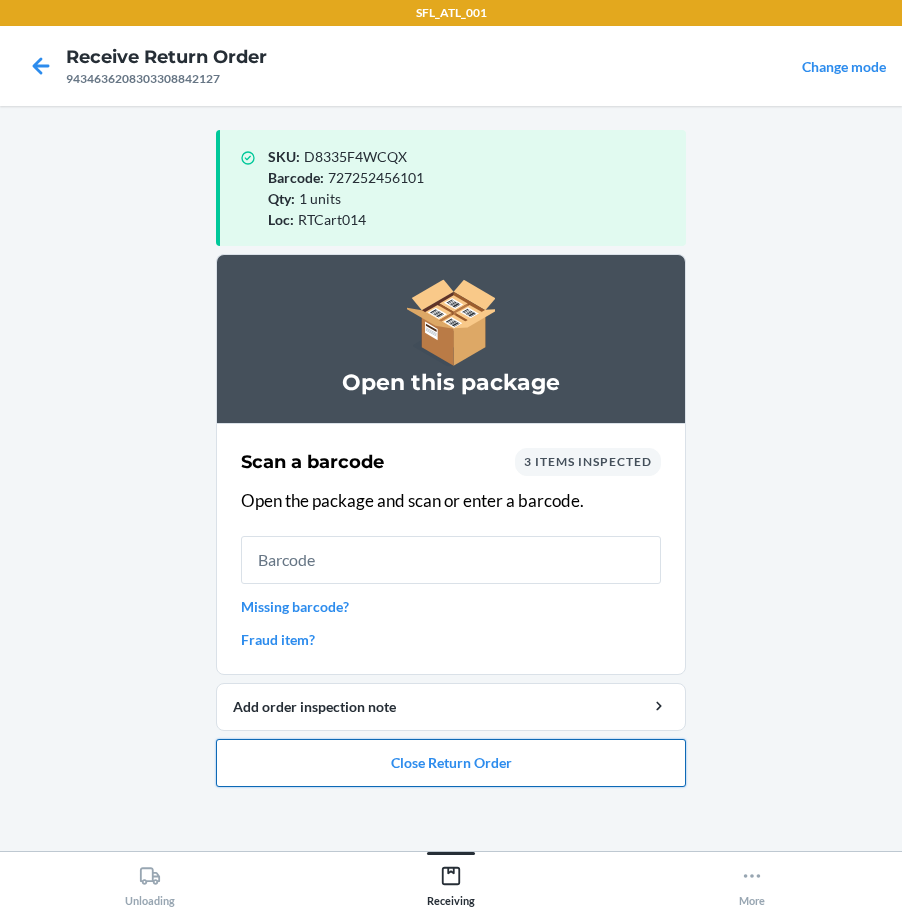 click on "Close Return Order" at bounding box center [451, 763] 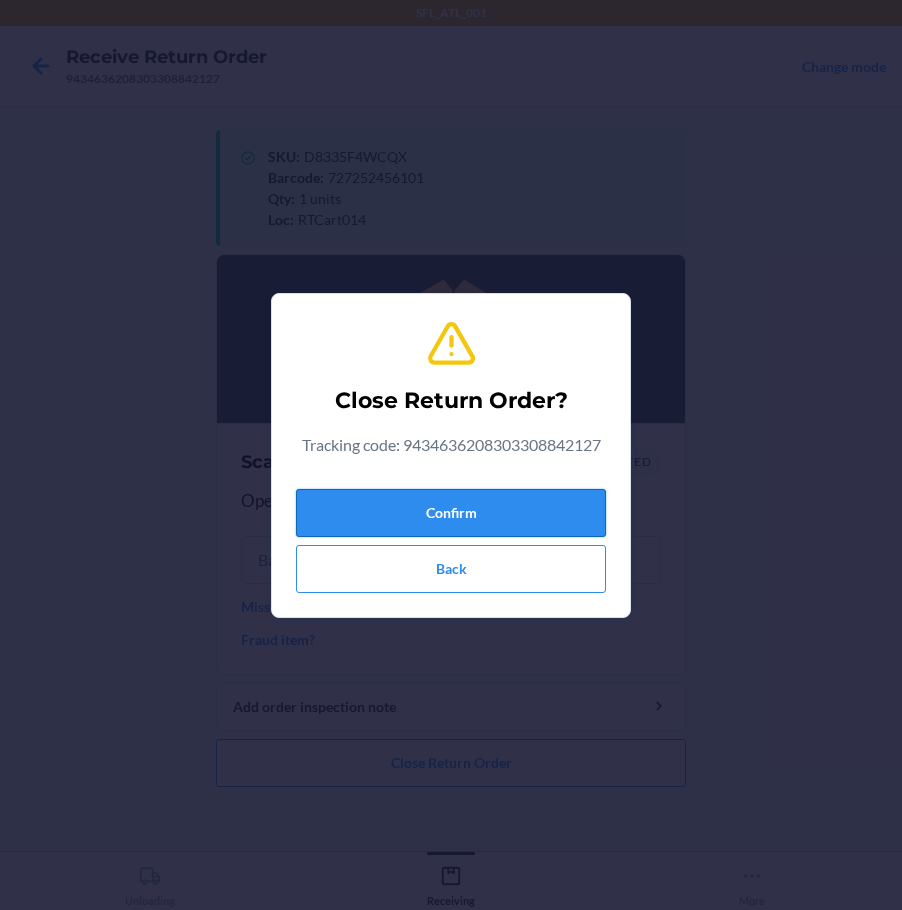 click on "Confirm" at bounding box center (451, 513) 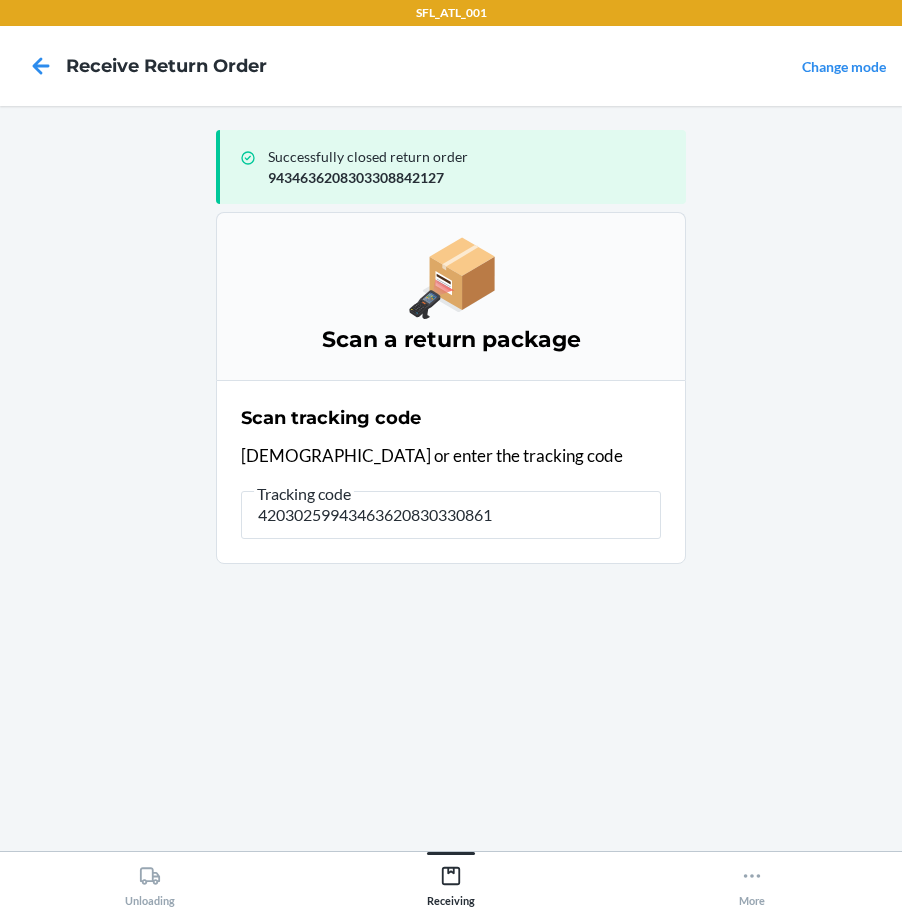 type on "420302599434636208303308612" 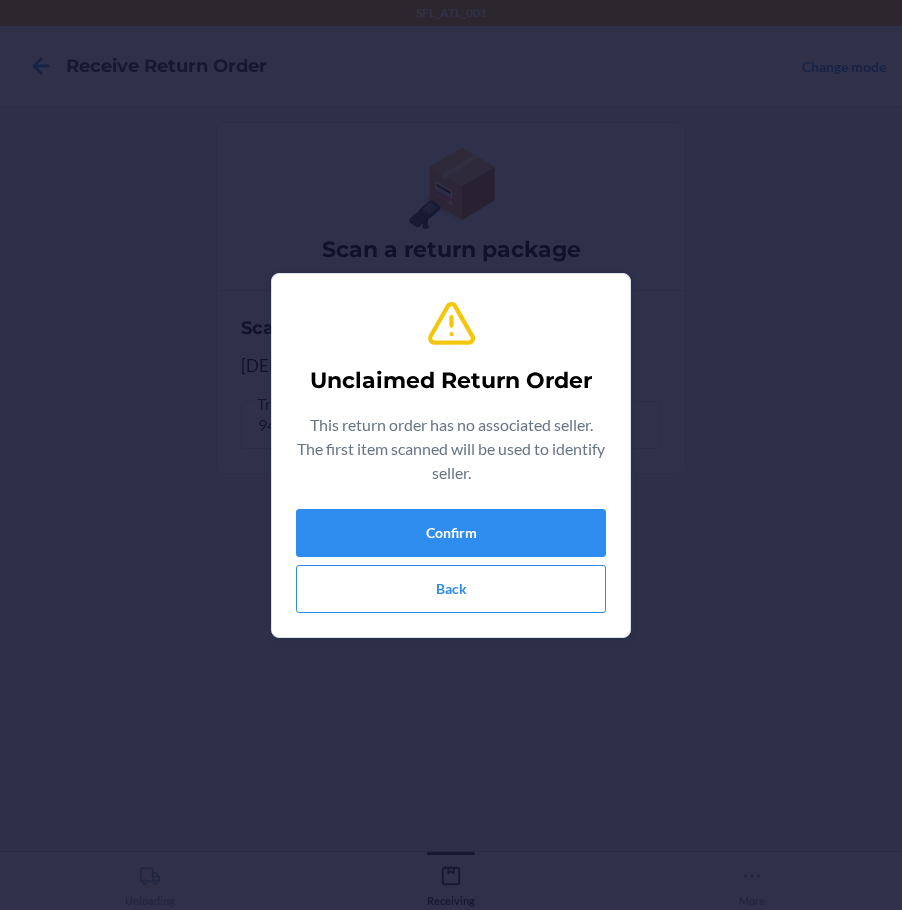 type on "659675076119" 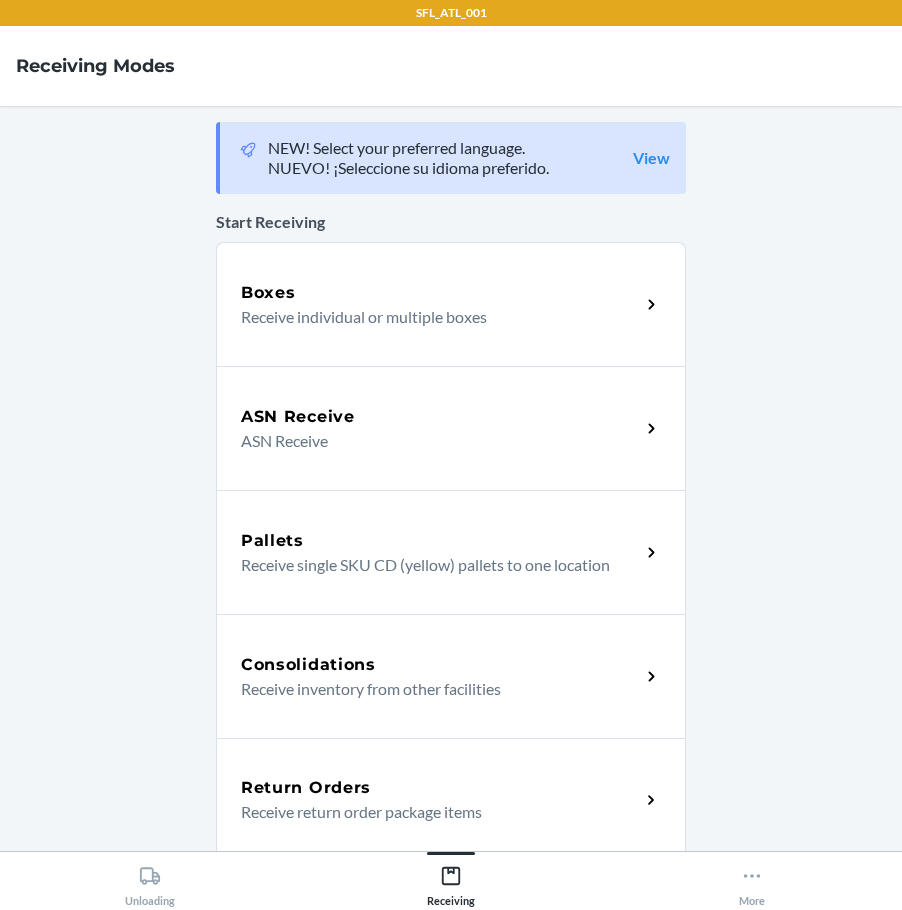 click on "Return Orders Receive return order package items" at bounding box center [451, 800] 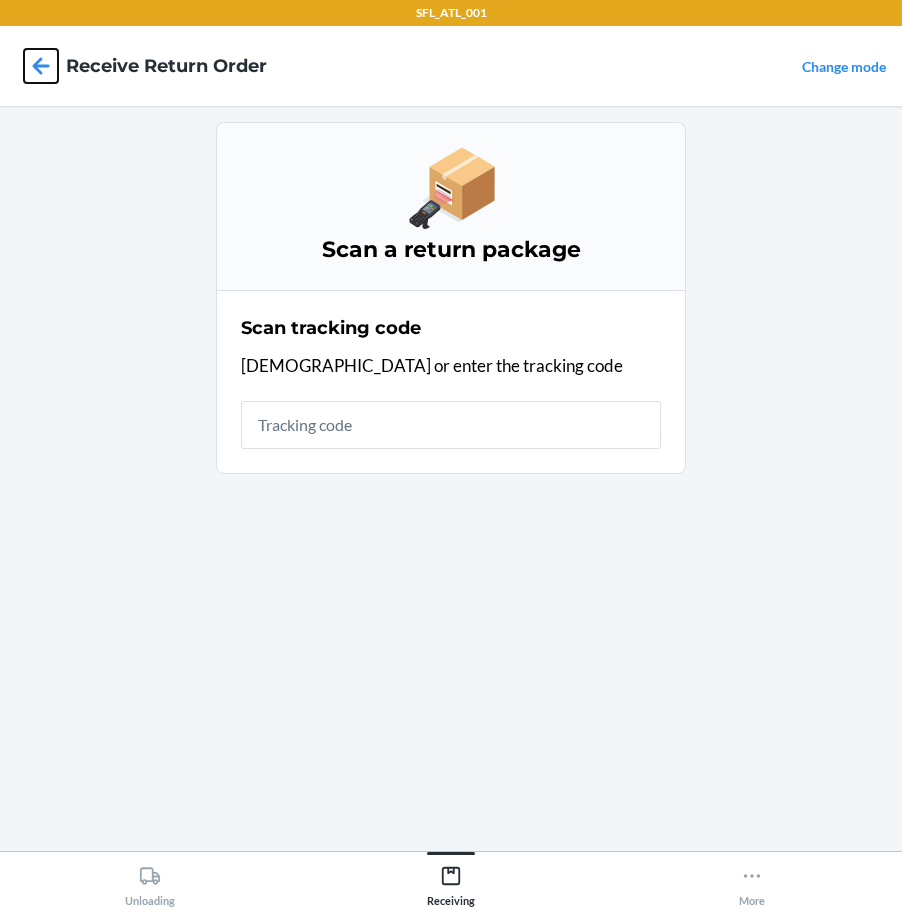 drag, startPoint x: 40, startPoint y: 61, endPoint x: 58, endPoint y: 79, distance: 25.455845 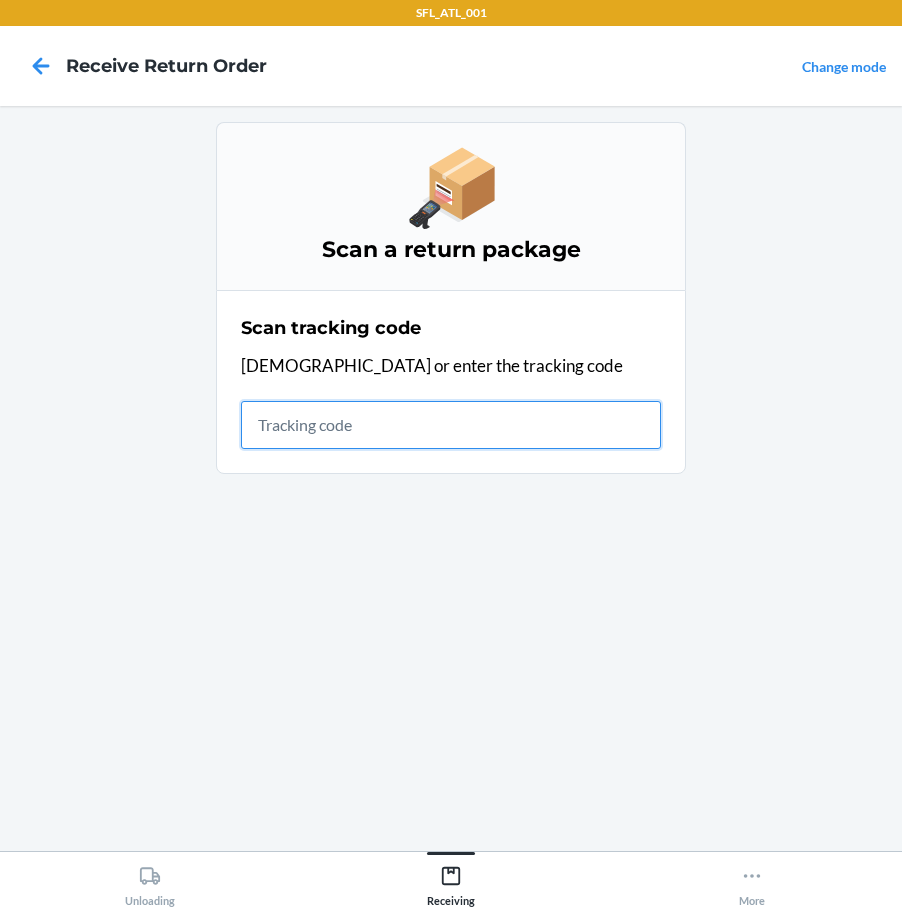 click at bounding box center (451, 425) 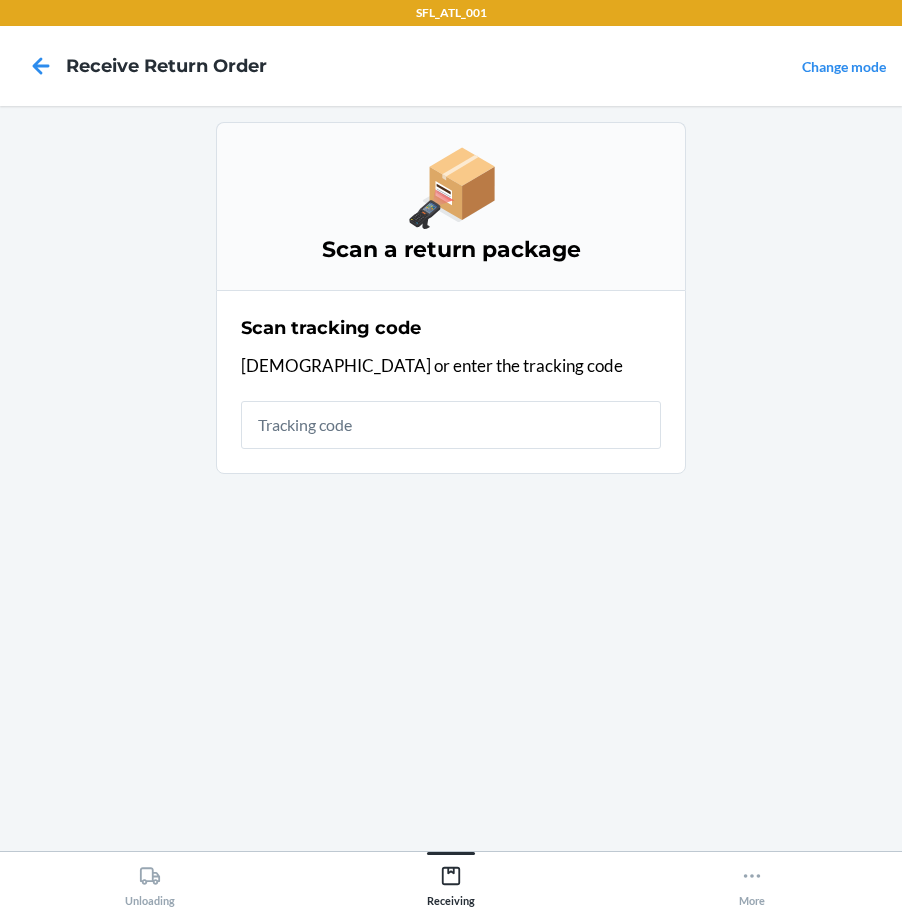 click on "Scan a return package Scan tracking code Scan or enter the tracking code" at bounding box center (451, 478) 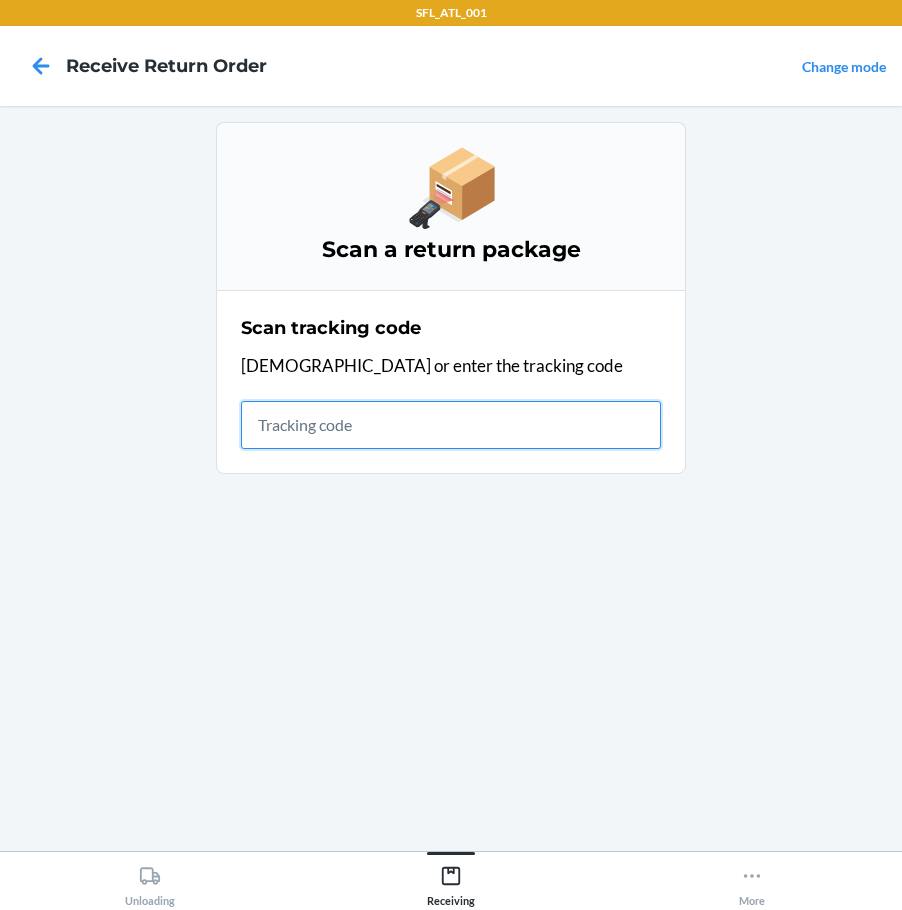 click at bounding box center [451, 425] 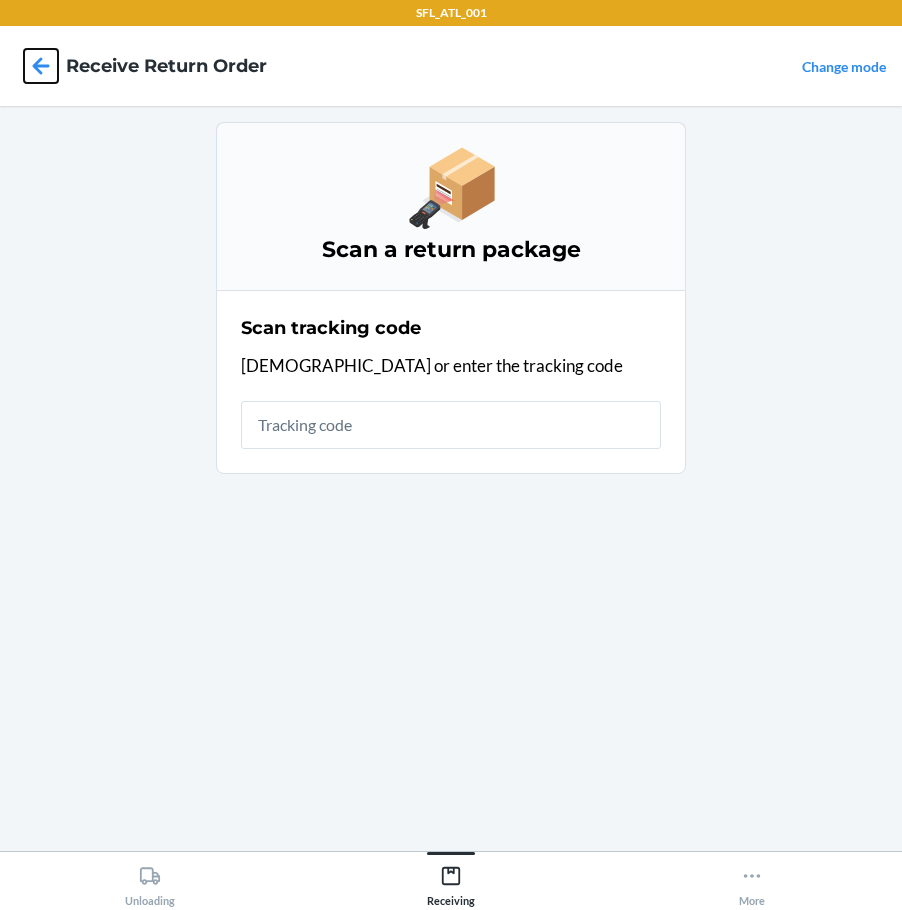 click 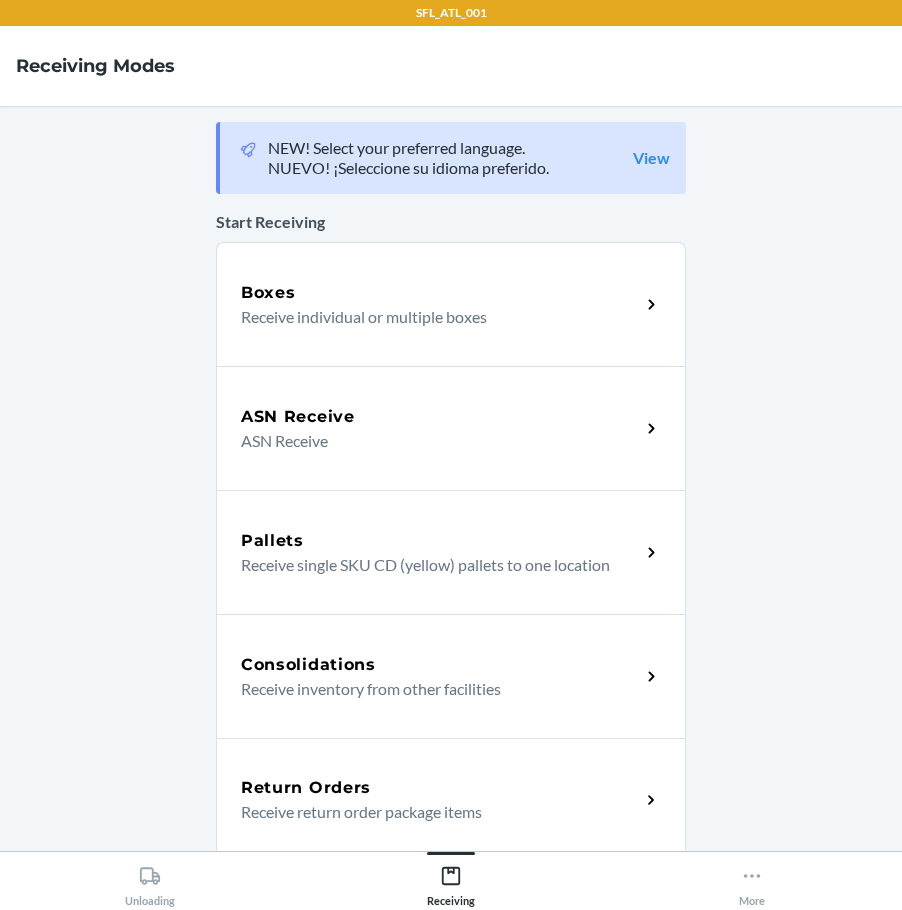 click on "Return Orders Receive return order package items" at bounding box center [451, 800] 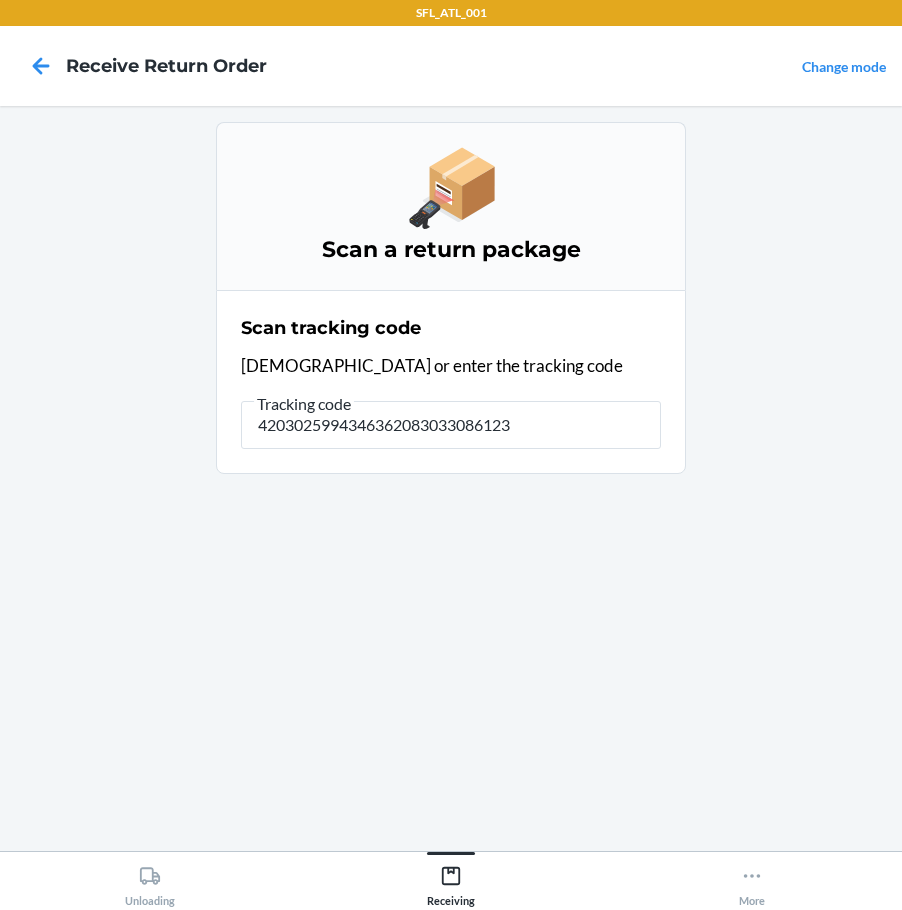 type on "42030259943463620830330861234" 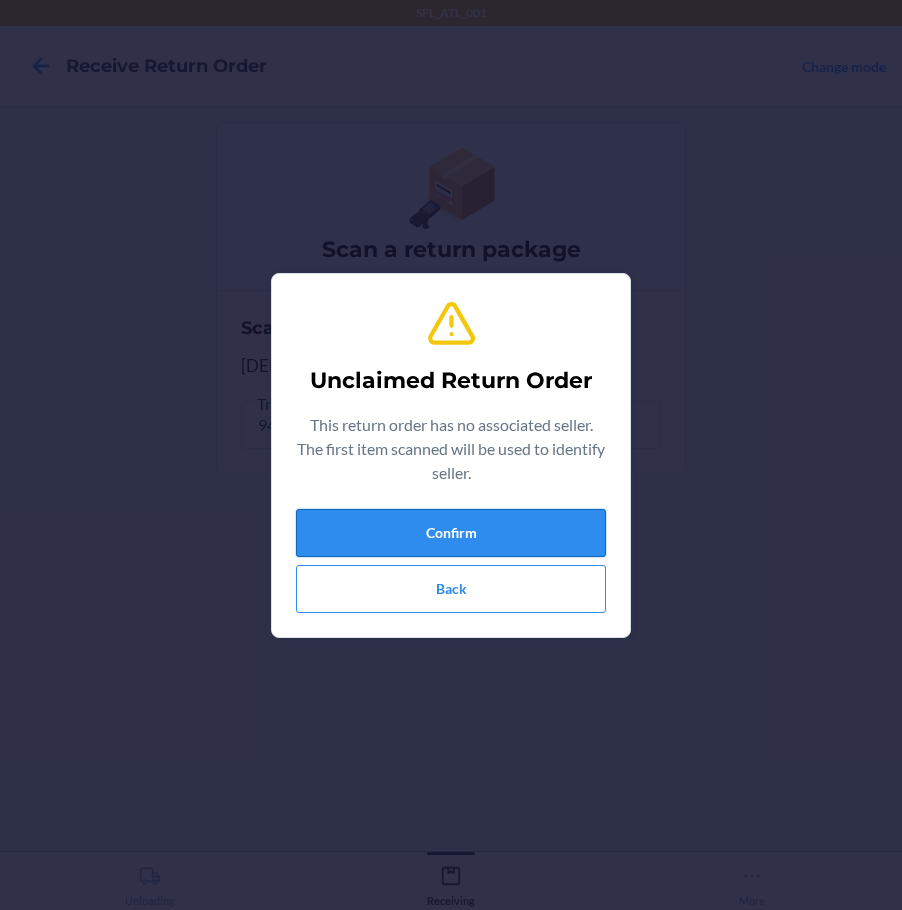 click on "Confirm" at bounding box center [451, 533] 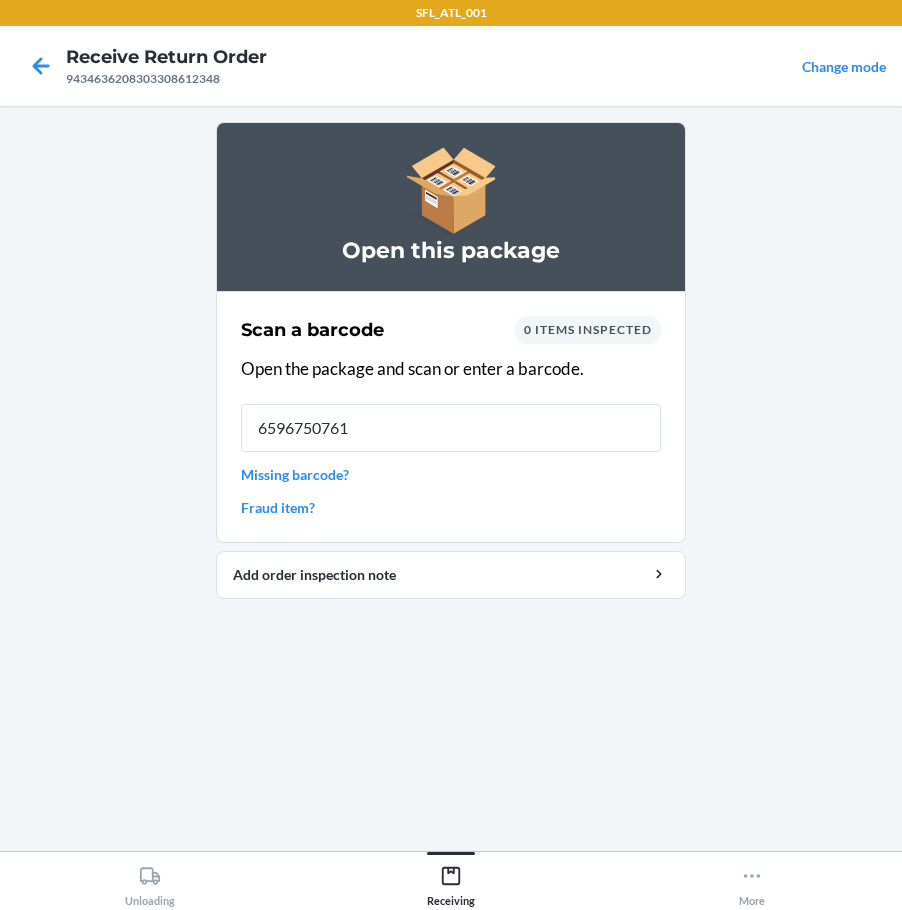 type on "65967507611" 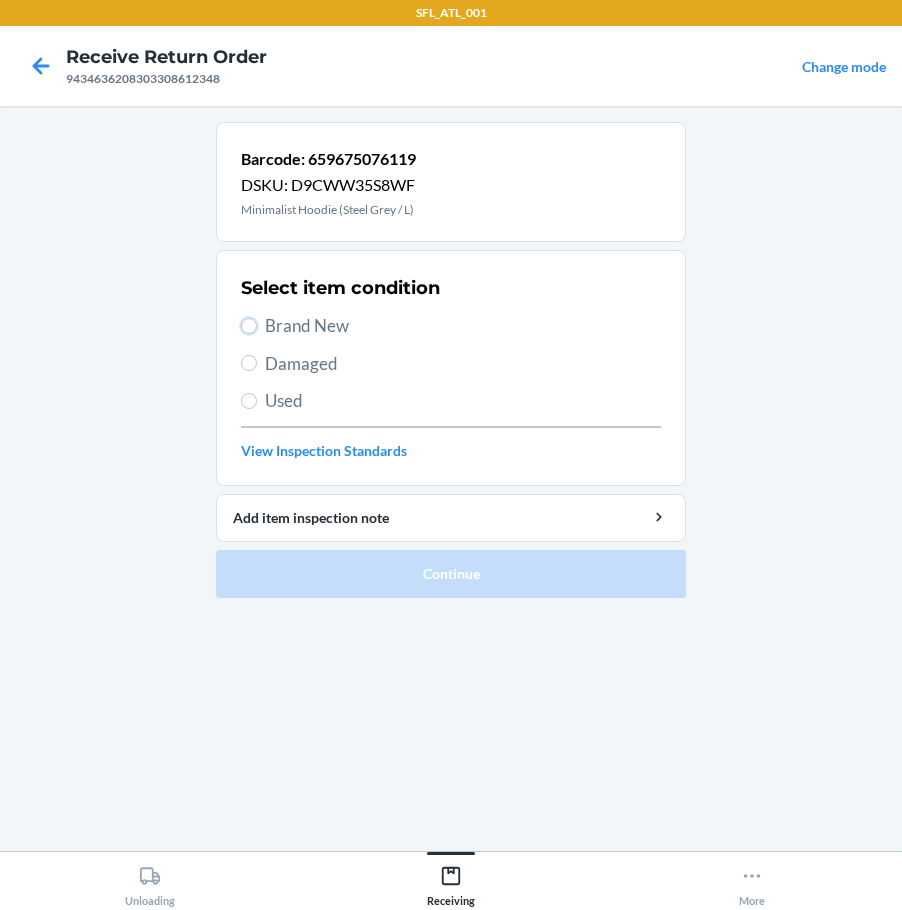 click on "Brand New" at bounding box center (249, 326) 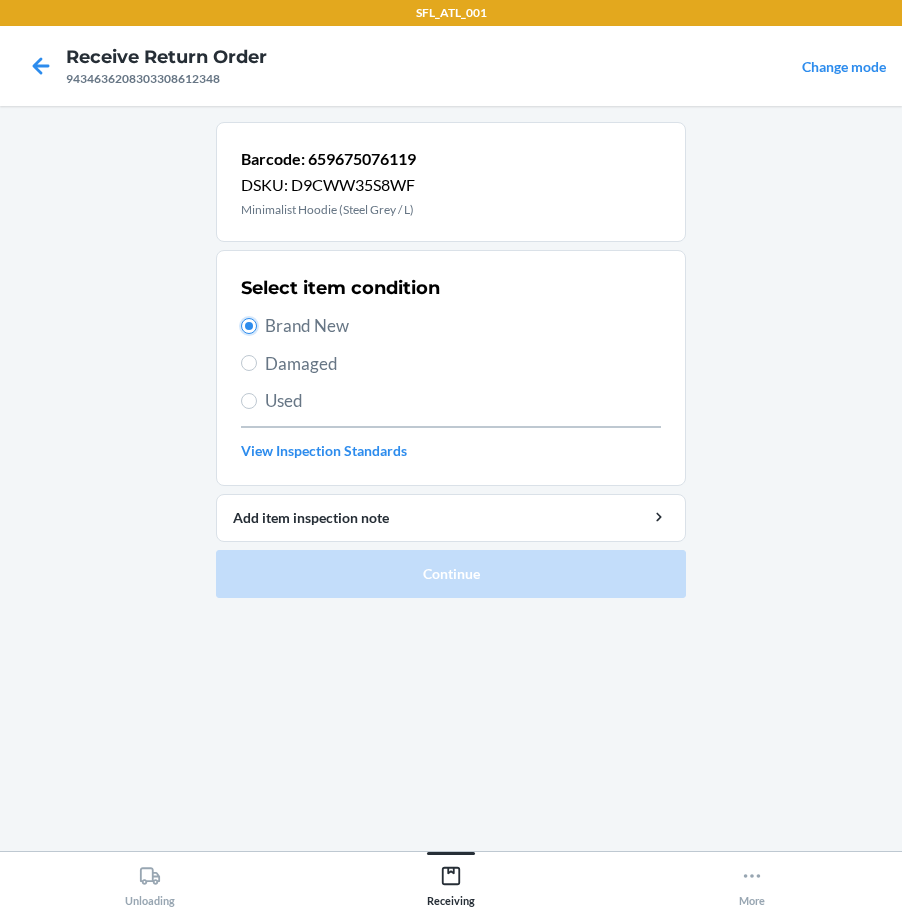 radio on "true" 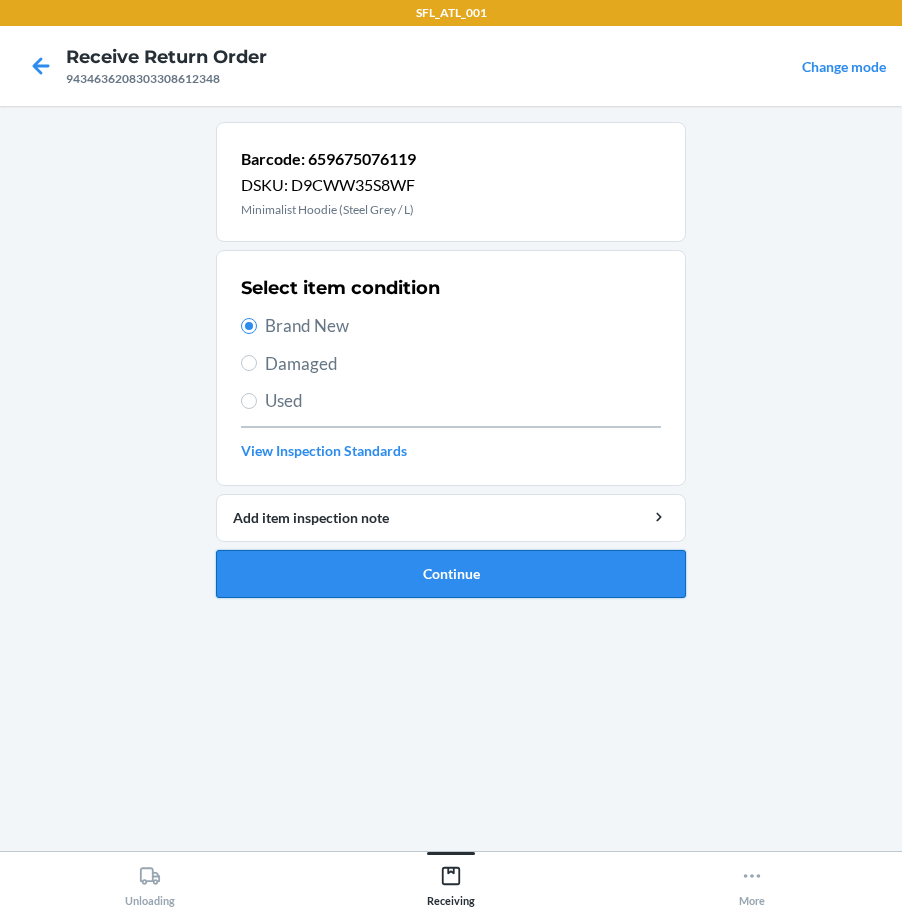 click on "Continue" at bounding box center (451, 574) 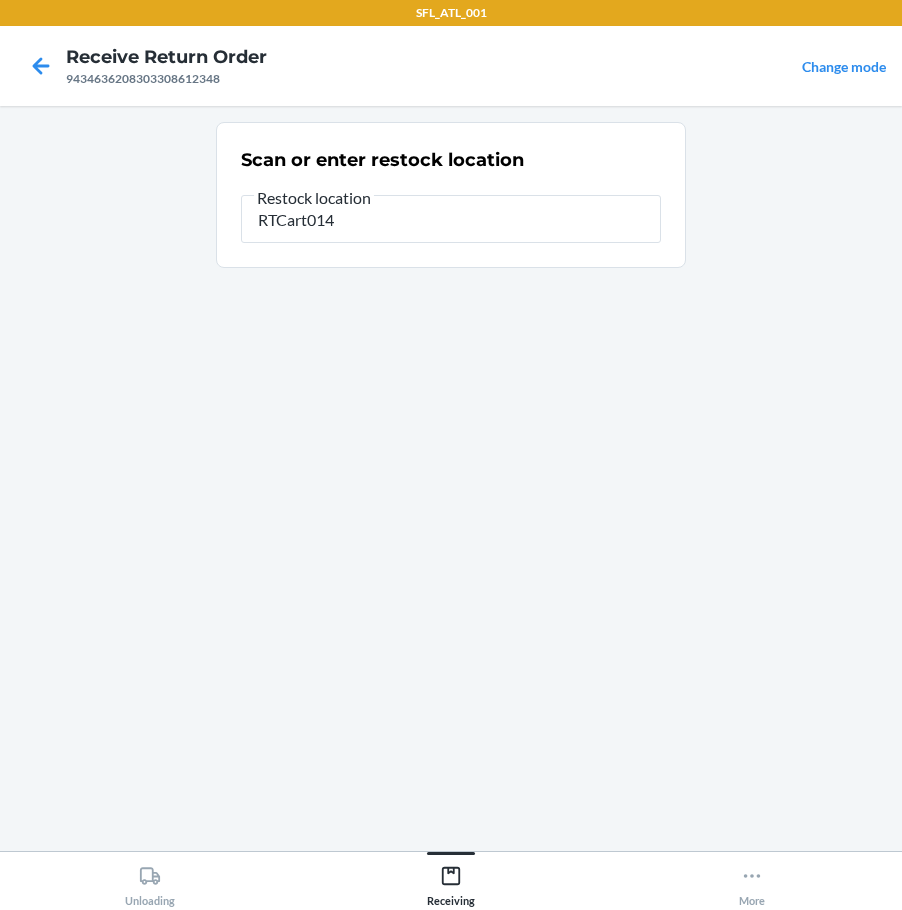 type on "RTCart014" 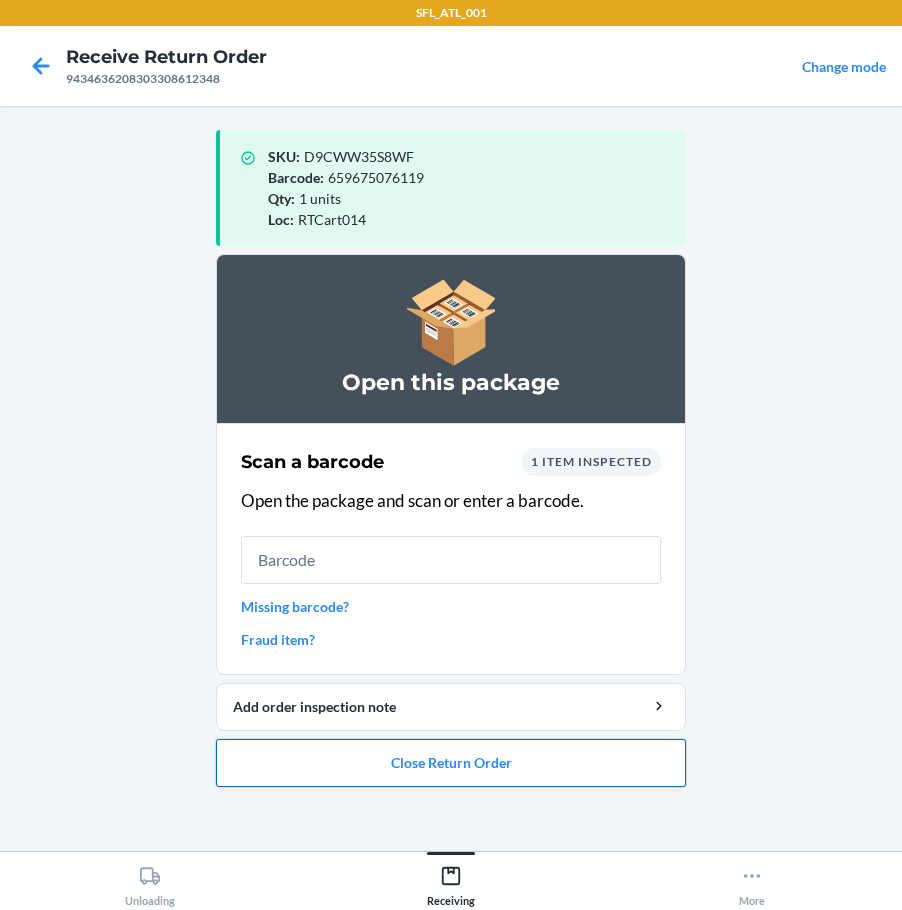 click on "Close Return Order" at bounding box center [451, 763] 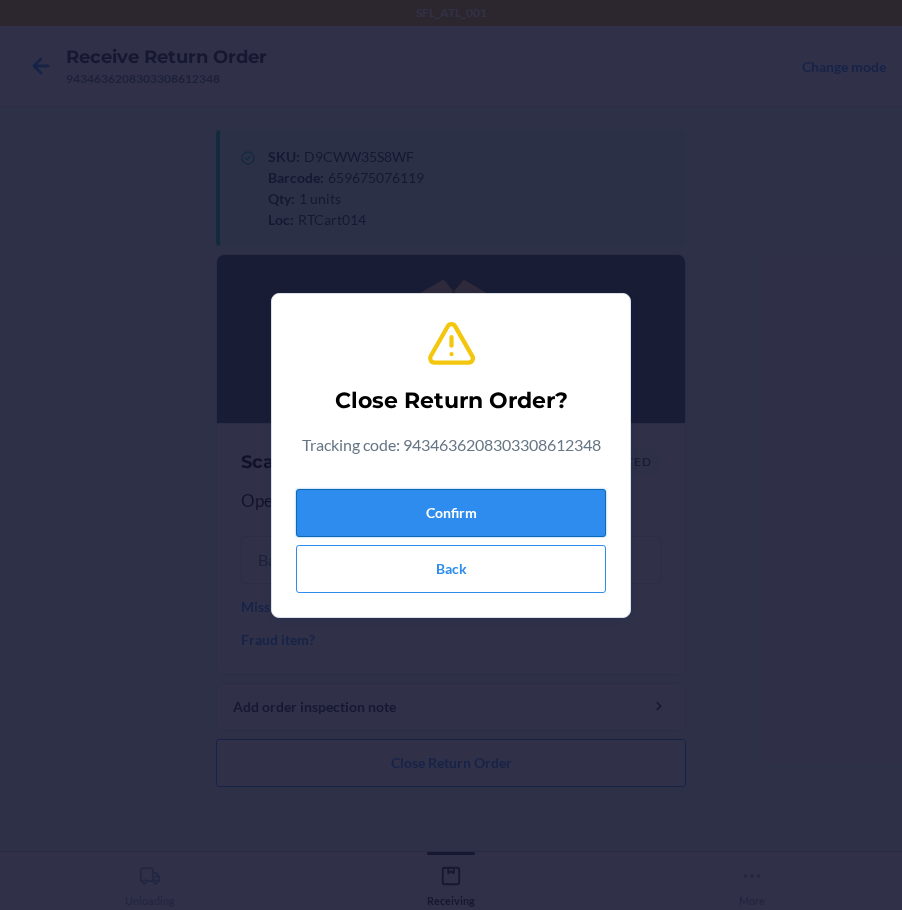click on "Confirm" at bounding box center [451, 513] 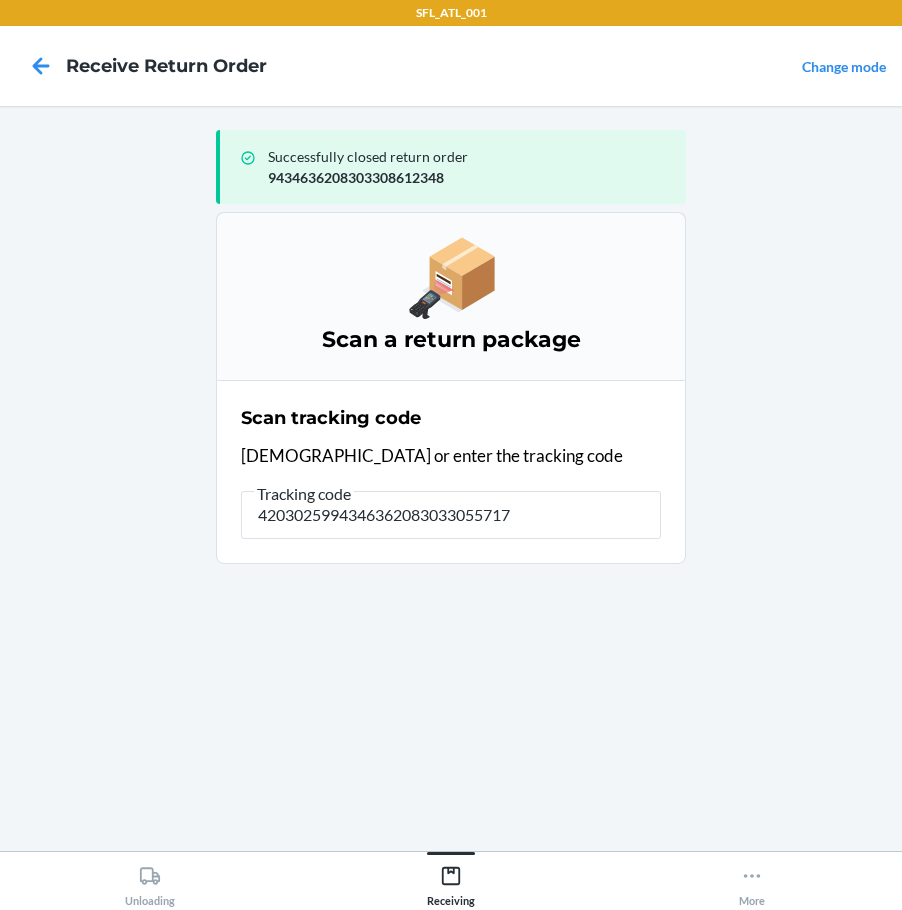 type on "42030259943463620830330557174" 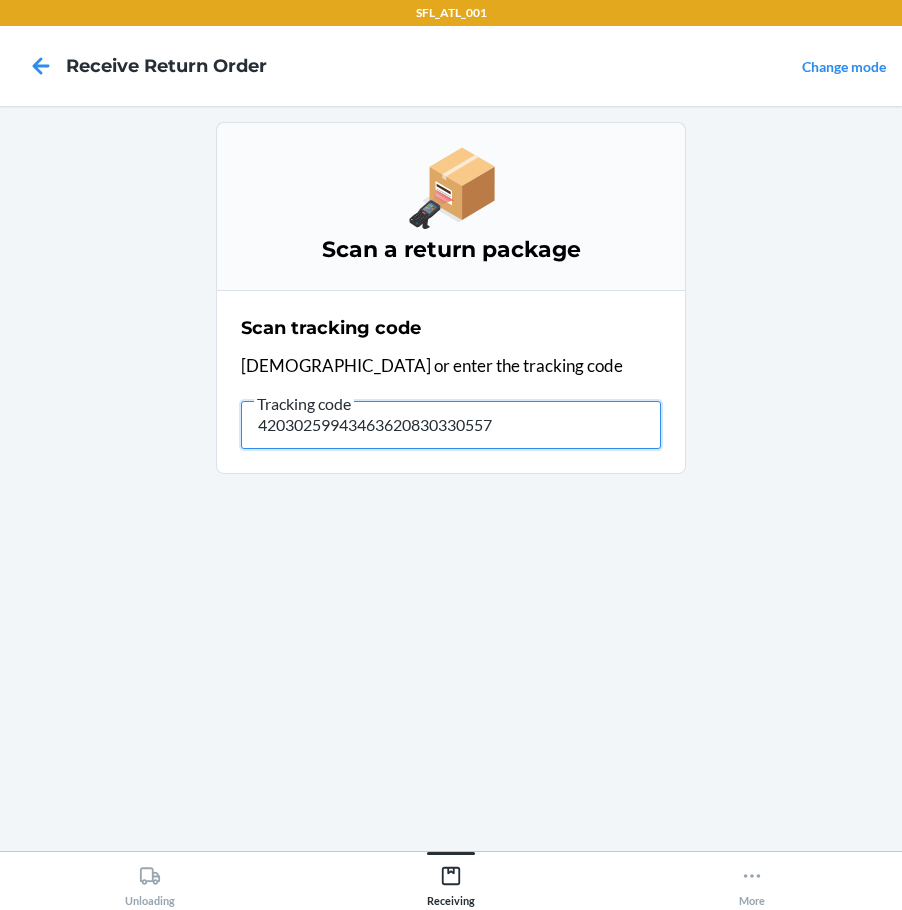 type on "420302599434636208303305571" 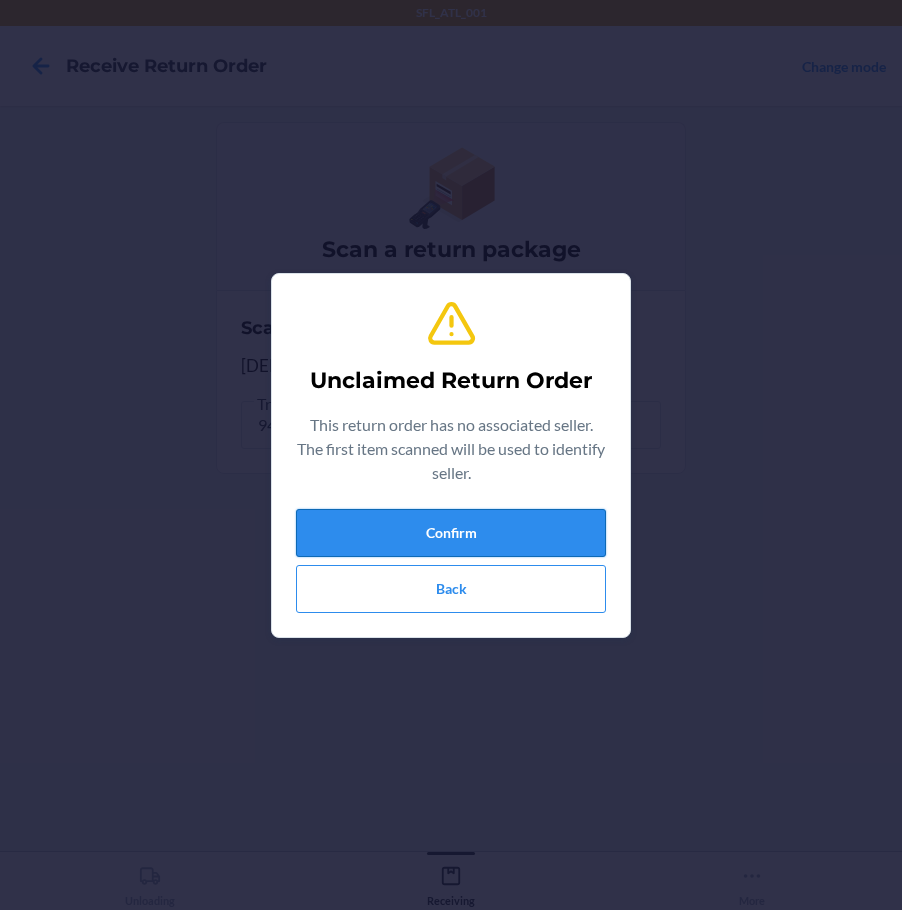 click on "Confirm" at bounding box center (451, 533) 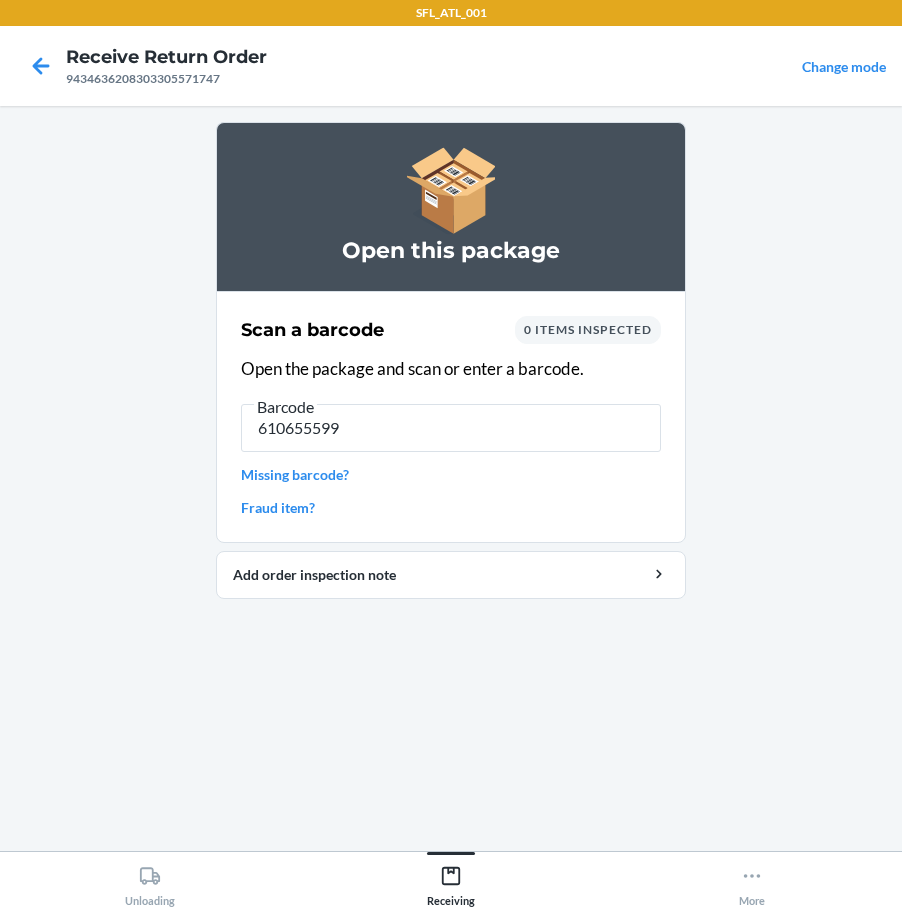 type on "6106555991" 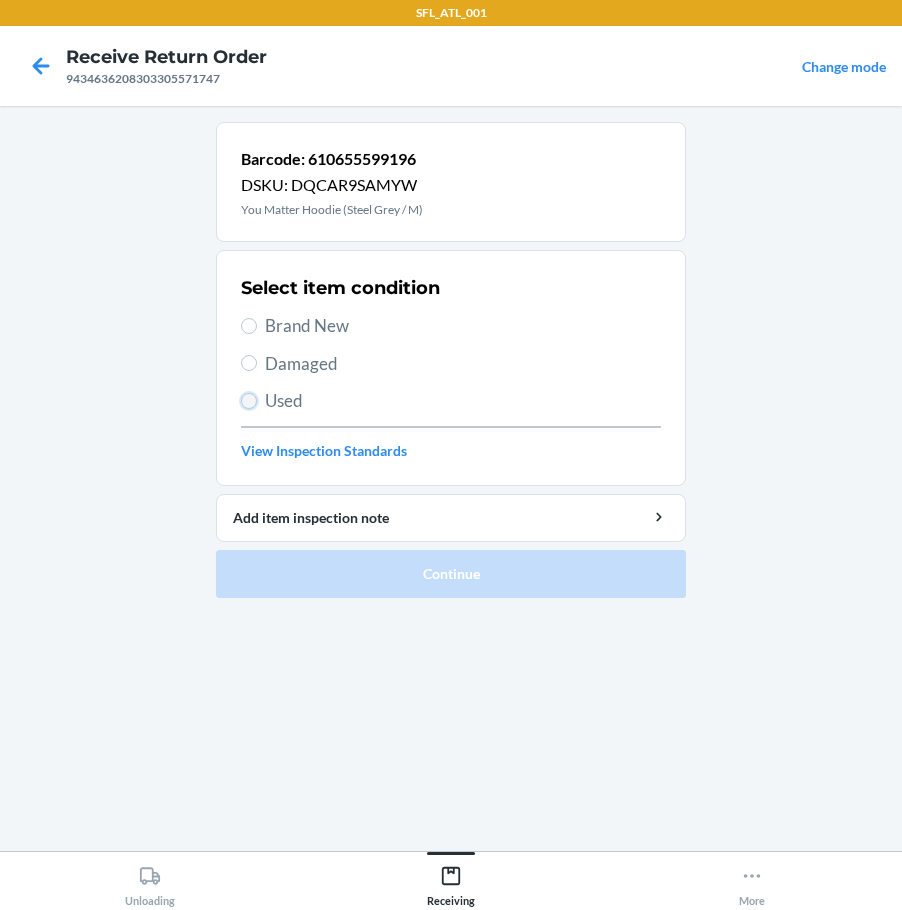 drag, startPoint x: 253, startPoint y: 404, endPoint x: 225, endPoint y: 479, distance: 80.05623 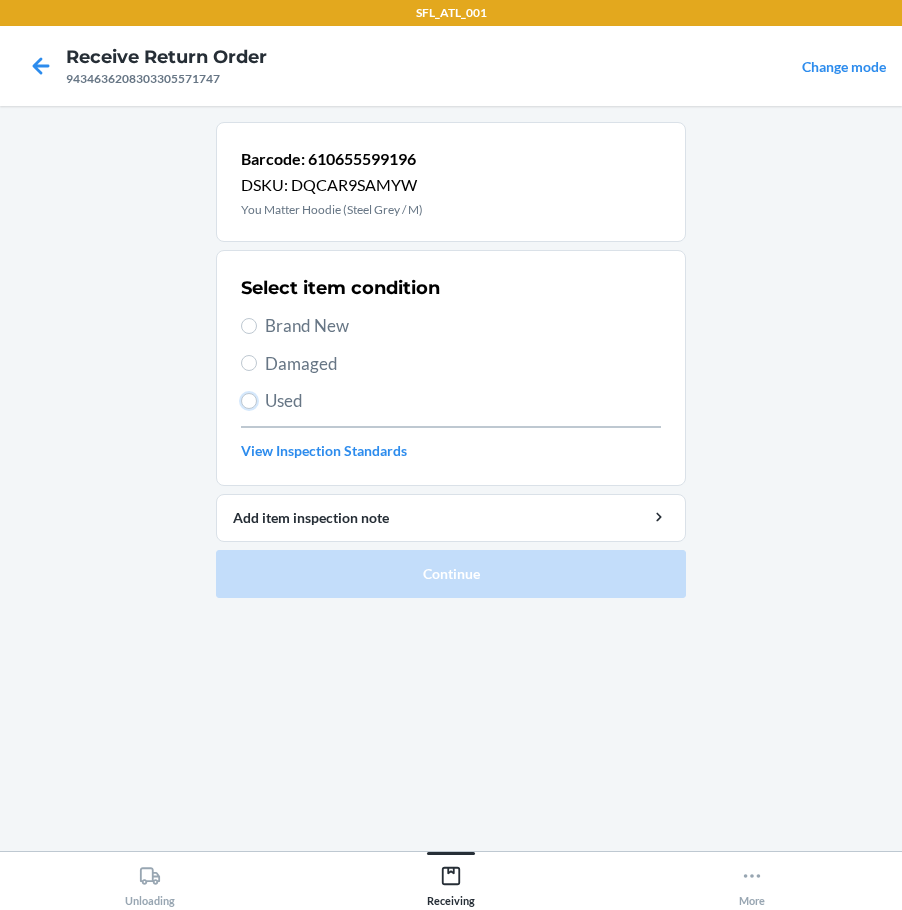 click on "Used" at bounding box center (249, 401) 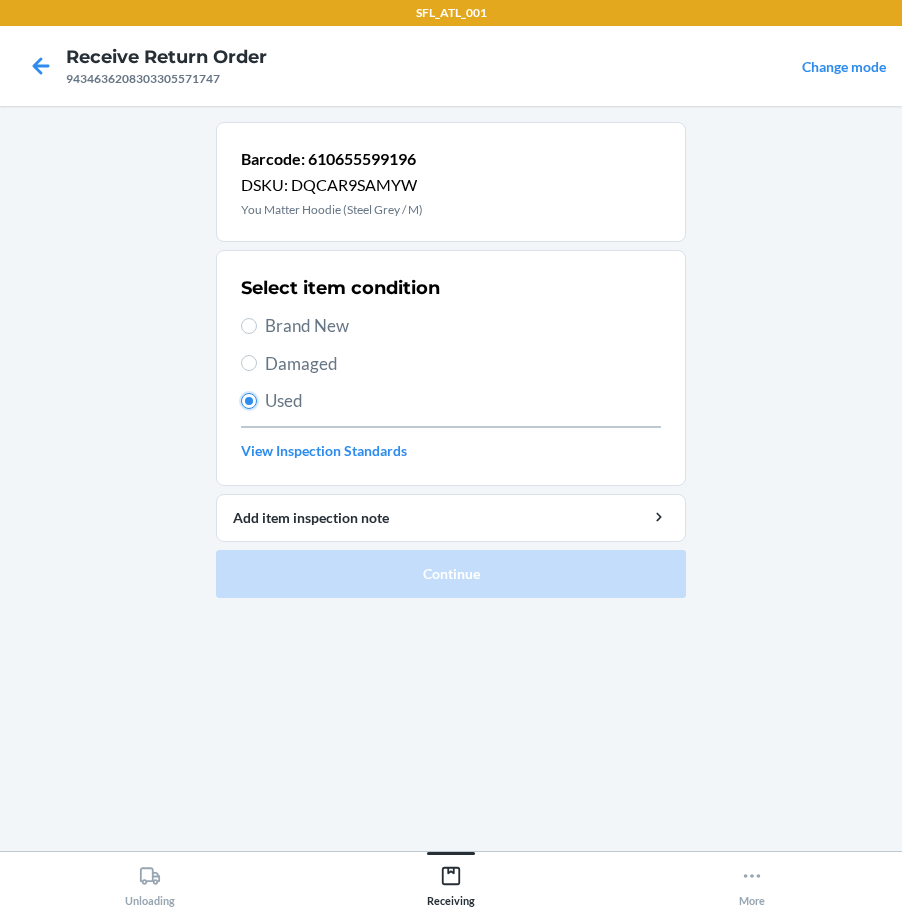 radio on "true" 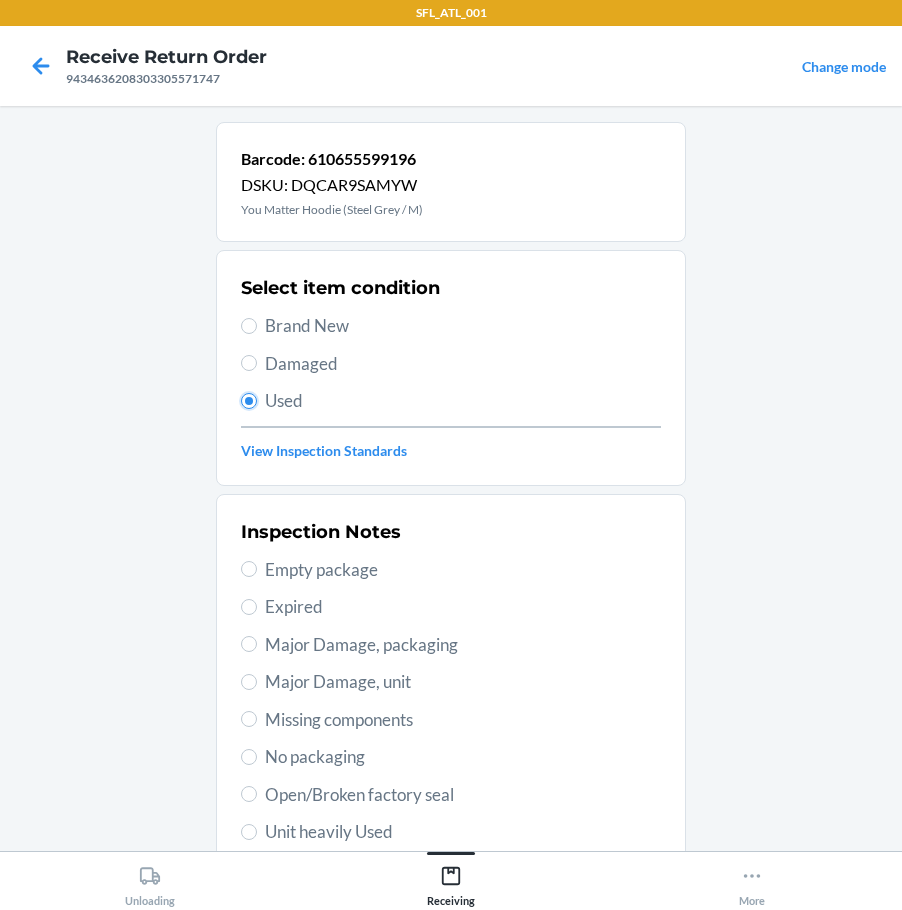 scroll, scrollTop: 297, scrollLeft: 0, axis: vertical 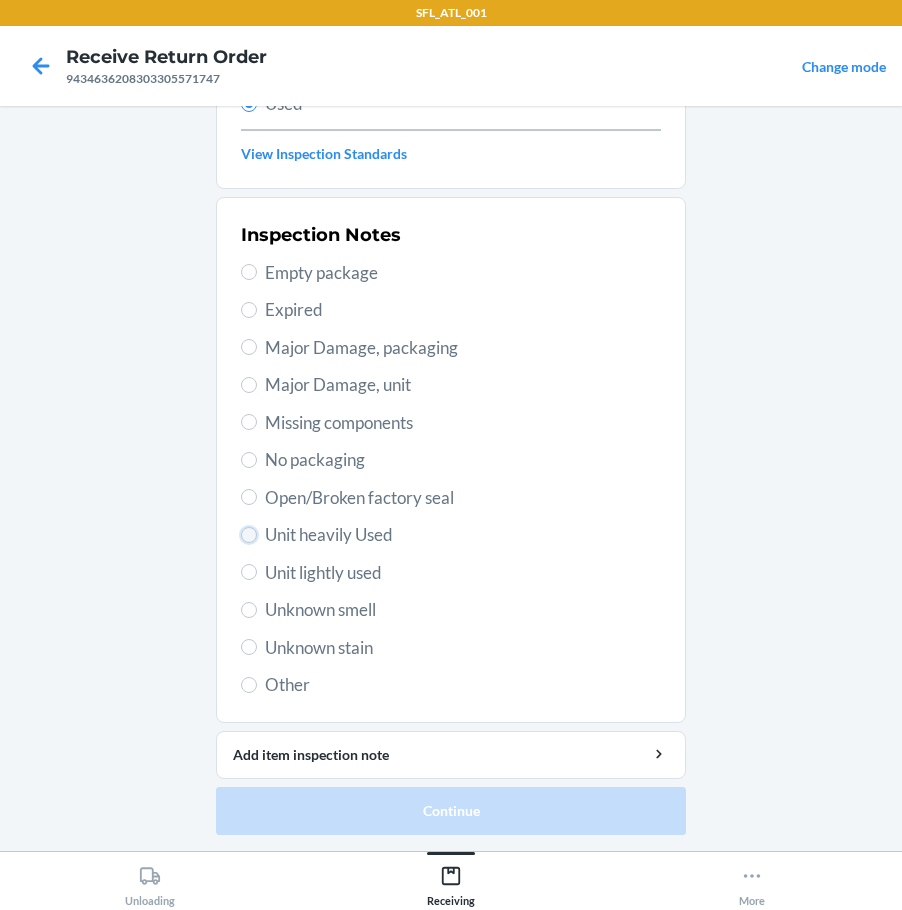 click on "Unit heavily Used" at bounding box center (249, 535) 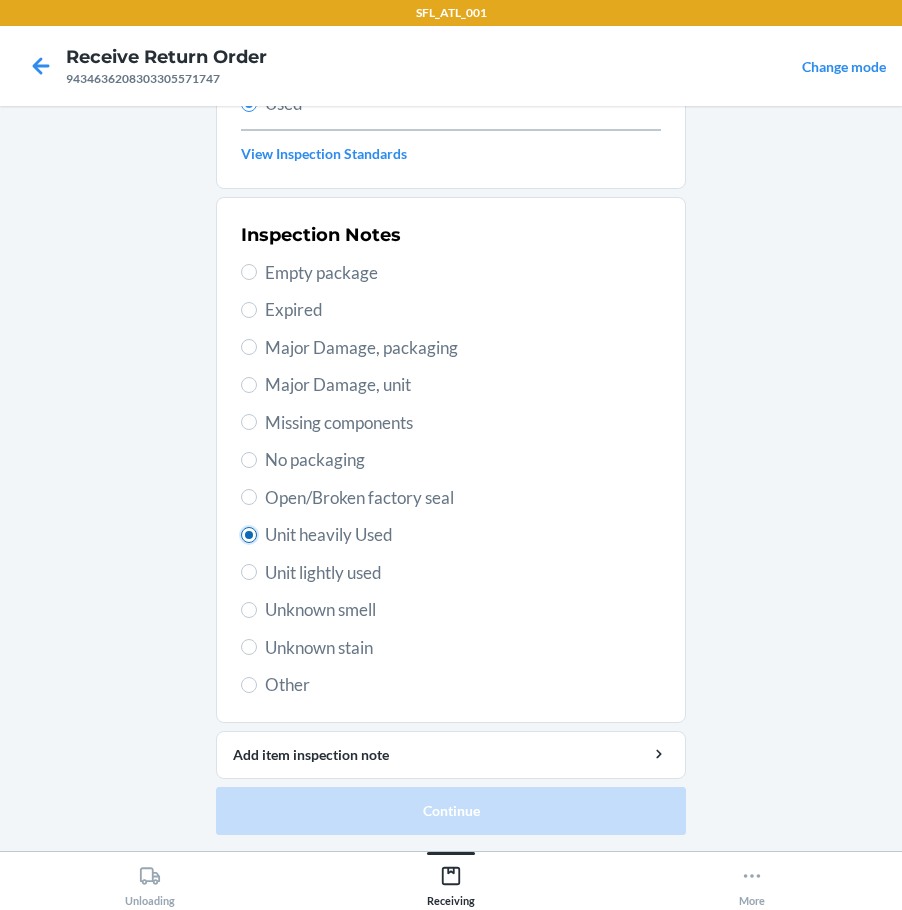 radio on "true" 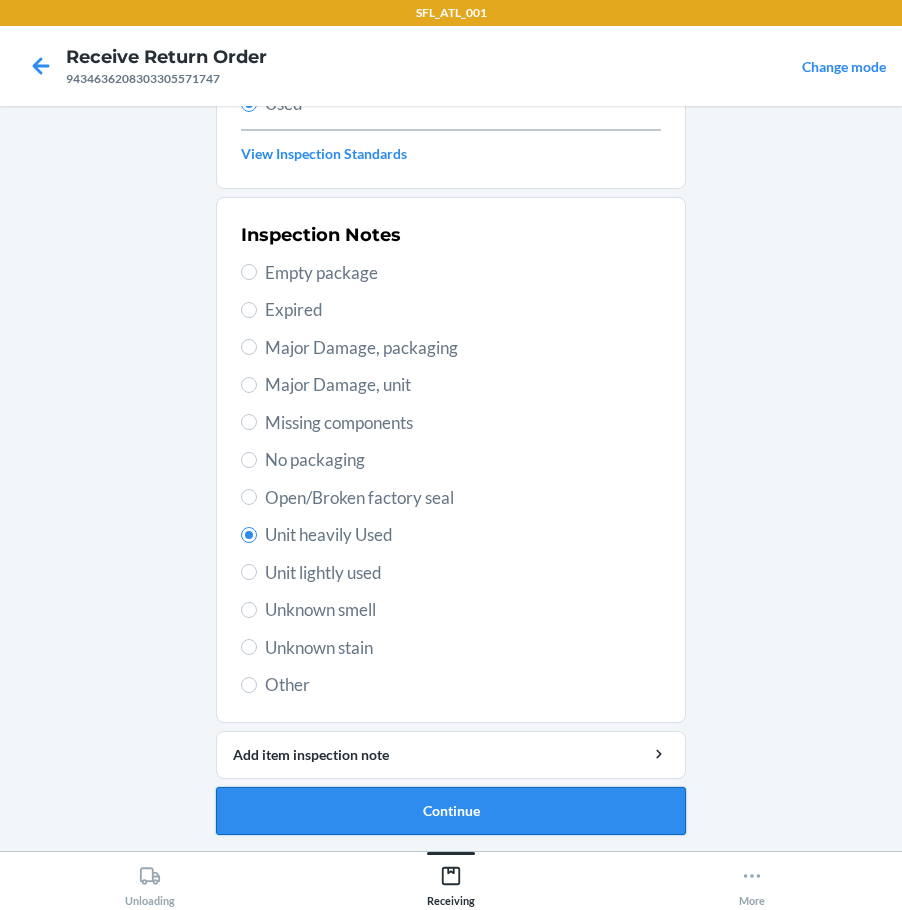 click on "Continue" at bounding box center [451, 811] 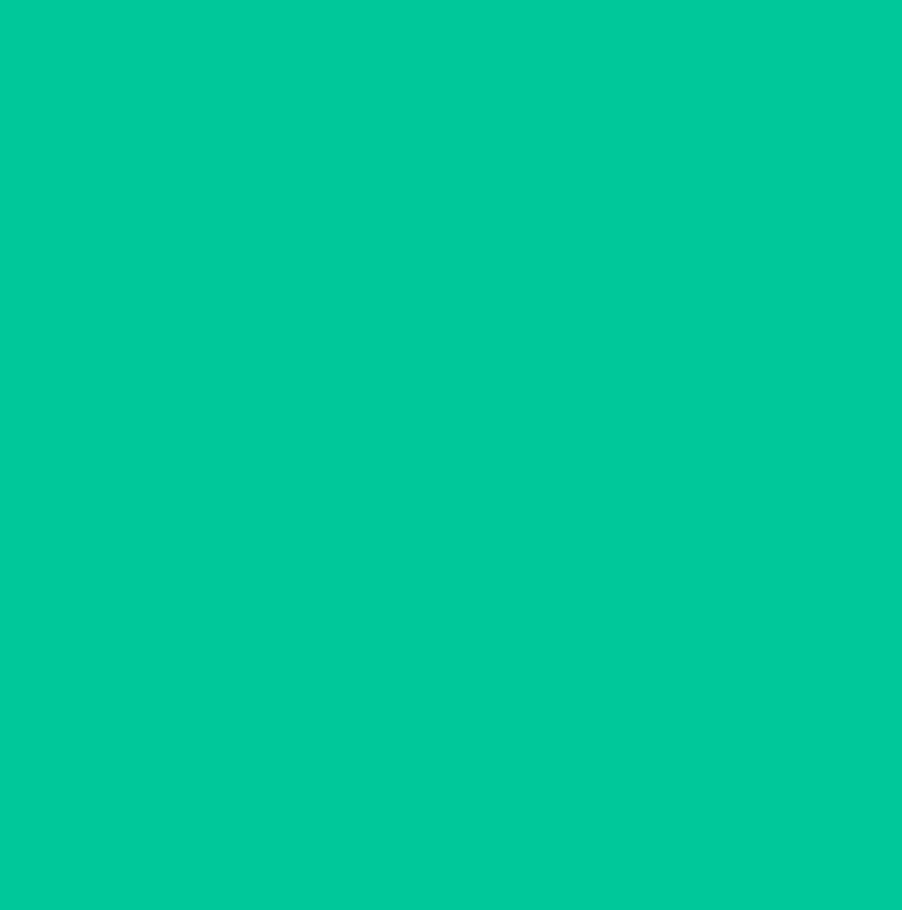 scroll, scrollTop: 0, scrollLeft: 0, axis: both 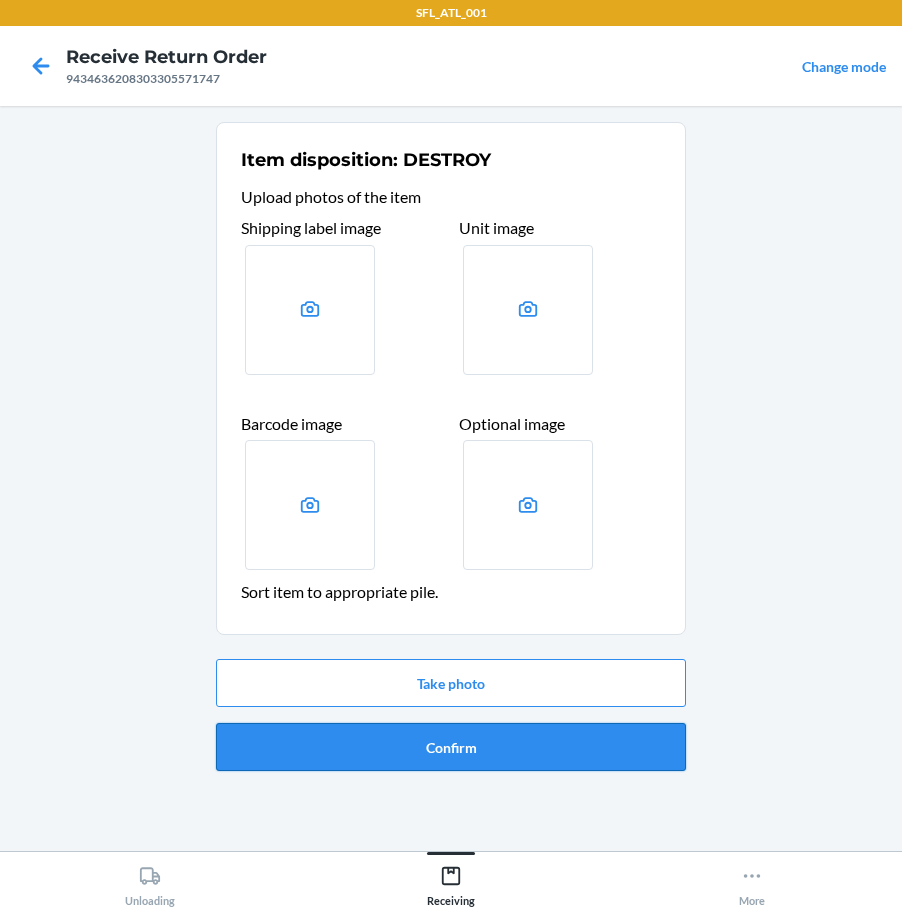 click on "Confirm" at bounding box center (451, 747) 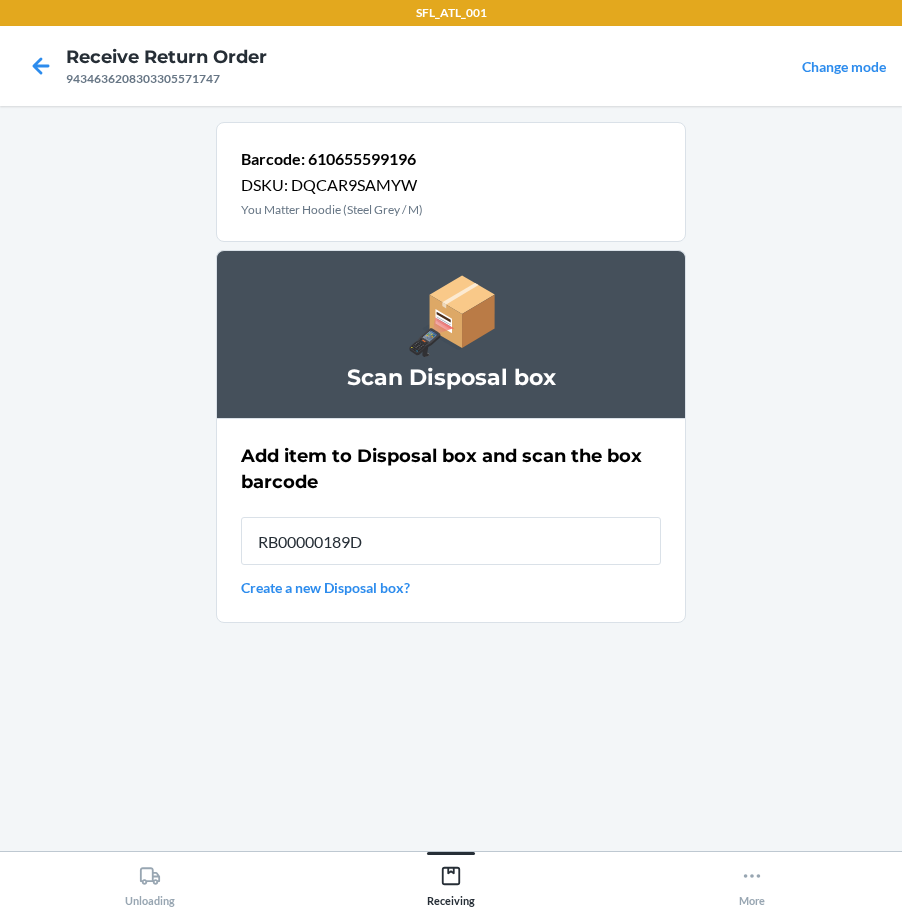 type on "RB00000189D" 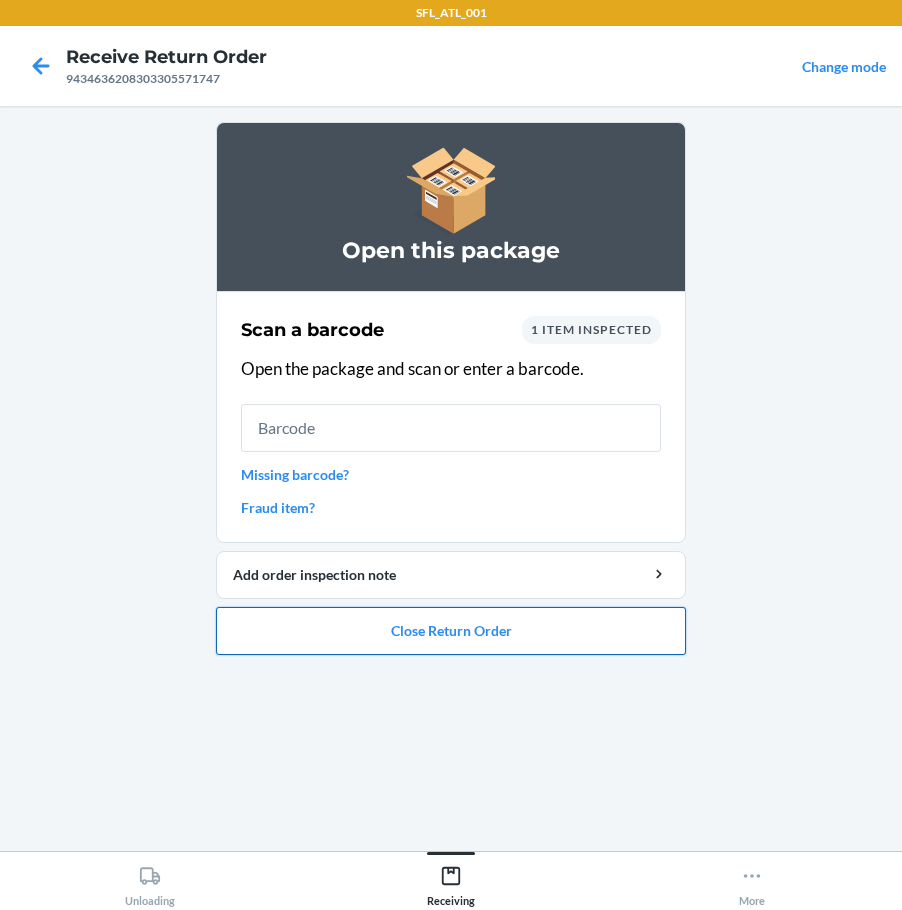 click on "Close Return Order" at bounding box center [451, 631] 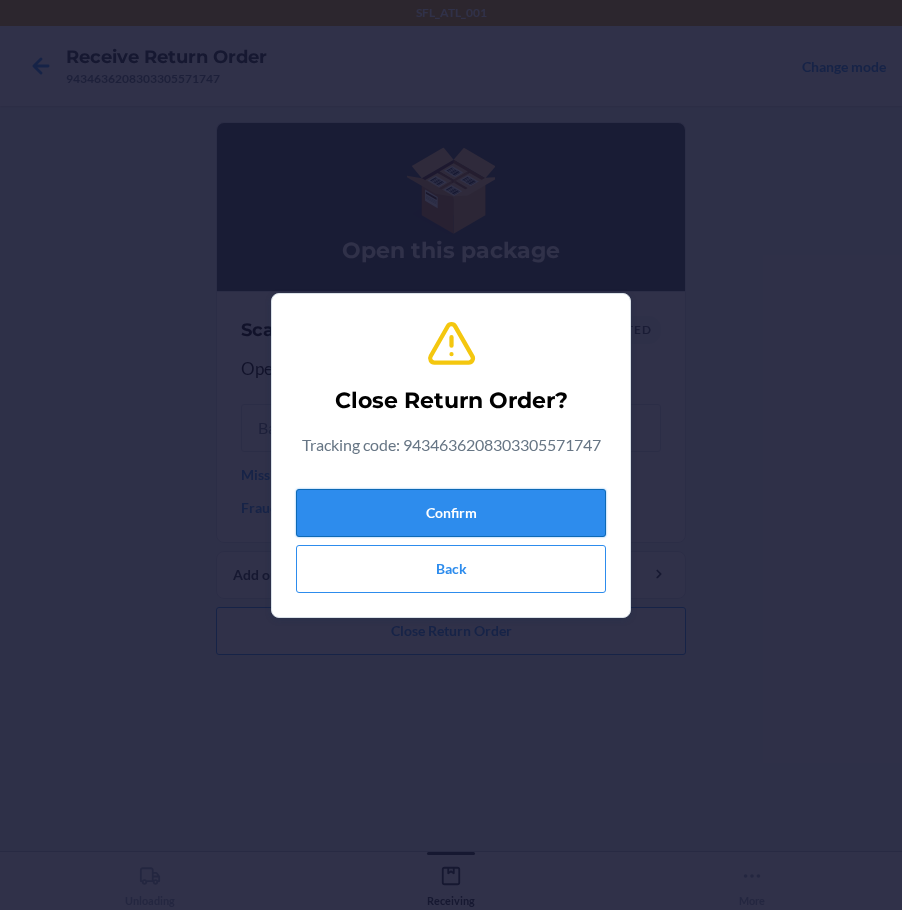 click on "Confirm Back" at bounding box center (451, 537) 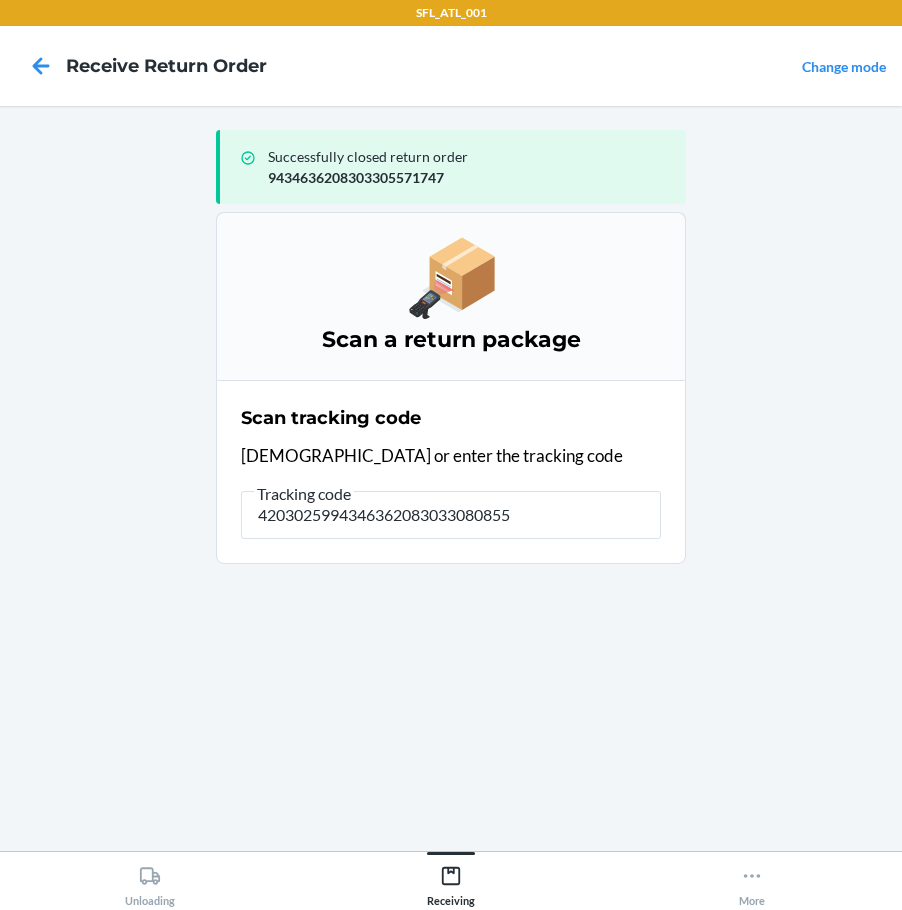 type on "42030259943463620830330808555" 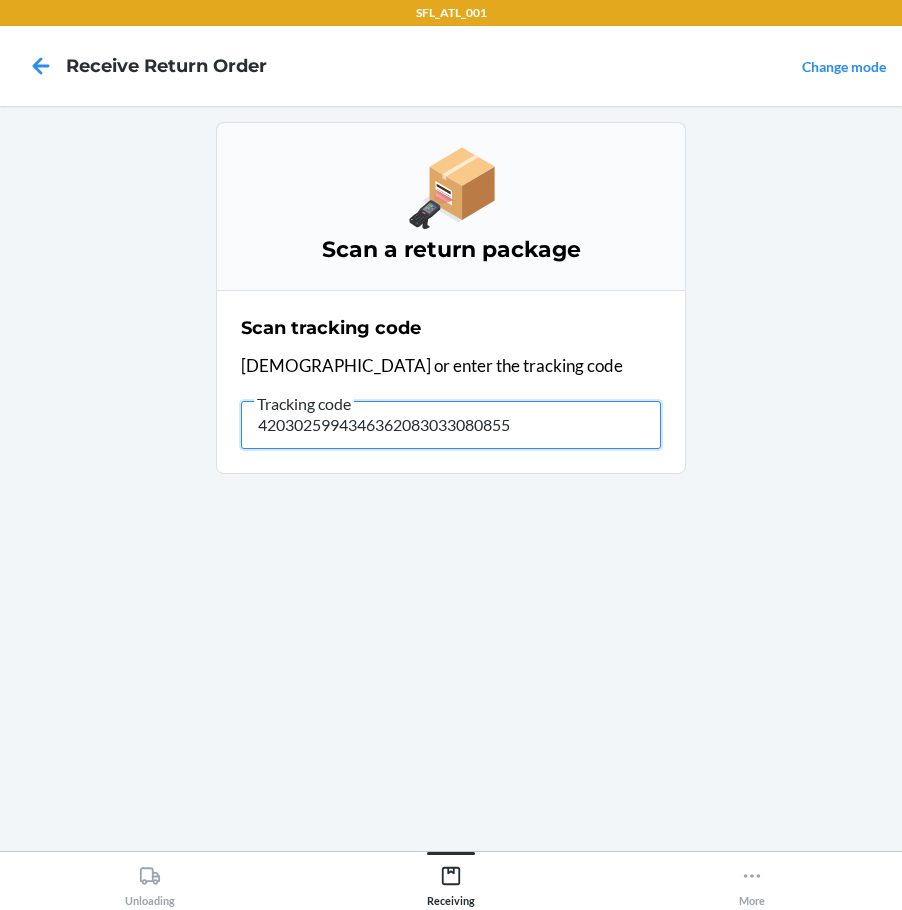 type on "42030259943463620830330808555" 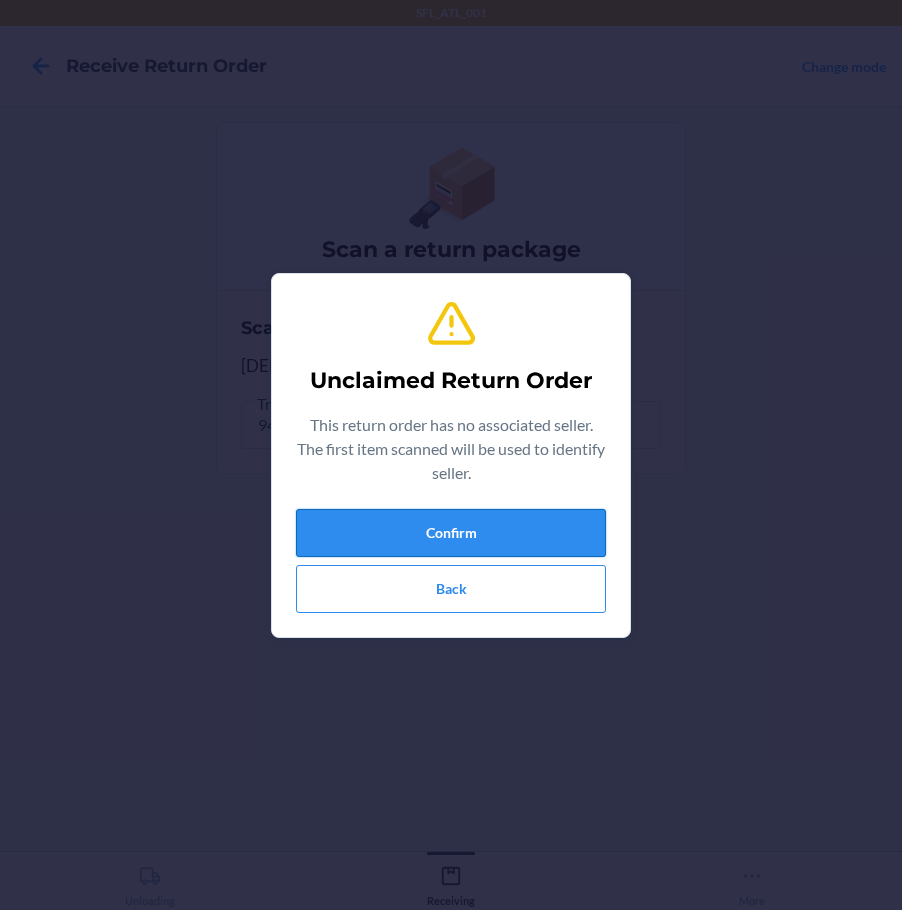click on "Confirm" at bounding box center (451, 533) 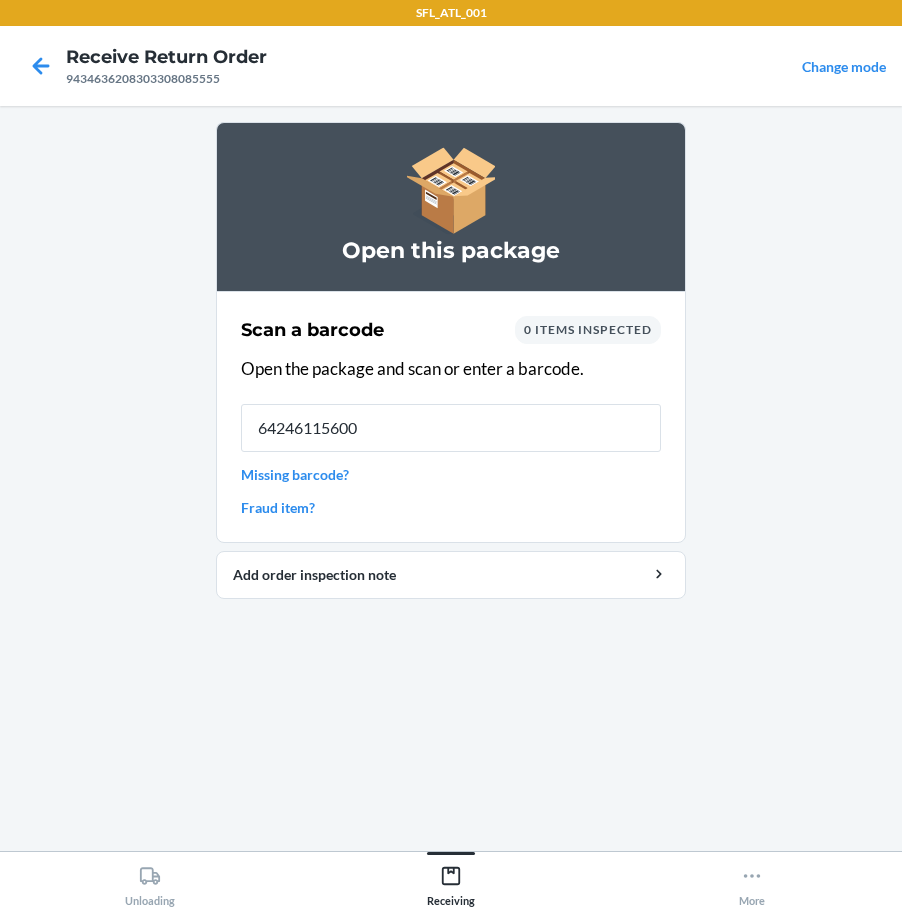 type on "642461156003" 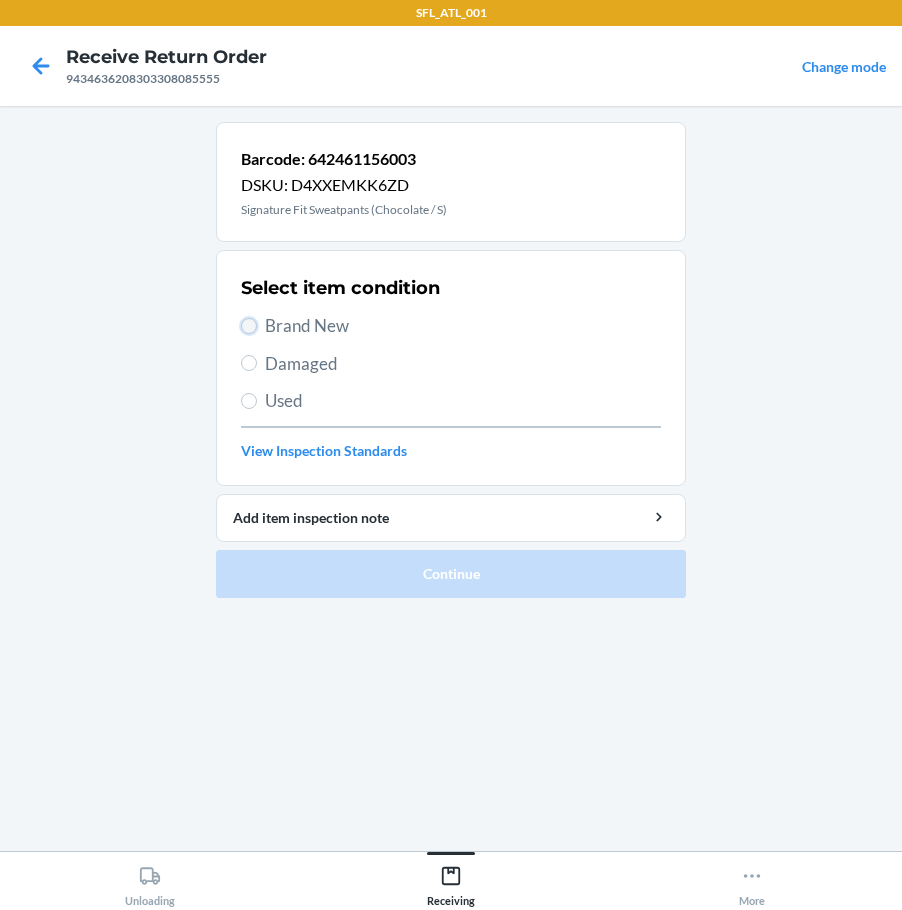 click on "Brand New" at bounding box center (249, 326) 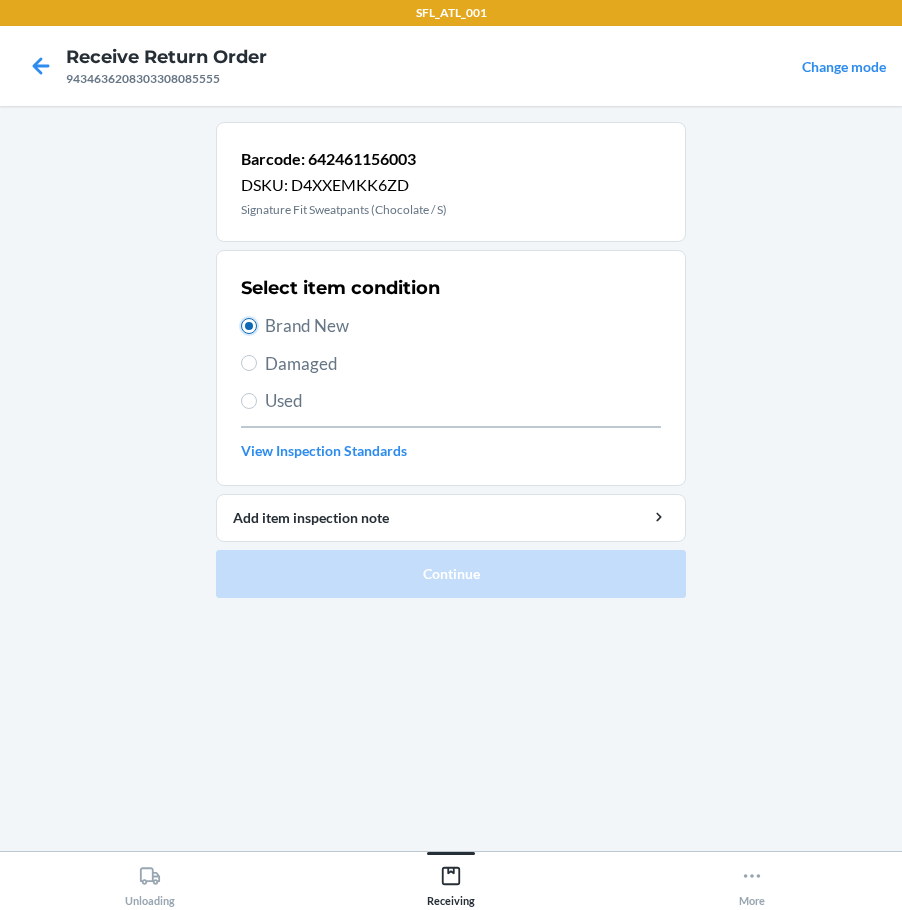 radio on "true" 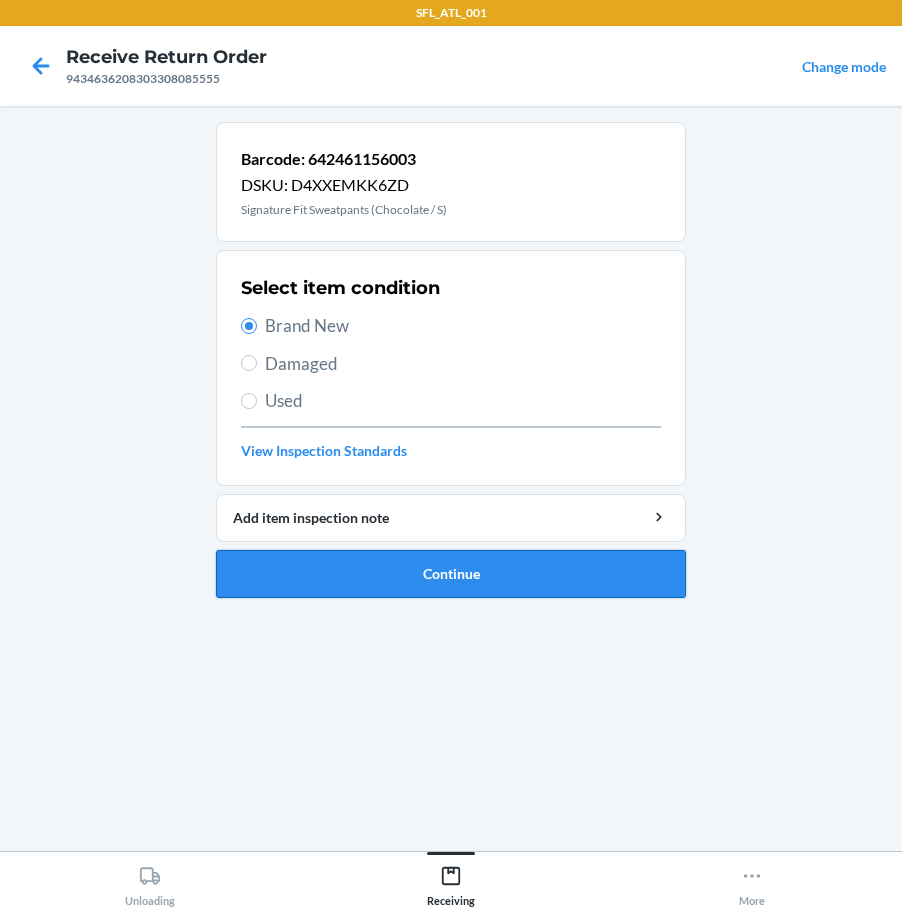 click on "Continue" at bounding box center (451, 574) 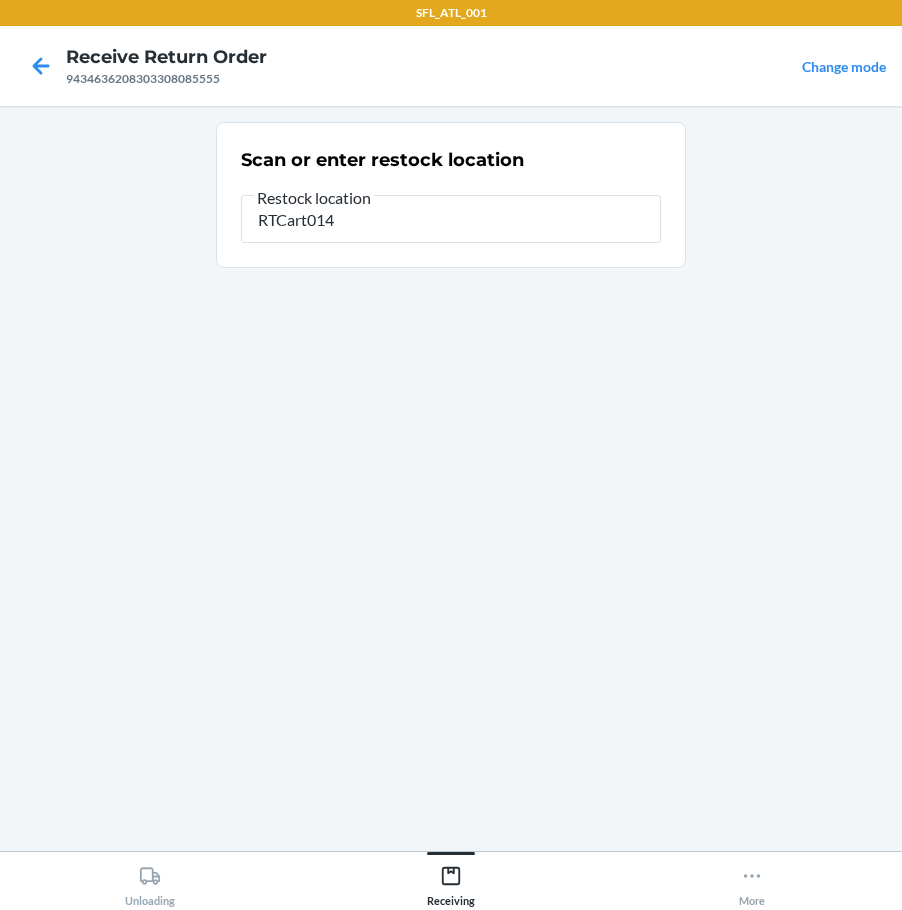 type on "RTCart014" 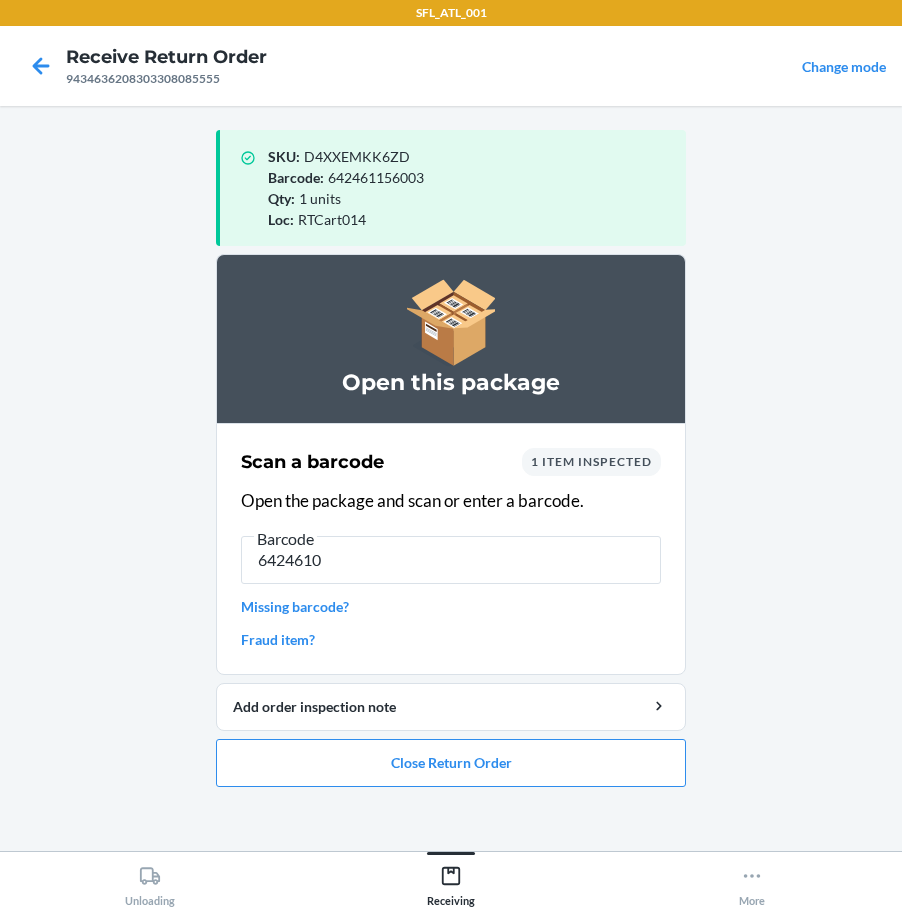 type on "64246102" 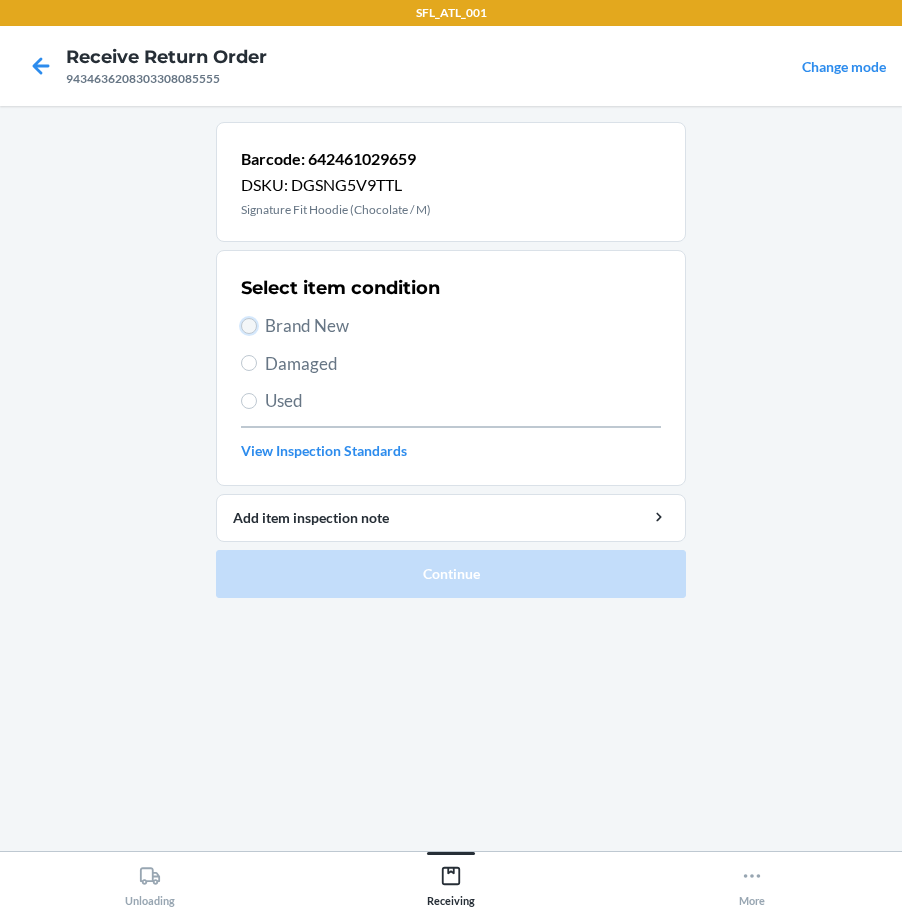 click on "Brand New" at bounding box center [249, 326] 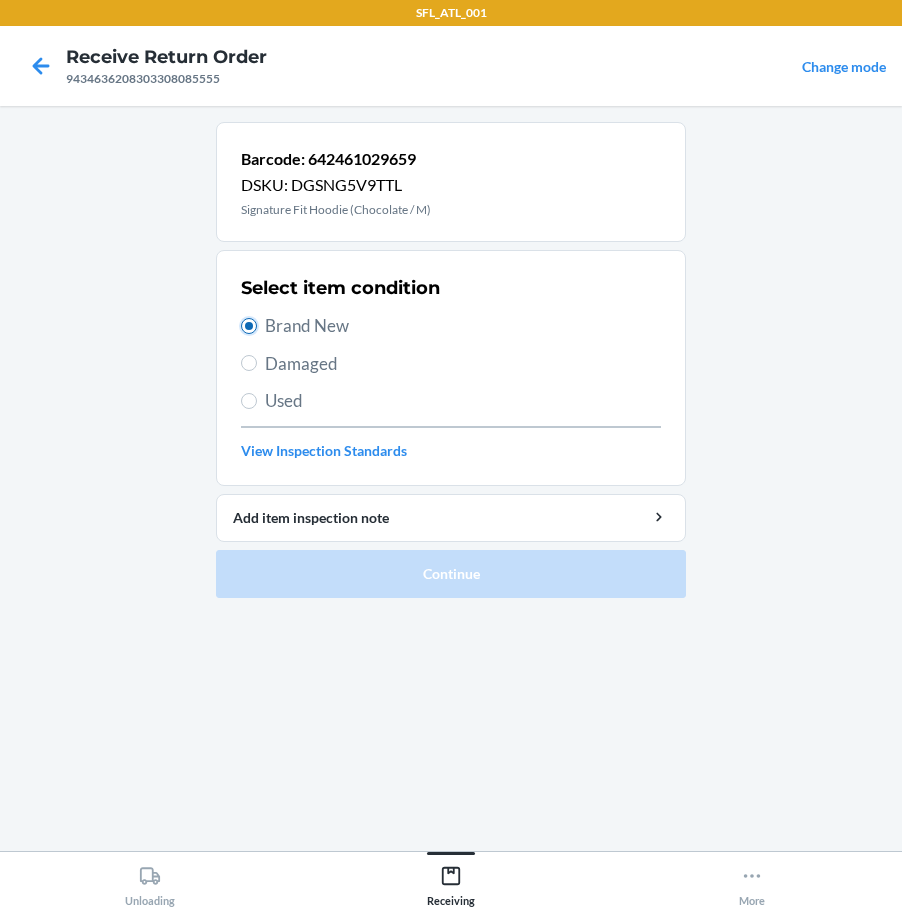 radio on "true" 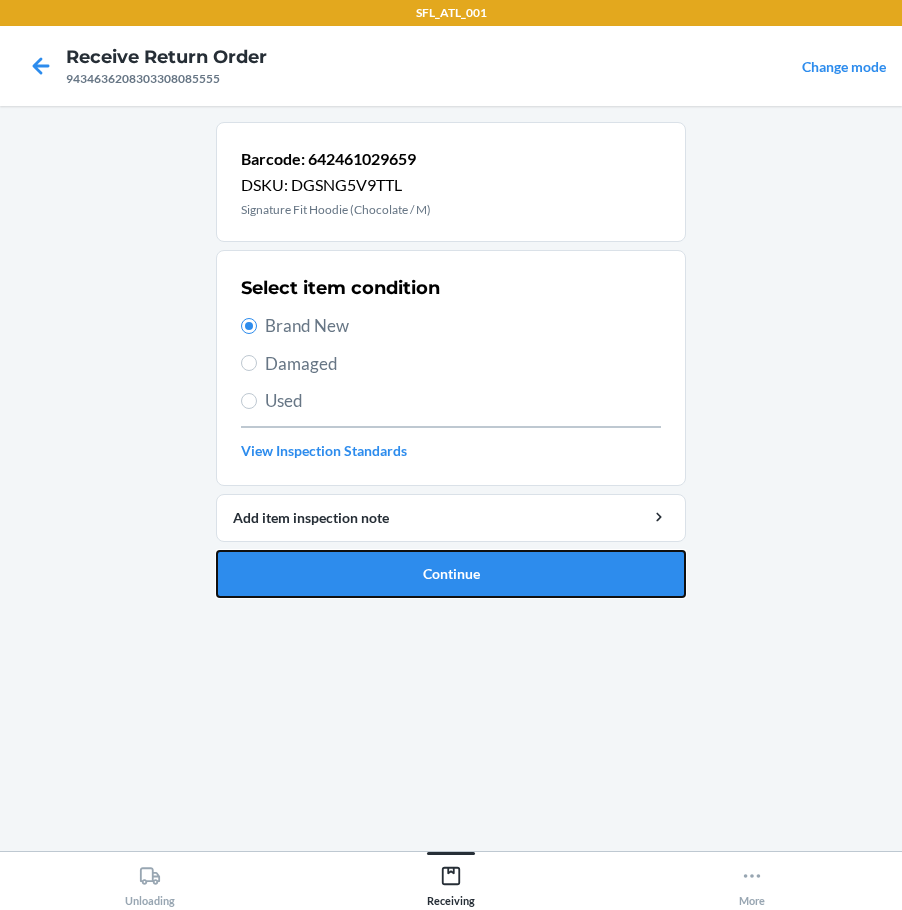 drag, startPoint x: 328, startPoint y: 567, endPoint x: 364, endPoint y: 565, distance: 36.05551 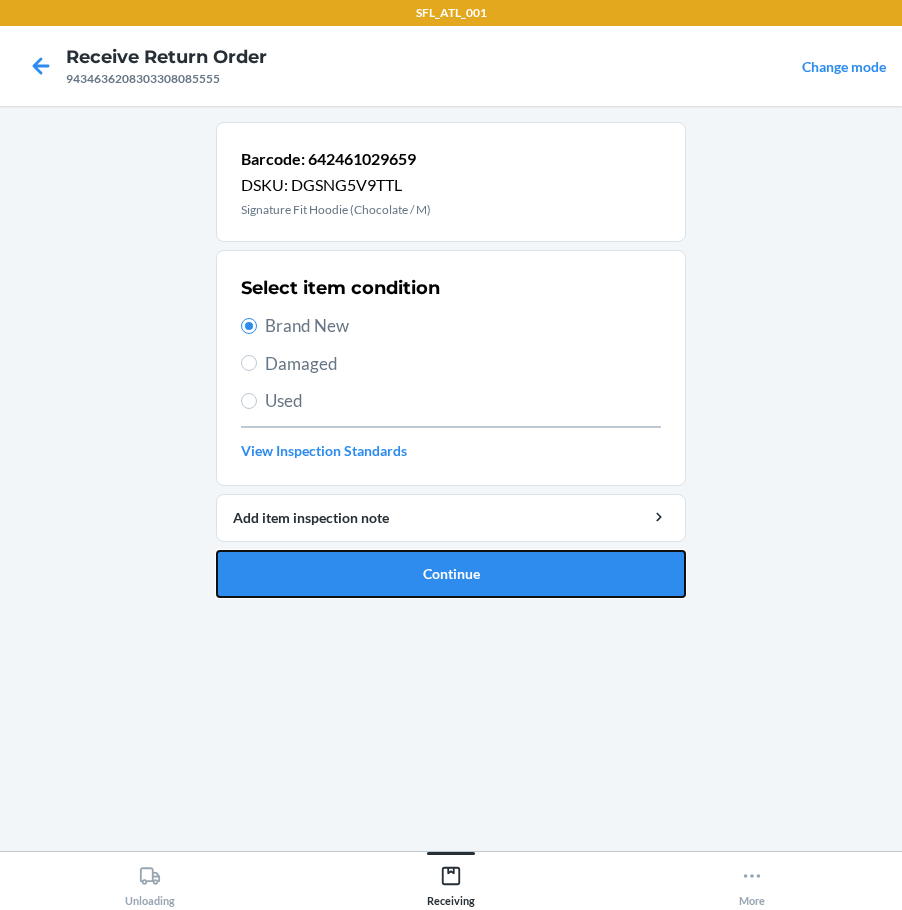 click on "Continue" at bounding box center [451, 574] 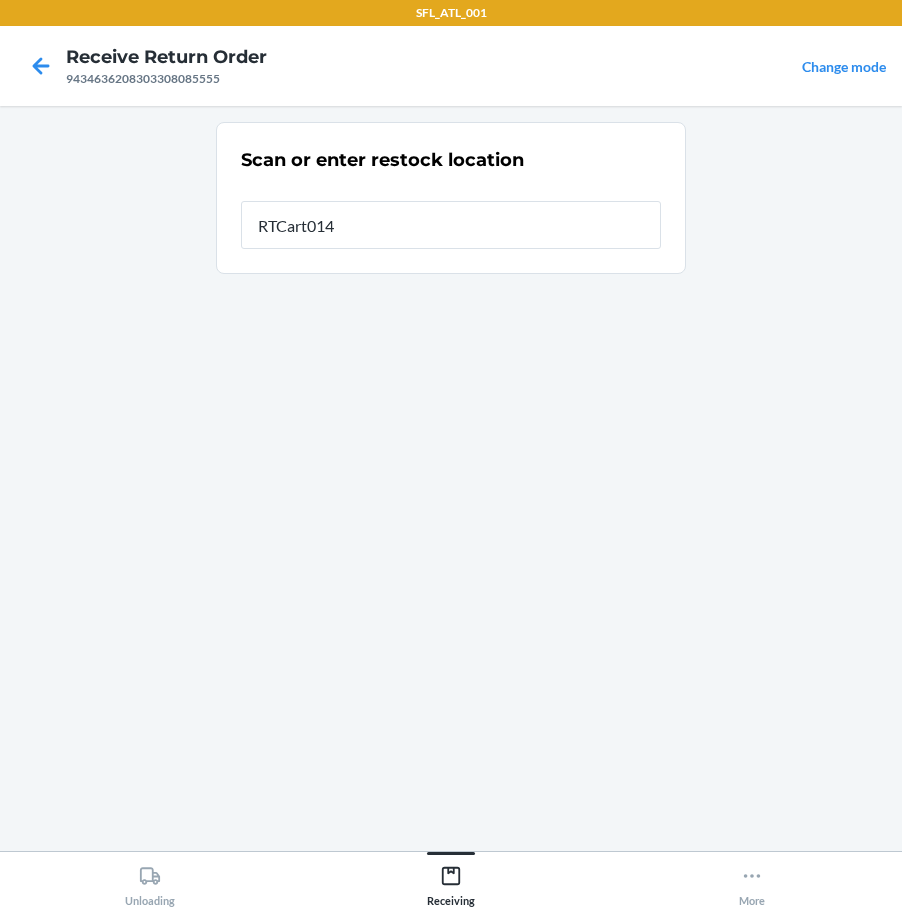 type on "RTCart014" 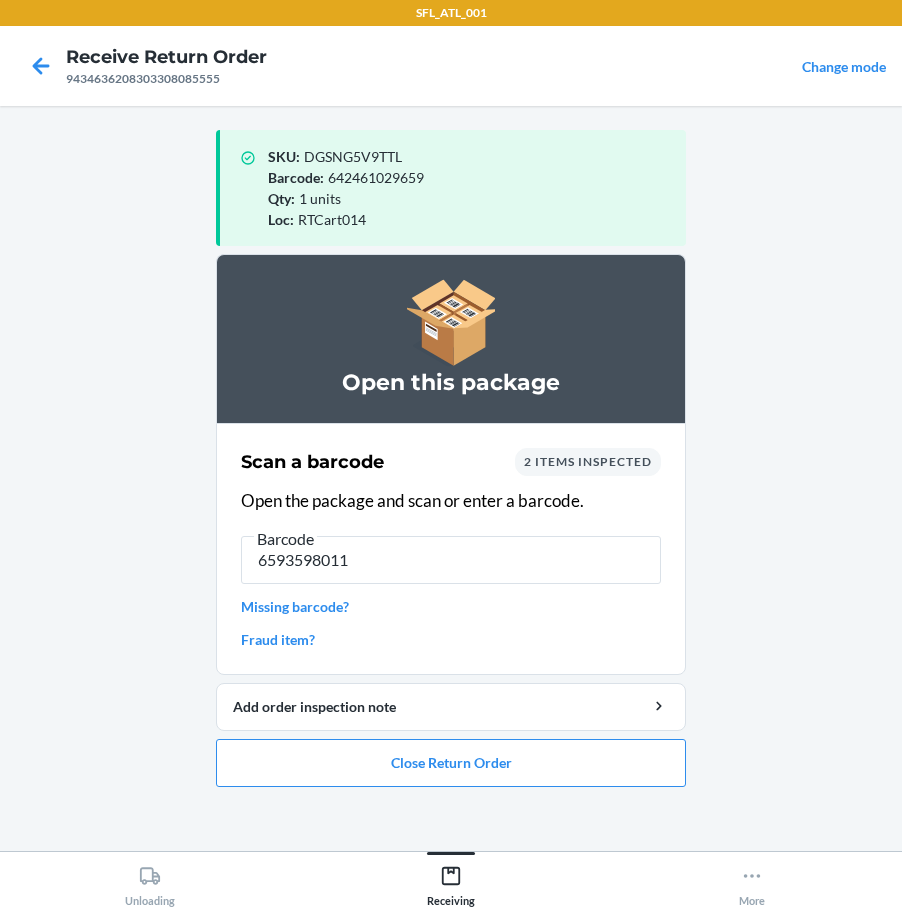 type on "65935980115" 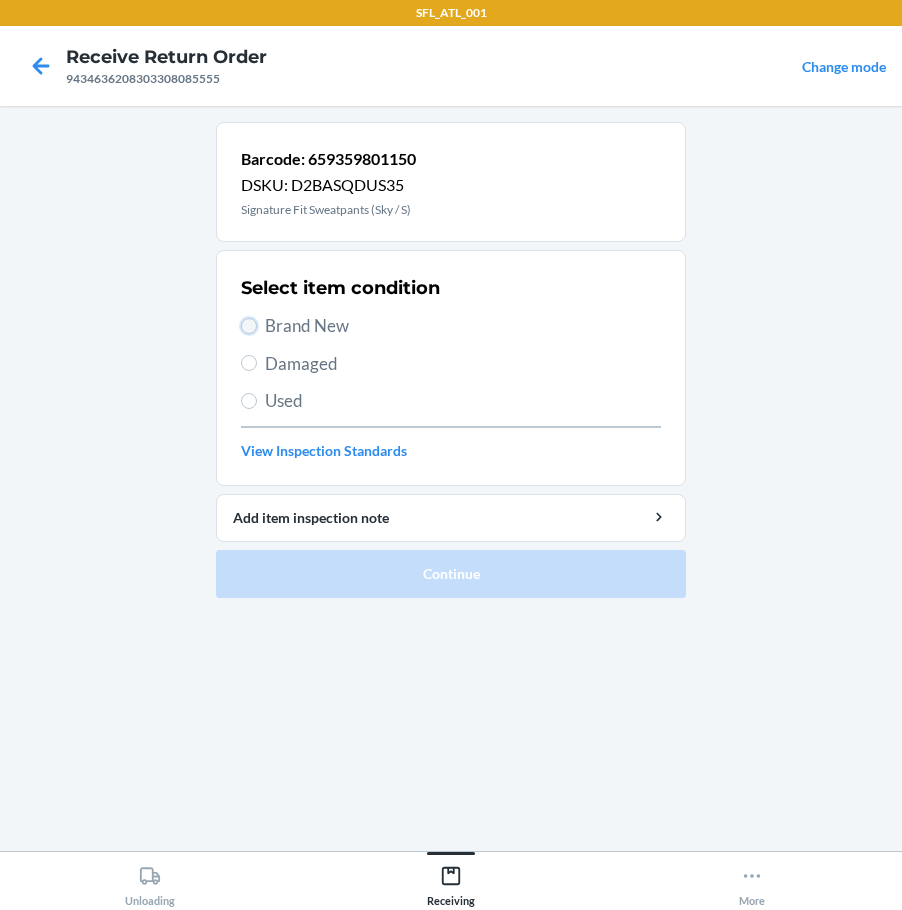 click on "Brand New" at bounding box center (249, 326) 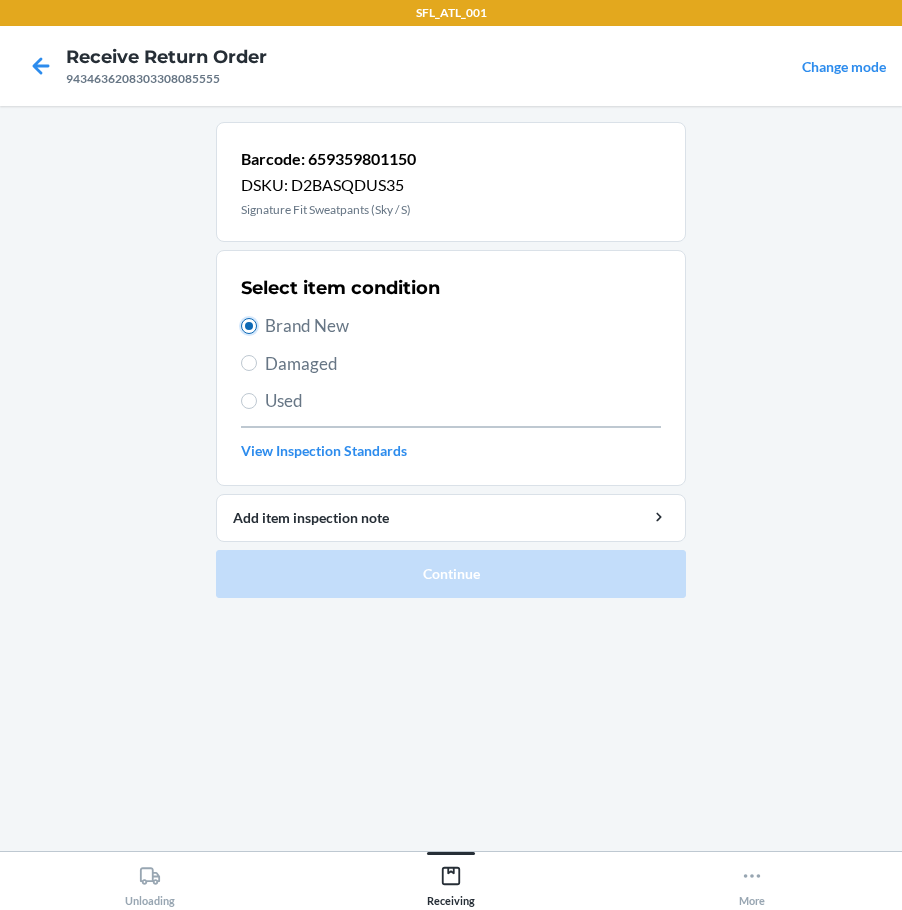 radio on "true" 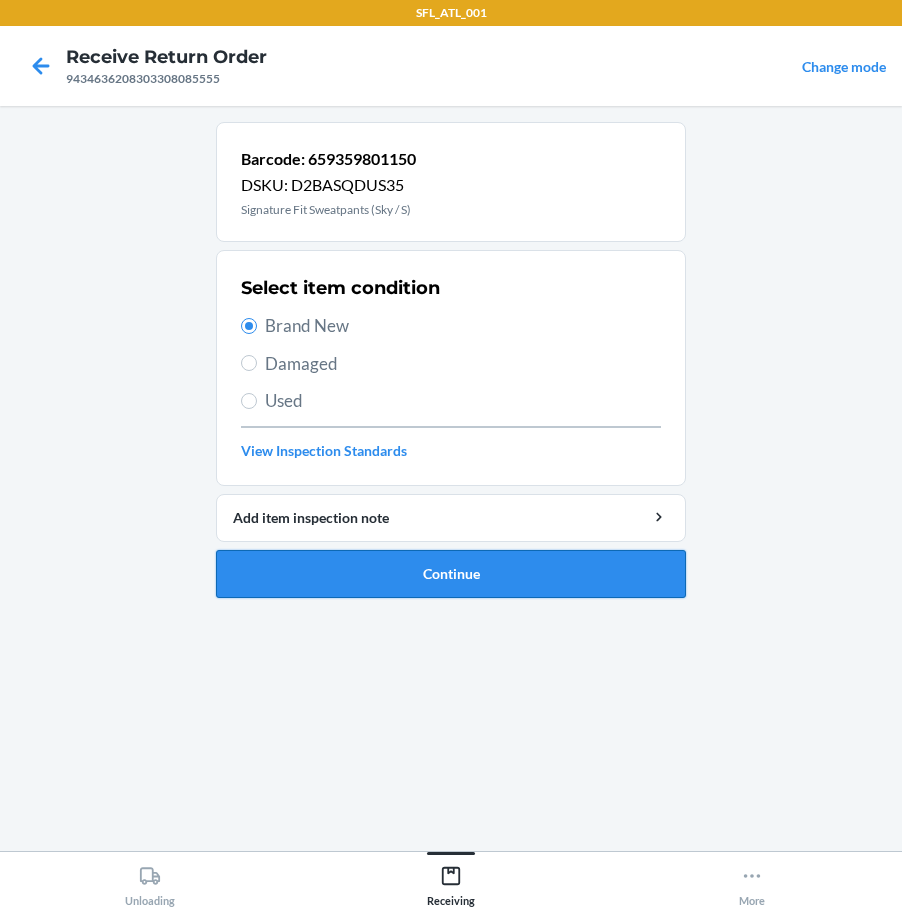 click on "Continue" at bounding box center [451, 574] 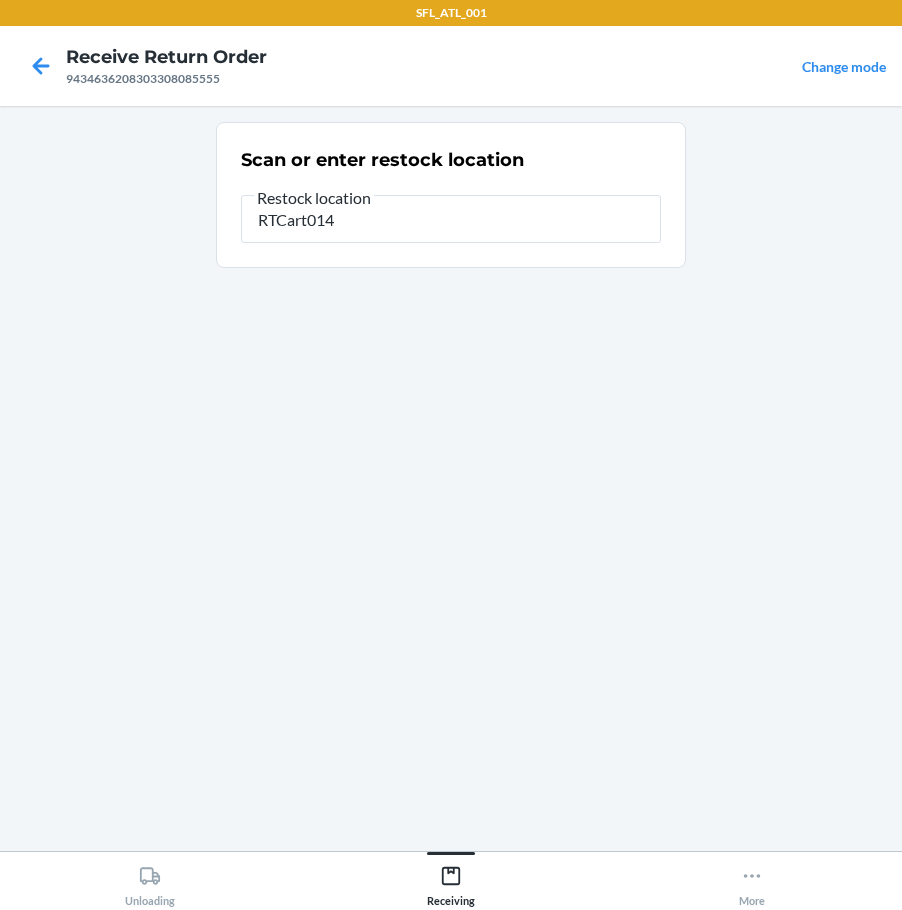 type on "RTCart014" 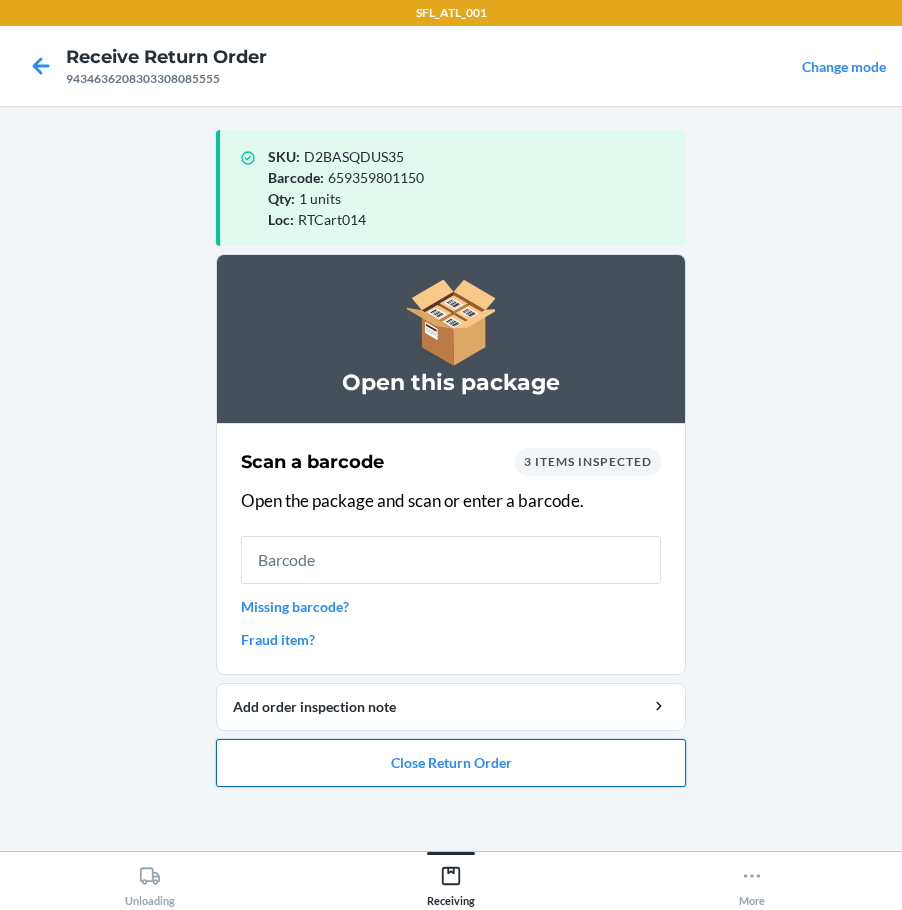 click on "Close Return Order" at bounding box center [451, 763] 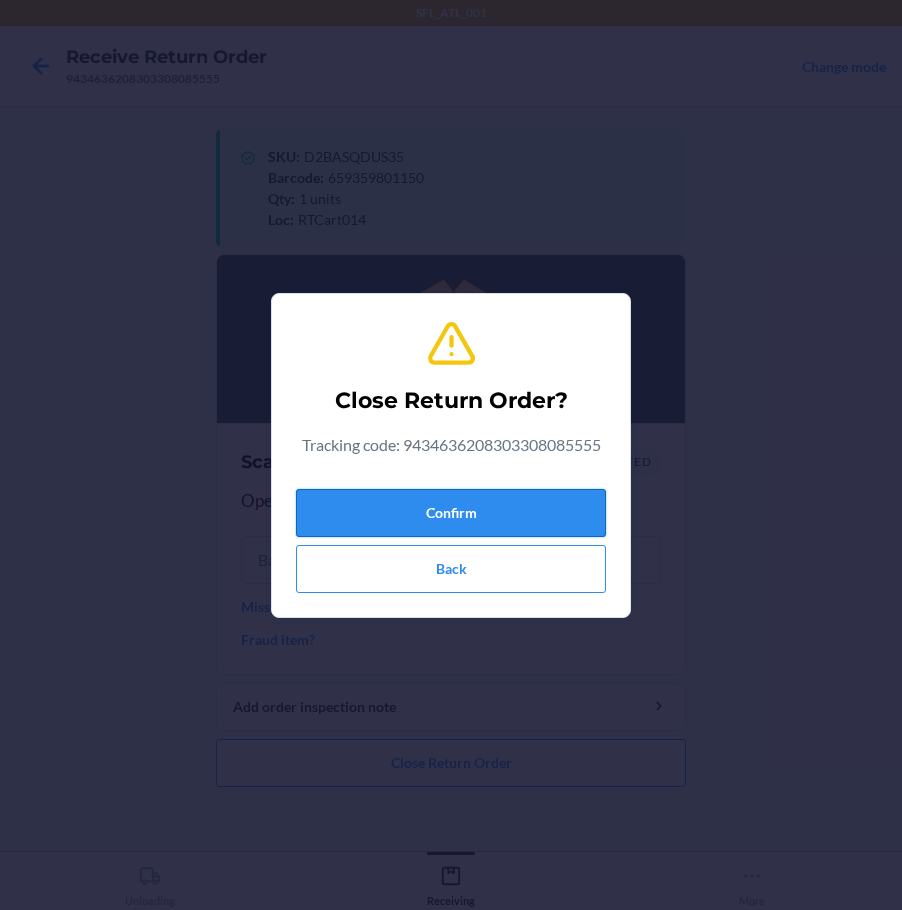 click on "Confirm" at bounding box center (451, 513) 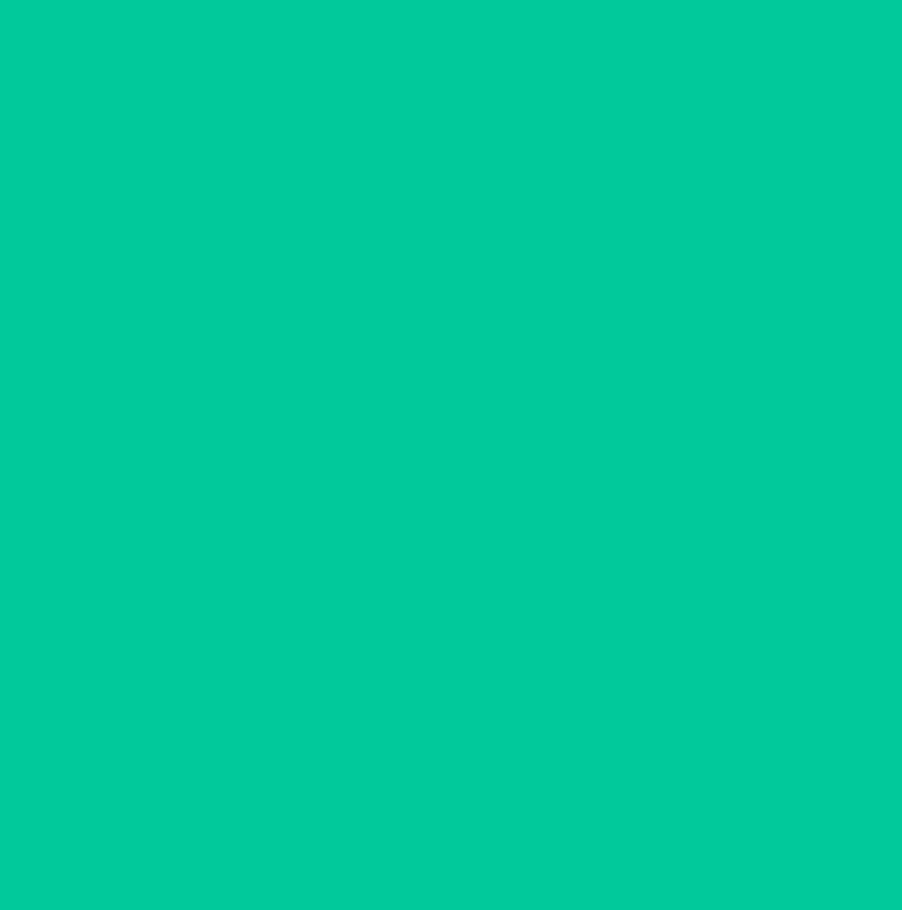 click at bounding box center [451, 515] 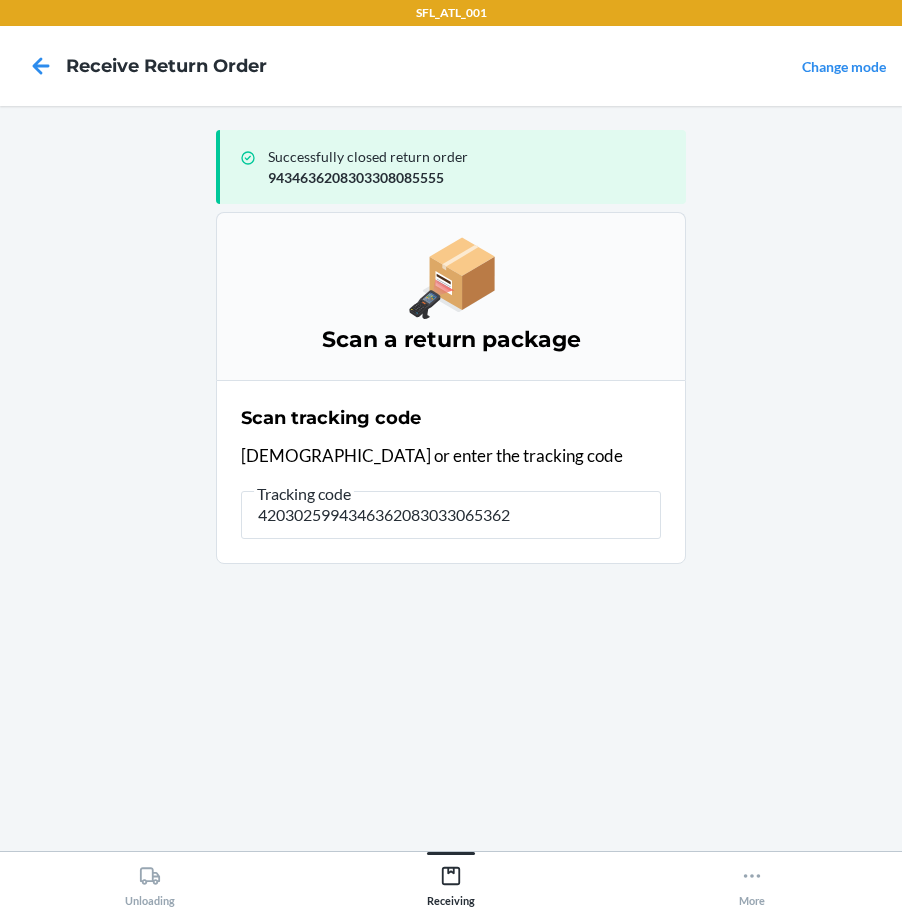 type on "42030259943463620830330653627" 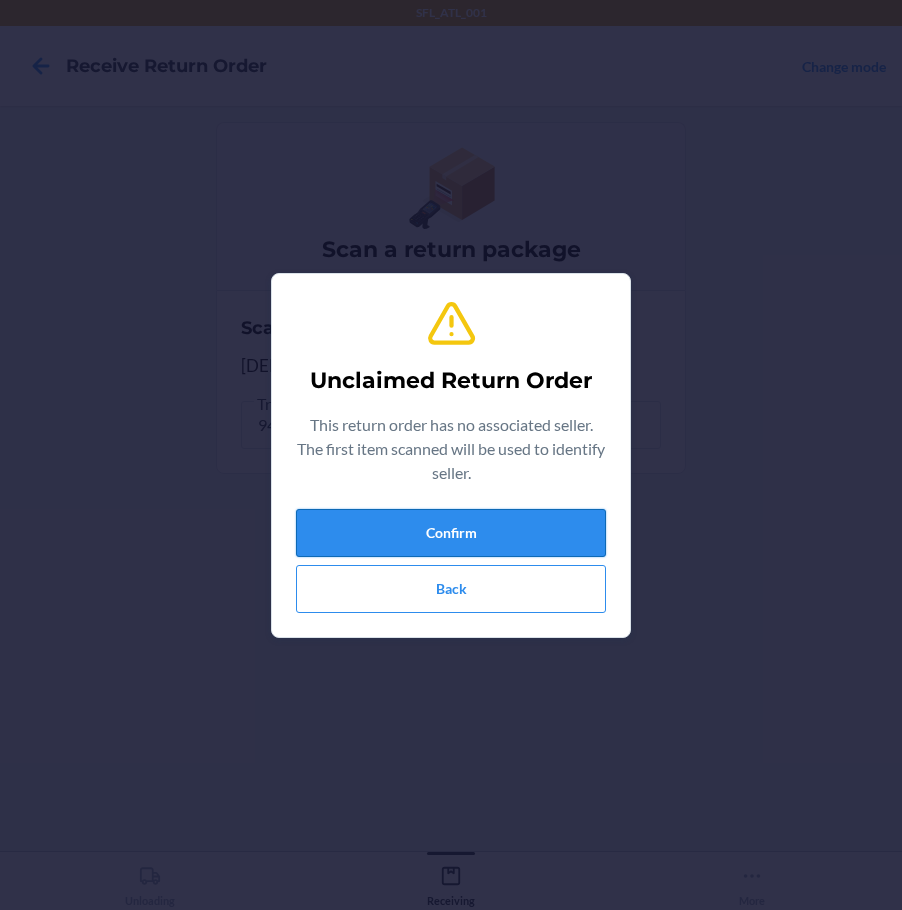 click on "Confirm" at bounding box center (451, 533) 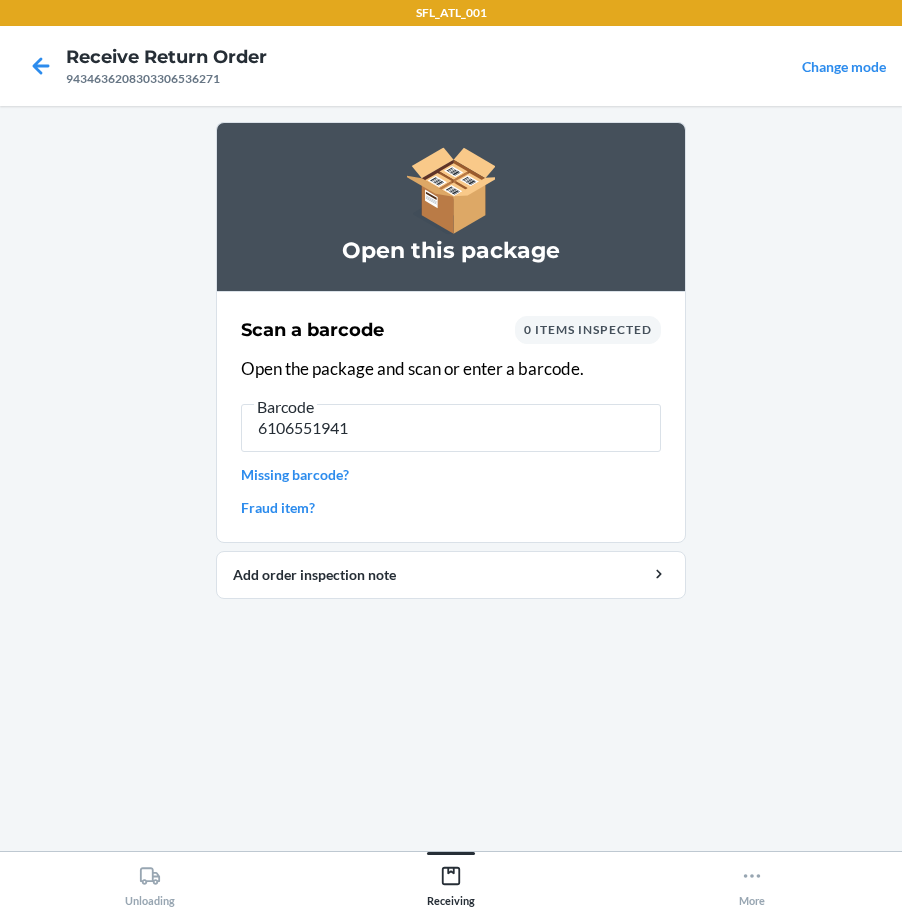 type on "61065519415" 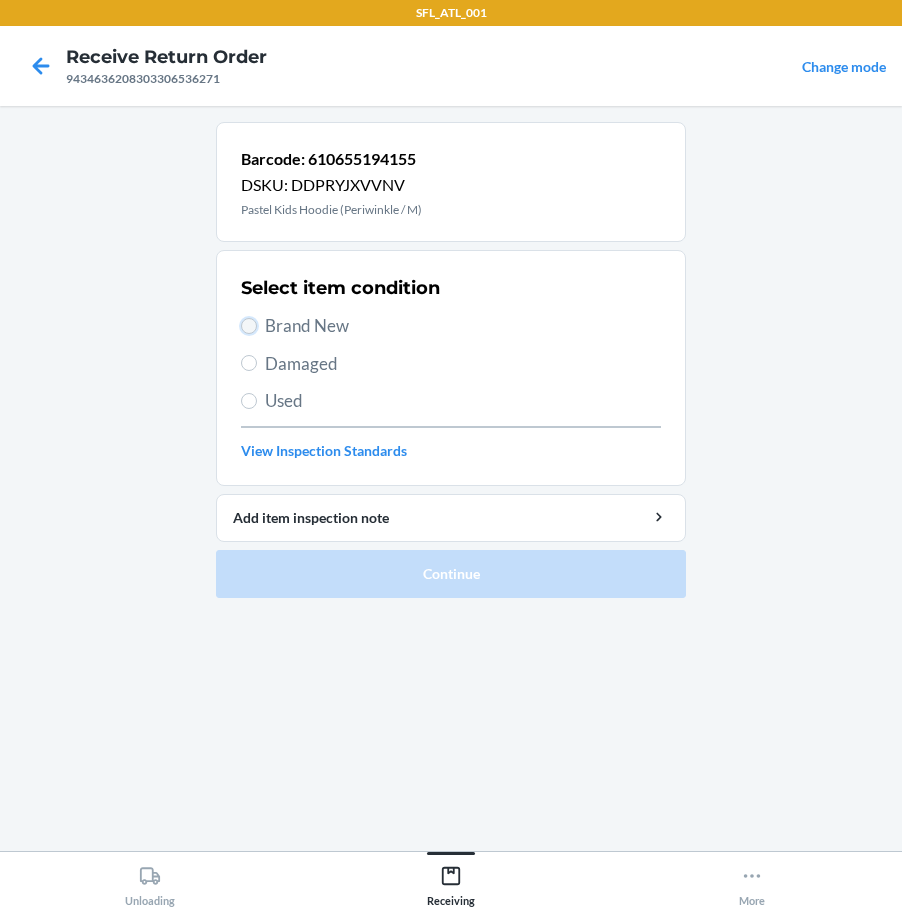 click on "Brand New" at bounding box center [249, 326] 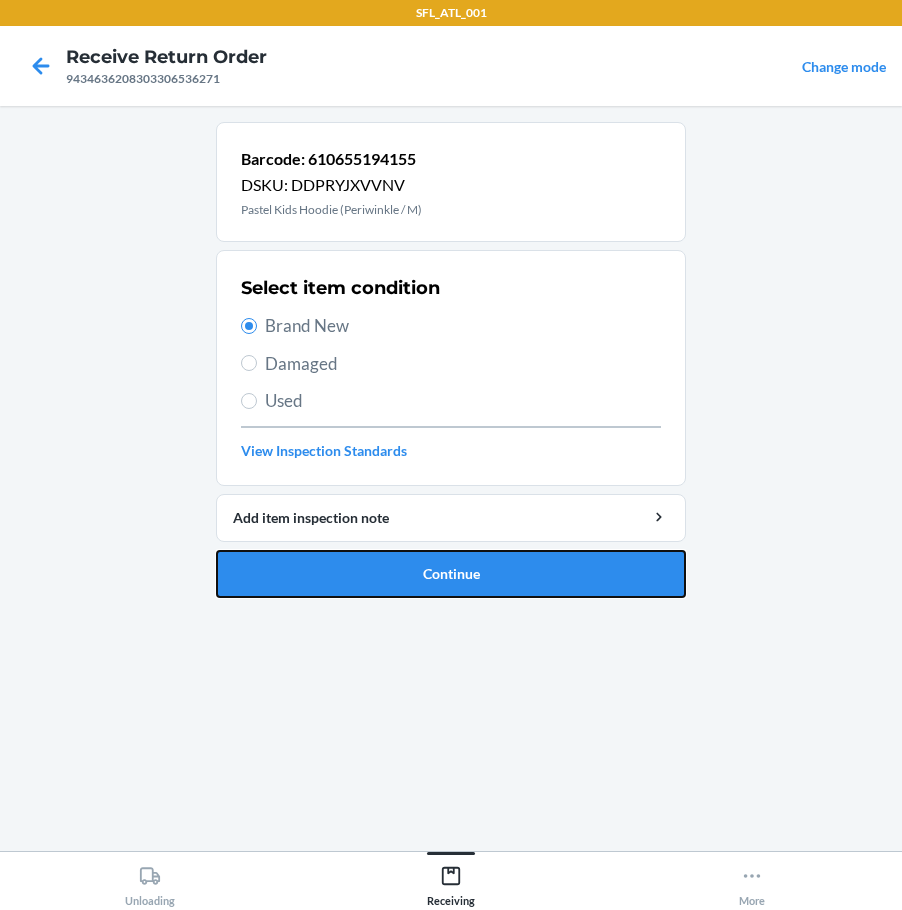 drag, startPoint x: 366, startPoint y: 565, endPoint x: 386, endPoint y: 557, distance: 21.540659 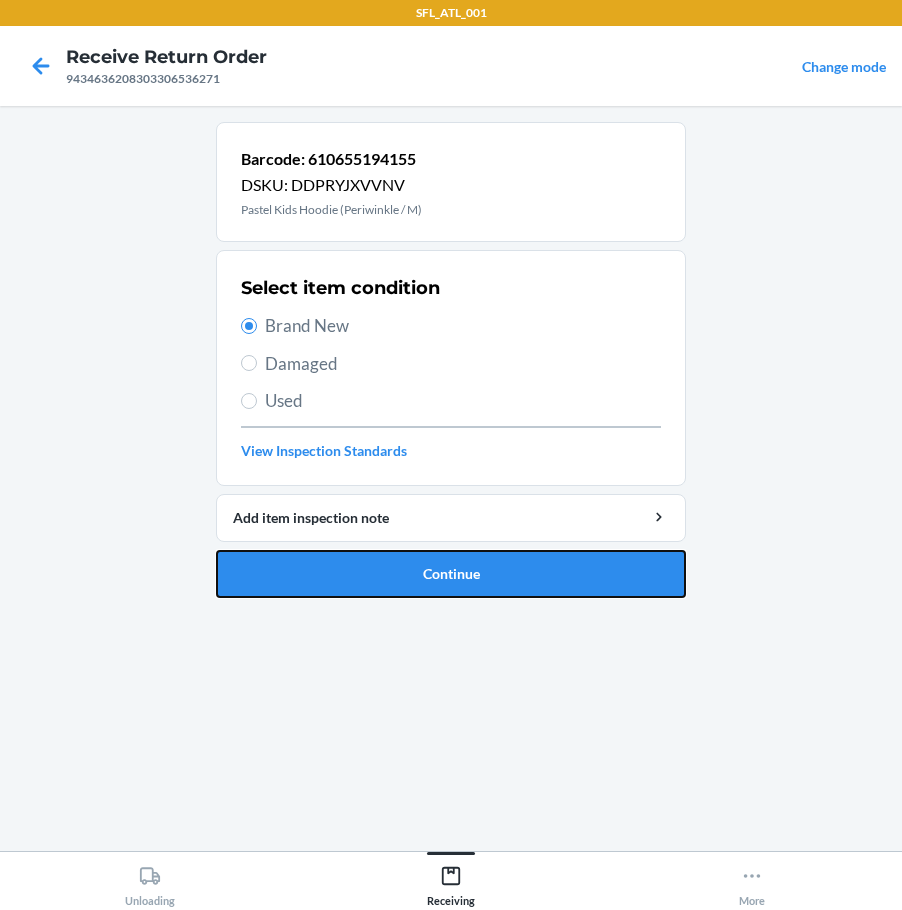 click on "Continue" at bounding box center (451, 574) 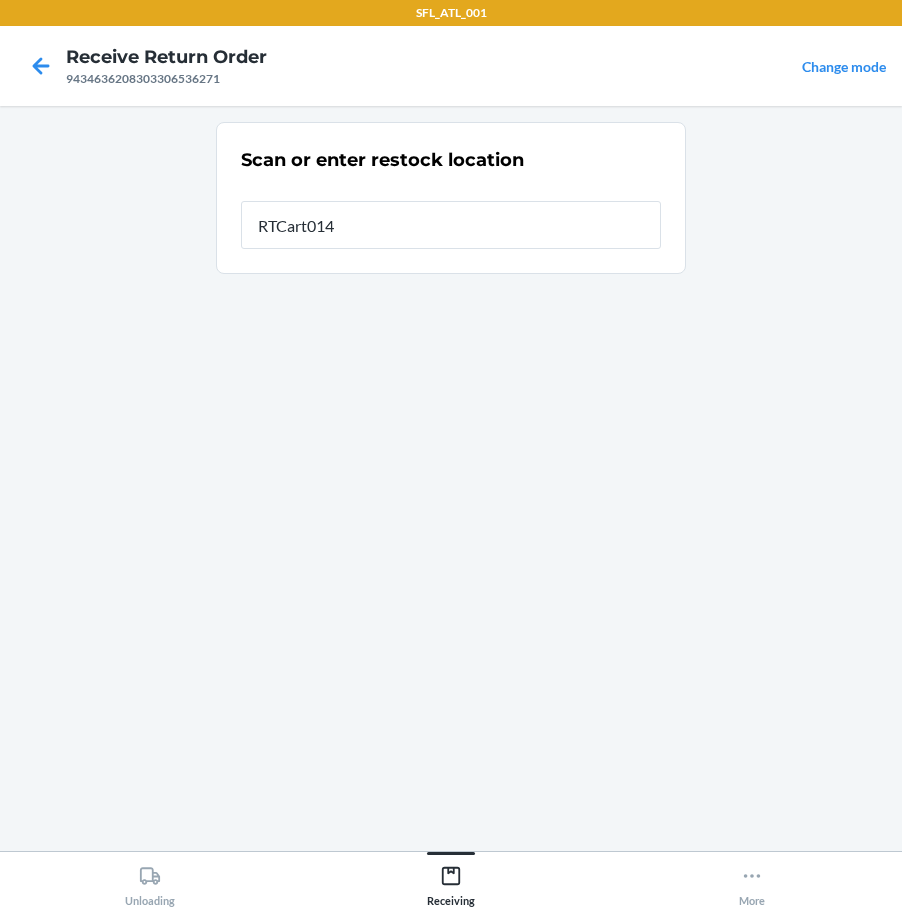 type on "RTCart014" 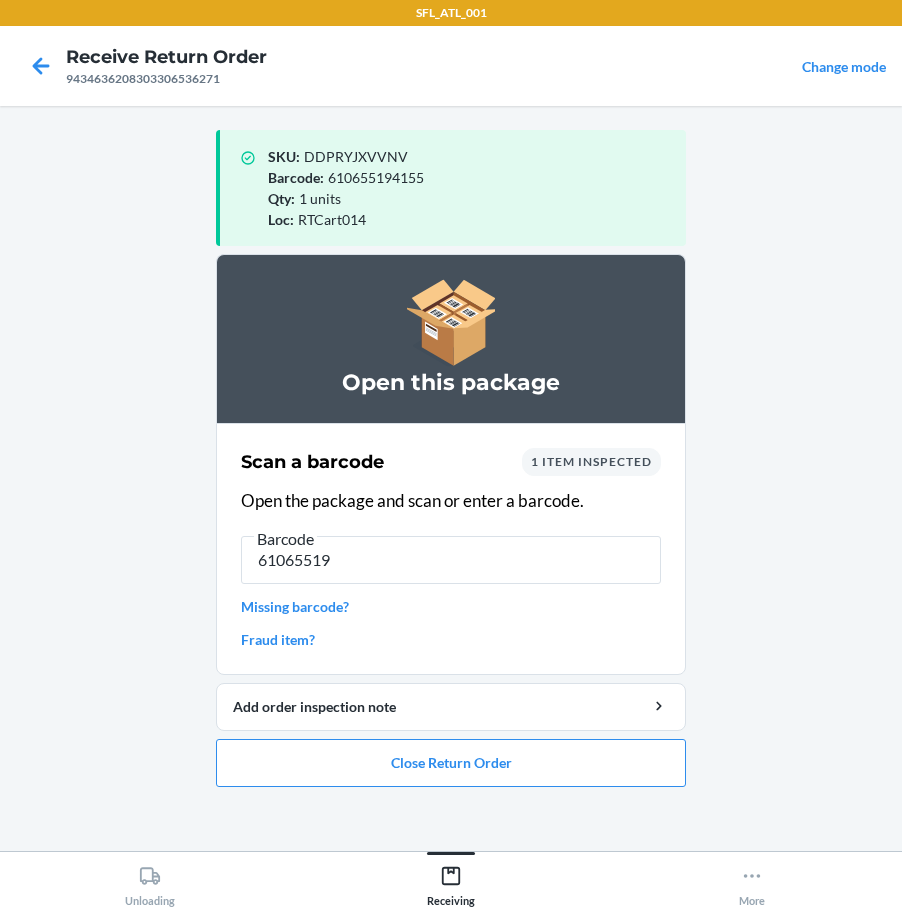 type on "610655194" 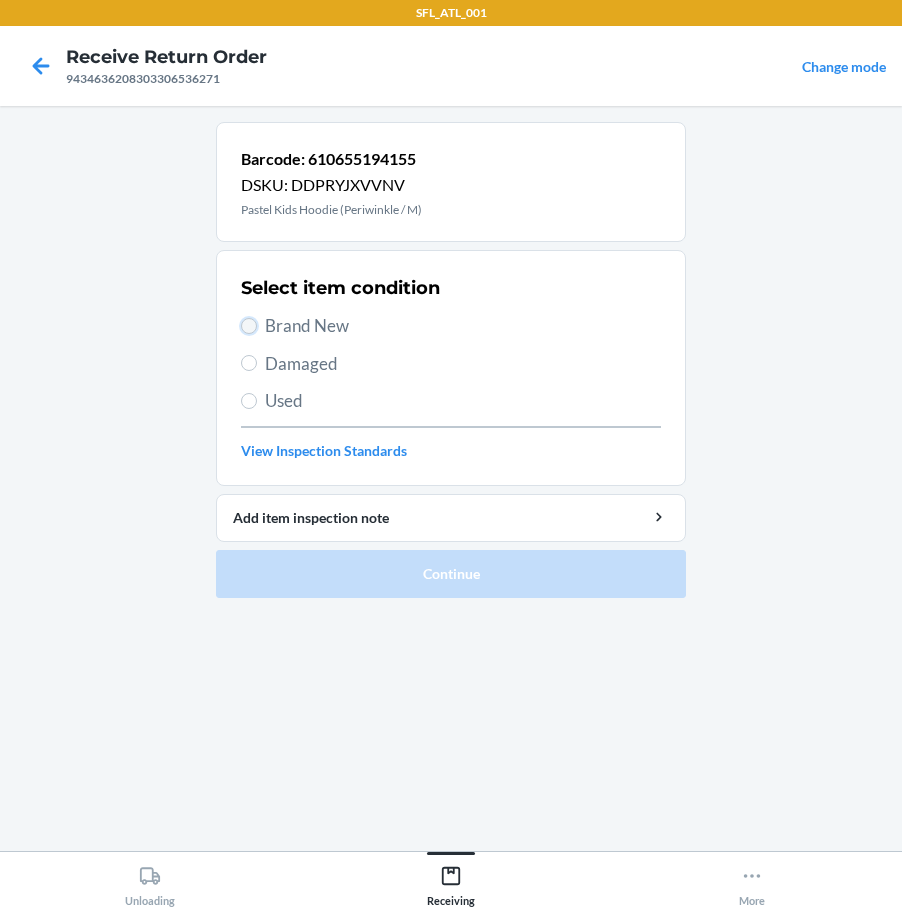 click on "Brand New" at bounding box center [249, 326] 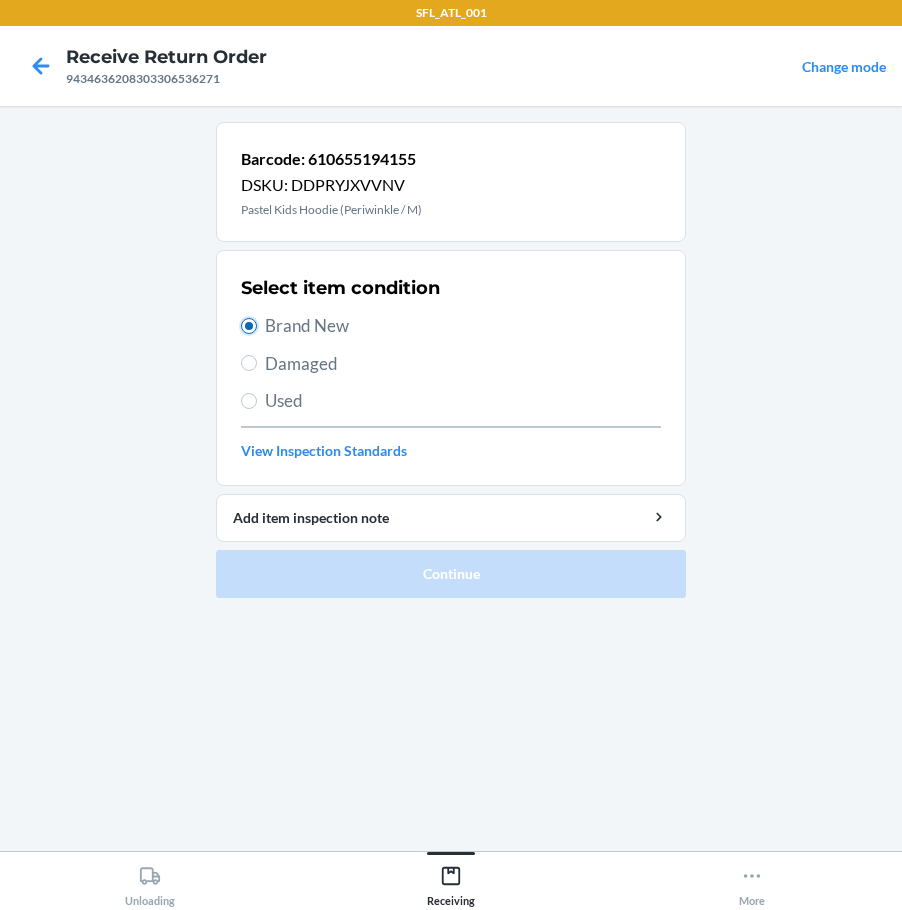 radio on "true" 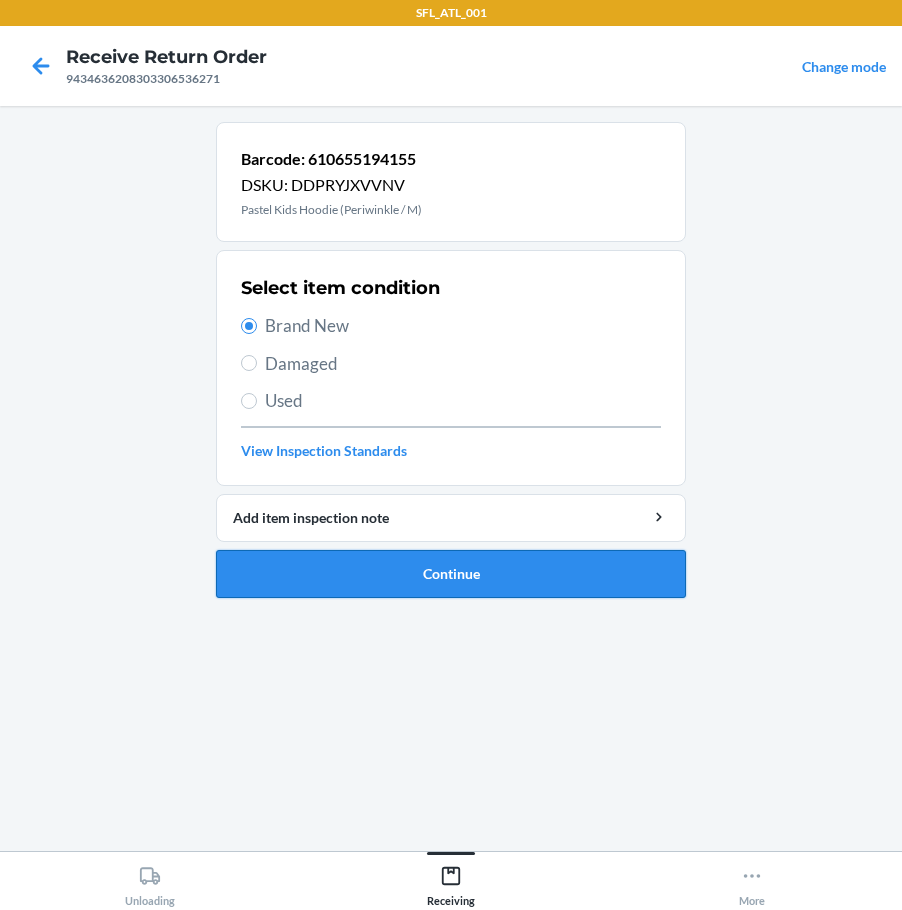 click on "Continue" at bounding box center (451, 574) 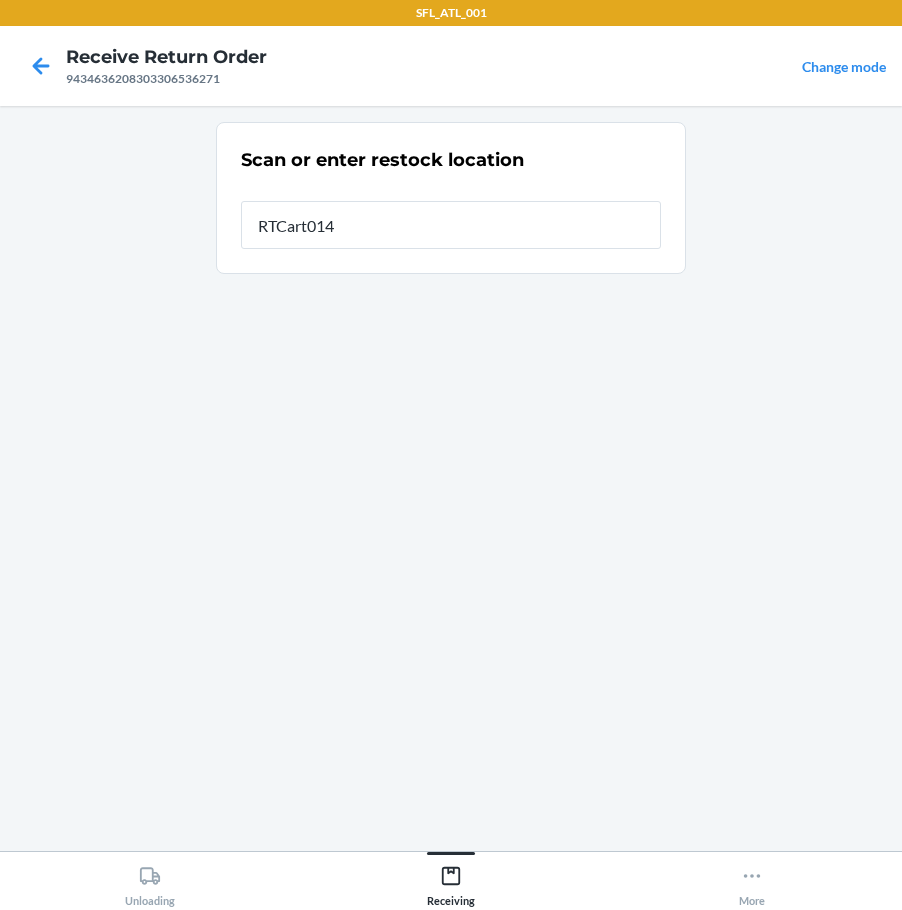 type on "RTCart014" 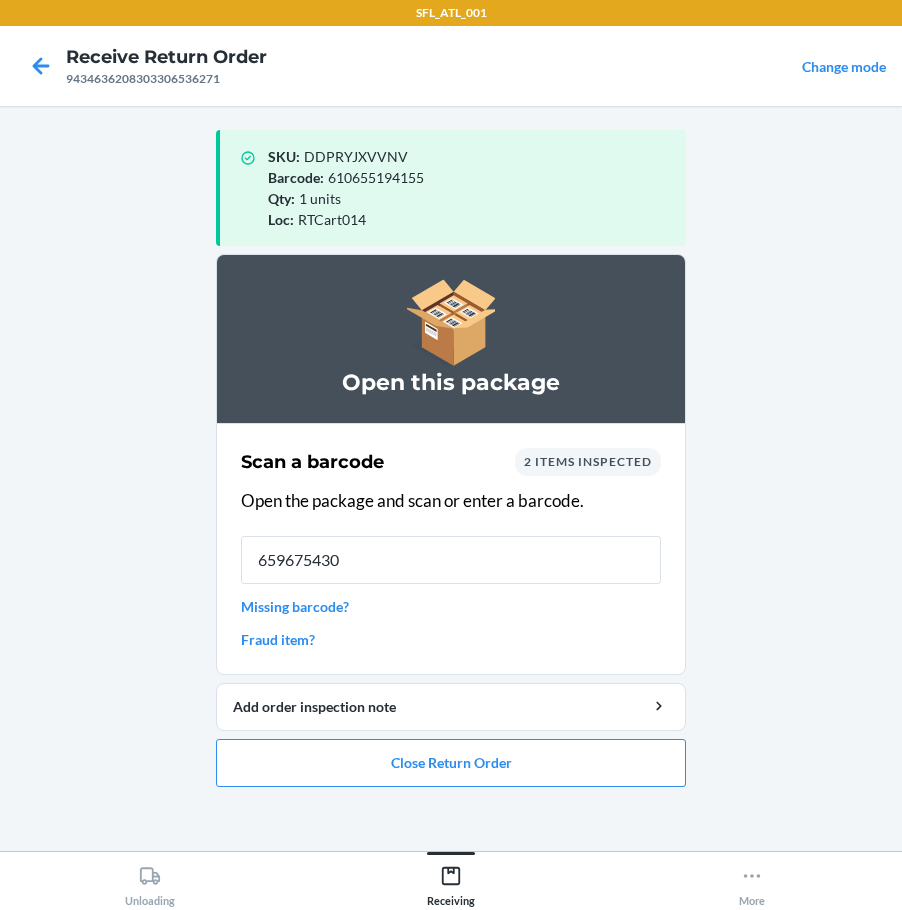 type on "6596754303" 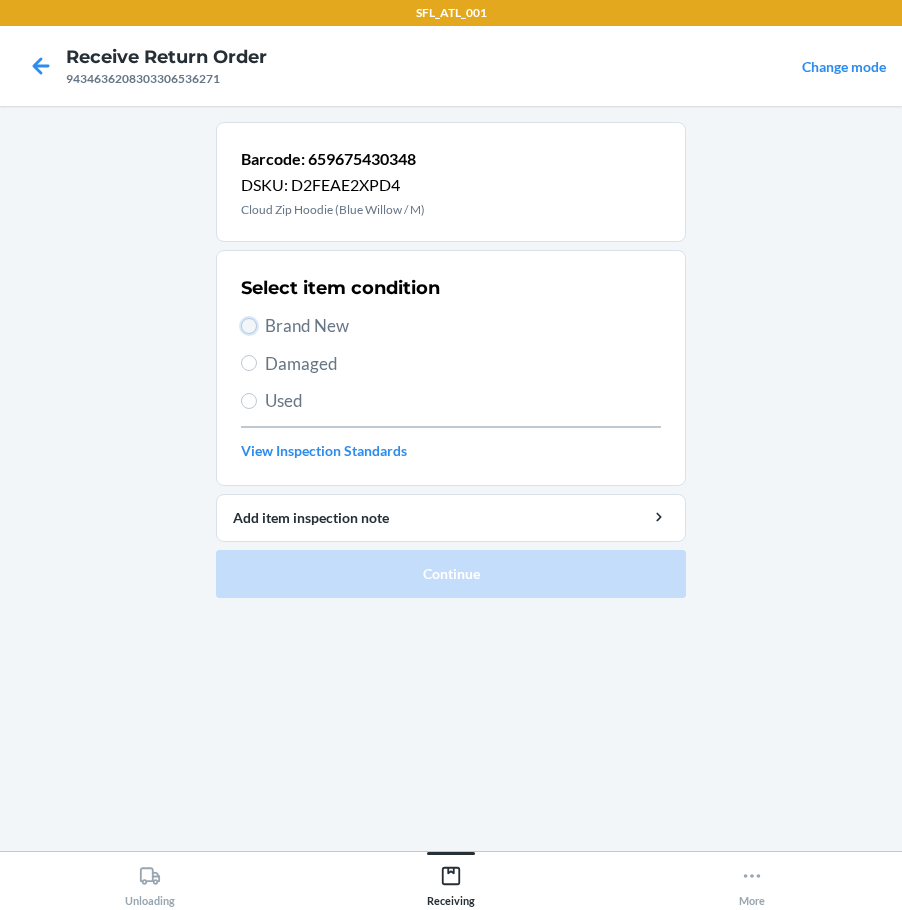 click on "Brand New" at bounding box center (249, 326) 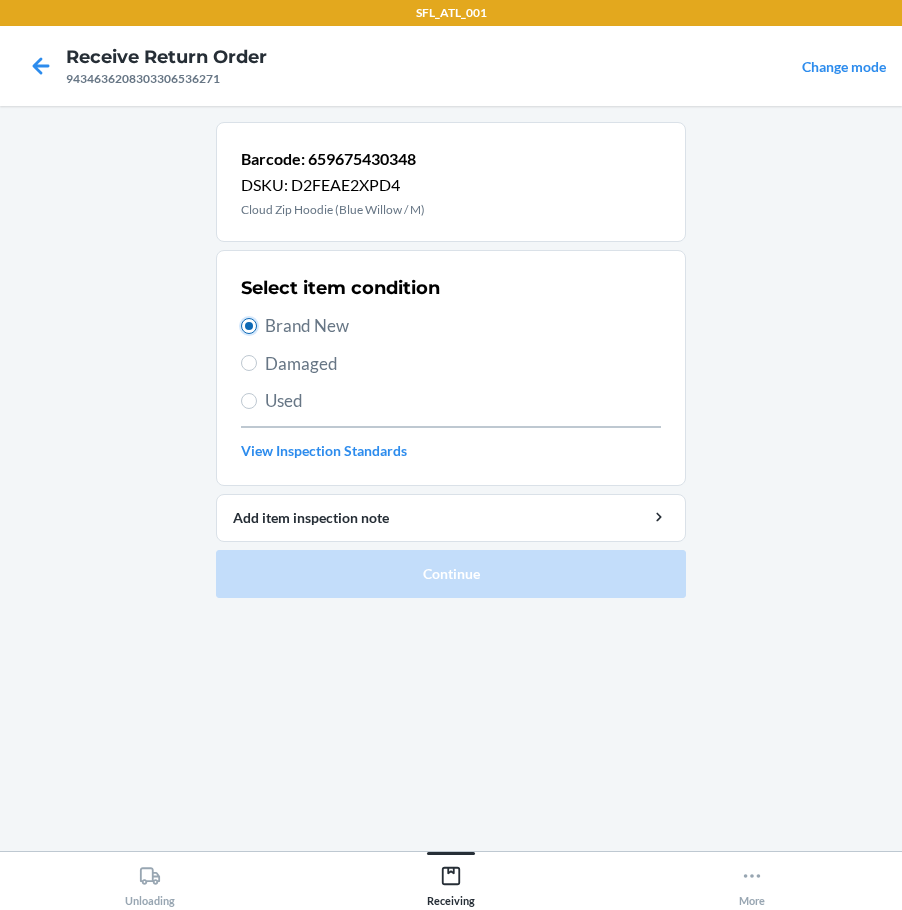 radio on "true" 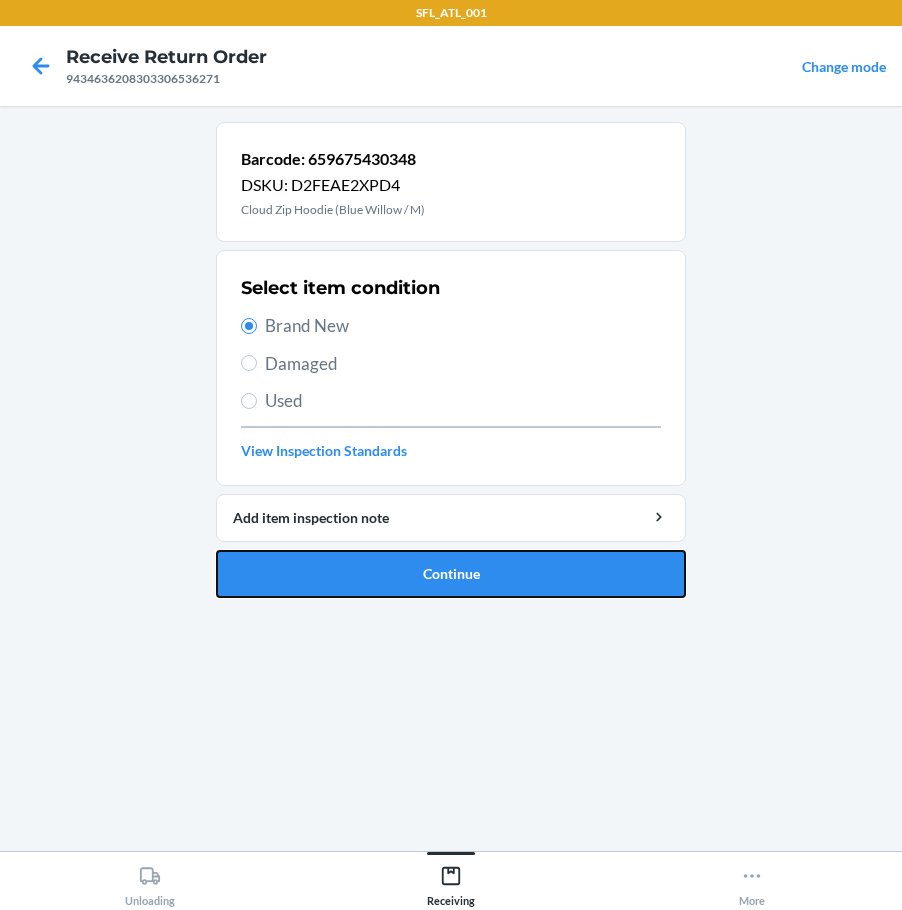 click on "Continue" at bounding box center (451, 574) 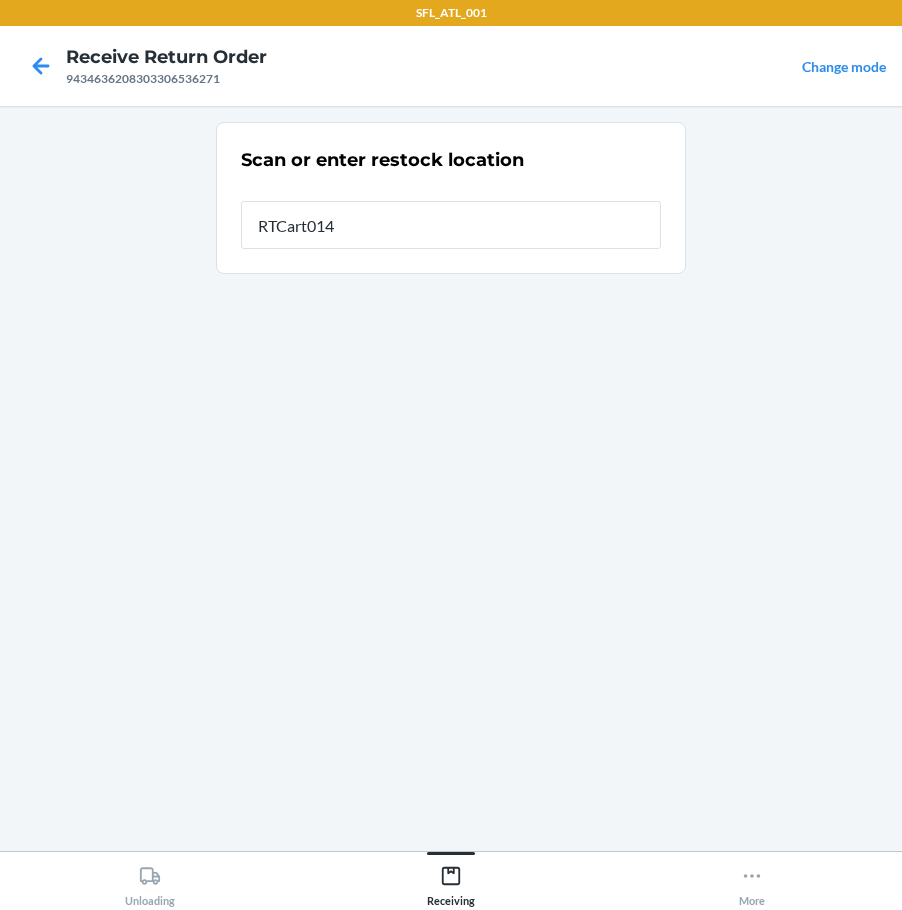 type on "RTCart014" 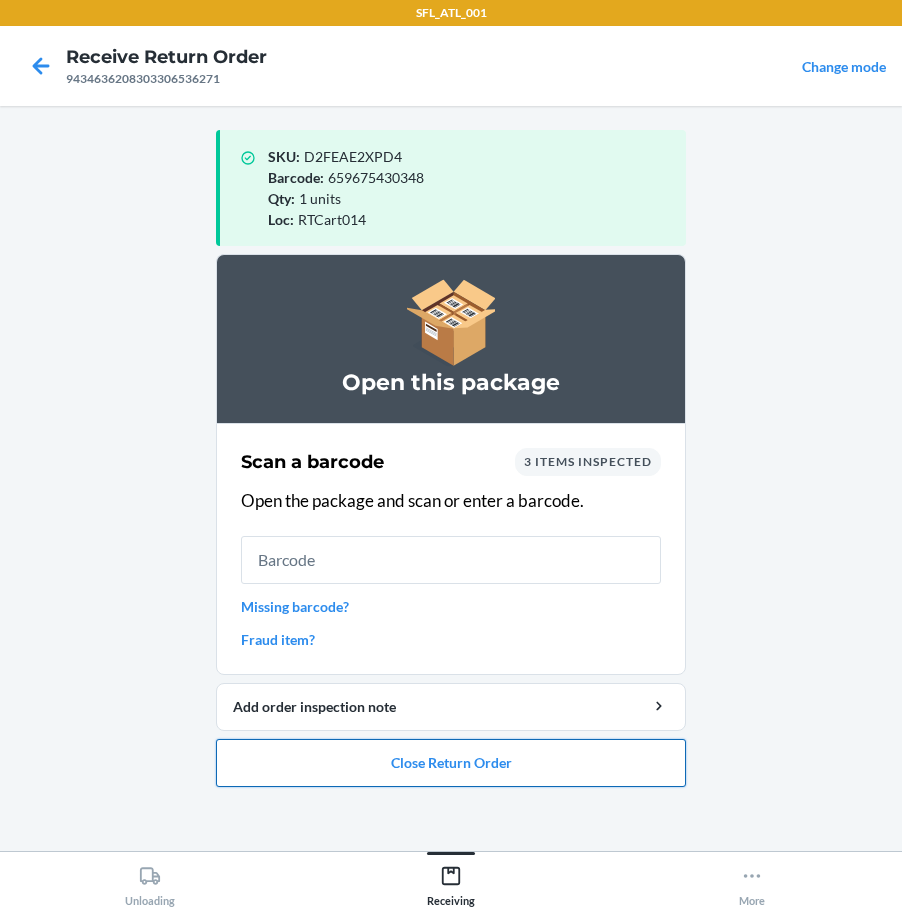 click on "Close Return Order" at bounding box center (451, 763) 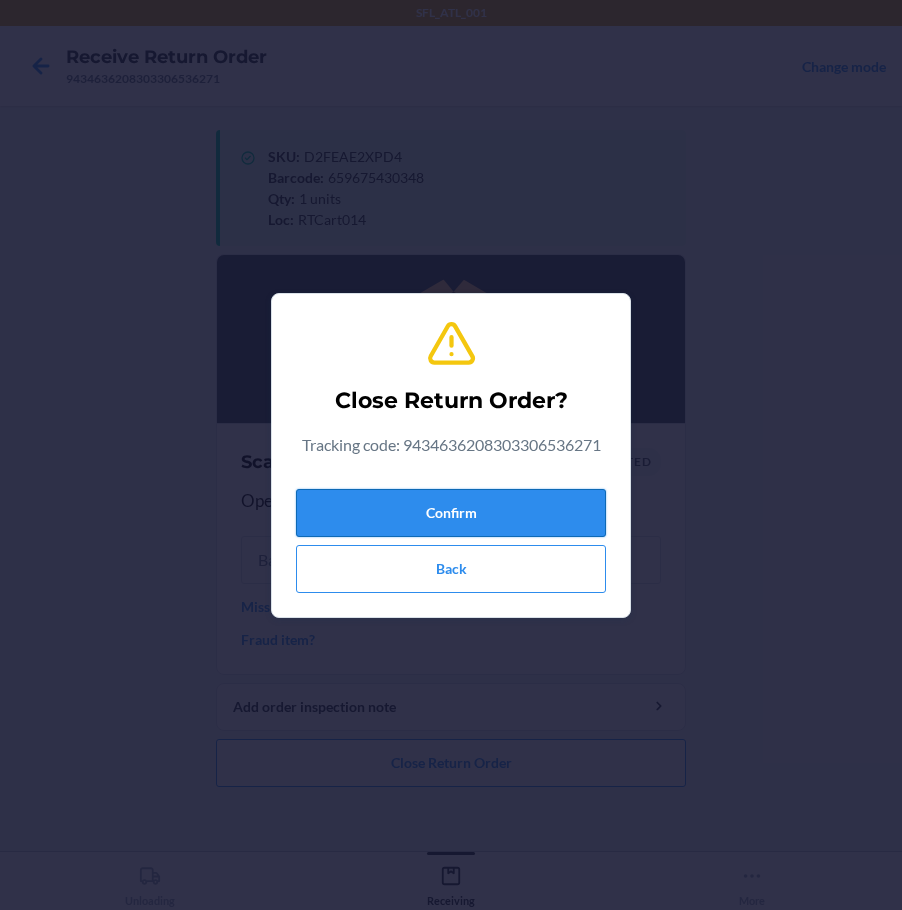 click on "Confirm" at bounding box center [451, 513] 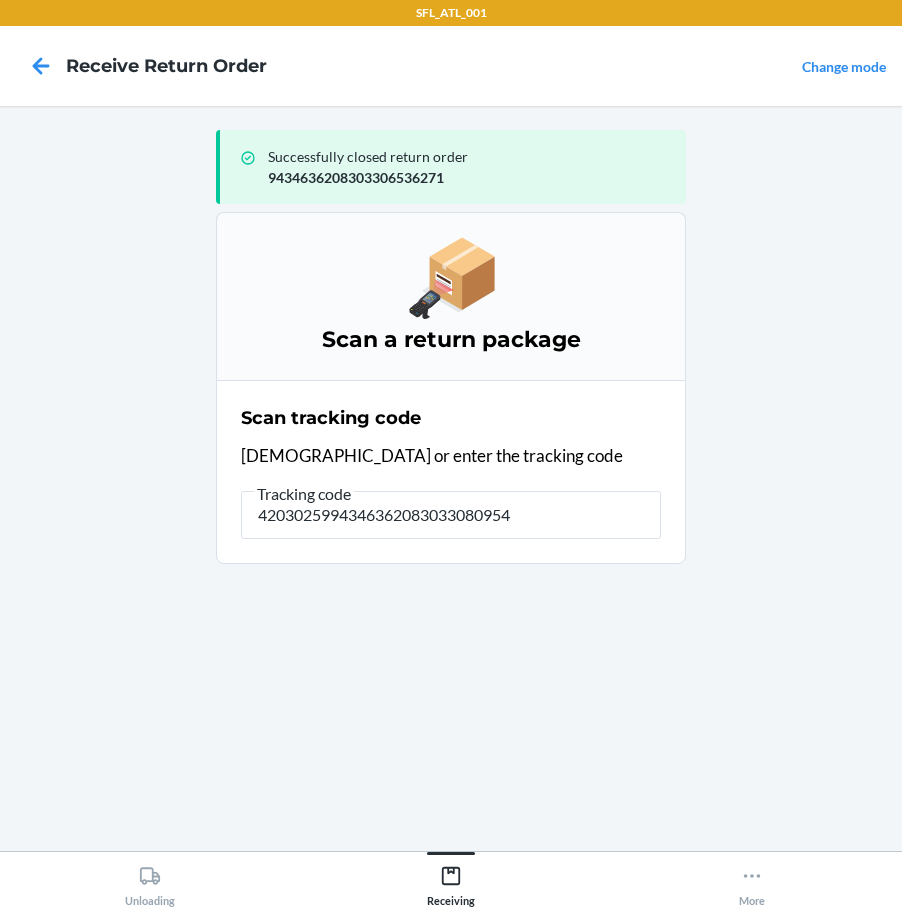 type on "42030259943463620830330809549" 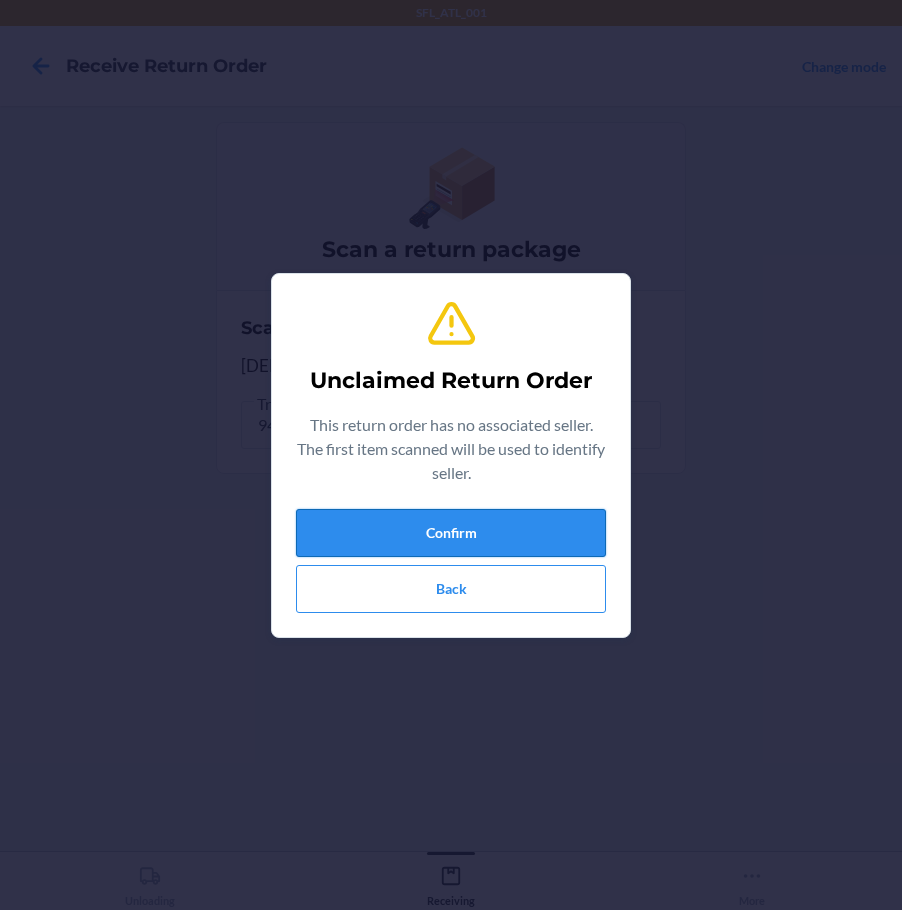 click on "Confirm" at bounding box center [451, 533] 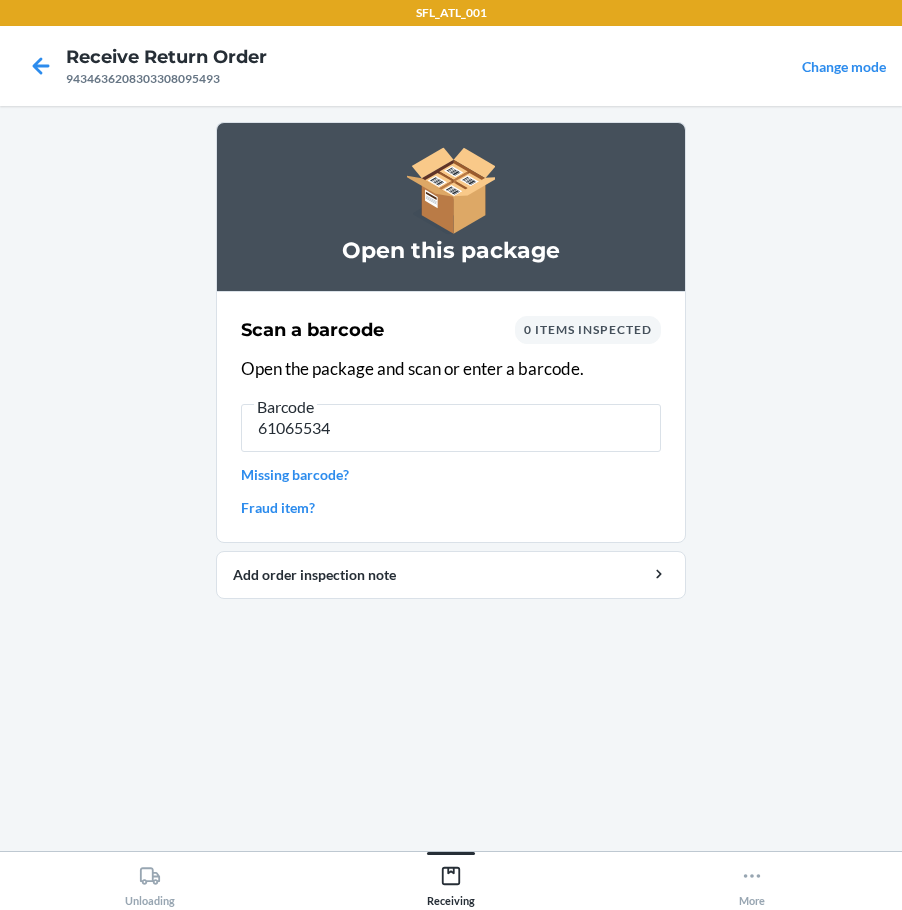 type on "610655342" 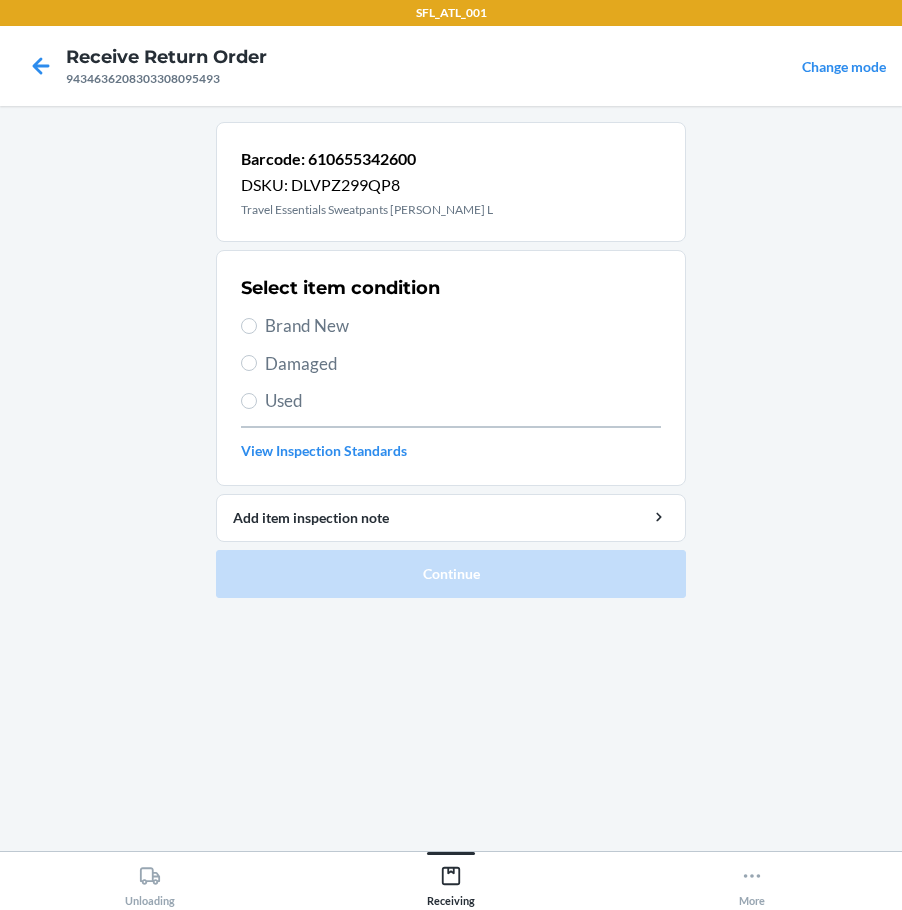 click on "Brand New" at bounding box center (451, 326) 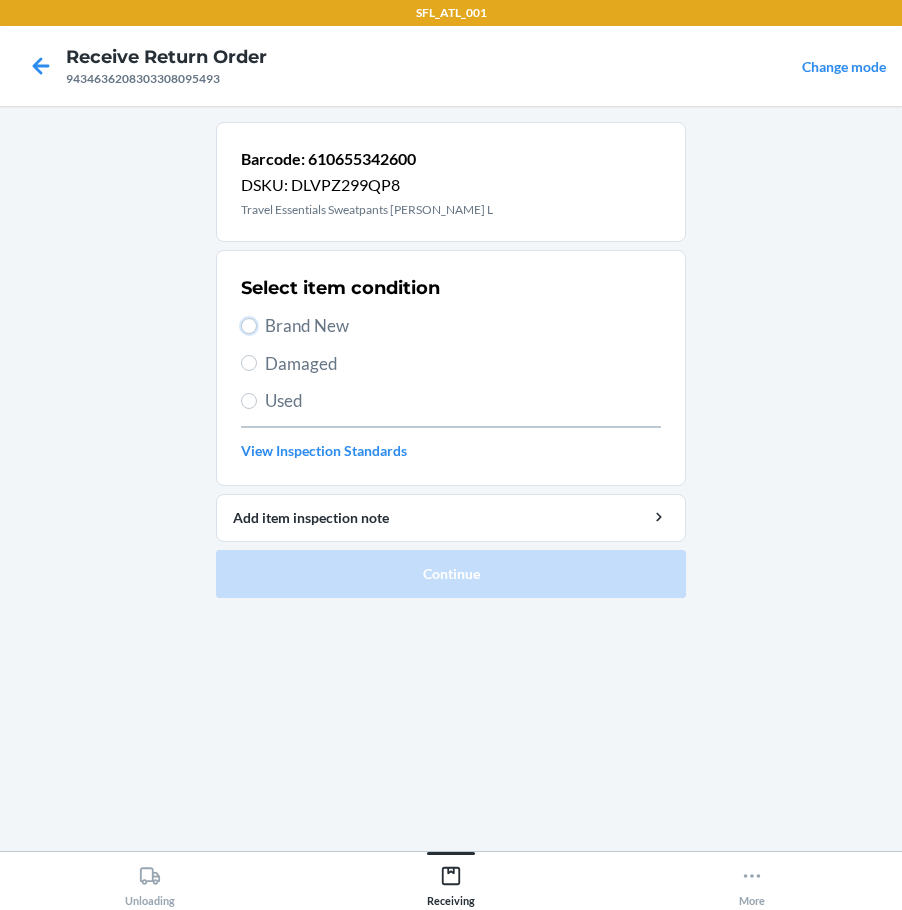click on "Brand New" at bounding box center [249, 326] 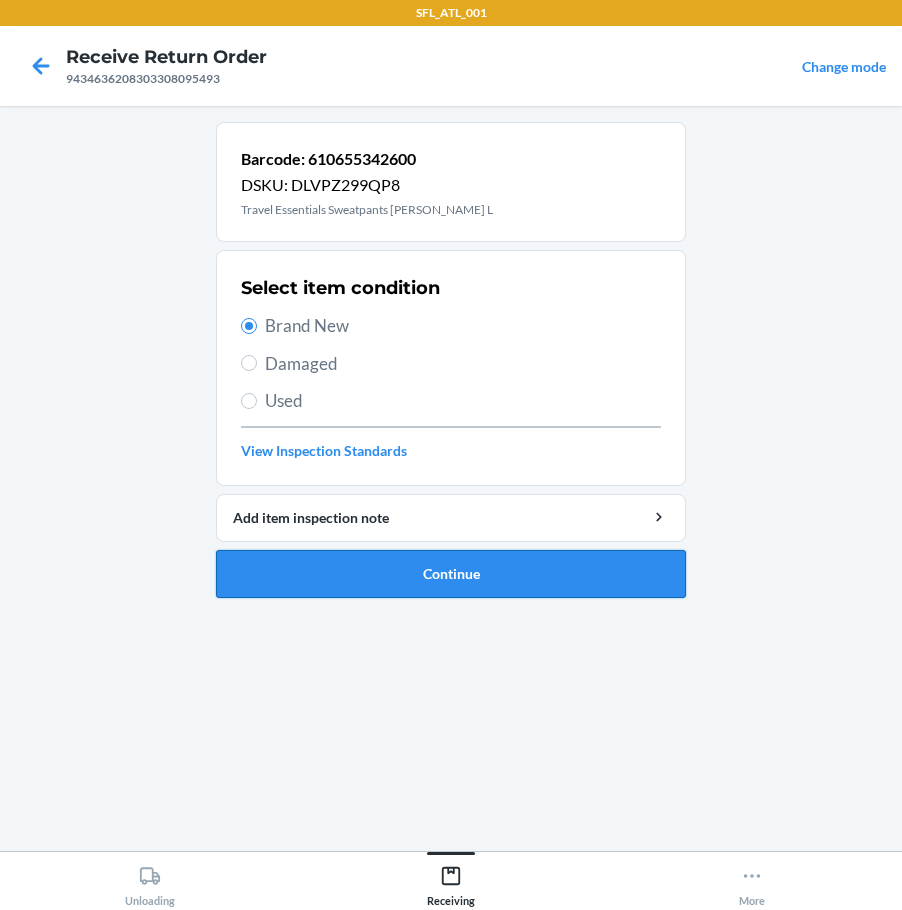 click on "Continue" at bounding box center (451, 574) 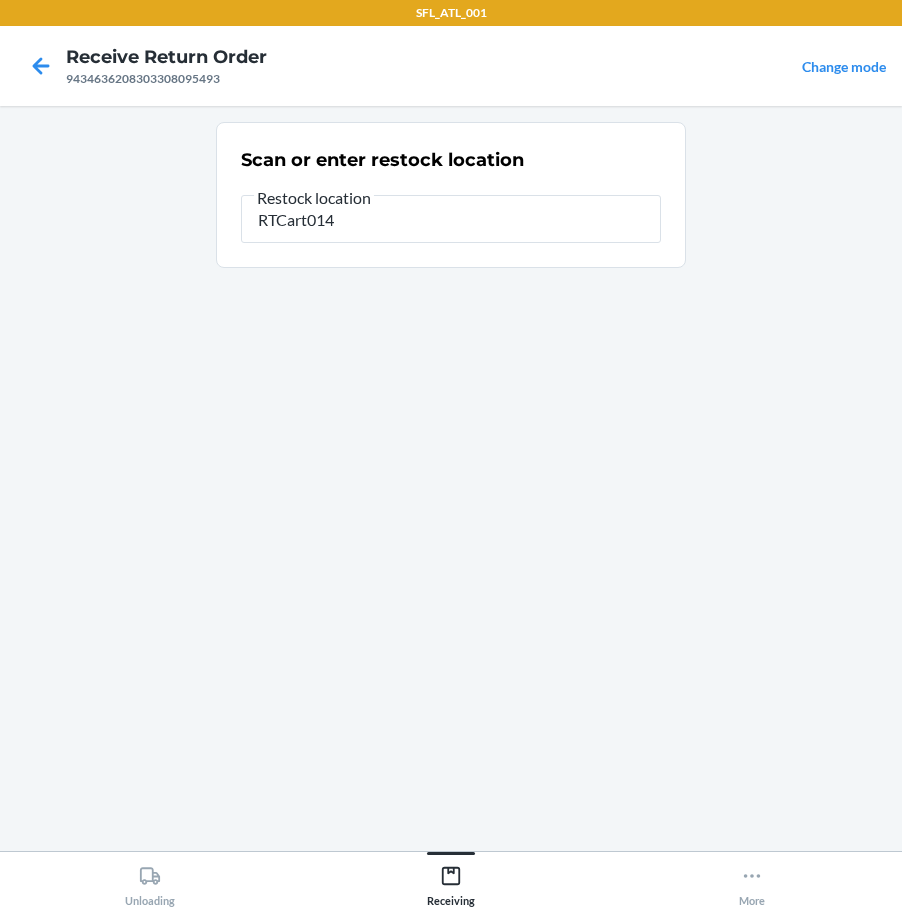 type on "RTCart014" 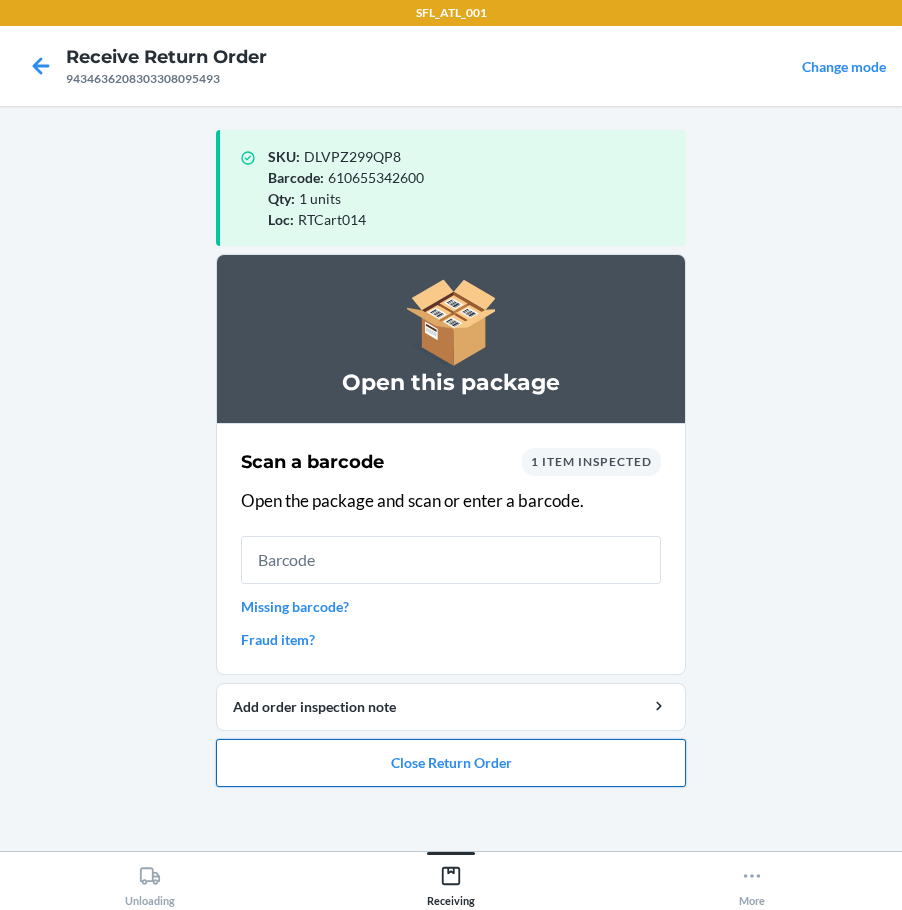 click on "Close Return Order" at bounding box center [451, 763] 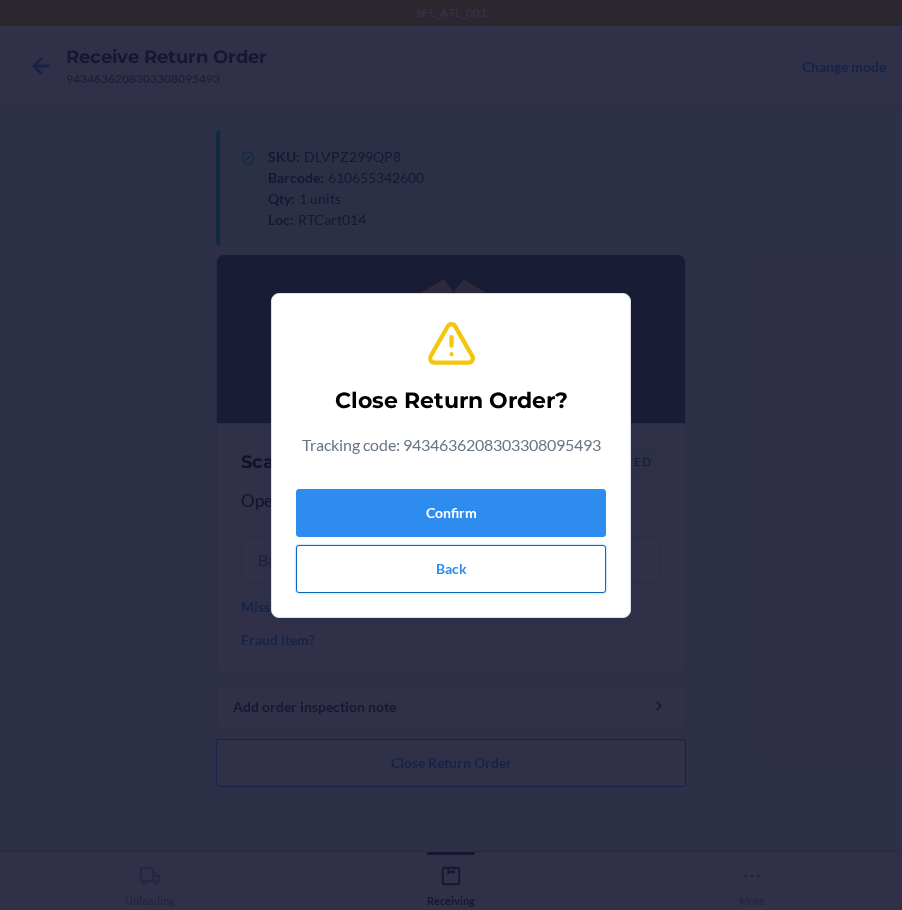 click on "Back" at bounding box center [451, 569] 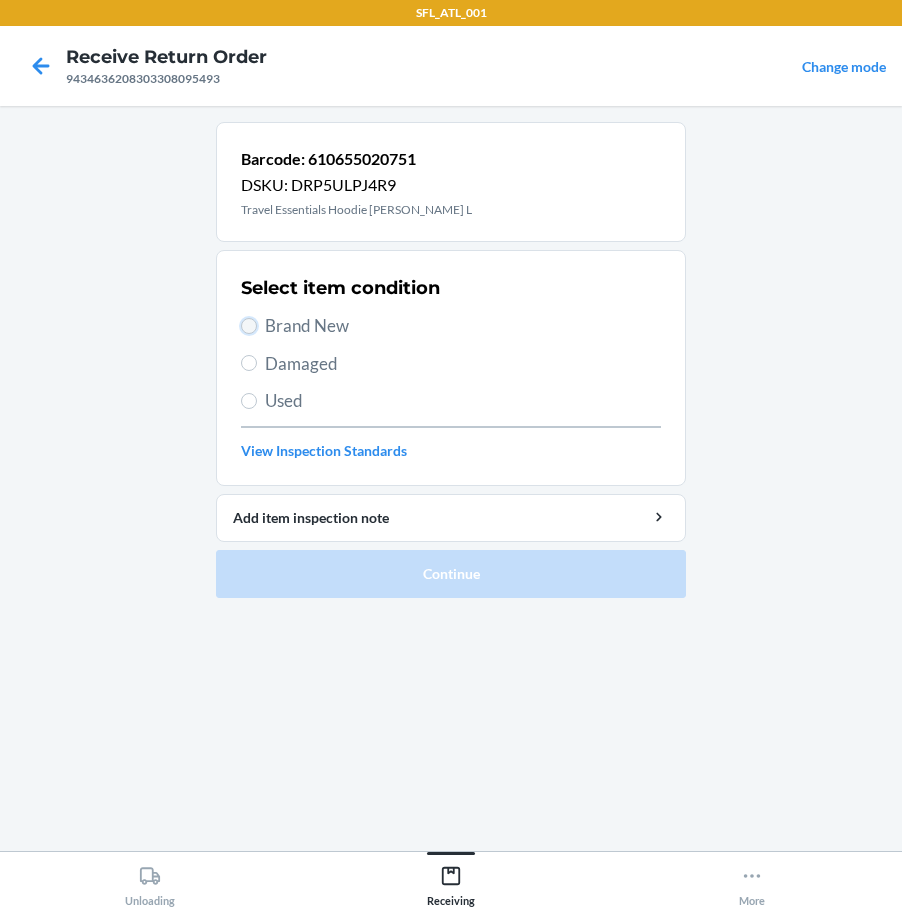 click on "Brand New" at bounding box center (249, 326) 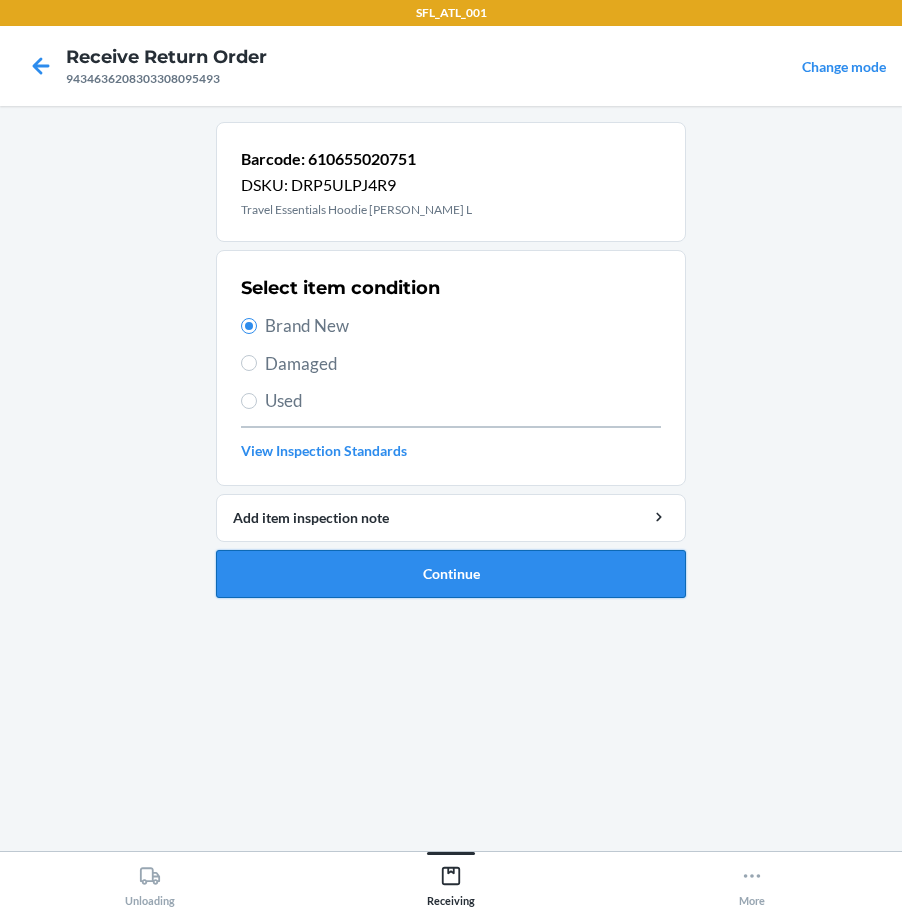 click on "Continue" at bounding box center (451, 574) 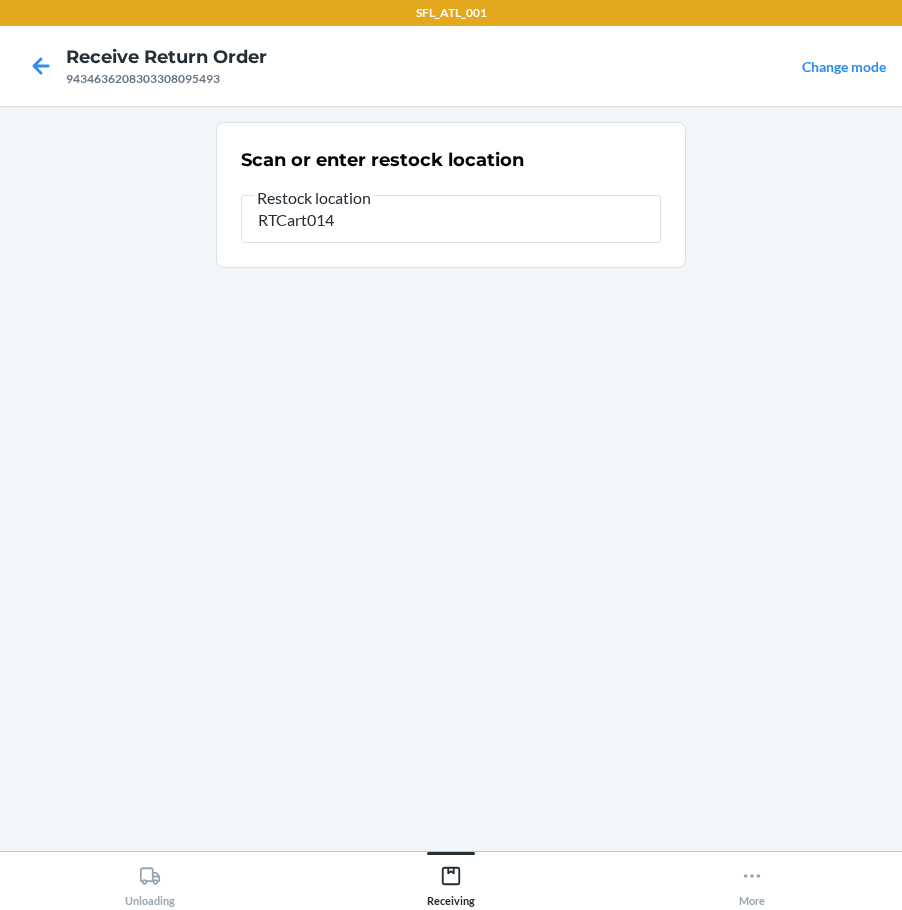 type on "RTCart014" 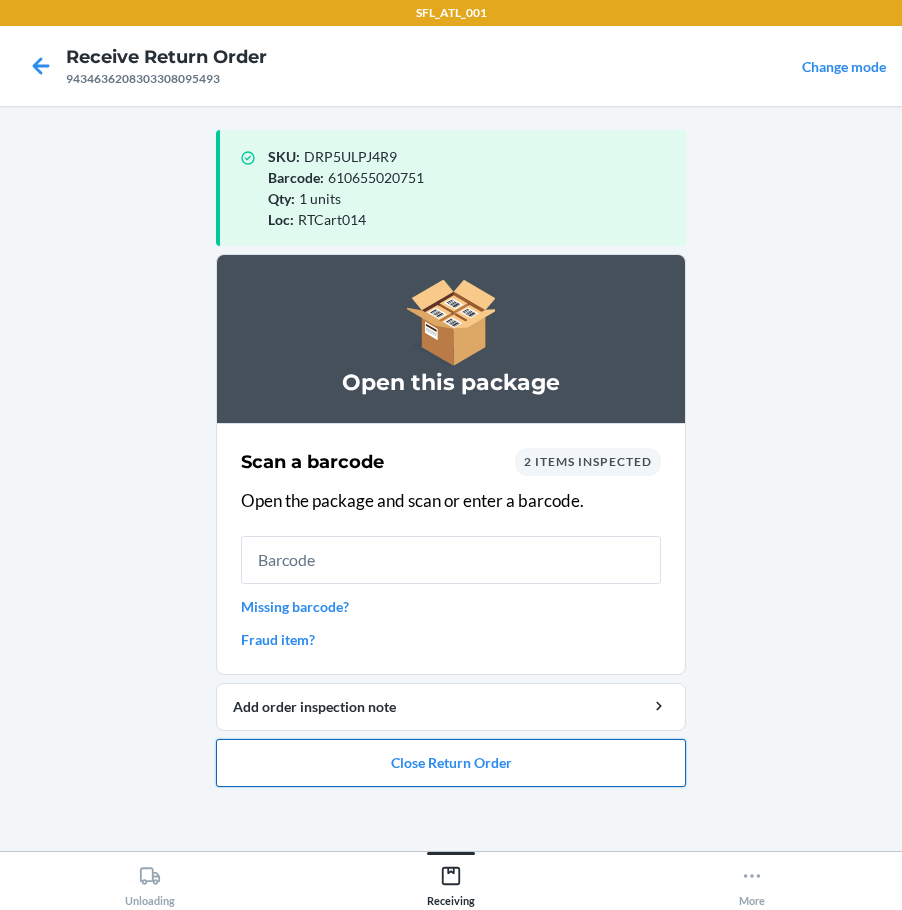 click on "Close Return Order" at bounding box center [451, 763] 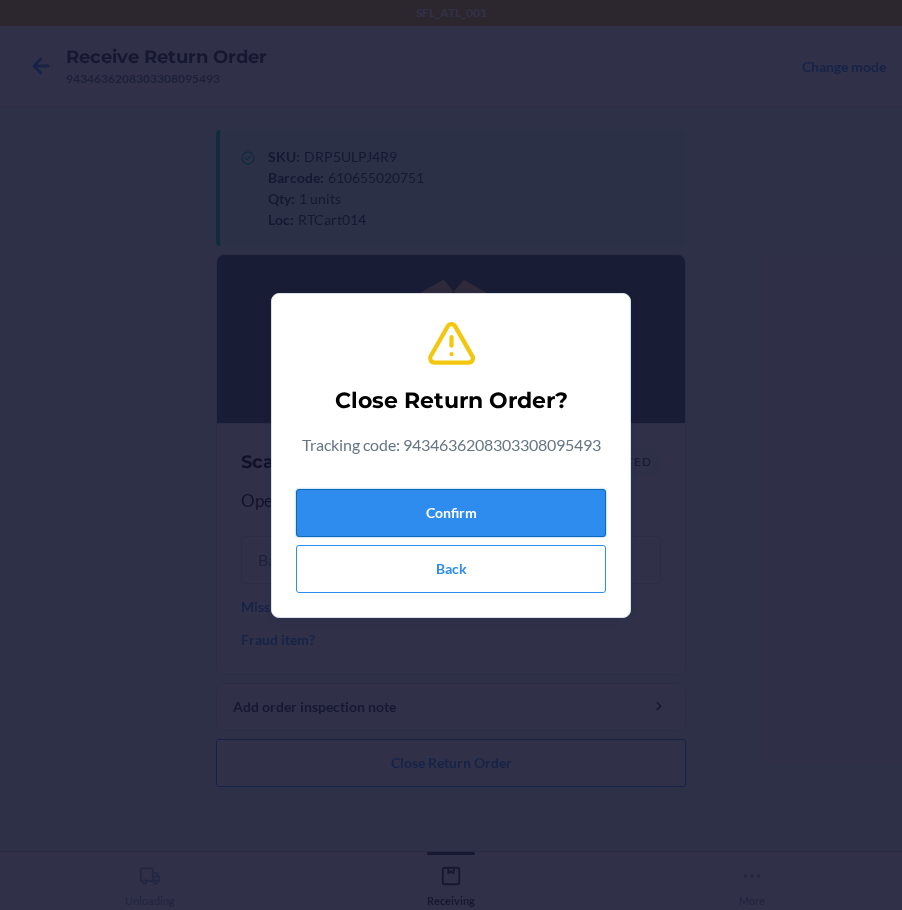 click on "Confirm" at bounding box center [451, 513] 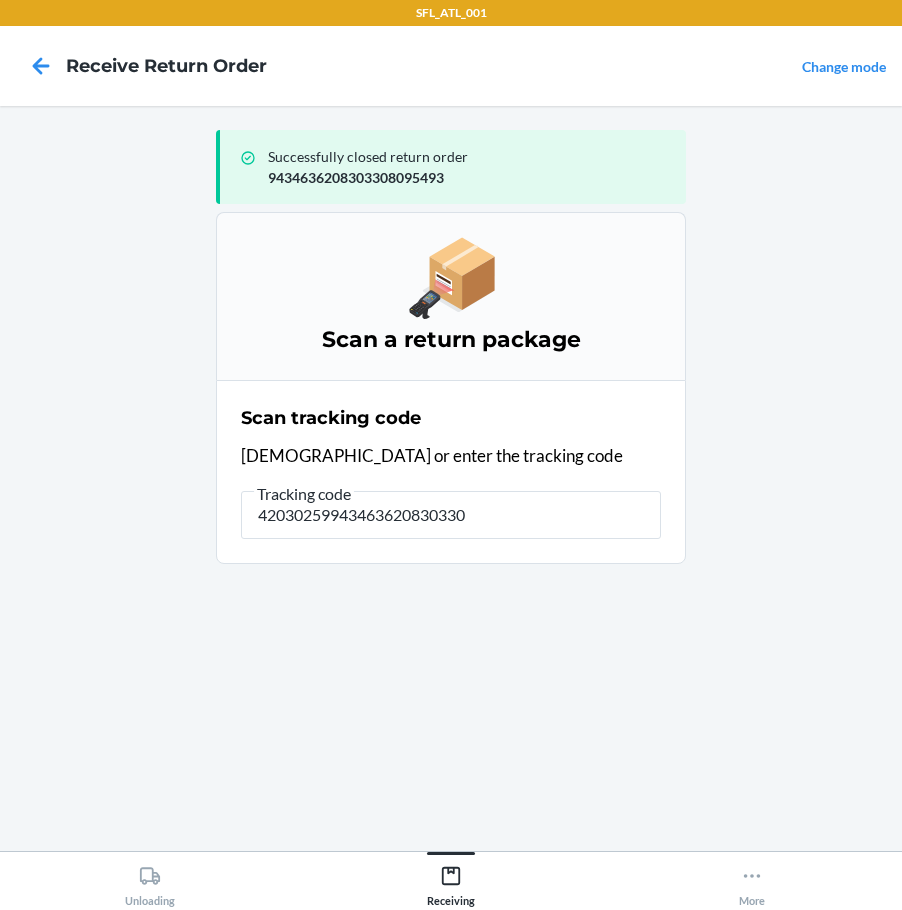 type on "420302599434636208303307" 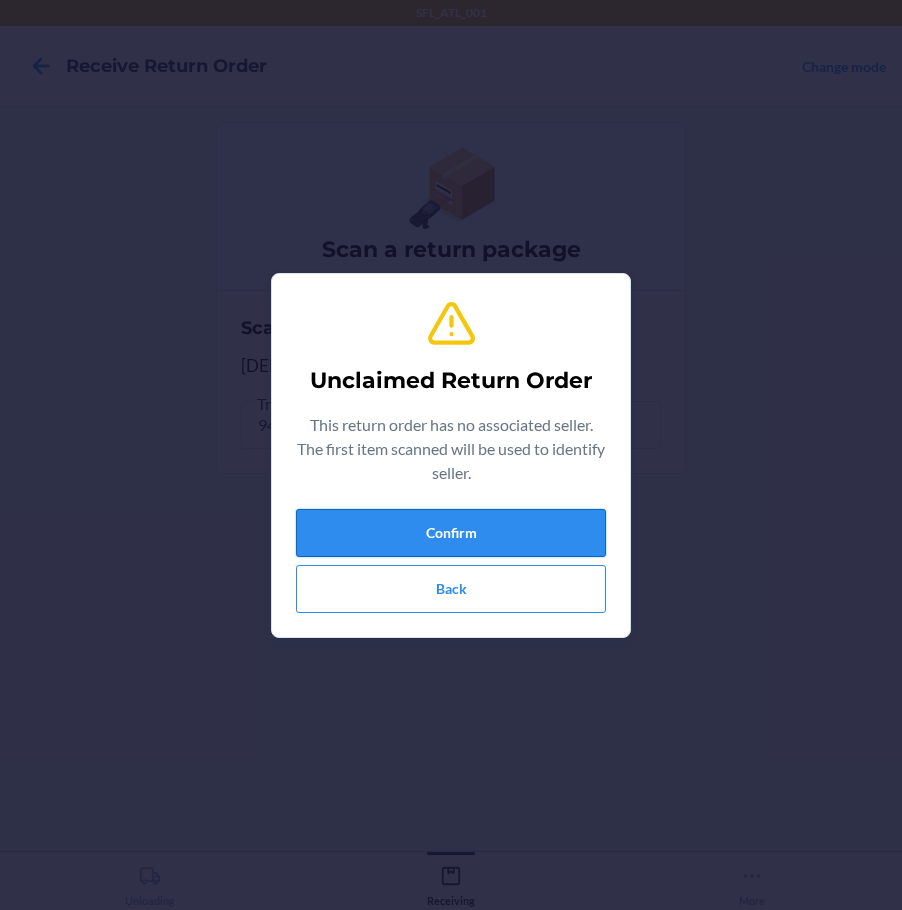 click on "Confirm" at bounding box center (451, 533) 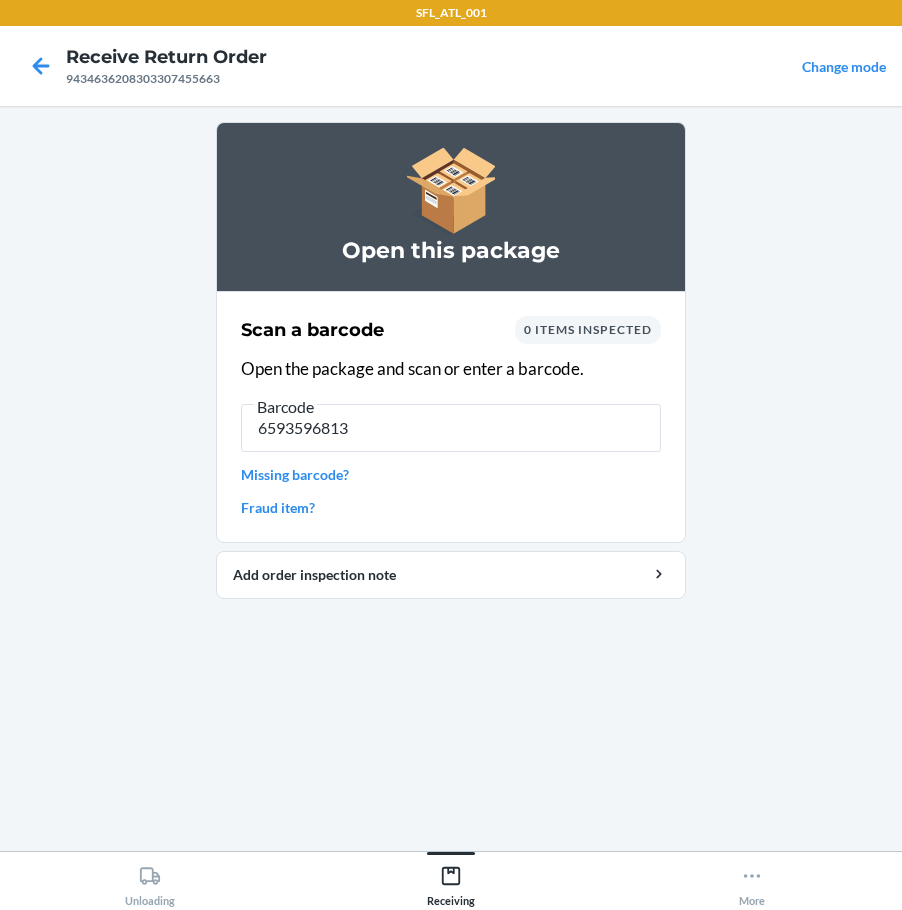 type on "65935968134" 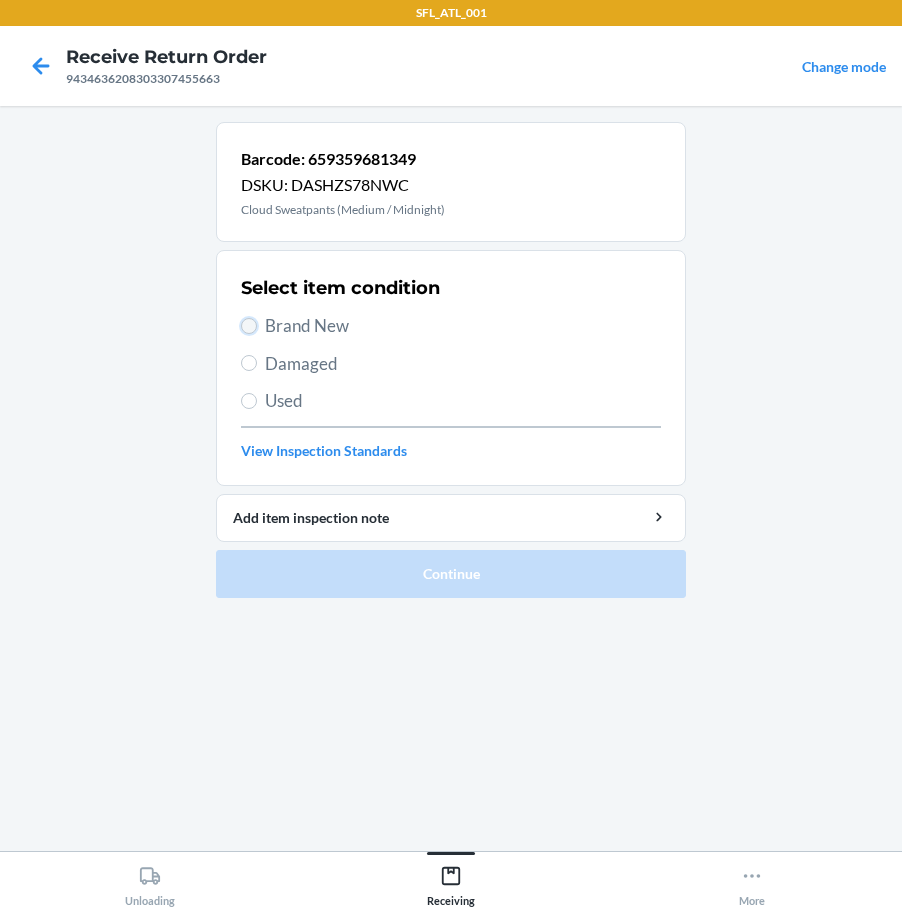 click on "Brand New" at bounding box center [249, 326] 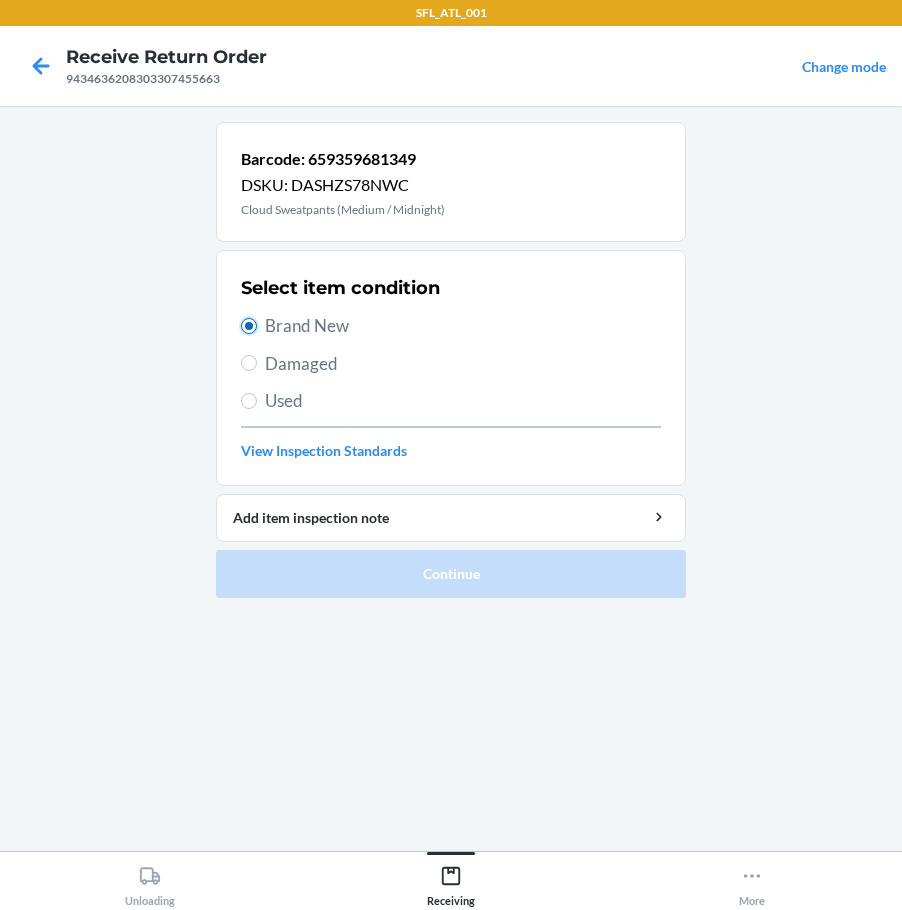 radio on "true" 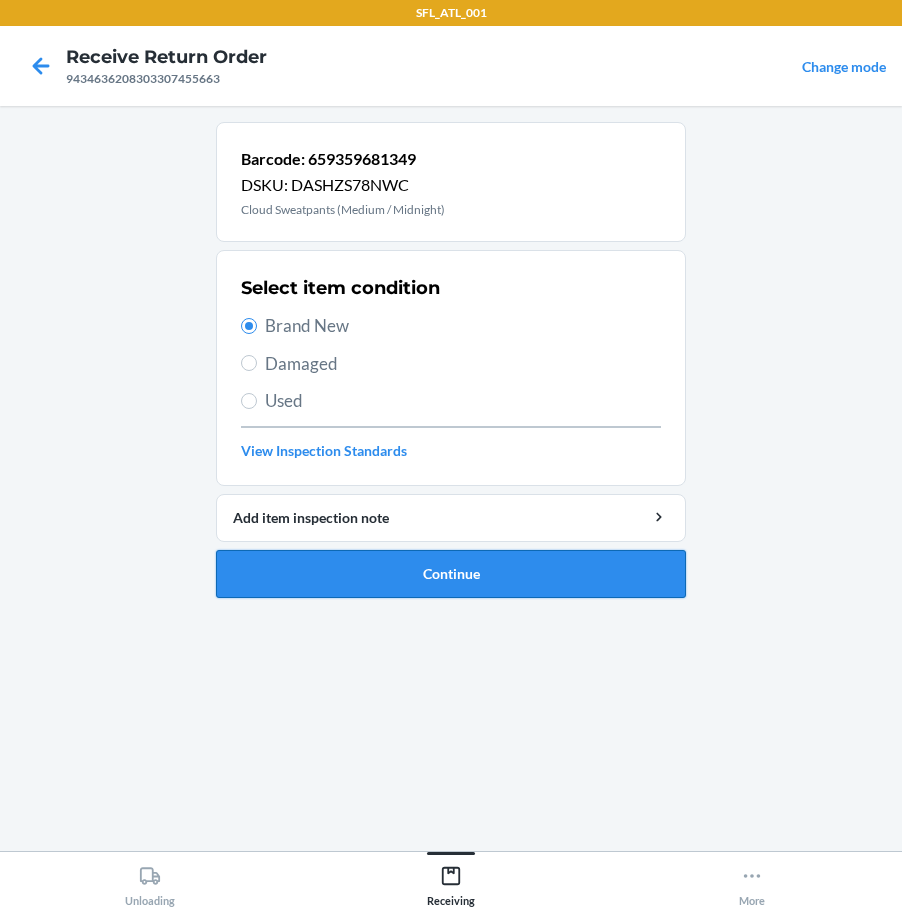 click on "Continue" at bounding box center (451, 574) 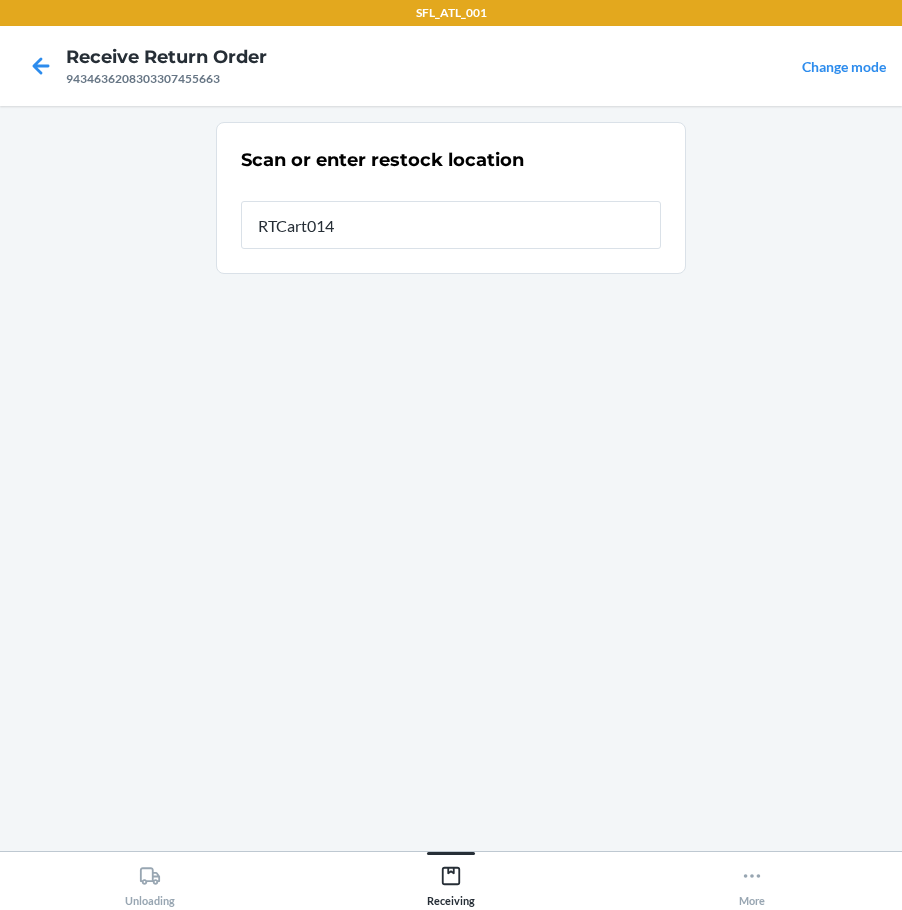type on "RTCart014" 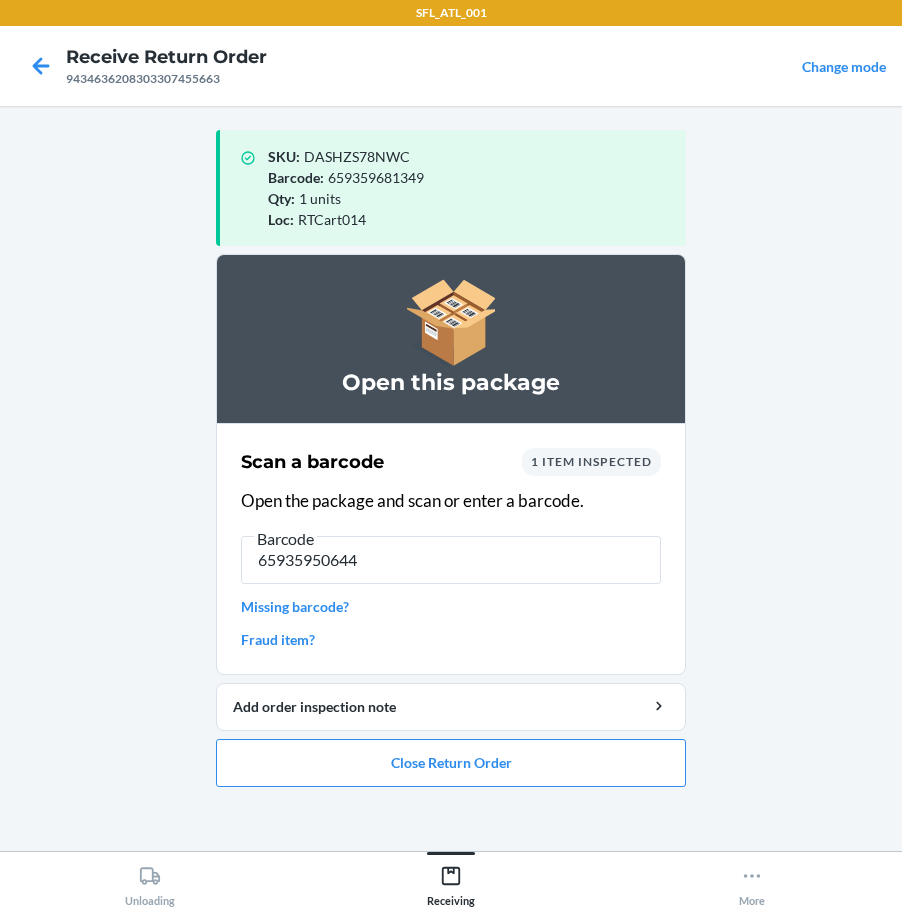 type on "[CREDIT_CARD_NUMBER]" 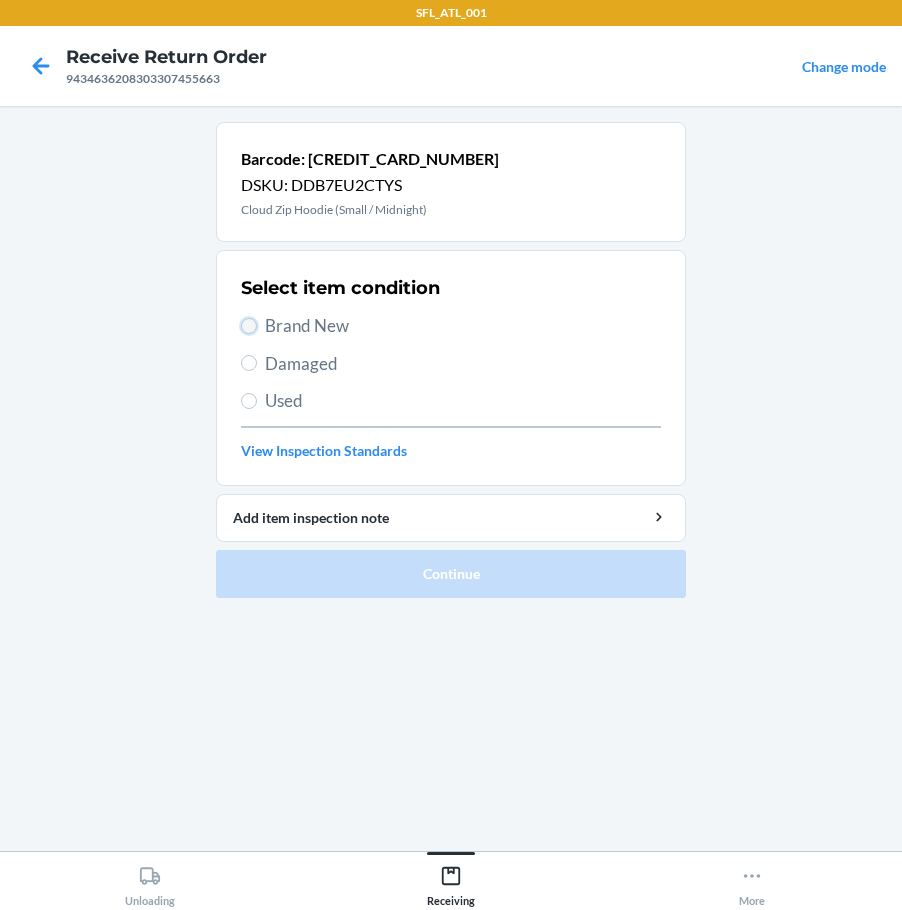 click on "Brand New" at bounding box center [249, 326] 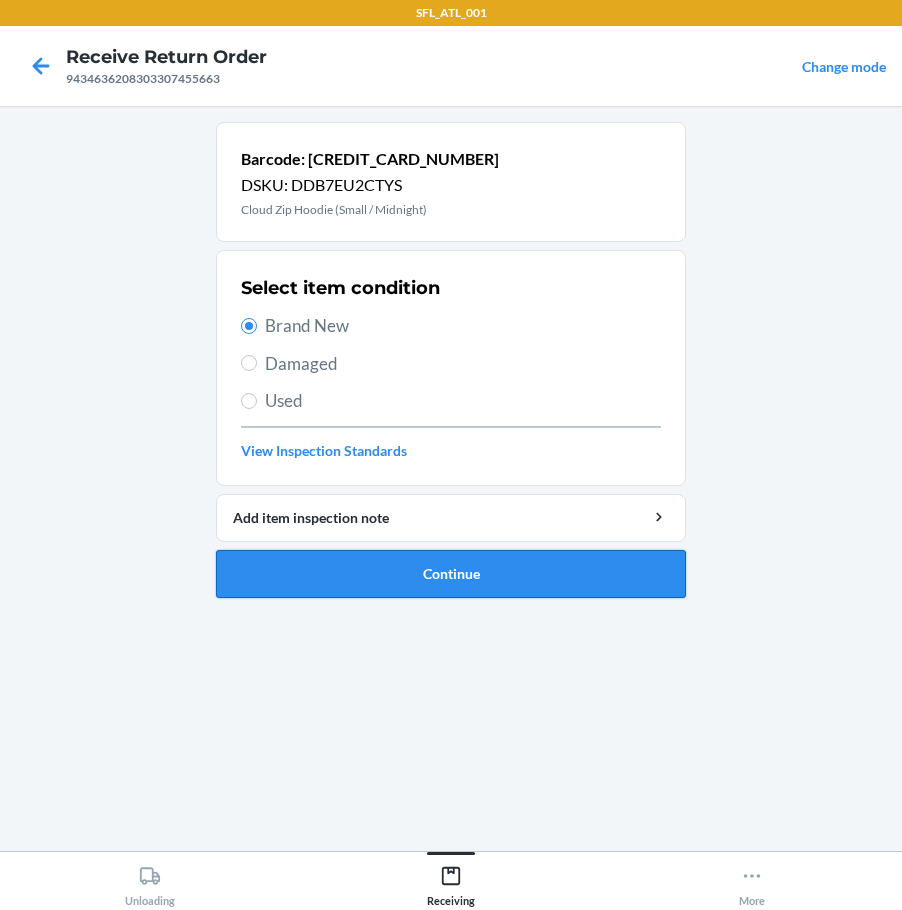 click on "Continue" at bounding box center [451, 574] 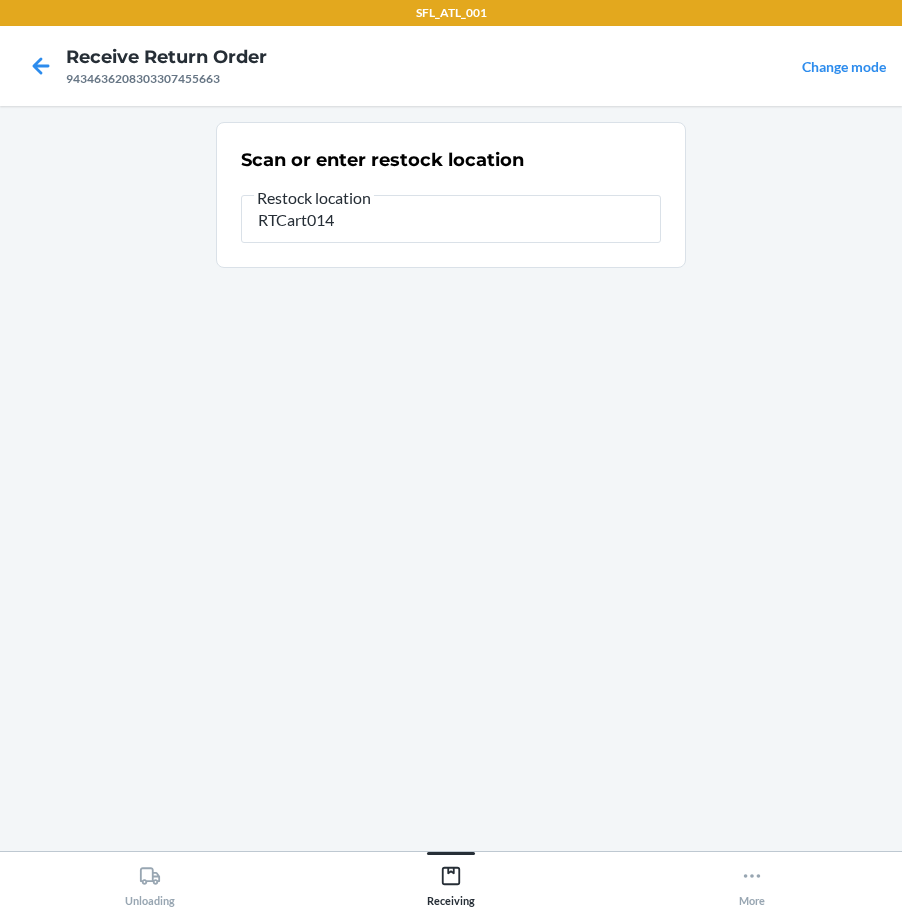 type on "RTCart014" 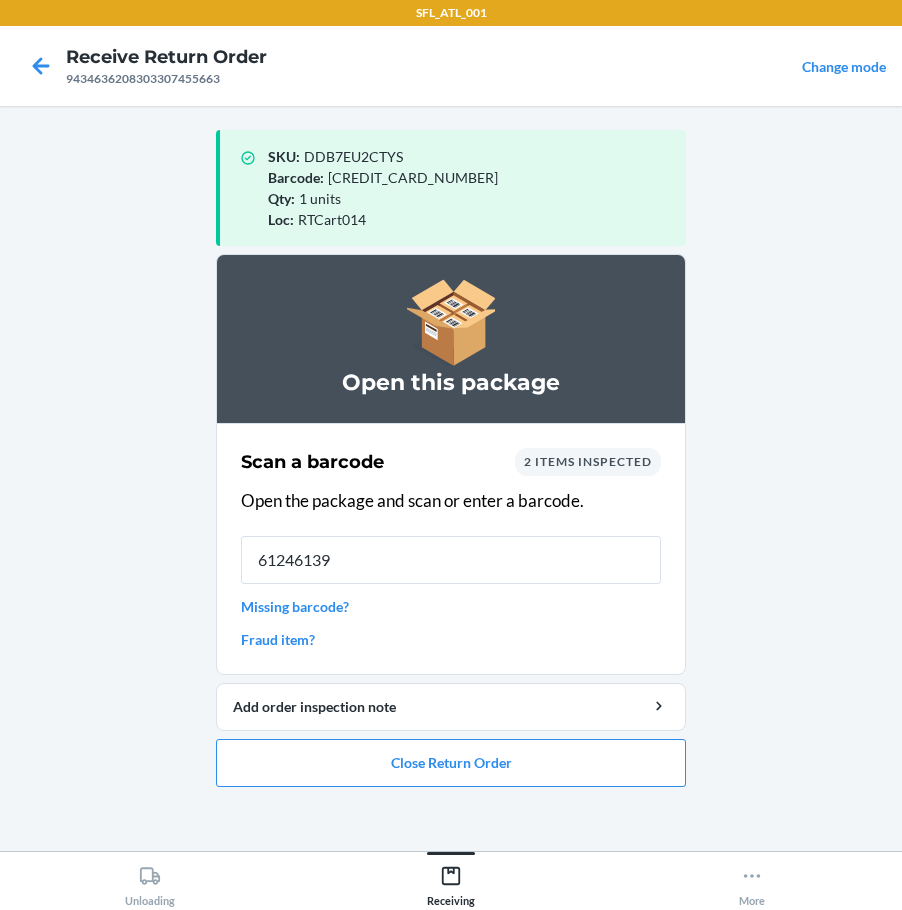 type on "612461395" 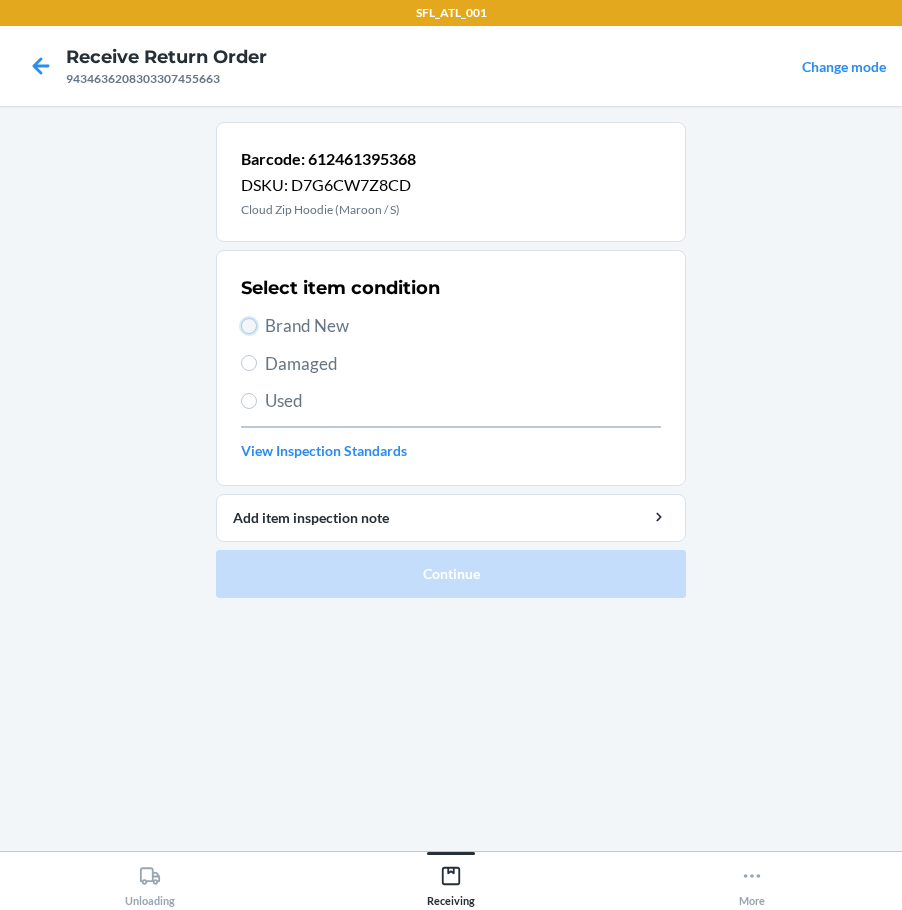click on "Brand New" at bounding box center [249, 326] 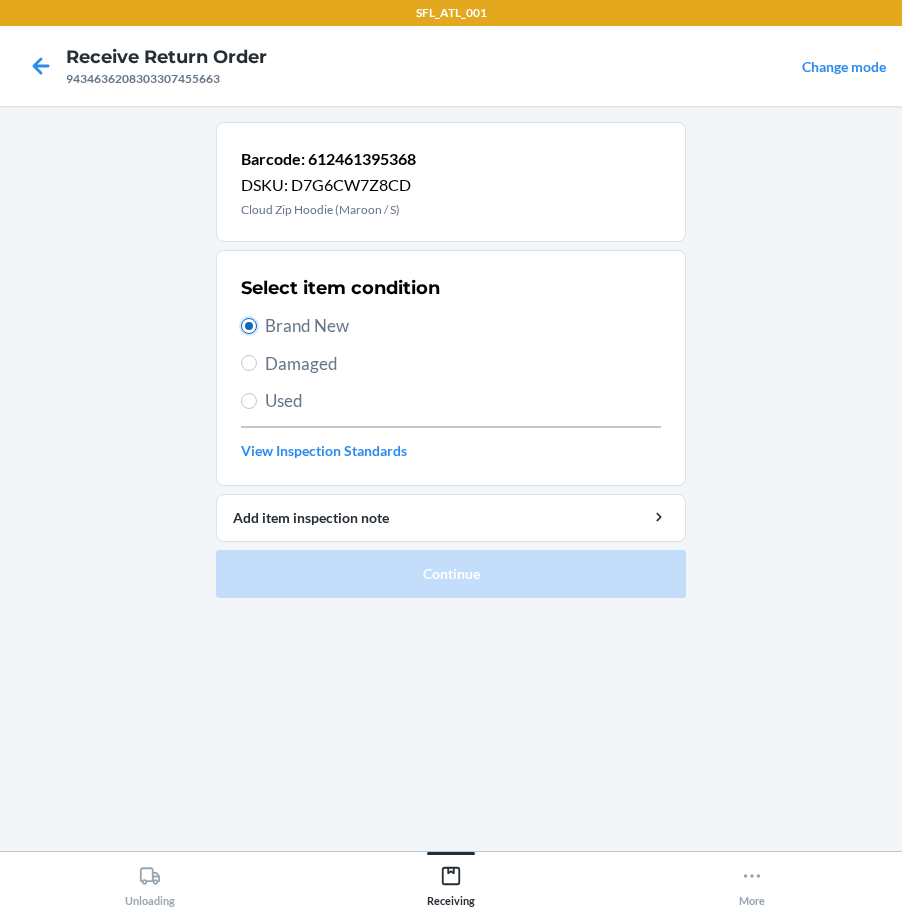 radio on "true" 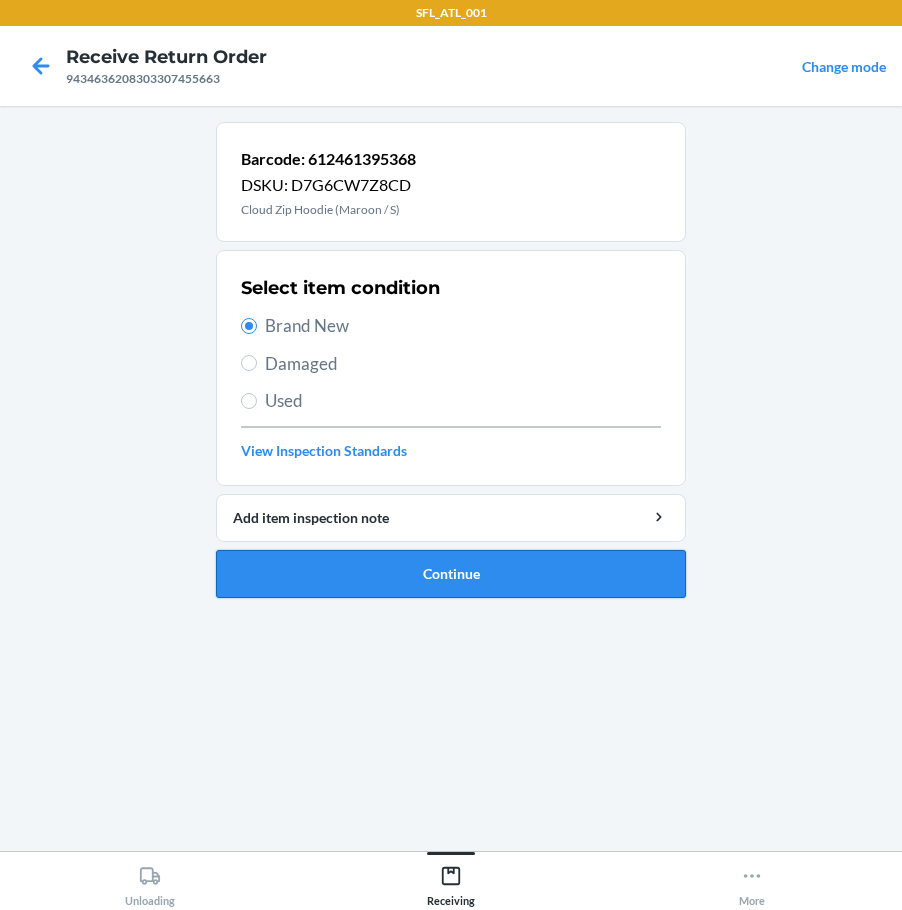 click on "Continue" at bounding box center (451, 574) 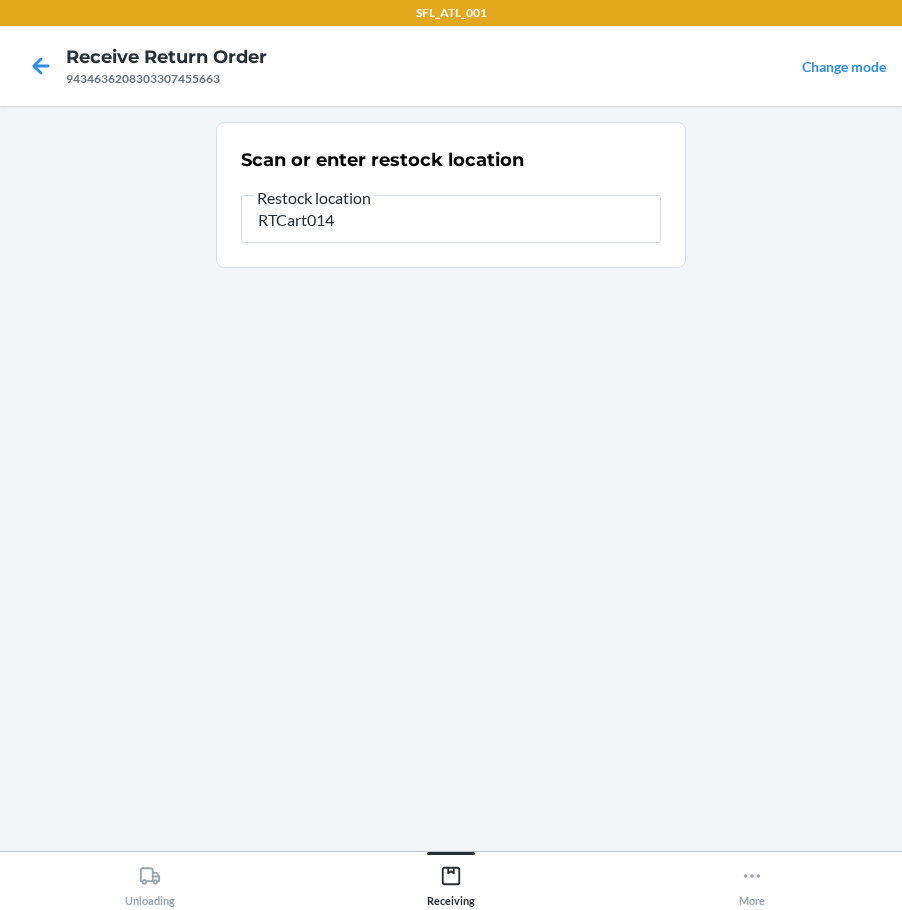 type on "RTCart014" 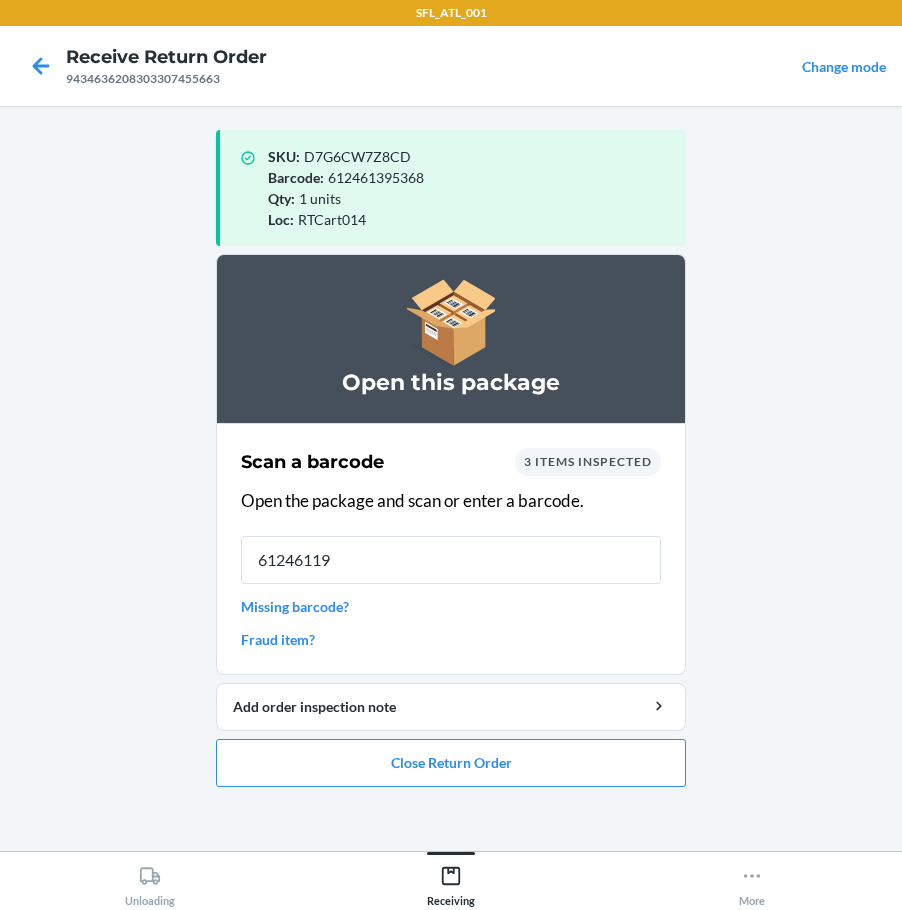 type on "612461196" 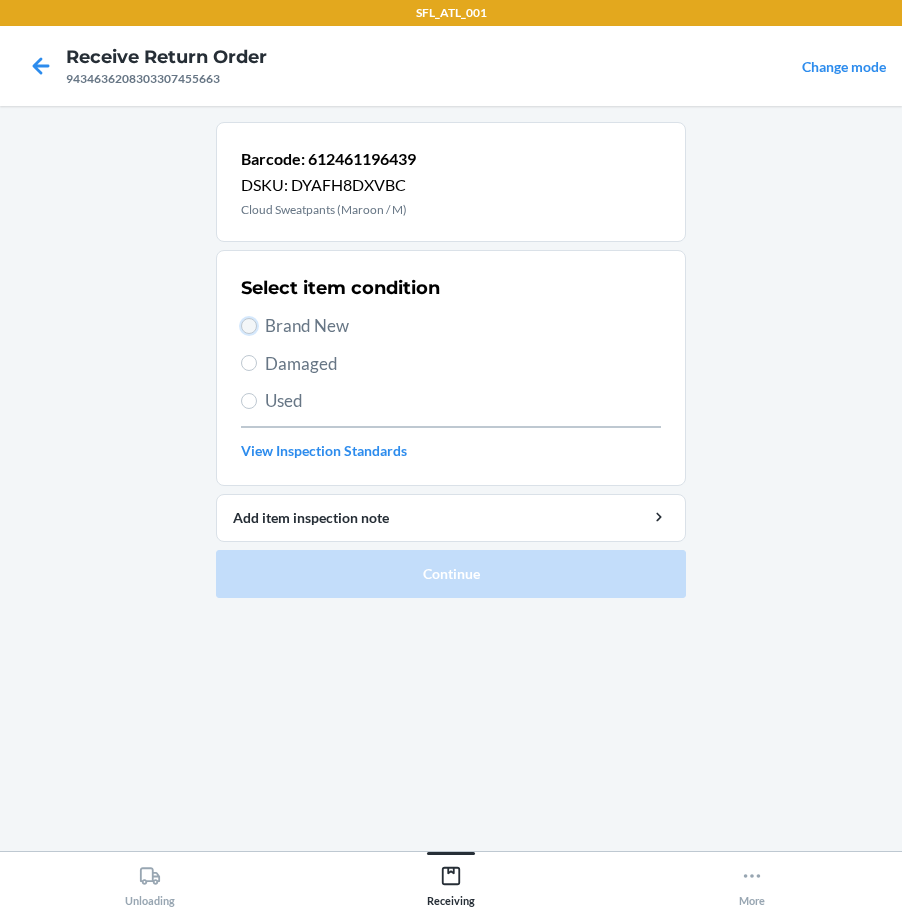 click on "Brand New" at bounding box center (249, 326) 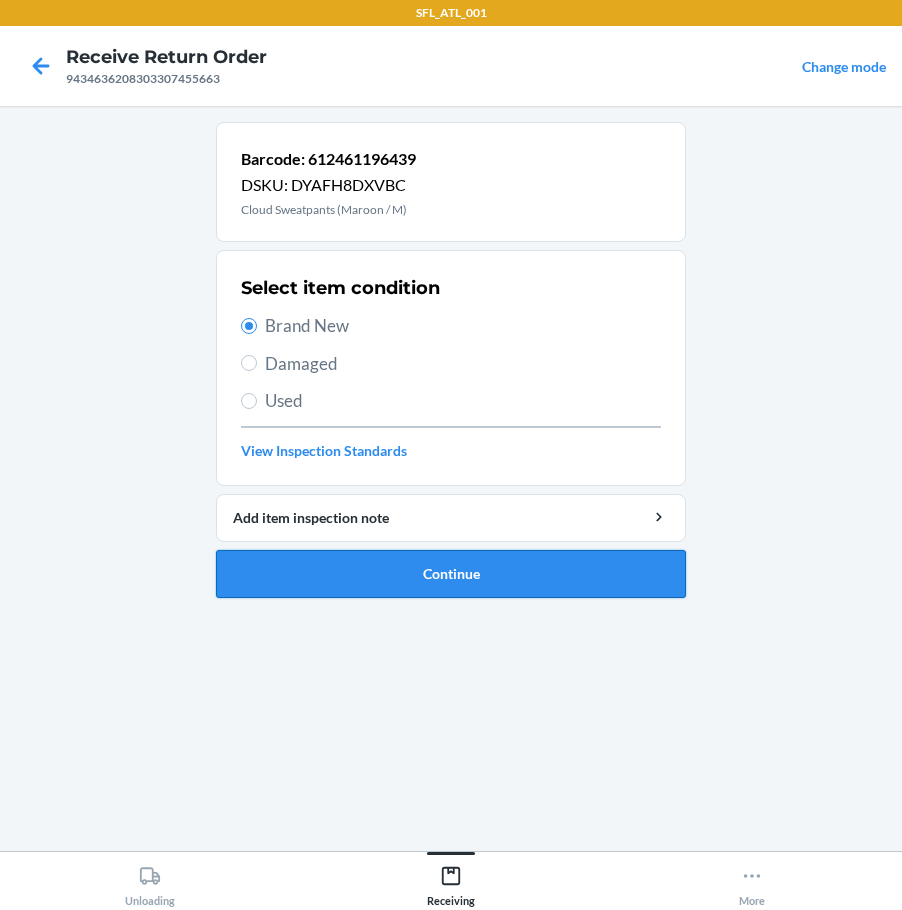 click on "Continue" at bounding box center (451, 574) 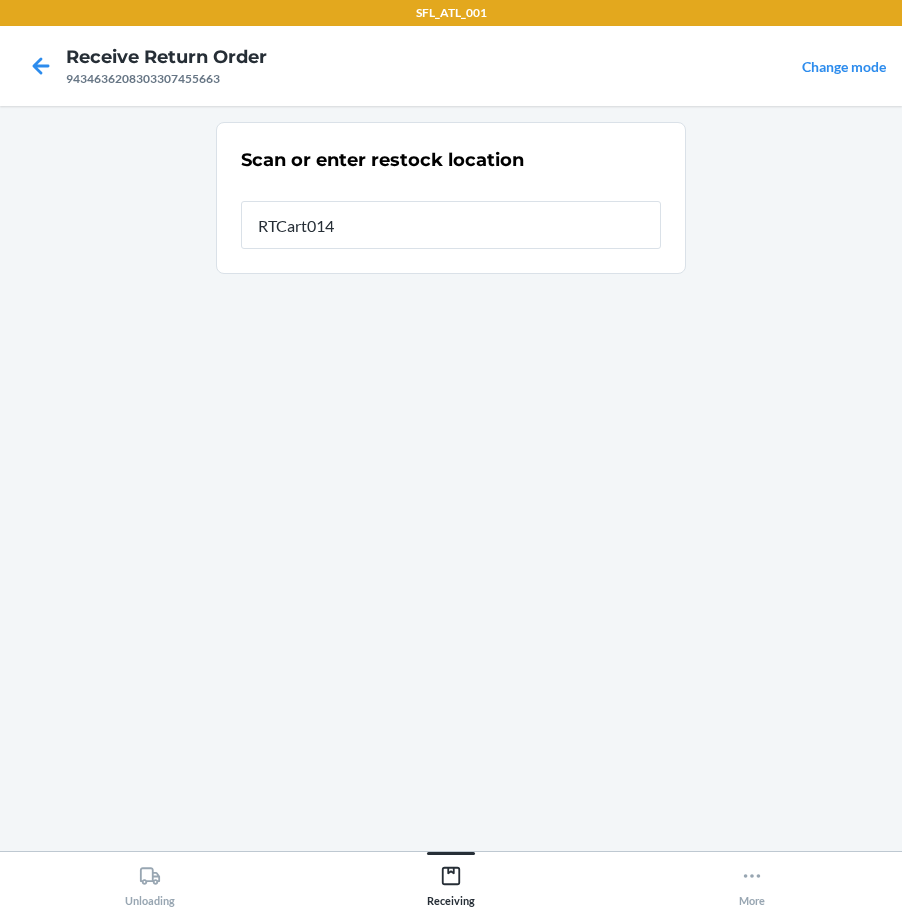 type on "RTCart014" 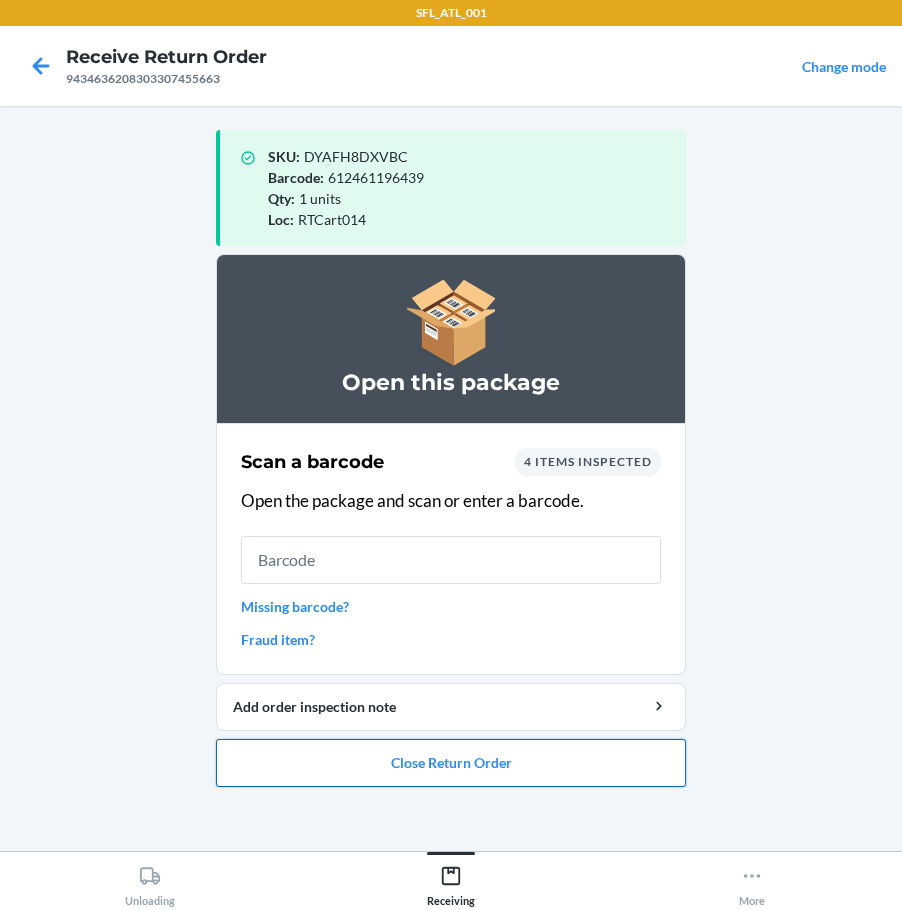 click on "Close Return Order" at bounding box center (451, 763) 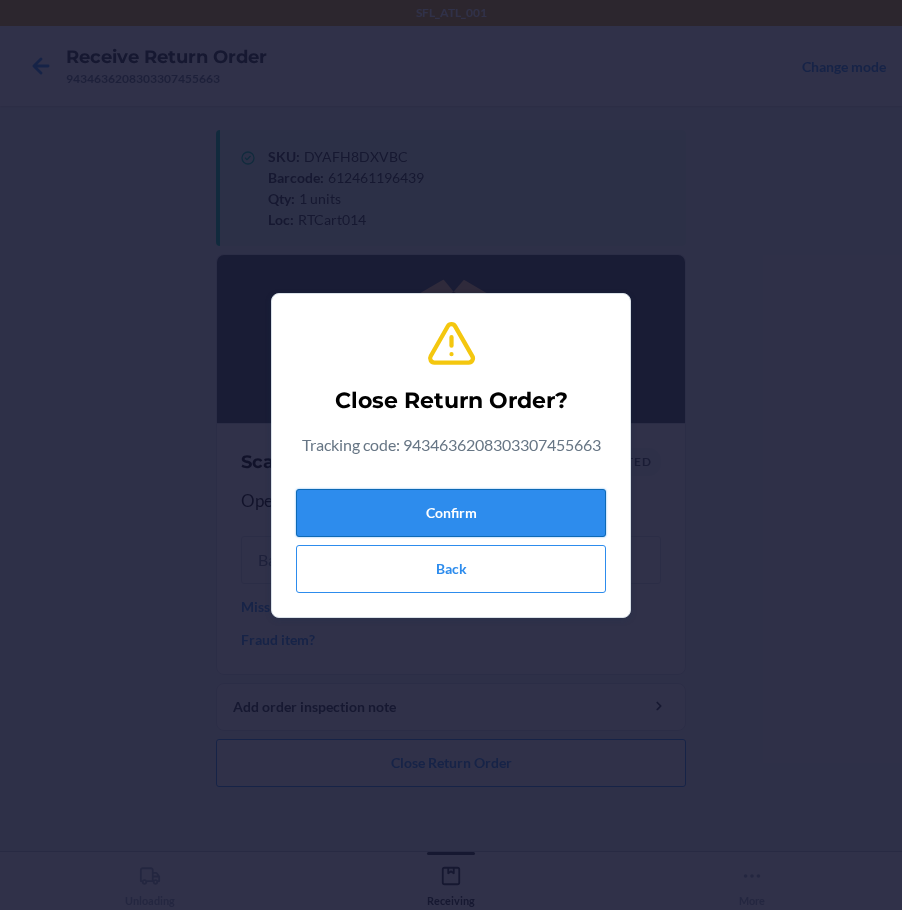 click on "Confirm" at bounding box center (451, 513) 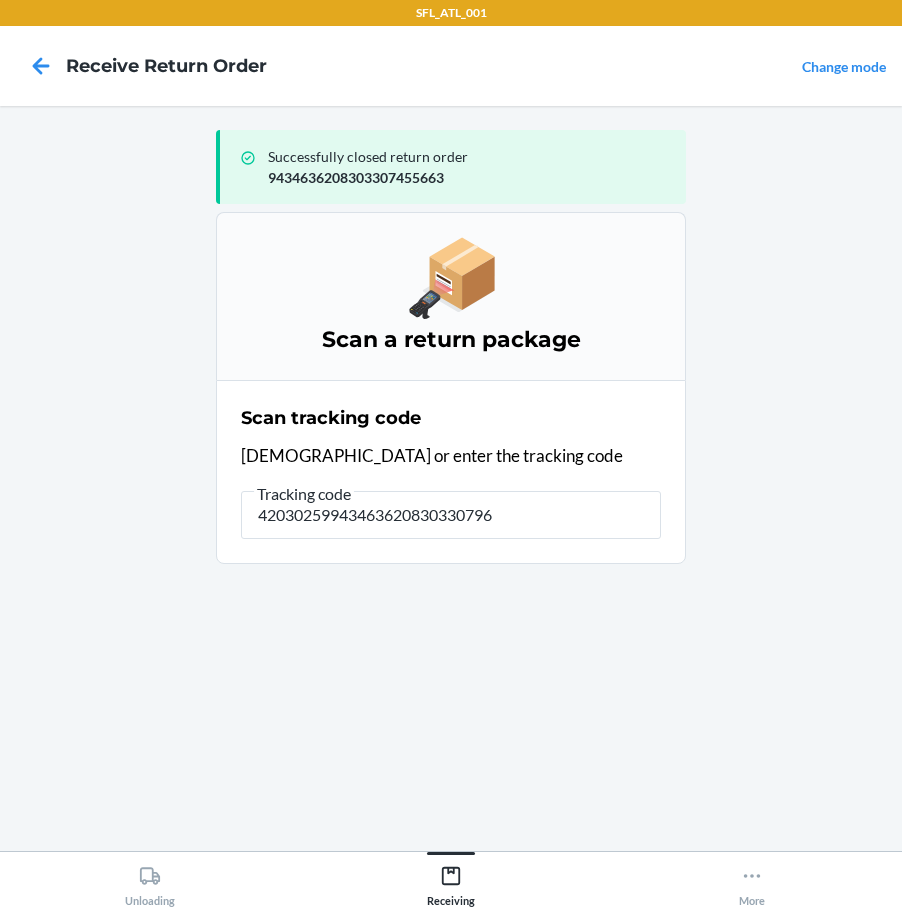 type on "420302599434636208303307962" 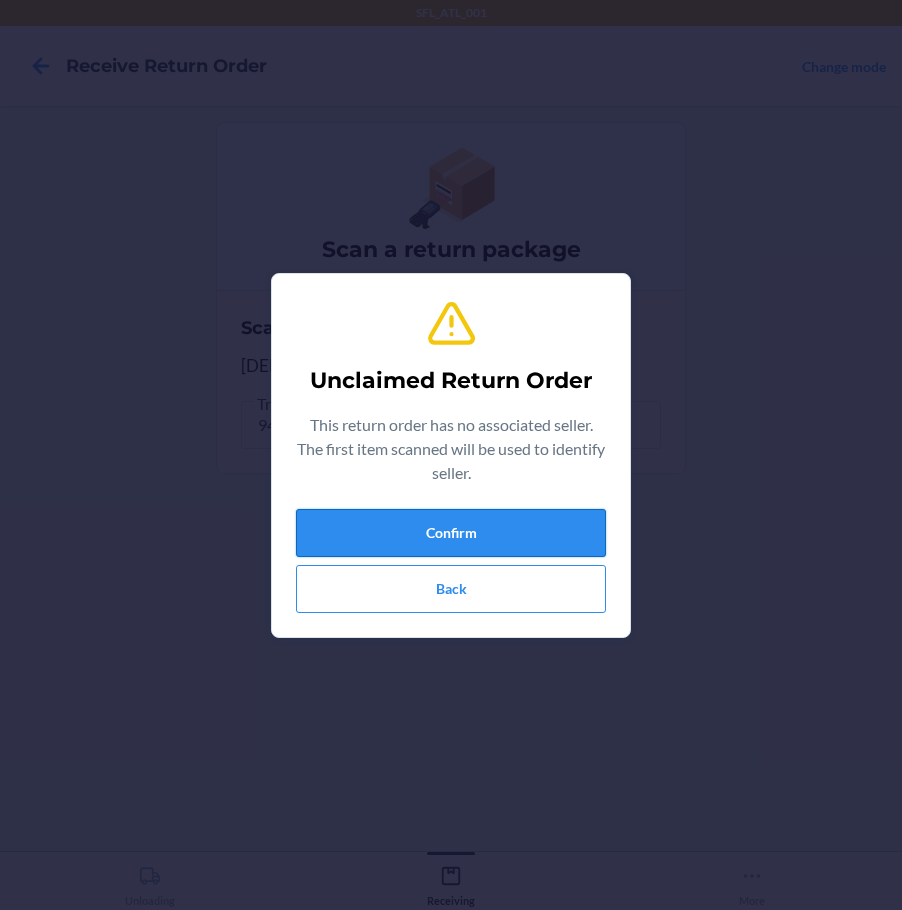 click on "Confirm" at bounding box center (451, 533) 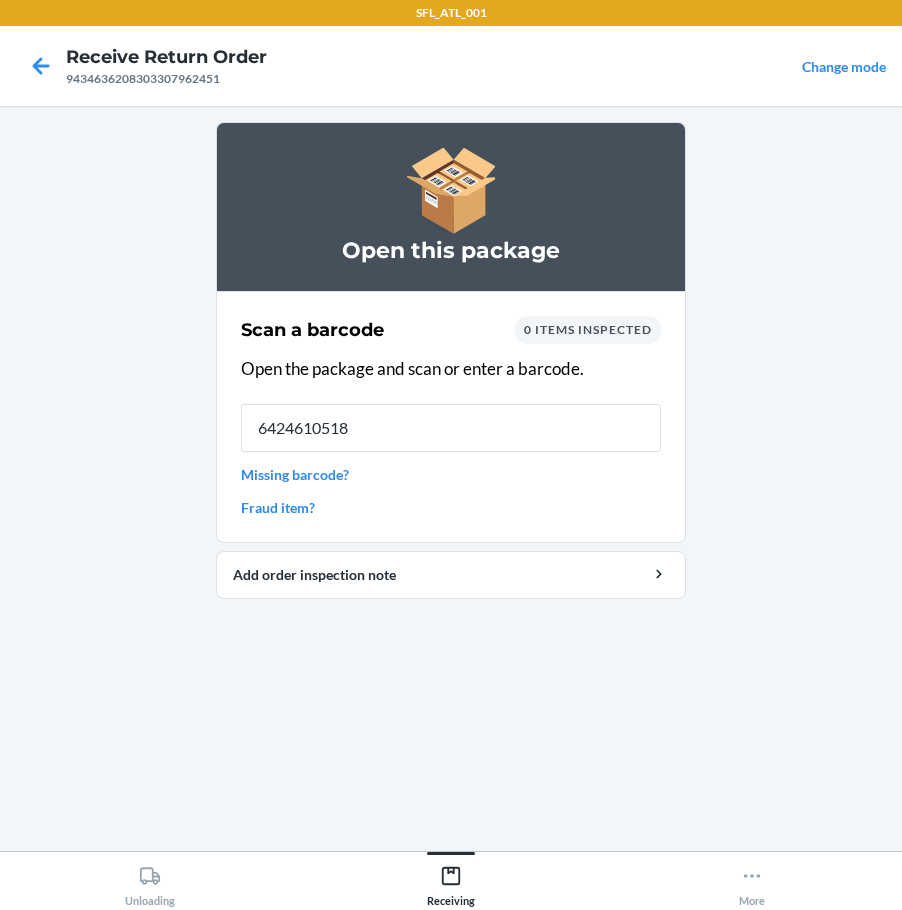 type on "64246105185" 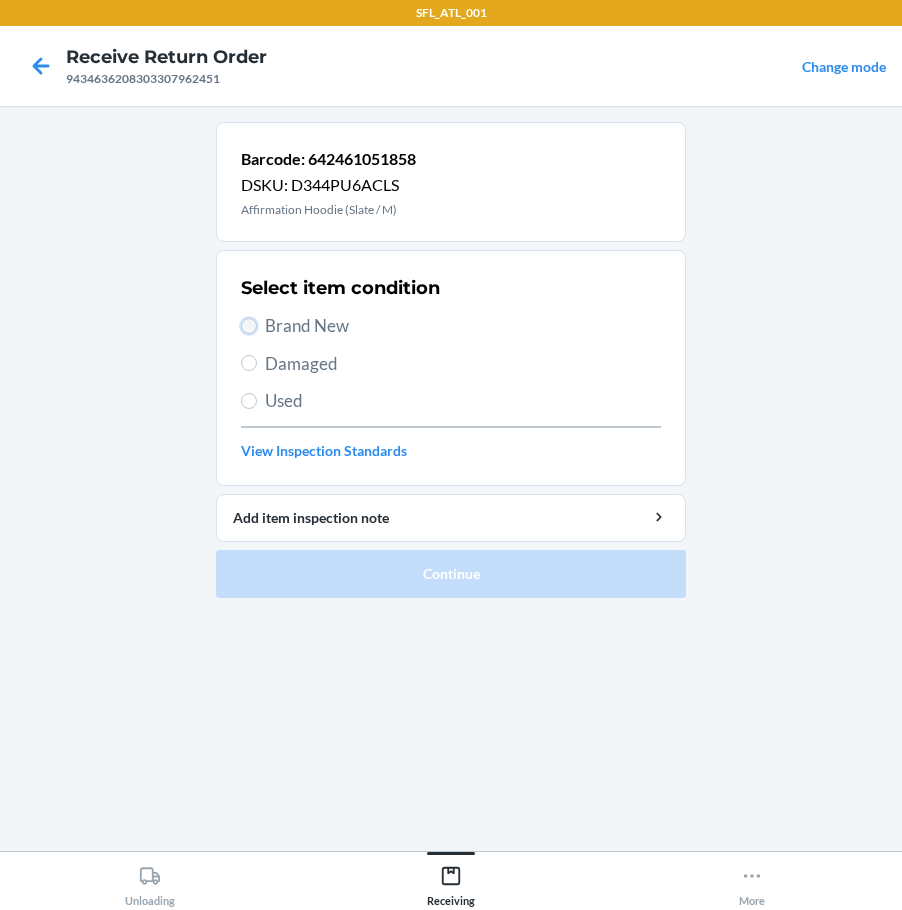 click on "Brand New" at bounding box center [249, 326] 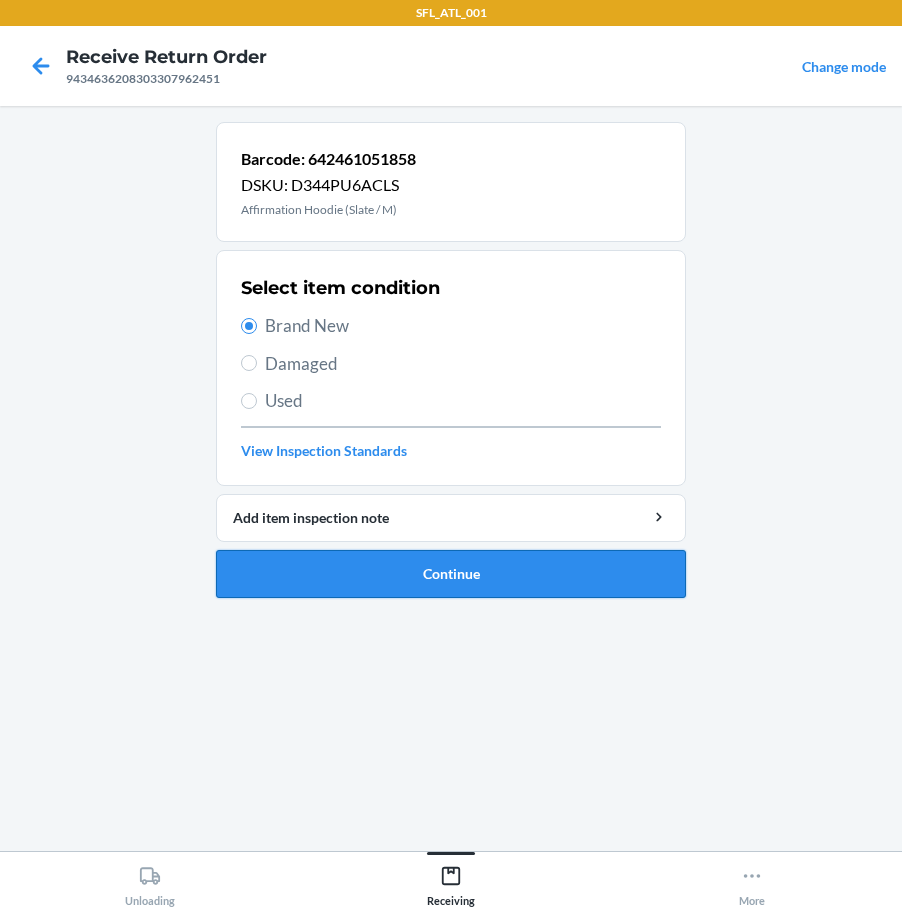 click on "Continue" at bounding box center [451, 574] 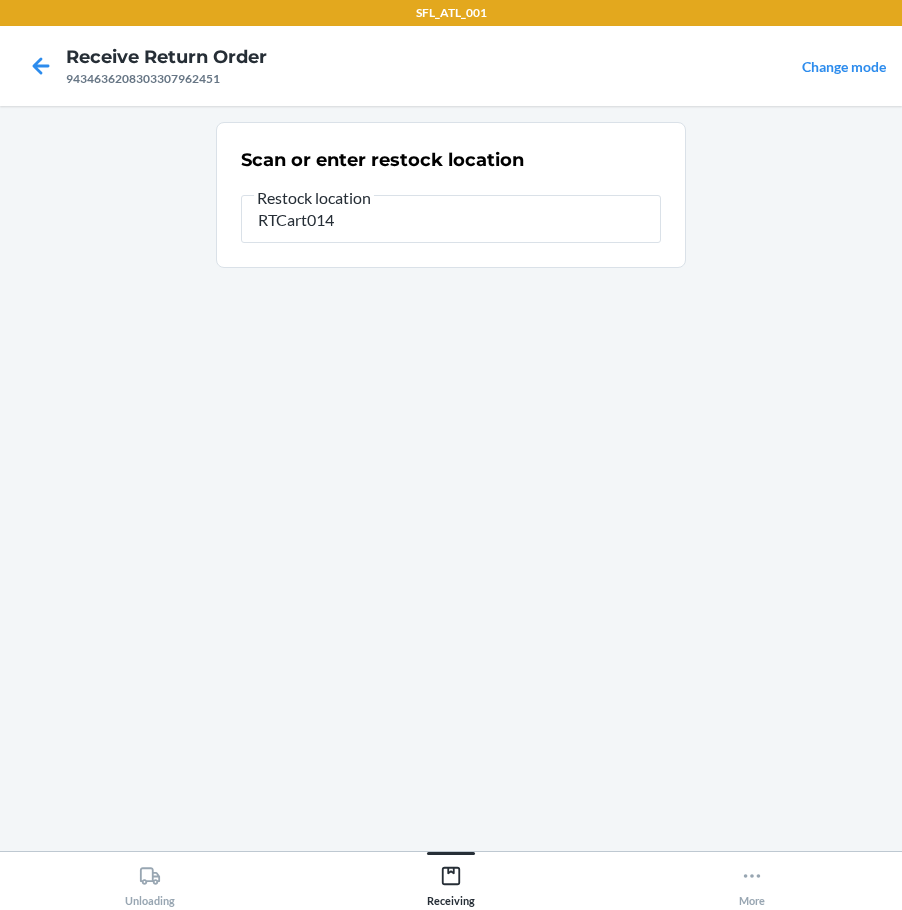 type on "RTCart014" 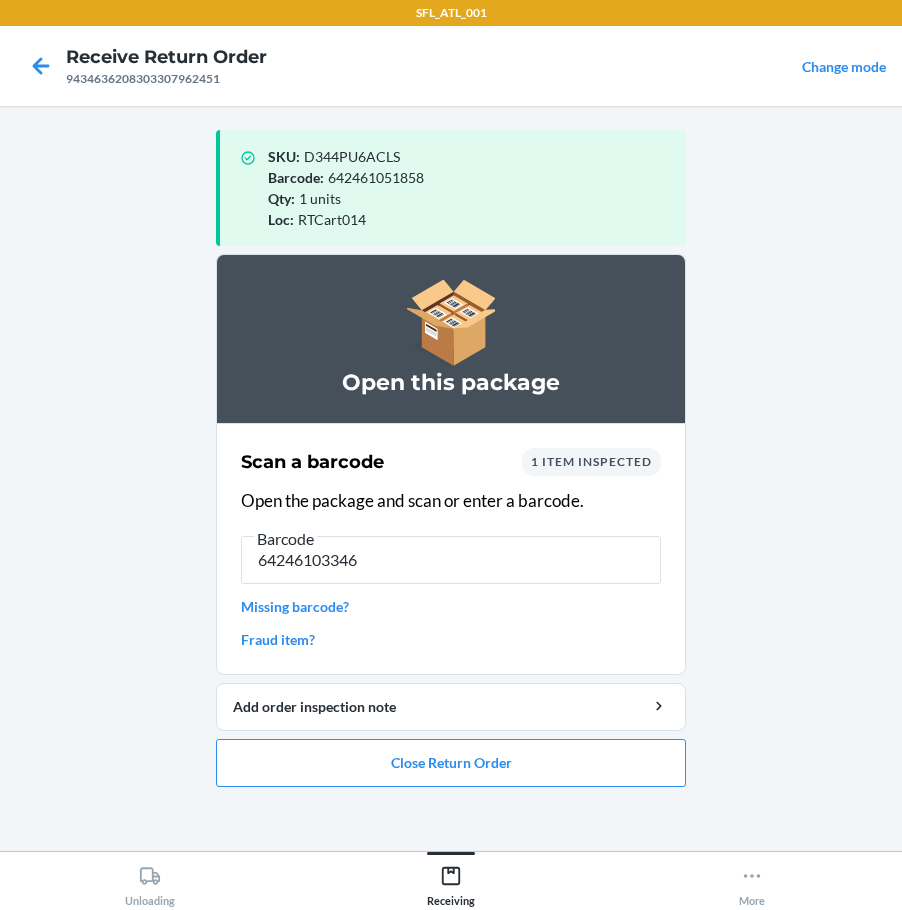 type on "[CREDIT_CARD_NUMBER]" 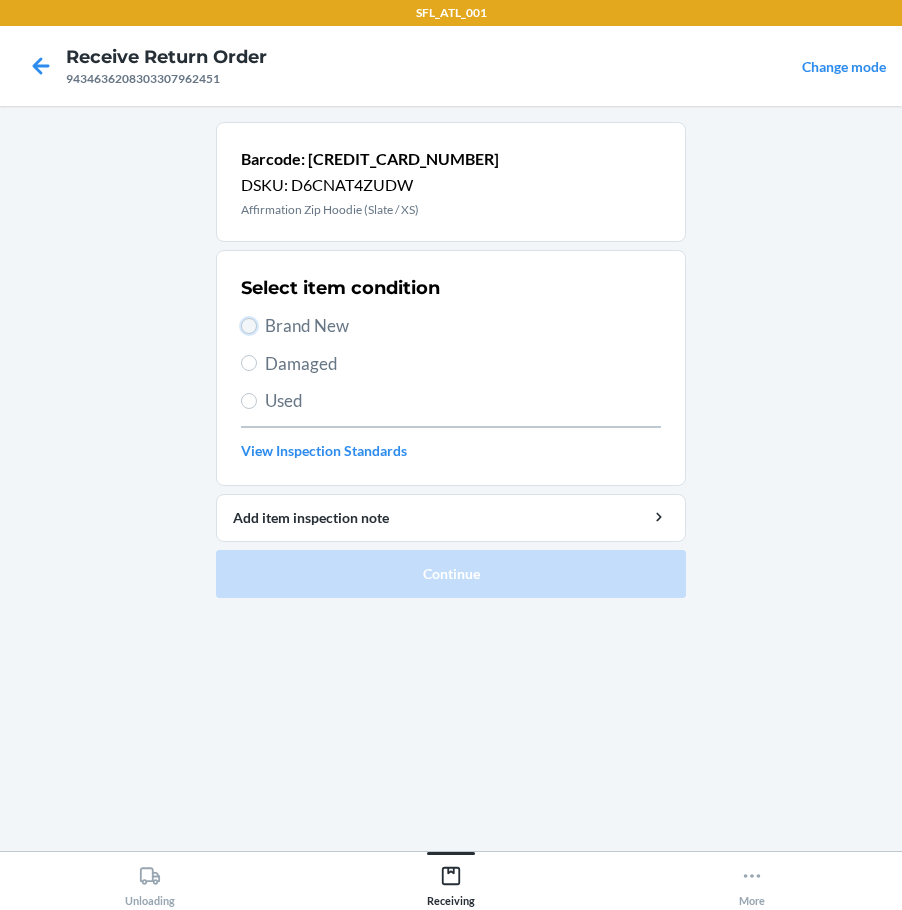 click on "Brand New" at bounding box center (249, 326) 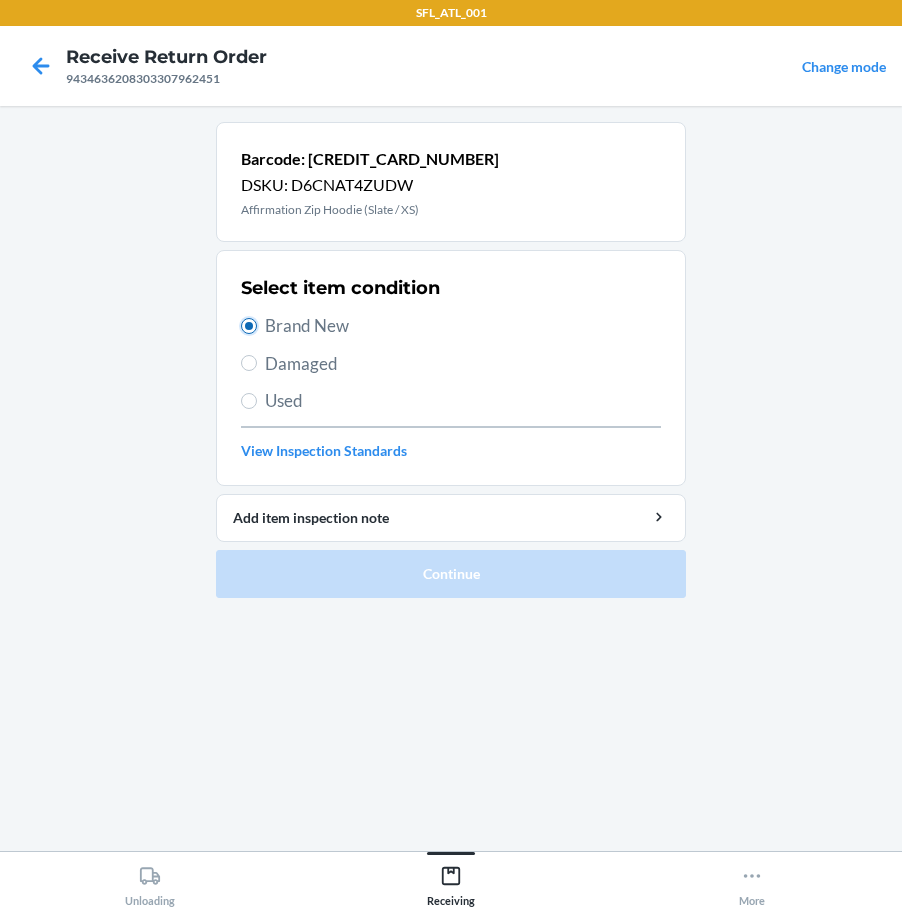 radio on "true" 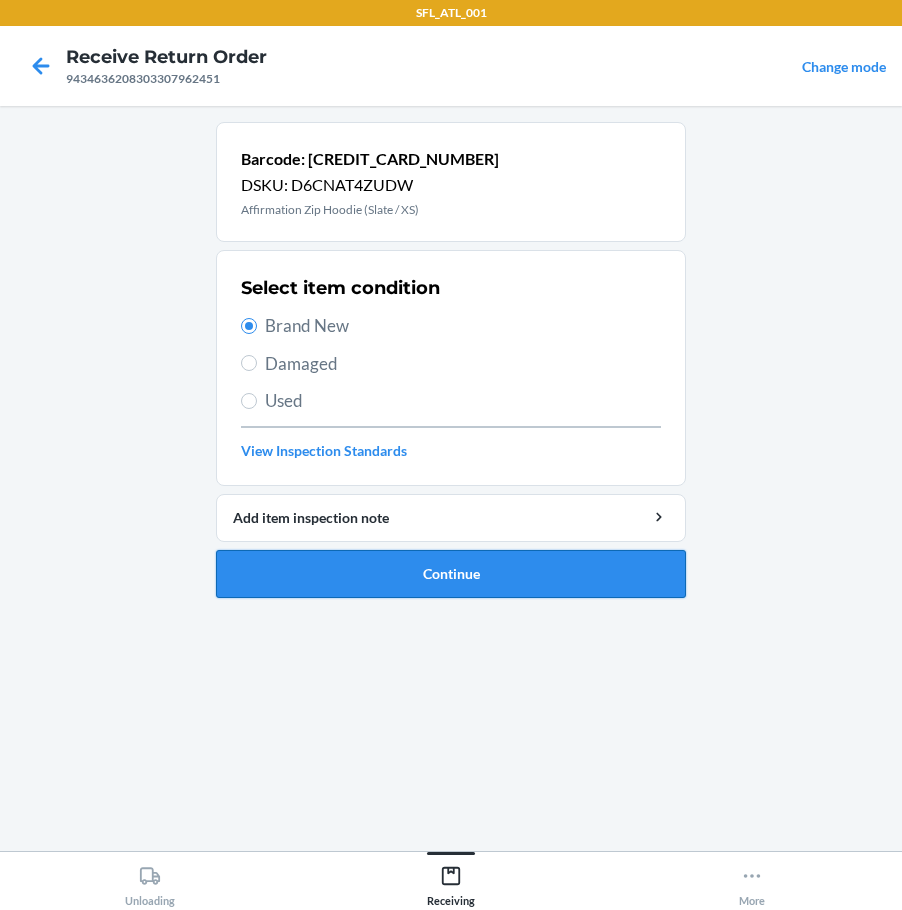 click on "Continue" at bounding box center (451, 574) 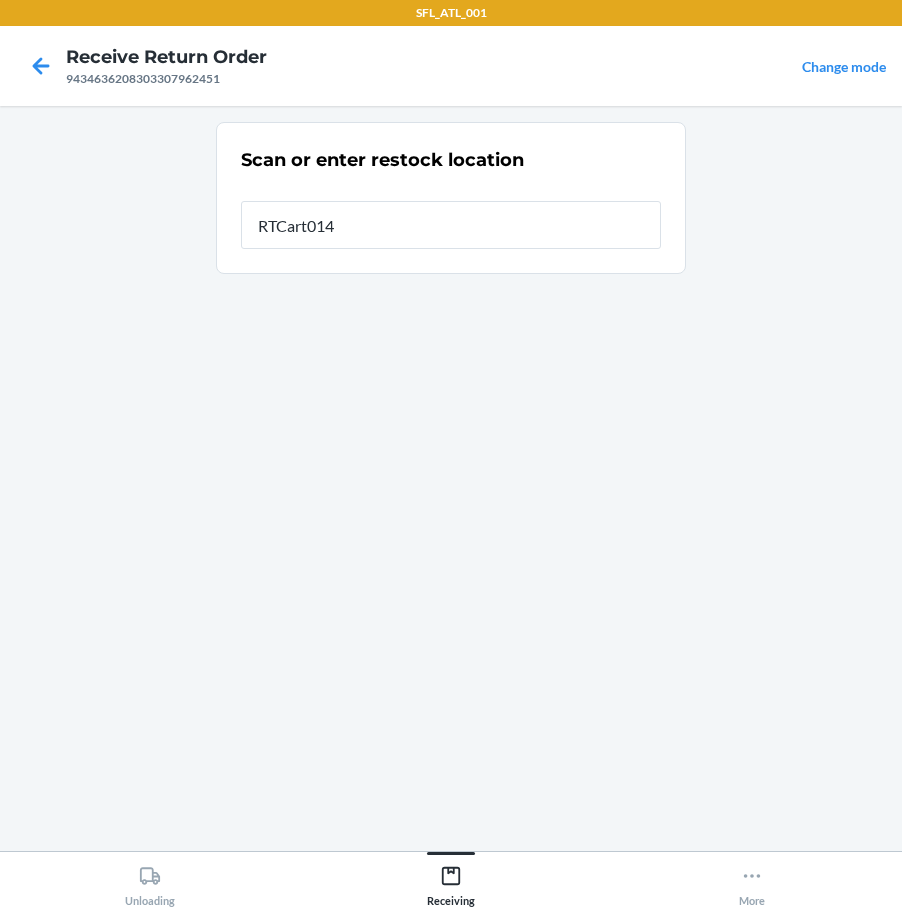 type on "RTCart014" 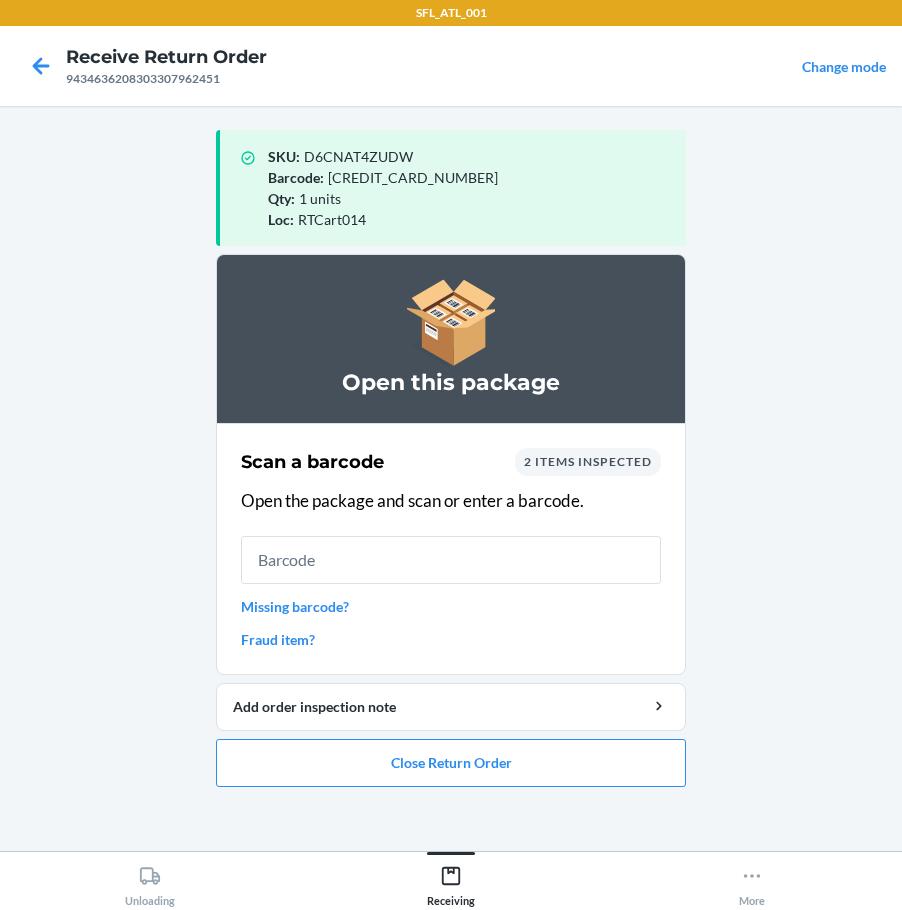 click at bounding box center (451, 560) 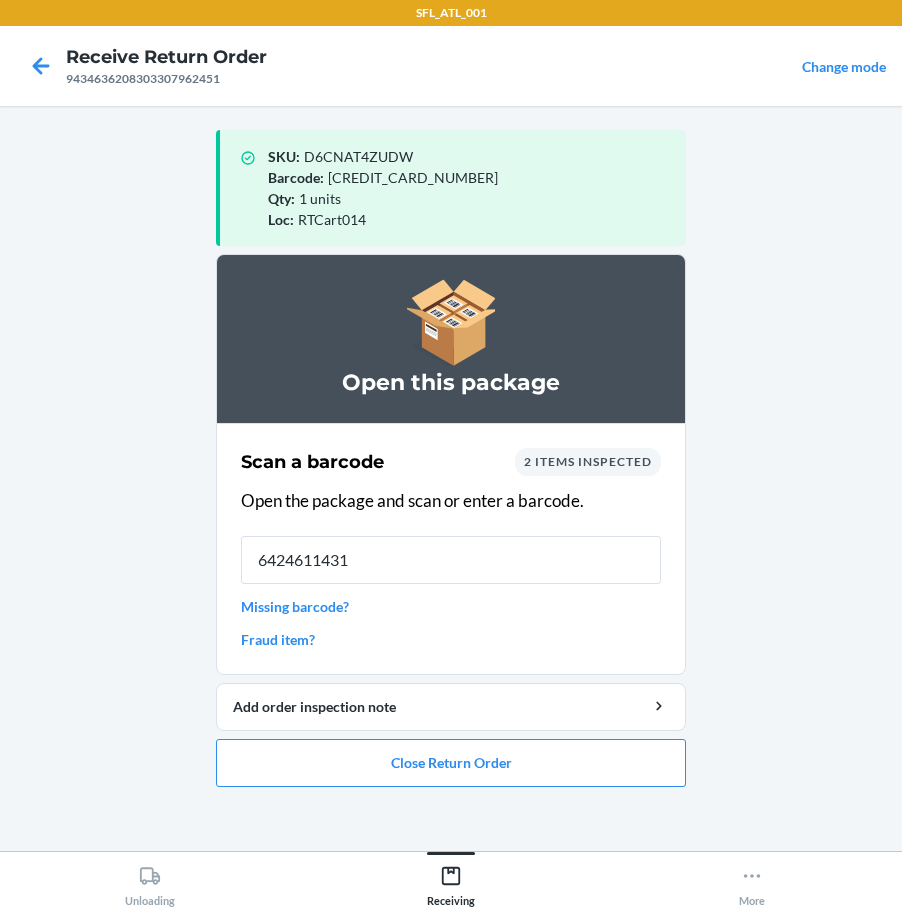 type on "64246114317" 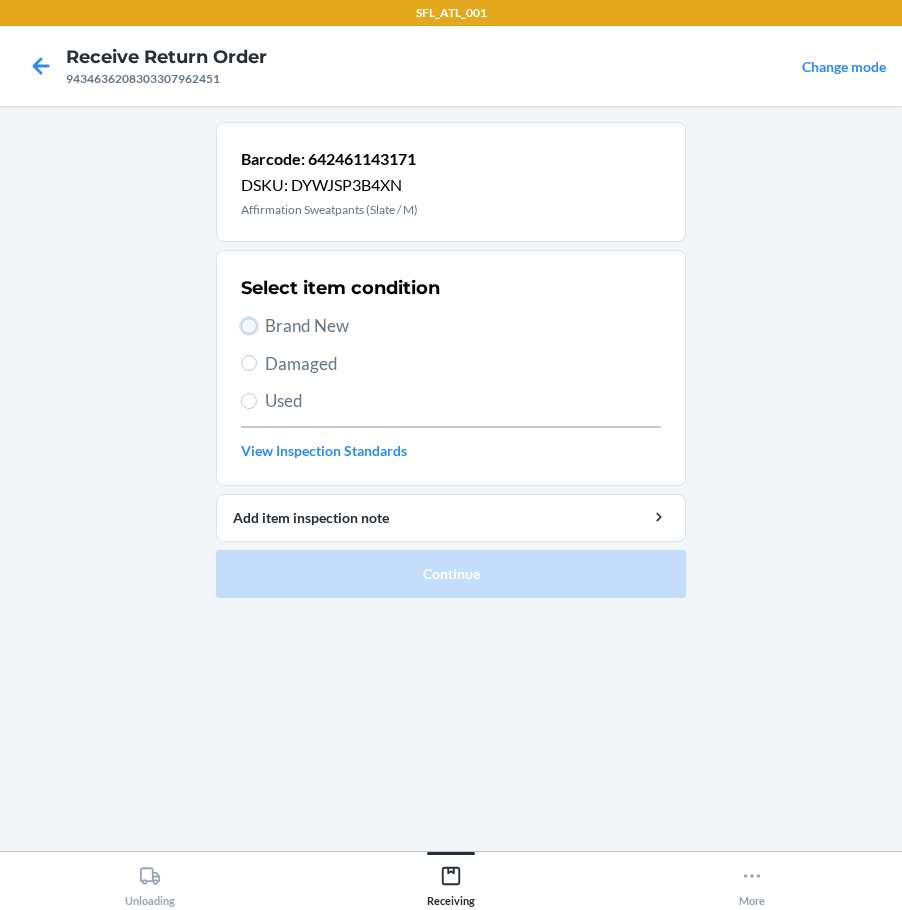 click on "Brand New" at bounding box center (249, 326) 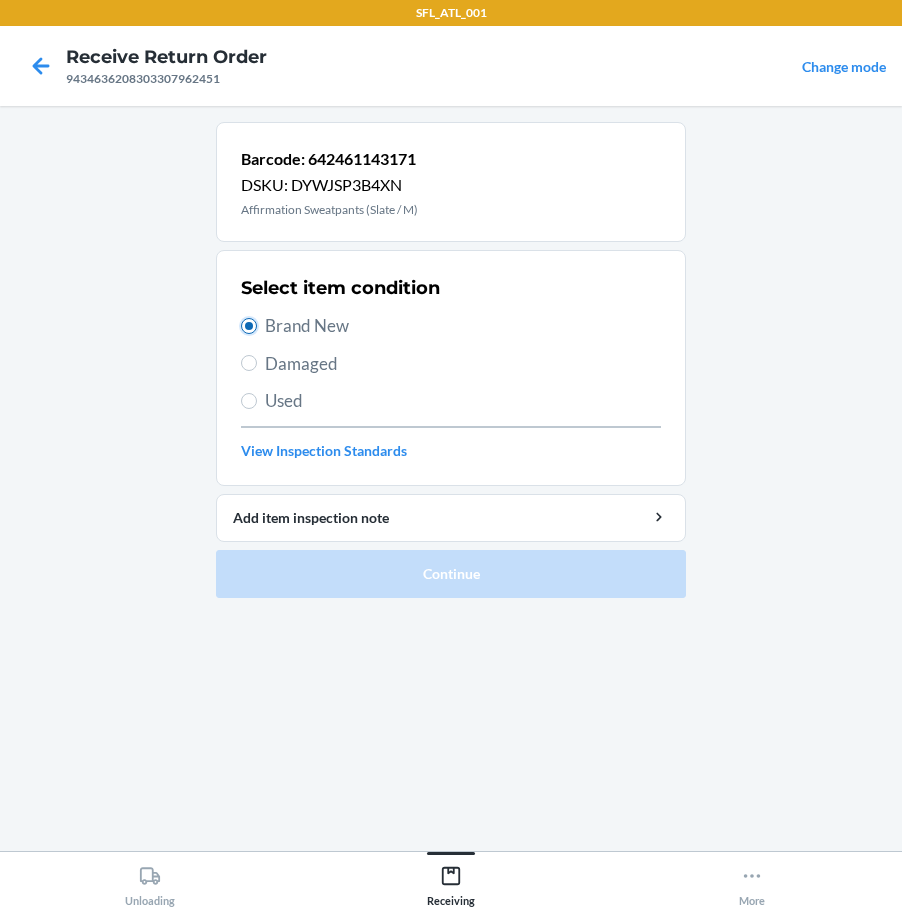 radio on "true" 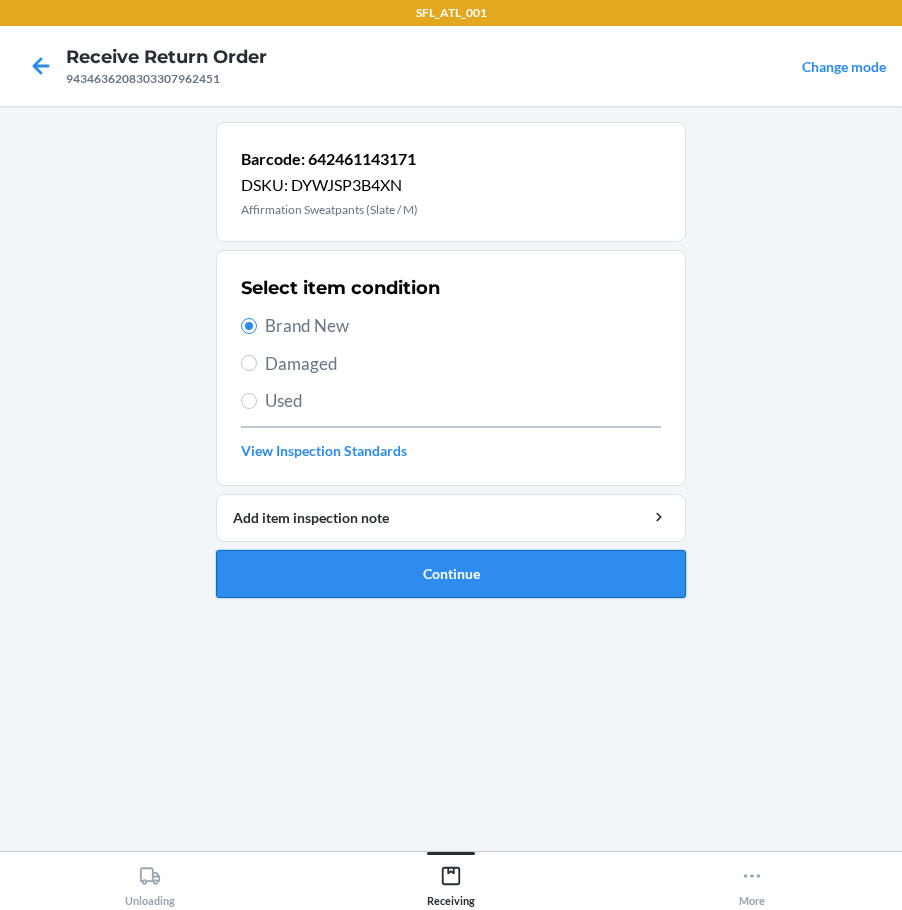 click on "Continue" at bounding box center [451, 574] 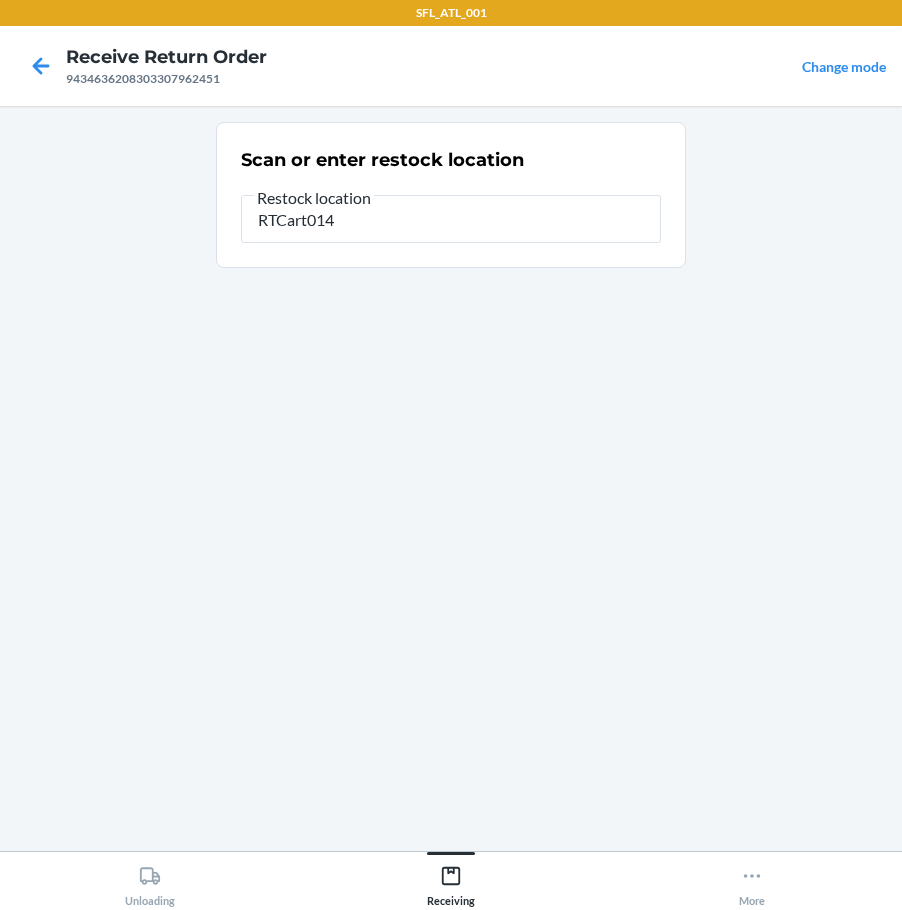 type on "RTCart014" 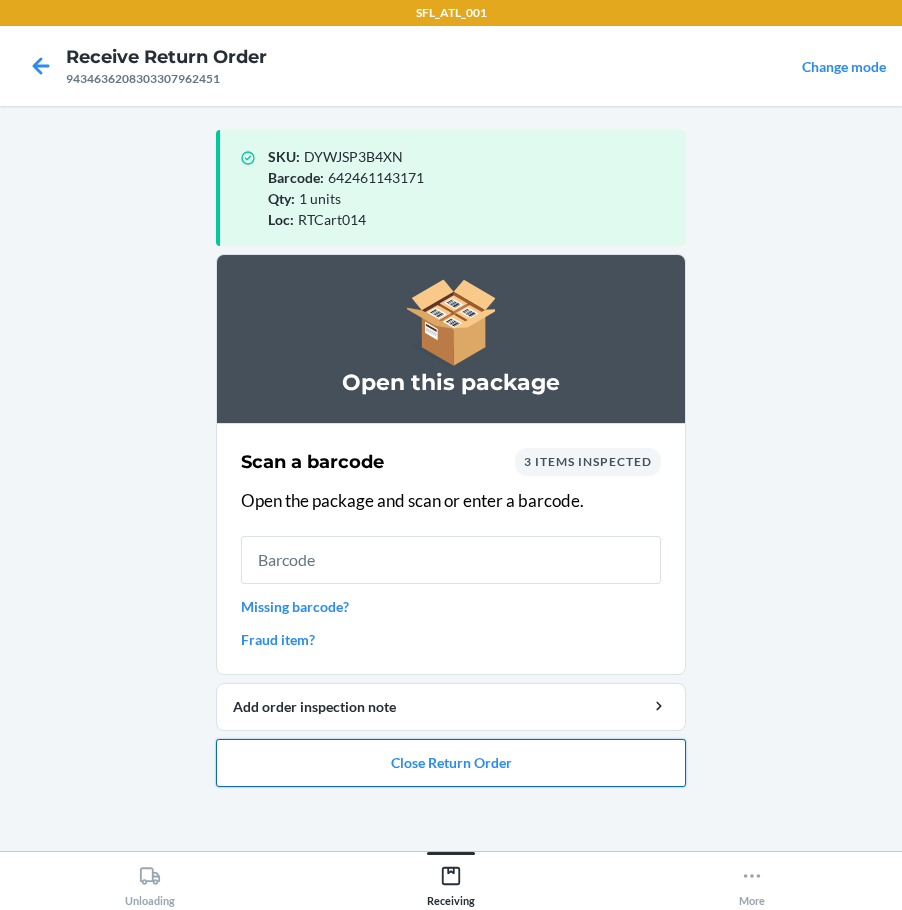 click on "Close Return Order" at bounding box center [451, 763] 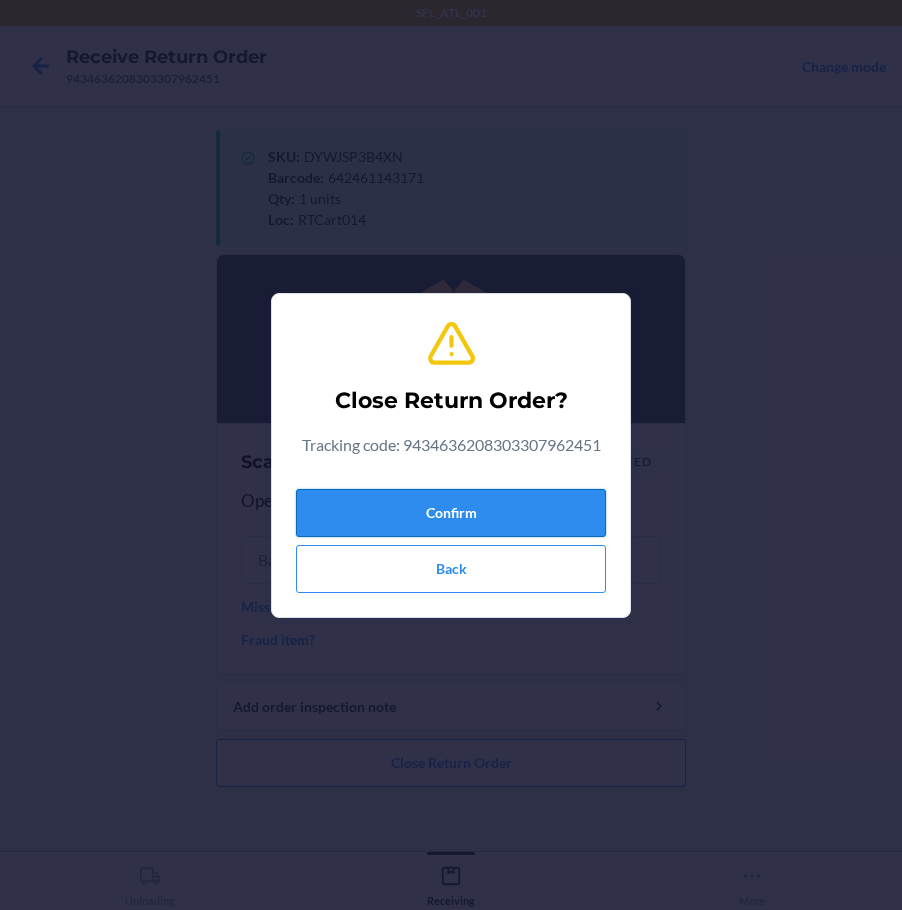 click on "Confirm" at bounding box center [451, 513] 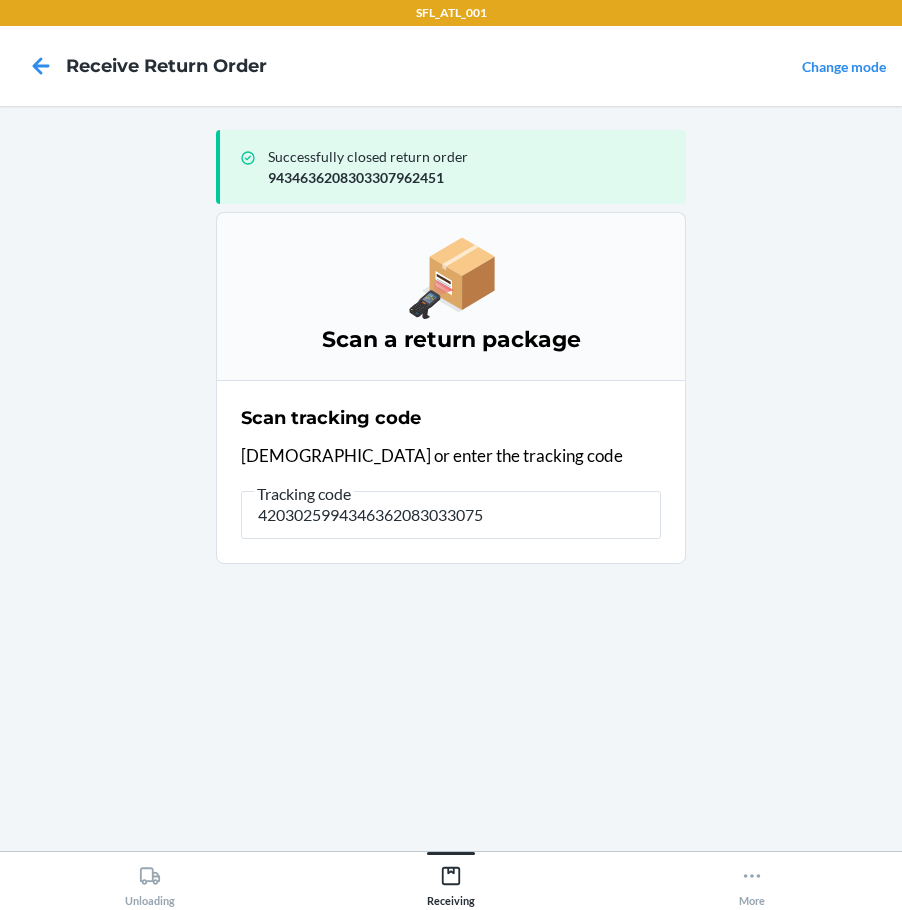 type on "42030259943463620830330758" 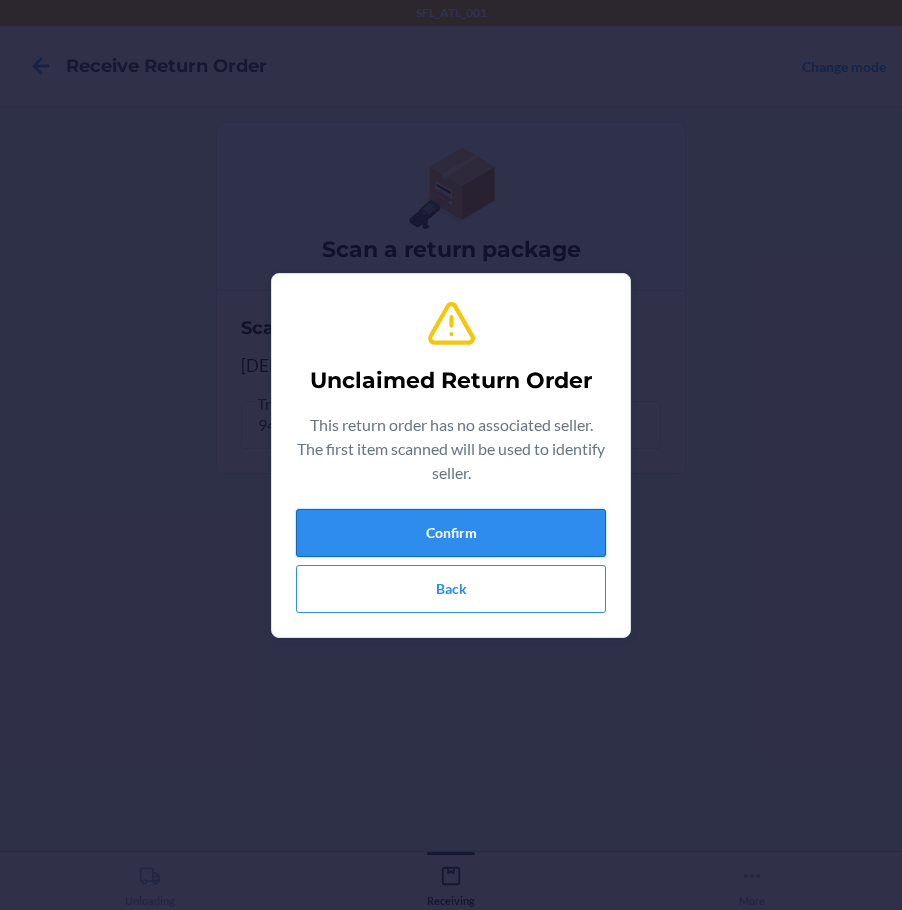 click on "Confirm" at bounding box center (451, 533) 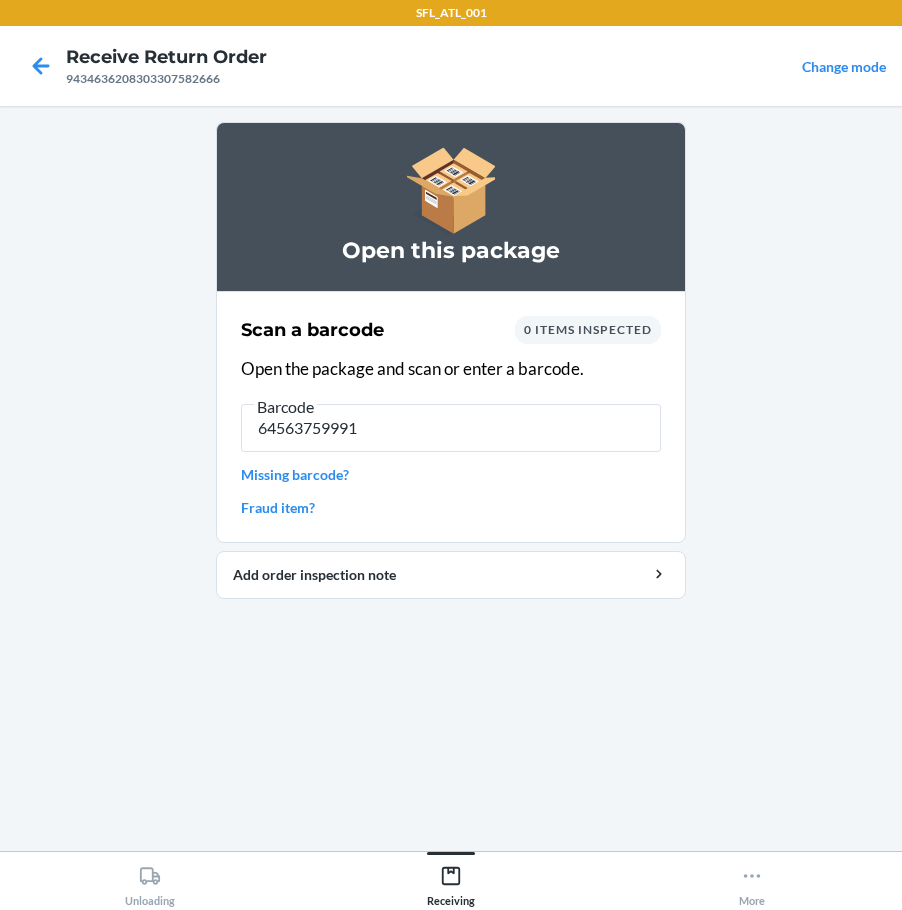 type on "645637599918" 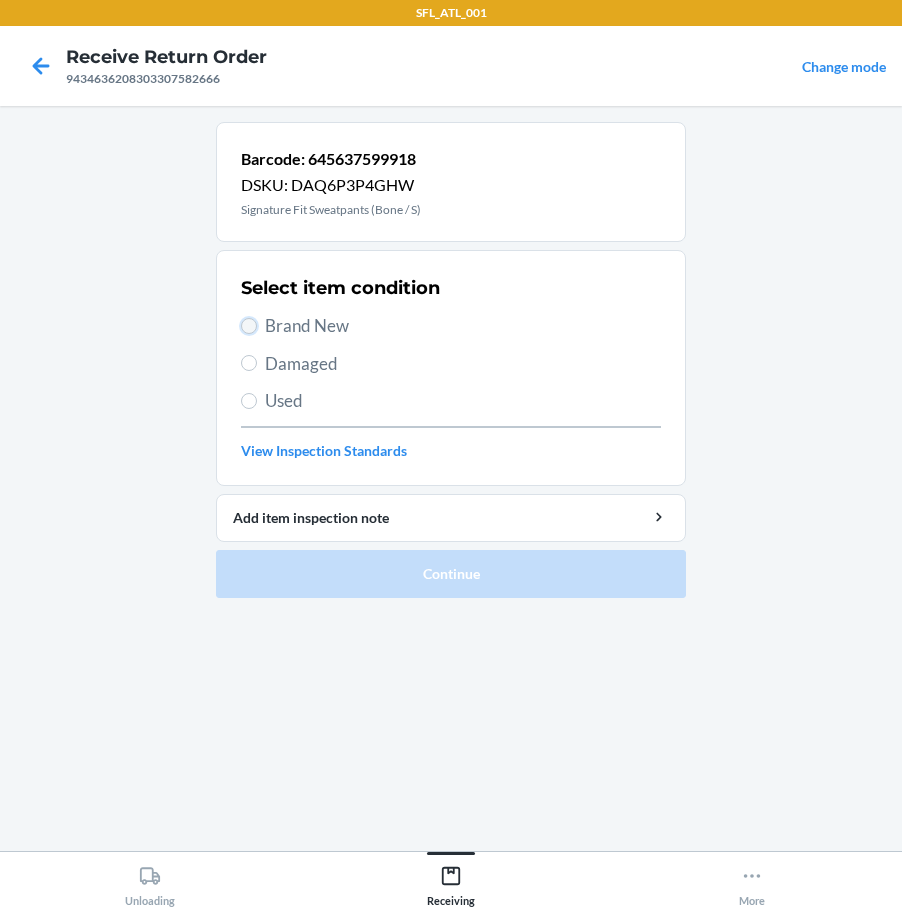 click on "Brand New" at bounding box center [249, 326] 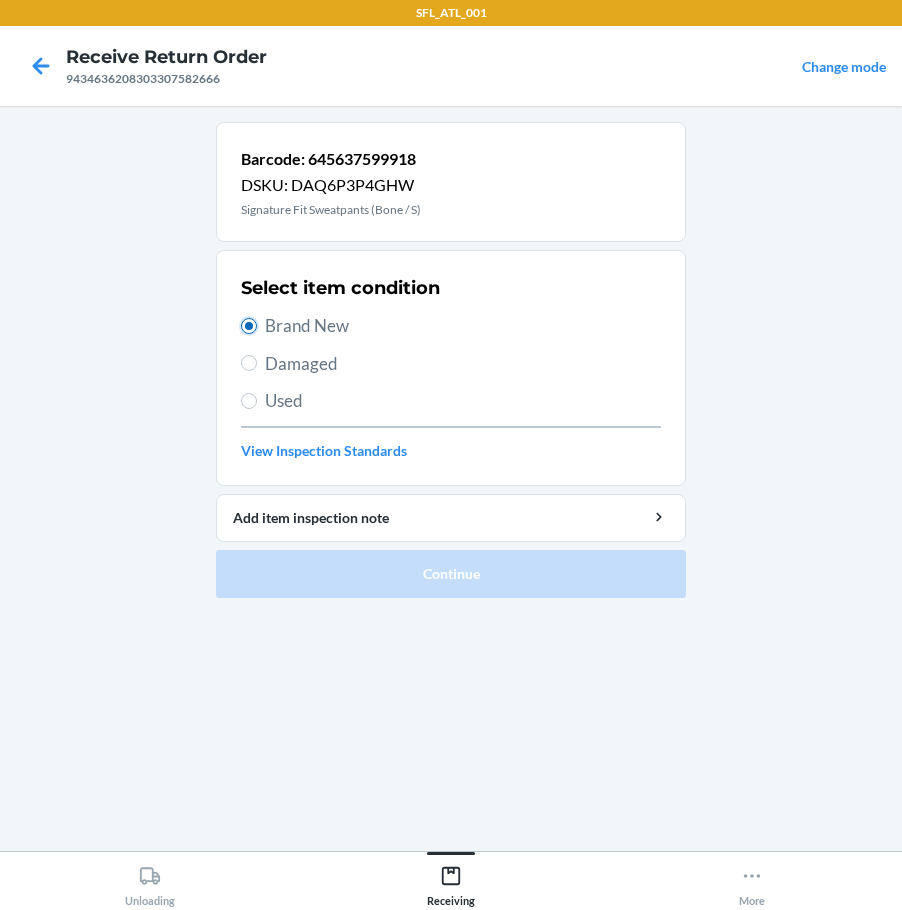 radio on "true" 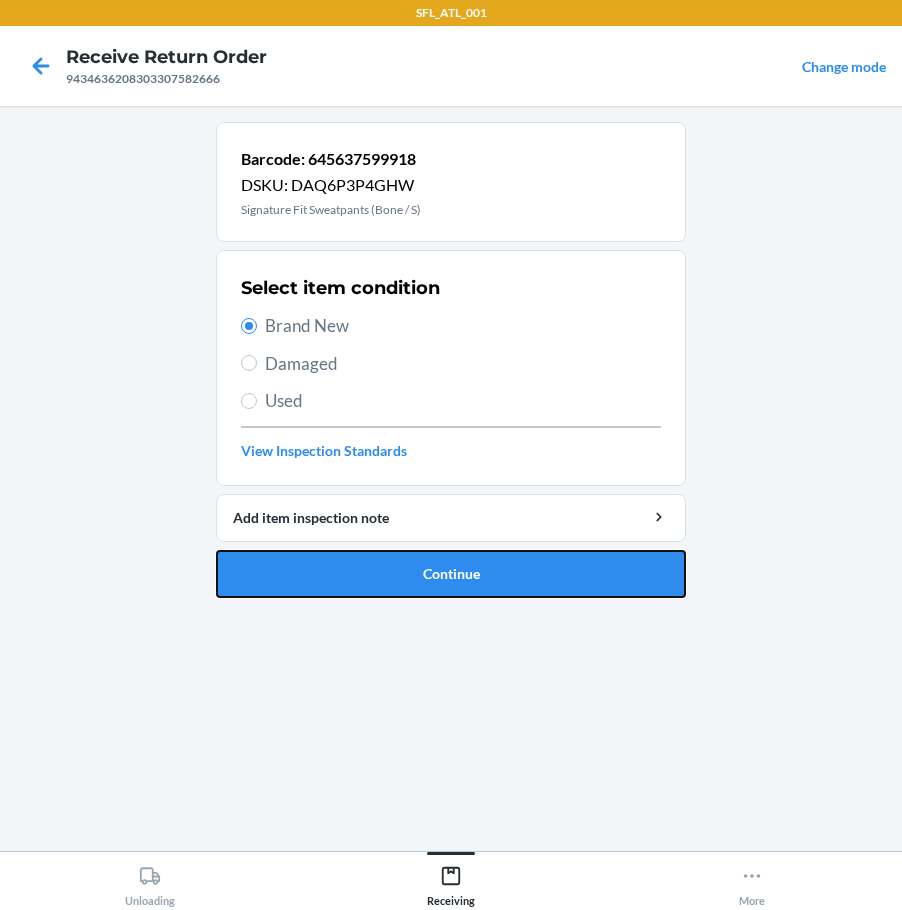click on "Continue" at bounding box center [451, 574] 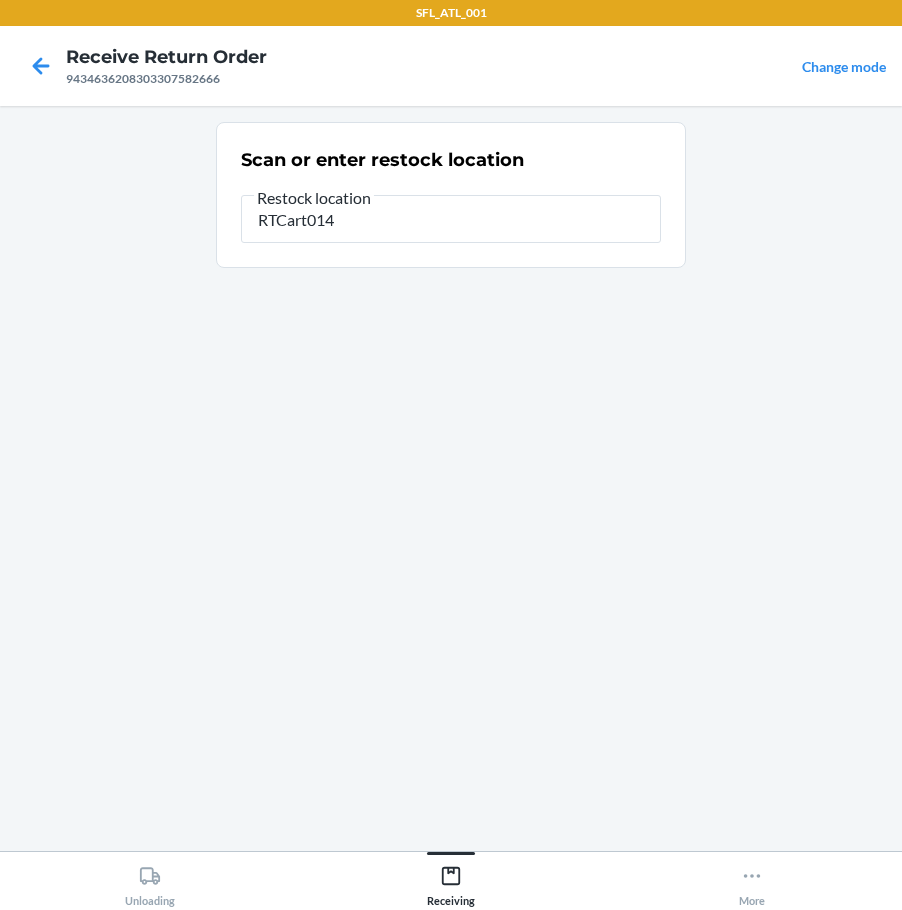 type on "RTCart014" 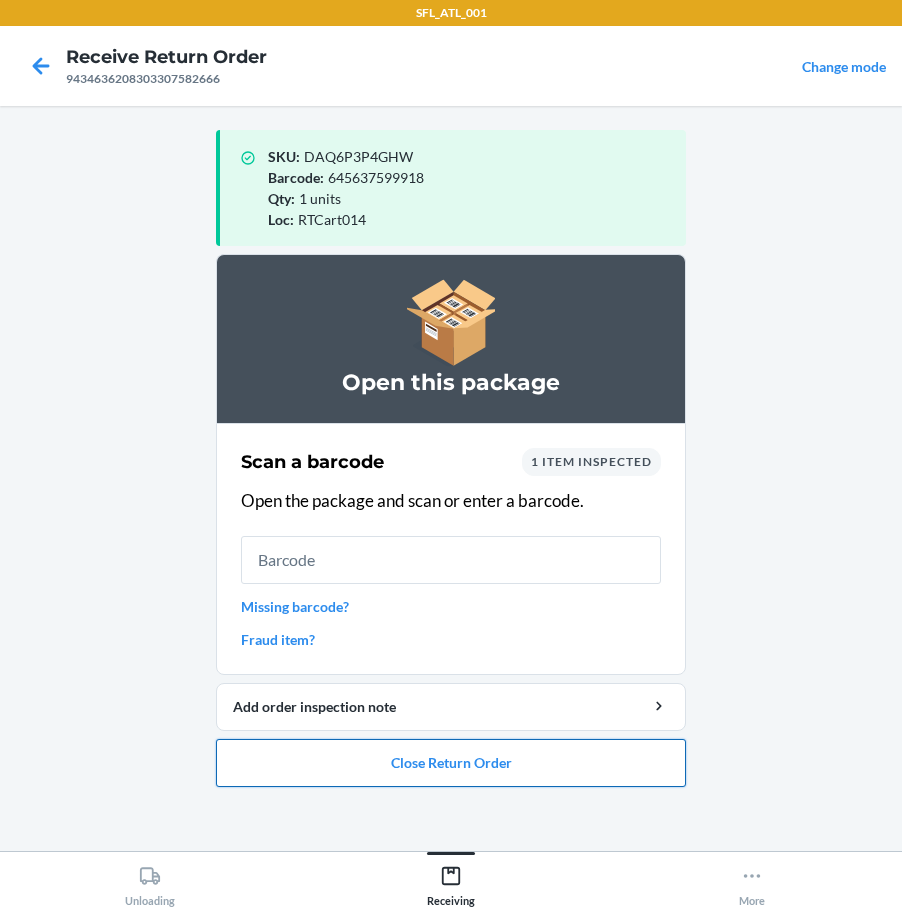 click on "Close Return Order" at bounding box center (451, 763) 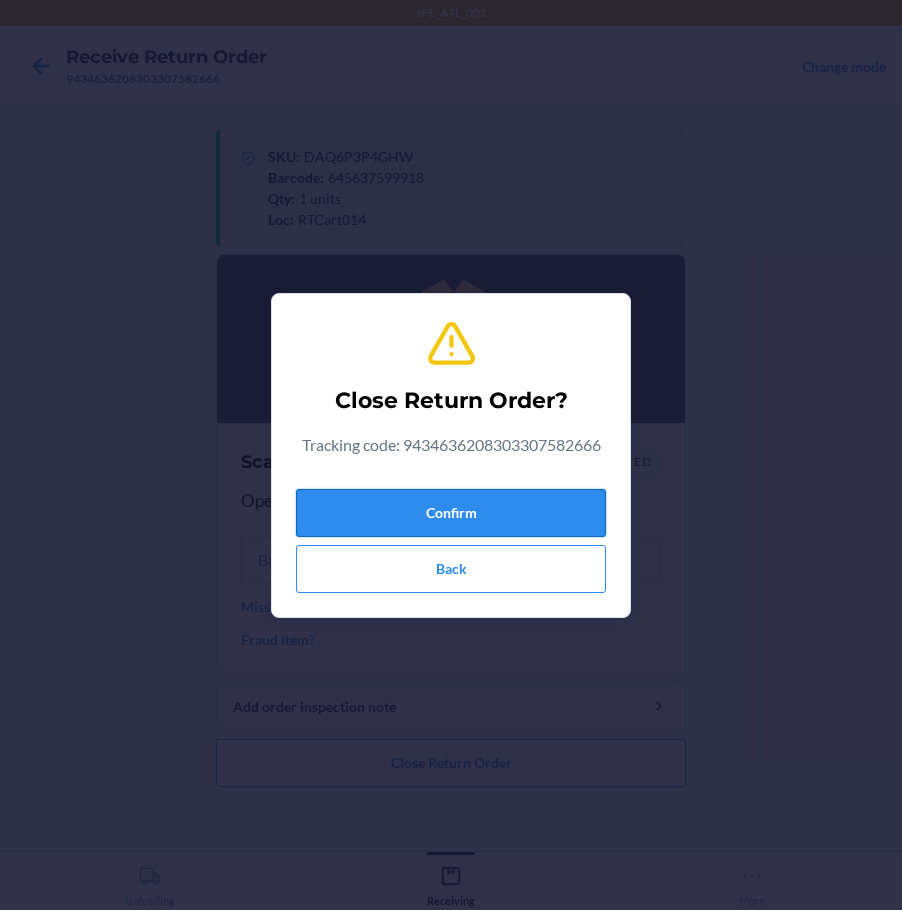click on "Confirm" at bounding box center (451, 513) 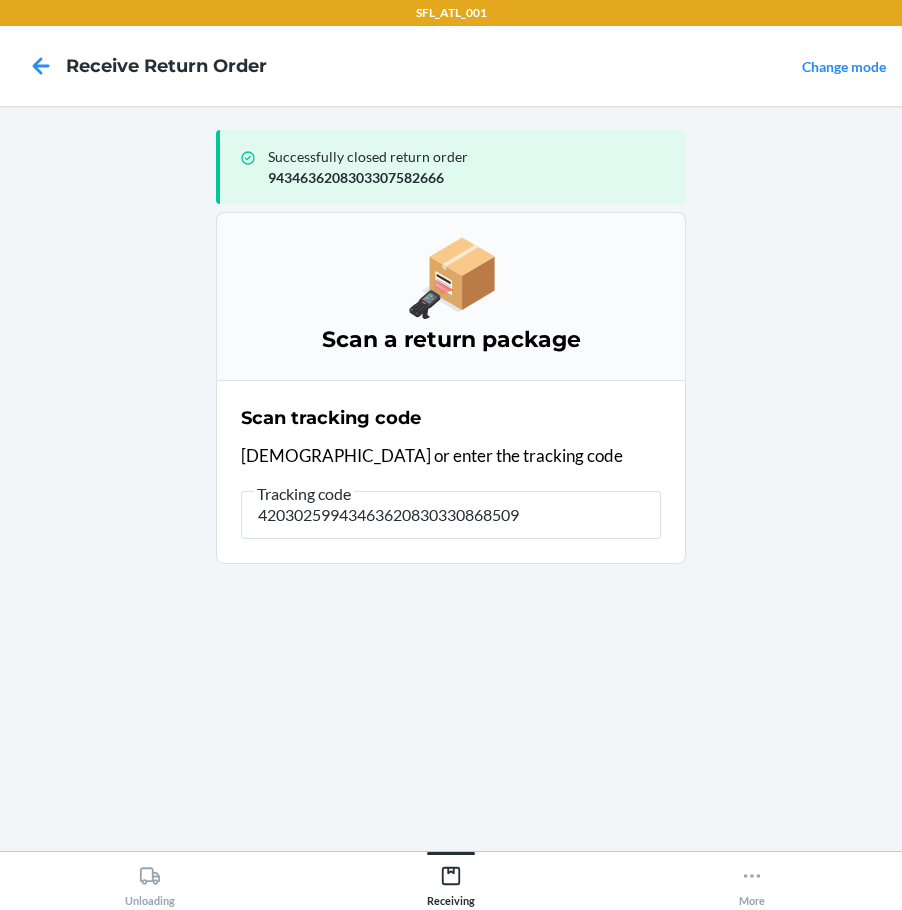type on "420302599434636208303308685090" 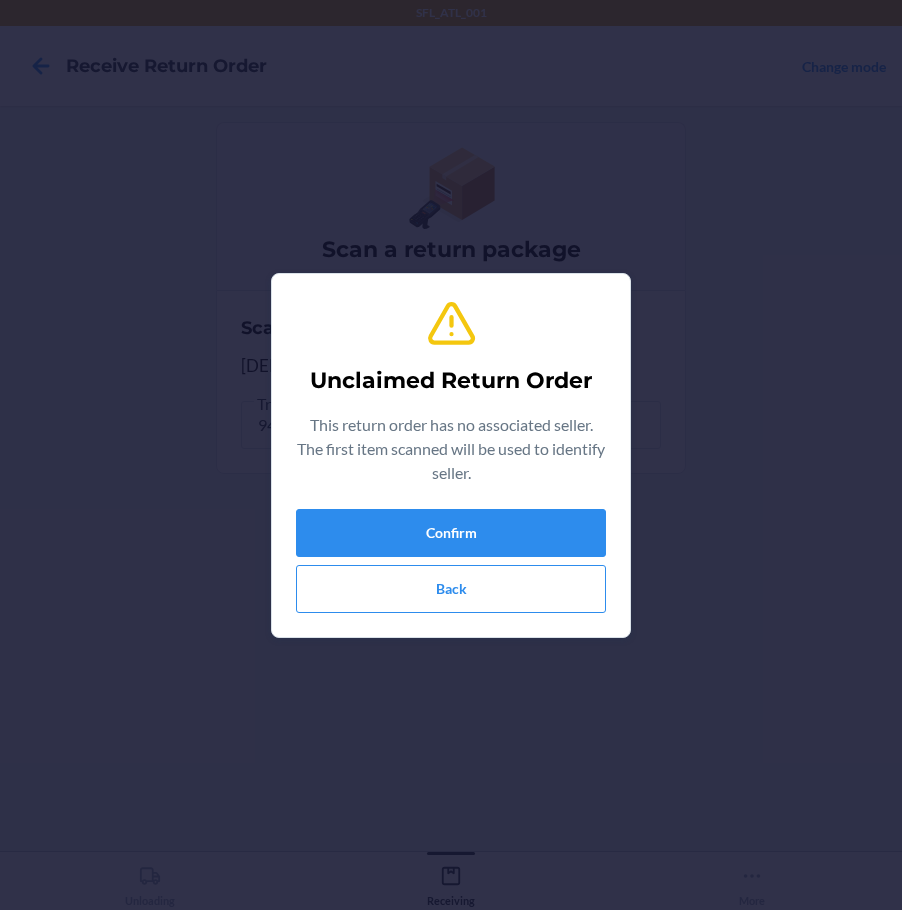 click on "Unclaimed Return Order This return order has no associated seller. The first item scanned will be used to identify seller. Confirm Back" at bounding box center (451, 455) 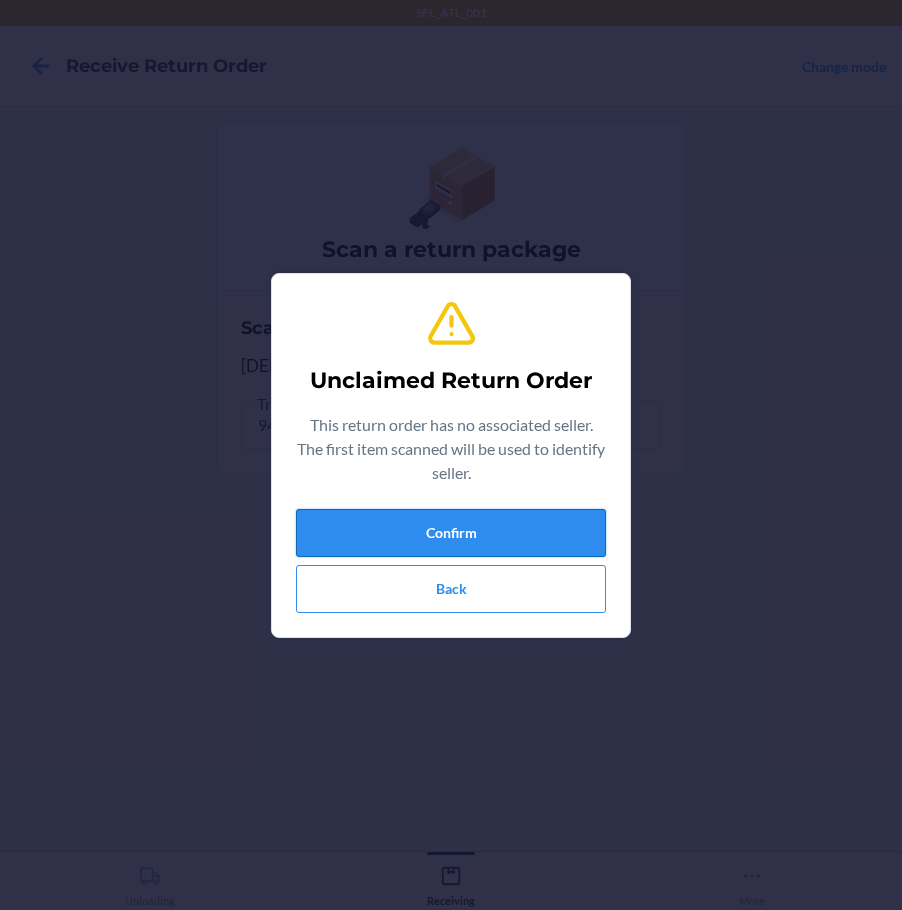click on "Confirm" at bounding box center [451, 533] 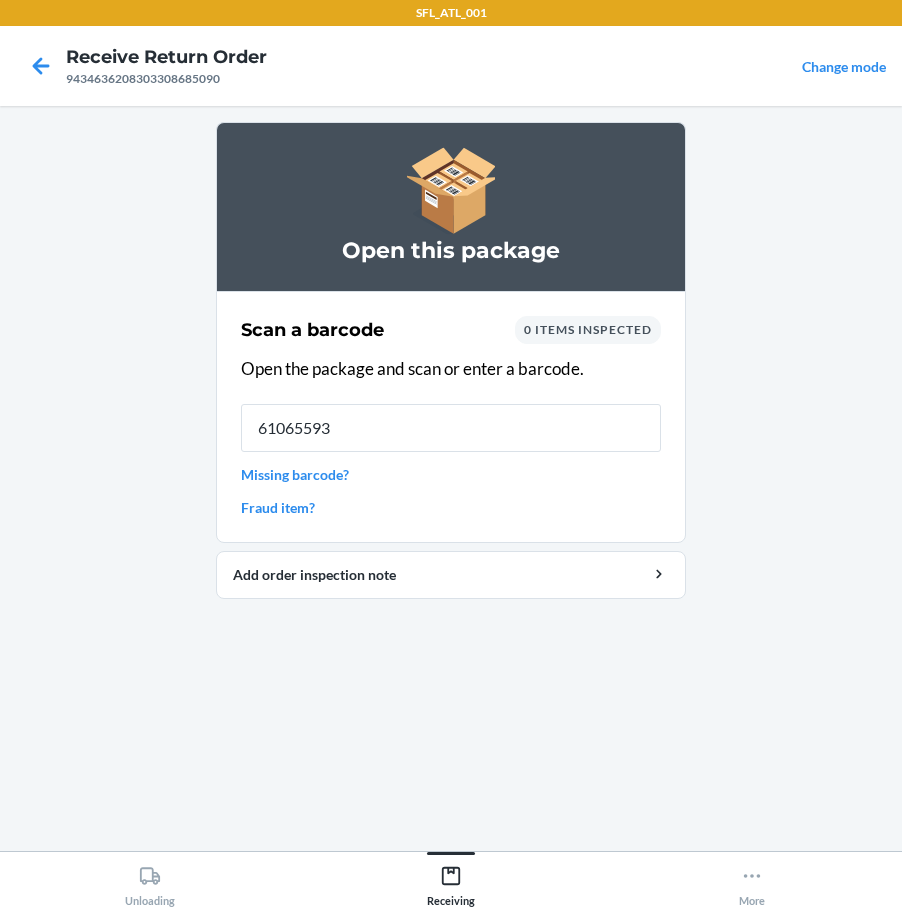 type on "610655938" 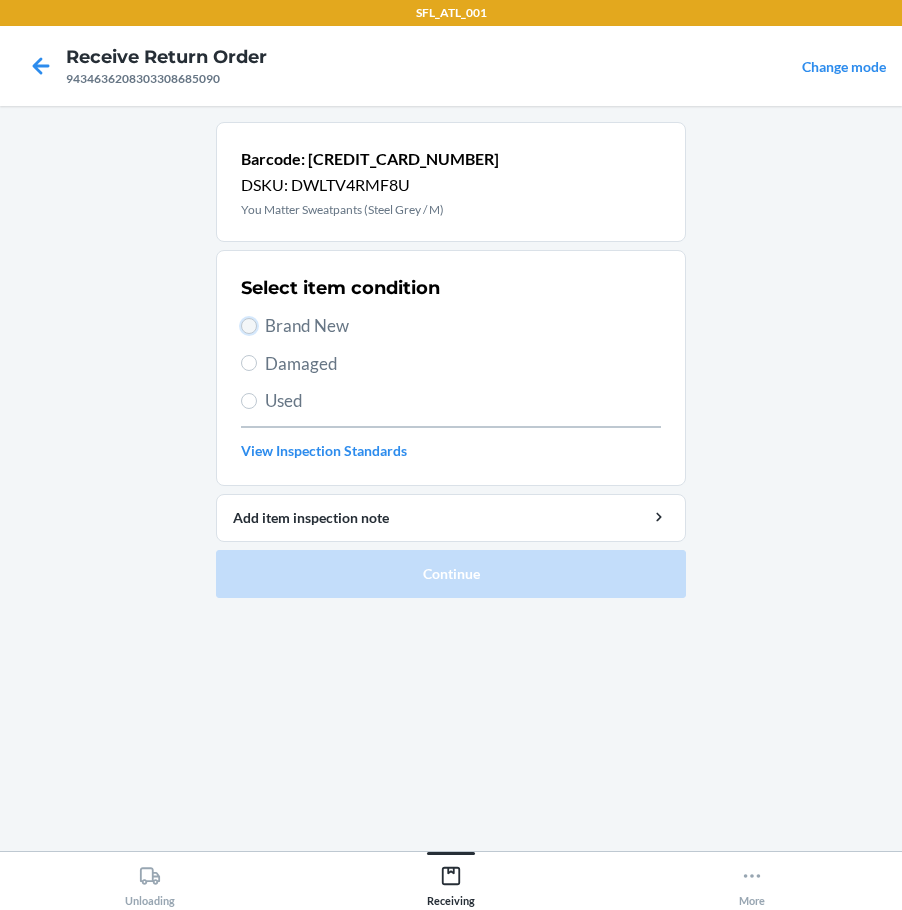 click on "Brand New" at bounding box center (249, 326) 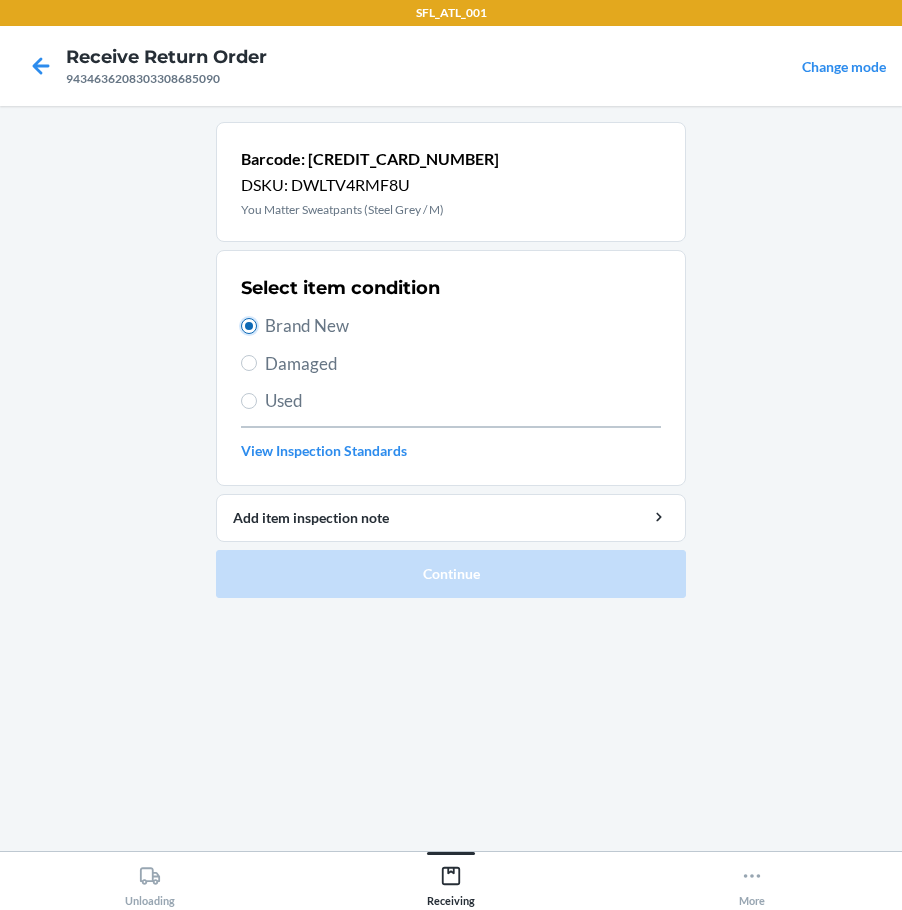 radio on "true" 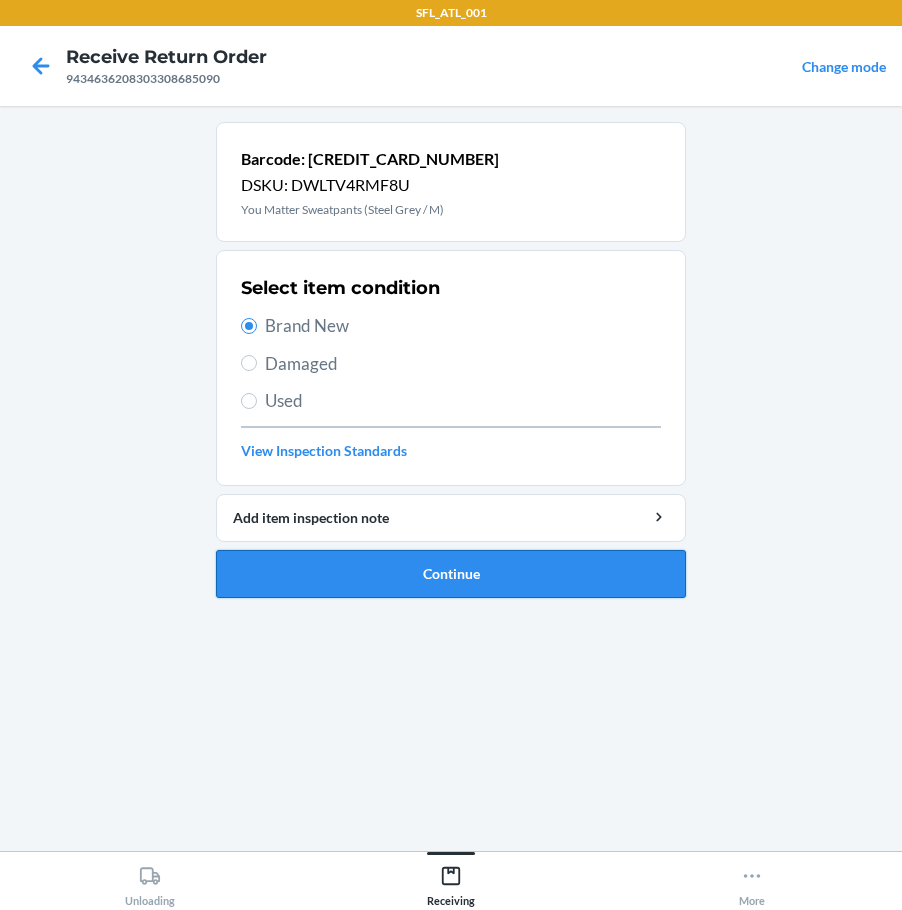 click on "Continue" at bounding box center [451, 574] 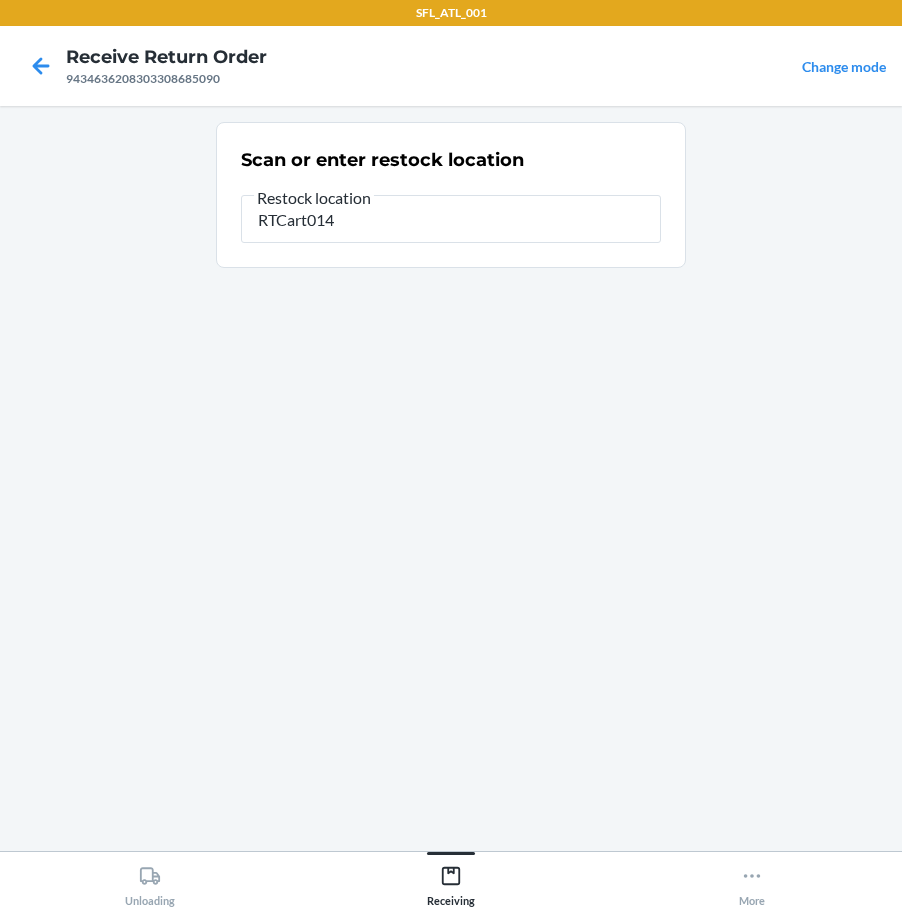 type on "RTCart014" 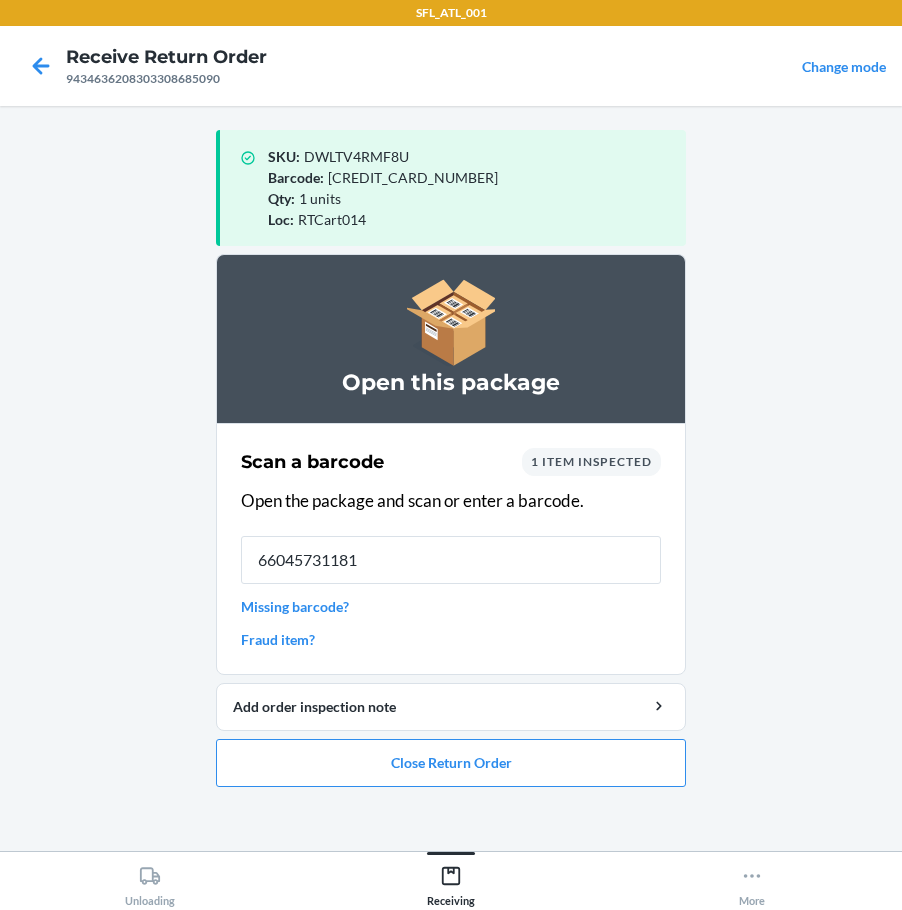 type 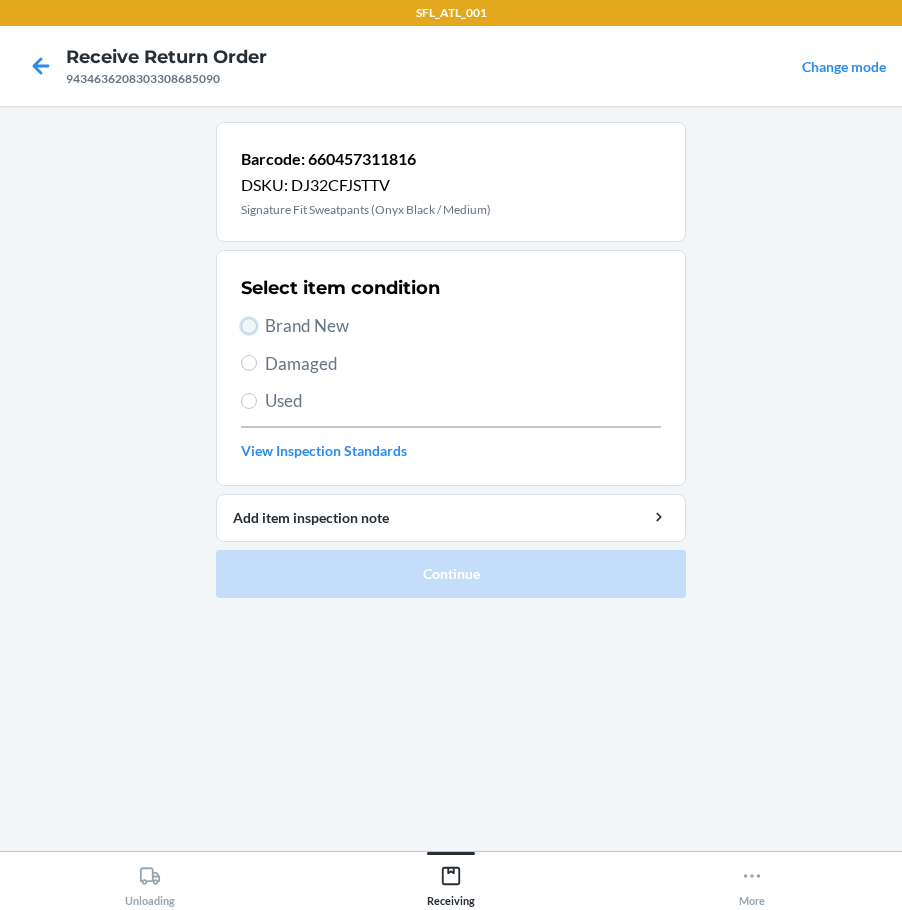 click on "Brand New" at bounding box center (249, 326) 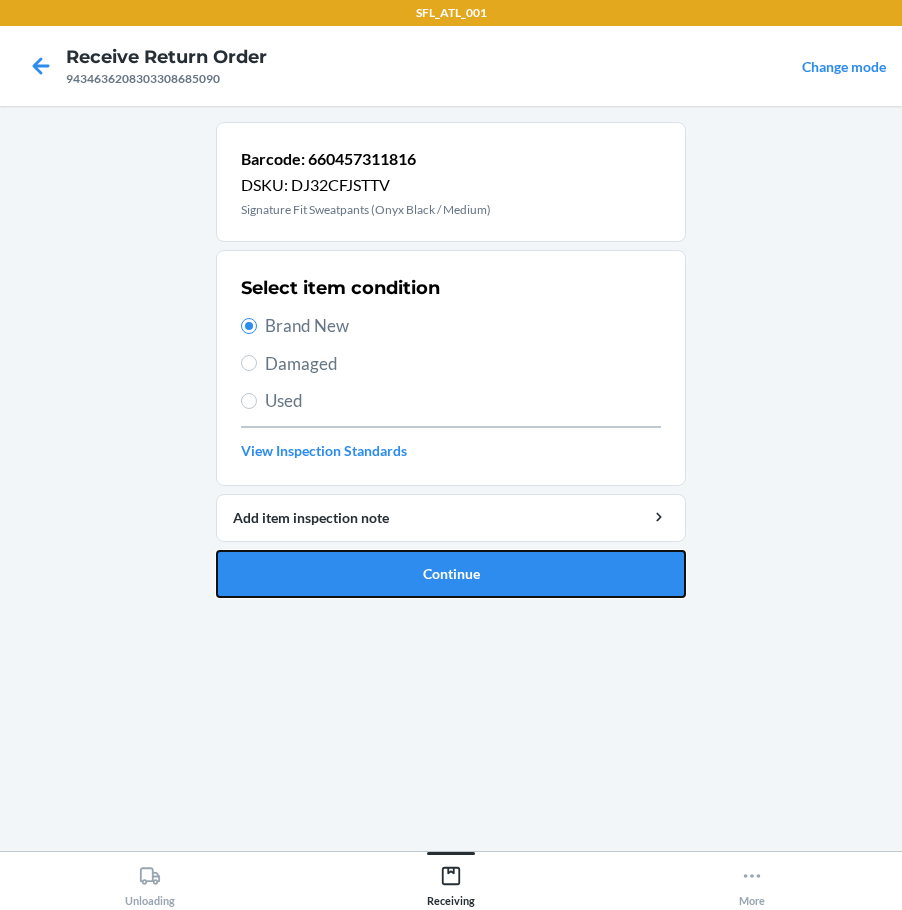 drag, startPoint x: 399, startPoint y: 573, endPoint x: 411, endPoint y: 568, distance: 13 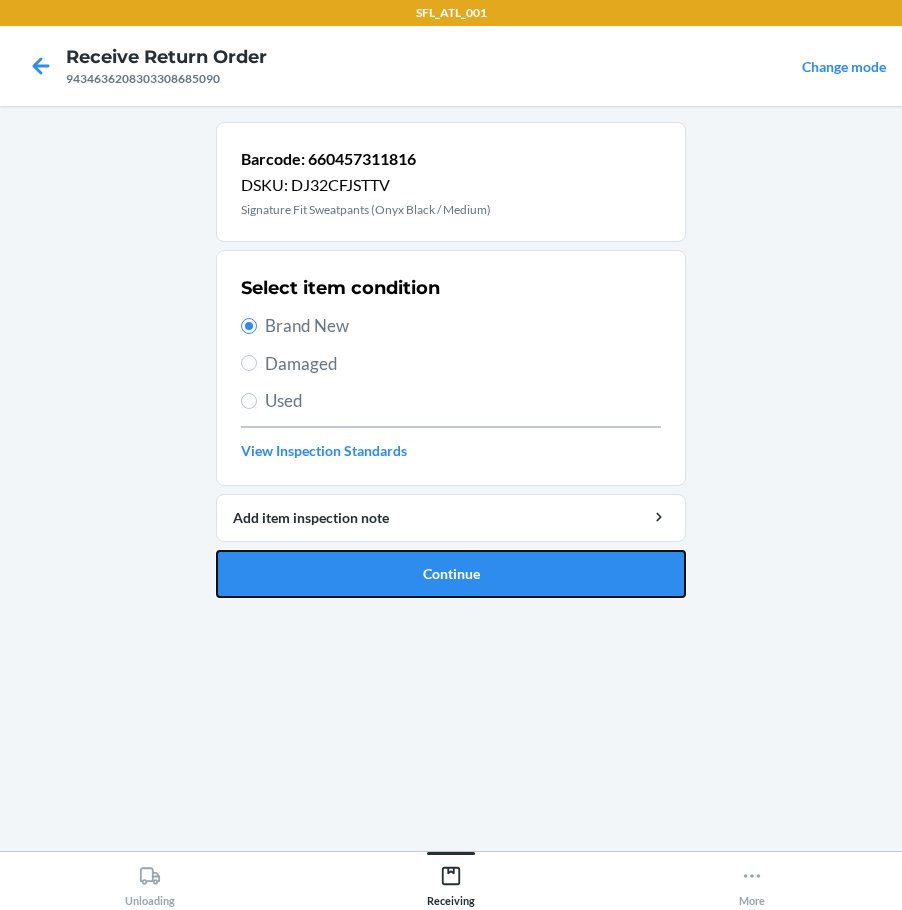 click on "Continue" at bounding box center (451, 574) 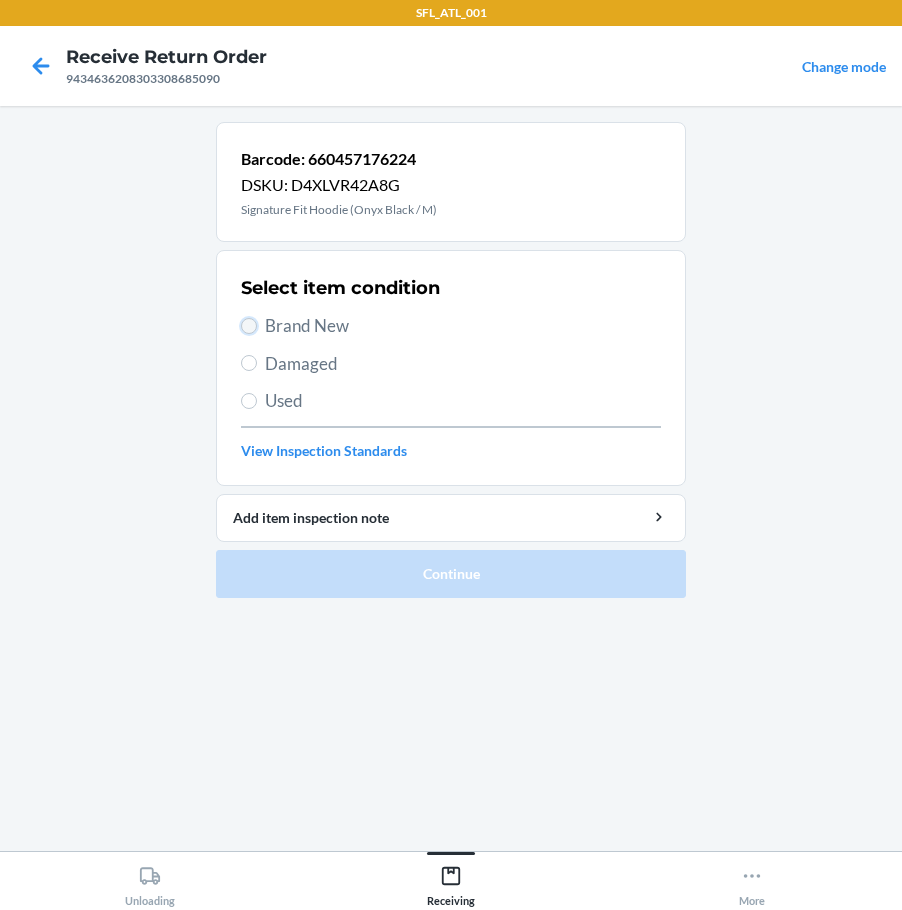 click on "Brand New" at bounding box center [249, 326] 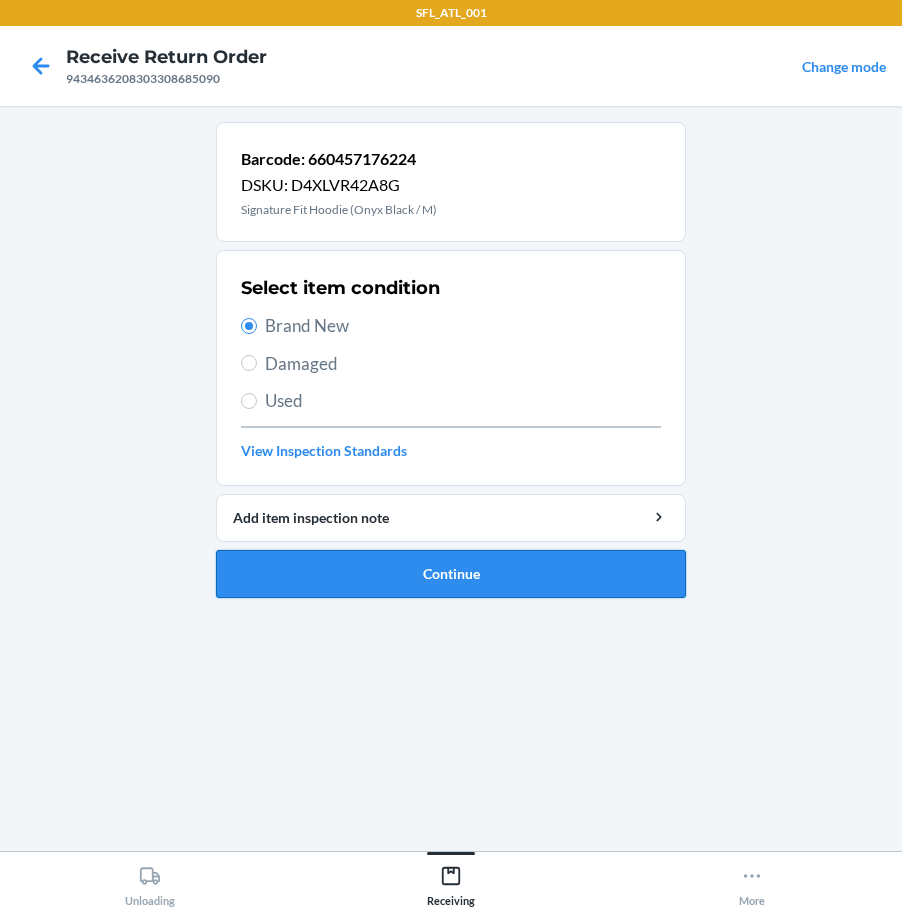 click on "Continue" at bounding box center [451, 574] 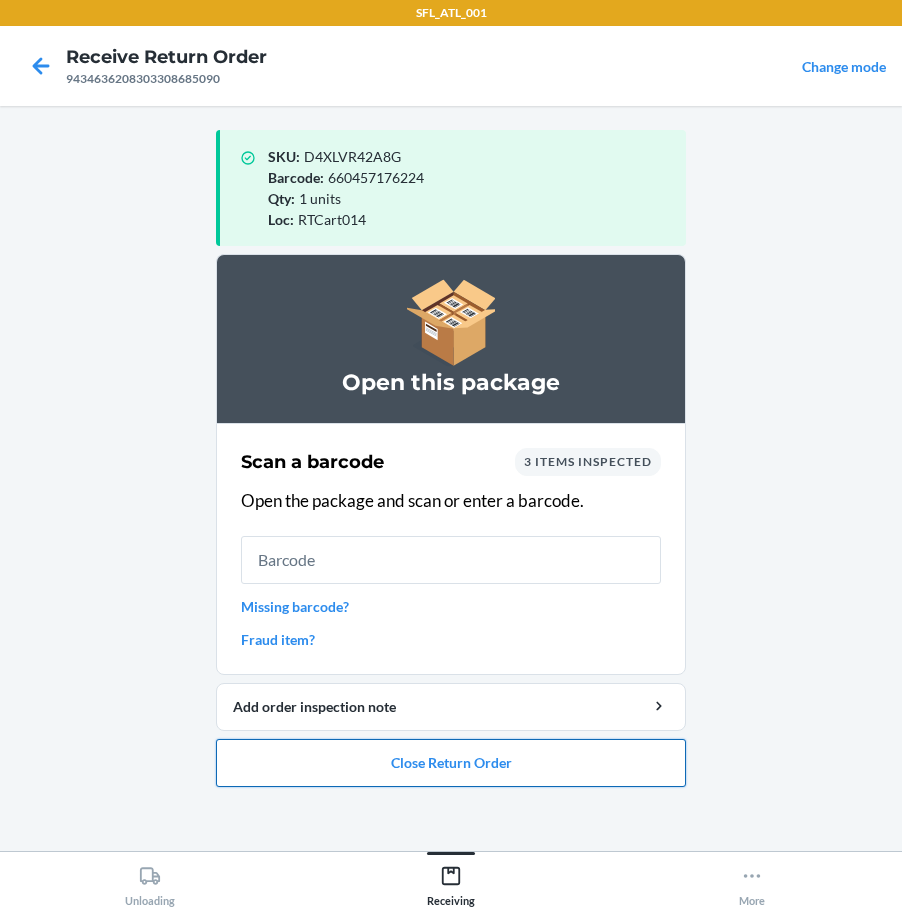 drag, startPoint x: 573, startPoint y: 752, endPoint x: 588, endPoint y: 741, distance: 18.601076 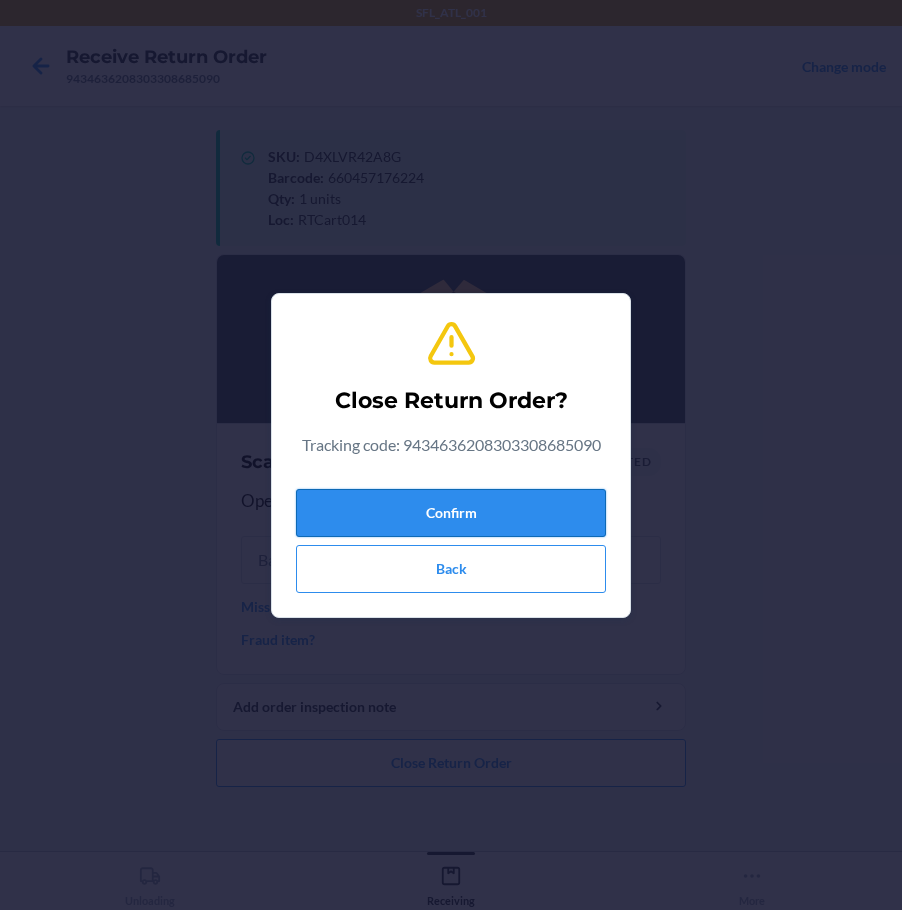 click on "Confirm" at bounding box center [451, 513] 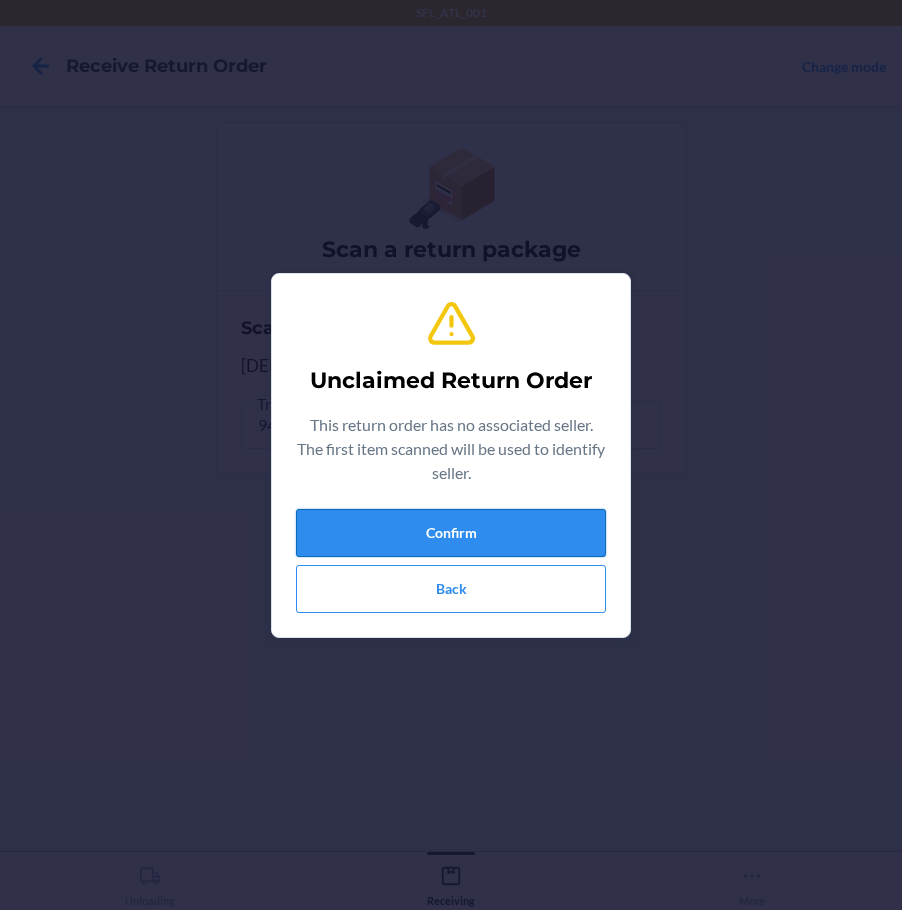 click on "Confirm" at bounding box center [451, 533] 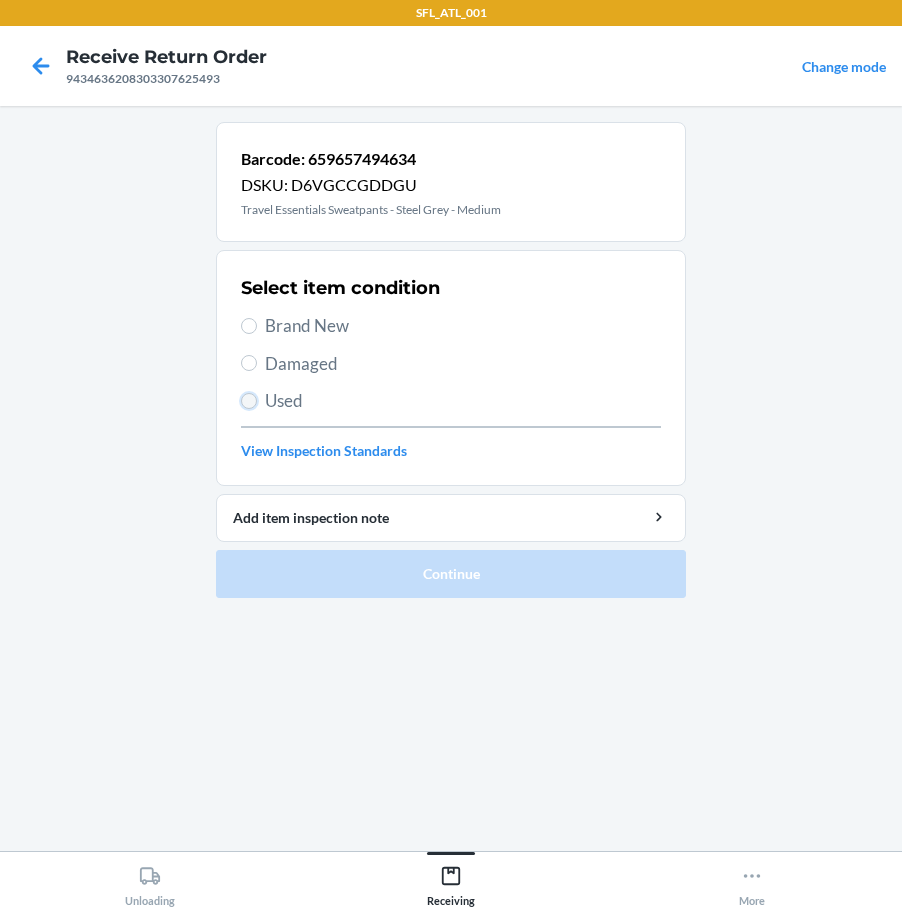 click on "Used" at bounding box center (249, 401) 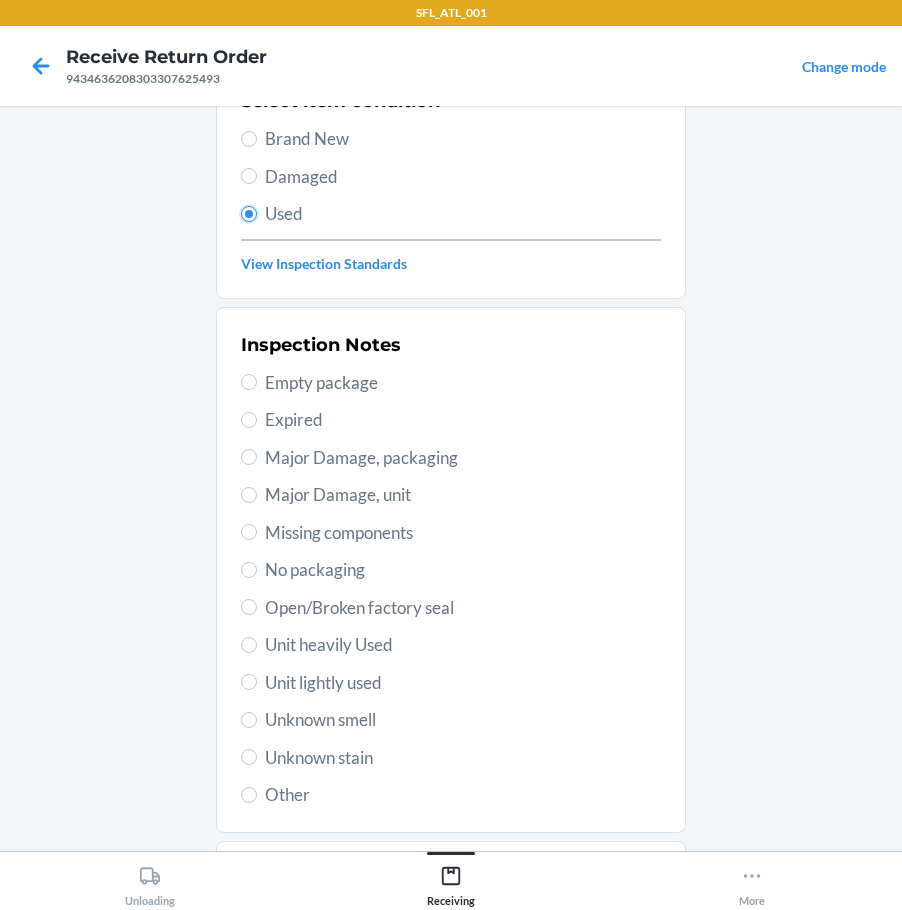 scroll, scrollTop: 297, scrollLeft: 0, axis: vertical 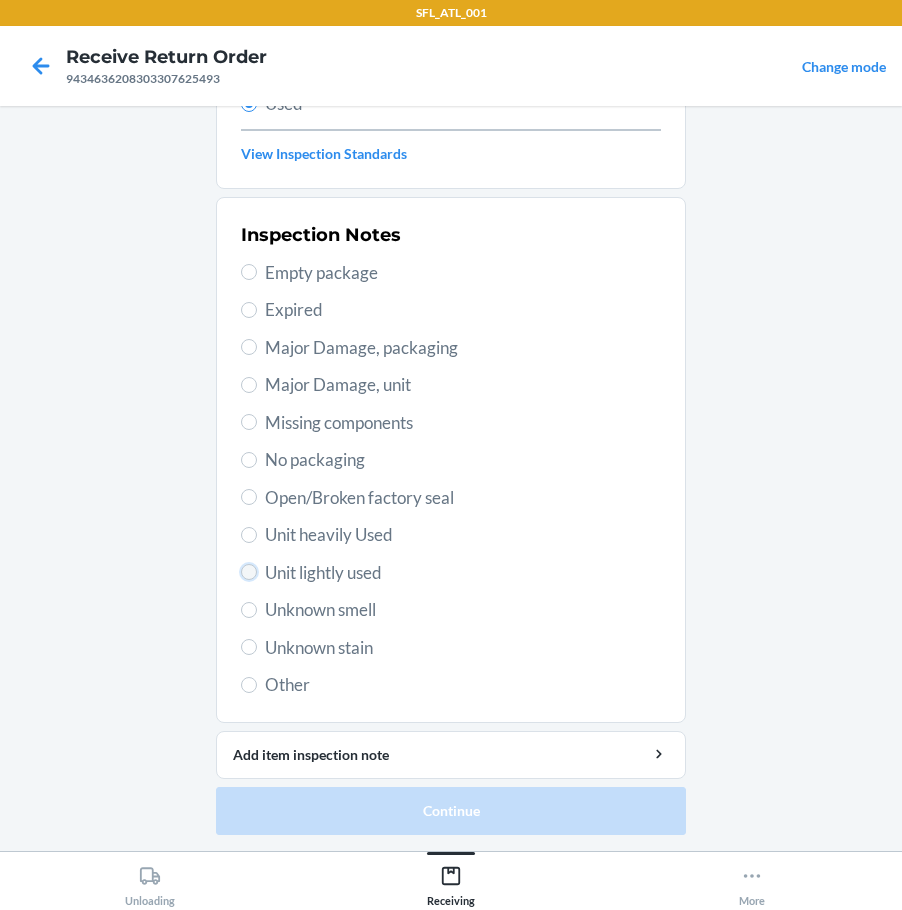 click on "Unit lightly used" at bounding box center (249, 572) 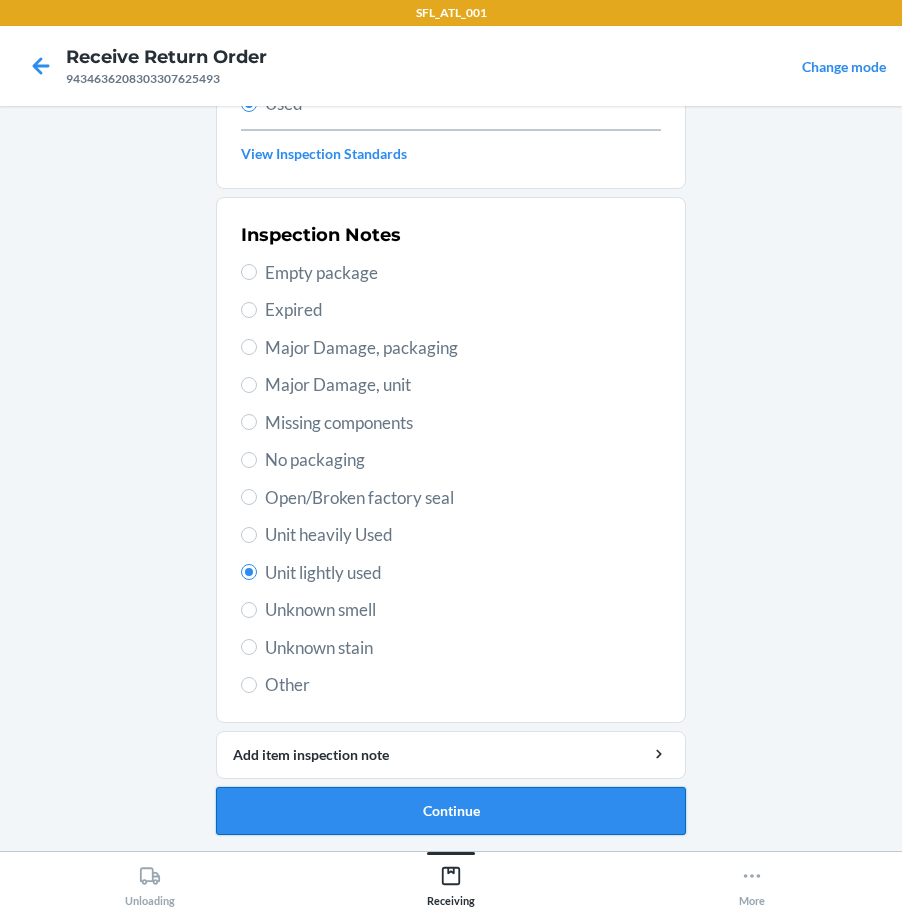 click on "Continue" at bounding box center (451, 811) 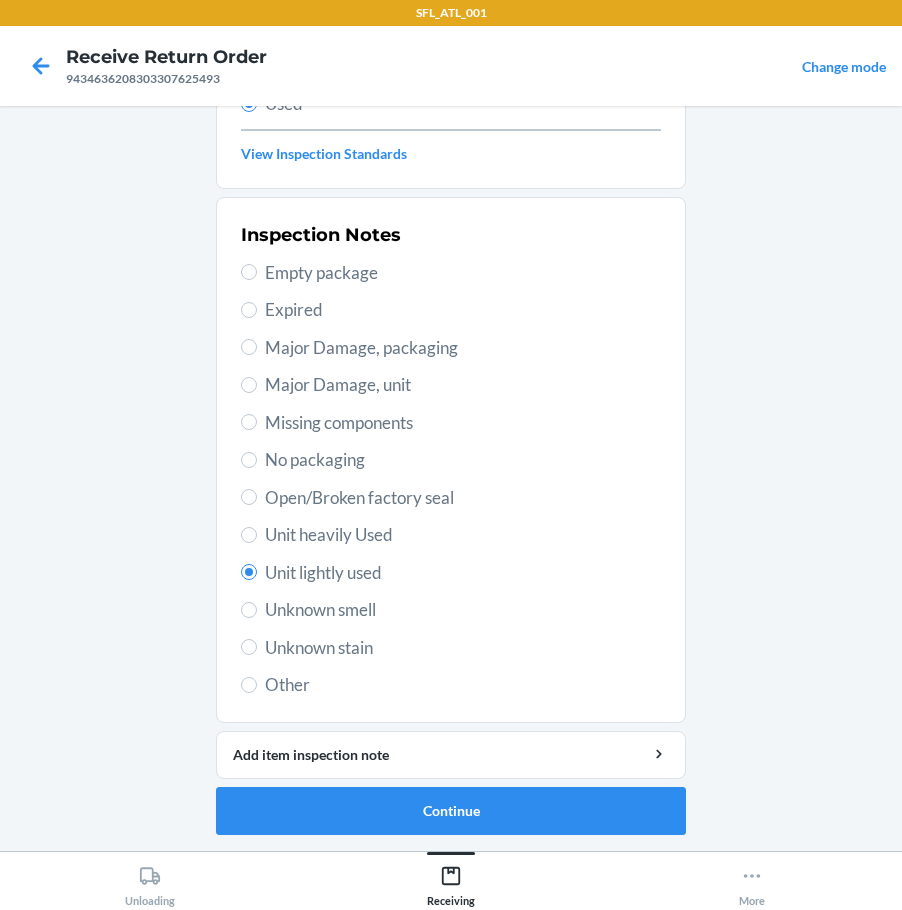 scroll, scrollTop: 0, scrollLeft: 0, axis: both 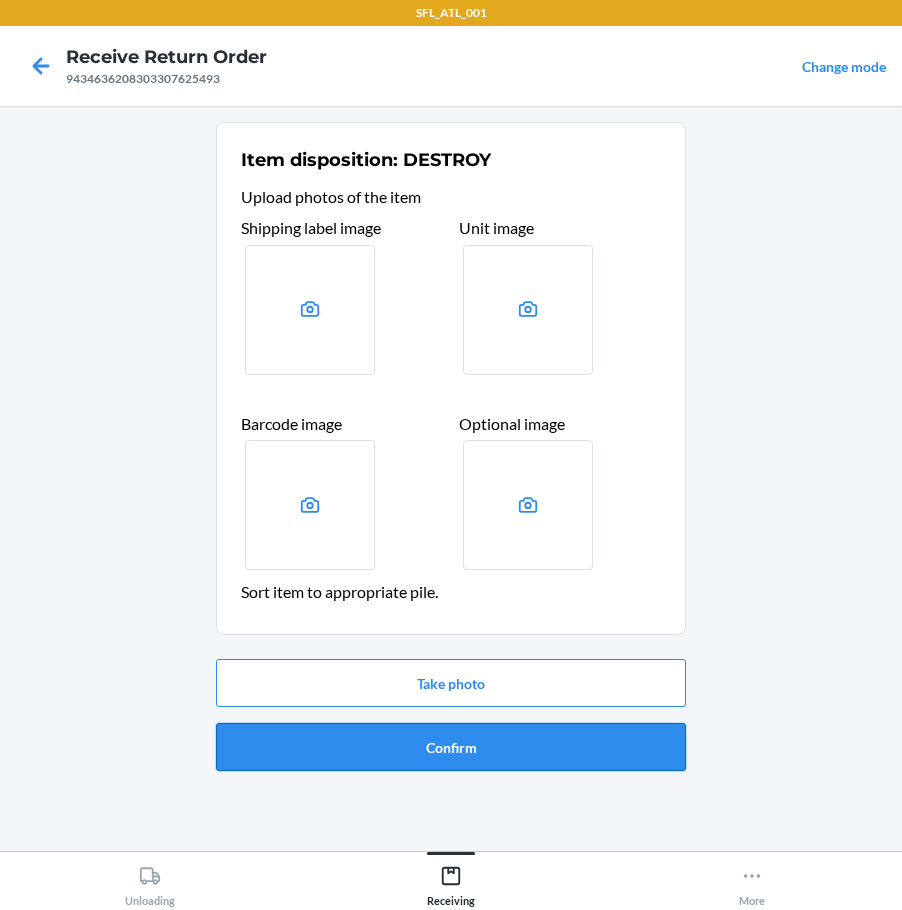 click on "Confirm" at bounding box center (451, 747) 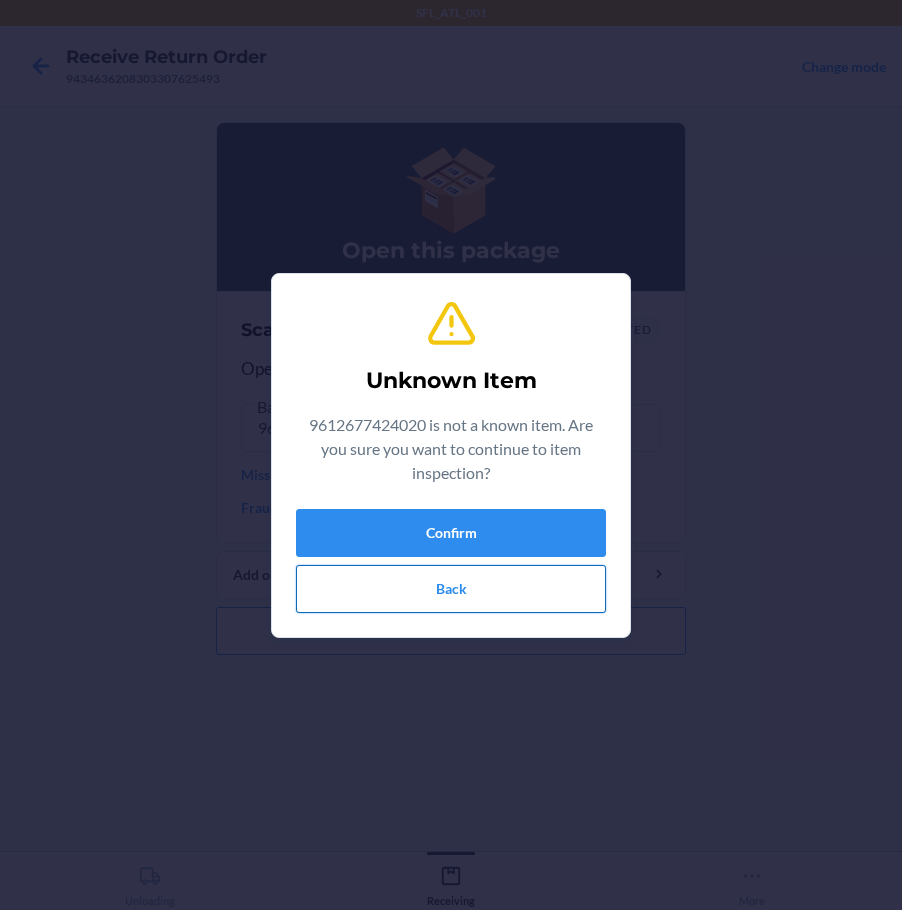 click on "Back" at bounding box center (451, 589) 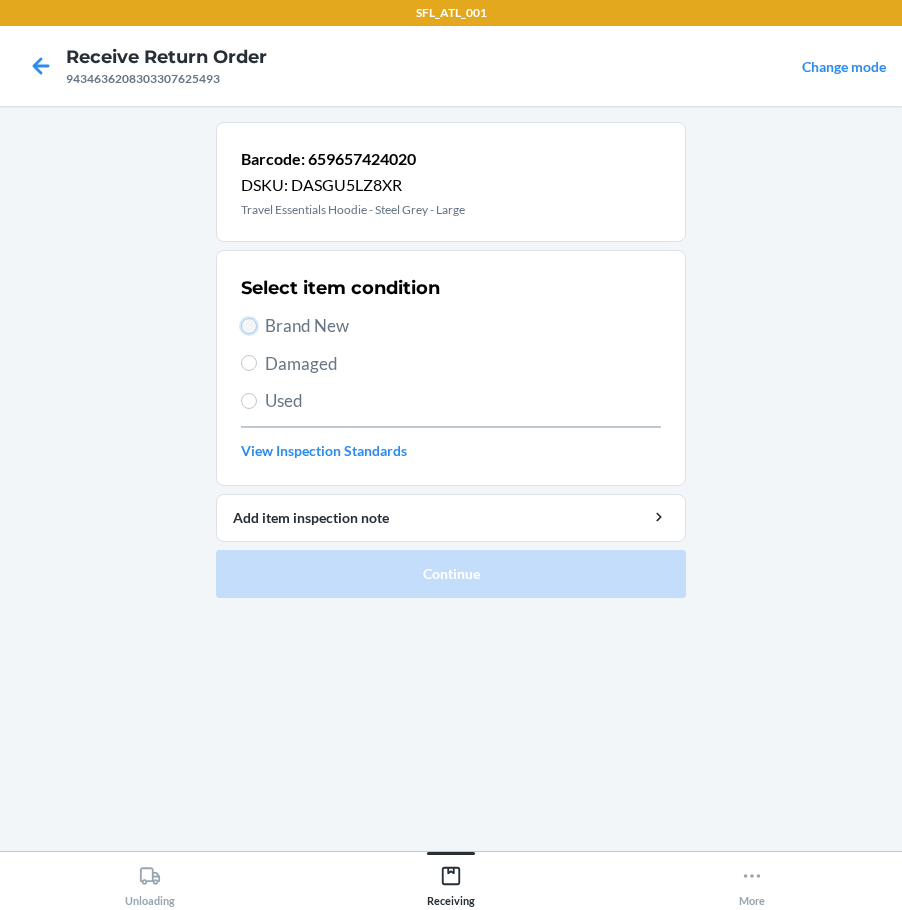 click on "Brand New" at bounding box center [249, 326] 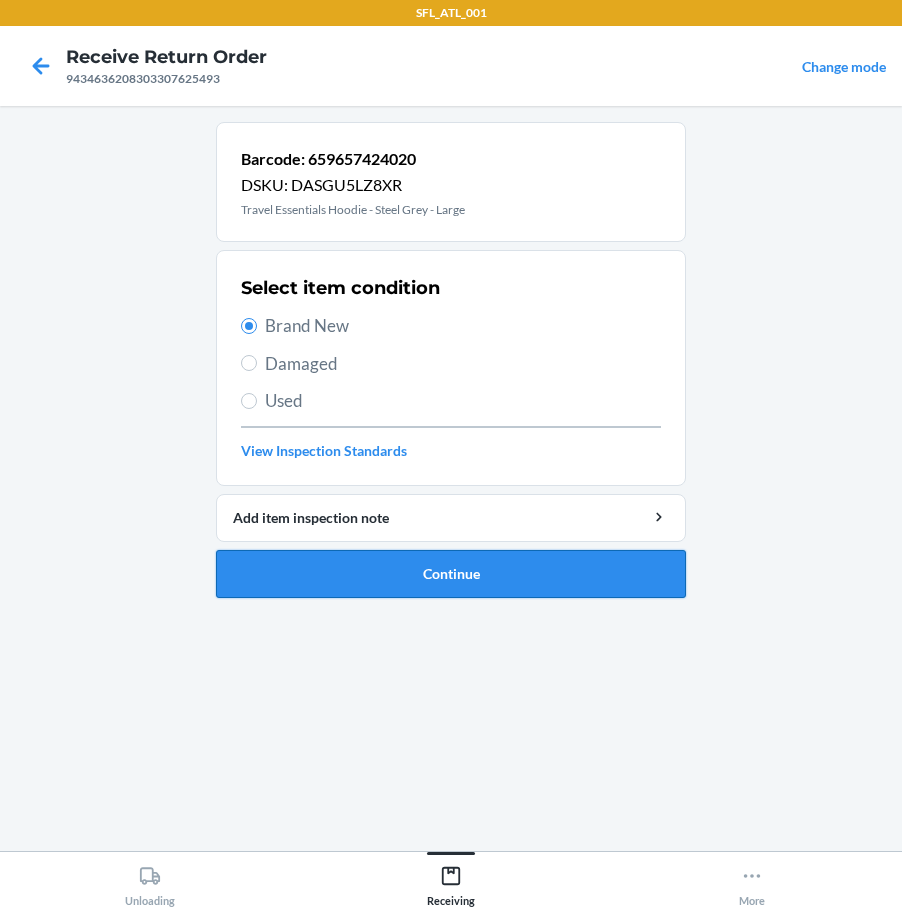 click on "Continue" at bounding box center [451, 574] 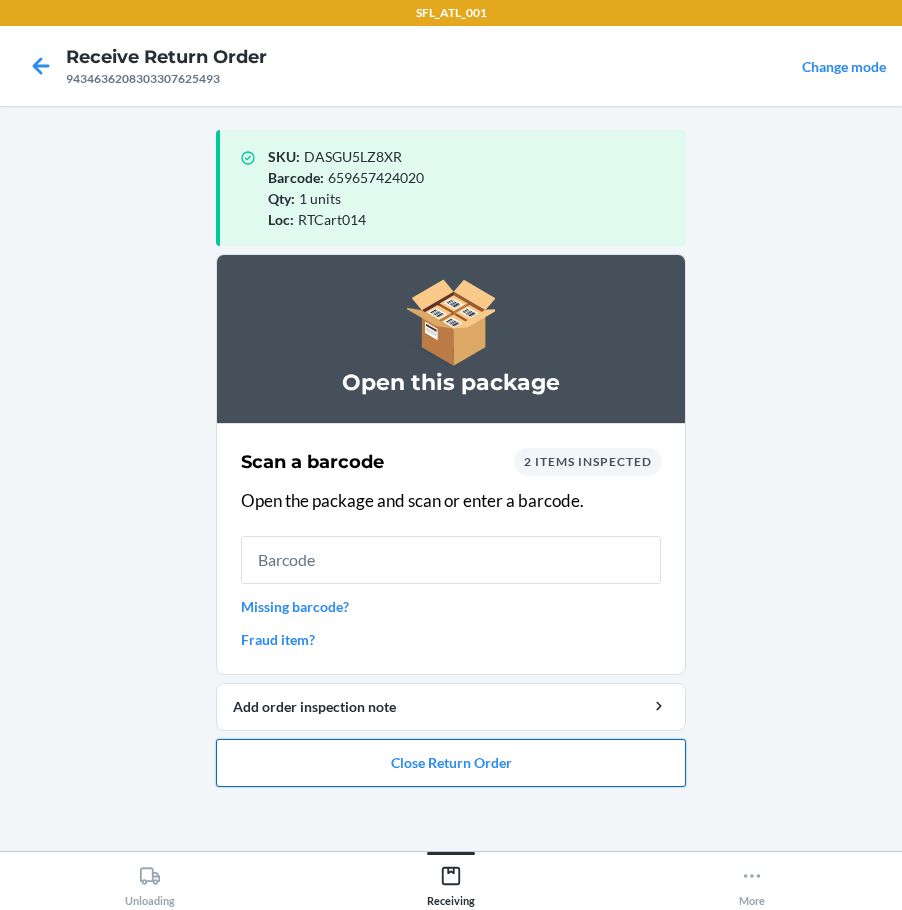 click on "Close Return Order" at bounding box center (451, 763) 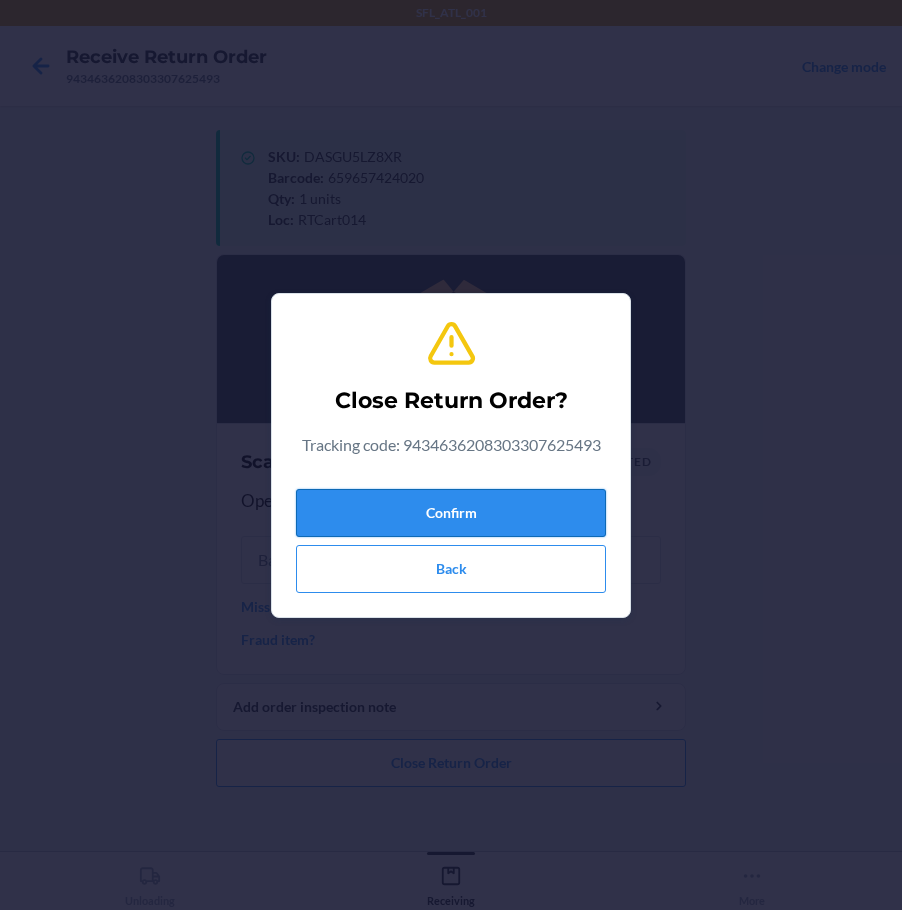 click on "Confirm" at bounding box center (451, 513) 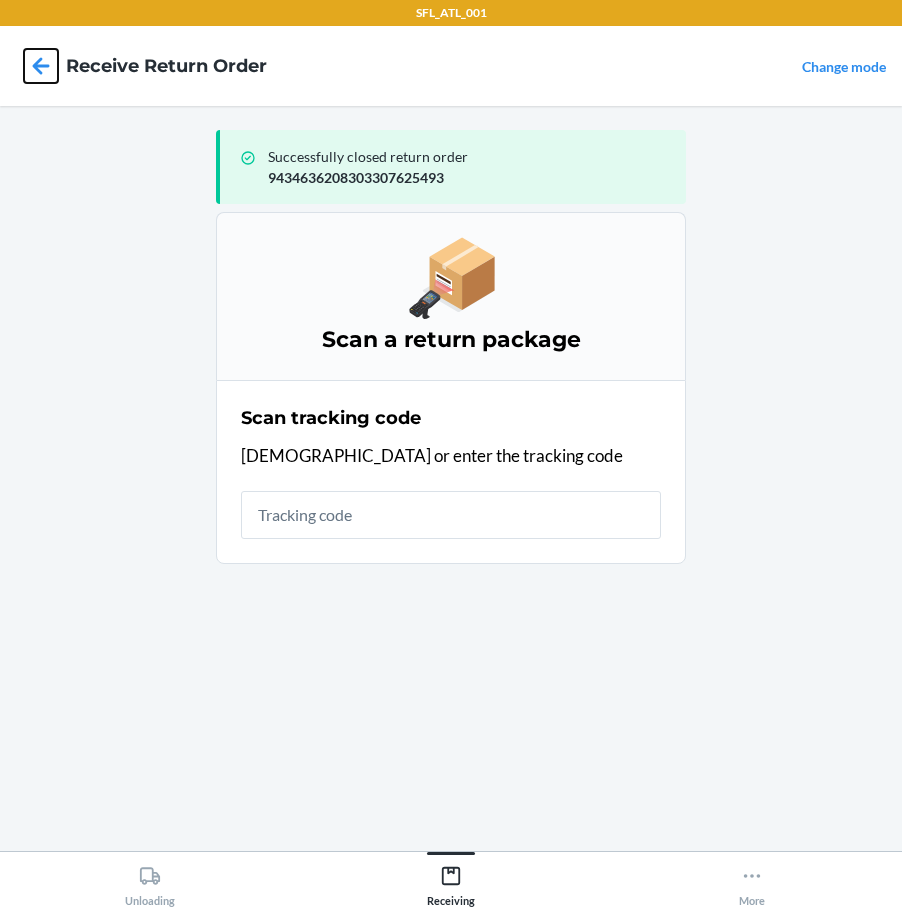 click 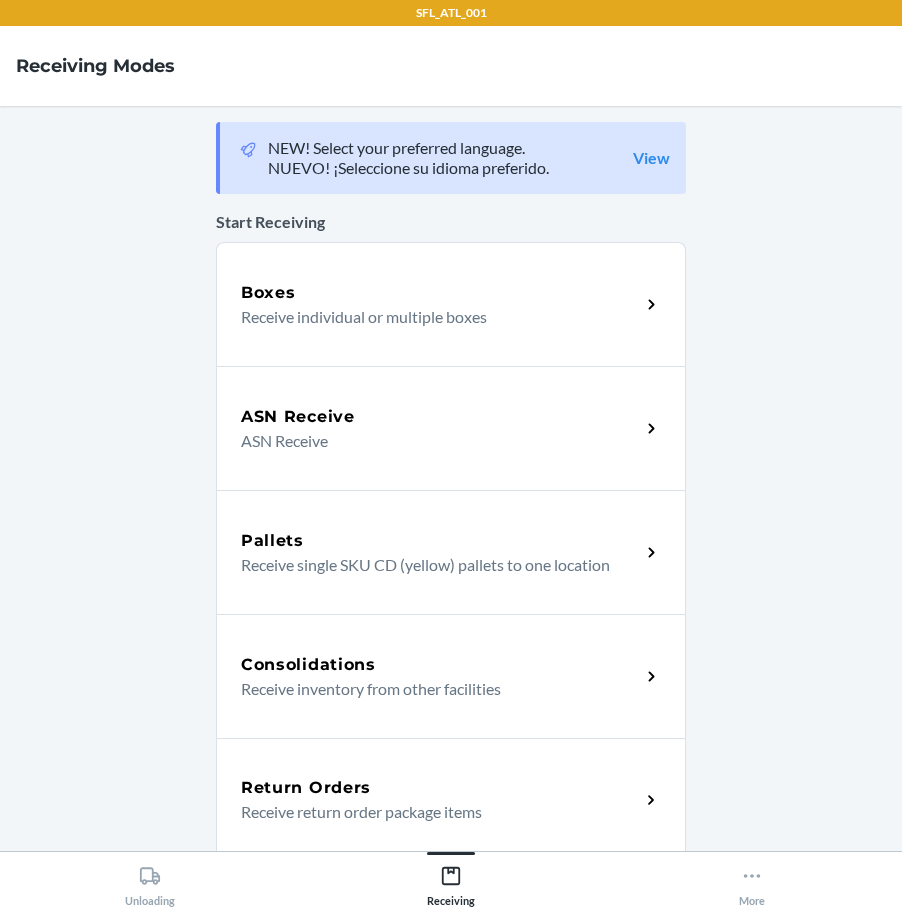 click on "Return Orders Receive return order package items" at bounding box center [451, 800] 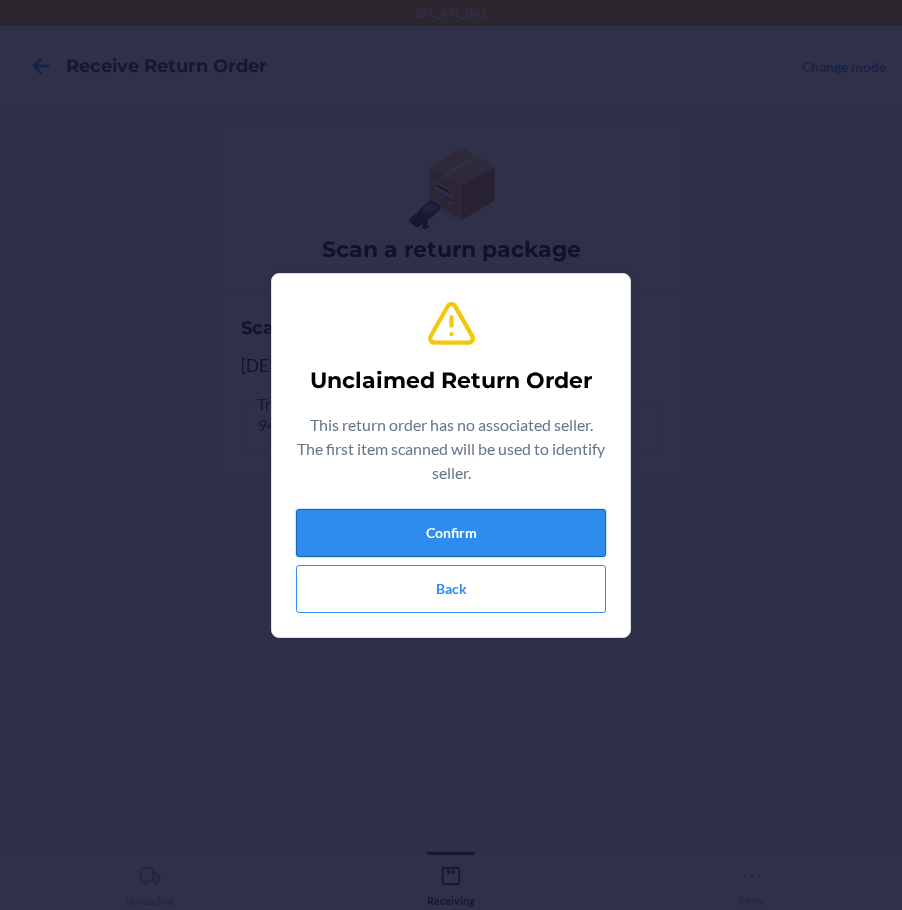 click on "Confirm" at bounding box center (451, 533) 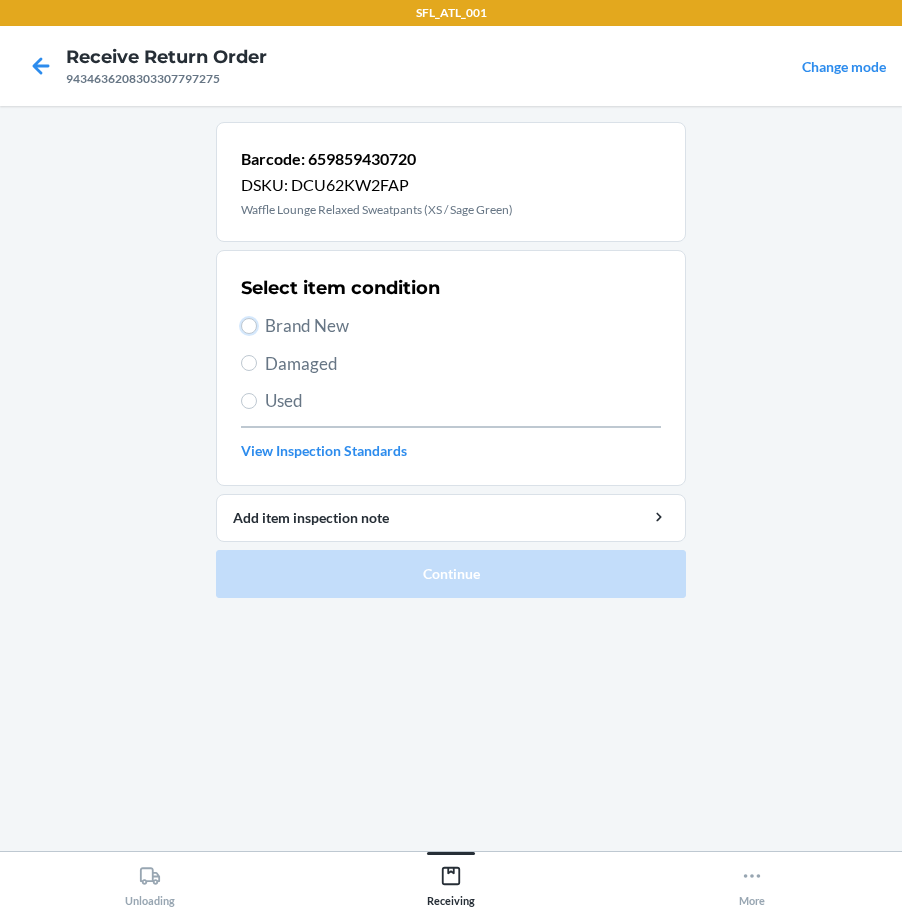 drag, startPoint x: 248, startPoint y: 325, endPoint x: 318, endPoint y: 466, distance: 157.41982 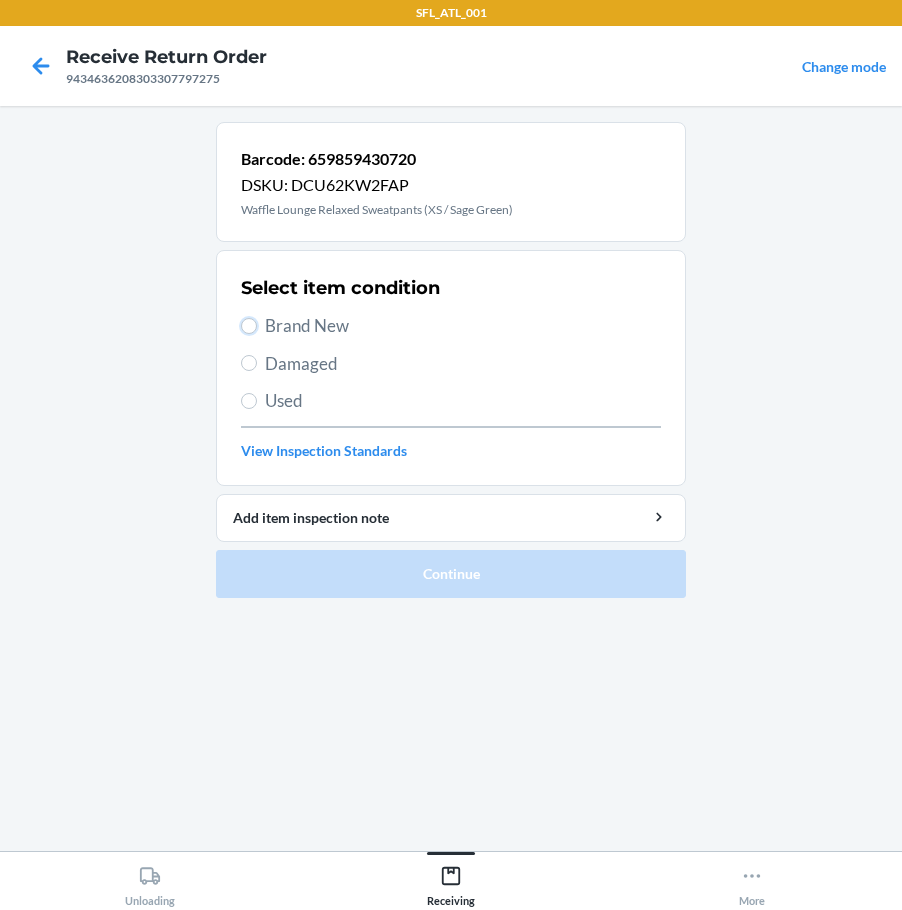 click on "Brand New" at bounding box center (451, 326) 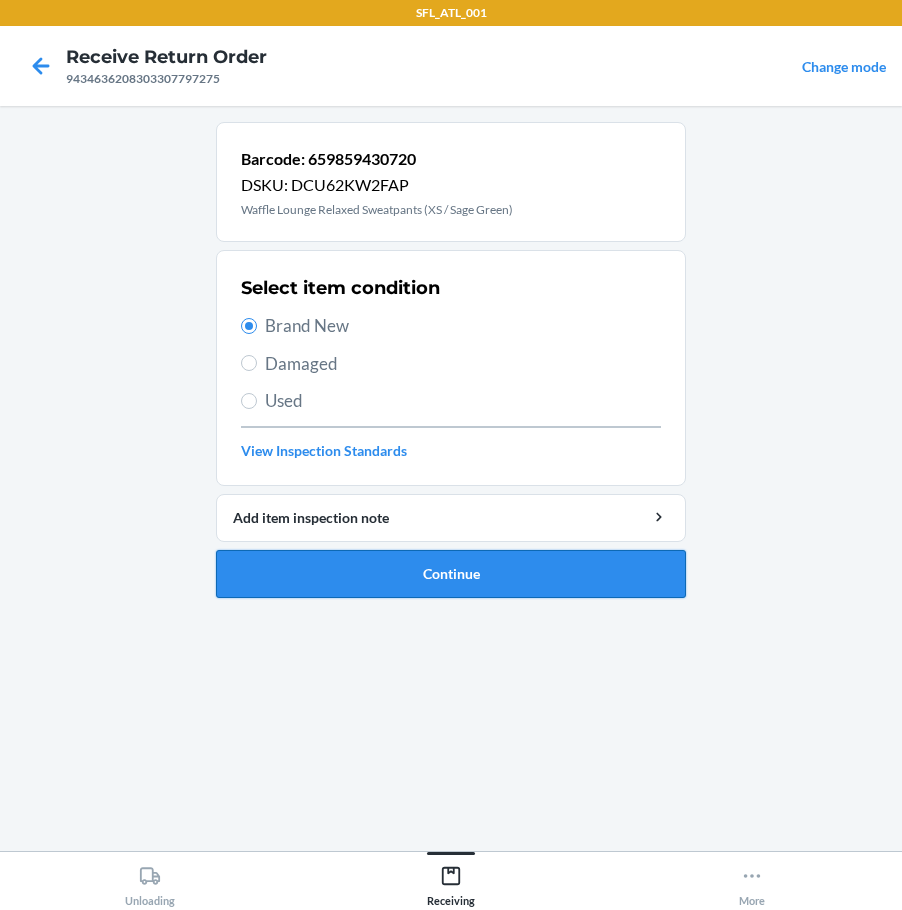 click on "Continue" at bounding box center [451, 574] 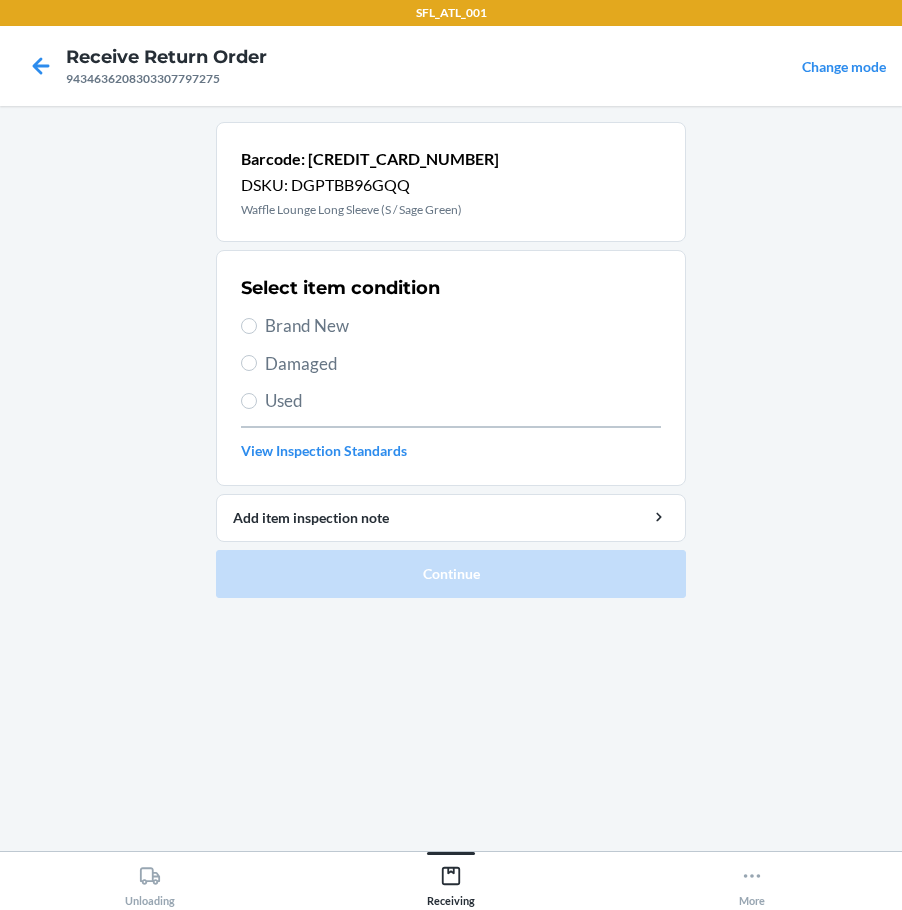 drag, startPoint x: 240, startPoint y: 316, endPoint x: 258, endPoint y: 362, distance: 49.396355 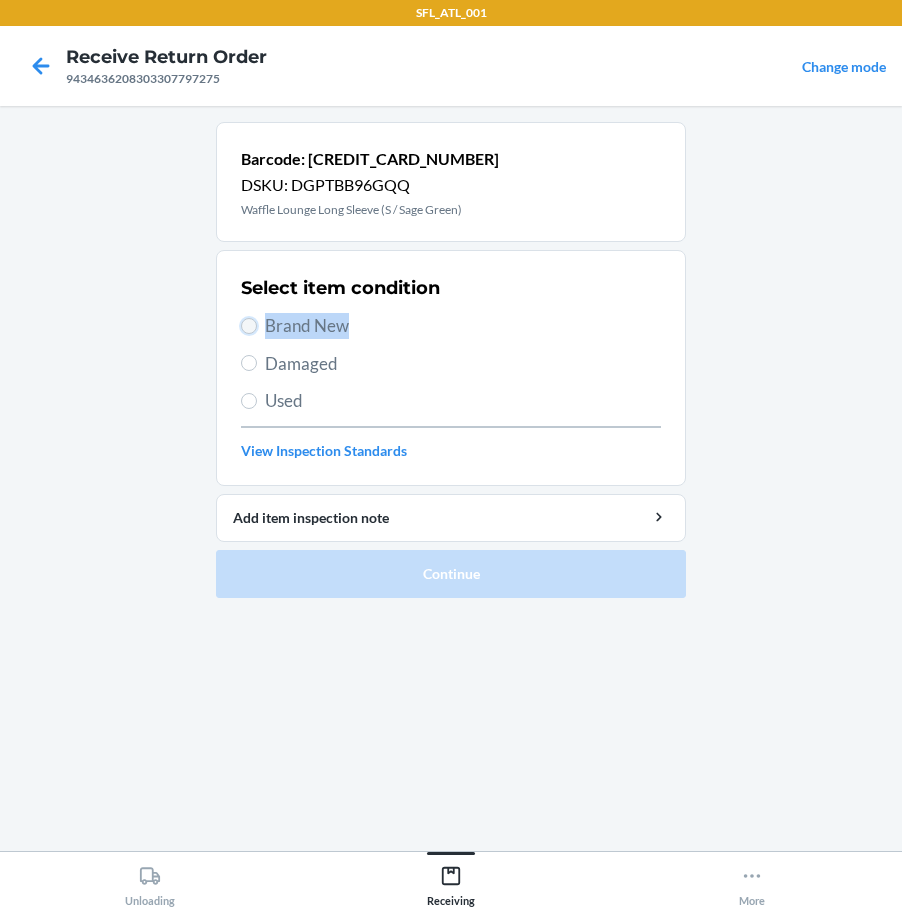 click on "Brand New" at bounding box center (249, 326) 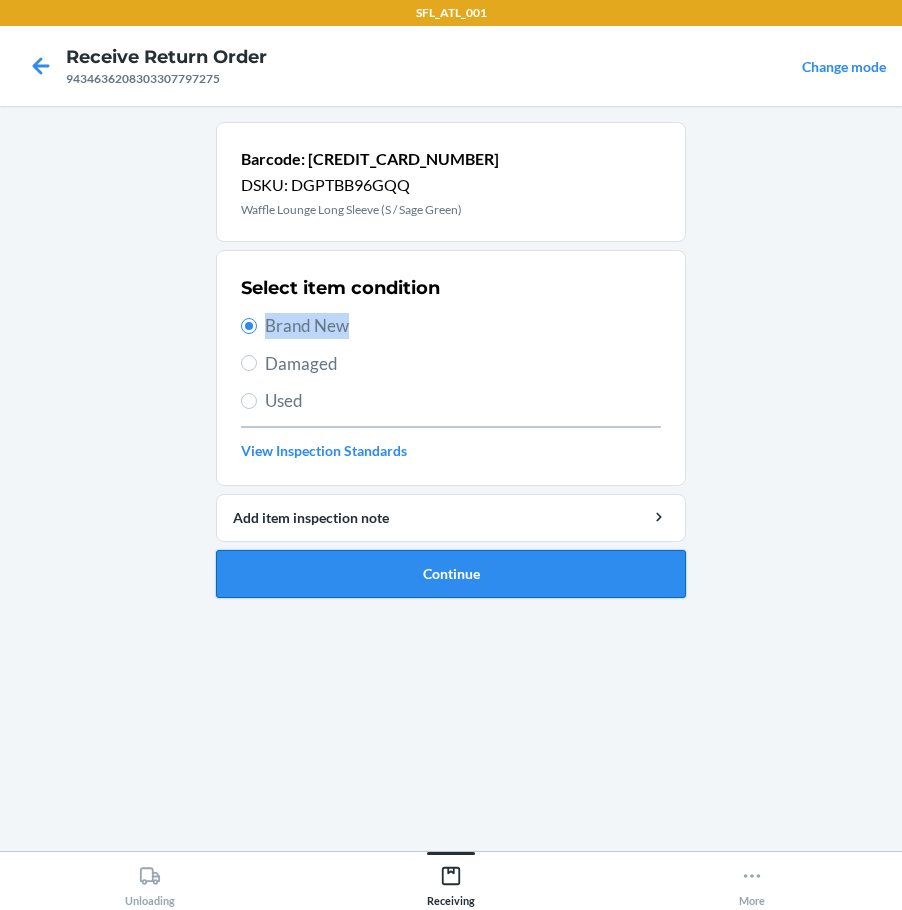 click on "Continue" at bounding box center [451, 574] 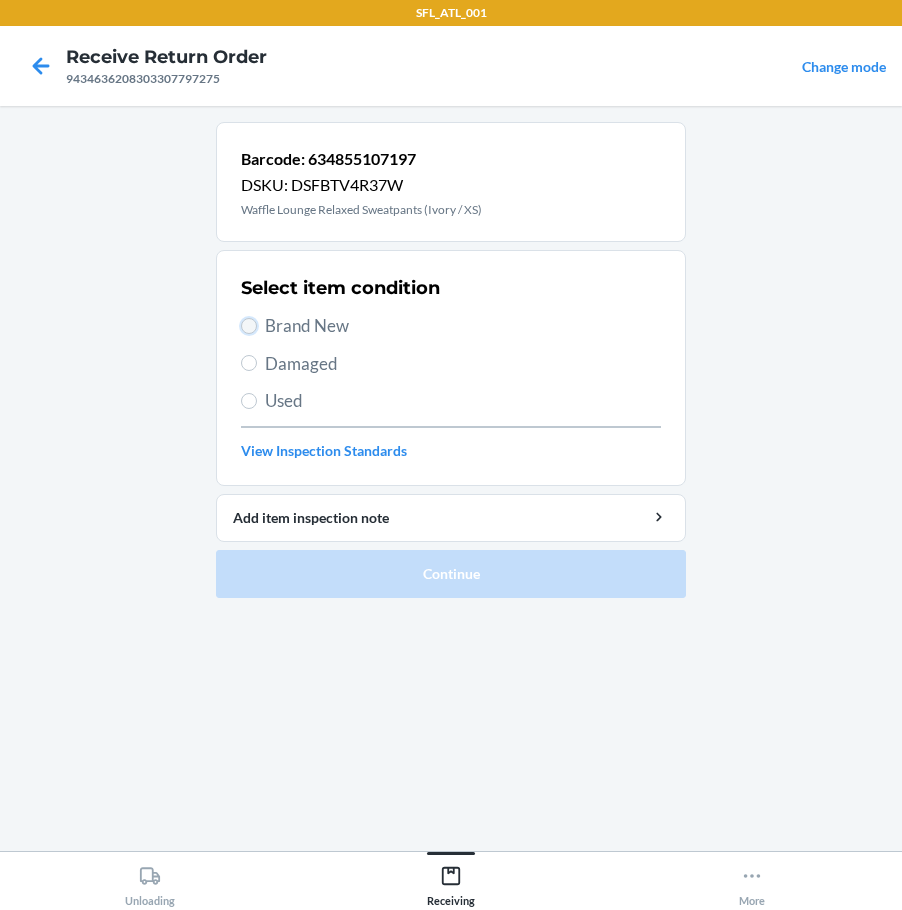 click on "Brand New" at bounding box center (249, 326) 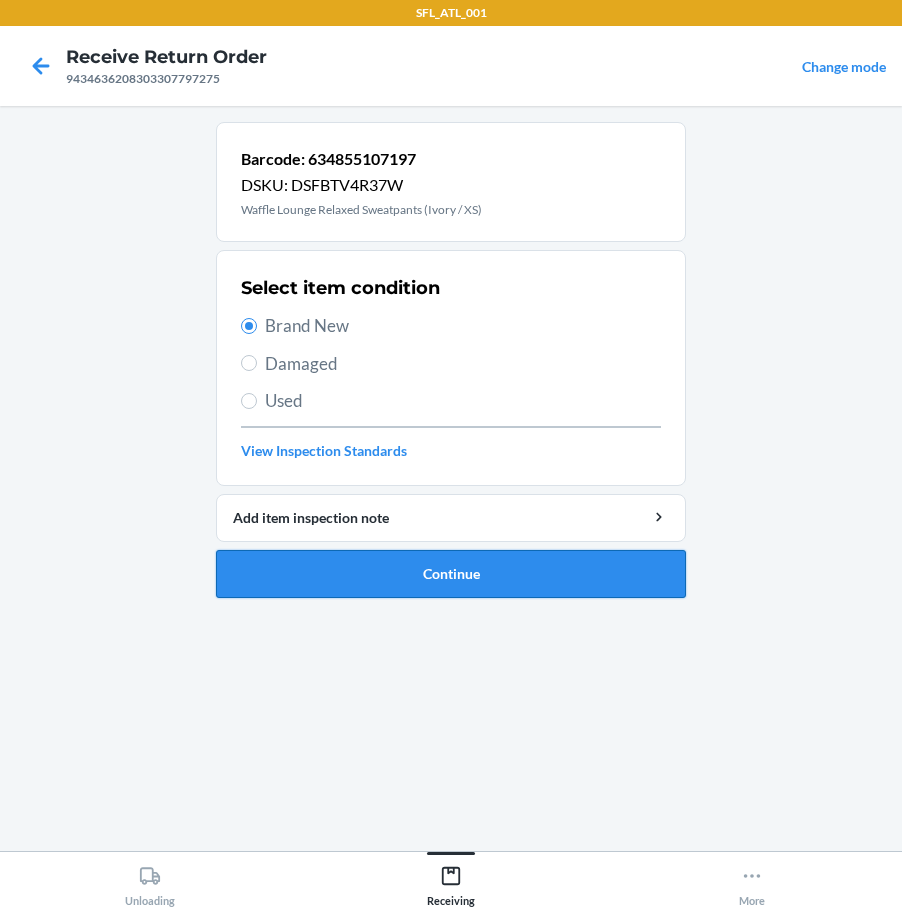 click on "Continue" at bounding box center [451, 574] 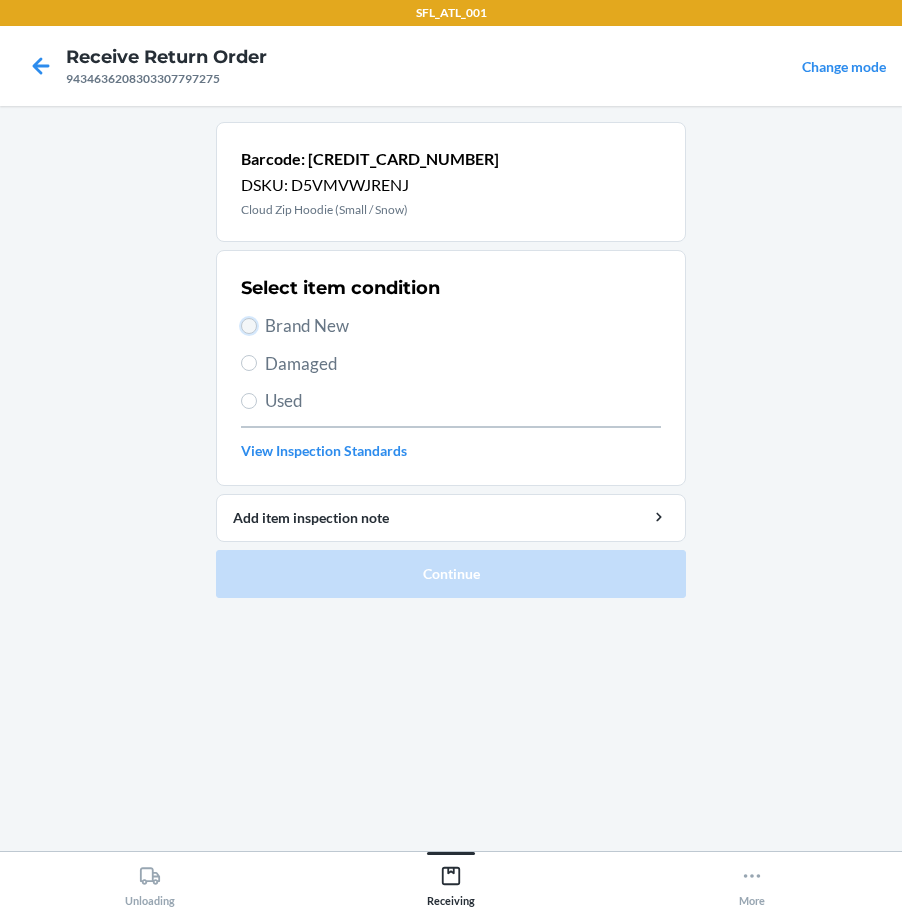 click on "Brand New" at bounding box center [249, 326] 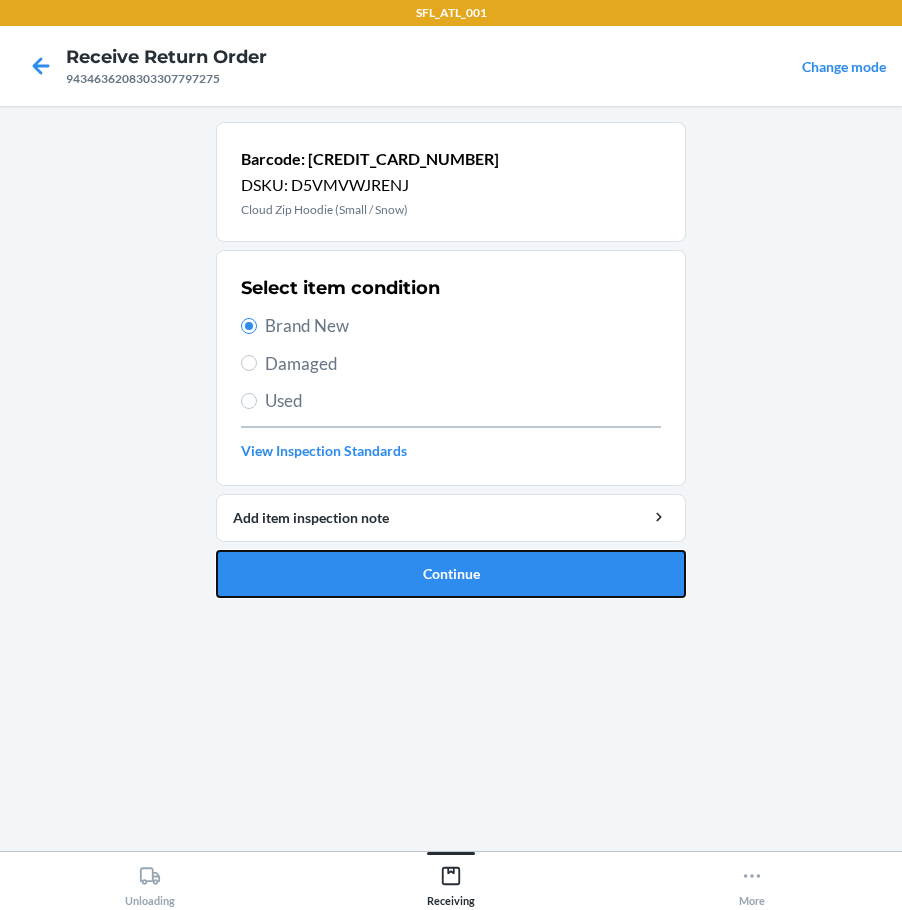 drag, startPoint x: 362, startPoint y: 567, endPoint x: 378, endPoint y: 560, distance: 17.464249 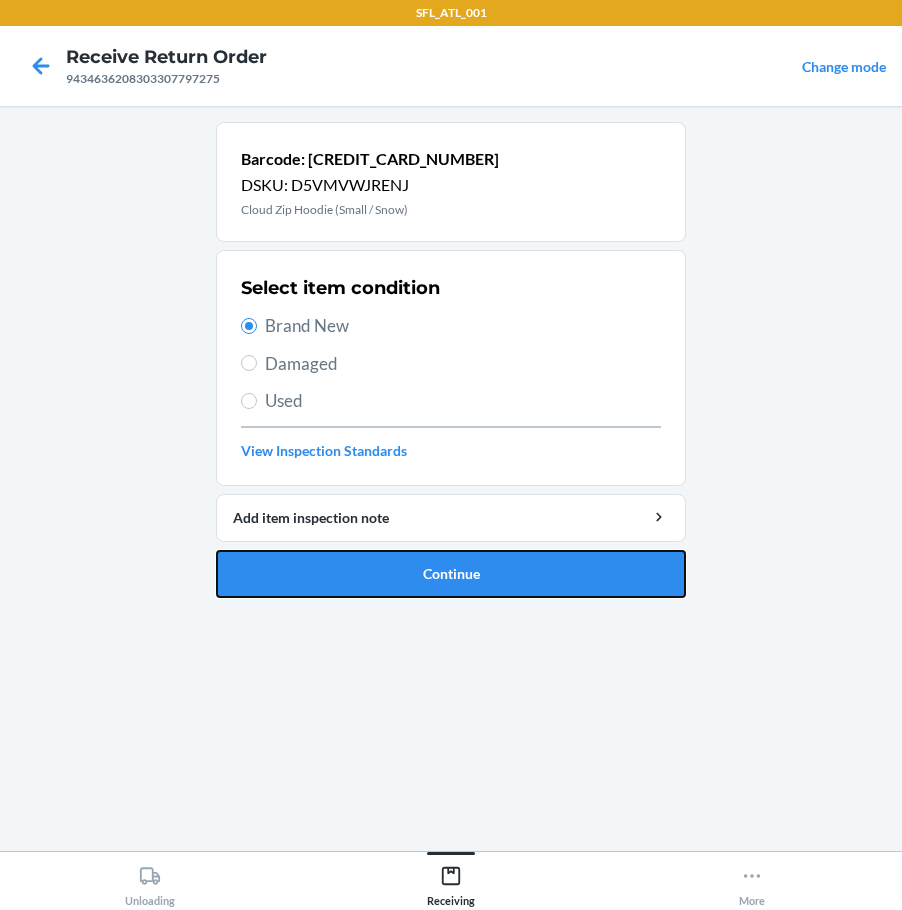 click on "Continue" at bounding box center (451, 574) 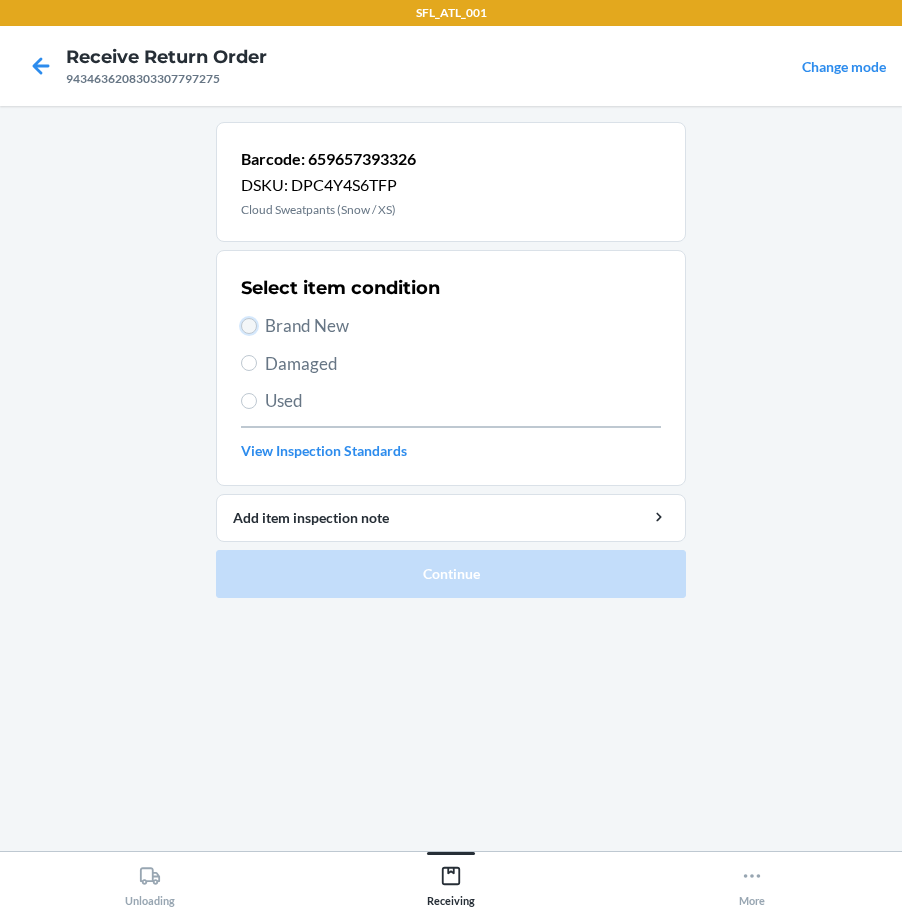 click on "Brand New" at bounding box center [249, 326] 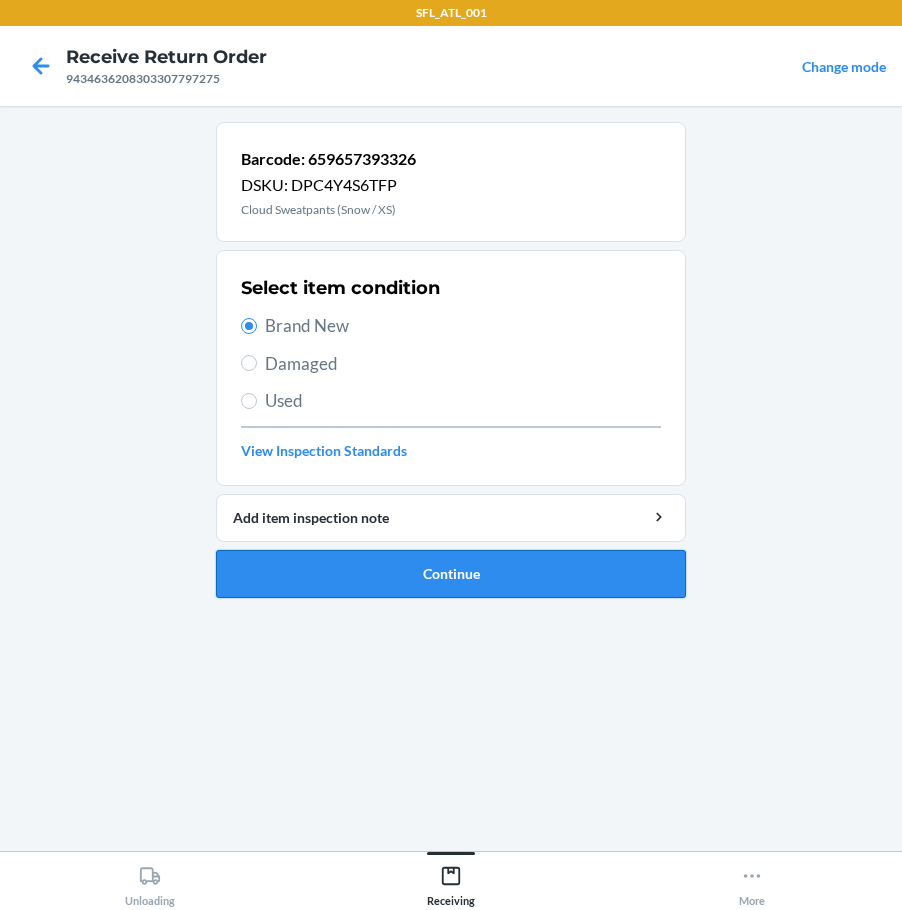 click on "Continue" at bounding box center (451, 574) 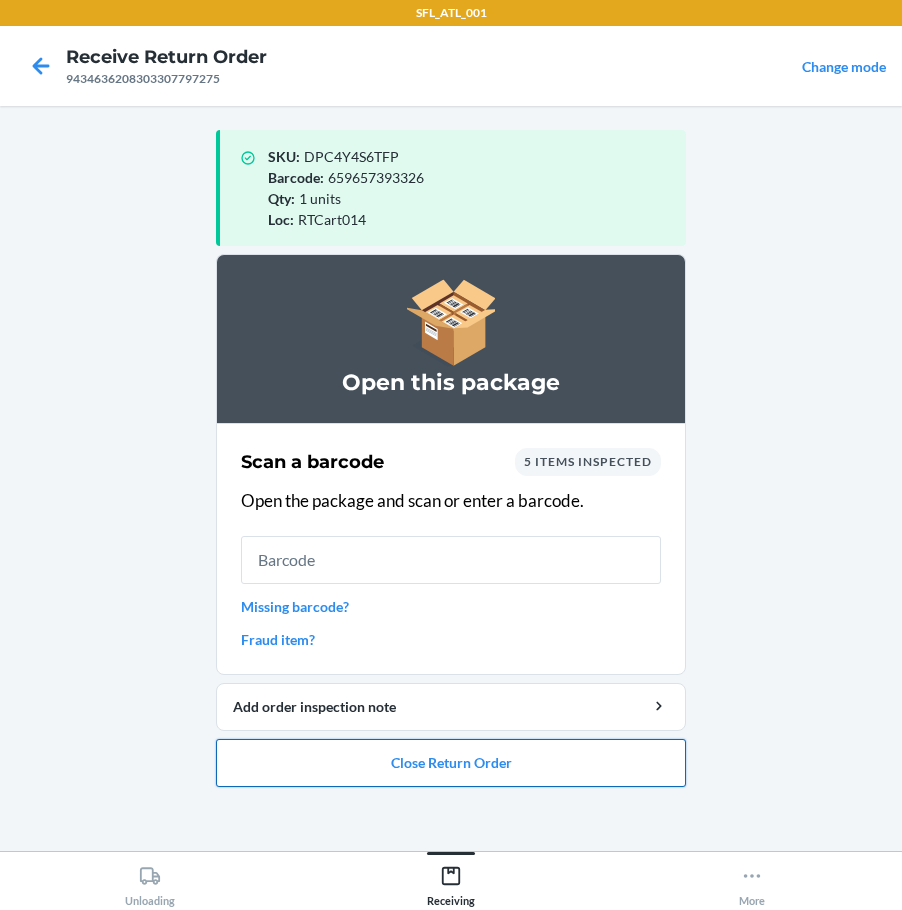 click on "Close Return Order" at bounding box center [451, 763] 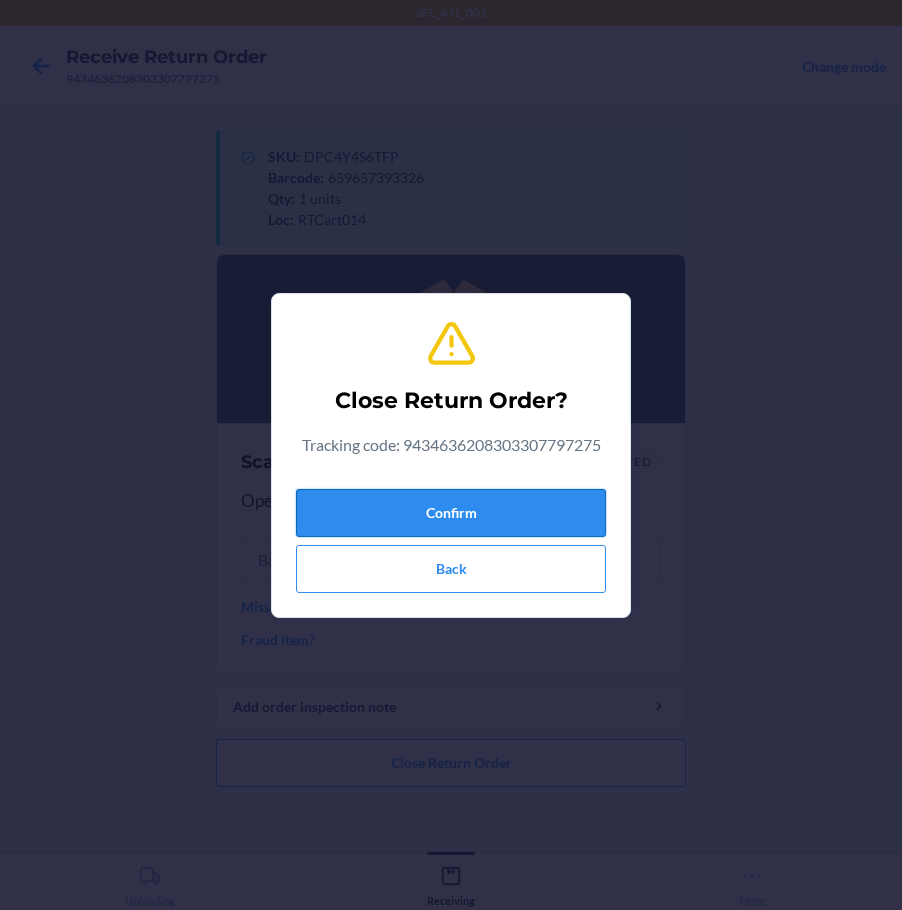click on "Confirm" at bounding box center [451, 513] 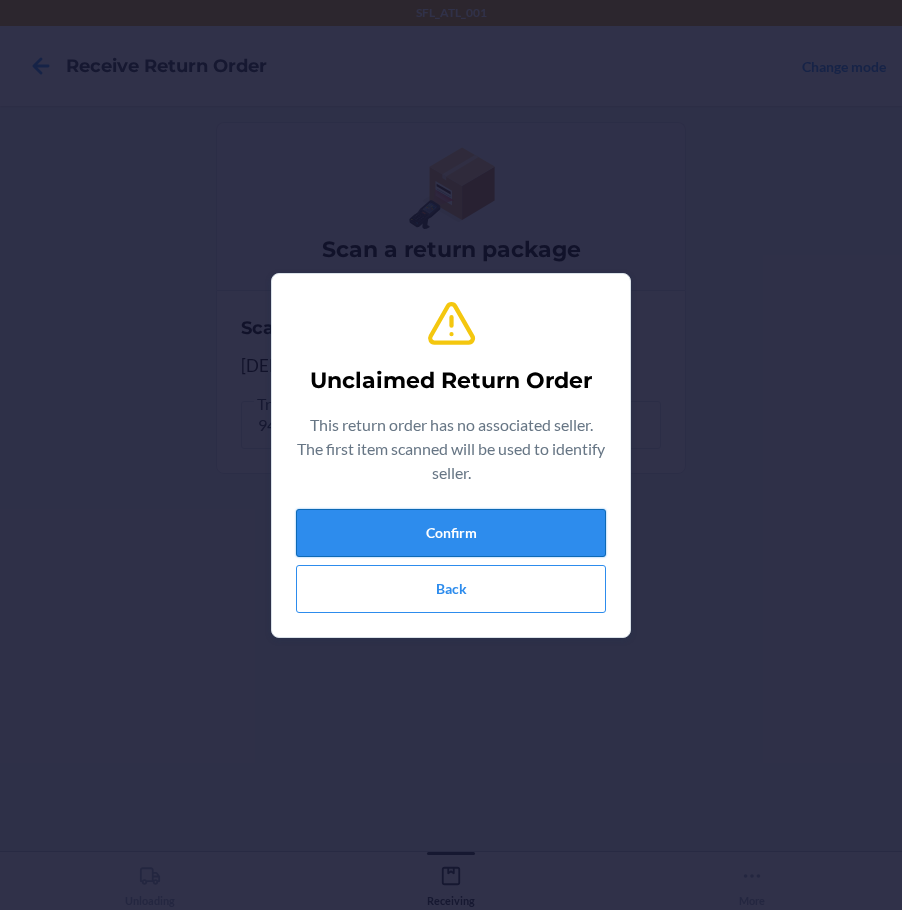 click on "Confirm" at bounding box center [451, 533] 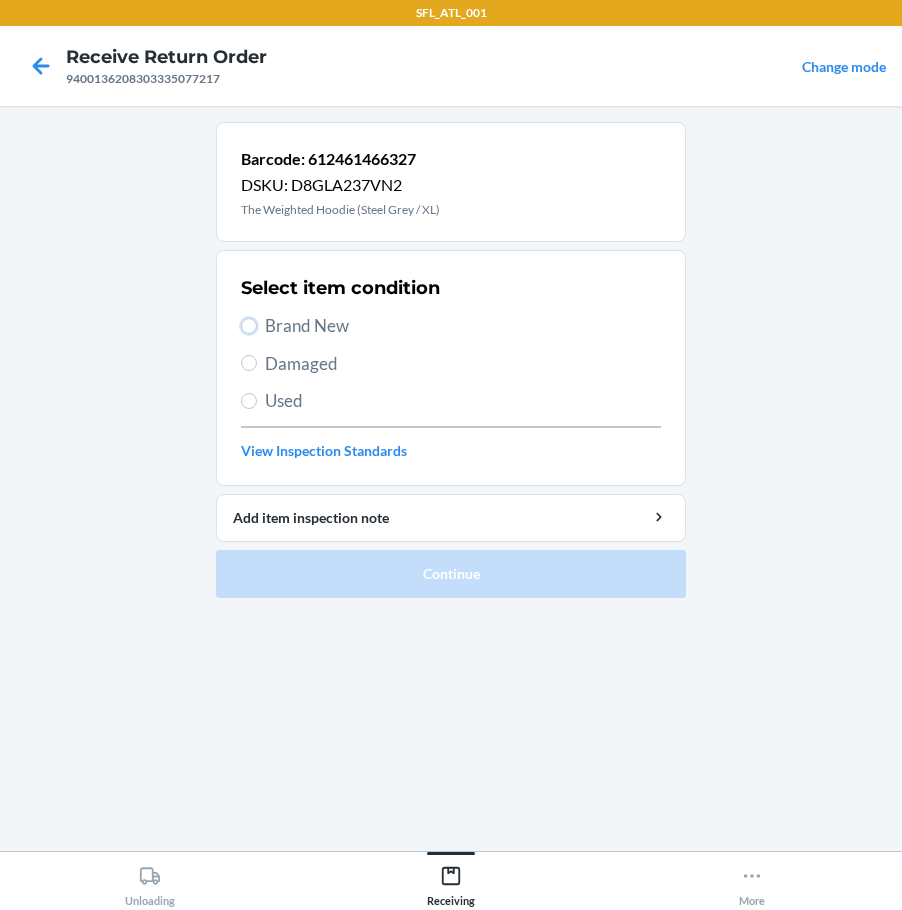 drag, startPoint x: 251, startPoint y: 322, endPoint x: 307, endPoint y: 360, distance: 67.6757 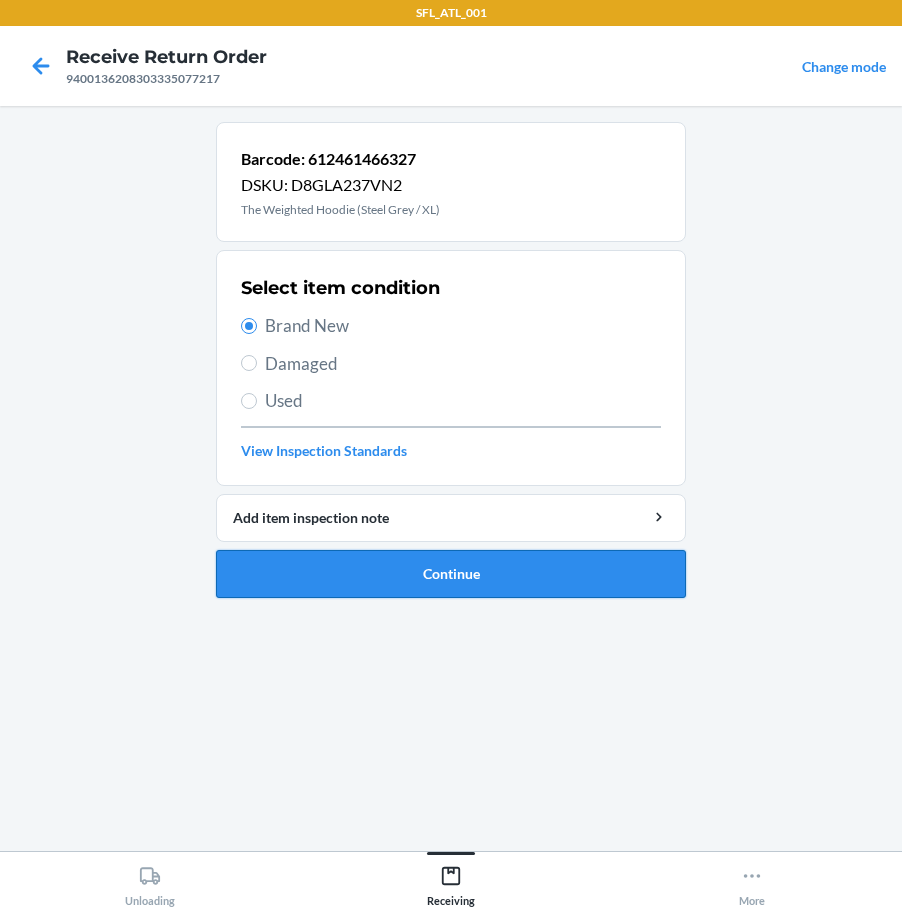 click on "Continue" at bounding box center (451, 574) 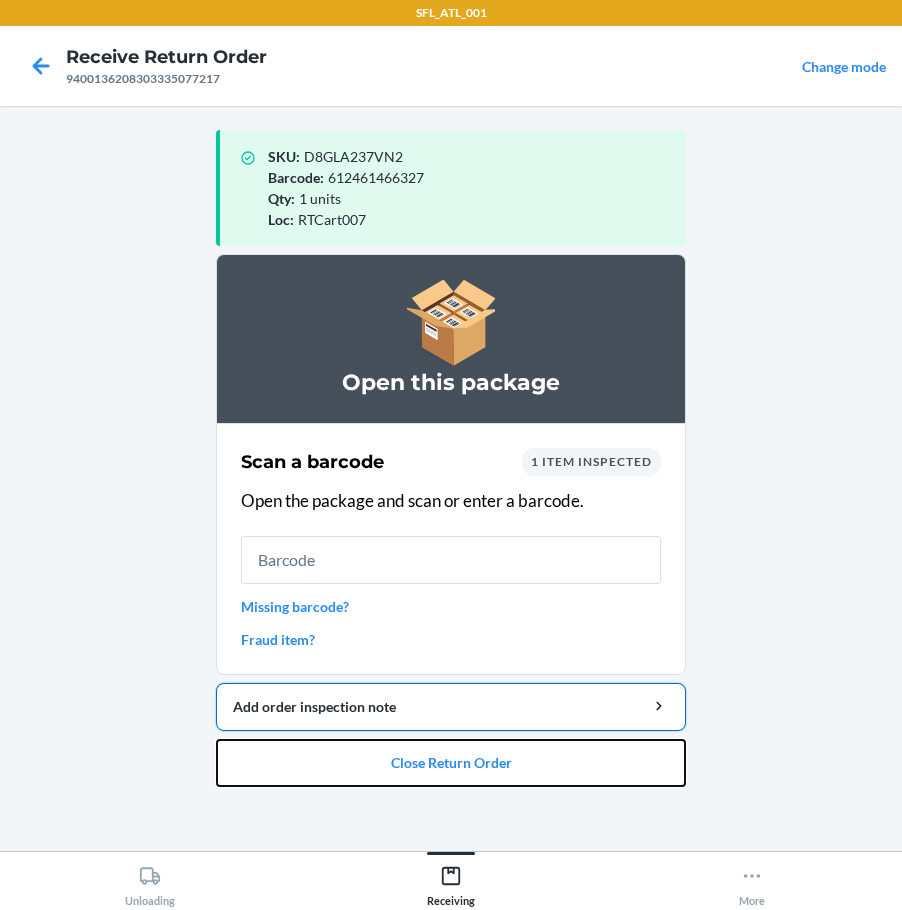 drag, startPoint x: 372, startPoint y: 746, endPoint x: 383, endPoint y: 688, distance: 59.03389 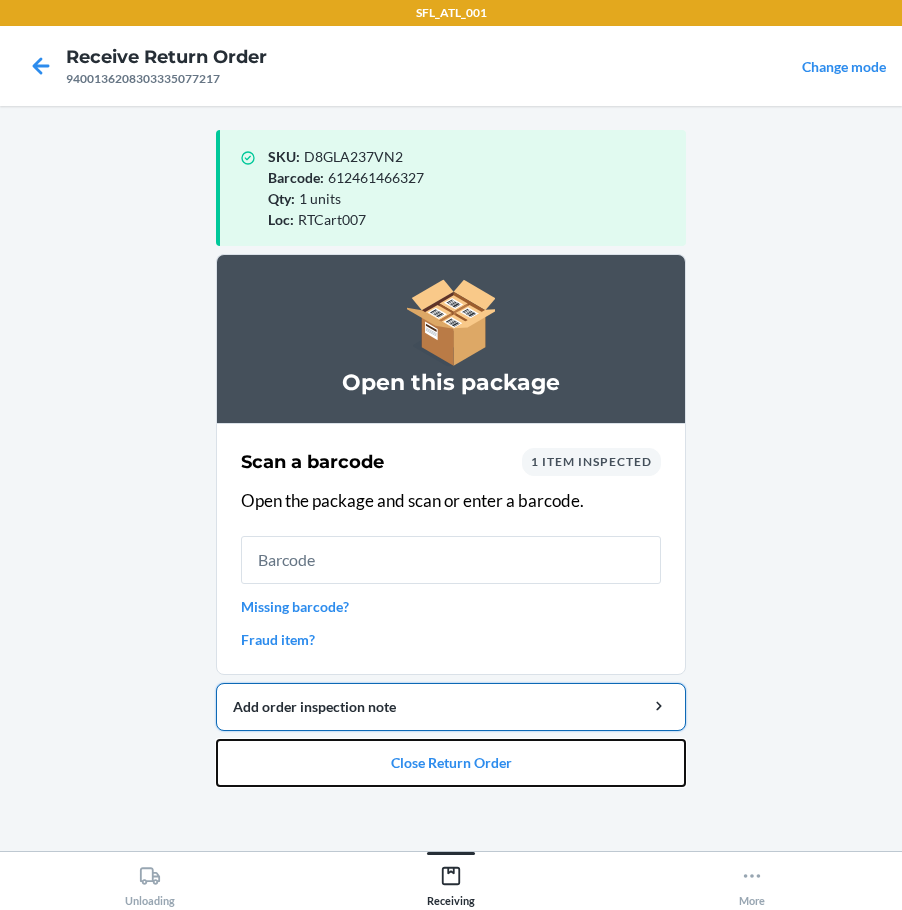 click on "Open this package Scan a barcode 1 item inspected Open the package and scan or enter a barcode. Missing barcode? Fraud item? Add order inspection note Close Return Order" at bounding box center (451, 520) 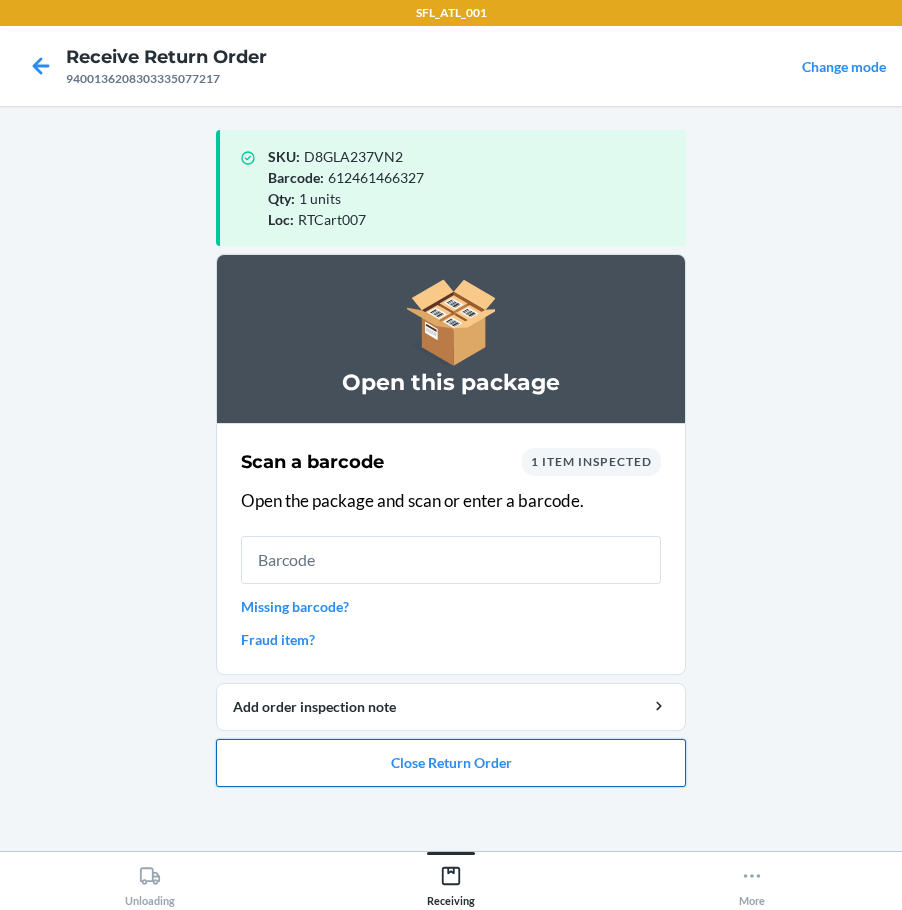 click on "Close Return Order" at bounding box center (451, 763) 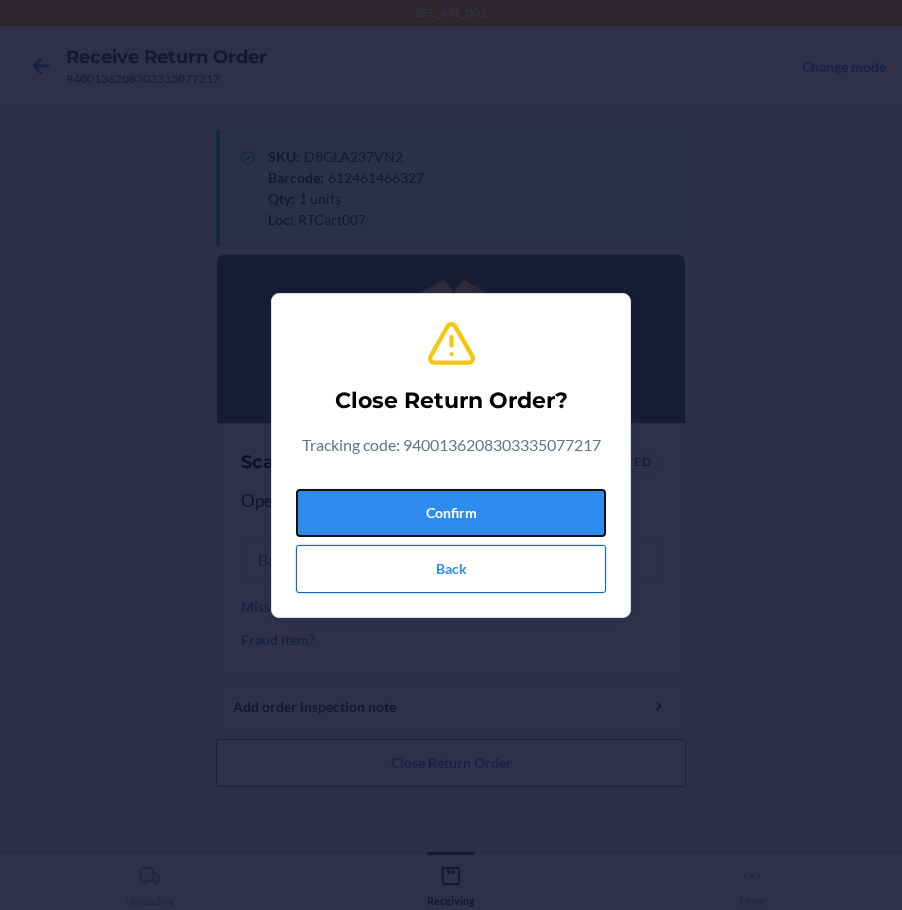 drag, startPoint x: 479, startPoint y: 509, endPoint x: 489, endPoint y: 550, distance: 42.201897 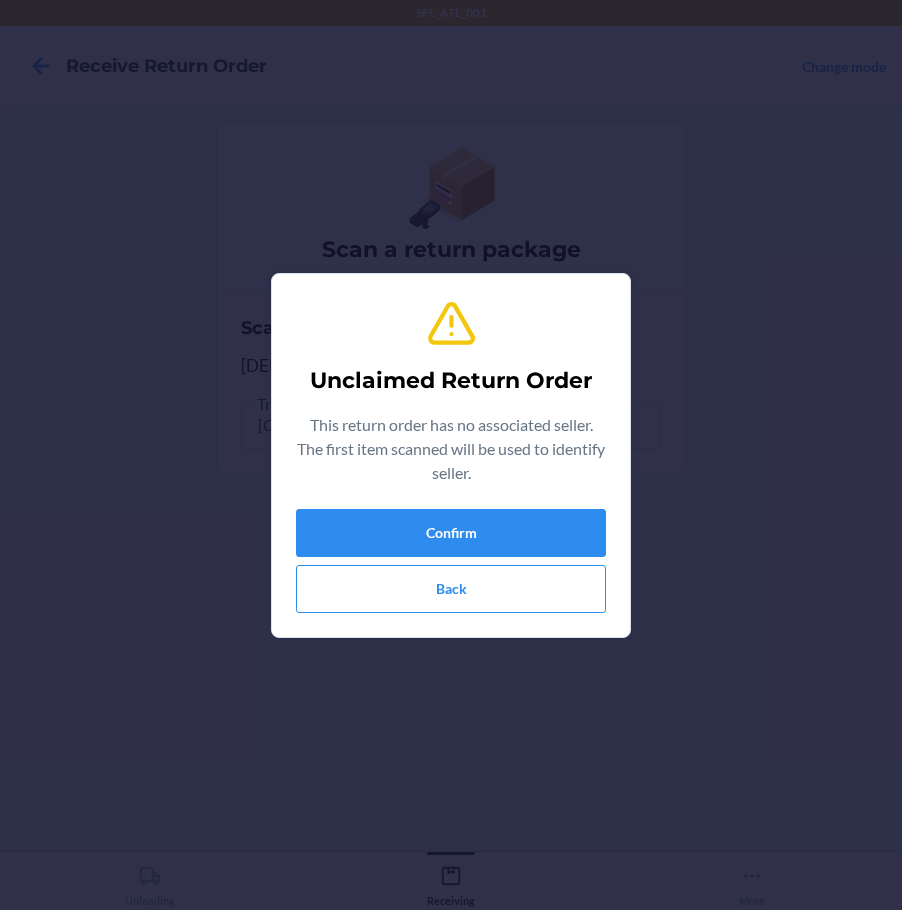 click on "Unclaimed Return Order This return order has no associated seller. The first item scanned will be used to identify seller. Confirm Back" at bounding box center [451, 455] 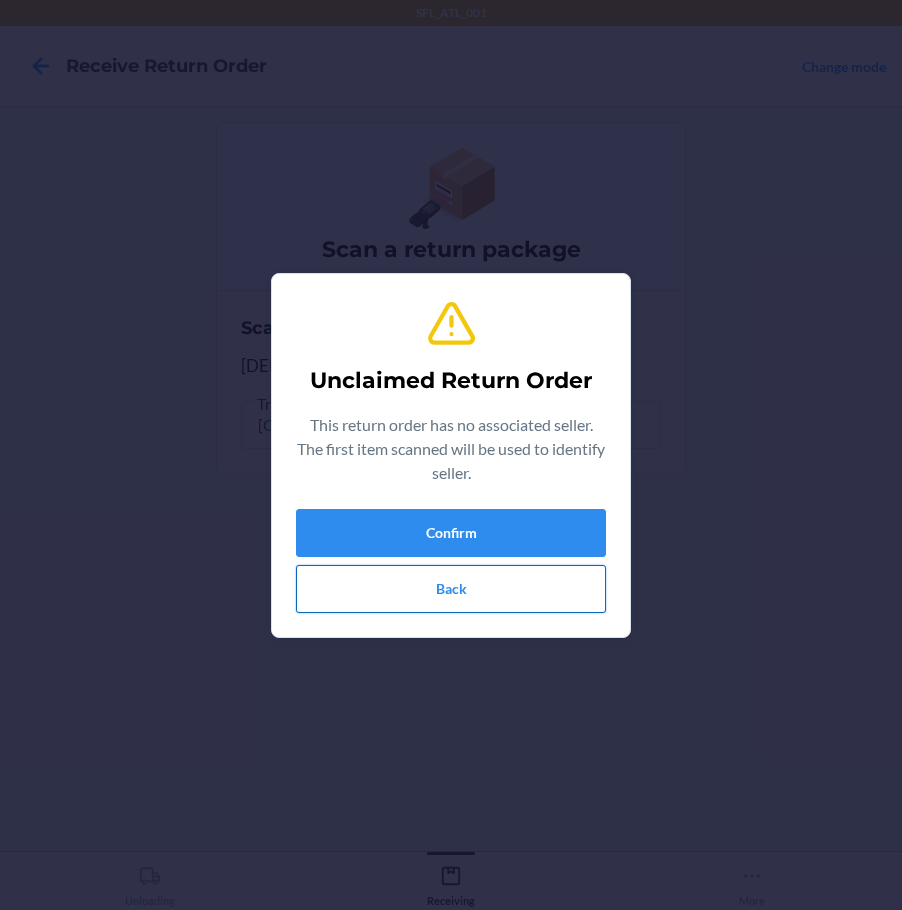 click on "Back" at bounding box center [451, 589] 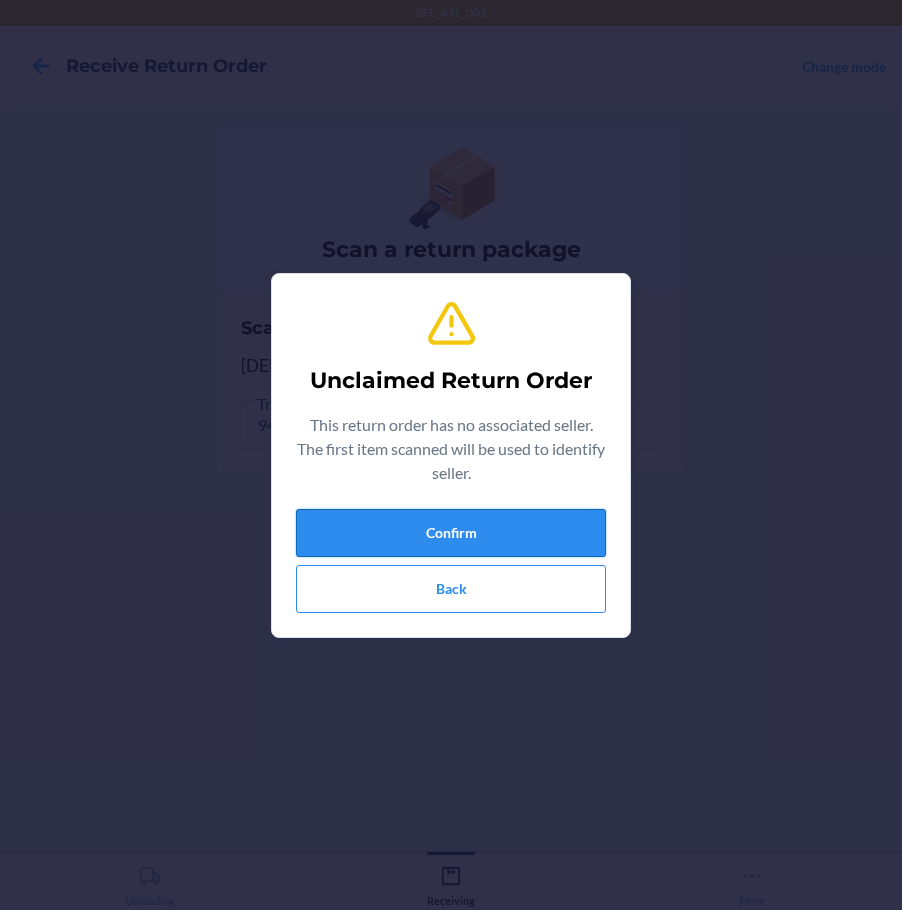 click on "Confirm" at bounding box center [451, 533] 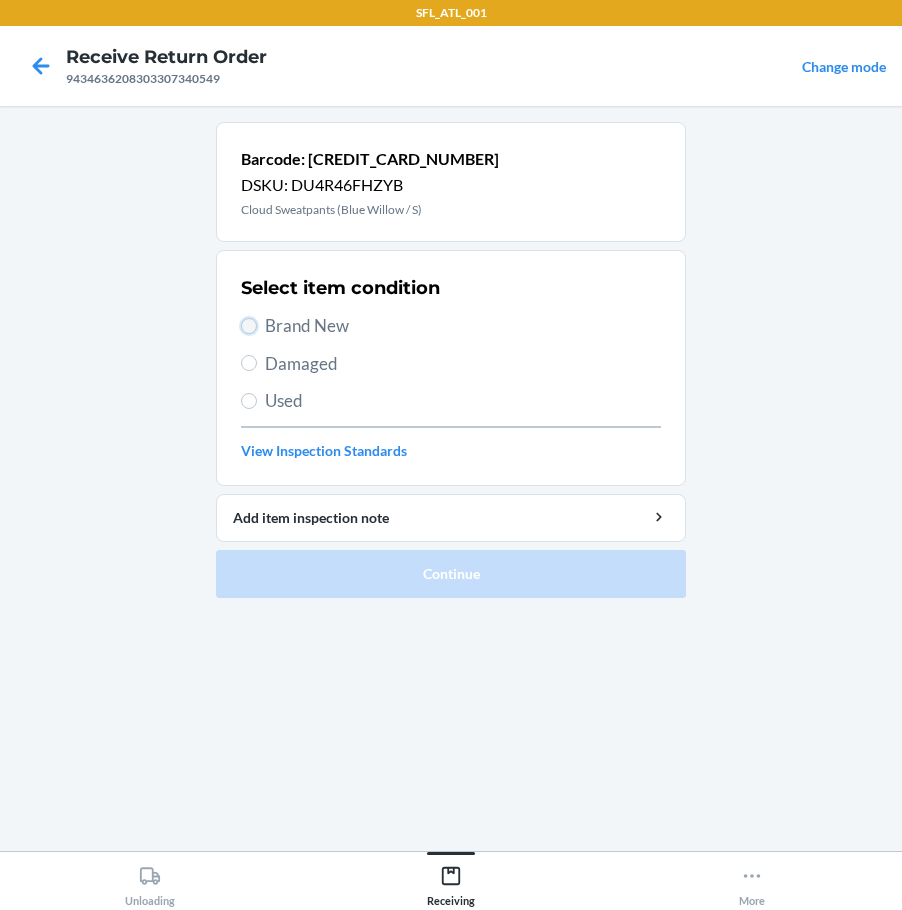 click on "Brand New" at bounding box center (249, 326) 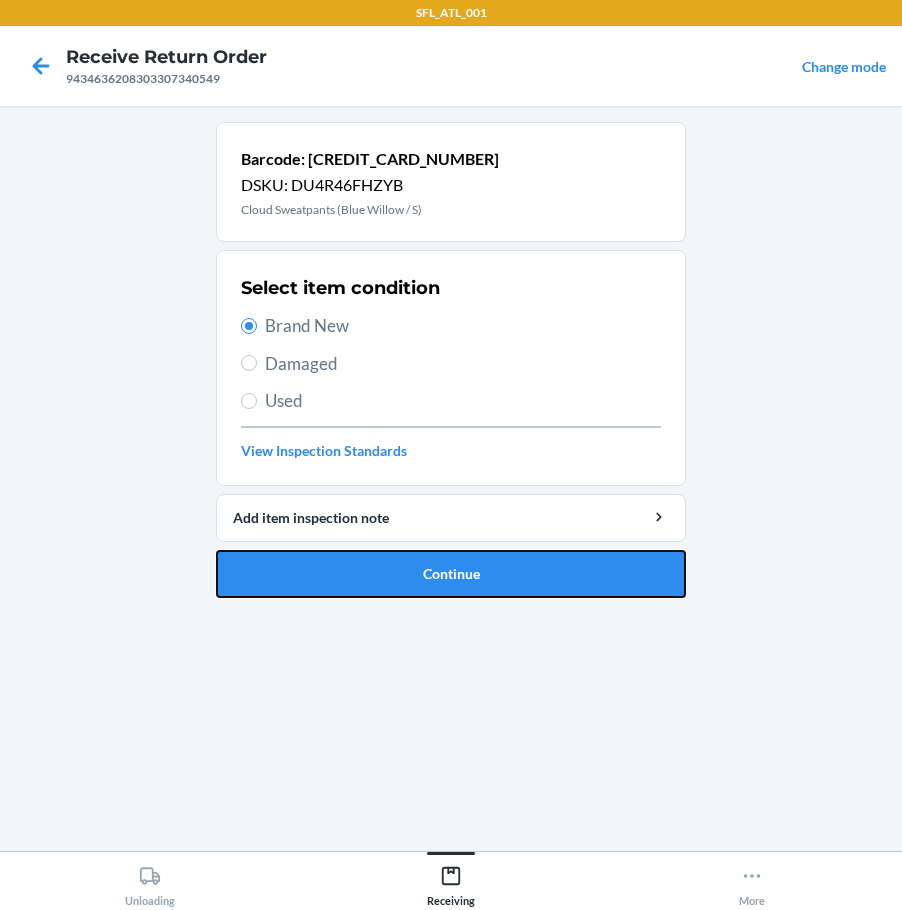 drag, startPoint x: 290, startPoint y: 551, endPoint x: 314, endPoint y: 541, distance: 26 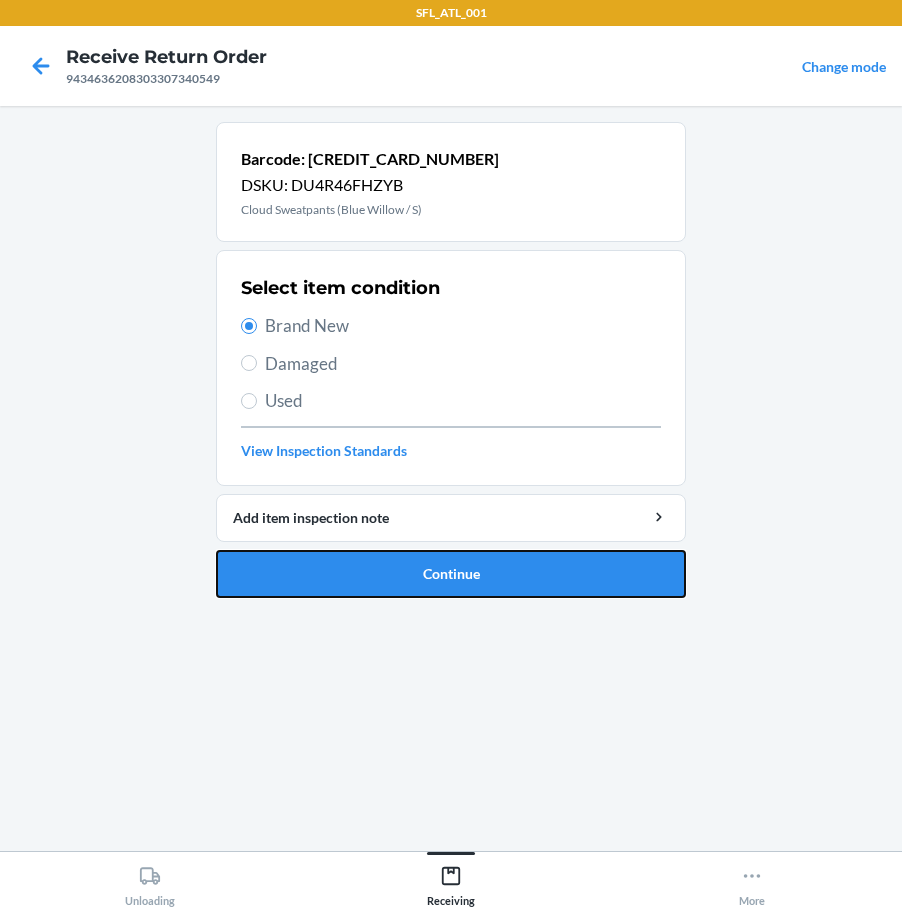 click on "Continue" at bounding box center [451, 574] 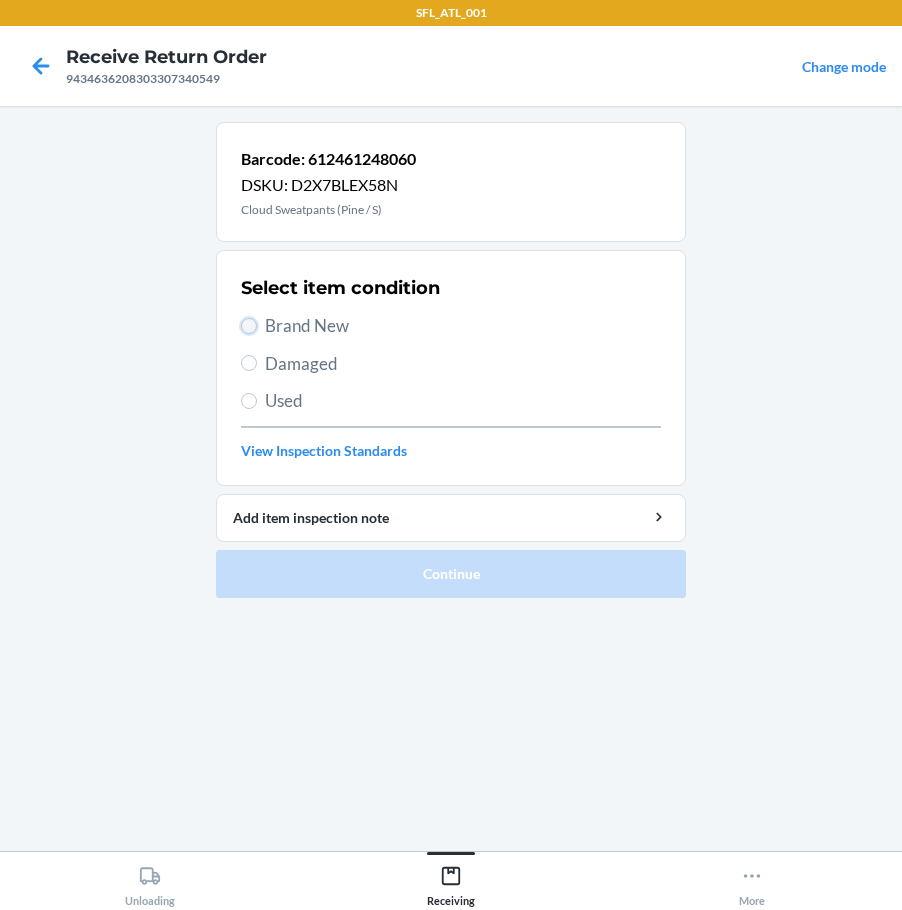 click on "Brand New" at bounding box center (249, 326) 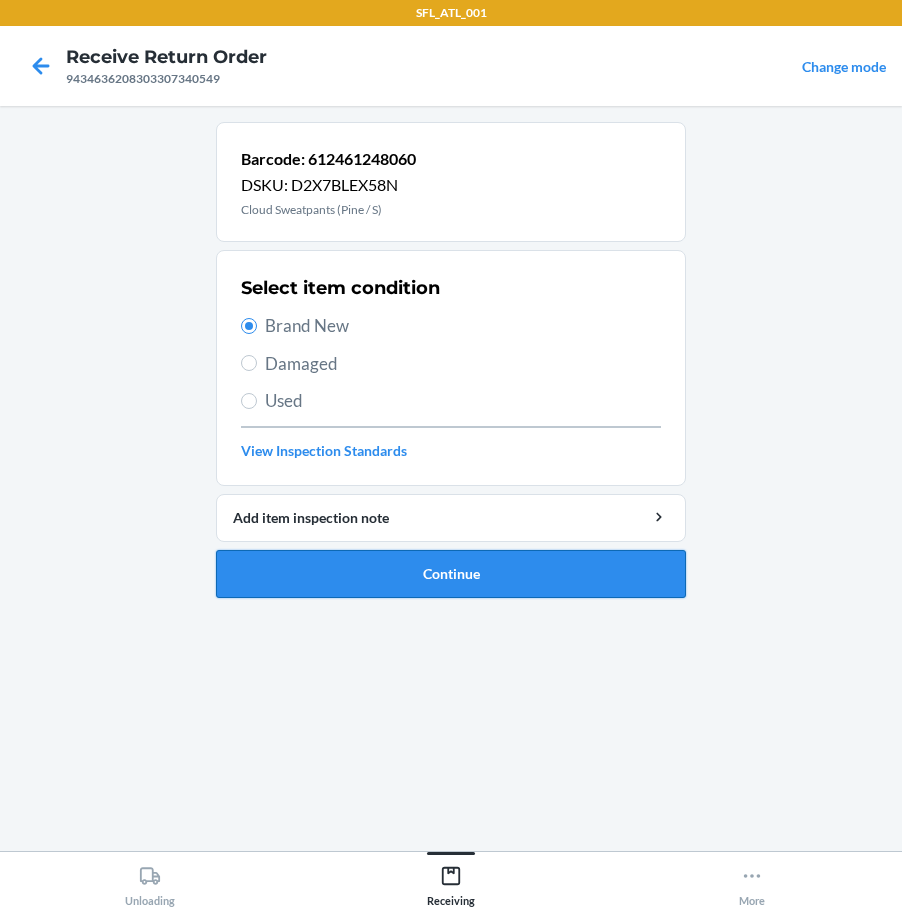 click on "Continue" at bounding box center [451, 574] 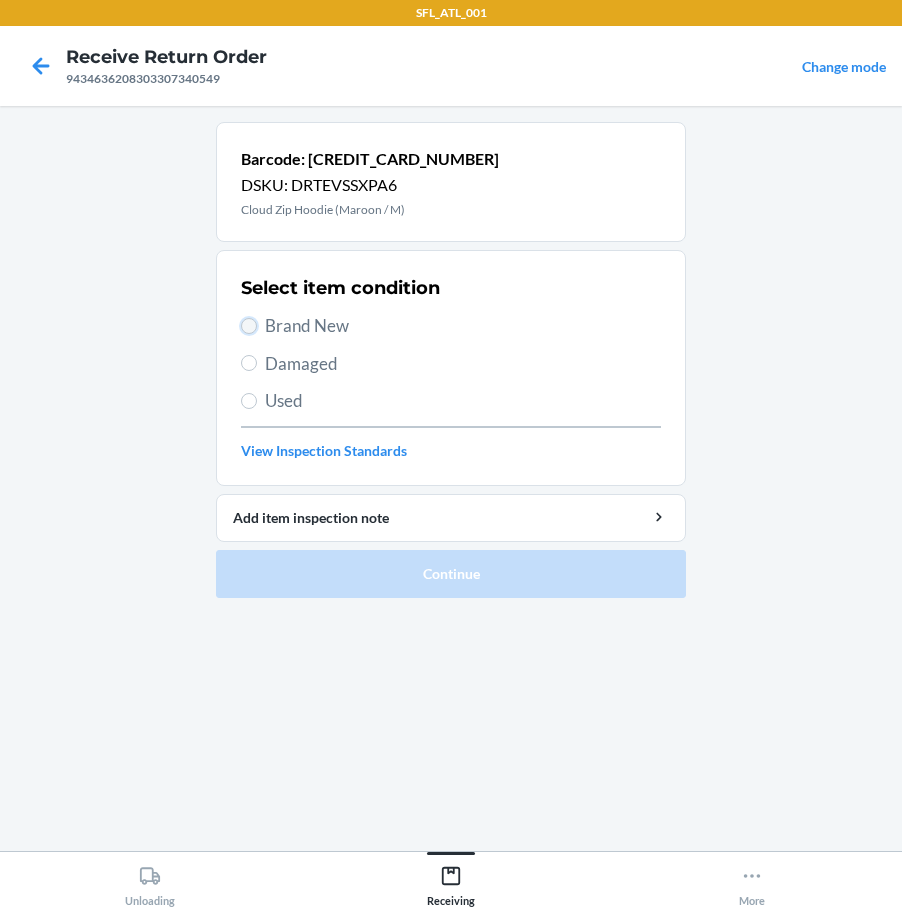 drag, startPoint x: 242, startPoint y: 324, endPoint x: 295, endPoint y: 380, distance: 77.10383 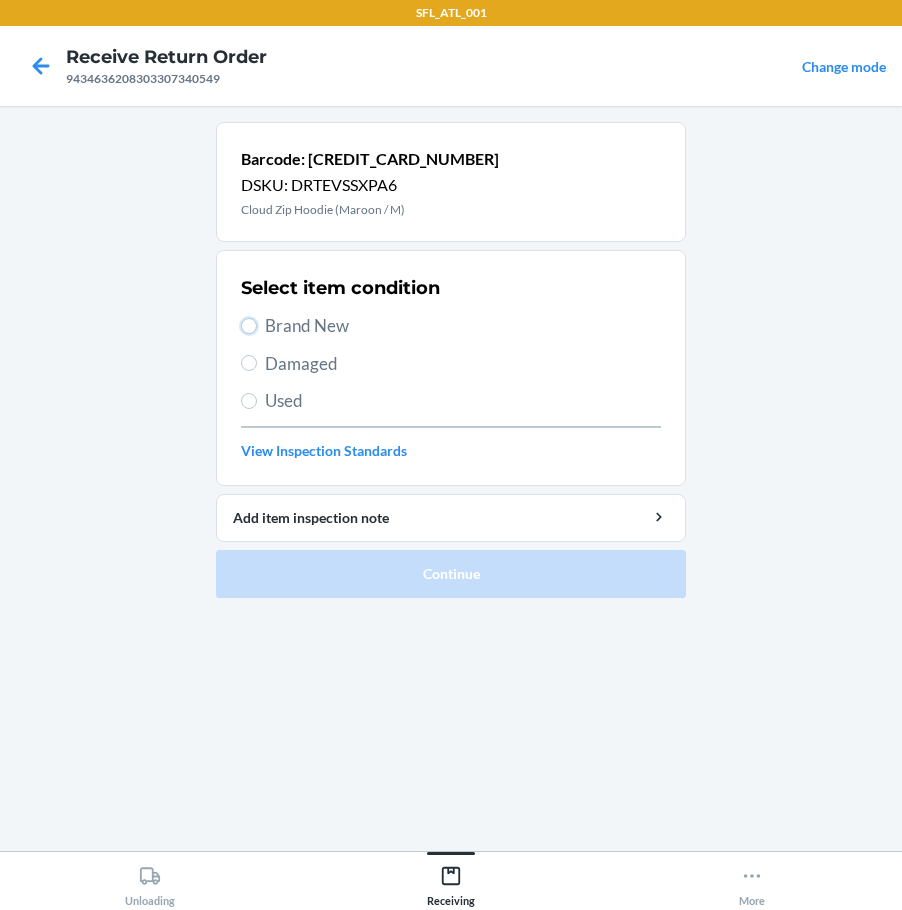 click on "Brand New" at bounding box center (249, 326) 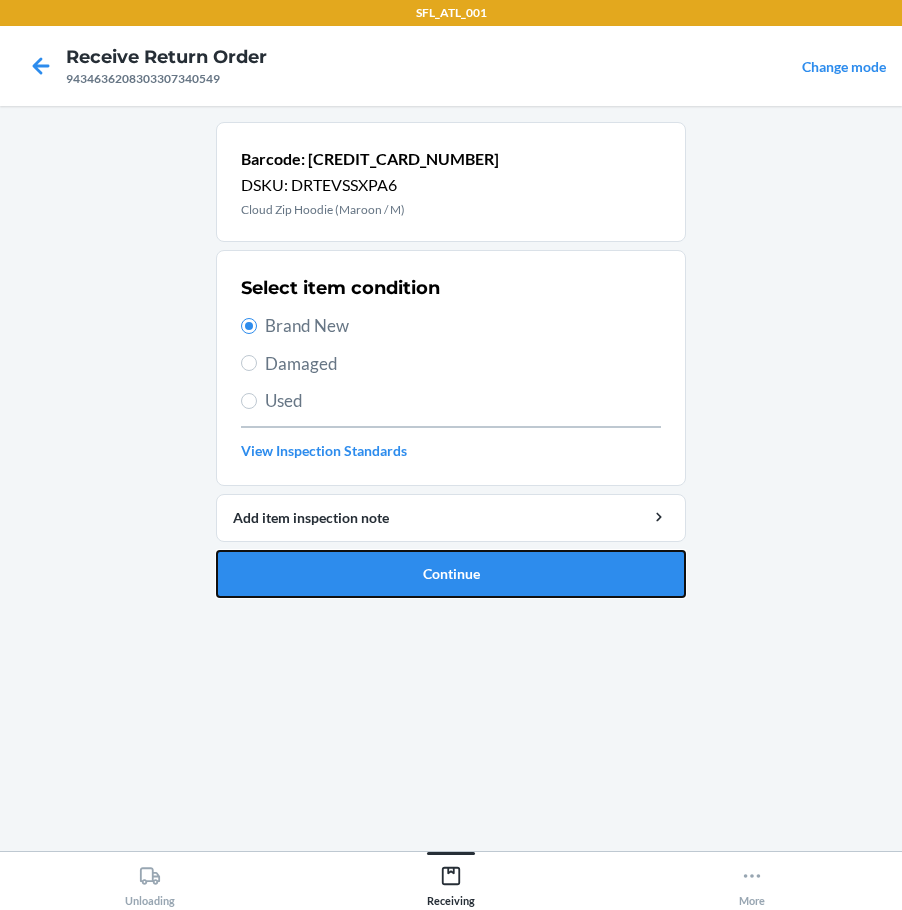 click on "Continue" at bounding box center [451, 574] 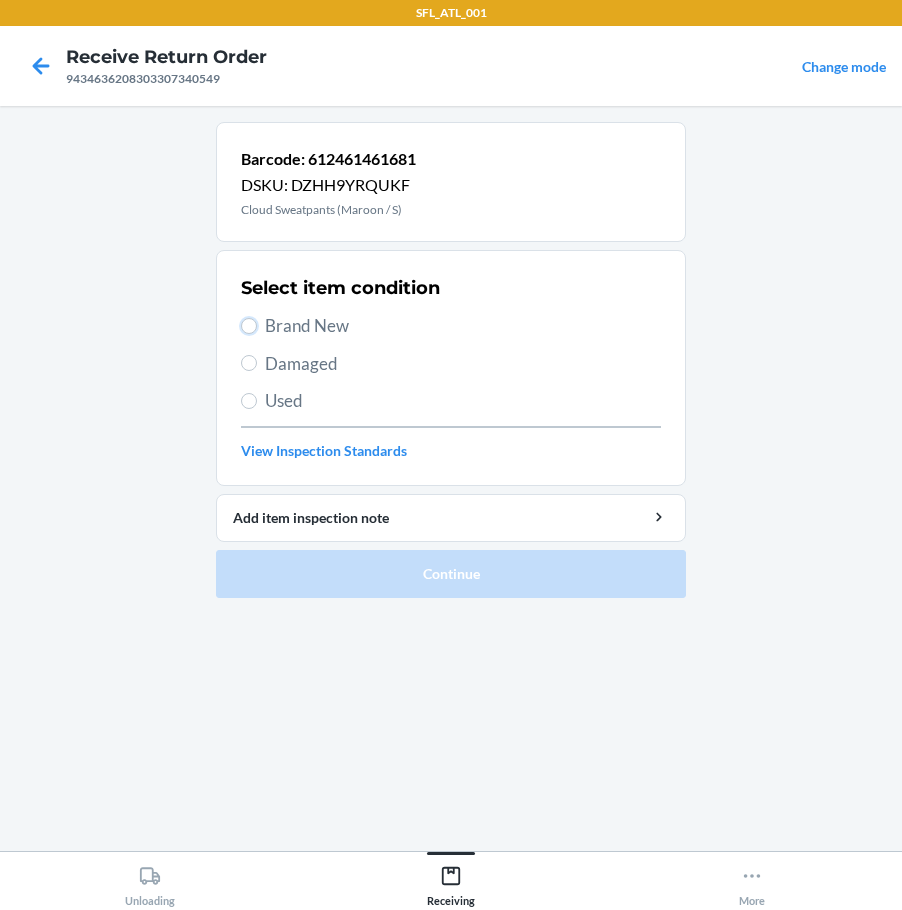 drag, startPoint x: 252, startPoint y: 329, endPoint x: 324, endPoint y: 440, distance: 132.30646 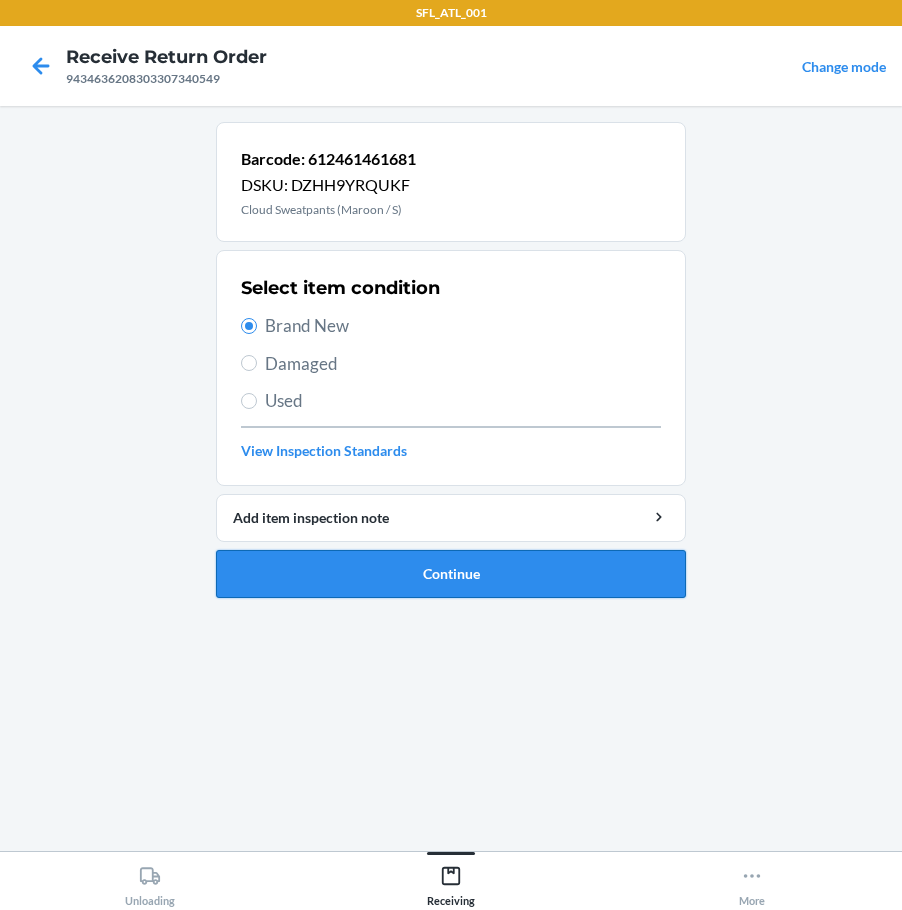 click on "Continue" at bounding box center [451, 574] 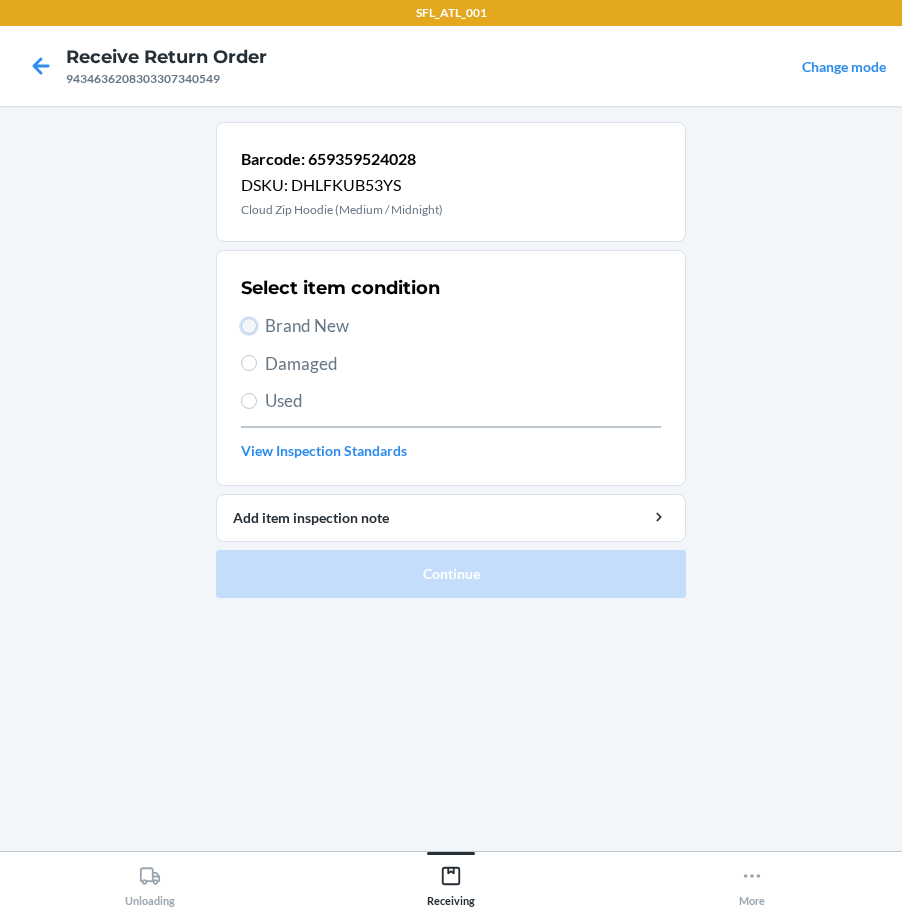 drag, startPoint x: 254, startPoint y: 321, endPoint x: 273, endPoint y: 376, distance: 58.189346 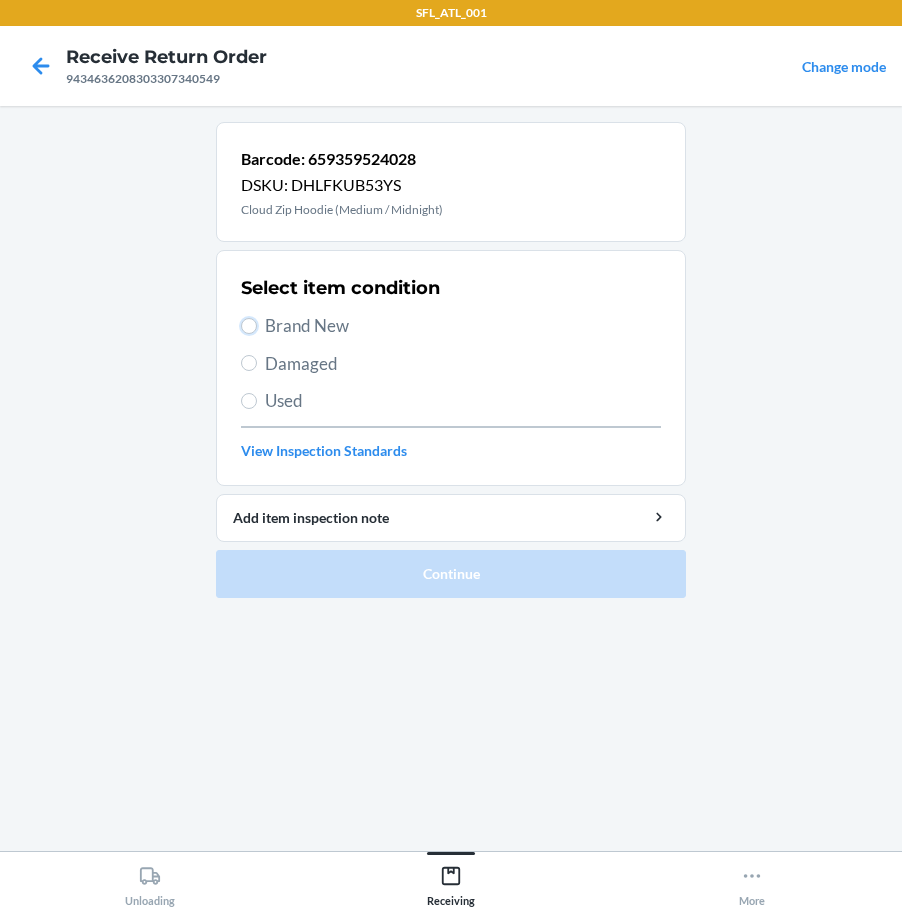 click on "Brand New" at bounding box center [249, 326] 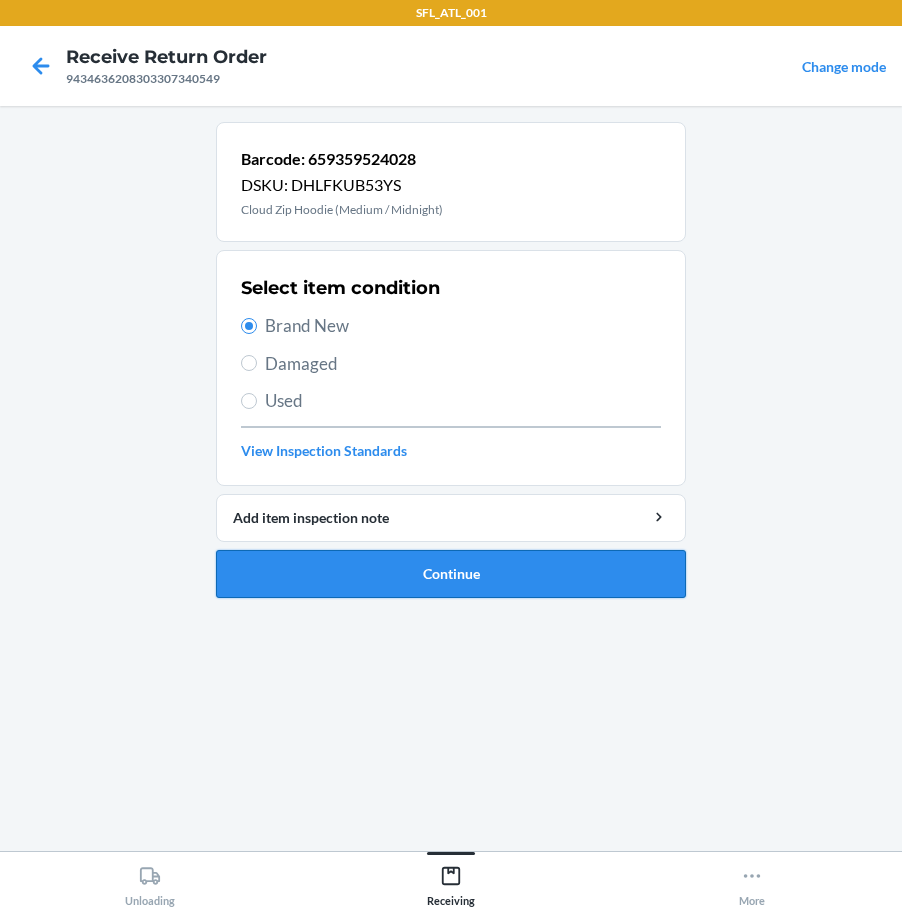 click on "Continue" at bounding box center [451, 574] 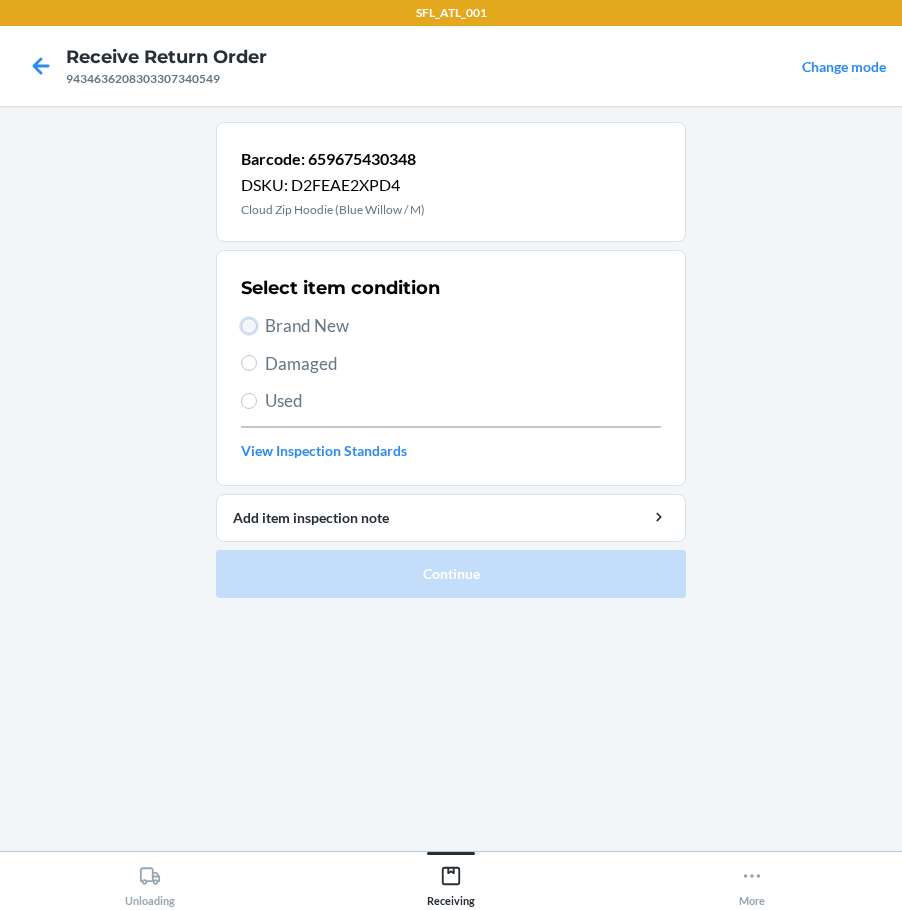 drag, startPoint x: 247, startPoint y: 322, endPoint x: 368, endPoint y: 523, distance: 234.61032 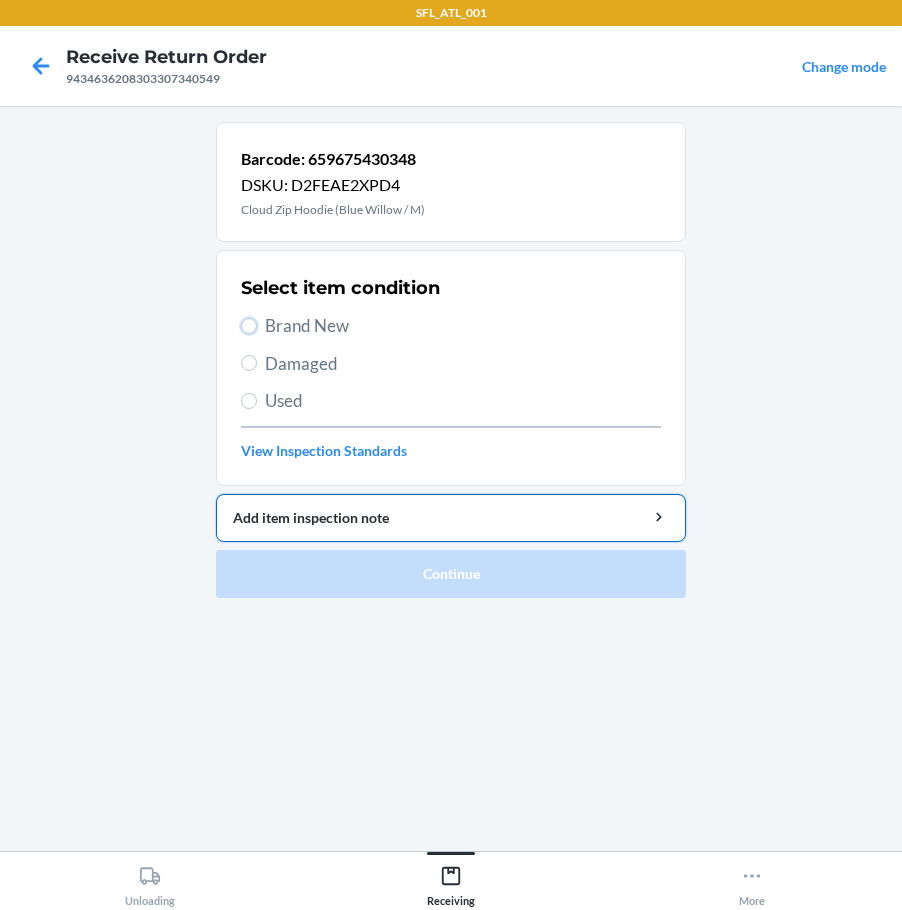 click on "Brand New" at bounding box center (249, 326) 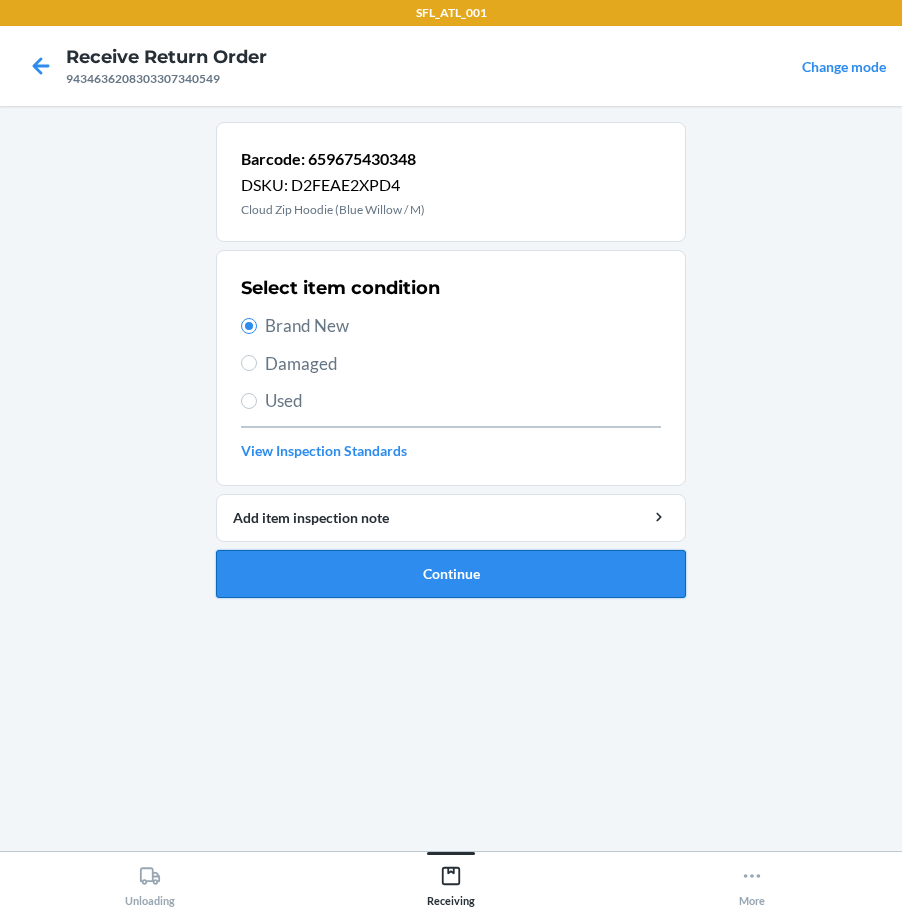 click on "Continue" at bounding box center (451, 574) 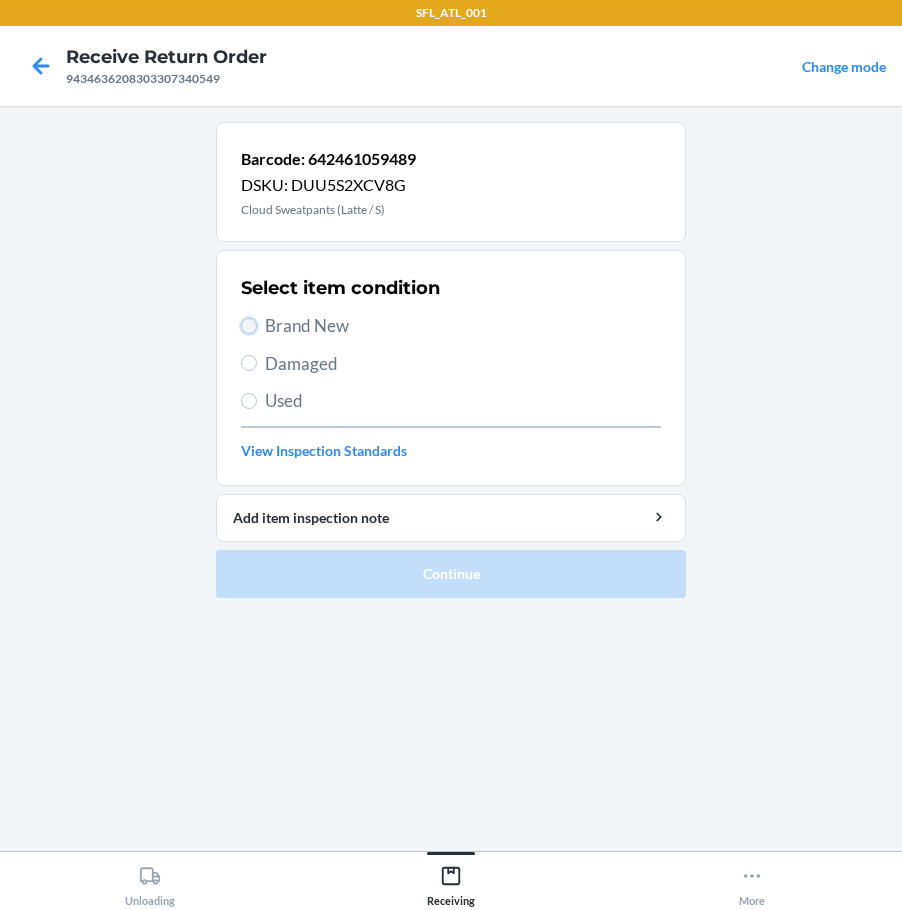 click on "Brand New" at bounding box center [249, 326] 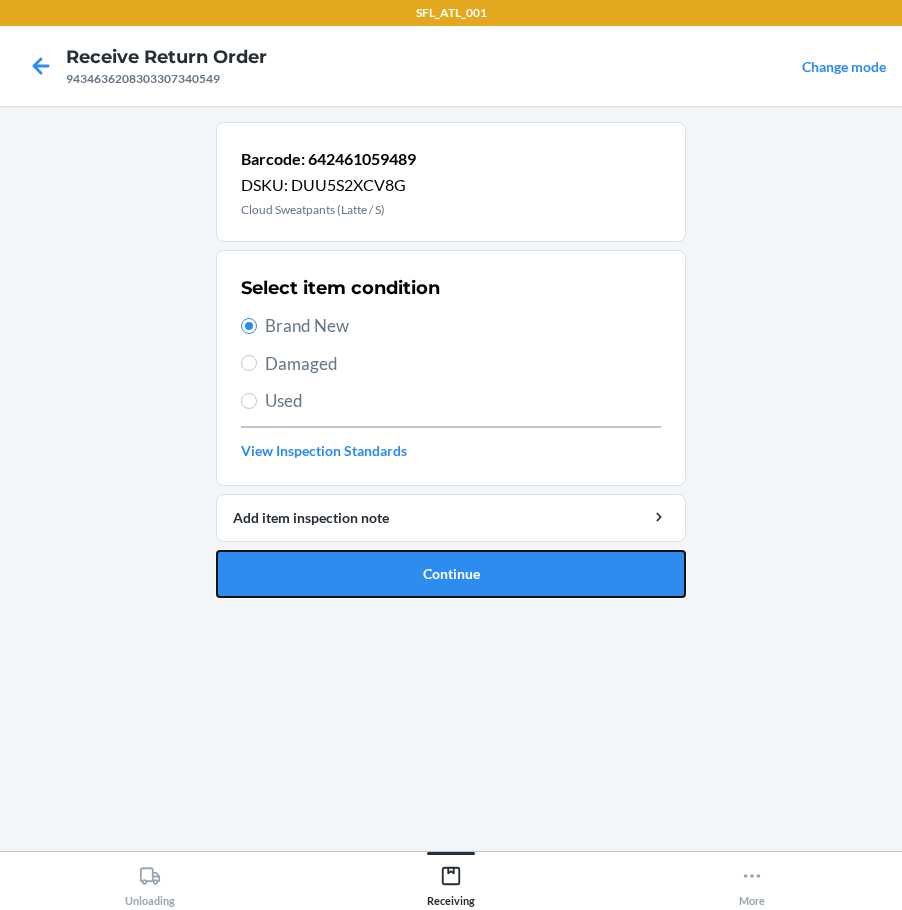 drag, startPoint x: 341, startPoint y: 583, endPoint x: 383, endPoint y: 569, distance: 44.27189 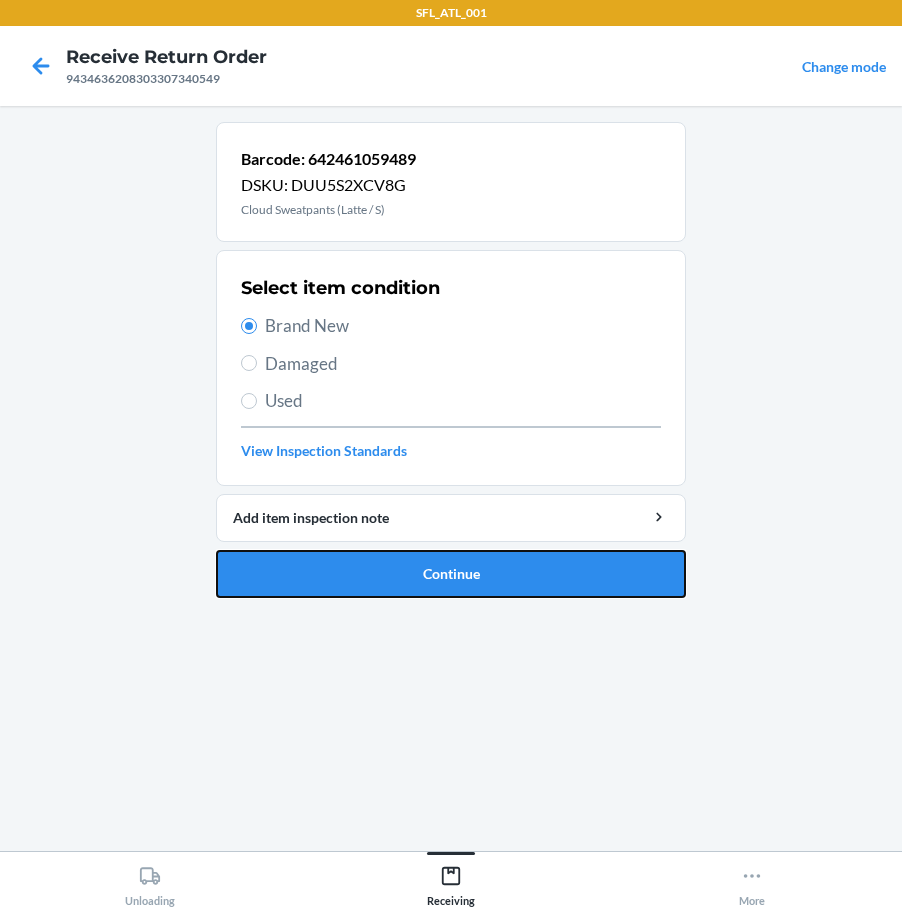 click on "Continue" at bounding box center (451, 574) 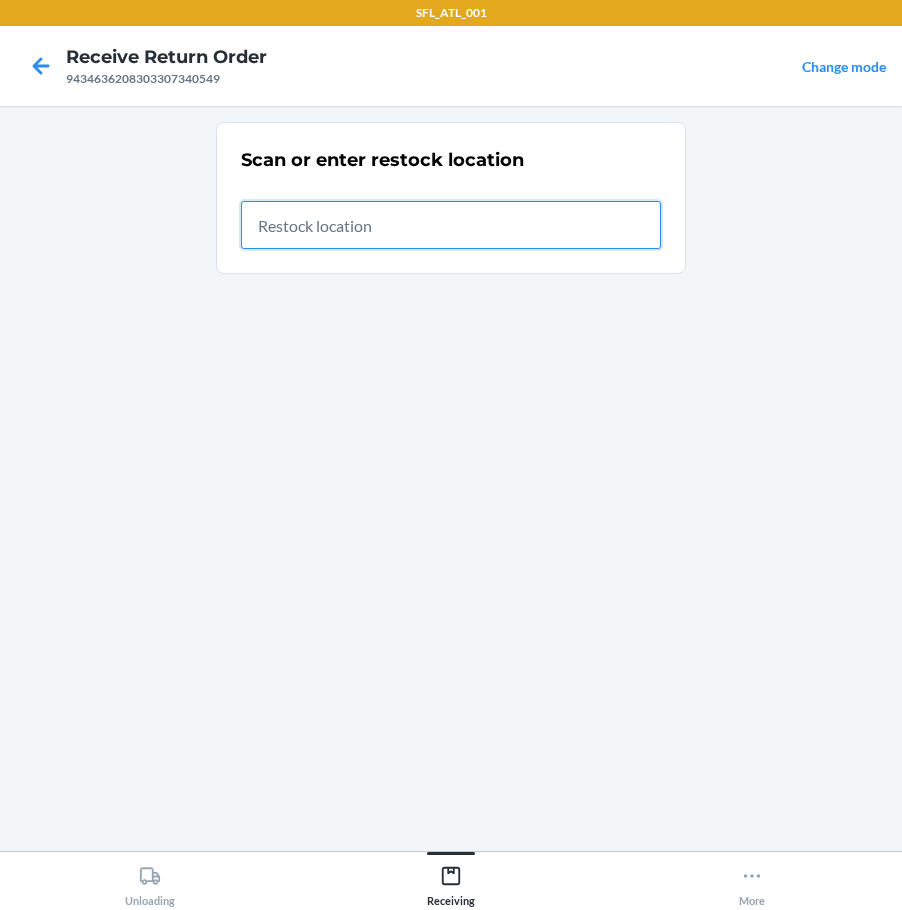 click at bounding box center [451, 225] 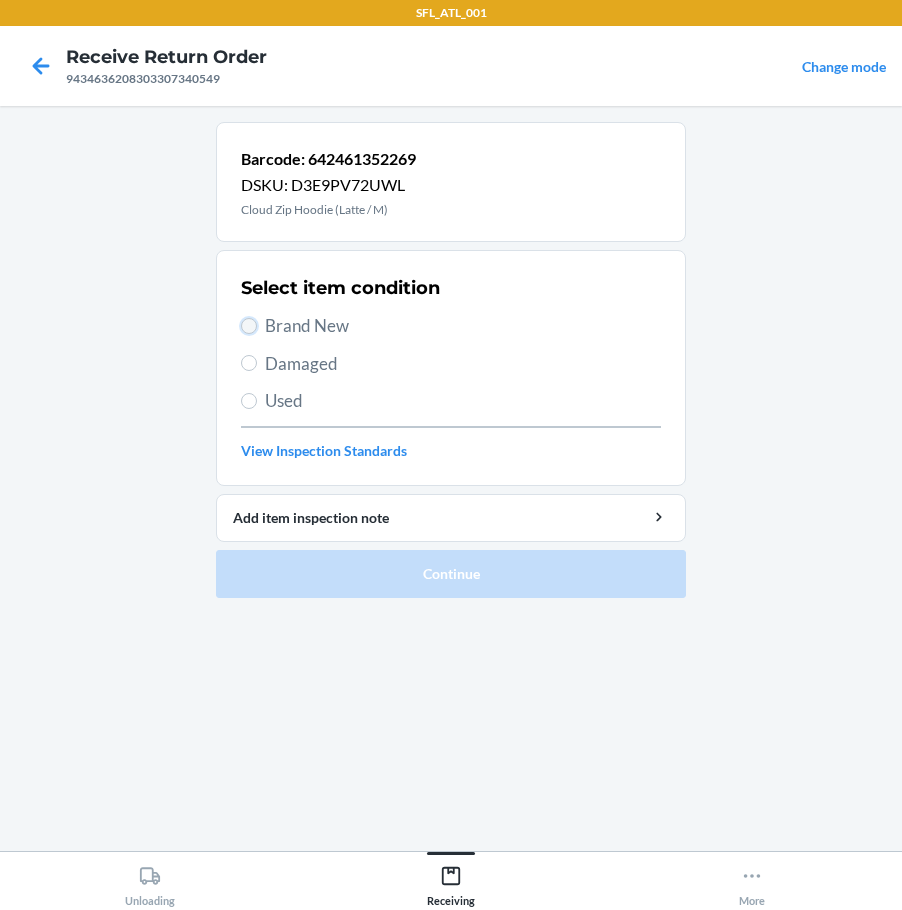 click on "Brand New" at bounding box center [249, 326] 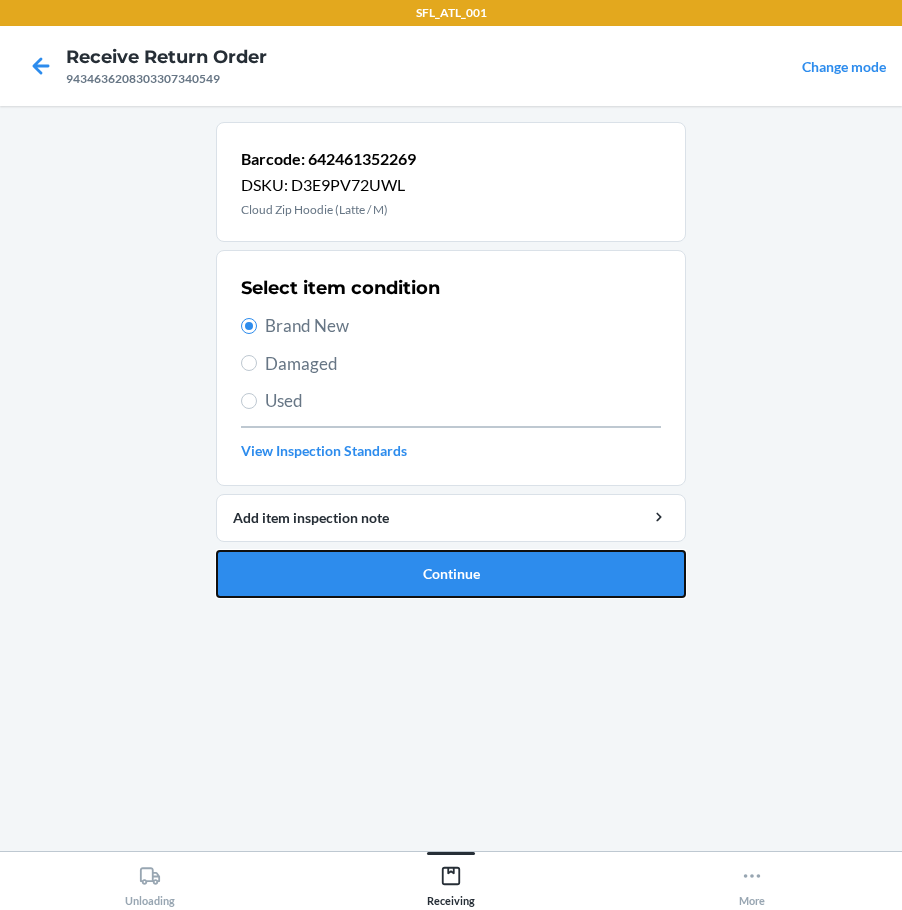 drag, startPoint x: 384, startPoint y: 562, endPoint x: 398, endPoint y: 547, distance: 20.518284 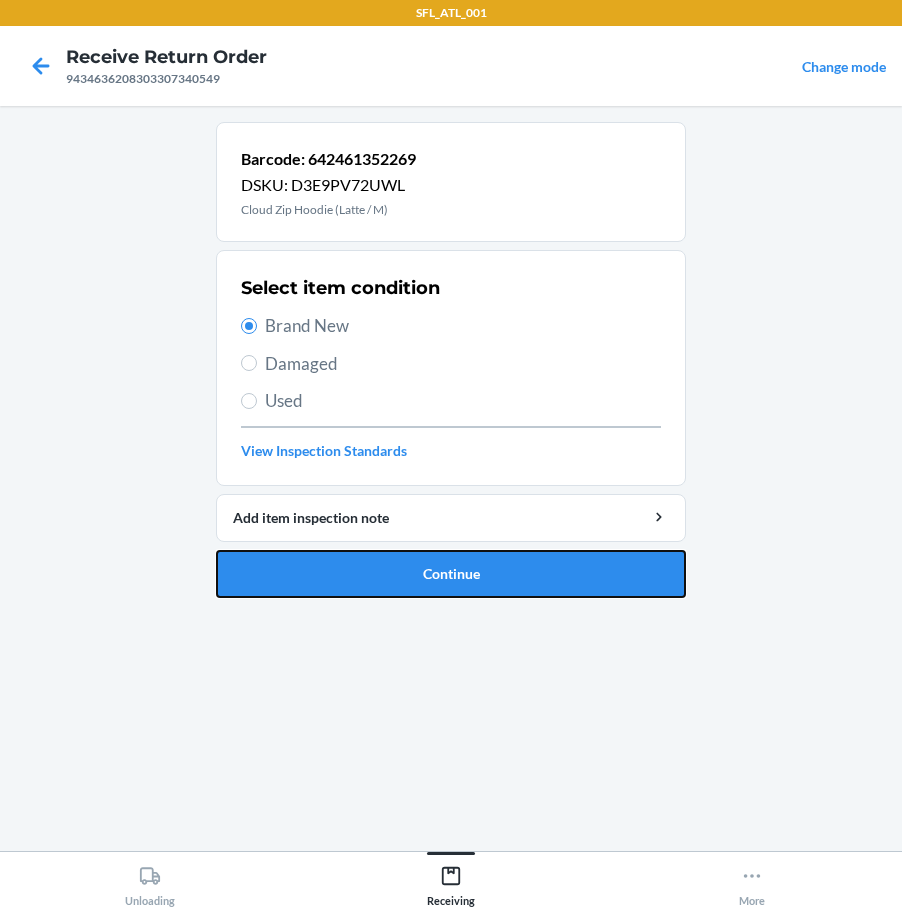 click on "Continue" at bounding box center [451, 574] 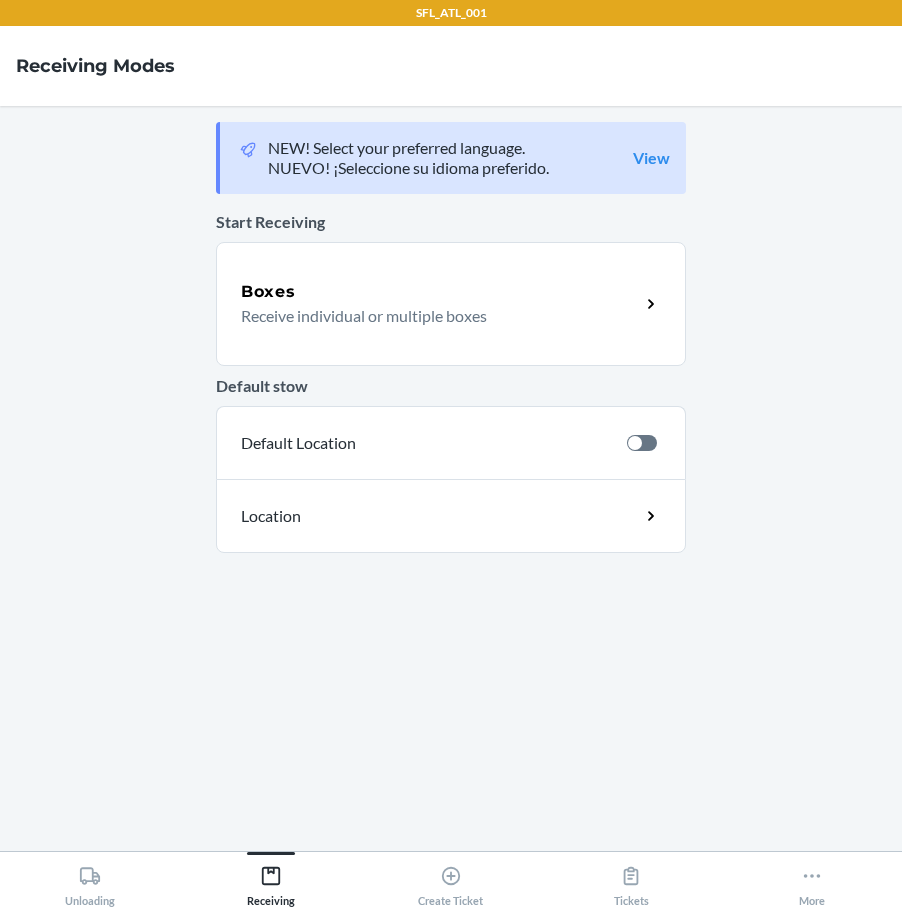 scroll, scrollTop: 0, scrollLeft: 0, axis: both 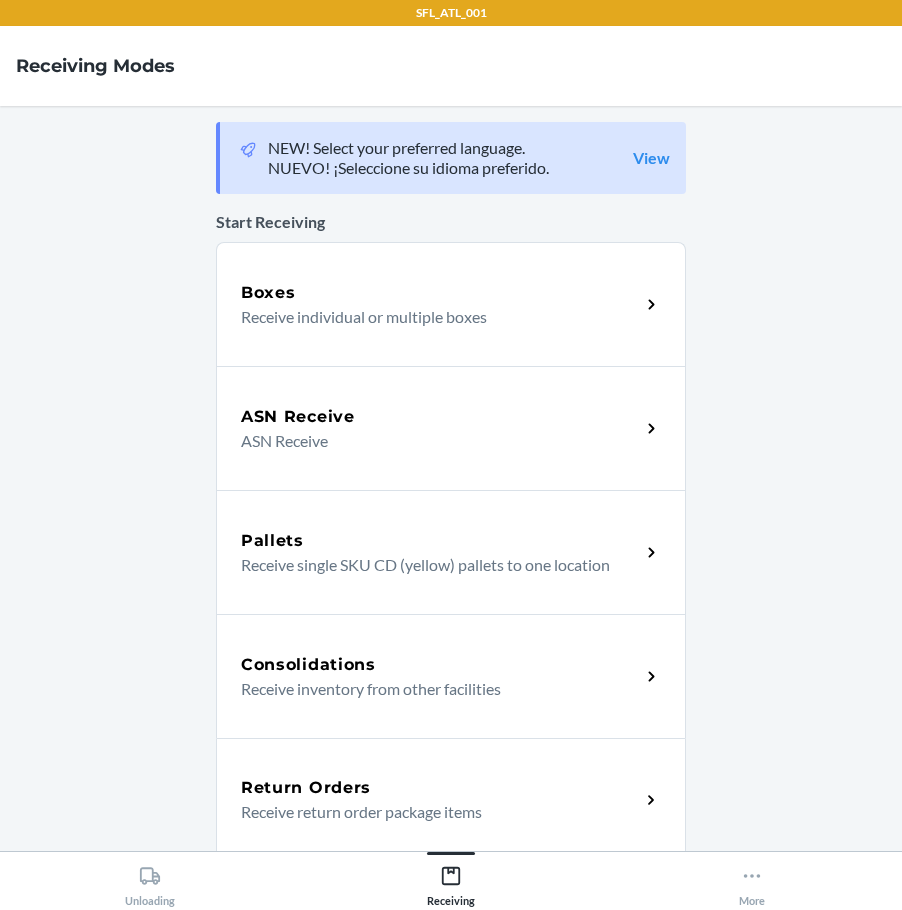 click on "Return Orders" at bounding box center (440, 788) 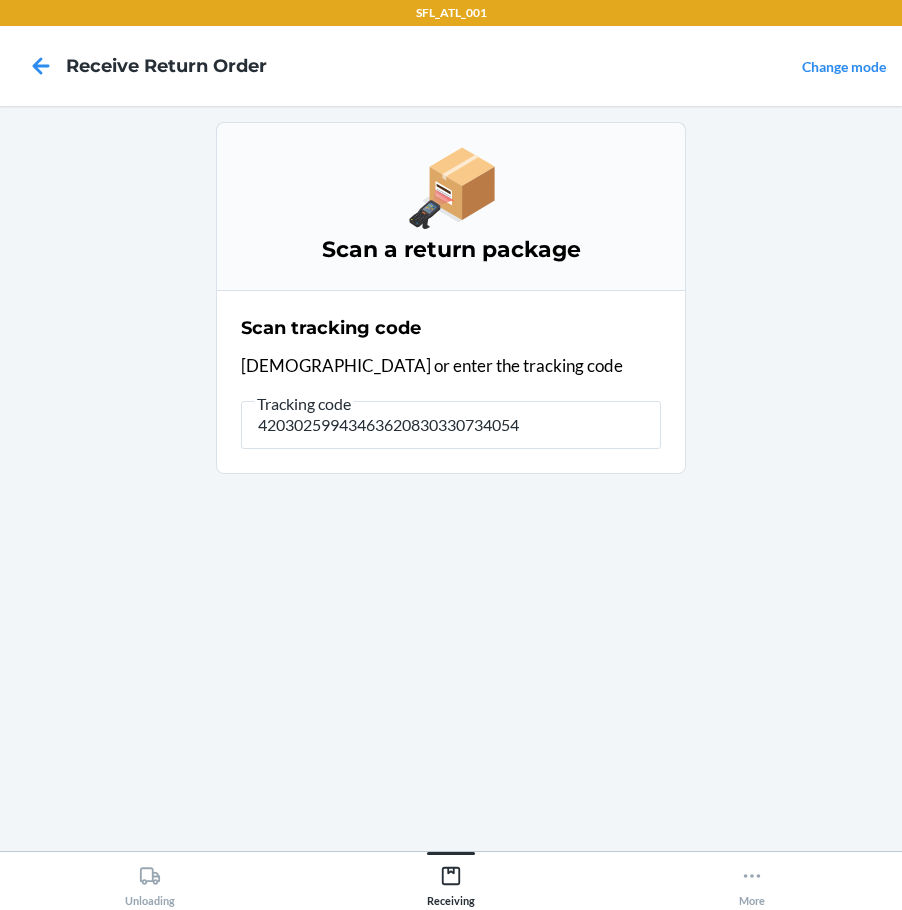 type on "420302599434636208303307340549" 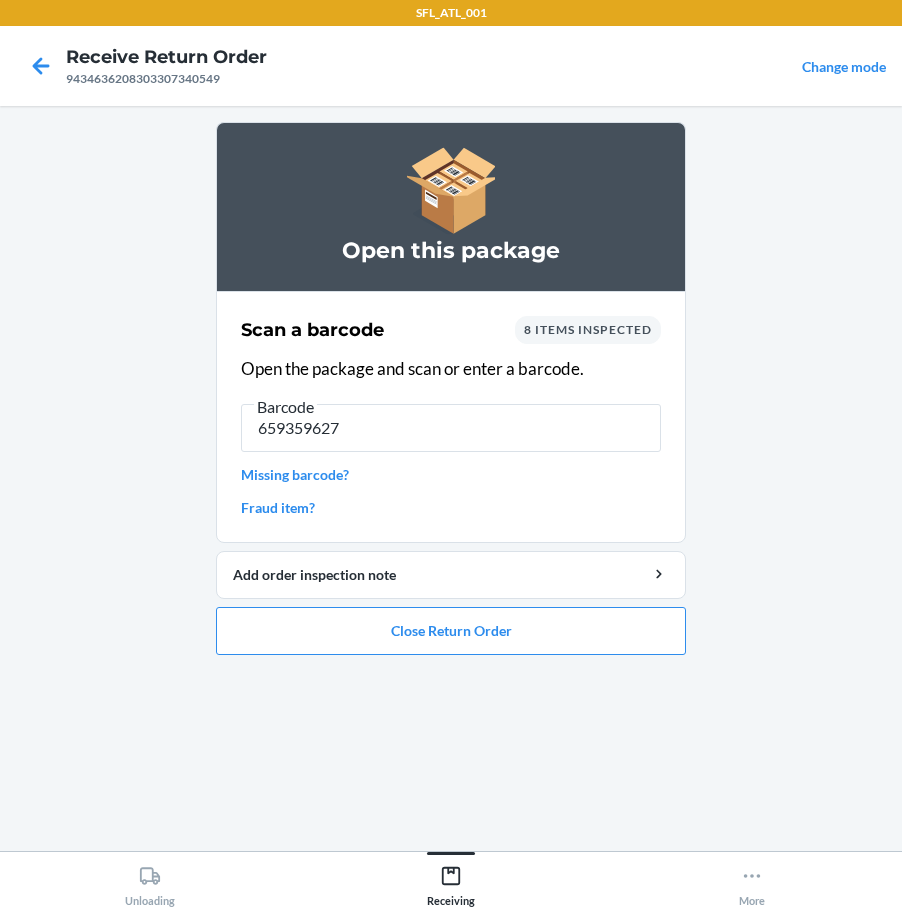type on "6593596273" 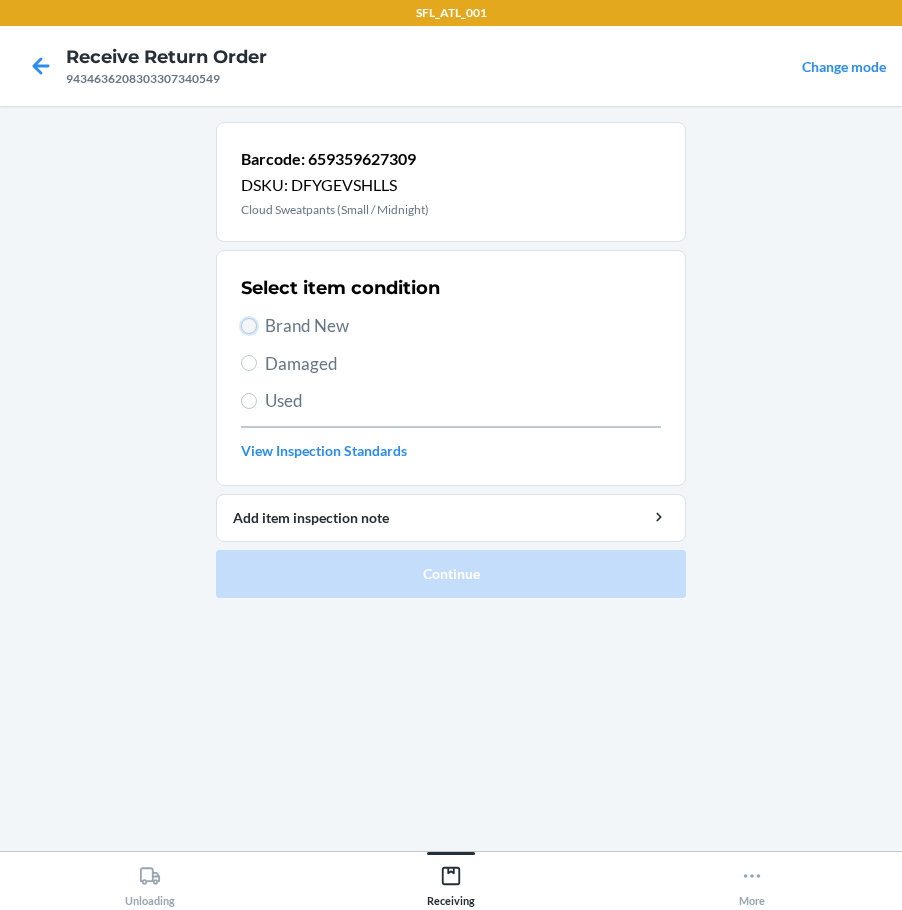 click on "Brand New" at bounding box center (249, 326) 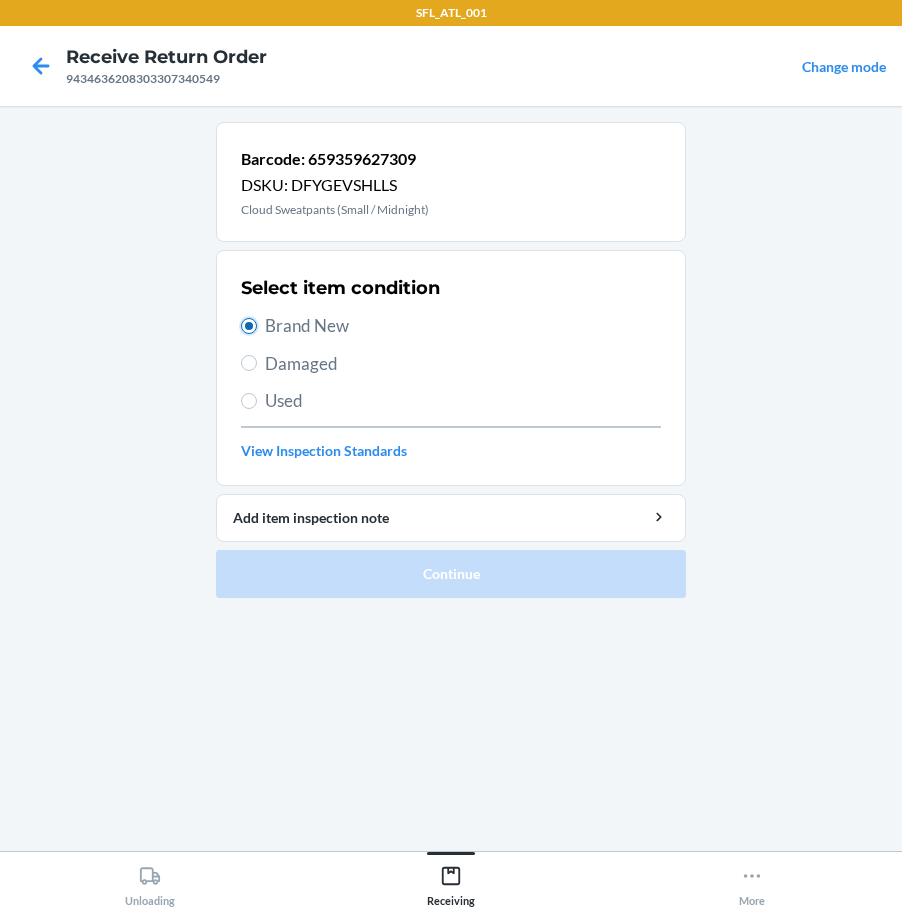 radio on "true" 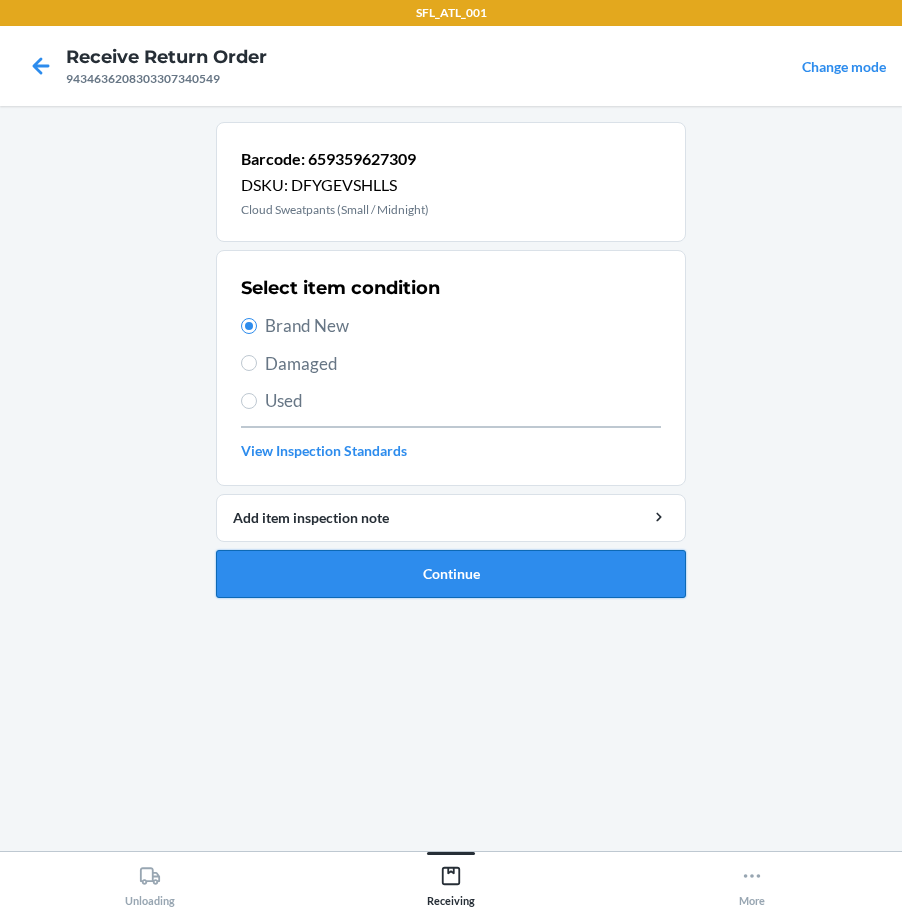 click on "Continue" at bounding box center (451, 574) 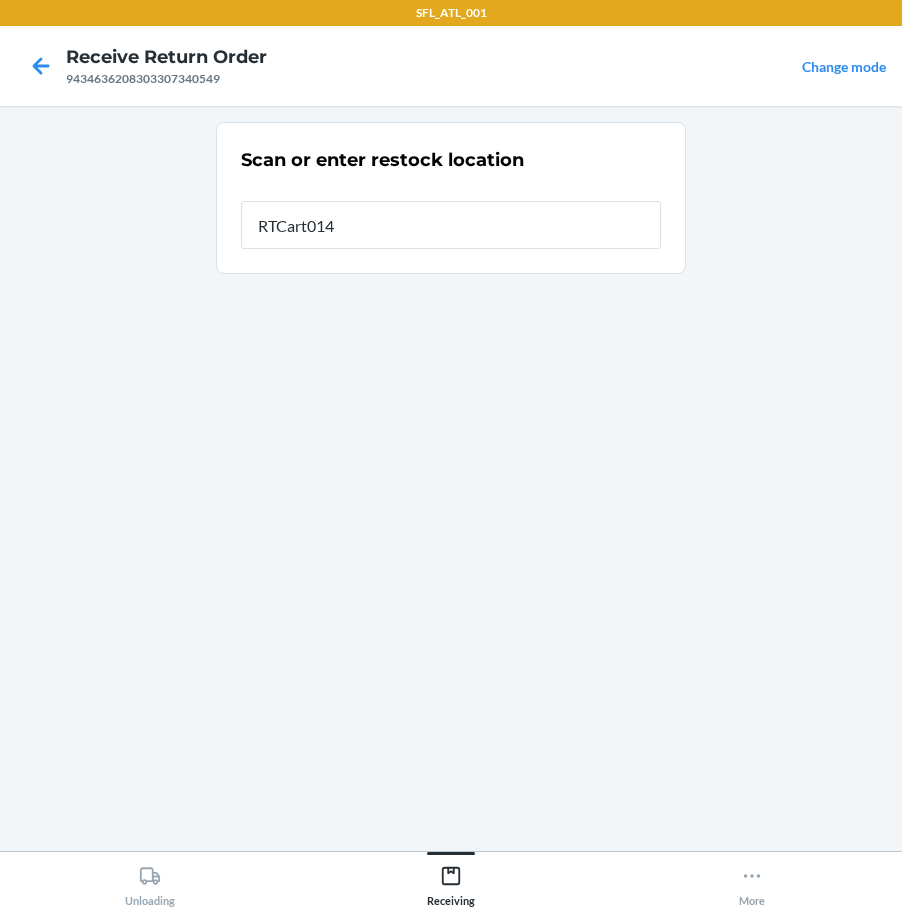 type on "RTCart014" 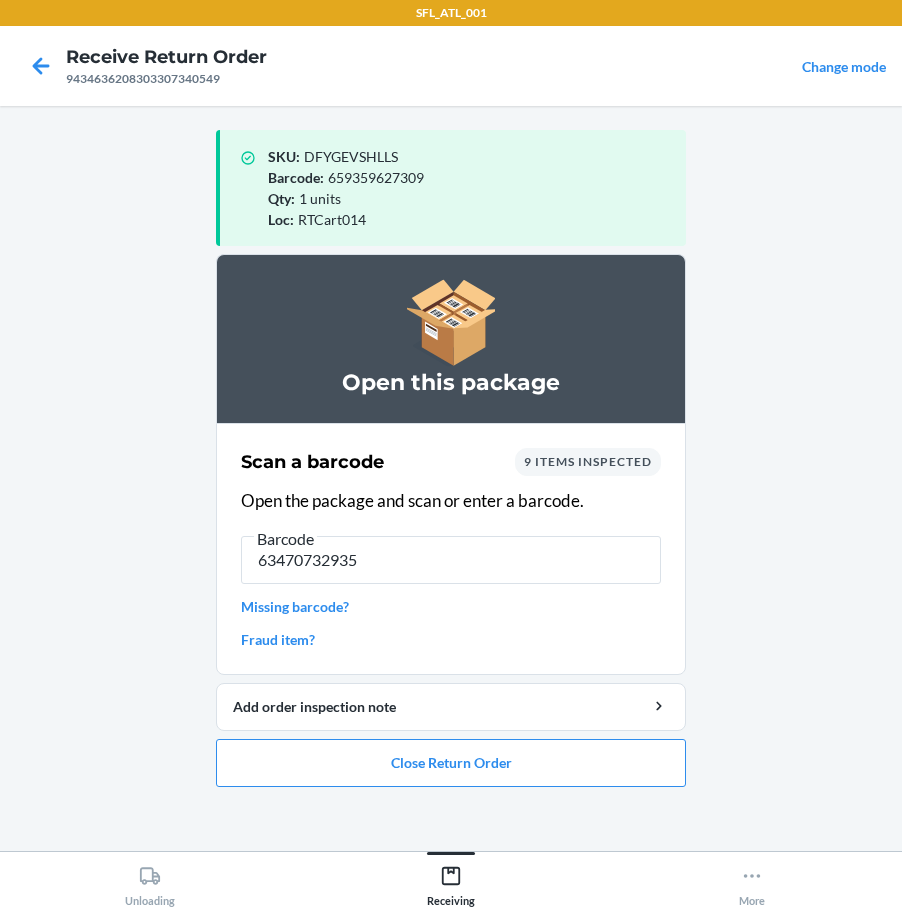 type on "634707329357" 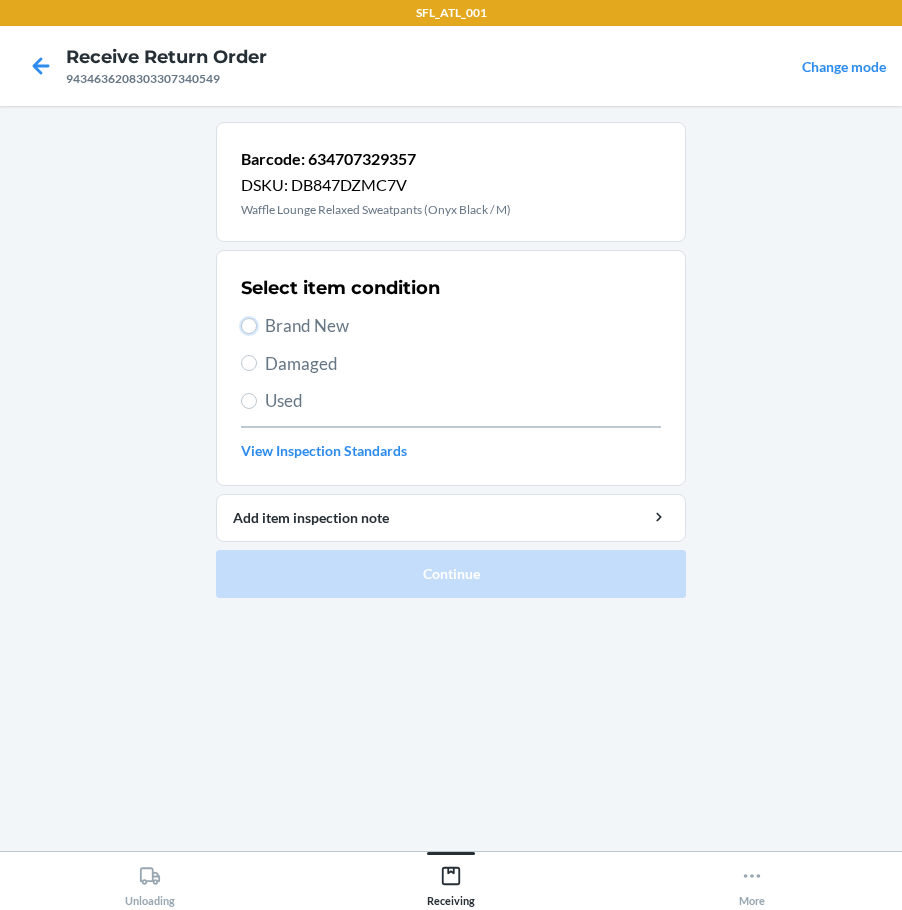 drag, startPoint x: 255, startPoint y: 328, endPoint x: 262, endPoint y: 349, distance: 22.135944 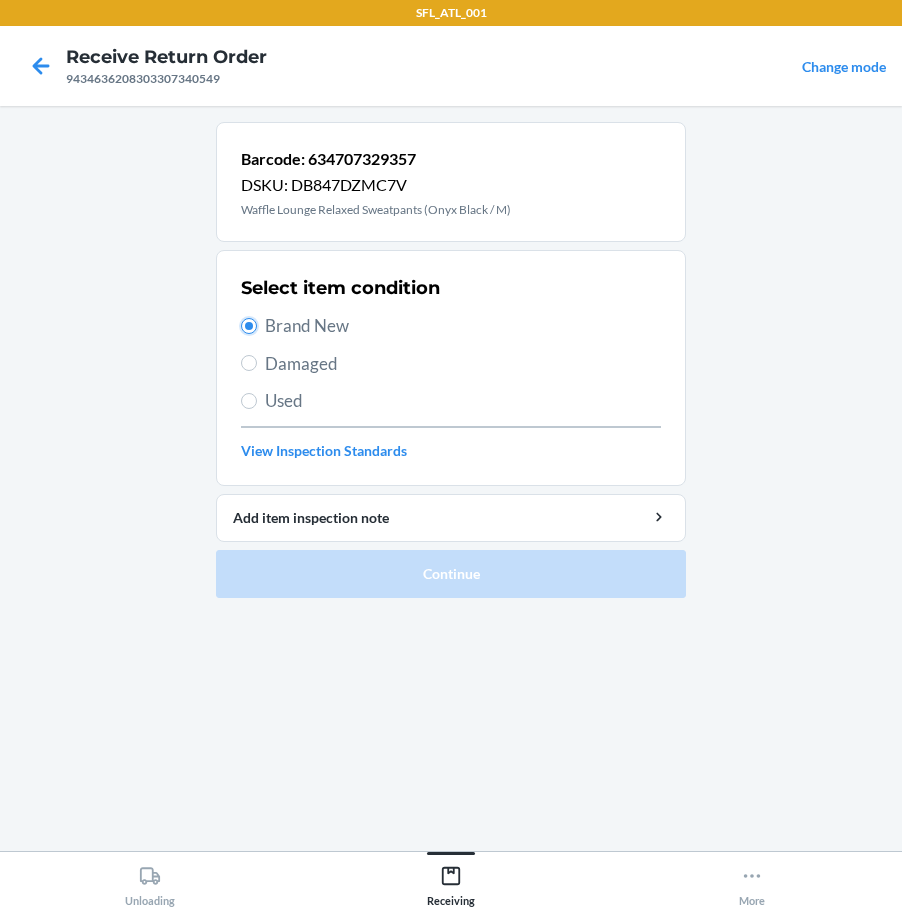 radio on "true" 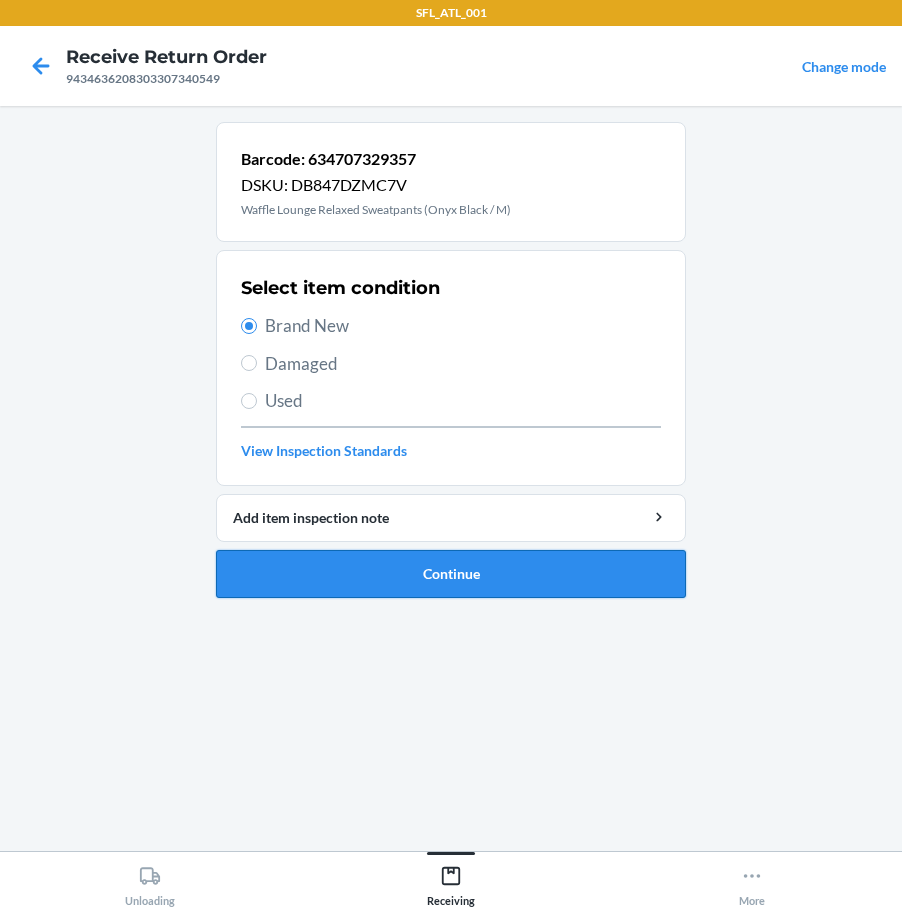 click on "Continue" at bounding box center [451, 574] 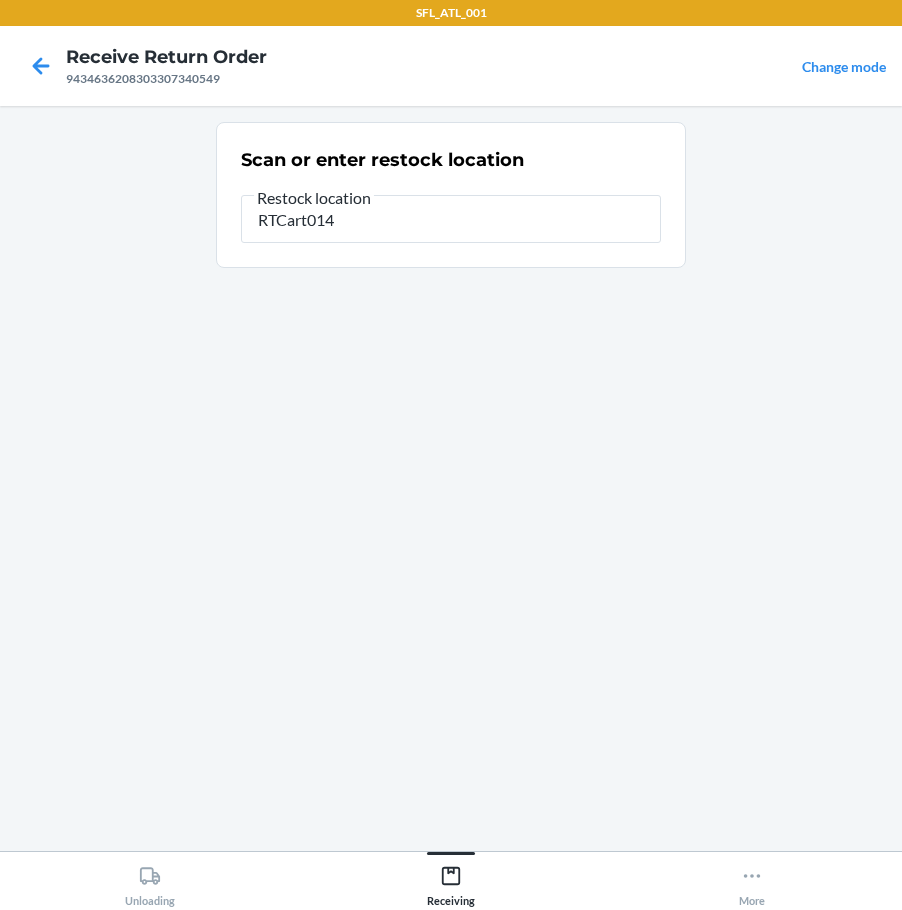 type on "RTCart014" 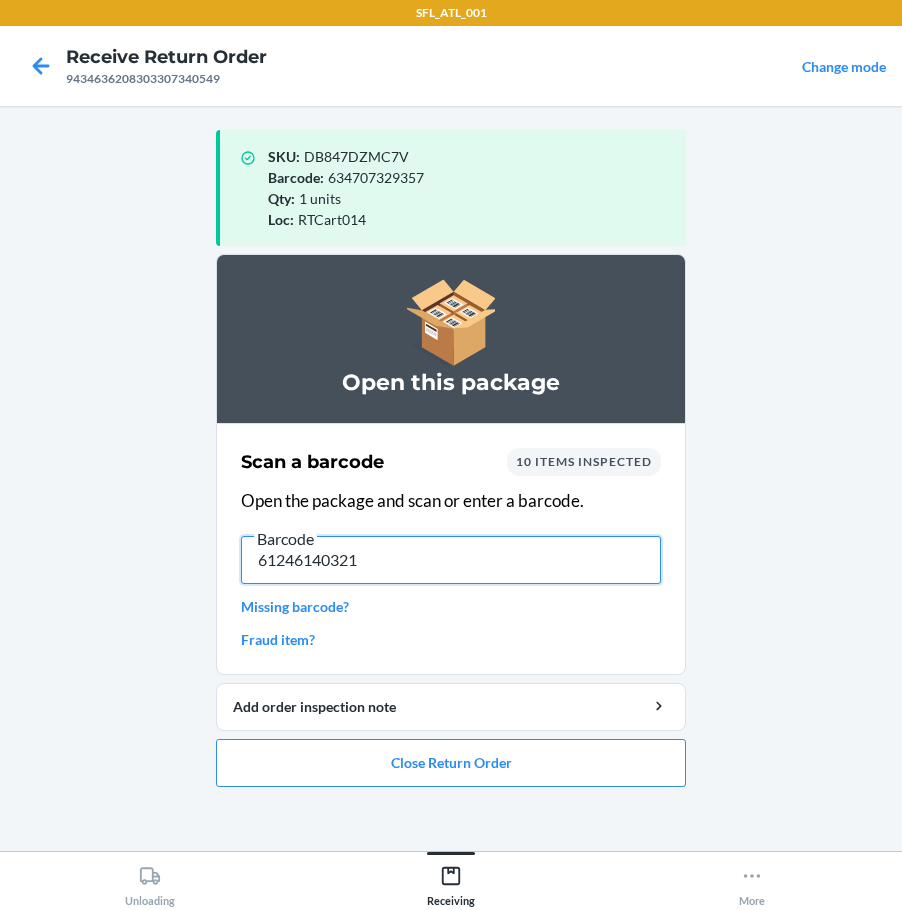 type on "612461403216" 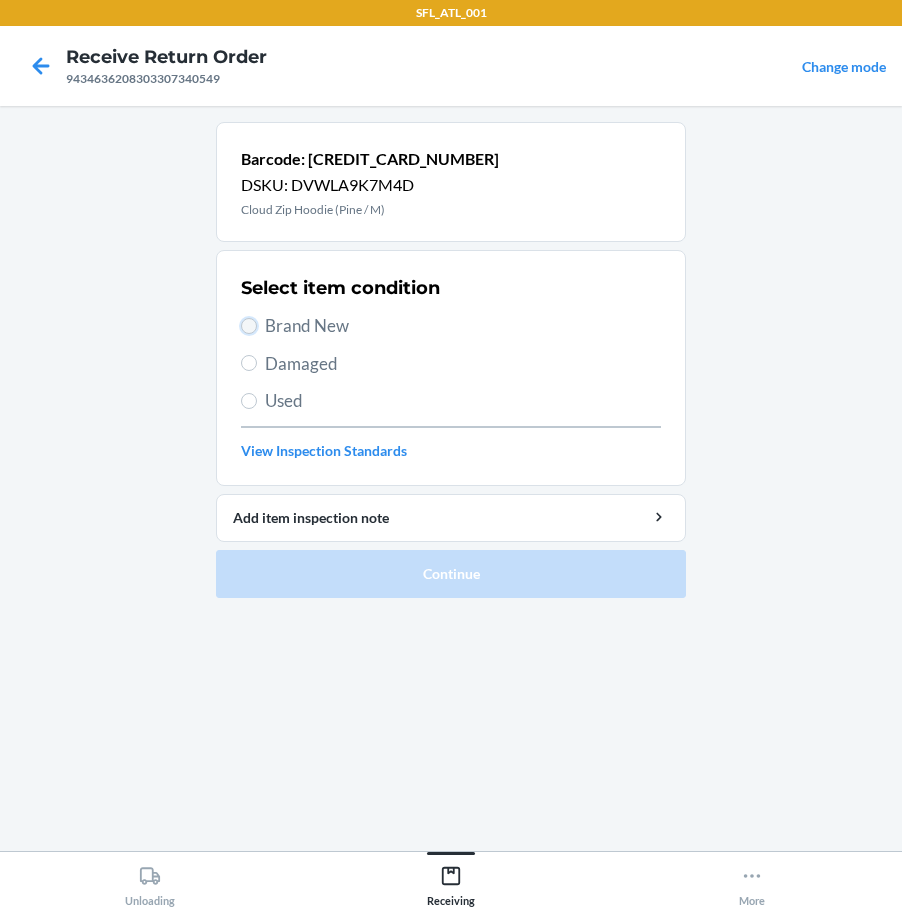 click on "Brand New" at bounding box center (249, 326) 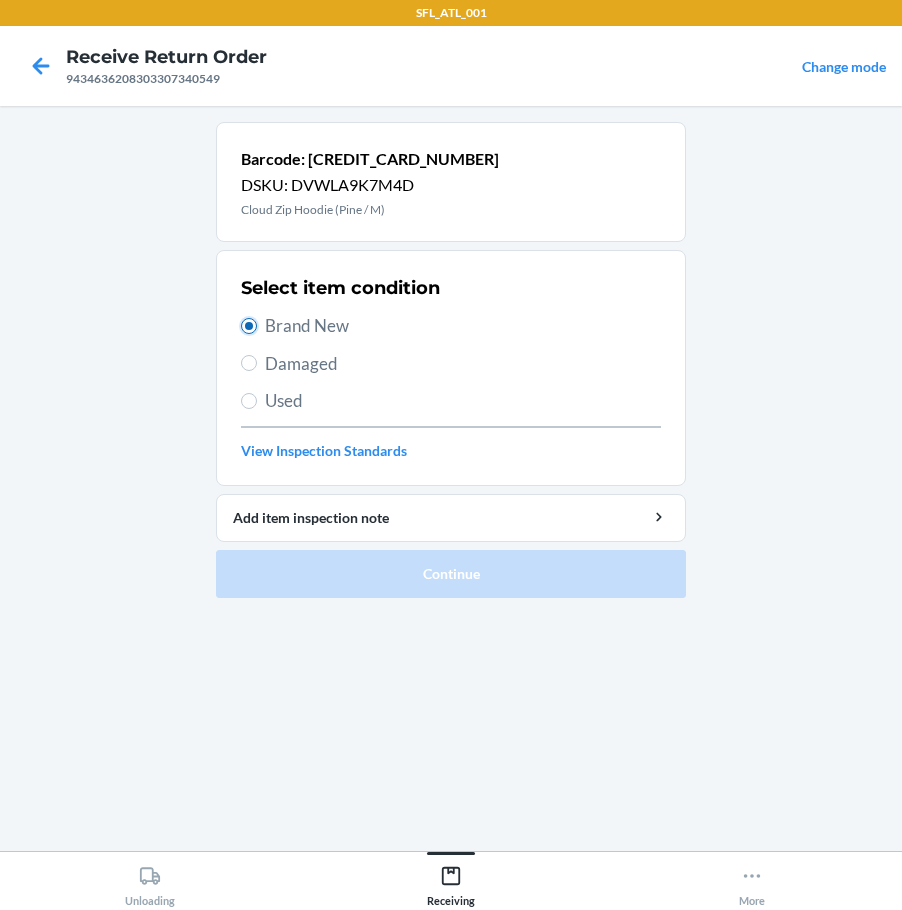 radio on "true" 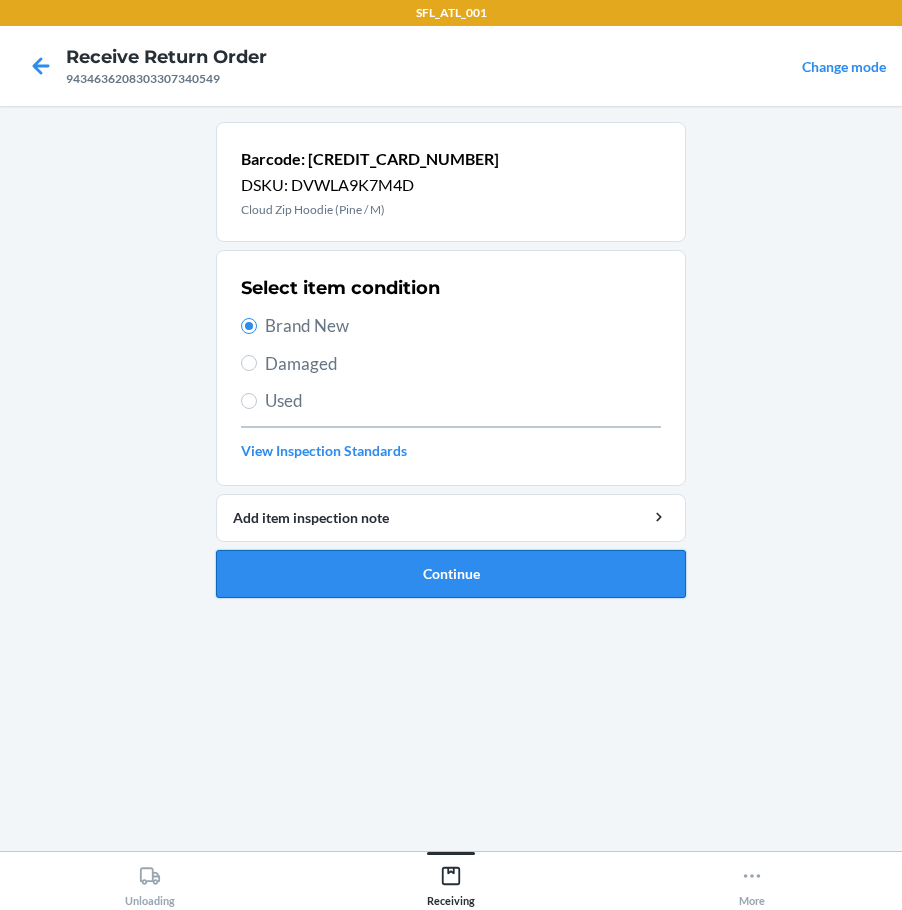 click on "Continue" at bounding box center [451, 574] 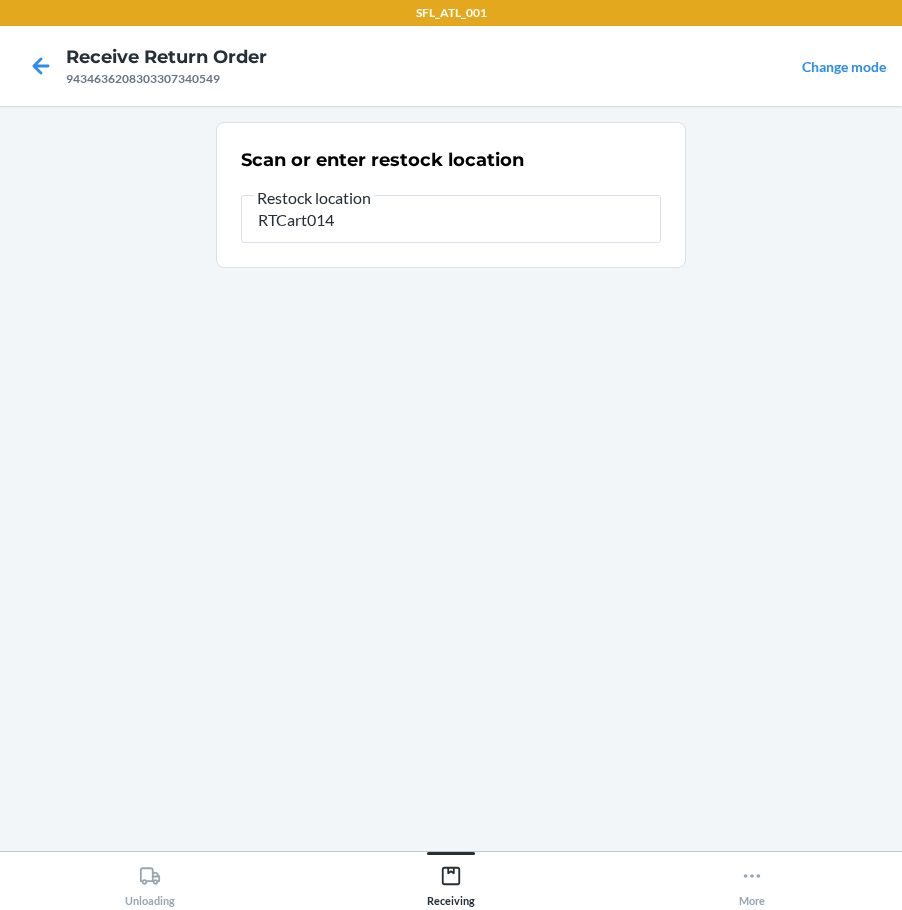 type on "RTCart014" 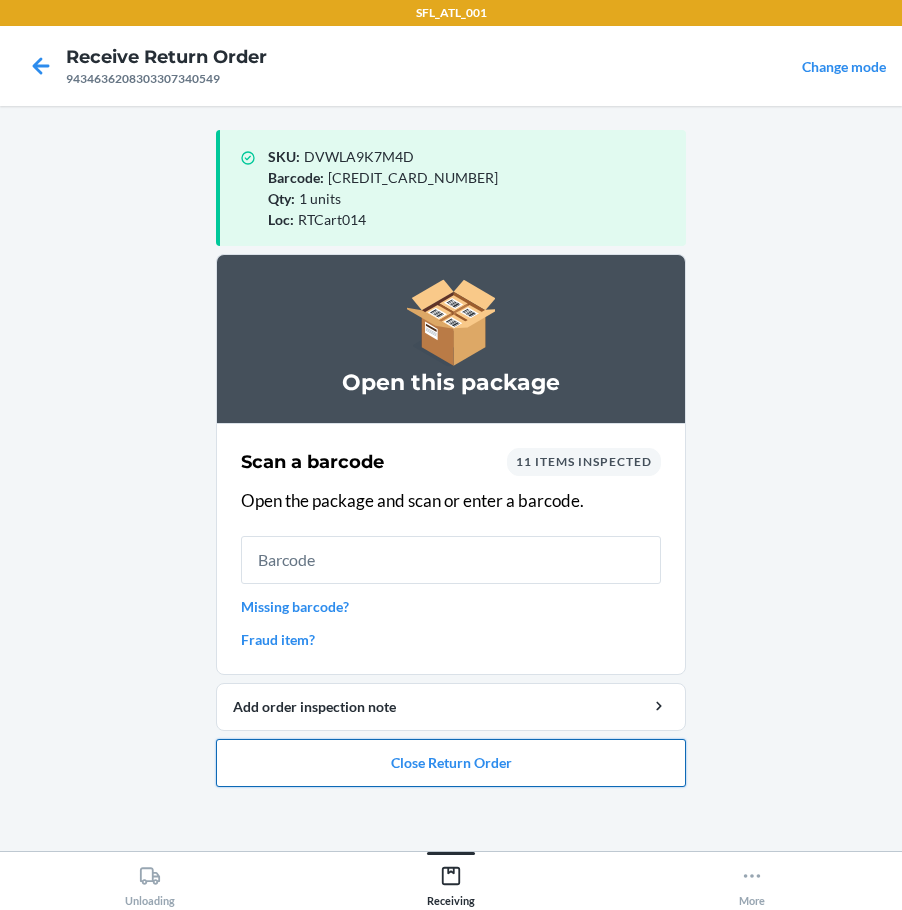 click on "Close Return Order" at bounding box center (451, 763) 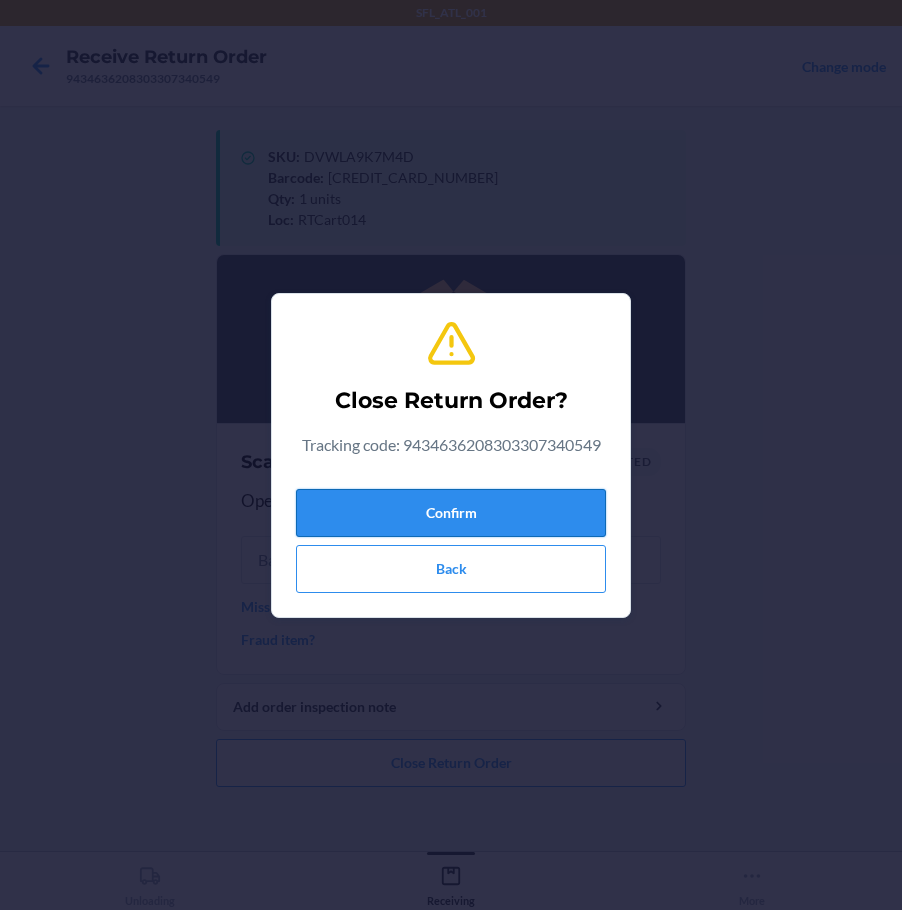 click on "Confirm" at bounding box center [451, 513] 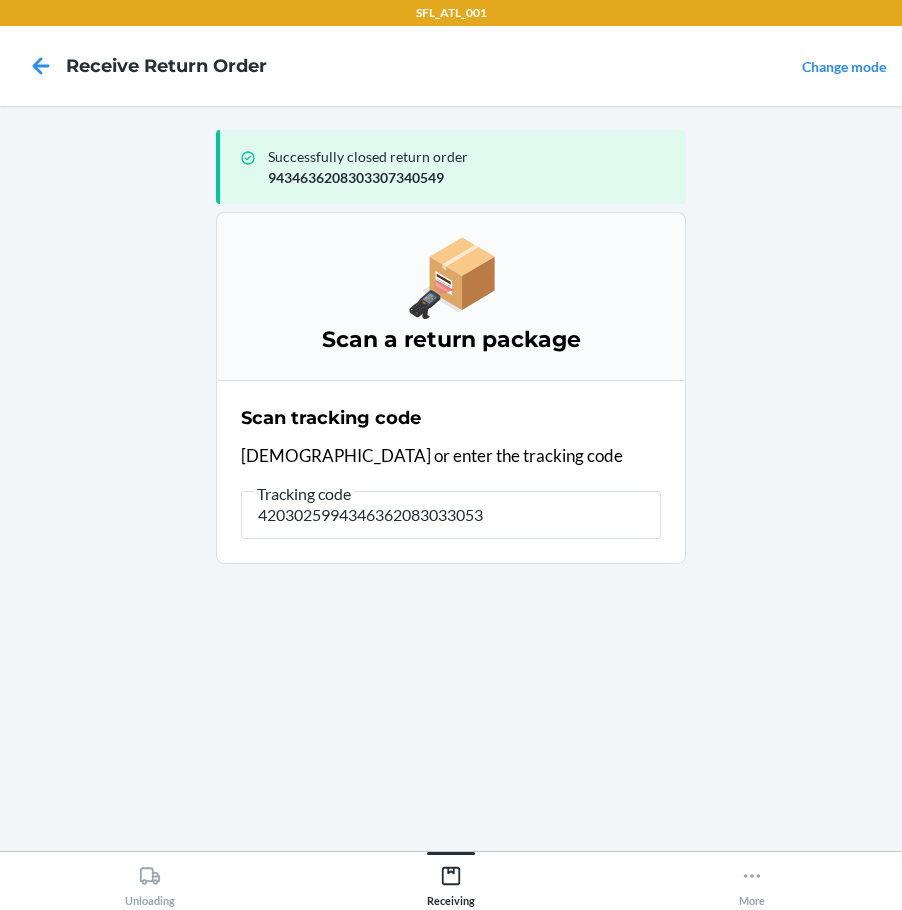 type on "42030259943463620830330539" 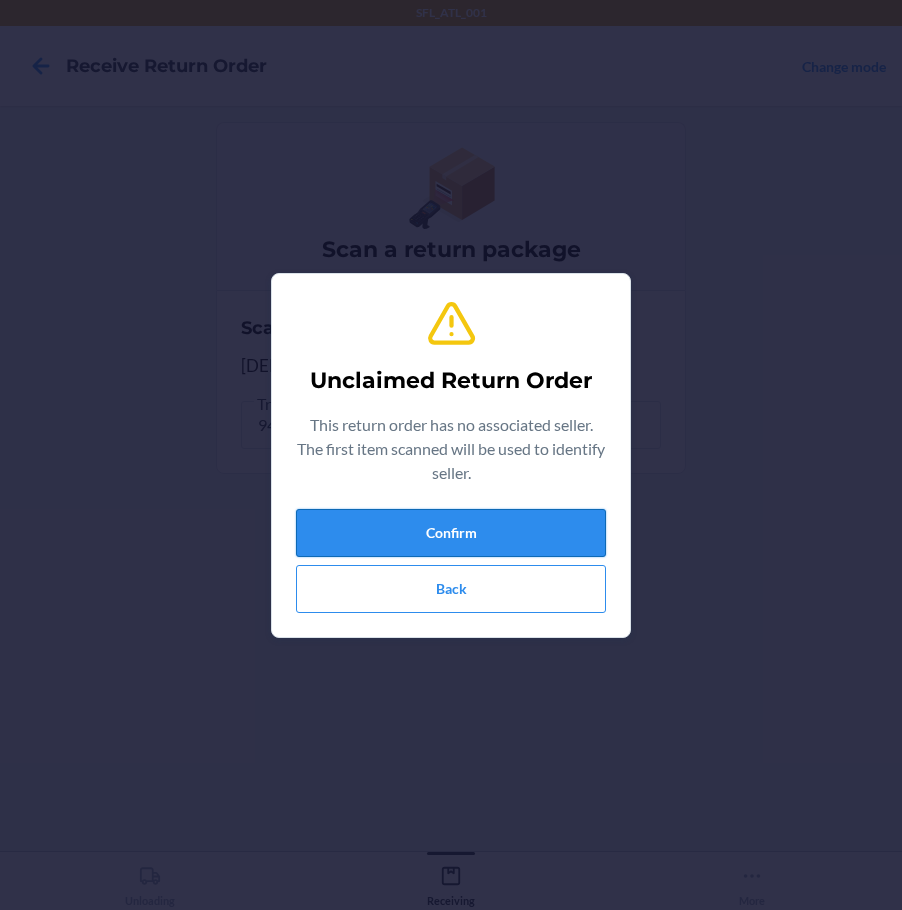 click on "Confirm" at bounding box center [451, 533] 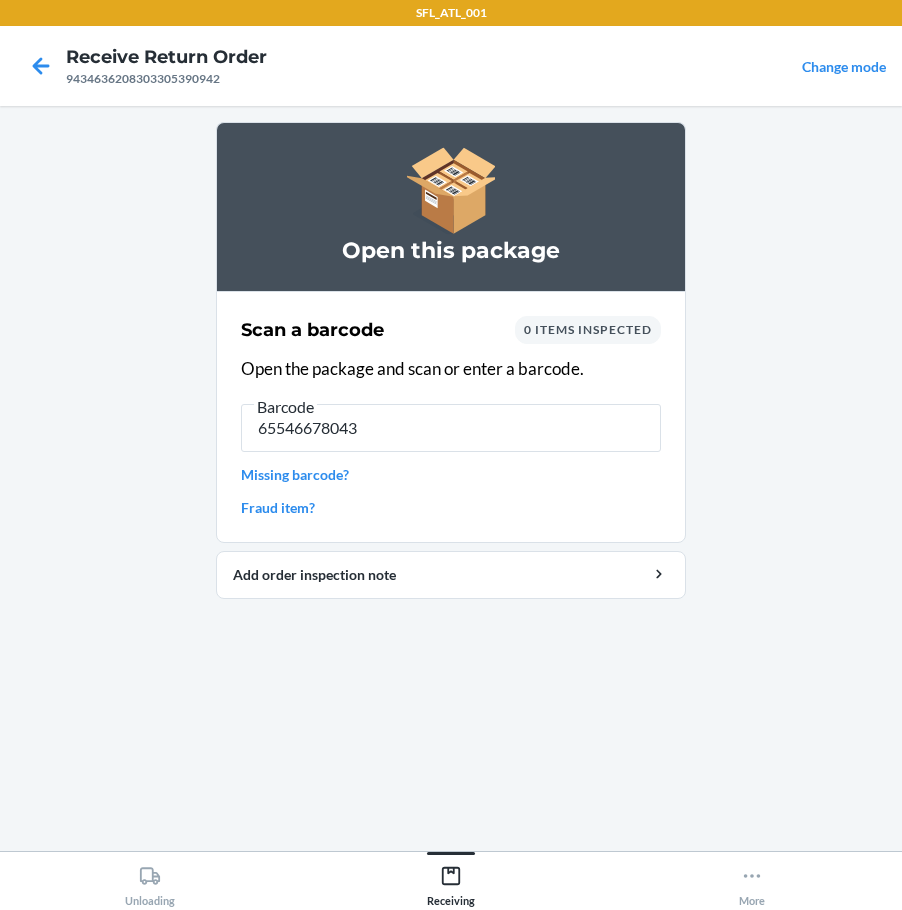 type on "655466780432" 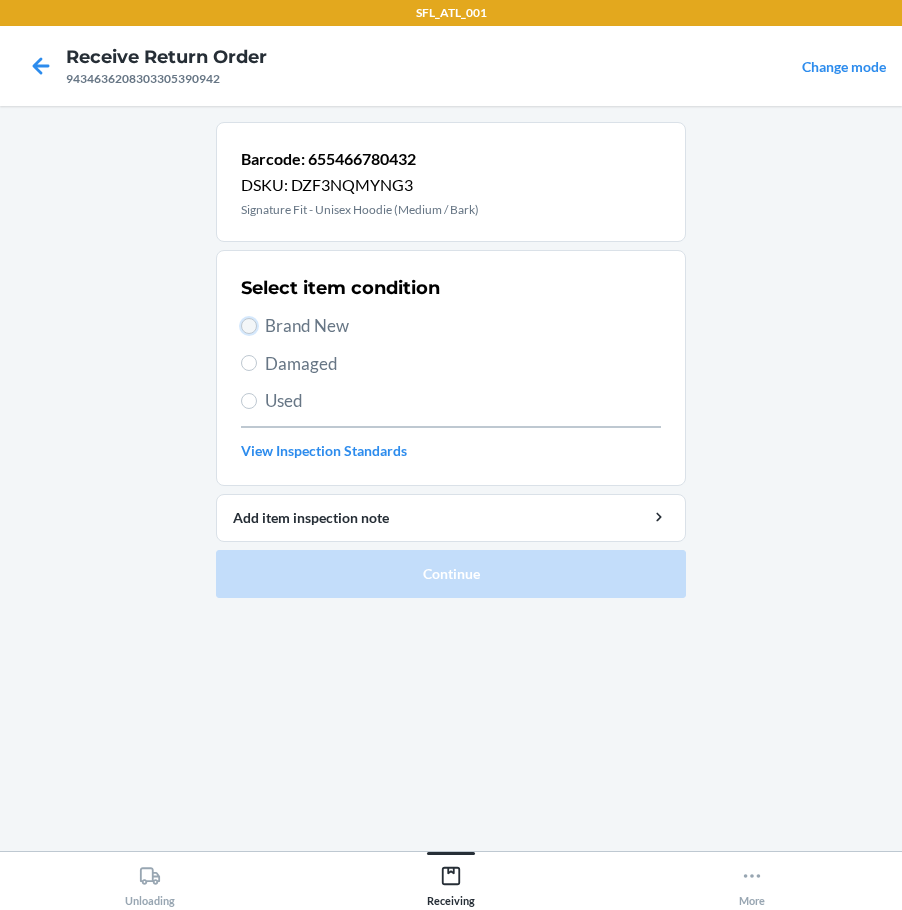 click on "Brand New" at bounding box center (249, 326) 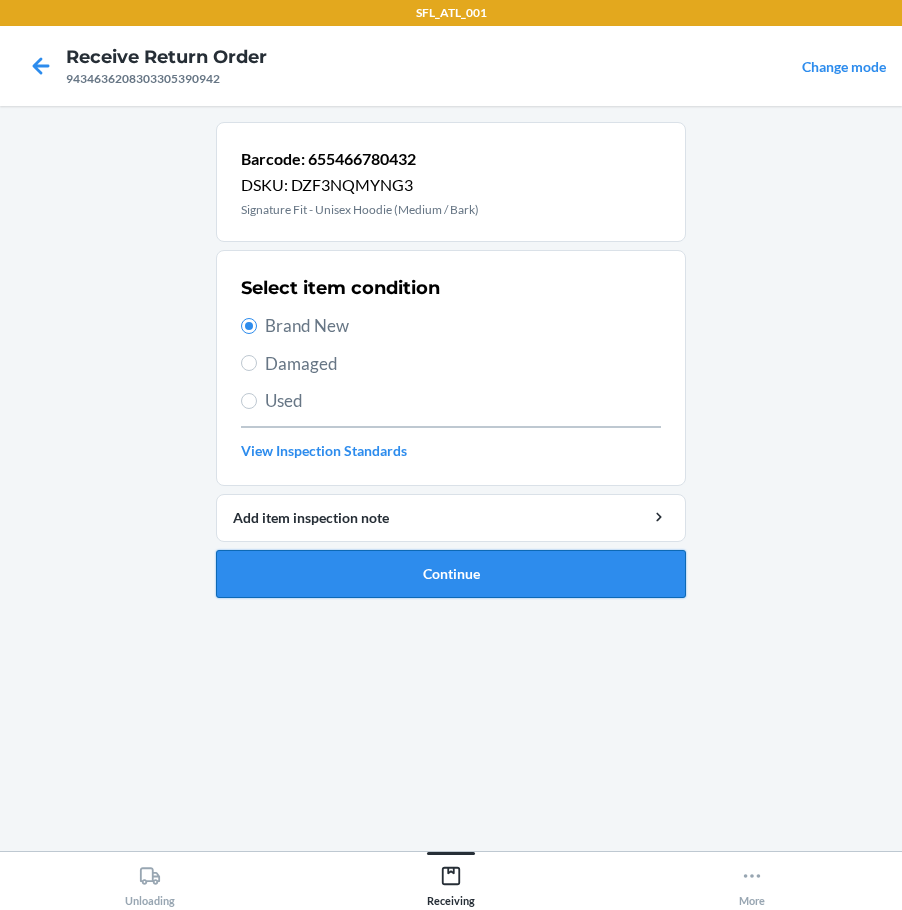 click on "Continue" at bounding box center (451, 574) 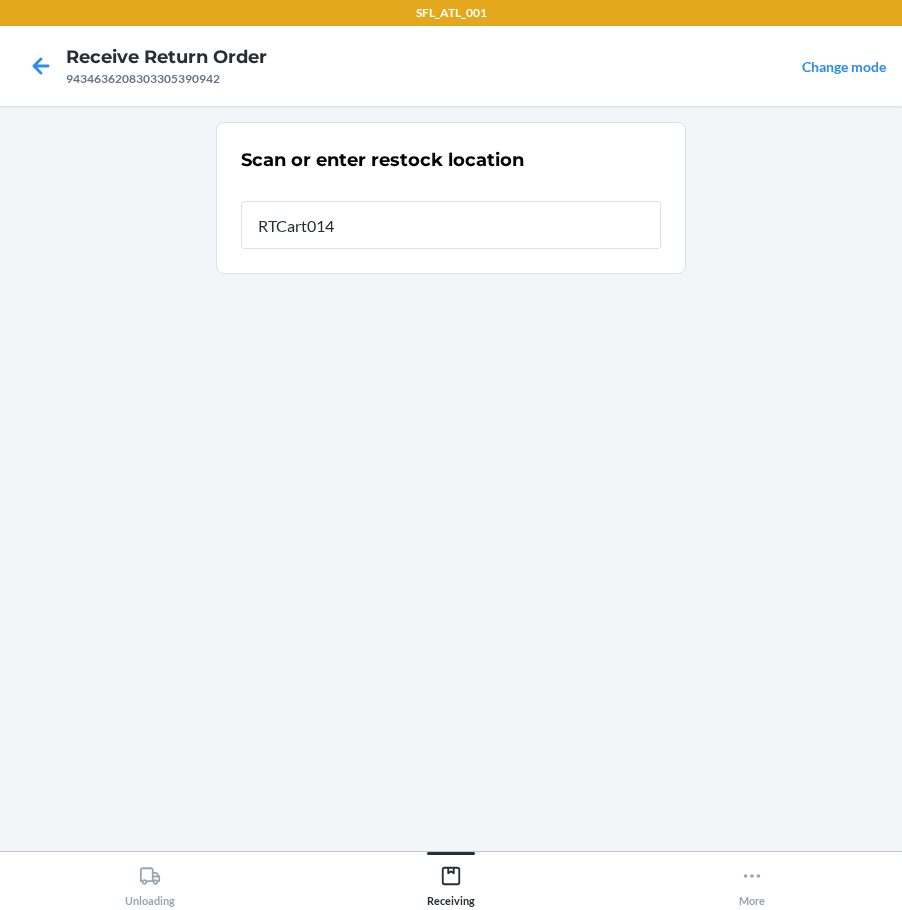 type on "RTCart014" 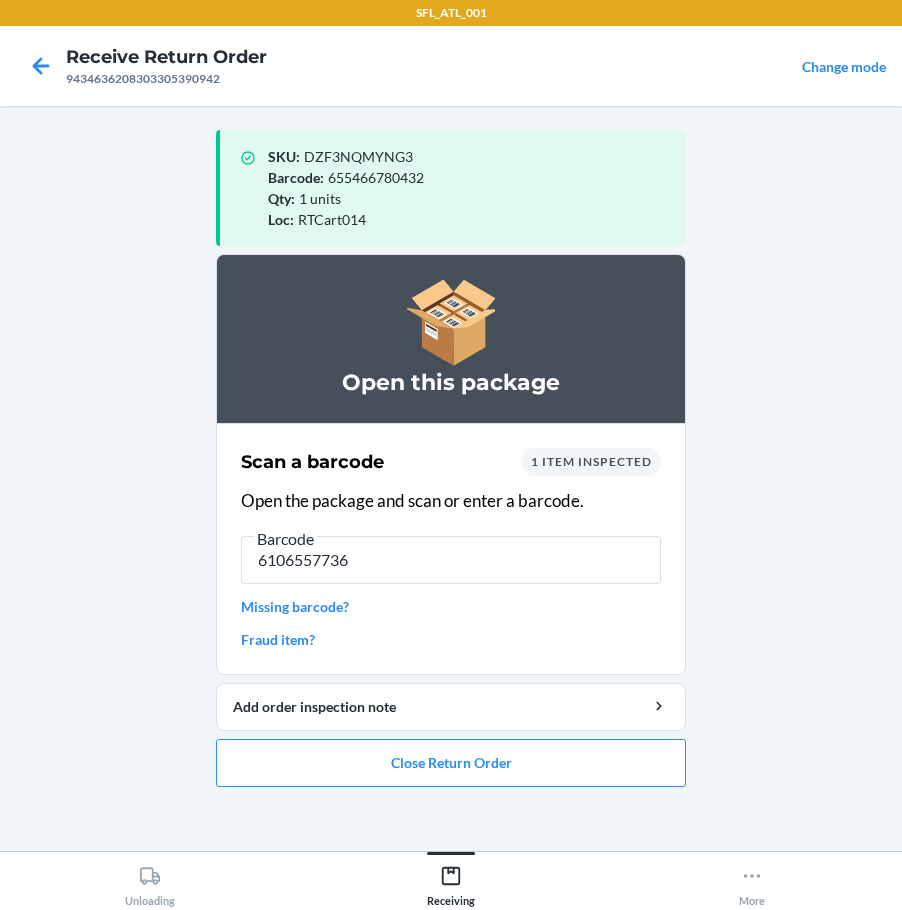 type on "61065577368" 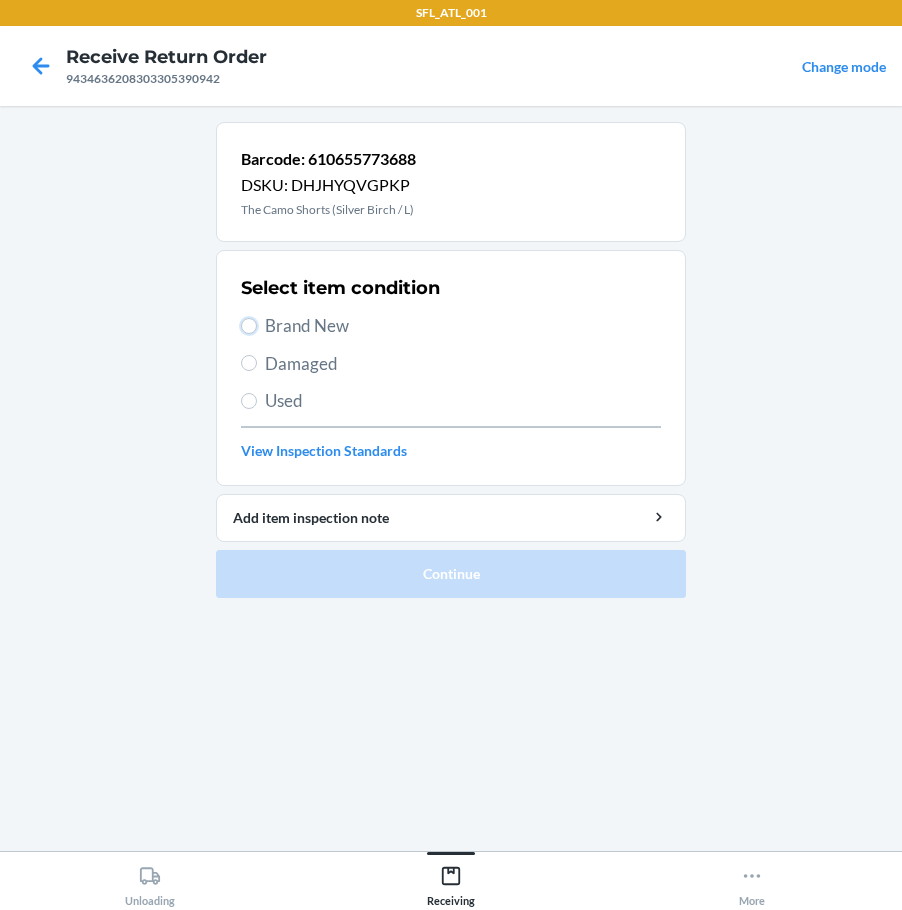 drag, startPoint x: 248, startPoint y: 324, endPoint x: 308, endPoint y: 428, distance: 120.06665 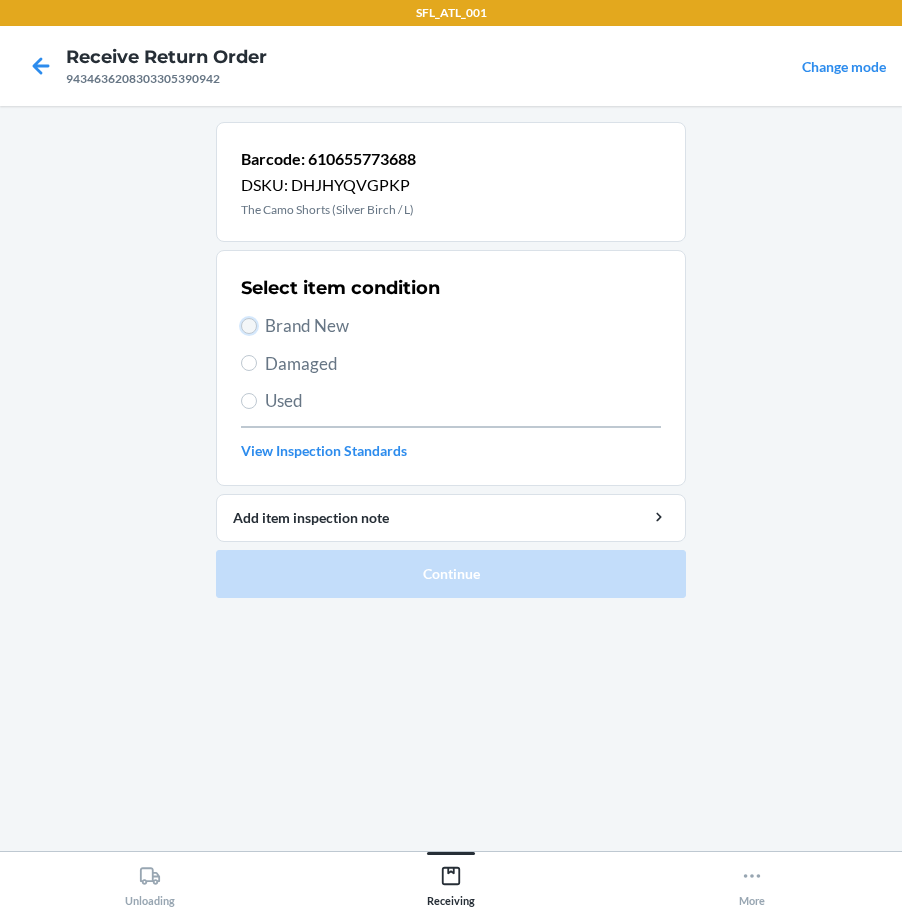 click on "Brand New" at bounding box center [249, 326] 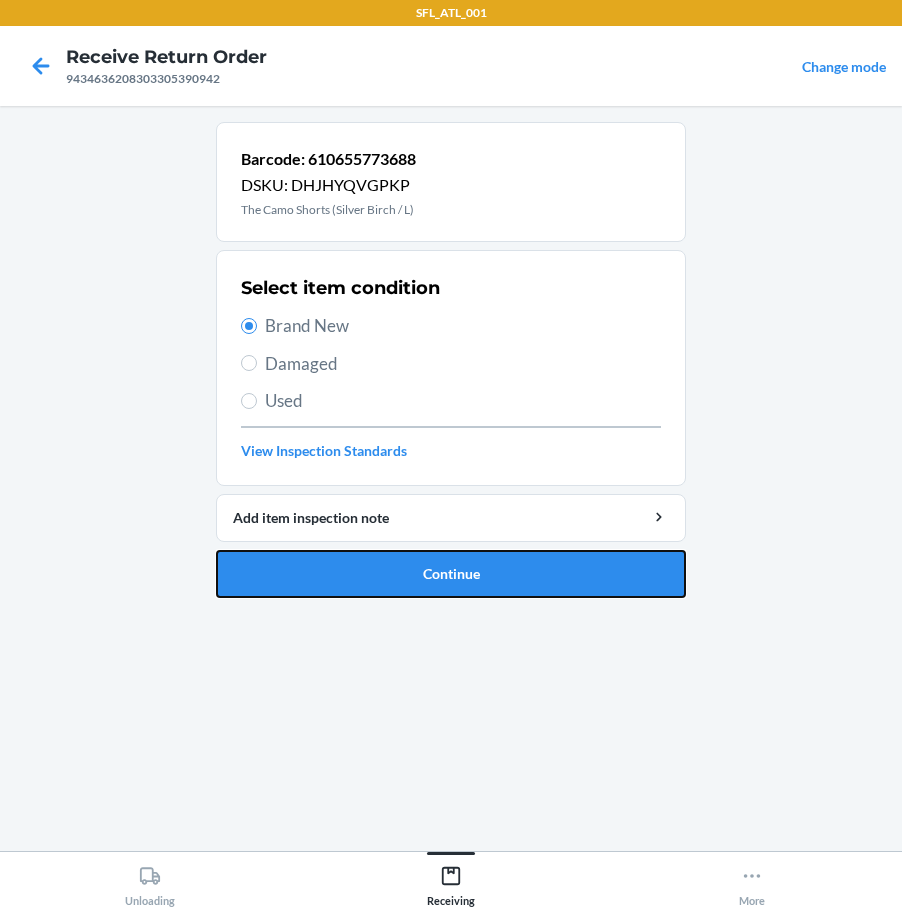drag, startPoint x: 353, startPoint y: 557, endPoint x: 398, endPoint y: 576, distance: 48.8467 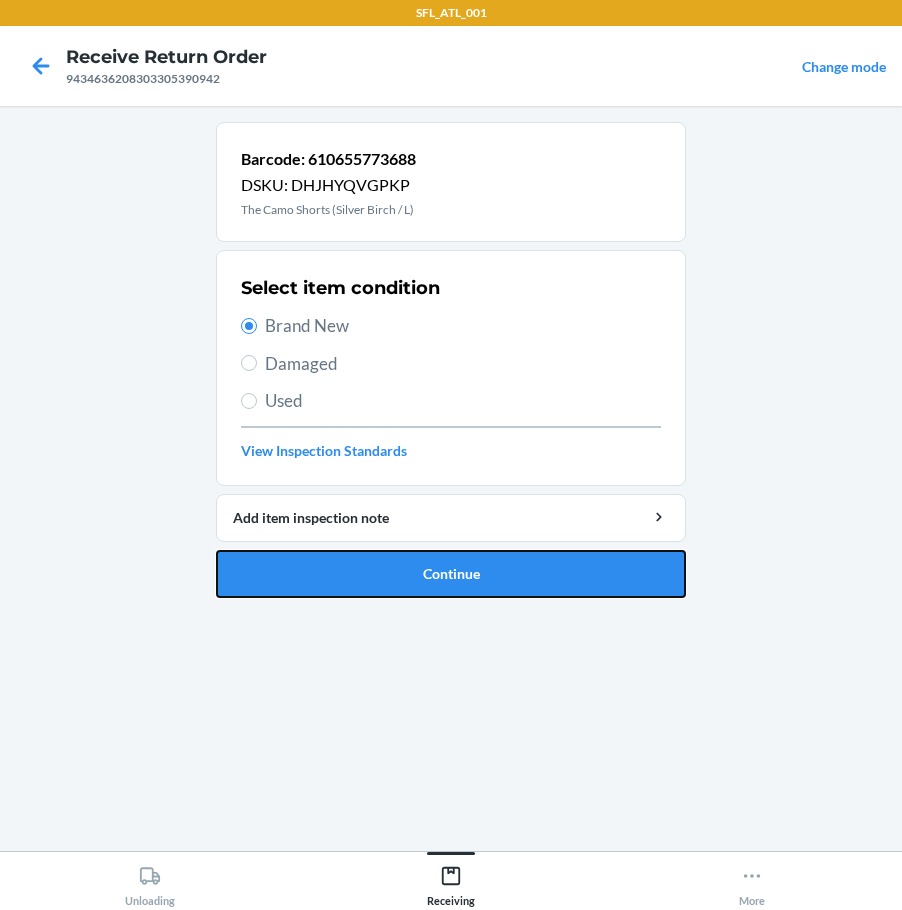 click on "Continue" at bounding box center [451, 574] 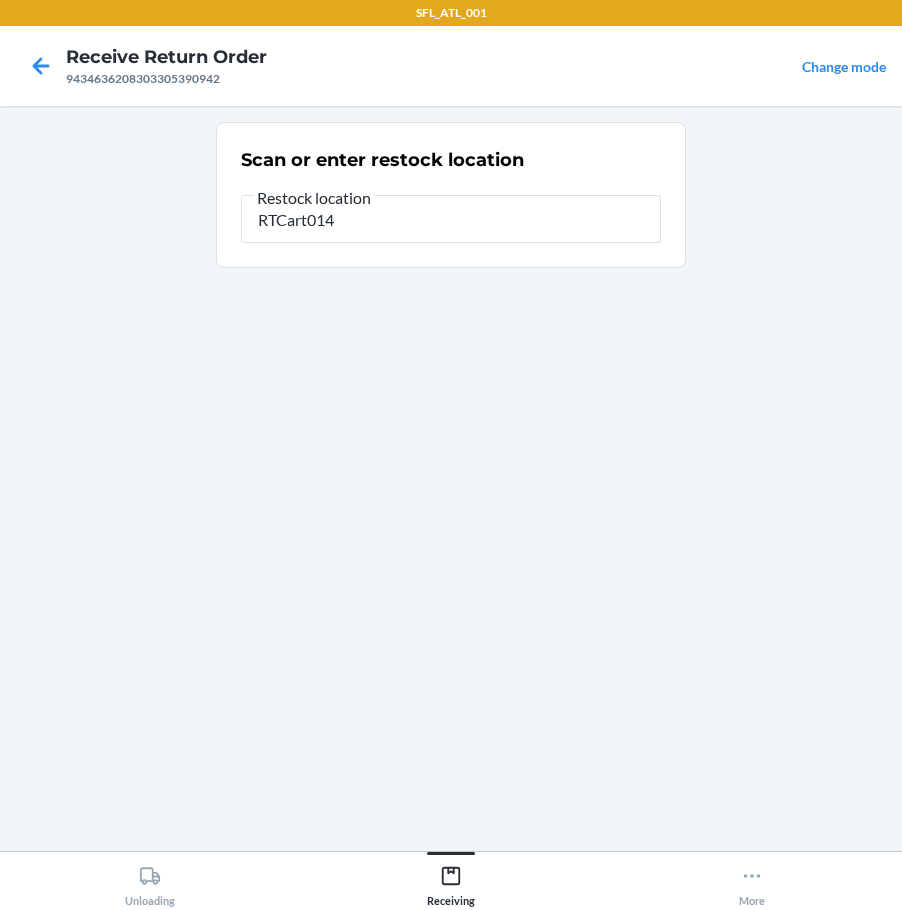 type on "RTCart014" 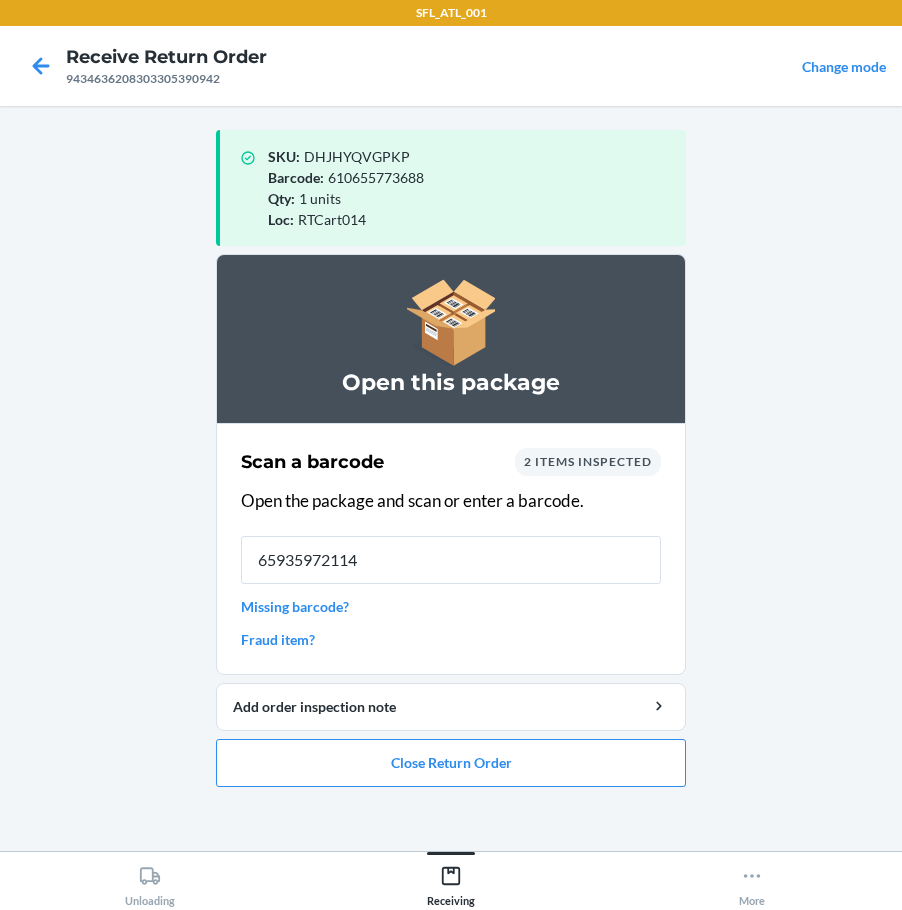 type on "659359721144" 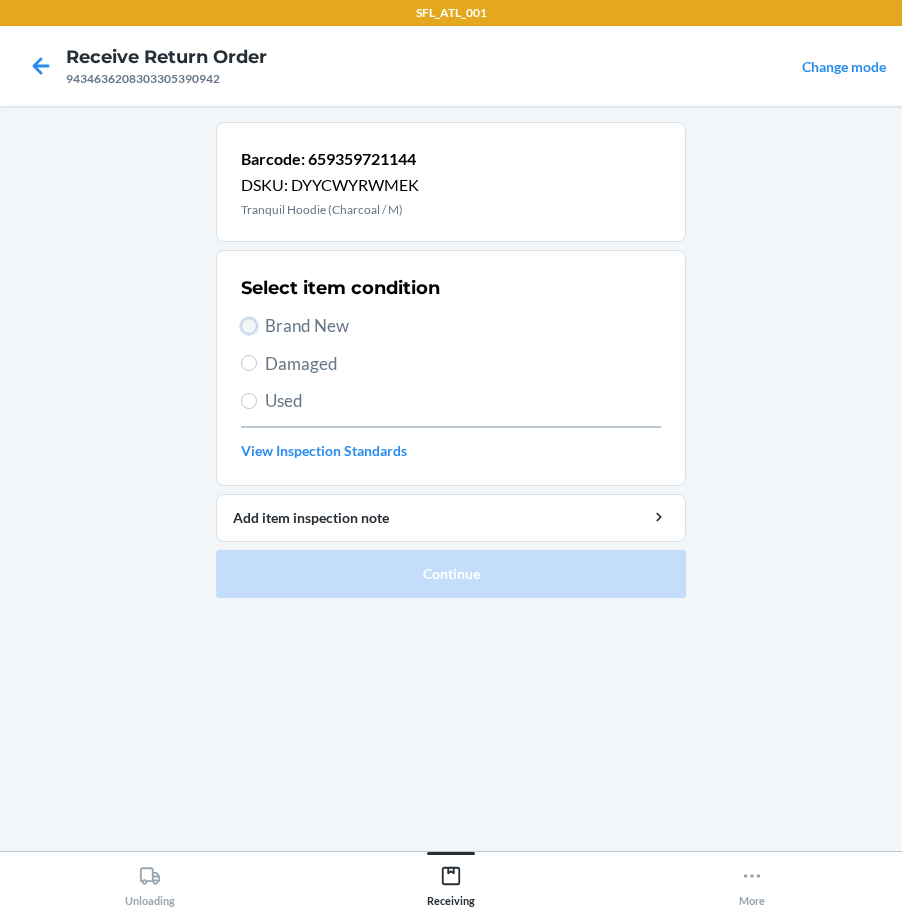 click on "Brand New" at bounding box center [249, 326] 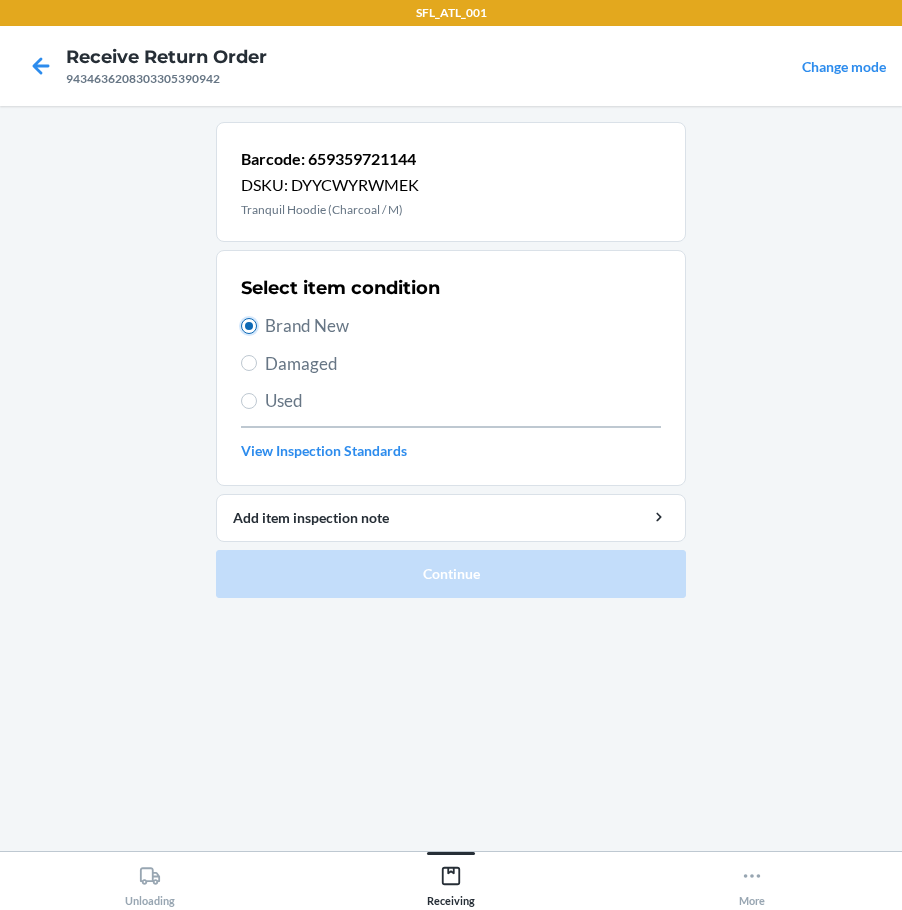 radio on "true" 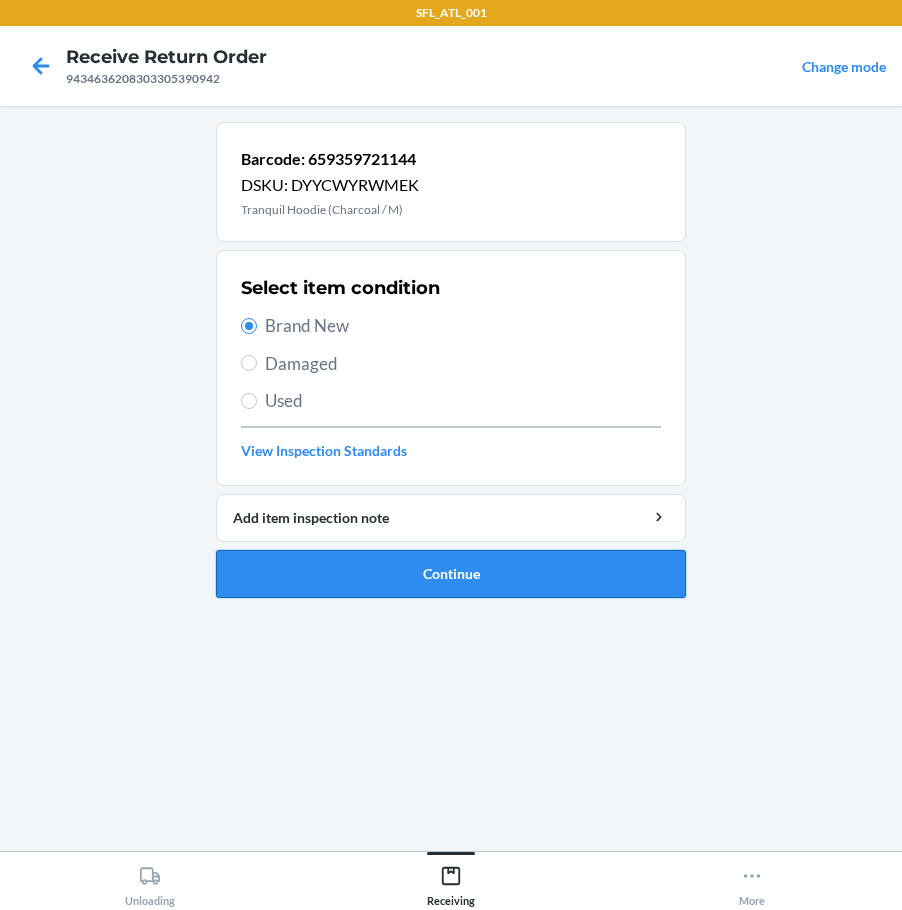 click on "Continue" at bounding box center (451, 574) 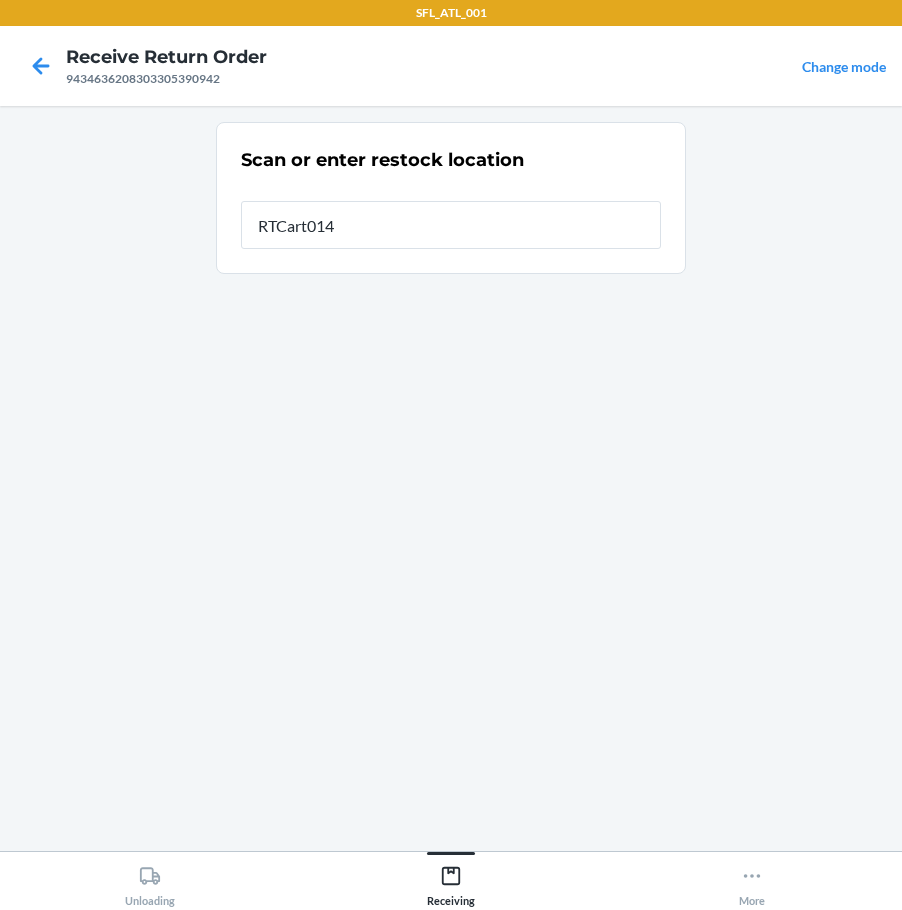 type on "RTCart014" 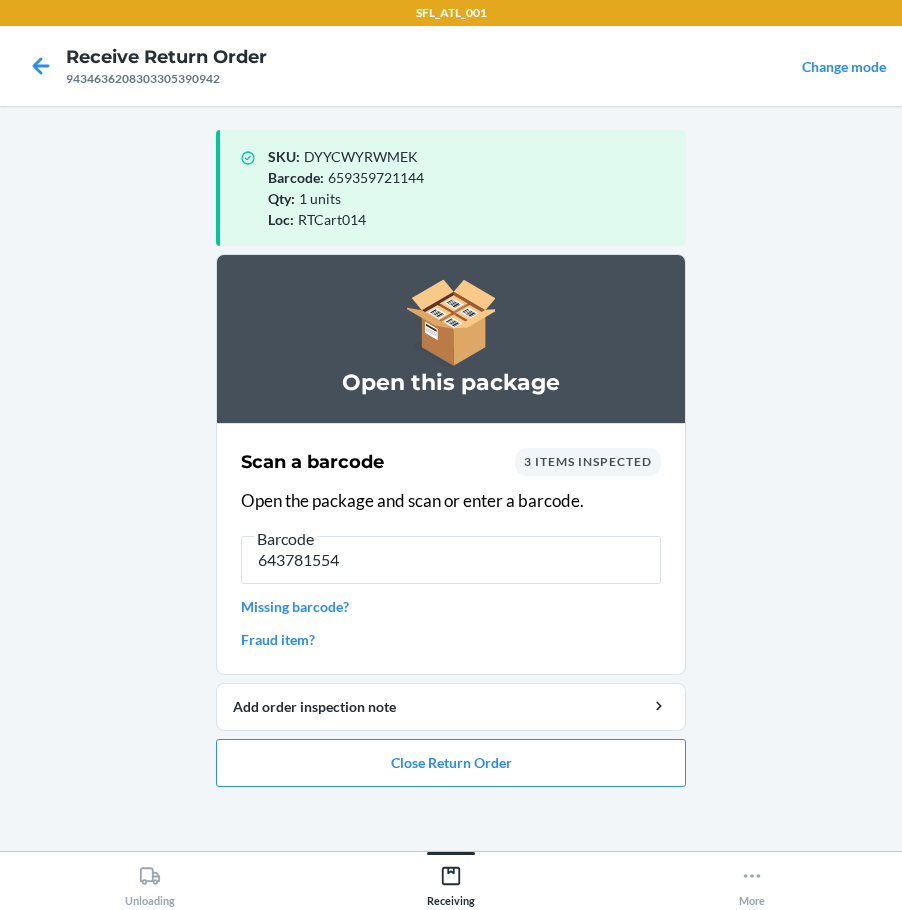 type on "6437815541" 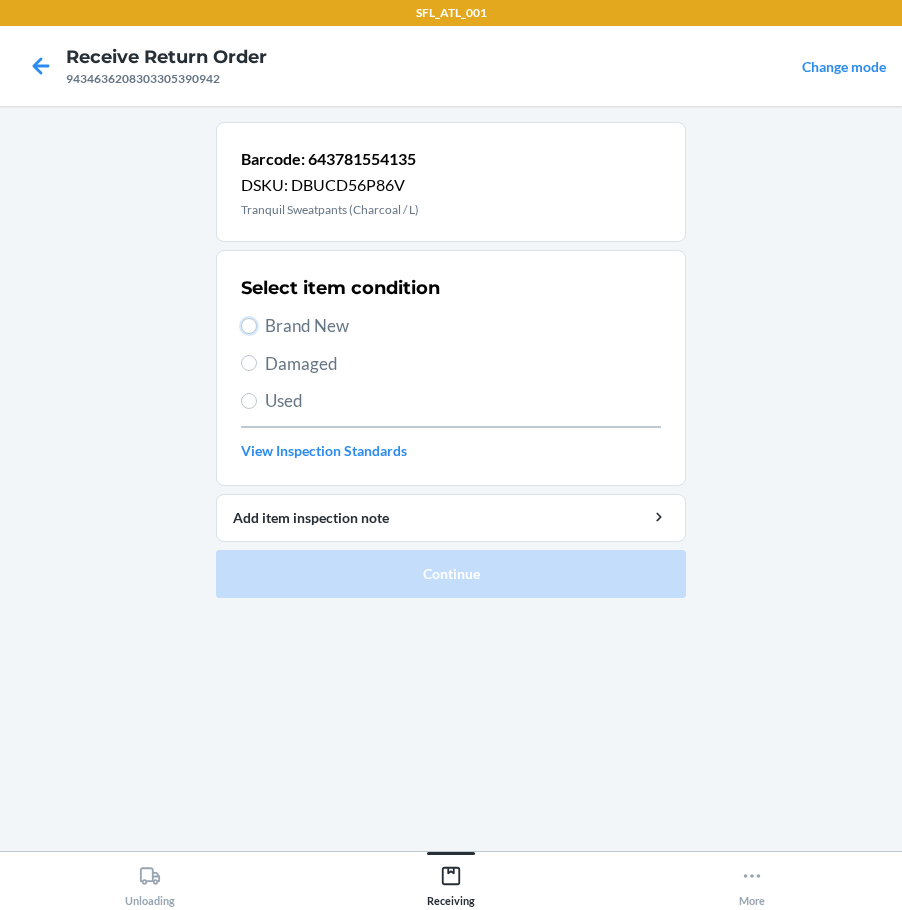 drag, startPoint x: 249, startPoint y: 317, endPoint x: 254, endPoint y: 335, distance: 18.681541 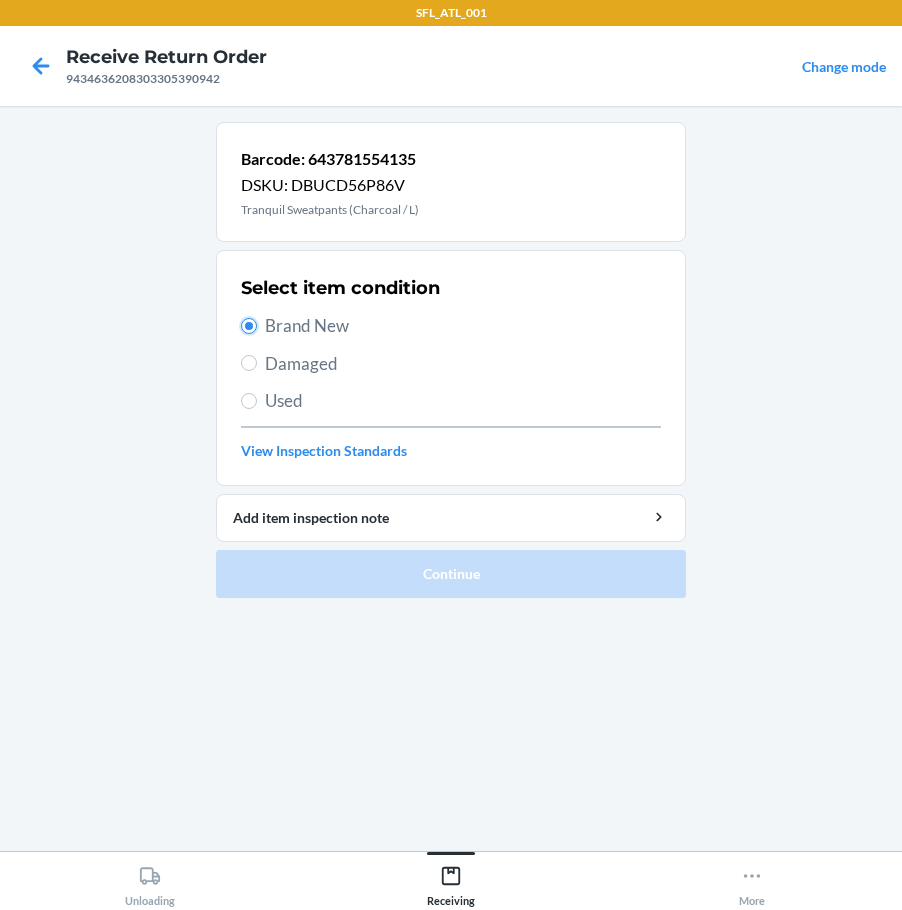 radio on "true" 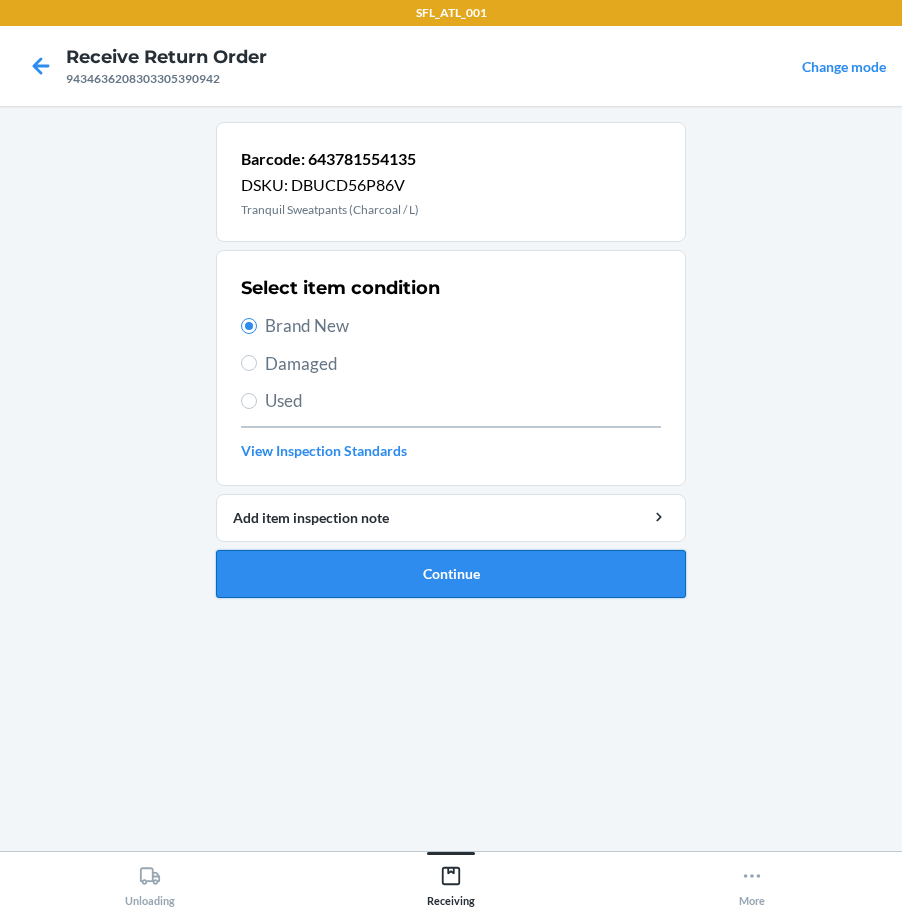 click on "Continue" at bounding box center [451, 574] 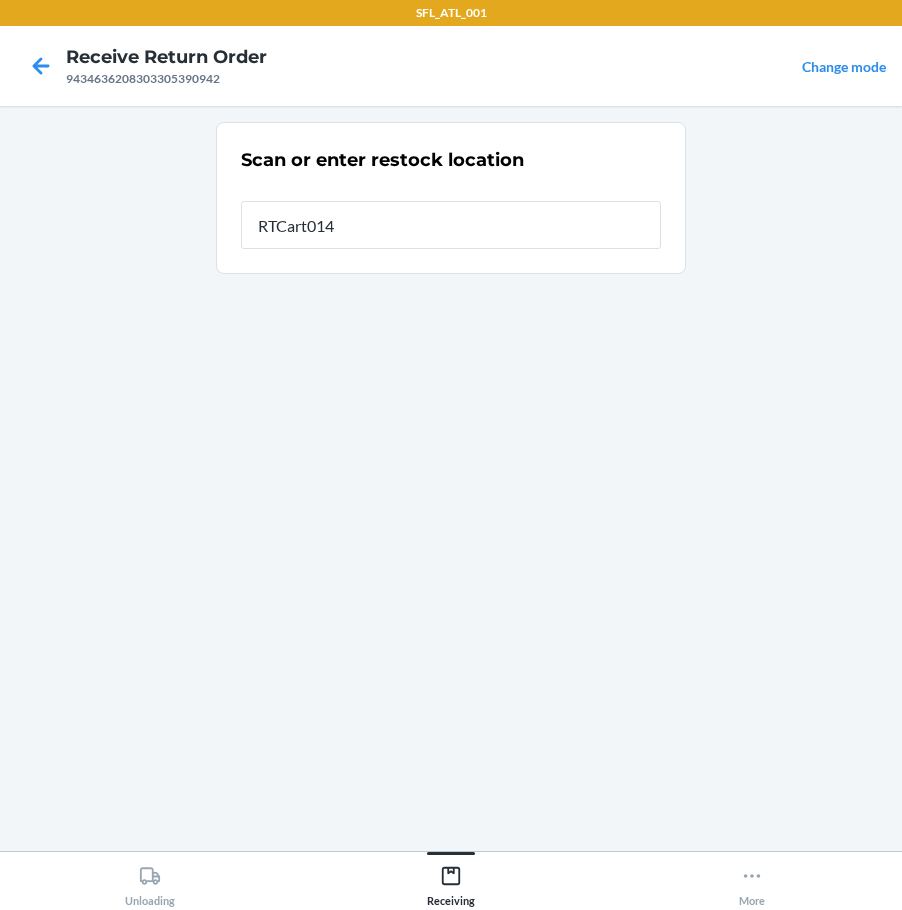 type on "RTCart014" 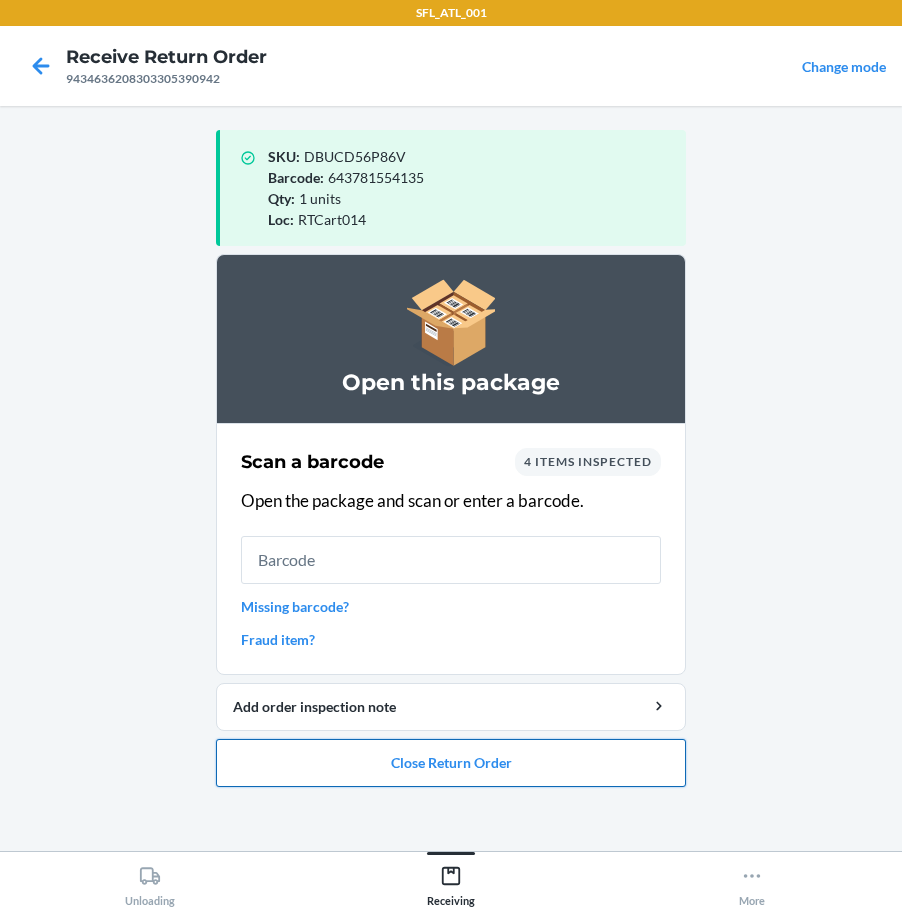 click on "Close Return Order" at bounding box center [451, 763] 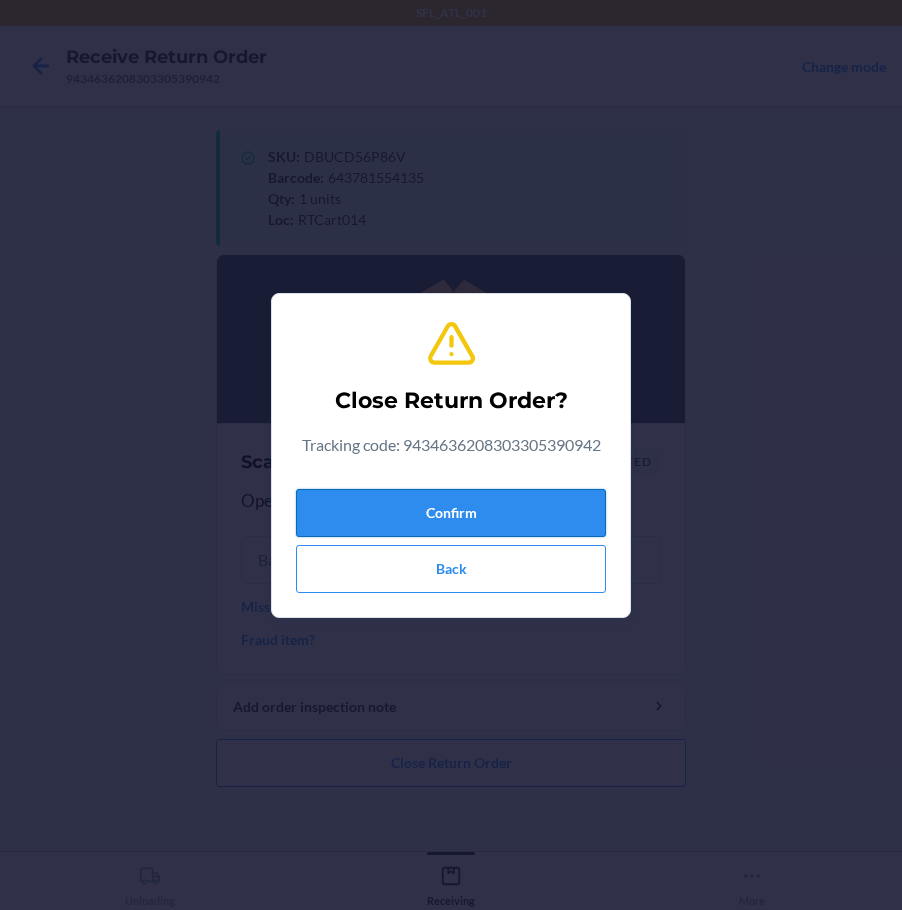 drag, startPoint x: 425, startPoint y: 503, endPoint x: 430, endPoint y: 512, distance: 10.29563 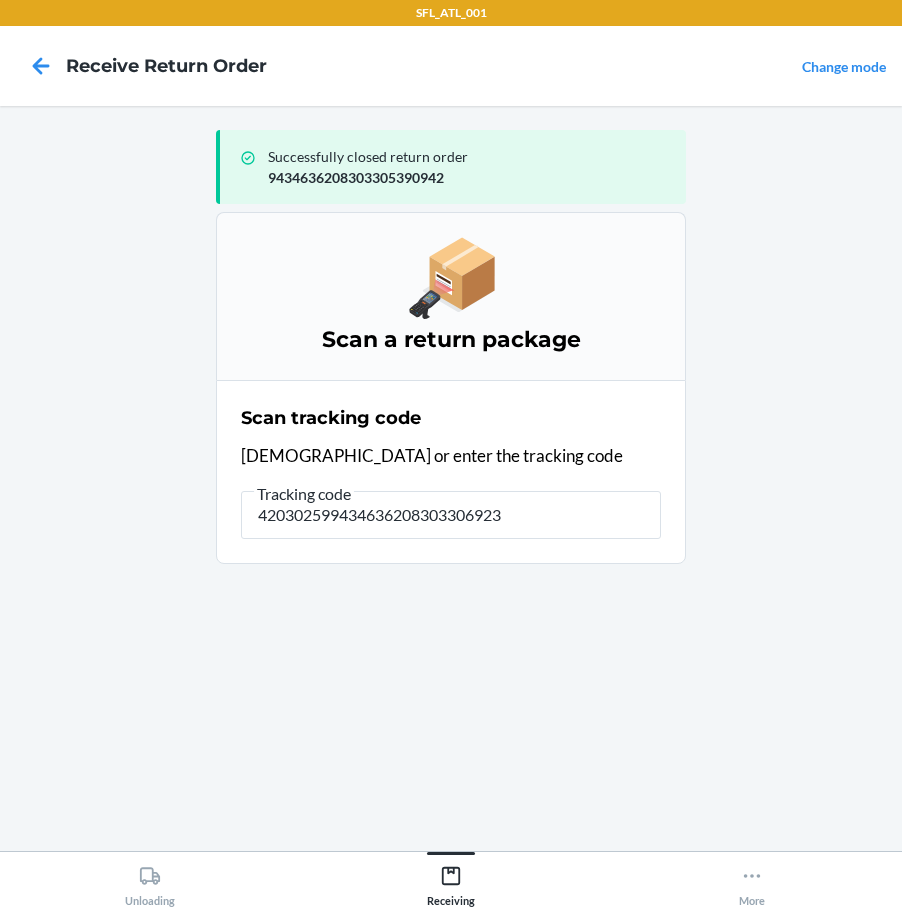 type on "4203025994346362083033069237" 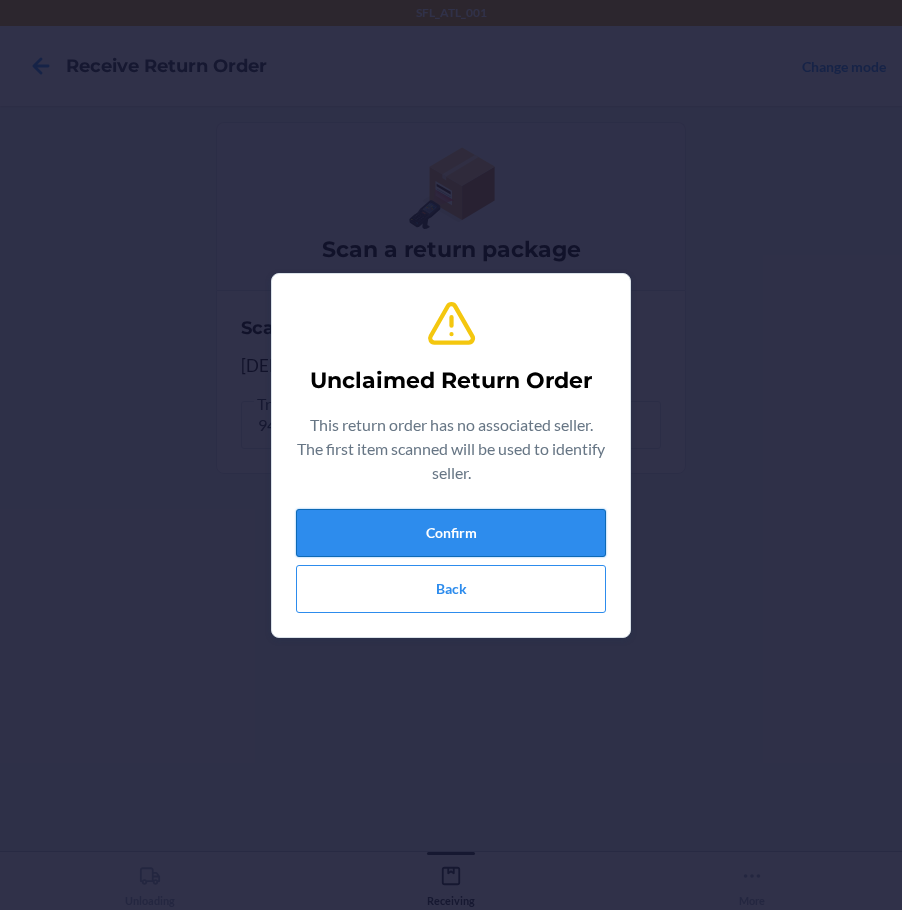 click on "Confirm" at bounding box center (451, 533) 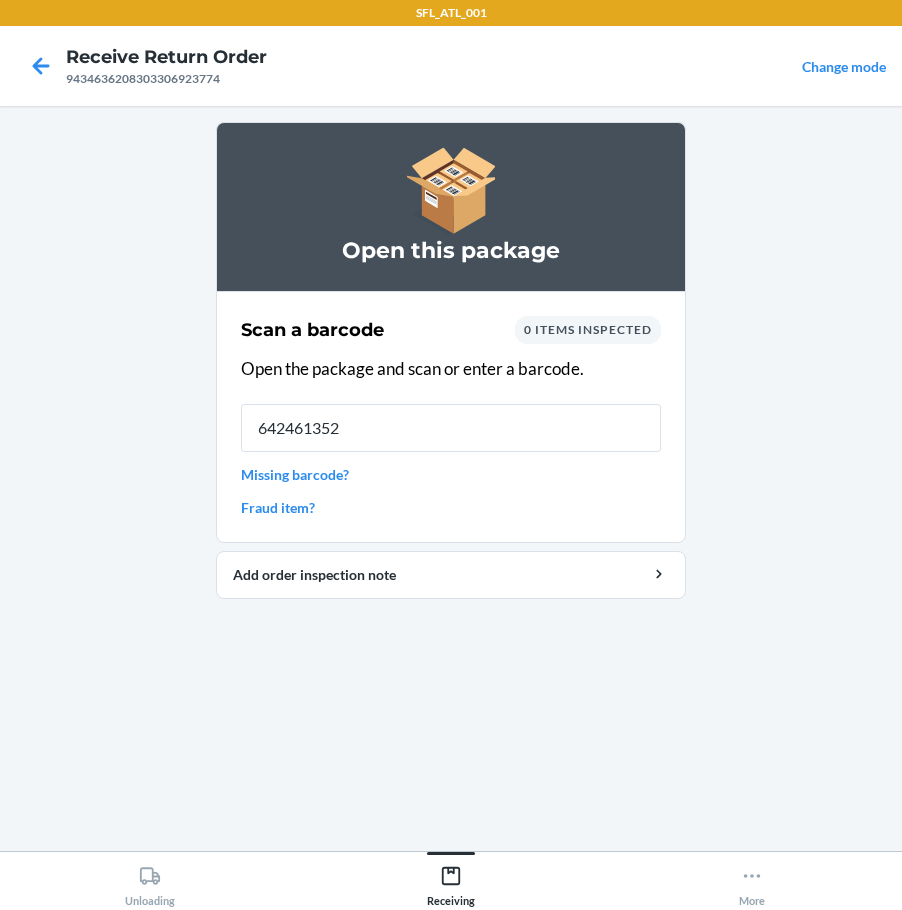 type on "6424613522" 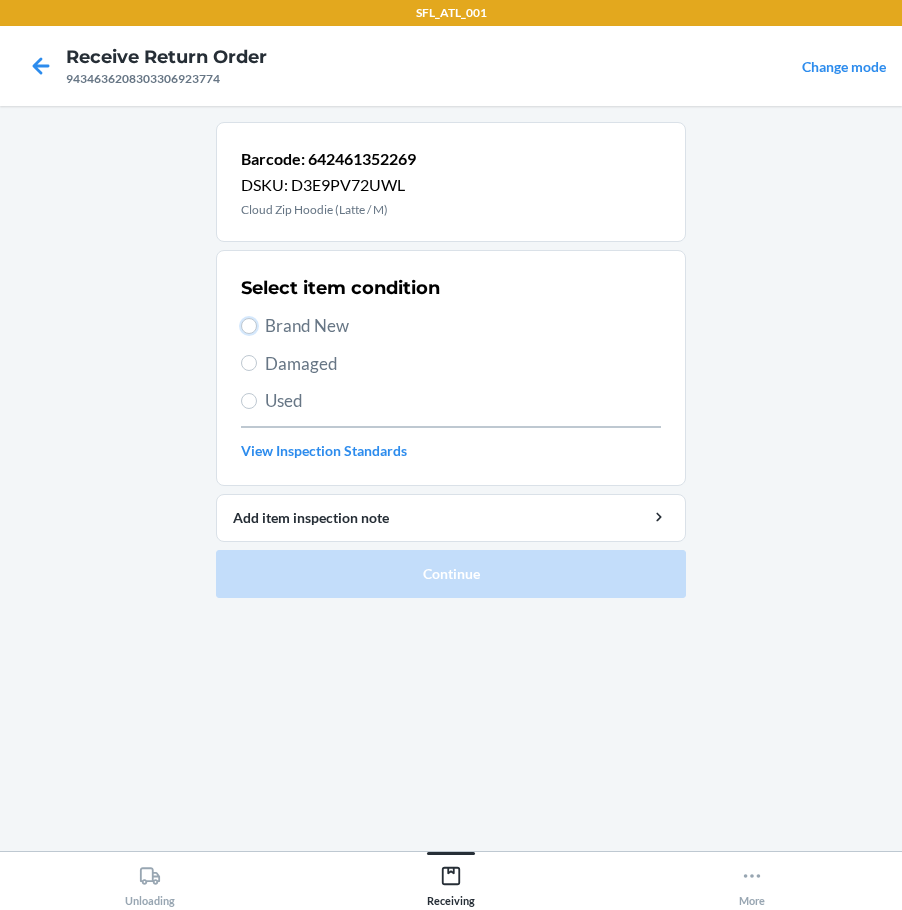 drag, startPoint x: 248, startPoint y: 321, endPoint x: 297, endPoint y: 389, distance: 83.81527 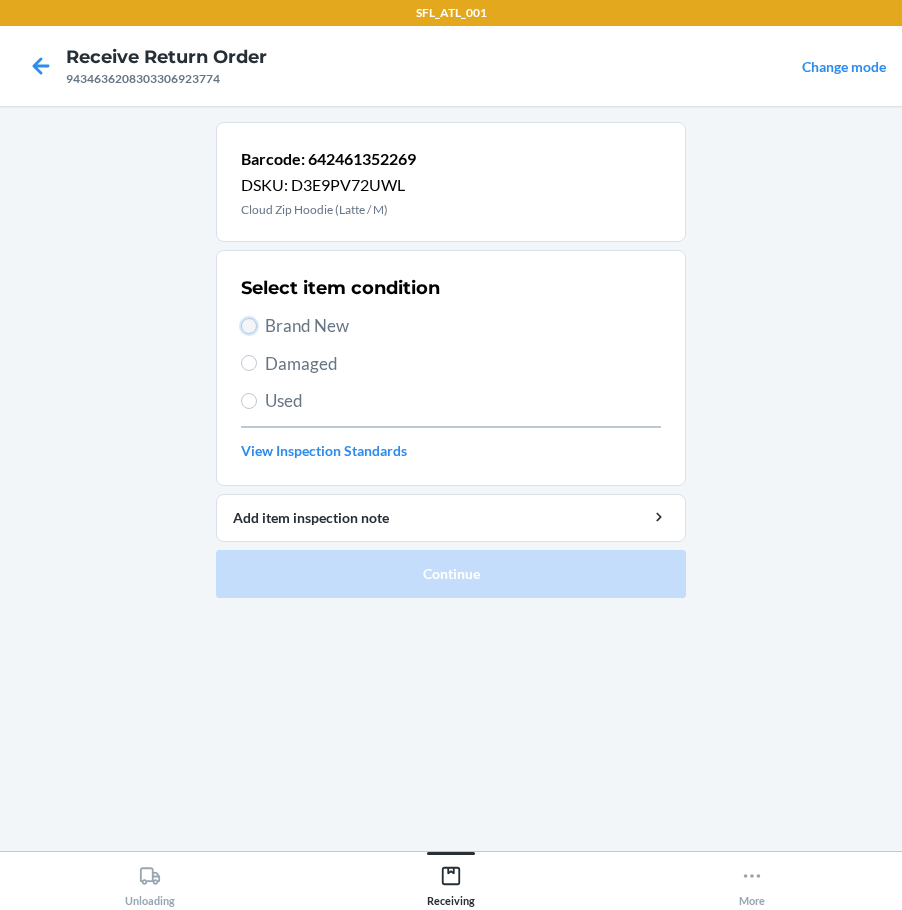 click on "Brand New" at bounding box center (249, 326) 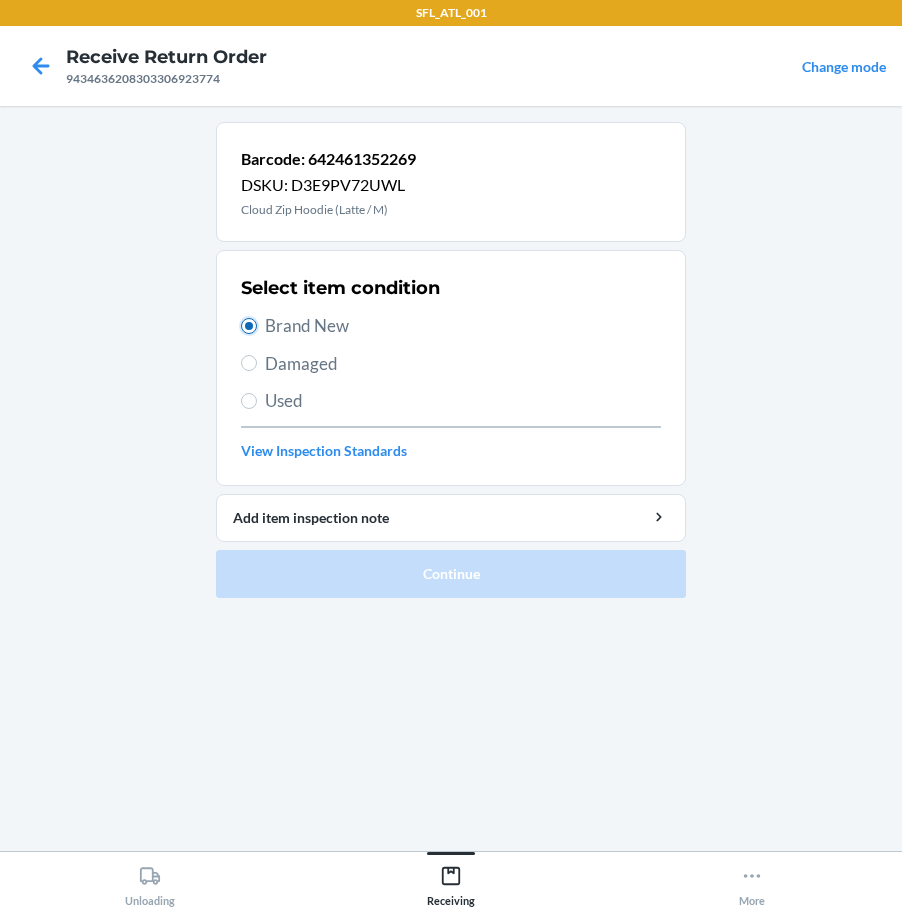 radio on "true" 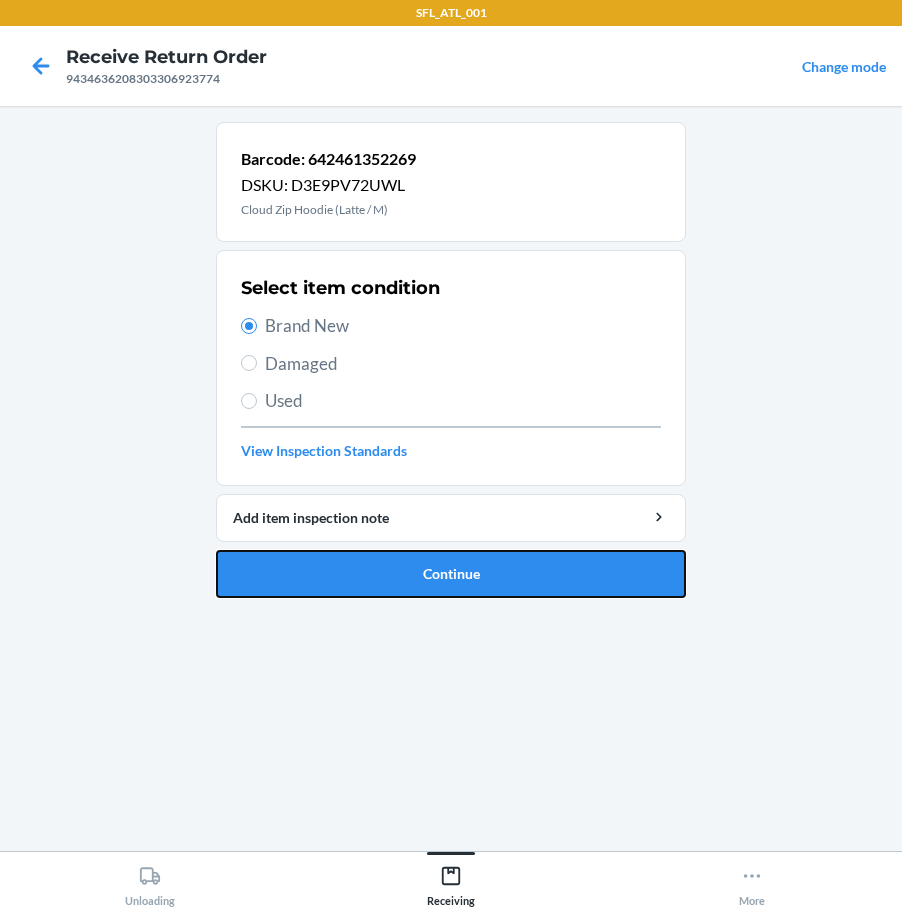 drag, startPoint x: 375, startPoint y: 578, endPoint x: 388, endPoint y: 577, distance: 13.038404 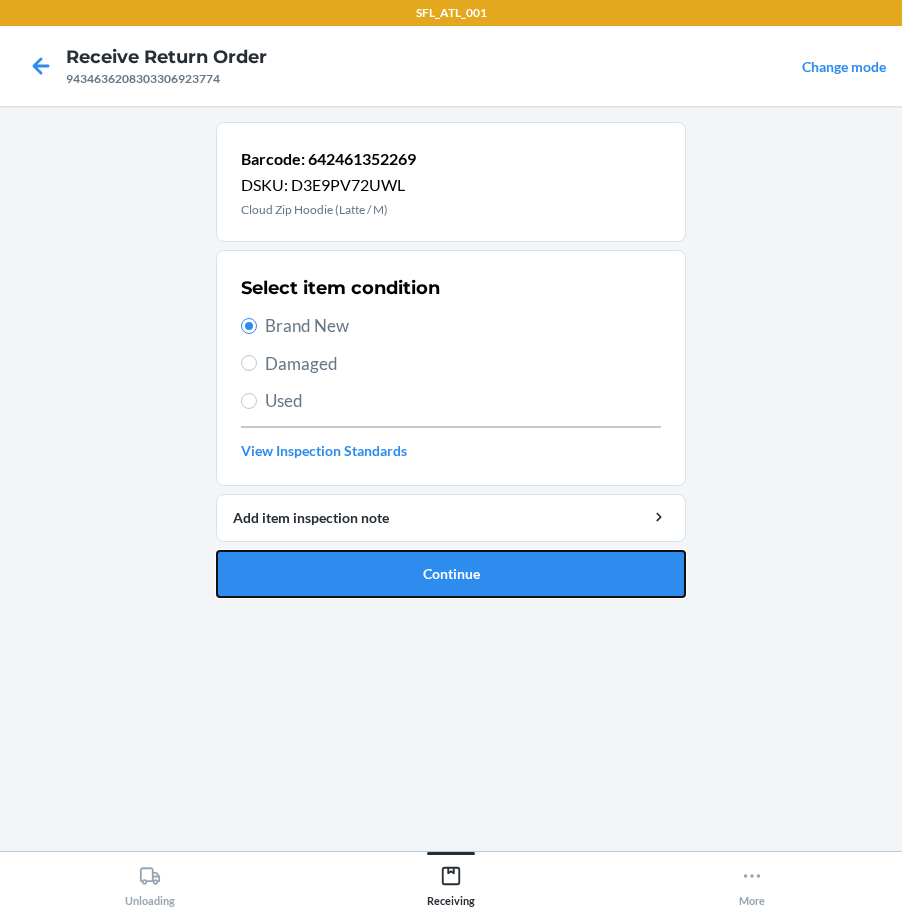 click on "Continue" at bounding box center [451, 574] 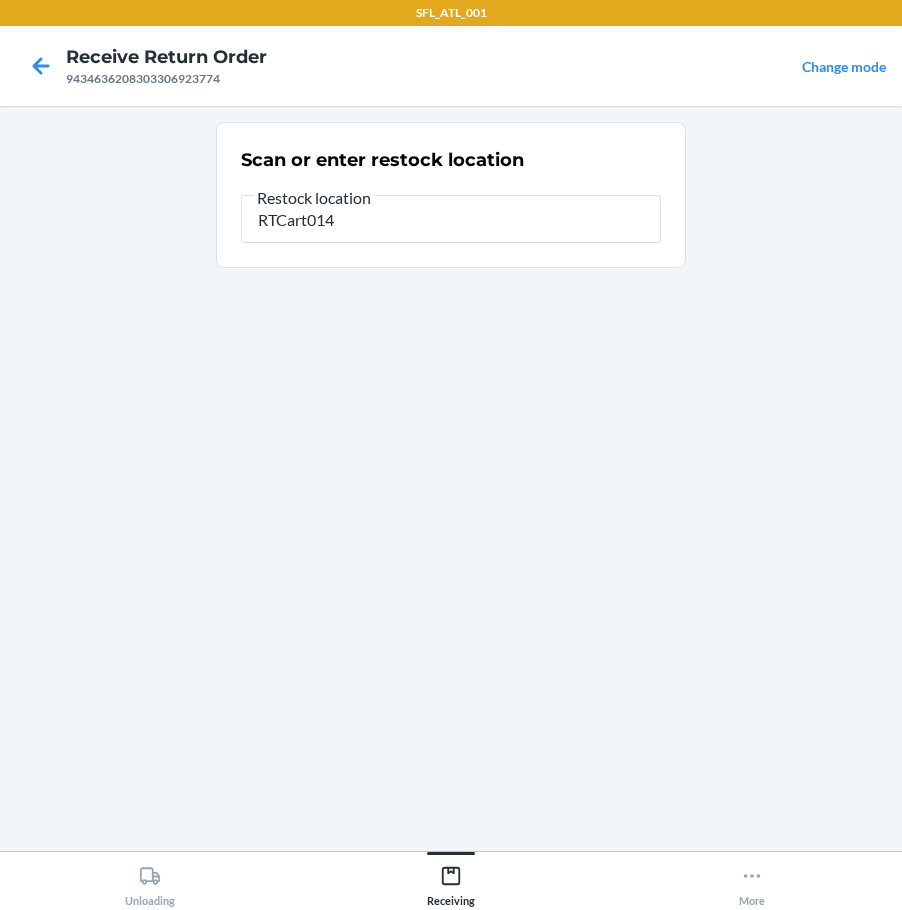 type on "RTCart014" 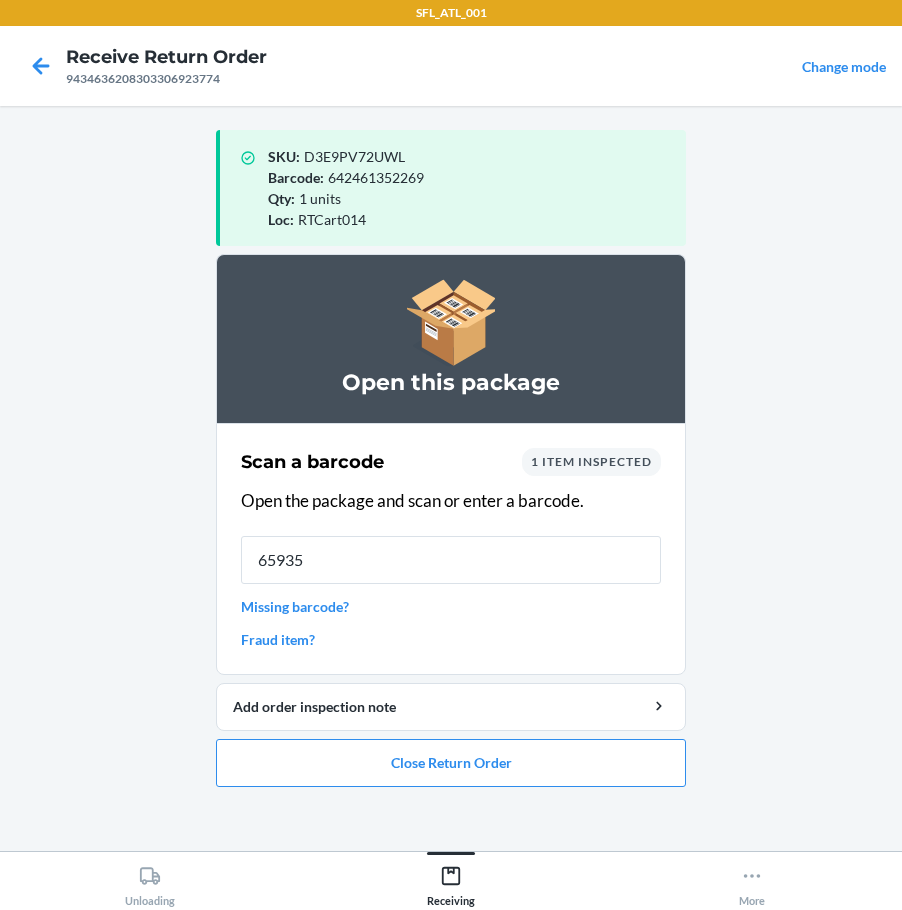 type on "659359" 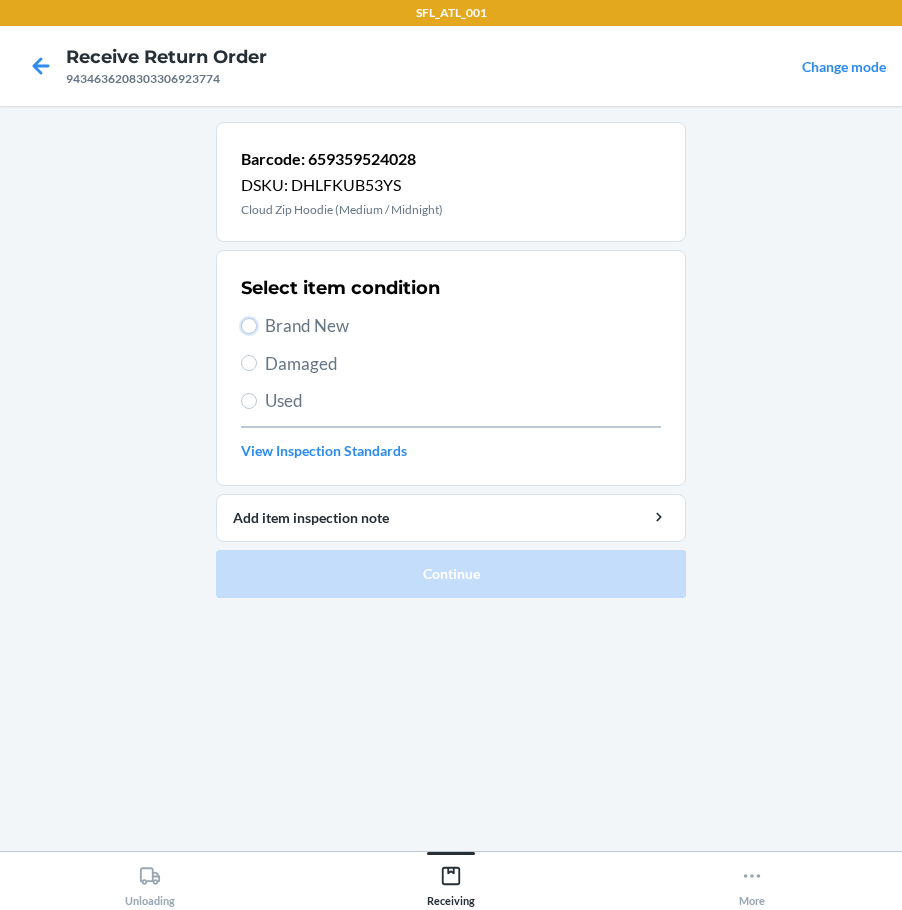 drag, startPoint x: 248, startPoint y: 326, endPoint x: 279, endPoint y: 393, distance: 73.82411 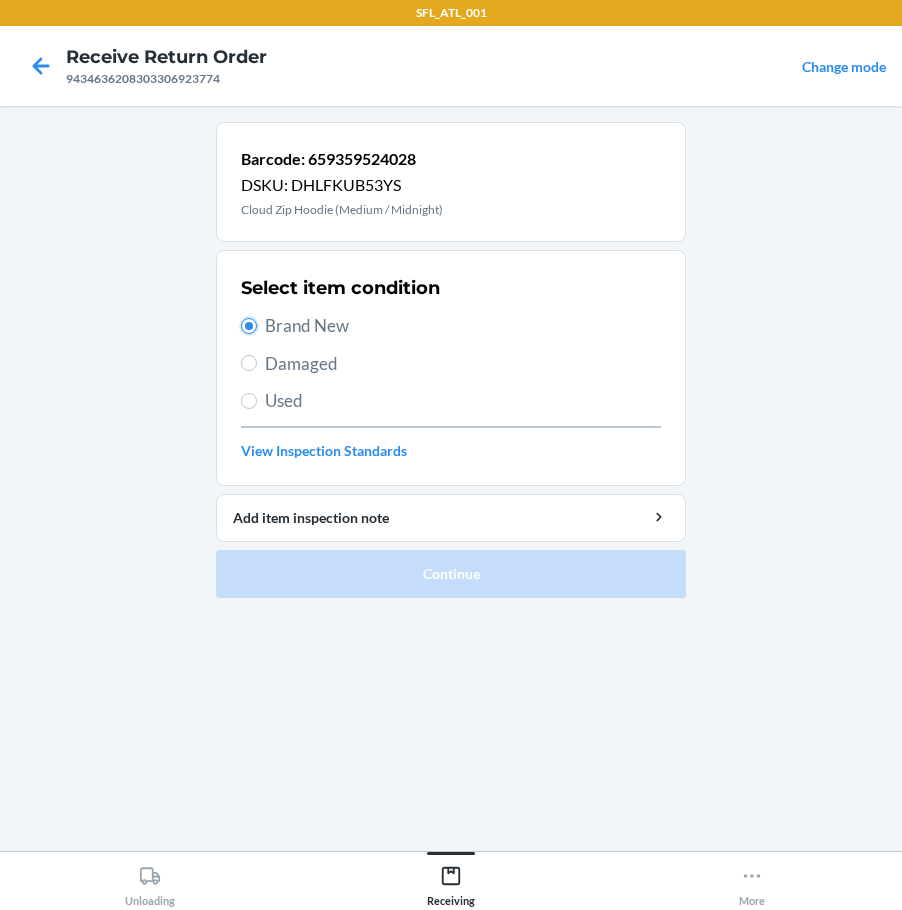 radio on "true" 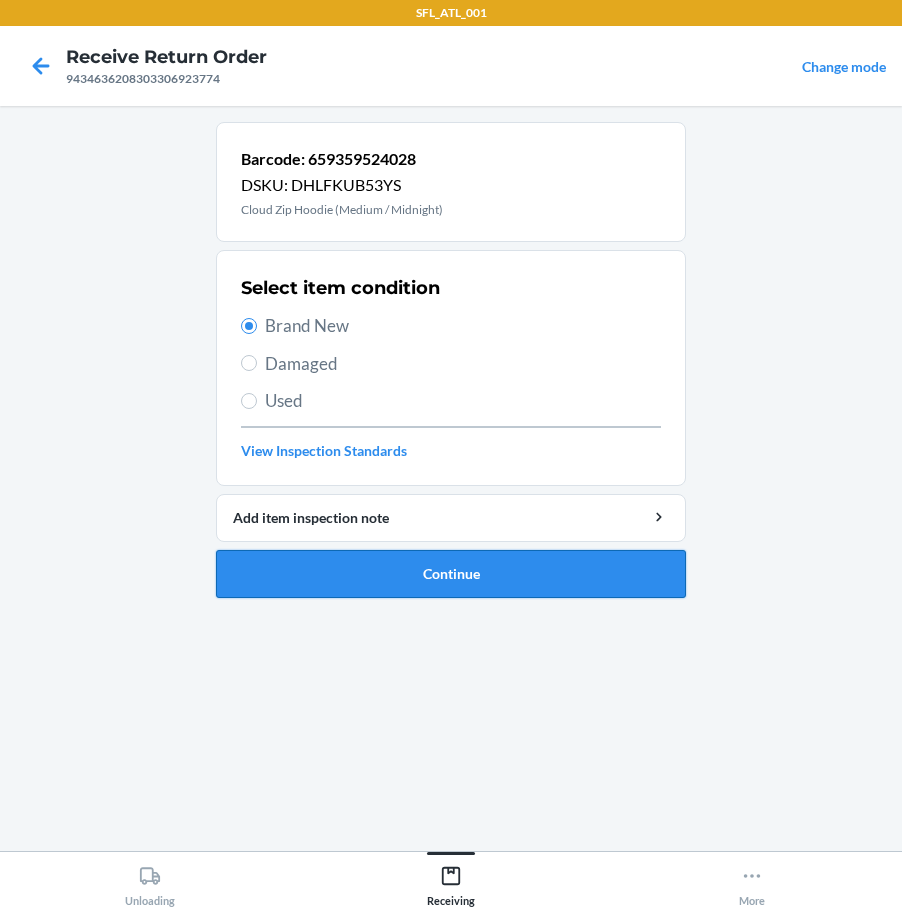 click on "Continue" at bounding box center [451, 574] 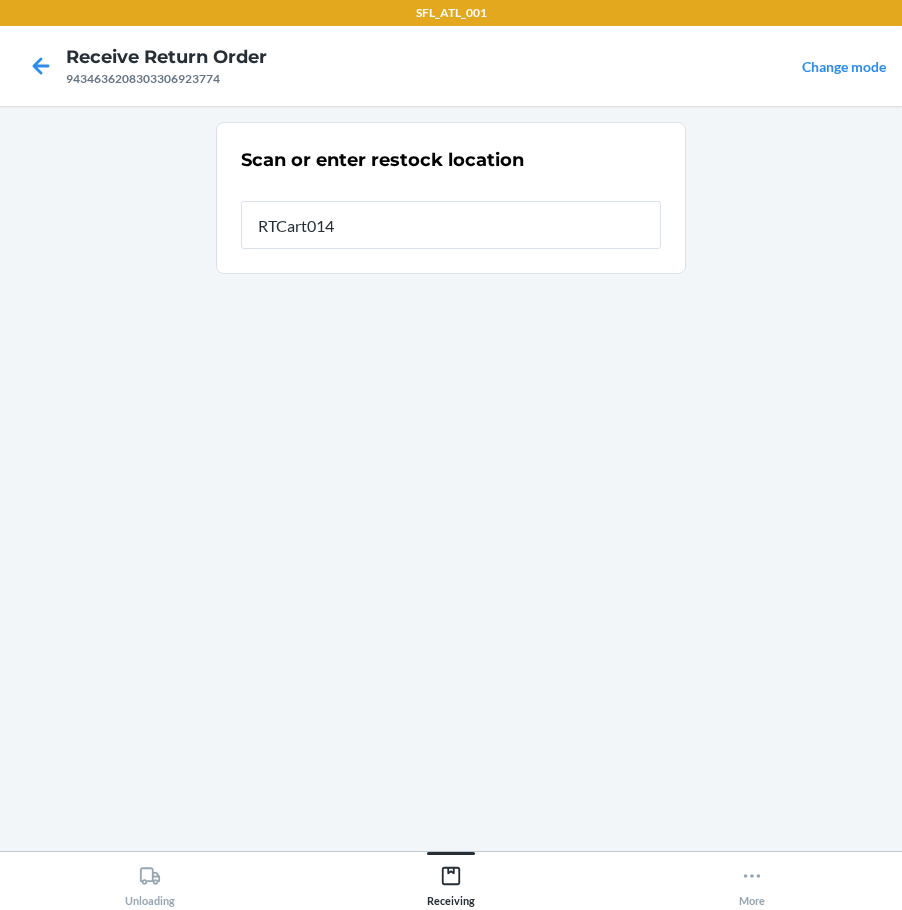type on "RTCart014" 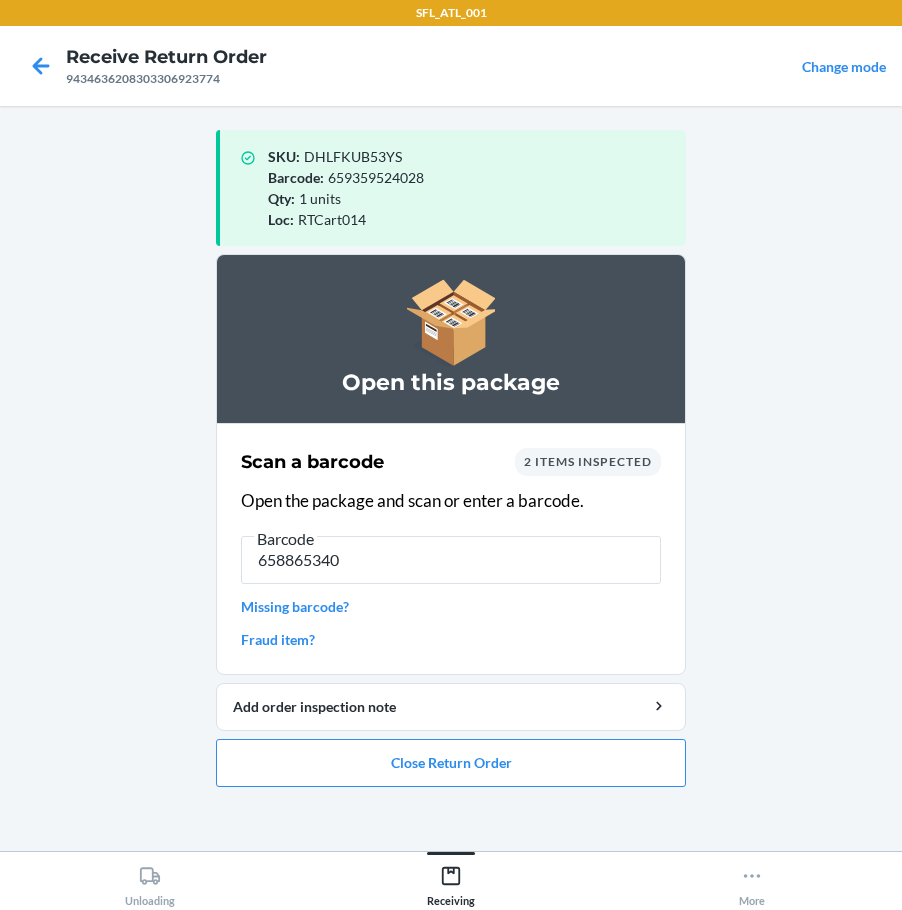 type on "6588653400" 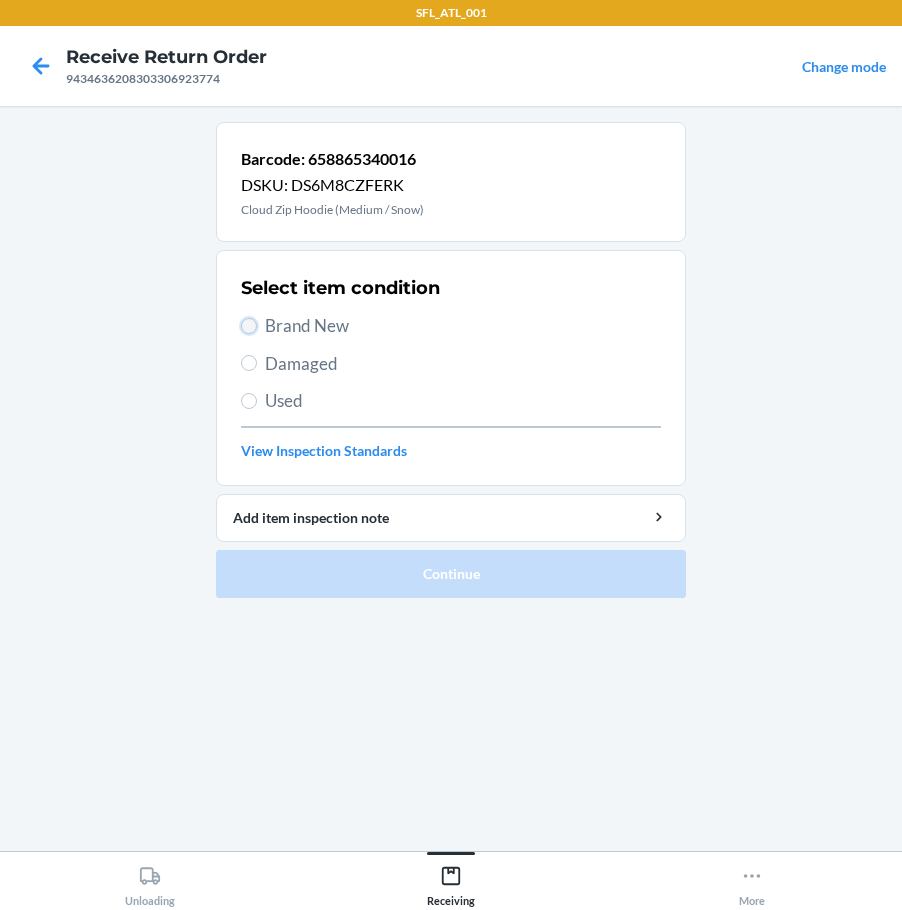 click on "Brand New" at bounding box center [249, 326] 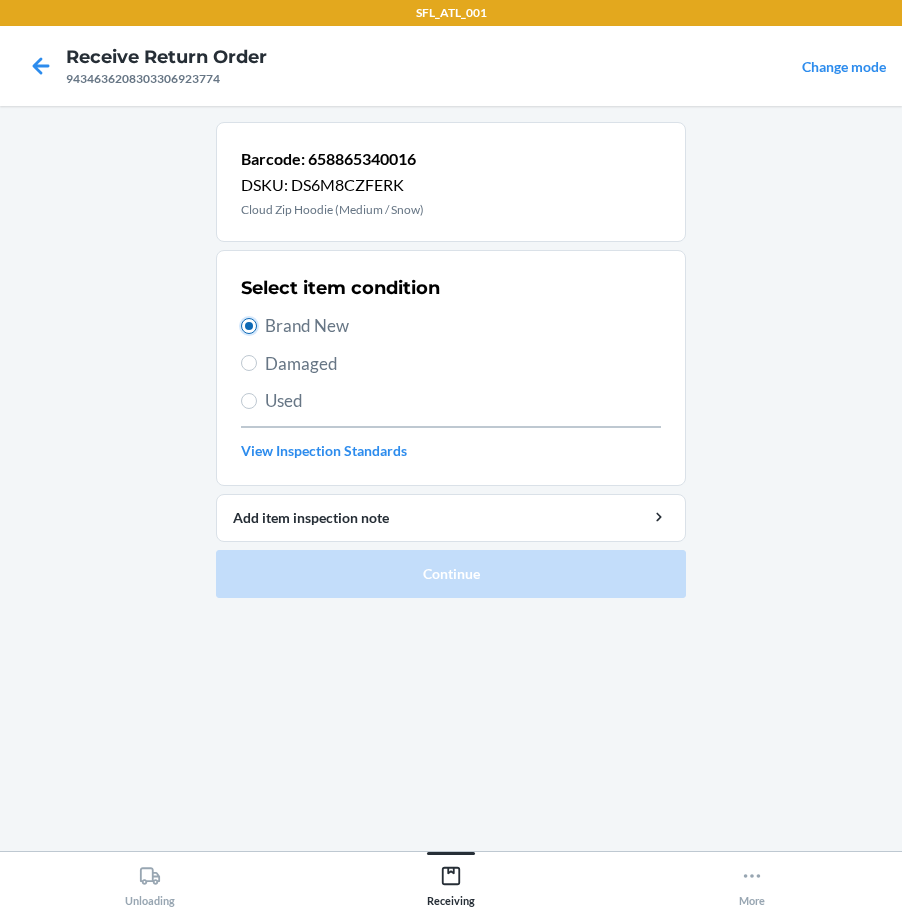 radio on "true" 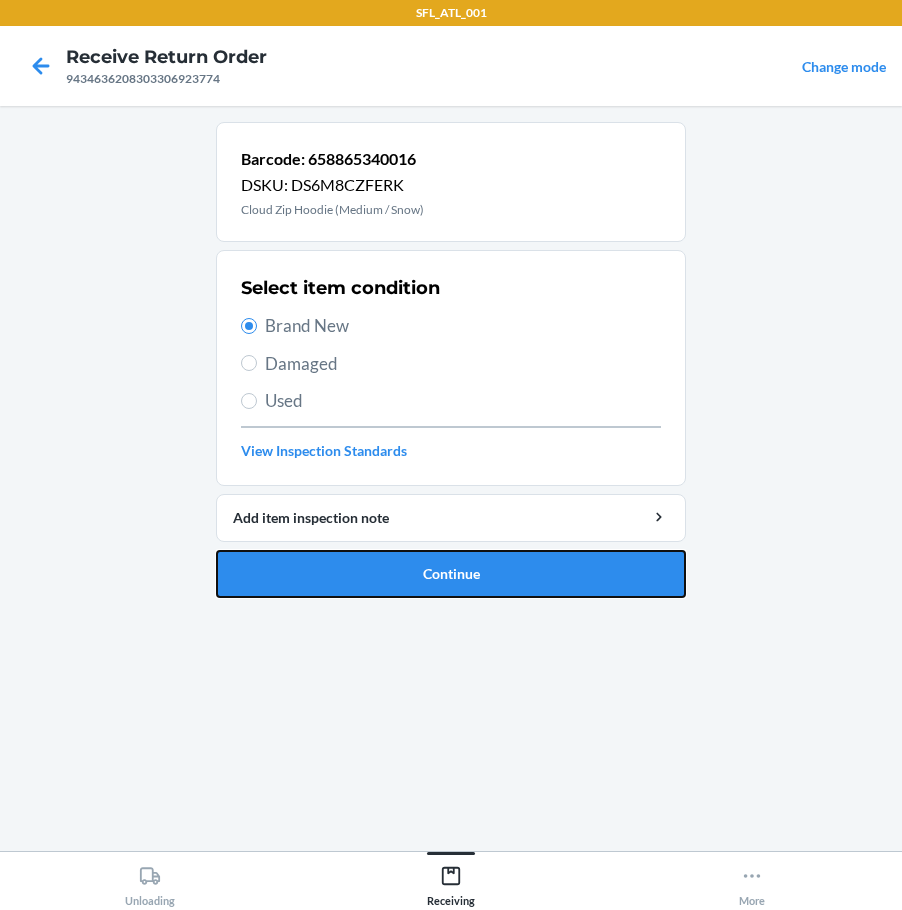 drag, startPoint x: 341, startPoint y: 578, endPoint x: 359, endPoint y: 554, distance: 30 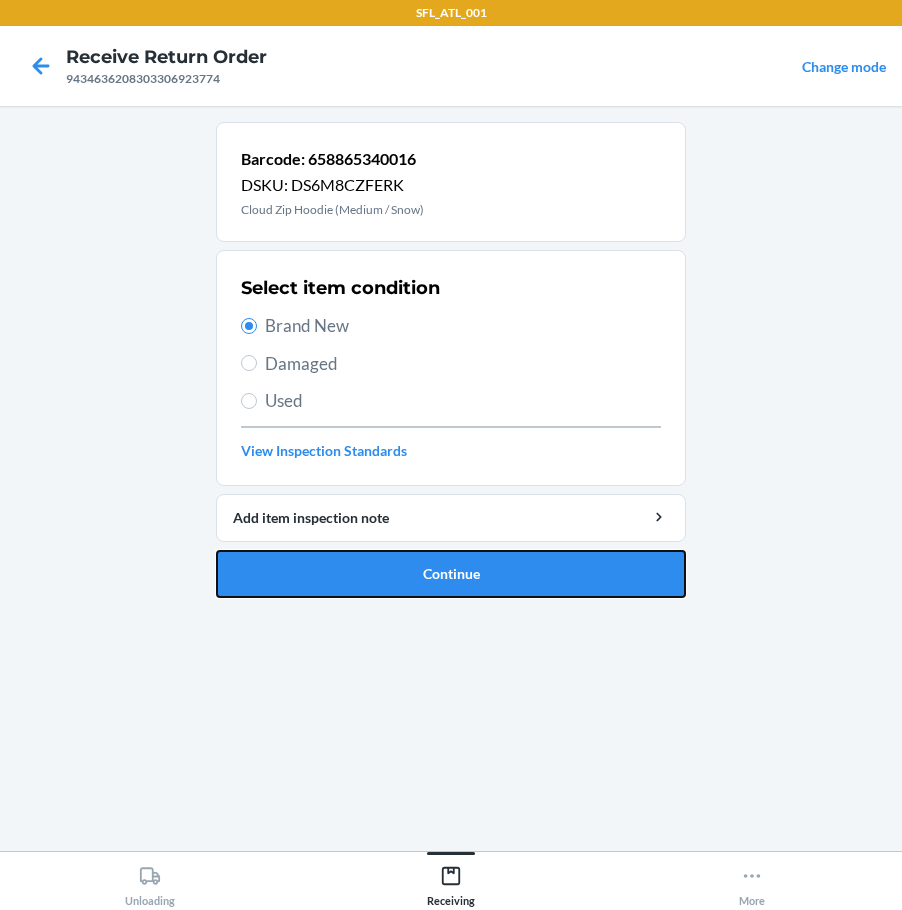 click on "Continue" at bounding box center (451, 574) 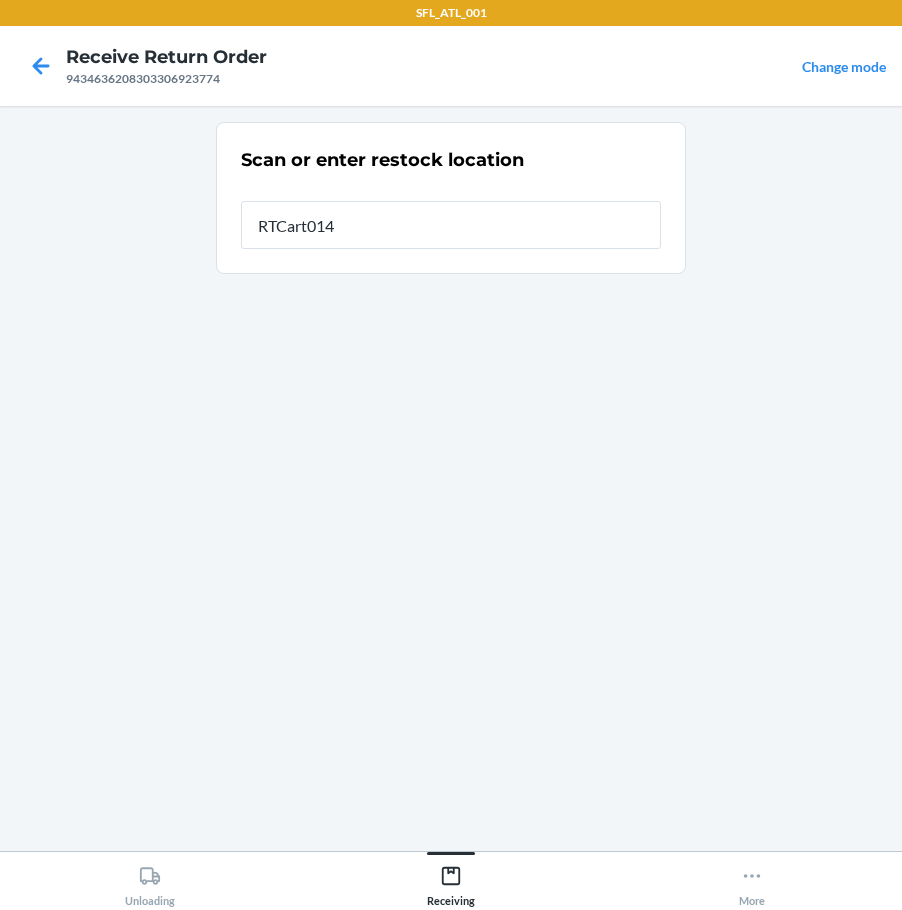 type on "RTCart014" 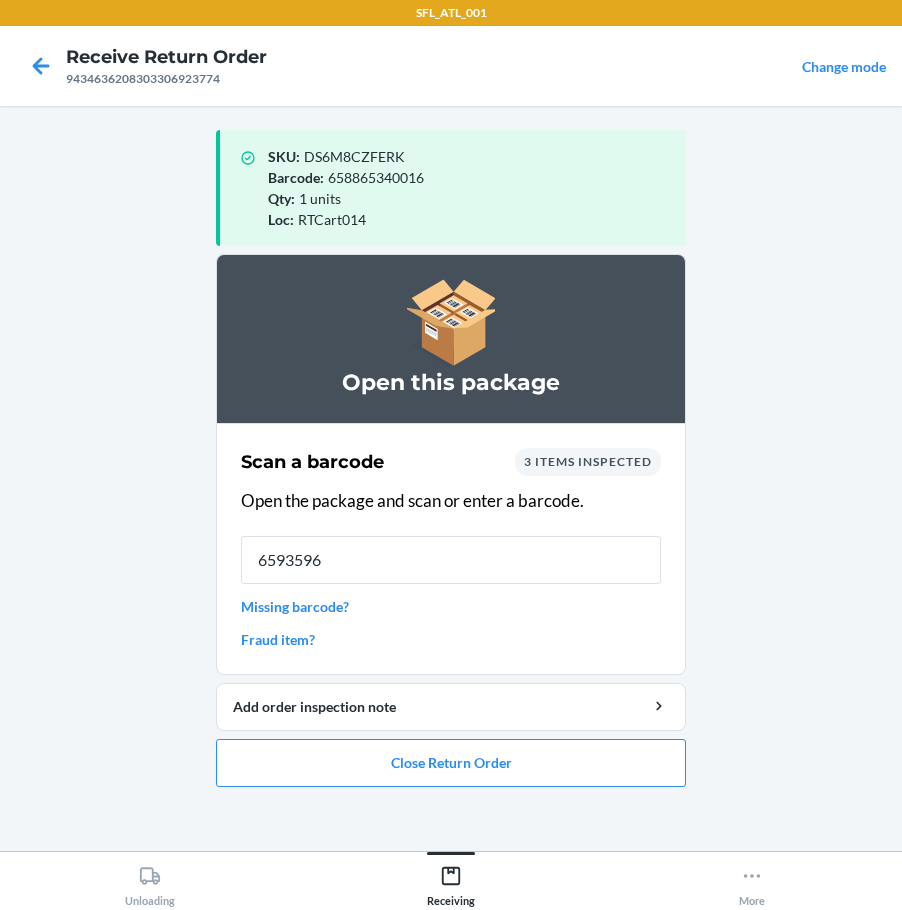 type on "65935960" 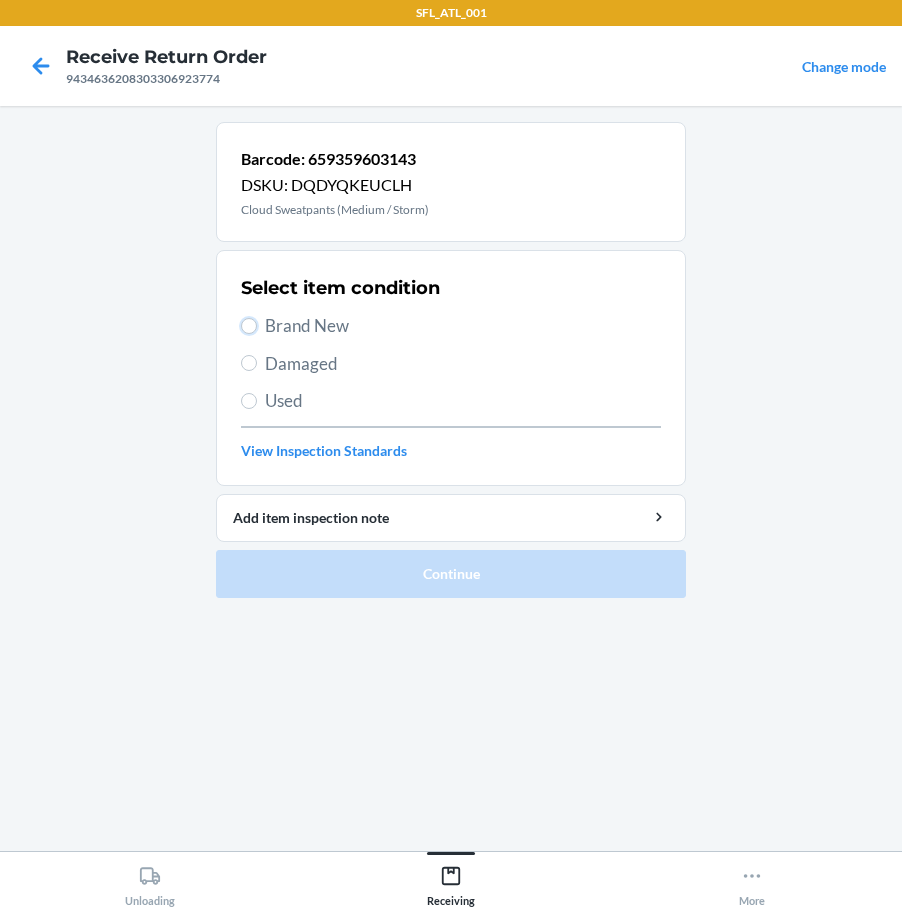 drag, startPoint x: 249, startPoint y: 320, endPoint x: 261, endPoint y: 346, distance: 28.635643 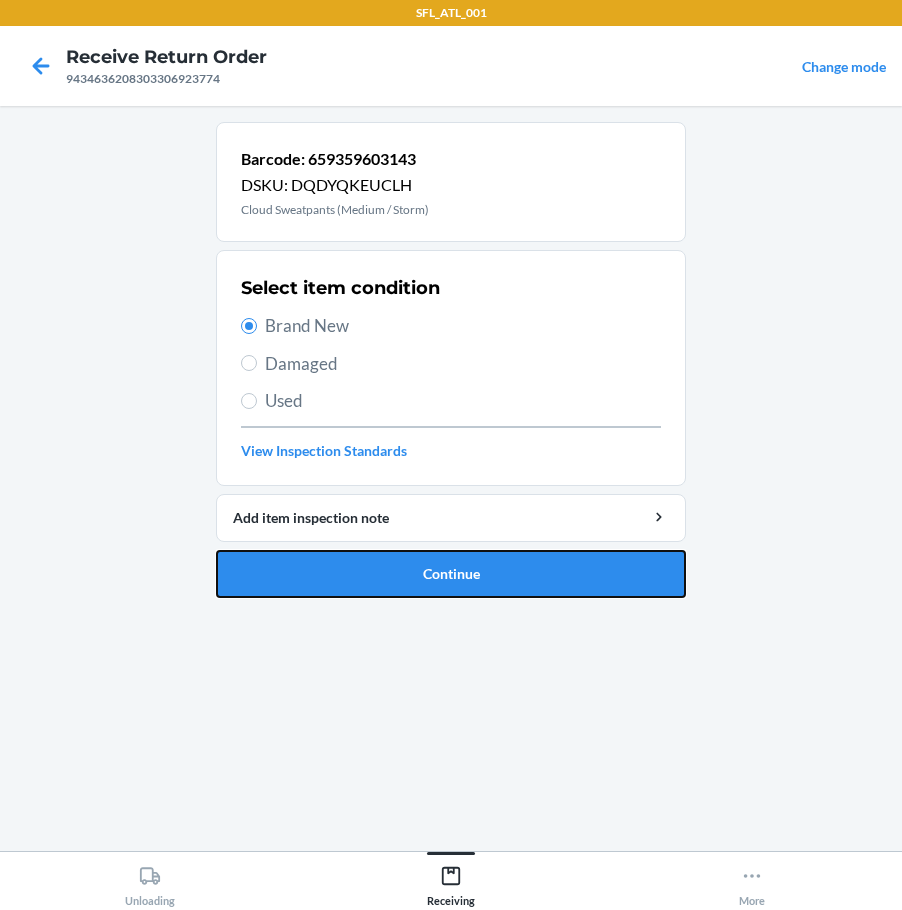 click on "Continue" at bounding box center [451, 574] 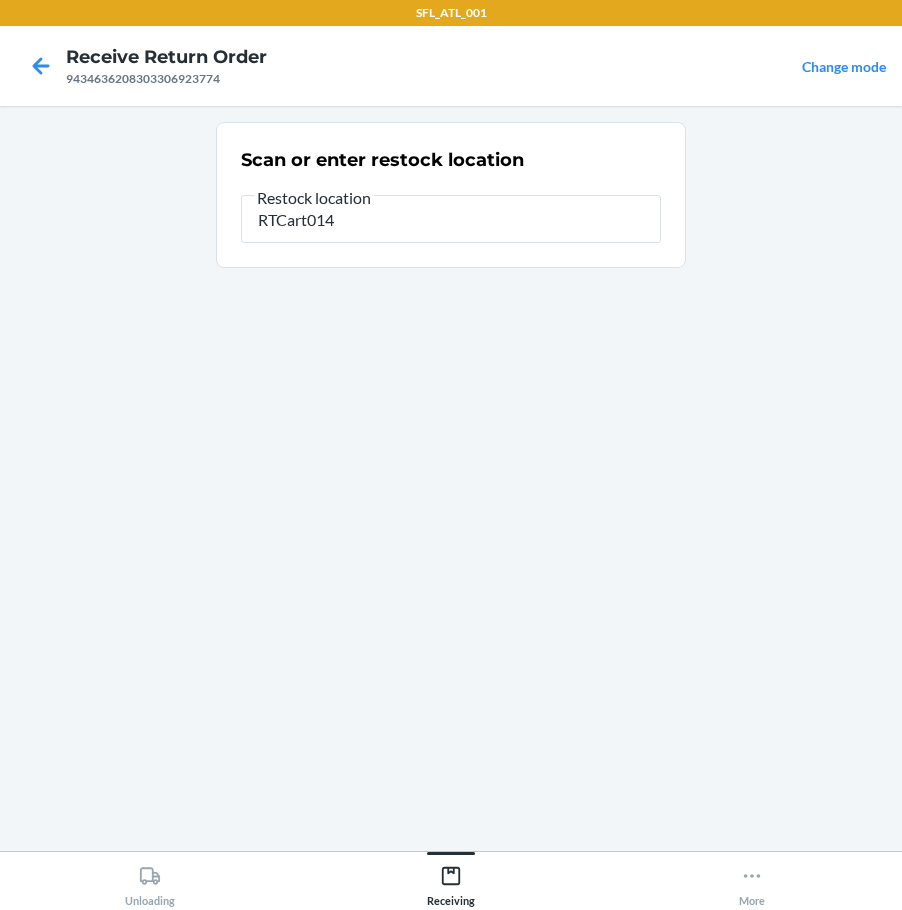 type on "RTCart014" 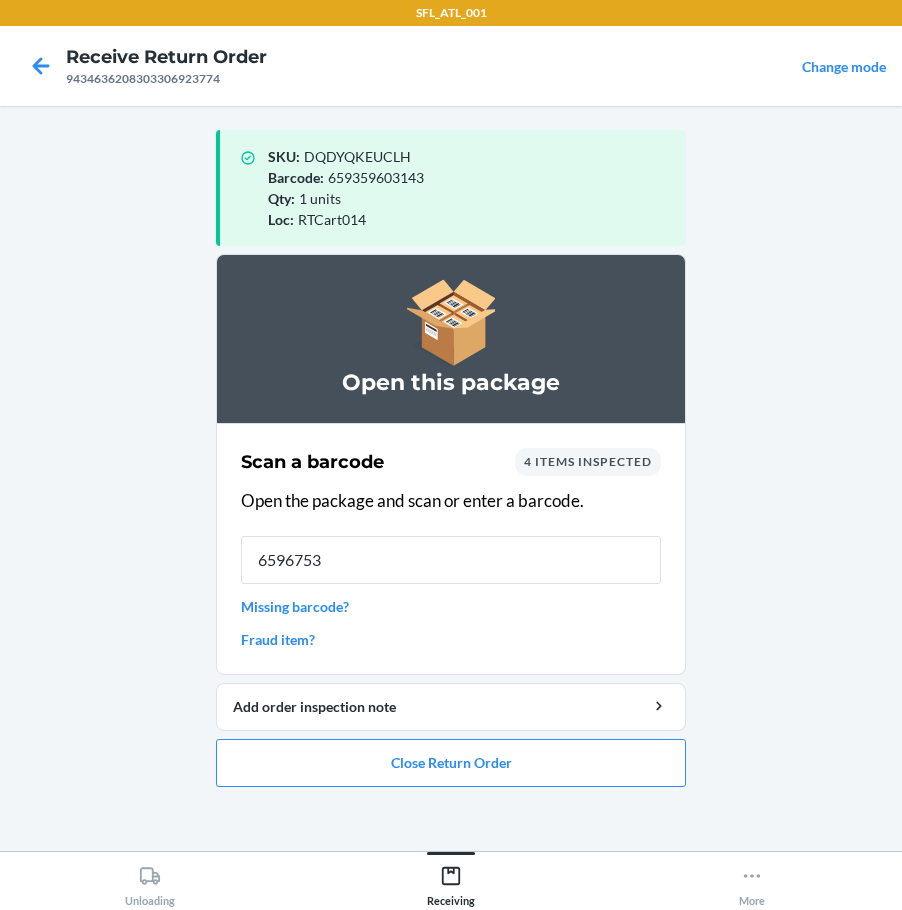 type on "65967537" 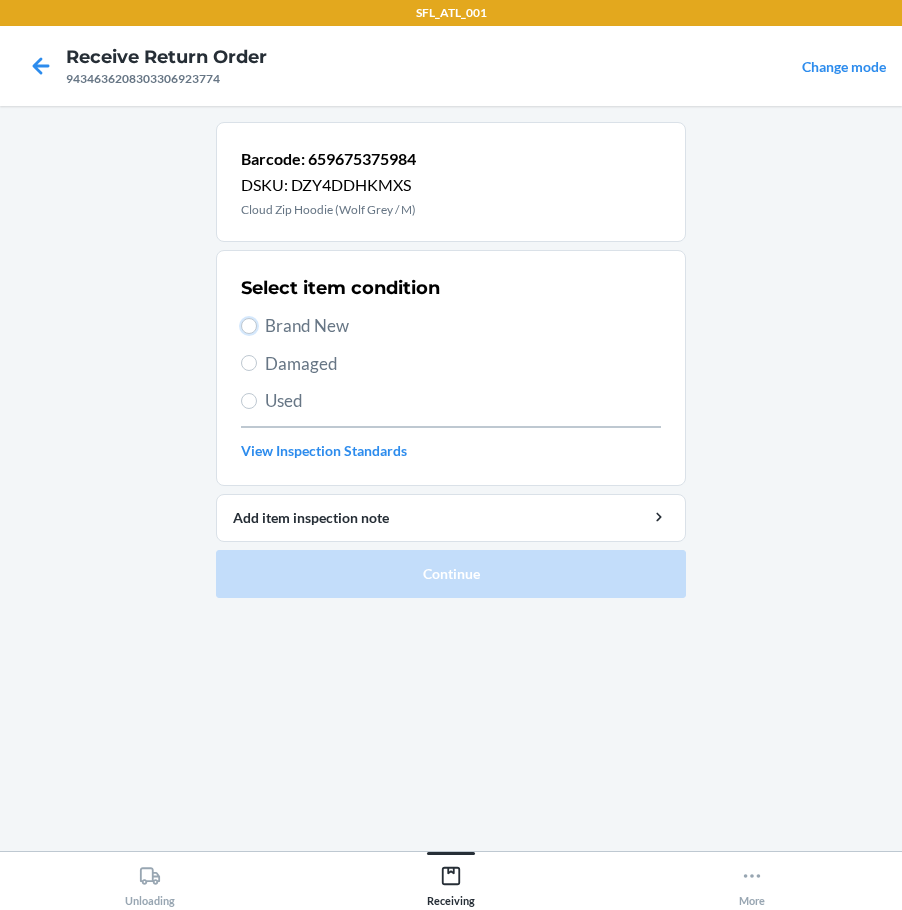 drag, startPoint x: 252, startPoint y: 320, endPoint x: 274, endPoint y: 367, distance: 51.894123 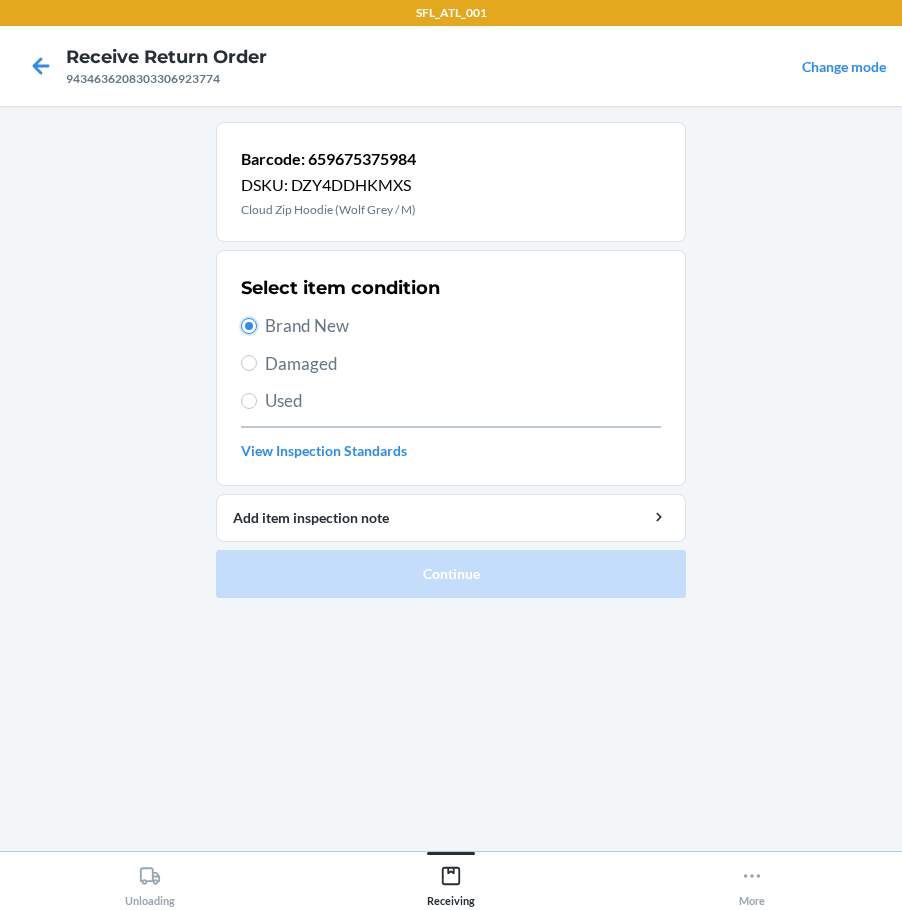radio on "true" 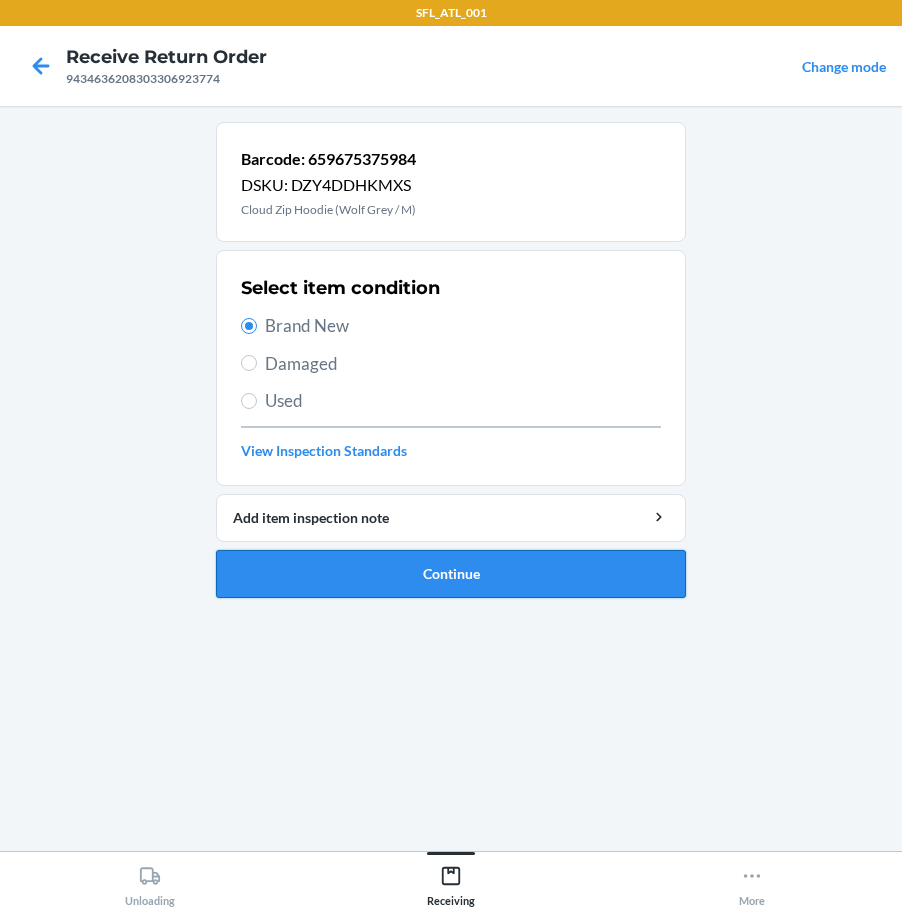 click on "Continue" at bounding box center (451, 574) 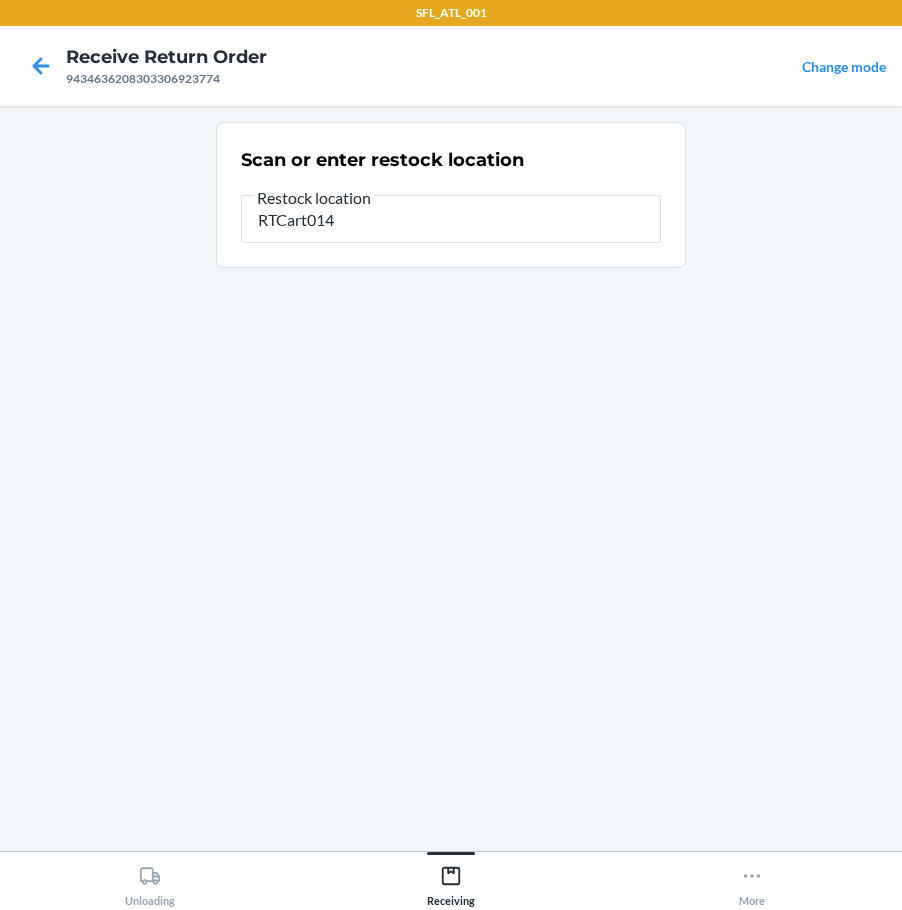 type on "RTCart014" 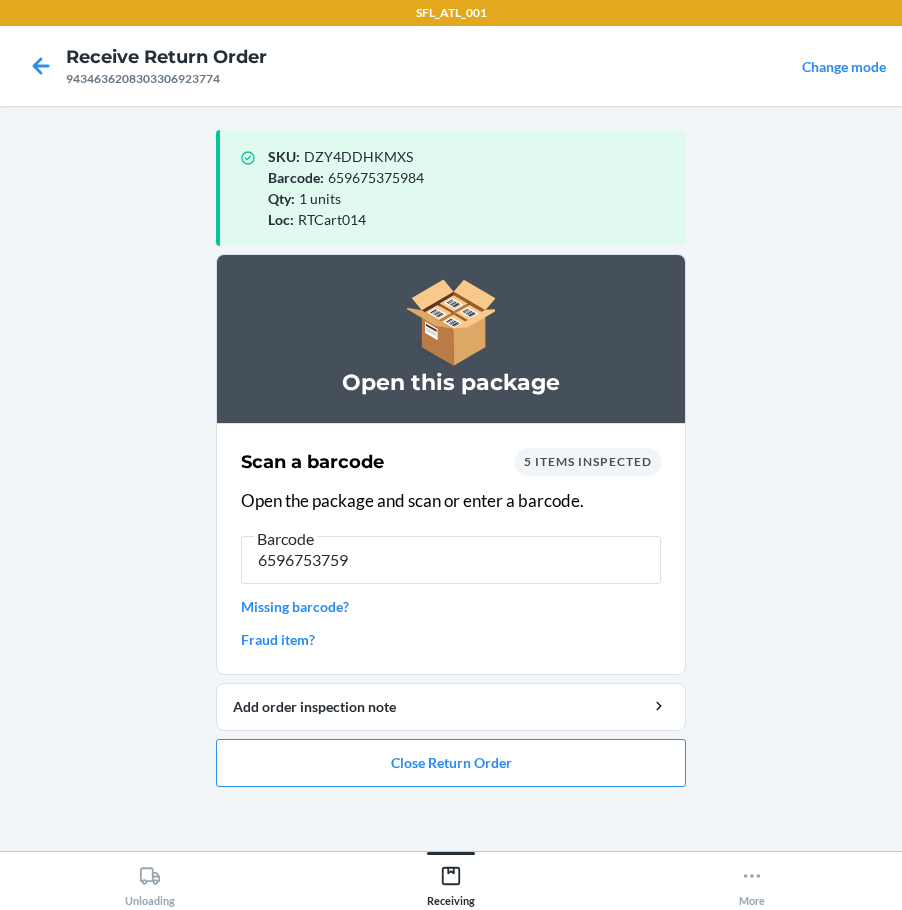 type on "65967537598" 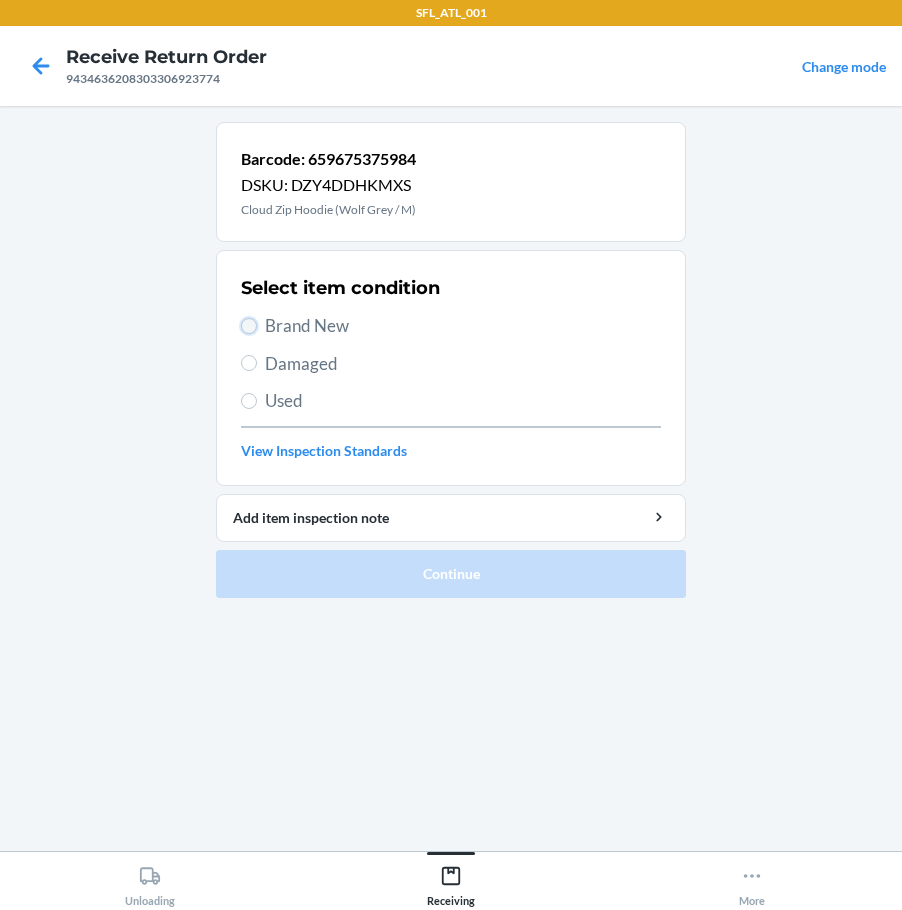 click on "Brand New" at bounding box center (249, 326) 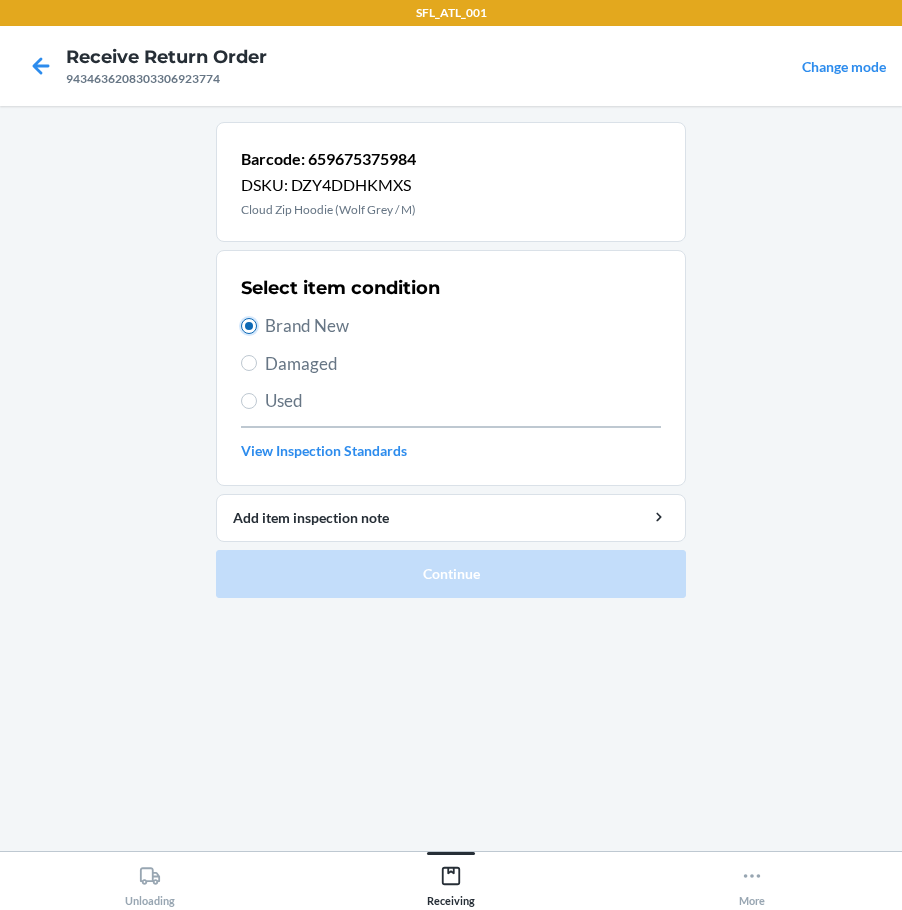 radio on "true" 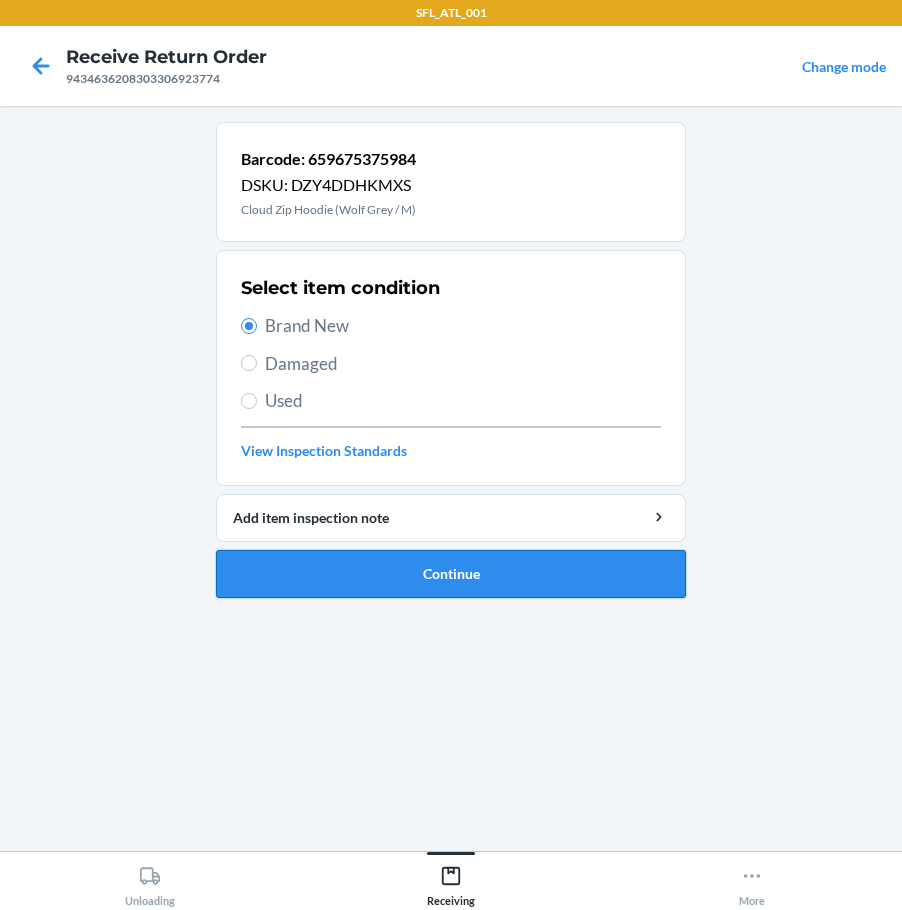 click on "Continue" at bounding box center (451, 574) 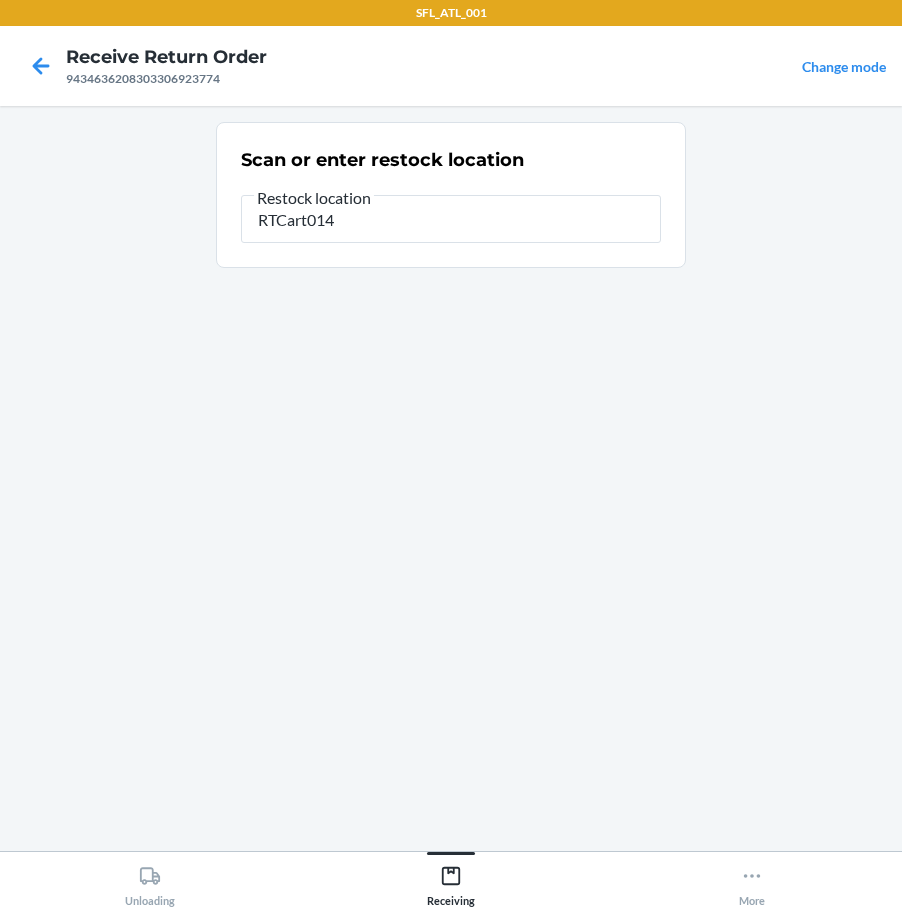 type on "RTCart014" 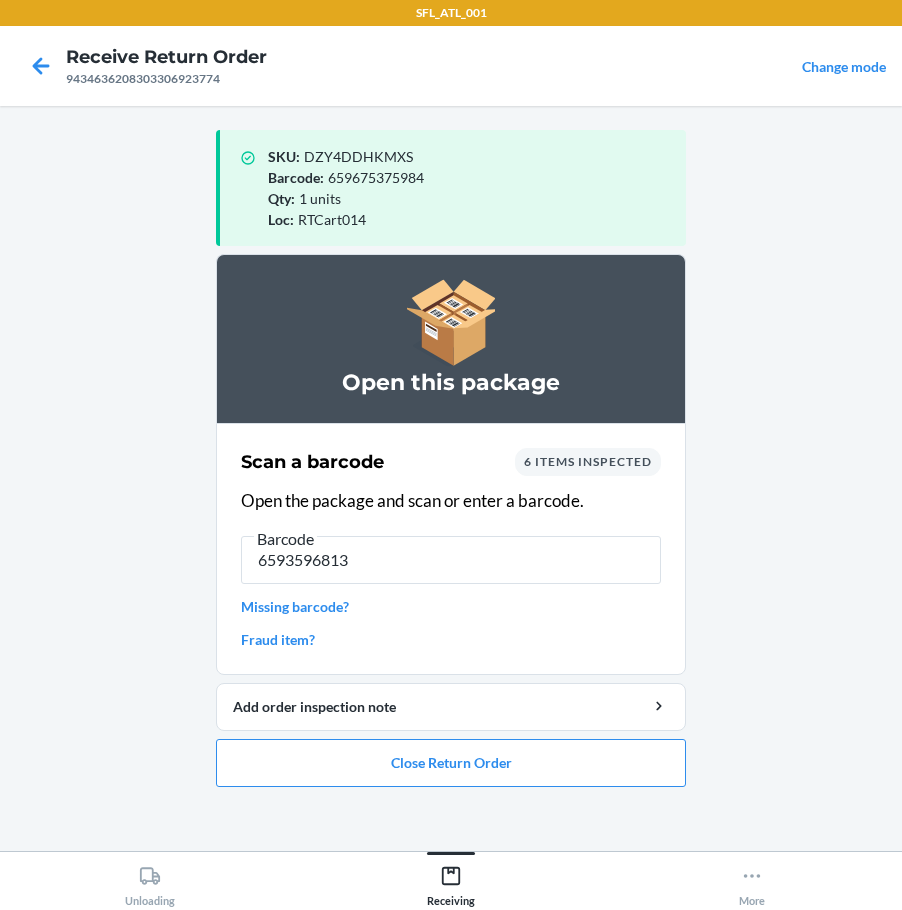 type on "65935968134" 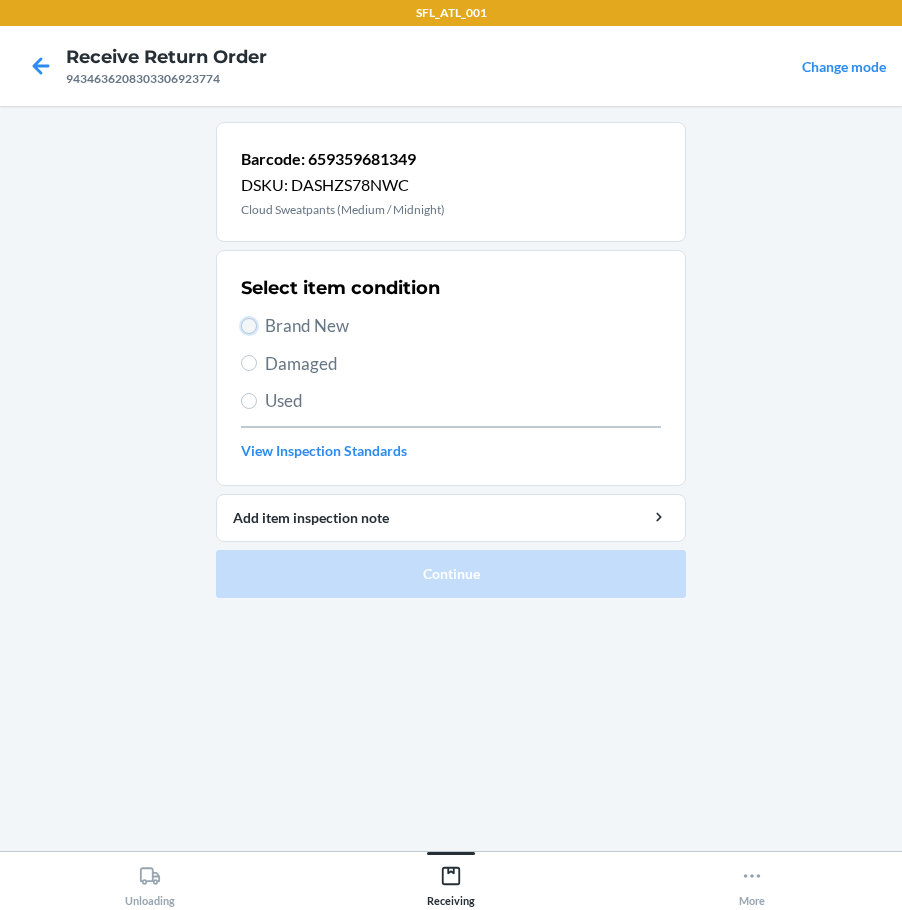 drag, startPoint x: 246, startPoint y: 324, endPoint x: 258, endPoint y: 333, distance: 15 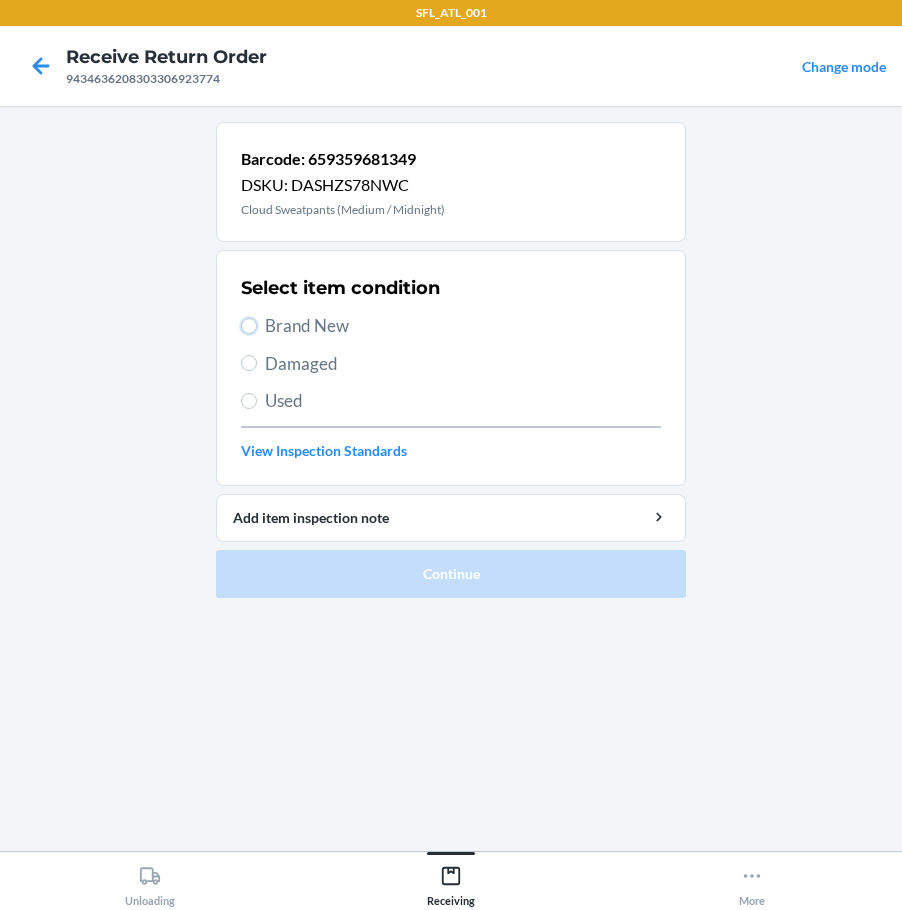 click on "Brand New" at bounding box center (249, 326) 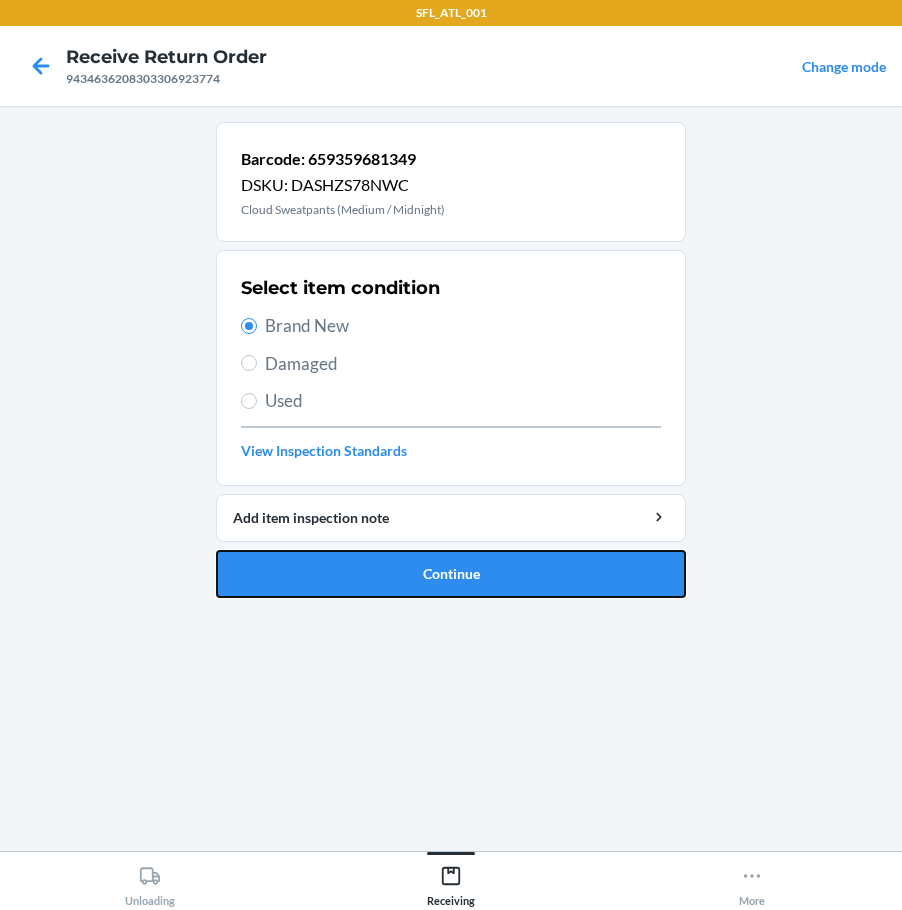 drag, startPoint x: 394, startPoint y: 572, endPoint x: 428, endPoint y: 560, distance: 36.05551 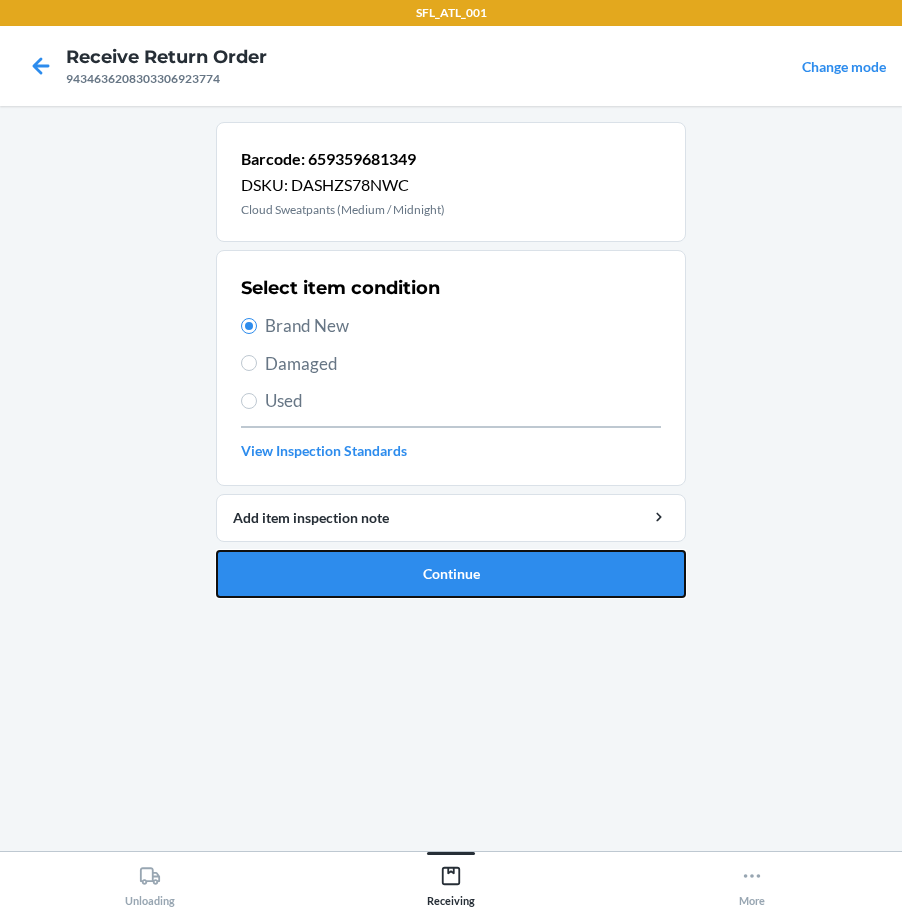 click on "Continue" at bounding box center [451, 574] 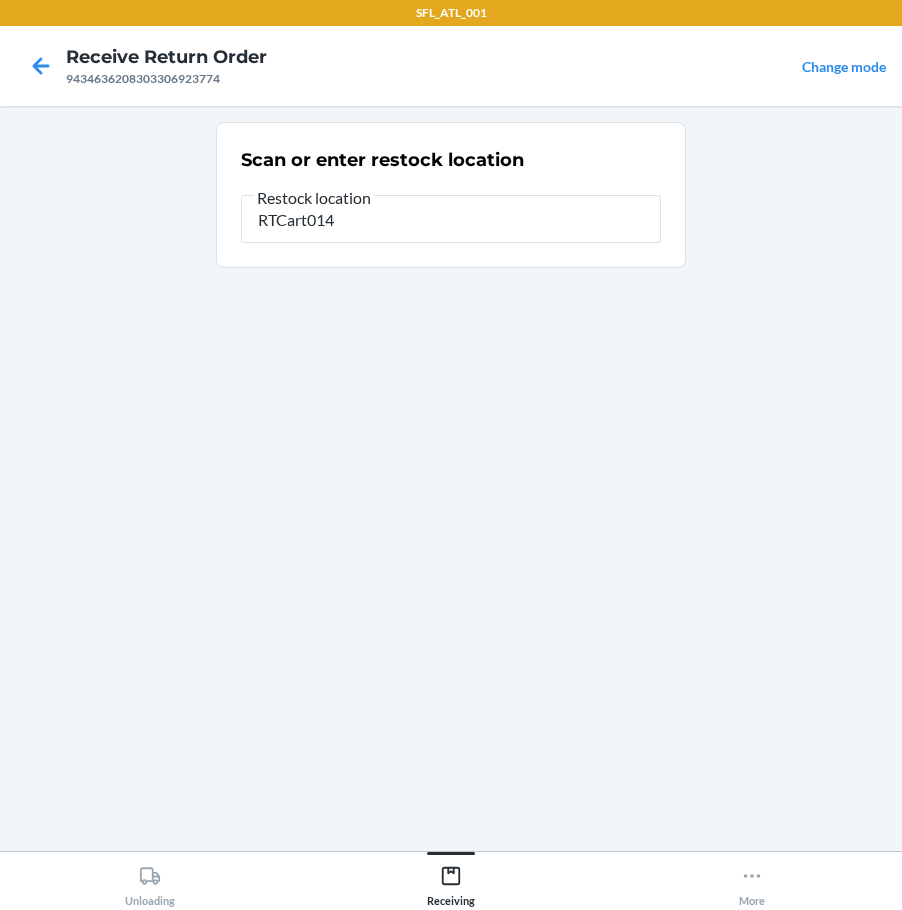 type on "RTCart014" 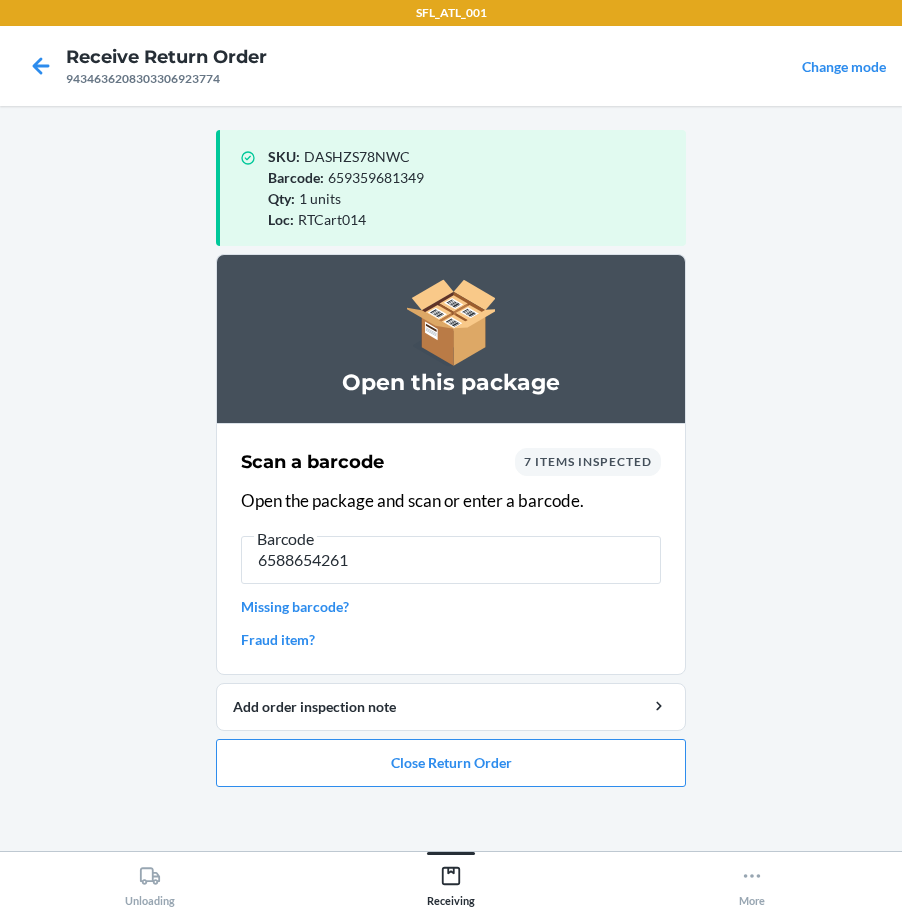 type on "65886542617" 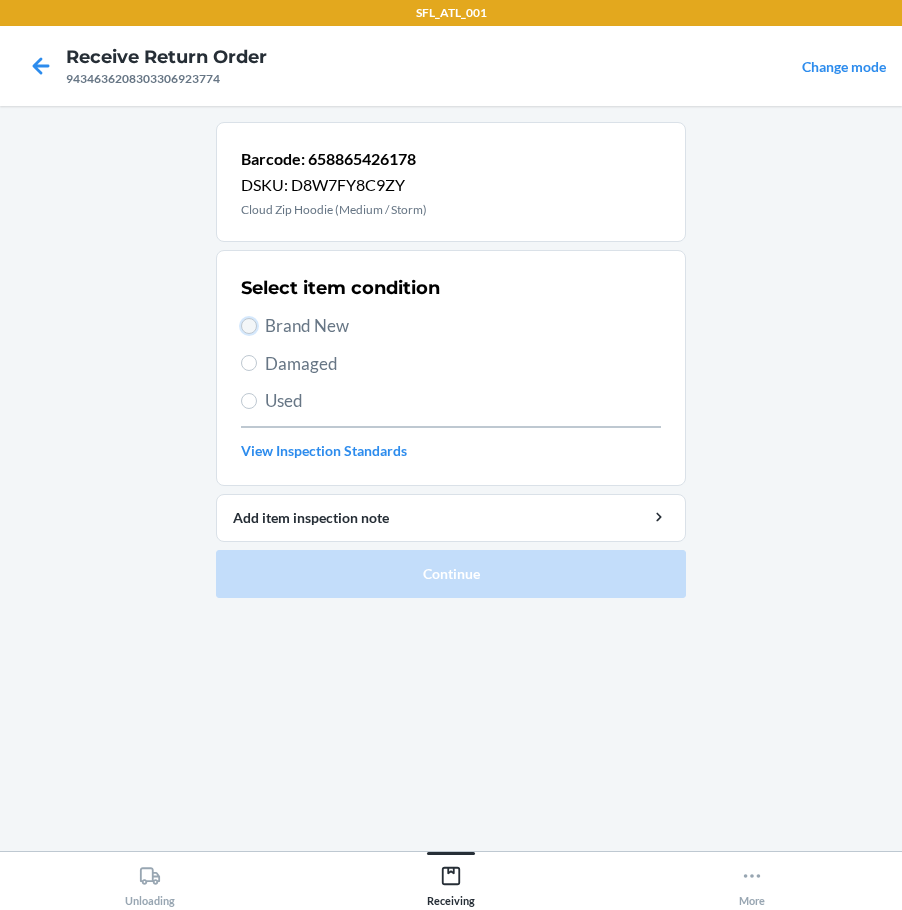 click on "Brand New" at bounding box center [249, 326] 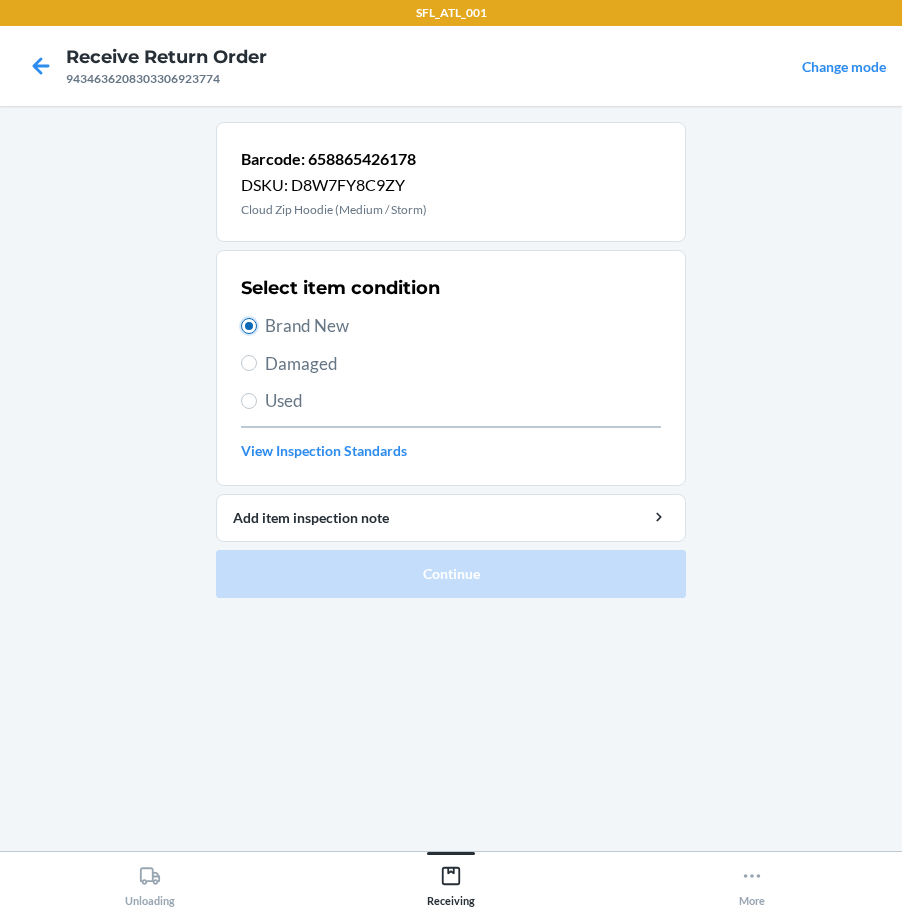 radio on "true" 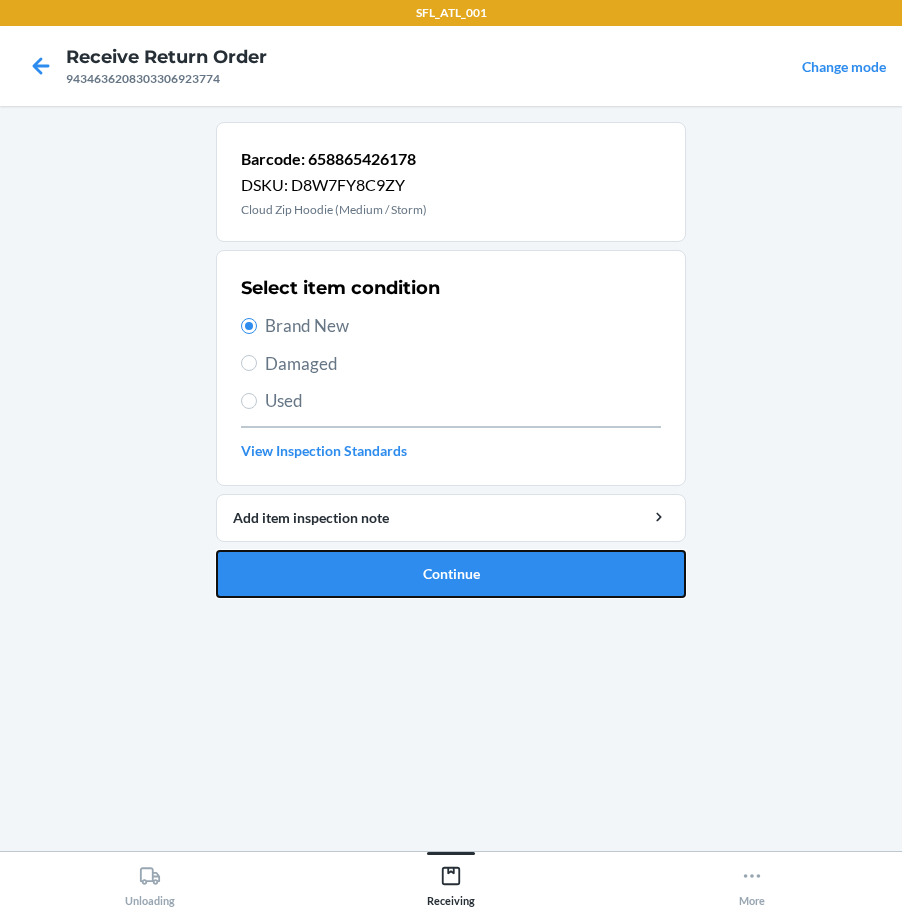 click on "Continue" at bounding box center [451, 574] 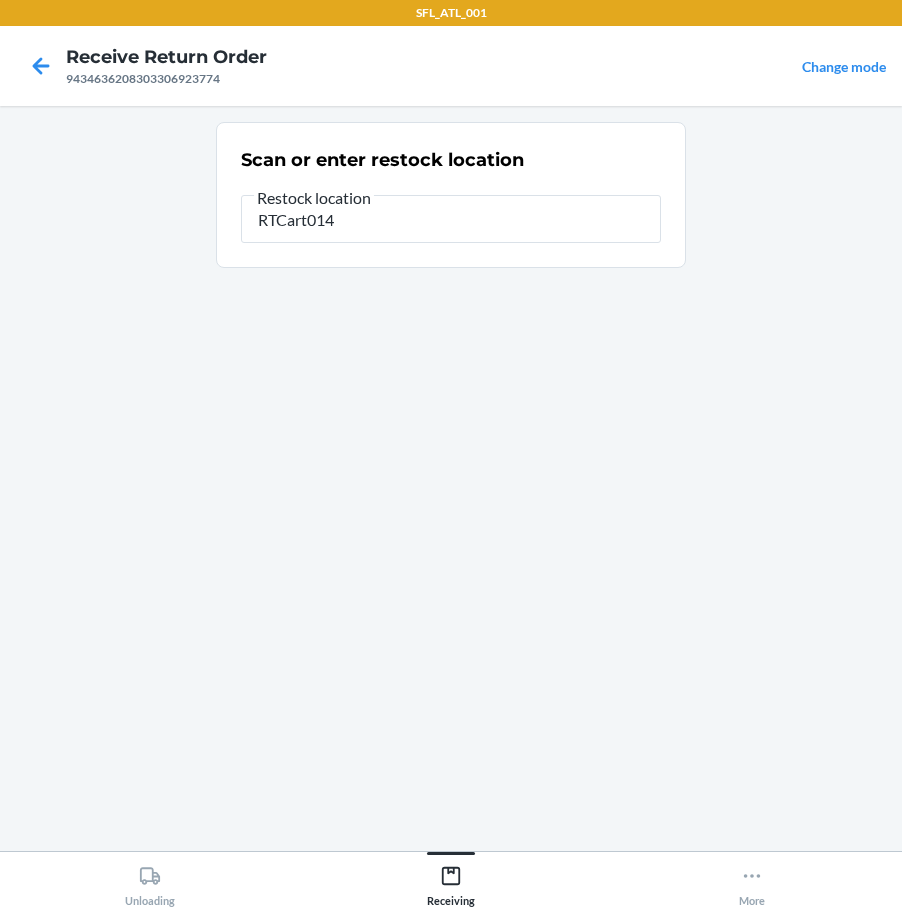 type on "RTCart014" 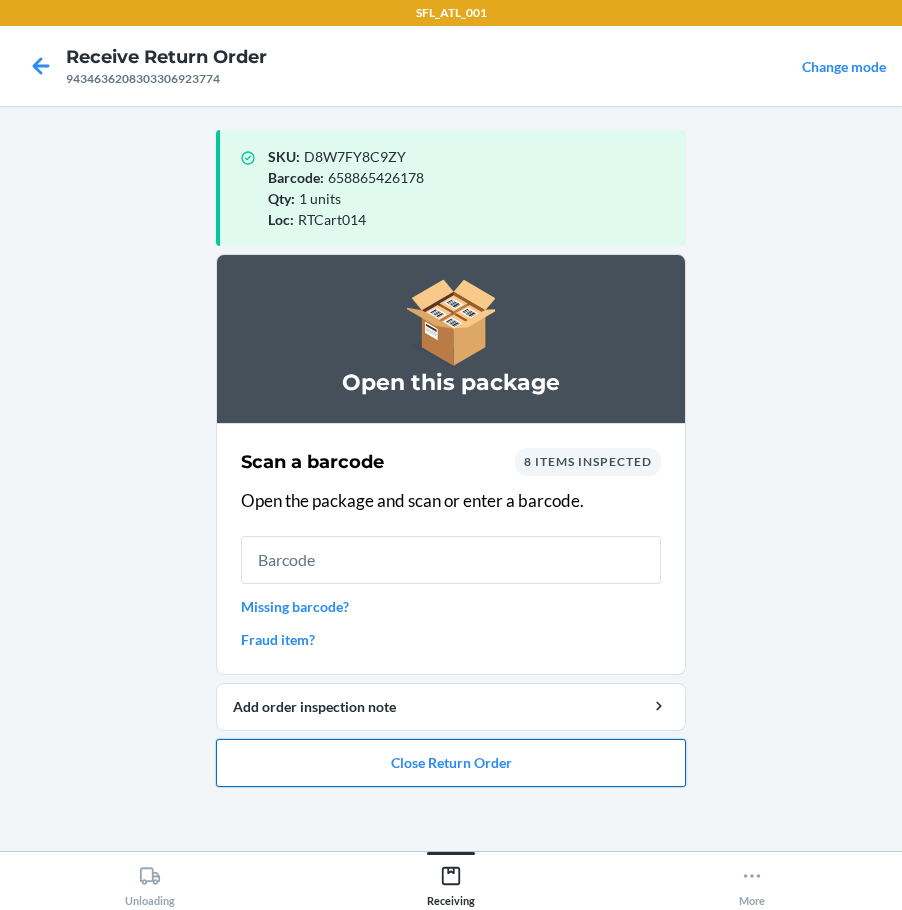click on "Close Return Order" at bounding box center [451, 763] 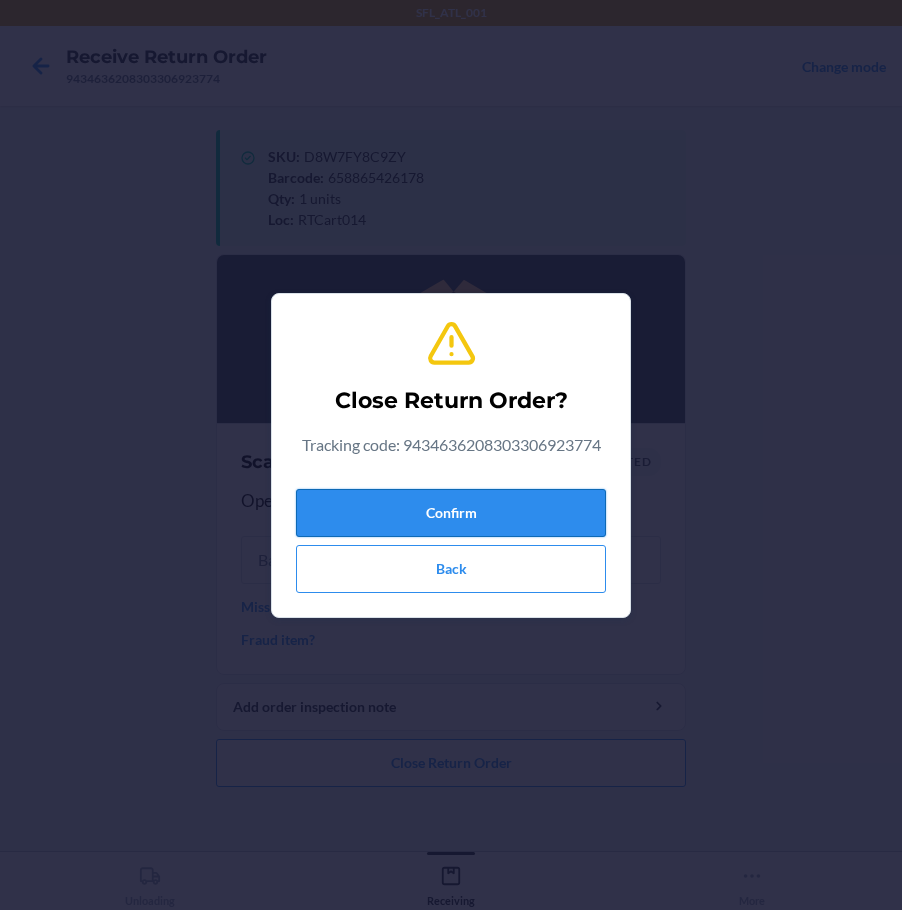click on "Confirm" at bounding box center (451, 513) 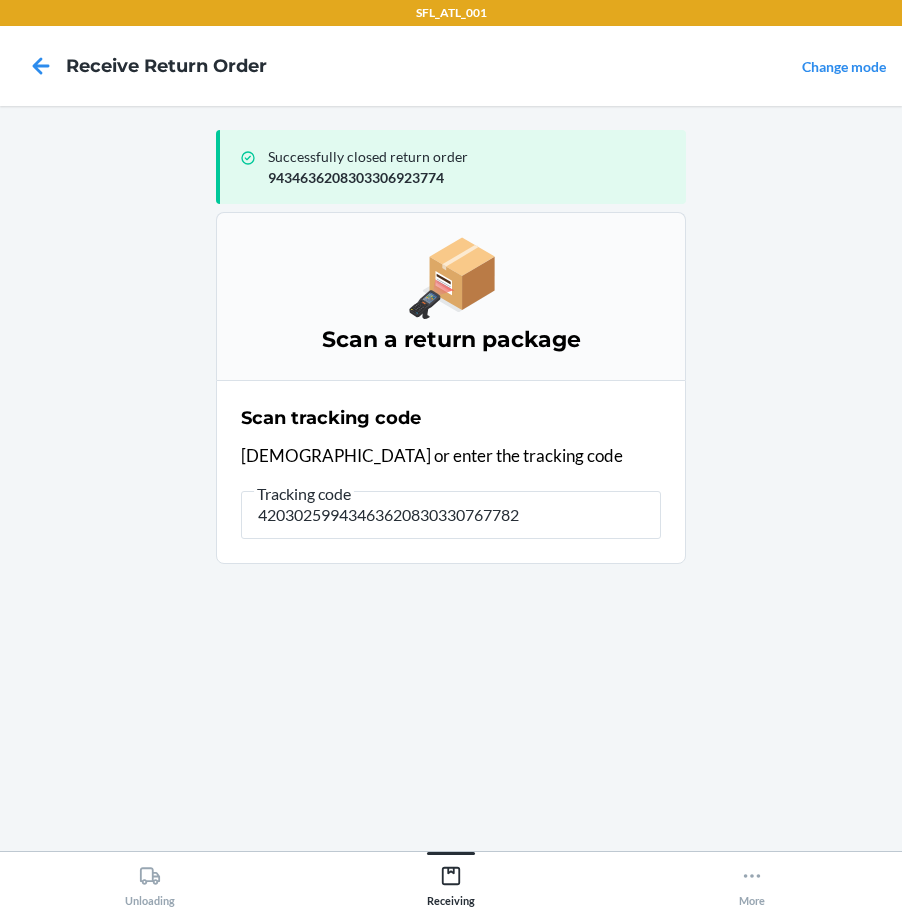 type on "420302599434636208303307677829" 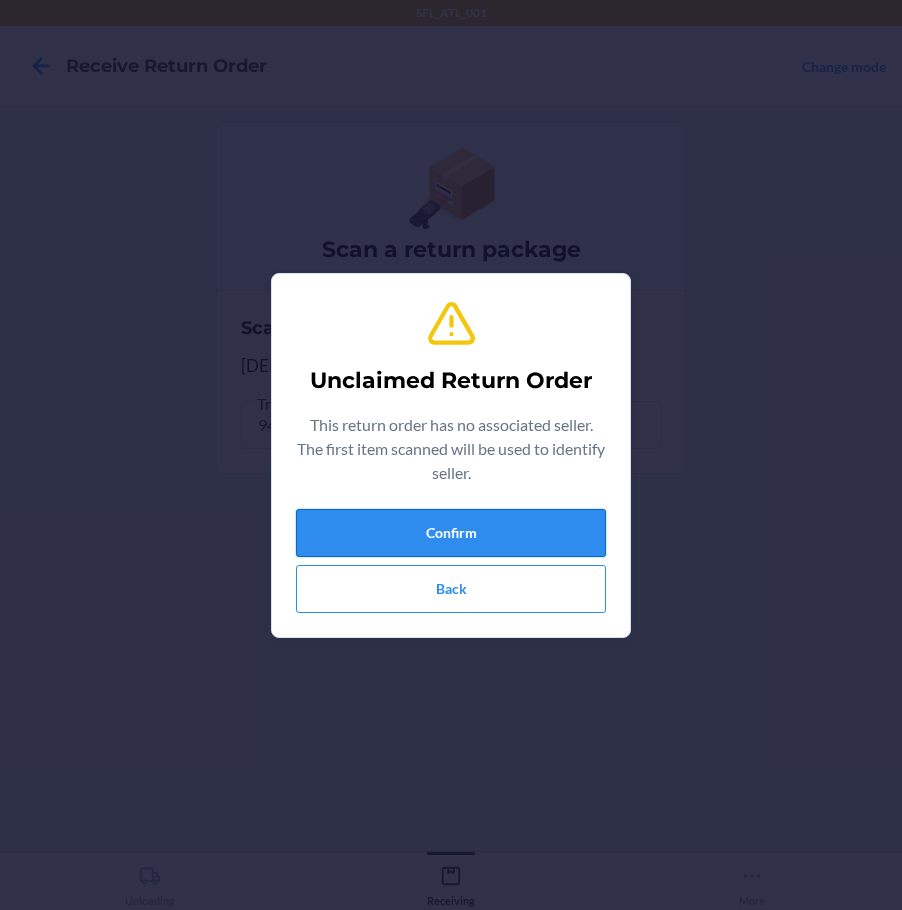 click on "Confirm" at bounding box center [451, 533] 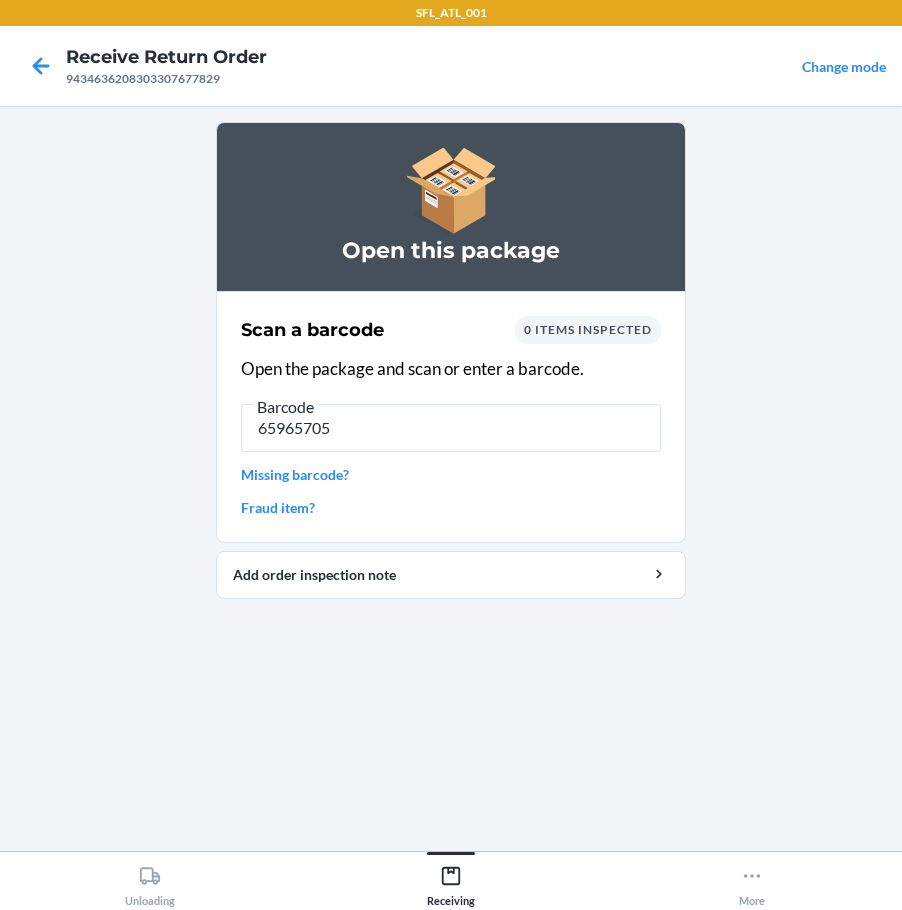type on "659657051" 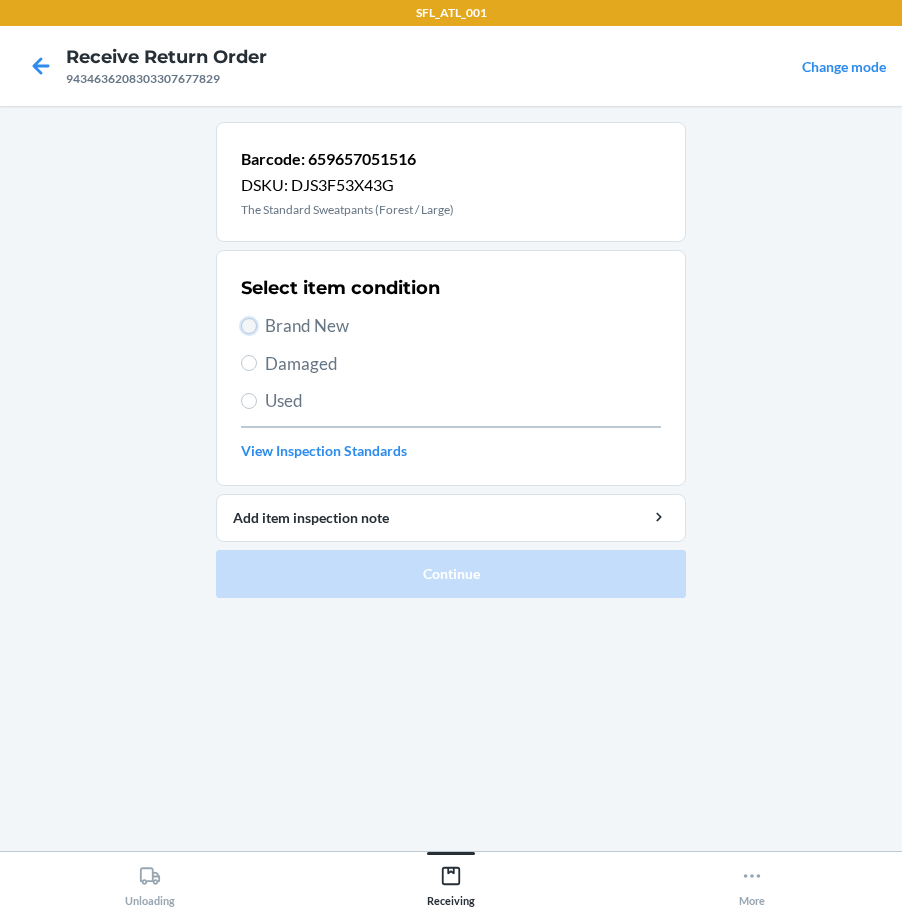 click on "Brand New" at bounding box center (249, 326) 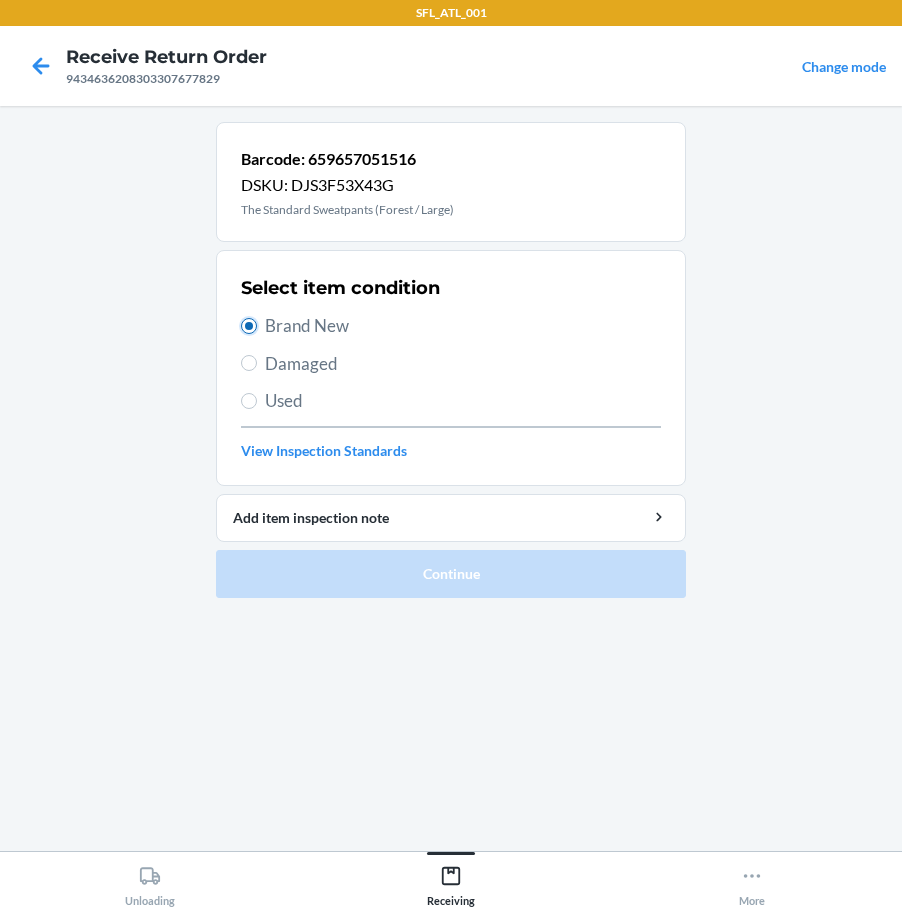 radio on "true" 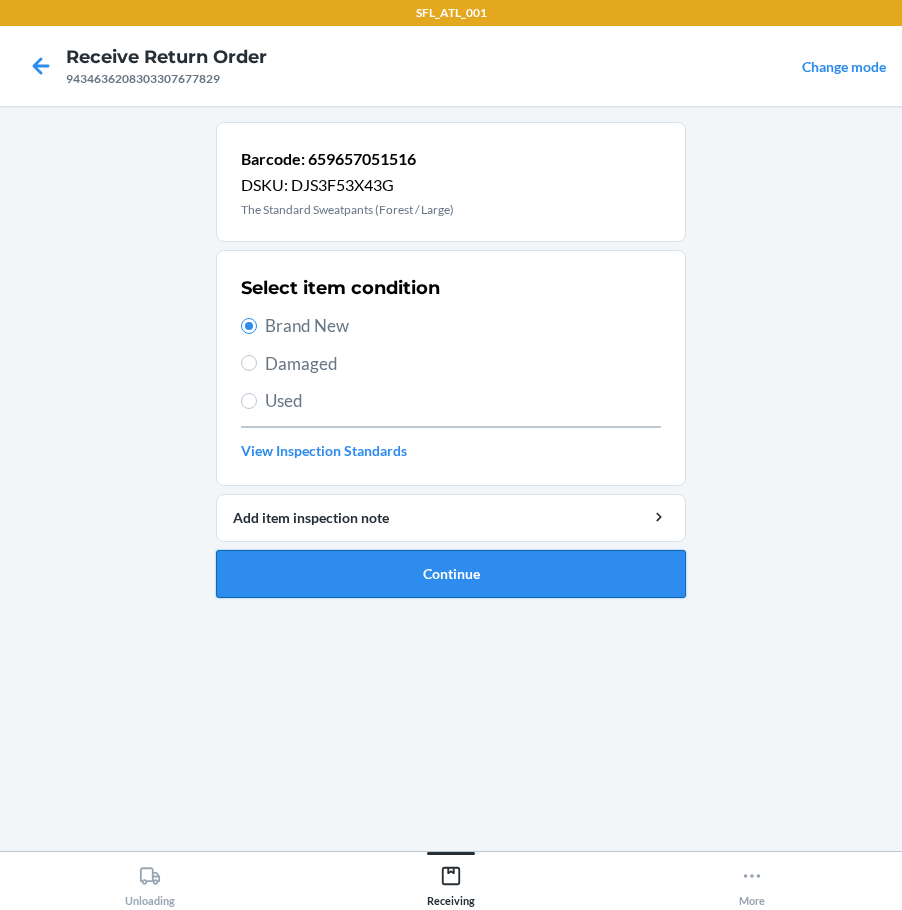 click on "Continue" at bounding box center (451, 574) 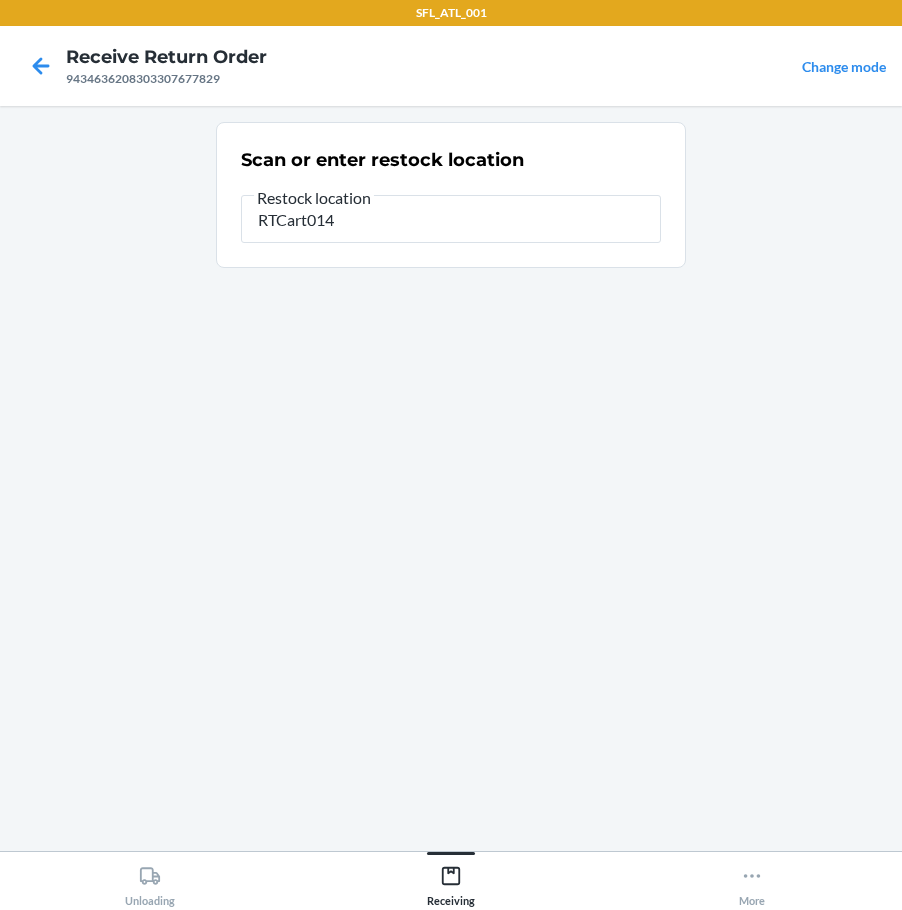 type on "RTCart014" 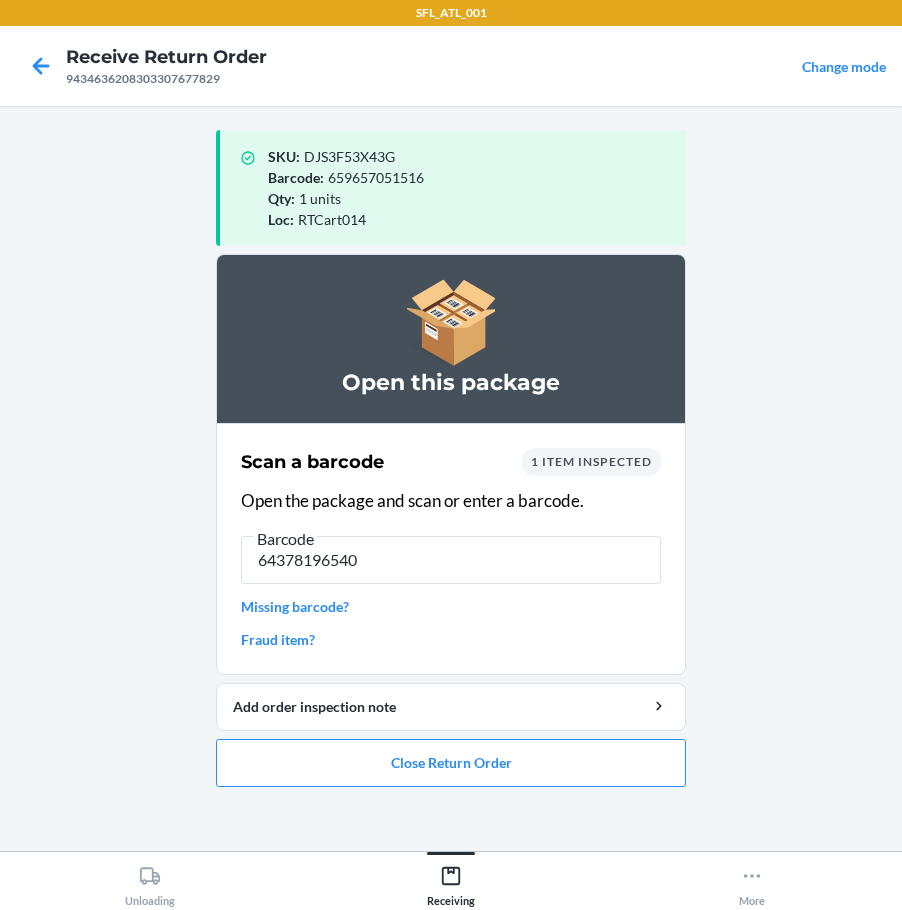 type on "643781965405" 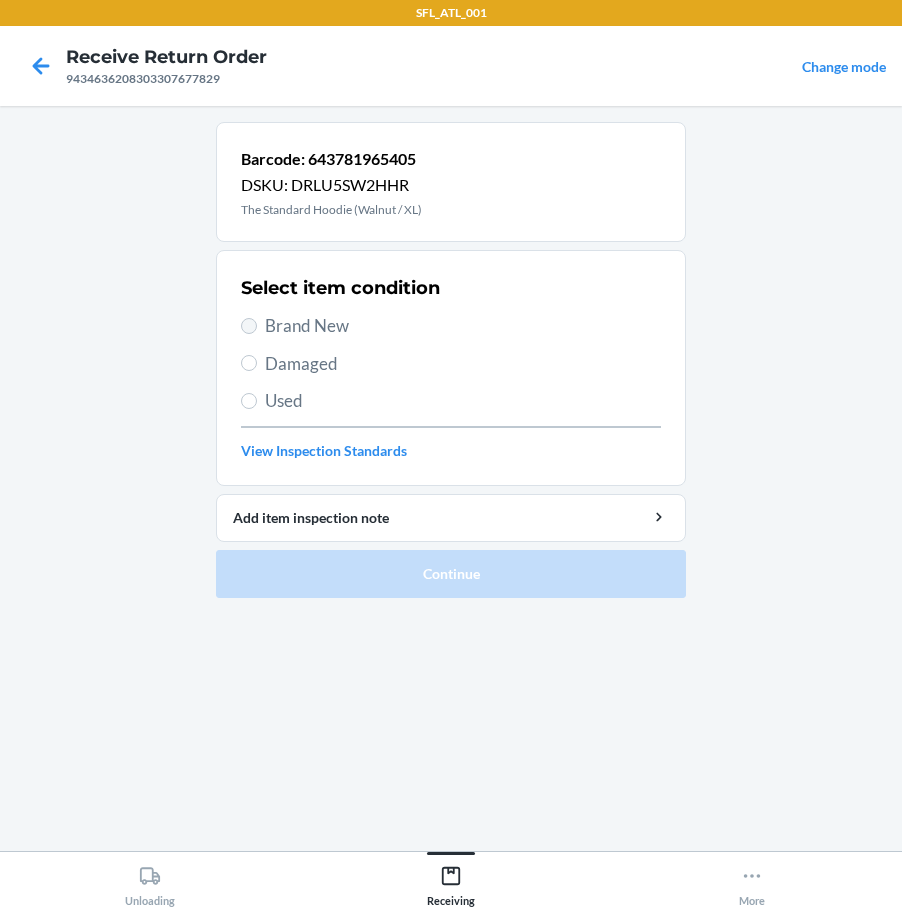 drag, startPoint x: 243, startPoint y: 319, endPoint x: 249, endPoint y: 333, distance: 15.231546 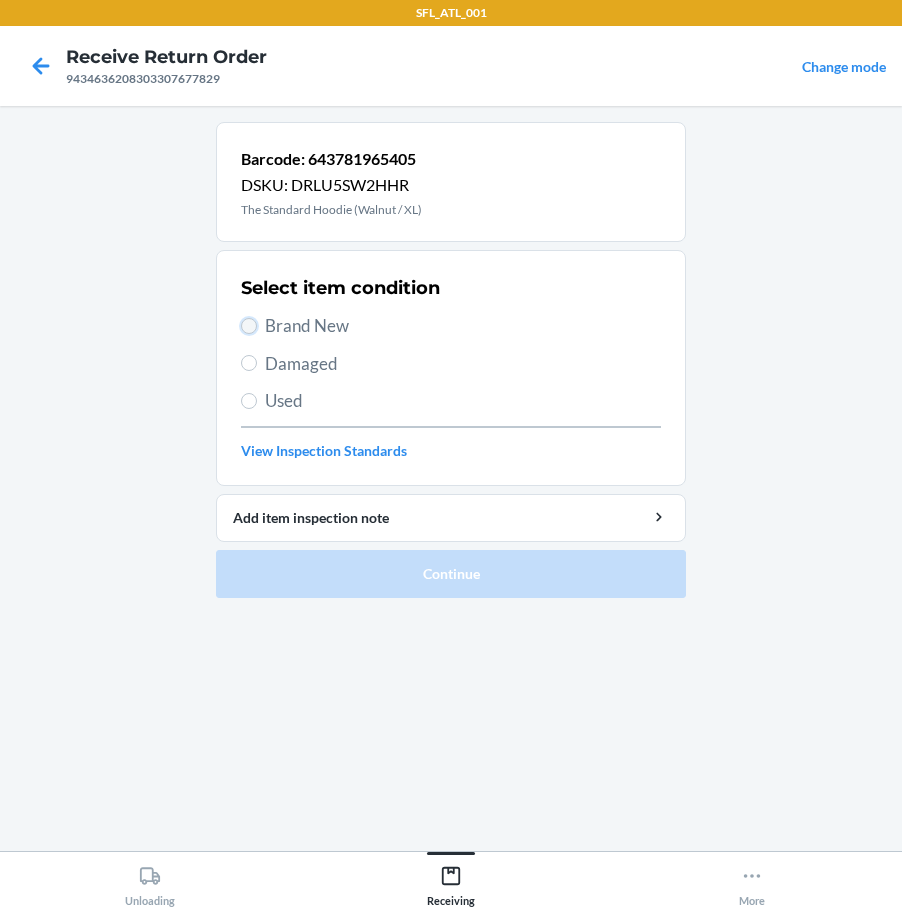 click on "Brand New" at bounding box center (249, 326) 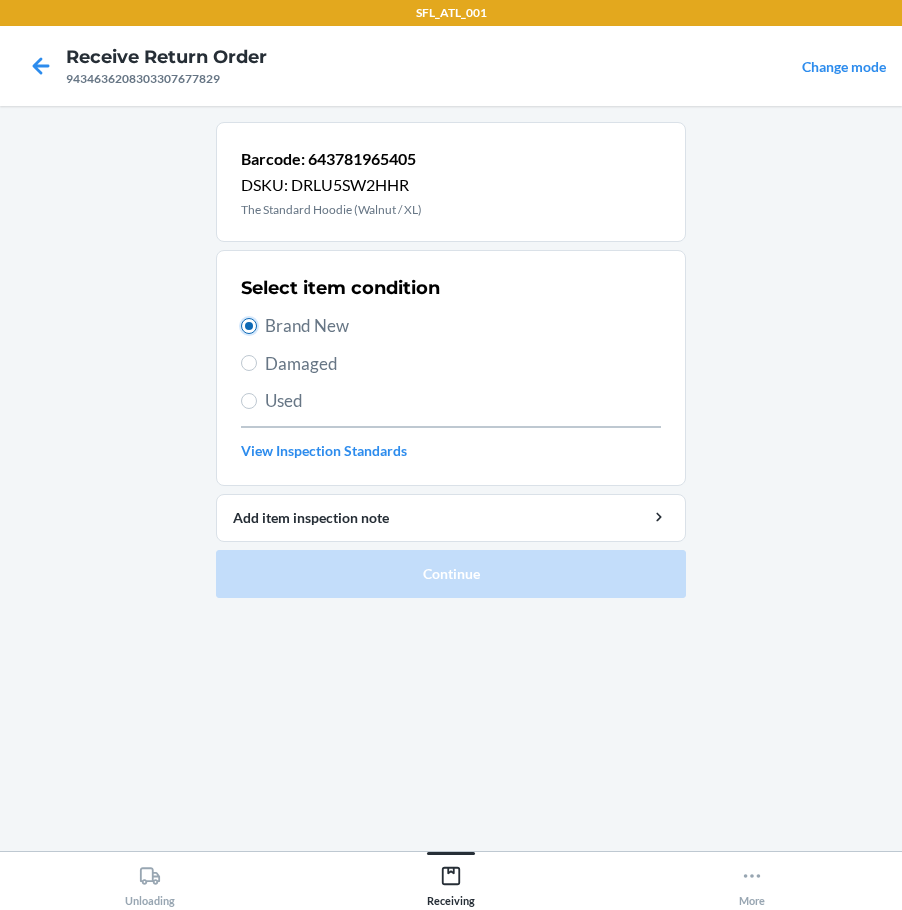 radio on "true" 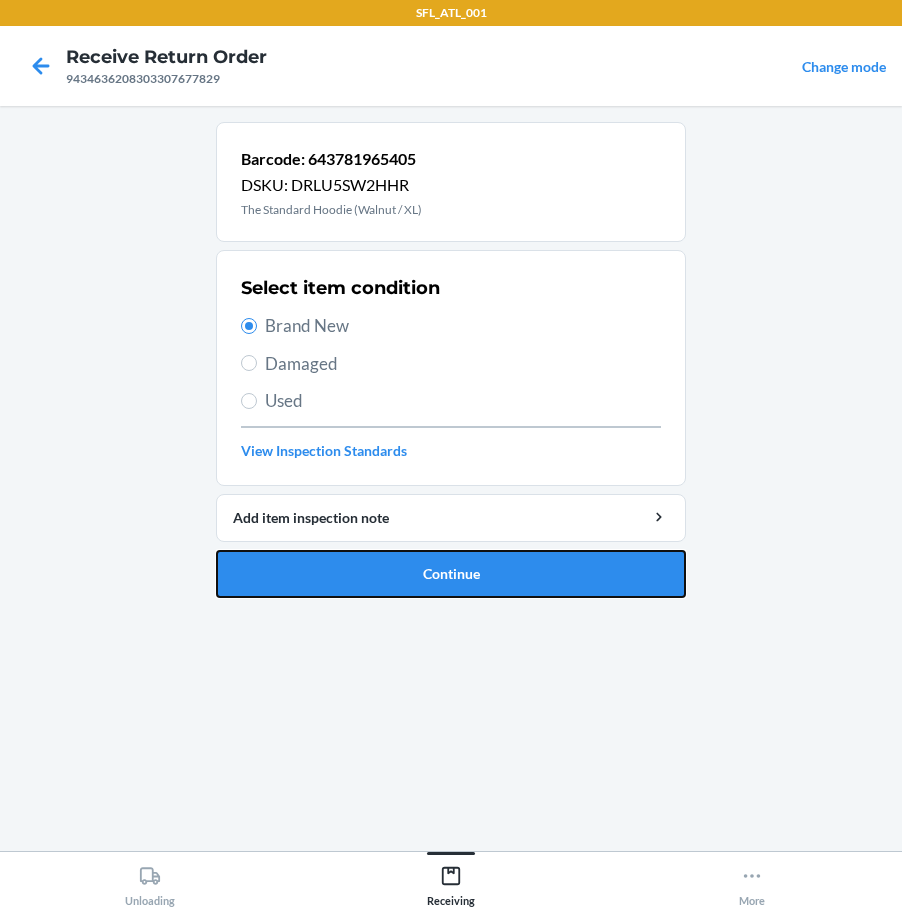 drag, startPoint x: 375, startPoint y: 572, endPoint x: 412, endPoint y: 570, distance: 37.054016 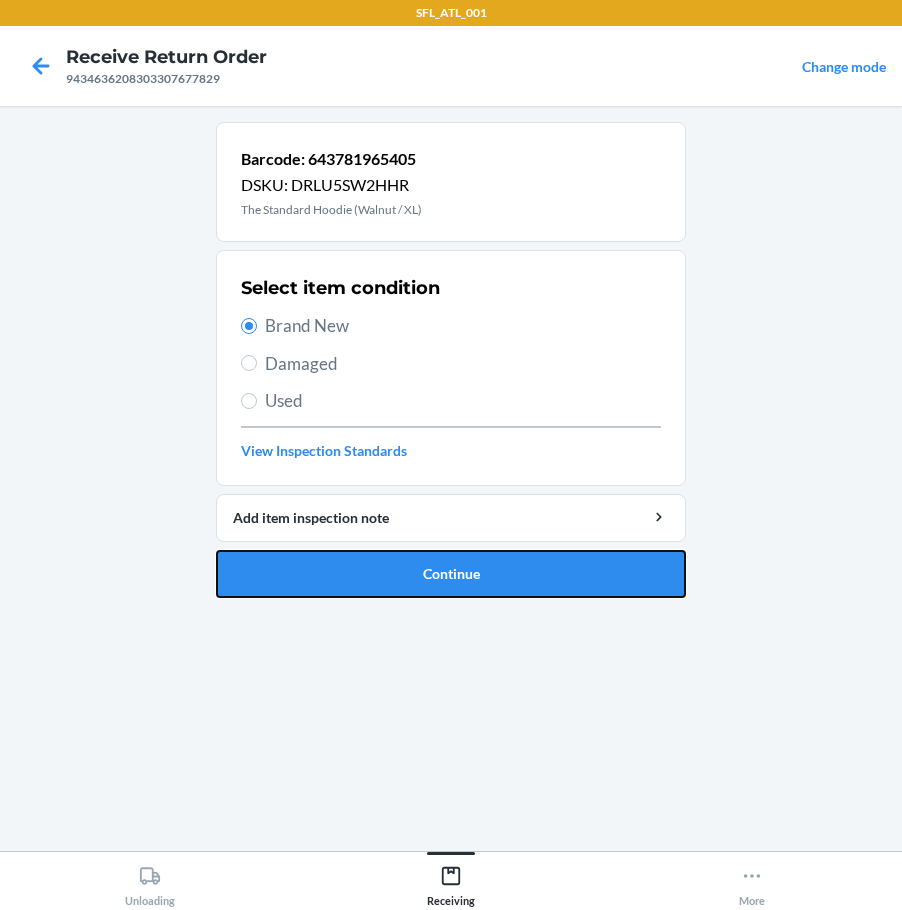 click on "Continue" at bounding box center [451, 574] 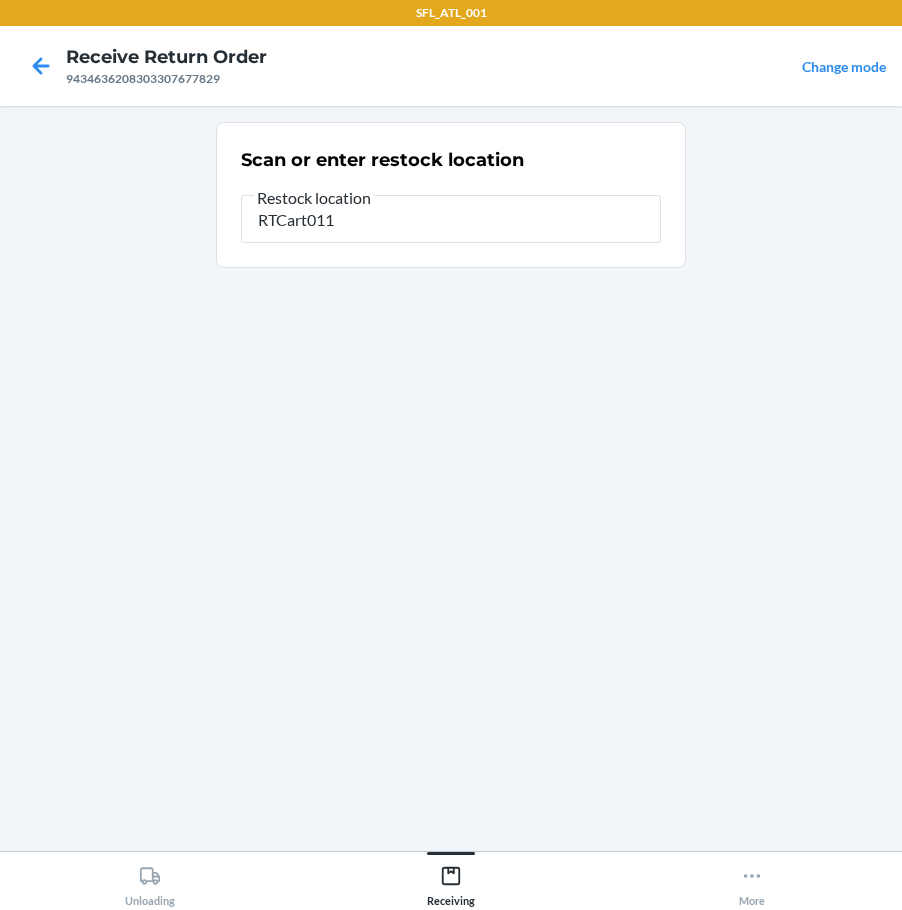 type on "RTCart011" 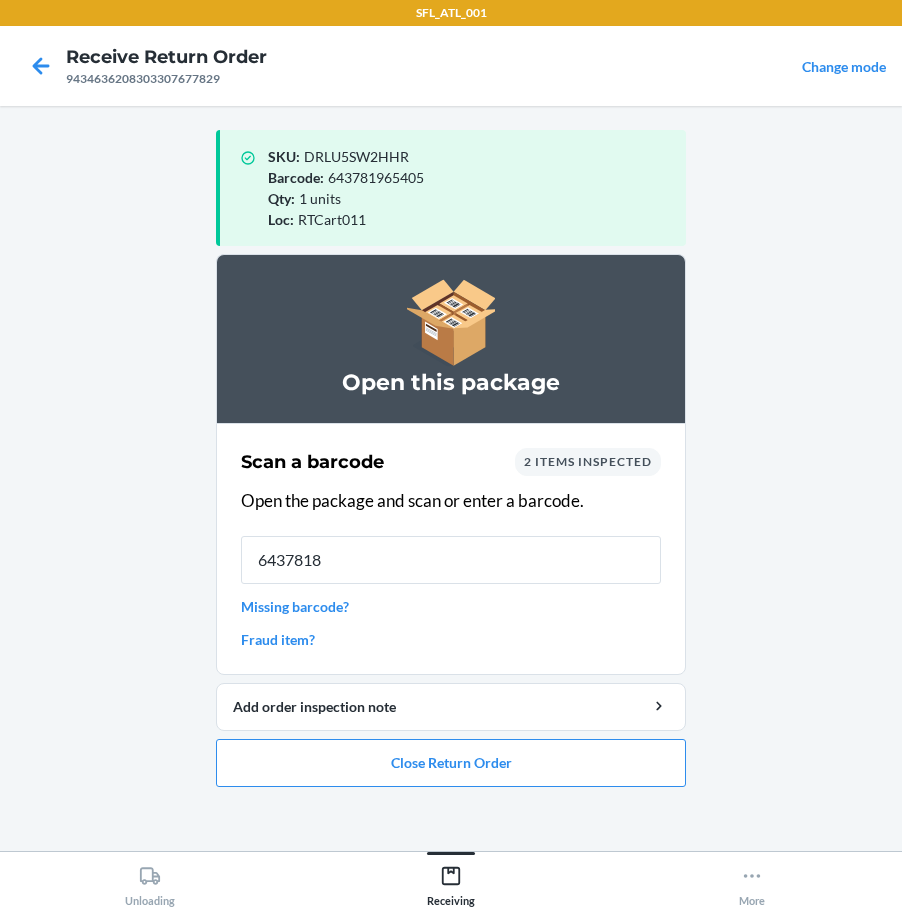 type on "64378187" 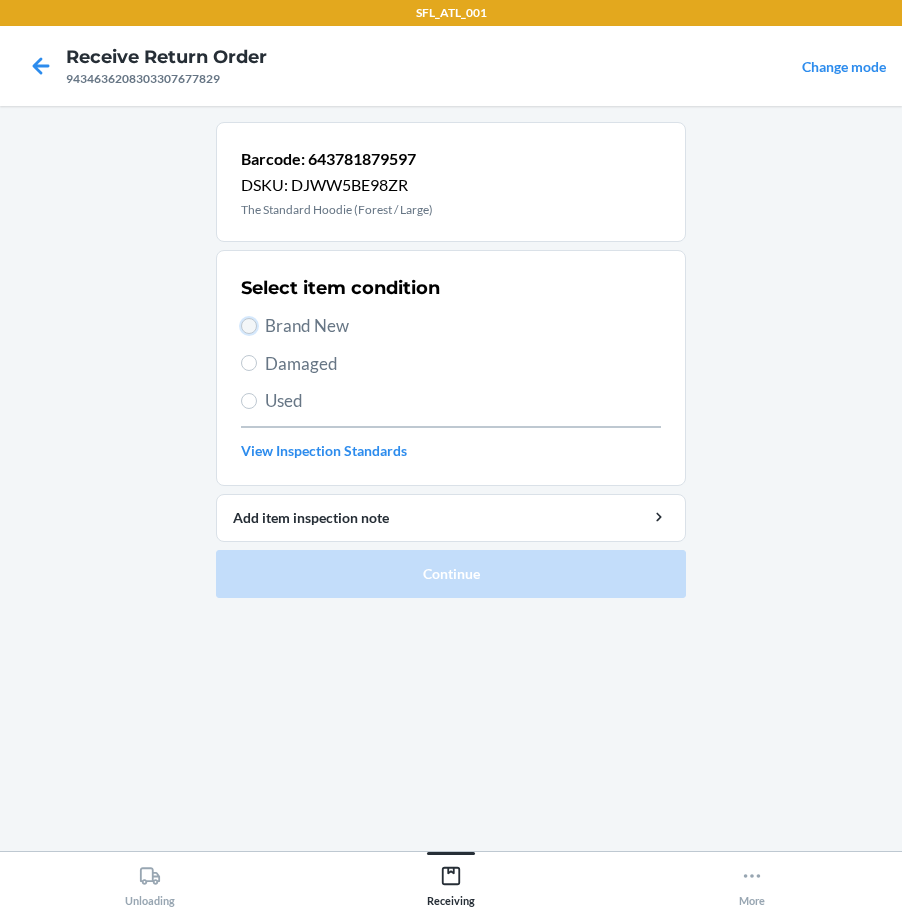 click on "Brand New" at bounding box center (249, 326) 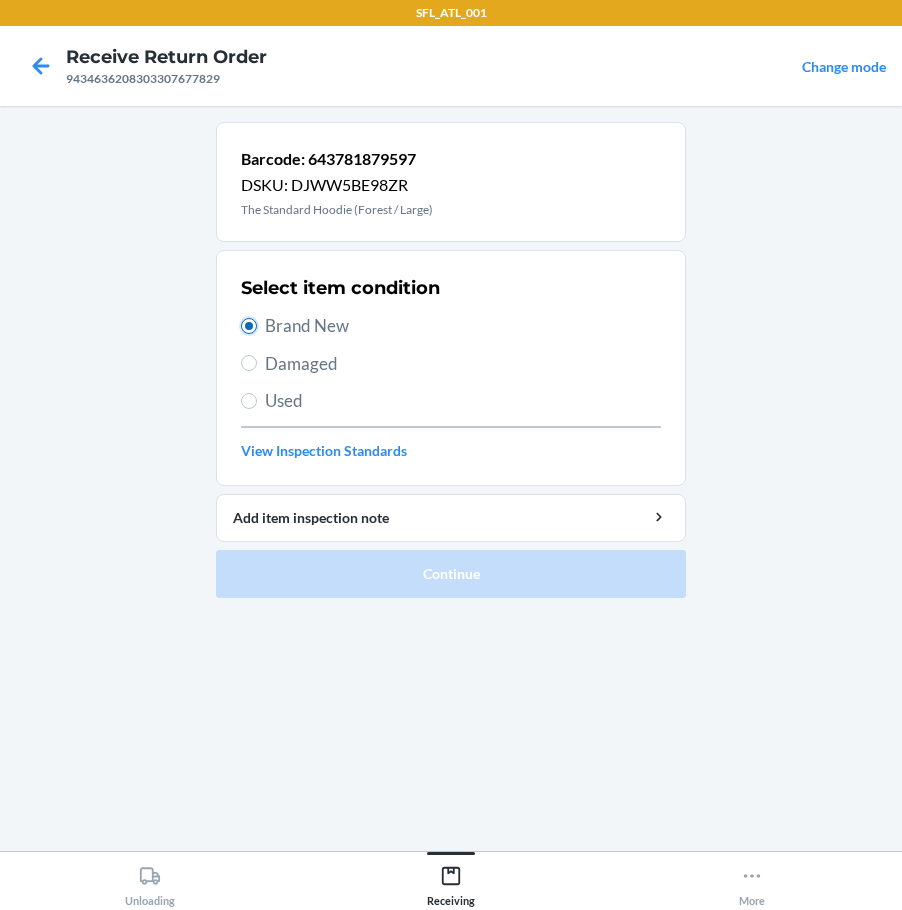 radio on "true" 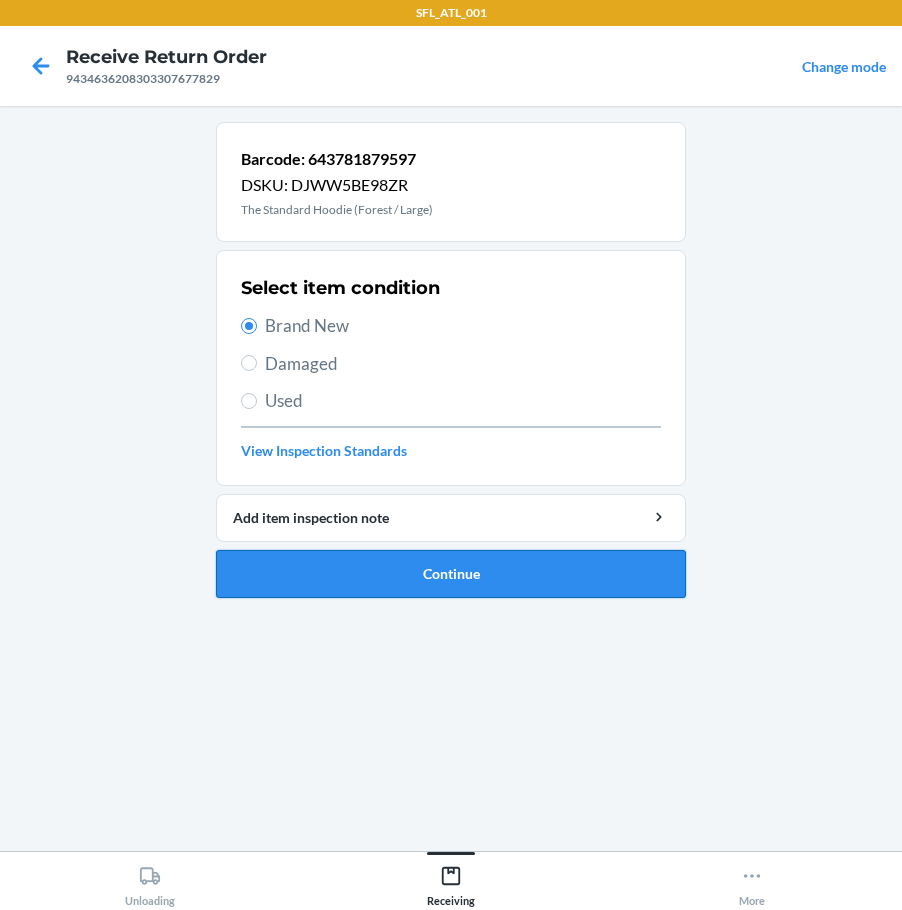 click on "Continue" at bounding box center [451, 574] 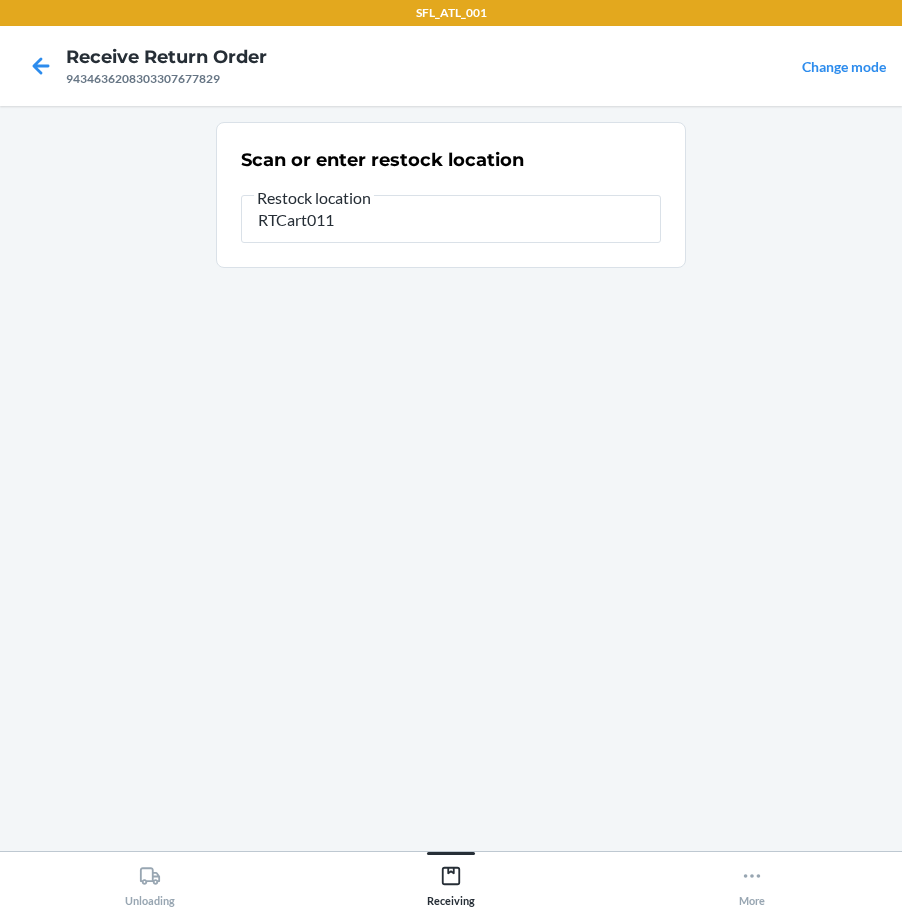type on "RTCart011" 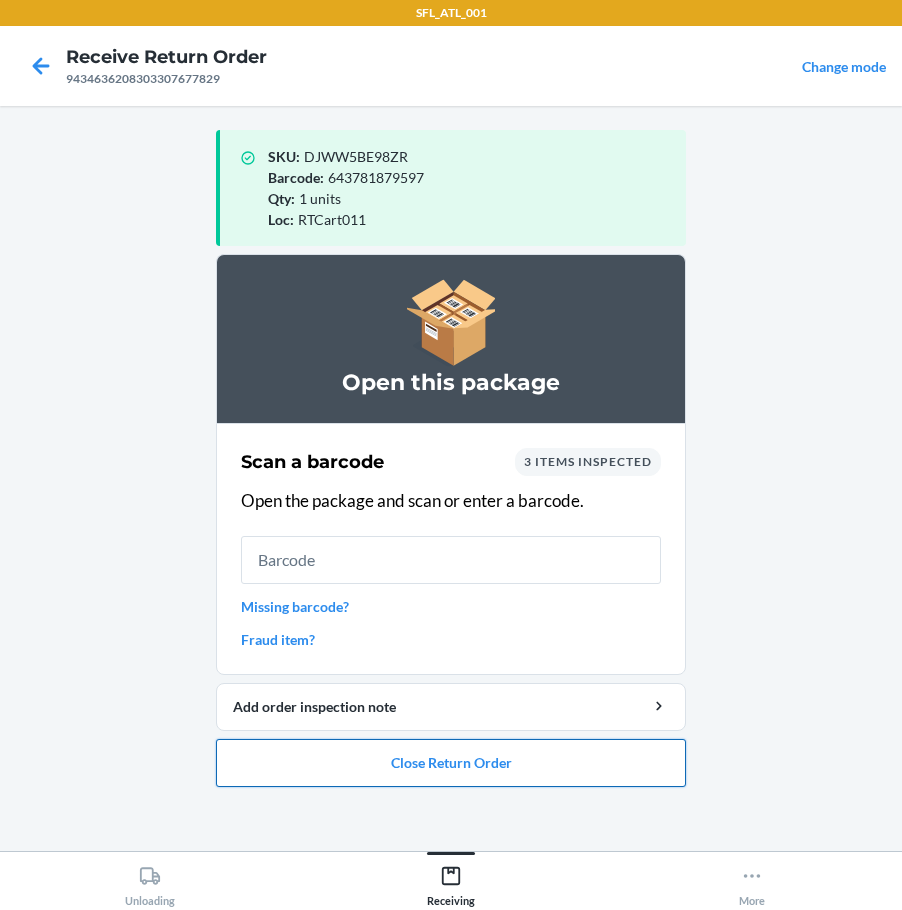 click on "Close Return Order" at bounding box center (451, 763) 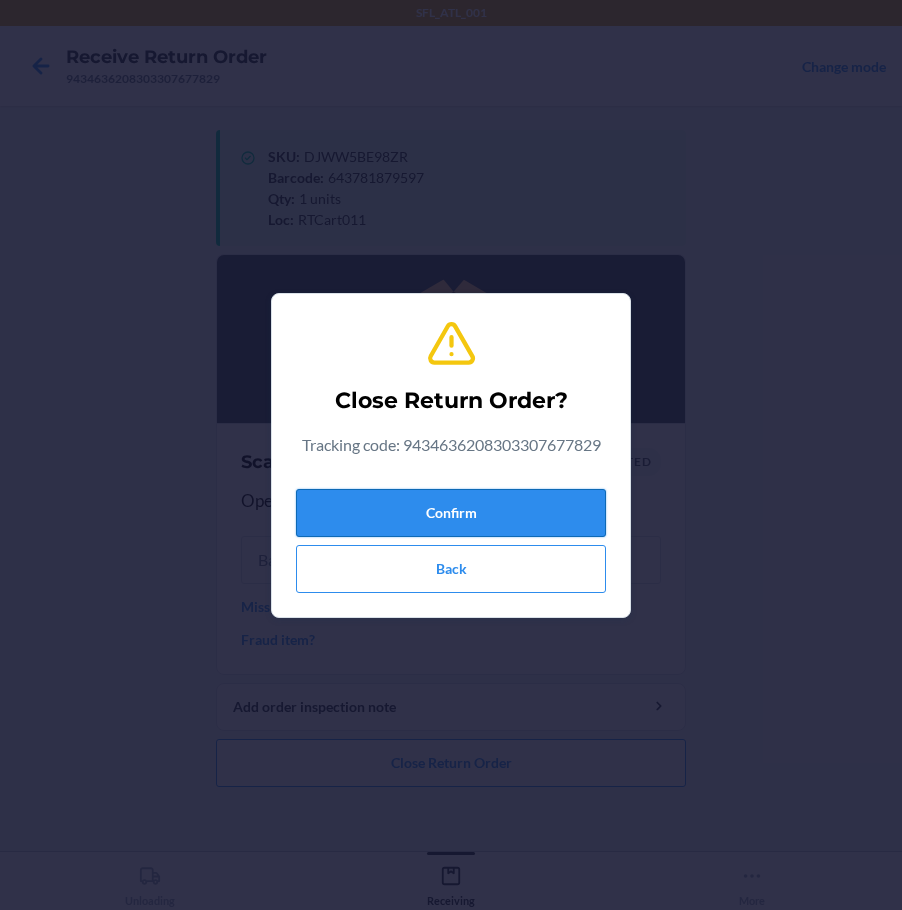 click on "Confirm" at bounding box center [451, 513] 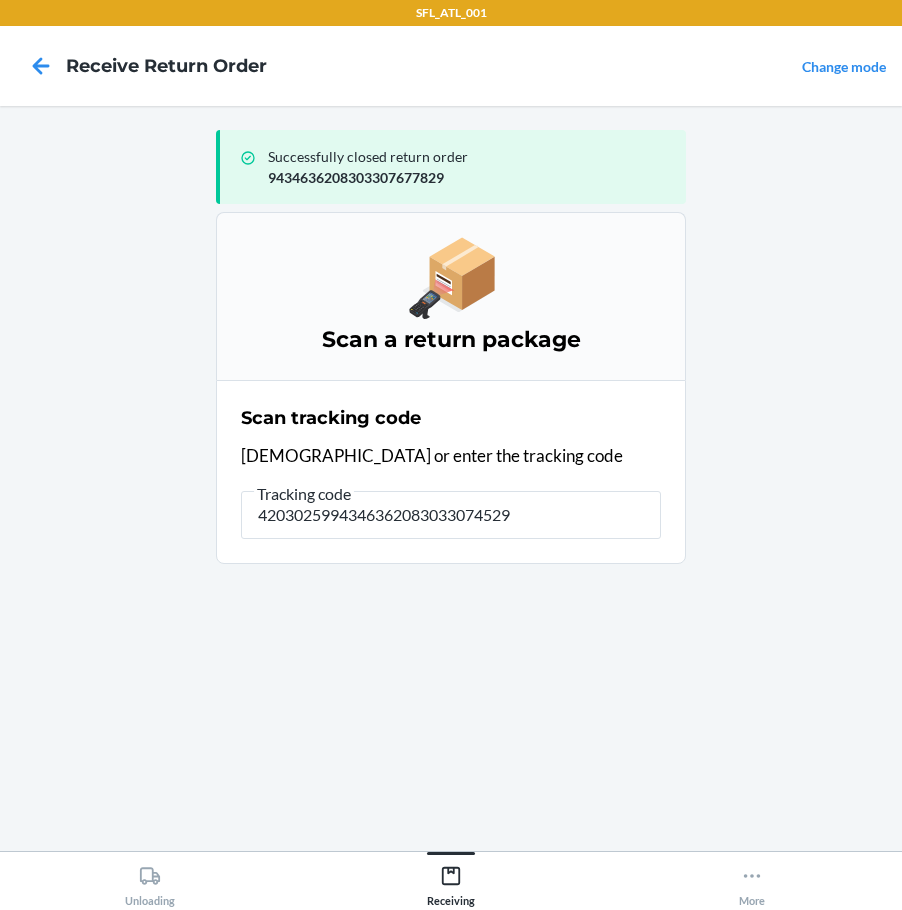 type on "42030259943463620830330745292" 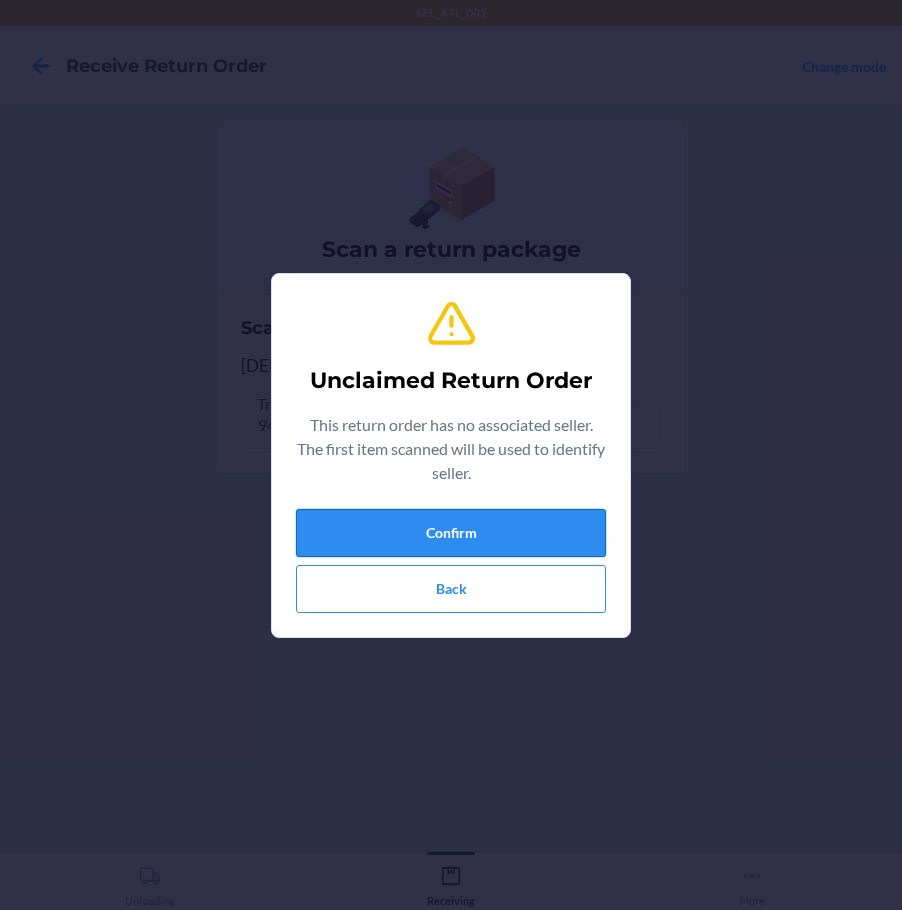 click on "Confirm" at bounding box center [451, 533] 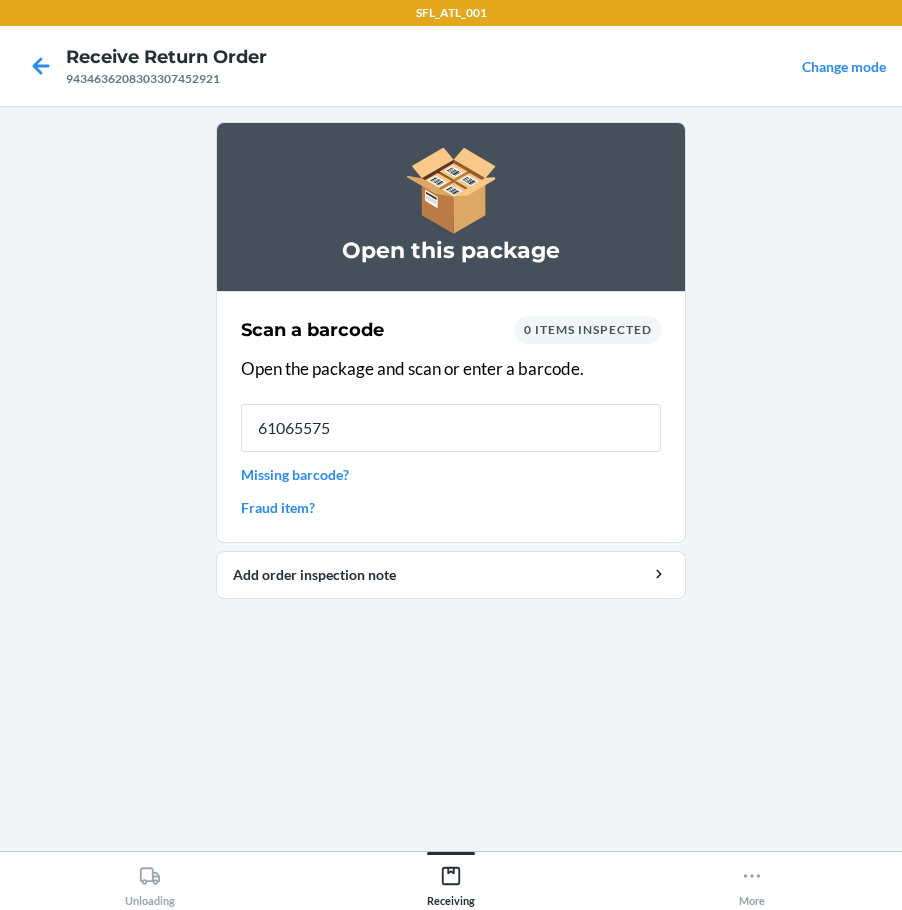 type on "610655756" 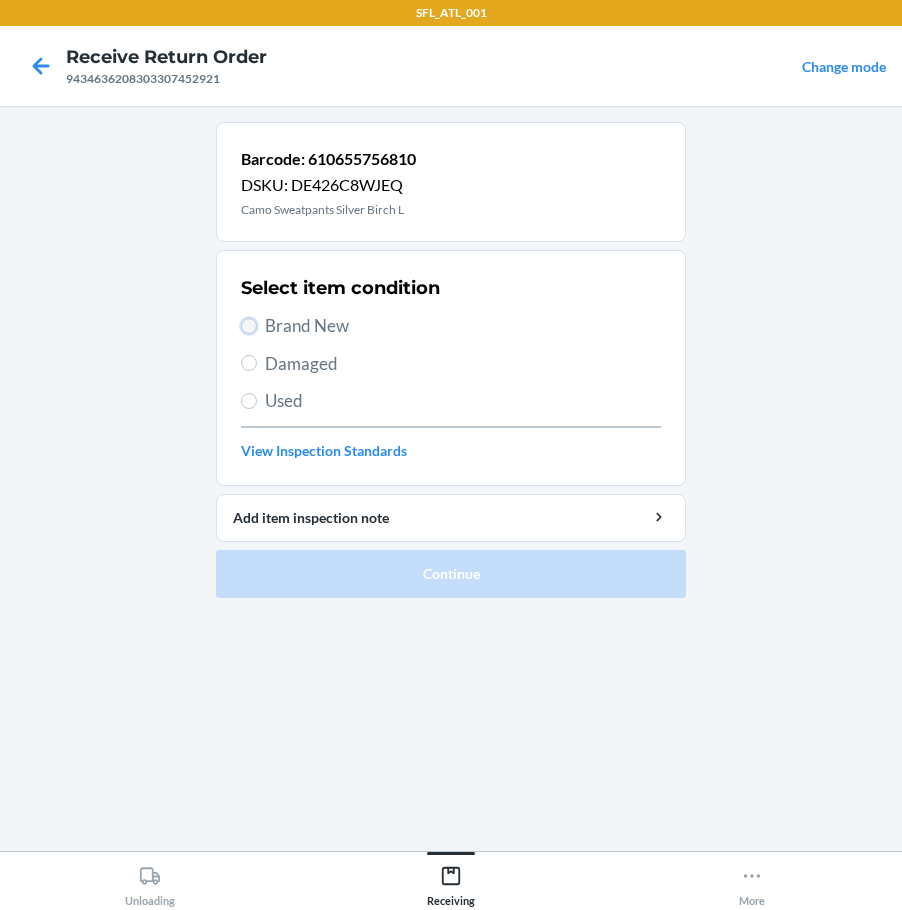 click on "Brand New" at bounding box center [249, 326] 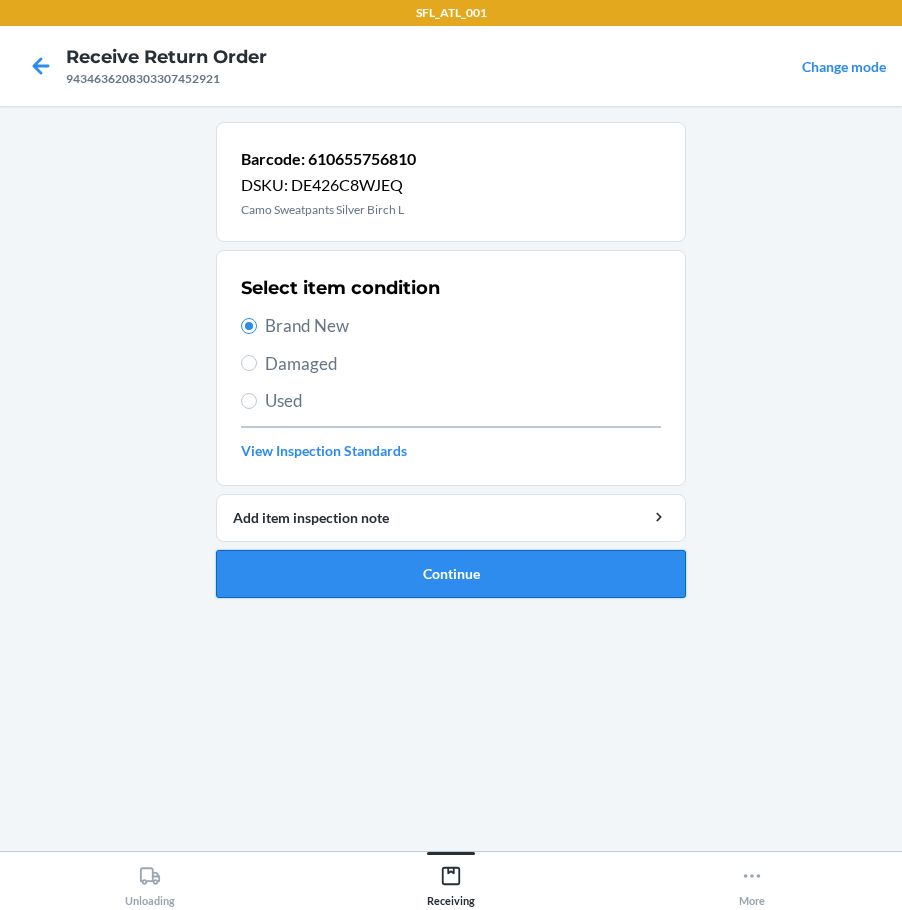 click on "Continue" at bounding box center (451, 574) 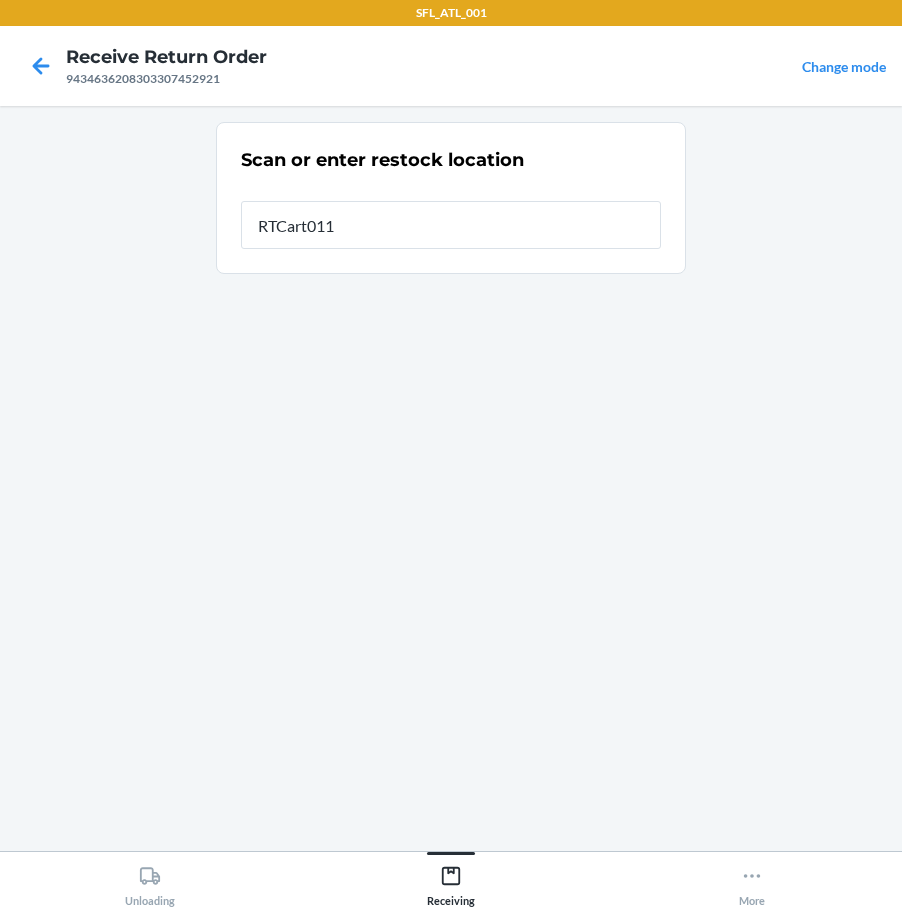 type on "RTCart011" 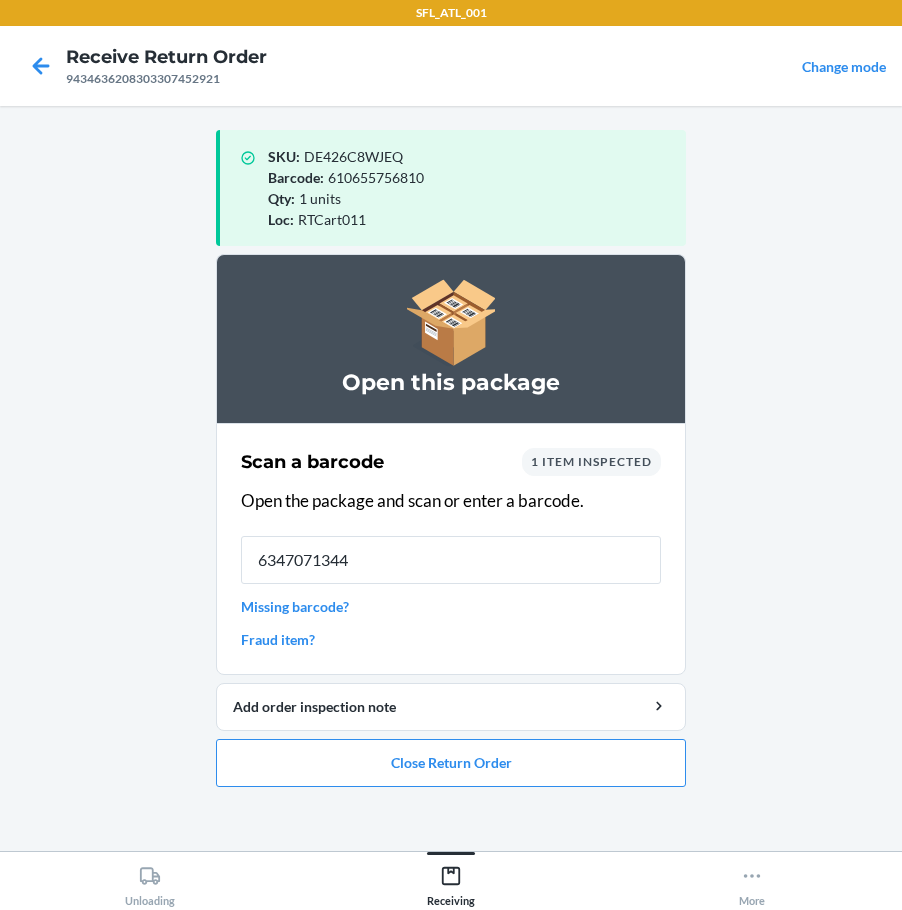 type on "63470713441" 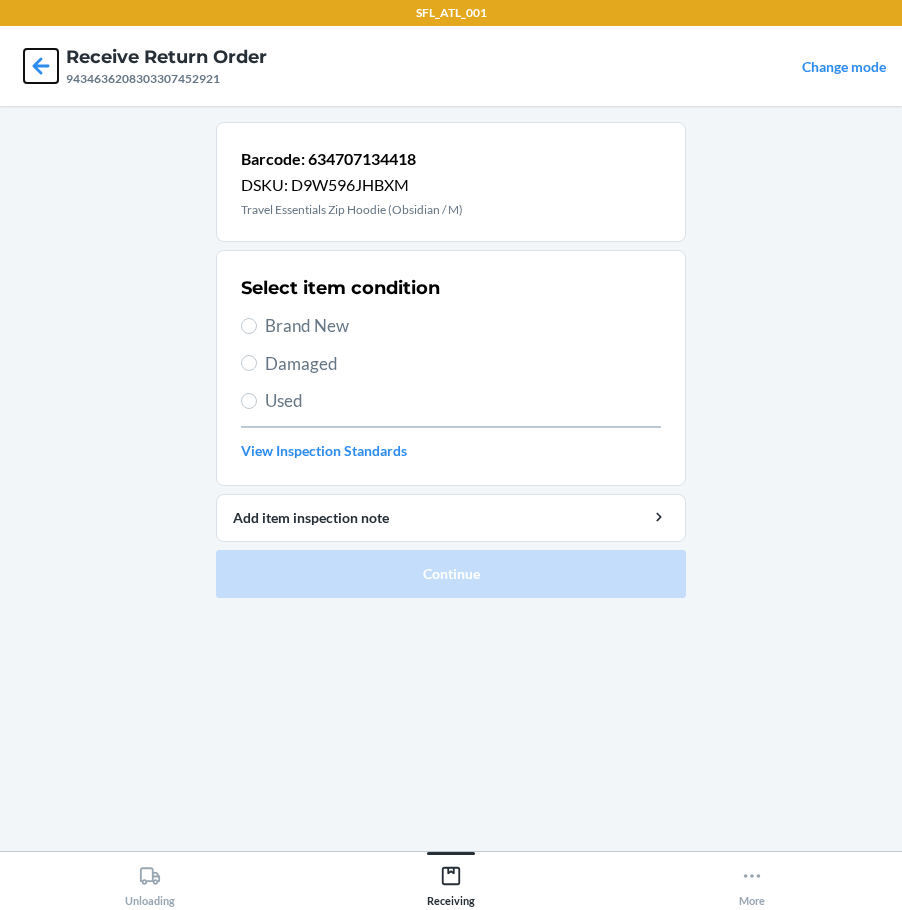 drag, startPoint x: 37, startPoint y: 62, endPoint x: 57, endPoint y: 97, distance: 40.311287 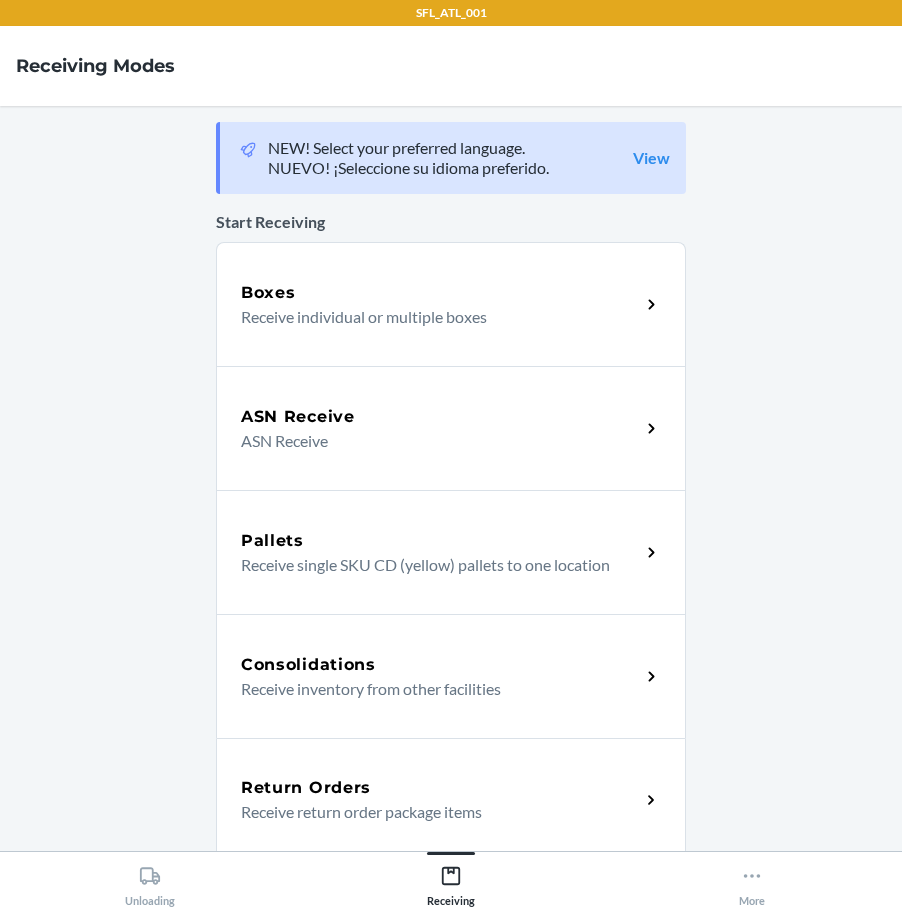 click on "Return Orders" at bounding box center (440, 788) 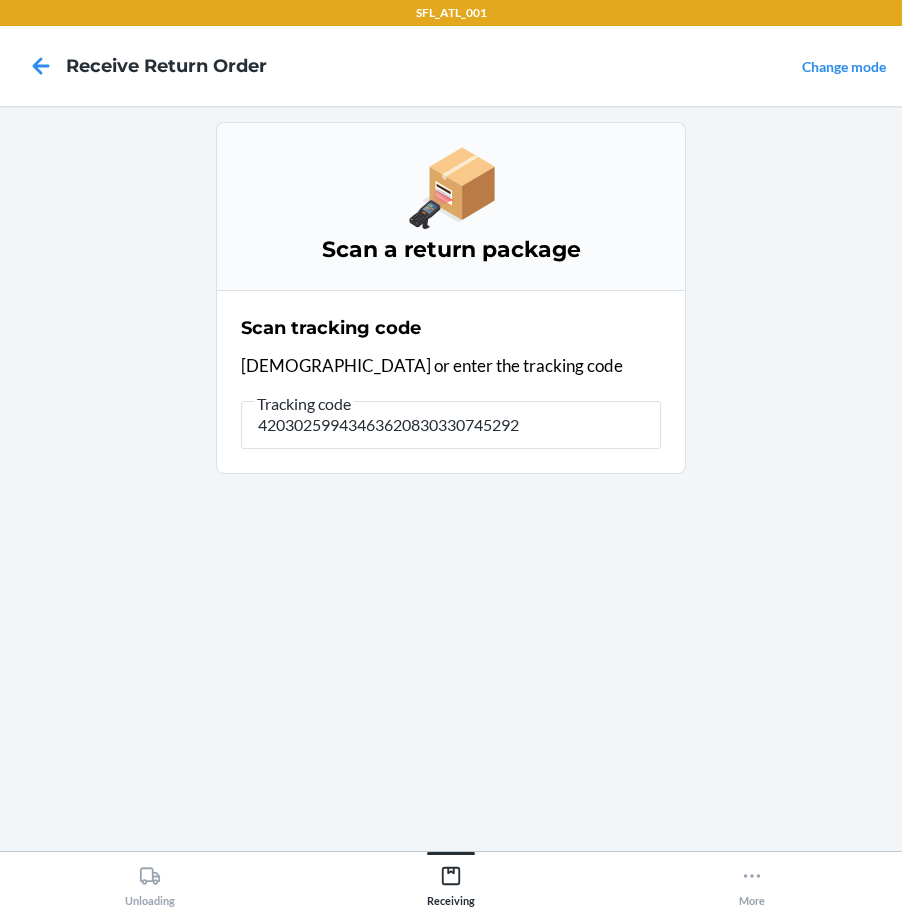 type on "420302599434636208303307452921" 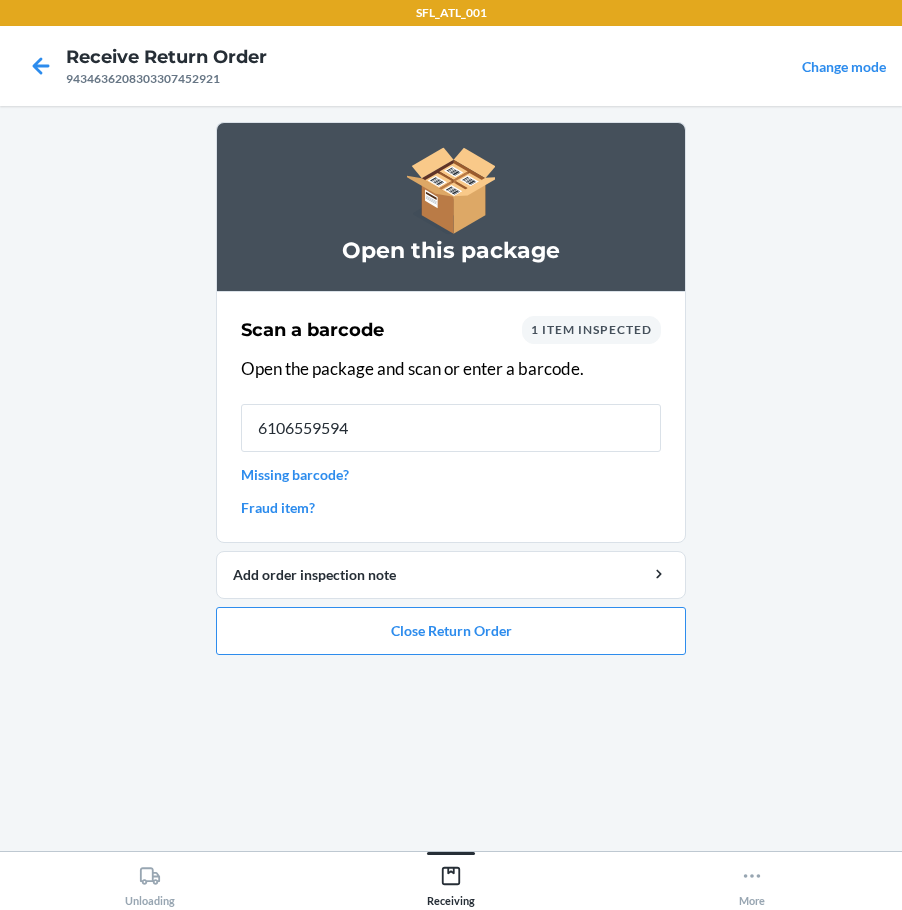 type on "61065595941" 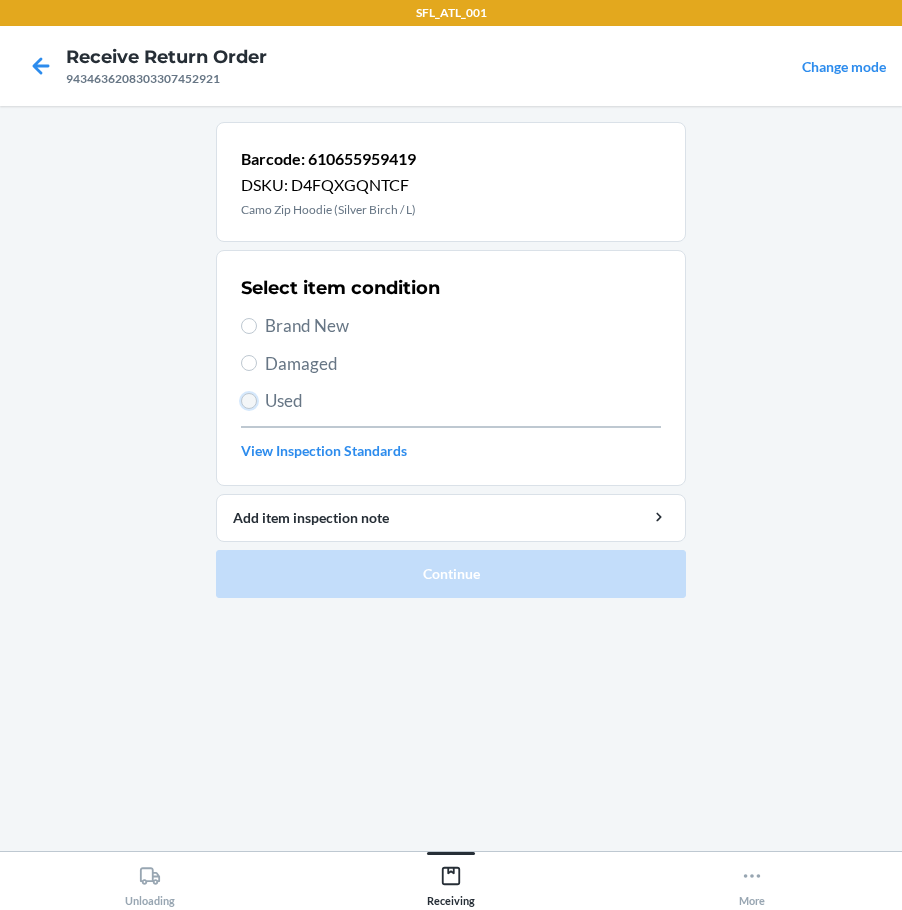 click on "Used" at bounding box center (249, 401) 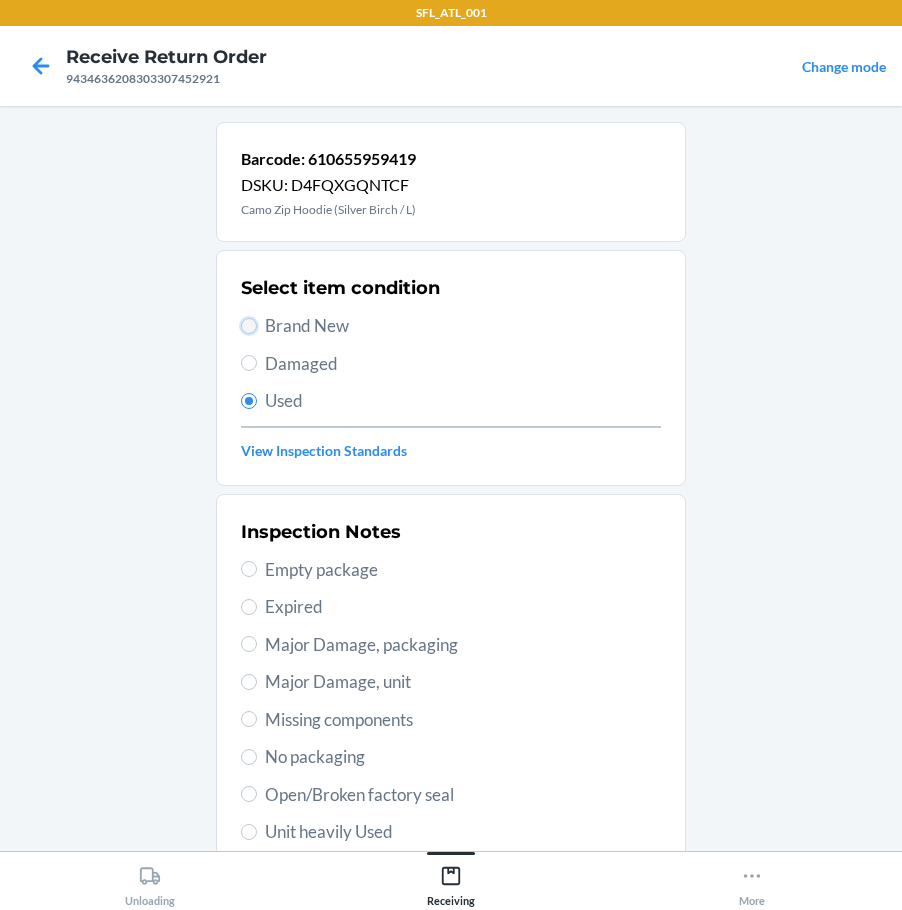click on "Brand New" at bounding box center [249, 326] 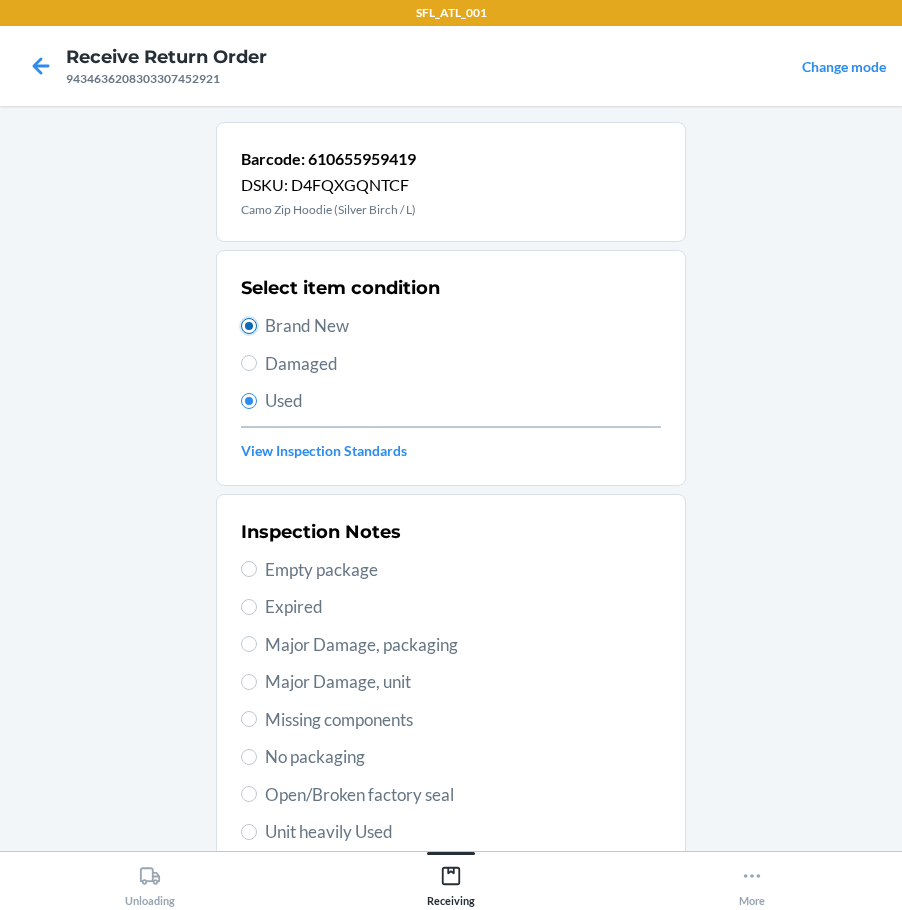 radio on "true" 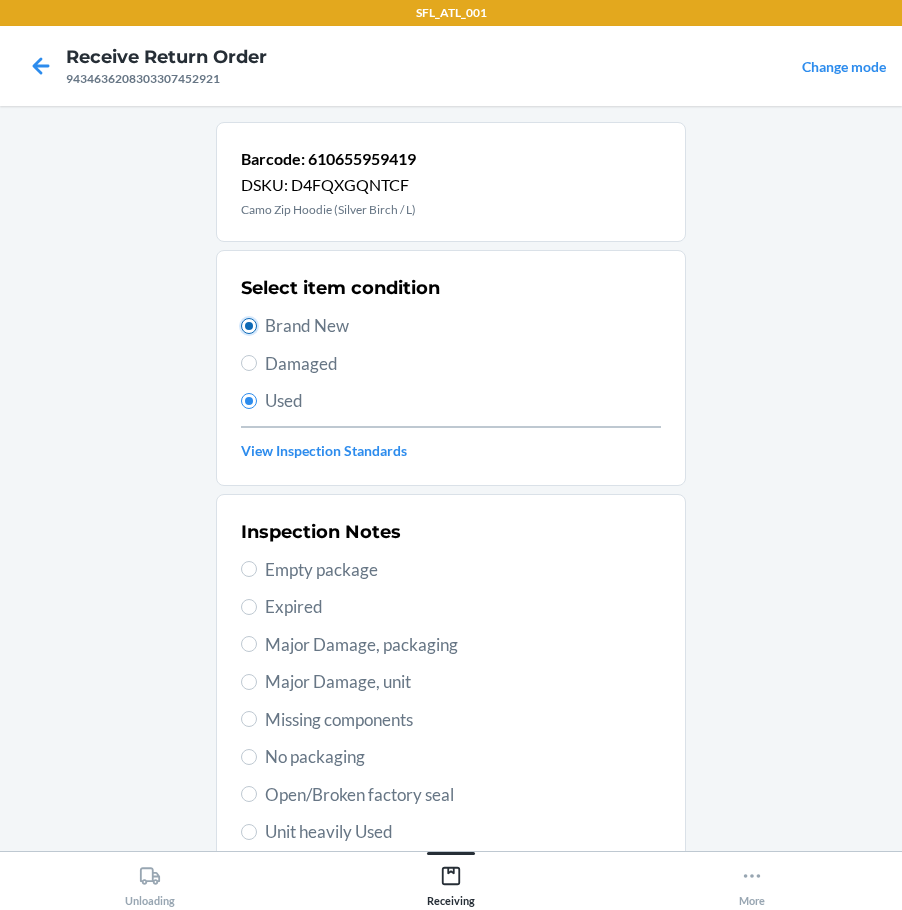 radio on "false" 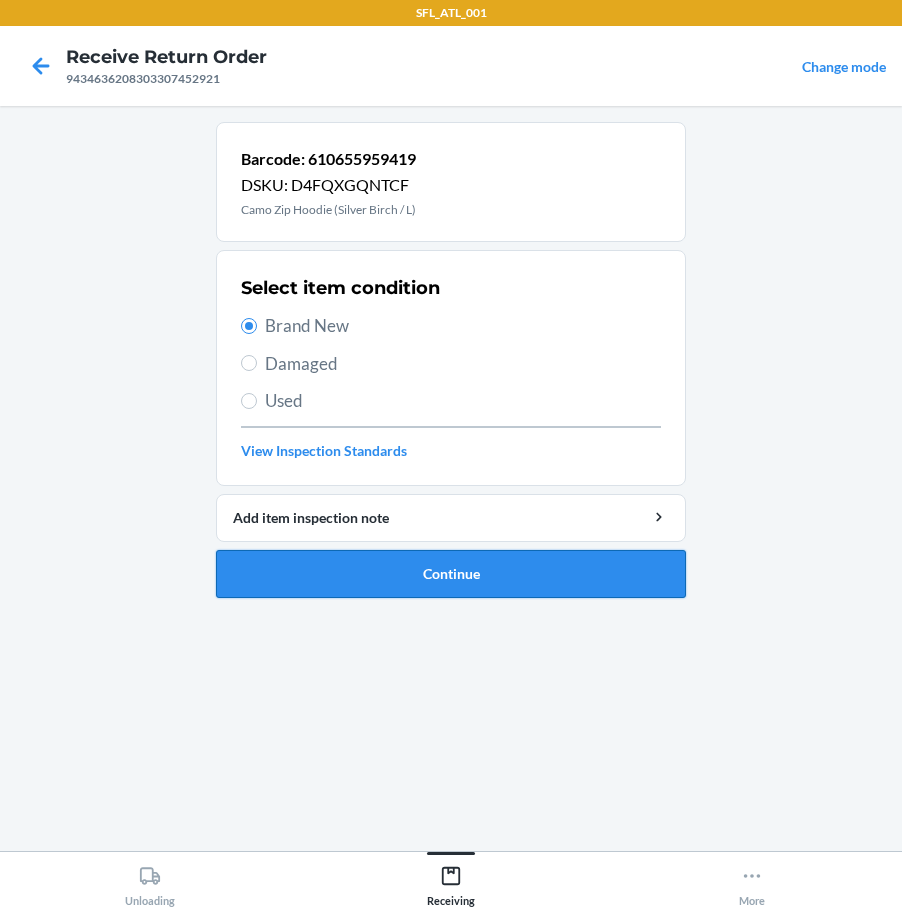 click on "Continue" at bounding box center [451, 574] 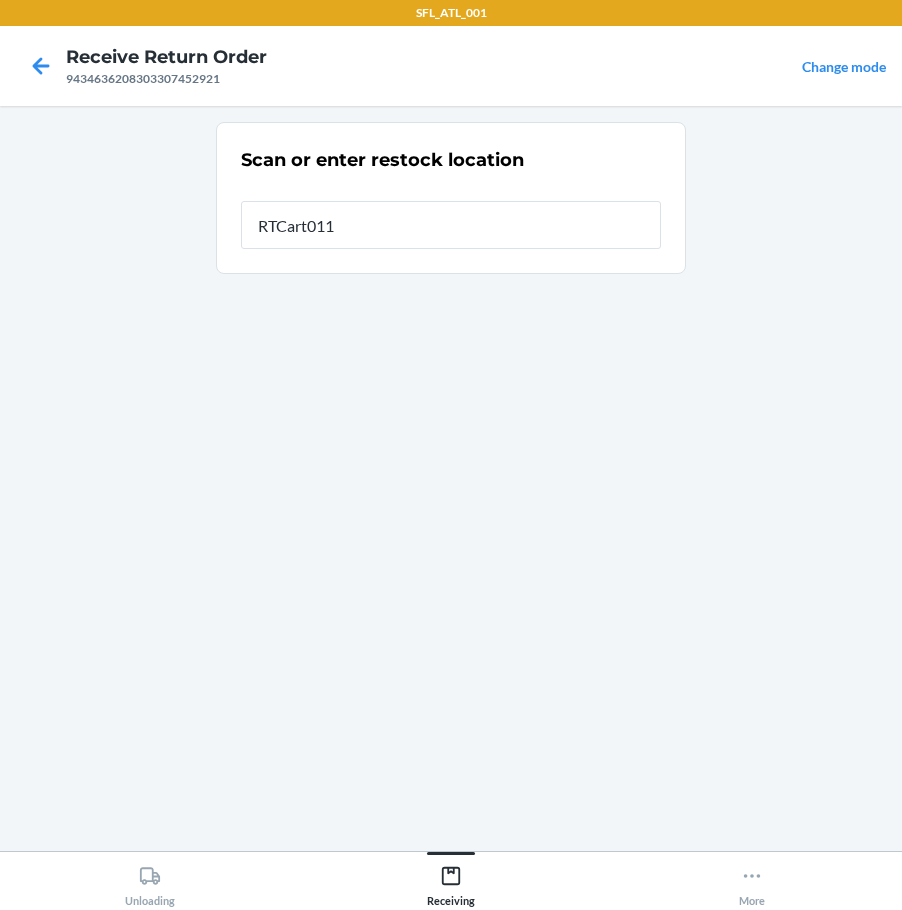 type on "RTCart011" 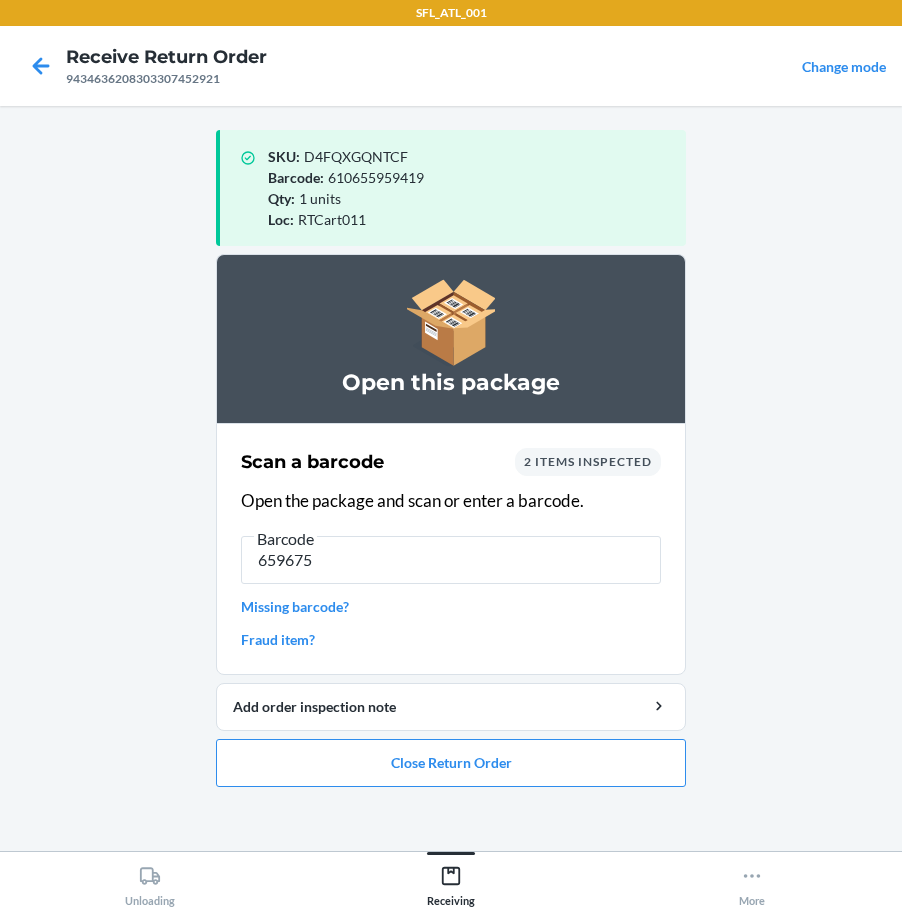 type on "6596751" 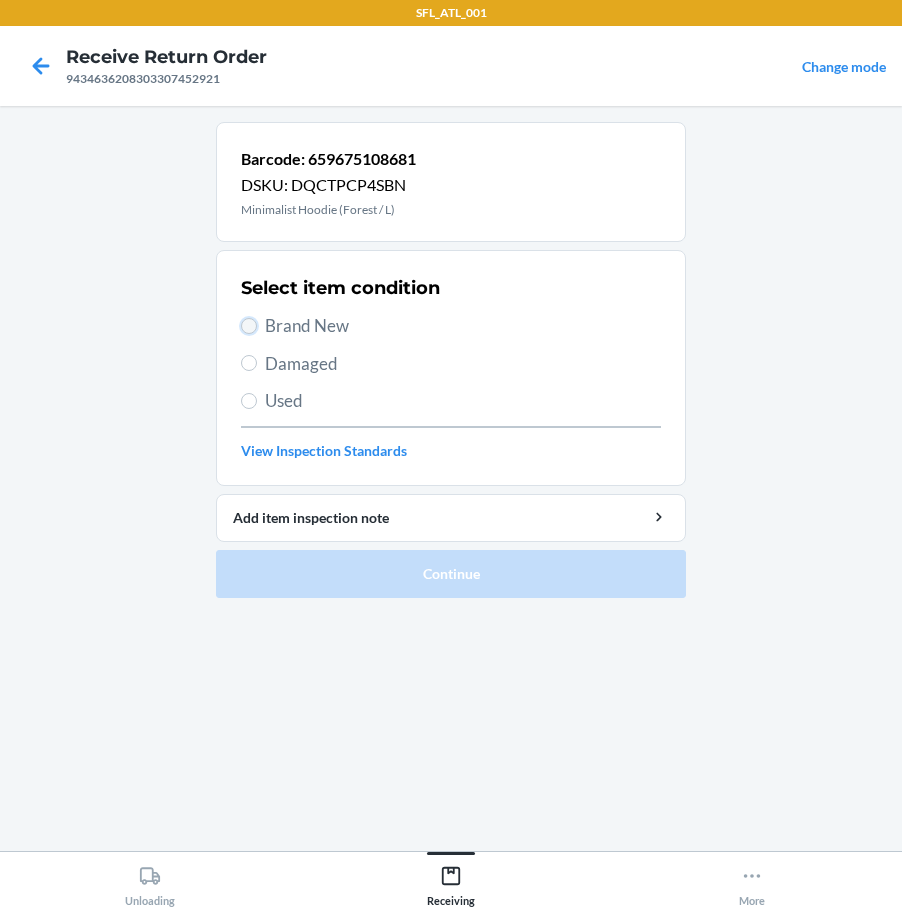 drag, startPoint x: 251, startPoint y: 321, endPoint x: 289, endPoint y: 454, distance: 138.32208 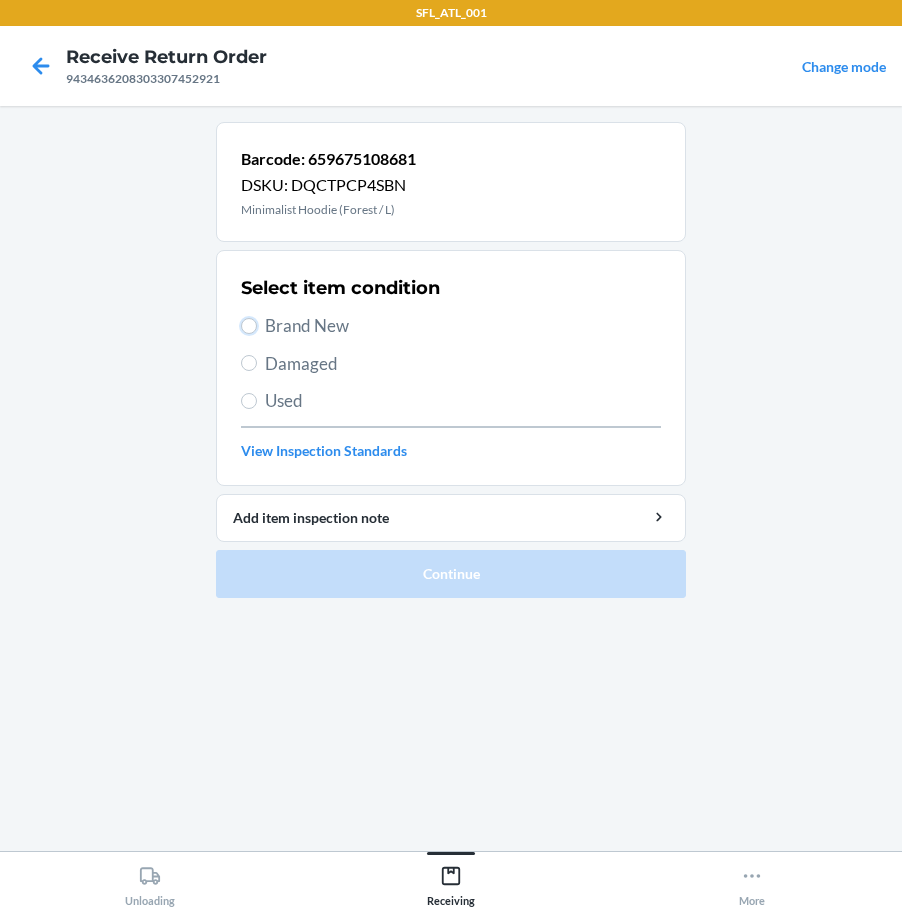 click on "Brand New" at bounding box center (249, 326) 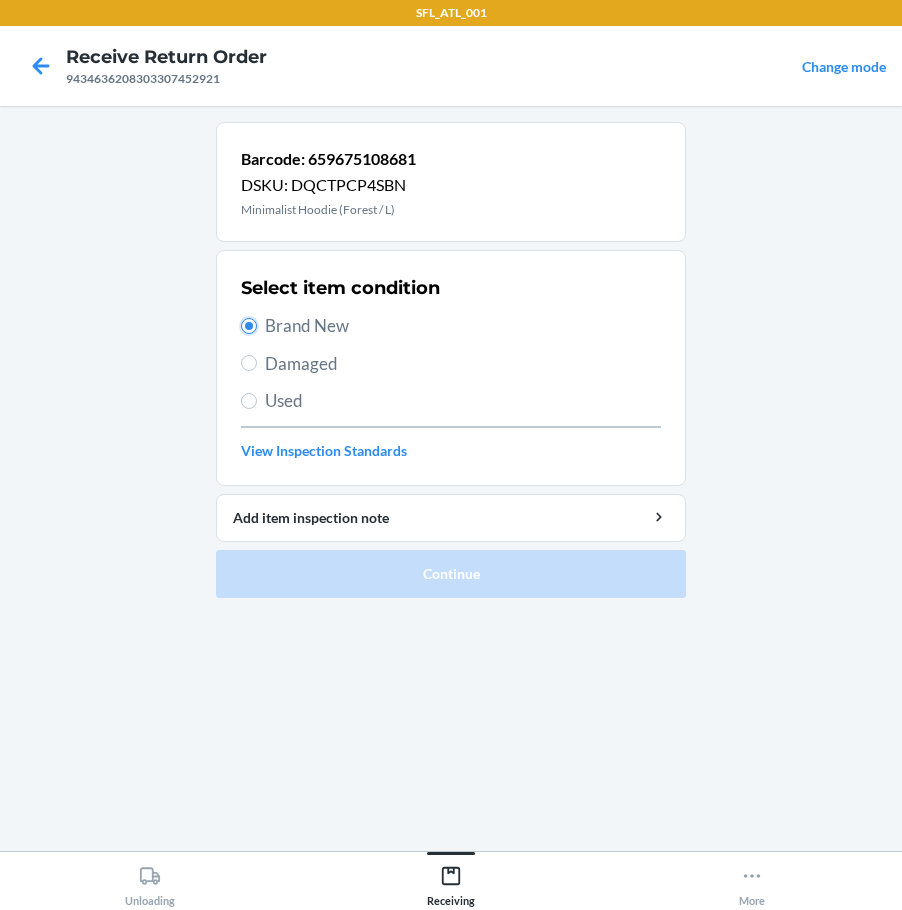 radio on "true" 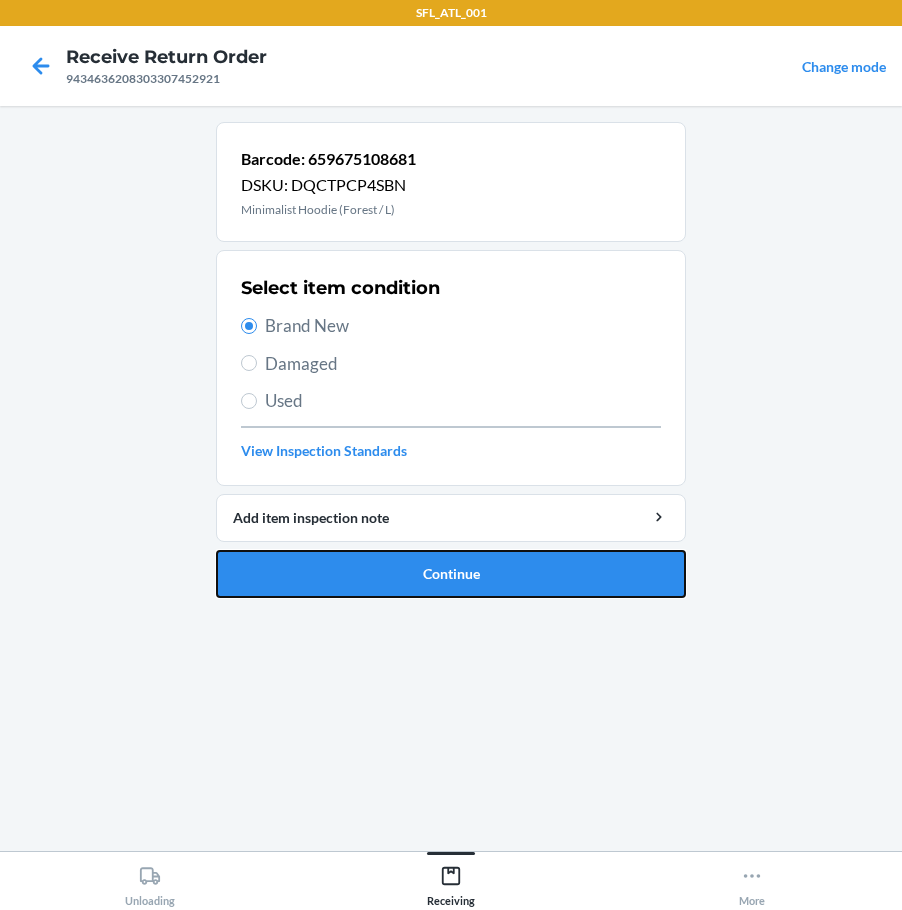 drag, startPoint x: 386, startPoint y: 568, endPoint x: 396, endPoint y: 572, distance: 10.770329 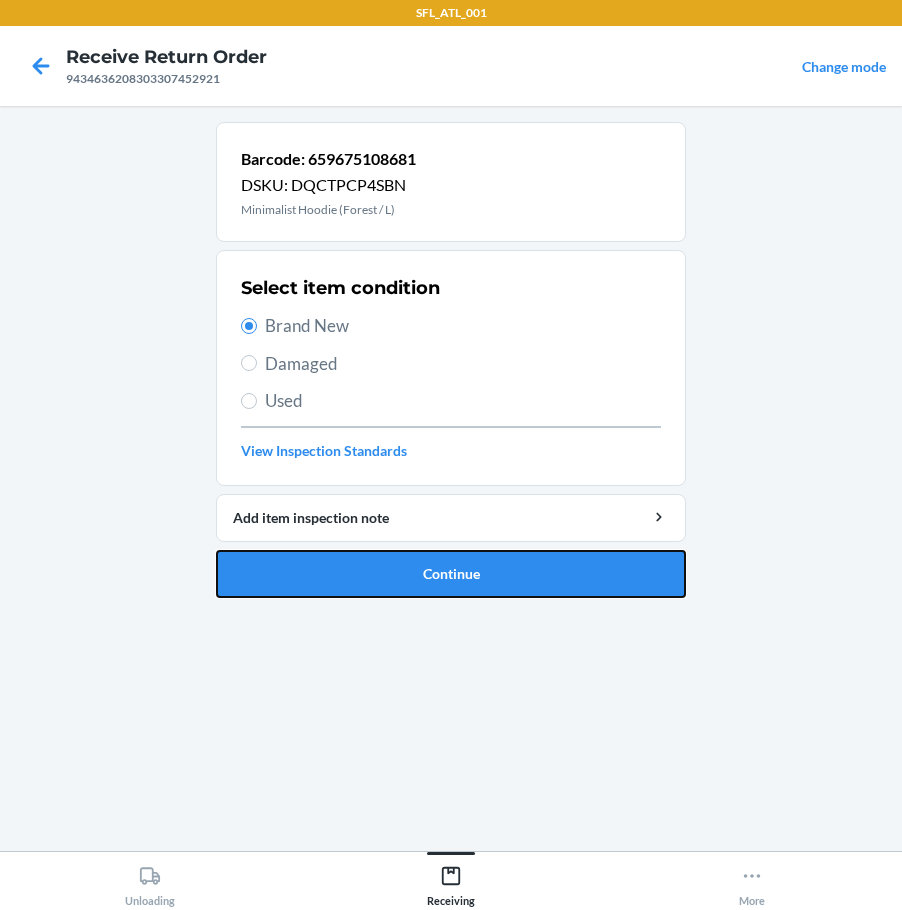 click on "Continue" at bounding box center [451, 574] 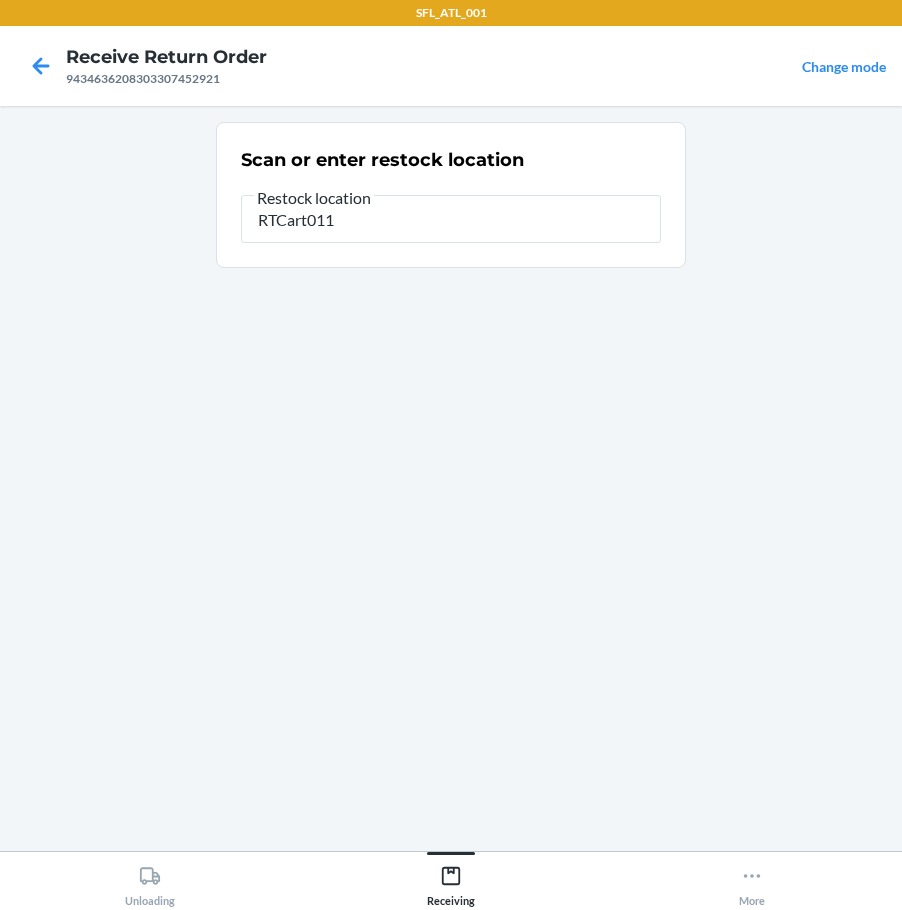 type on "RTCart011" 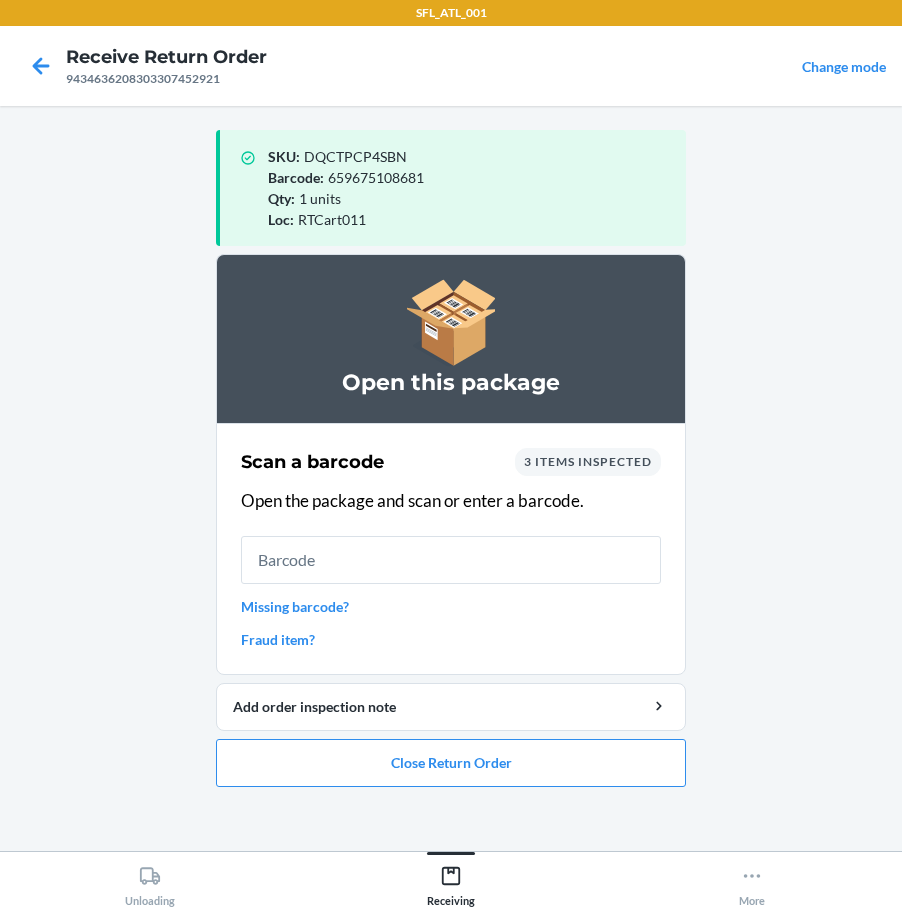 click on "Fraud item?" at bounding box center (451, 639) 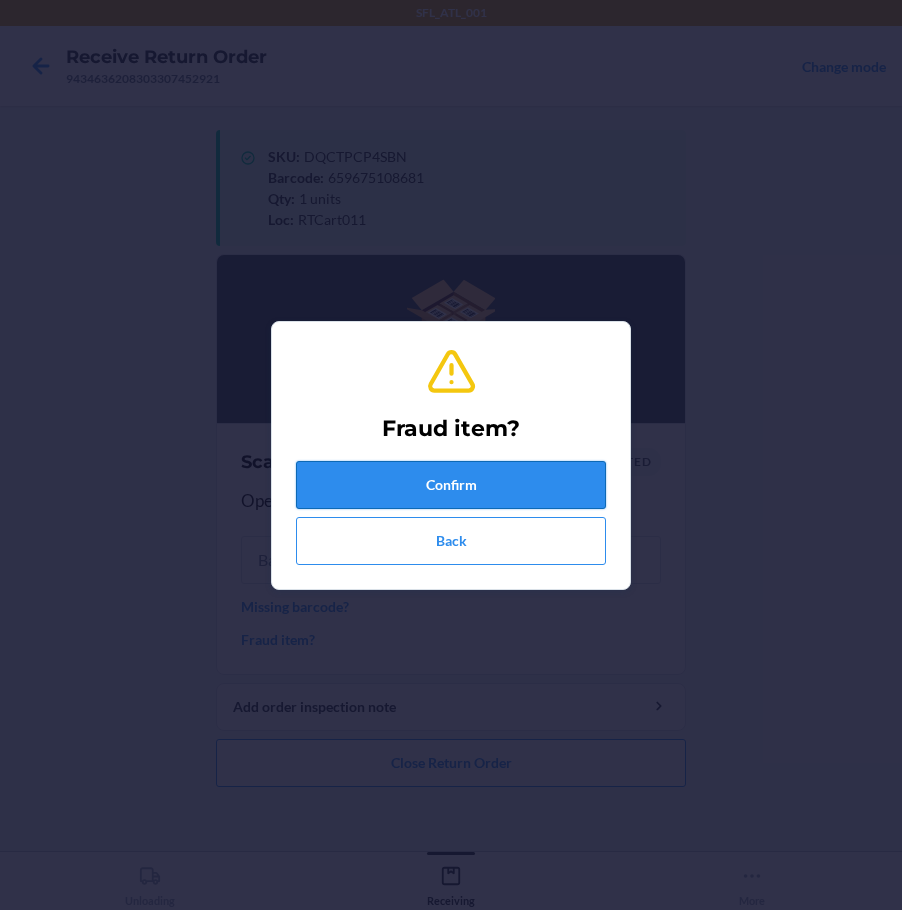 click on "Confirm" at bounding box center (451, 485) 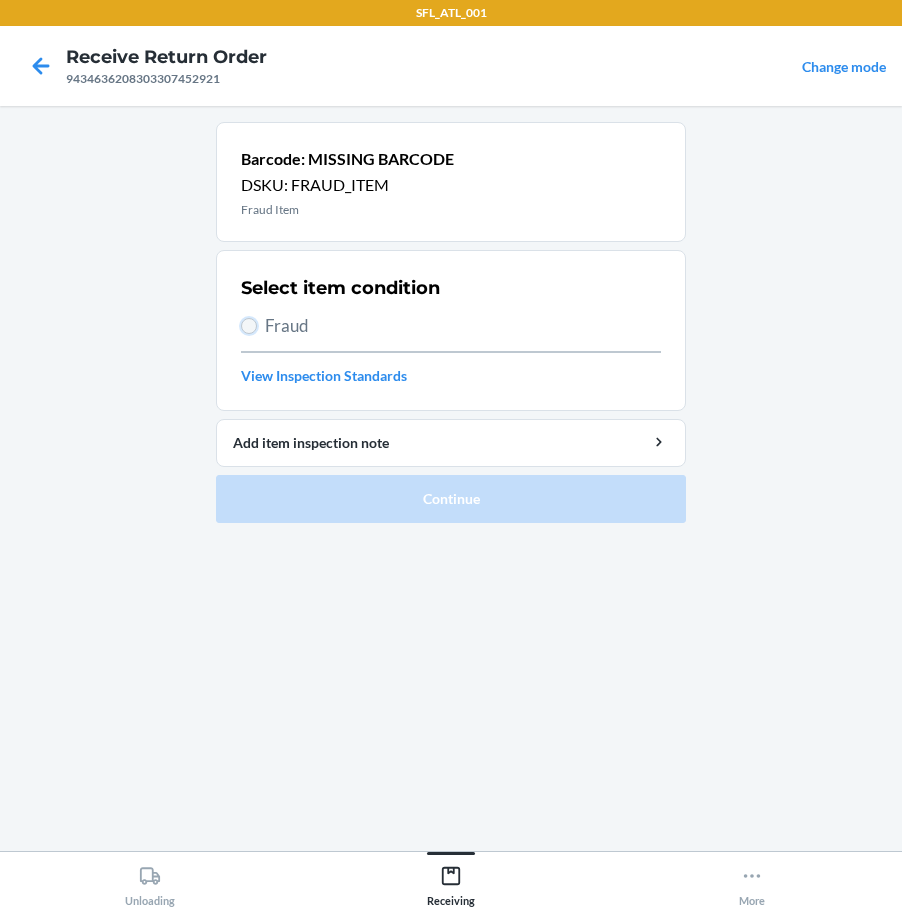 click on "Fraud" at bounding box center [249, 326] 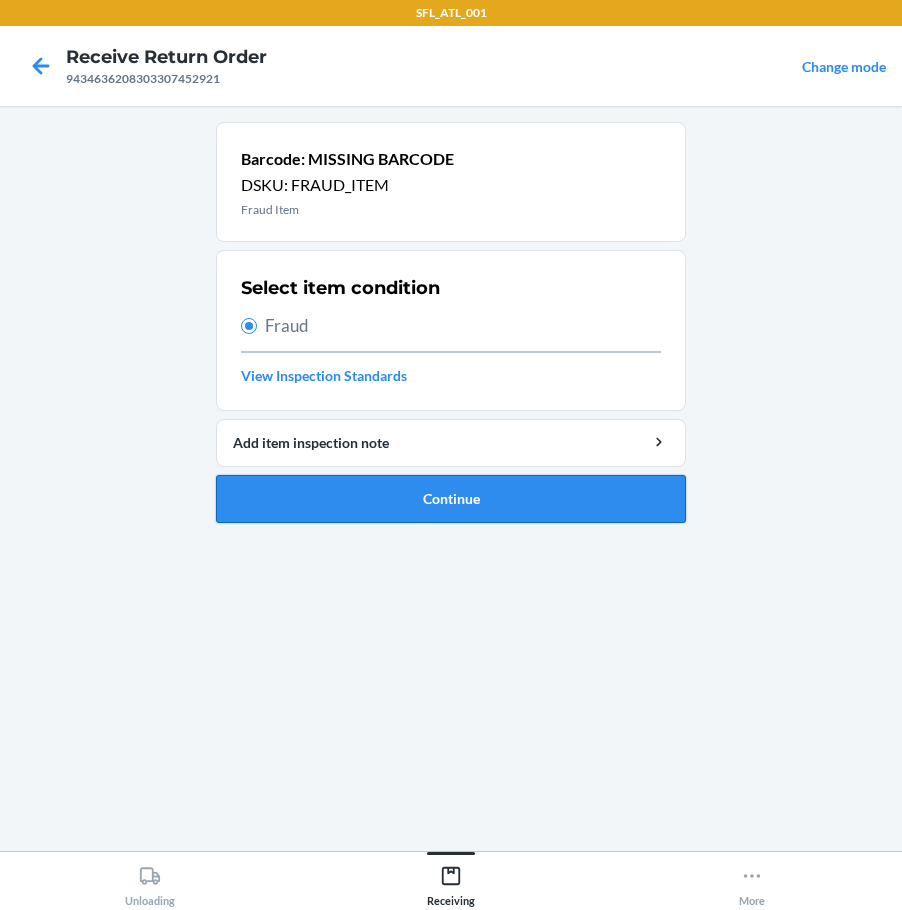 click on "Continue" at bounding box center (451, 499) 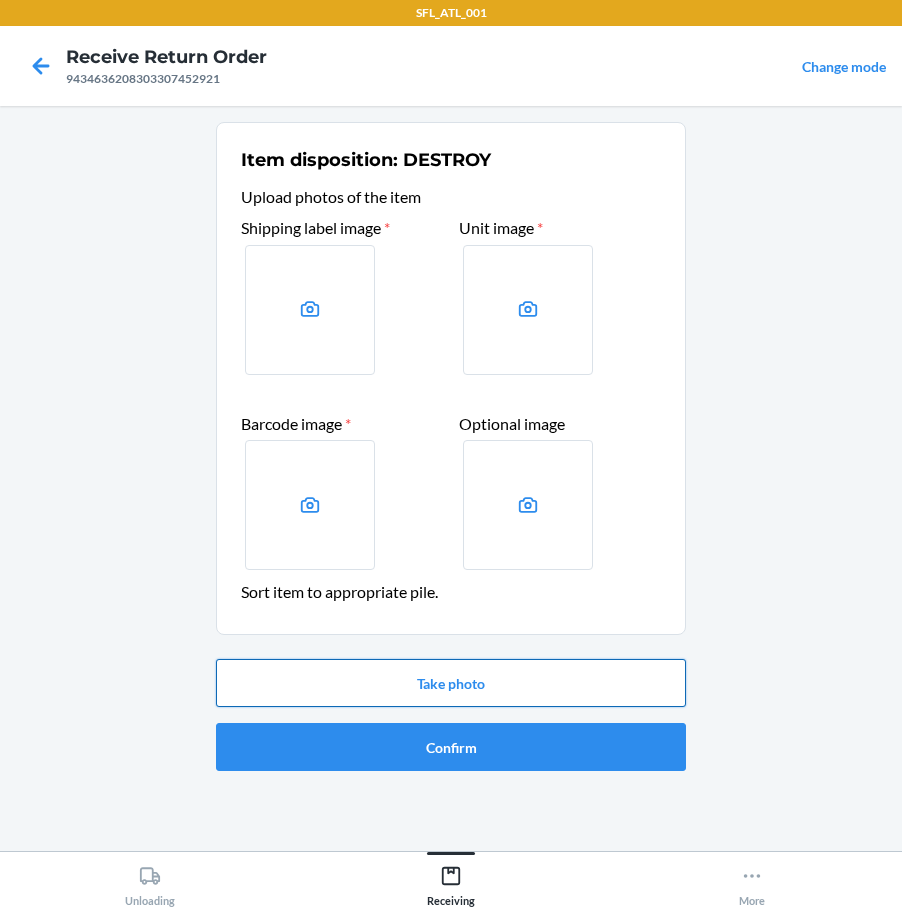 drag, startPoint x: 457, startPoint y: 678, endPoint x: 462, endPoint y: 669, distance: 10.29563 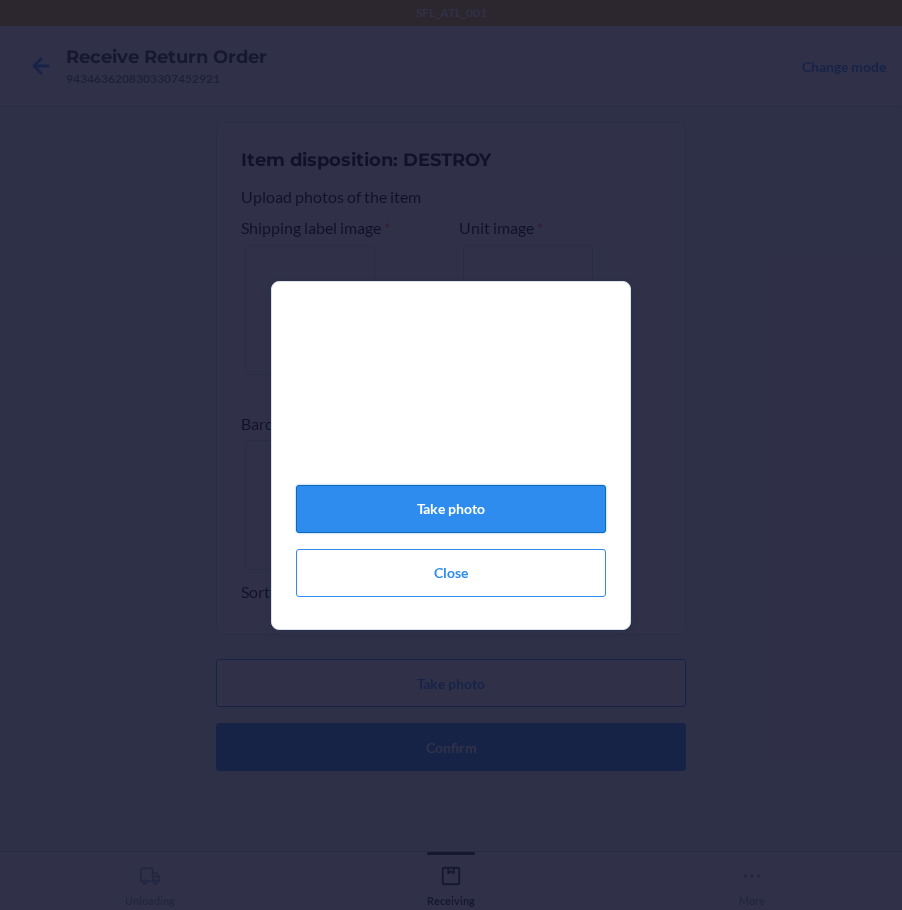 click on "Take photo" 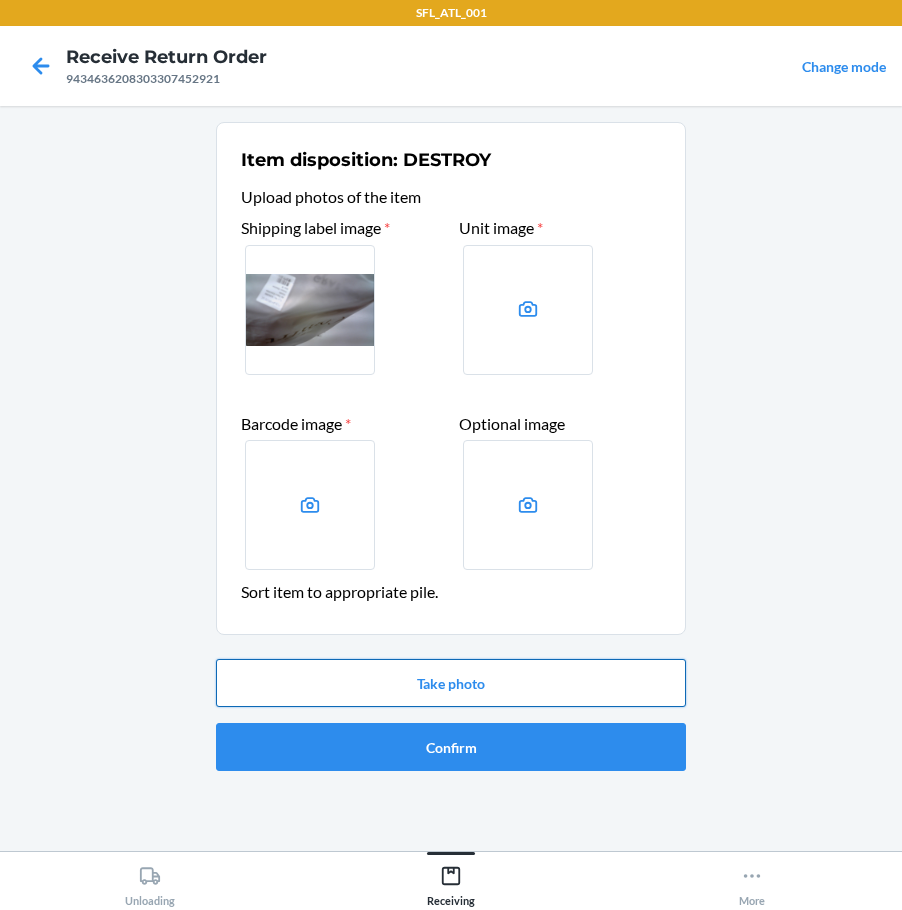 click on "Take photo" at bounding box center (451, 683) 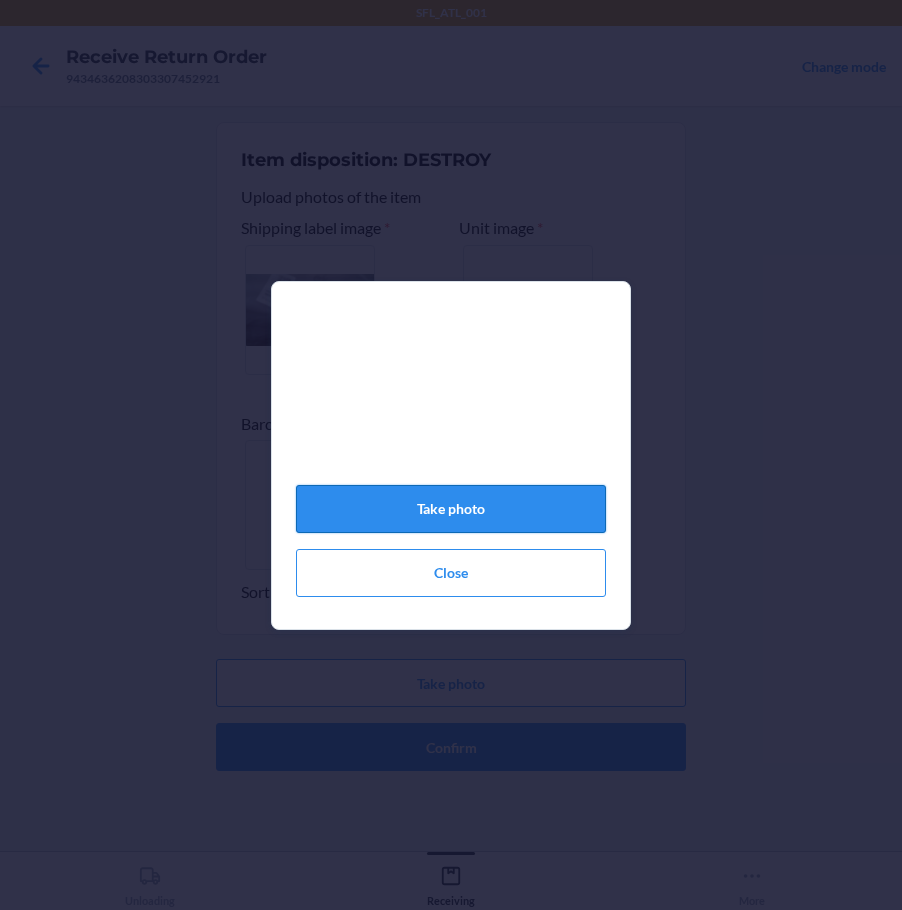 click on "Take photo" 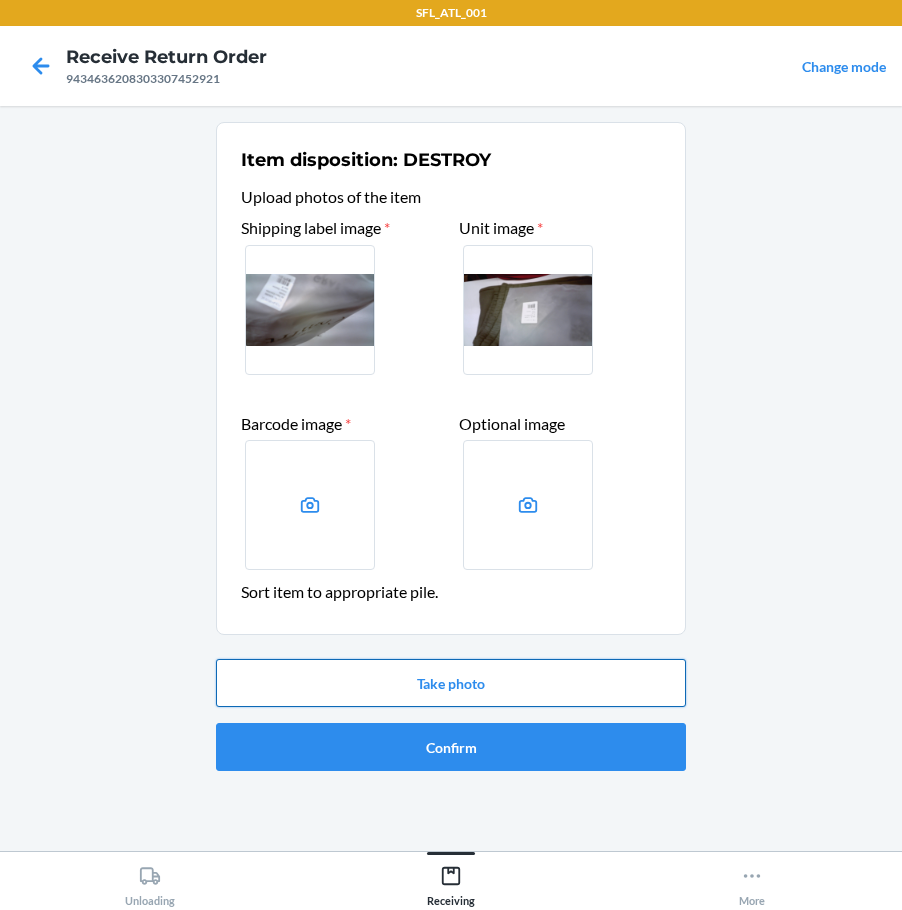 drag, startPoint x: 468, startPoint y: 685, endPoint x: 472, endPoint y: 673, distance: 12.649111 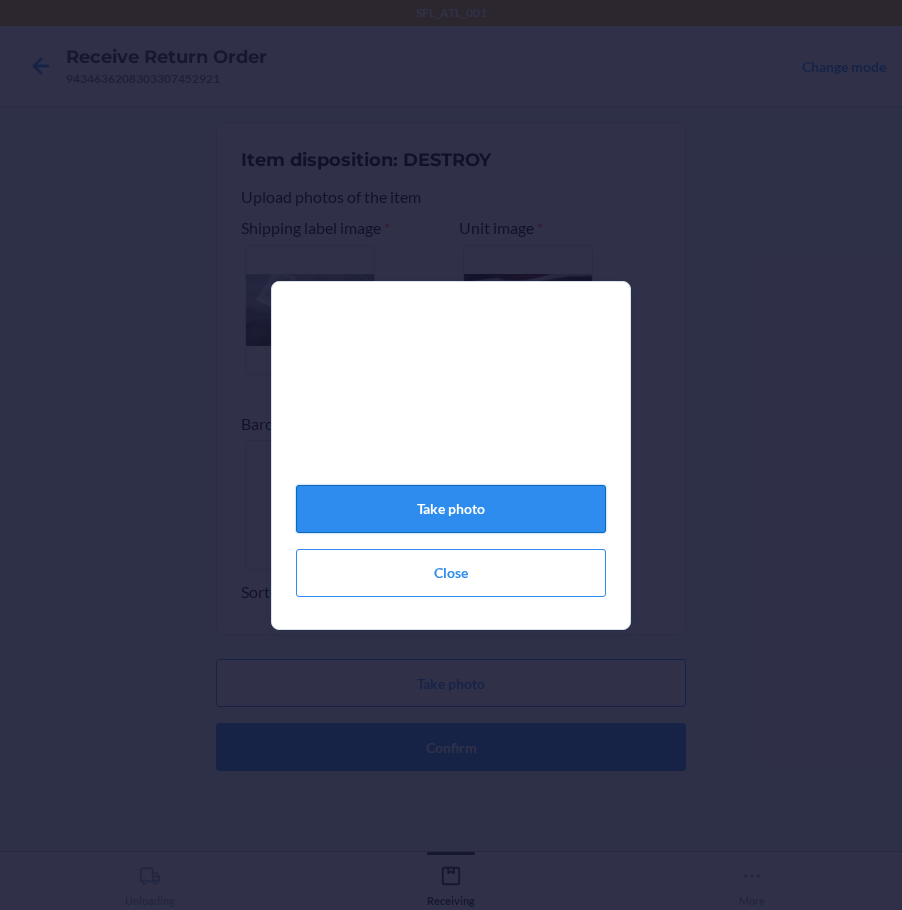 click on "Take photo" 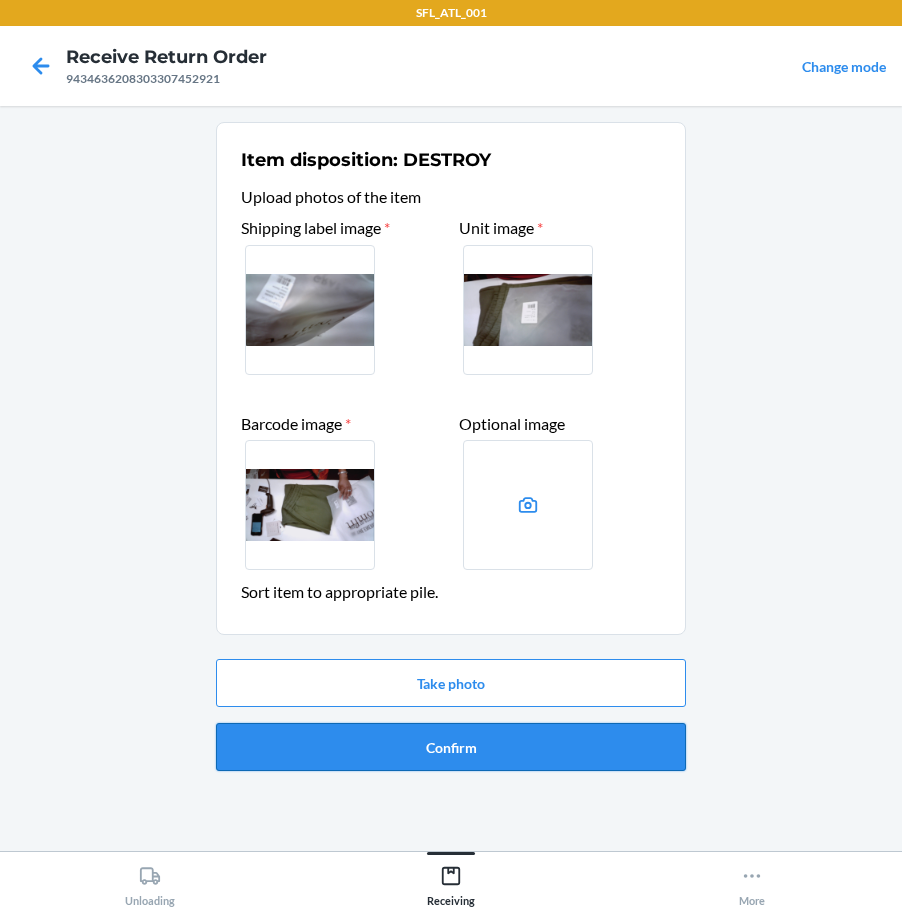 click on "Confirm" at bounding box center (451, 747) 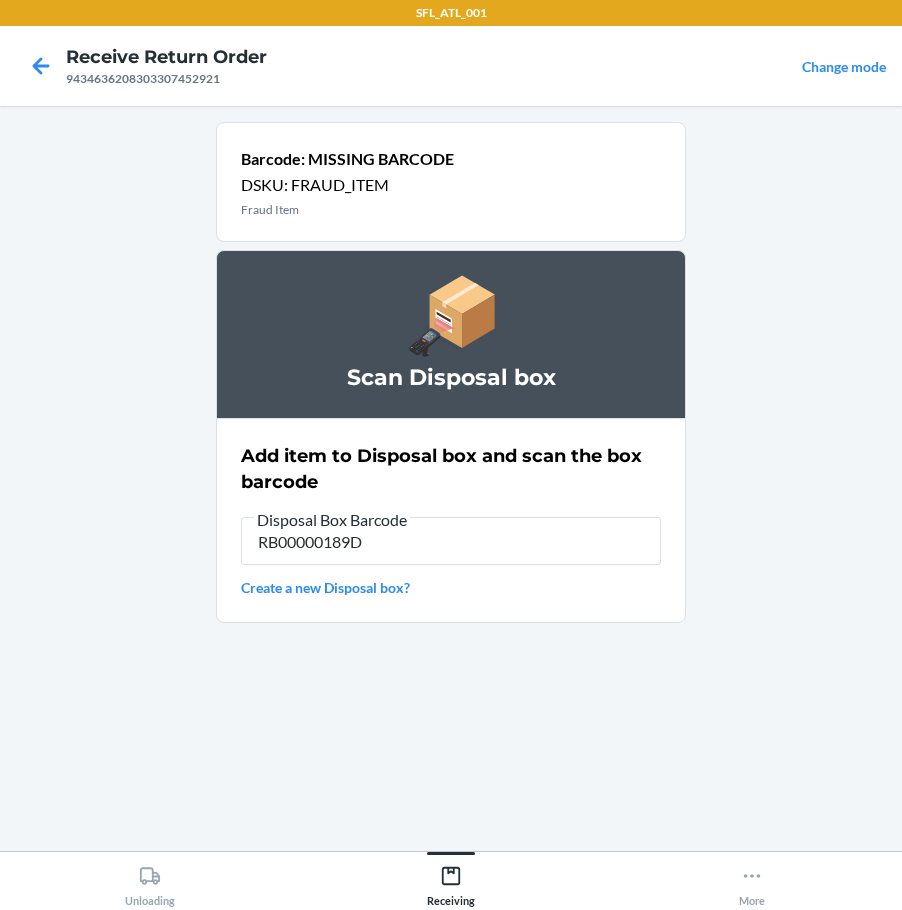 type on "RB00000189D" 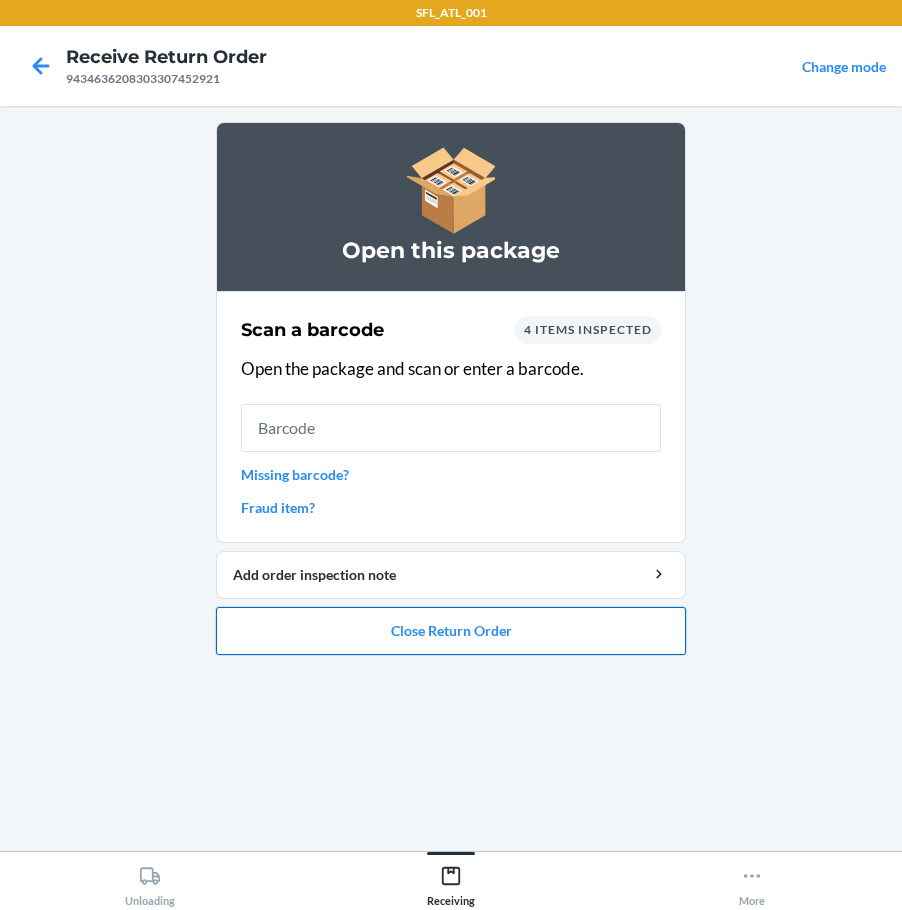 click on "Close Return Order" at bounding box center [451, 631] 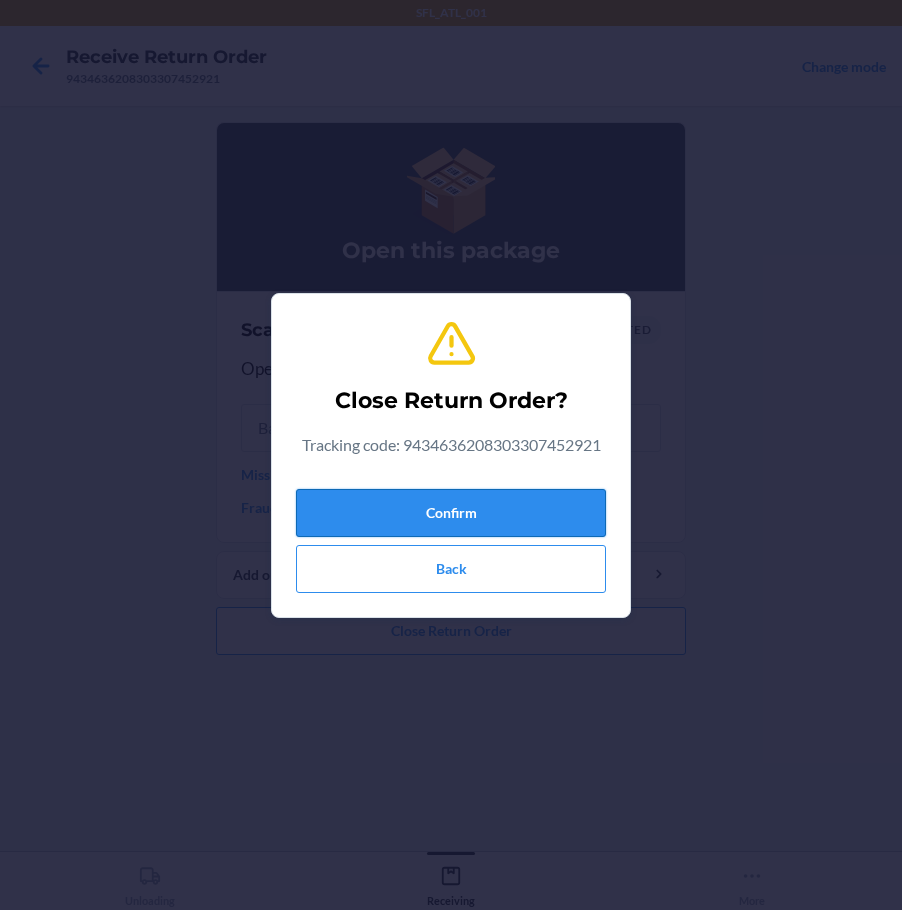 click on "Confirm" at bounding box center (451, 513) 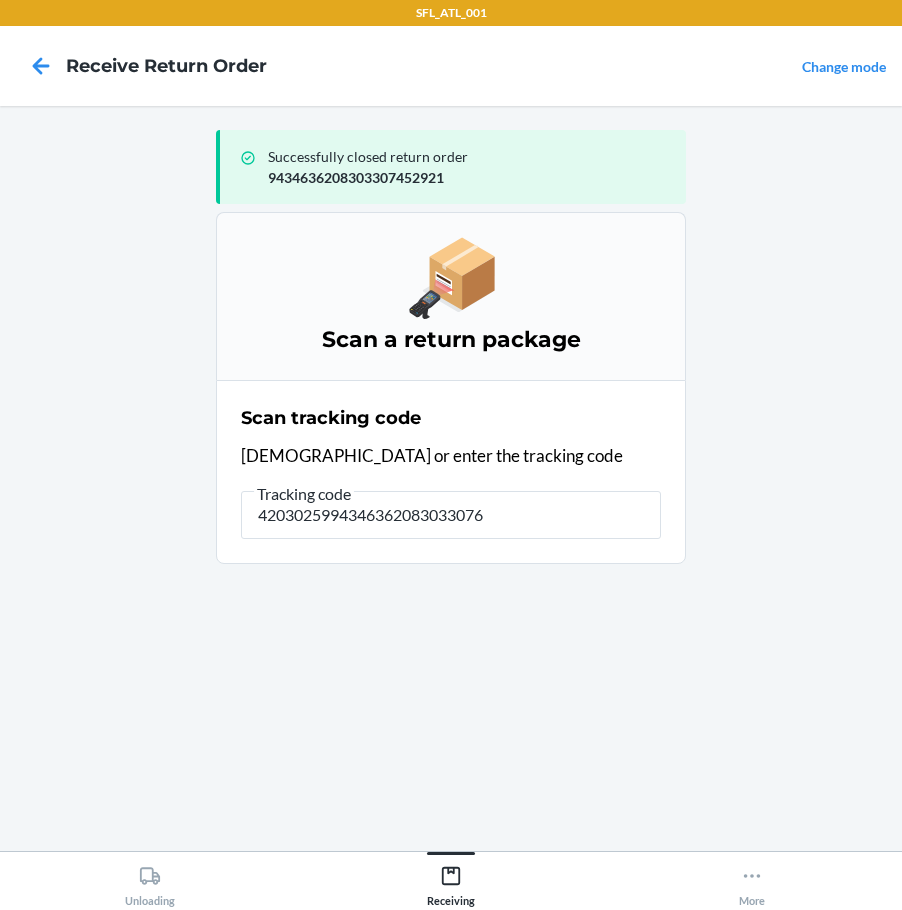 type on "42030259943463620830330766" 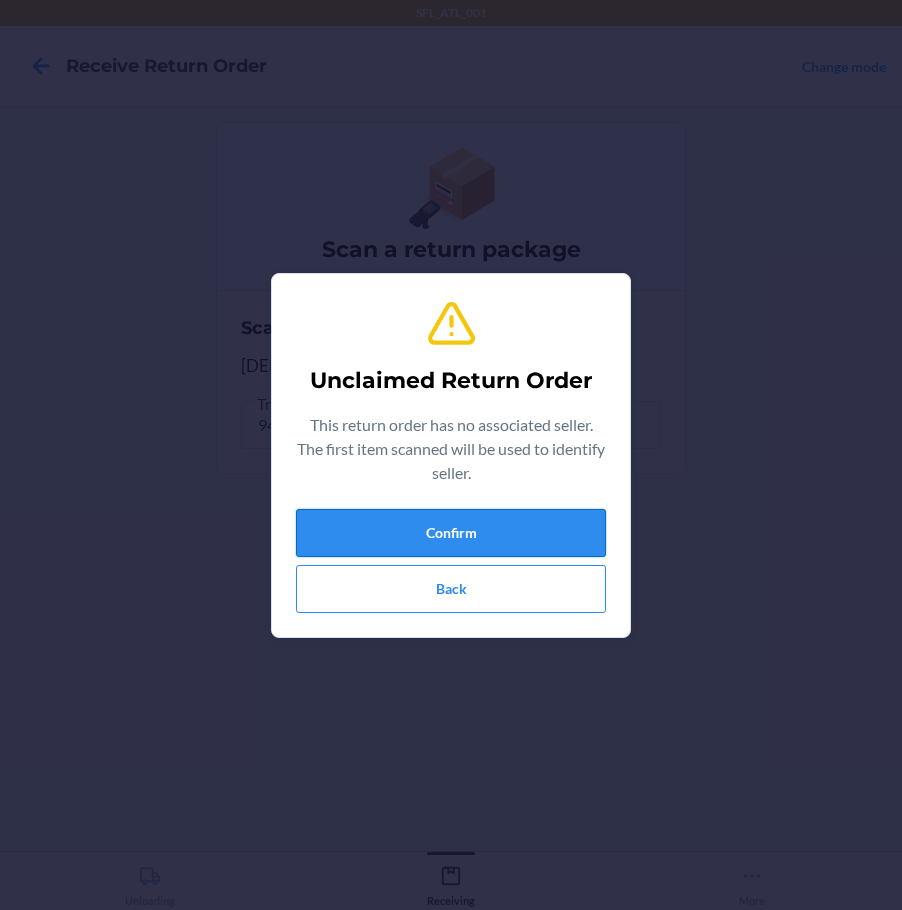 click on "Confirm" at bounding box center (451, 533) 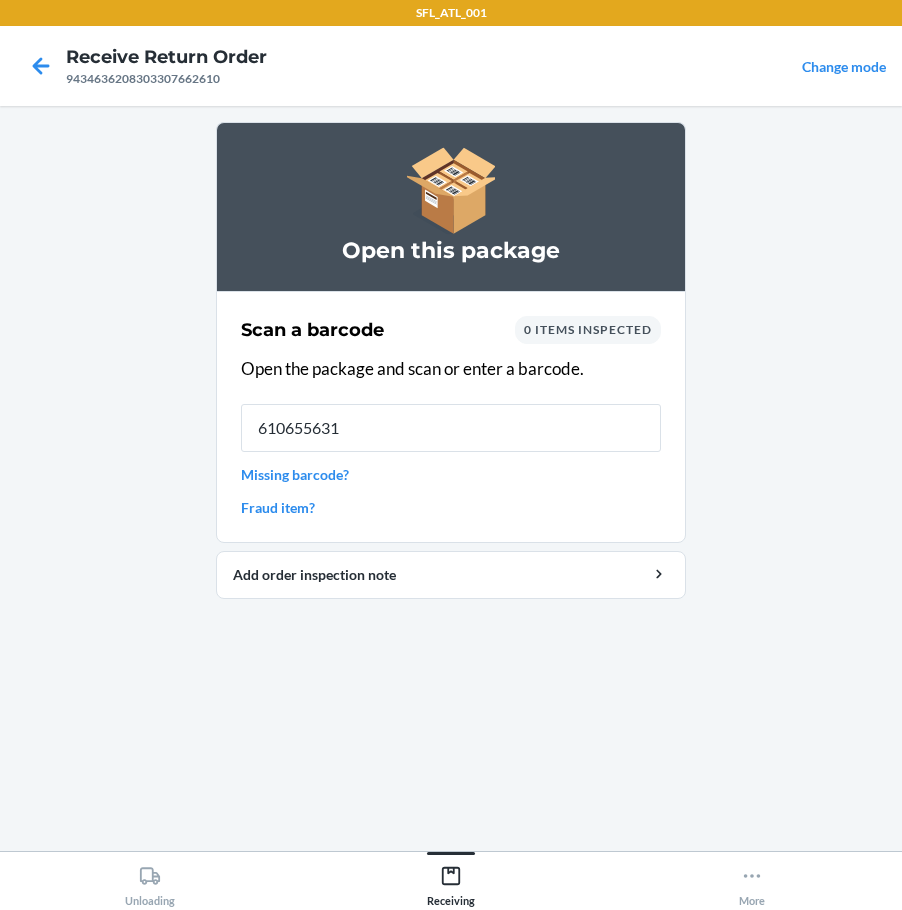 type on "6106556310" 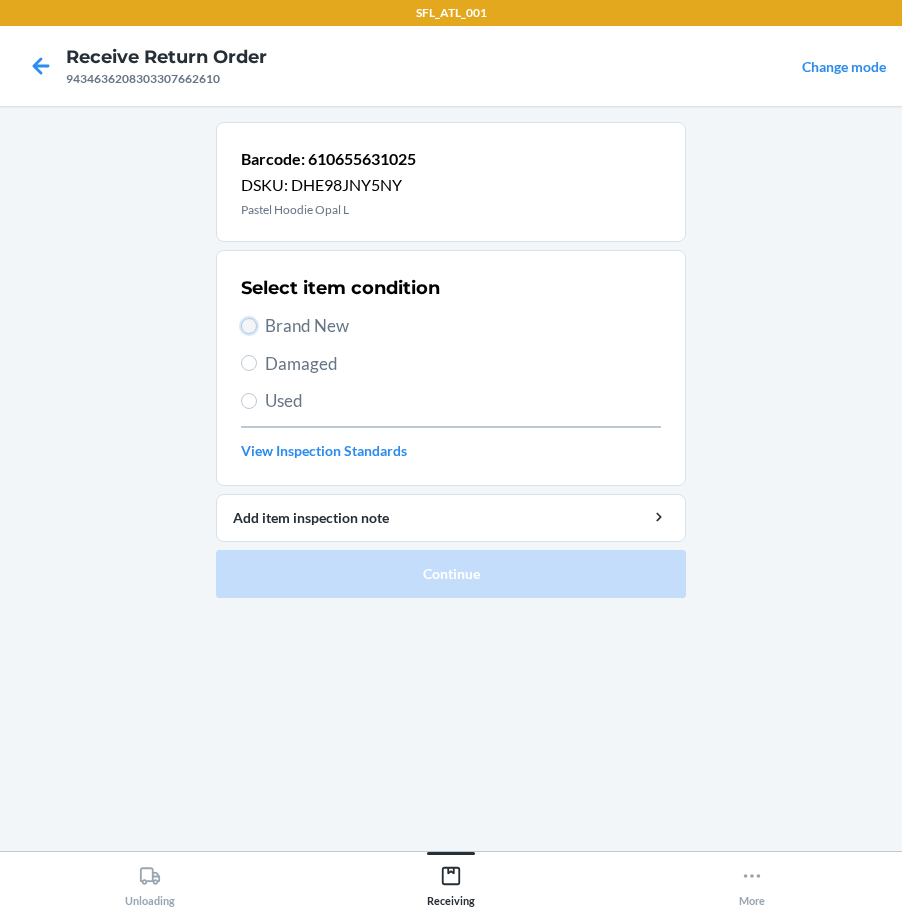 click on "Brand New" at bounding box center (249, 326) 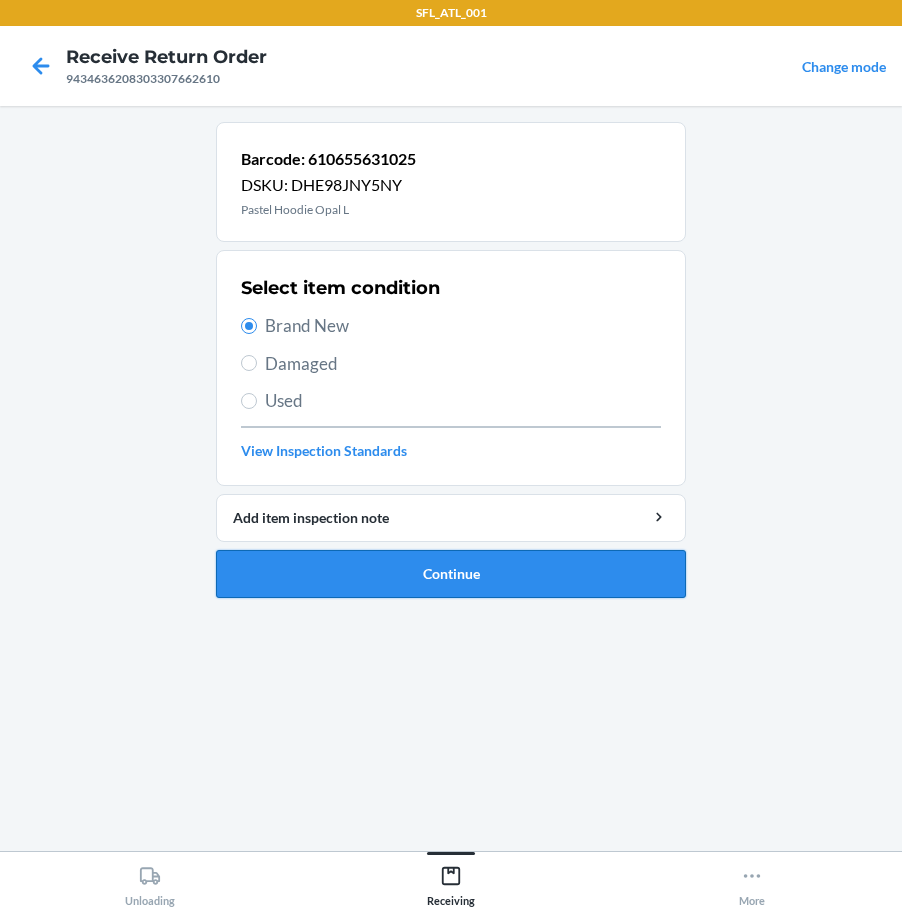 click on "Continue" at bounding box center (451, 574) 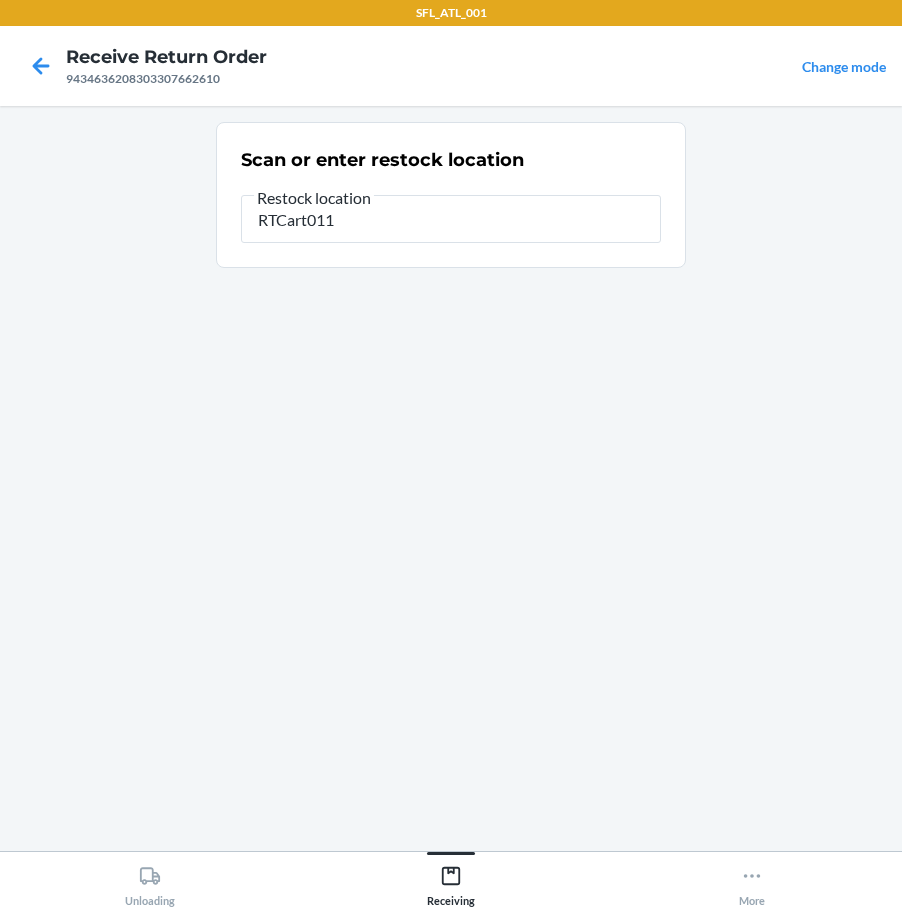 type on "RTCart011" 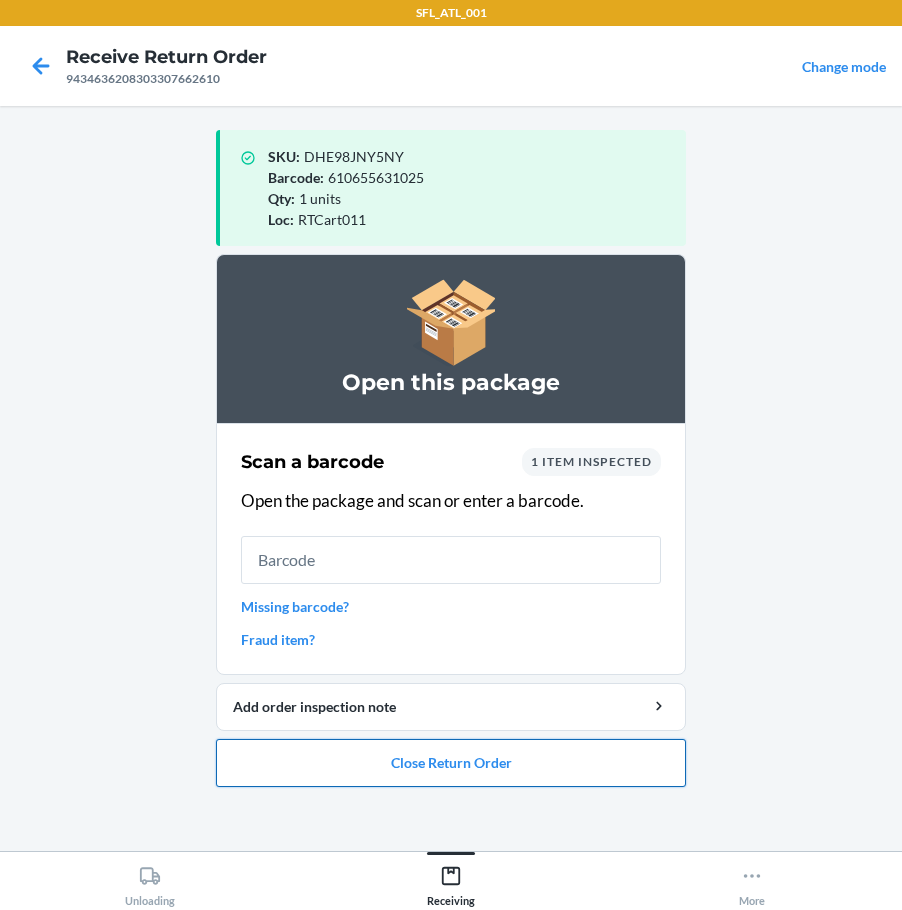 click on "Close Return Order" at bounding box center (451, 763) 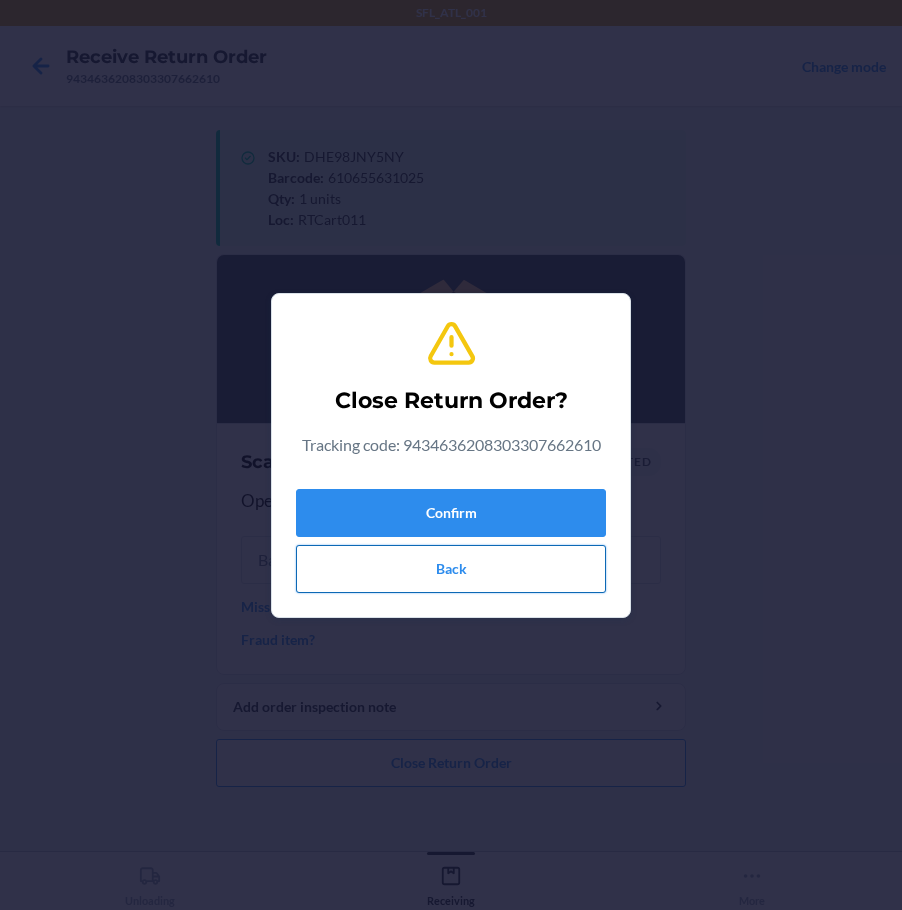 click on "Back" at bounding box center [451, 569] 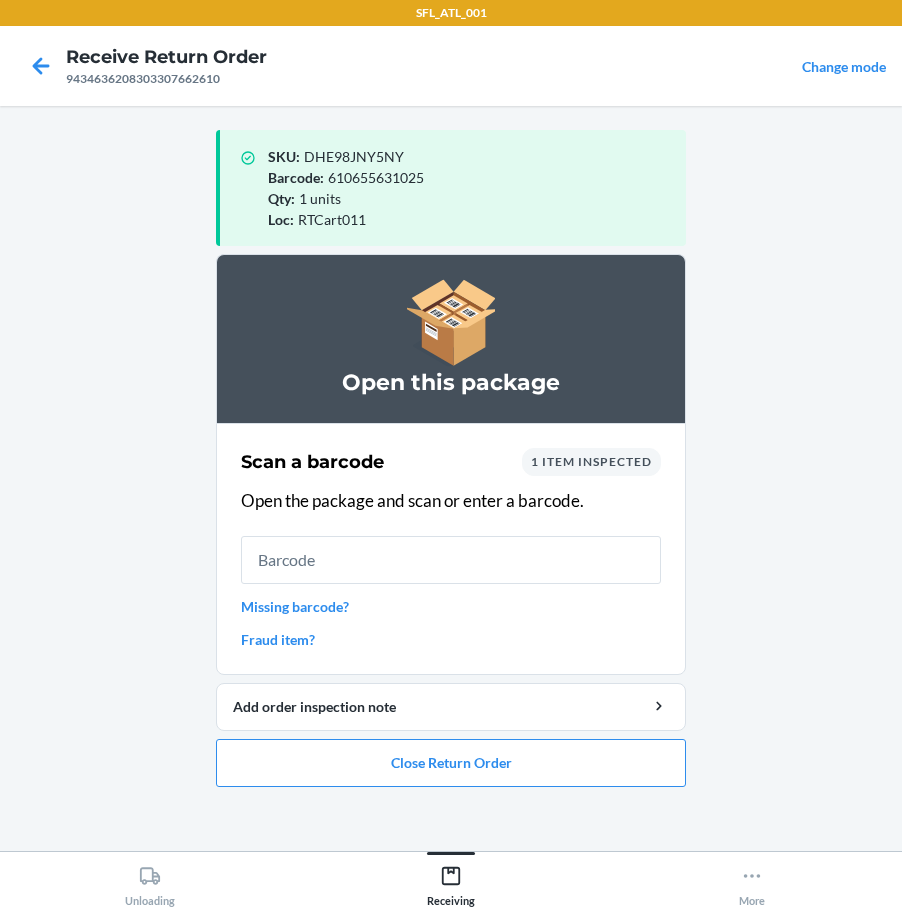 click on "Missing barcode?" at bounding box center (451, 606) 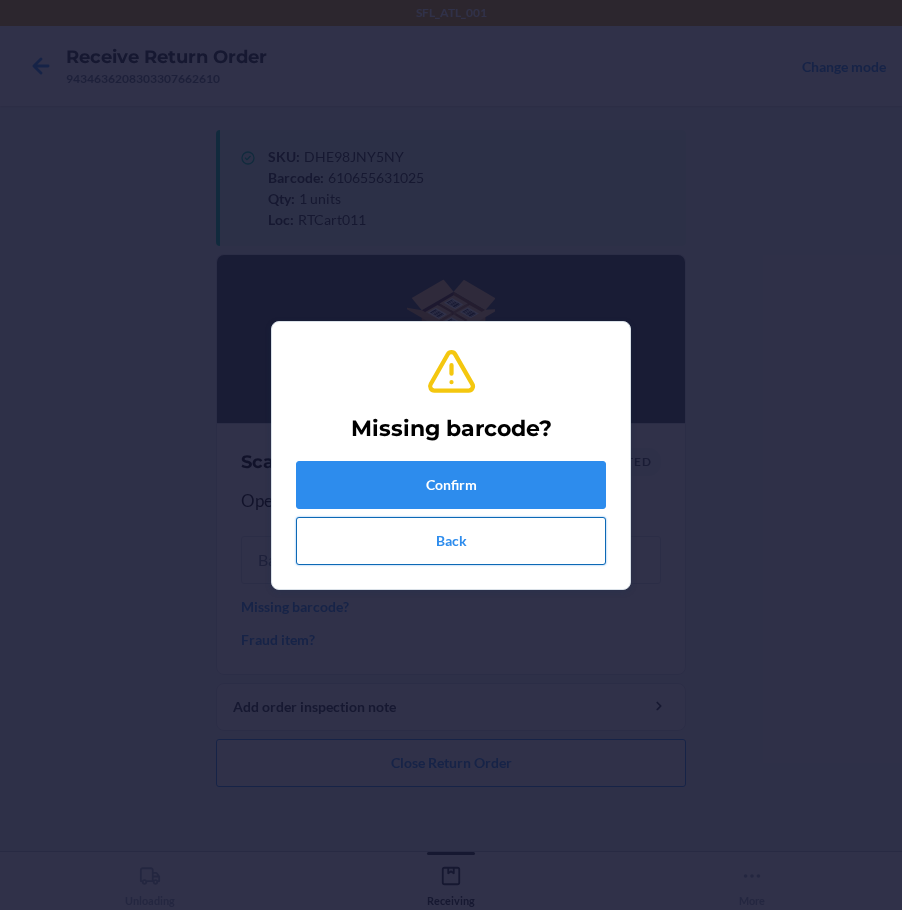 click on "Back" at bounding box center [451, 541] 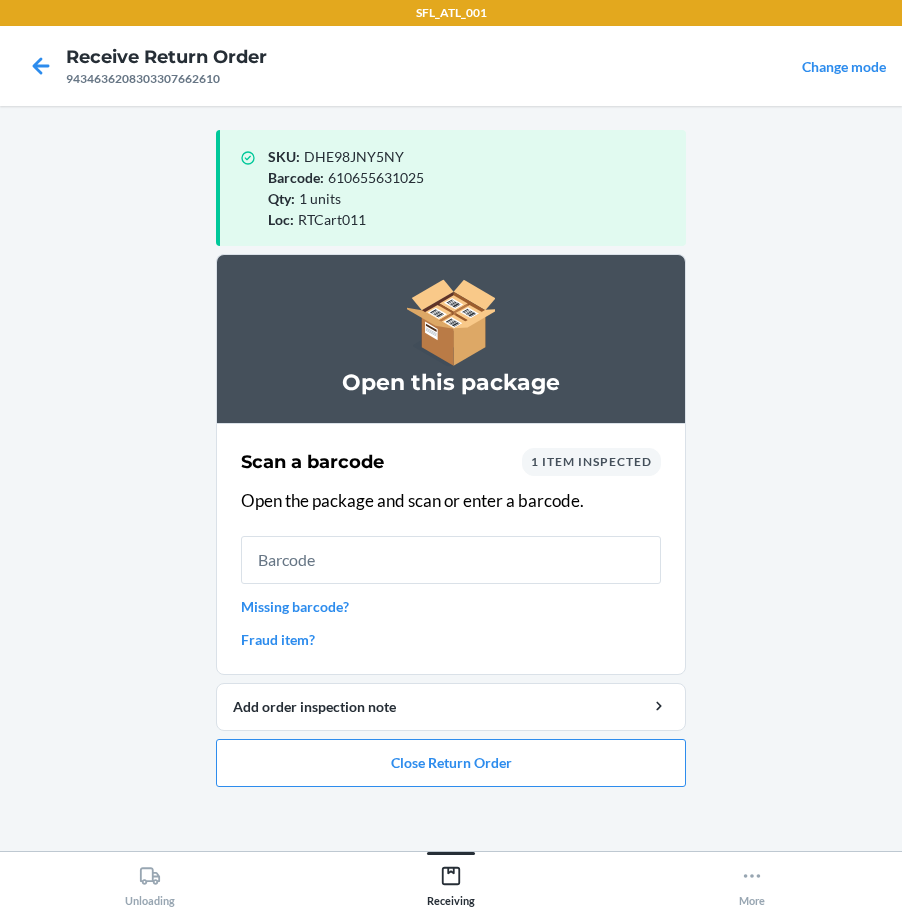 click on "Missing barcode?" at bounding box center [451, 606] 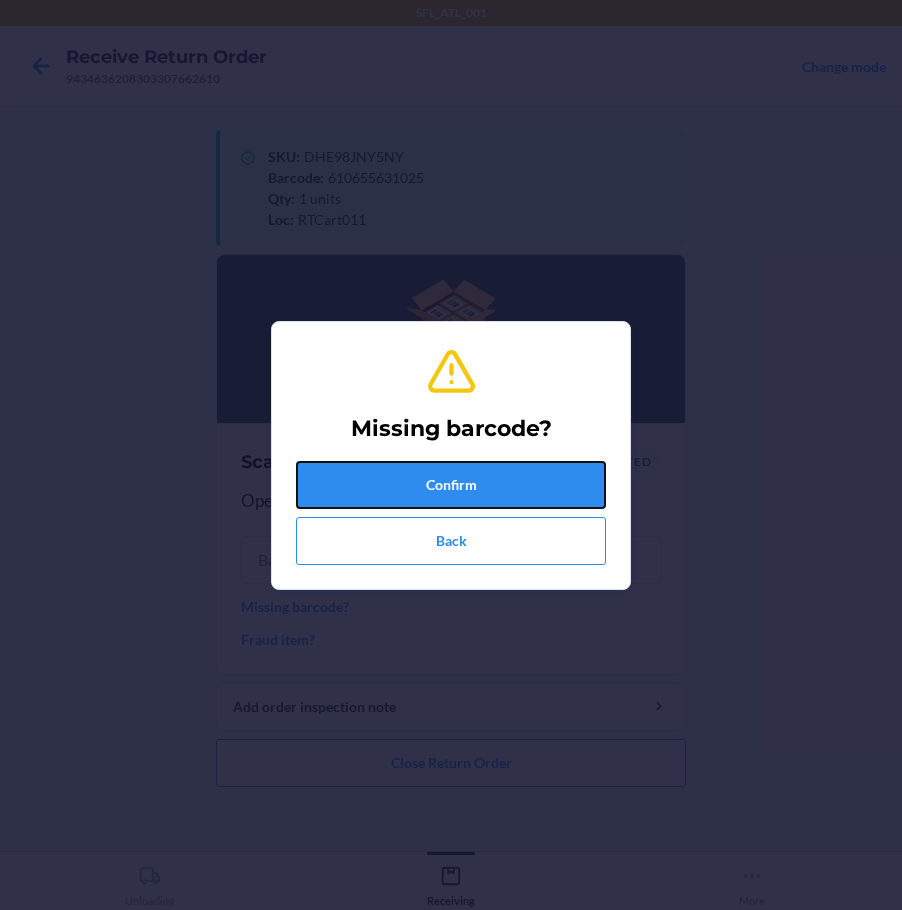 drag, startPoint x: 422, startPoint y: 461, endPoint x: 436, endPoint y: 504, distance: 45.221676 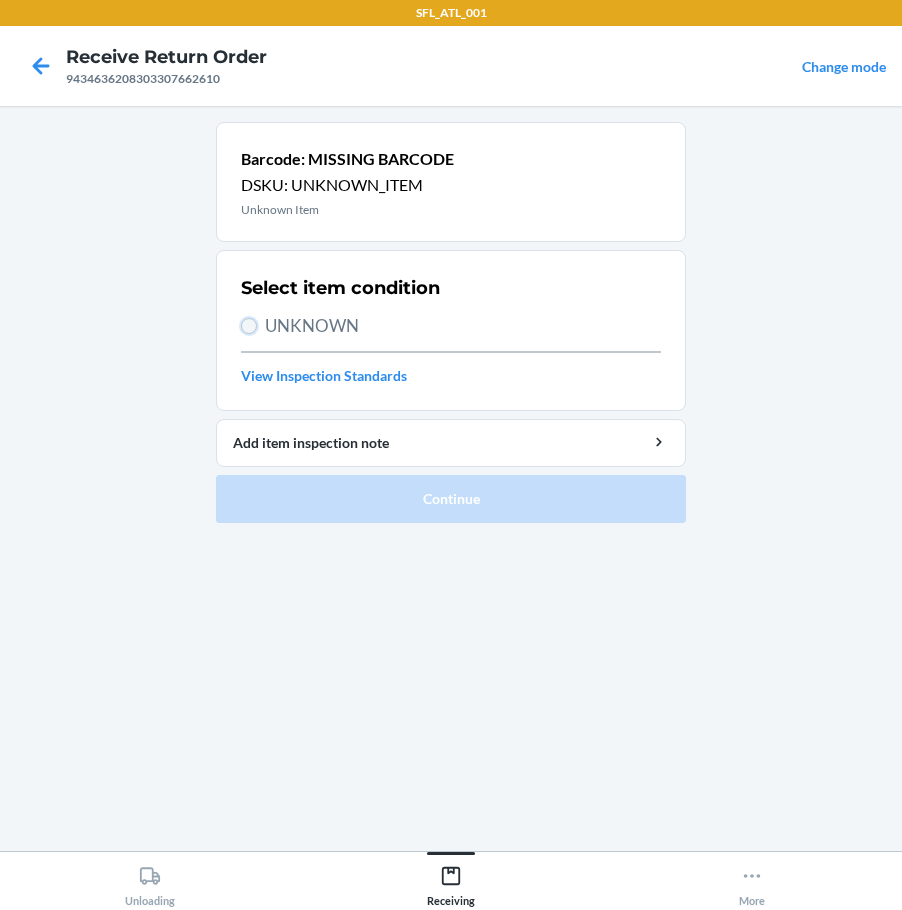 click on "UNKNOWN" at bounding box center (249, 326) 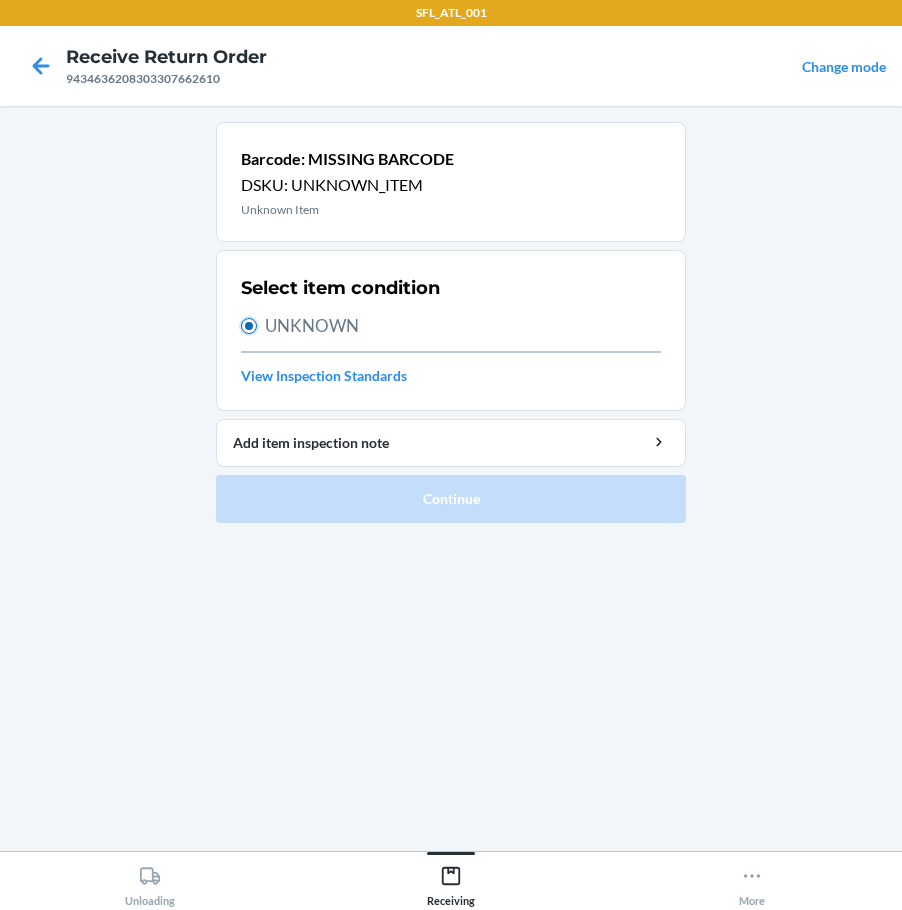 radio on "true" 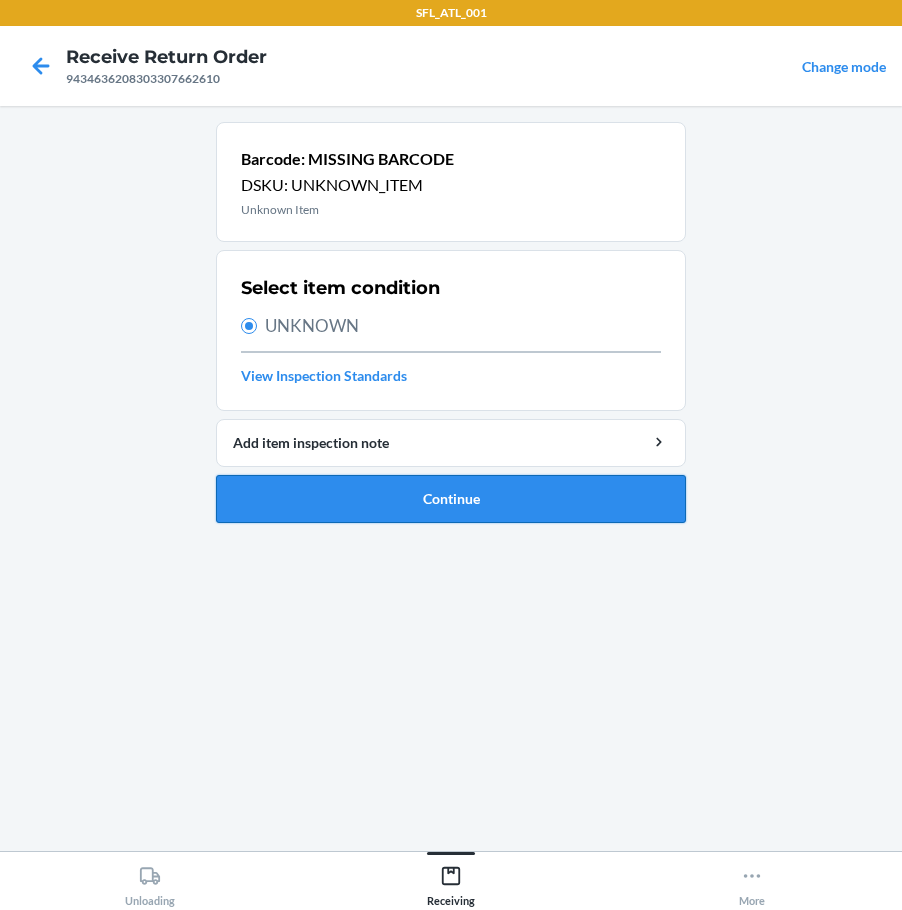 click on "Continue" at bounding box center (451, 499) 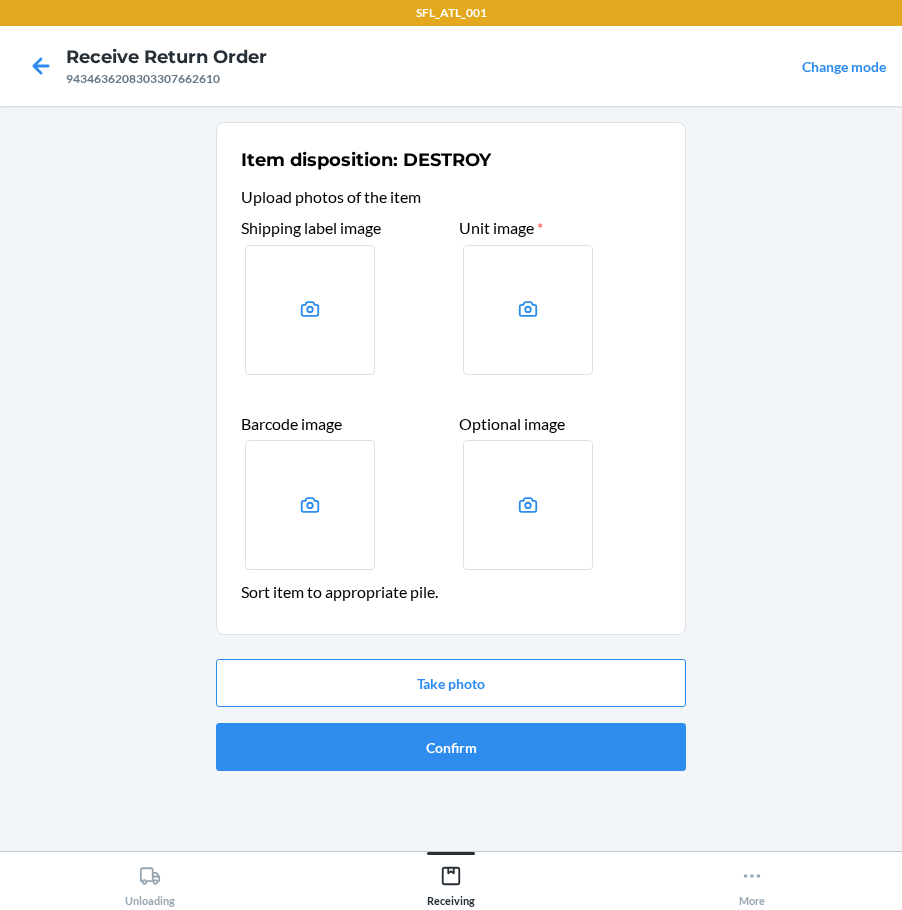 click on "Take photo Confirm" at bounding box center [451, 715] 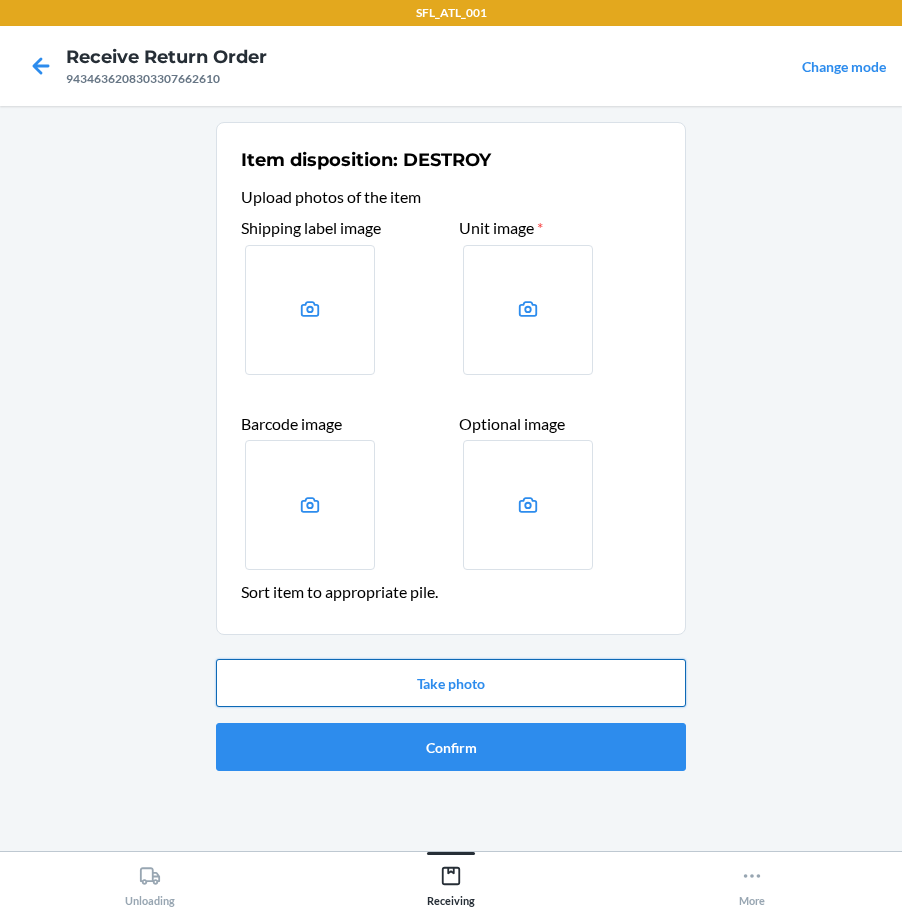 click on "Take photo" at bounding box center [451, 683] 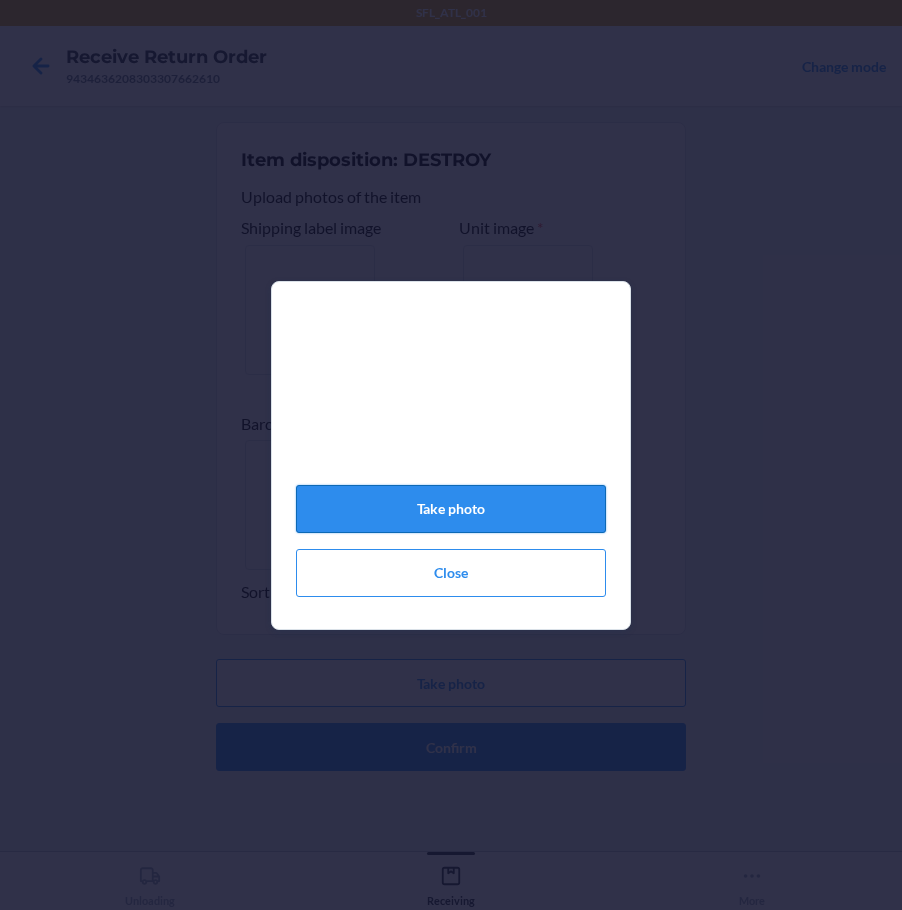 click on "Take photo" 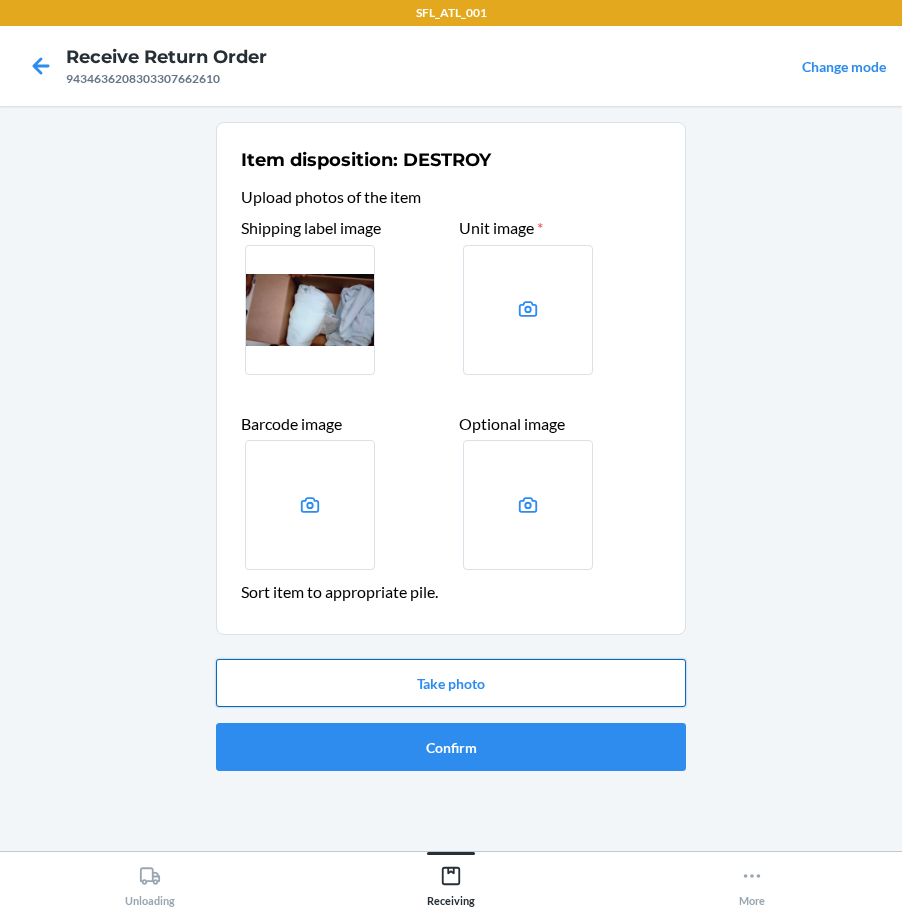 click on "Take photo" at bounding box center (451, 683) 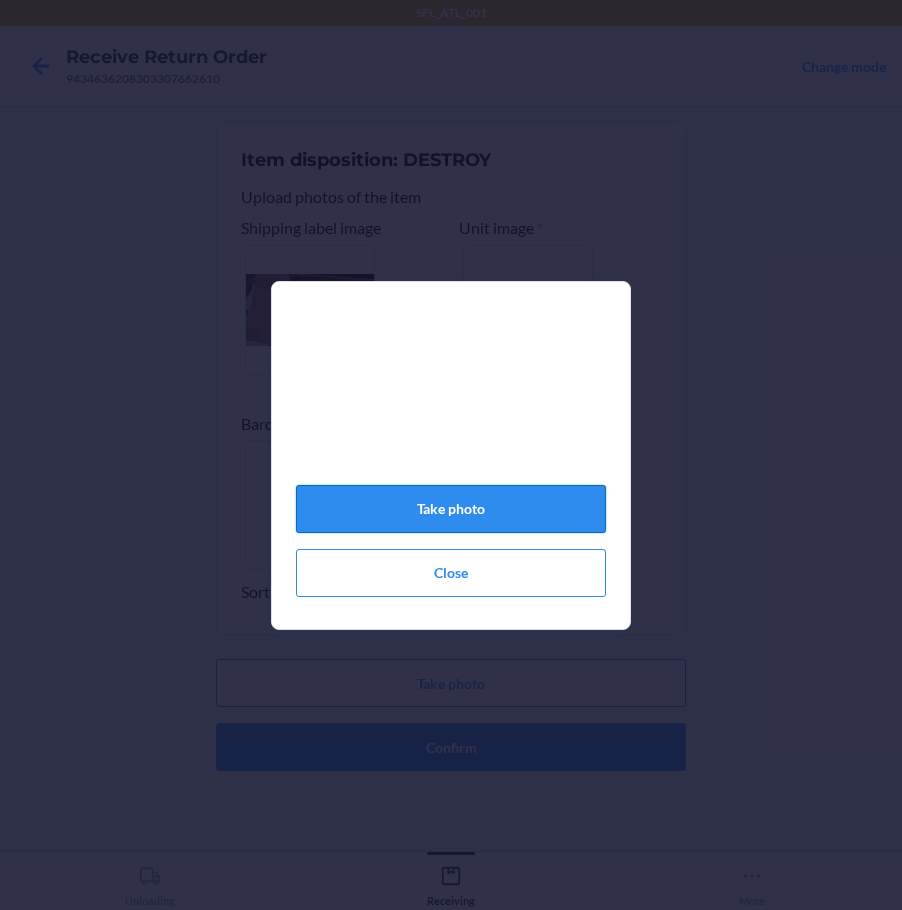 click on "Take photo" 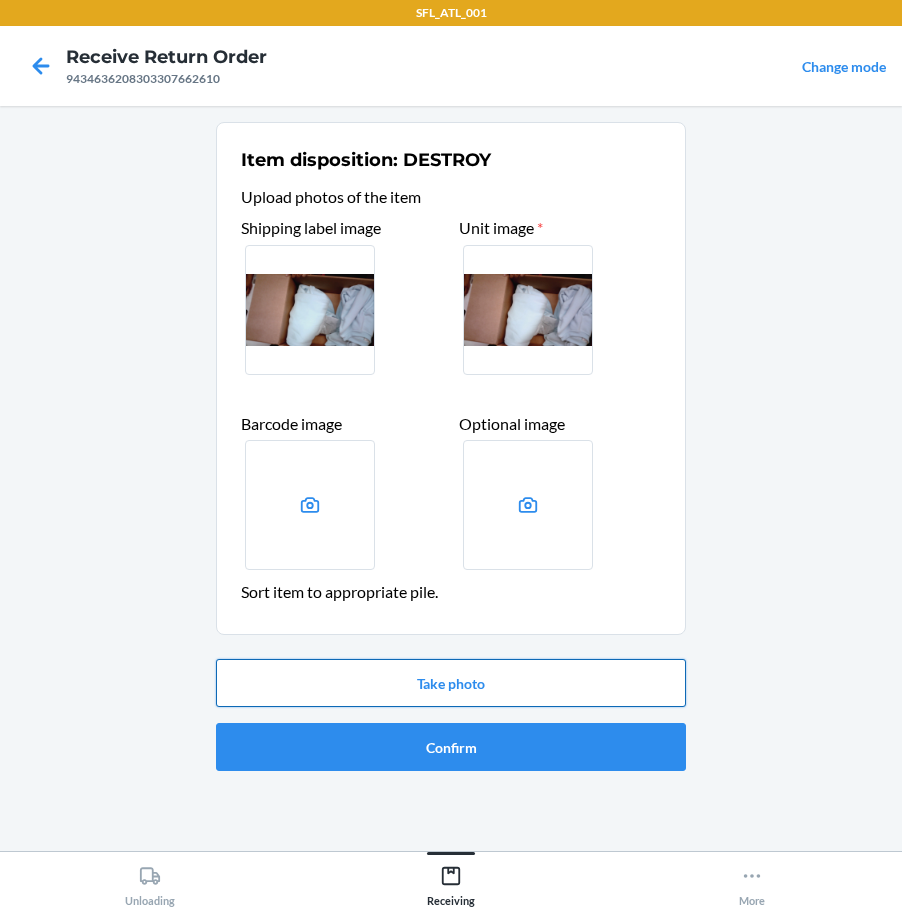 click on "Take photo" at bounding box center [451, 683] 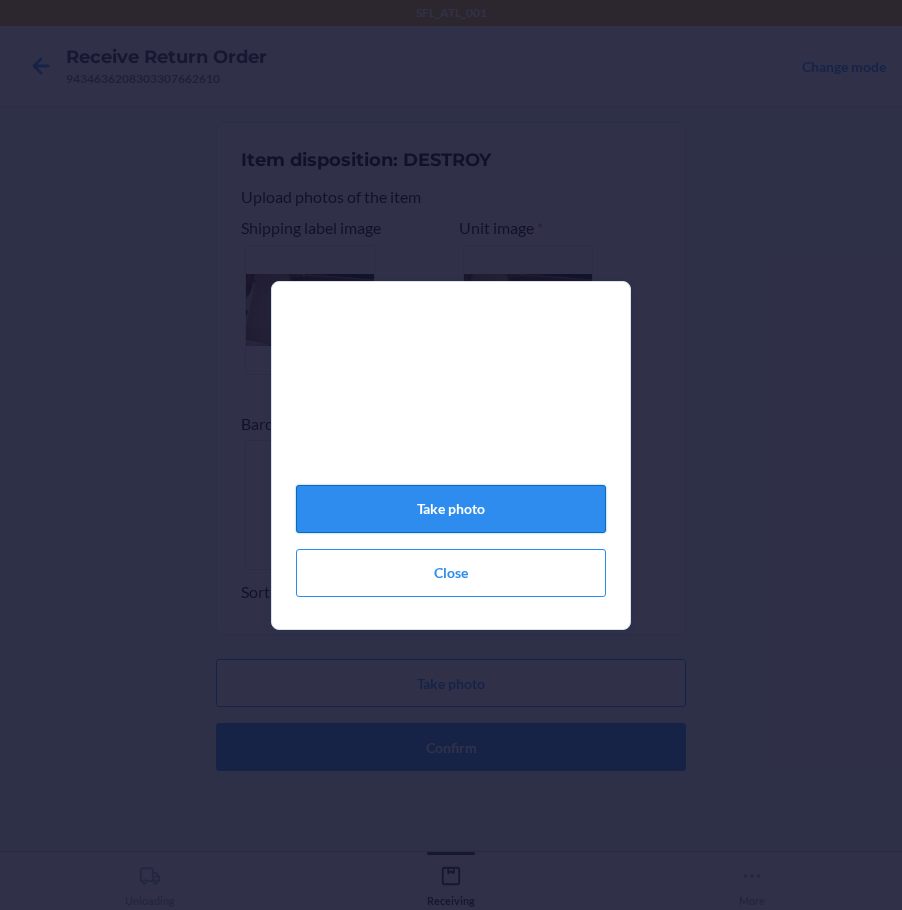 click on "Take photo" 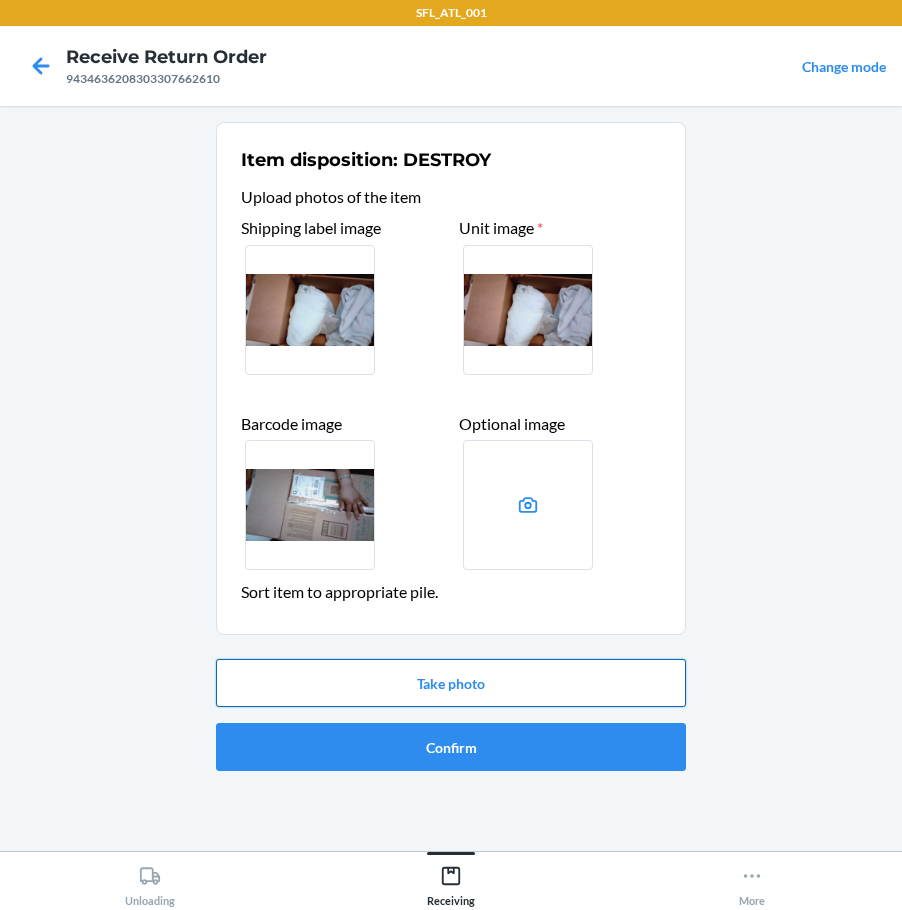 click on "Take photo" at bounding box center [451, 683] 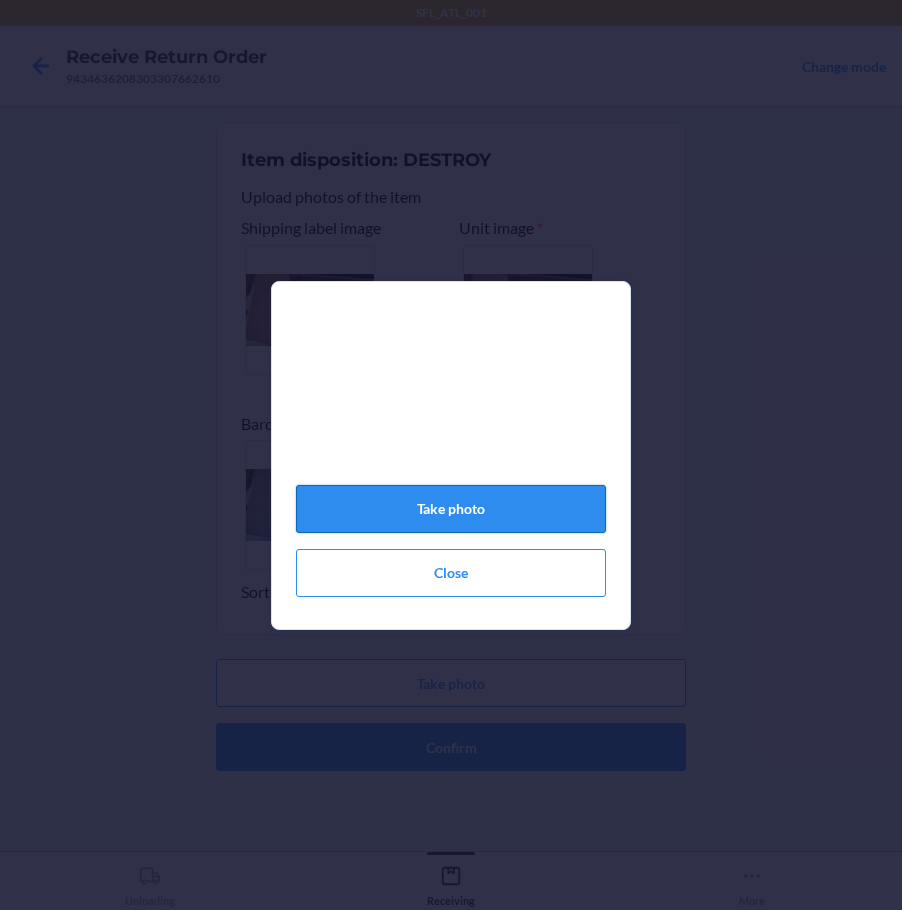 click on "Take photo" 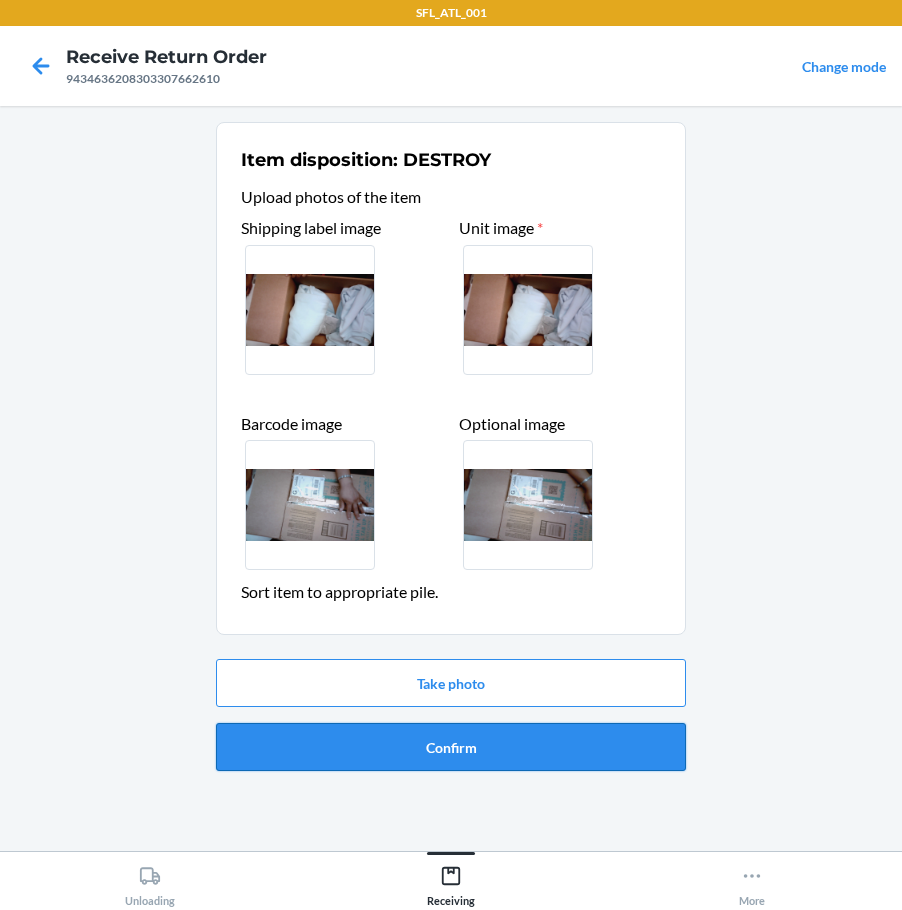 click on "Confirm" at bounding box center [451, 747] 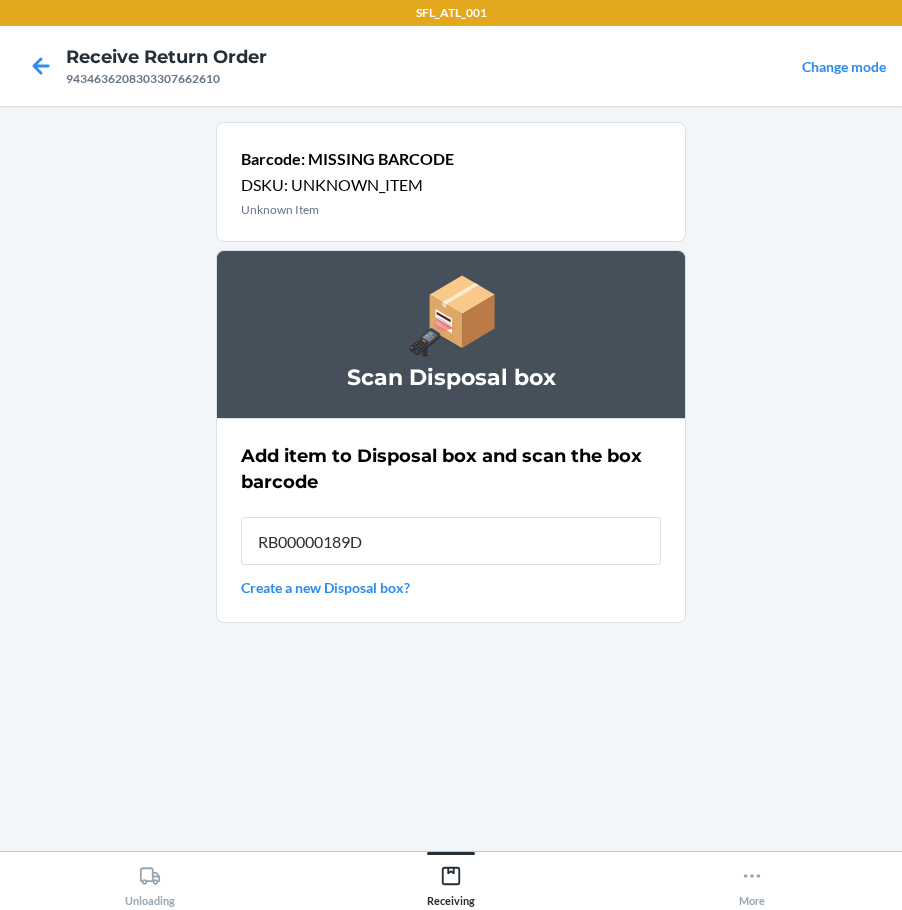 type on "RB00000189D" 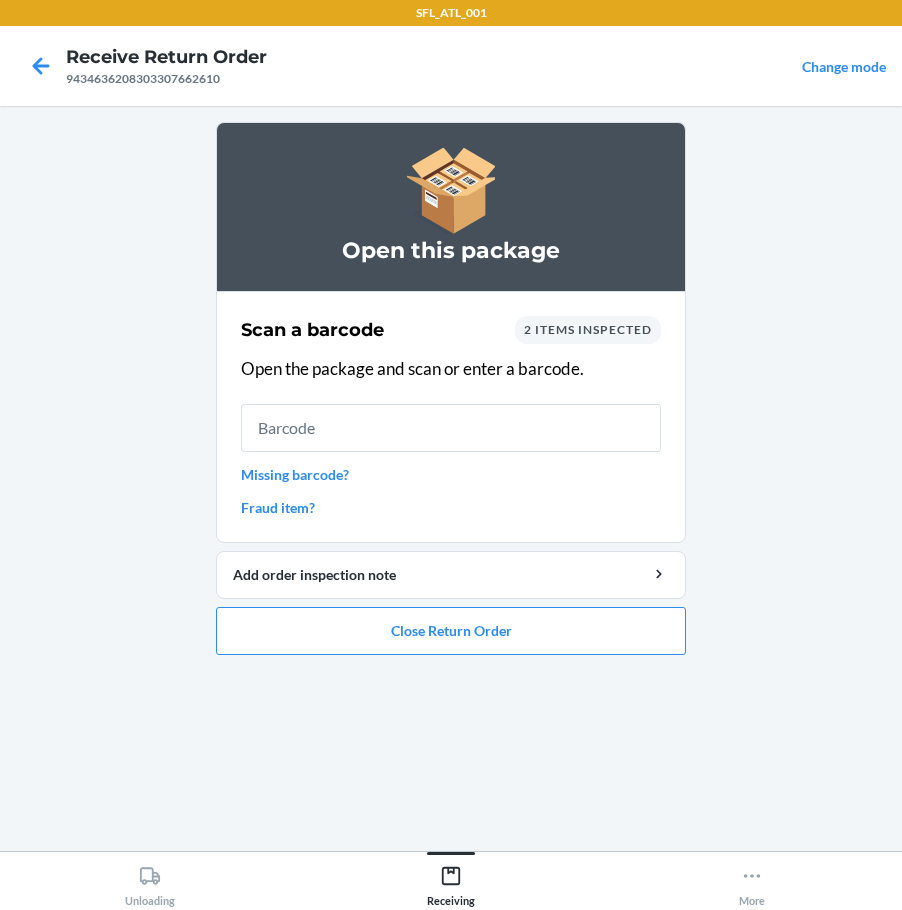 click on "Missing barcode?" at bounding box center [451, 474] 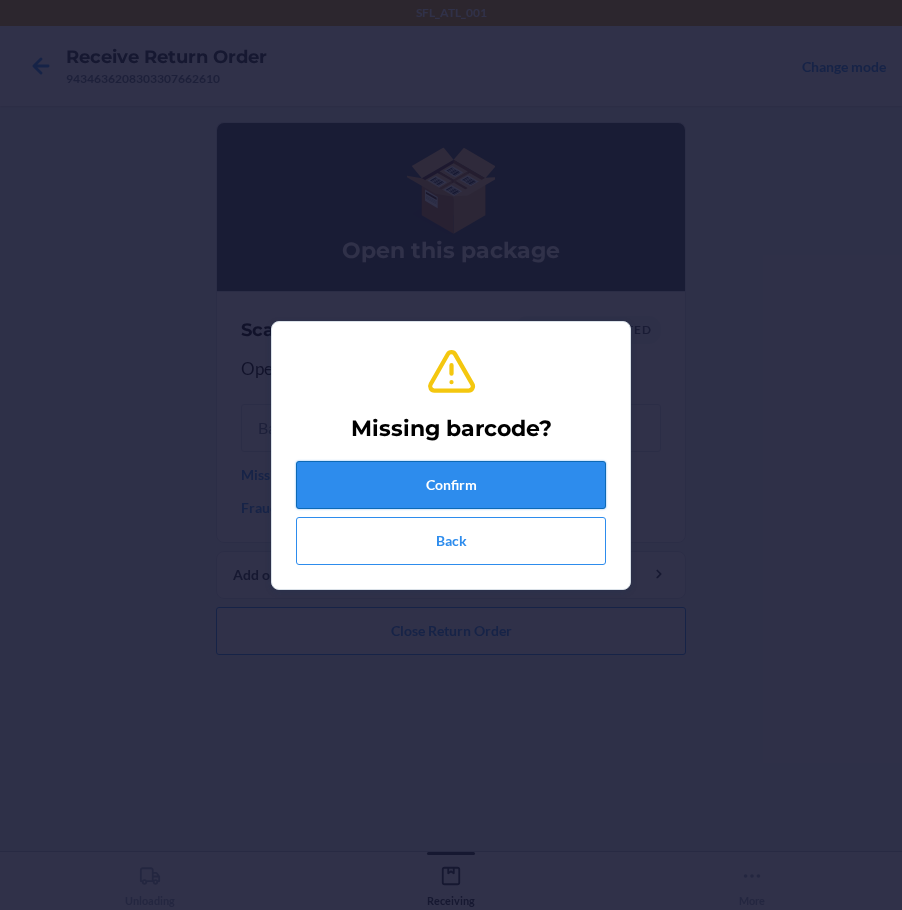 click on "Confirm" at bounding box center (451, 485) 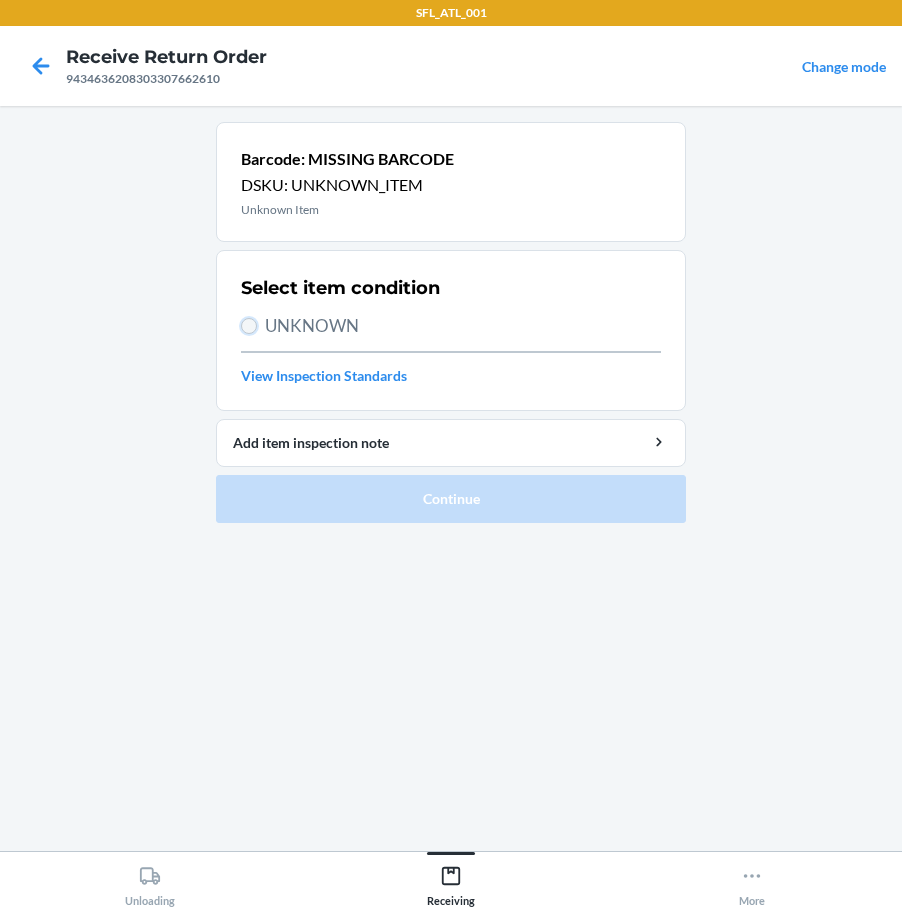 click on "UNKNOWN" at bounding box center [249, 326] 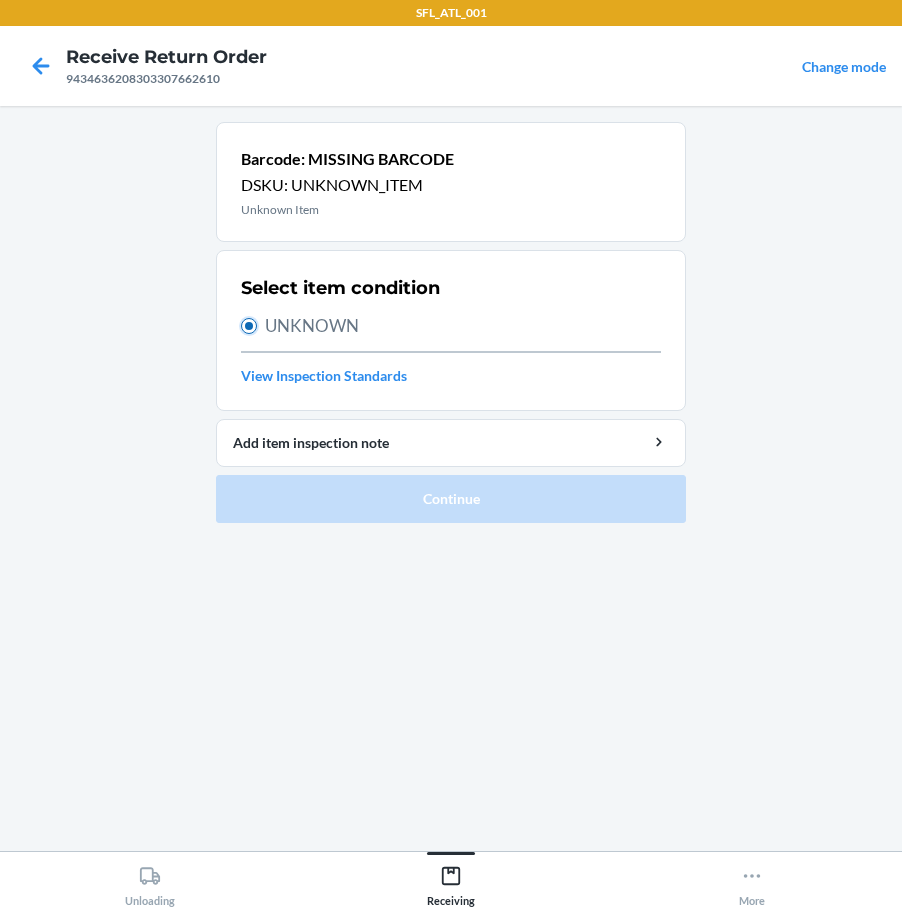 radio on "true" 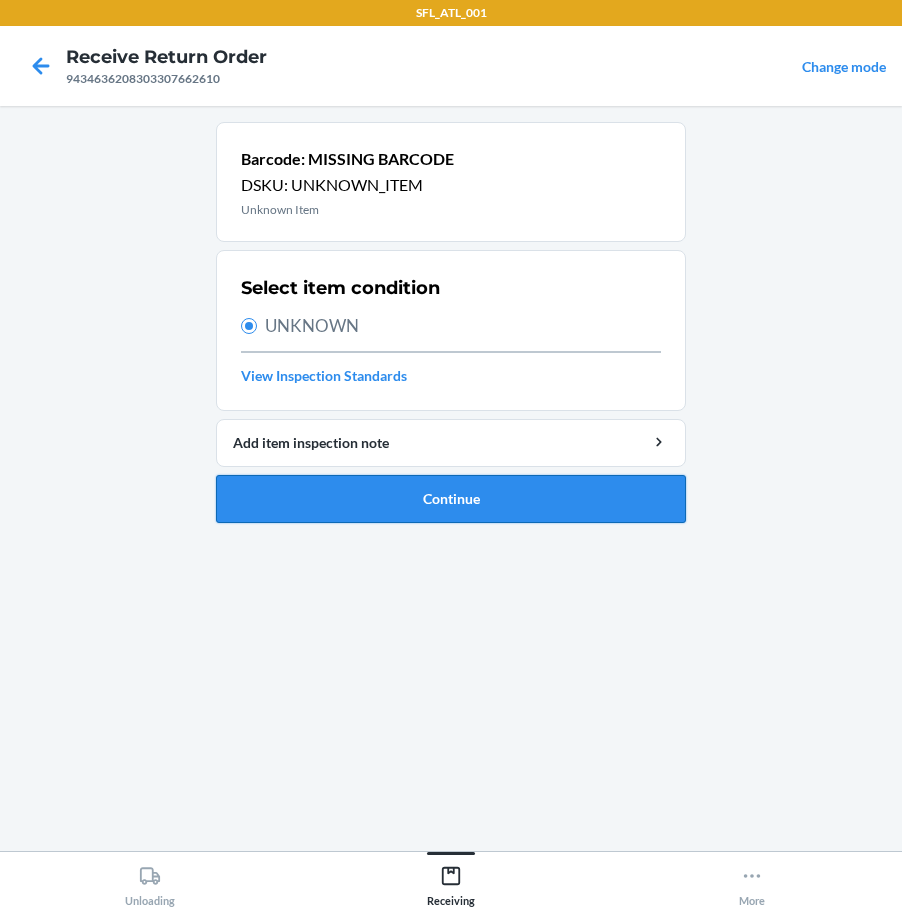 click on "Continue" at bounding box center [451, 499] 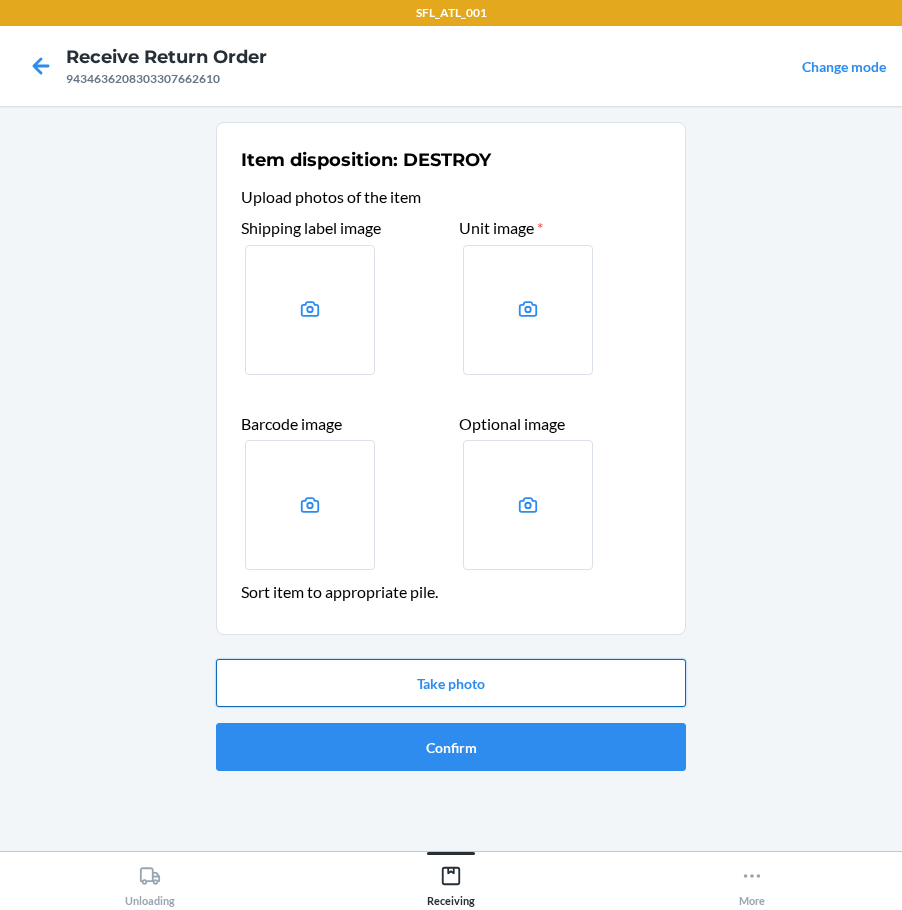 click on "Take photo" at bounding box center (451, 683) 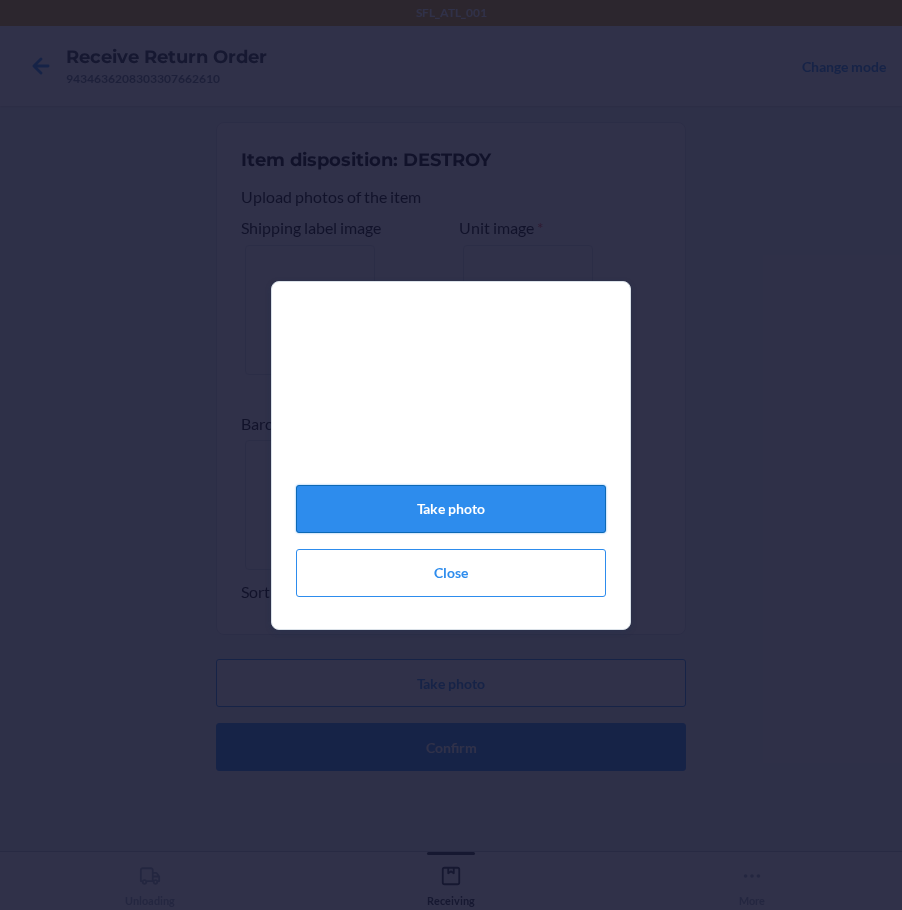 click on "Take photo" 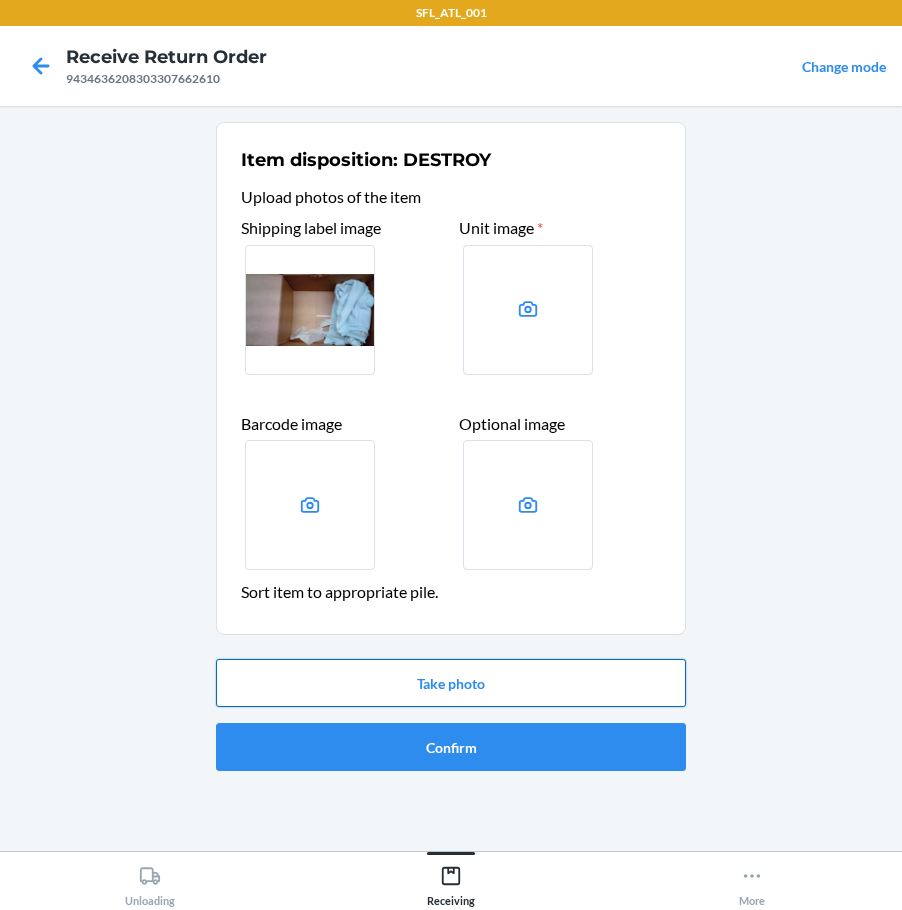 click on "Take photo" at bounding box center (451, 683) 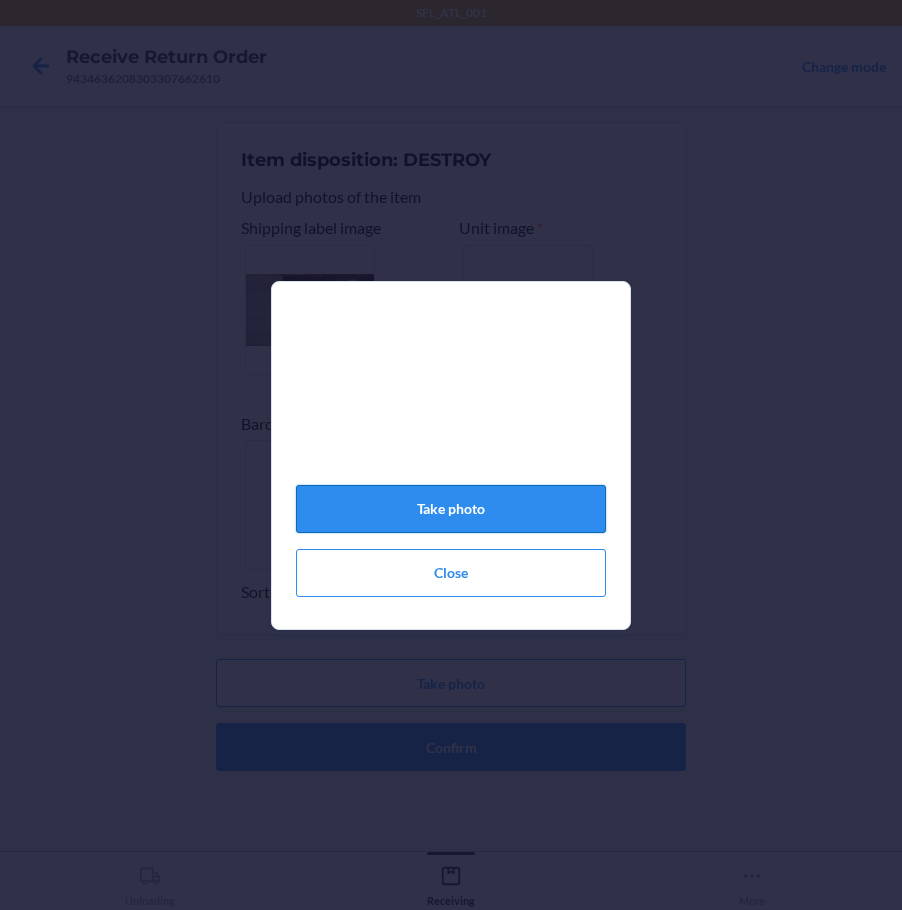 click on "Take photo" 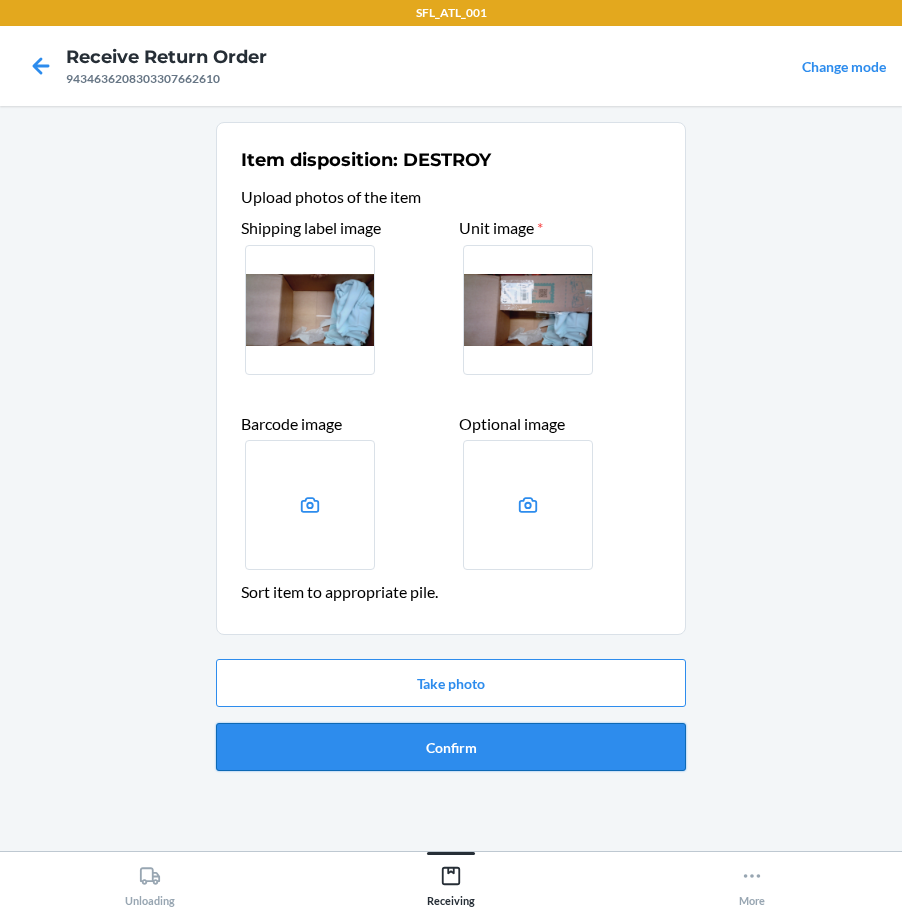 click on "Confirm" at bounding box center (451, 747) 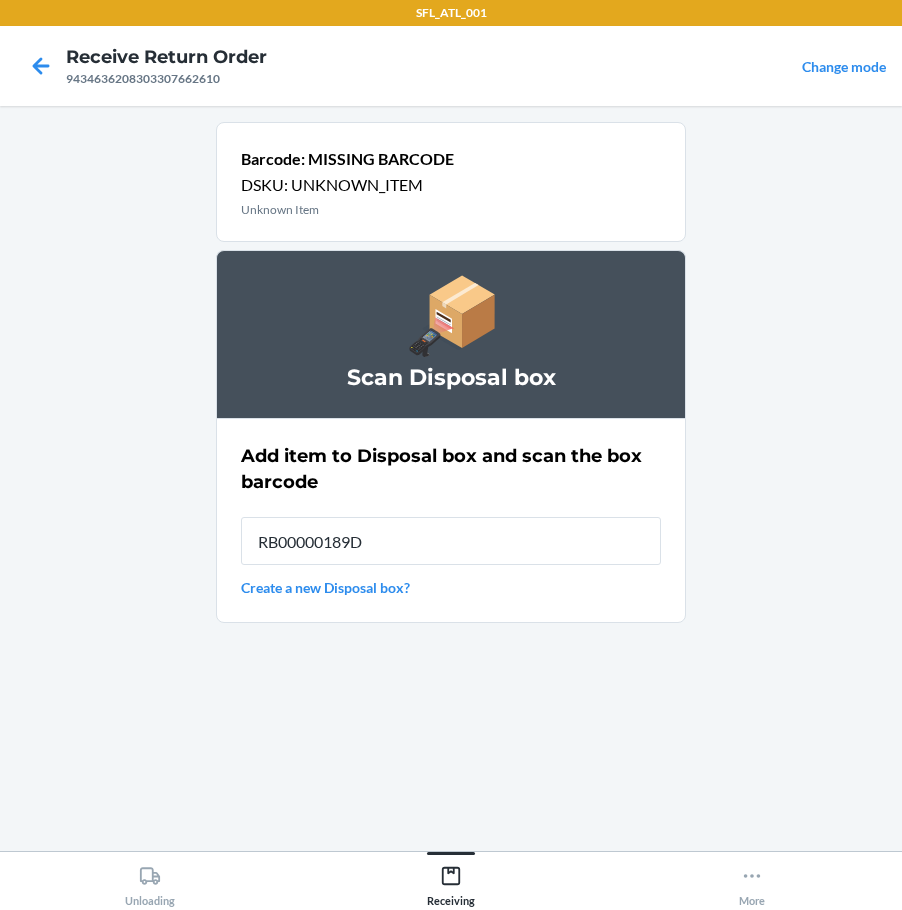 type on "RB00000189D" 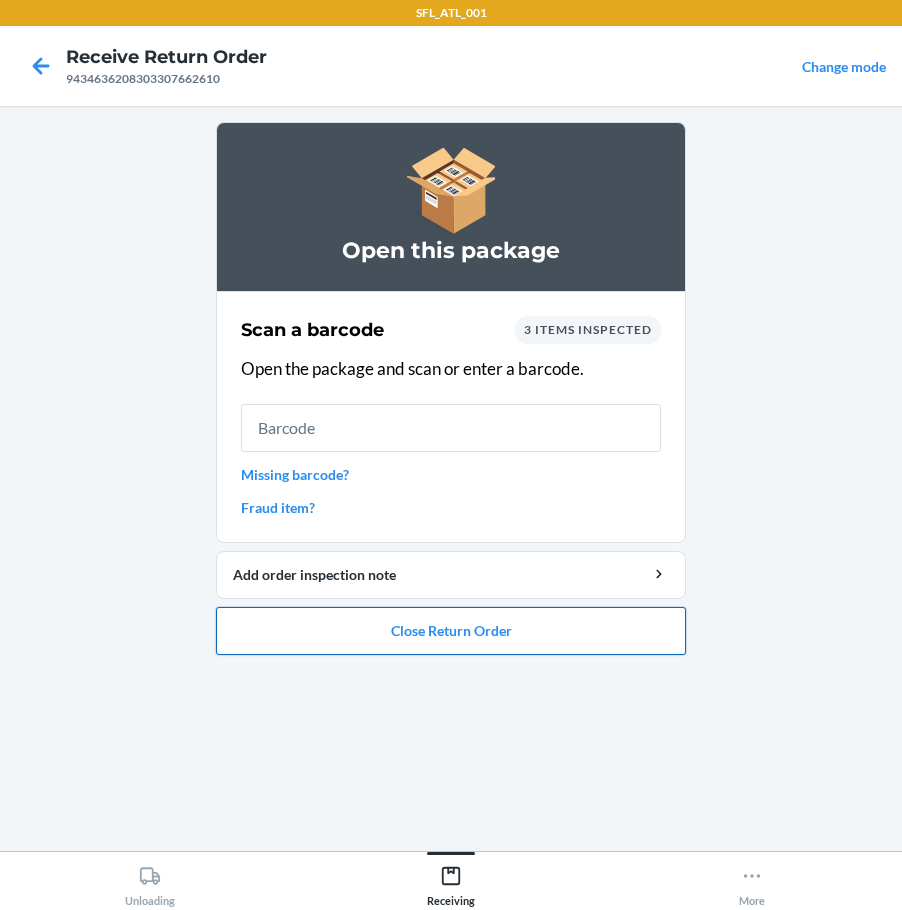 click on "Close Return Order" at bounding box center (451, 631) 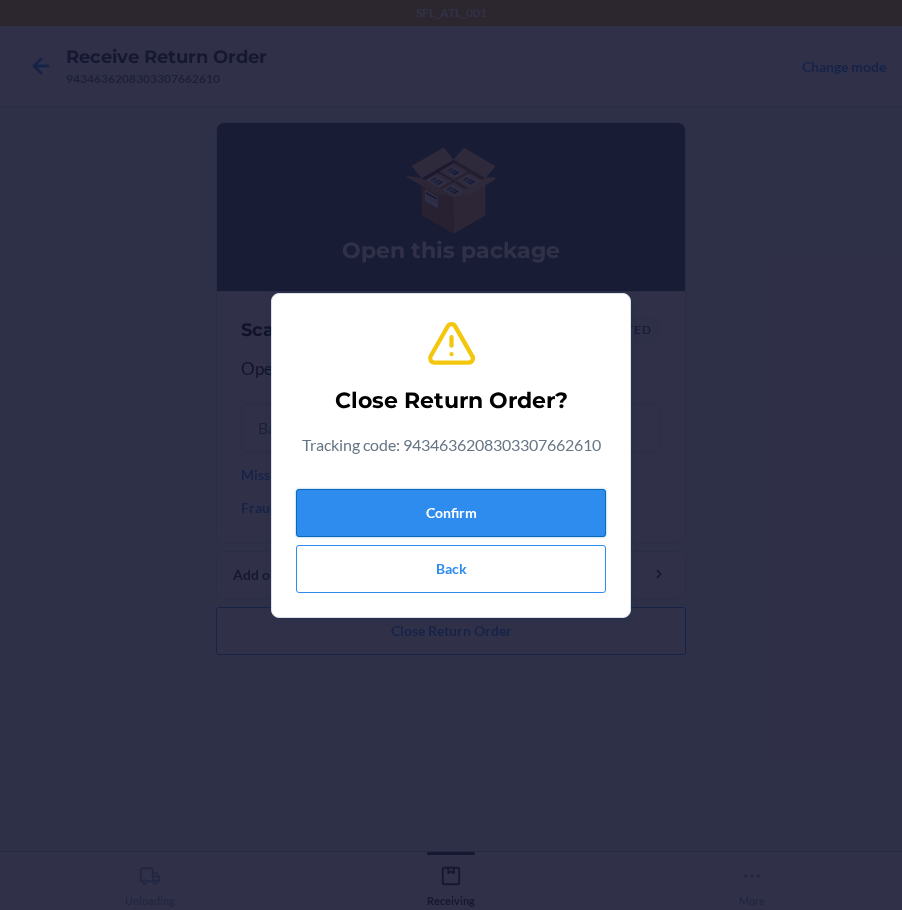 click on "Confirm" at bounding box center (451, 513) 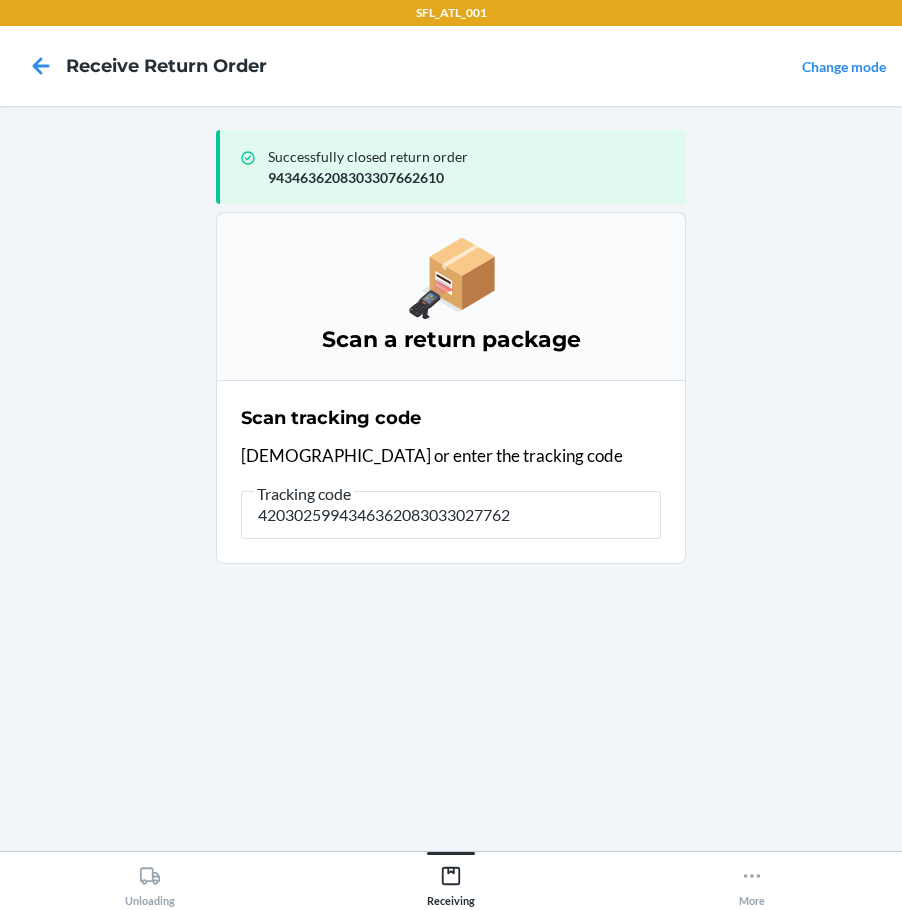 type on "42030259943463620830330277625" 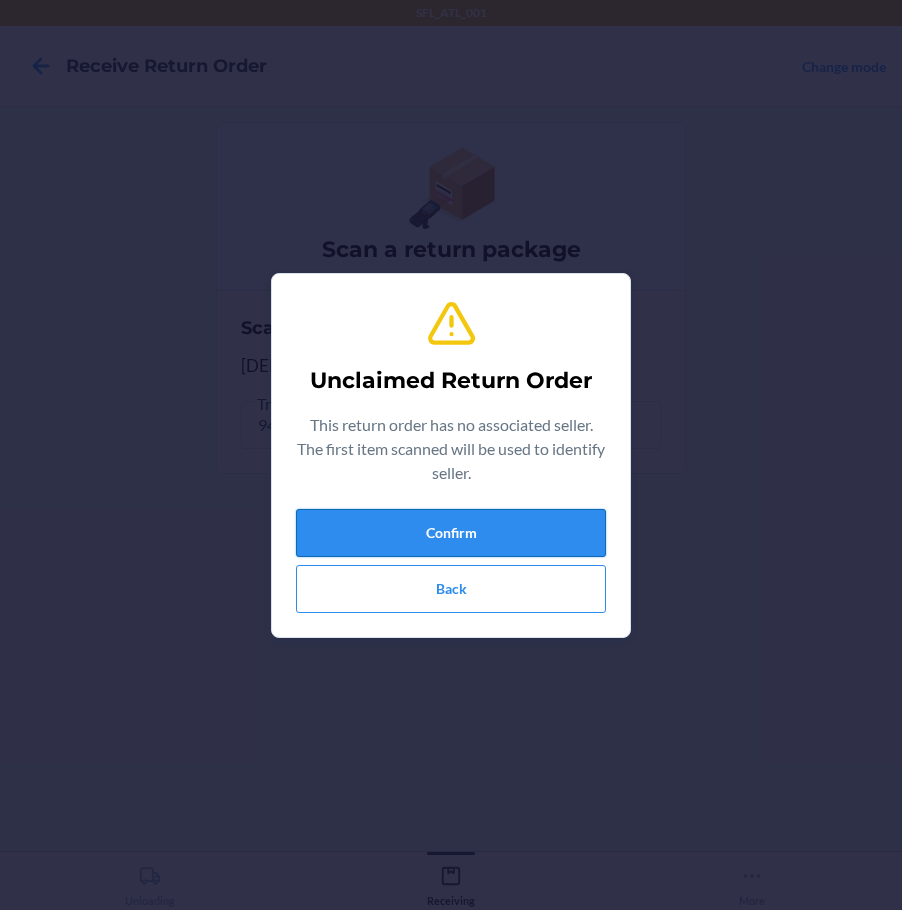 click on "Confirm" at bounding box center (451, 533) 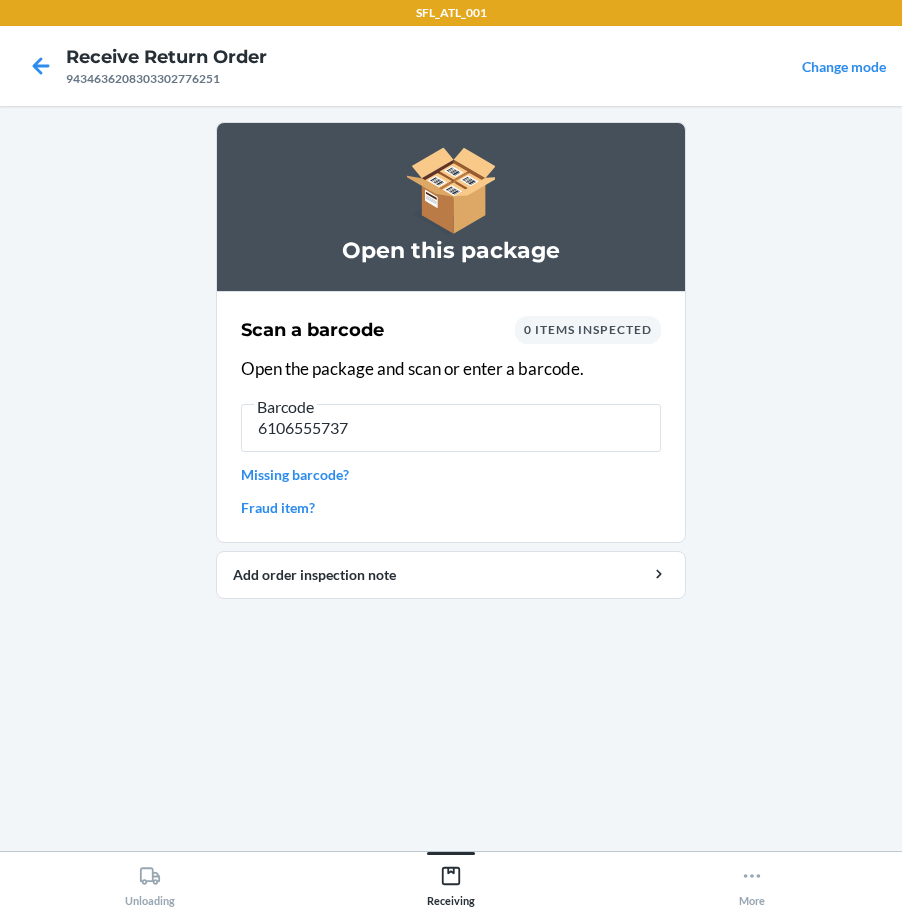 type on "61065557376" 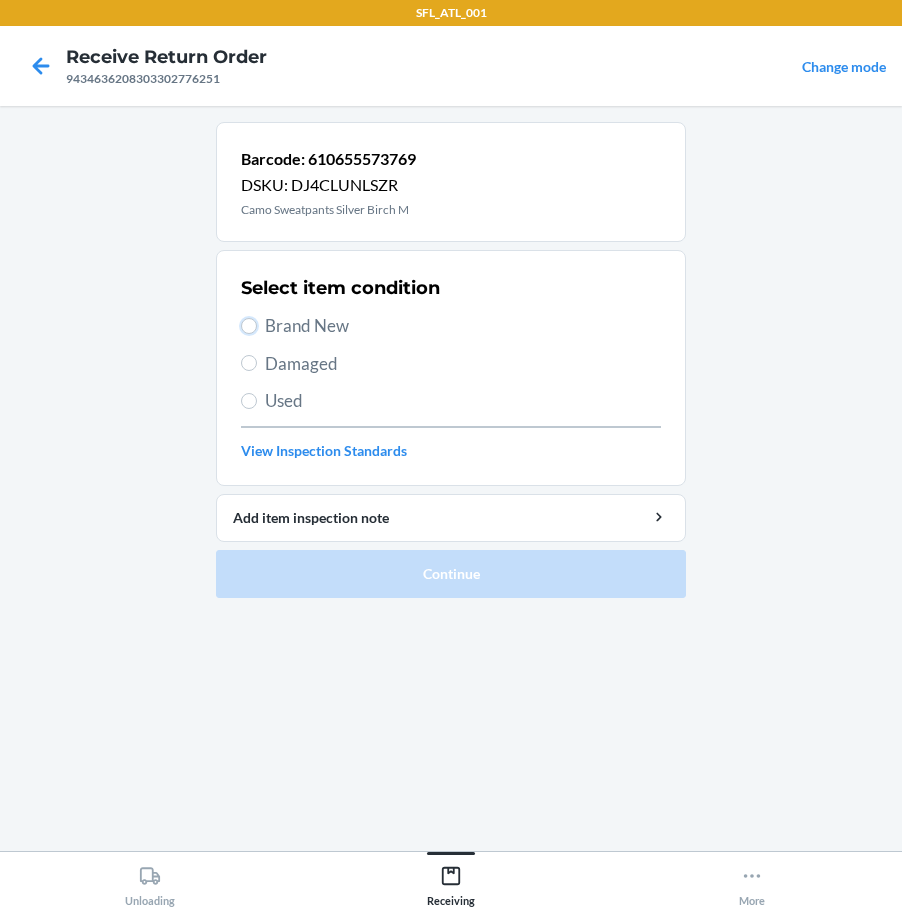 drag, startPoint x: 247, startPoint y: 323, endPoint x: 237, endPoint y: 373, distance: 50.990196 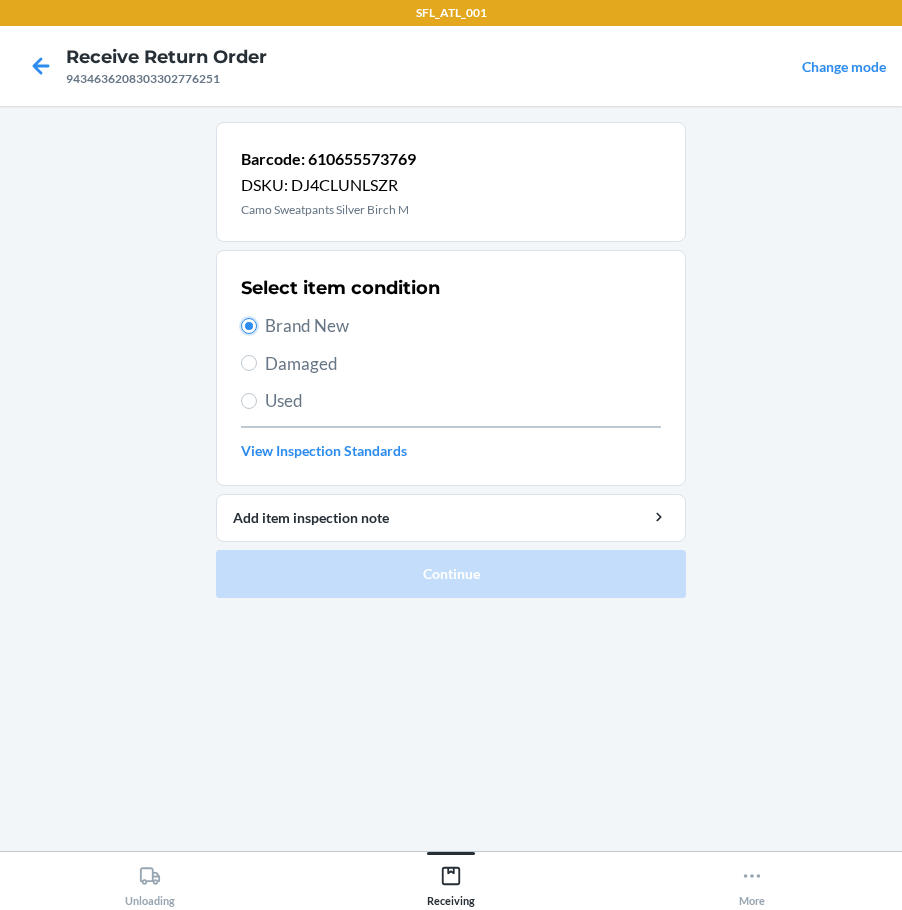 radio on "true" 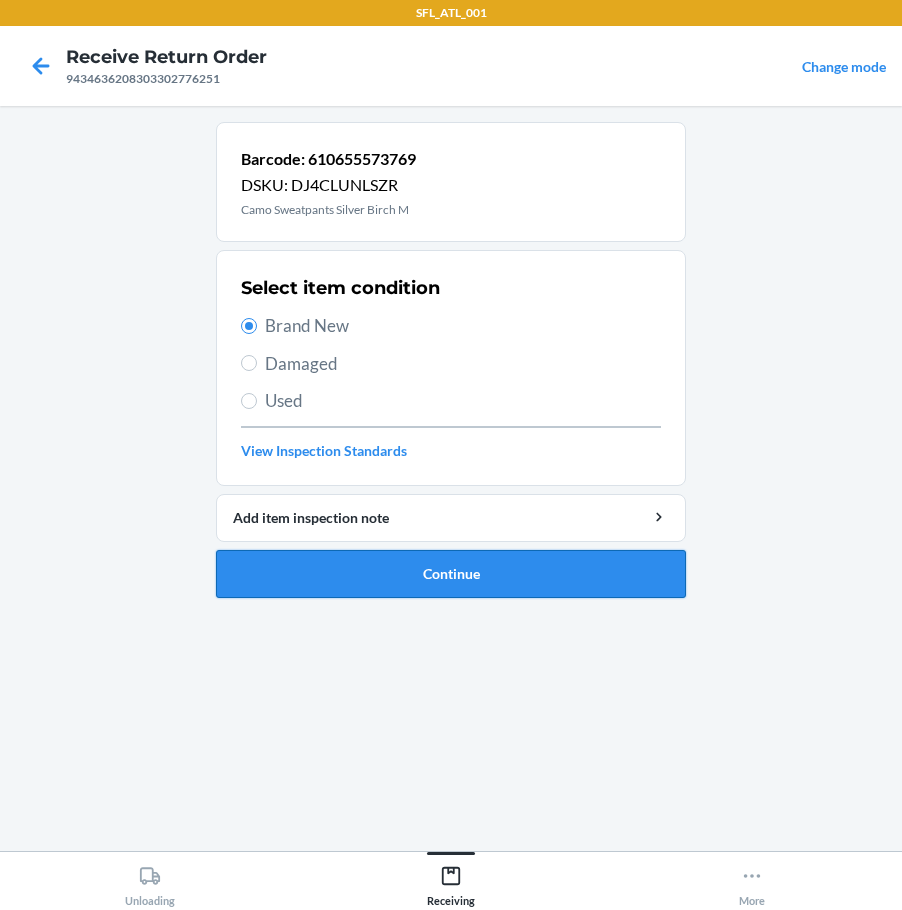 click on "Continue" at bounding box center (451, 574) 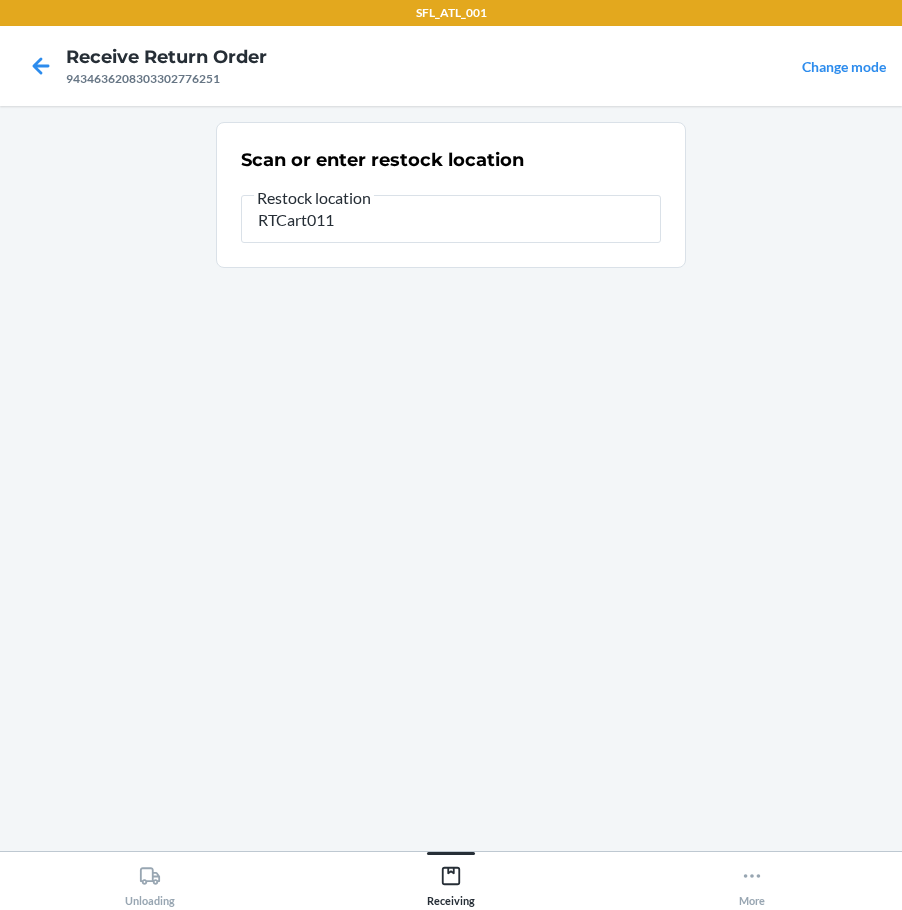 type on "RTCart011" 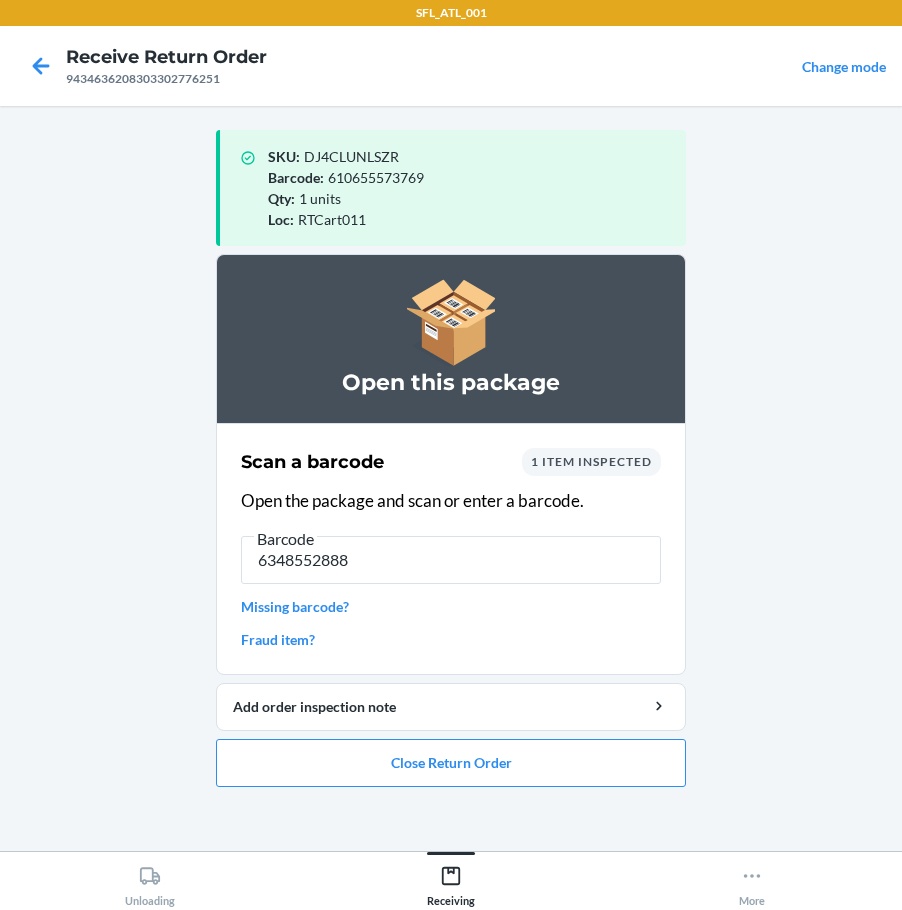 type on "63485528885" 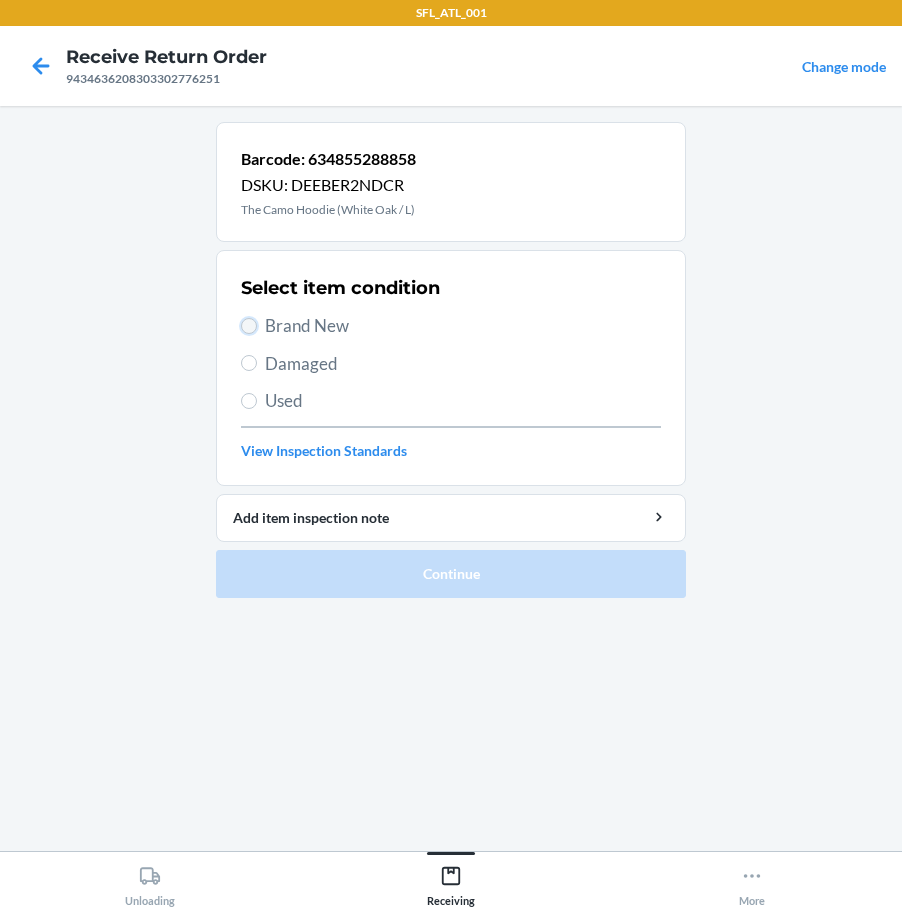 click on "Brand New" at bounding box center [249, 326] 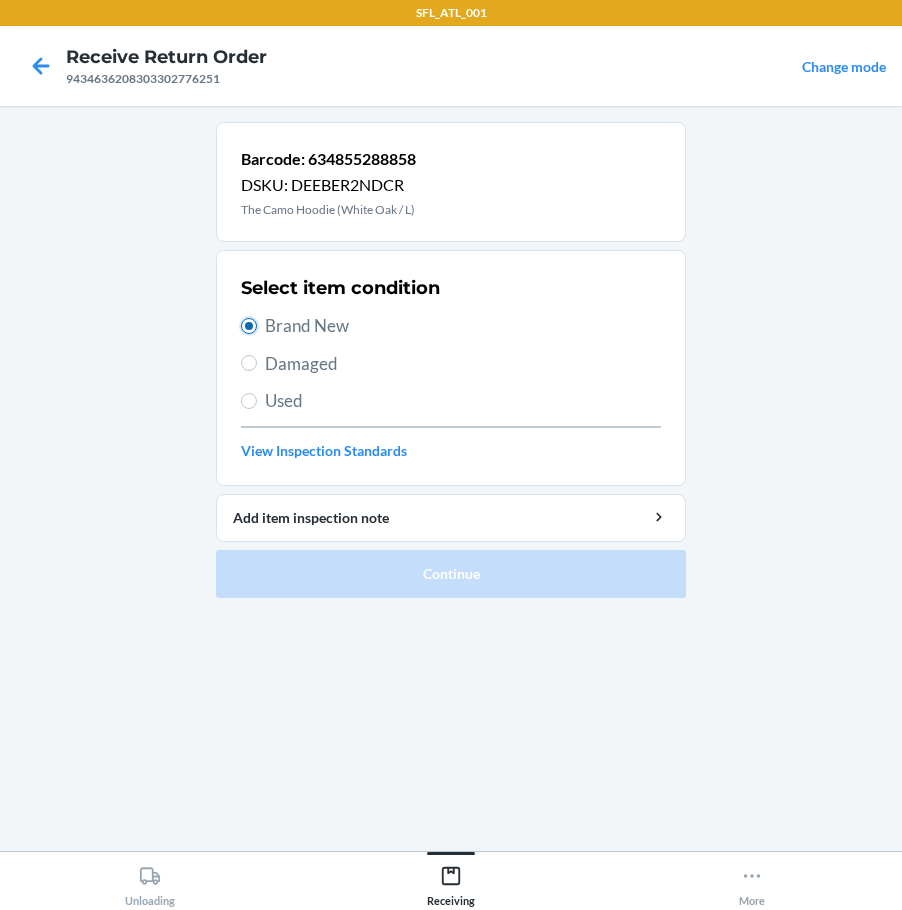 radio on "true" 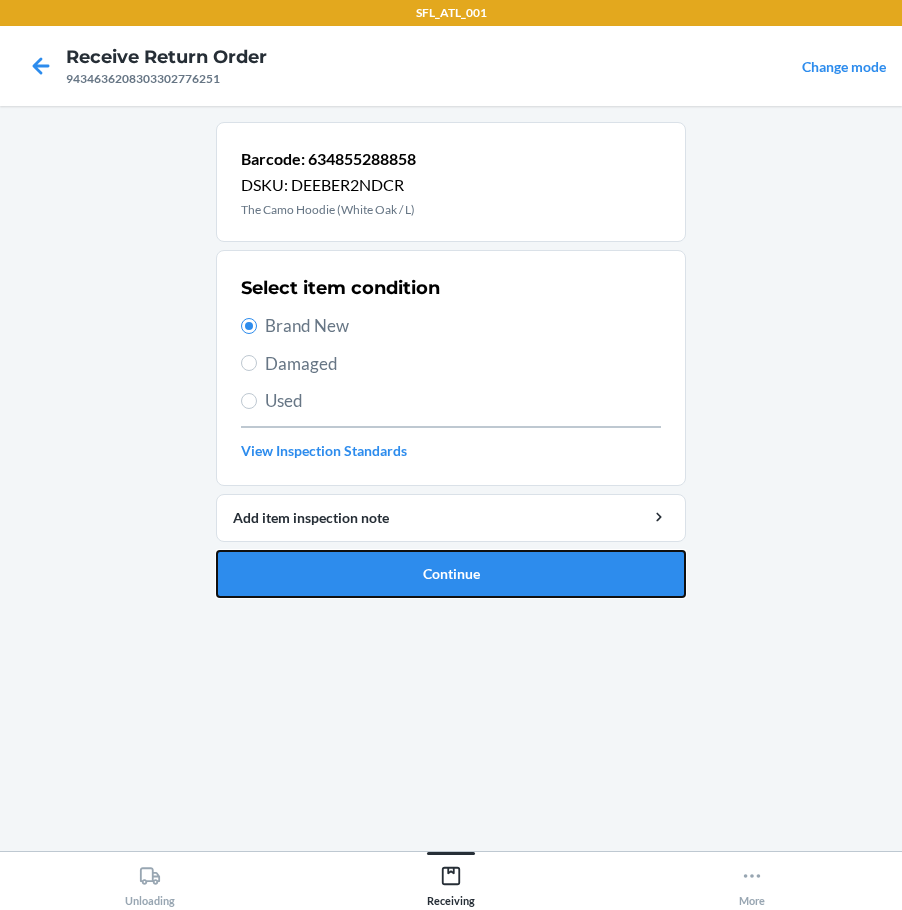 drag, startPoint x: 334, startPoint y: 576, endPoint x: 369, endPoint y: 569, distance: 35.69314 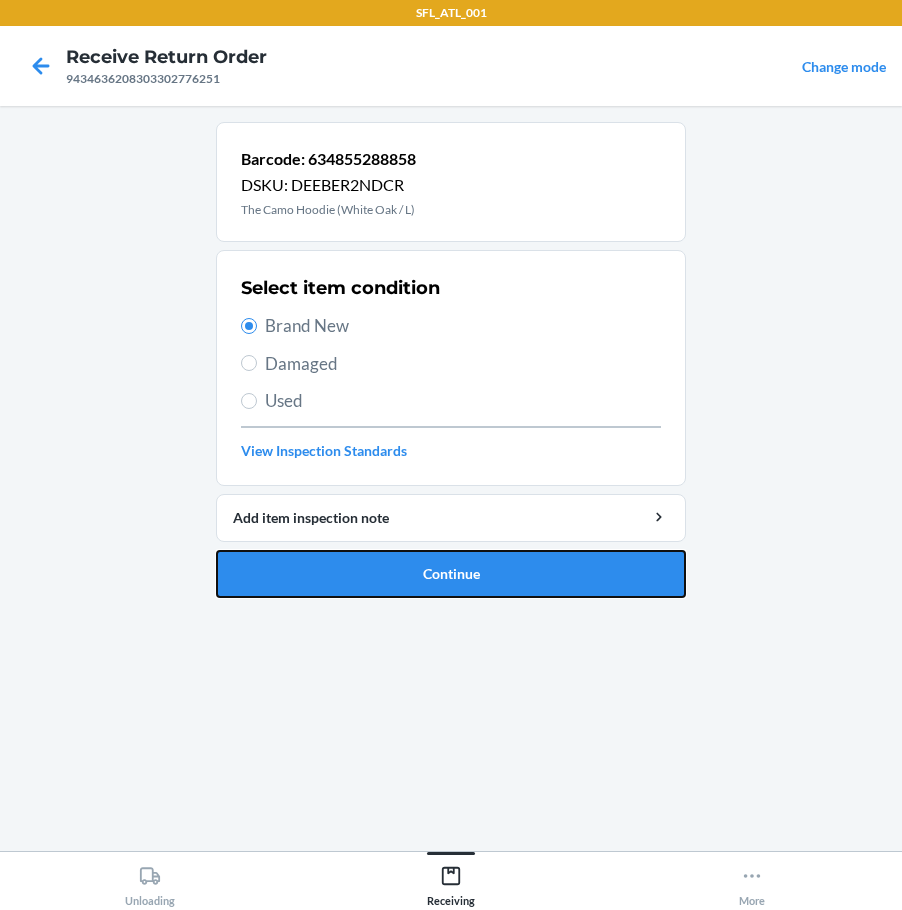 click on "Continue" at bounding box center (451, 574) 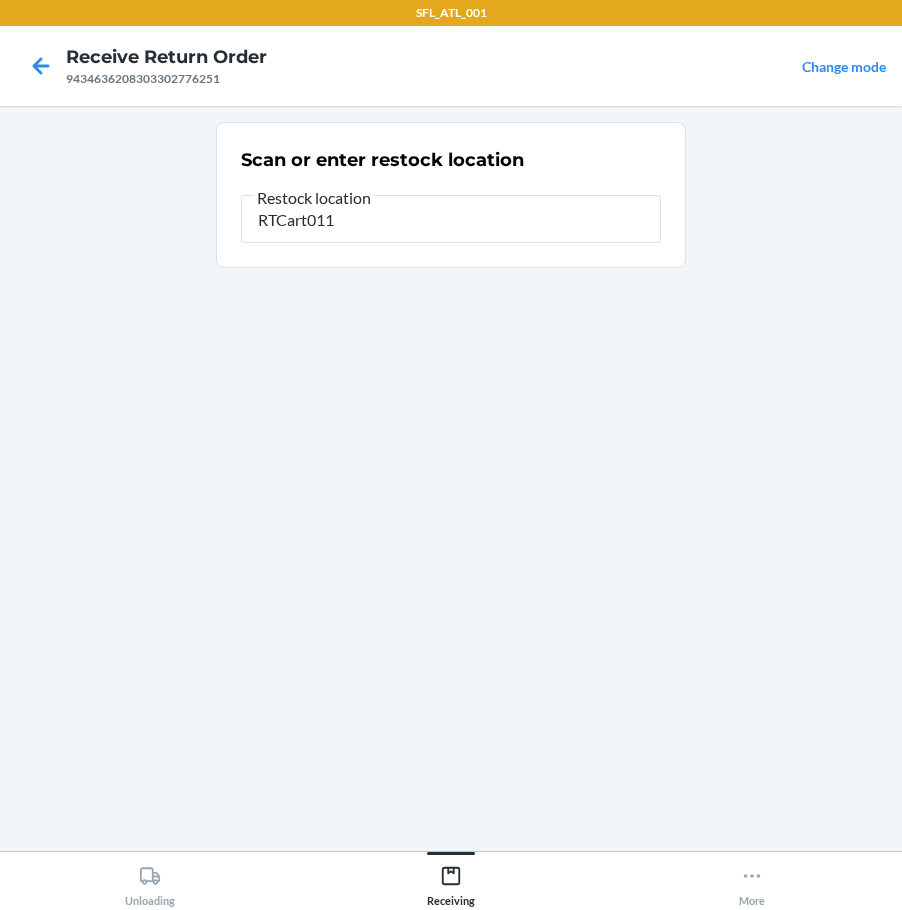type on "RTCart011" 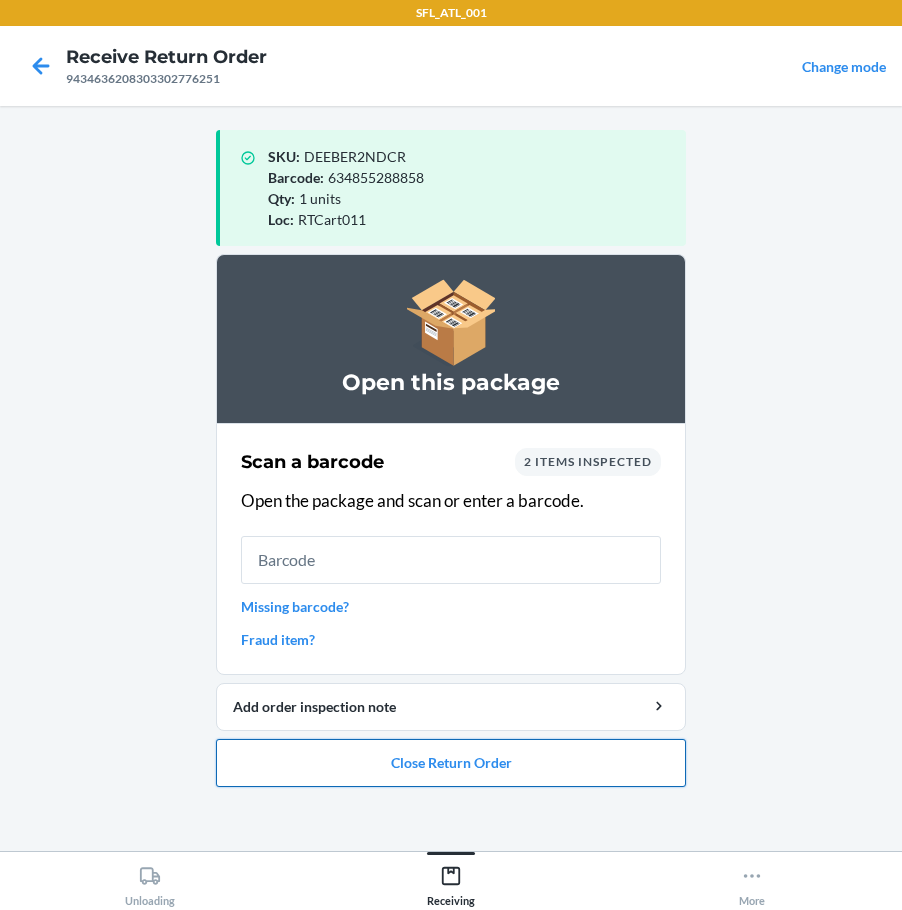click on "Close Return Order" at bounding box center (451, 763) 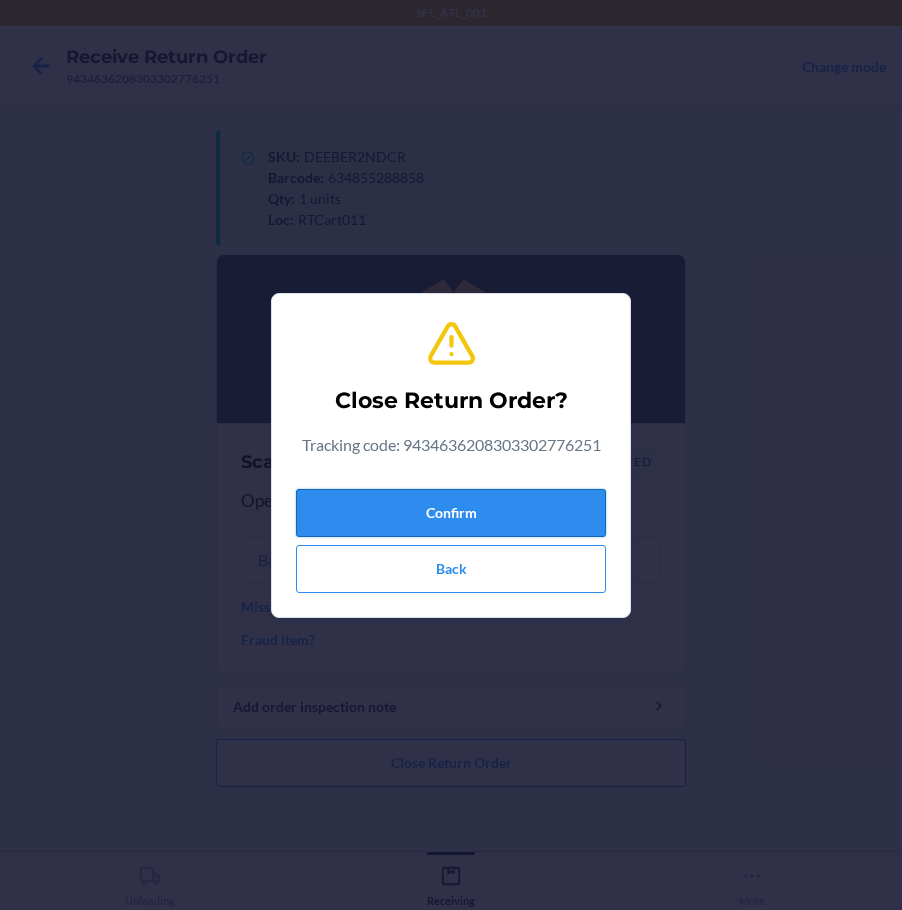 click on "Confirm" at bounding box center [451, 513] 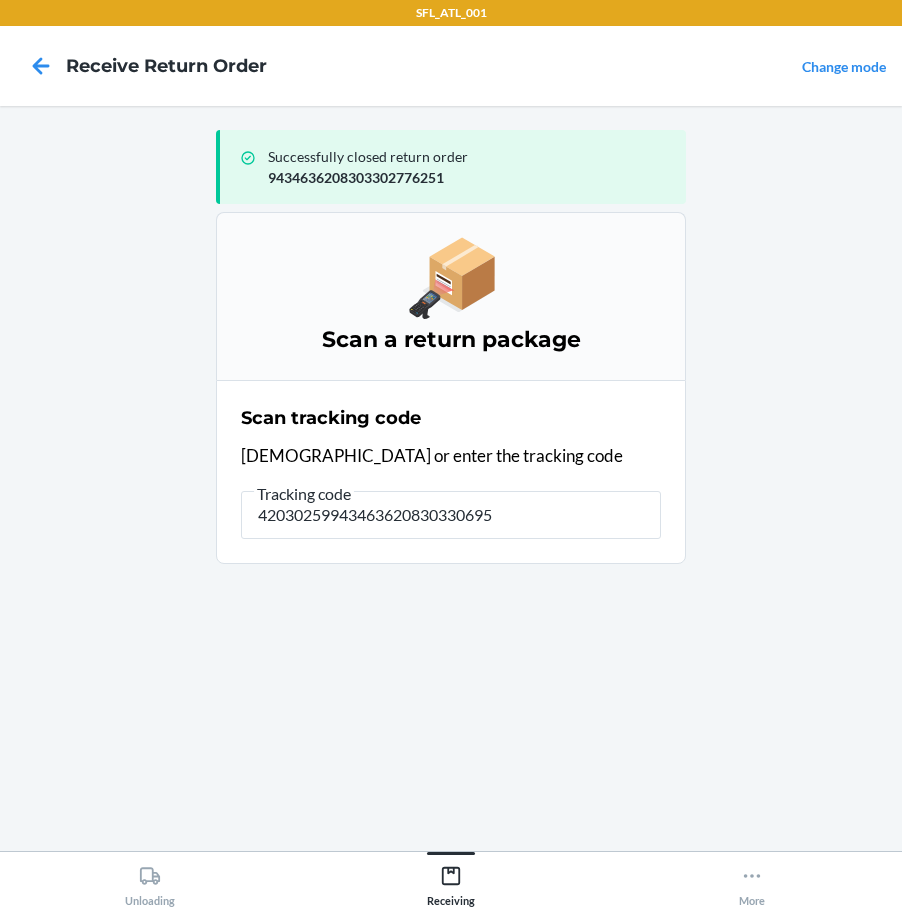 type on "420302599434636208303306950" 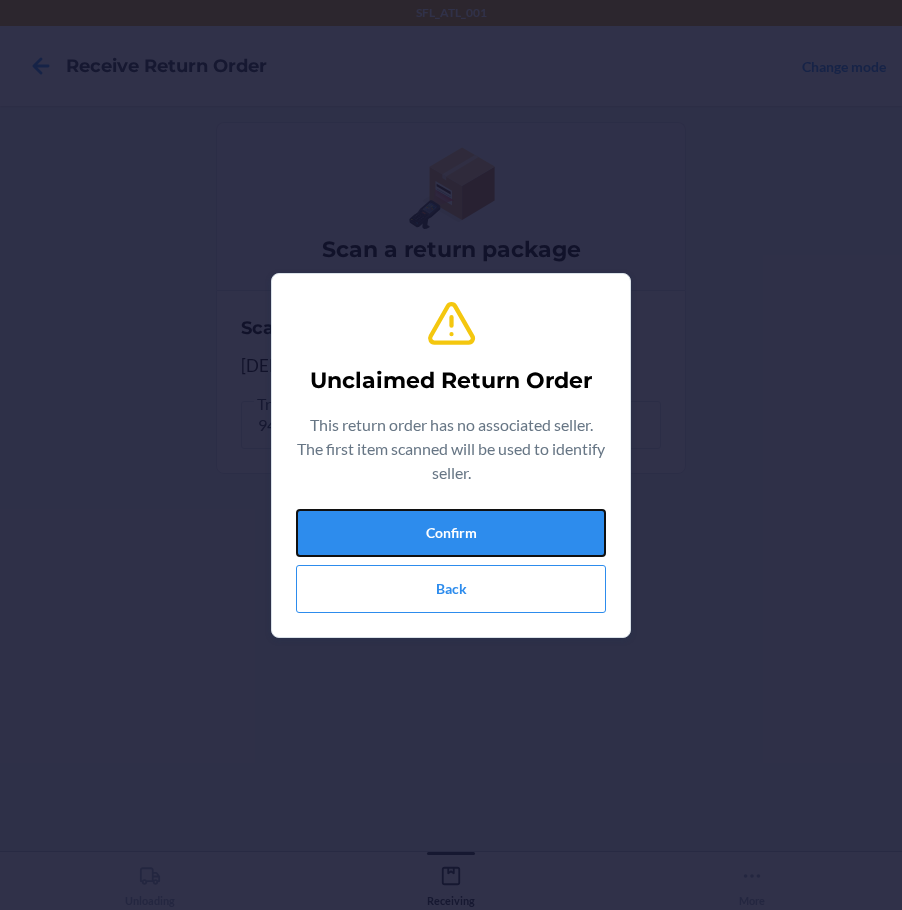 click on "Confirm" at bounding box center (451, 533) 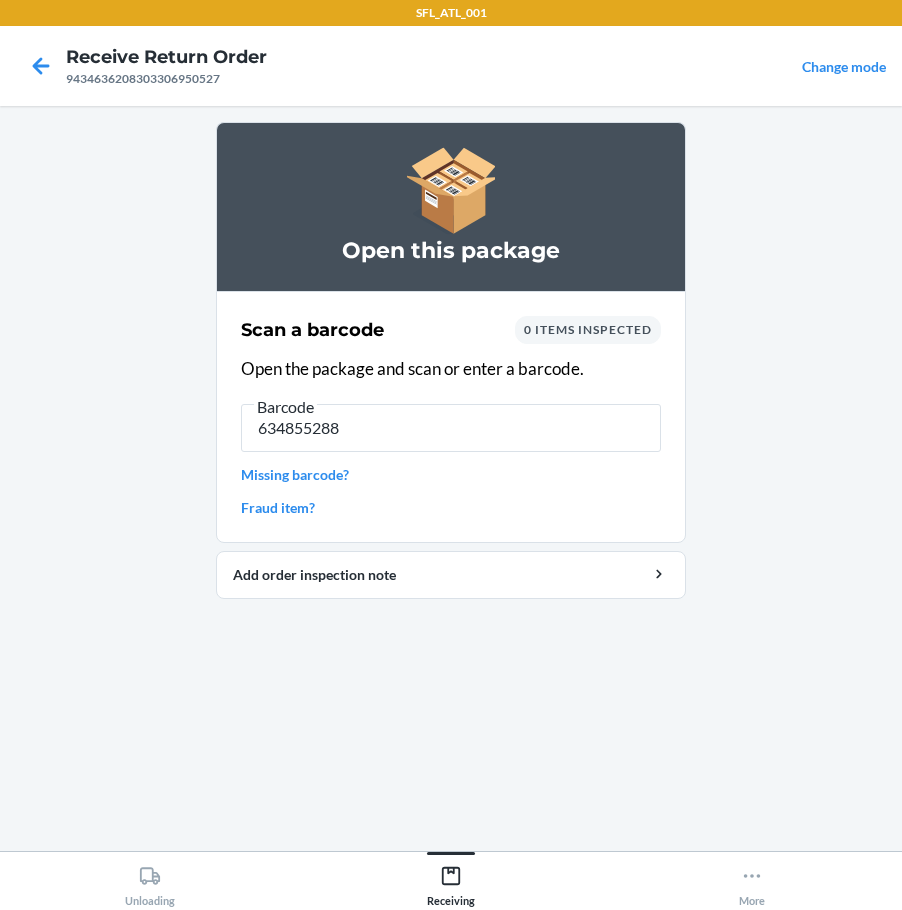 type on "6348552888" 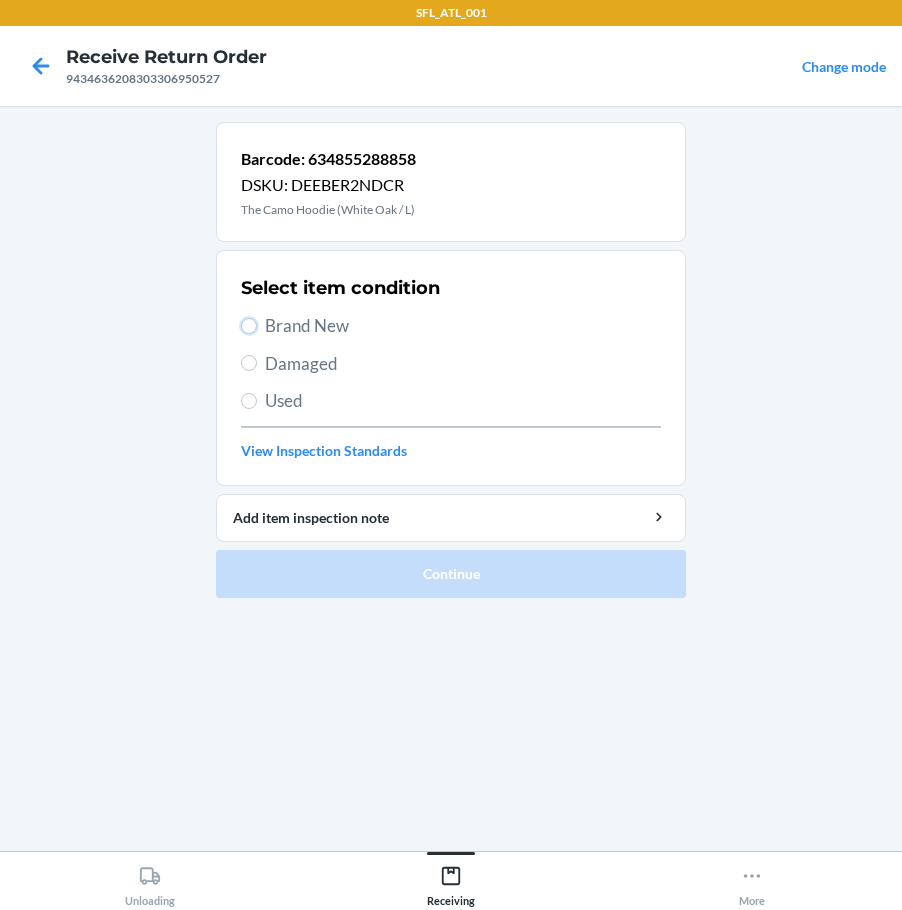 drag, startPoint x: 251, startPoint y: 323, endPoint x: 258, endPoint y: 331, distance: 10.630146 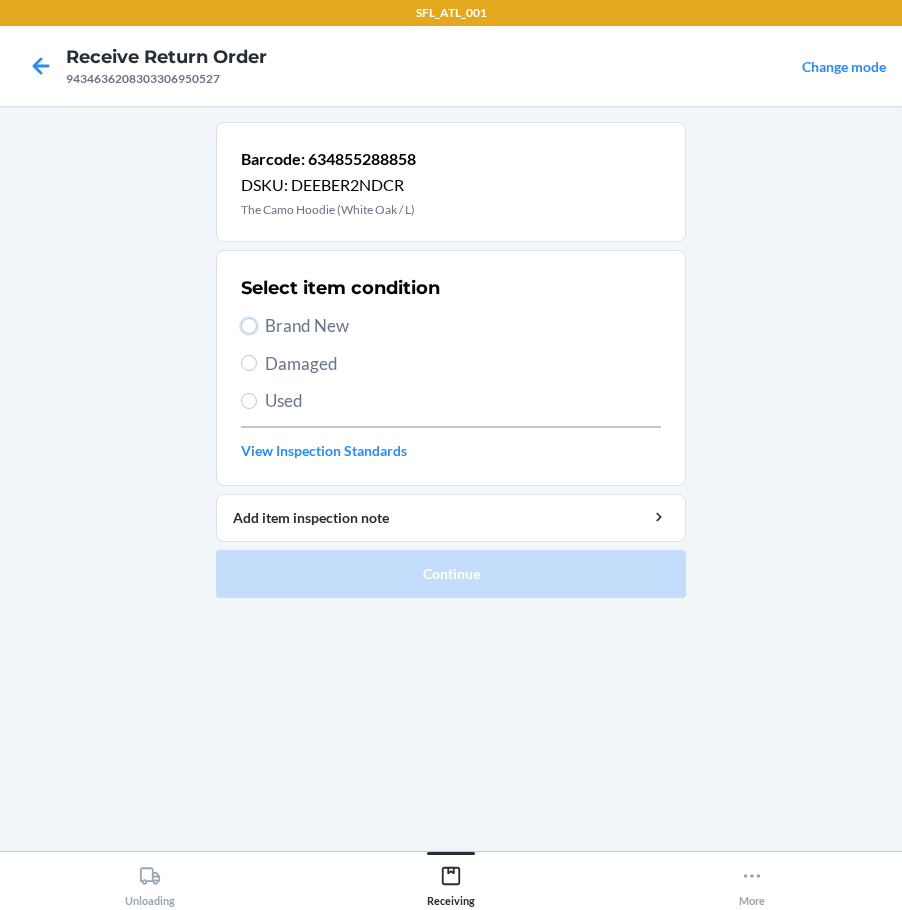 click on "Brand New" at bounding box center [249, 326] 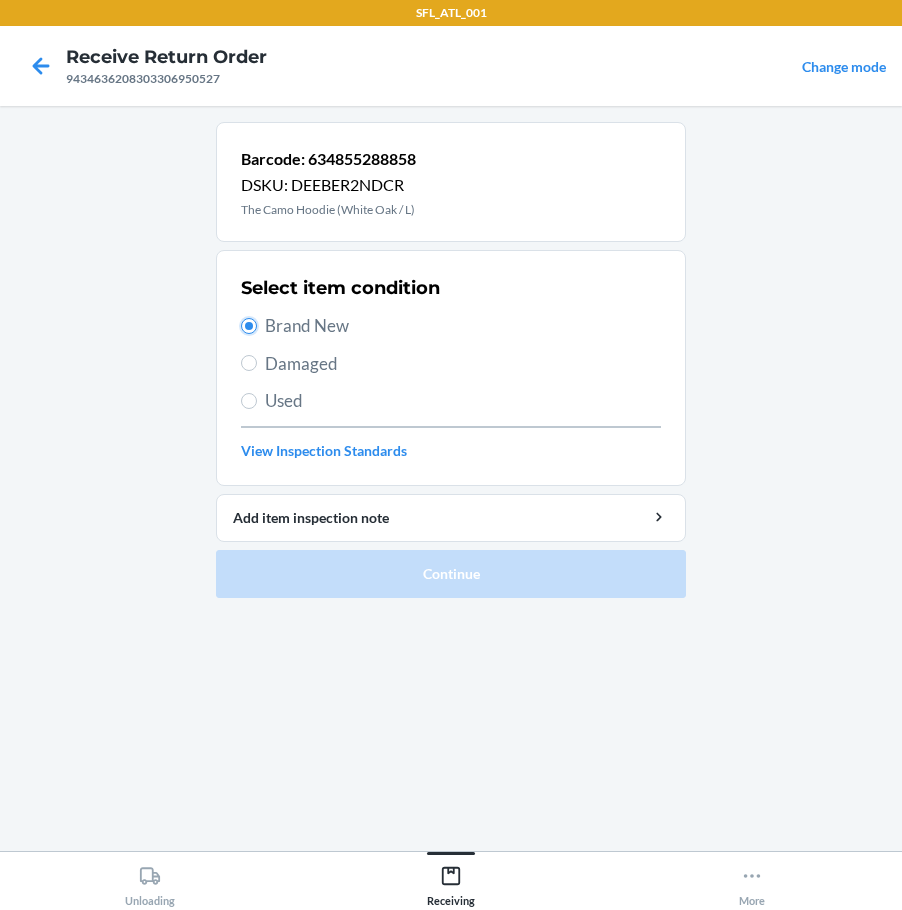 radio on "true" 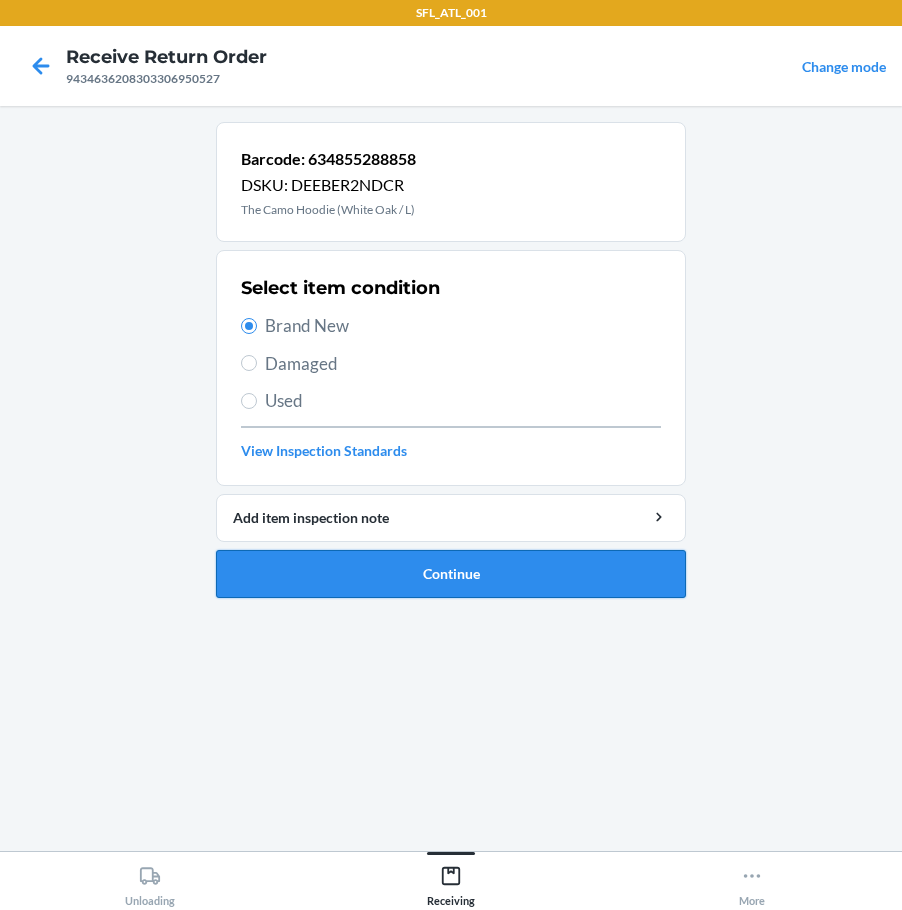 click on "Continue" at bounding box center (451, 574) 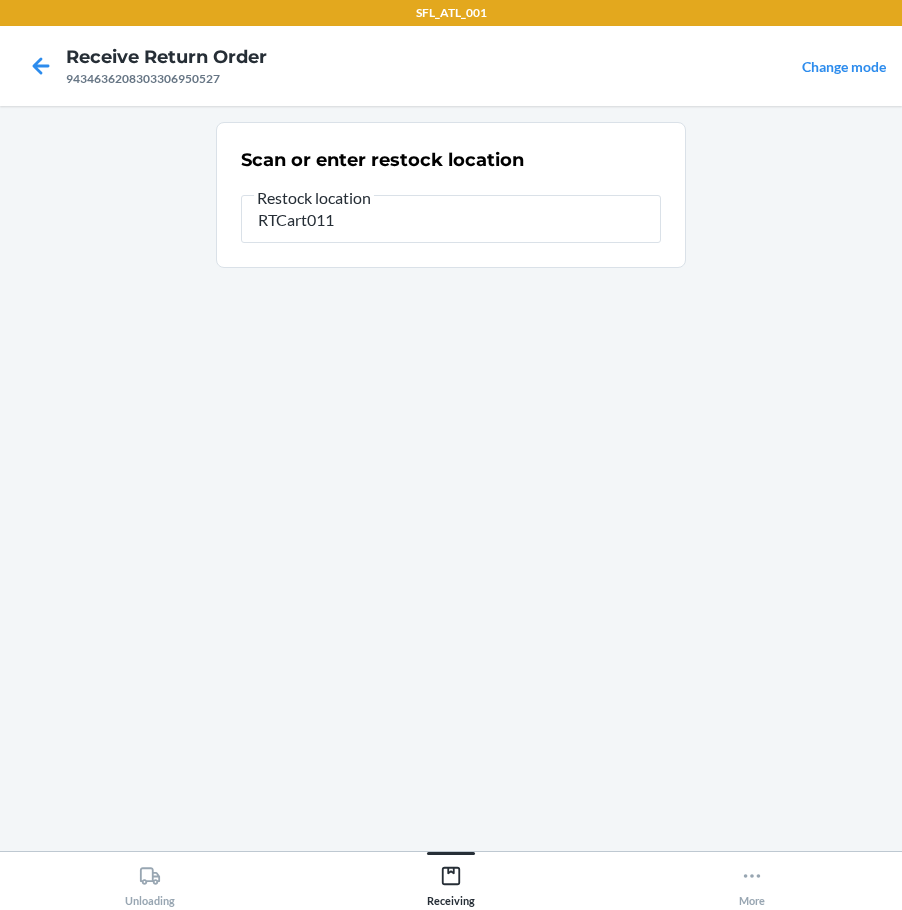 type on "RTCart011" 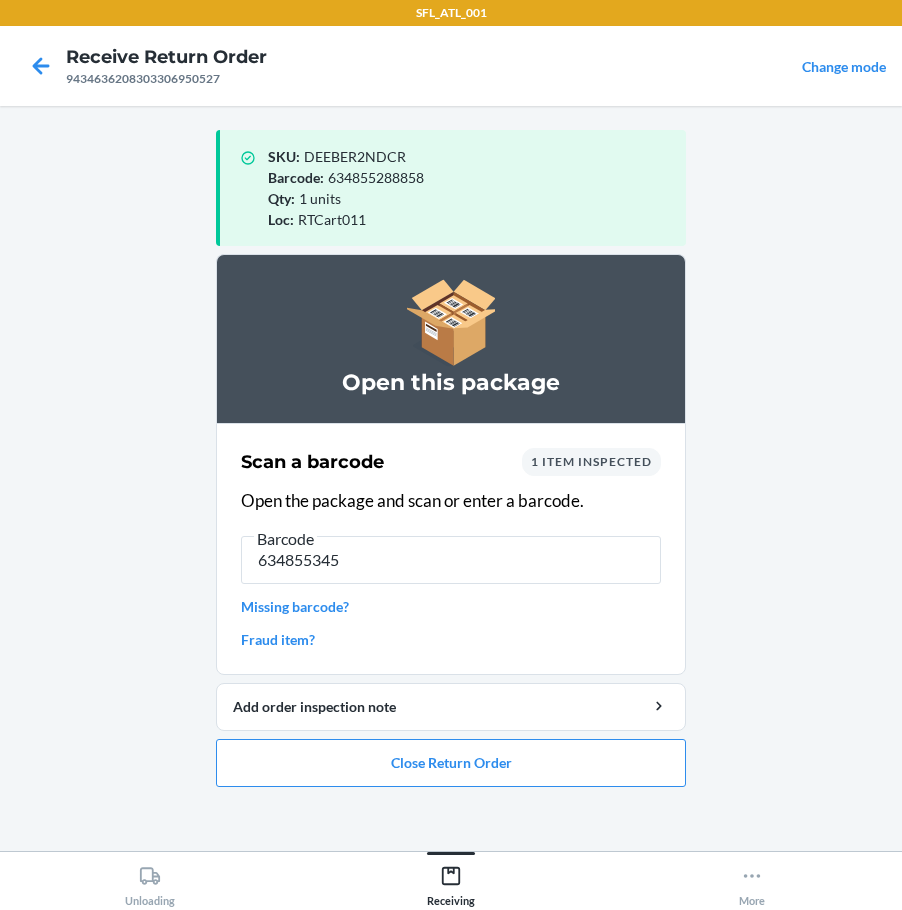 type on "6348553457" 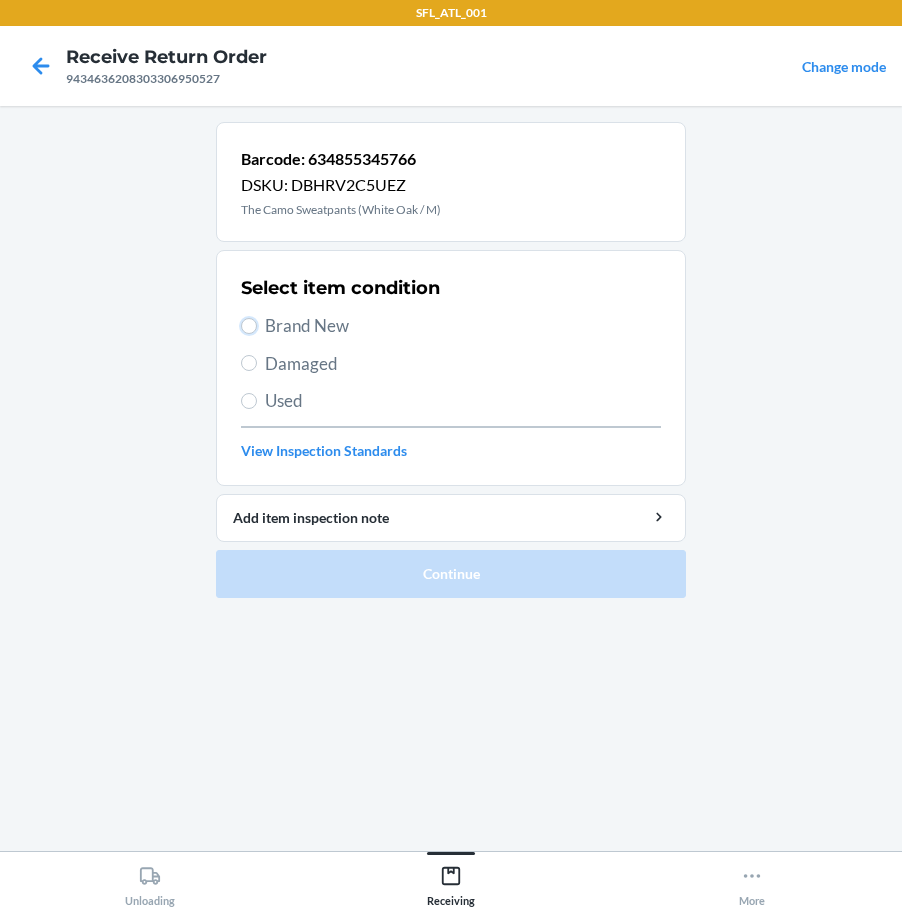 drag, startPoint x: 250, startPoint y: 325, endPoint x: 267, endPoint y: 370, distance: 48.104053 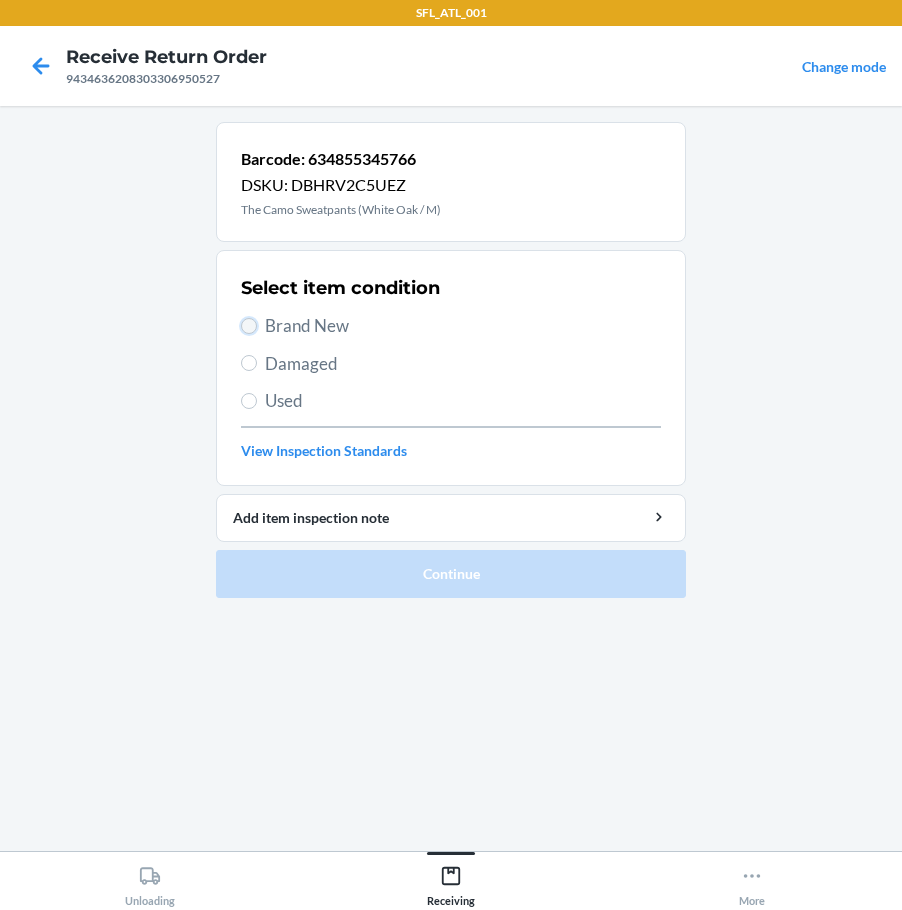 click on "Brand New" at bounding box center (249, 326) 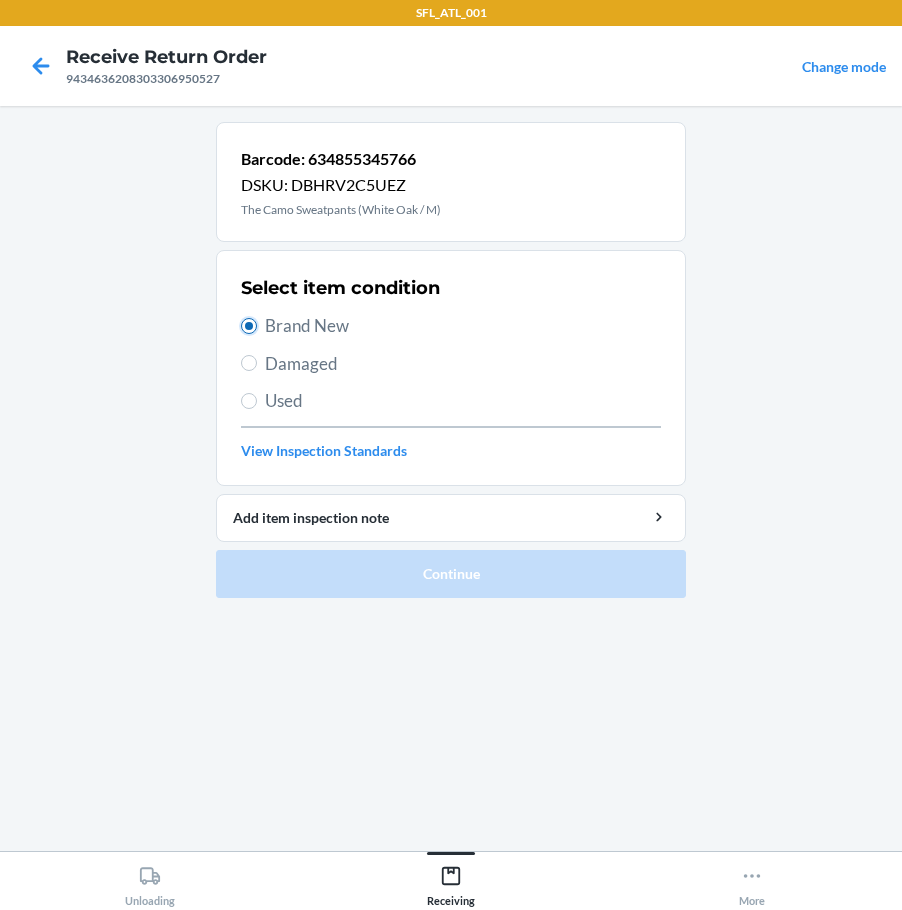 radio on "true" 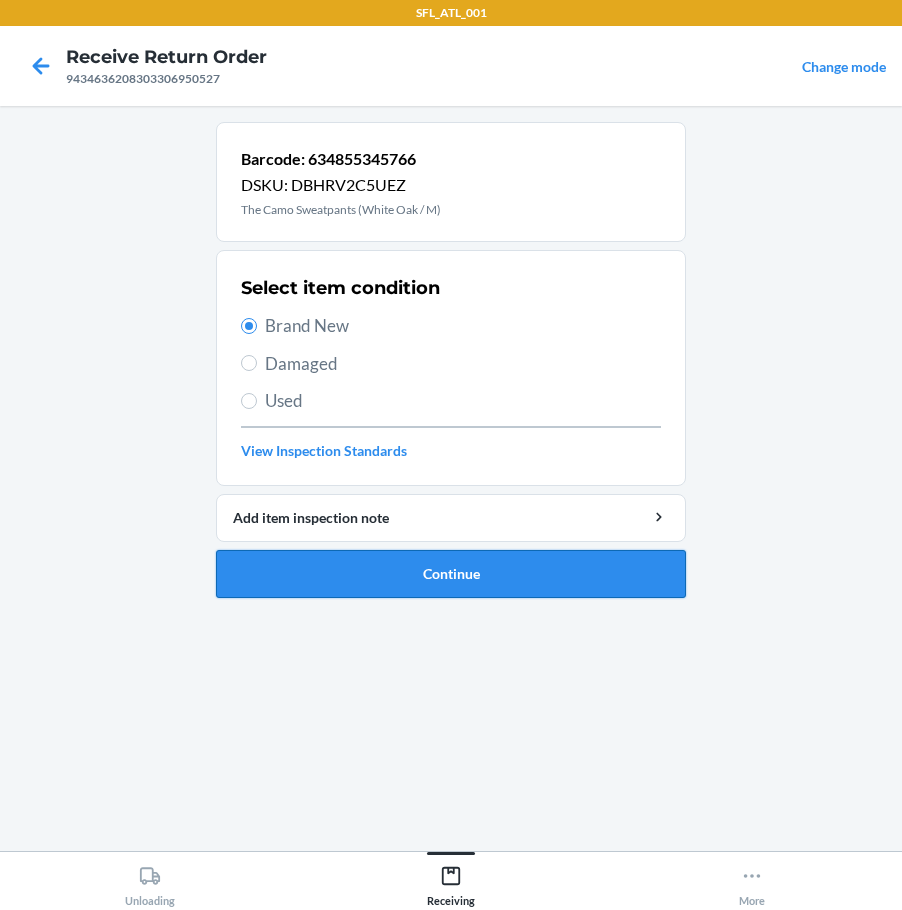 click on "Continue" at bounding box center [451, 574] 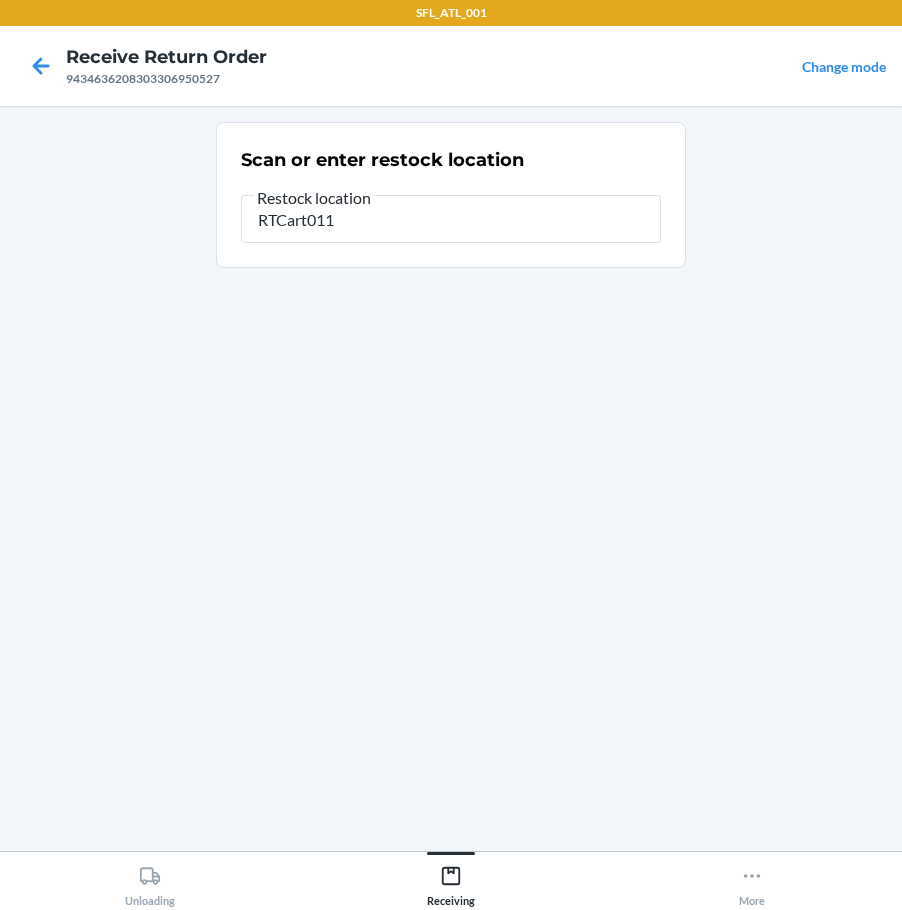 type on "RTCart011" 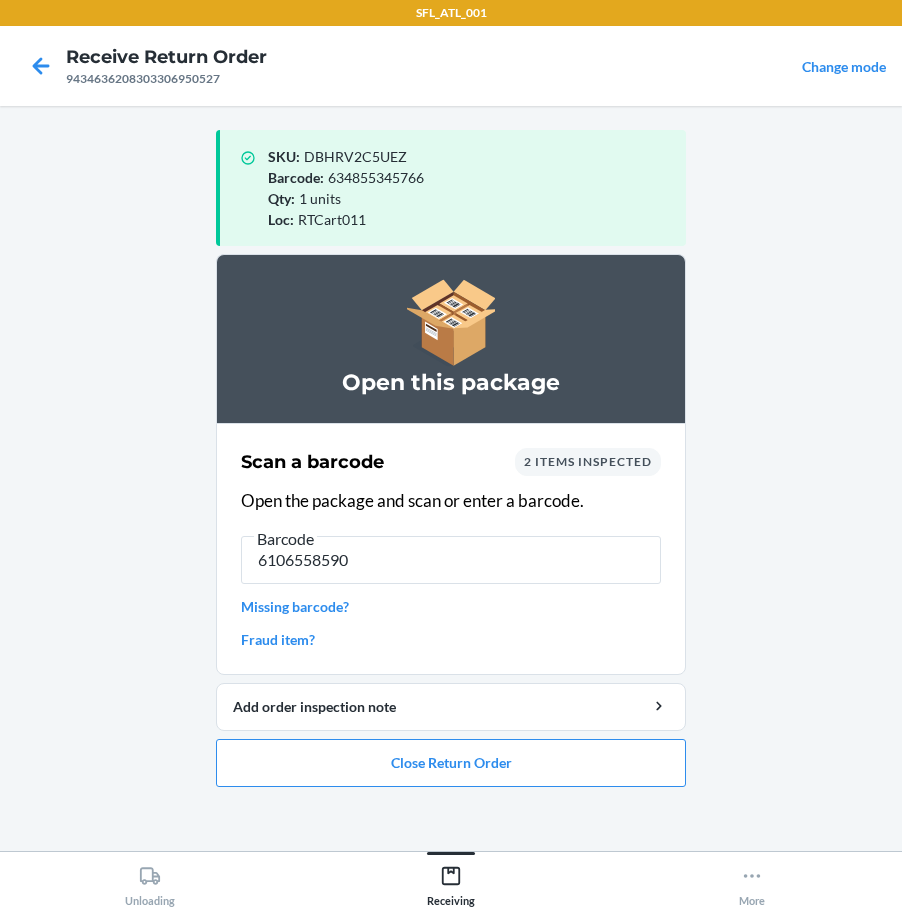 type on "61065585903" 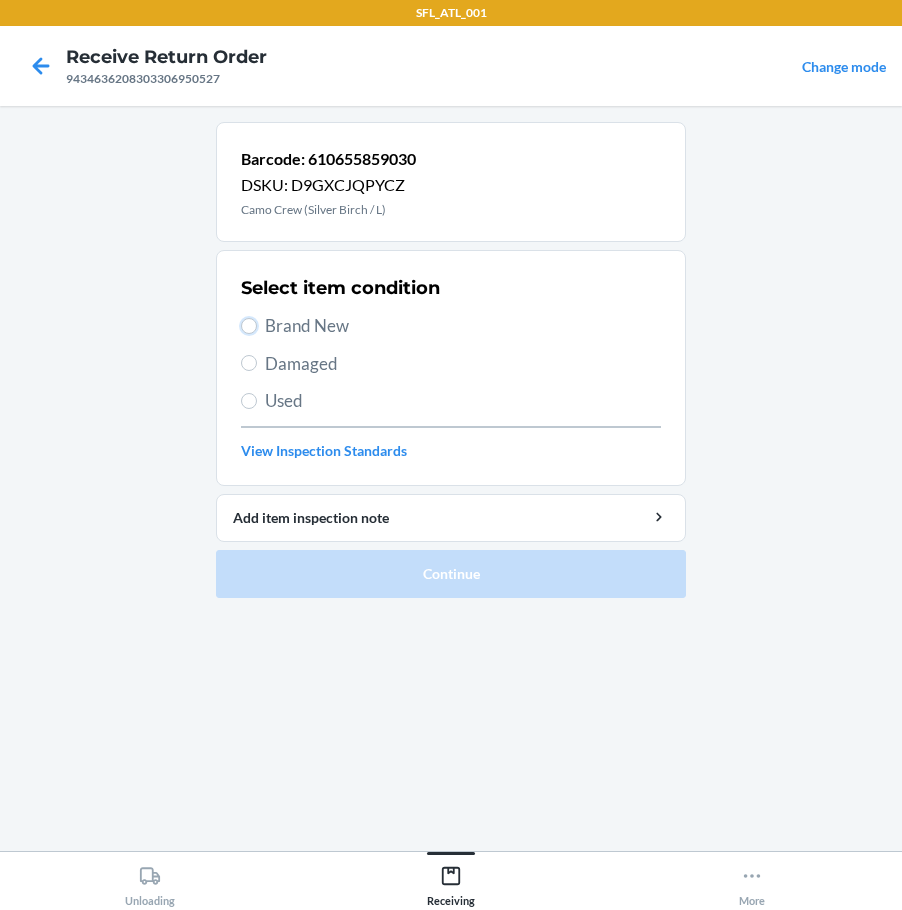 click on "Brand New" at bounding box center (451, 326) 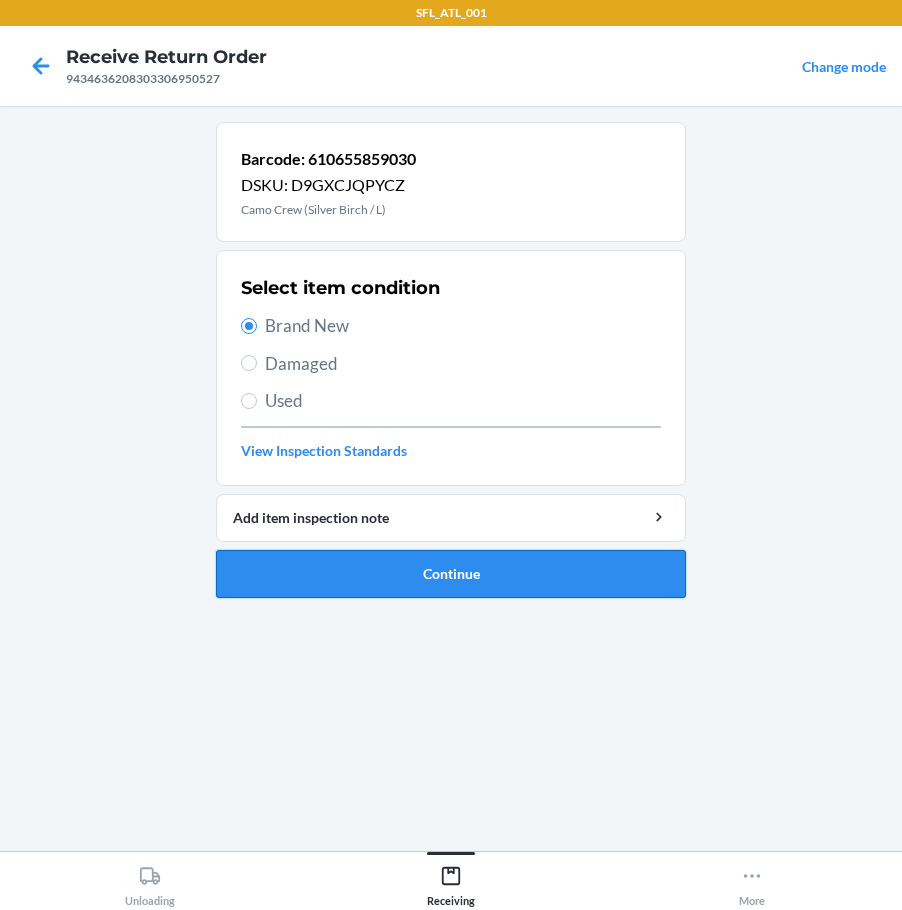 click on "Continue" at bounding box center (451, 574) 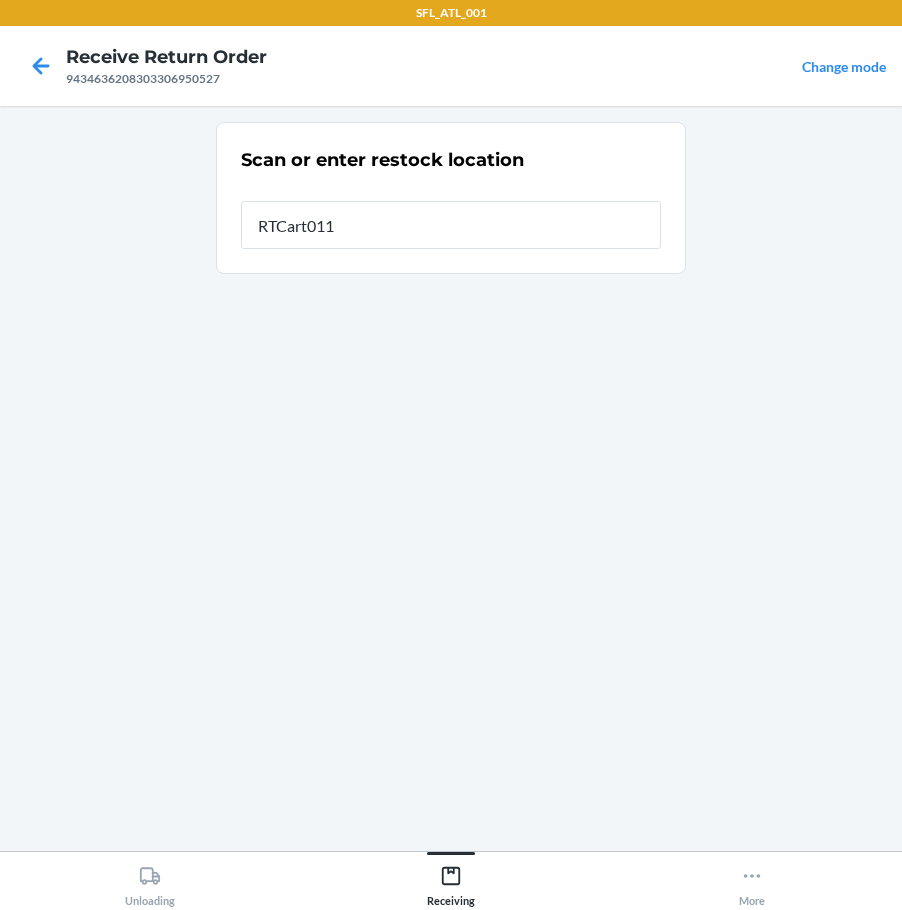 type on "RTCart011" 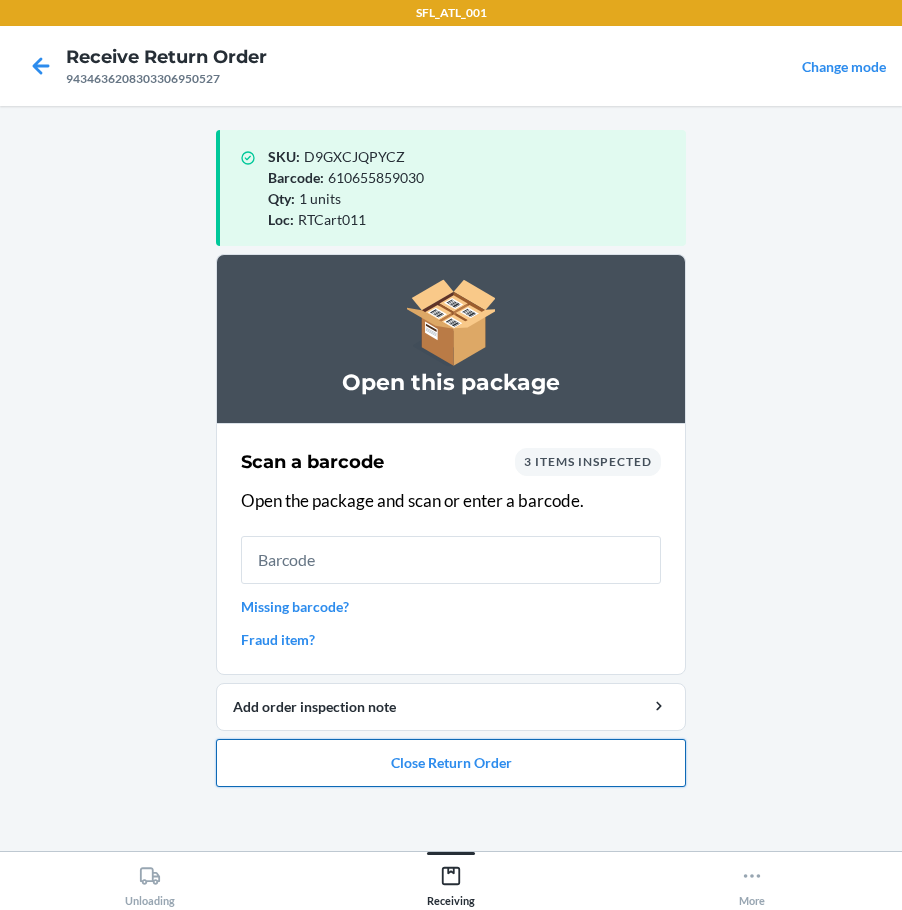 drag, startPoint x: 461, startPoint y: 759, endPoint x: 472, endPoint y: 757, distance: 11.18034 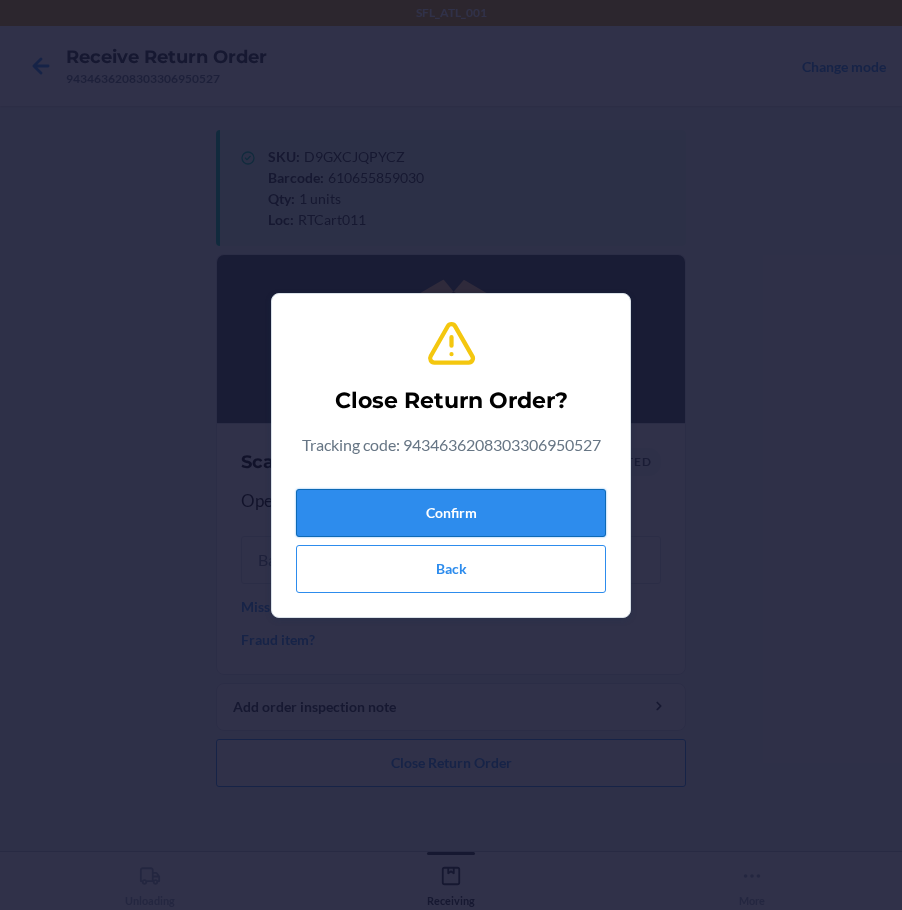 click on "Confirm" at bounding box center (451, 513) 